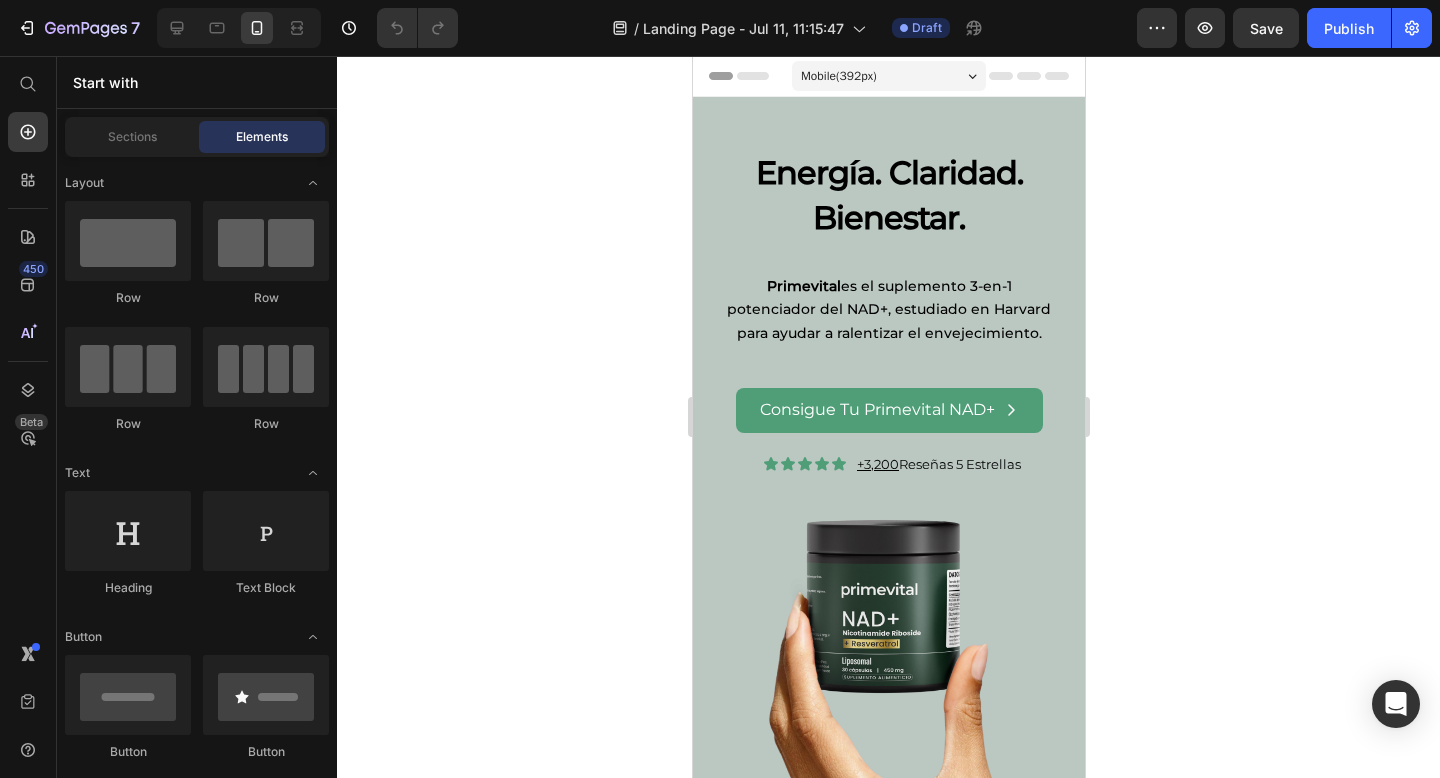 scroll, scrollTop: 0, scrollLeft: 0, axis: both 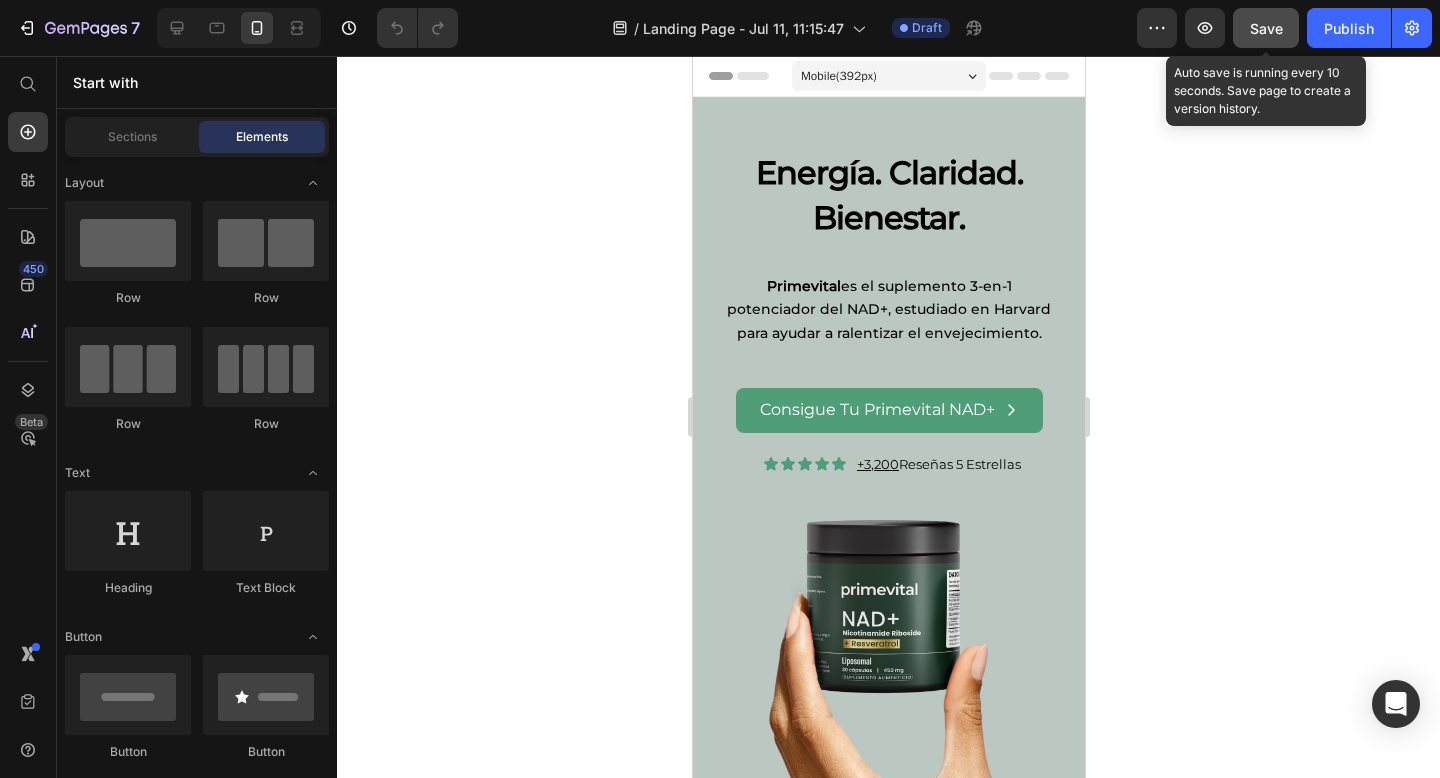 click on "Save" at bounding box center [1266, 28] 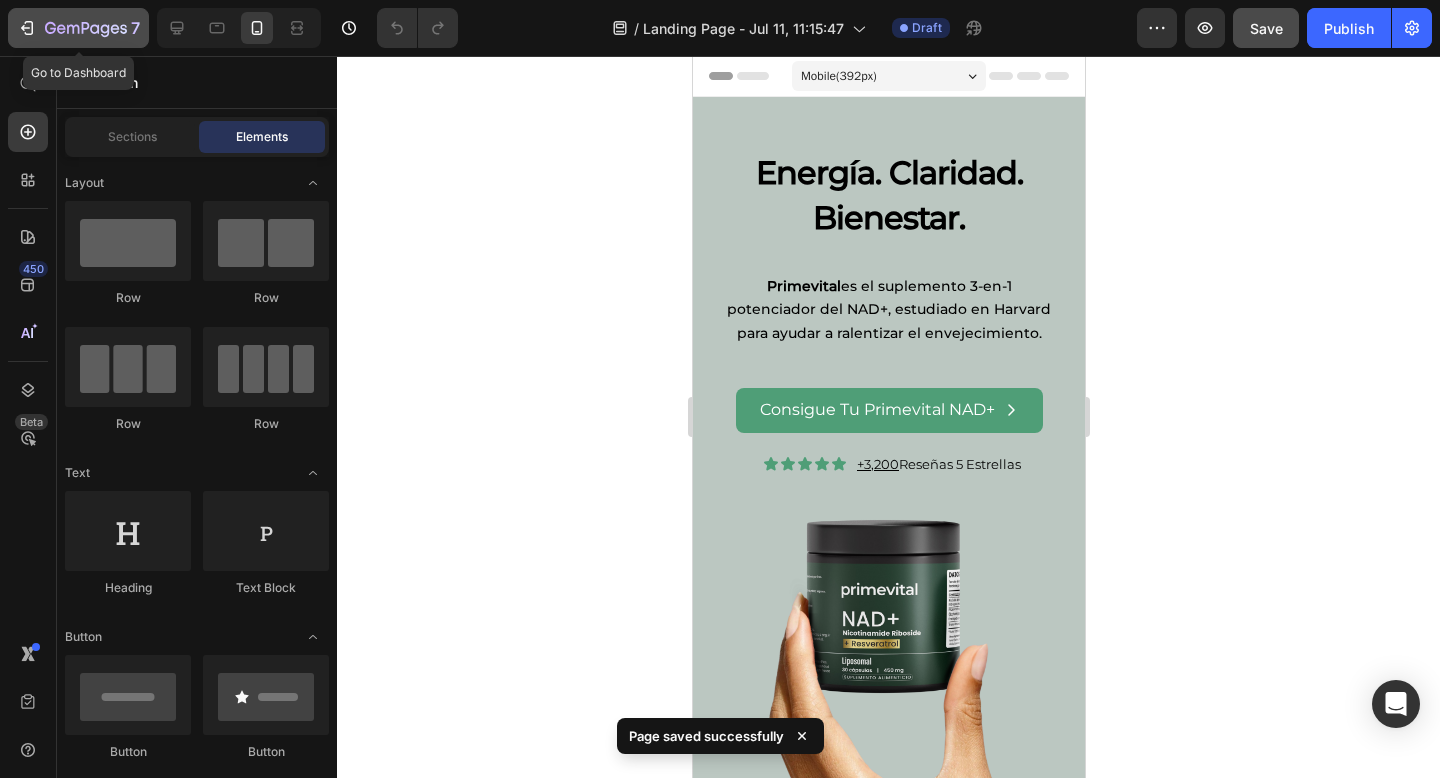 click on "7" at bounding box center (78, 28) 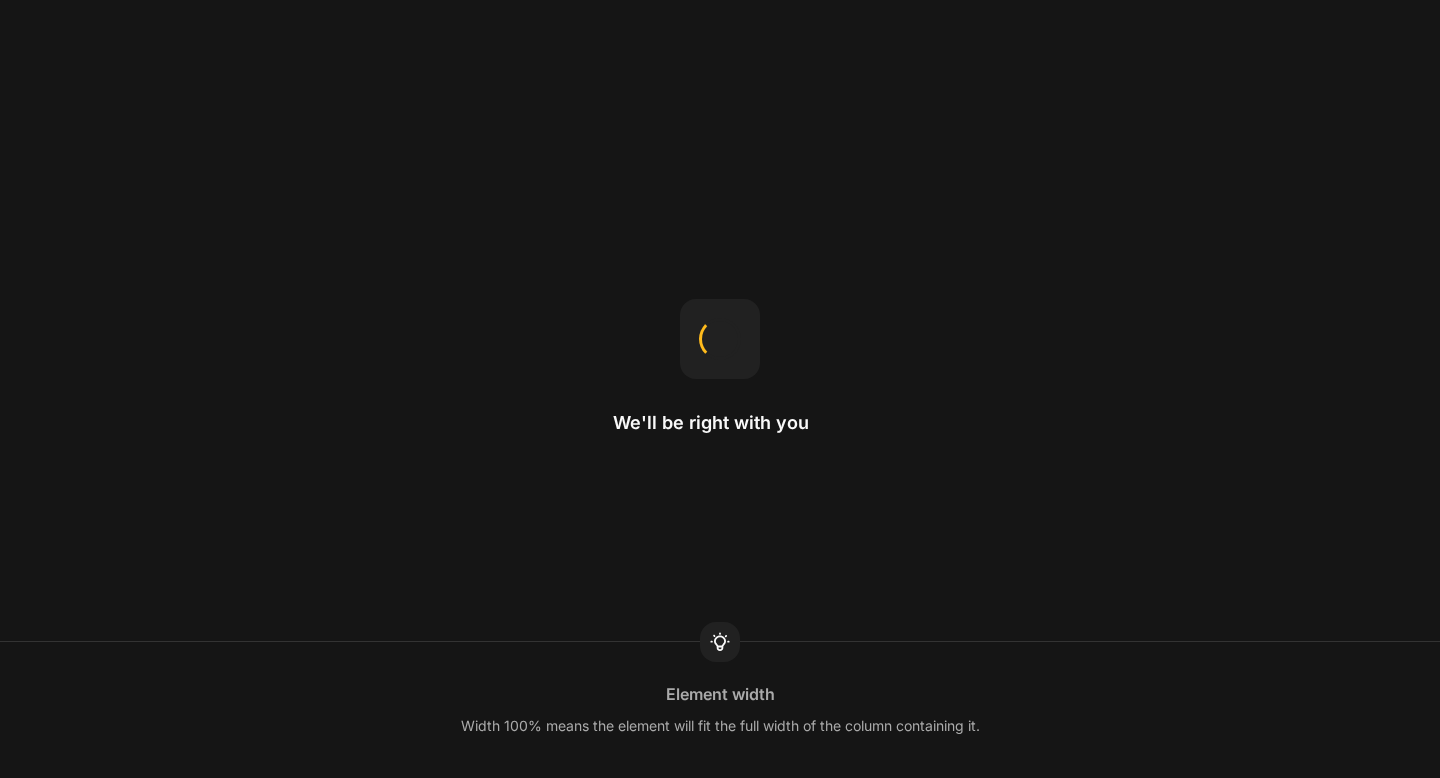 scroll, scrollTop: 0, scrollLeft: 0, axis: both 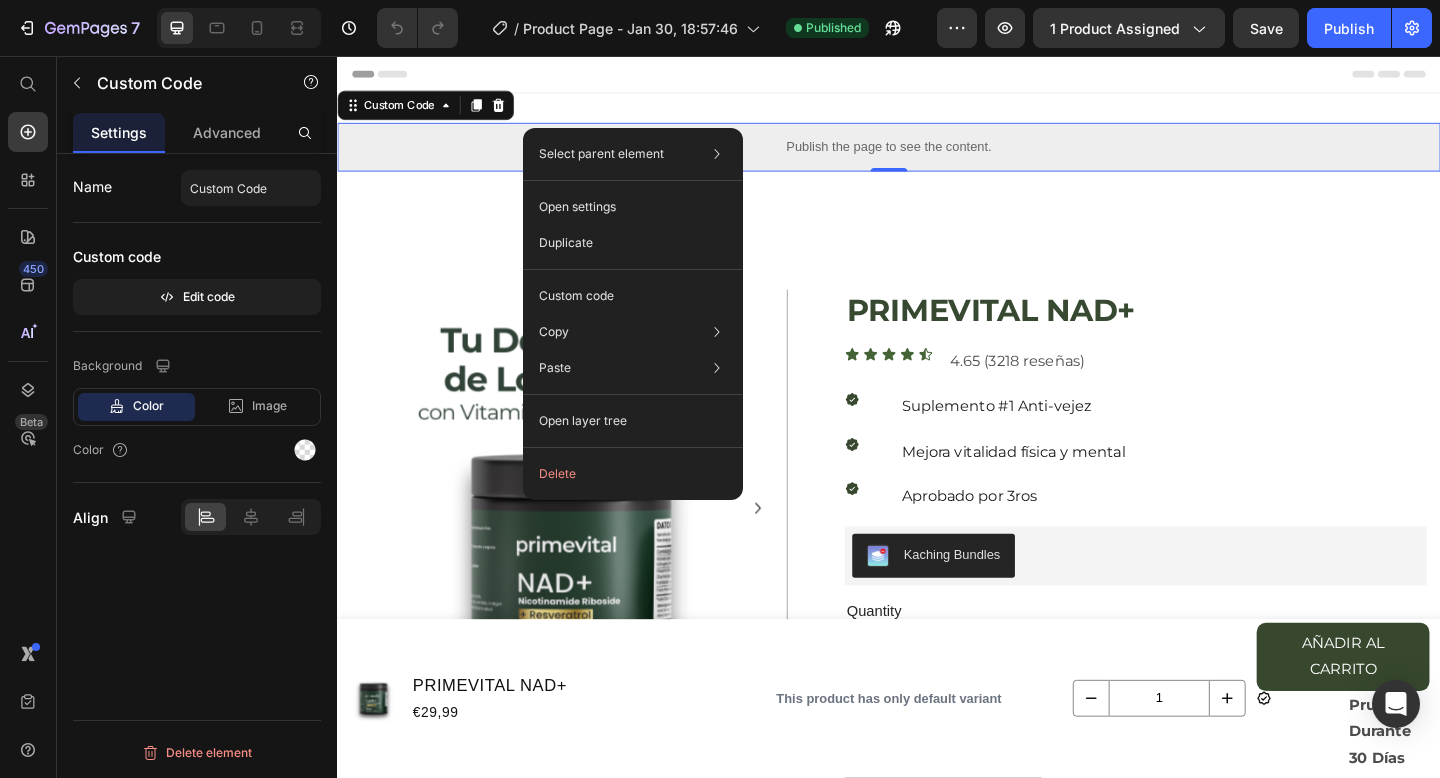 click on "7  Version history  /  Product Page - Jan 30, 18:57:46 Published Preview 1 product assigned  Save   Publish" 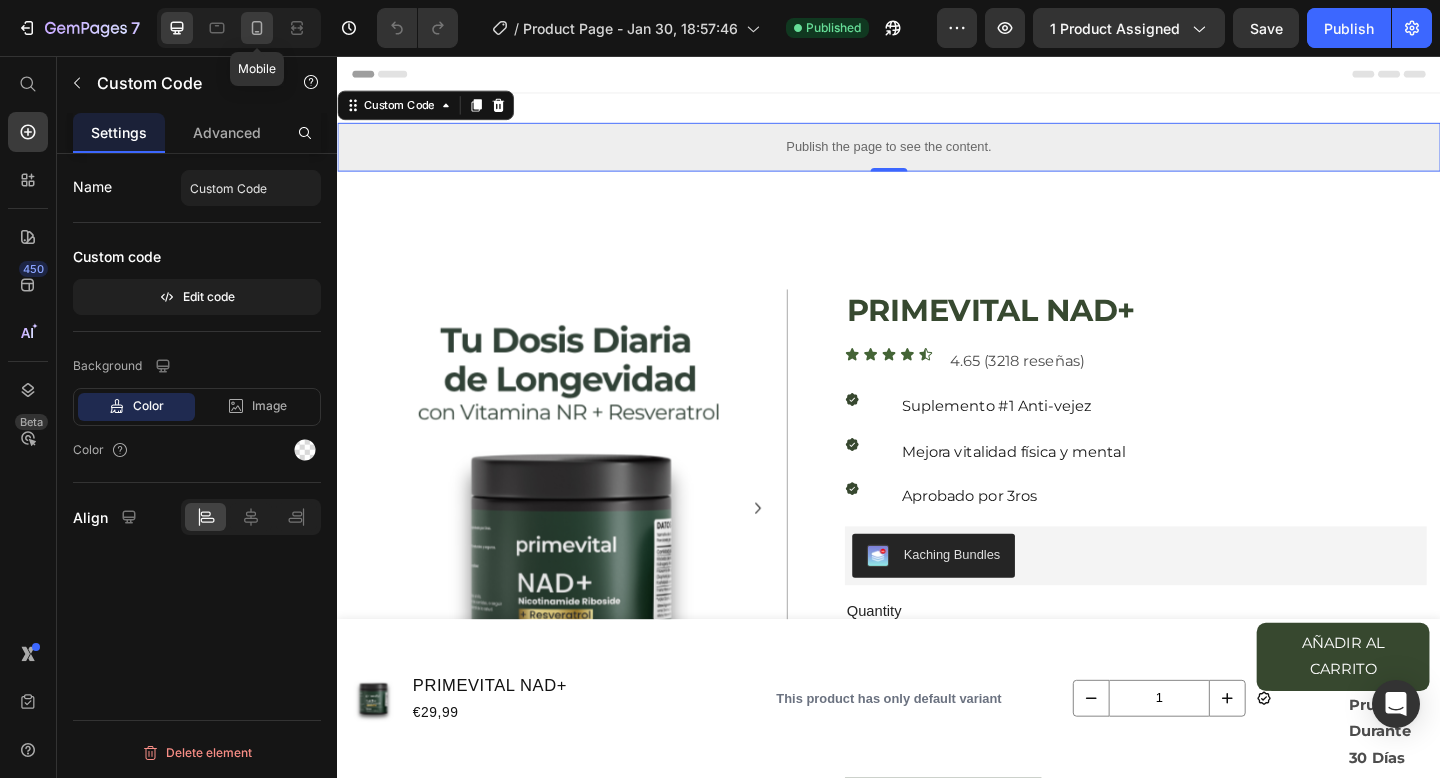 click 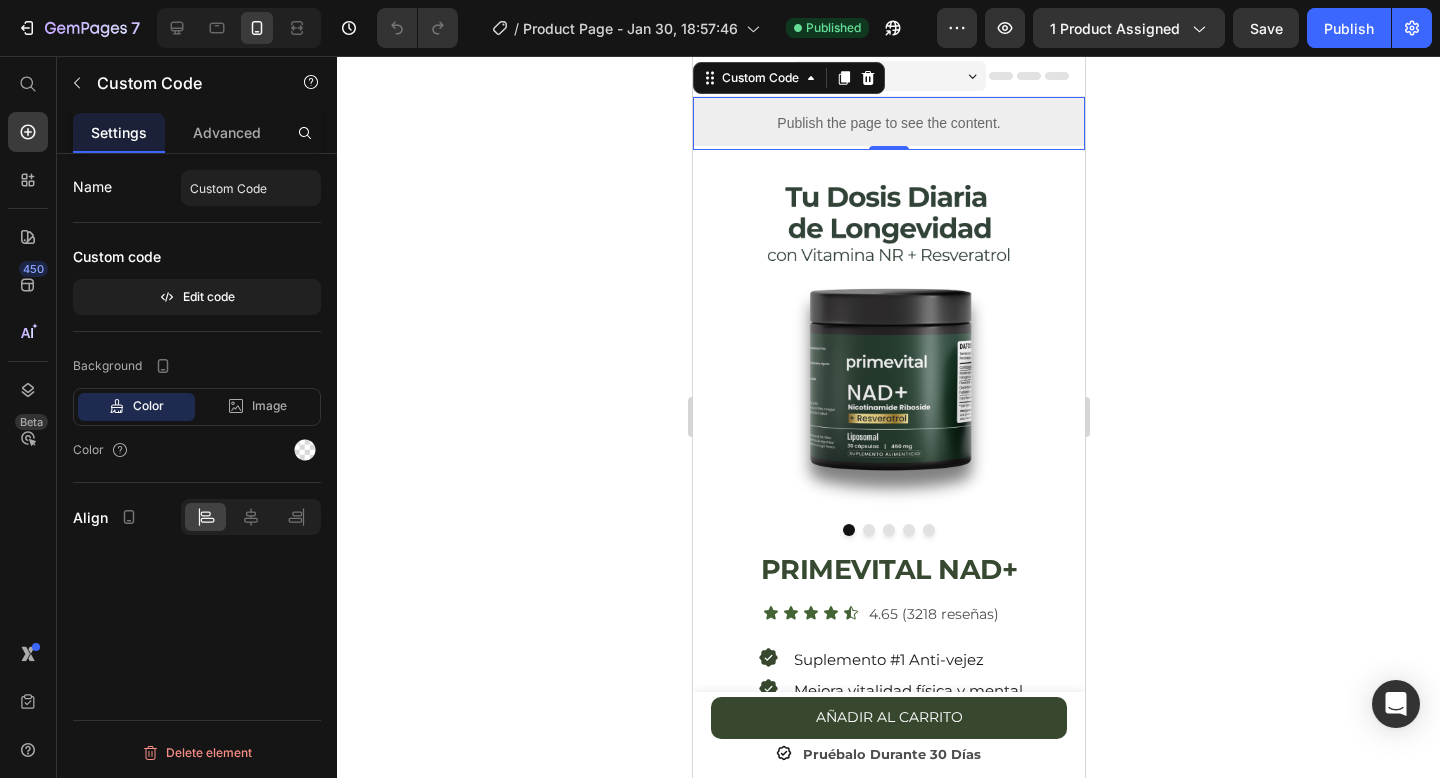click 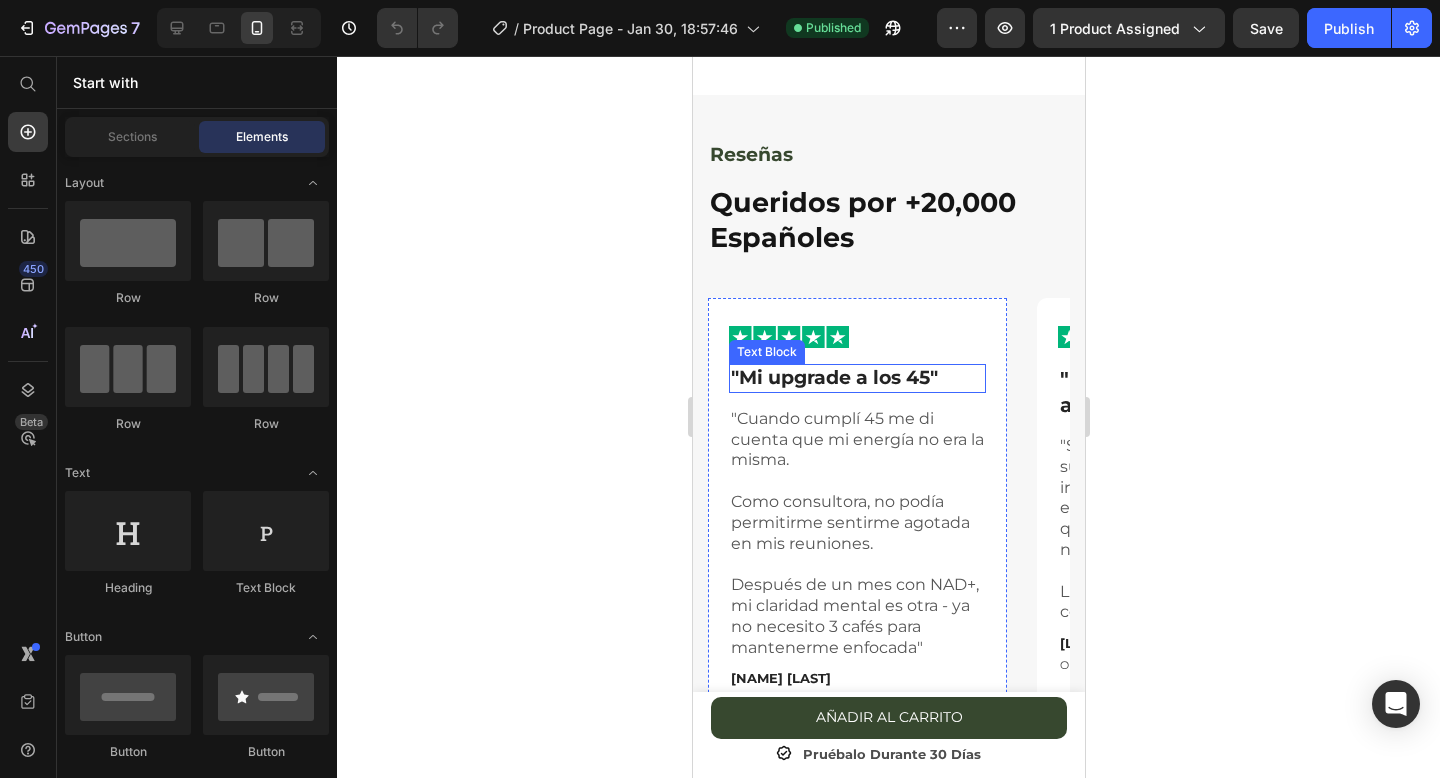 scroll, scrollTop: 2022, scrollLeft: 0, axis: vertical 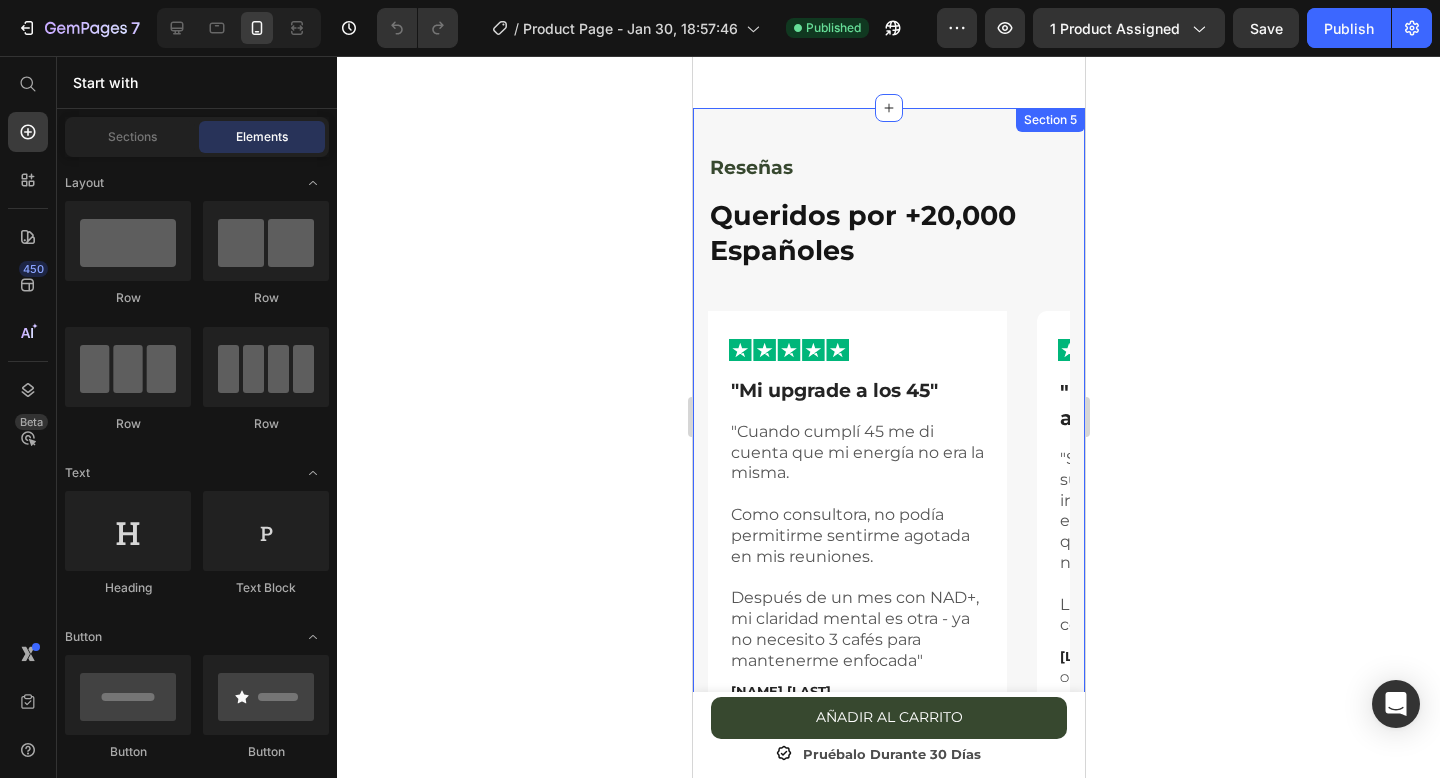 click on "Reseñas Text Block Queridos por +20,000 Españoles Heading Row Image Row "Mi upgrade a los 45" Text Block "Cuando cumplí 45 me di cuenta que mi energía no era la misma.    Como consultora, no podía permitirme sentirme agotada en mis reuniones.    Después de un mes con NAD+, mi claridad mental es otra - ya no necesito 3 cafés para mantenerme enfocada" Text Block Ana Gómez Text Block Obtenido de Trust Pilot Text Block Row Image Row "El secreto es empezar a tiempo" Text Block "Siempre fui escéptica con los suplementos, pero cuando investigué sobre el NAD+ y el envejecimiento celular, supe que tenía que empezar ahora, no esperar a los 50.    Llevo 2 meses y mi energía es como cuando tenía 25" Text Block Rosario M. Text Block Obtenido de Trust Pilot Text Block Row Image Row "Mi secreto anti-edad empieza por dentro" Text Block "A los 43 noté mi piel apagada y menos energía radiante. Después de 2 meses con NAD+, no solo recuperé mi brillo natural, sino que me siento más joven por dentro." at bounding box center (888, 473) 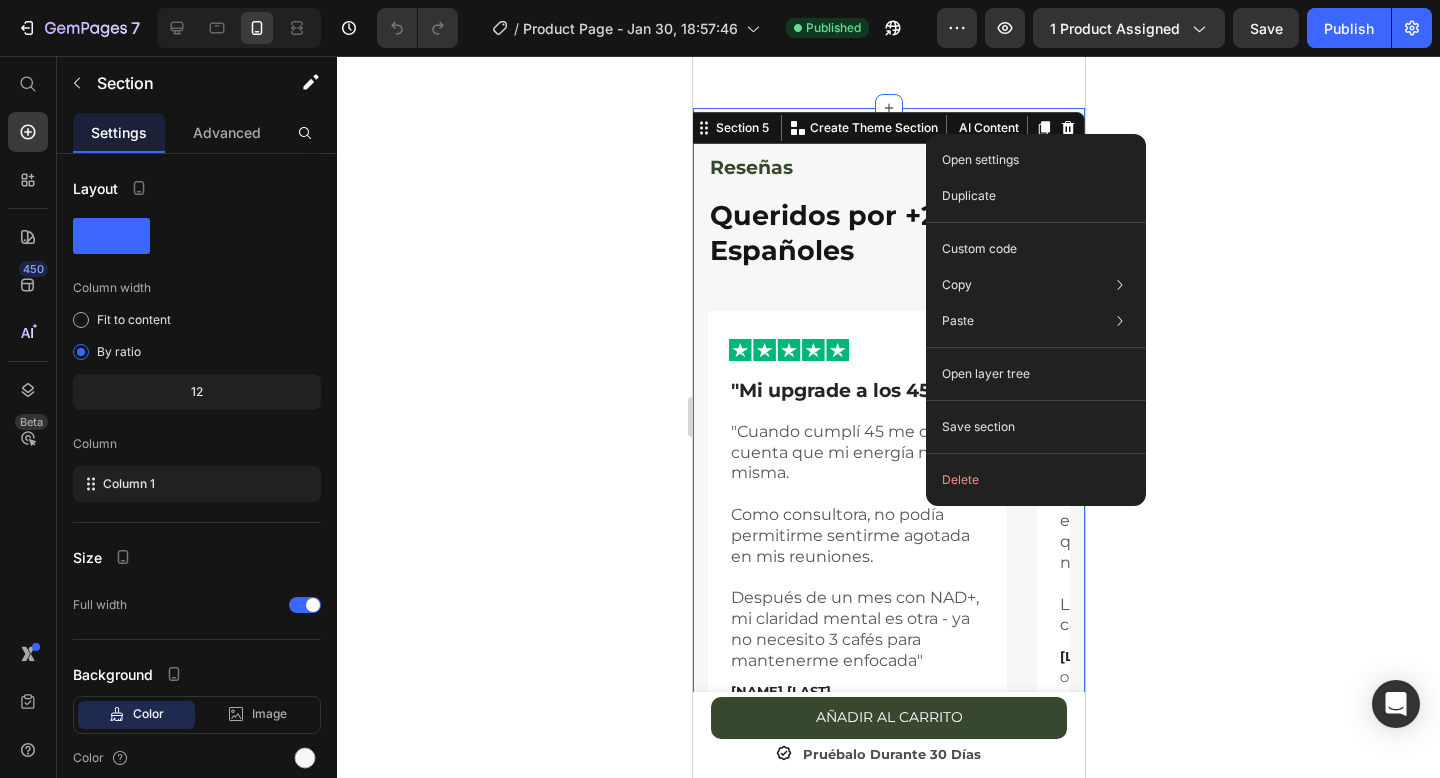 click 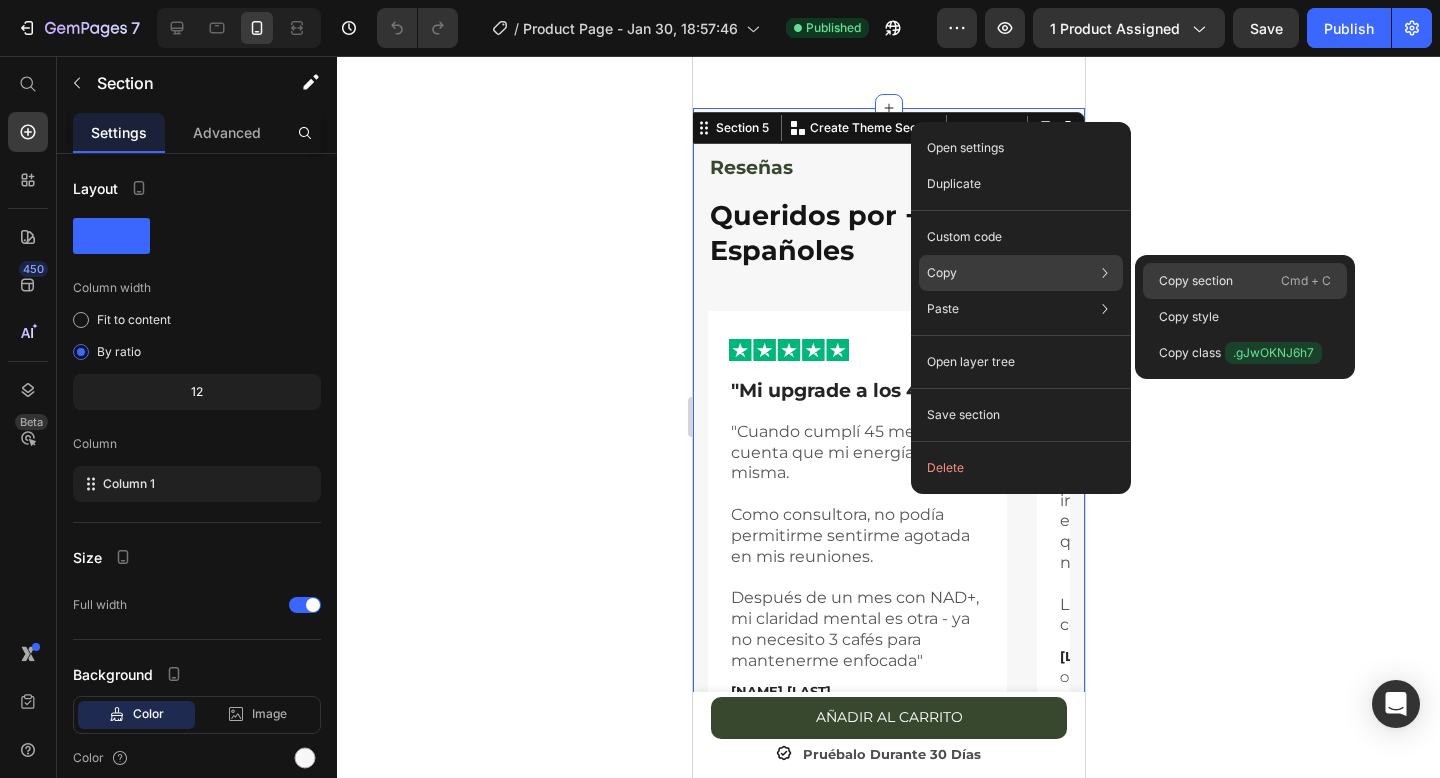 click on "Copy section  Cmd + C" 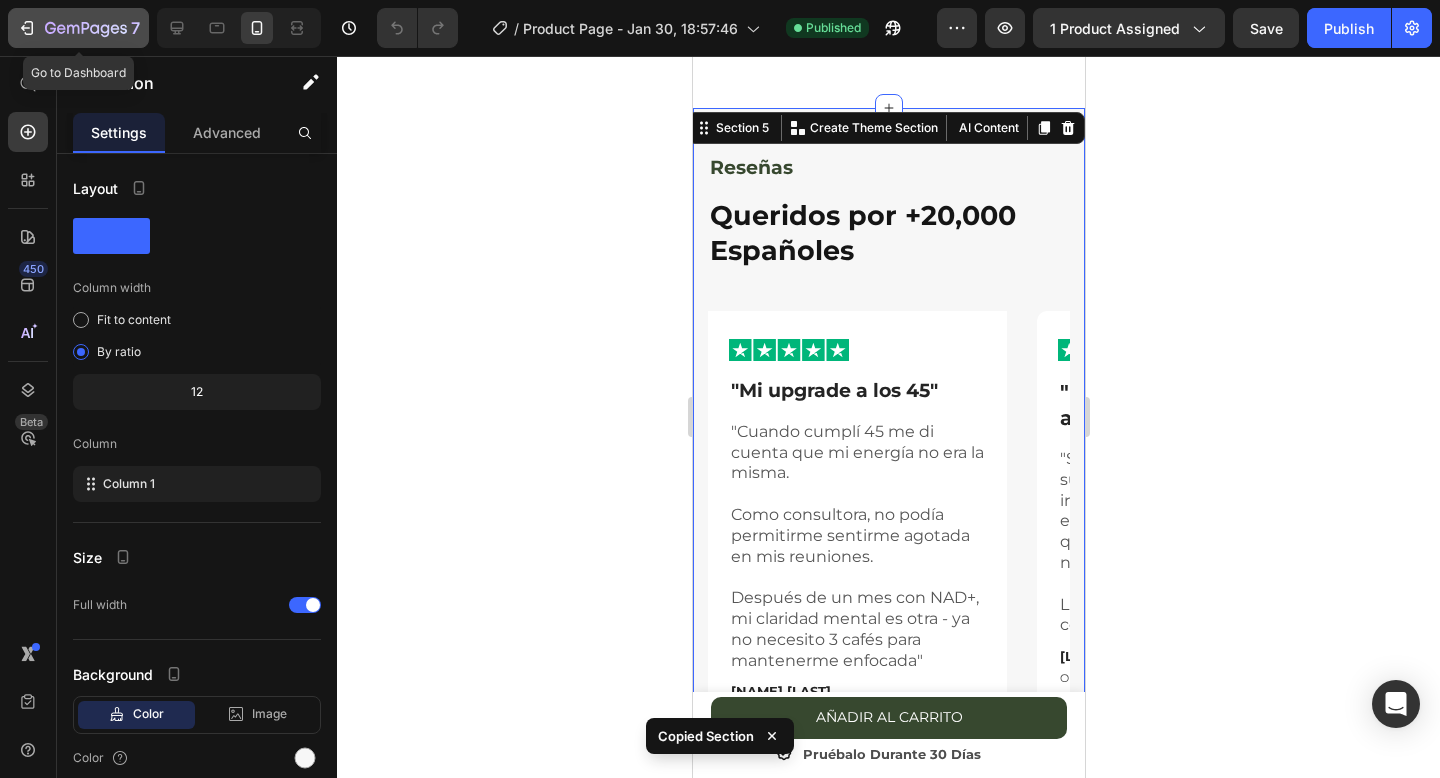 click 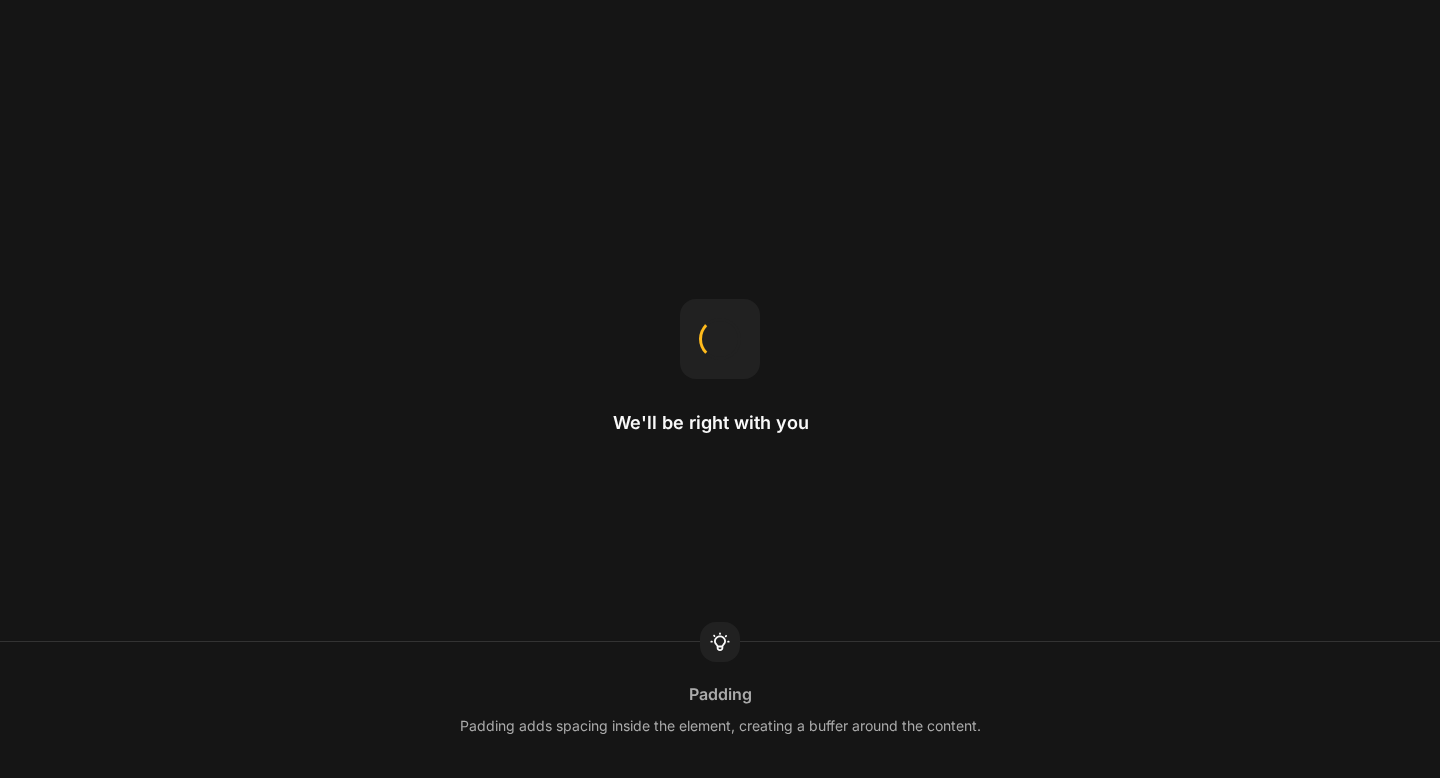 scroll, scrollTop: 0, scrollLeft: 0, axis: both 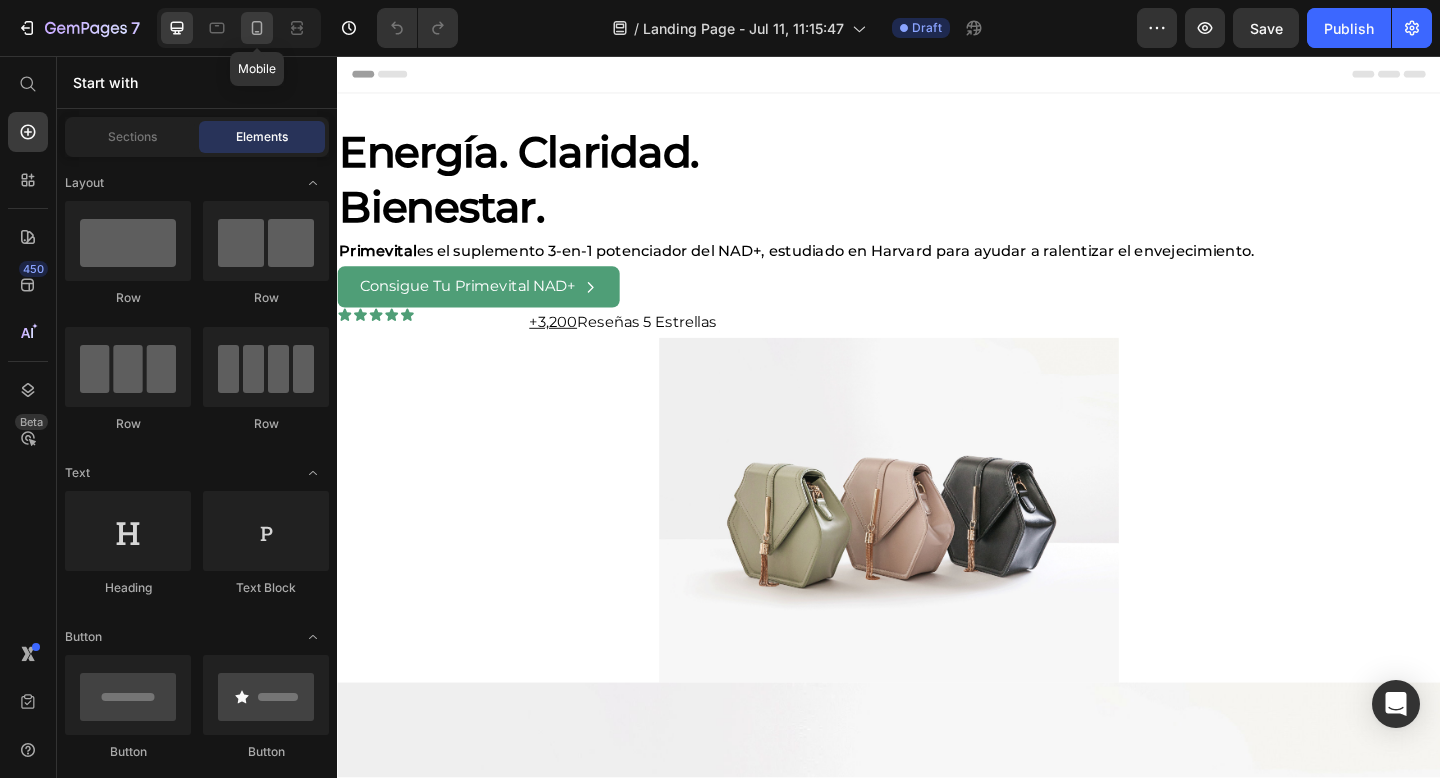 click 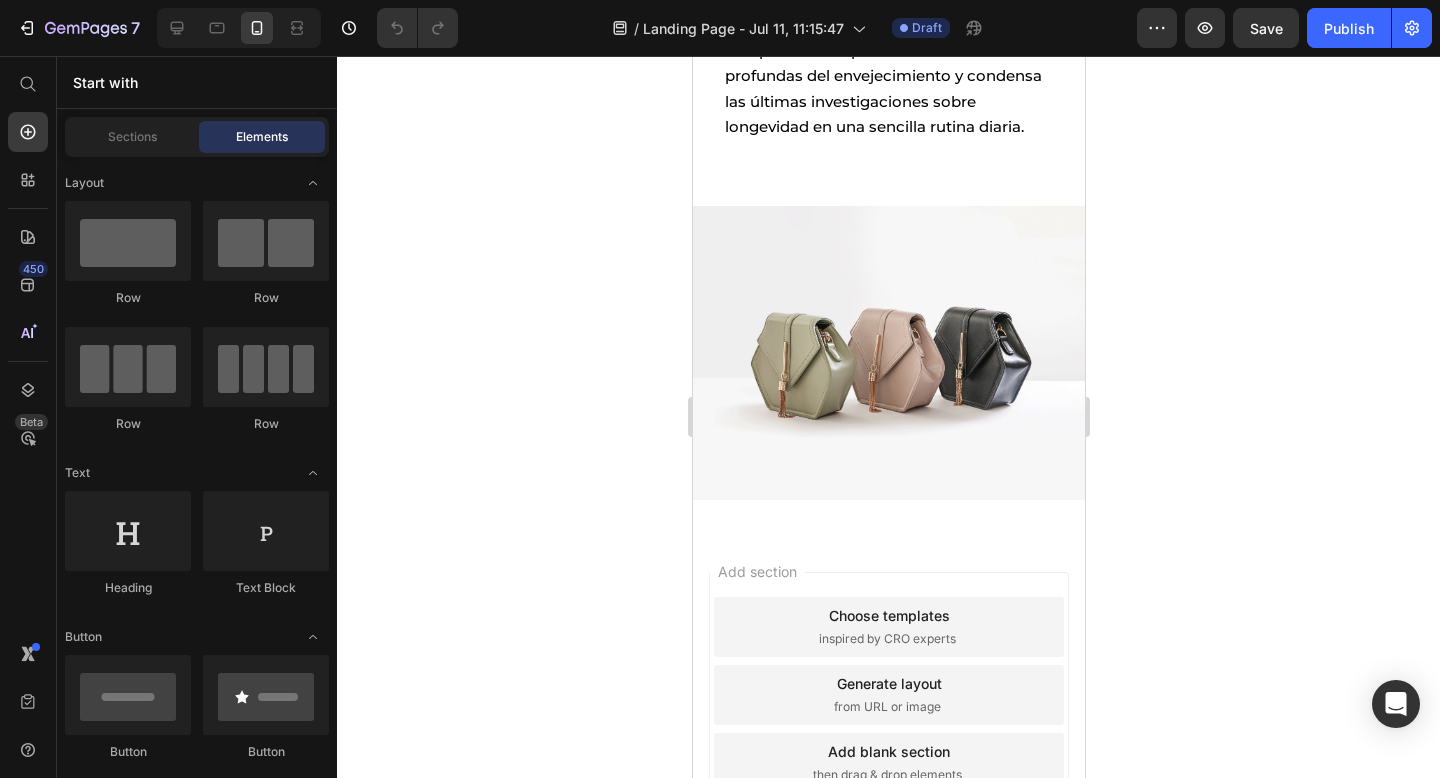 scroll, scrollTop: 1202, scrollLeft: 0, axis: vertical 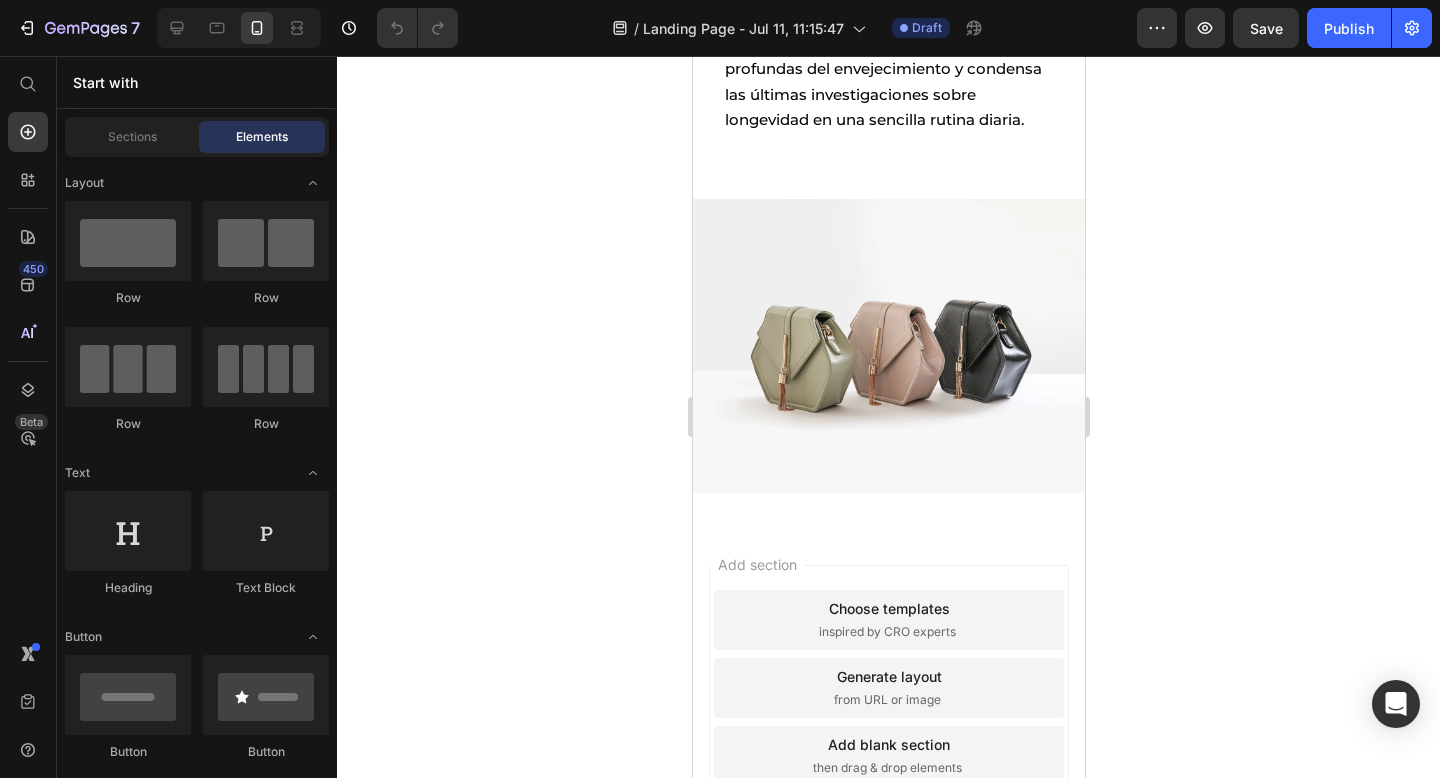 click at bounding box center (888, 346) 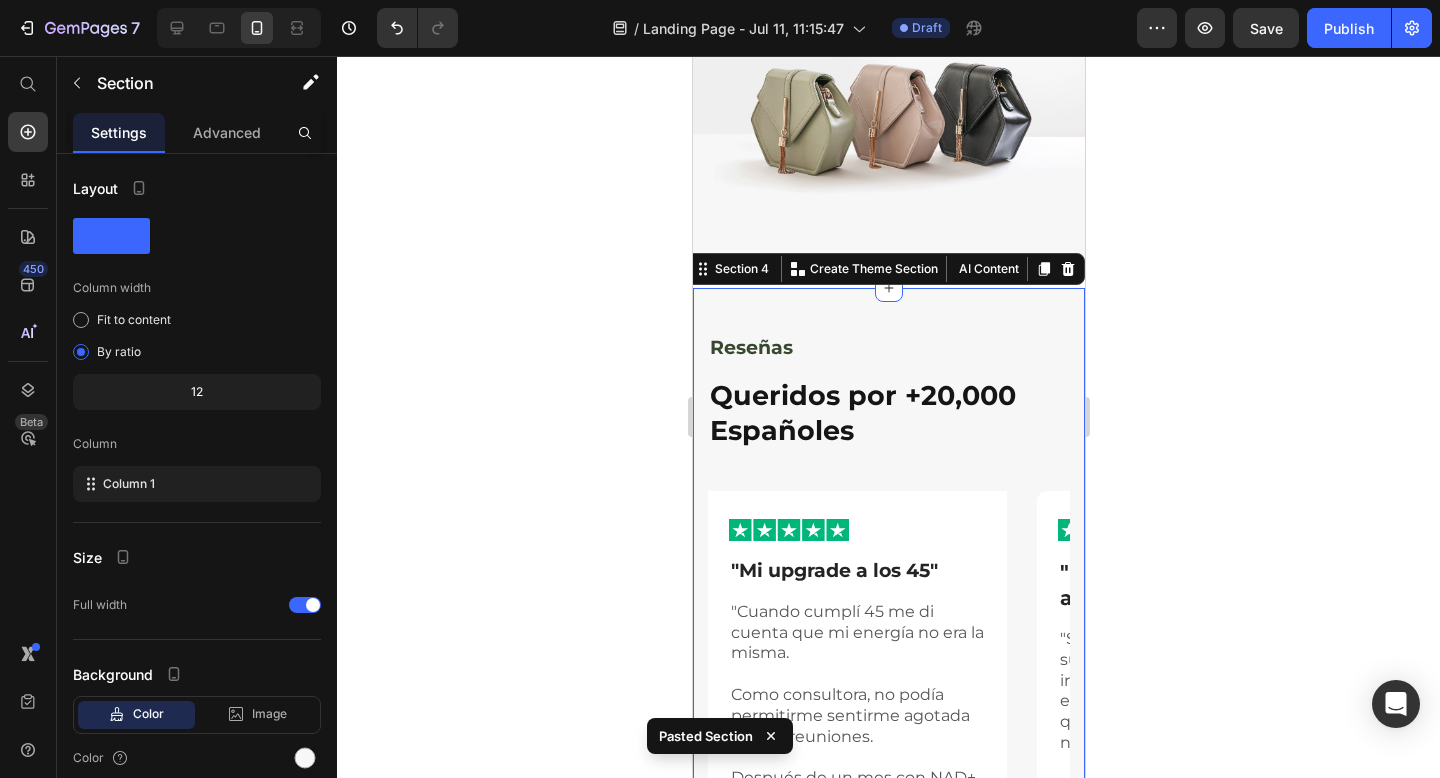 scroll, scrollTop: 1453, scrollLeft: 0, axis: vertical 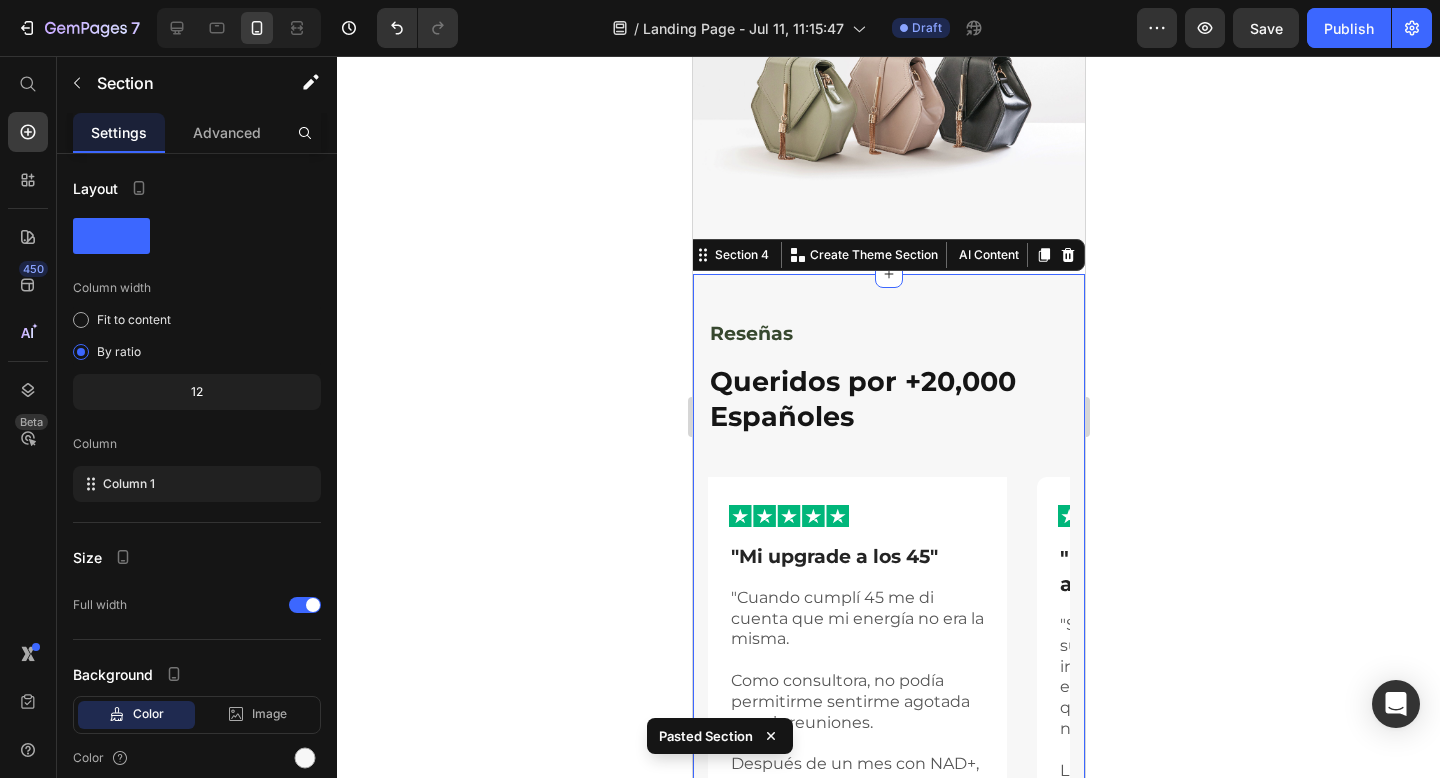 click 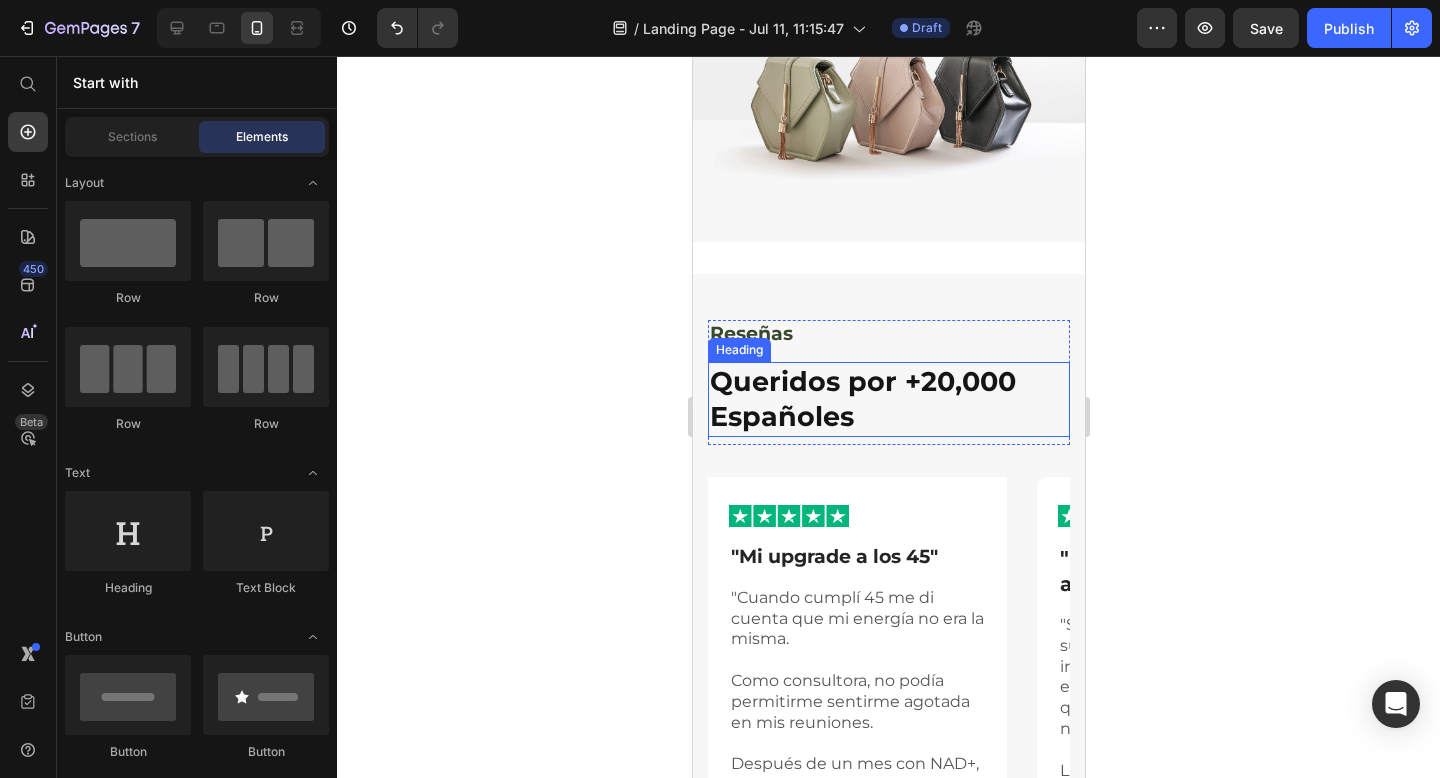 click on "Queridos por +20,000 Españoles" at bounding box center (888, 399) 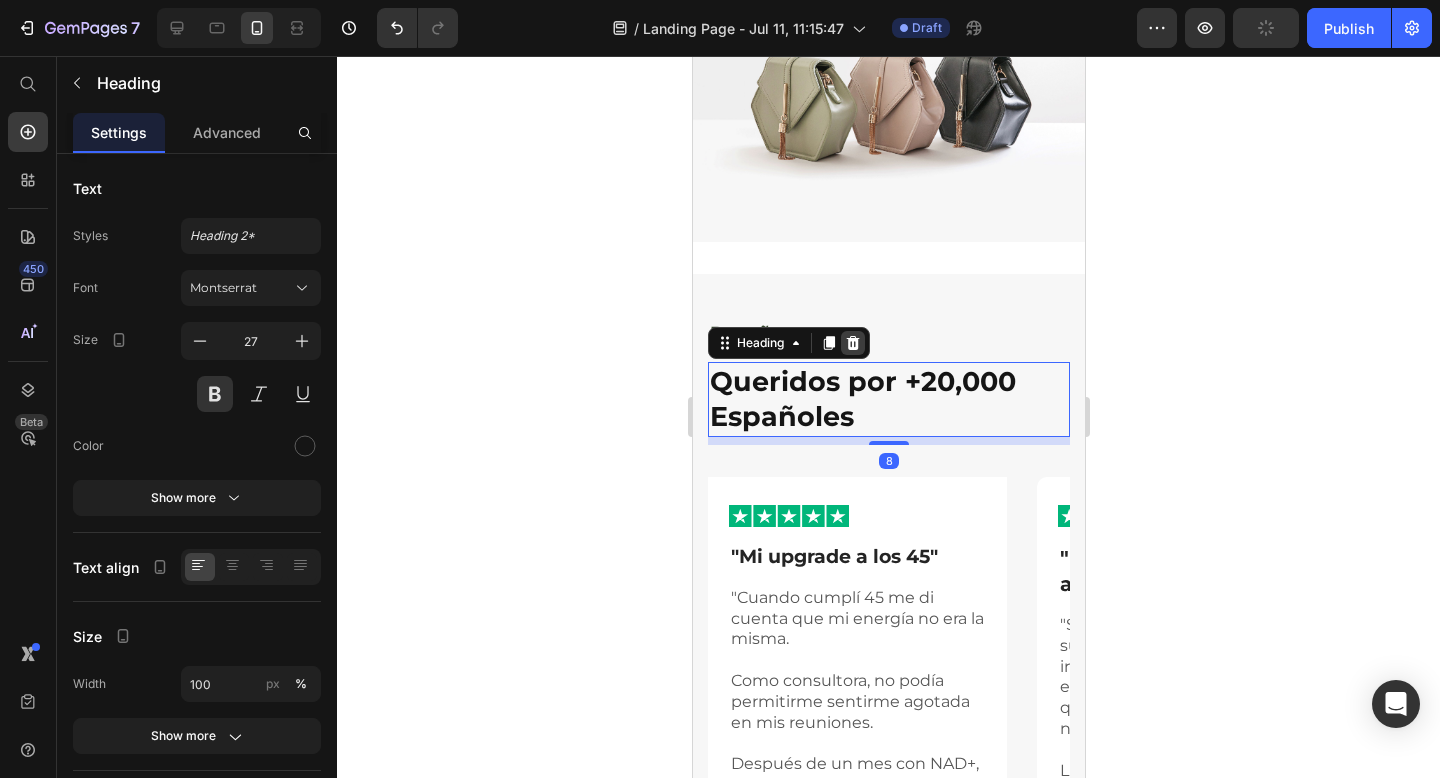 click 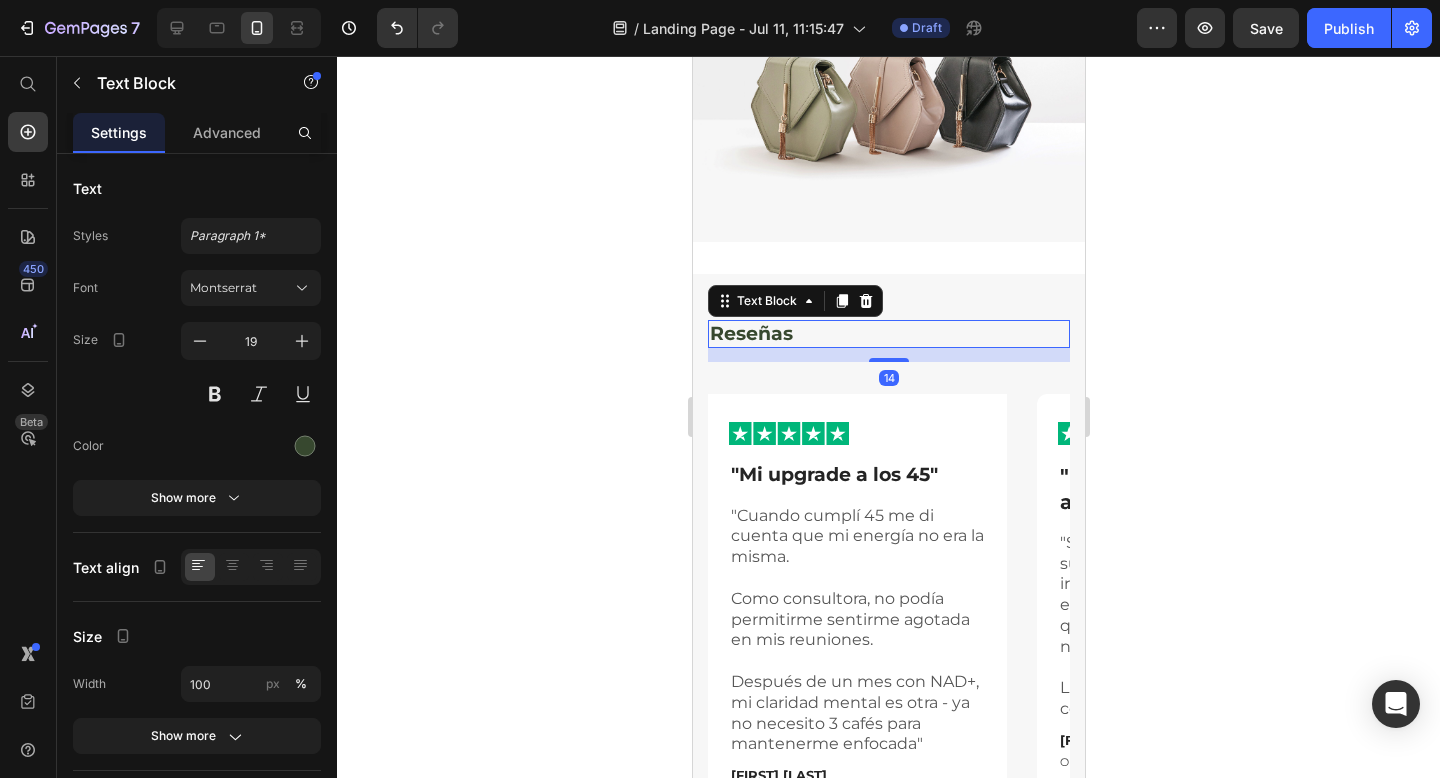 click on "Reseñas" at bounding box center [888, 334] 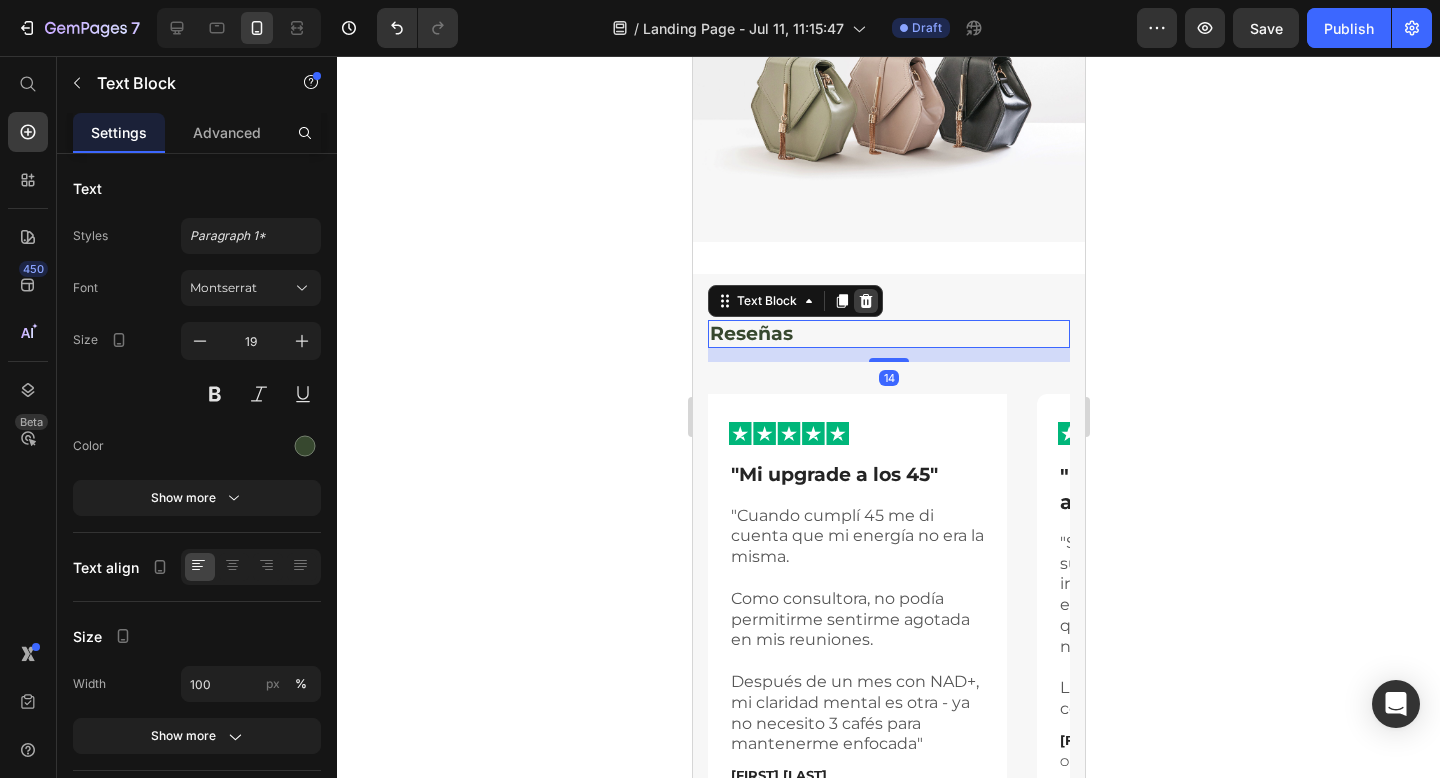 click at bounding box center [865, 301] 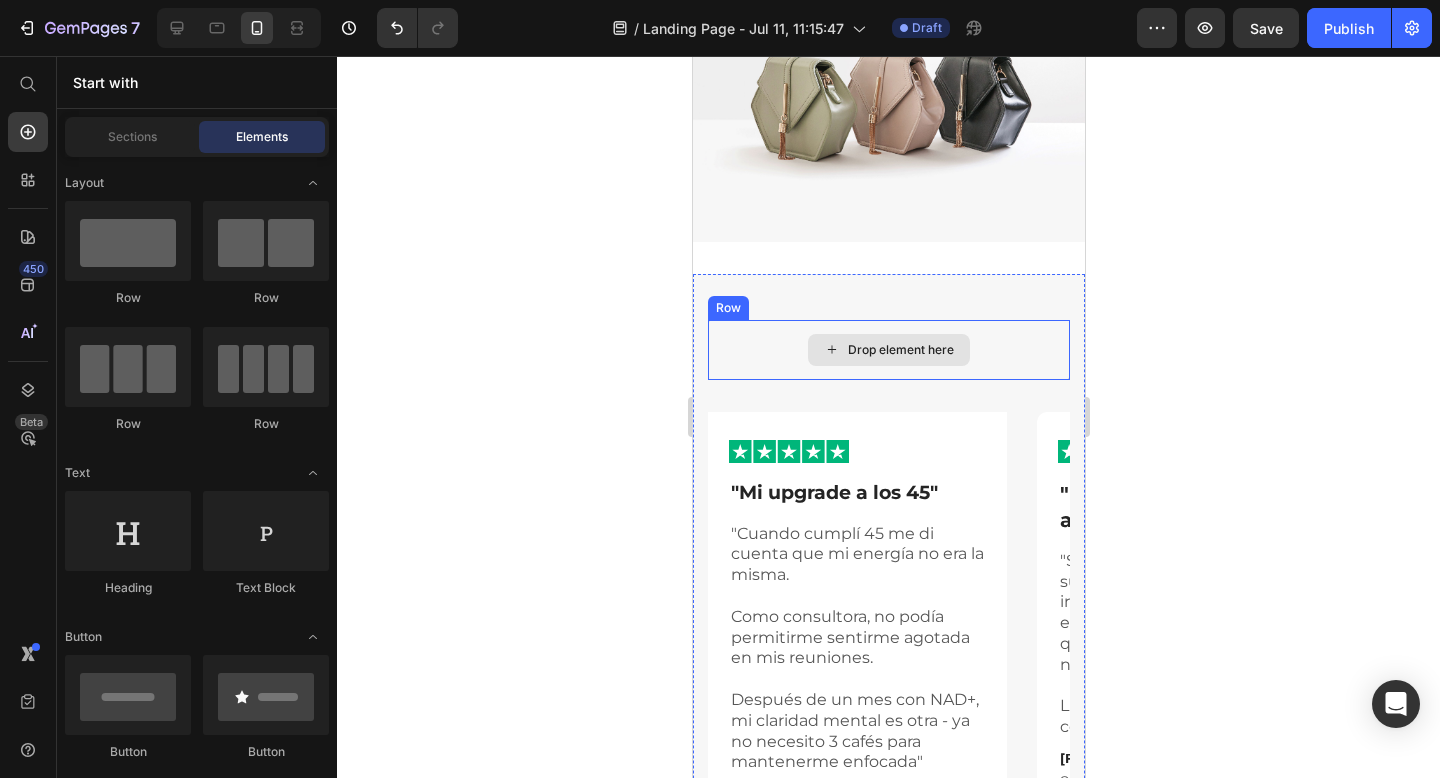 click on "Drop element here" at bounding box center [888, 350] 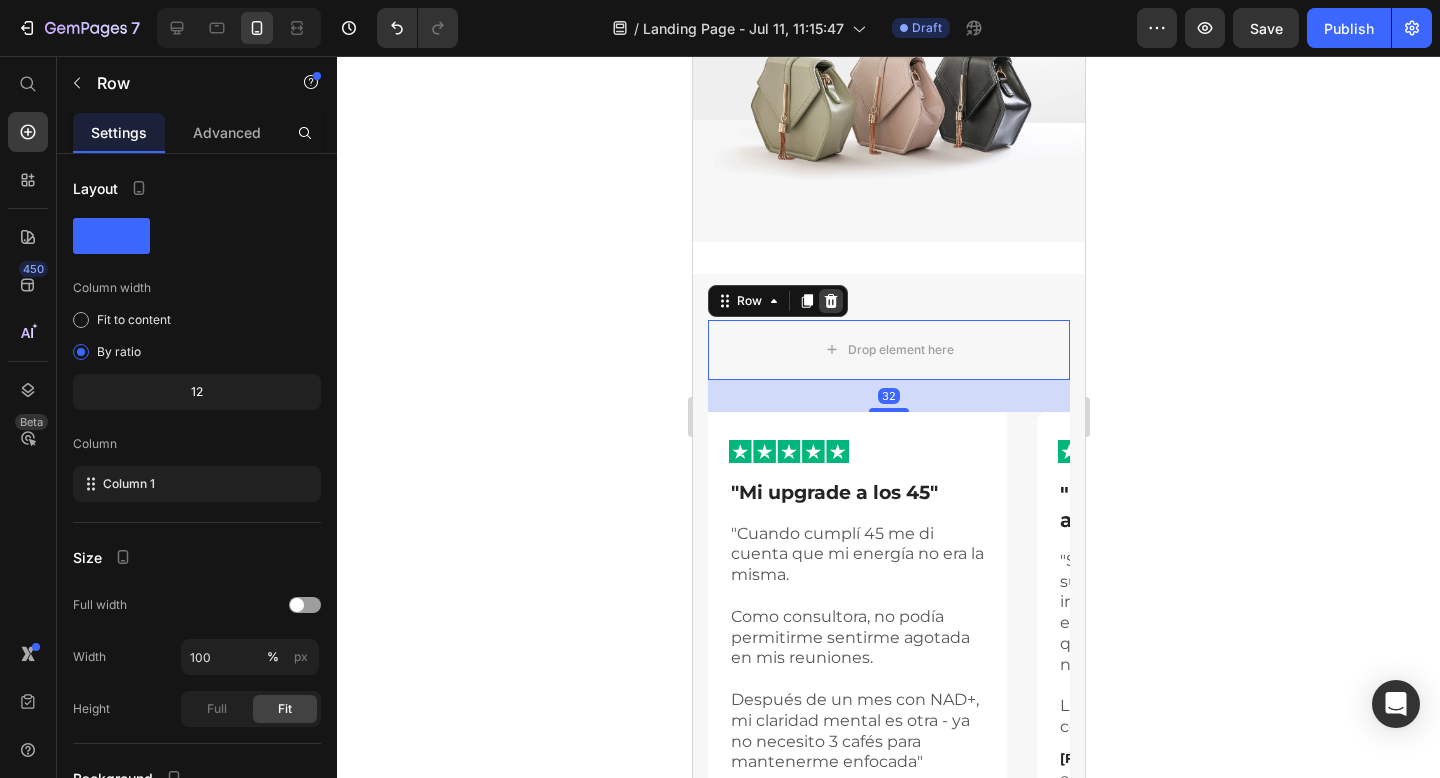 click 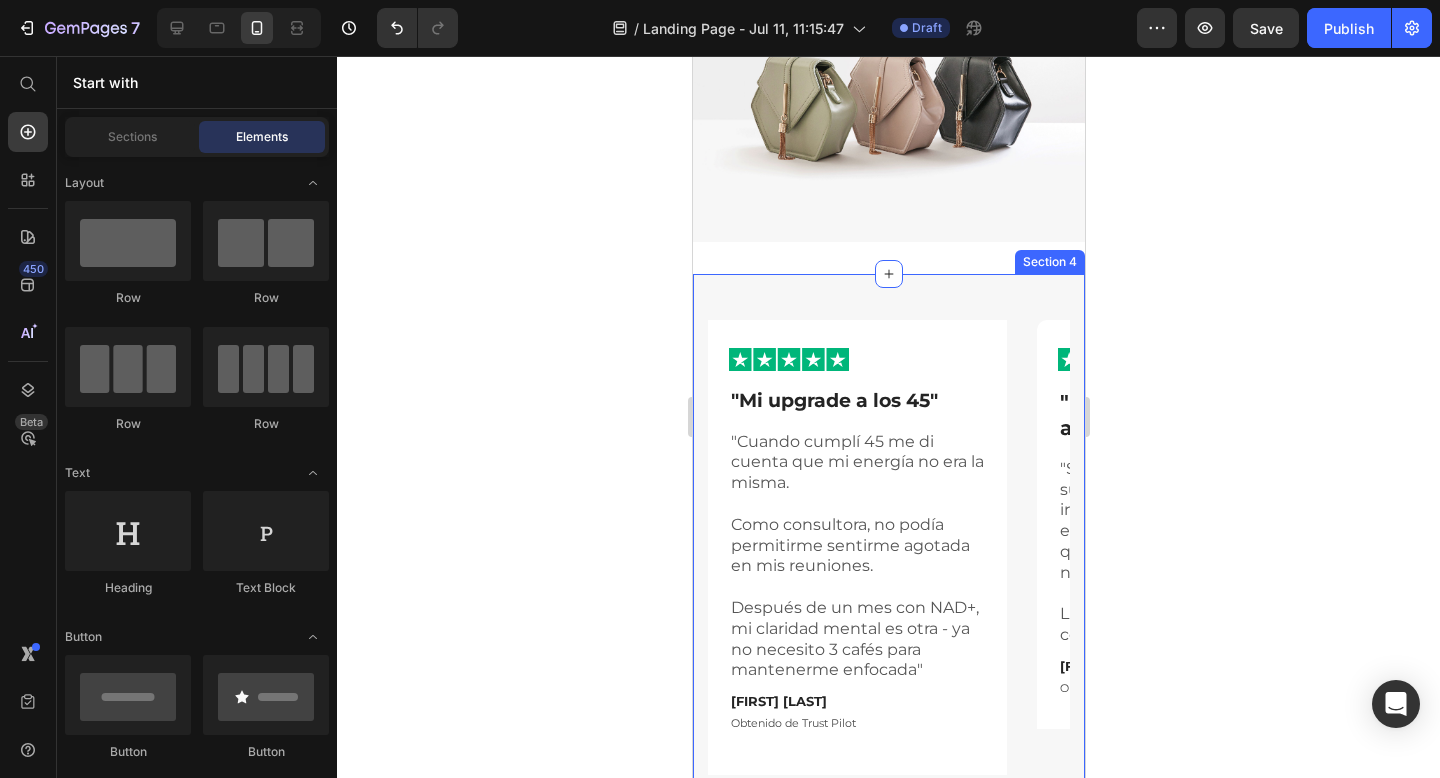 click on "Image Row "Mi upgrade a los 45" Text Block "Cuando cumplí 45 me di cuenta que mi energía no era la misma.    Como consultora, no podía permitirme sentirme agotada en mis reuniones.    Después de un mes con NAD+, mi claridad mental es otra - ya no necesito 3 cafés para mantenerme enfocada" Text Block Ana Gómez Text Block Obtenido de Trust Pilot Text Block Row Image Row "El secreto es empezar a tiempo" Text Block "Siempre fui escéptica con los suplementos, pero cuando investigué sobre el NAD+ y el envejecimiento celular, supe que tenía que empezar ahora, no esperar a los 50.    Llevo 2 meses y mi energía es como cuando tenía 25" Text Block Rosario M. Text Block Obtenido de Trust Pilot Text Block Row Image Row "Mi secreto anti-edad empieza por dentro" Text Block "A los 43 noté mi piel apagada y menos energía radiante. Después de 2 meses con NAD+, no solo recuperé mi brillo natural, sino que me siento más joven por dentro.    Text Block Jennifer T. Text Block Obtenido de Trust Pilot Row" at bounding box center [888, 560] 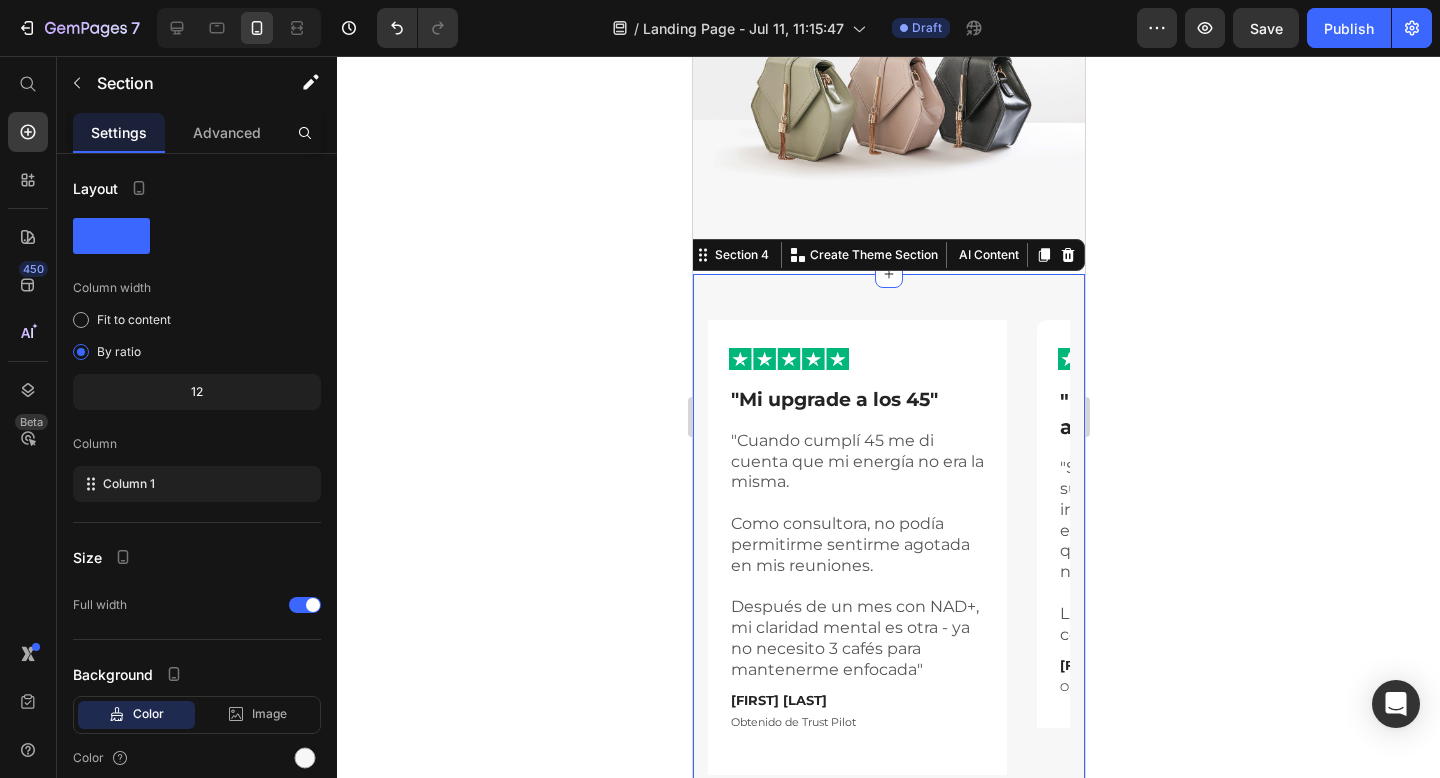 click 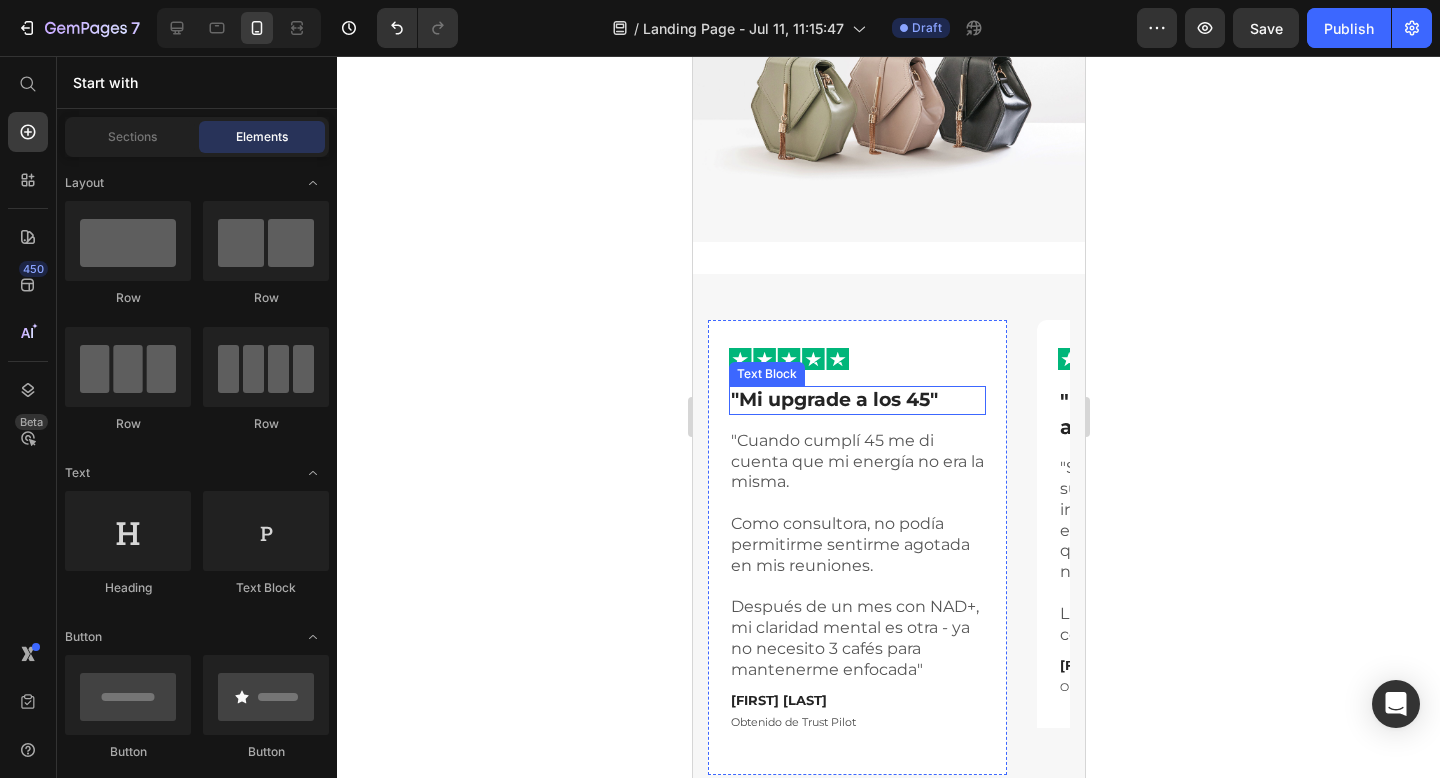 click on ""Mi upgrade a los 45"" at bounding box center (856, 400) 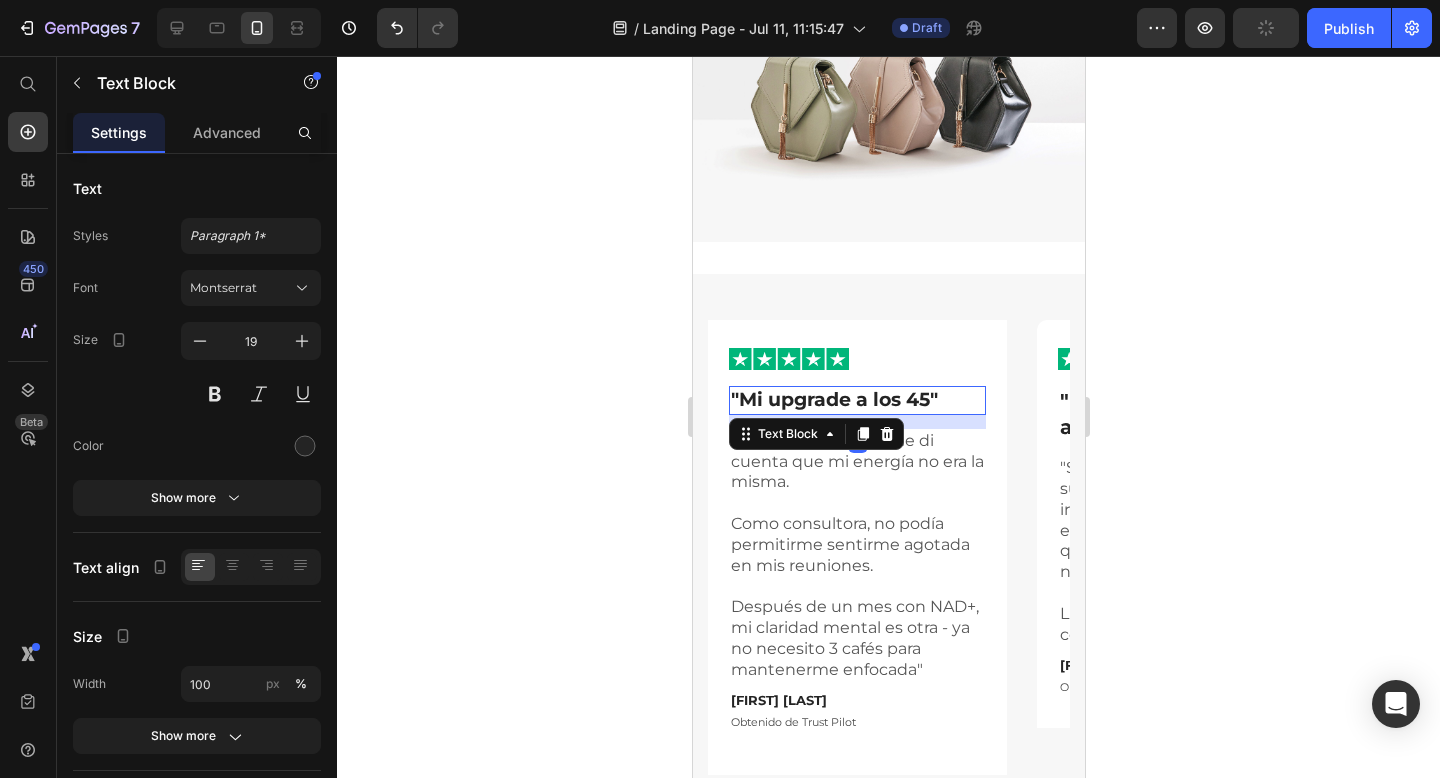 click on ""Mi upgrade a los 45"" at bounding box center [856, 400] 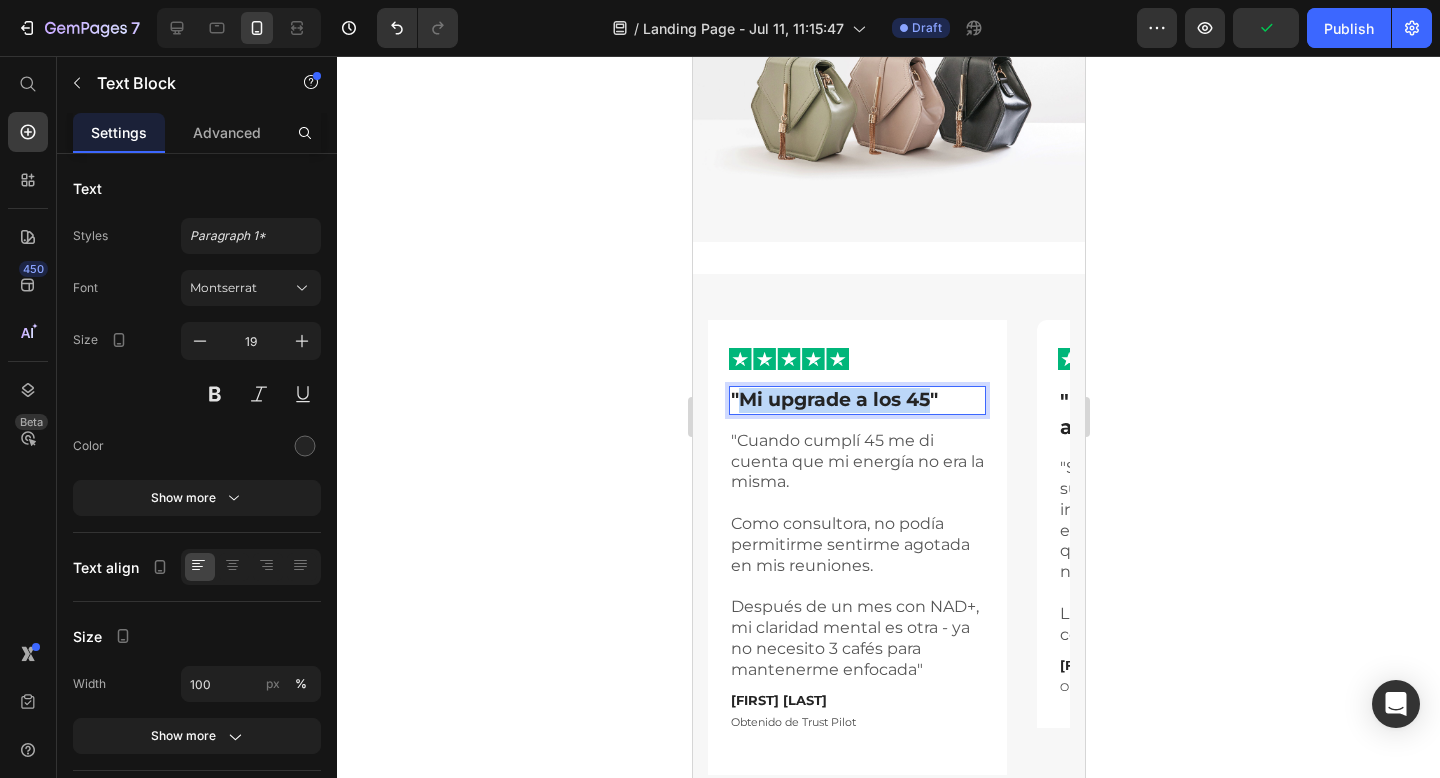 drag, startPoint x: 930, startPoint y: 399, endPoint x: 743, endPoint y: 396, distance: 187.02406 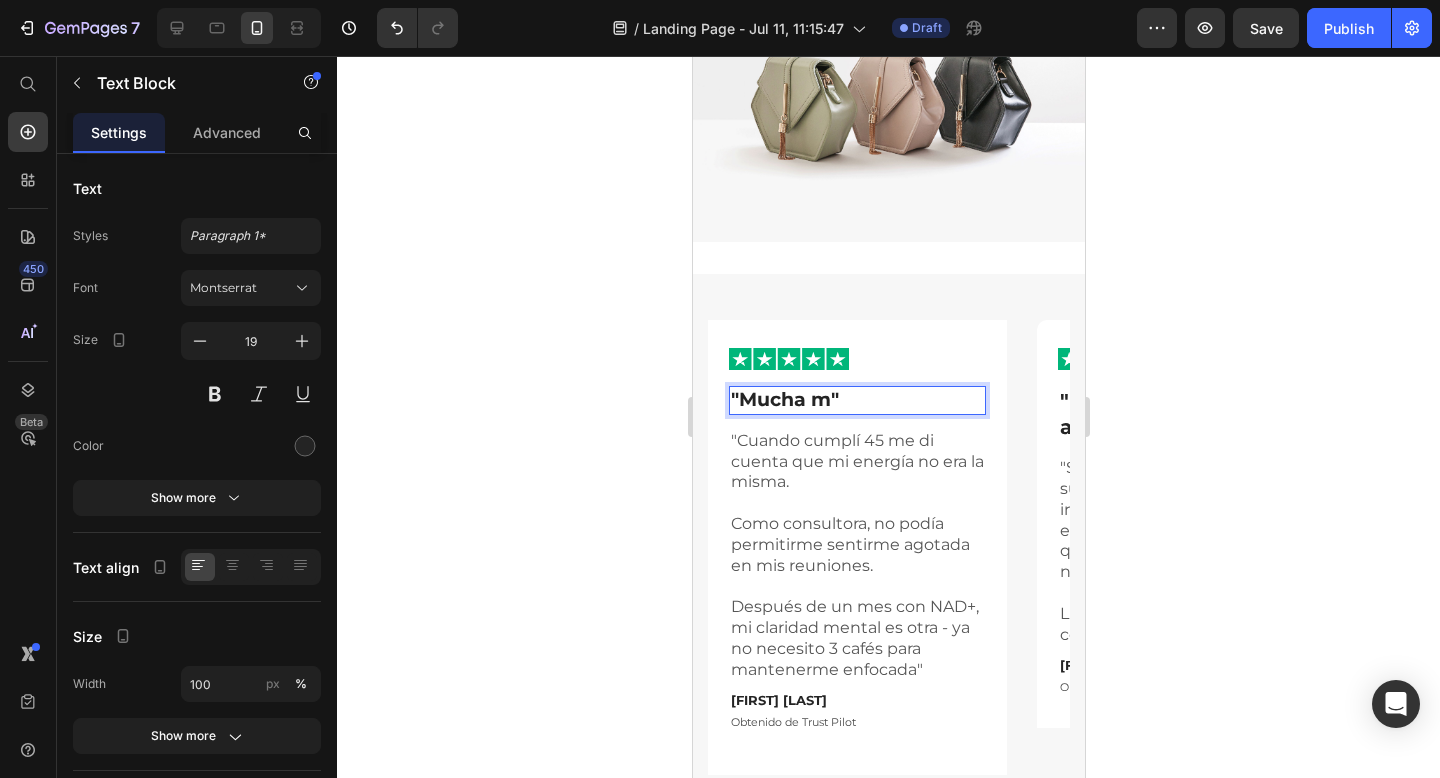 type 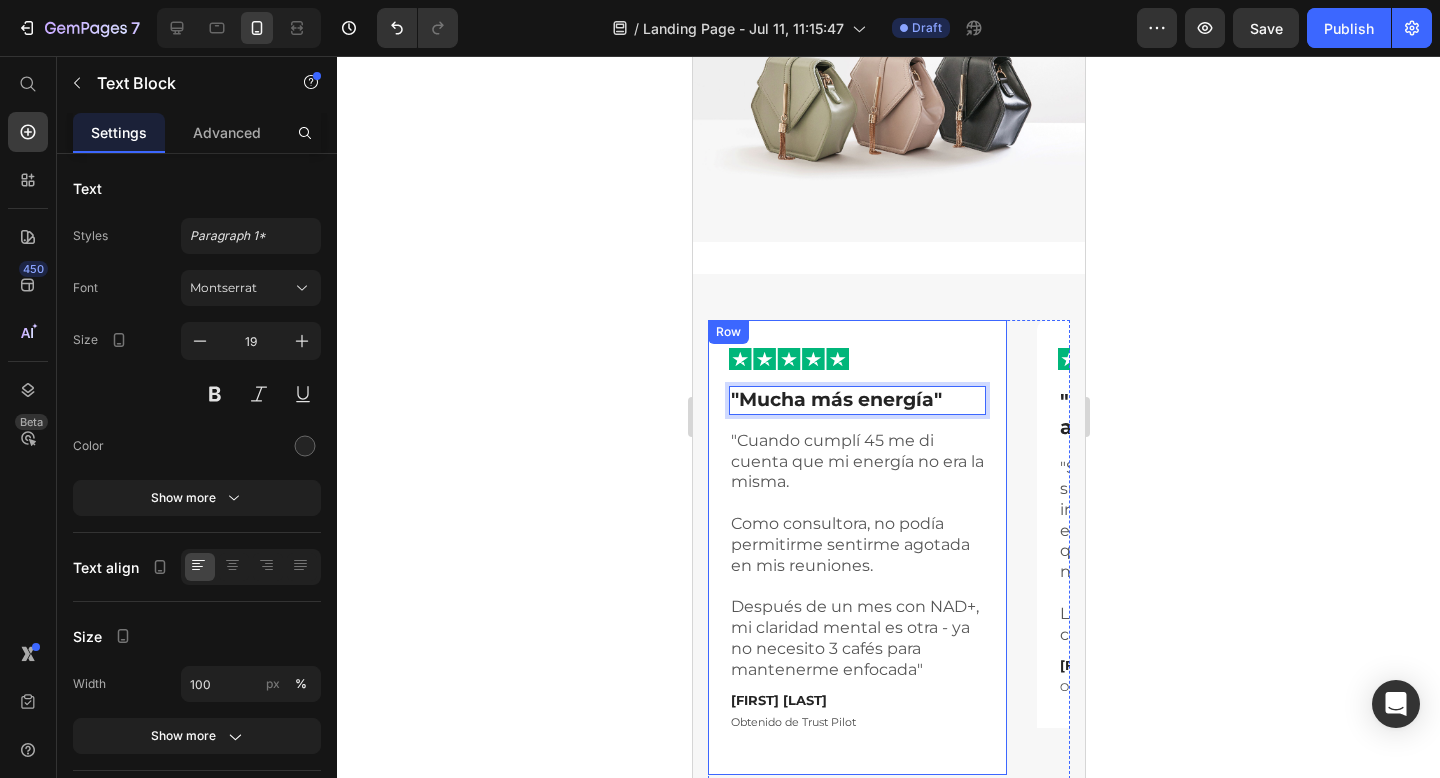 click 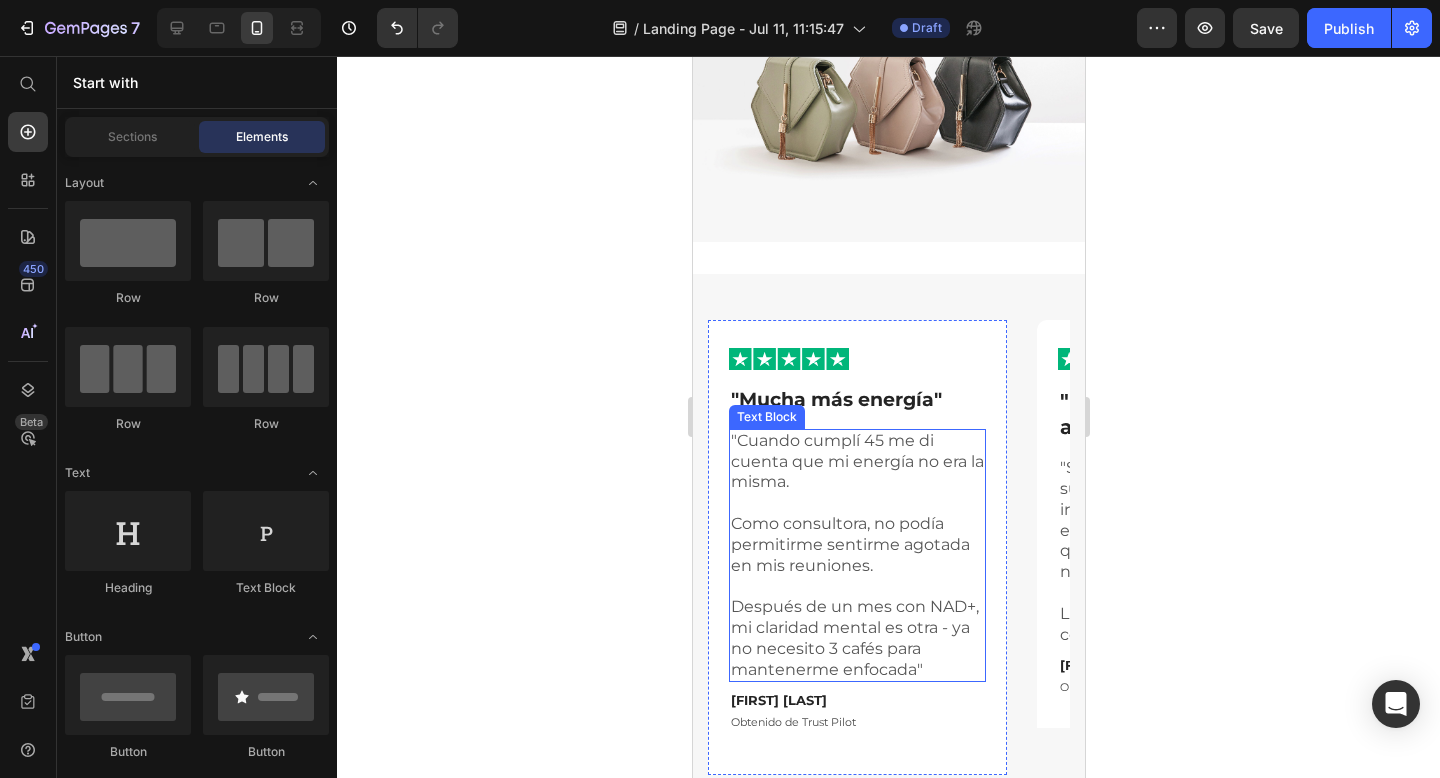 click at bounding box center [856, 503] 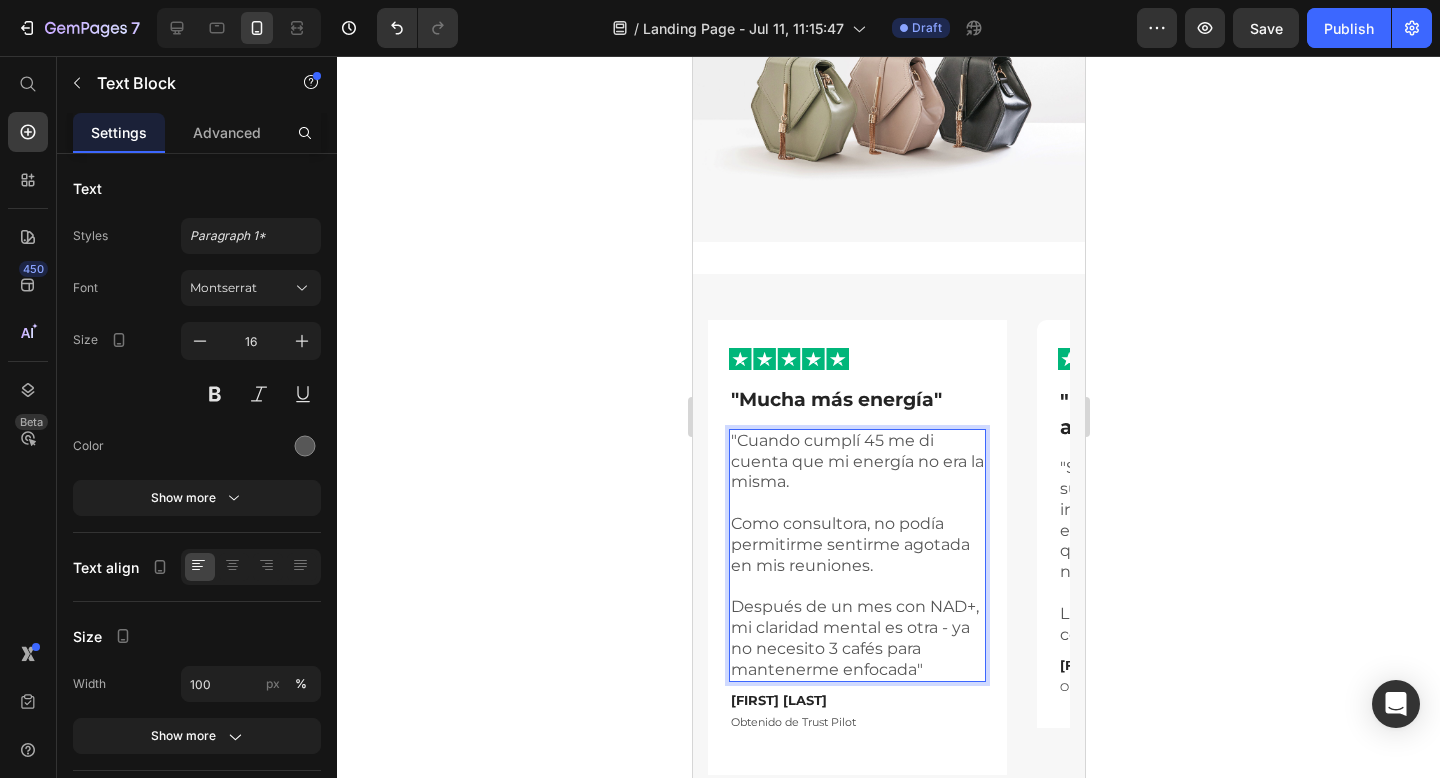 click on "Después de un mes con NAD+, mi claridad mental es otra - ya no necesito 3 cafés para mantenerme enfocada"" at bounding box center [856, 638] 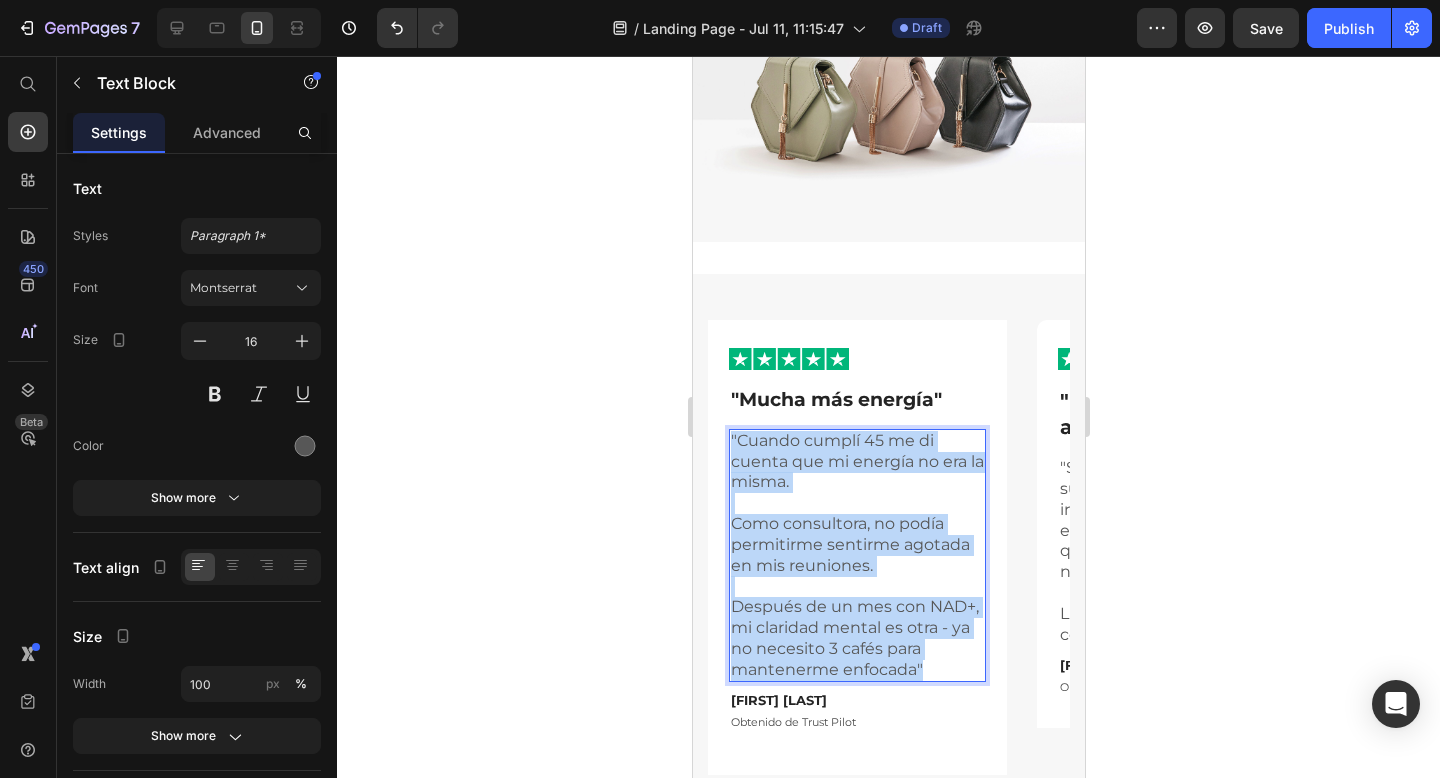 drag, startPoint x: 923, startPoint y: 663, endPoint x: 724, endPoint y: 431, distance: 305.65503 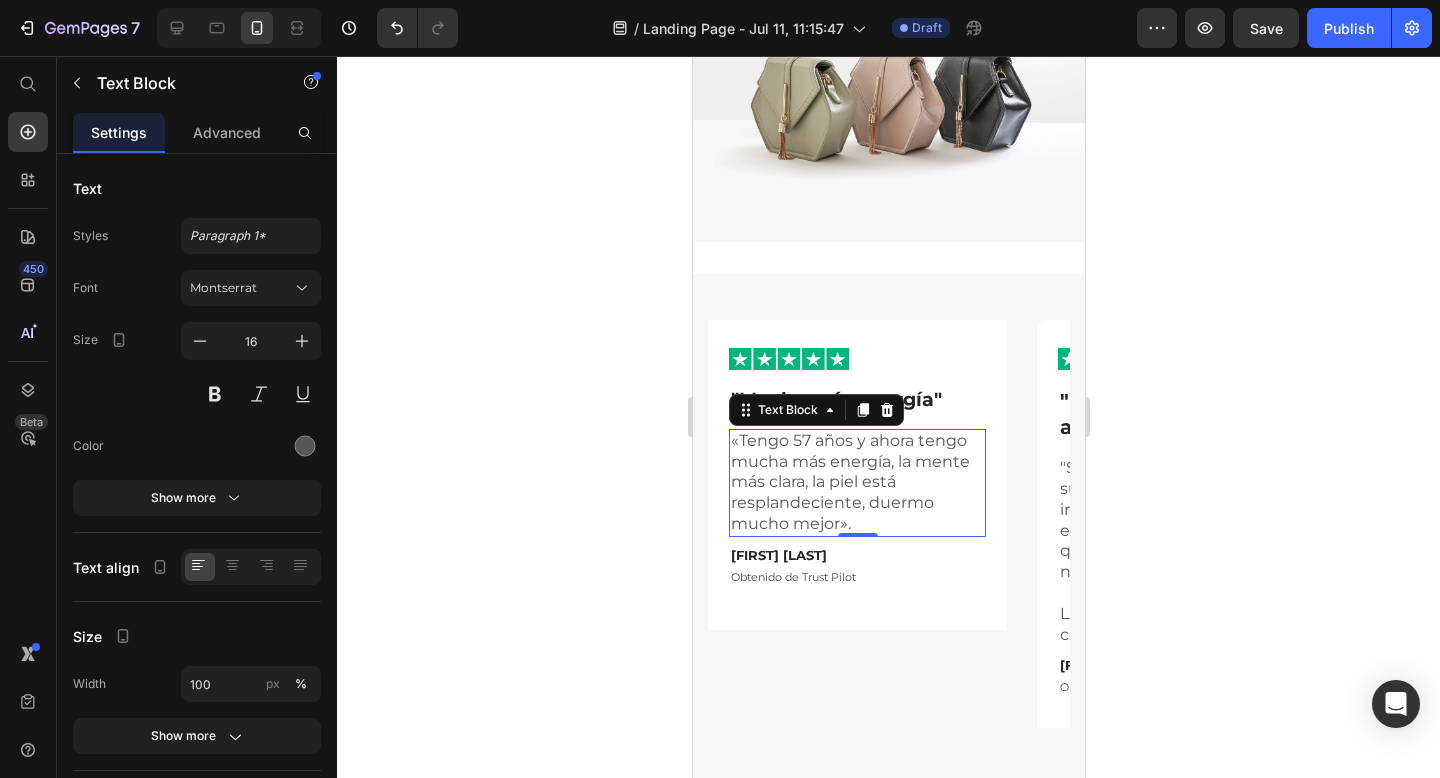 click 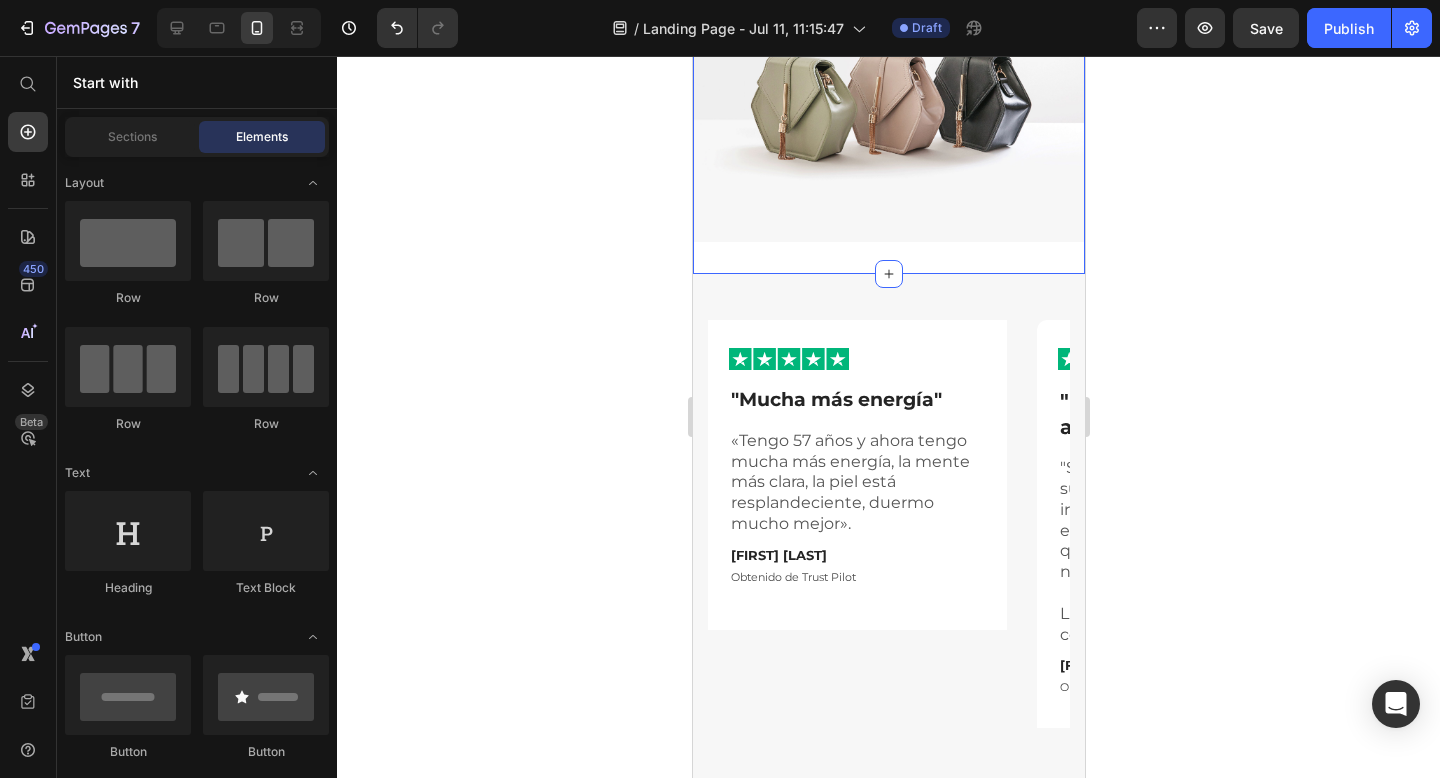 click on "Image Row Section 3" at bounding box center [888, 95] 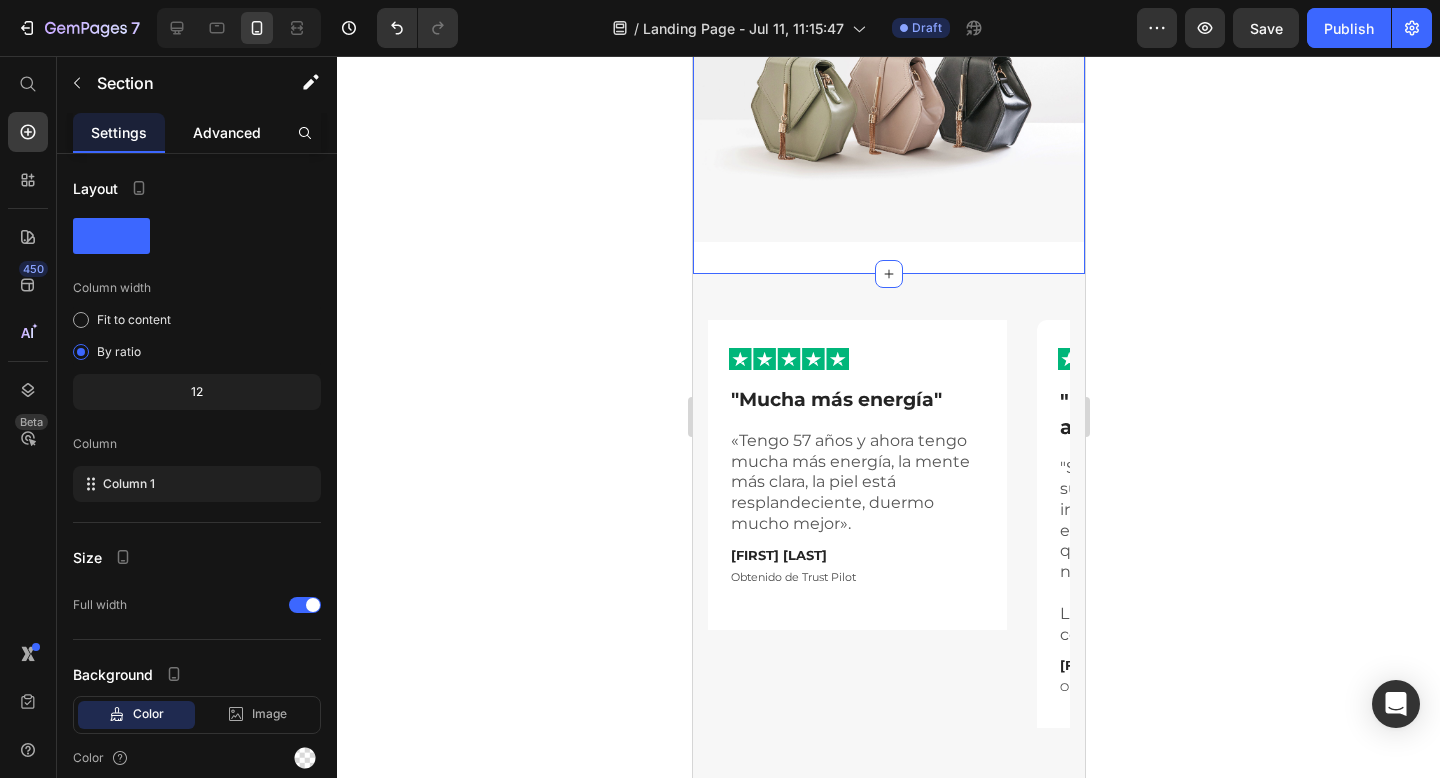 click on "Advanced" 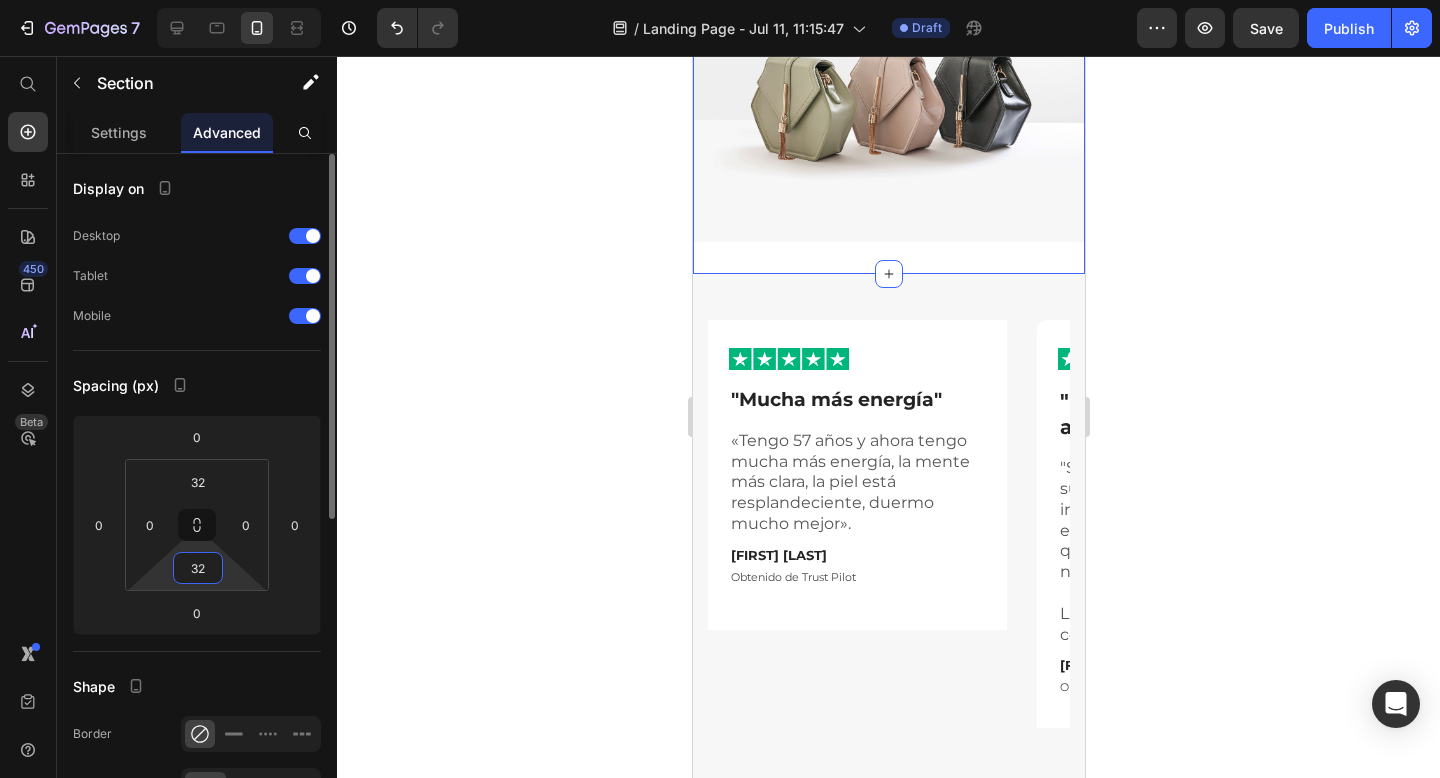 click on "32" at bounding box center [198, 568] 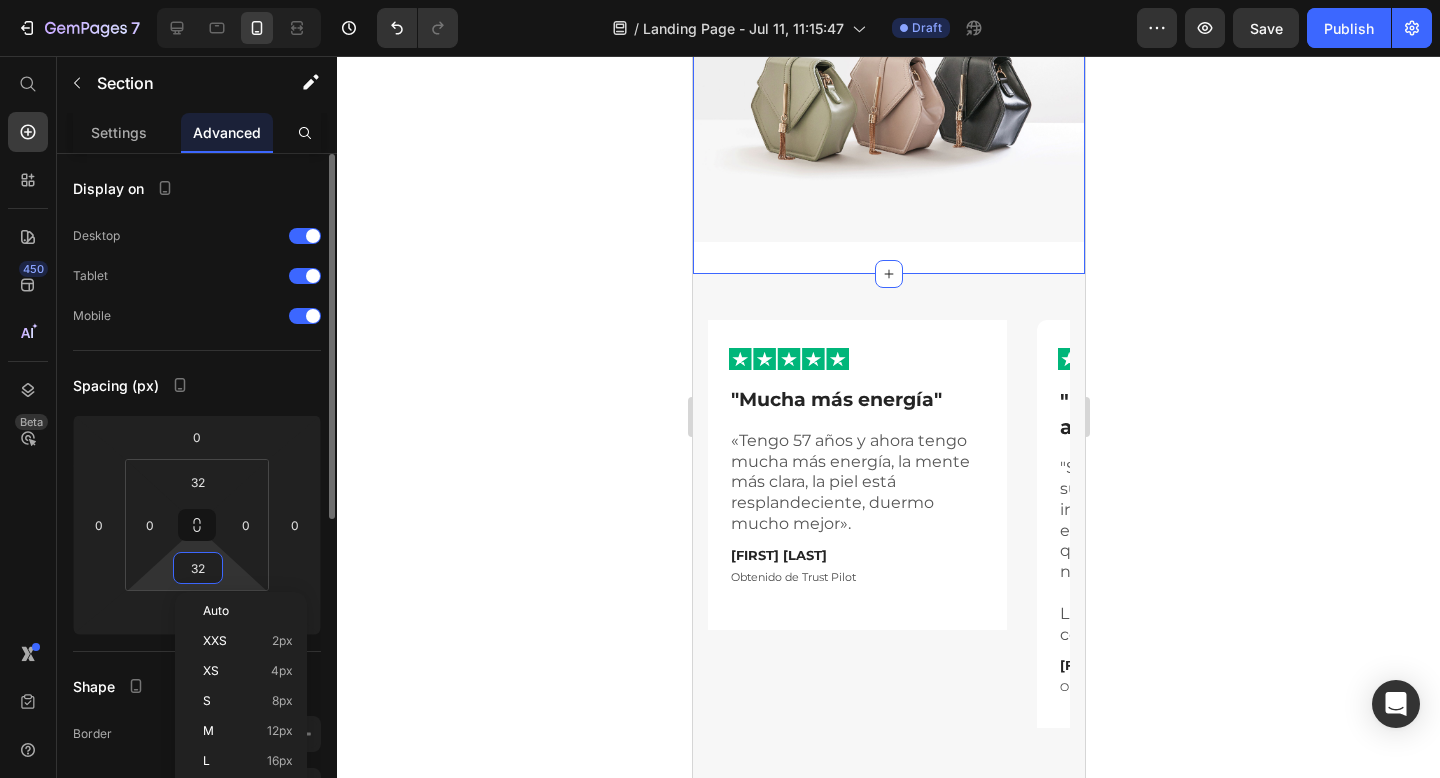 type 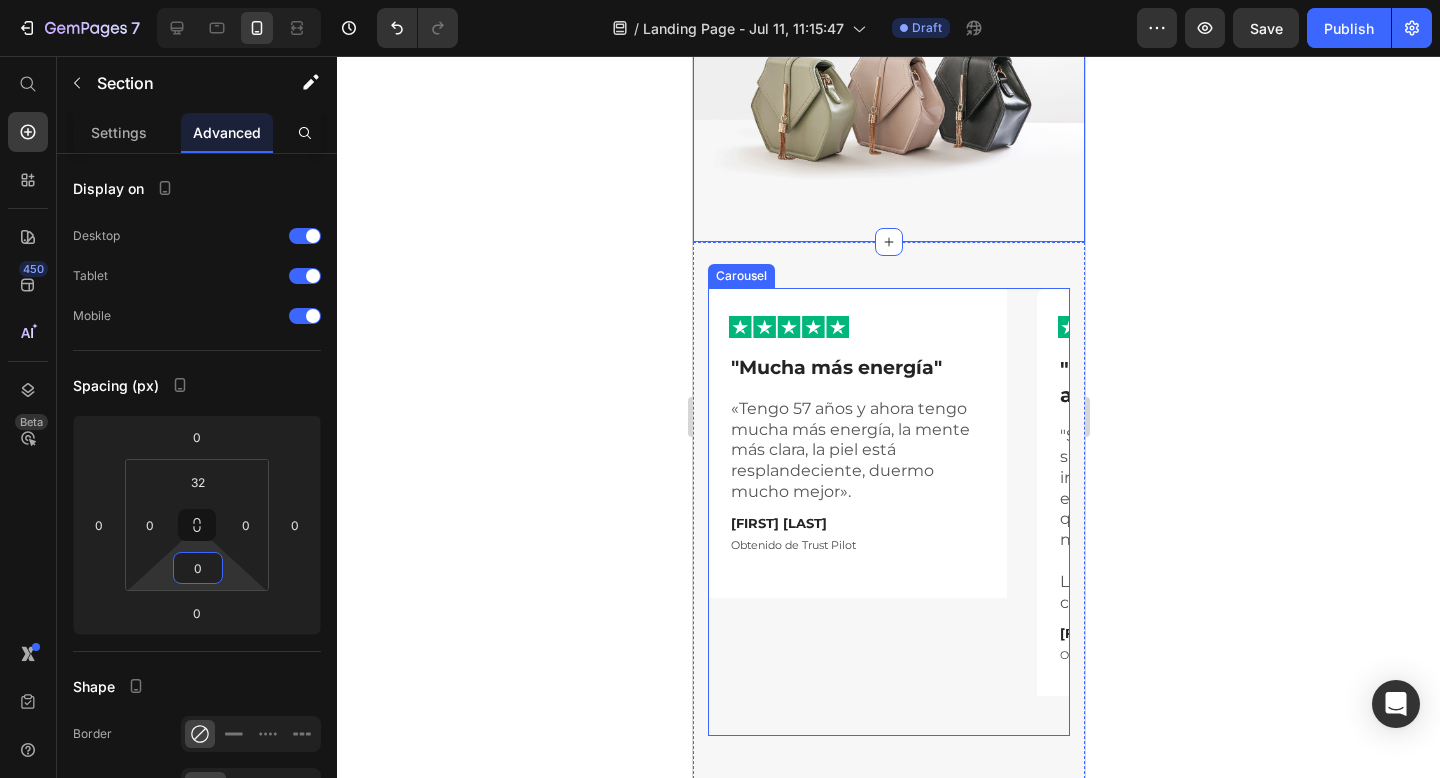click 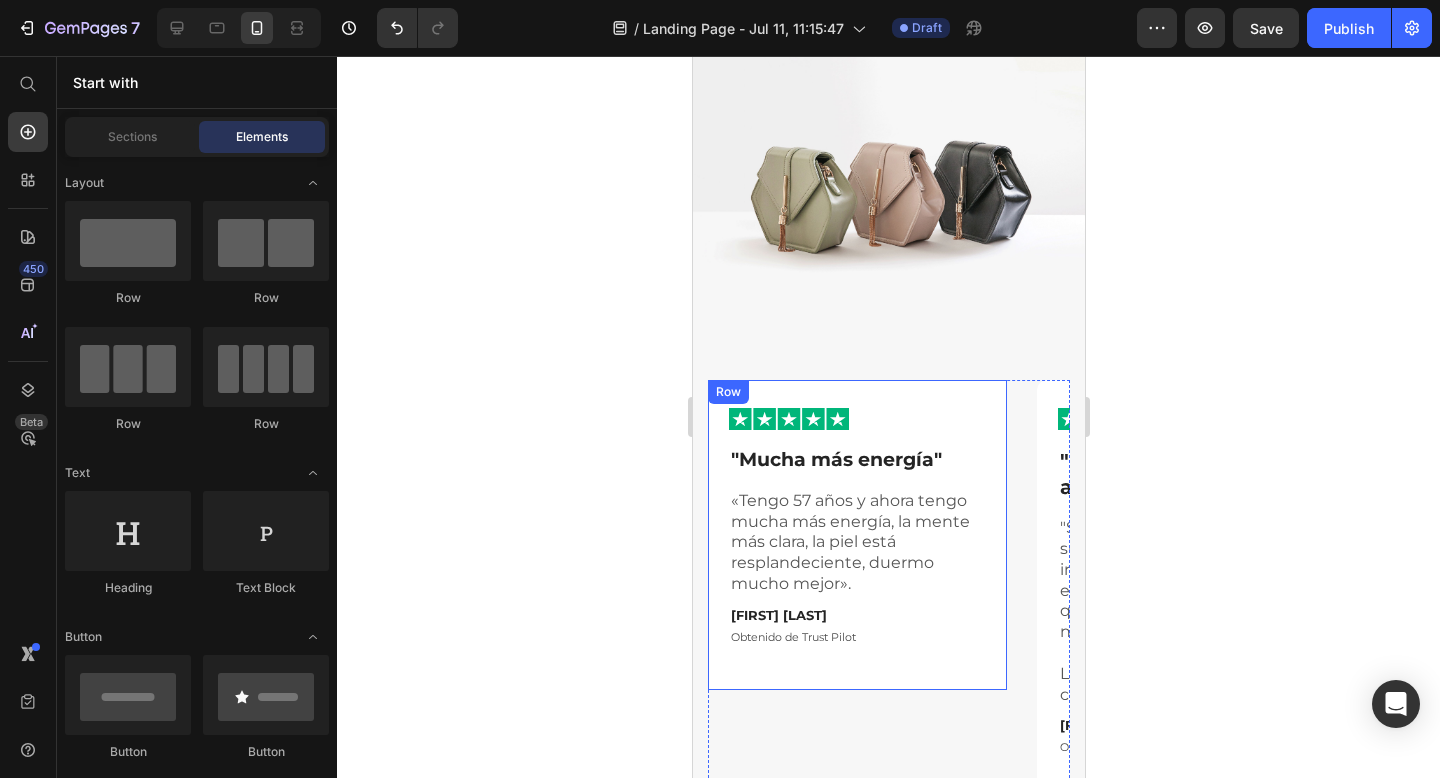 scroll, scrollTop: 1370, scrollLeft: 0, axis: vertical 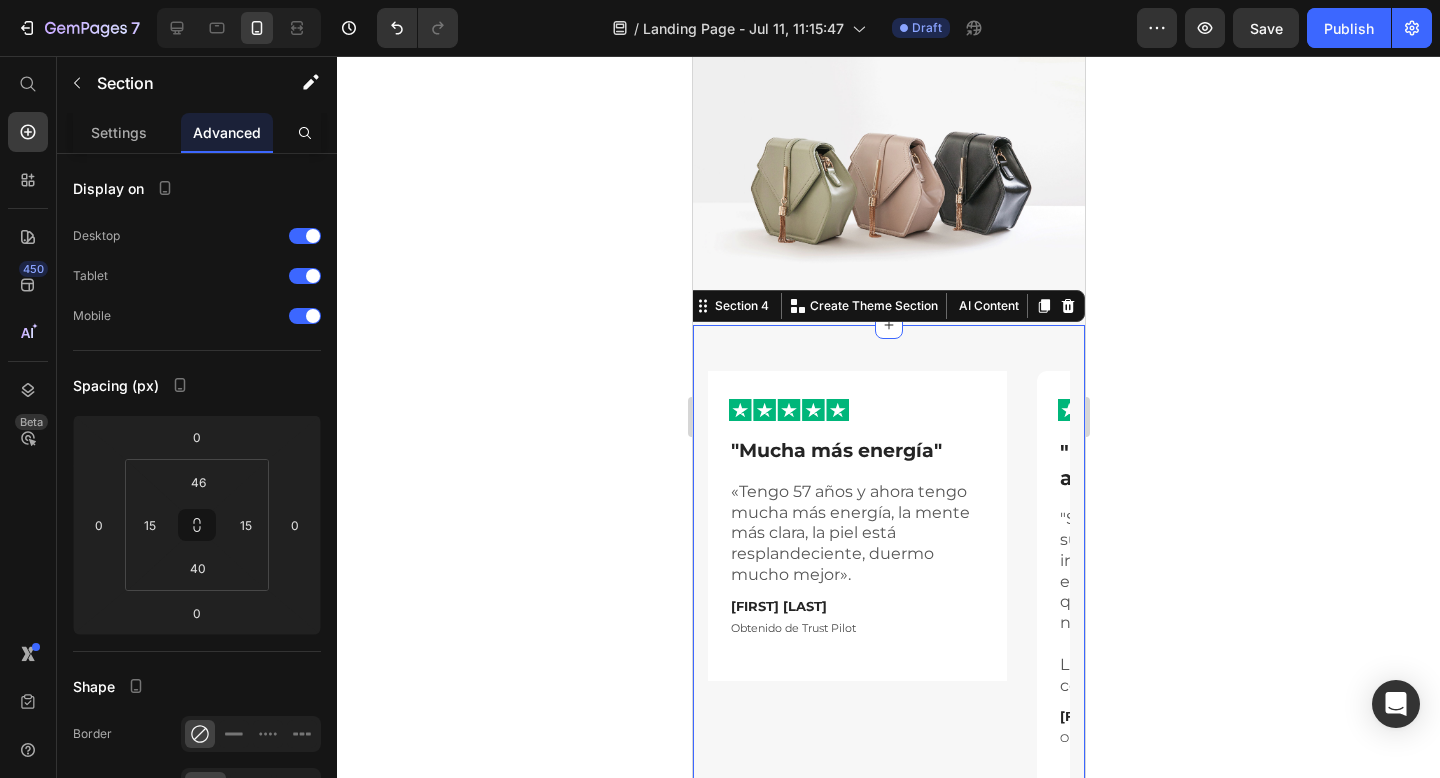 click on "Image Row "Mucha más energía" Text Block «Tengo 57 años y ahora tengo mucha más energía, la mente más clara, la piel está resplandeciente, duermo mucho mejor». Text Block Ana Gómez Text Block Obtenido de Trust Pilot Text Block Row Image Row "El secreto es empezar a tiempo" Text Block "Siempre fui escéptica con los suplementos, pero cuando investigué sobre el NAD+ y el envejecimiento celular, supe que tenía que empezar ahora, no esperar a los 50.    Llevo 2 meses y mi energía es como cuando tenía 25" Text Block Rosario M. Text Block Obtenido de Trust Pilot Text Block Row Image Row "Mi secreto anti-edad empieza por dentro" Text Block "A los 43 noté mi piel apagada y menos energía radiante. Después de 2 meses con NAD+, no solo recuperé mi brillo natural, sino que me siento más joven por dentro.    Mi esteticista ya me ha preguntado dos veces qué estoy haciendo diferente" Text Block Jennifer T. Text Block Obtenido de Trust Pilot Text Block Row Image Row "La energía que tenía a los 30"" at bounding box center [888, 606] 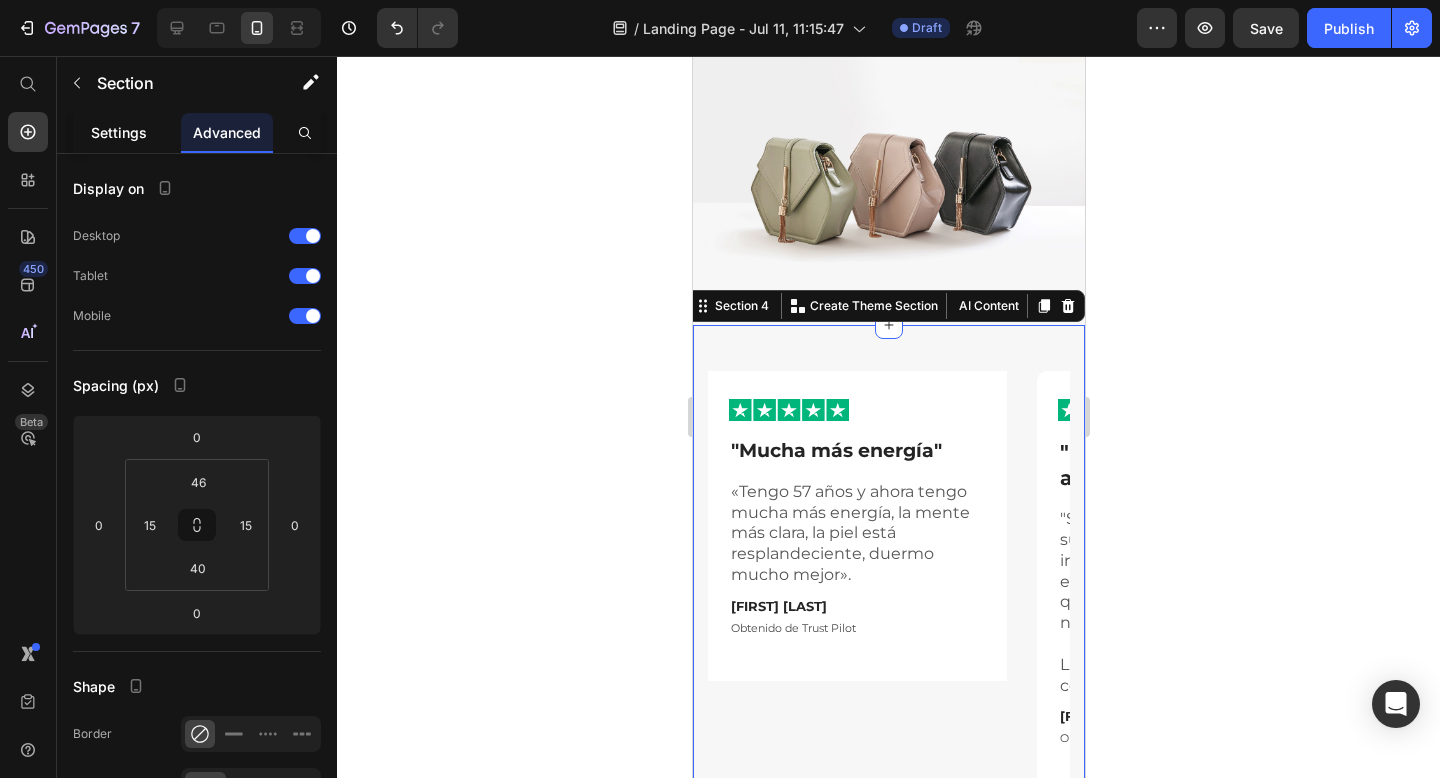 click on "Settings" at bounding box center [119, 132] 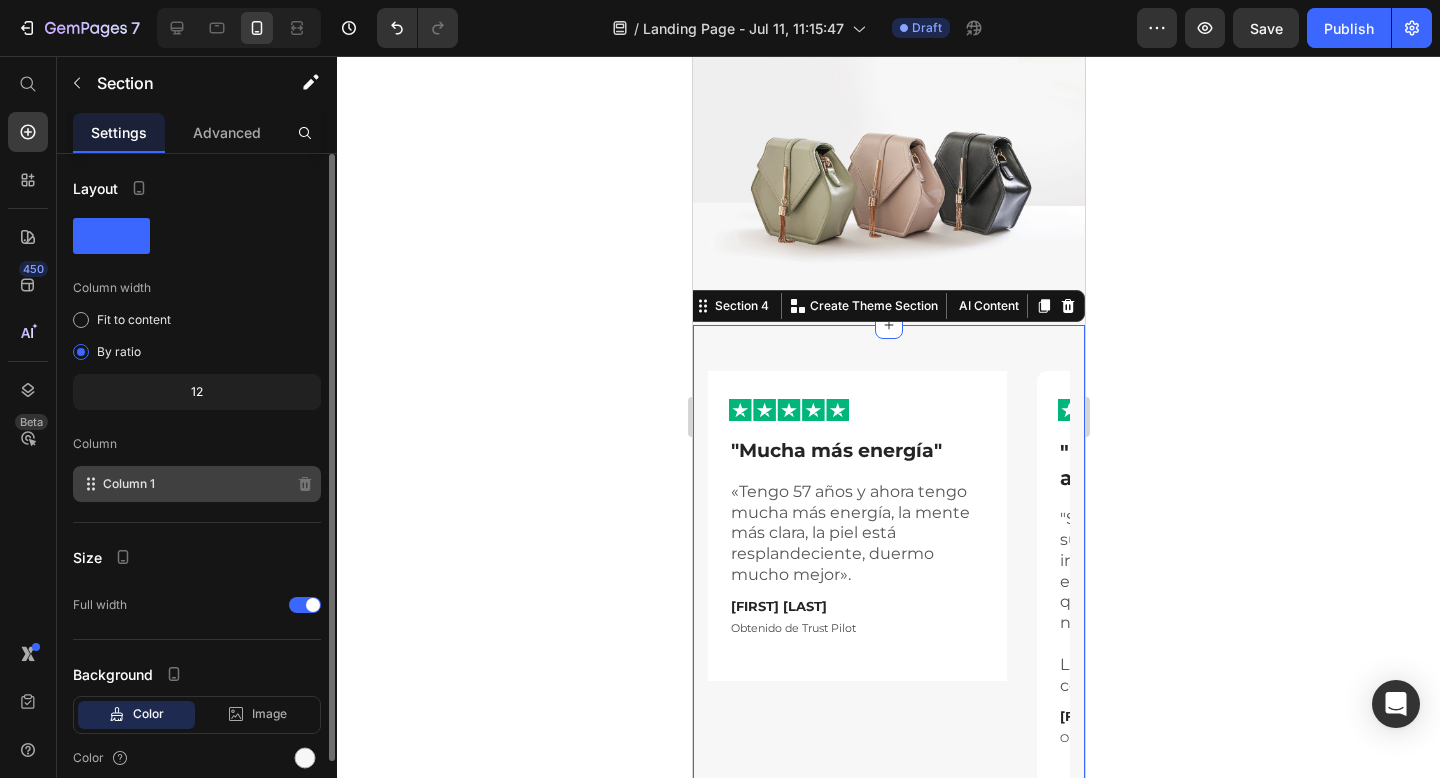 scroll, scrollTop: 83, scrollLeft: 0, axis: vertical 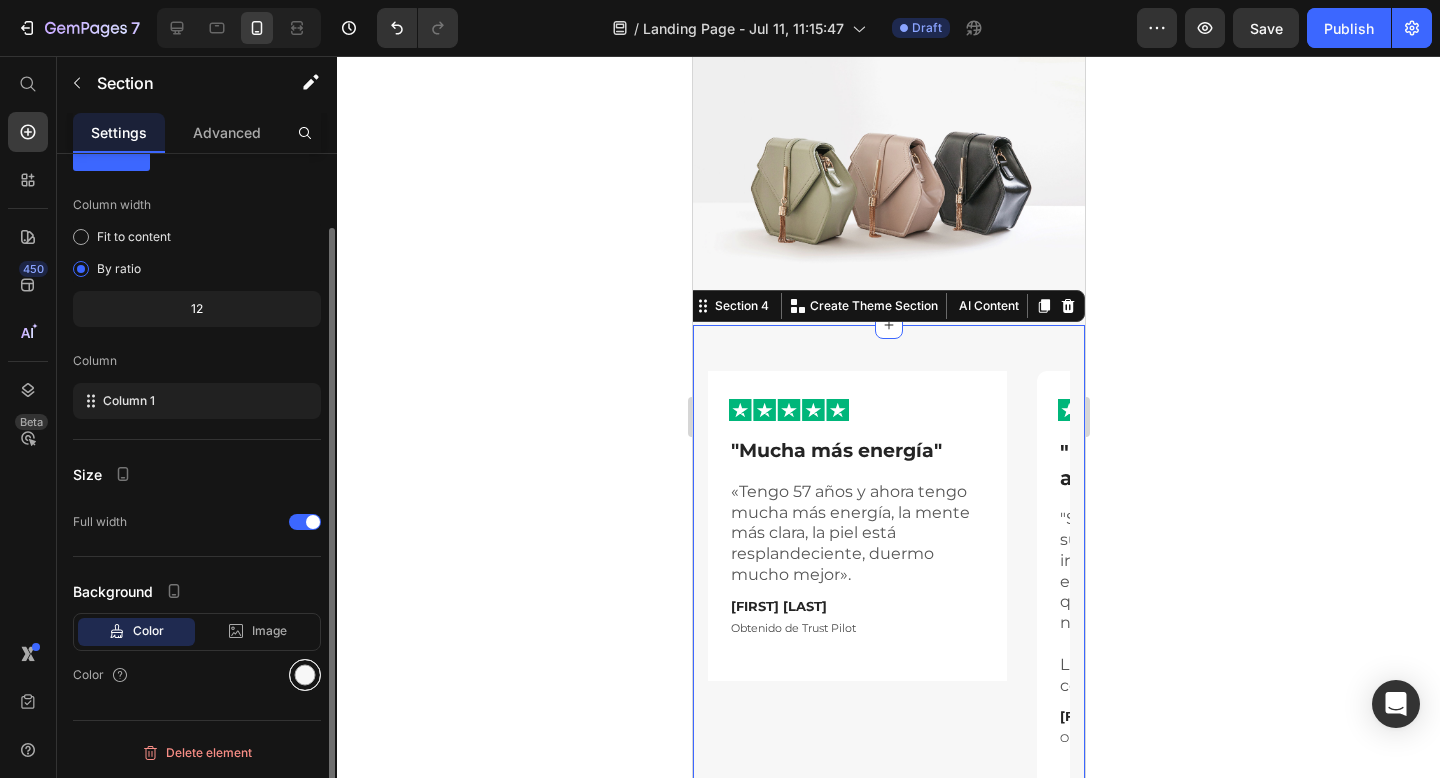 click at bounding box center (305, 675) 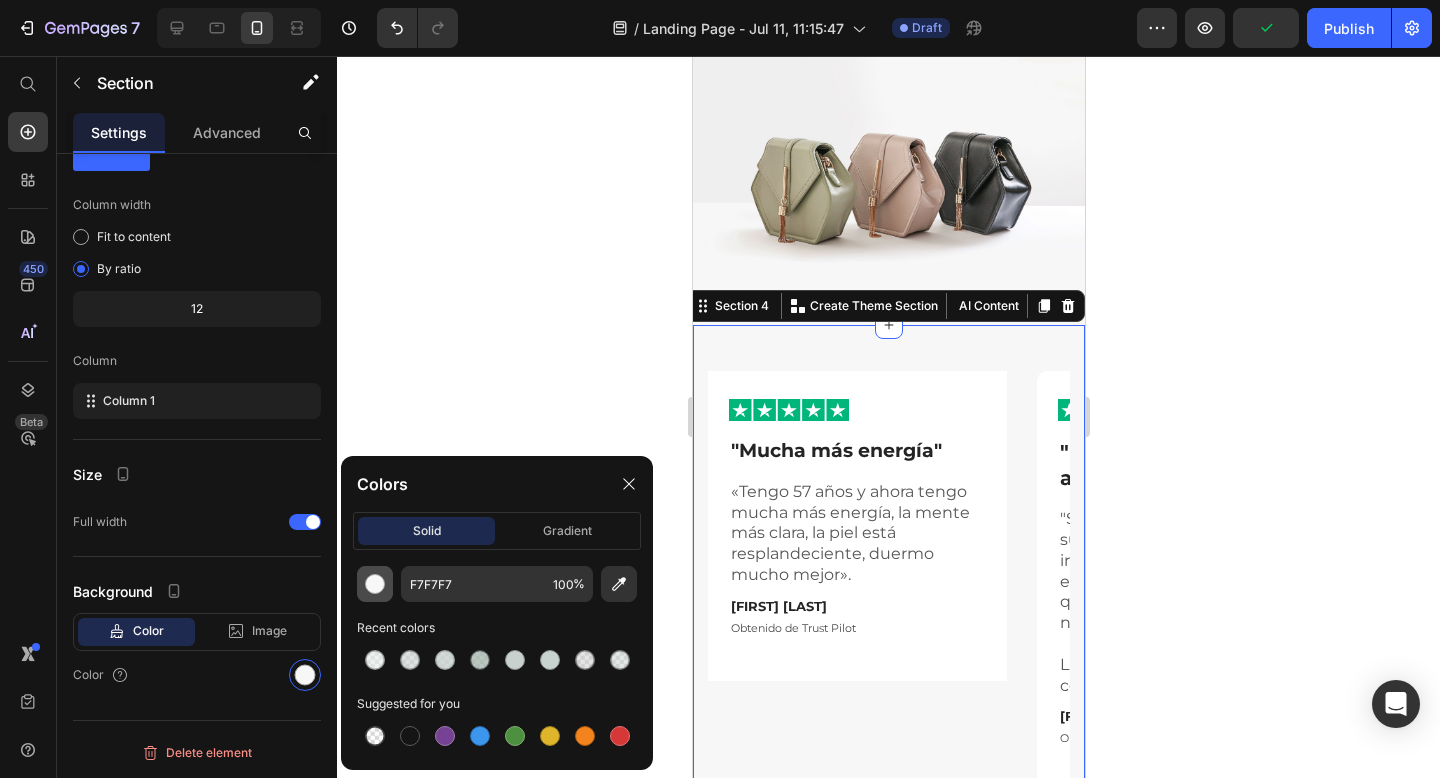 click at bounding box center (375, 584) 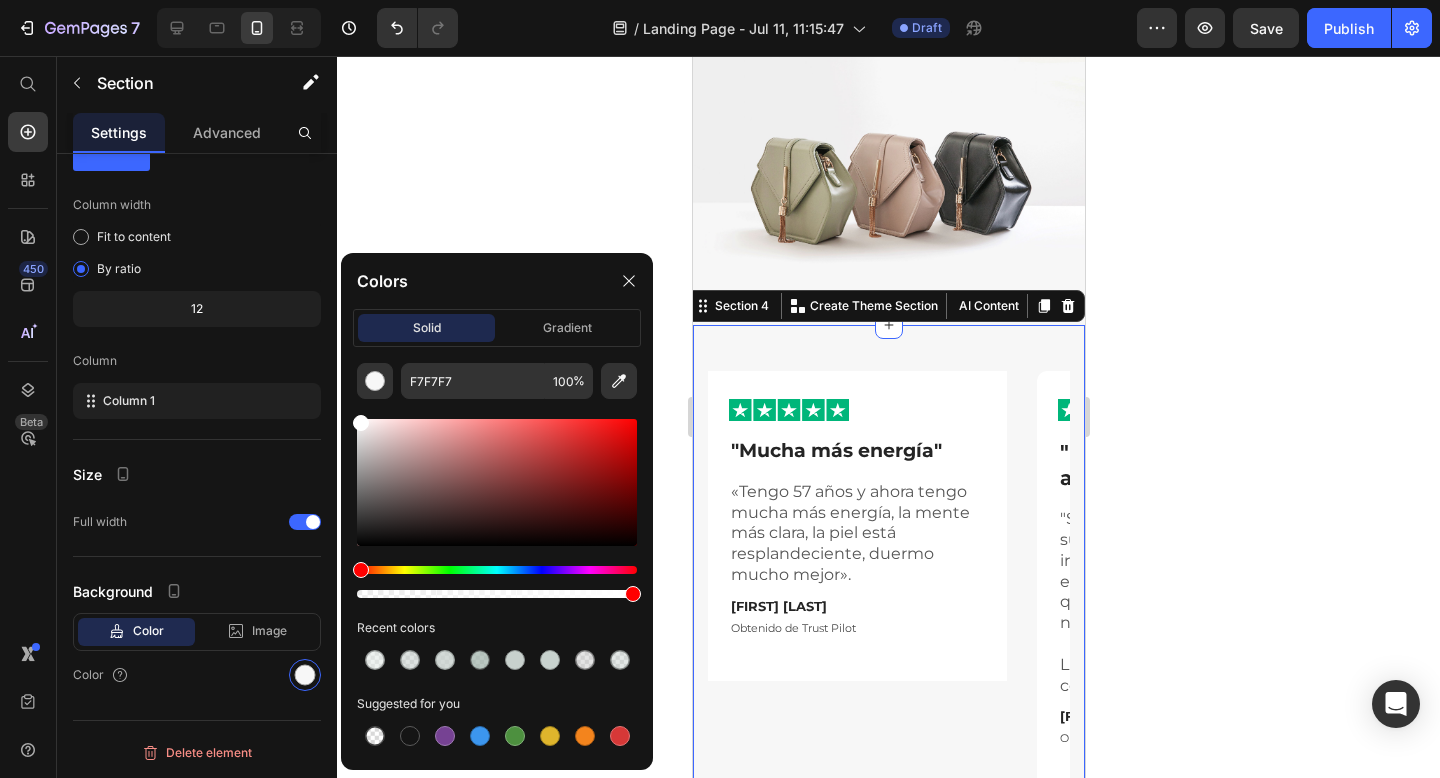 type on "FFFFFF" 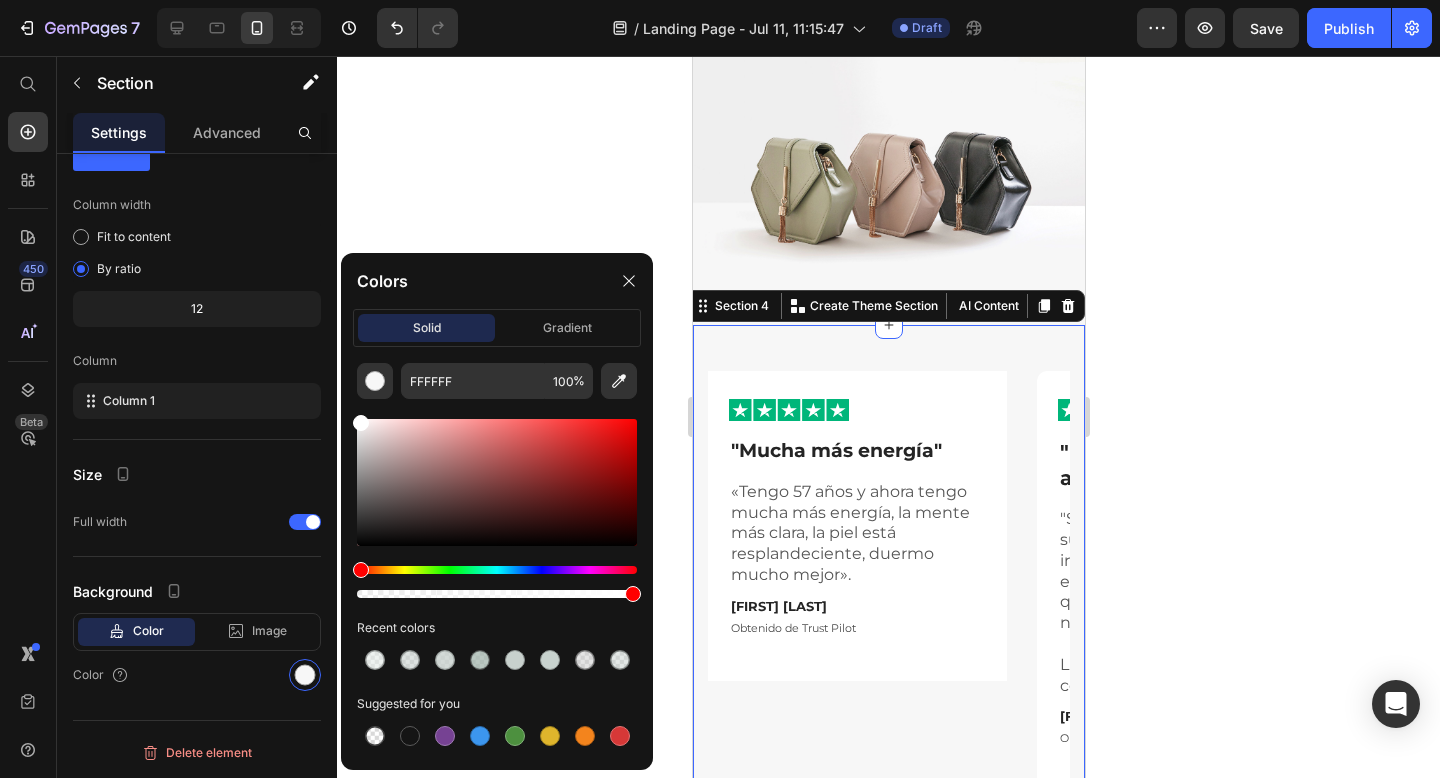 drag, startPoint x: 357, startPoint y: 423, endPoint x: 354, endPoint y: 247, distance: 176.02557 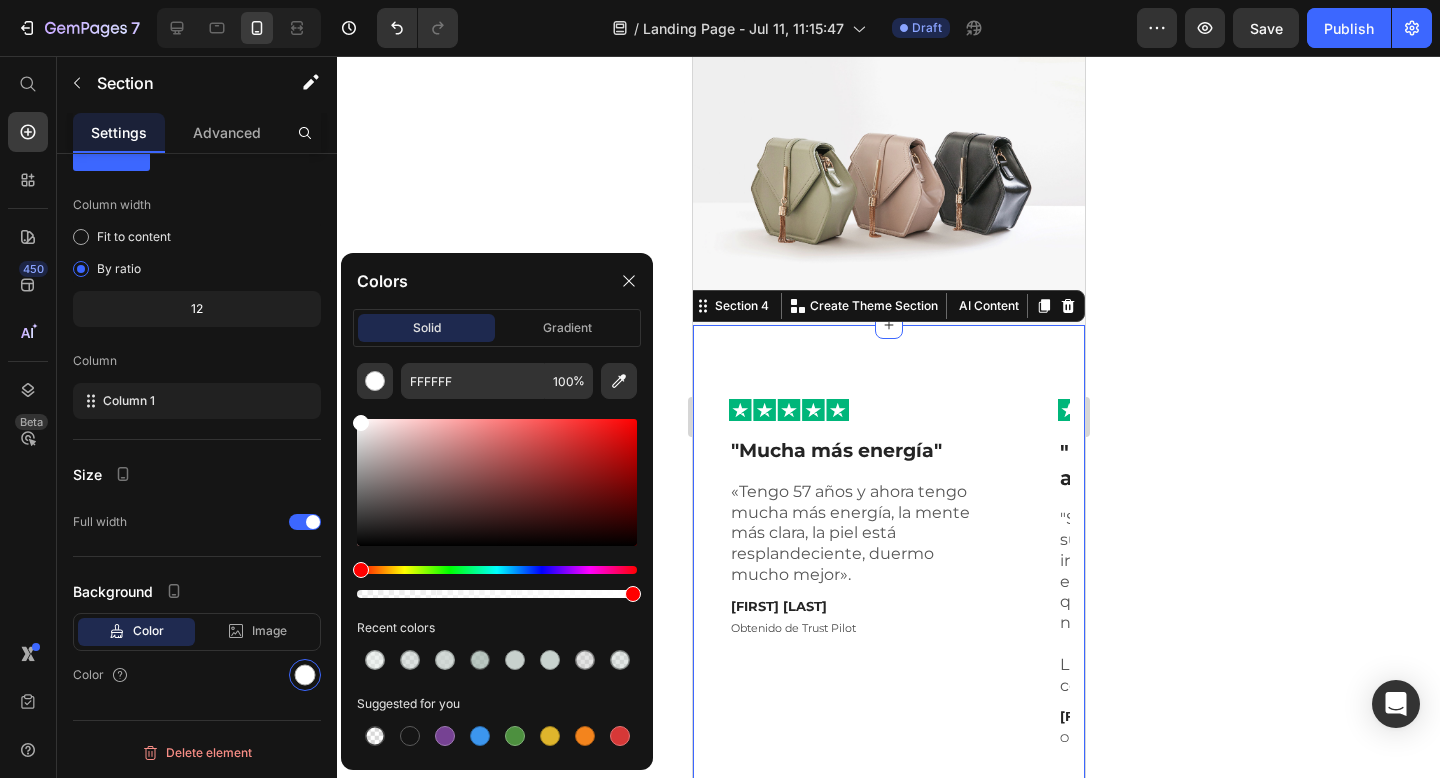 click 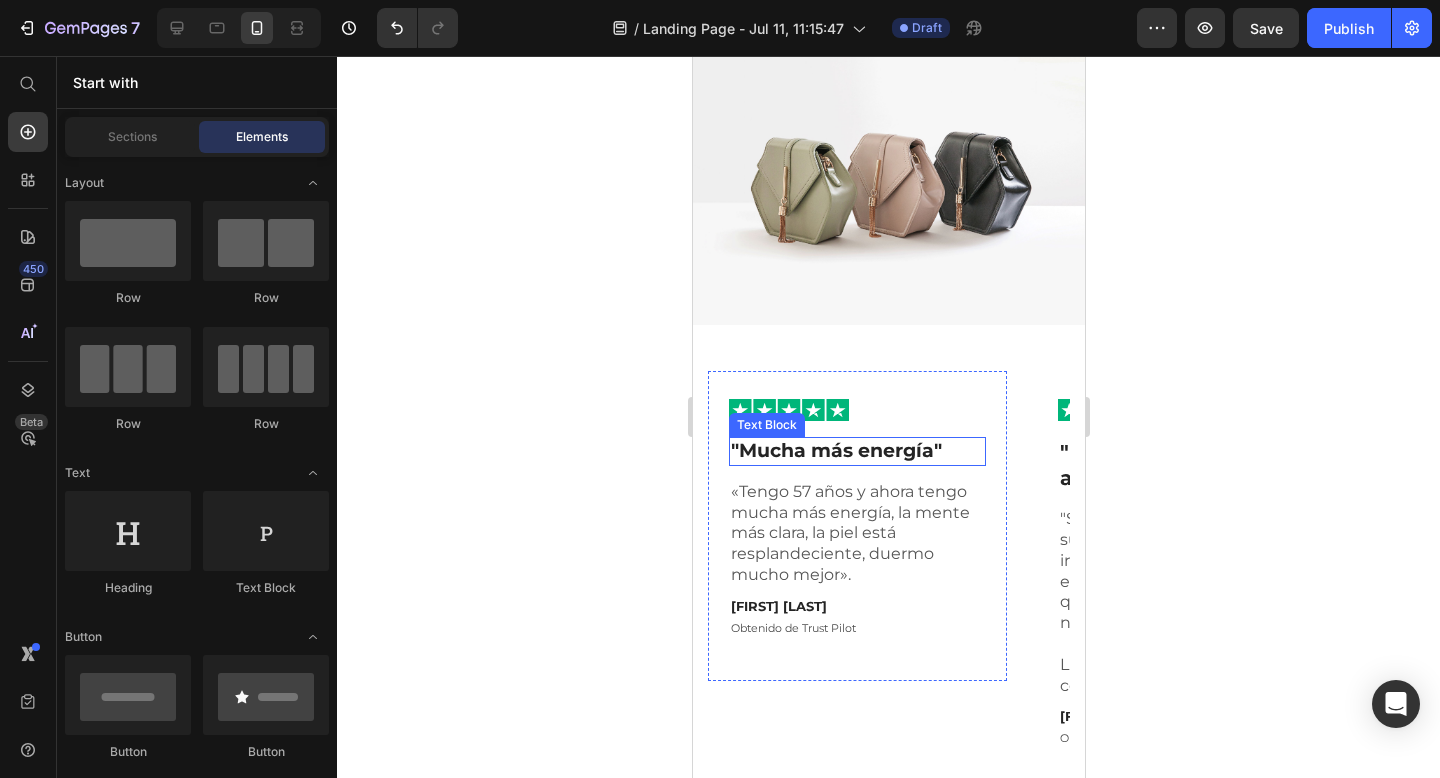 scroll, scrollTop: 1385, scrollLeft: 0, axis: vertical 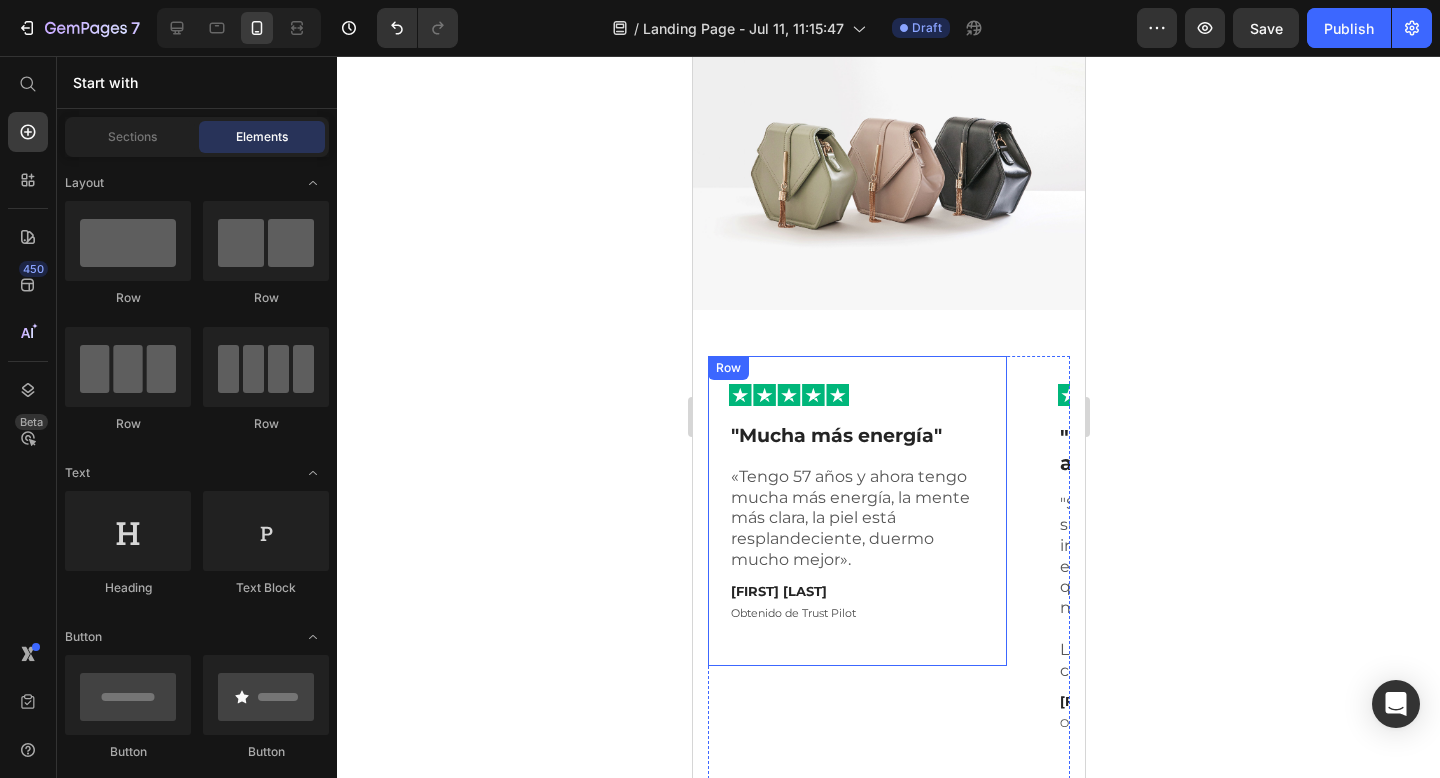 click on "Image Row "Mucha más energía" Text Block «Tengo 57 años y ahora tengo mucha más energía, la mente más clara, la piel está resplandeciente, duermo mucho mejor». Text Block Ana Gómez Text Block Obtenido de Trust Pilot Text Block Row" at bounding box center [856, 511] 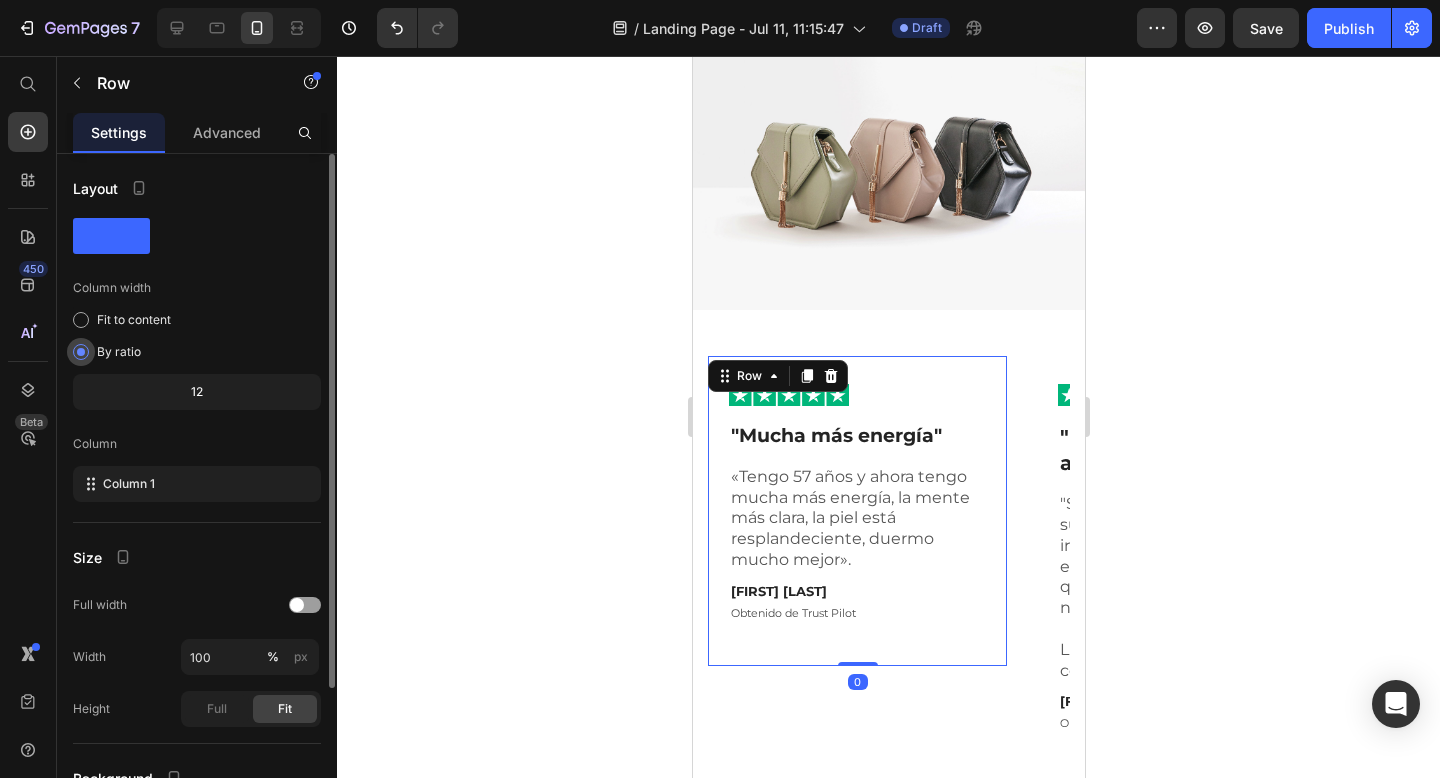 scroll, scrollTop: 187, scrollLeft: 0, axis: vertical 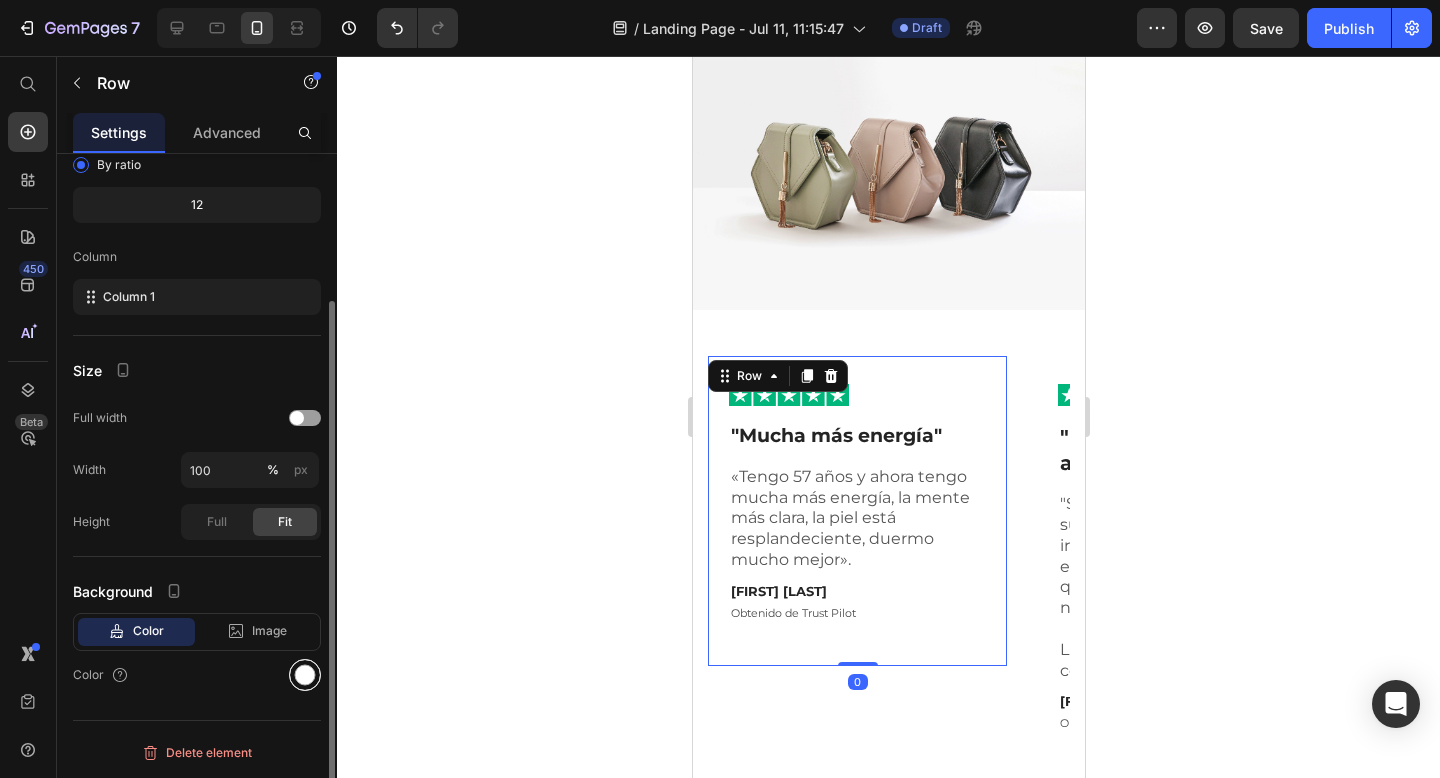 click at bounding box center (305, 675) 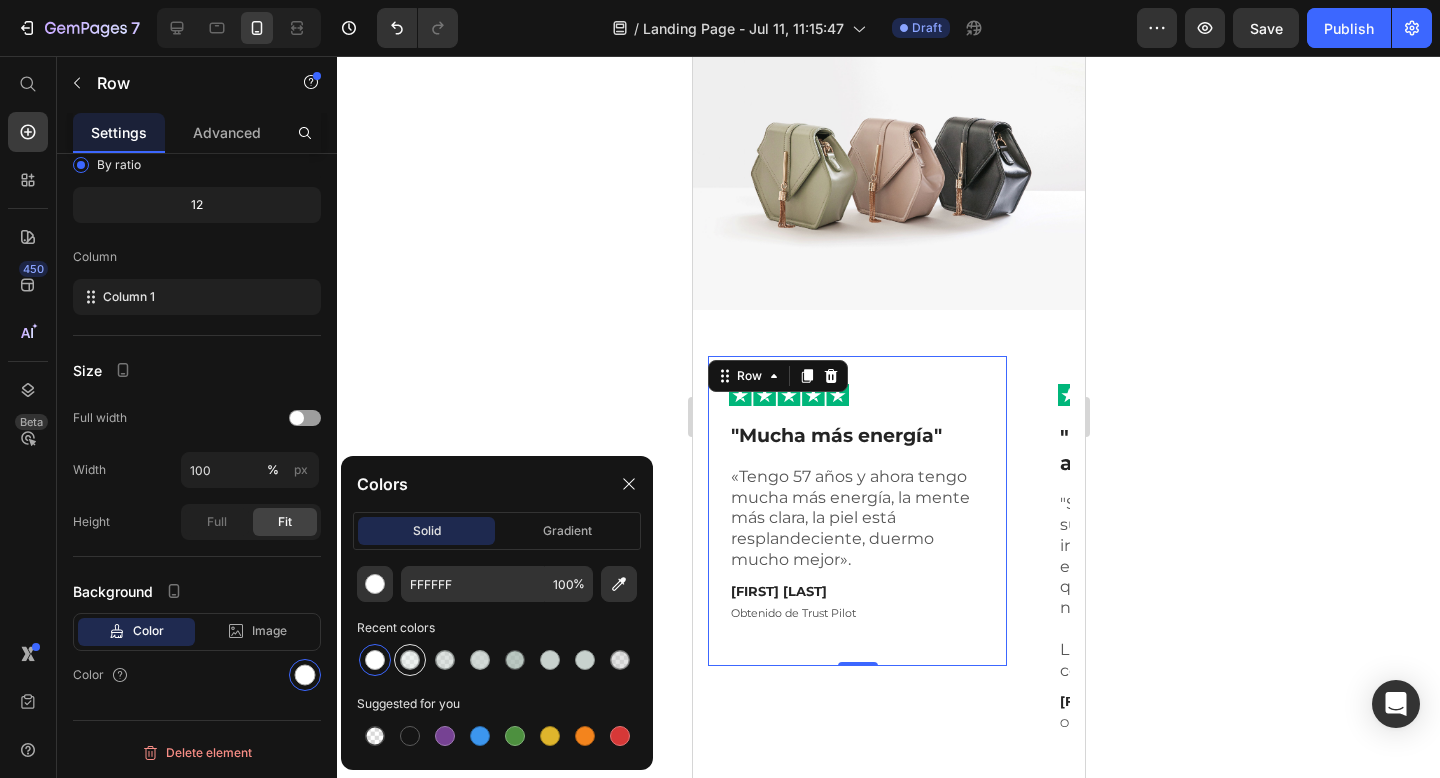 click at bounding box center (410, 660) 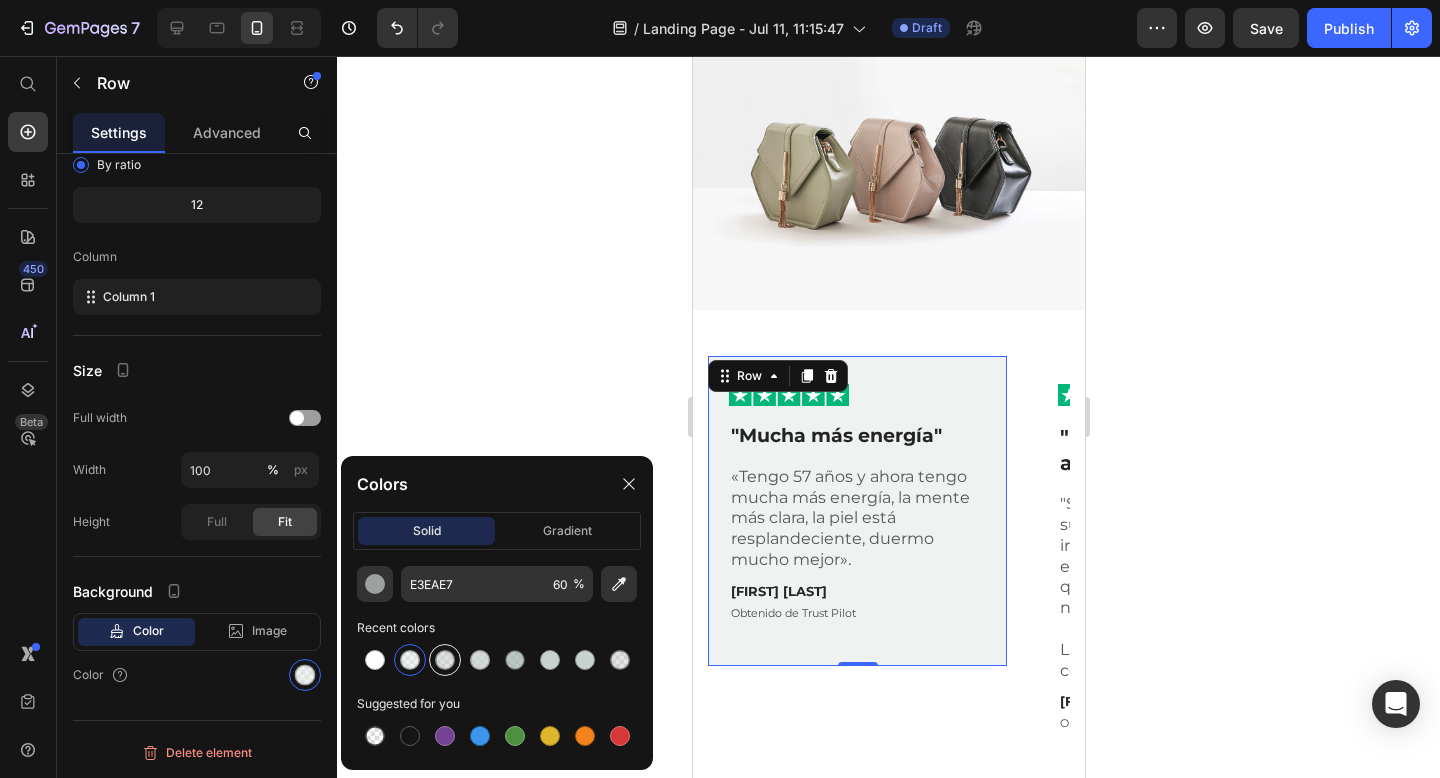 click at bounding box center (445, 660) 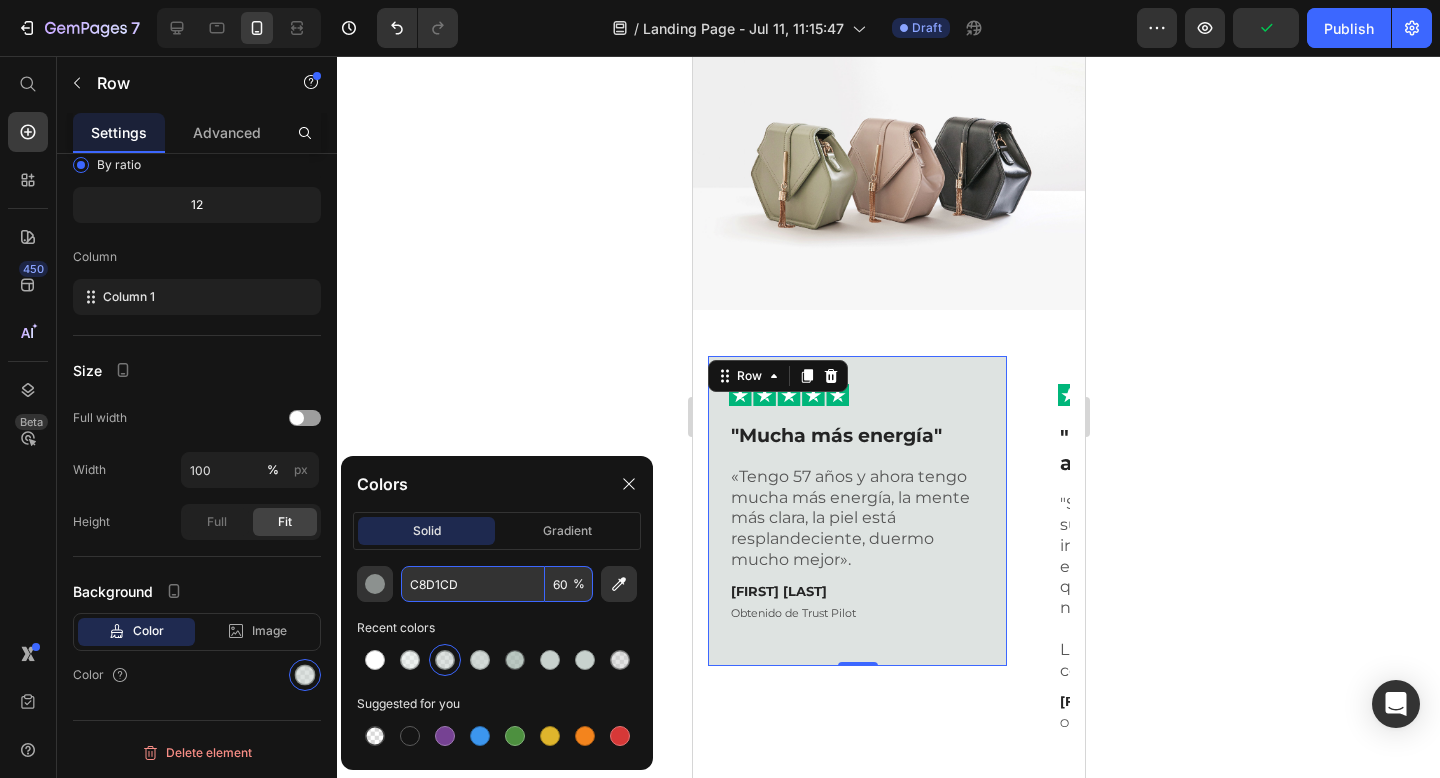 click on "C8D1CD" at bounding box center (473, 584) 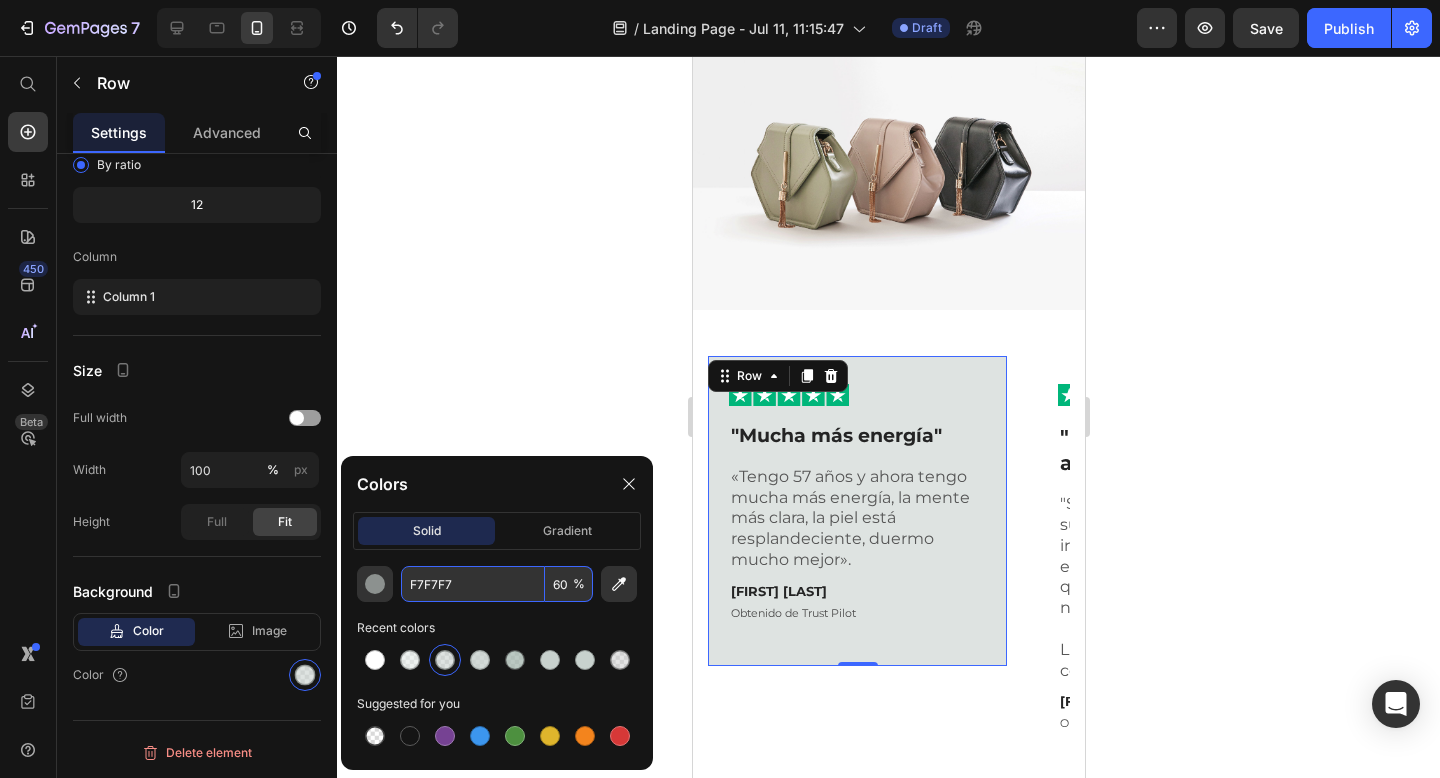 type on "F7F7F7" 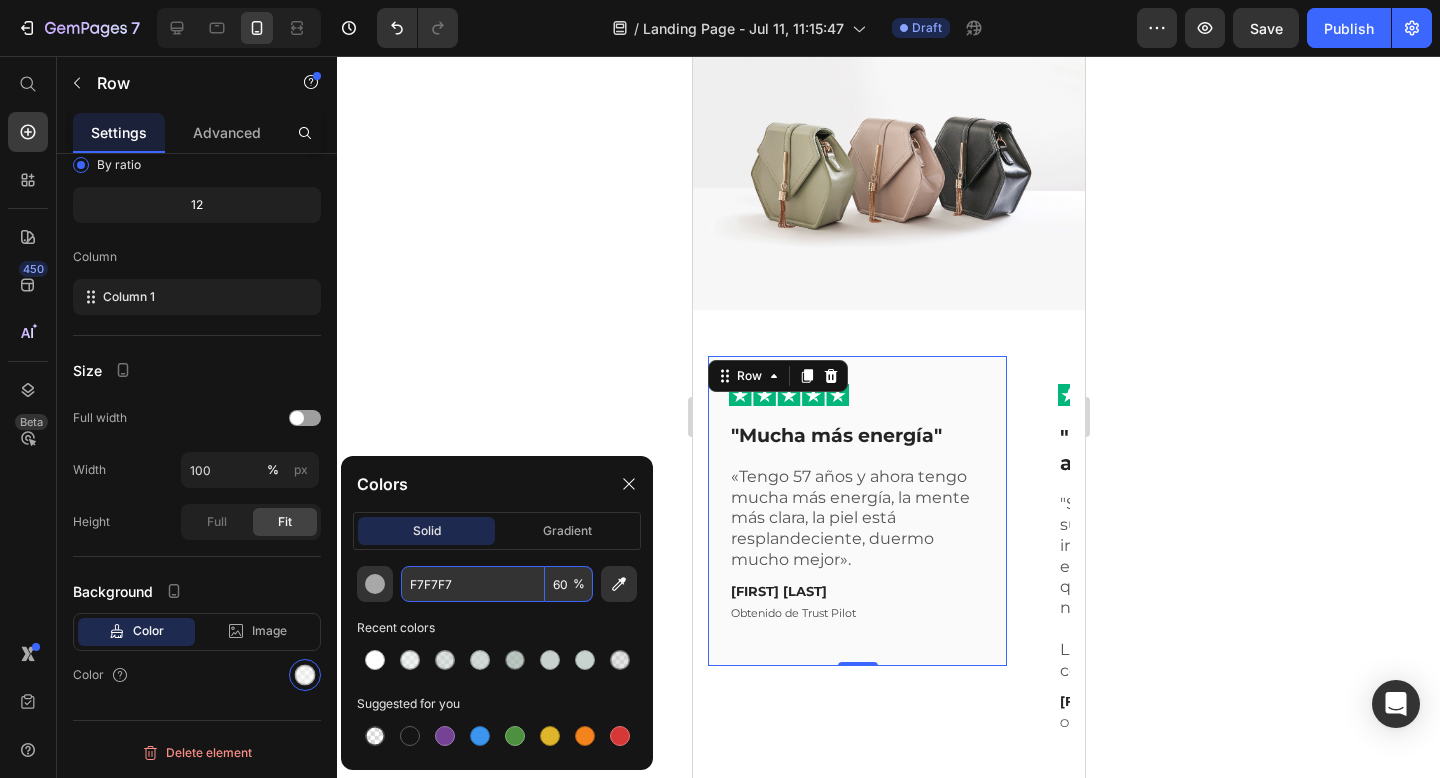 click 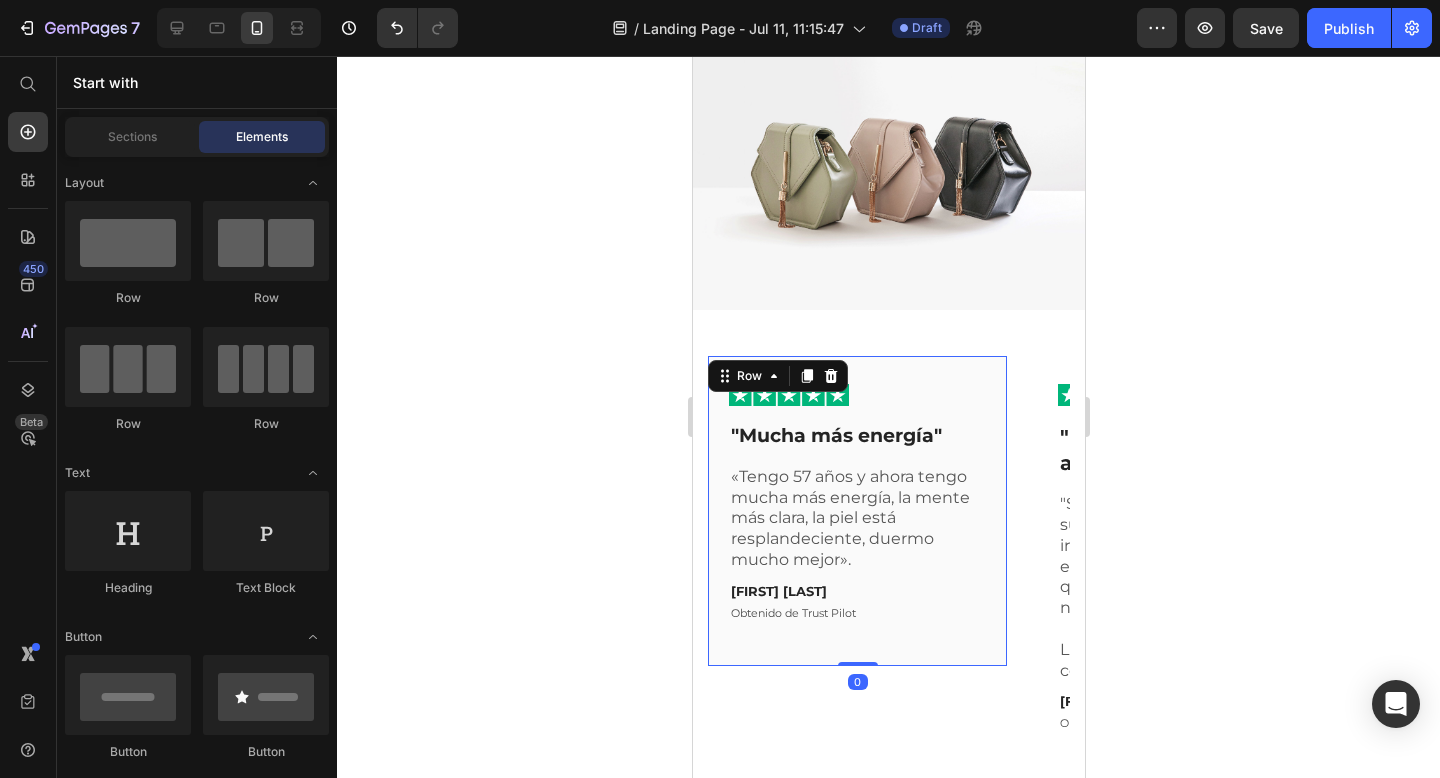 click on "Image Row "Mucha más energía" Text Block «Tengo 57 años y ahora tengo mucha más energía, la mente más clara, la piel está resplandeciente, duermo mucho mejor». Text Block Ana Gómez Text Block Obtenido de Trust Pilot Text Block Row   0" at bounding box center (856, 511) 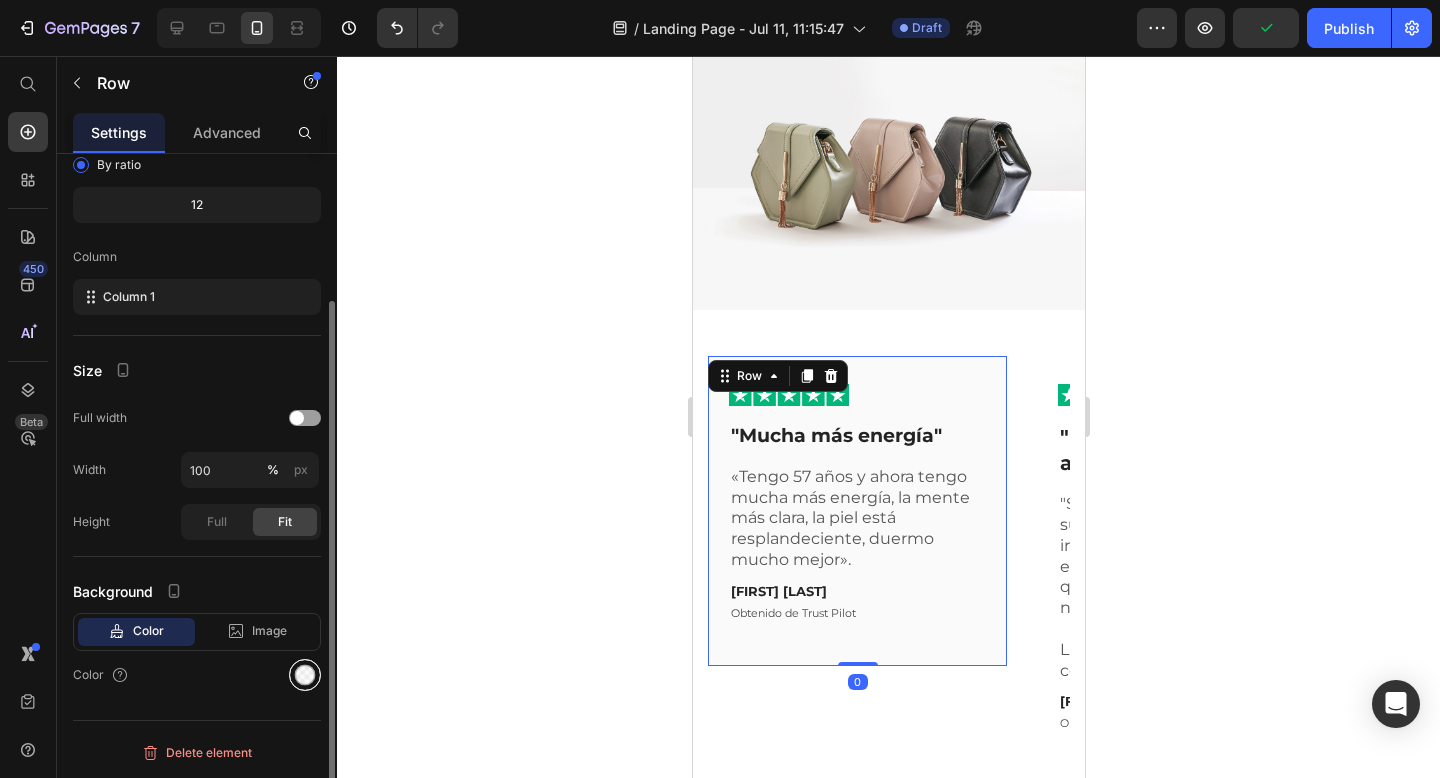 click at bounding box center [305, 675] 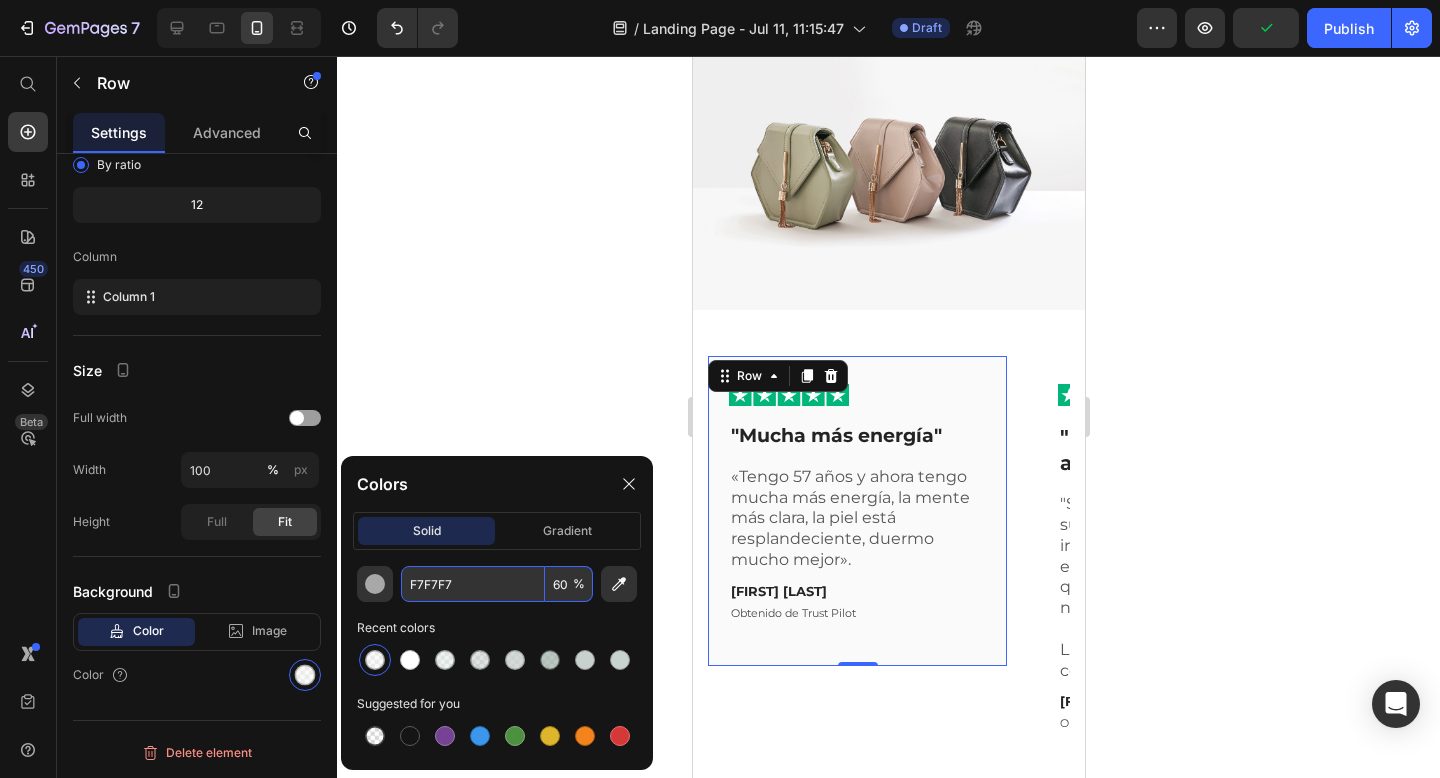 click on "60" at bounding box center [569, 584] 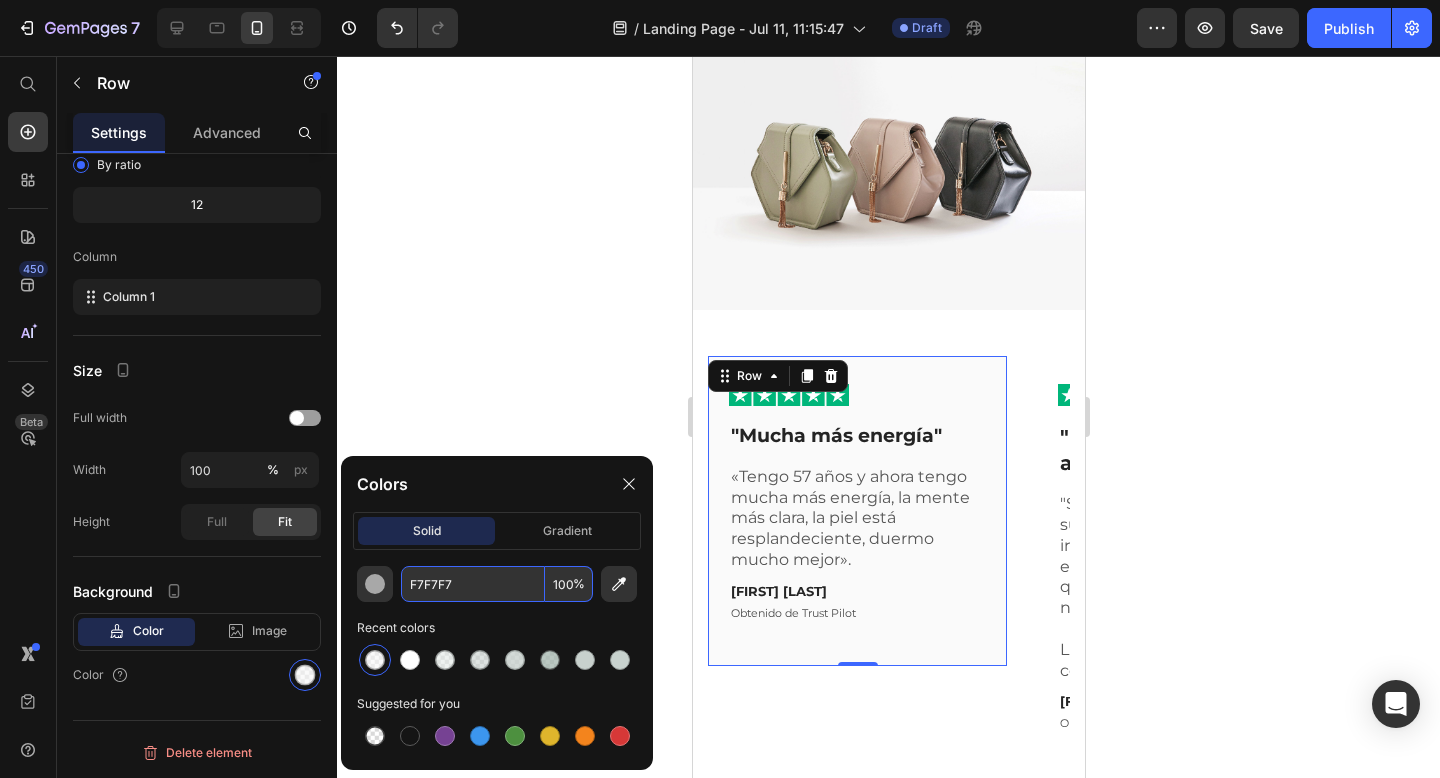 type on "100" 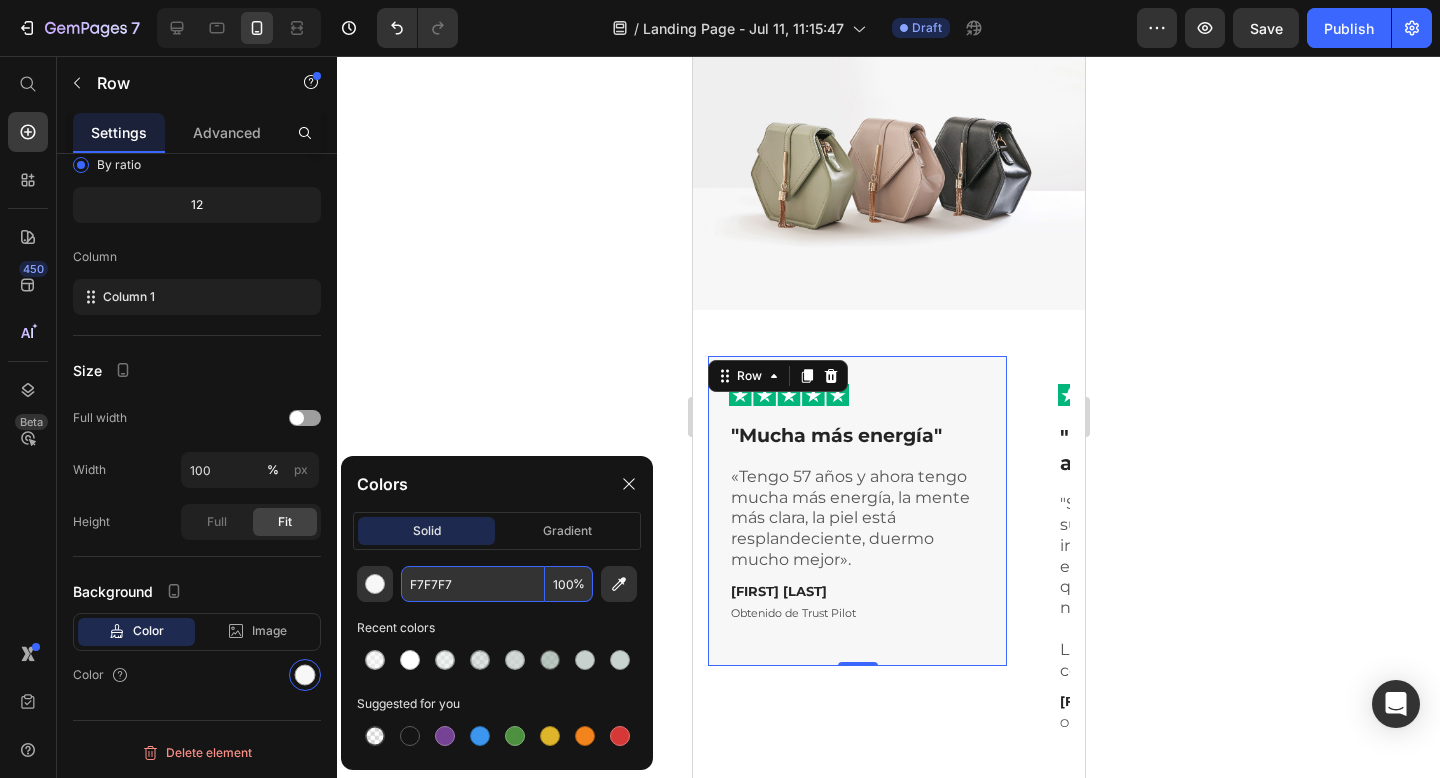 click 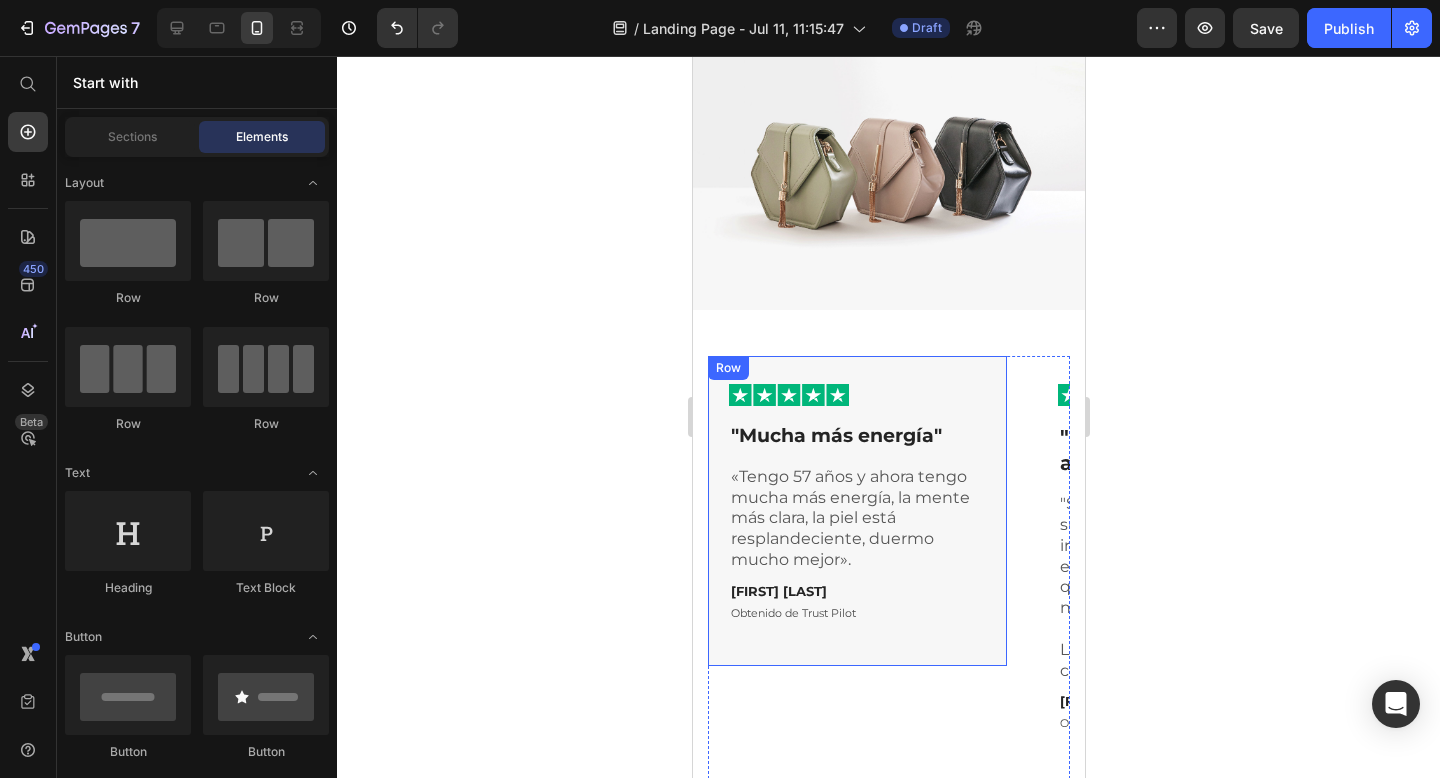 click on "Image Row "Mucha más energía" Text Block «Tengo 57 años y ahora tengo mucha más energía, la mente más clara, la piel está resplandeciente, duermo mucho mejor». Text Block Ana Gómez Text Block Obtenido de Trust Pilot Text Block Row" at bounding box center [856, 511] 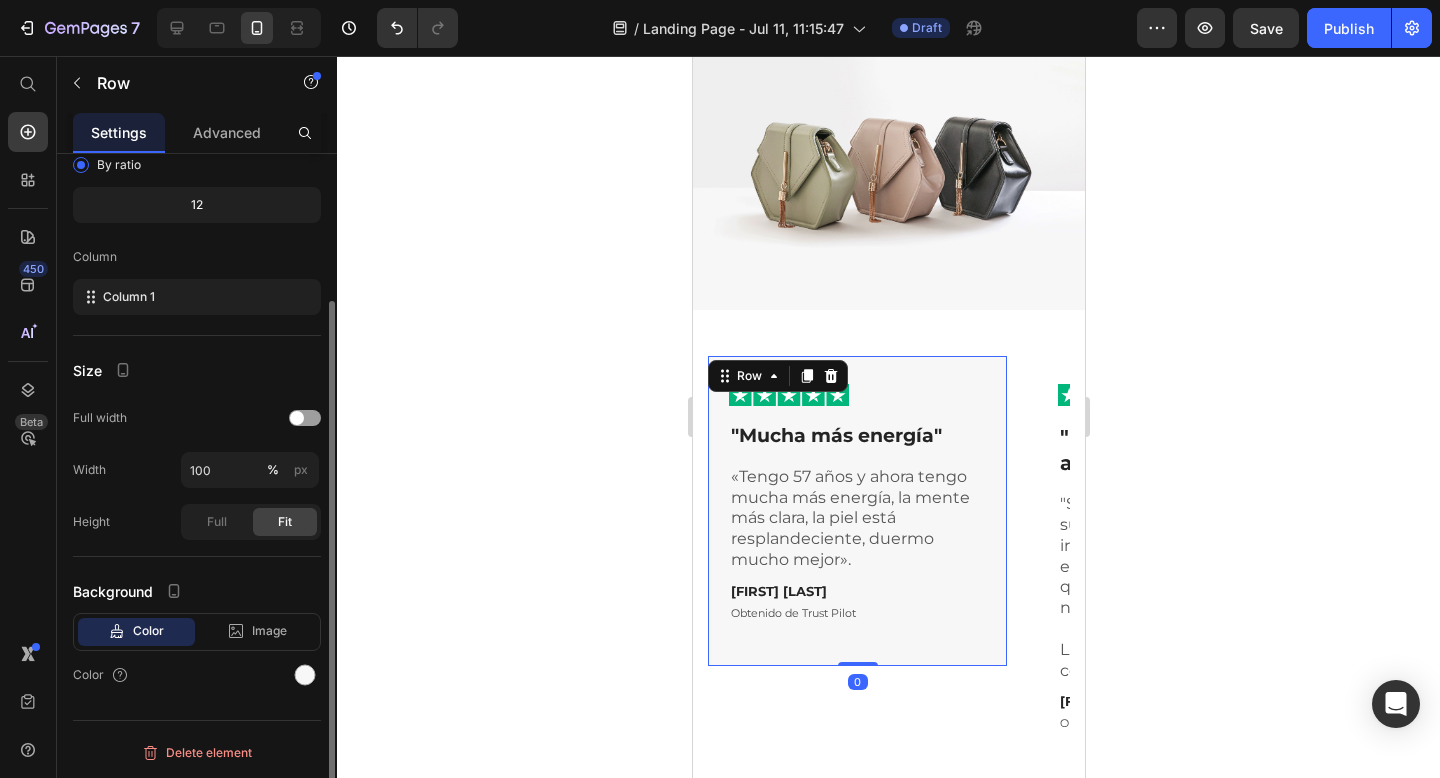 click on "Color Image Video  Color" 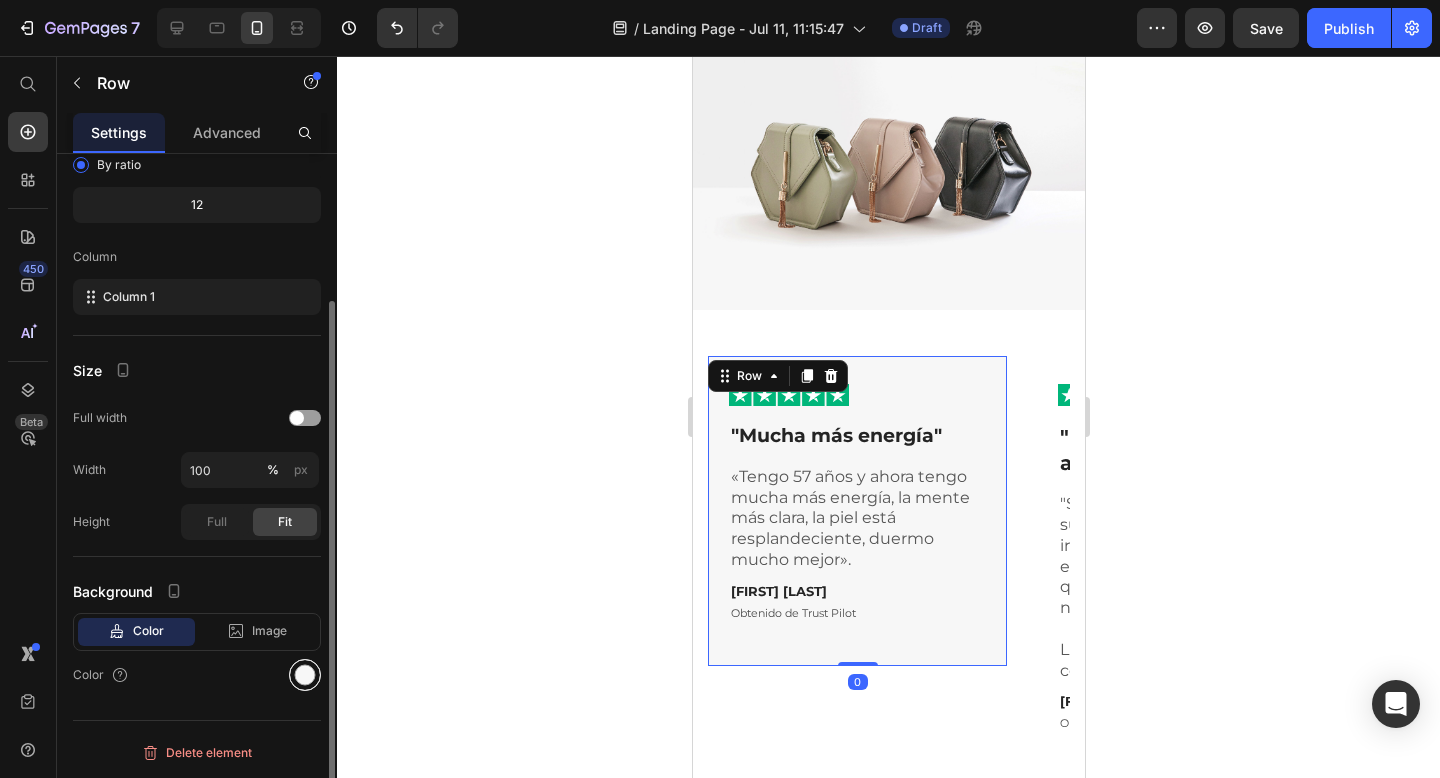 click at bounding box center [305, 675] 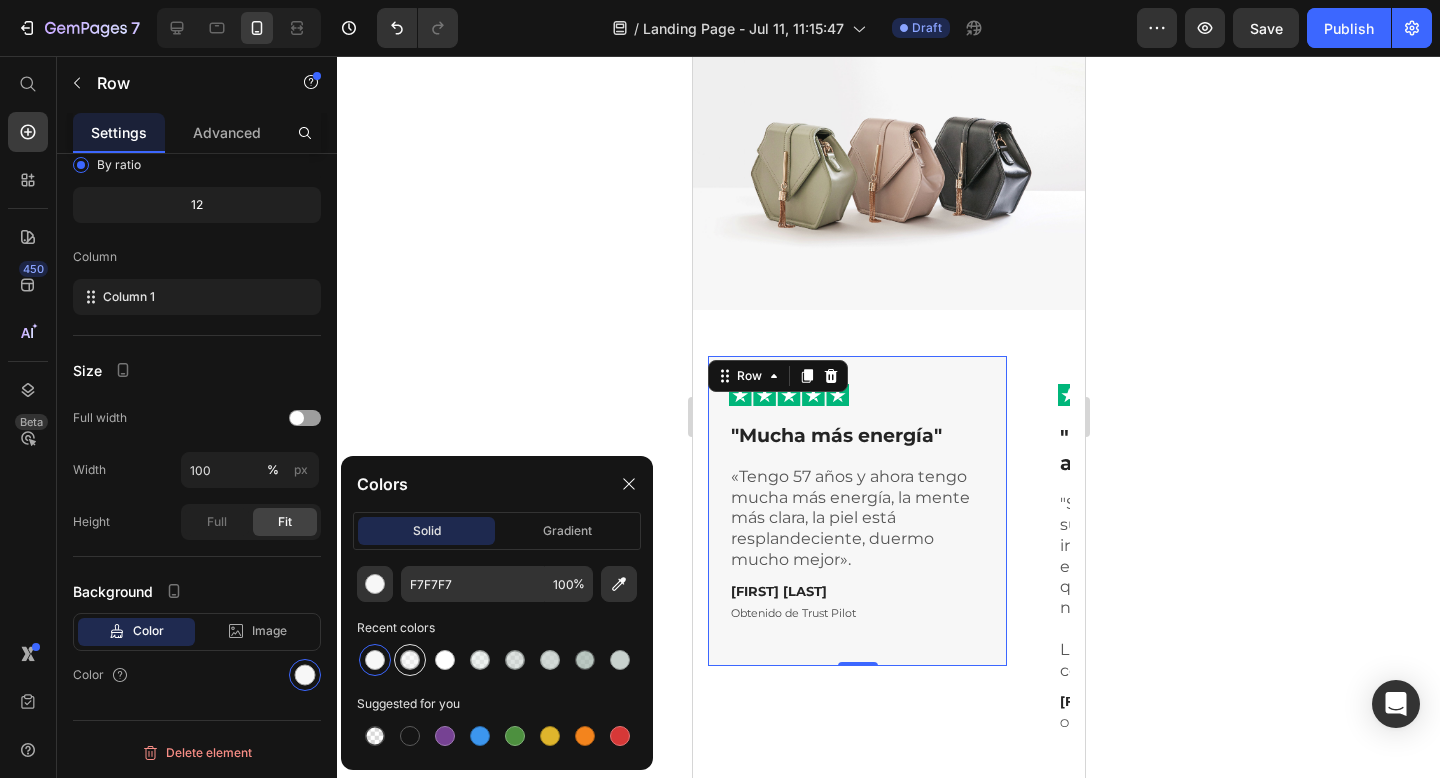 click at bounding box center (410, 660) 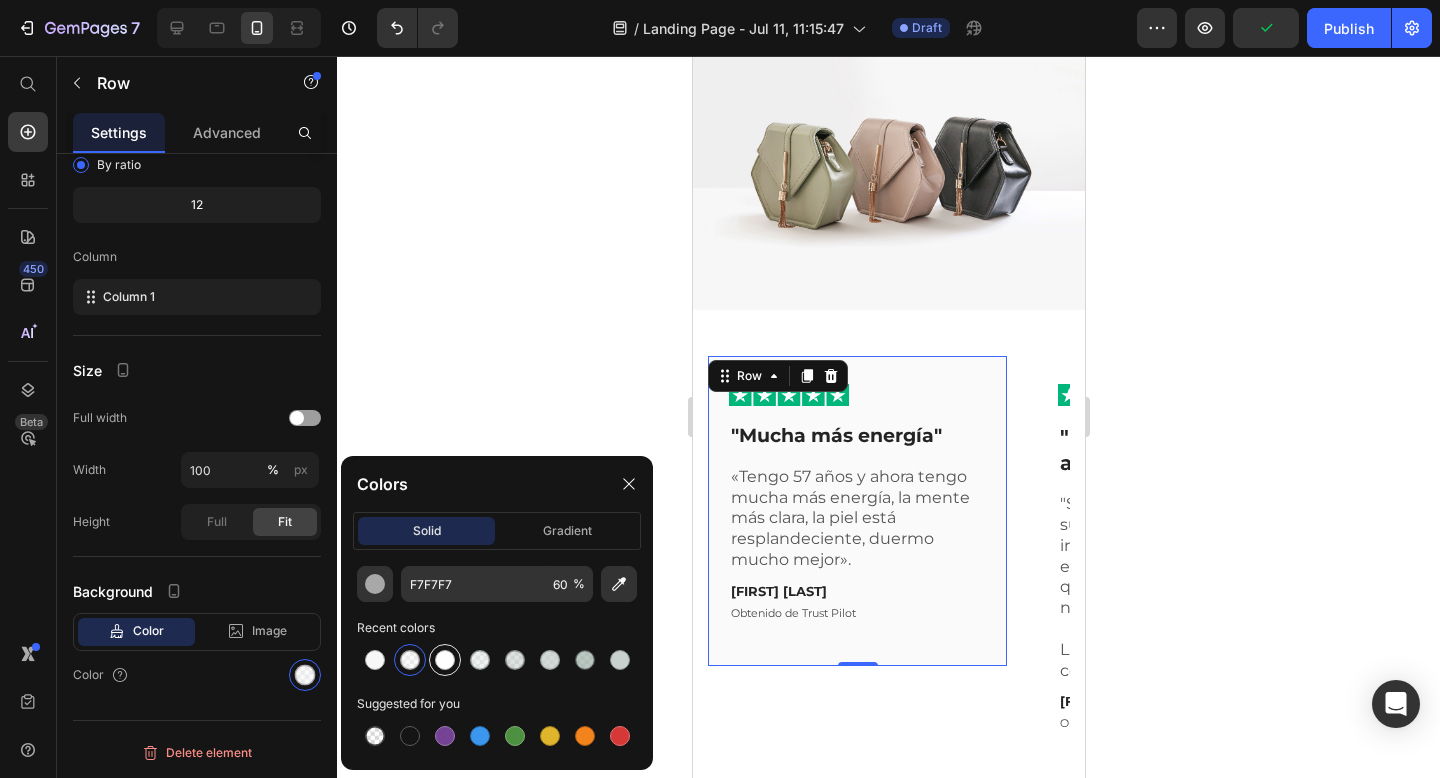 click at bounding box center [445, 660] 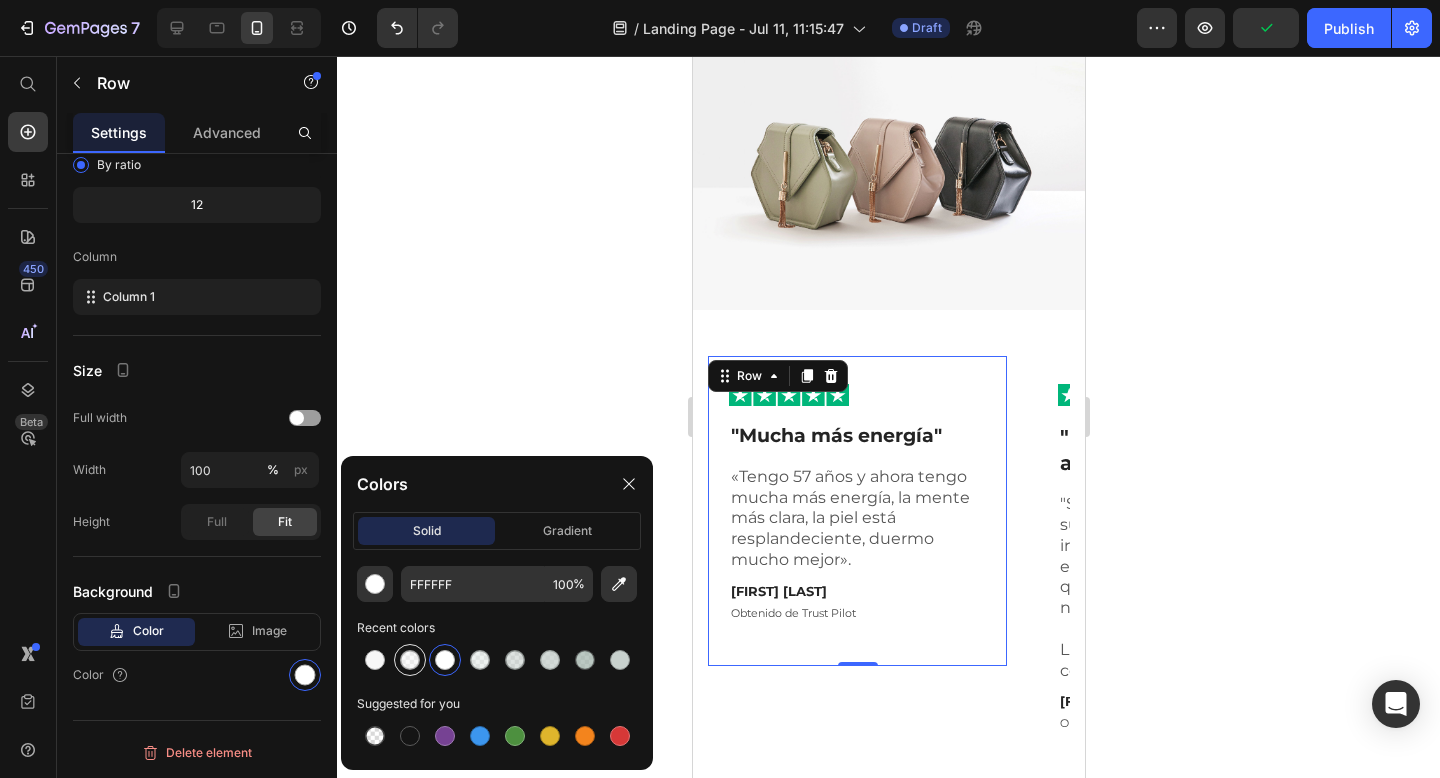 click at bounding box center [410, 660] 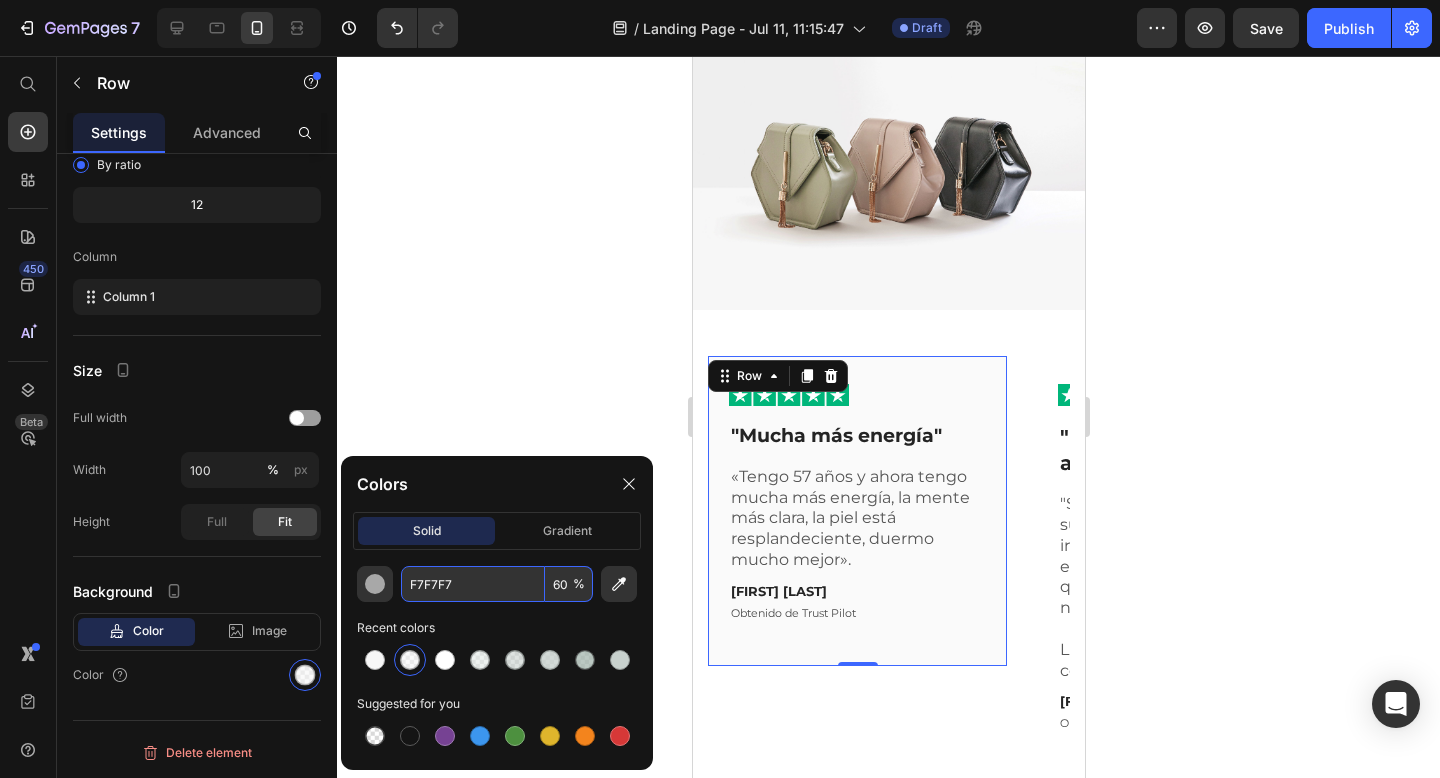 click on "60" at bounding box center (569, 584) 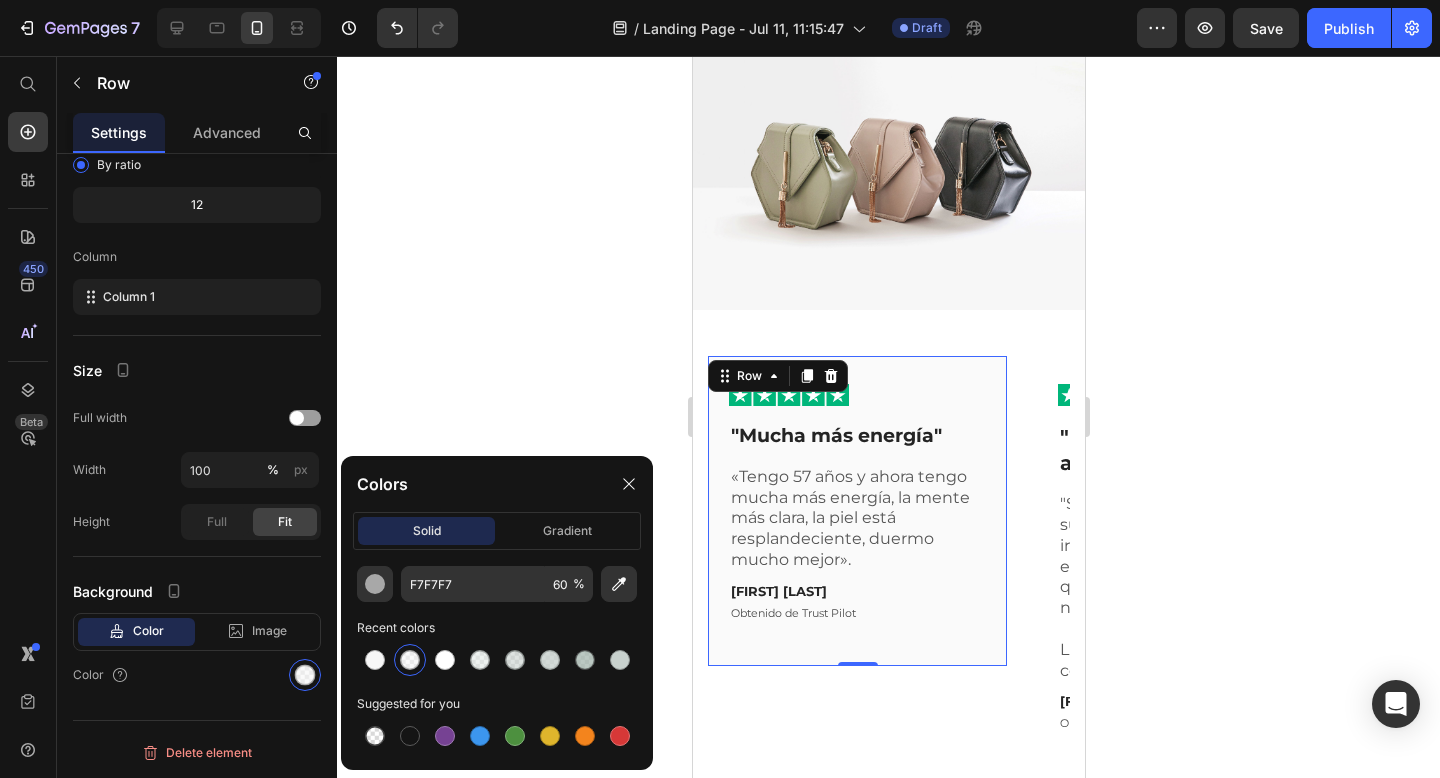 click at bounding box center [410, 660] 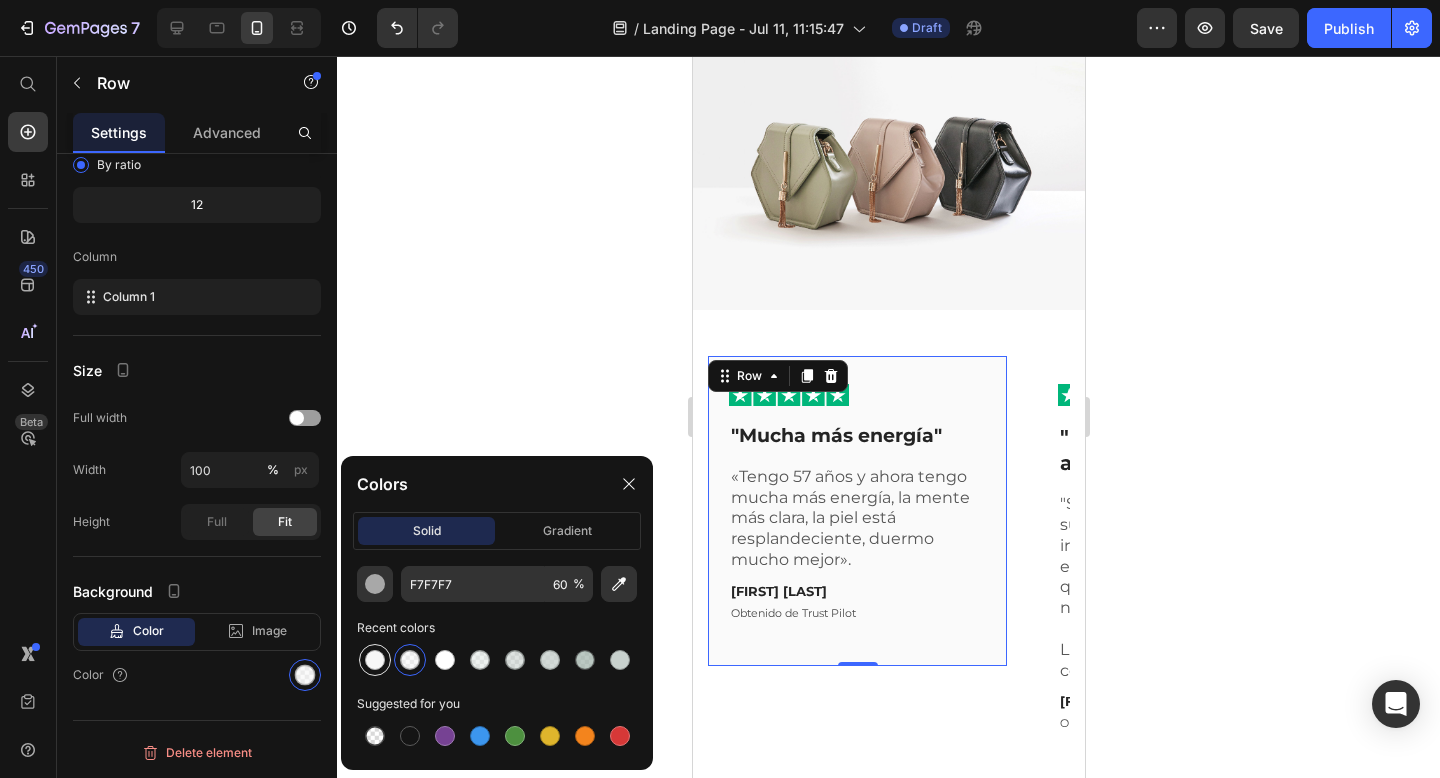 click at bounding box center [375, 660] 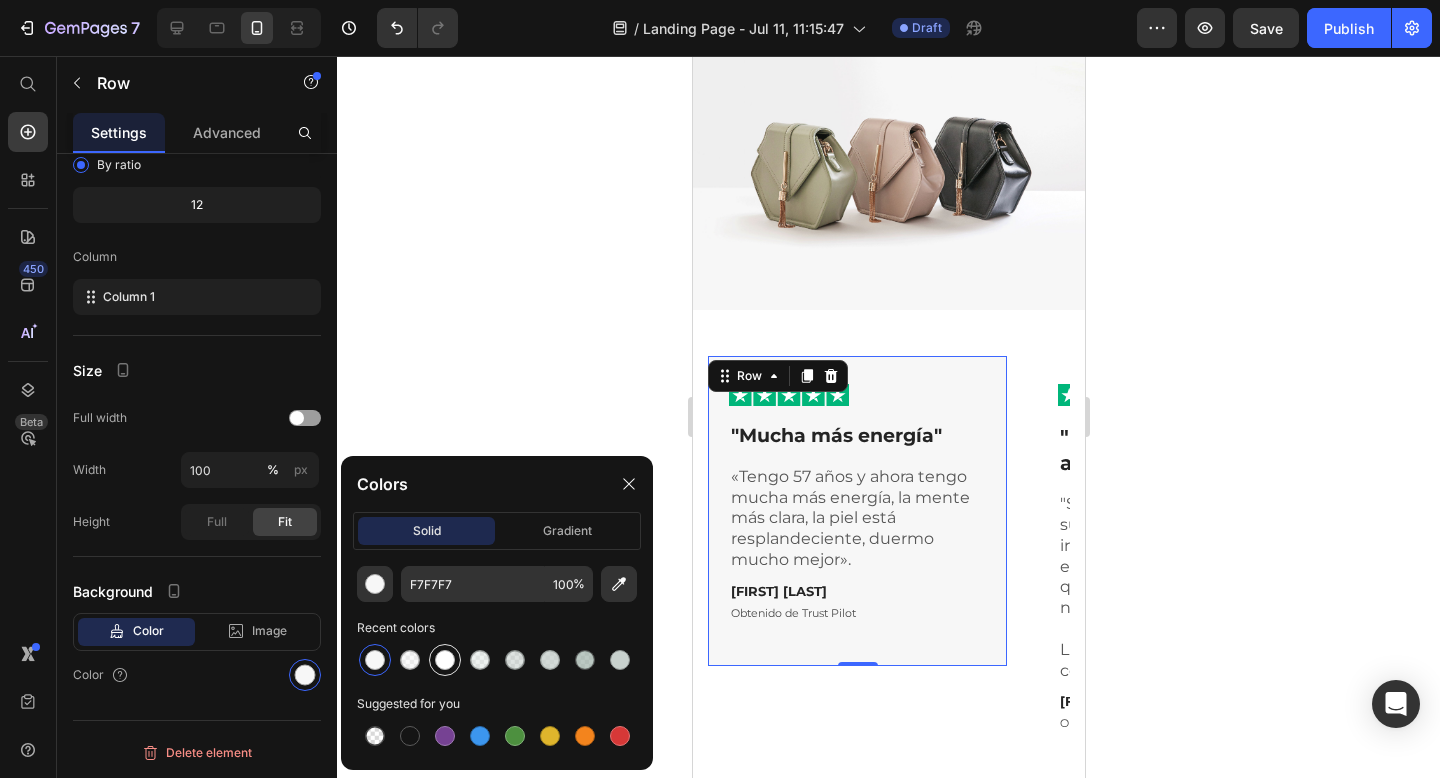 click at bounding box center [445, 660] 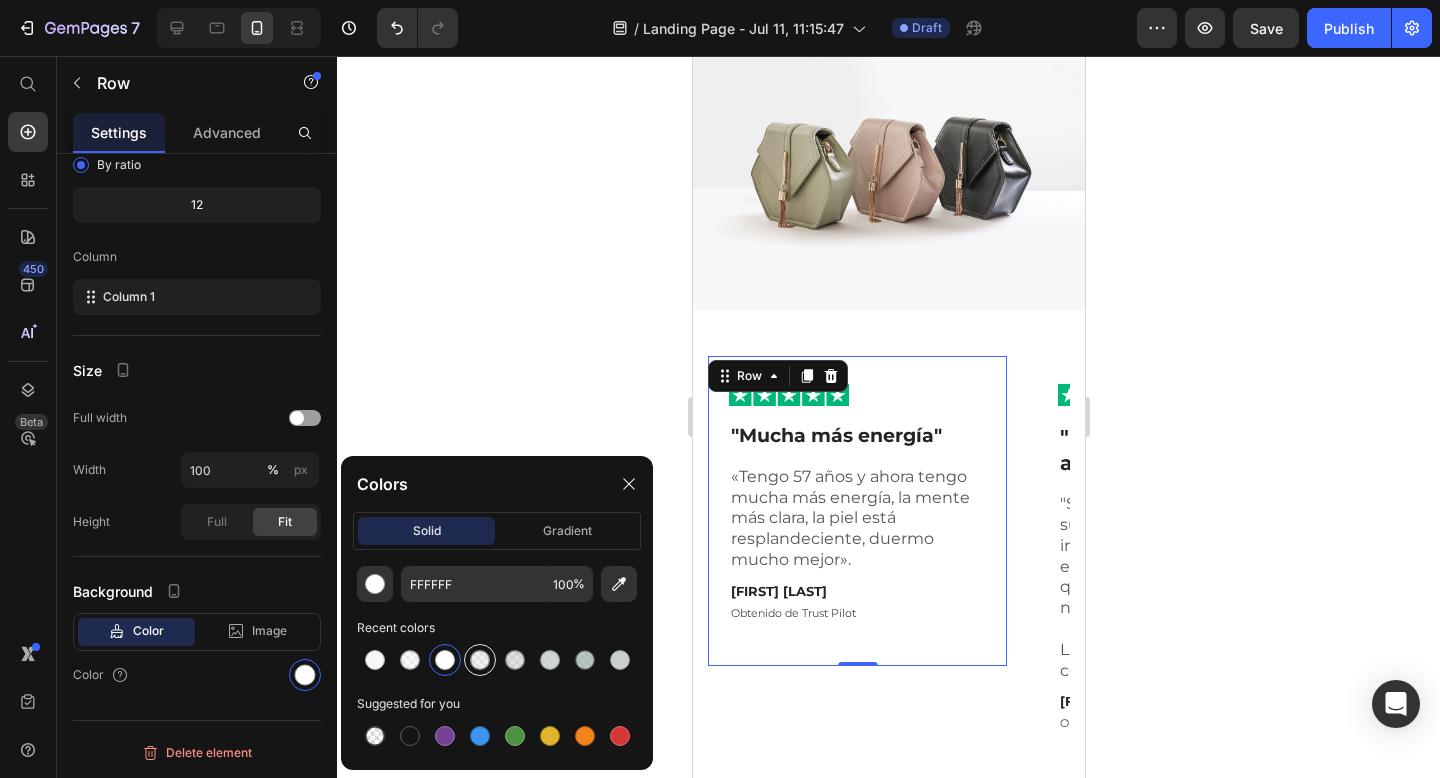 click at bounding box center [480, 660] 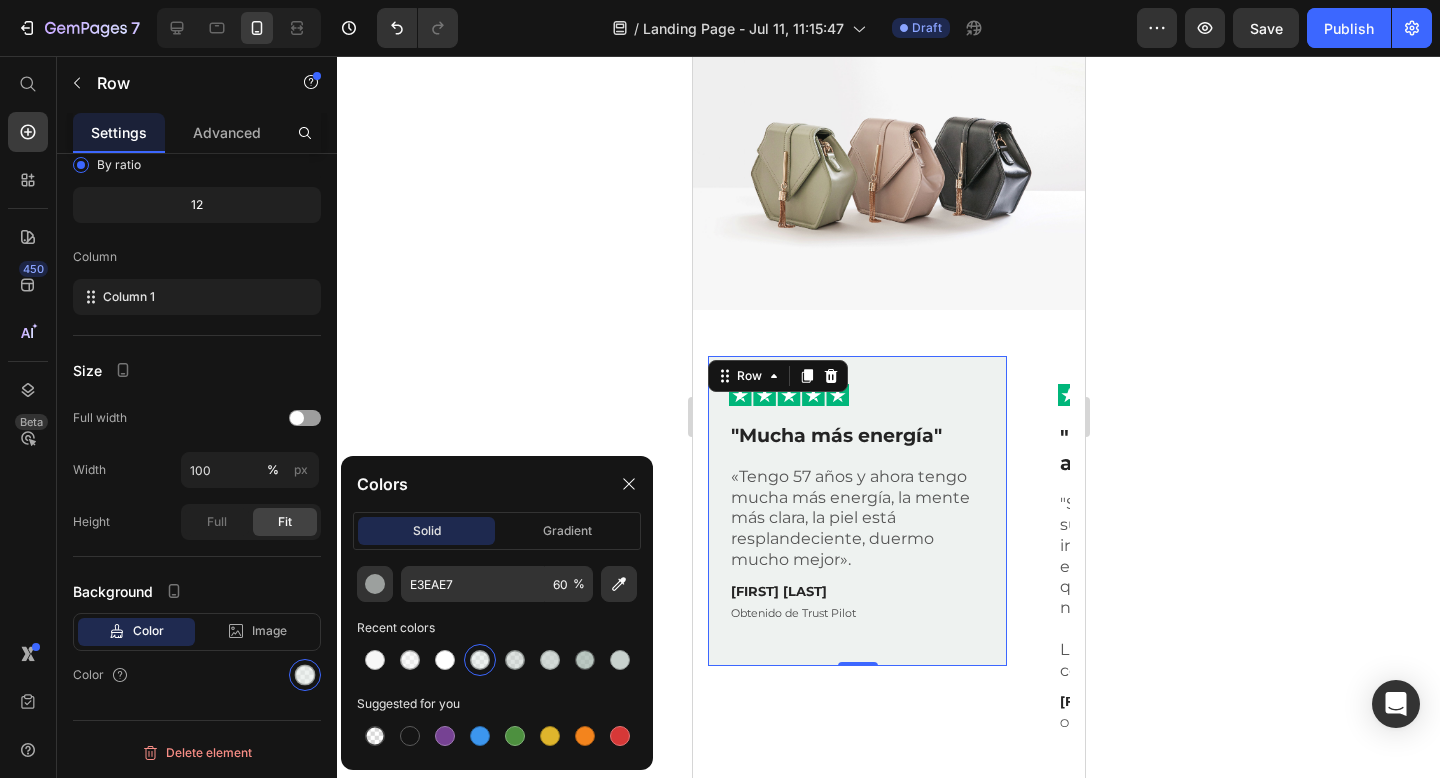 click 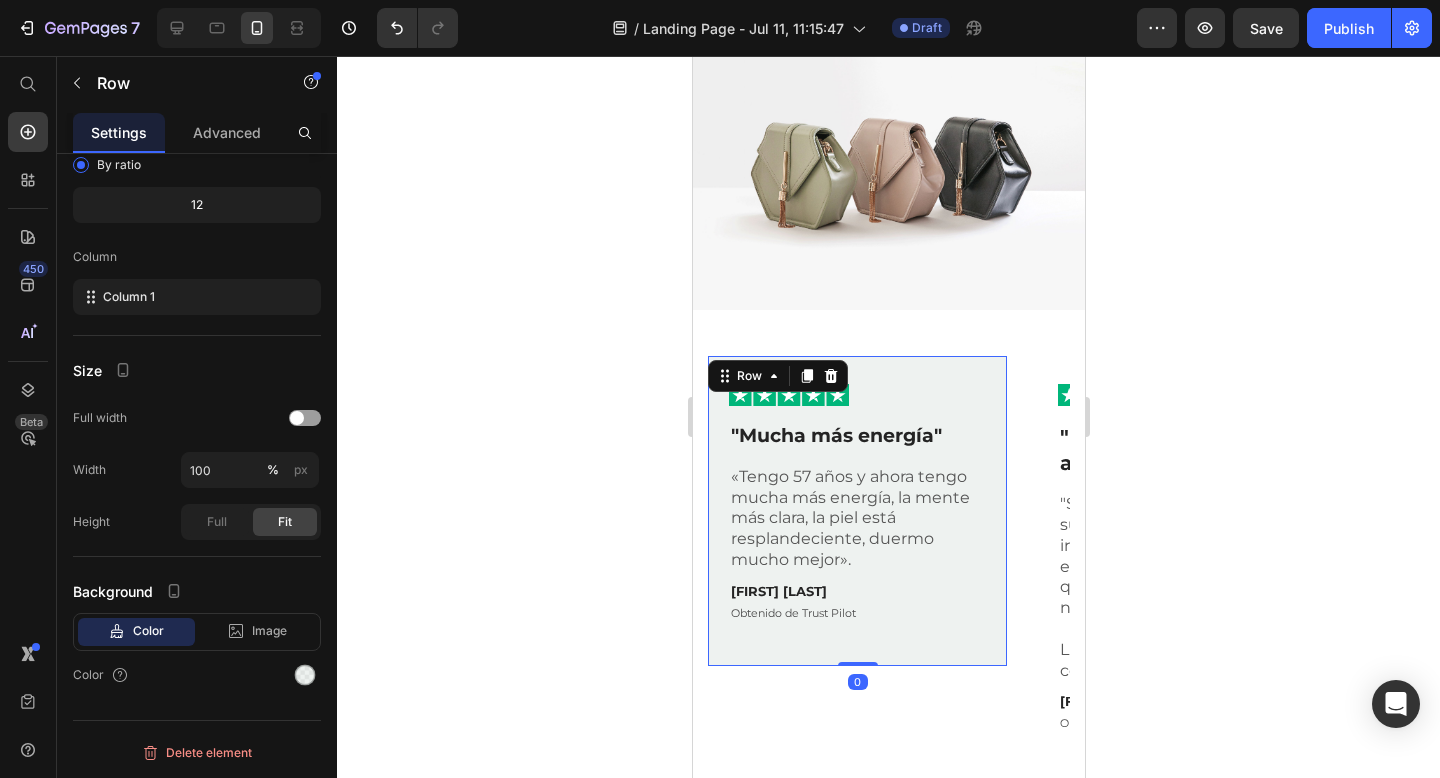 click on "Image Row "Mucha más energía" Text Block «Tengo 57 años y ahora tengo mucha más energía, la mente más clara, la piel está resplandeciente, duermo mucho mejor». Text Block Ana Gómez Text Block Obtenido de Trust Pilot Text Block Row   0" at bounding box center (856, 511) 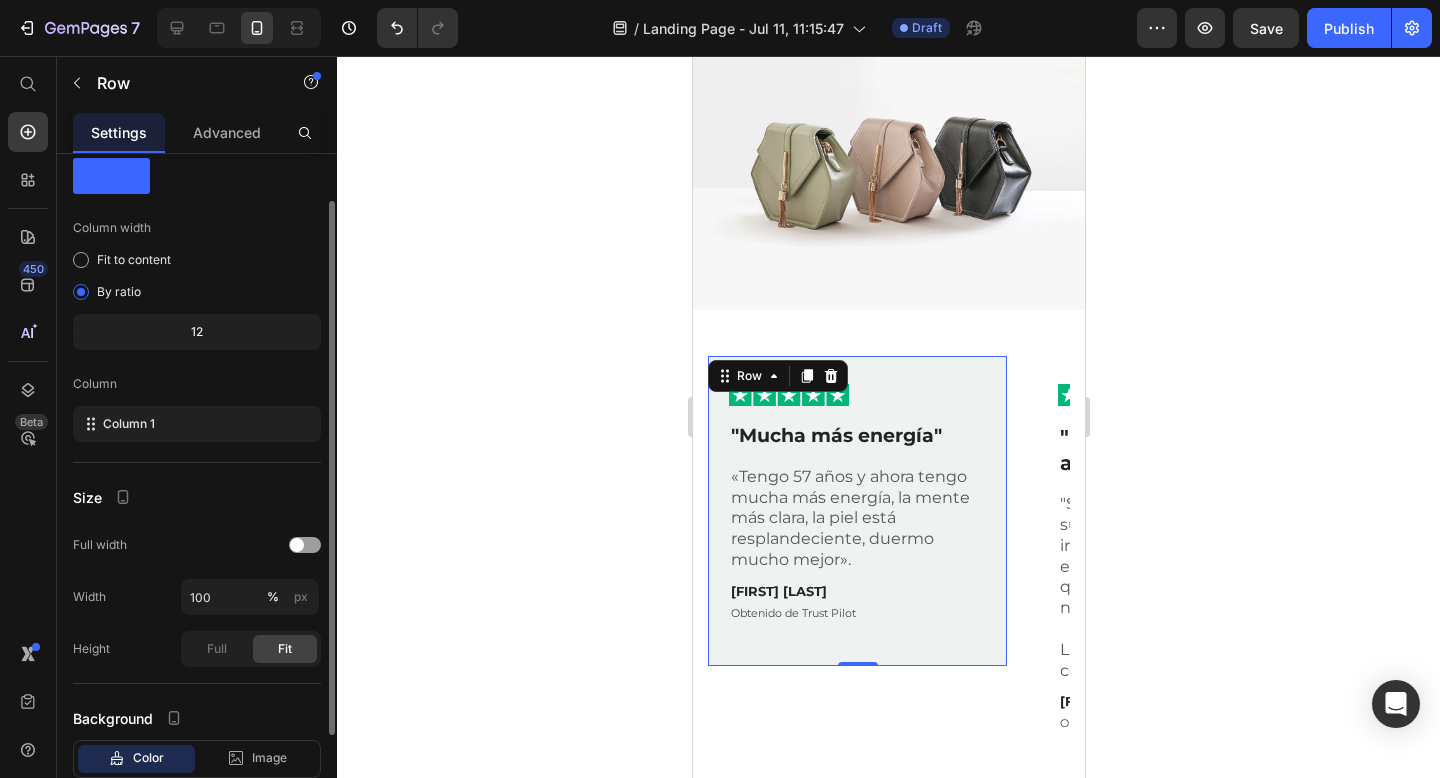 scroll, scrollTop: 0, scrollLeft: 0, axis: both 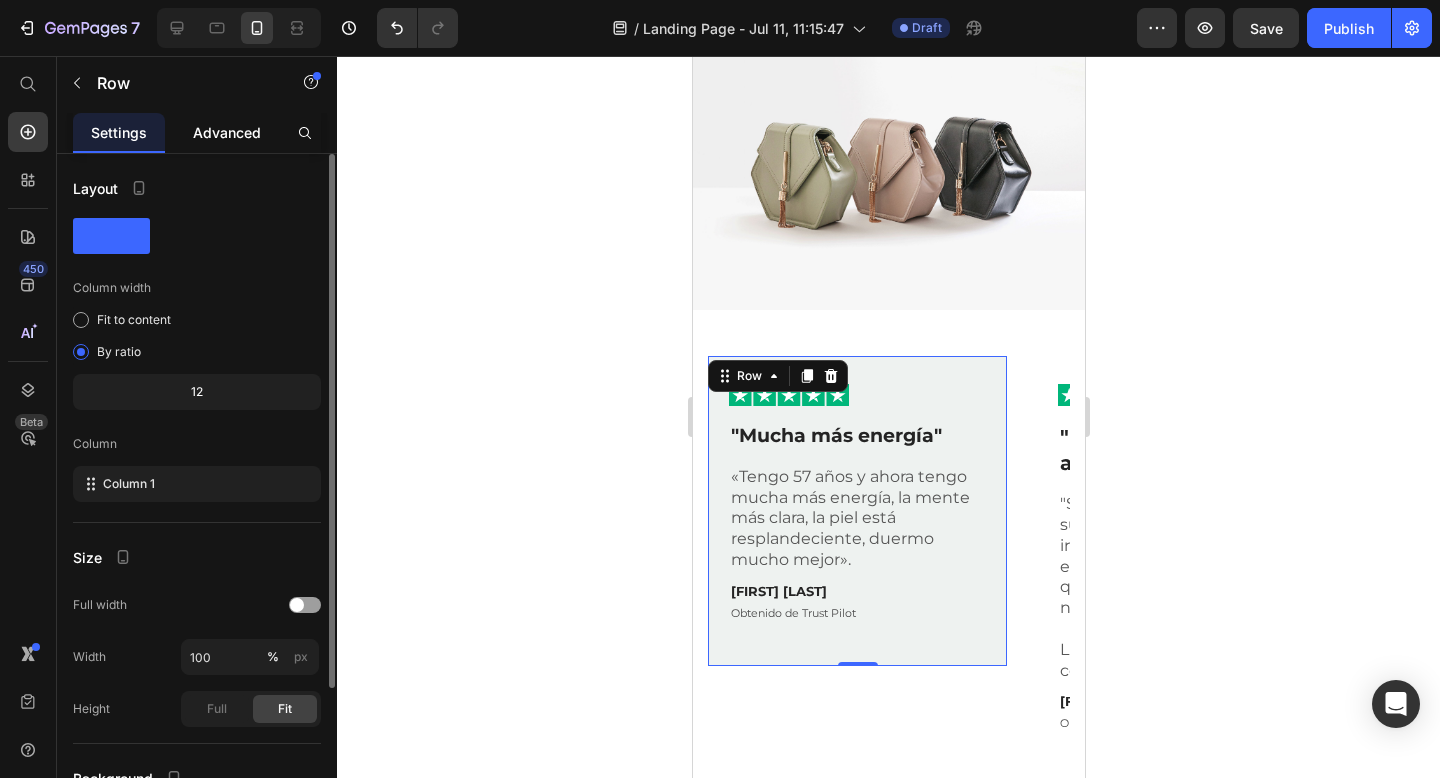 click on "Advanced" at bounding box center [227, 132] 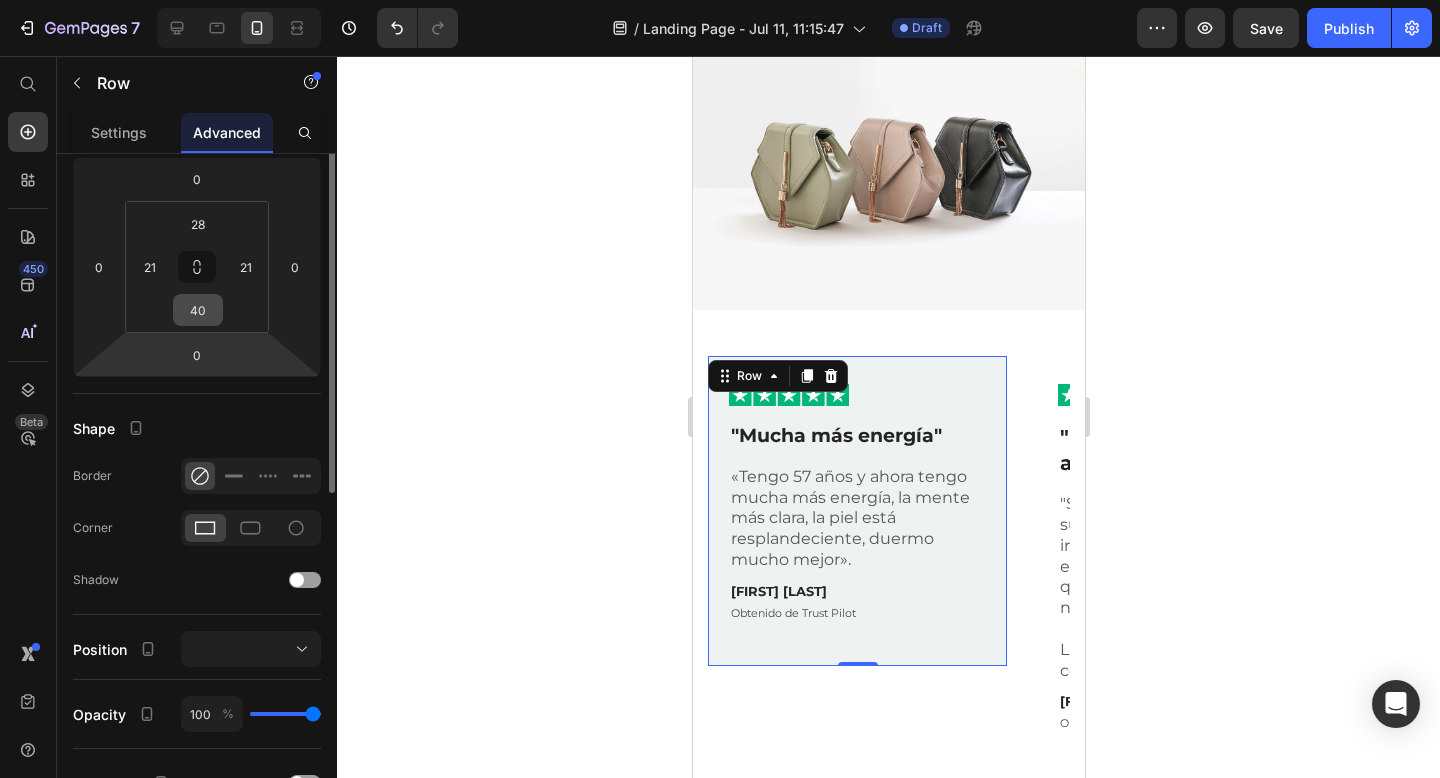 scroll, scrollTop: 363, scrollLeft: 0, axis: vertical 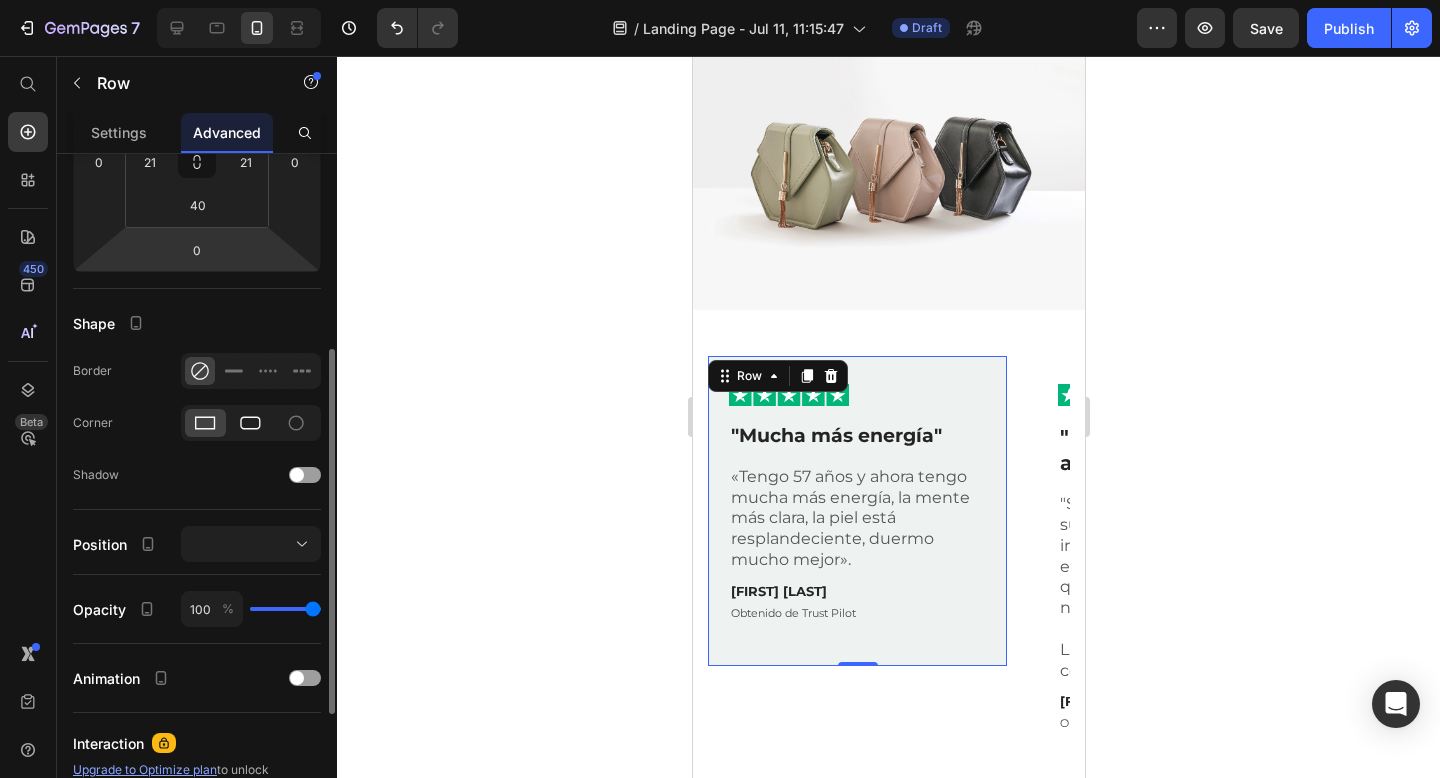 click 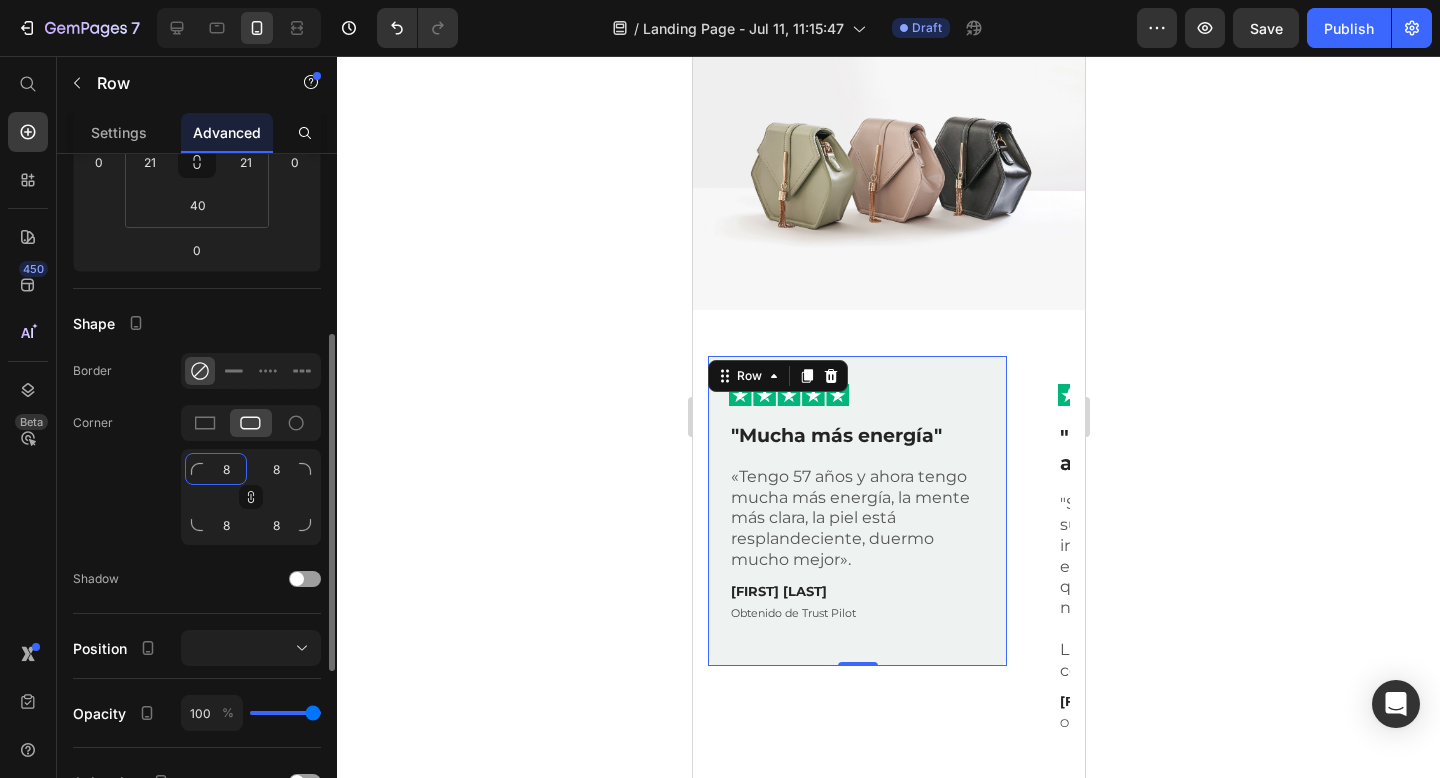 click on "8" 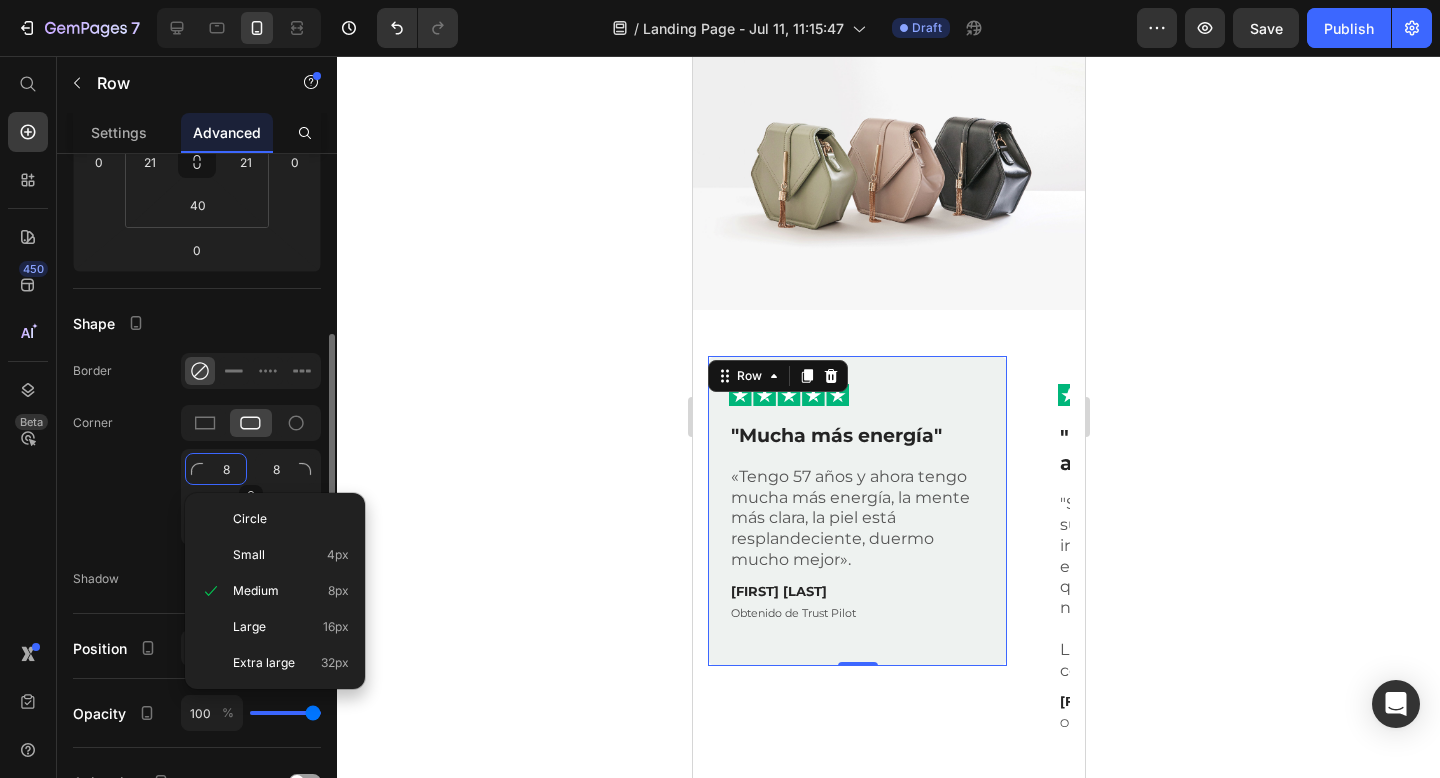 type on "1" 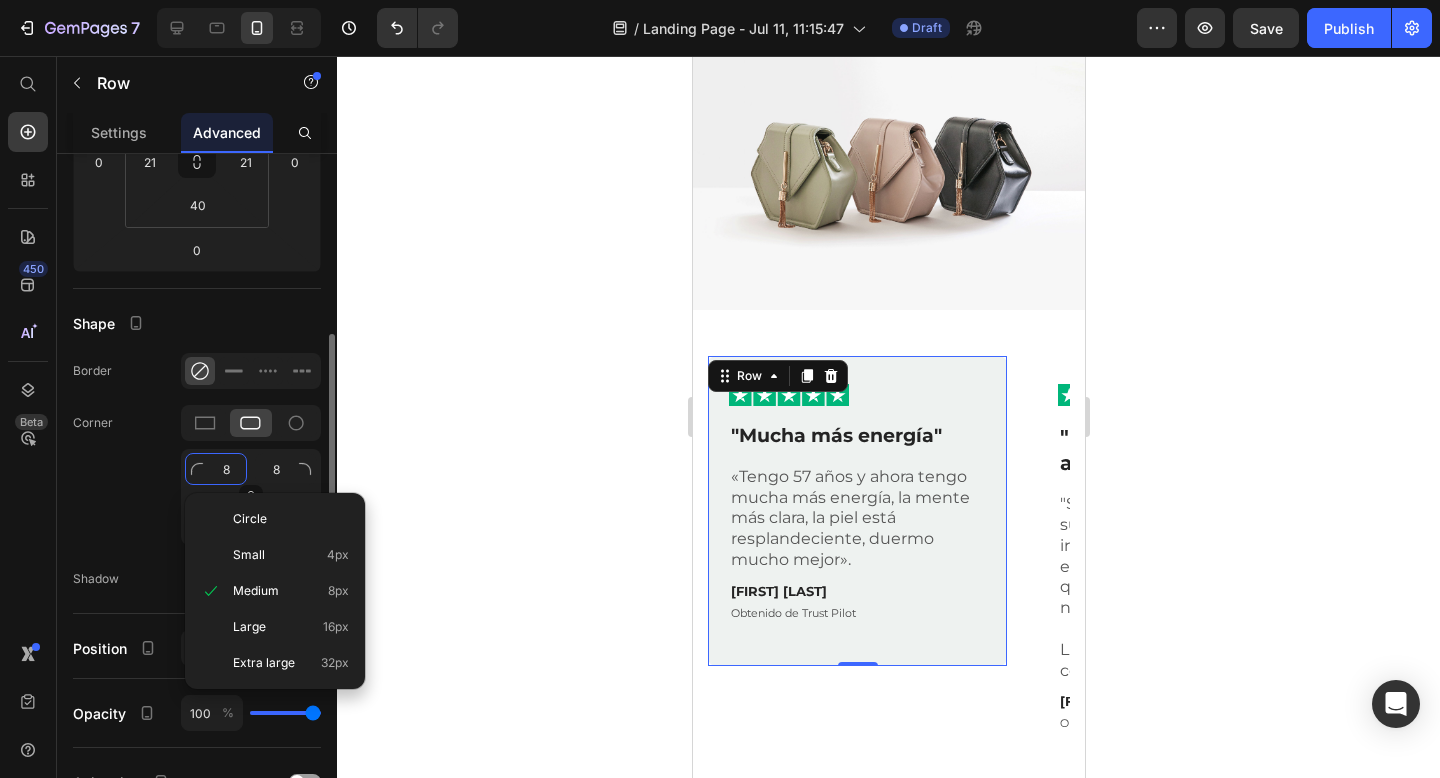type on "1" 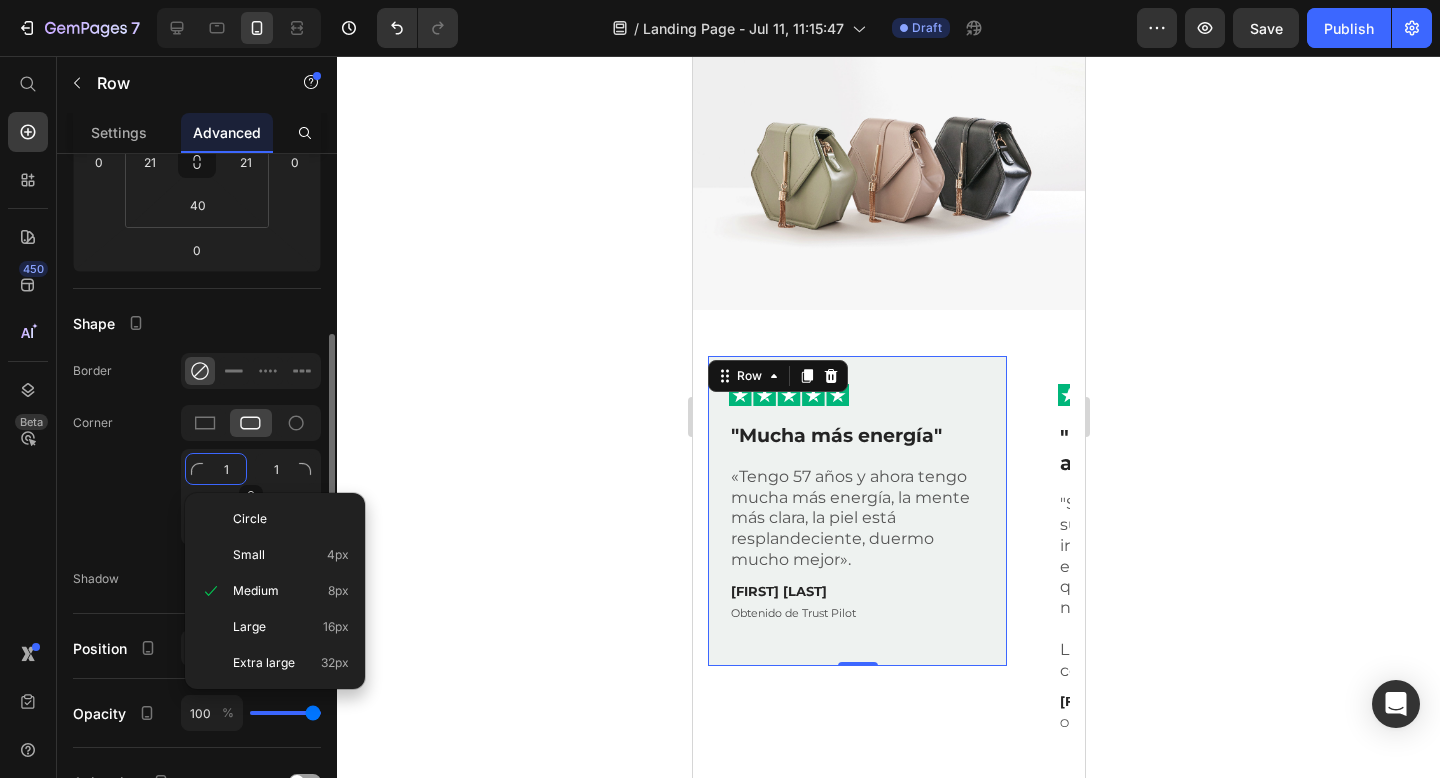 type on "10" 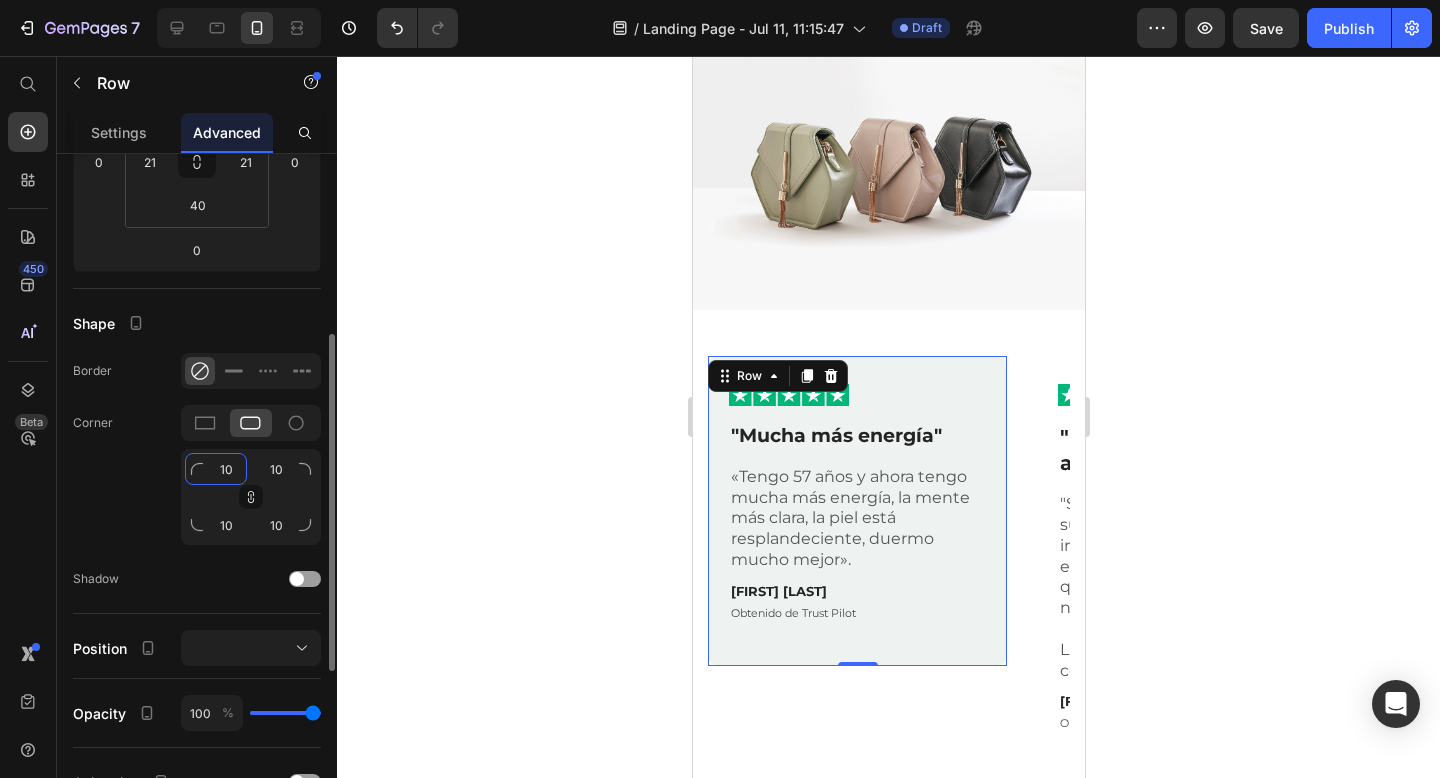 type on "10" 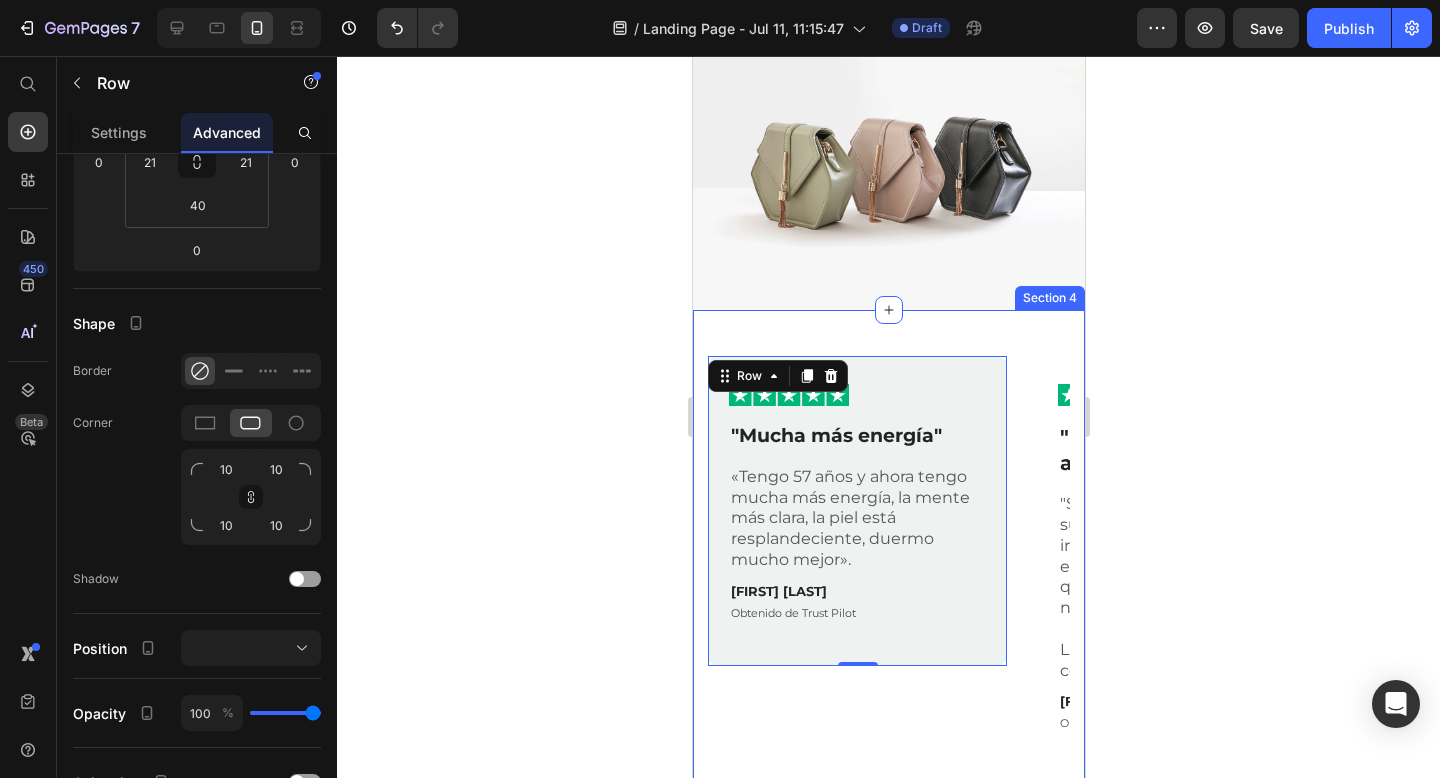 click 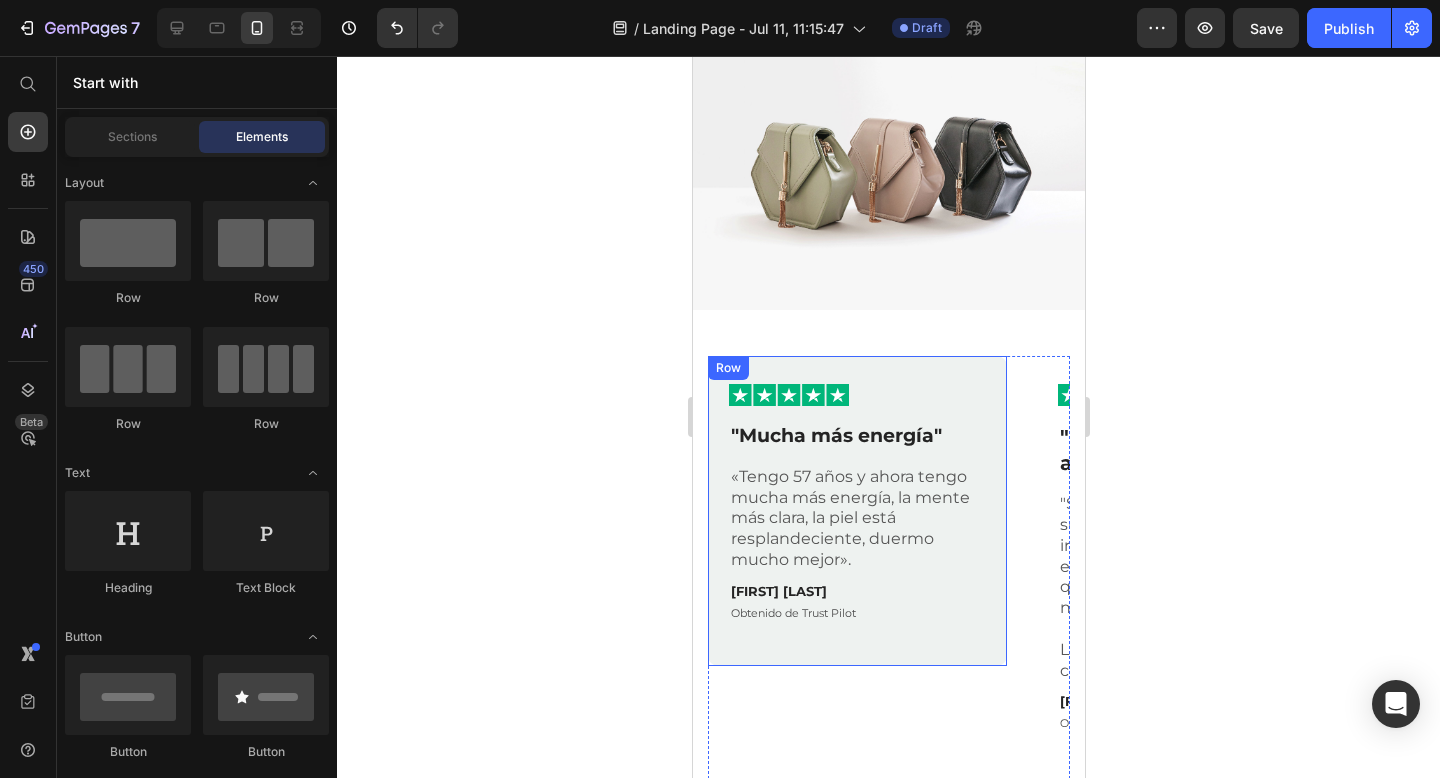 click on "Image Row "Mucha más energía" Text Block «Tengo 57 años y ahora tengo mucha más energía, la mente más clara, la piel está resplandeciente, duermo mucho mejor». Text Block Ana Gómez Text Block Obtenido de Trust Pilot Text Block Row" at bounding box center [856, 511] 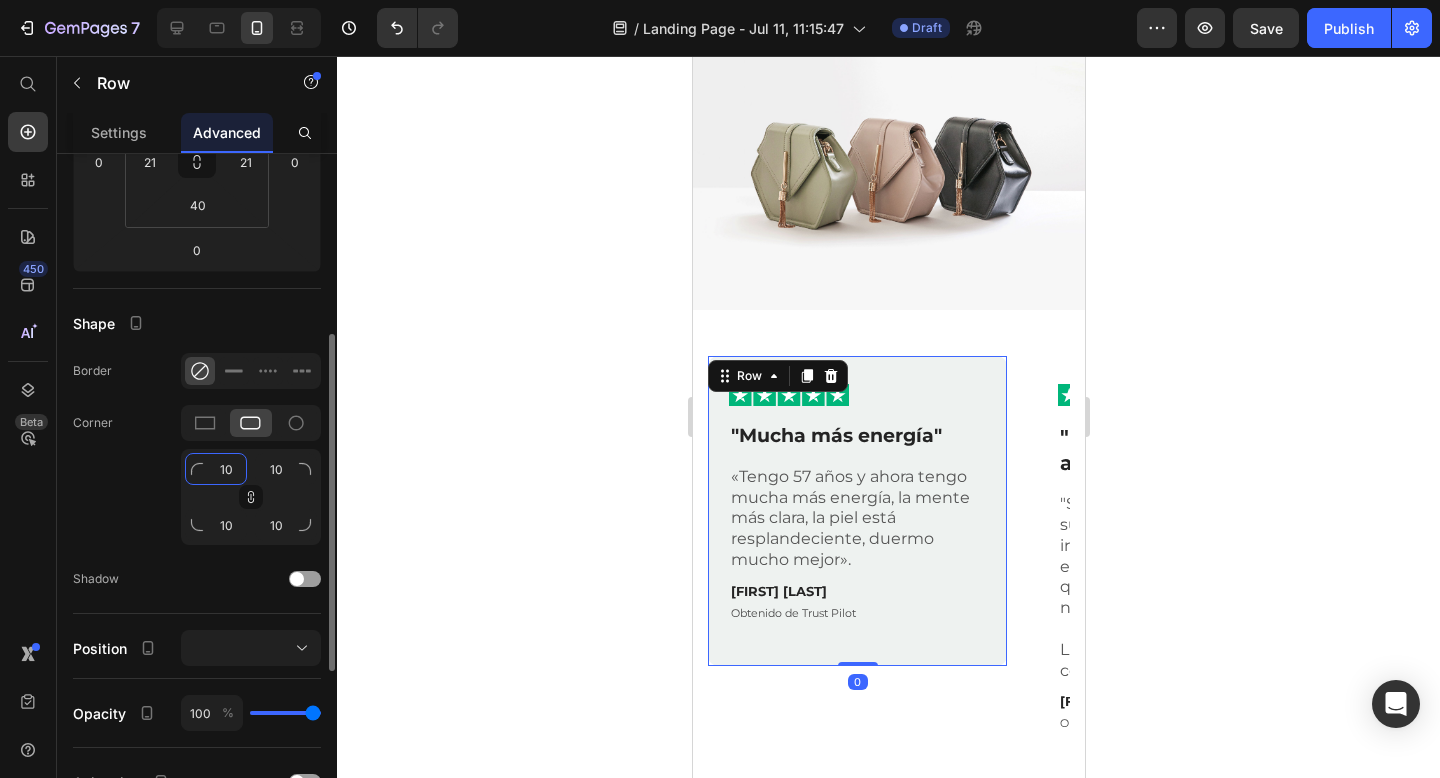 click on "10" 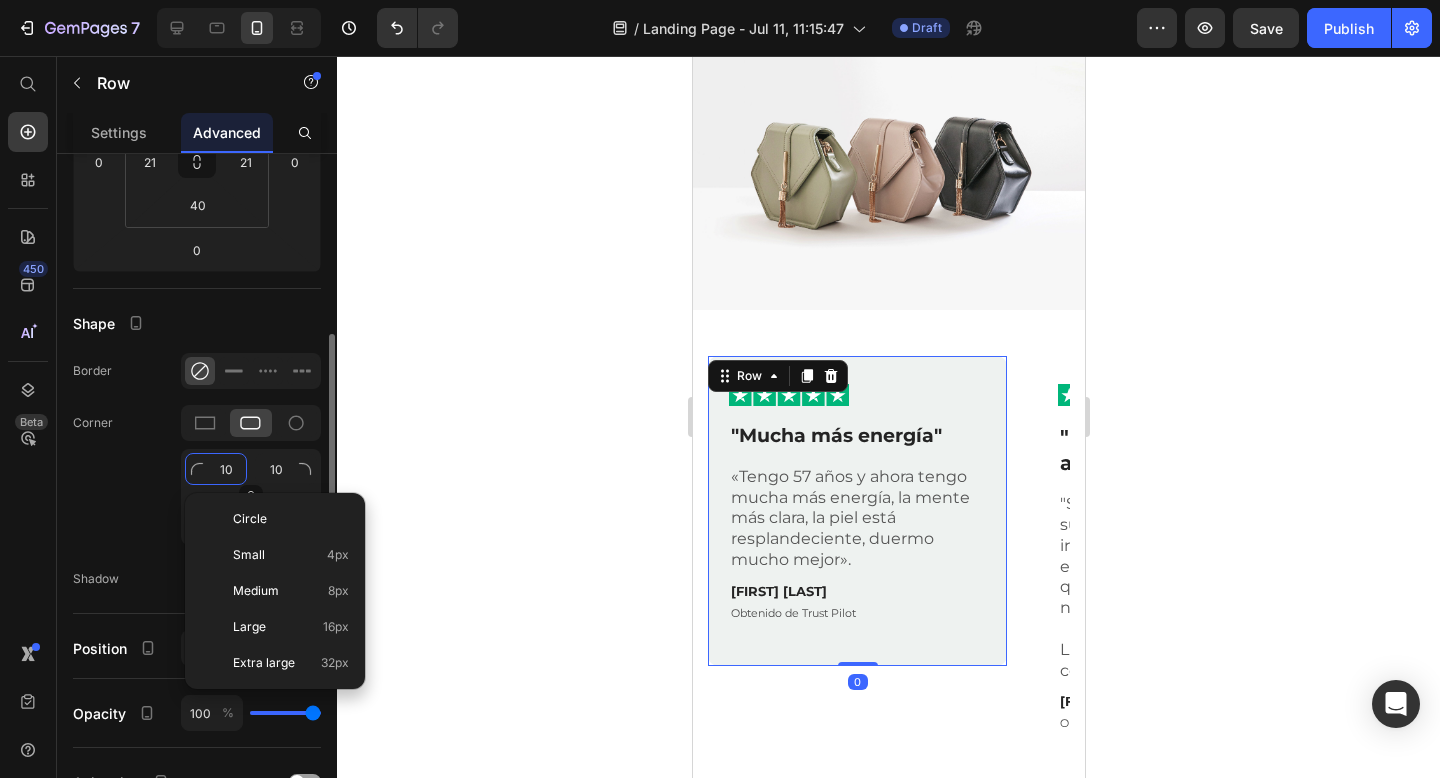 type on "5" 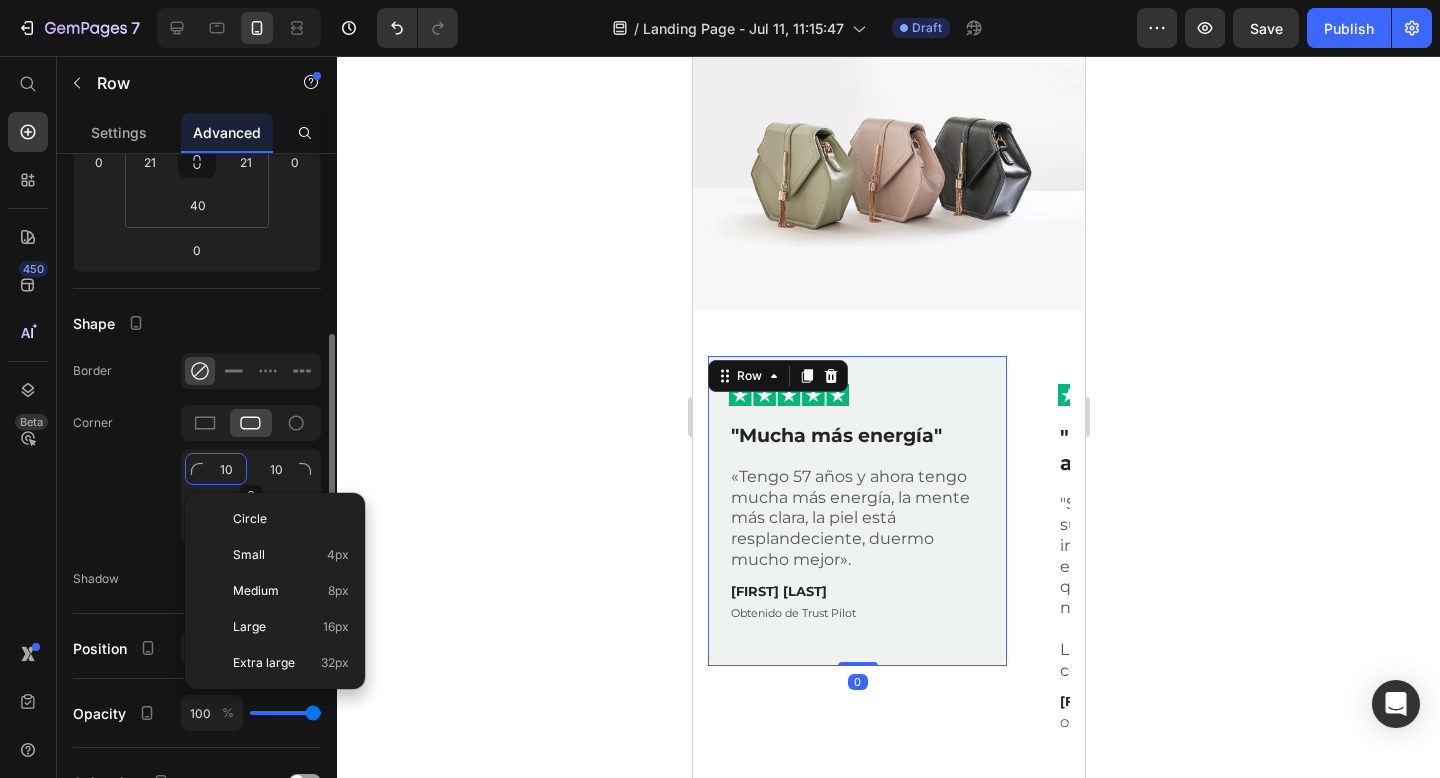 type on "5" 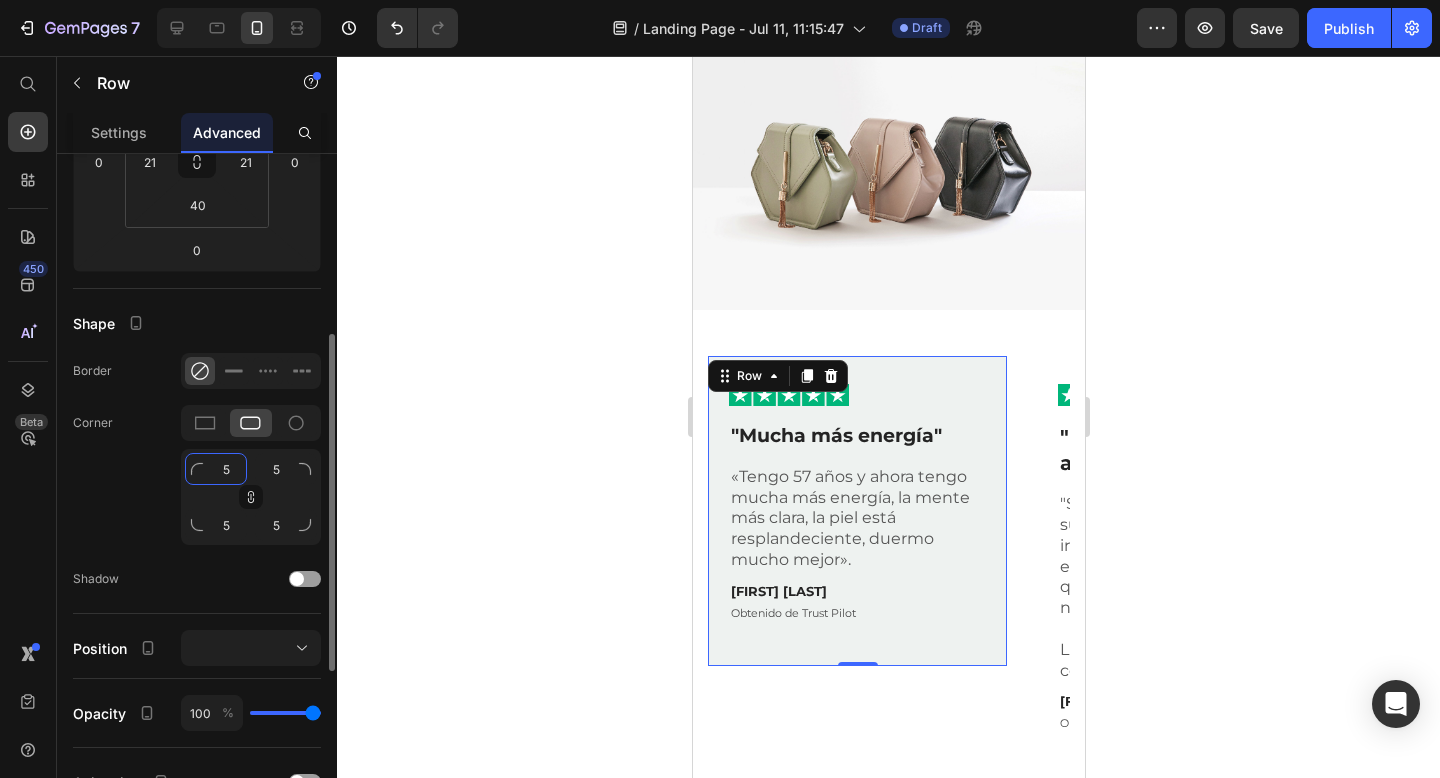 type on "5" 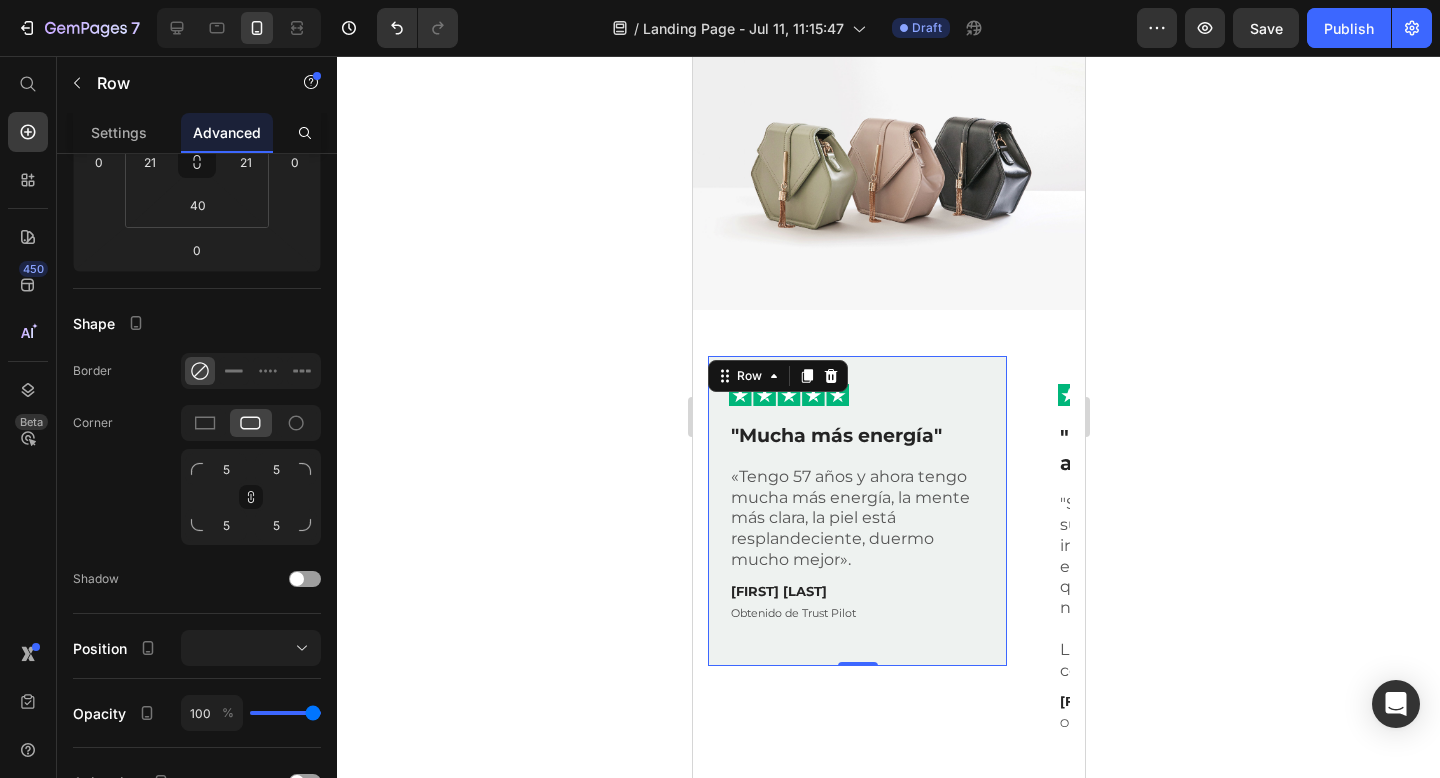 click 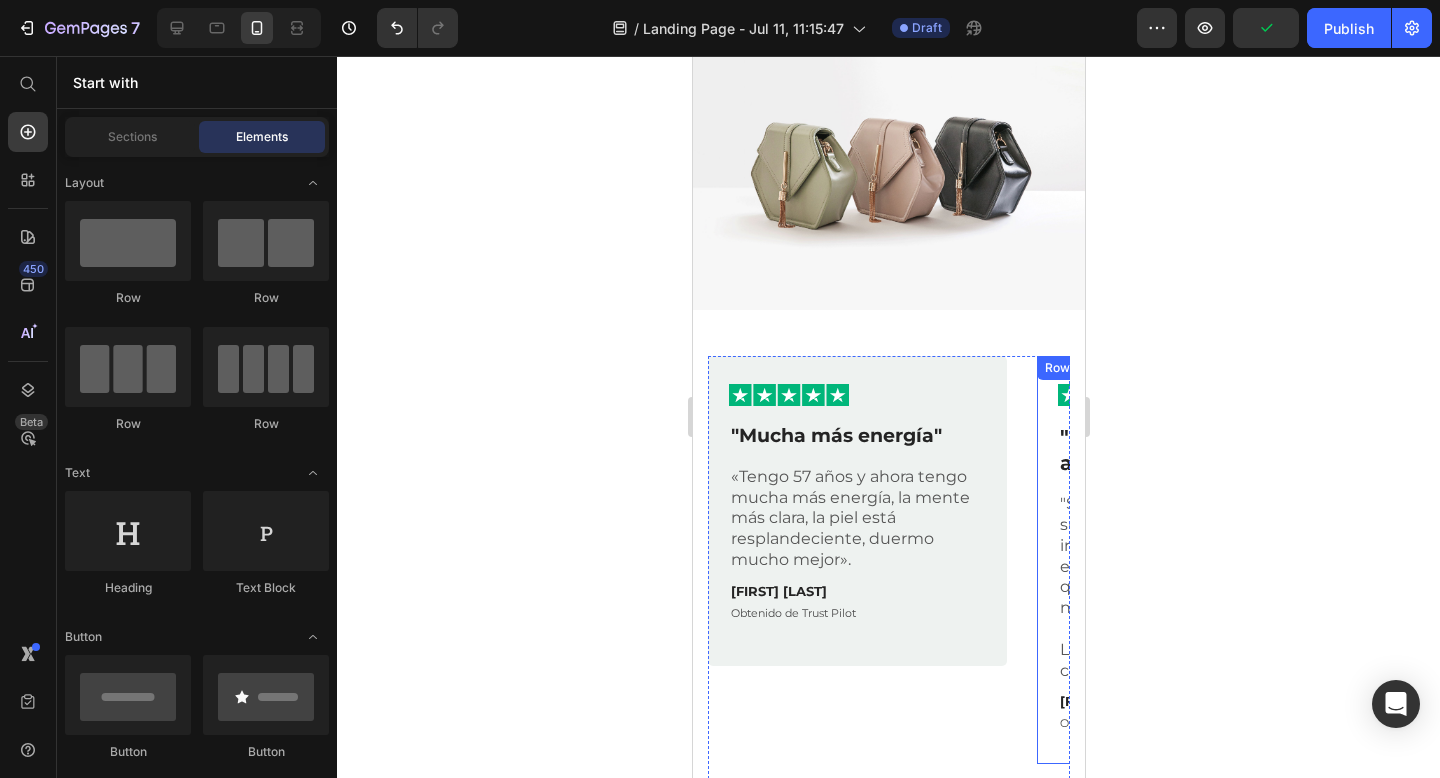 click on "Image Row "El secreto es empezar a tiempo" Text Block "Siempre fui escéptica con los suplementos, pero cuando investigué sobre el NAD+ y el envejecimiento celular, supe que tenía que empezar ahora, no esperar a los 50.    Llevo 2 meses y mi energía es como cuando tenía 25" Text Block Rosario M. Text Block Obtenido de Trust Pilot Text Block Row" at bounding box center [1185, 560] 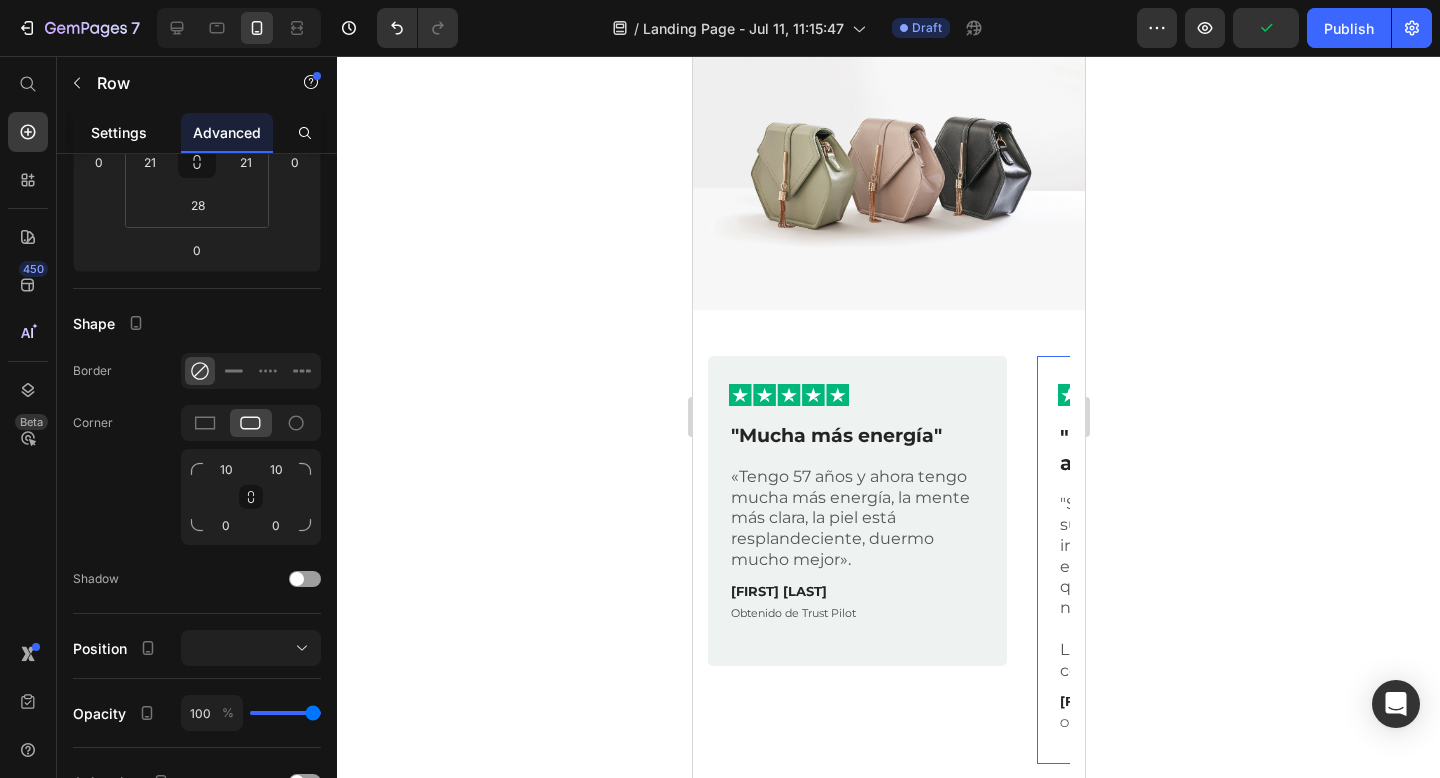 click on "Settings" 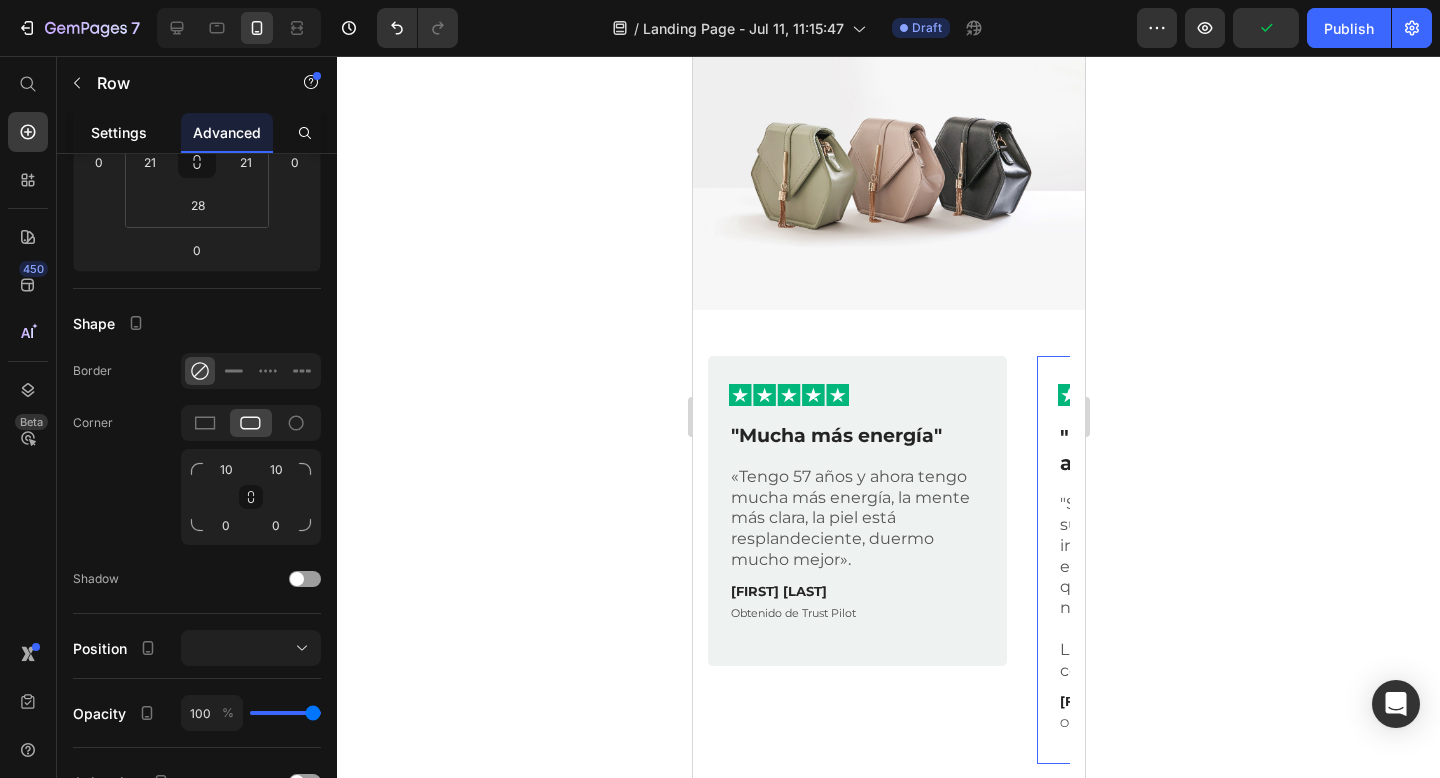 scroll, scrollTop: 0, scrollLeft: 0, axis: both 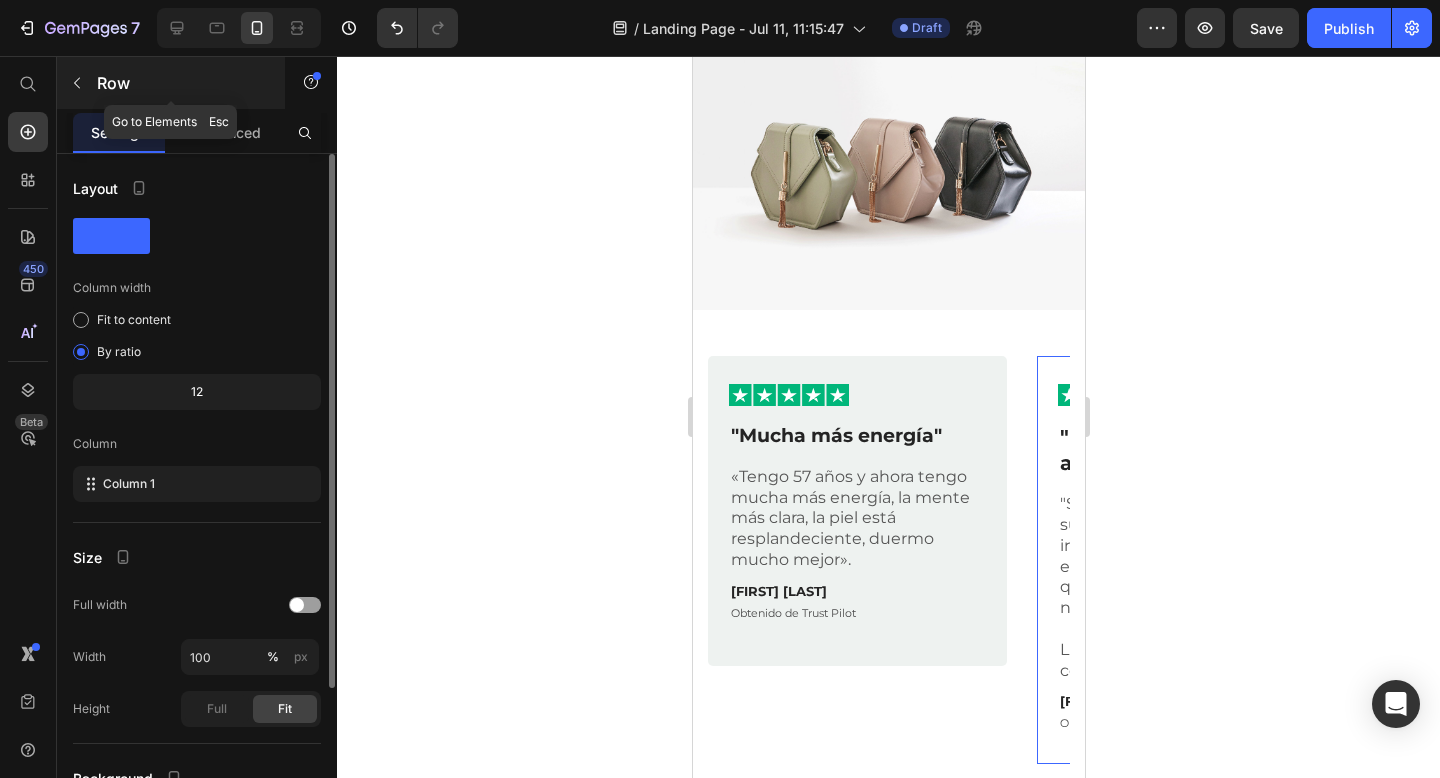 click 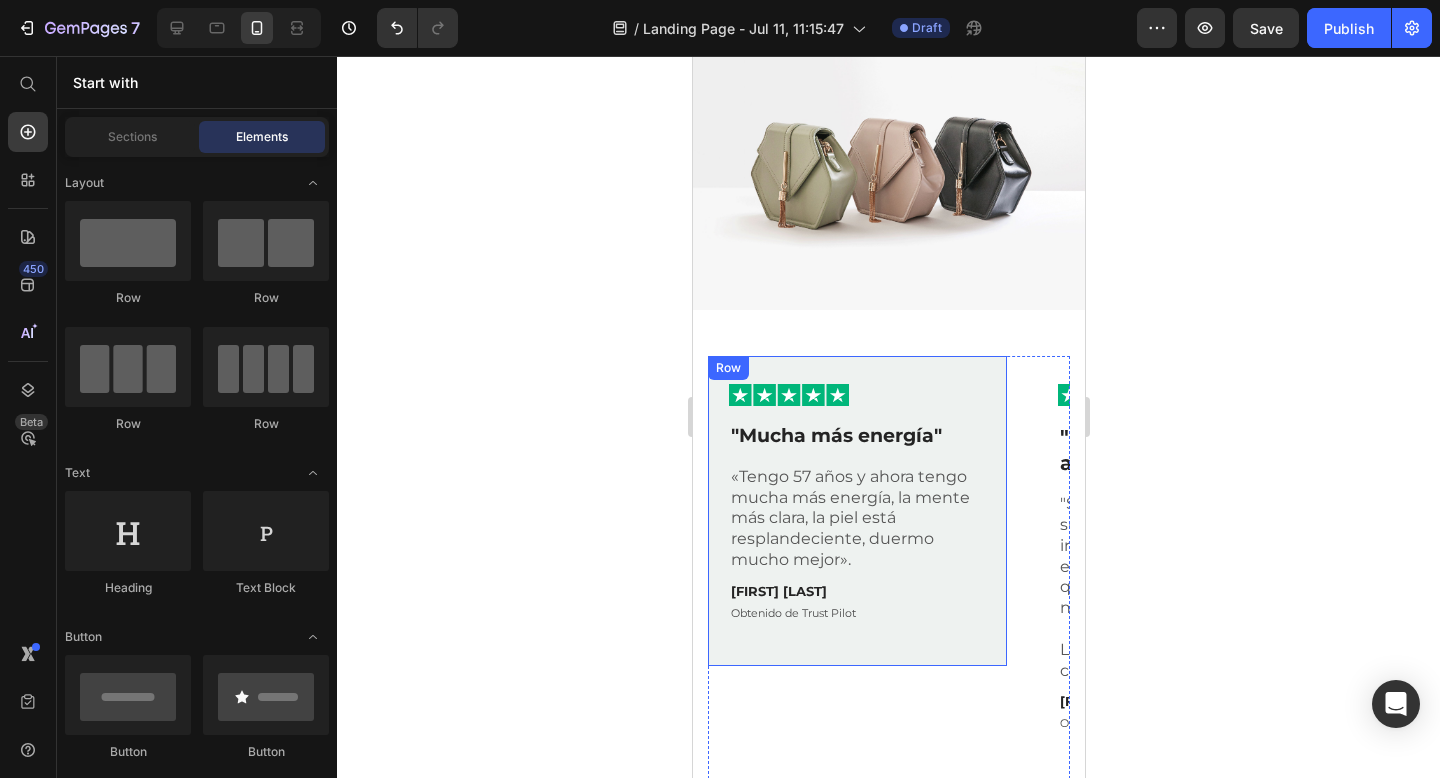 click on "Row" at bounding box center [727, 368] 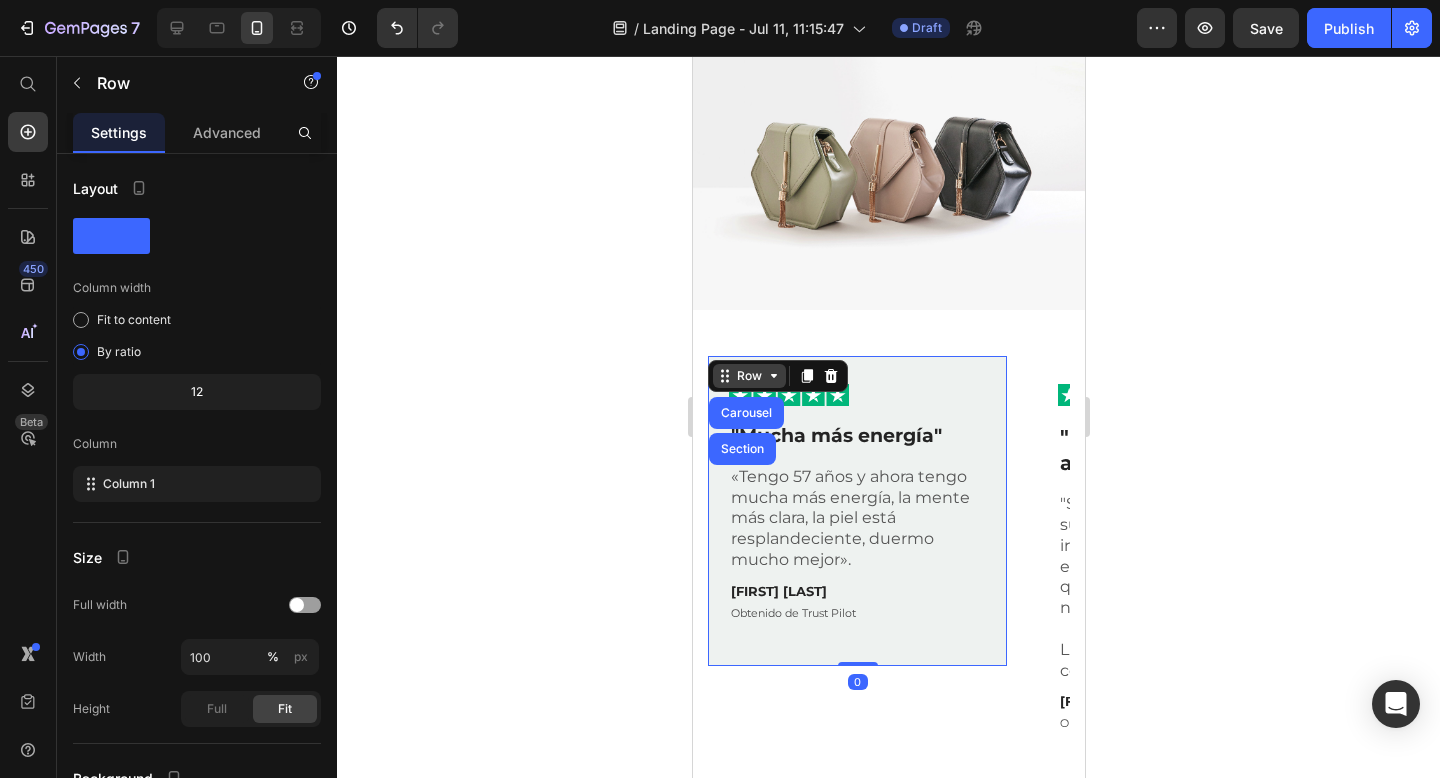 click on "Row" at bounding box center (748, 376) 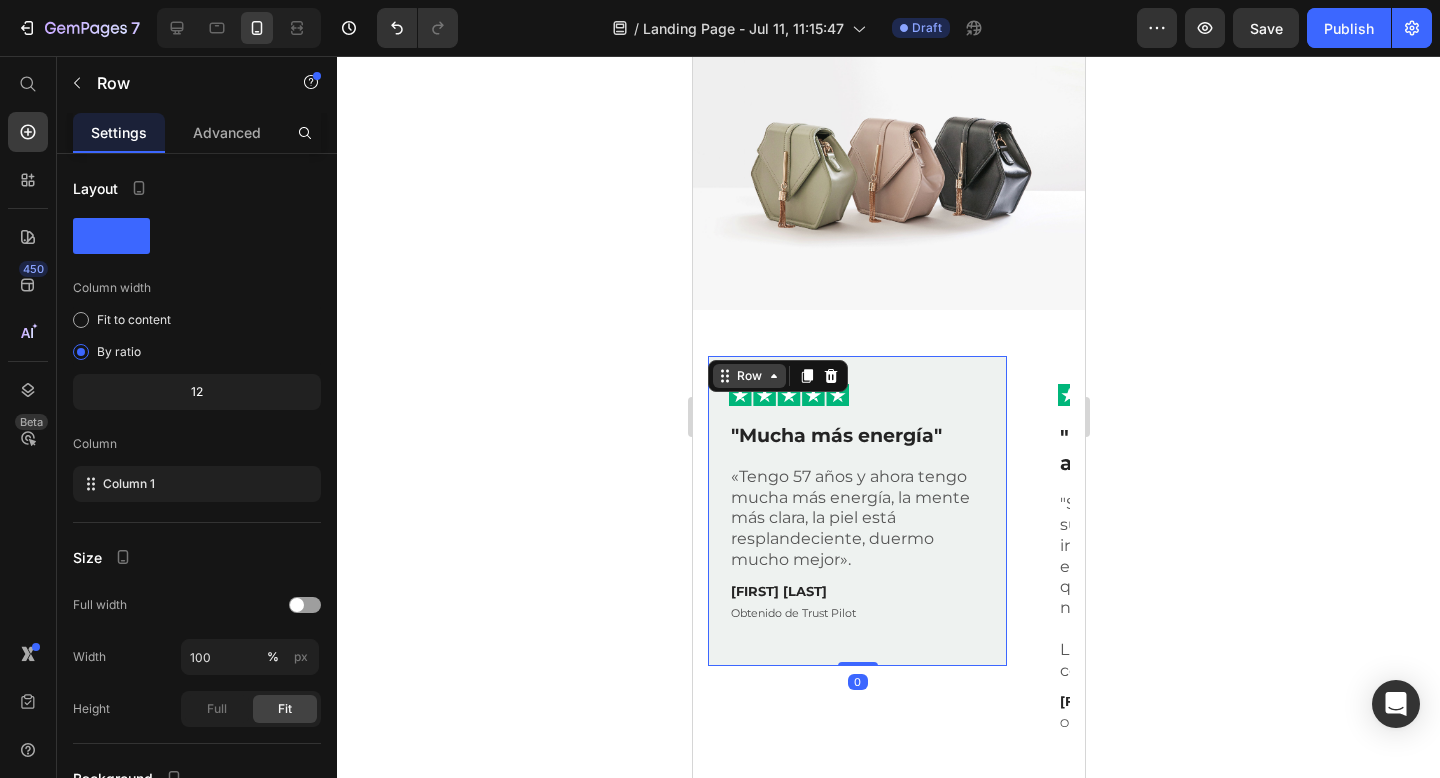click on "Row" at bounding box center (748, 376) 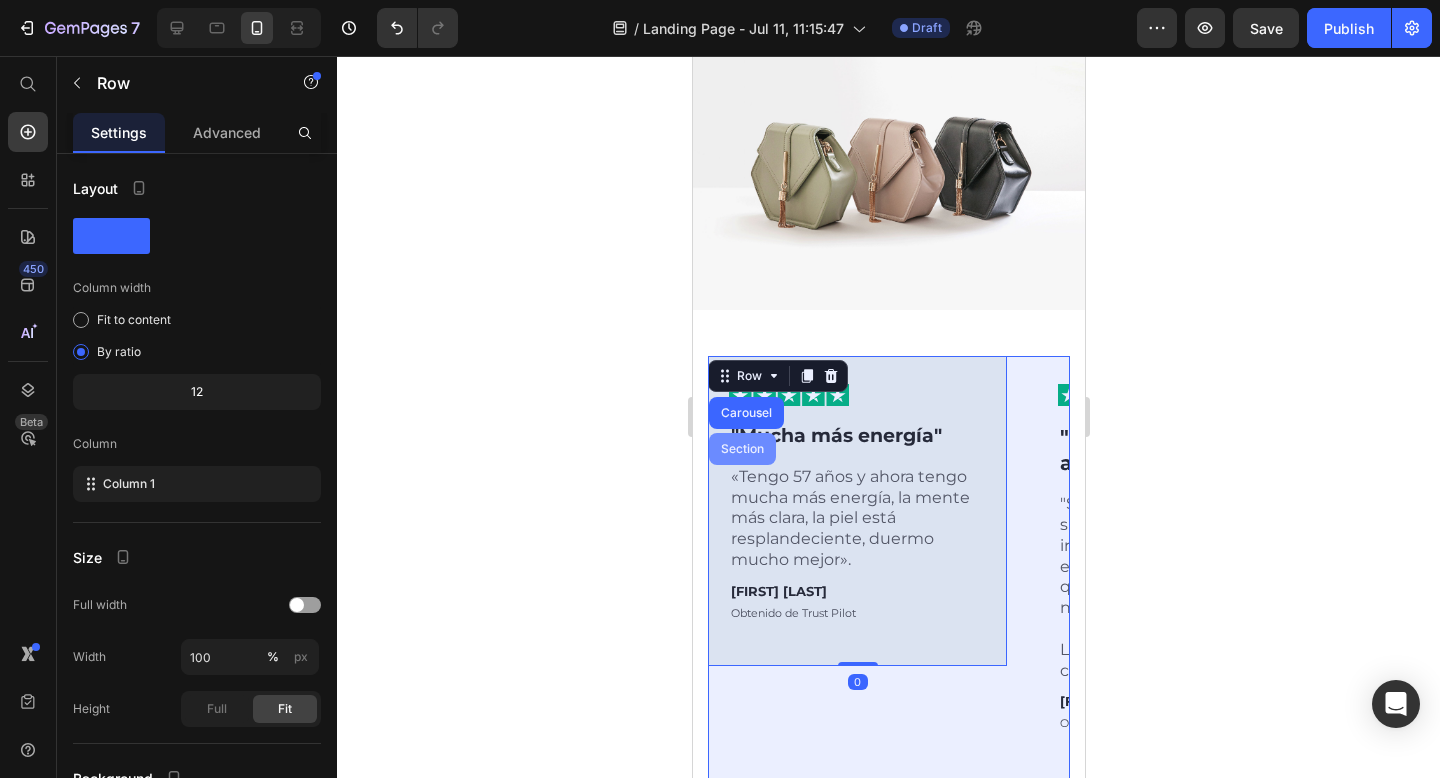 click on "Carousel" at bounding box center [745, 413] 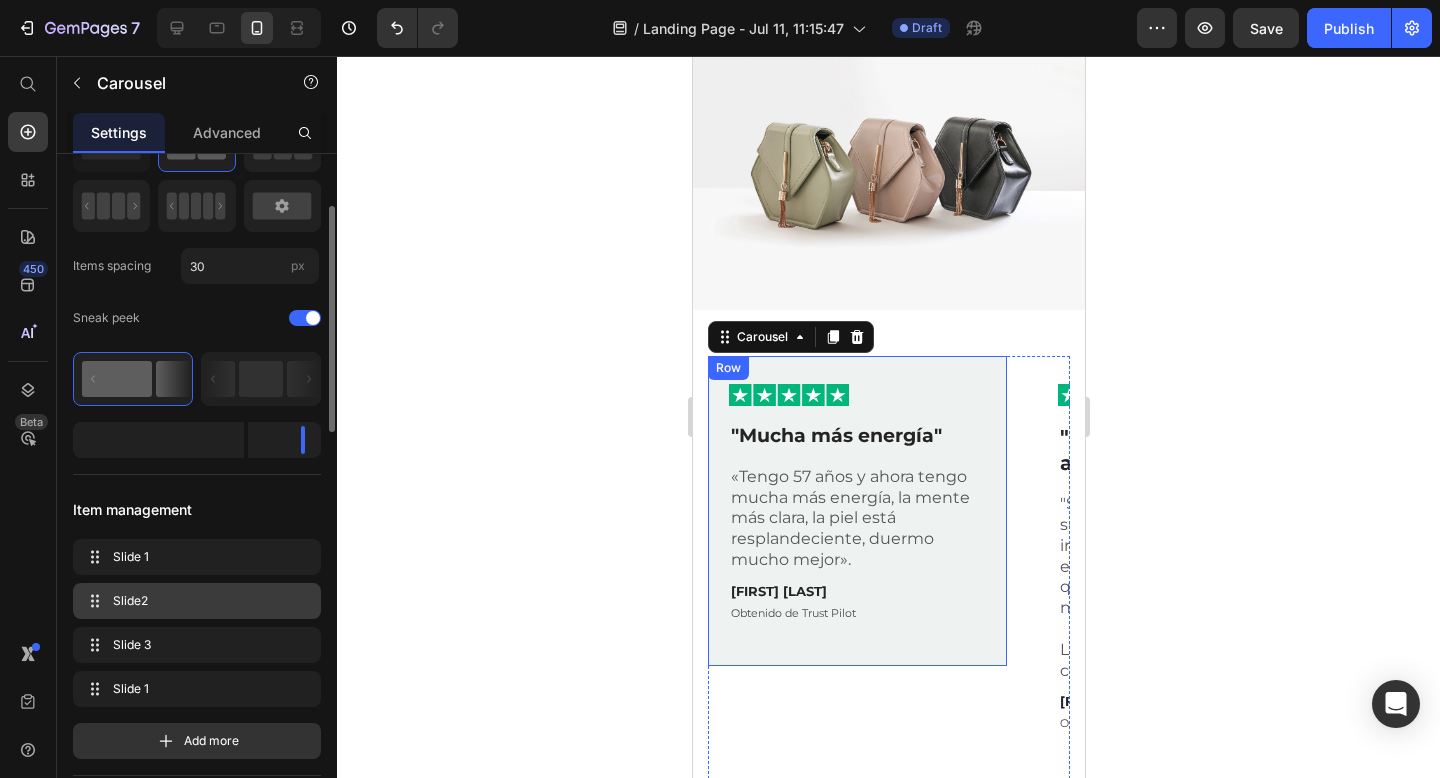 scroll, scrollTop: 224, scrollLeft: 0, axis: vertical 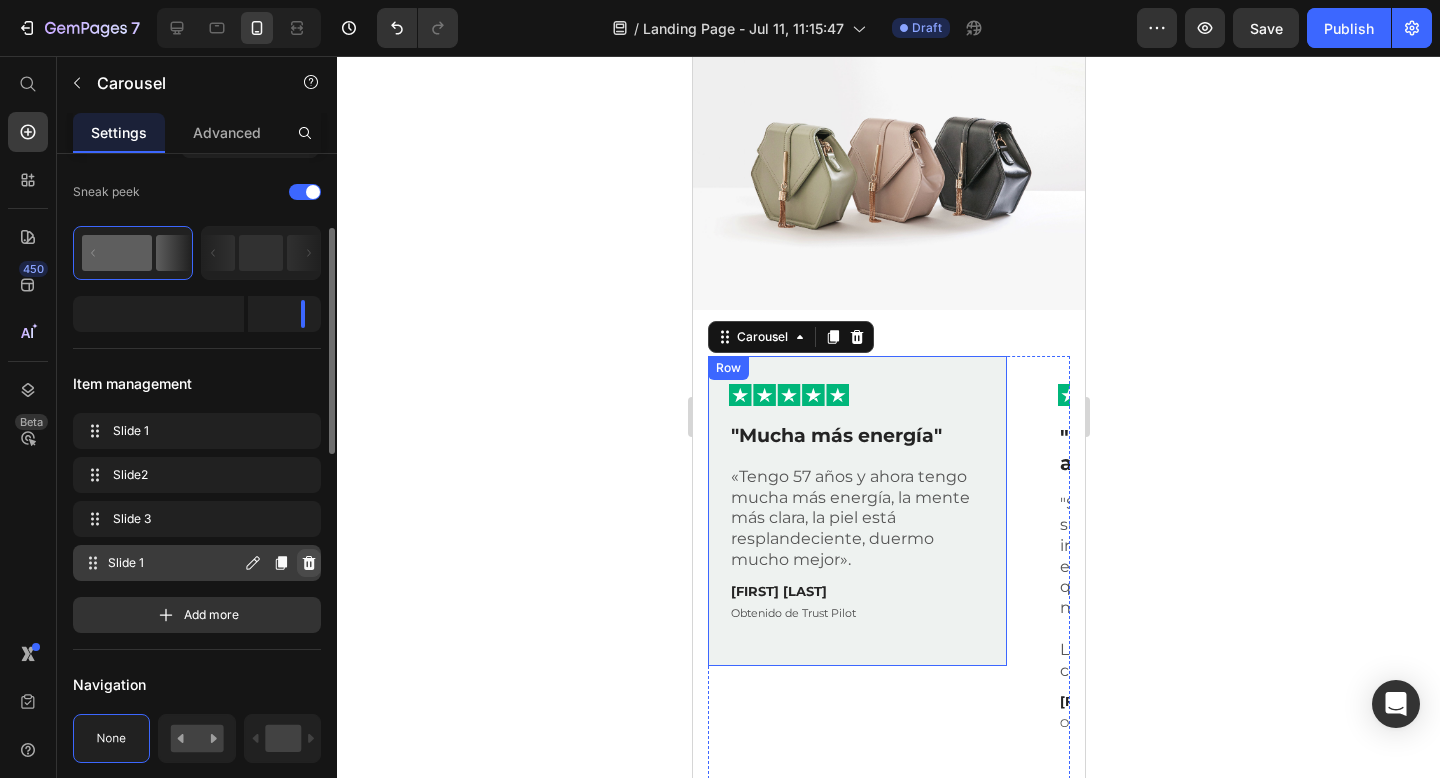 click 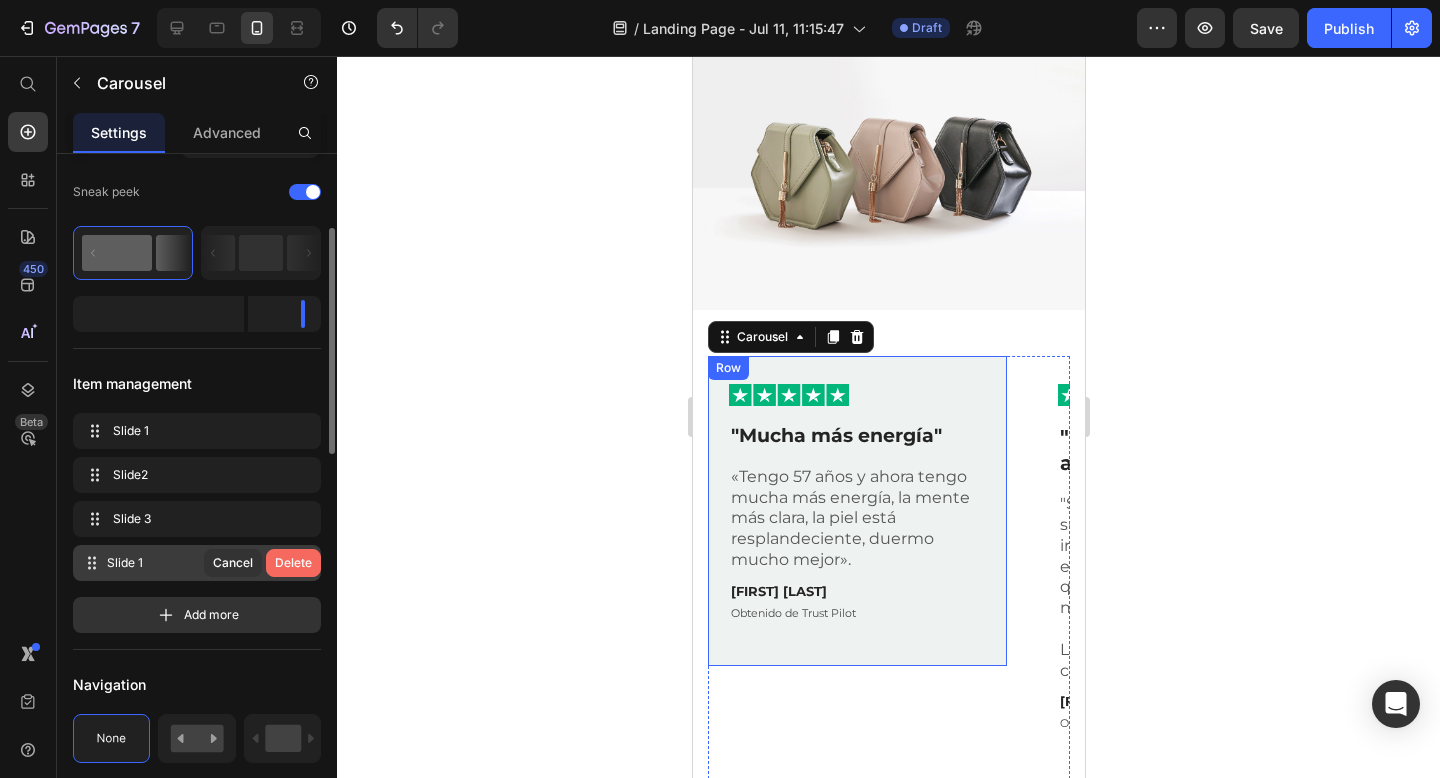 click on "Delete" at bounding box center (293, 563) 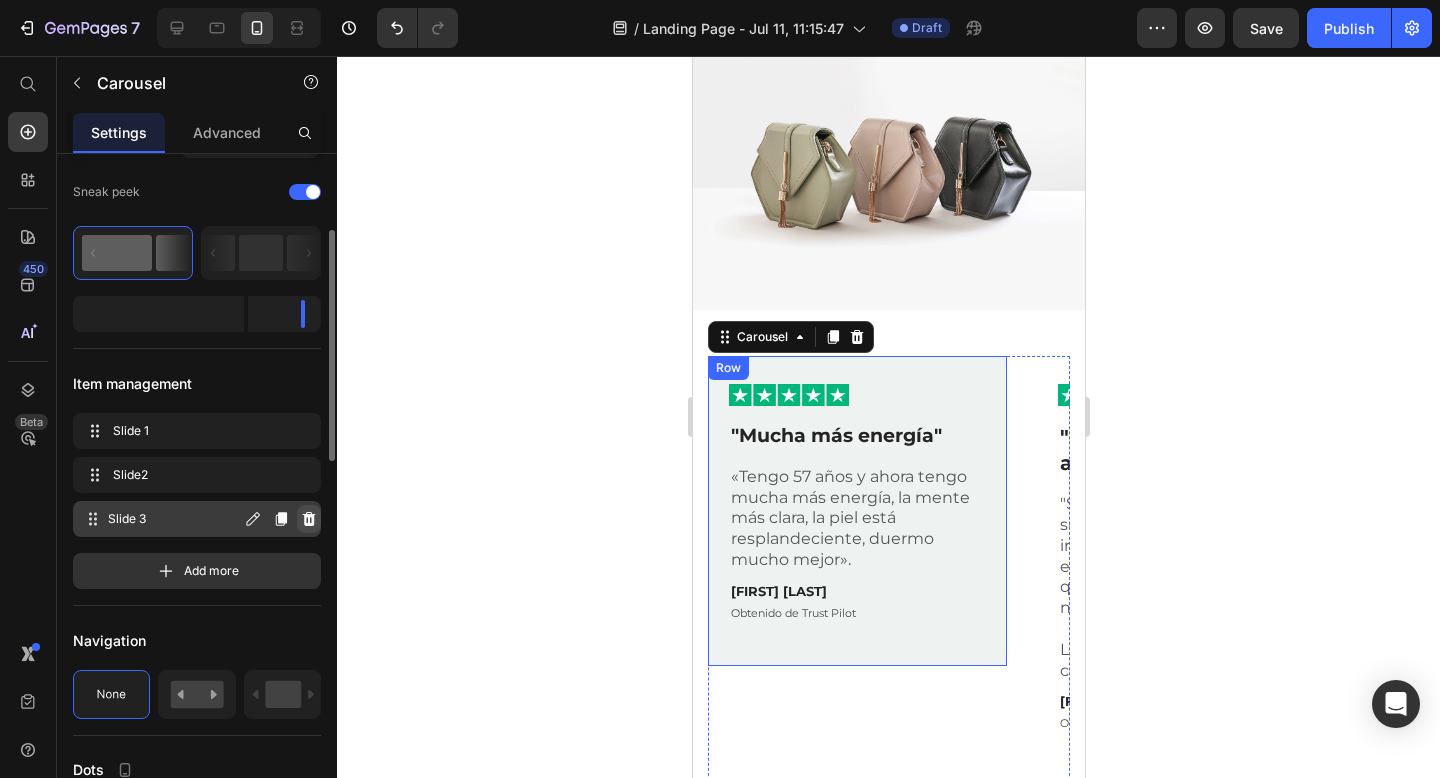 click 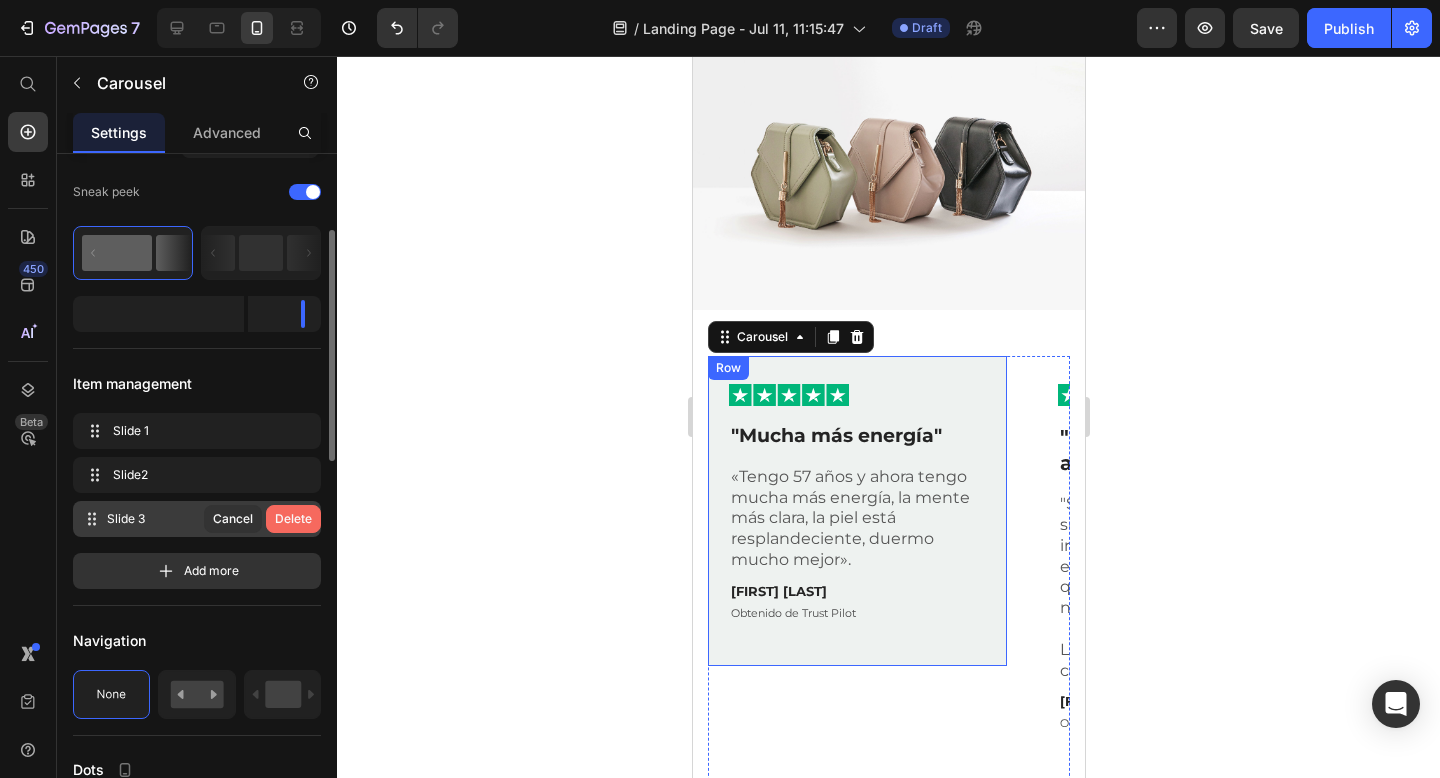 click on "Delete" at bounding box center (293, 519) 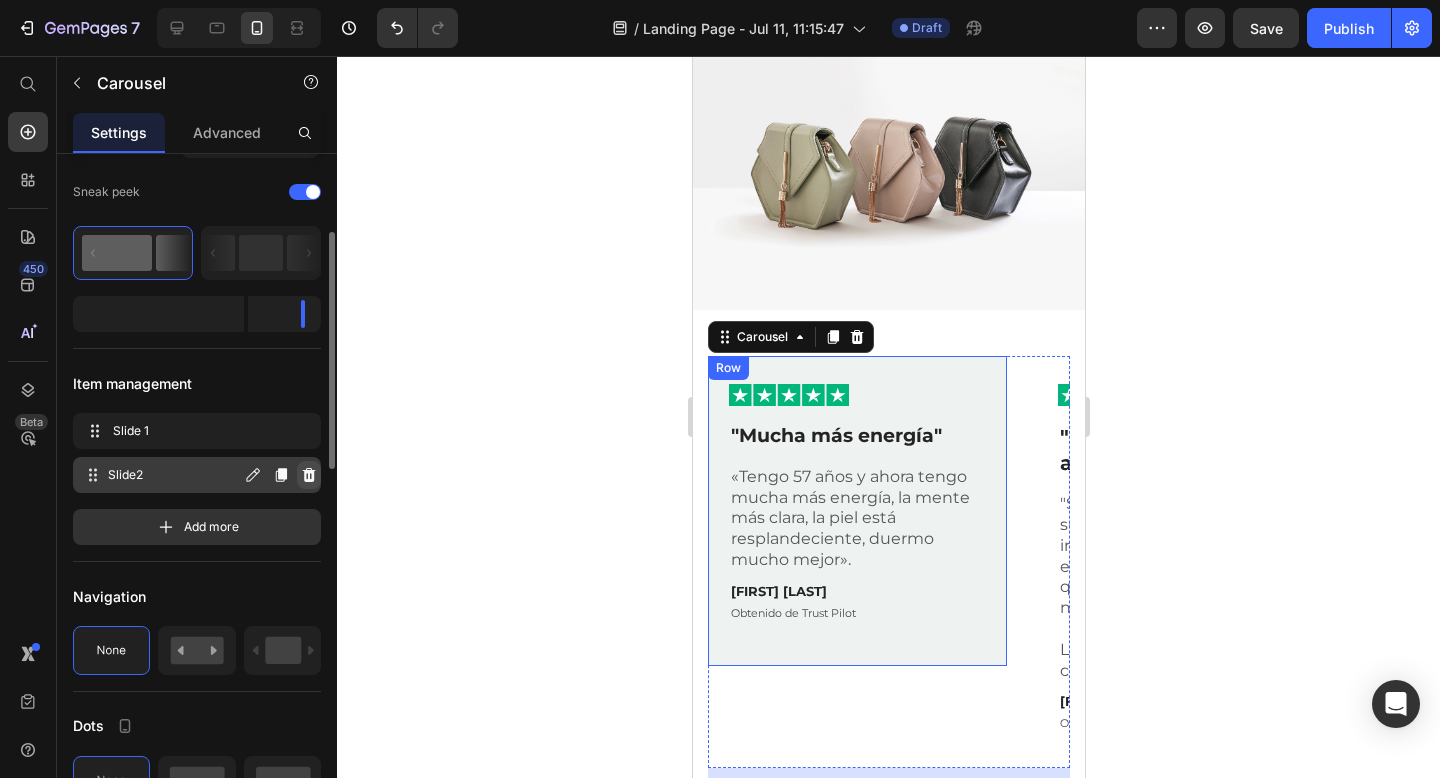 click 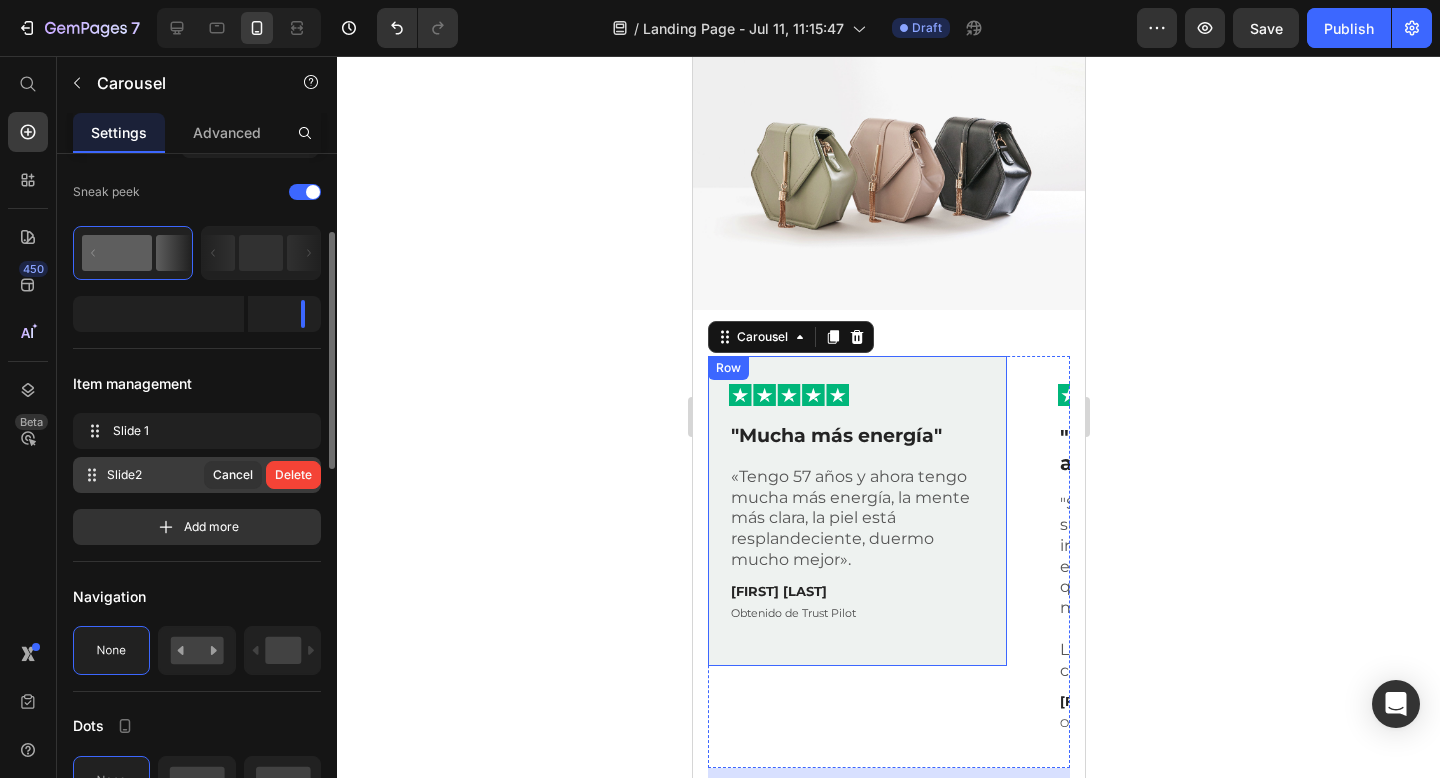 click on "Delete" at bounding box center (293, 475) 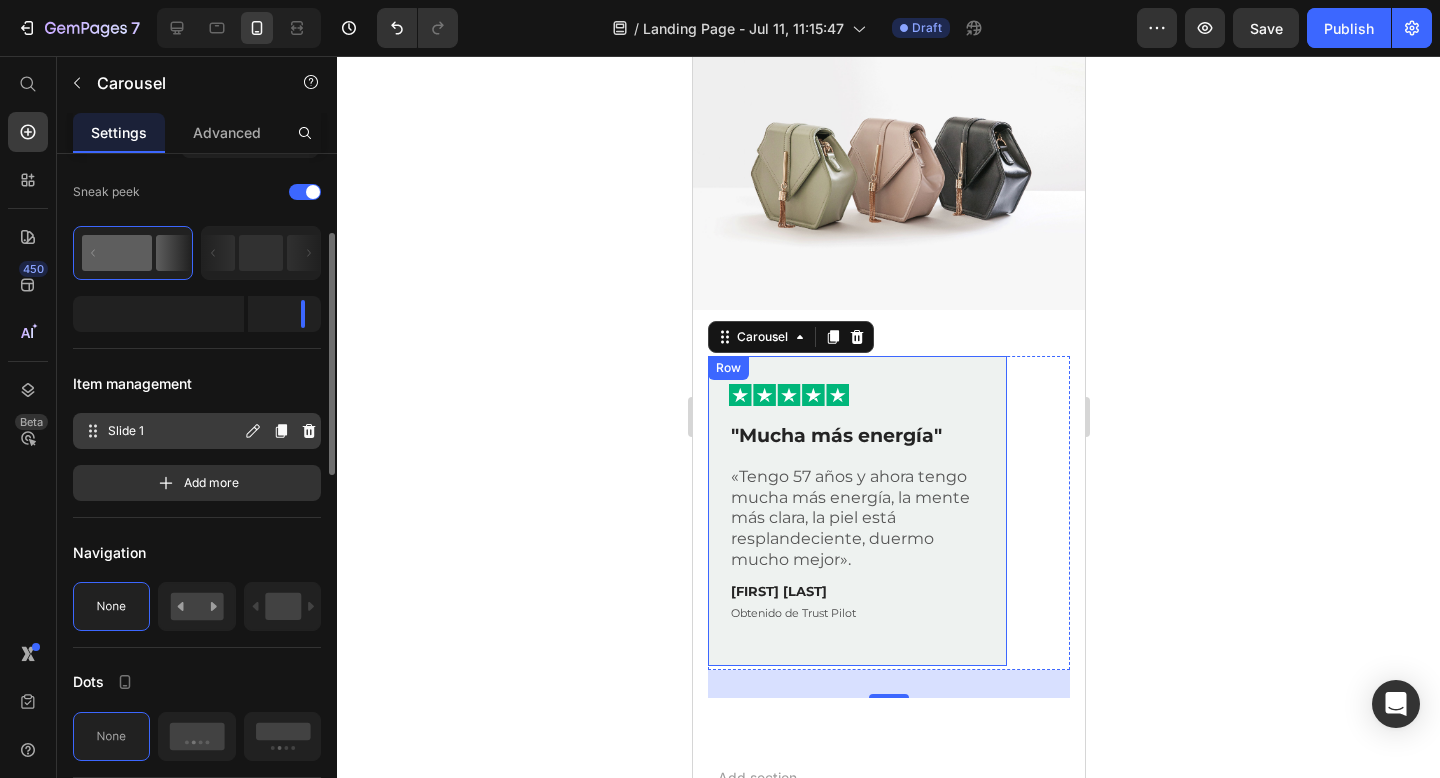 click on "Slide 1" at bounding box center [174, 431] 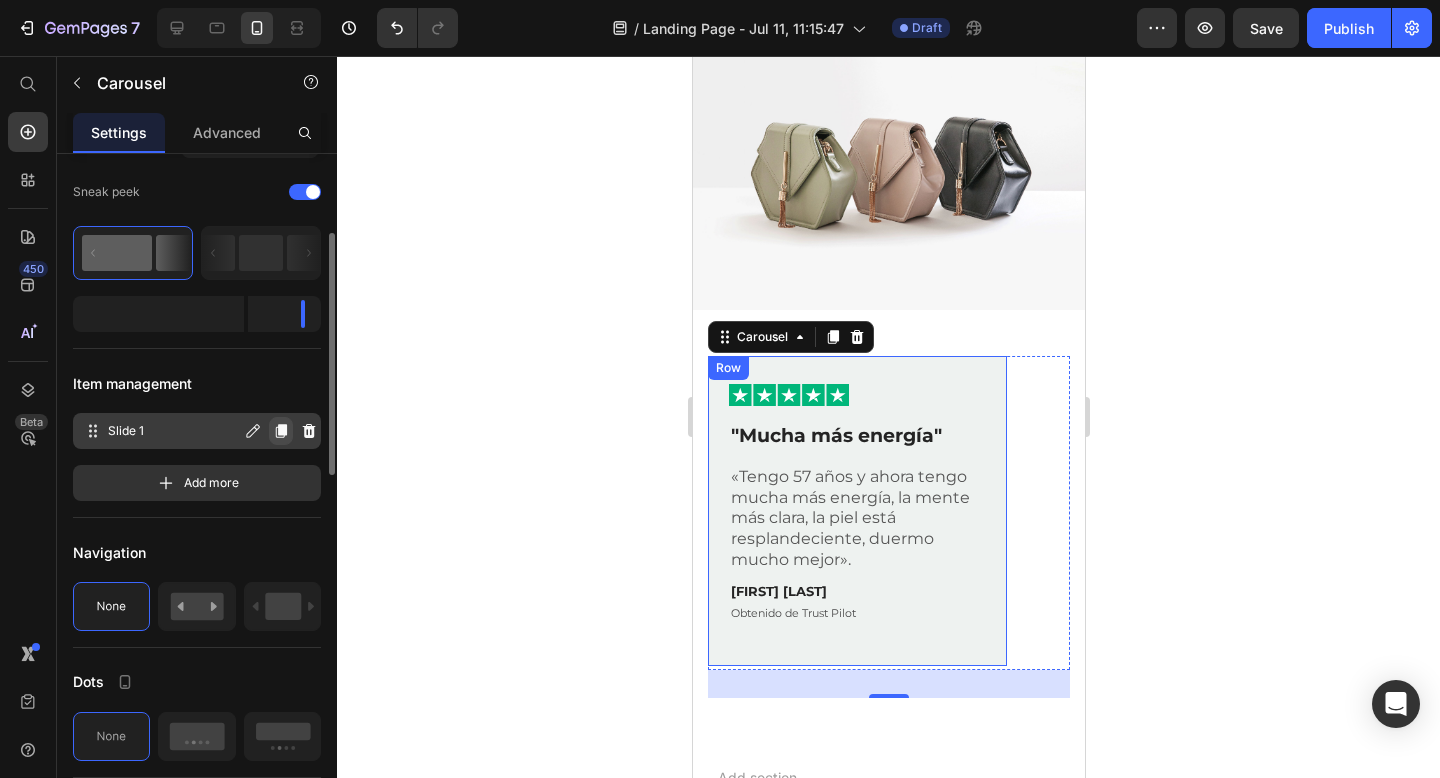 click 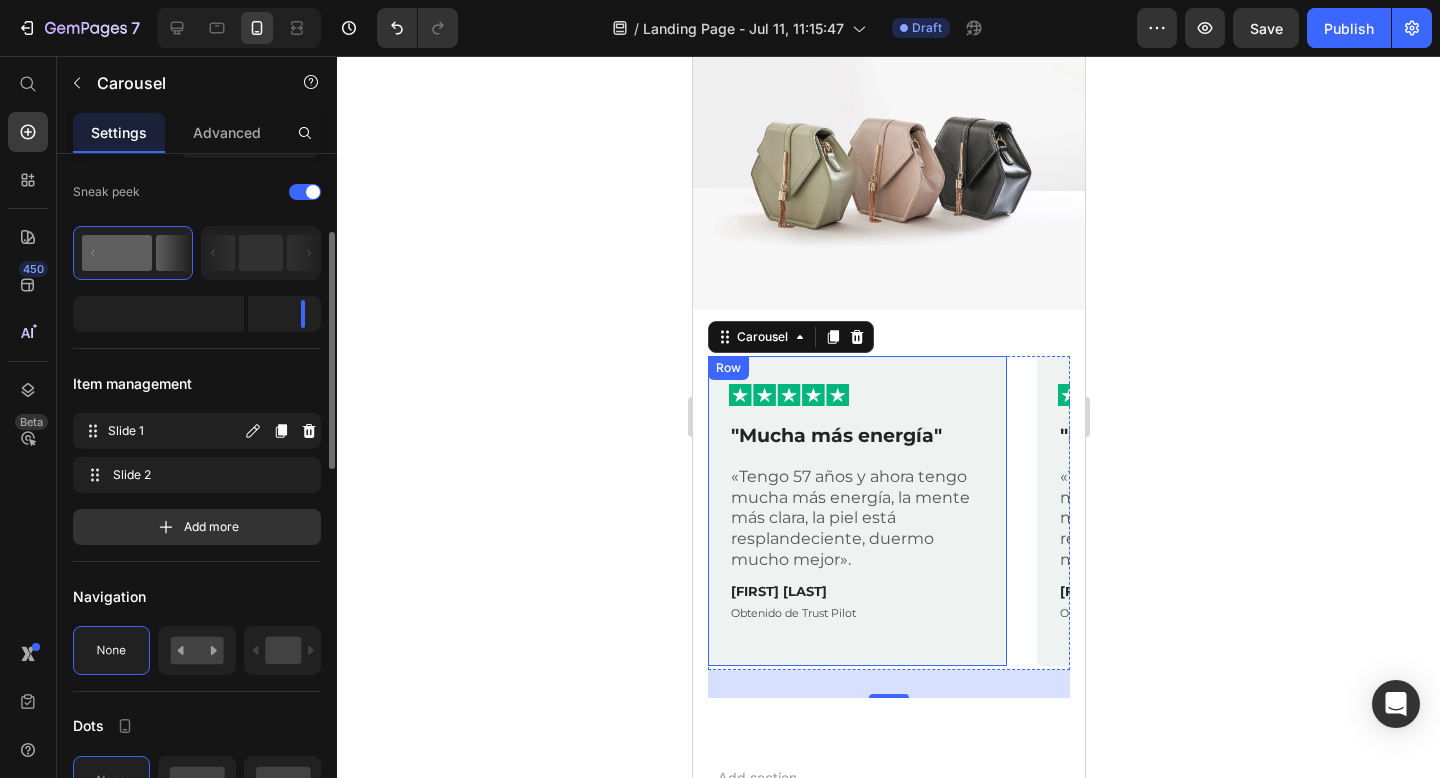 click 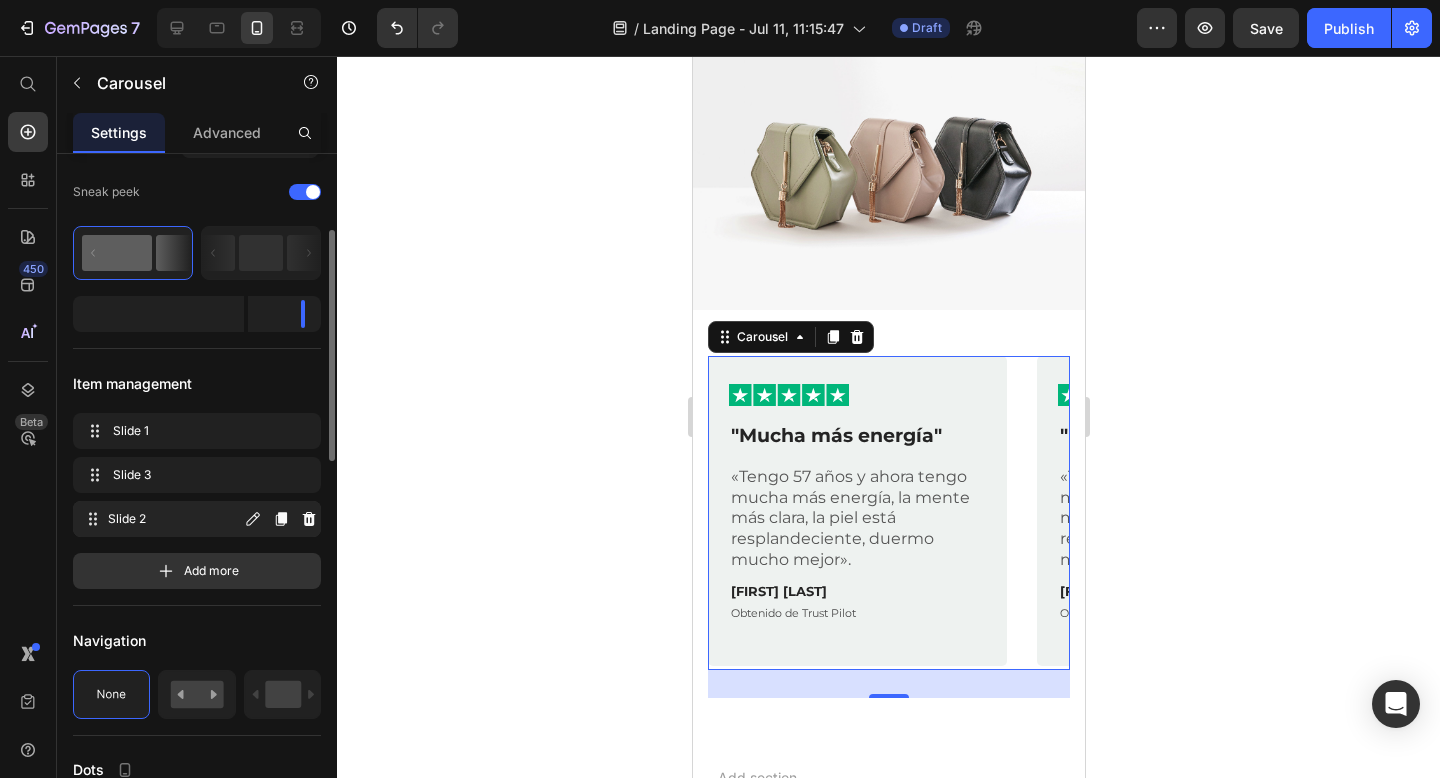 type 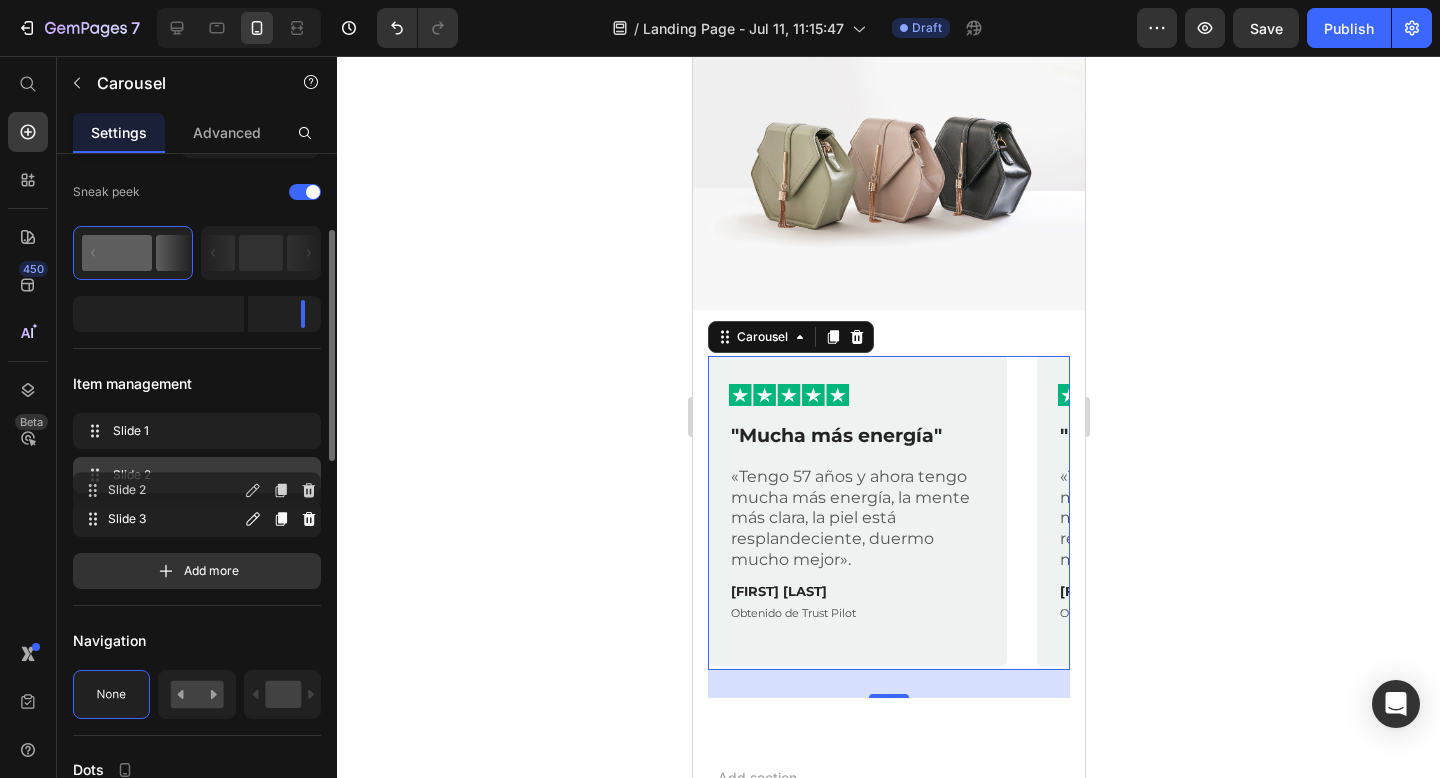 drag, startPoint x: 174, startPoint y: 515, endPoint x: 175, endPoint y: 473, distance: 42.0119 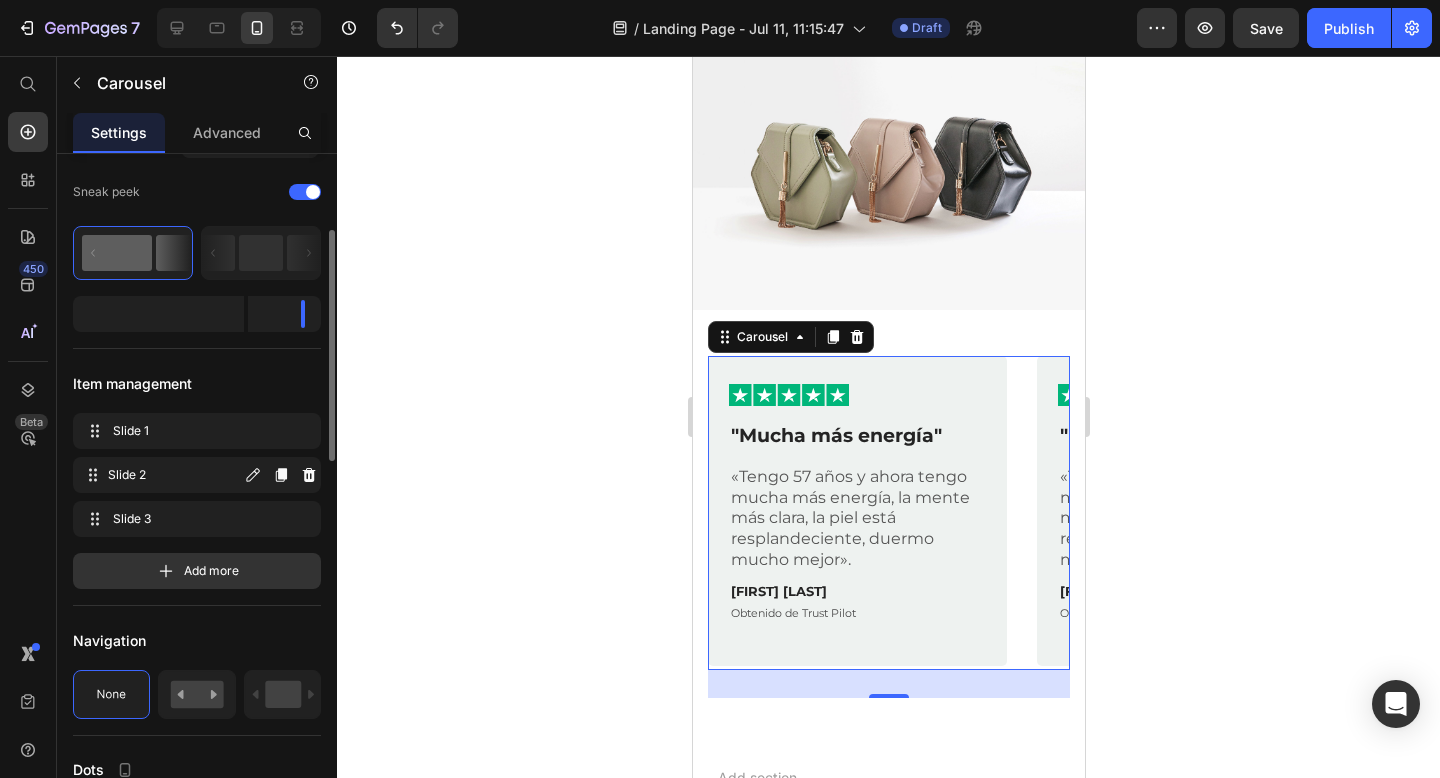 click on "Slide 2" at bounding box center [174, 475] 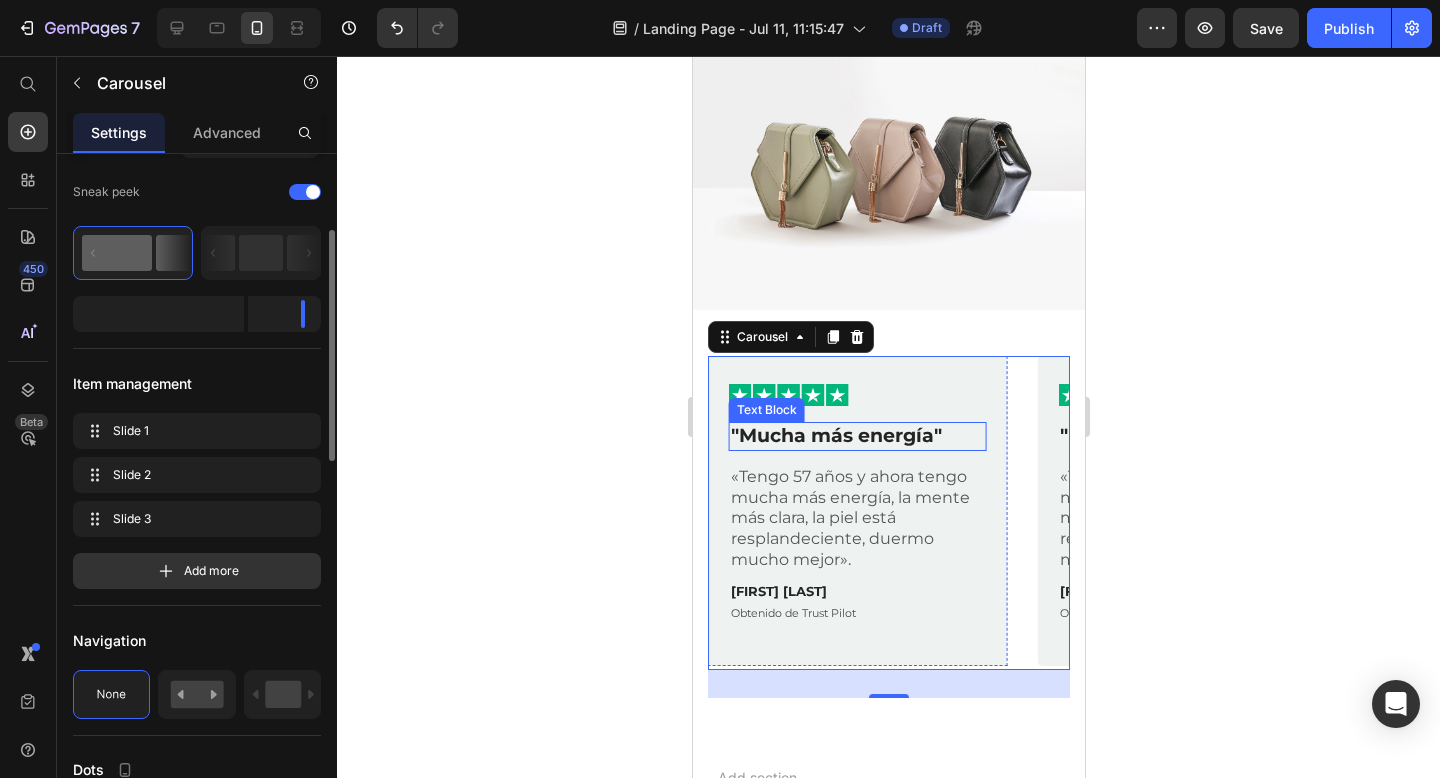 click on ""Mucha más energía"" at bounding box center [856, 436] 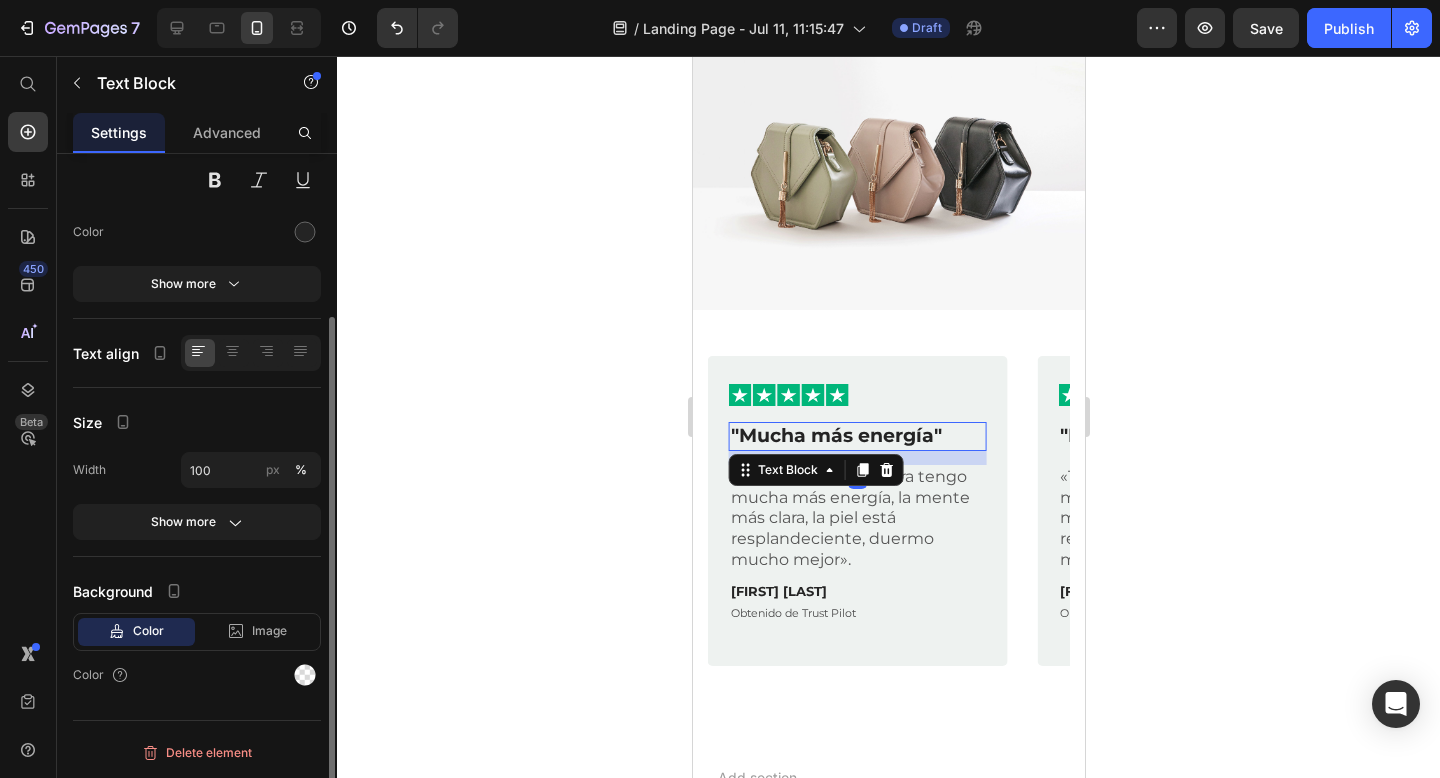 scroll, scrollTop: 0, scrollLeft: 0, axis: both 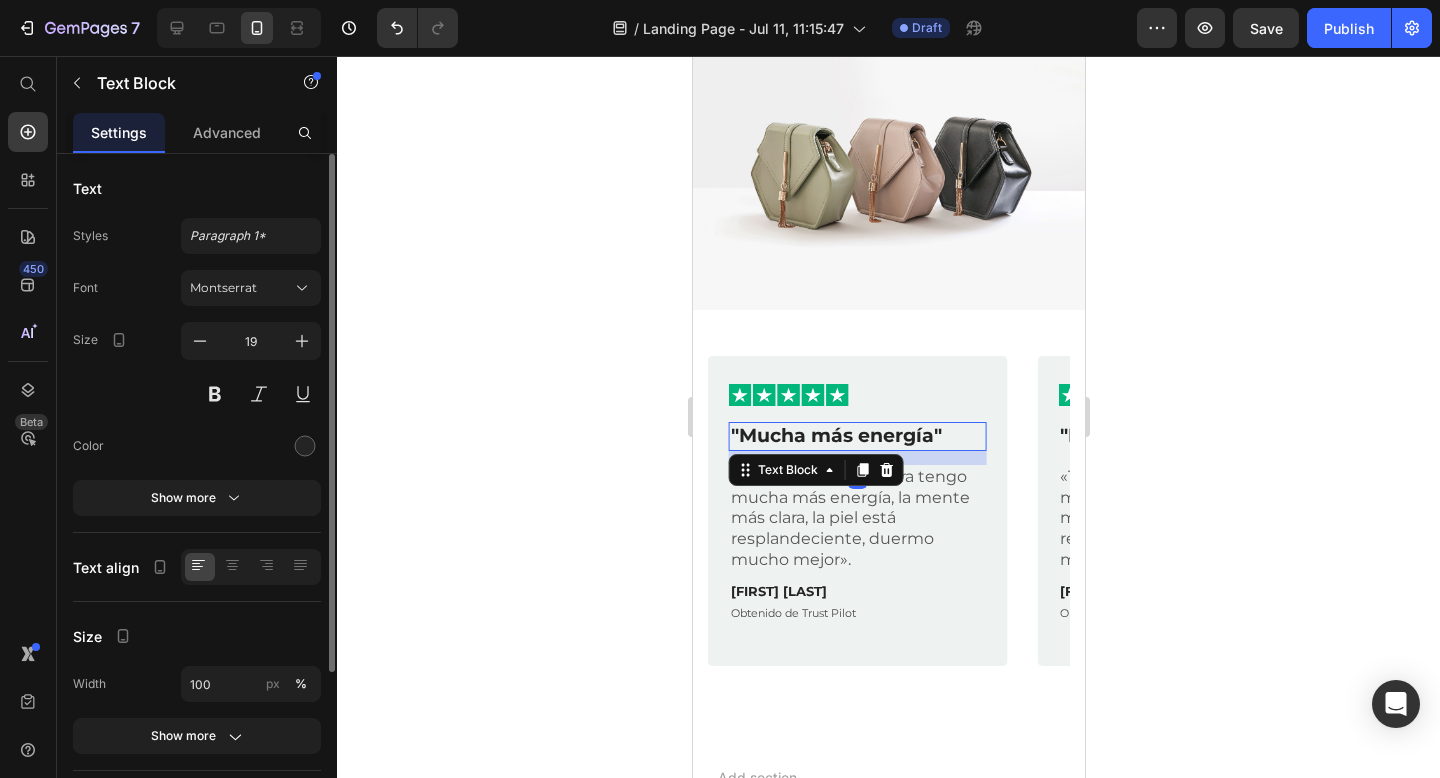 click on ""Mucha más energía"" at bounding box center (856, 436) 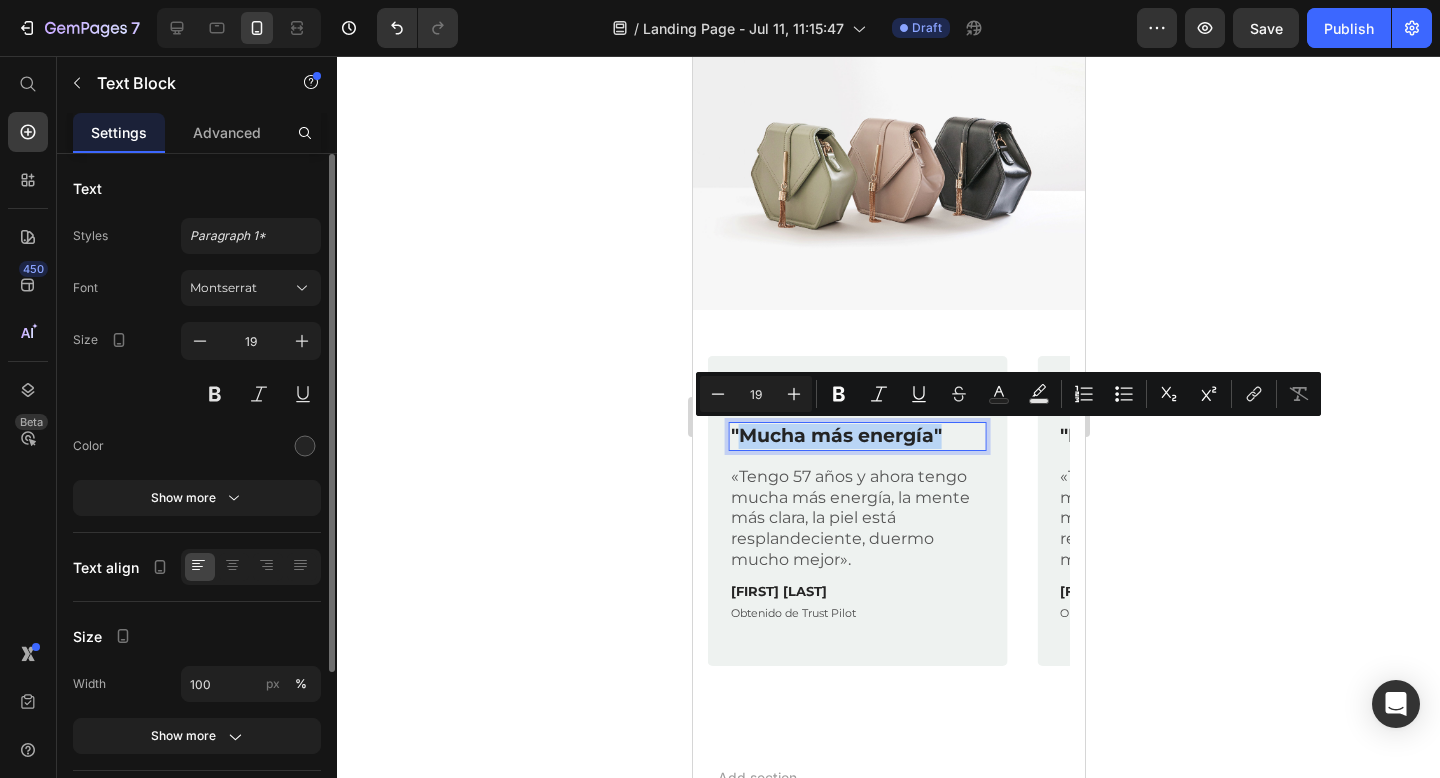drag, startPoint x: 931, startPoint y: 436, endPoint x: 739, endPoint y: 436, distance: 192 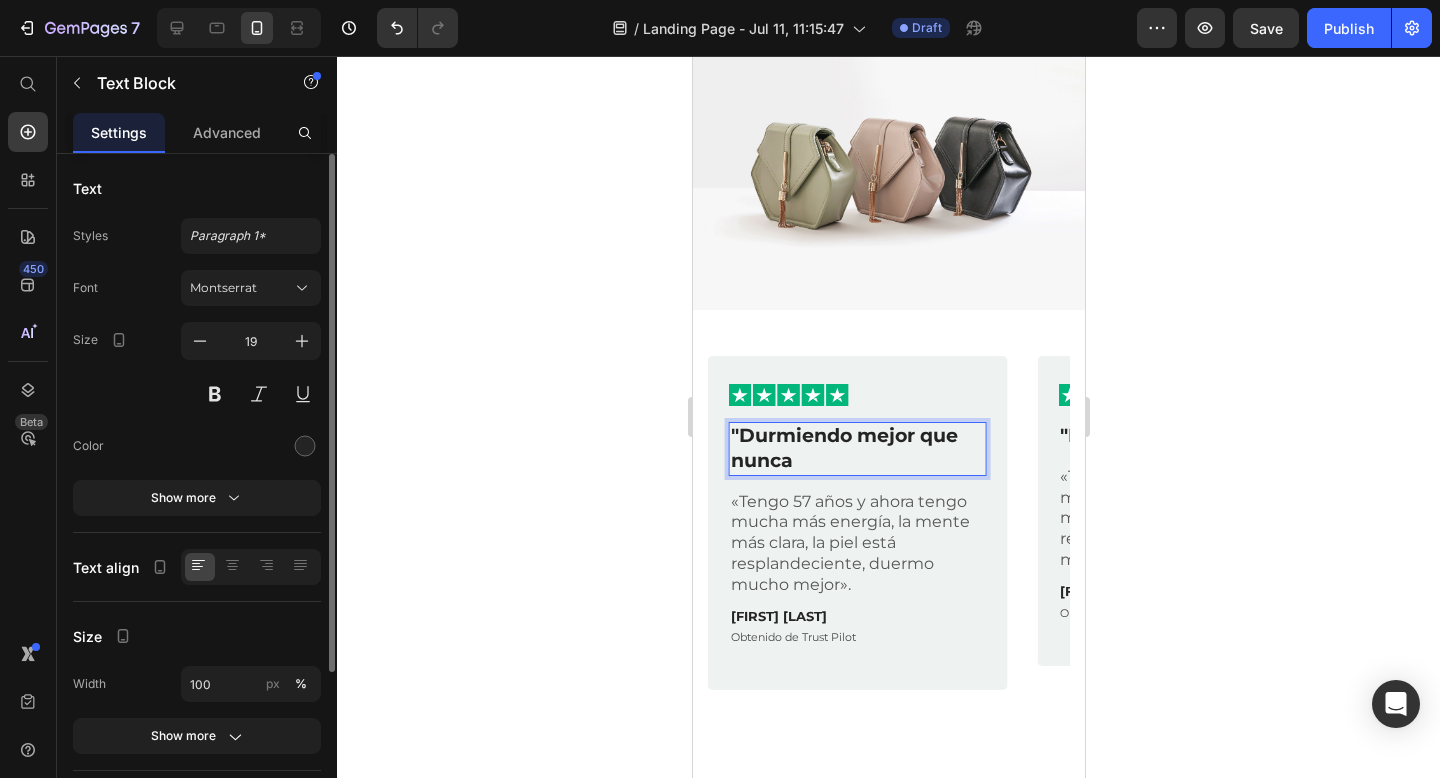 click 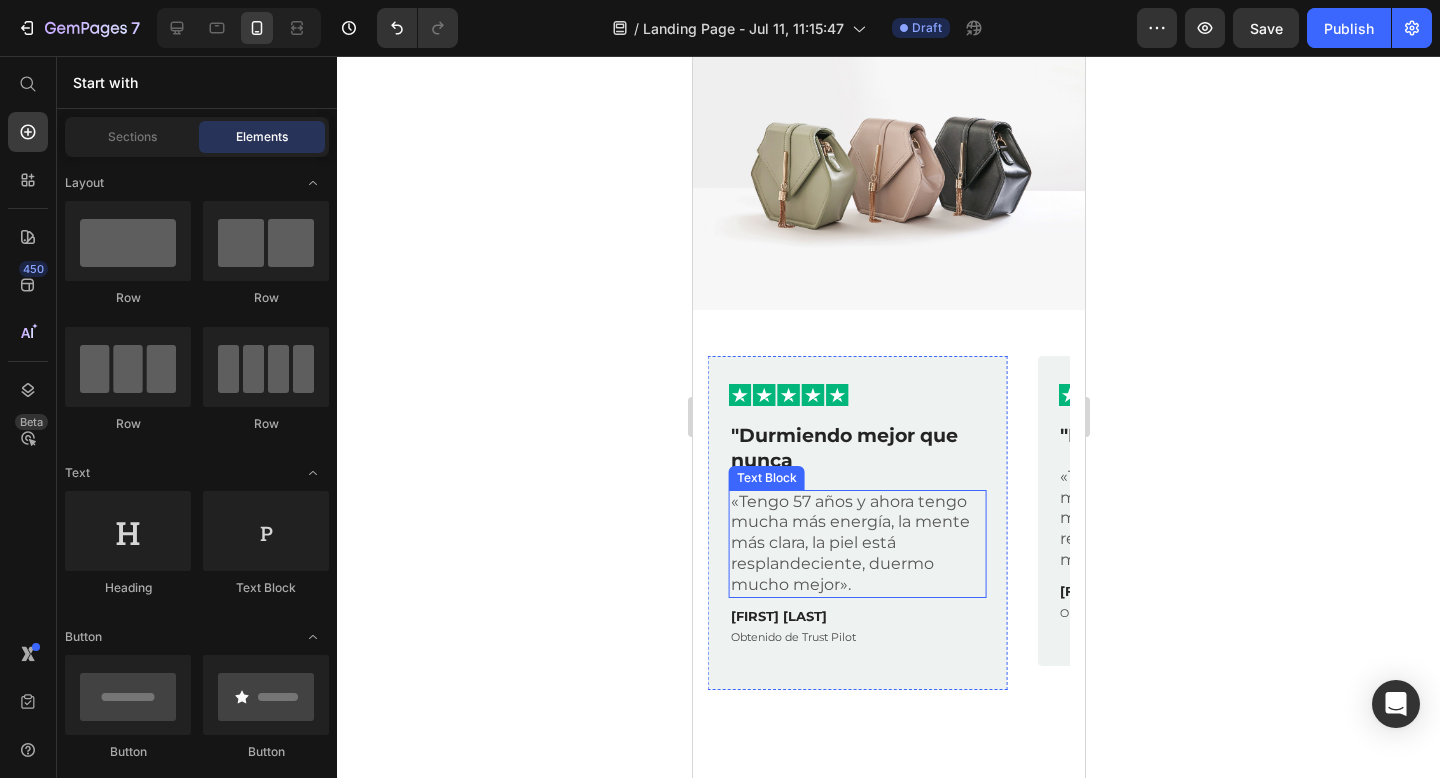 click on "«Tengo 57 años y ahora tengo mucha más energía, la mente más clara, la piel está resplandeciente, duermo mucho mejor»." at bounding box center [856, 544] 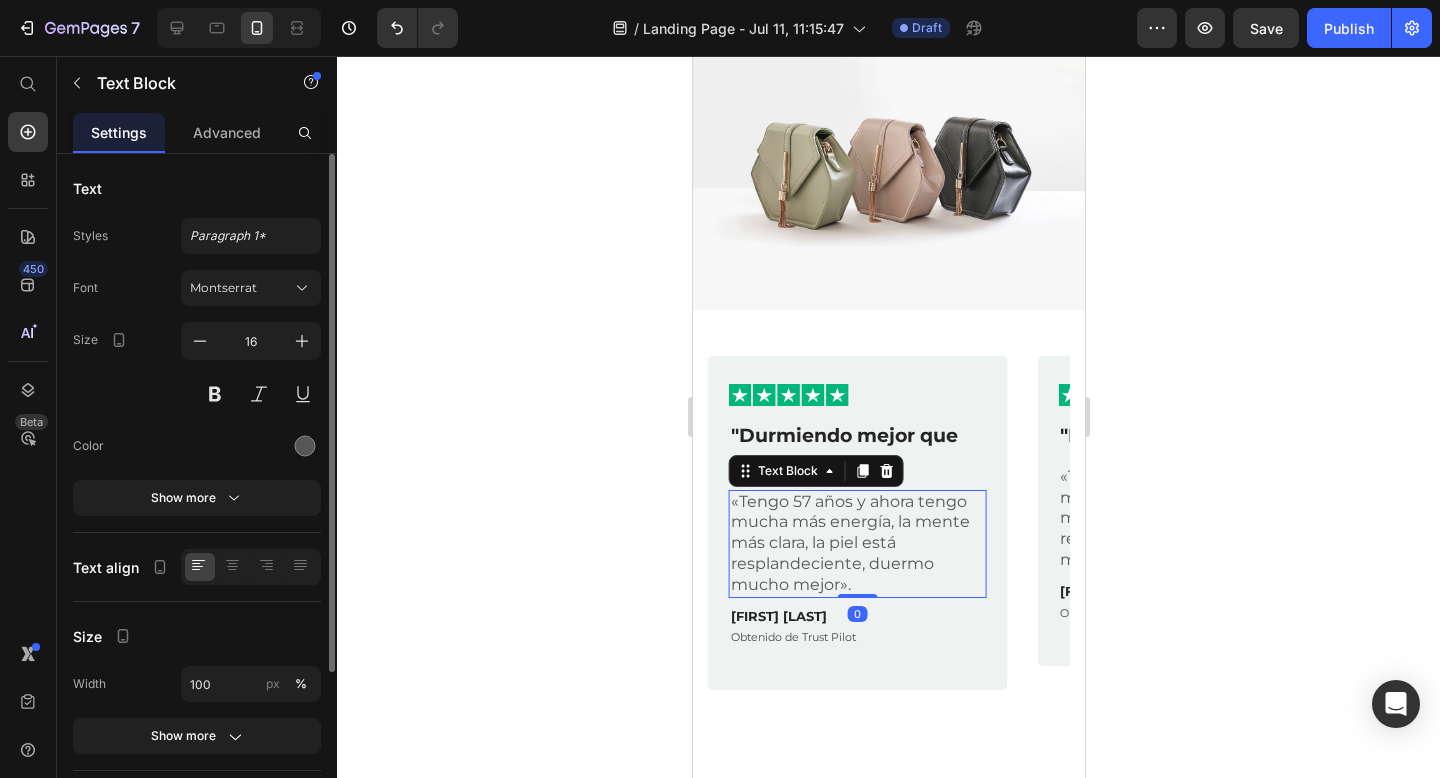 click on "«Tengo 57 años y ahora tengo mucha más energía, la mente más clara, la piel está resplandeciente, duermo mucho mejor»." at bounding box center (856, 544) 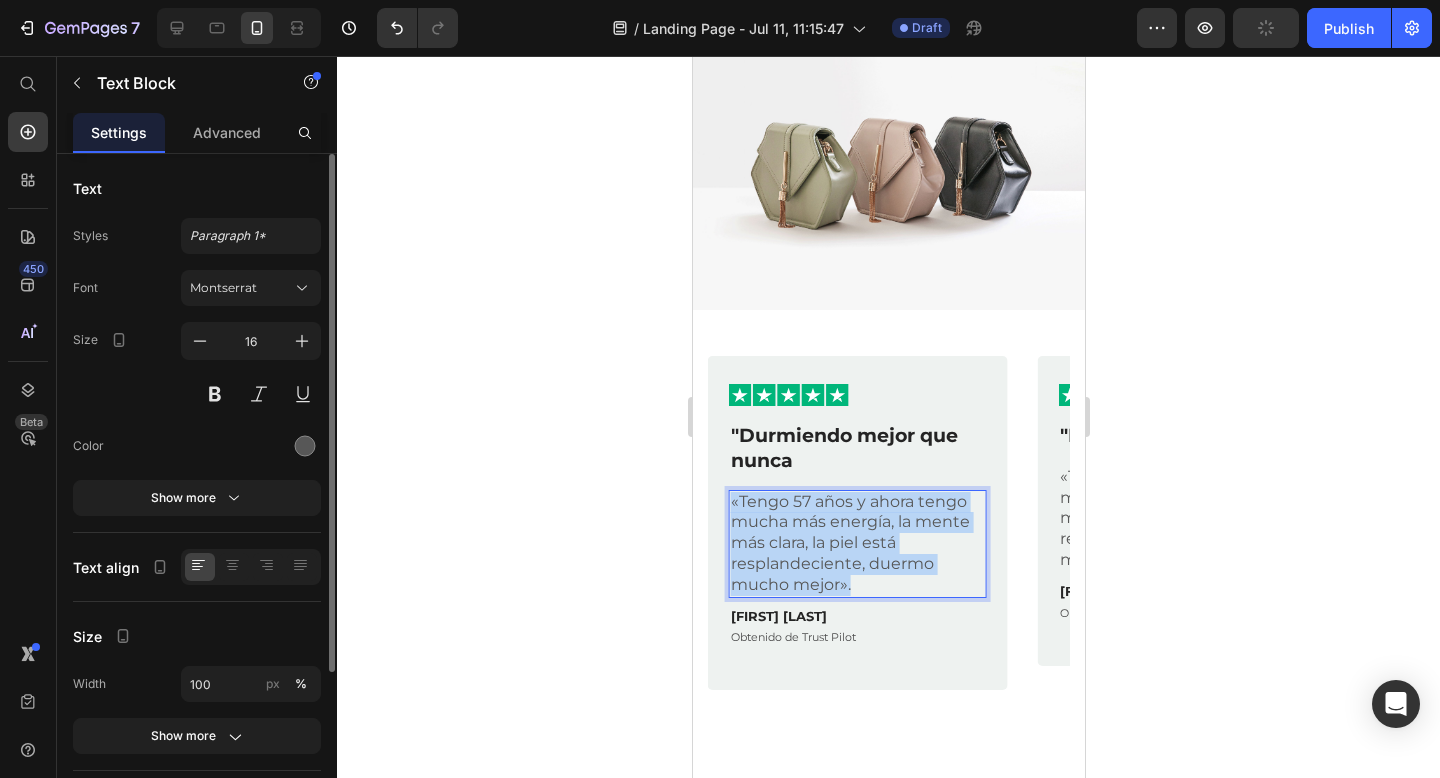 drag, startPoint x: 881, startPoint y: 591, endPoint x: 730, endPoint y: 502, distance: 175.27692 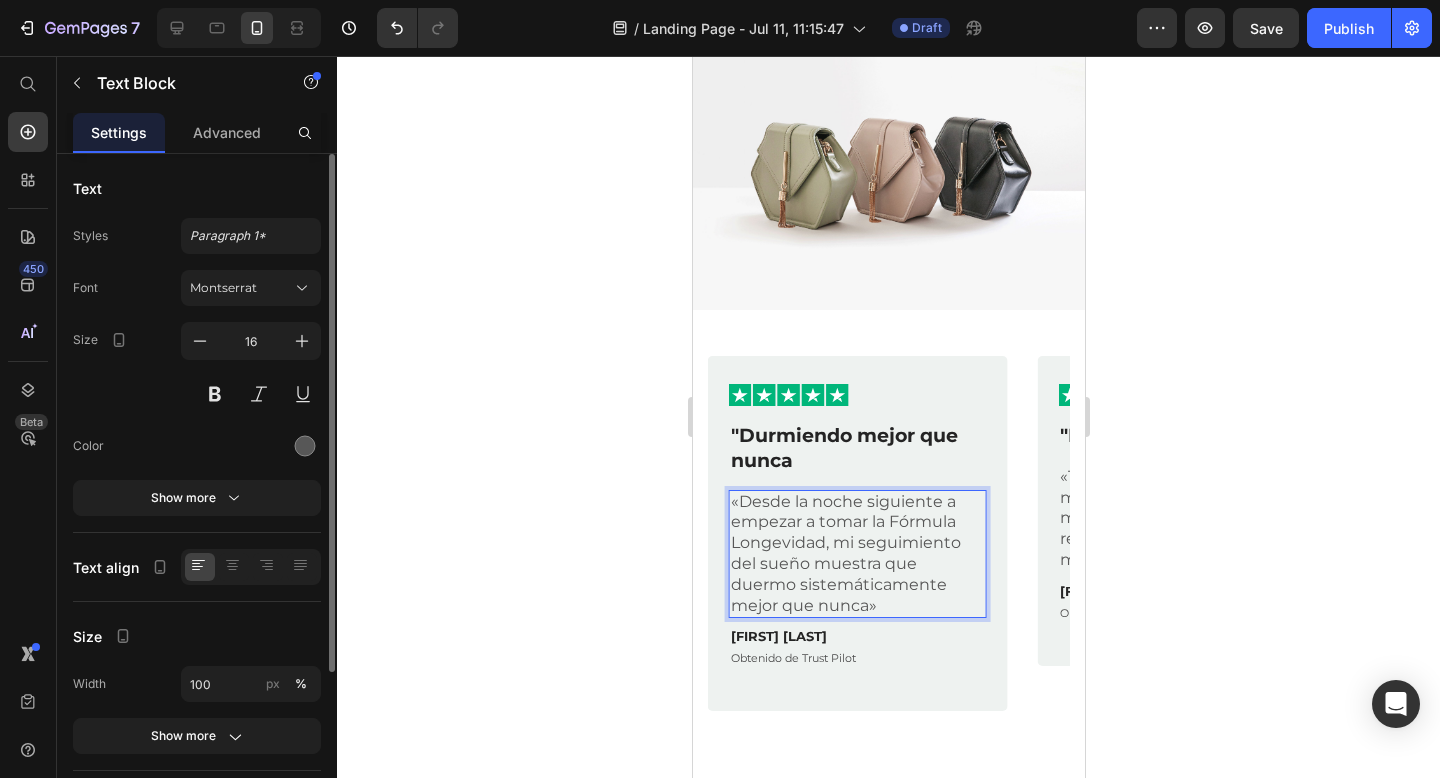 click 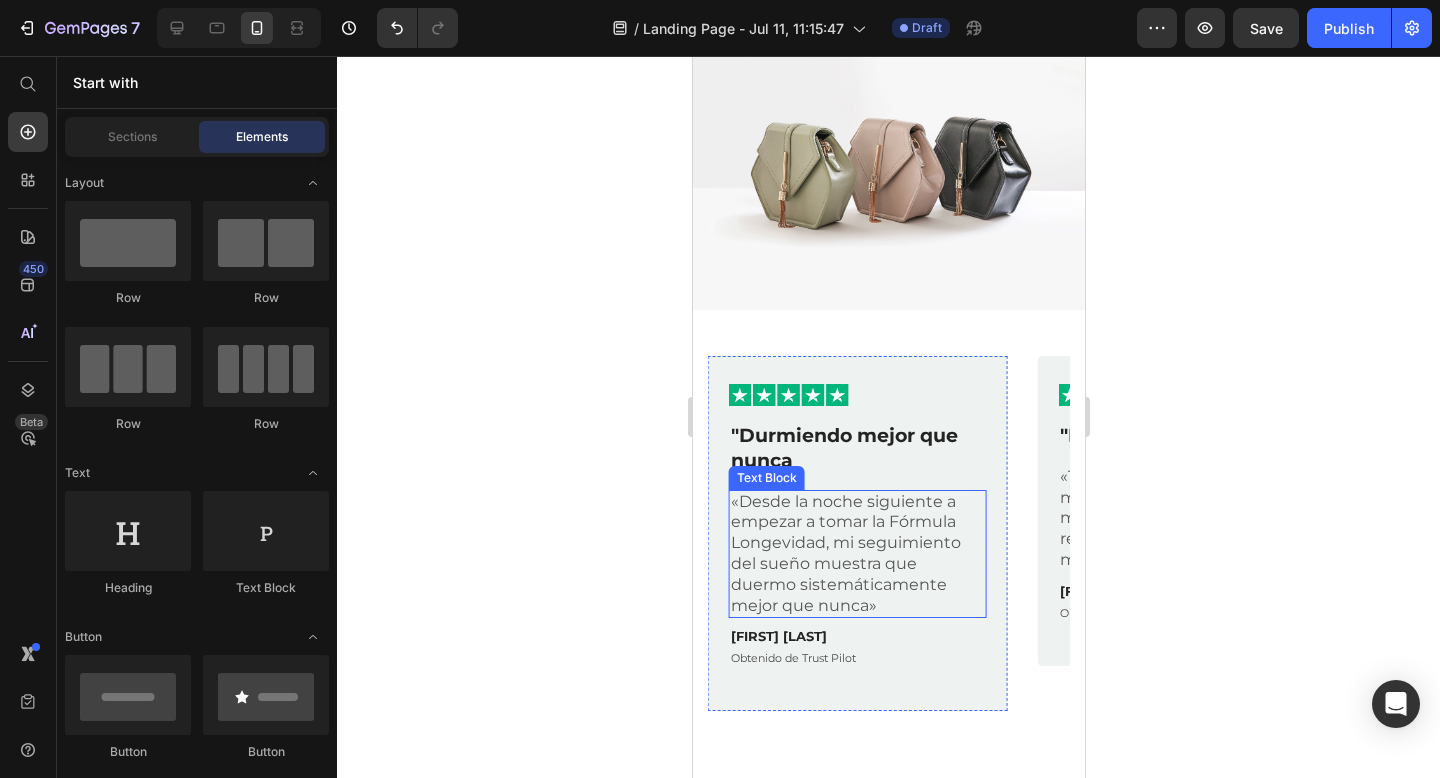 click on "«Desde la noche siguiente a empezar a tomar la Fórmula Longevidad, mi seguimiento del sueño muestra que duermo sistemáticamente mejor que nunca»" at bounding box center [856, 554] 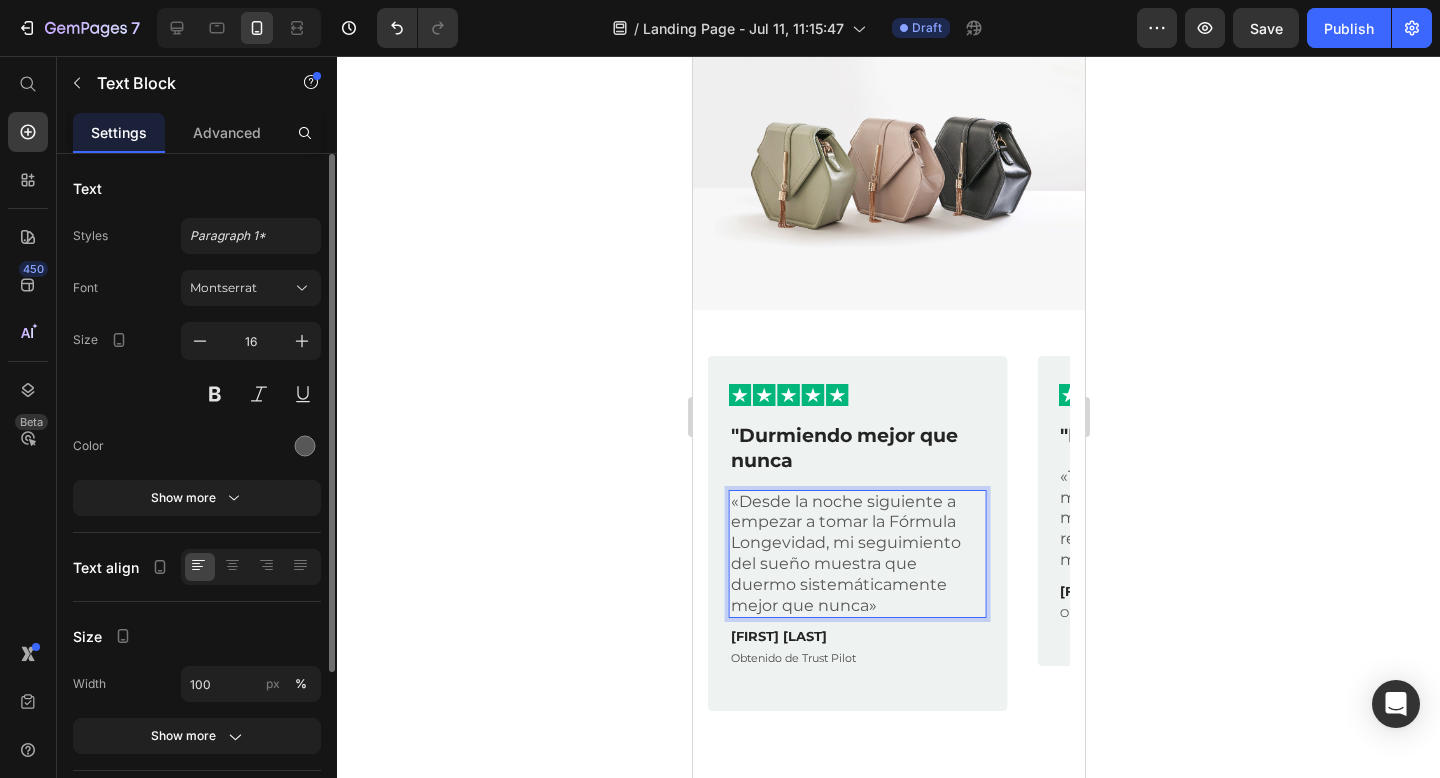 click on "«Desde la noche siguiente a empezar a tomar la Fórmula Longevidad, mi seguimiento del sueño muestra que duermo sistemáticamente mejor que nunca»" at bounding box center (856, 554) 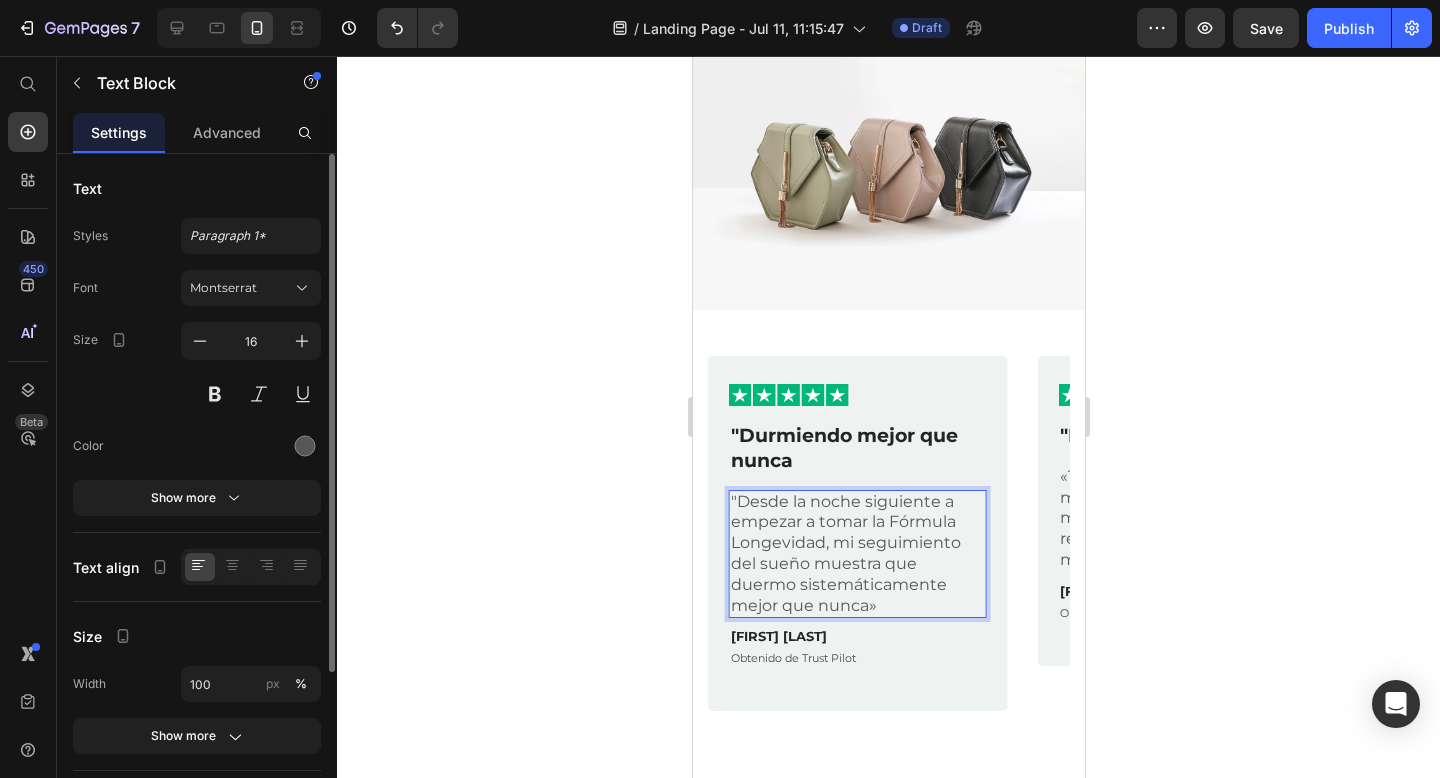 click on ""Desde la noche siguiente a empezar a tomar la Fórmula Longevidad, mi seguimiento del sueño muestra que duermo sistemáticamente mejor que nunca»" at bounding box center [856, 554] 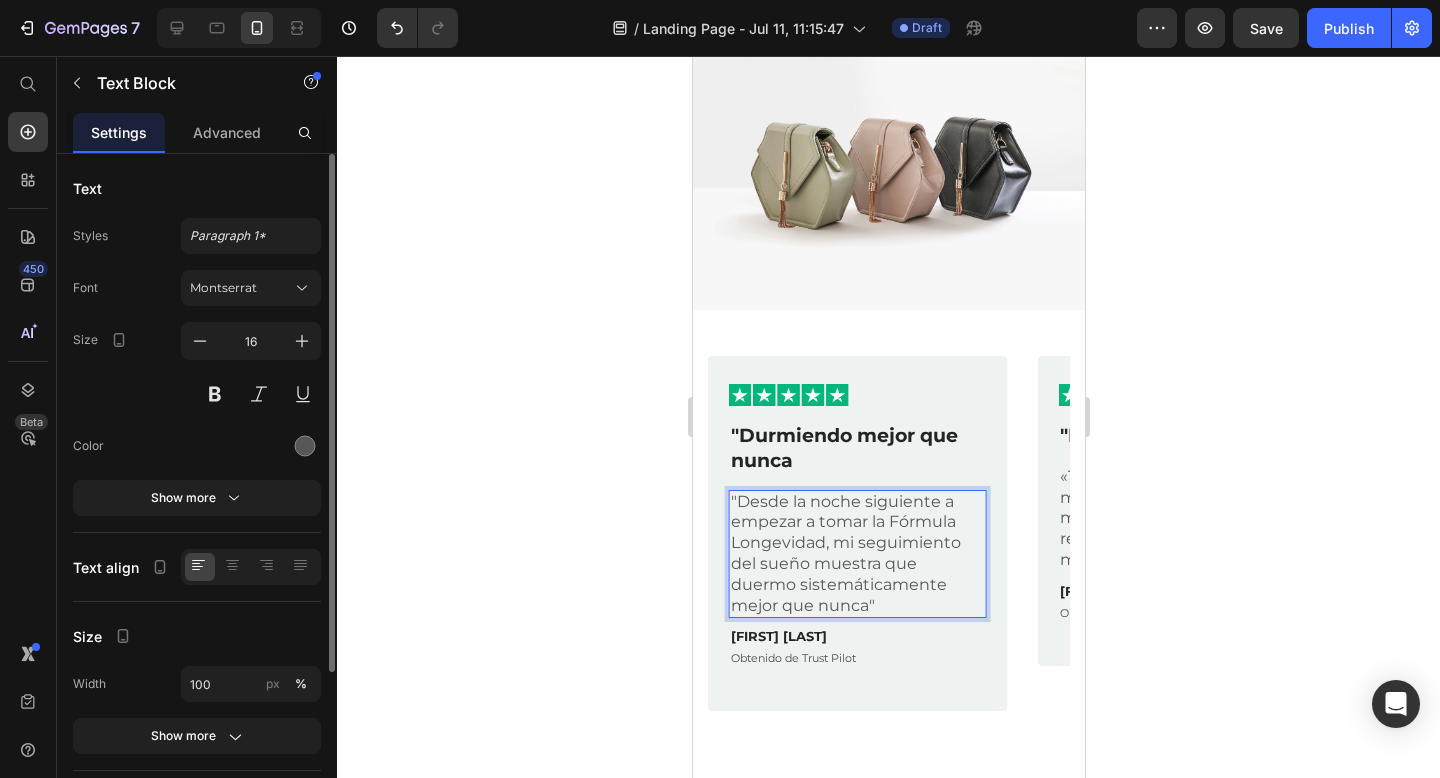click 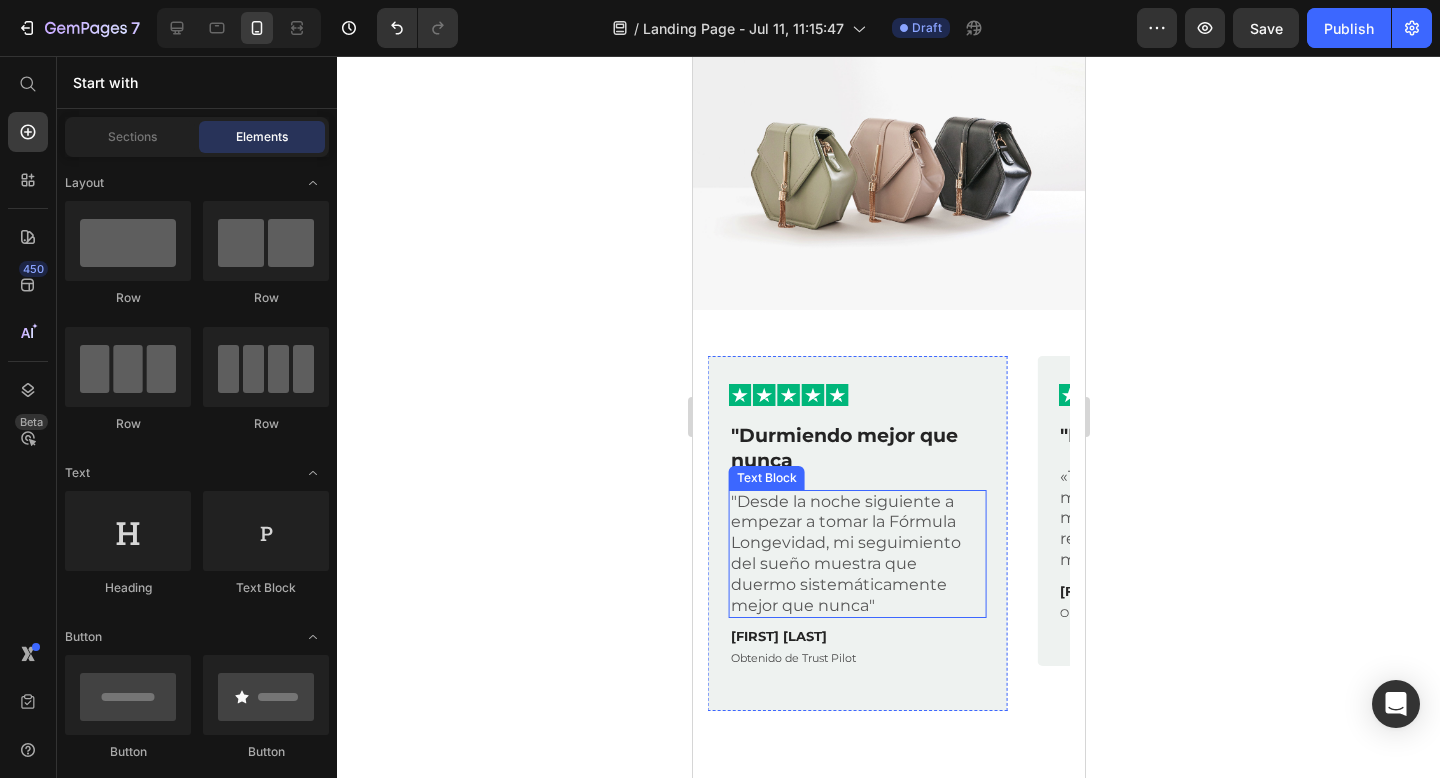 click on "Ana Gómez" at bounding box center [856, 636] 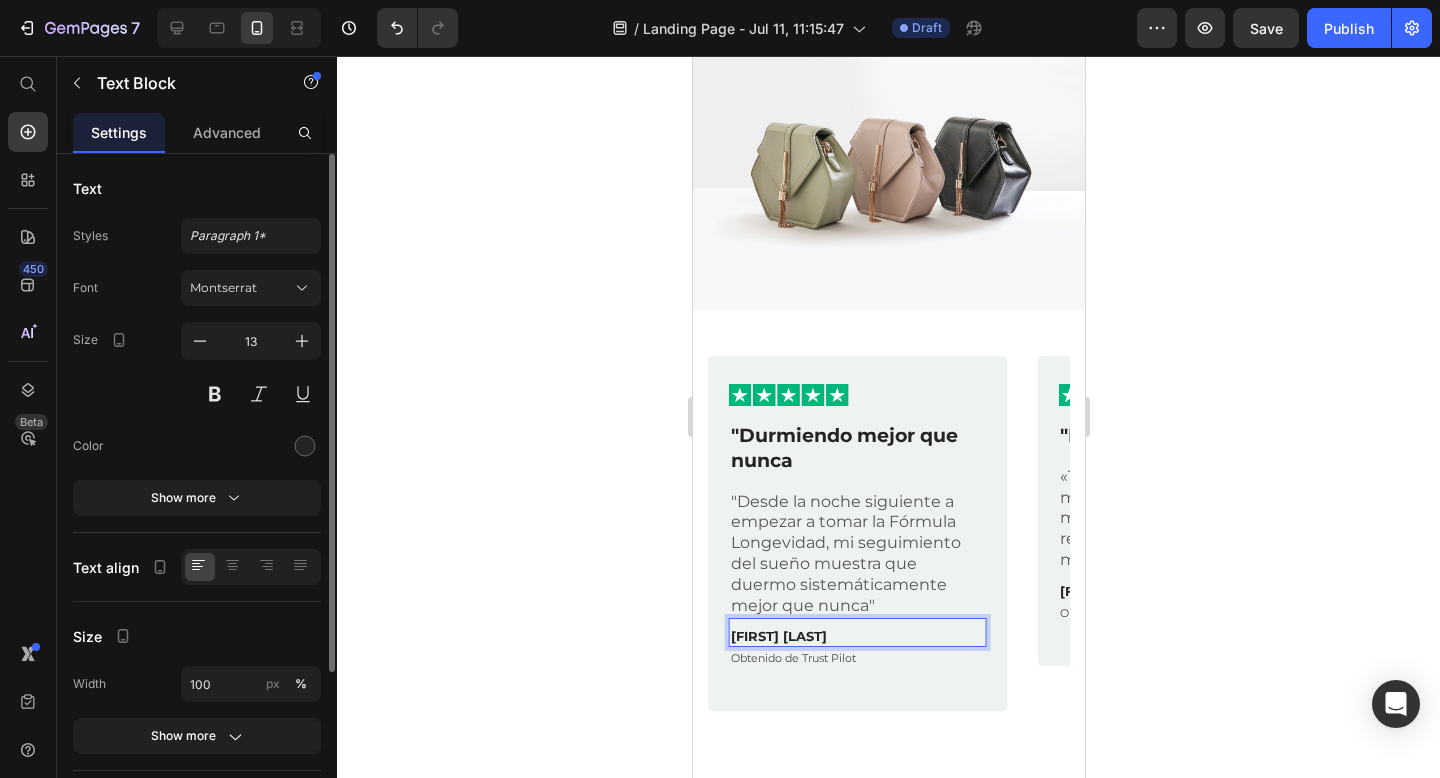 click on "[FIRST] [LAST]" at bounding box center [856, 636] 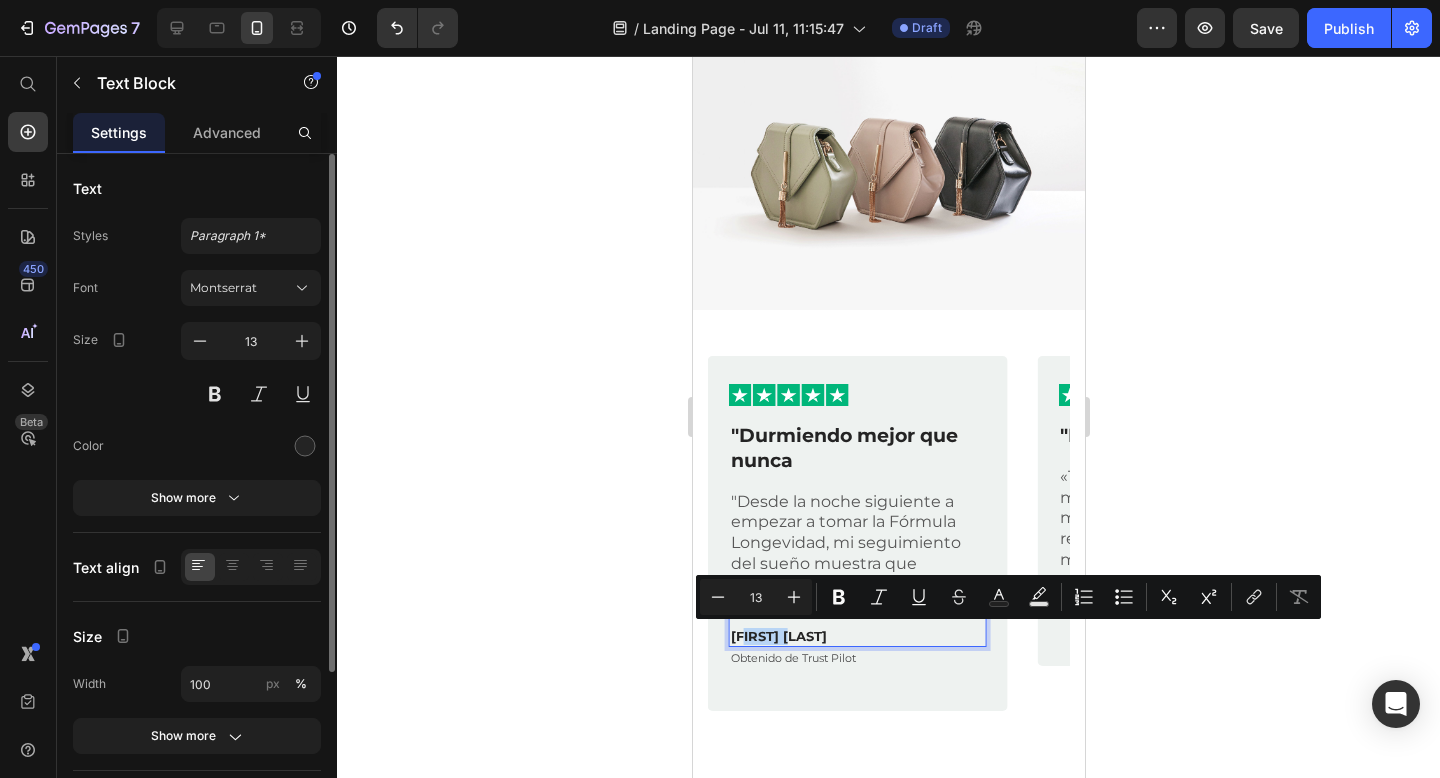 drag, startPoint x: 815, startPoint y: 634, endPoint x: 746, endPoint y: 634, distance: 69 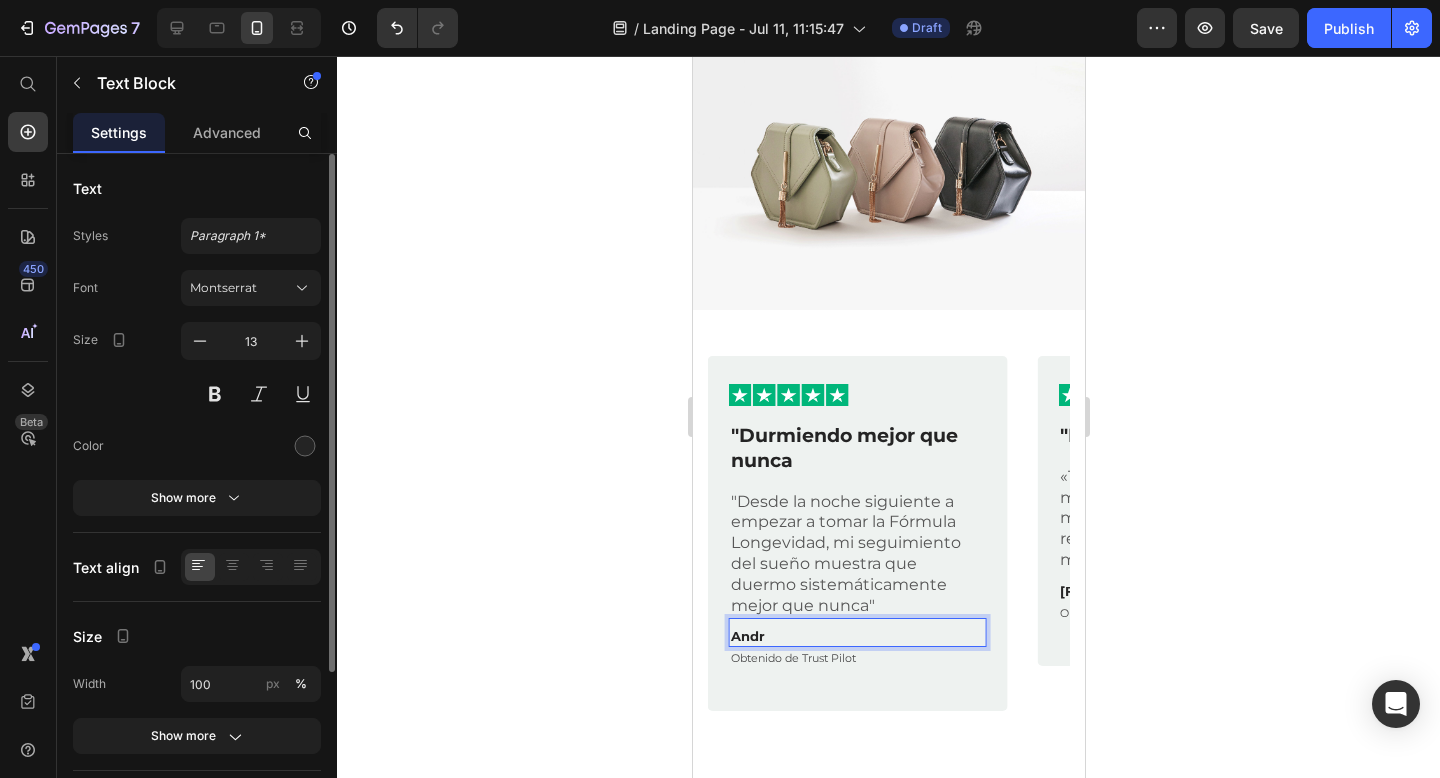 type 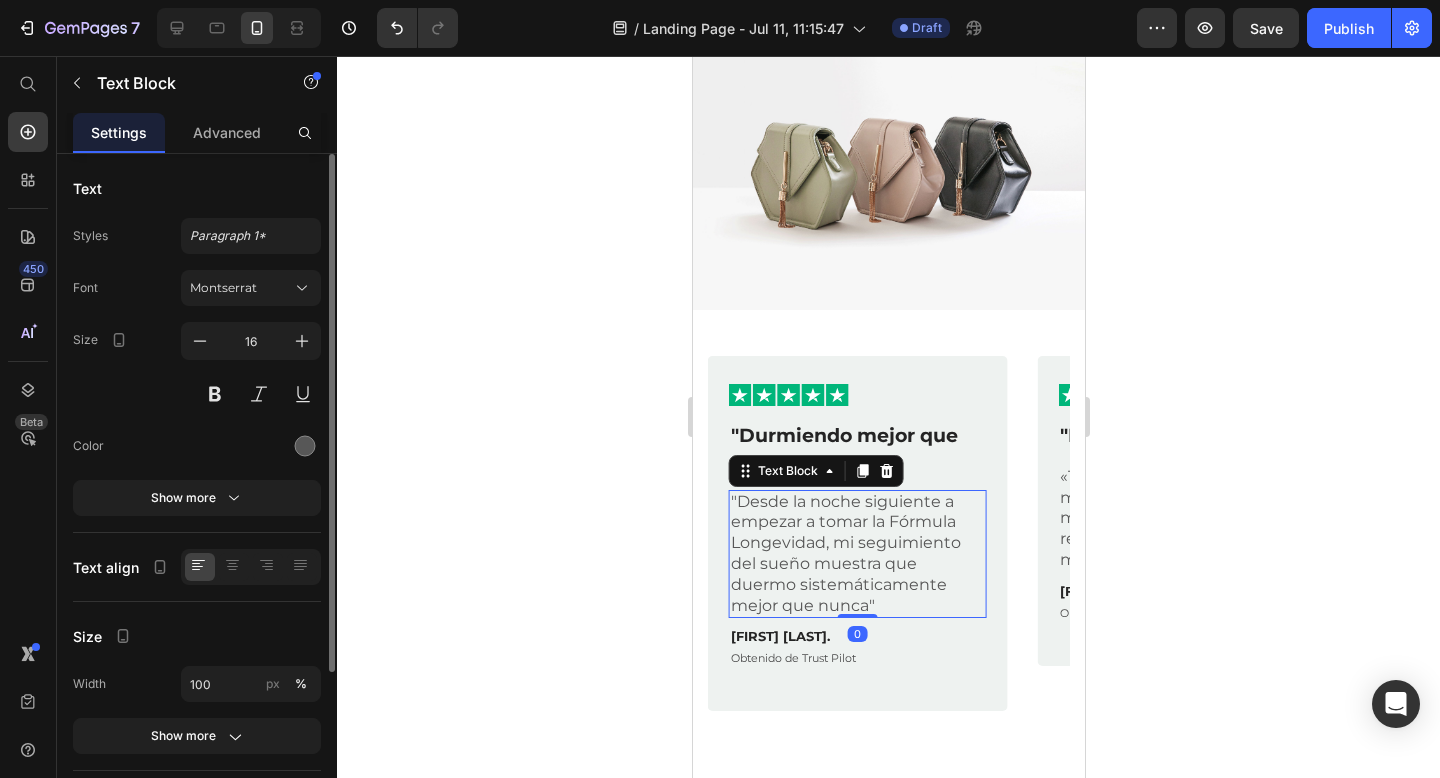 click on ""Desde la noche siguiente a empezar a tomar la Fórmula Longevidad, mi seguimiento del sueño muestra que duermo sistemáticamente mejor que nunca"" at bounding box center [856, 554] 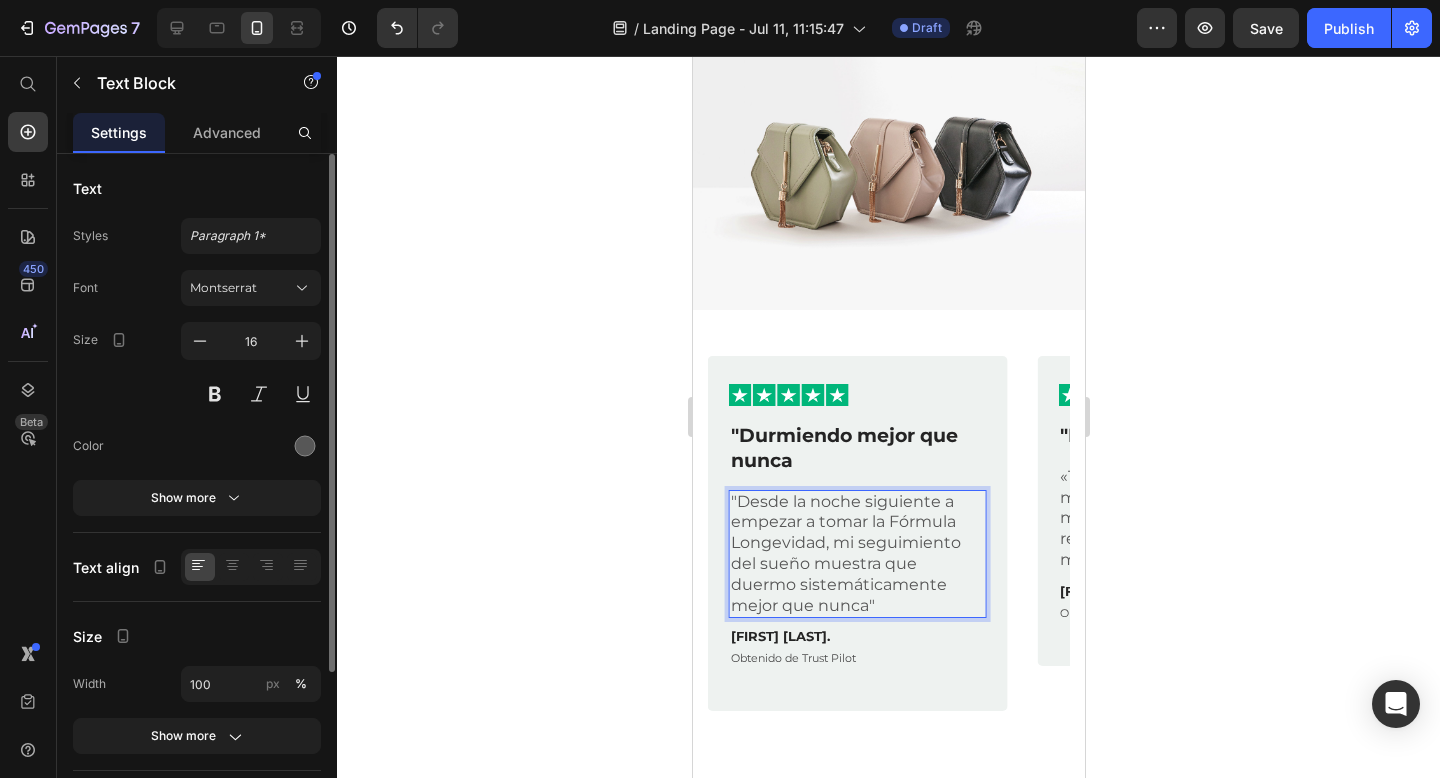 click on ""Desde la noche siguiente a empezar a tomar la Fórmula Longevidad, mi seguimiento del sueño muestra que duermo sistemáticamente mejor que nunca"" at bounding box center [856, 554] 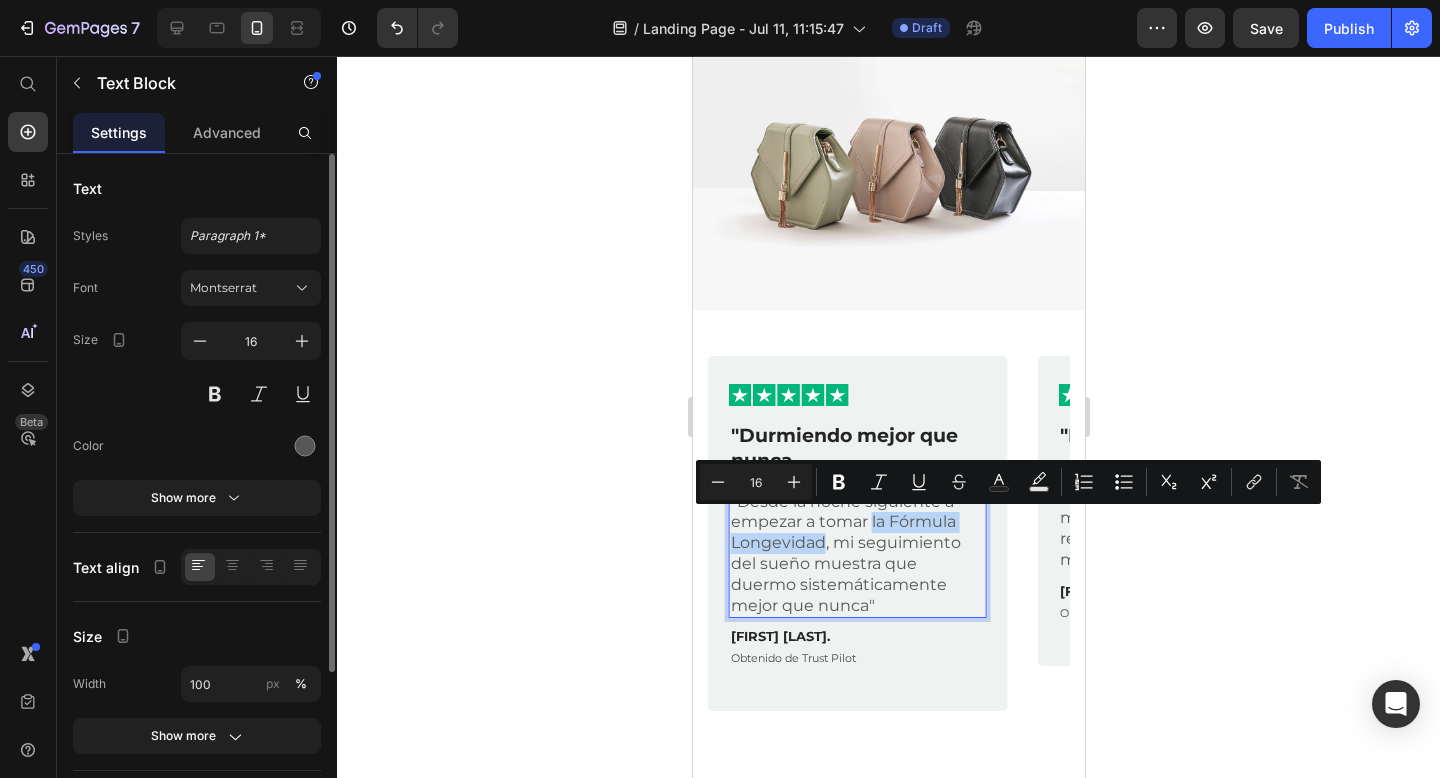 drag, startPoint x: 820, startPoint y: 541, endPoint x: 873, endPoint y: 518, distance: 57.77543 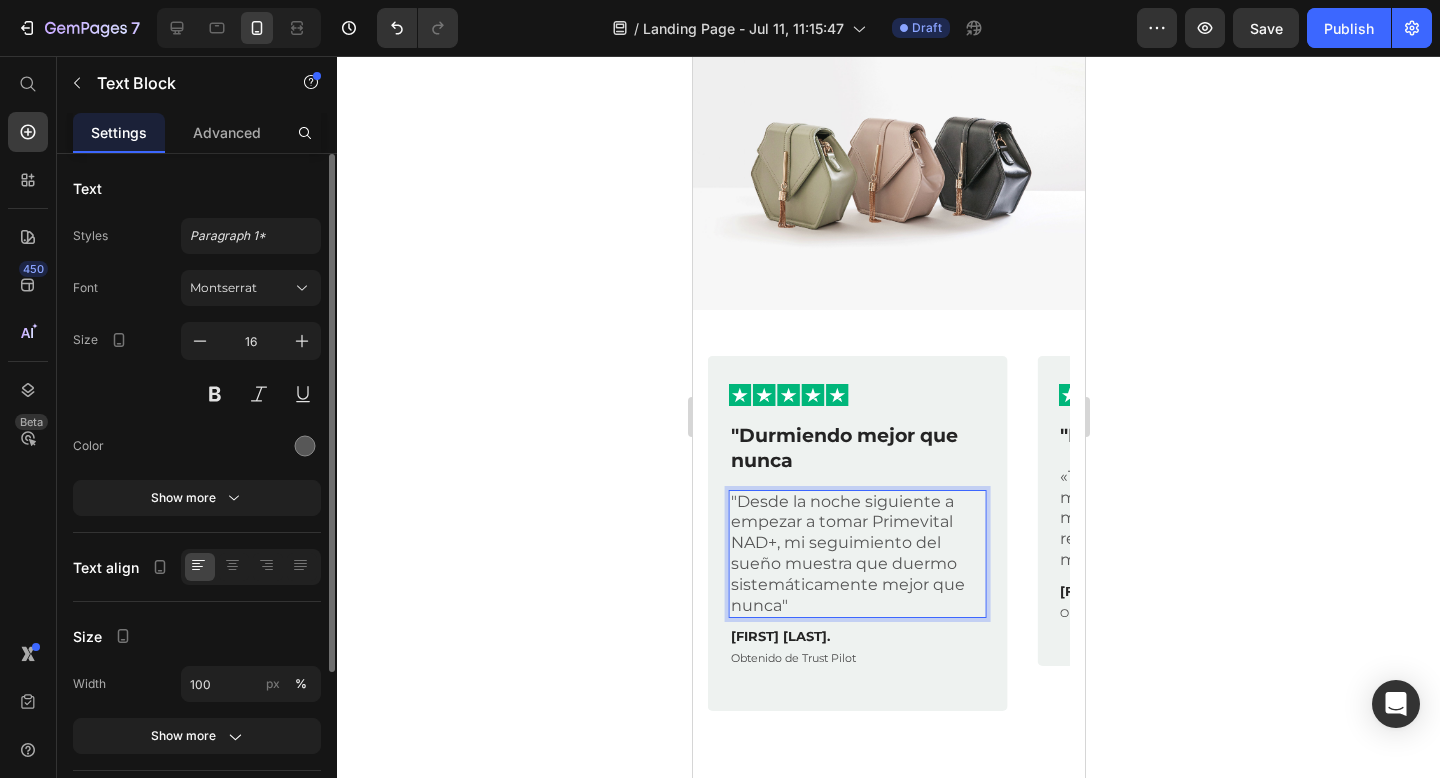 click 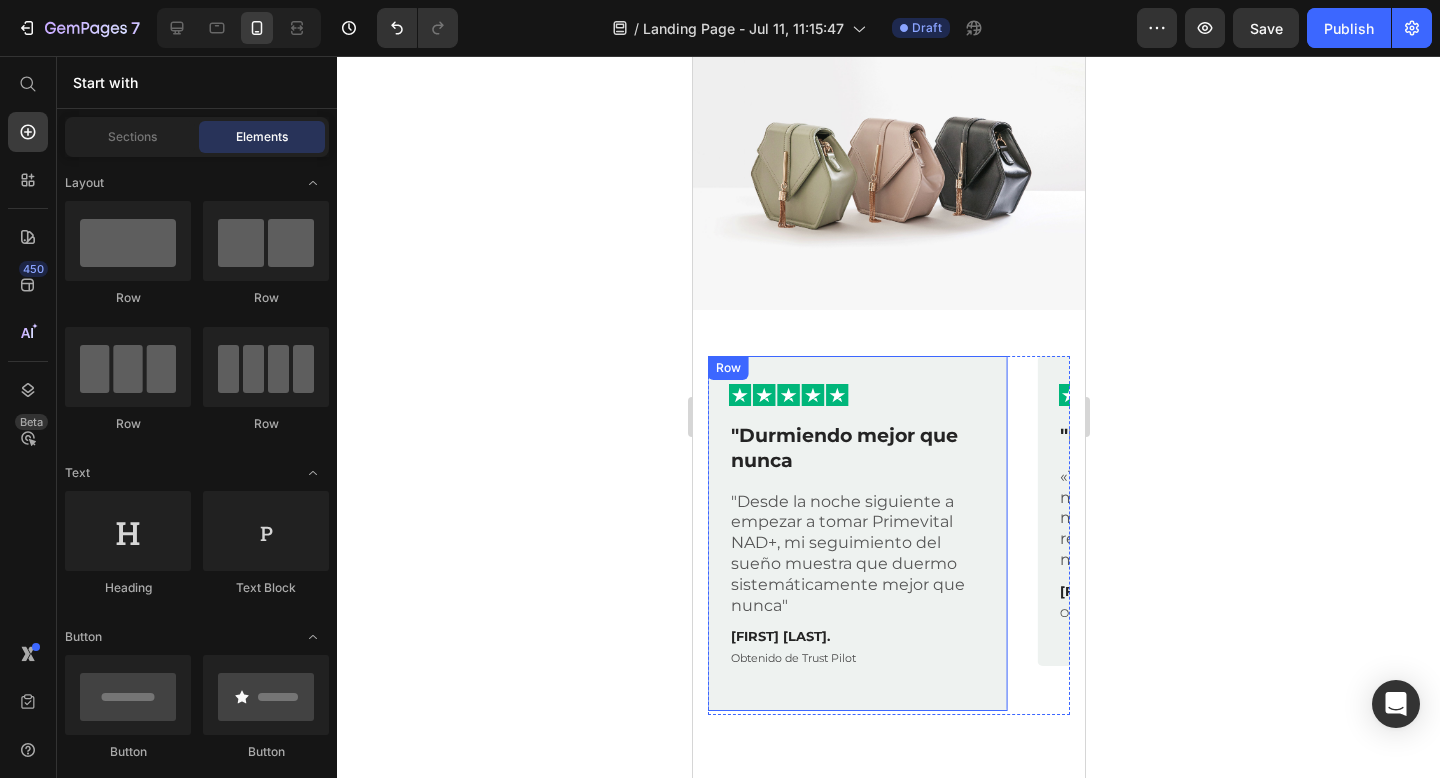 click on "Image Row "Durmiendo mejor que nunca Text Block "Desde la noche siguiente a empezar a tomar Primevital NAD+, mi seguimiento del sueño muestra que duermo sistemáticamente mejor que nunca" Text Block Andrés P. Text Block Obtenido de Trust Pilot Text Block Row" at bounding box center [856, 533] 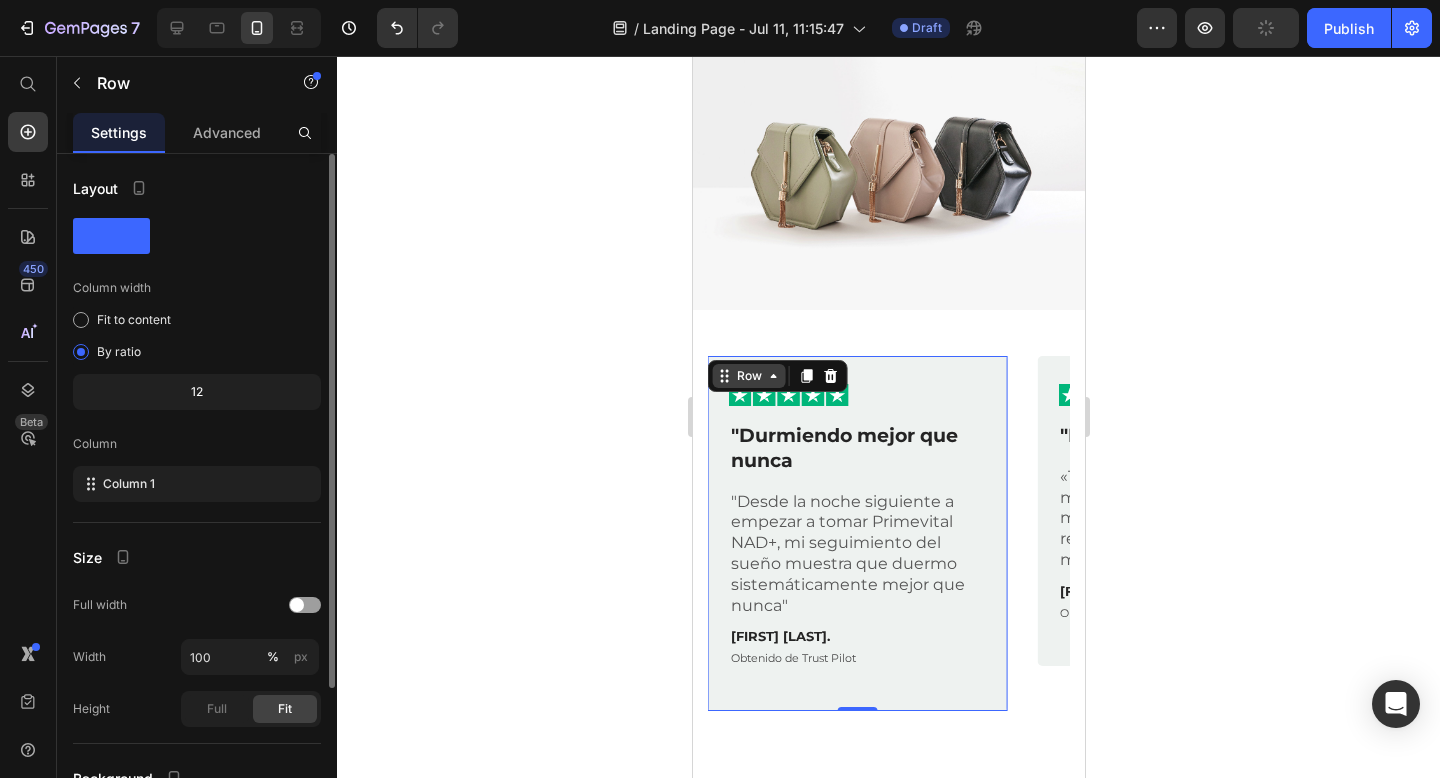 click on "Row" at bounding box center [748, 376] 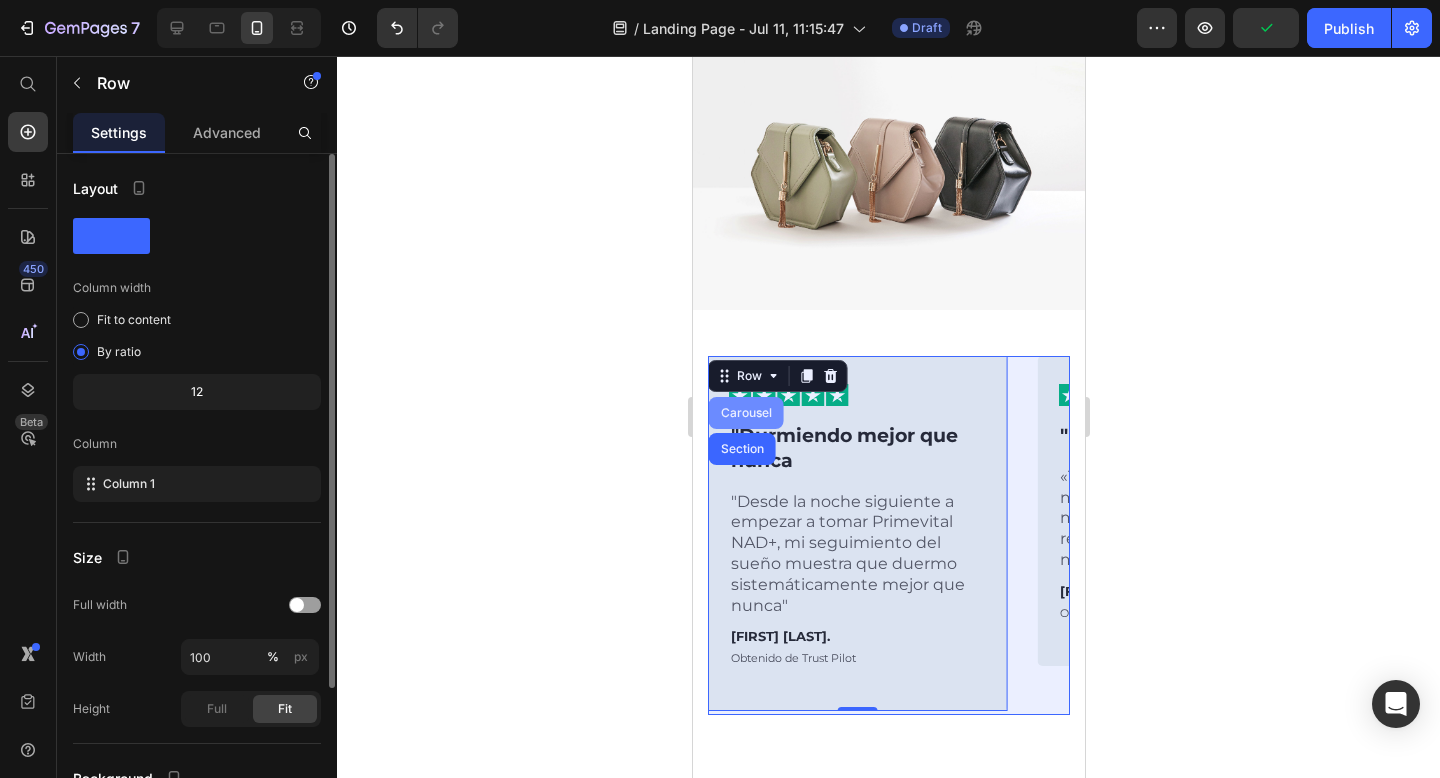 click on "Carousel" at bounding box center (745, 413) 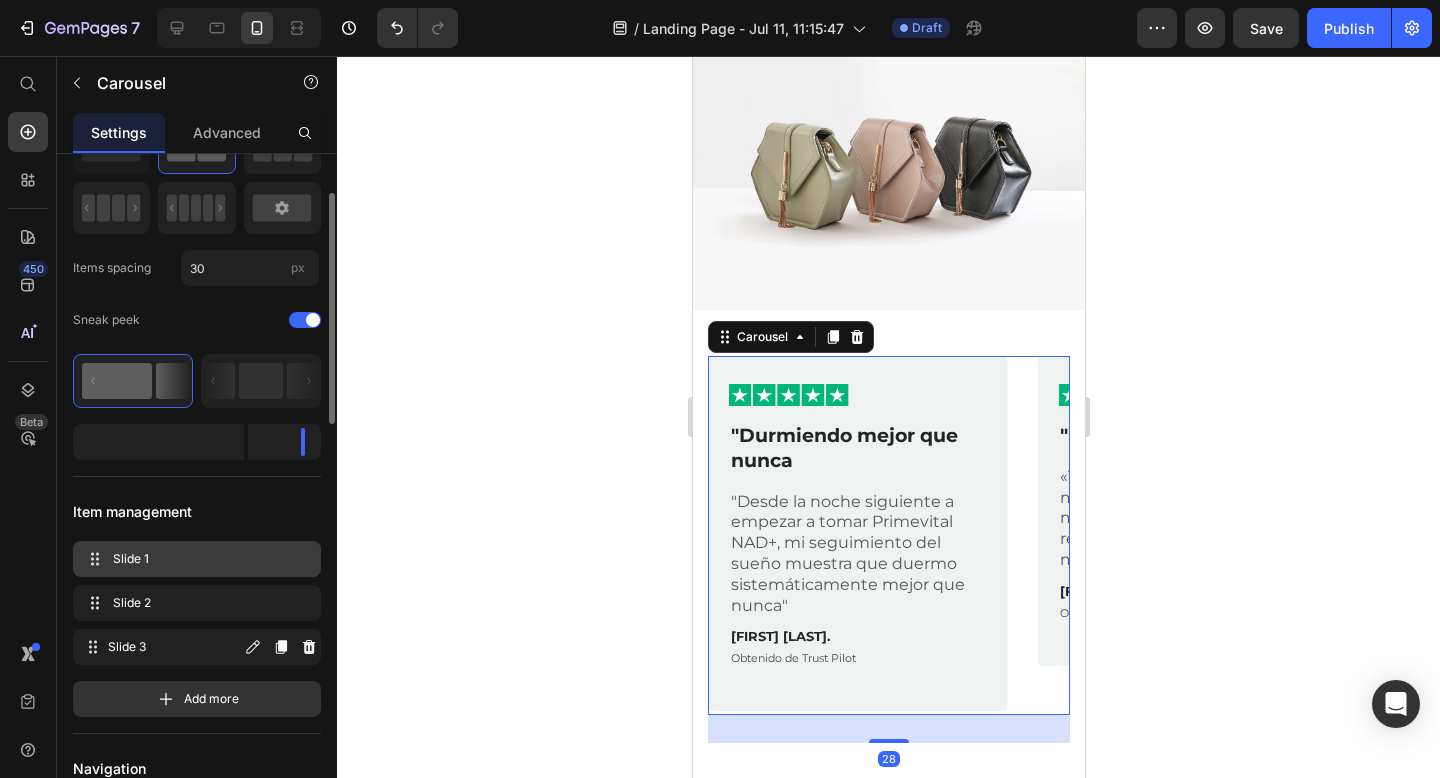 scroll, scrollTop: 112, scrollLeft: 0, axis: vertical 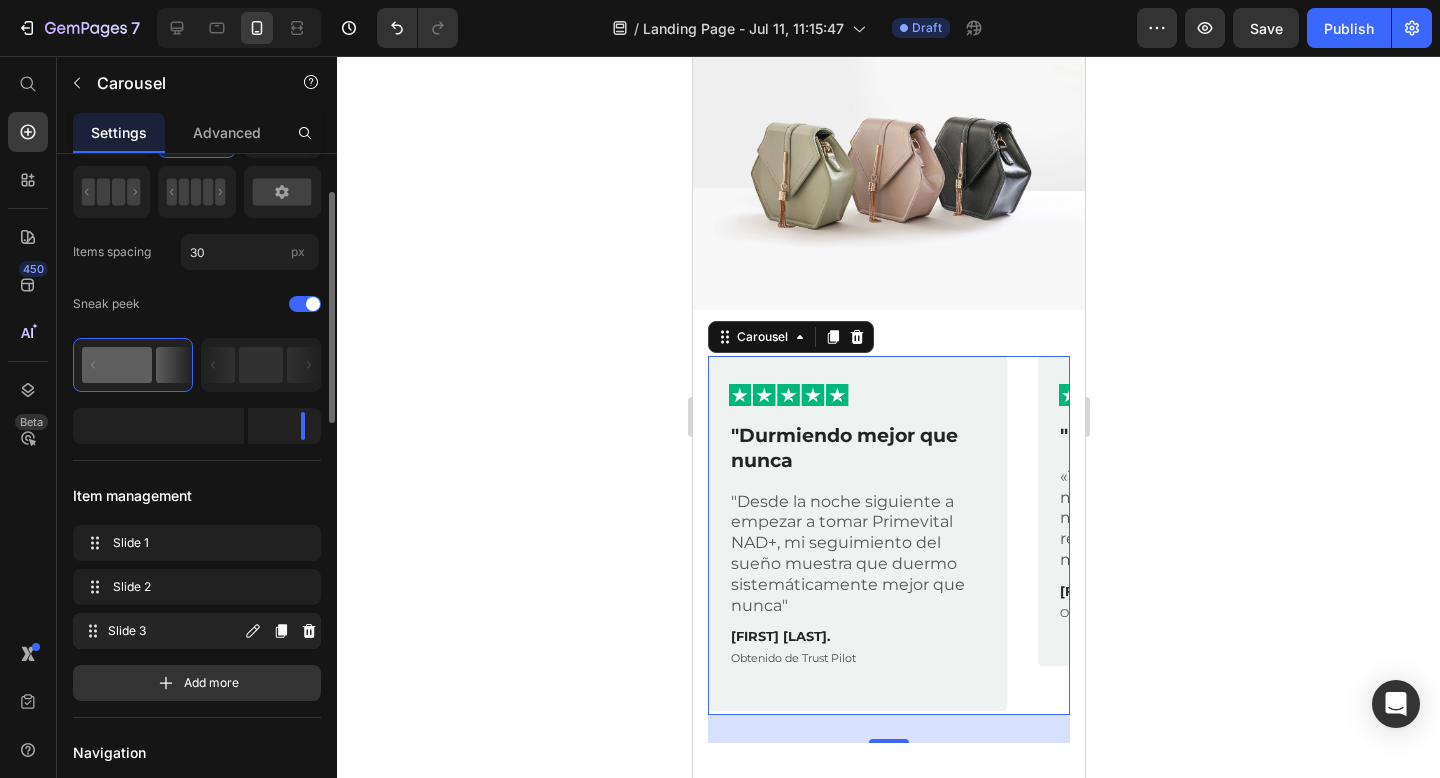 click on "Slide 3 Slide 3" at bounding box center [161, 631] 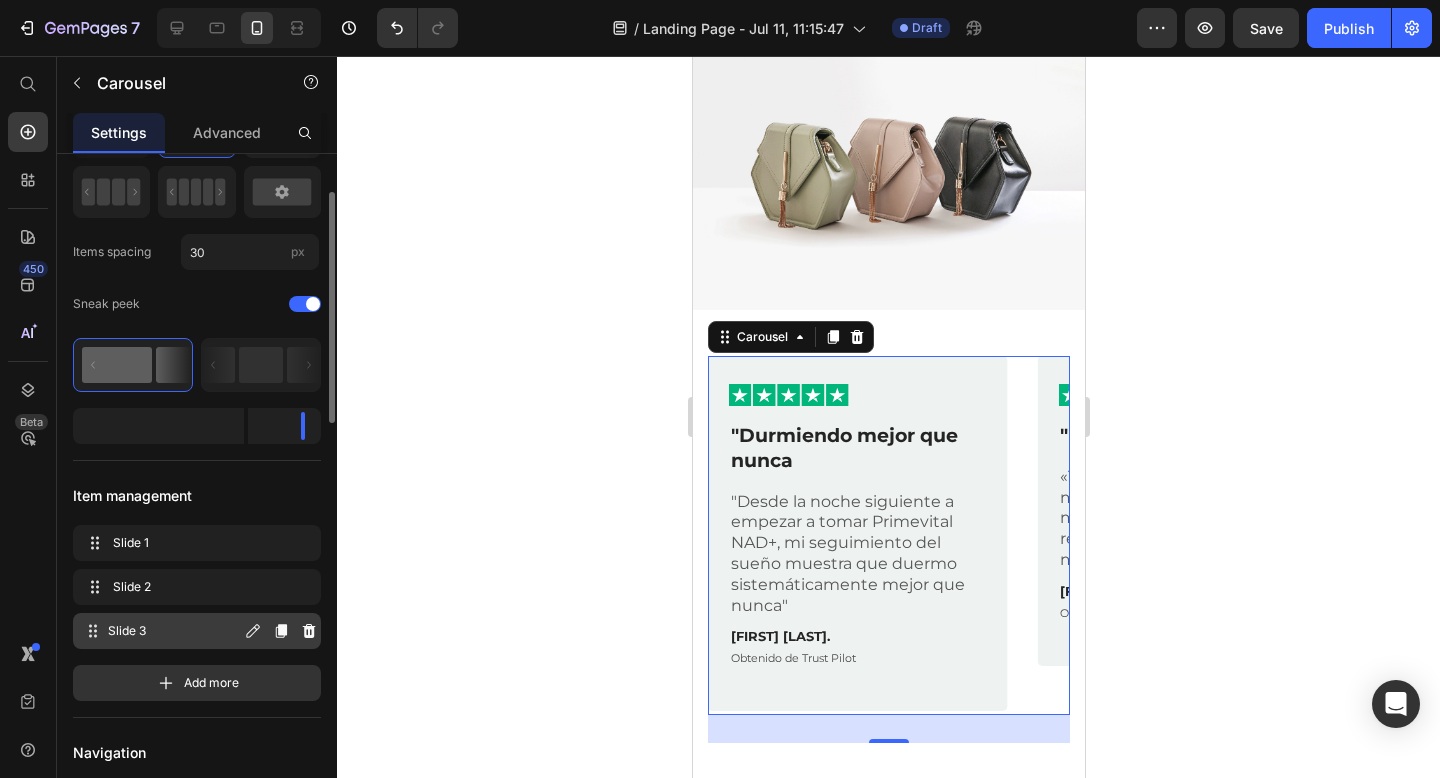 click on "Slide 3 Slide 3" at bounding box center (161, 631) 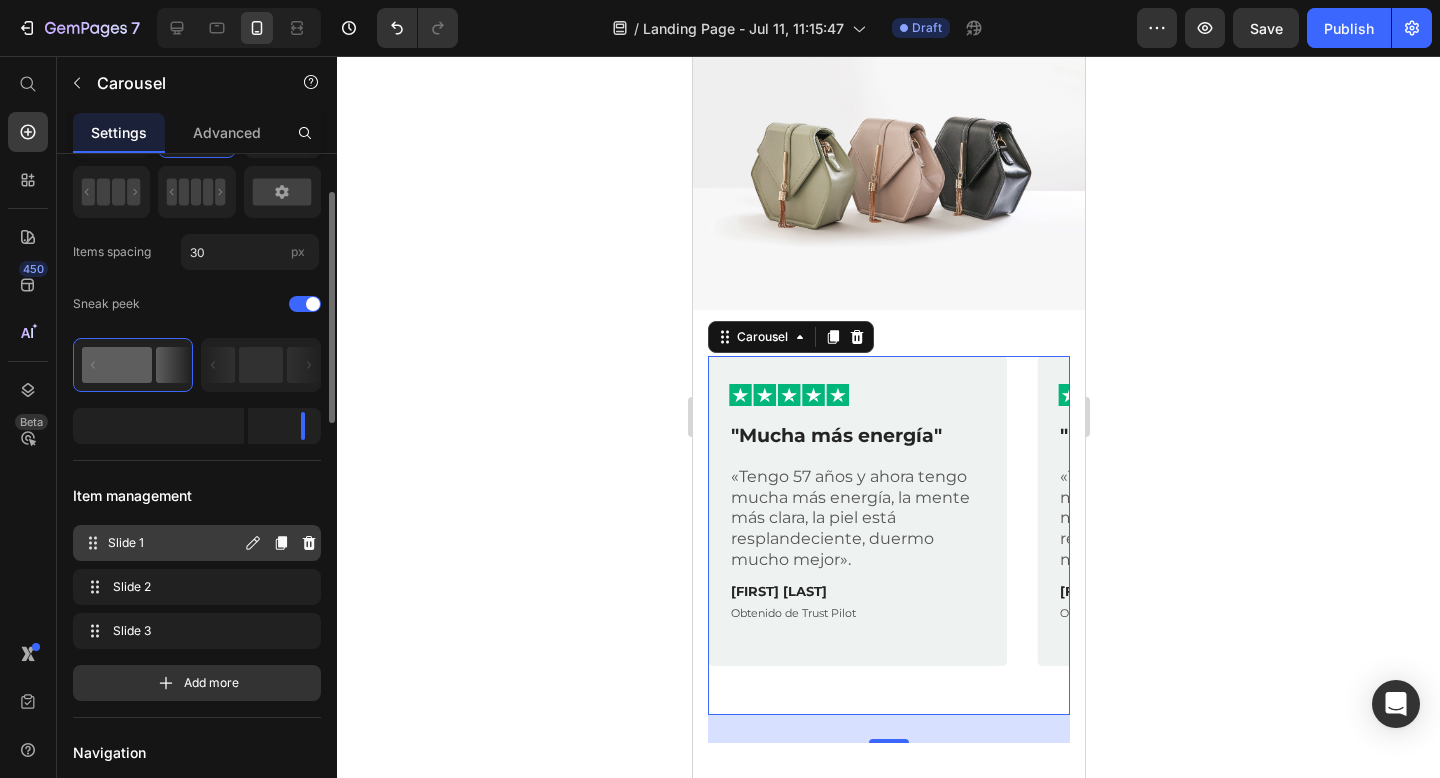click on "Slide 1" at bounding box center [174, 543] 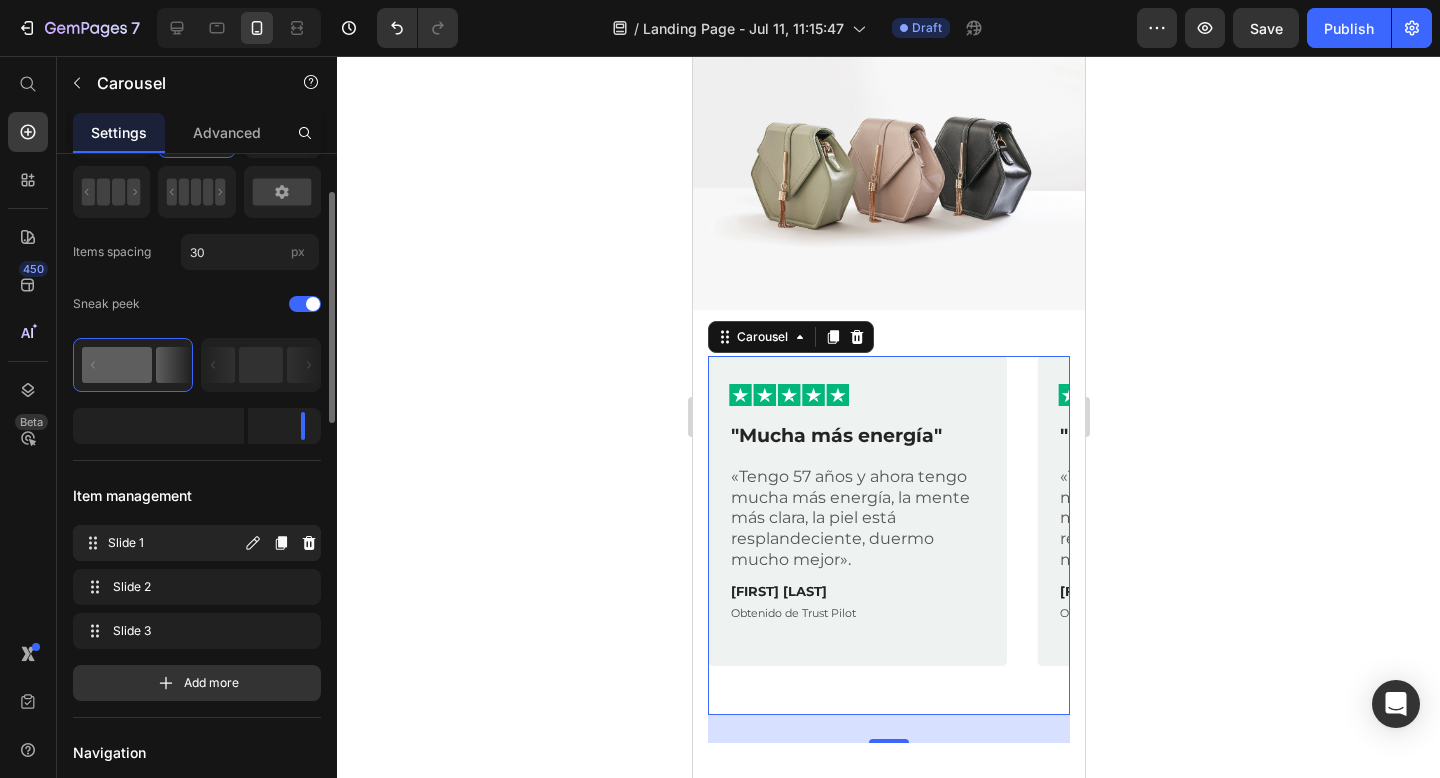 click on "Slide 1" at bounding box center (174, 543) 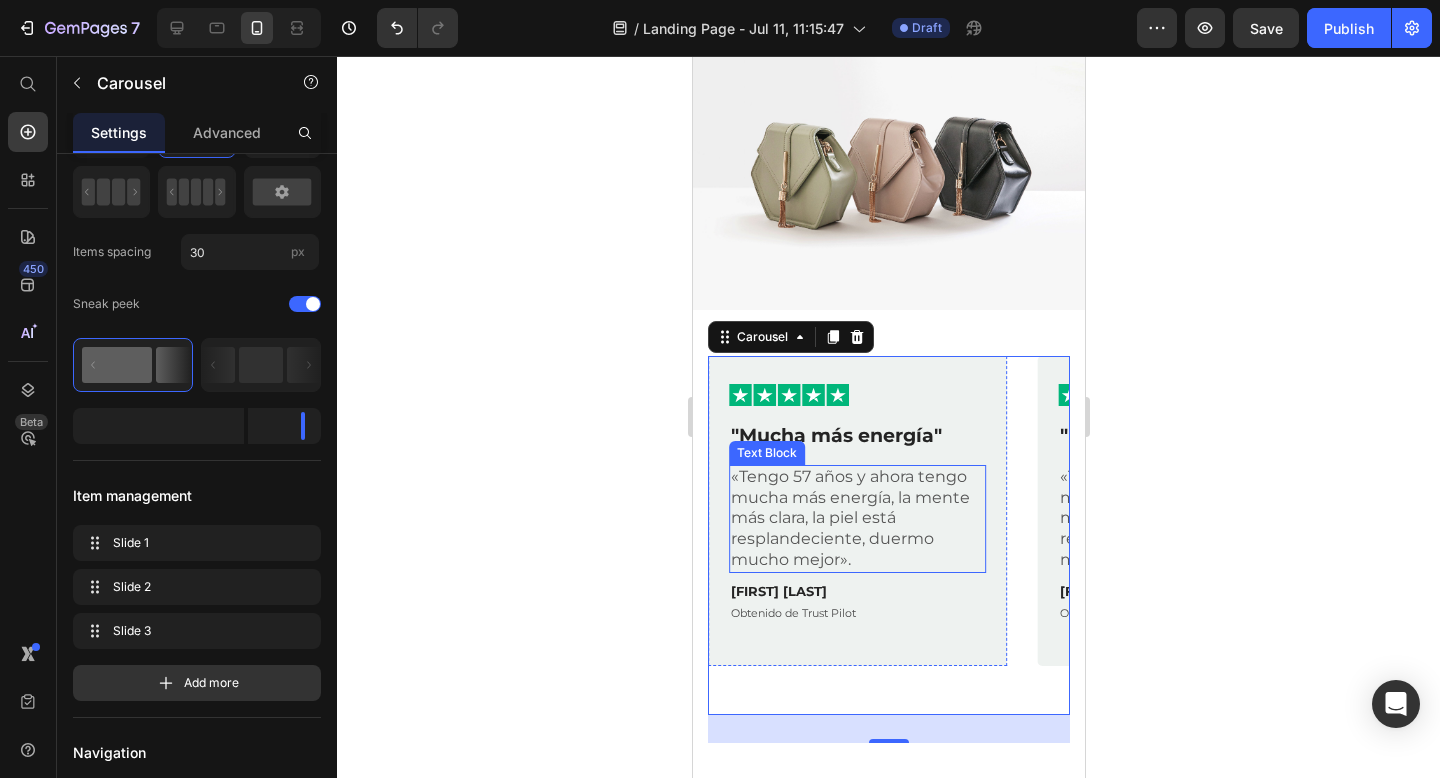 click on "«Tengo 57 años y ahora tengo mucha más energía, la mente más clara, la piel está resplandeciente, duermo mucho mejor»." at bounding box center [856, 519] 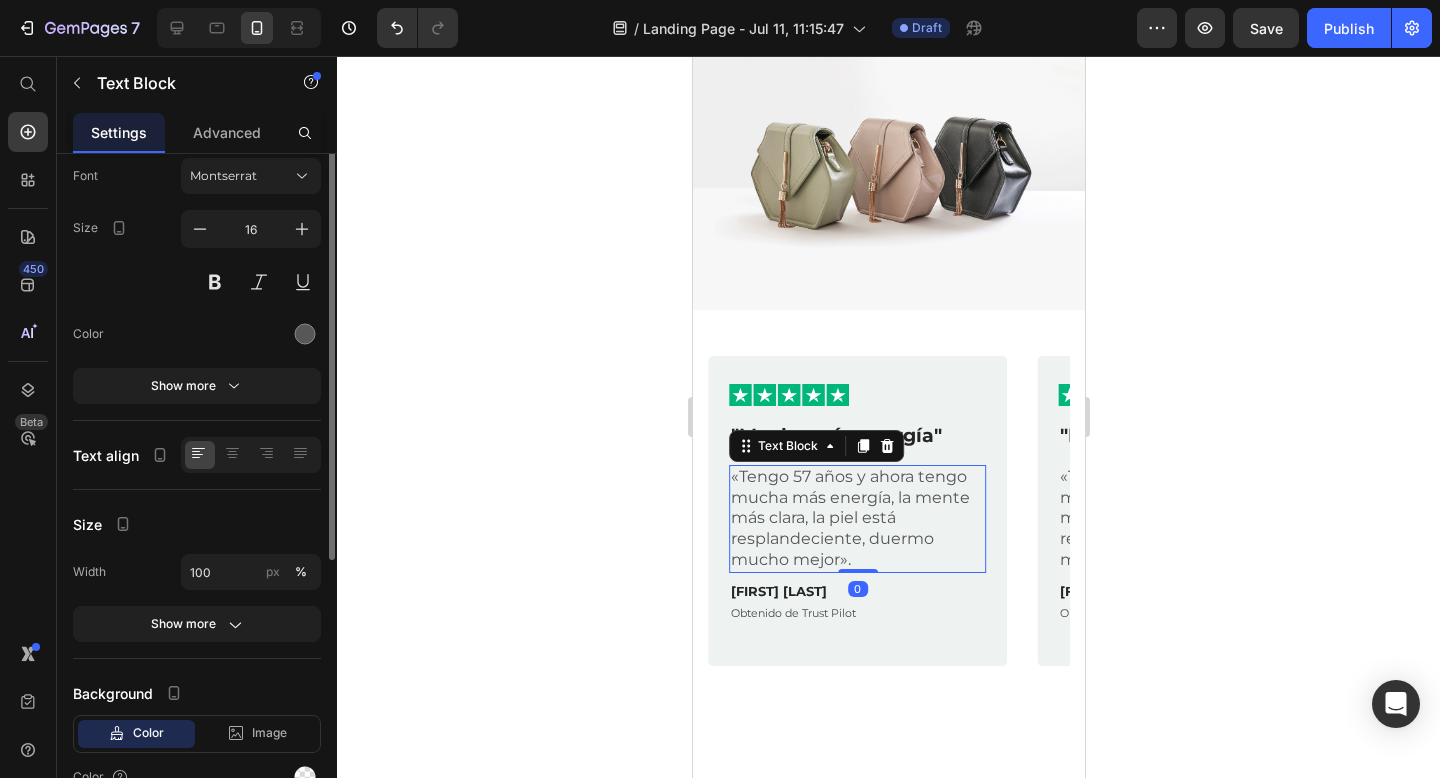 scroll, scrollTop: 0, scrollLeft: 0, axis: both 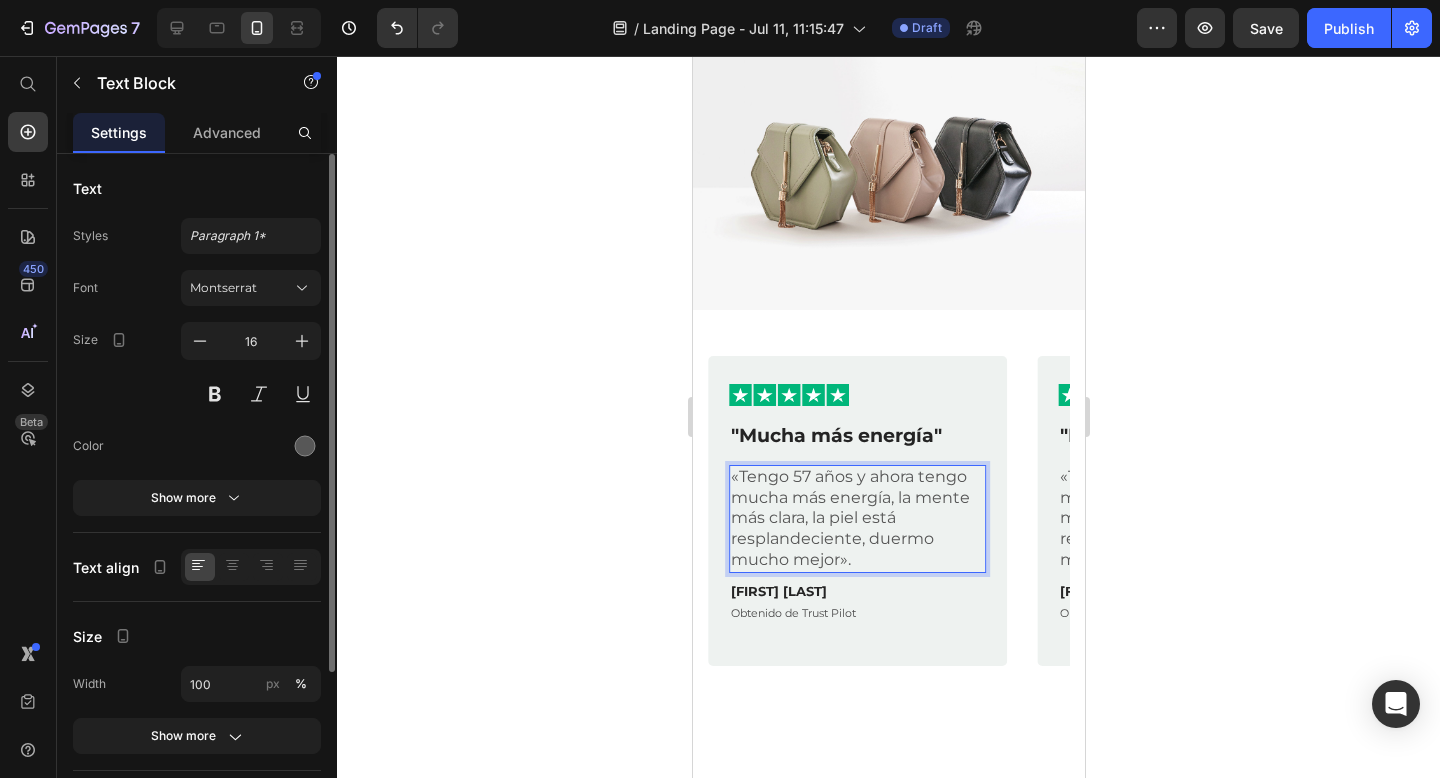click on "«Tengo 57 años y ahora tengo mucha más energía, la mente más clara, la piel está resplandeciente, duermo mucho mejor»." at bounding box center (856, 519) 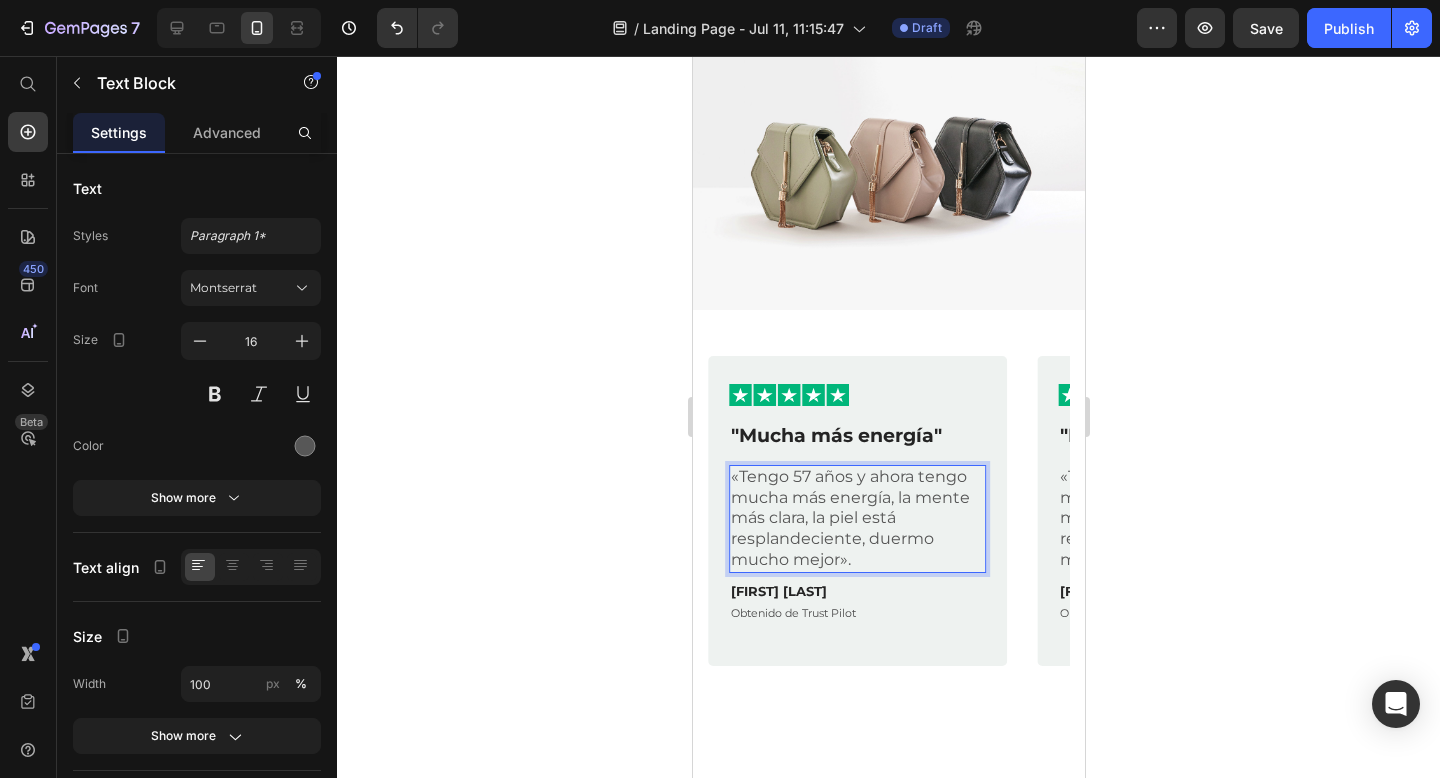click on "«Tengo 57 años y ahora tengo mucha más energía, la mente más clara, la piel está resplandeciente, duermo mucho mejor»." at bounding box center (856, 519) 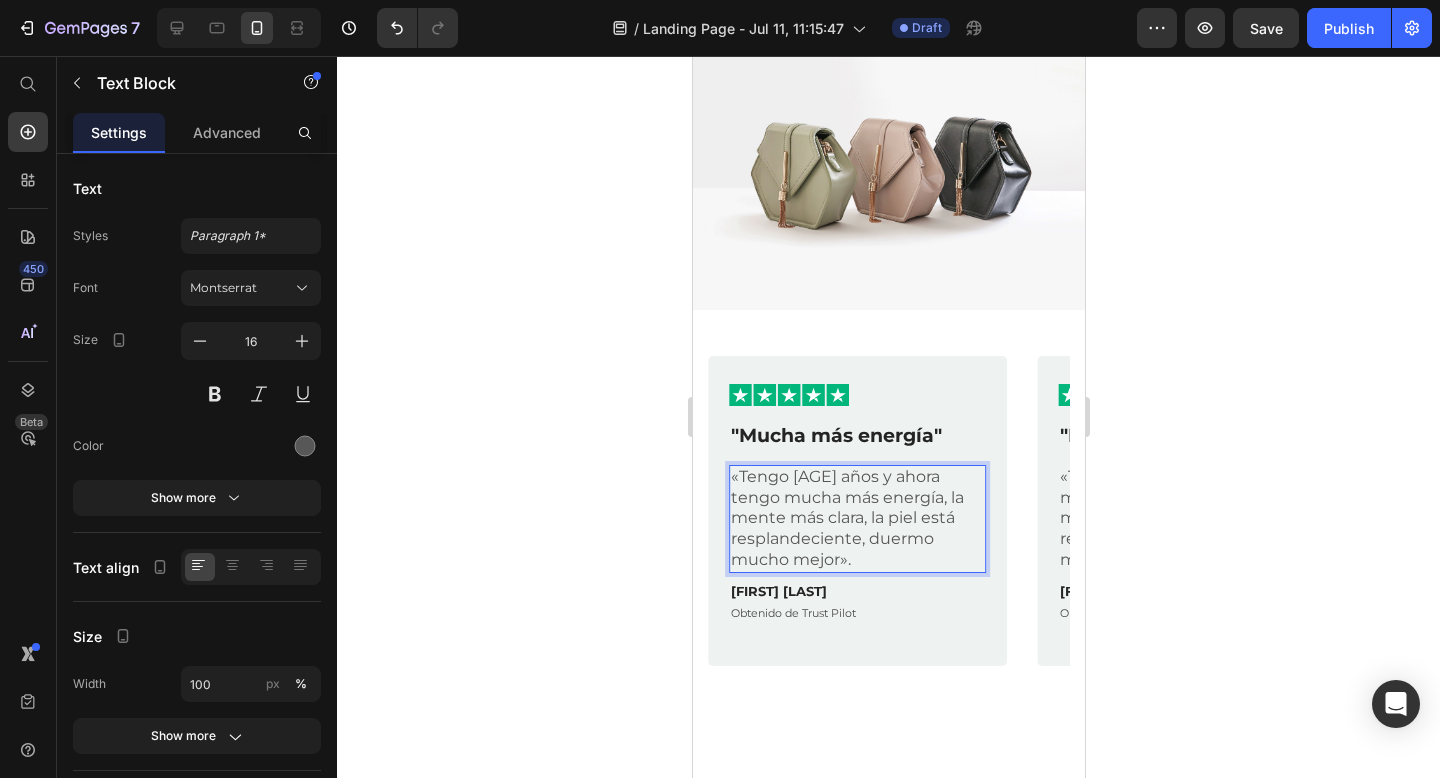 click on ""Tengo 57 años y ahora tengo mucha más energía, la mente más clara, la piel está resplandeciente, duermo mucho mejor»." at bounding box center (856, 519) 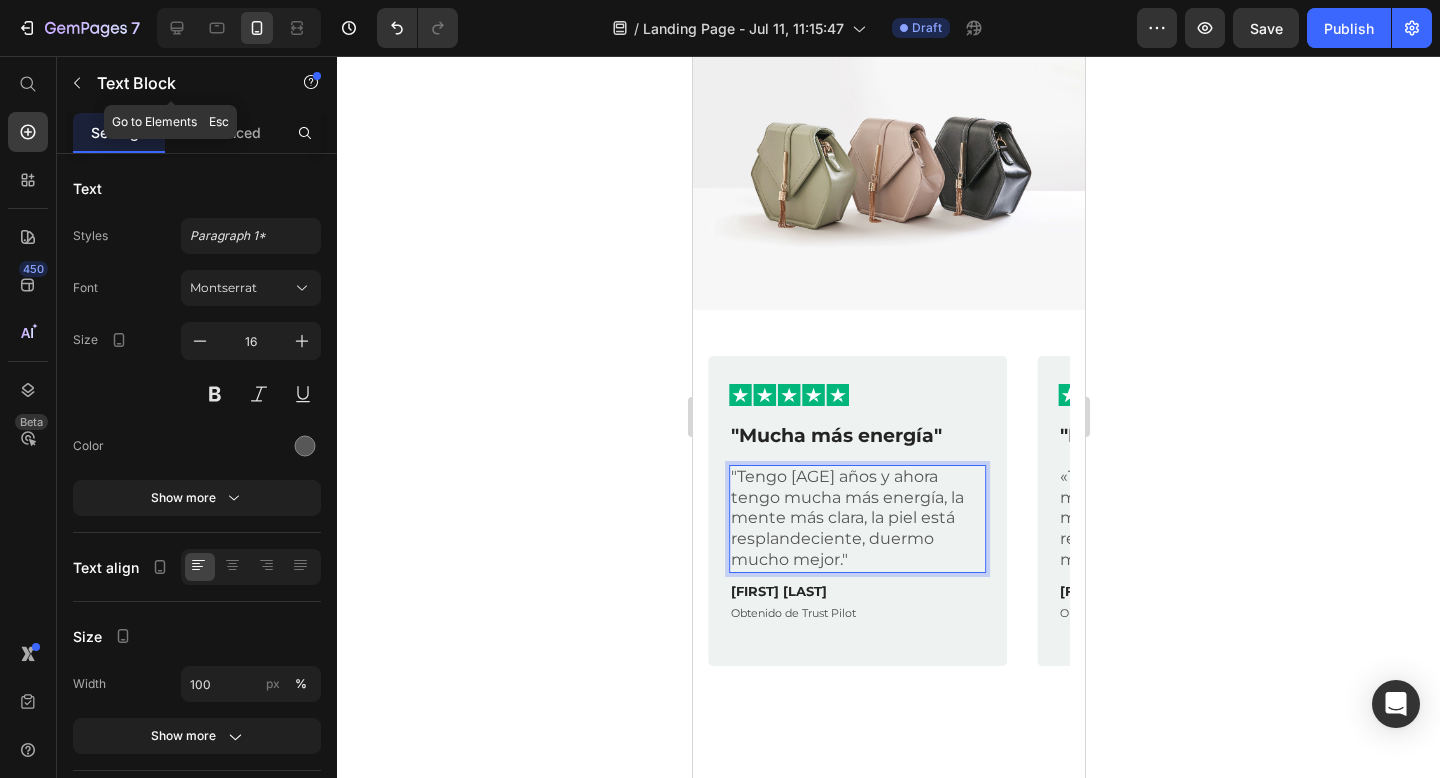 click 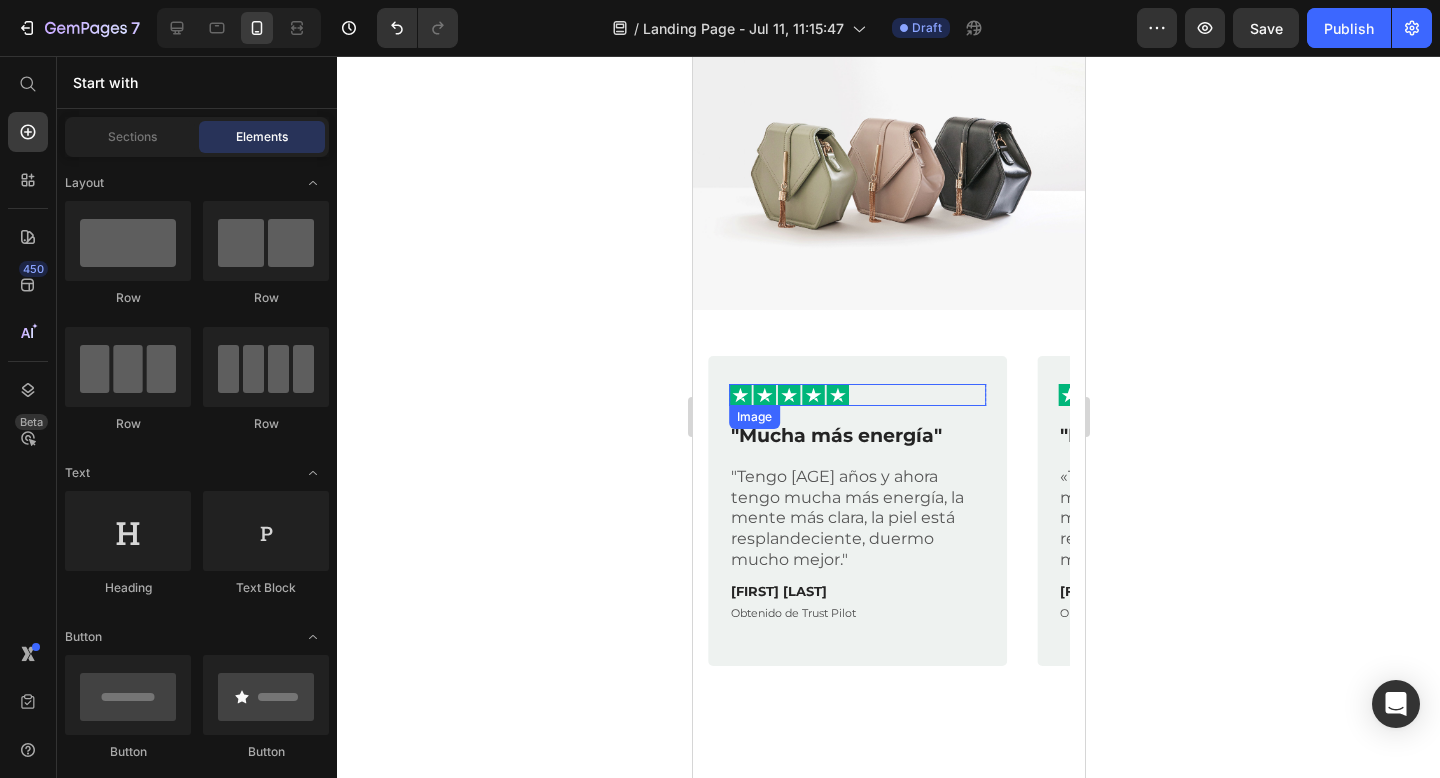click at bounding box center [856, 395] 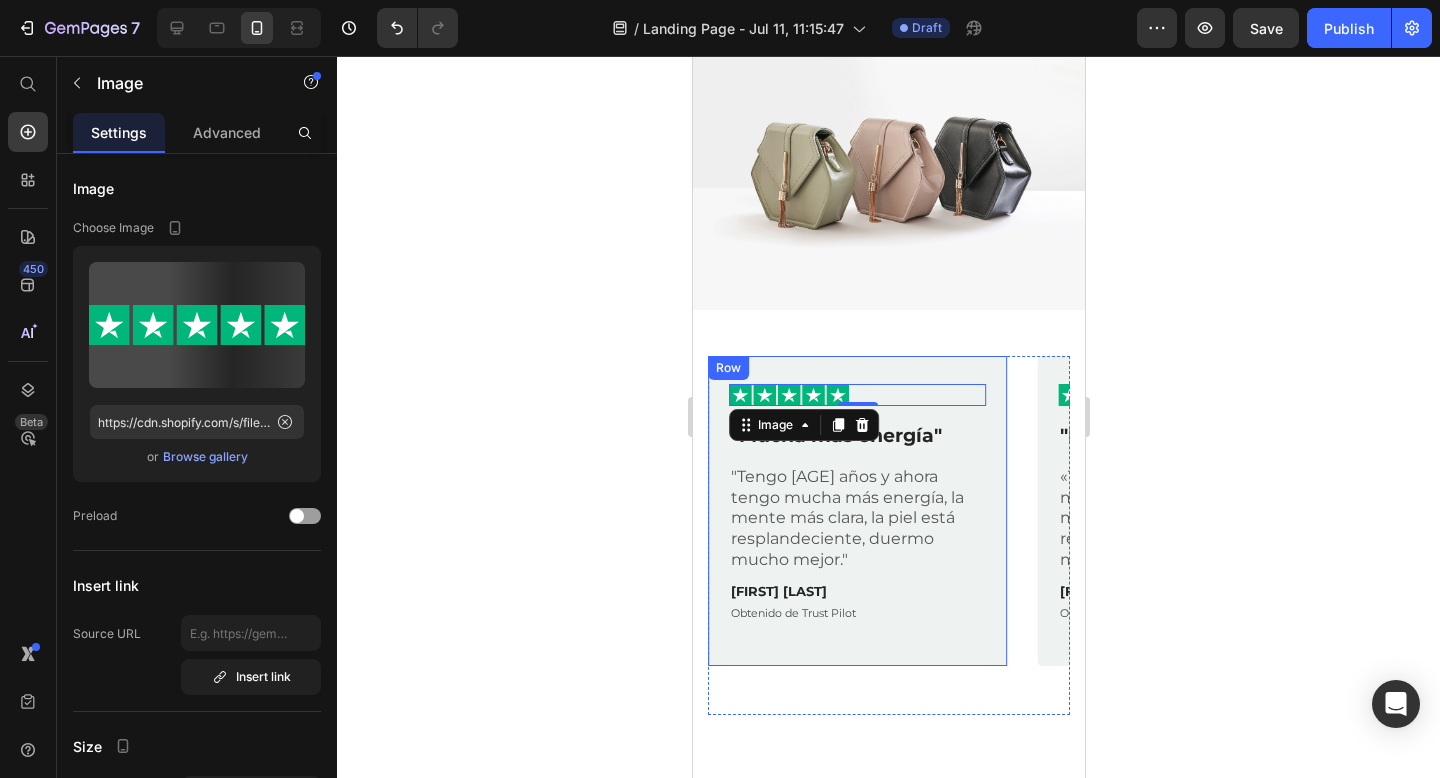 click on "Image   0 Row "Mucha más energía" Text Block "Tengo 57 años y ahora tengo mucha más energía, la mente más clara, la piel está resplandeciente, duermo mucho mejor." Text Block Ana Gómez Text Block Obtenido de Trust Pilot Text Block Row" at bounding box center [856, 511] 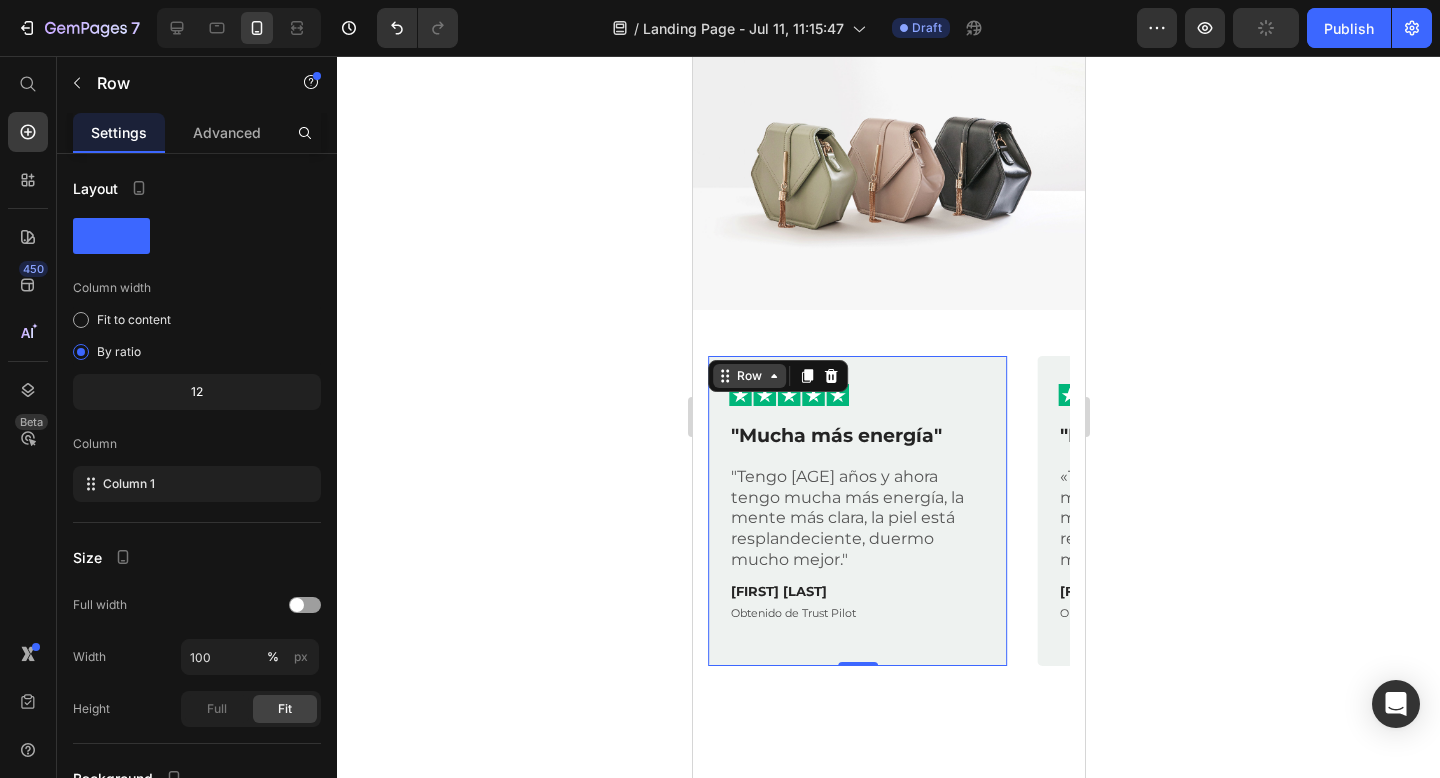 click on "Row" at bounding box center [748, 376] 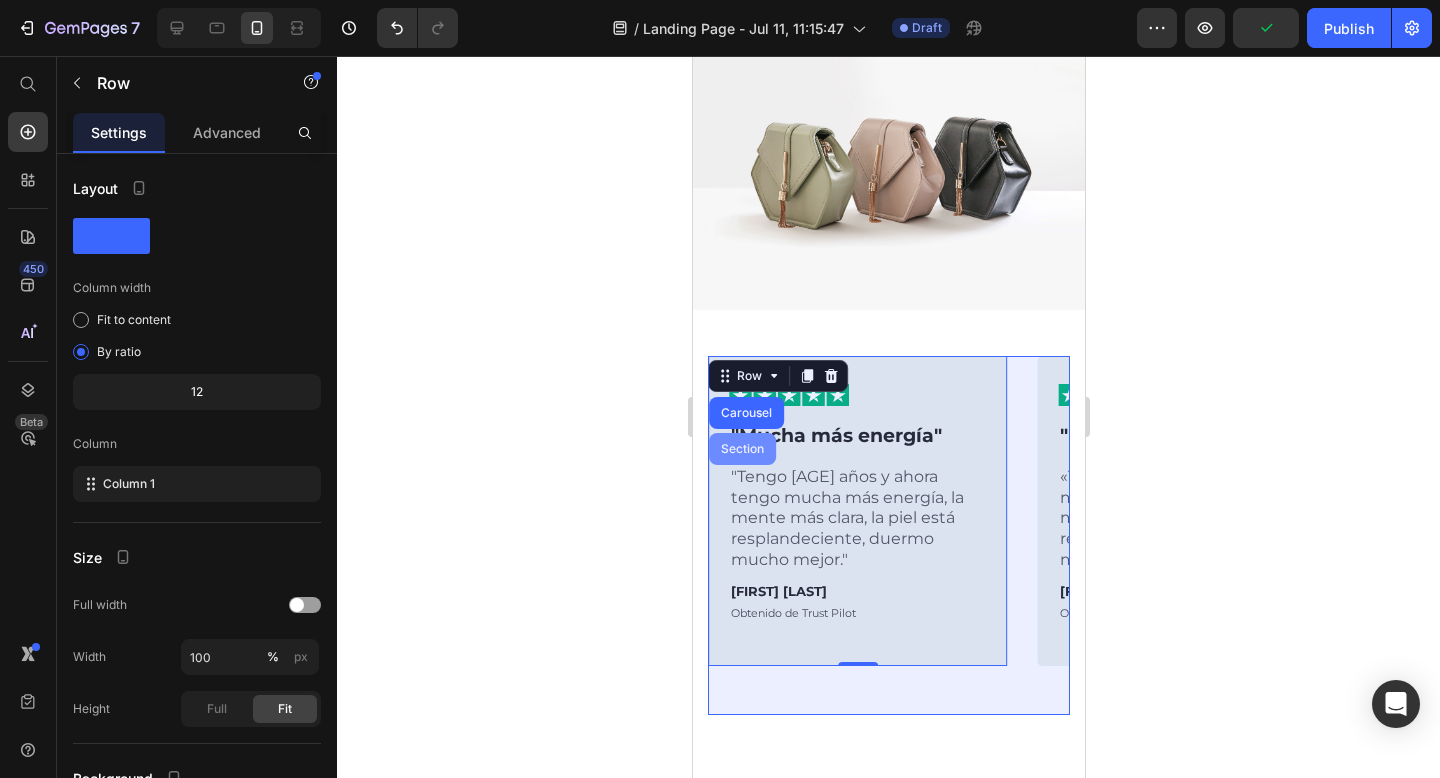click on "Carousel" at bounding box center [745, 413] 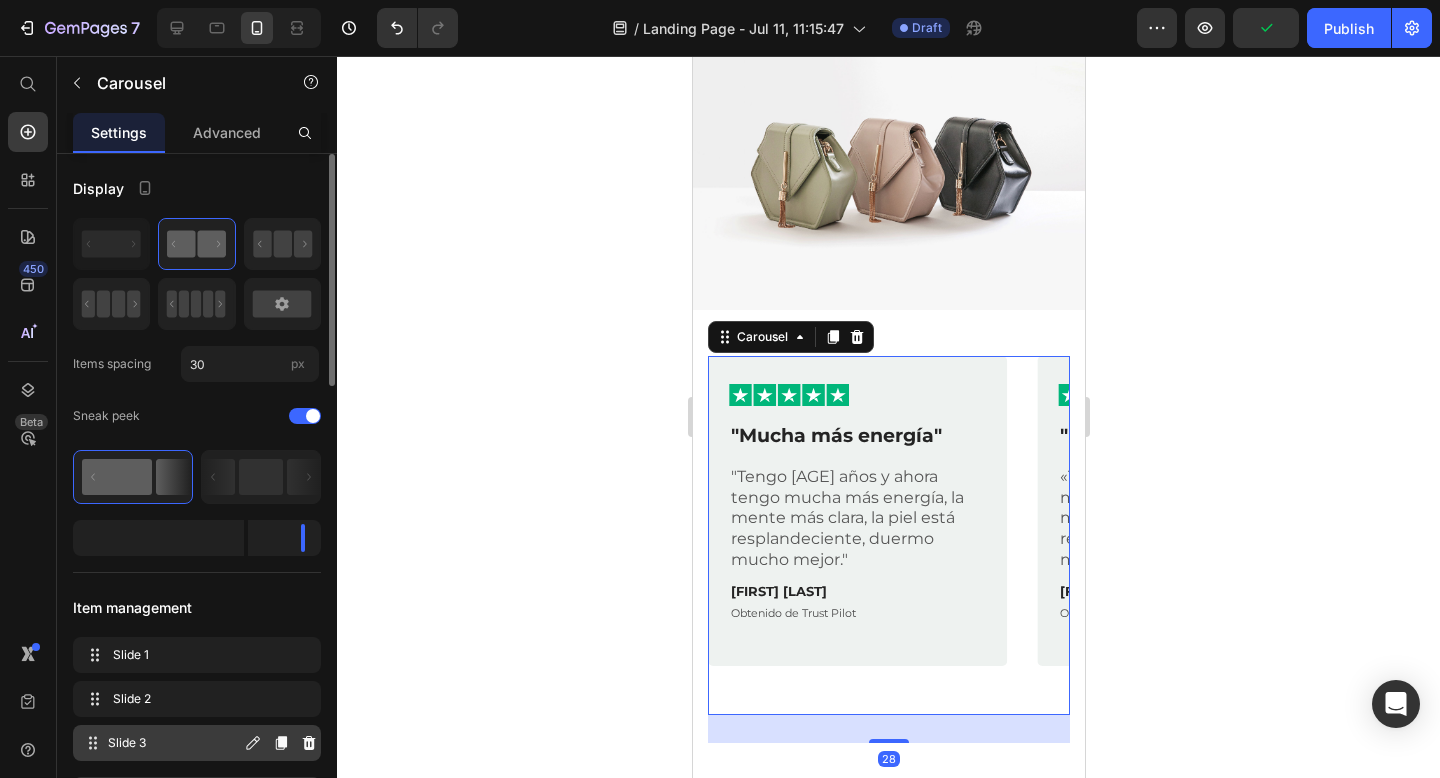 click on "Slide 3" at bounding box center [174, 743] 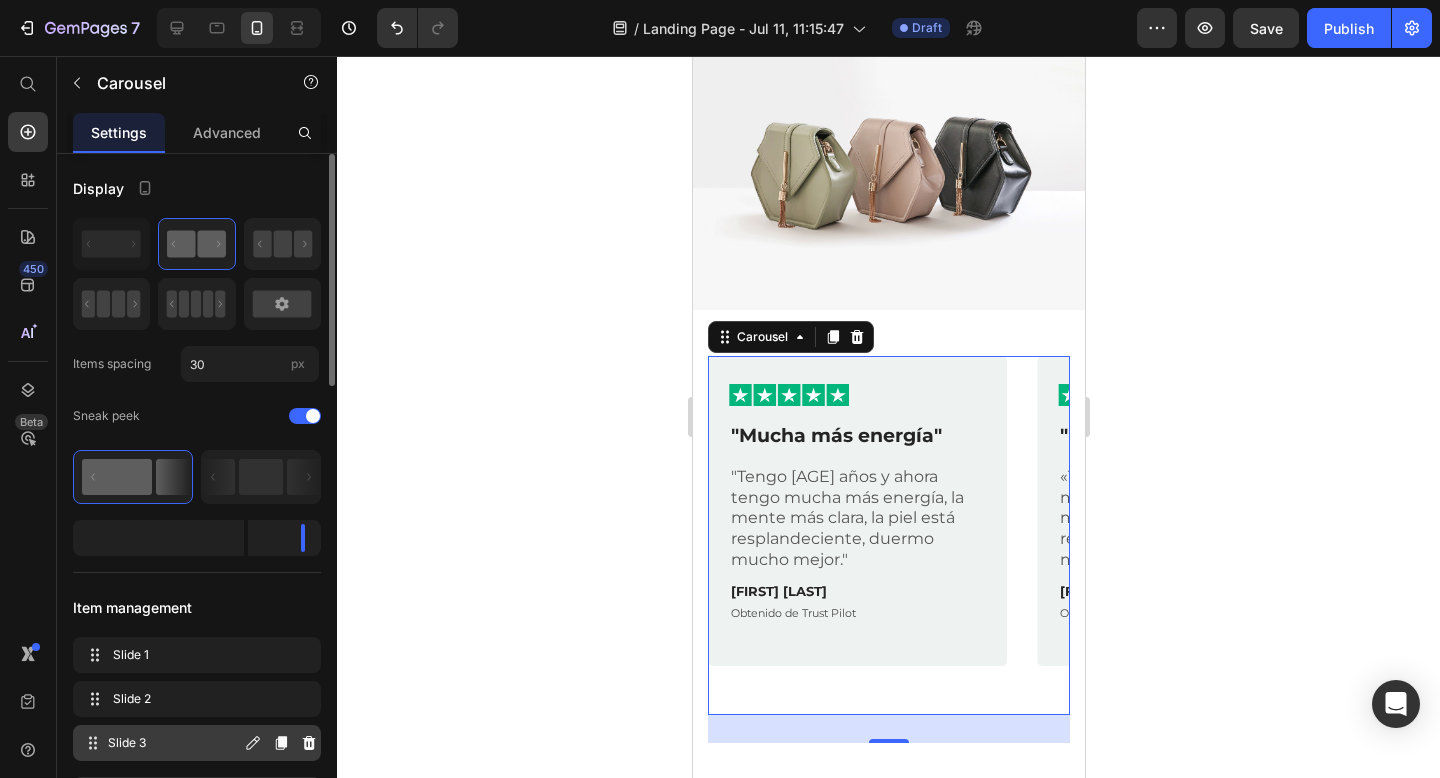 click on "Slide 3" at bounding box center [174, 743] 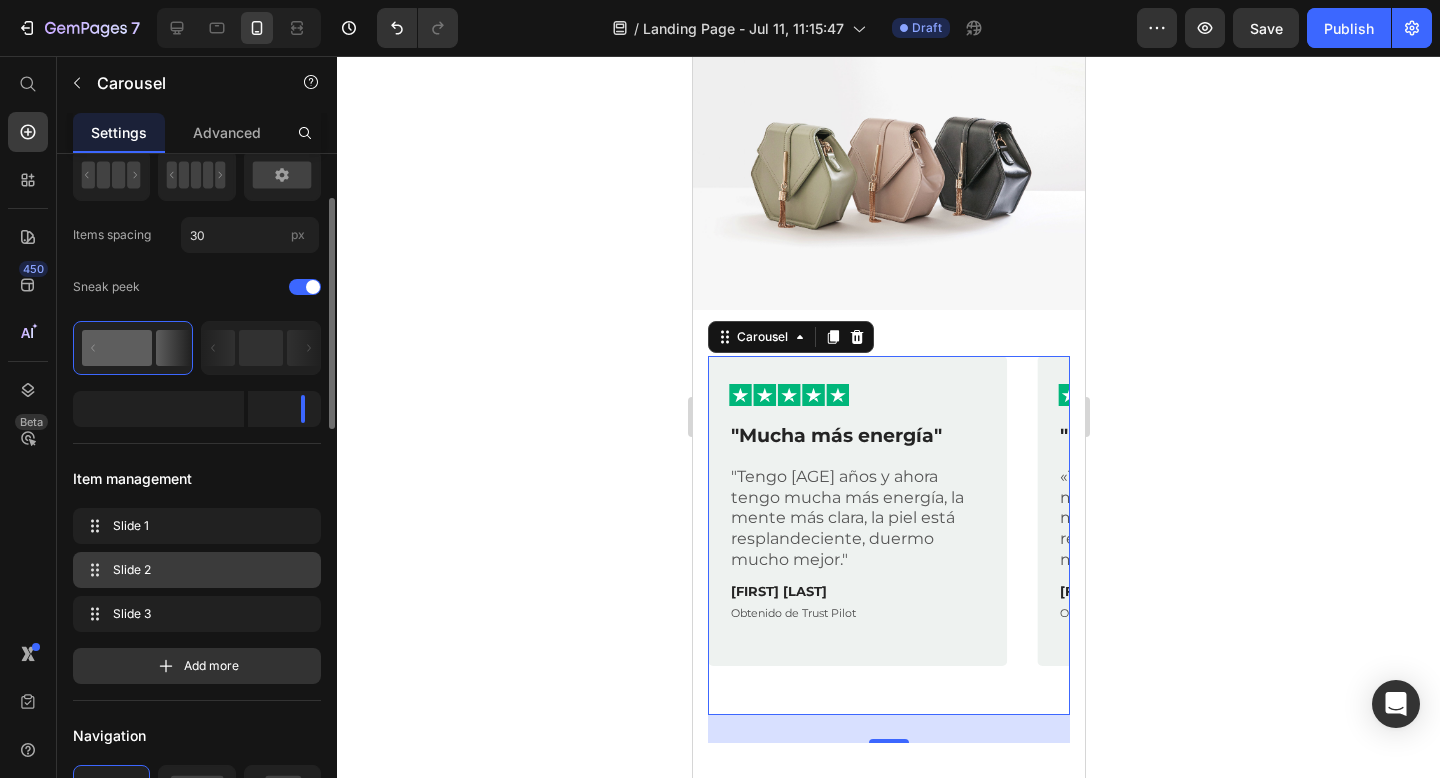 scroll, scrollTop: 128, scrollLeft: 0, axis: vertical 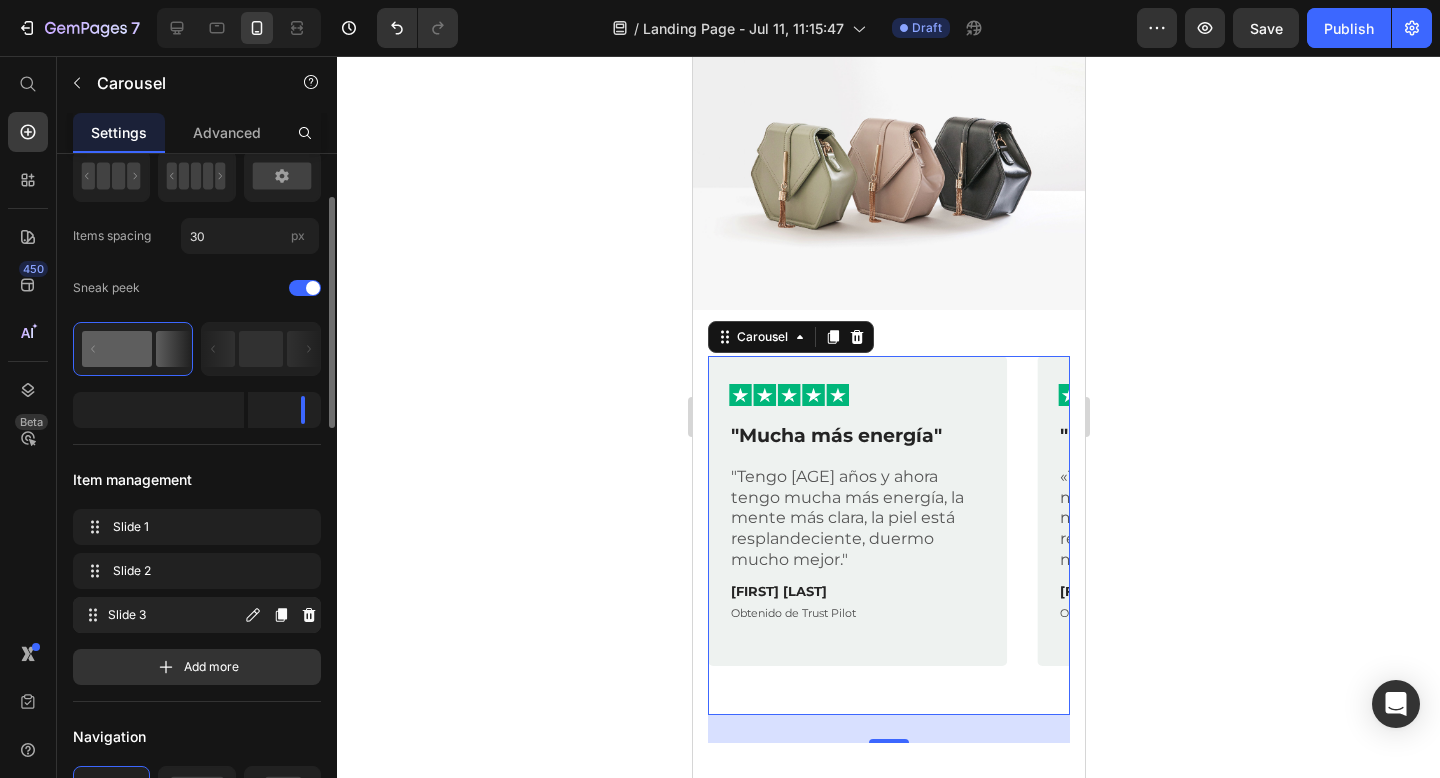click on "Slide 3" at bounding box center [174, 615] 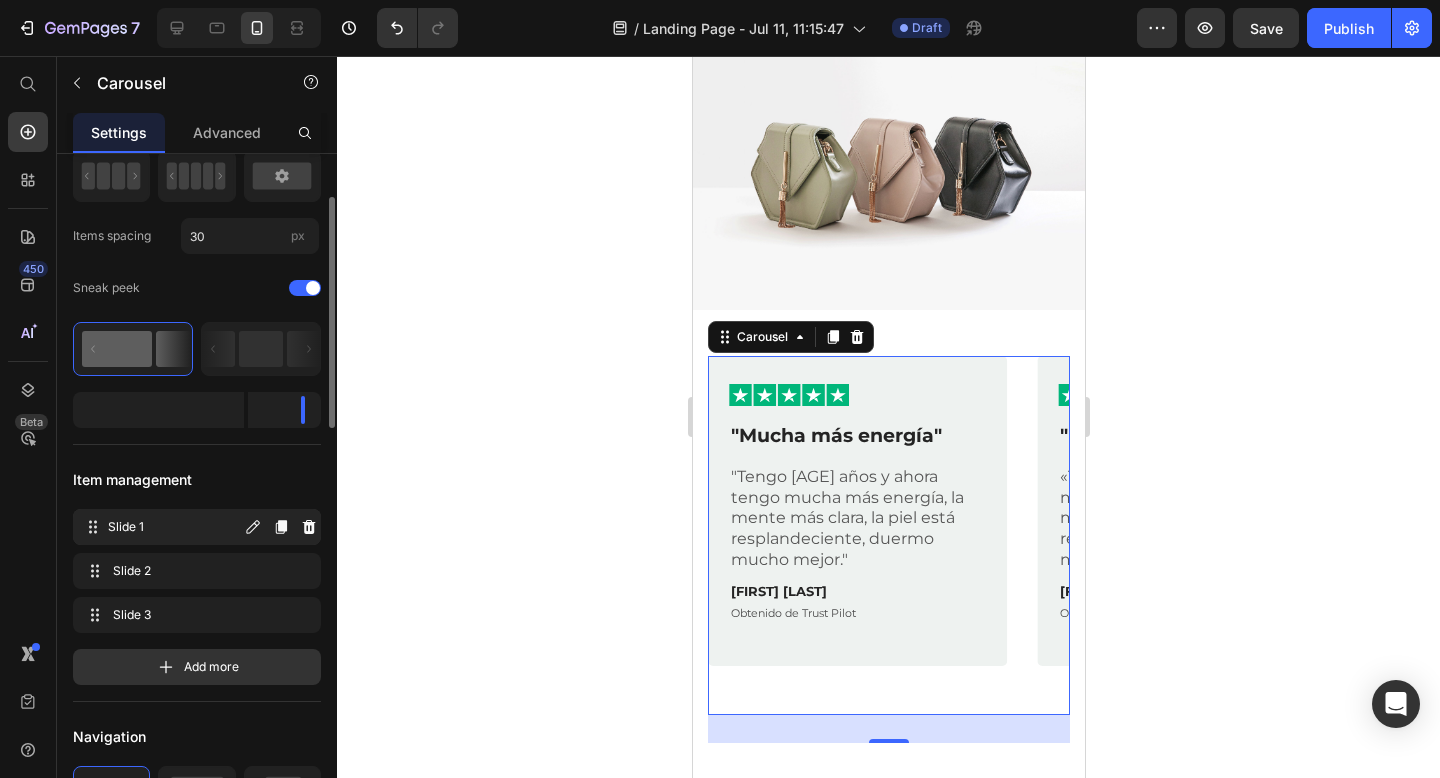 click on "Slide 1" at bounding box center [174, 527] 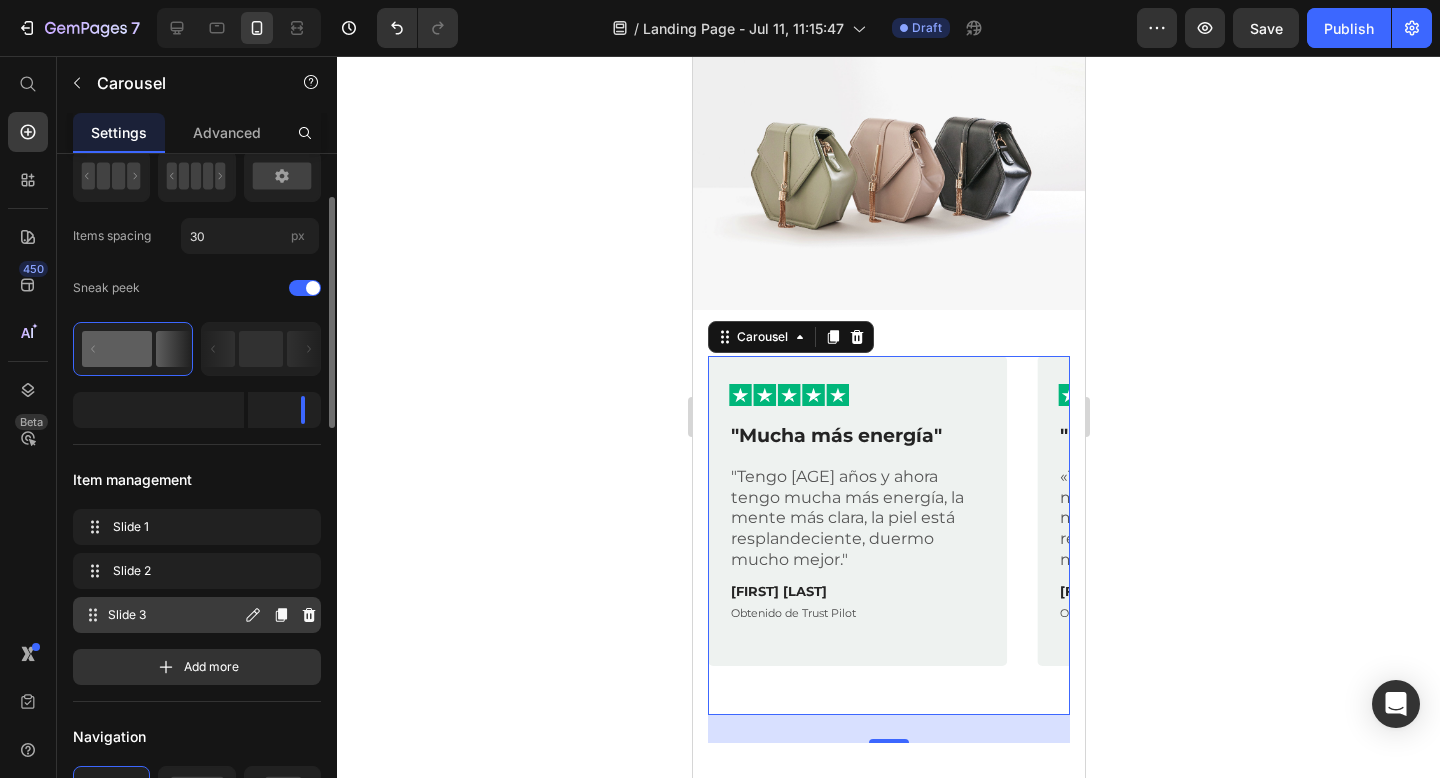 click on "Slide 3 Slide 3" at bounding box center (197, 615) 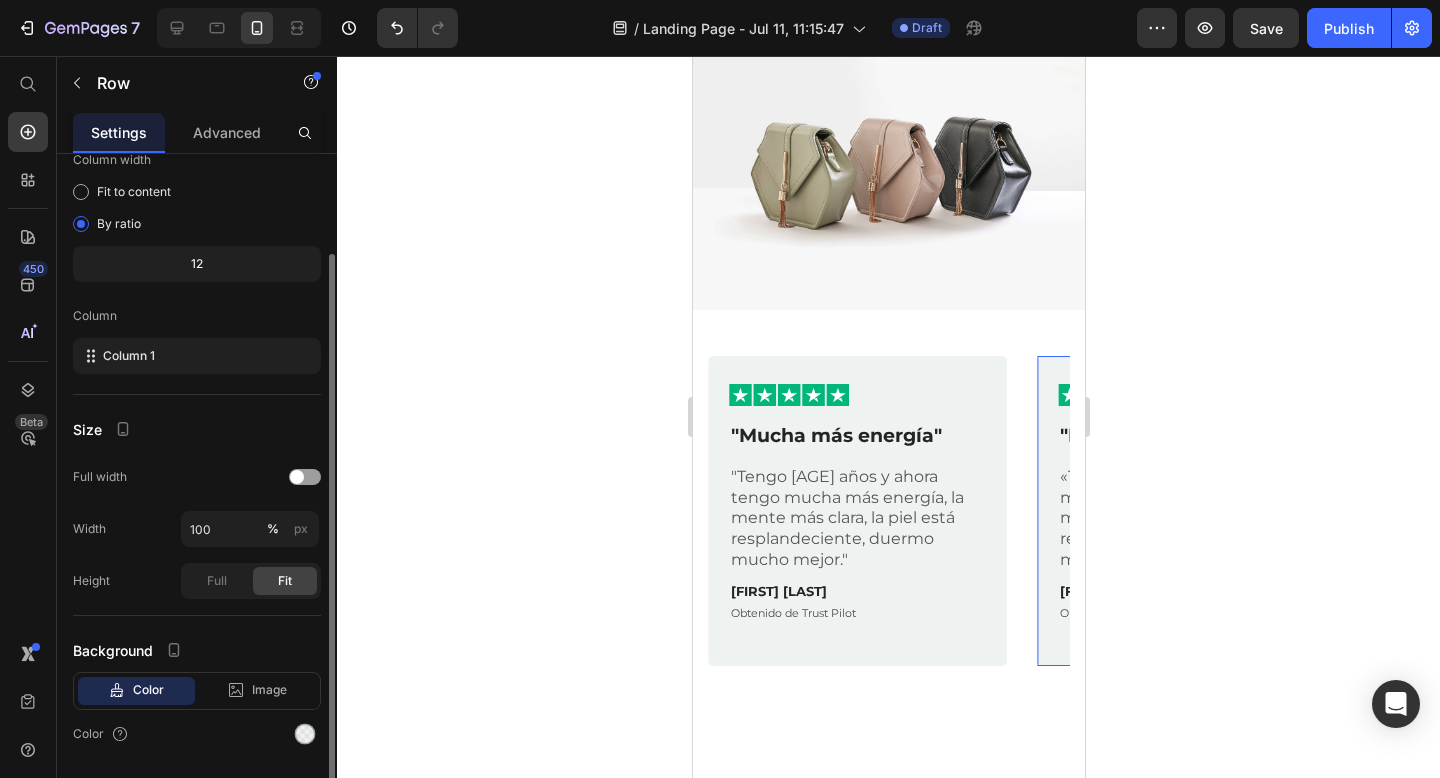 click on "Image Row "Mucha más energía" Text Block «Tengo 57 años y ahora tengo mucha más energía, la mente más clara, la piel está resplandeciente, duermo mucho mejor». Text Block Ana Gómez Text Block Obtenido de Trust Pilot Text Block" at bounding box center [1185, 505] 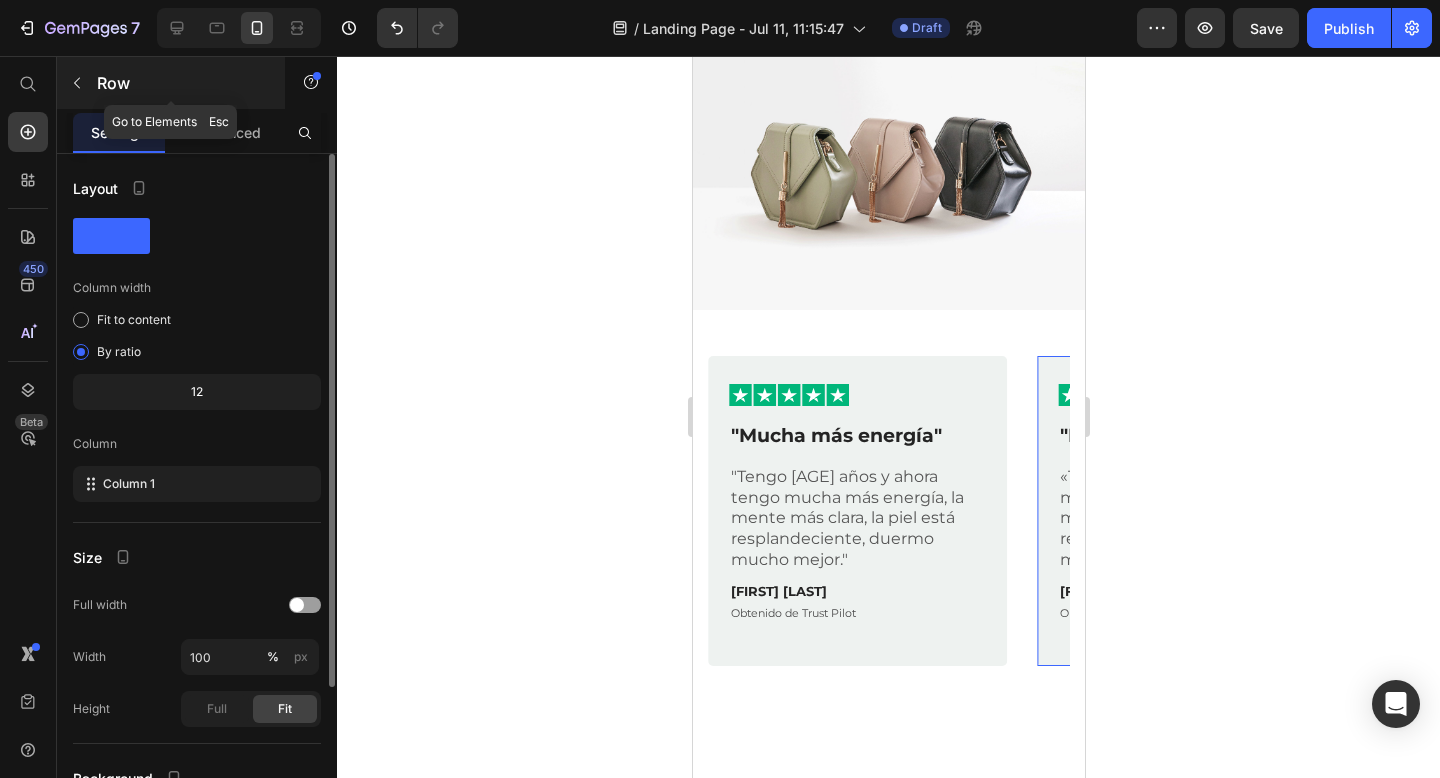 click on "Row" at bounding box center (182, 83) 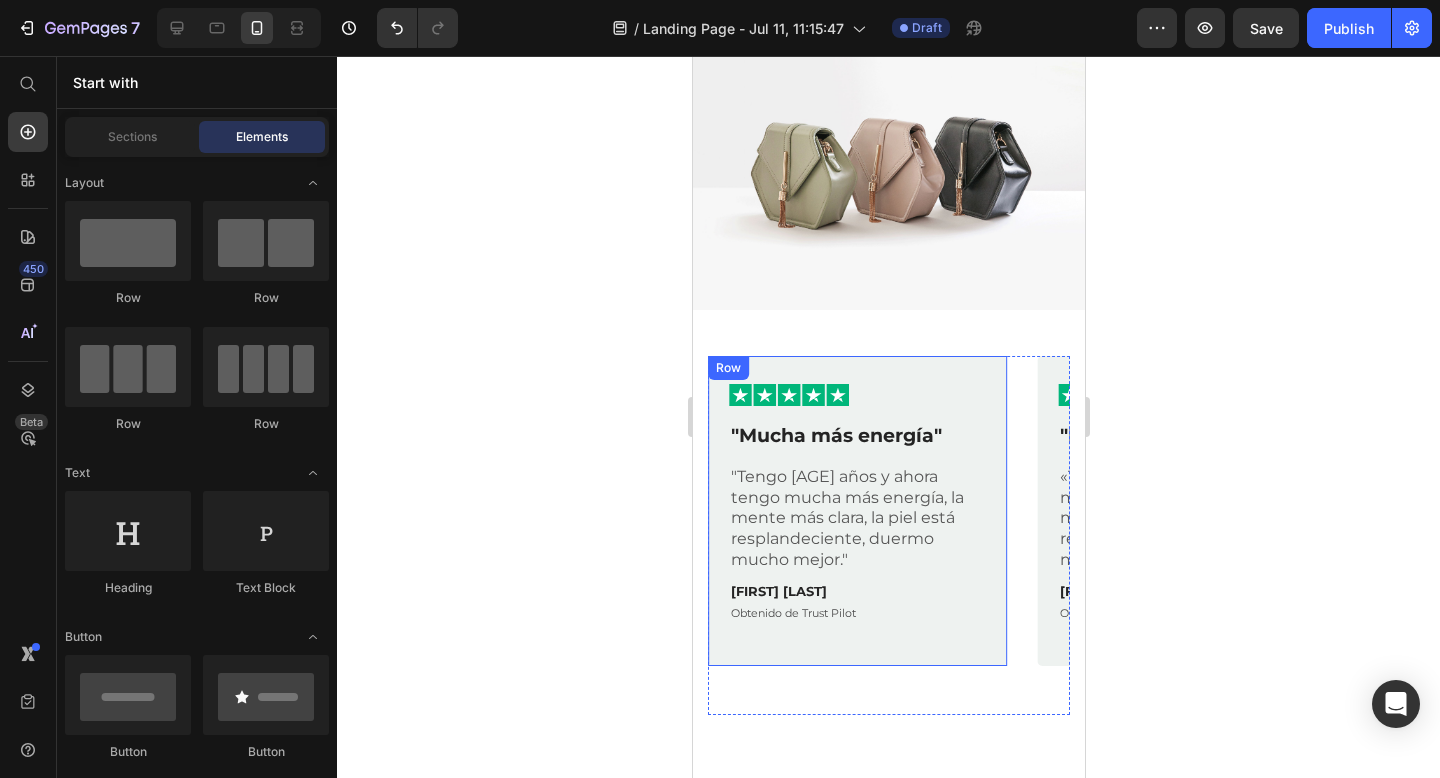 click on "Image Row "Mucha más energía" Text Block "Tengo 57 años y ahora tengo mucha más energía, la mente más clara, la piel está resplandeciente, duermo mucho mejor." Text Block Ana Gómez Text Block Obtenido de Trust Pilot Text Block Row" at bounding box center [856, 511] 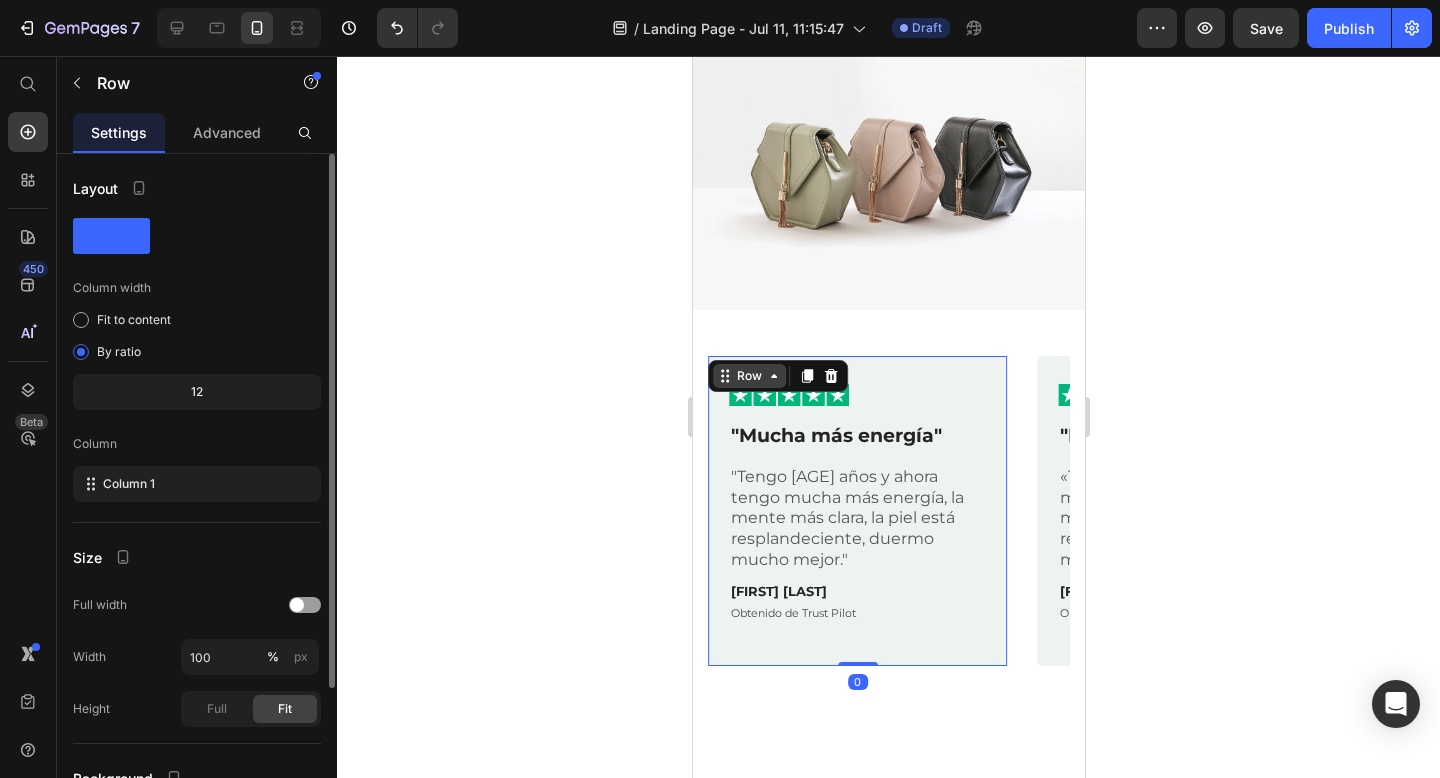 click on "Row" at bounding box center [748, 376] 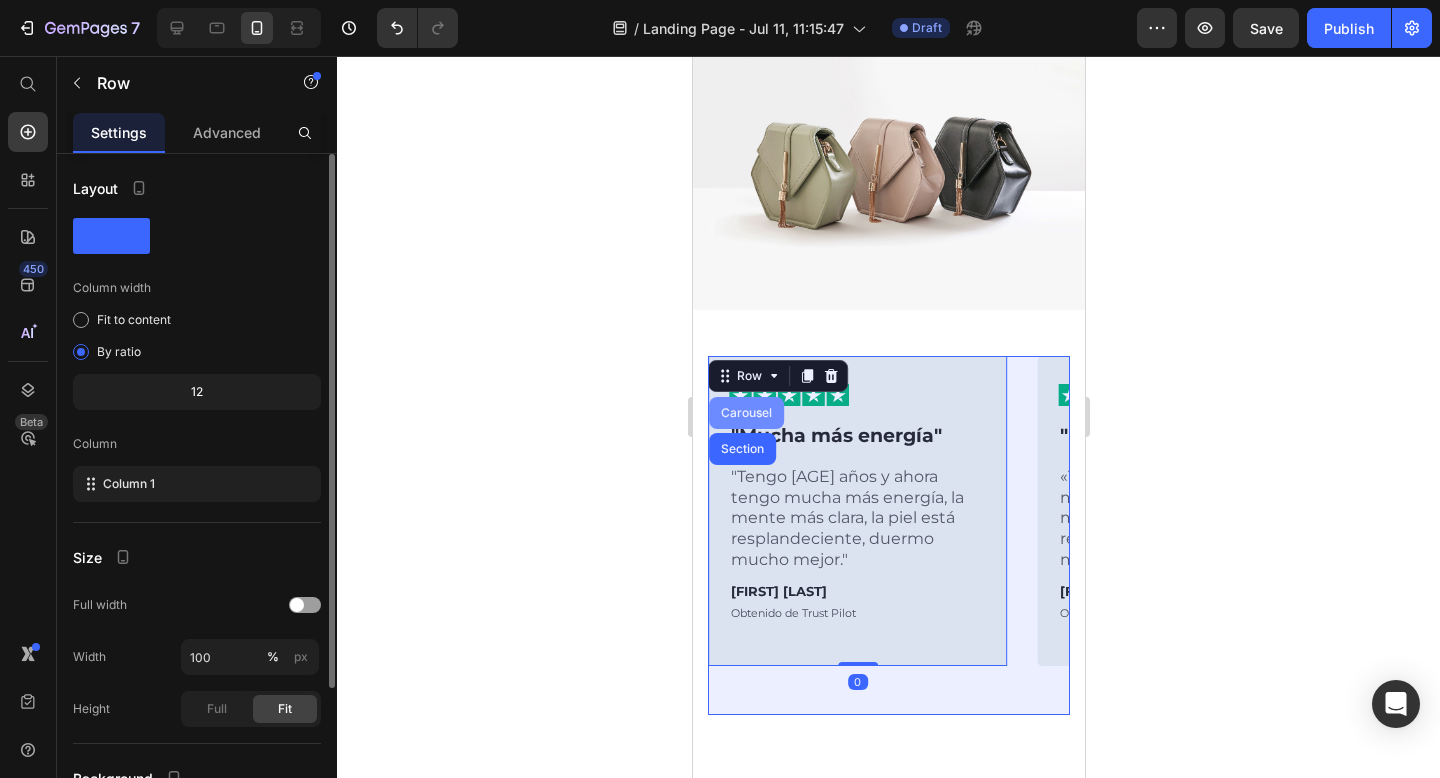 click on "Carousel" at bounding box center [745, 413] 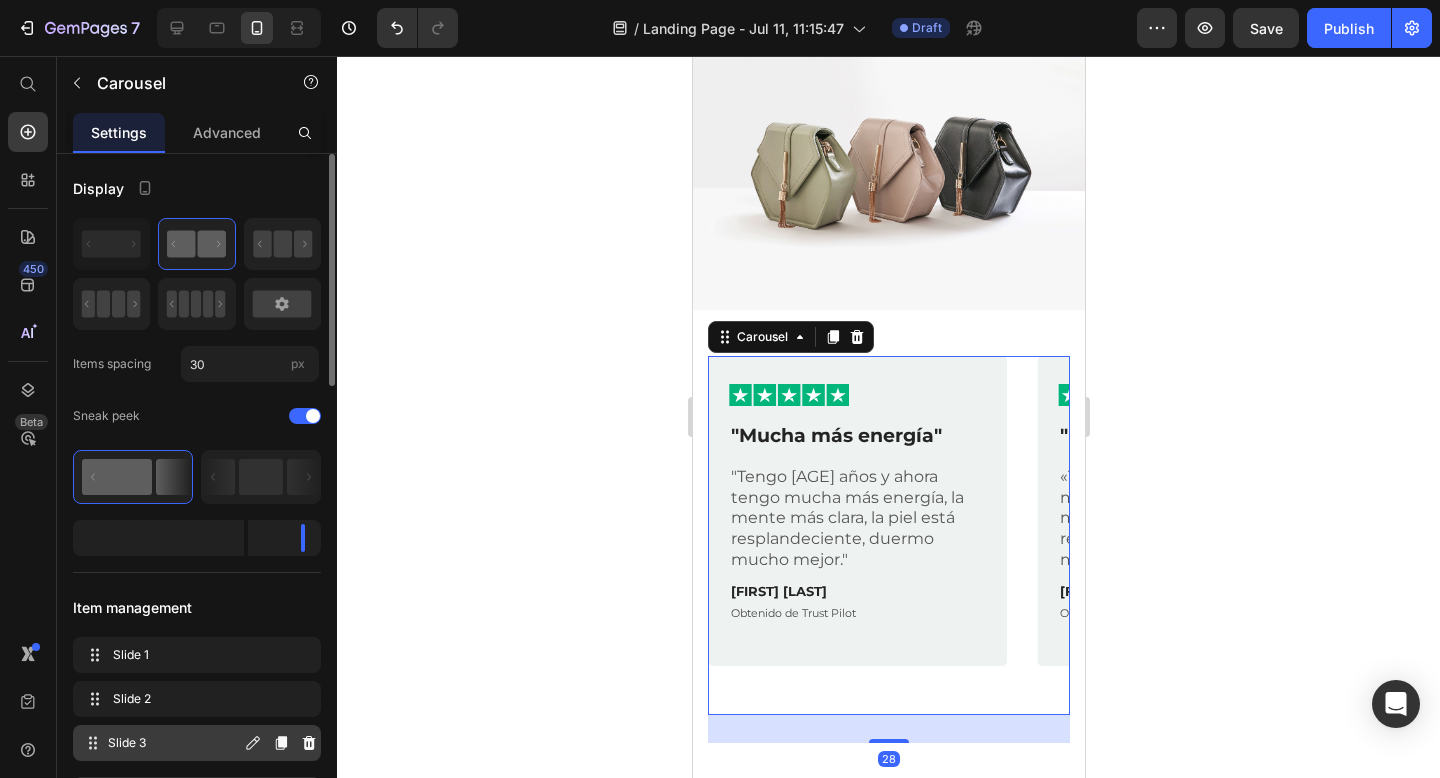 click on "Slide 3" at bounding box center (174, 743) 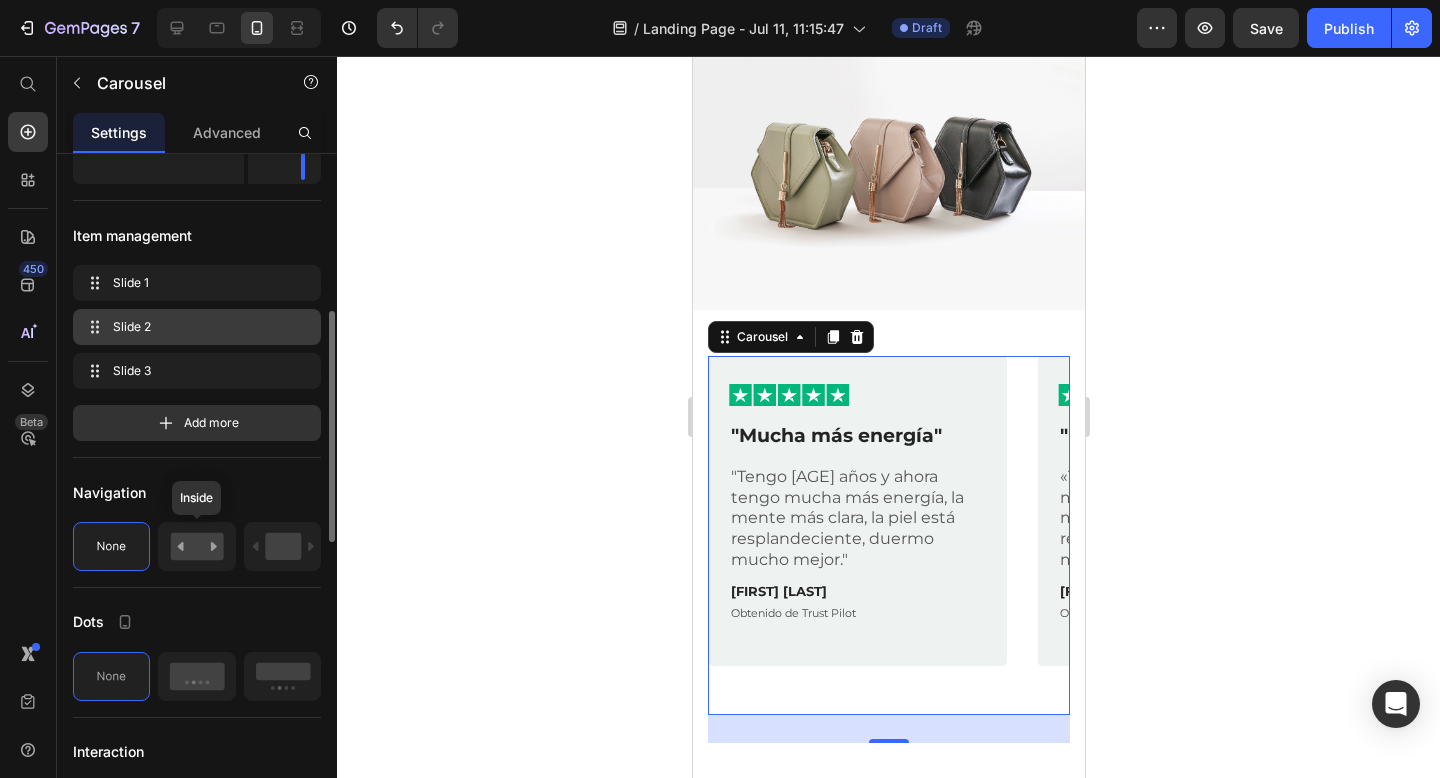 scroll, scrollTop: 395, scrollLeft: 0, axis: vertical 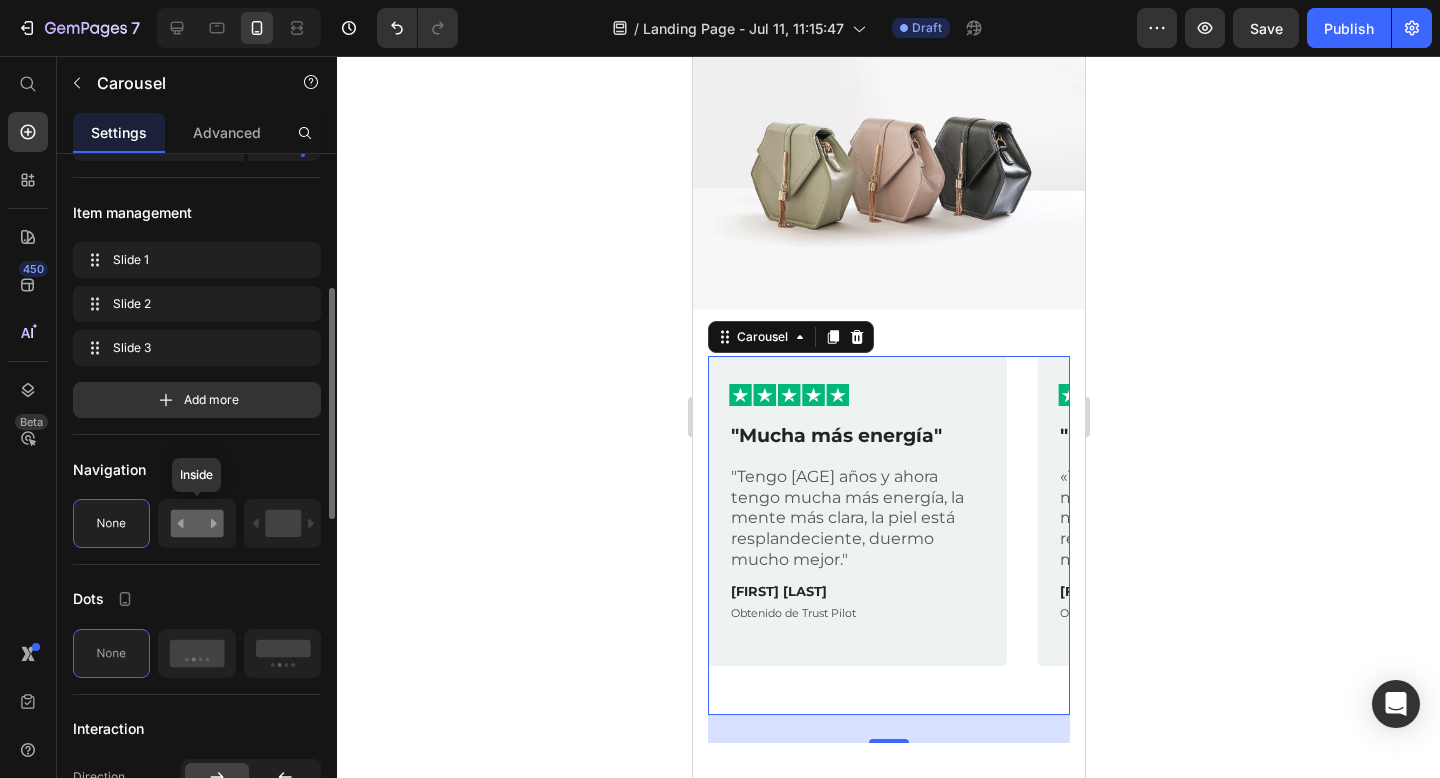 click 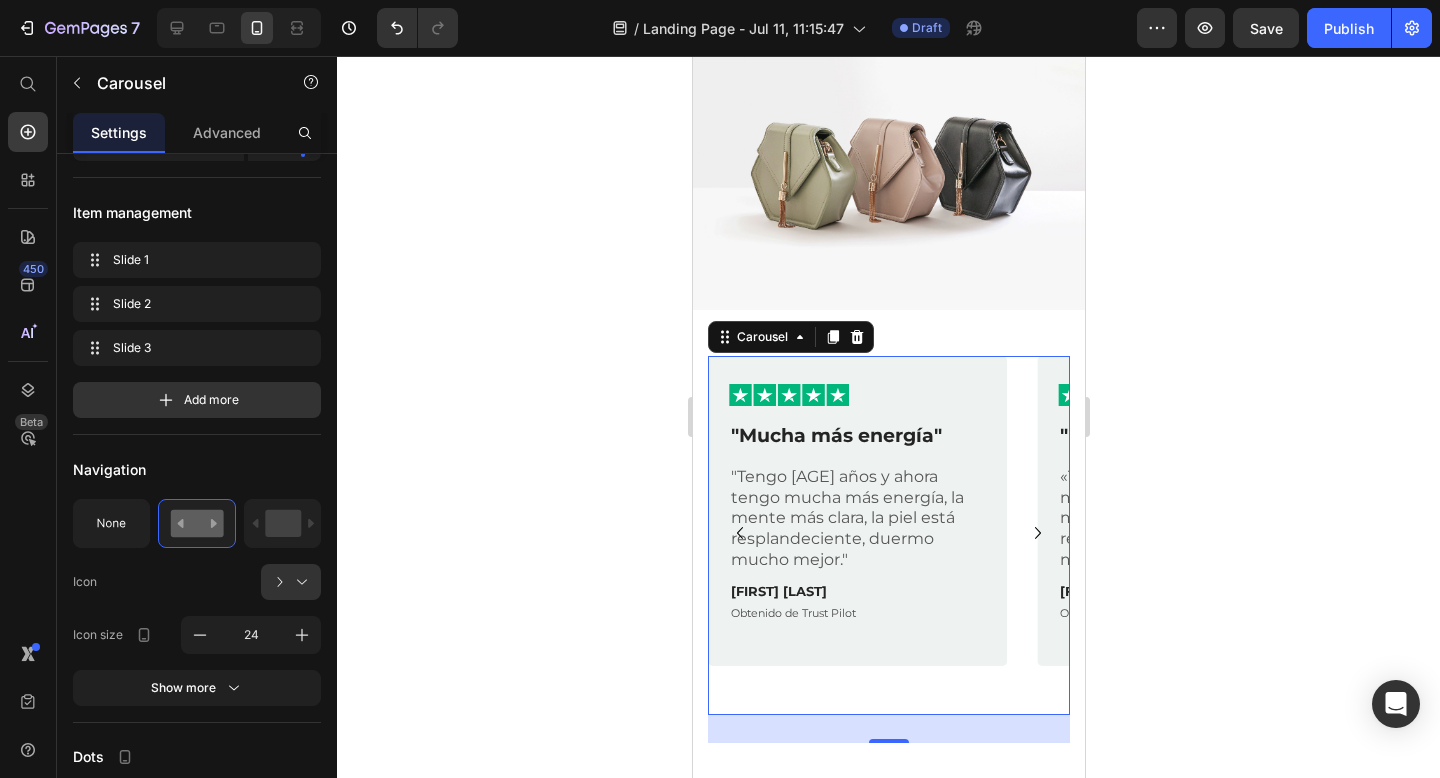 click 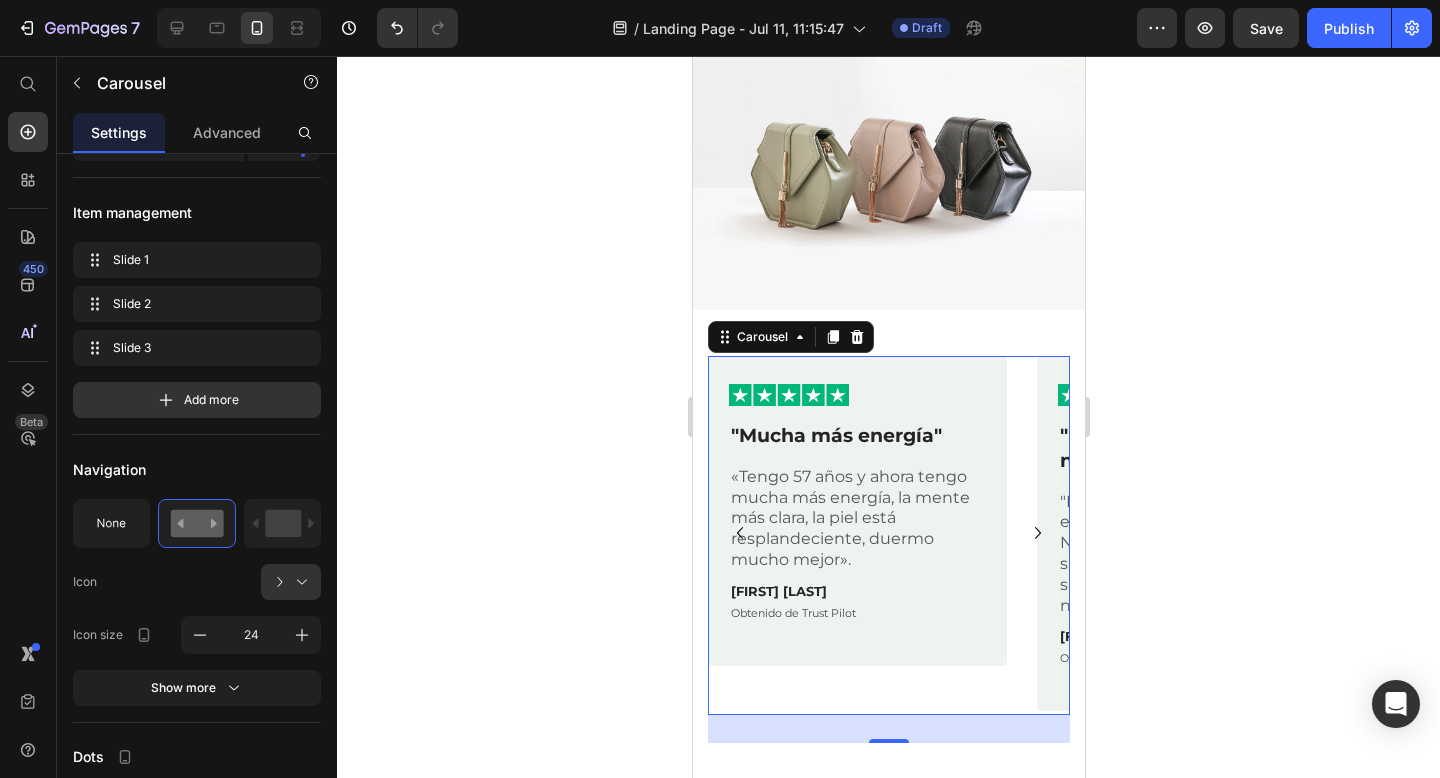 click 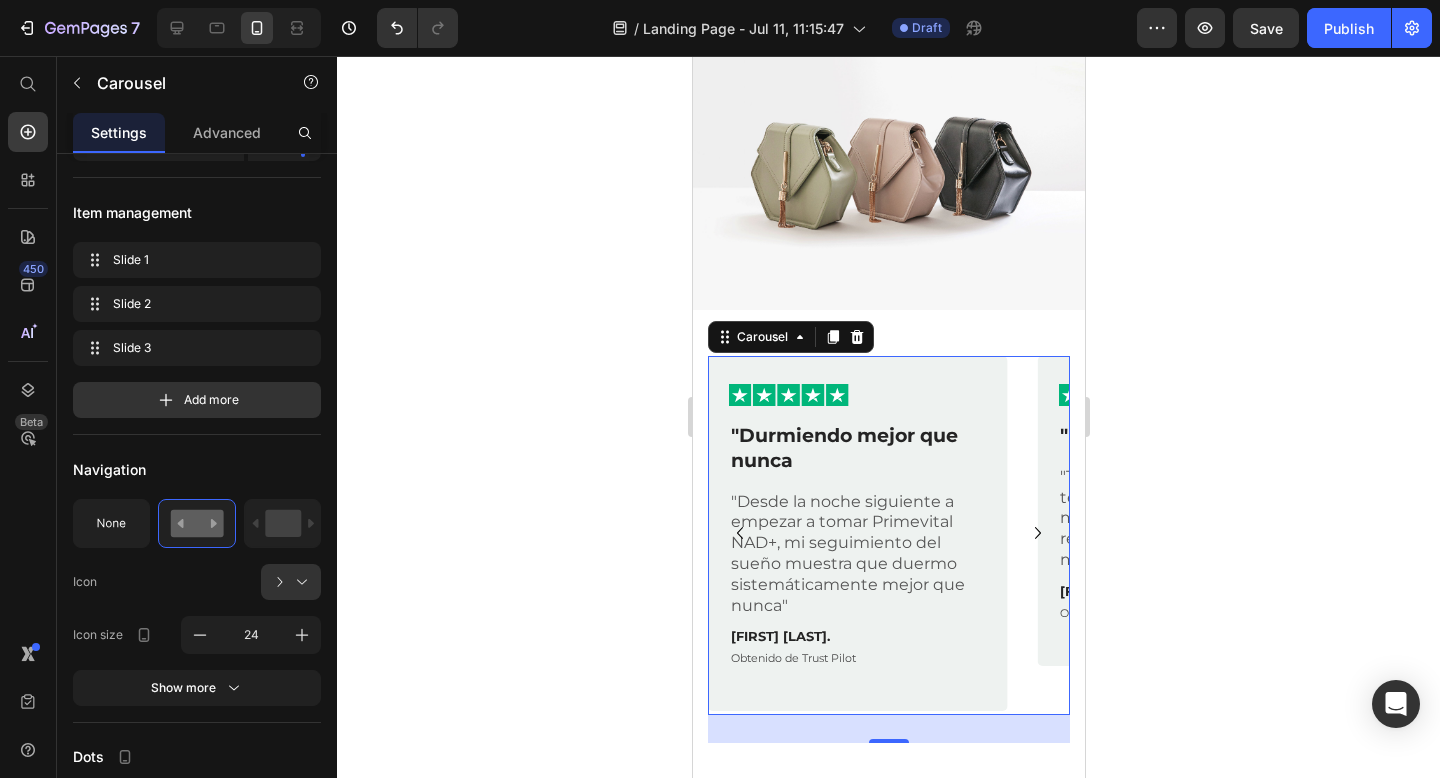 click 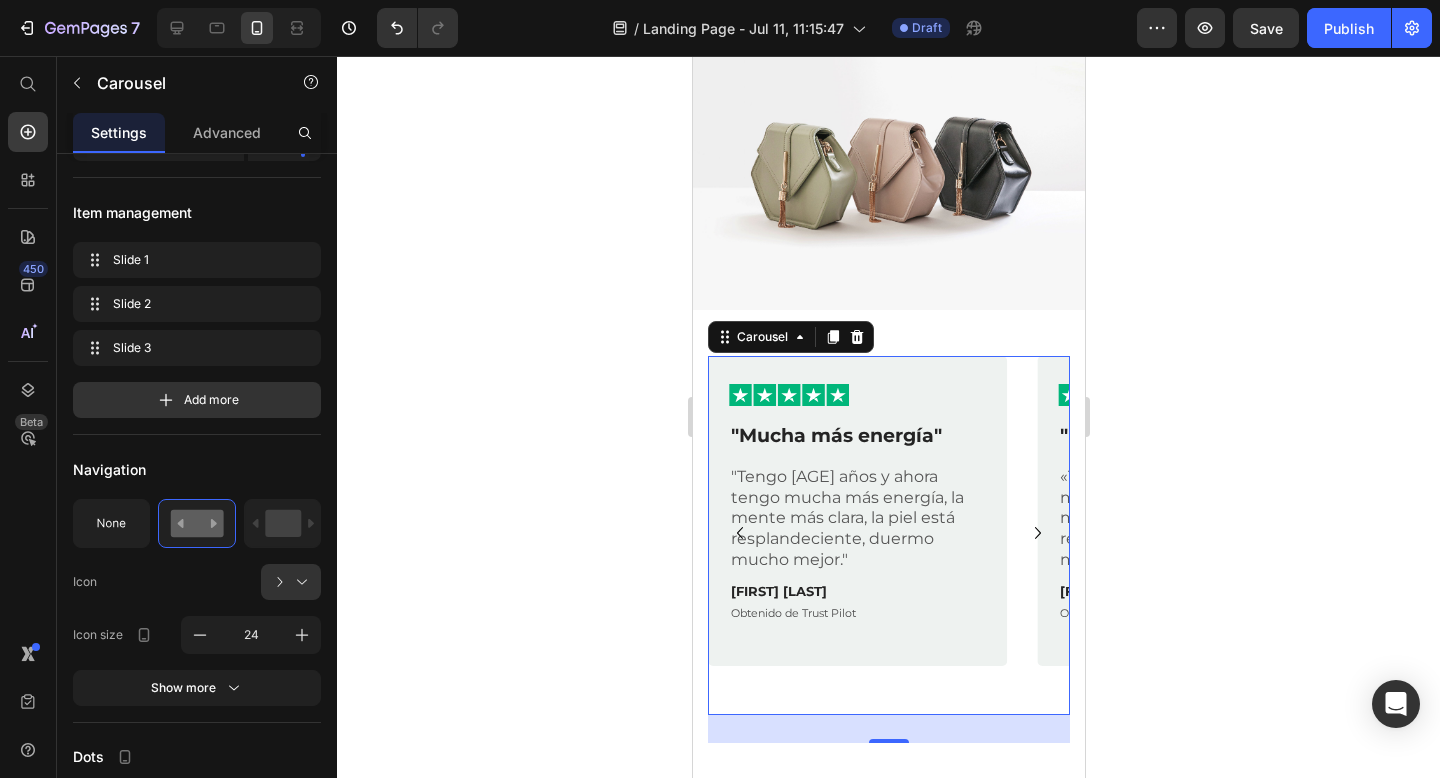 click 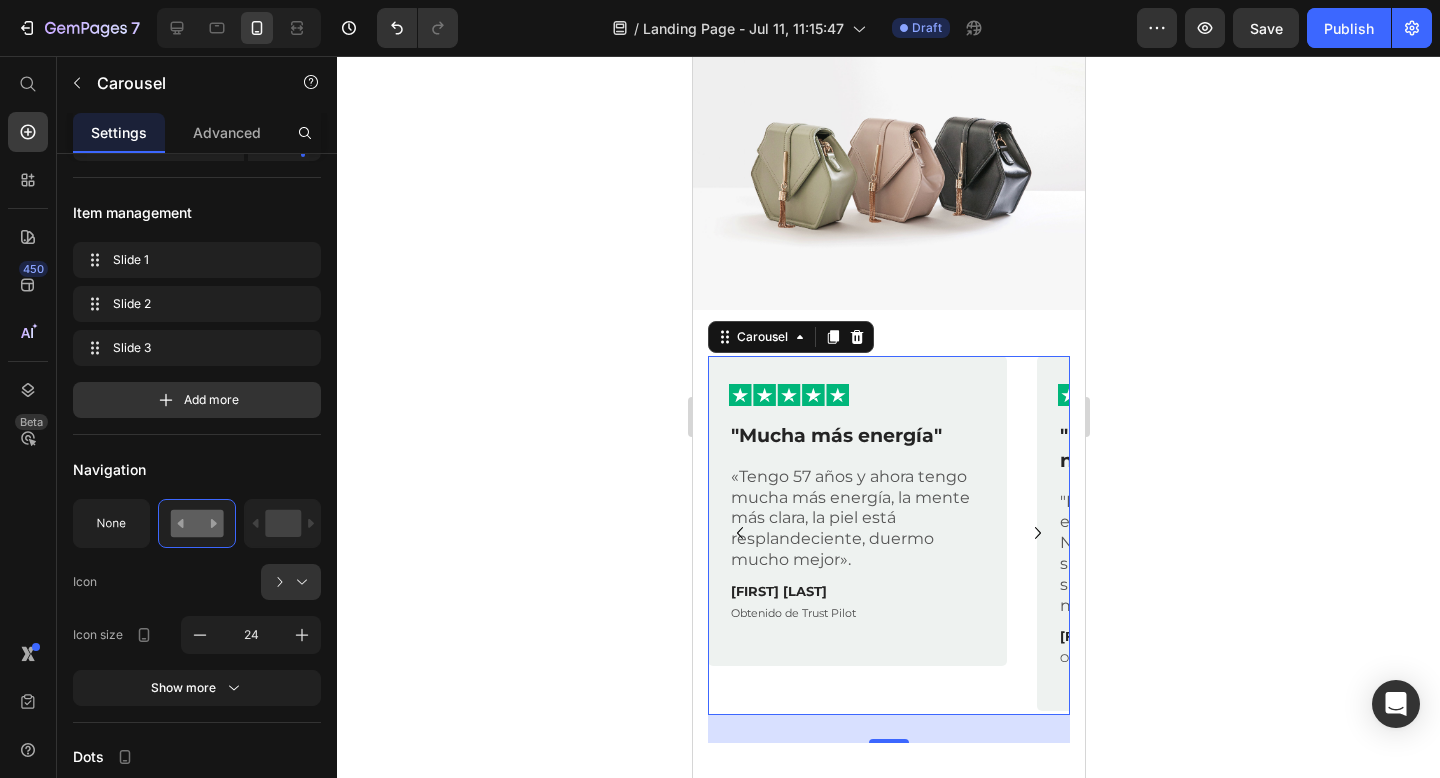 click 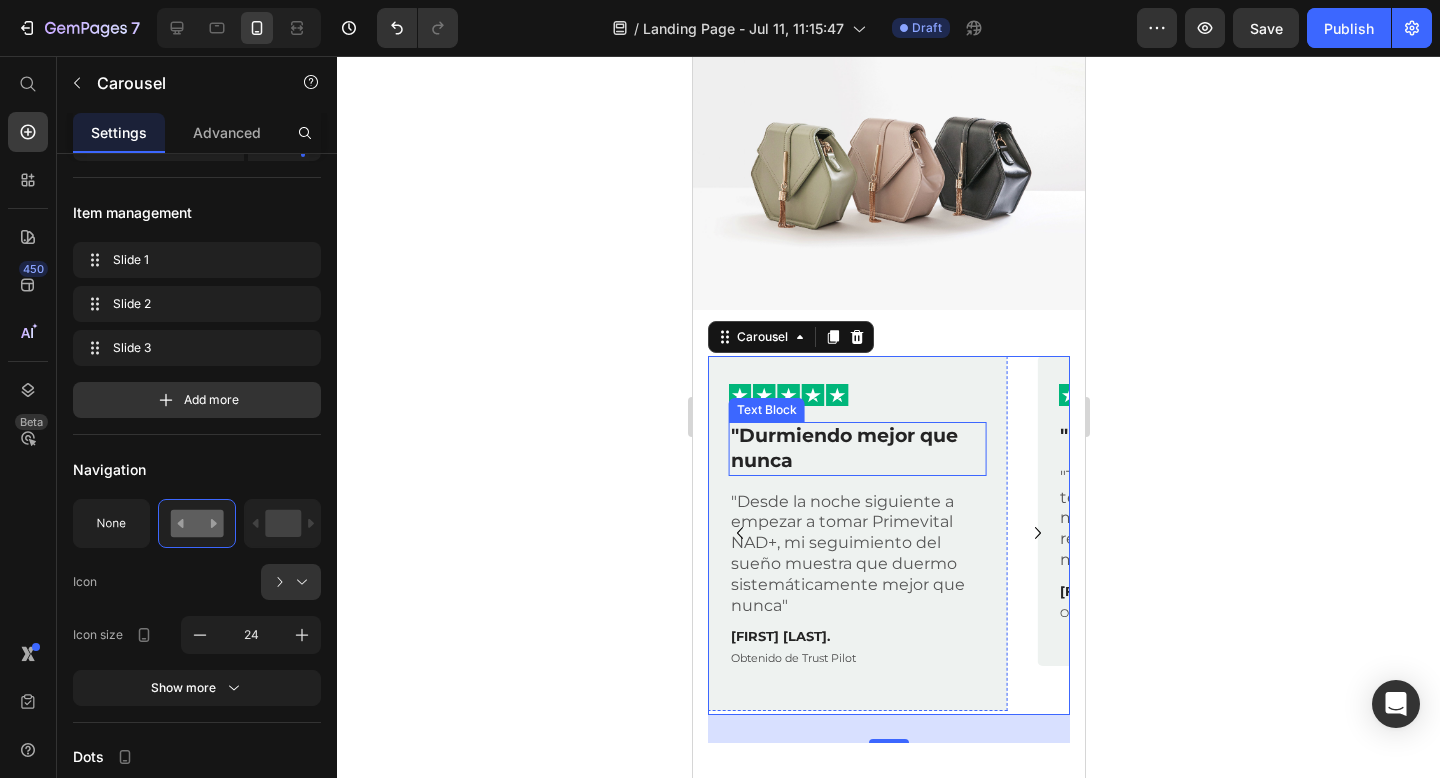 click on ""Durmiendo mejor que nunca" at bounding box center (856, 448) 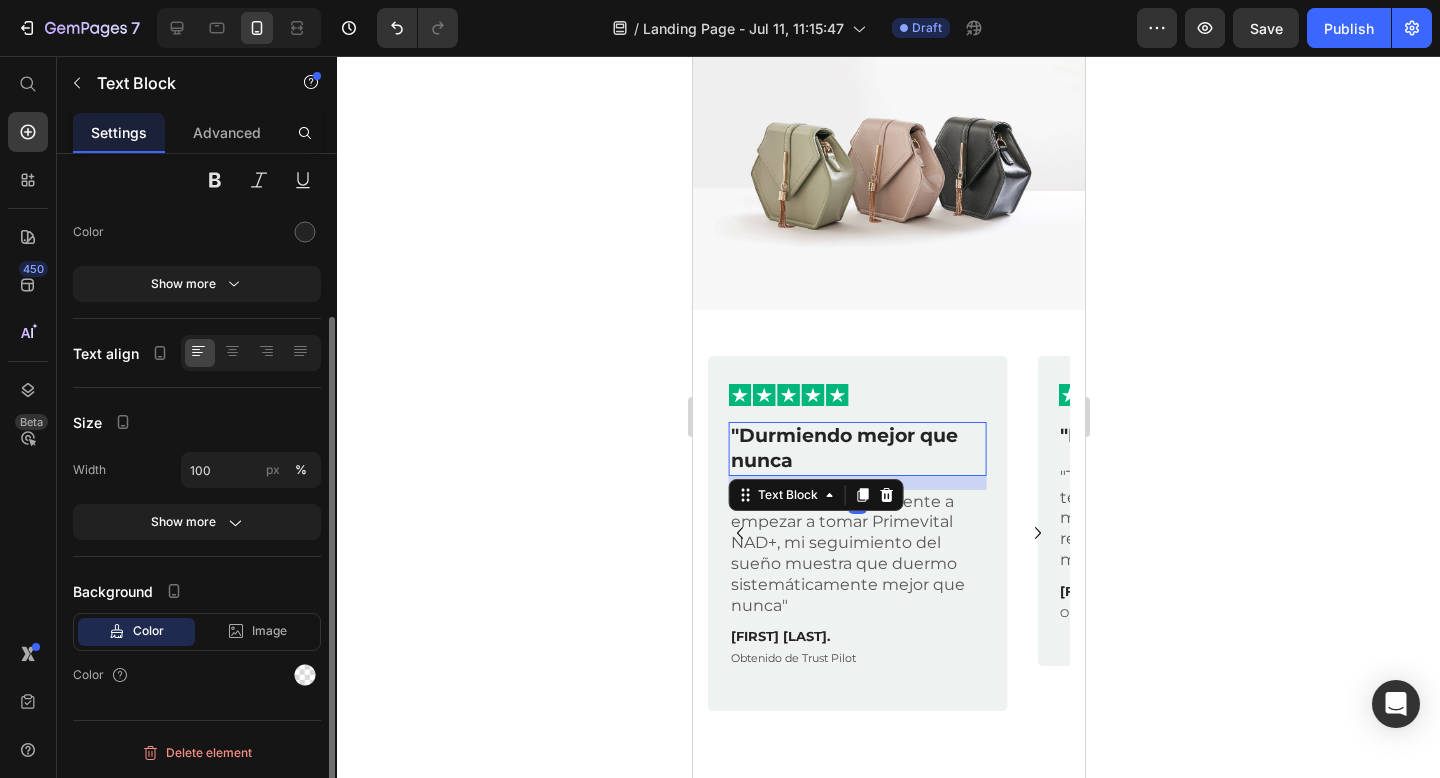scroll, scrollTop: 0, scrollLeft: 0, axis: both 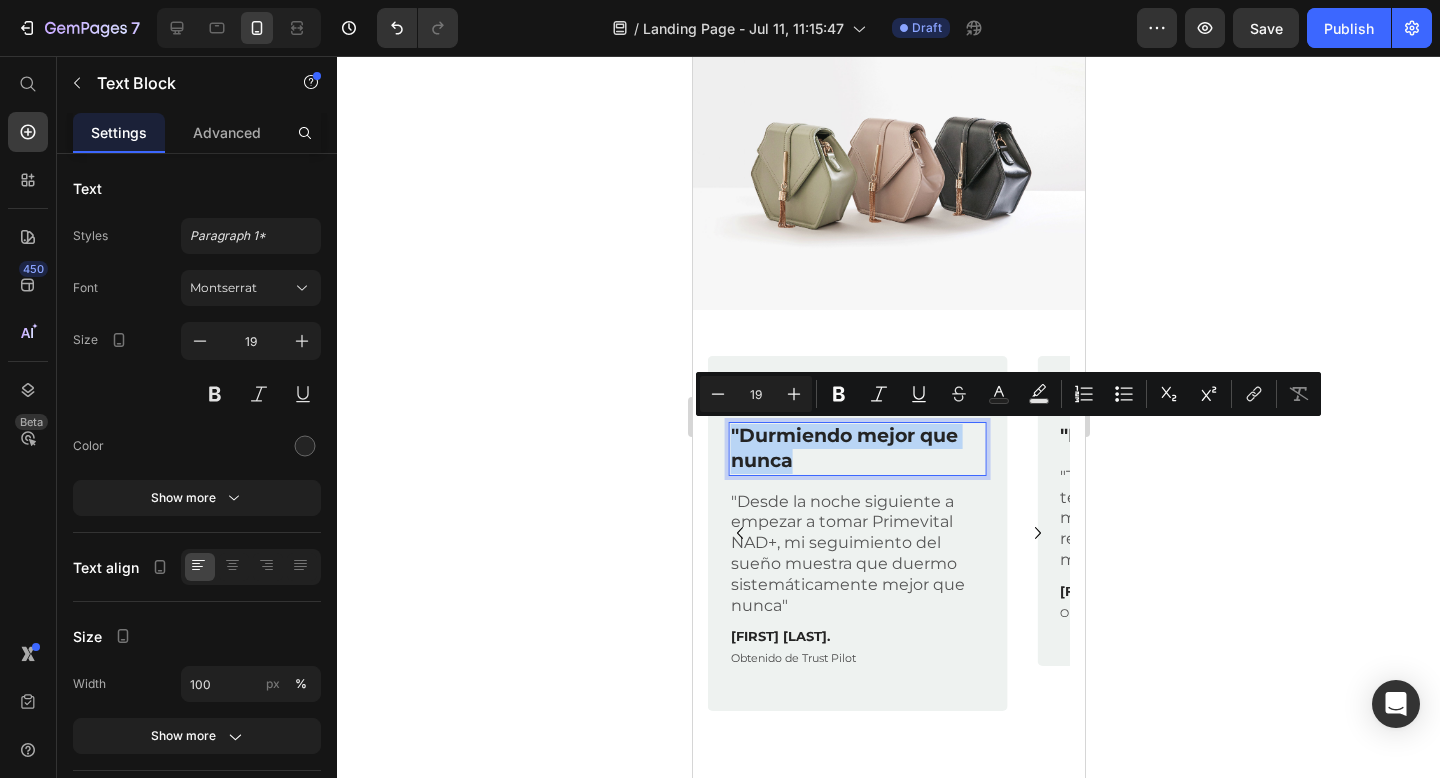 drag, startPoint x: 804, startPoint y: 461, endPoint x: 732, endPoint y: 430, distance: 78.39005 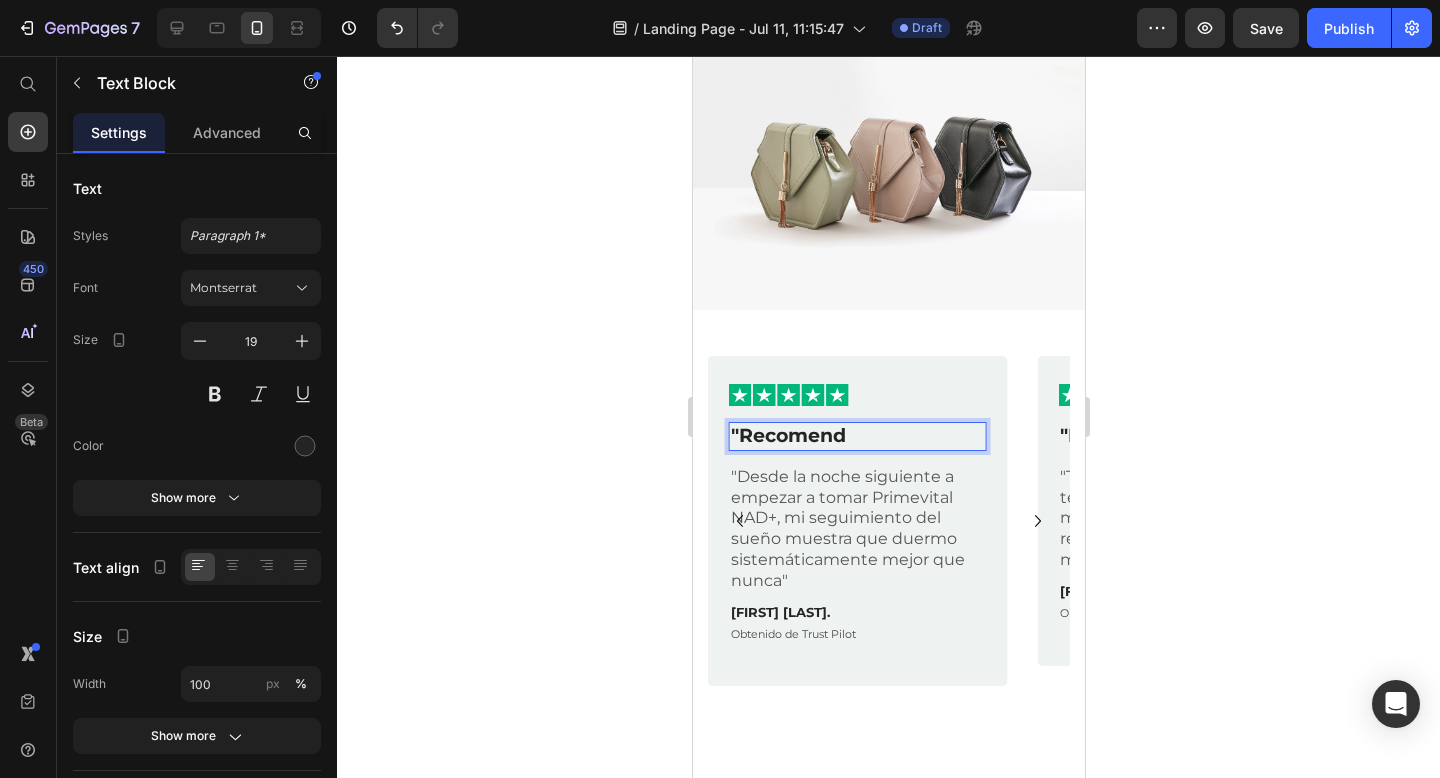 type 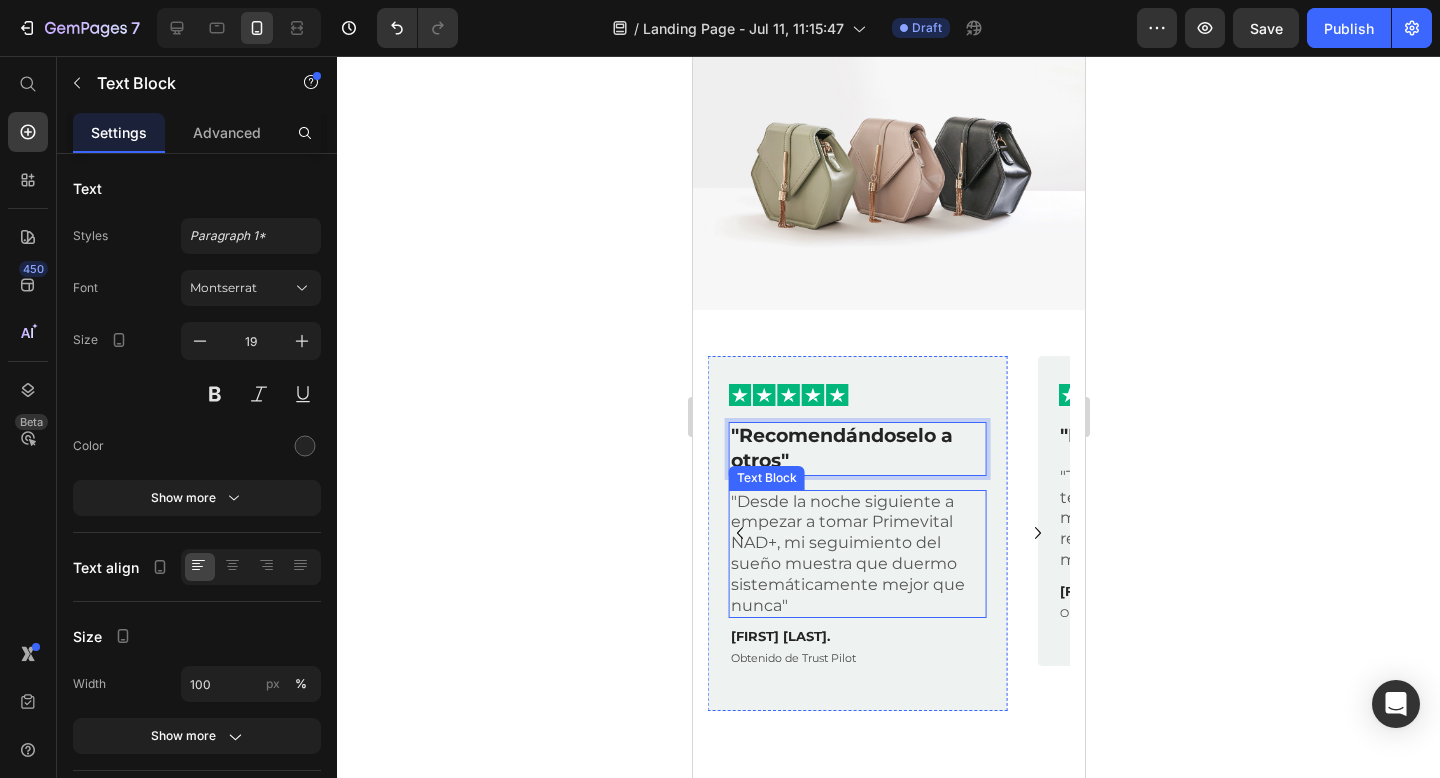 click on ""Desde la noche siguiente a empezar a tomar Primevital NAD+, mi seguimiento del sueño muestra que duermo sistemáticamente mejor que nunca"" at bounding box center [856, 554] 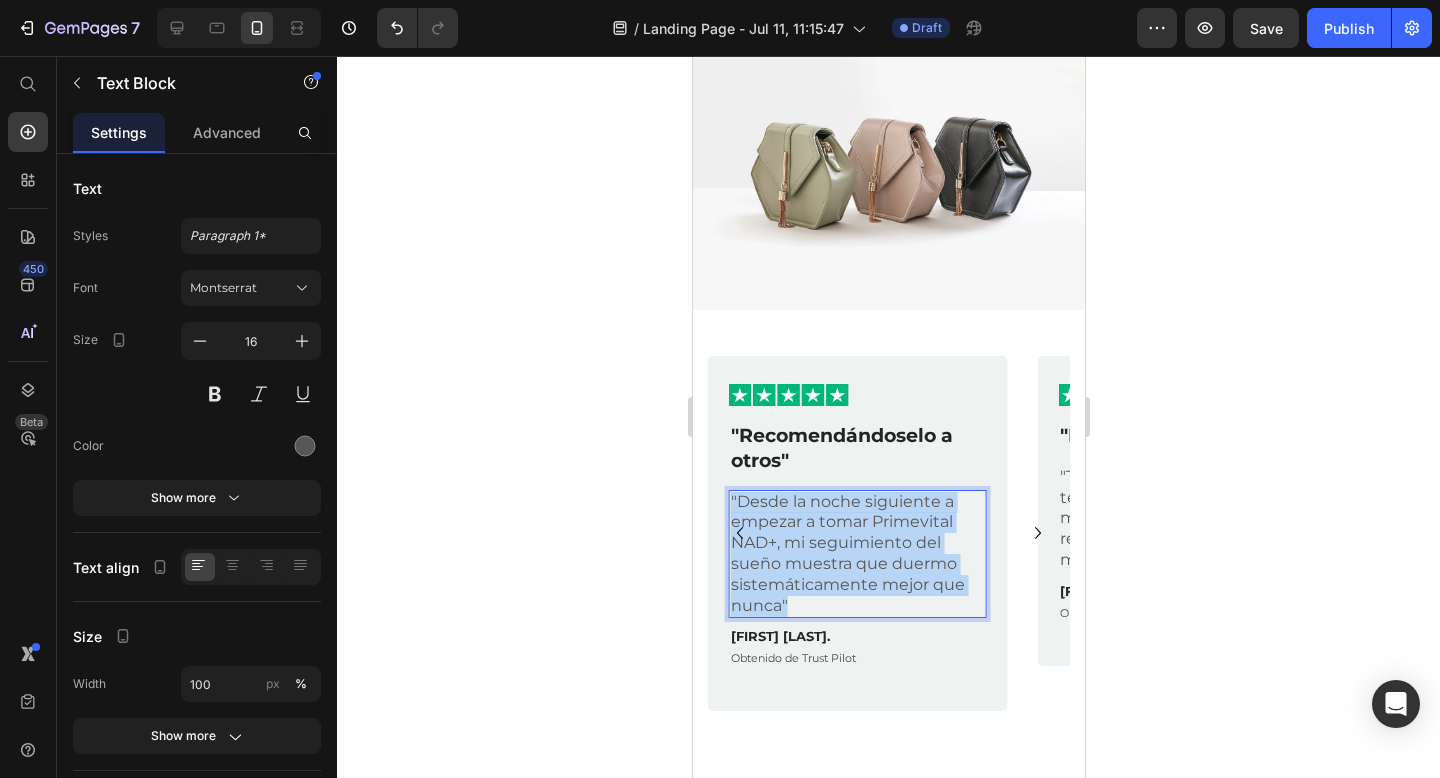 drag, startPoint x: 790, startPoint y: 602, endPoint x: 726, endPoint y: 496, distance: 123.82246 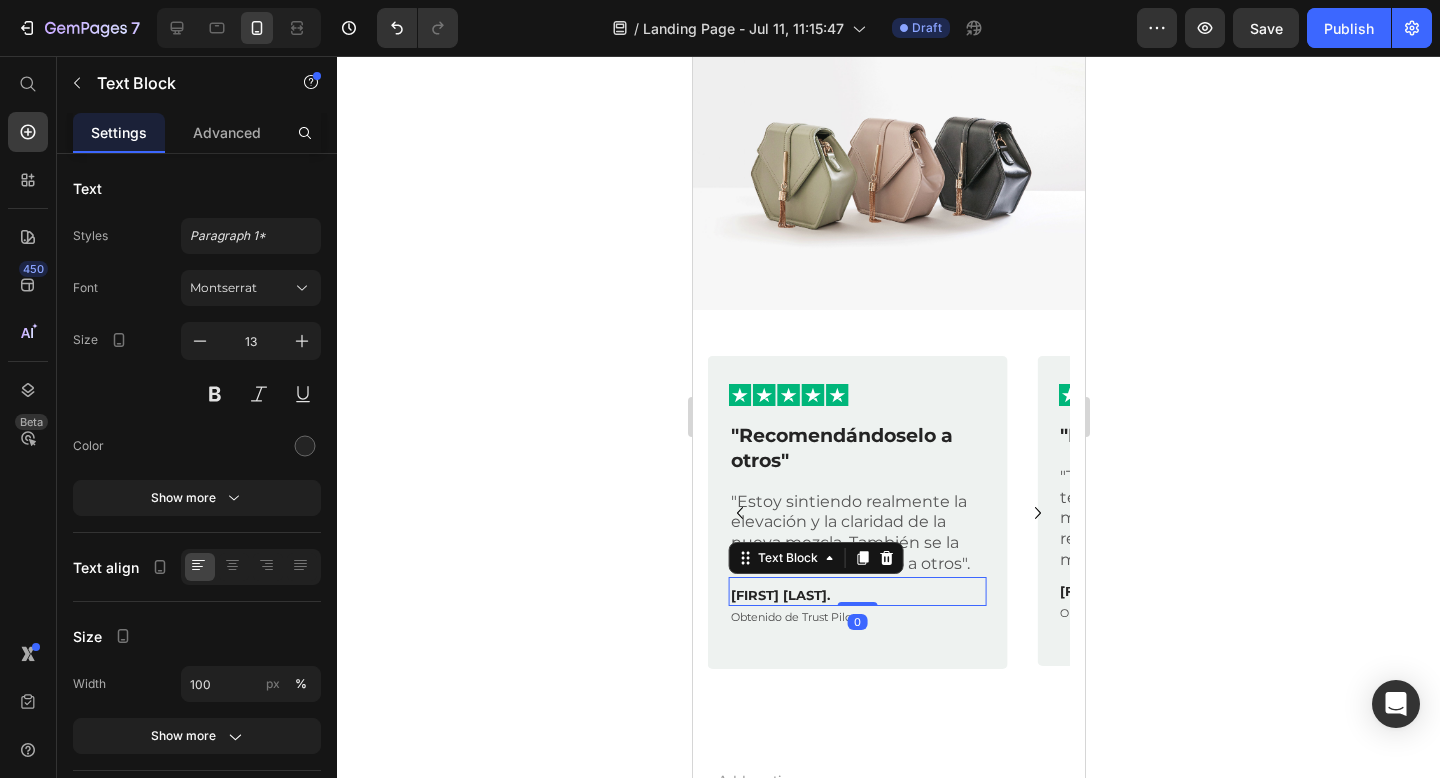 click on "Andrés P." at bounding box center (856, 595) 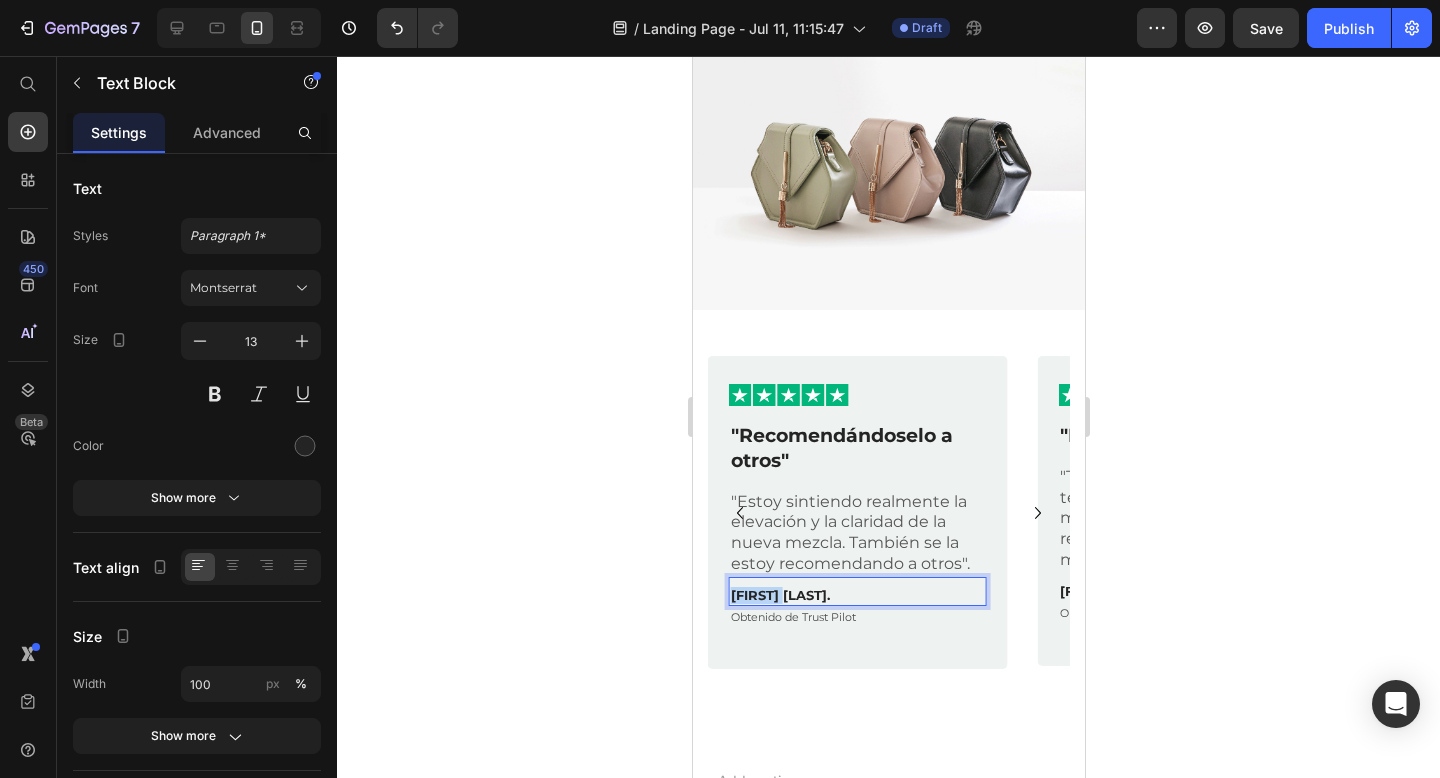 drag, startPoint x: 789, startPoint y: 592, endPoint x: 732, endPoint y: 596, distance: 57.14018 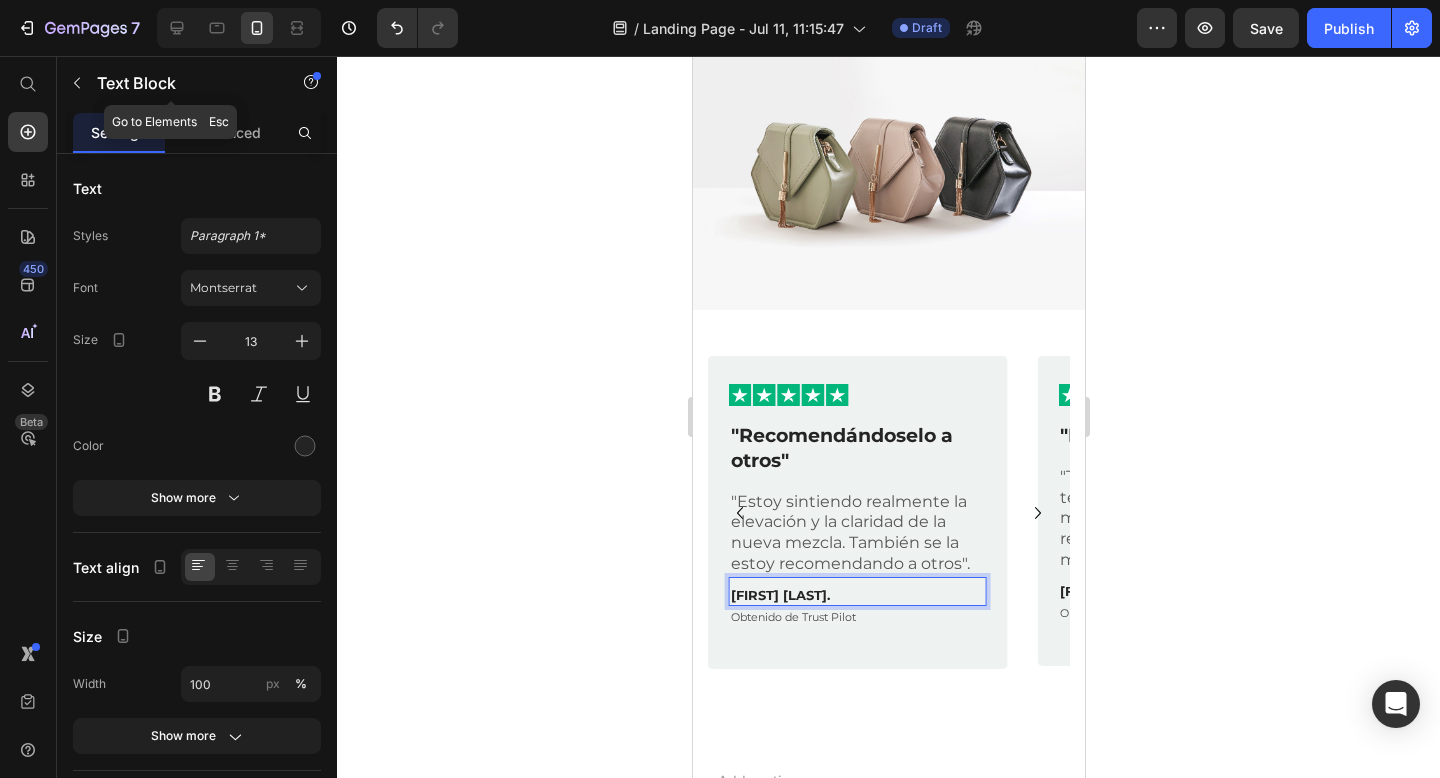 click 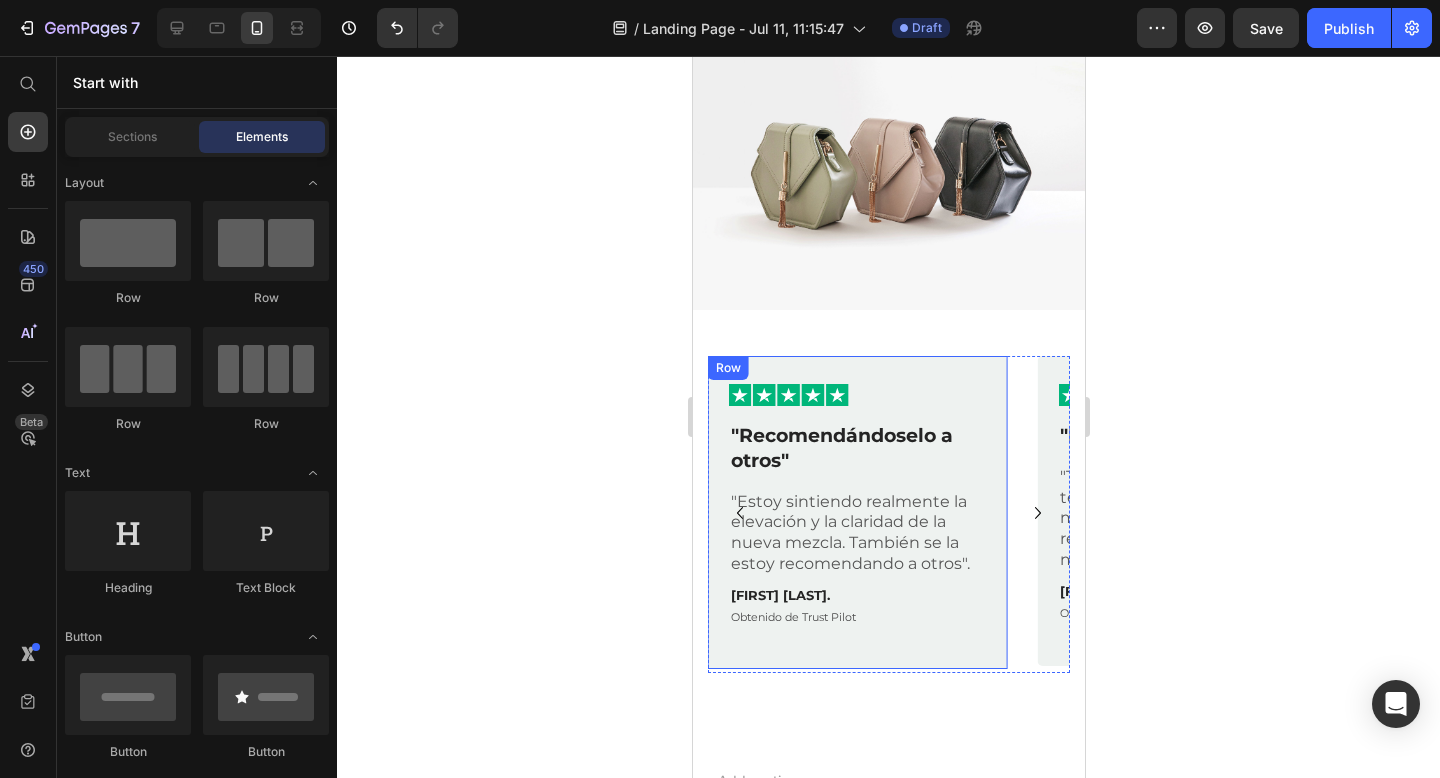 click on "Image Row "Recomendándoselo a otros" Text Block "Estoy sintiendo realmente la elevación y la claridad de la nueva mezcla. También se la estoy recomendando a otros". Text Block Maria T. Text Block Obtenido de Trust Pilot Text Block Row" at bounding box center (856, 513) 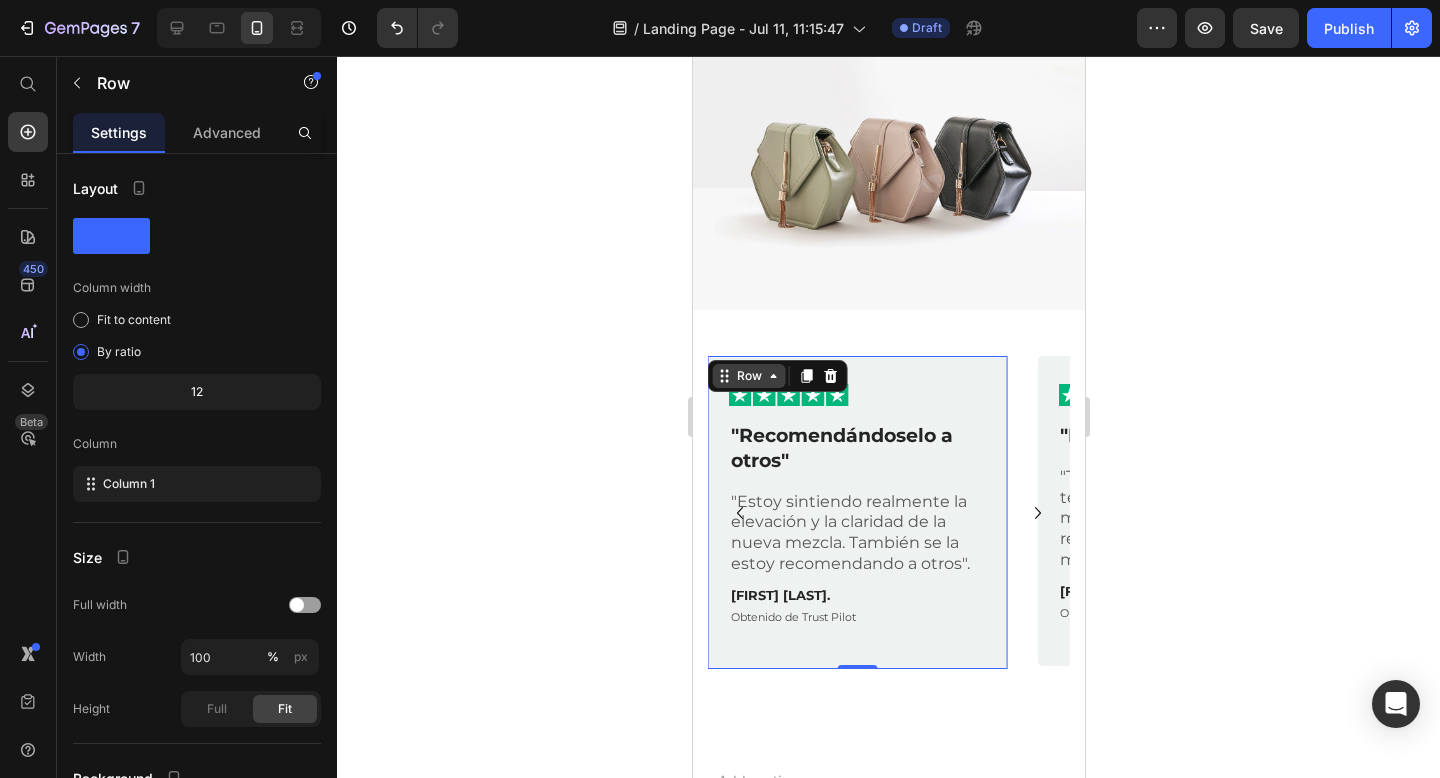 click 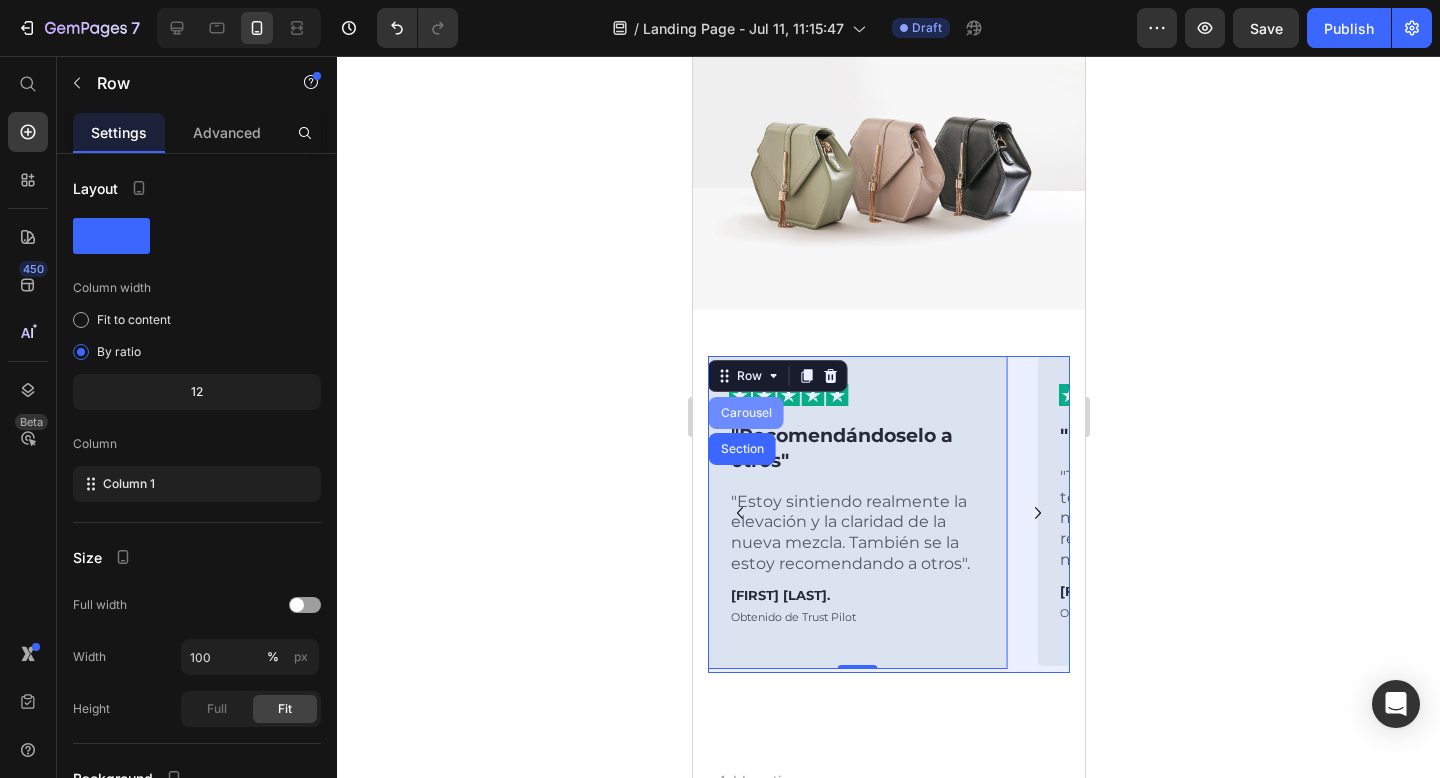 click on "Carousel" at bounding box center (745, 413) 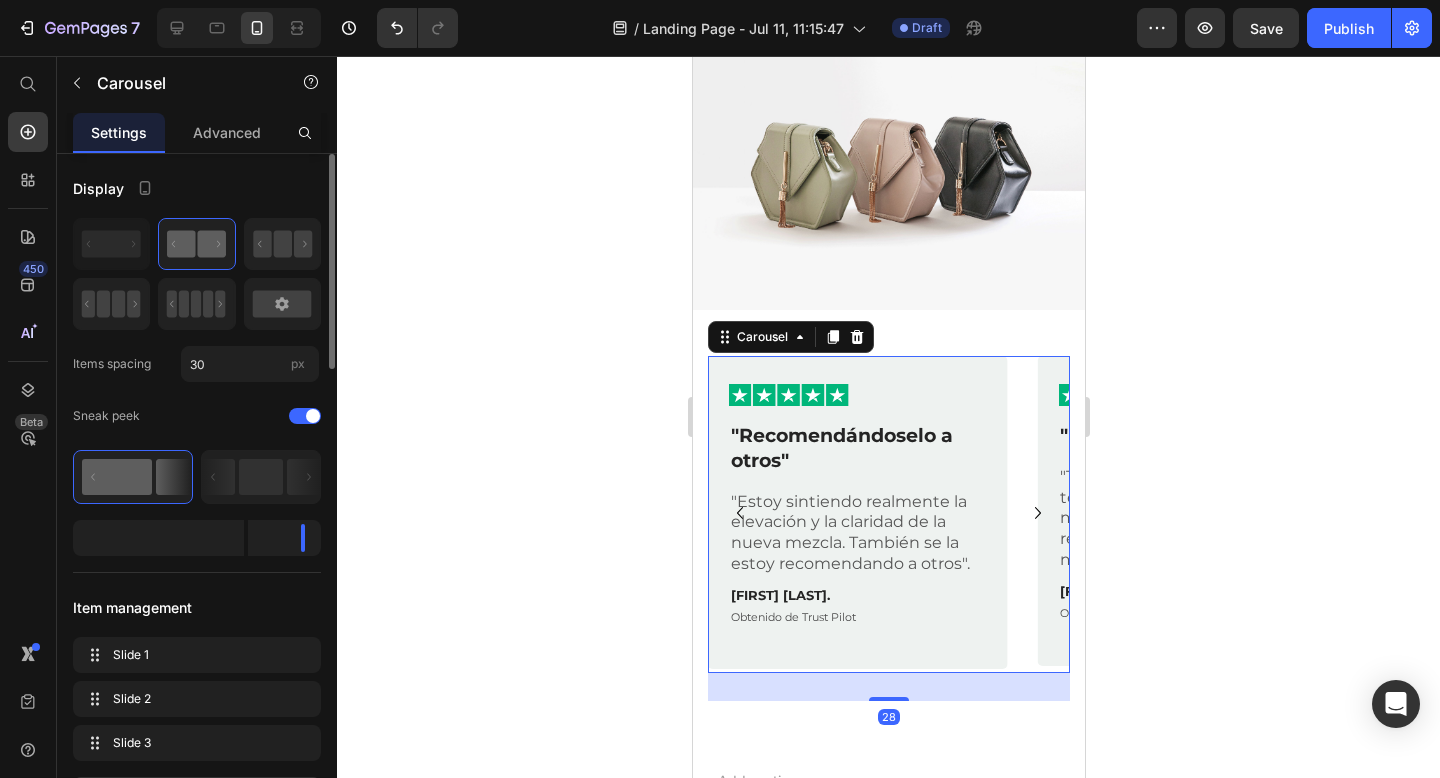 scroll, scrollTop: 54, scrollLeft: 0, axis: vertical 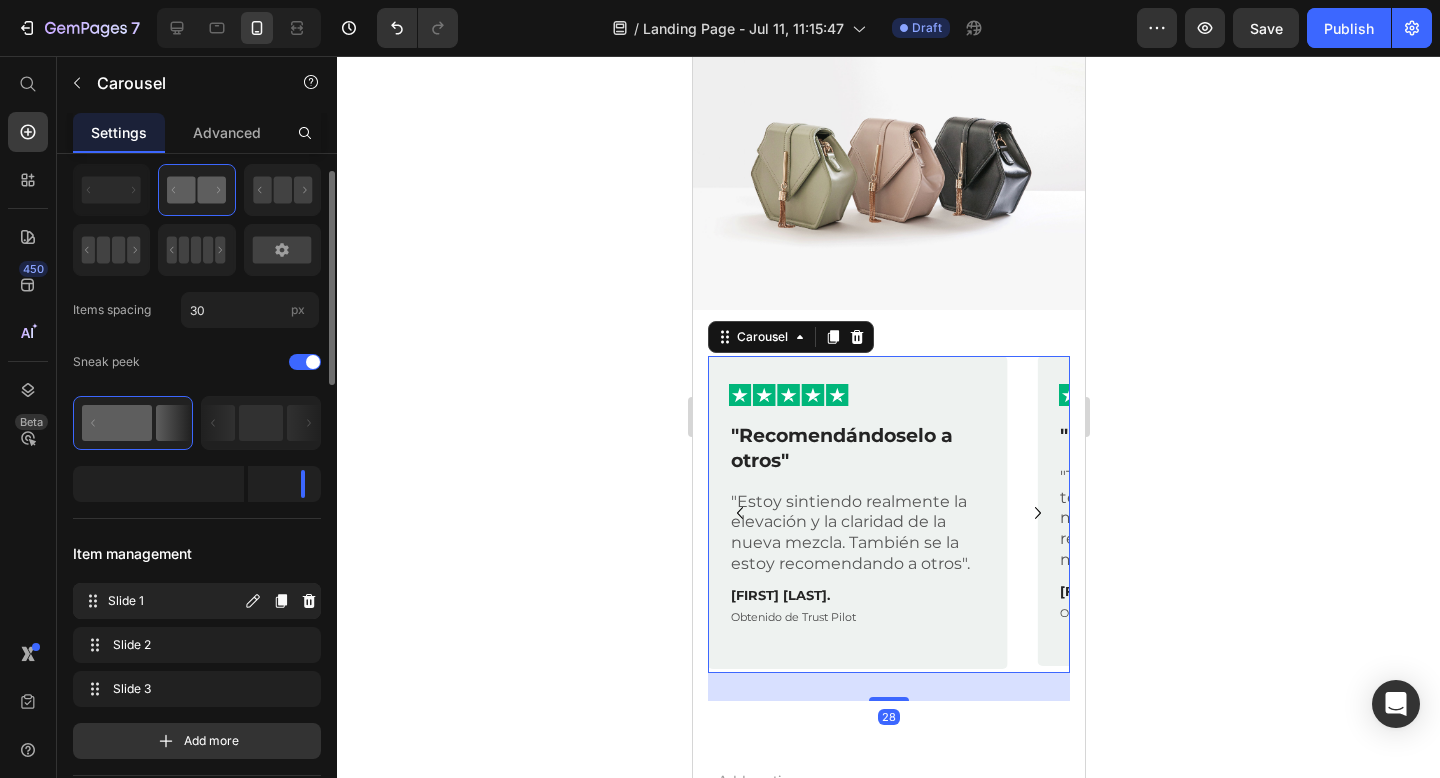 click on "Slide 1" at bounding box center [174, 601] 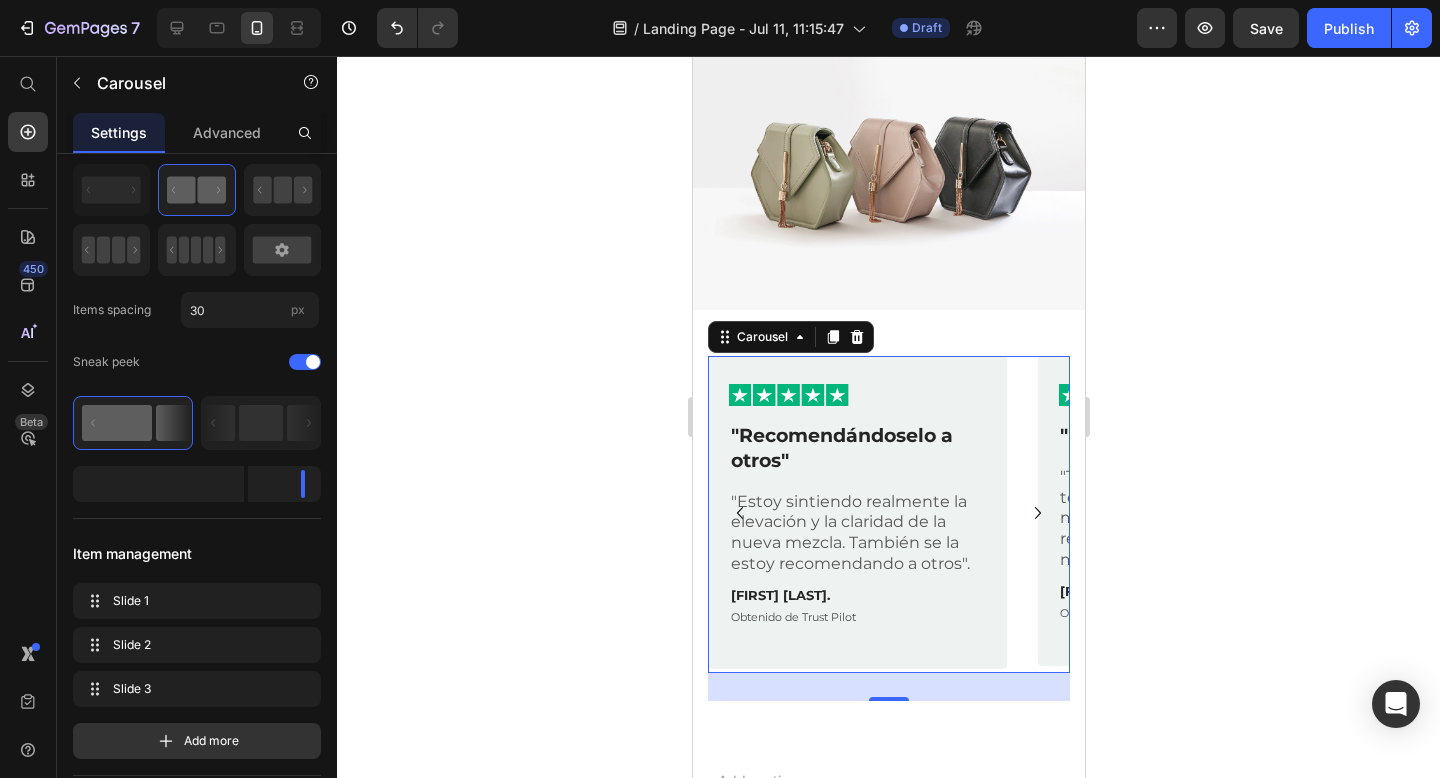click 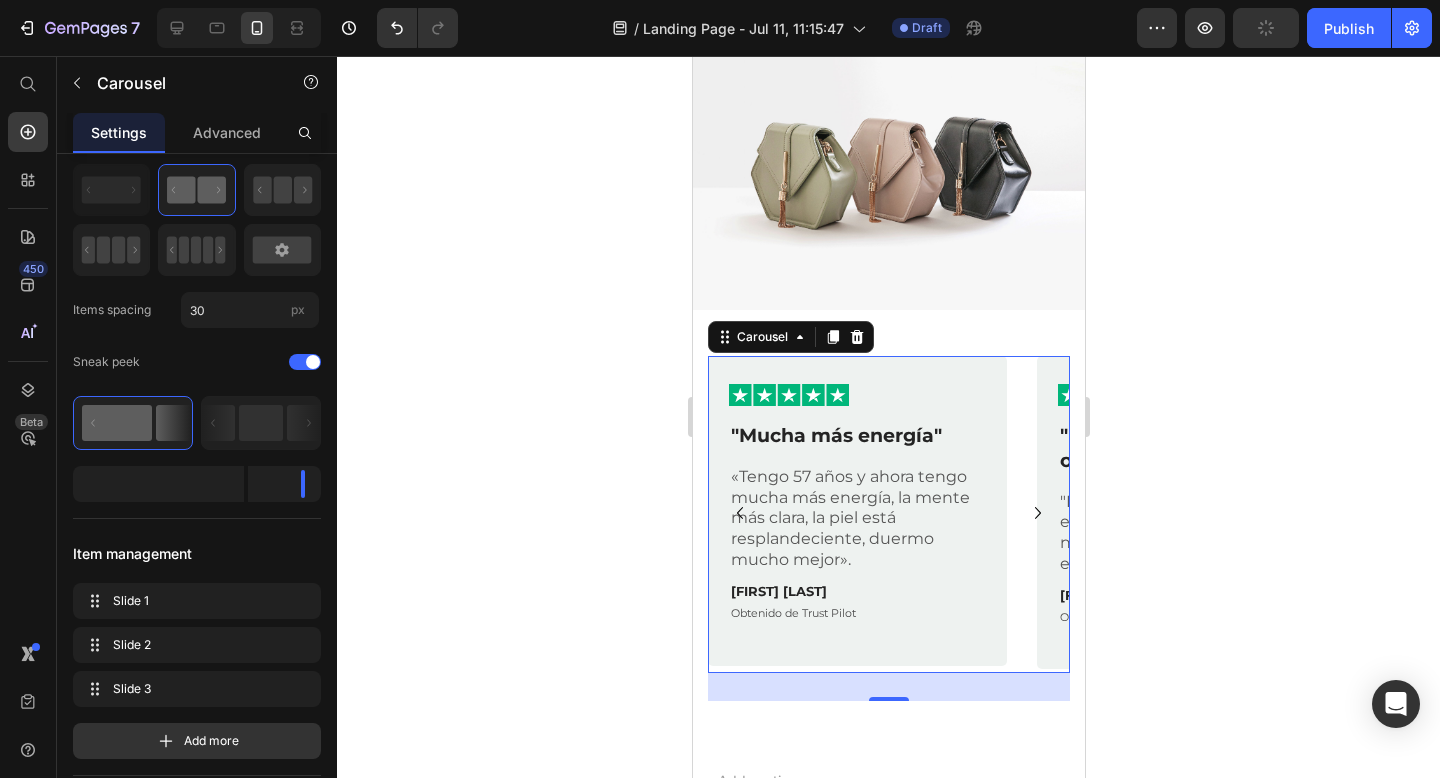 click 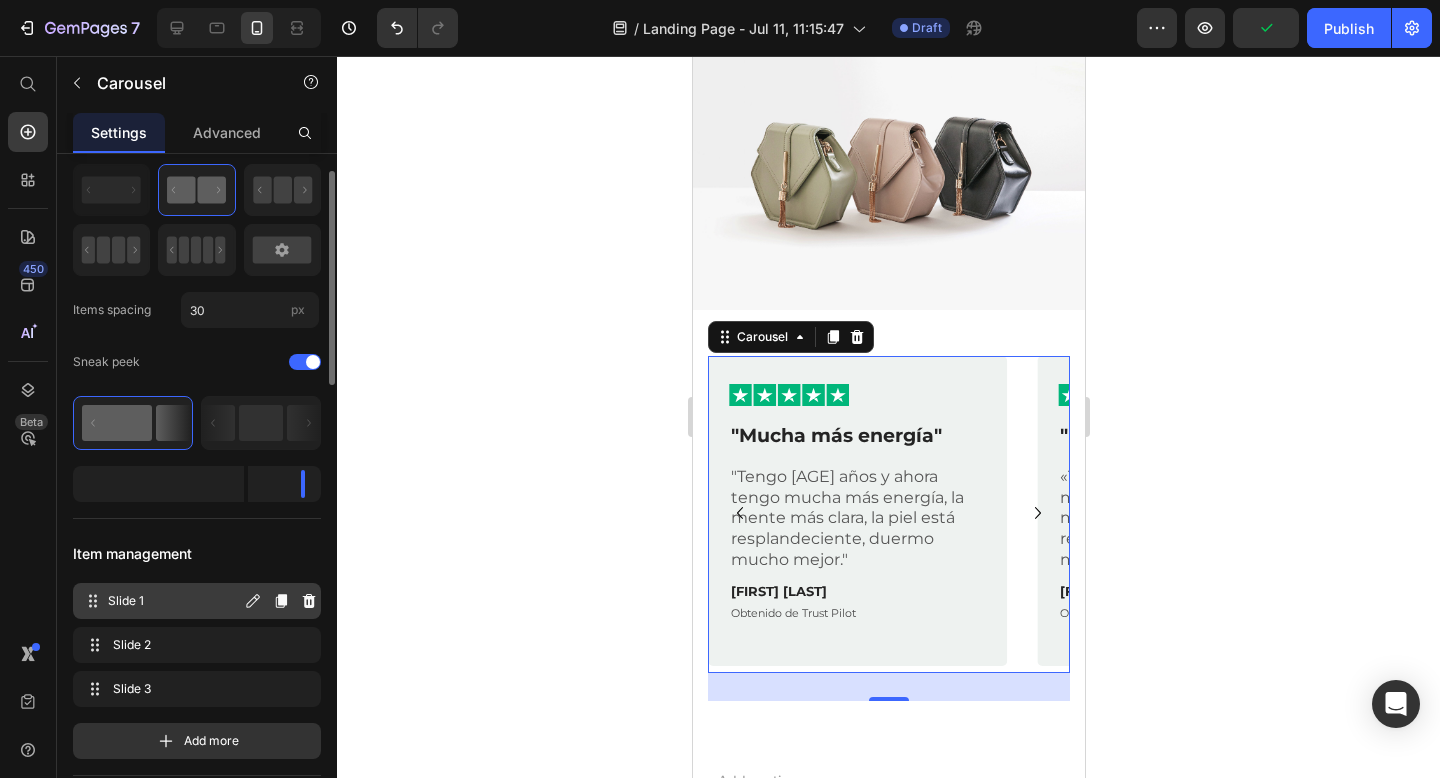 click on "Slide 1" at bounding box center [174, 601] 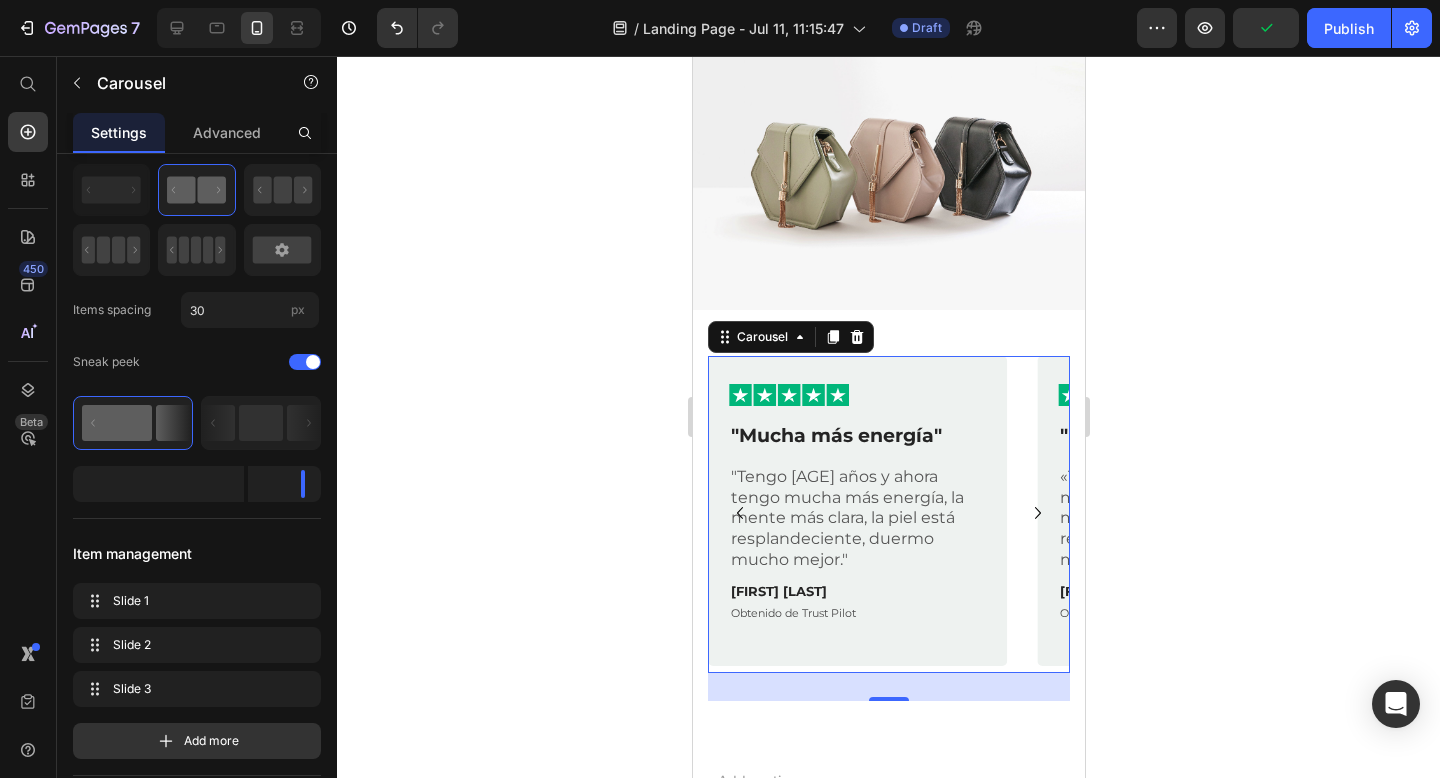 click 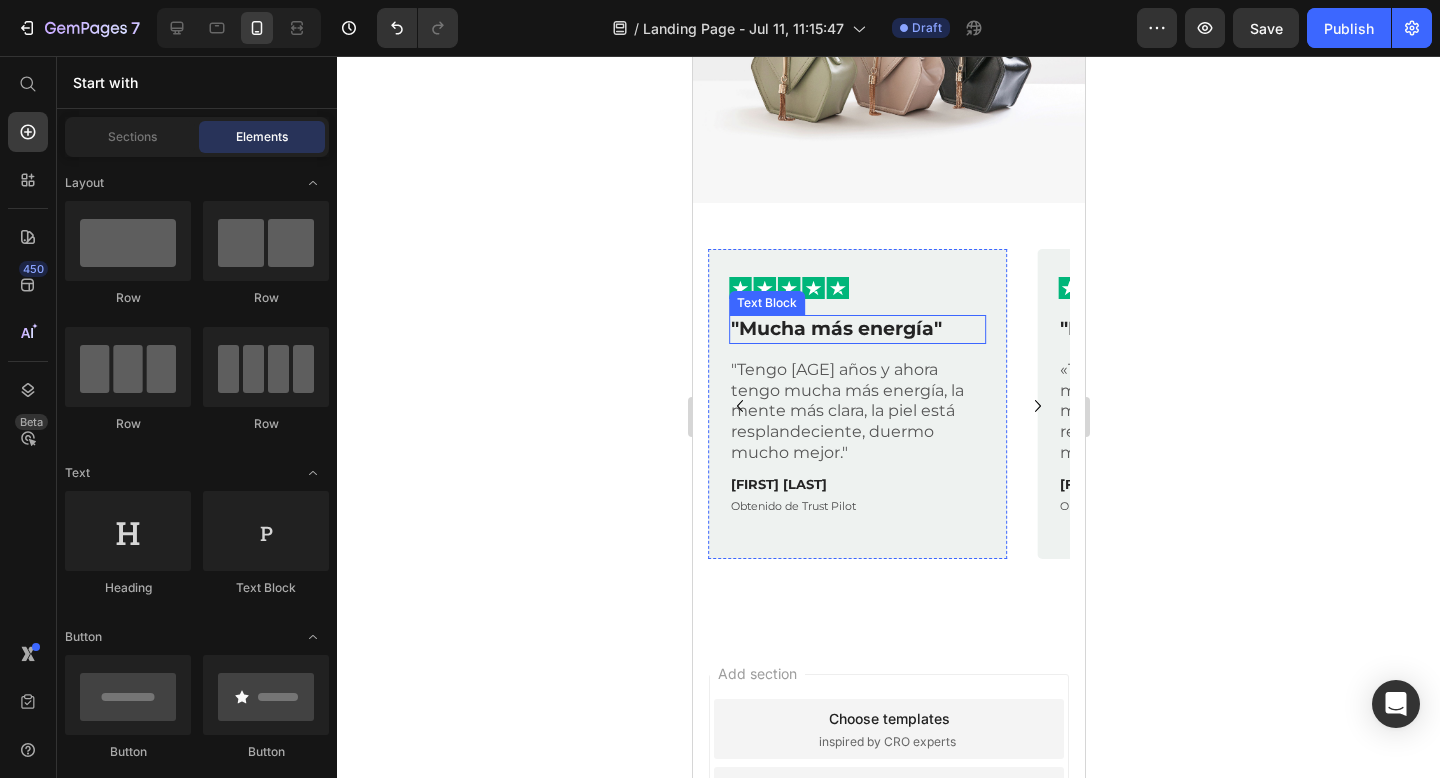 scroll, scrollTop: 1549, scrollLeft: 0, axis: vertical 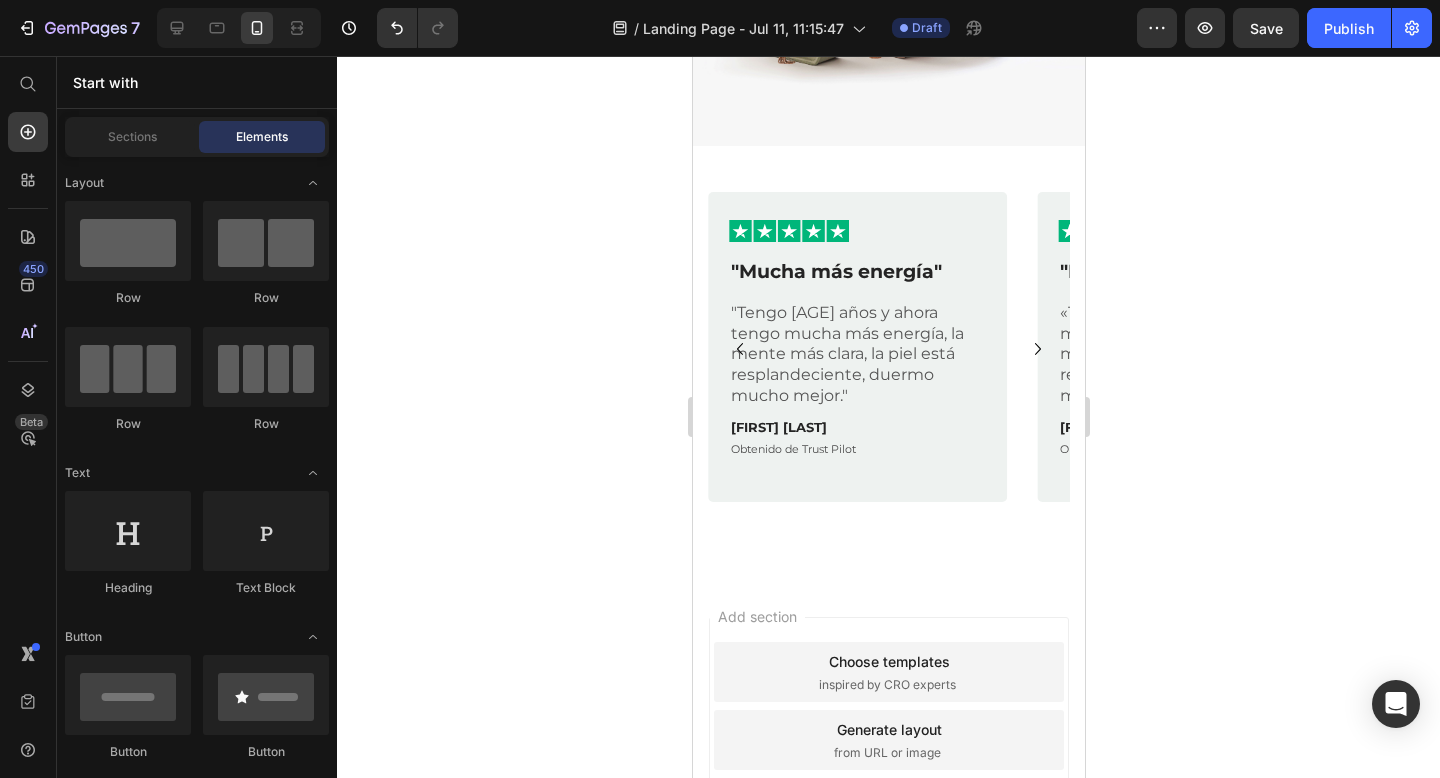 click 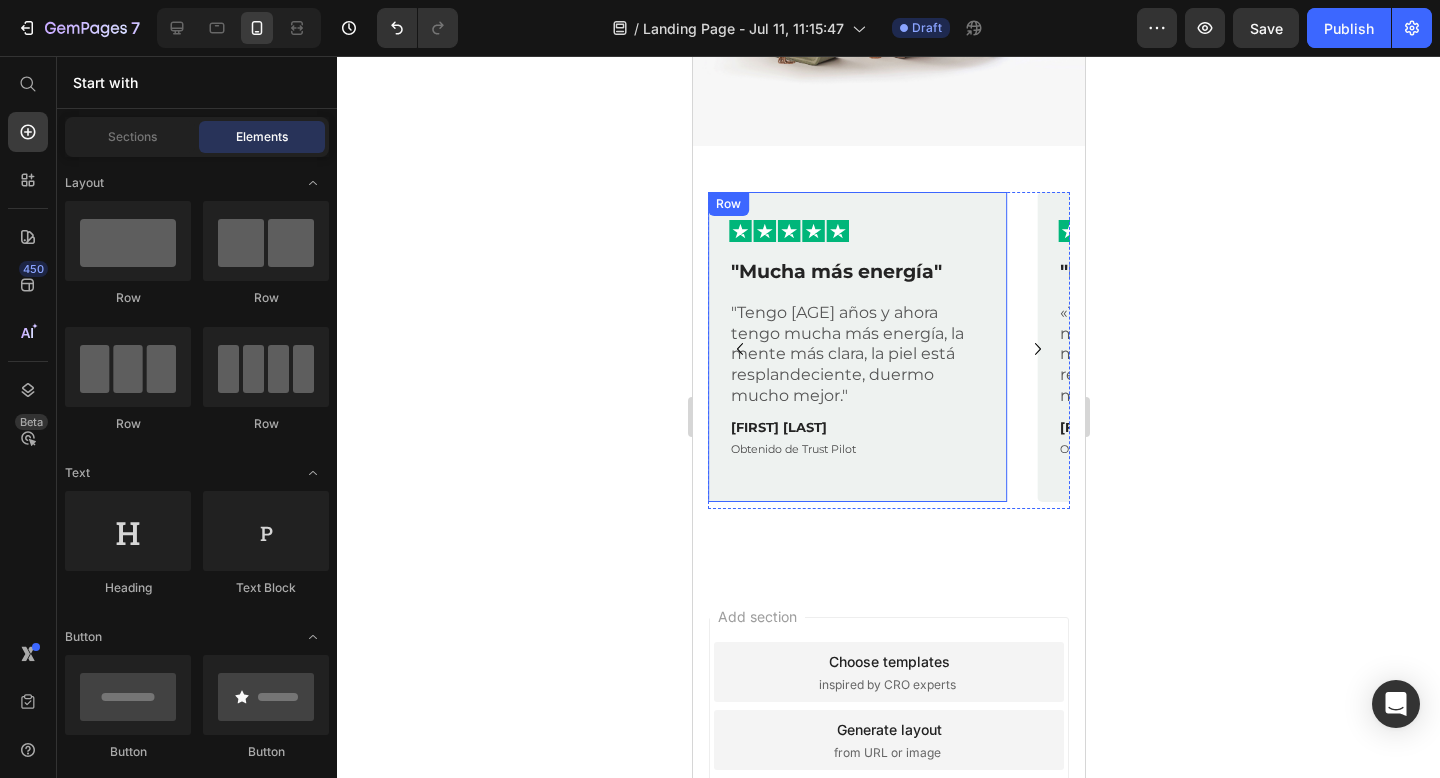 click on "Row" at bounding box center [727, 204] 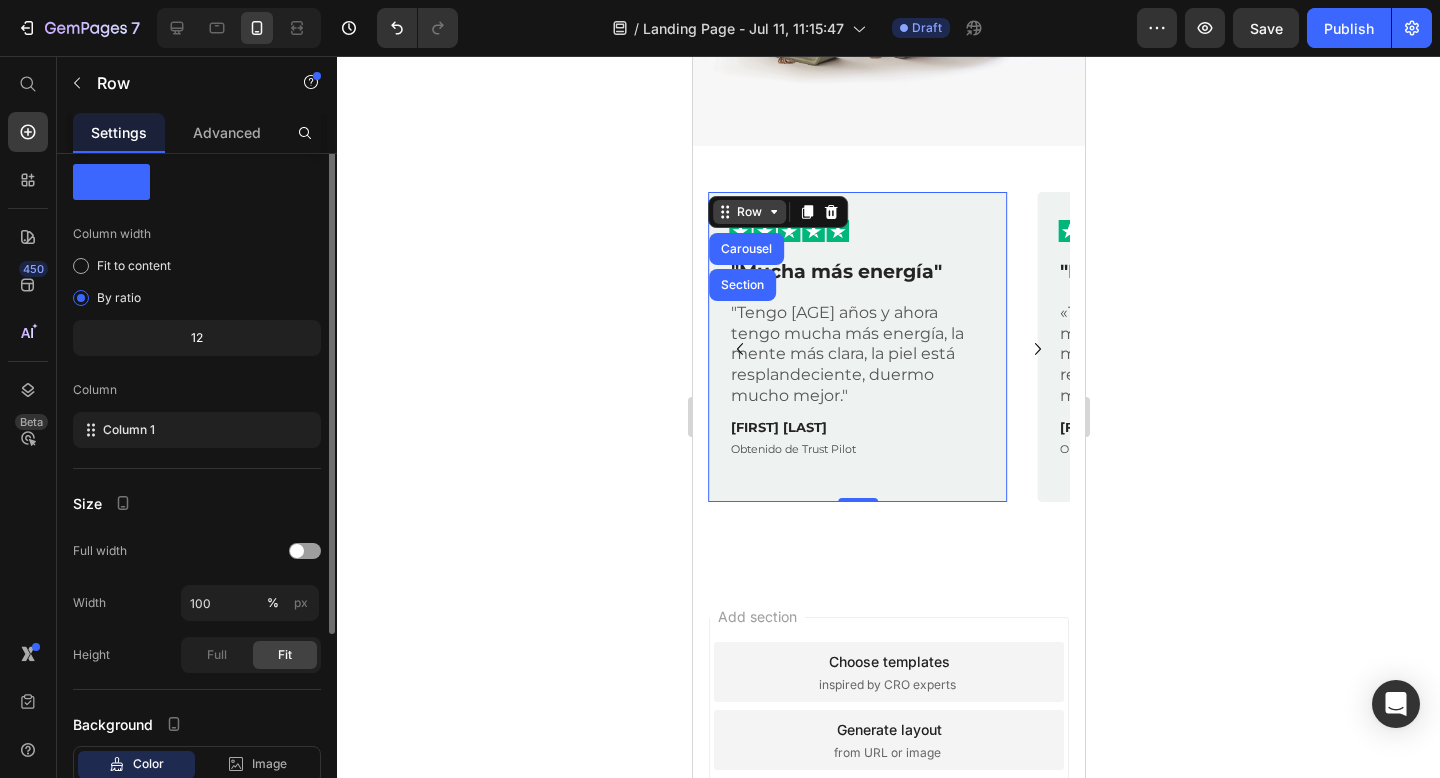 scroll, scrollTop: 0, scrollLeft: 0, axis: both 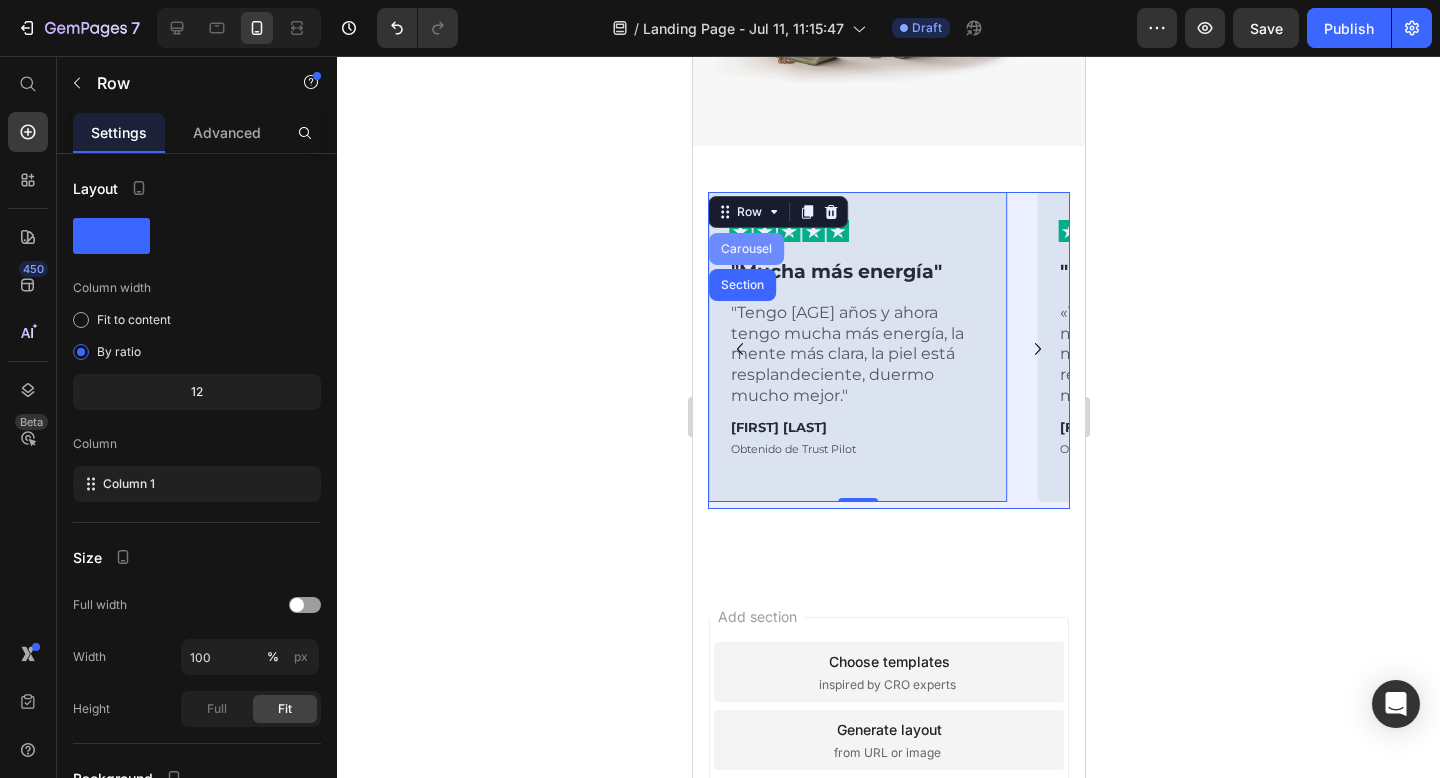 click on "Carousel" at bounding box center [745, 249] 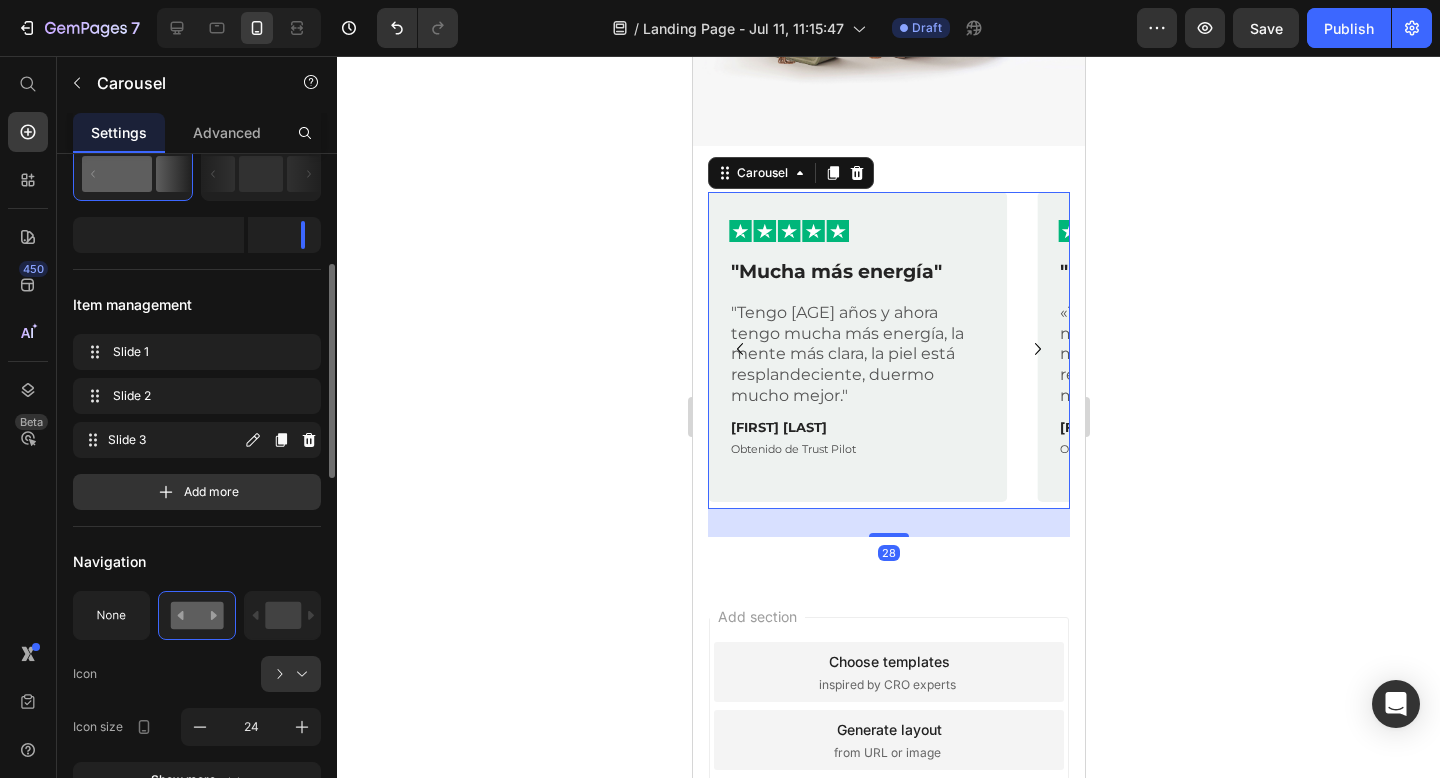 scroll, scrollTop: 314, scrollLeft: 0, axis: vertical 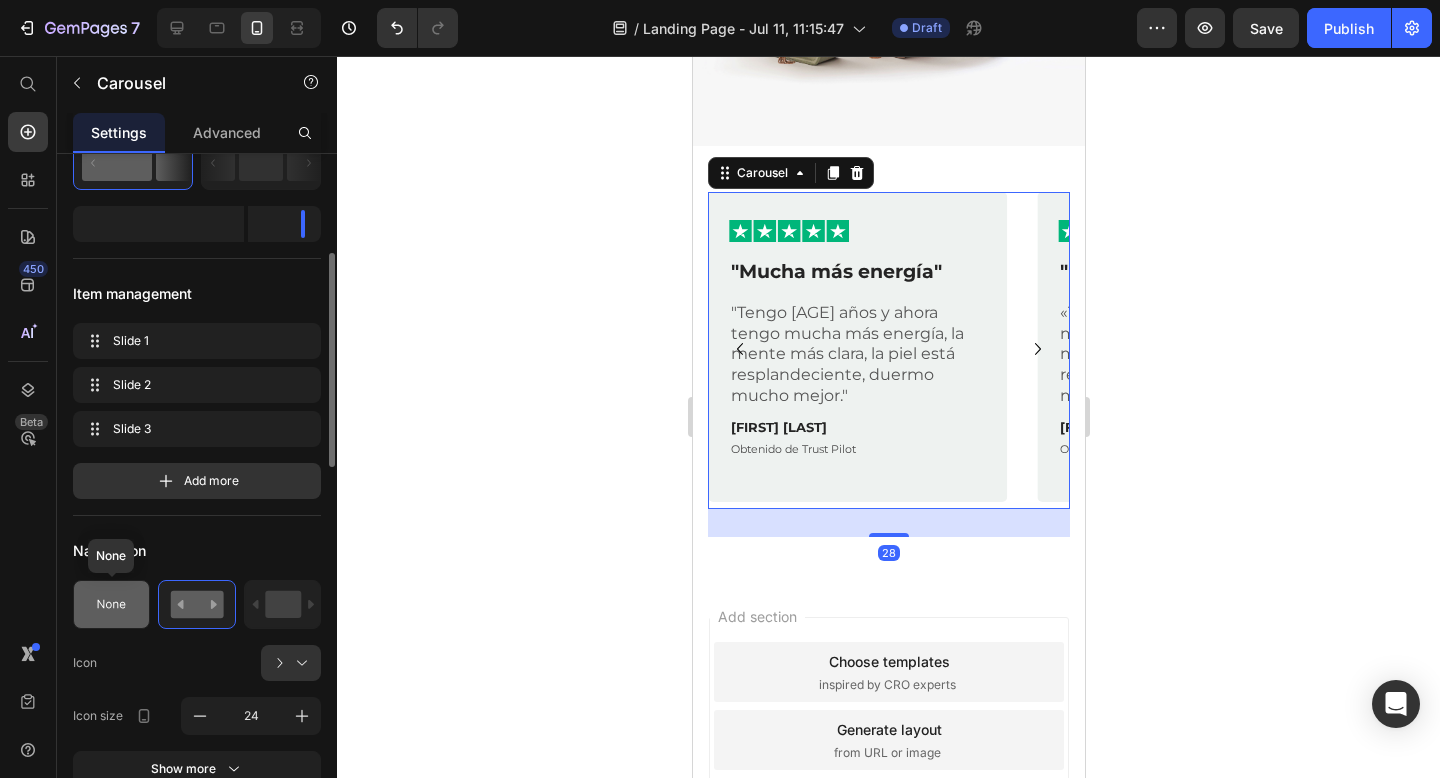 click 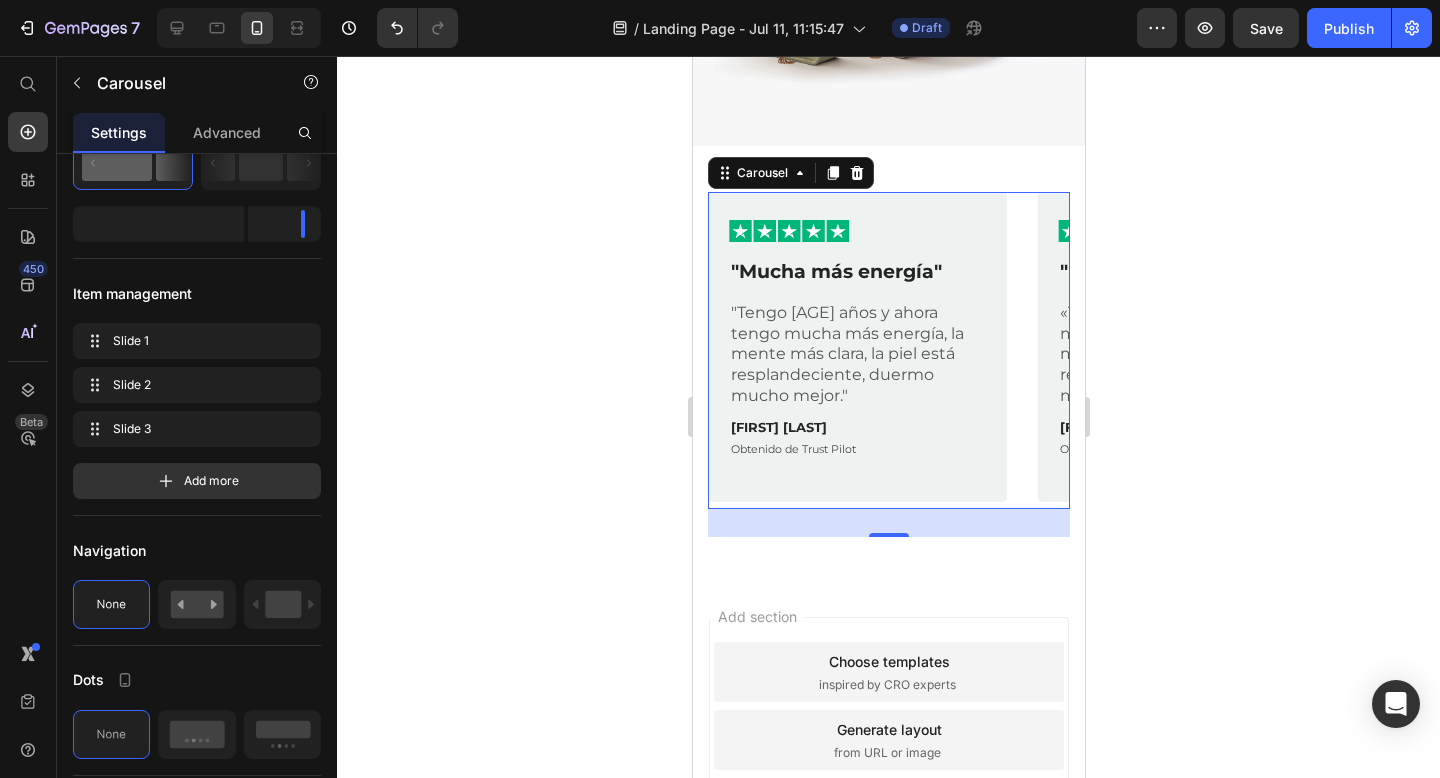 click 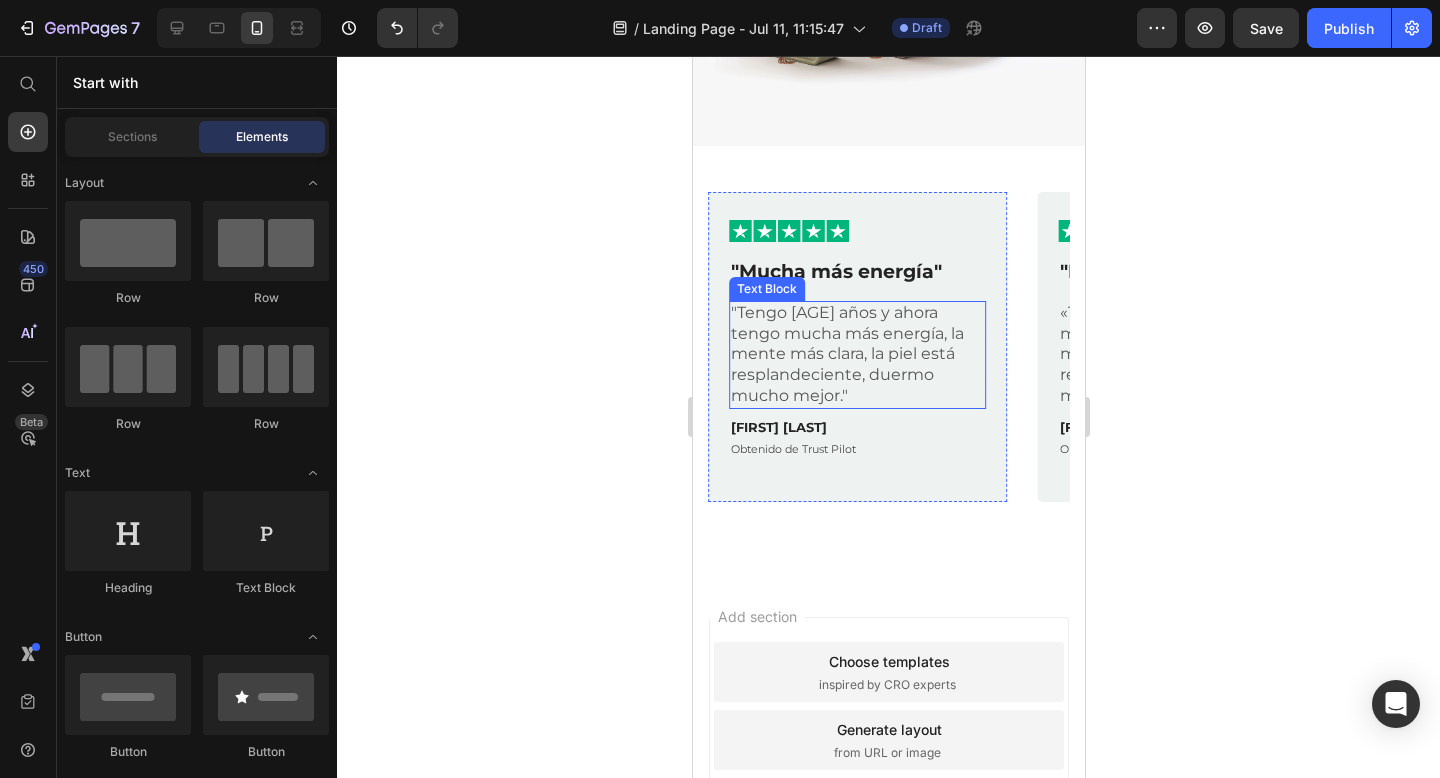 scroll, scrollTop: 0, scrollLeft: 0, axis: both 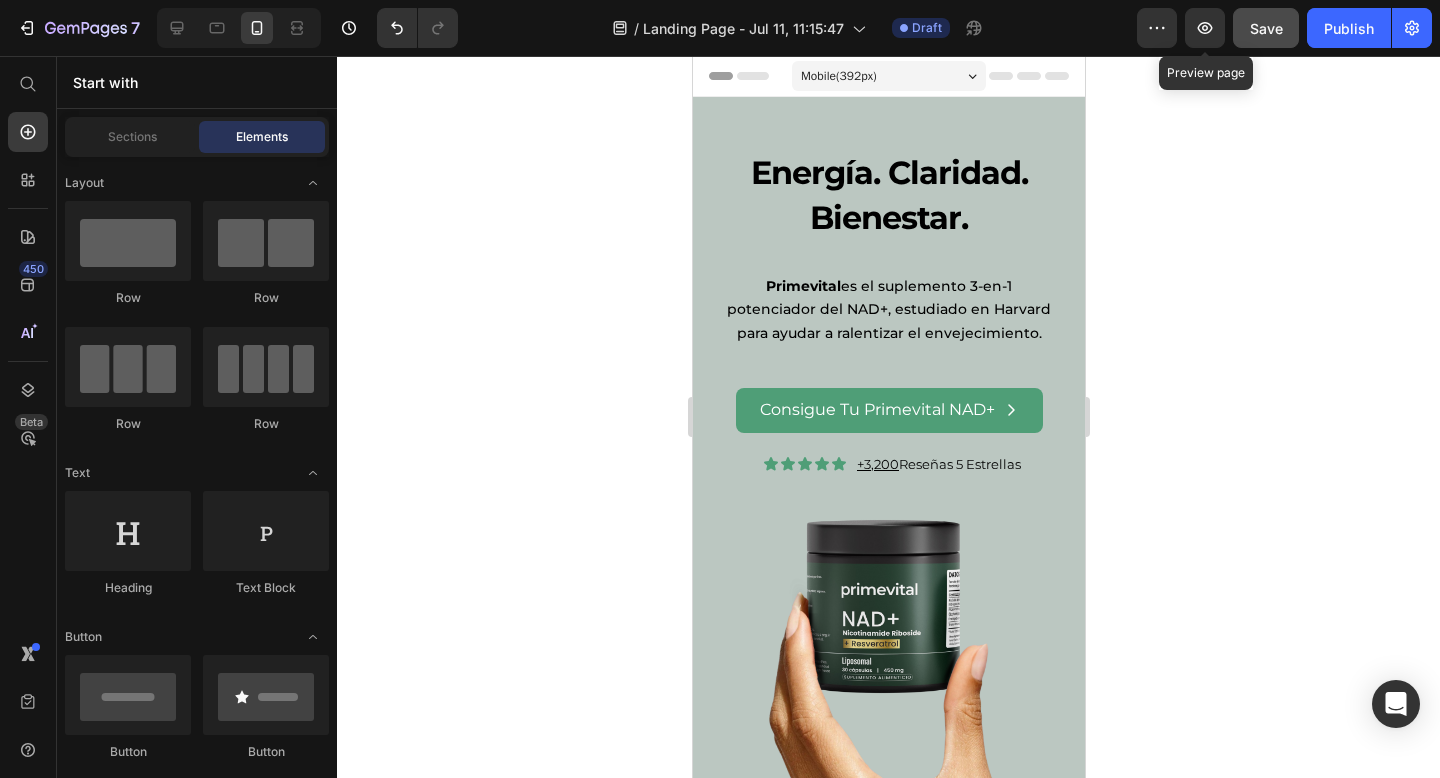 click on "Save" at bounding box center (1266, 28) 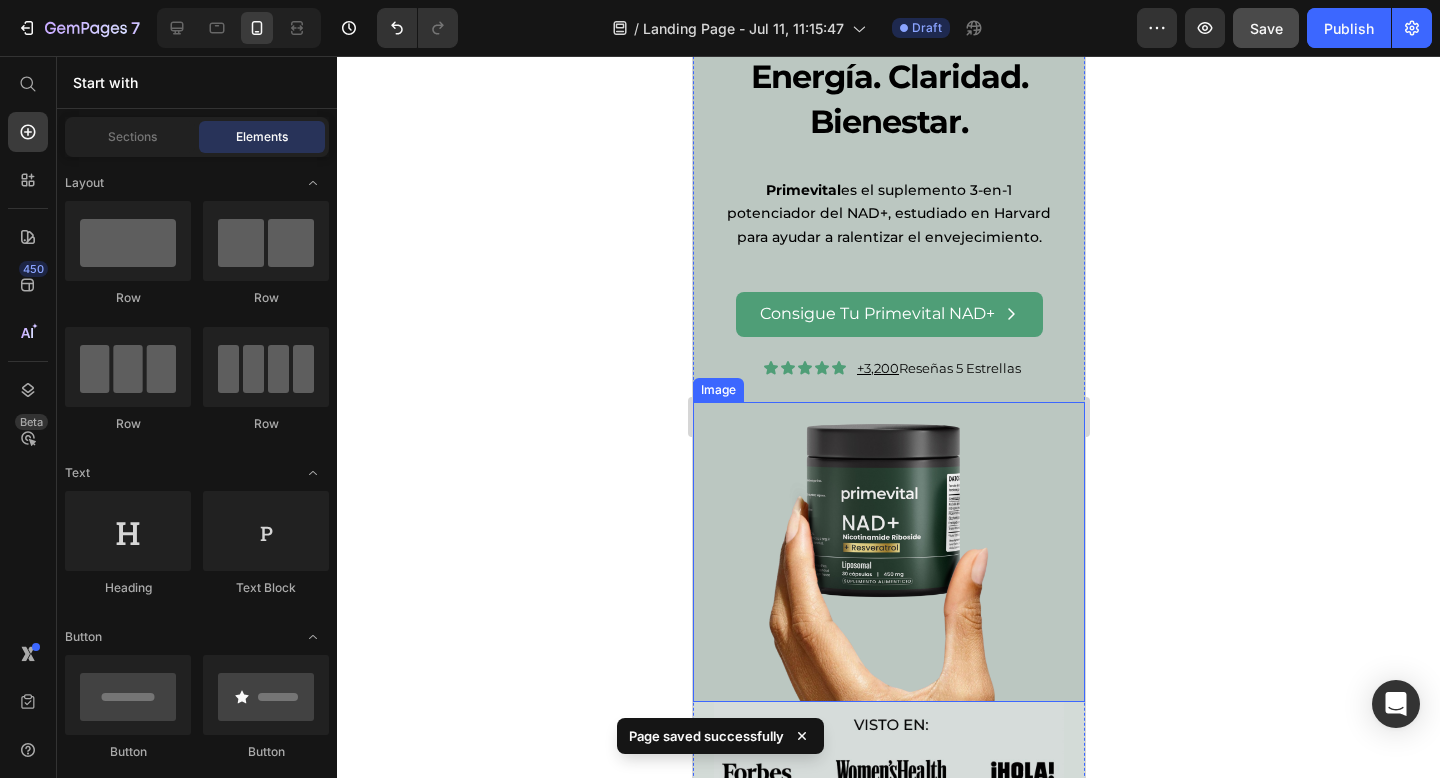 scroll, scrollTop: 0, scrollLeft: 0, axis: both 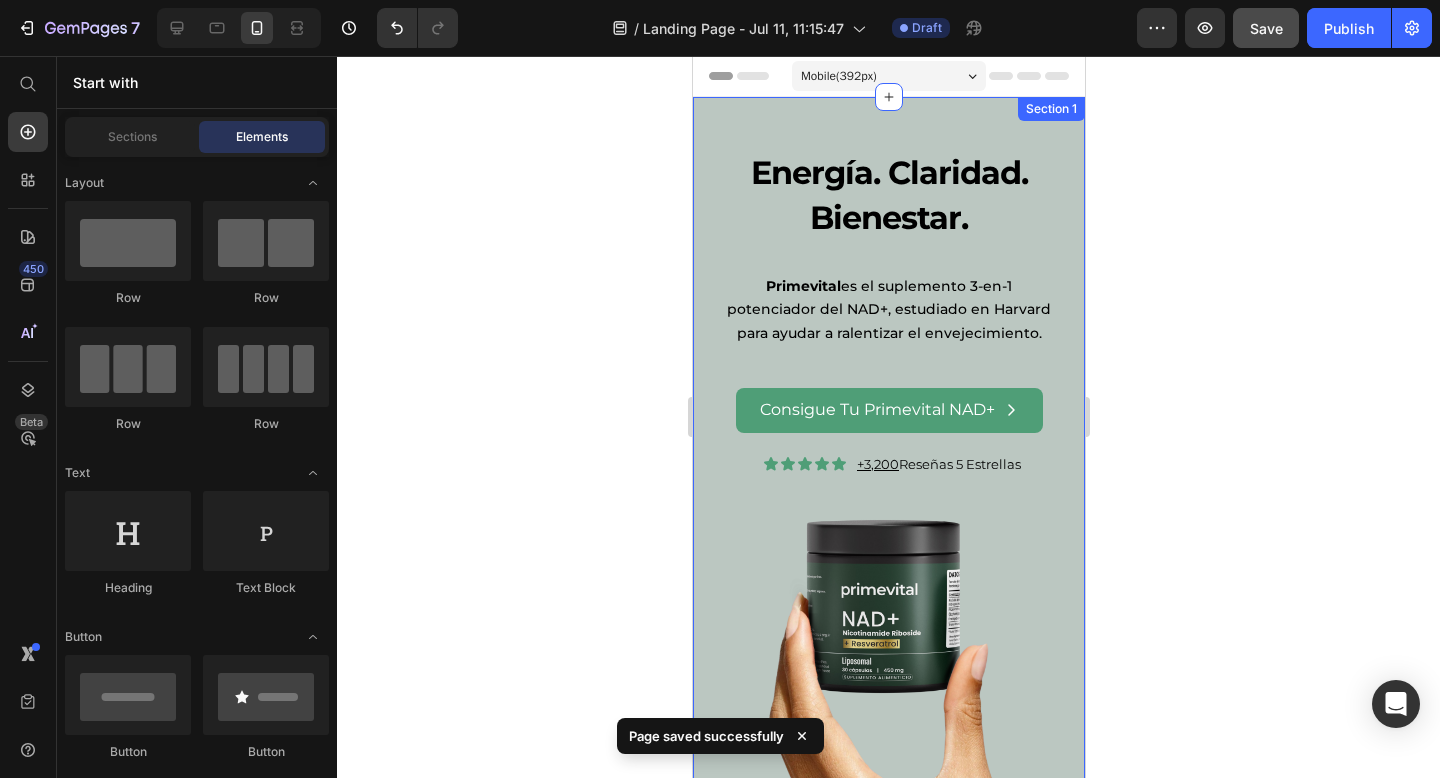 click on "Energía. Claridad. Bienestar. Heading Primevital  es el suplemento 3-en-1 potenciador del NAD+, estudiado en Harvard para ayudar a ralentizar el envejecimiento. Text Block Row
Consigue Tu Primevital NAD+ Button Icon Icon Icon Icon
Icon Icon List +3,200  Reseñas 5 Estrellas Text Block Row Image Image Row Section 1" at bounding box center (888, 502) 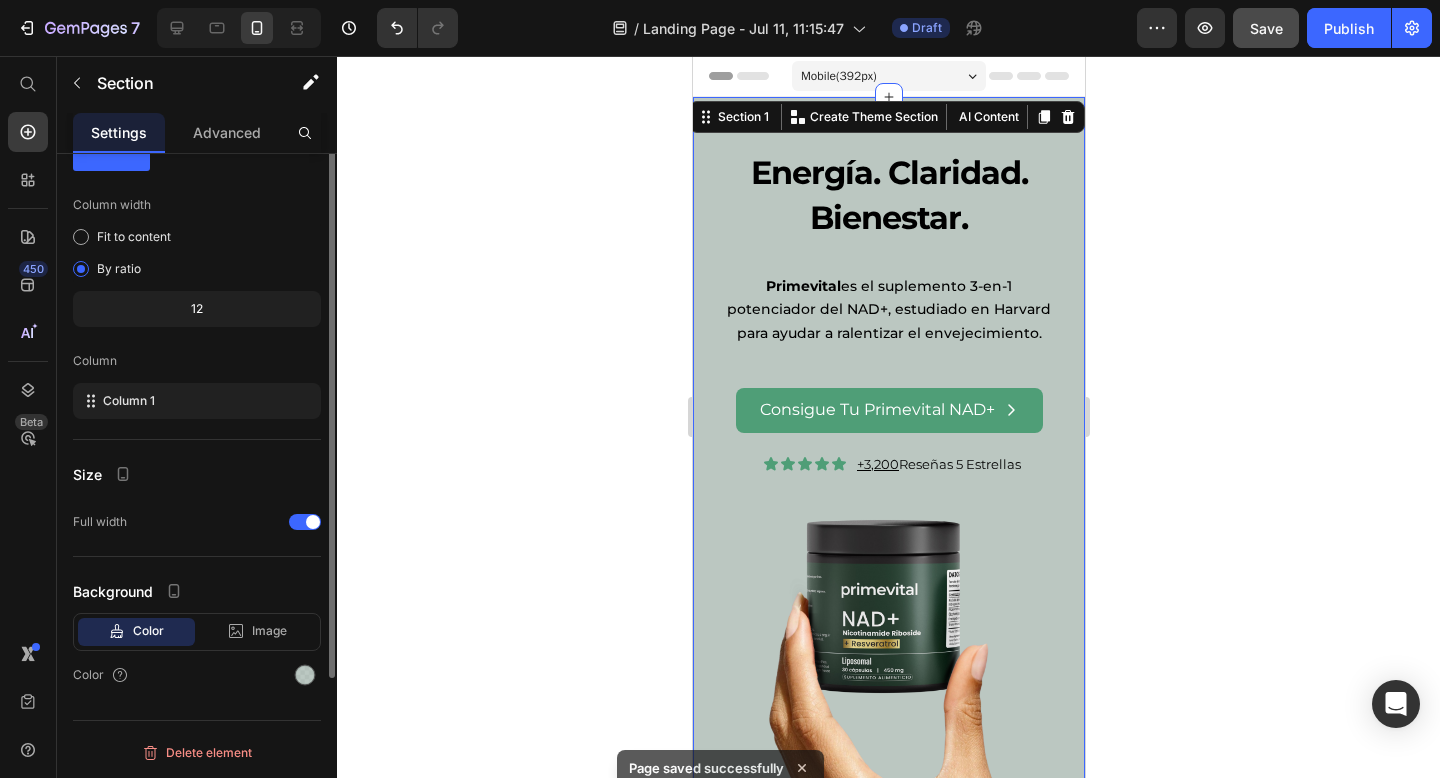 scroll, scrollTop: 0, scrollLeft: 0, axis: both 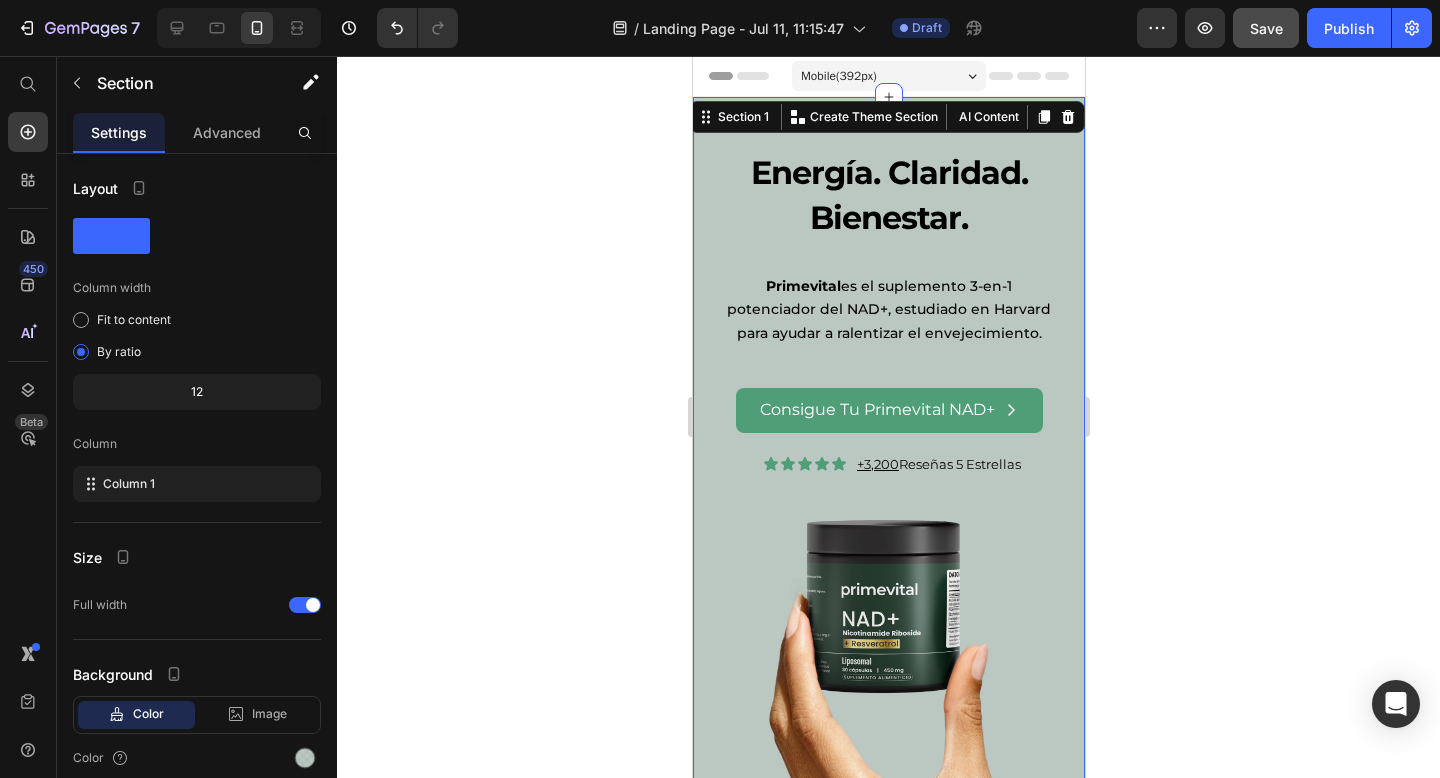 click 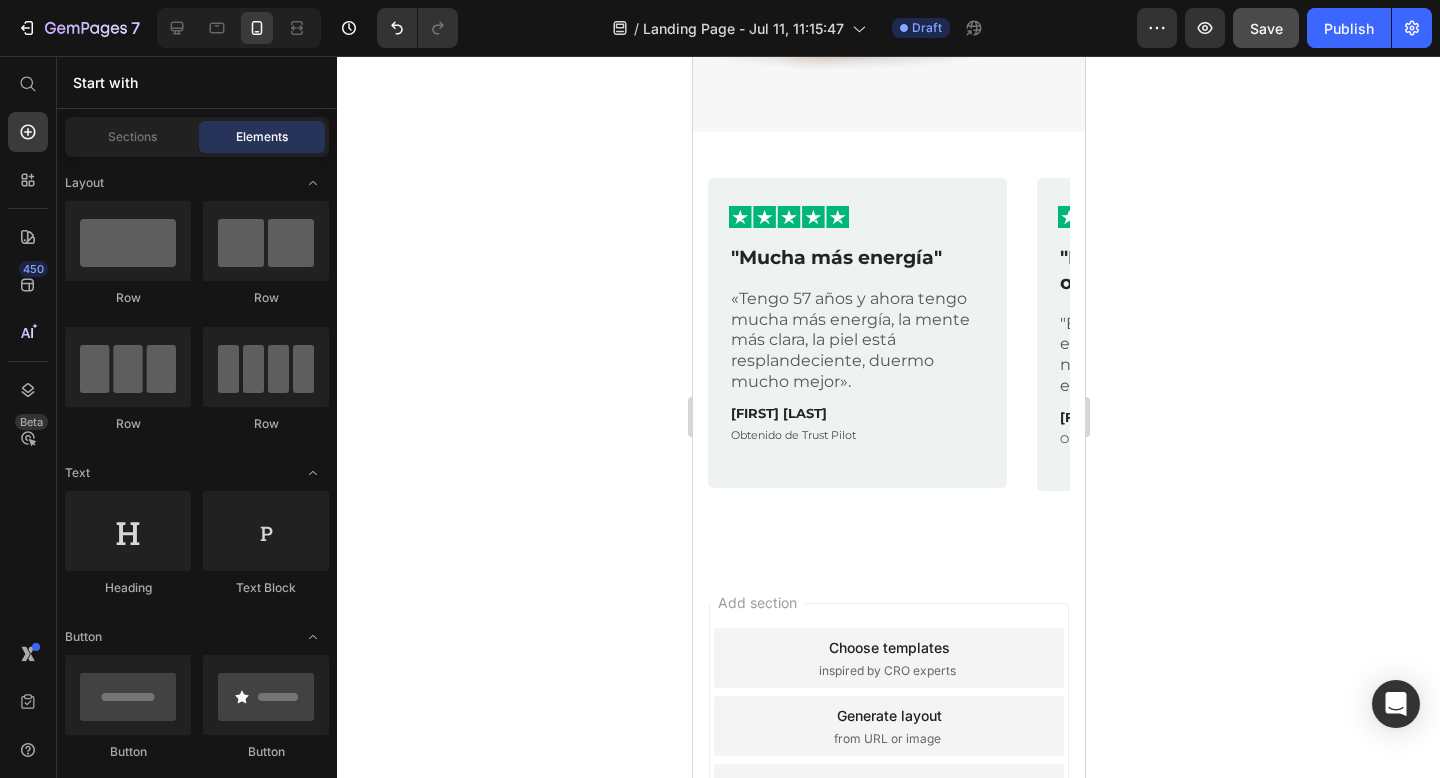 scroll, scrollTop: 1559, scrollLeft: 0, axis: vertical 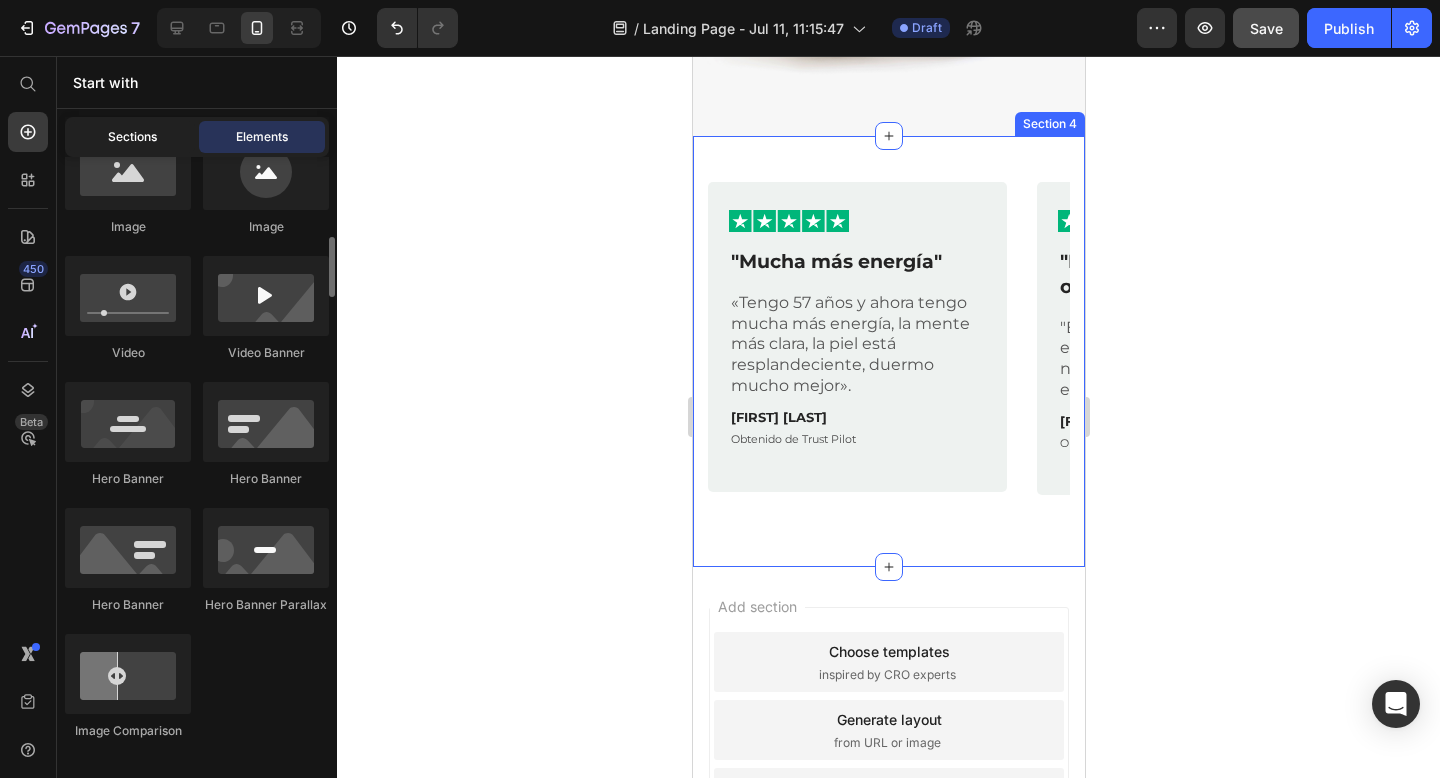 click on "Sections" at bounding box center (132, 137) 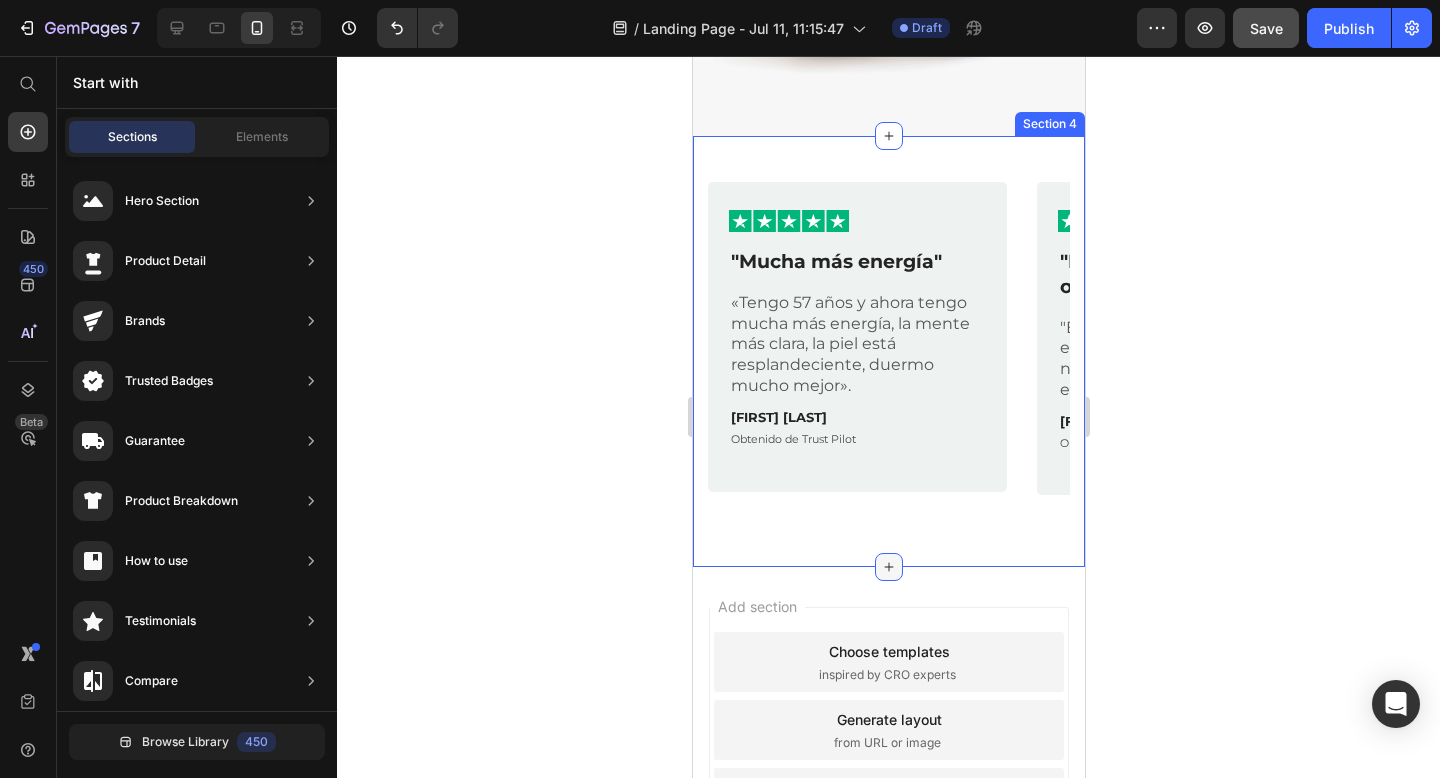 click 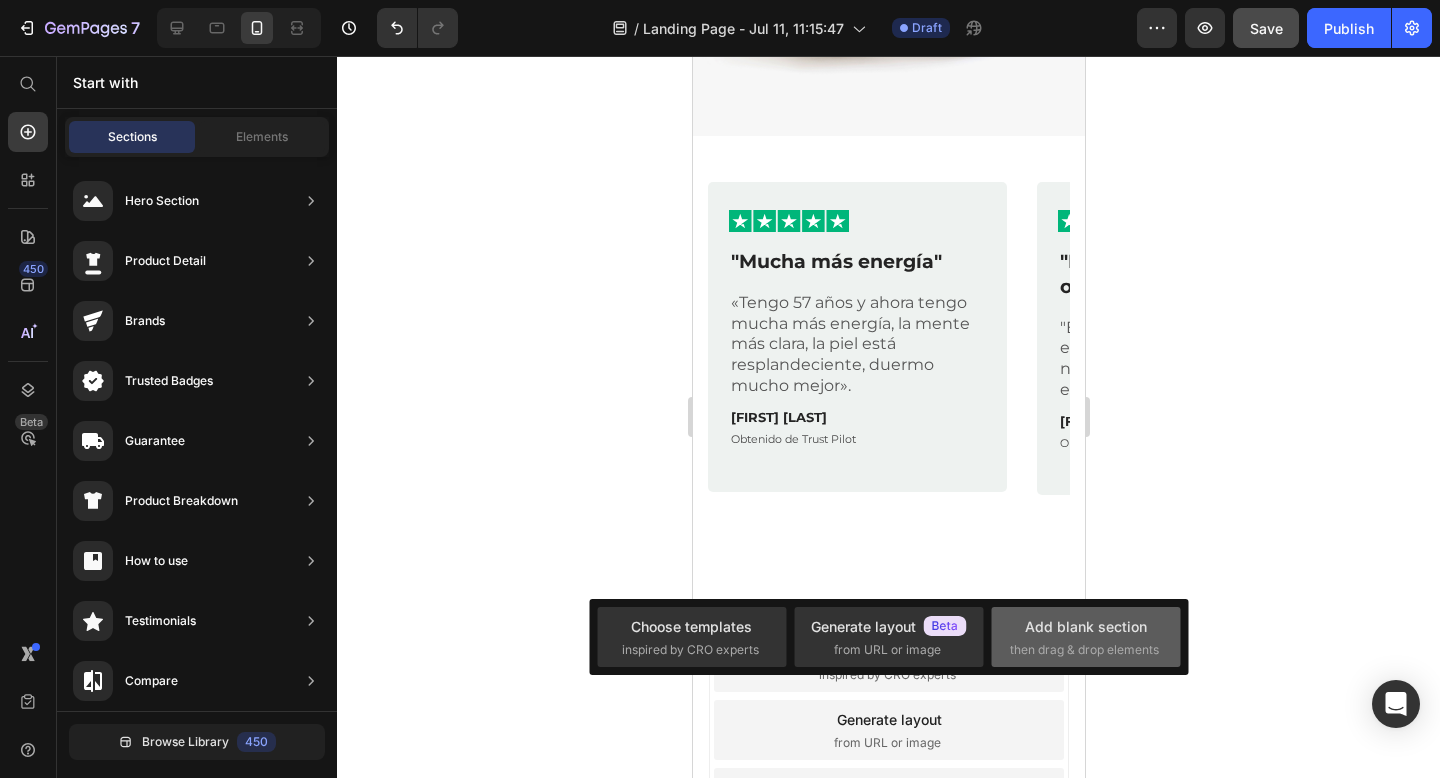 click on "then drag & drop elements" at bounding box center (1084, 650) 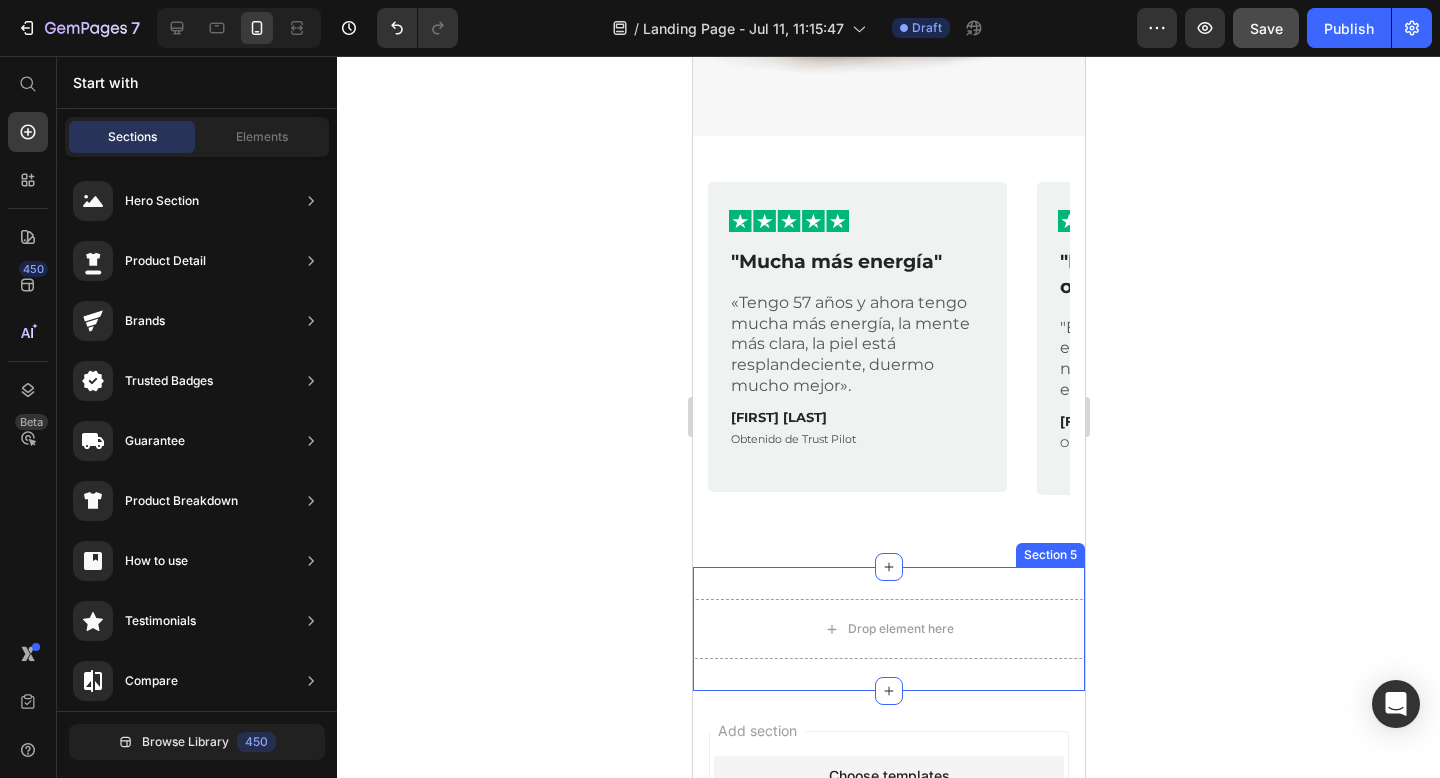 scroll, scrollTop: 1752, scrollLeft: 0, axis: vertical 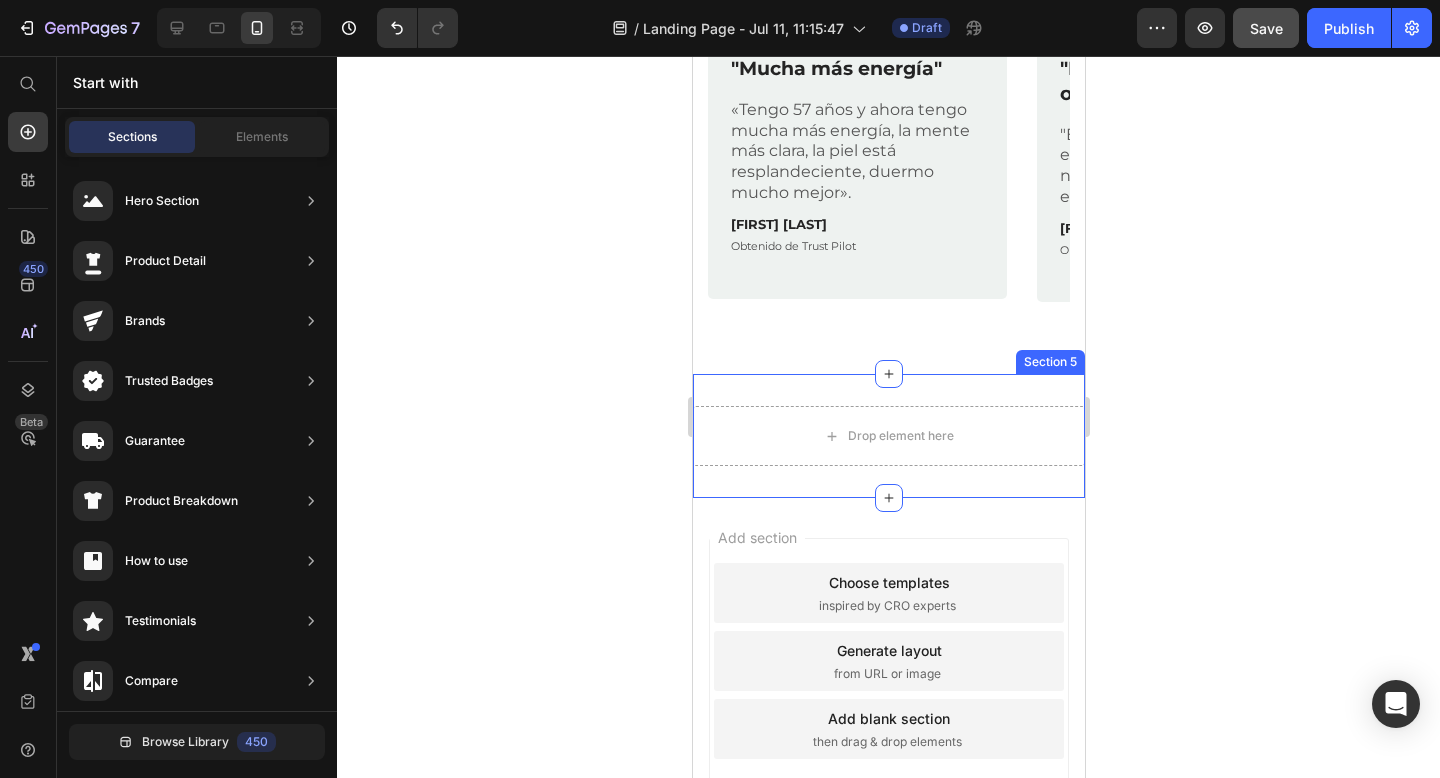 click on "Drop element here Section 5" at bounding box center [888, 436] 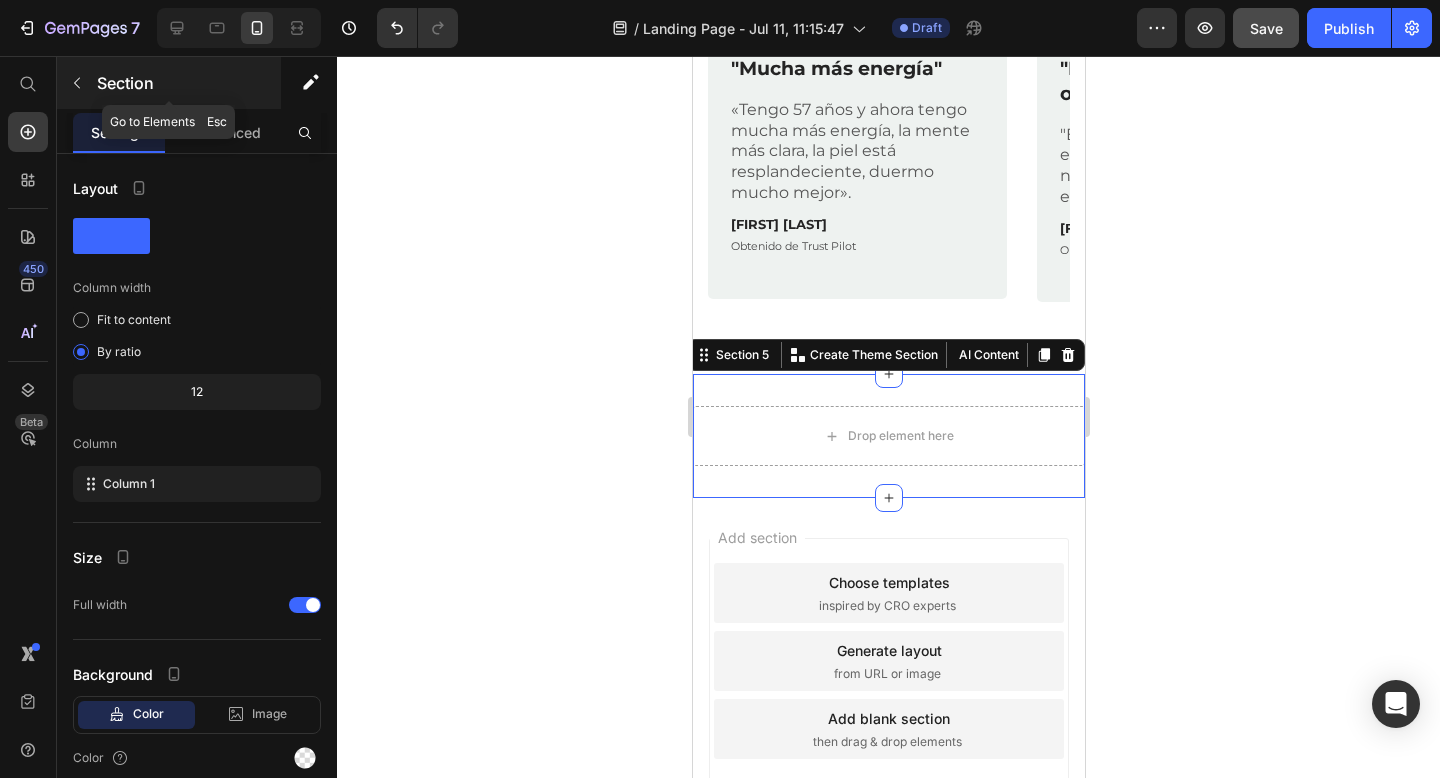 click 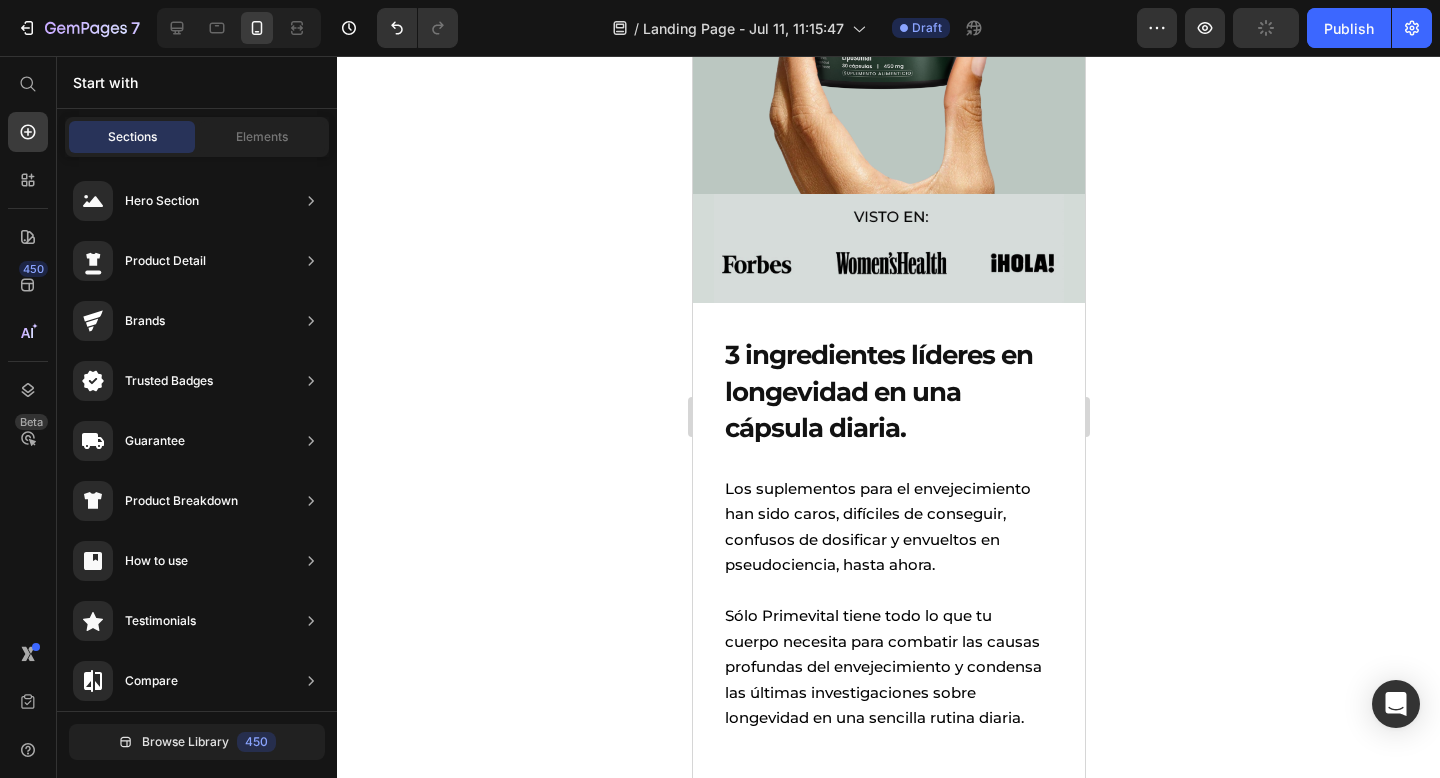 scroll, scrollTop: 621, scrollLeft: 0, axis: vertical 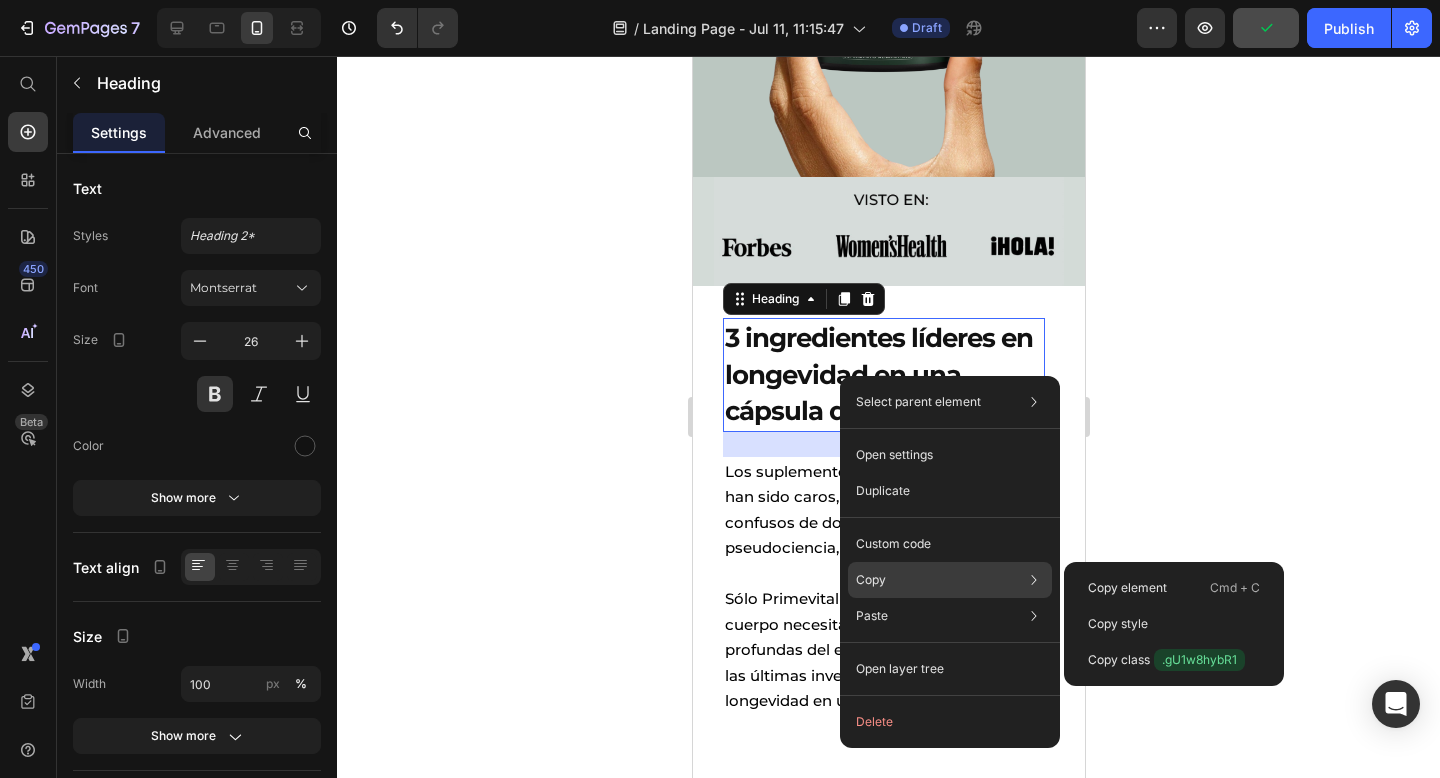 click on "Copy" at bounding box center [871, 580] 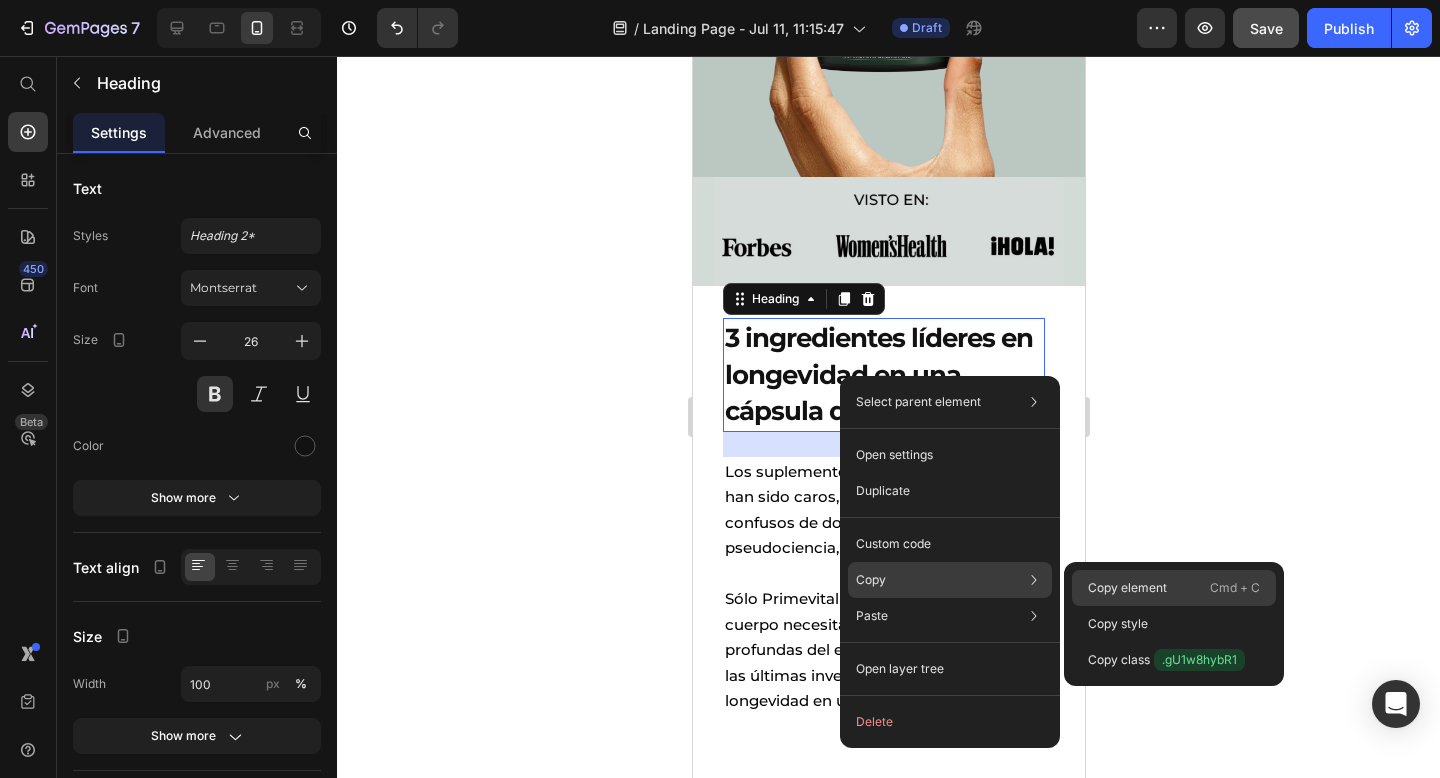 click on "Copy element" at bounding box center (1127, 588) 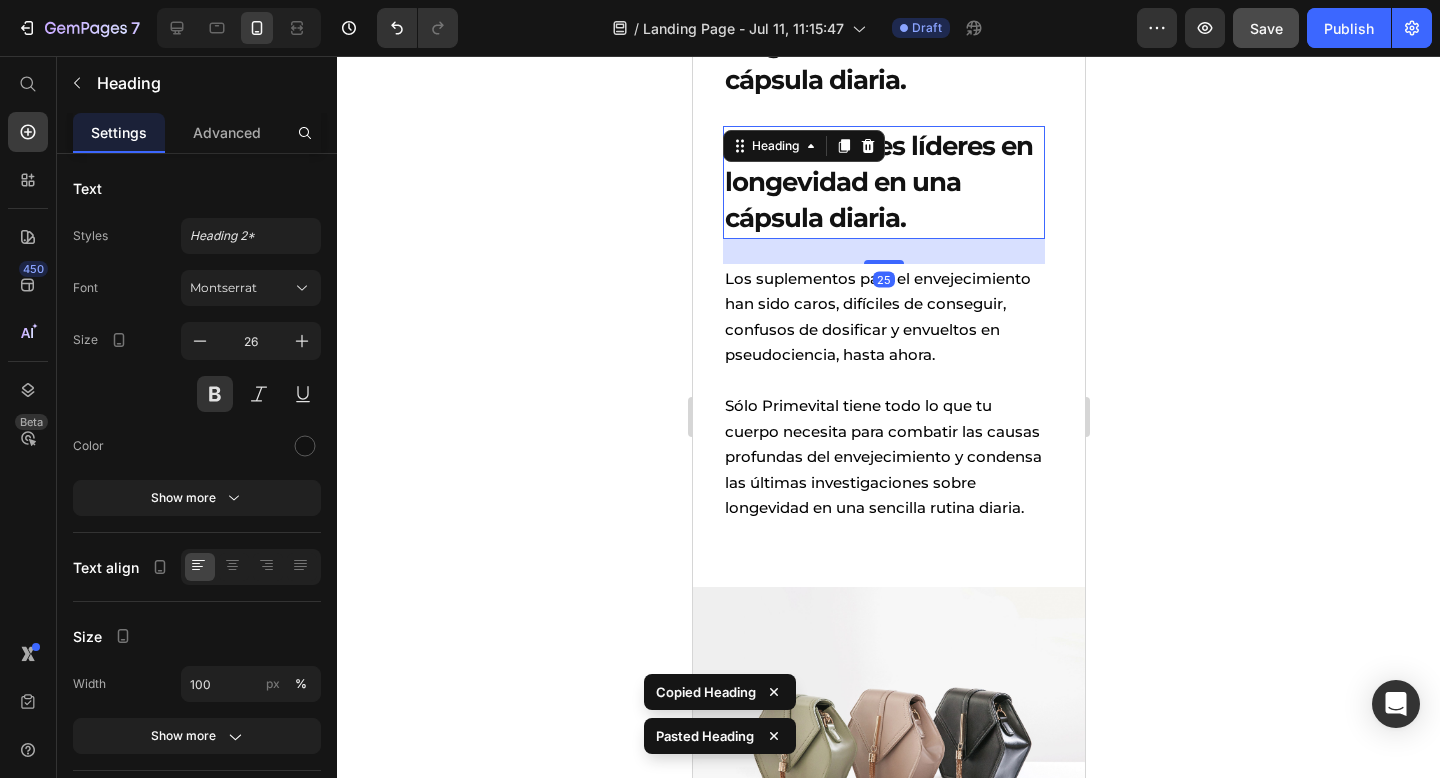 scroll, scrollTop: 951, scrollLeft: 0, axis: vertical 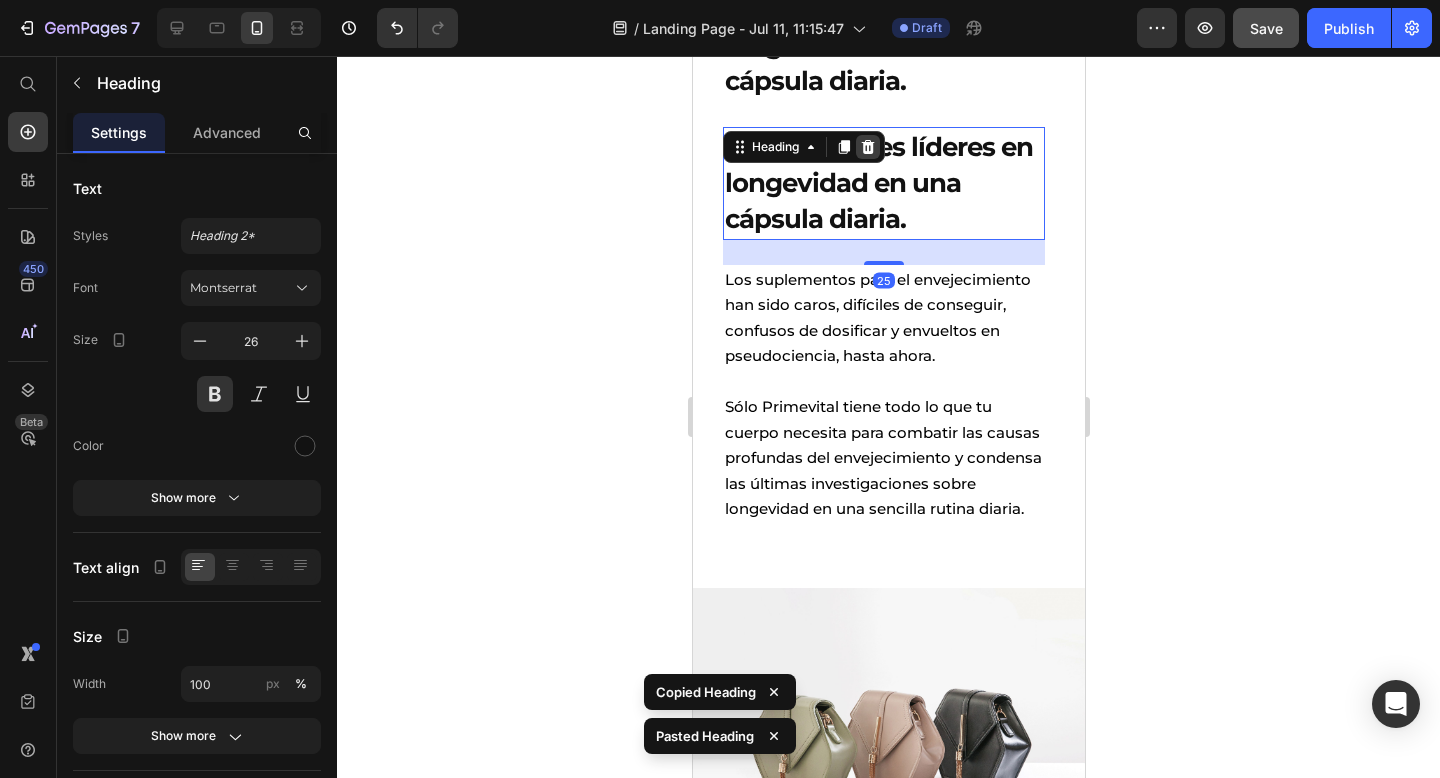 click 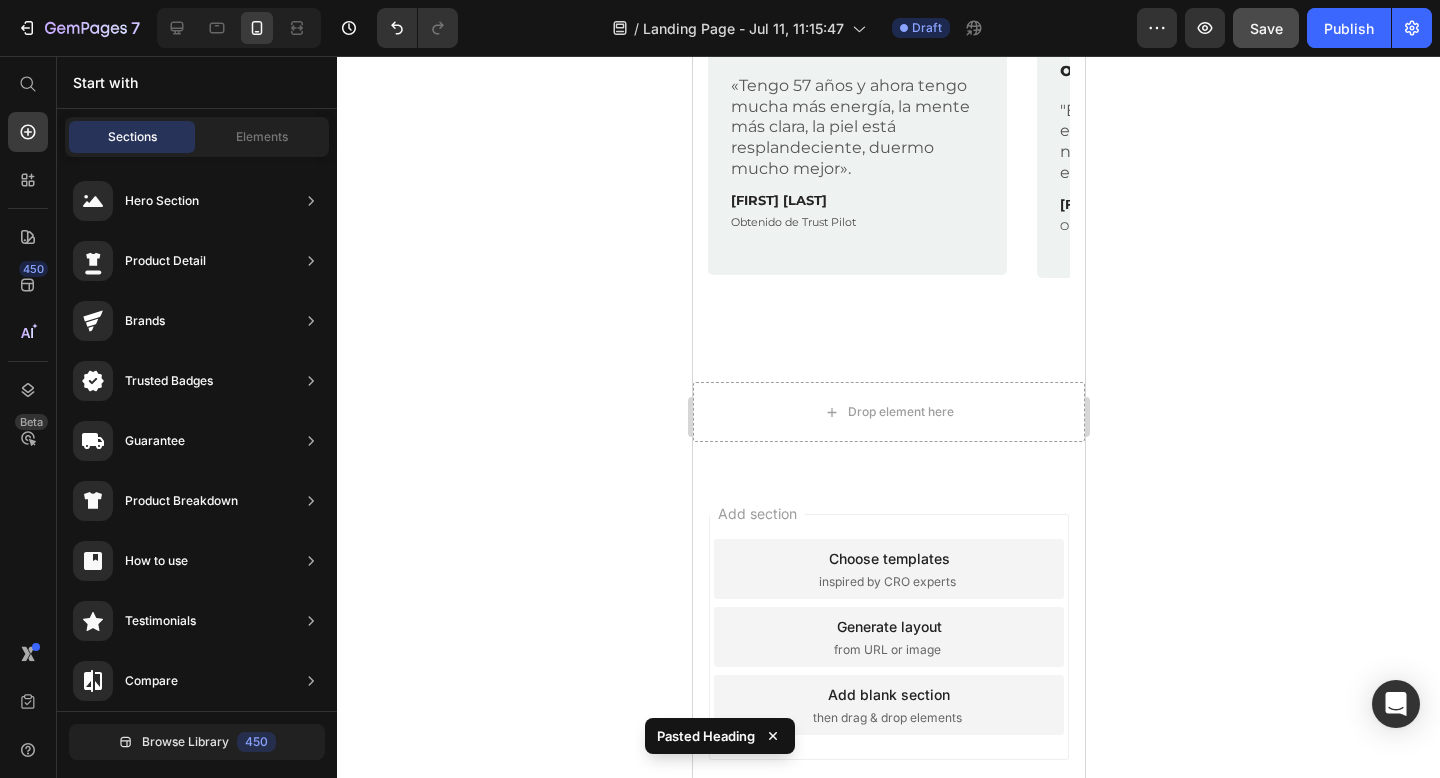 scroll, scrollTop: 1795, scrollLeft: 0, axis: vertical 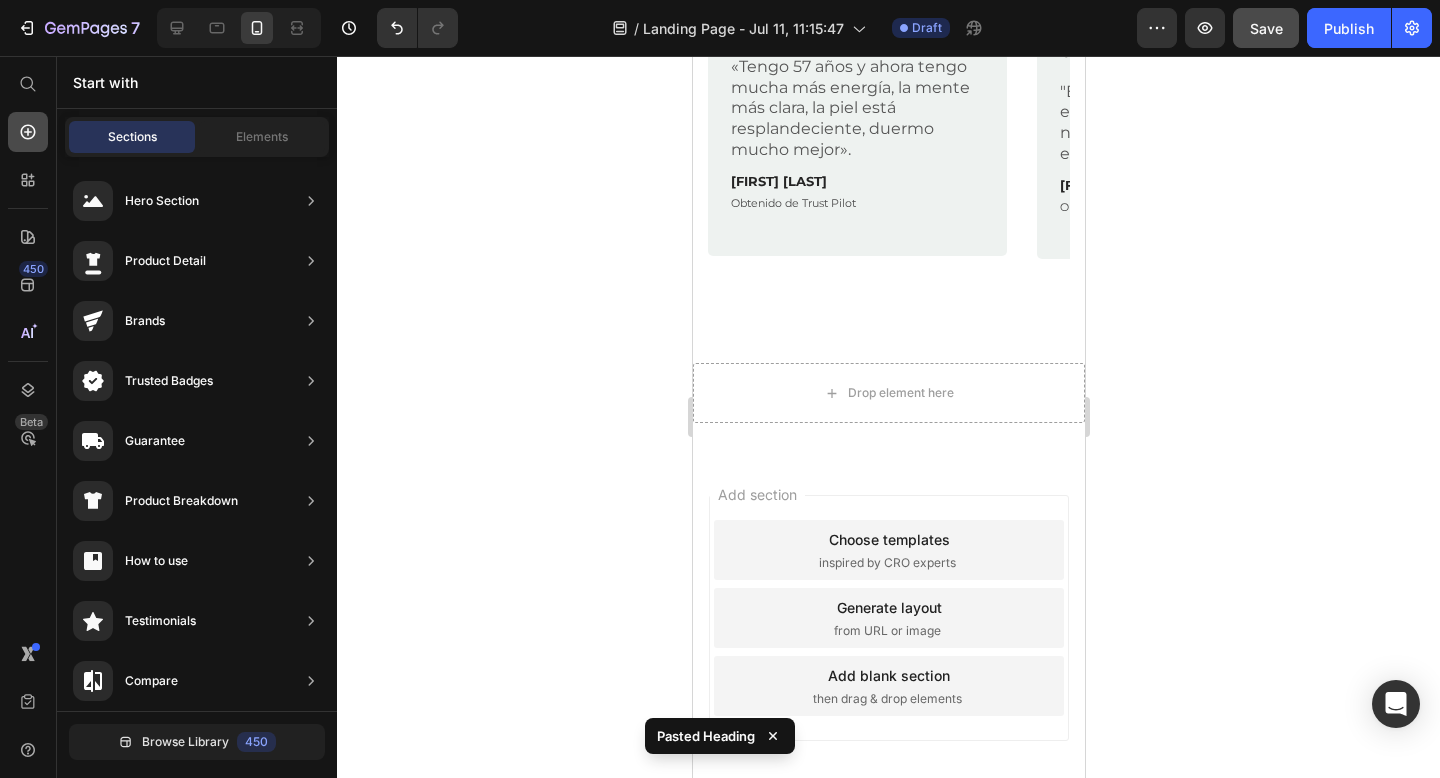 click 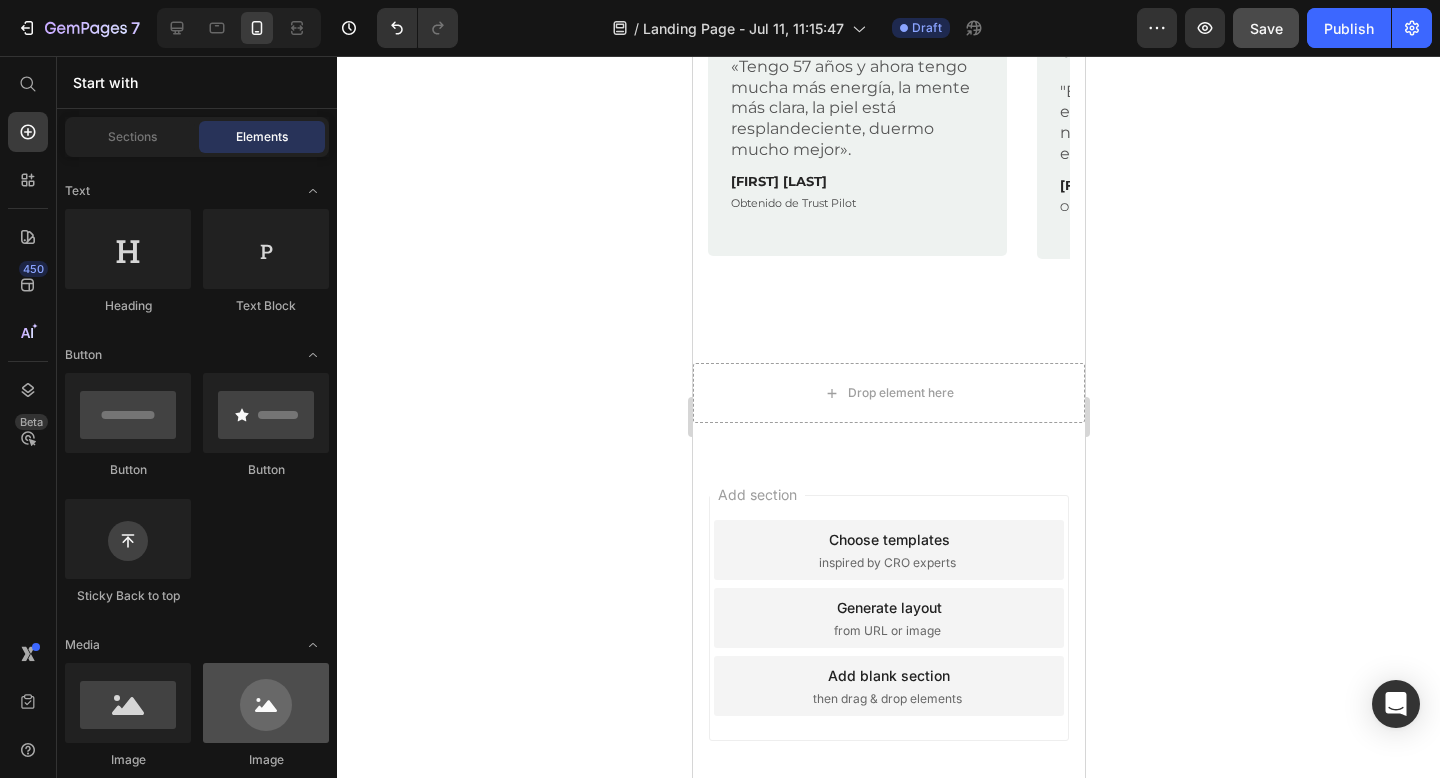 scroll, scrollTop: 0, scrollLeft: 0, axis: both 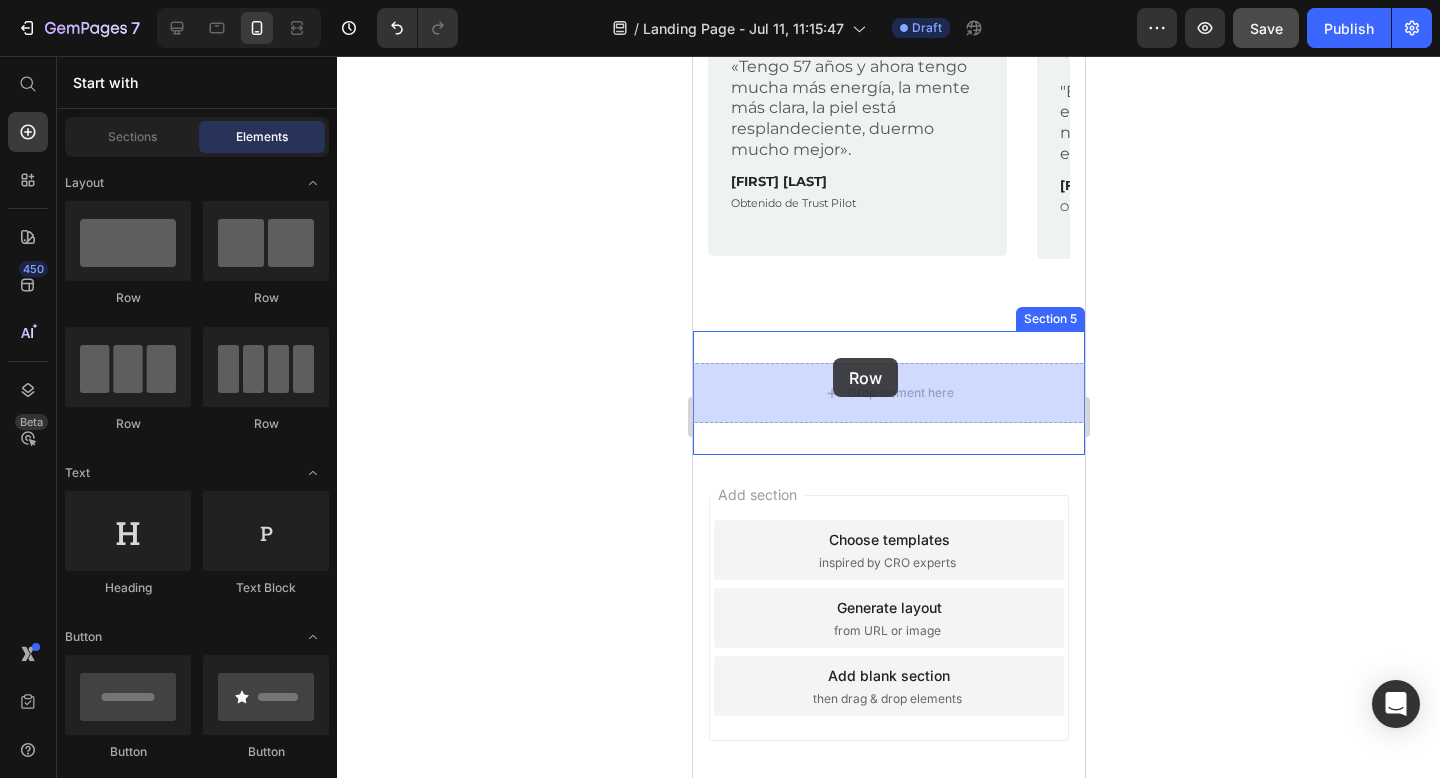 drag, startPoint x: 845, startPoint y: 289, endPoint x: 829, endPoint y: 363, distance: 75.70998 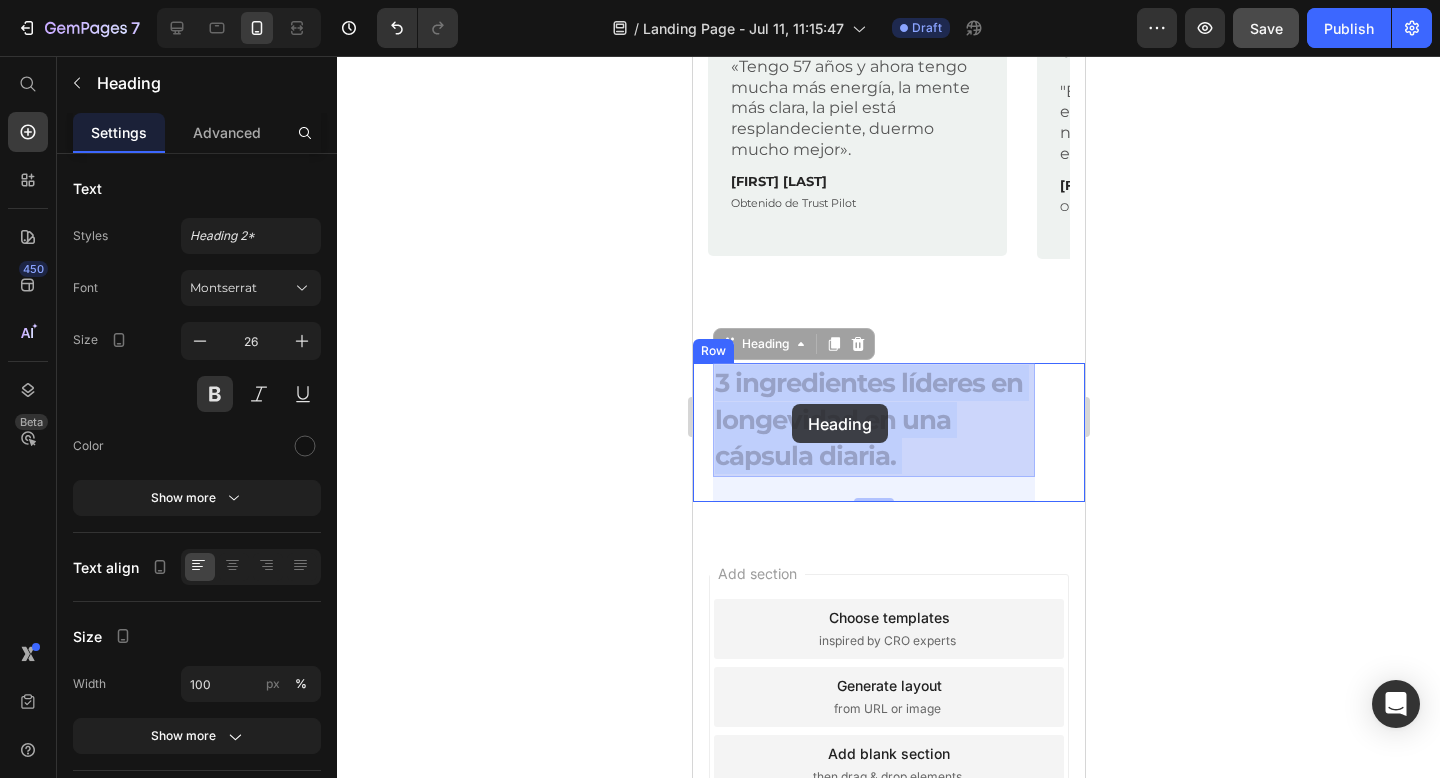drag, startPoint x: 909, startPoint y: 461, endPoint x: 792, endPoint y: 404, distance: 130.14607 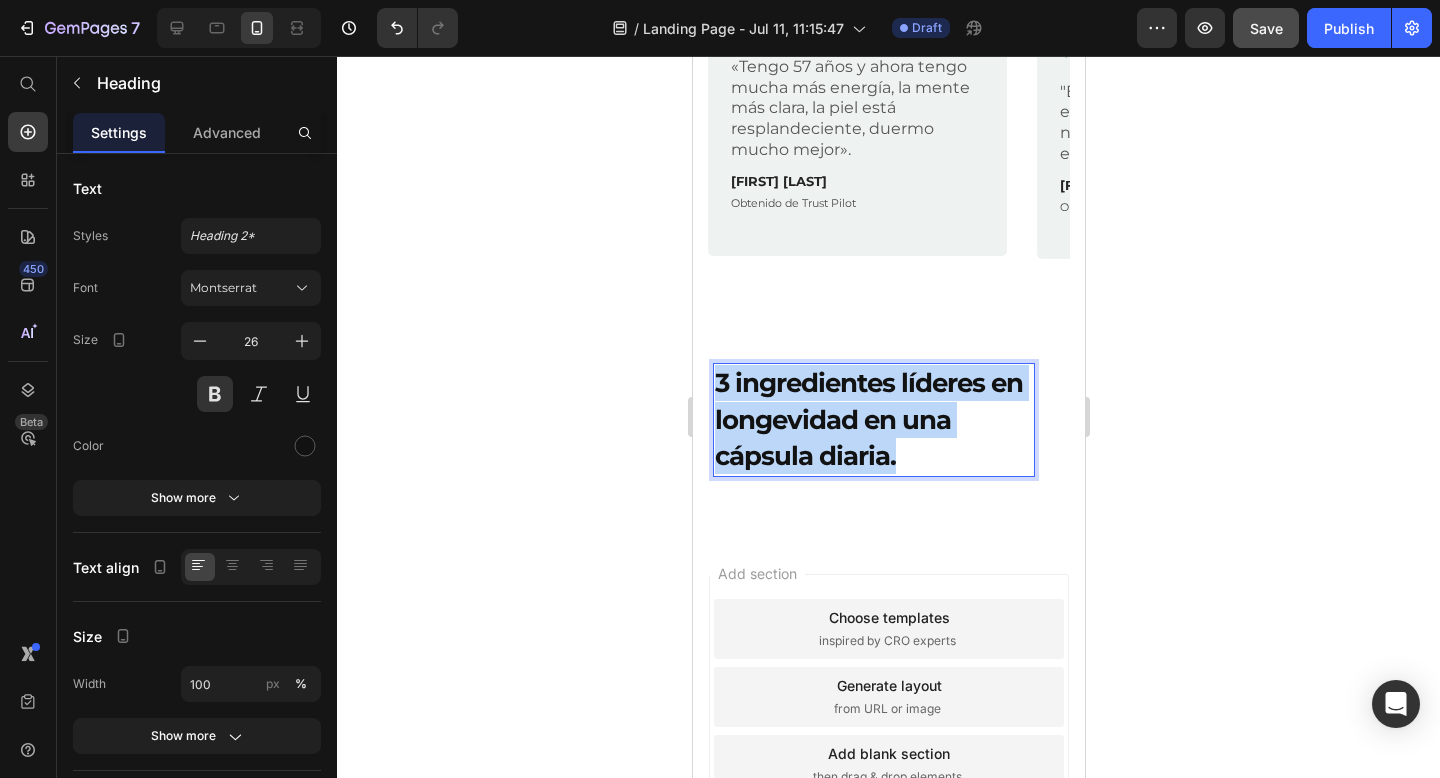 drag, startPoint x: 901, startPoint y: 454, endPoint x: 718, endPoint y: 383, distance: 196.2906 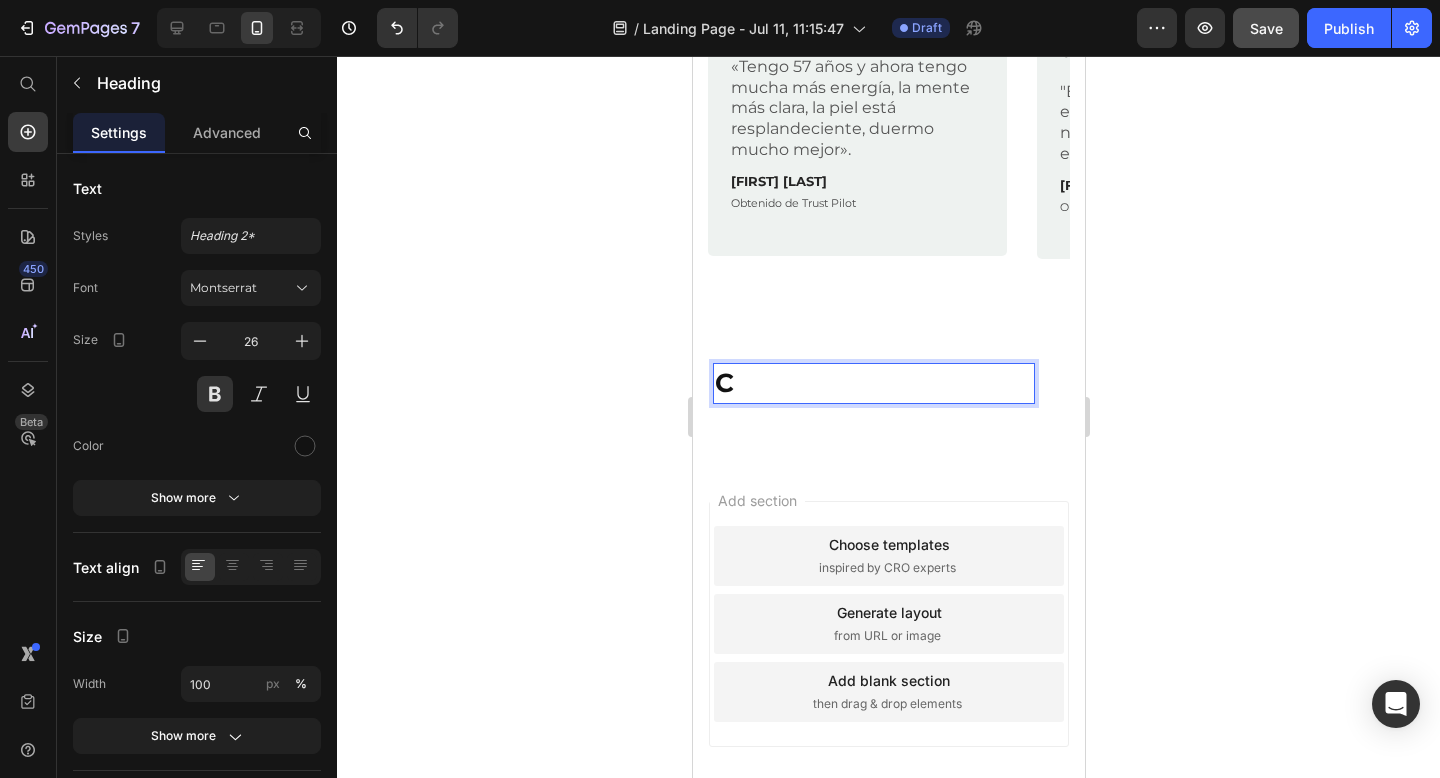 type 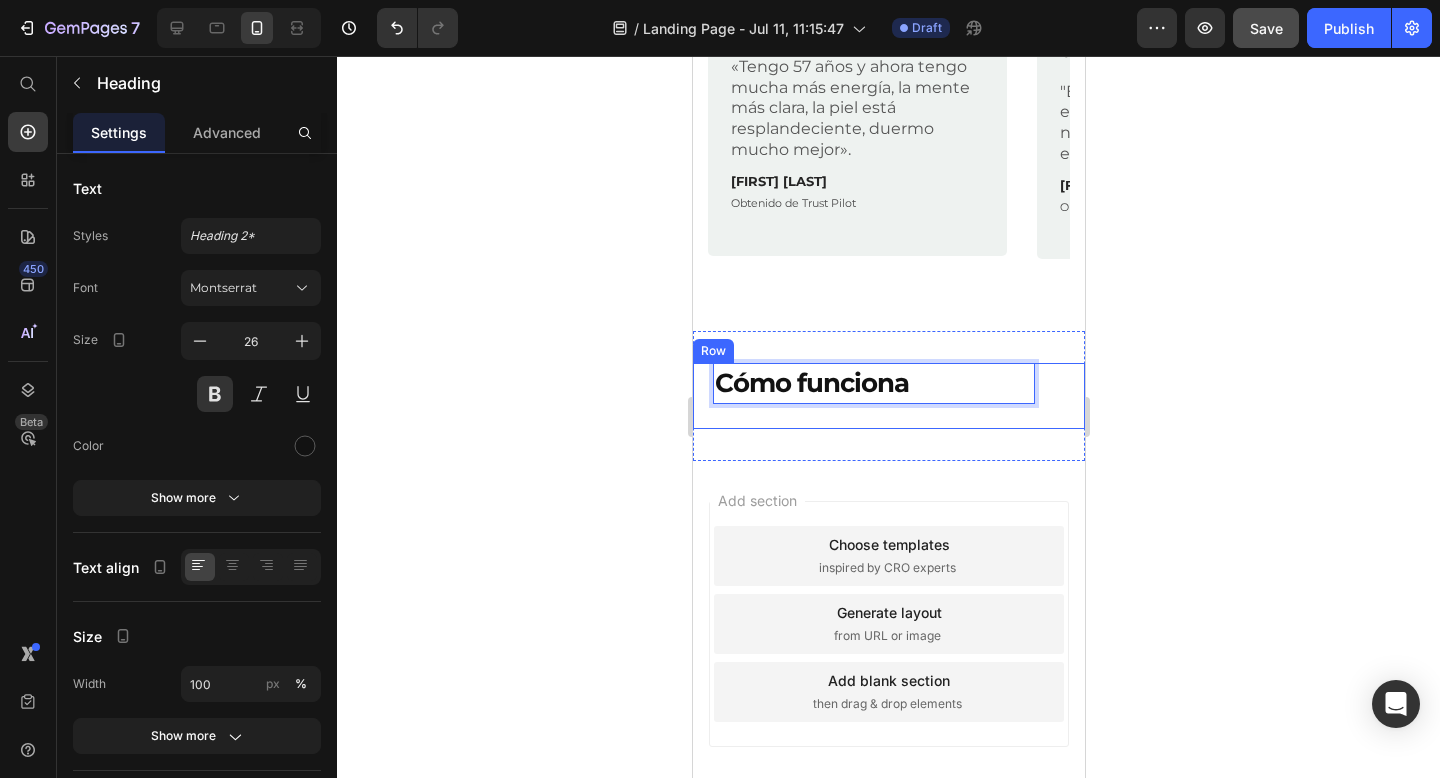 click 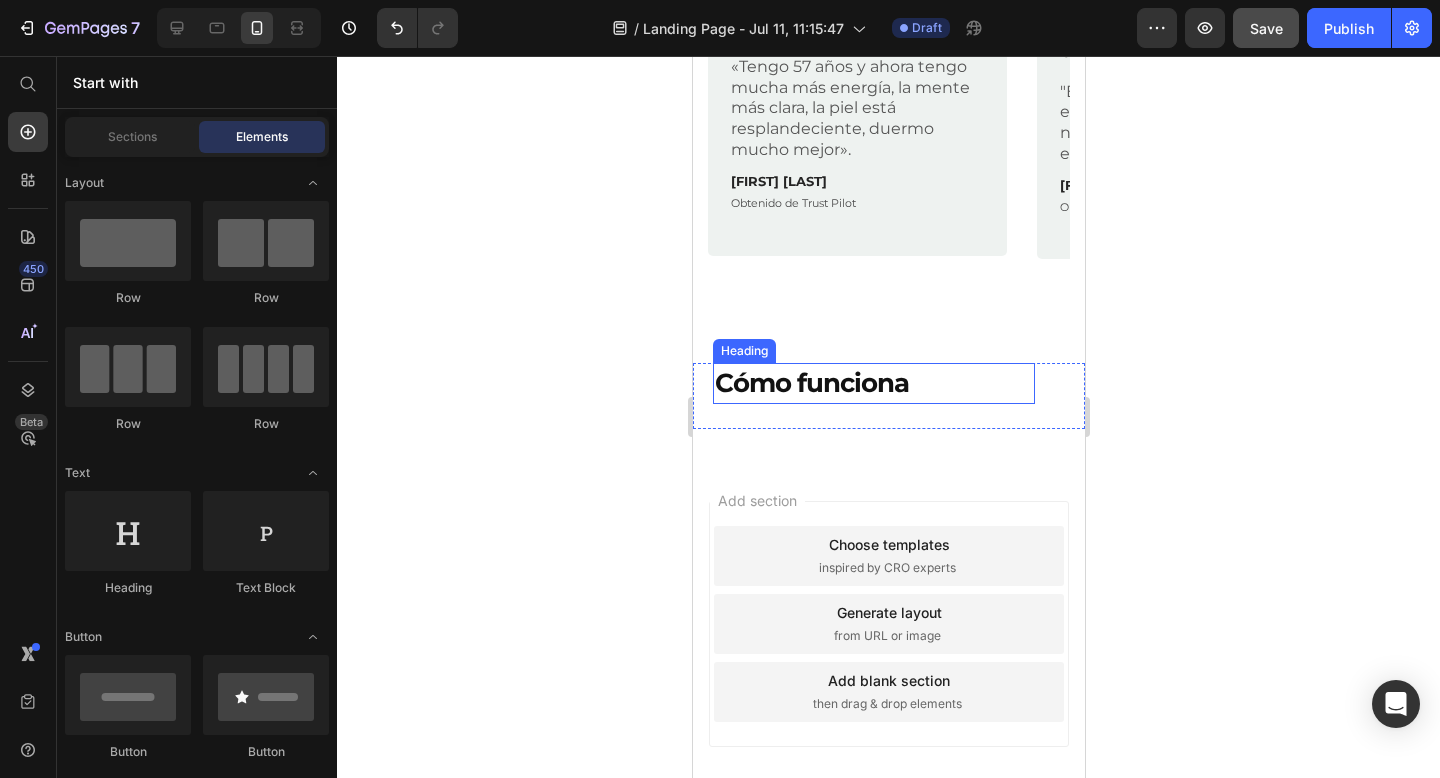 click on "Cómo funciona" at bounding box center (873, 383) 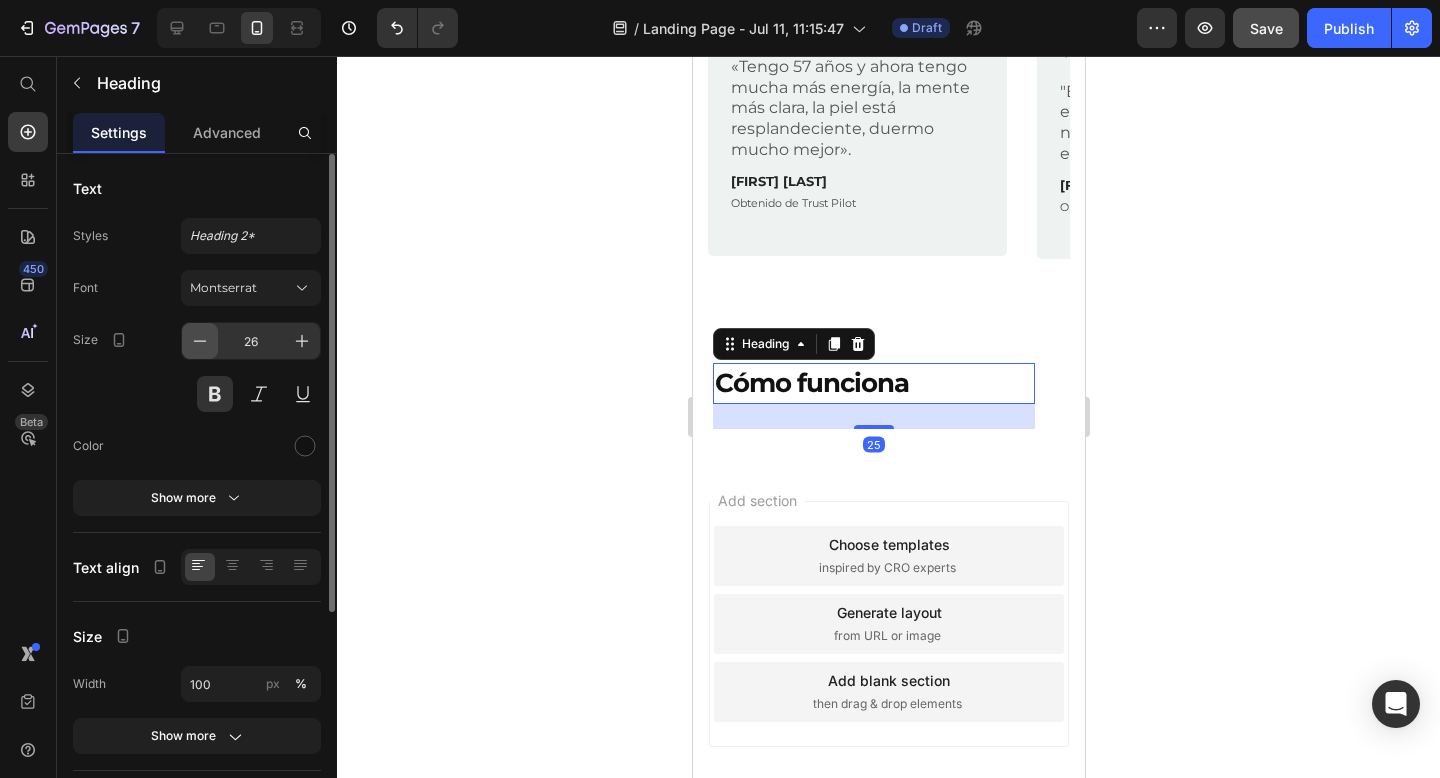 click 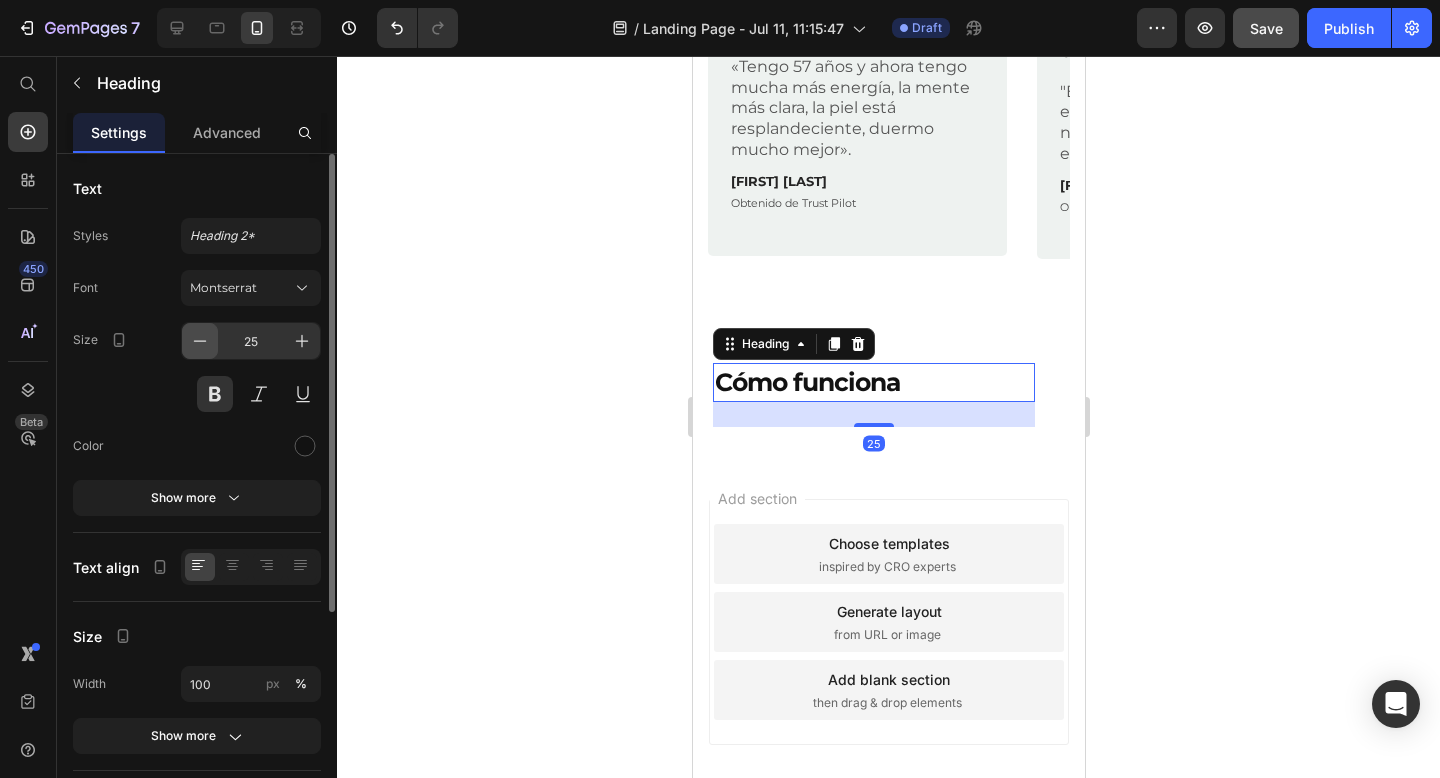 click 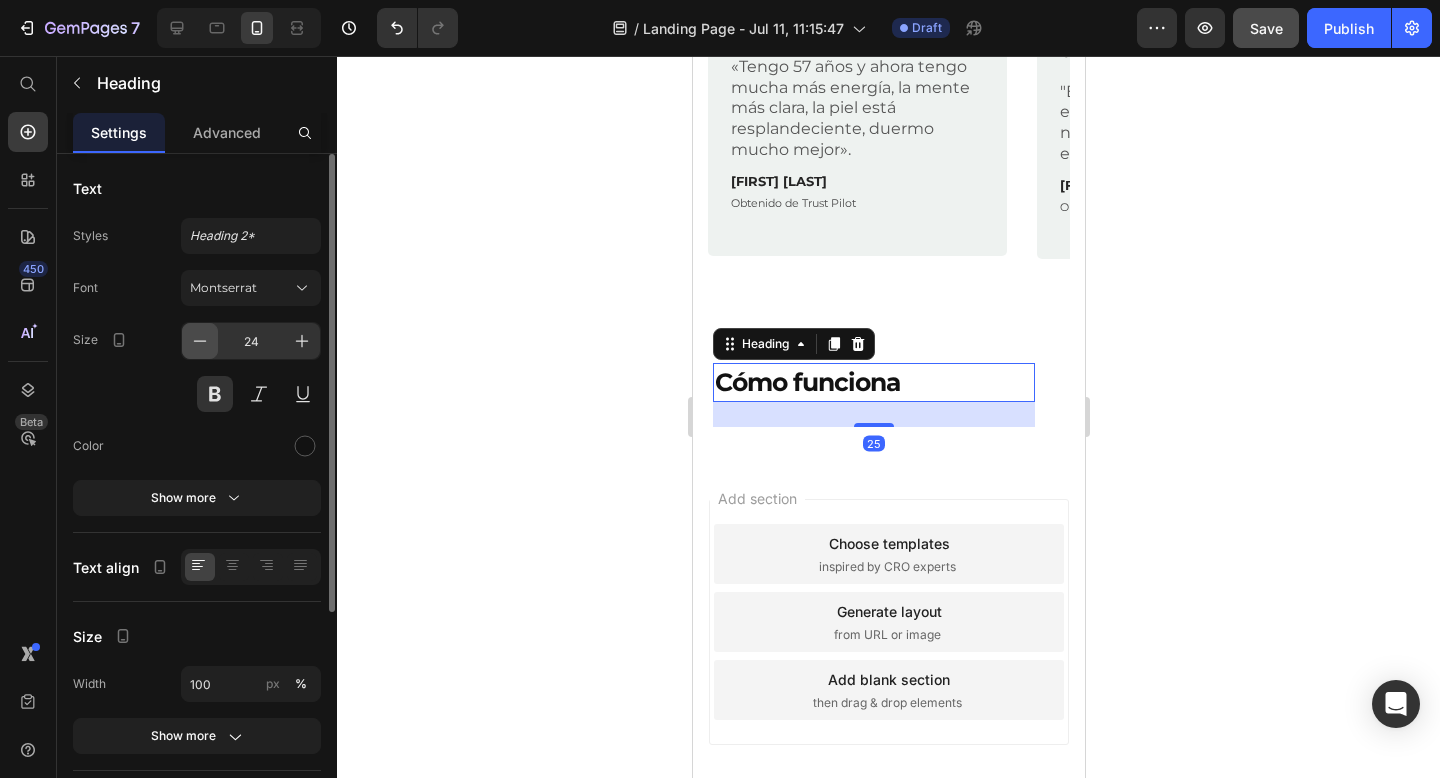 click 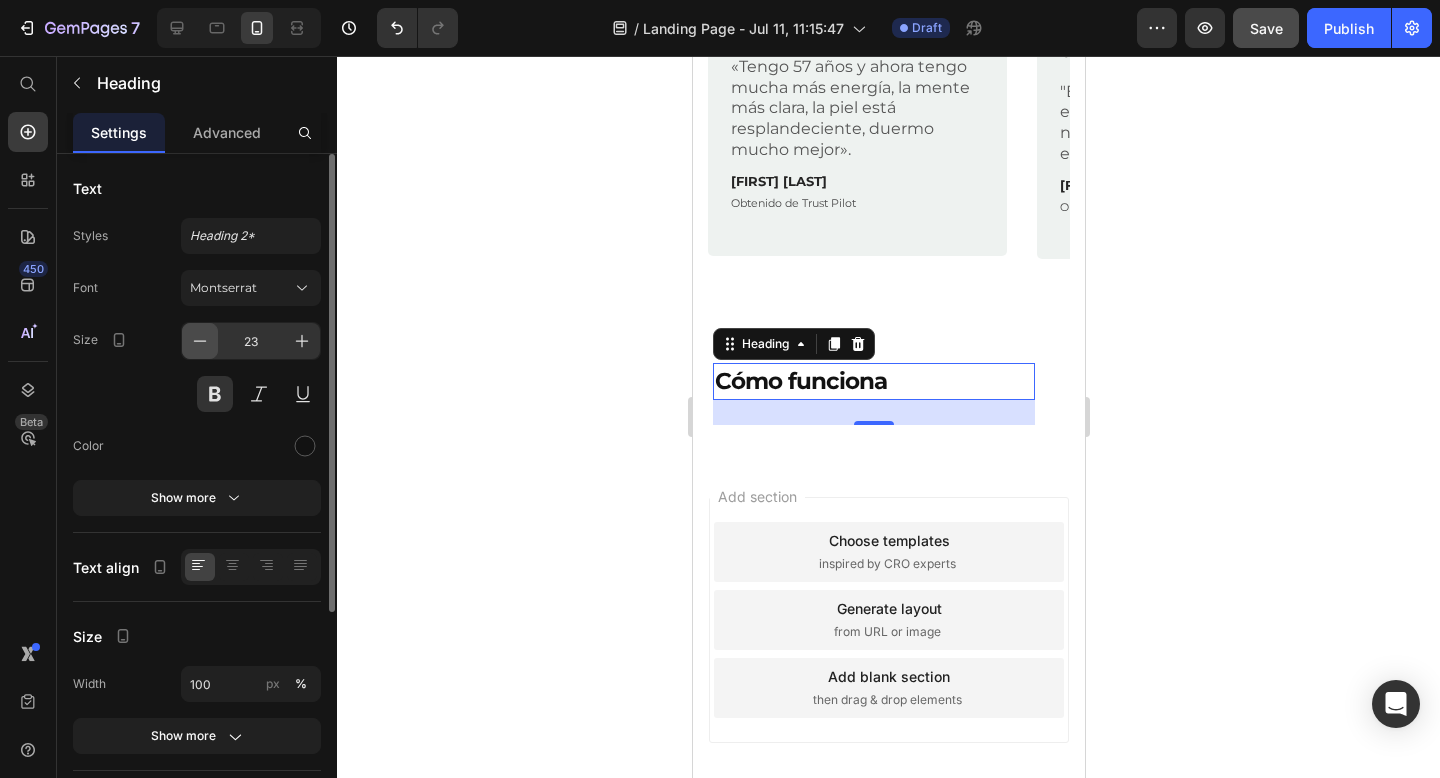 click 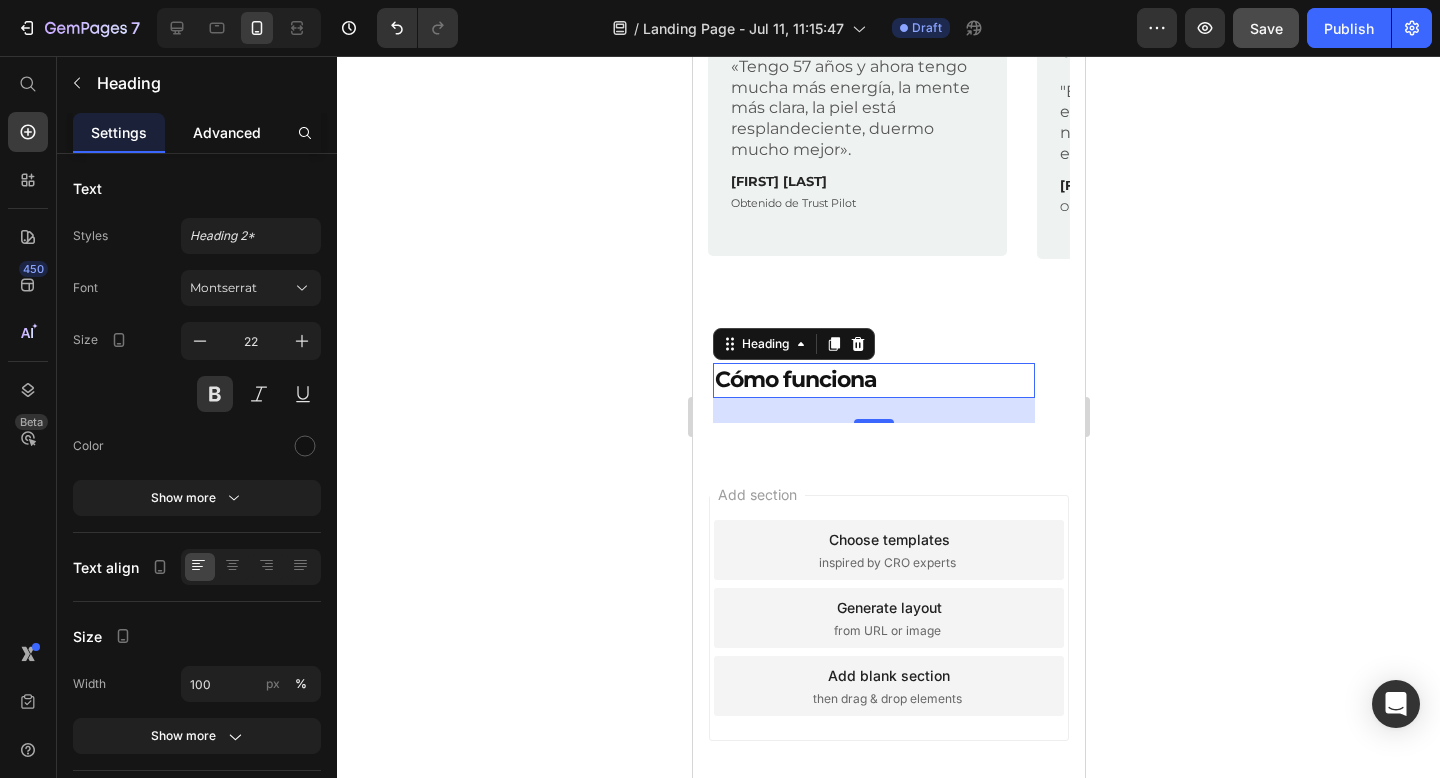 click on "Advanced" at bounding box center (227, 132) 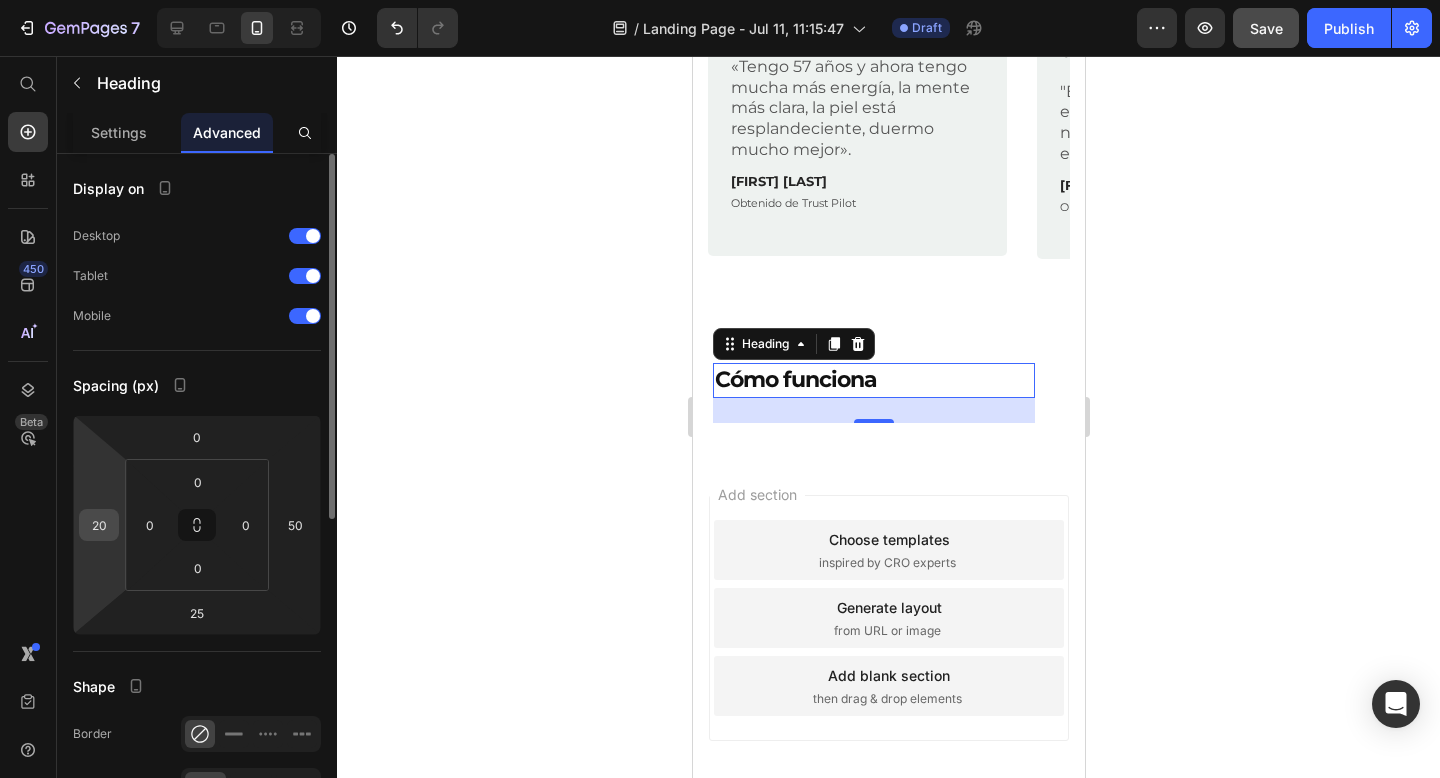 click on "20" at bounding box center (99, 525) 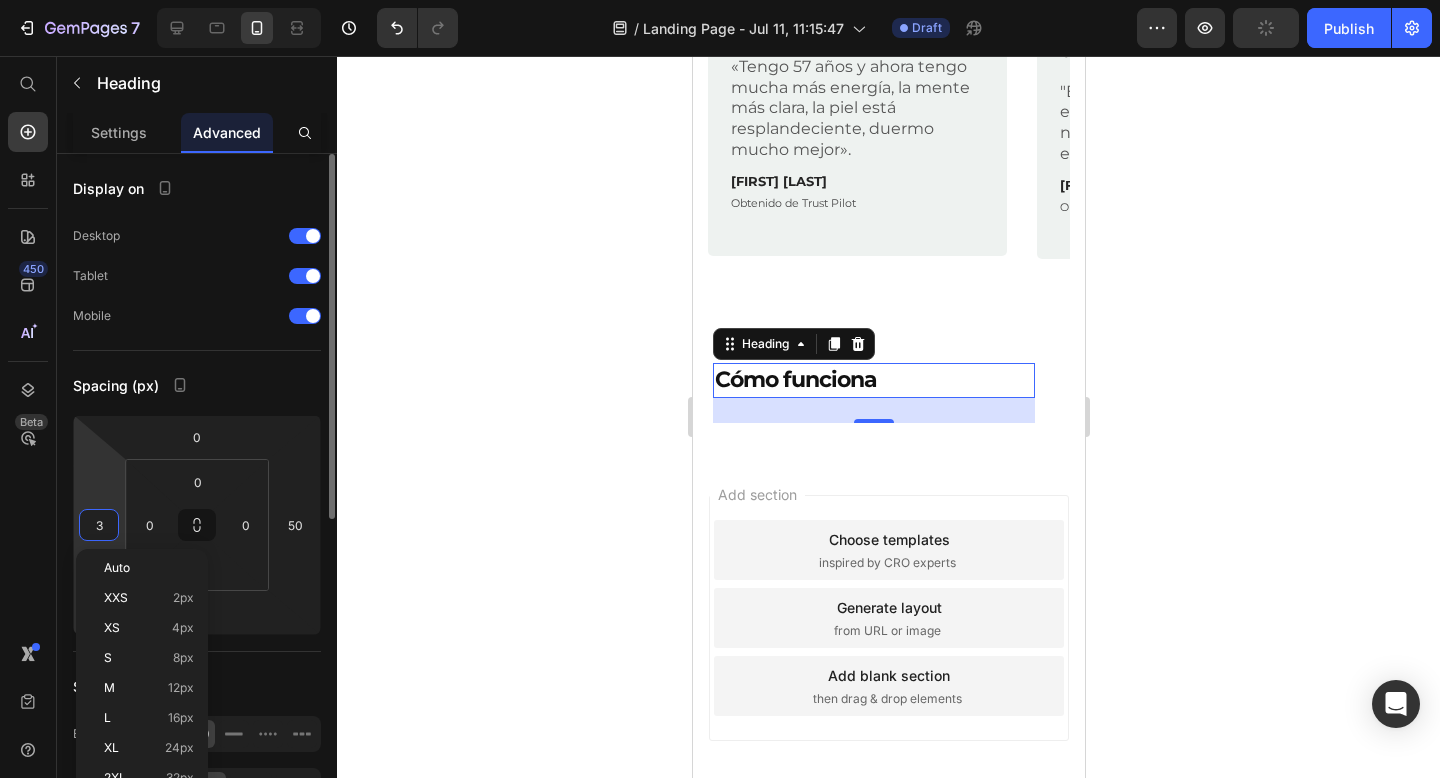 type on "30" 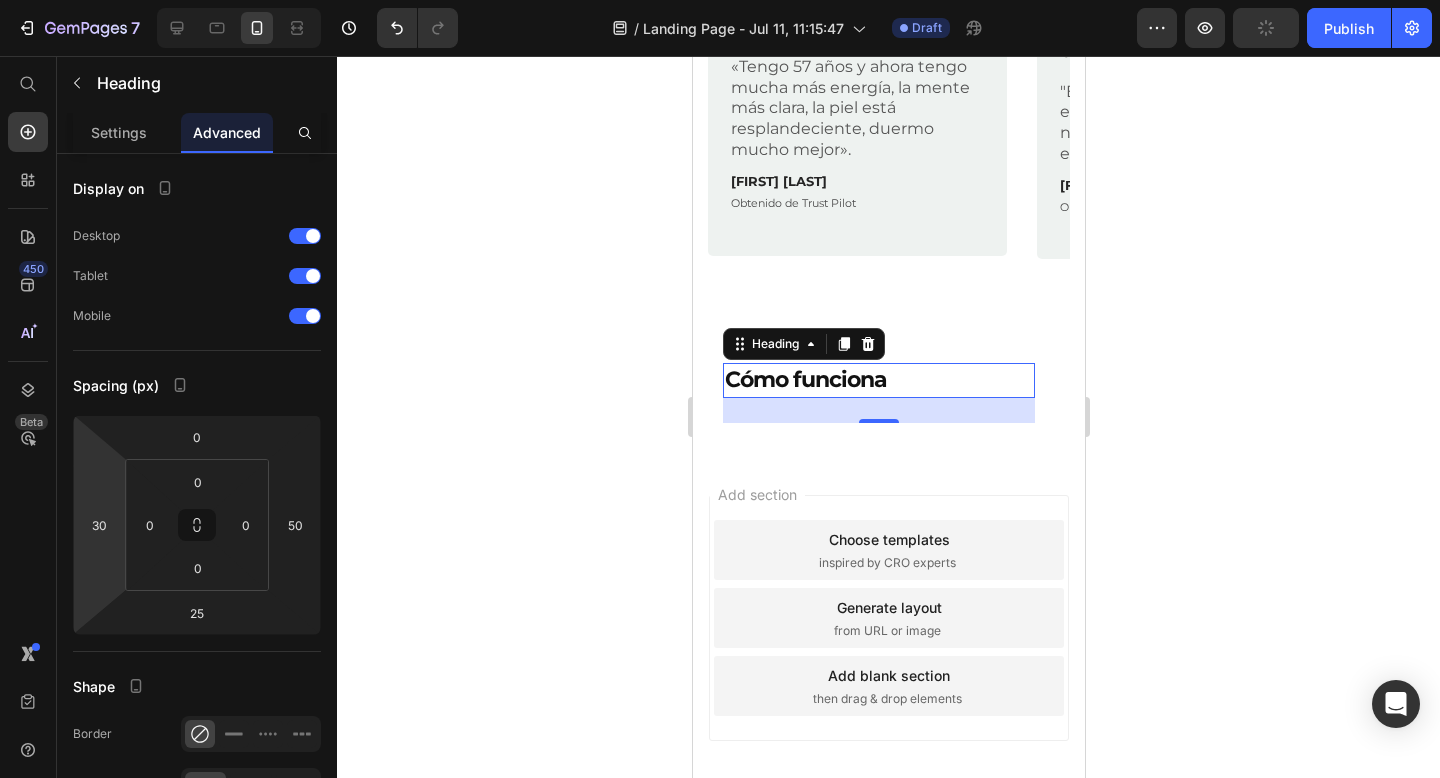 click 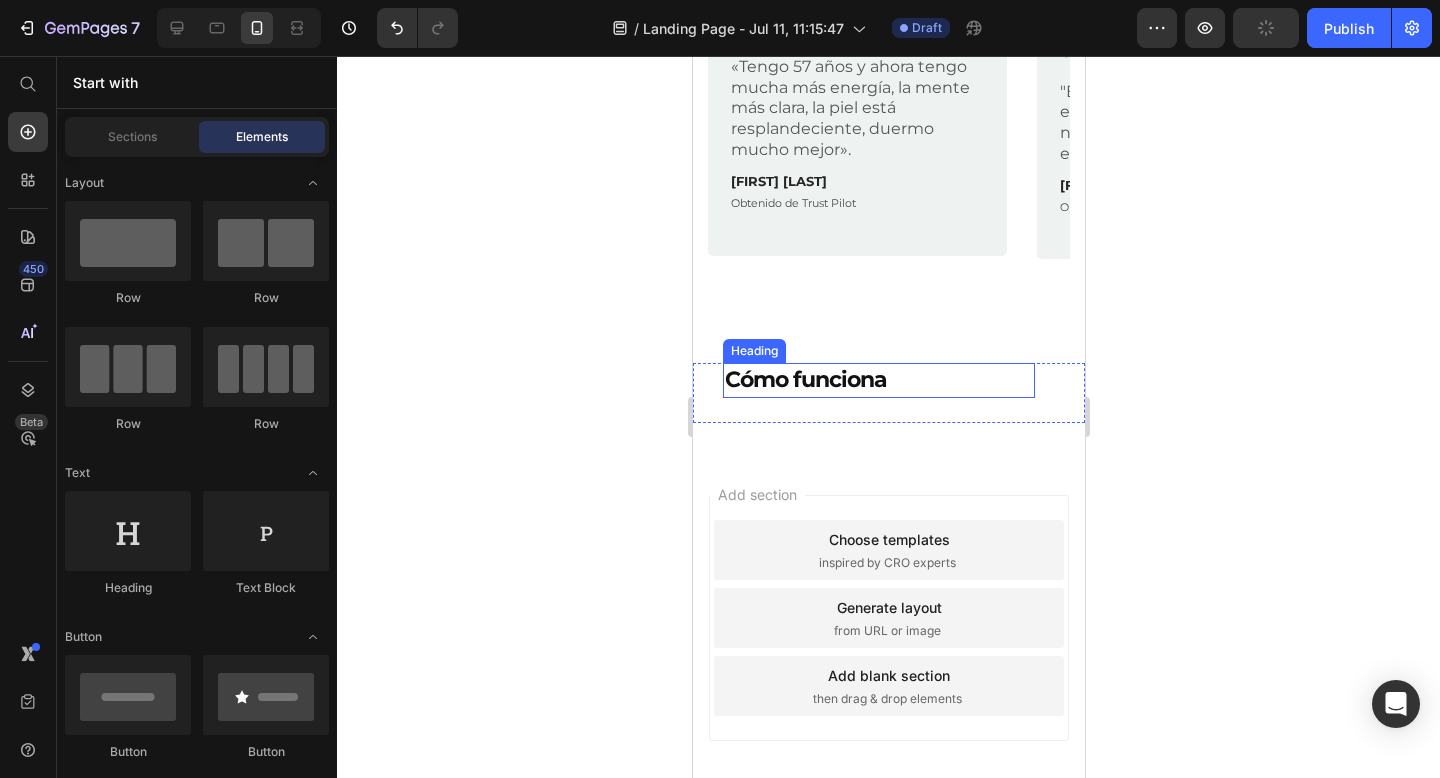 click on "Cómo funciona" at bounding box center (878, 380) 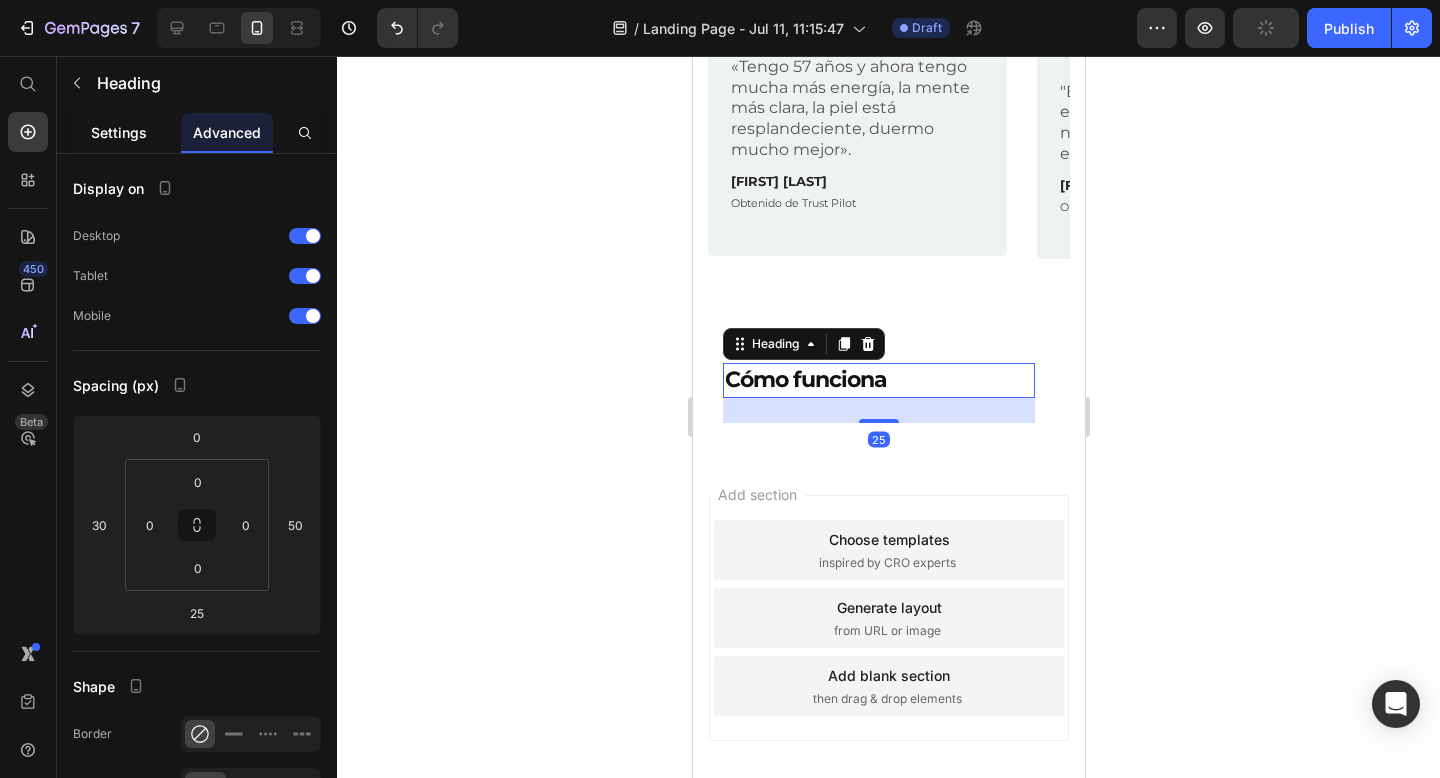 click on "Settings" at bounding box center (119, 132) 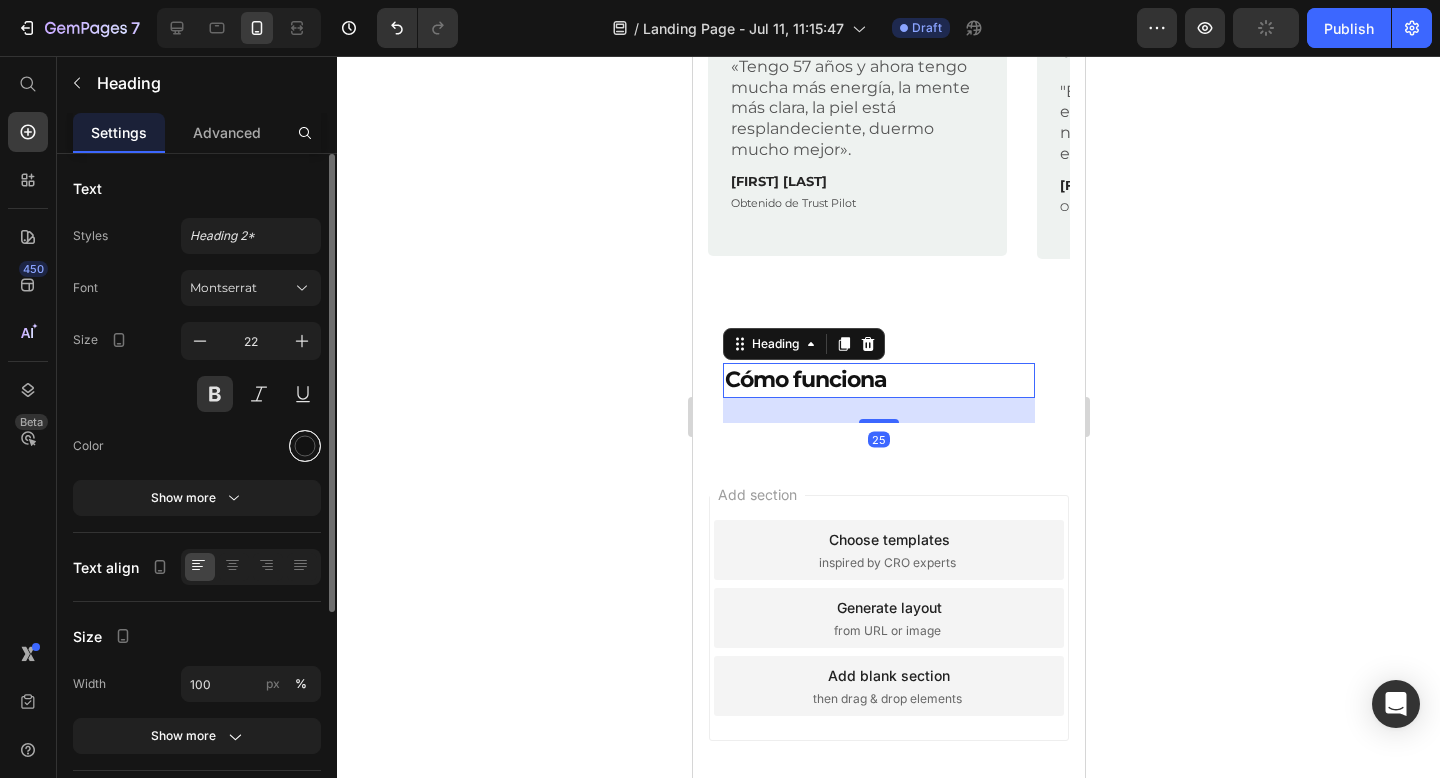 click at bounding box center (305, 446) 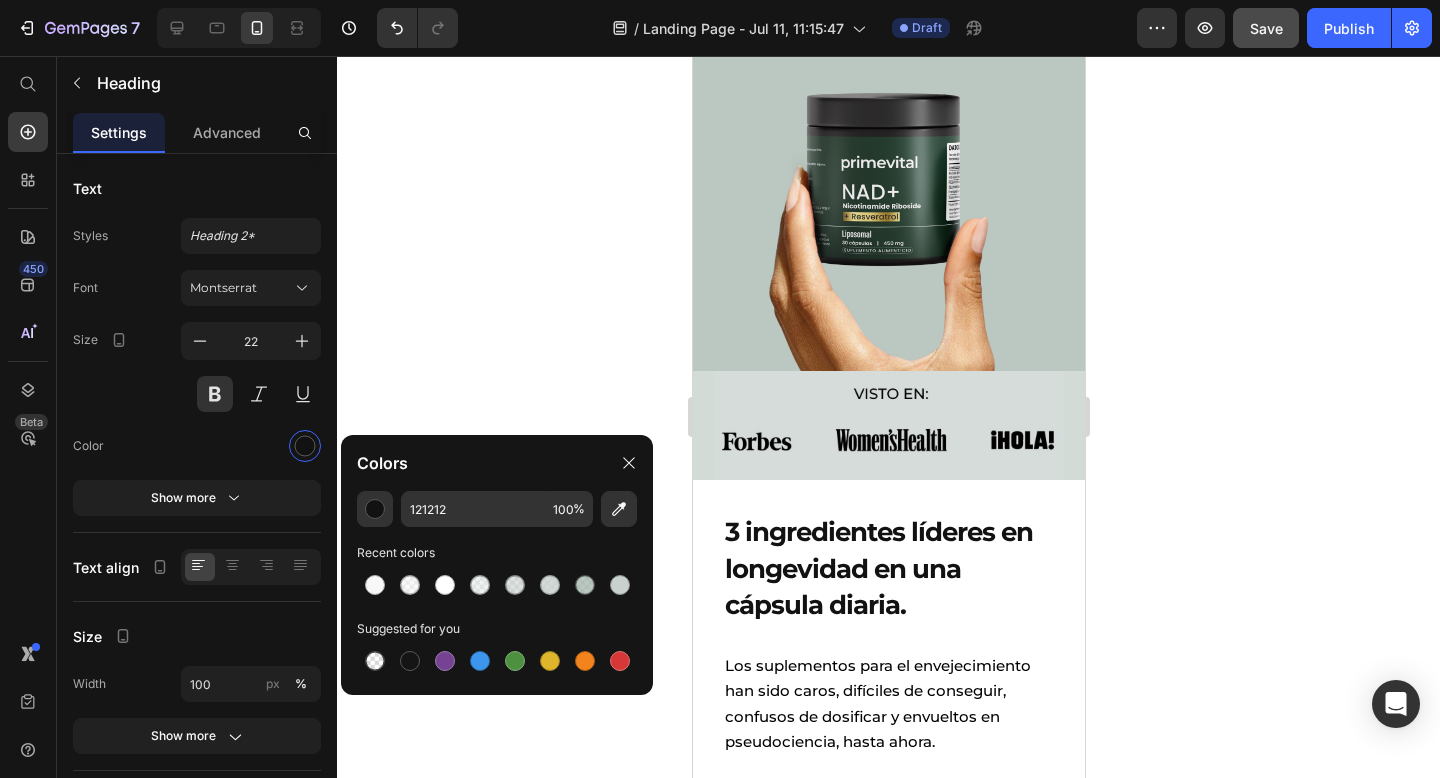 scroll, scrollTop: 208, scrollLeft: 0, axis: vertical 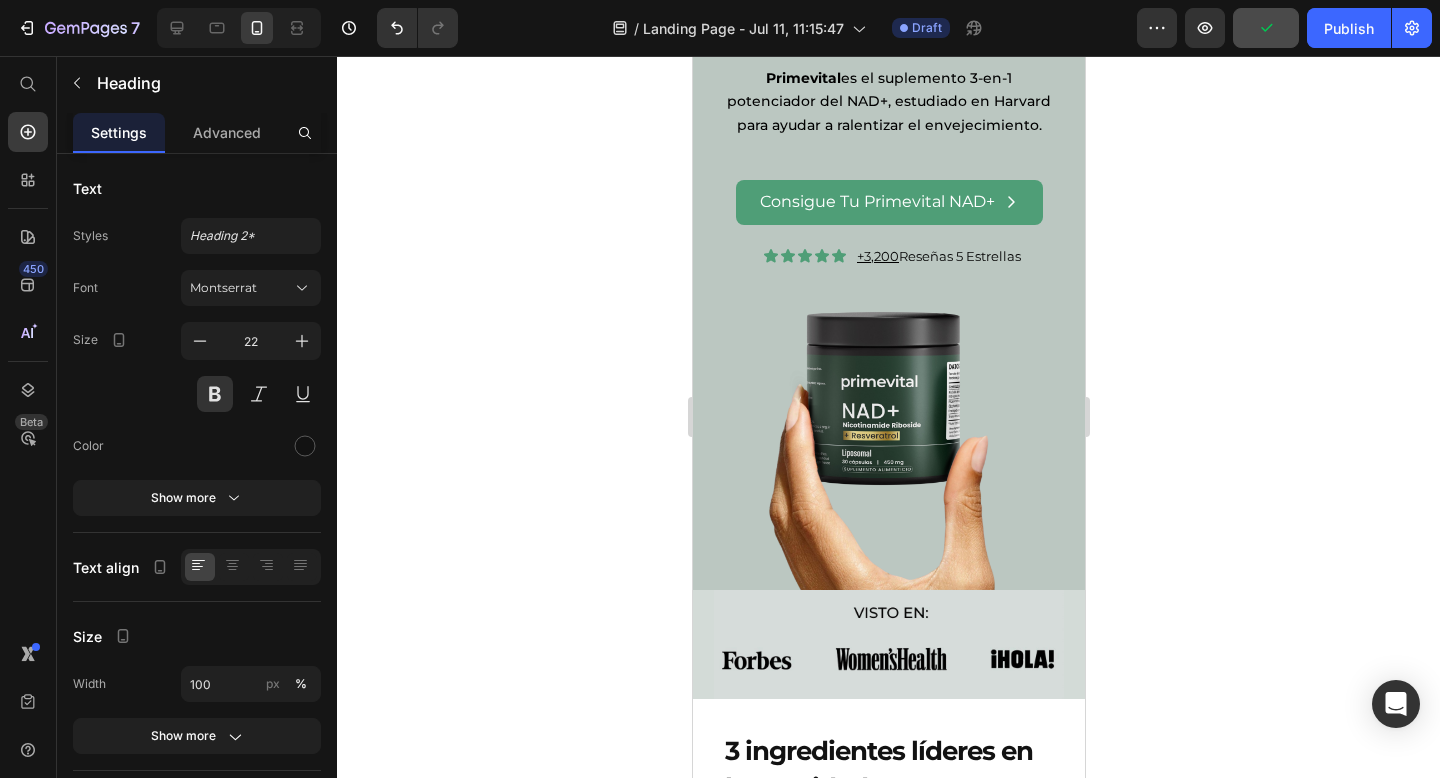 click at bounding box center [125, 56] 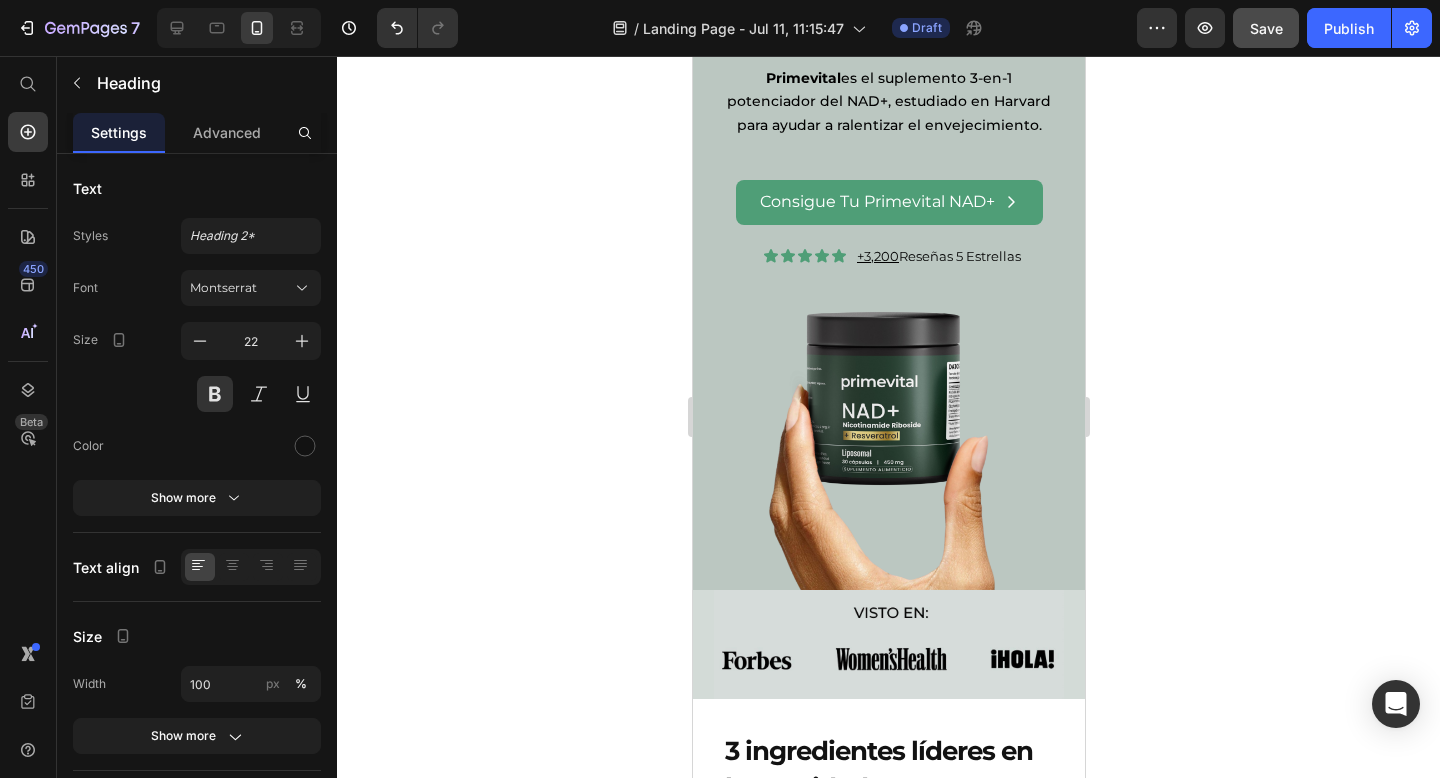 click at bounding box center [125, 56] 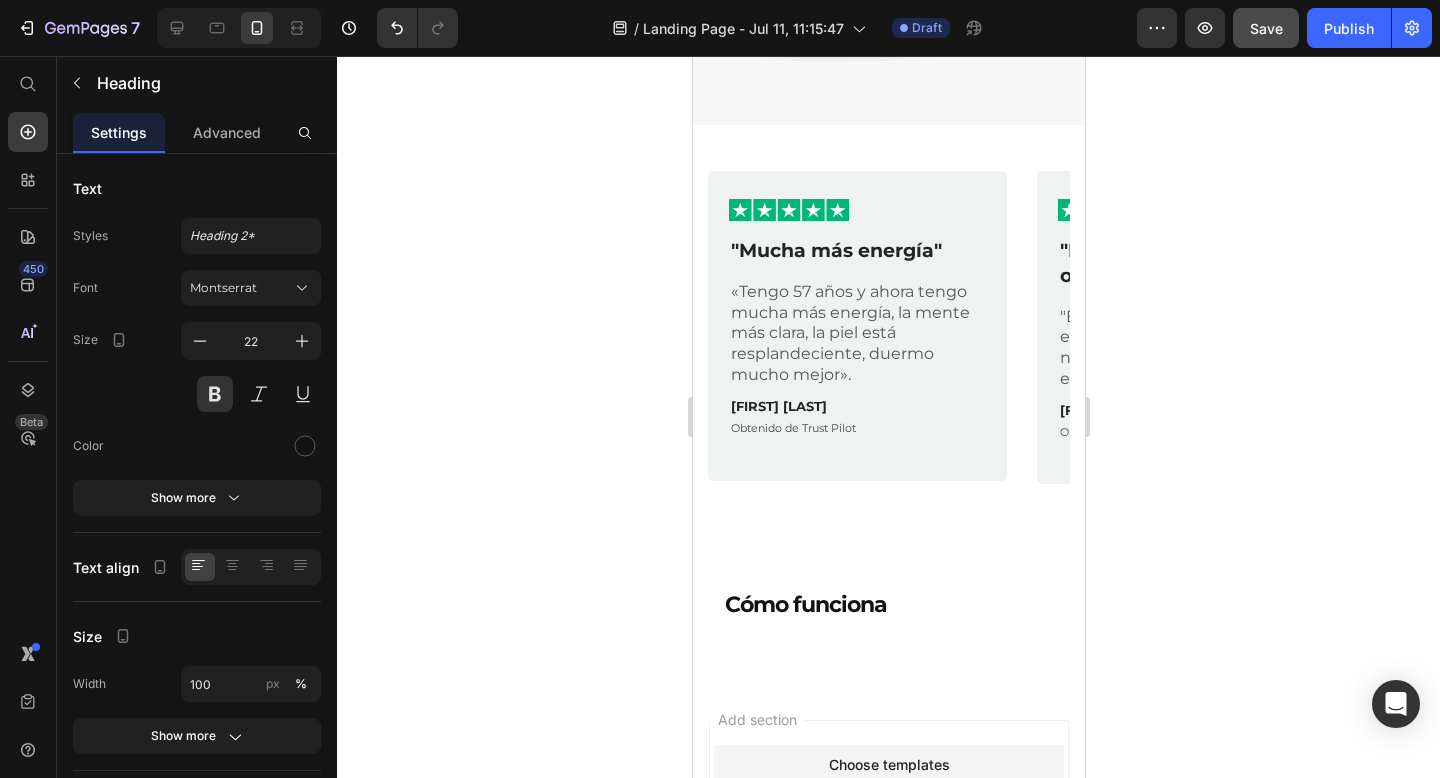 scroll, scrollTop: 1646, scrollLeft: 0, axis: vertical 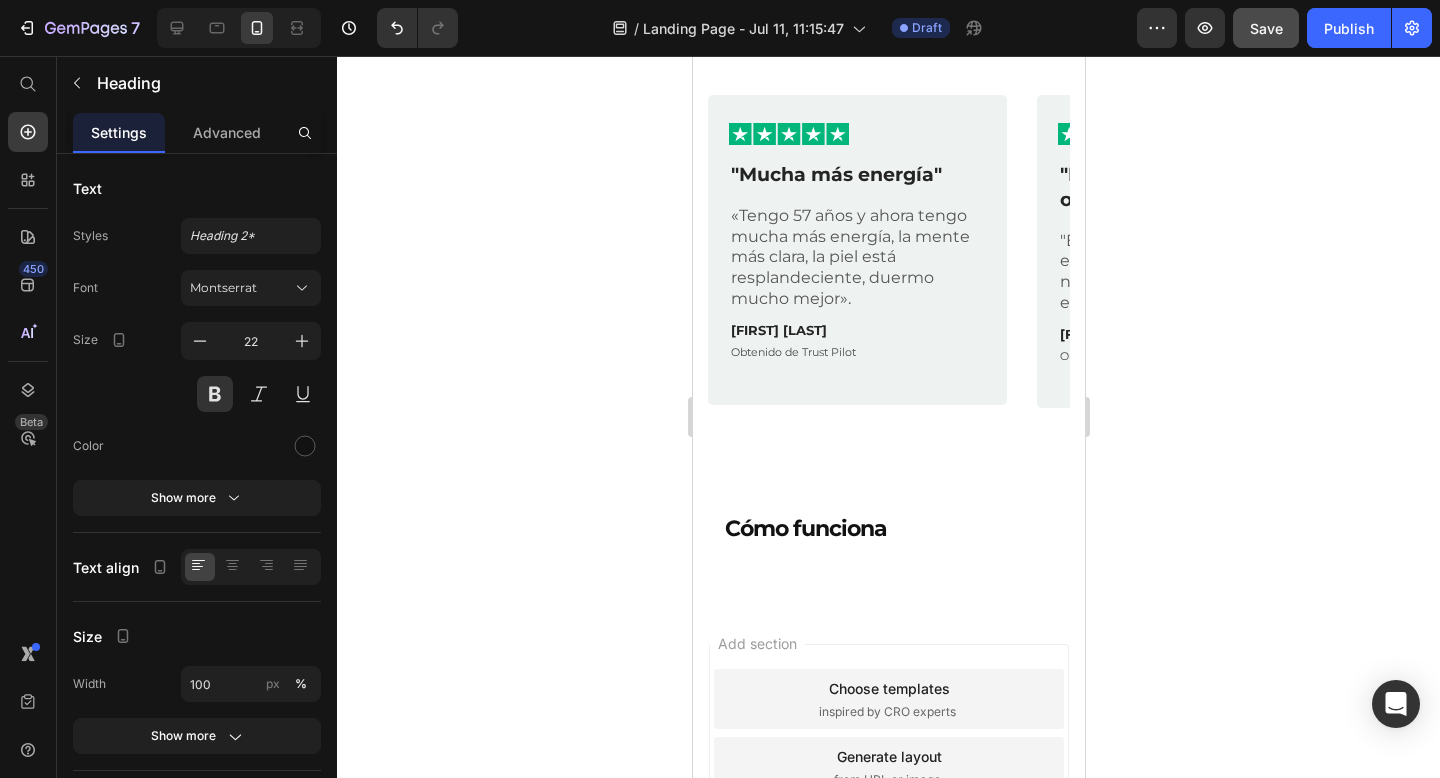 click on "Cómo funciona" at bounding box center [878, 529] 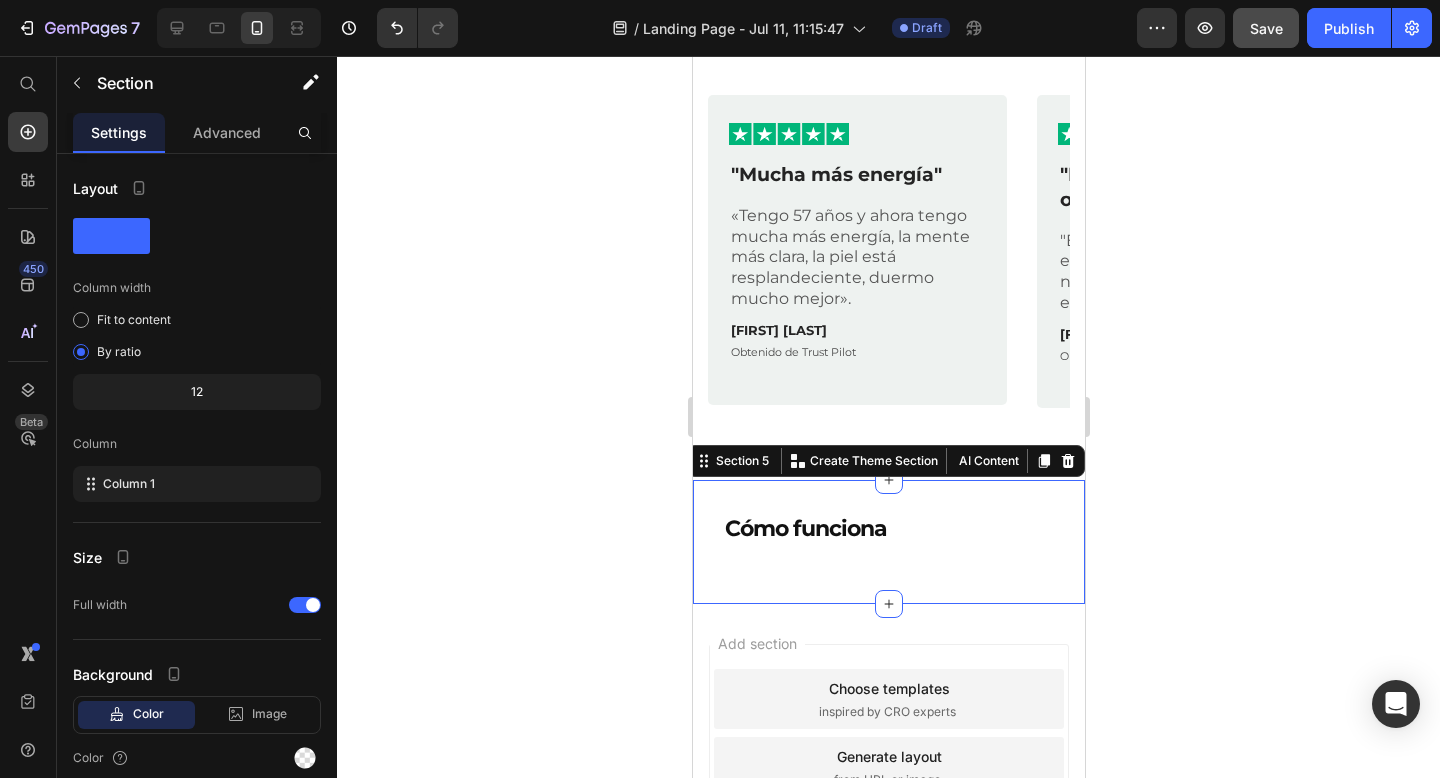 click on "Cómo funciona Heading Row Section 5   You can create reusable sections Create Theme Section AI Content Write with GemAI What would you like to describe here? Tone and Voice Persuasive Product PRIMEVITAL NAD+ Show more Generate" at bounding box center (888, 542) 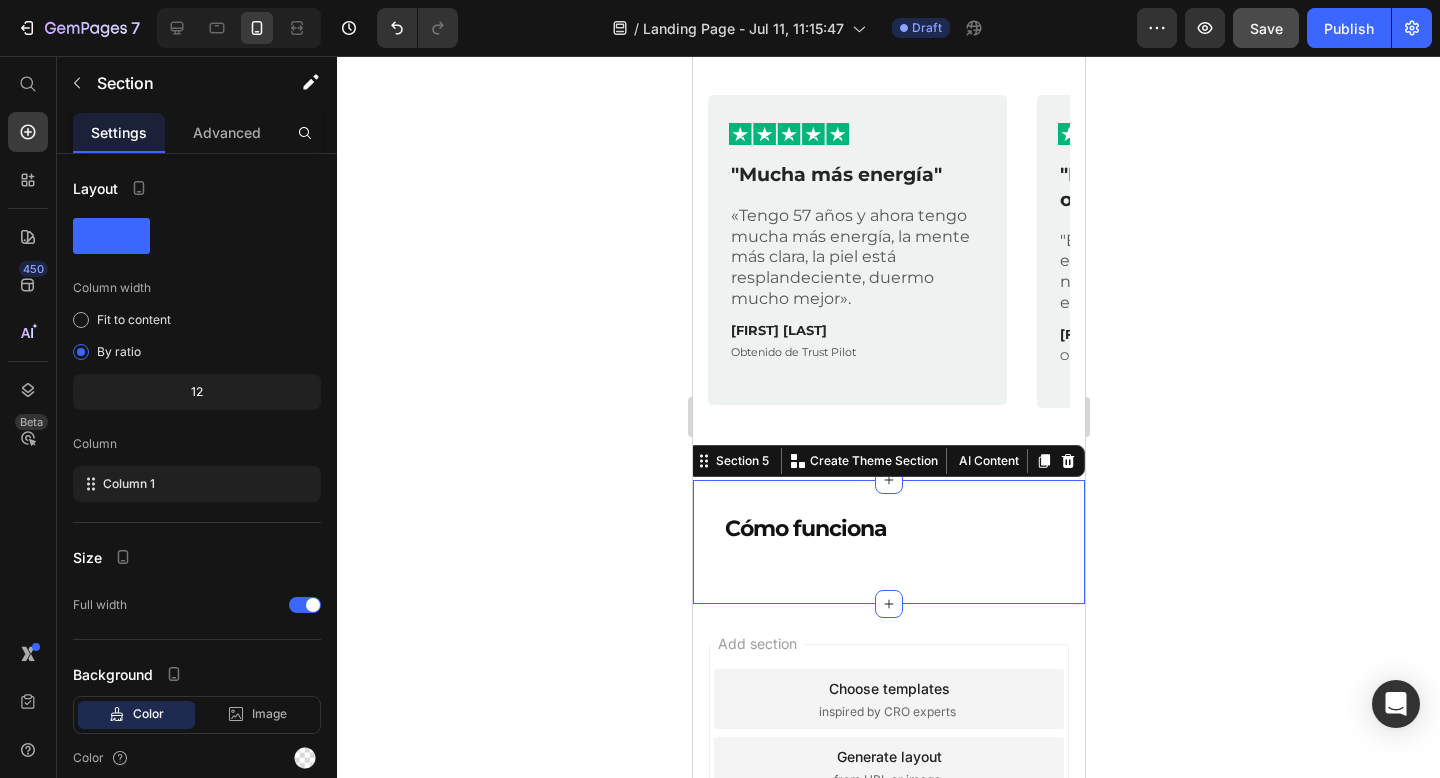 click 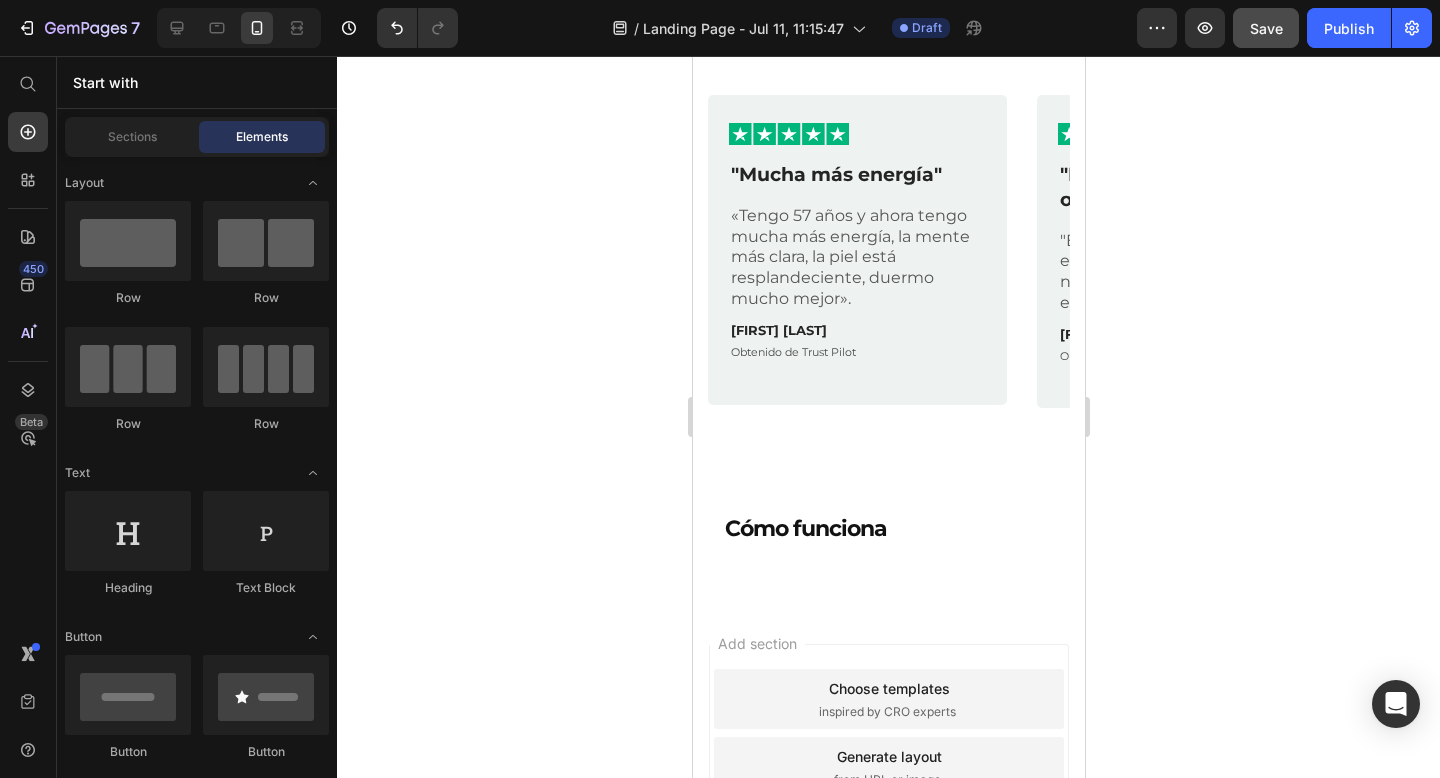 click on "X" at bounding box center (5, 12) 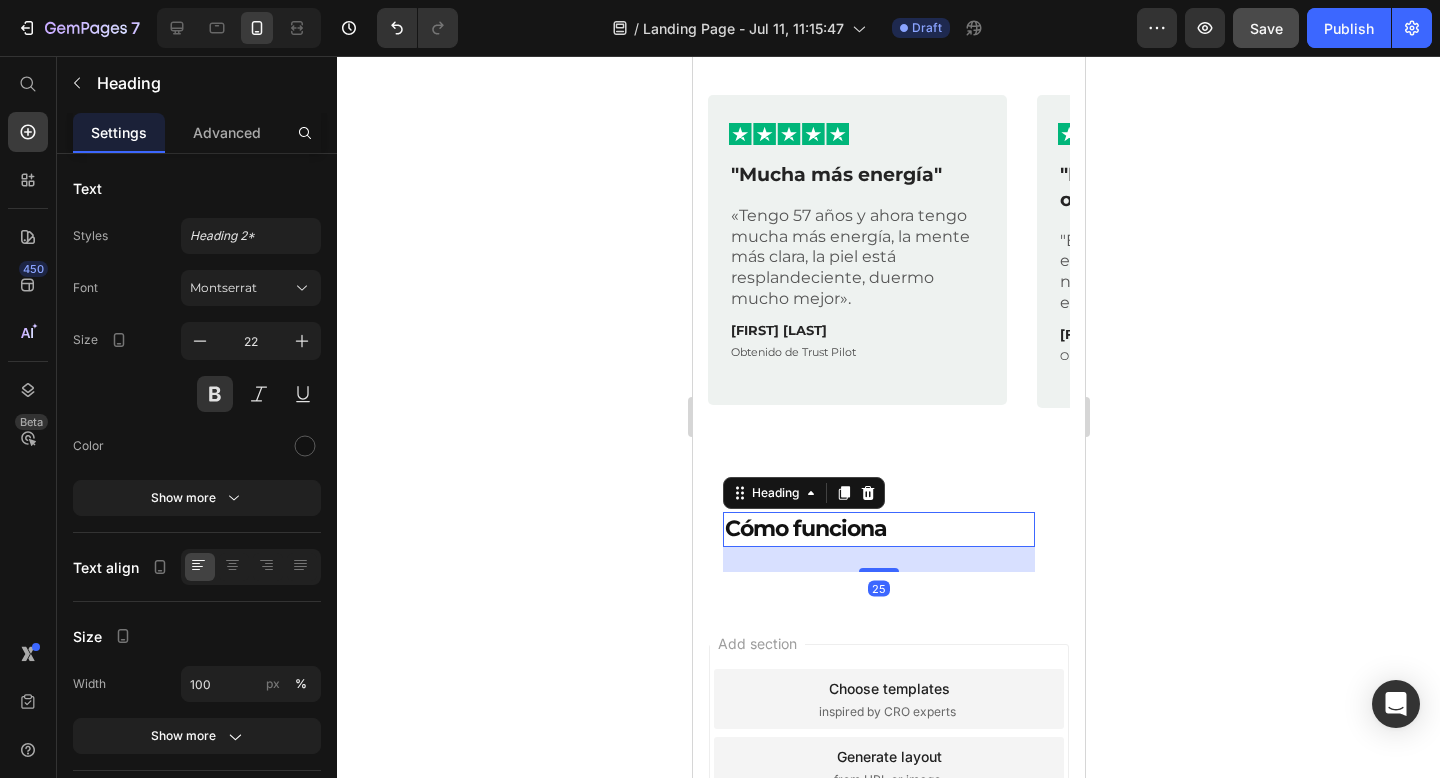 click on "Cómo funciona" at bounding box center [878, 529] 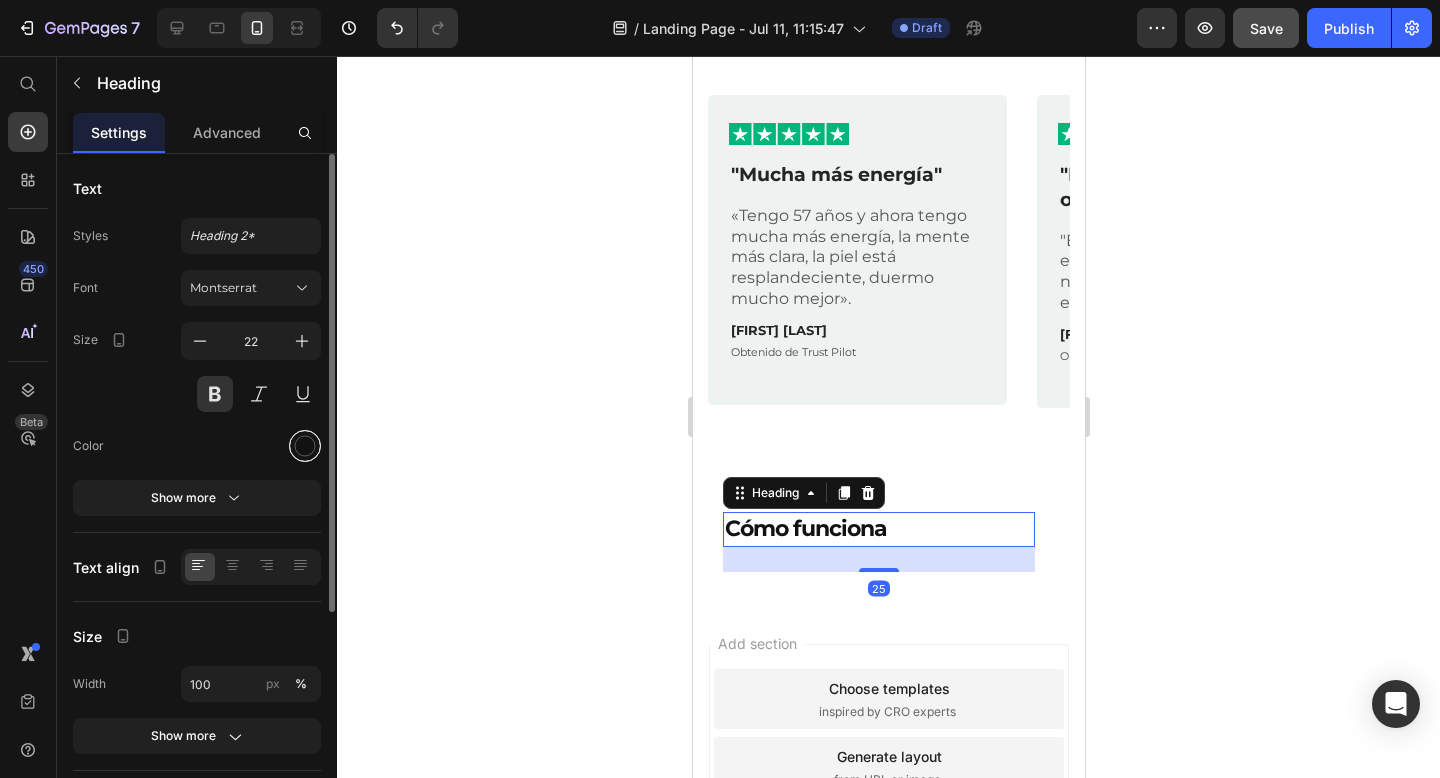 click at bounding box center [305, 446] 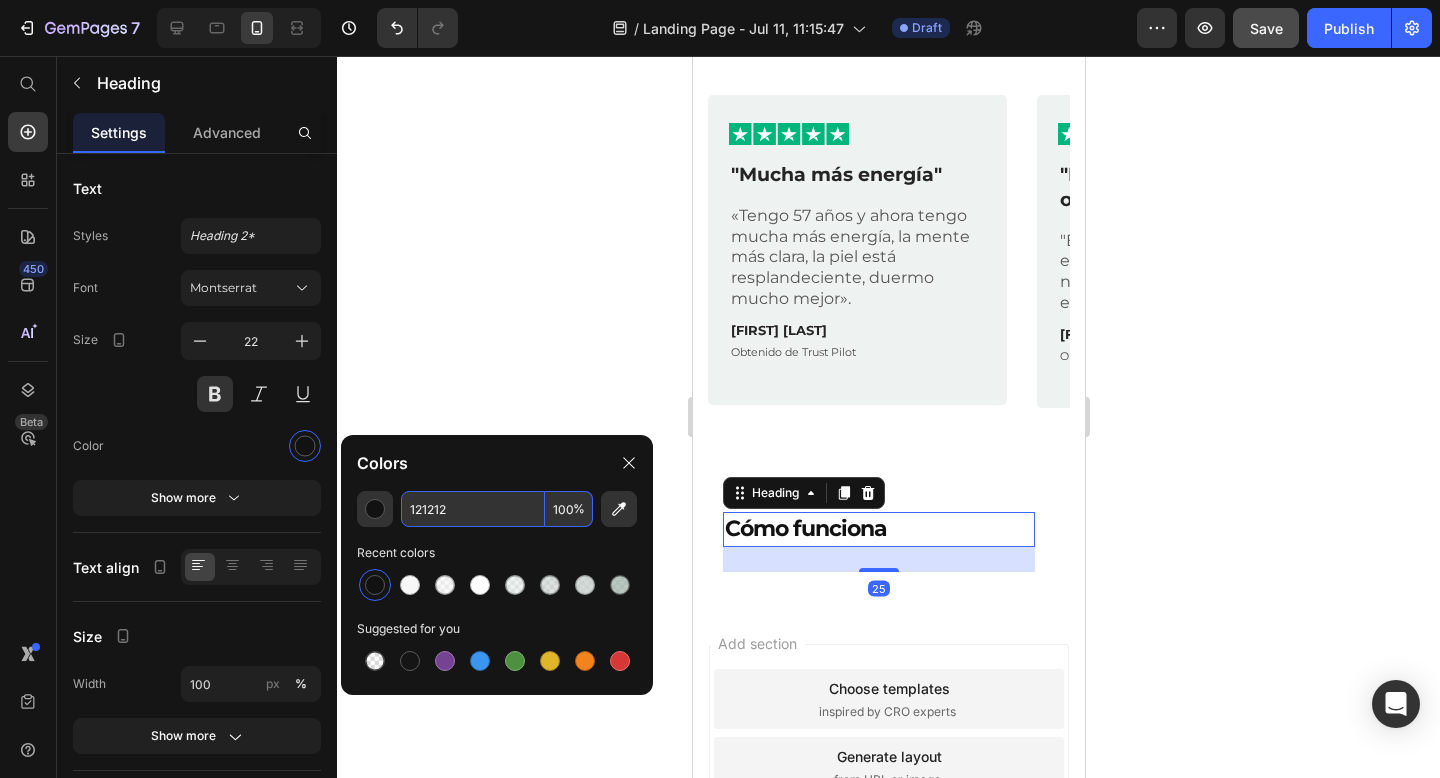 click on "121212" at bounding box center [473, 509] 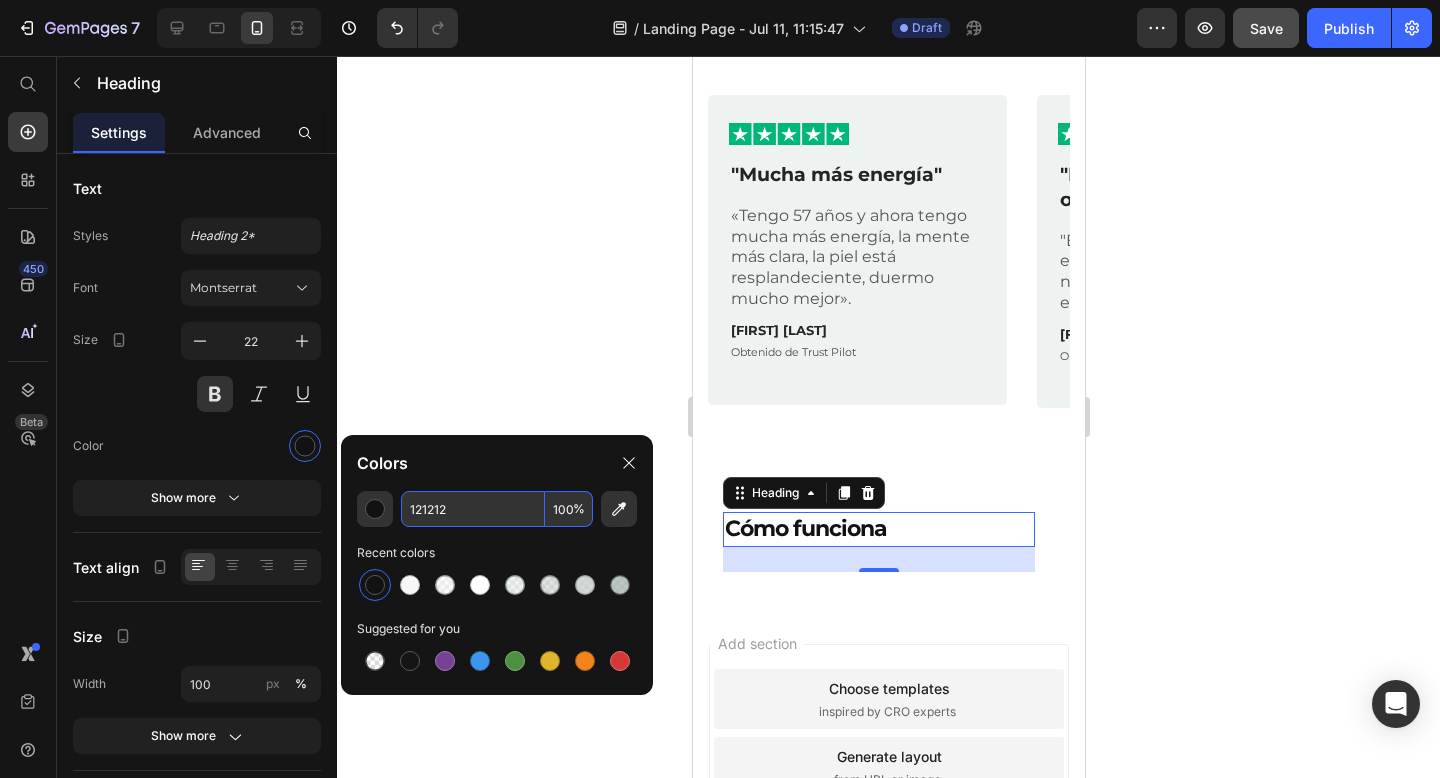 paste on "#4f9e77" 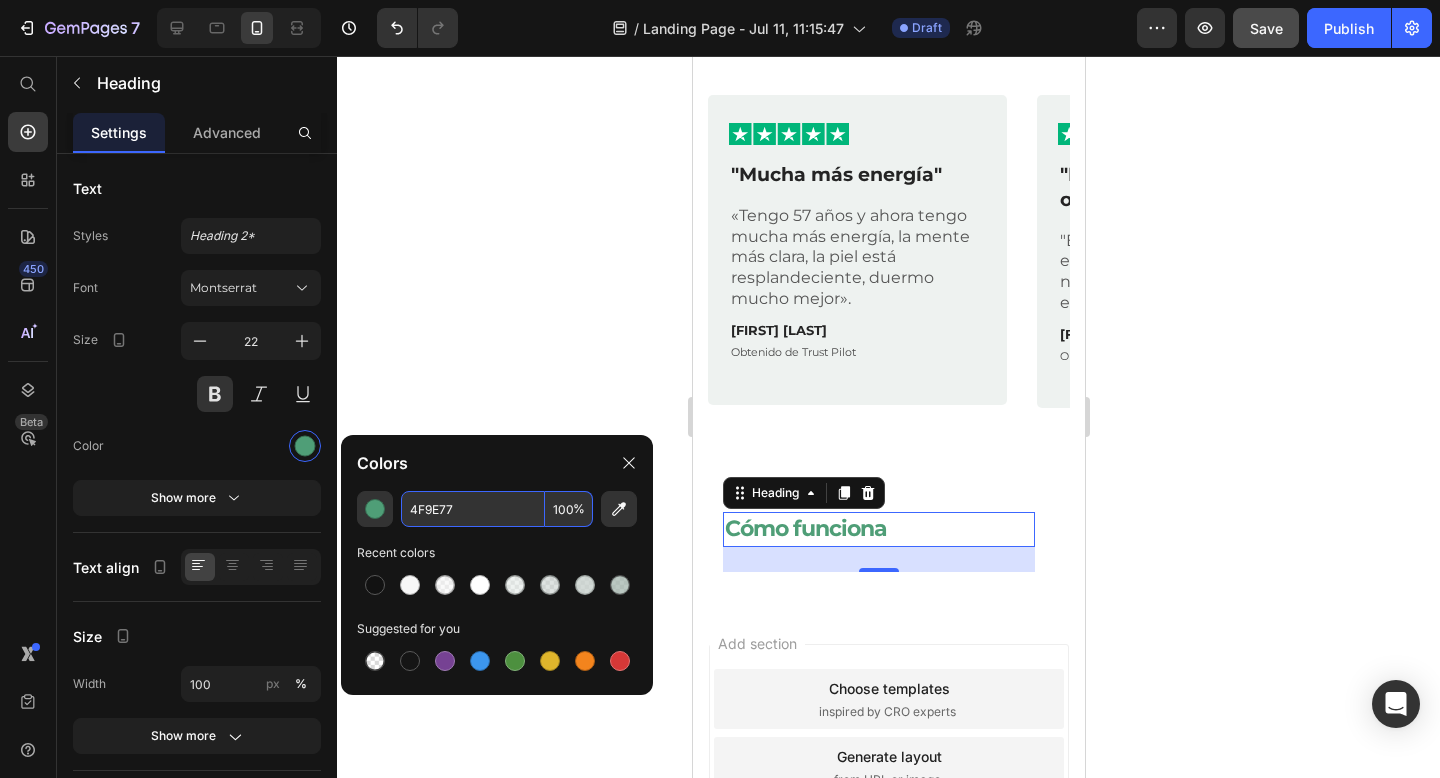 type on "4F9E77" 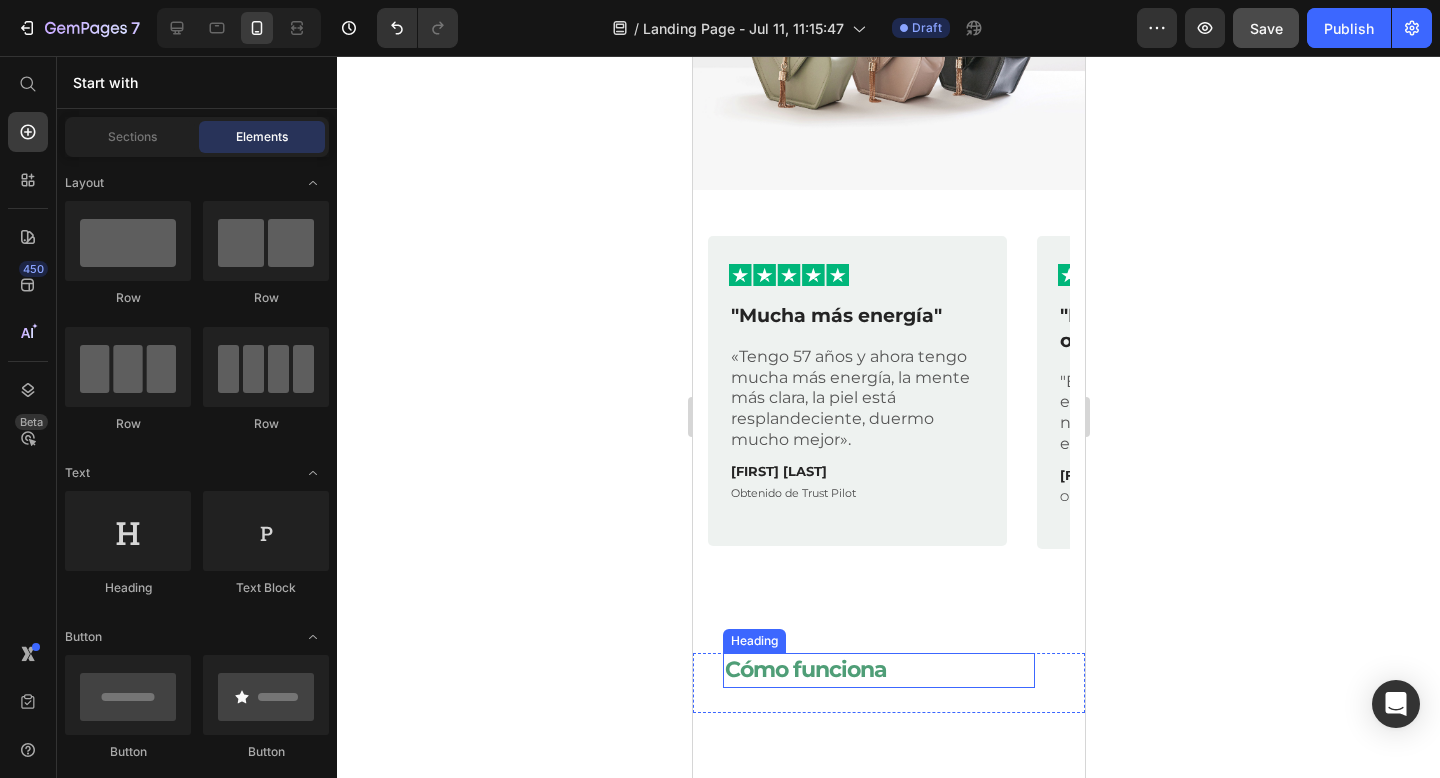scroll, scrollTop: 1520, scrollLeft: 0, axis: vertical 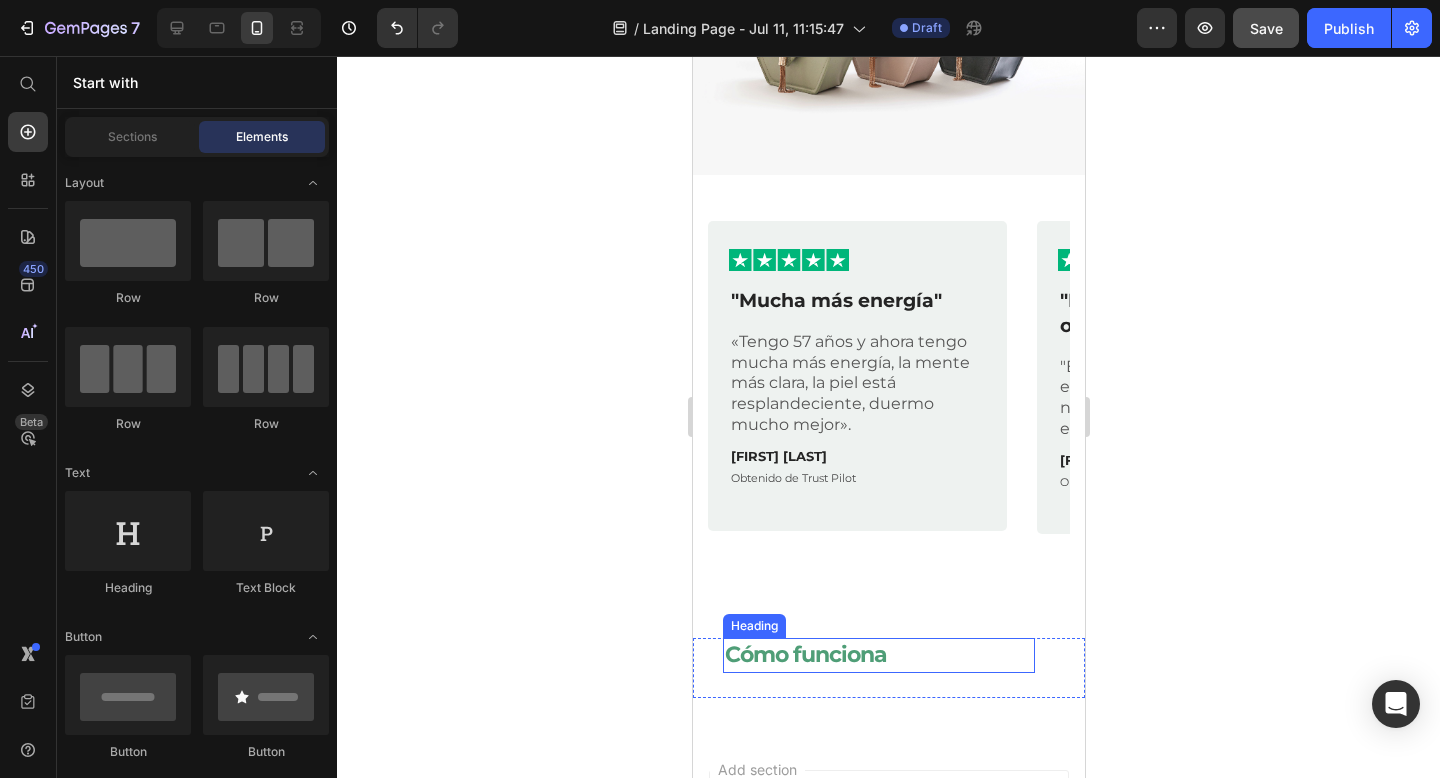 click on "Cómo funciona" at bounding box center [878, 655] 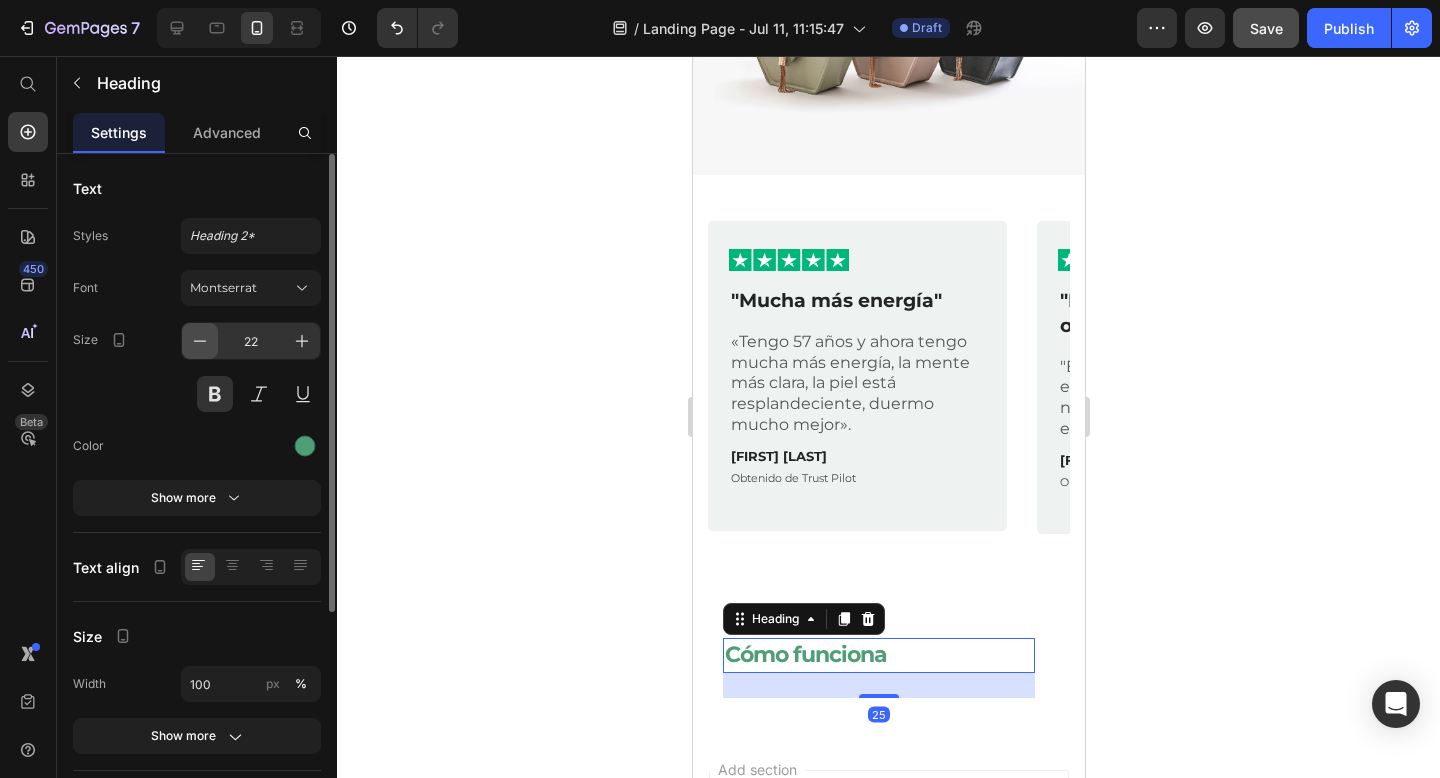 click at bounding box center [200, 341] 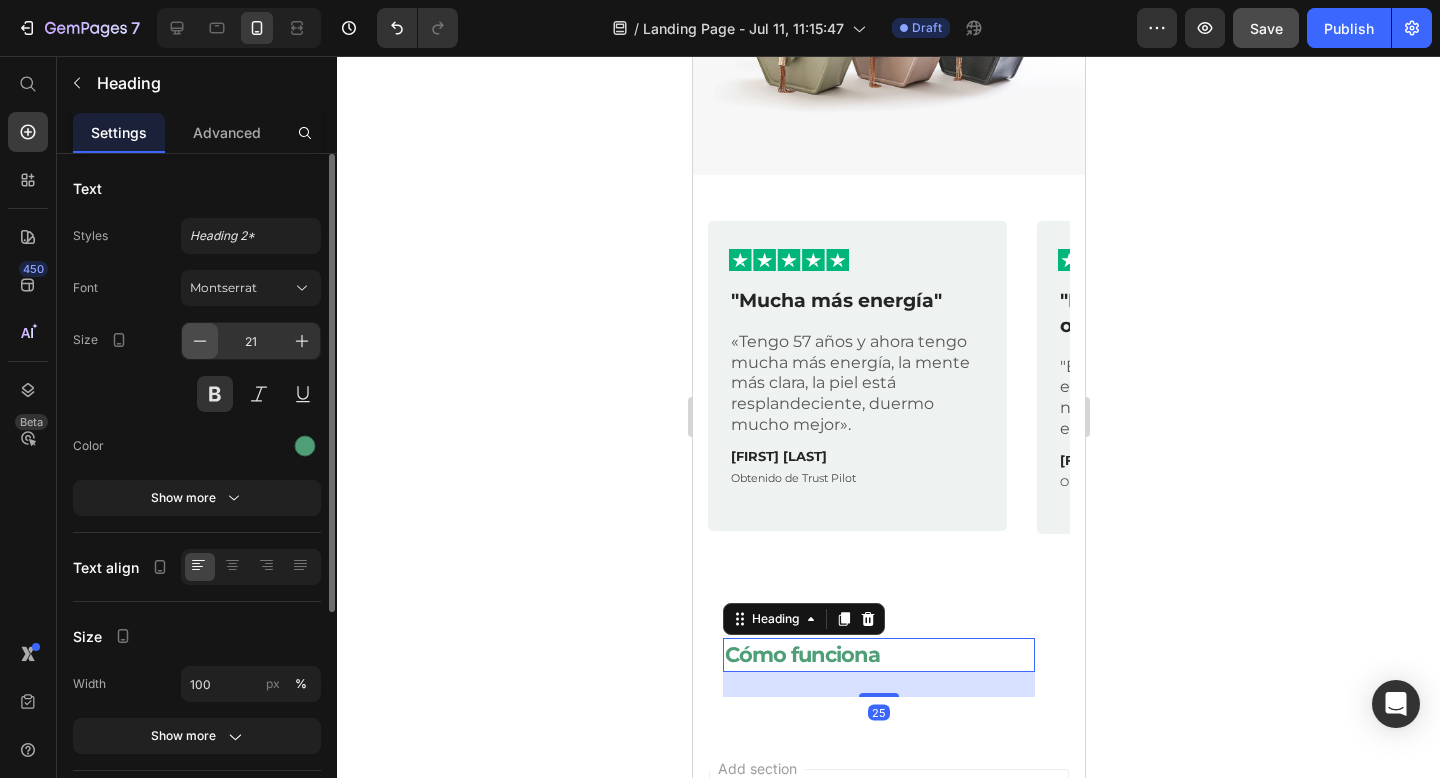 click at bounding box center [200, 341] 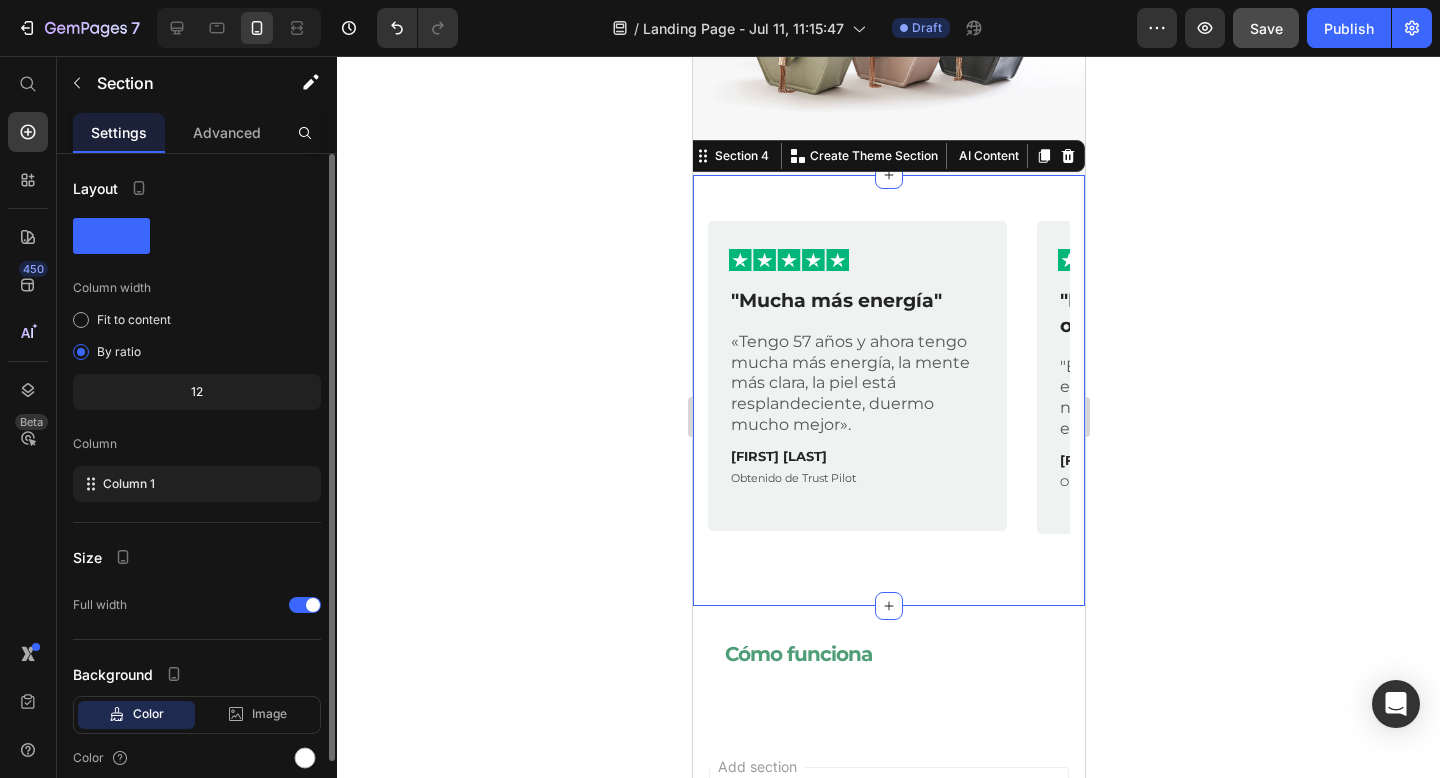click on "Image Row "Mucha más energía" Text Block «Tengo 57 años y ahora tengo mucha más energía, la mente más clara, la piel está resplandeciente, duermo mucho mejor». Text Block Ana Gómez Text Block Obtenido de Trust Pilot Text Block Row Image Row "Recomendándoselo a otros" Text Block "Estoy sintiendo realmente la elevación y la claridad de la nueva mezcla. También se la estoy recomendando a otros". Text Block Maria T. Text Block Obtenido de Trust Pilot Text Block Row Image Row "Mucha más energía" Text Block "Tengo 57 años y ahora tengo mucha más energía, la mente más clara, la piel está resplandeciente, duermo mucho mejor." Text Block Ana Gómez Text Block Obtenido de Trust Pilot Text Block Row Carousel" at bounding box center (888, 394) 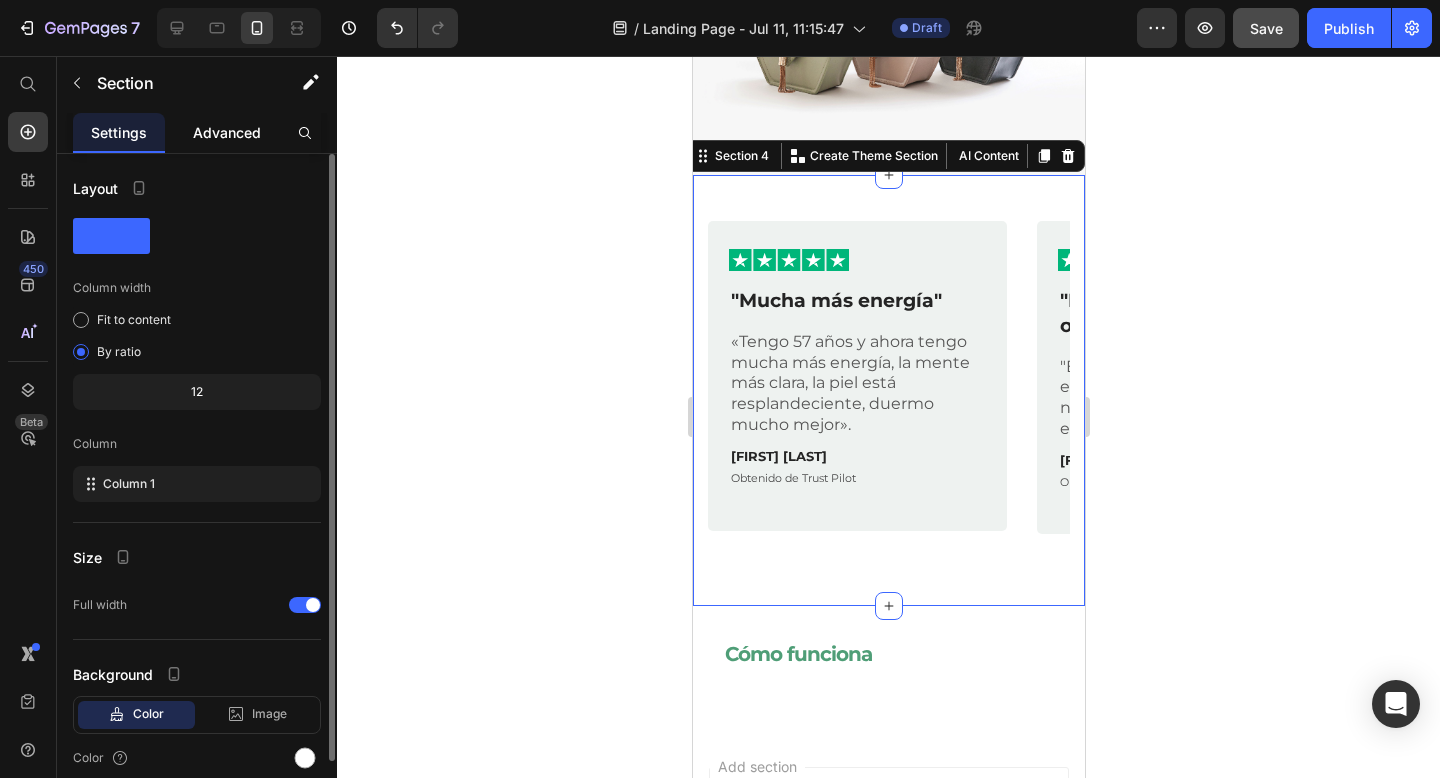 click on "Advanced" at bounding box center [227, 132] 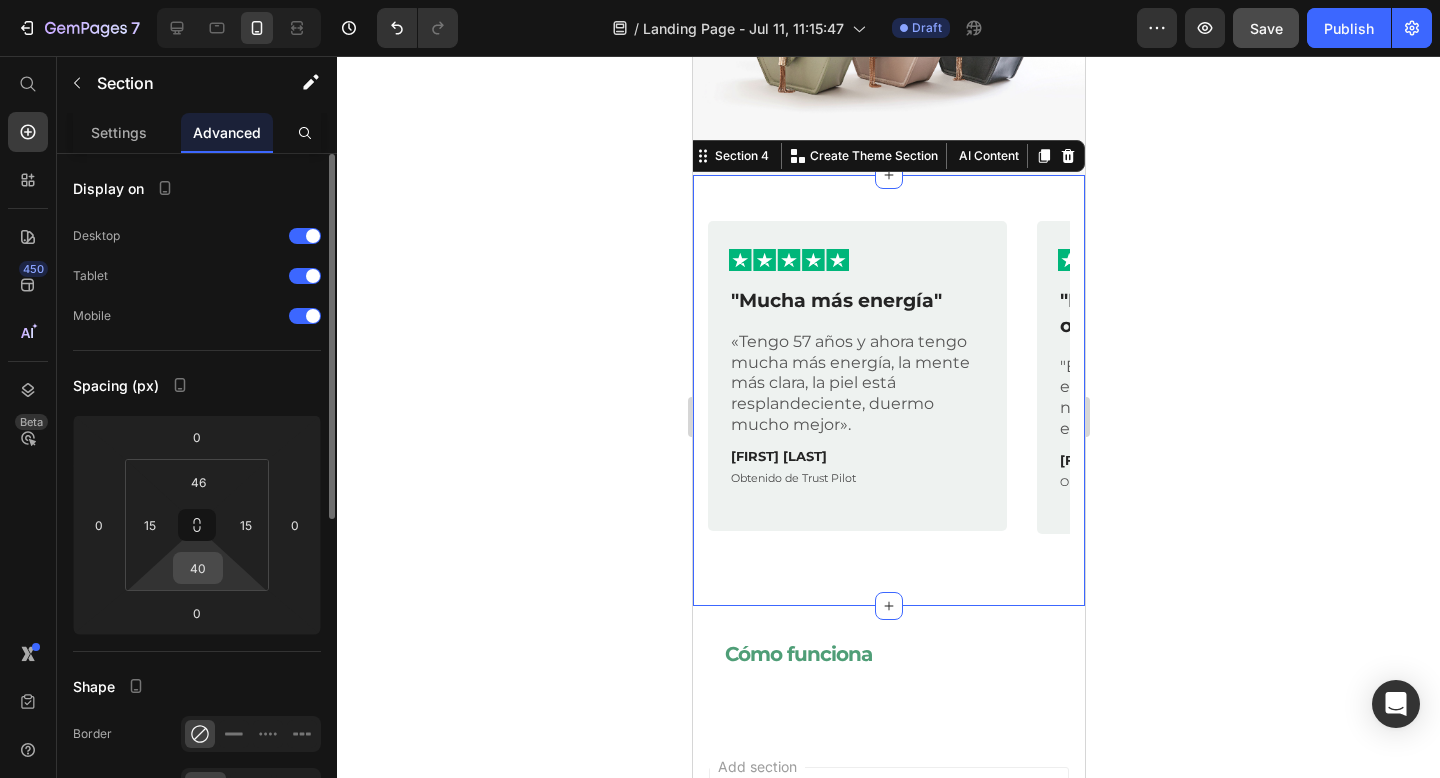 click on "40" at bounding box center [198, 568] 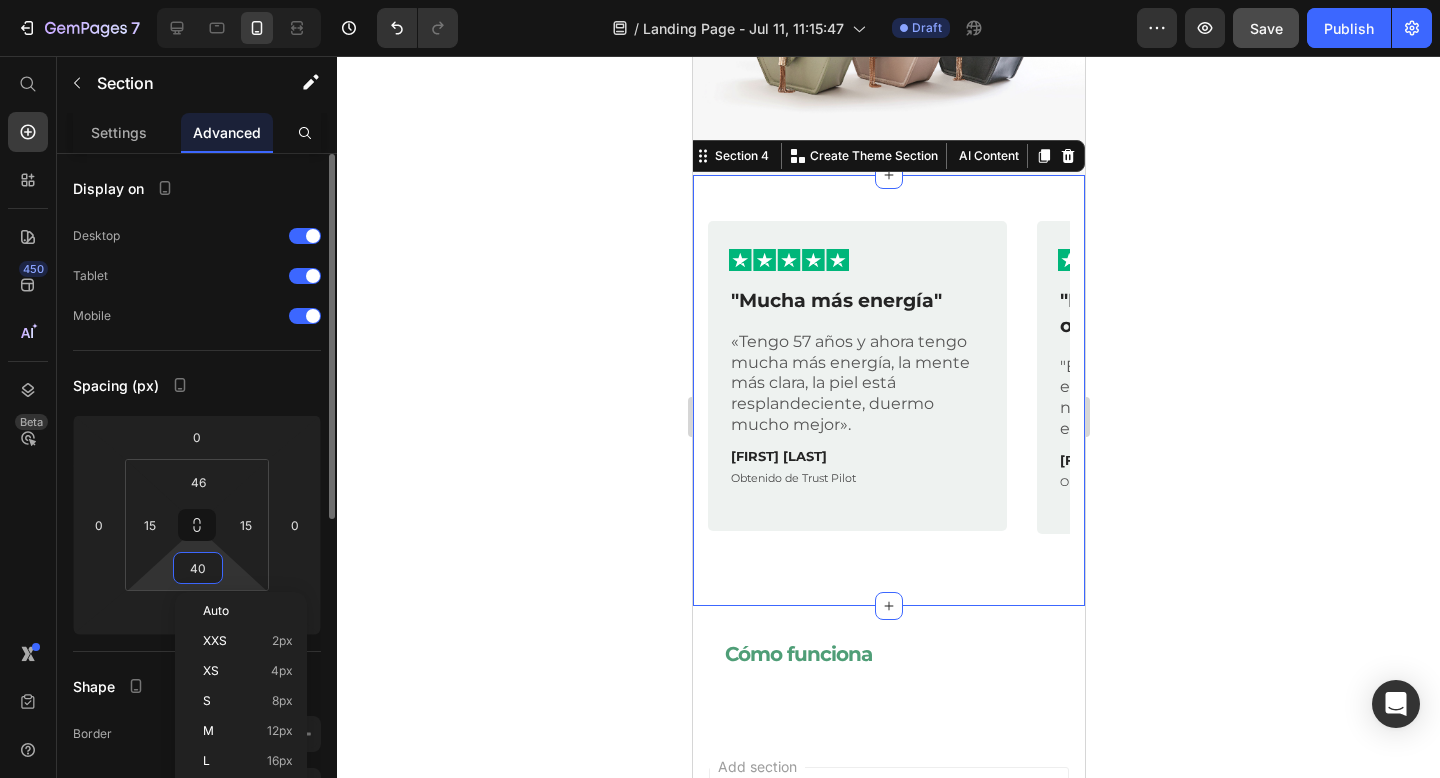 type 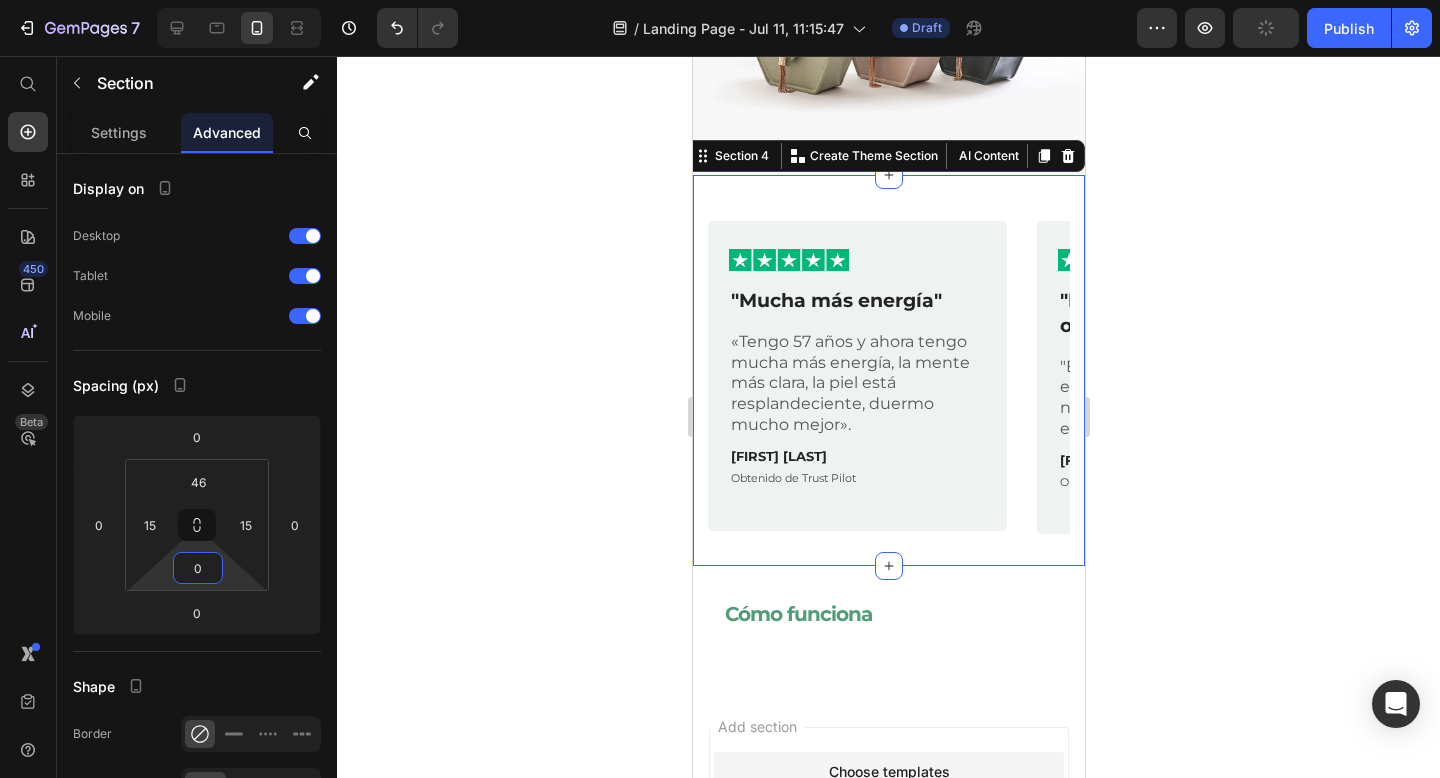 click 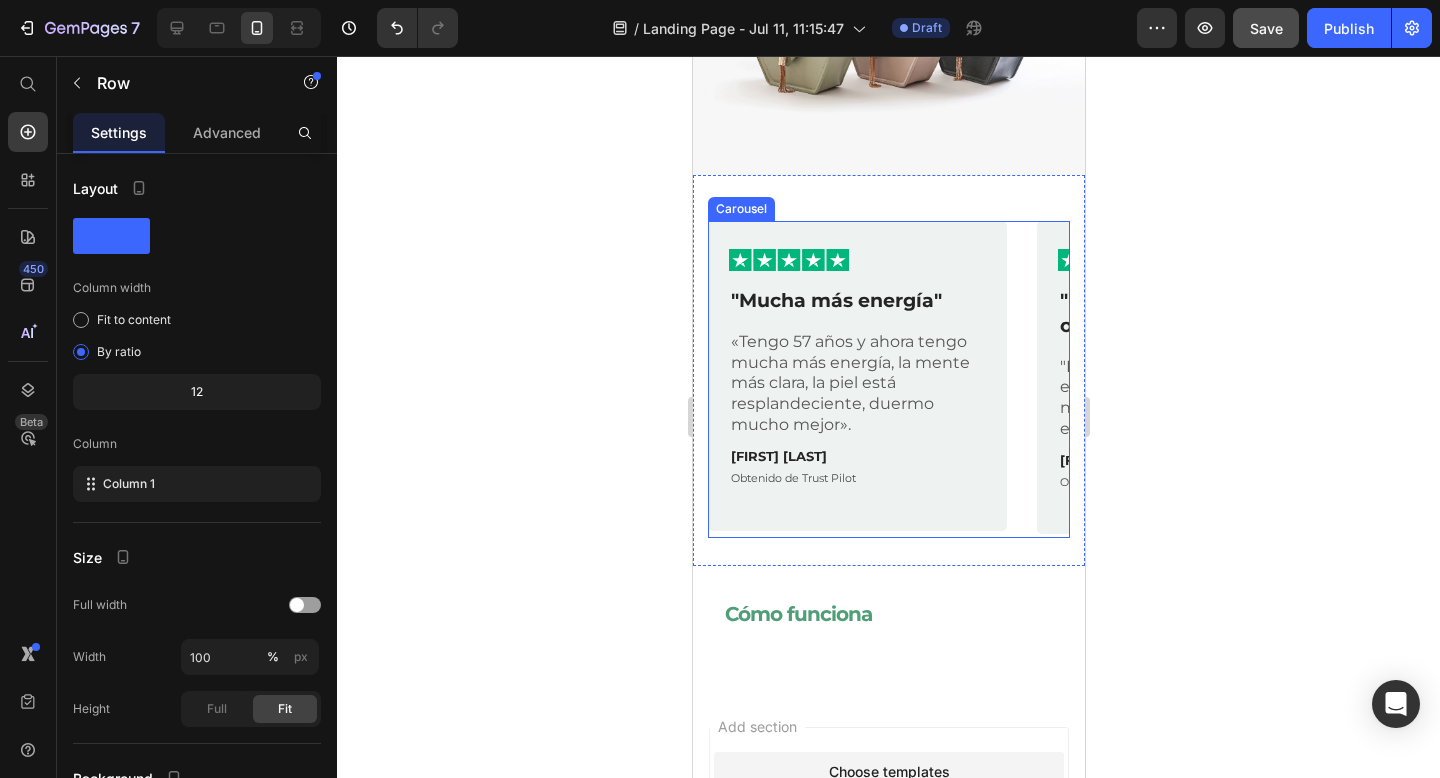 click on "Image Row "Mucha más energía" Text Block «Tengo 57 años y ahora tengo mucha más energía, la mente más clara, la piel está resplandeciente, duermo mucho mejor». Text Block Ana Gómez Text Block Obtenido de Trust Pilot Text Block Row" at bounding box center [856, 376] 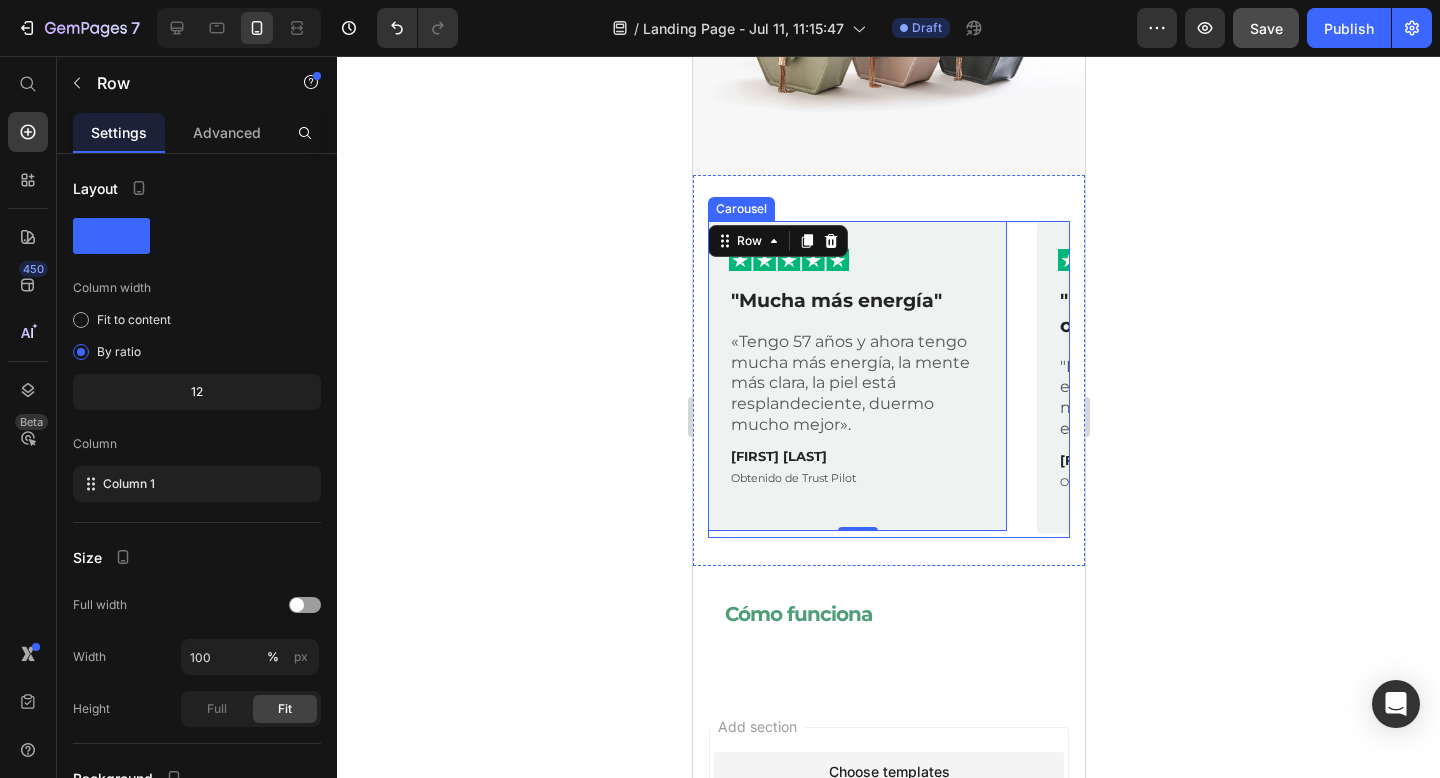 click on "Image Row "Mucha más energía" Text Block «Tengo 57 años y ahora tengo mucha más energía, la mente más clara, la piel está resplandeciente, duermo mucho mejor». Text Block Ana Gómez Text Block Obtenido de Trust Pilot Text Block Row   0" at bounding box center (856, 378) 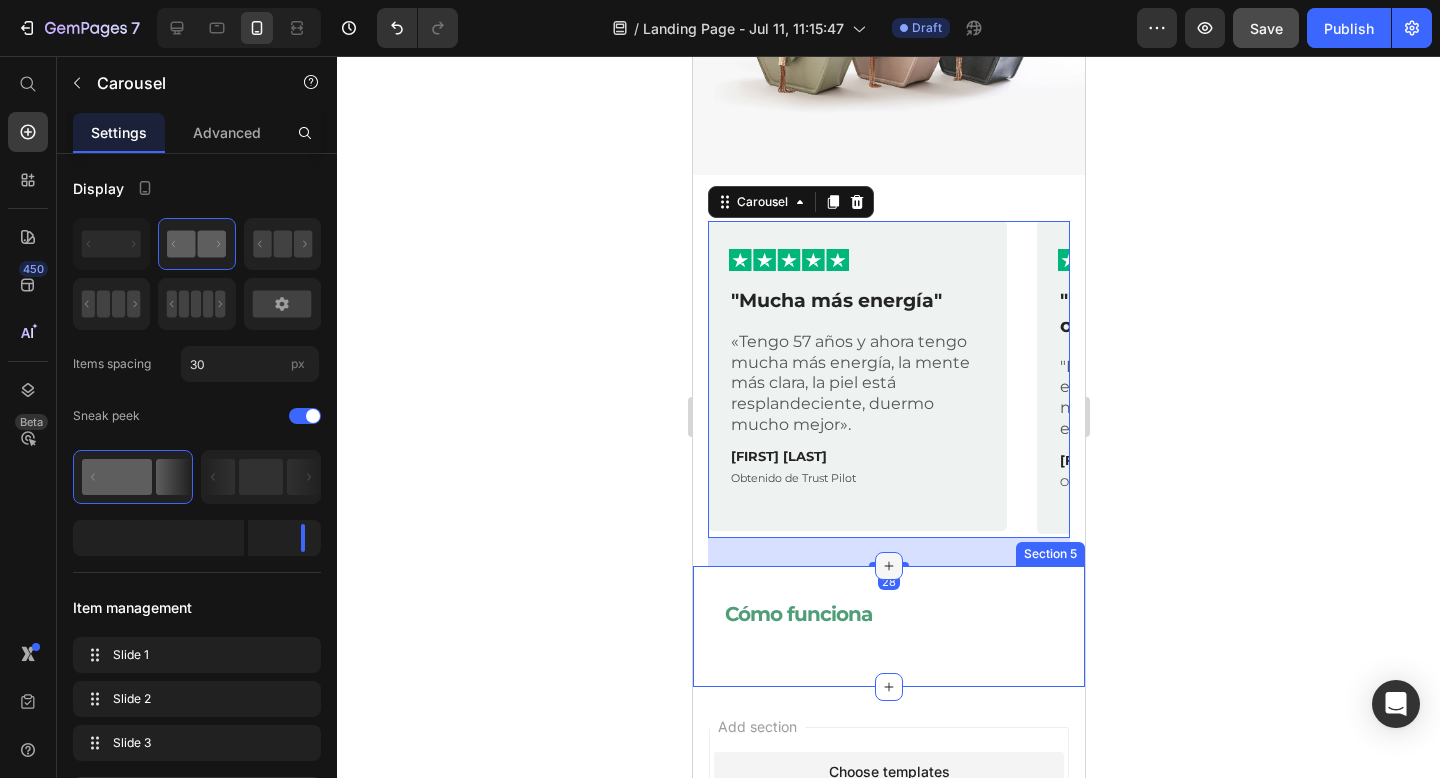 click 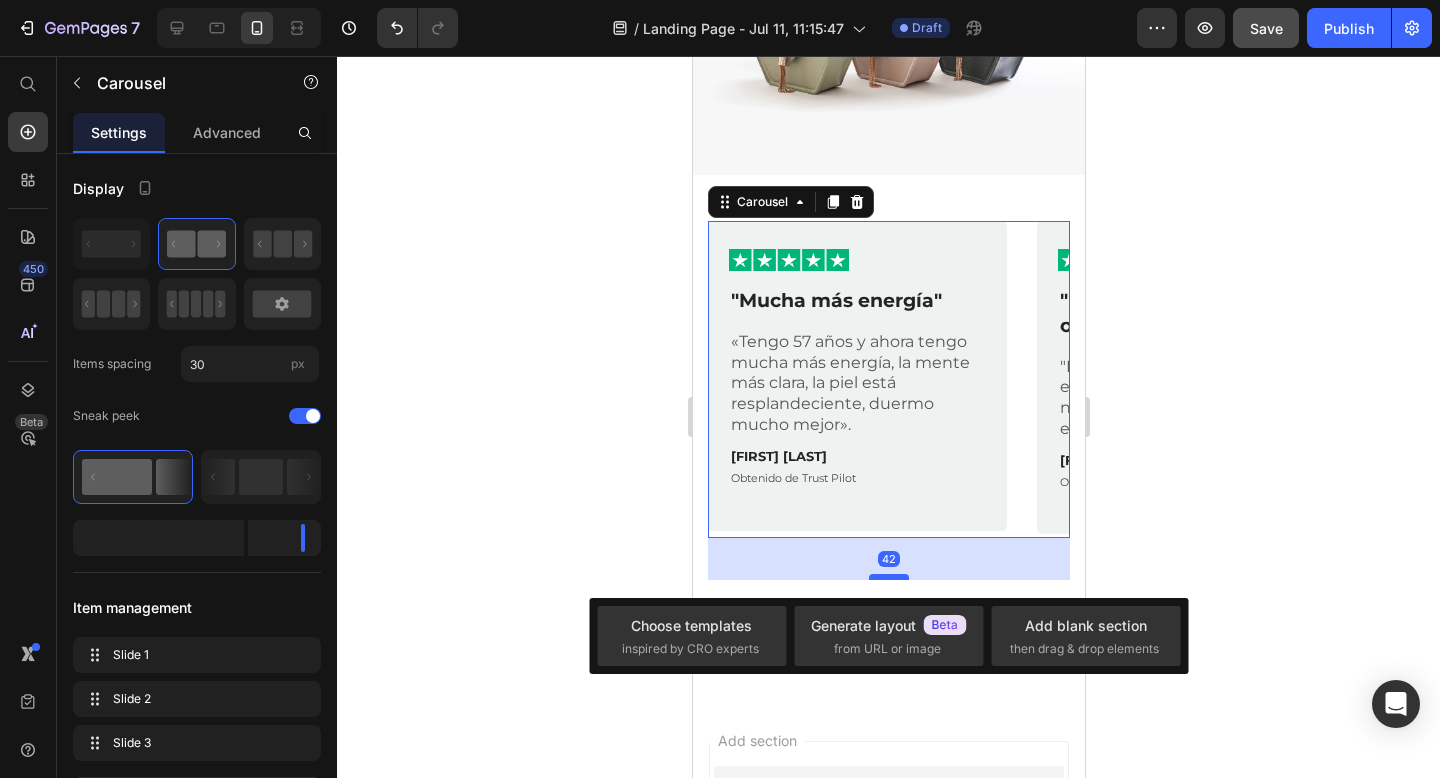 drag, startPoint x: 901, startPoint y: 564, endPoint x: 900, endPoint y: 577, distance: 13.038404 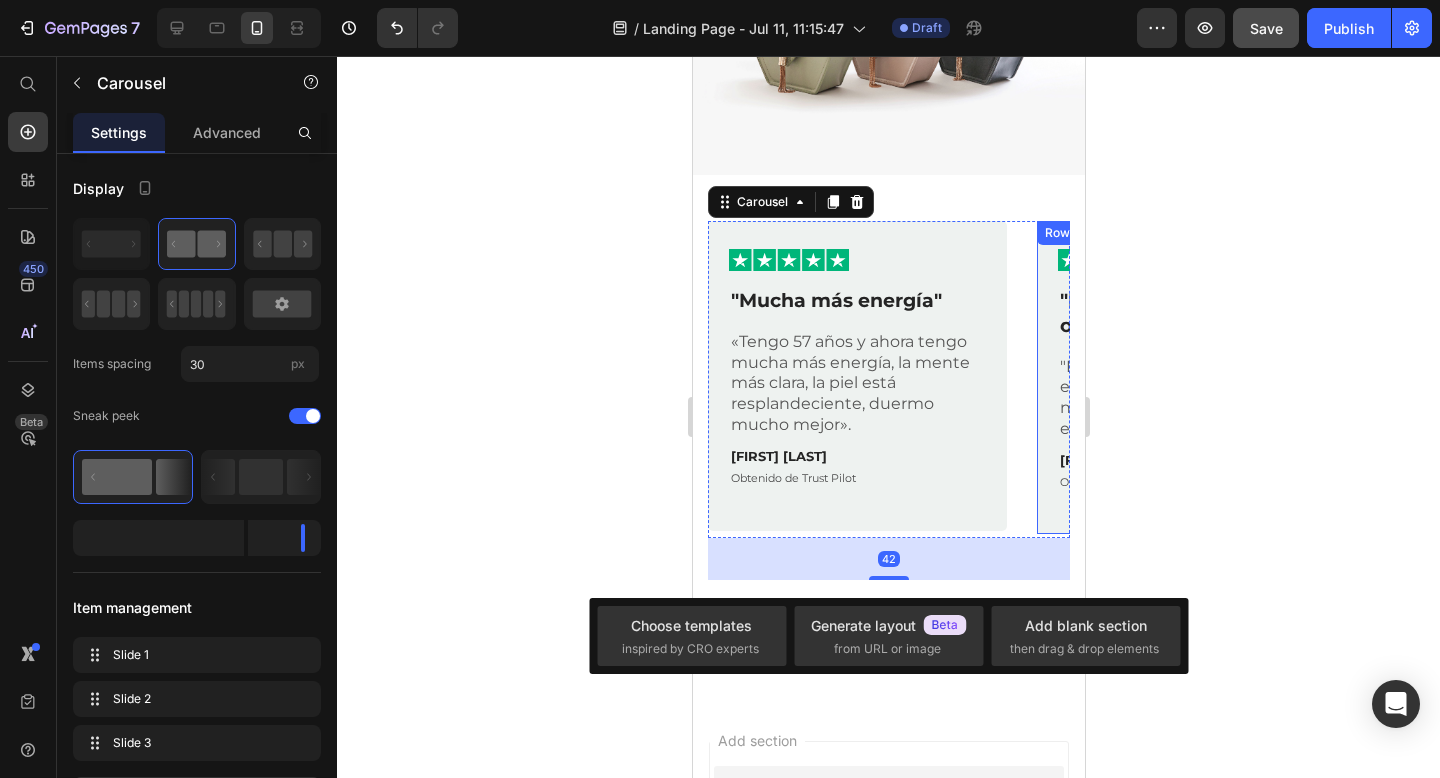 click 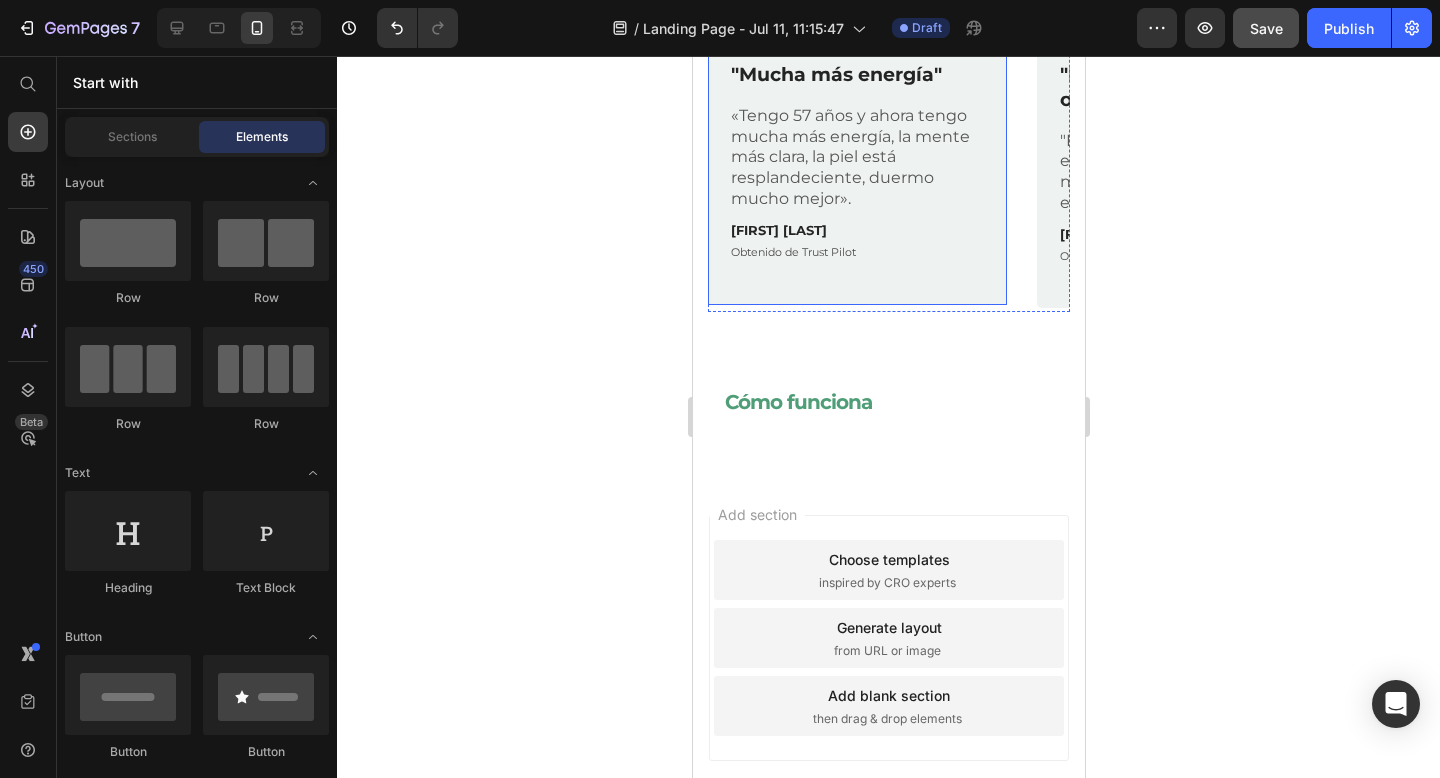 scroll, scrollTop: 1752, scrollLeft: 0, axis: vertical 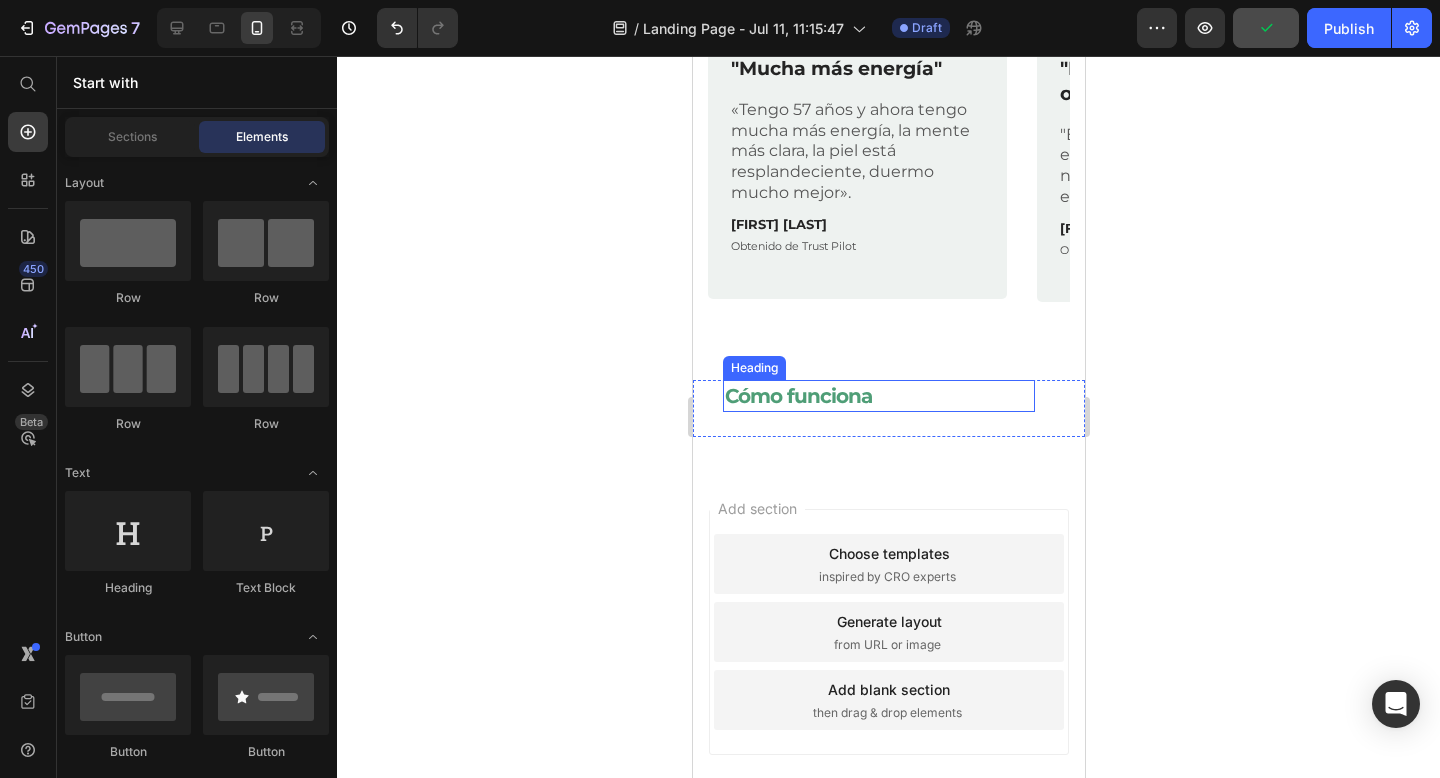 click on "Cómo funciona" at bounding box center (878, 396) 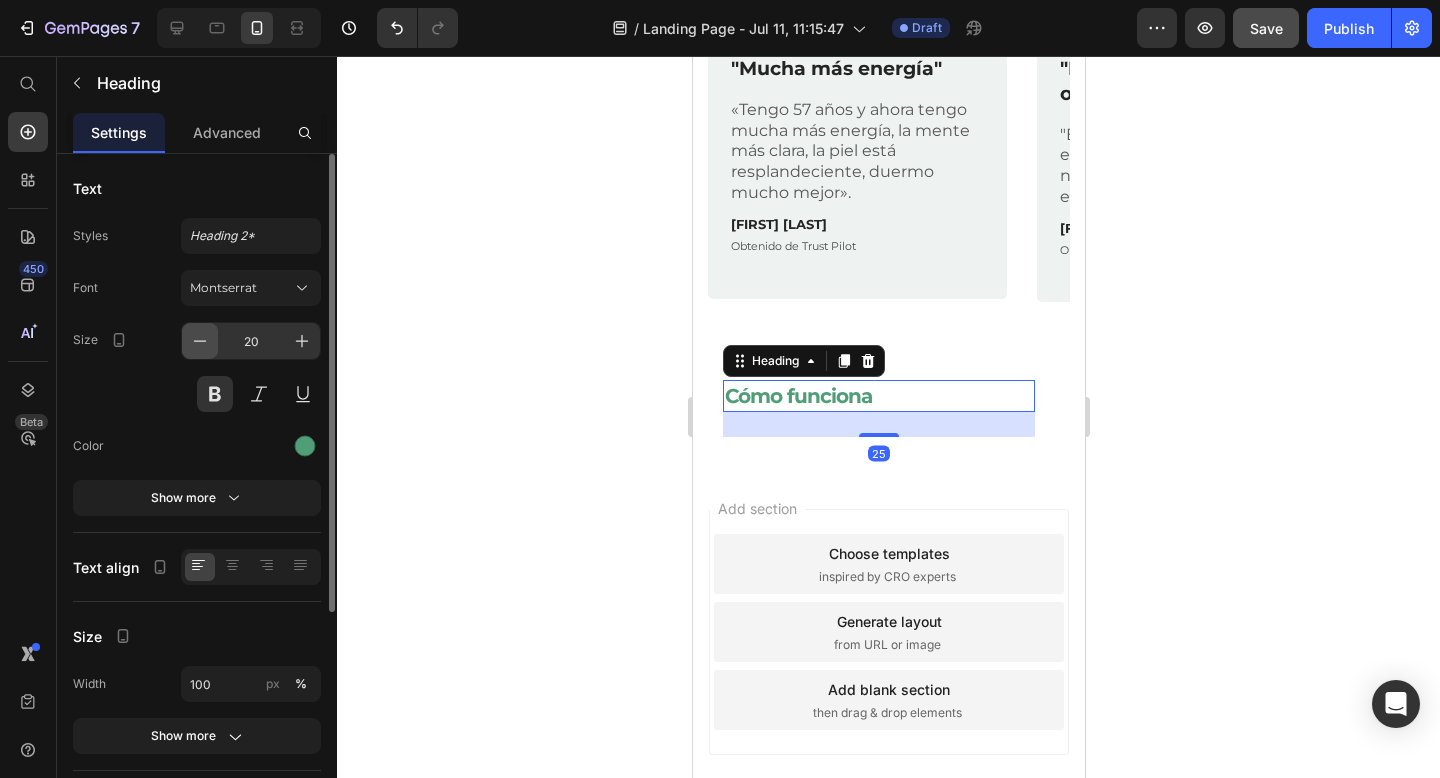 click 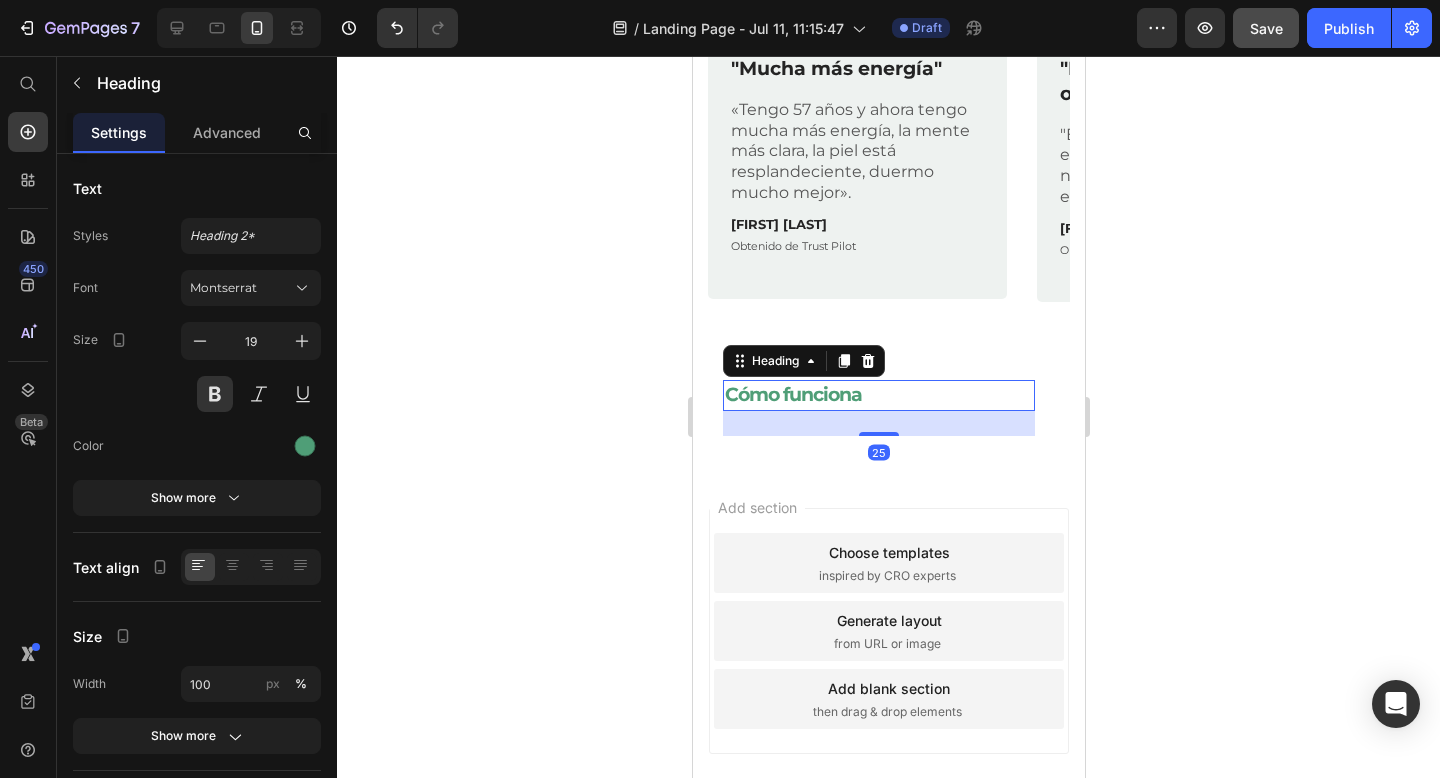 click 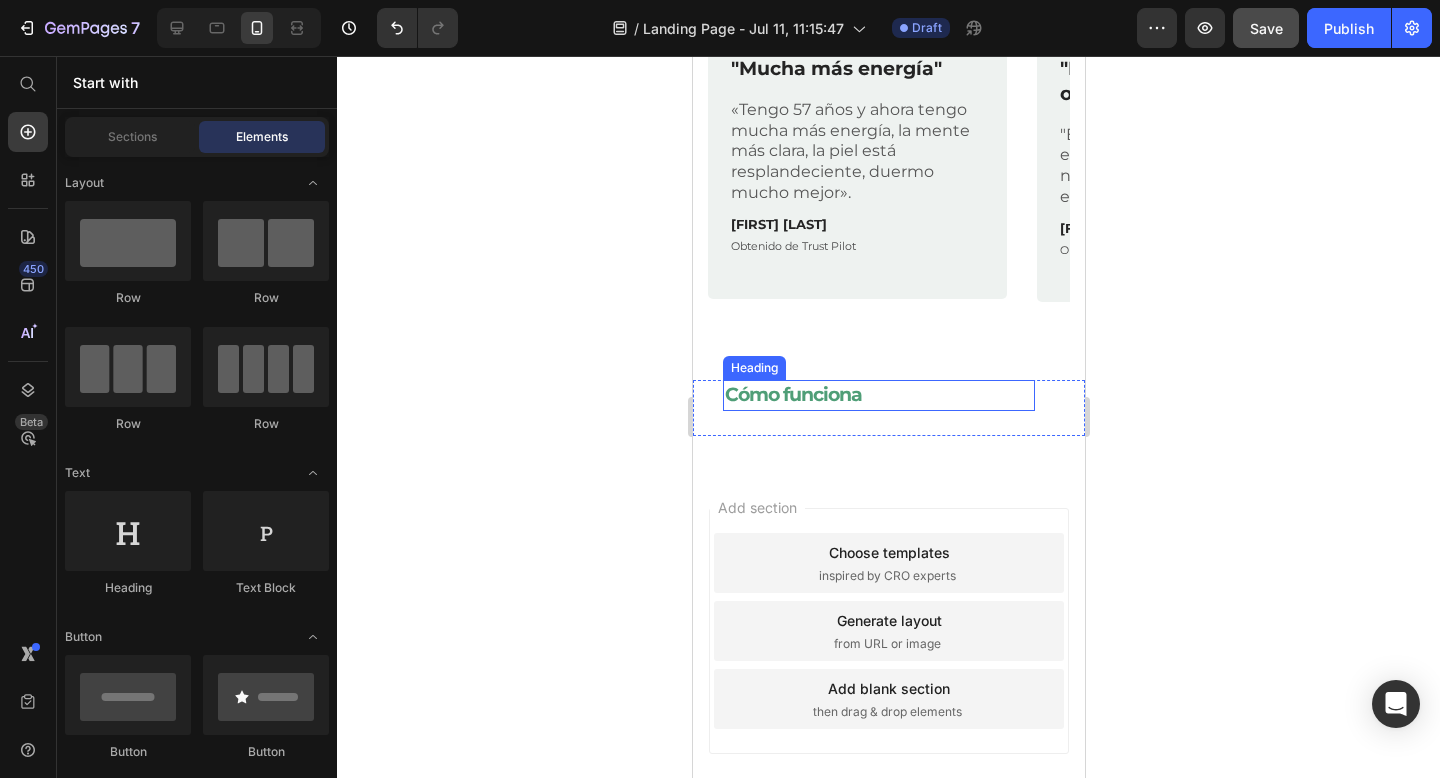 click on "Cómo funciona" at bounding box center (878, 395) 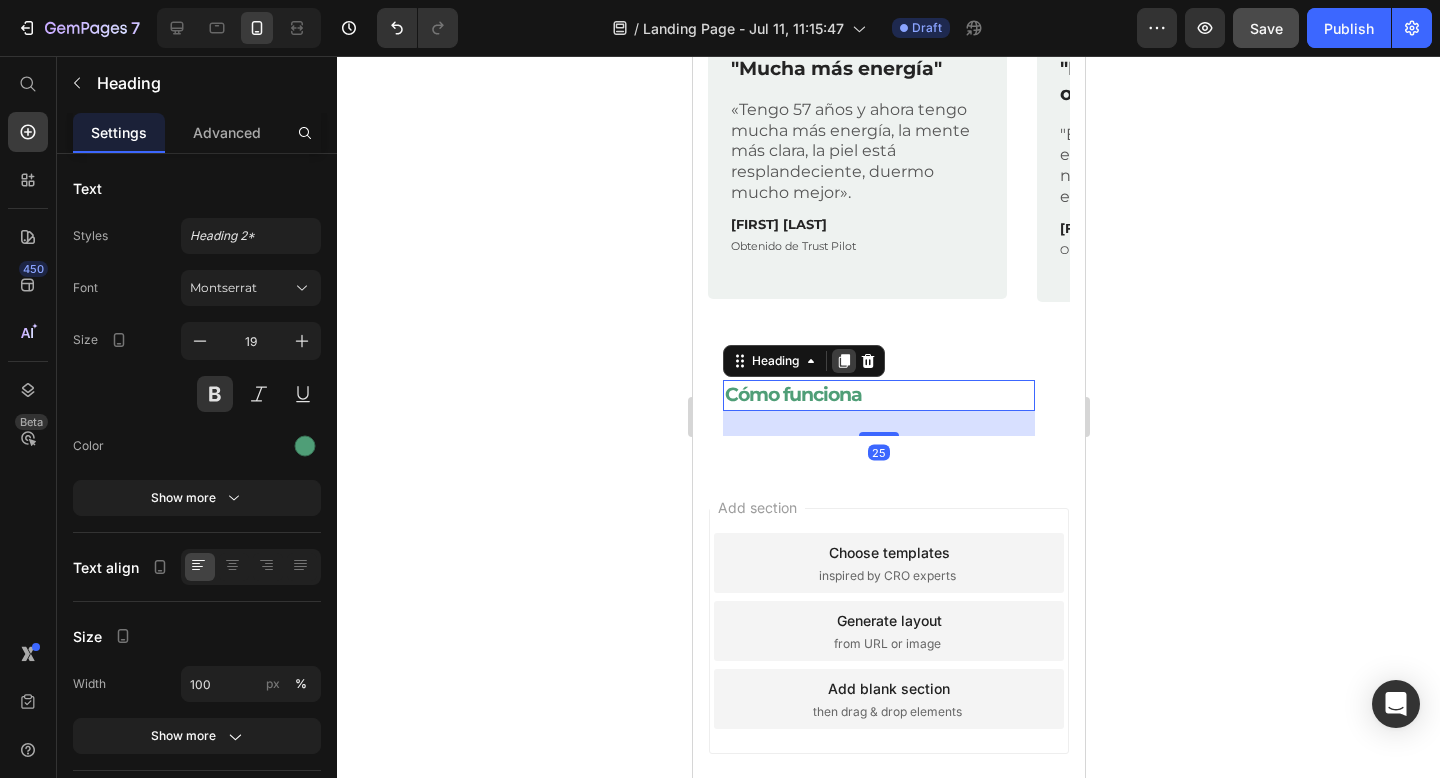 click 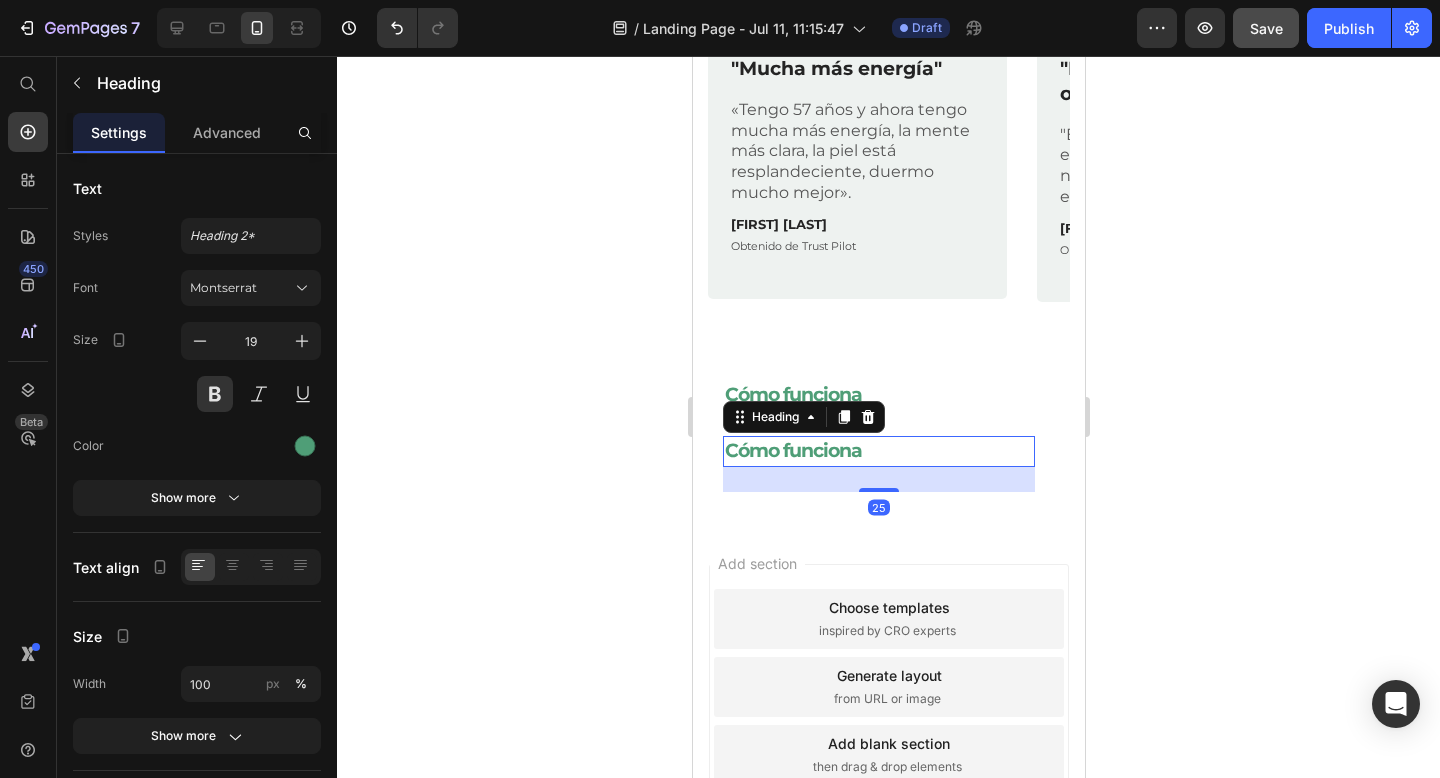 click on "Cómo funciona" at bounding box center [878, 451] 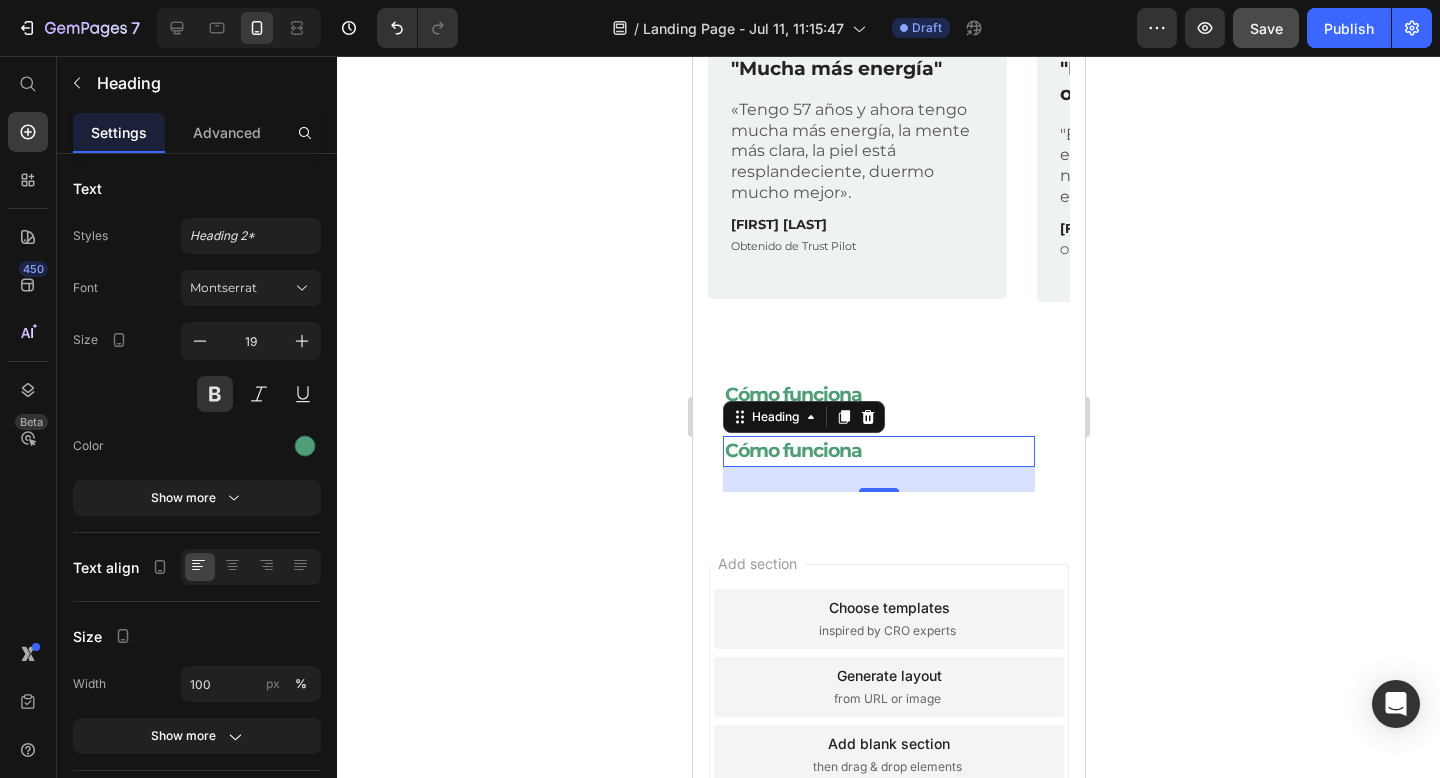 click on "Cómo funciona" at bounding box center (878, 451) 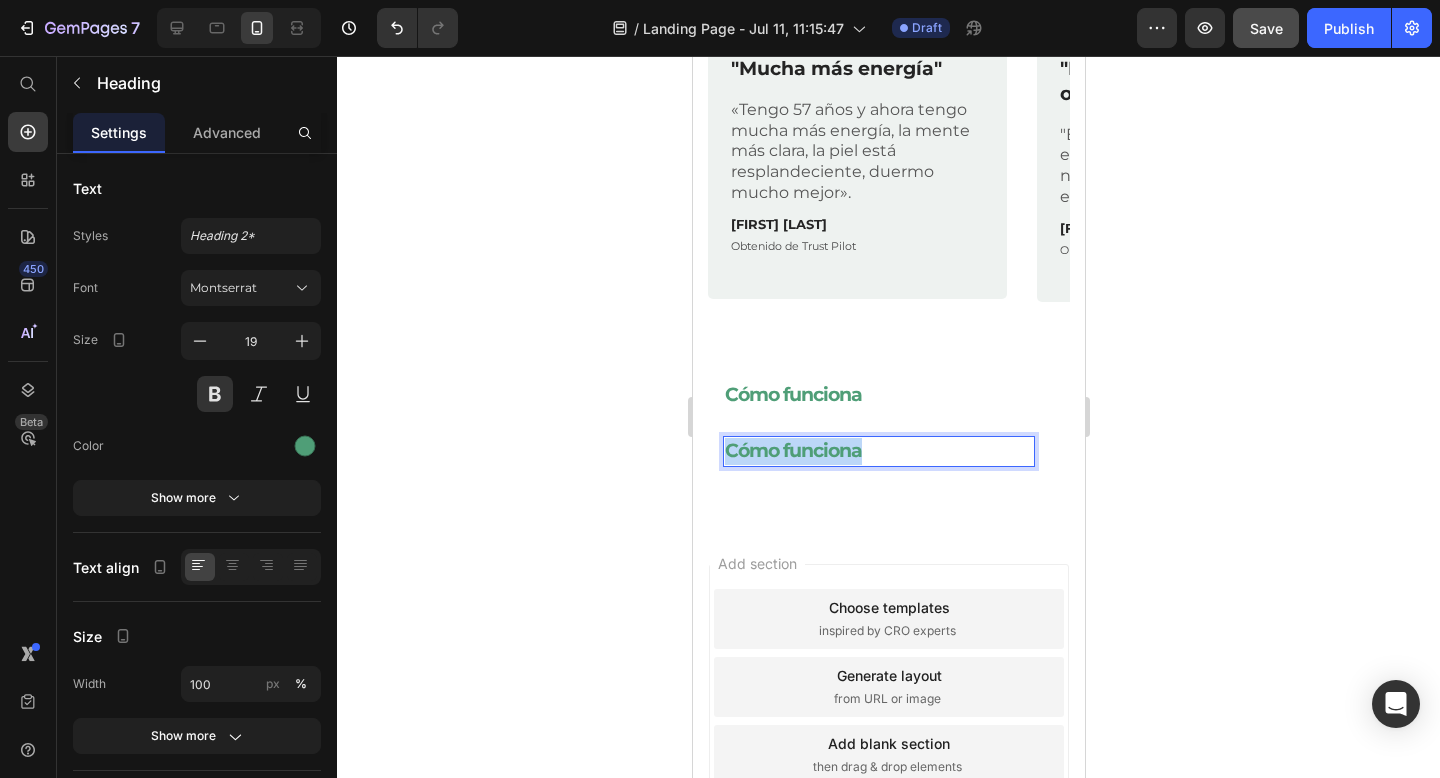 drag, startPoint x: 867, startPoint y: 454, endPoint x: 722, endPoint y: 457, distance: 145.03104 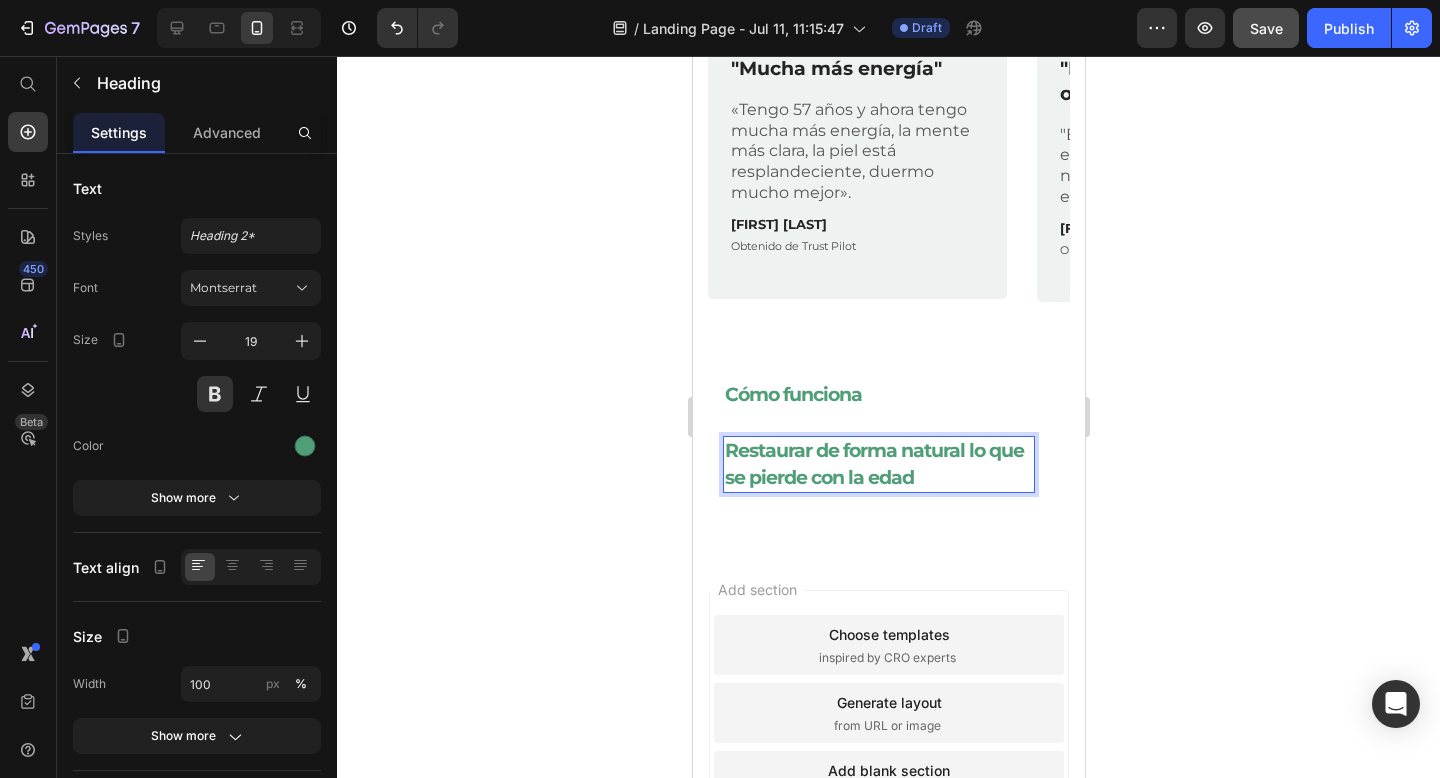click 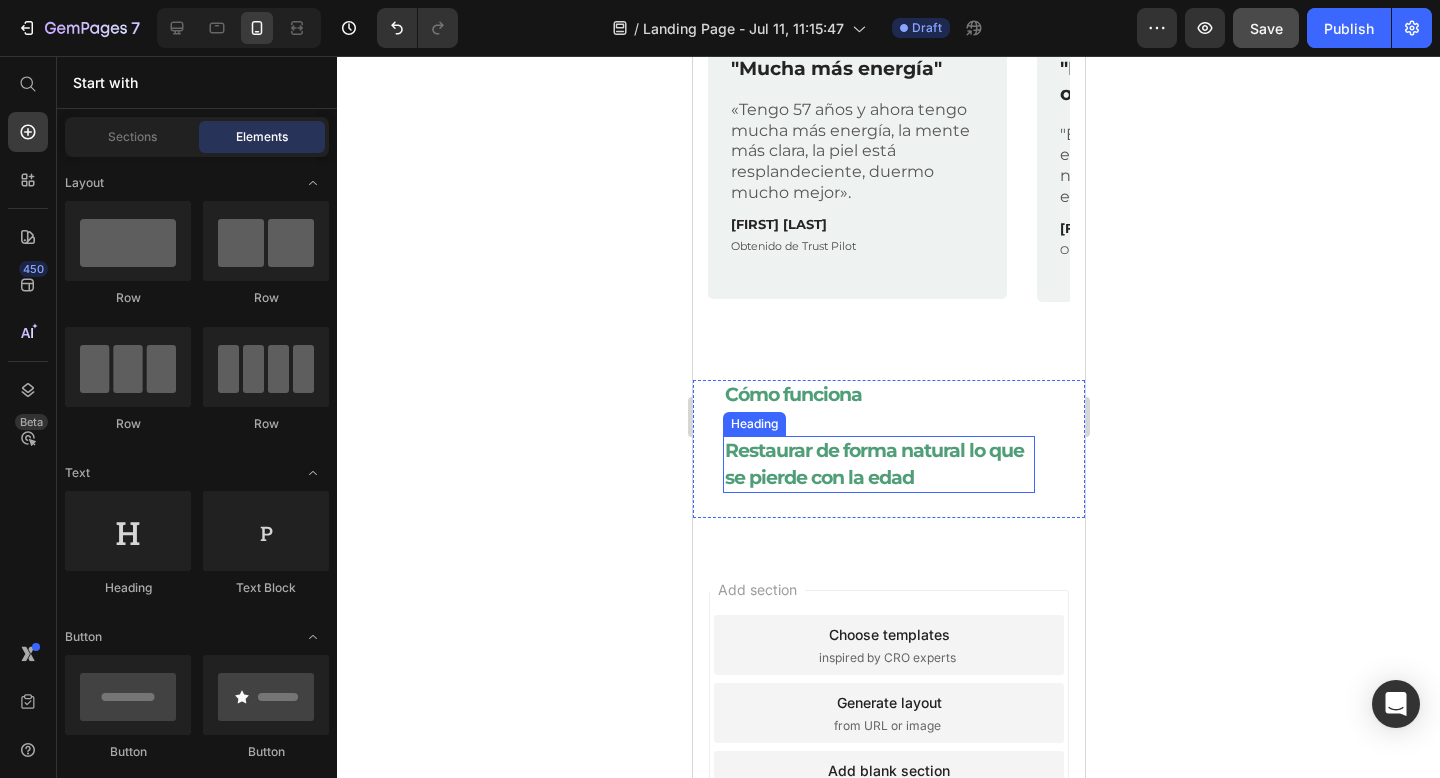 click on "Restaurar de forma natural lo que se pierde con la edad" at bounding box center (878, 464) 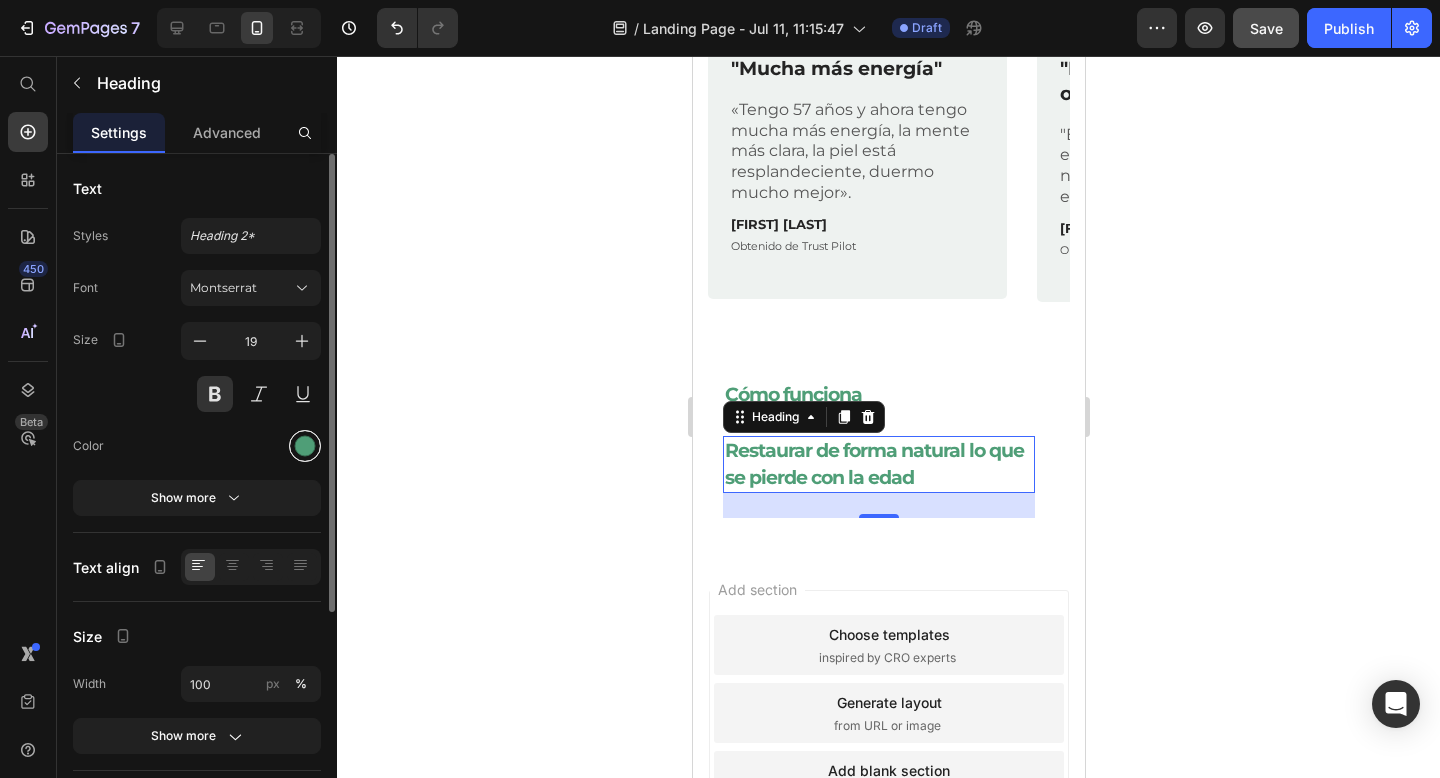 click at bounding box center (305, 446) 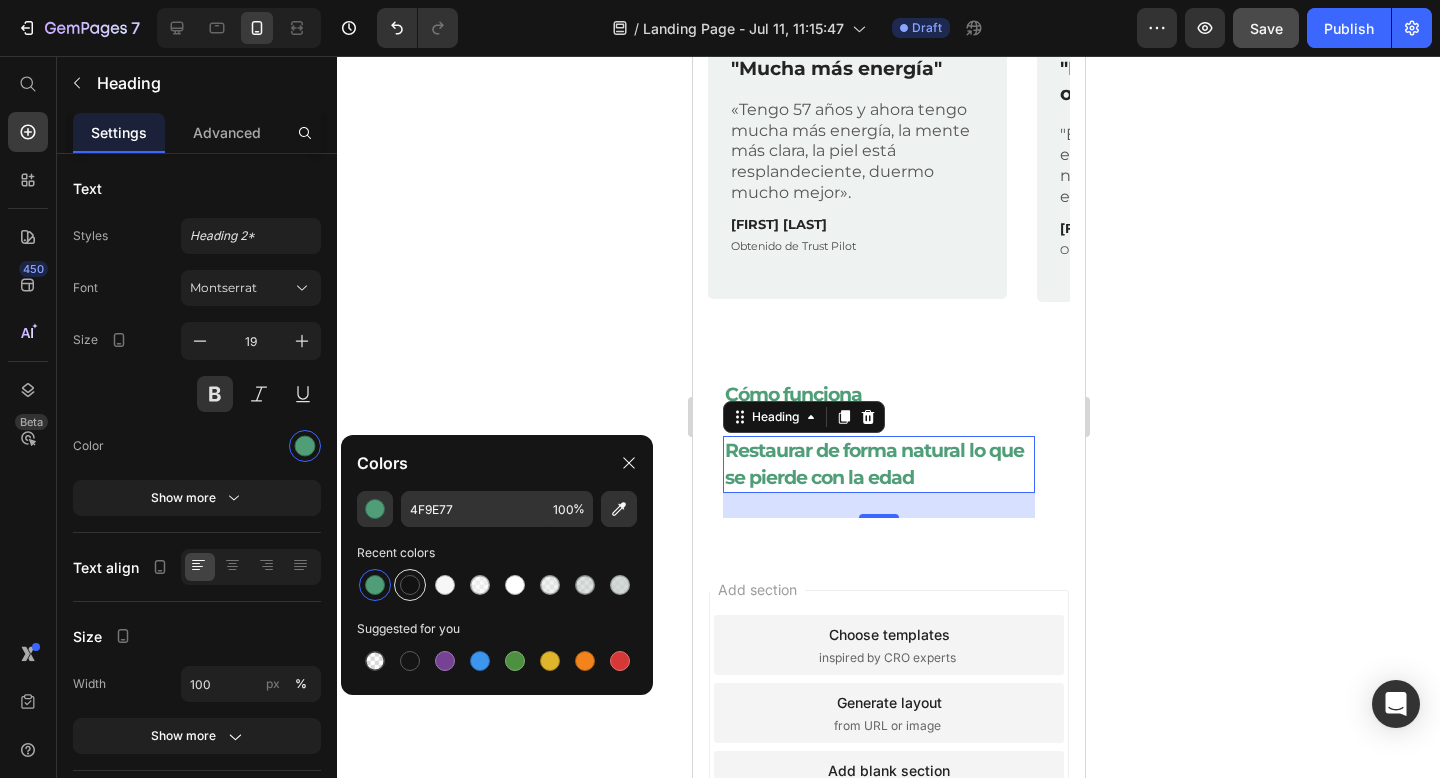 click at bounding box center (410, 585) 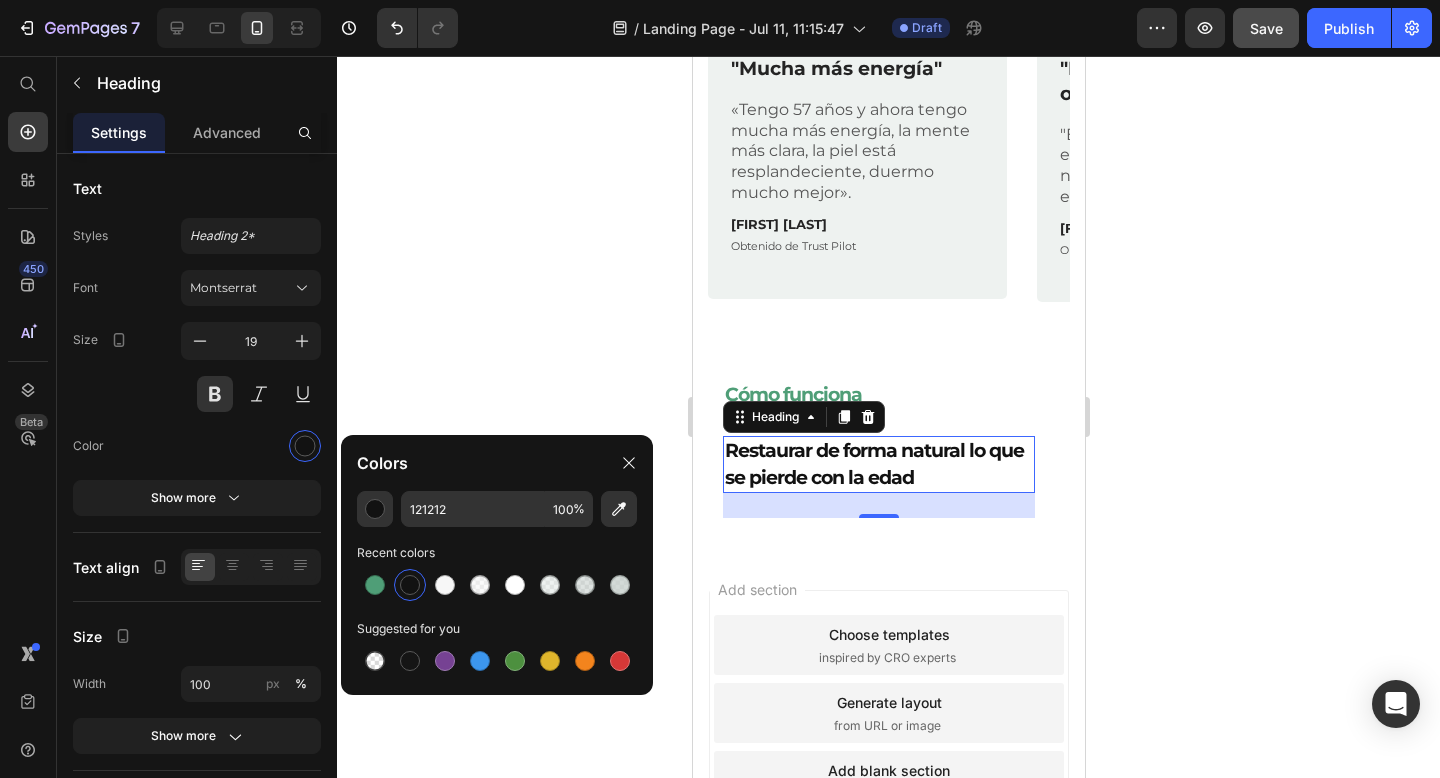 click on "Cómo funciona Heading Restaurar de forma natural lo que se pierde con la edad Heading   25" at bounding box center [888, 449] 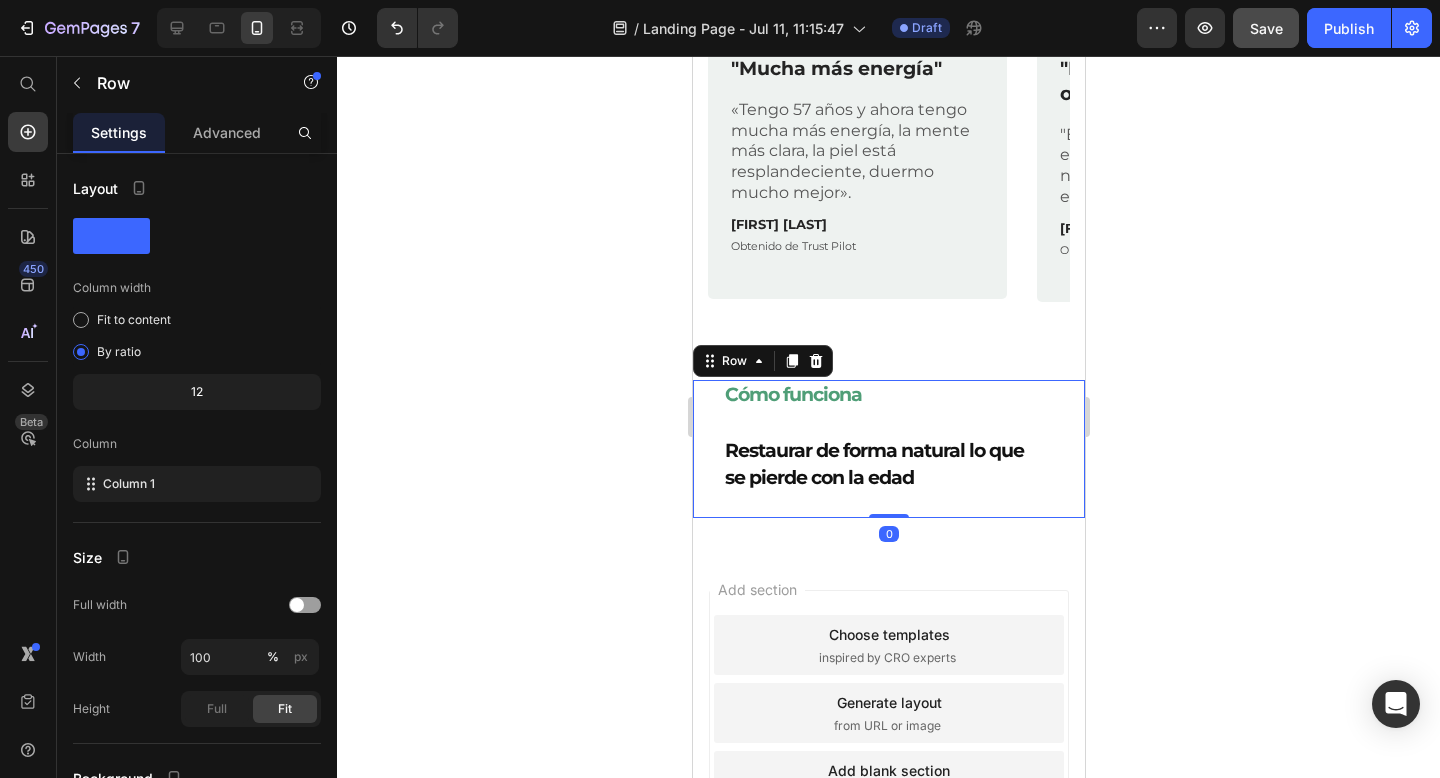 click on "Restaurar de forma natural lo que se pierde con la edad" at bounding box center (878, 464) 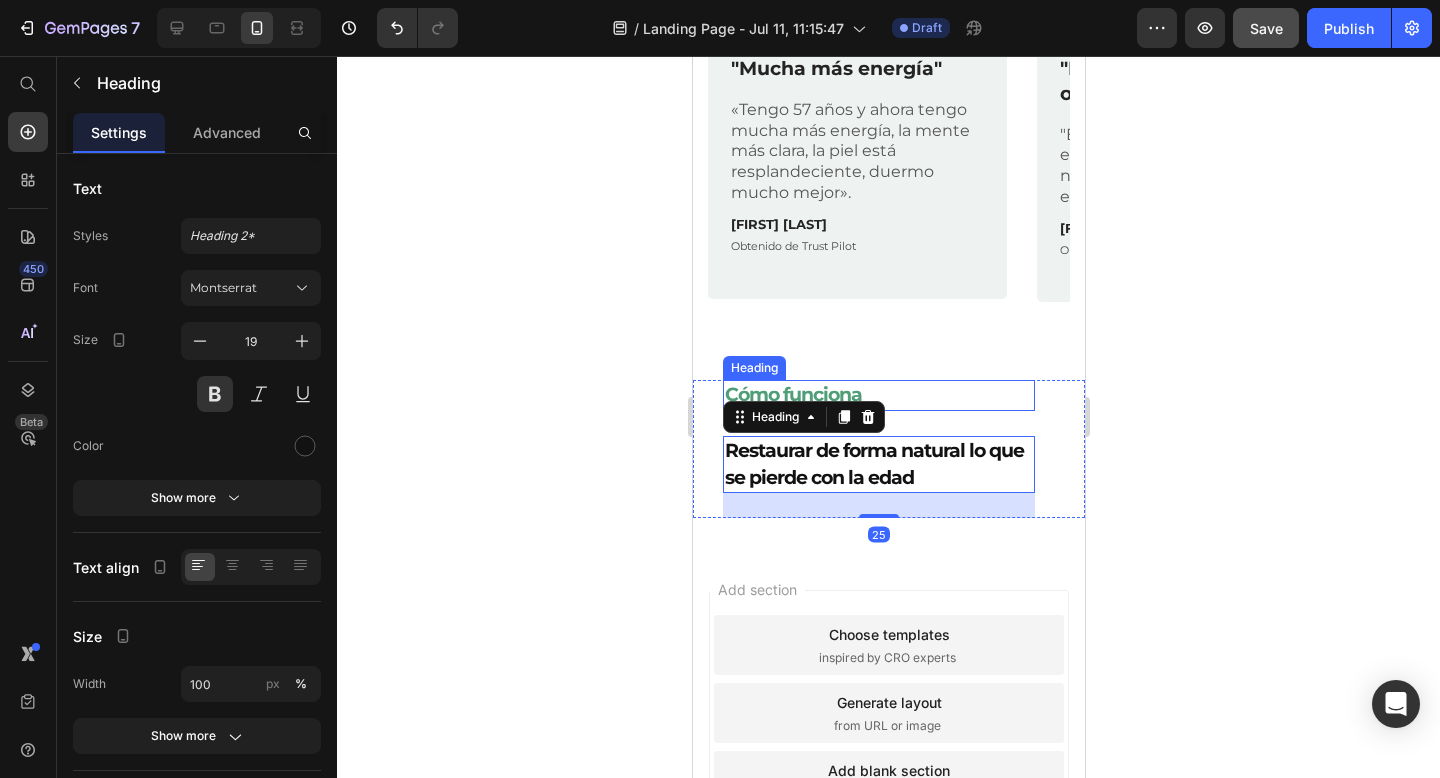 click on "Cómo funciona" at bounding box center (878, 395) 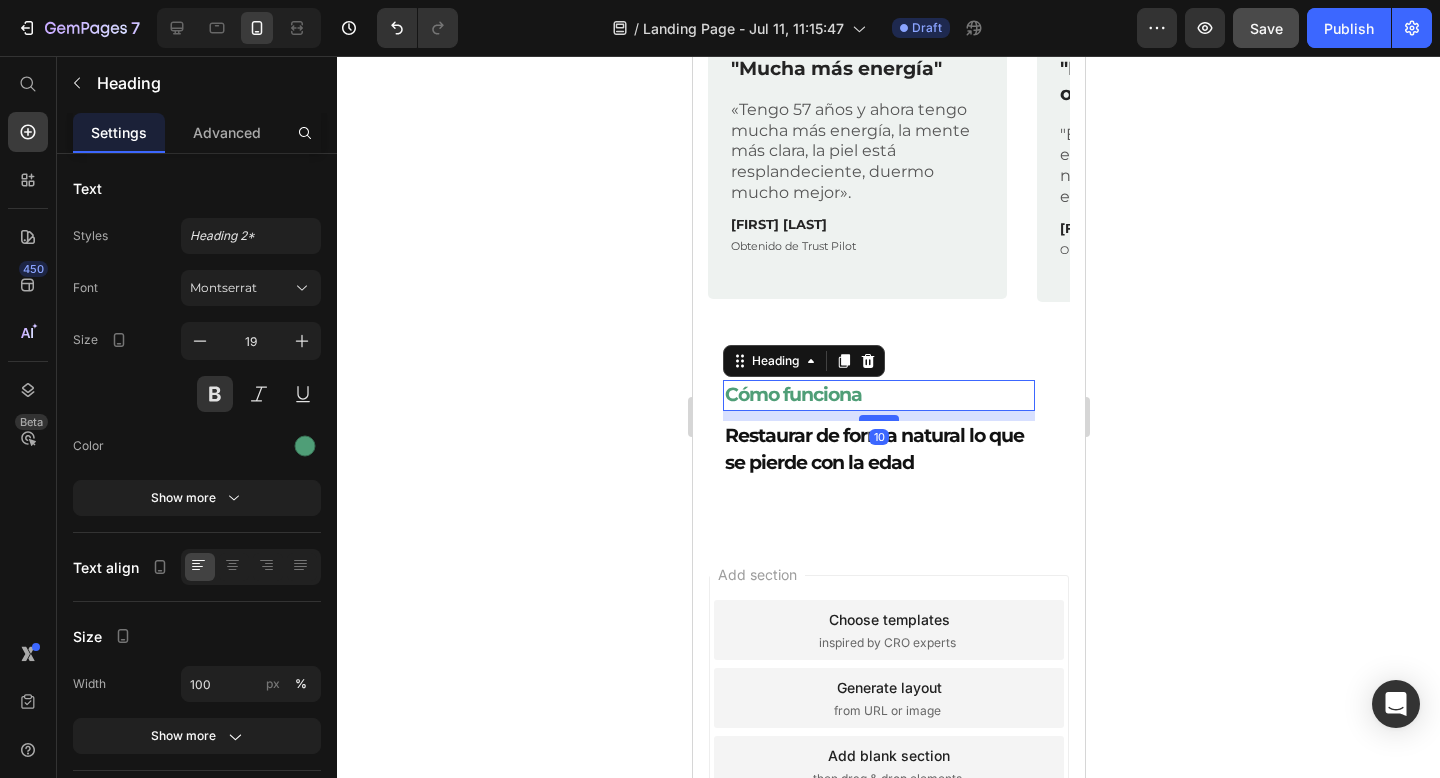 drag, startPoint x: 877, startPoint y: 433, endPoint x: 879, endPoint y: 418, distance: 15.132746 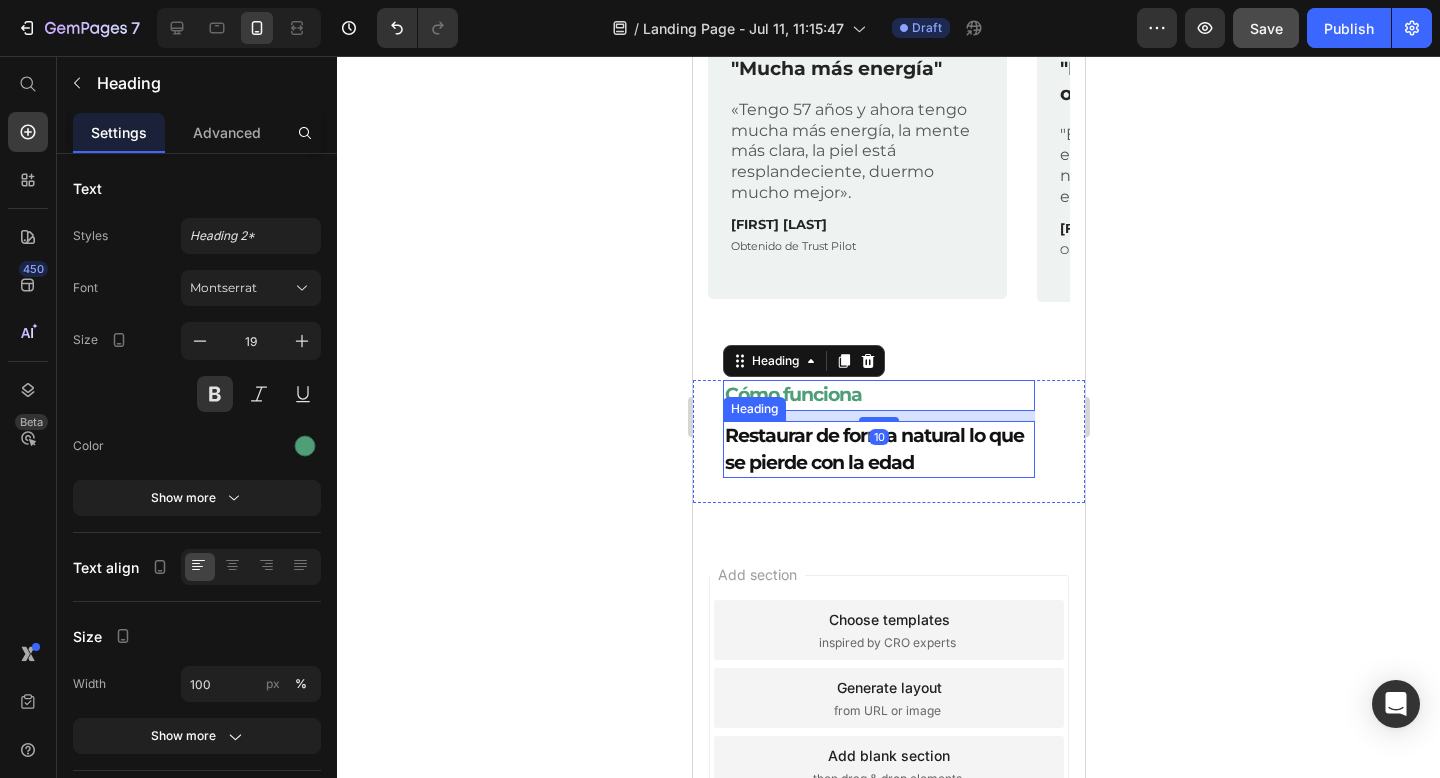click on "Restaurar de forma natural lo que se pierde con la edad" at bounding box center [878, 449] 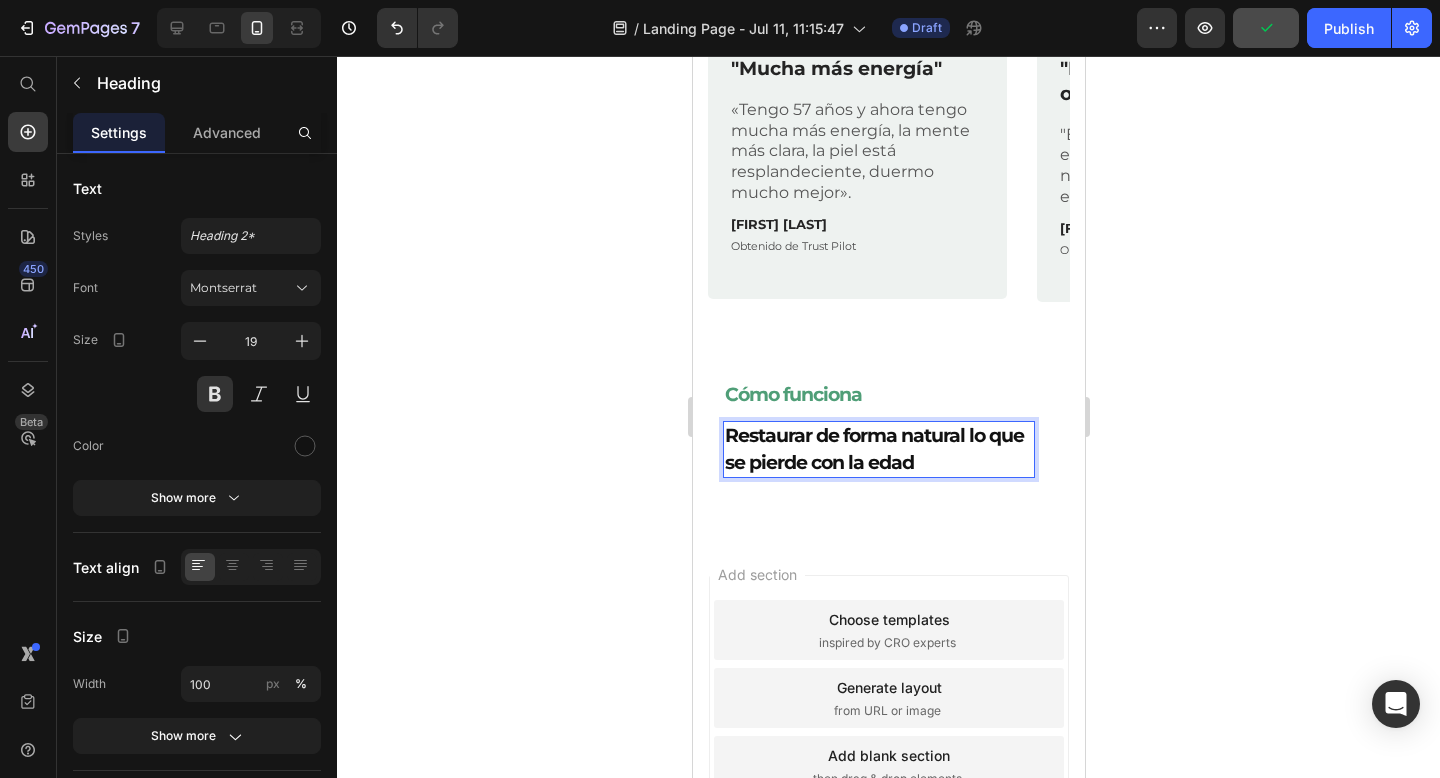 click on "Restaurar de forma natural lo que se pierde con la edad" at bounding box center [878, 449] 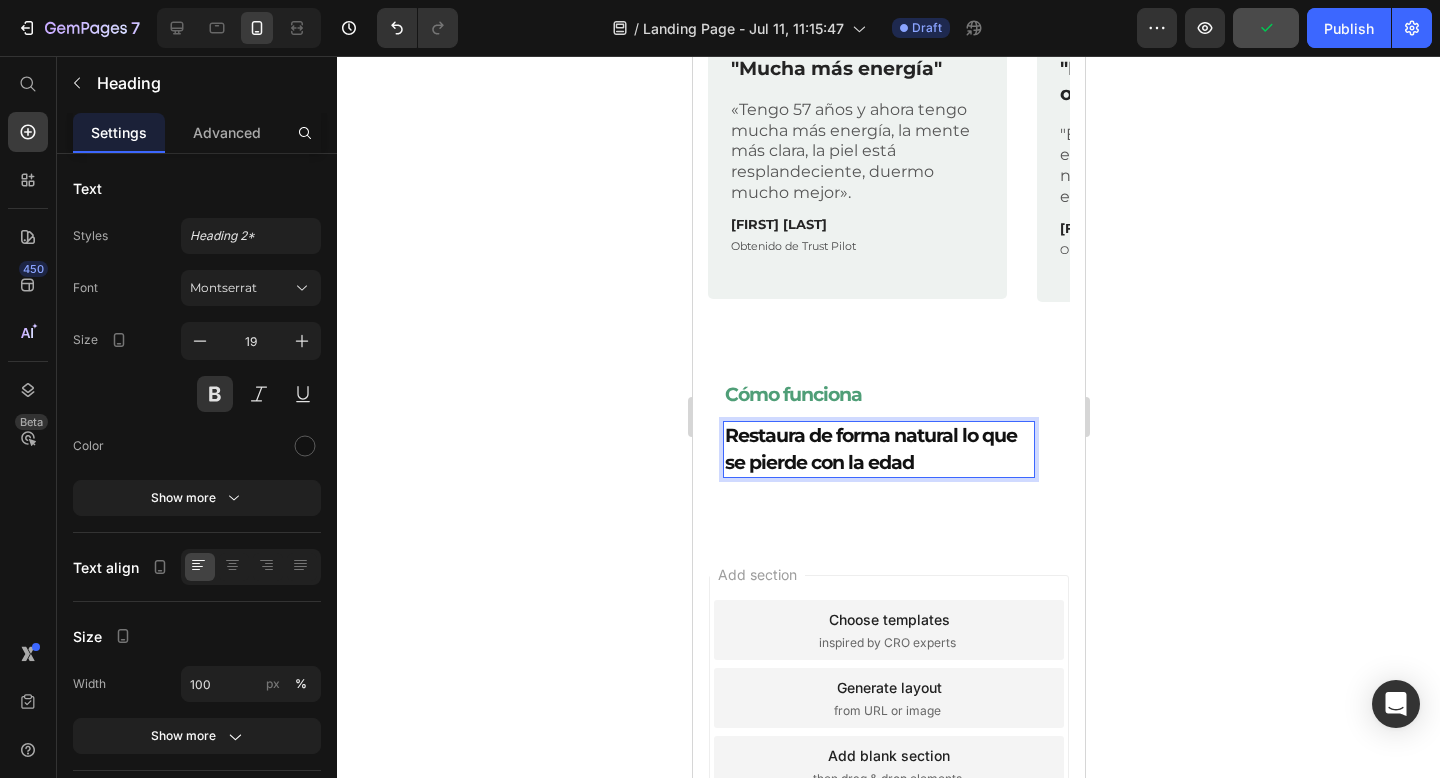 click 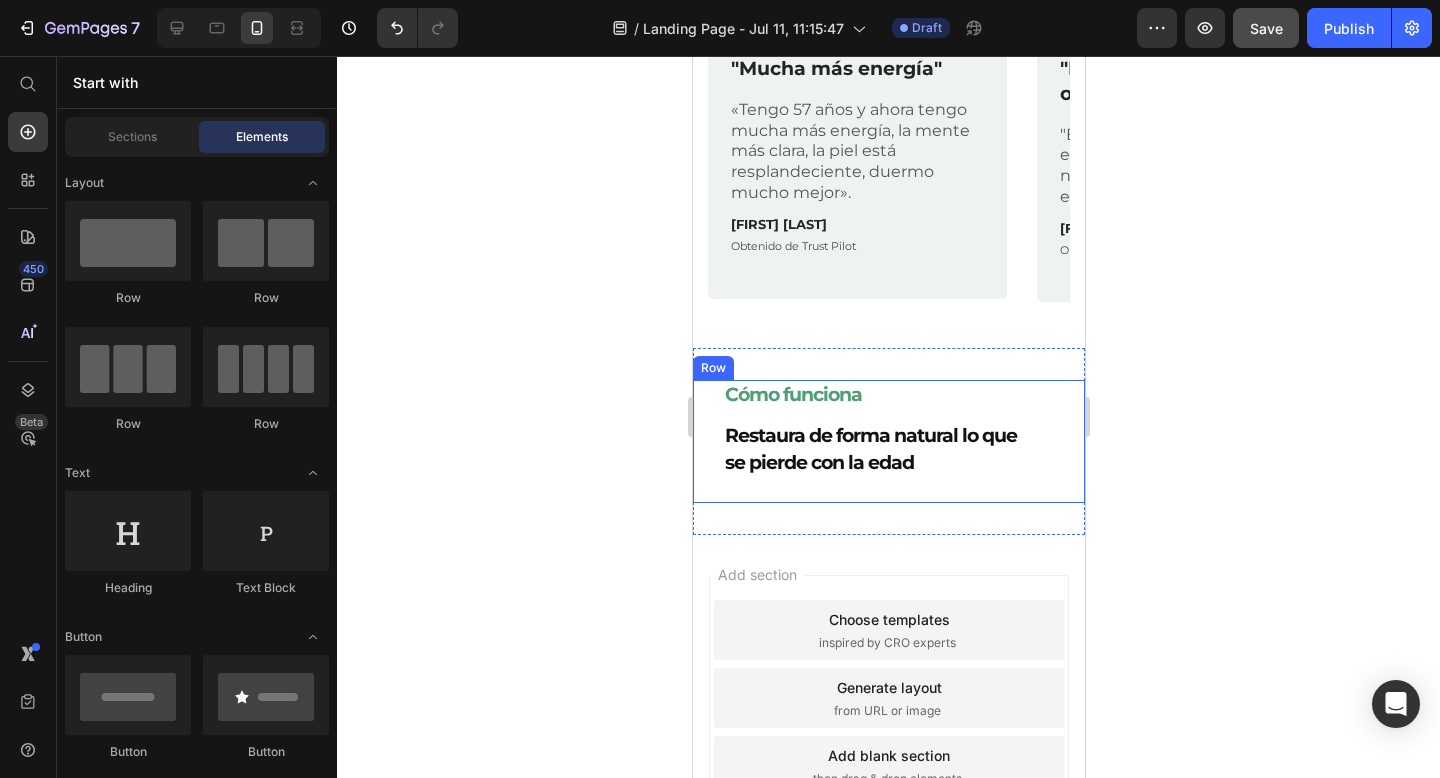 click on "Restaura de forma natural lo que se pierde con la edad" at bounding box center (878, 449) 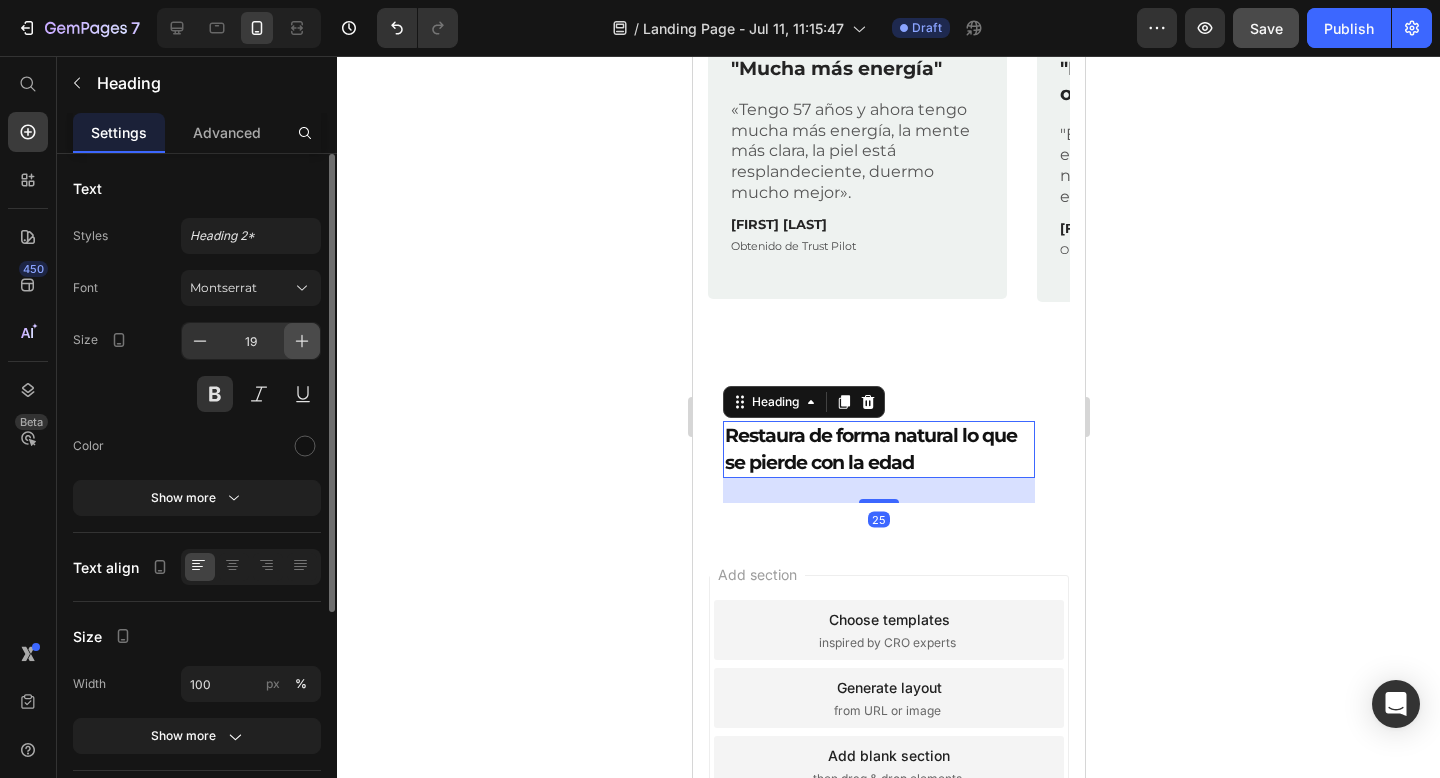 click 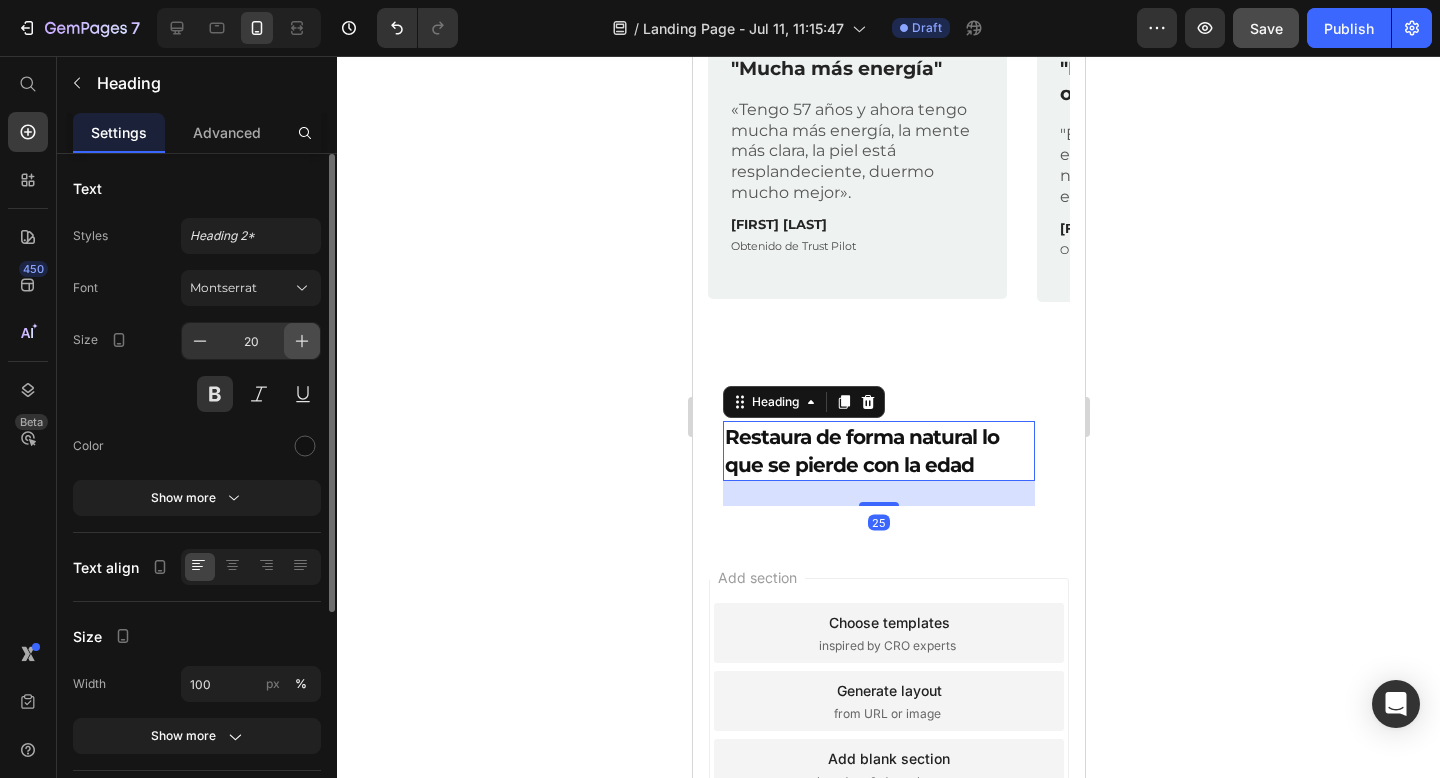 click 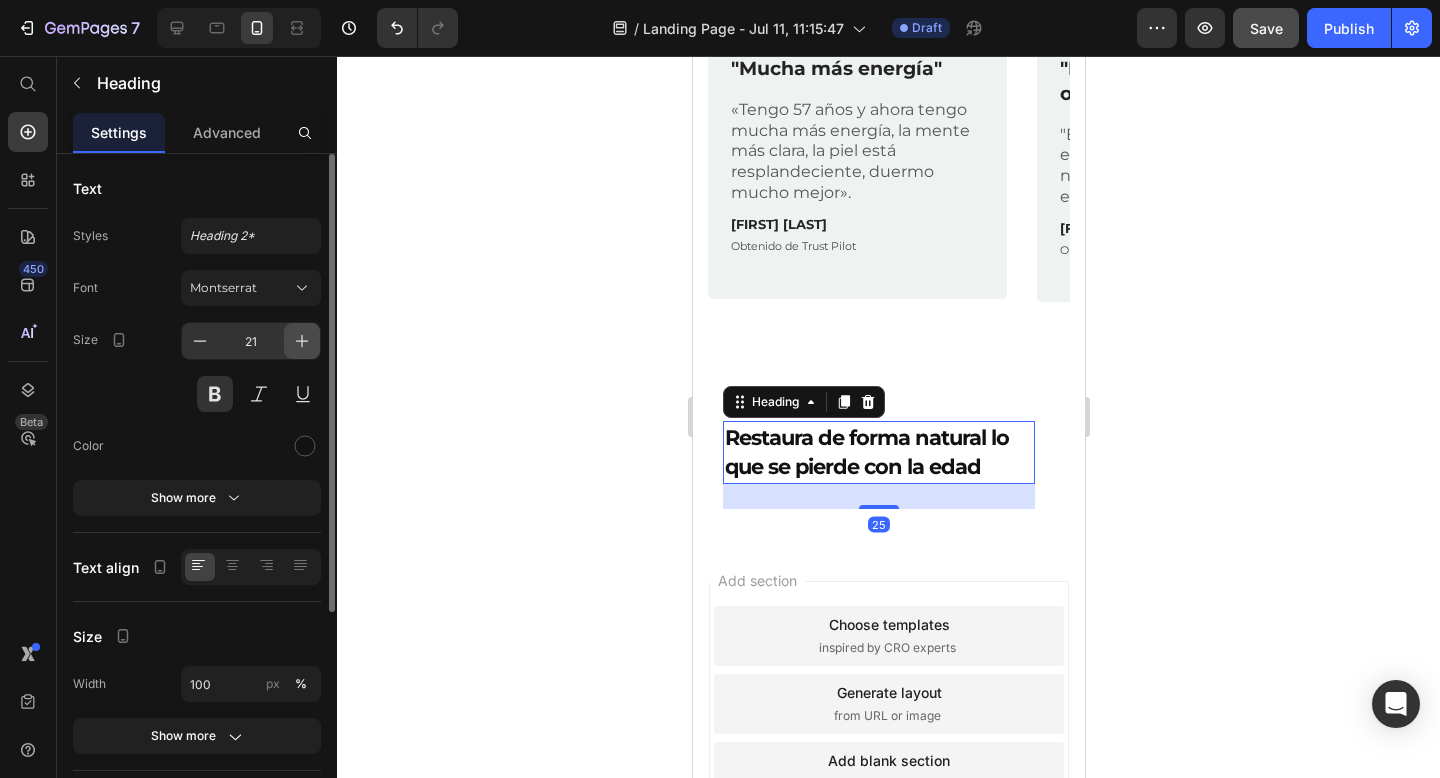 click 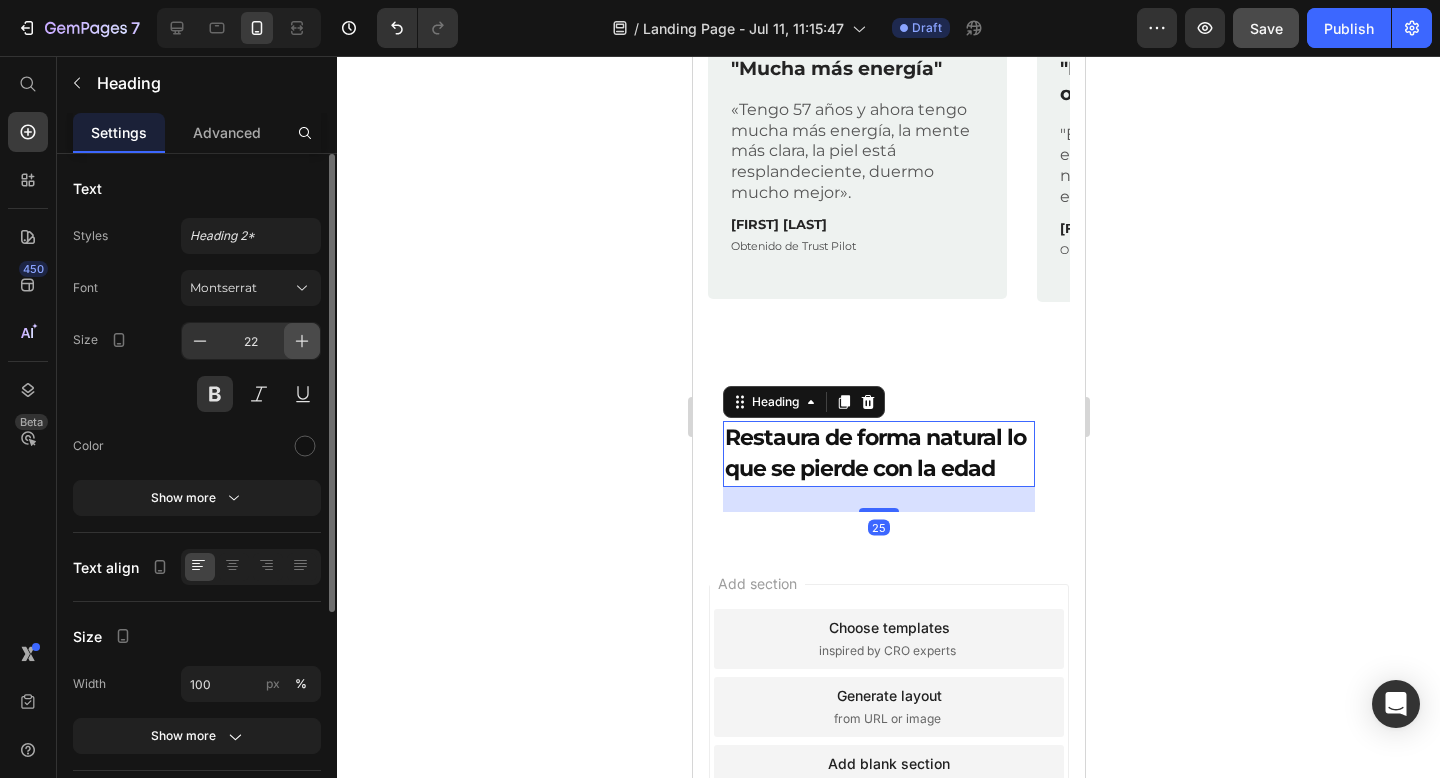 click 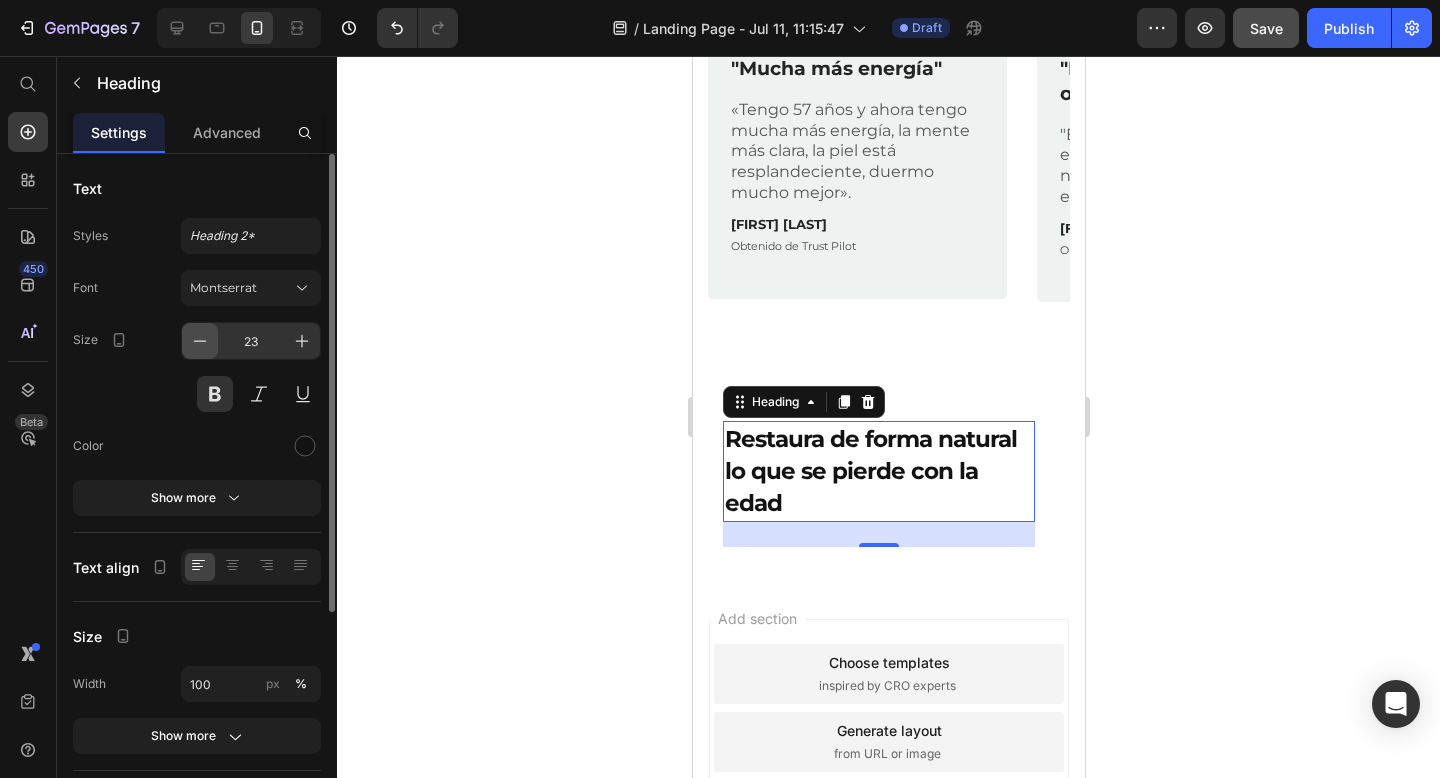 click 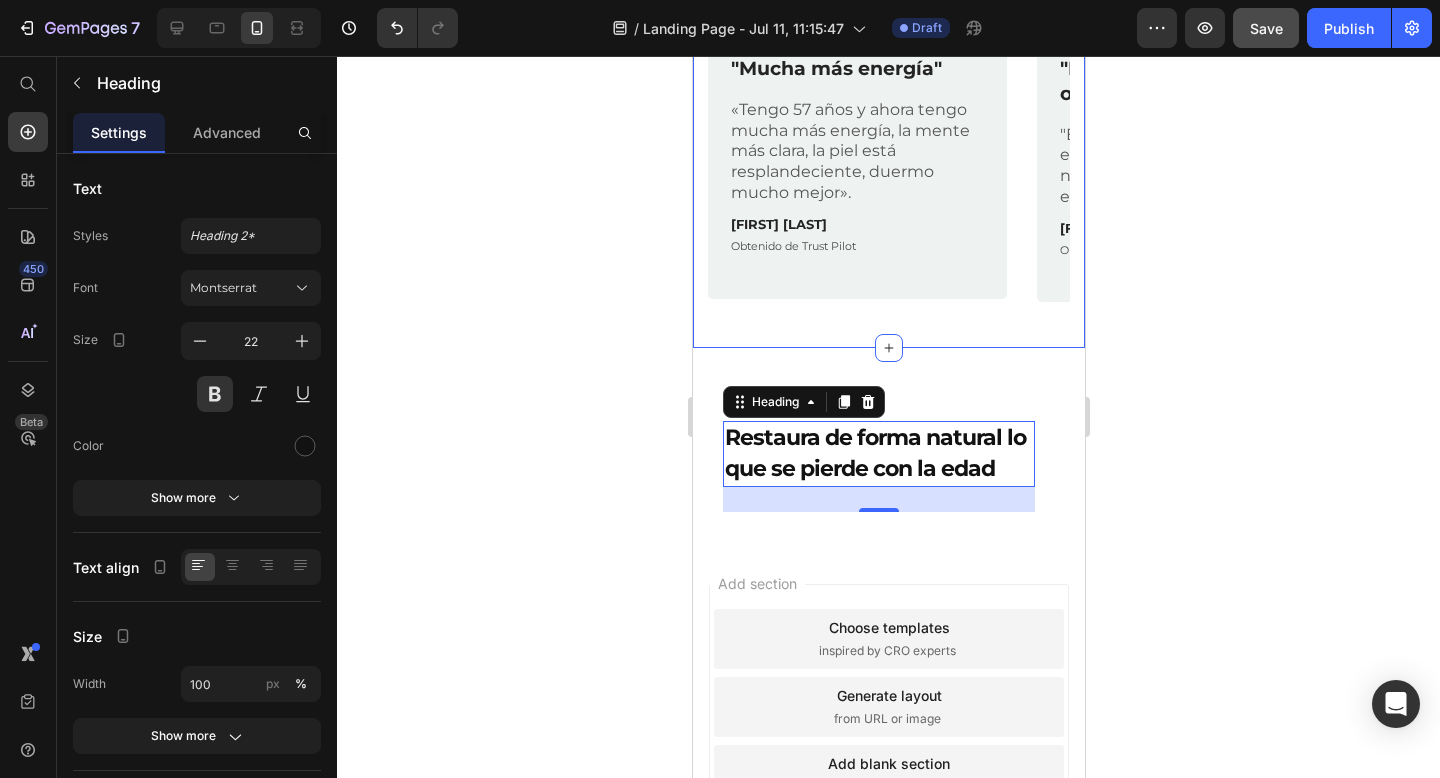 click 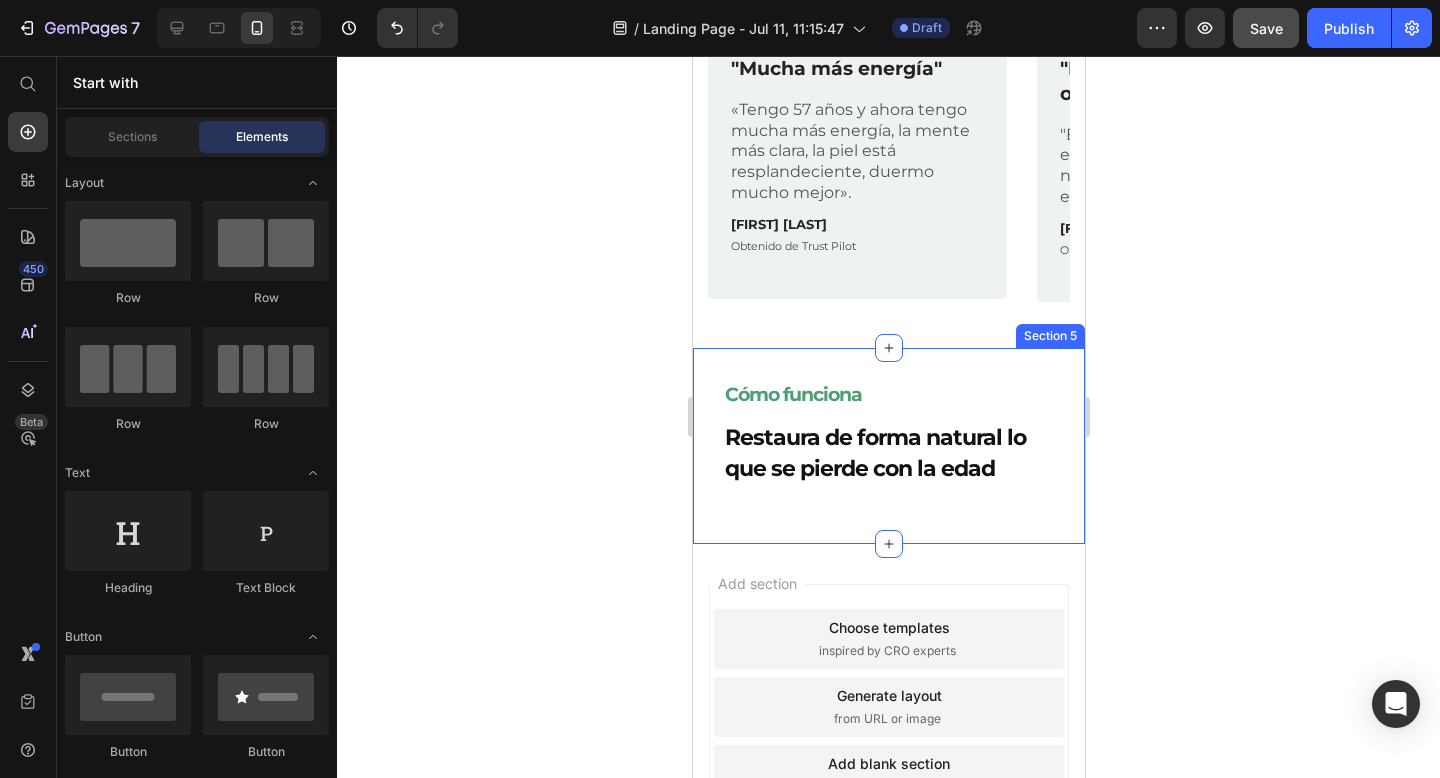 click 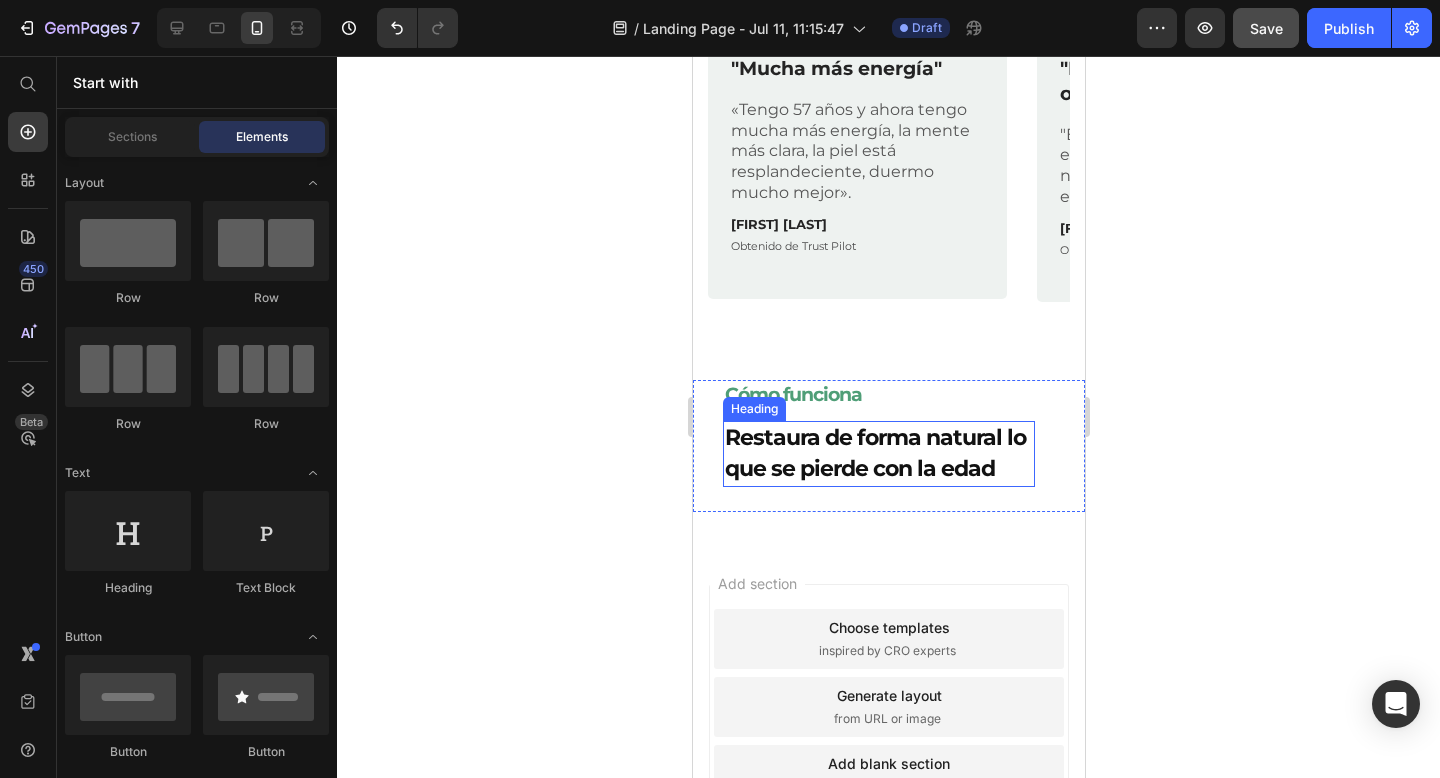 click on "Restaura de forma natural lo que se pierde con la edad" at bounding box center (878, 454) 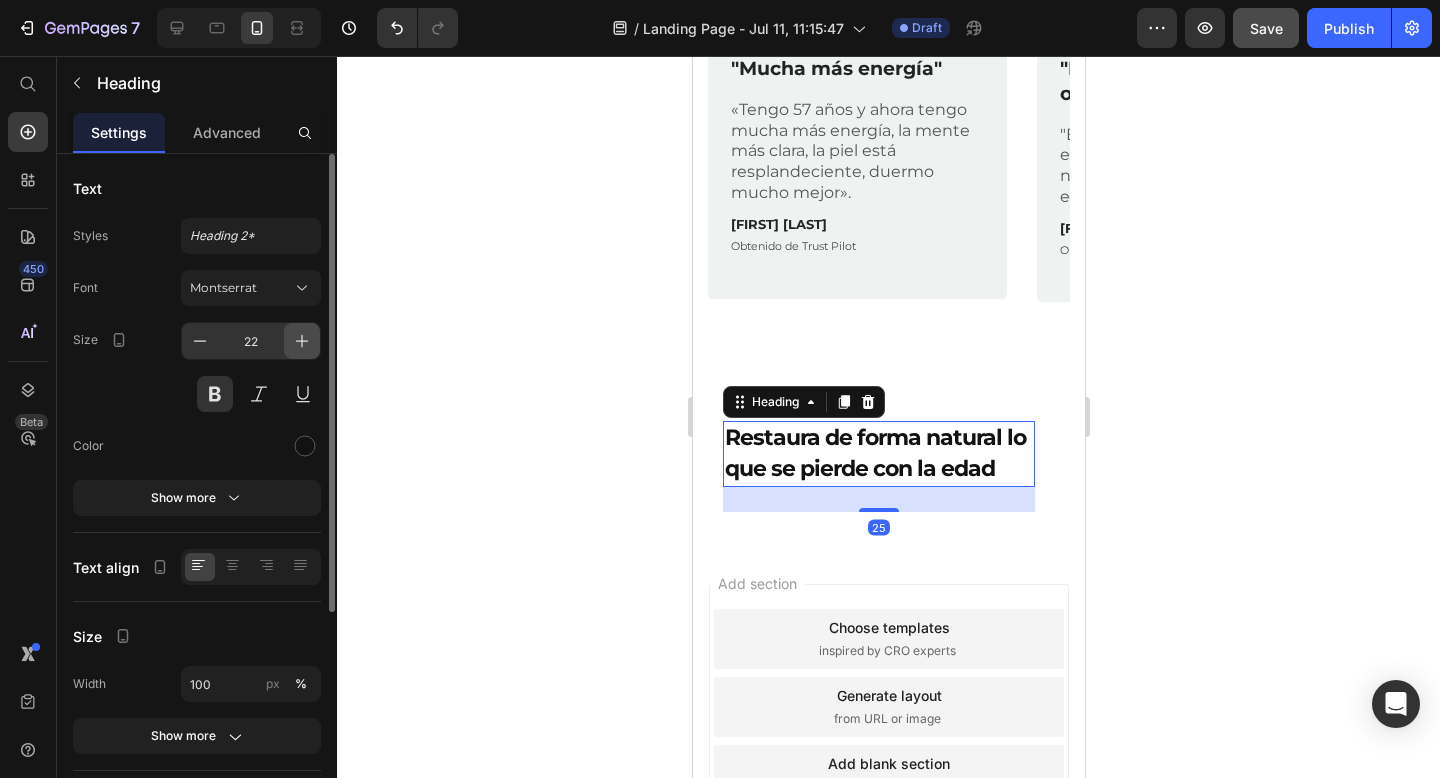 click at bounding box center [302, 341] 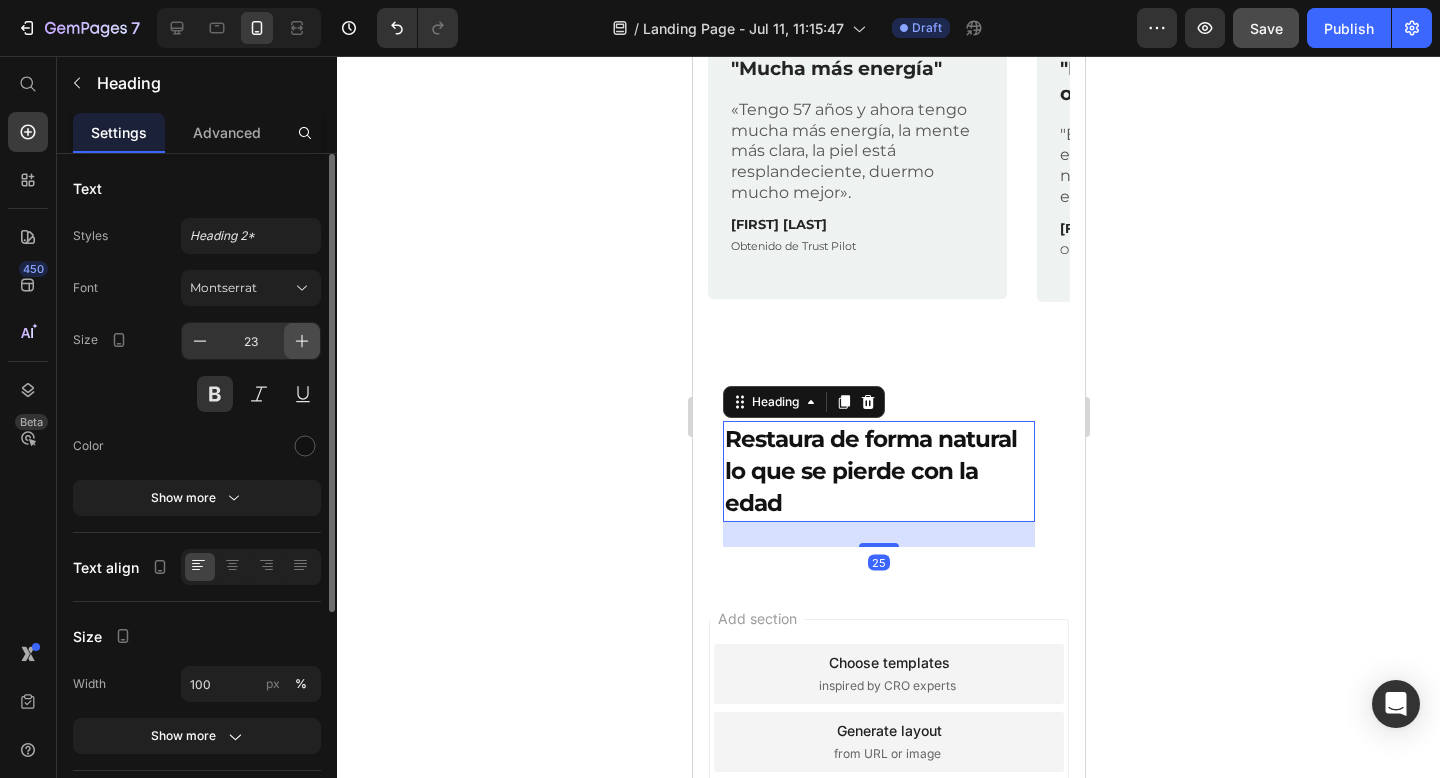 click at bounding box center [302, 341] 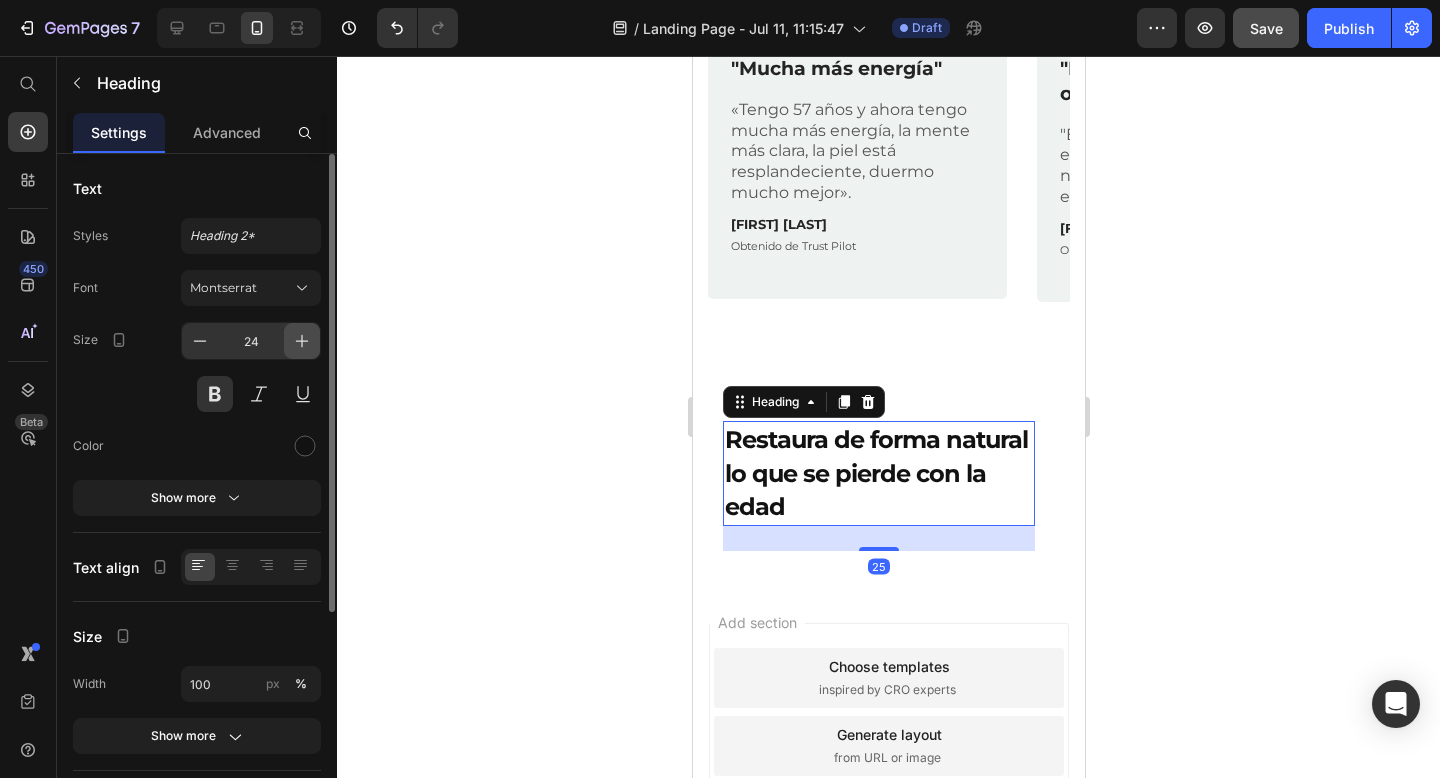 click at bounding box center (302, 341) 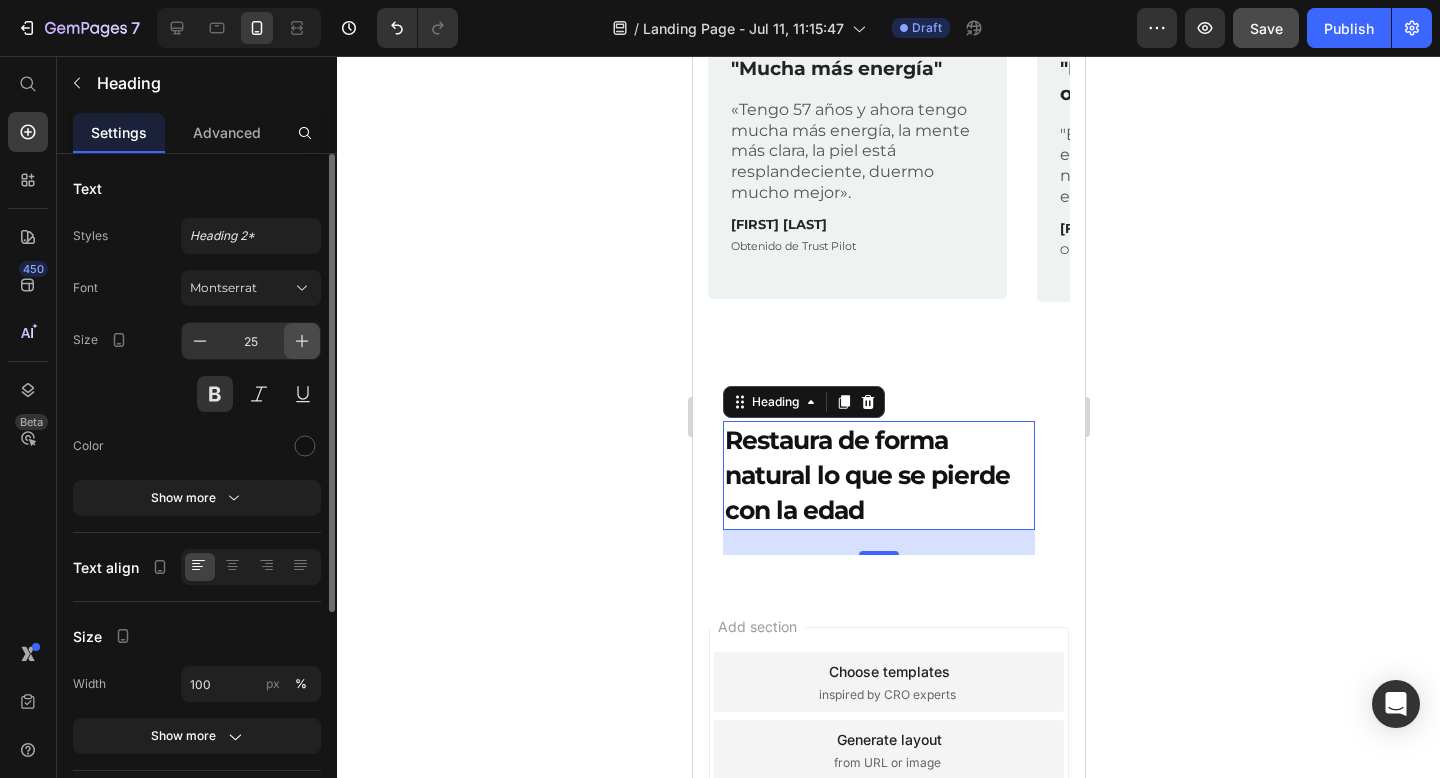click at bounding box center (302, 341) 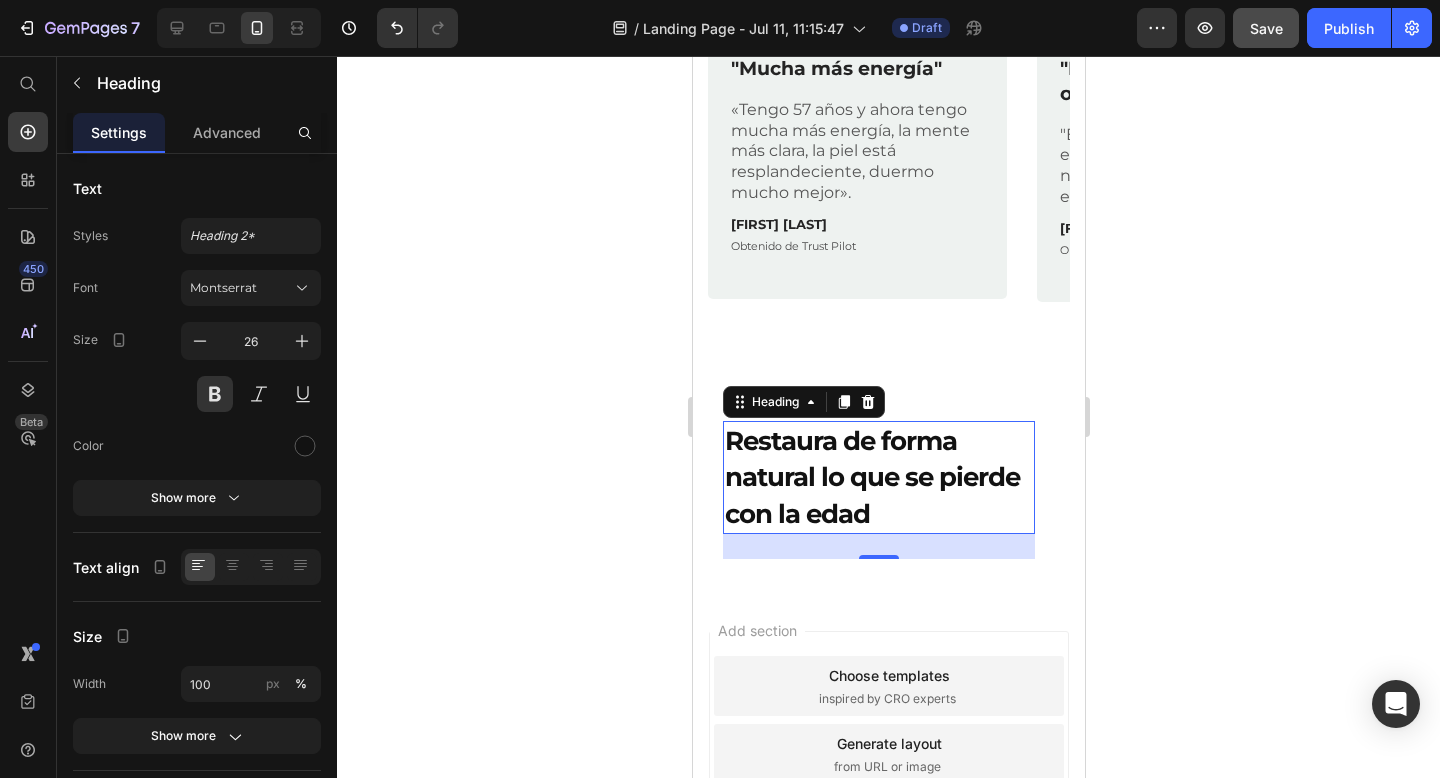 drag, startPoint x: 348, startPoint y: 233, endPoint x: 1163, endPoint y: 298, distance: 817.5879 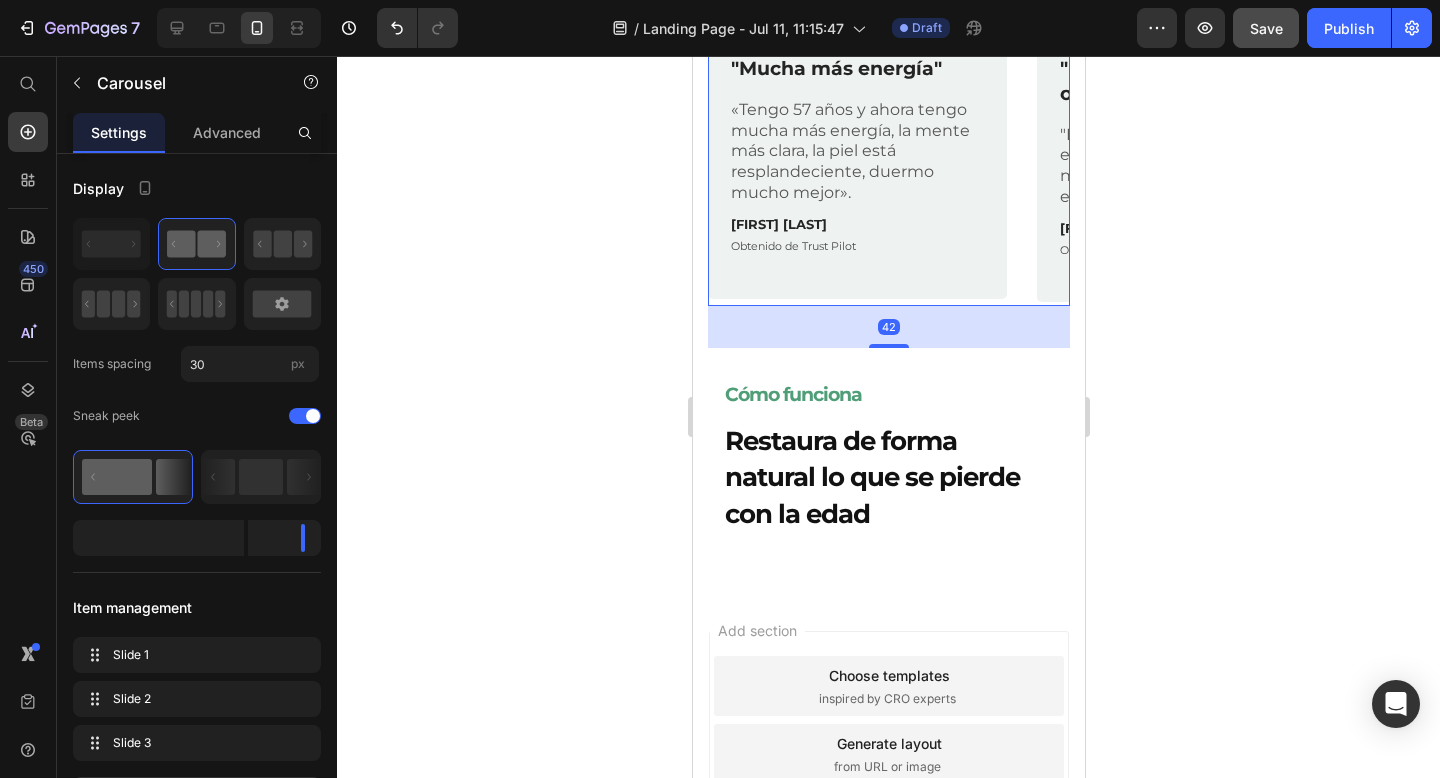 click on "Image Row "Mucha más energía" Text Block «Tengo 57 años y ahora tengo mucha más energía, la mente más clara, la piel está resplandeciente, duermo mucho mejor». Text Block Ana Gómez Text Block Obtenido de Trust Pilot Text Block Row" at bounding box center [856, 146] 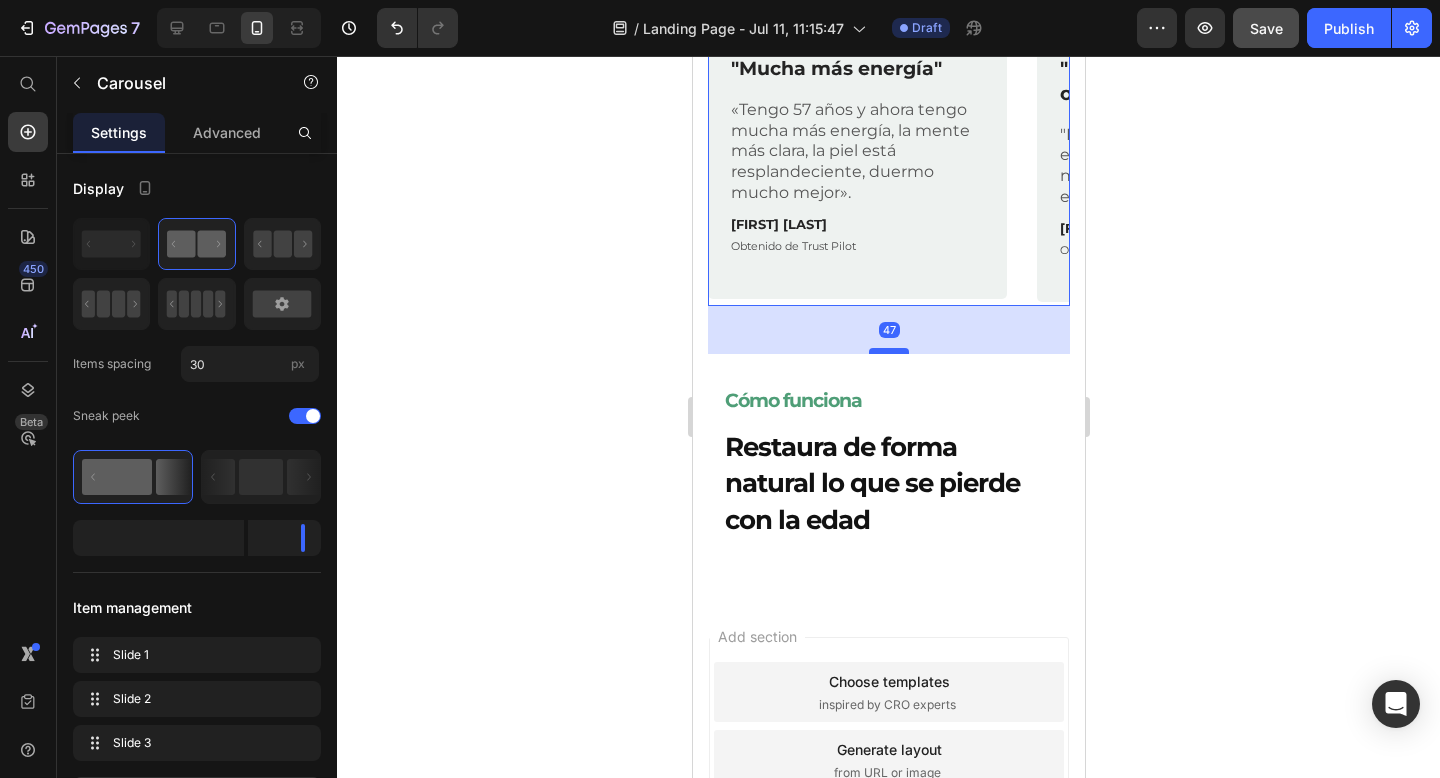 click at bounding box center [888, 351] 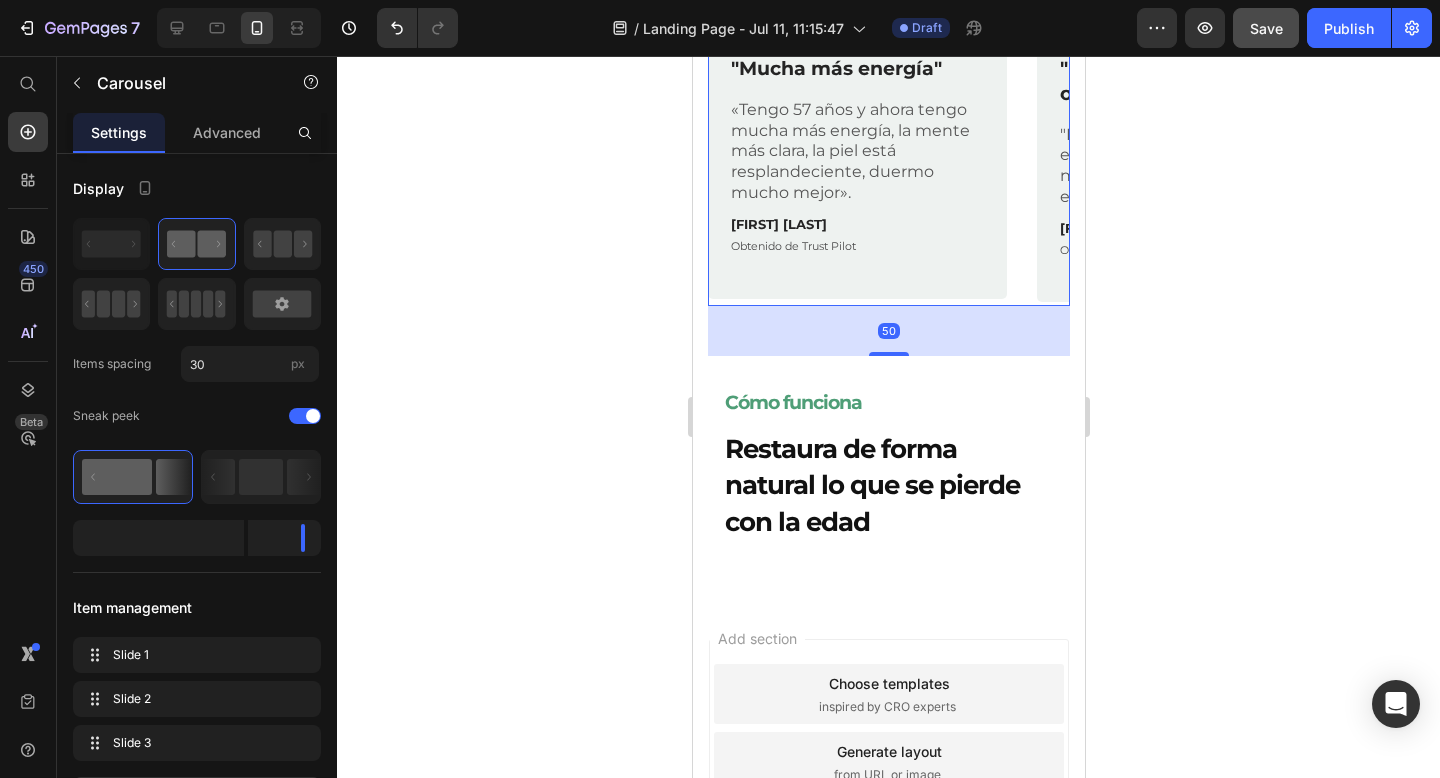 click 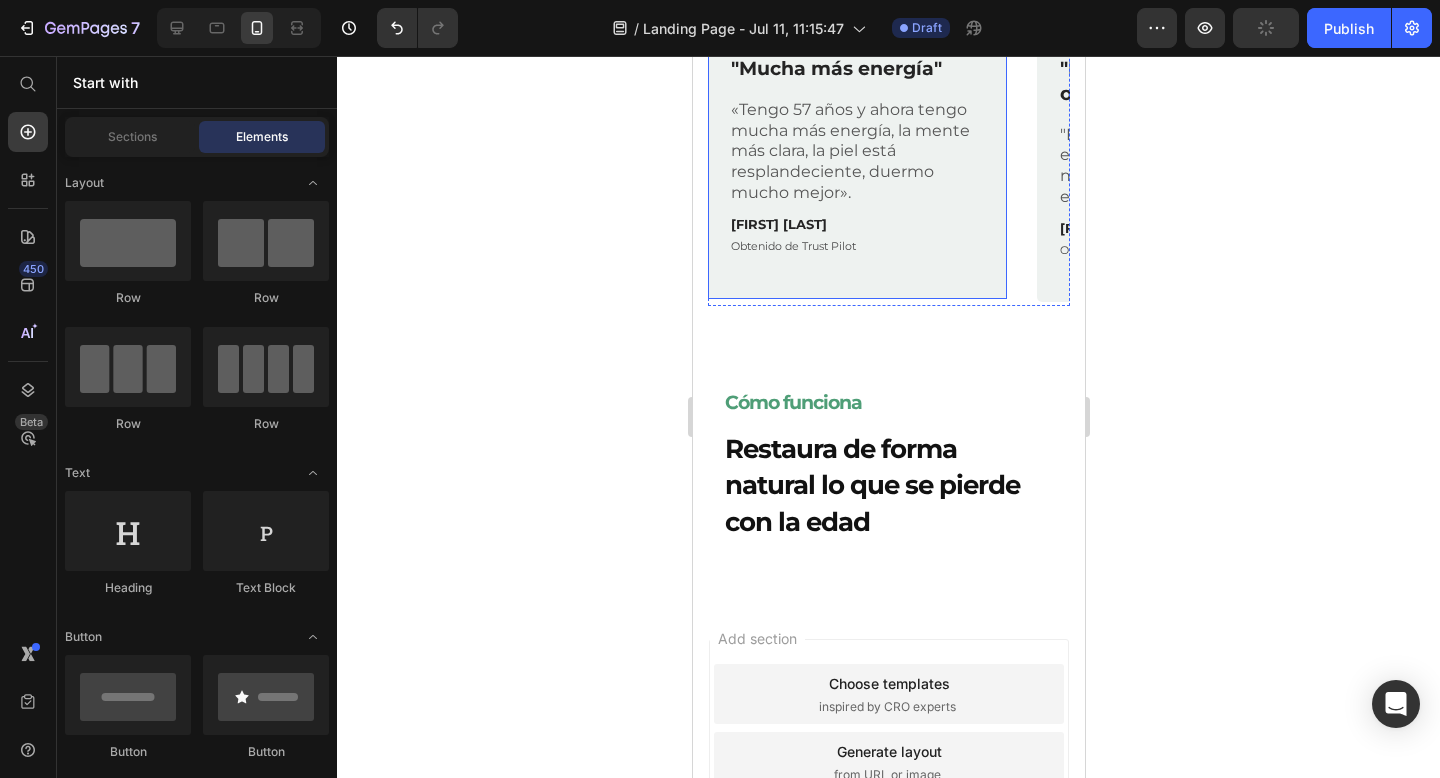click on "Image Row "Mucha más energía" Text Block «Tengo 57 años y ahora tengo mucha más energía, la mente más clara, la piel está resplandeciente, duermo mucho mejor». Text Block Ana Gómez Text Block Obtenido de Trust Pilot Text Block Row" at bounding box center [856, 146] 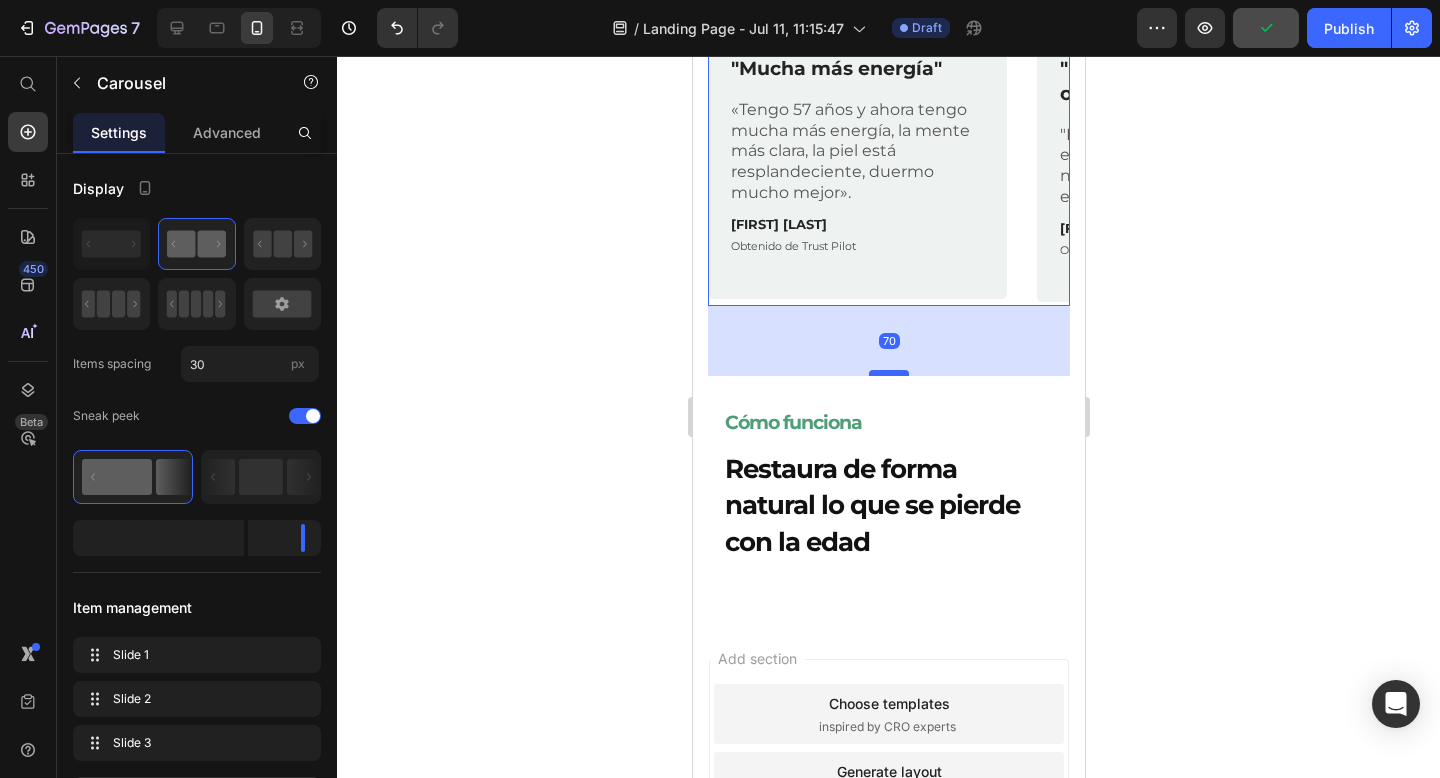 drag, startPoint x: 872, startPoint y: 354, endPoint x: 872, endPoint y: 377, distance: 23 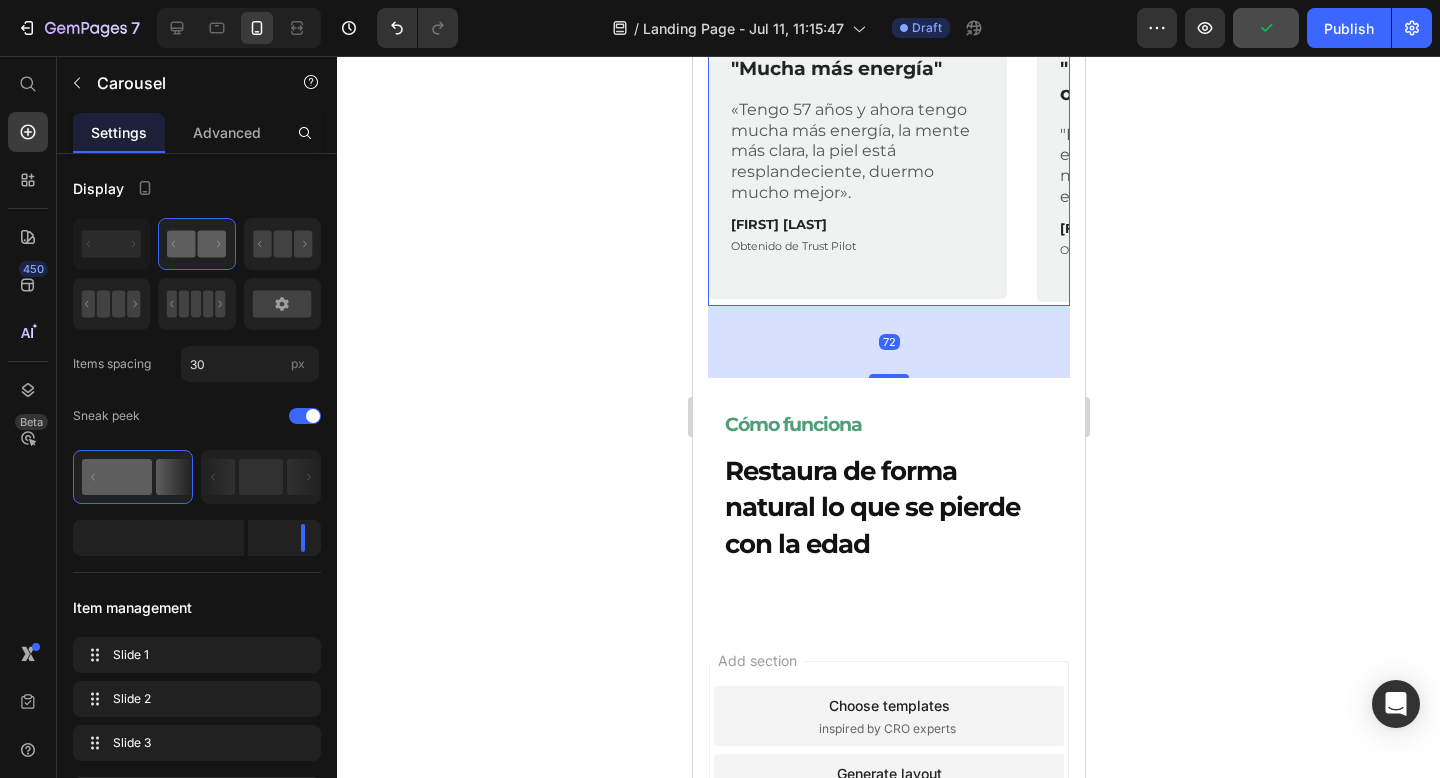 click 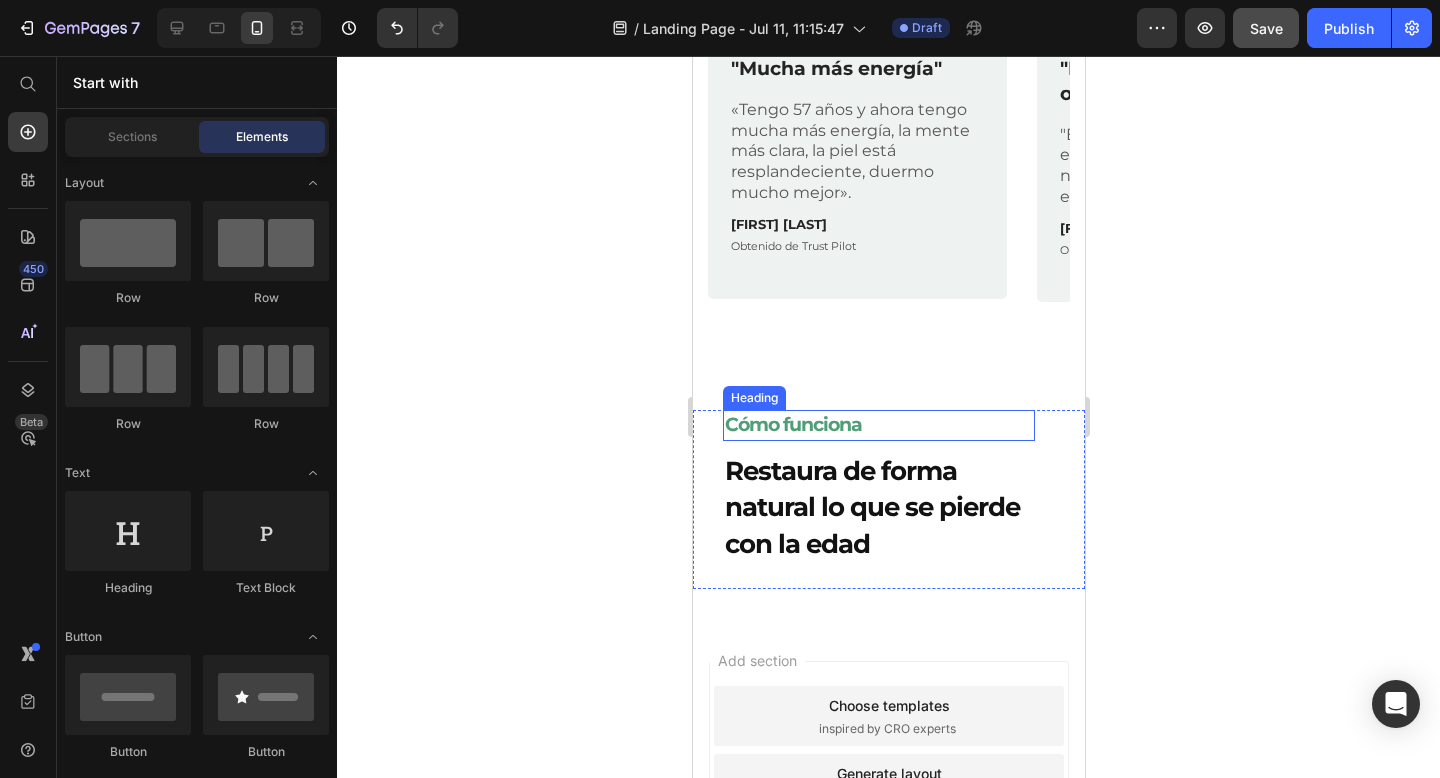 click on "Cómo funciona" at bounding box center (878, 425) 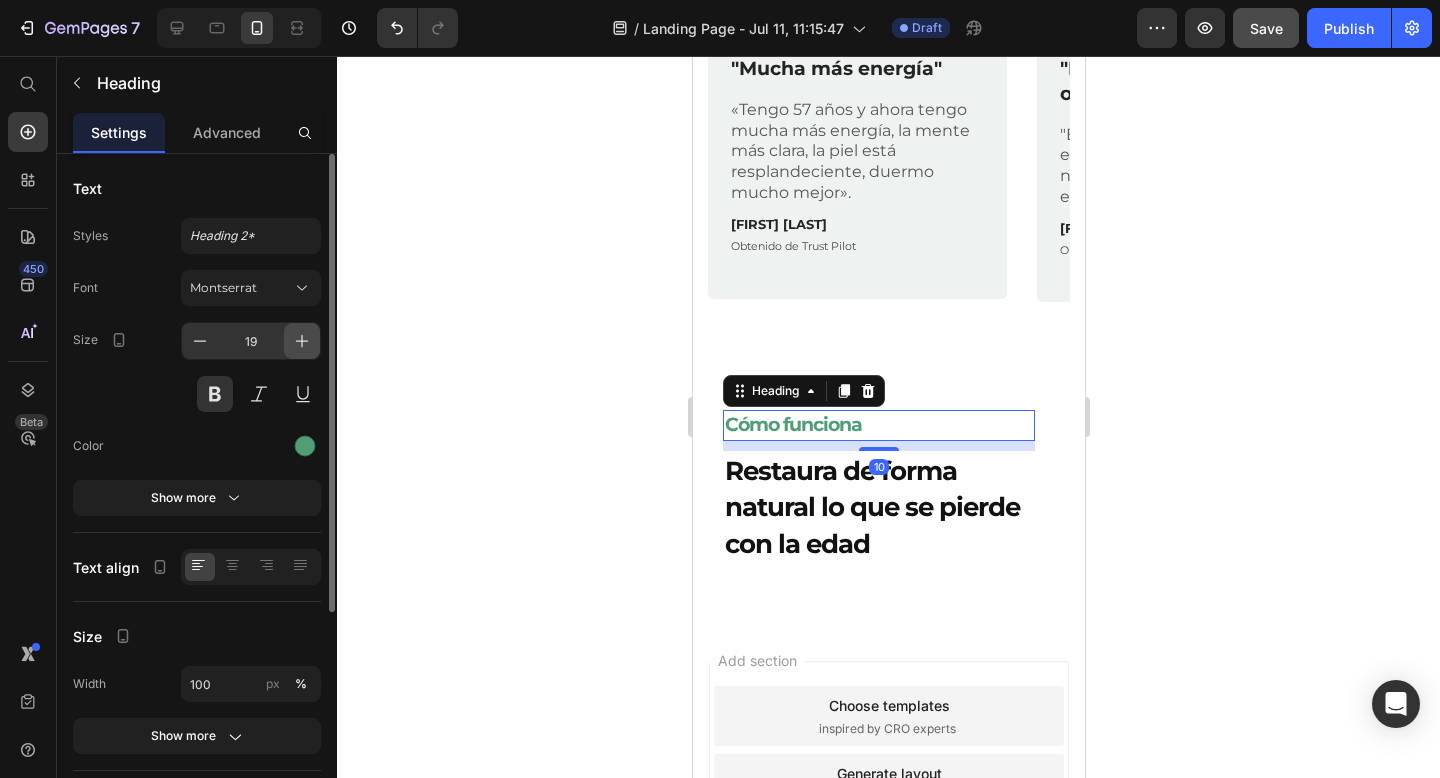 click at bounding box center [302, 341] 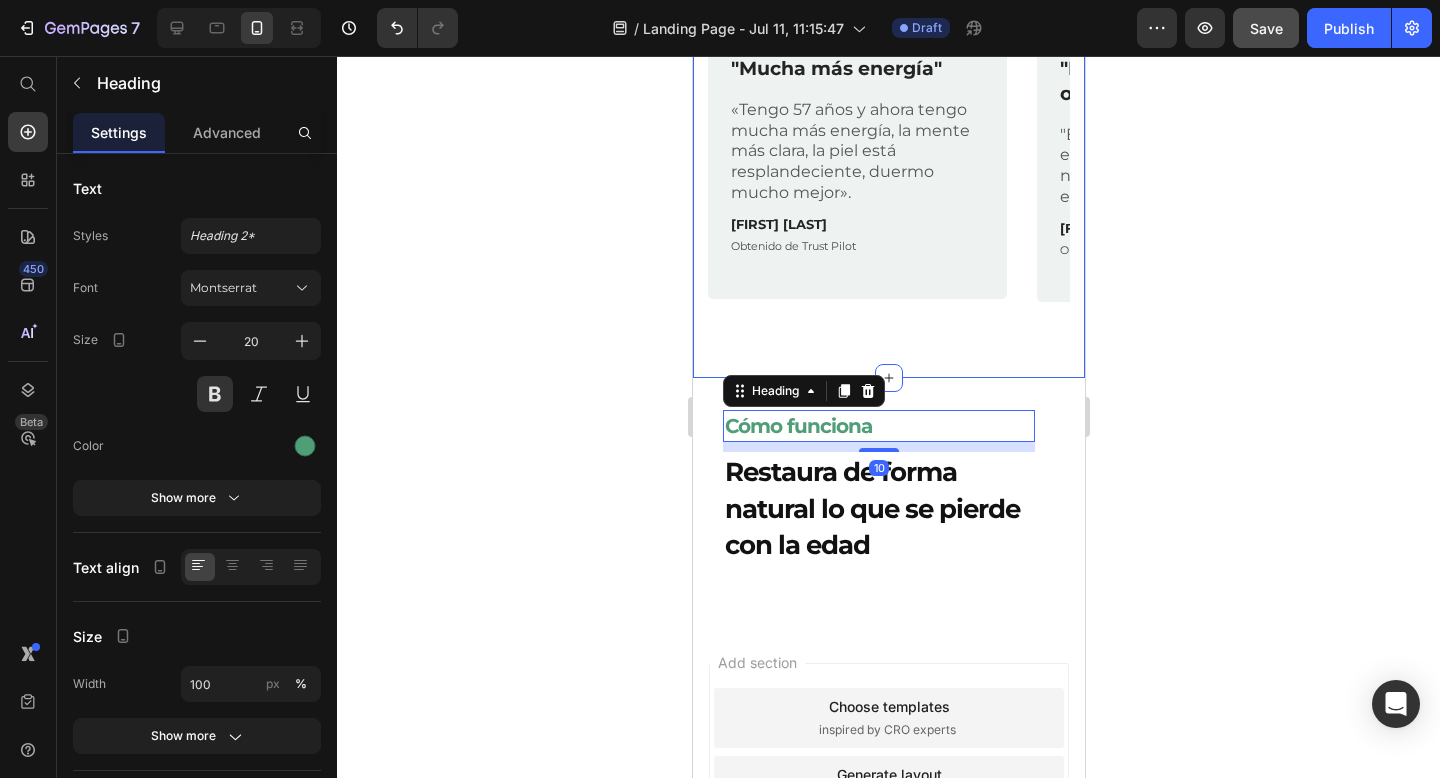 click 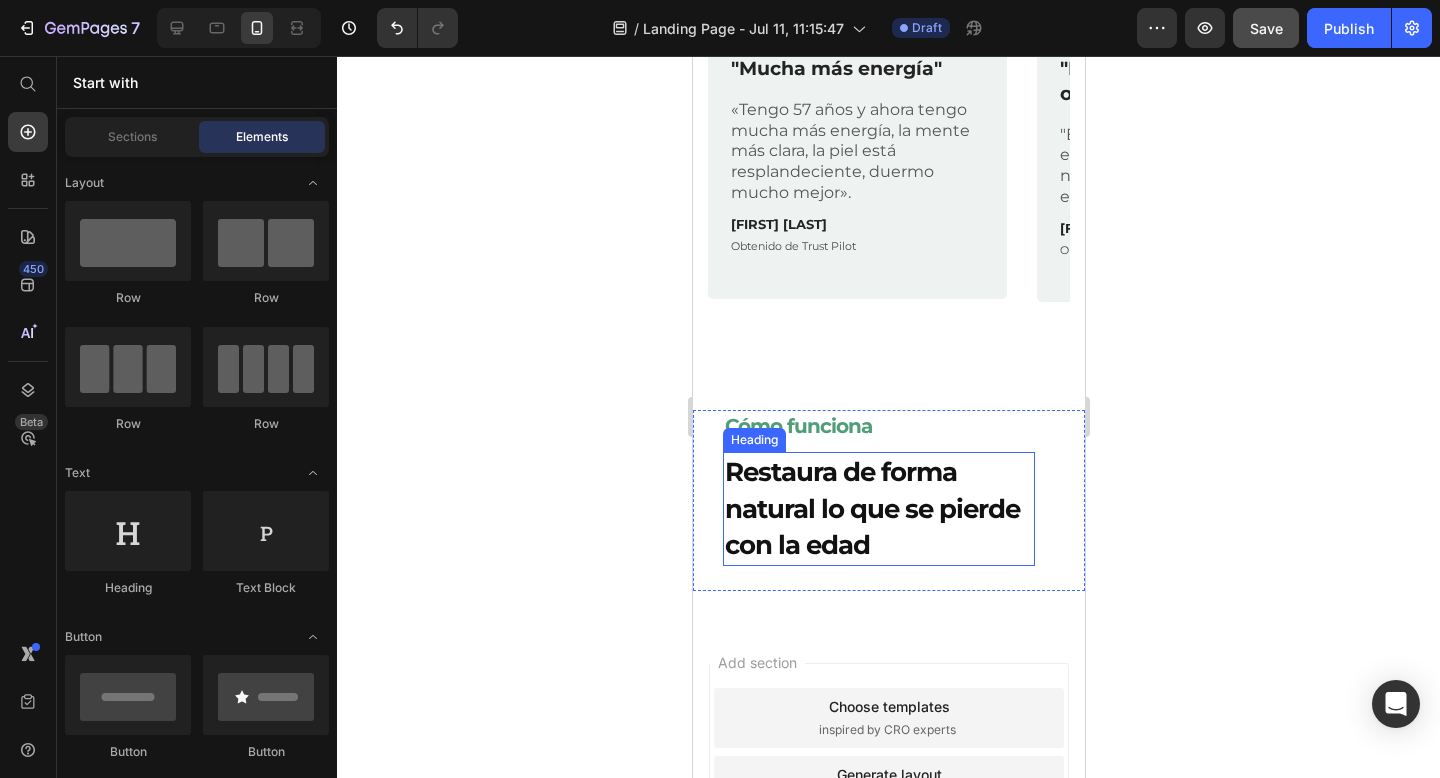 click on "Restaura de forma natural lo que se pierde con la edad" at bounding box center (878, 508) 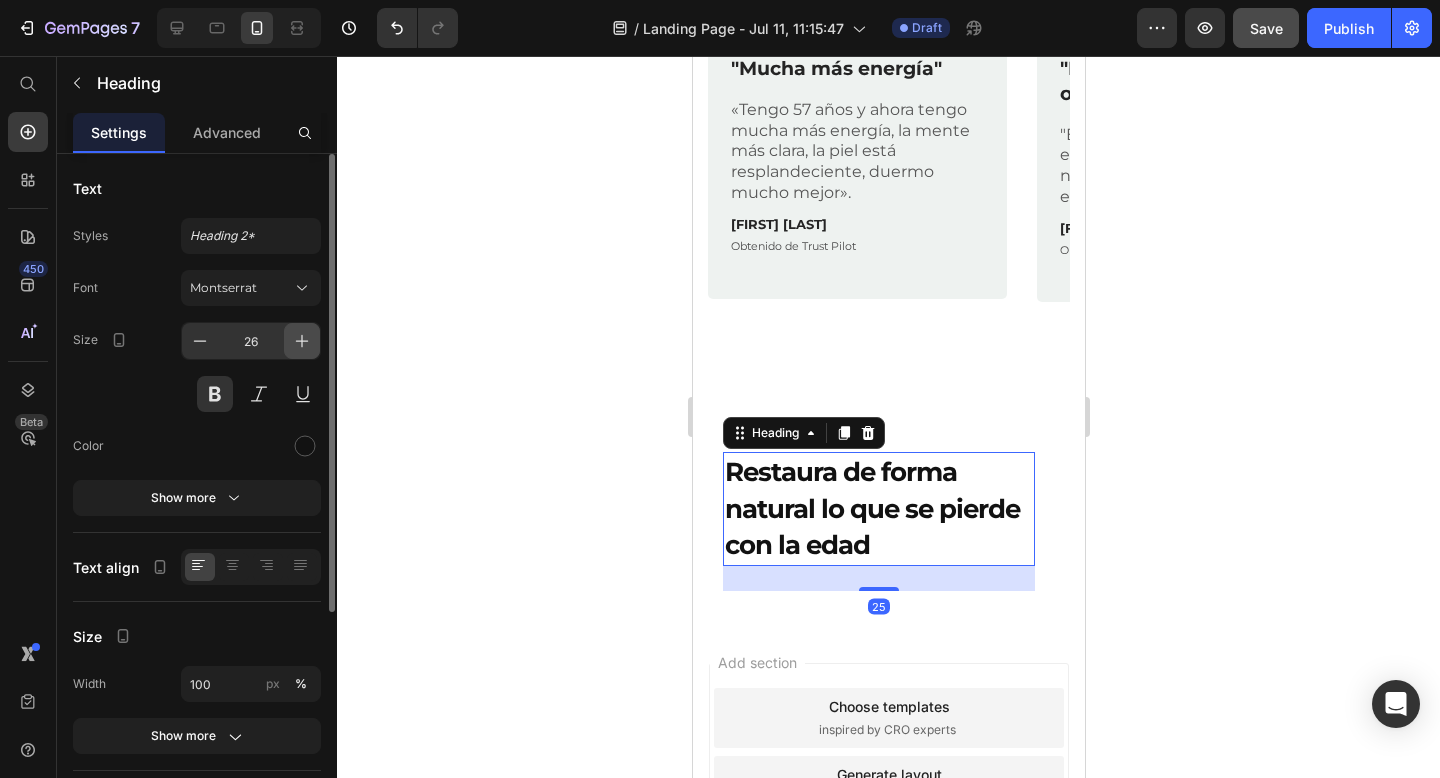 click 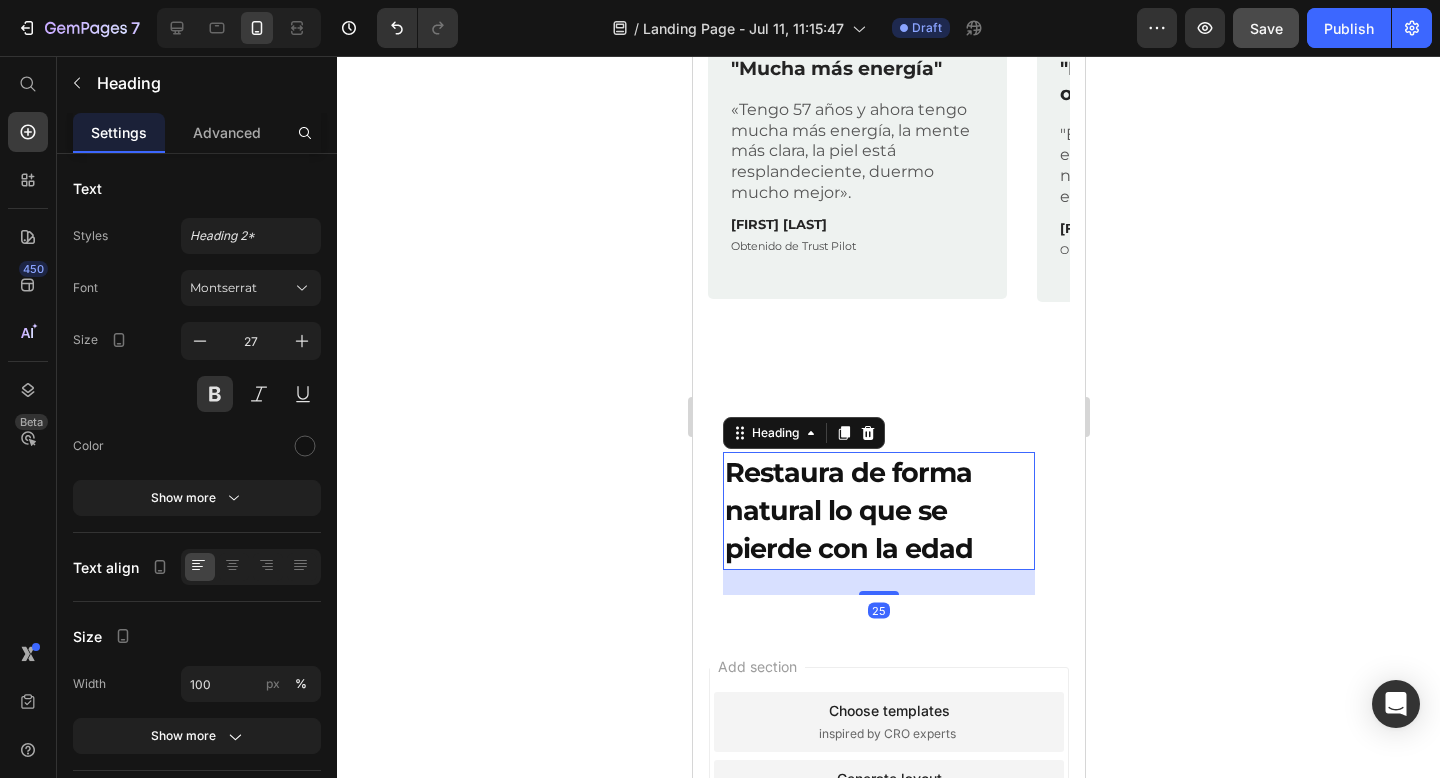 click 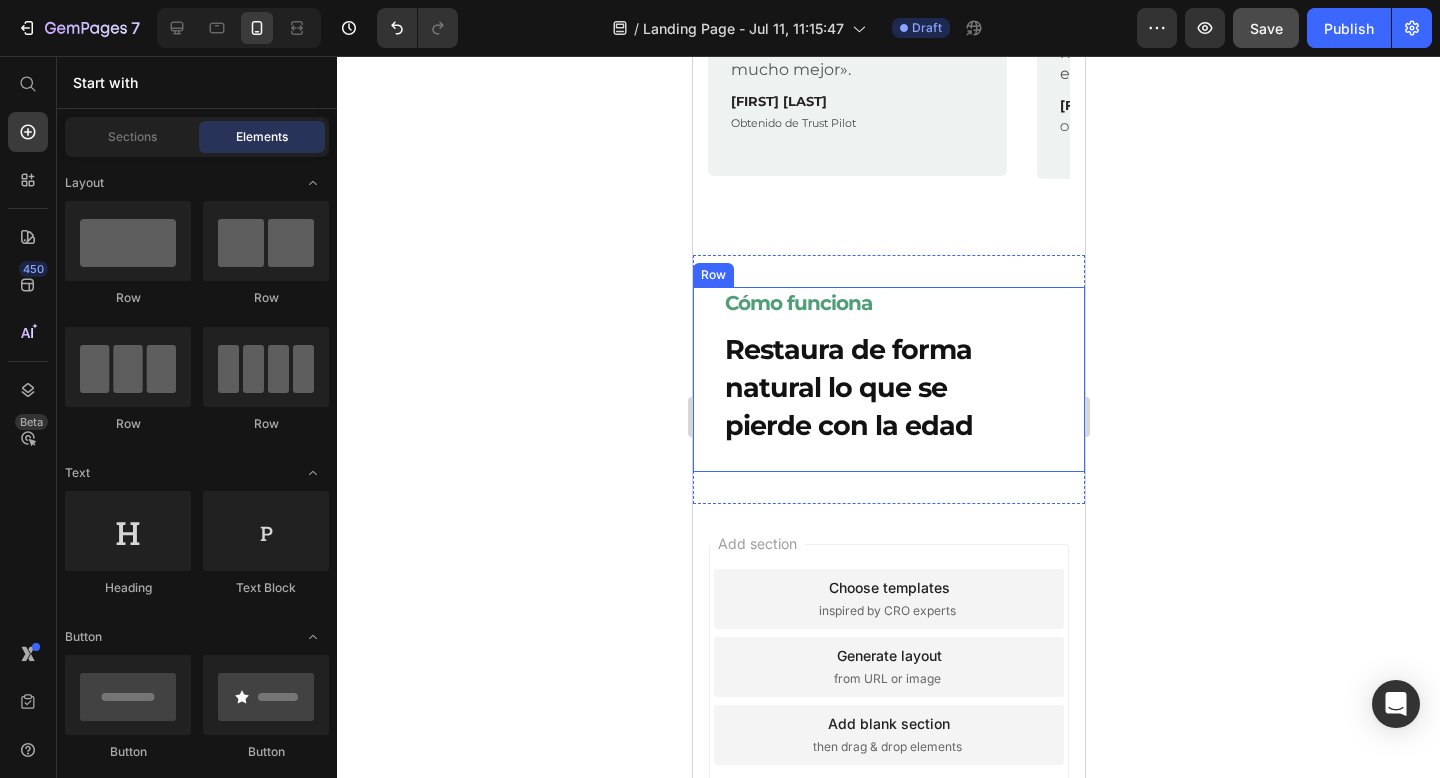 scroll, scrollTop: 1909, scrollLeft: 0, axis: vertical 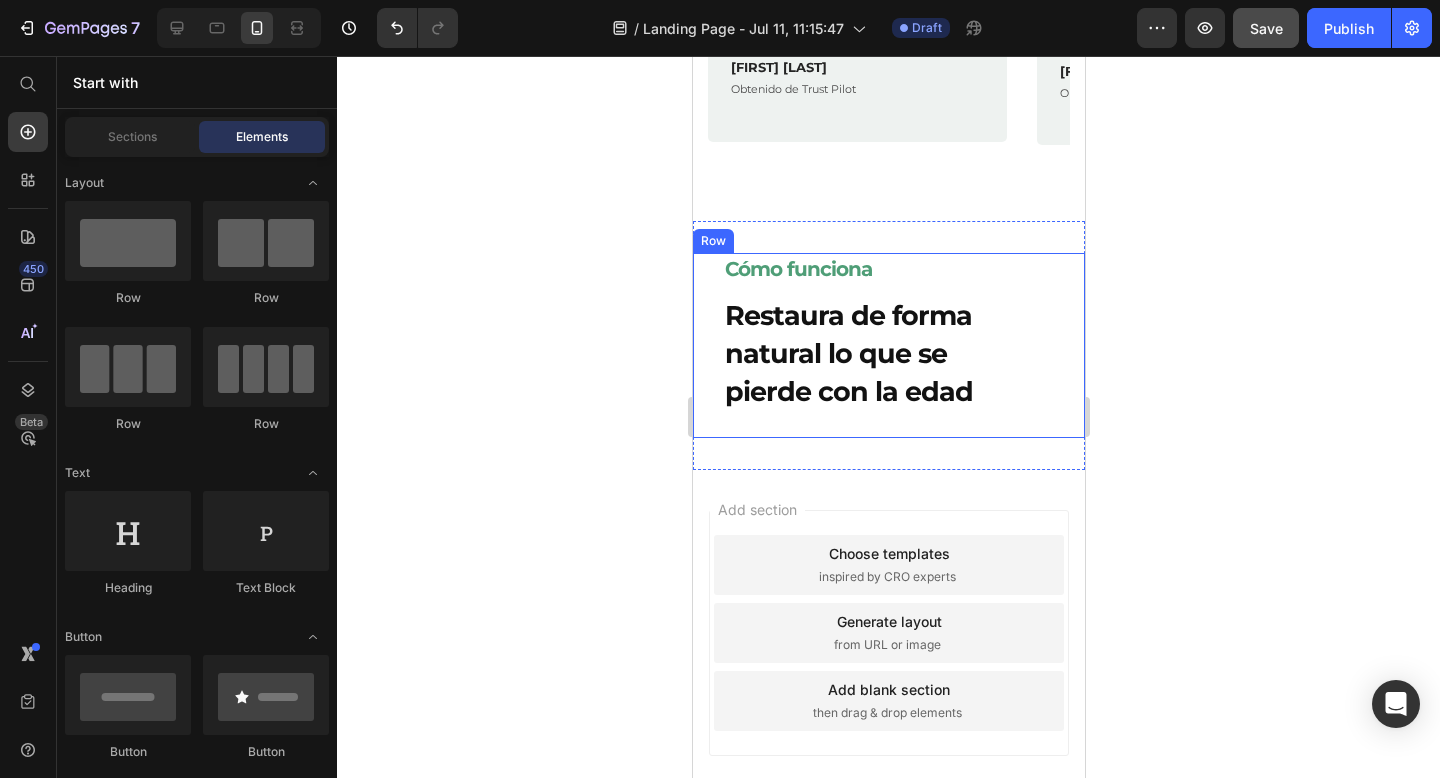 click on "Restaura de forma natural lo que se pierde con la edad" at bounding box center (878, 353) 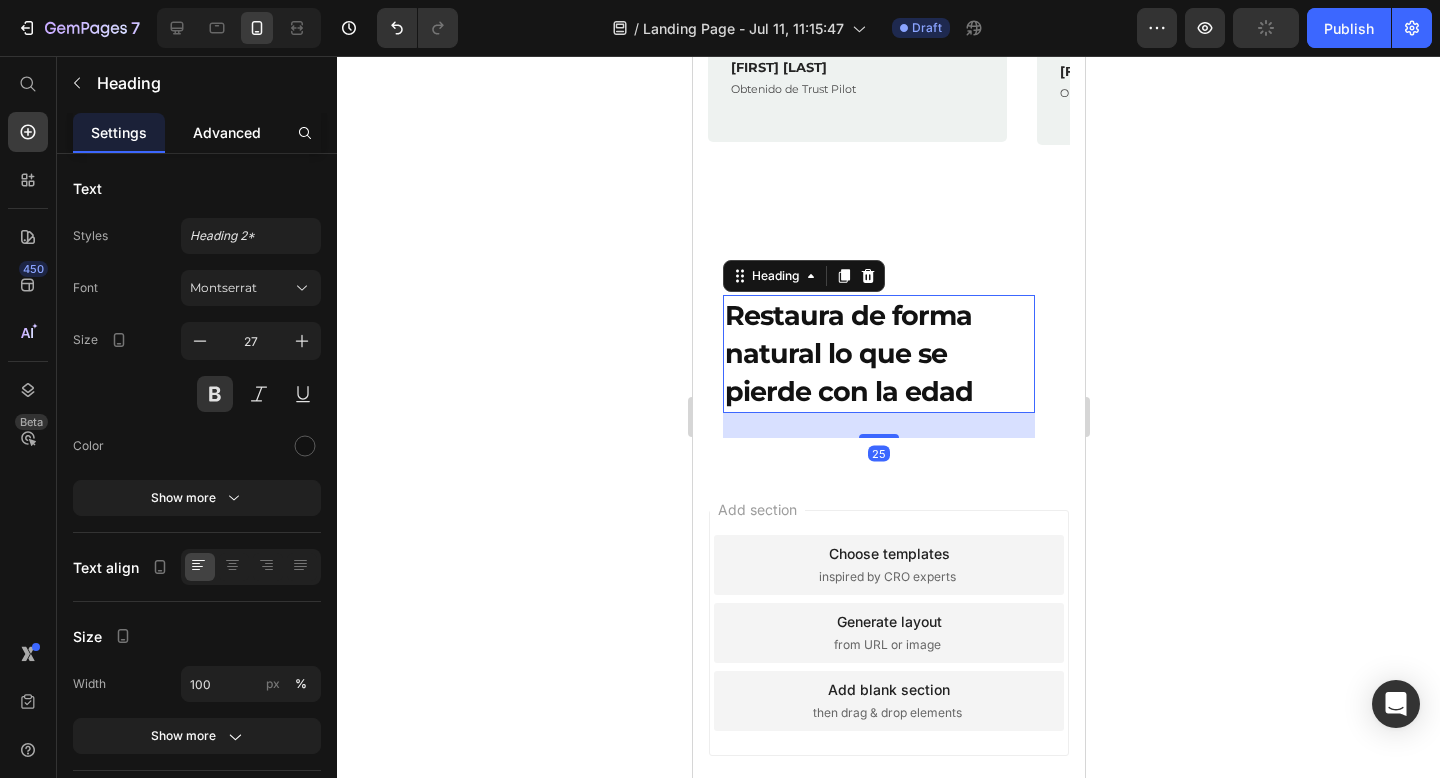 click on "Advanced" 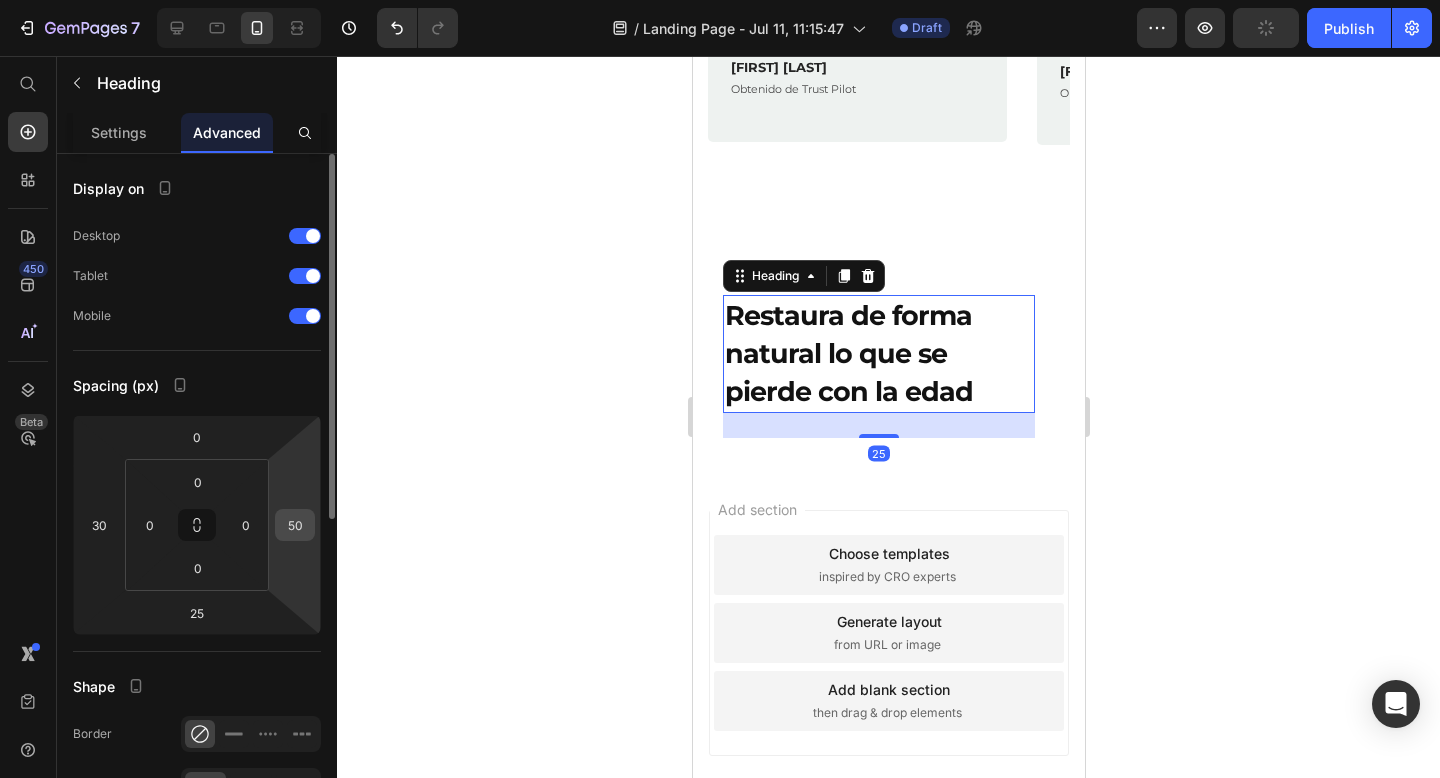 click on "50" at bounding box center [295, 525] 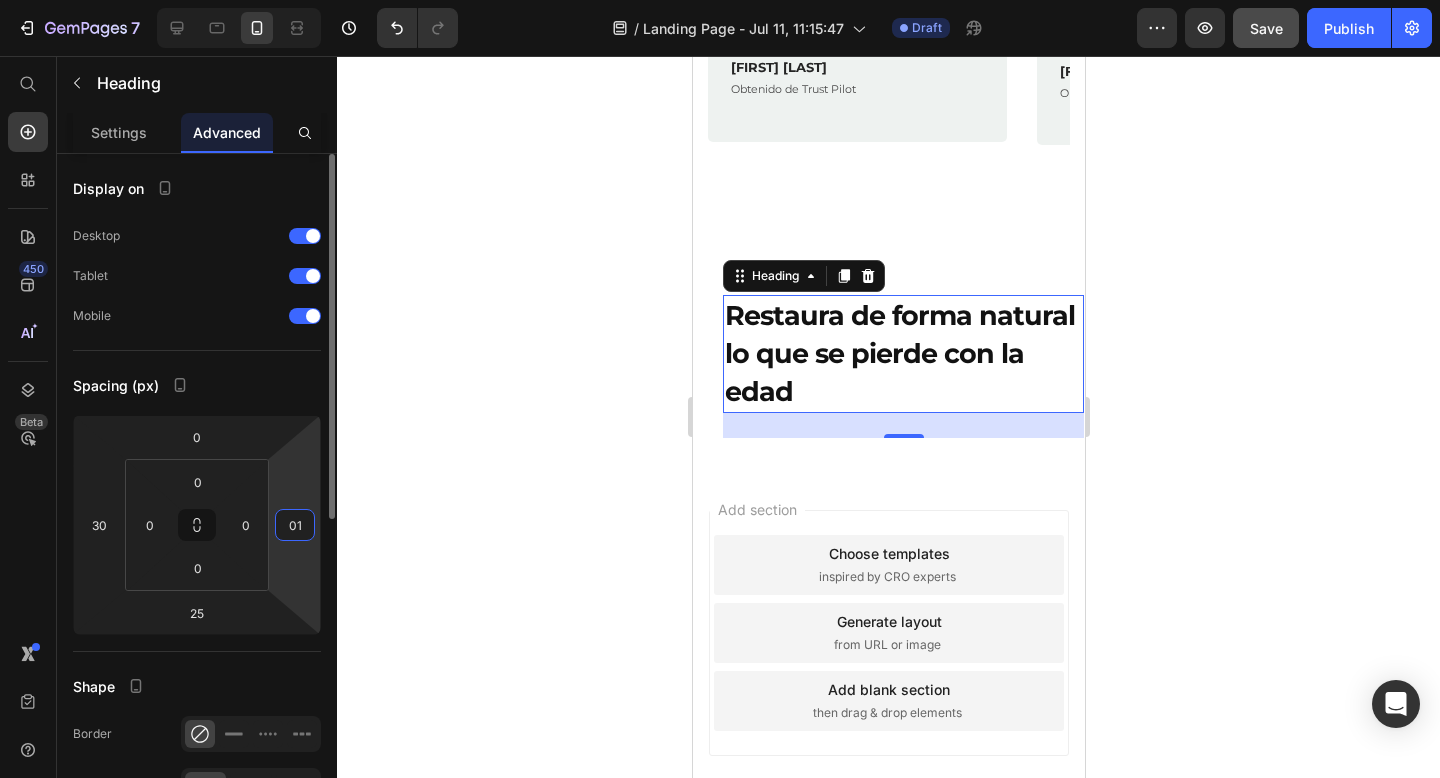 type on "0" 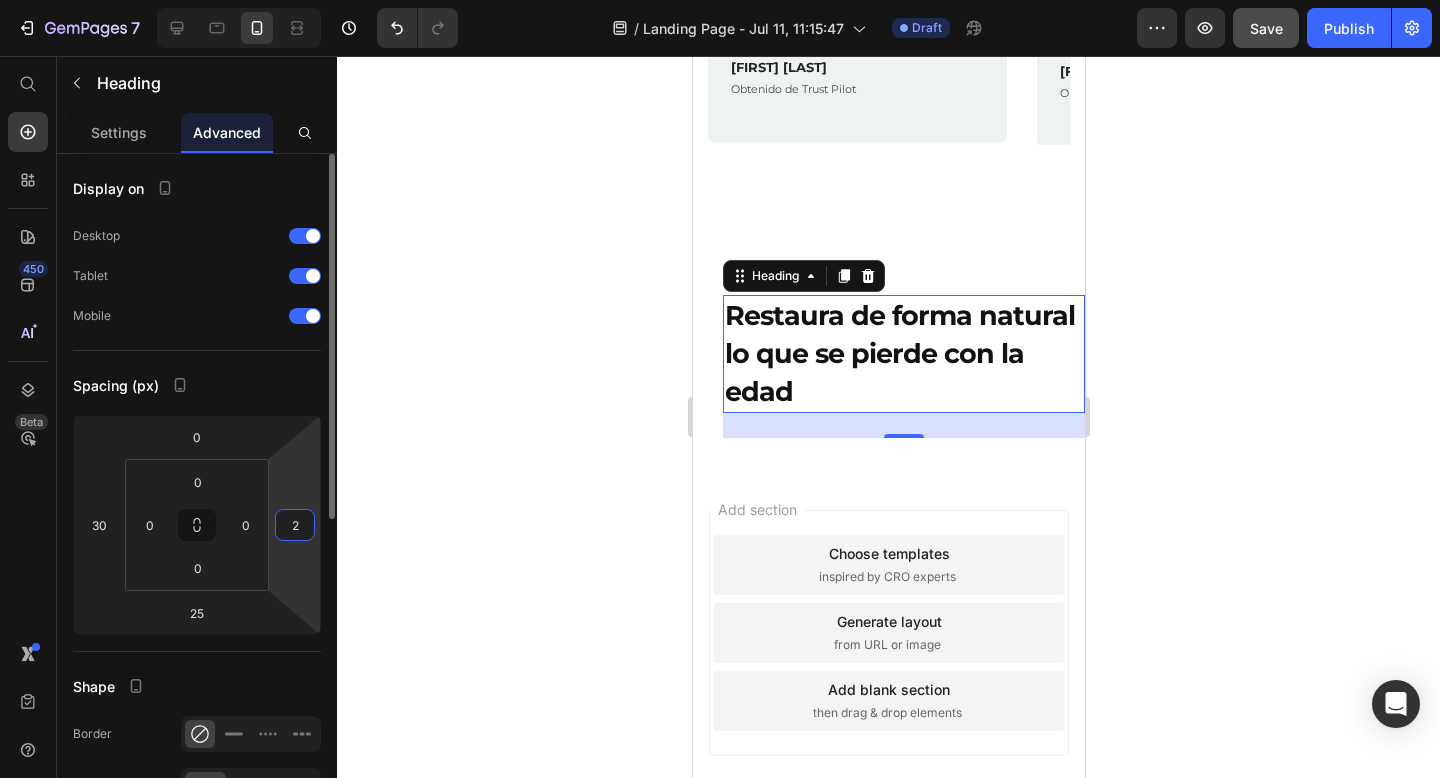 type on "20" 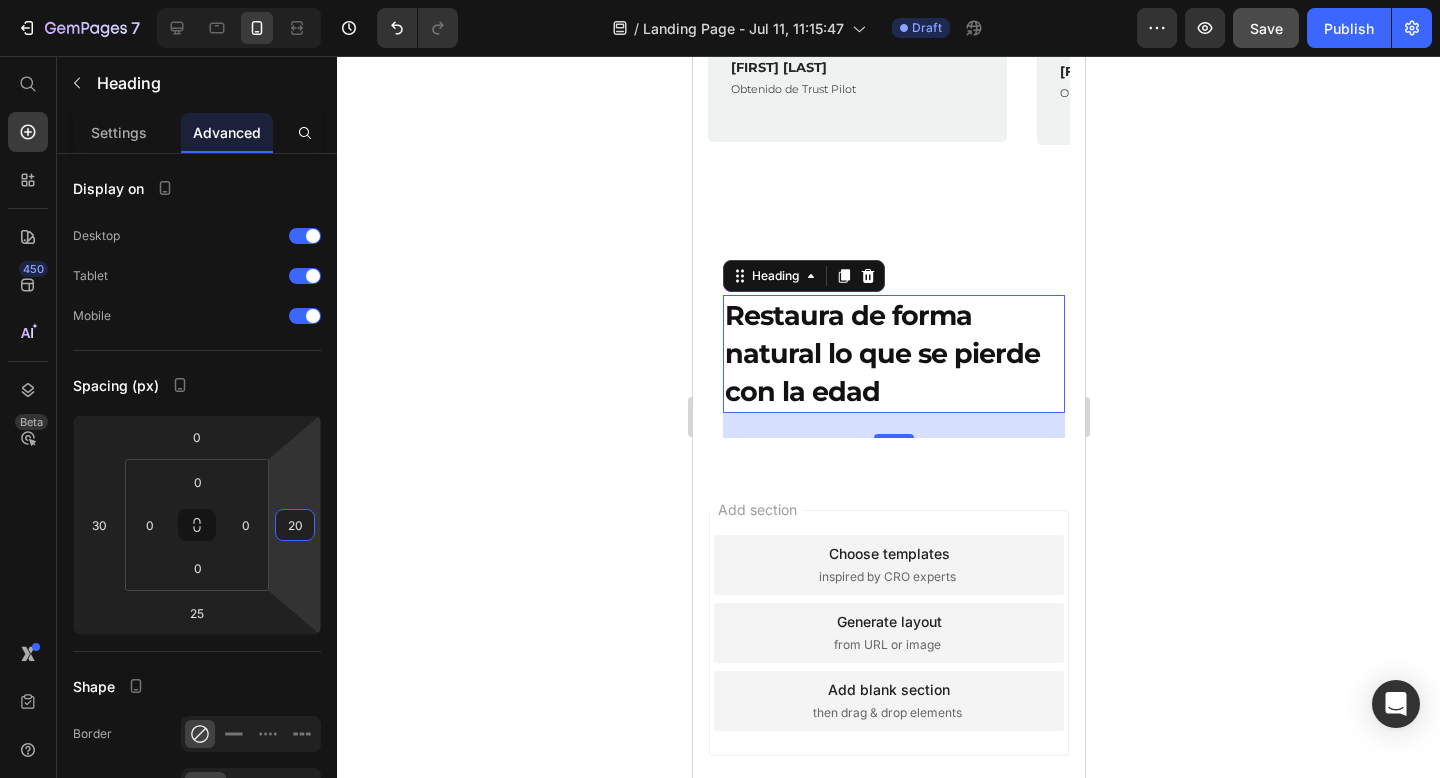 click 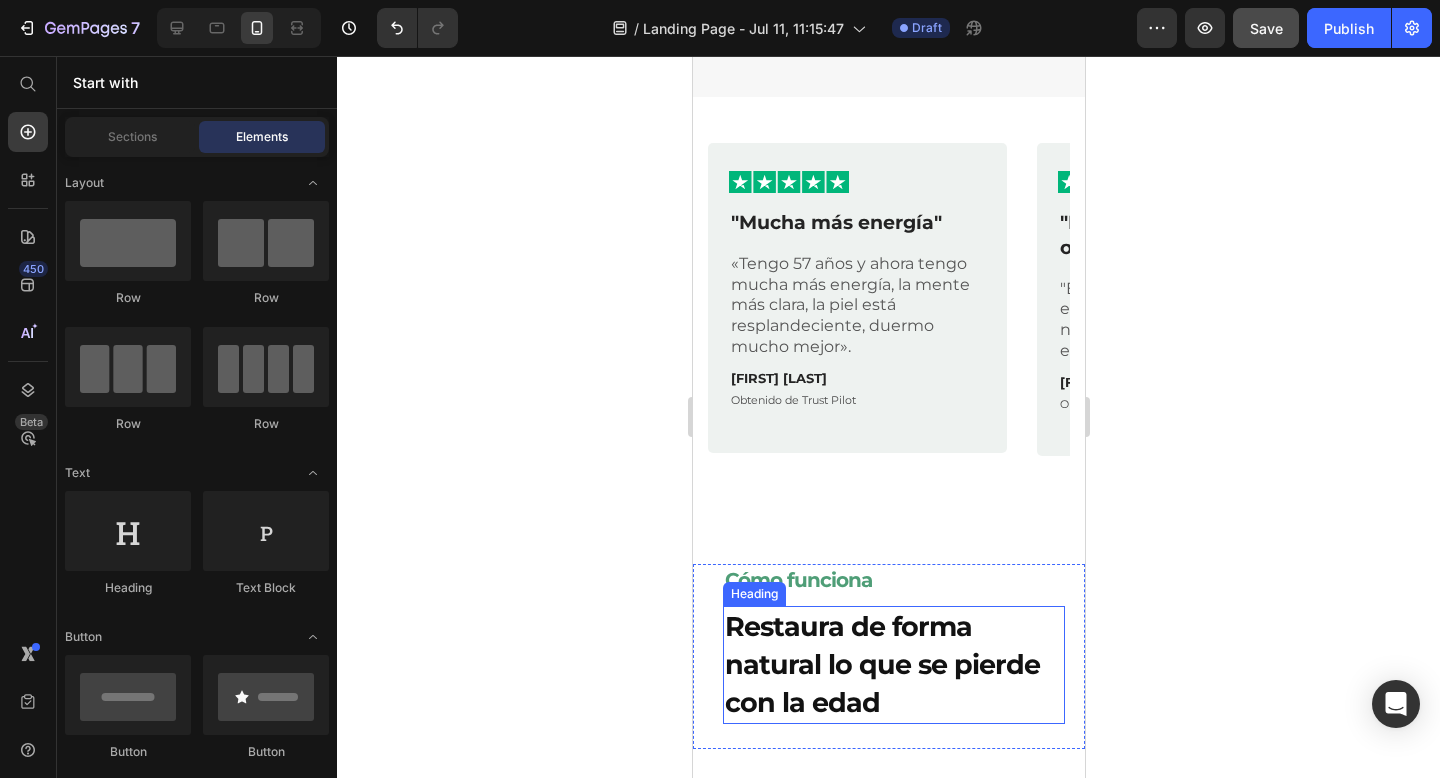 scroll, scrollTop: 1597, scrollLeft: 0, axis: vertical 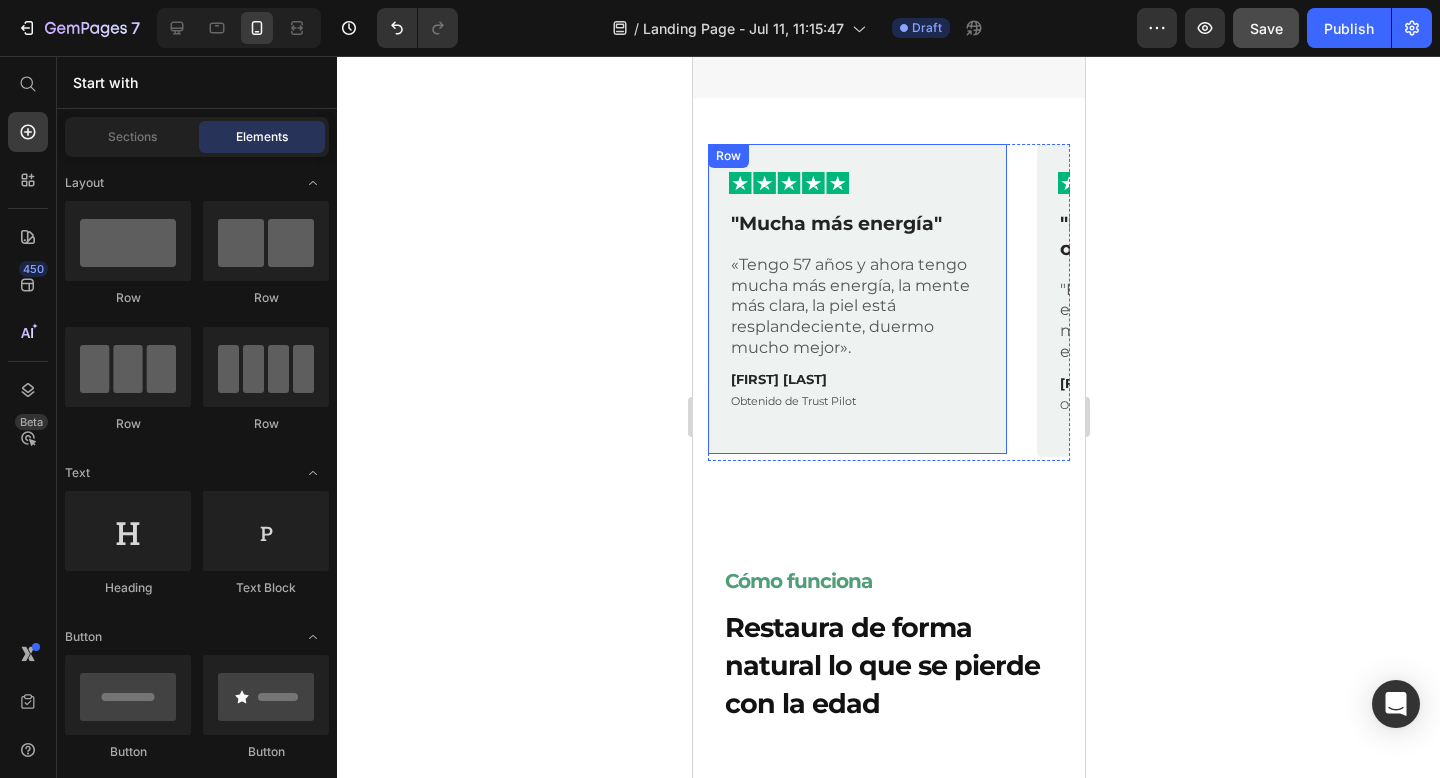 click on "Image Row "Mucha más energía" Text Block «Tengo 57 años y ahora tengo mucha más energía, la mente más clara, la piel está resplandeciente, duermo mucho mejor». Text Block Ana Gómez Text Block Obtenido de Trust Pilot Text Block Row" at bounding box center [856, 299] 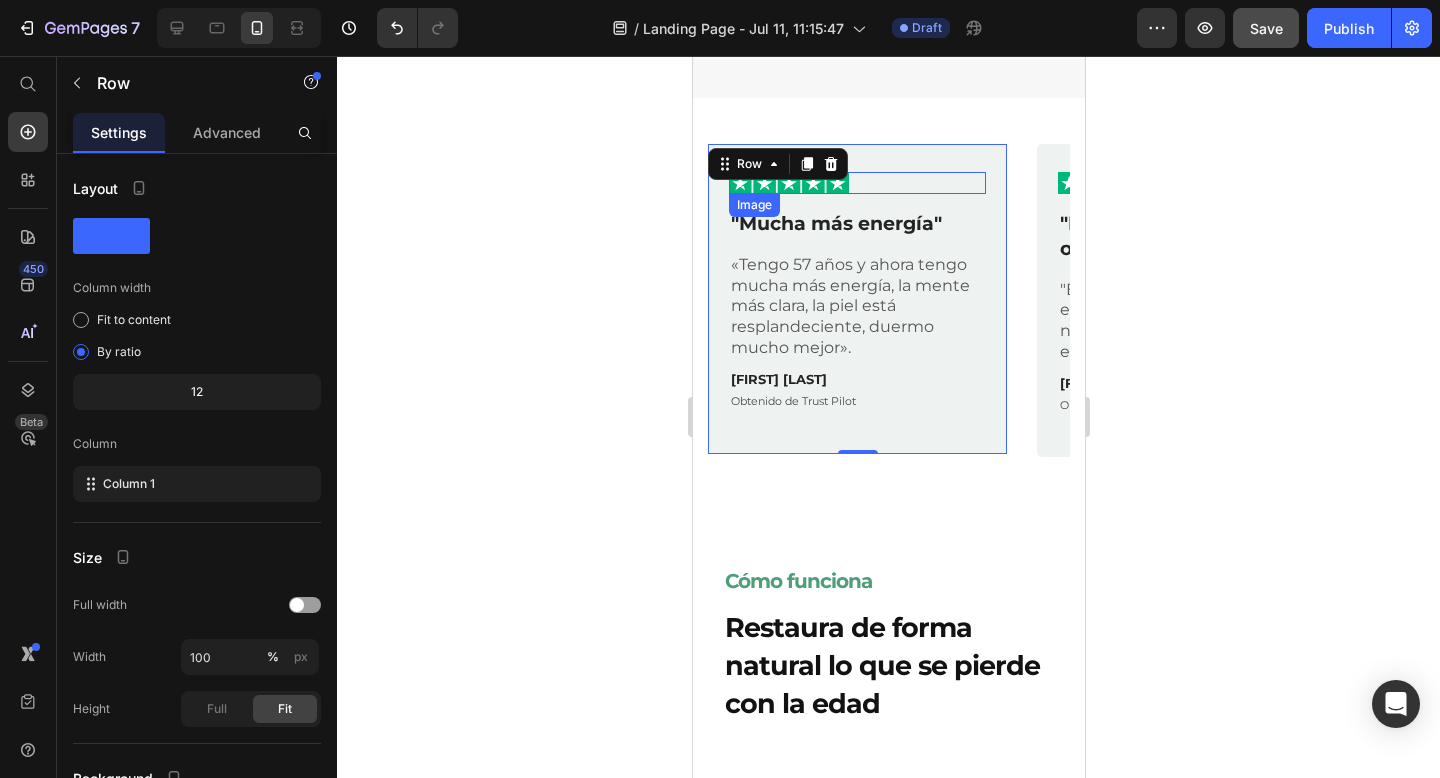 click at bounding box center [856, 183] 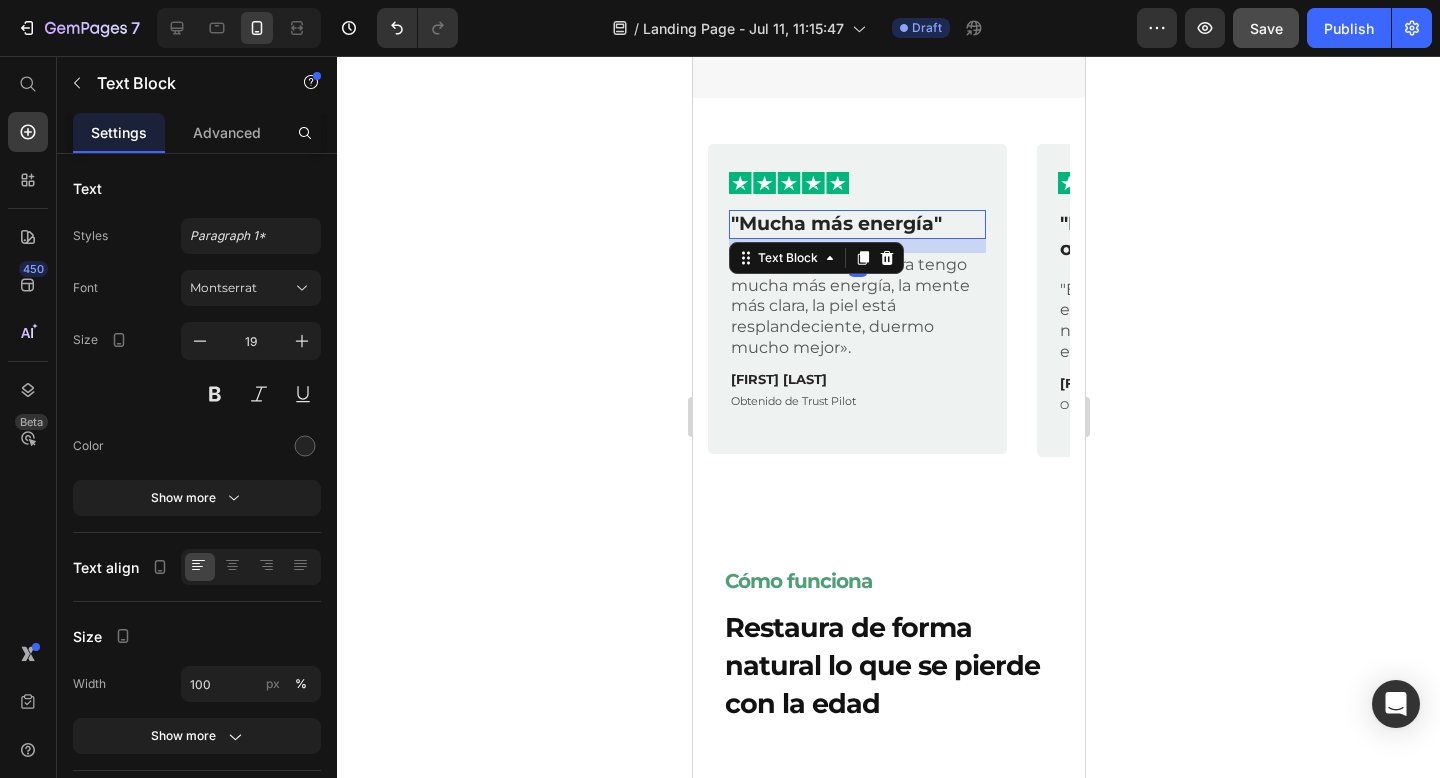 click on ""Mucha más energía"" at bounding box center (856, 224) 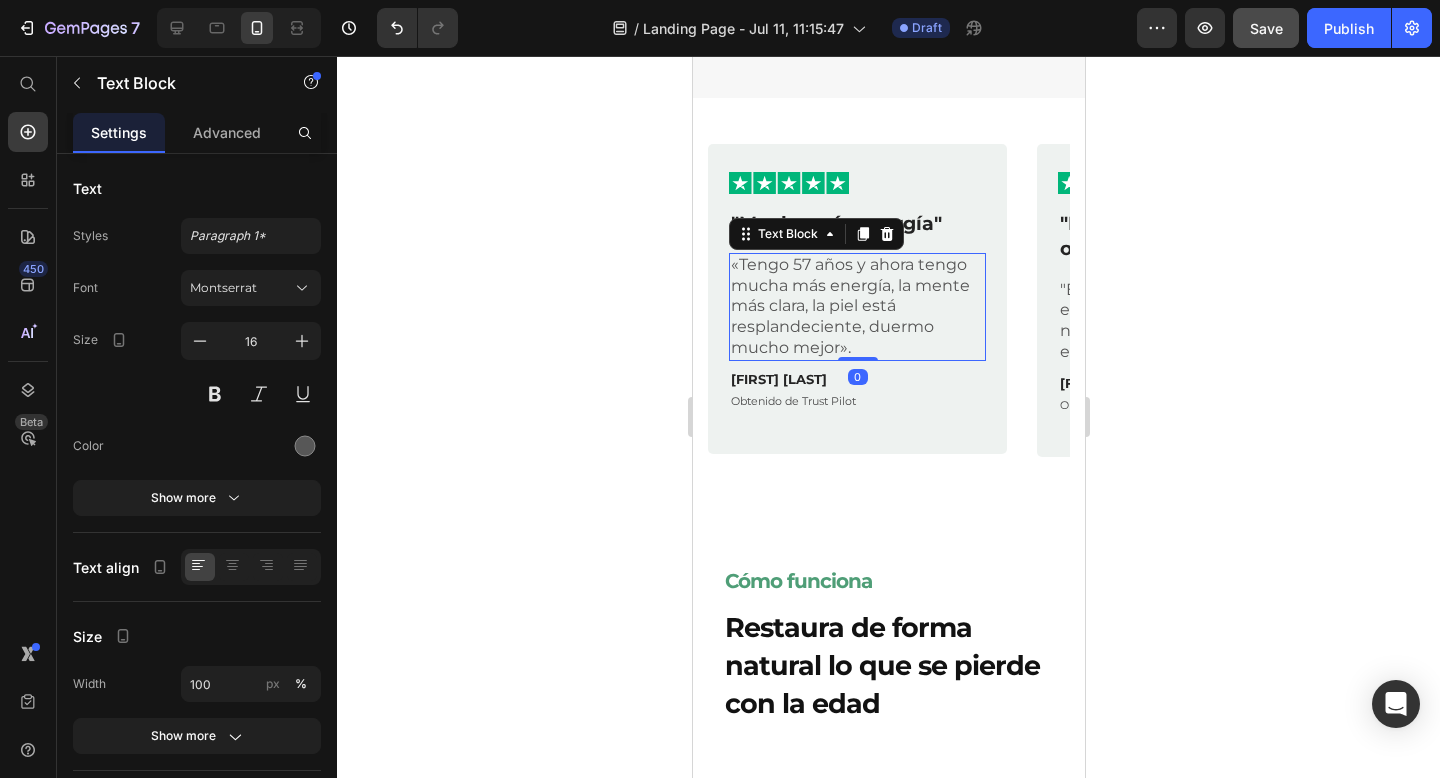 click on "«Tengo 57 años y ahora tengo mucha más energía, la mente más clara, la piel está resplandeciente, duermo mucho mejor»." at bounding box center (856, 307) 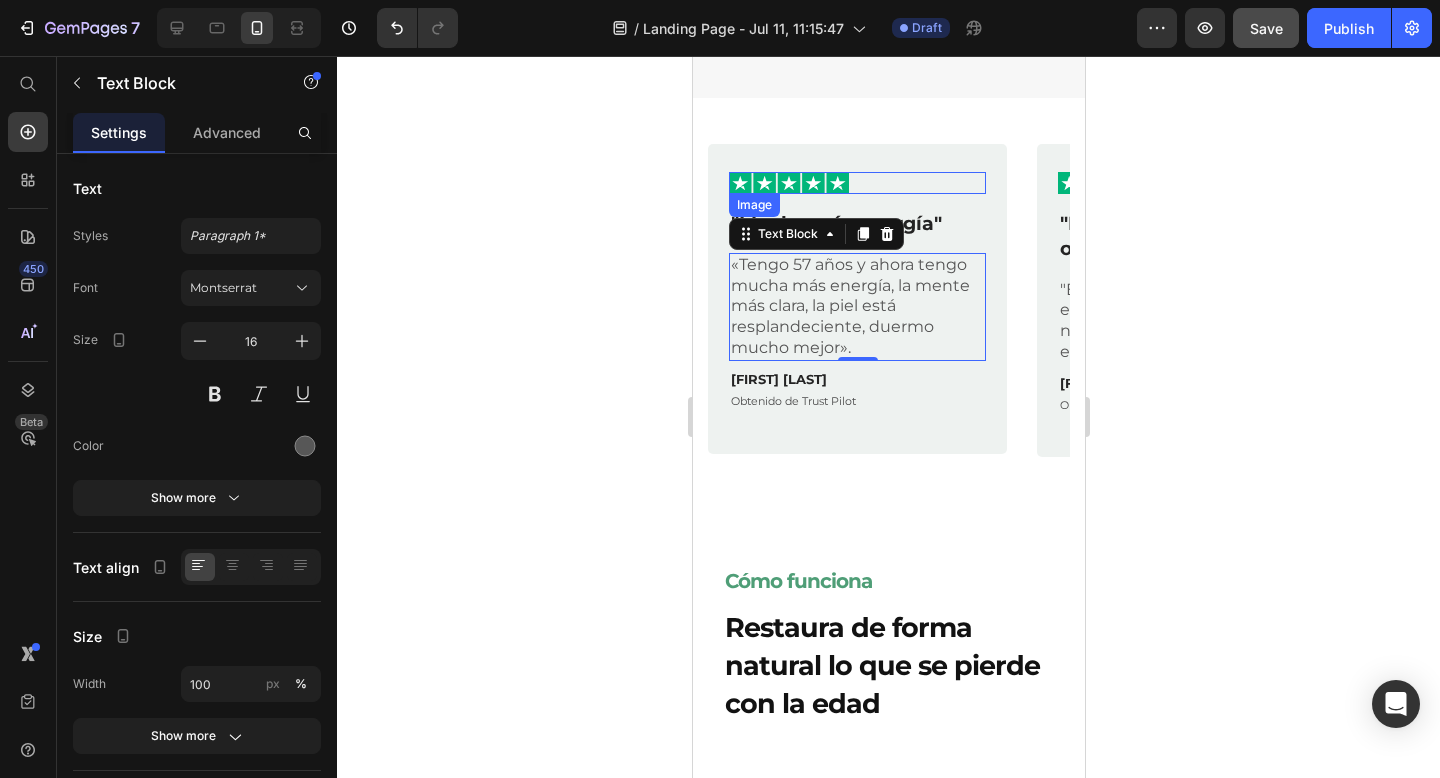 click at bounding box center [856, 183] 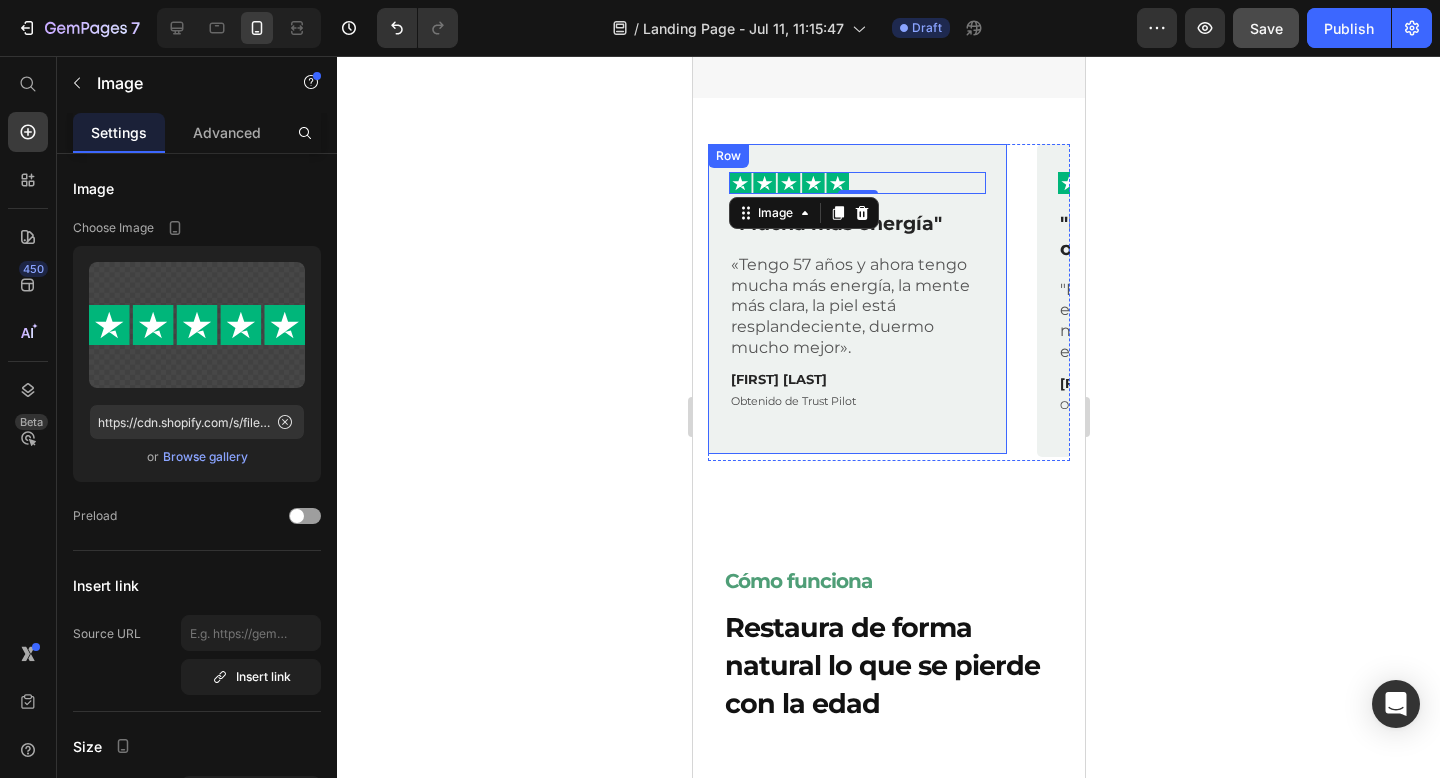 click on "Image   0 Row "Mucha más energía" Text Block «Tengo 57 años y ahora tengo mucha más energía, la mente más clara, la piel está resplandeciente, duermo mucho mejor». Text Block Ana Gómez Text Block Obtenido de Trust Pilot Text Block Row" at bounding box center (856, 299) 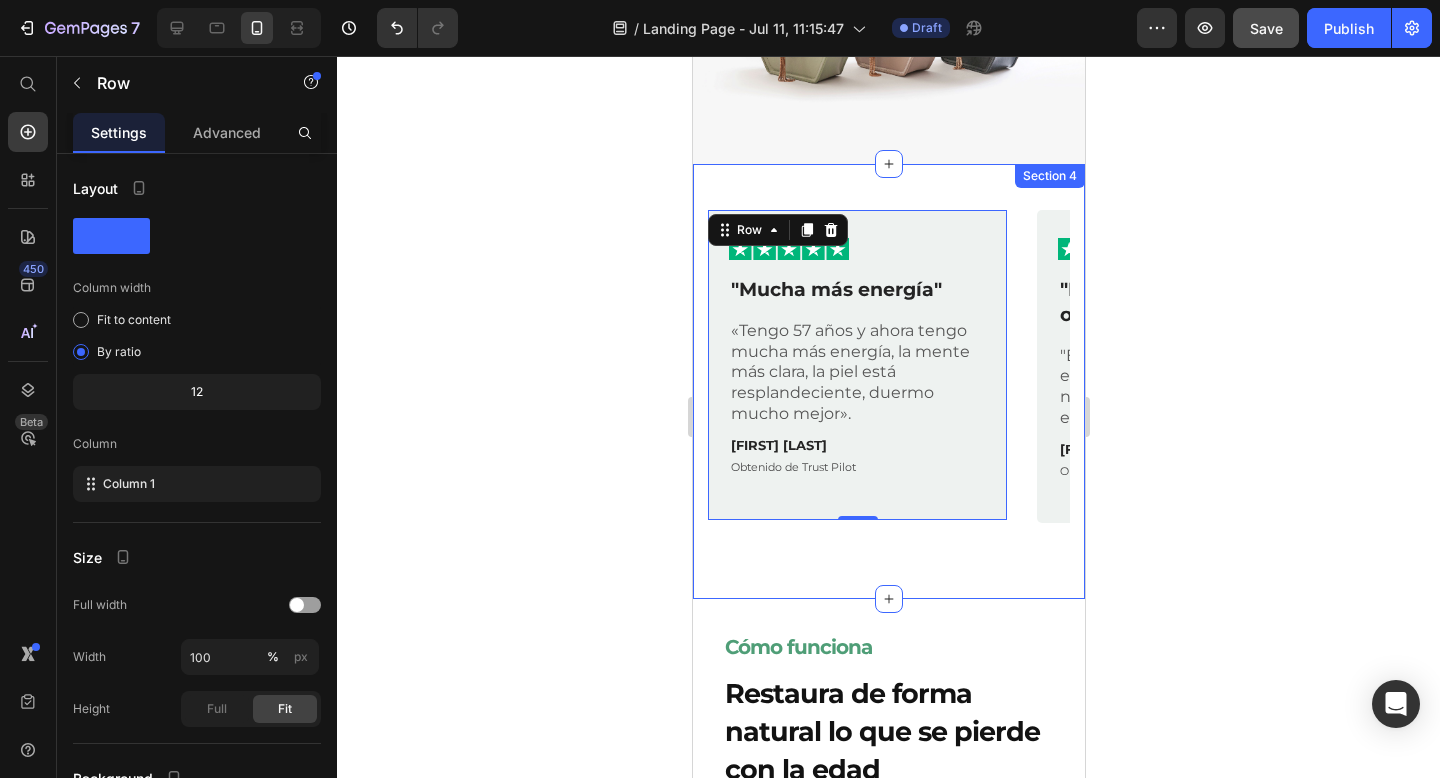 scroll, scrollTop: 1511, scrollLeft: 0, axis: vertical 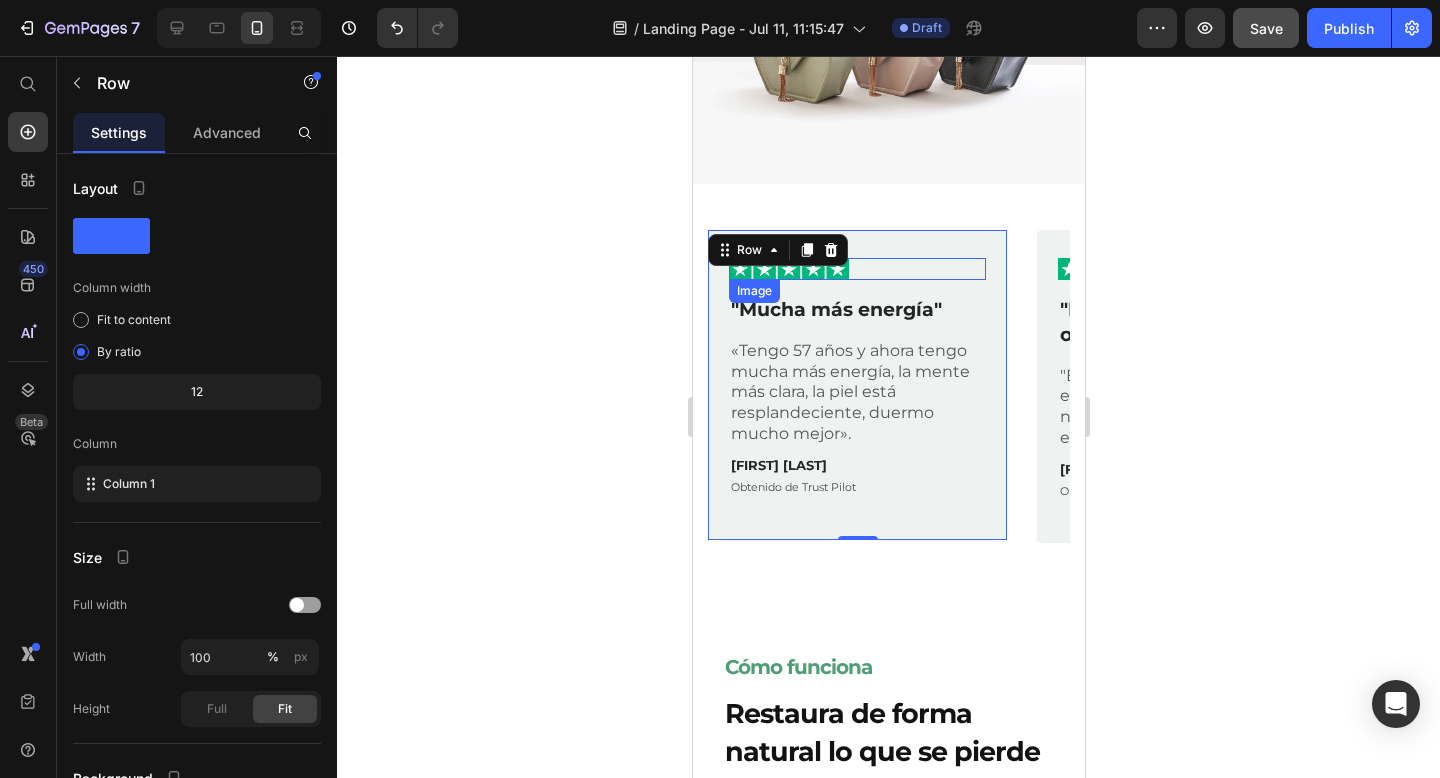 click at bounding box center [856, 269] 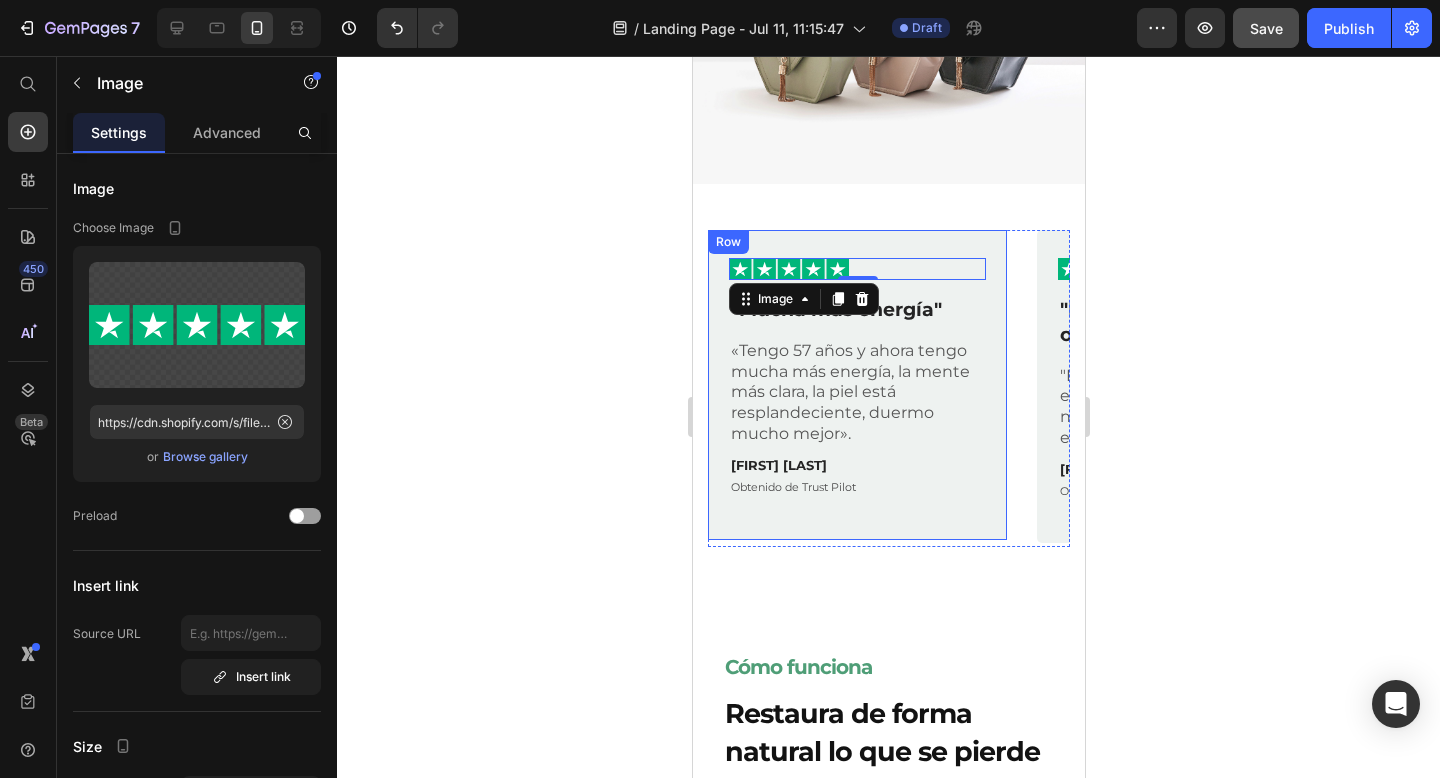 click on "Image   0 Row "Mucha más energía" Text Block «Tengo 57 años y ahora tengo mucha más energía, la mente más clara, la piel está resplandeciente, duermo mucho mejor». Text Block Ana Gómez Text Block Obtenido de Trust Pilot Text Block Row" at bounding box center [856, 385] 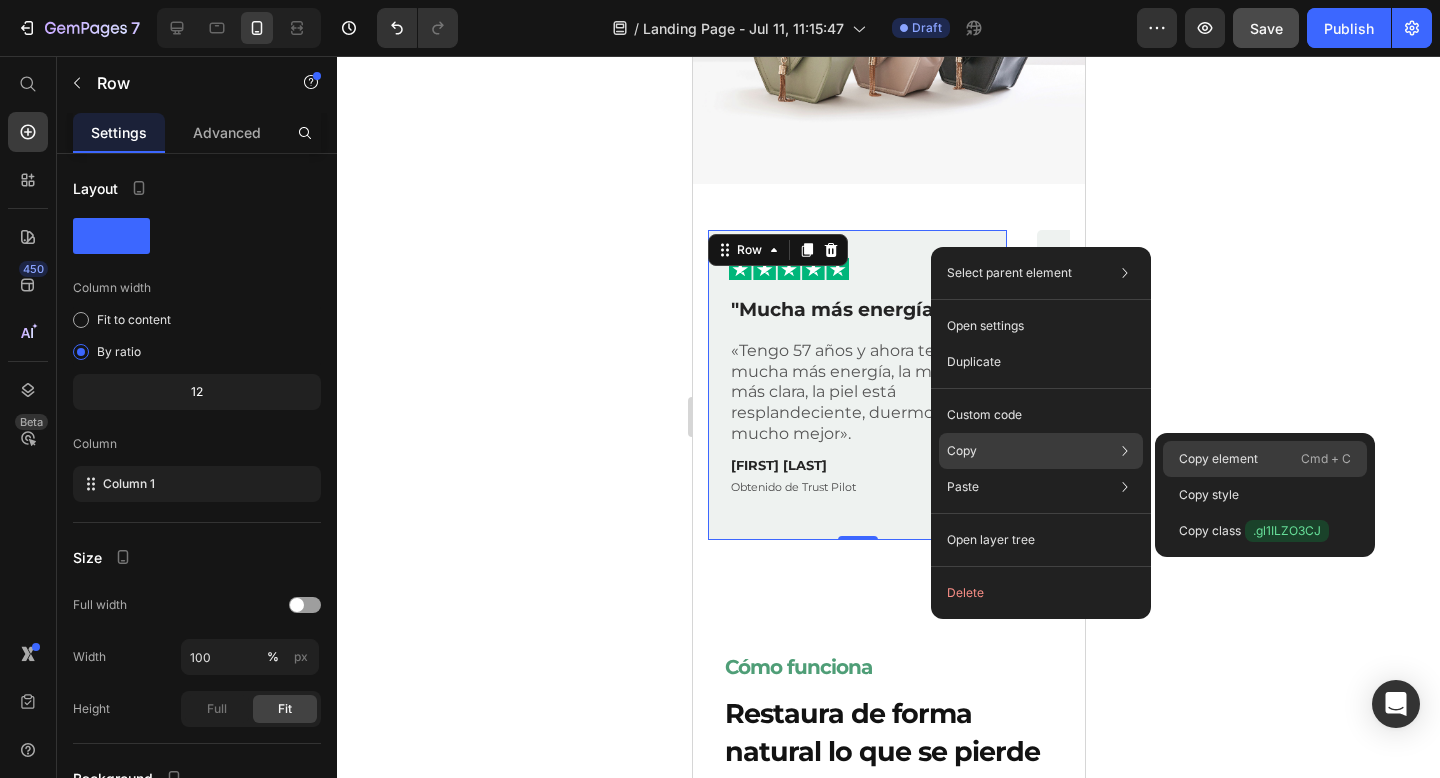 click on "Copy element" at bounding box center (1218, 459) 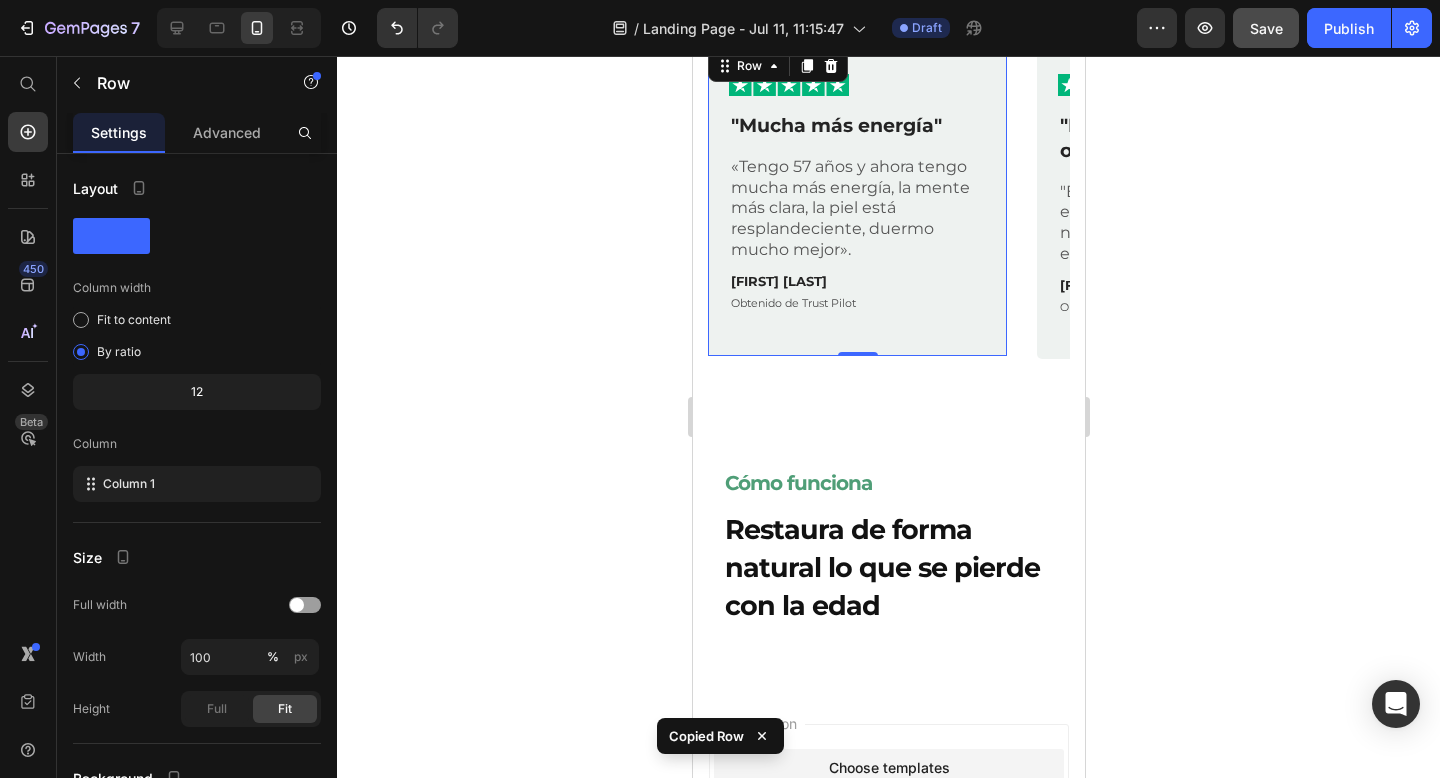 scroll, scrollTop: 1953, scrollLeft: 0, axis: vertical 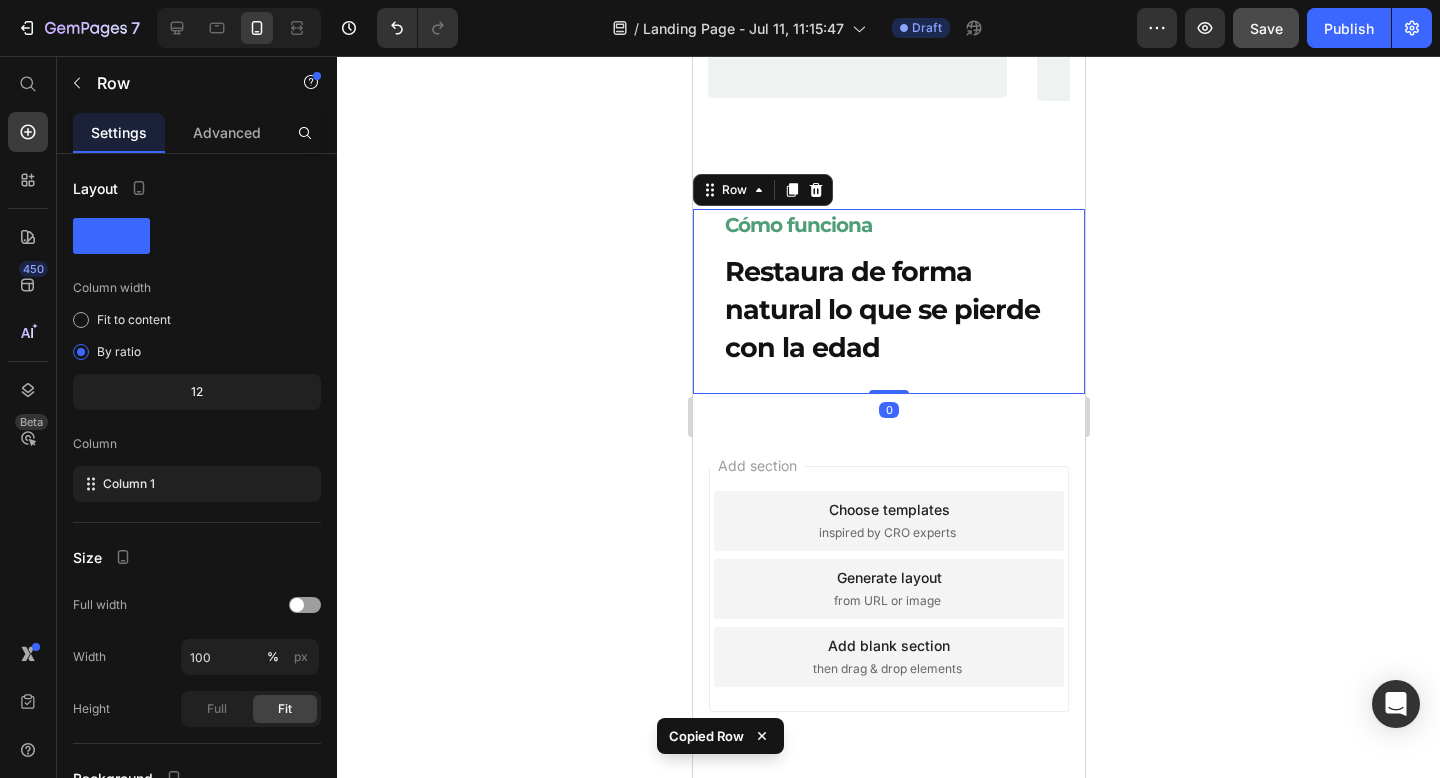 click on "Cómo funciona Heading Restaura de forma natural lo que se pierde con la edad Heading Row   0" at bounding box center [888, 301] 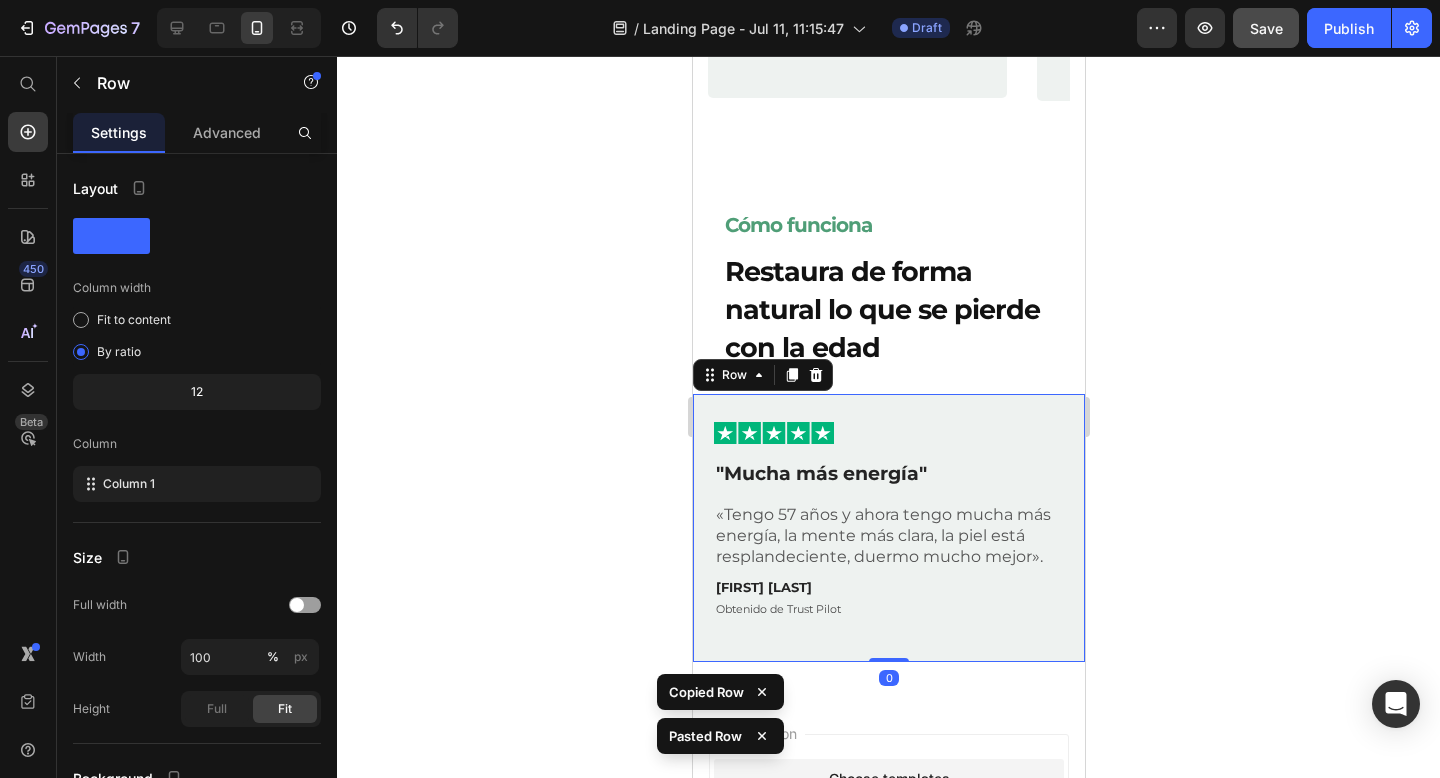 click 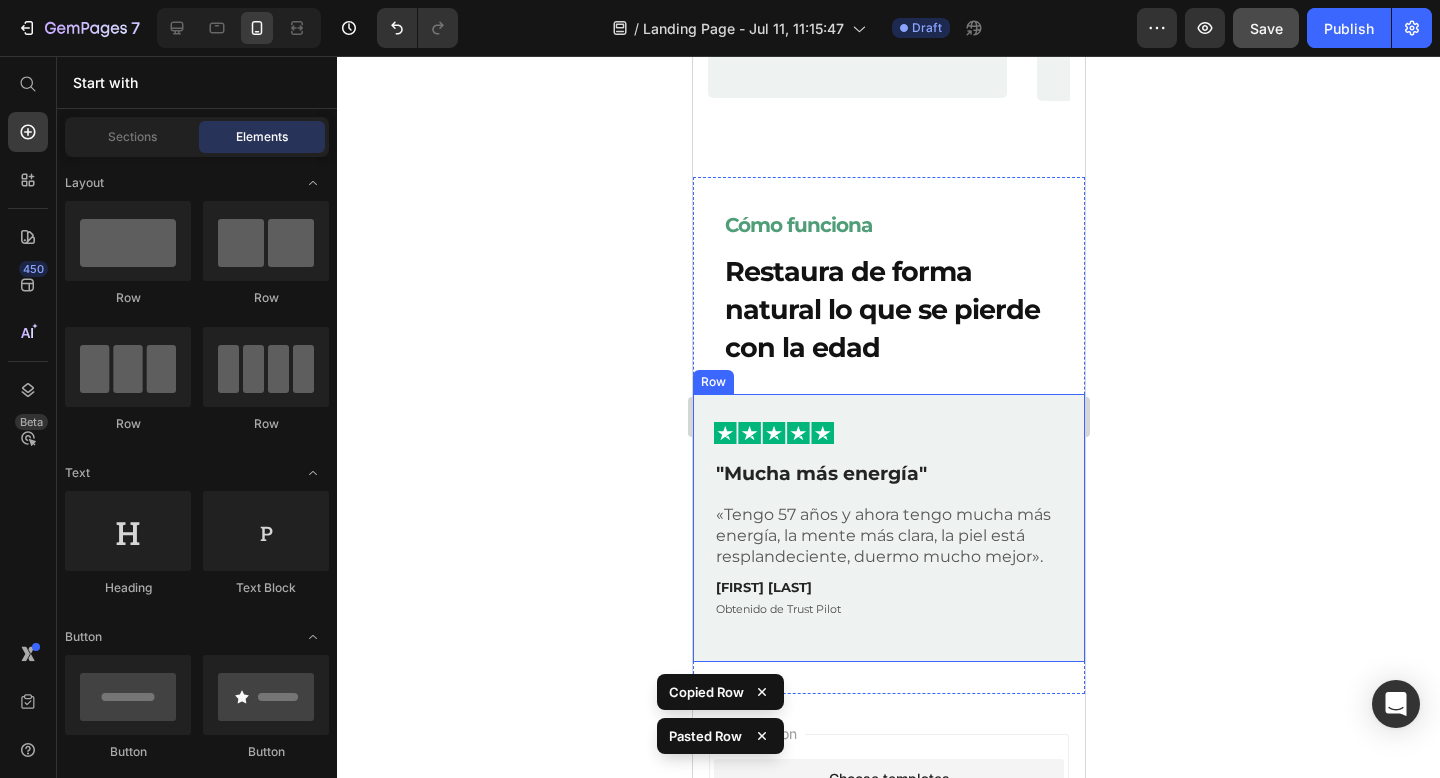 click on "Image Row "Mucha más energía" Text Block «Tengo 57 años y ahora tengo mucha más energía, la mente más clara, la piel está resplandeciente, duermo mucho mejor». Text Block [NAME] Text Block Obtenido de Trust Pilot Text Block Row" at bounding box center (888, 528) 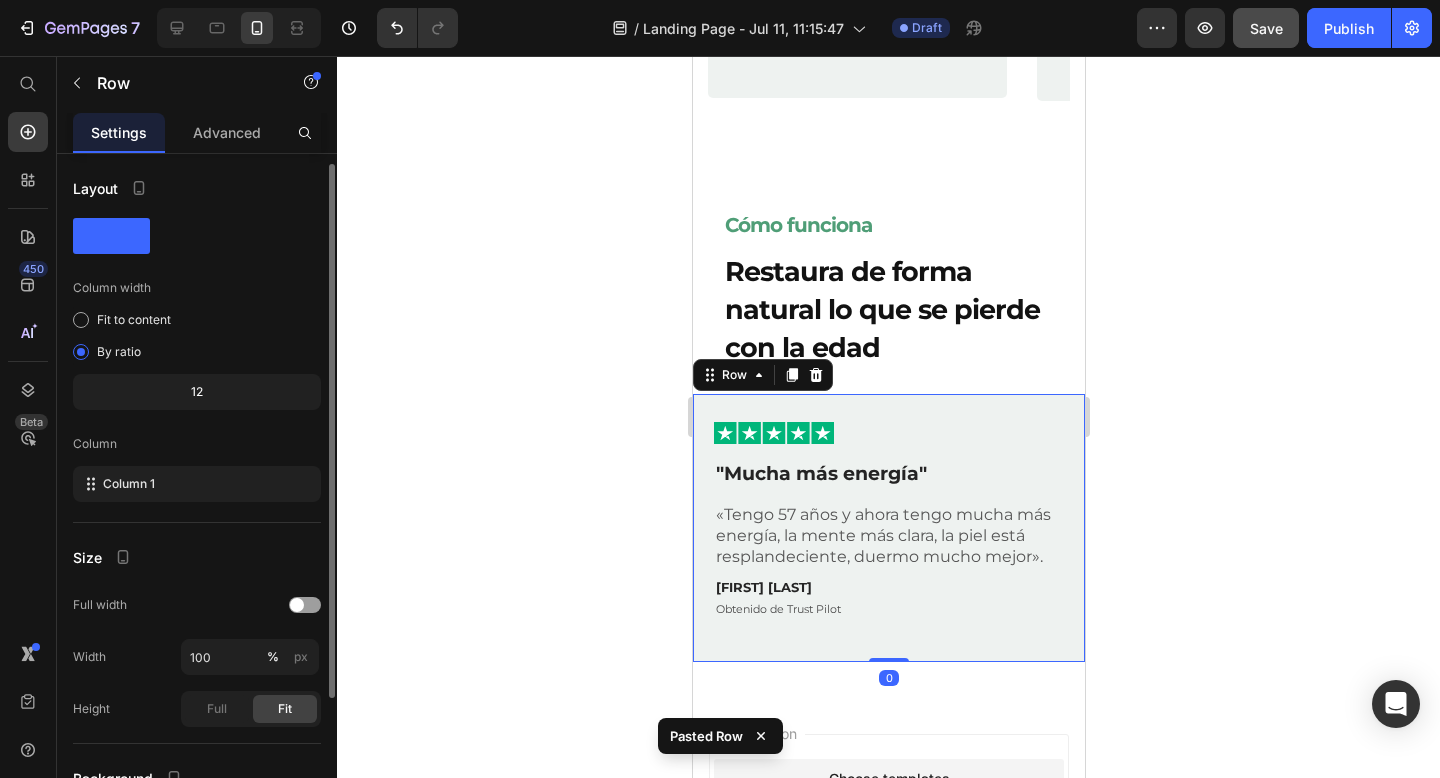 scroll, scrollTop: 187, scrollLeft: 0, axis: vertical 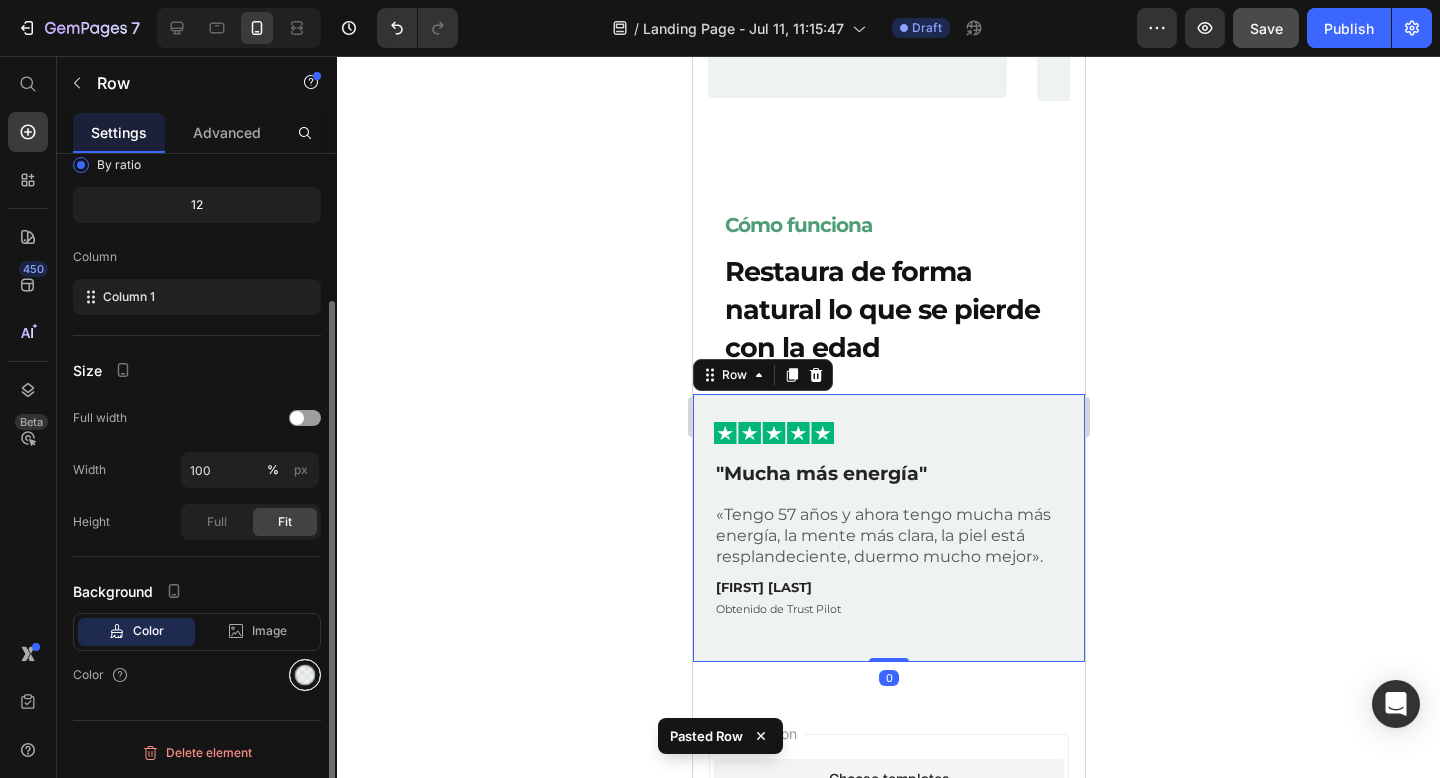 click at bounding box center [305, 675] 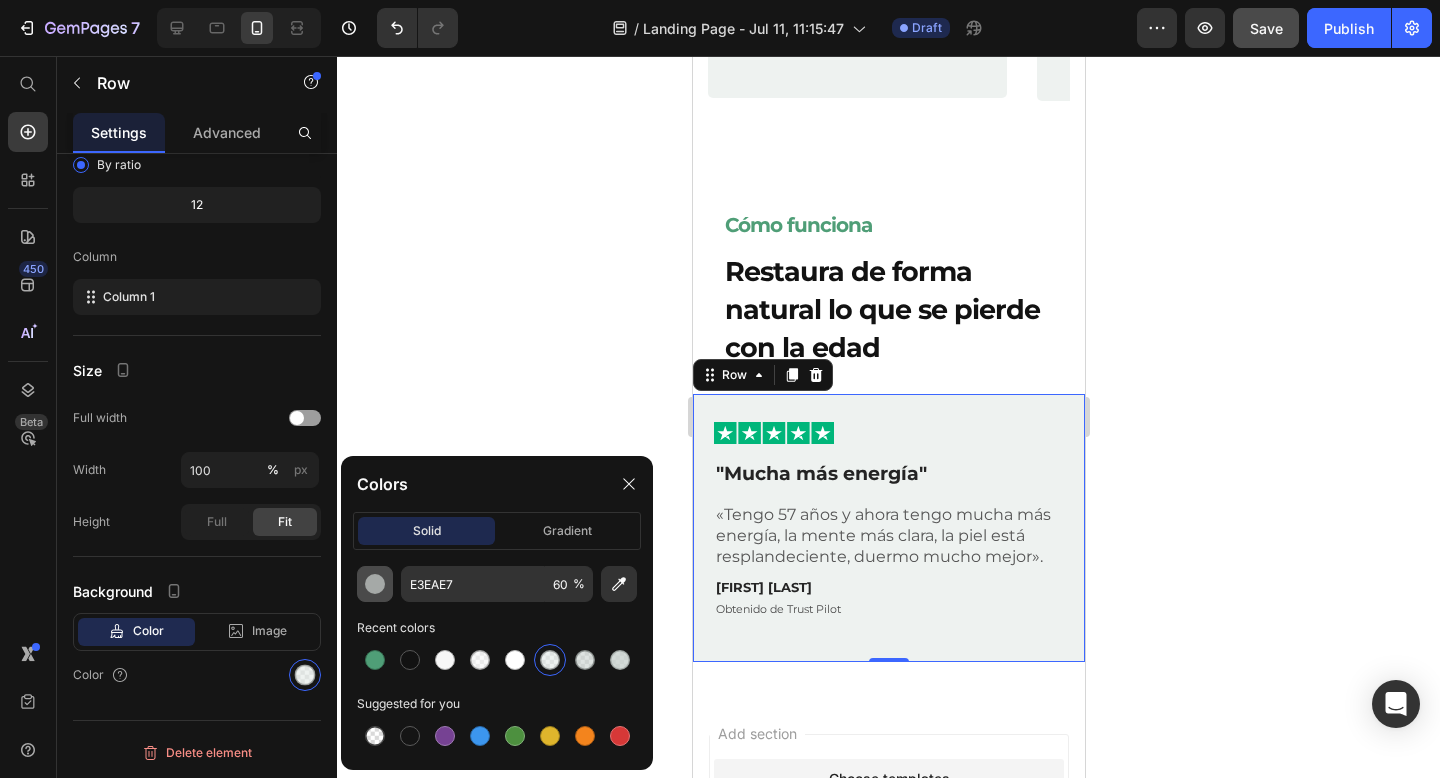 click at bounding box center (375, 584) 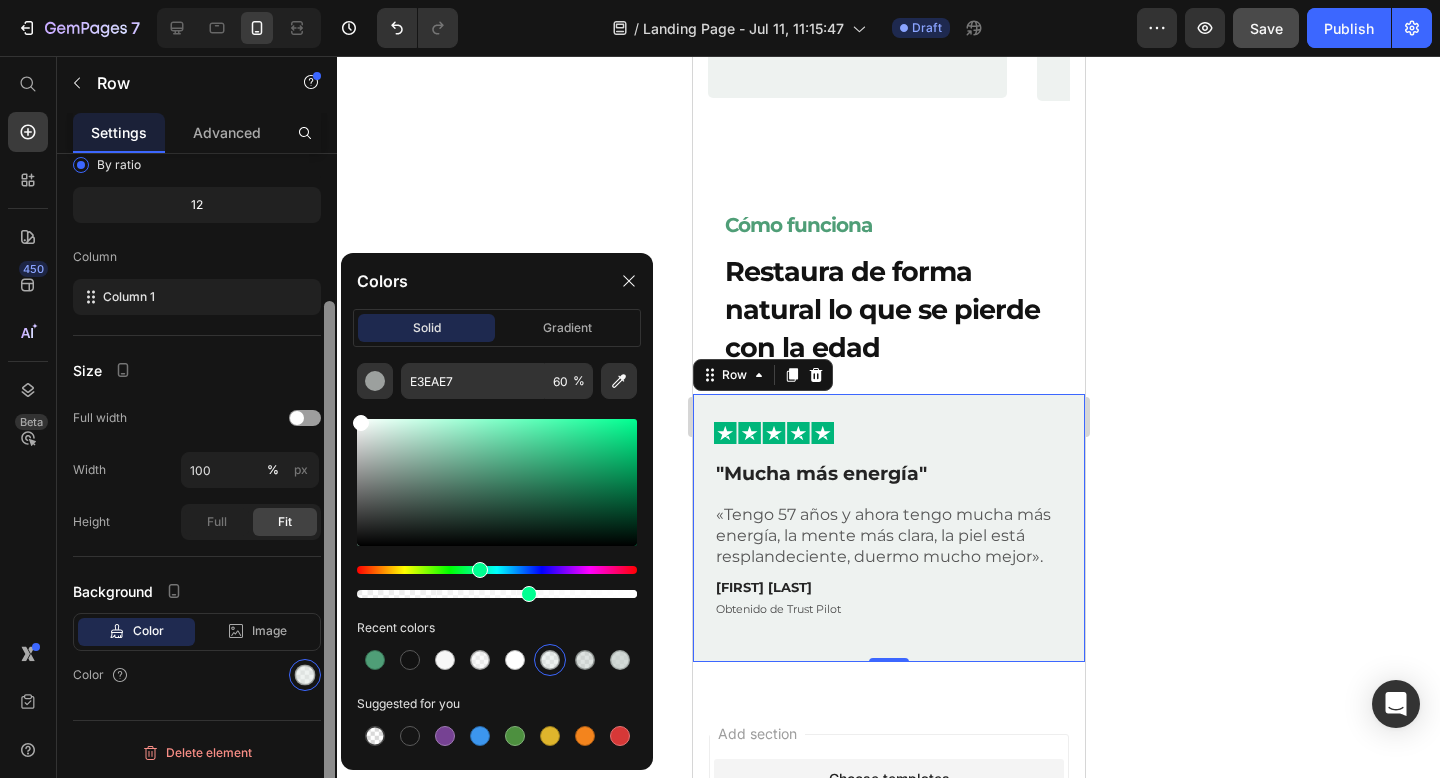 drag, startPoint x: 373, startPoint y: 434, endPoint x: 326, endPoint y: 359, distance: 88.50989 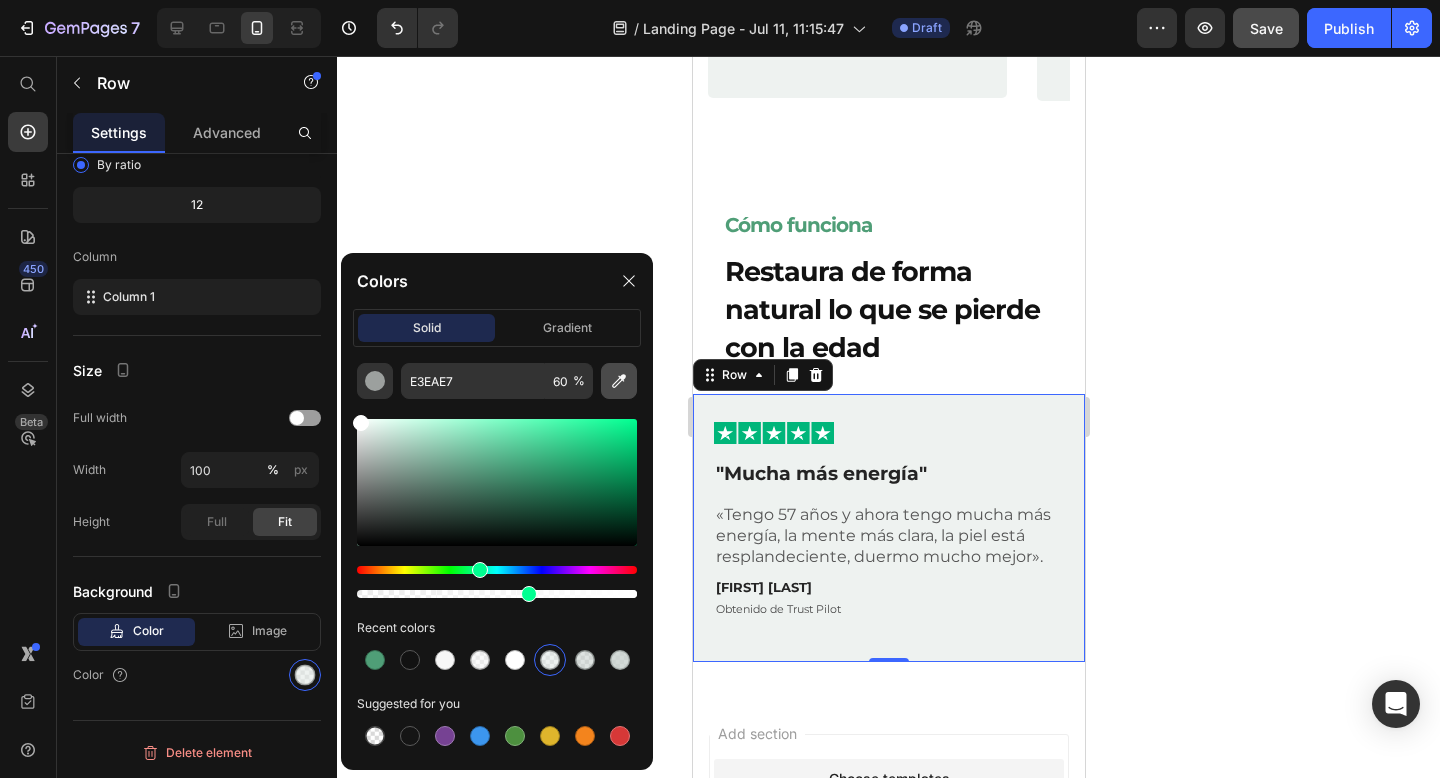 type on "FFFFFF" 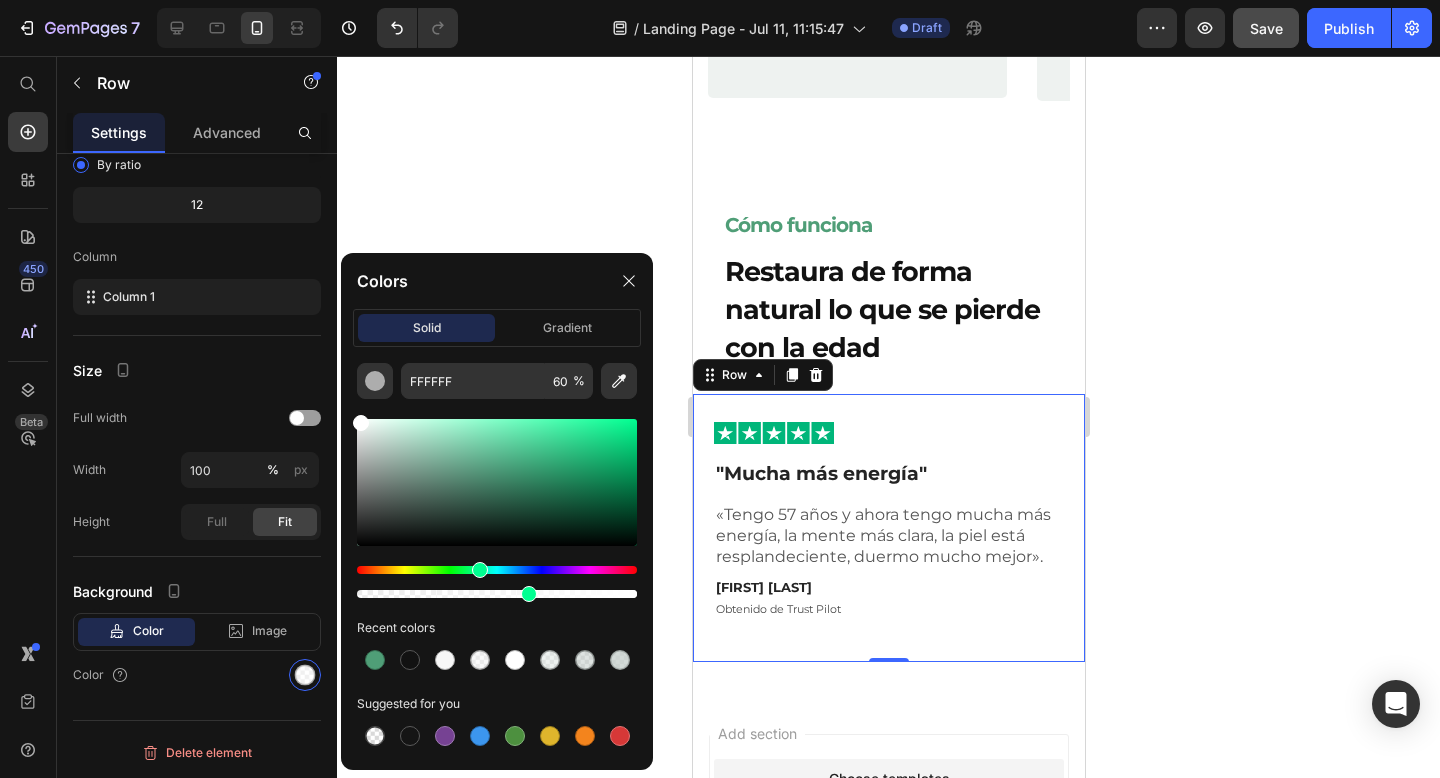 click 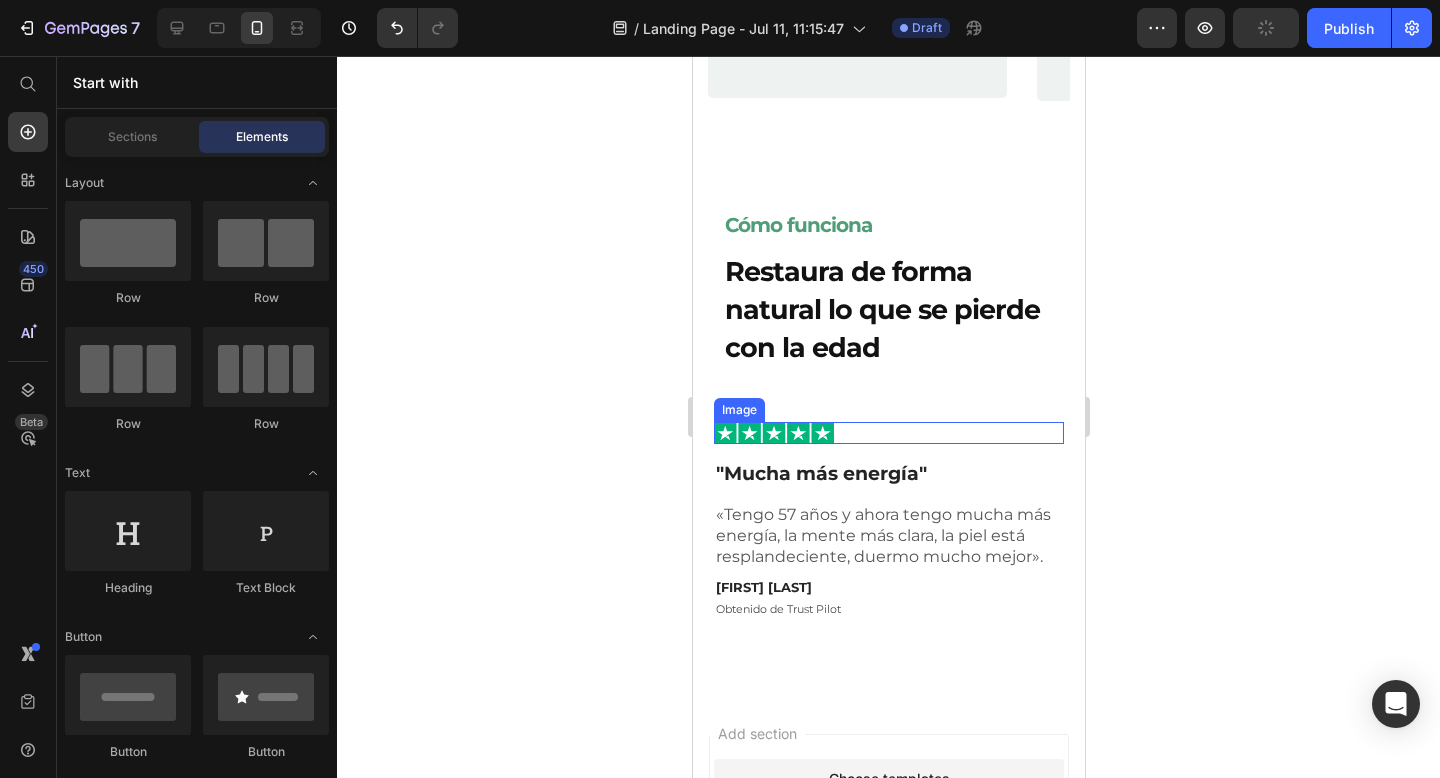 click at bounding box center [888, 433] 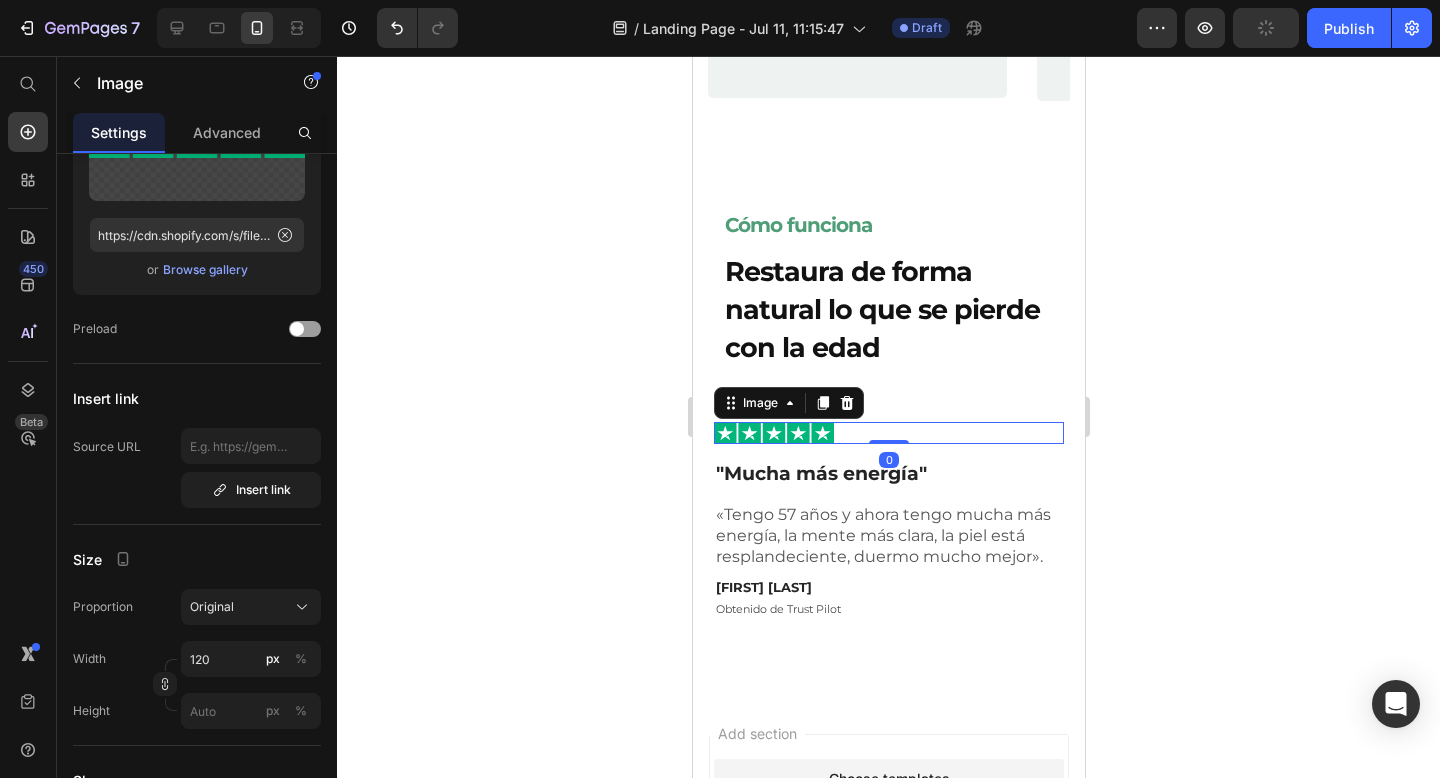 scroll, scrollTop: 0, scrollLeft: 0, axis: both 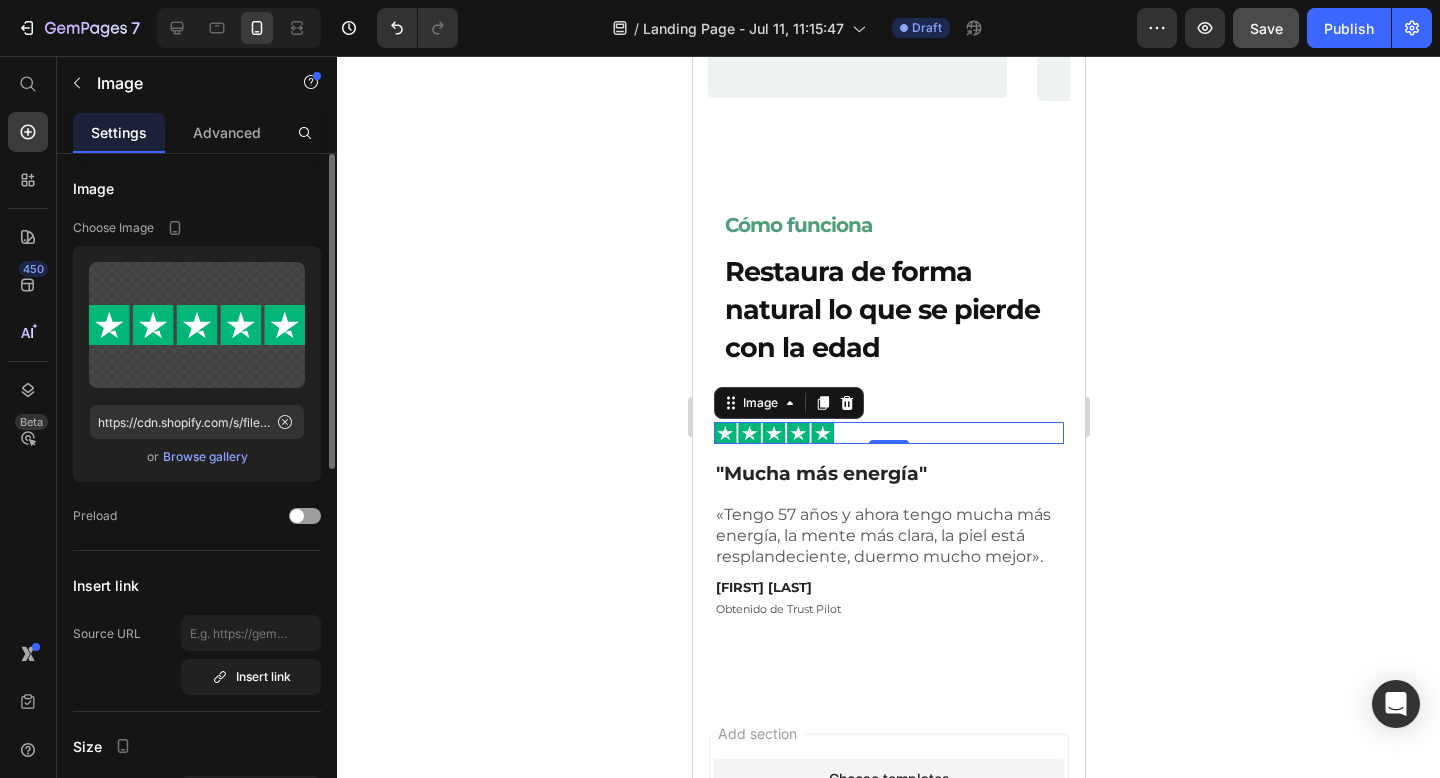 click on "Browse gallery" at bounding box center (205, 457) 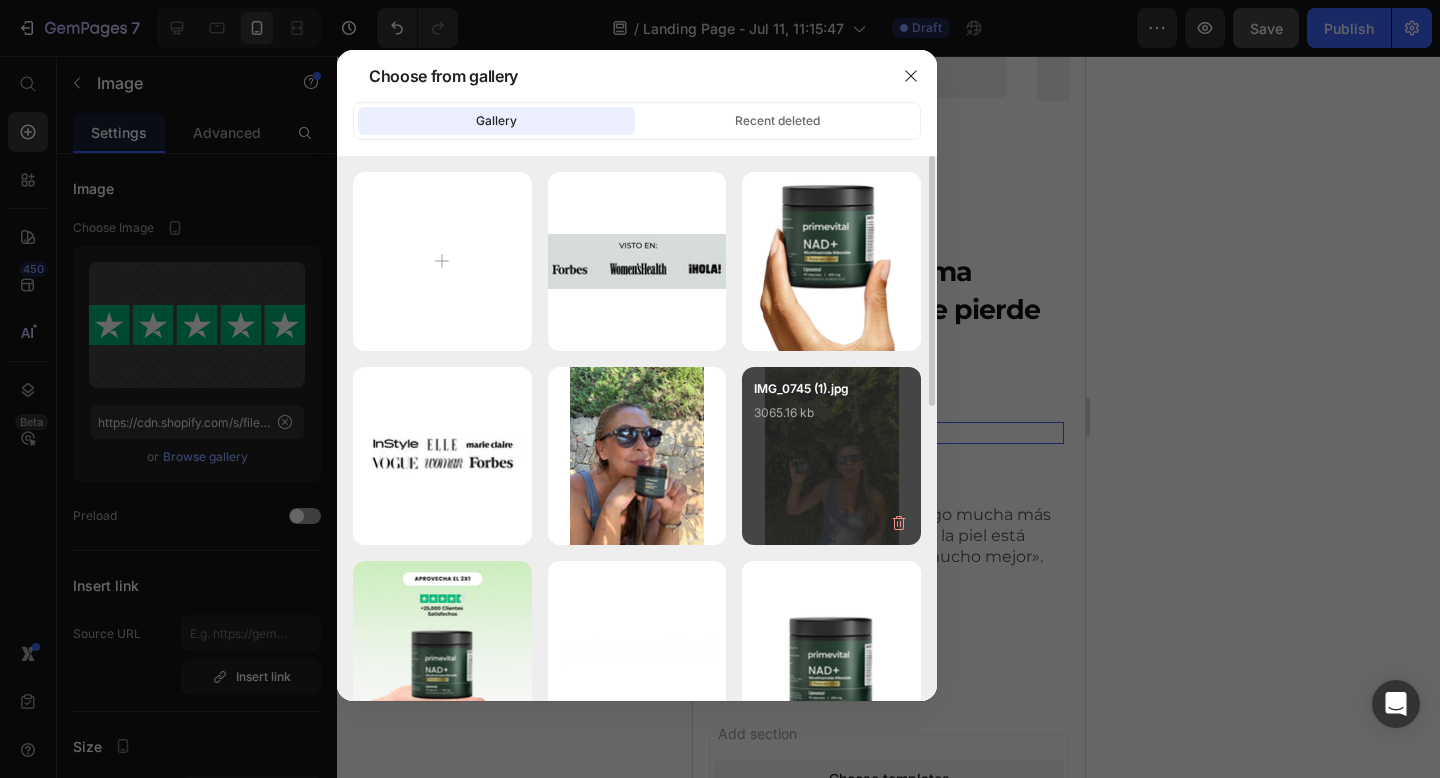 click on "IMG_0745 (1).jpg 3065.16 kb" at bounding box center [831, 419] 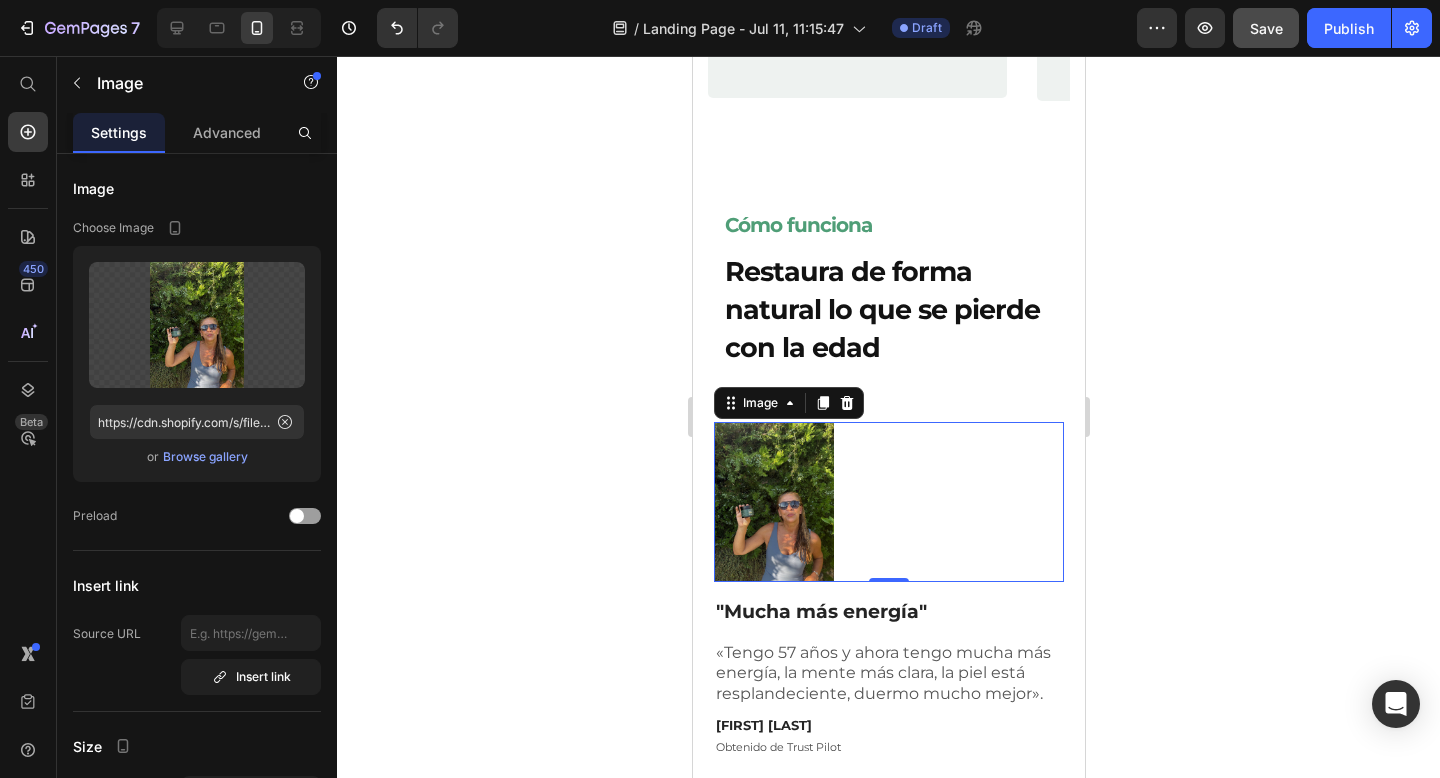 click 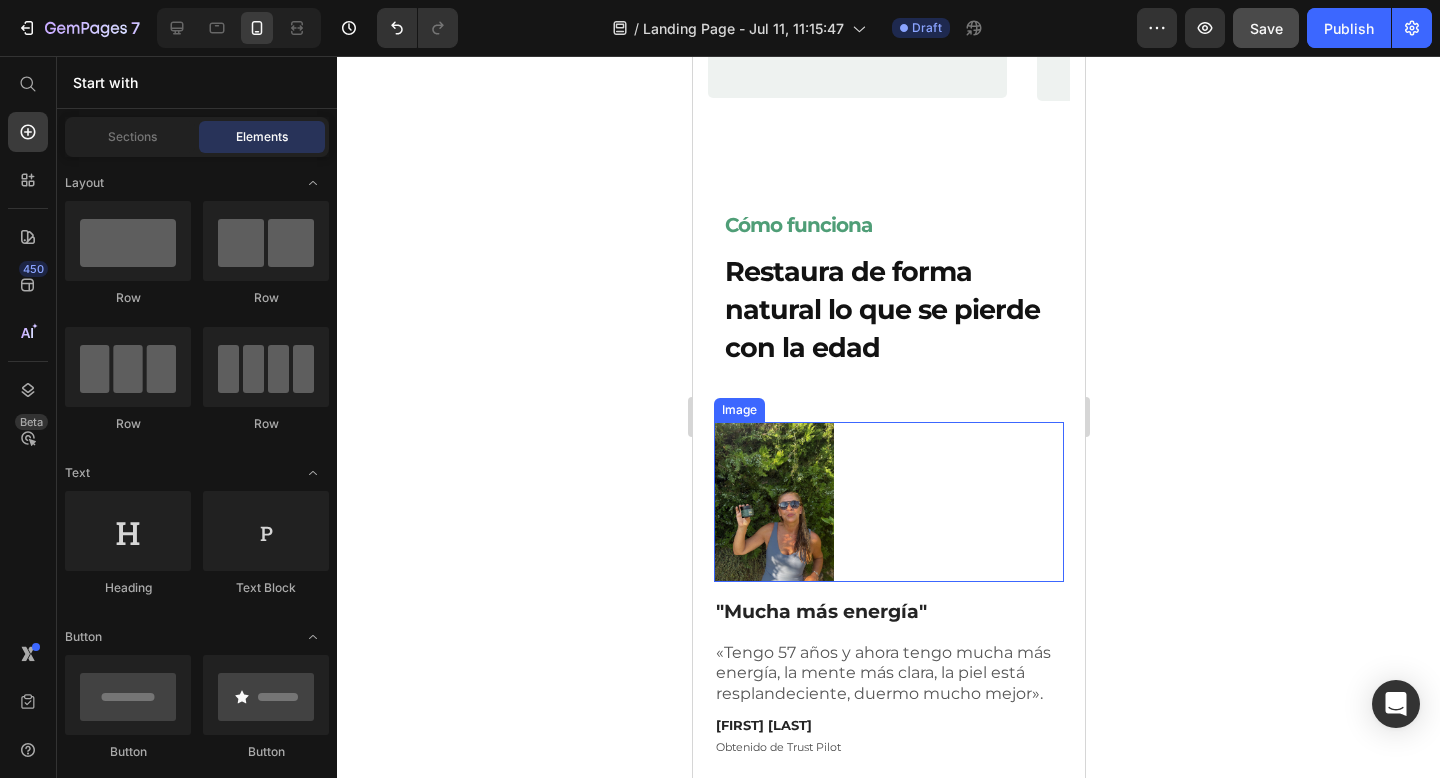 click at bounding box center (888, 502) 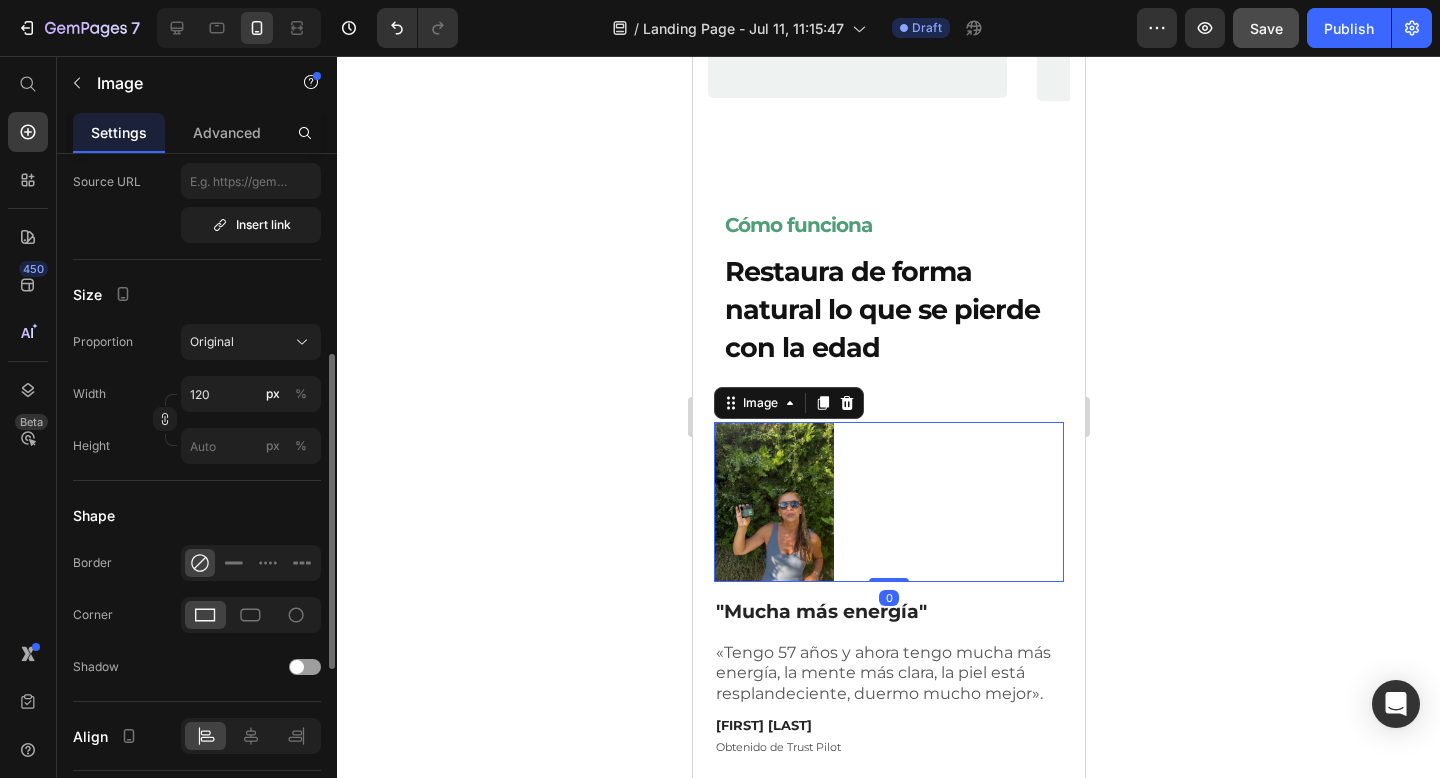scroll, scrollTop: 451, scrollLeft: 0, axis: vertical 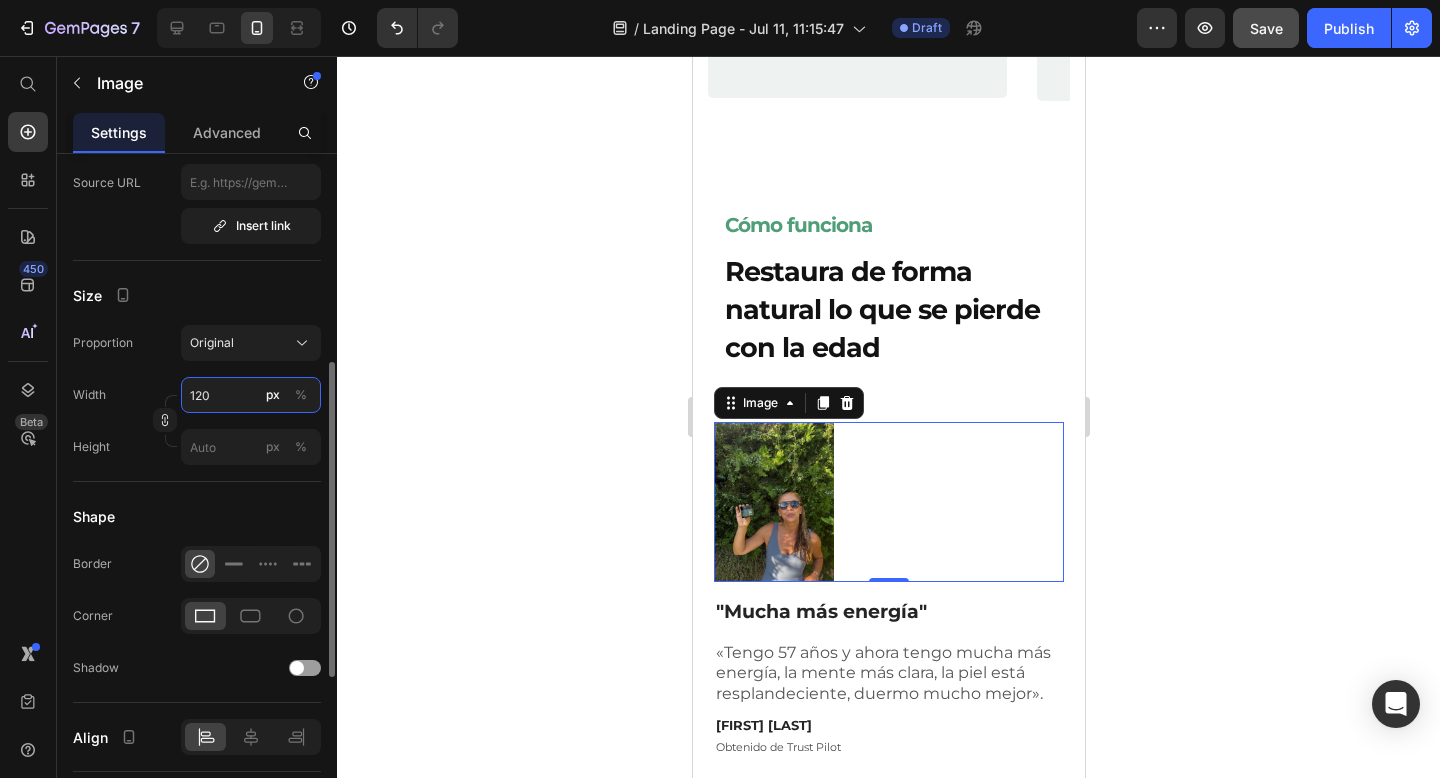 click on "120" at bounding box center (251, 395) 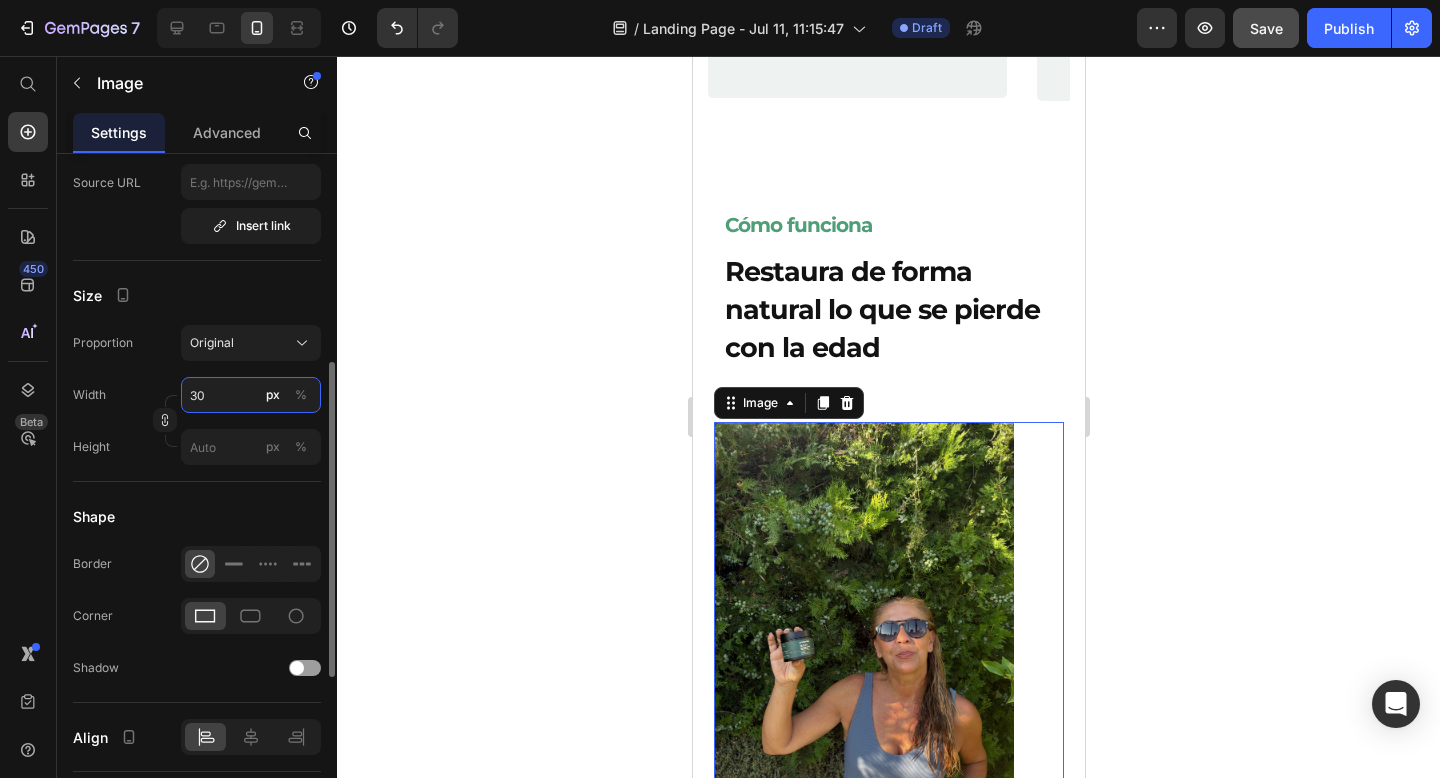 type on "3" 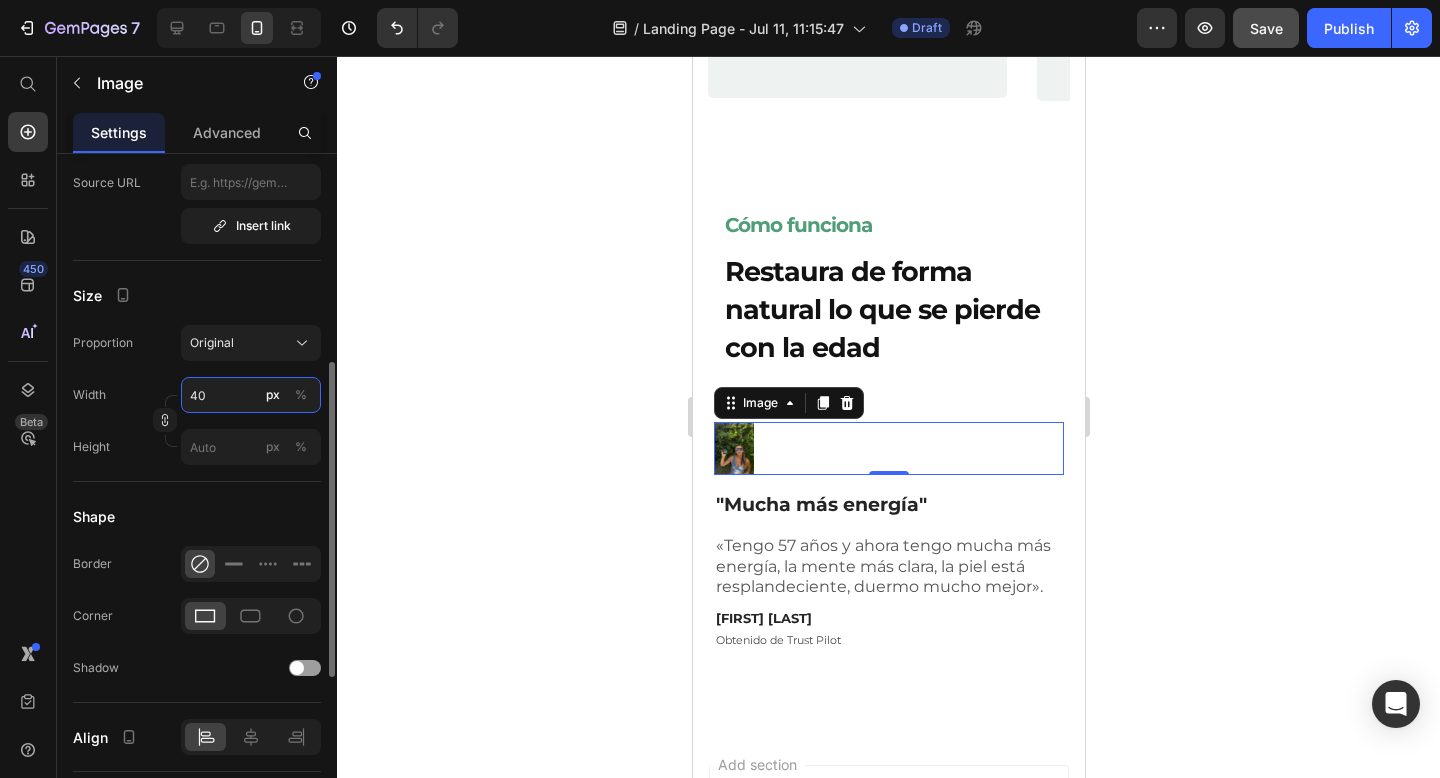 type on "4" 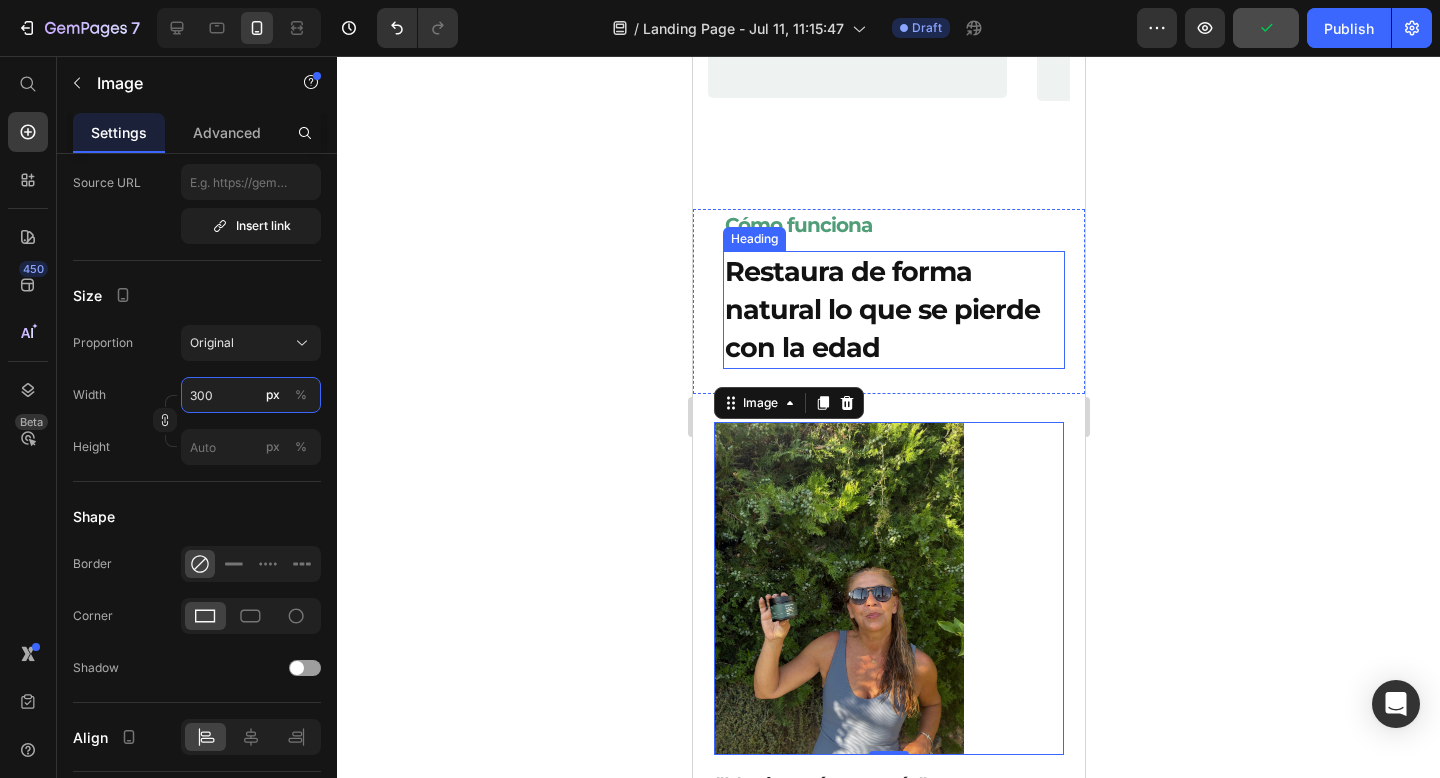 type on "250" 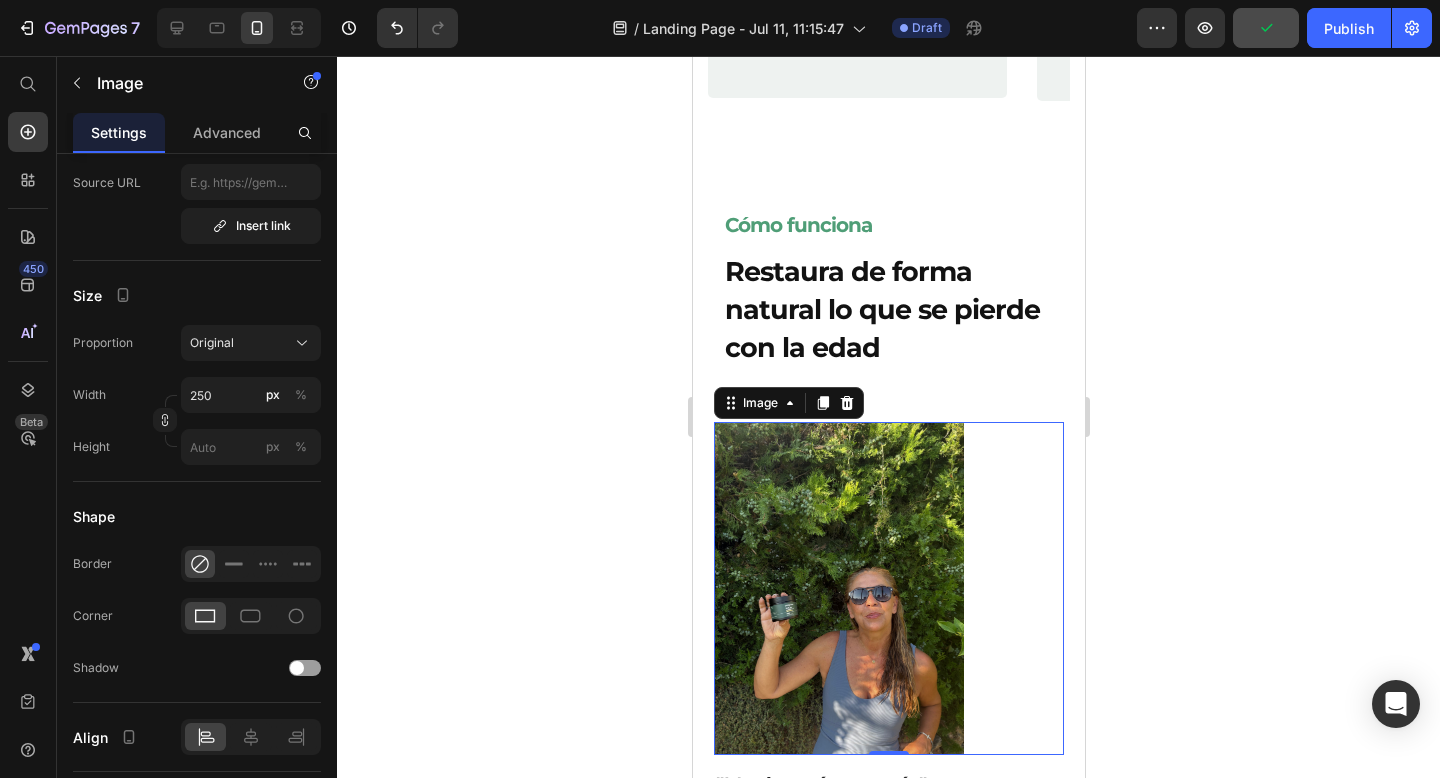 click 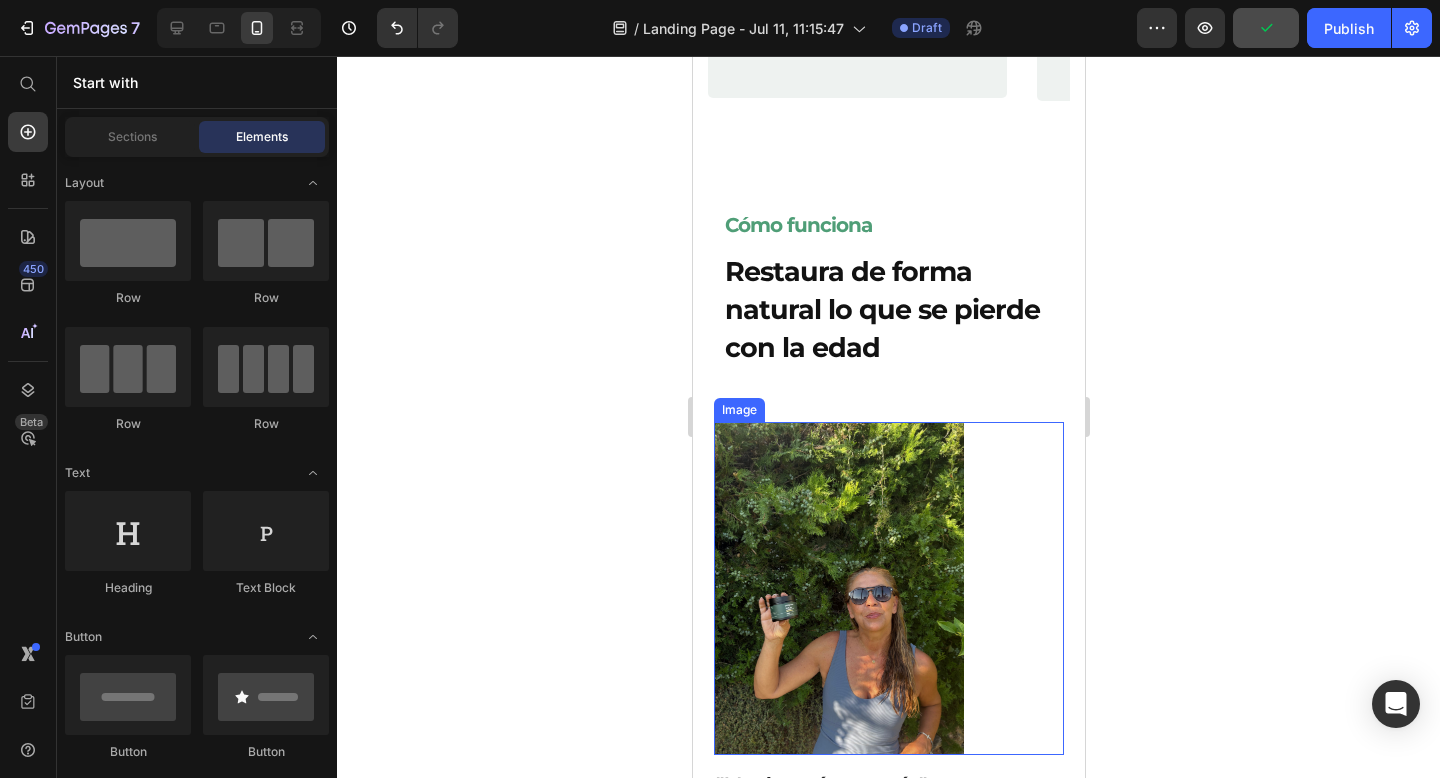 click at bounding box center (888, 588) 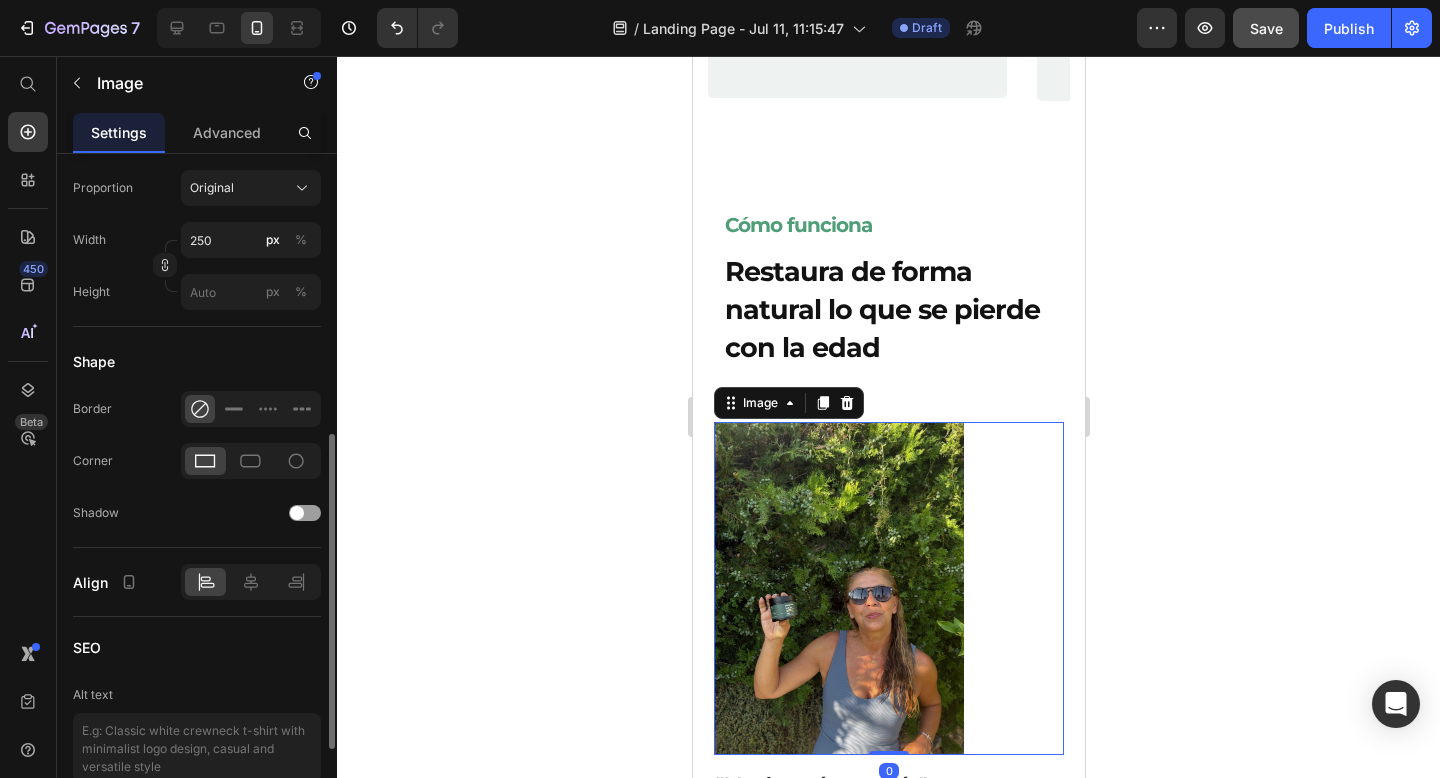 scroll, scrollTop: 639, scrollLeft: 0, axis: vertical 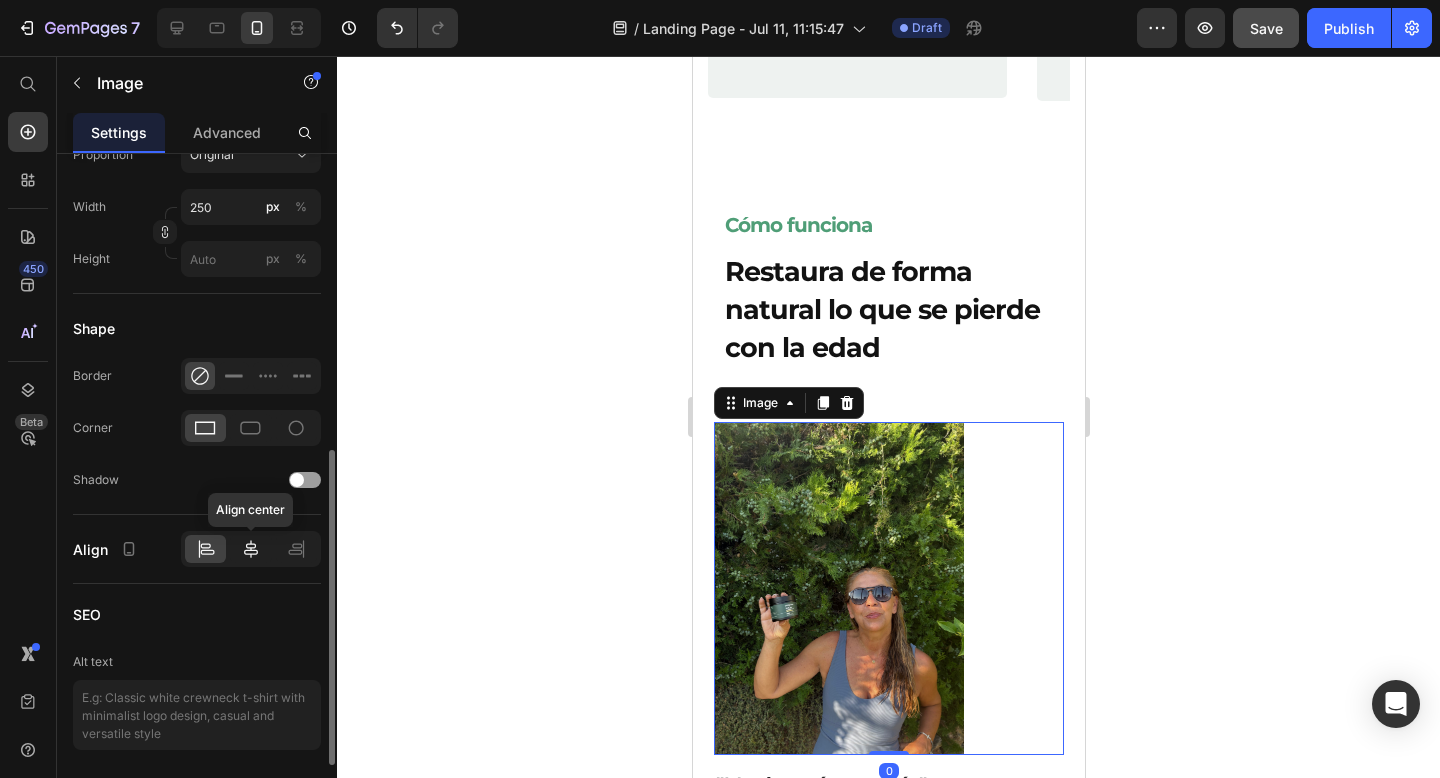 click 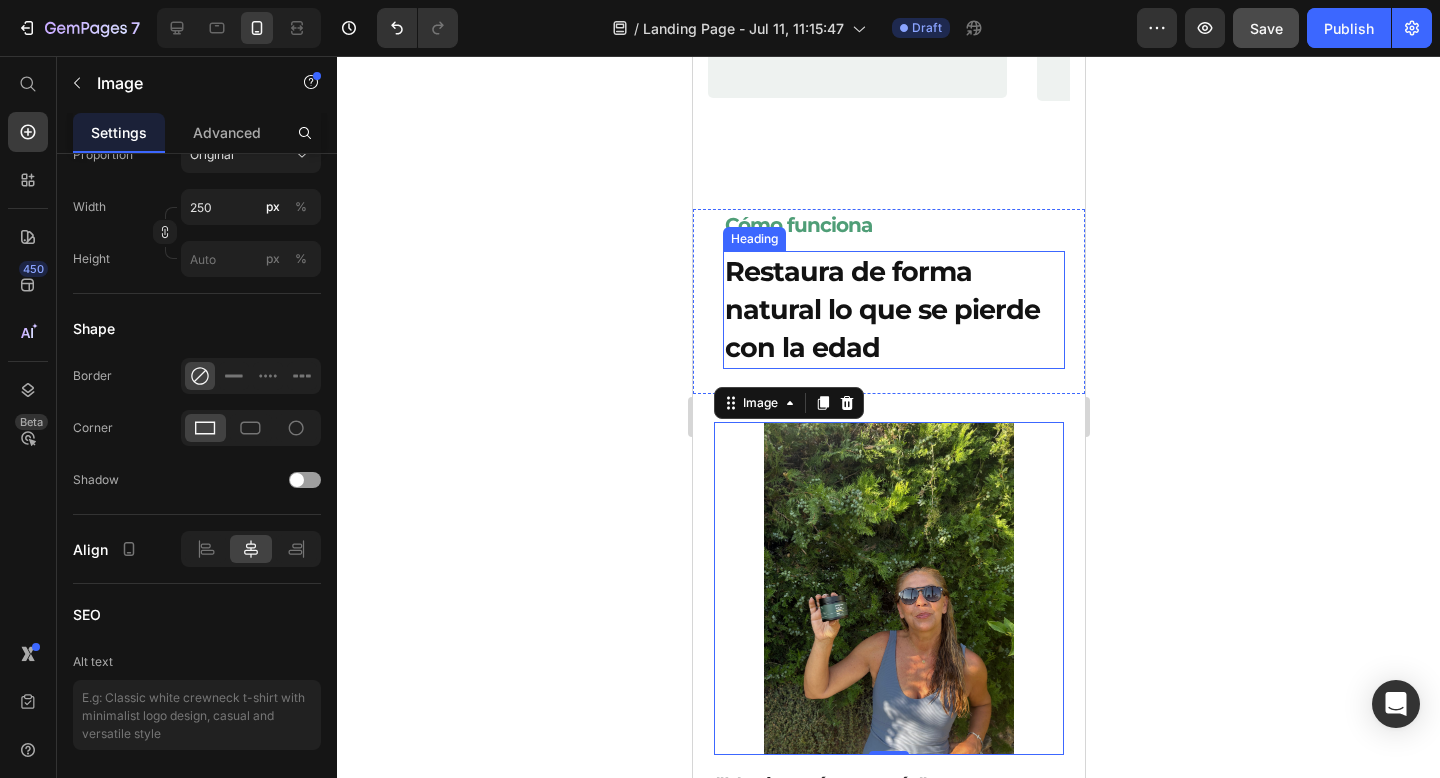 click on "Restaura de forma natural lo que se pierde con la edad" at bounding box center [893, 309] 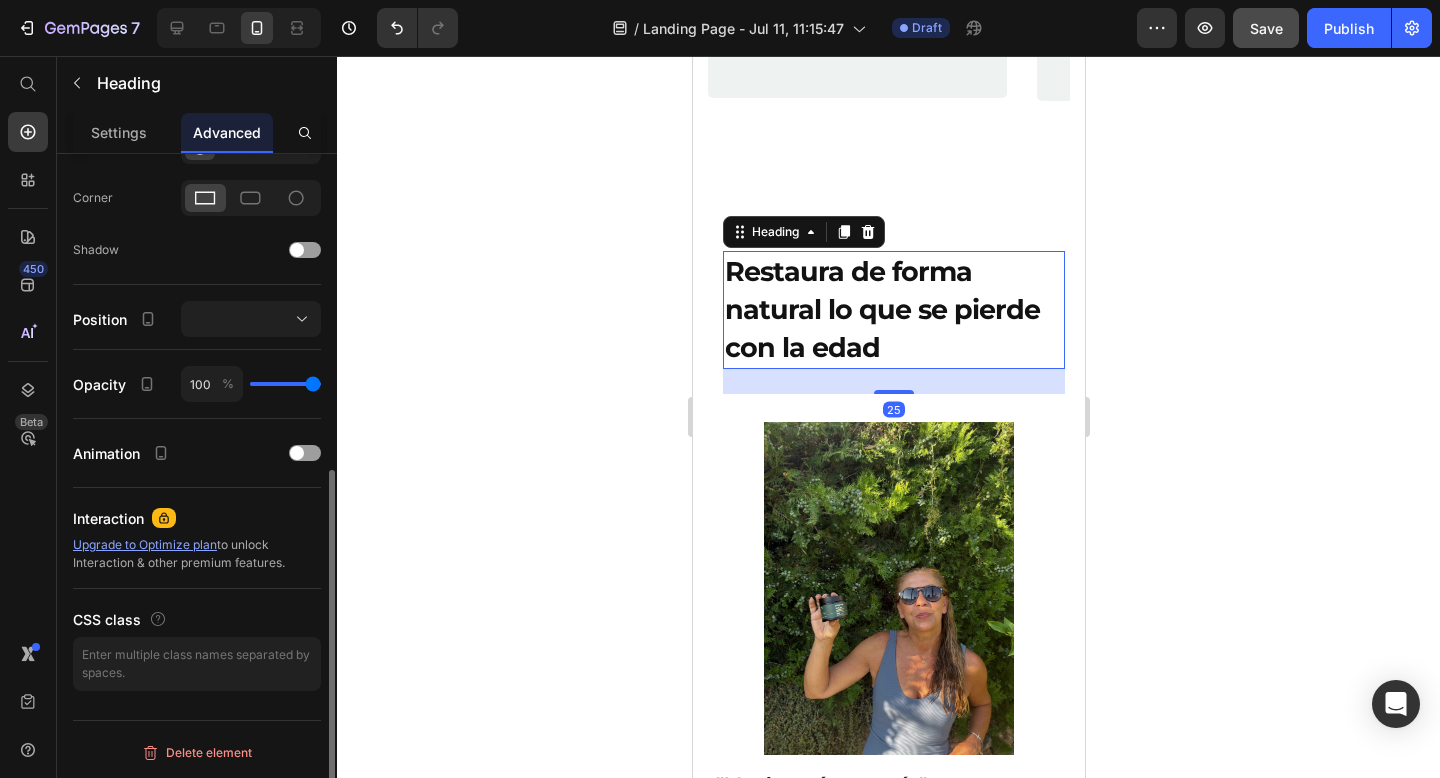 scroll, scrollTop: 0, scrollLeft: 0, axis: both 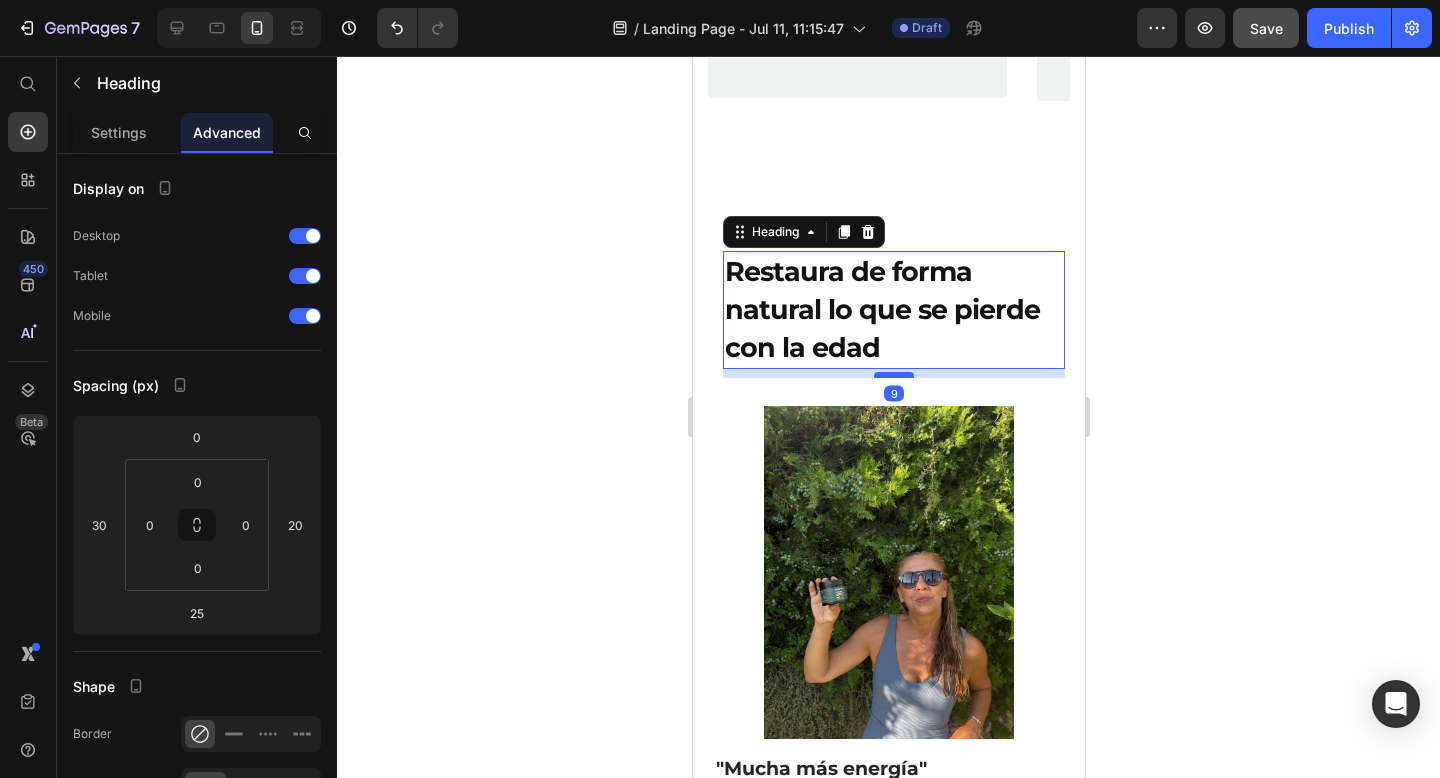 drag, startPoint x: 890, startPoint y: 391, endPoint x: 889, endPoint y: 375, distance: 16.03122 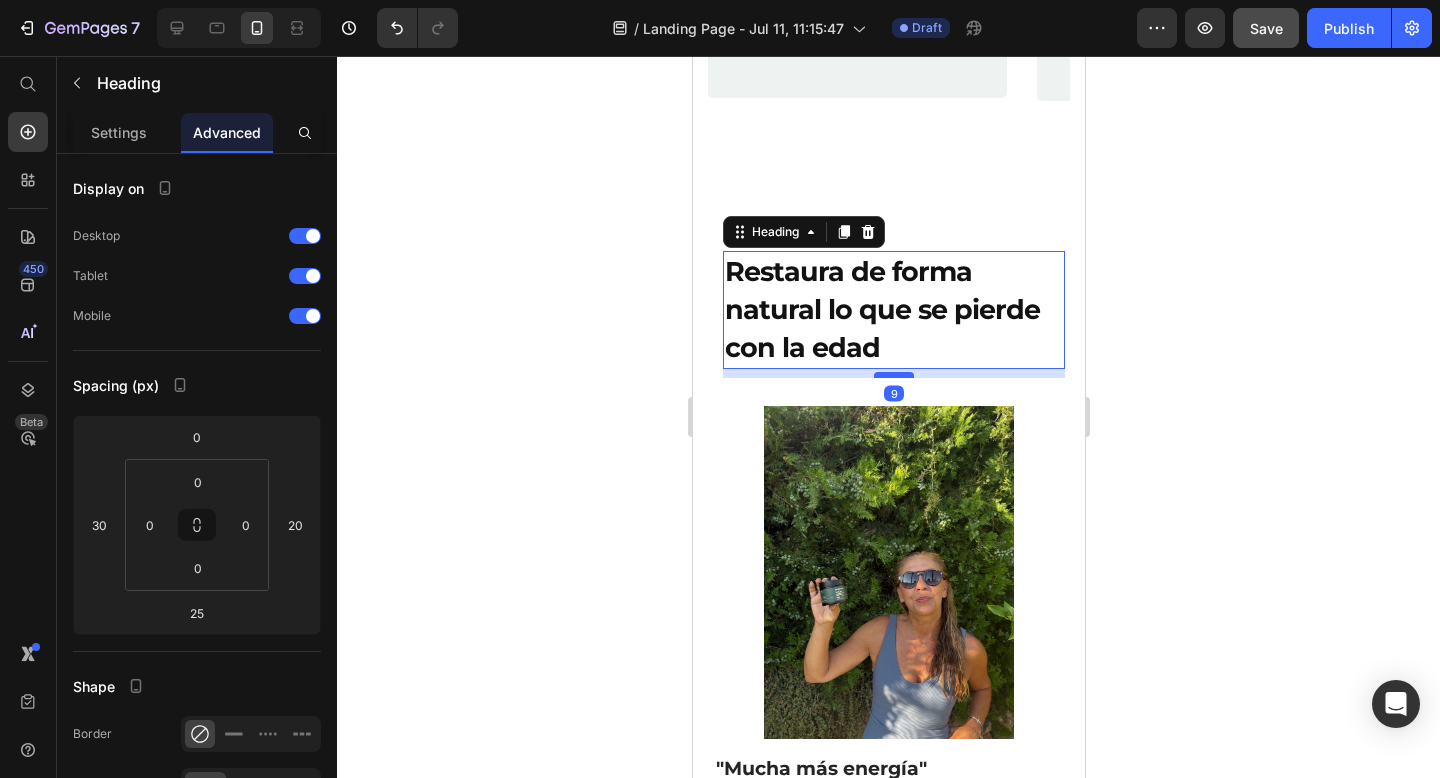 click at bounding box center (893, 375) 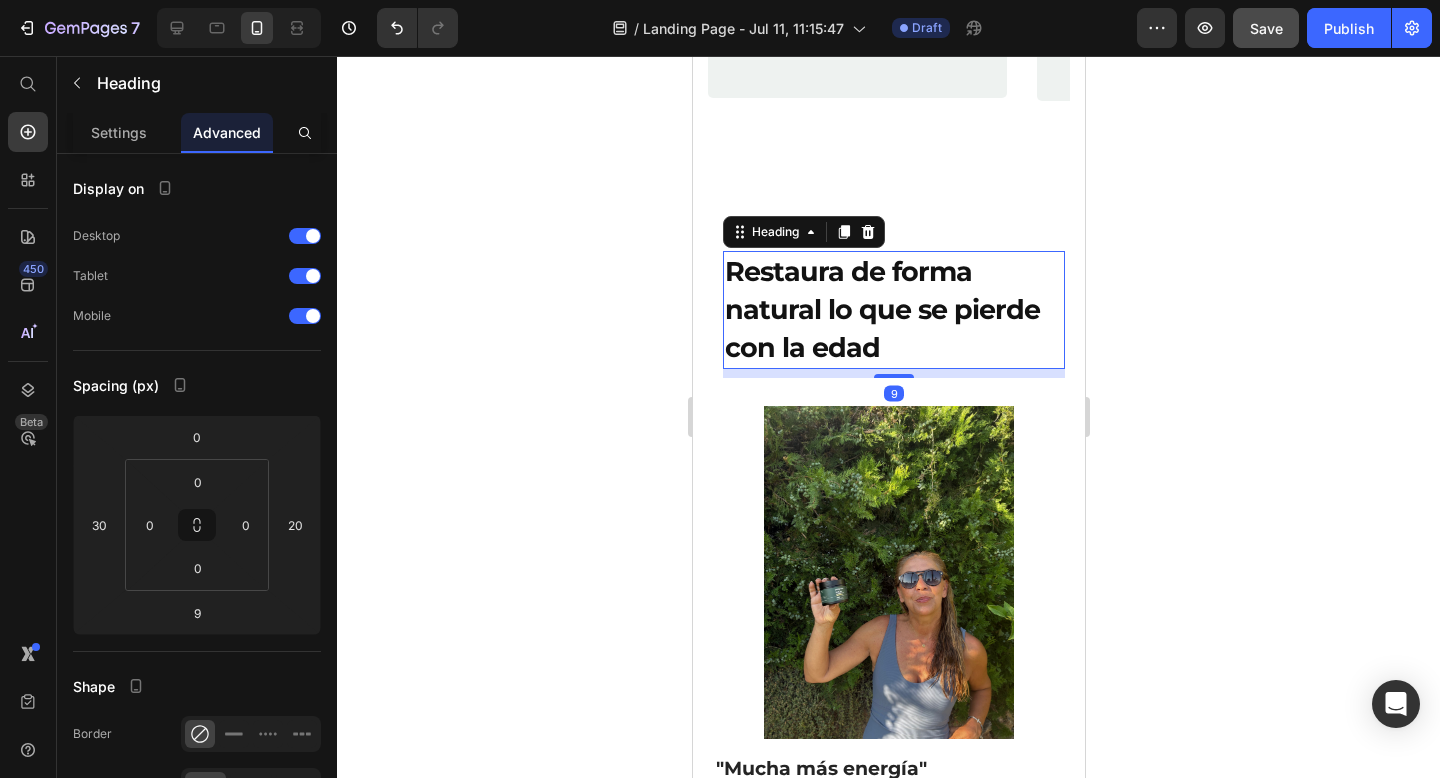 click 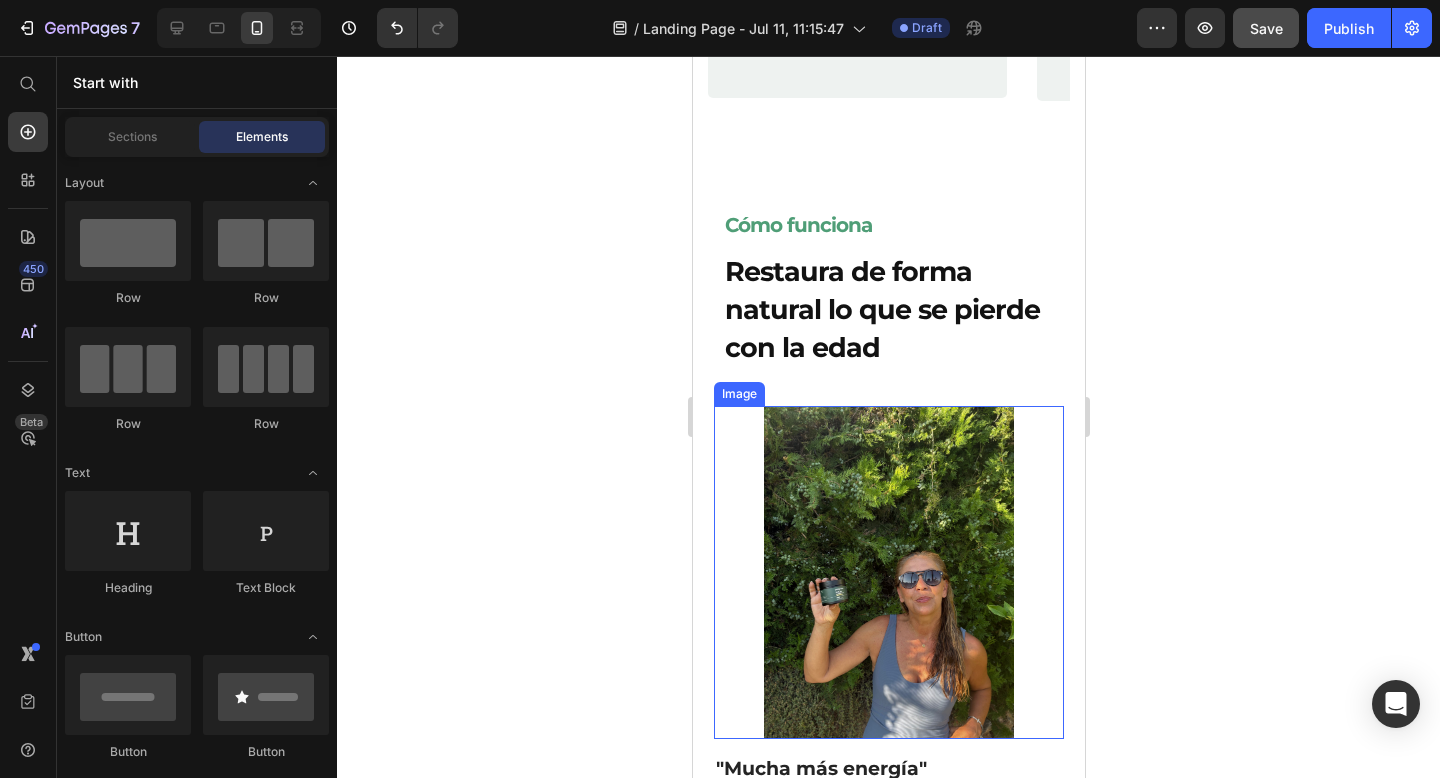 click at bounding box center [888, 572] 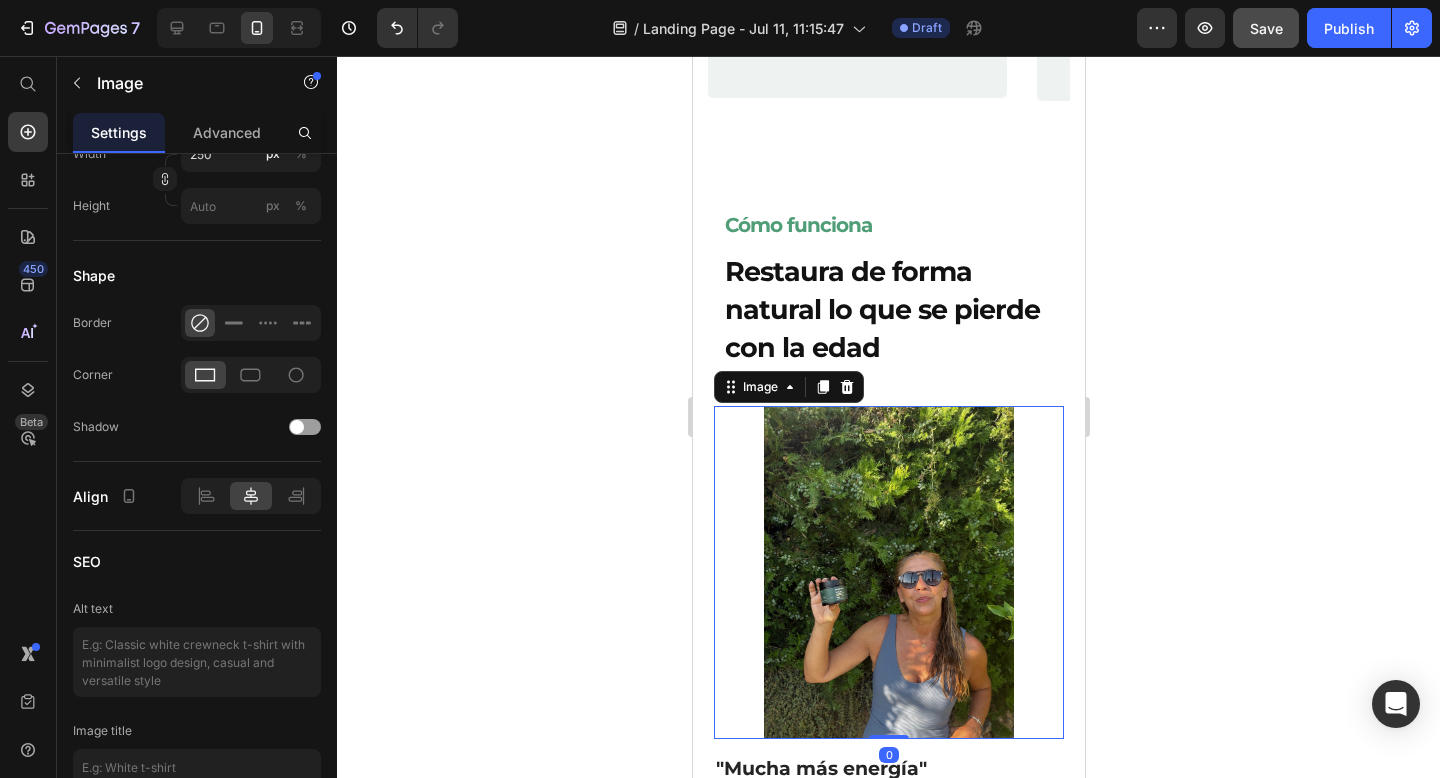 scroll, scrollTop: 790, scrollLeft: 0, axis: vertical 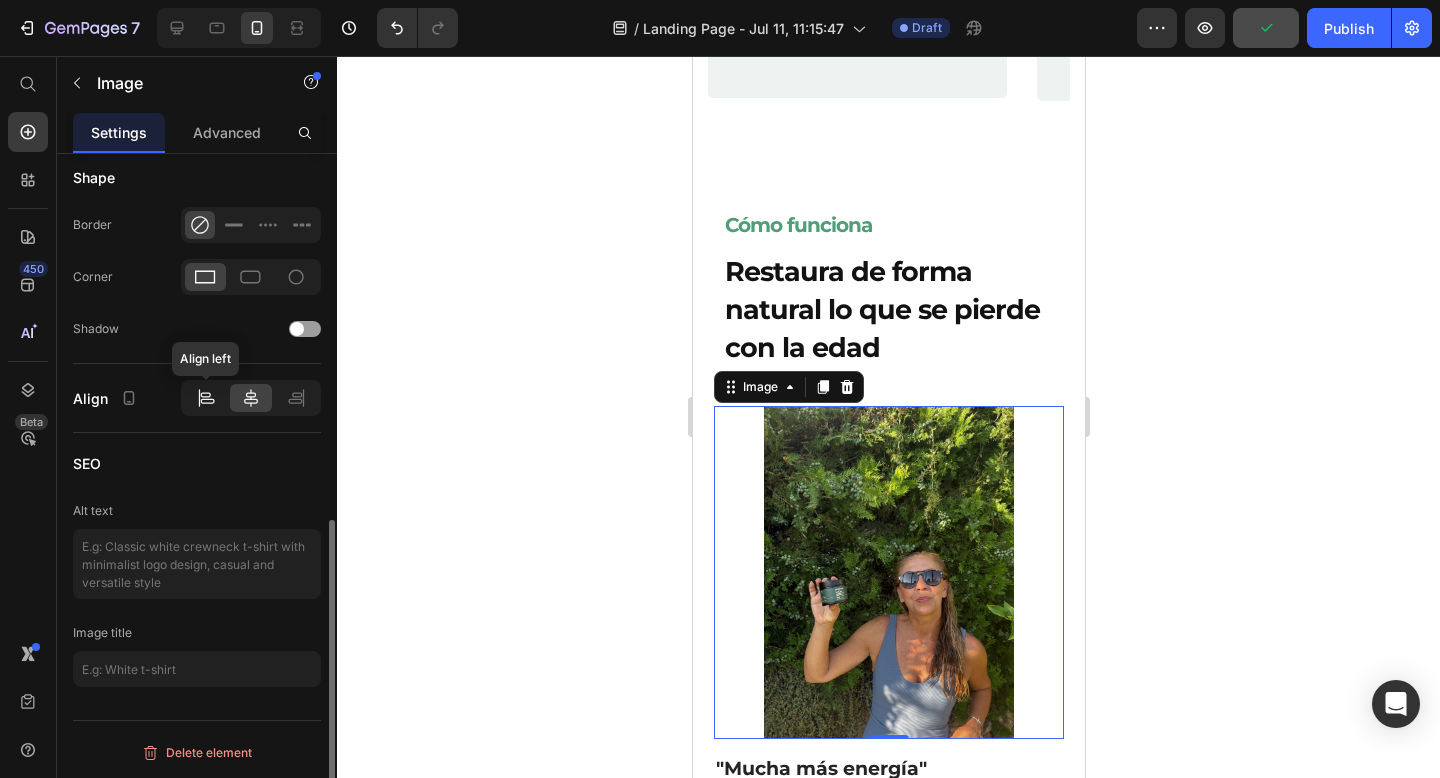 click 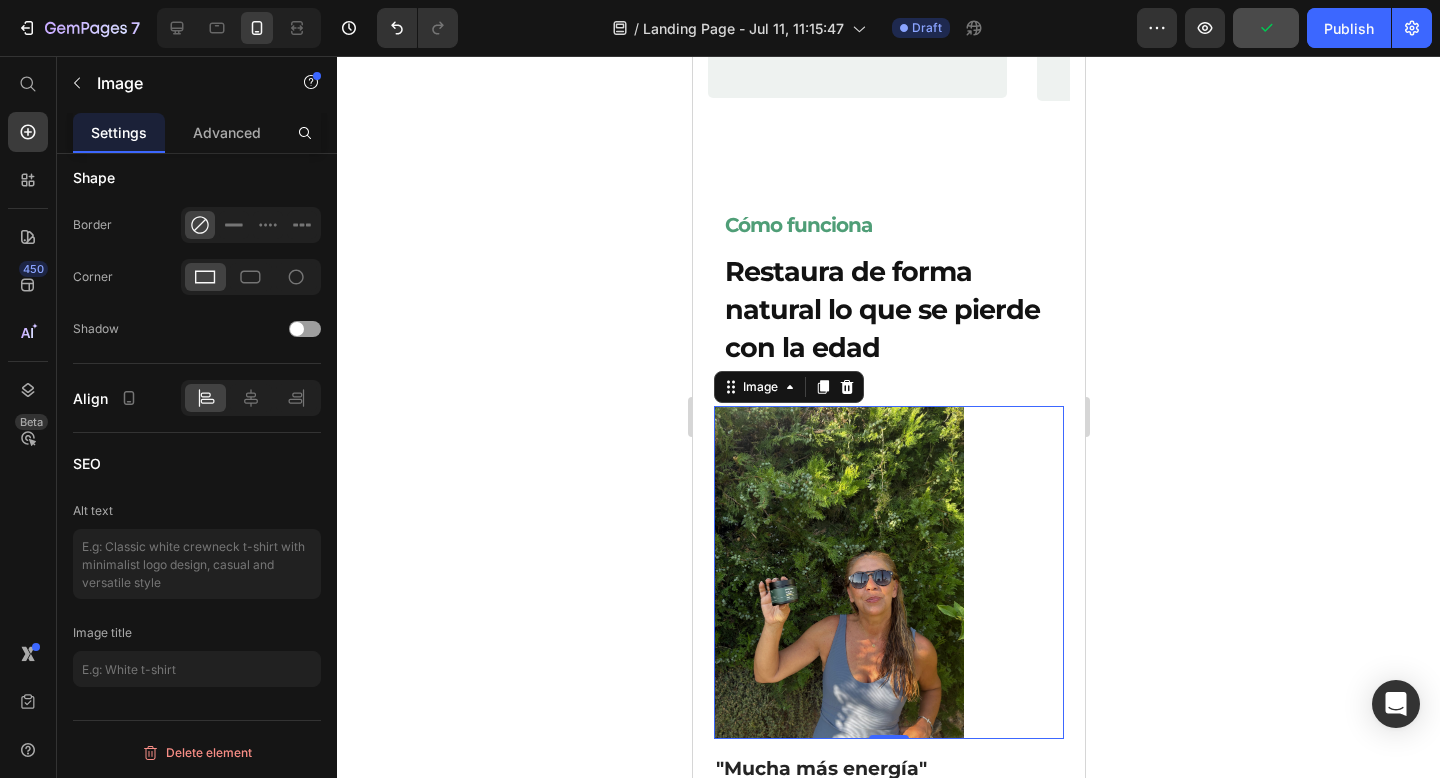 click 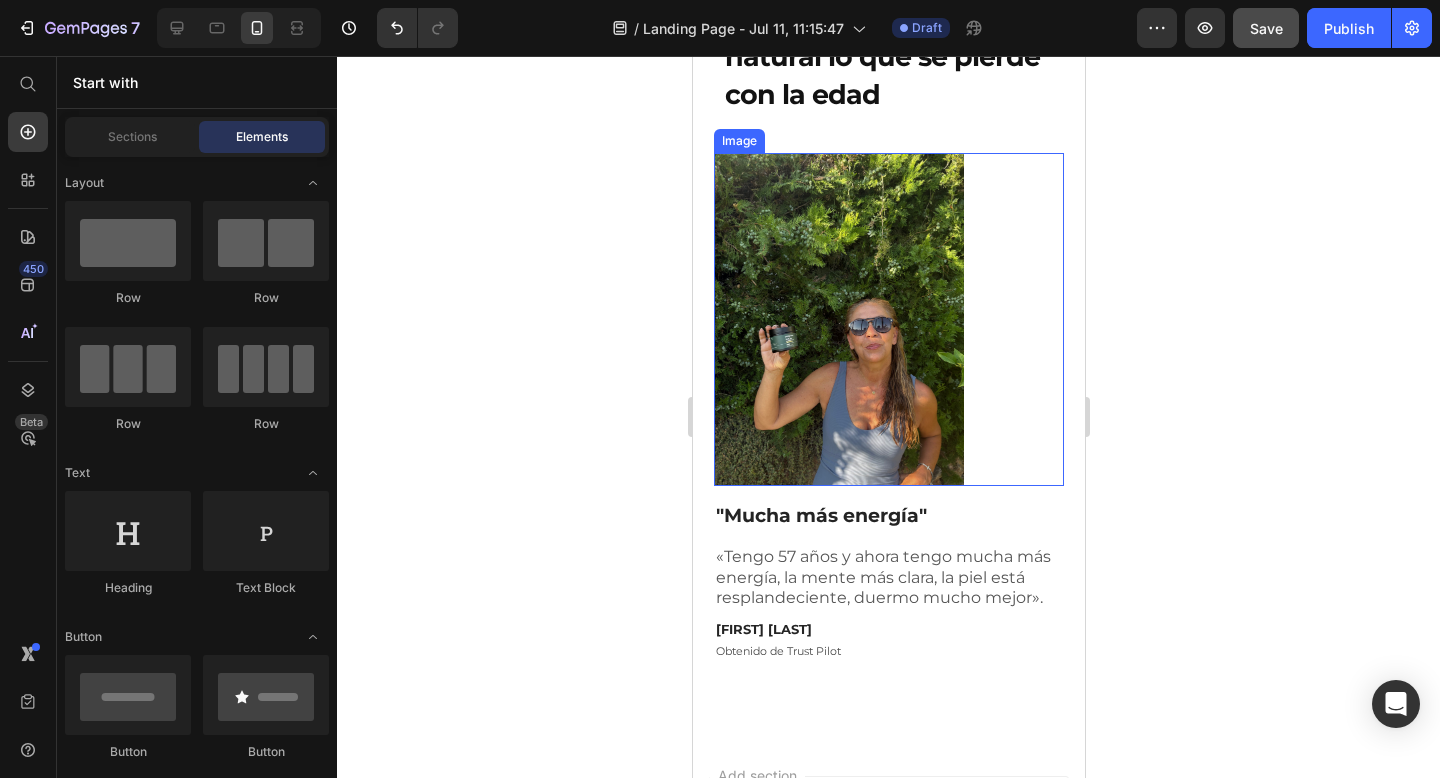 scroll, scrollTop: 2213, scrollLeft: 0, axis: vertical 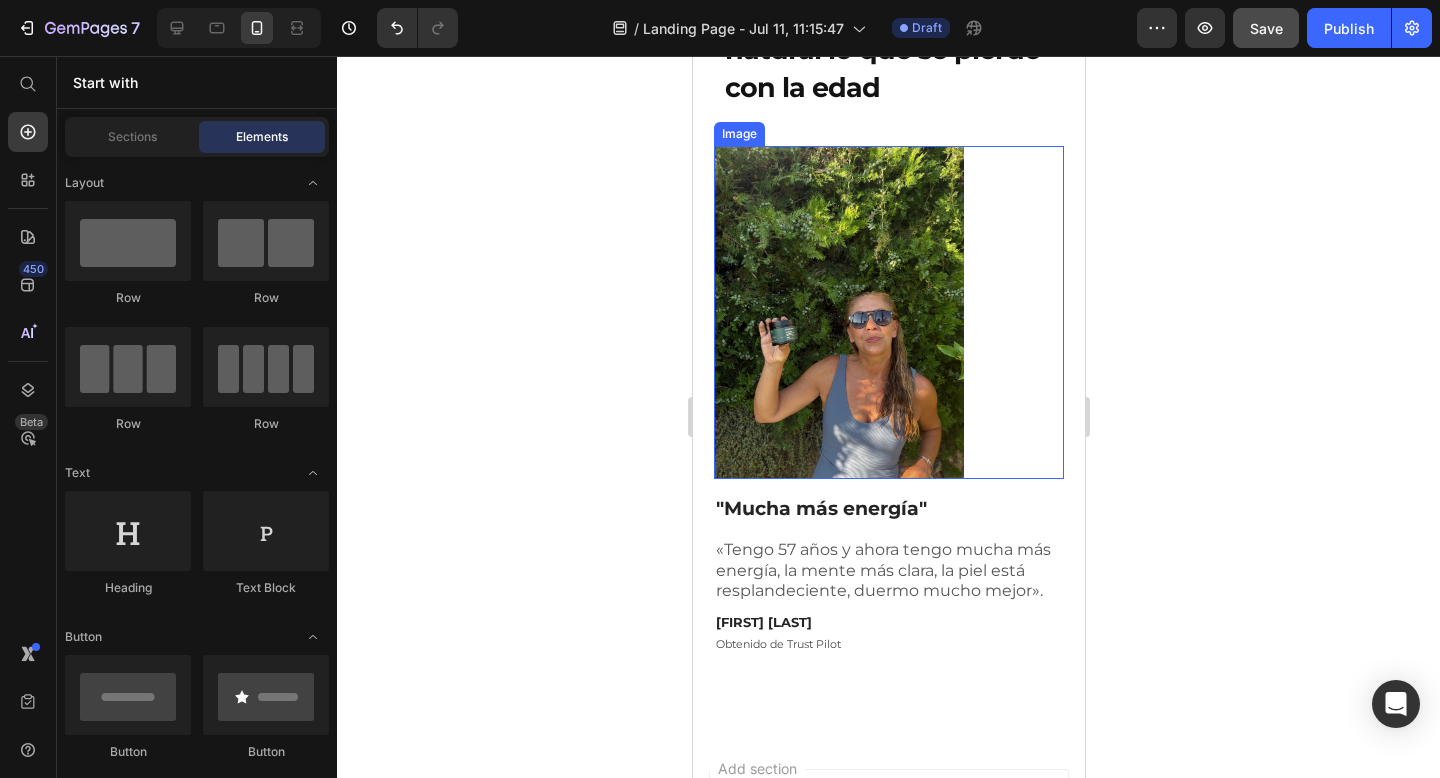 click at bounding box center [888, 312] 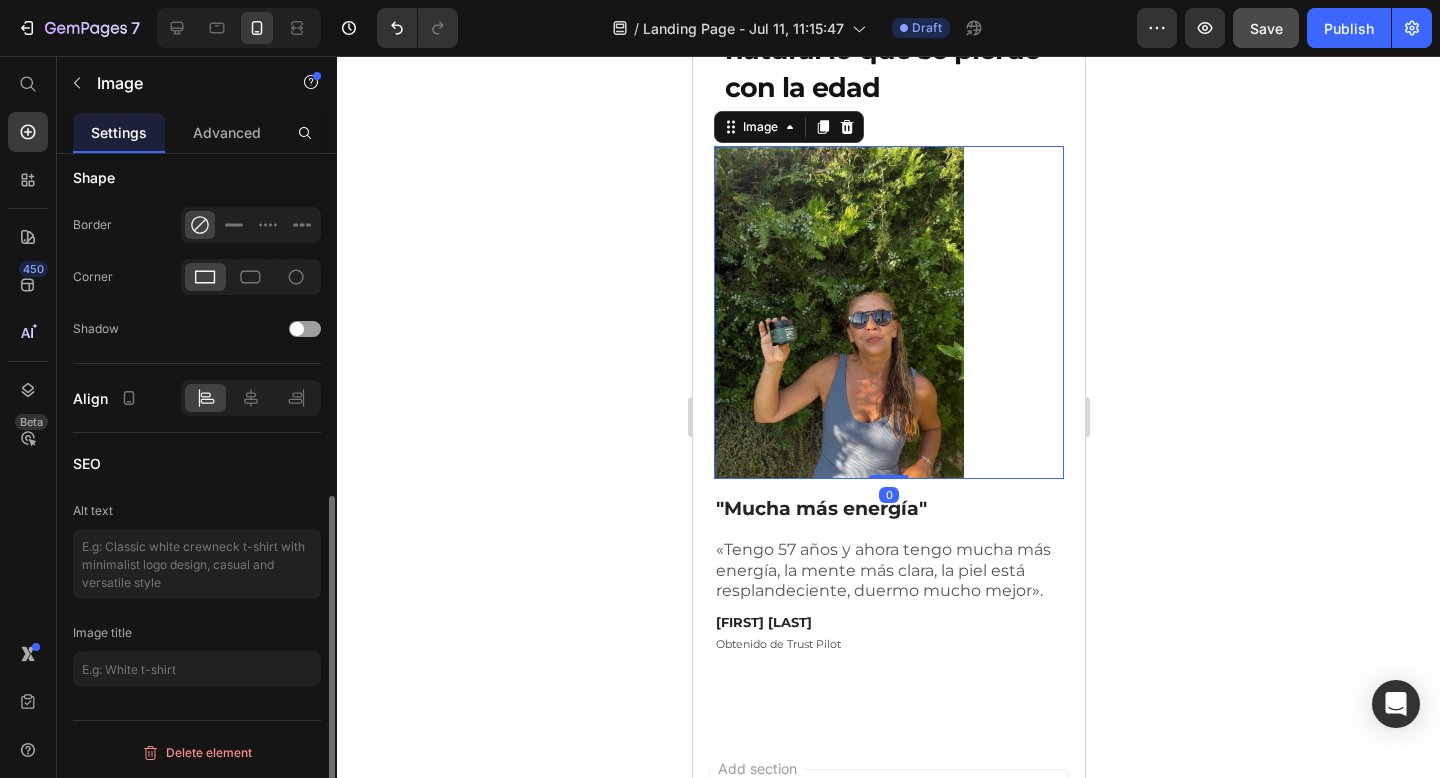 scroll, scrollTop: 774, scrollLeft: 0, axis: vertical 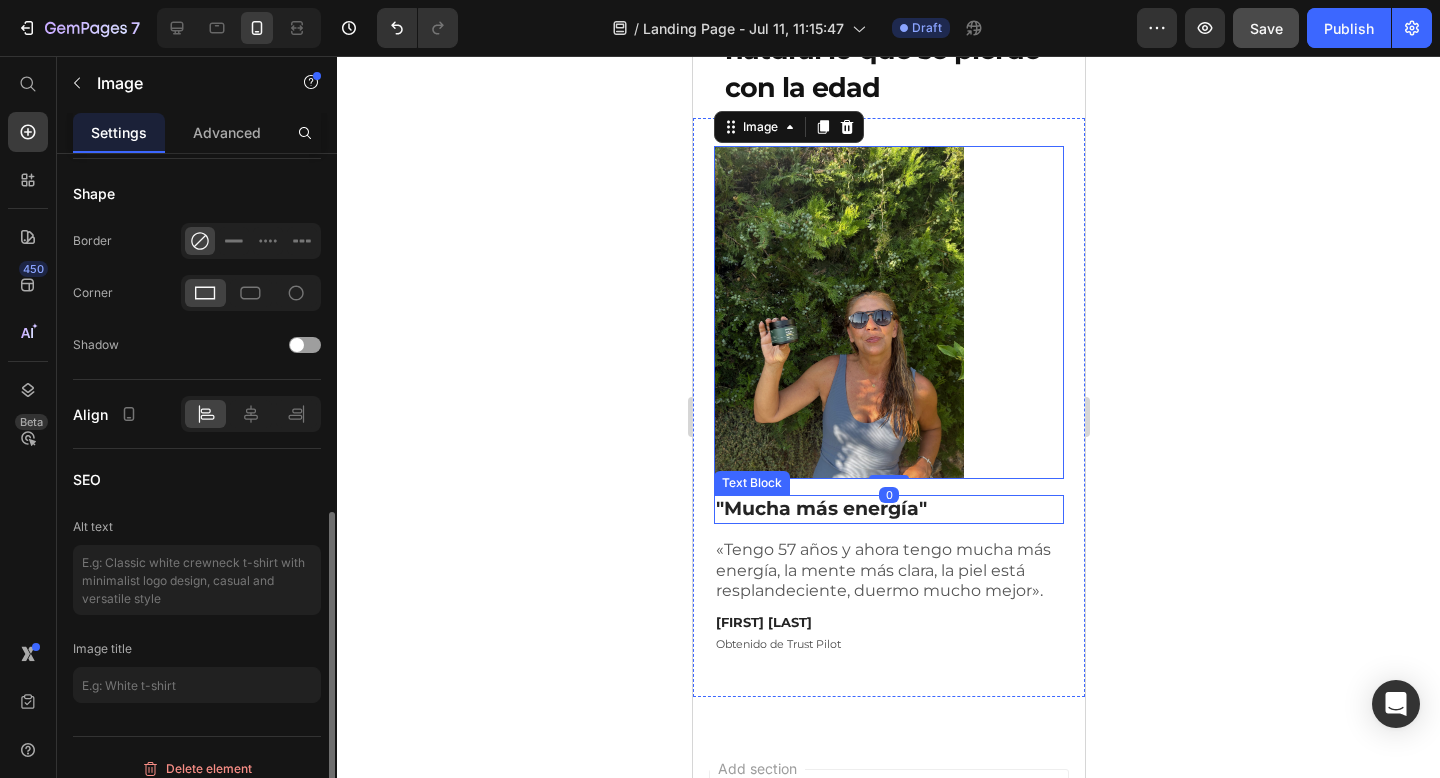 click on ""Mucha más energía"" at bounding box center [888, 509] 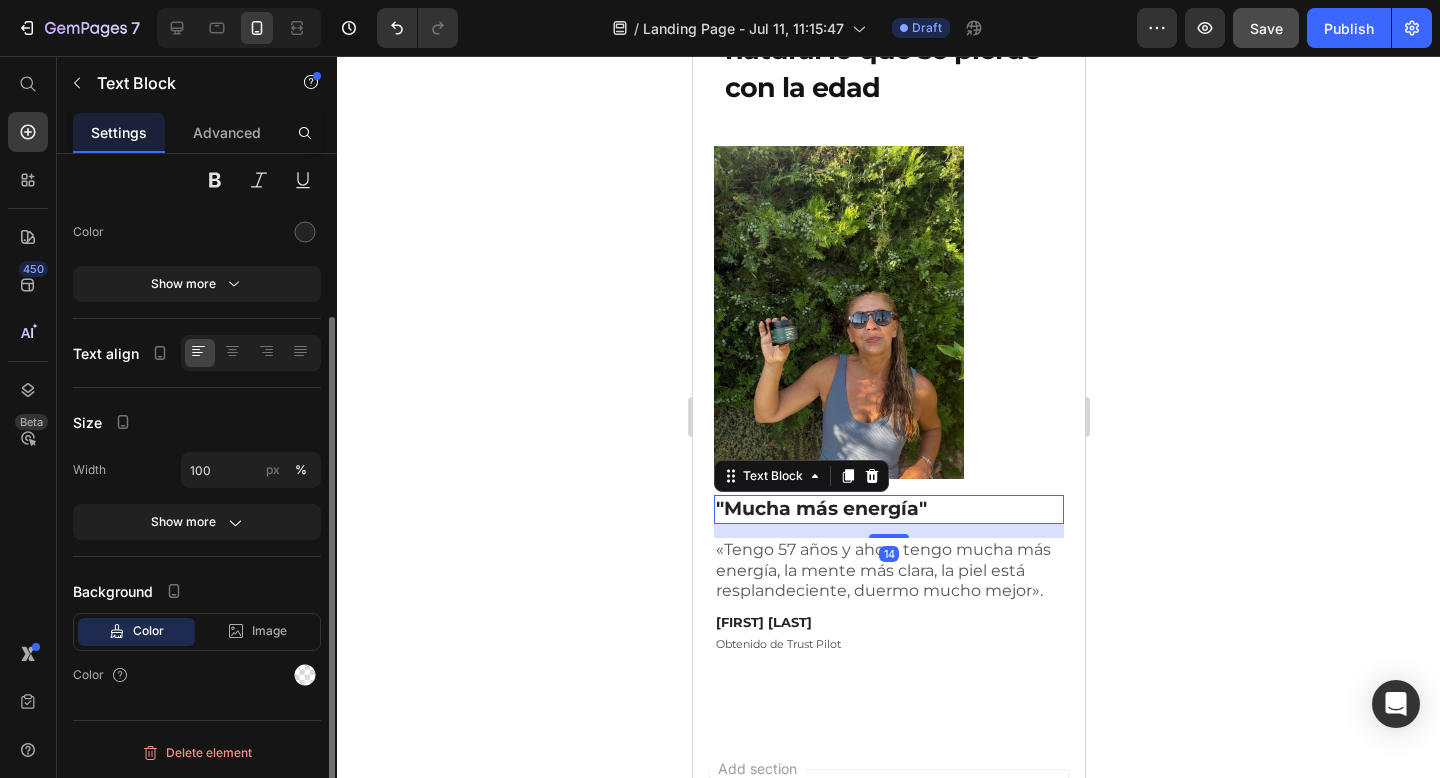 scroll, scrollTop: 0, scrollLeft: 0, axis: both 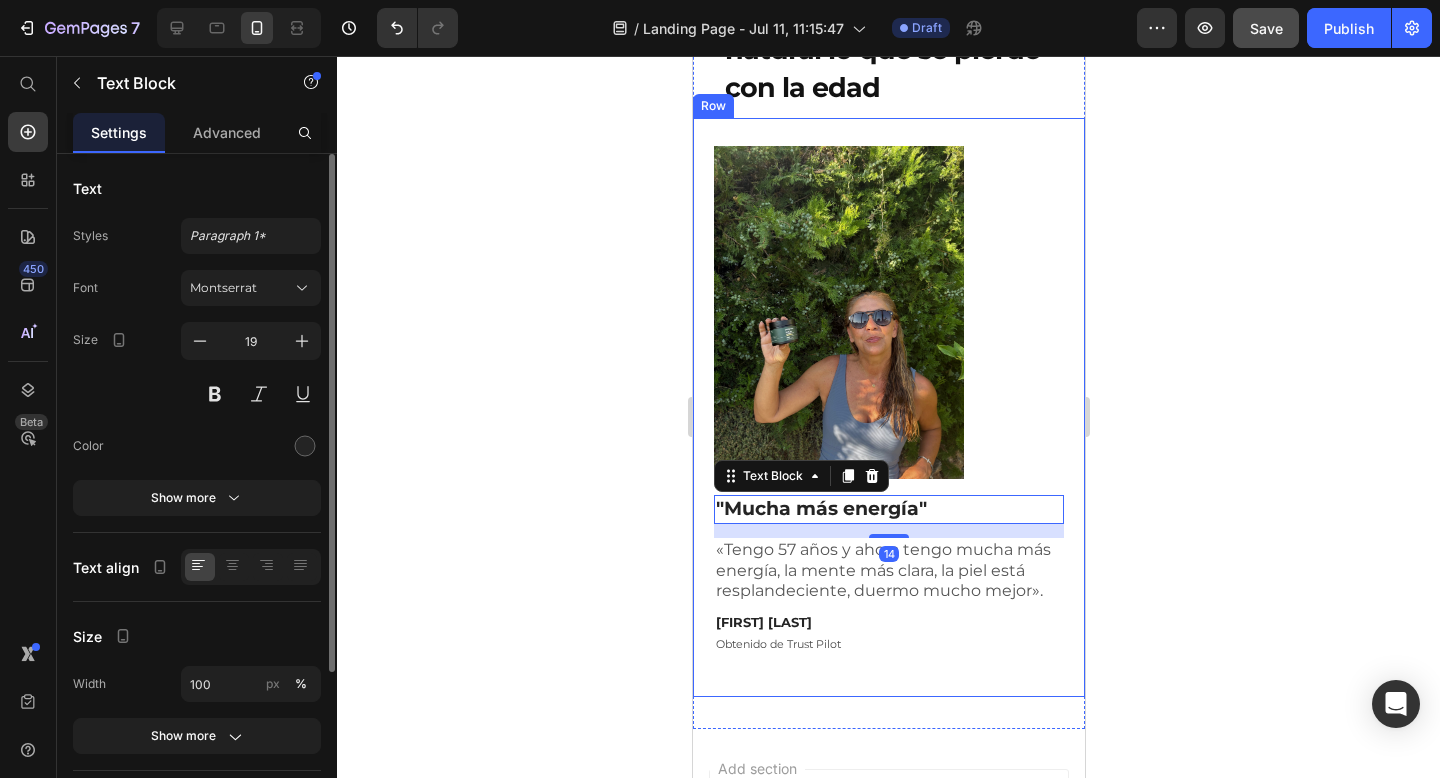 click on "Image Row "Mucha más energía" Text Block   14 «Tengo 57 años y ahora tengo mucha más energía, la mente más clara, la piel está resplandeciente, duermo mucho mejor». Text Block Ana Gómez Text Block Obtenido de Trust Pilot Text Block Row" at bounding box center [888, 407] 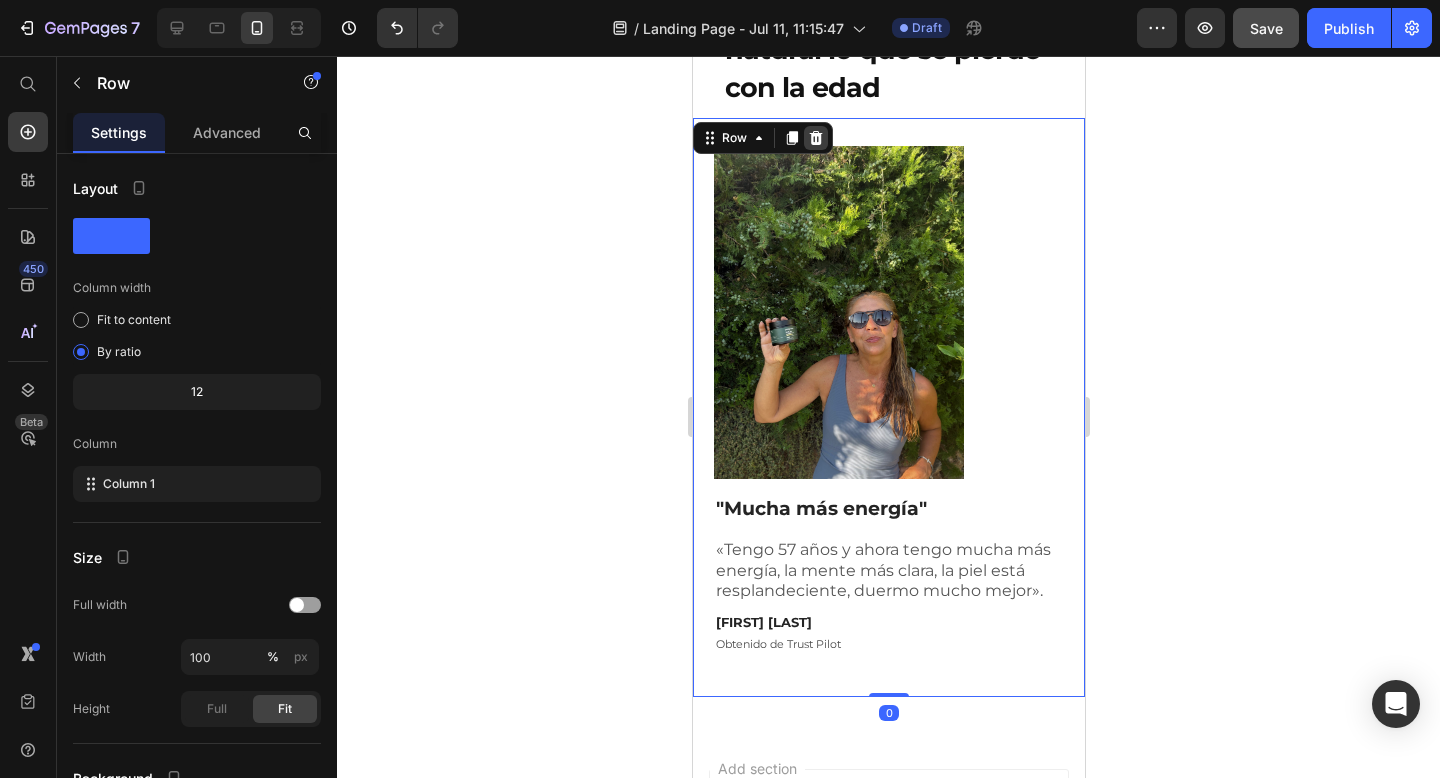 click 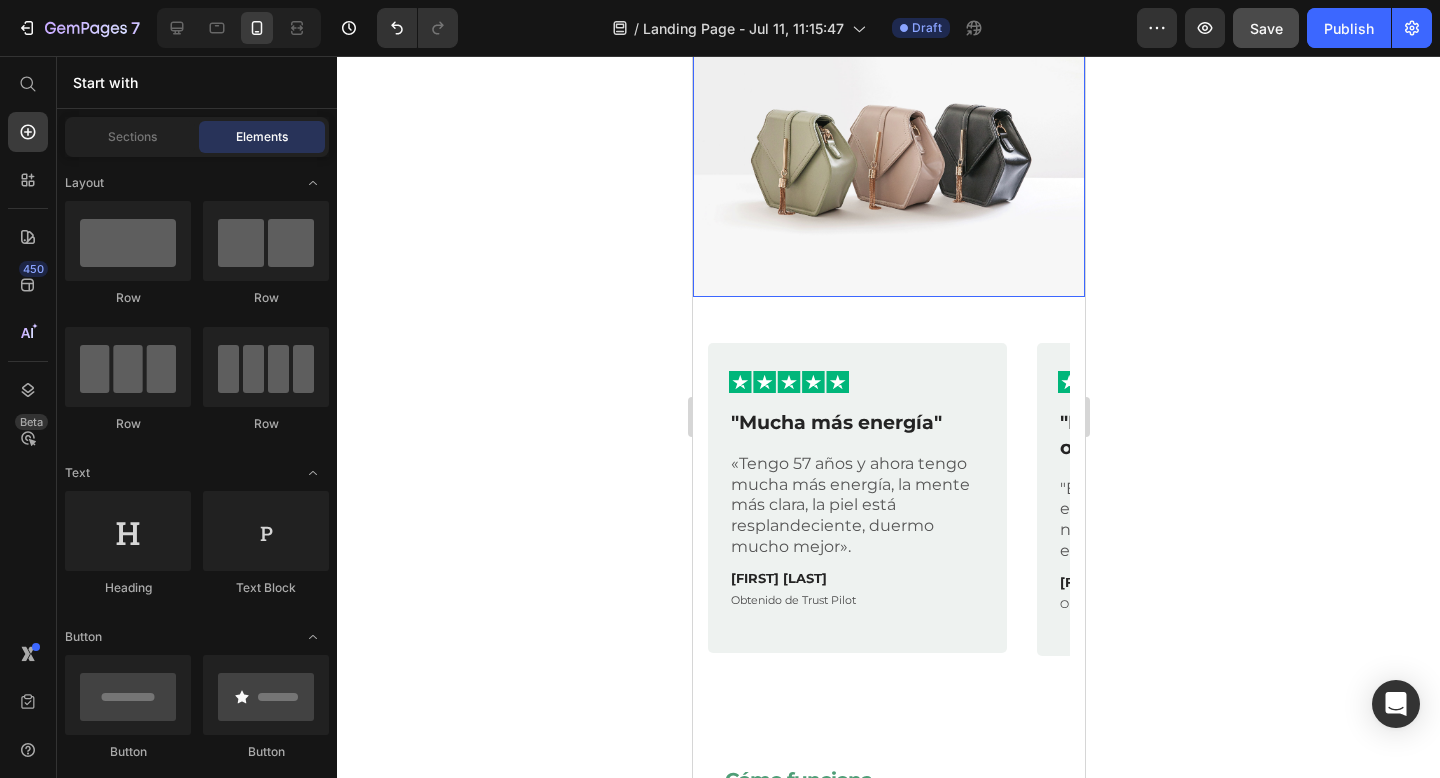 scroll, scrollTop: 1412, scrollLeft: 0, axis: vertical 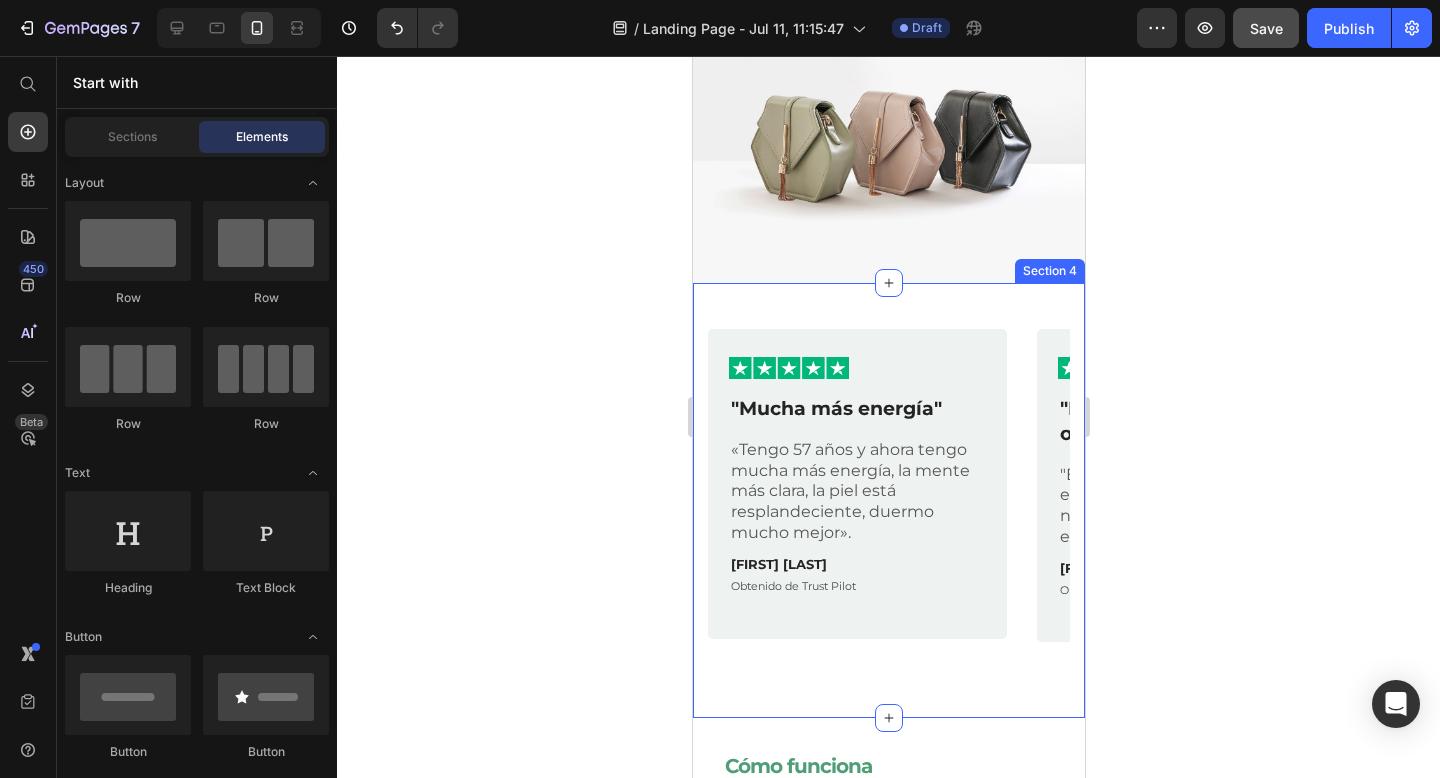 click on "Image Row "Mucha más energía" Text Block «Tengo 57 años y ahora tengo mucha más energía, la mente más clara, la piel está resplandeciente, duermo mucho mejor». Text Block Ana Gómez Text Block Obtenido de Trust Pilot Text Block Row Image Row "Recomendándoselo a otros" Text Block "Estoy sintiendo realmente la elevación y la claridad de la nueva mezcla. También se la estoy recomendando a otros". Text Block Maria T. Text Block Obtenido de Trust Pilot Text Block Row Image Row "Mucha más energía" Text Block "Tengo 57 años y ahora tengo mucha más energía, la mente más clara, la piel está resplandeciente, duermo mucho mejor." Text Block Ana Gómez Text Block Obtenido de Trust Pilot Text Block Row Carousel Section 4" at bounding box center [888, 501] 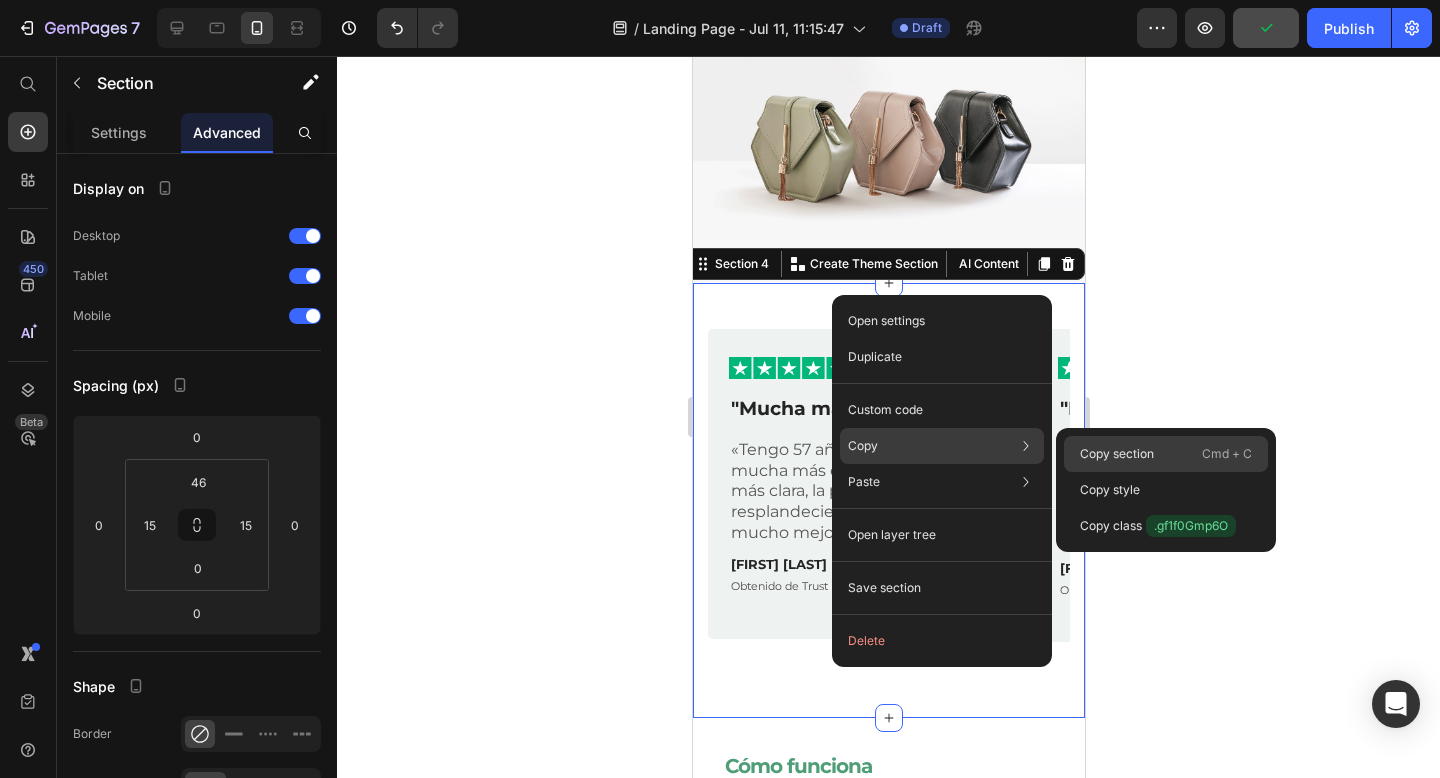 click on "Copy section  Cmd + C" 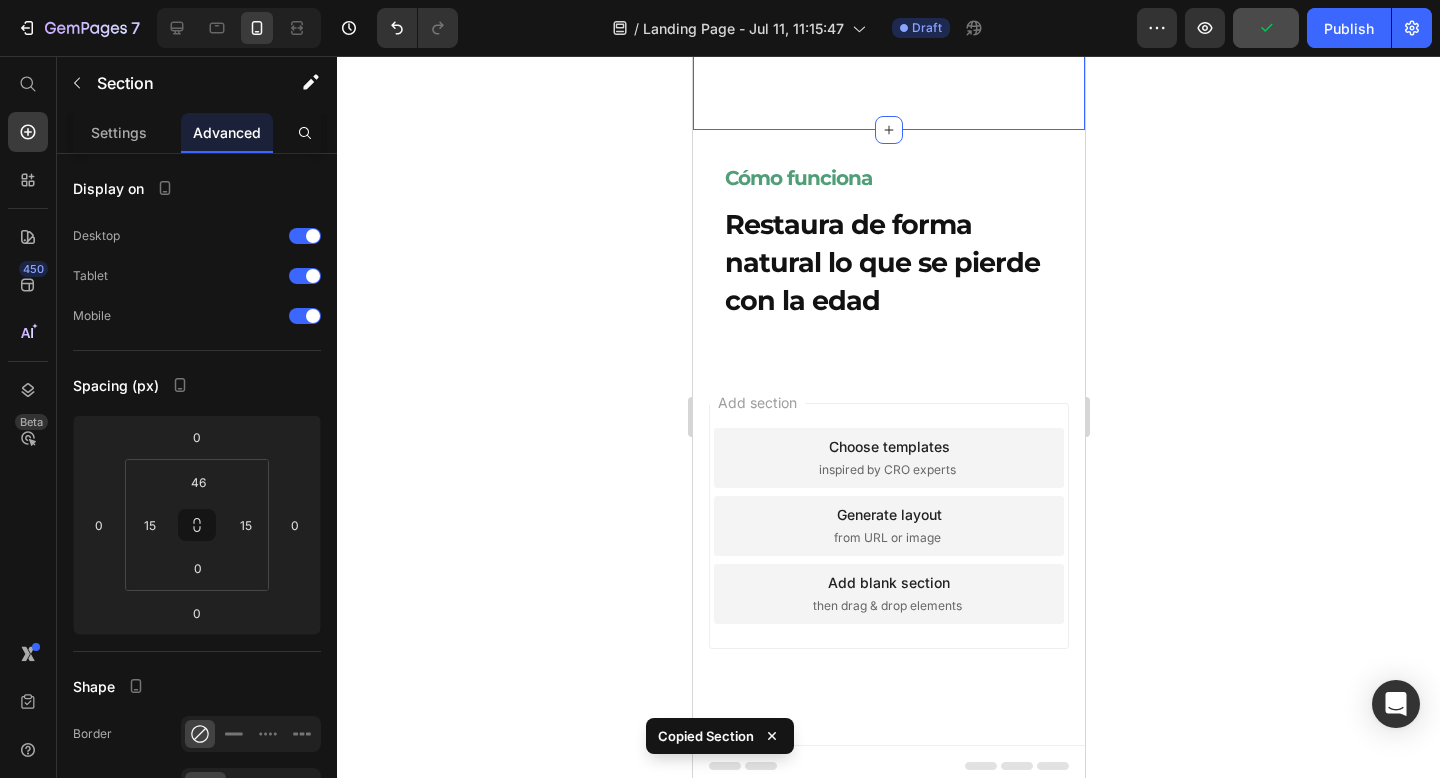 scroll, scrollTop: 2009, scrollLeft: 0, axis: vertical 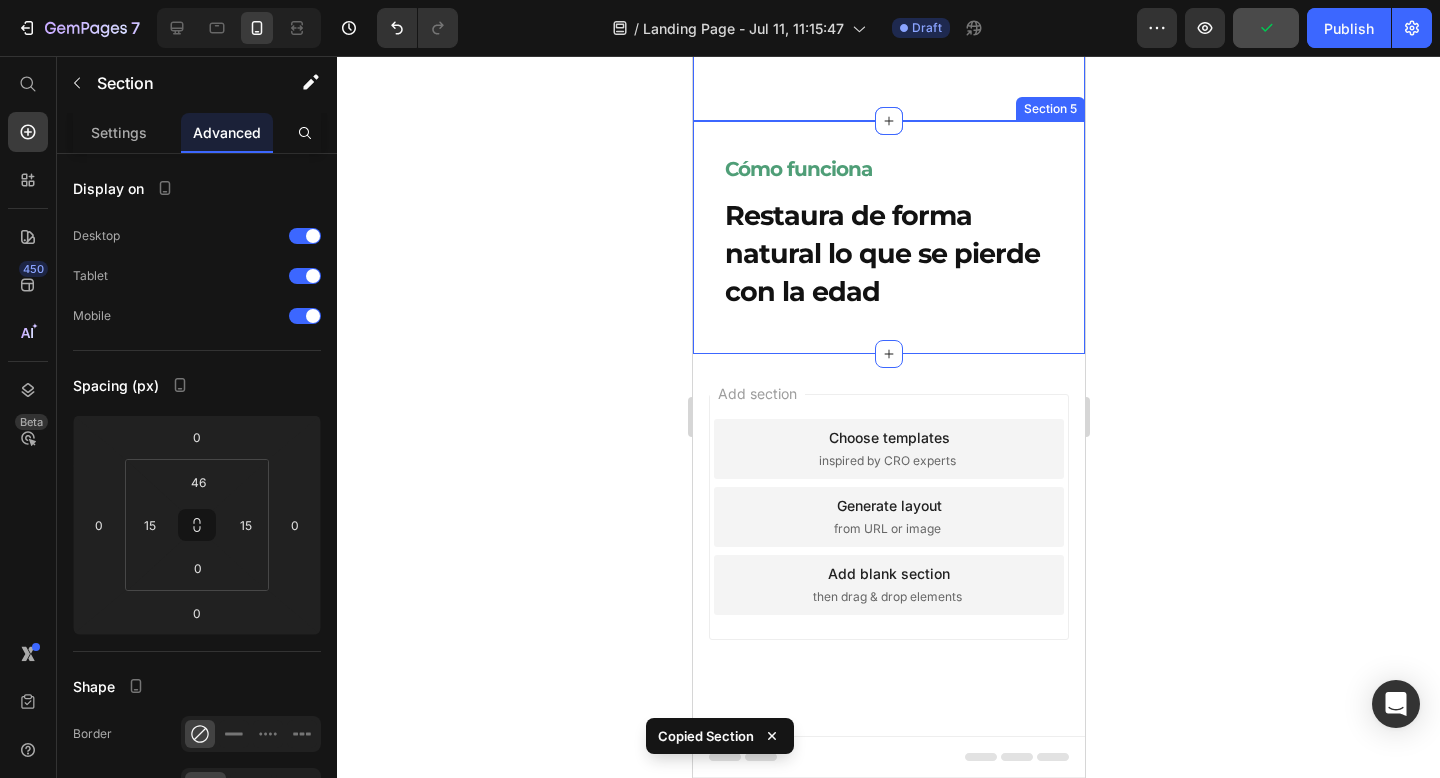 click on "Cómo funciona Heading Restaura de forma natural lo que se pierde con la edad Heading Row" at bounding box center [888, 237] 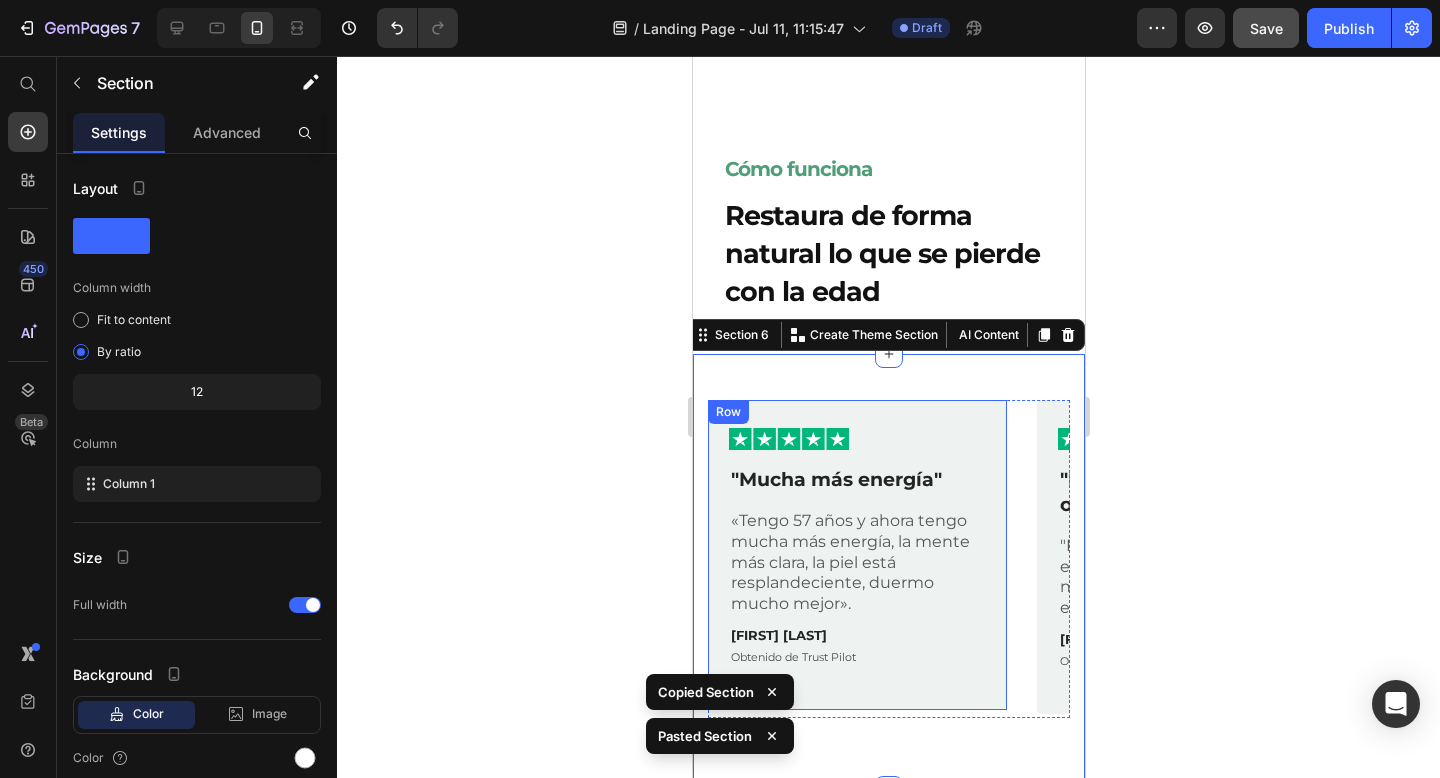 click at bounding box center (856, 439) 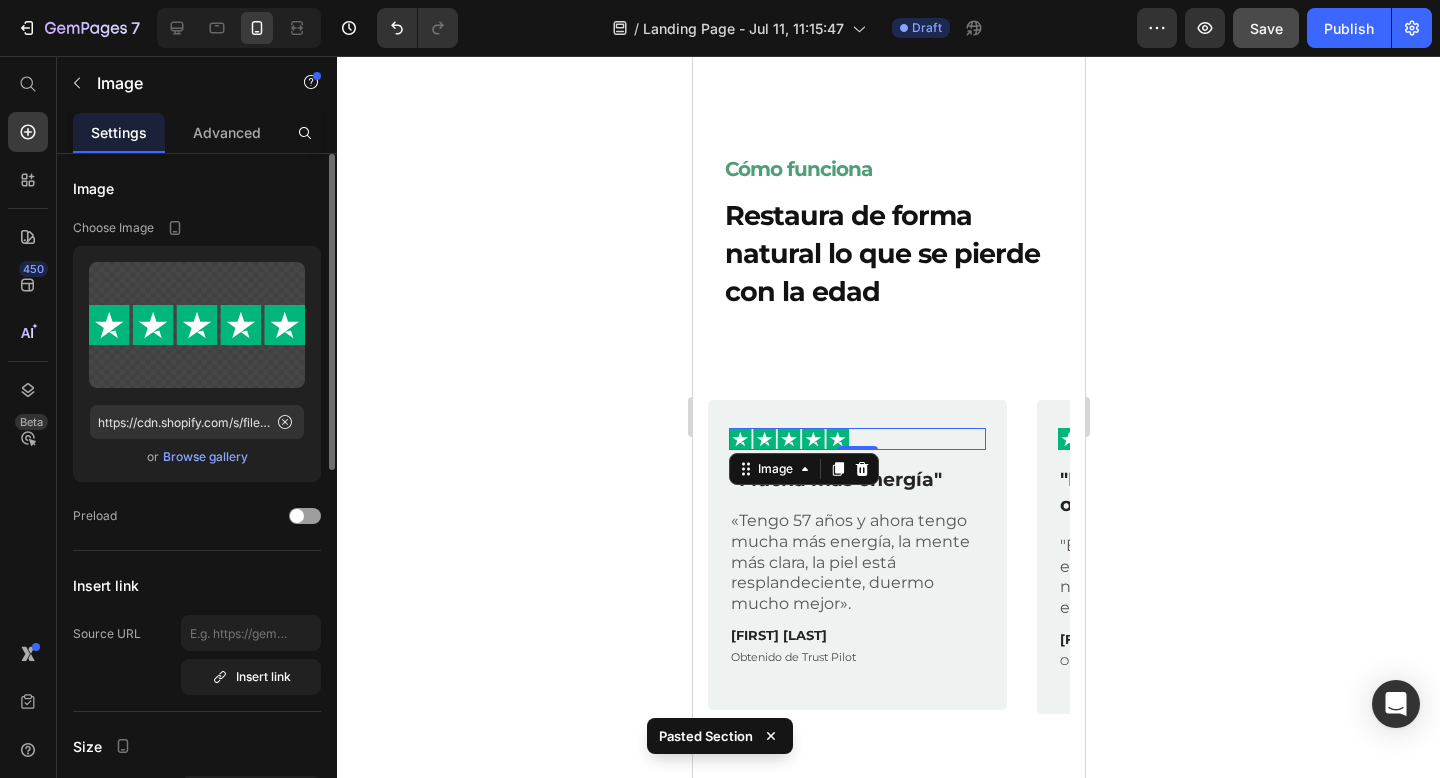 click on "Browse gallery" at bounding box center (205, 457) 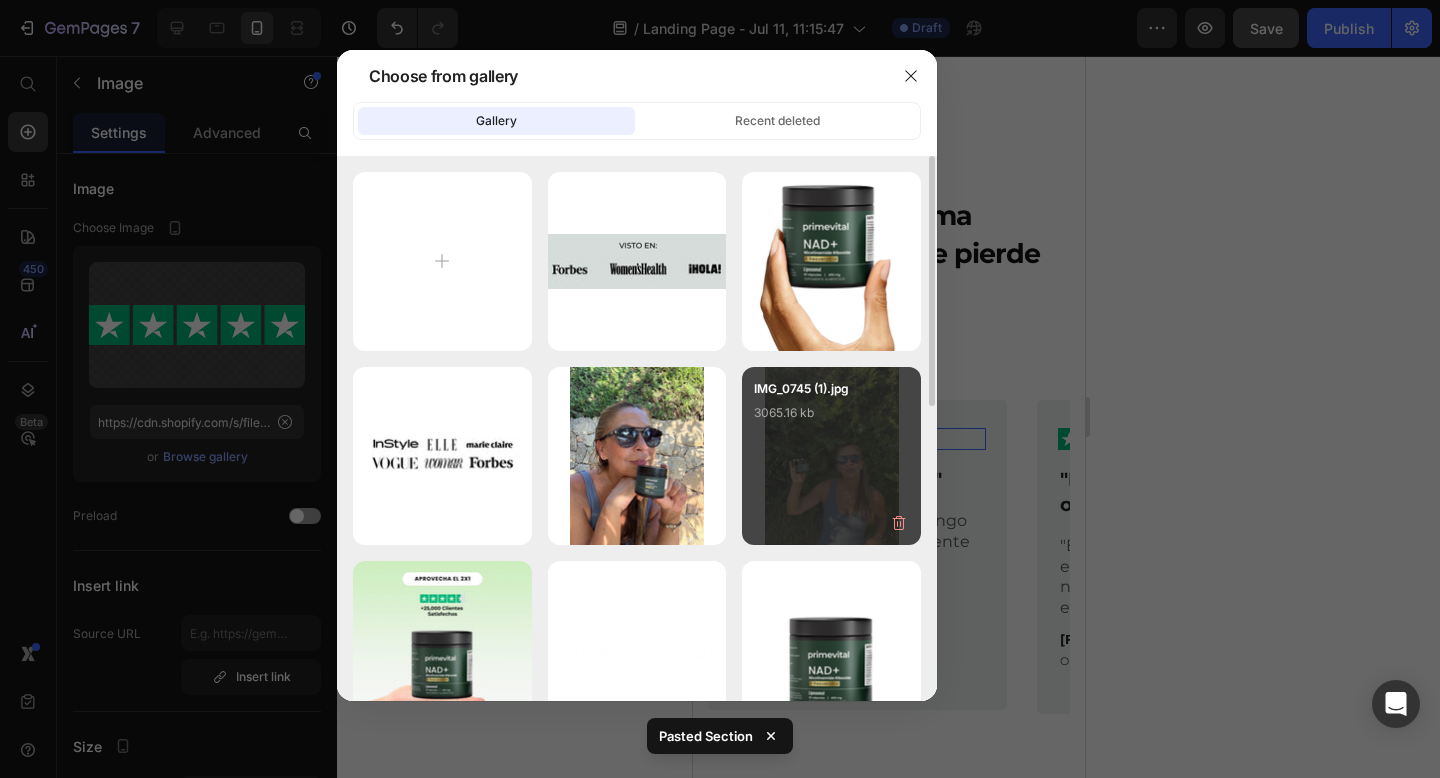 click on "IMG_0745 (1).jpg 3065.16 kb" at bounding box center [831, 419] 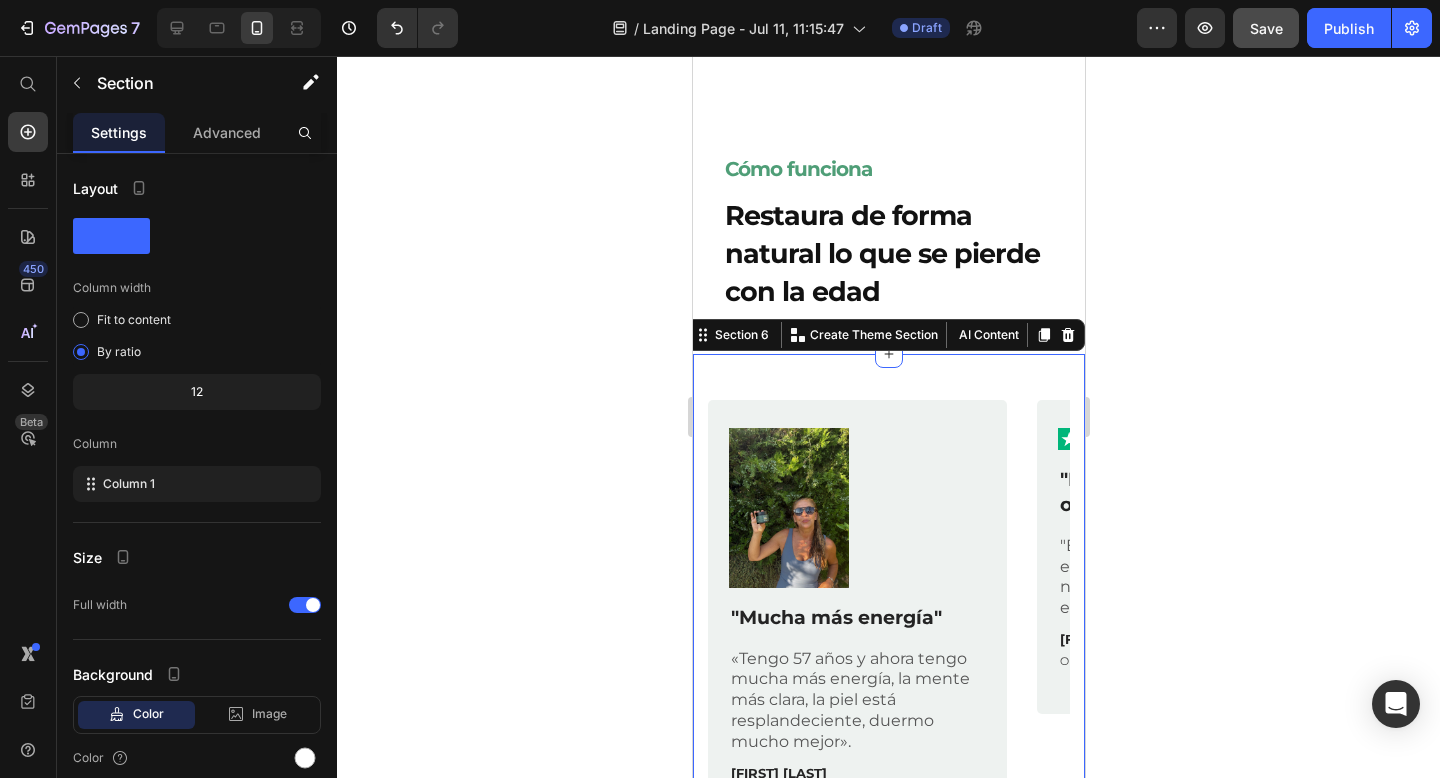 click on "Image Row "Mucha más energía" Text Block «Tengo 57 años y ahora tengo mucha más energía, la mente más clara, la piel está resplandeciente, duermo mucho mejor». Text Block Ana Gómez Text Block Obtenido de Trust Pilot Text Block Row Image Row "Recomendándoselo a otros" Text Block "Estoy sintiendo realmente la elevación y la claridad de la nueva mezcla. También se la estoy recomendando a otros". Text Block Maria T. Text Block Obtenido de Trust Pilot Text Block Row Image Row "Mucha más energía" Text Block "Tengo 57 años y ahora tengo mucha más energía, la mente más clara, la piel está resplandeciente, duermo mucho mejor." Text Block Ana Gómez Text Block Obtenido de Trust Pilot Text Block Row Carousel Section 6   You can create reusable sections Create Theme Section AI Content Write with GemAI What would you like to describe here? Tone and Voice Persuasive Product PRIMEVITAL NAD+ Show more Generate" at bounding box center [888, 638] 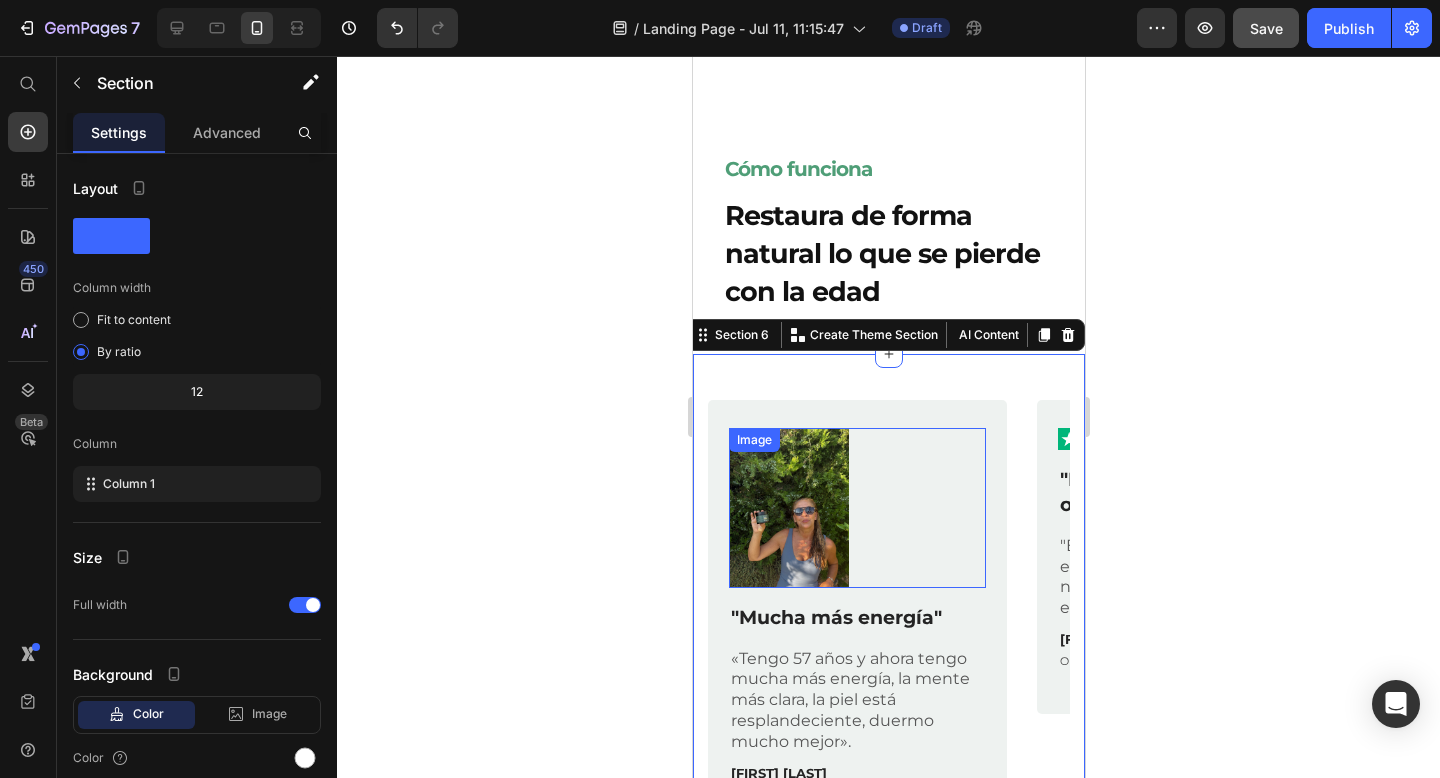 click at bounding box center [856, 508] 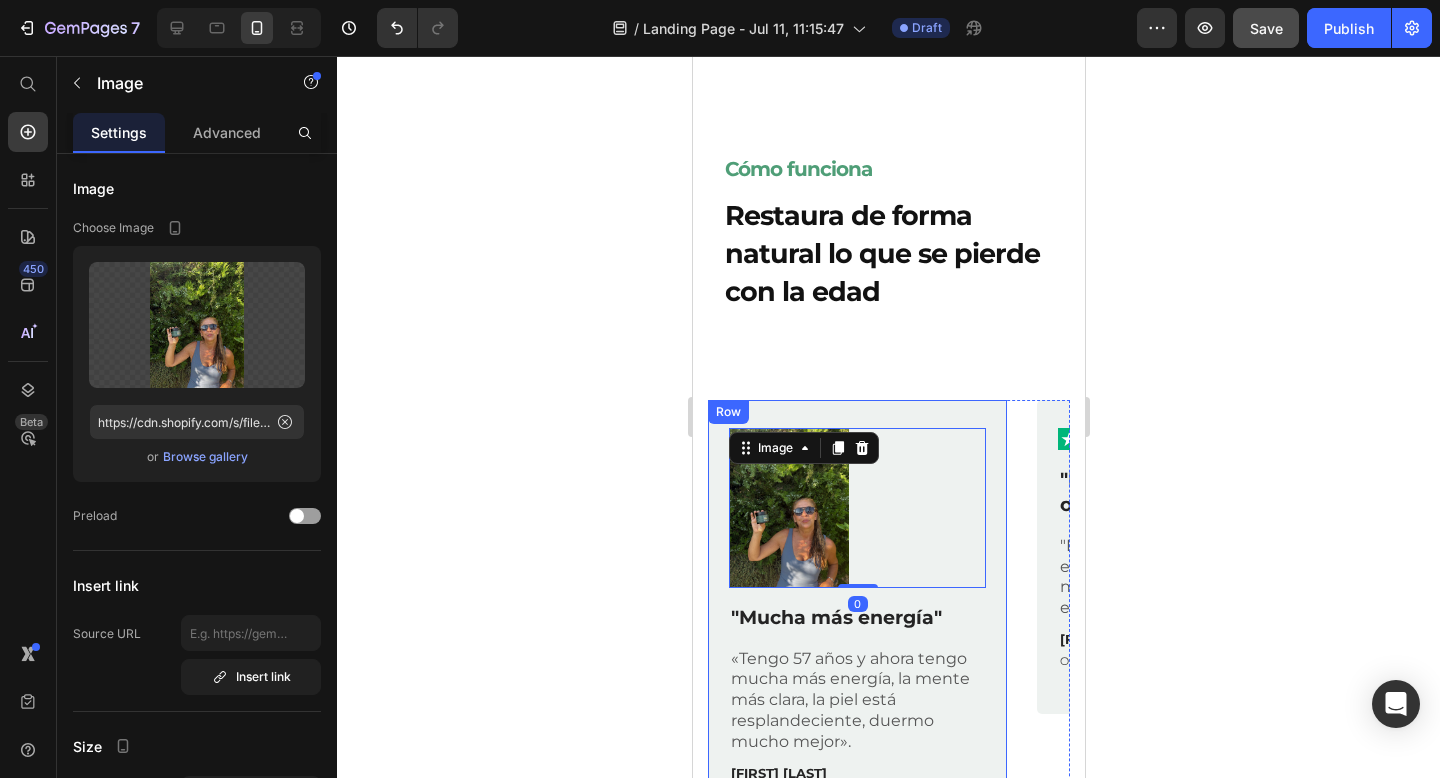 click on "Image   0 Row "Mucha más energía" Text Block «Tengo 57 años y ahora tengo mucha más energía, la mente más clara, la piel está resplandeciente, duermo mucho mejor». Text Block Ana Gómez Text Block Obtenido de Trust Pilot Text Block Row" at bounding box center (856, 623) 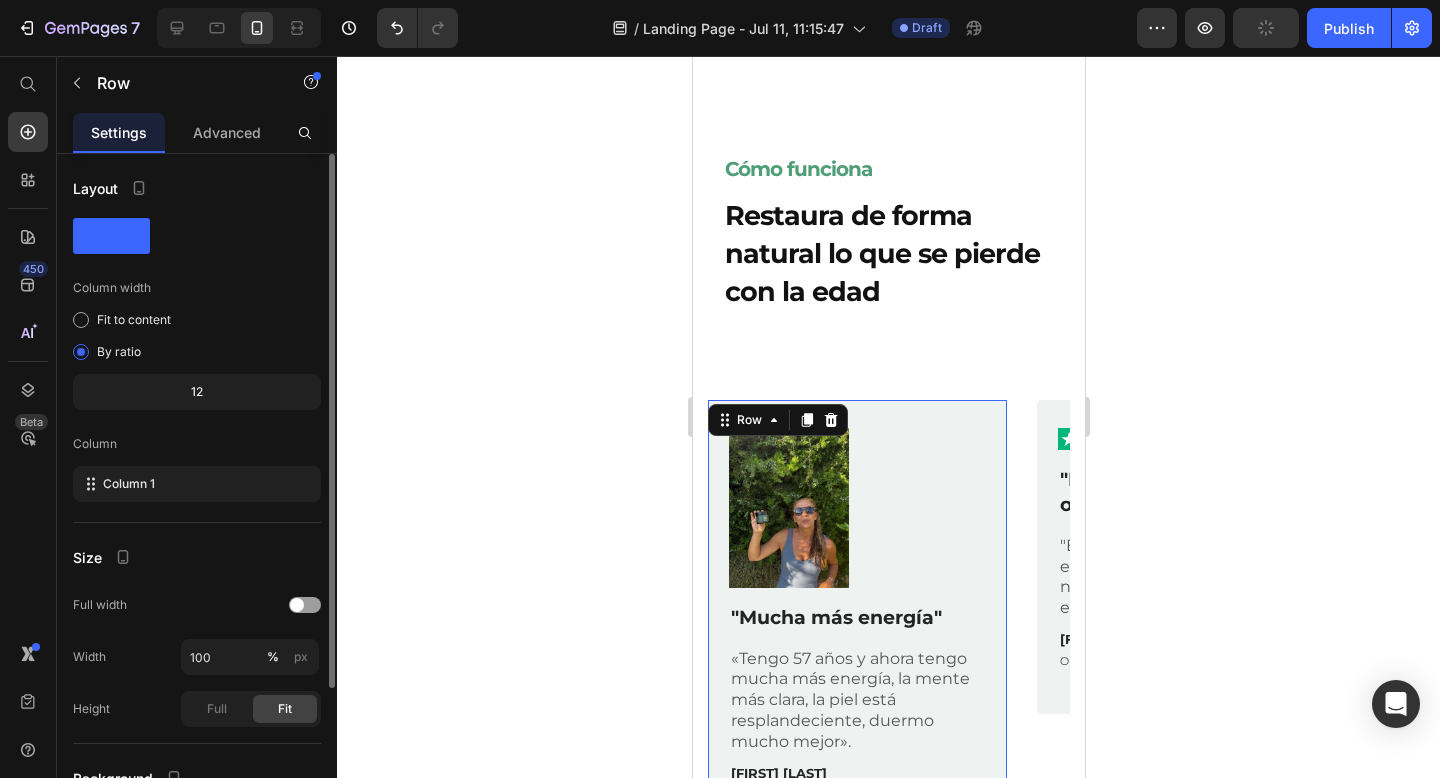 scroll, scrollTop: 187, scrollLeft: 0, axis: vertical 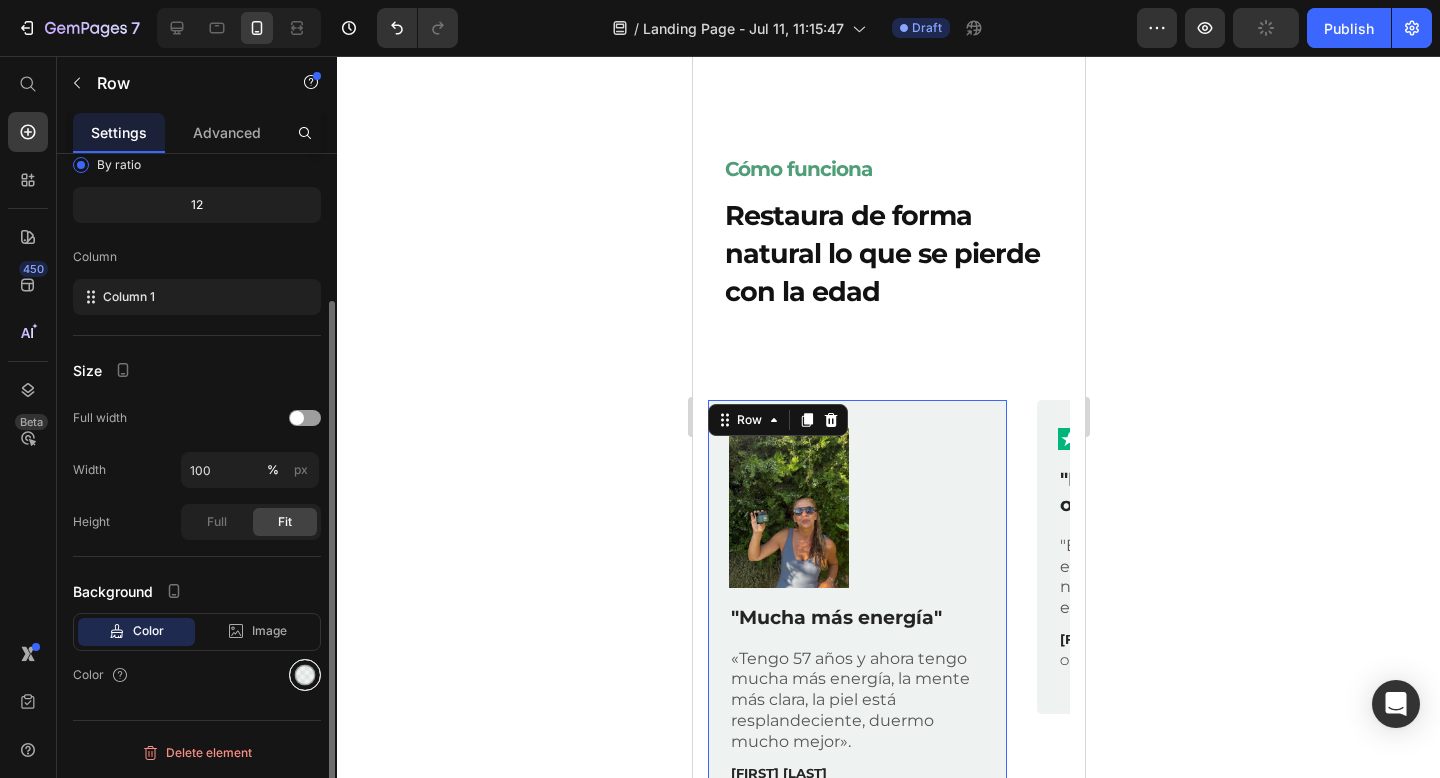 click at bounding box center [305, 675] 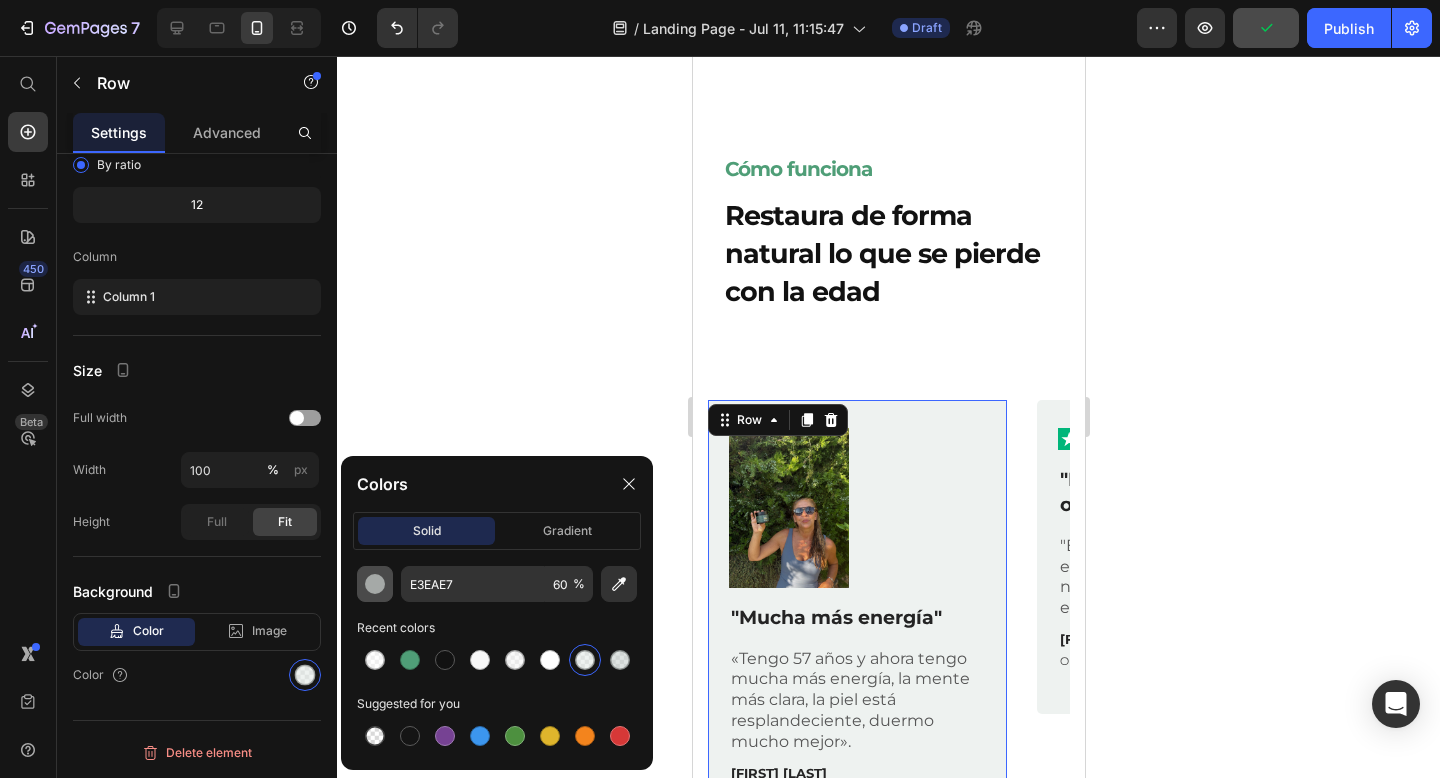 click at bounding box center (375, 584) 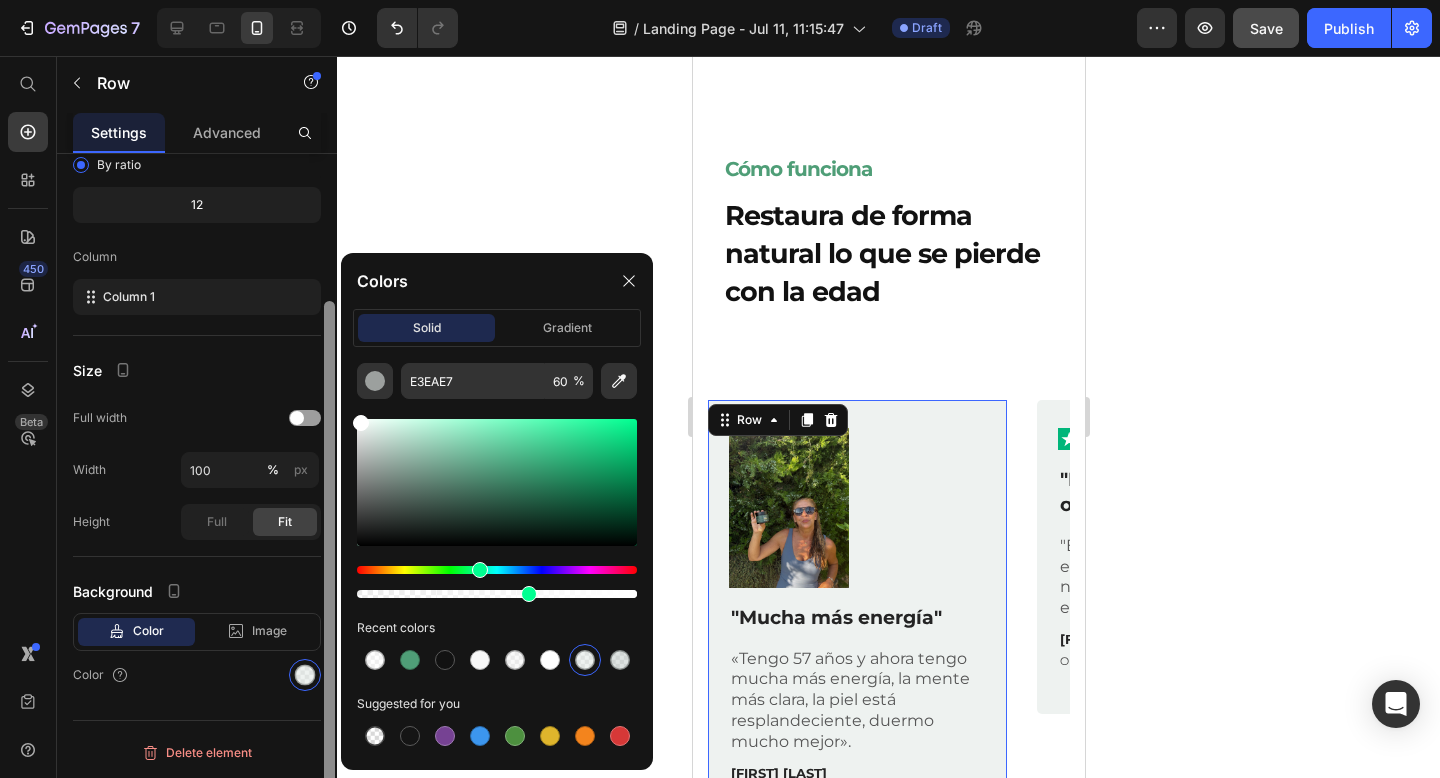 drag, startPoint x: 365, startPoint y: 438, endPoint x: 330, endPoint y: 343, distance: 101.24229 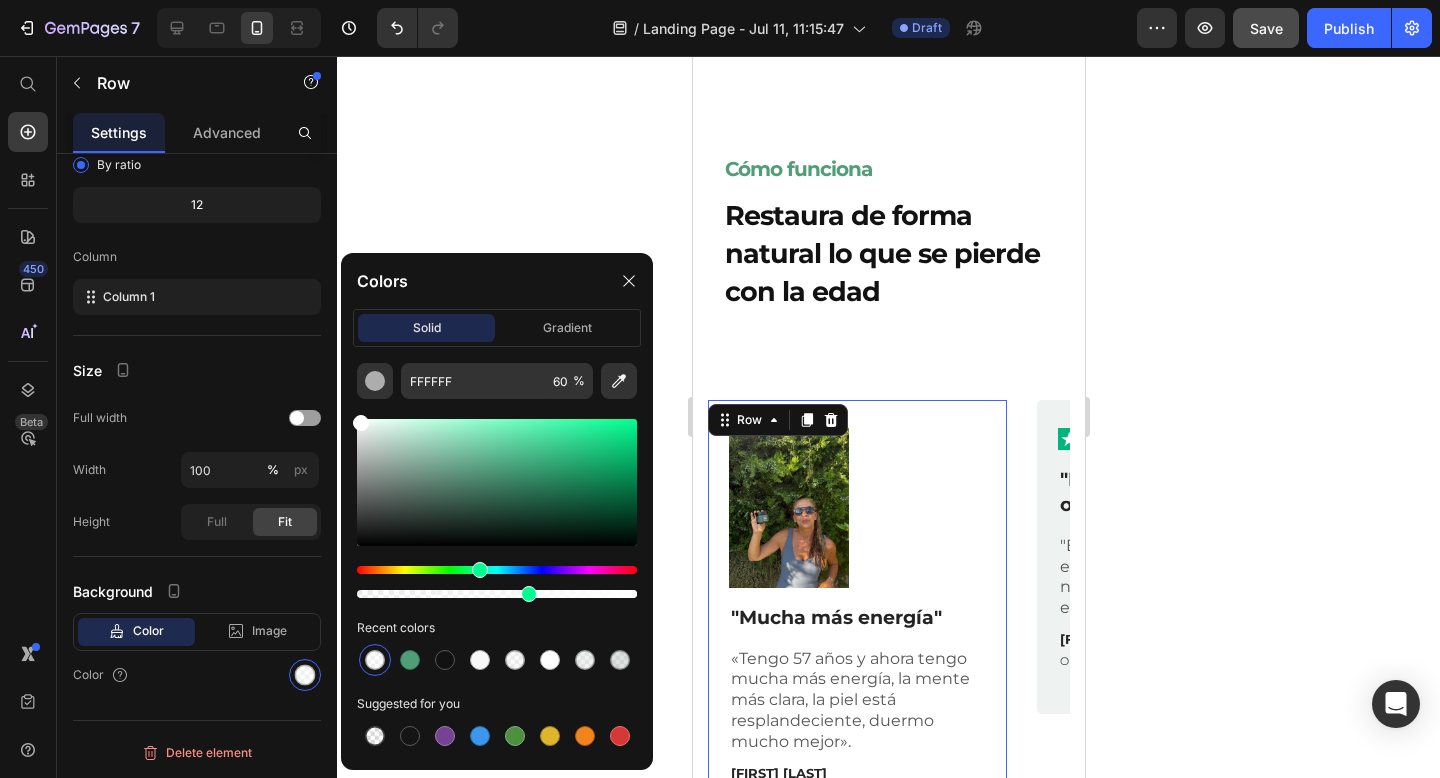 click 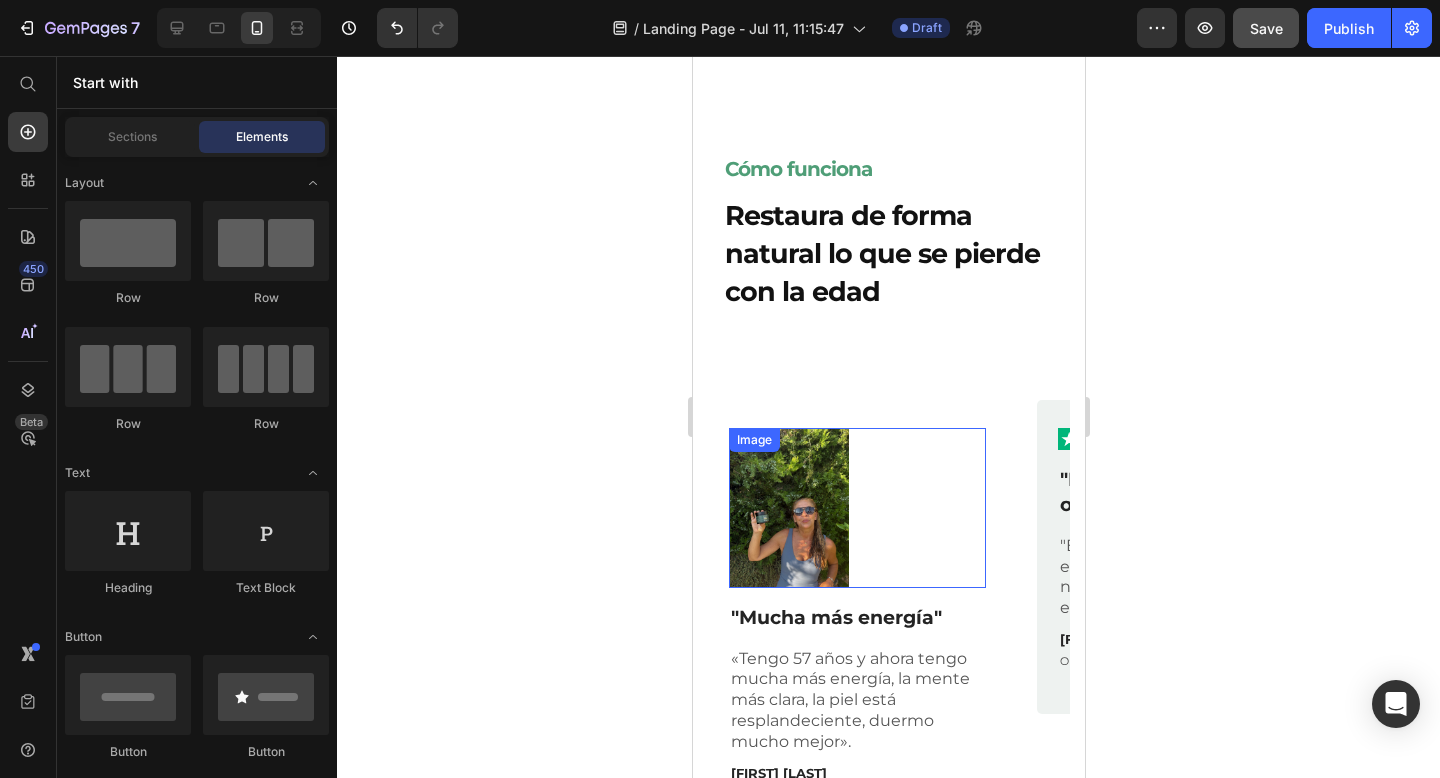 click at bounding box center (856, 508) 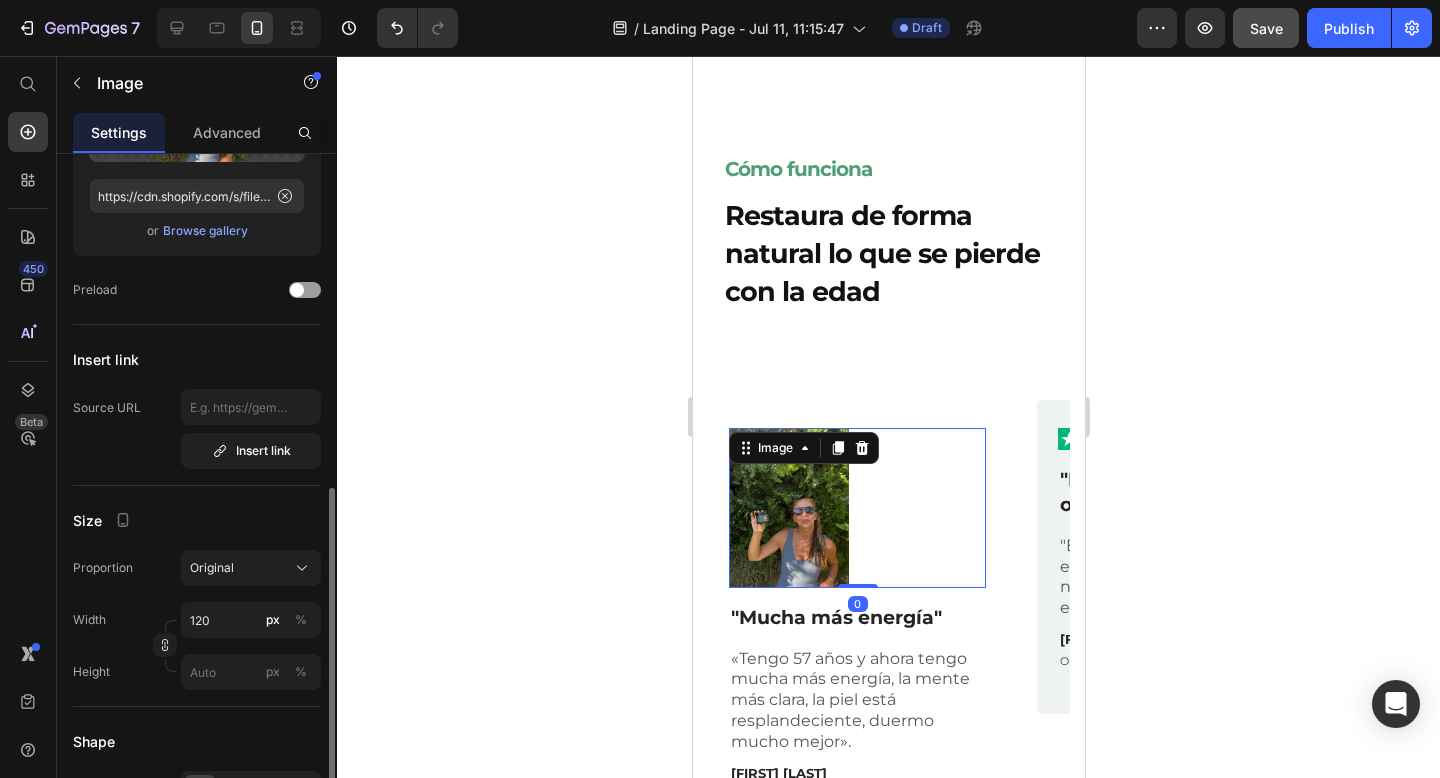 scroll, scrollTop: 542, scrollLeft: 0, axis: vertical 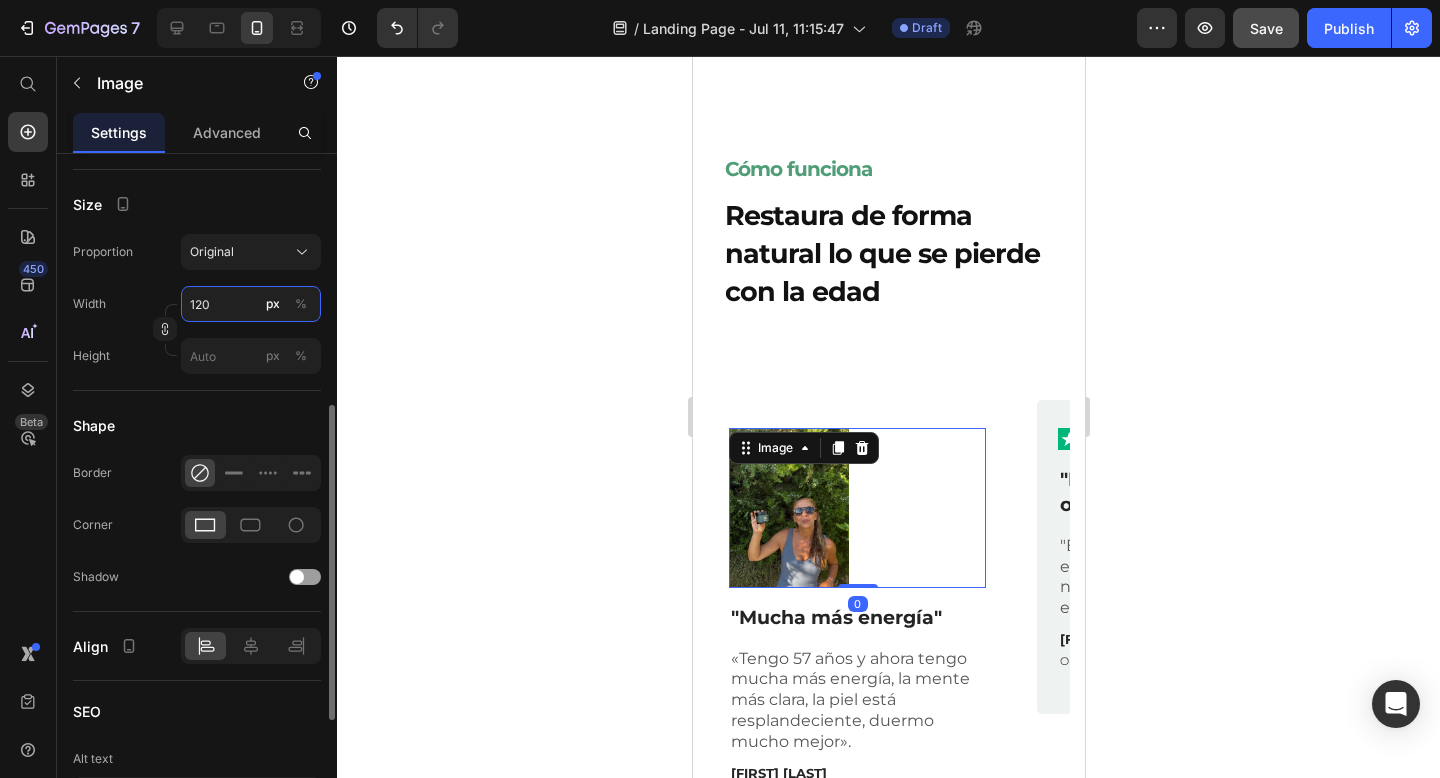 click on "120" at bounding box center (251, 304) 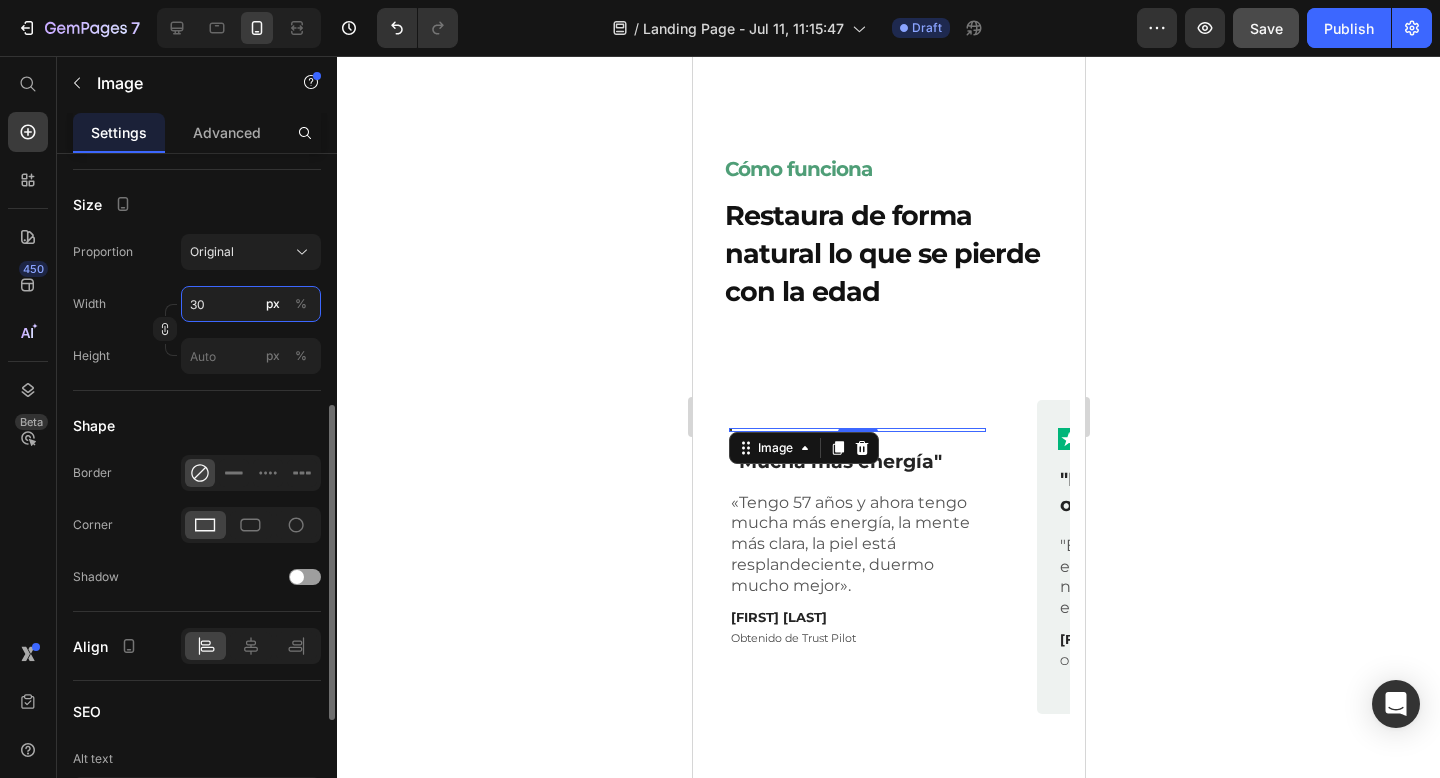 type on "300" 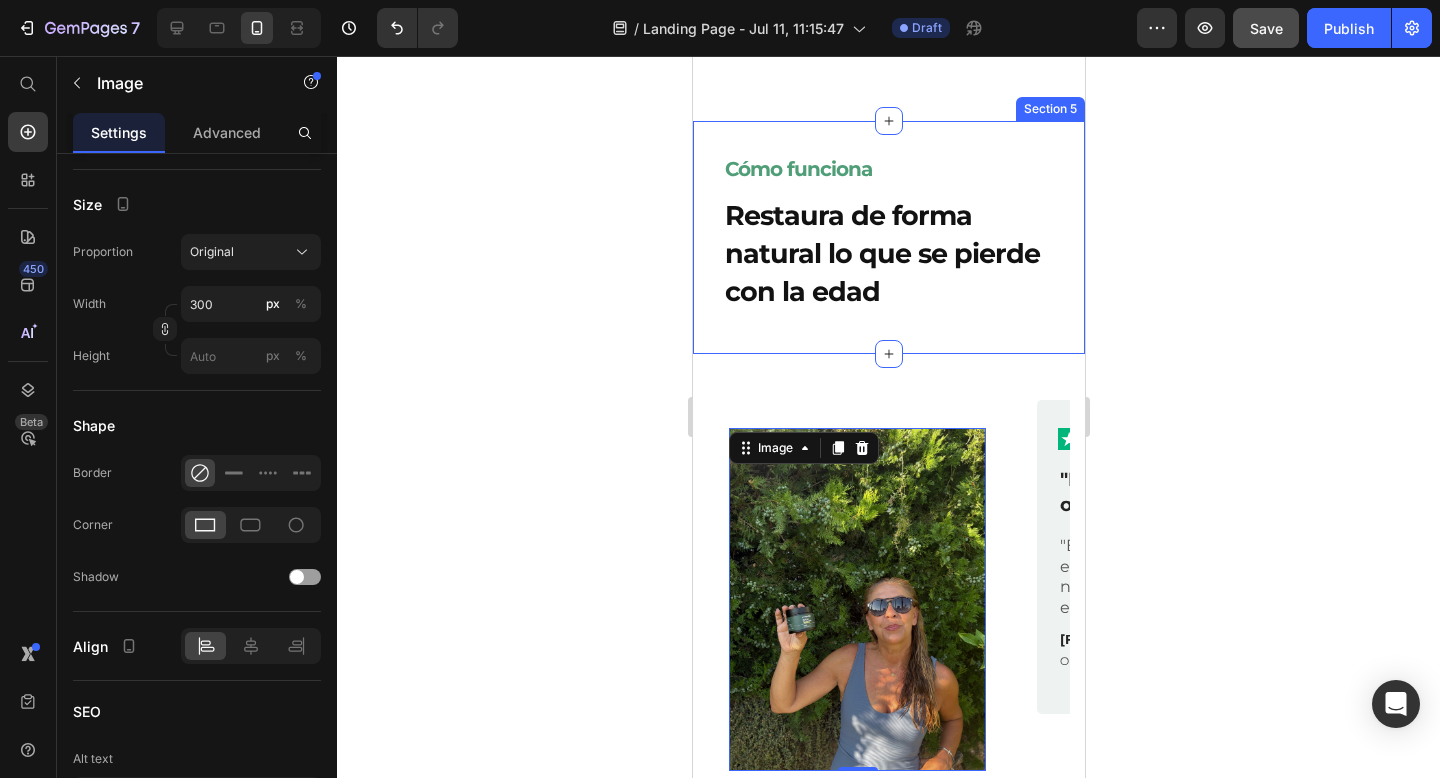 click on "Cómo funciona Heading Restaura de forma natural lo que se pierde con la edad Heading Row Section 5" at bounding box center (888, 237) 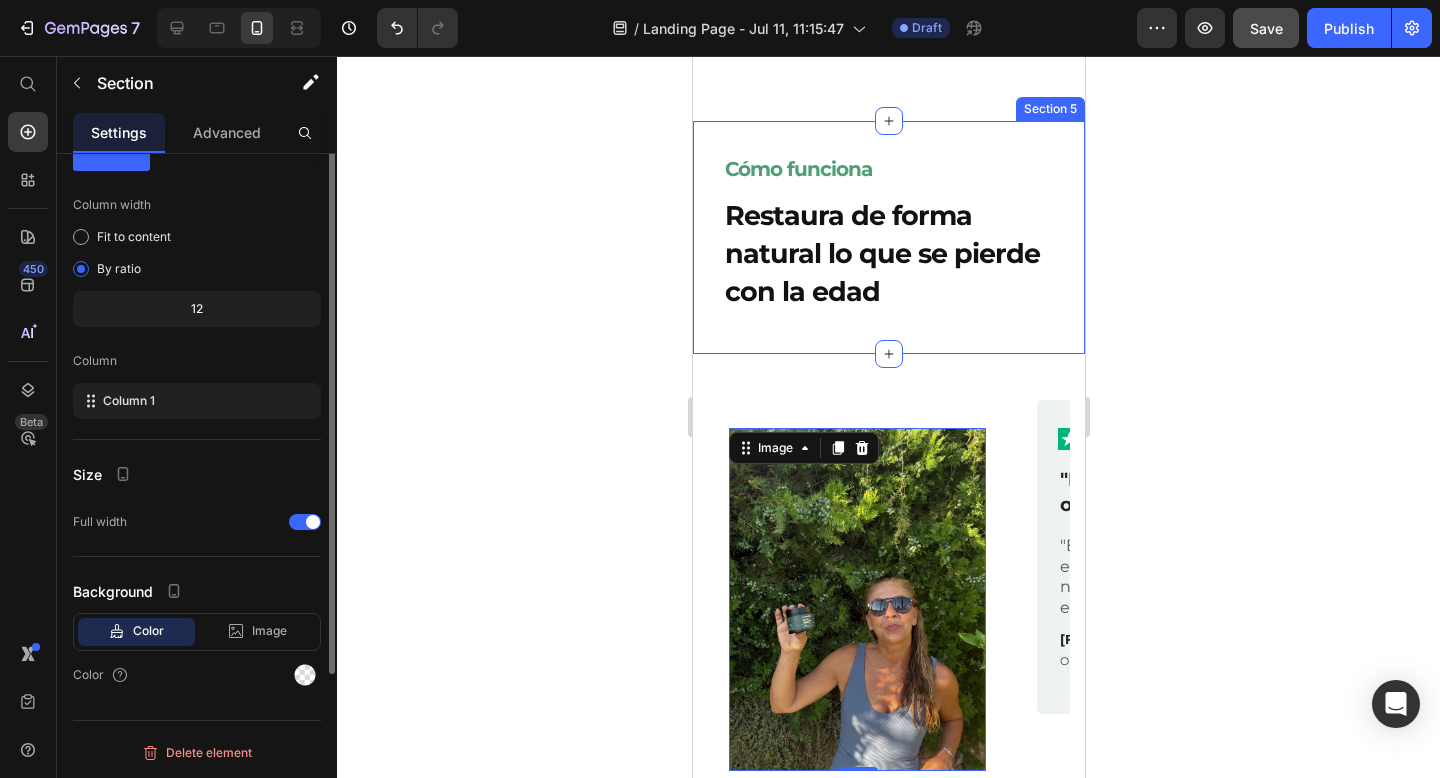 scroll, scrollTop: 0, scrollLeft: 0, axis: both 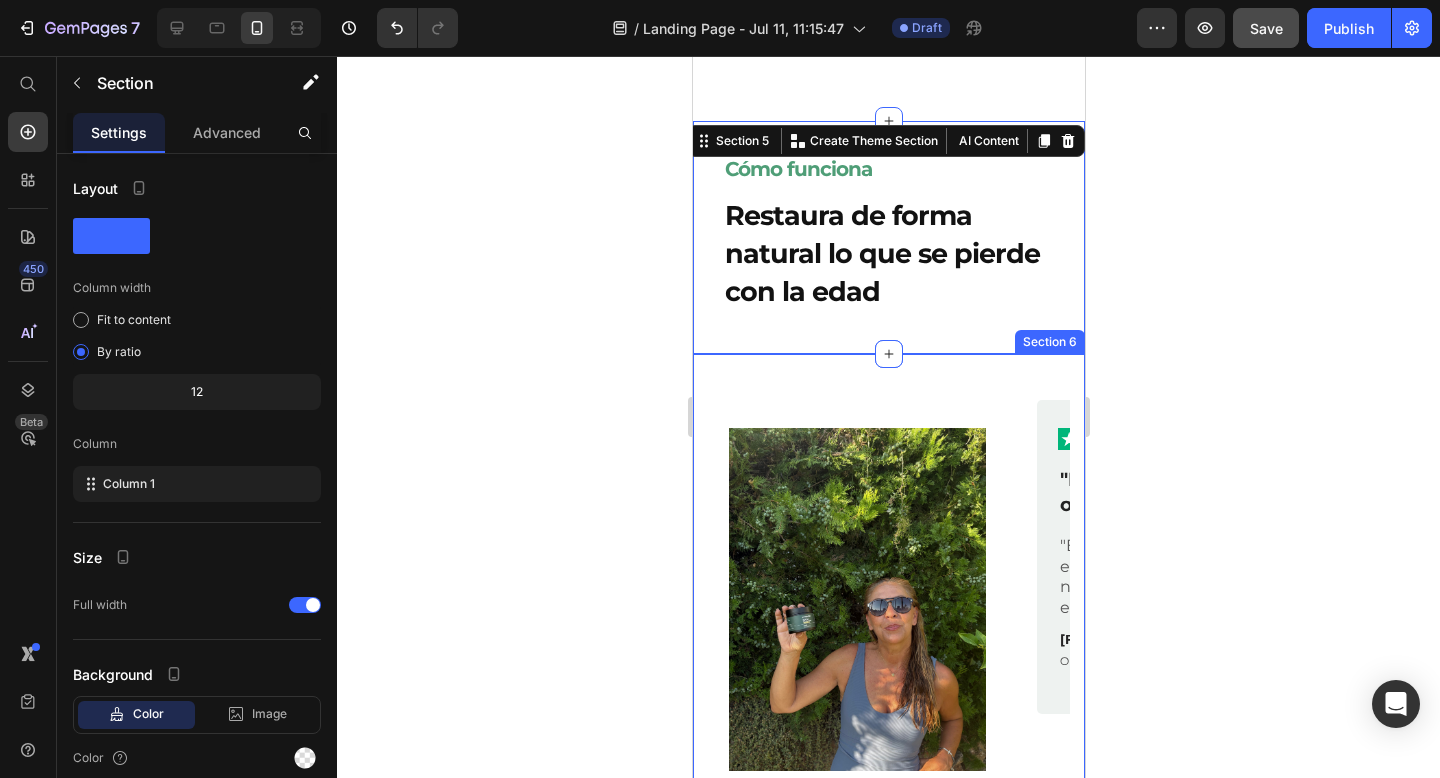 click on "Image Row "Mucha más energía" Text Block «Tengo 57 años y ahora tengo mucha más energía, la mente más clara, la piel está resplandeciente, duermo mucho mejor». Text Block Ana Gómez Text Block Obtenido de Trust Pilot Text Block Row Image Row "Recomendándoselo a otros" Text Block "Estoy sintiendo realmente la elevación y la claridad de la nueva mezcla. También se la estoy recomendando a otros". Text Block Maria T. Text Block Obtenido de Trust Pilot Text Block Row Image Row "Mucha más energía" Text Block "Tengo 57 años y ahora tengo mucha más energía, la mente más clara, la piel está resplandeciente, duermo mucho mejor." Text Block Ana Gómez Text Block Obtenido de Trust Pilot Text Block Row Carousel Section 6" at bounding box center [888, 730] 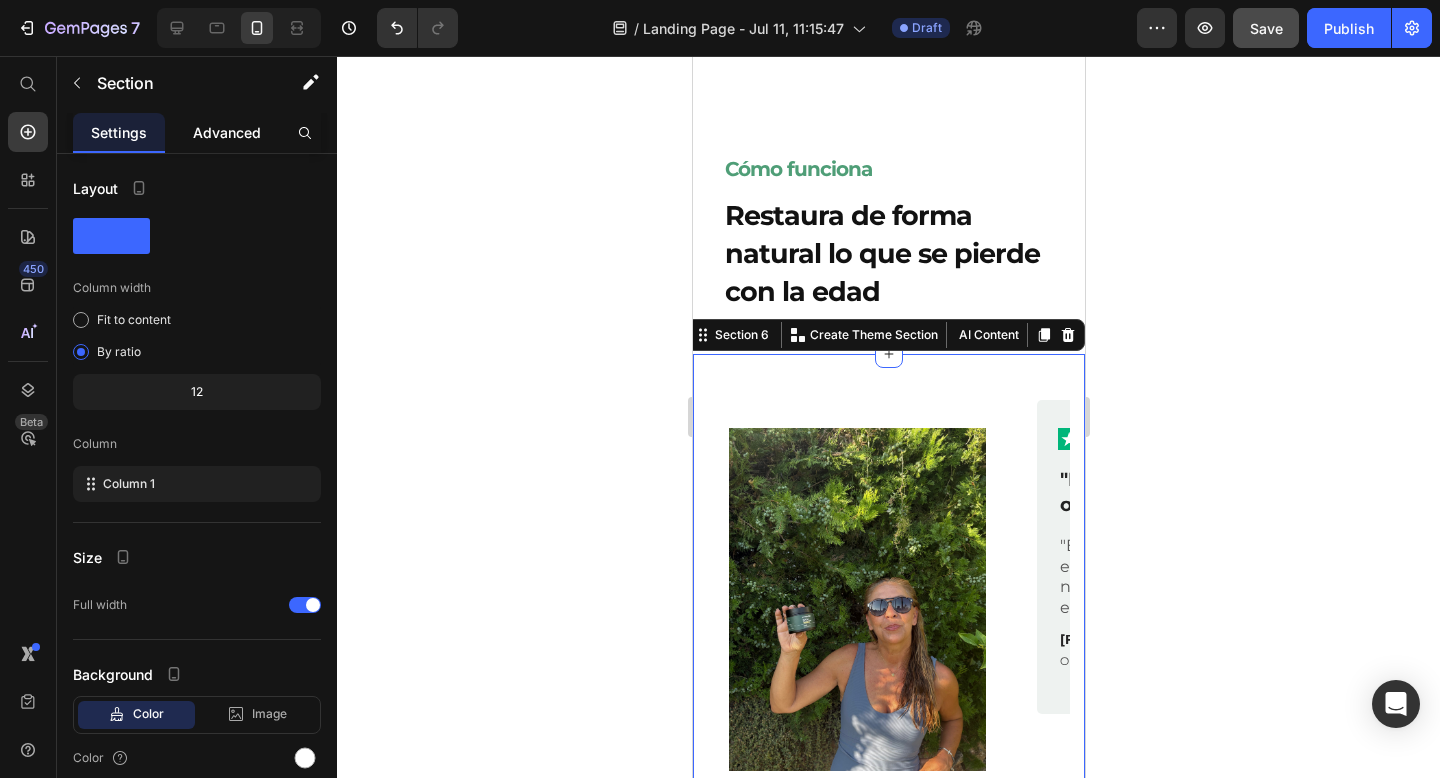 click on "Advanced" 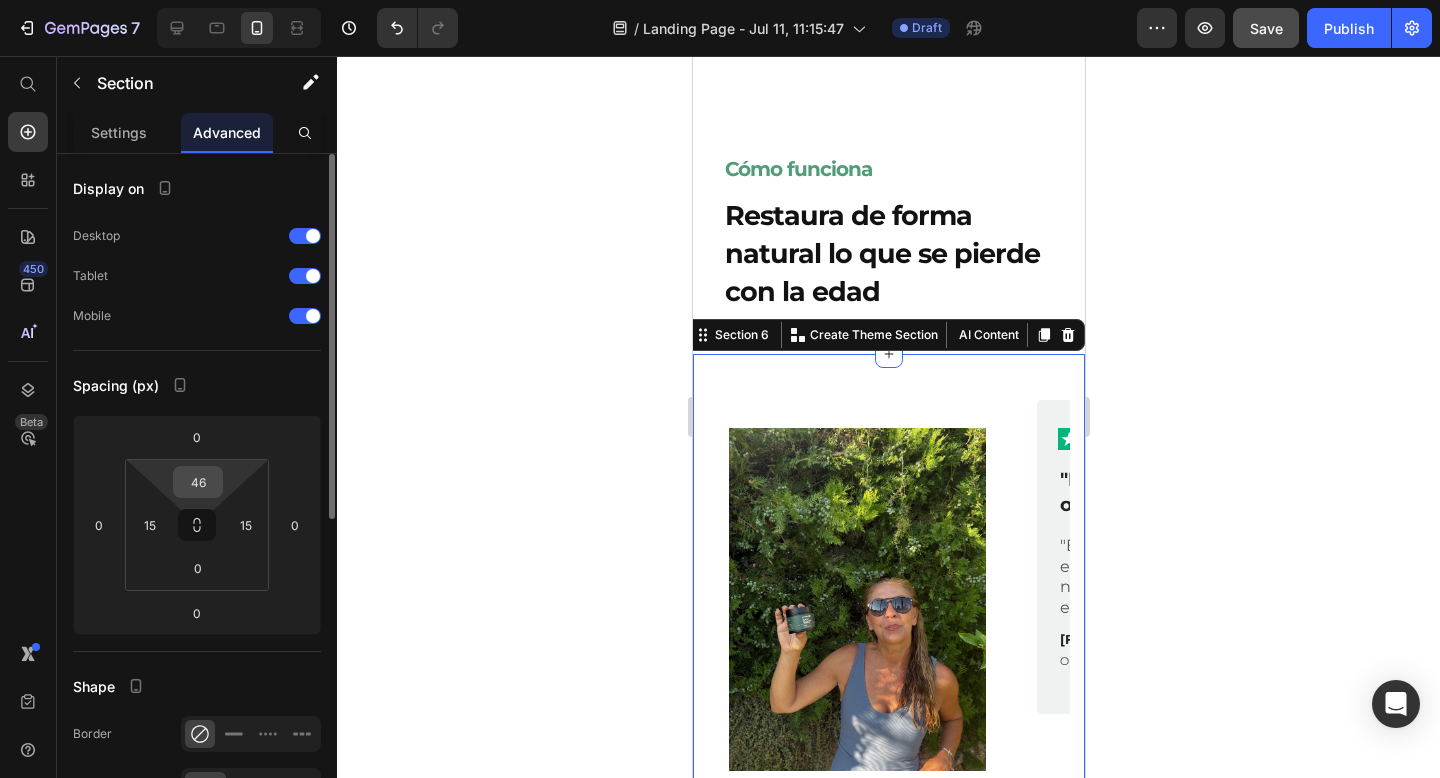 click on "46" at bounding box center [198, 482] 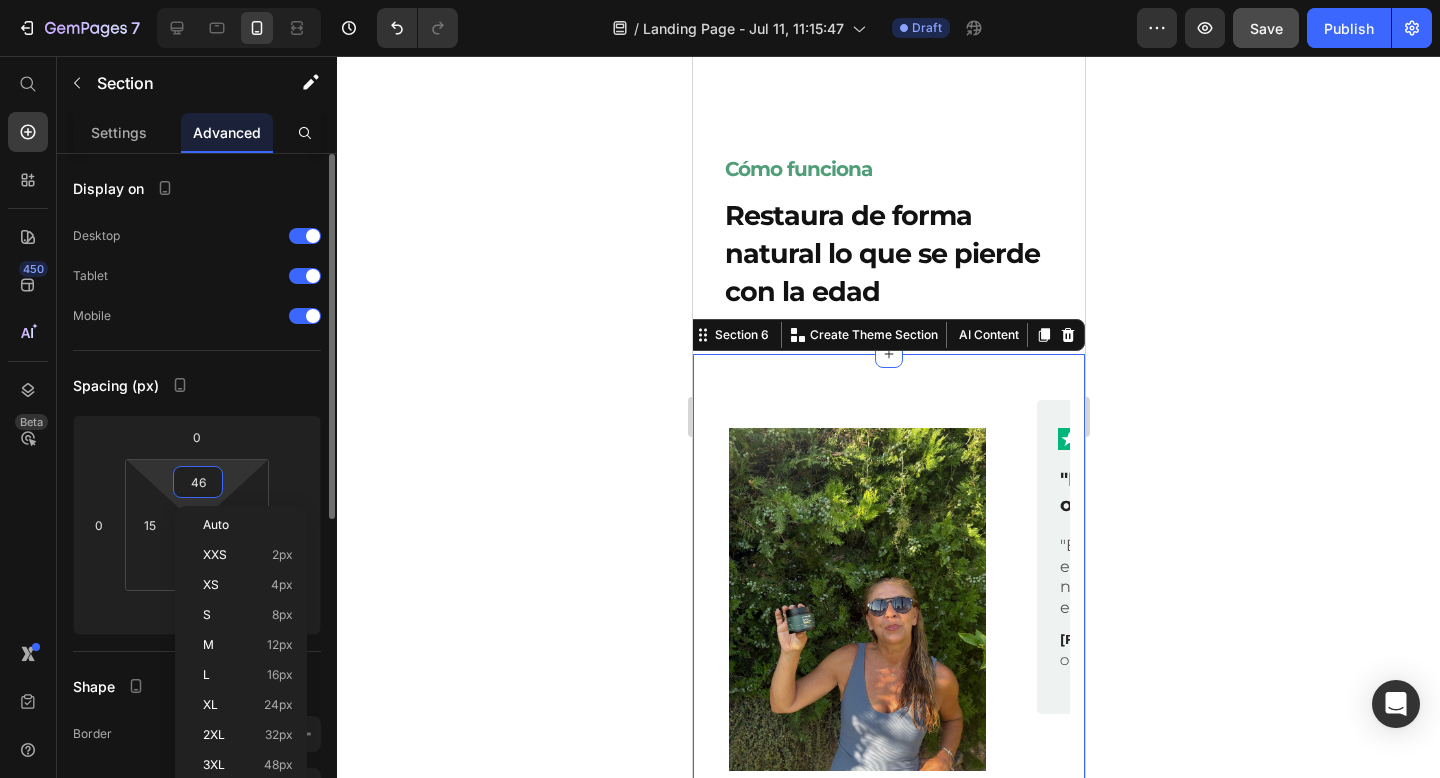 type 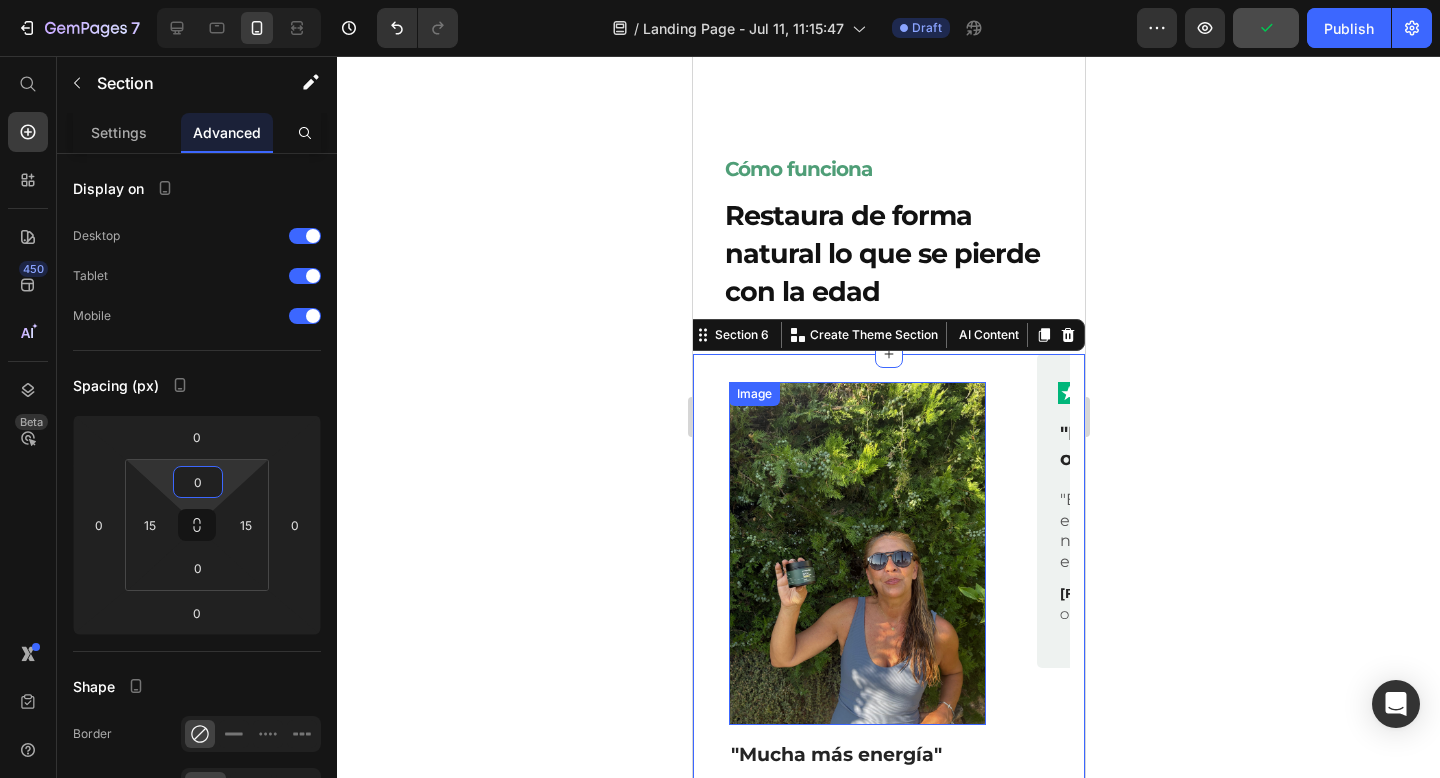 click 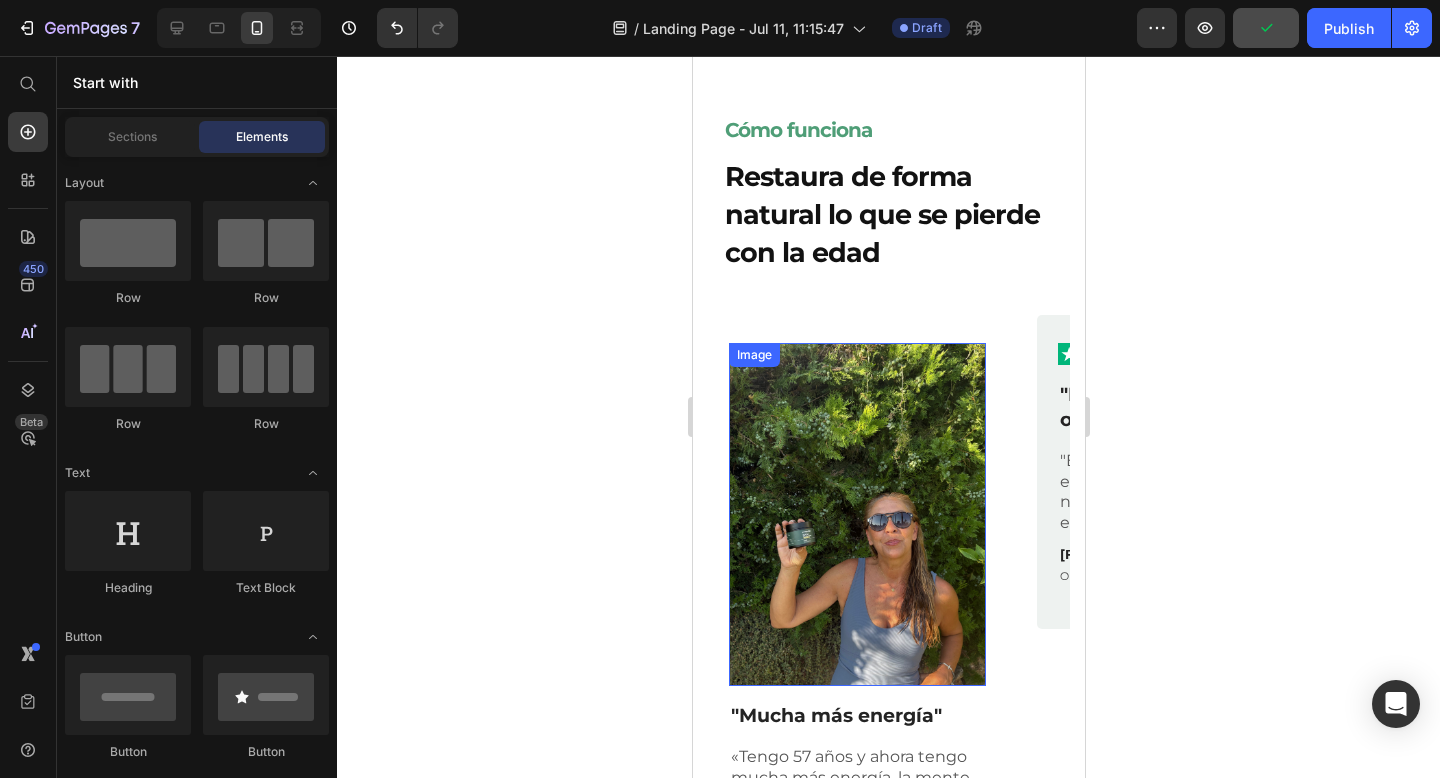 scroll, scrollTop: 2049, scrollLeft: 0, axis: vertical 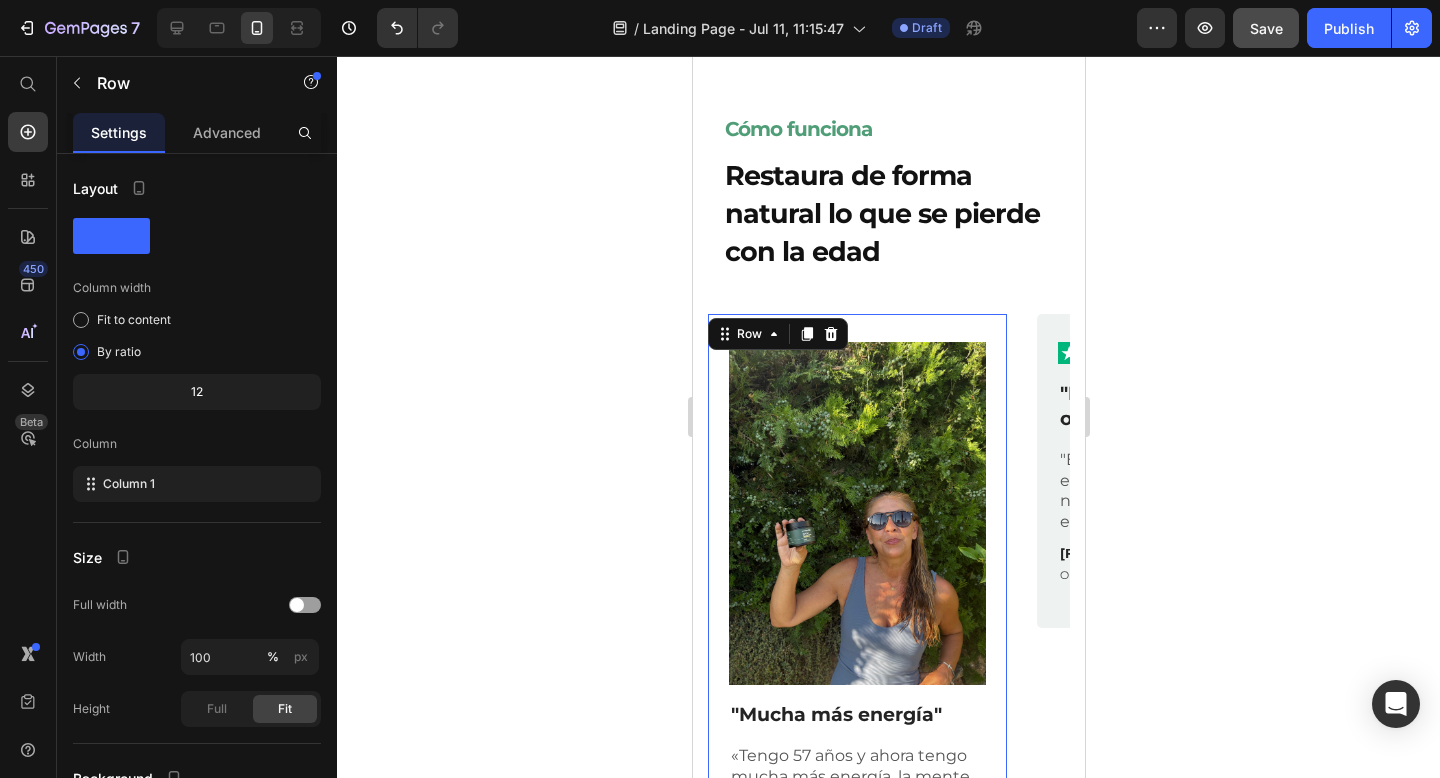 click on "Image Row "Mucha más energía" Text Block «Tengo 57 años y ahora tengo mucha más energía, la mente más clara, la piel está resplandeciente, duermo mucho mejor». Text Block Ana Gómez Text Block Obtenido de Trust Pilot Text Block Row   0" at bounding box center (856, 629) 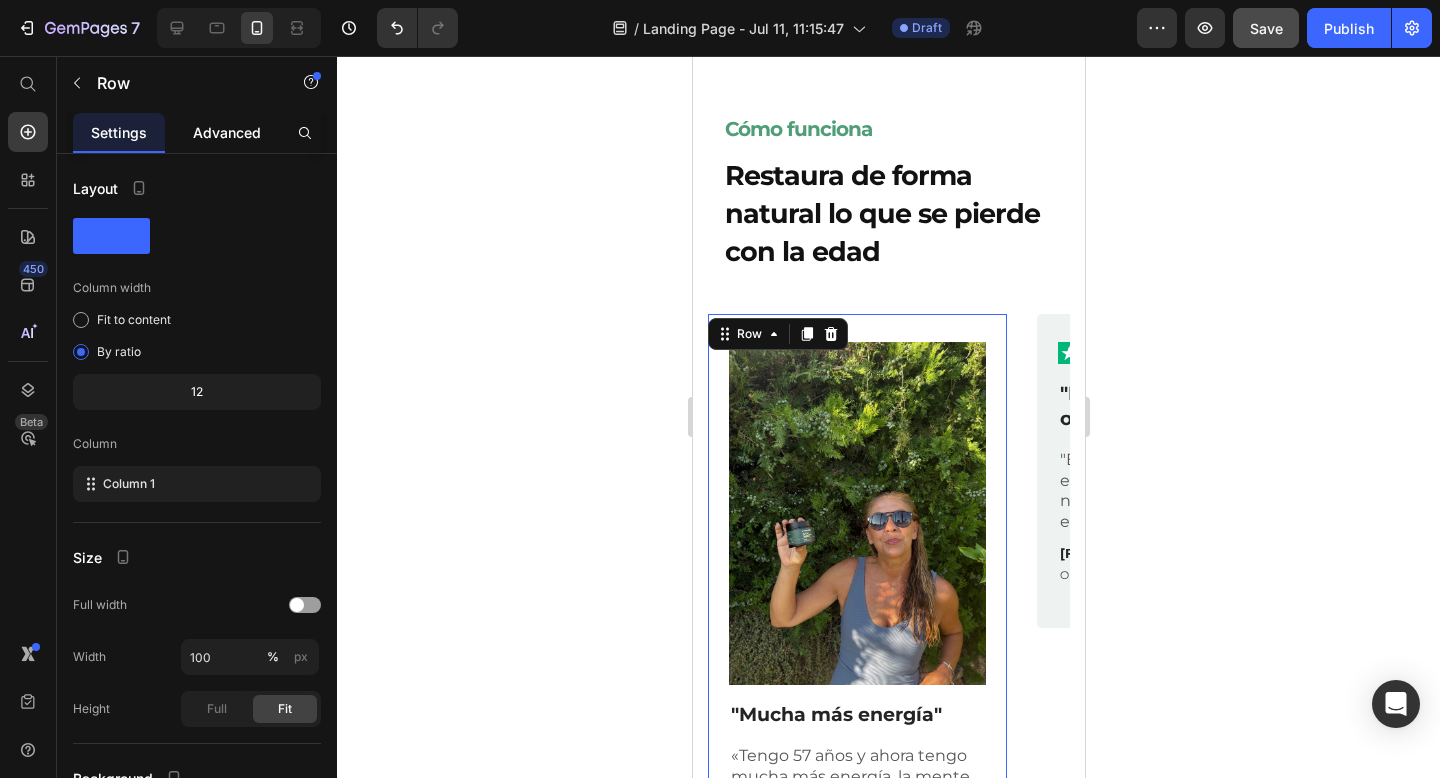 click on "Advanced" at bounding box center [227, 132] 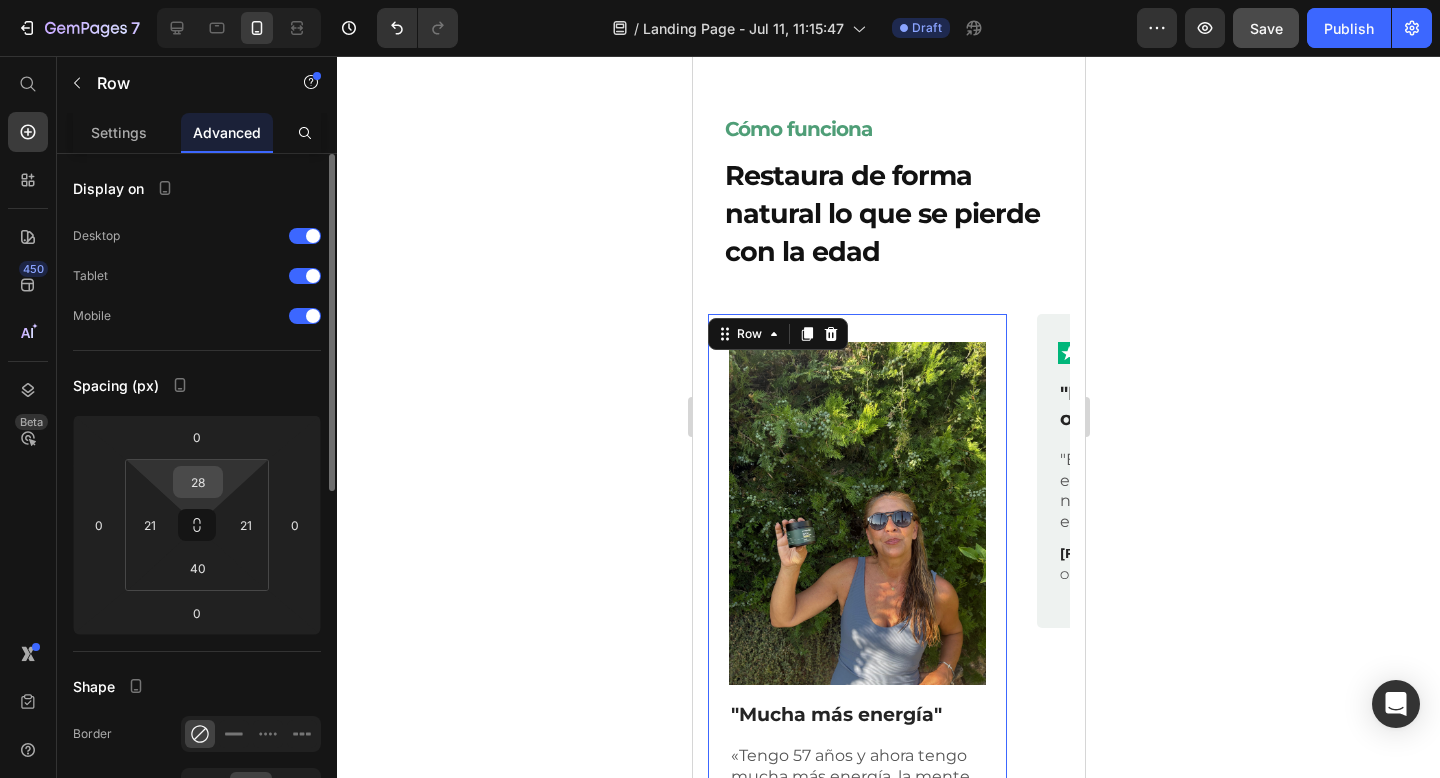 click on "28" at bounding box center (198, 482) 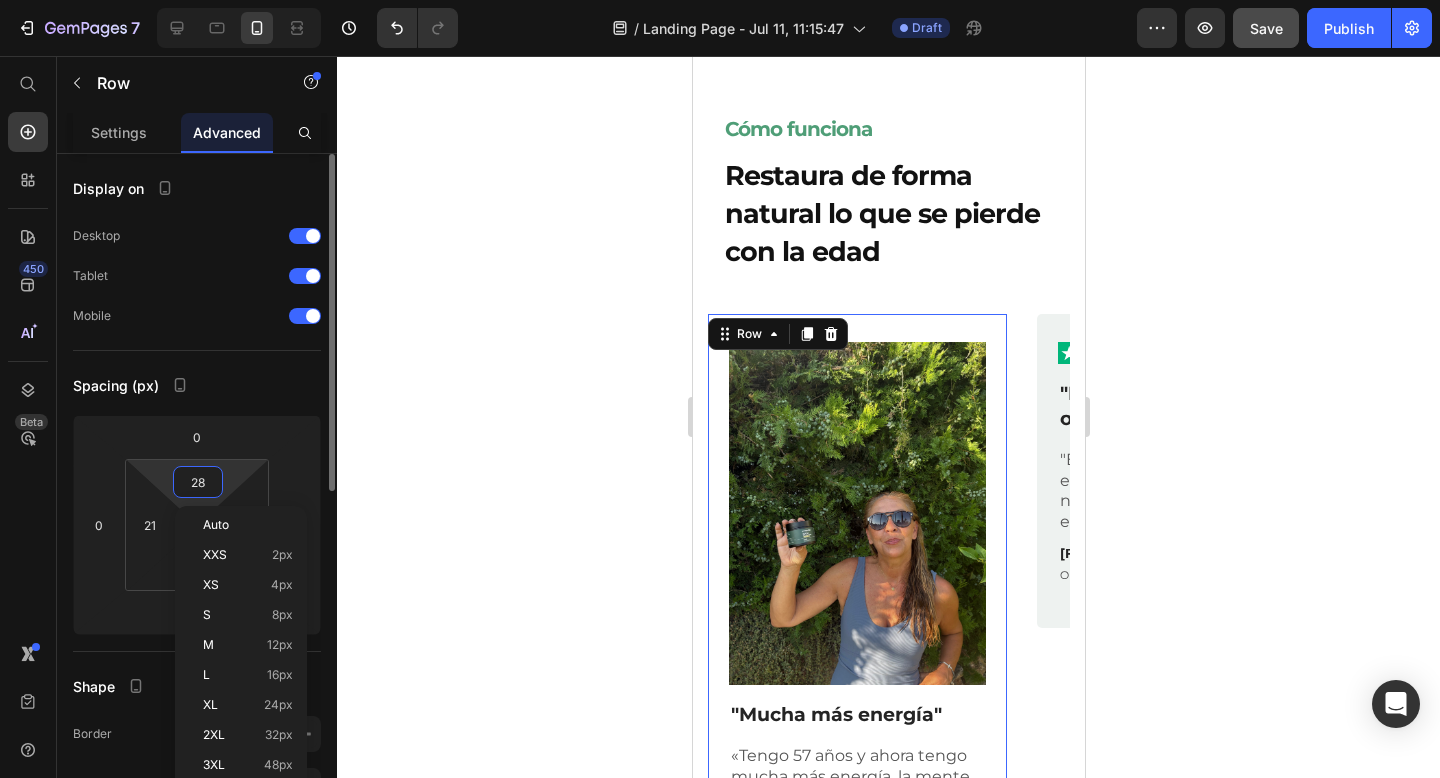 type 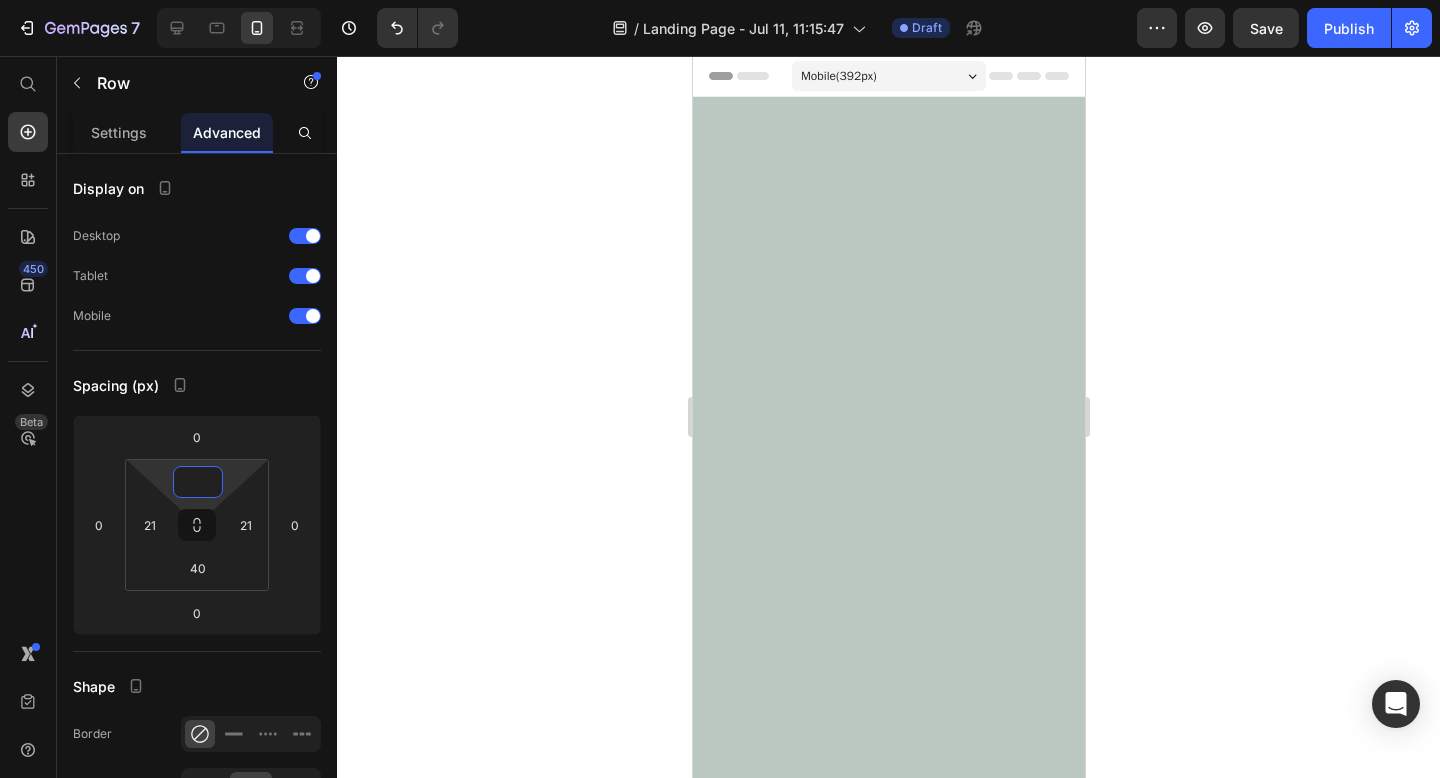 scroll, scrollTop: 2049, scrollLeft: 0, axis: vertical 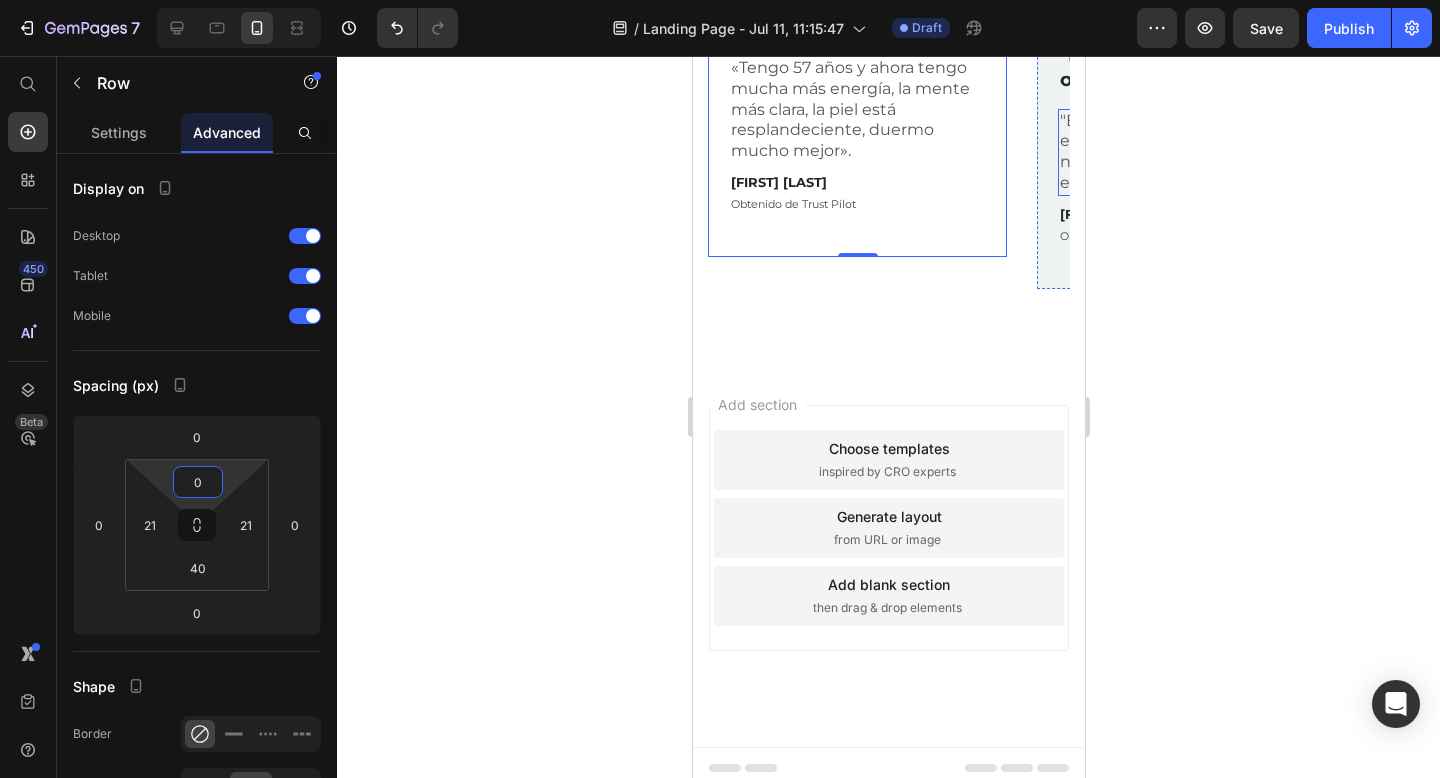 click 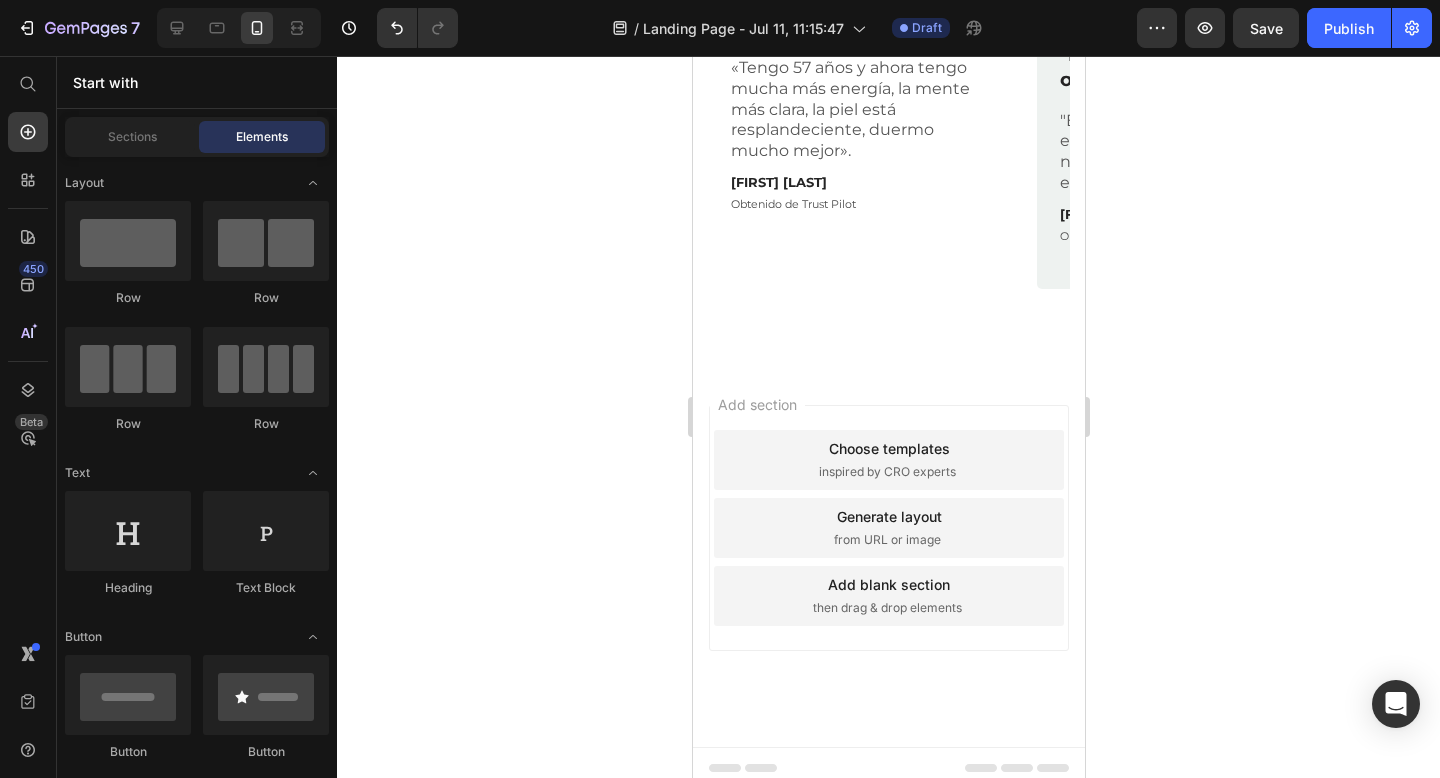 click at bounding box center [856, -3] 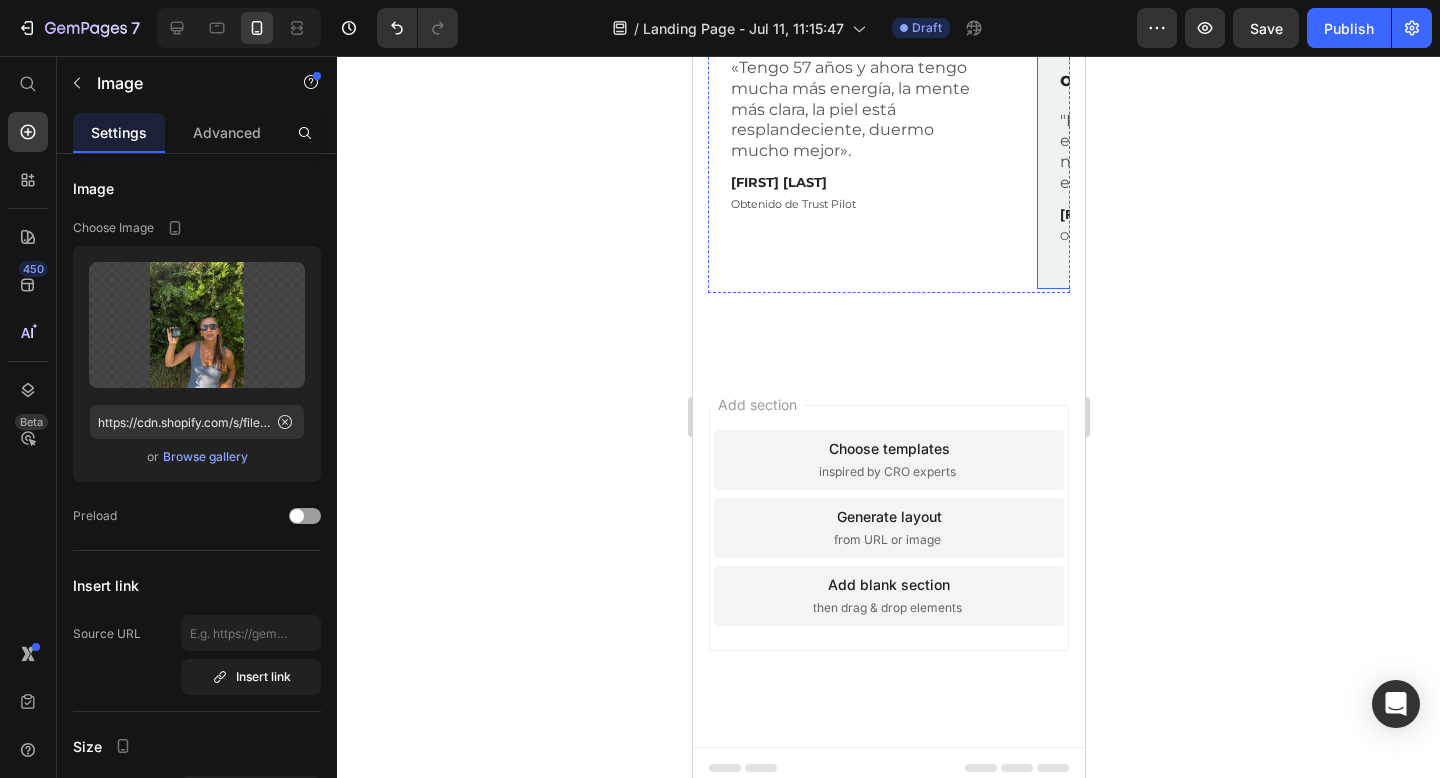 click 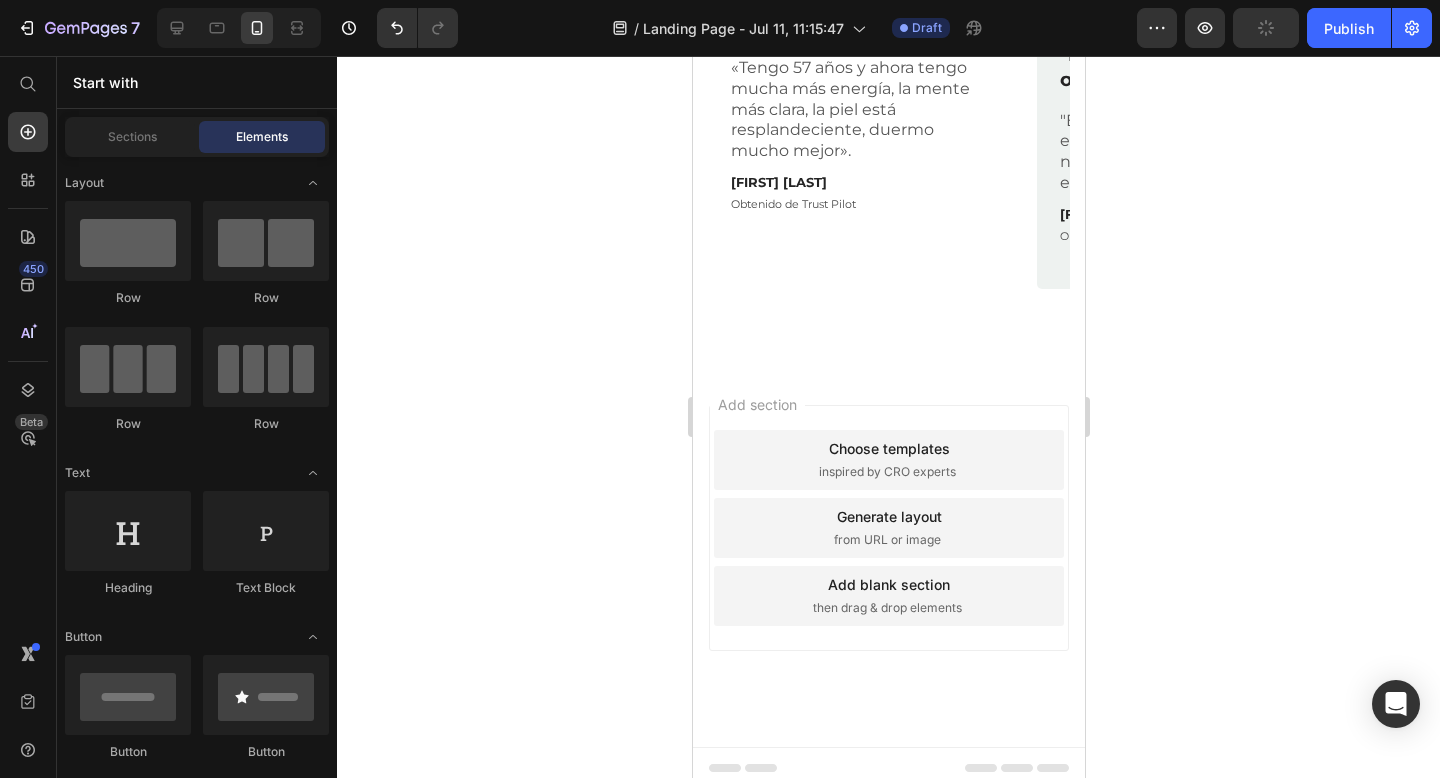 click at bounding box center (856, -3) 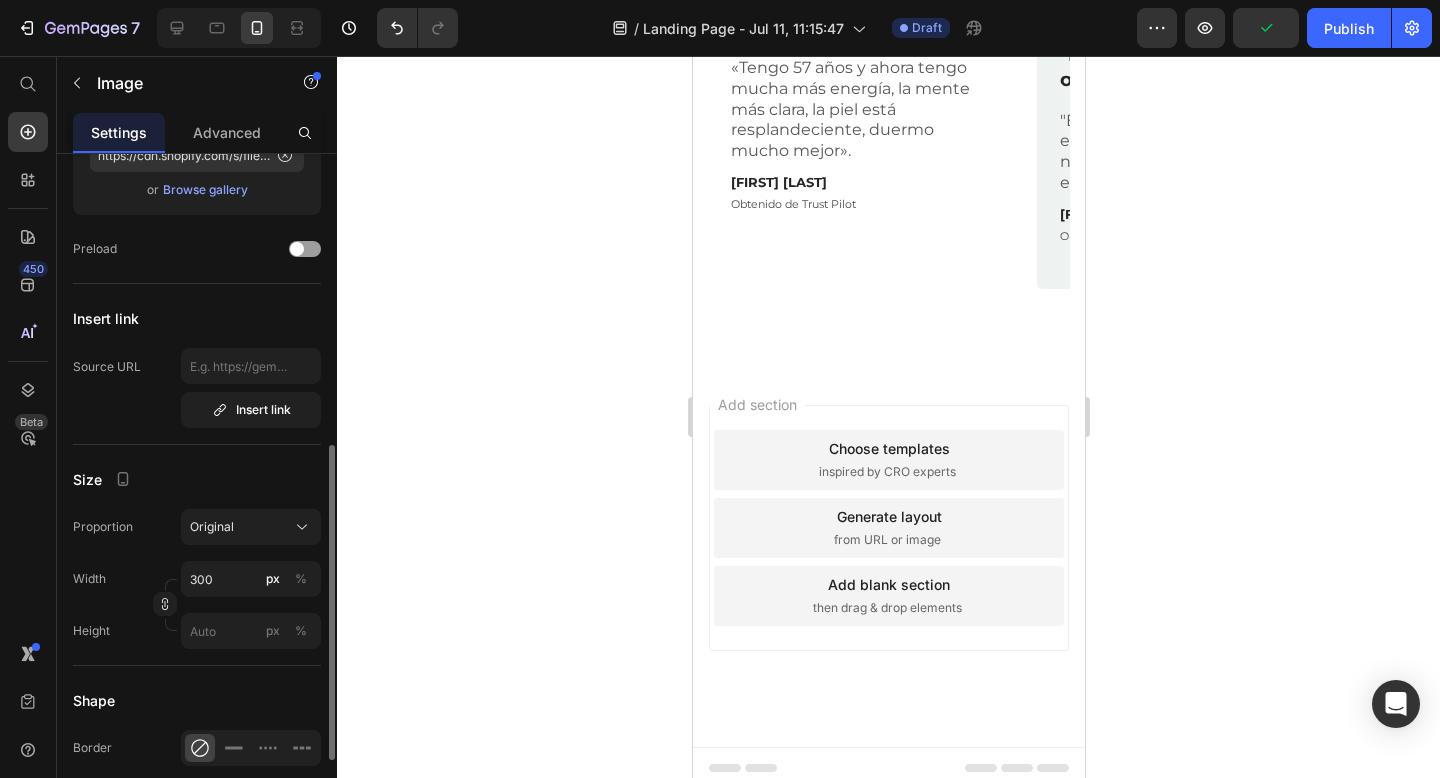scroll, scrollTop: 477, scrollLeft: 0, axis: vertical 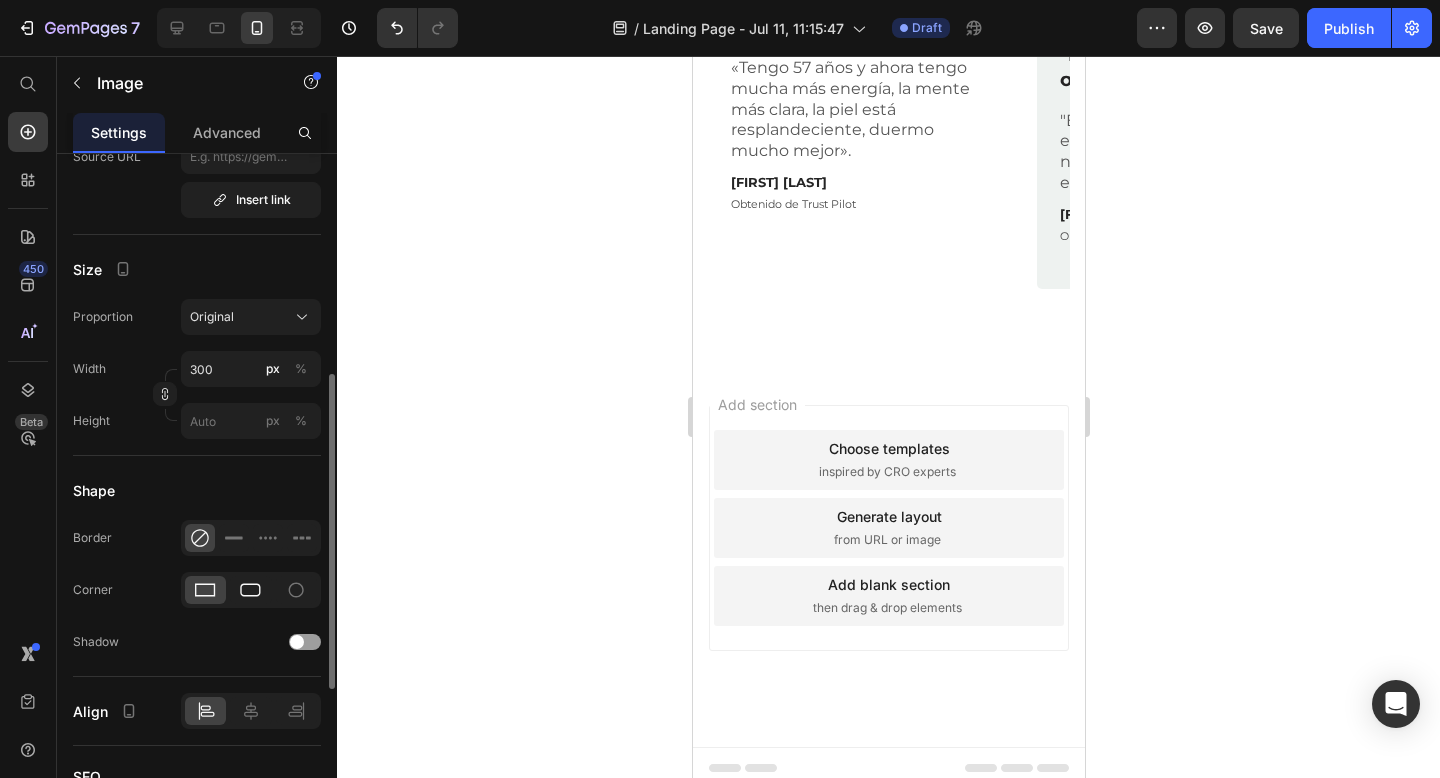 click 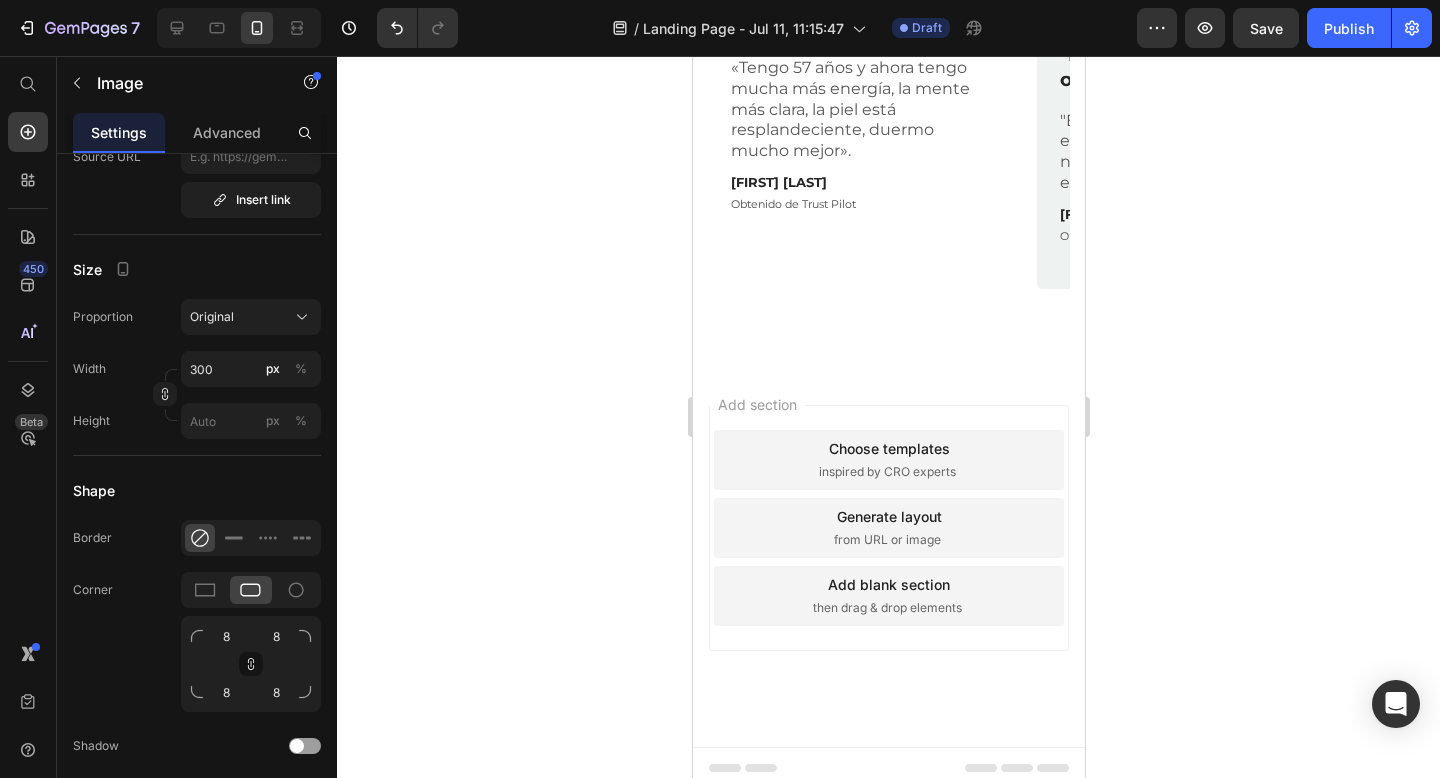 click 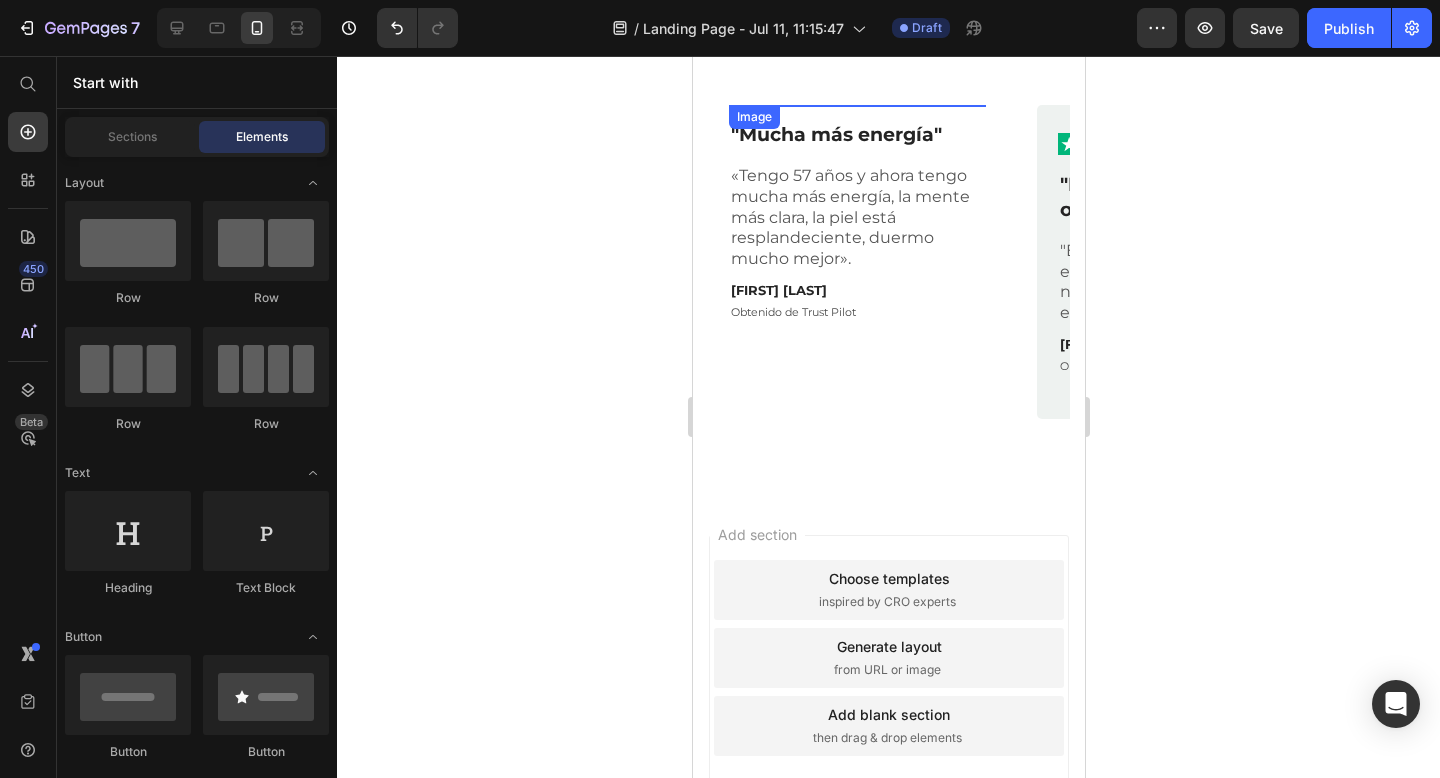 scroll, scrollTop: 2281, scrollLeft: 0, axis: vertical 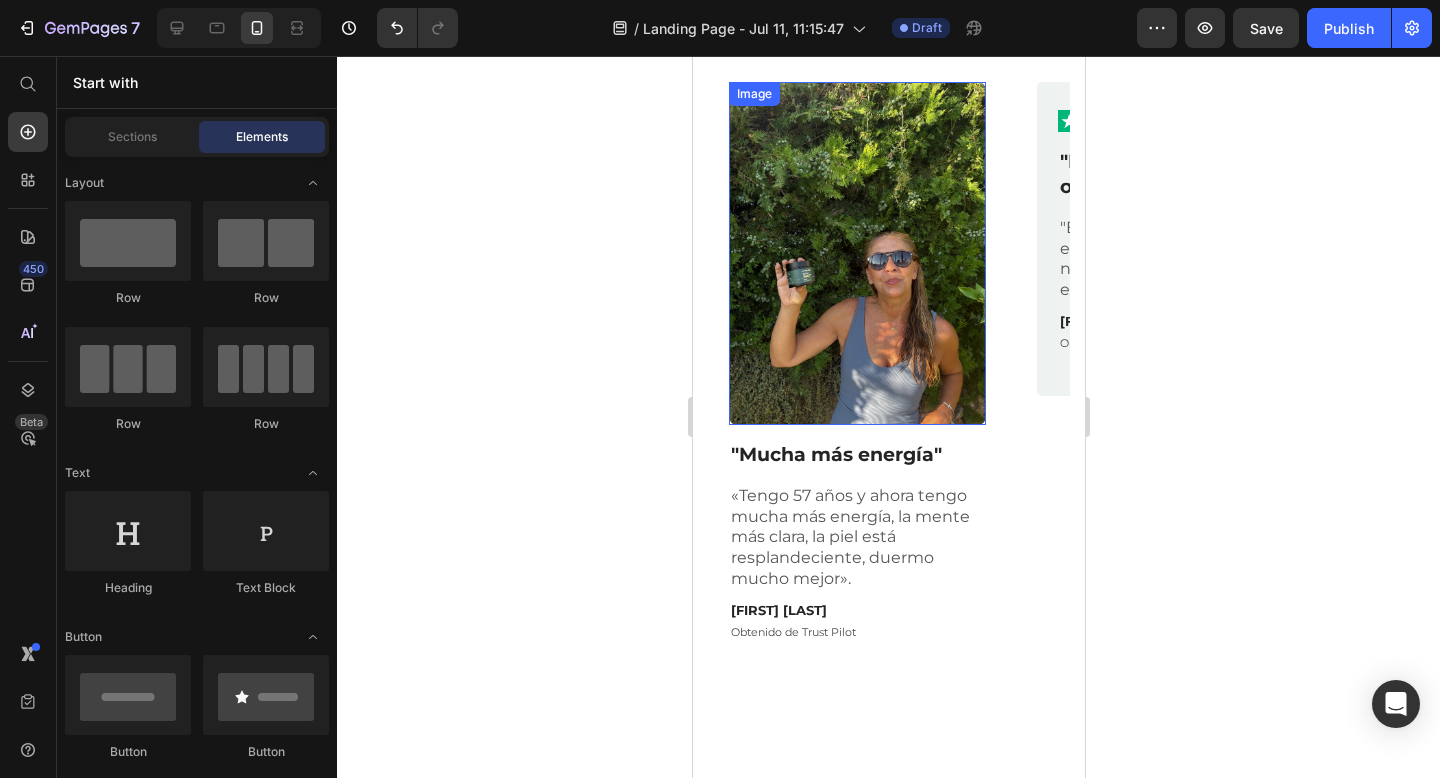 click at bounding box center [856, 253] 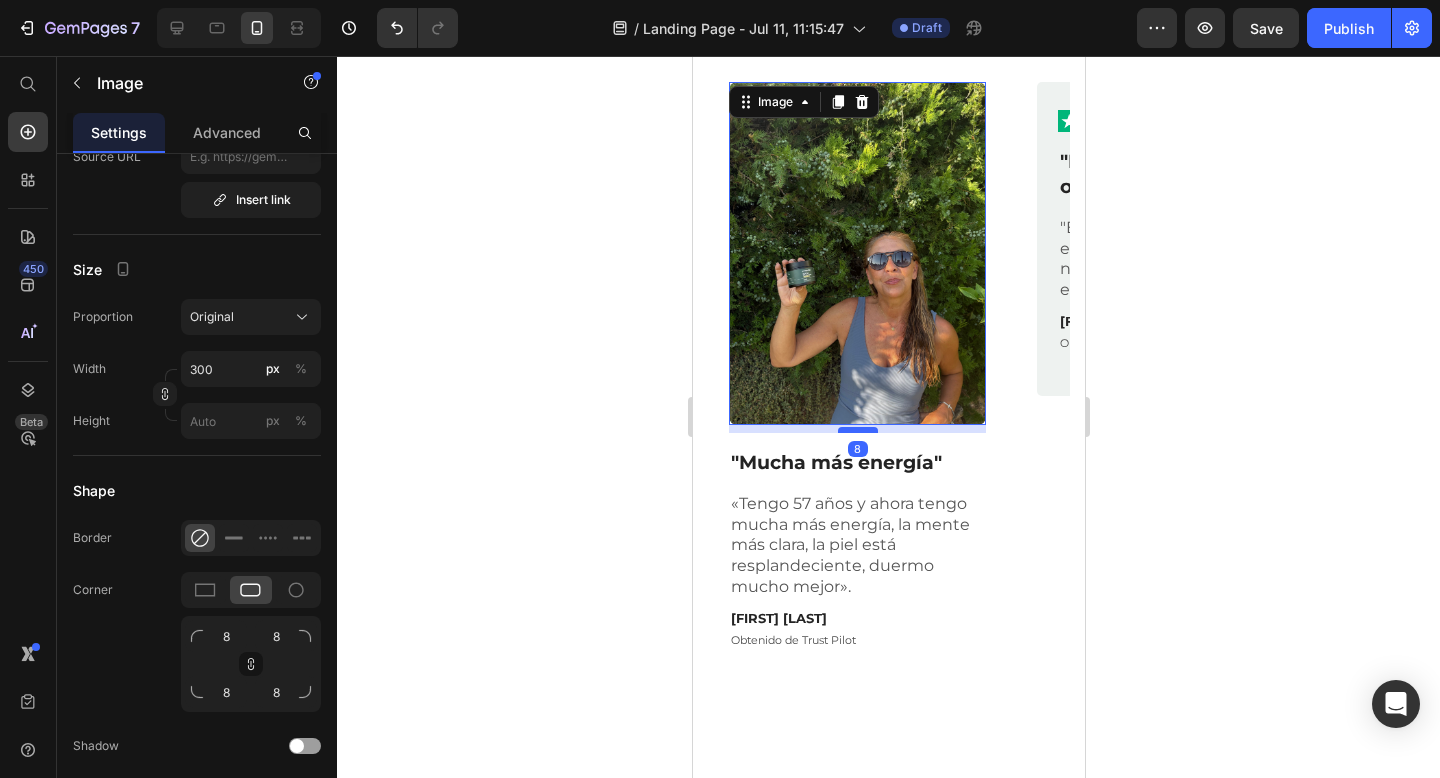 click at bounding box center (857, 430) 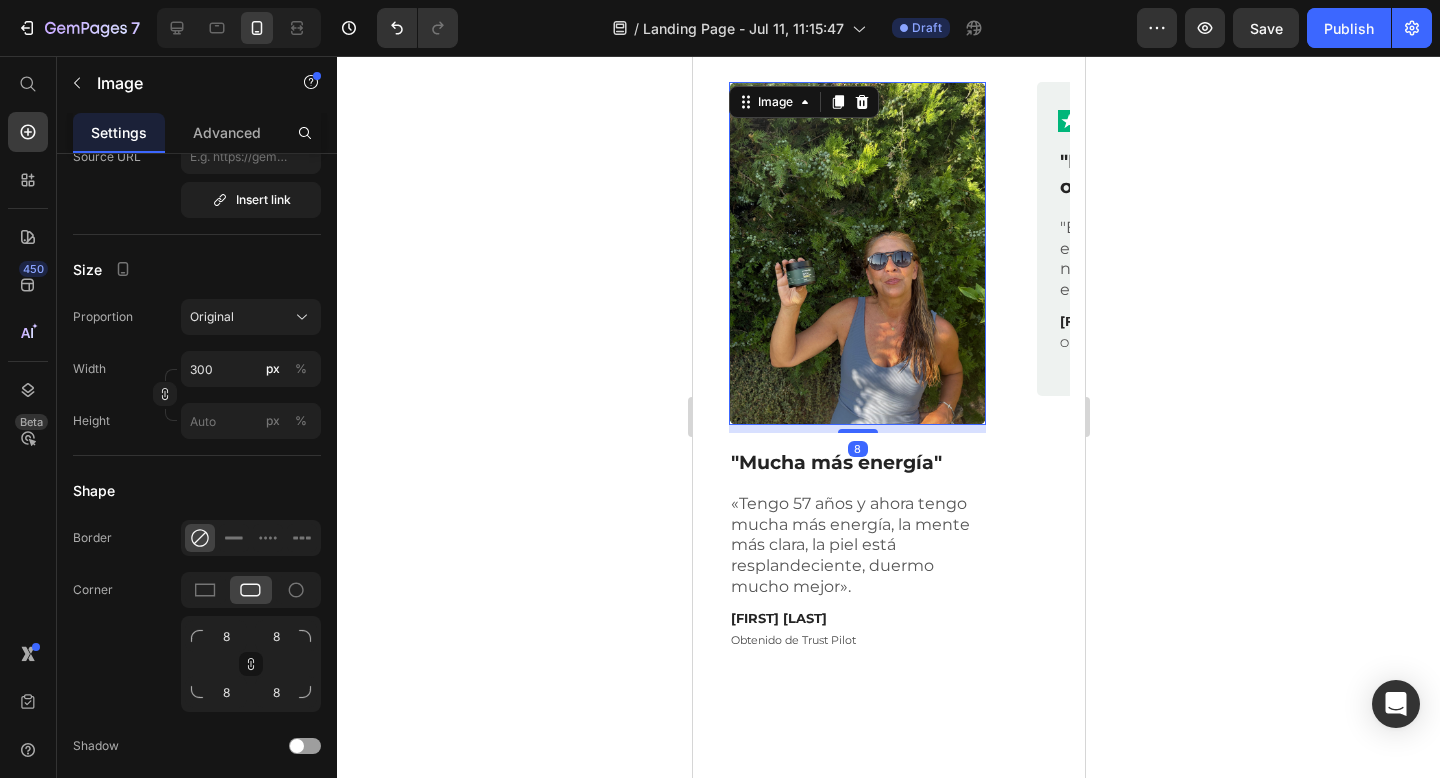 click 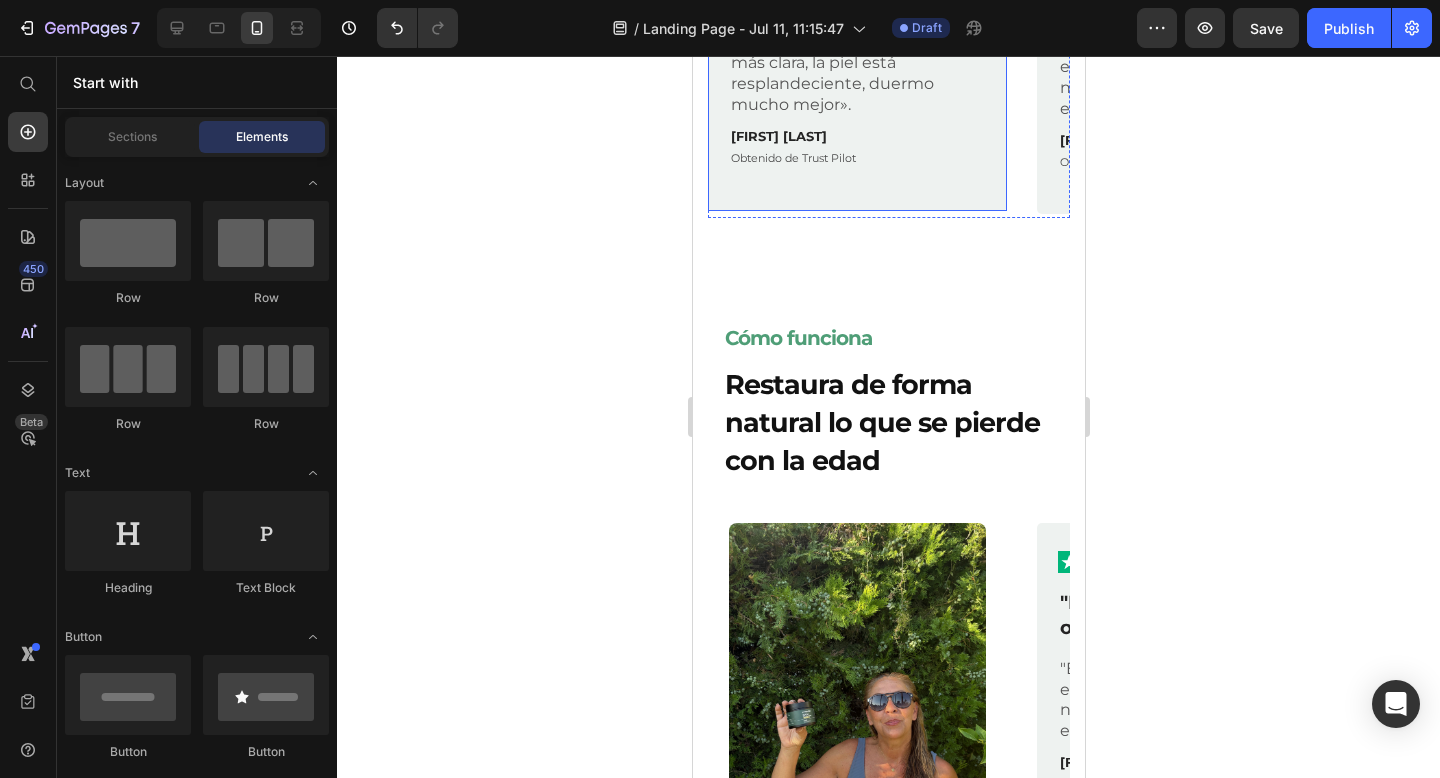 scroll, scrollTop: 2227, scrollLeft: 0, axis: vertical 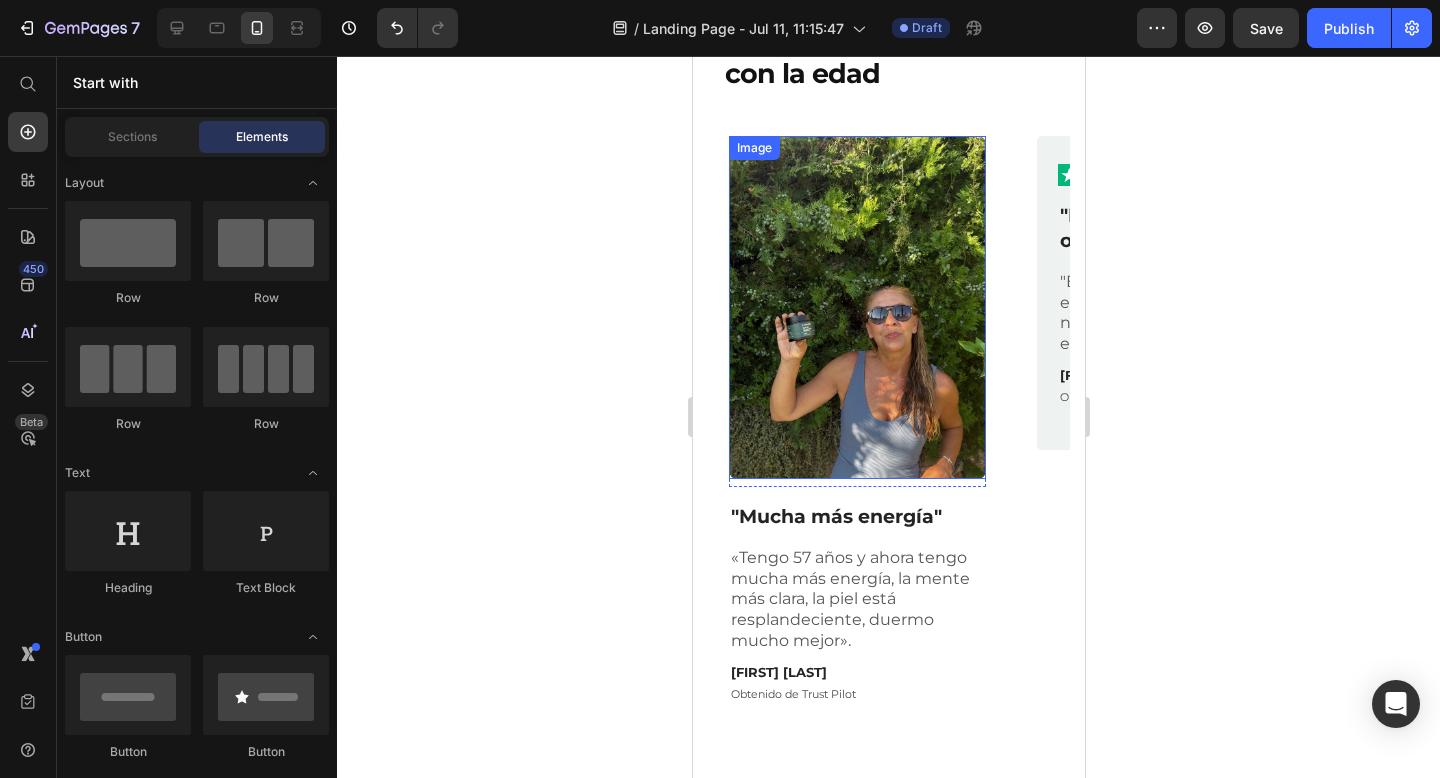 click on "Image Row "Mucha más energía" Text Block «Tengo 57 años y ahora tengo mucha más energía, la mente más clara, la piel está resplandeciente, duermo mucho mejor». Text Block Ana Gómez Text Block Obtenido de Trust Pilot Text Block Row" at bounding box center [856, 441] 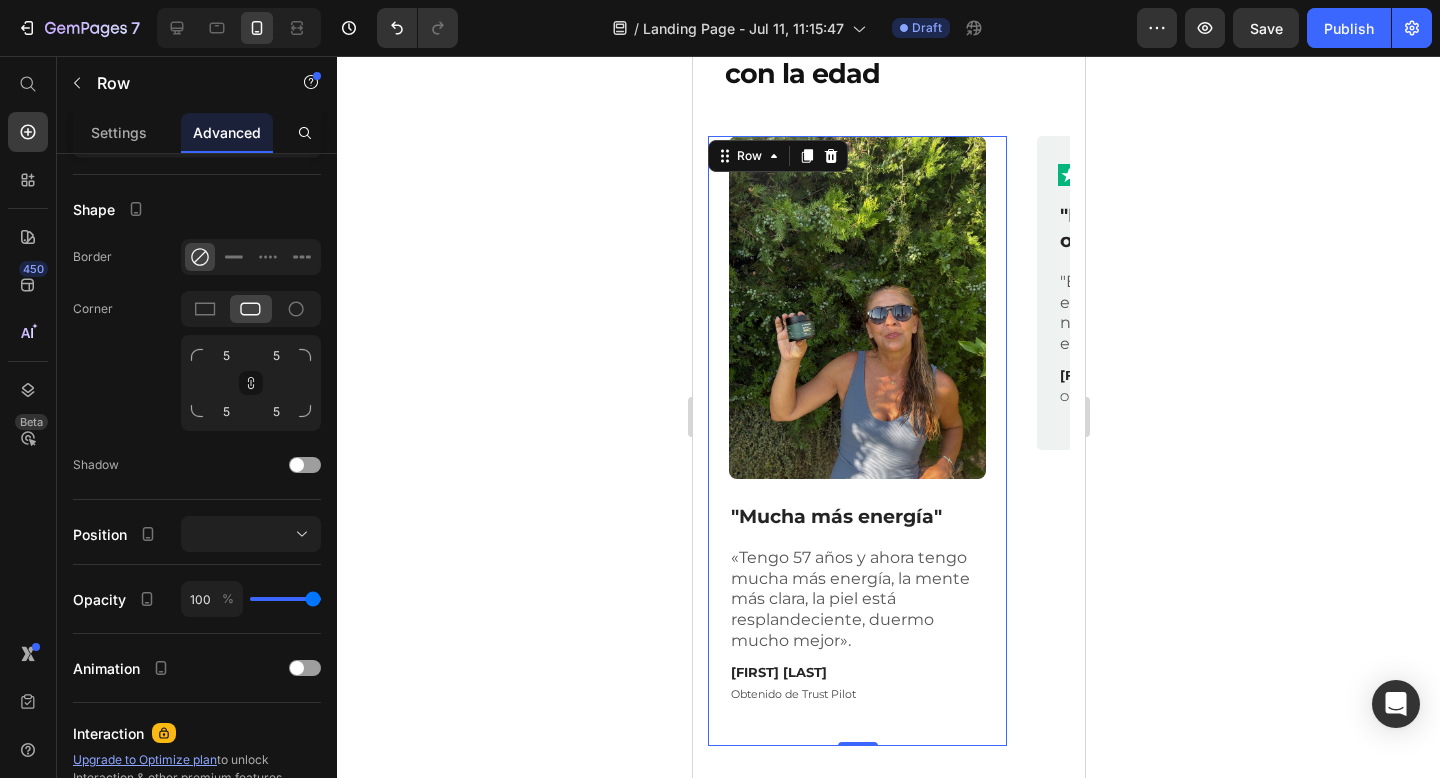 scroll, scrollTop: 0, scrollLeft: 0, axis: both 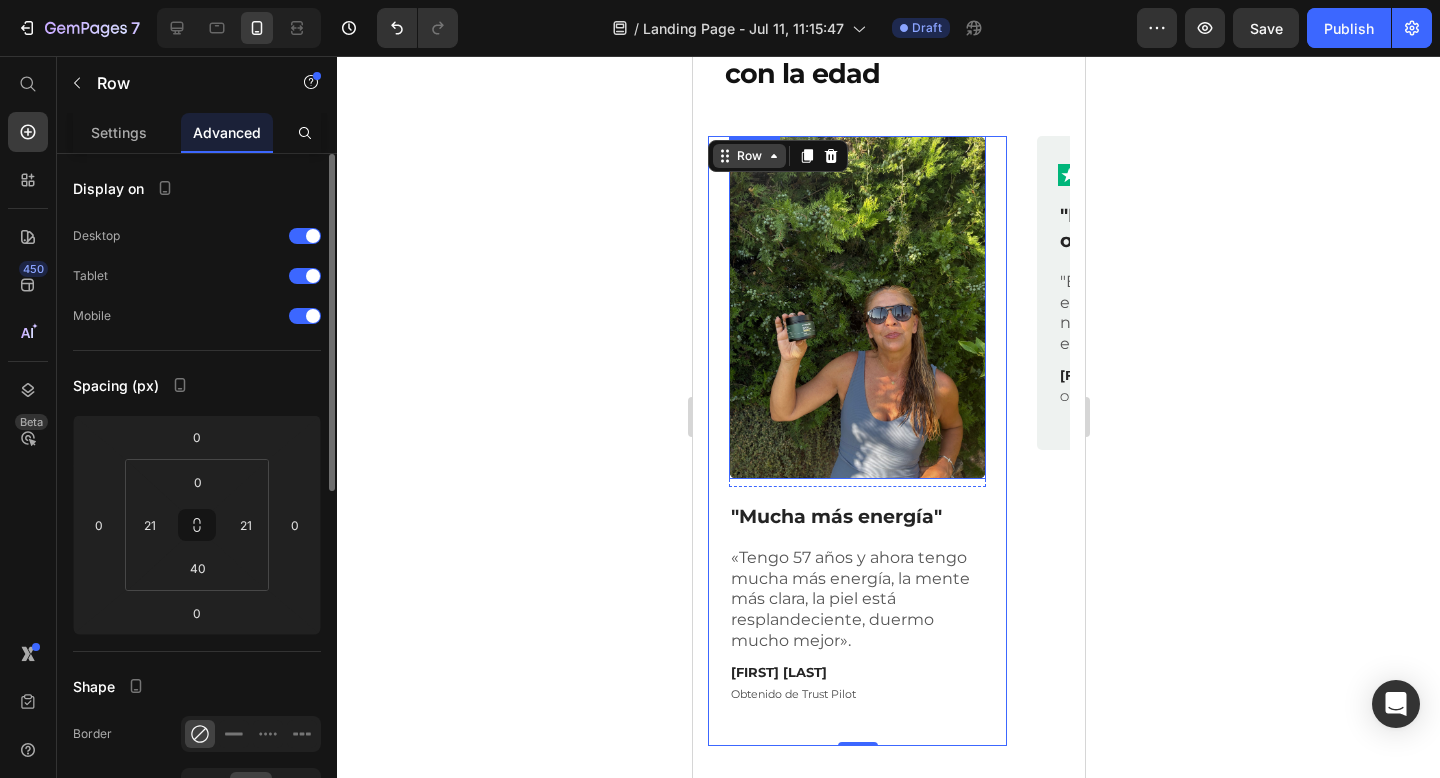 click on "Row" at bounding box center [777, 156] 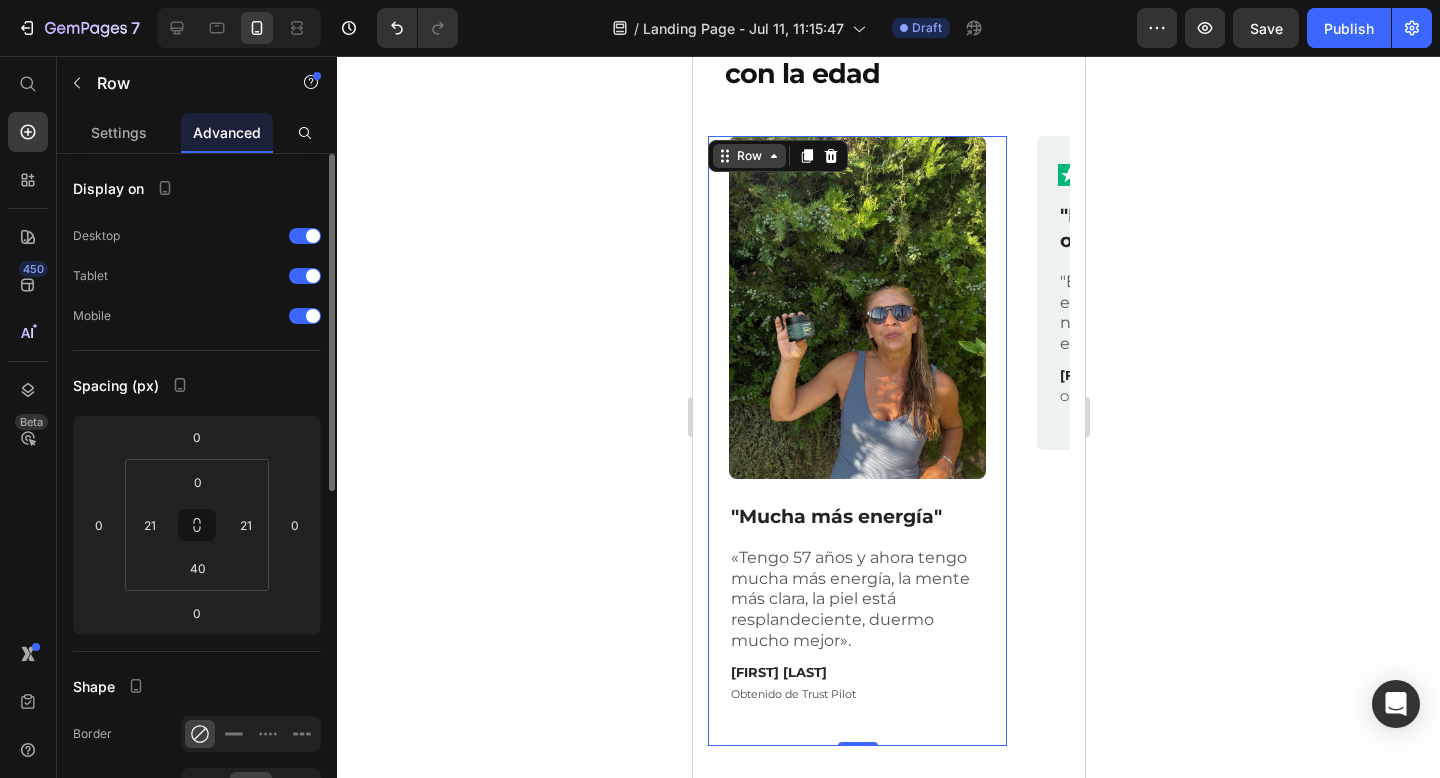 click on "Row" at bounding box center (748, 156) 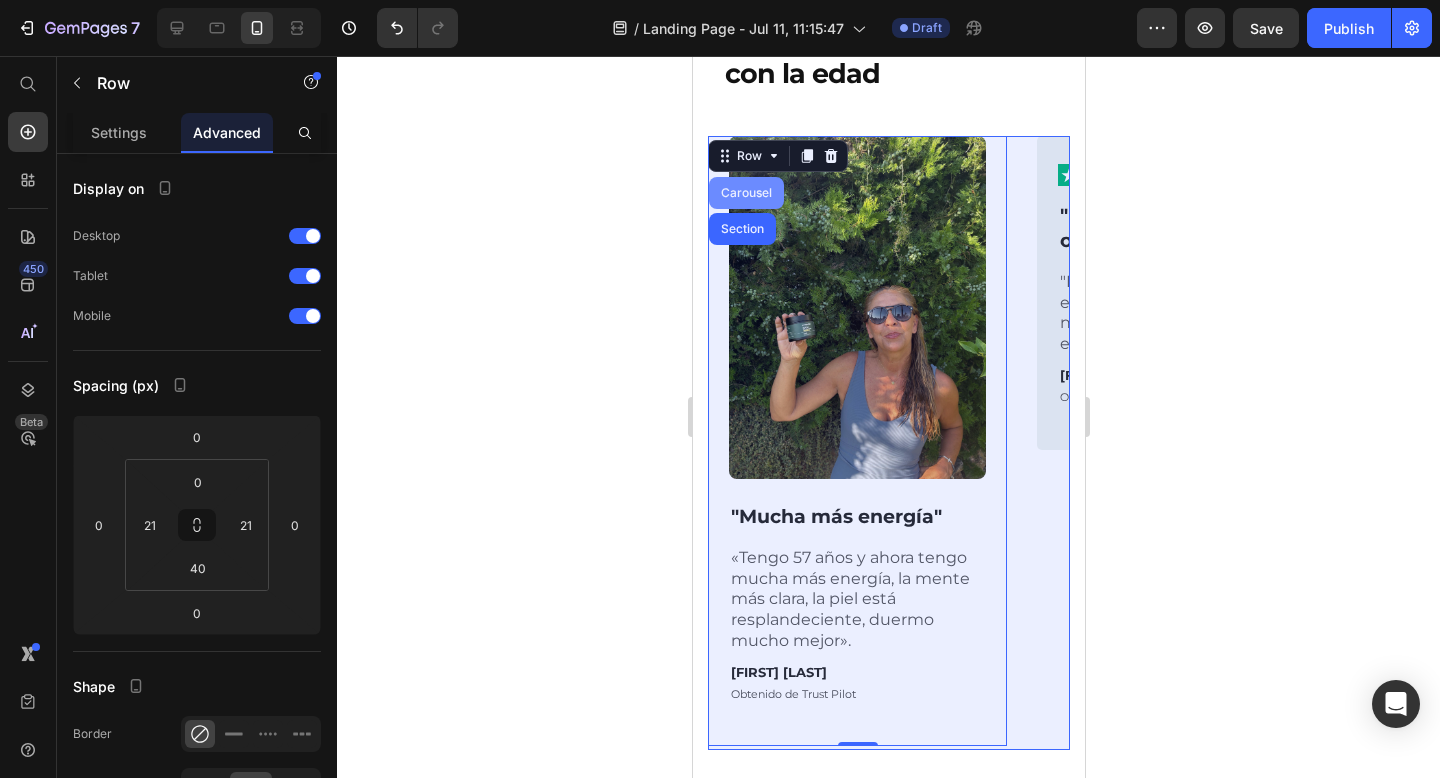click on "Carousel" at bounding box center (745, 193) 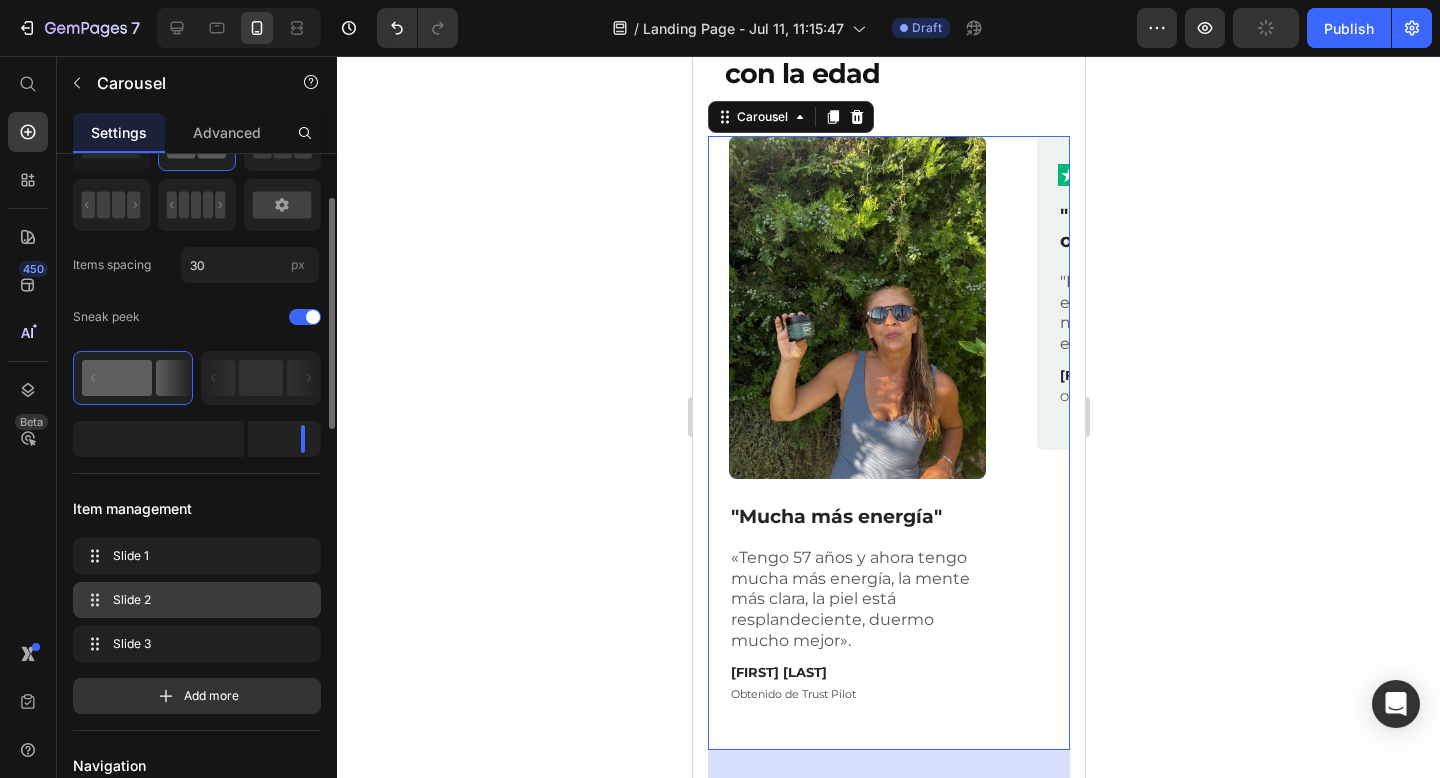 scroll, scrollTop: 181, scrollLeft: 0, axis: vertical 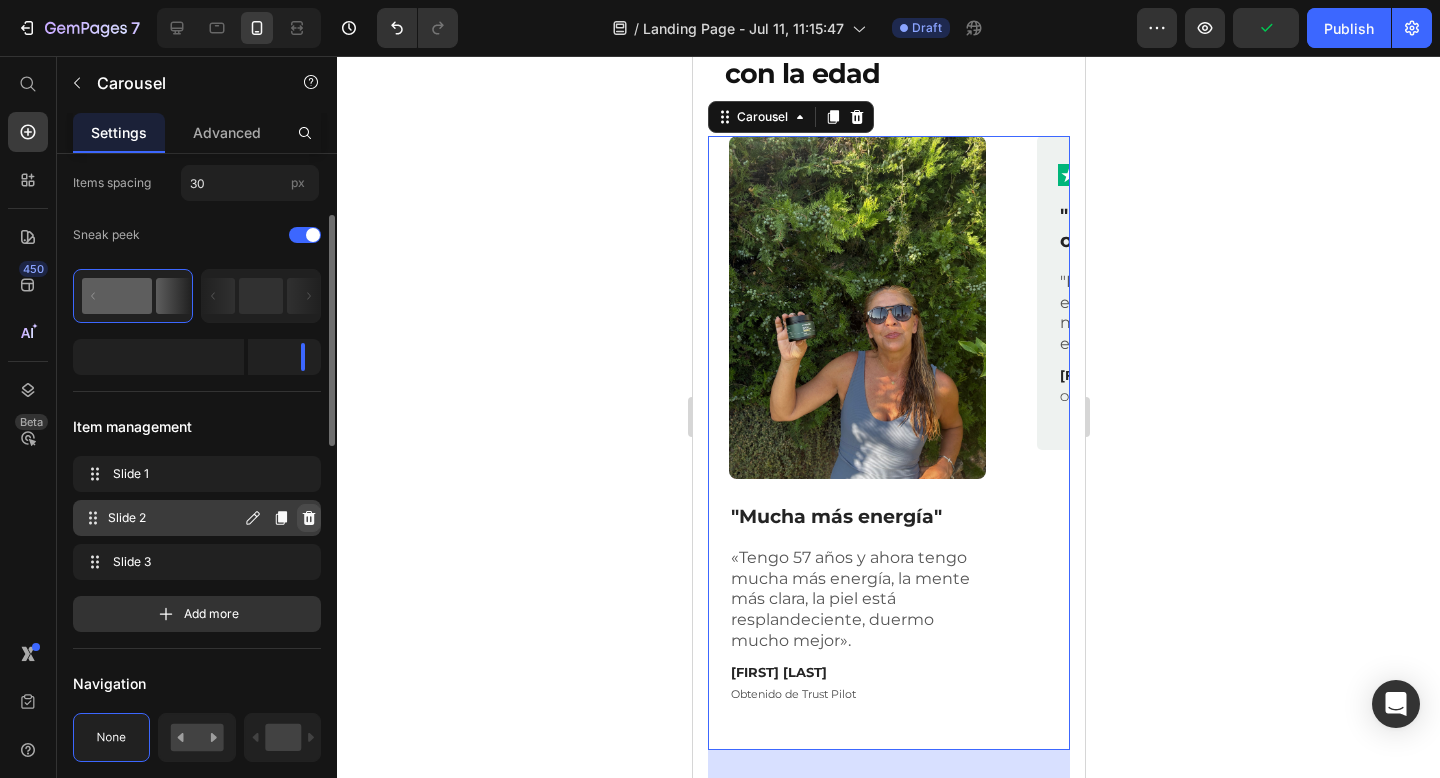 click 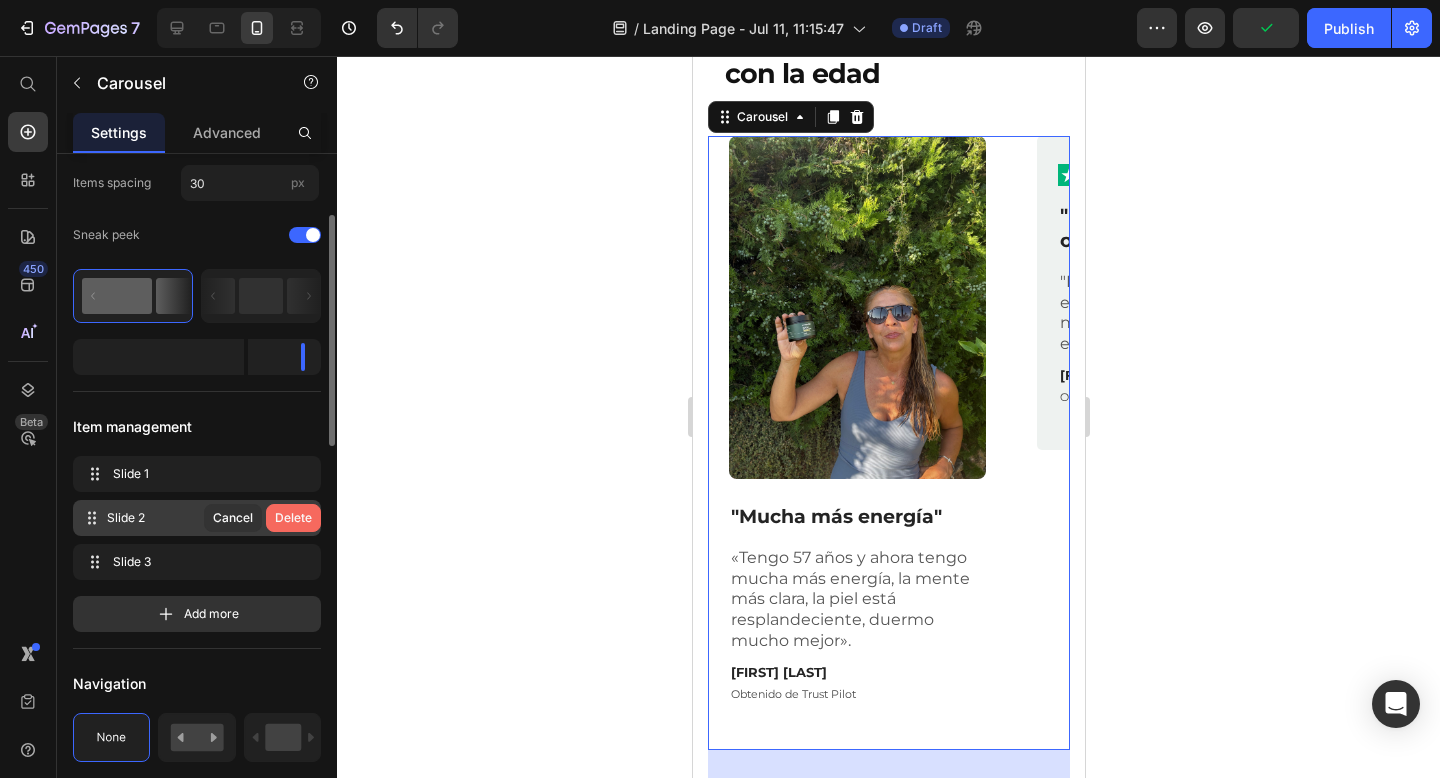 click on "Delete" at bounding box center (293, 518) 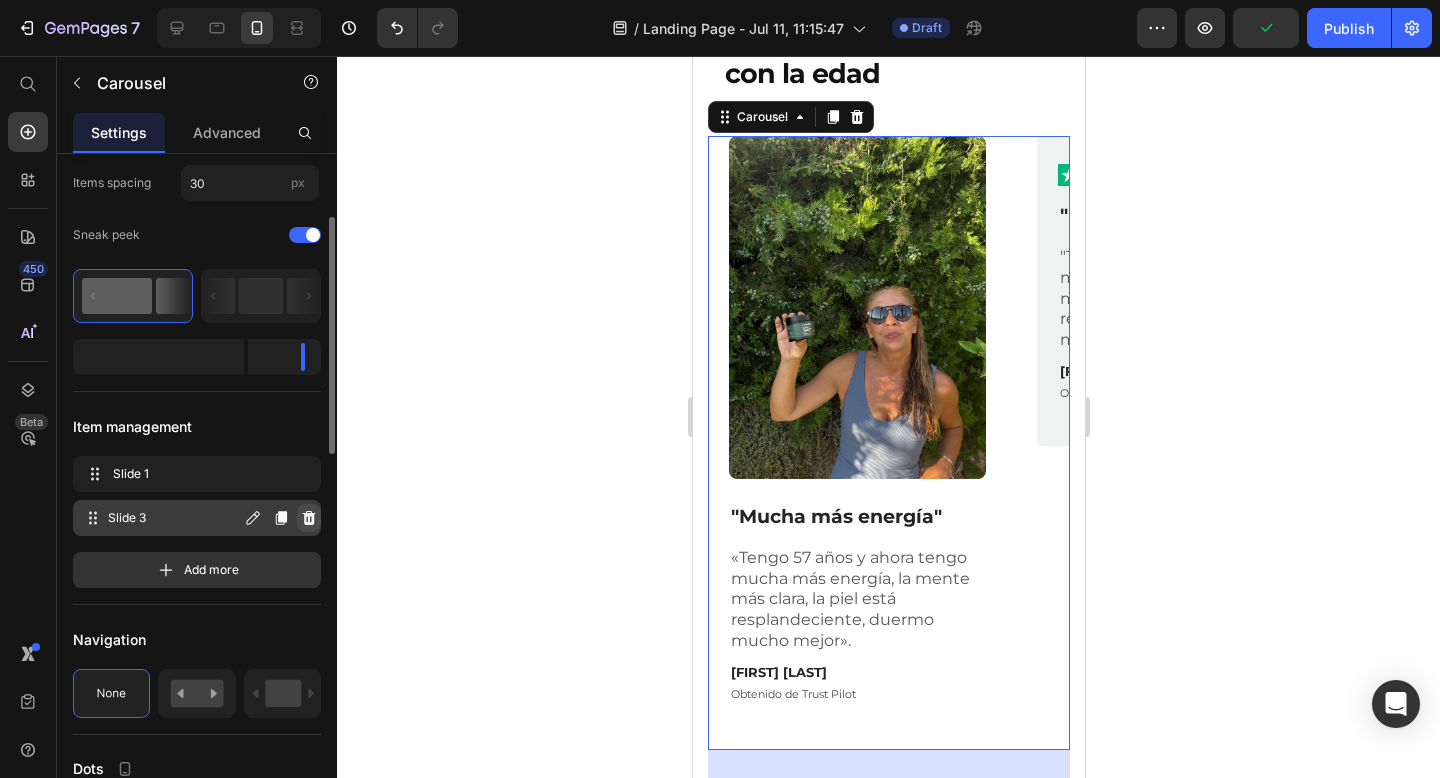 click 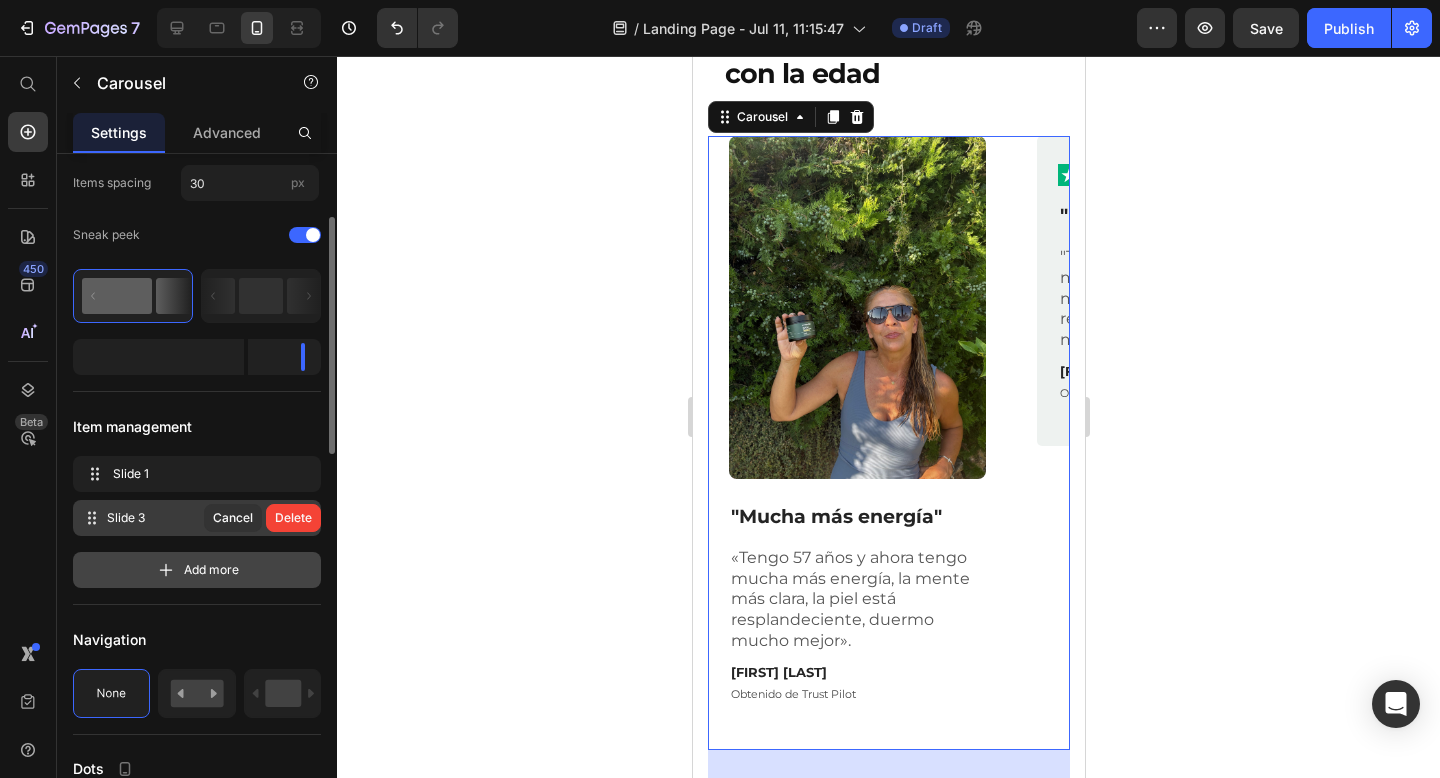 click on "Delete" at bounding box center (293, 518) 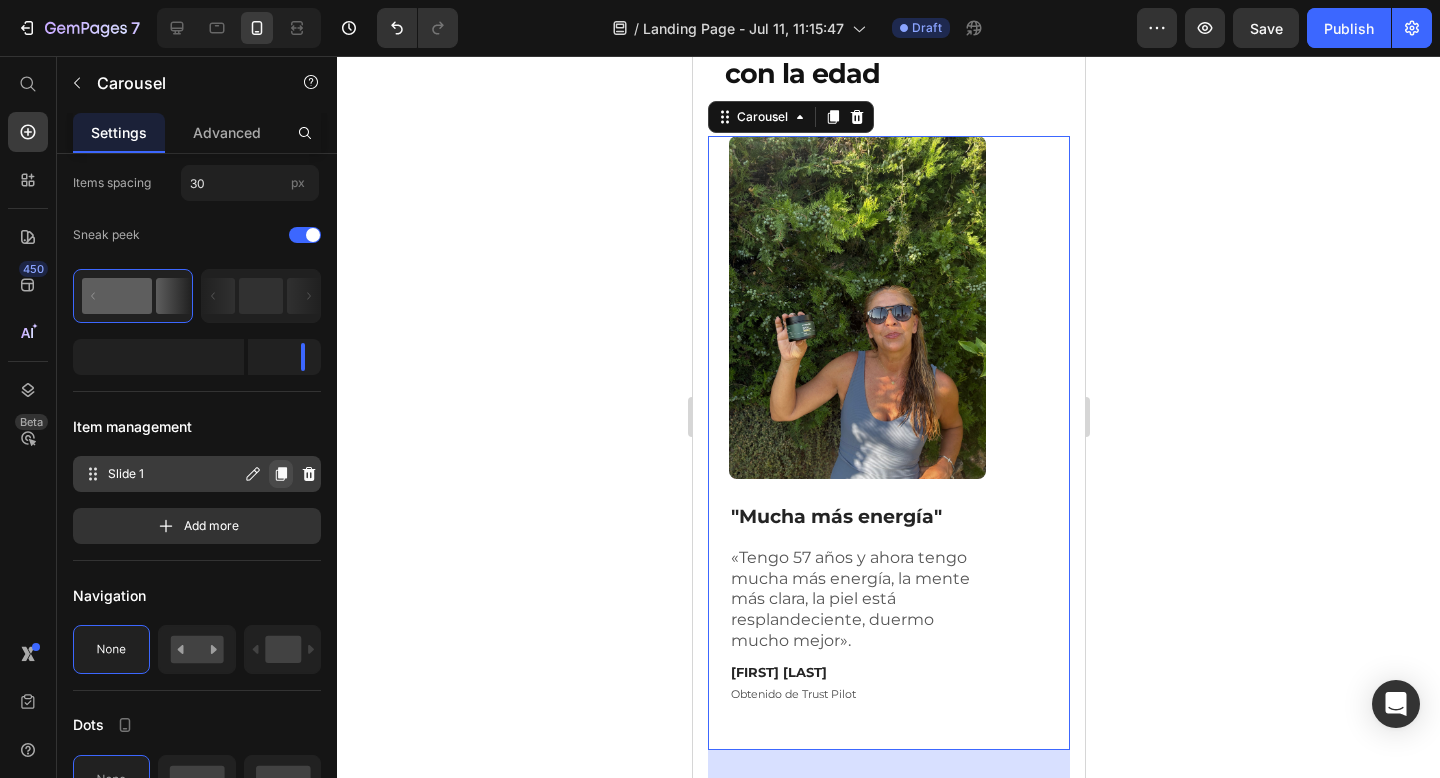 click 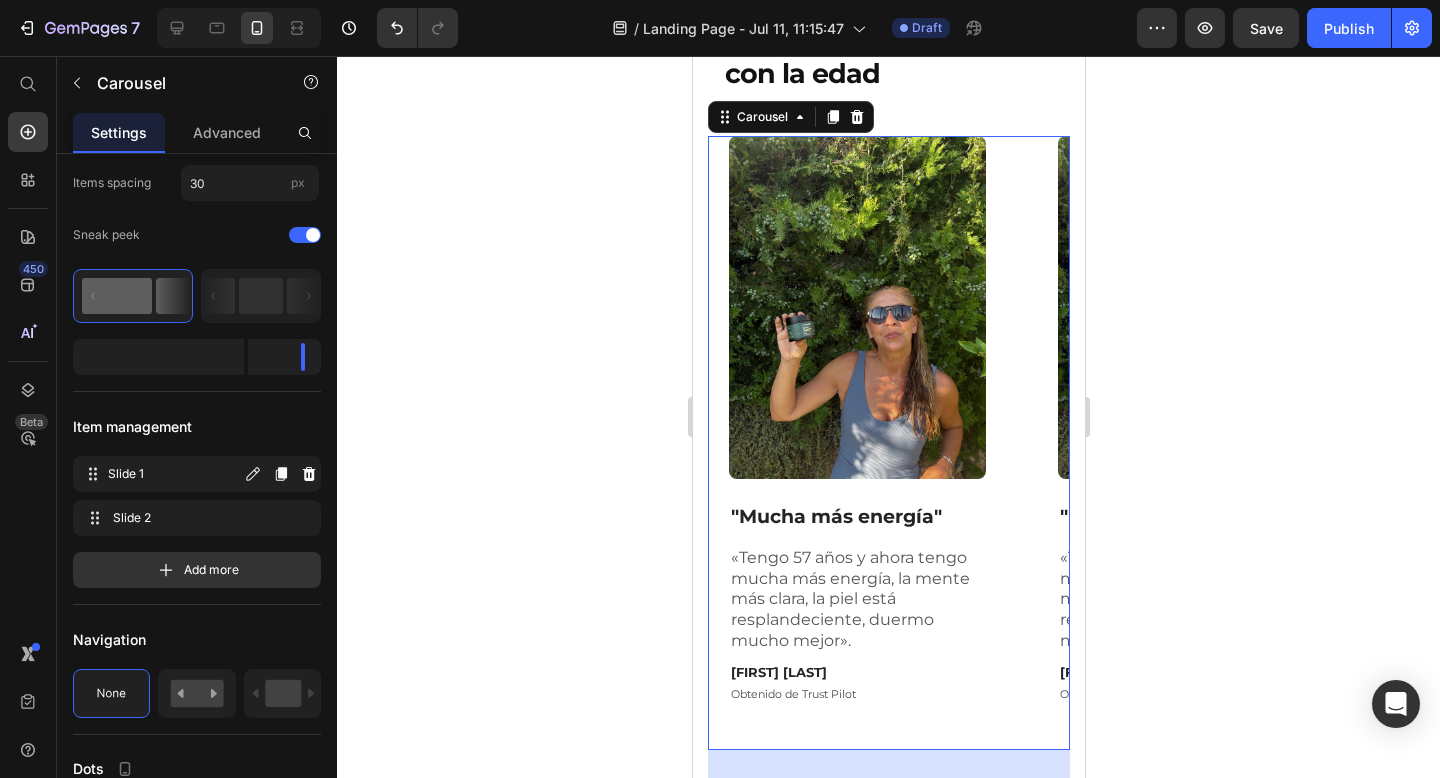 click 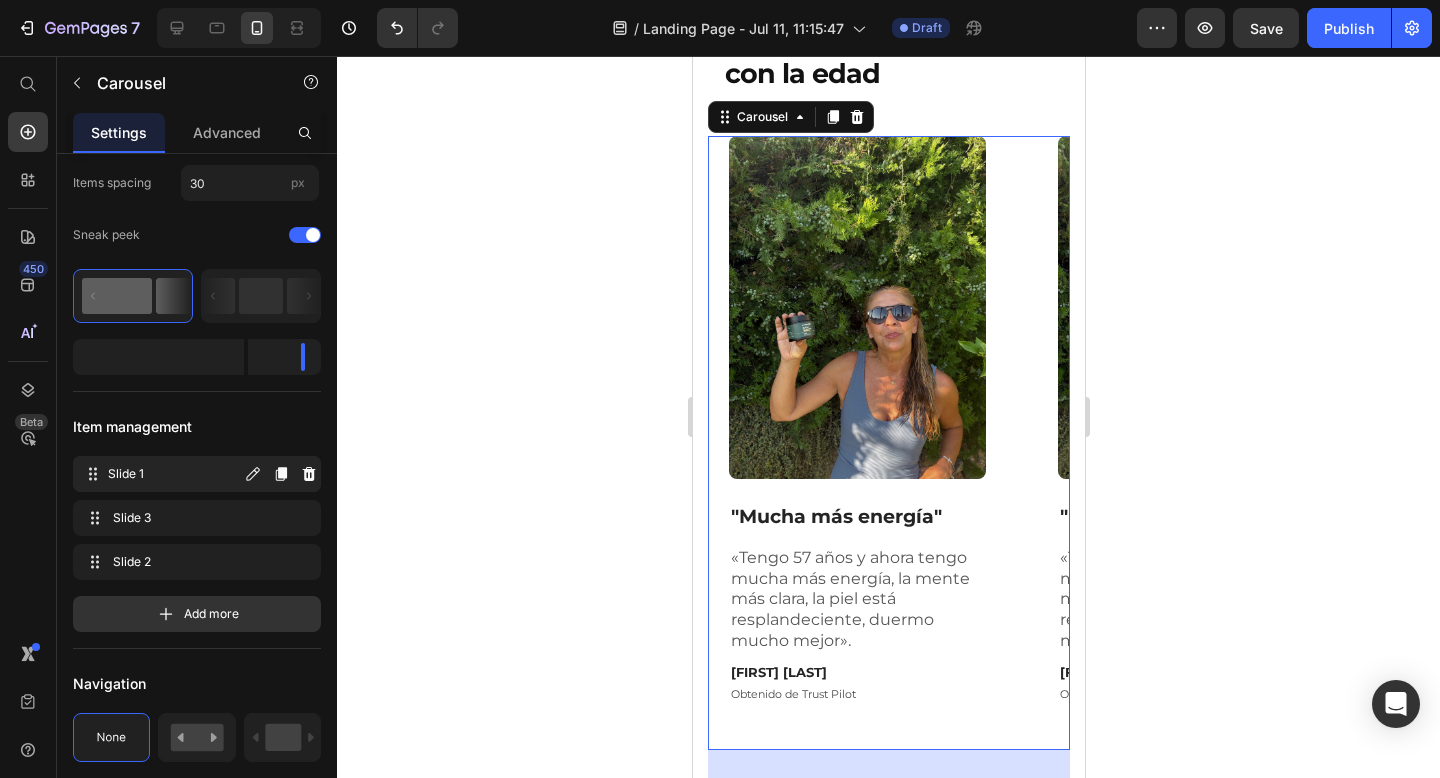 click on "Slide 1" at bounding box center (174, 474) 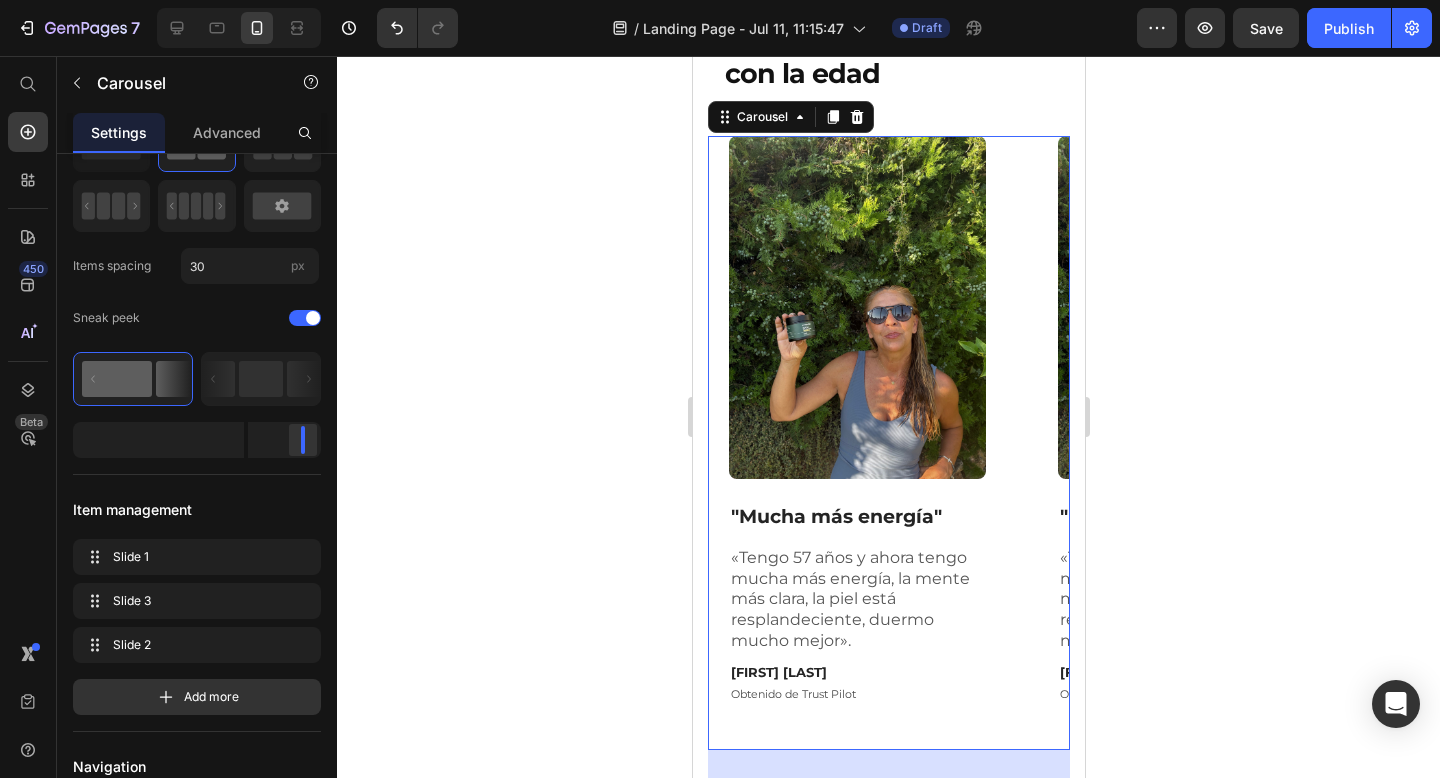 scroll, scrollTop: 0, scrollLeft: 0, axis: both 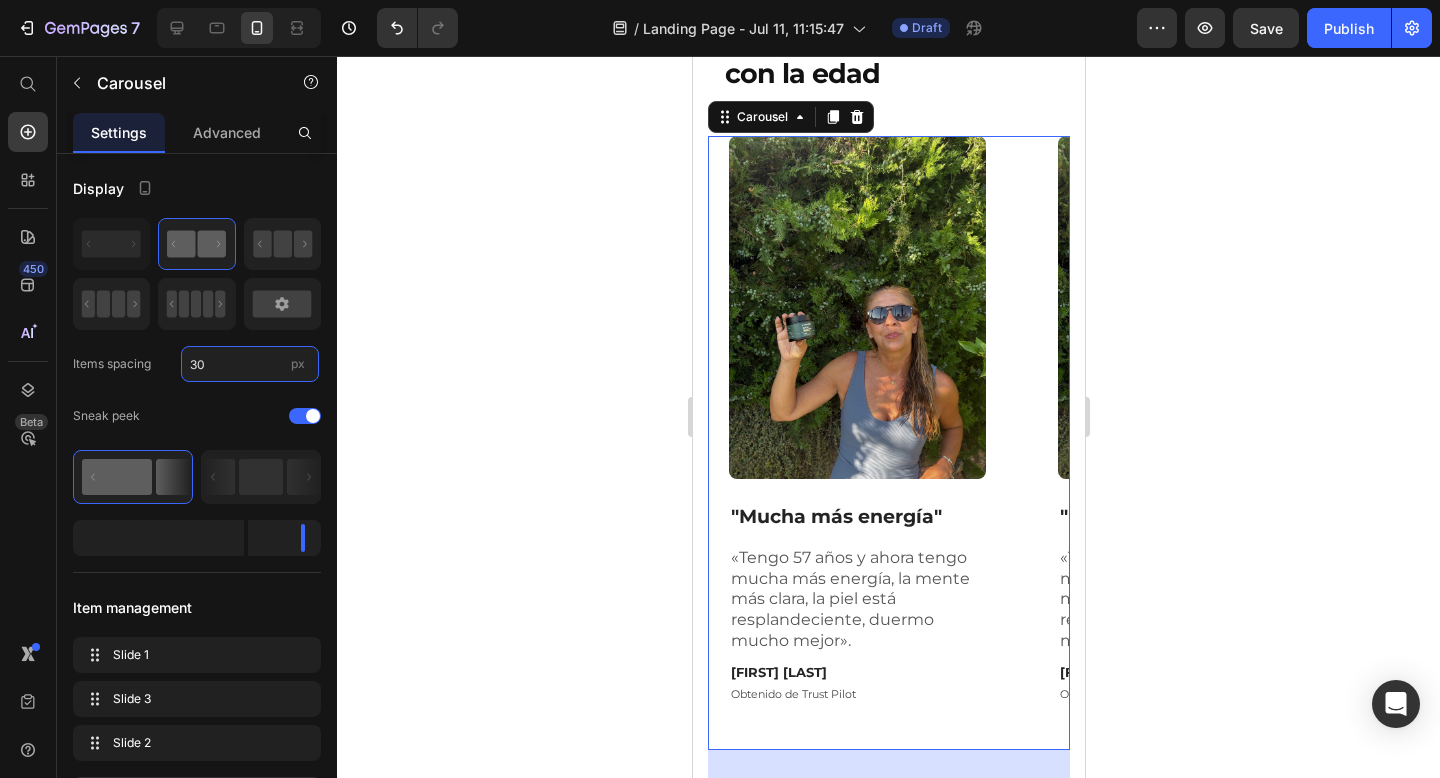 click on "30" at bounding box center [250, 364] 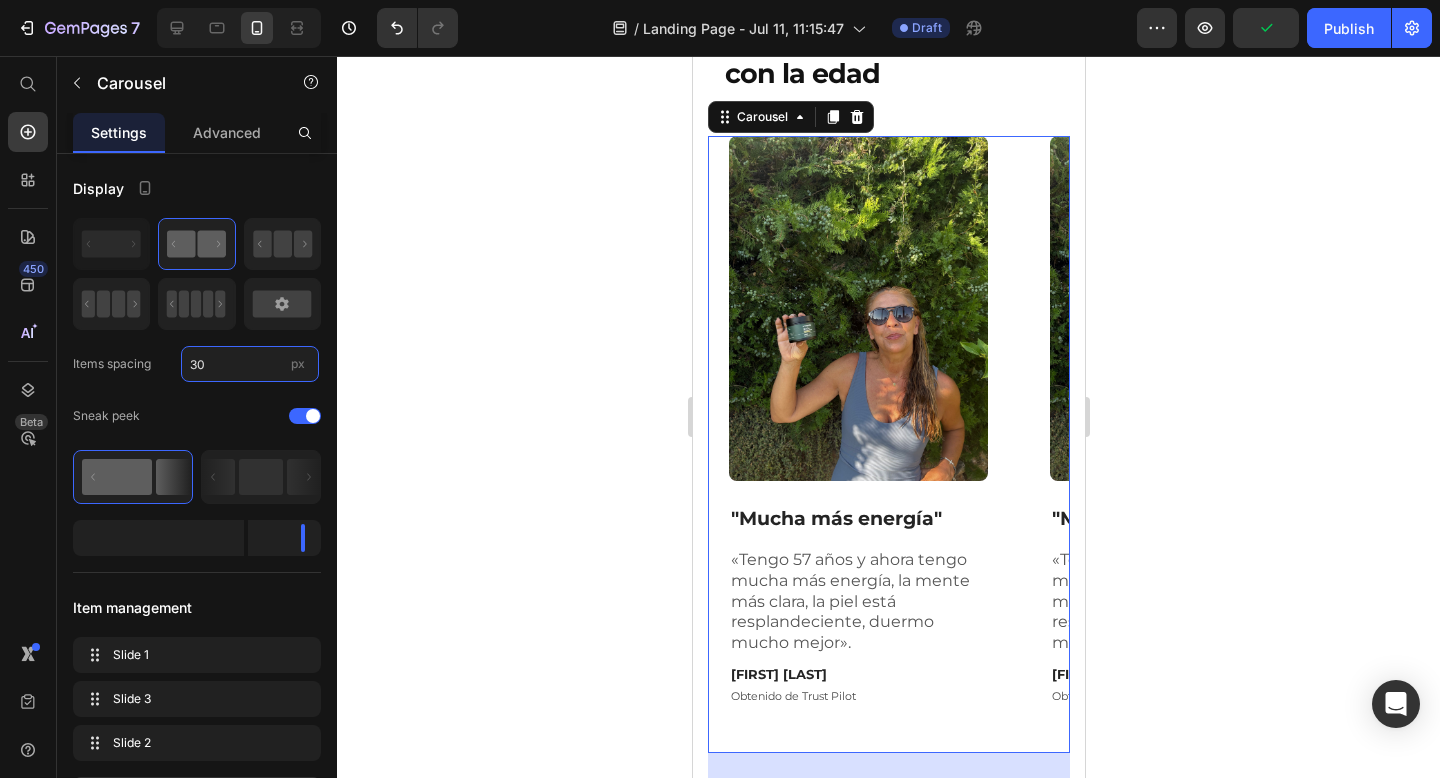type on "3" 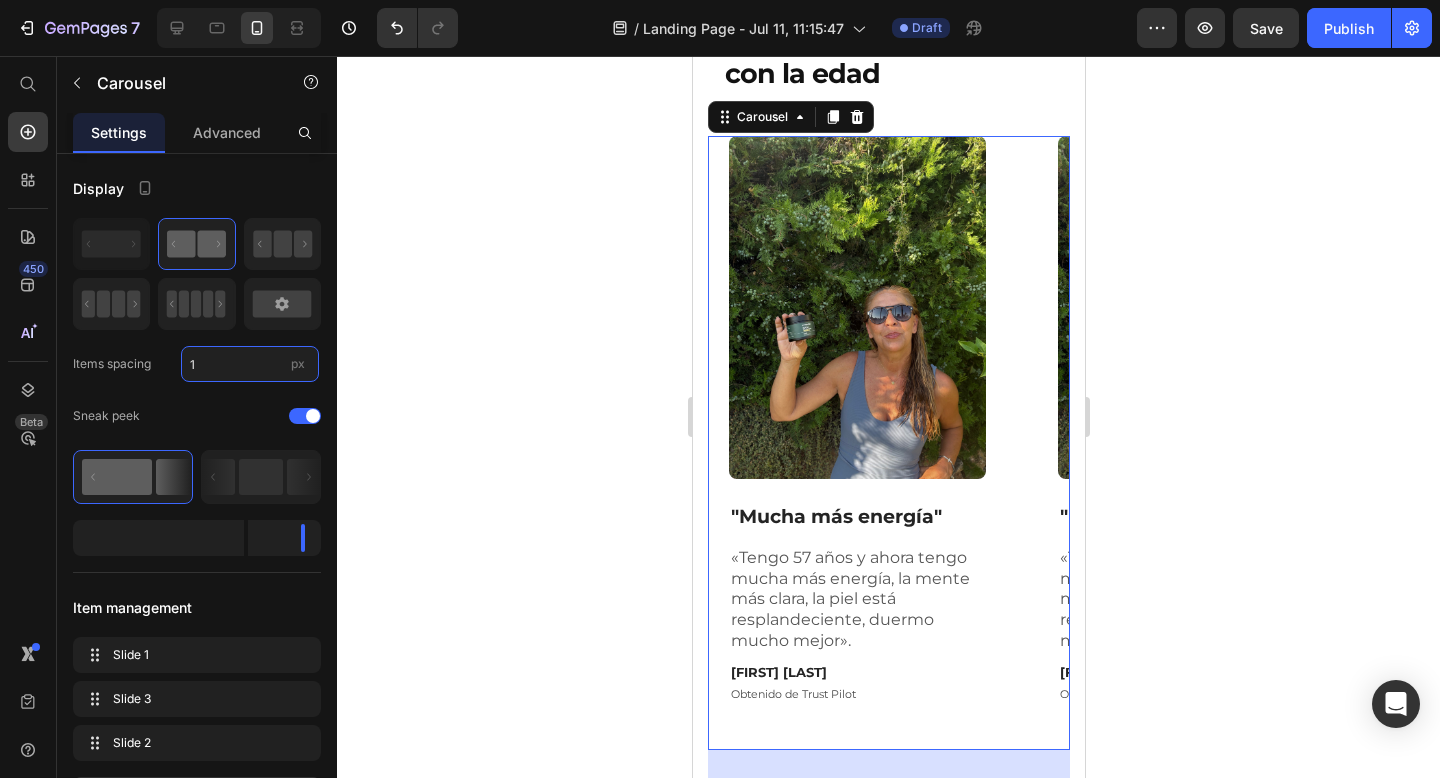 type on "10" 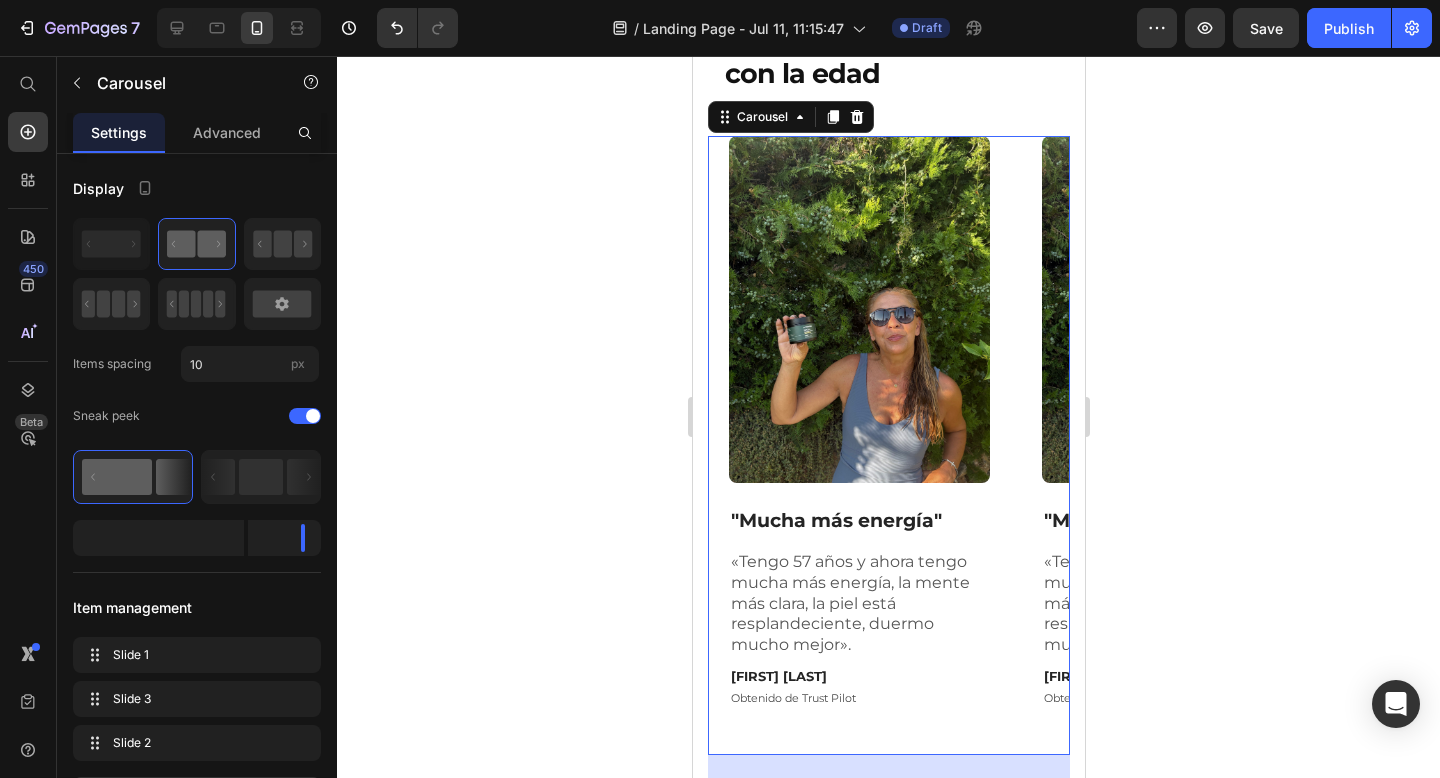 click 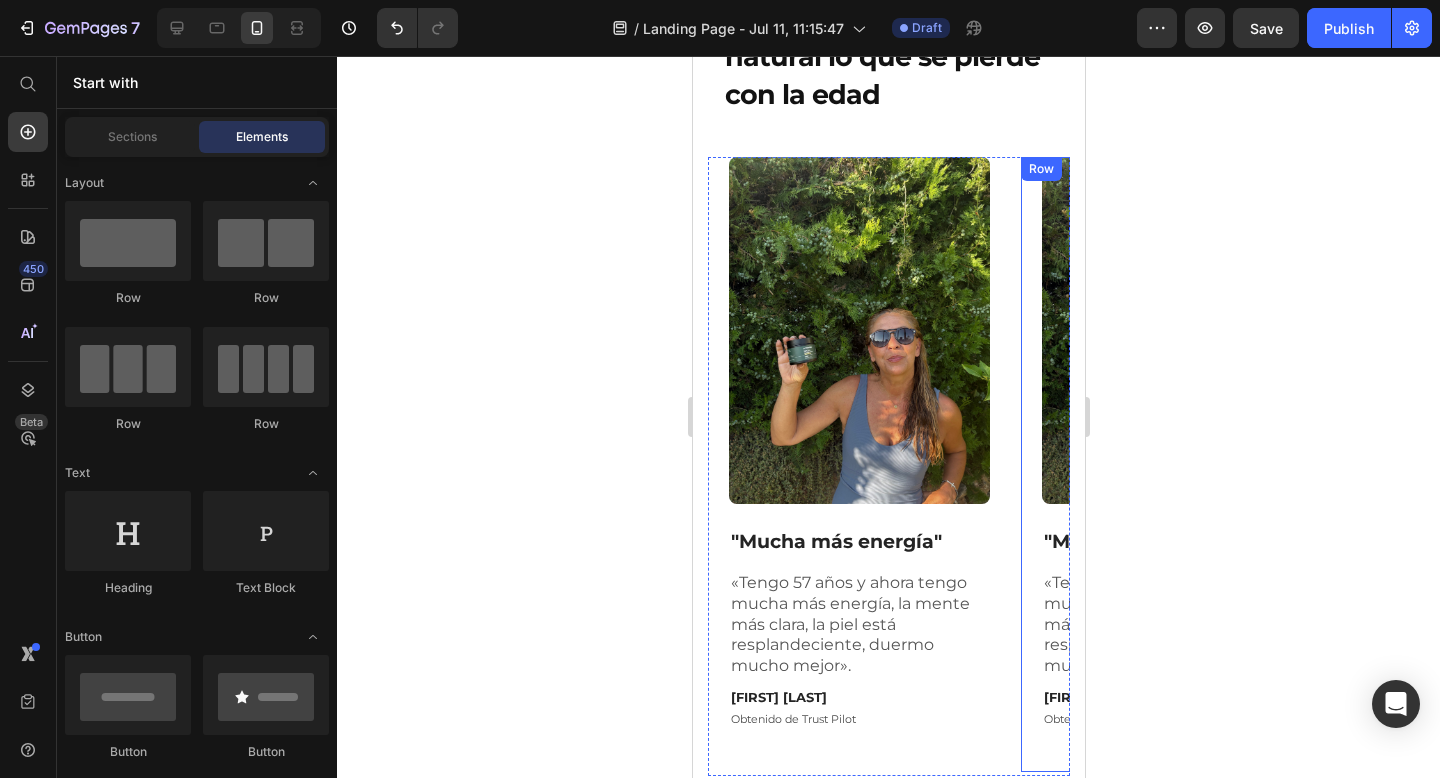 scroll, scrollTop: 1915, scrollLeft: 0, axis: vertical 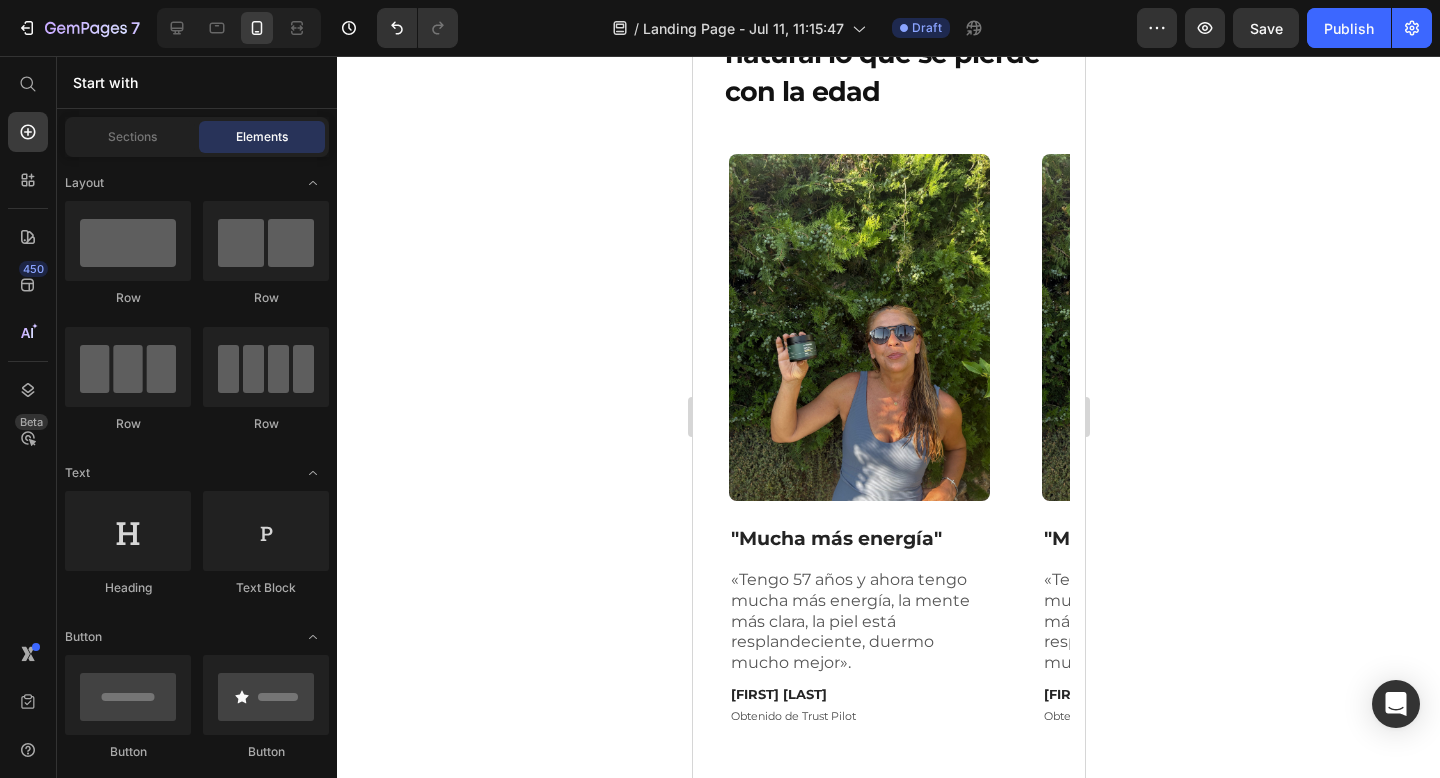 click on "Image Row "Mucha más energía" Text Block «Tengo 57 años y ahora tengo mucha más energía, la mente más clara, la piel está resplandeciente, duermo mucho mejor». Text Block Ana Gómez Text Block Obtenido de Trust Pilot Text Block Row Image Row "Recomendándoselo a otros" Text Block "Estoy sintiendo realmente la elevación y la claridad de la nueva mezcla. También se la estoy recomendando a otros". Text Block Maria T. Text Block Obtenido de Trust Pilot Text Block Row Image Row "Mucha más energía" Text Block "Tengo 57 años y ahora tengo mucha más energía, la mente más clara, la piel está resplandeciente, duermo mucho mejor." Text Block Ana Gómez Text Block Obtenido de Trust Pilot Text Block Row Carousel" at bounding box center (888, -273) 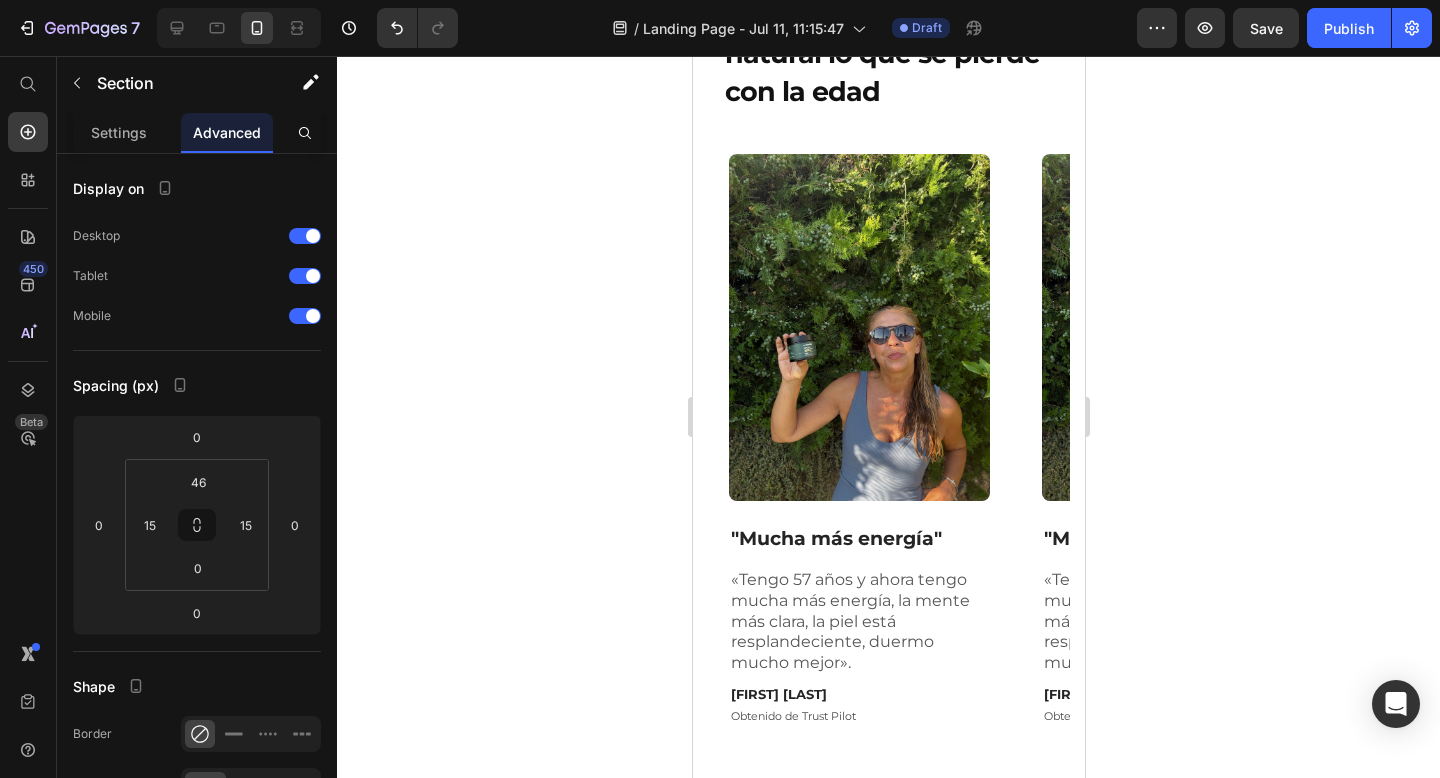 click on "Image Row "Mucha más energía" Text Block «Tengo 57 años y ahora tengo mucha más energía, la mente más clara, la piel está resplandeciente, duermo mucho mejor». Text Block Ana Gómez Text Block Obtenido de Trust Pilot Text Block Row Image Row "Recomendándoselo a otros" Text Block "Estoy sintiendo realmente la elevación y la claridad de la nueva mezcla. También se la estoy recomendando a otros". Text Block Maria T. Text Block Obtenido de Trust Pilot Text Block Row Image Row "Mucha más energía" Text Block "Tengo 57 años y ahora tengo mucha más energía, la mente más clara, la piel está resplandeciente, duermo mucho mejor." Text Block Ana Gómez Text Block Obtenido de Trust Pilot Text Block Row Carousel" at bounding box center [888, -309] 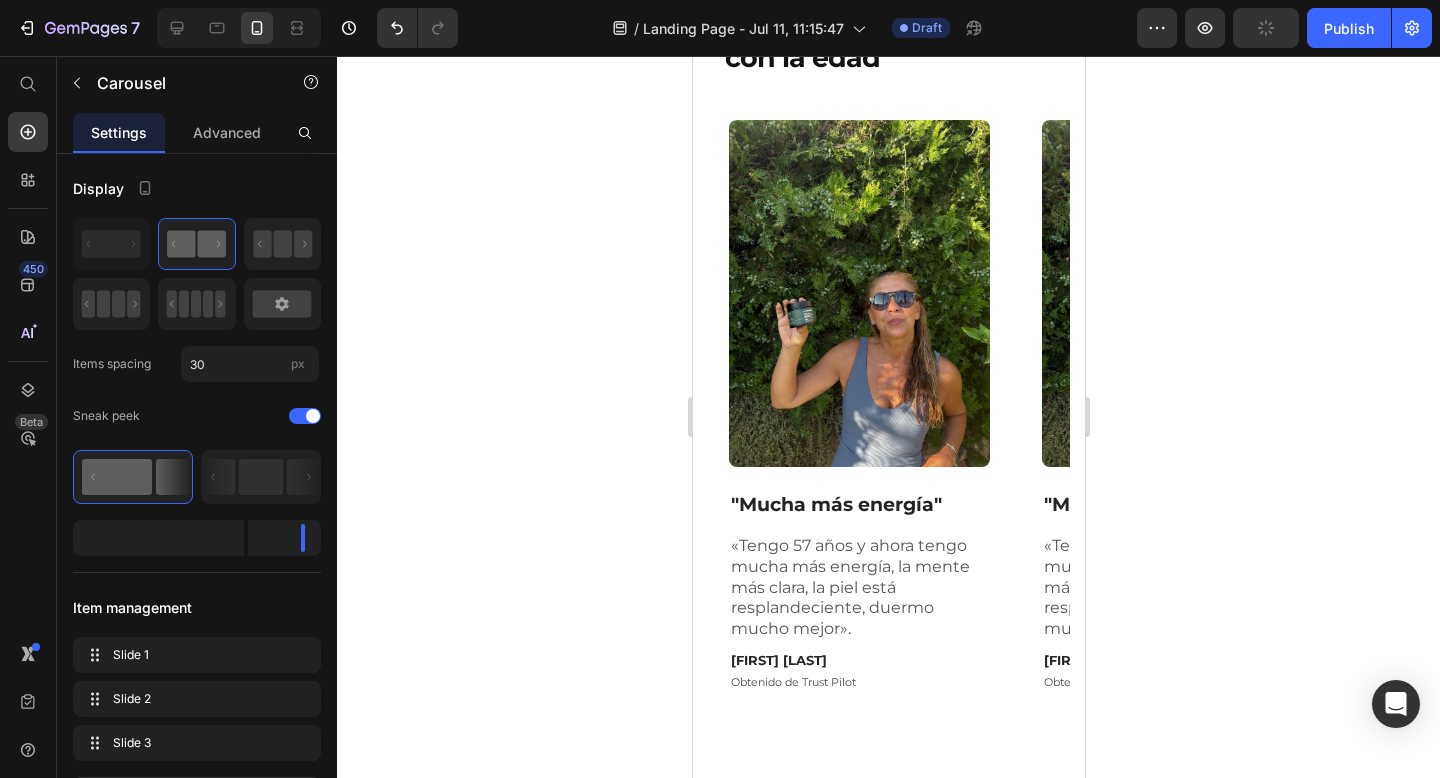 drag, startPoint x: 892, startPoint y: 213, endPoint x: 892, endPoint y: 178, distance: 35 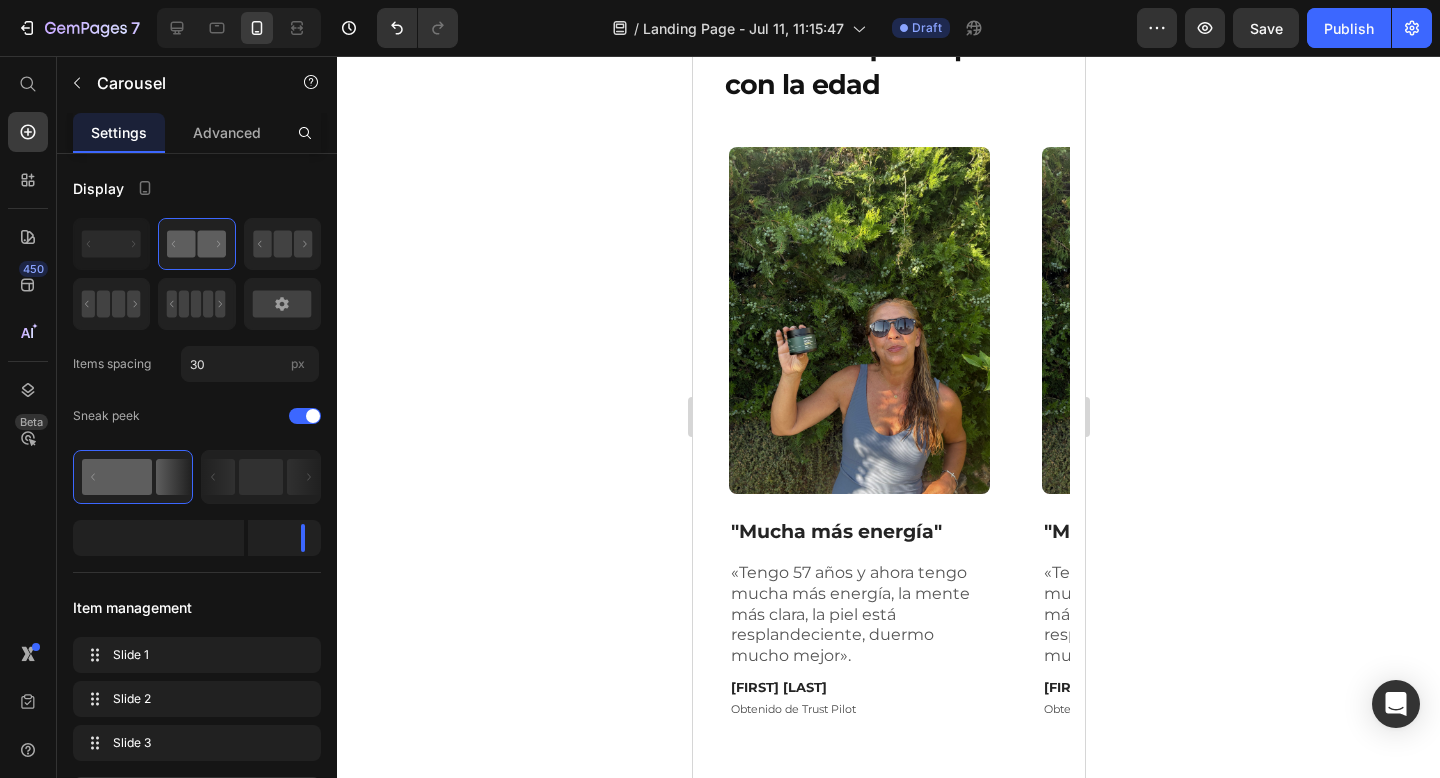 drag, startPoint x: 899, startPoint y: 176, endPoint x: 899, endPoint y: 205, distance: 29 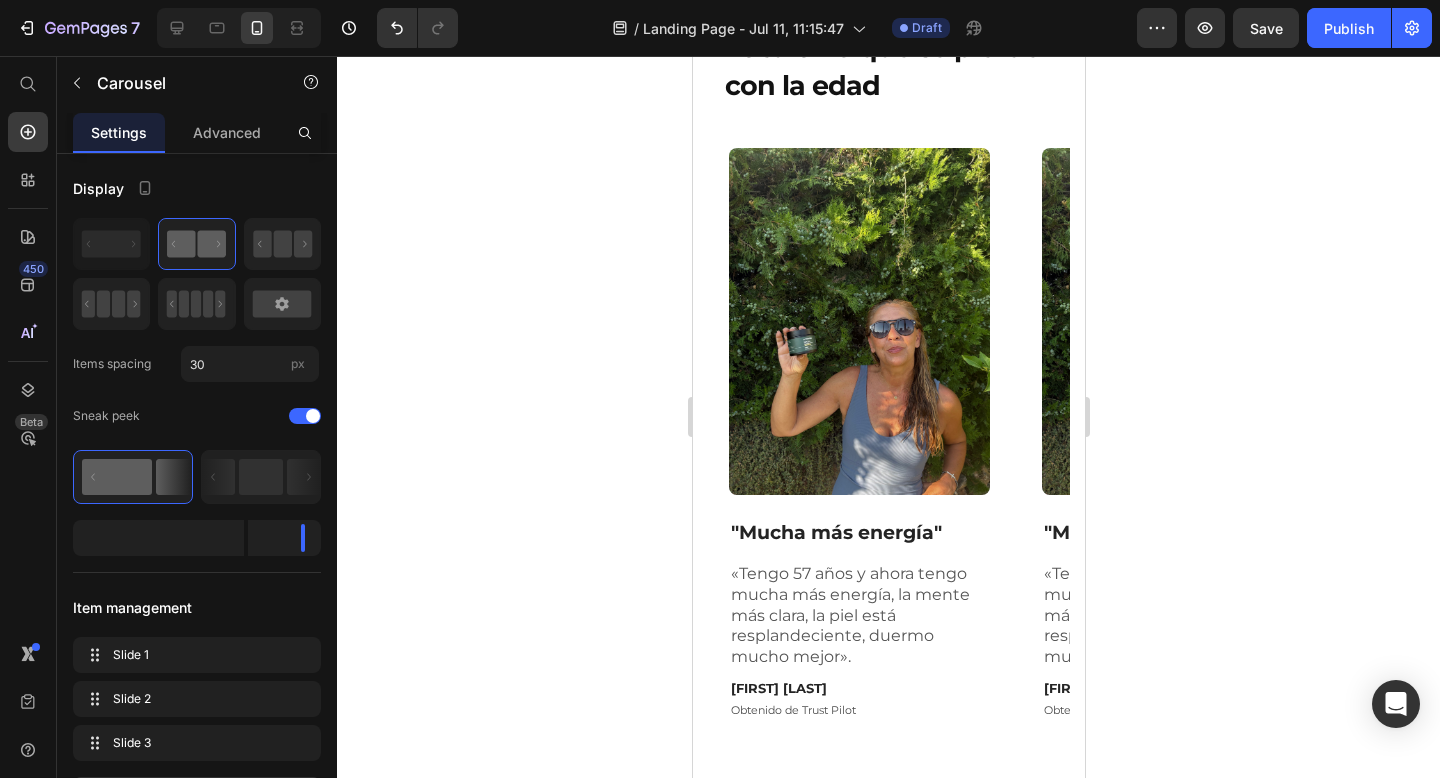 drag, startPoint x: 375, startPoint y: 150, endPoint x: 1108, endPoint y: 213, distance: 735.7024 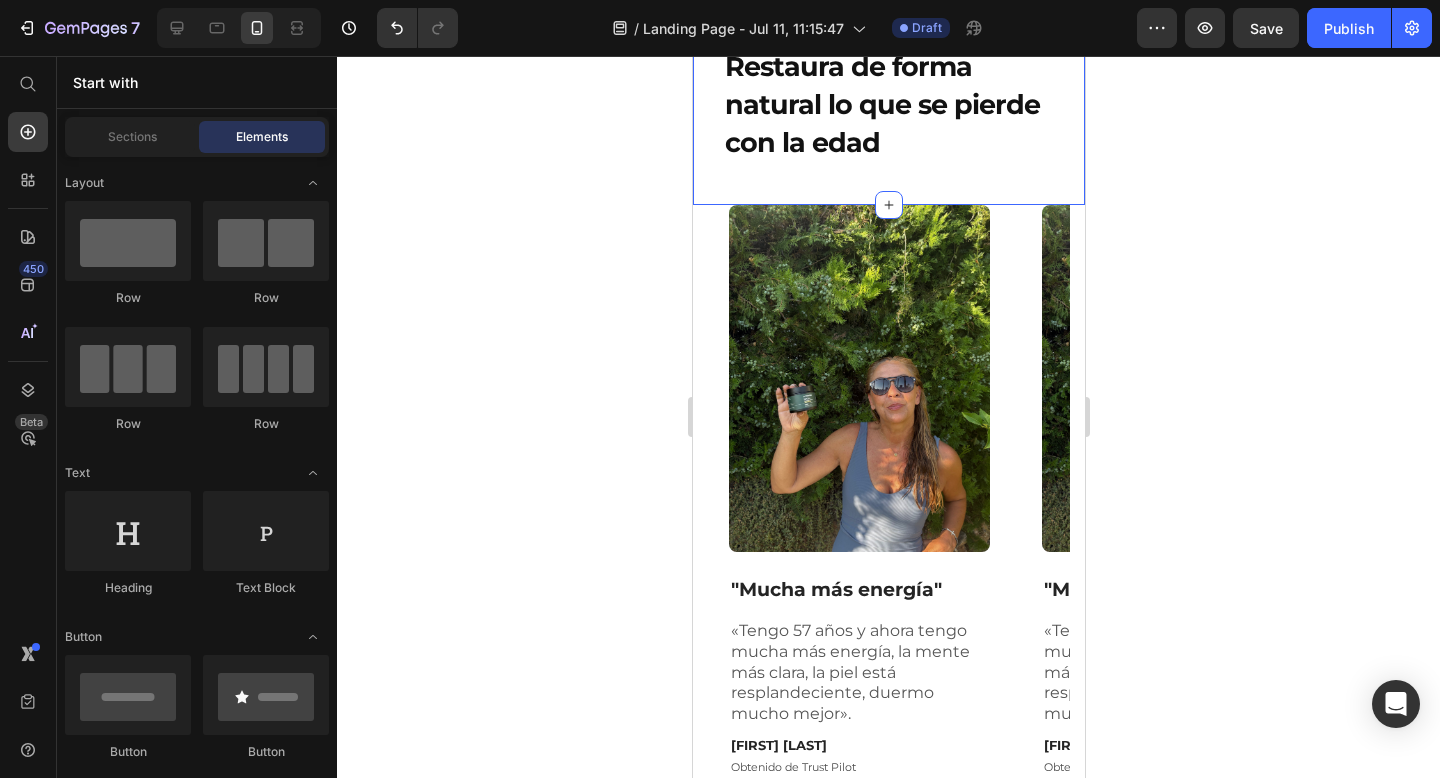 scroll, scrollTop: 2199, scrollLeft: 0, axis: vertical 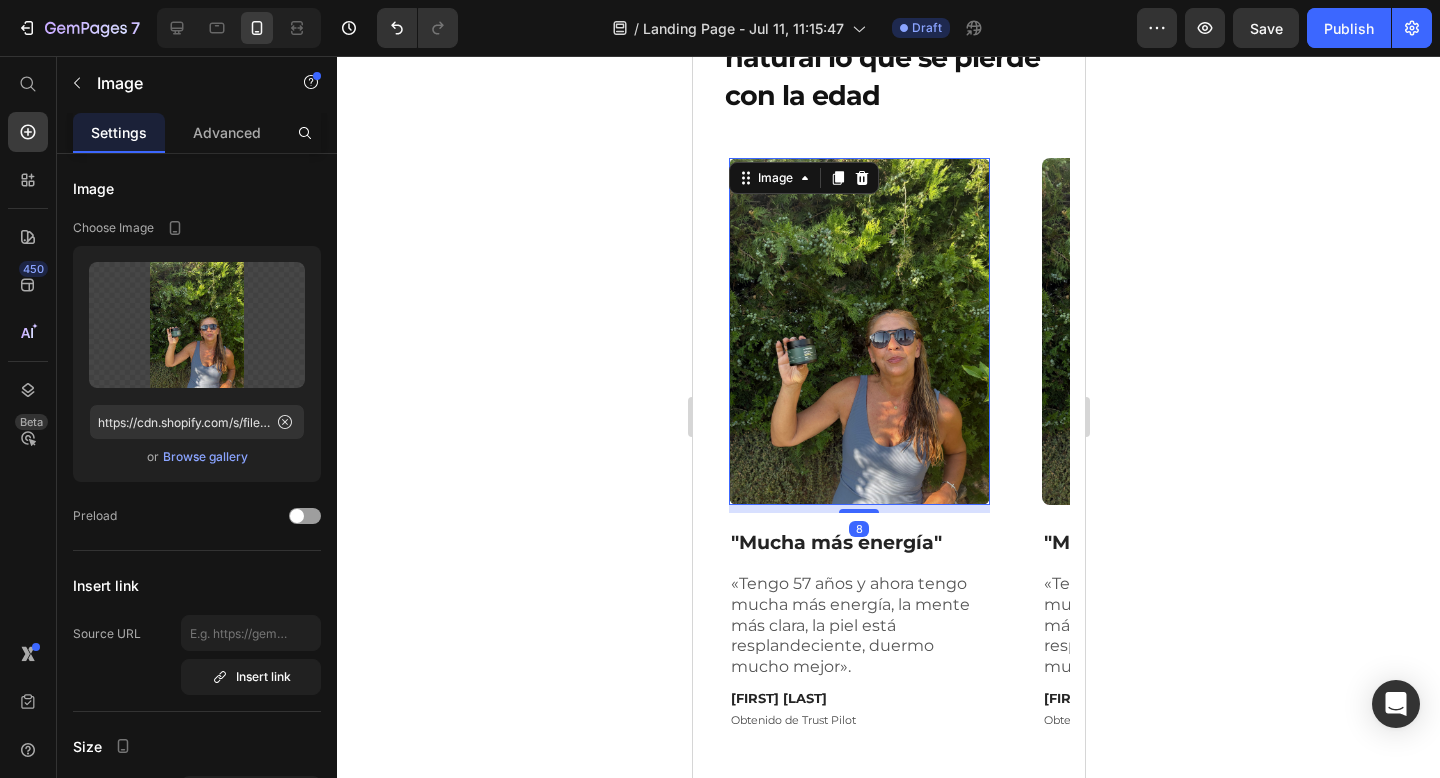 click at bounding box center (858, 332) 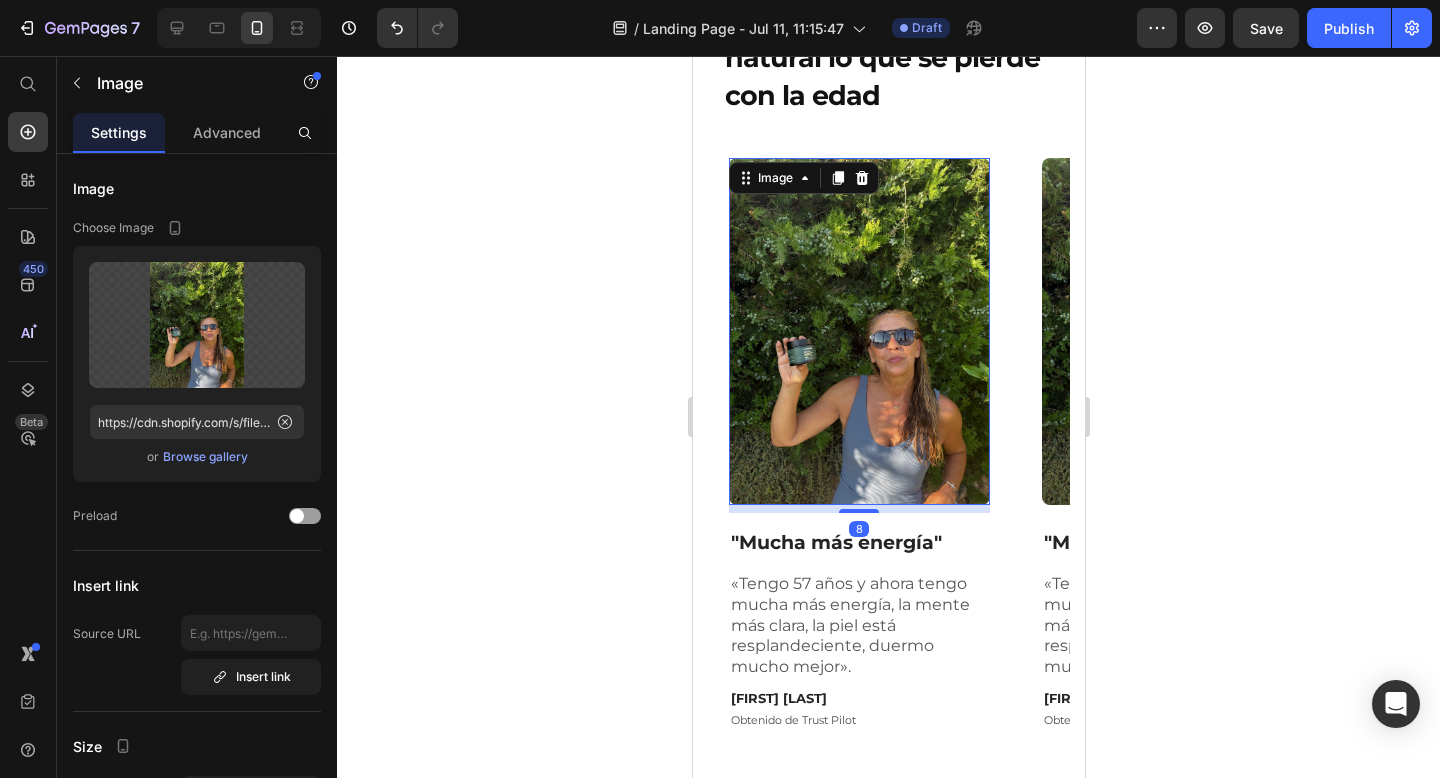 click 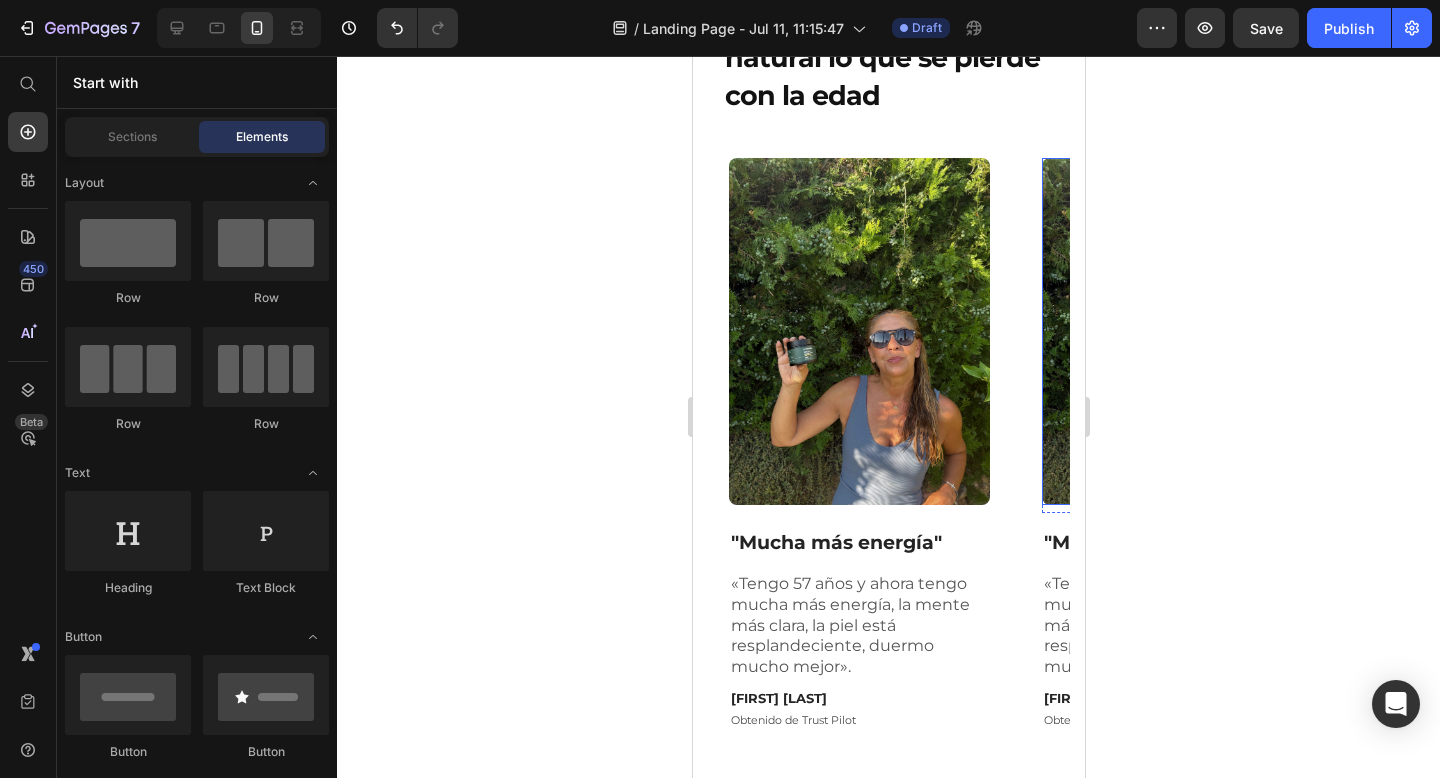 click at bounding box center (1171, 332) 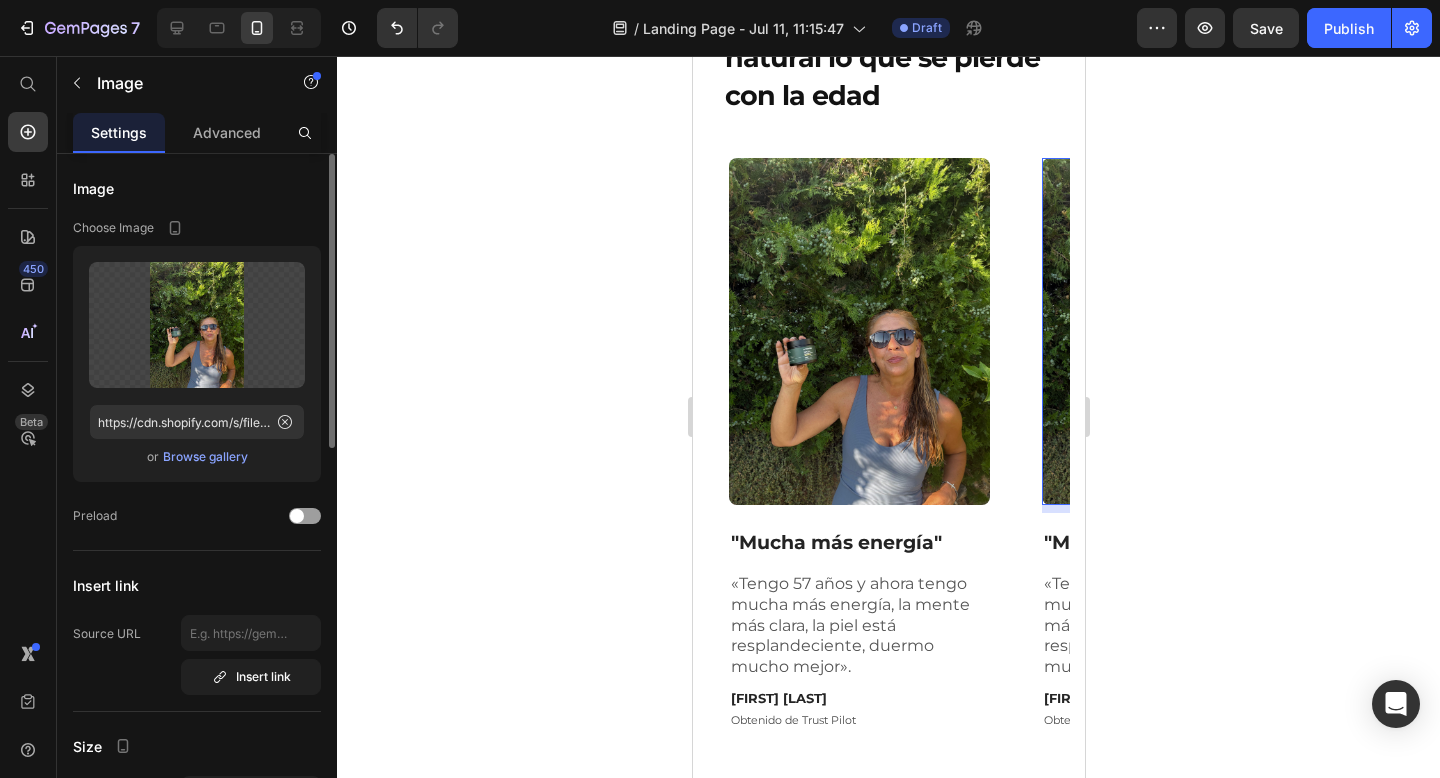 click on "Browse gallery" at bounding box center [205, 457] 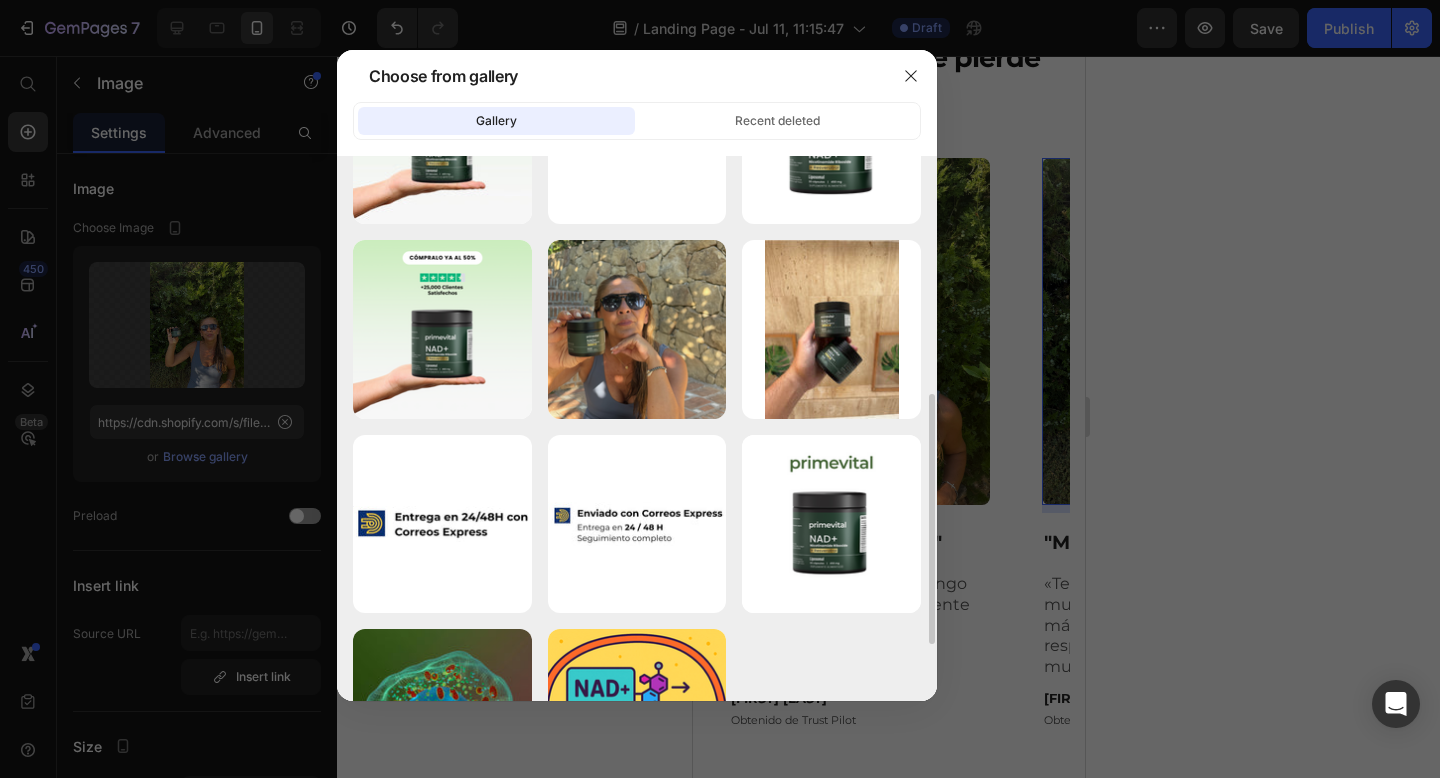 scroll, scrollTop: 515, scrollLeft: 0, axis: vertical 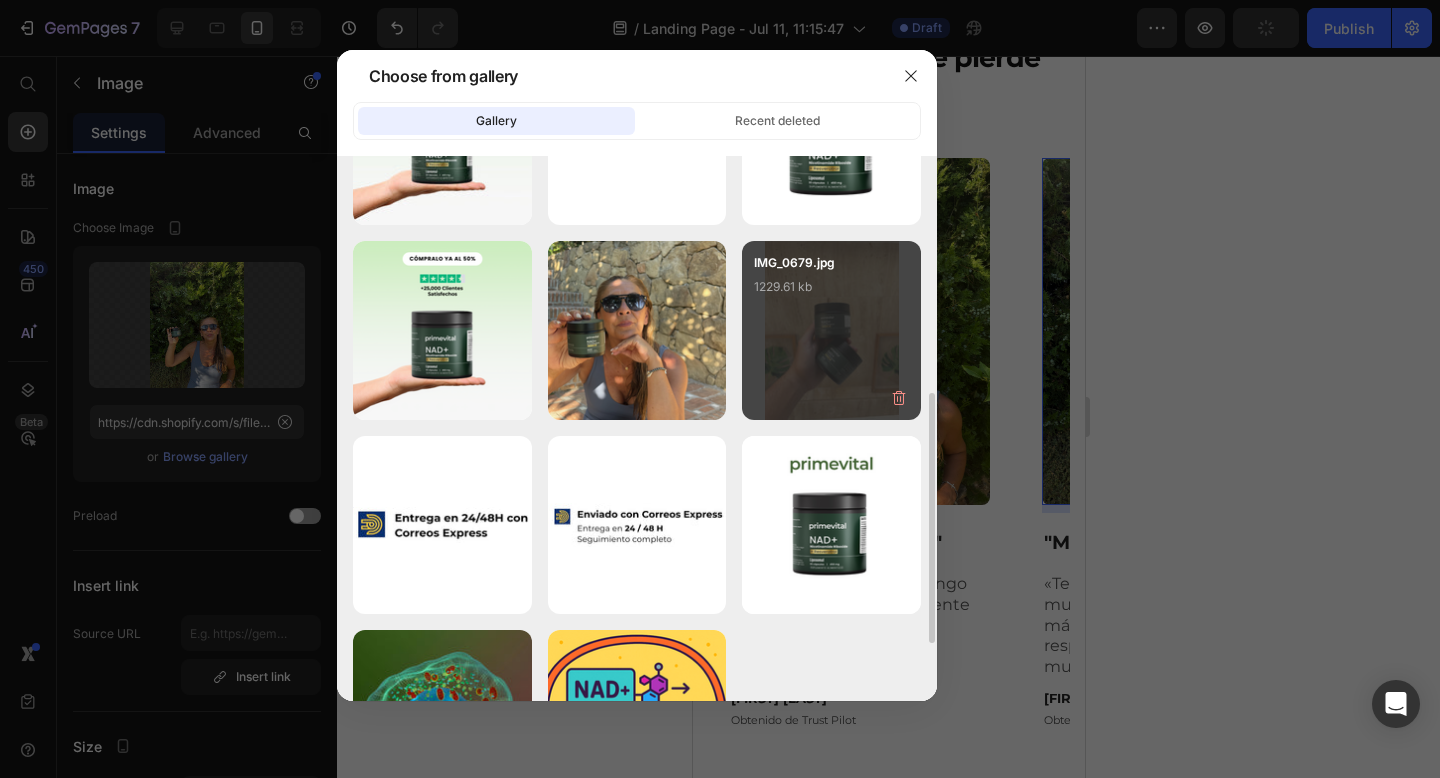 click on "IMG_0679.jpg 1229.61 kb" at bounding box center [831, 330] 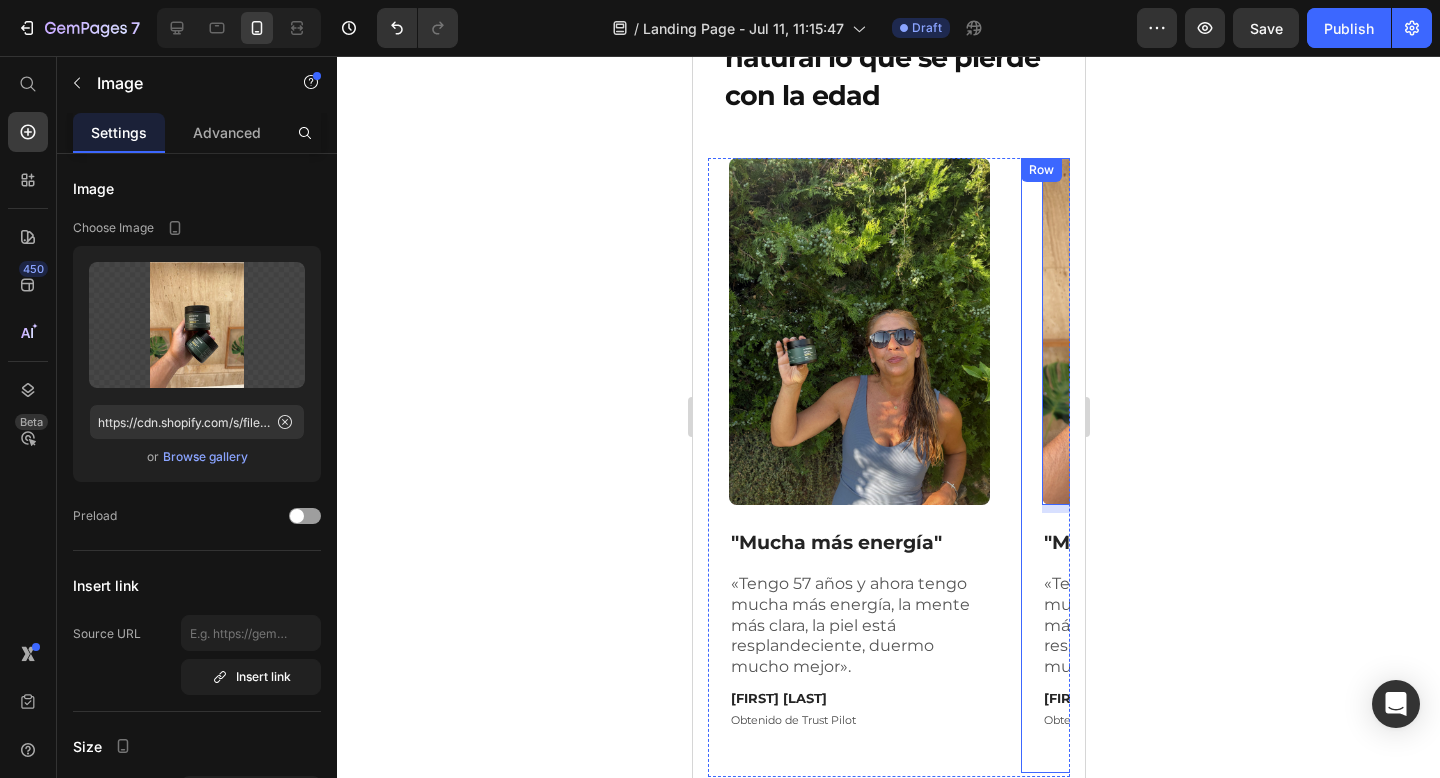 click 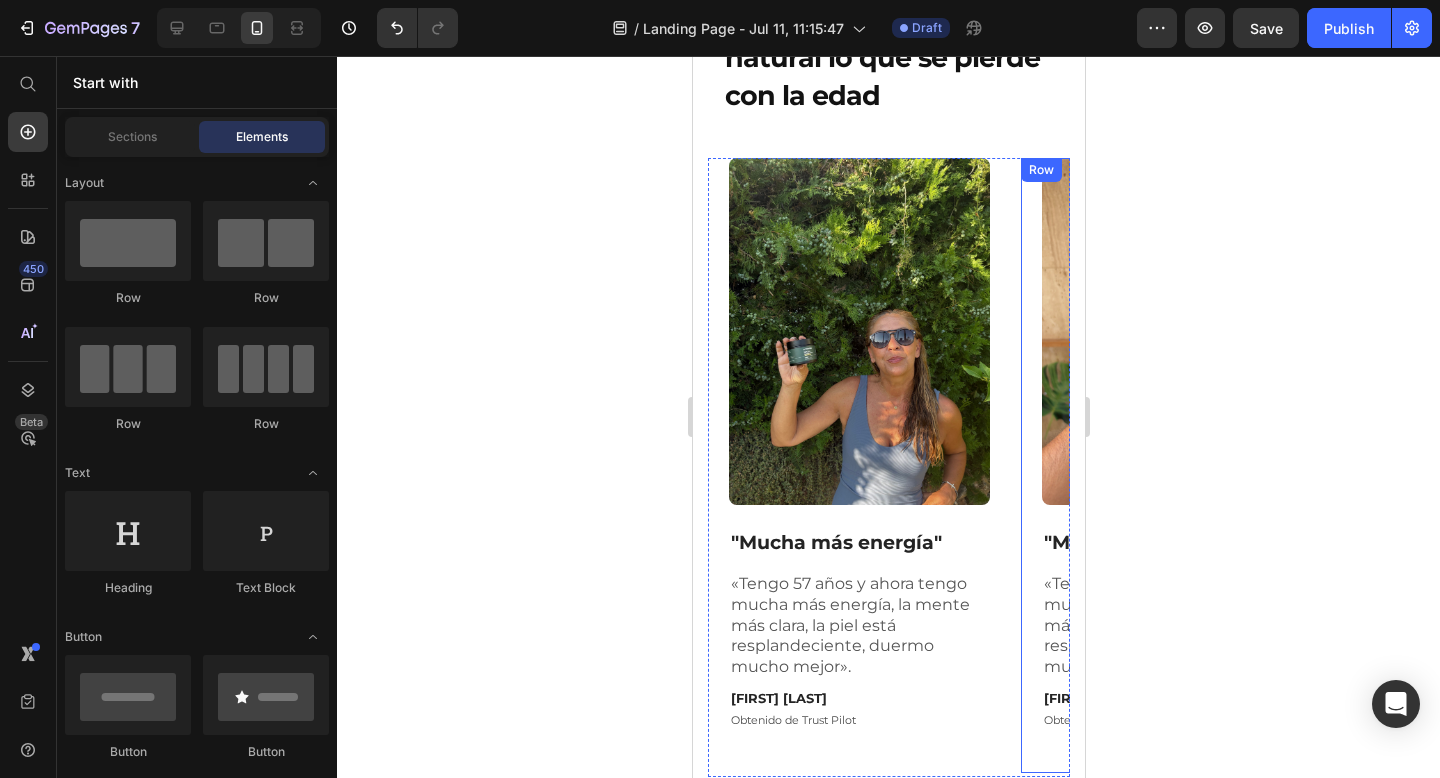 click on "Image Row "Mucha más energía" Text Block «Tengo 57 años y ahora tengo mucha más energía, la mente más clara, la piel está resplandeciente, duermo mucho mejor». Text Block Ana Gómez Text Block Obtenido de Trust Pilot Text Block Row" at bounding box center (1171, 465) 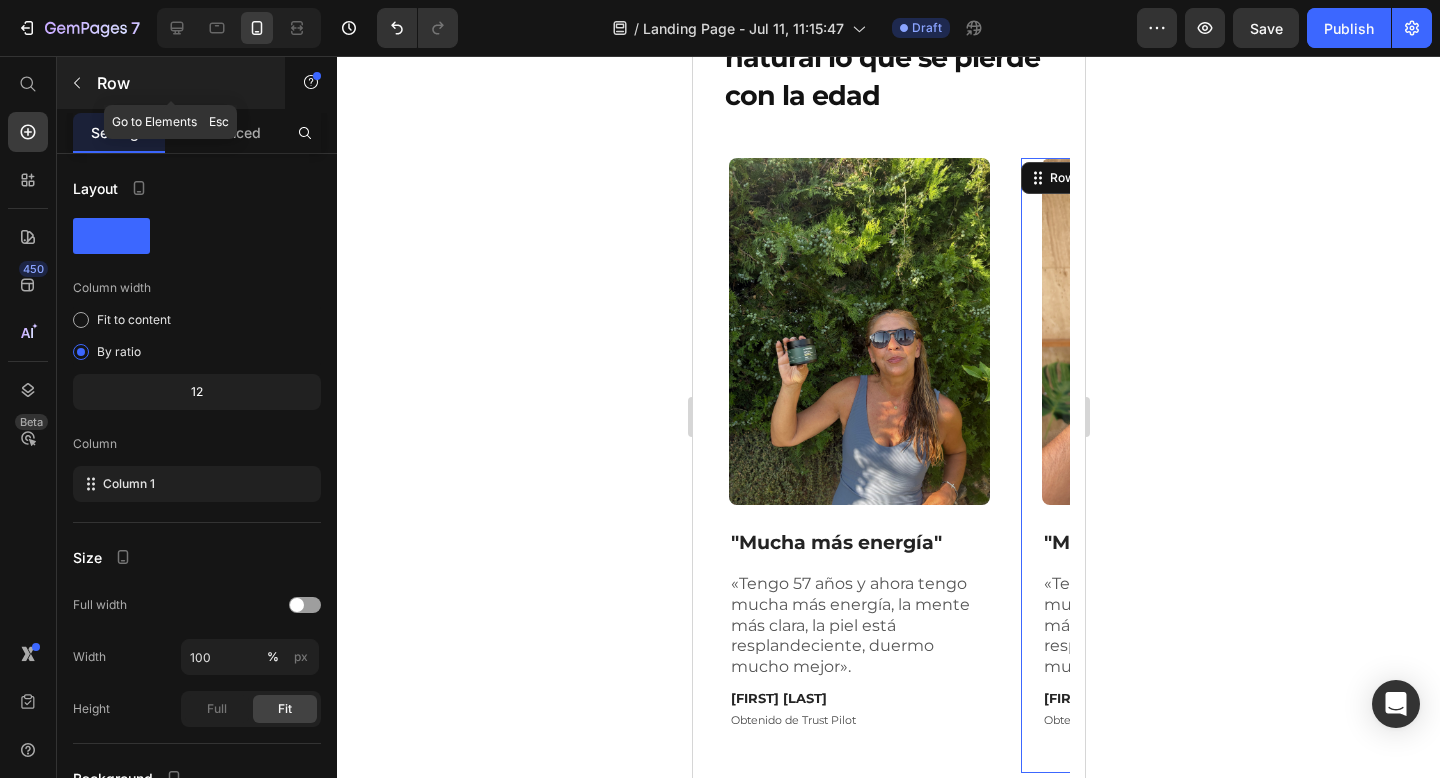 click 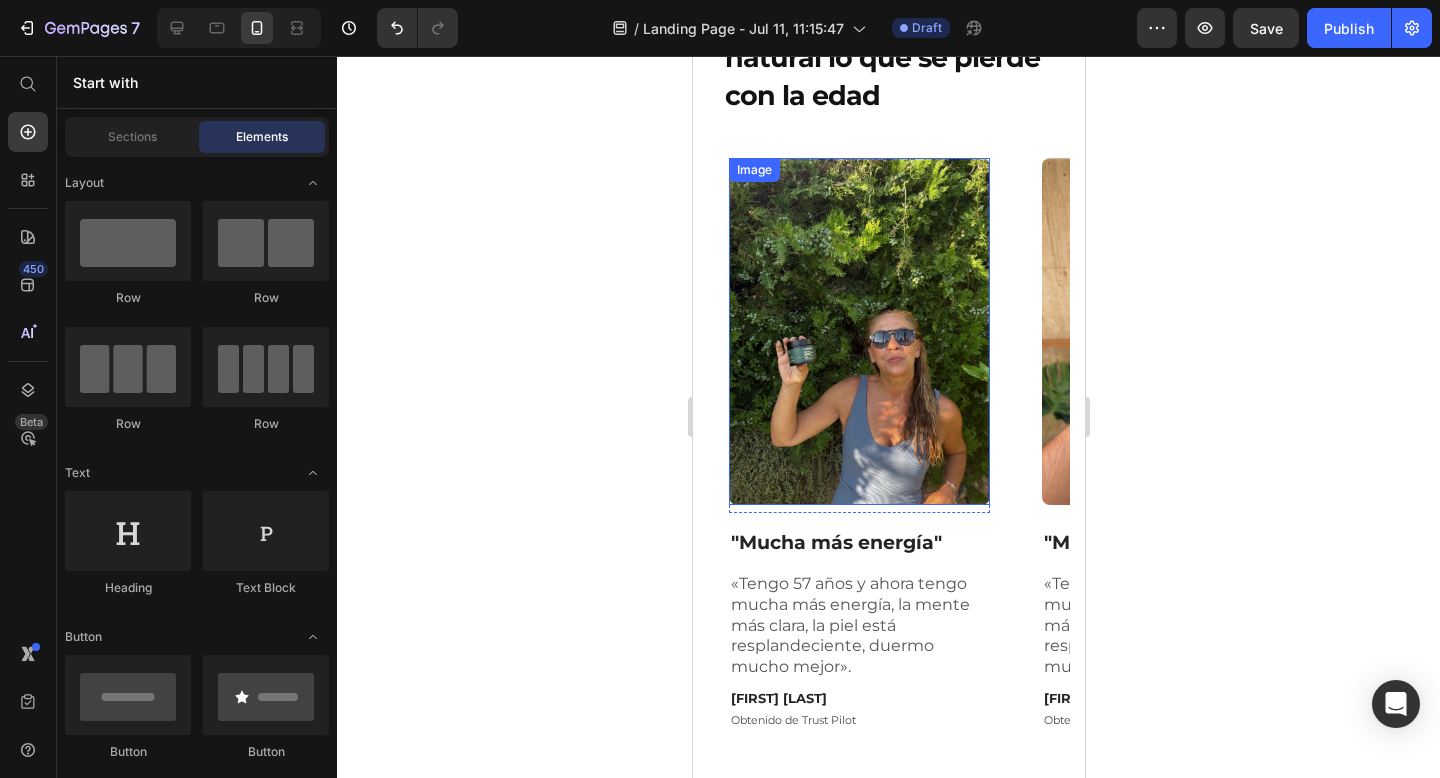 click at bounding box center (858, 332) 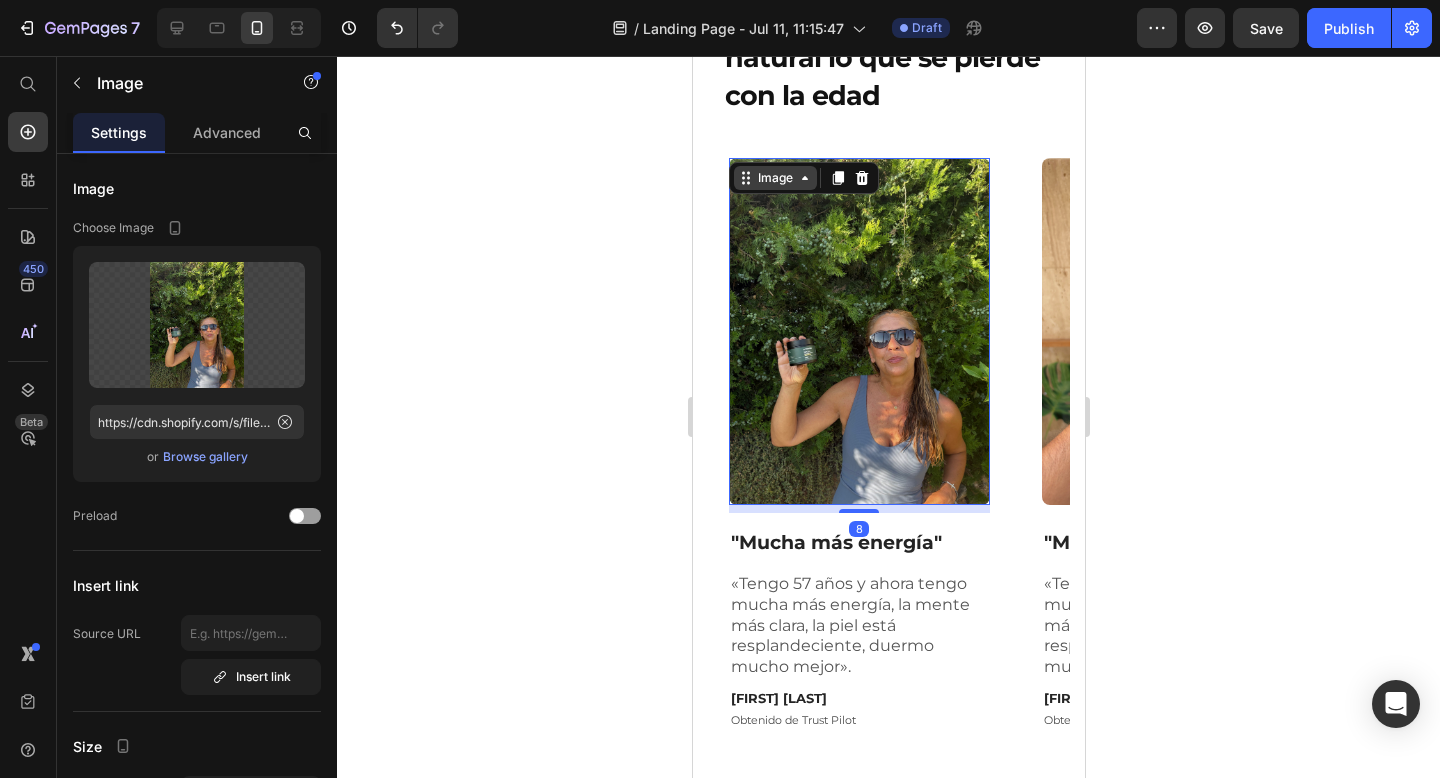 click on "Image" at bounding box center [774, 178] 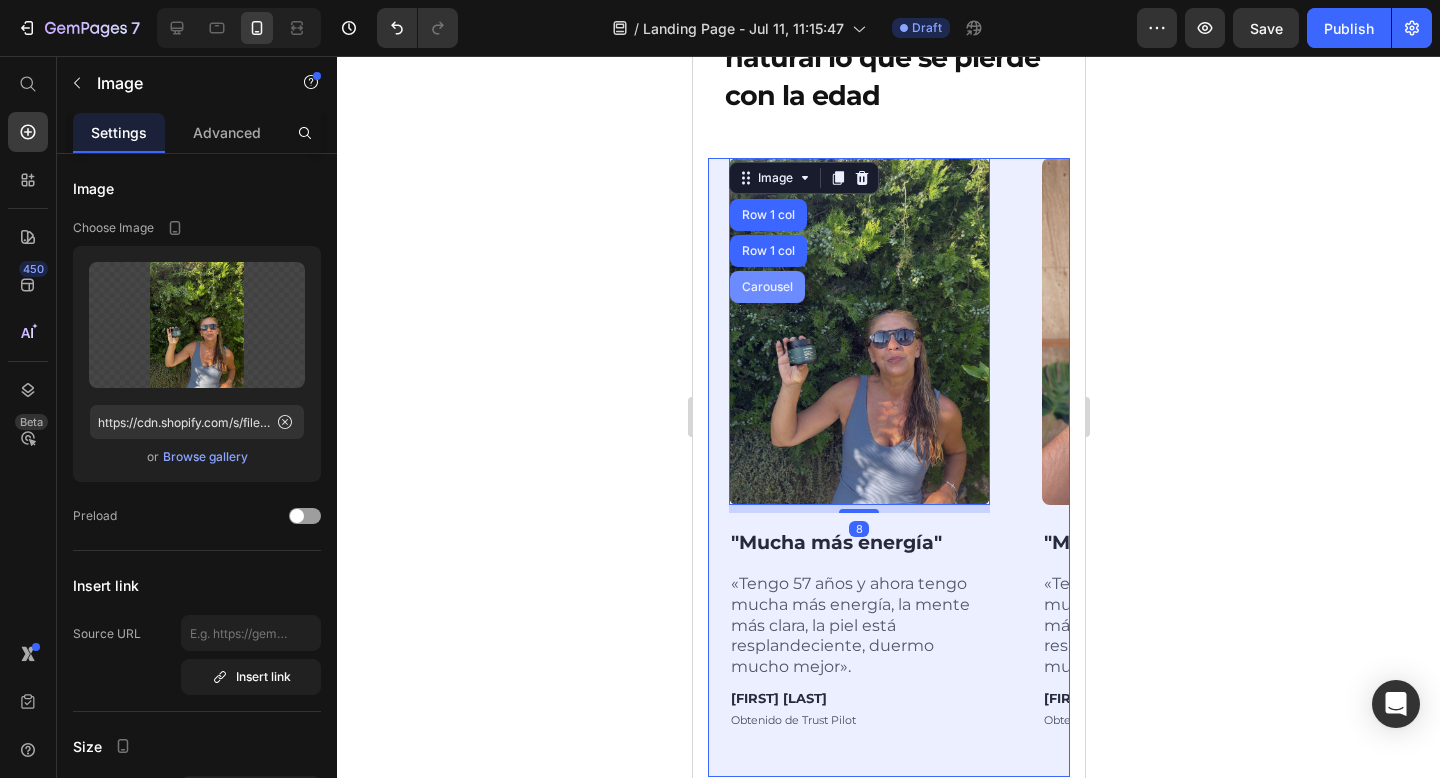 click on "Carousel" at bounding box center [766, 287] 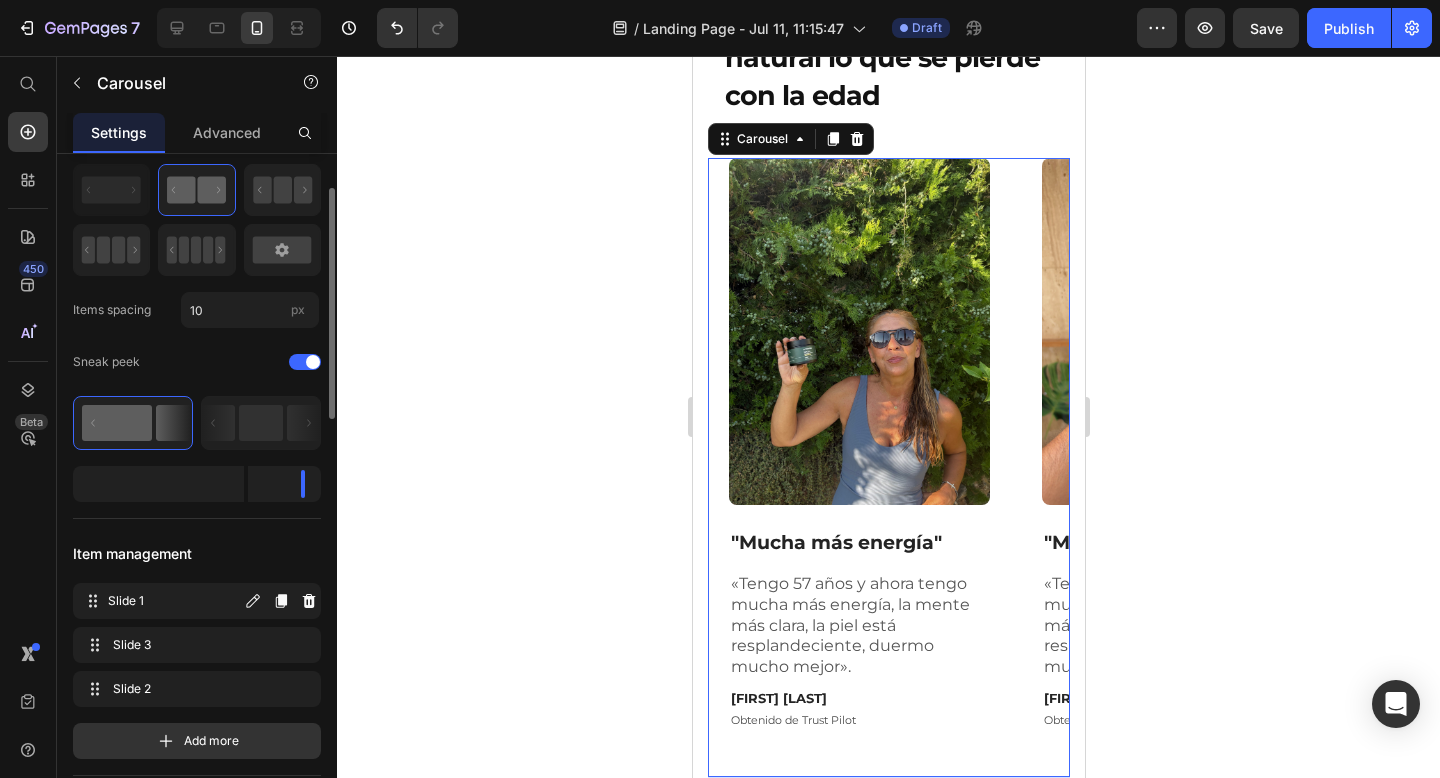 scroll, scrollTop: 144, scrollLeft: 0, axis: vertical 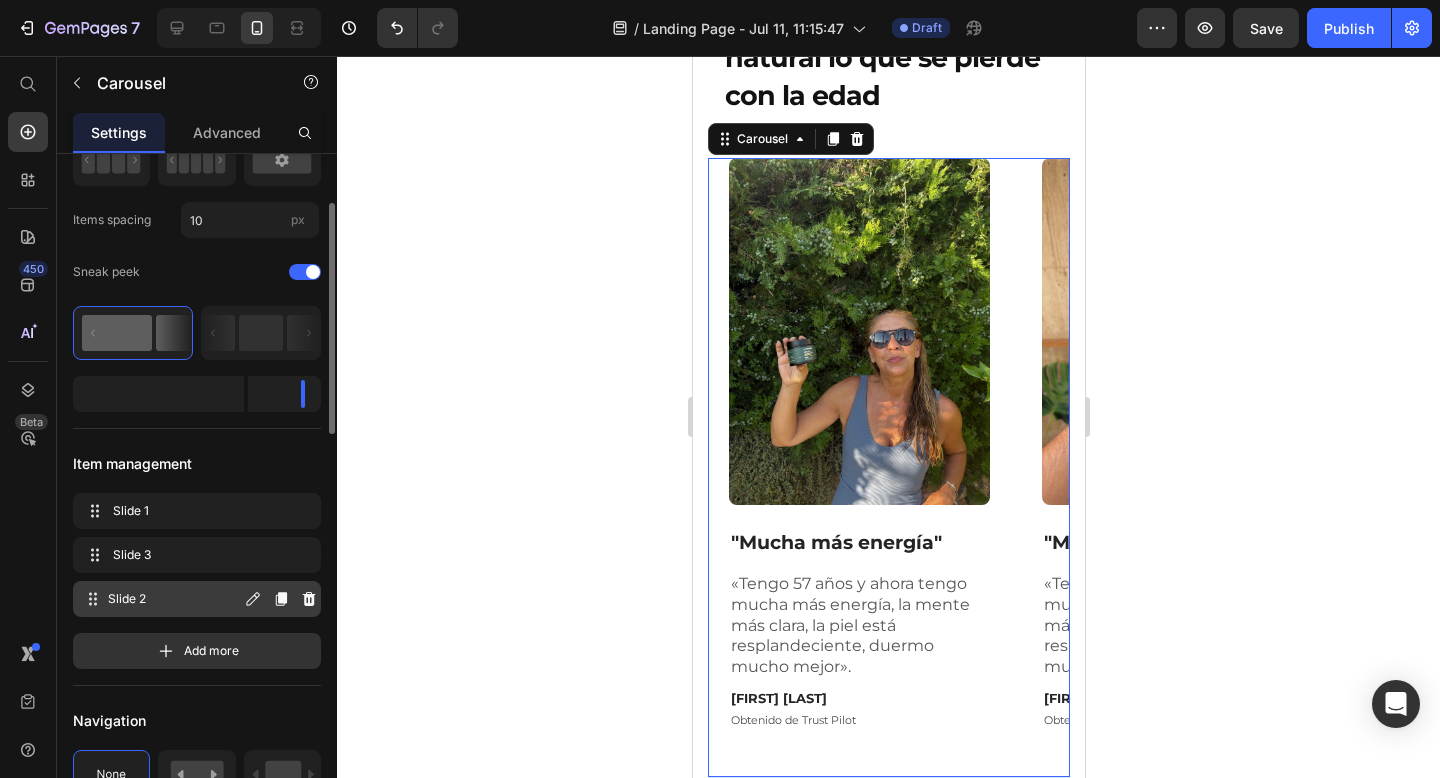 click on "Slide 2" at bounding box center (174, 599) 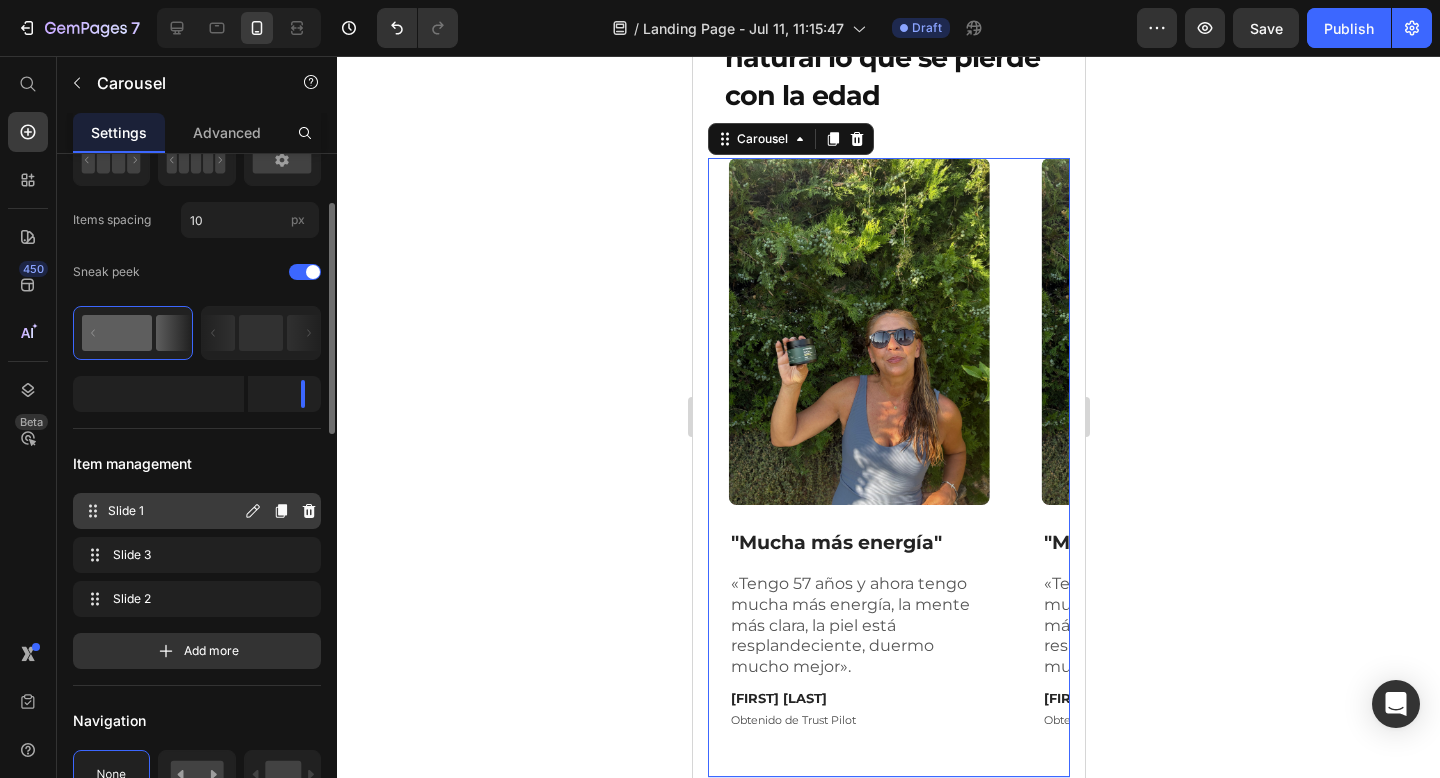 click on "Slide 1" at bounding box center [174, 511] 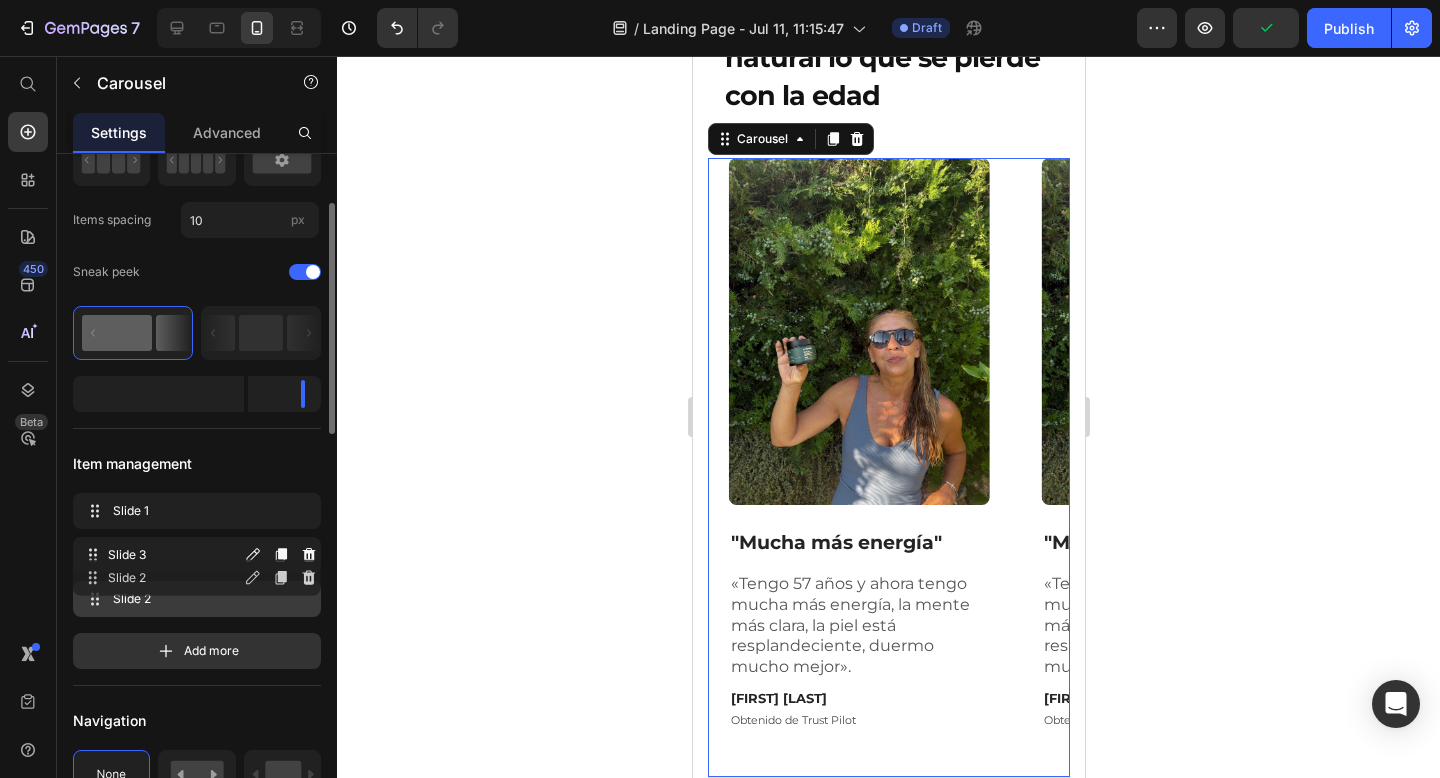 type 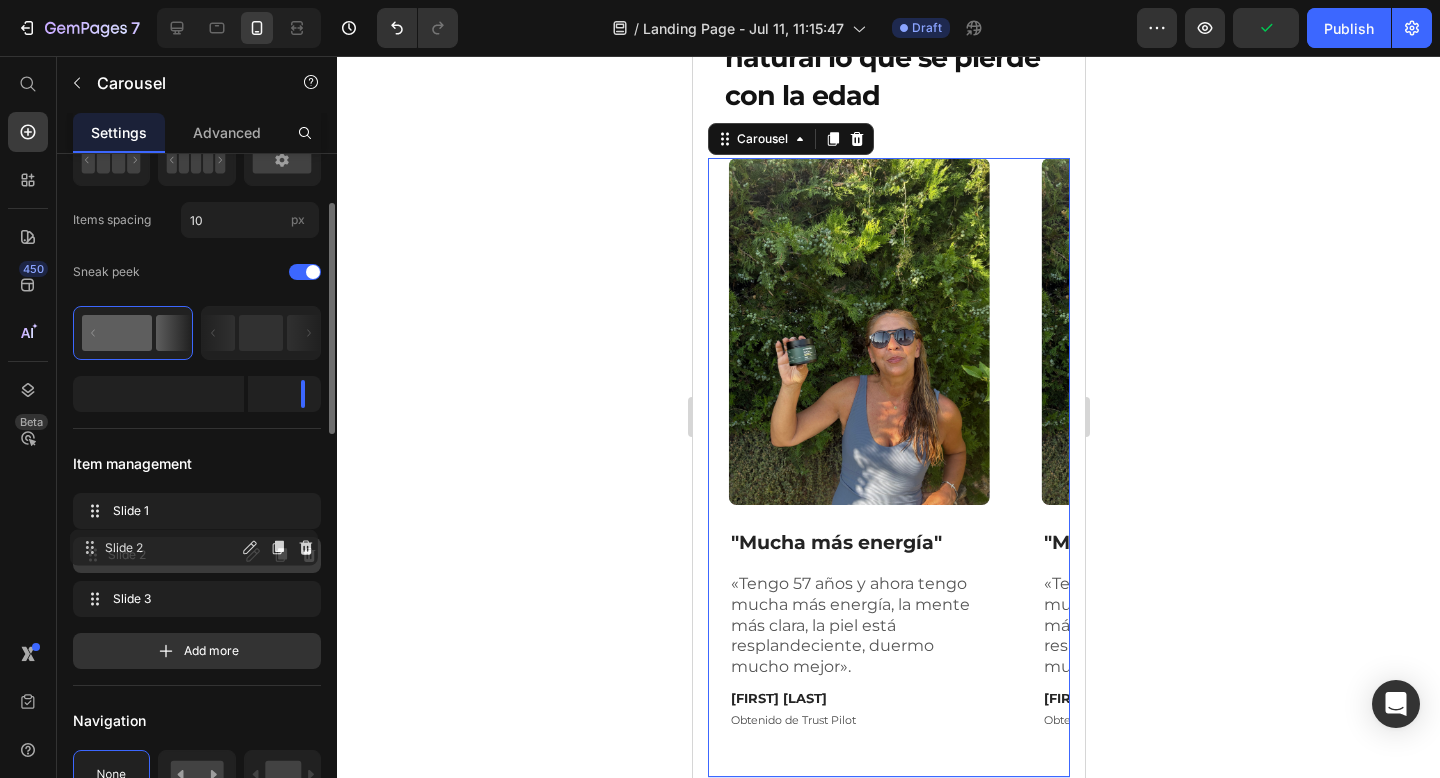 drag, startPoint x: 168, startPoint y: 593, endPoint x: 165, endPoint y: 540, distance: 53.08484 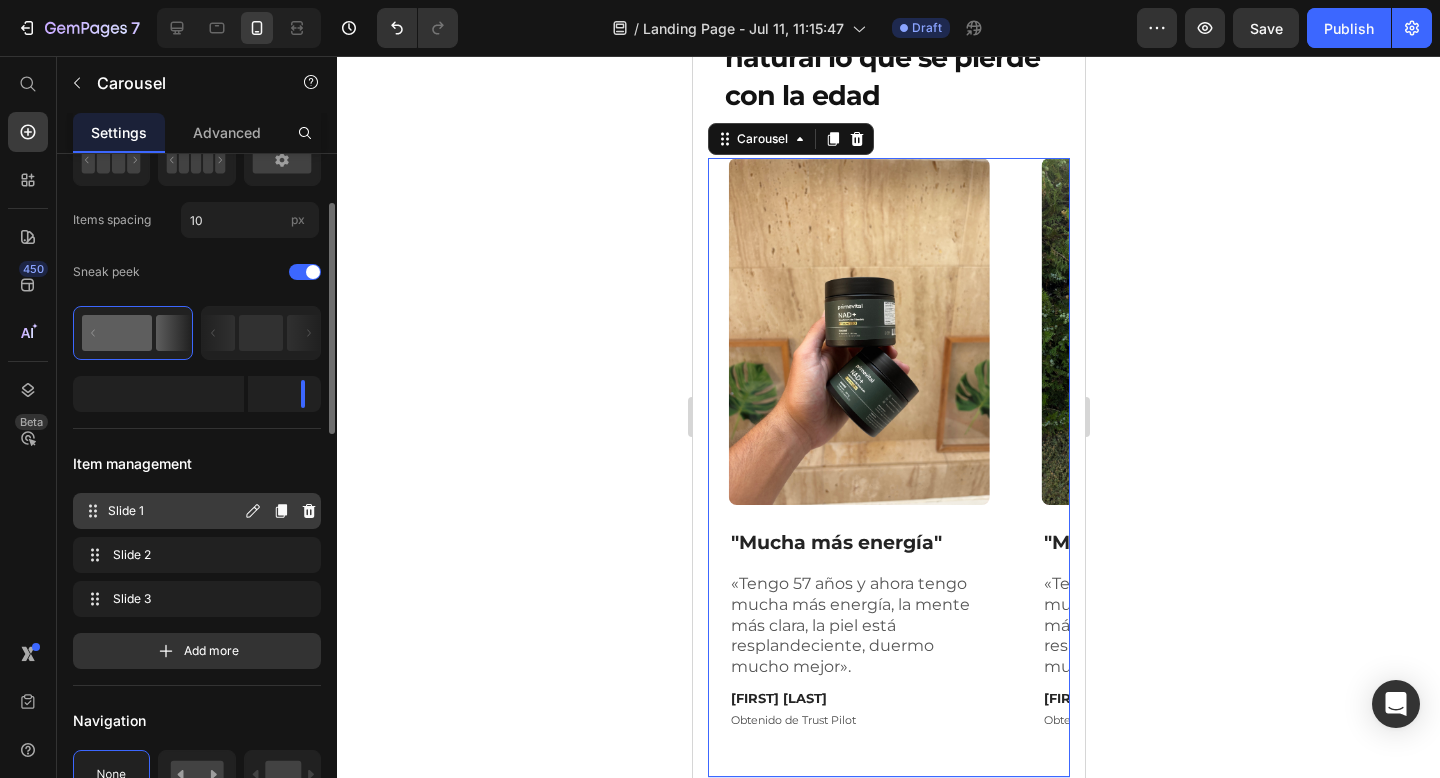 click on "Slide 1" at bounding box center [174, 511] 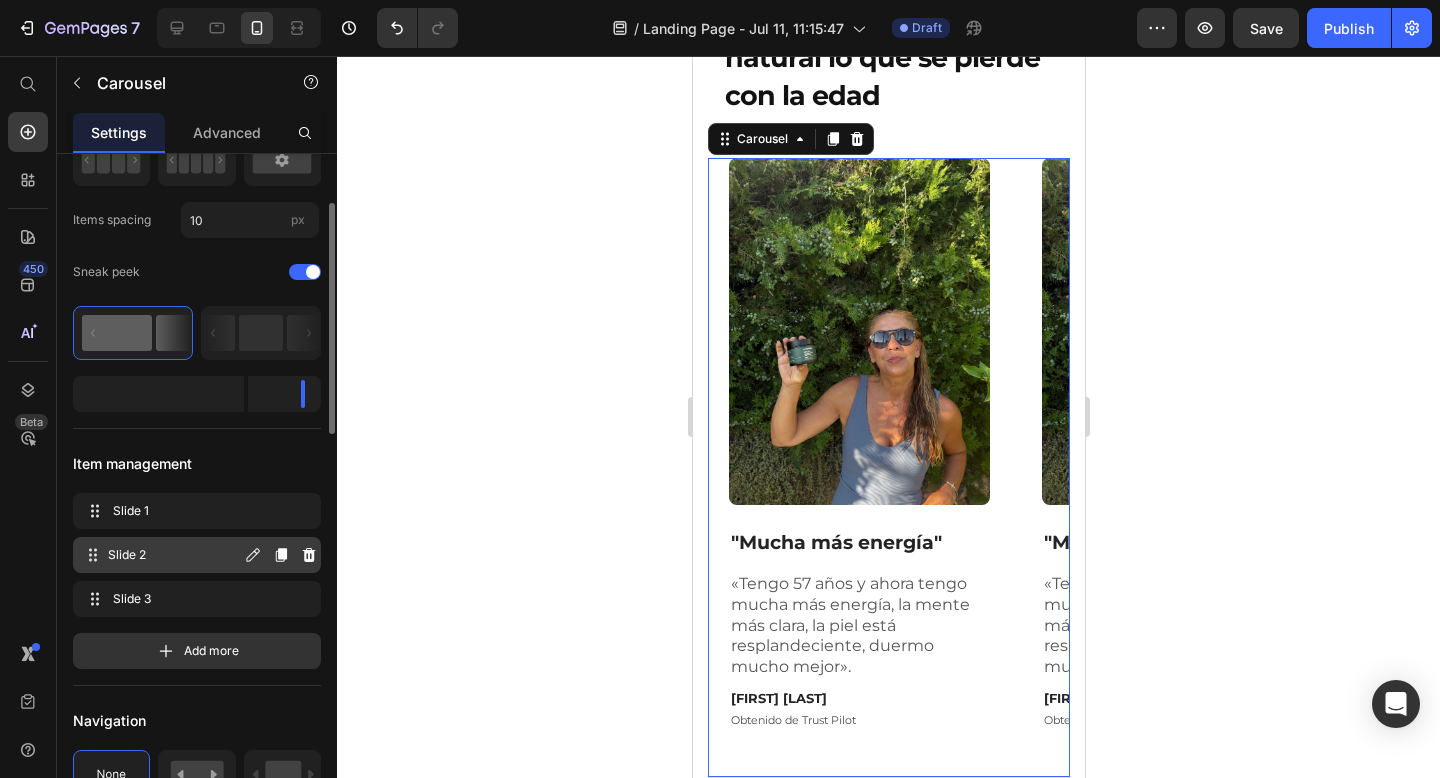 click on "Slide 2" at bounding box center [174, 555] 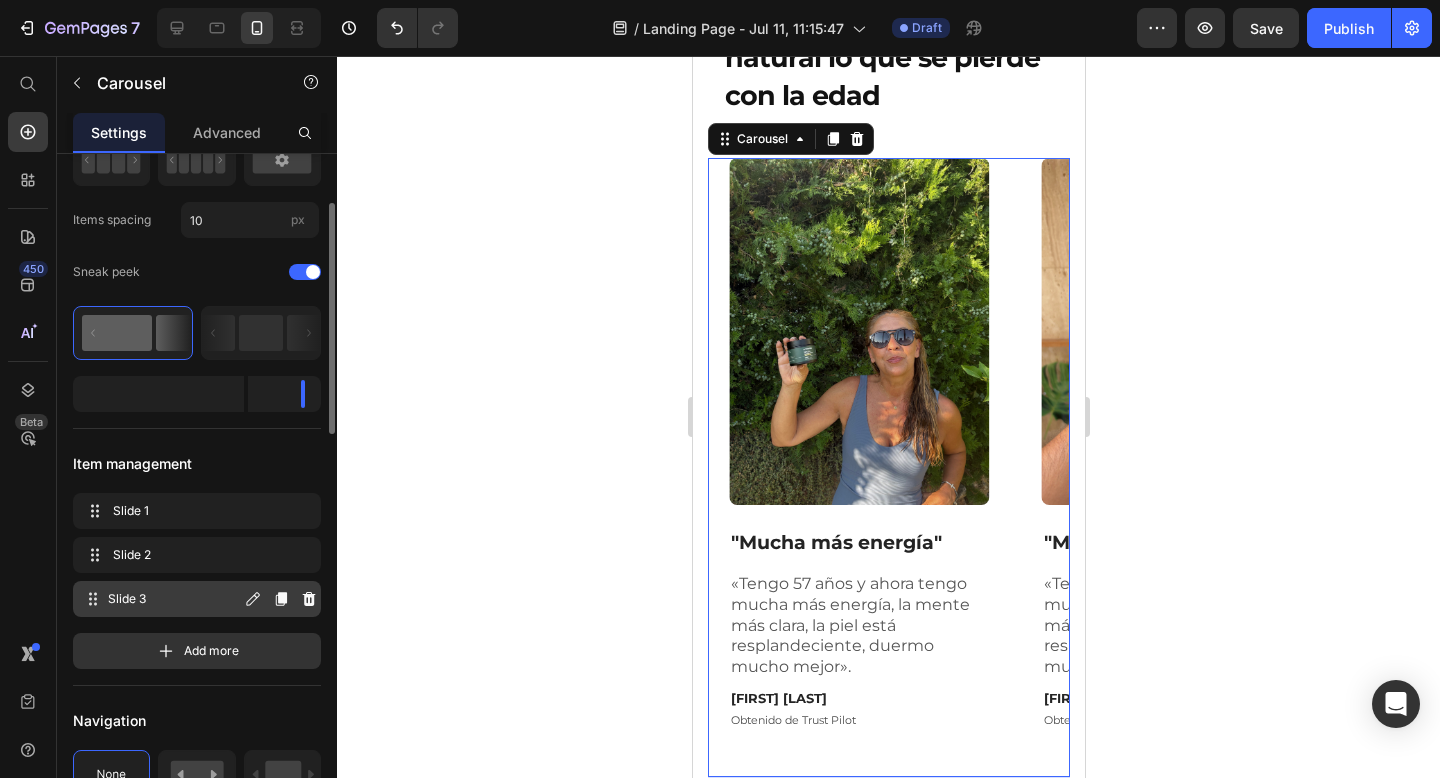 click on "Slide 3" at bounding box center [174, 599] 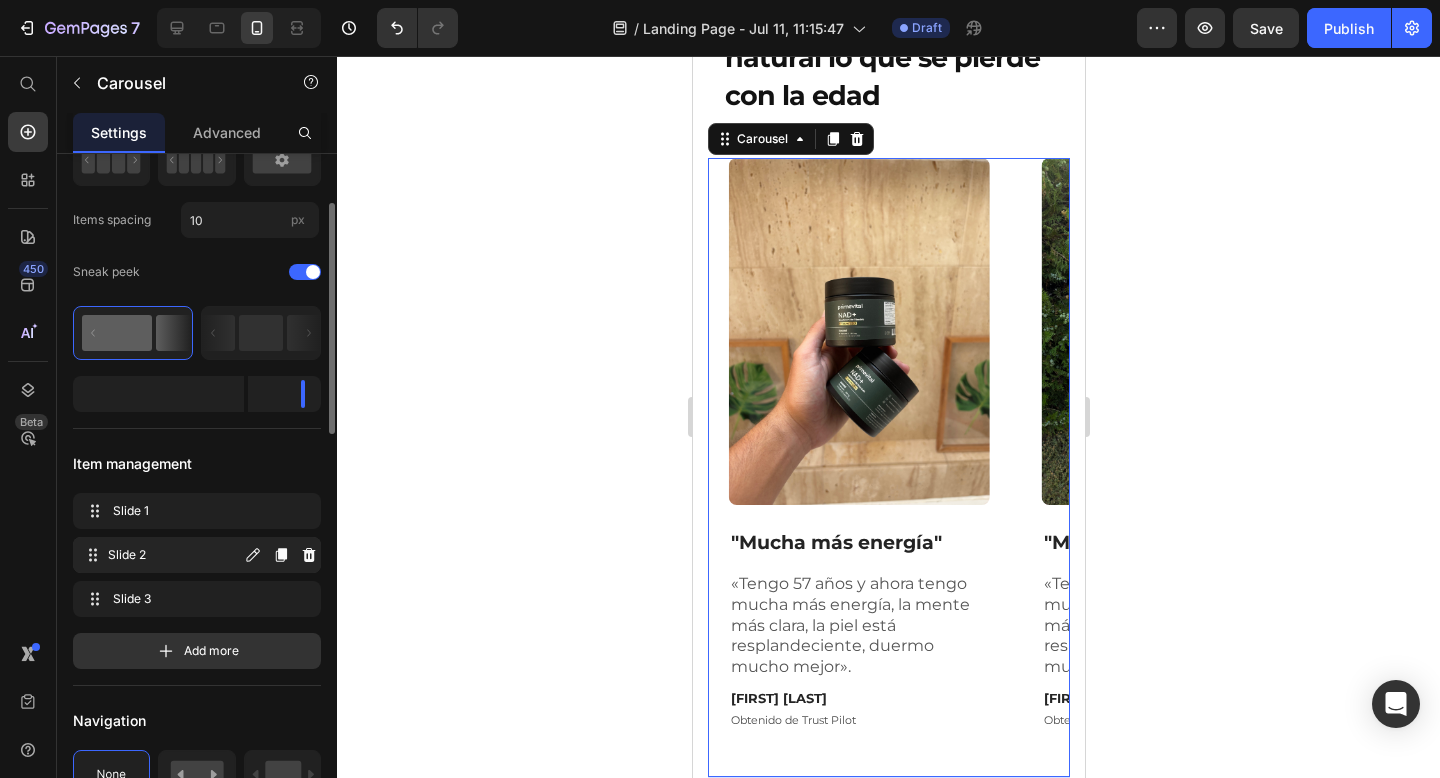 click on "Slide 2" at bounding box center (174, 555) 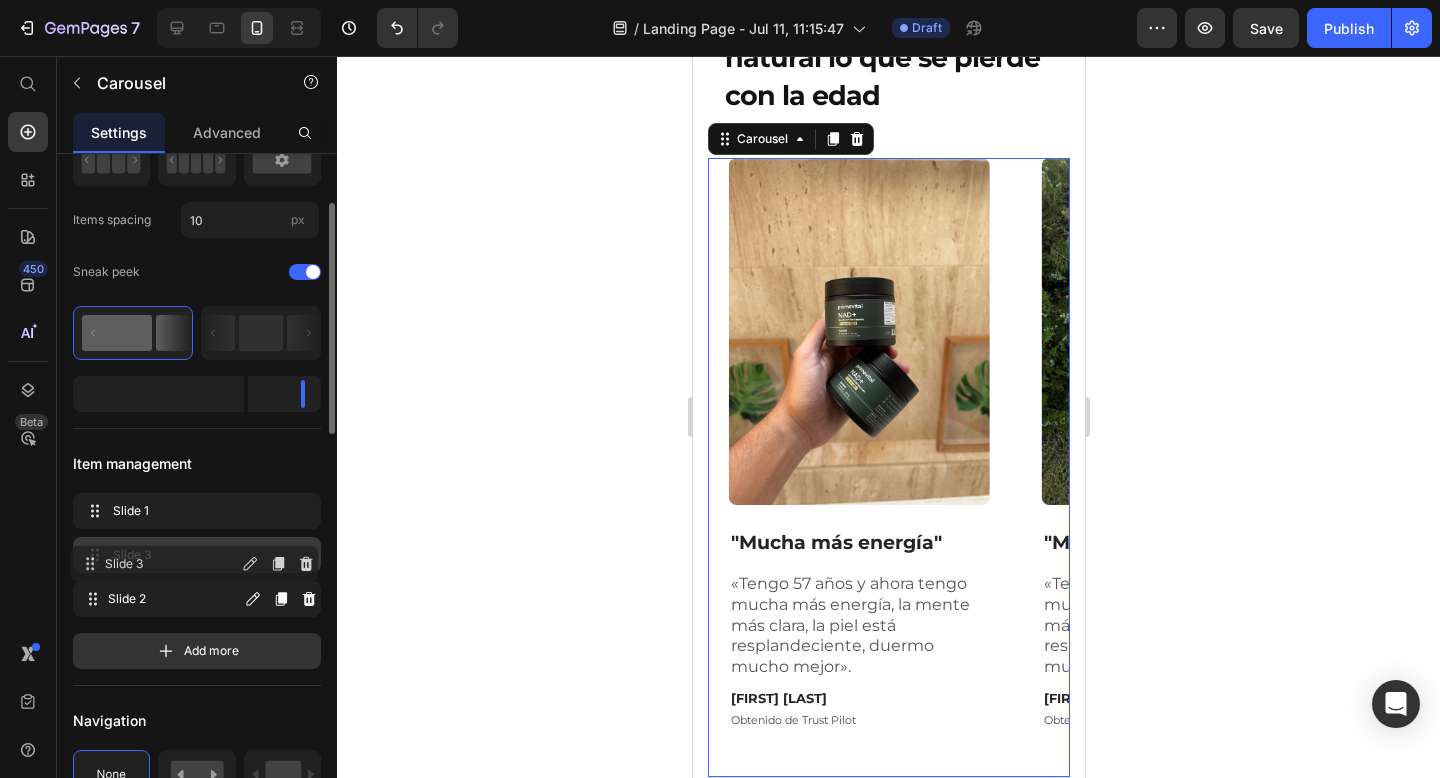 drag, startPoint x: 185, startPoint y: 599, endPoint x: 181, endPoint y: 560, distance: 39.20459 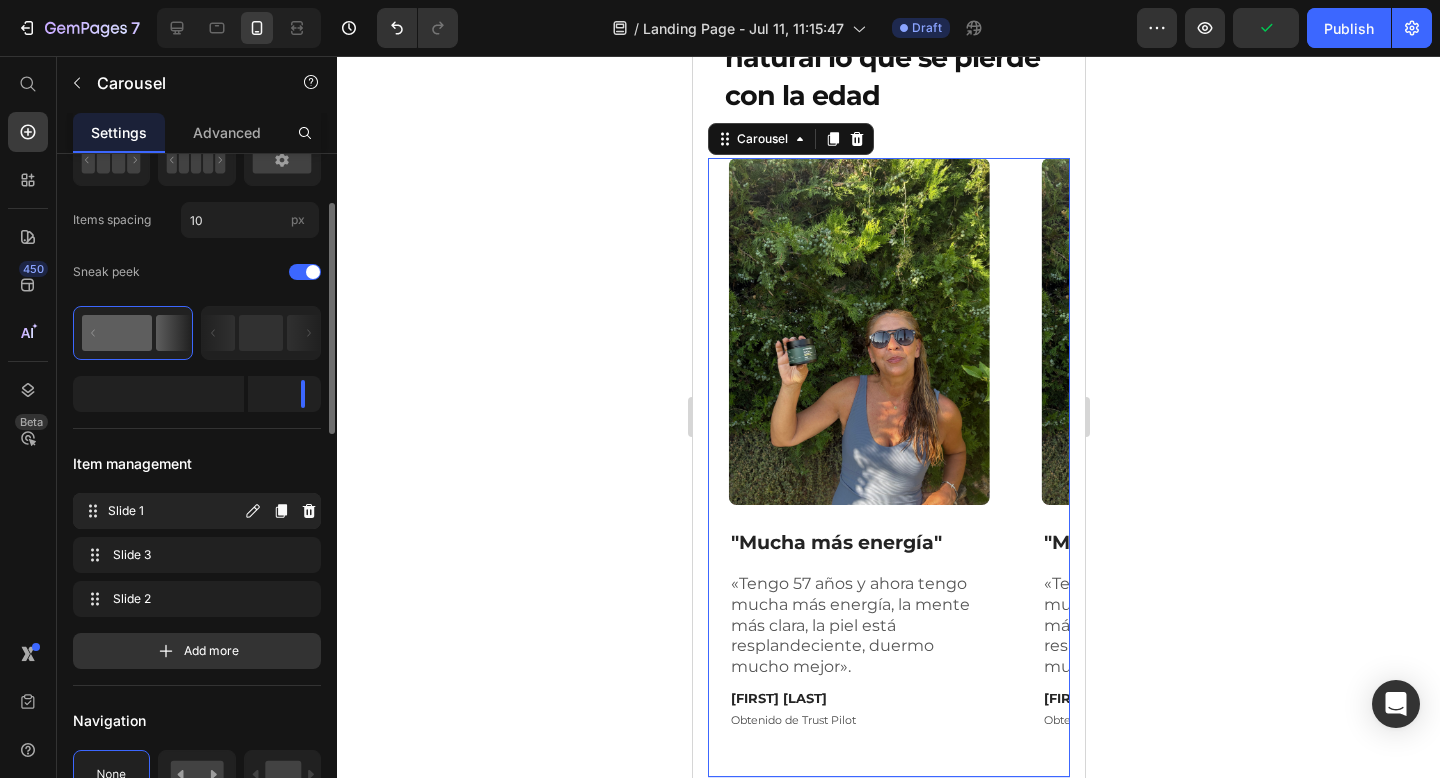 click on "Slide 1 Slide 1" at bounding box center [161, 511] 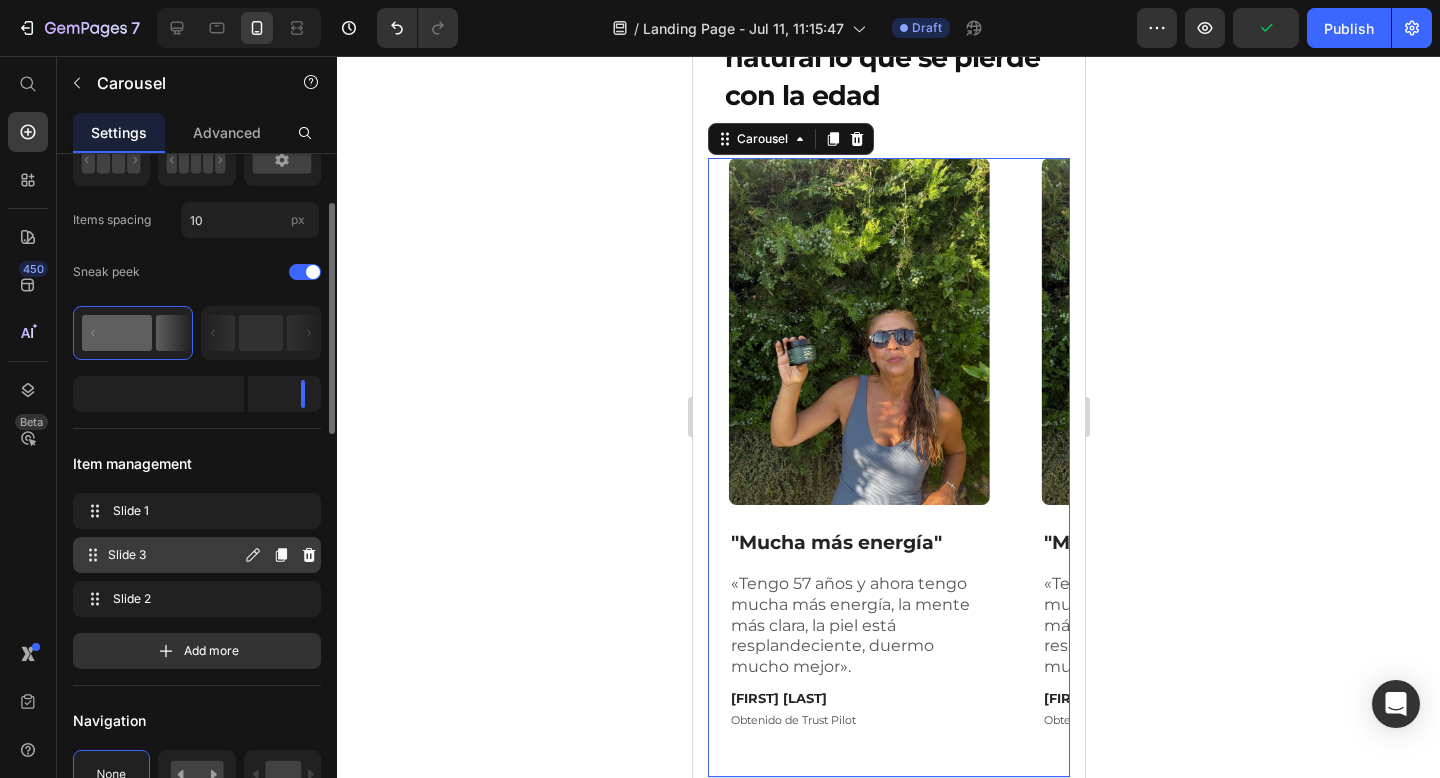 click on "Slide 3" at bounding box center [174, 555] 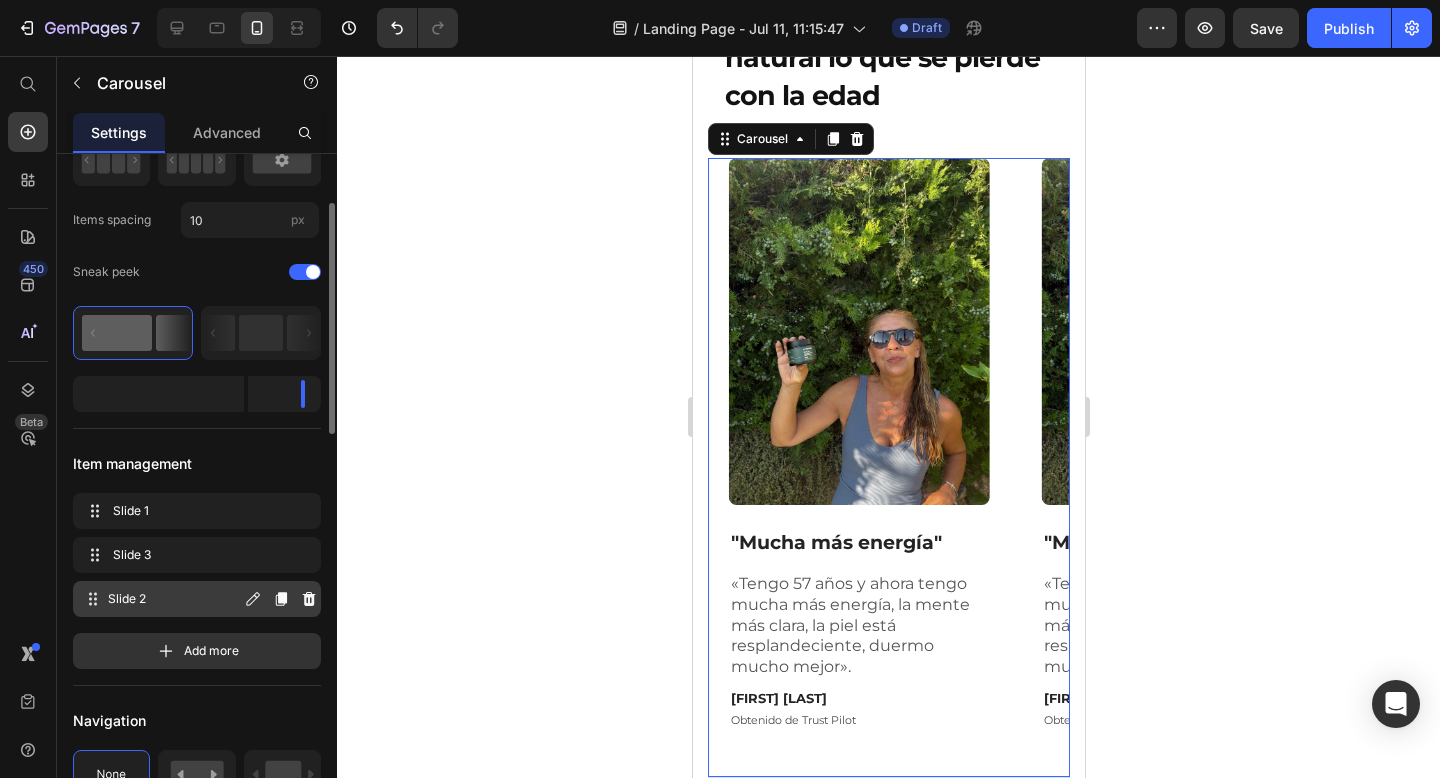 click on "Slide 2" at bounding box center [174, 599] 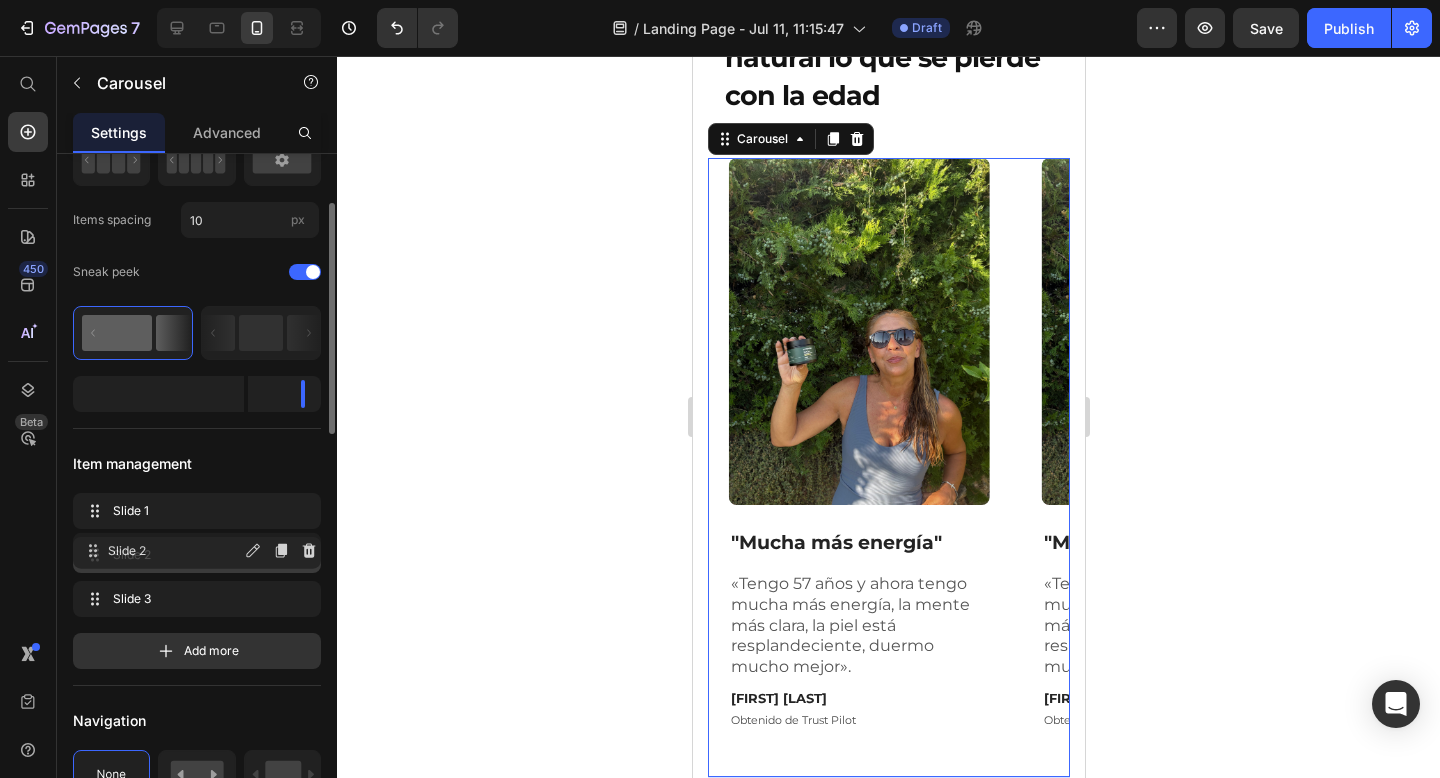 drag, startPoint x: 158, startPoint y: 599, endPoint x: 158, endPoint y: 549, distance: 50 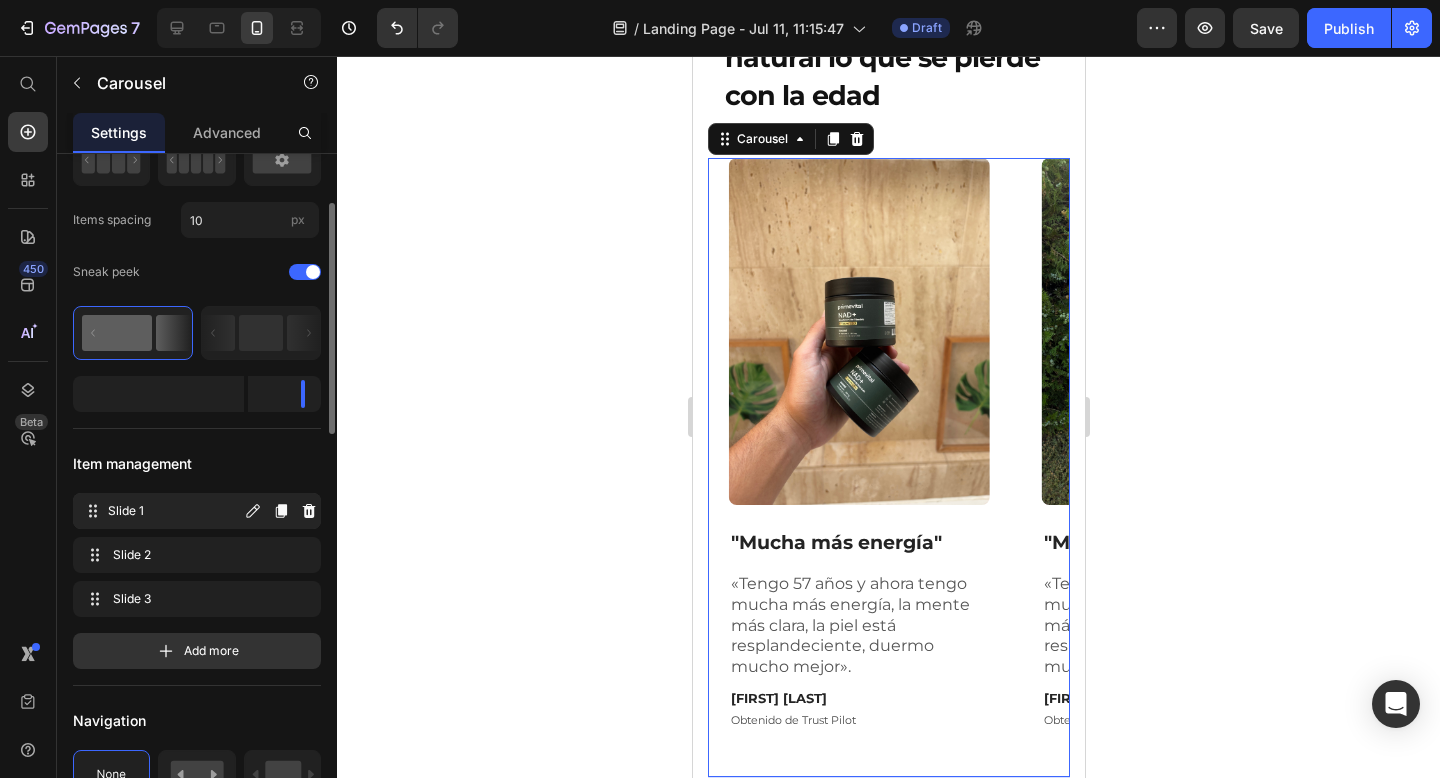 click on "Slide 1" at bounding box center (174, 511) 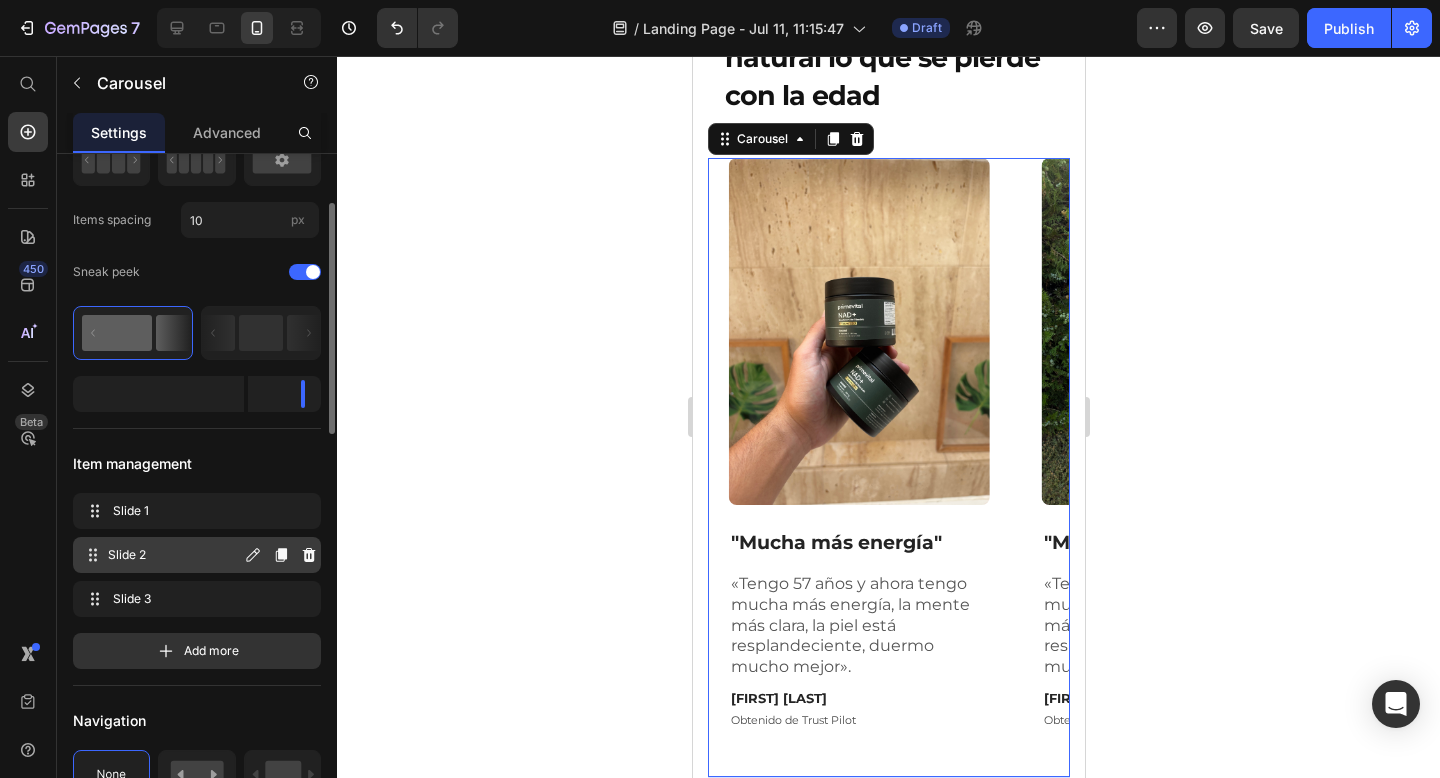 click on "Slide 2" at bounding box center [174, 555] 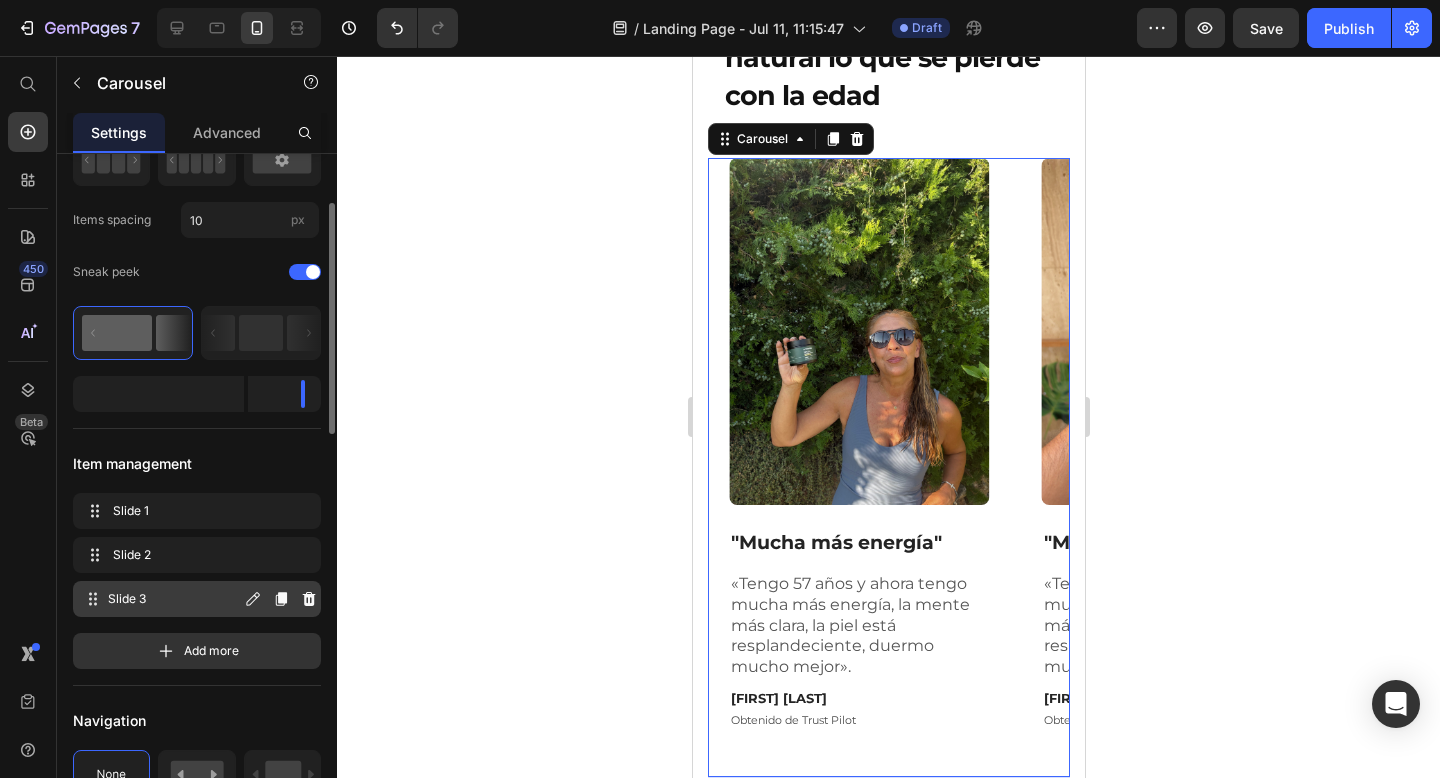 click on "Slide 3" at bounding box center (174, 599) 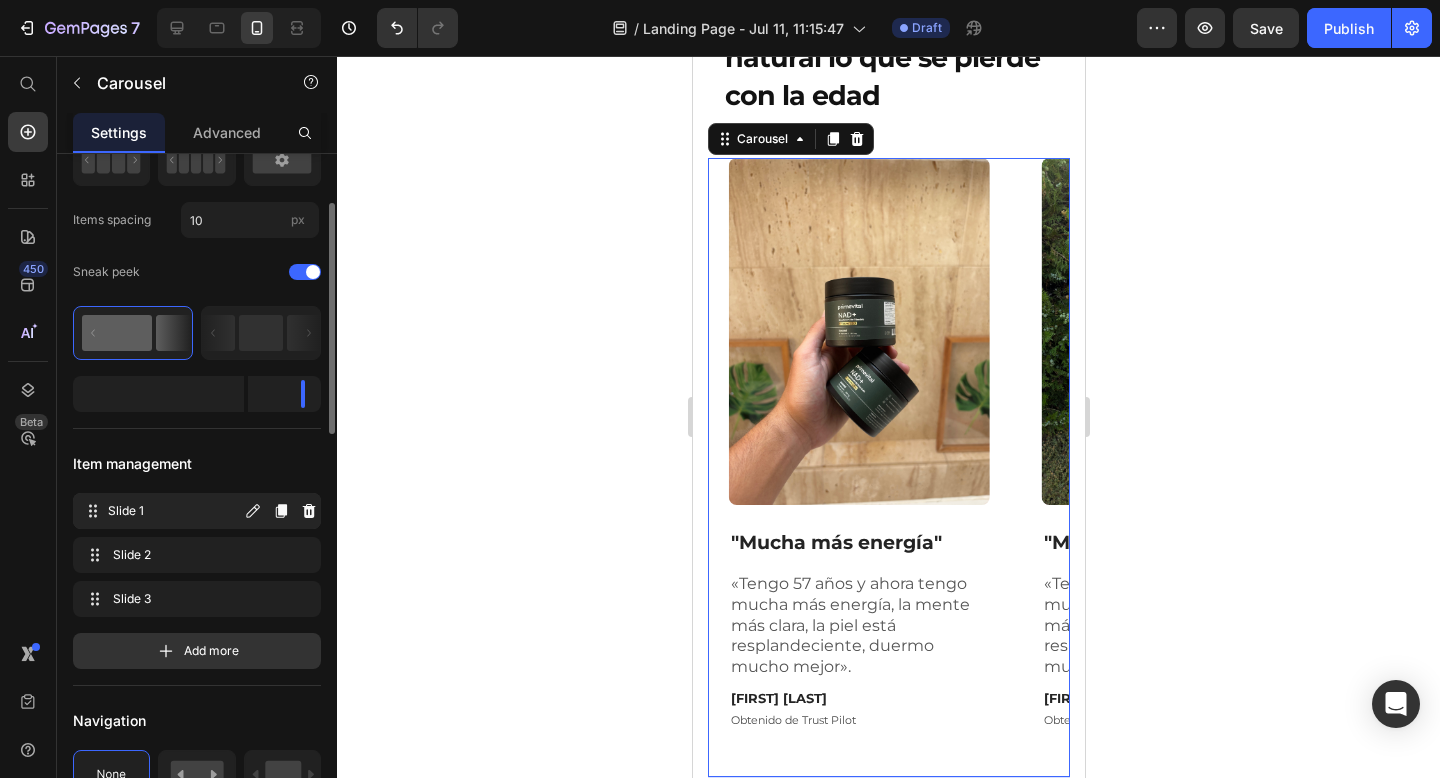 click on "Slide 1 Slide 1" at bounding box center (161, 511) 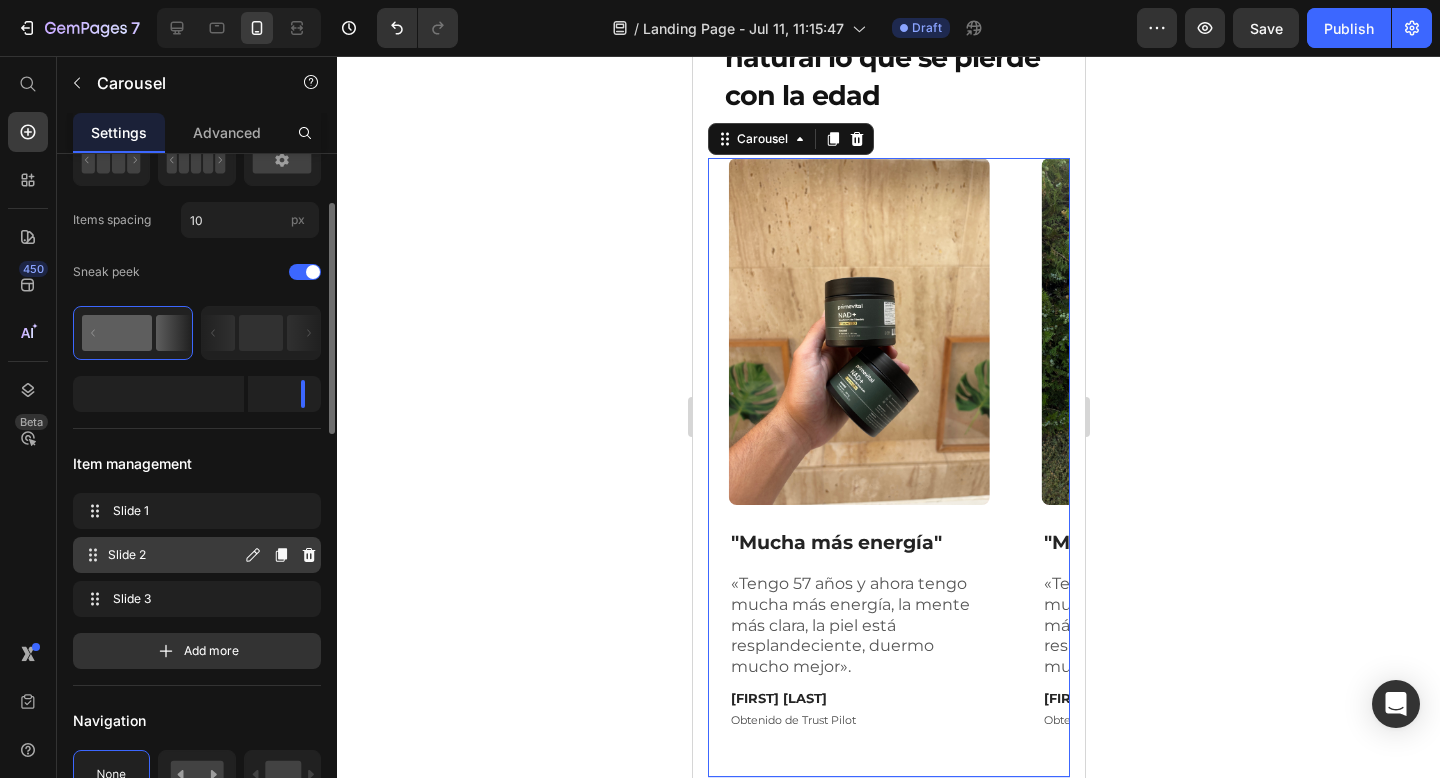 click on "Slide 2" at bounding box center (174, 555) 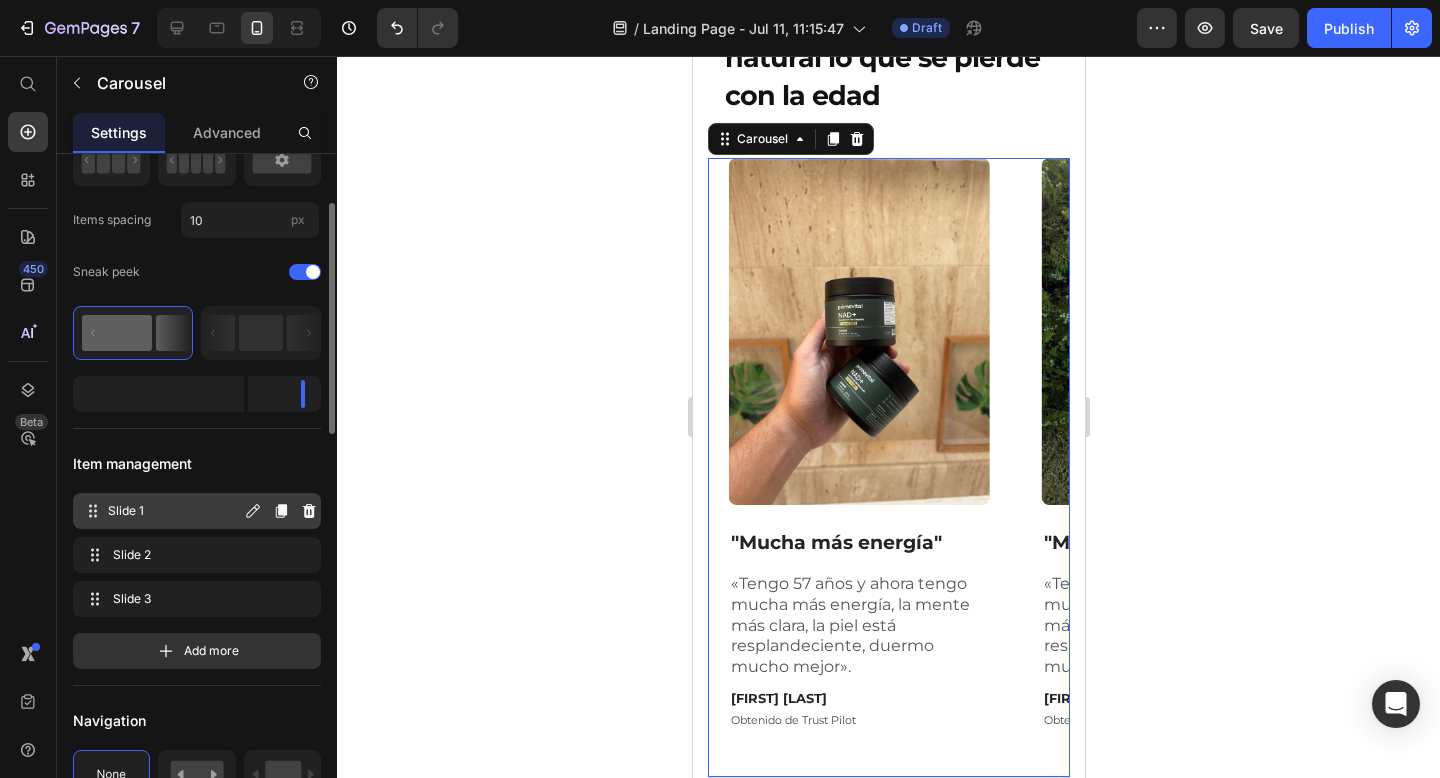 click on "Slide 1 Slide 1" at bounding box center (161, 511) 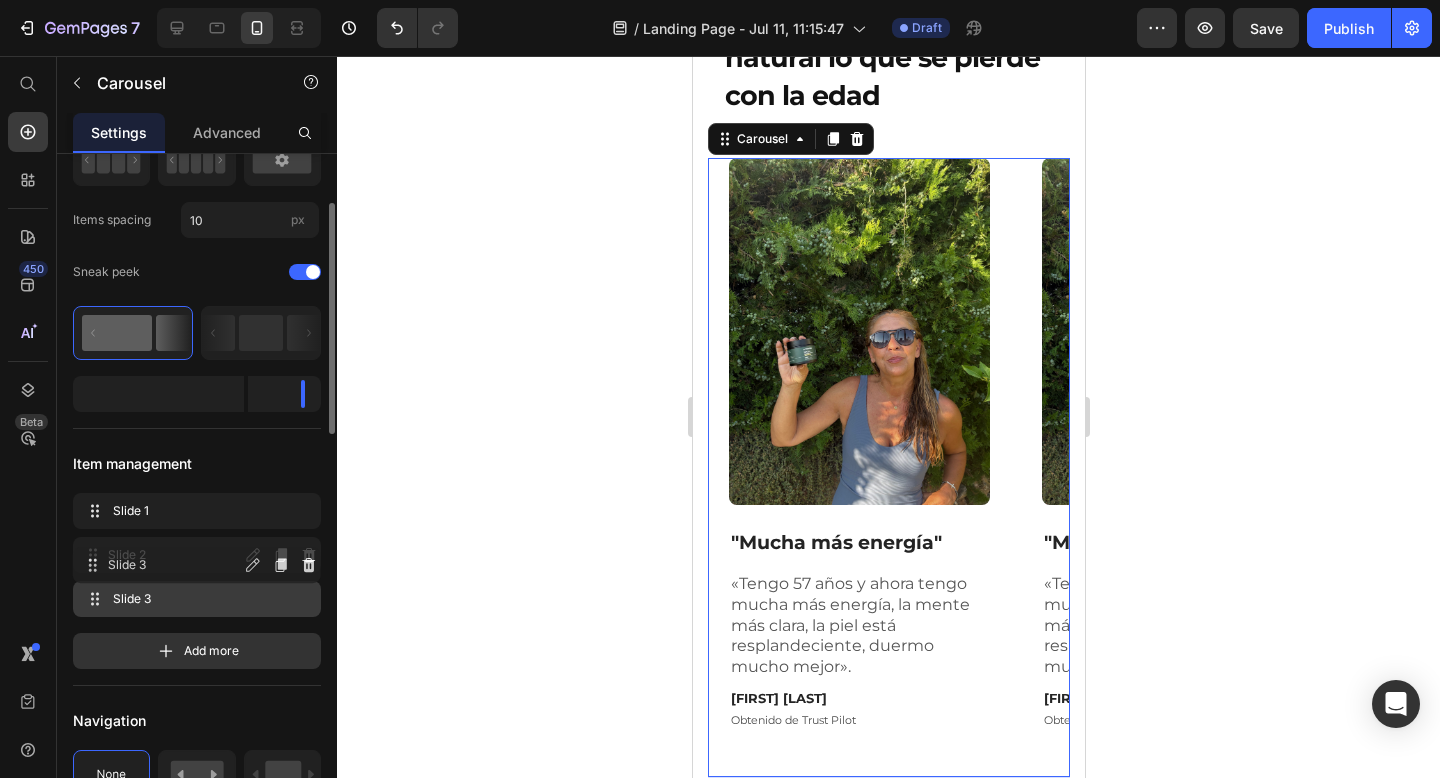 drag, startPoint x: 151, startPoint y: 593, endPoint x: 151, endPoint y: 556, distance: 37 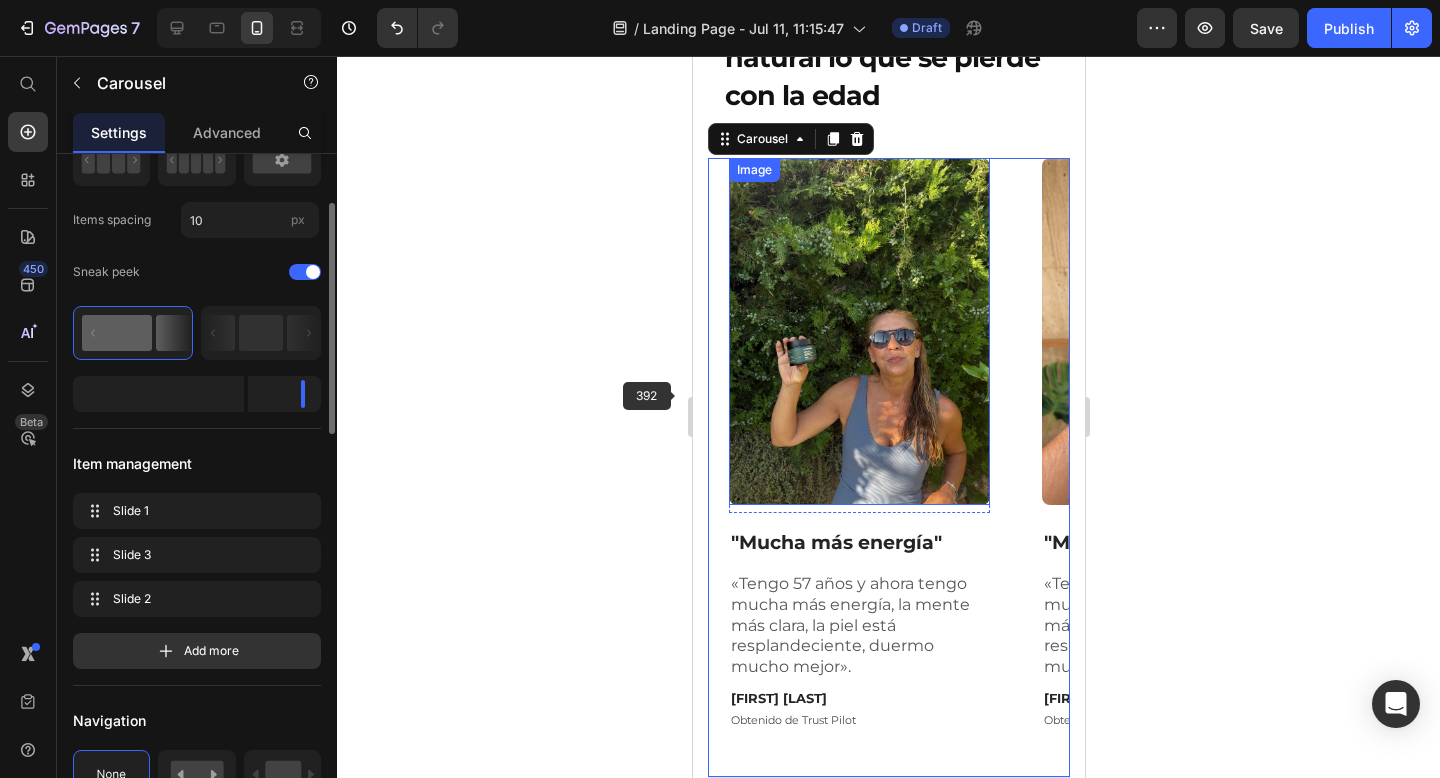 click 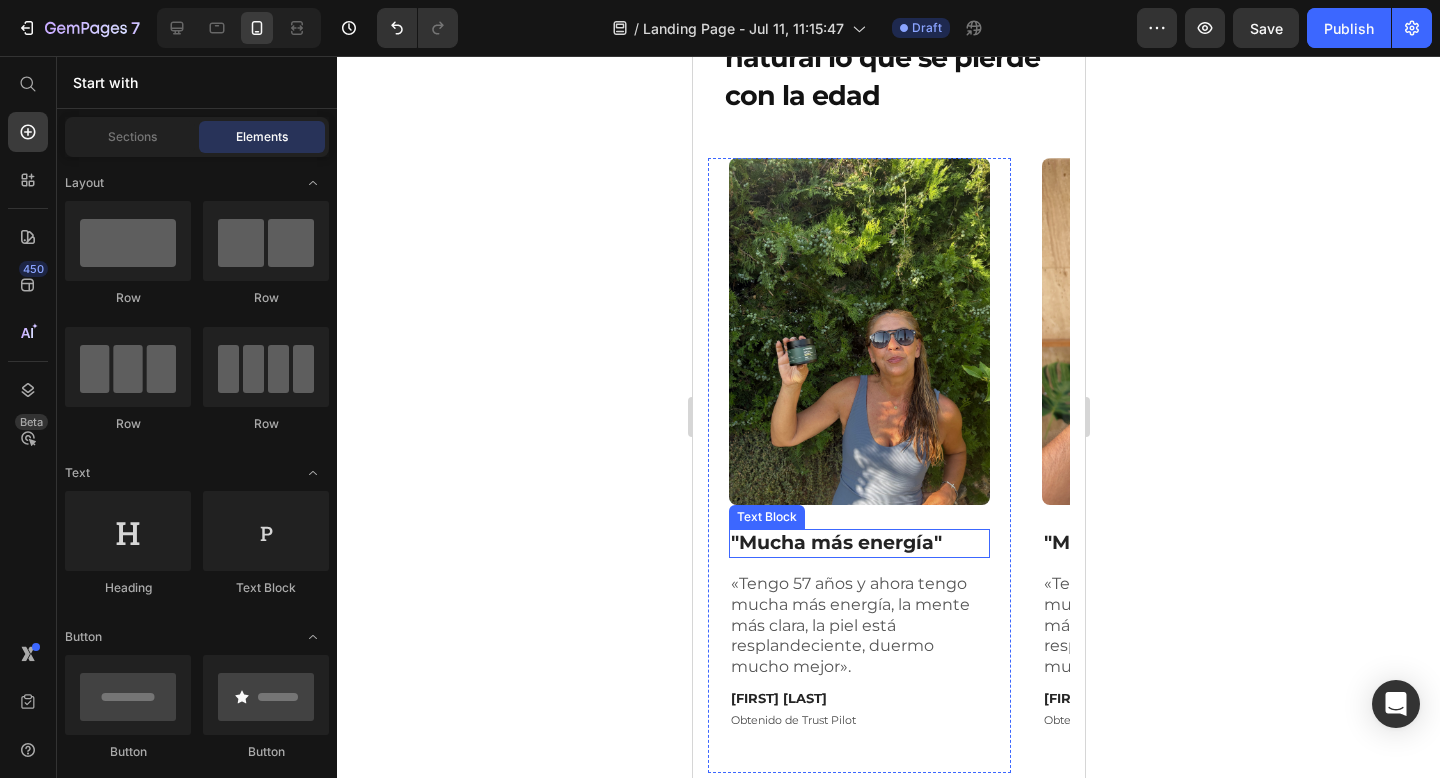click on ""Mucha más energía"" at bounding box center (858, 543) 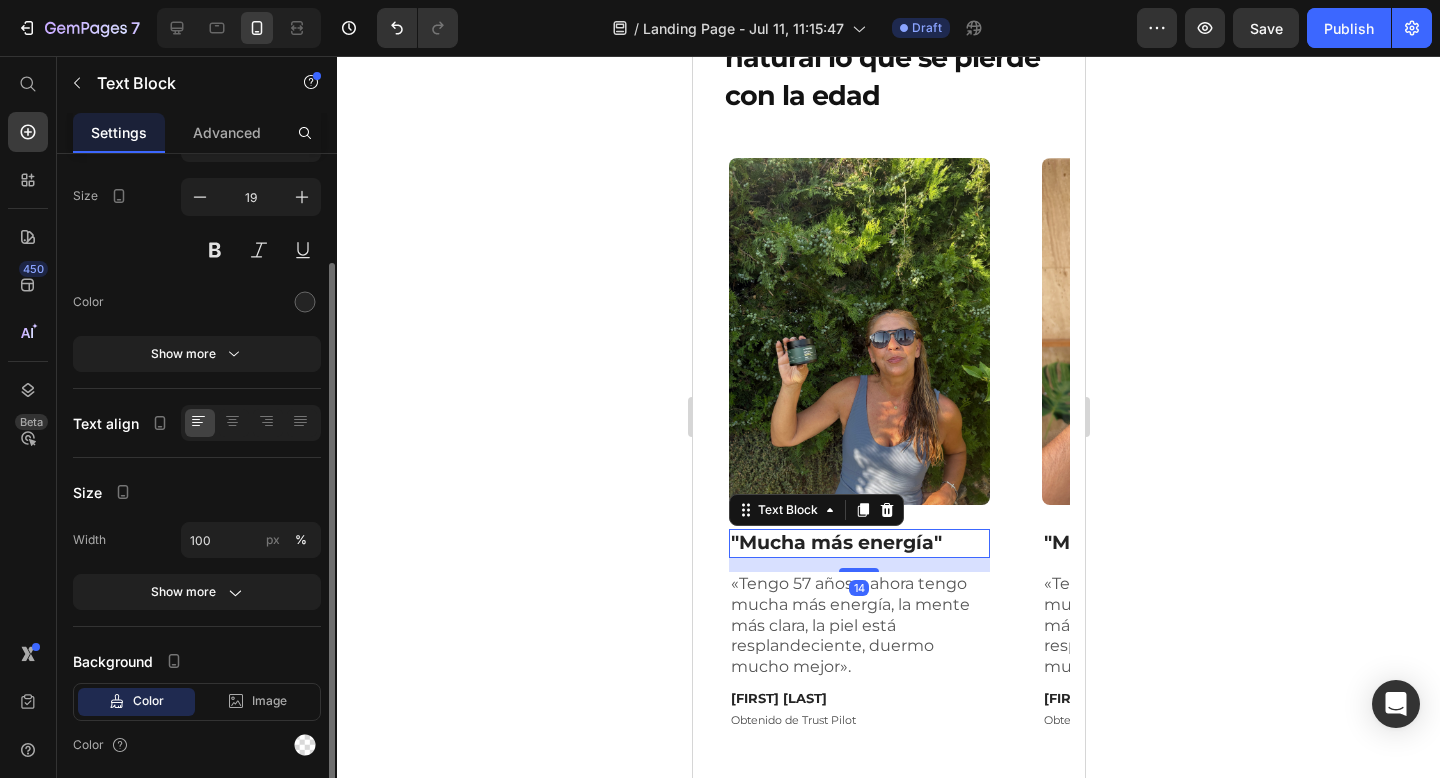 scroll, scrollTop: 0, scrollLeft: 0, axis: both 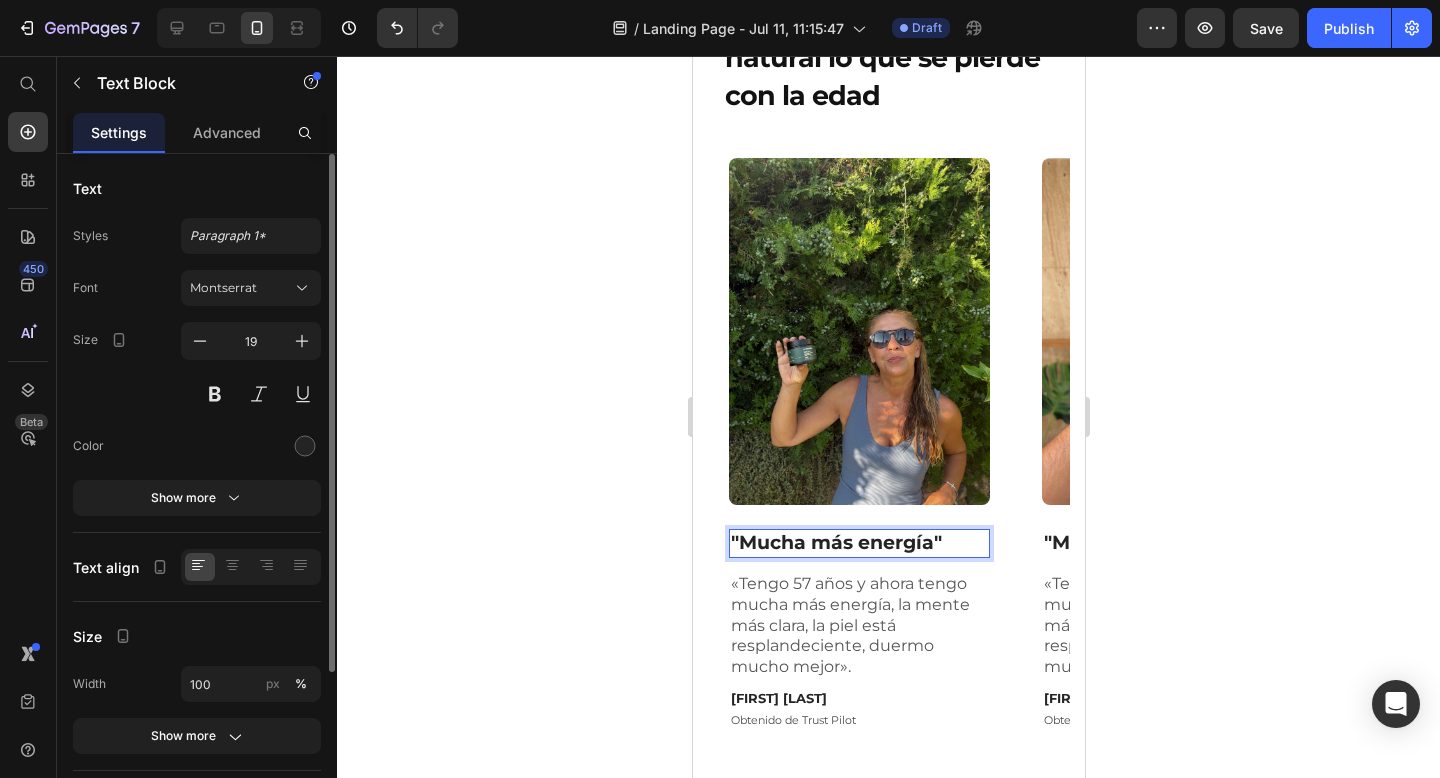 click on ""Mucha más energía"" at bounding box center (858, 543) 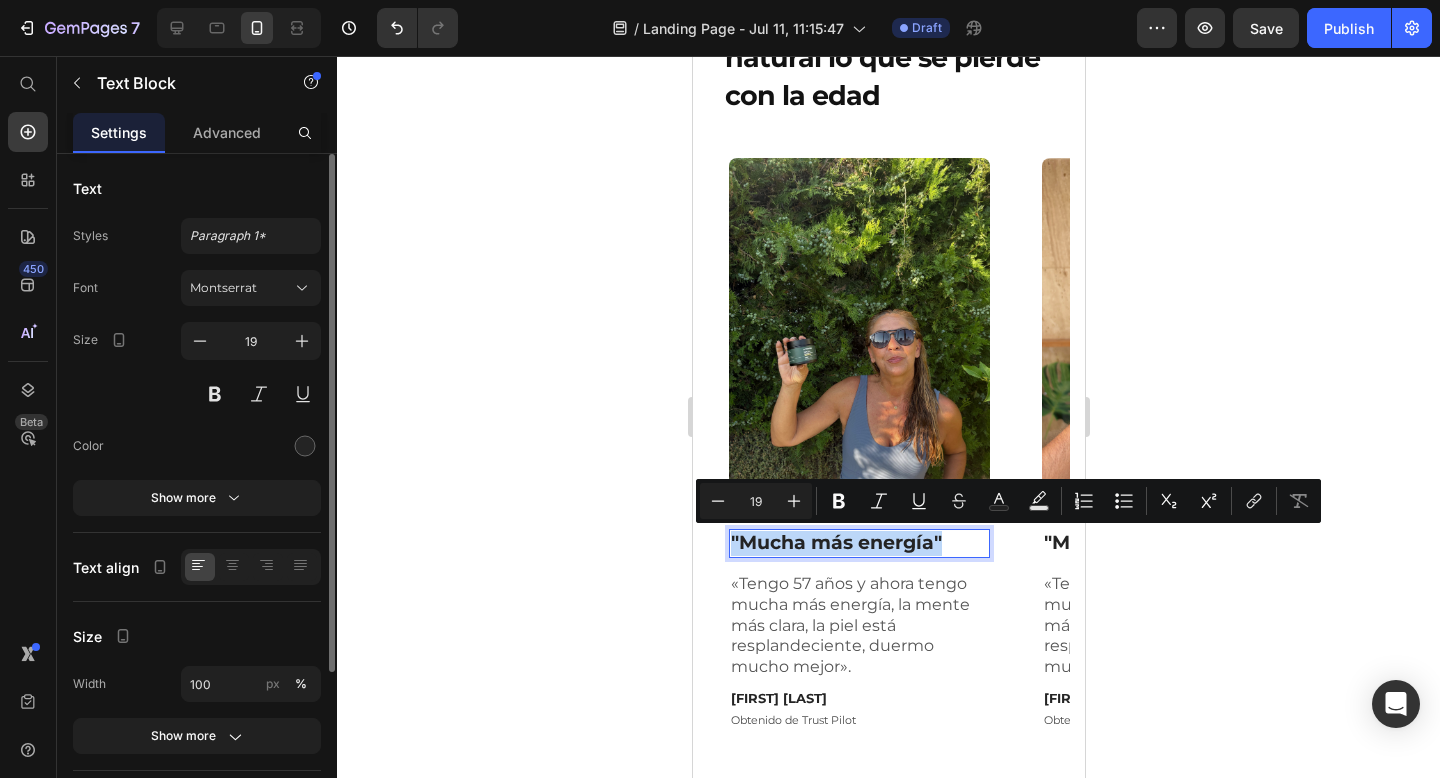 drag, startPoint x: 949, startPoint y: 544, endPoint x: 732, endPoint y: 544, distance: 217 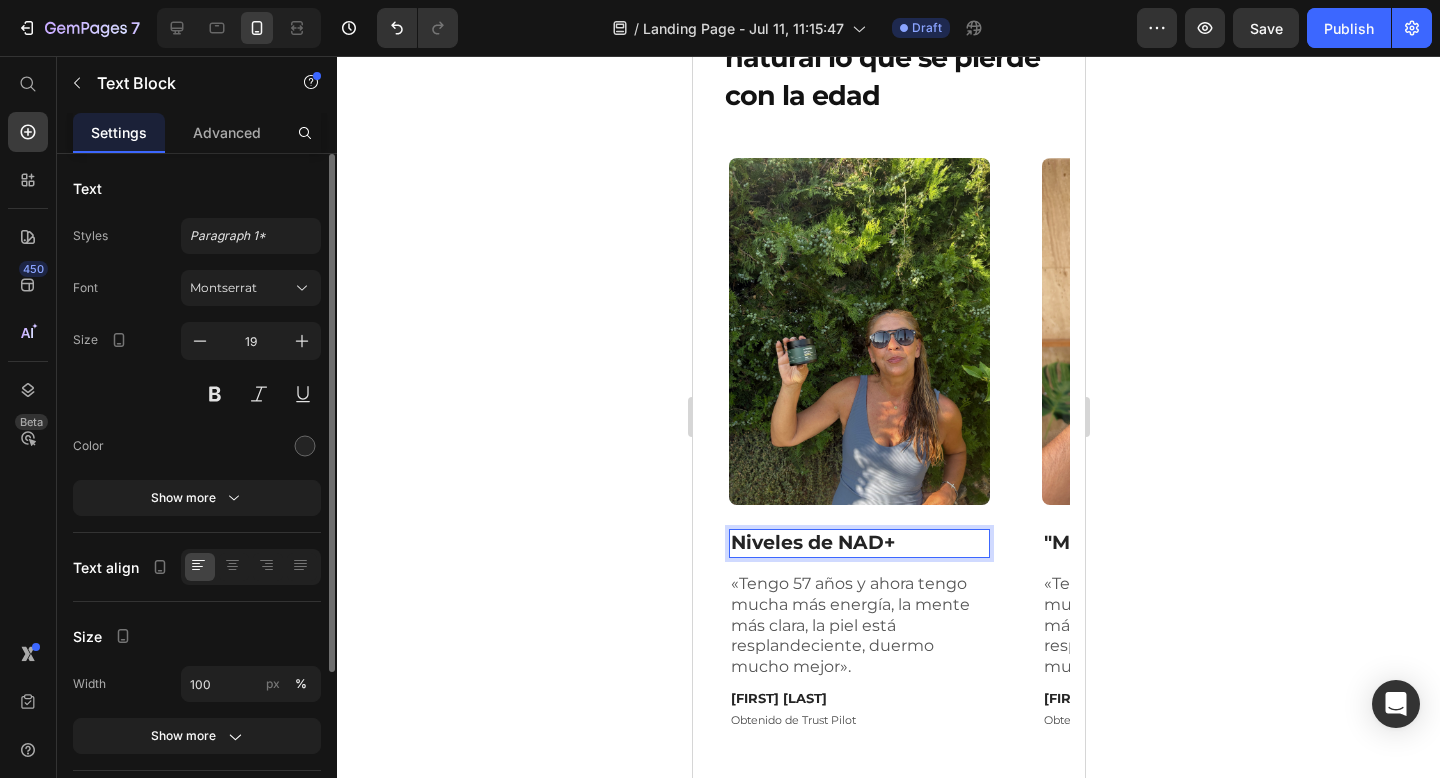 click 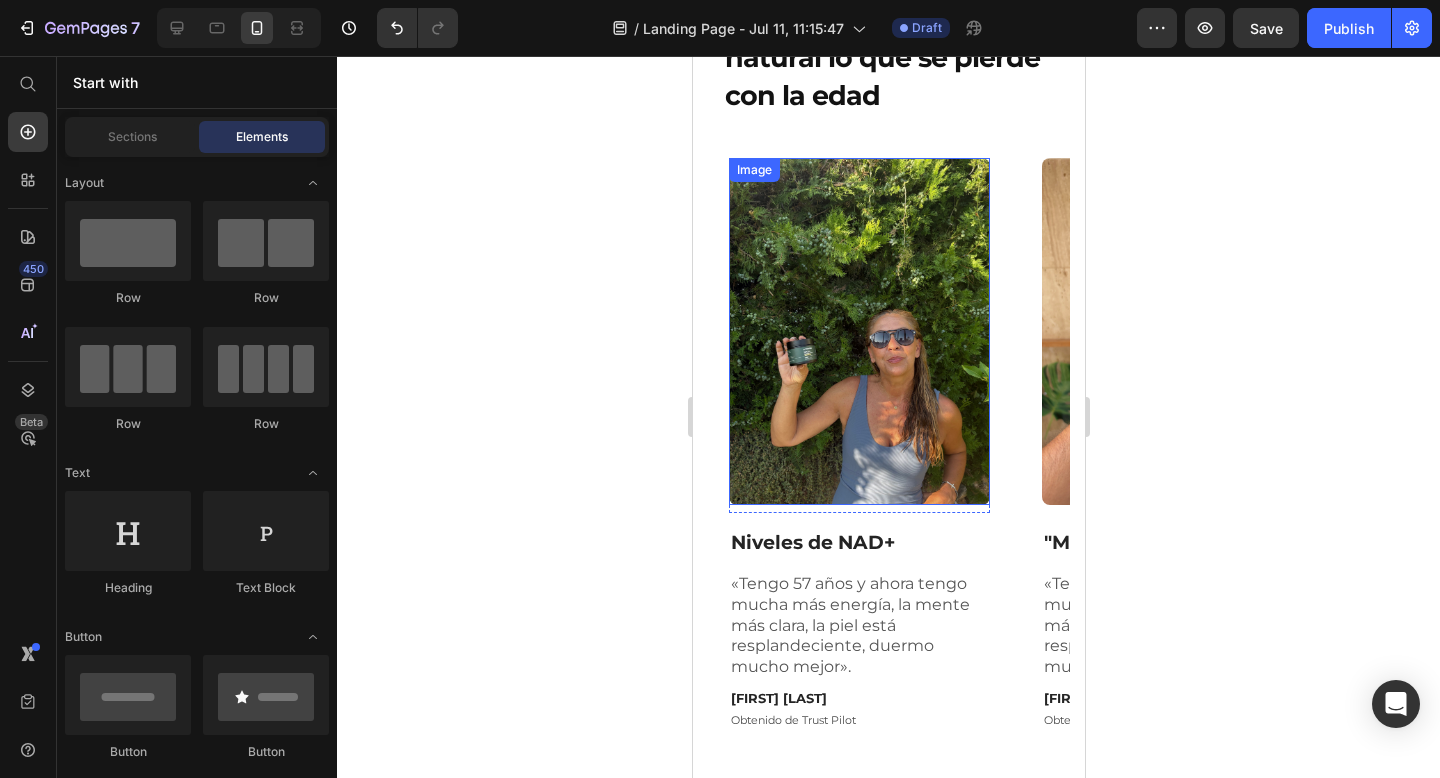 scroll, scrollTop: 2215, scrollLeft: 0, axis: vertical 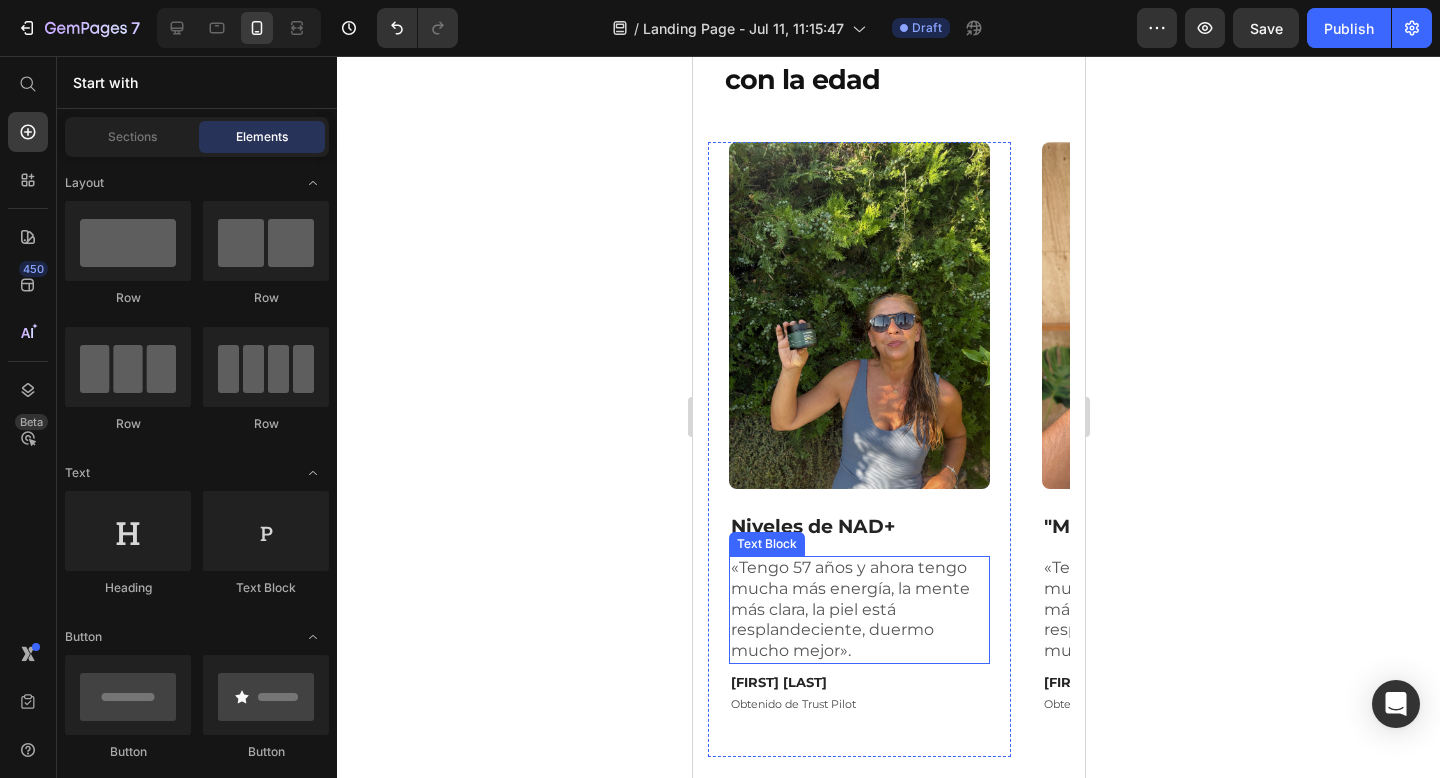 click on "«Tengo 57 años y ahora tengo mucha más energía, la mente más clara, la piel está resplandeciente, duermo mucho mejor»." at bounding box center (858, 610) 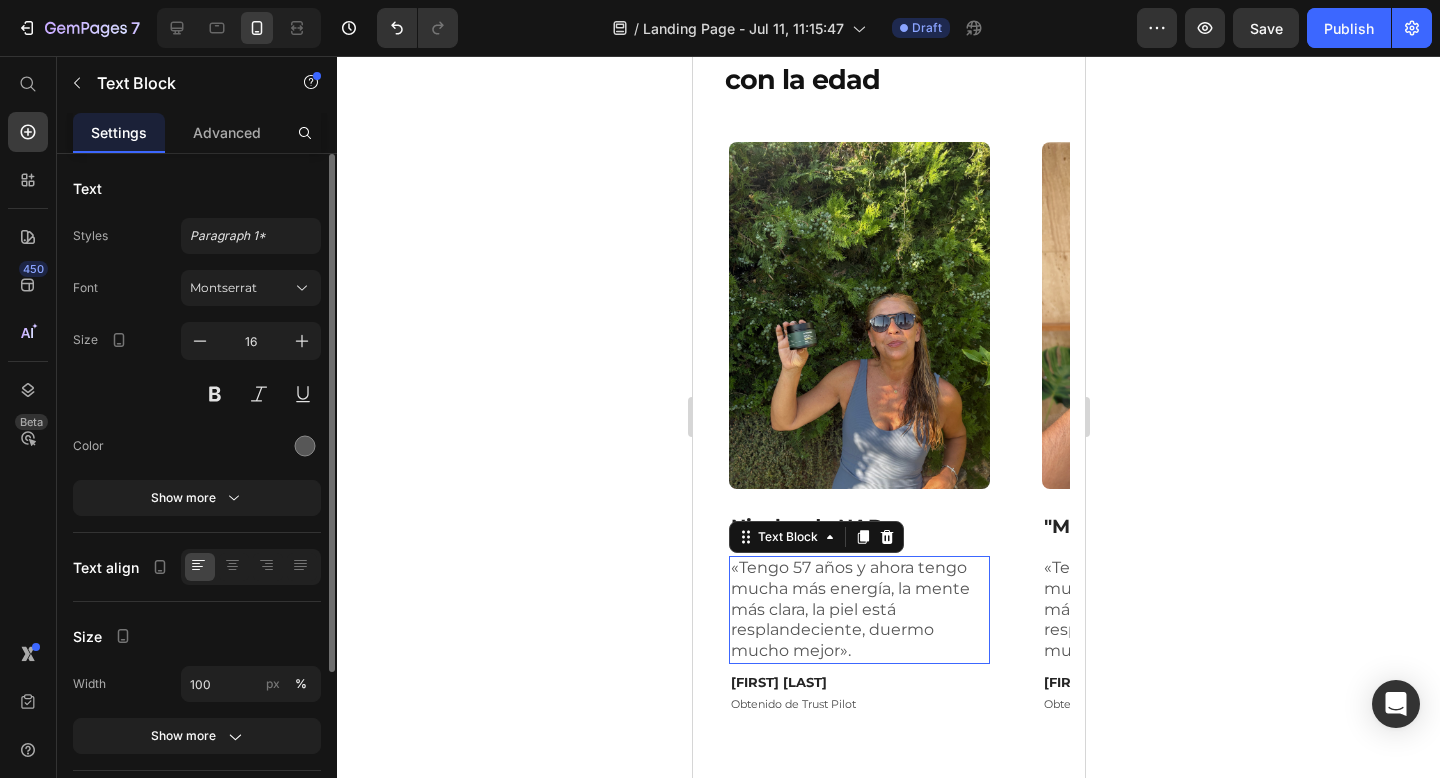 click on "«Tengo 57 años y ahora tengo mucha más energía, la mente más clara, la piel está resplandeciente, duermo mucho mejor»." at bounding box center (858, 610) 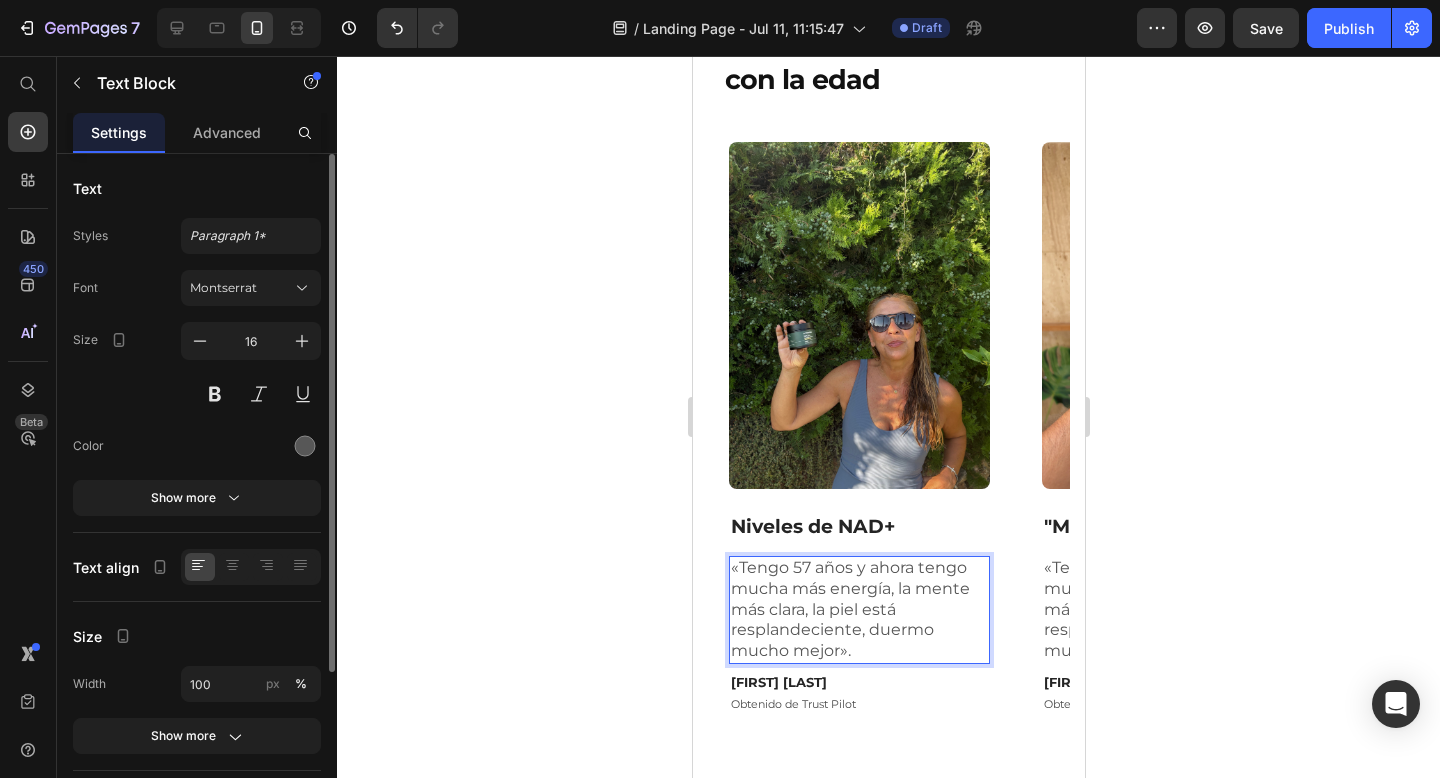 click on "«Tengo 57 años y ahora tengo mucha más energía, la mente más clara, la piel está resplandeciente, duermo mucho mejor»." at bounding box center [858, 610] 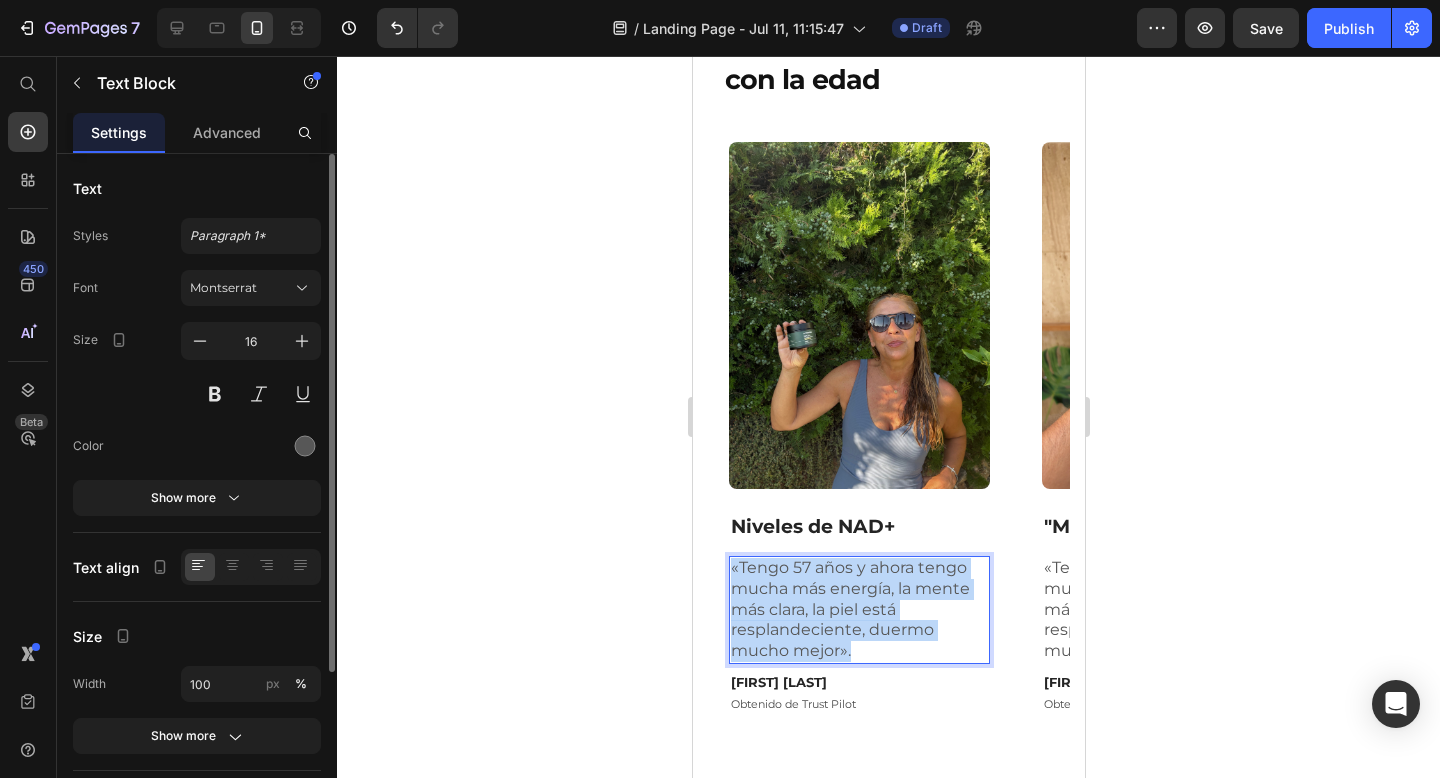 drag, startPoint x: 860, startPoint y: 647, endPoint x: 731, endPoint y: 572, distance: 149.21796 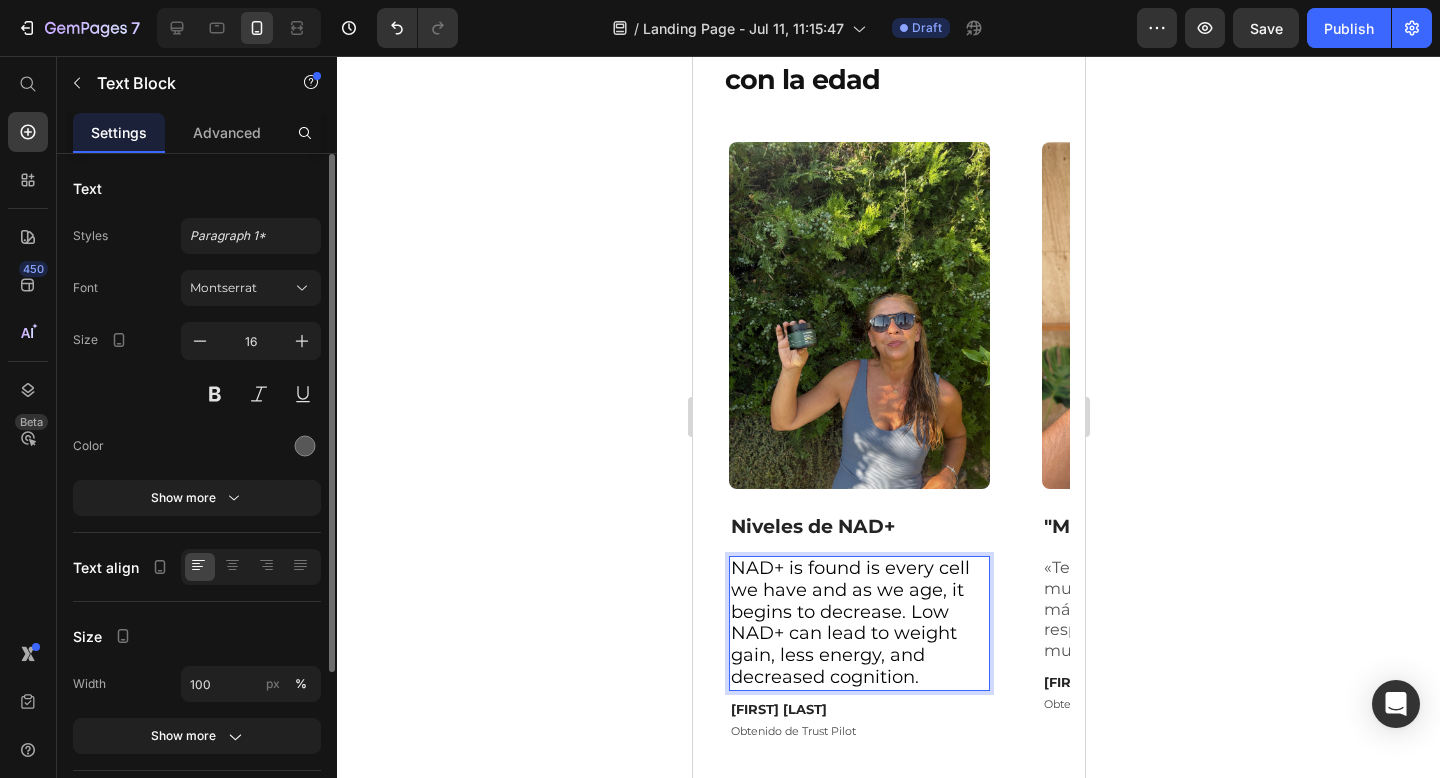 click 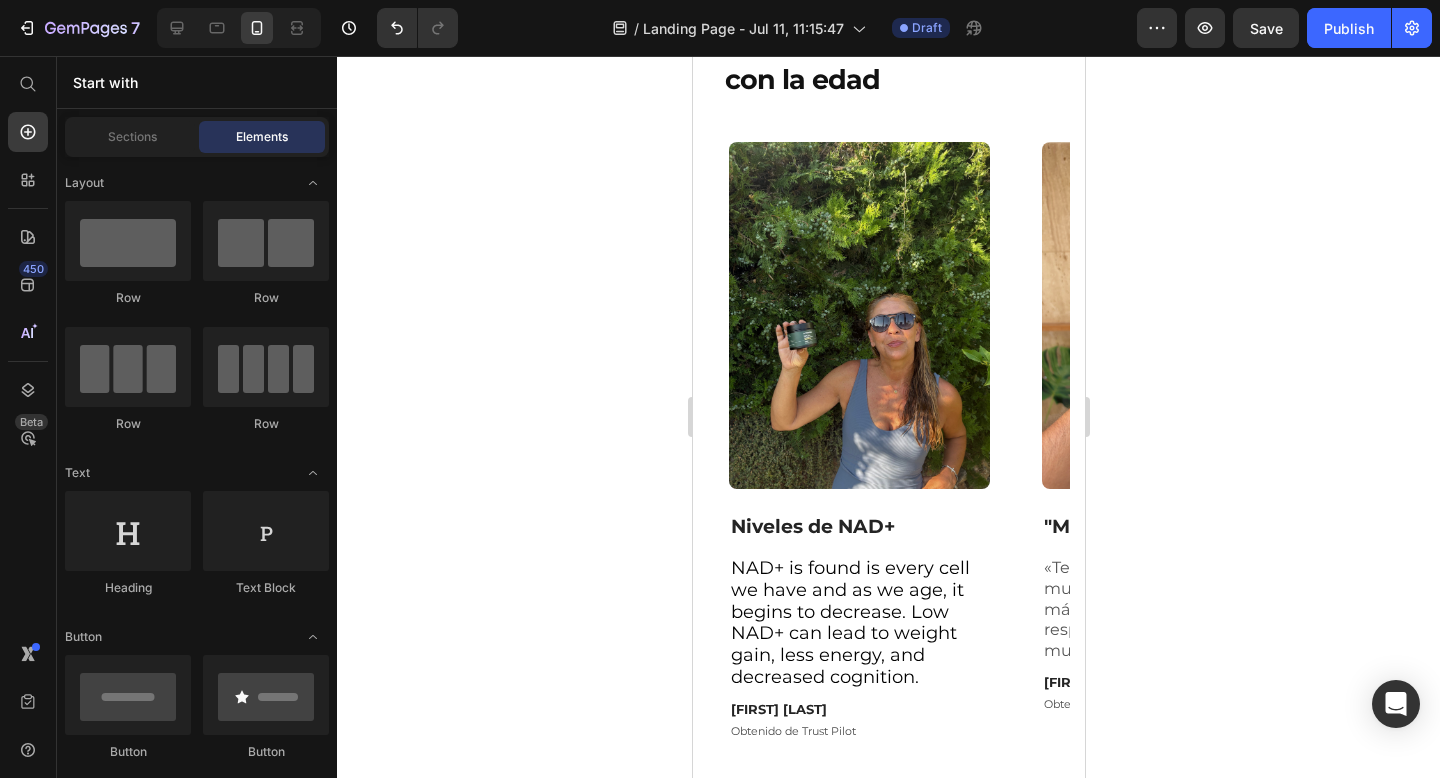 click on "NAD+ is found is every cell we have and as we age, it begins to decrease. Low NAD+ can lead to weight gain, less energy, and decreased cognition." at bounding box center [849, 622] 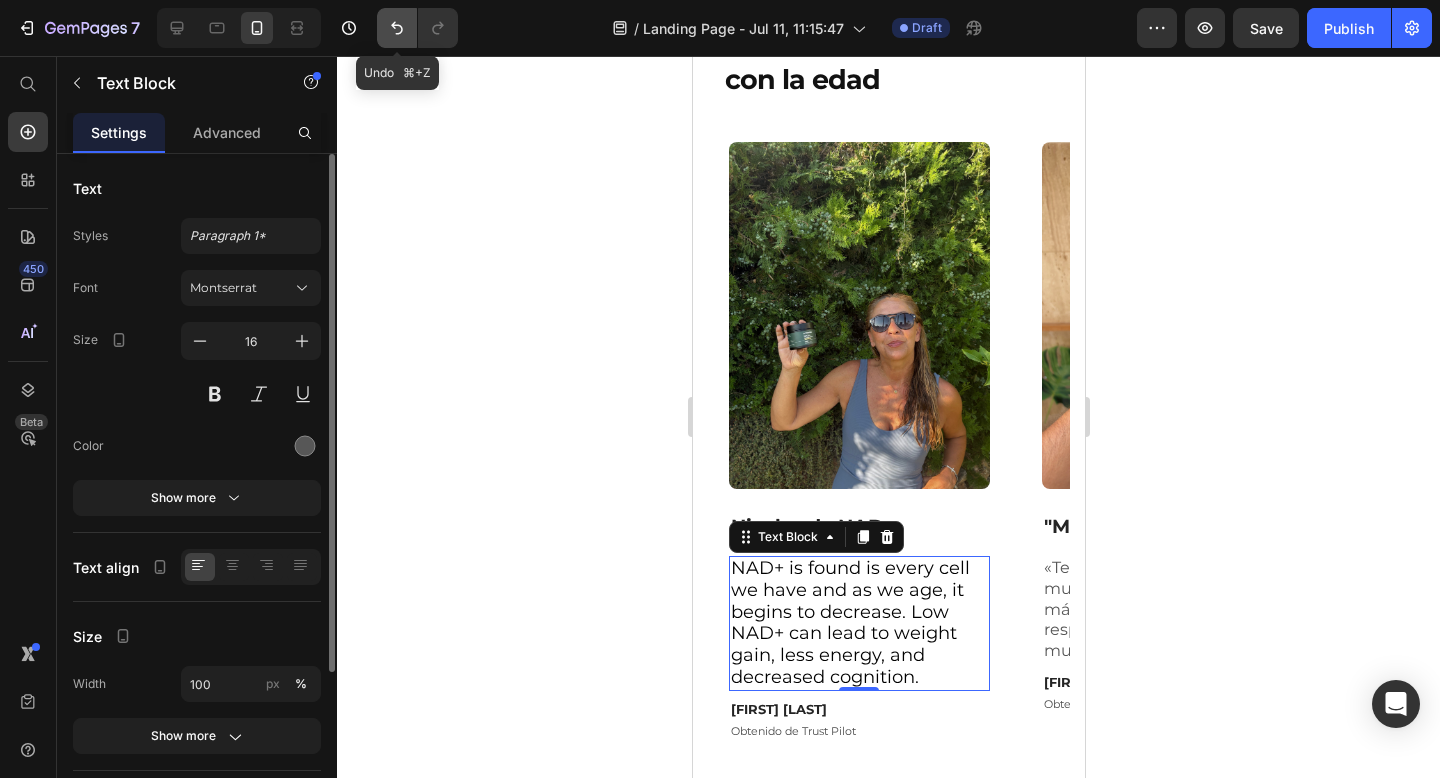 click 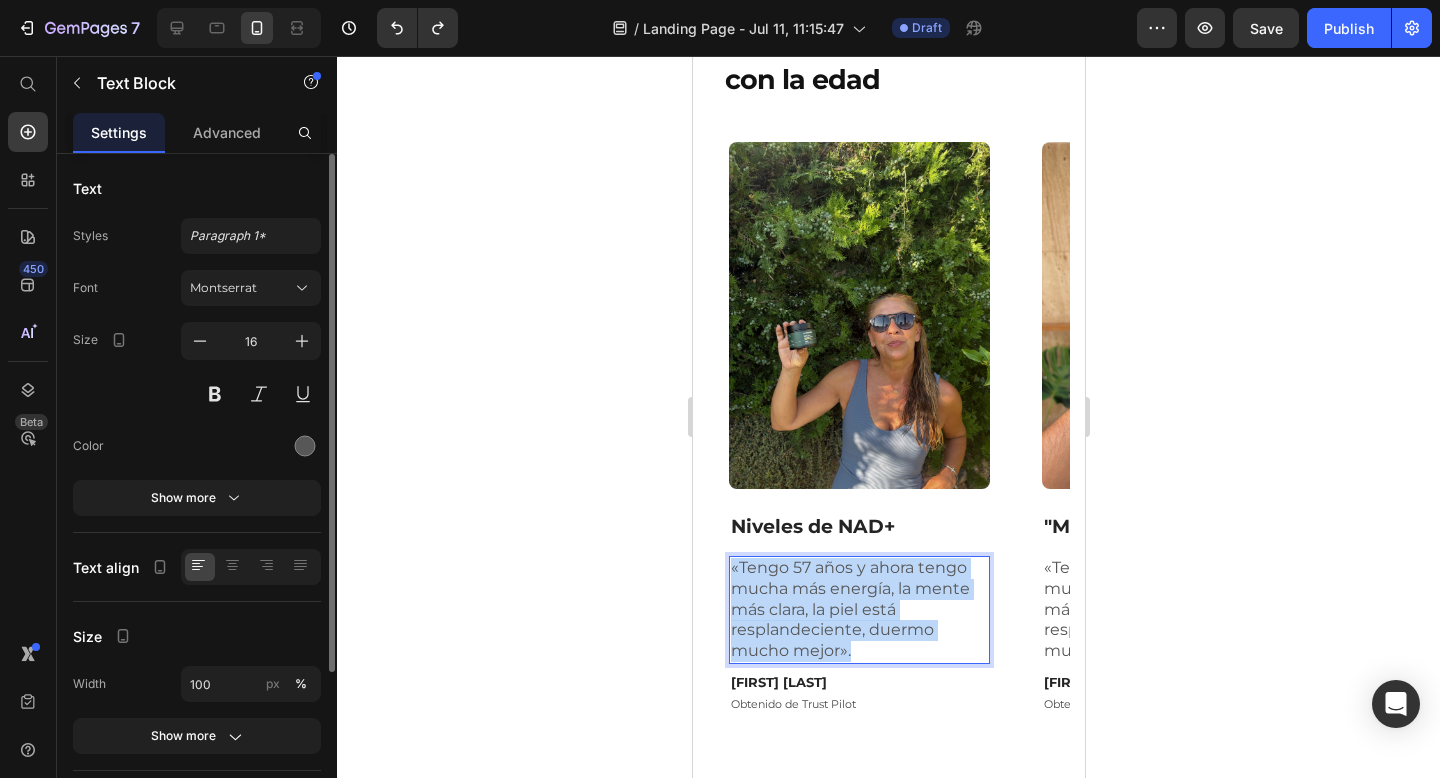 drag, startPoint x: 861, startPoint y: 650, endPoint x: 731, endPoint y: 563, distance: 156.4257 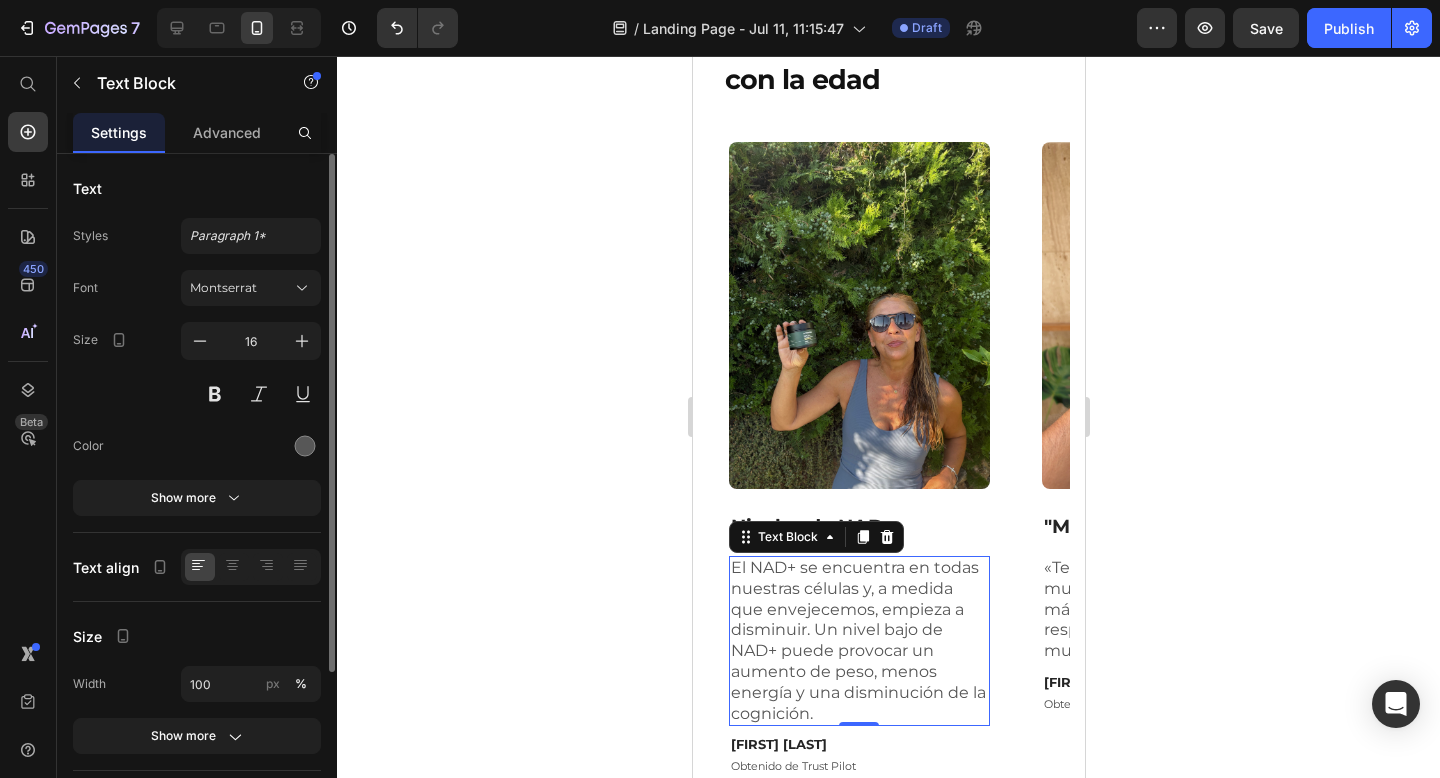 click 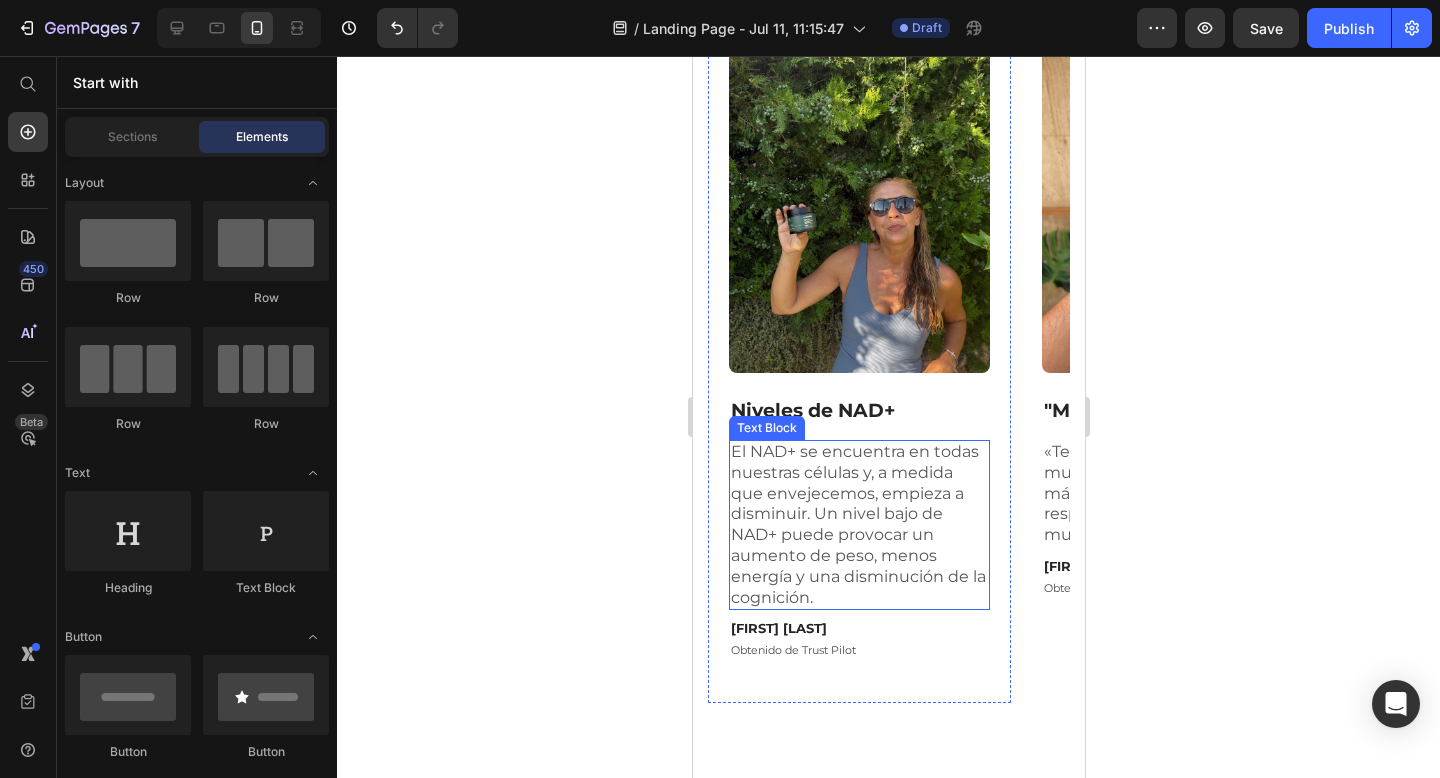 scroll, scrollTop: 2345, scrollLeft: 0, axis: vertical 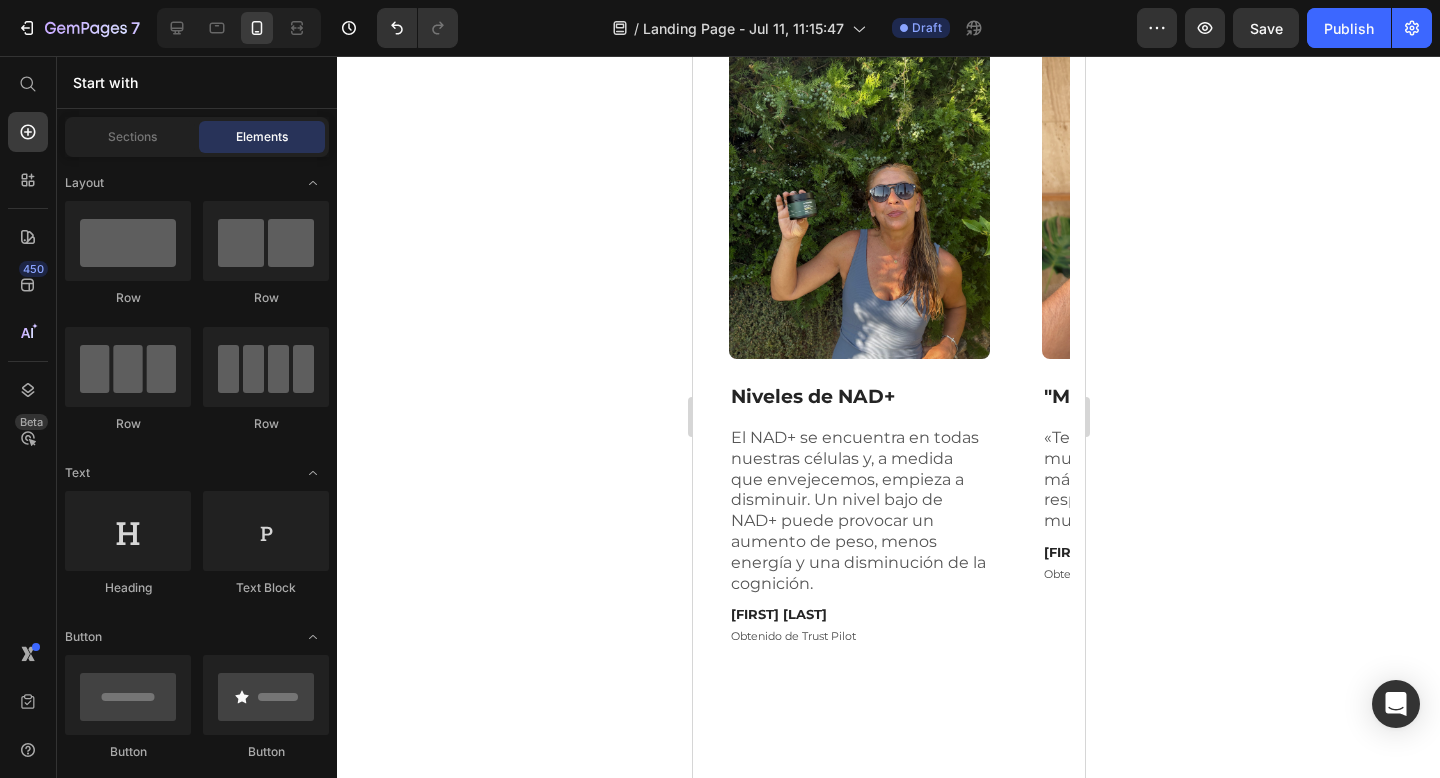 click 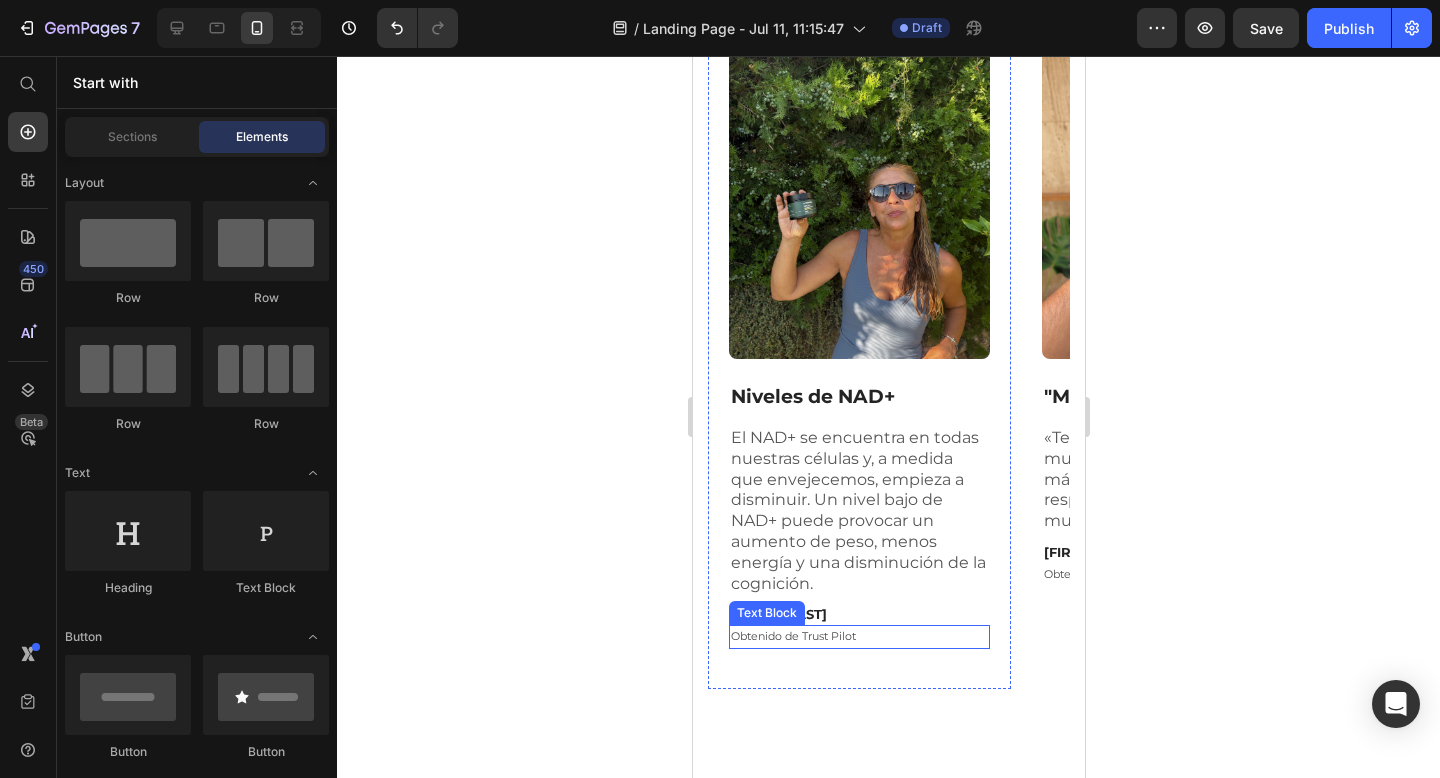 click on "Ana Gómez" at bounding box center [858, 614] 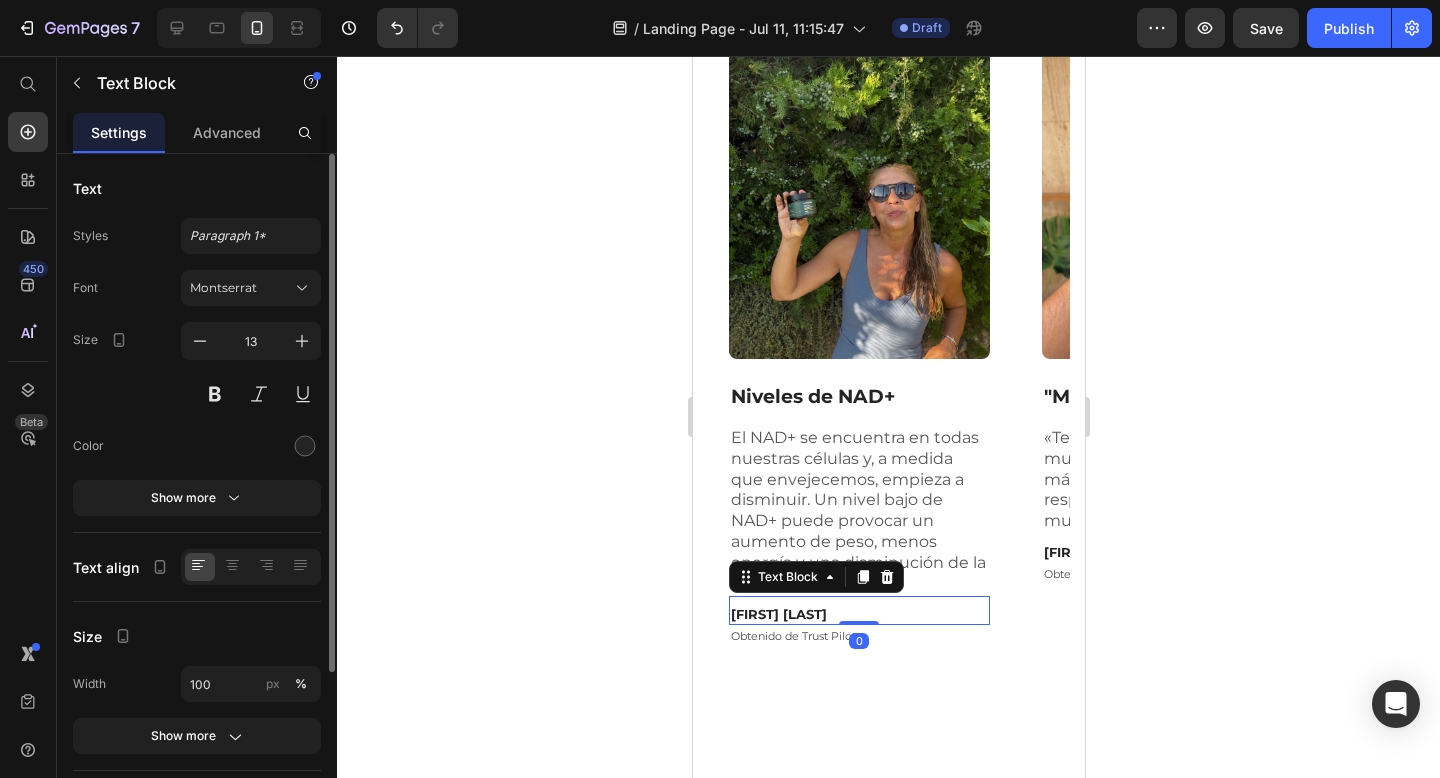 click on "Ana Gómez" at bounding box center (858, 614) 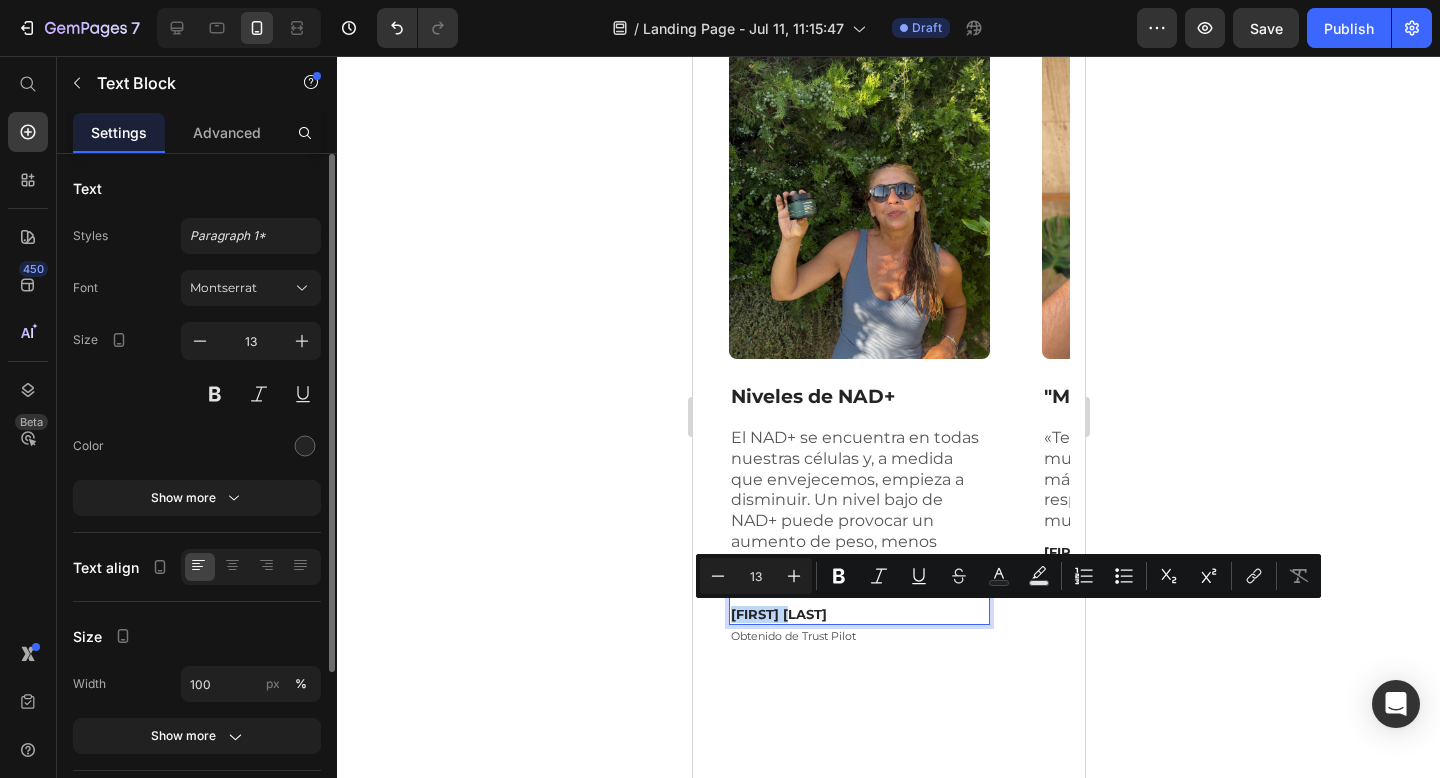 drag, startPoint x: 816, startPoint y: 611, endPoint x: 732, endPoint y: 612, distance: 84.00595 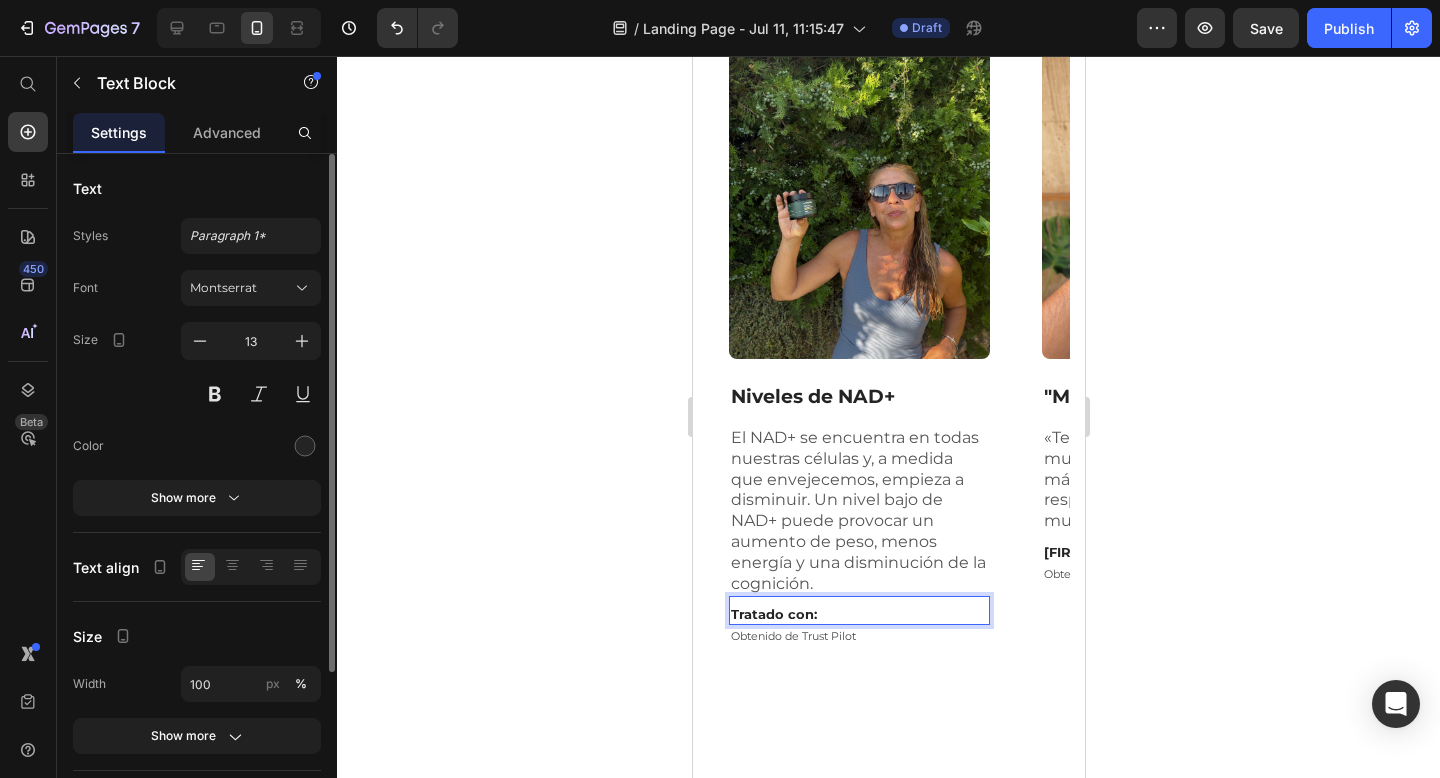 click 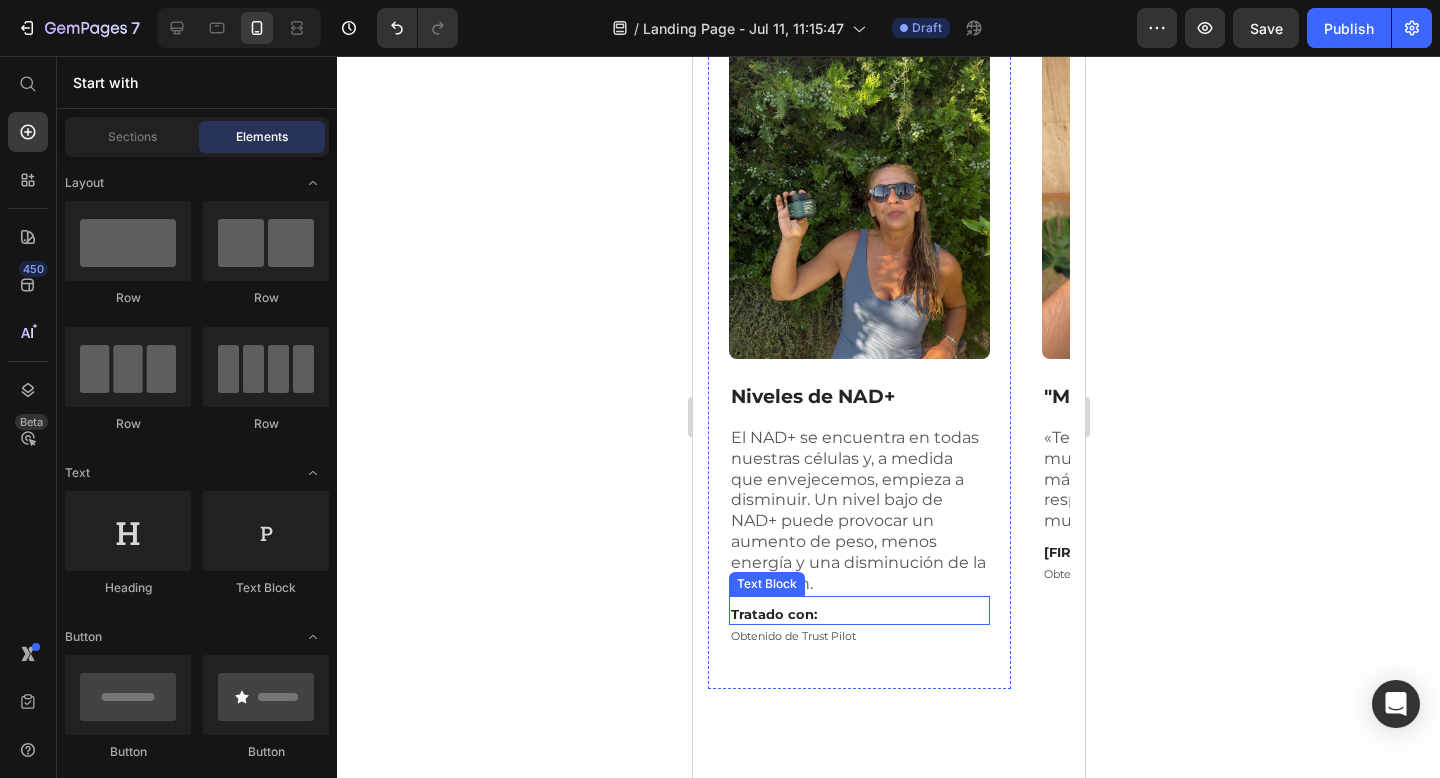 click on "Tratado con:" at bounding box center [858, 614] 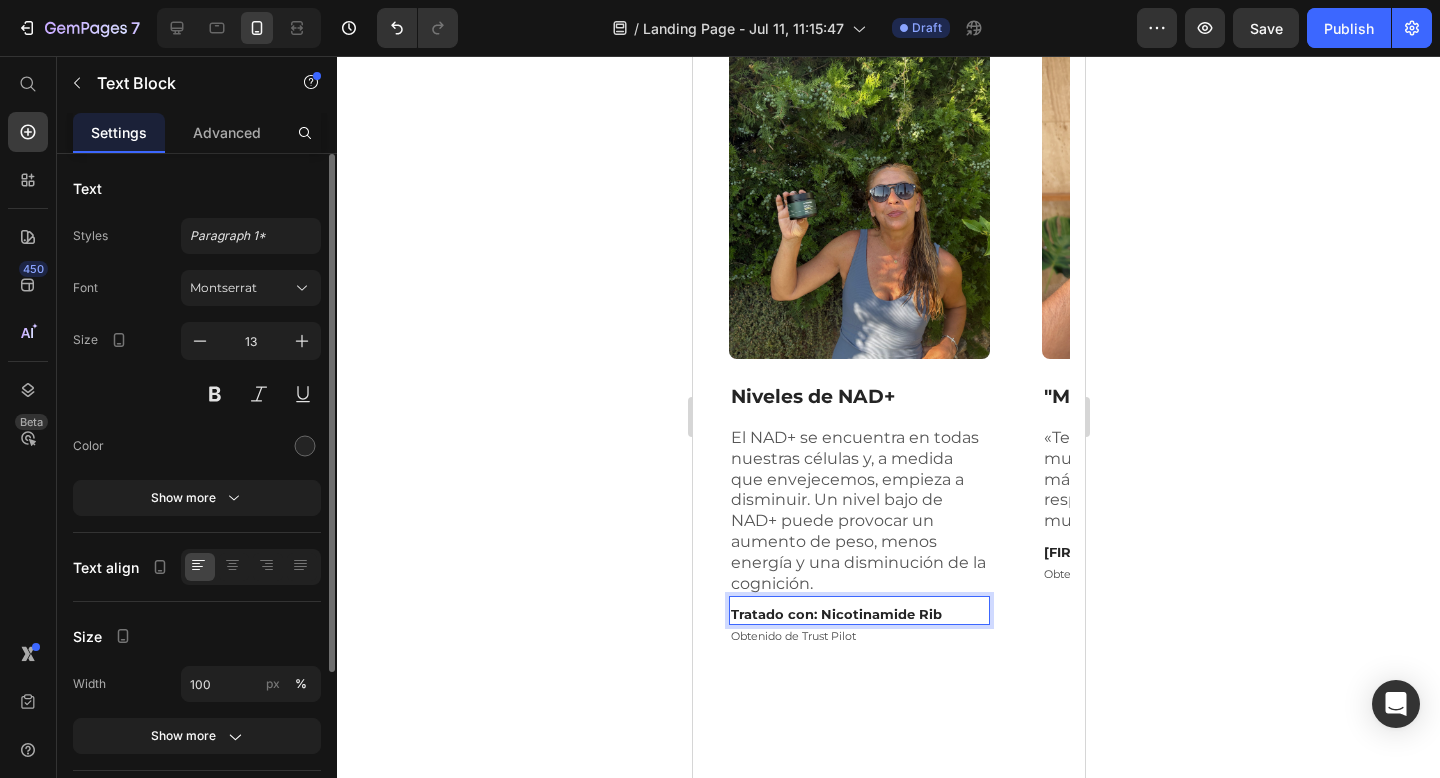 type 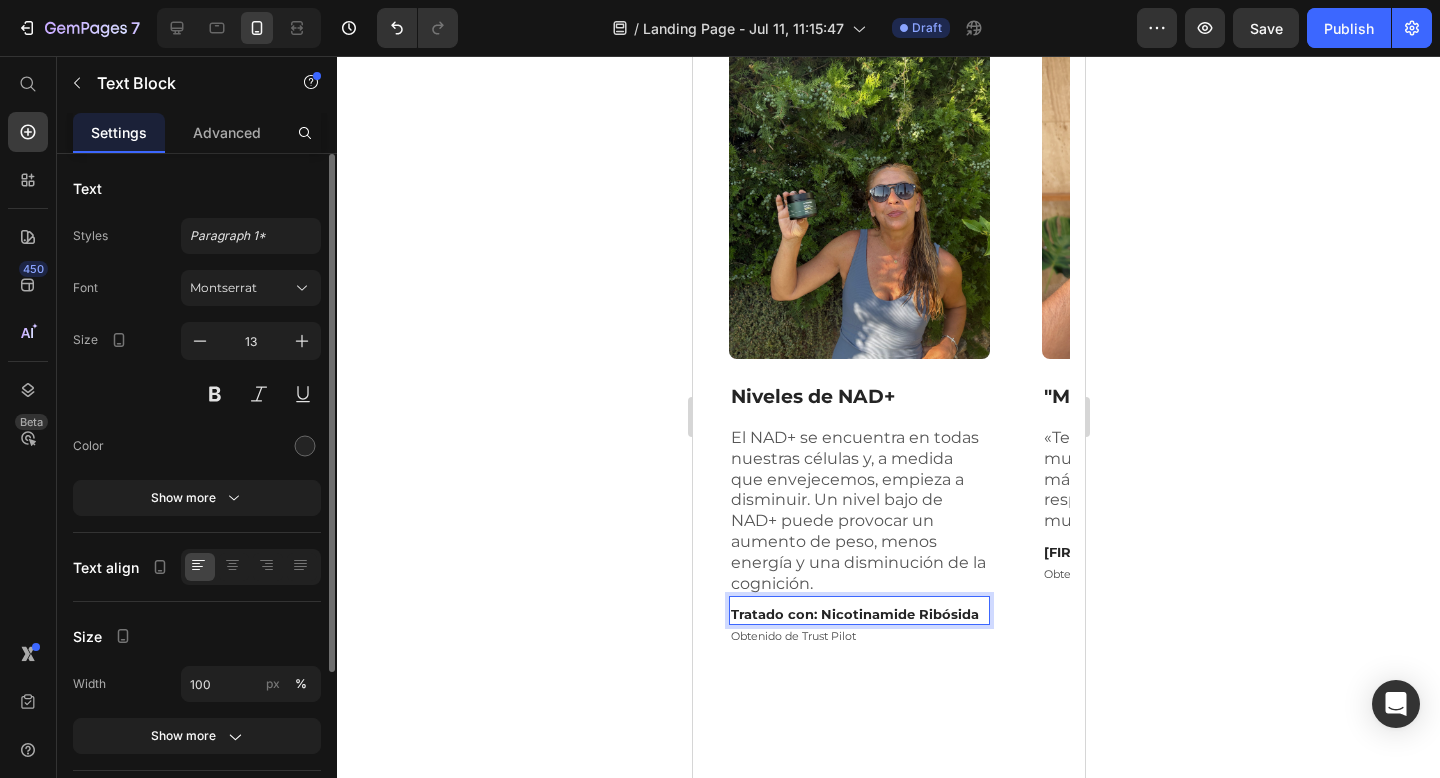 click on "Tratado con: Nicotinamide Ribósida" at bounding box center (858, 614) 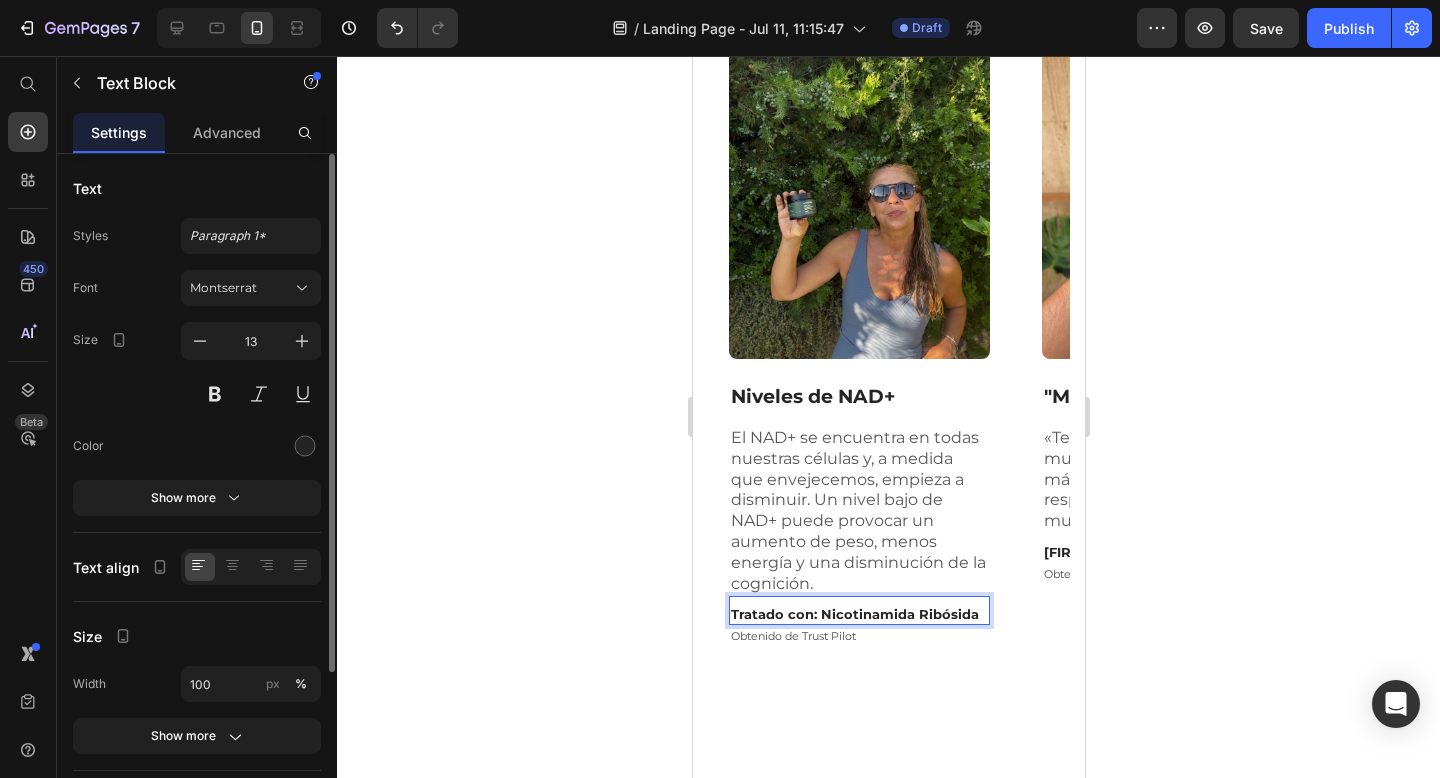 click 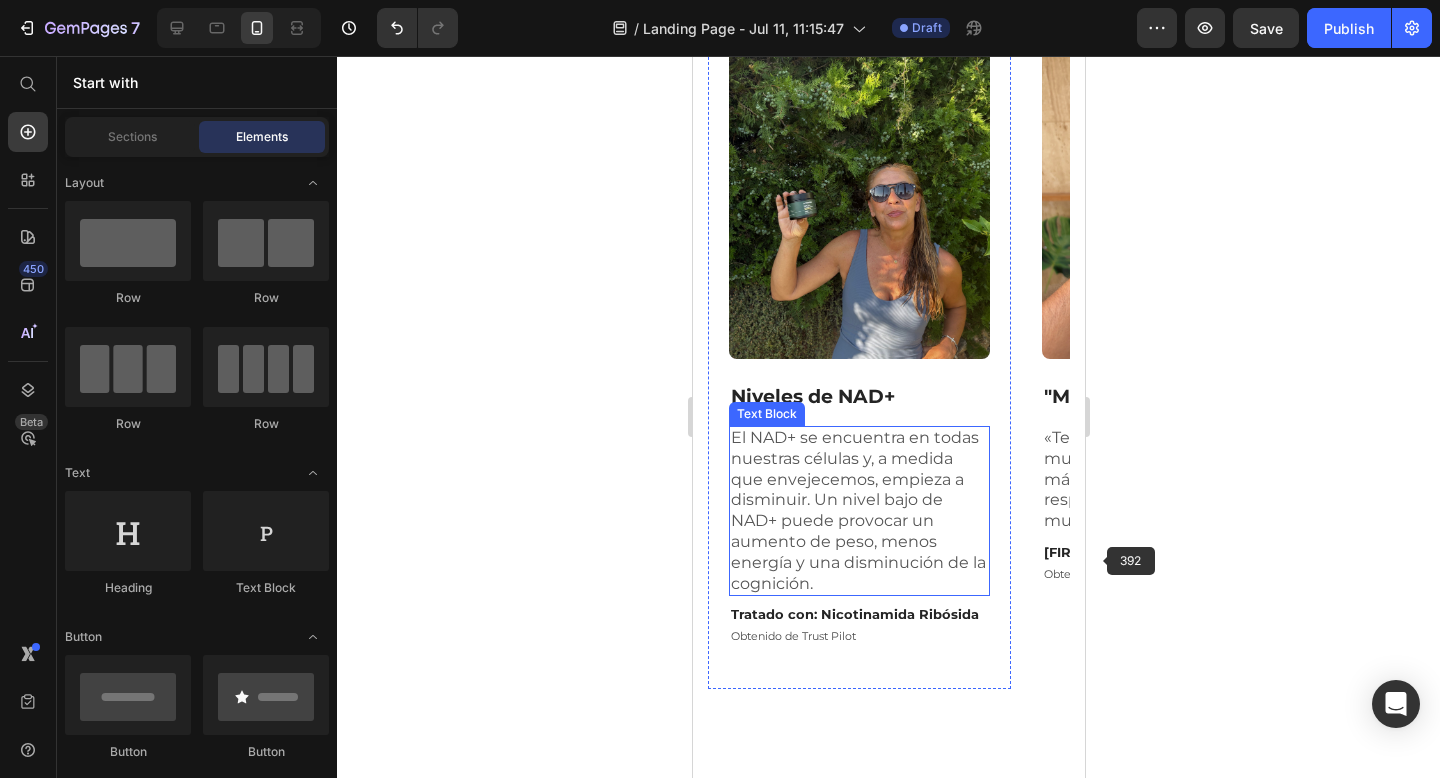click on "El NAD+ se encuentra en todas nuestras células y, a medida que envejecemos, empieza a disminuir. Un nivel bajo de NAD+ puede provocar un aumento de peso, menos energía y una disminución de la cognición." at bounding box center [858, 511] 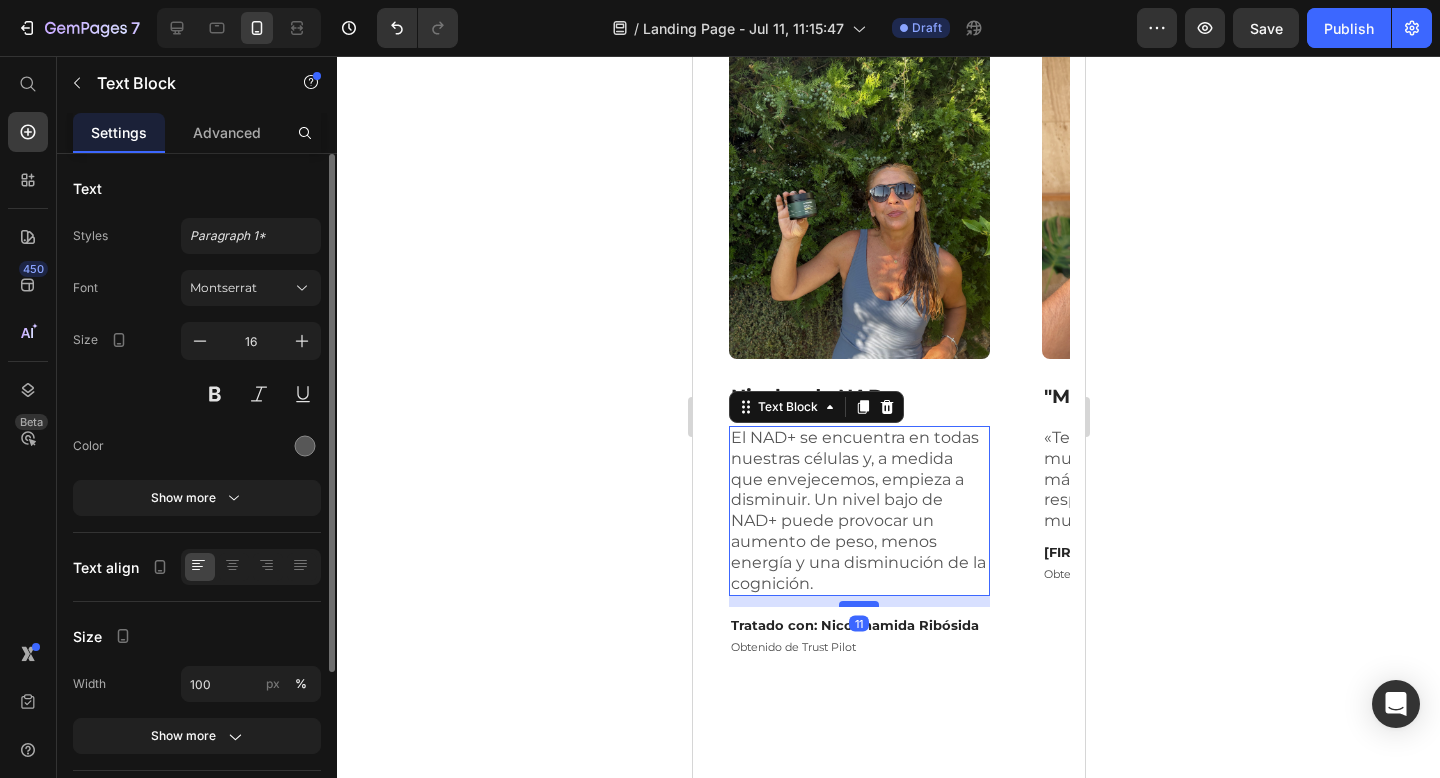 drag, startPoint x: 852, startPoint y: 592, endPoint x: 852, endPoint y: 604, distance: 12 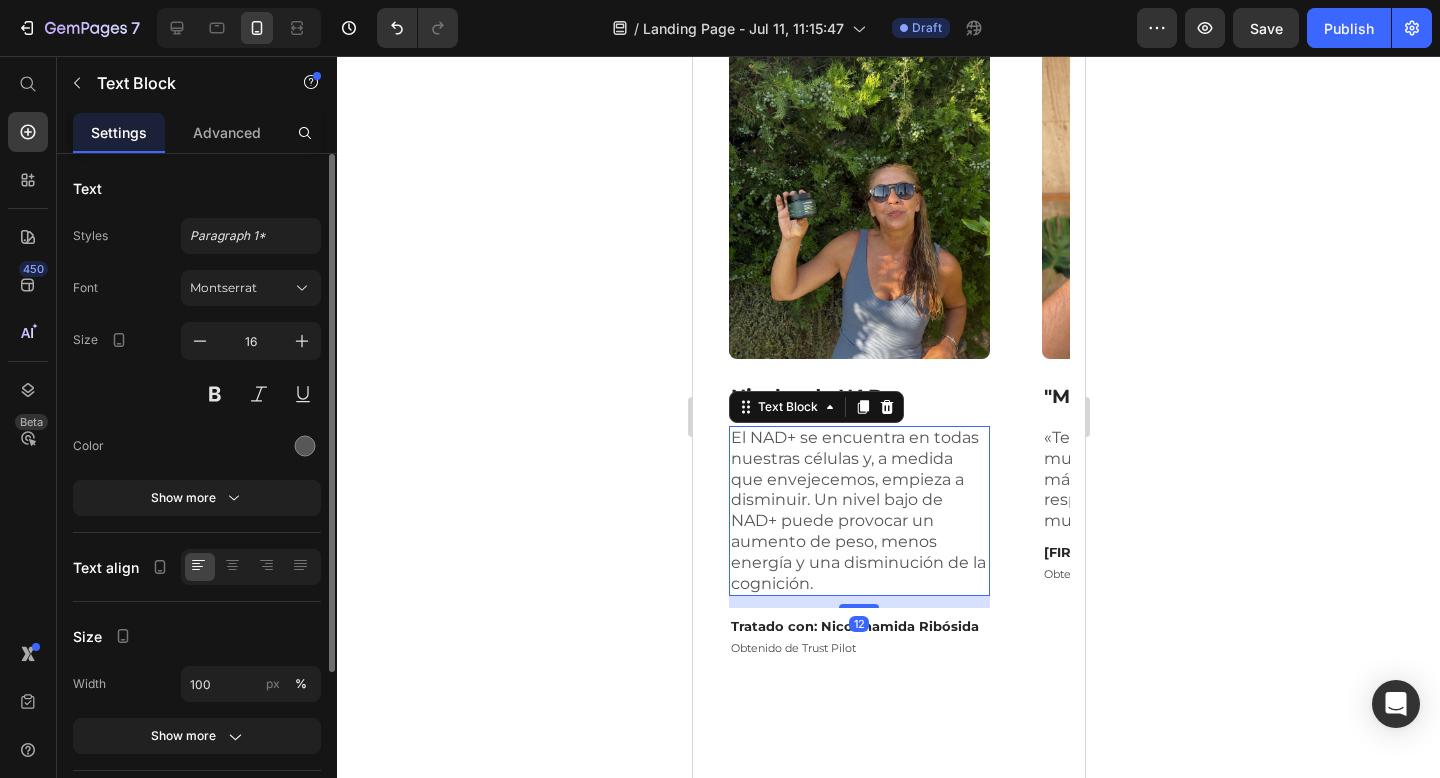 drag, startPoint x: 1138, startPoint y: 520, endPoint x: 382, endPoint y: 485, distance: 756.80975 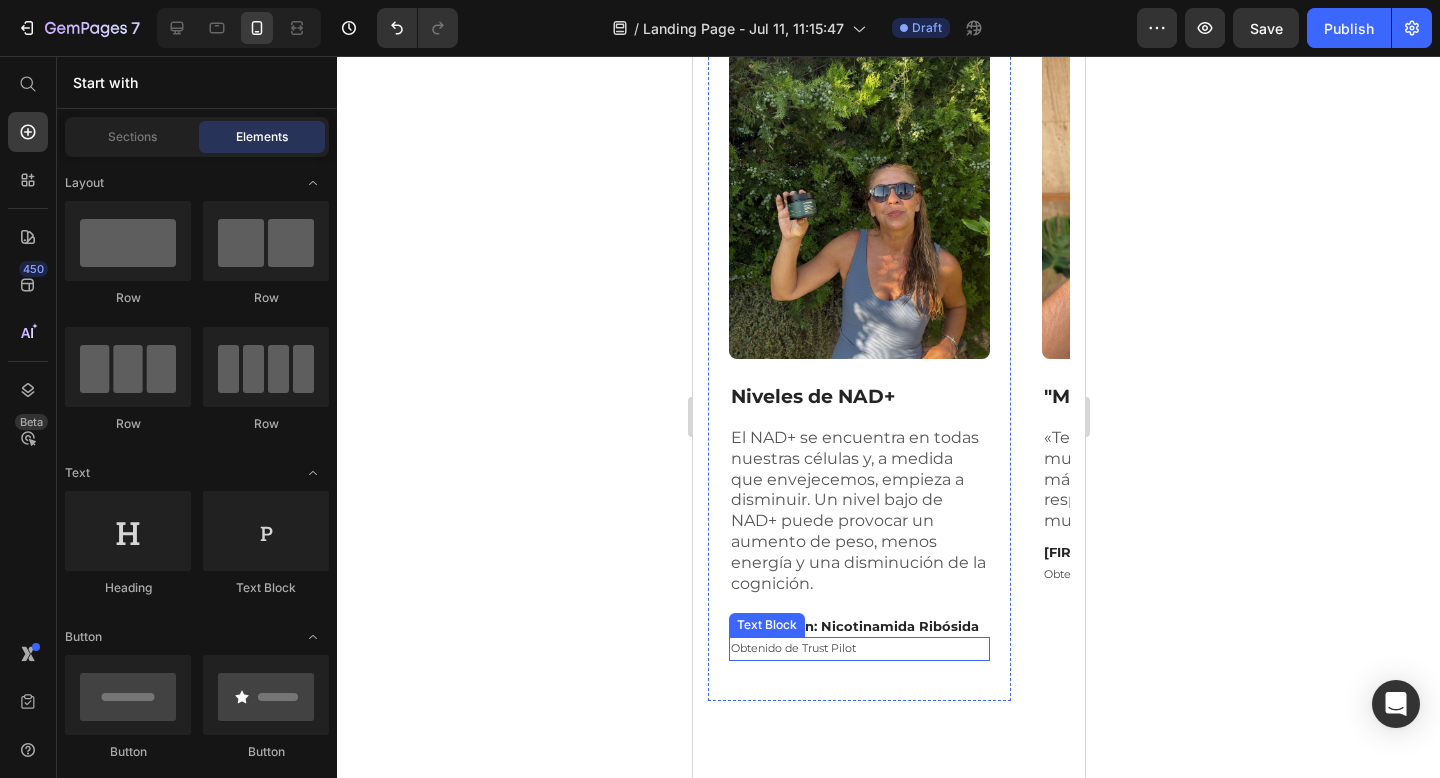 click on "Obtenido de Trust Pilot" at bounding box center (858, 649) 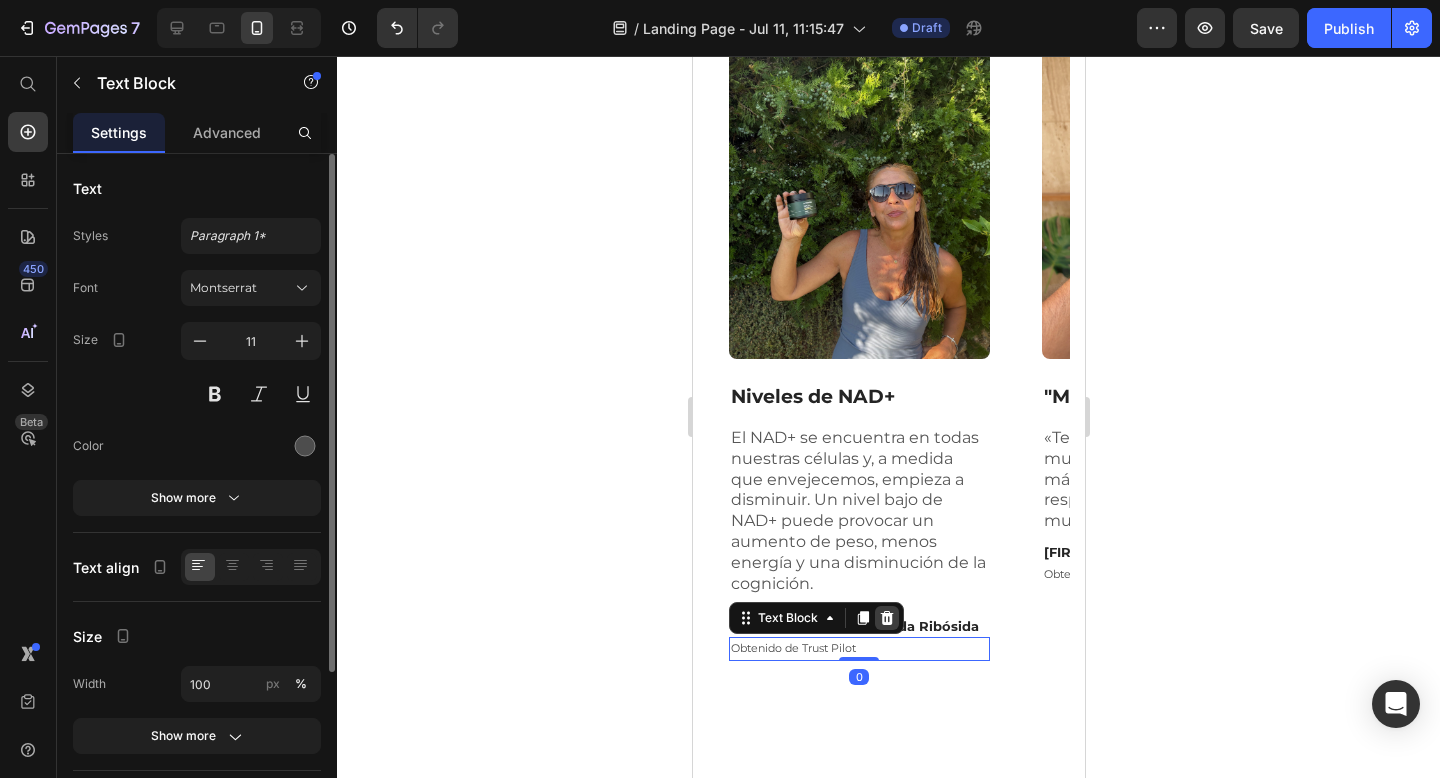 click at bounding box center (886, 618) 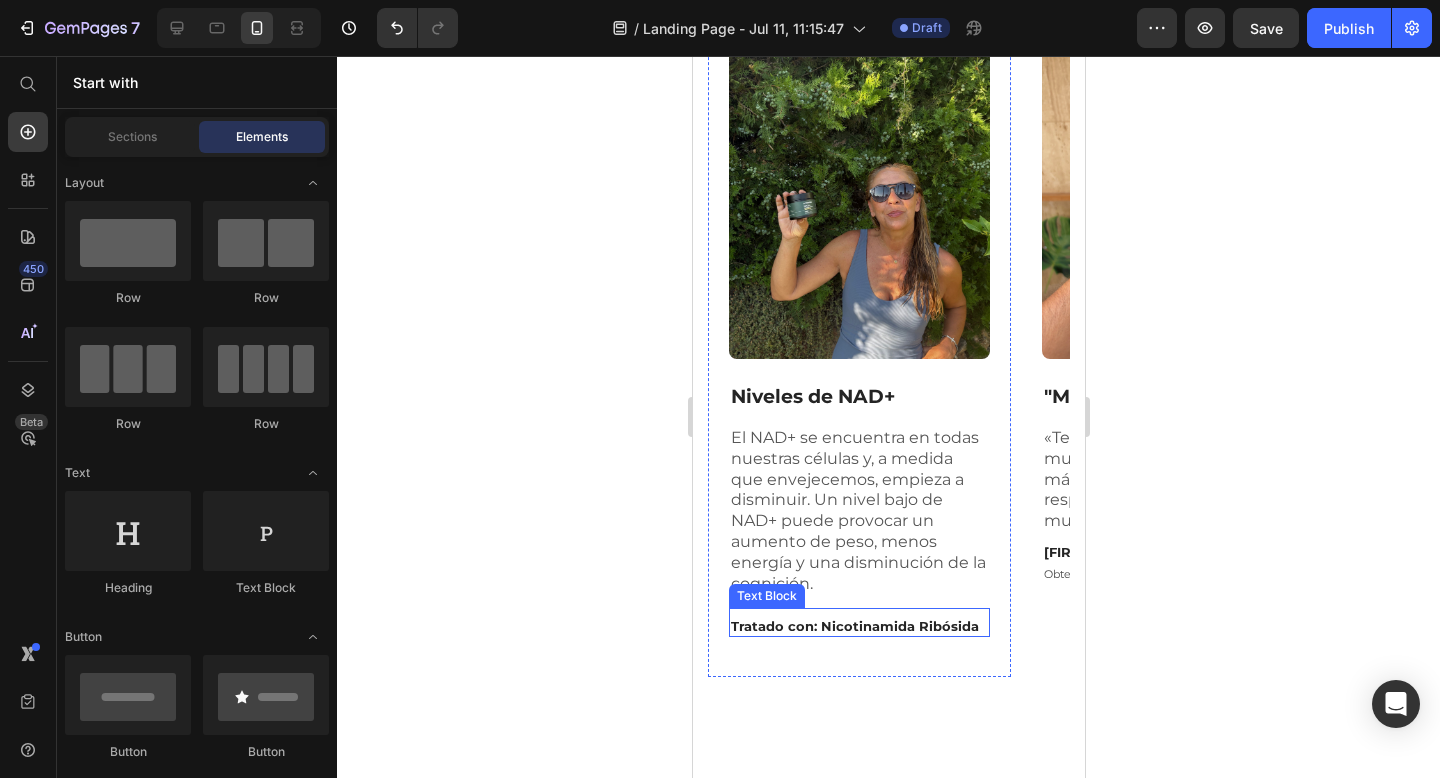 click on "Tratado con: Nicotinamida Ribósida" at bounding box center (858, 626) 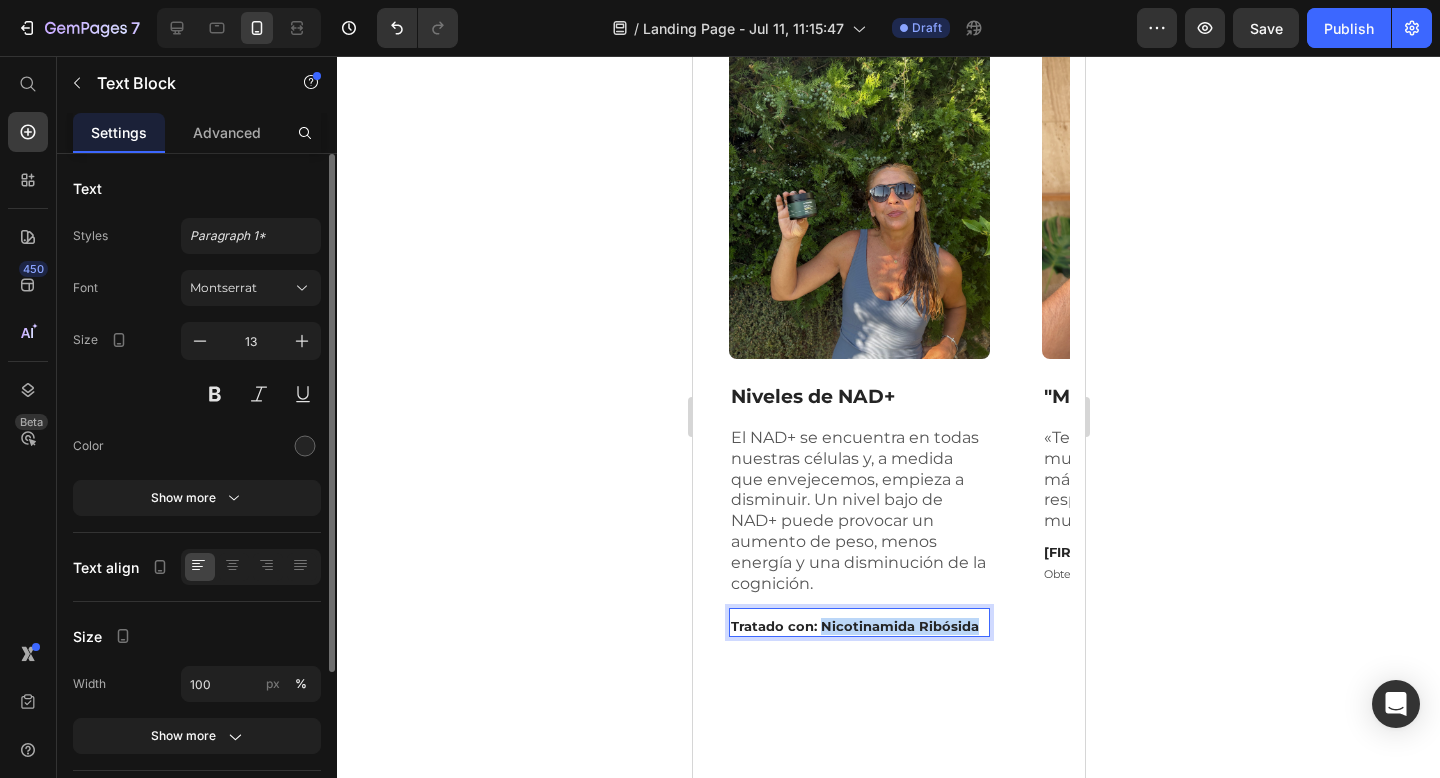 drag, startPoint x: 818, startPoint y: 624, endPoint x: 982, endPoint y: 624, distance: 164 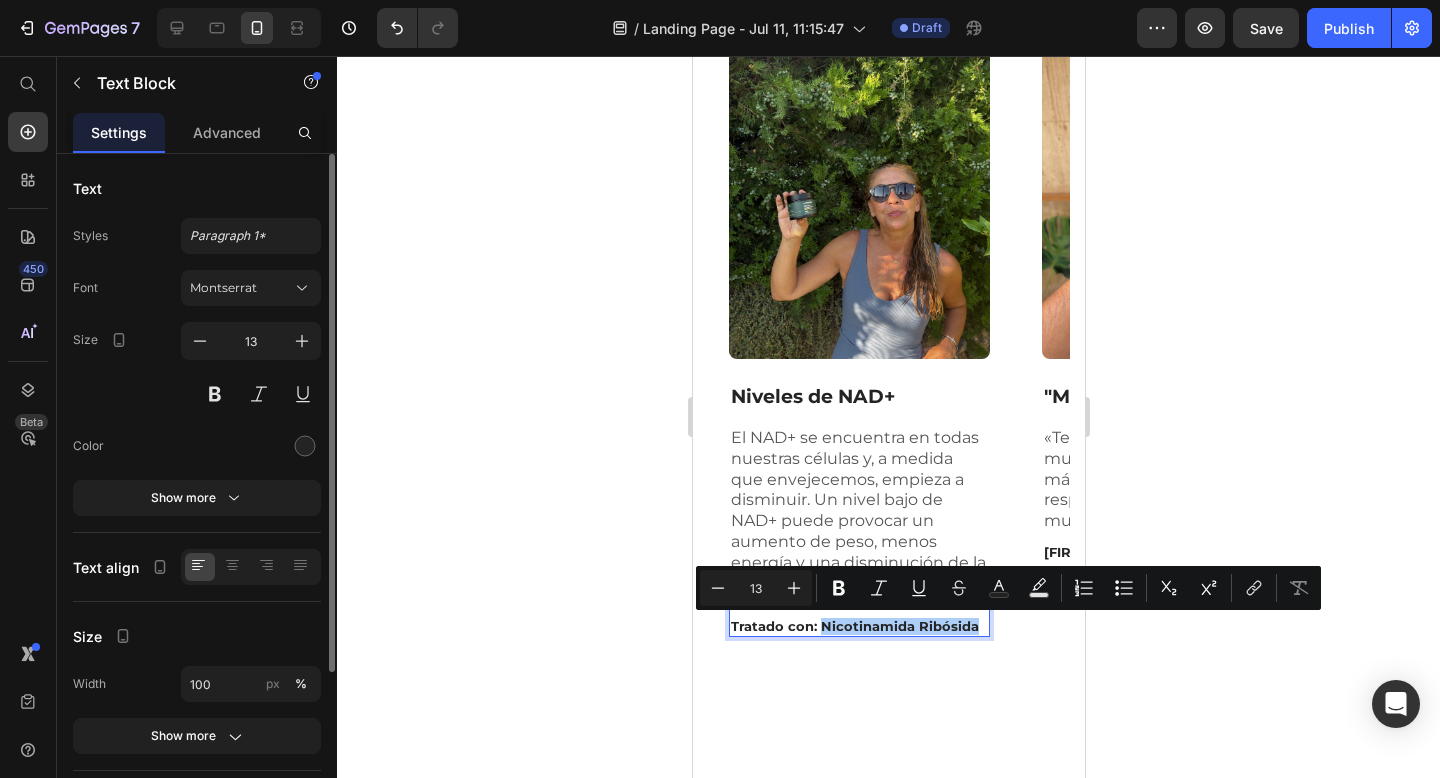 click on "Minus 13 Plus Bold Italic Underline       Strikethrough
Text Color
Text Background Color Numbered List Bulleted List Subscript Superscript       link Remove Format" at bounding box center [1008, 588] 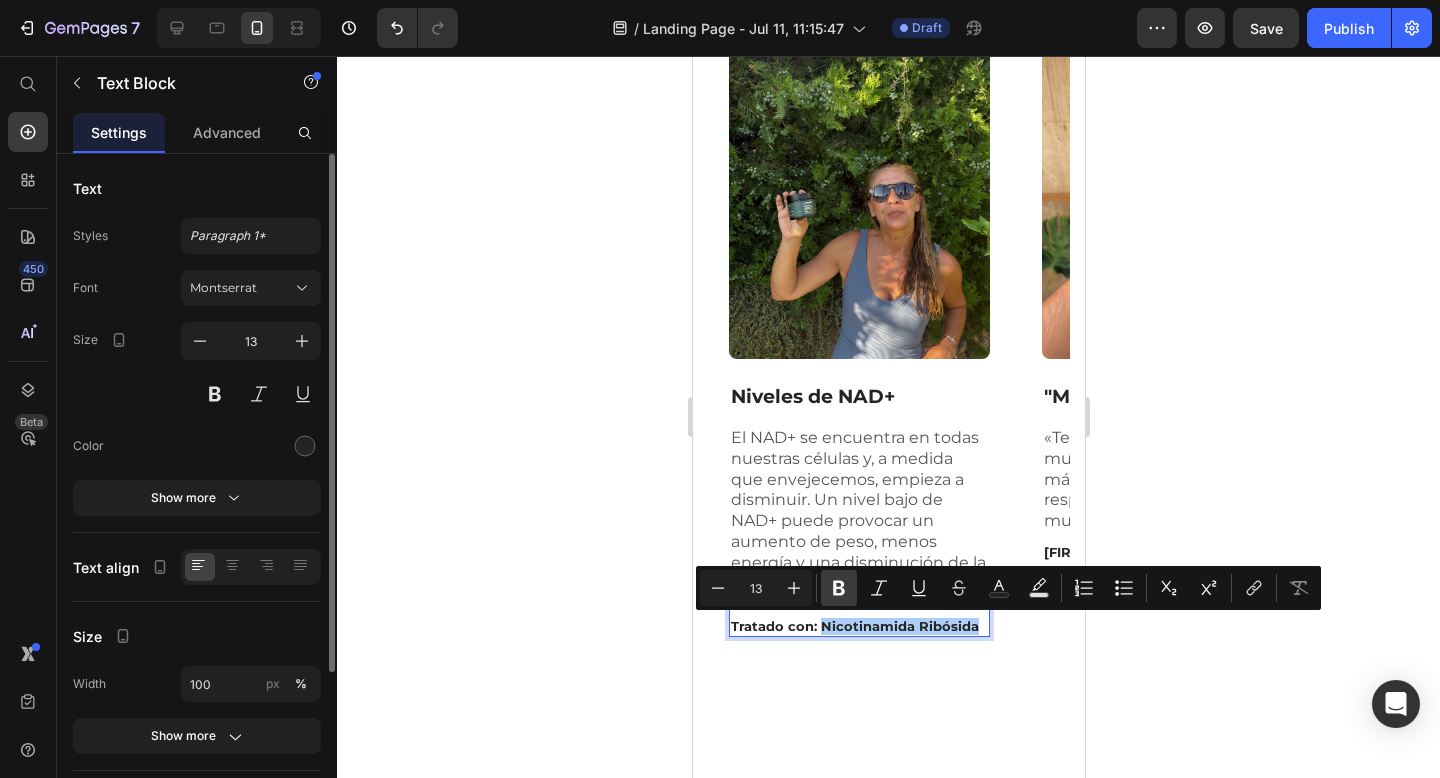 click on "Bold" at bounding box center (839, 588) 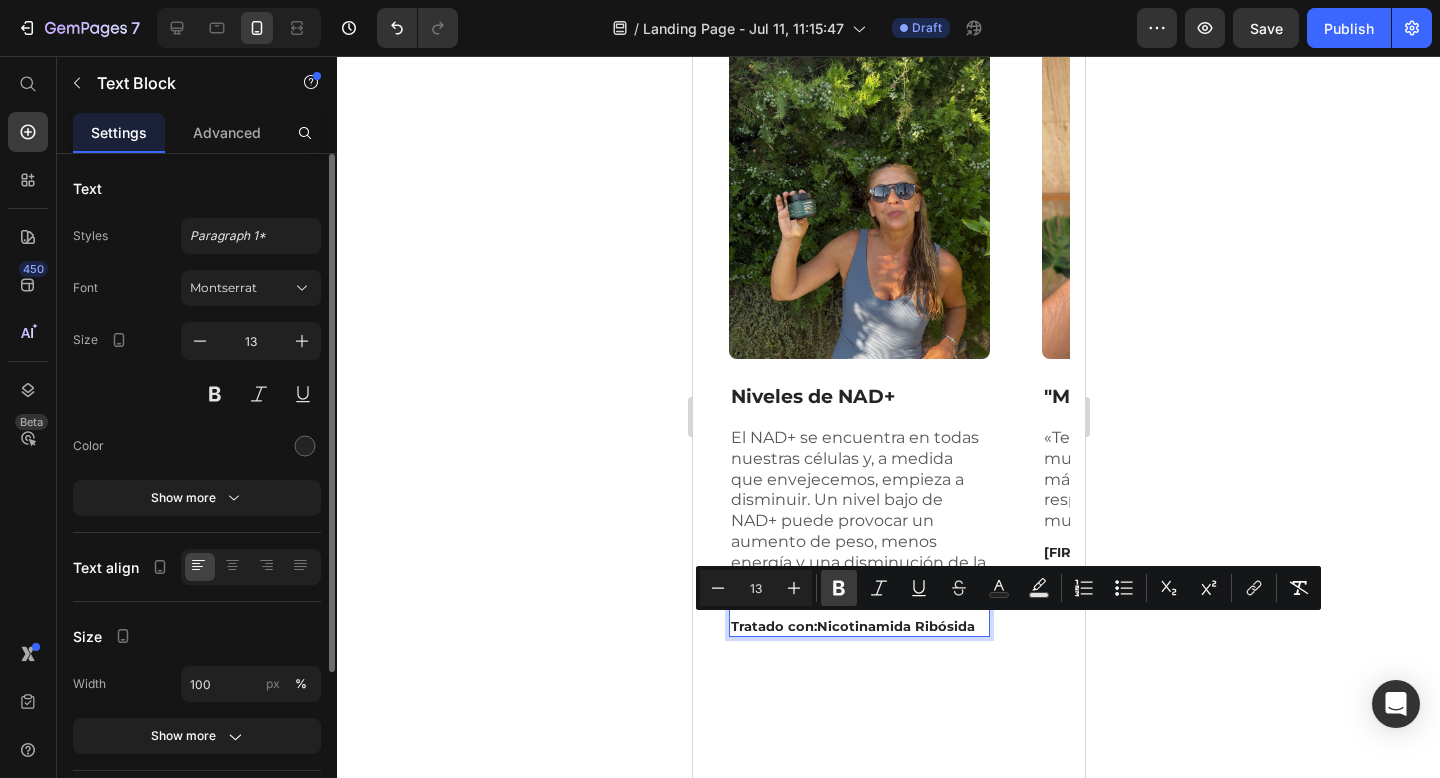 click 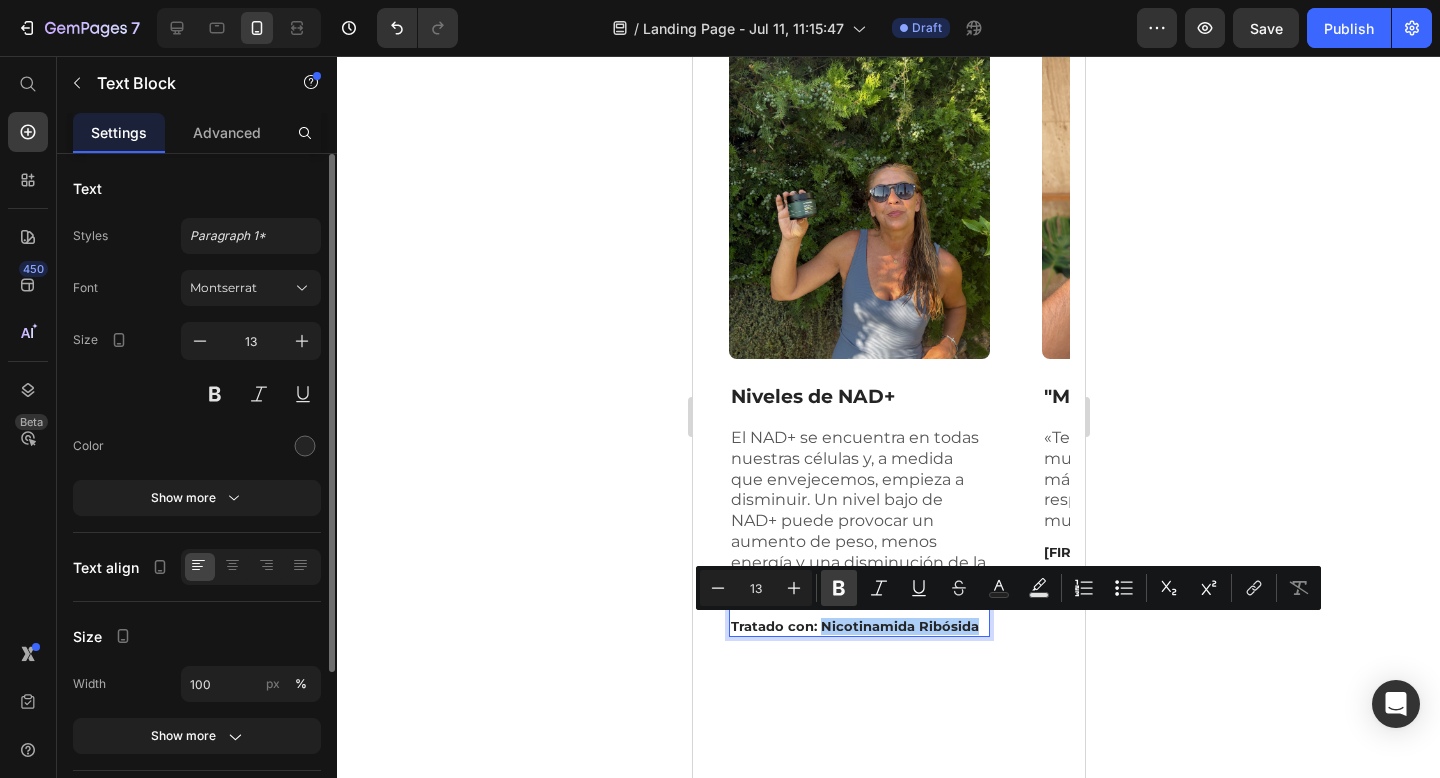 click 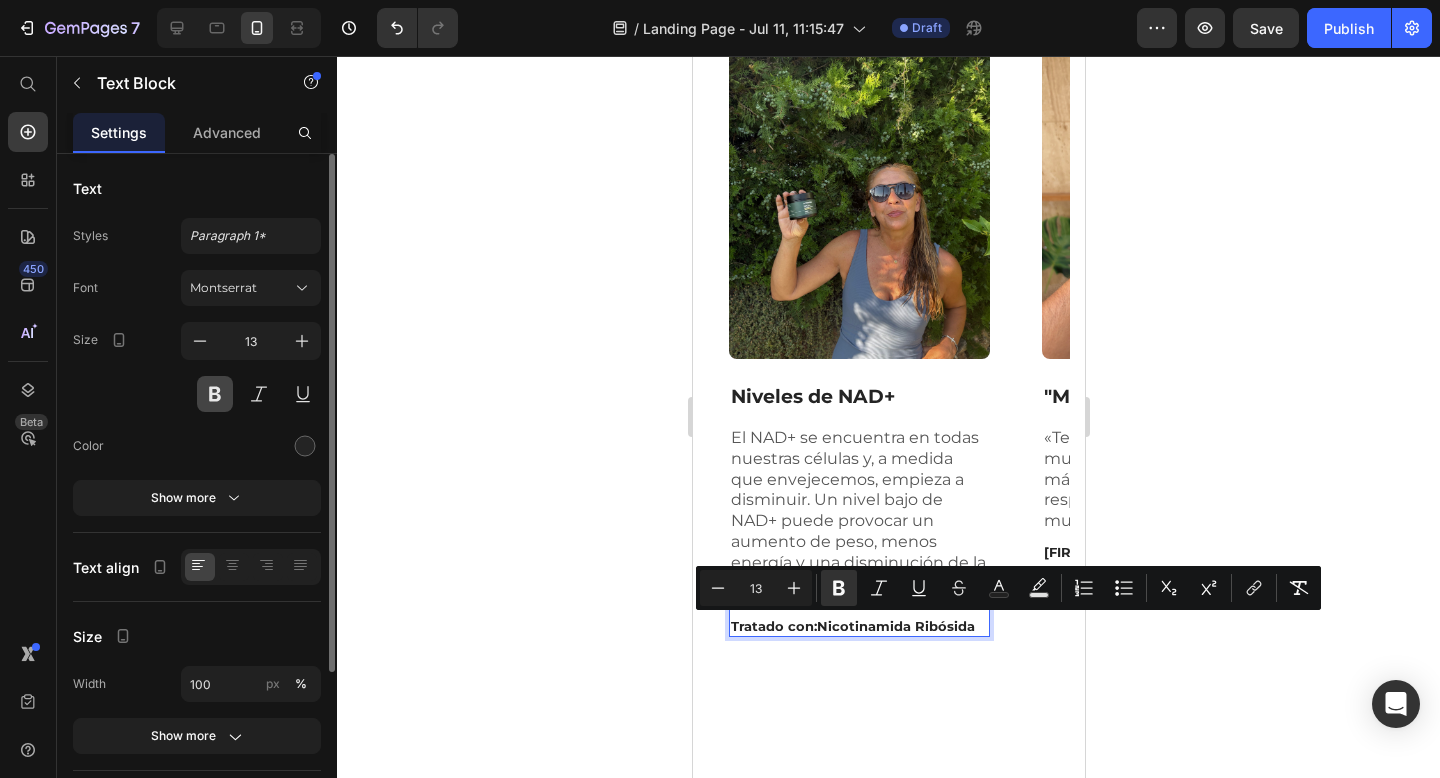 click at bounding box center (215, 394) 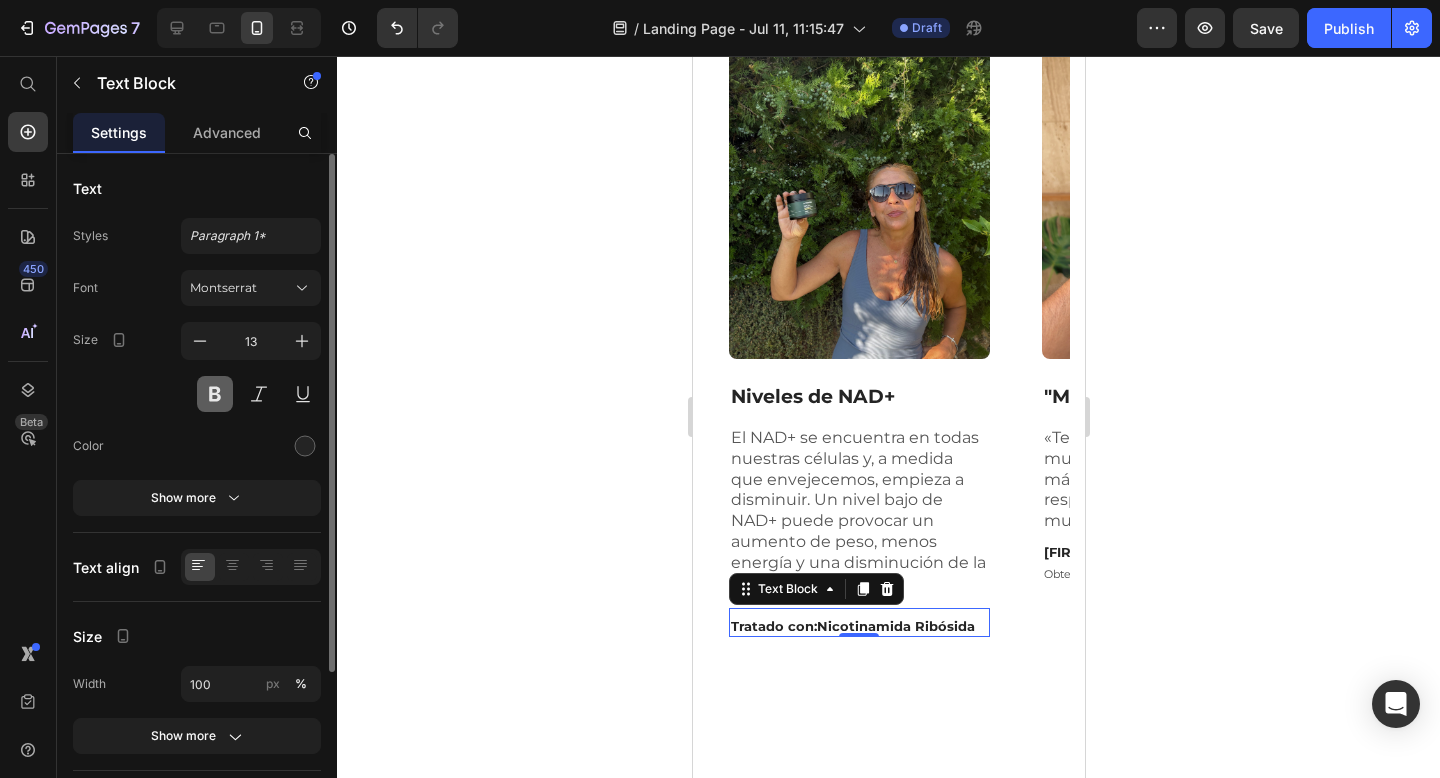 click at bounding box center [215, 394] 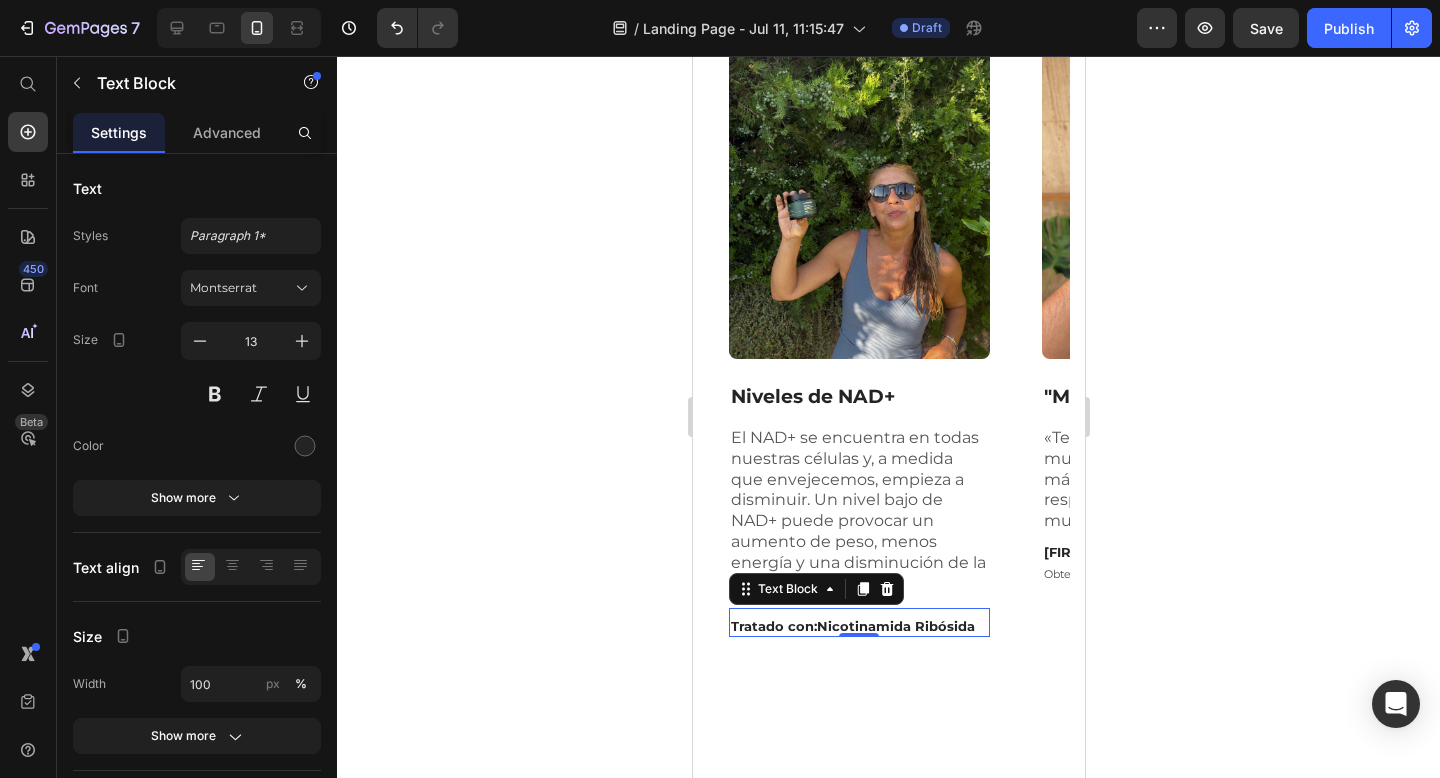 click on "Nicotinamida Ribósida" at bounding box center [895, 626] 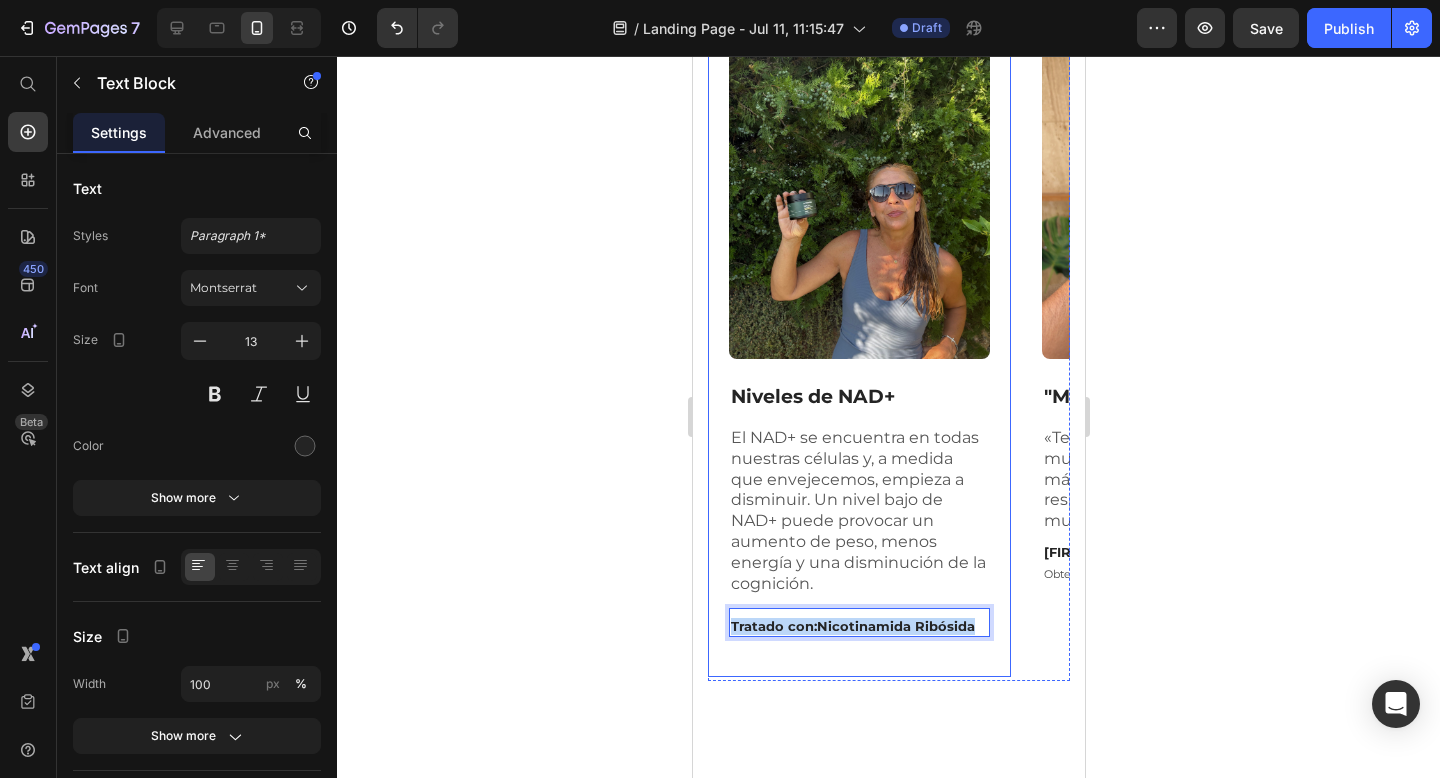 drag, startPoint x: 970, startPoint y: 621, endPoint x: 721, endPoint y: 619, distance: 249.00803 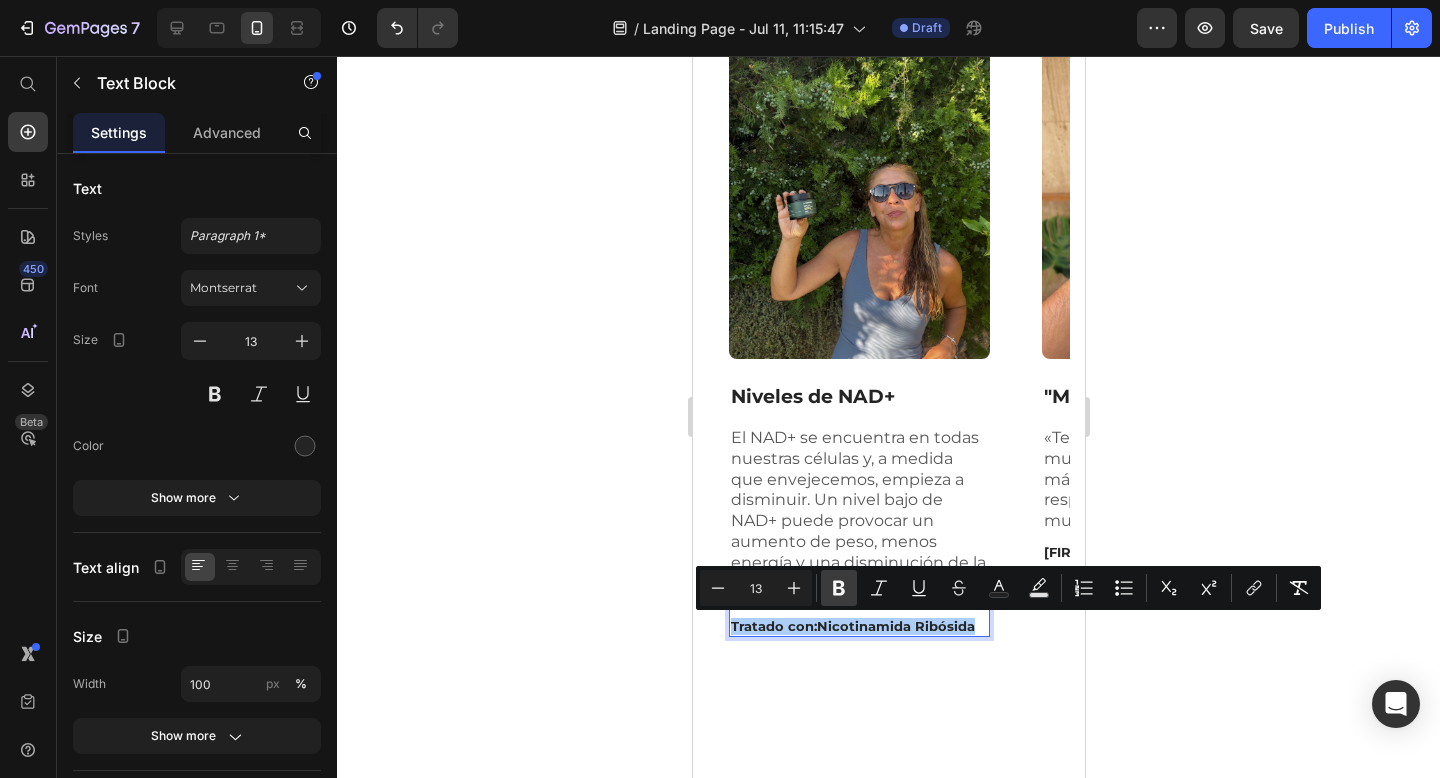 click 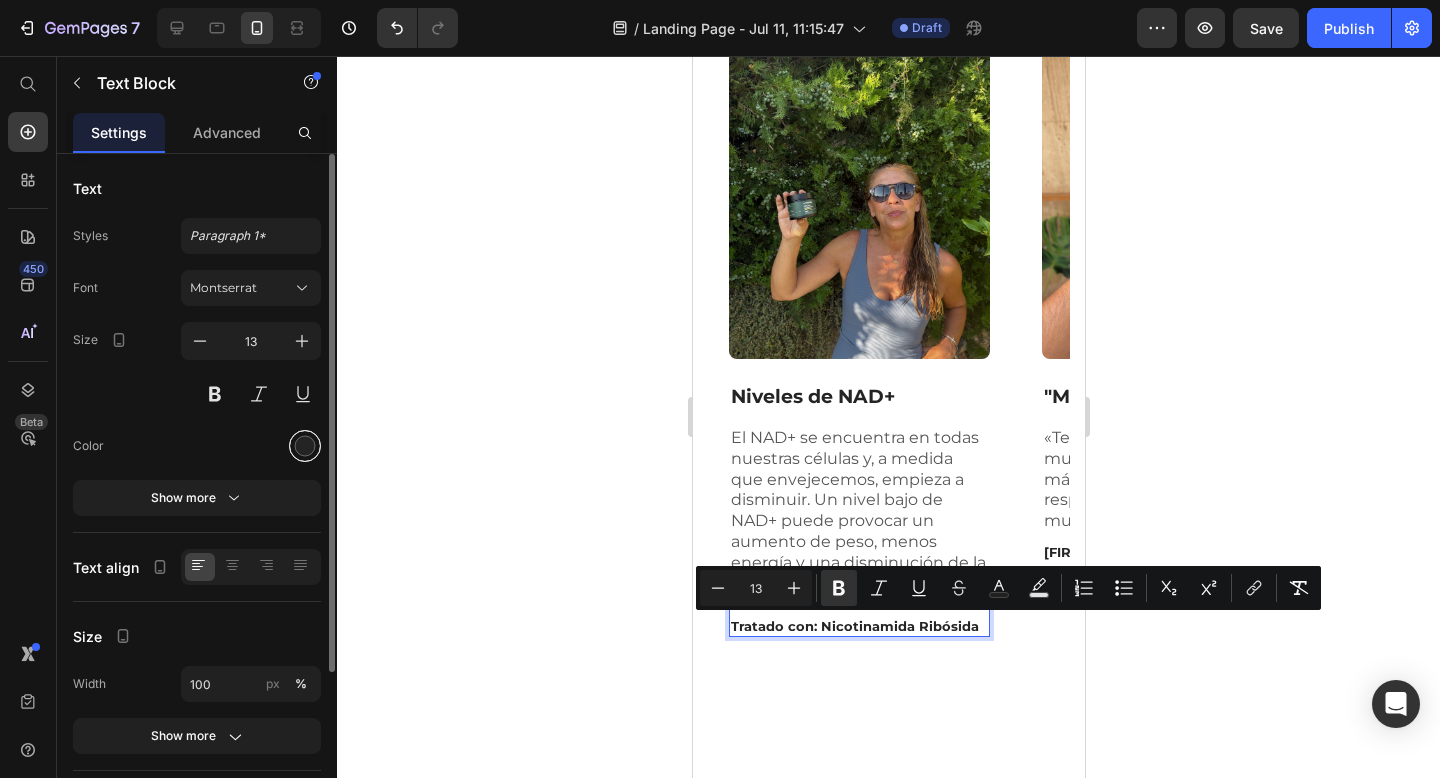 click at bounding box center (305, 446) 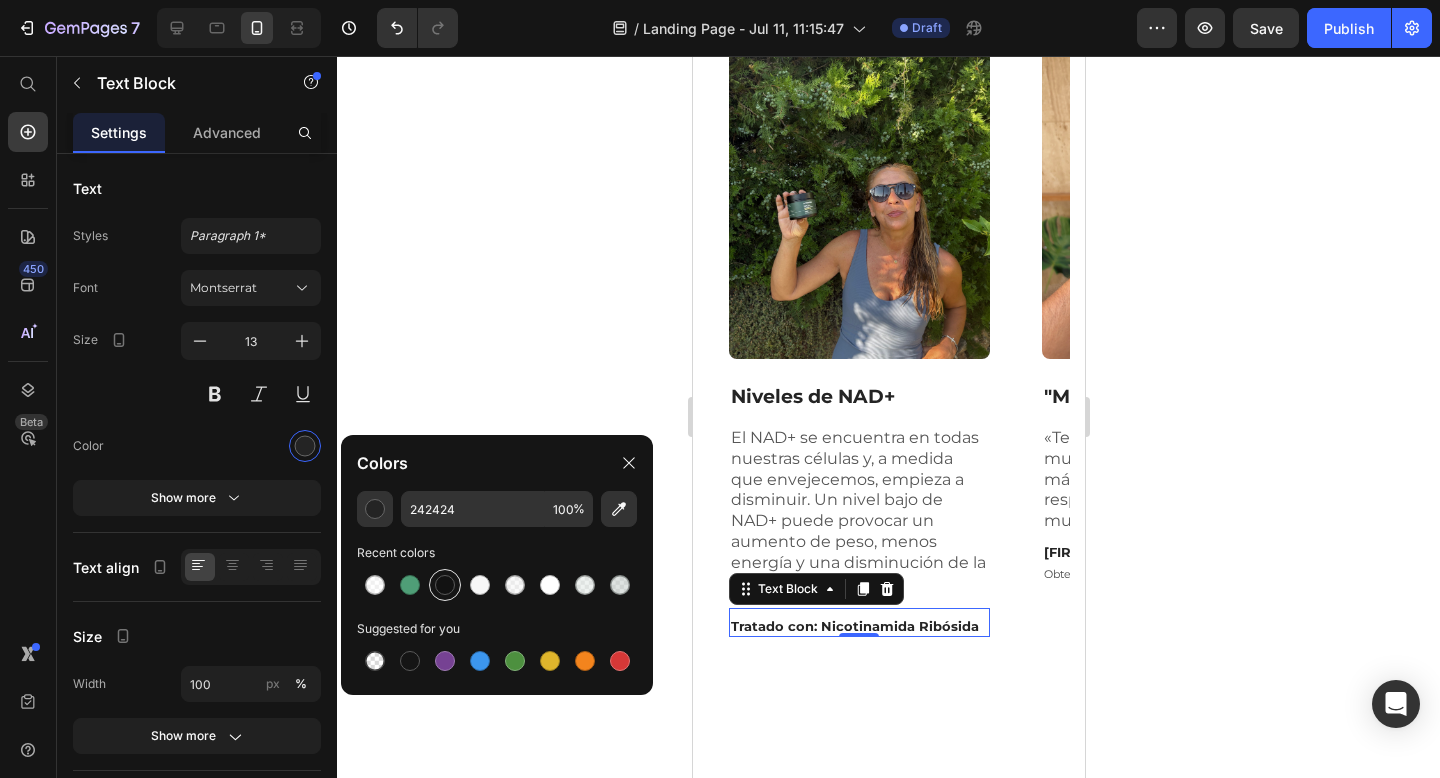 click at bounding box center (445, 585) 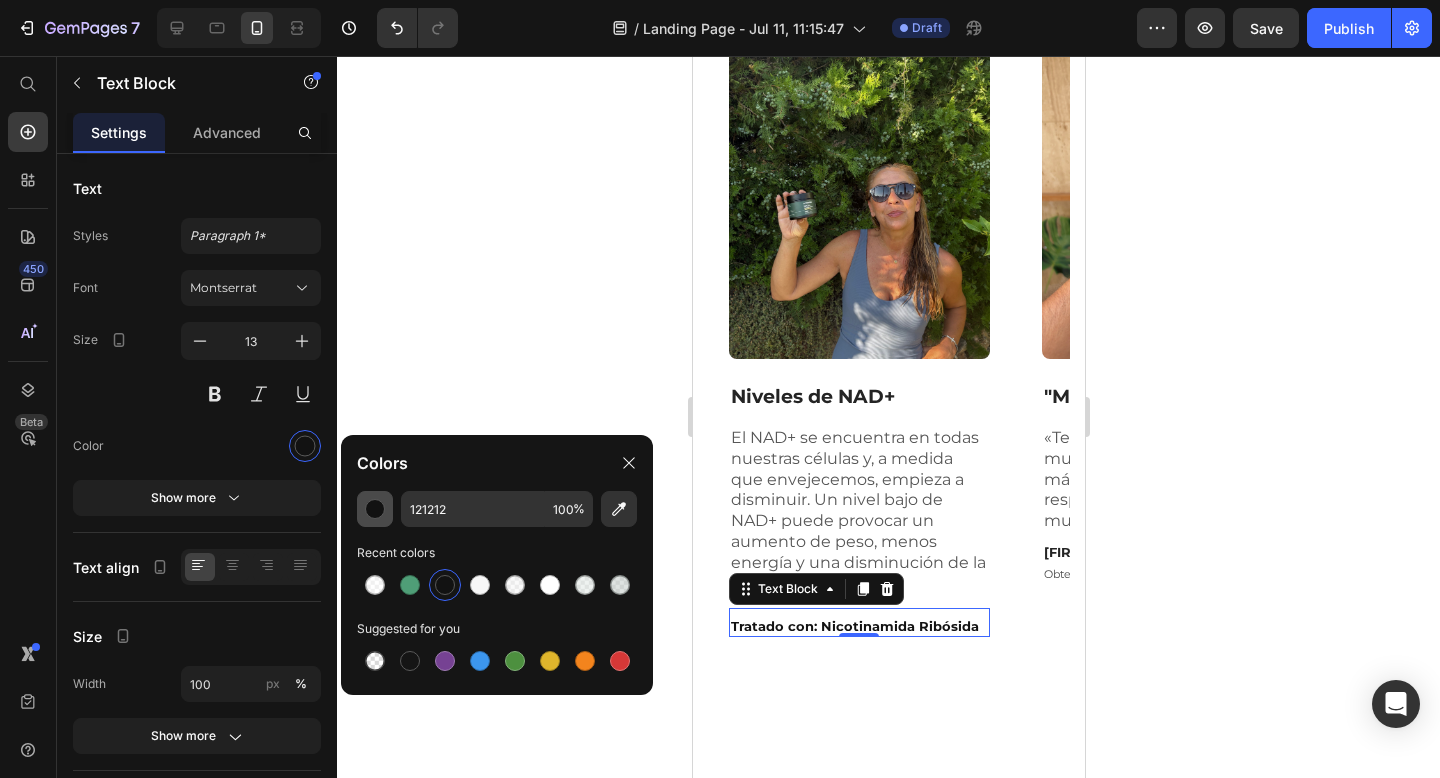 click at bounding box center (375, 509) 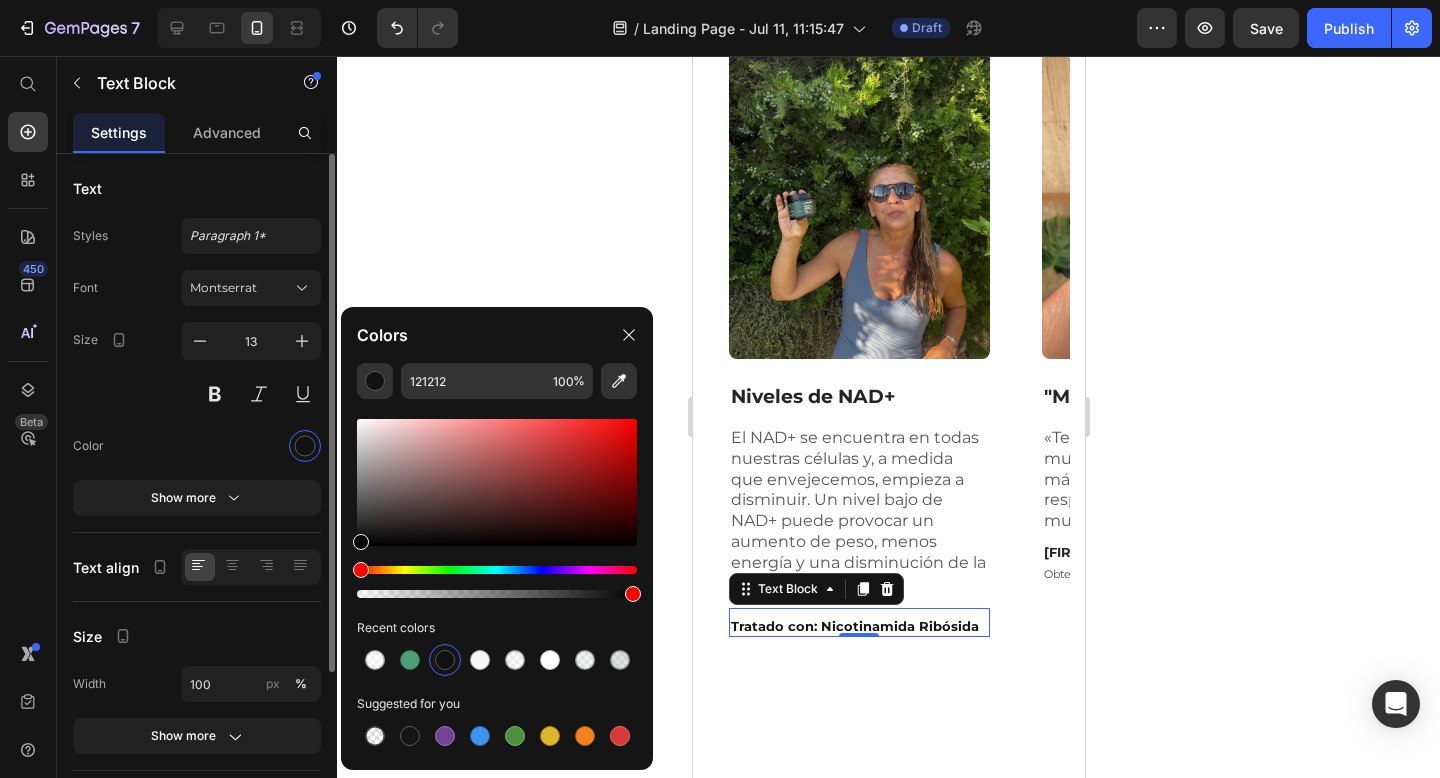 drag, startPoint x: 362, startPoint y: 537, endPoint x: 315, endPoint y: 601, distance: 79.40403 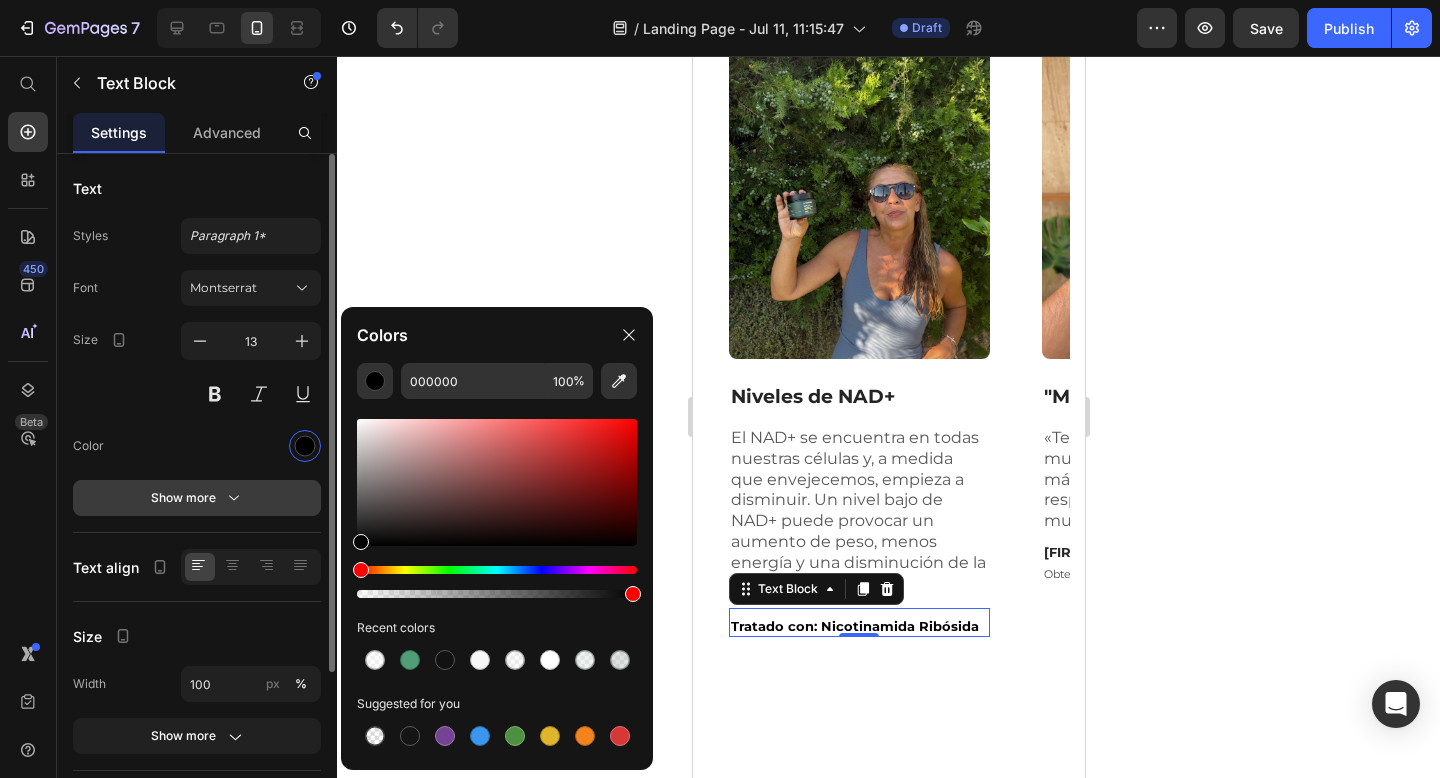 click on "Show more" at bounding box center [197, 498] 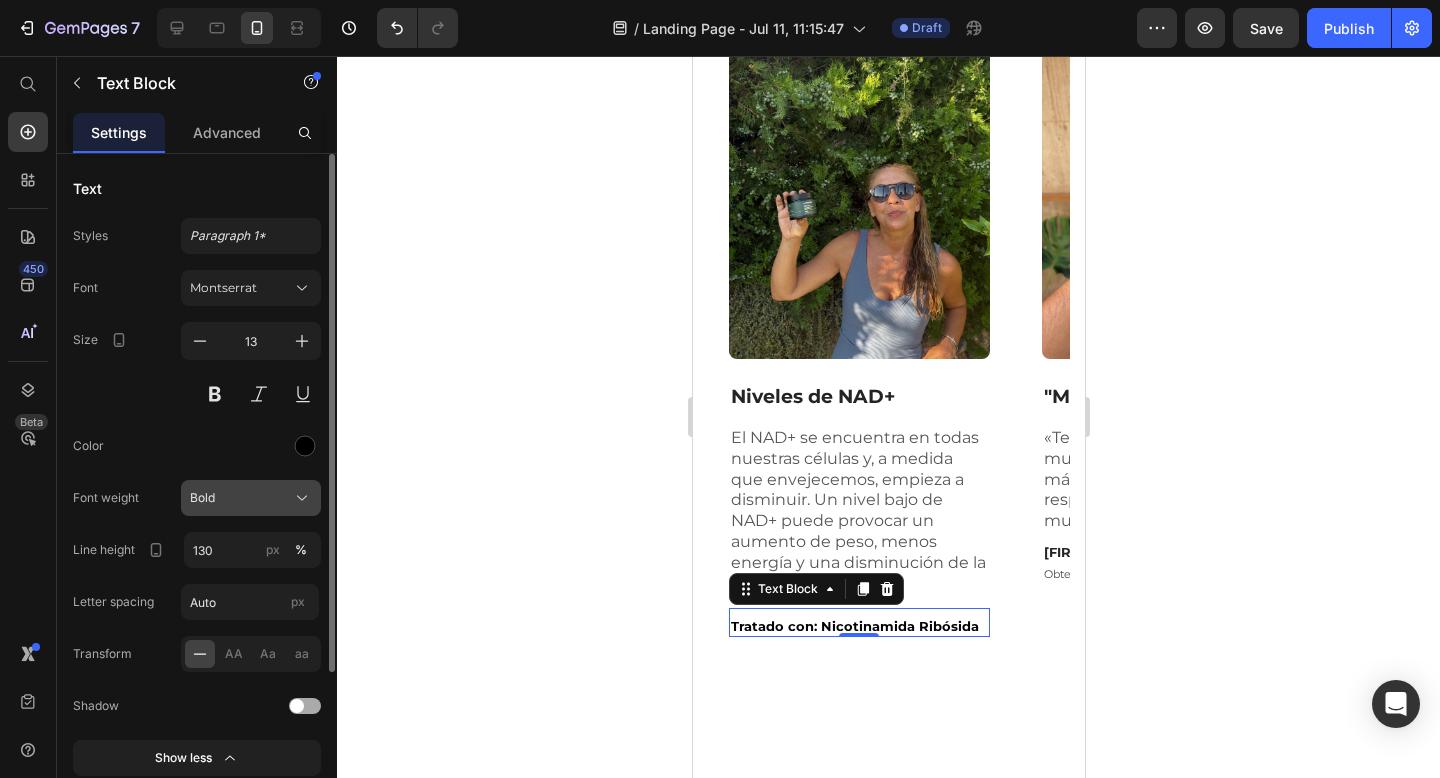 click on "Bold" 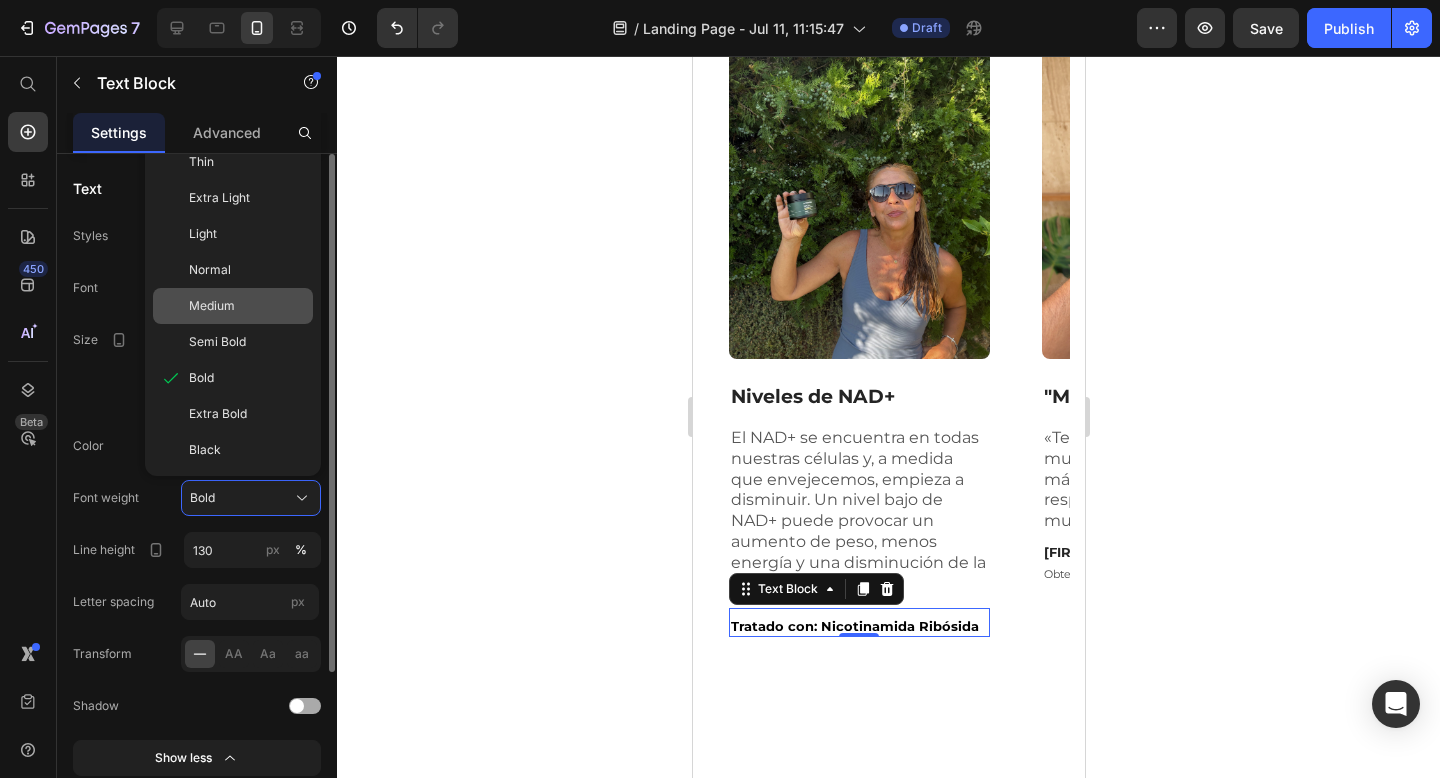 click on "Medium" at bounding box center [247, 306] 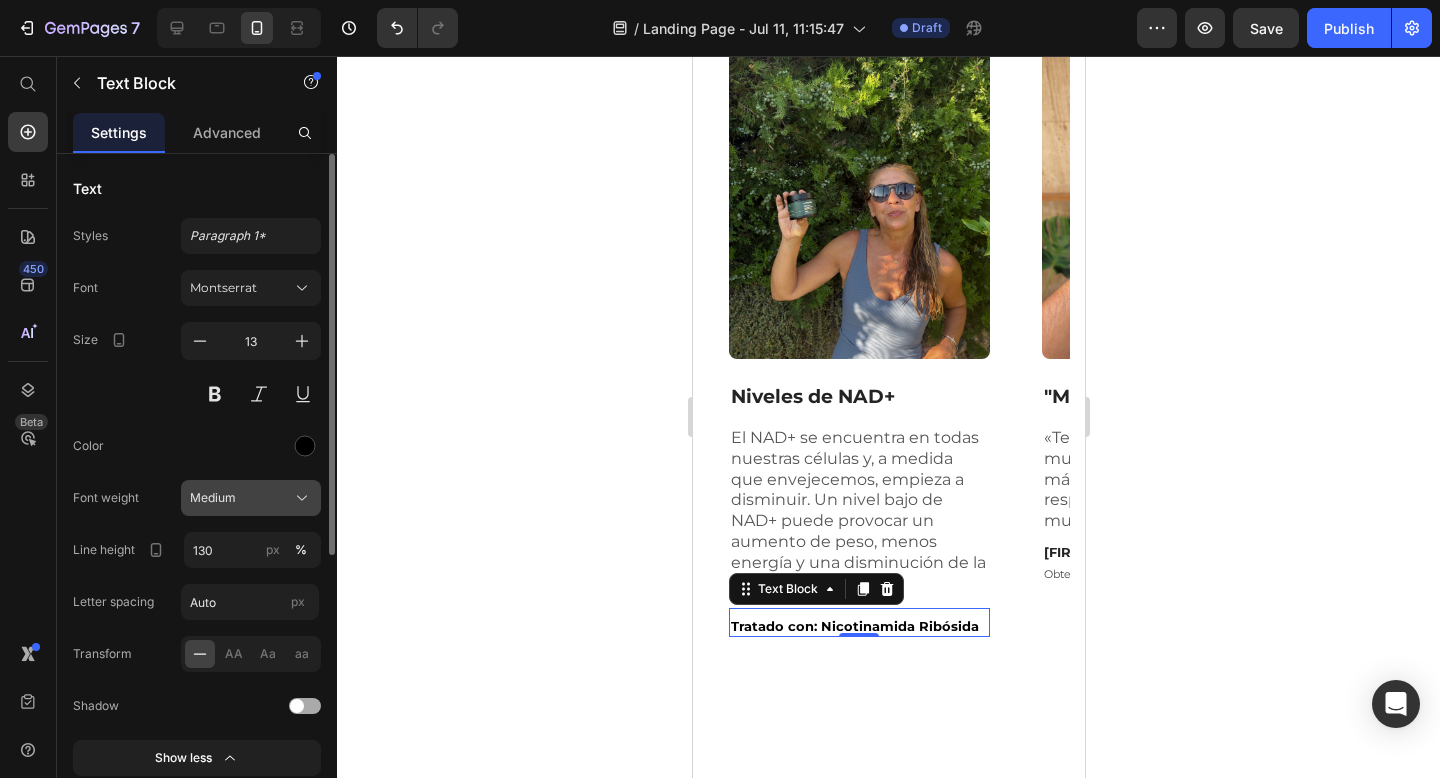 click on "Medium" at bounding box center (251, 498) 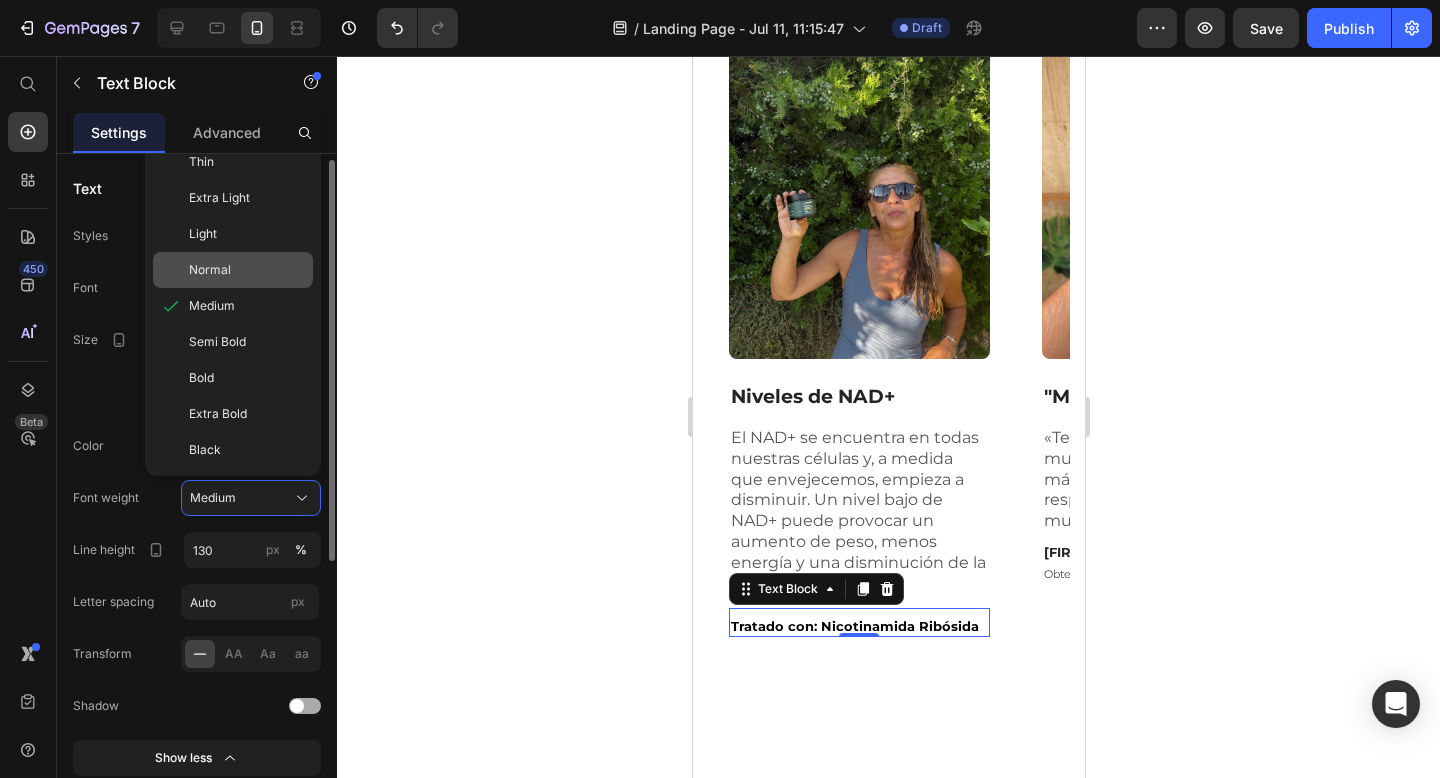 scroll, scrollTop: 4, scrollLeft: 0, axis: vertical 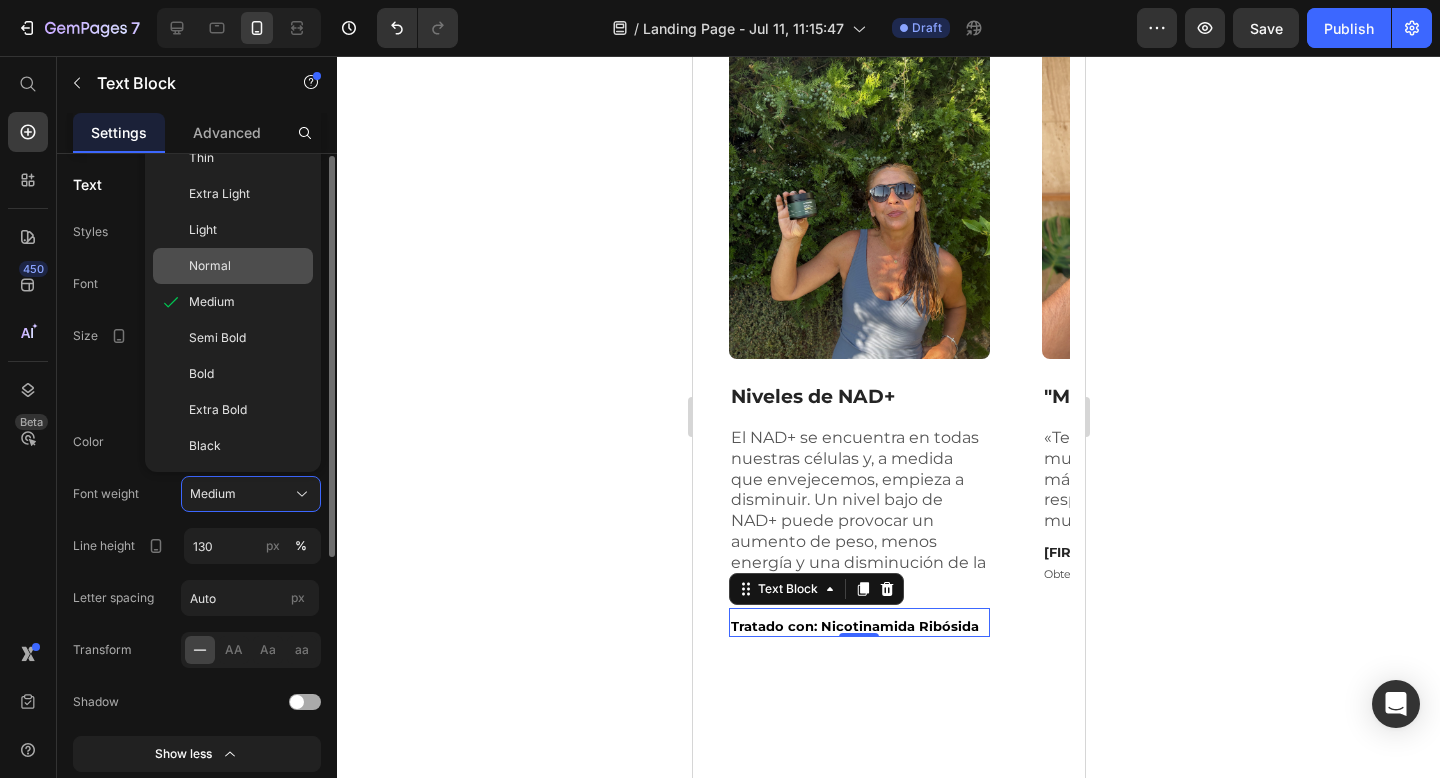 click on "Normal" 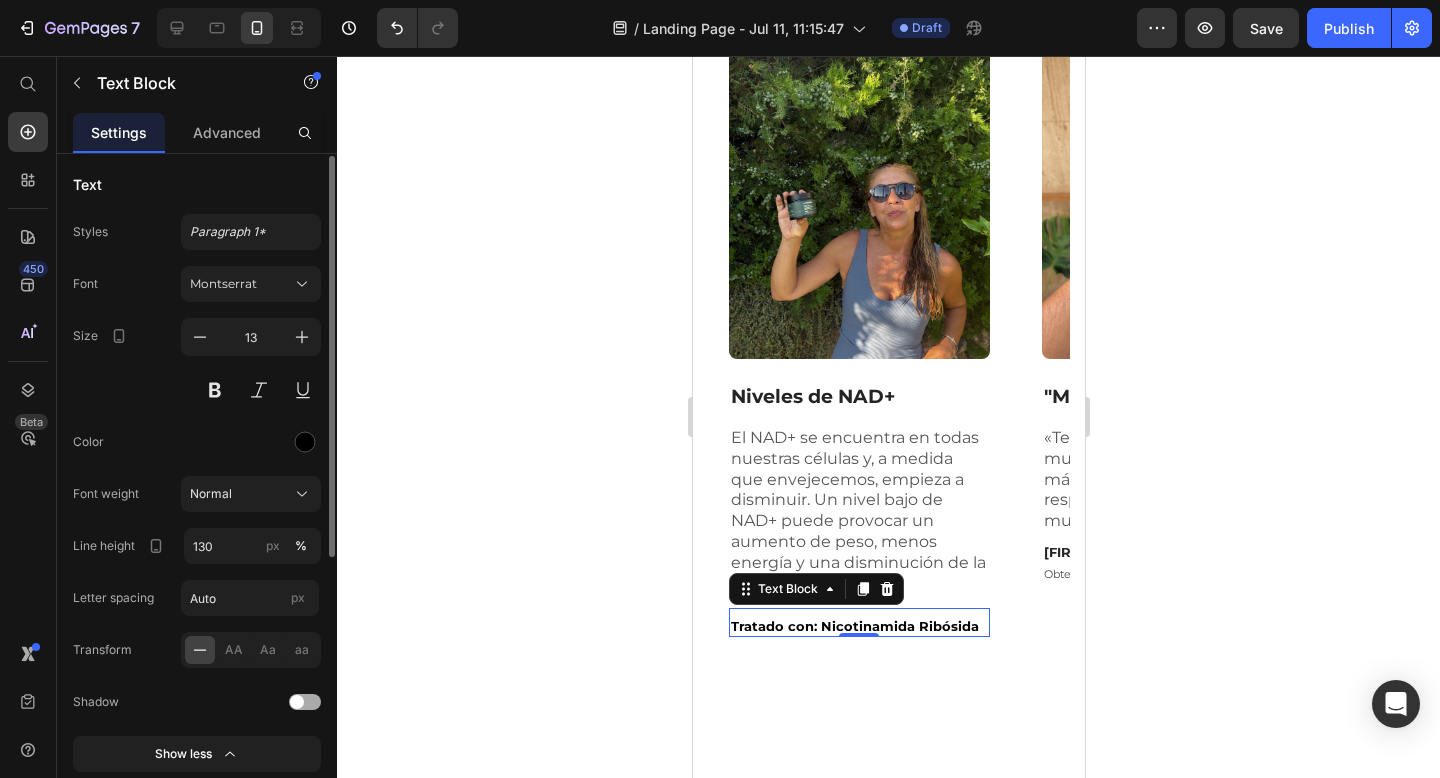 click 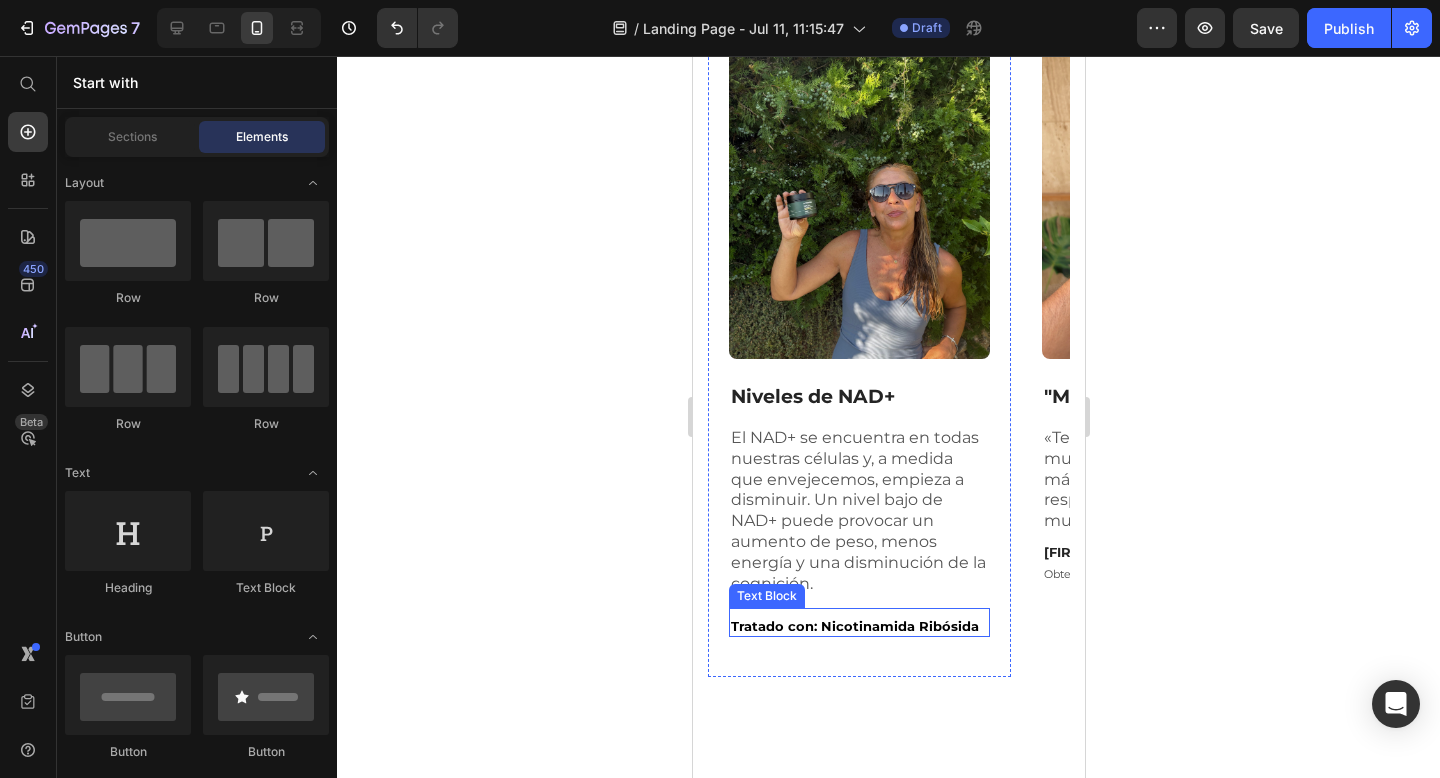 click on "Tratado con: Nicotinamida Ribósida" at bounding box center (854, 626) 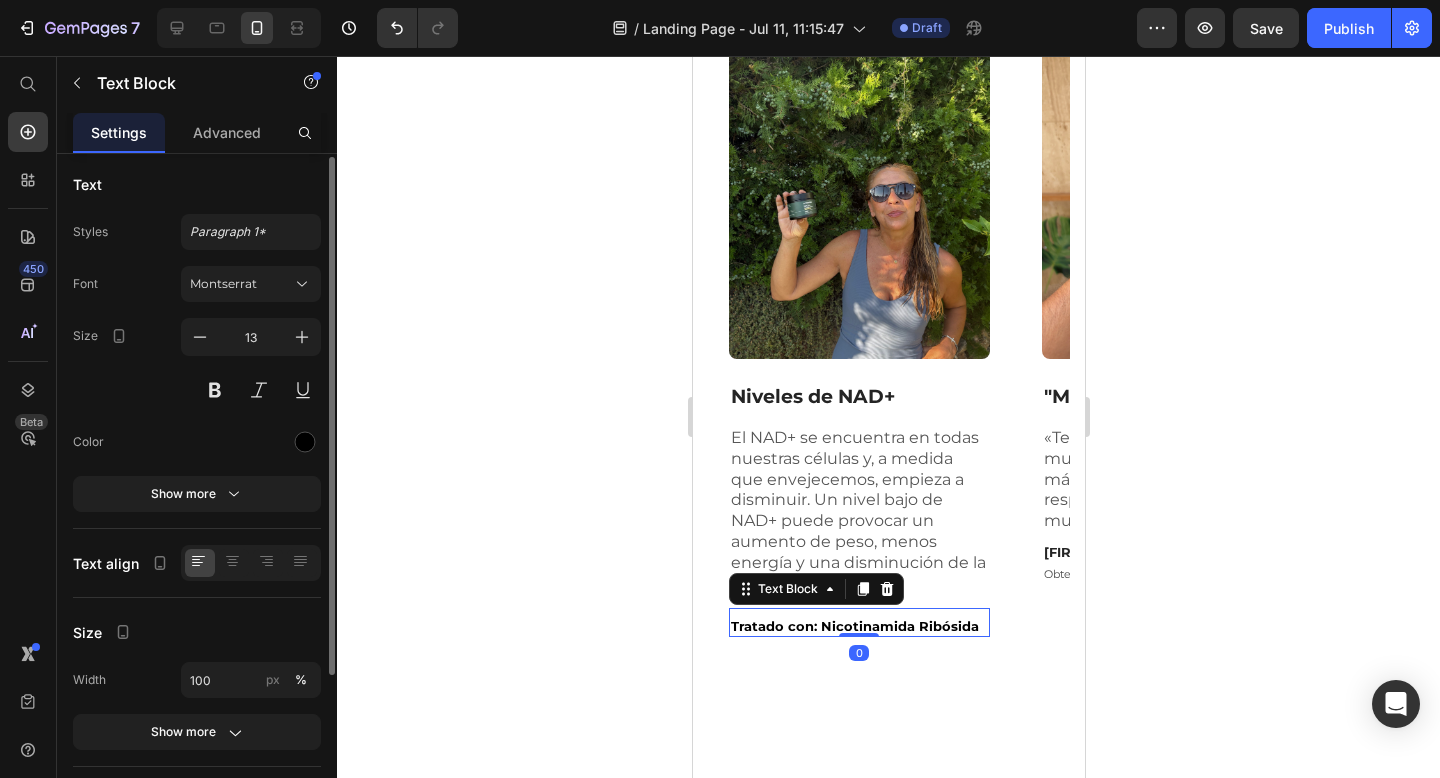 click on "Font Montserrat Size 13 Color Show more" at bounding box center [197, 389] 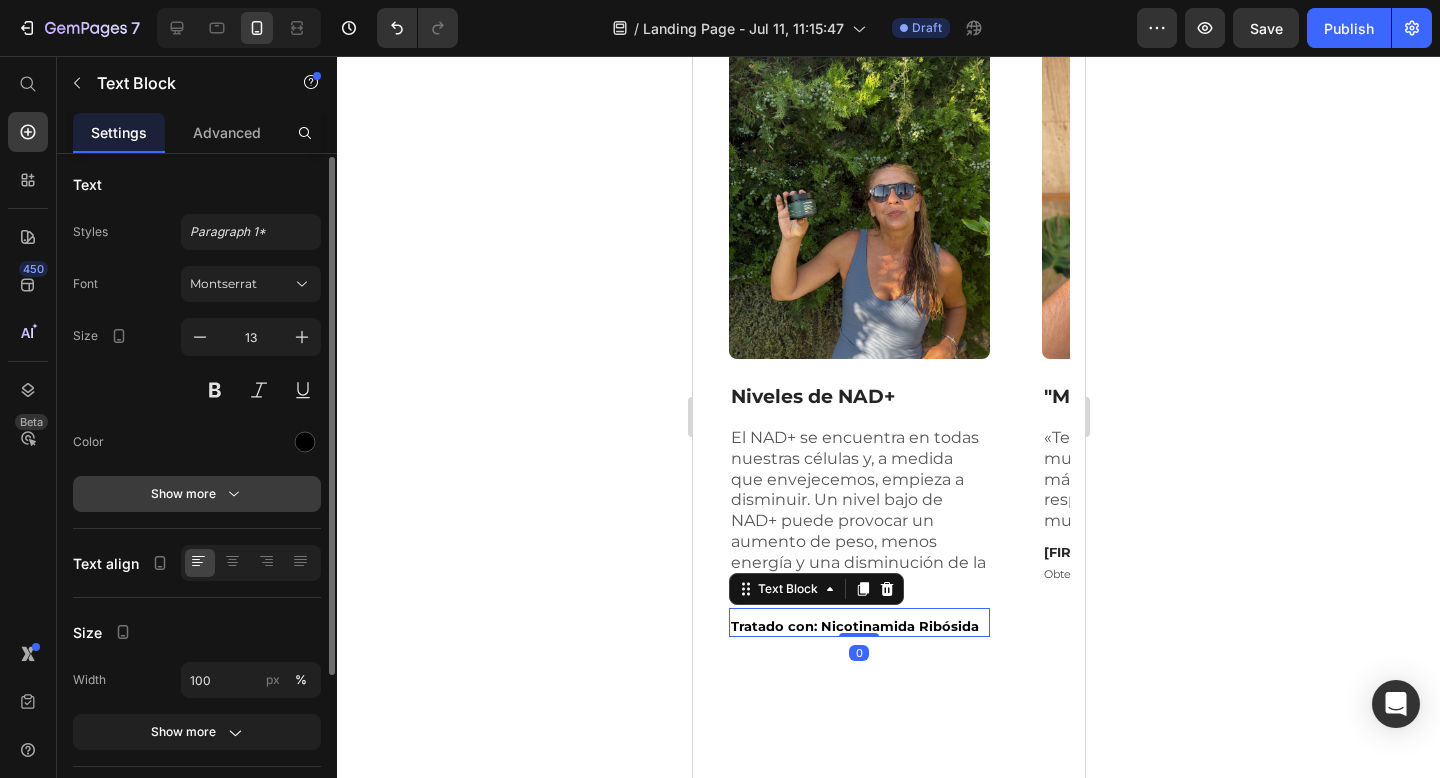 click on "Show more" at bounding box center [197, 494] 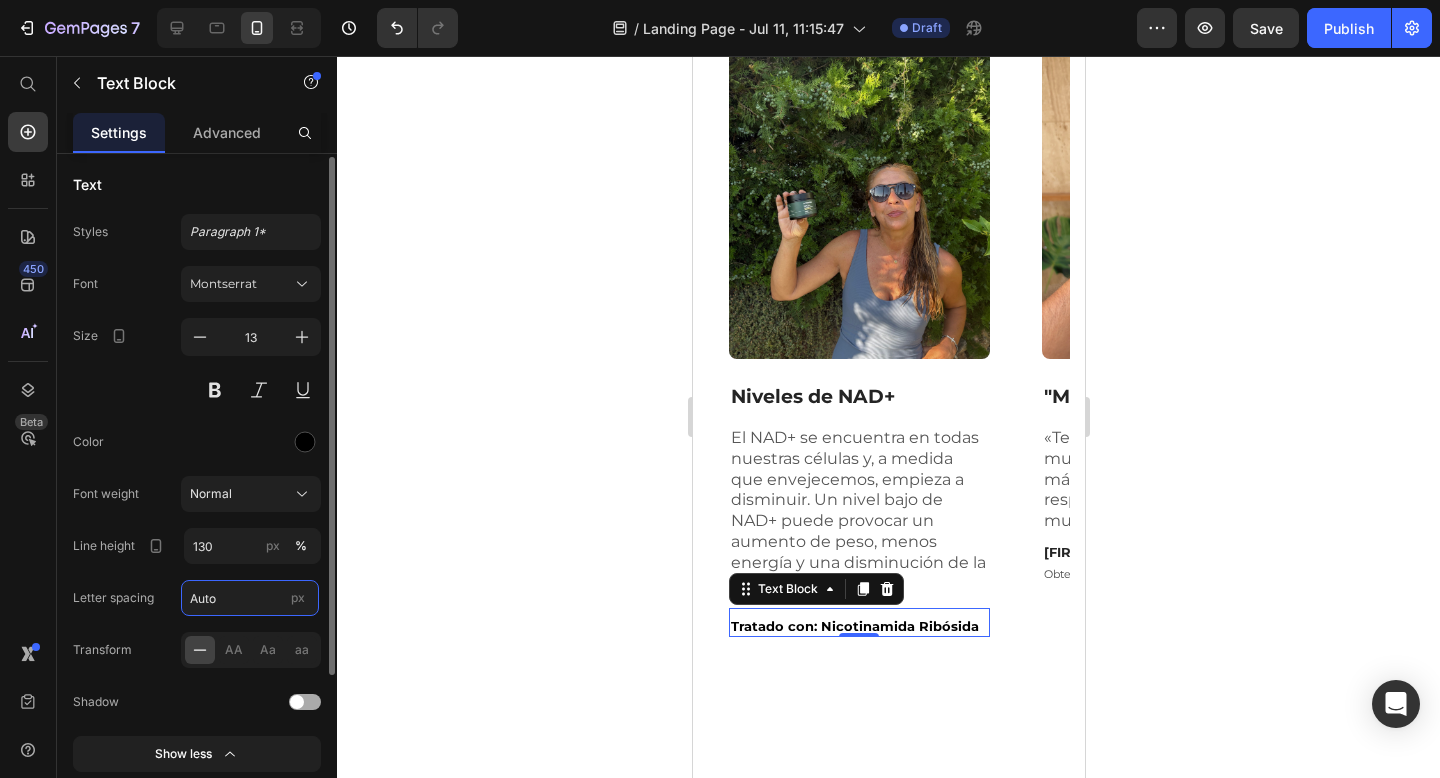 click on "Auto" at bounding box center [250, 598] 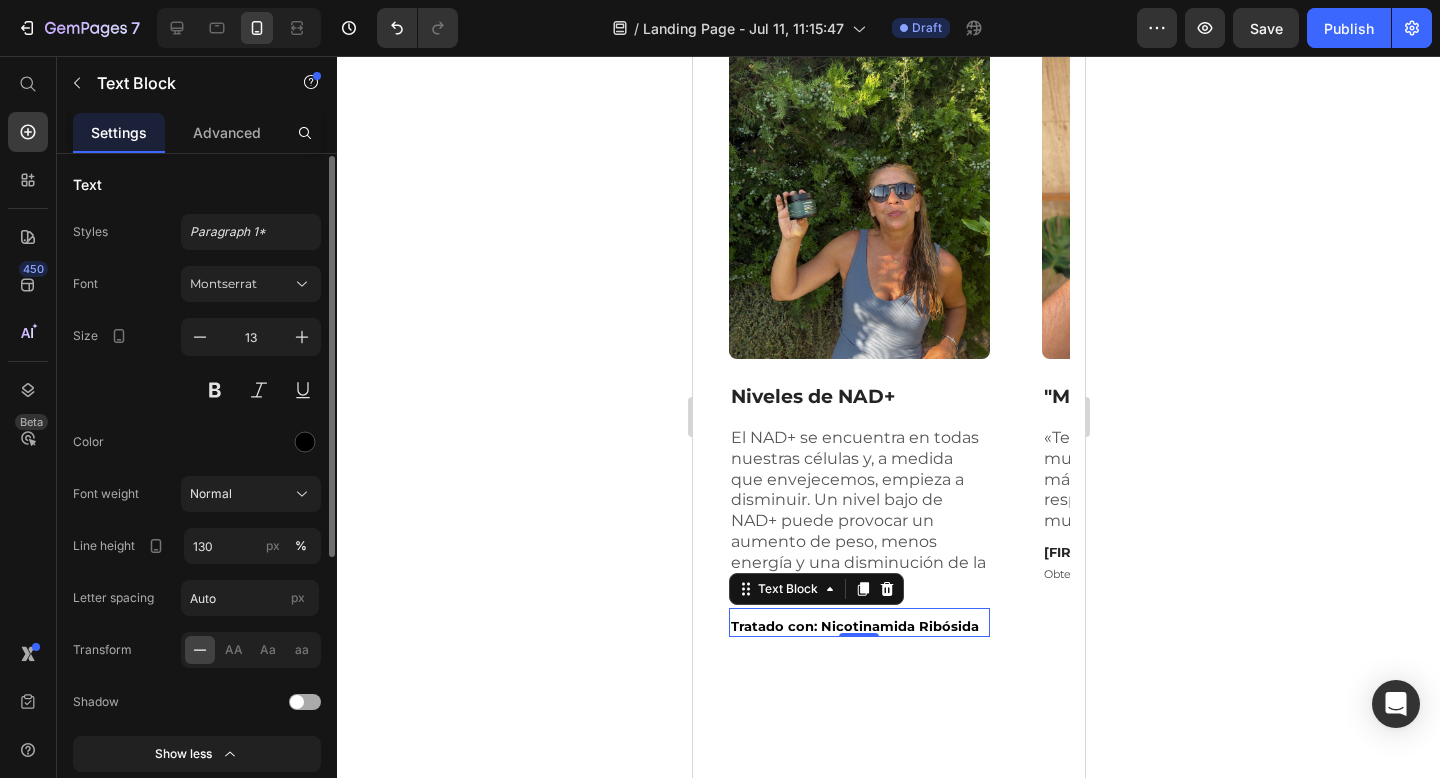 click on "Font Montserrat Size 13 Color Font weight Normal Line height 130 px % Letter spacing Auto px Transform
AA Aa aa Shadow Show less" at bounding box center [197, 519] 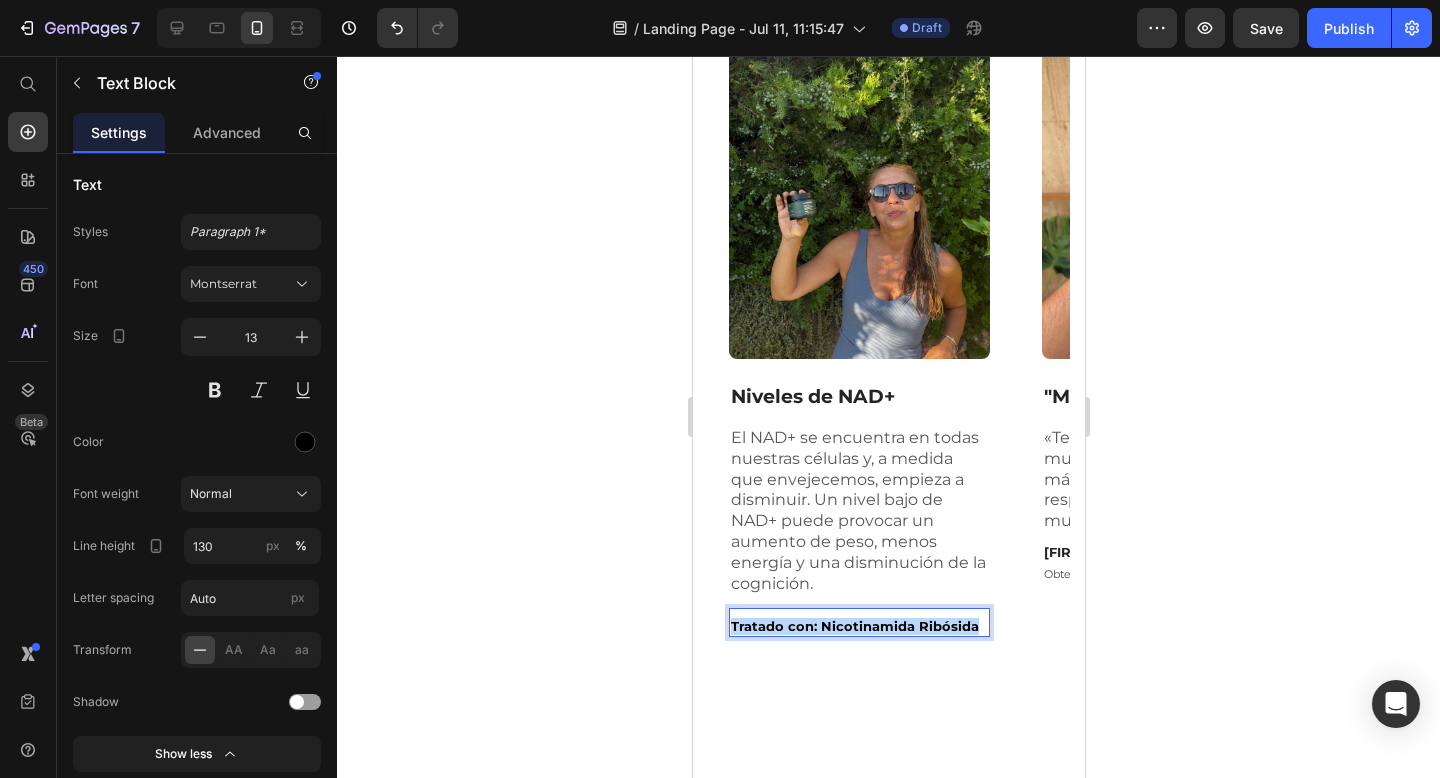 drag, startPoint x: 974, startPoint y: 621, endPoint x: 726, endPoint y: 621, distance: 248 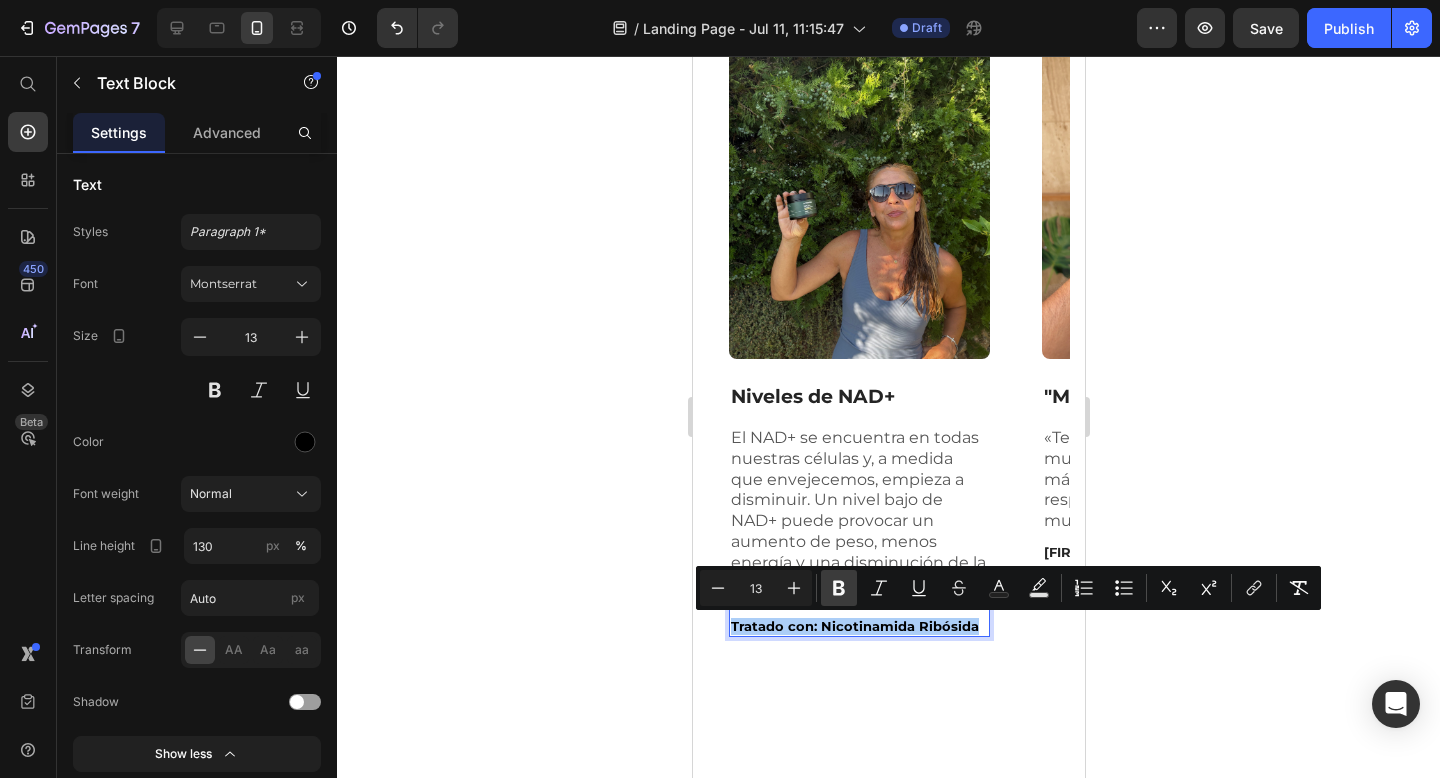 click on "Bold" at bounding box center (839, 588) 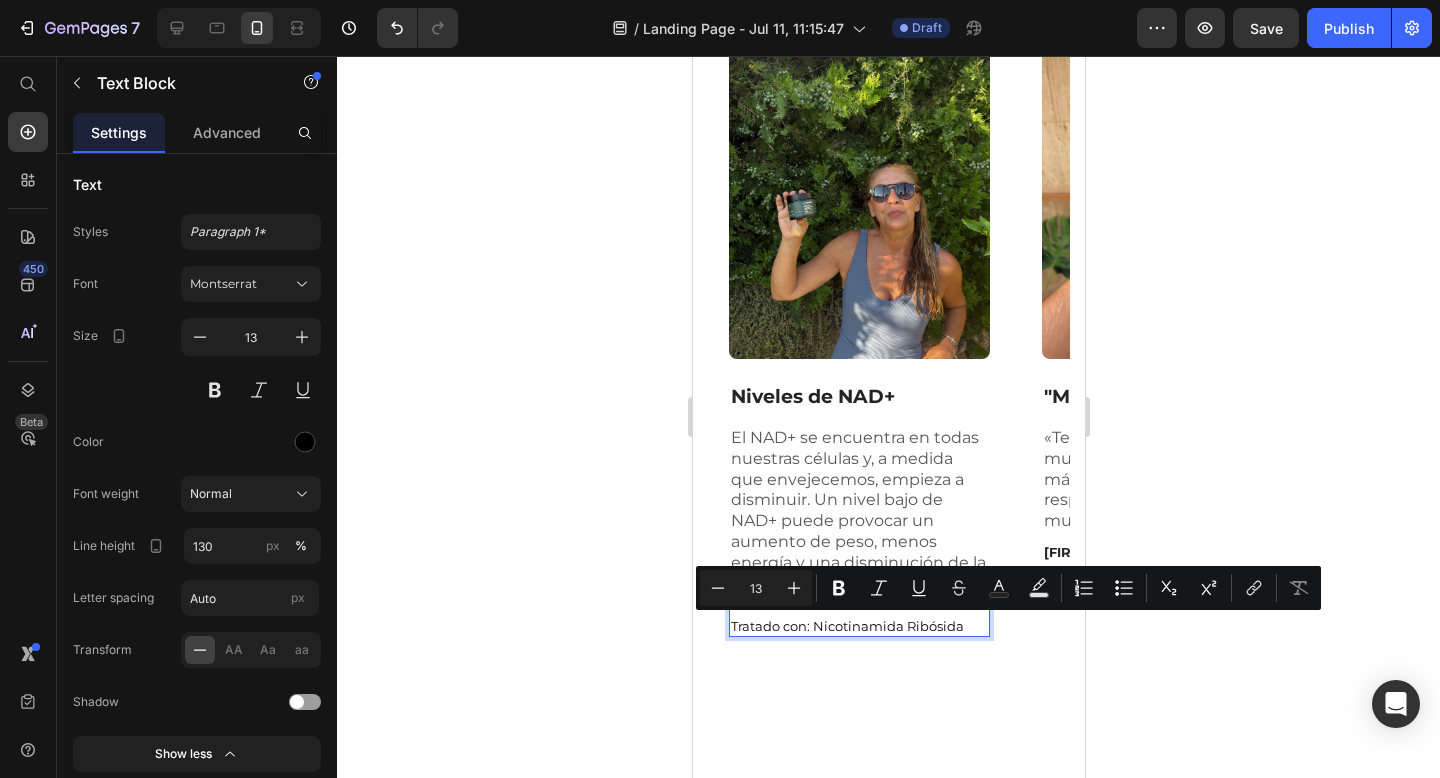 click on "Tratado con: Nicotinamida Ribósida" at bounding box center (858, 626) 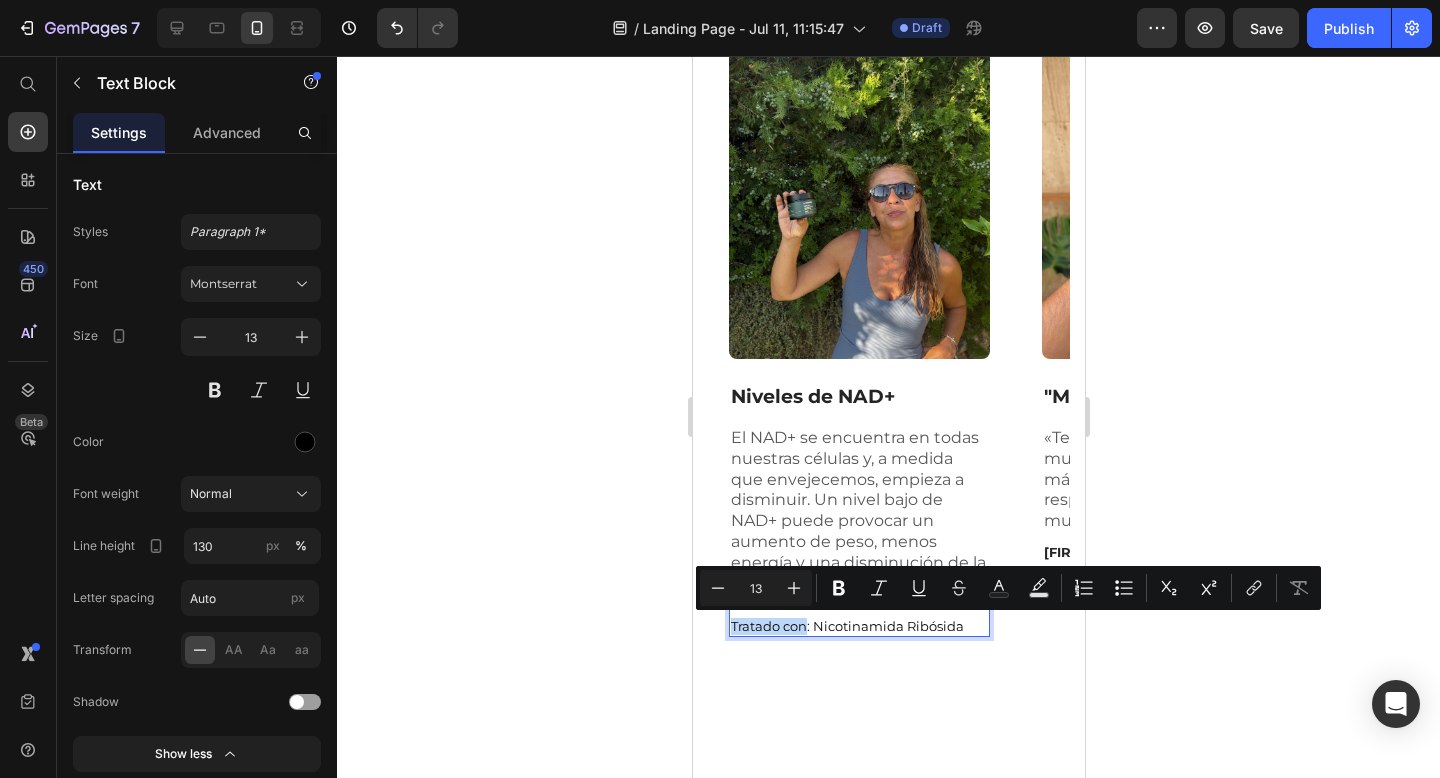 drag, startPoint x: 730, startPoint y: 624, endPoint x: 804, endPoint y: 624, distance: 74 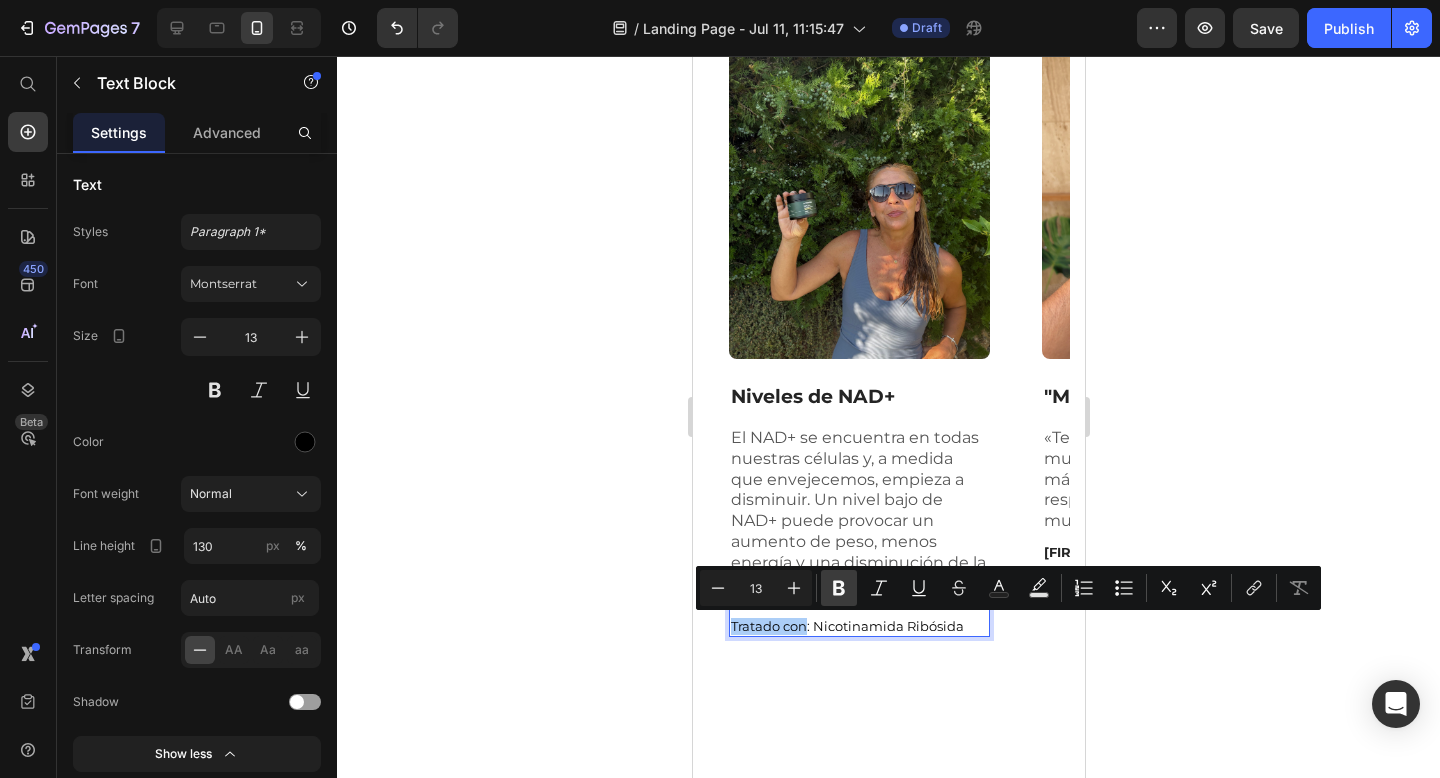 click 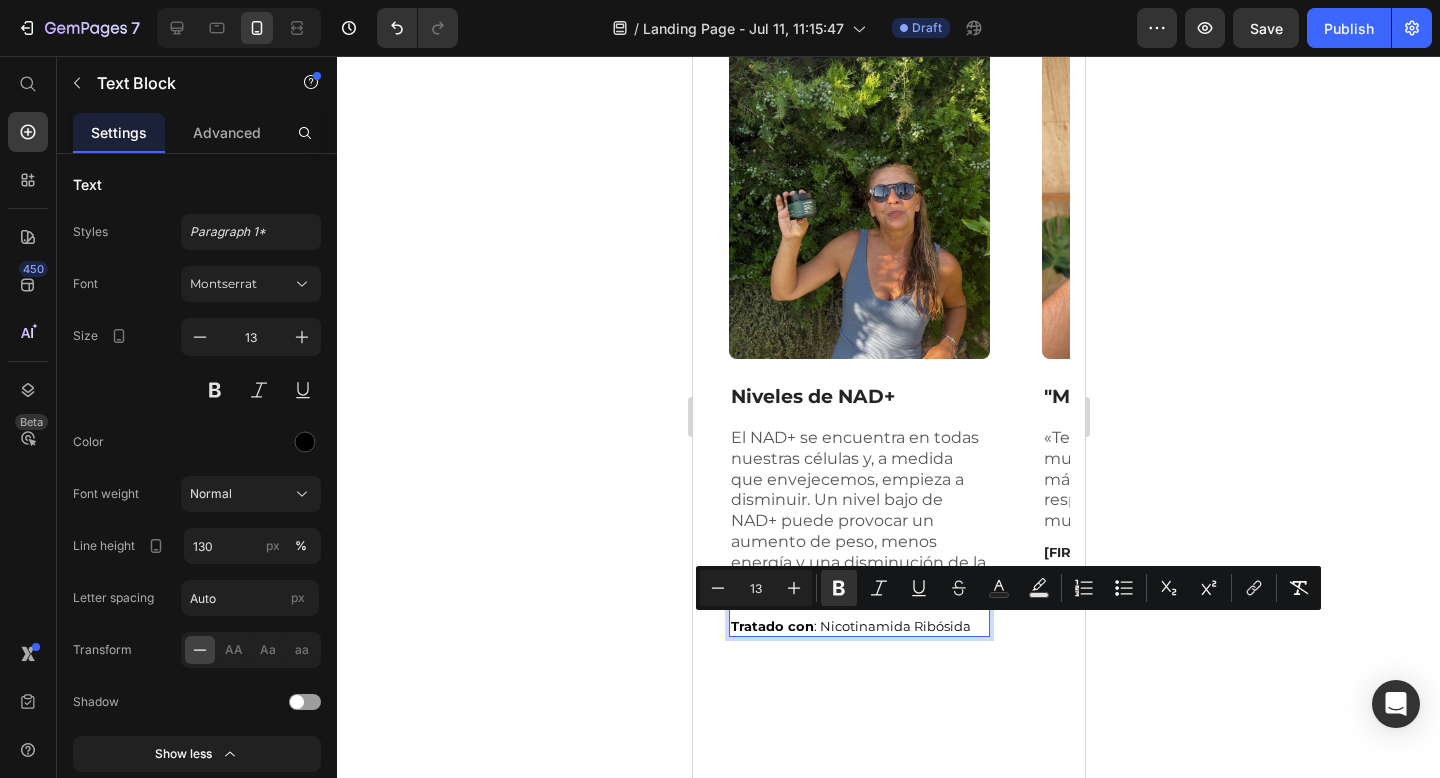 click 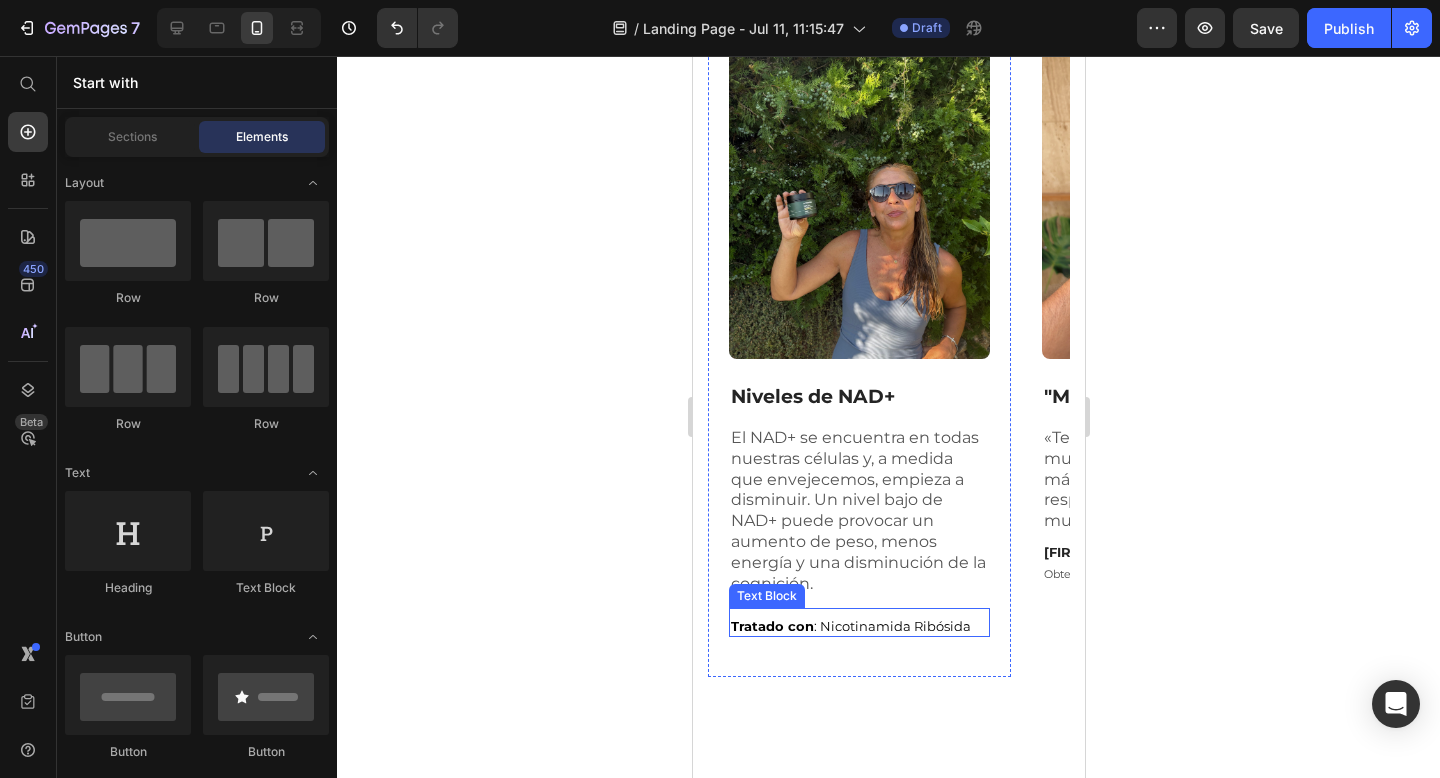 click on "Tratado con" at bounding box center [771, 626] 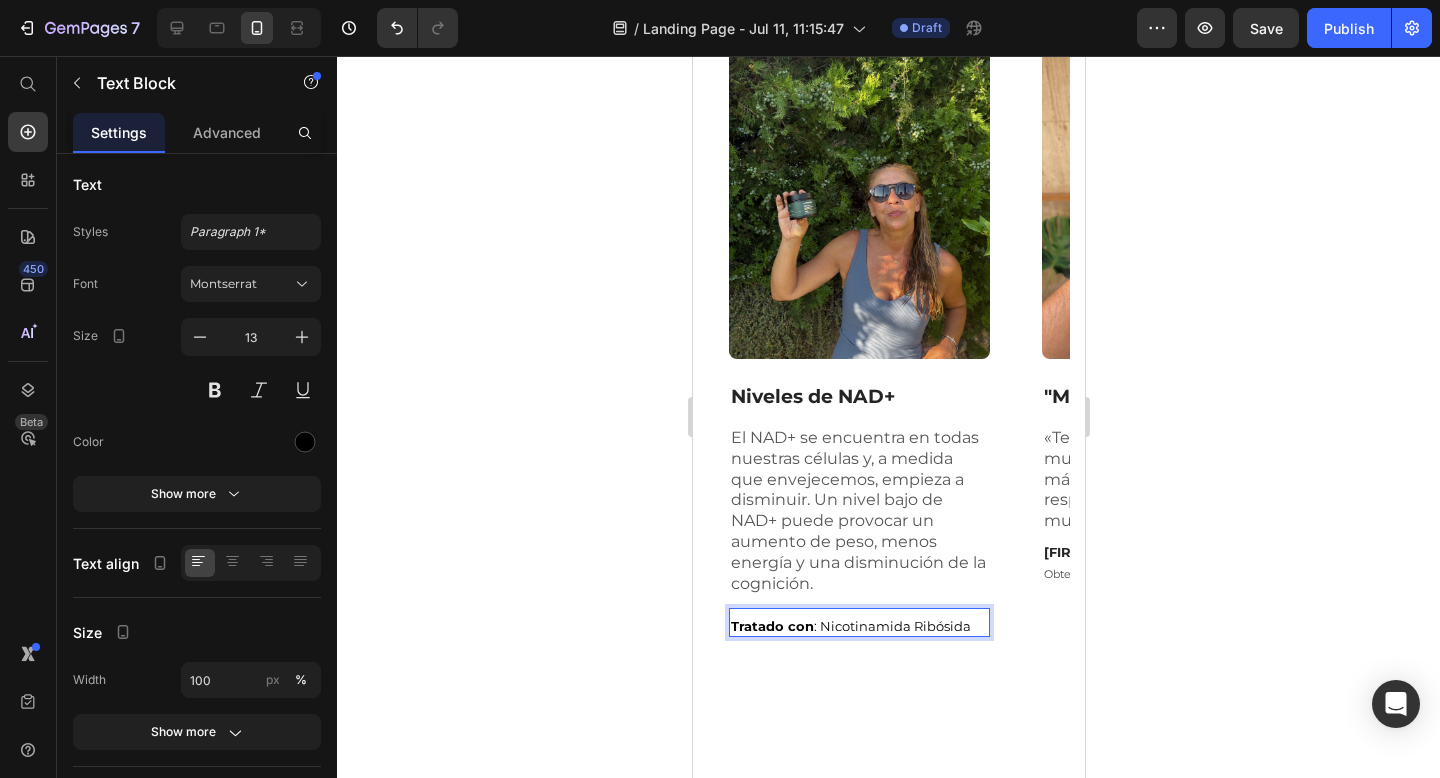 click on "Tratado con" at bounding box center (771, 626) 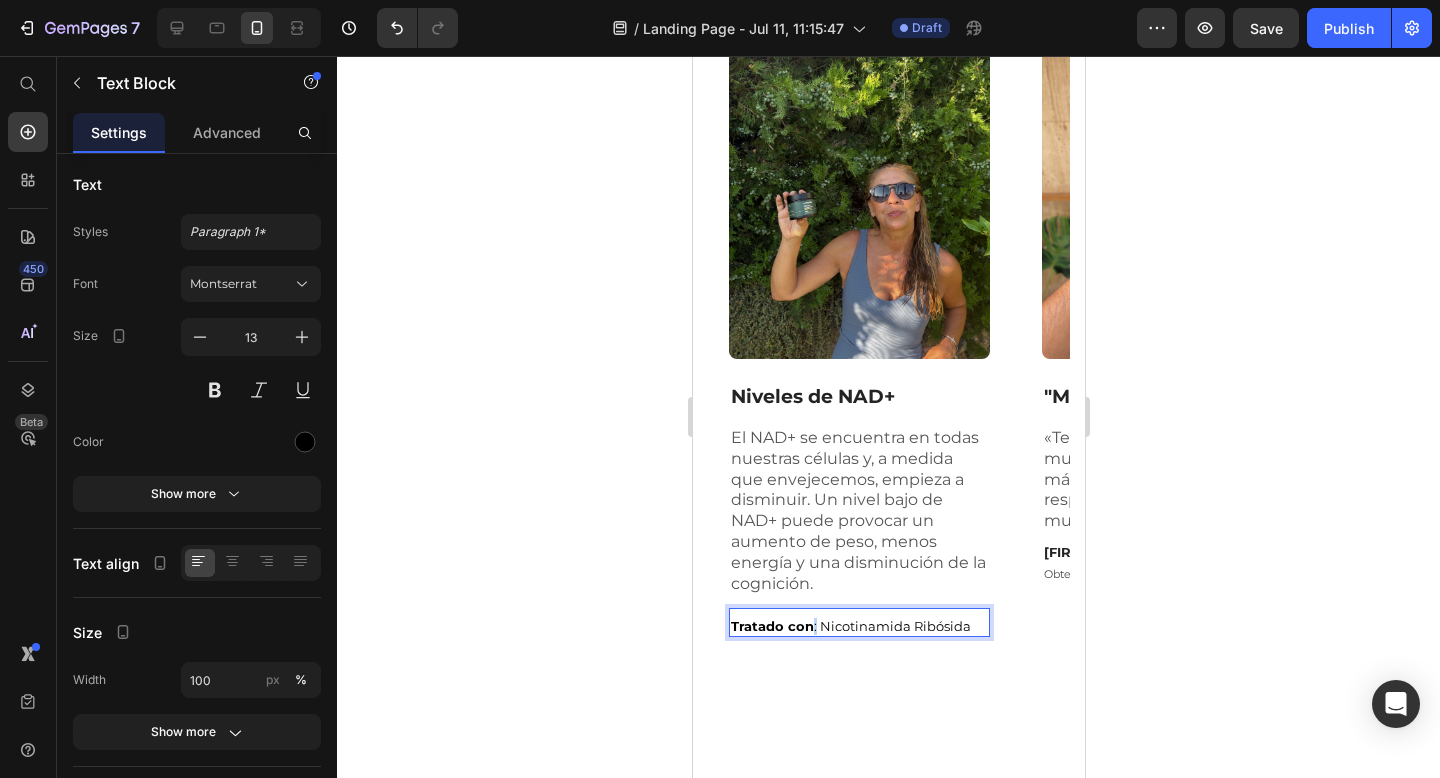 click on "Tratado con" at bounding box center [771, 626] 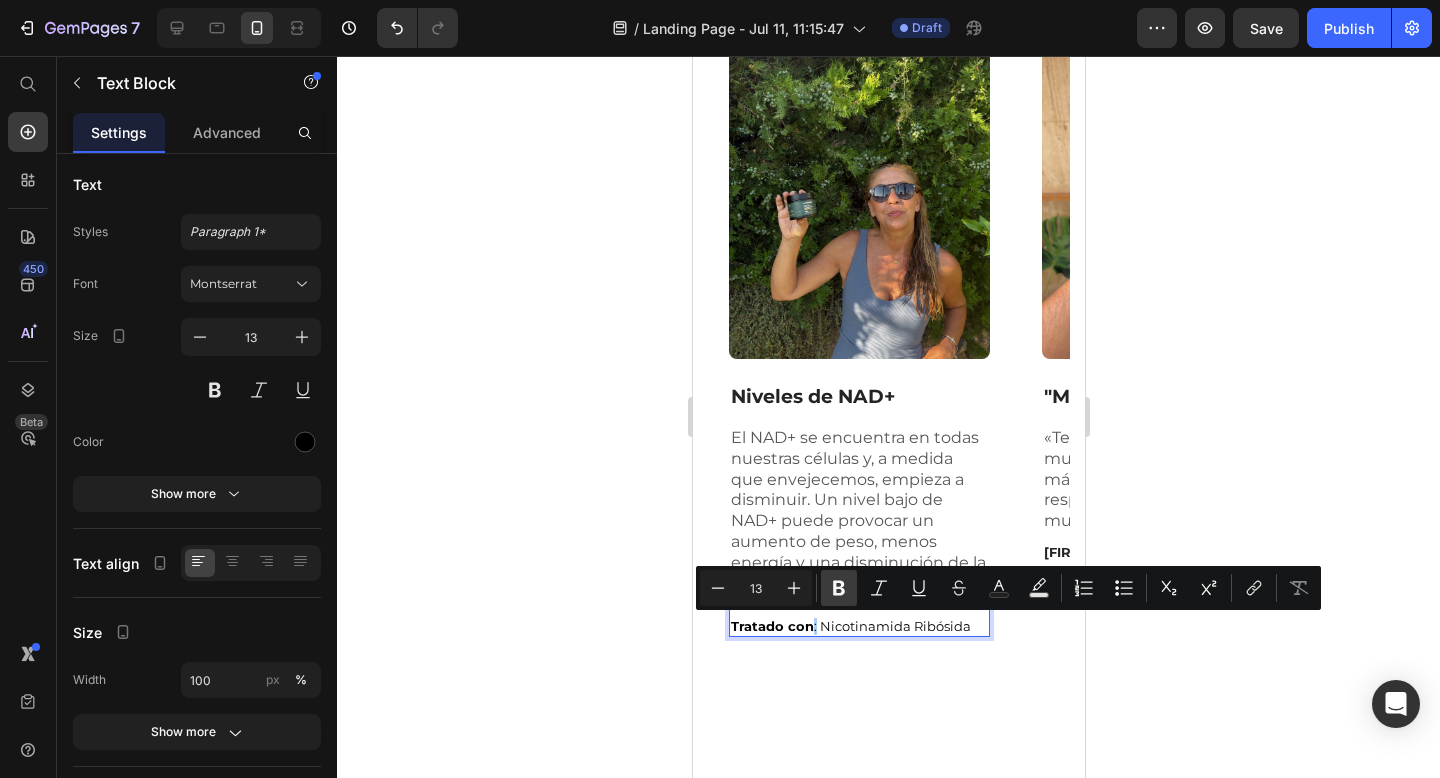 click 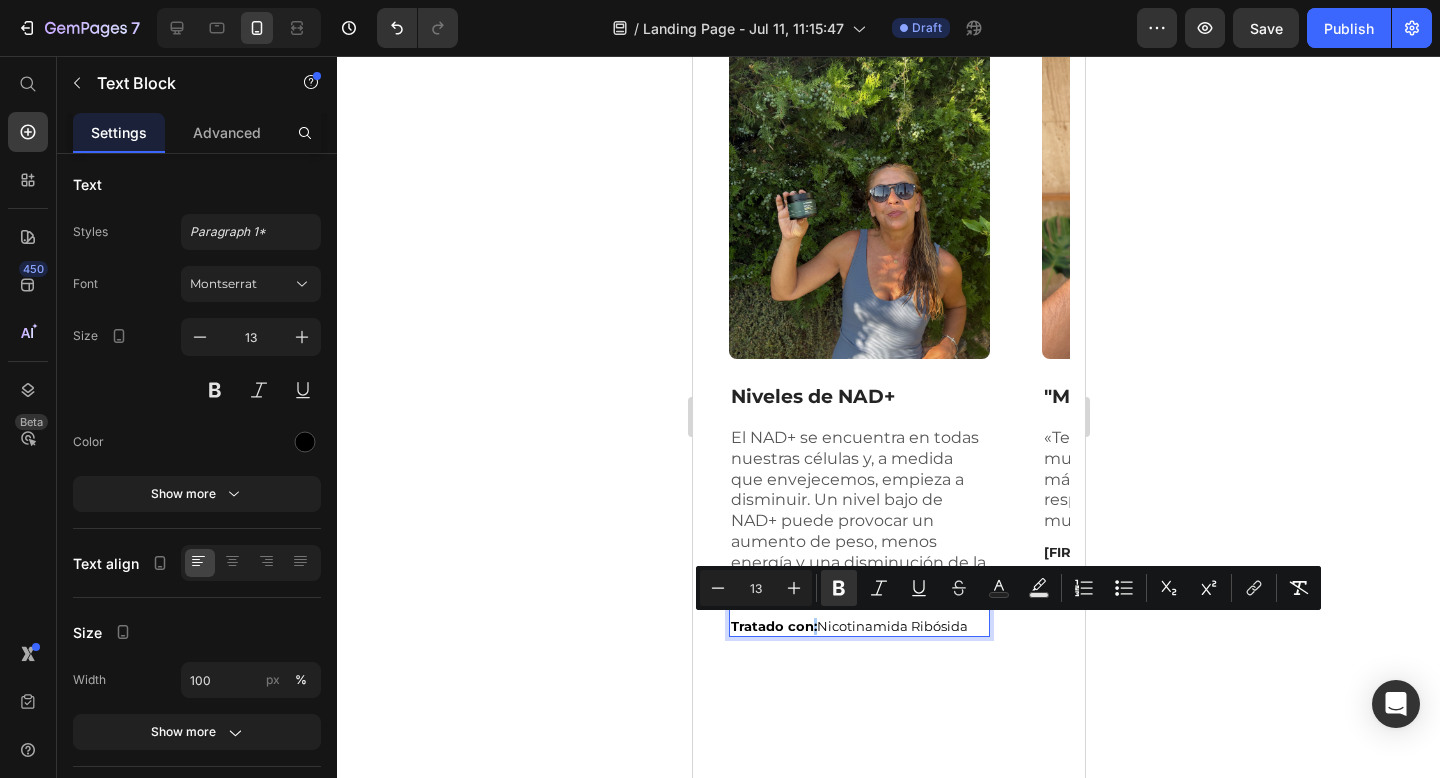 click 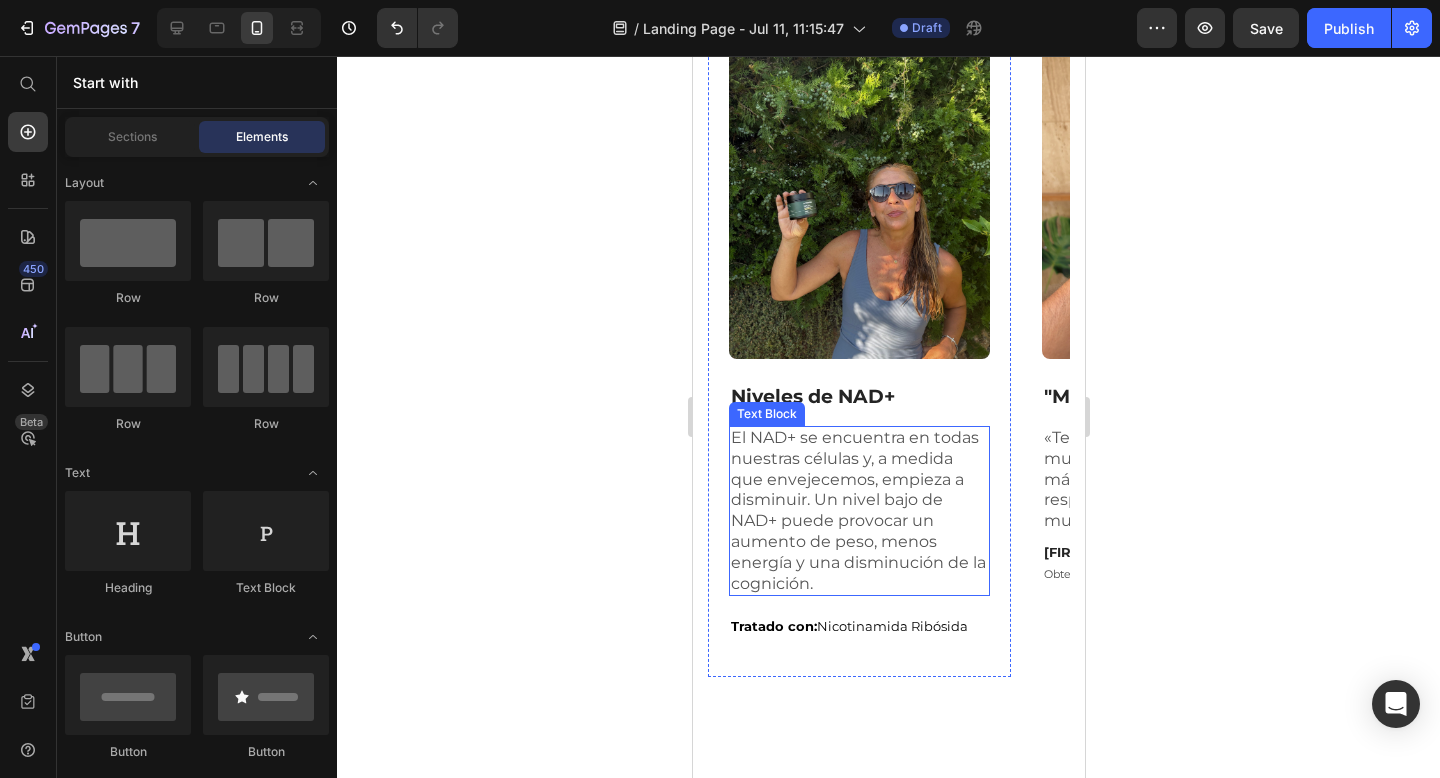 scroll, scrollTop: 2335, scrollLeft: 0, axis: vertical 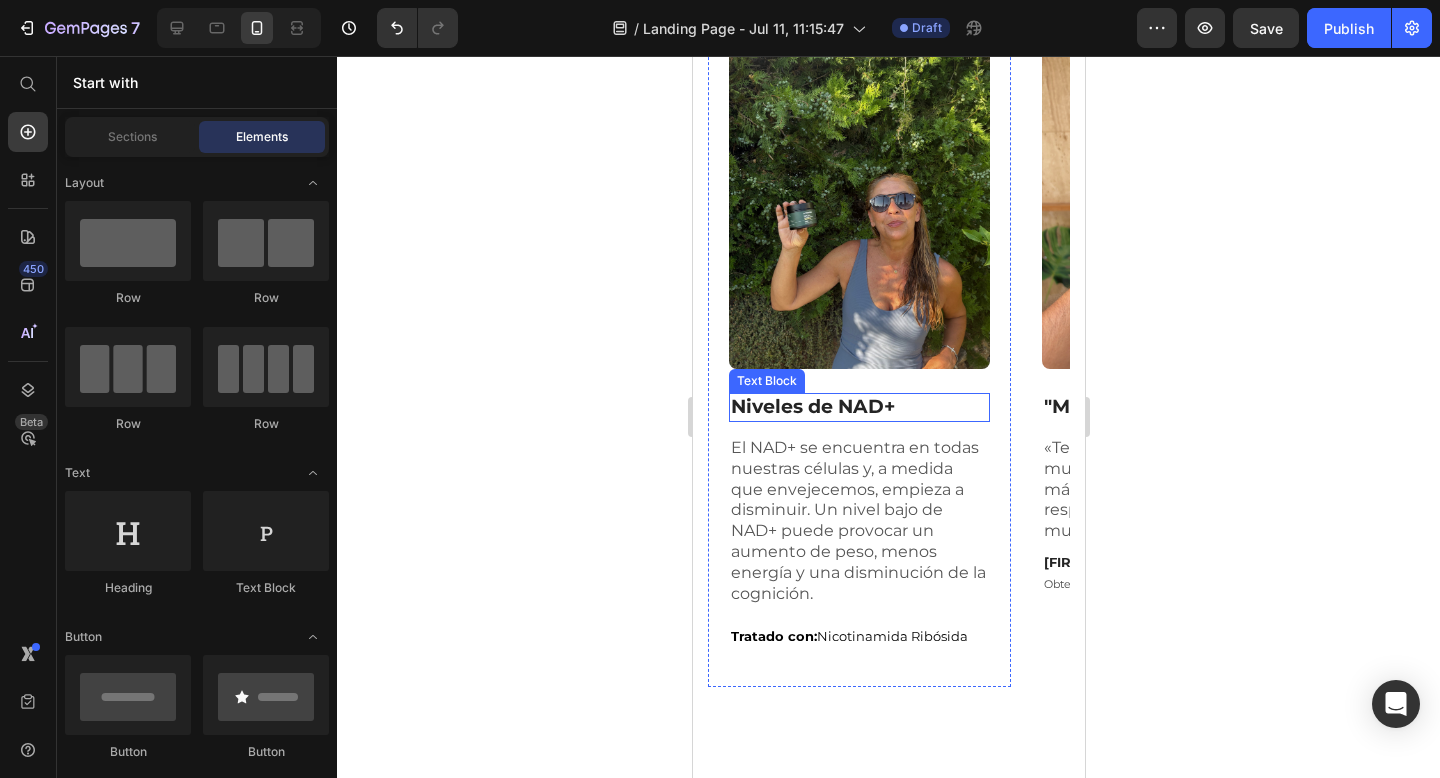 click on "Niveles de NAD+" at bounding box center [858, 407] 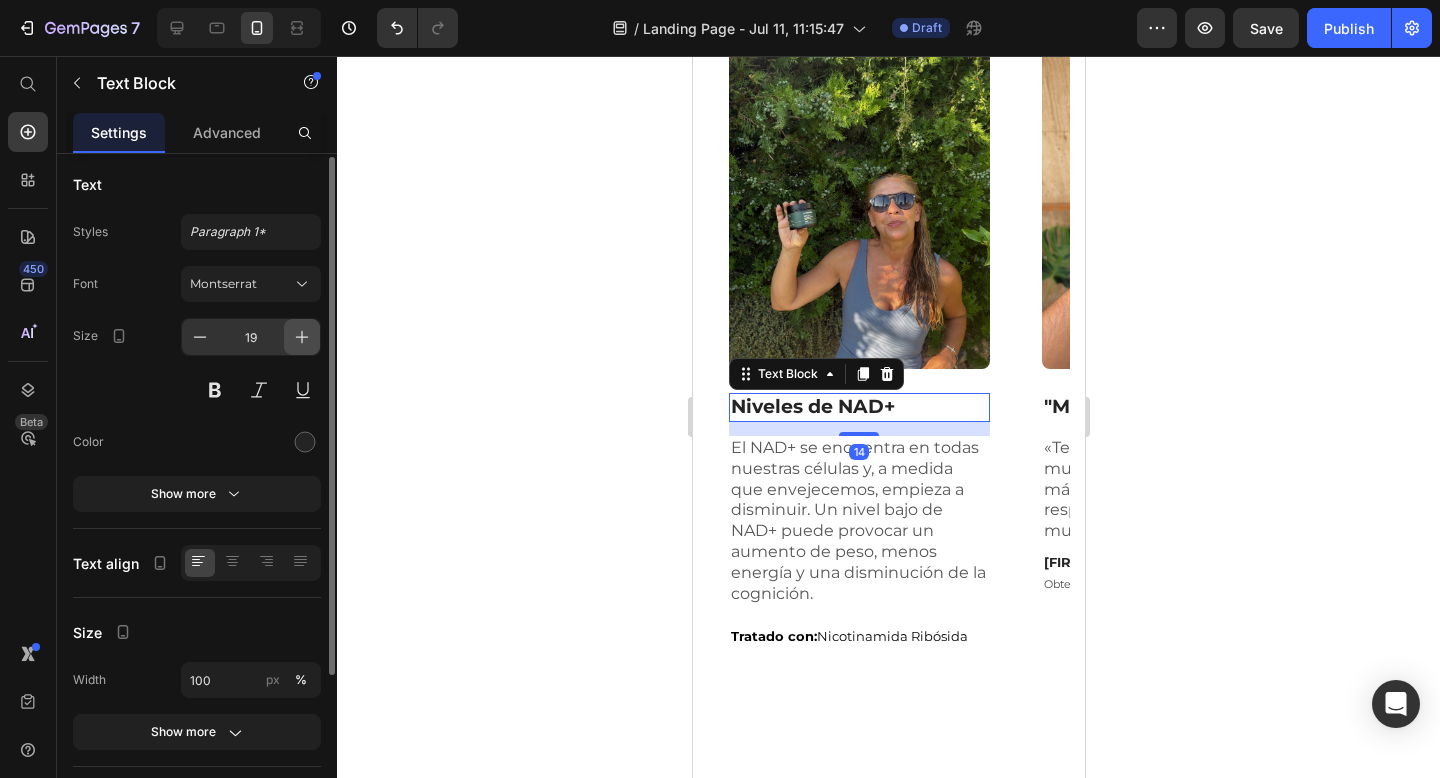 click 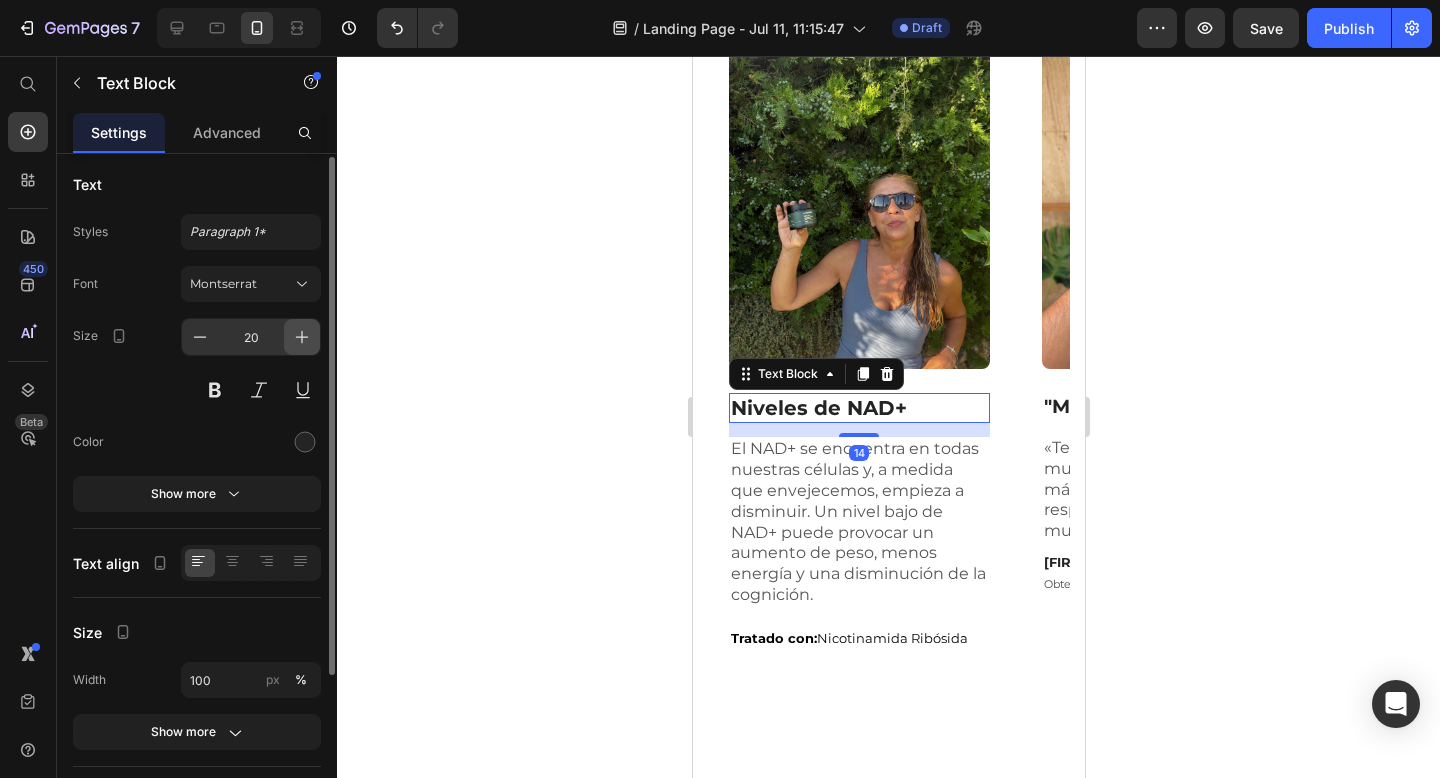 click 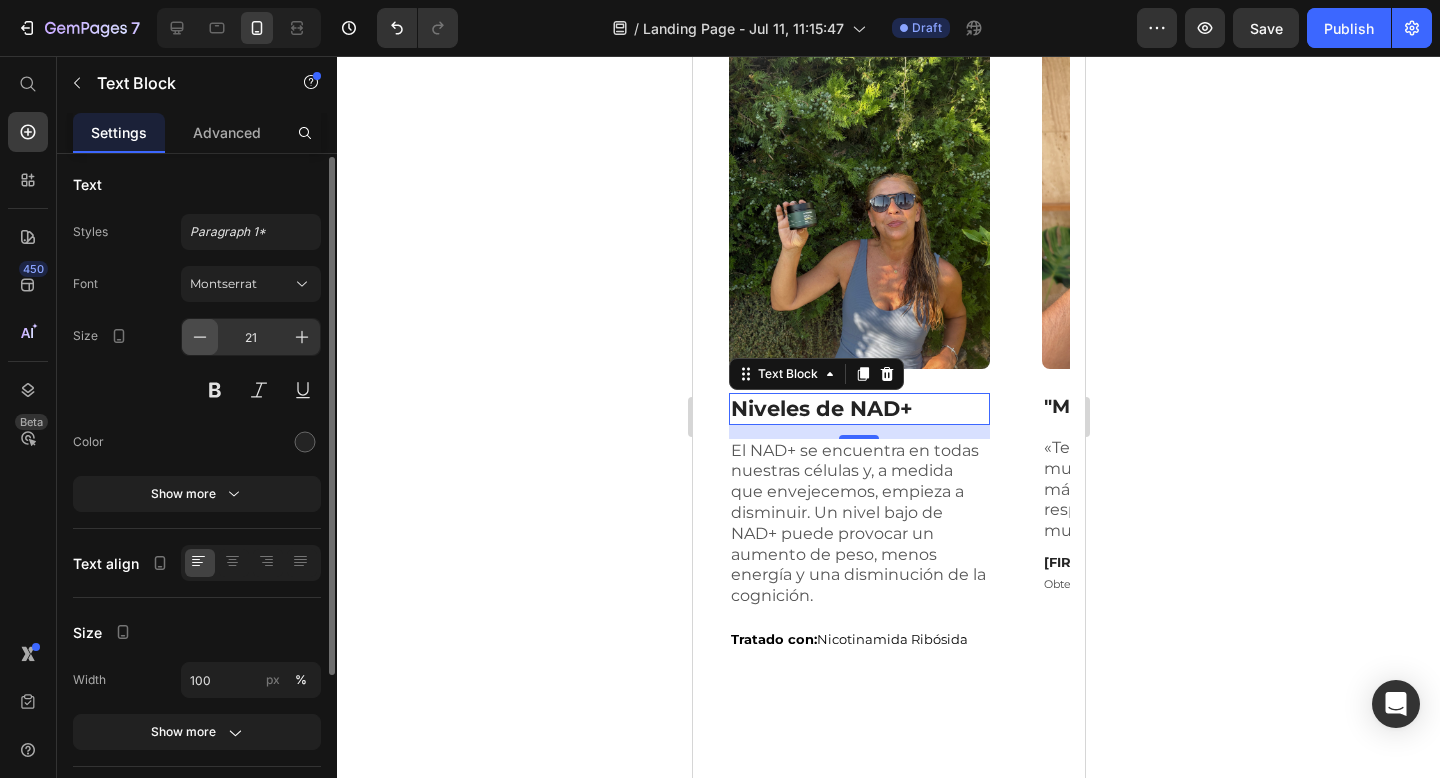 click 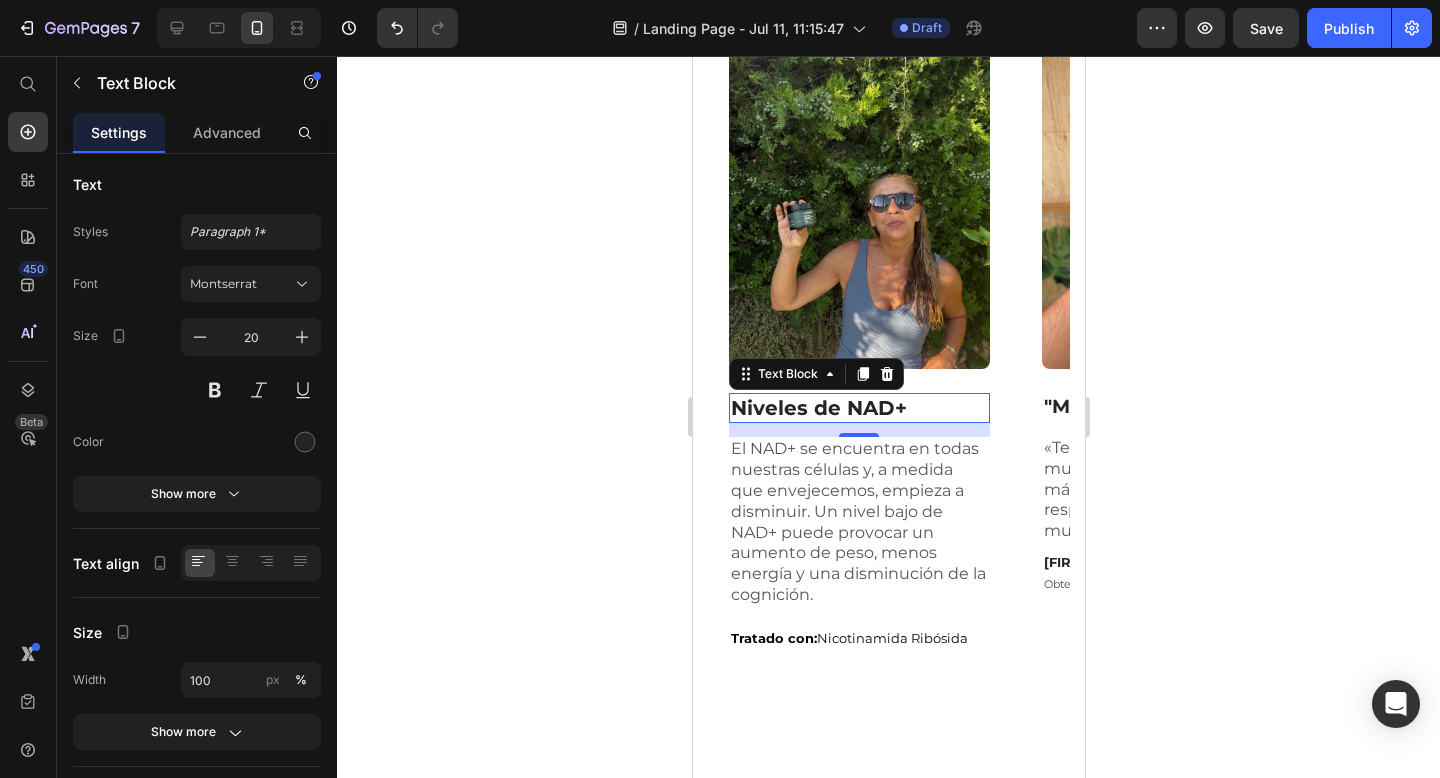 click at bounding box center [858, 196] 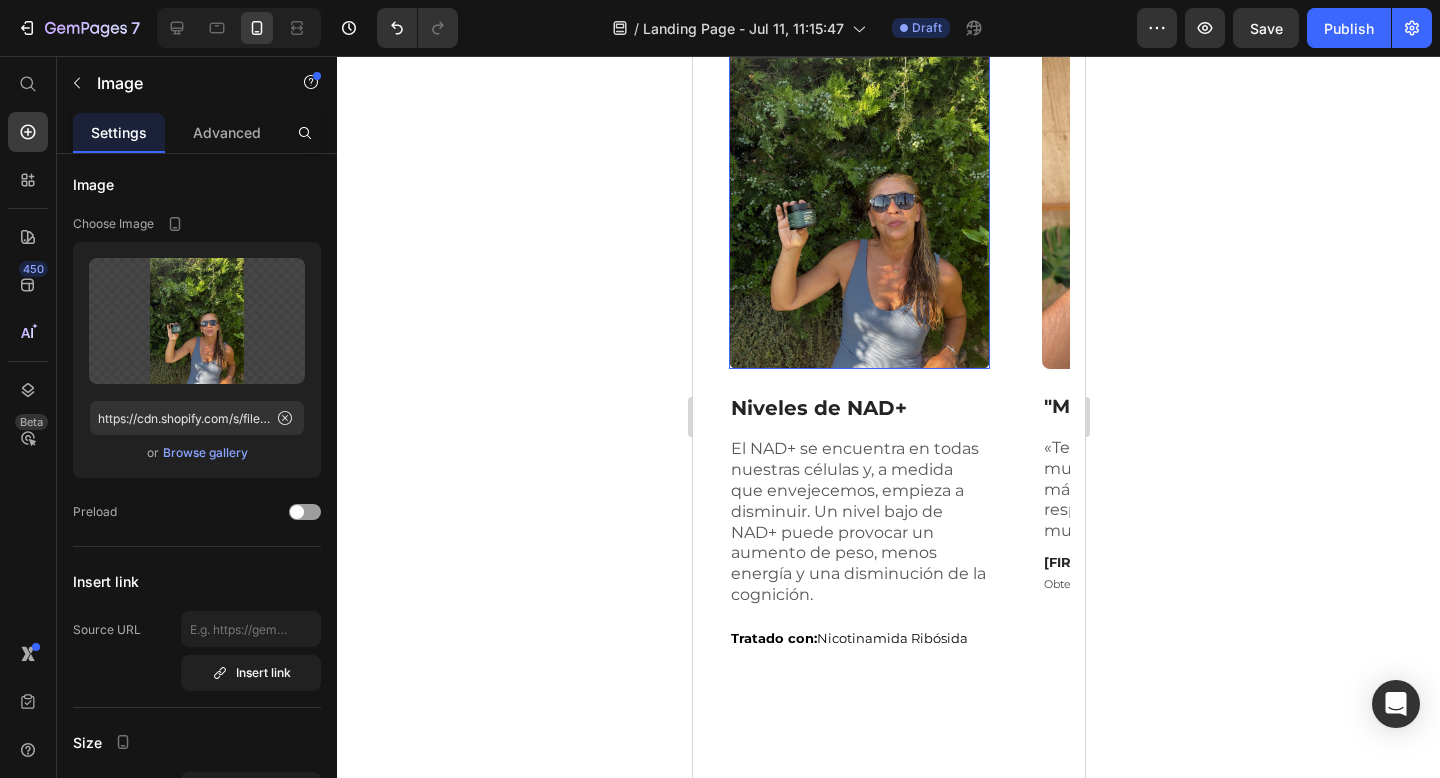 scroll, scrollTop: 0, scrollLeft: 0, axis: both 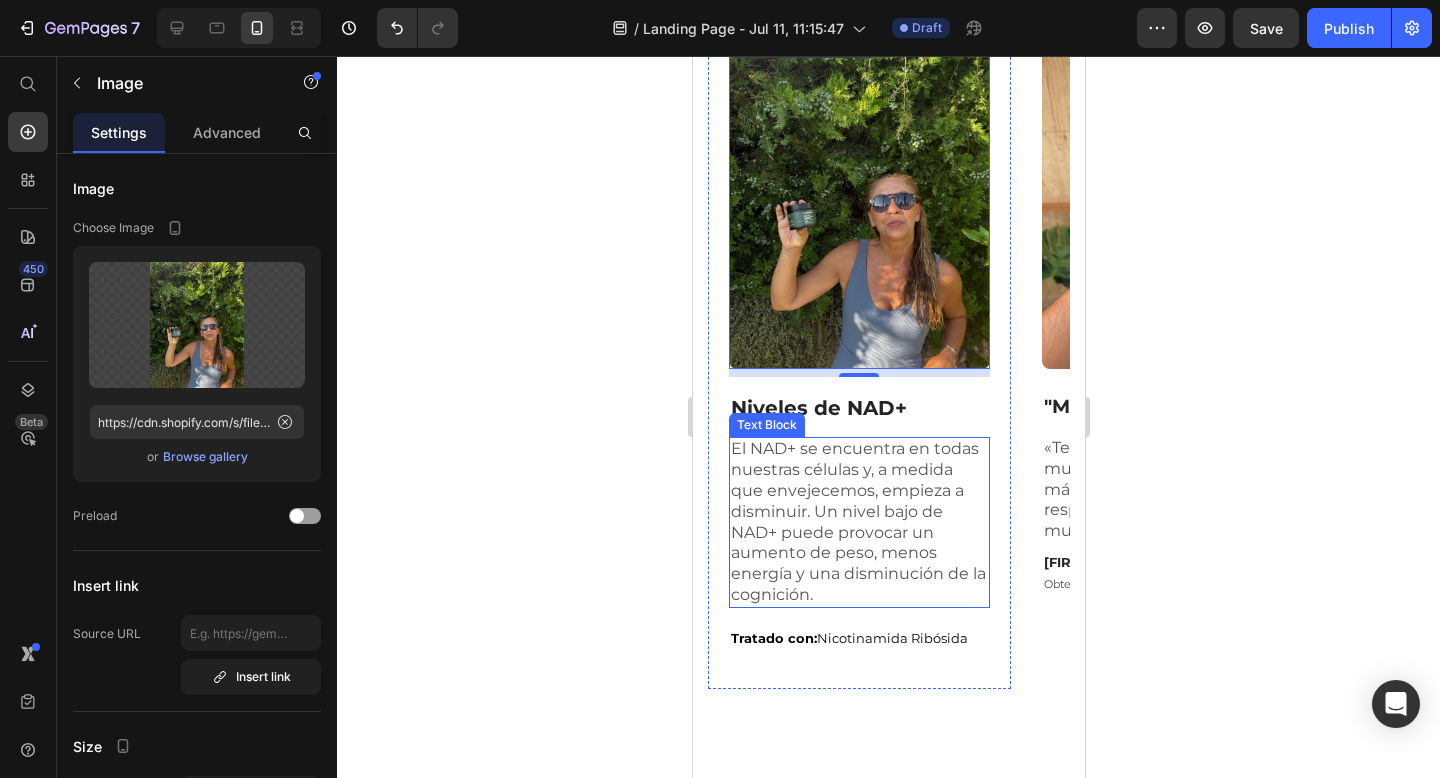 click on "El NAD+ se encuentra en todas nuestras células y, a medida que envejecemos, empieza a disminuir. Un nivel bajo de NAD+ puede provocar un aumento de peso, menos energía y una disminución de la cognición." at bounding box center (858, 522) 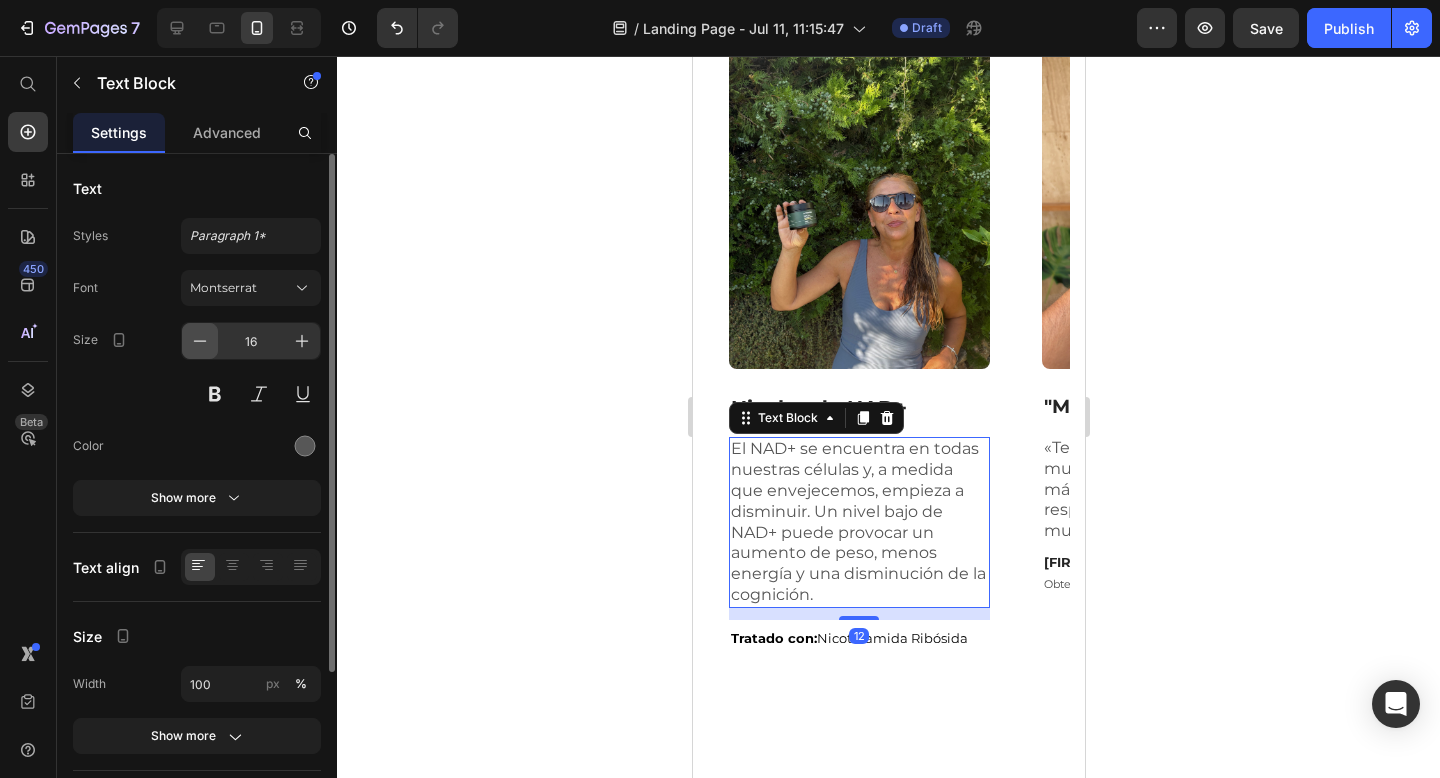 click at bounding box center [200, 341] 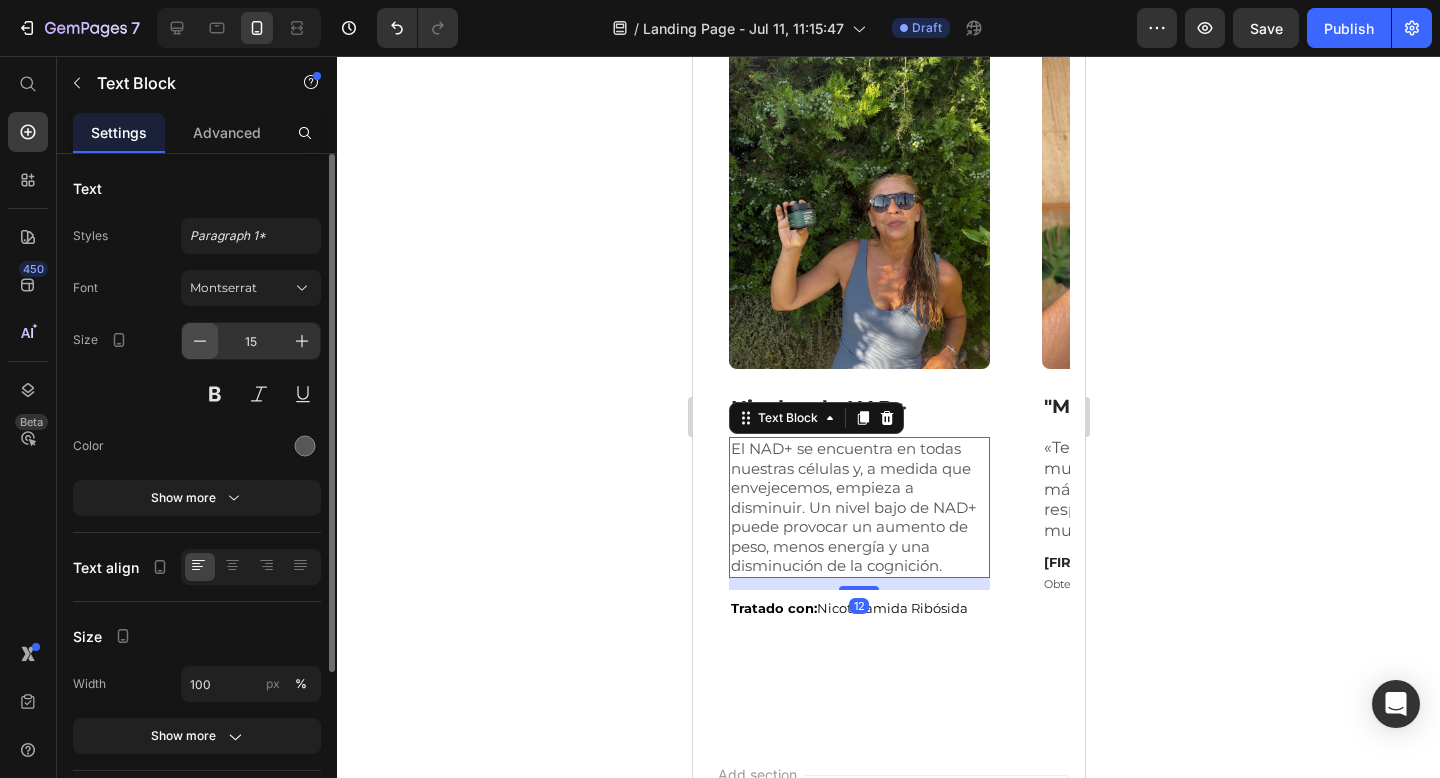click at bounding box center (200, 341) 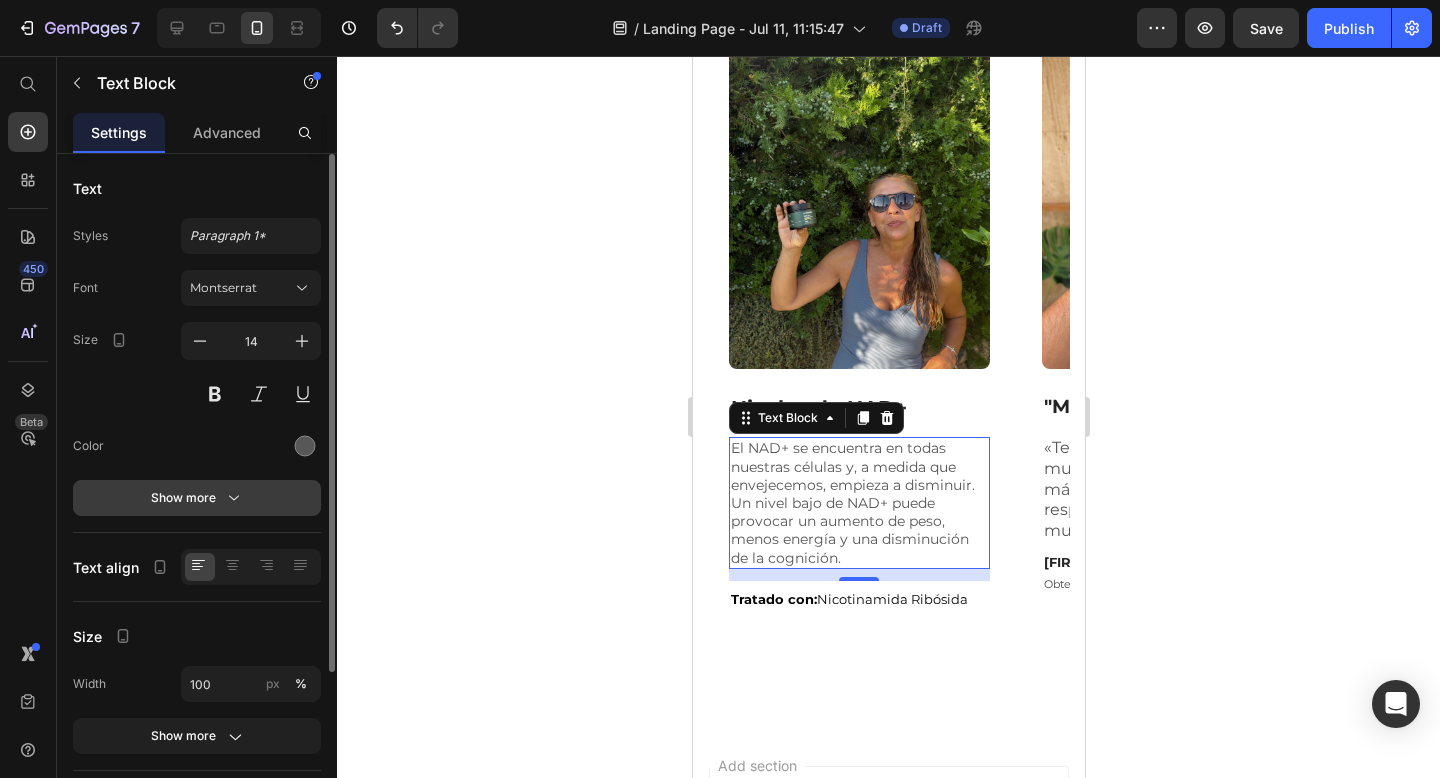 click on "Show more" at bounding box center [197, 498] 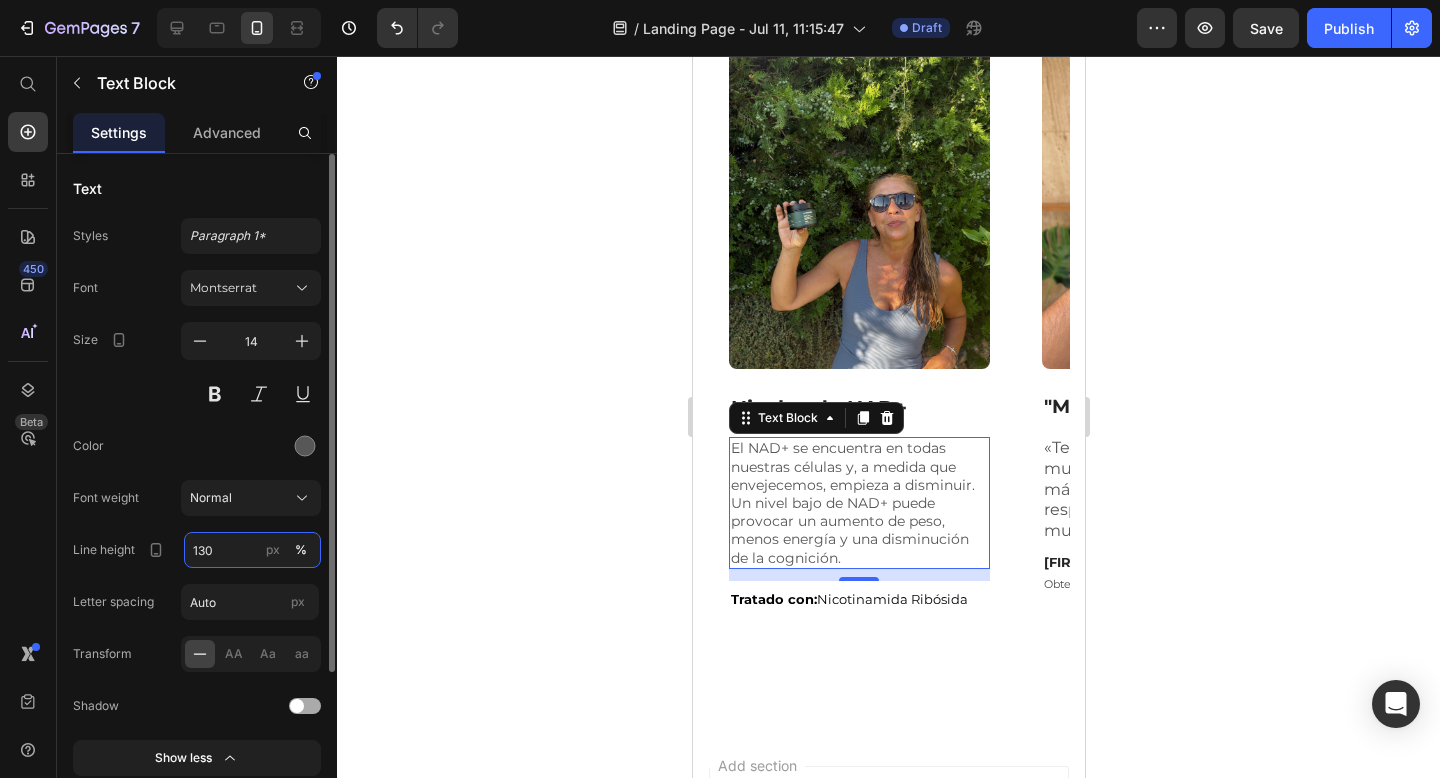 click on "130" at bounding box center [252, 550] 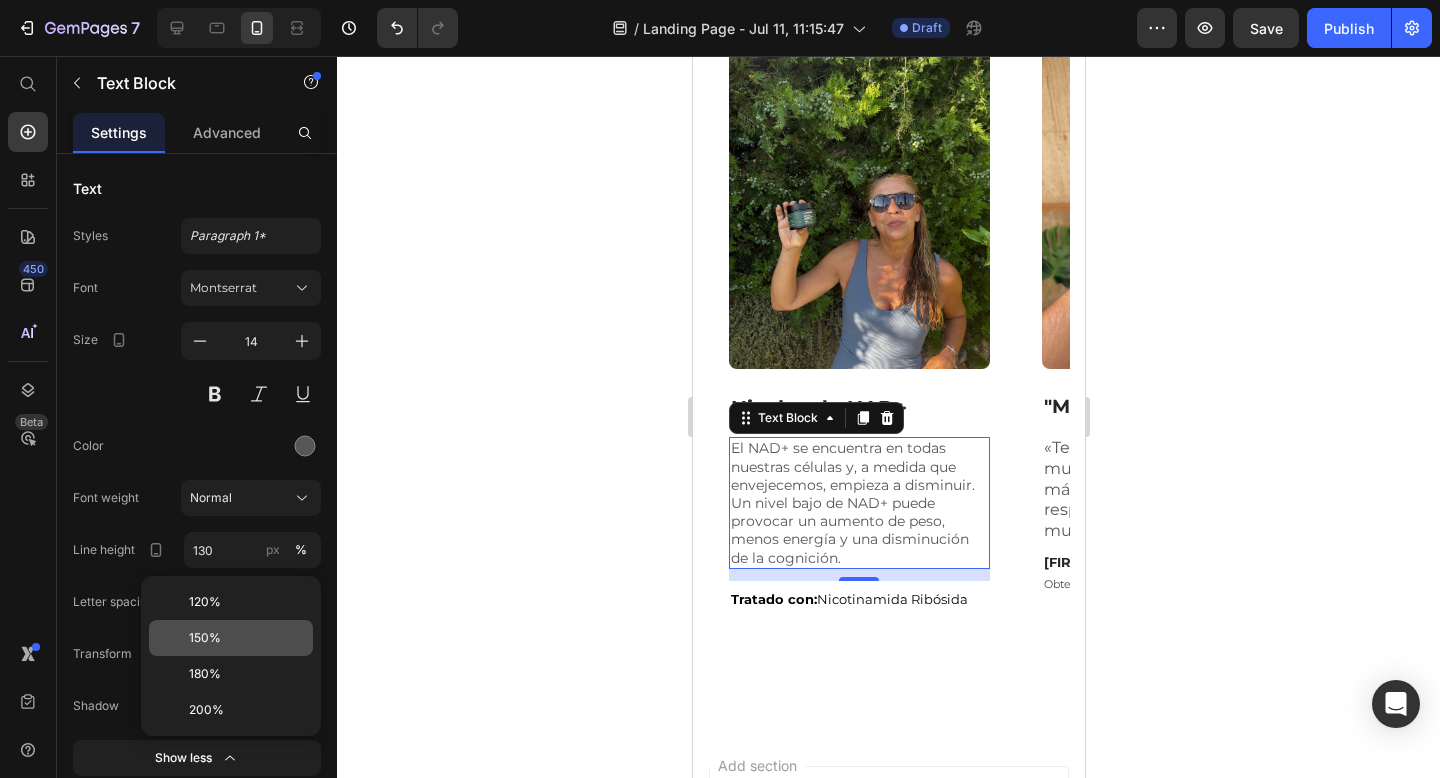 click on "150%" at bounding box center [205, 638] 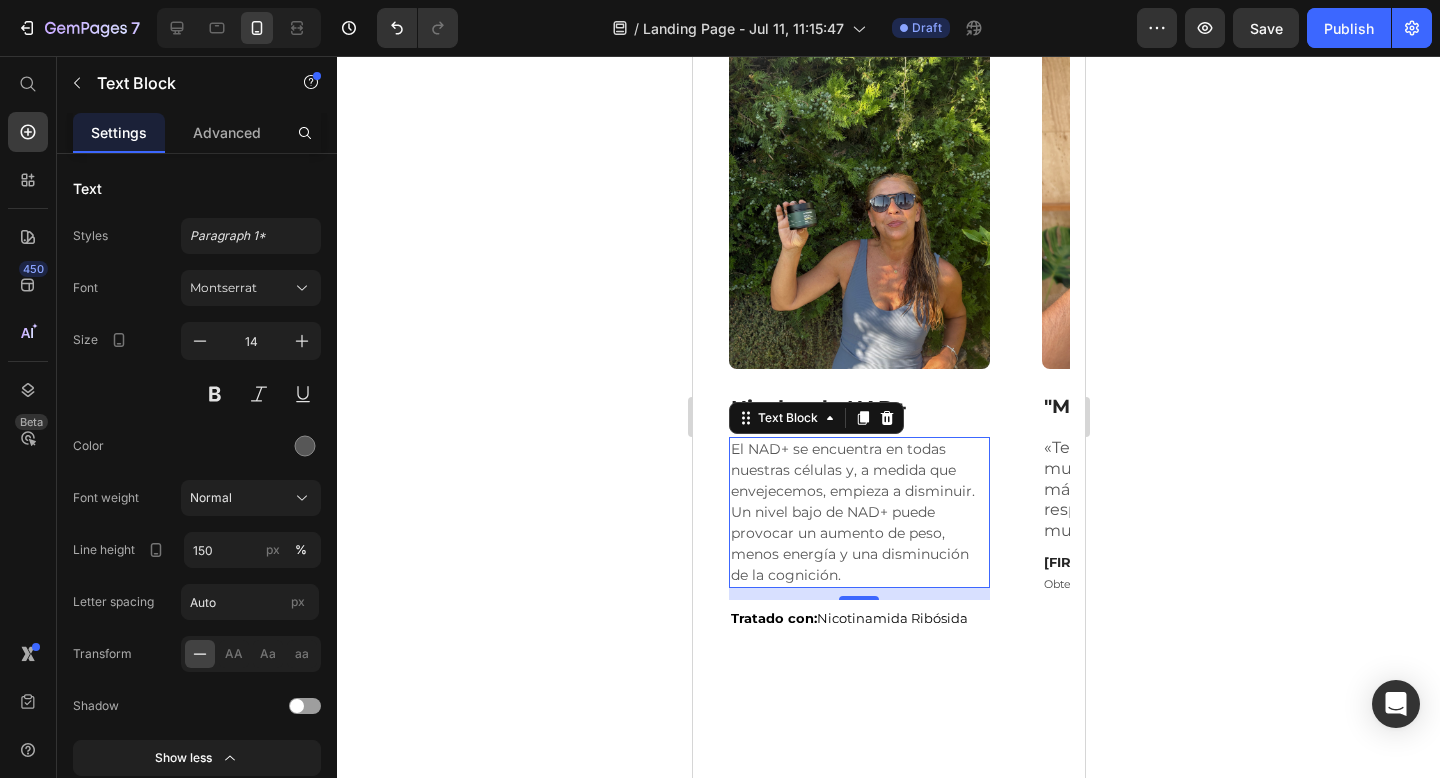 click 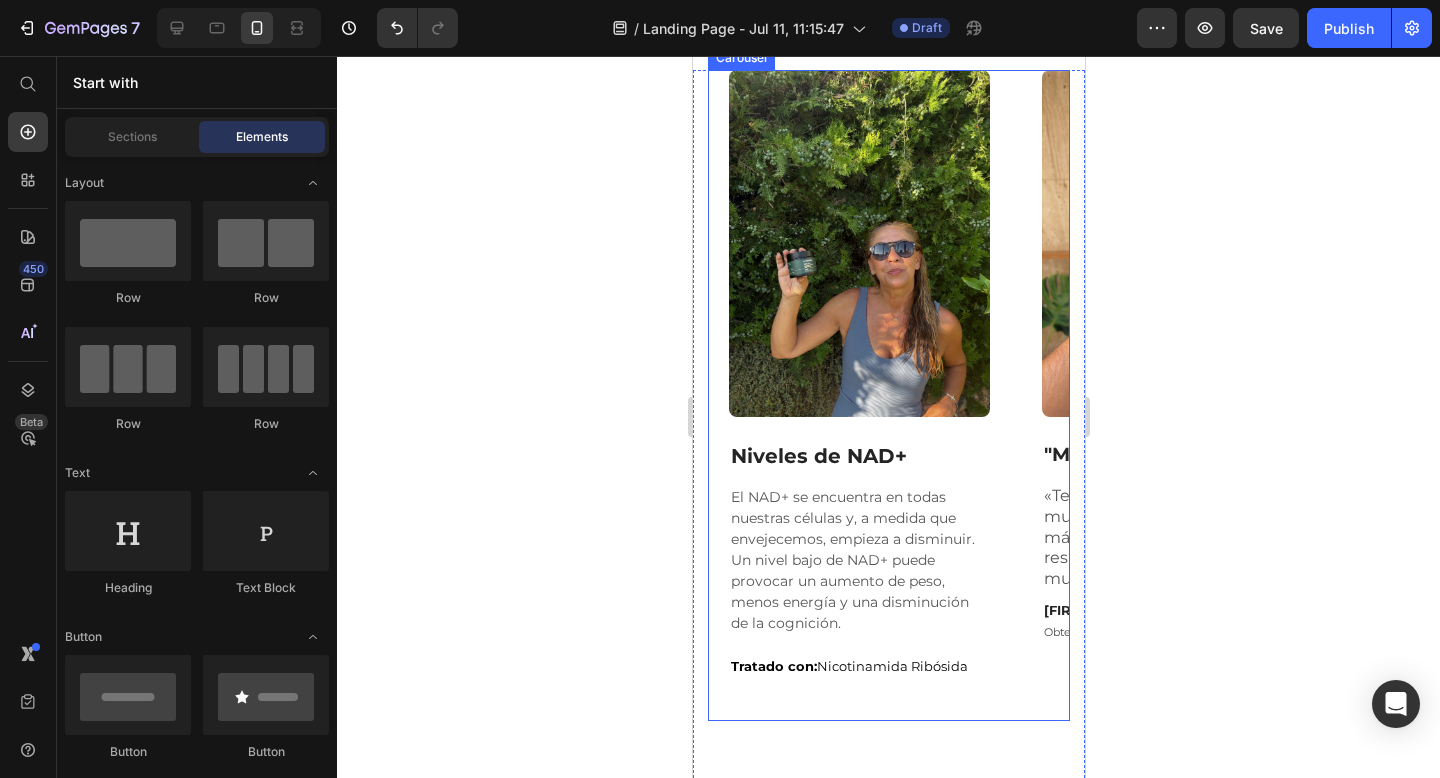 scroll, scrollTop: 2373, scrollLeft: 0, axis: vertical 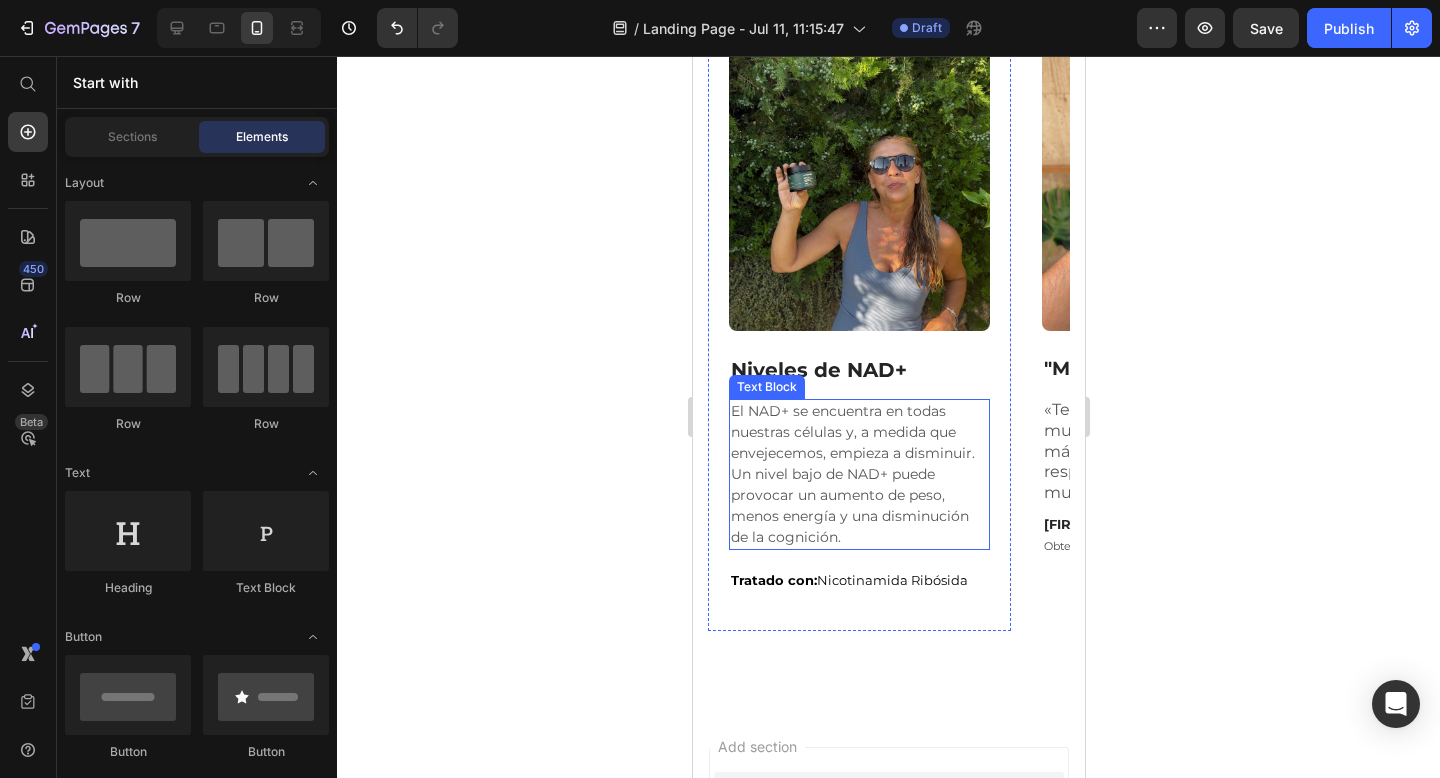 click on "El NAD+ se encuentra en todas nuestras células y, a medida que envejecemos, empieza a disminuir. Un nivel bajo de NAD+ puede provocar un aumento de peso, menos energía y una disminución de la cognición." at bounding box center [858, 474] 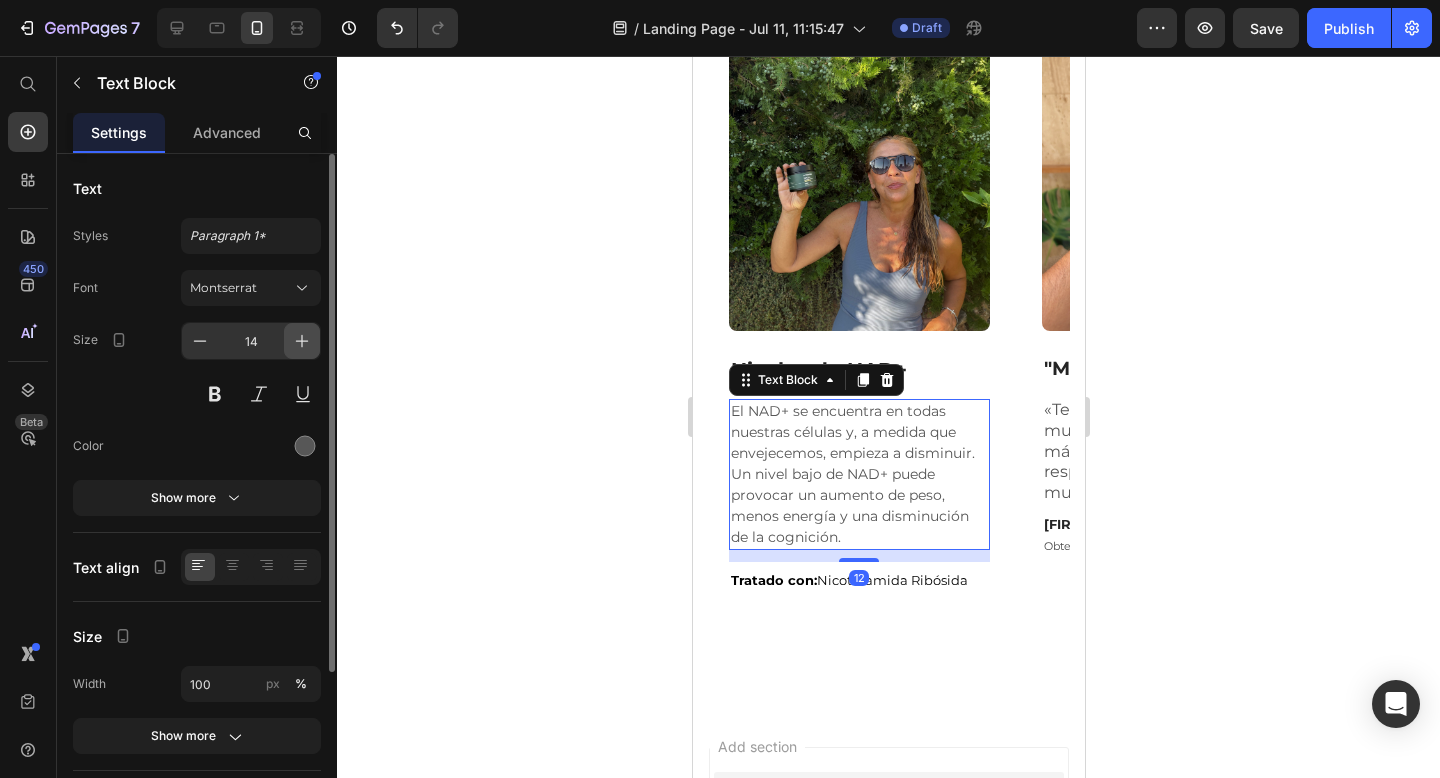 click 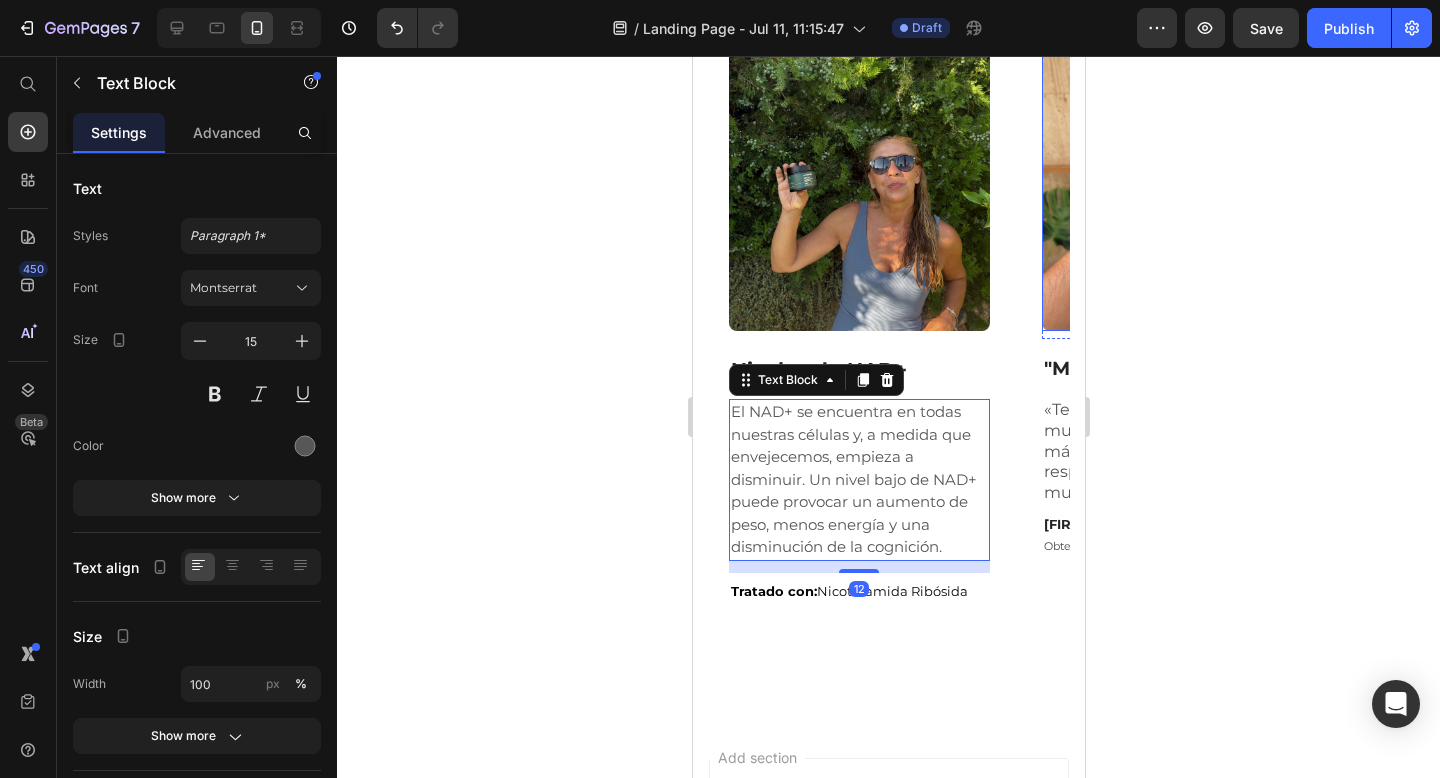 click 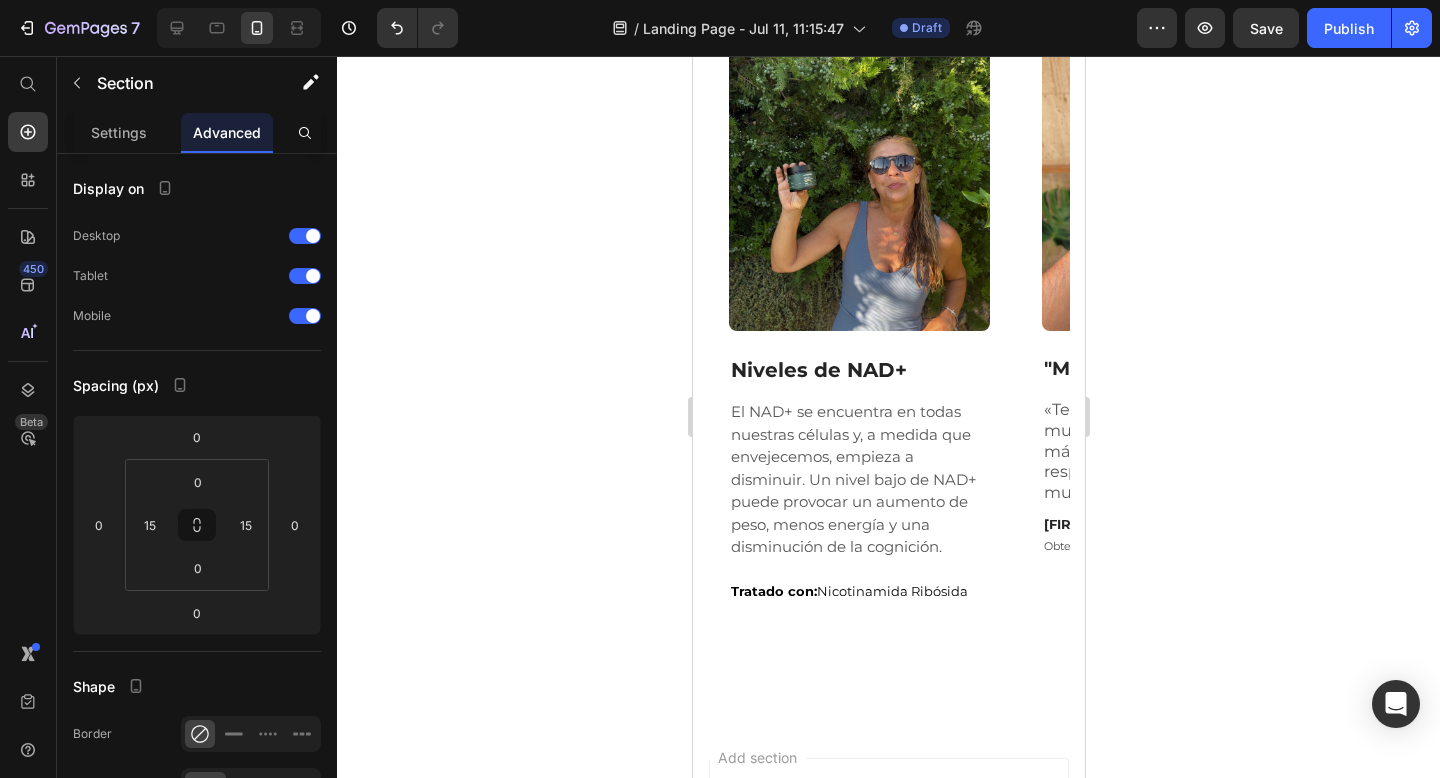 click on "Image Row Niveles de NAD+ Text Block El NAD+ se encuentra en todas nuestras células y, a medida que envejecemos, empieza a disminuir. Un nivel bajo de NAD+ puede provocar un aumento de peso, menos energía y una disminución de la cognición. Text Block Tratado con:  Nicotinamida Ribósida Text Block Row Image Row "Mucha más energía" Text Block «Tengo 57 años y ahora tengo mucha más energía, la mente más clara, la piel está resplandeciente, duermo mucho mejor». Text Block Ana Gómez Text Block Obtenido de Trust Pilot Text Block Row Image Row "Mucha más energía" Text Block «Tengo 57 años y ahora tengo mucha más energía, la mente más clara, la piel está resplandeciente, duermo mucho mejor». Text Block Ana Gómez Text Block Obtenido de Trust Pilot Text Block Row Carousel Section 6" at bounding box center [888, 351] 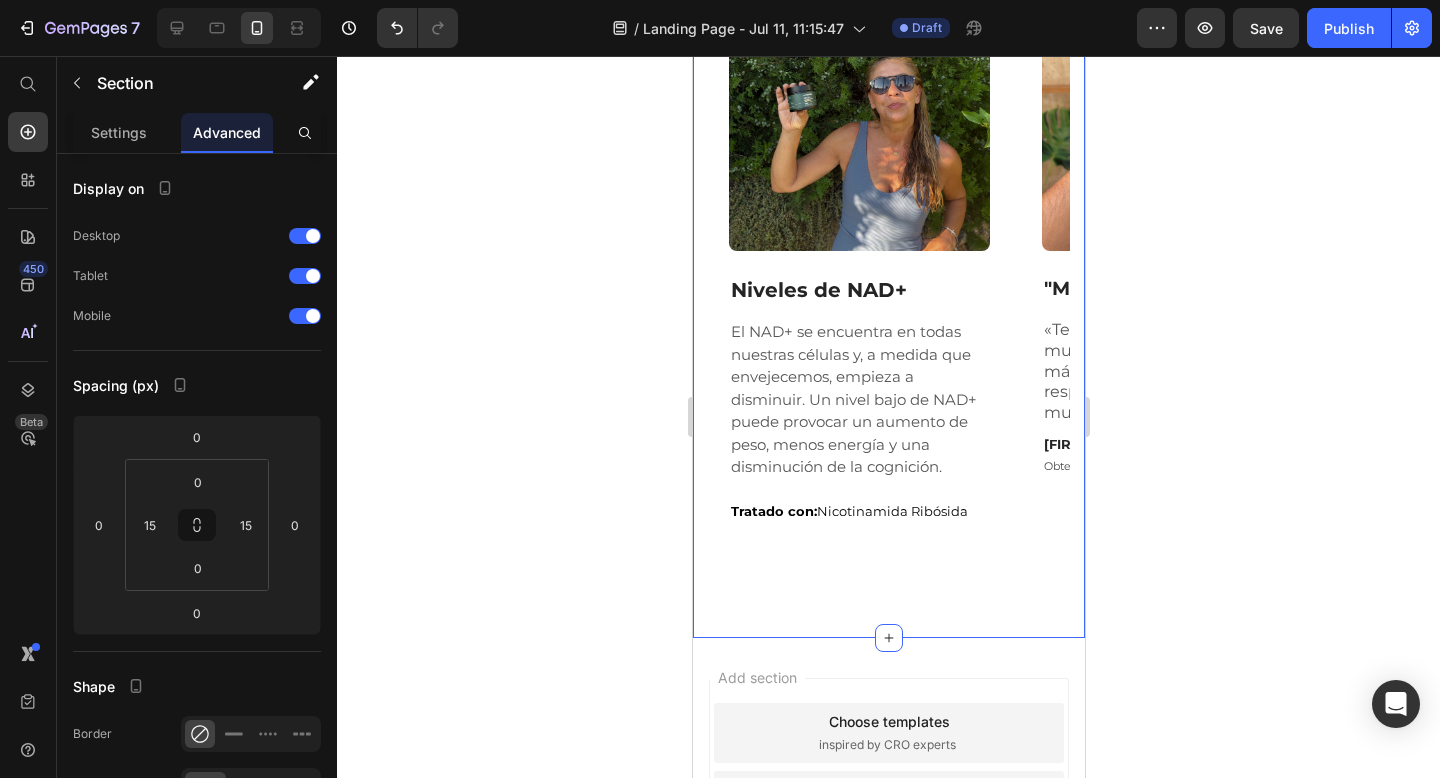 scroll, scrollTop: 2015, scrollLeft: 0, axis: vertical 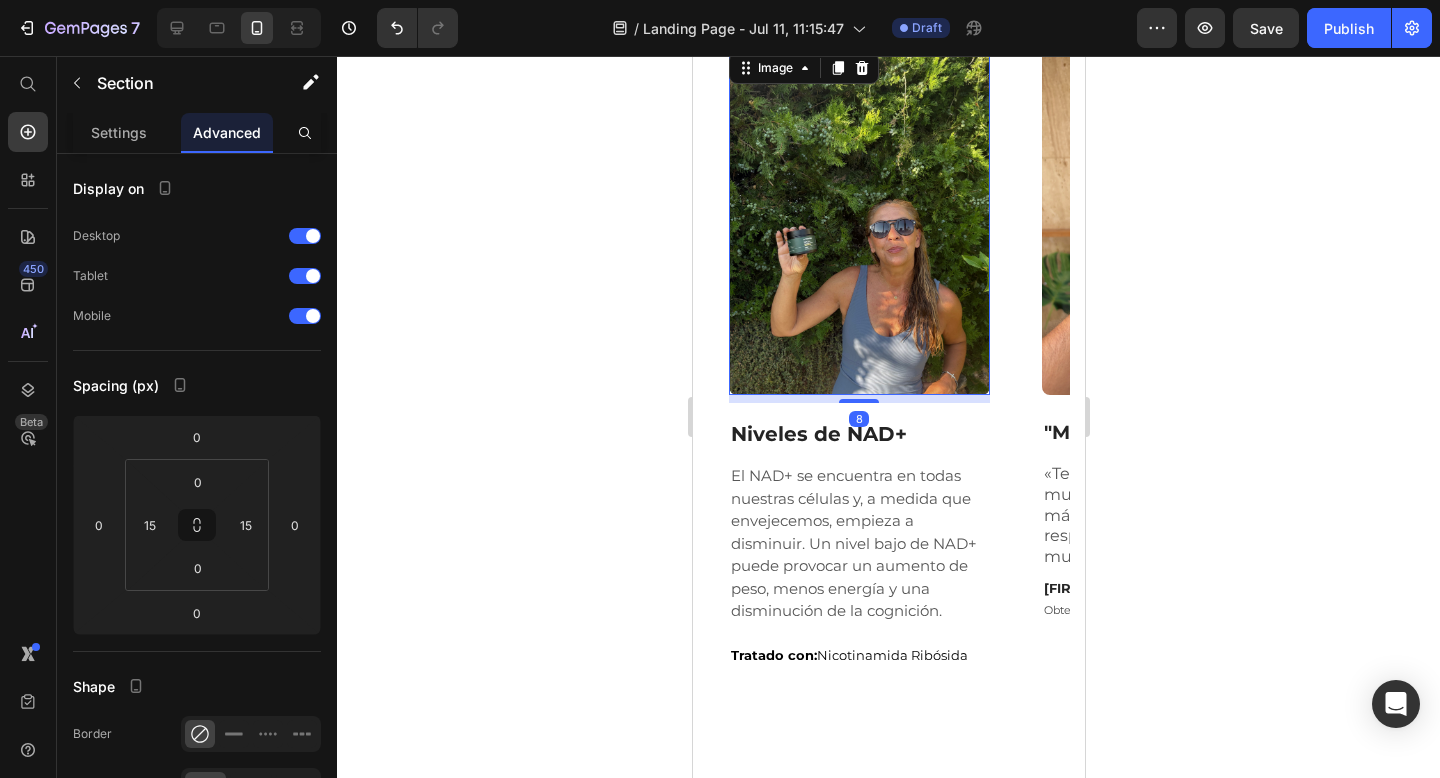 click at bounding box center [858, 222] 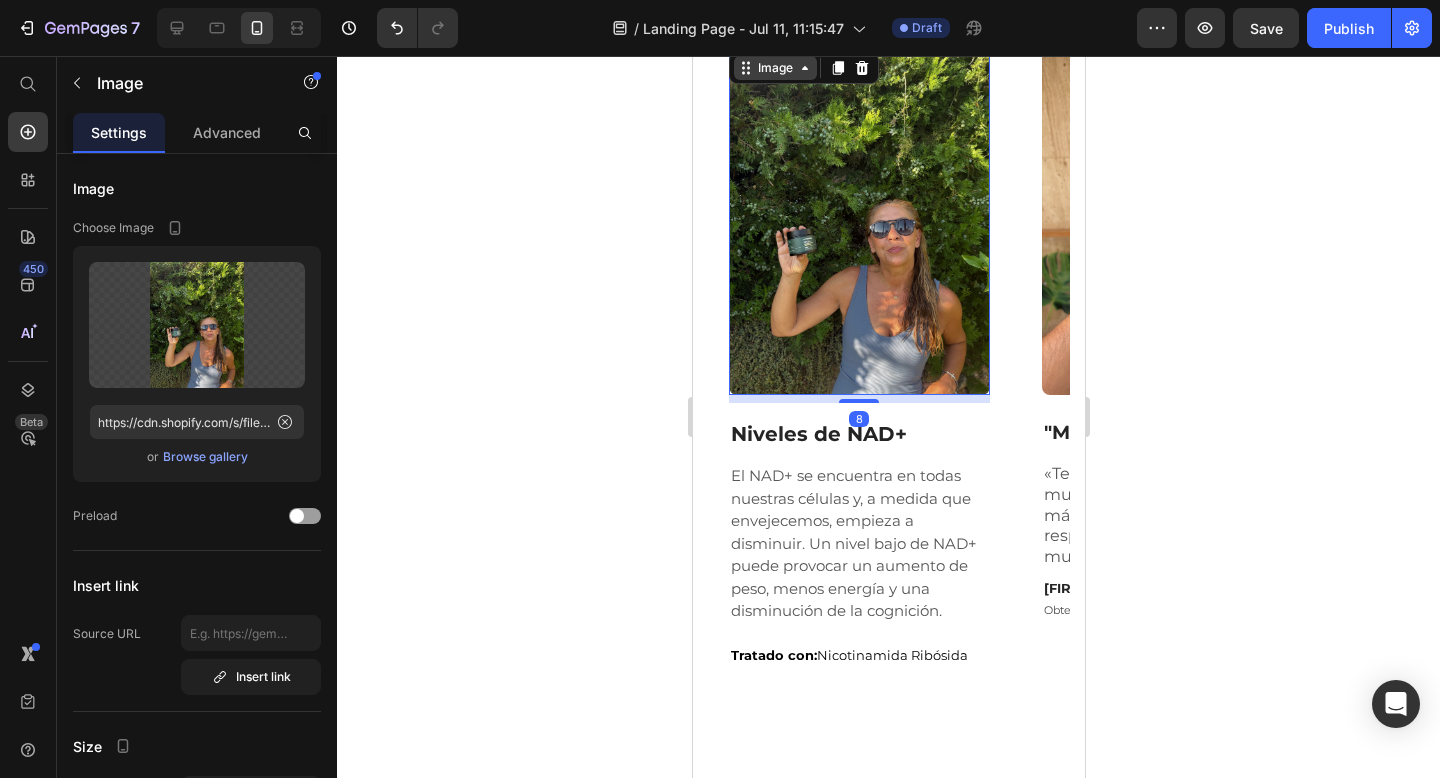 click on "Image" at bounding box center [774, 68] 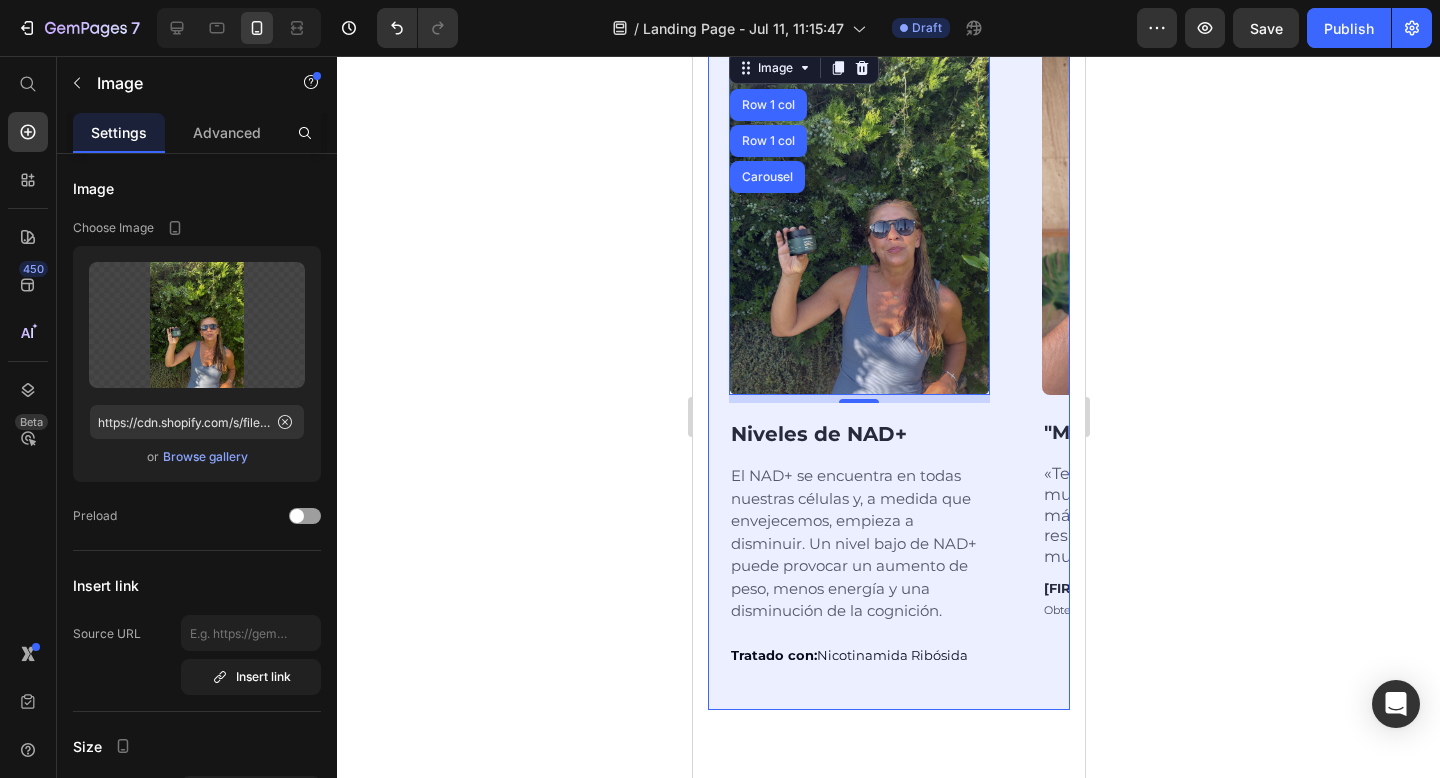 click on "Carousel" at bounding box center (766, 177) 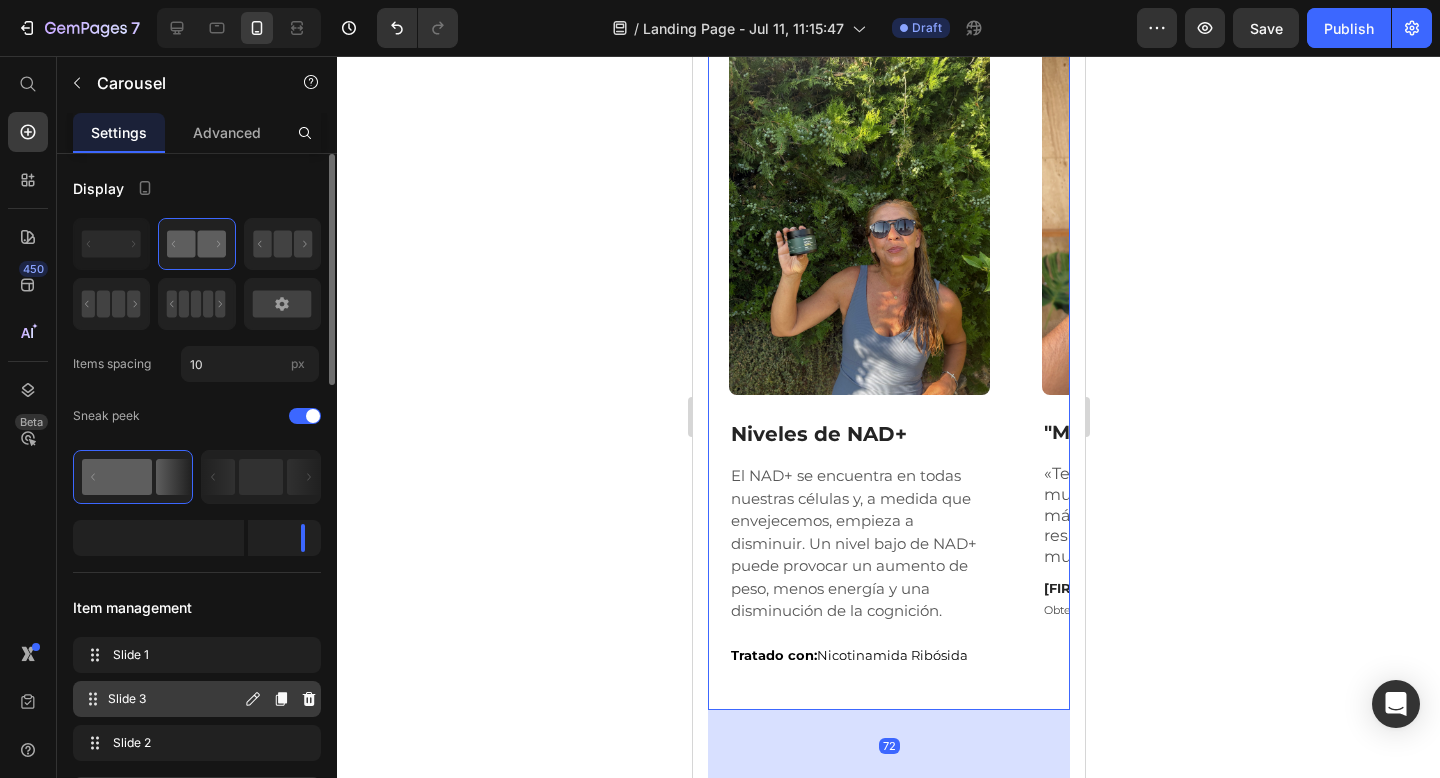 click on "Slide 3 Slide 3" at bounding box center [197, 699] 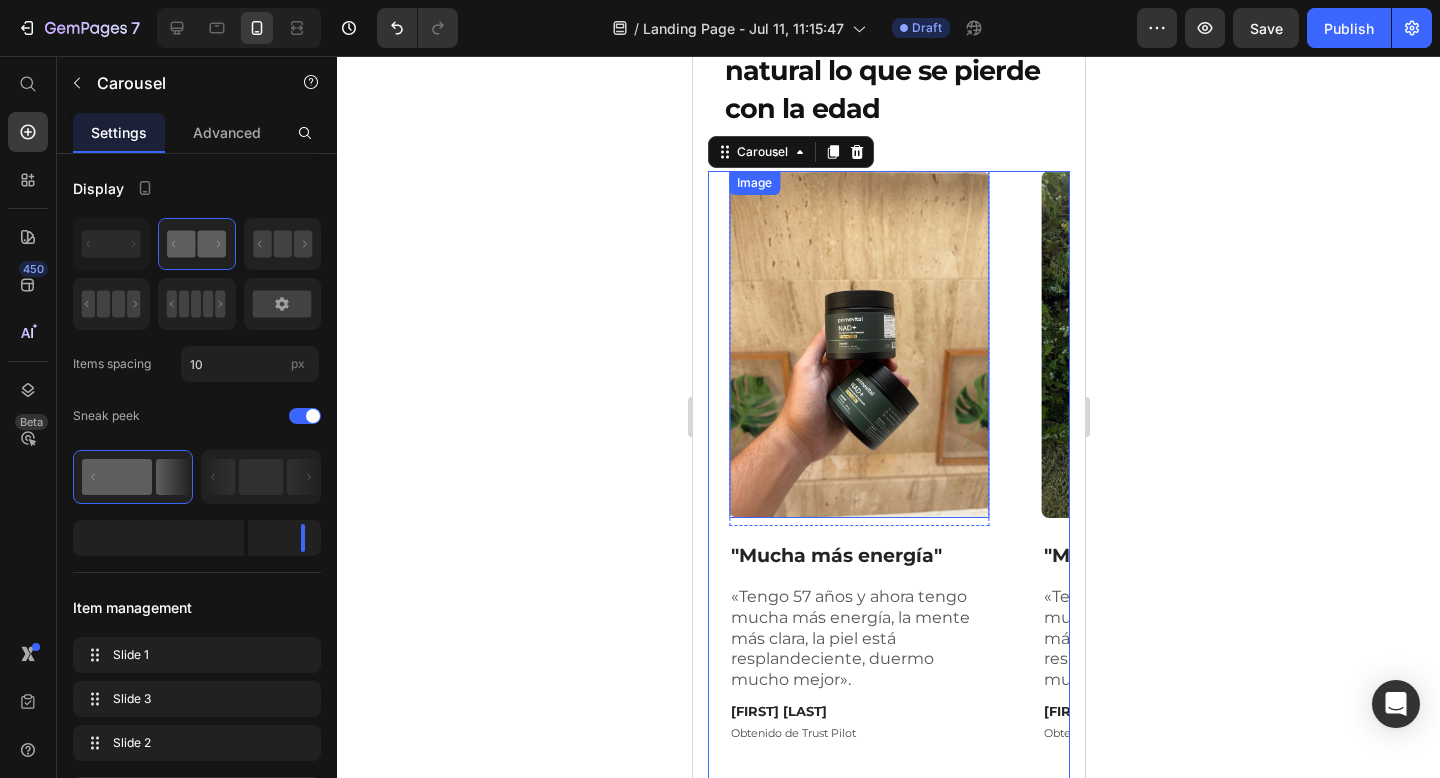 scroll, scrollTop: 2190, scrollLeft: 0, axis: vertical 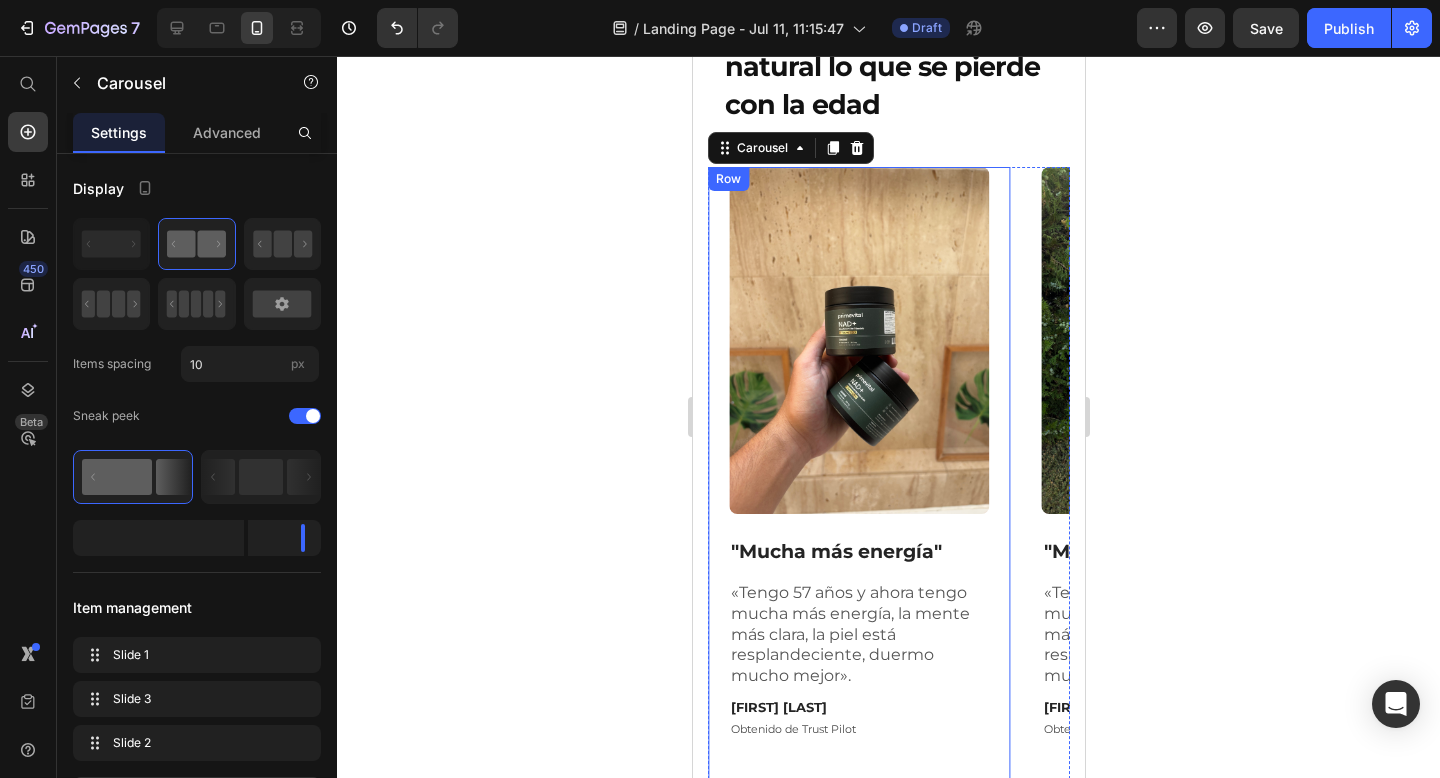 click on ""Mucha más energía"" at bounding box center [858, 552] 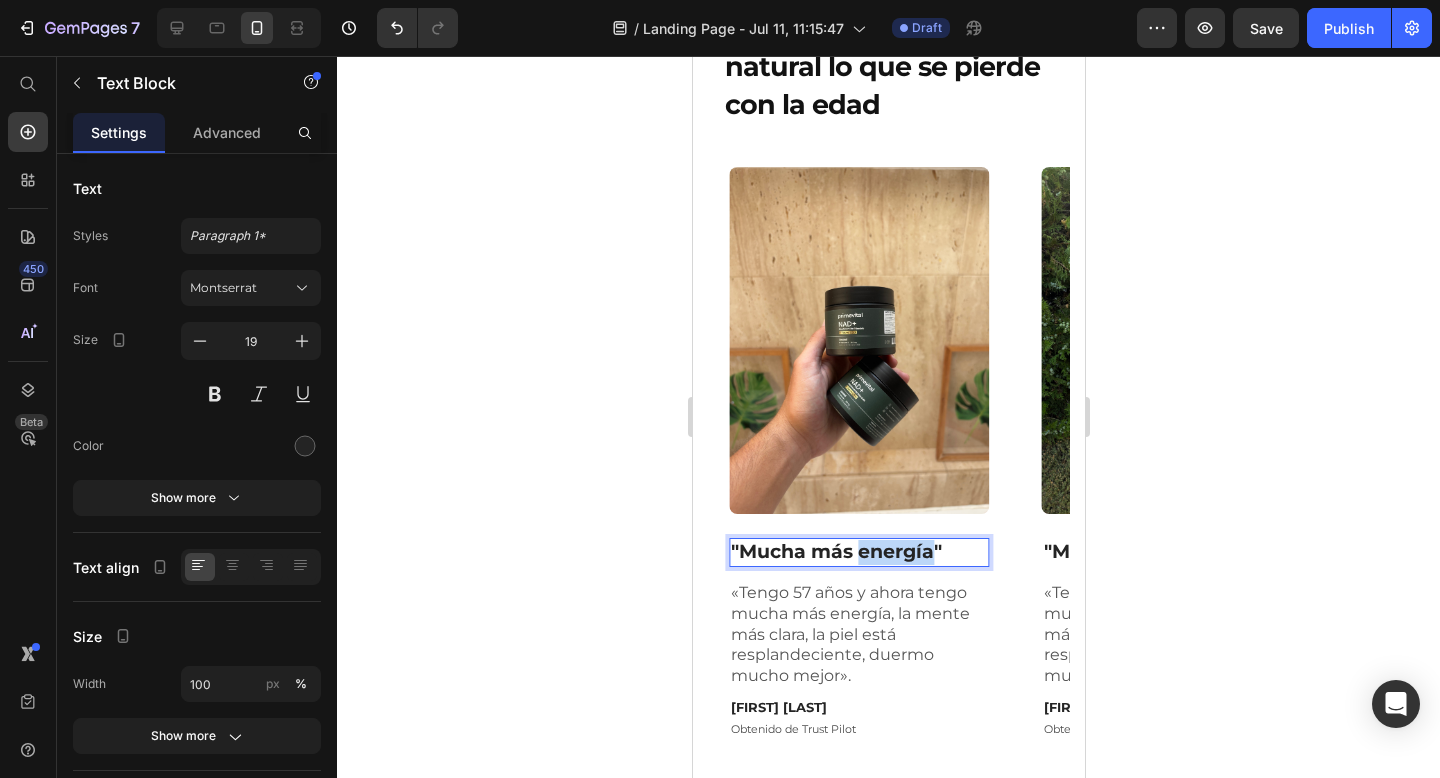 click on ""Mucha más energía"" at bounding box center [858, 552] 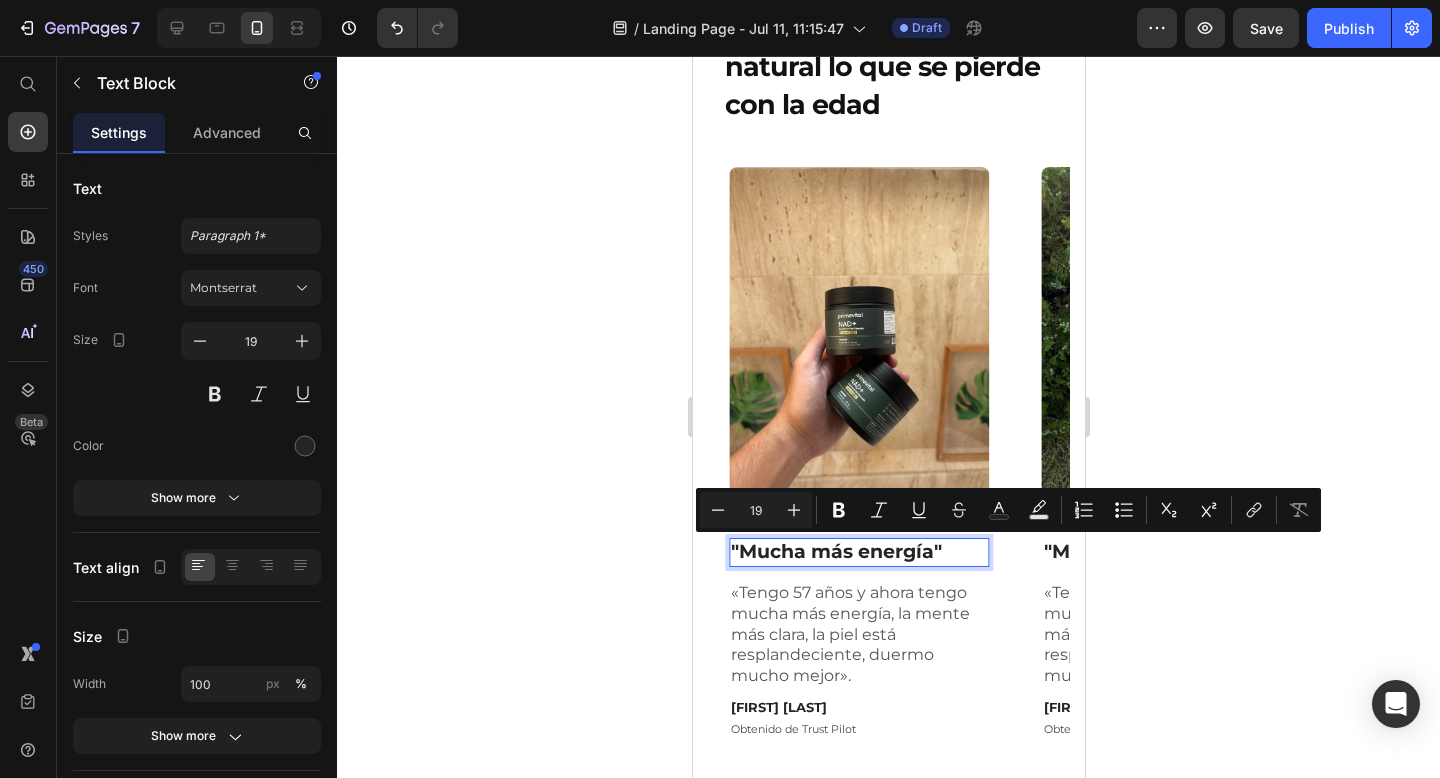 click on ""Mucha más energía"" at bounding box center (858, 552) 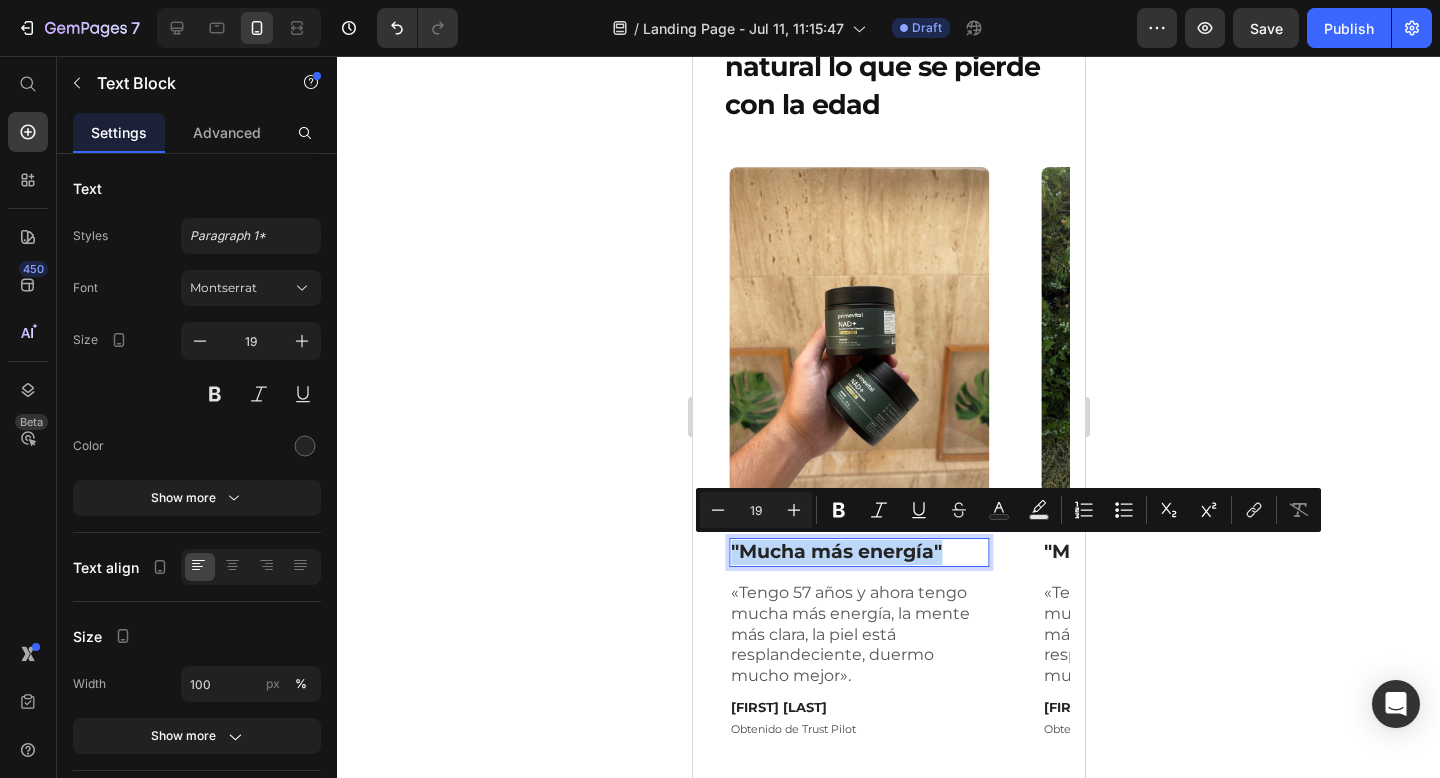 drag, startPoint x: 949, startPoint y: 546, endPoint x: 730, endPoint y: 550, distance: 219.03653 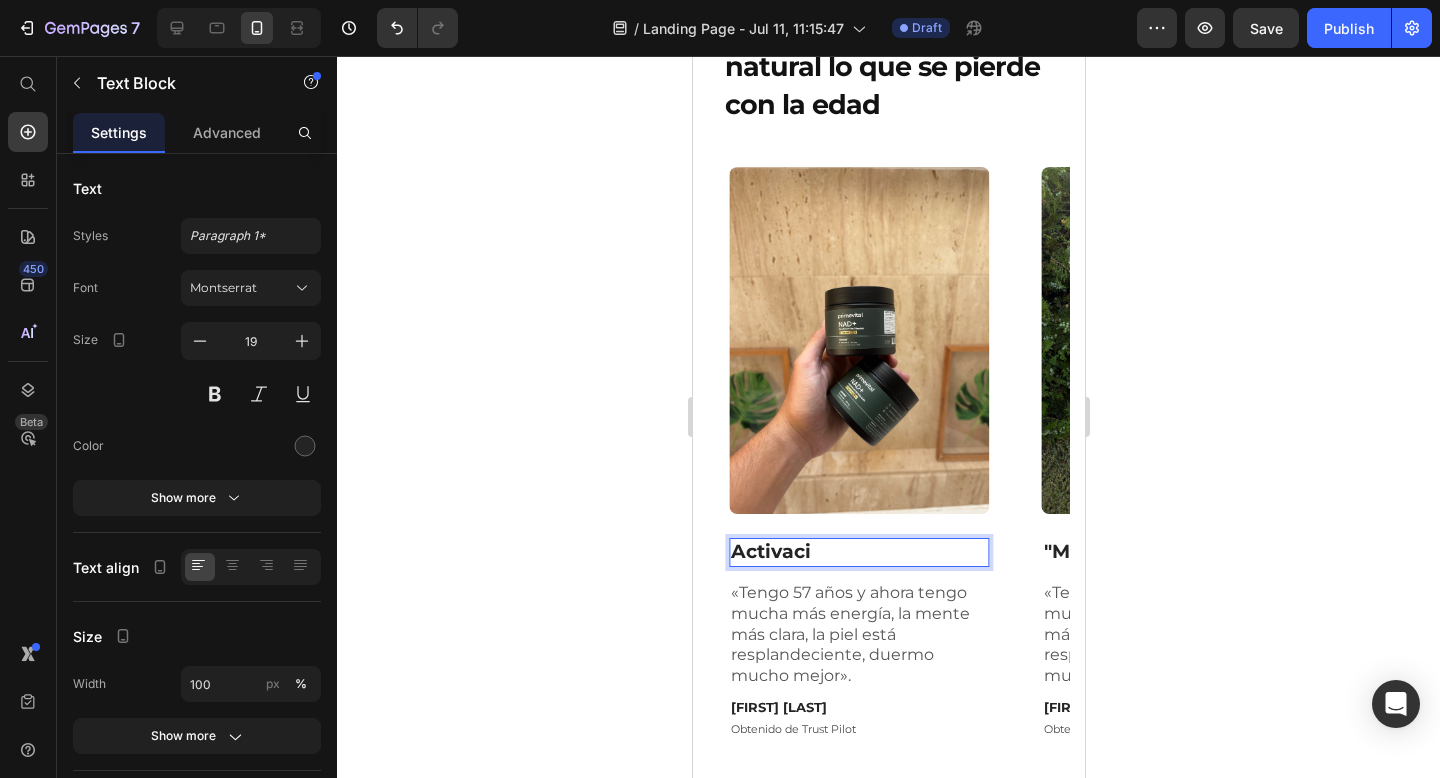 type 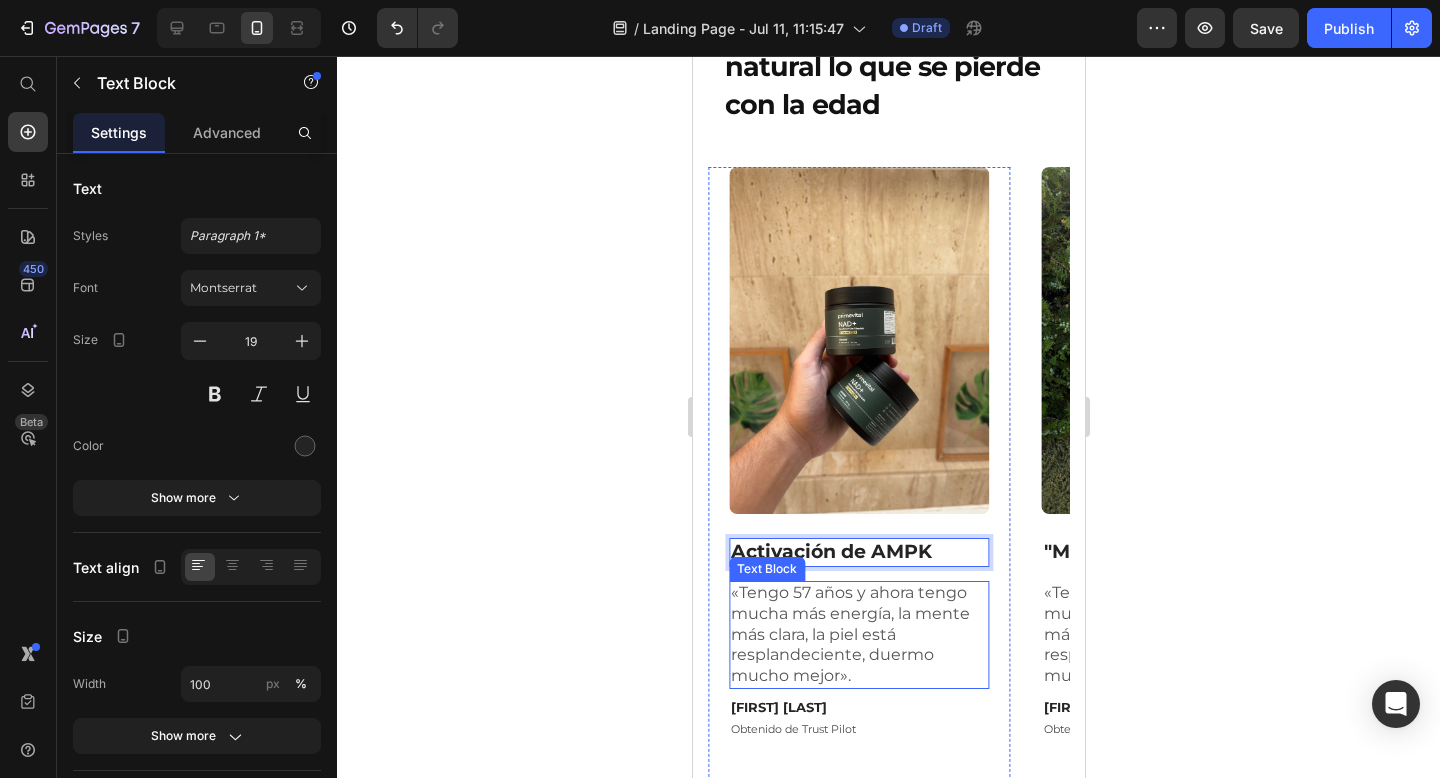 click on "«Tengo 57 años y ahora tengo mucha más energía, la mente más clara, la piel está resplandeciente, duermo mucho mejor»." at bounding box center [858, 635] 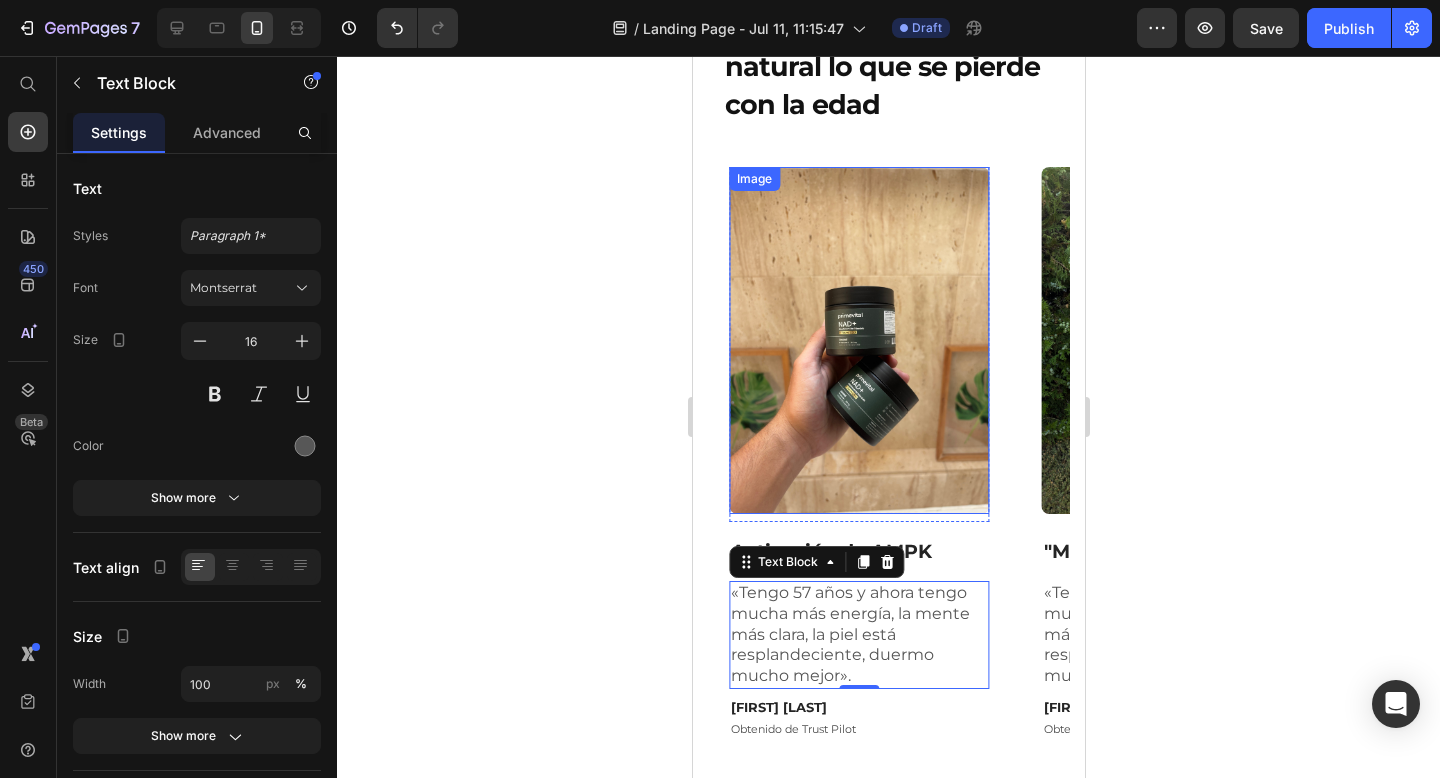scroll, scrollTop: 2358, scrollLeft: 0, axis: vertical 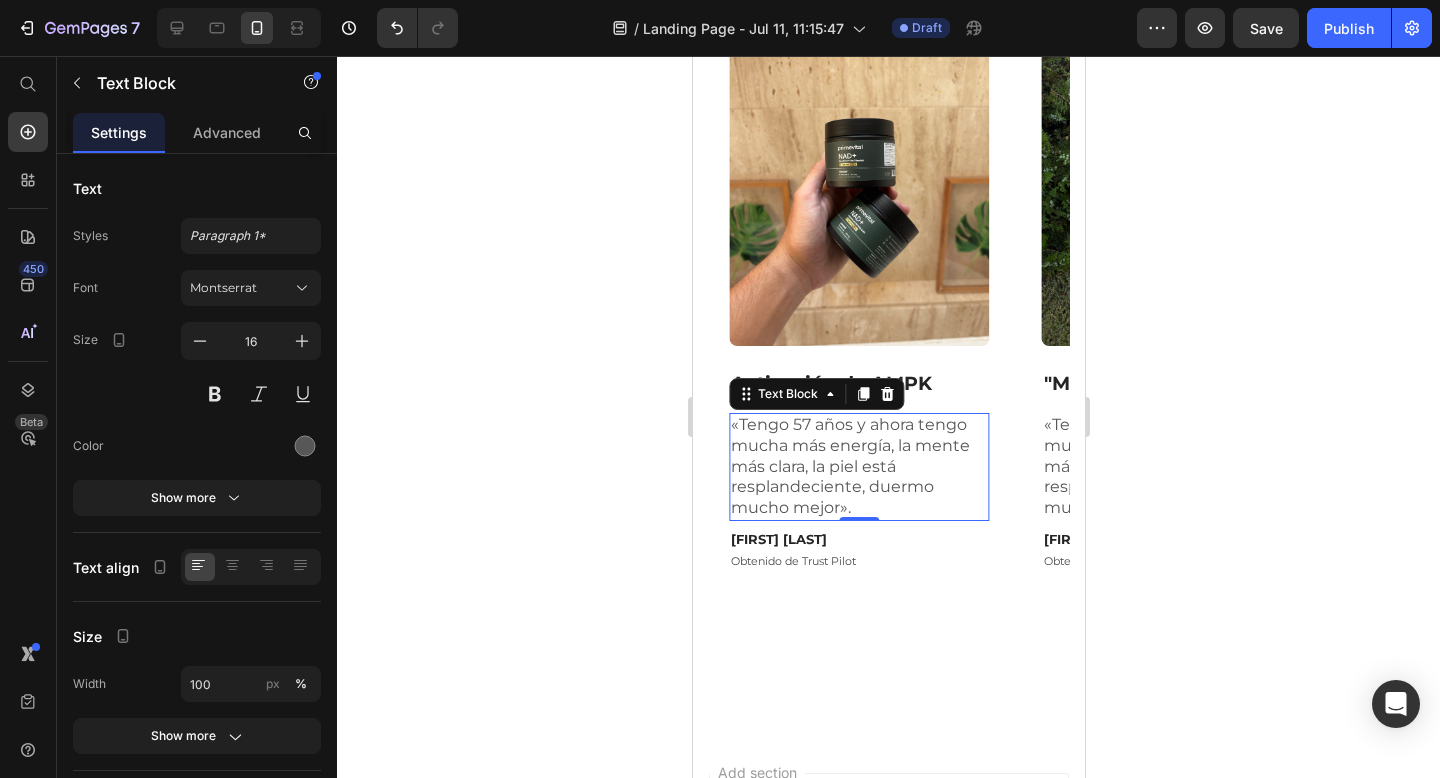 click on "«Tengo 57 años y ahora tengo mucha más energía, la mente más clara, la piel está resplandeciente, duermo mucho mejor»." at bounding box center (858, 467) 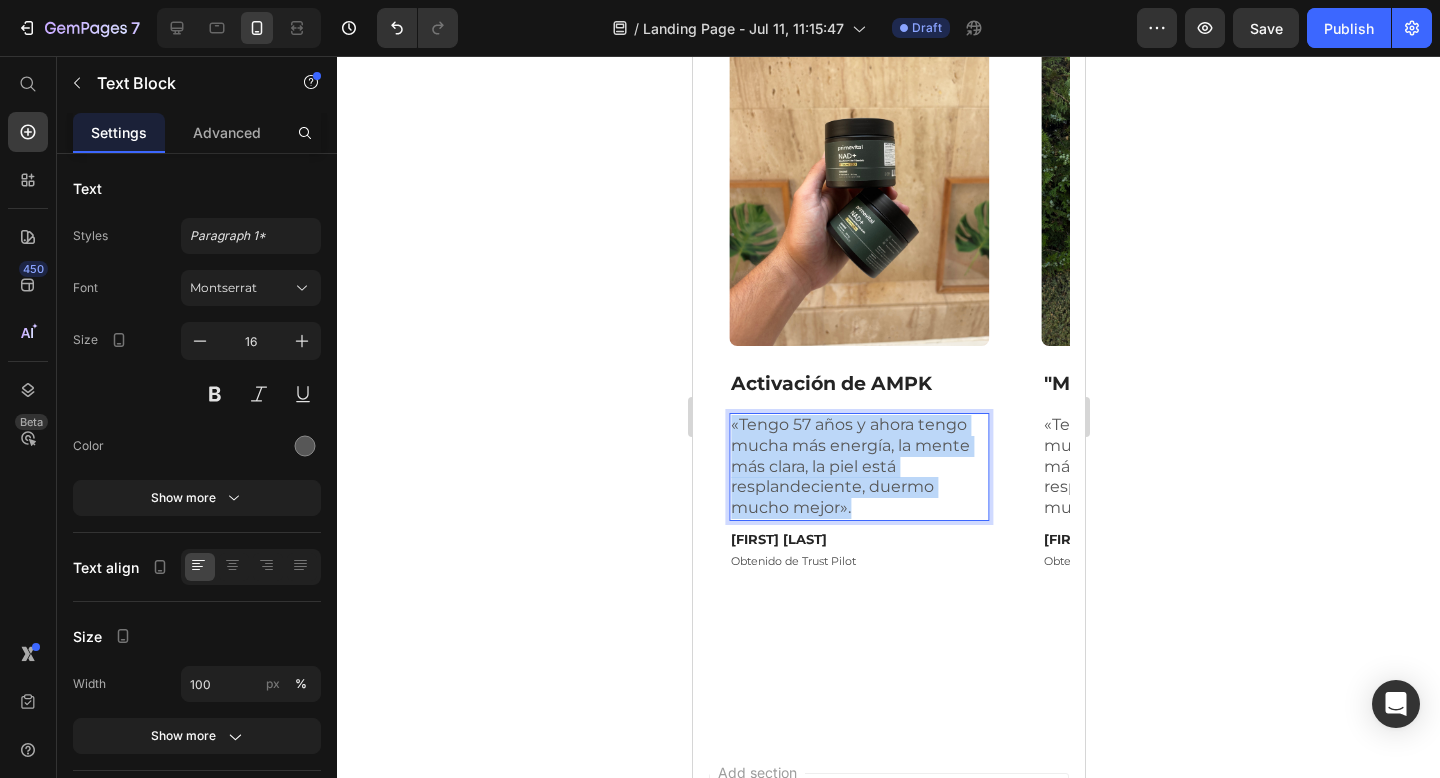drag, startPoint x: 866, startPoint y: 502, endPoint x: 729, endPoint y: 423, distance: 158.14551 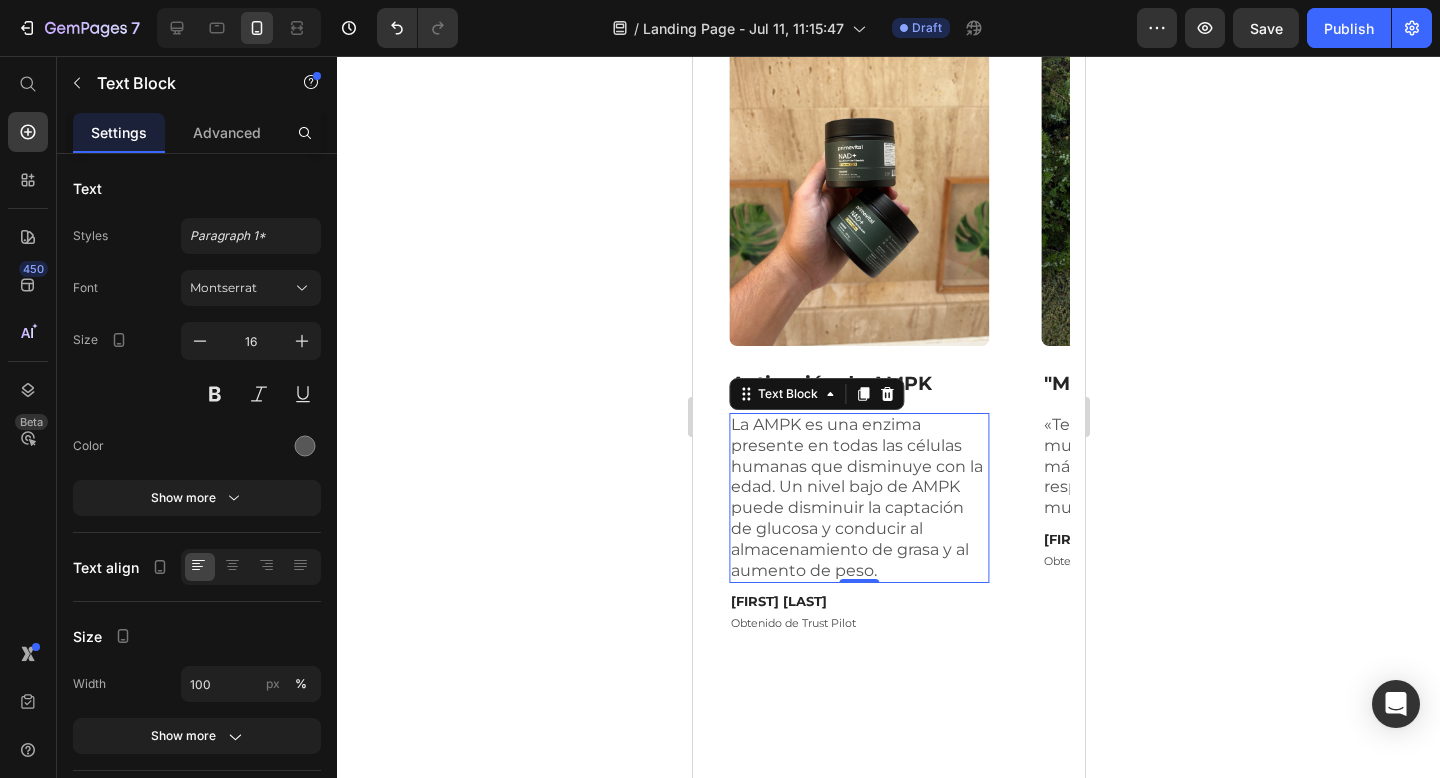 click 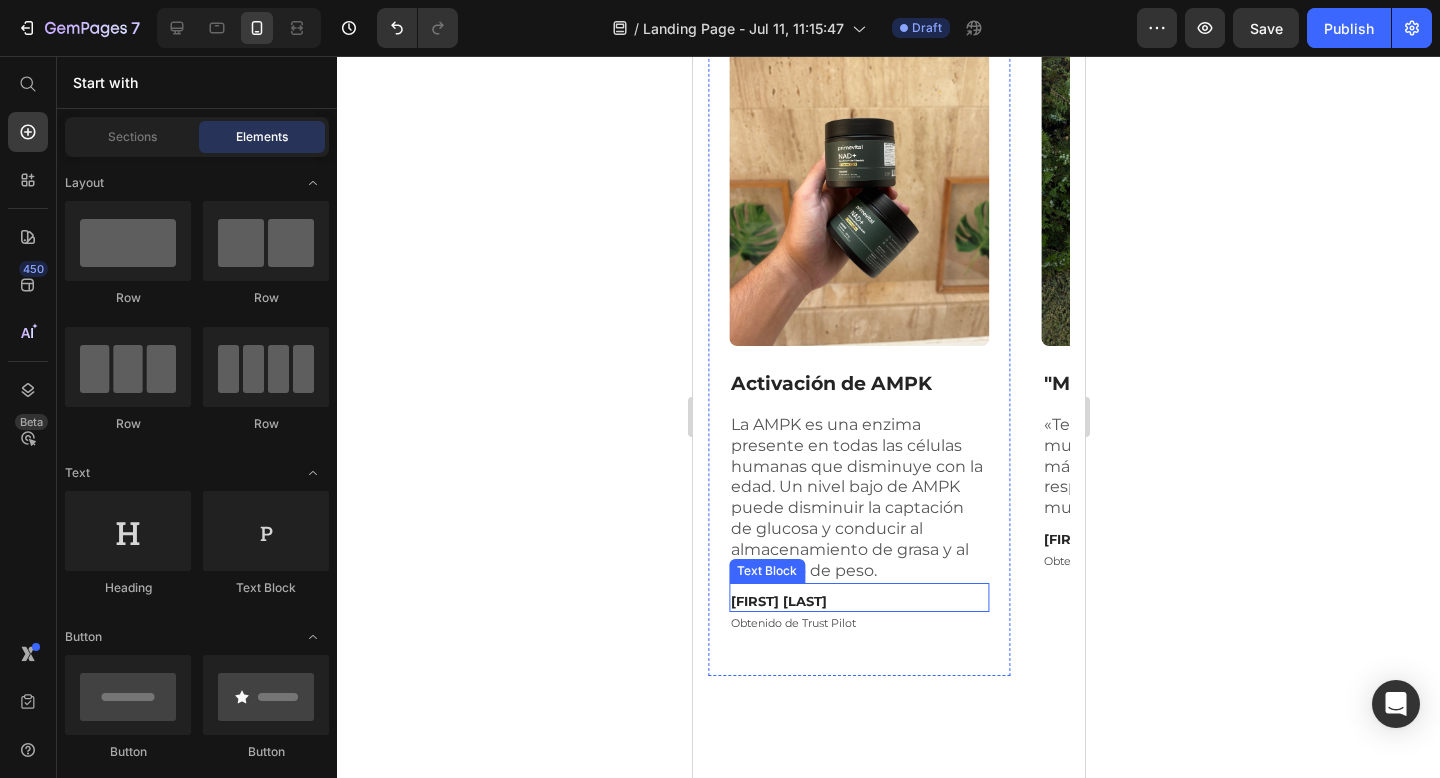 click on "[FIRST] [LAST]" at bounding box center [858, 601] 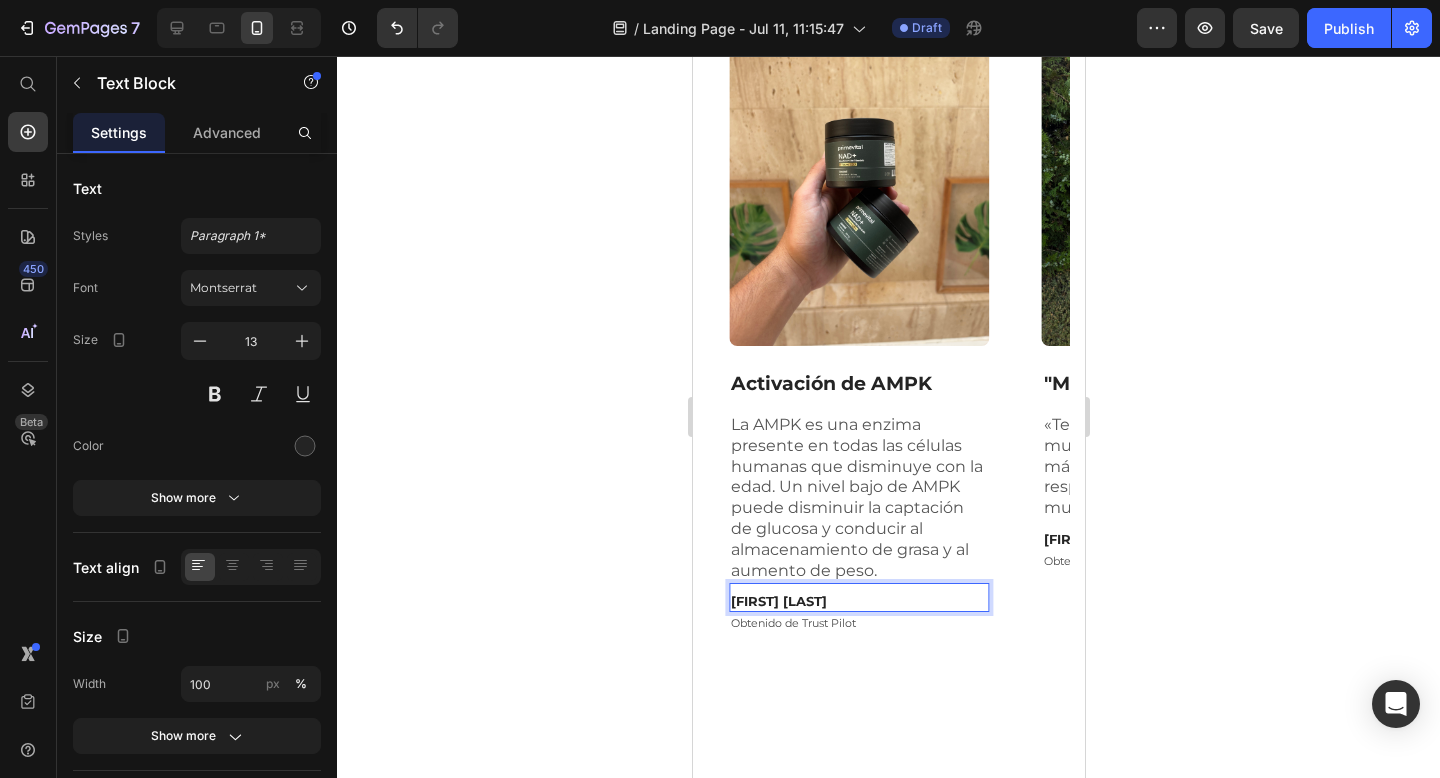 click on "[FIRST] [LAST]" at bounding box center (858, 601) 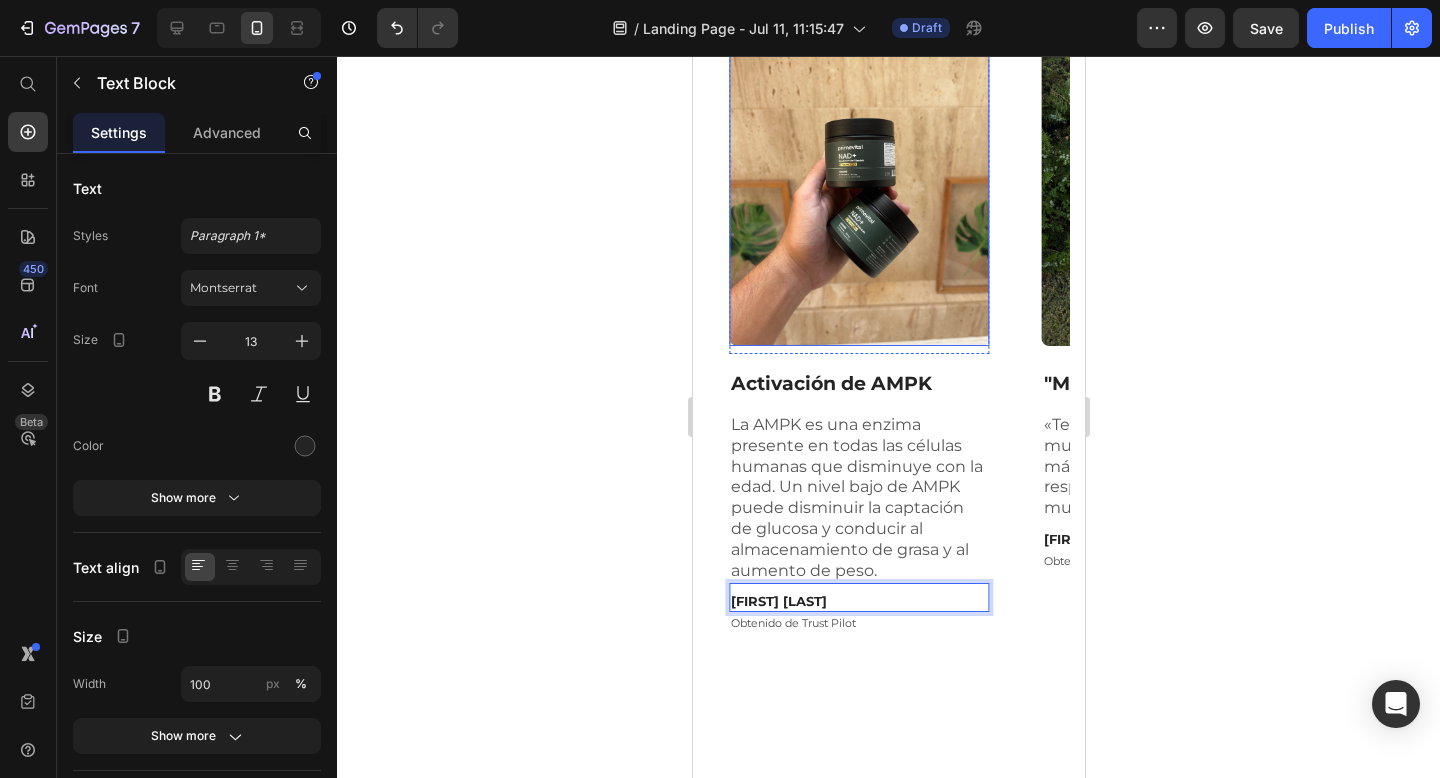 click at bounding box center [858, 173] 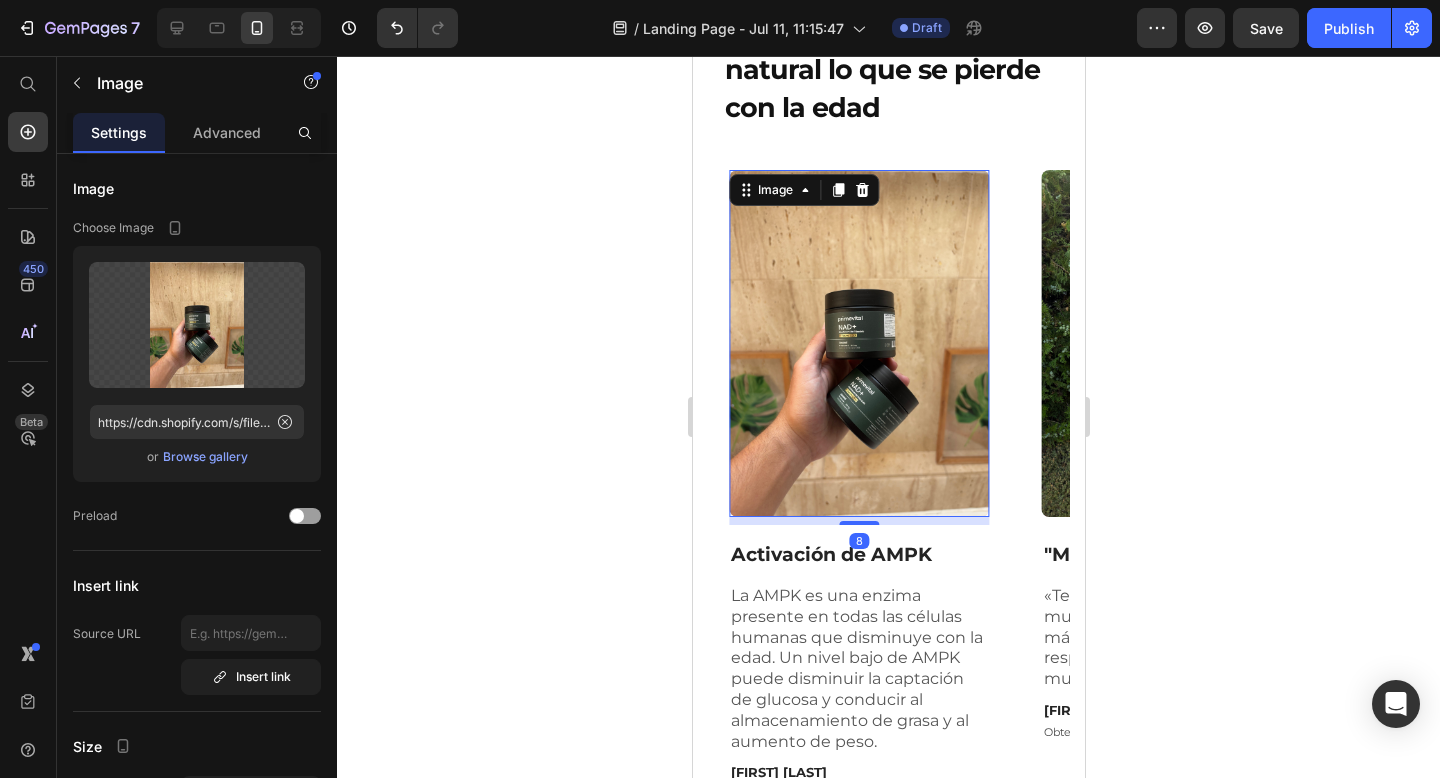 scroll, scrollTop: 2178, scrollLeft: 0, axis: vertical 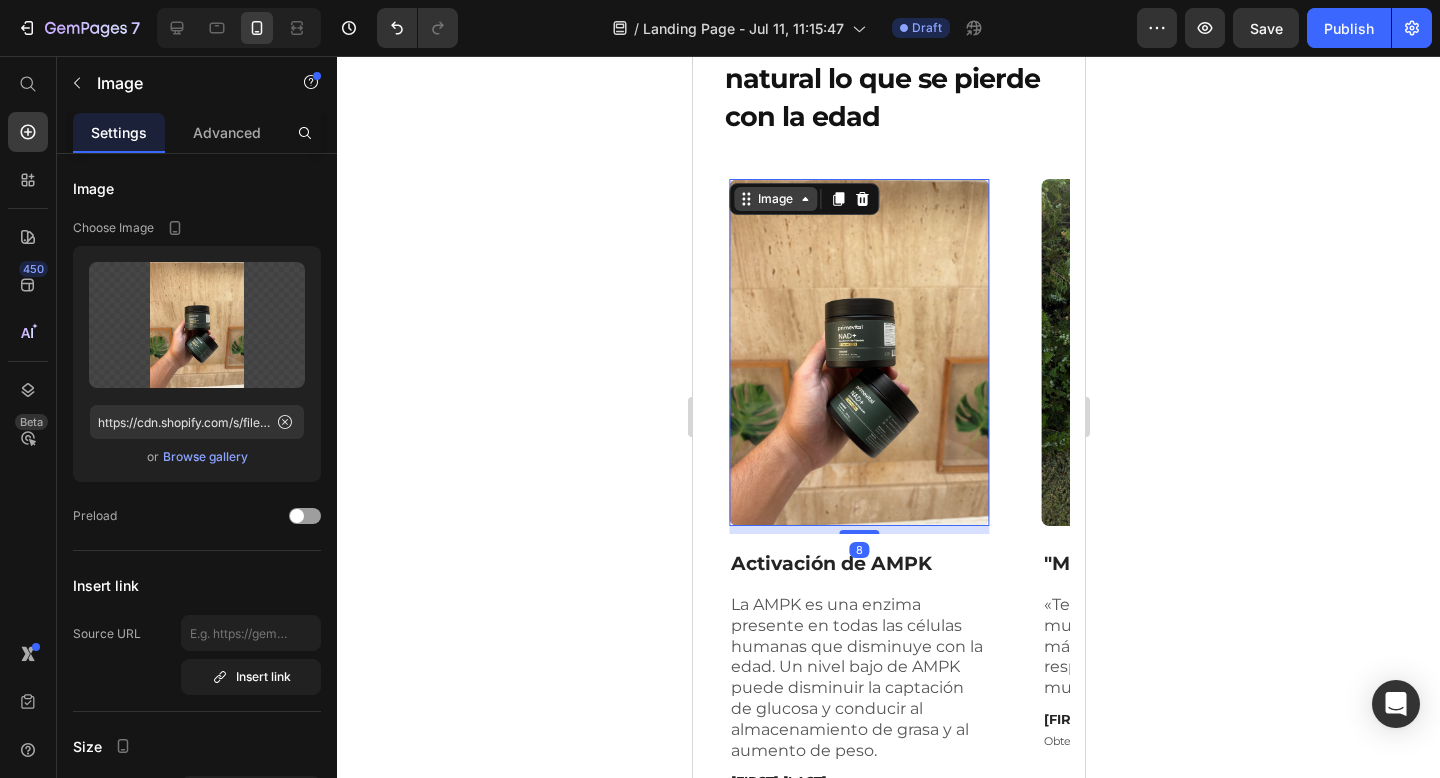 click on "Image" at bounding box center (774, 199) 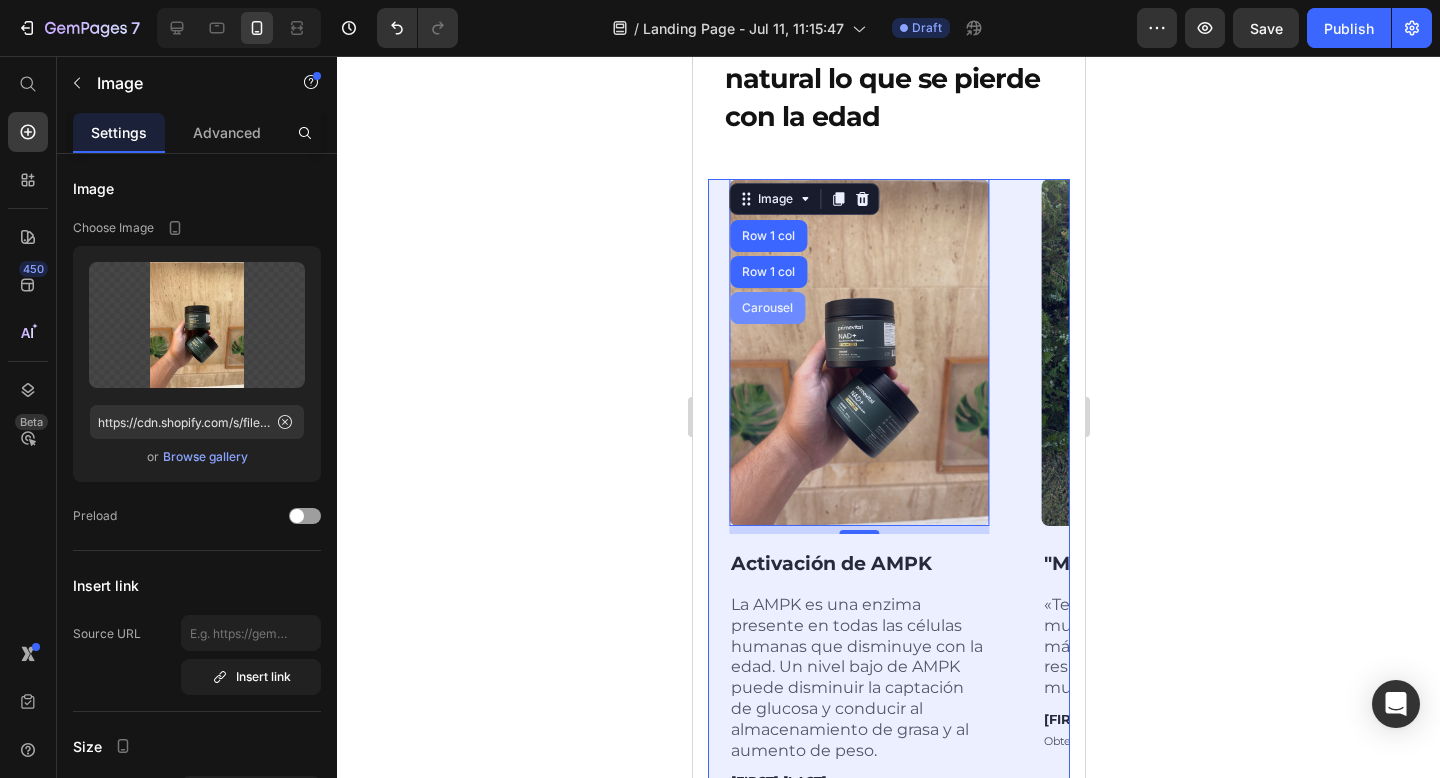 click on "Carousel" at bounding box center [766, 308] 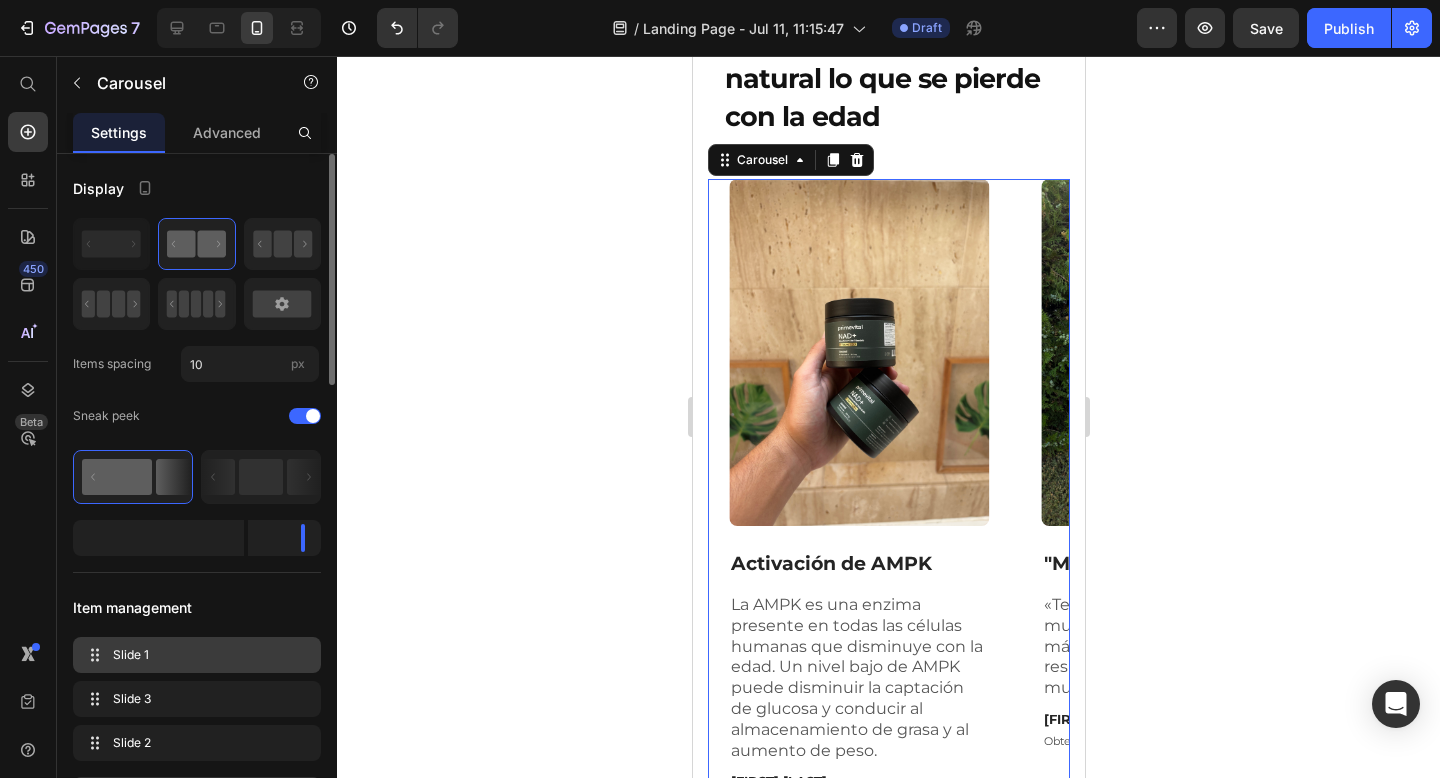 click on "Slide 1" at bounding box center [193, 655] 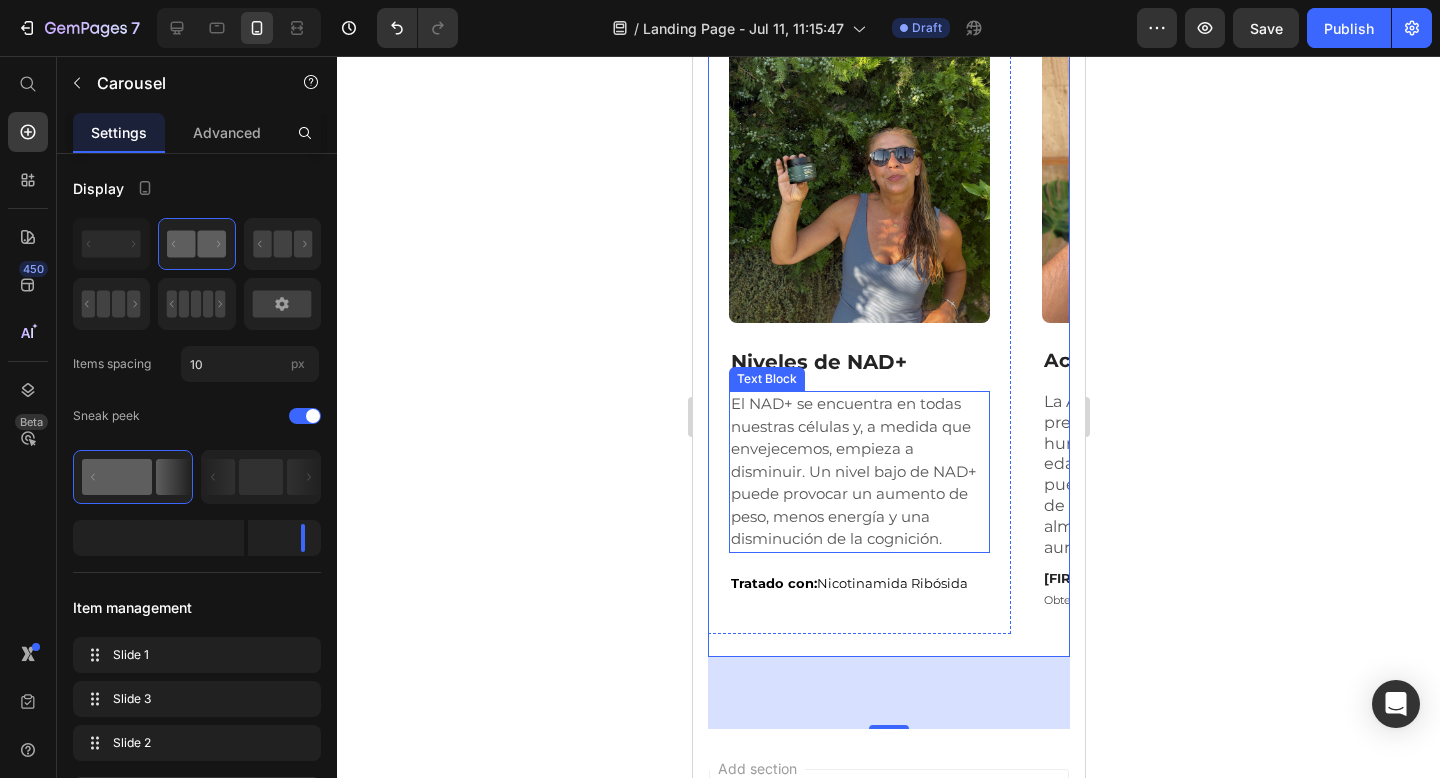 scroll, scrollTop: 2407, scrollLeft: 0, axis: vertical 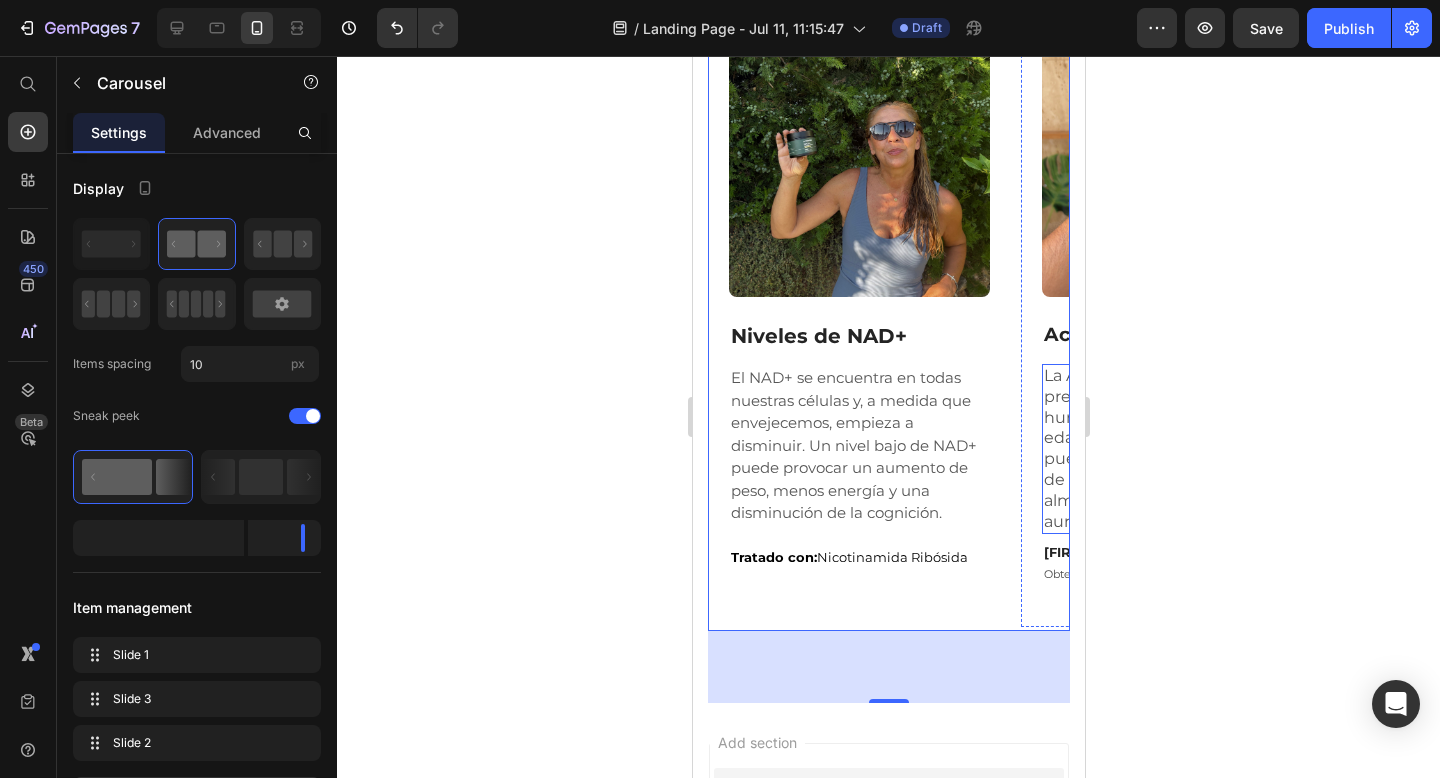 click on "La AMPK es una enzima presente en todas las células humanas que disminuye con la edad. Un nivel bajo de AMPK puede disminuir la captación de glucosa y conducir al almacenamiento de grasa y al aumento de peso." at bounding box center [1171, 449] 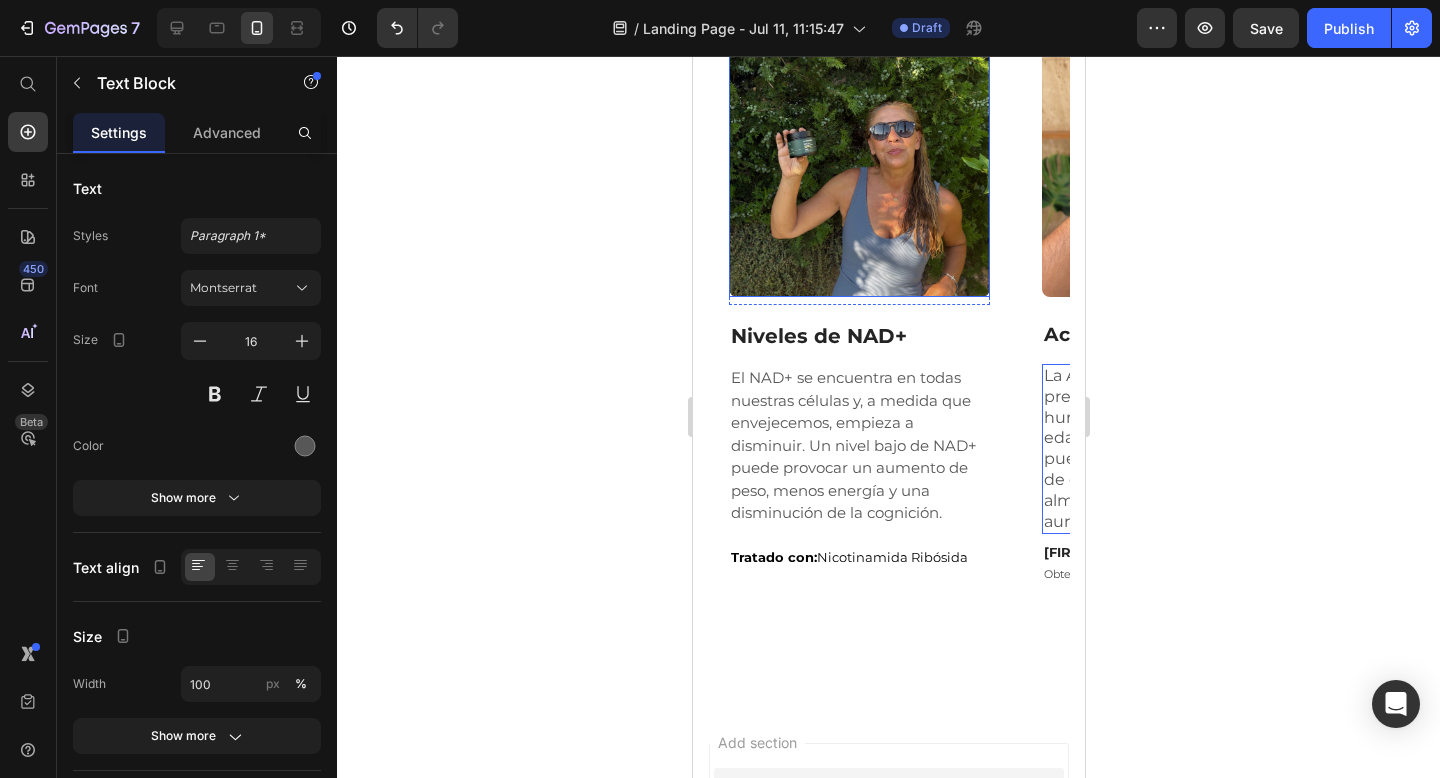 click at bounding box center (858, 124) 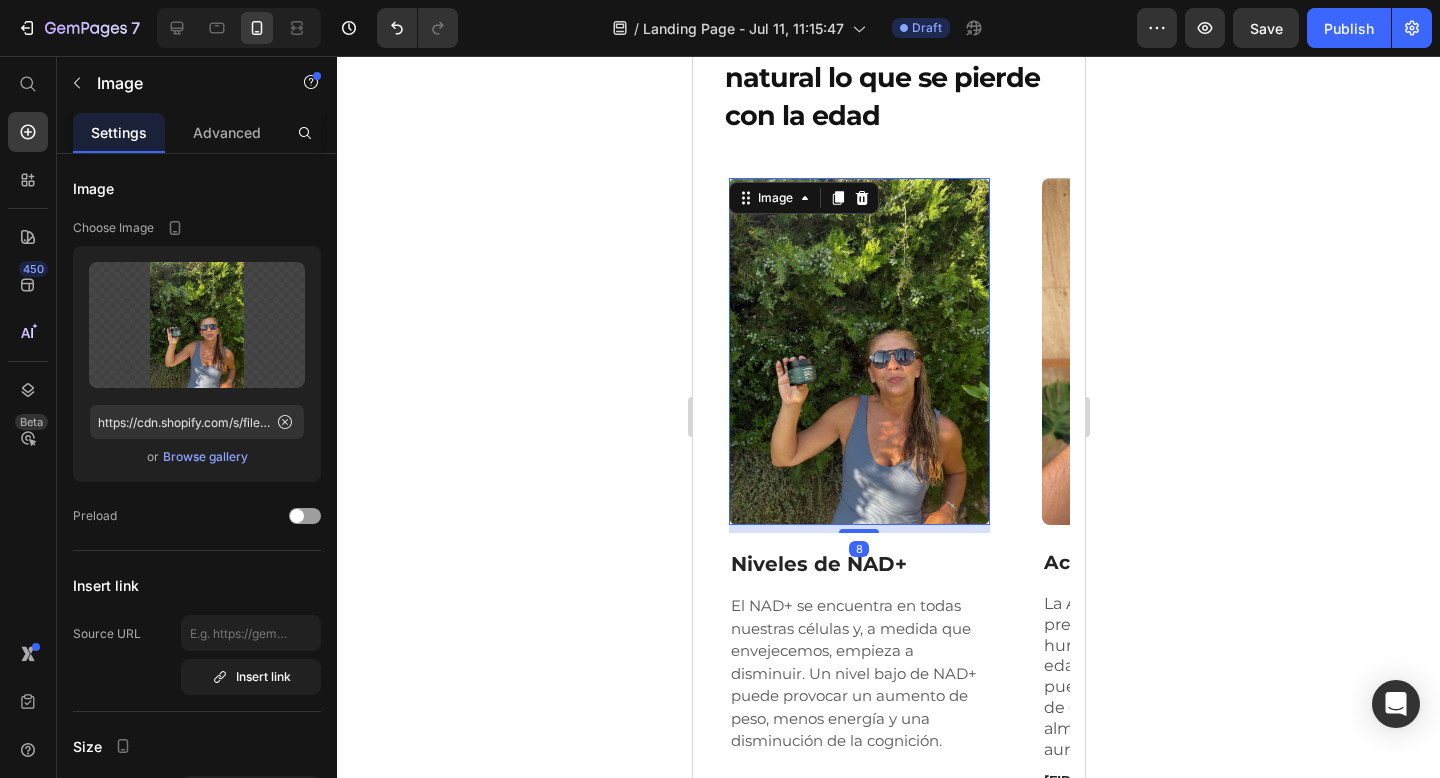 scroll, scrollTop: 2167, scrollLeft: 0, axis: vertical 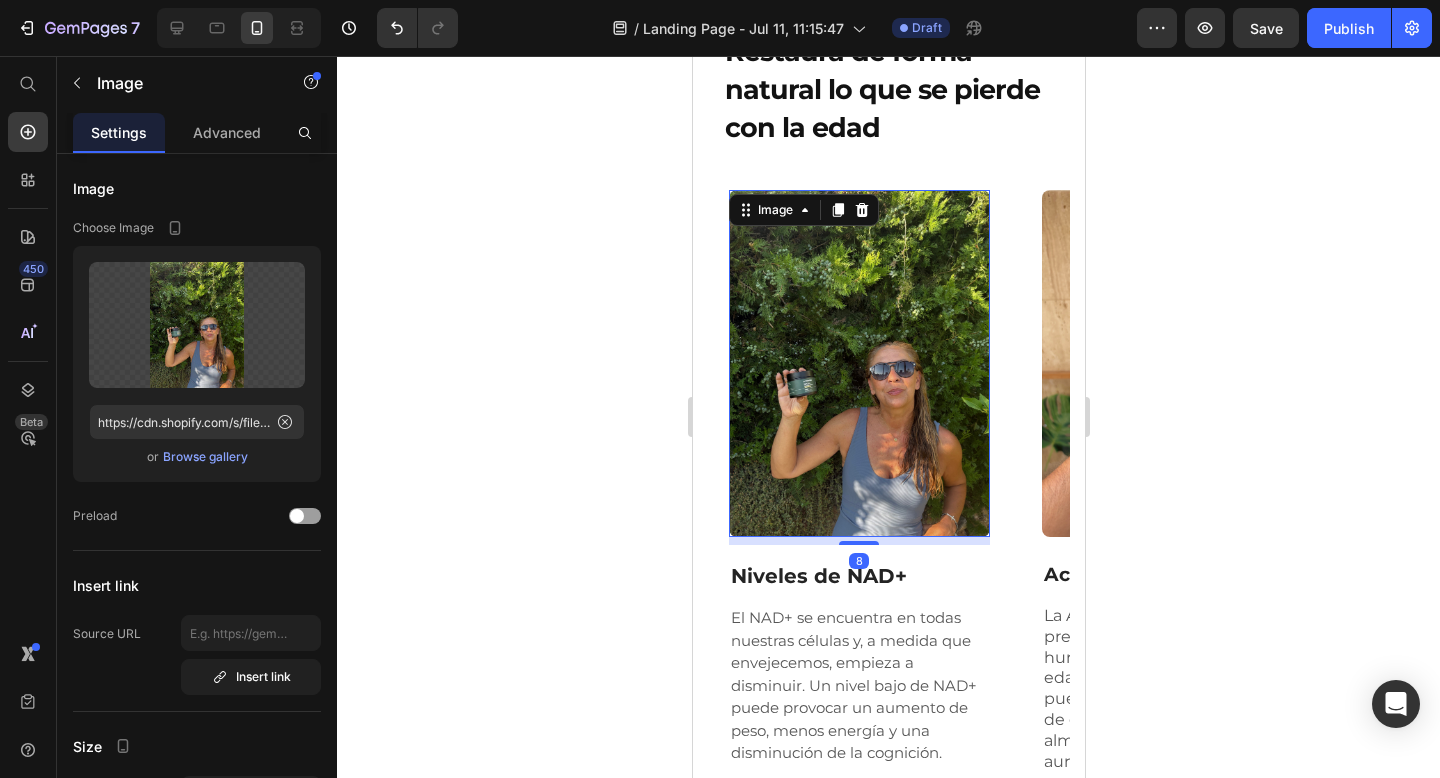 click on "Image" at bounding box center (803, 210) 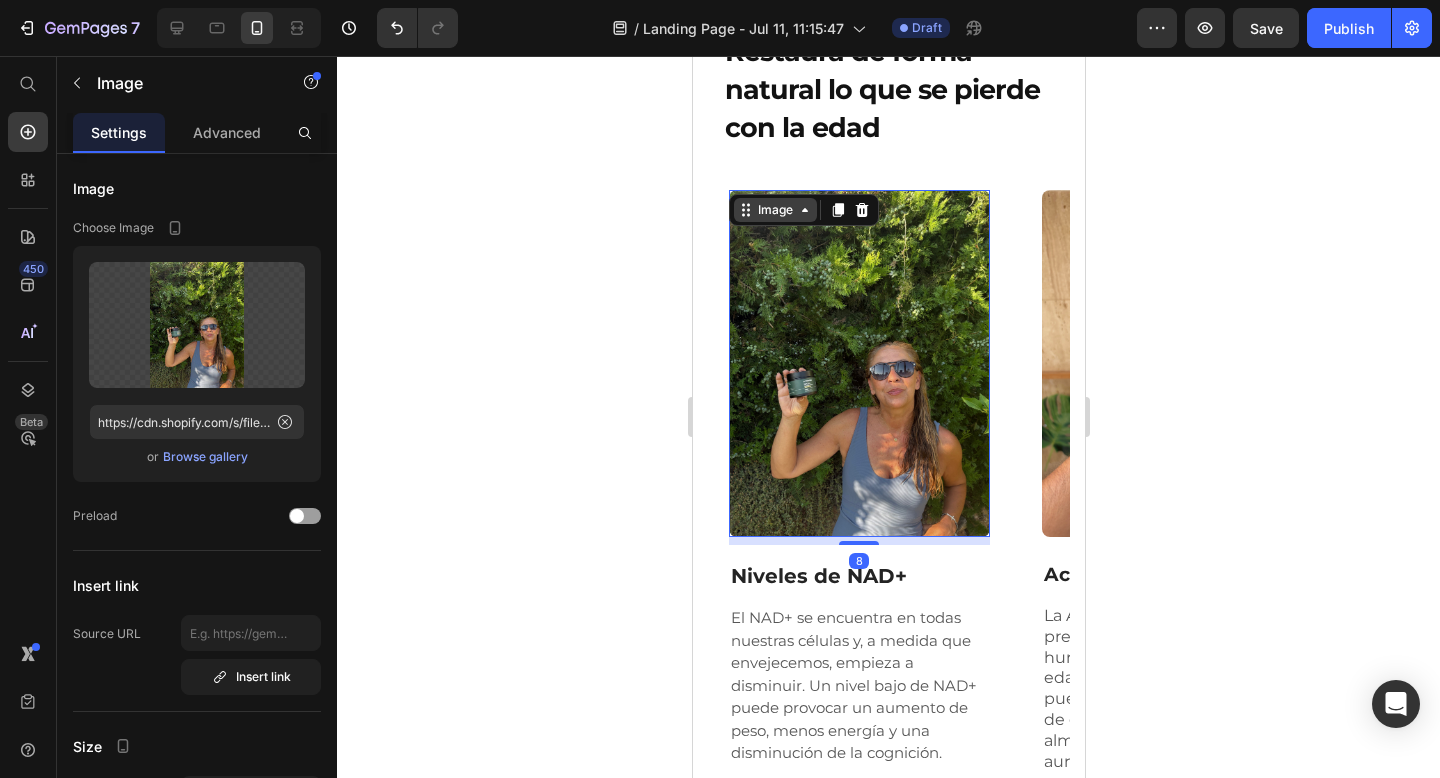 click on "Image" at bounding box center (774, 210) 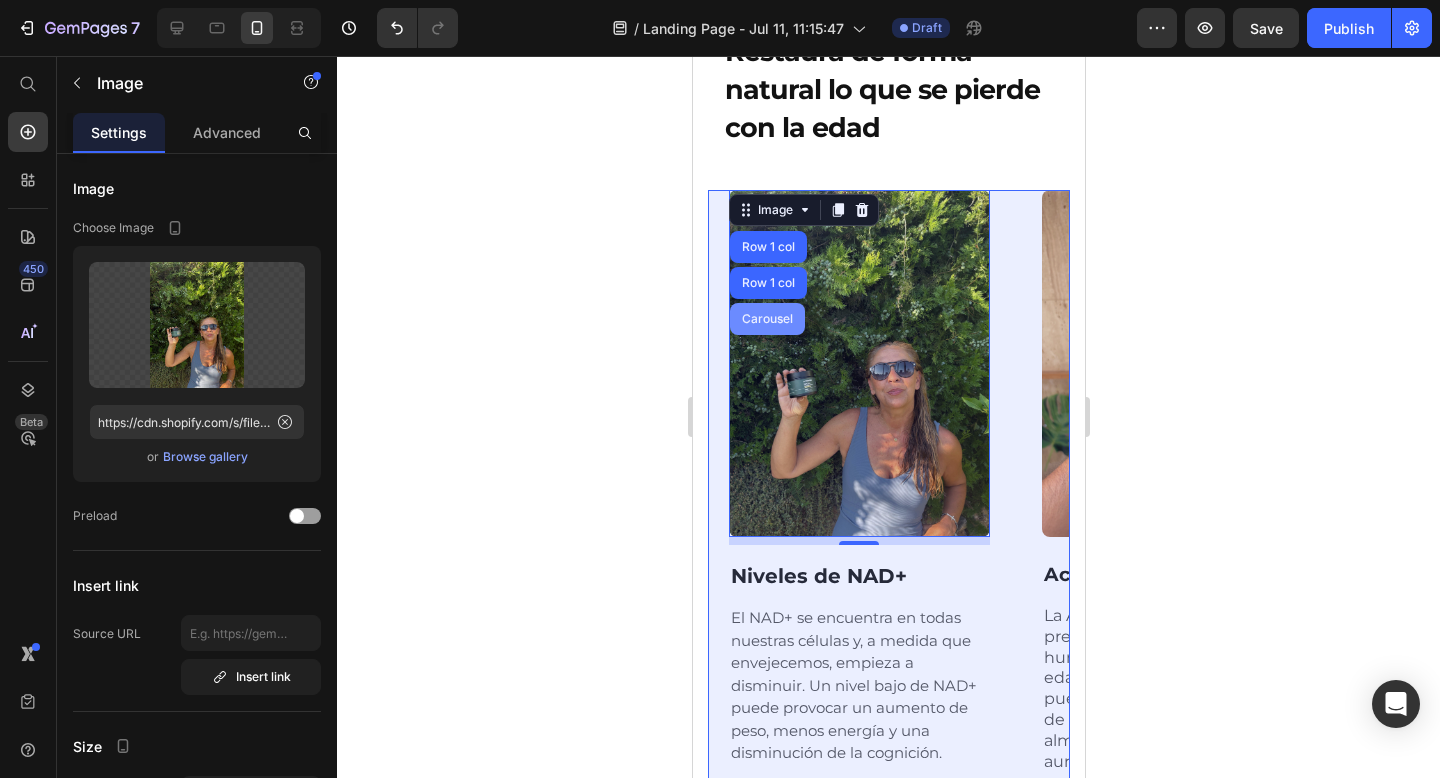 click on "Carousel" at bounding box center [766, 319] 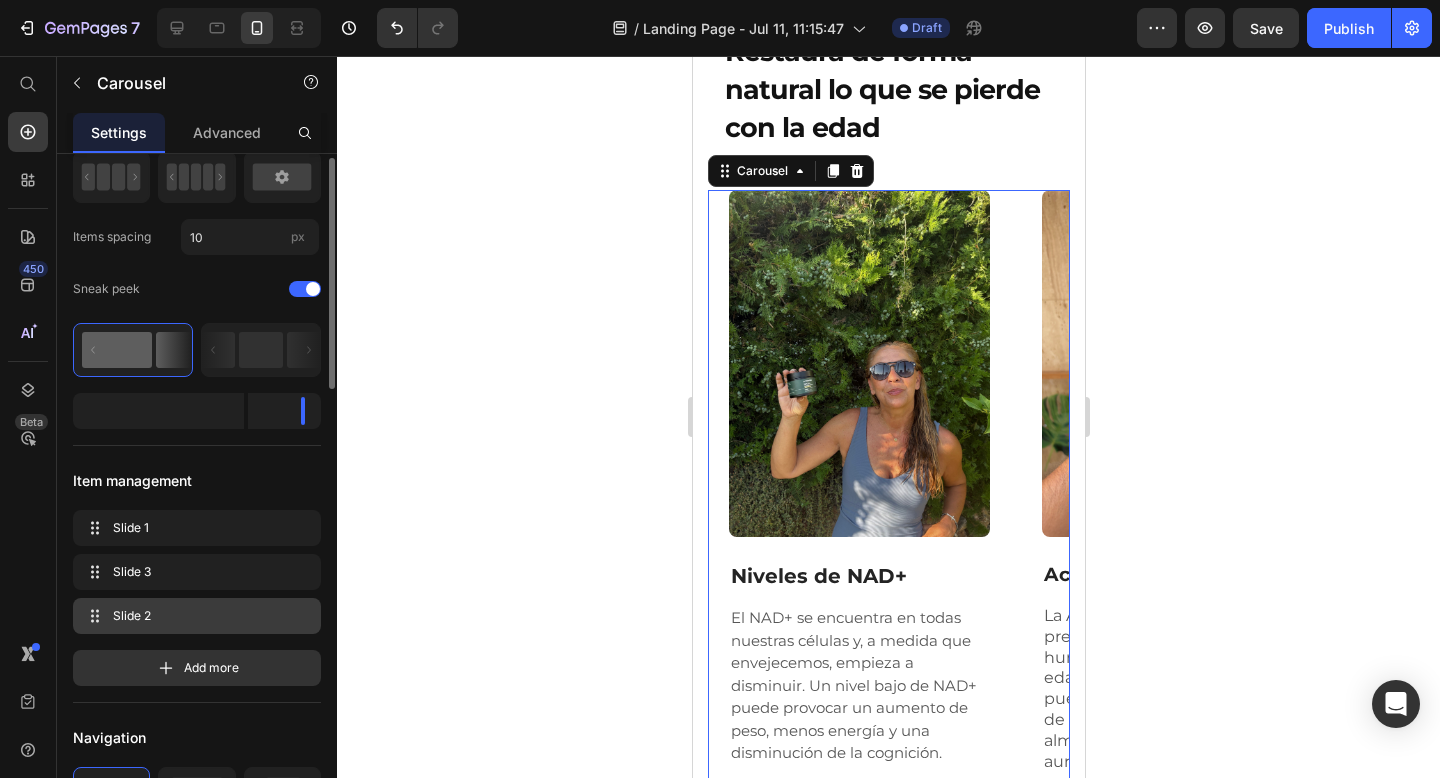 scroll, scrollTop: 146, scrollLeft: 0, axis: vertical 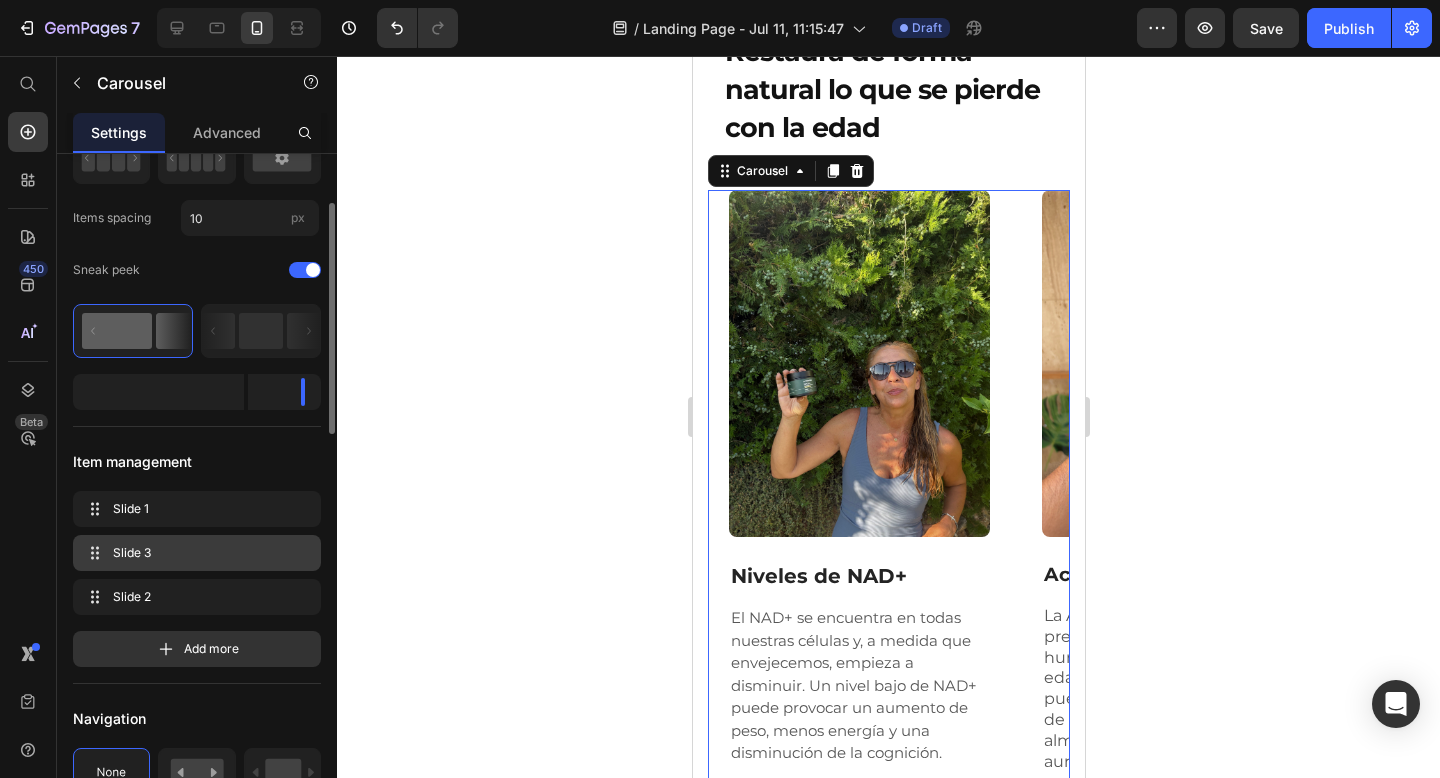 click on "Slide 3 Slide 3" at bounding box center (201, 553) 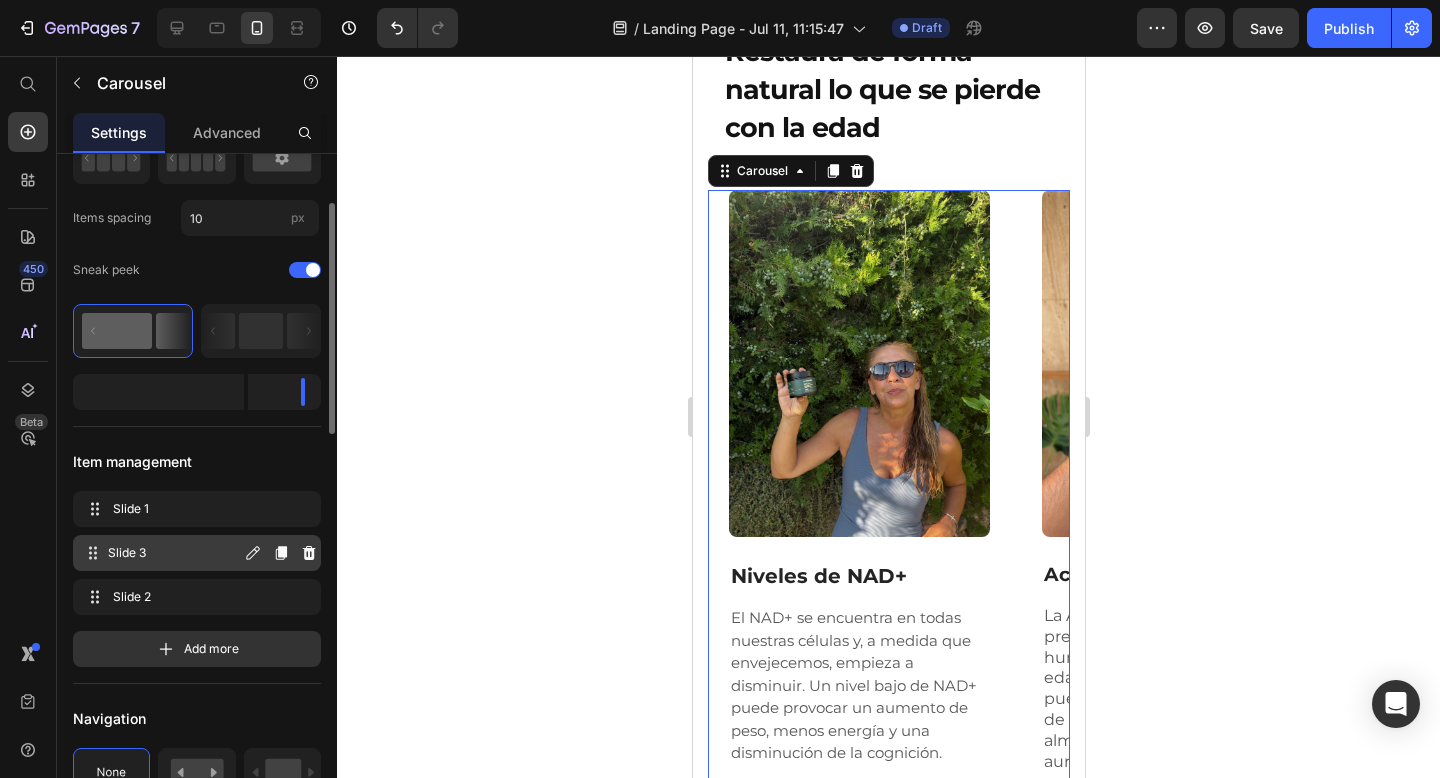 click on "Slide 3" at bounding box center (174, 553) 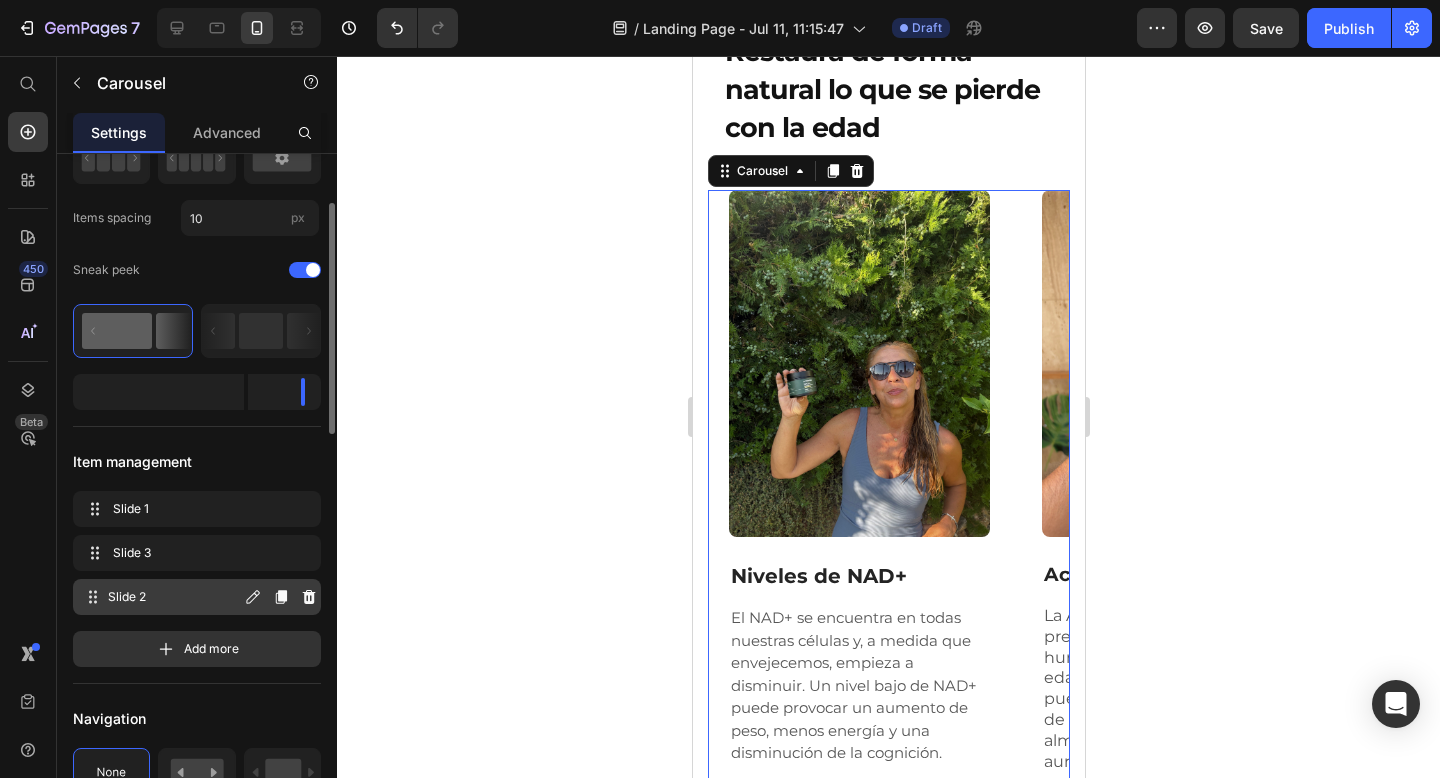 click on "Slide 2" at bounding box center (174, 597) 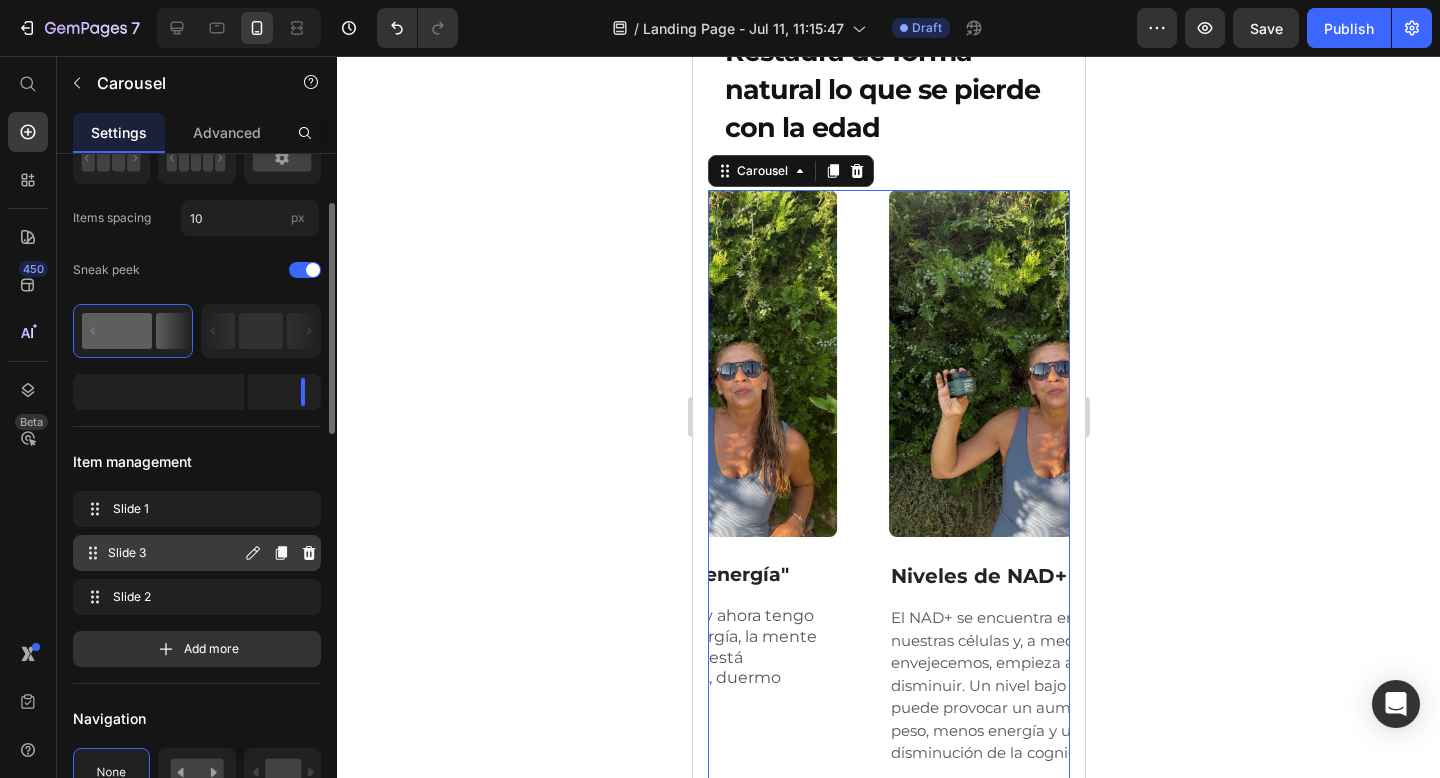 click on "Slide 3" at bounding box center [174, 553] 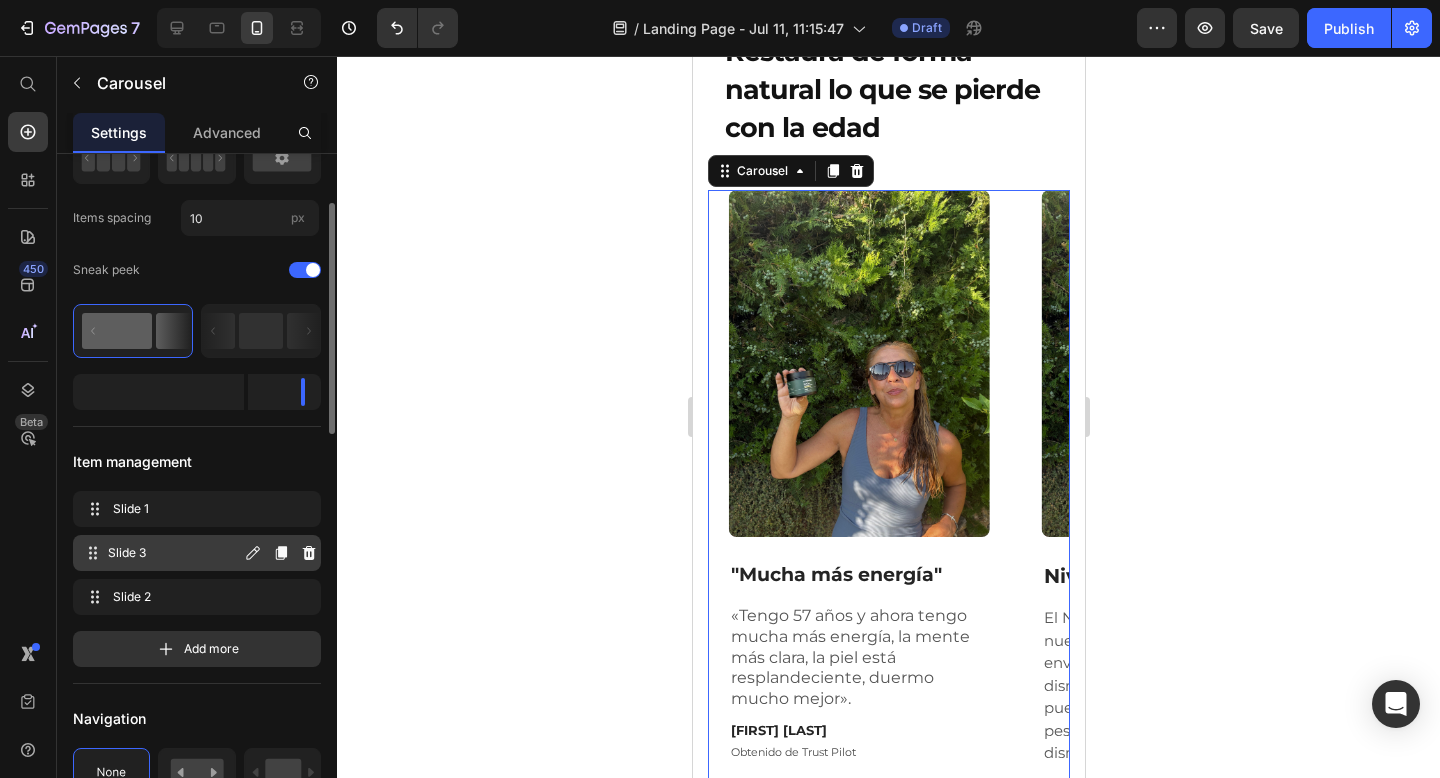 click on "Slide 3" at bounding box center [174, 553] 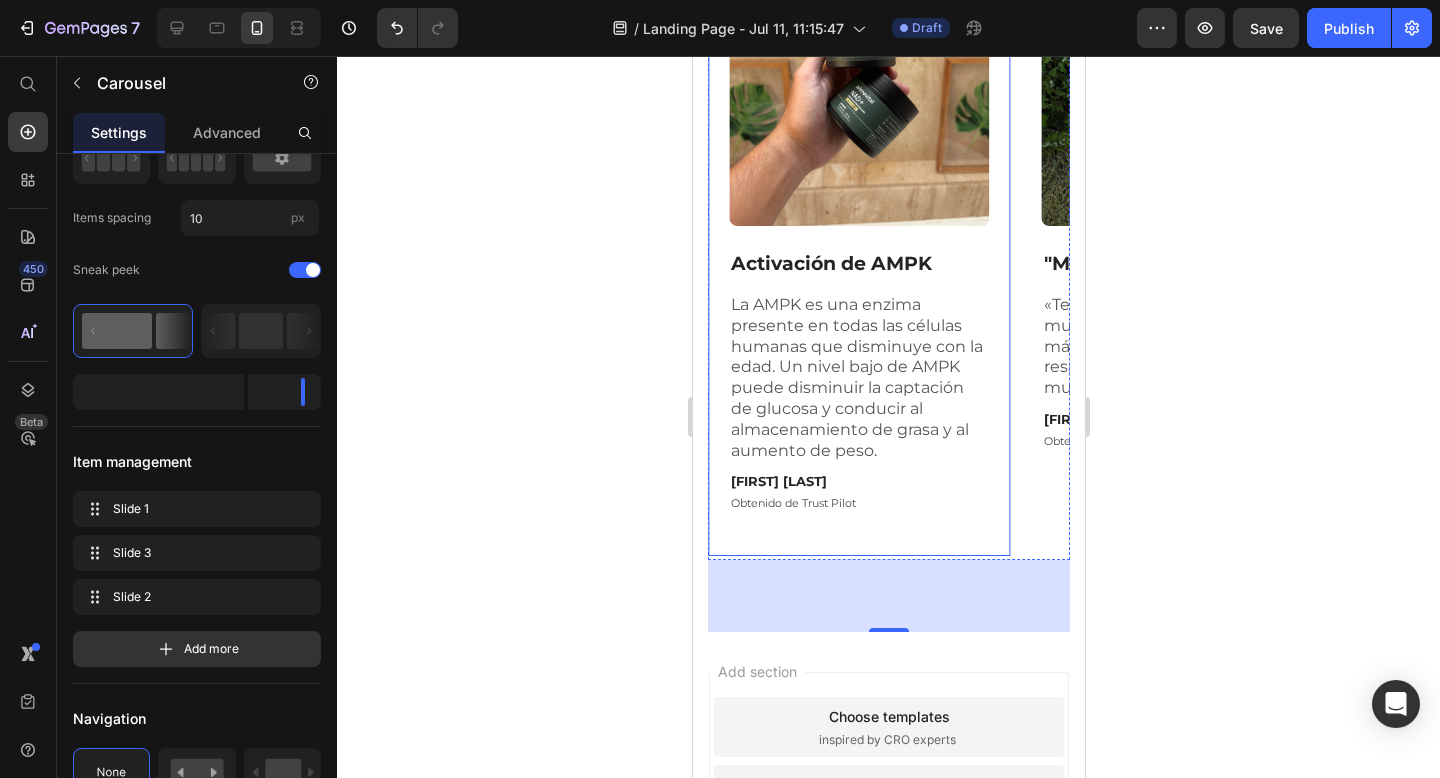 scroll, scrollTop: 2484, scrollLeft: 0, axis: vertical 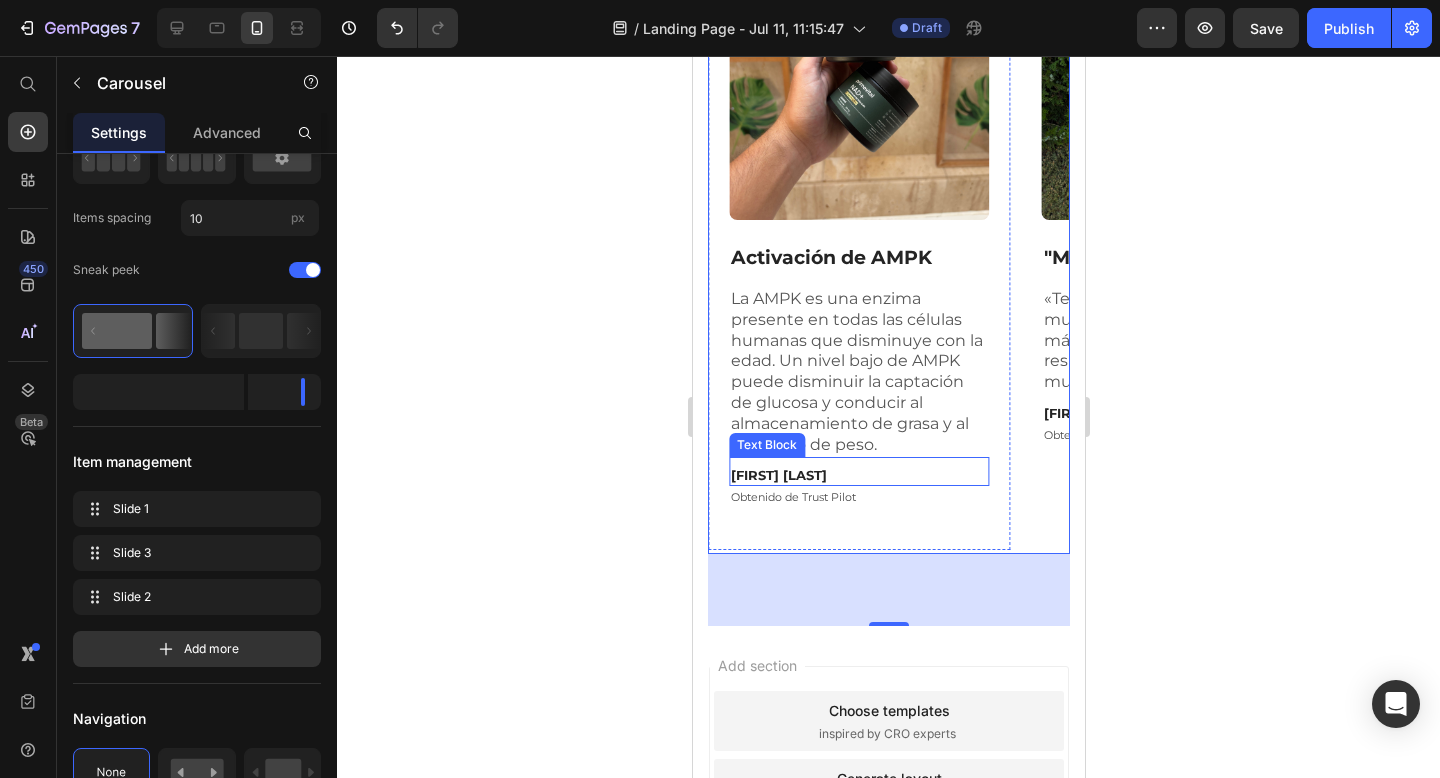 click on "[FIRST] [LAST]" at bounding box center (858, 475) 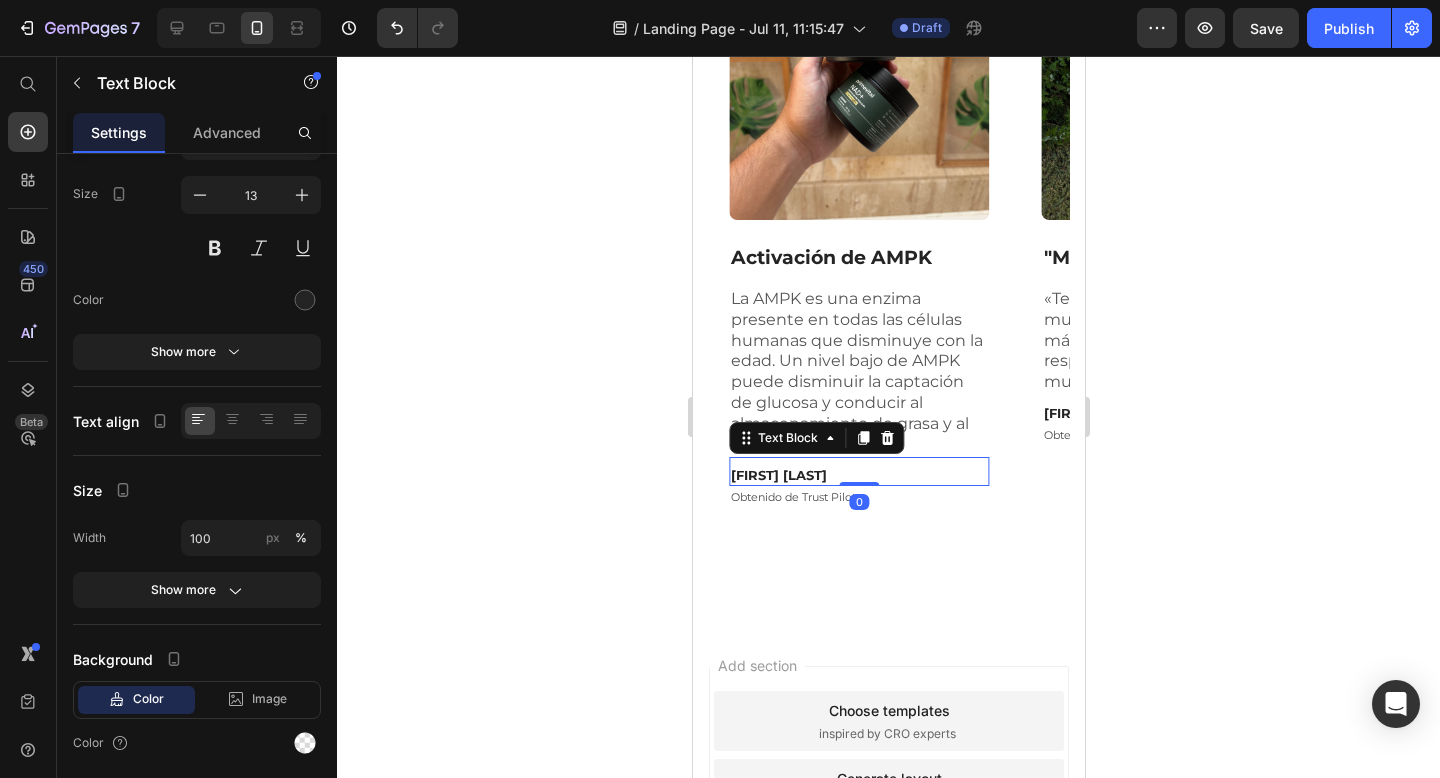scroll, scrollTop: 0, scrollLeft: 0, axis: both 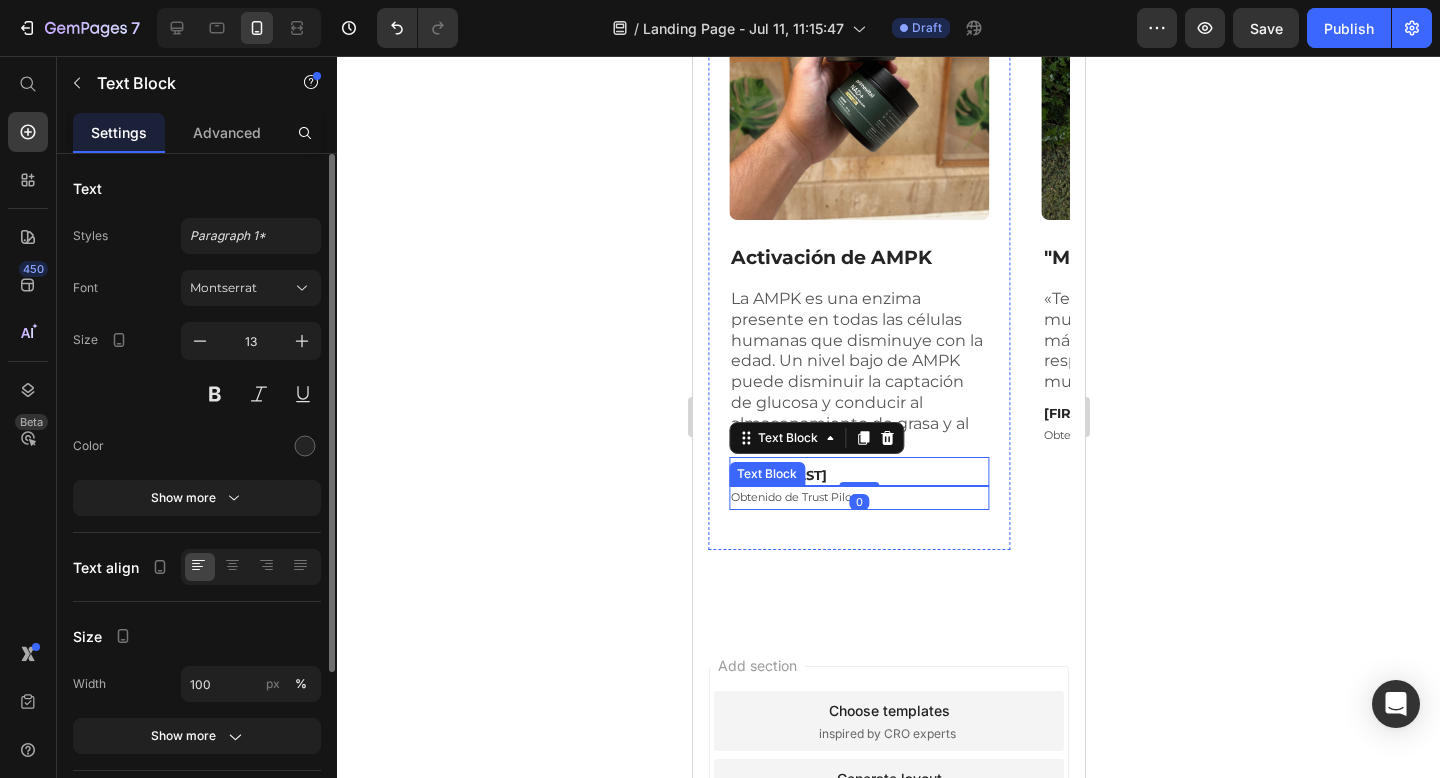 click on "Obtenido de Trust Pilot" at bounding box center [858, 498] 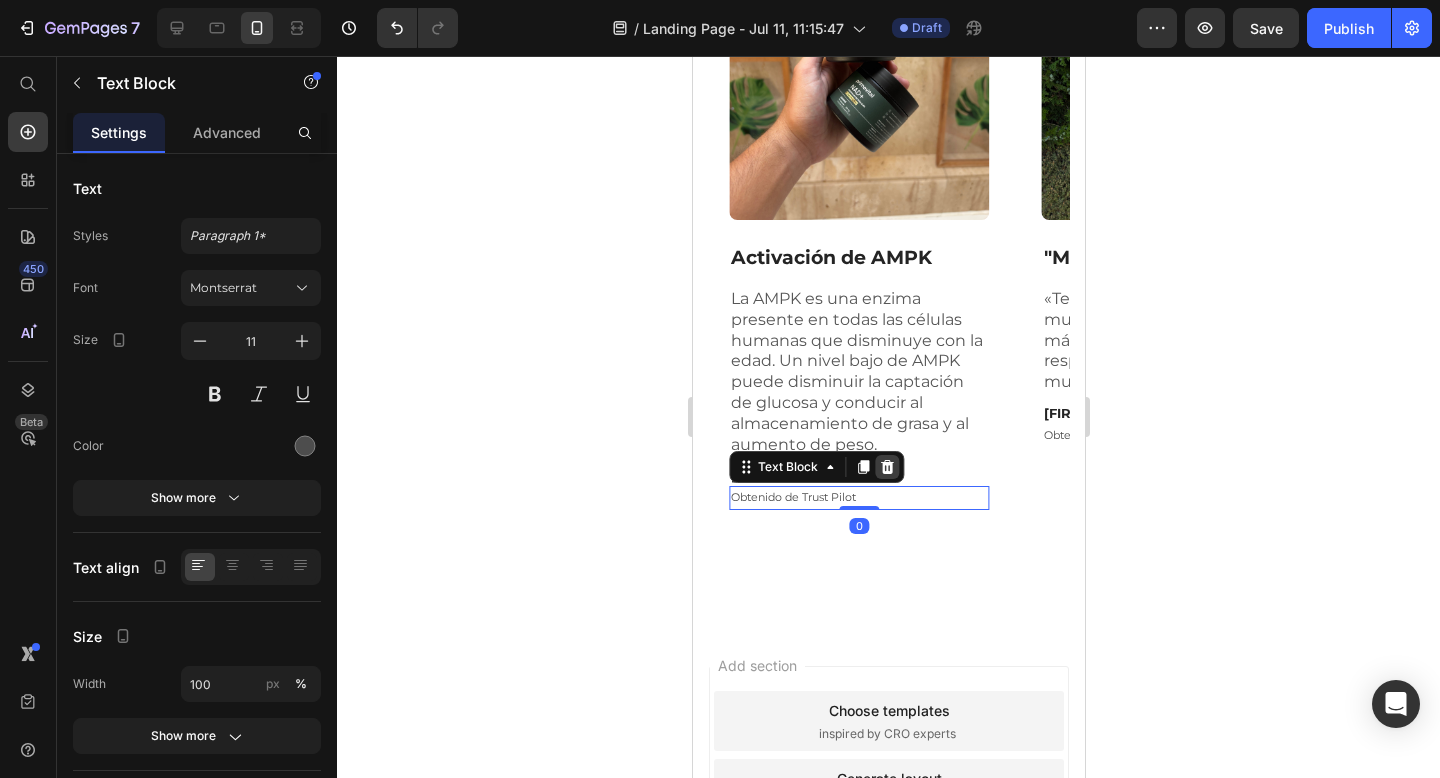click at bounding box center (886, 467) 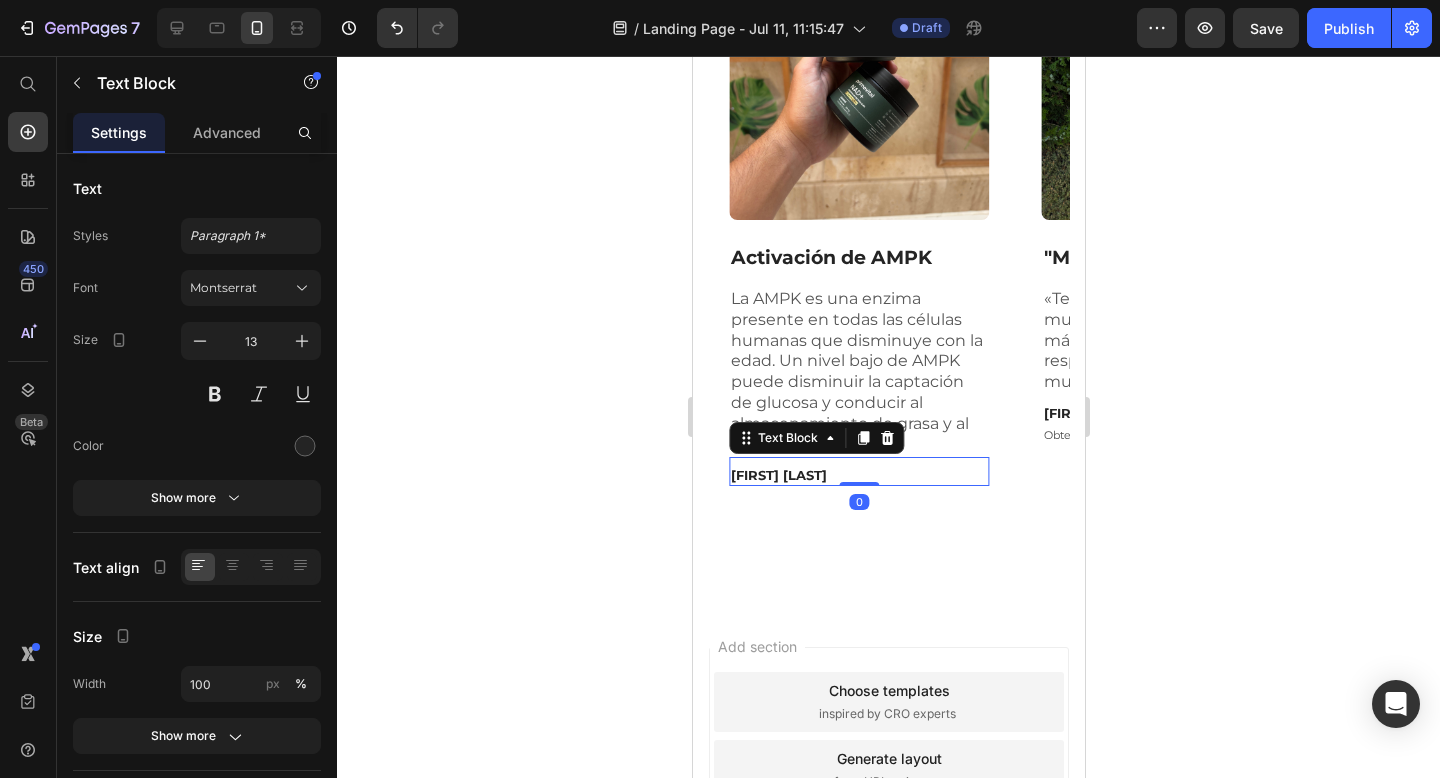 click on "[FIRST] [LAST]" at bounding box center (858, 475) 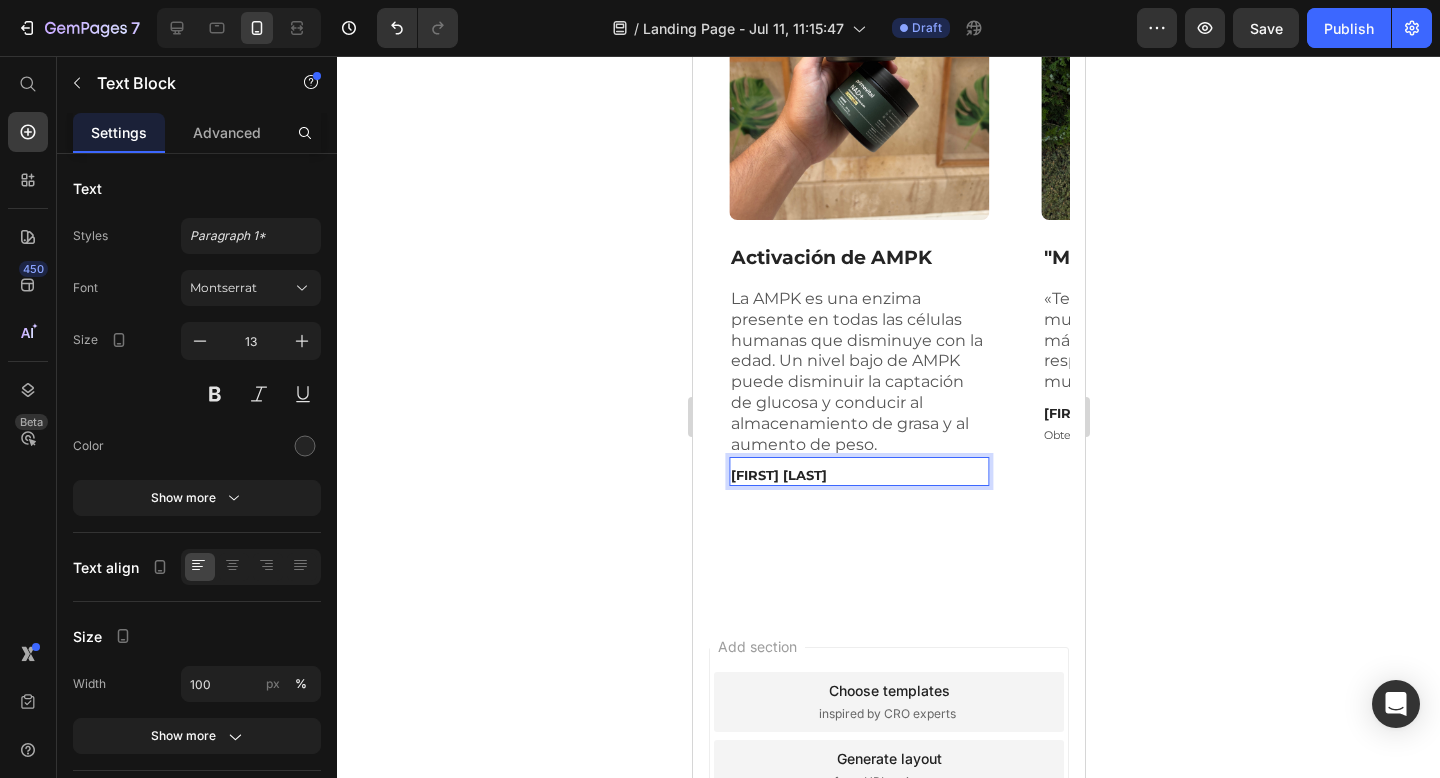 click on "La AMPK es una enzima presente en todas las células humanas que disminuye con la edad. Un nivel bajo de AMPK puede disminuir la captación de glucosa y conducir al almacenamiento de grasa y al aumento de peso." at bounding box center [858, 372] 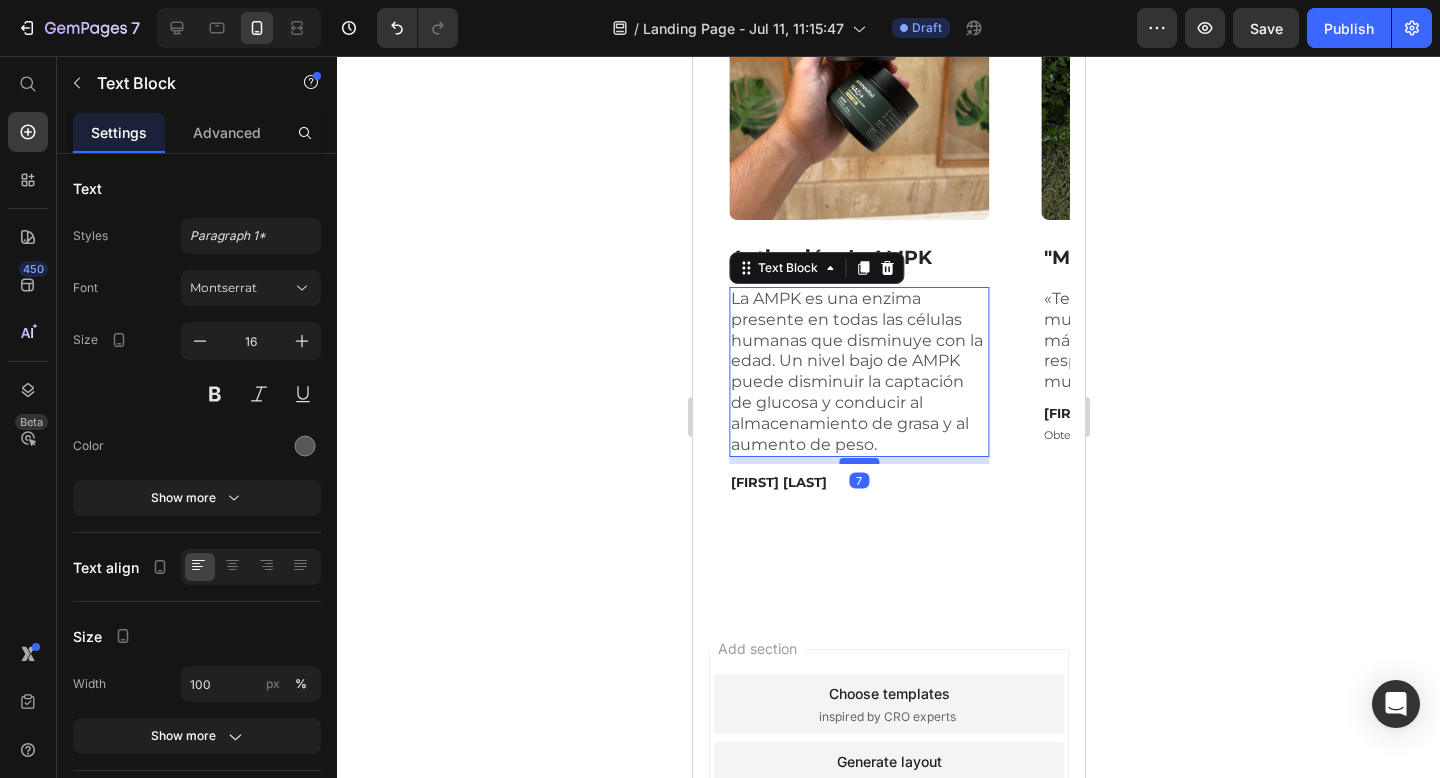 click at bounding box center [858, 461] 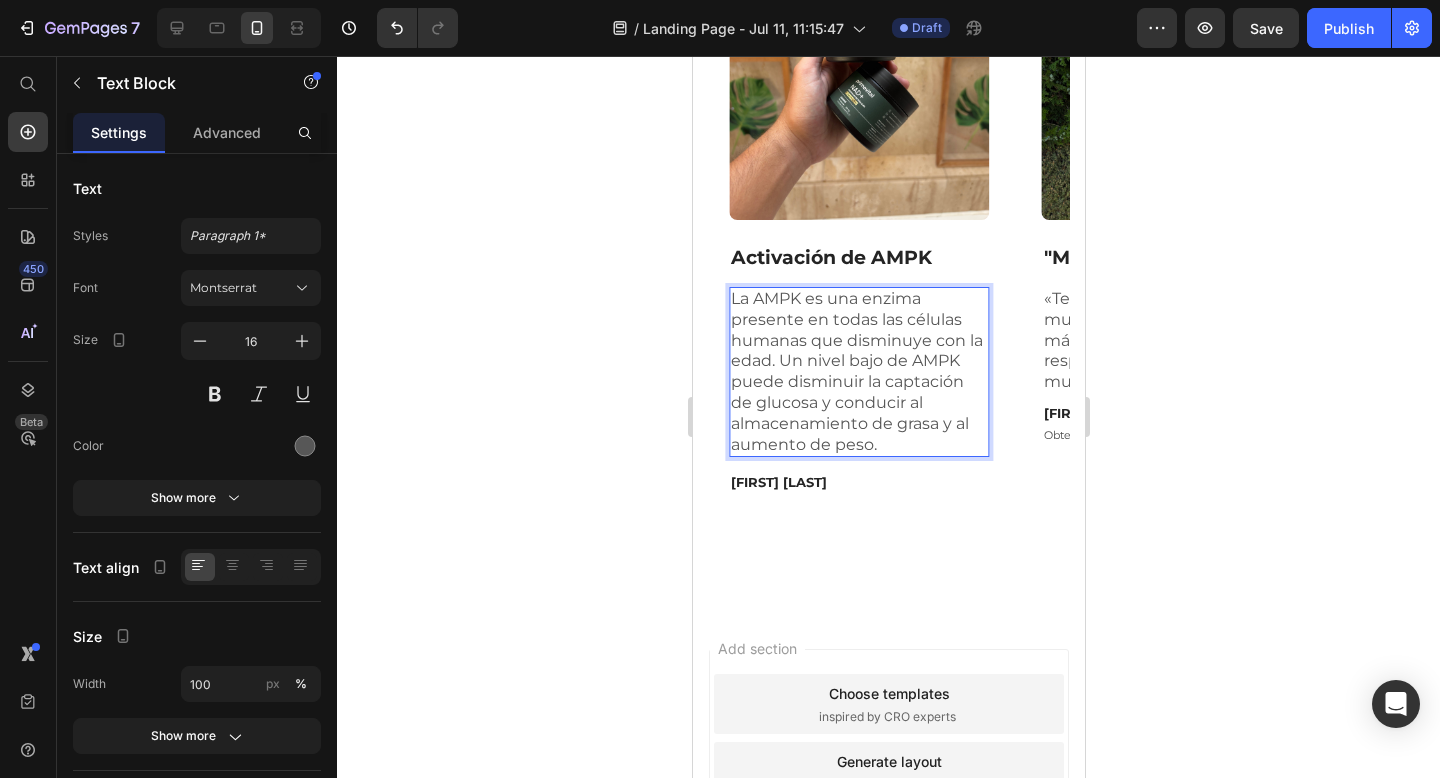 click 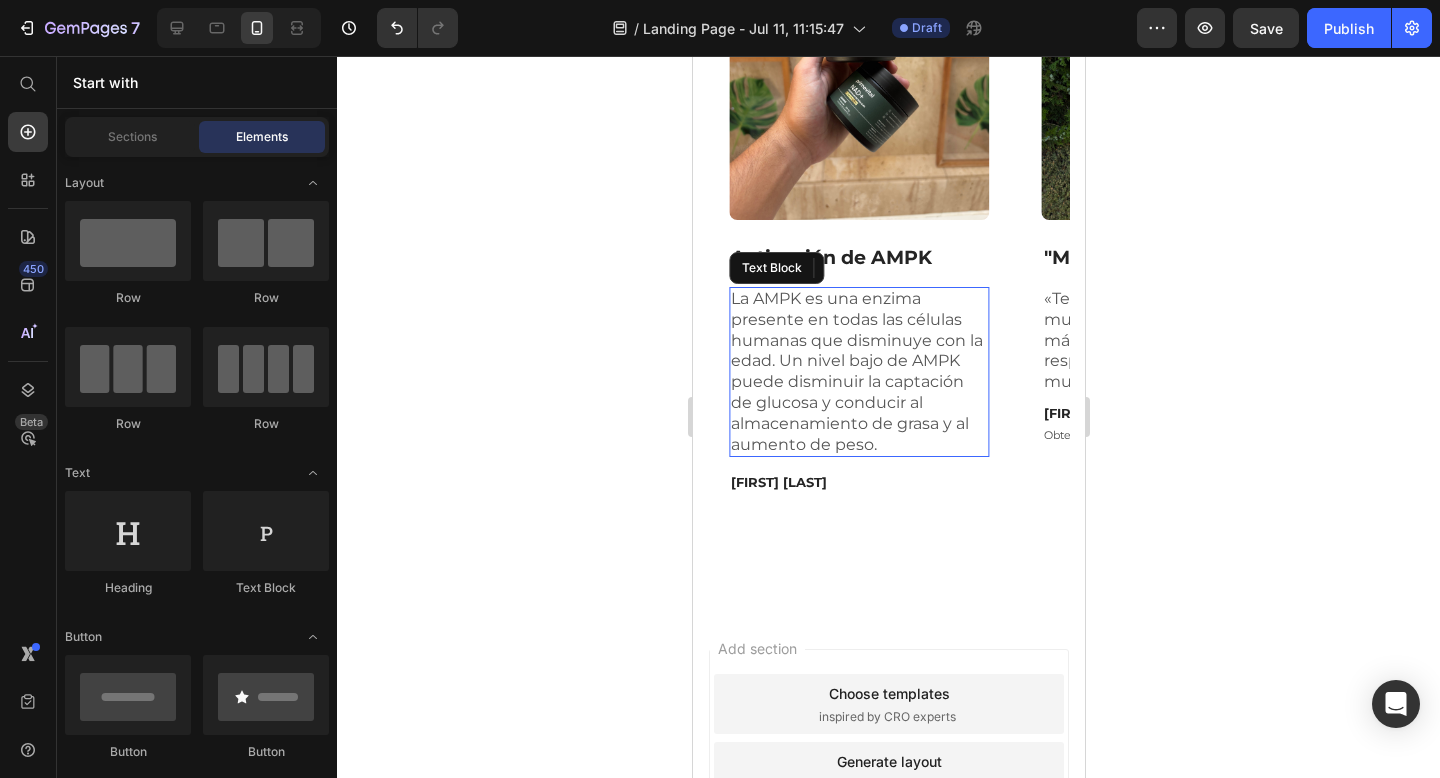 click on "La AMPK es una enzima presente en todas las células humanas que disminuye con la edad. Un nivel bajo de AMPK puede disminuir la captación de glucosa y conducir al almacenamiento de grasa y al aumento de peso." at bounding box center [858, 372] 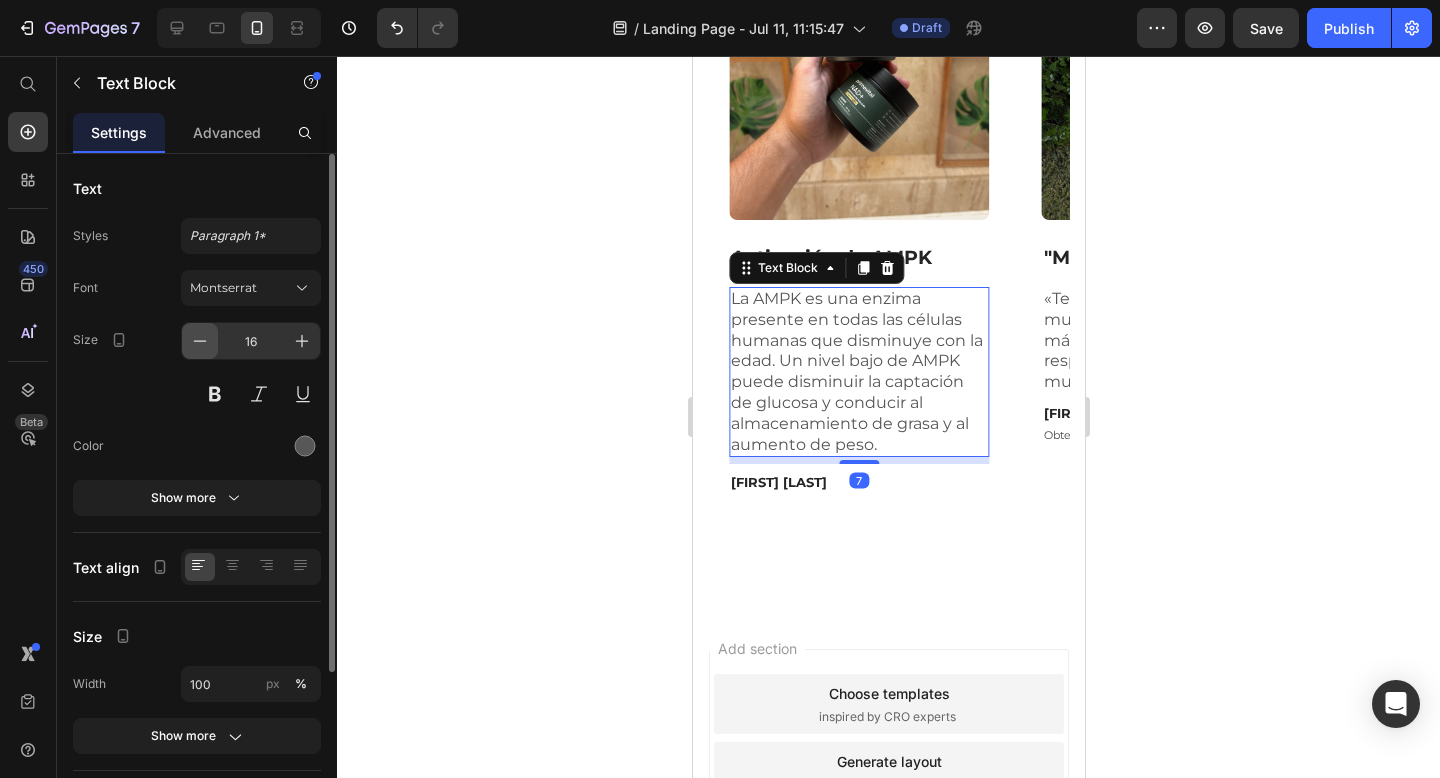 click 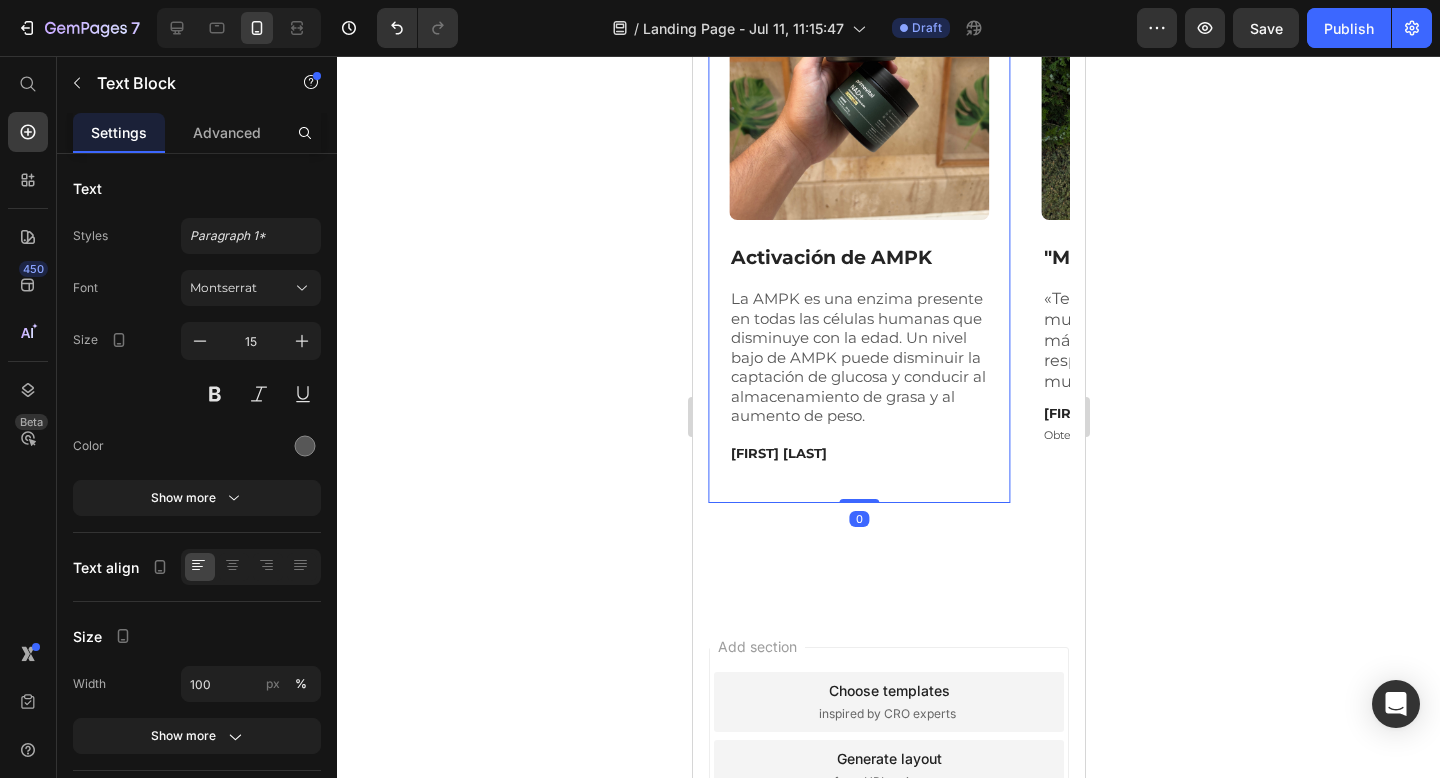 click on "Image Row Activación de AMPK Text Block La AMPK es una enzima presente en todas las células humanas que disminuye con la edad. Un nivel bajo de AMPK puede disminuir la captación de glucosa y conducir al almacenamiento de grasa y al aumento de peso. Text Block Ana Gómez Text Block Row   0" at bounding box center [858, 188] 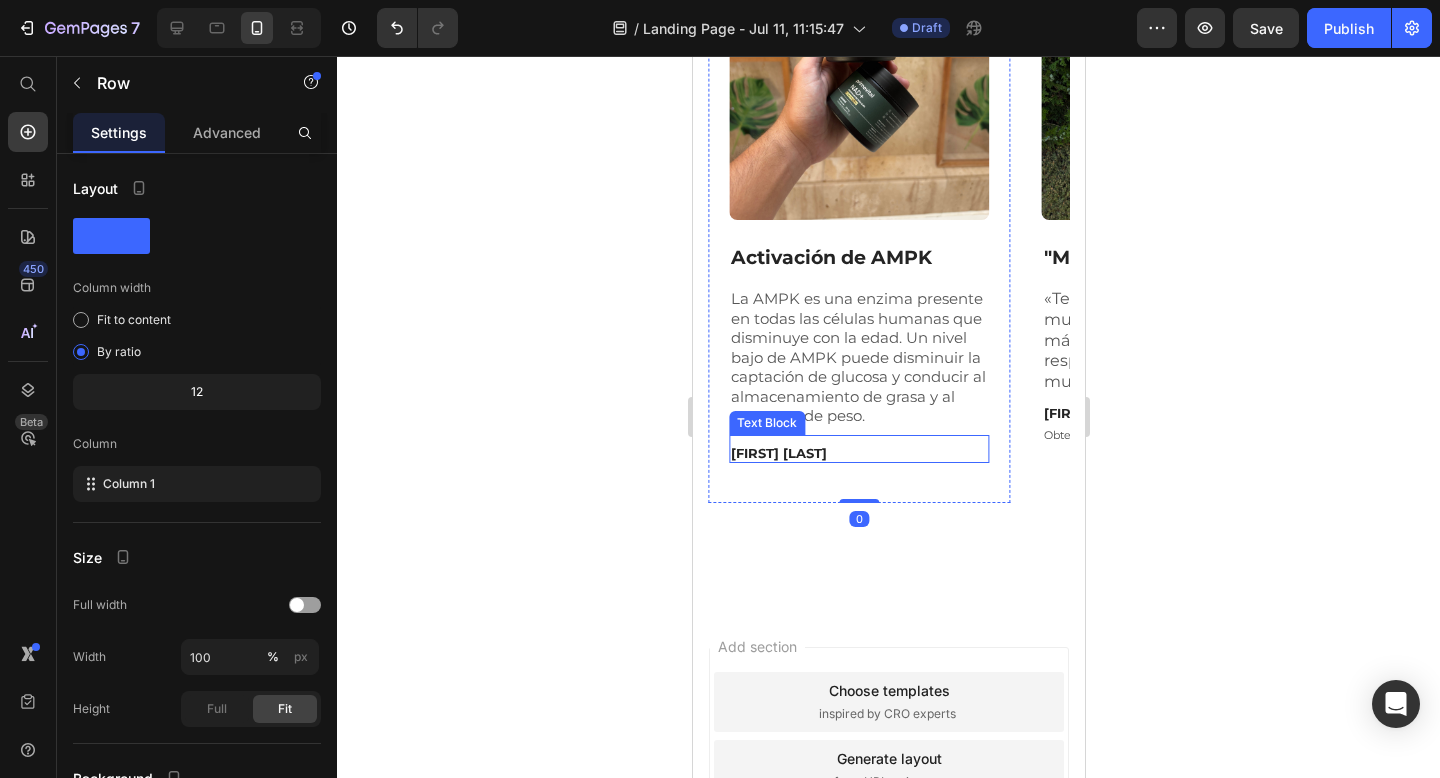 click on "[FIRST] [LAST]" at bounding box center (858, 453) 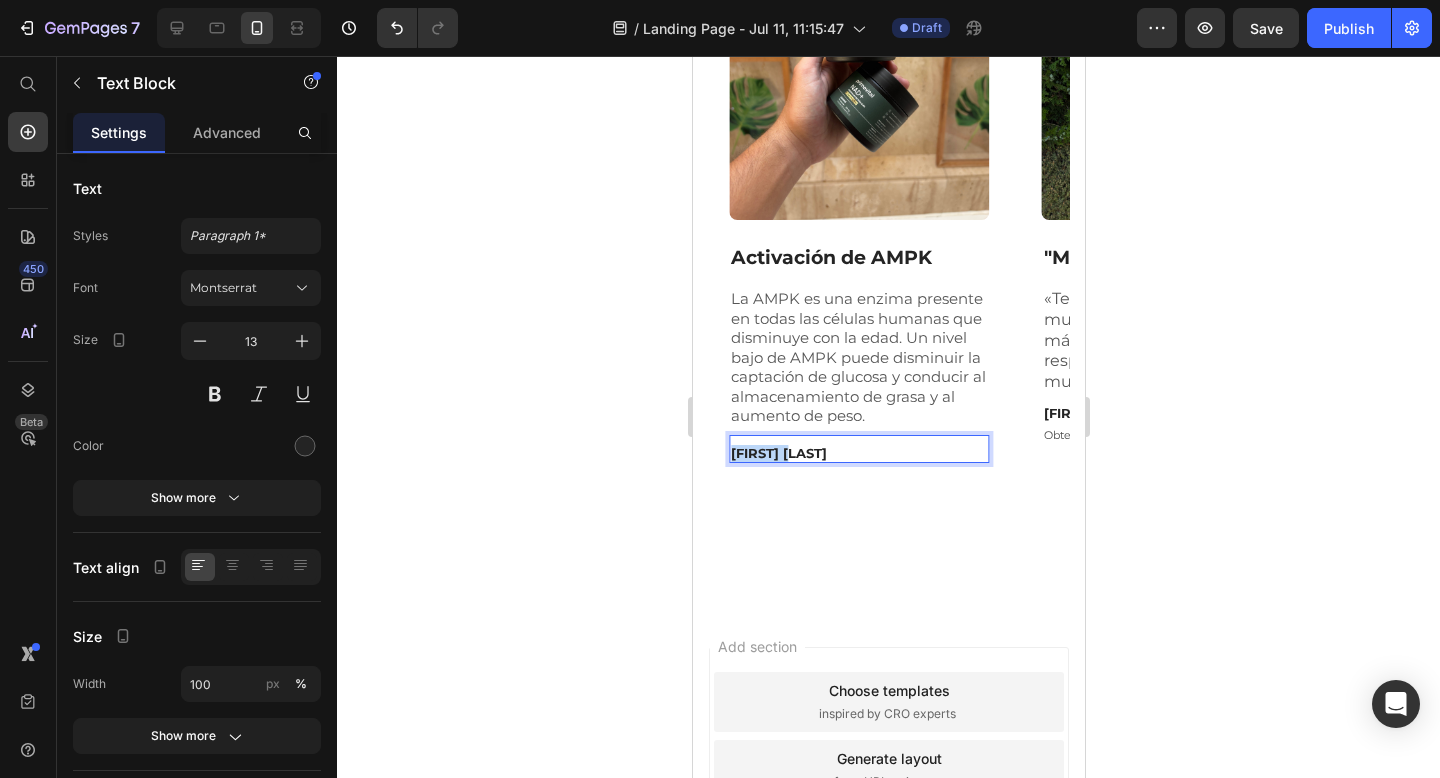 drag, startPoint x: 812, startPoint y: 456, endPoint x: 735, endPoint y: 456, distance: 77 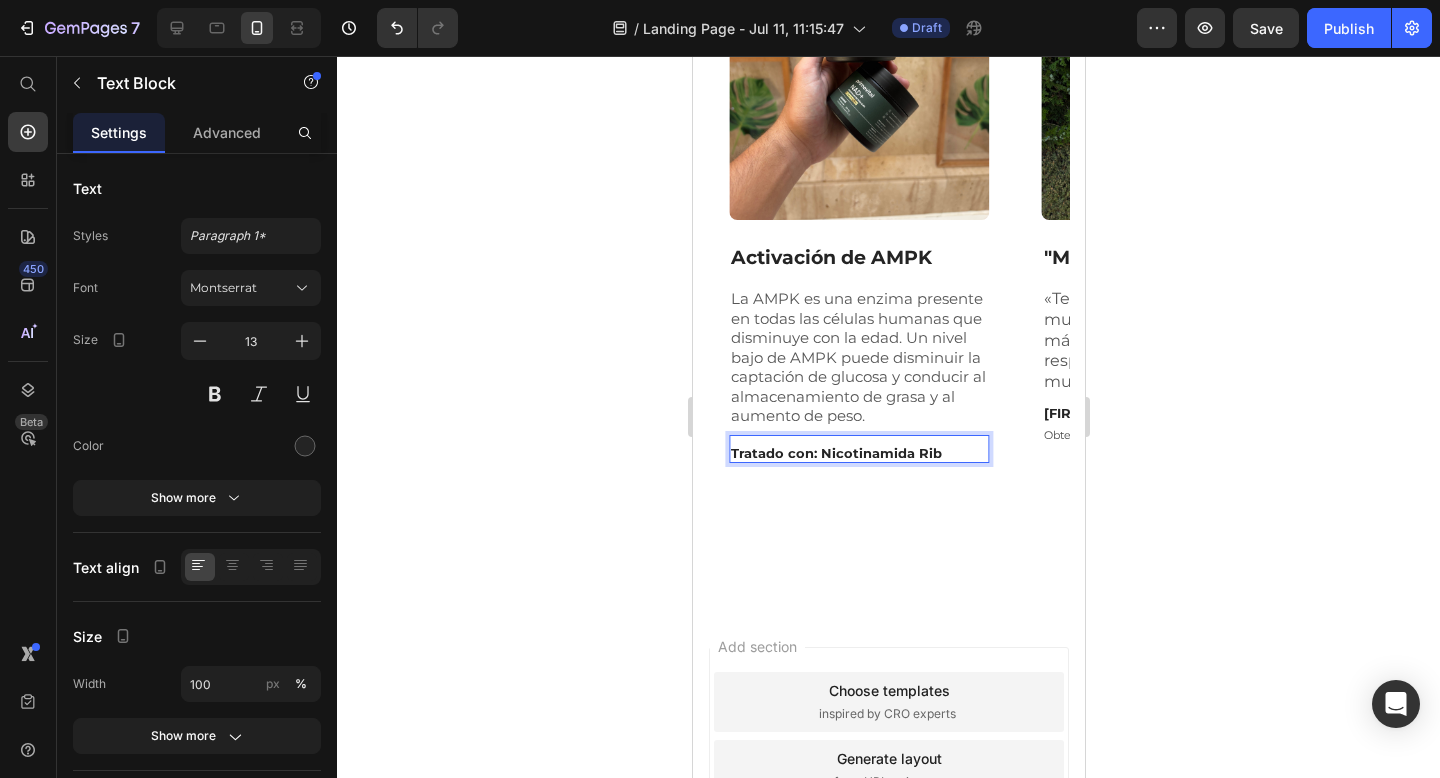 type 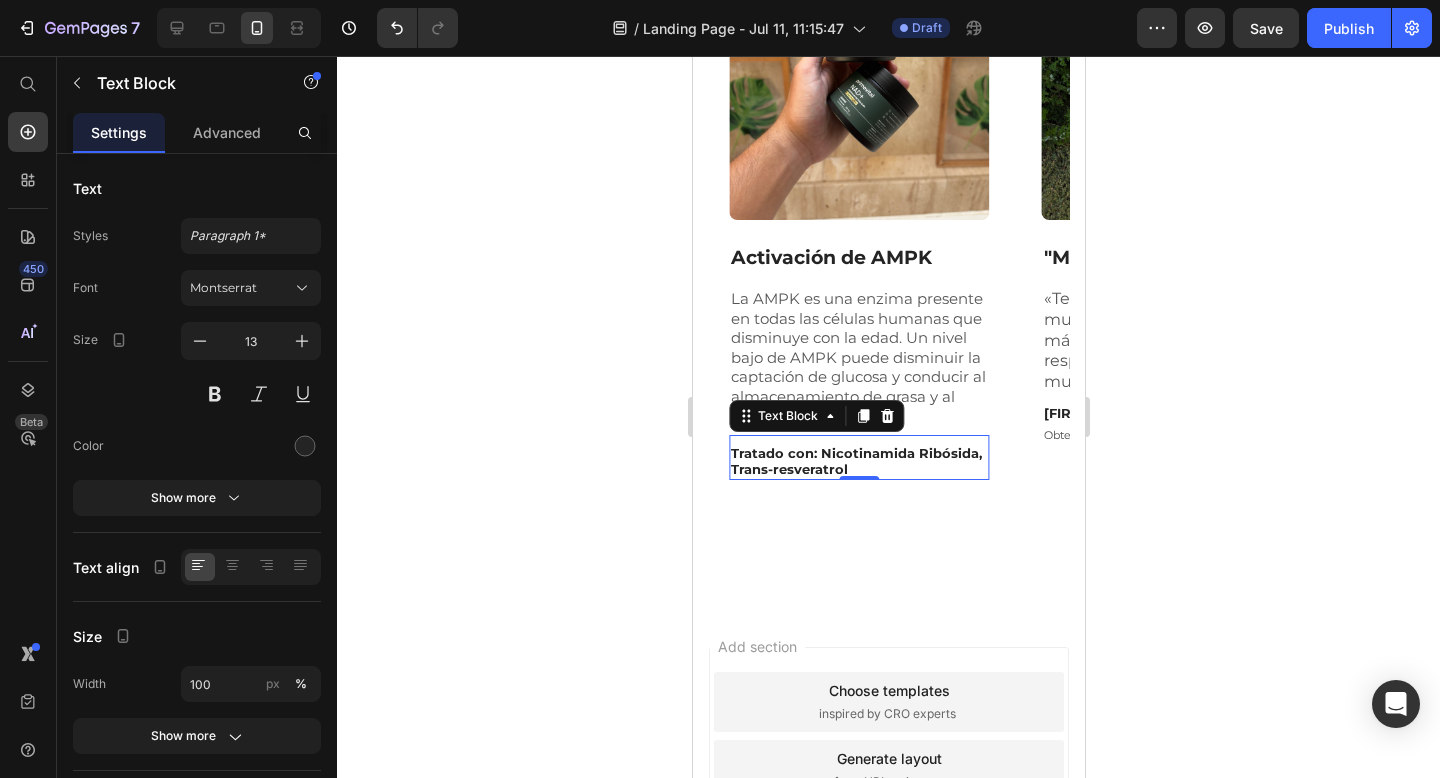 click 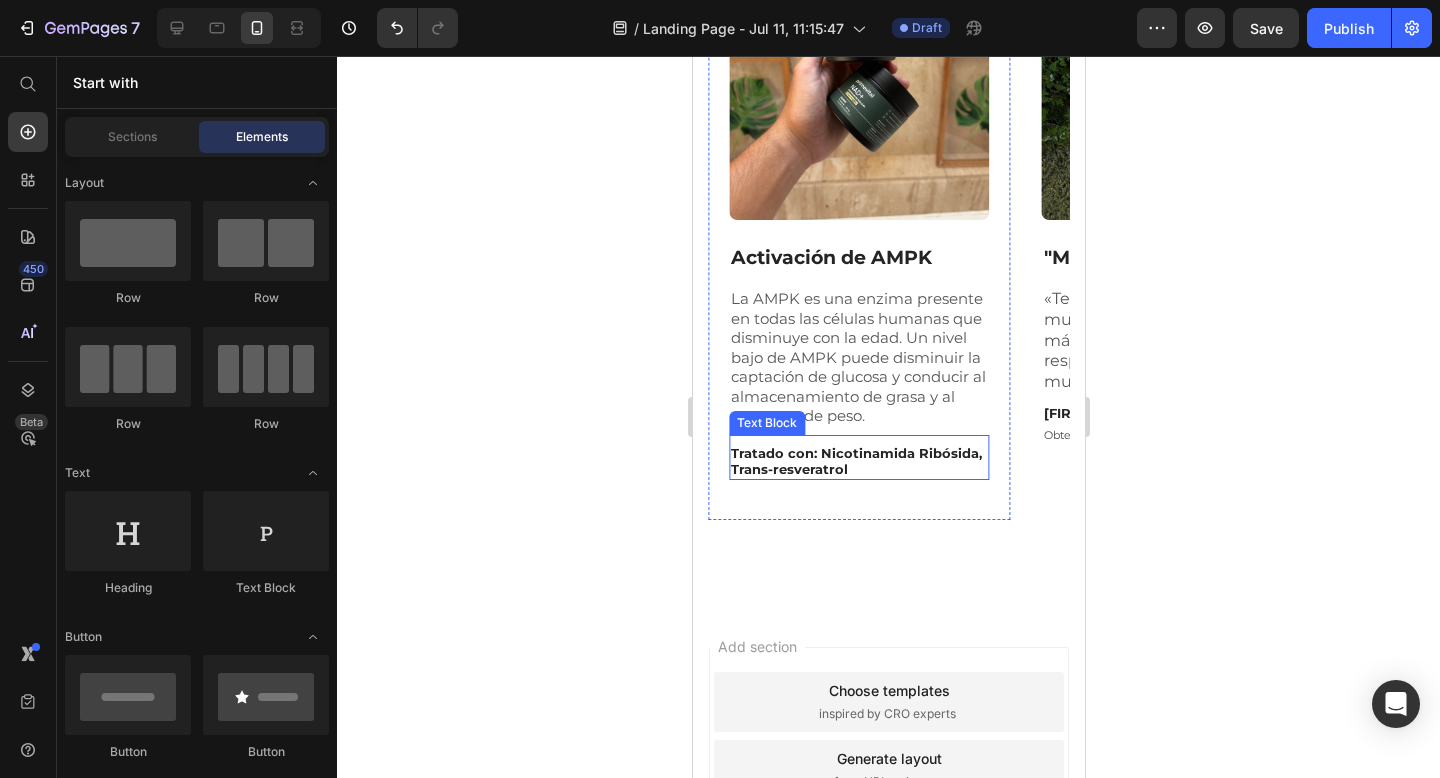 click on "Tratado con: Nicotinamida Ribósida, Trans-resveratrol" at bounding box center (858, 462) 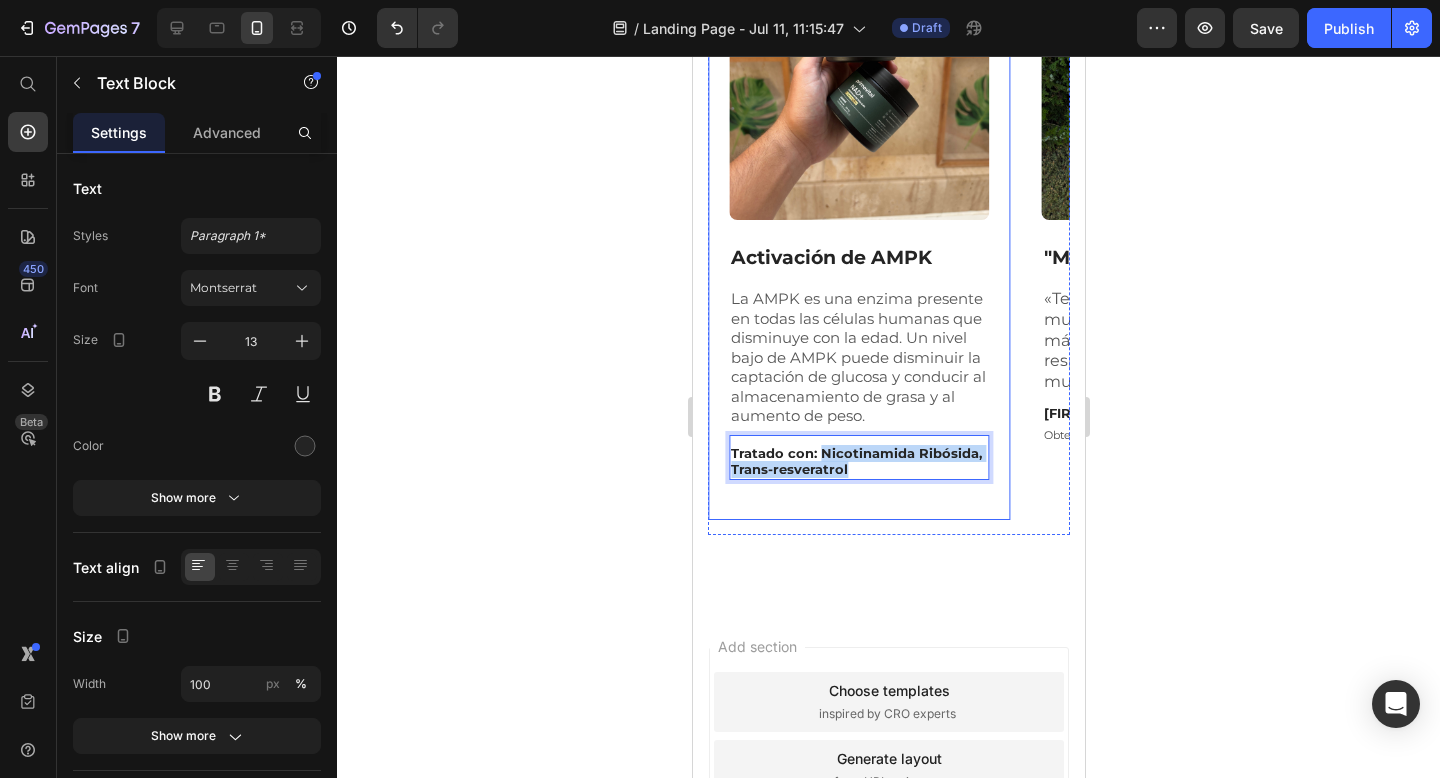 drag, startPoint x: 819, startPoint y: 449, endPoint x: 857, endPoint y: 485, distance: 52.34501 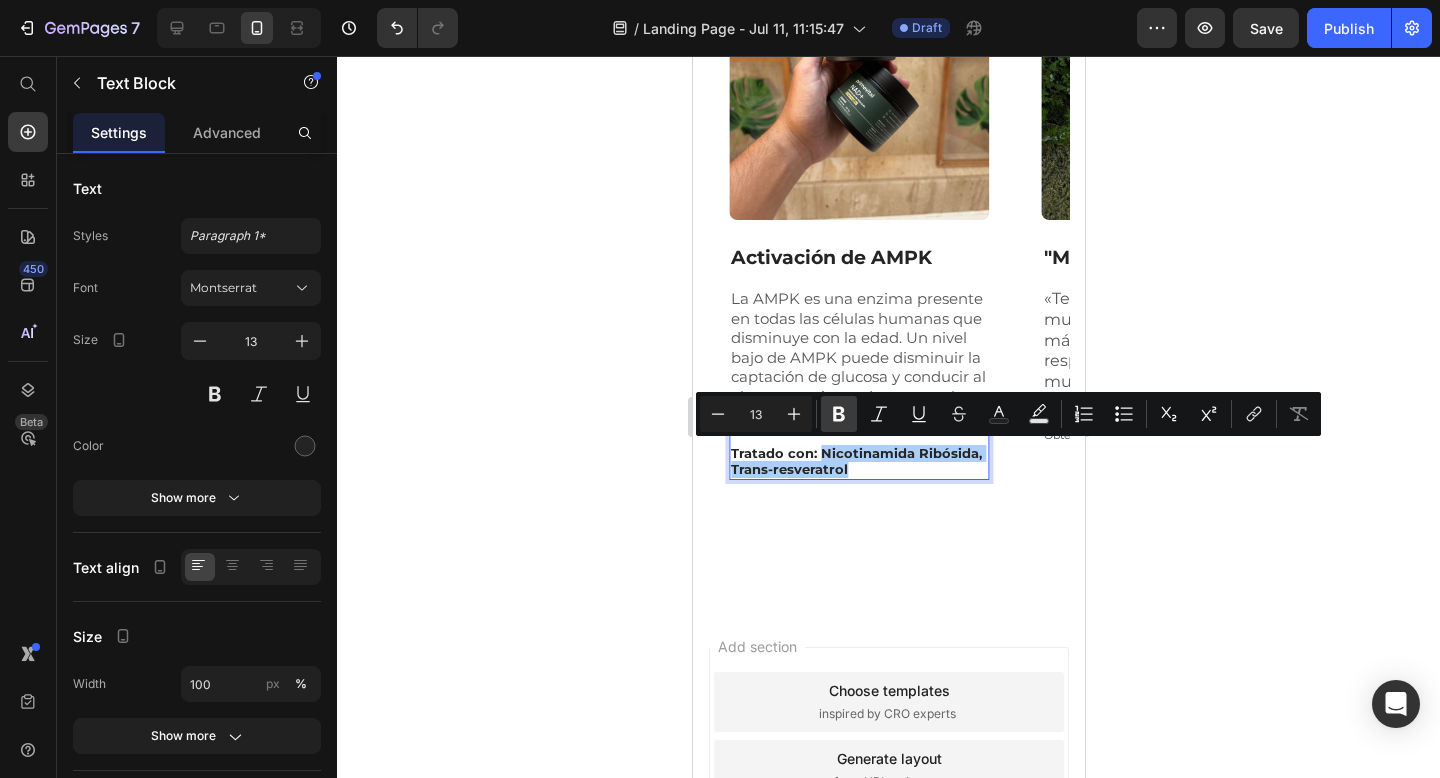 click 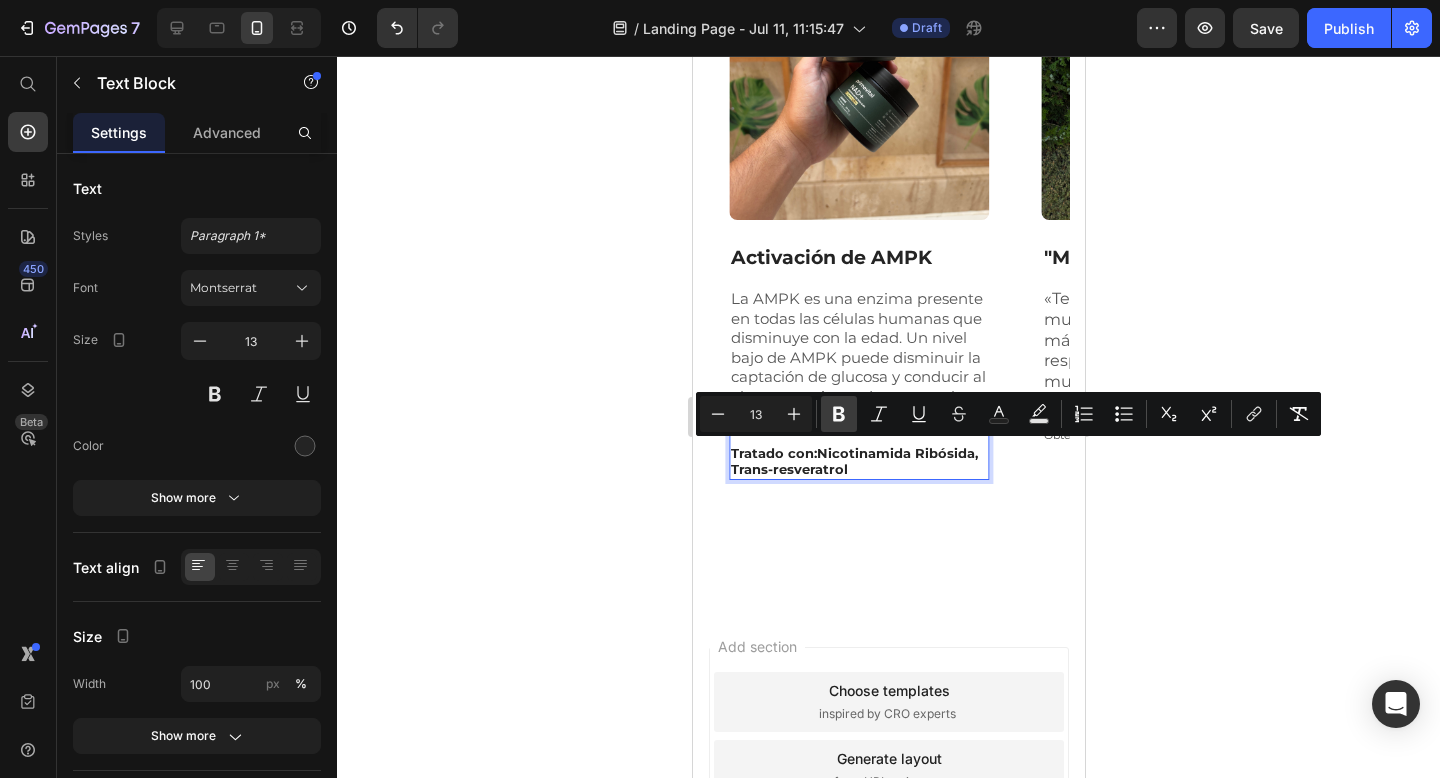 click 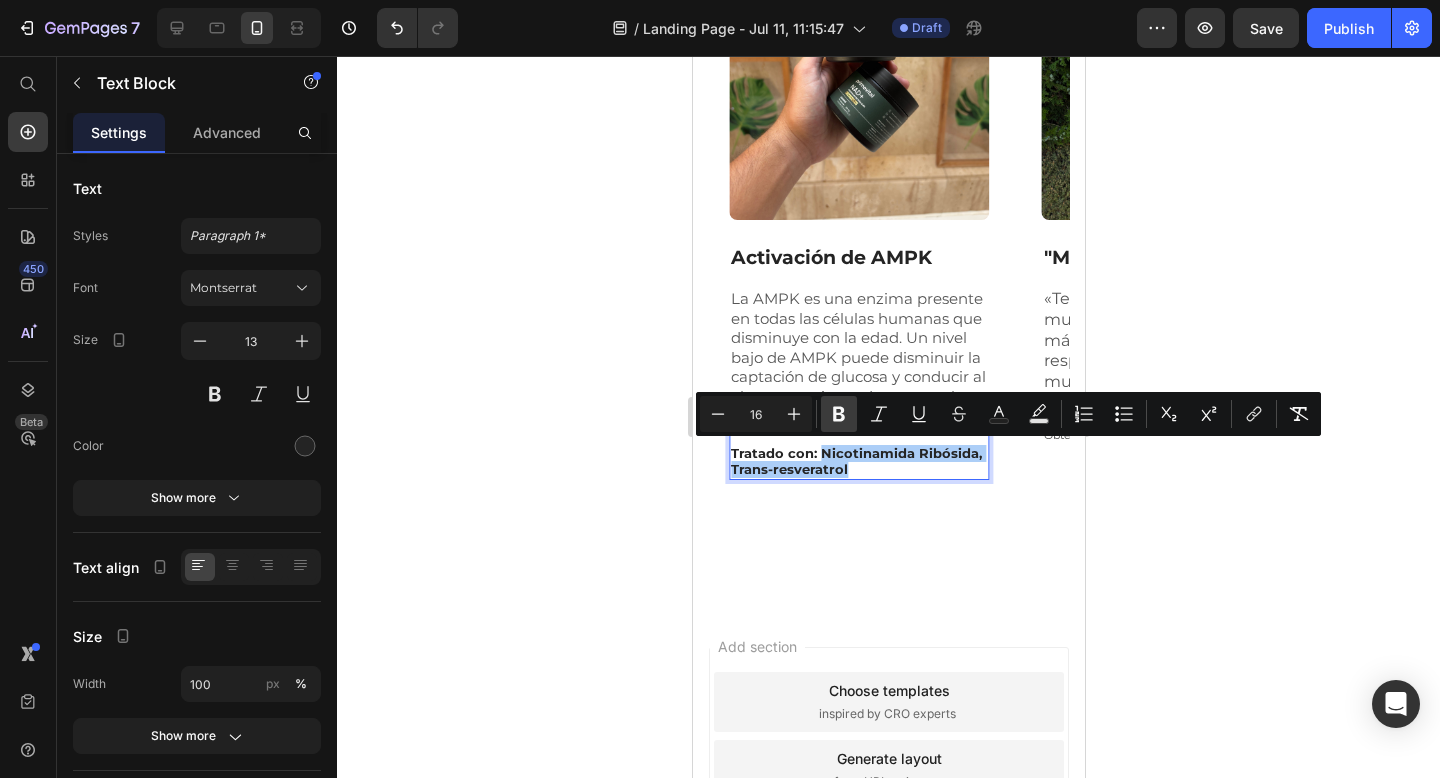 click 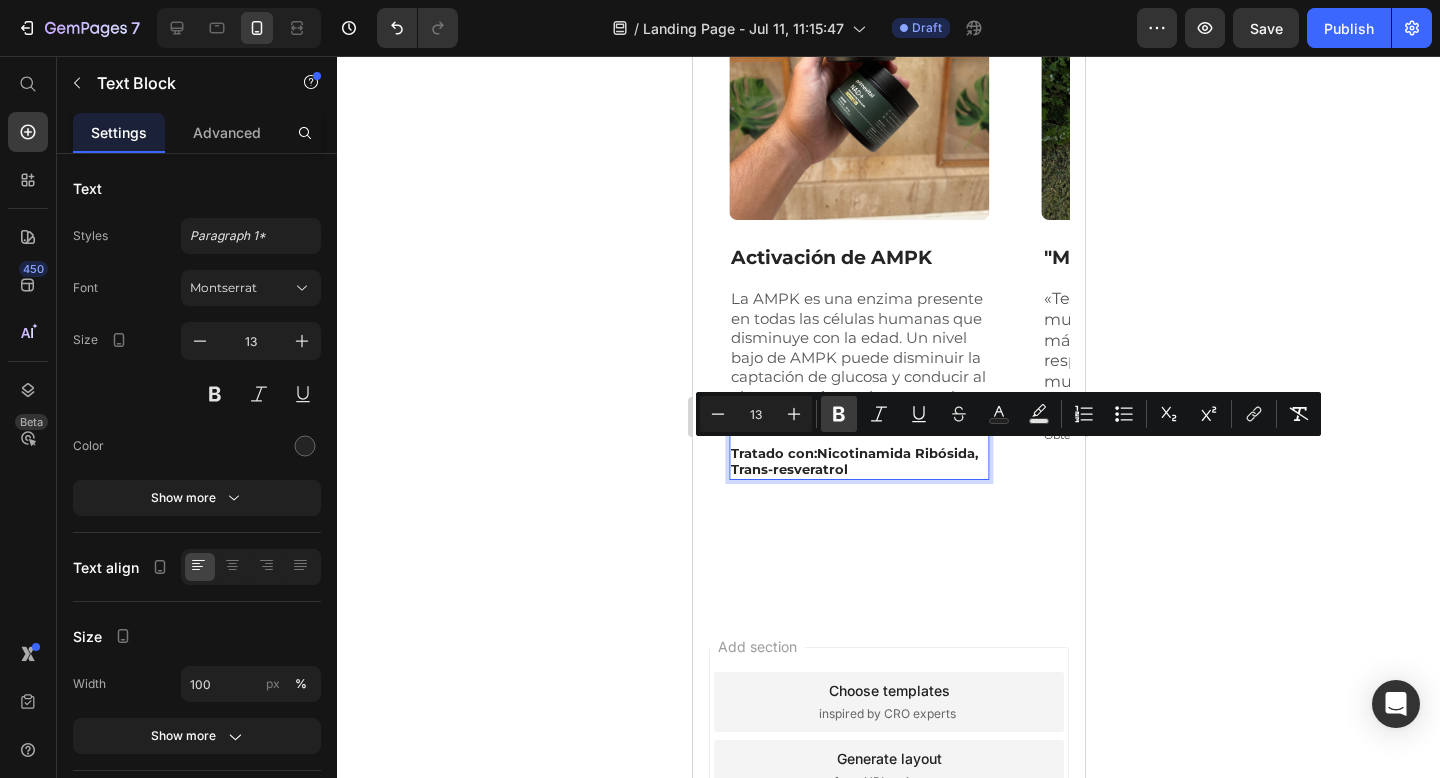 click 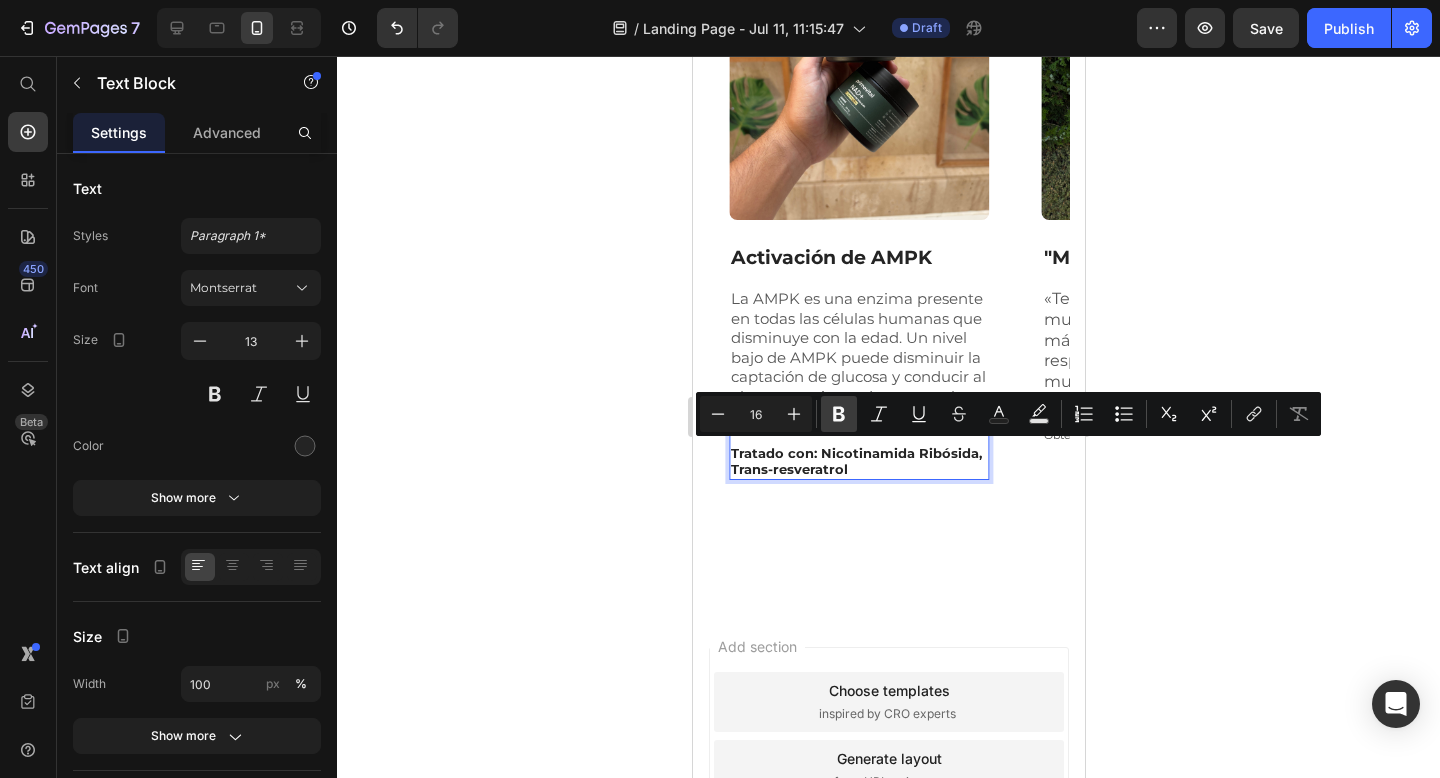 click 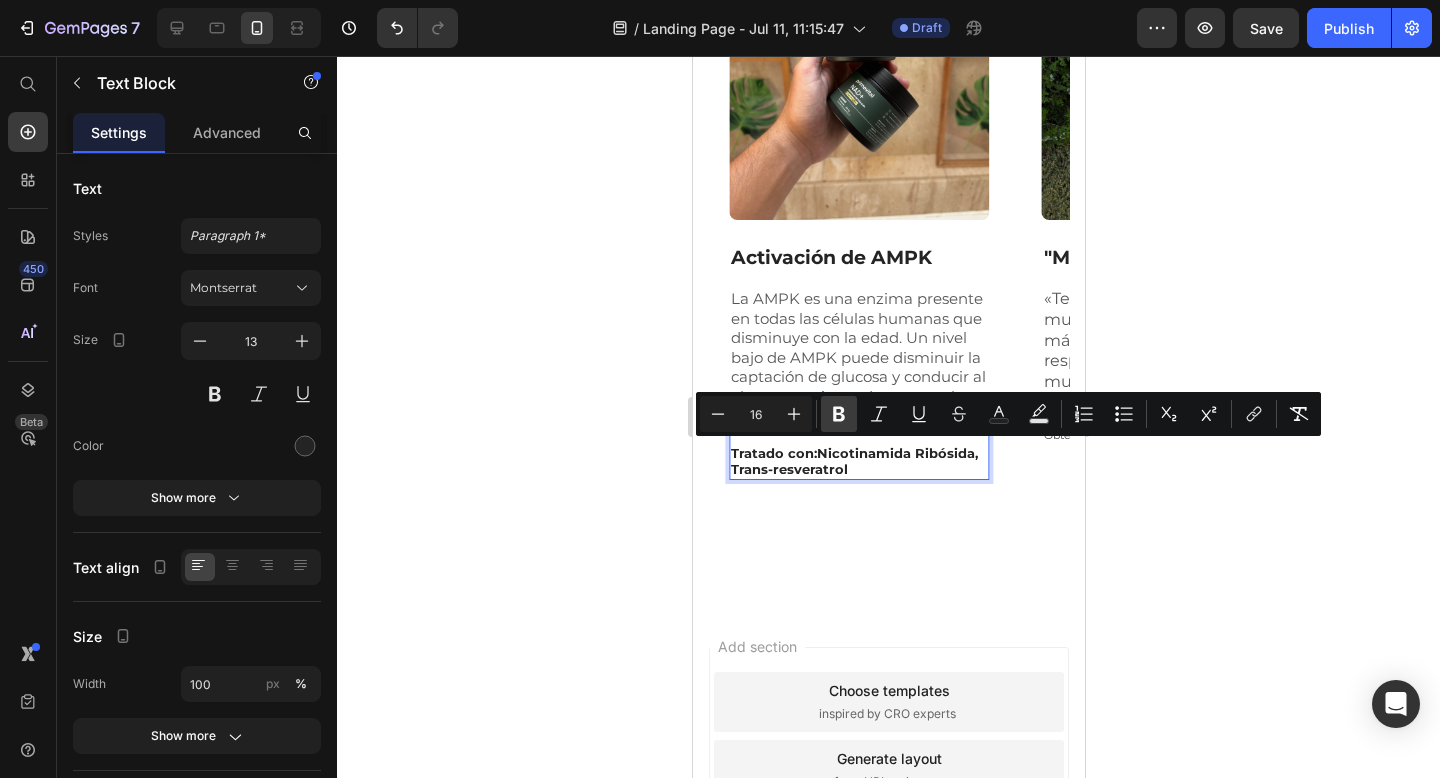 click 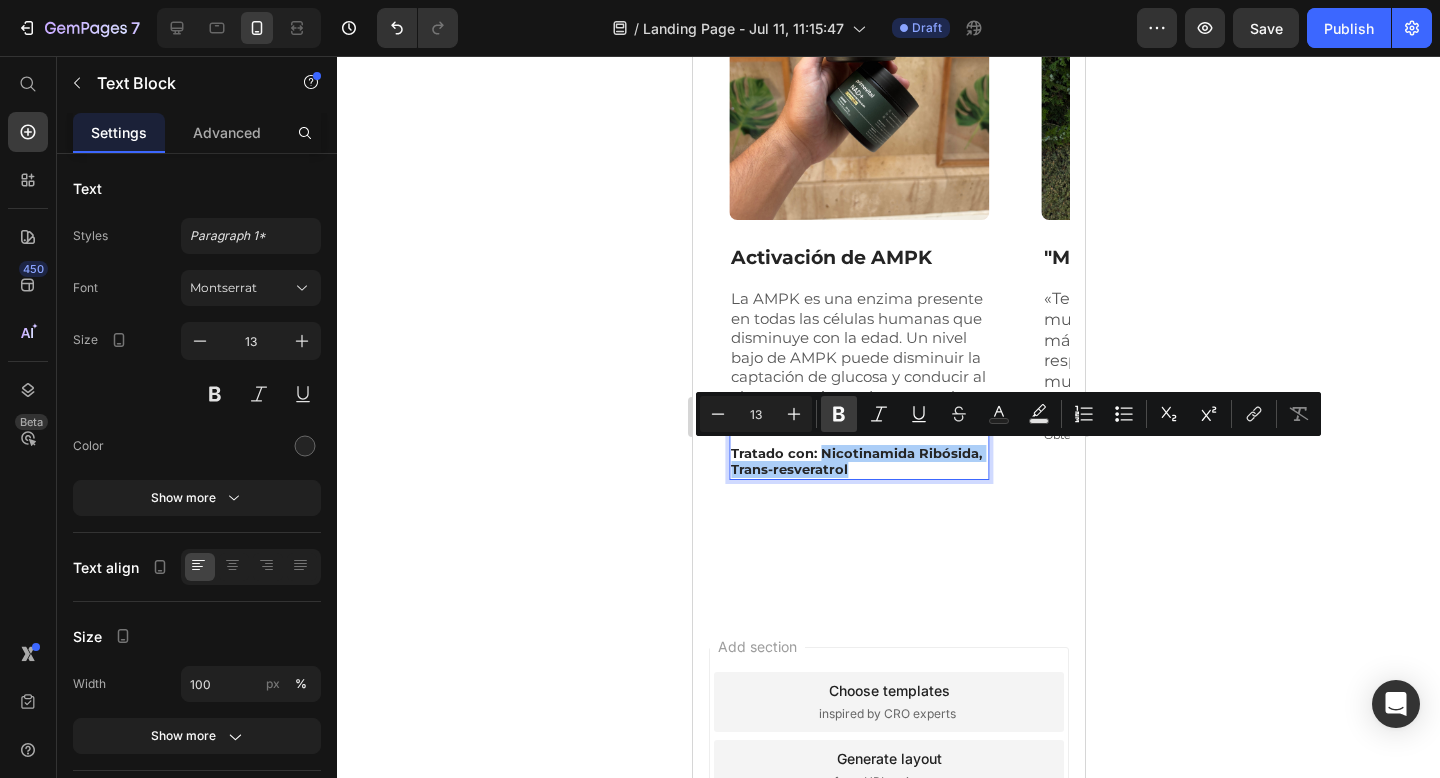 click 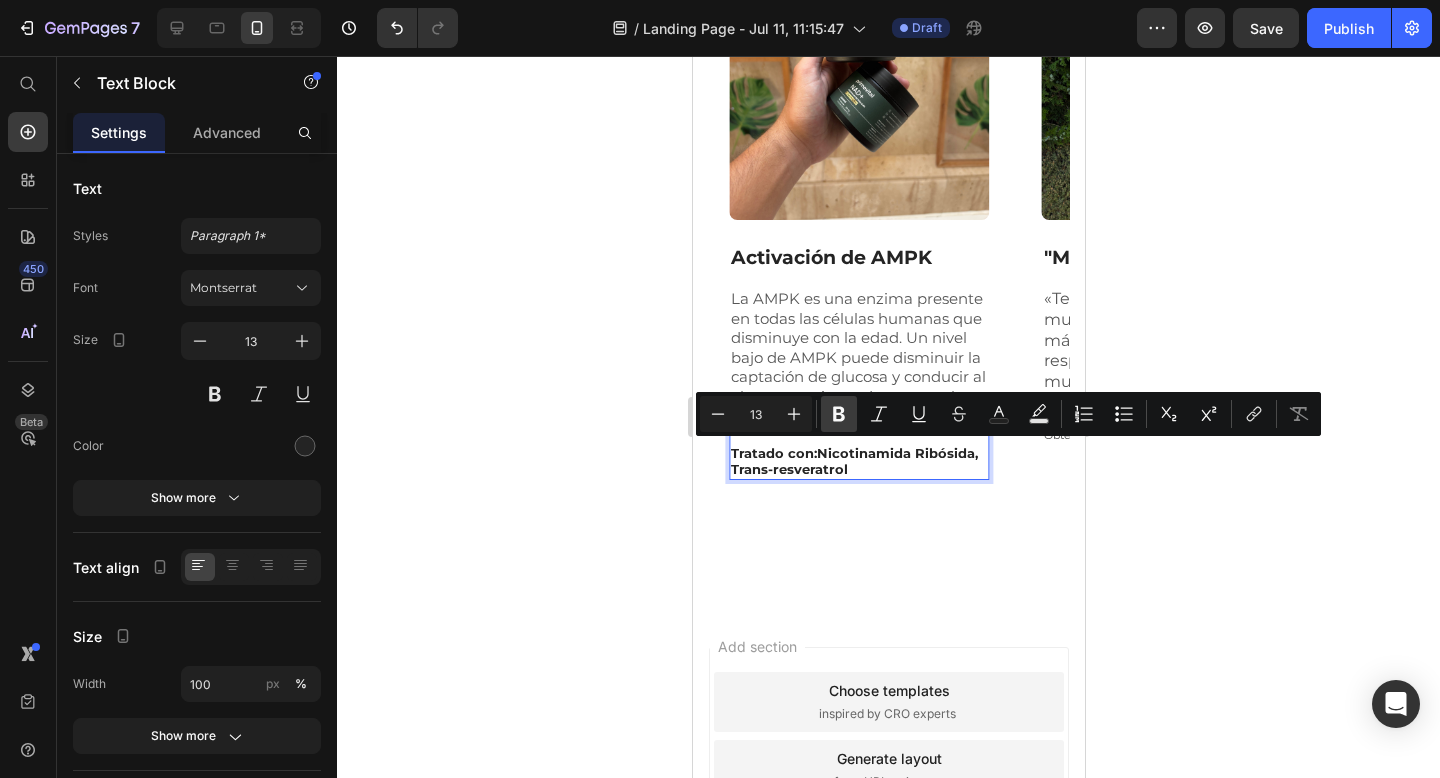 click 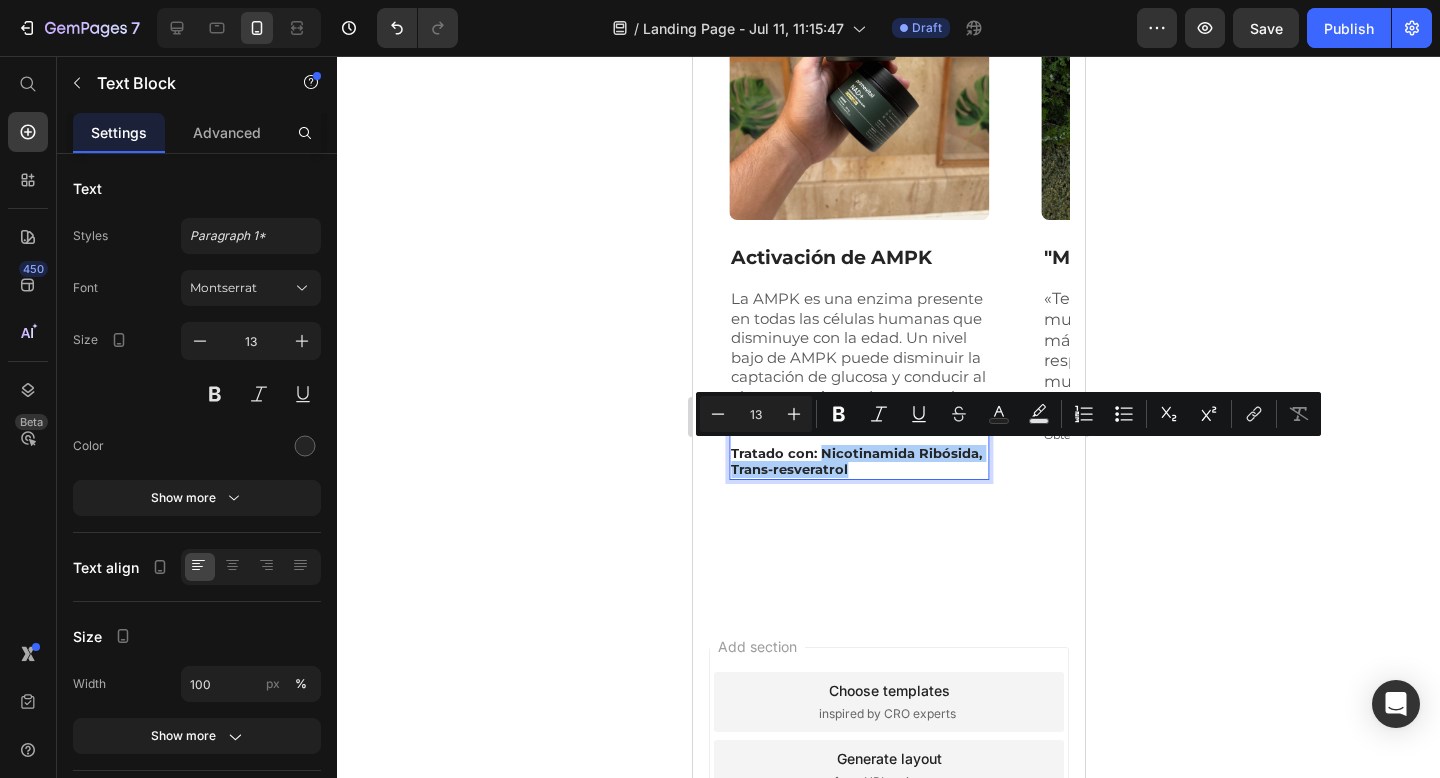 click 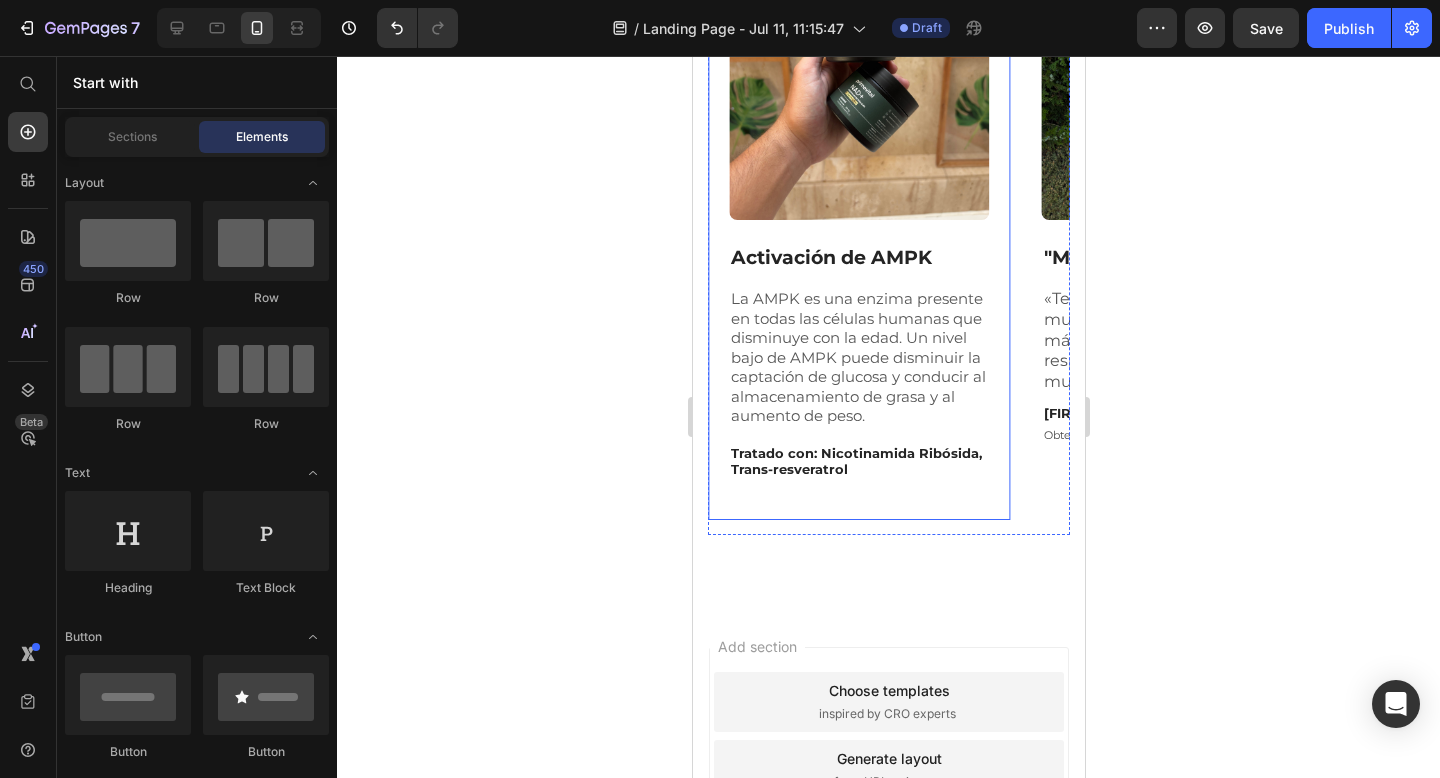 click on "Image Row Activación de AMPK Text Block La AMPK es una enzima presente en todas las células humanas que disminuye con la edad. Un nivel bajo de AMPK puede disminuir la captación de glucosa y conducir al almacenamiento de grasa y al aumento de peso. Text Block Tratado con: Nicotinamida Ribósida, Trans-resveratrol Text Block Row" at bounding box center (858, 197) 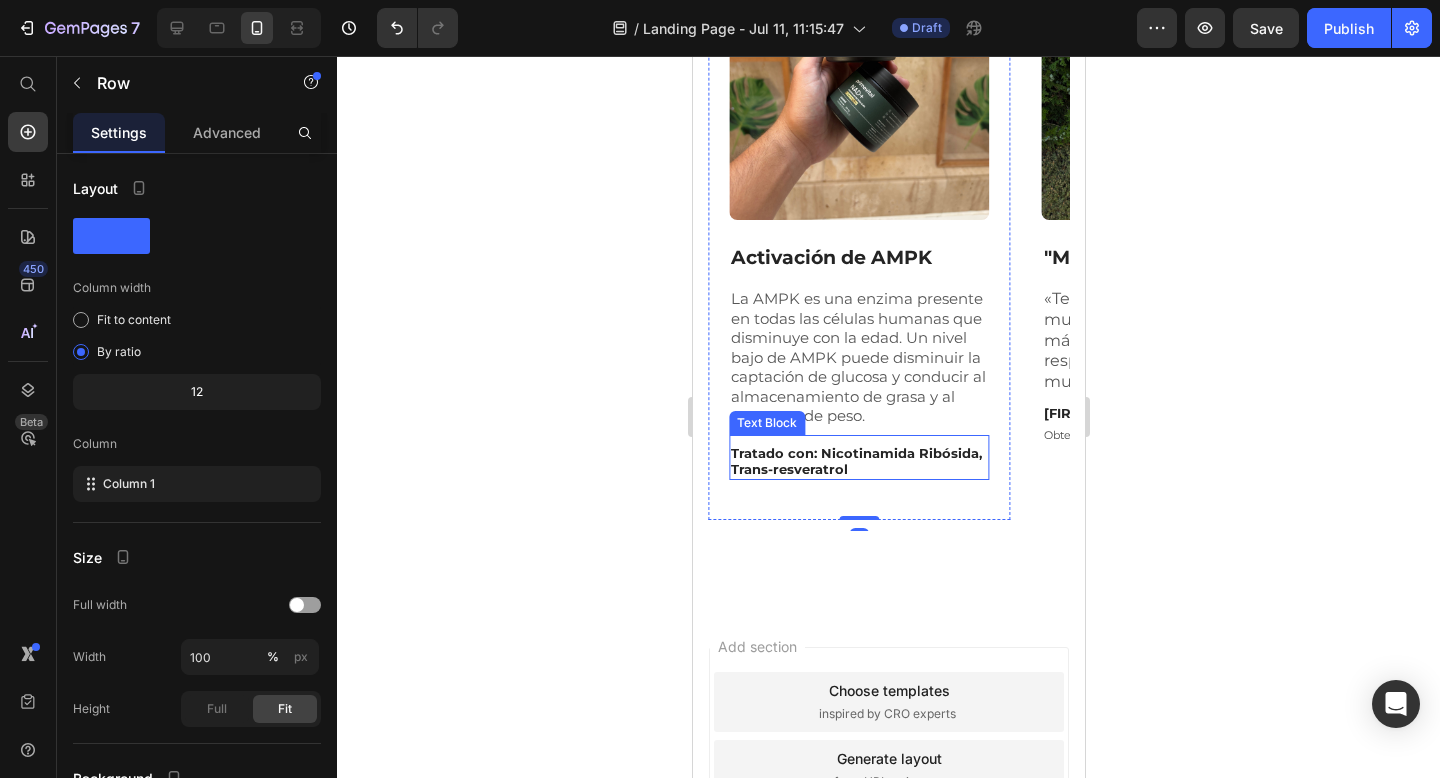 click on "Tratado con: Nicotinamida Ribósida, Trans-resveratrol" at bounding box center (858, 462) 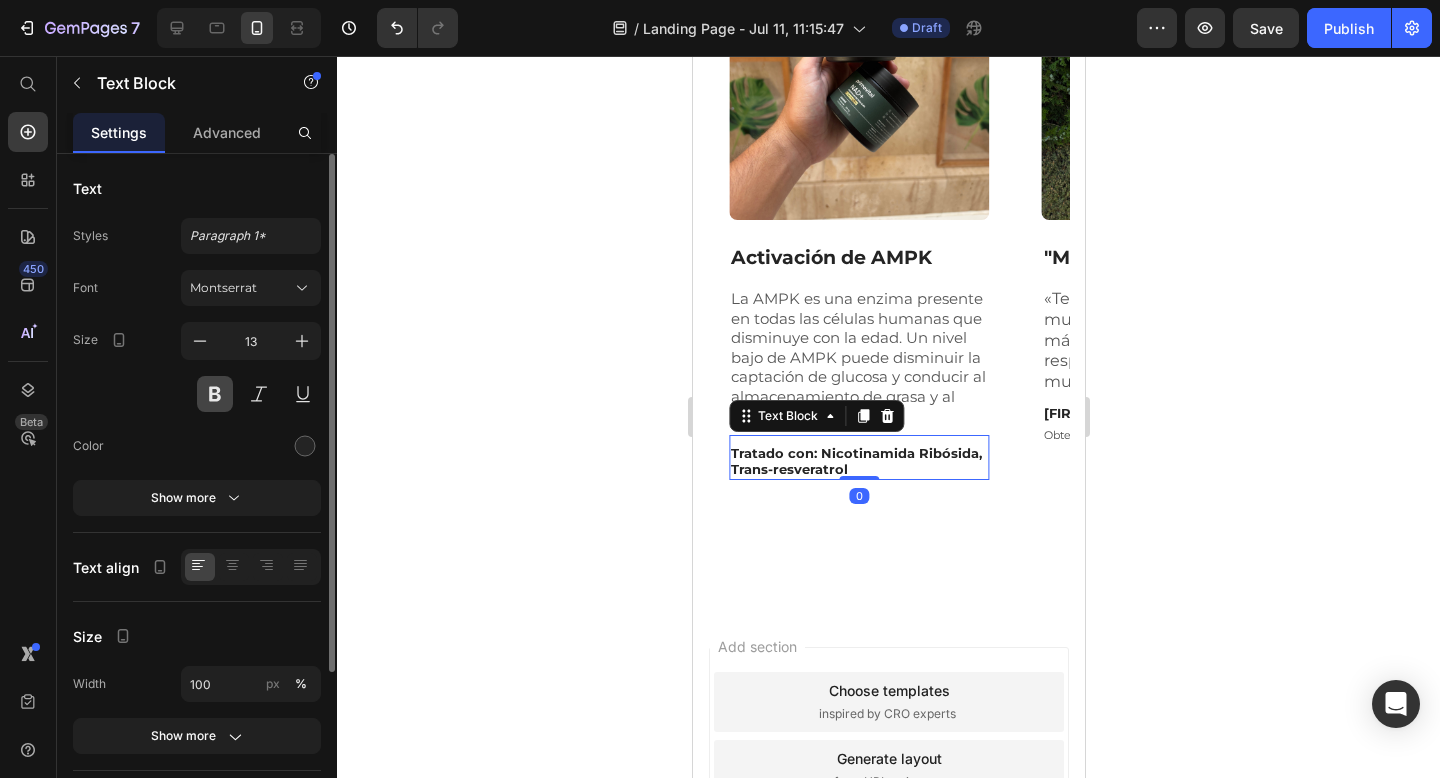 click at bounding box center [215, 394] 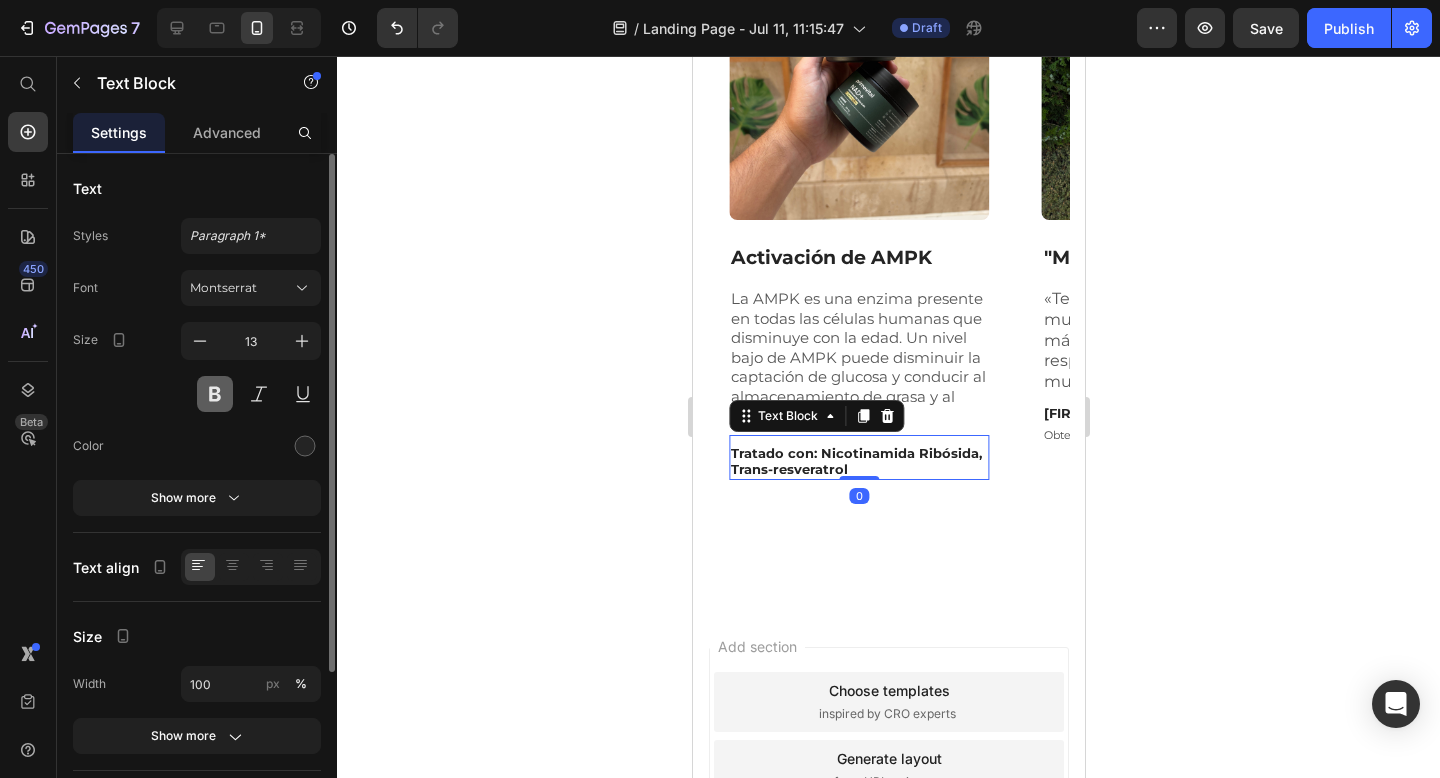 click at bounding box center [215, 394] 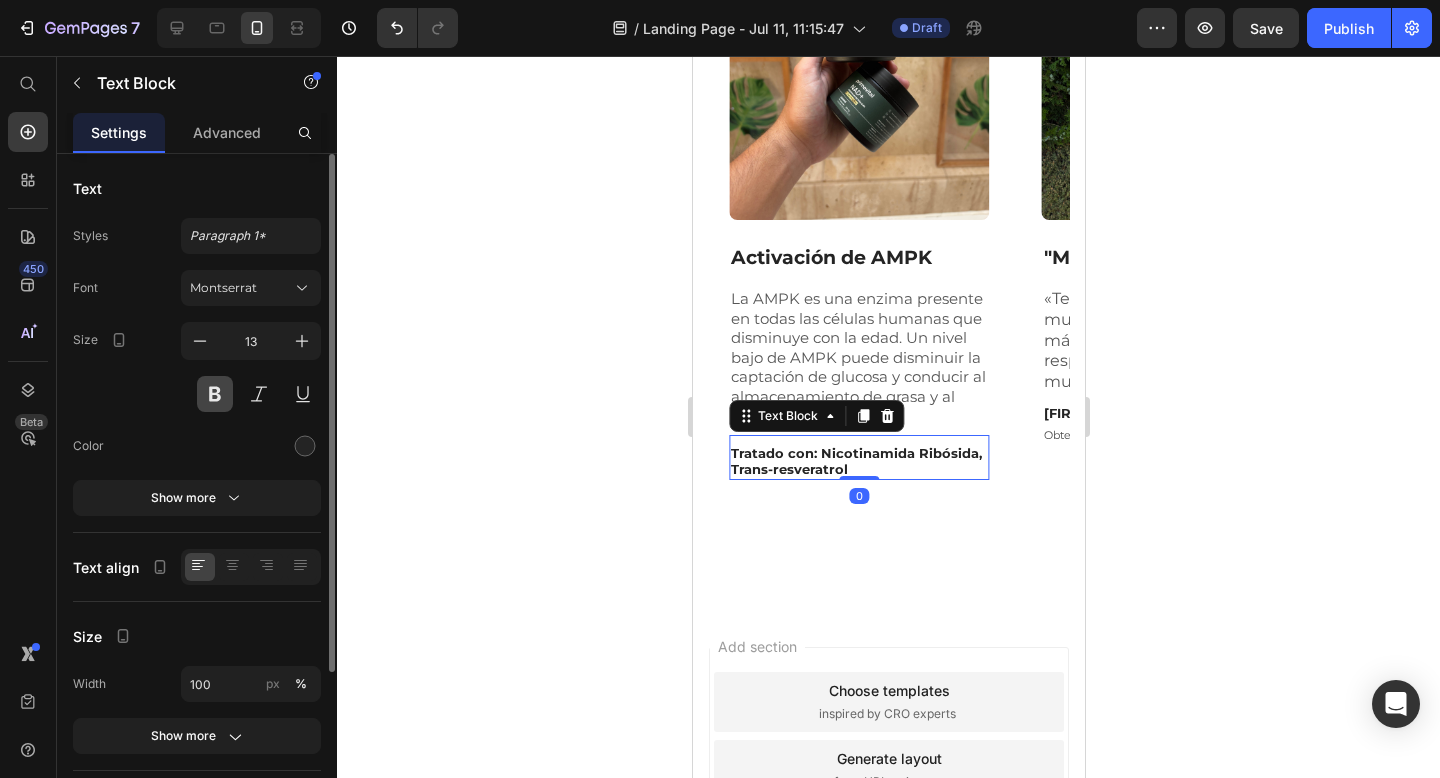click at bounding box center (215, 394) 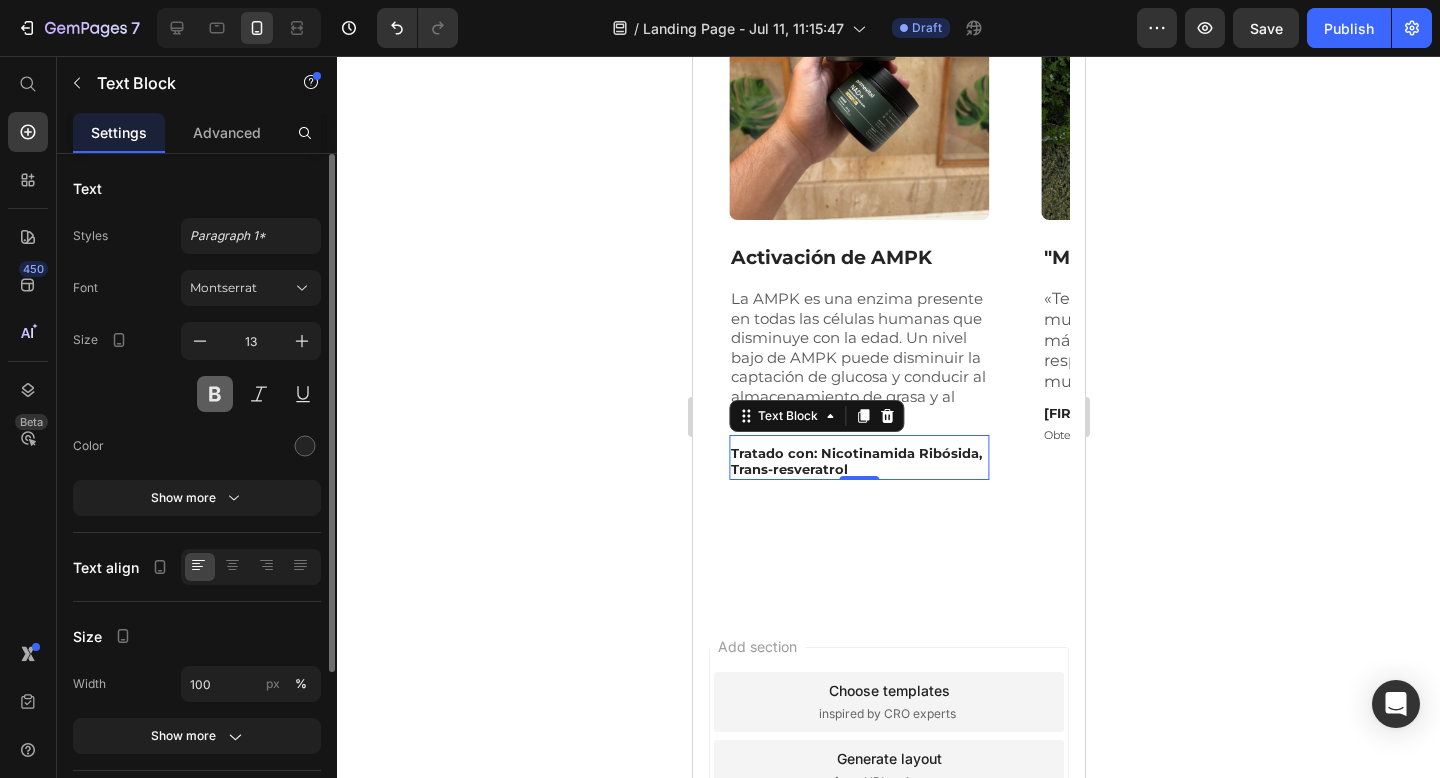 click at bounding box center (215, 394) 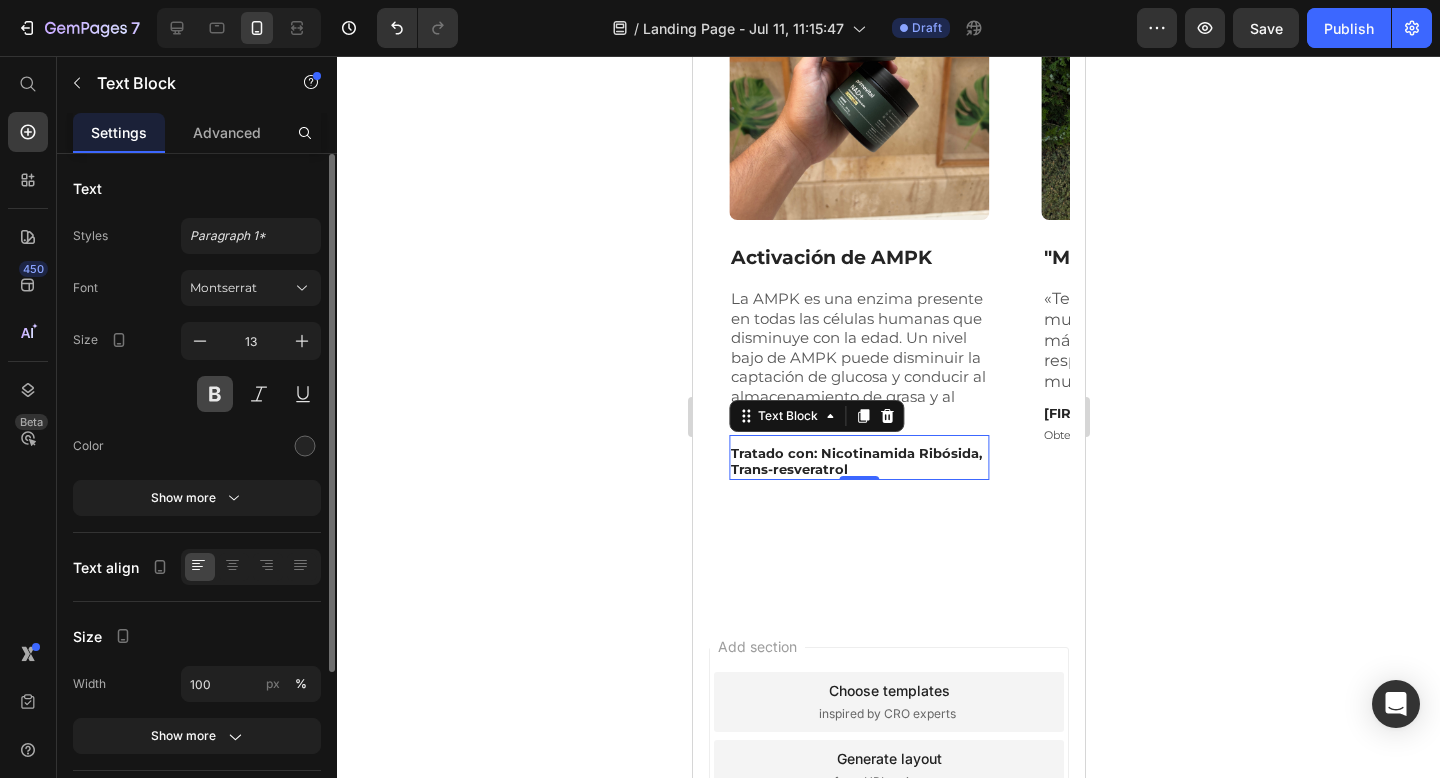 click at bounding box center (215, 394) 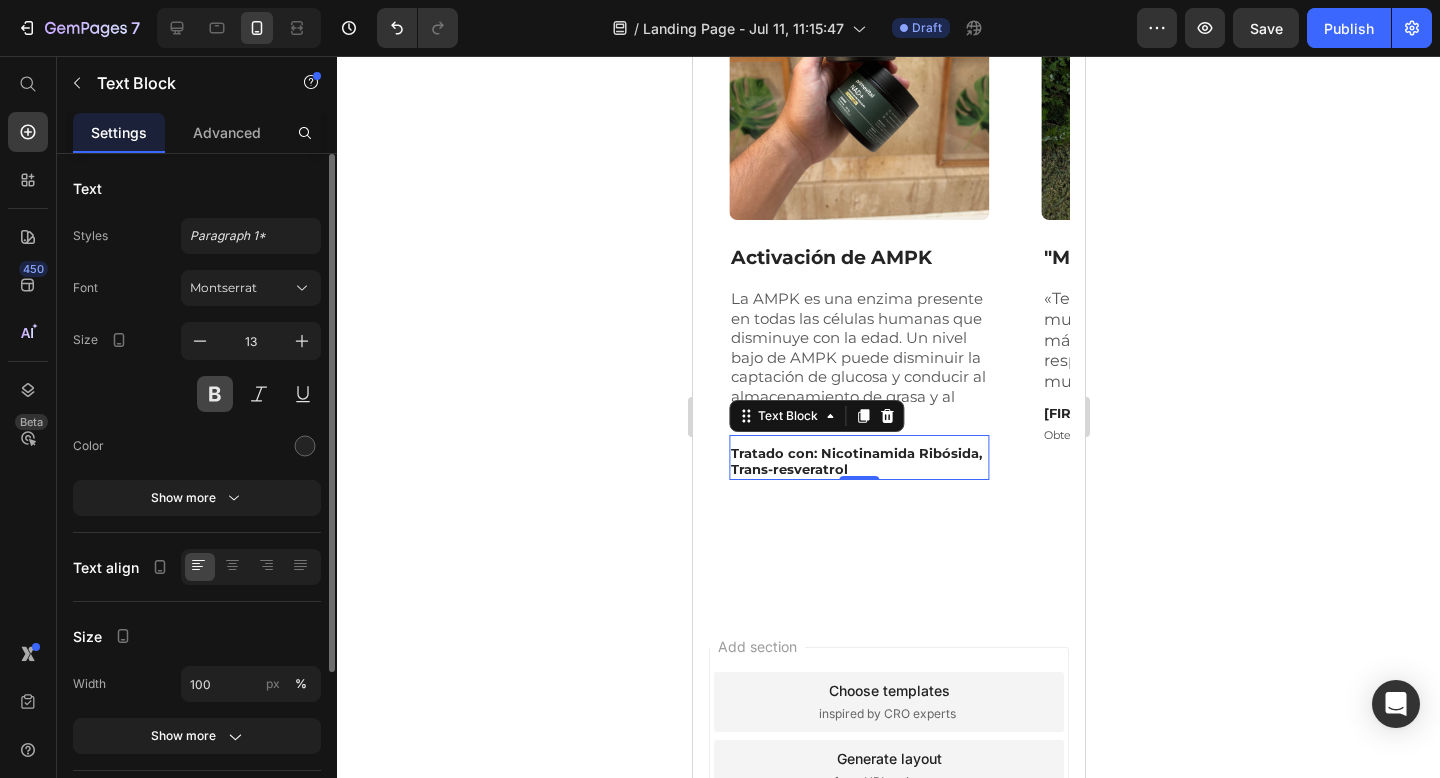 click at bounding box center (215, 394) 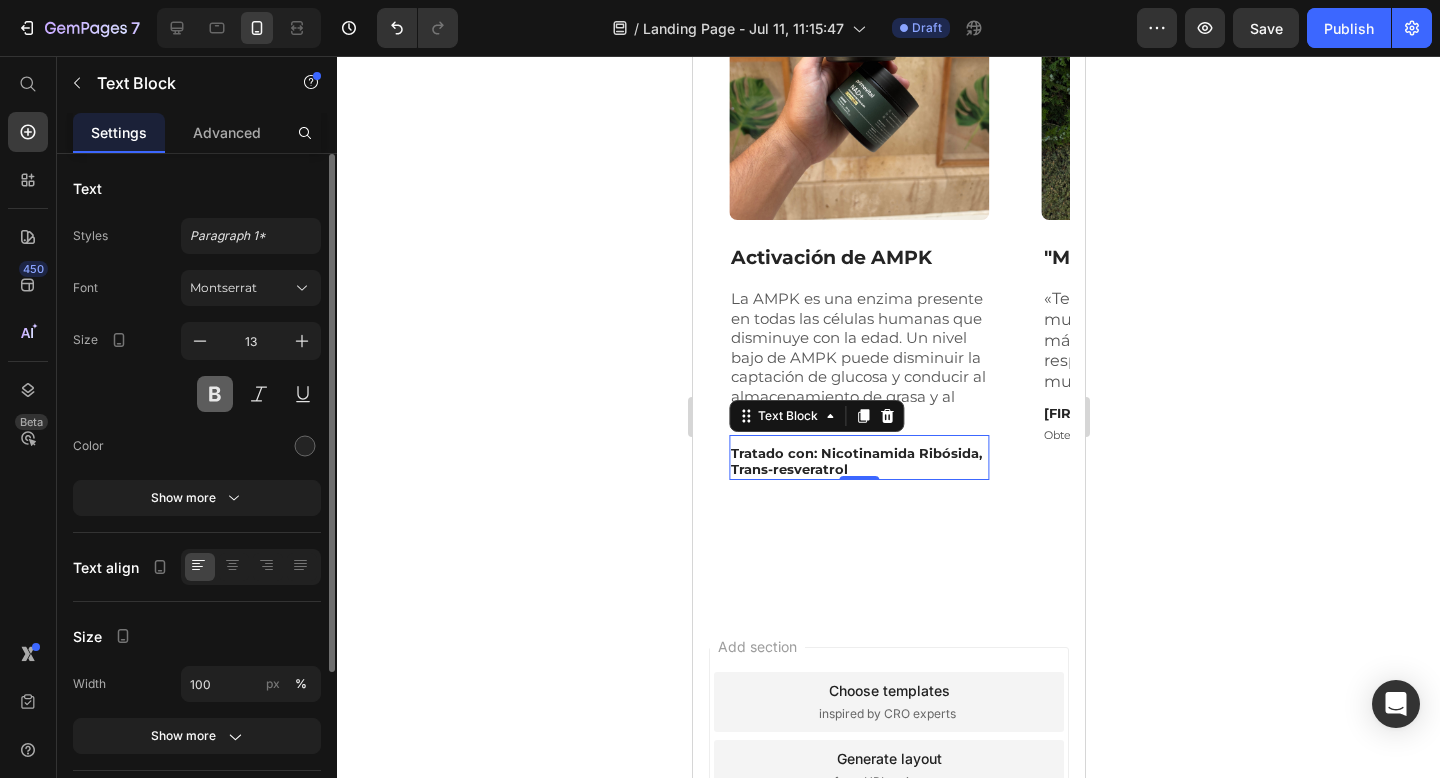 click at bounding box center (215, 394) 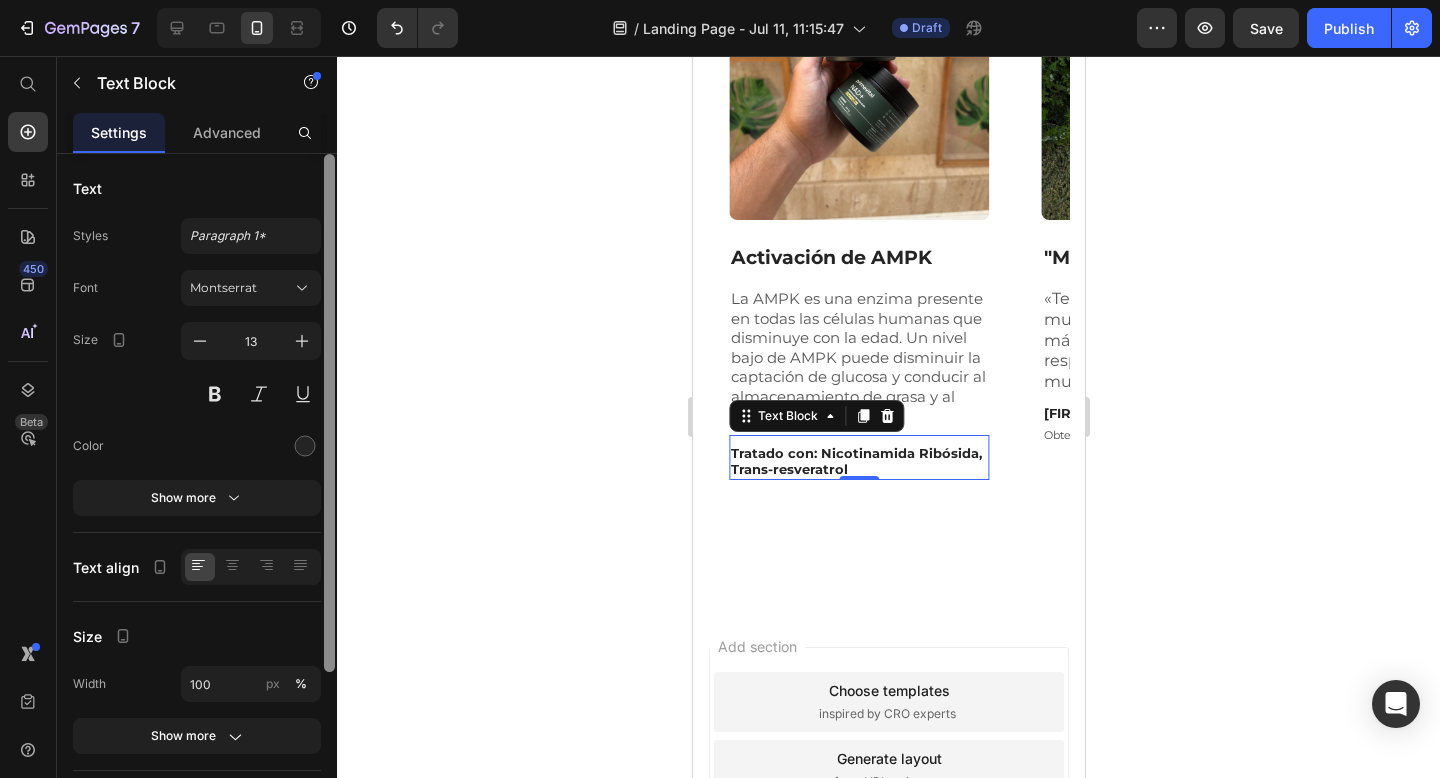 click at bounding box center [329, 413] 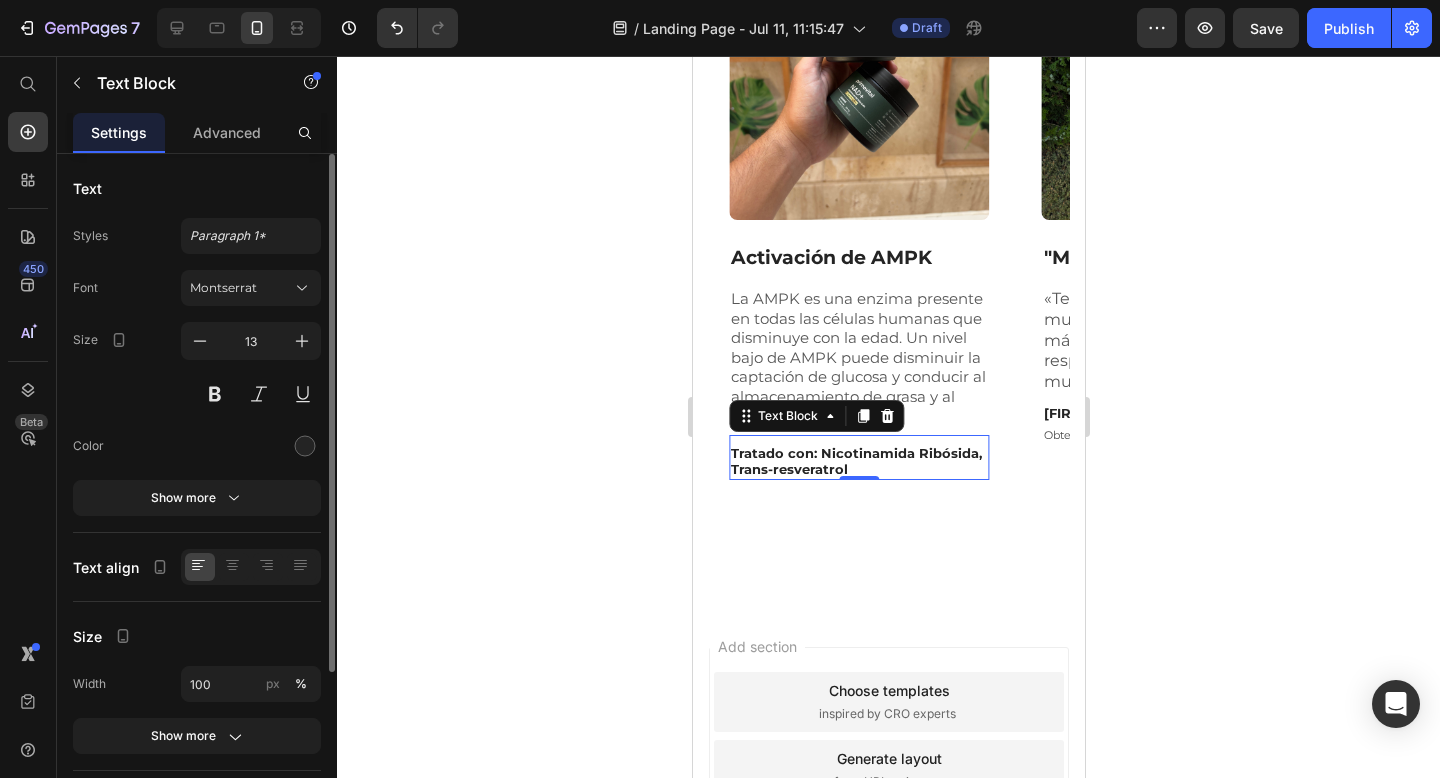 scroll, scrollTop: 214, scrollLeft: 0, axis: vertical 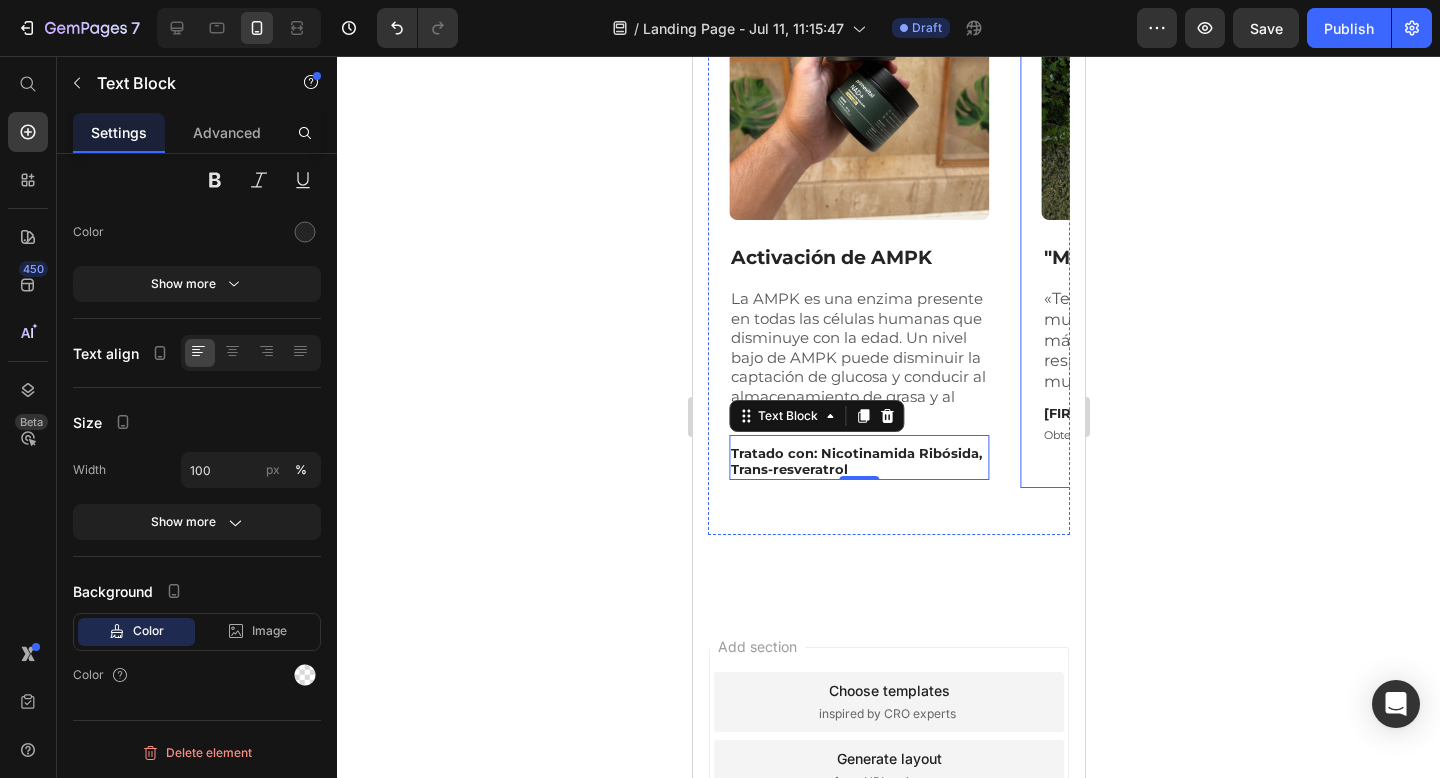click 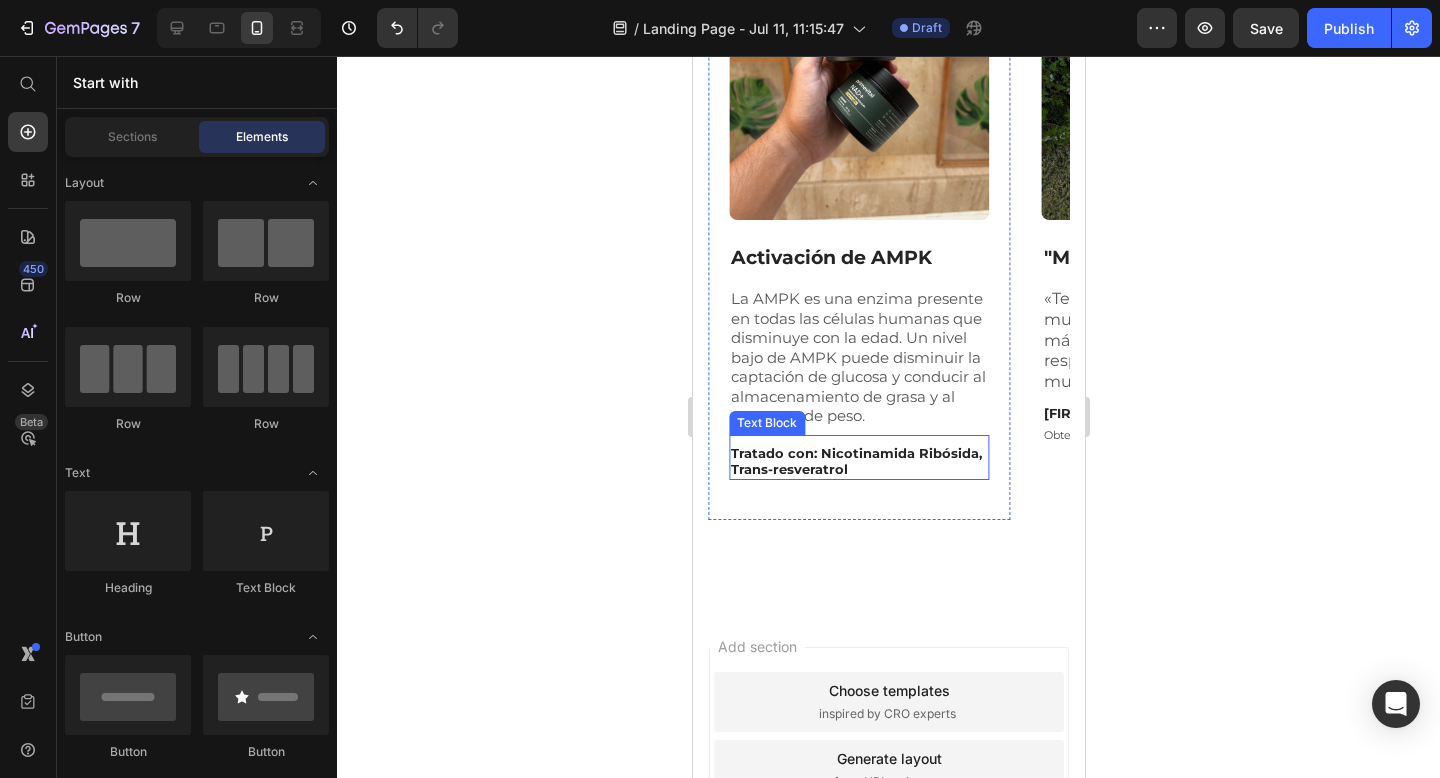 click on "Tratado con: Nicotinamida Ribósida, Trans-resveratrol" at bounding box center [858, 462] 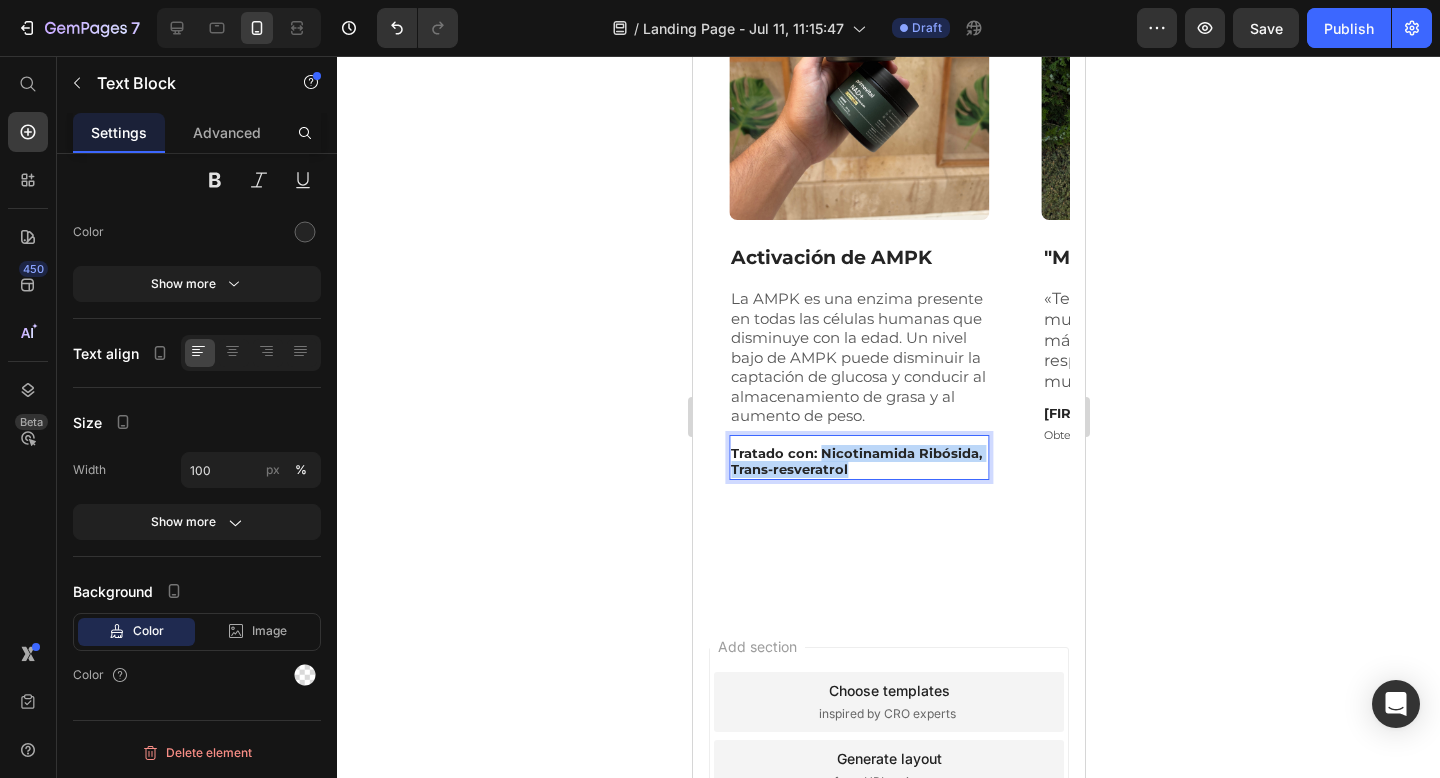 drag, startPoint x: 845, startPoint y: 466, endPoint x: 820, endPoint y: 446, distance: 32.01562 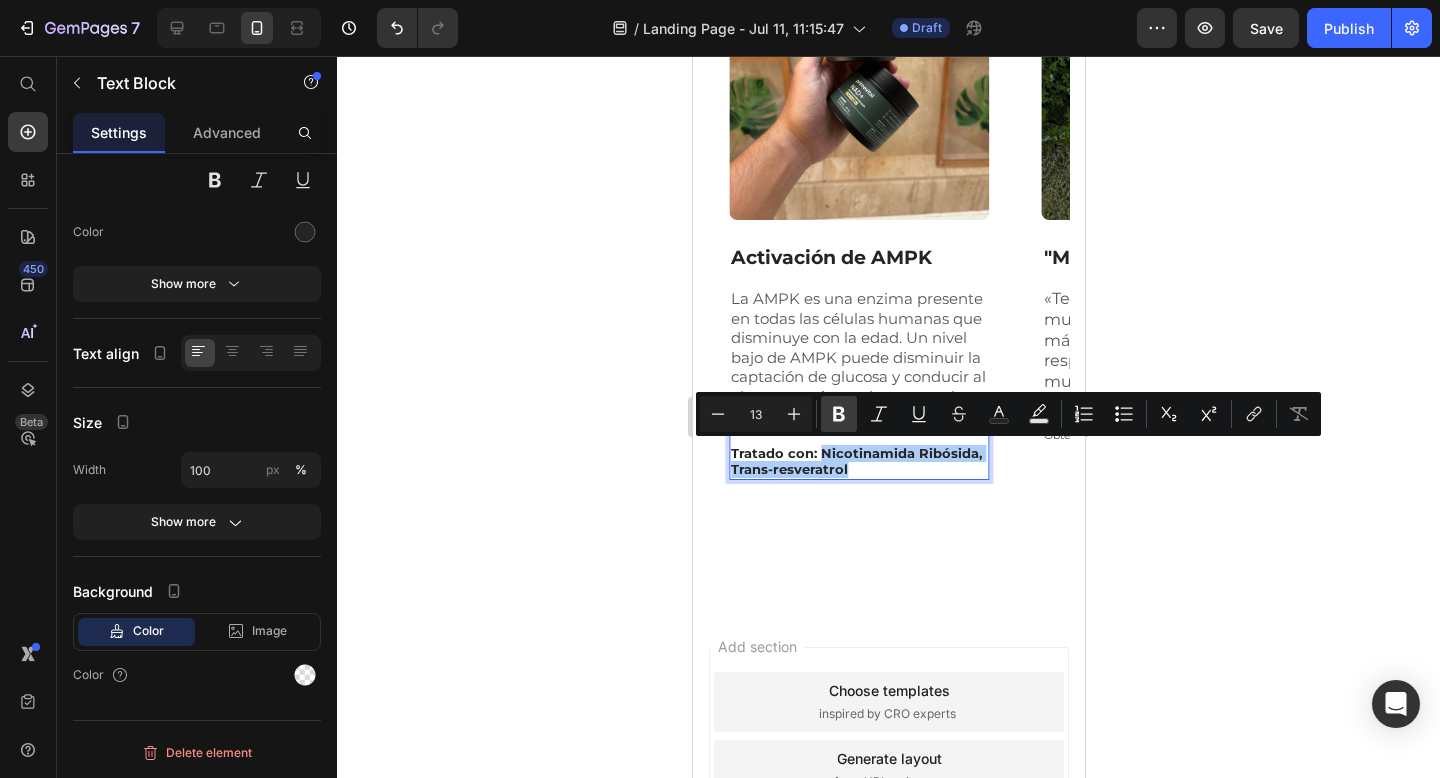 click 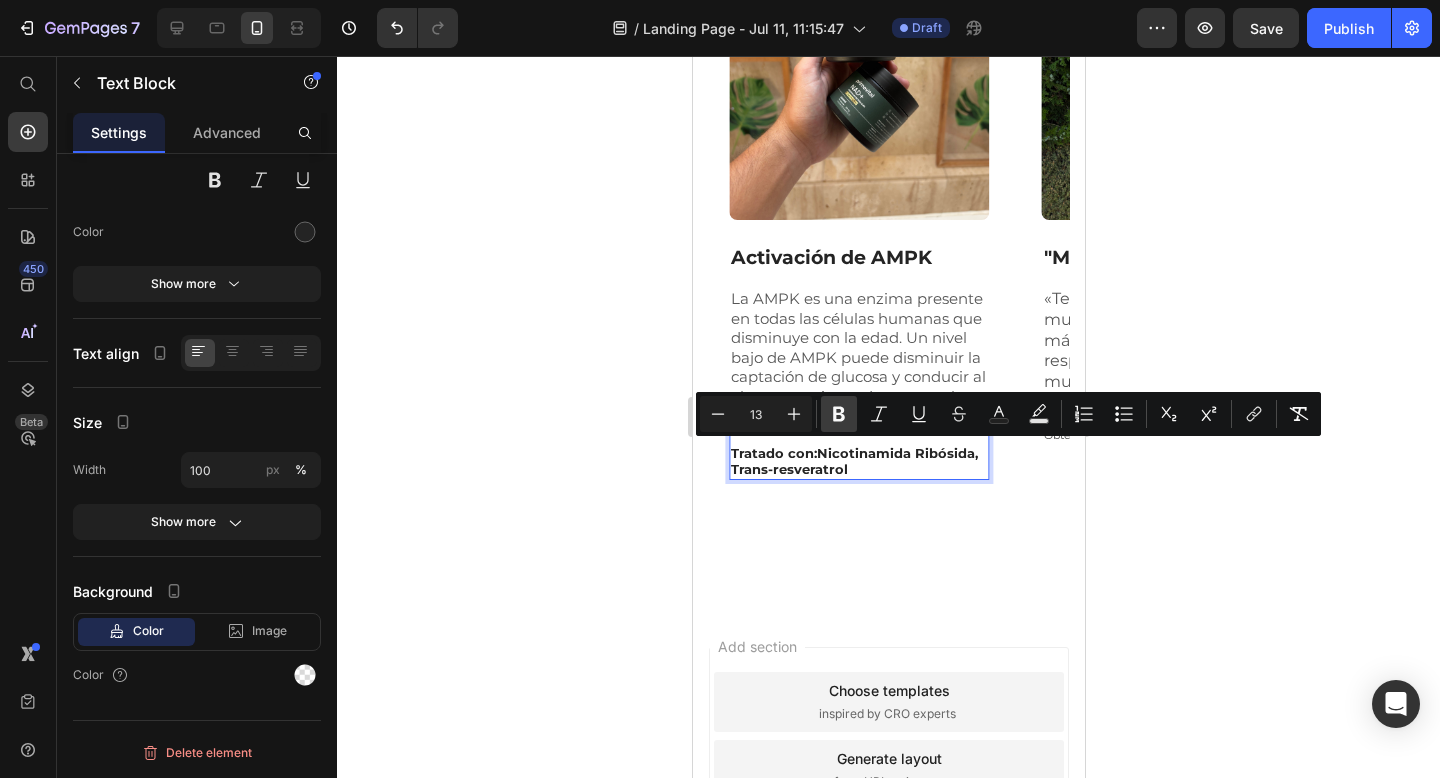 click 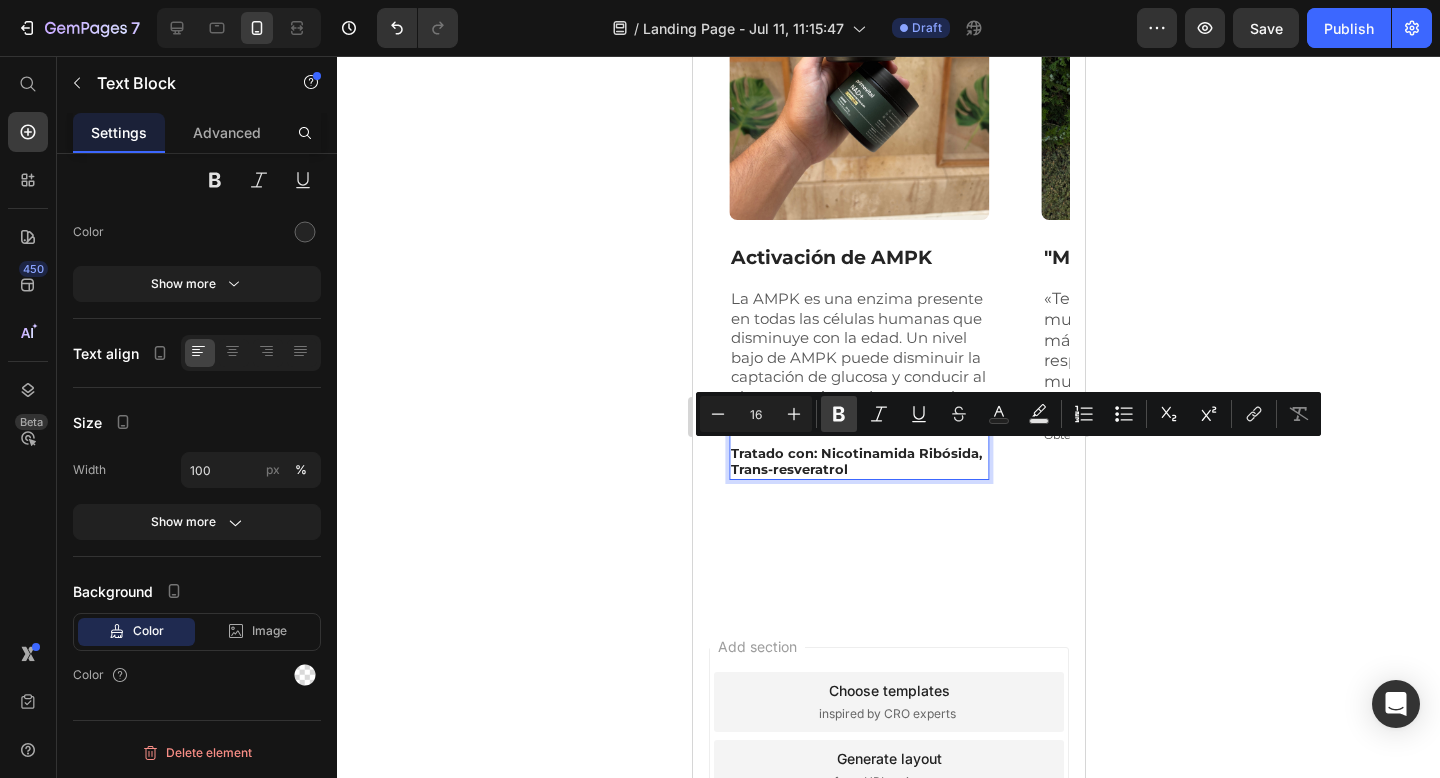 click 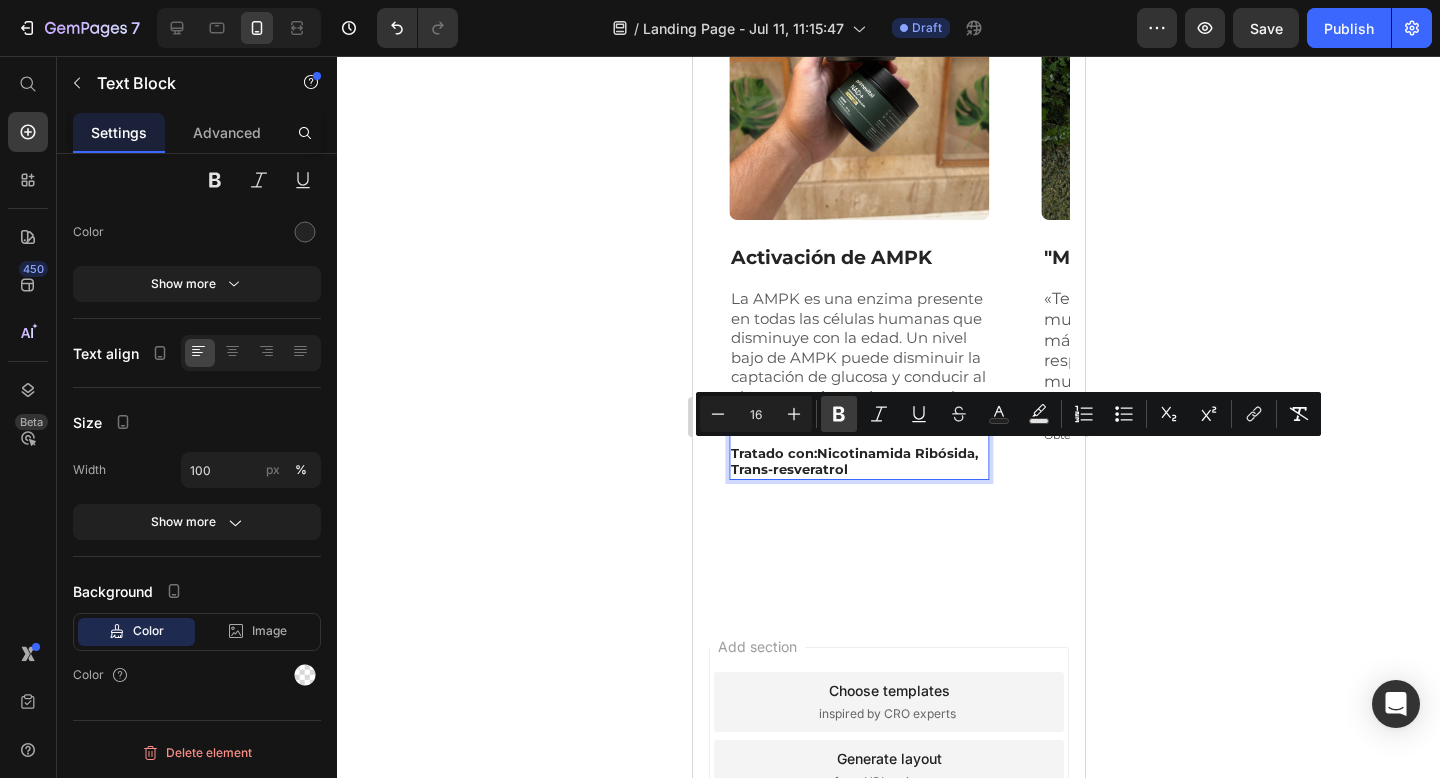click 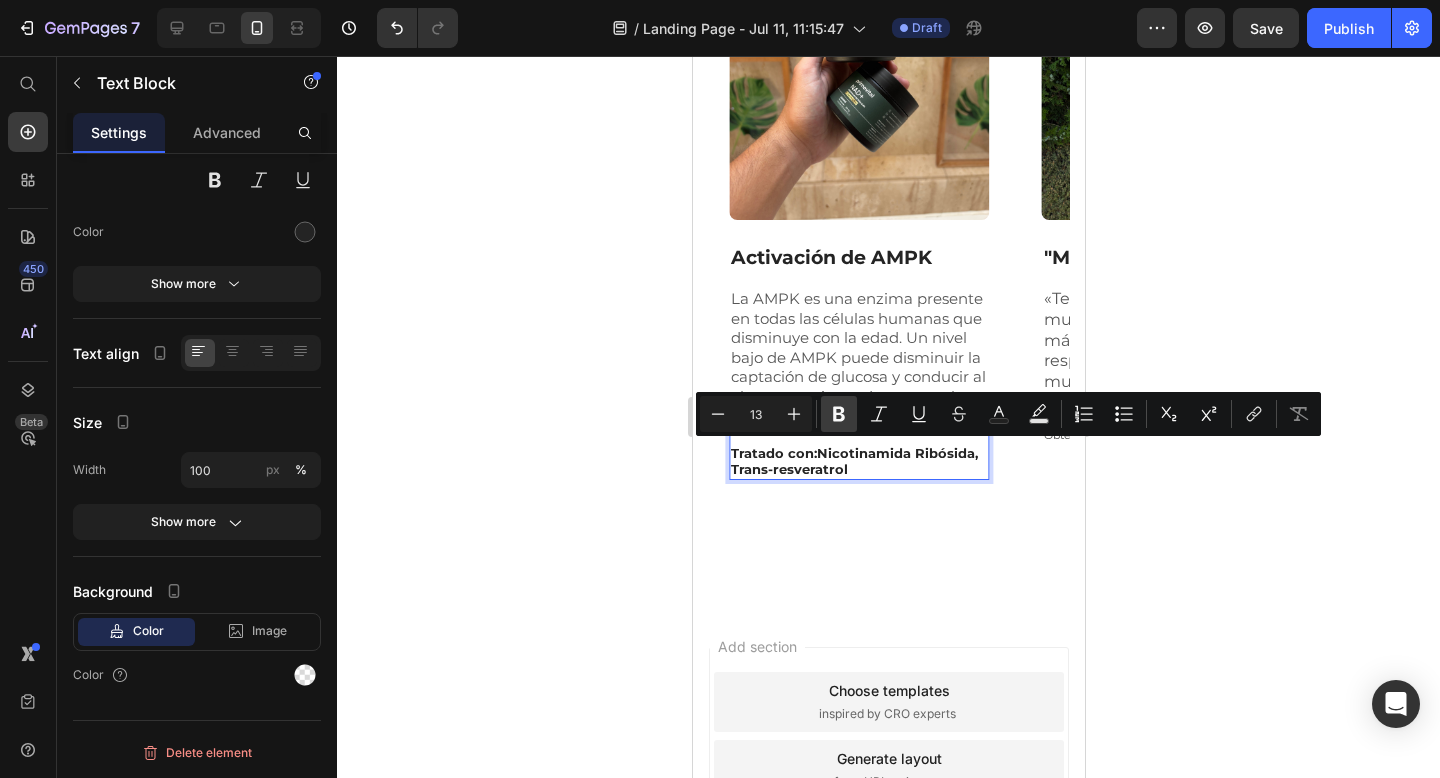 click 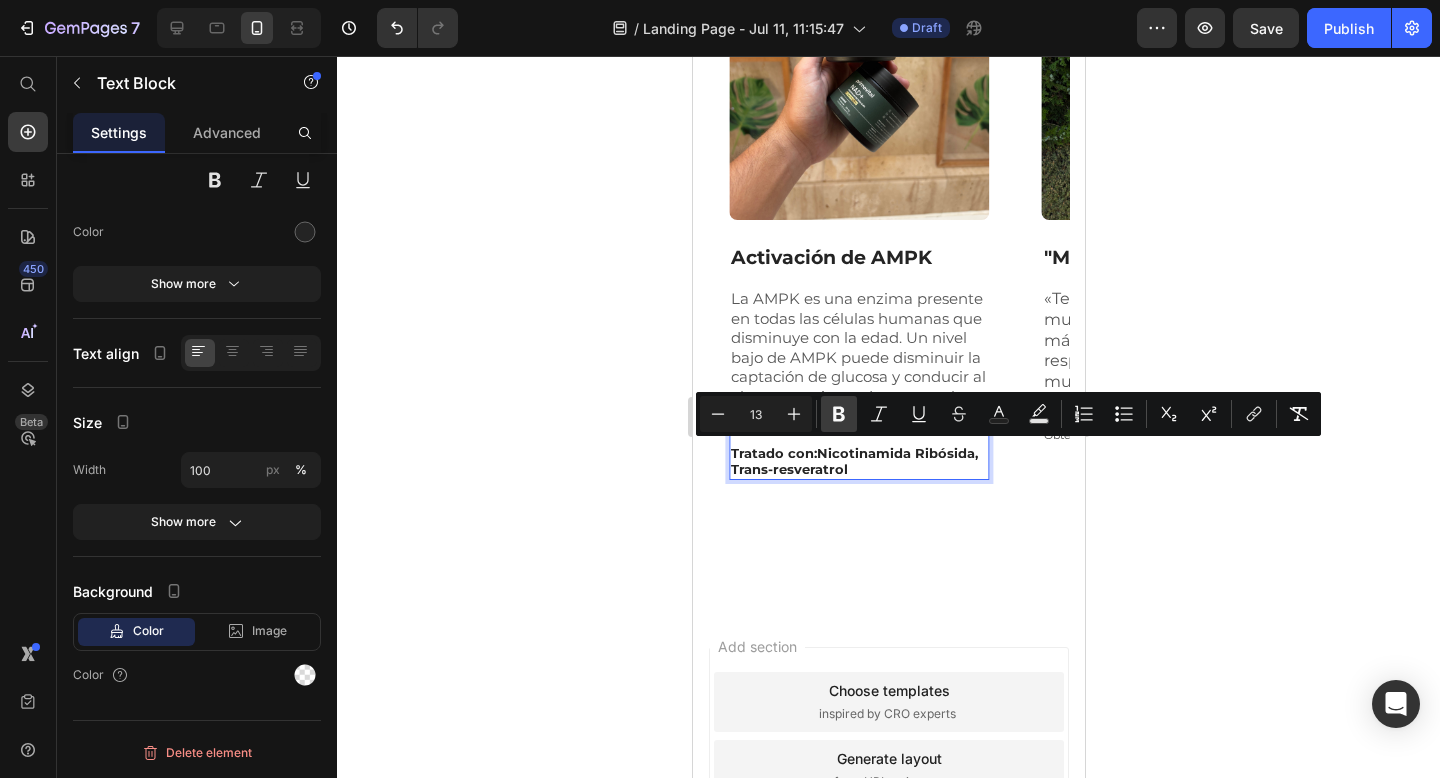 click 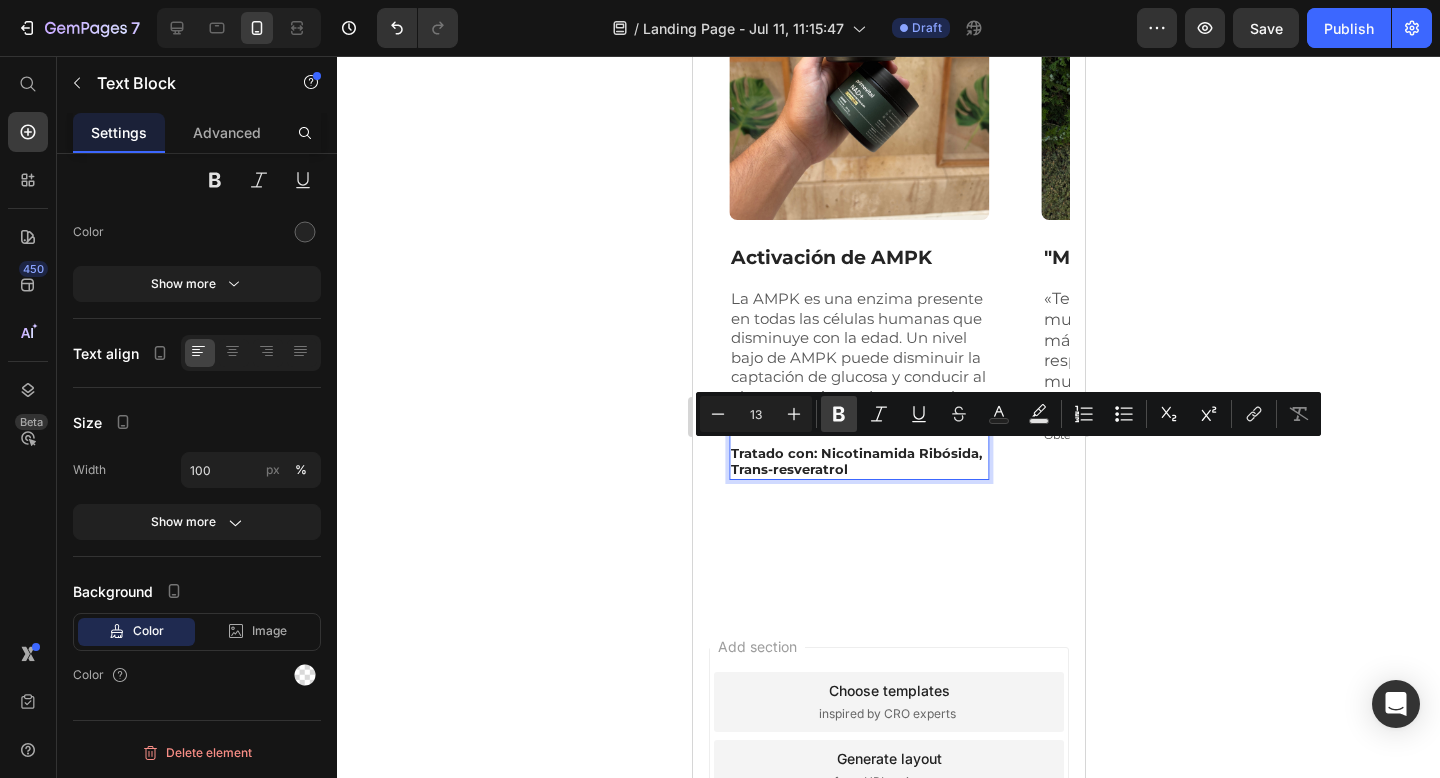 click 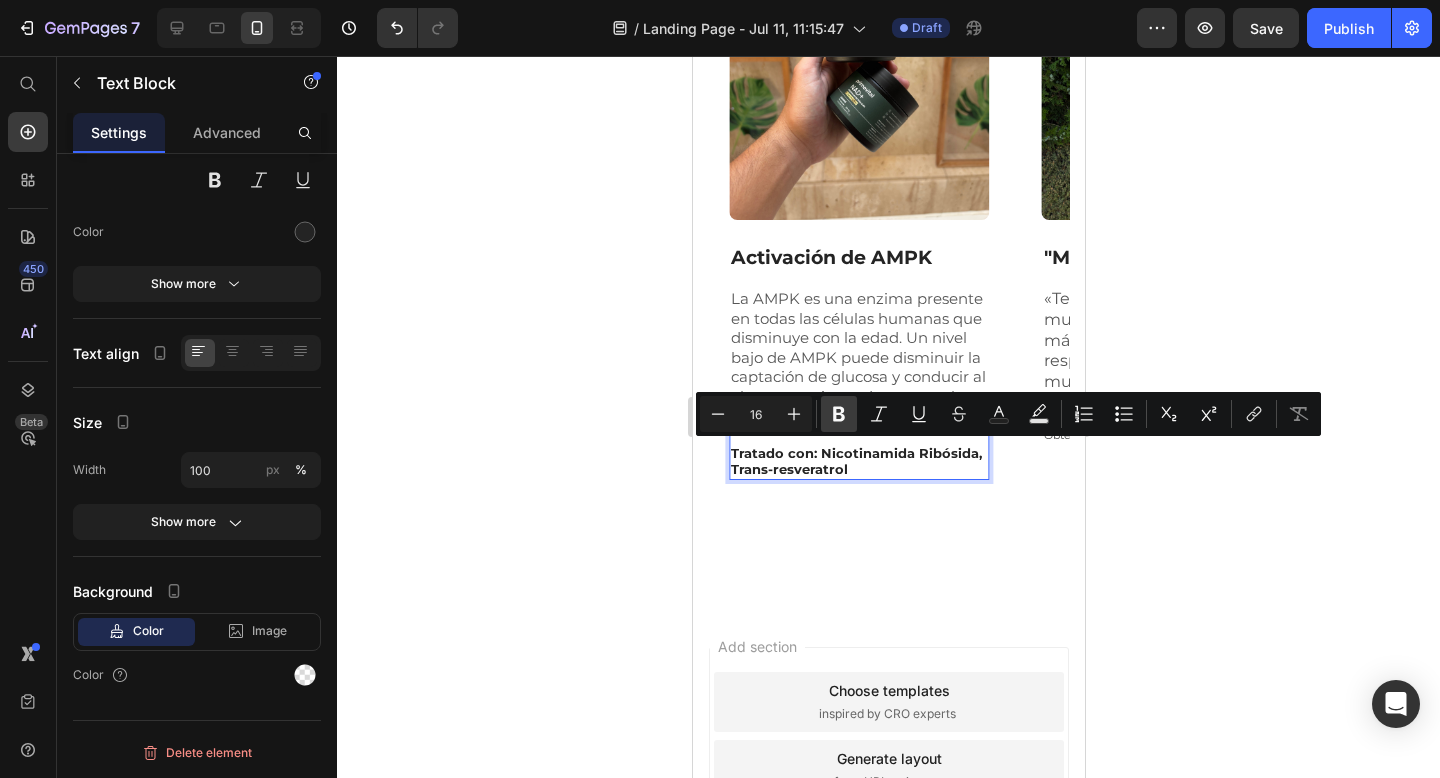click 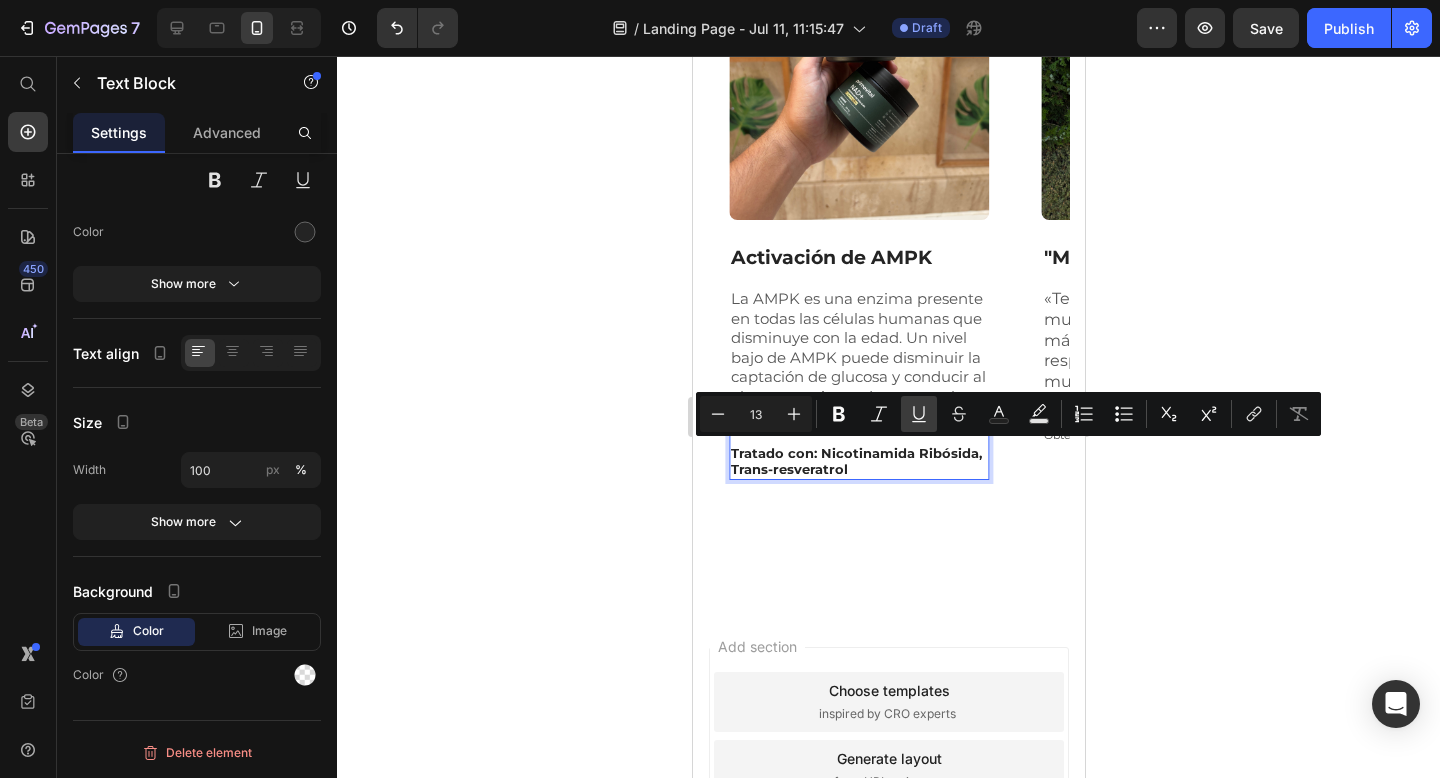 click 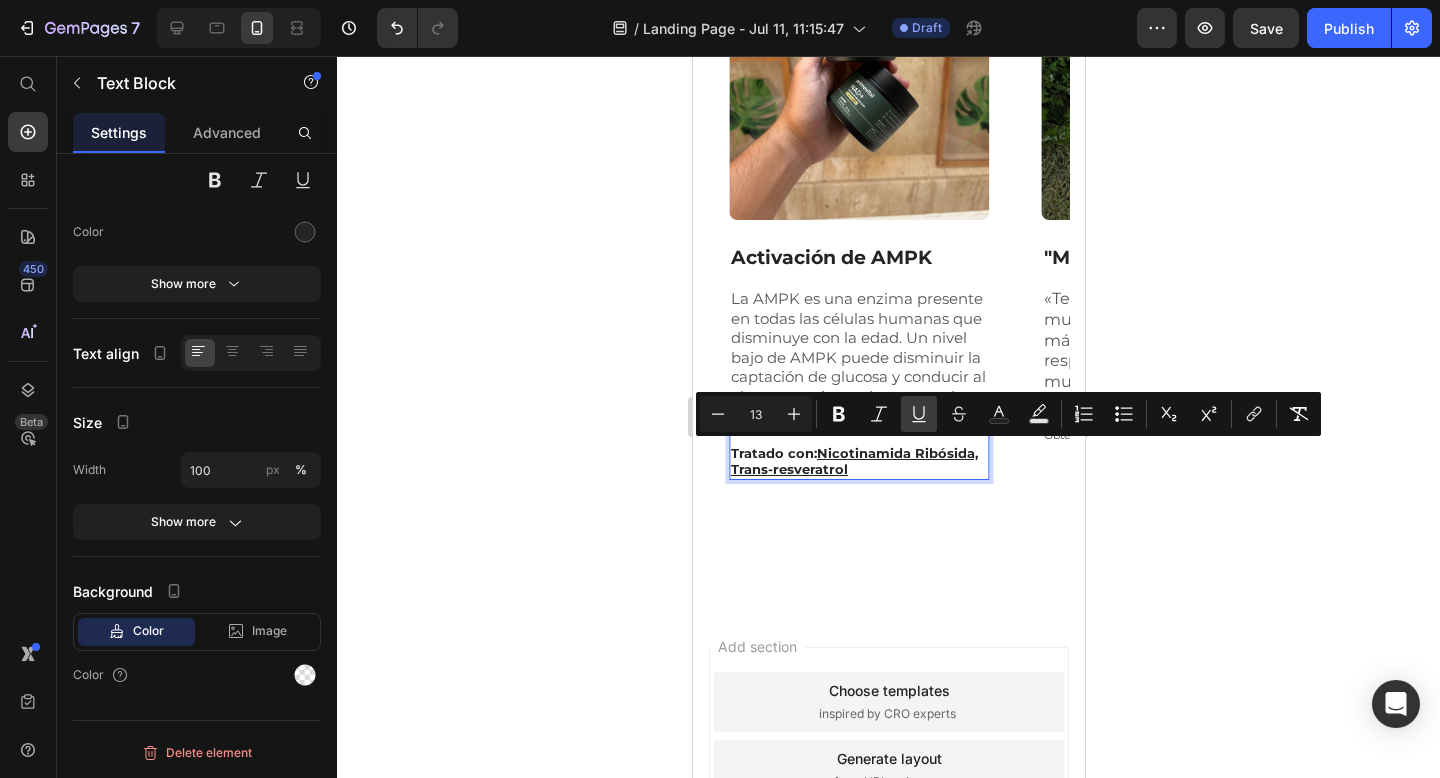 click 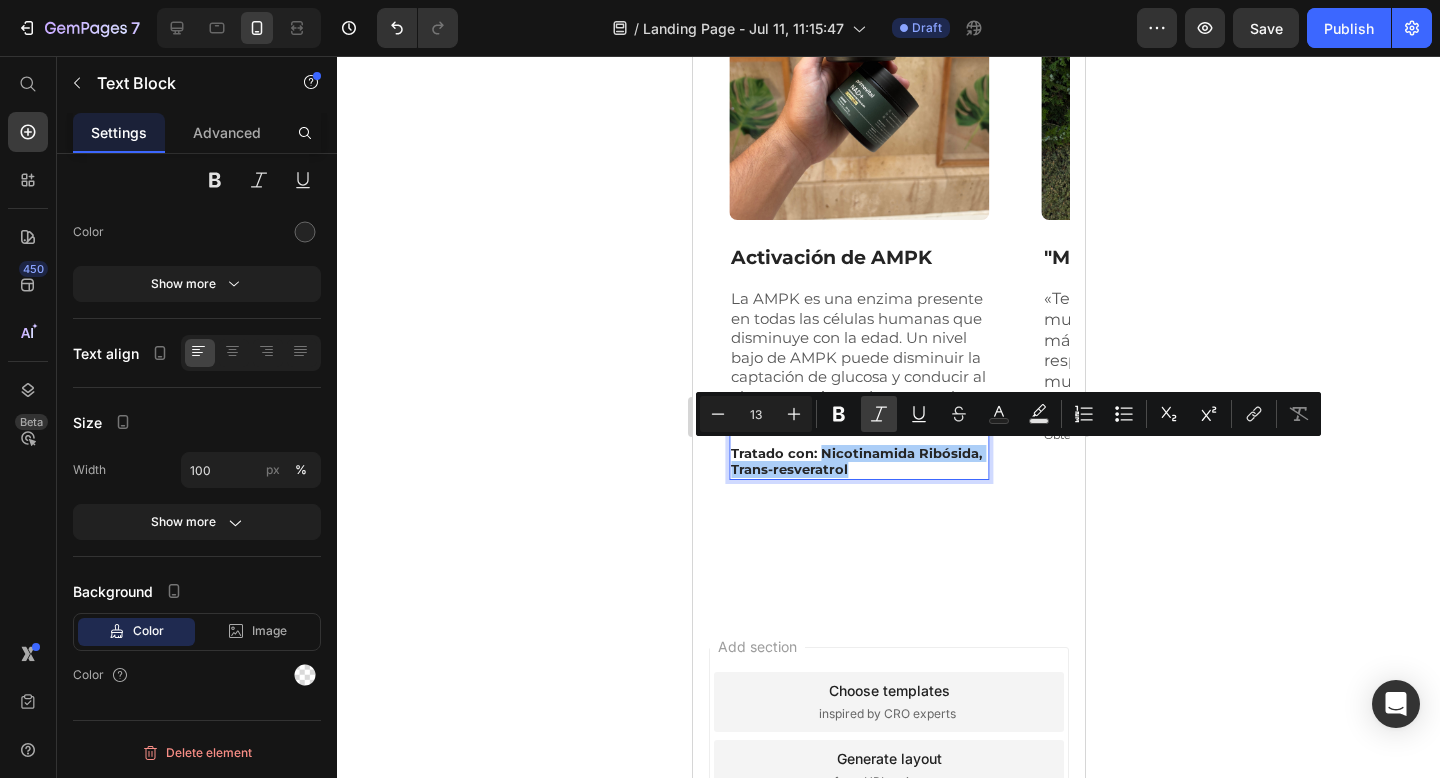 click 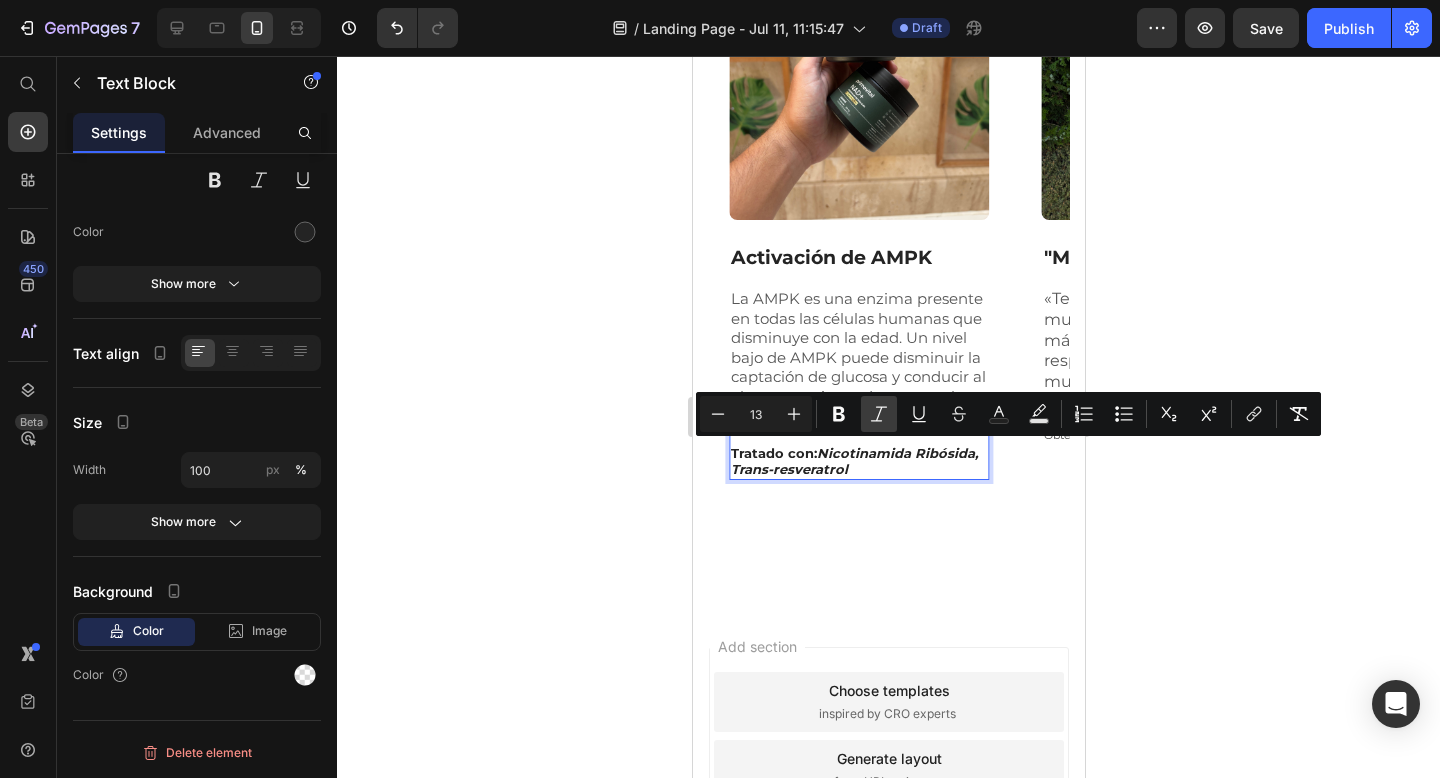 click 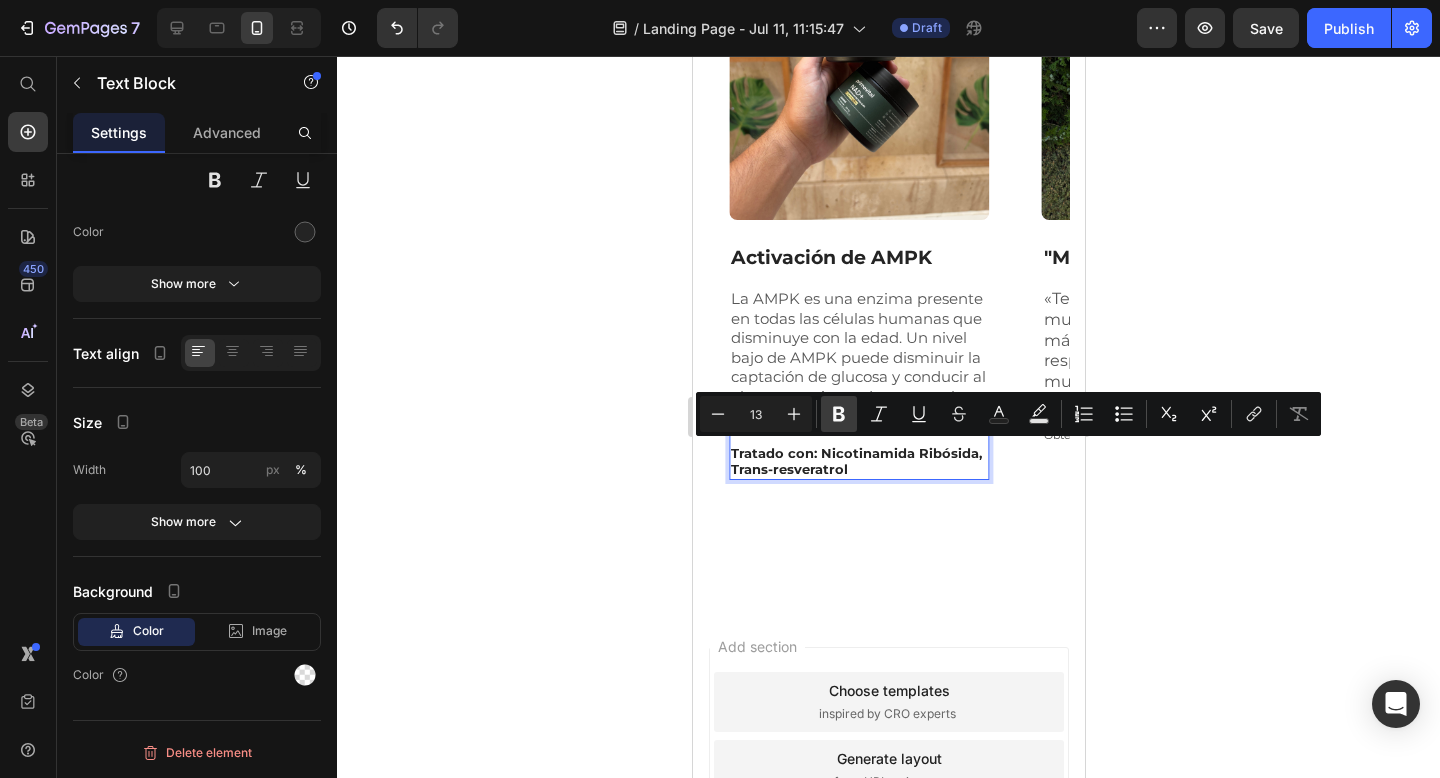 click 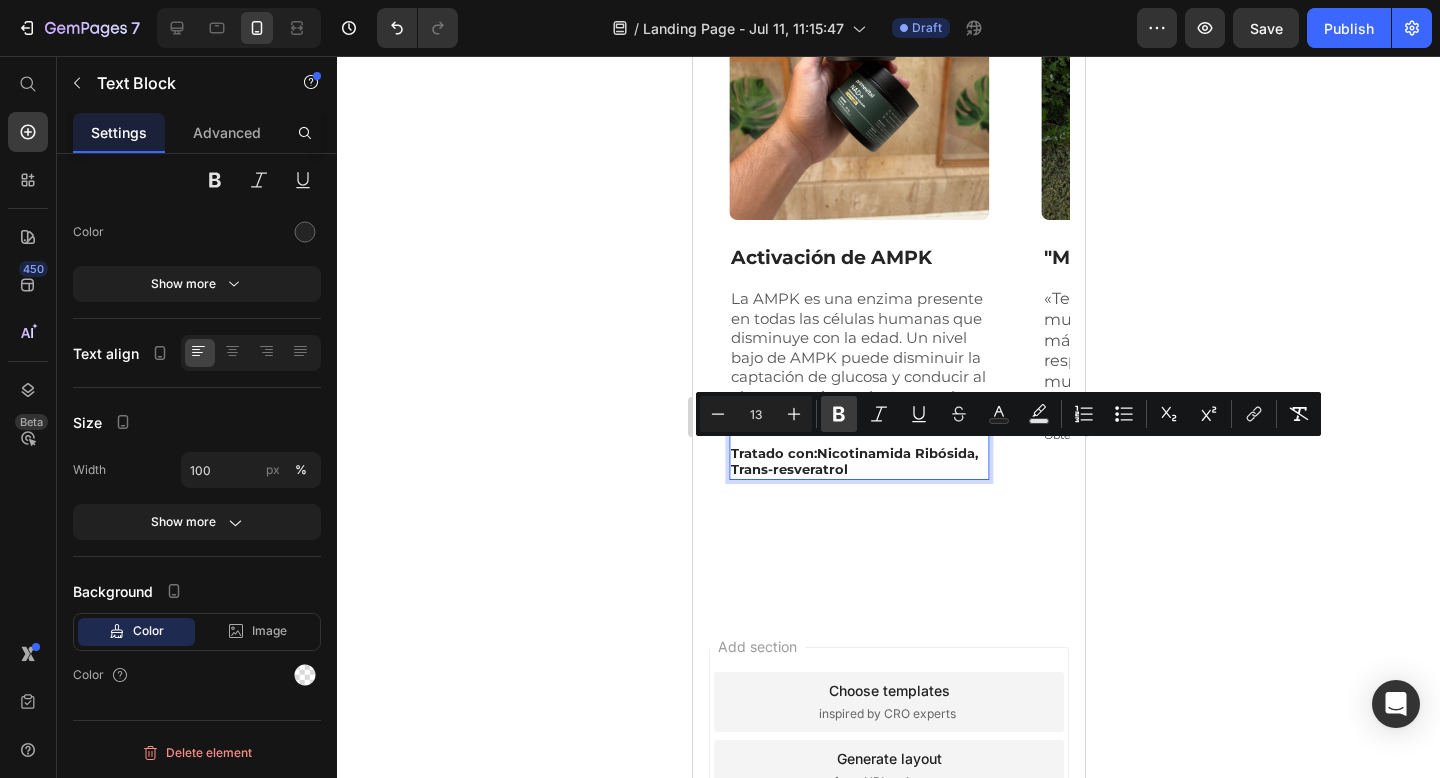 click 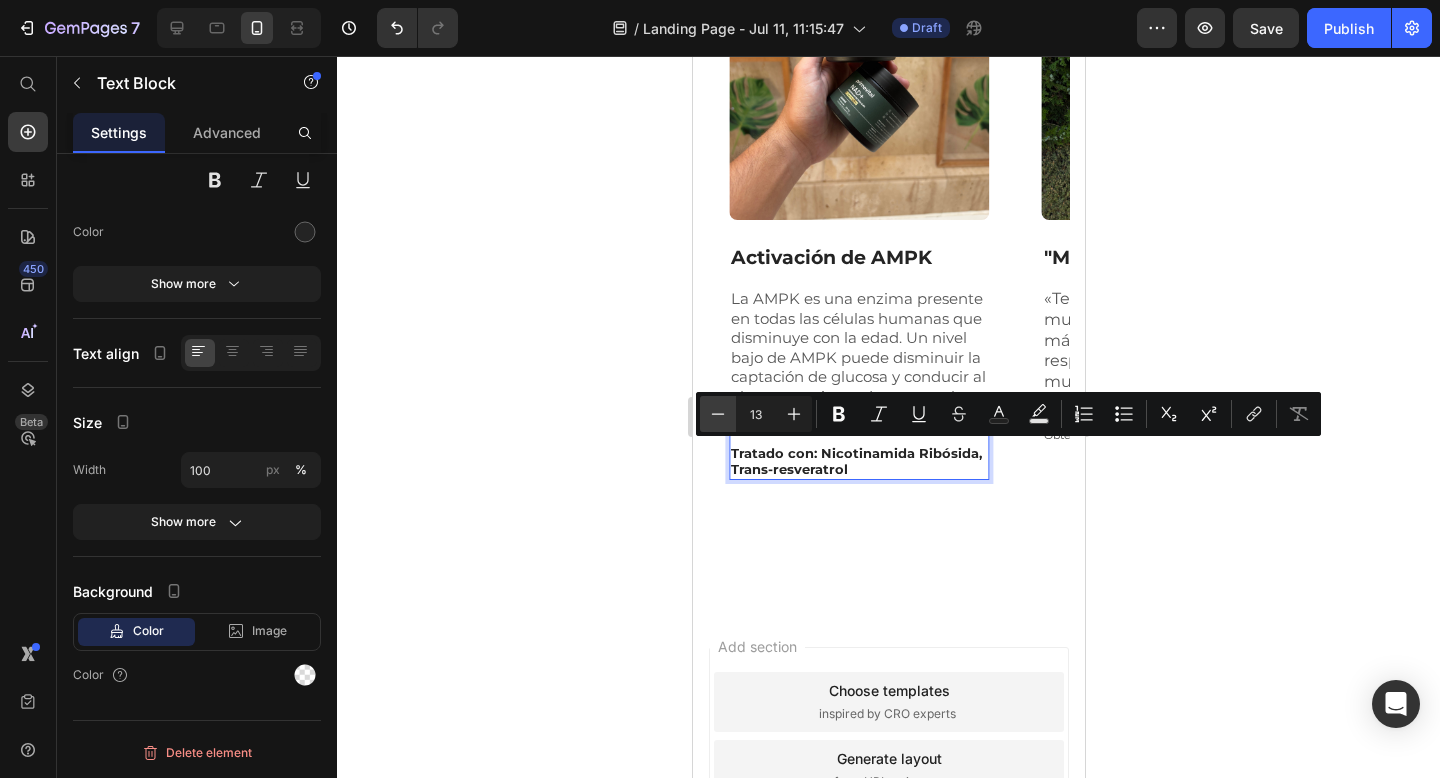 click 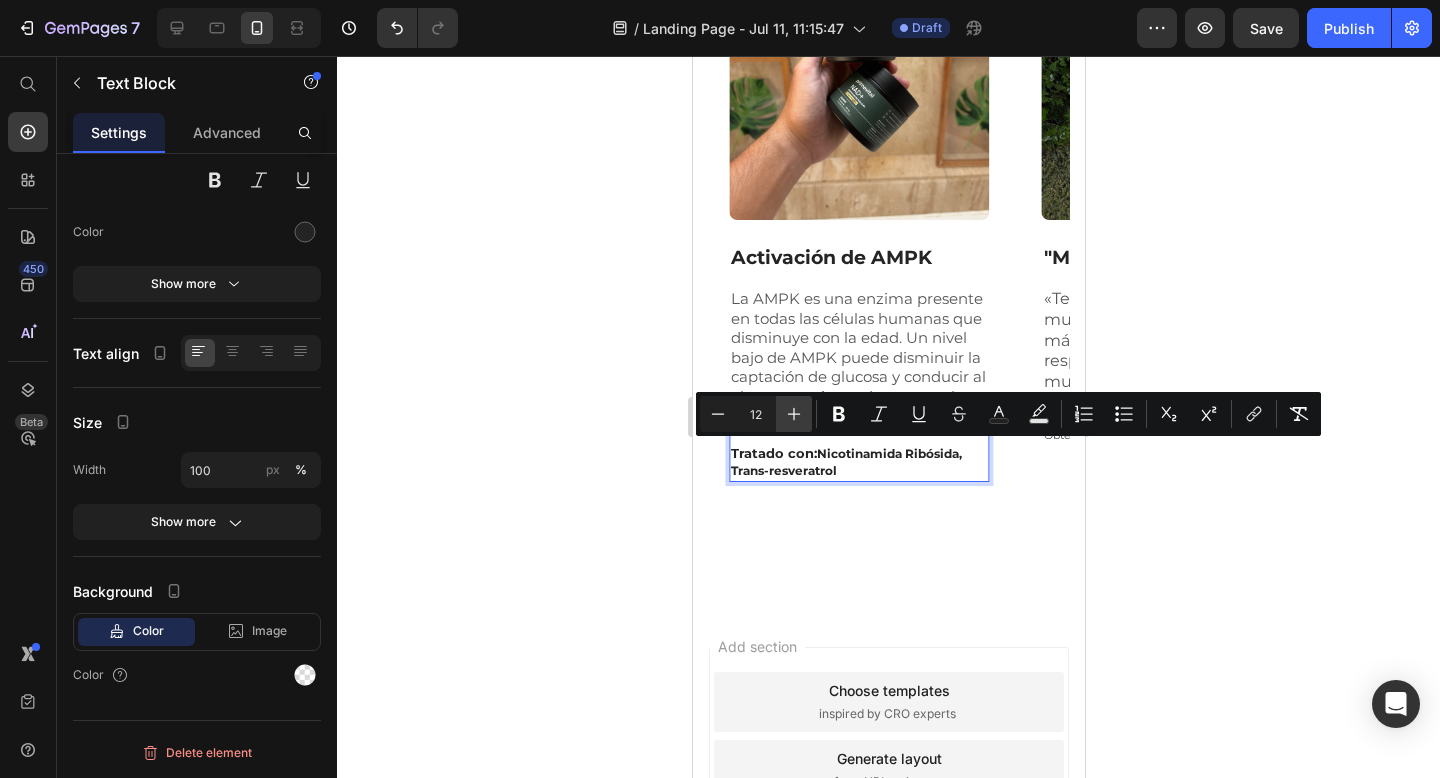 click 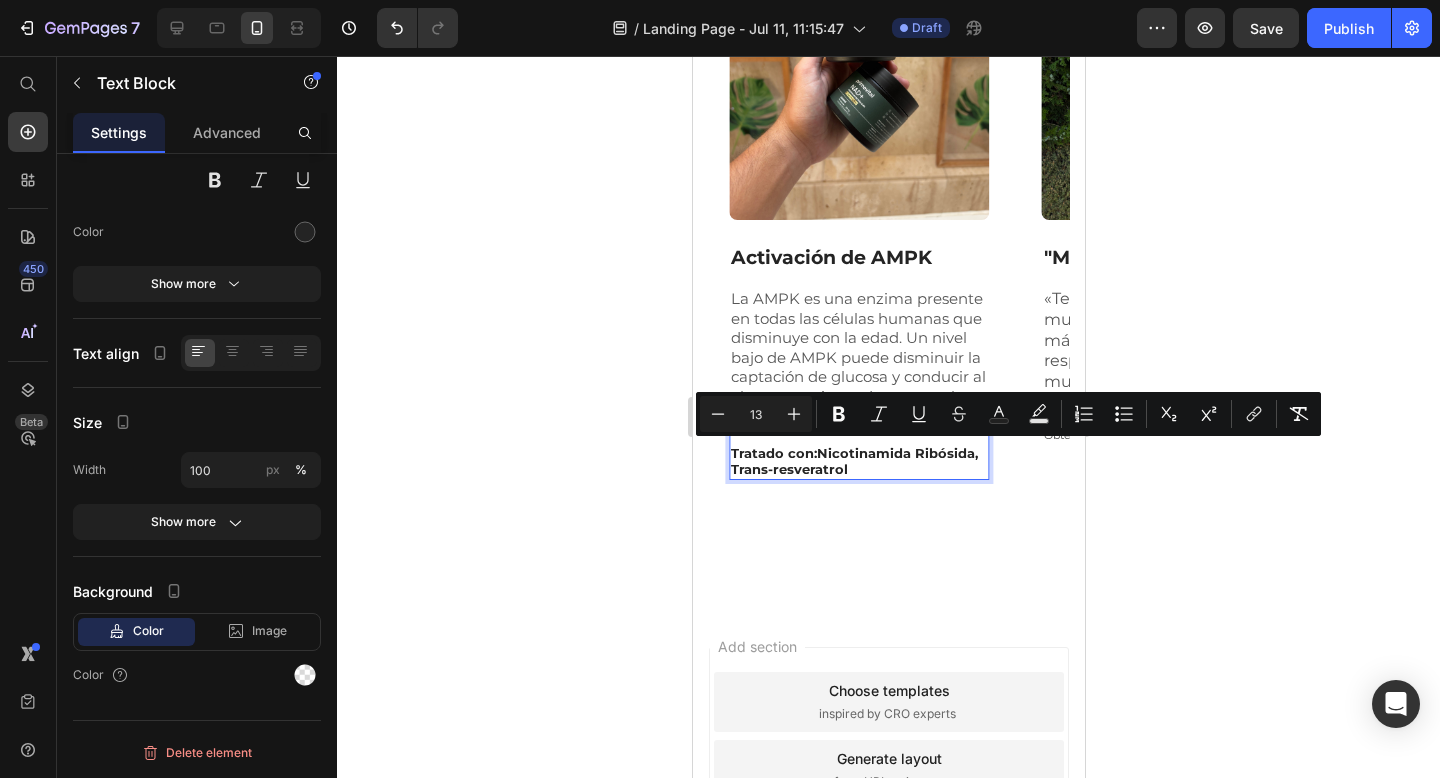 click 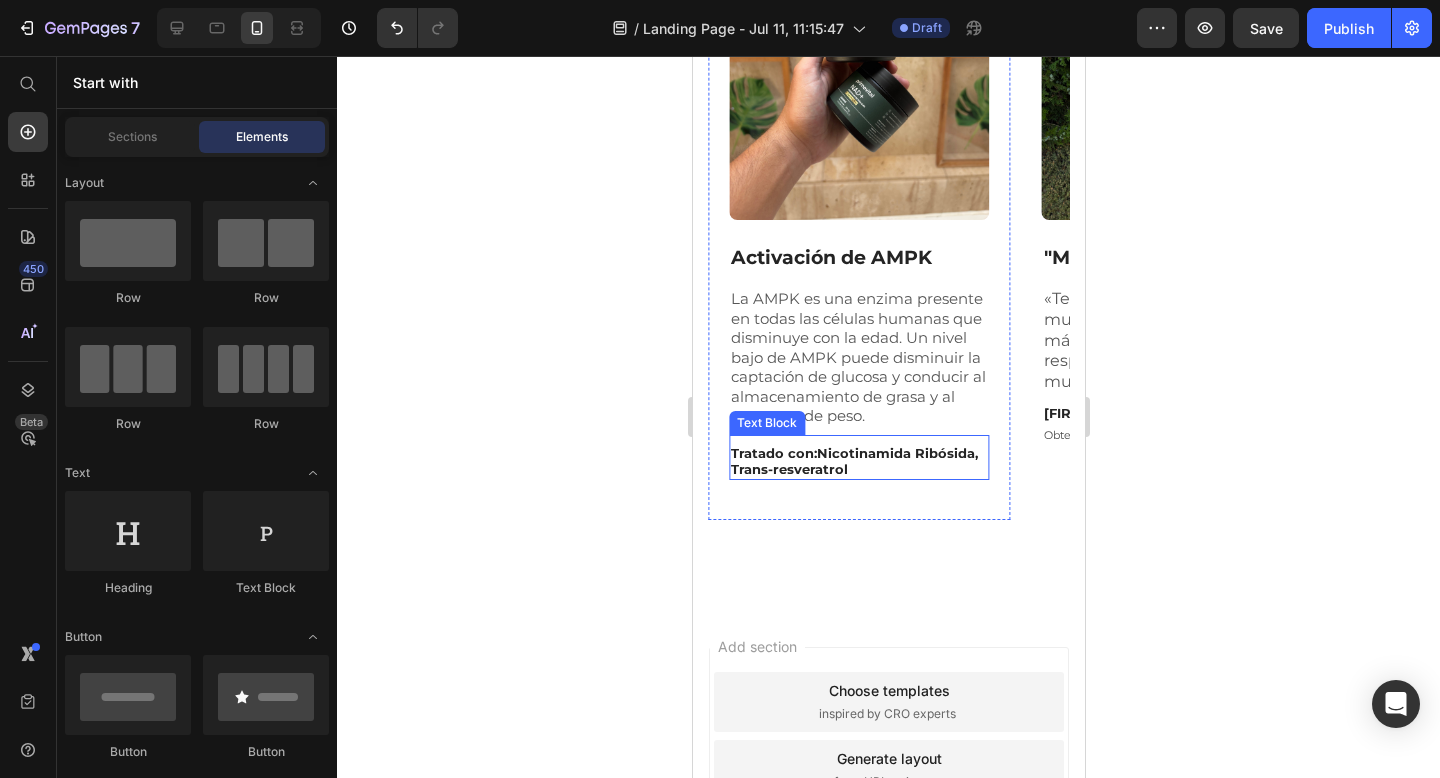 click on "Tratado con:  Nicotinamida Ribósida, Trans-resveratrol" at bounding box center [858, 462] 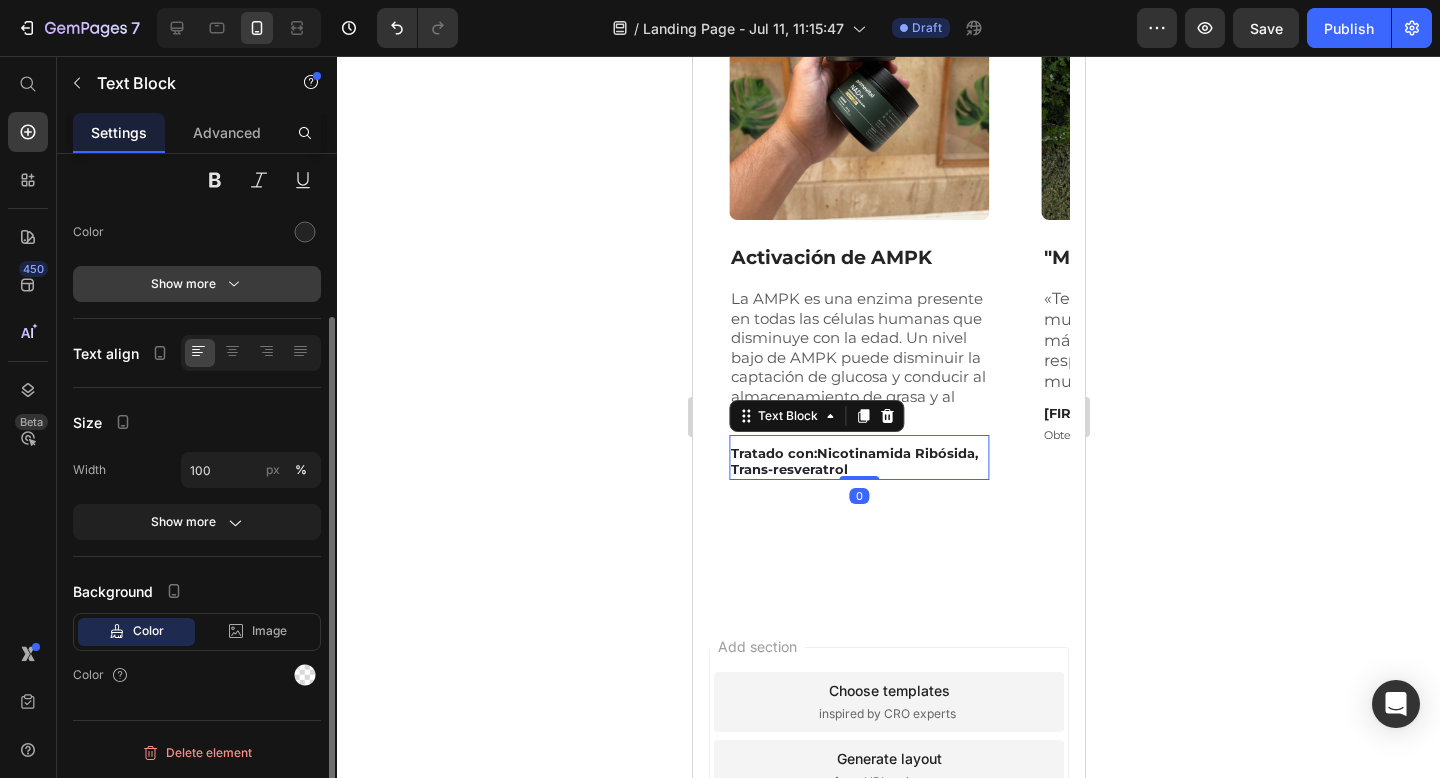 click on "Show more" at bounding box center [197, 284] 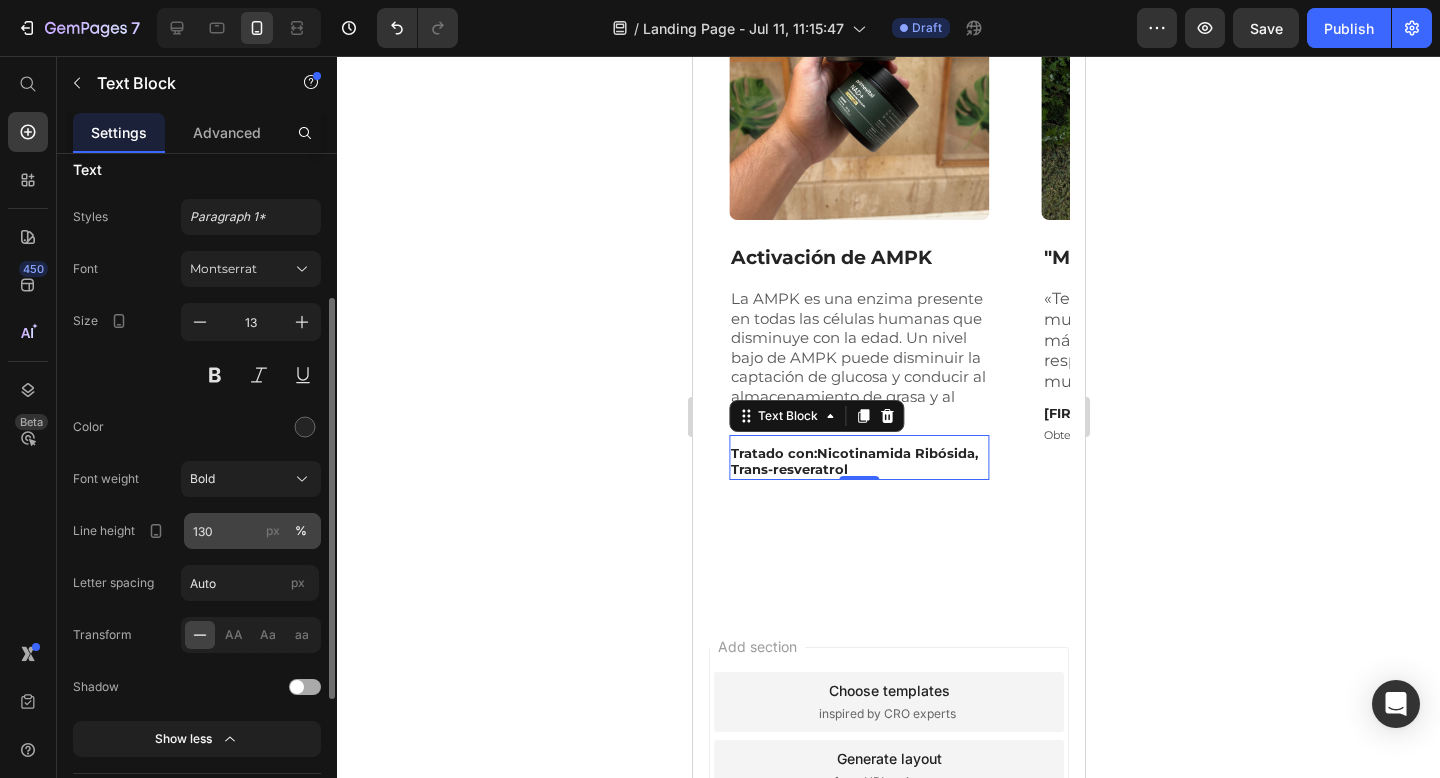 scroll, scrollTop: 0, scrollLeft: 0, axis: both 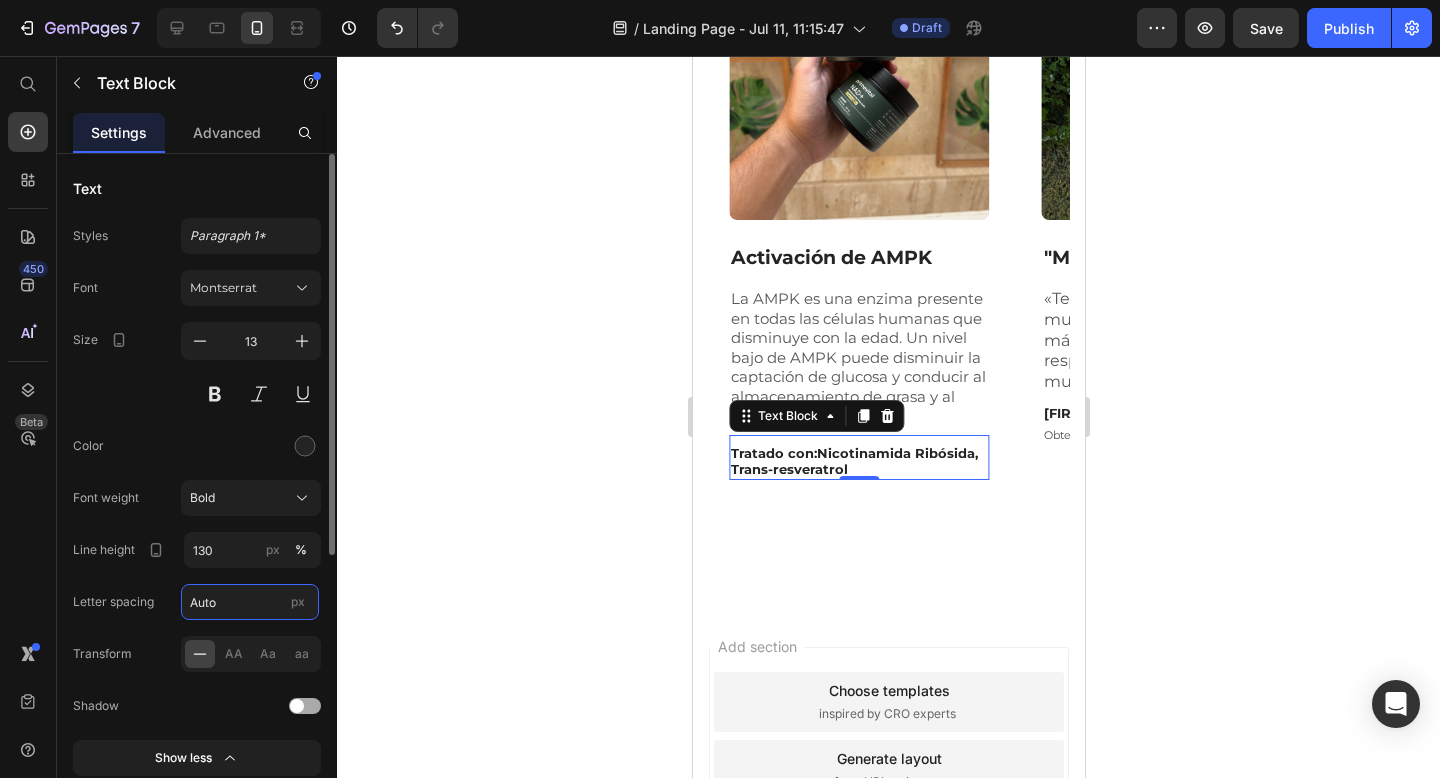 click on "Auto" at bounding box center (250, 602) 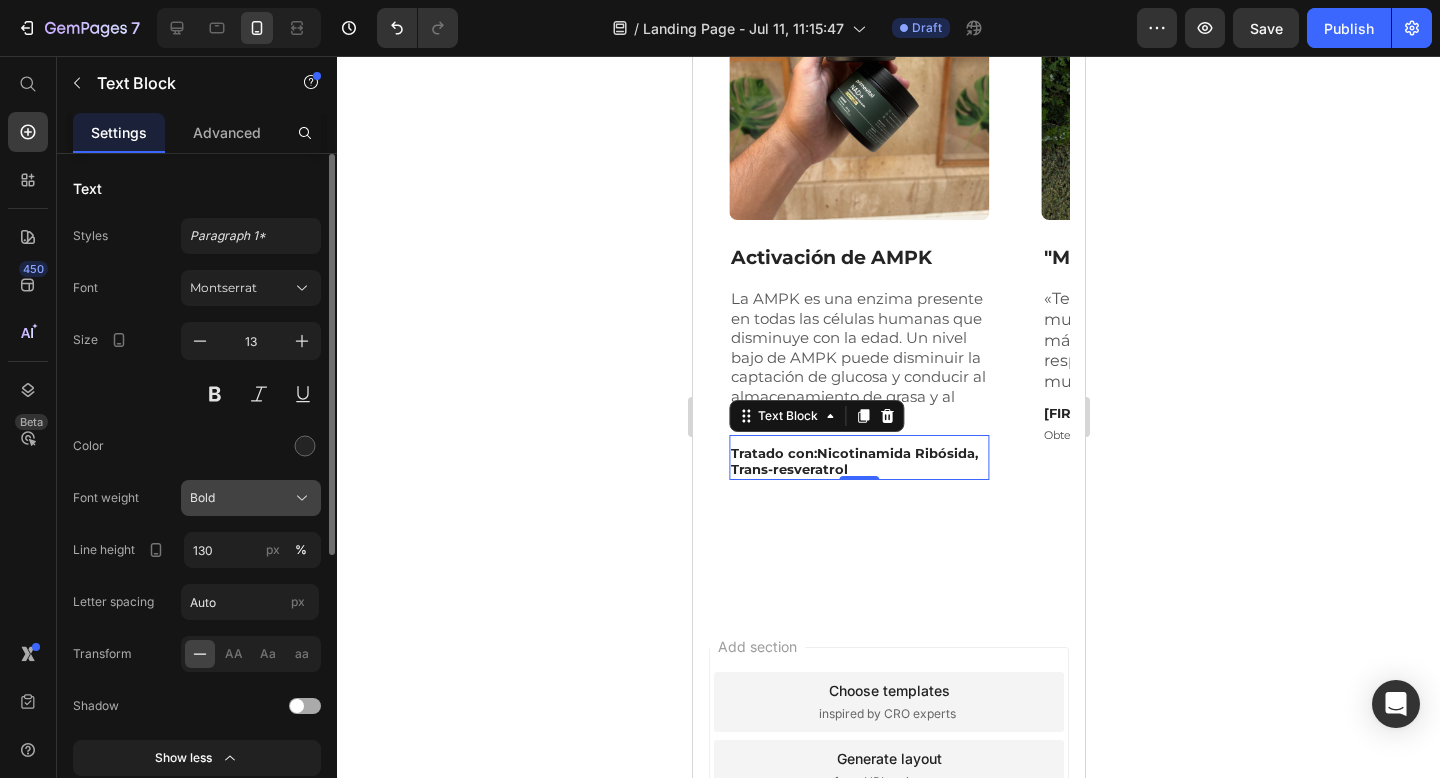 click on "Bold" 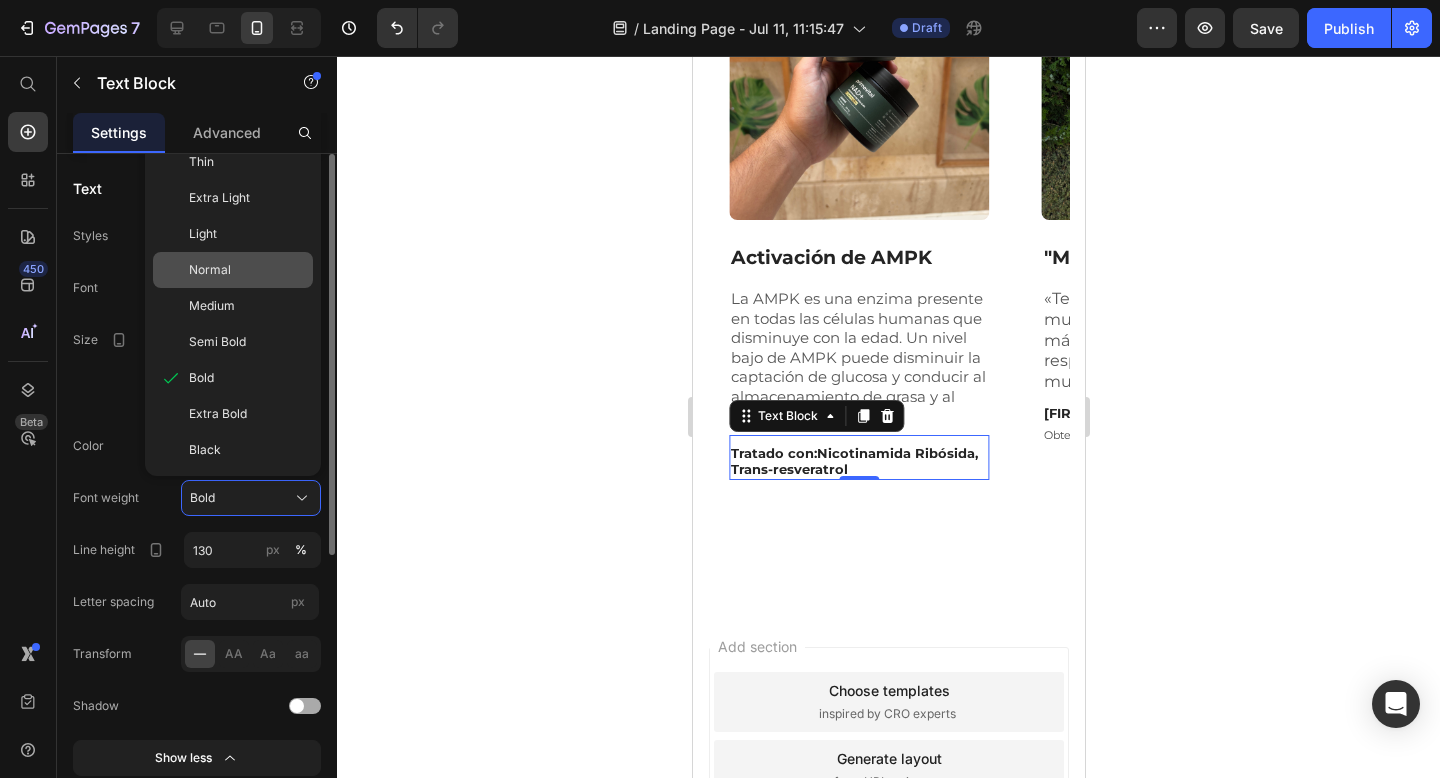 click on "Normal" 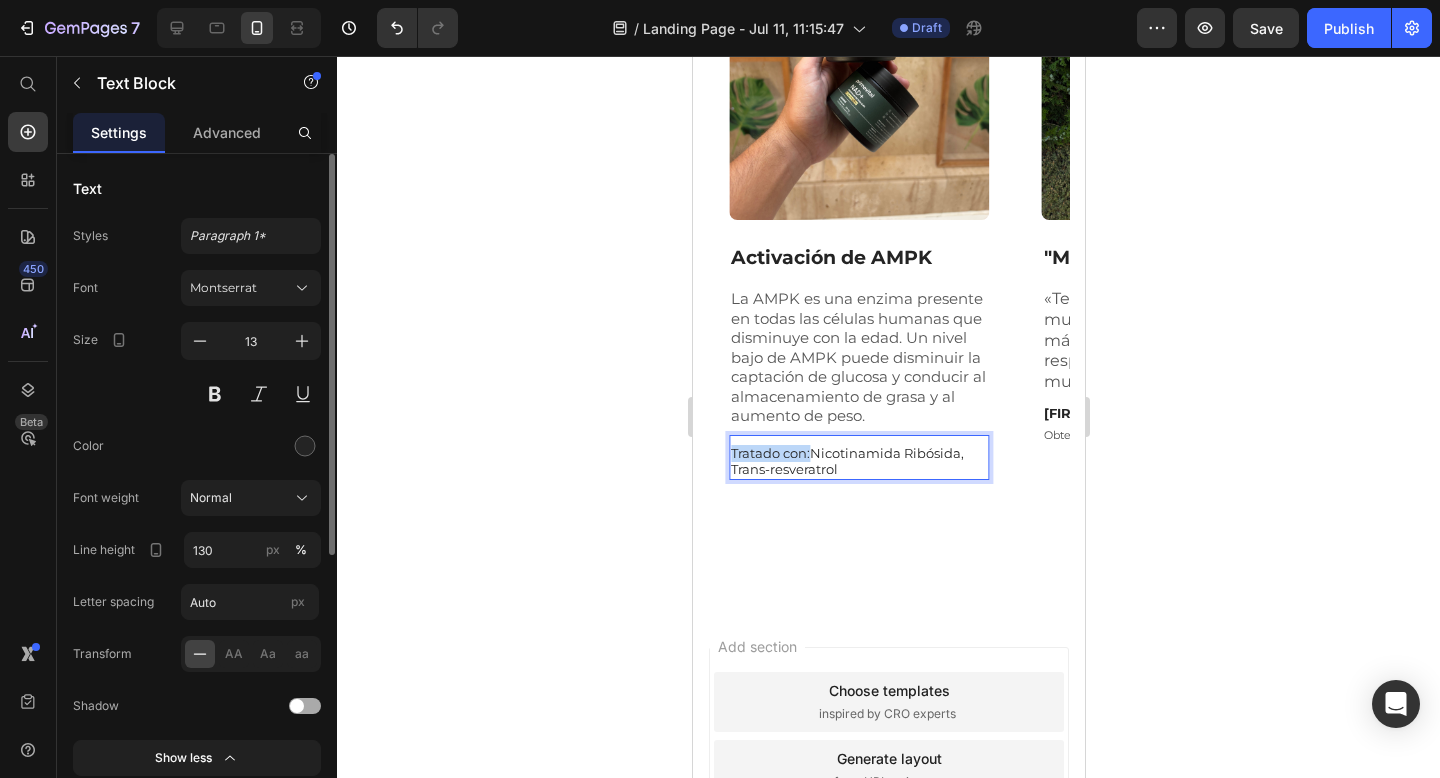 drag, startPoint x: 809, startPoint y: 453, endPoint x: 732, endPoint y: 455, distance: 77.02597 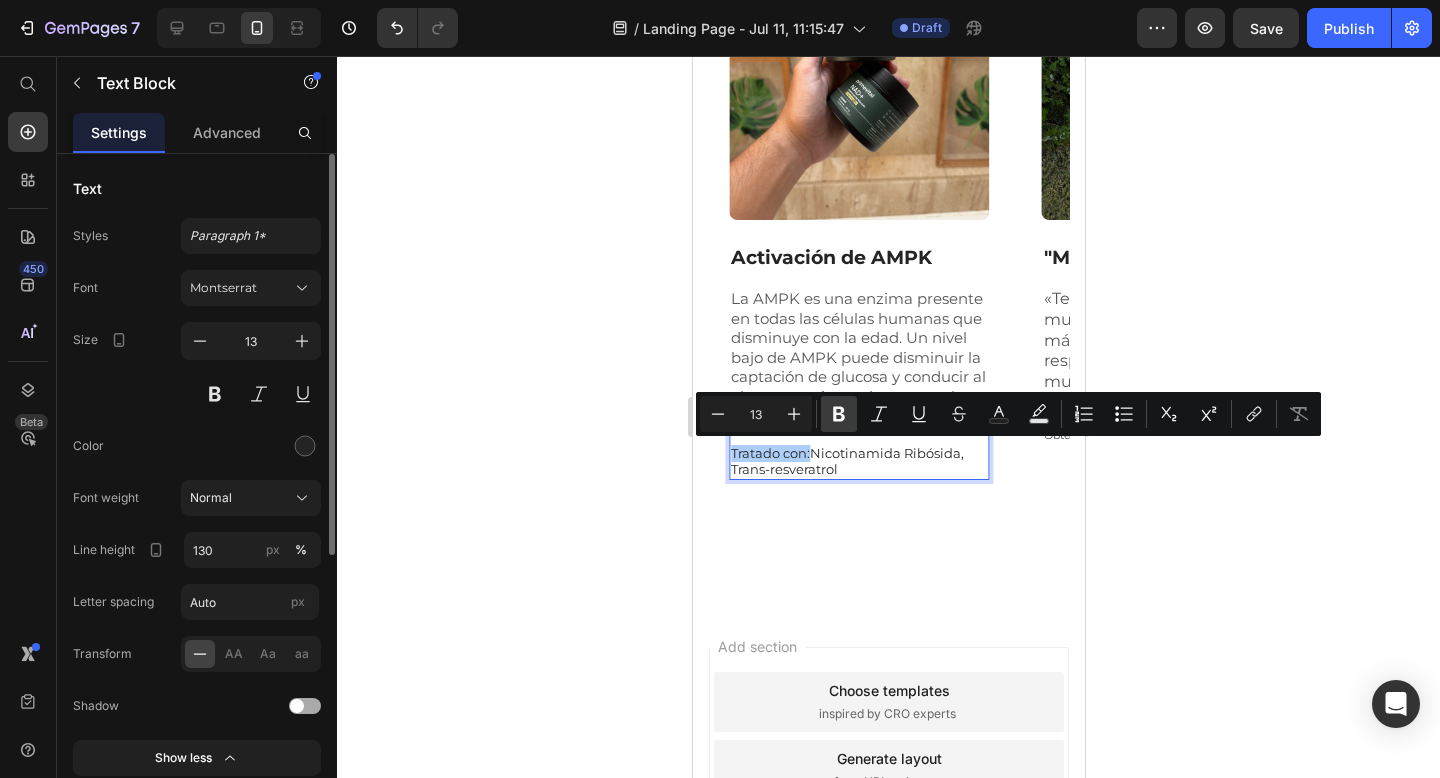 click 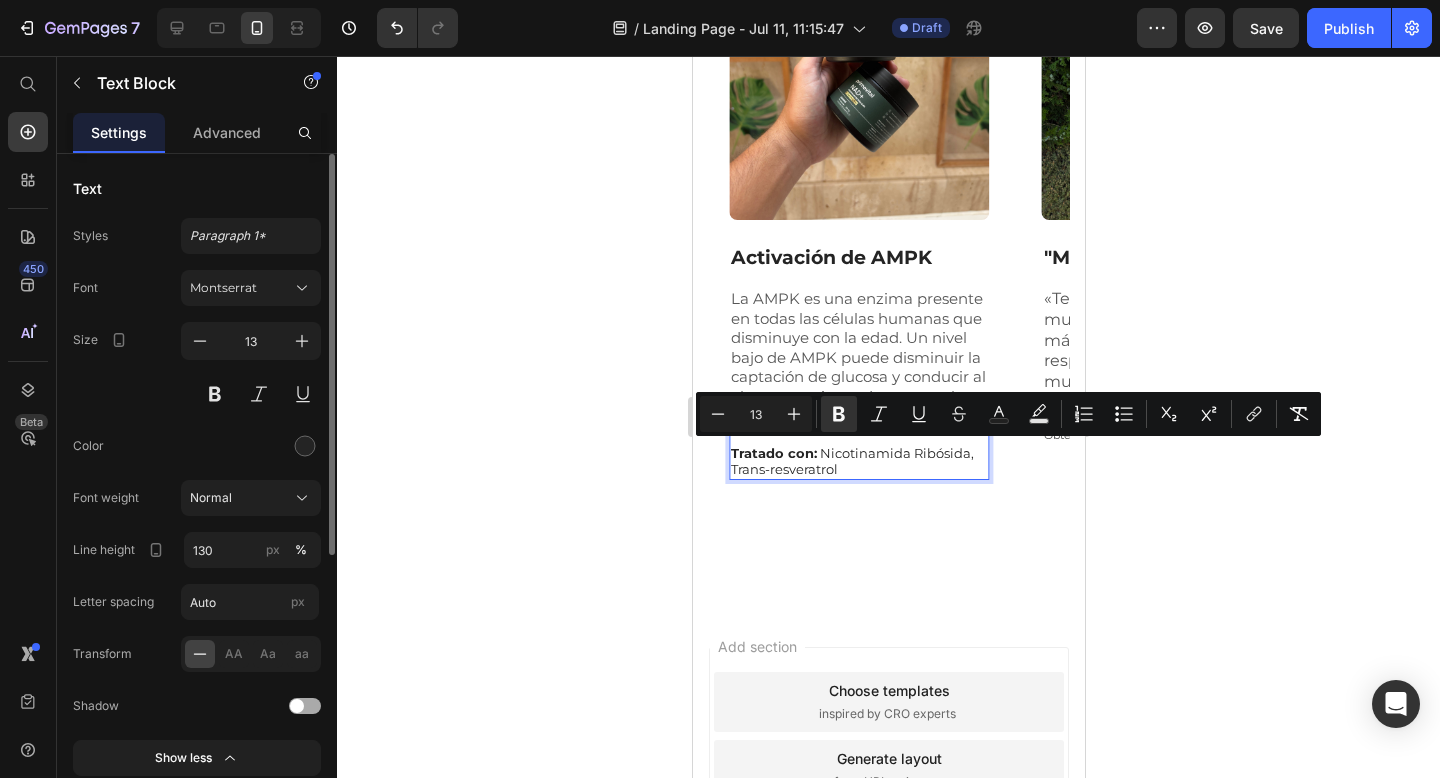 click 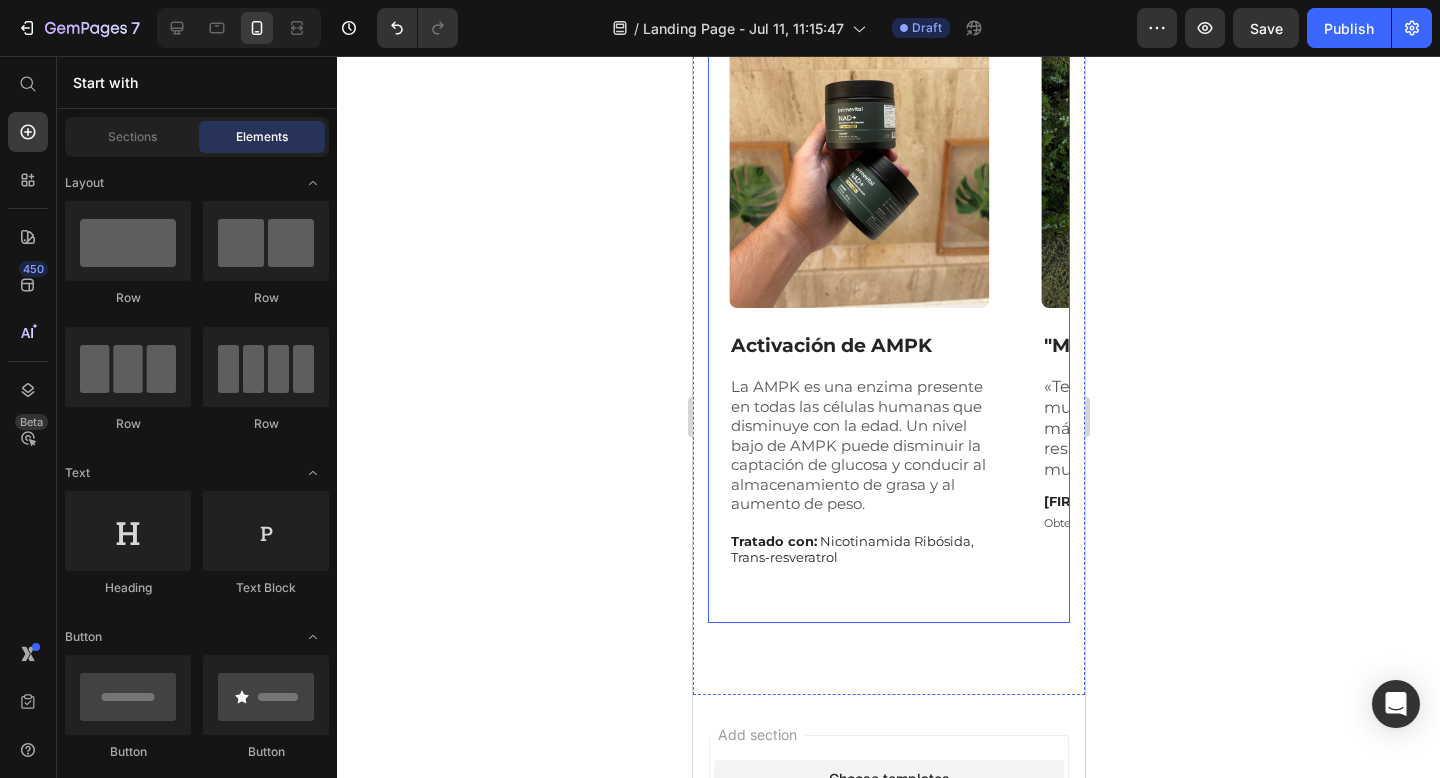 scroll, scrollTop: 2373, scrollLeft: 0, axis: vertical 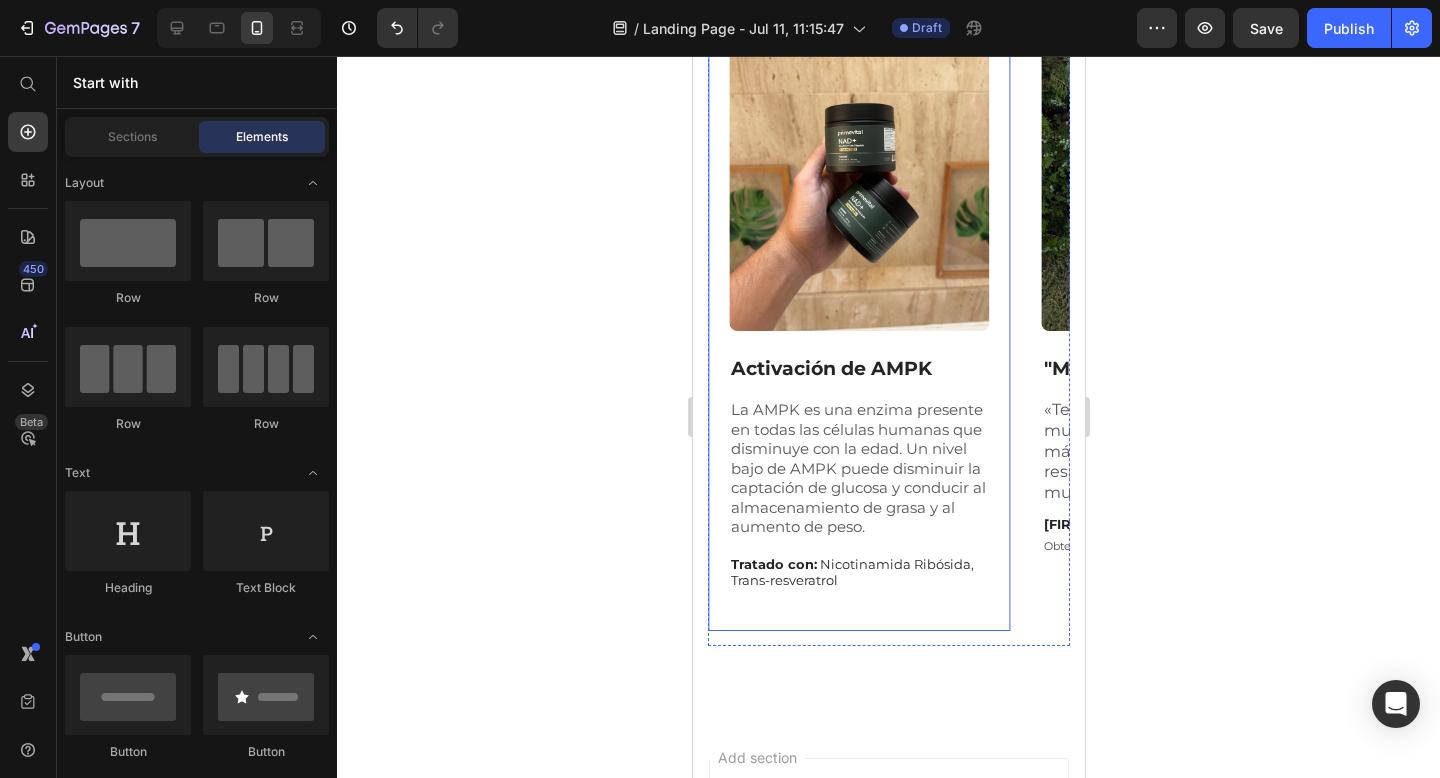 click on "La AMPK es una enzima presente en todas las células humanas que disminuye con la edad. Un nivel bajo de AMPK puede disminuir la captación de glucosa y conducir al almacenamiento de grasa y al aumento de peso." at bounding box center (858, 468) 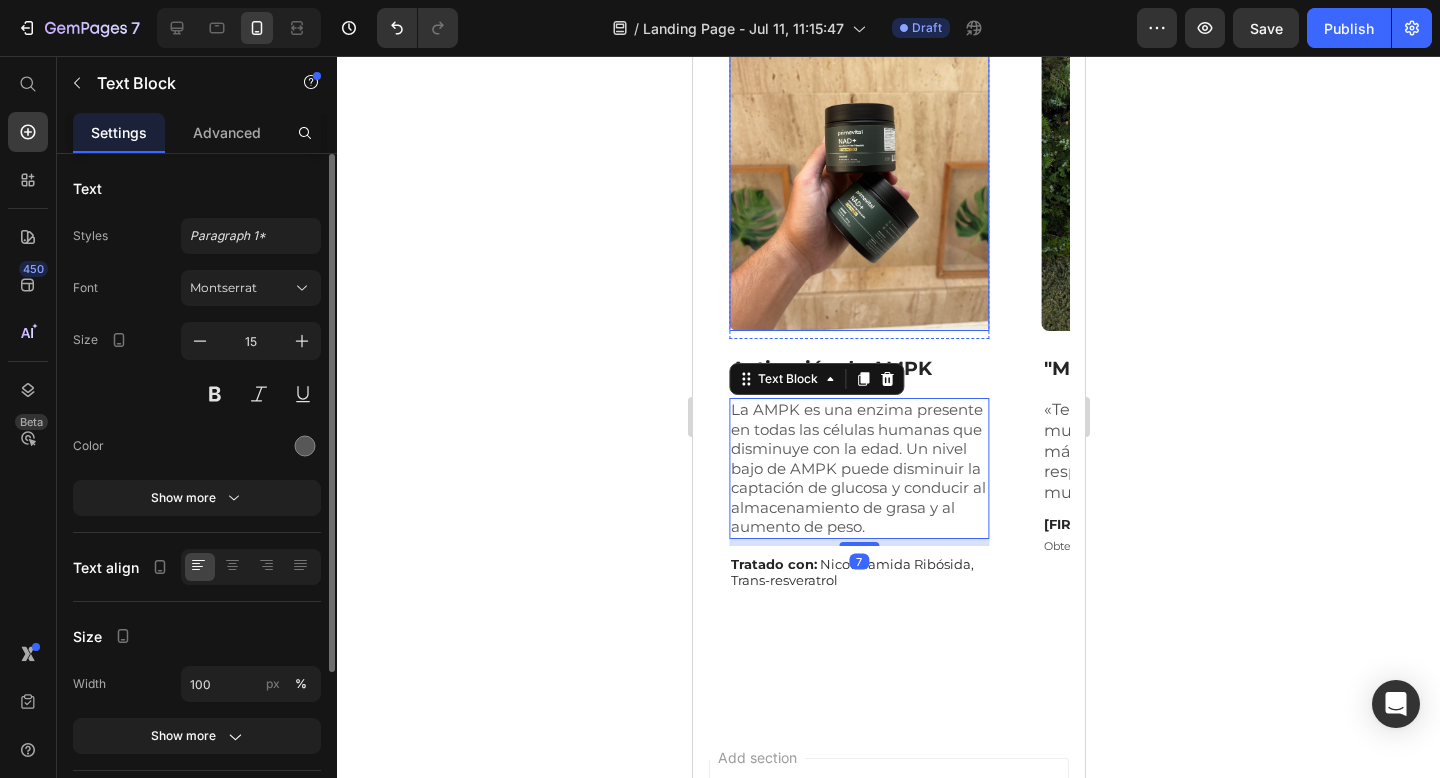 click at bounding box center (858, 158) 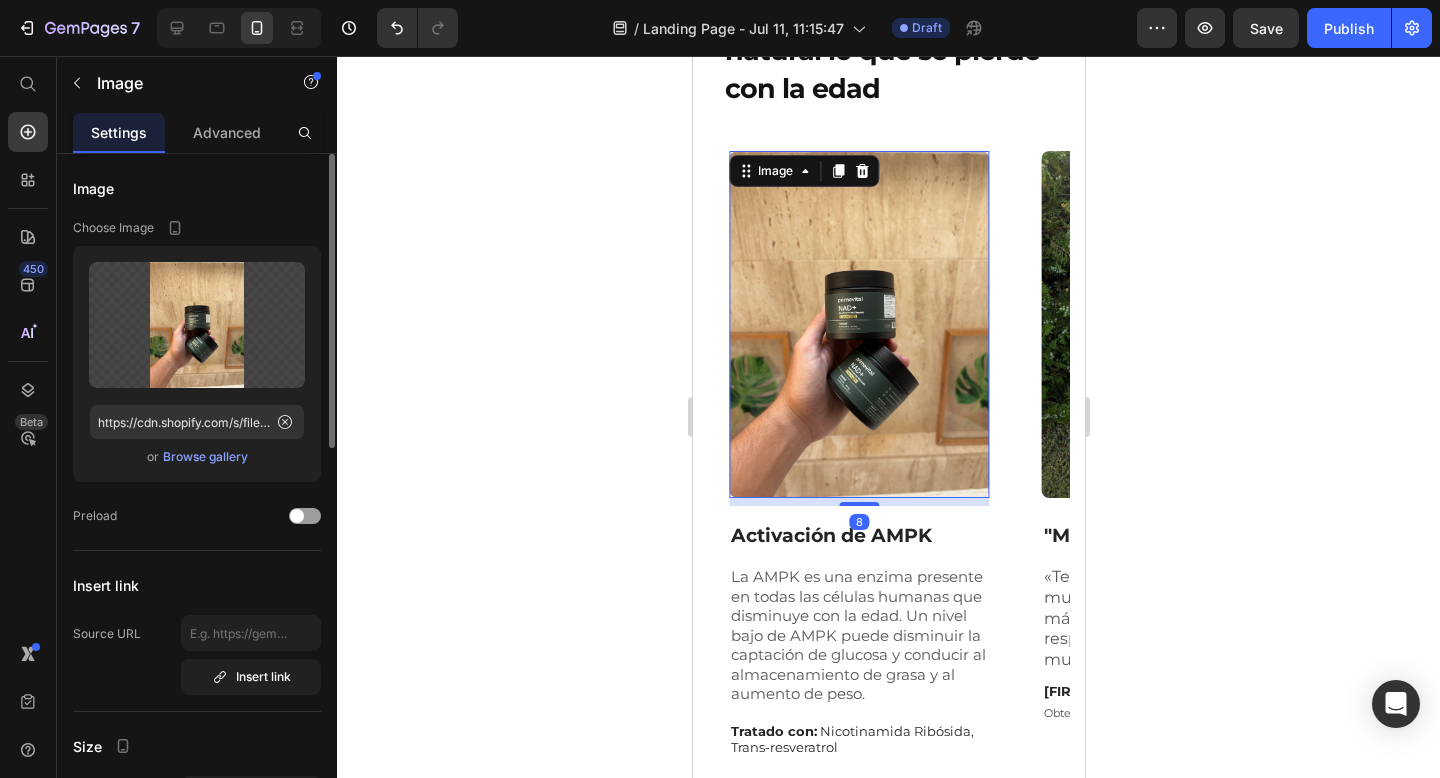 scroll, scrollTop: 2139, scrollLeft: 0, axis: vertical 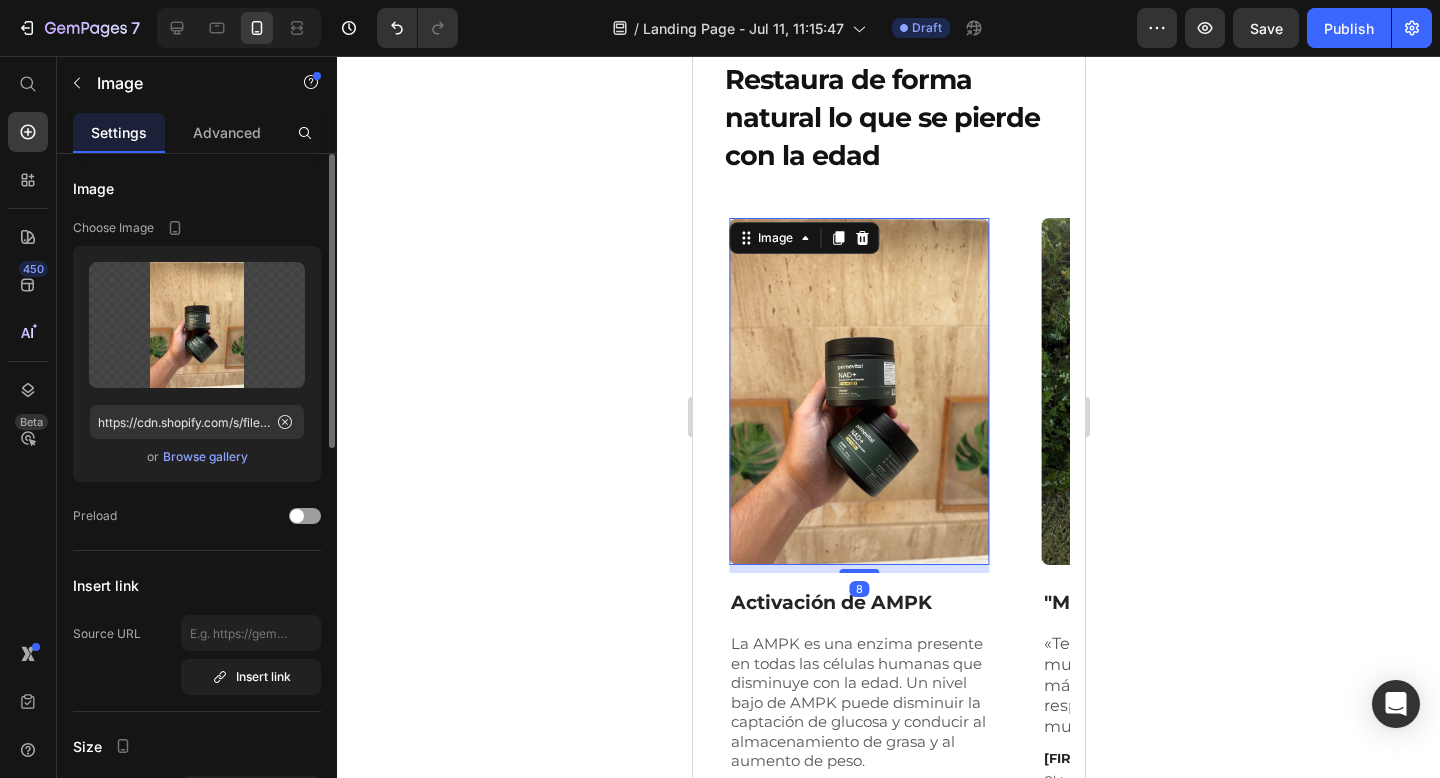 click on "Image" at bounding box center [803, 238] 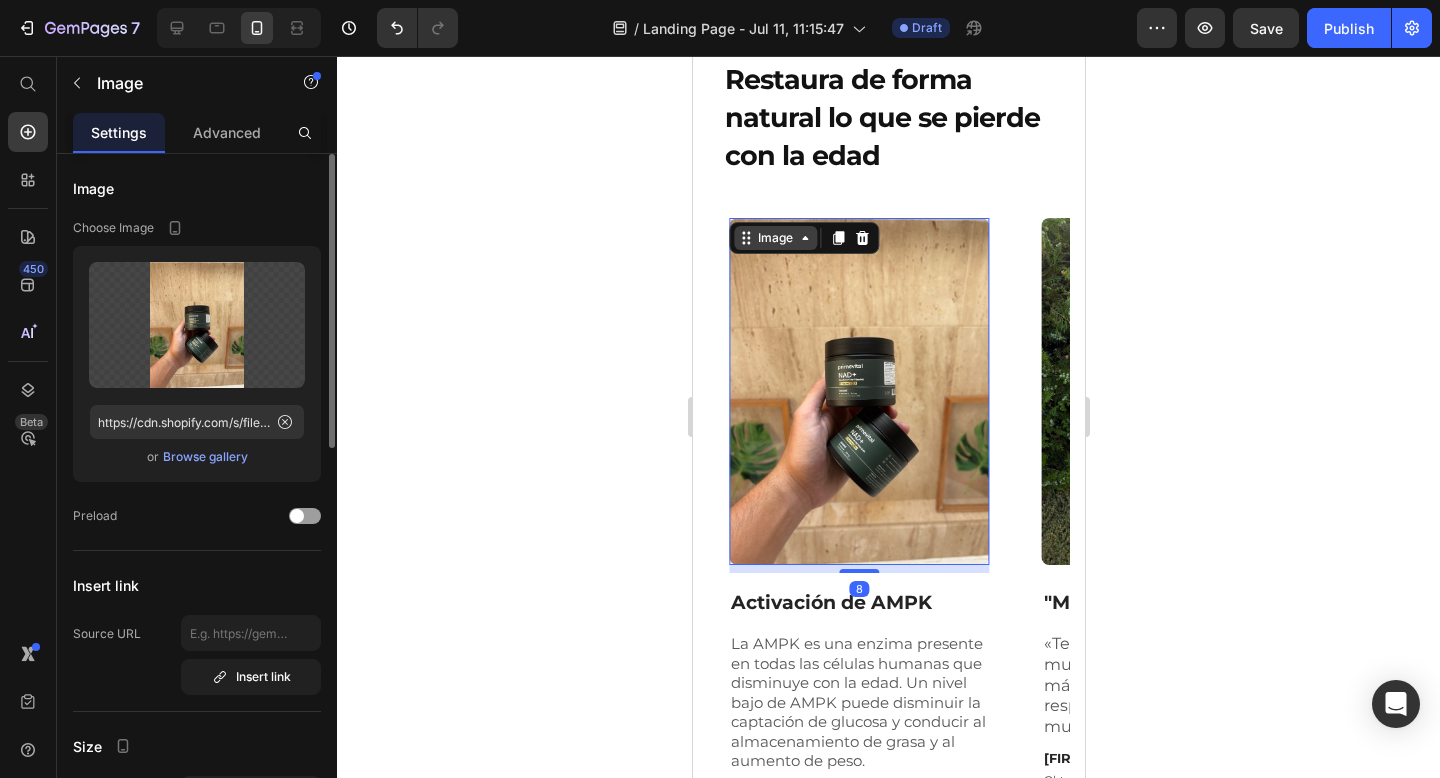 click on "Image" at bounding box center [774, 238] 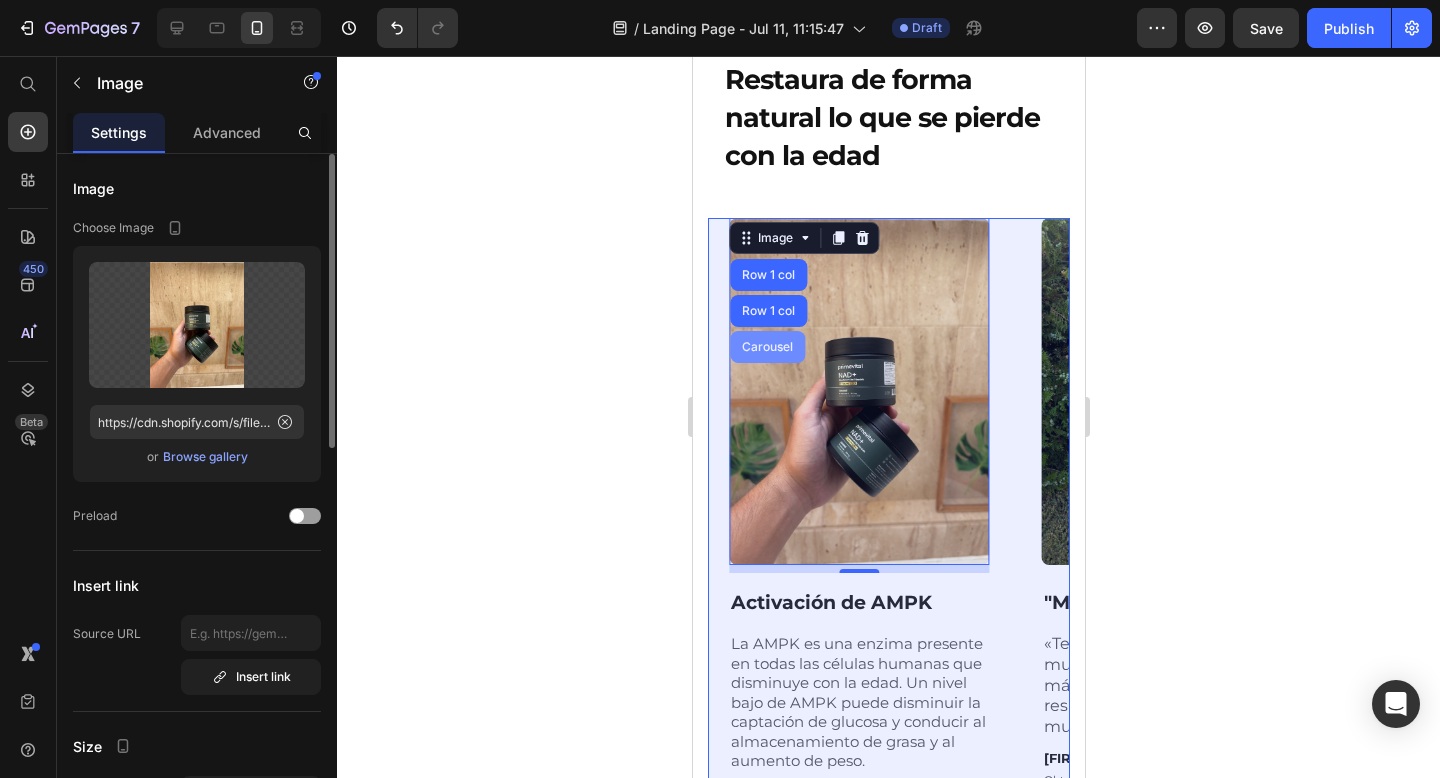 click on "Carousel" at bounding box center (766, 347) 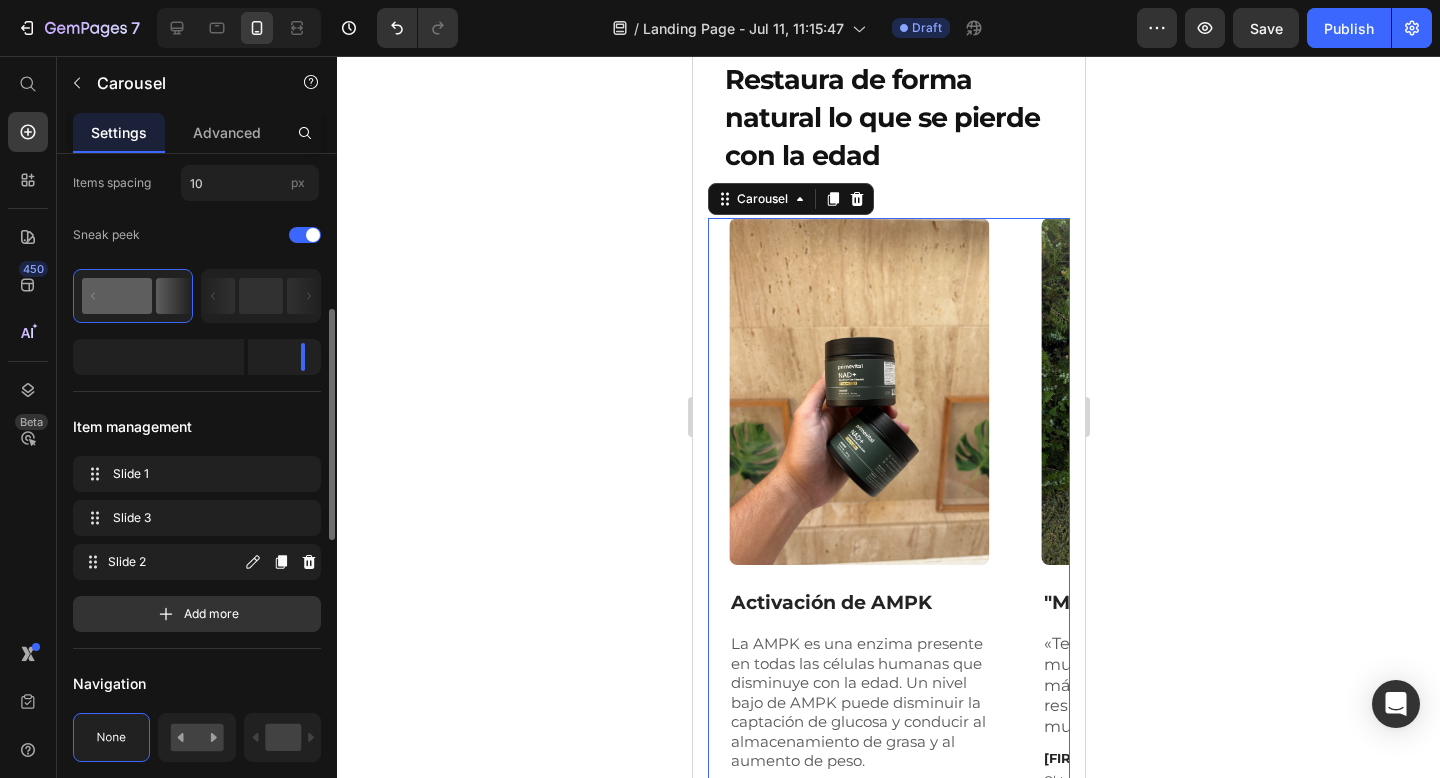 scroll, scrollTop: 251, scrollLeft: 0, axis: vertical 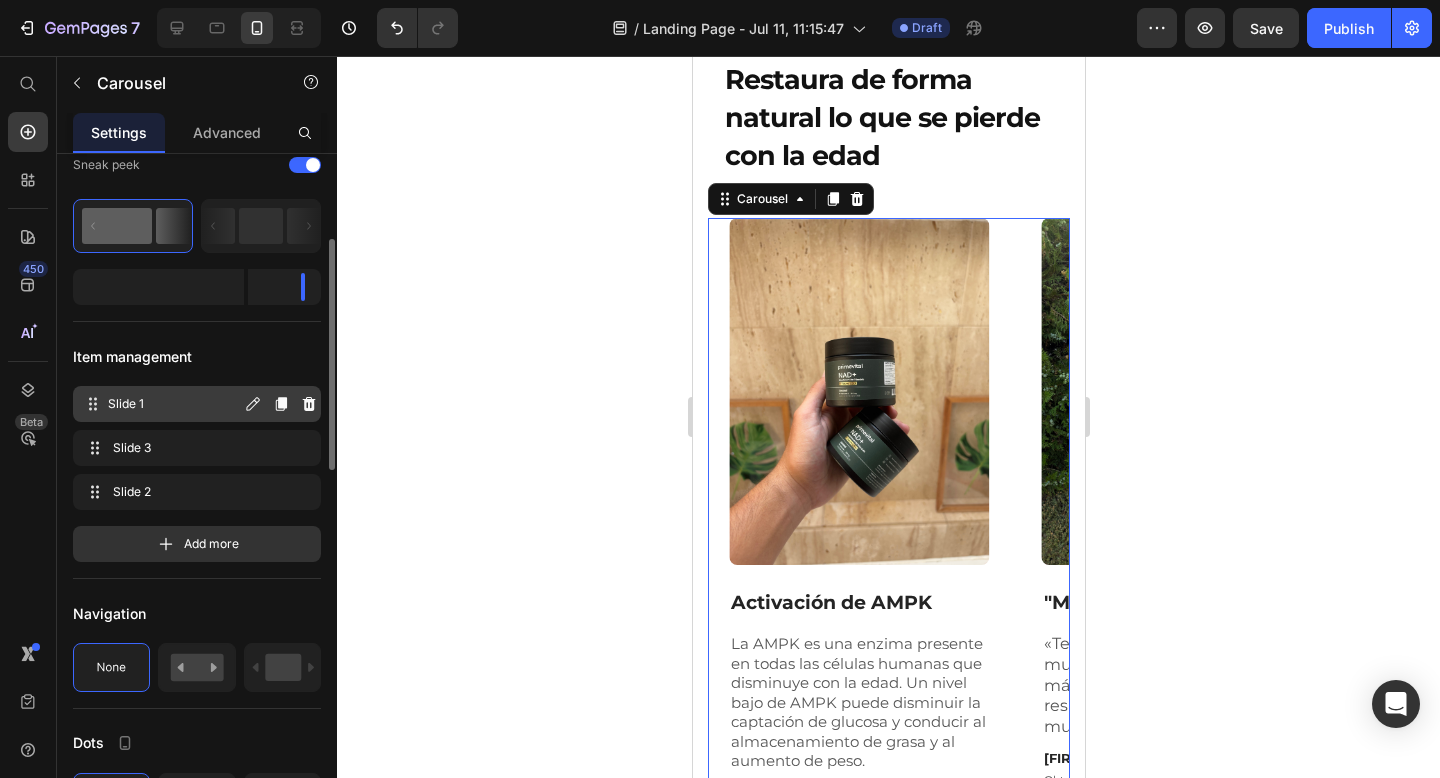click on "Slide 1" at bounding box center (174, 404) 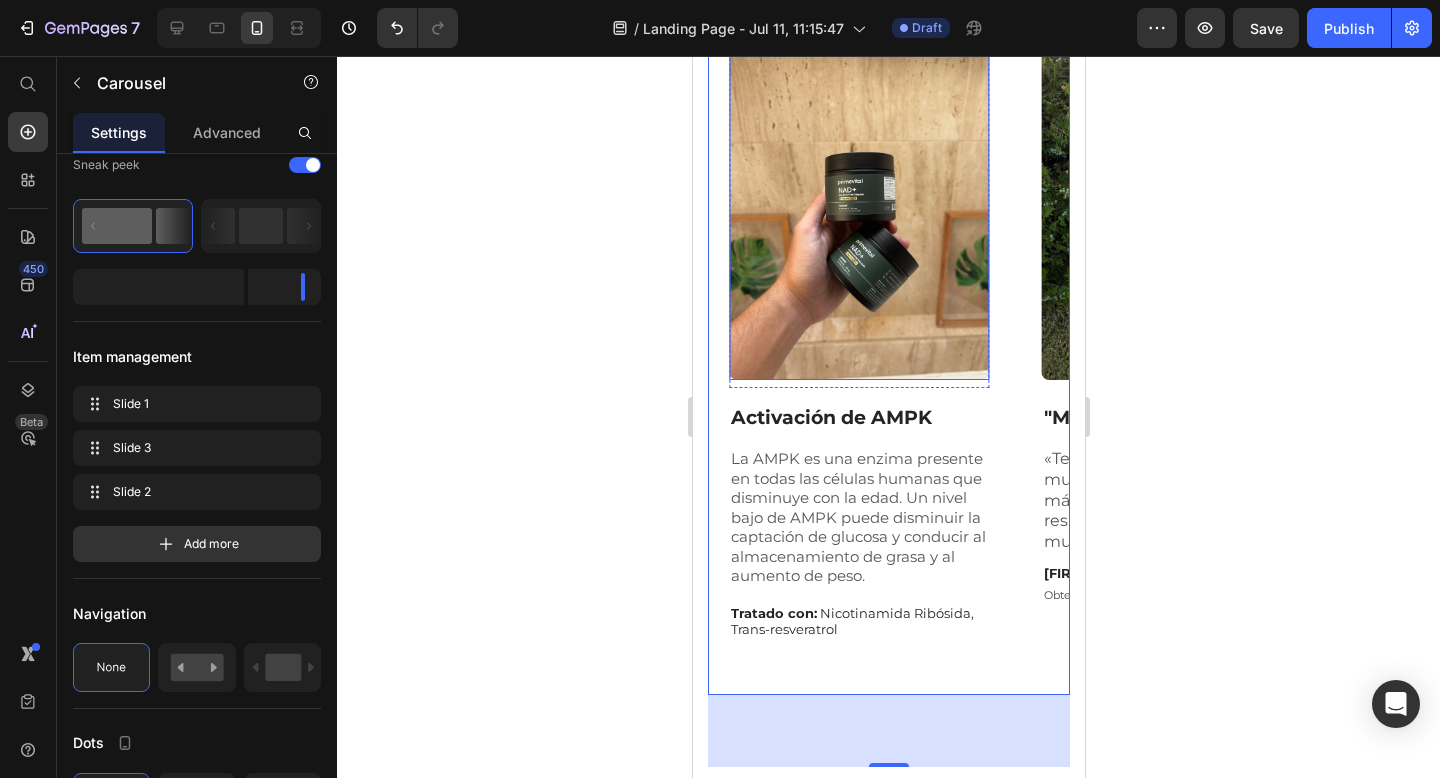 scroll, scrollTop: 2338, scrollLeft: 0, axis: vertical 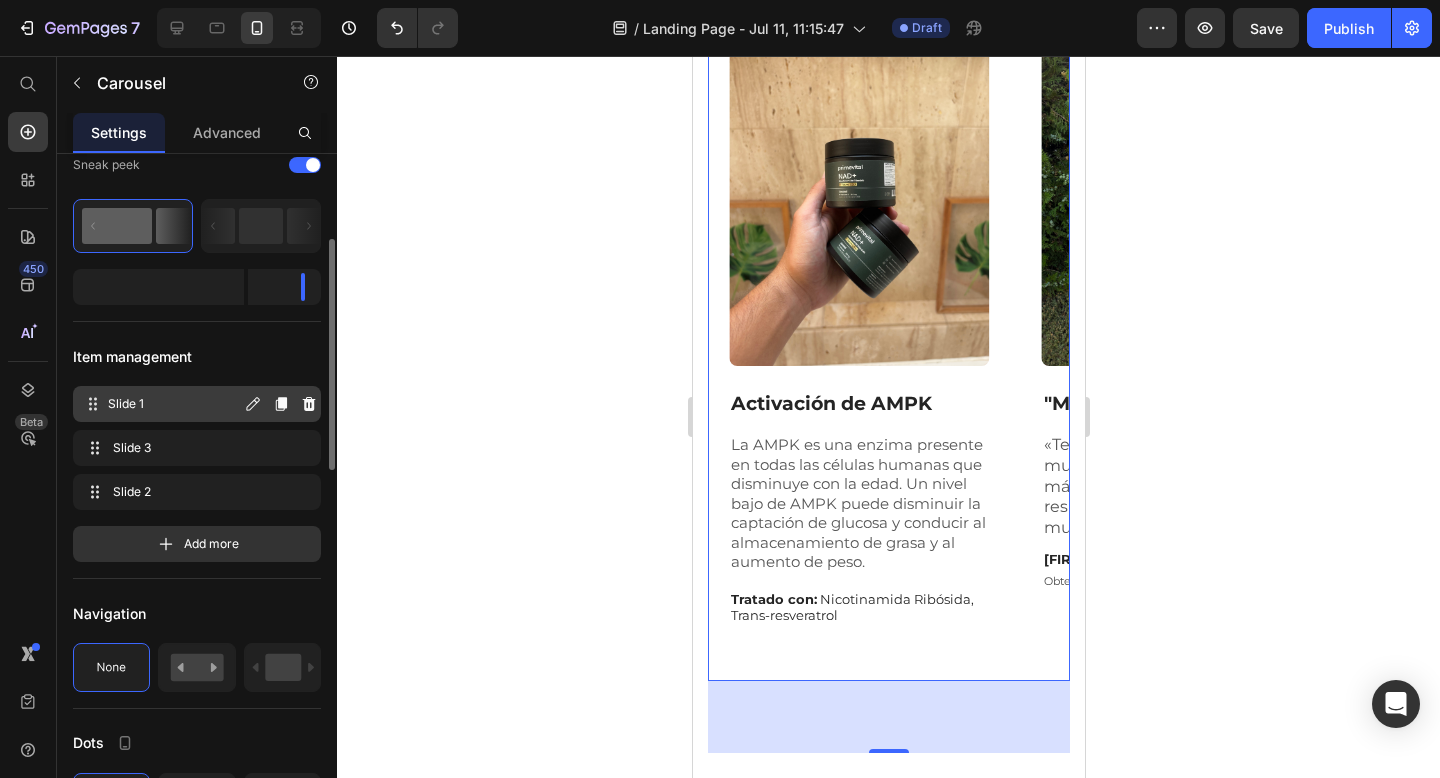 click on "Slide 1" at bounding box center (174, 404) 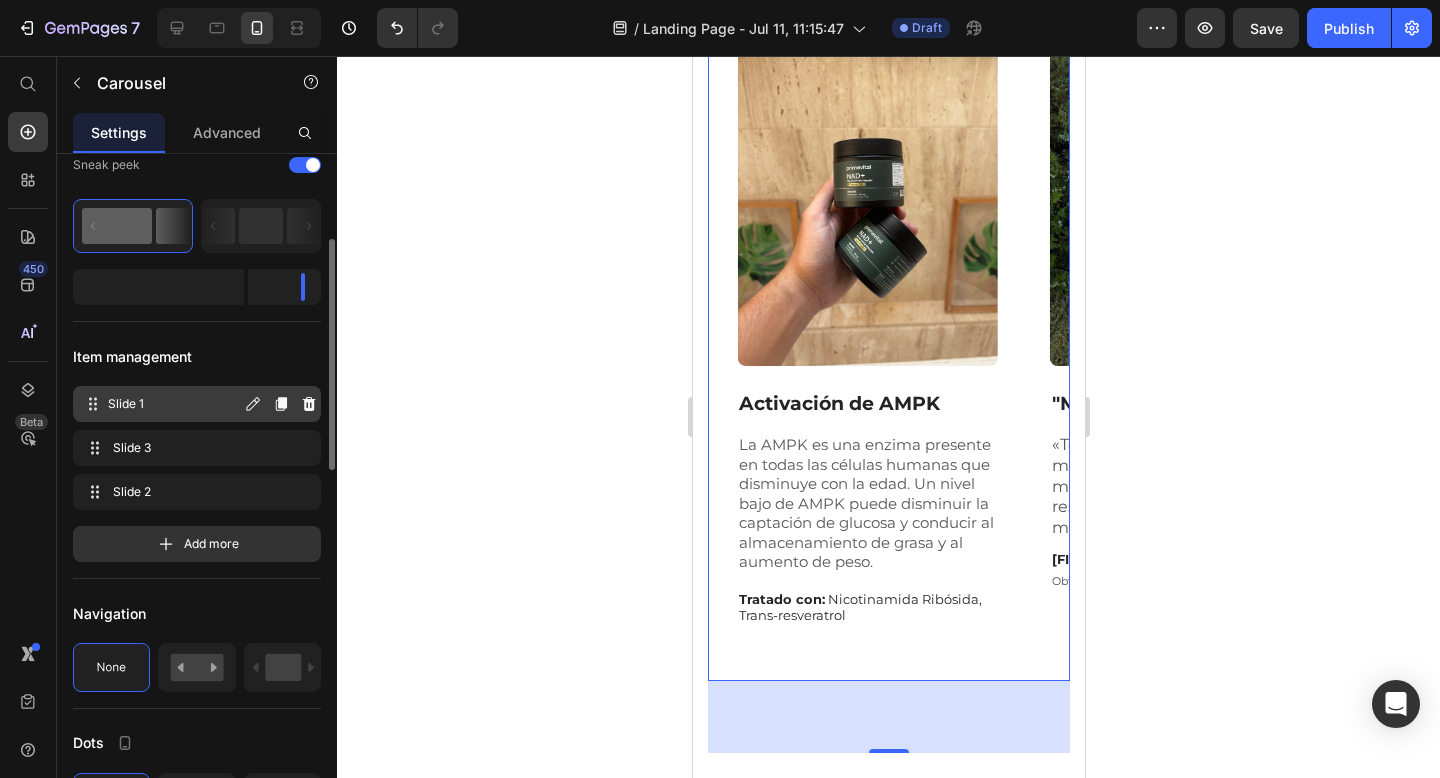 click on "Slide 1" at bounding box center (174, 404) 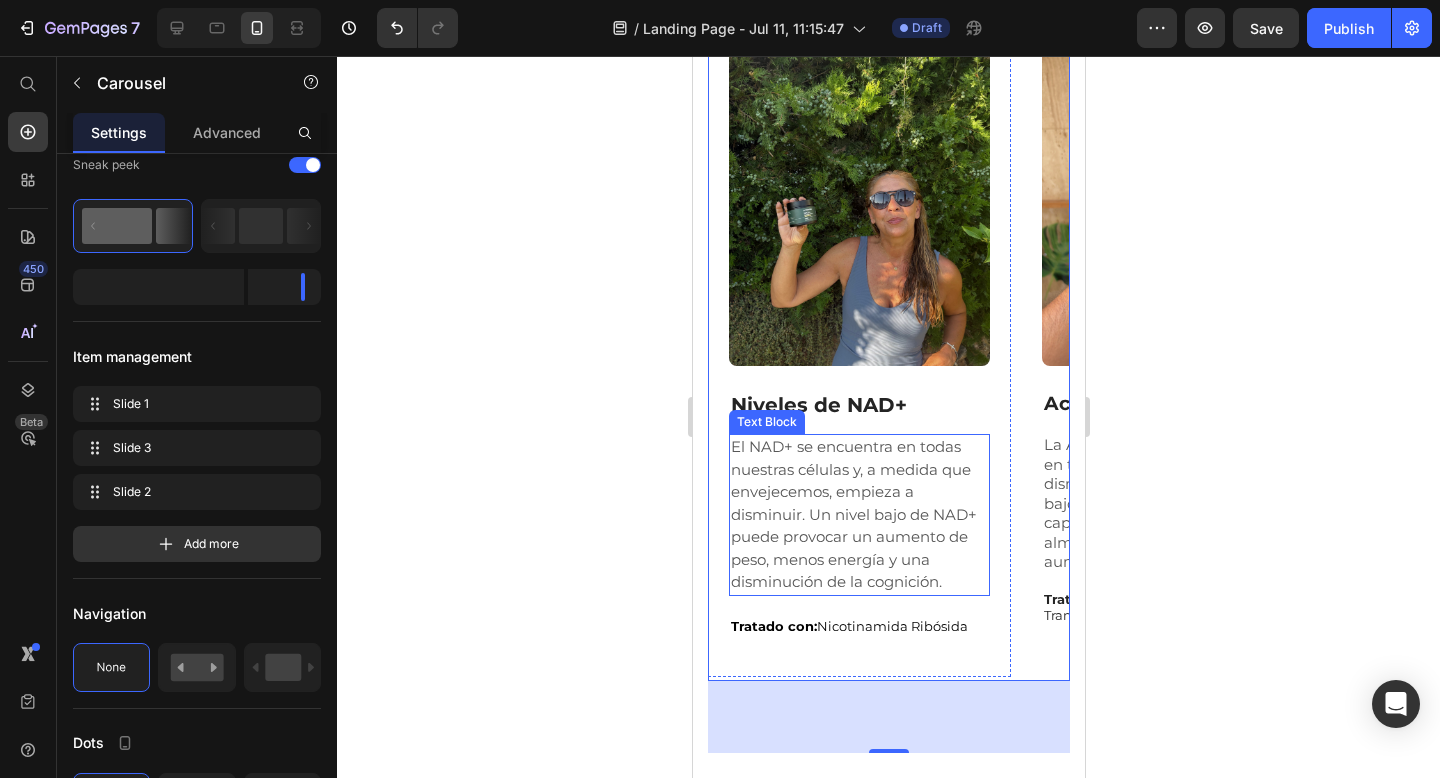 click on "El NAD+ se encuentra en todas nuestras células y, a medida que envejecemos, empieza a disminuir. Un nivel bajo de NAD+ puede provocar un aumento de peso, menos energía y una disminución de la cognición." at bounding box center [858, 515] 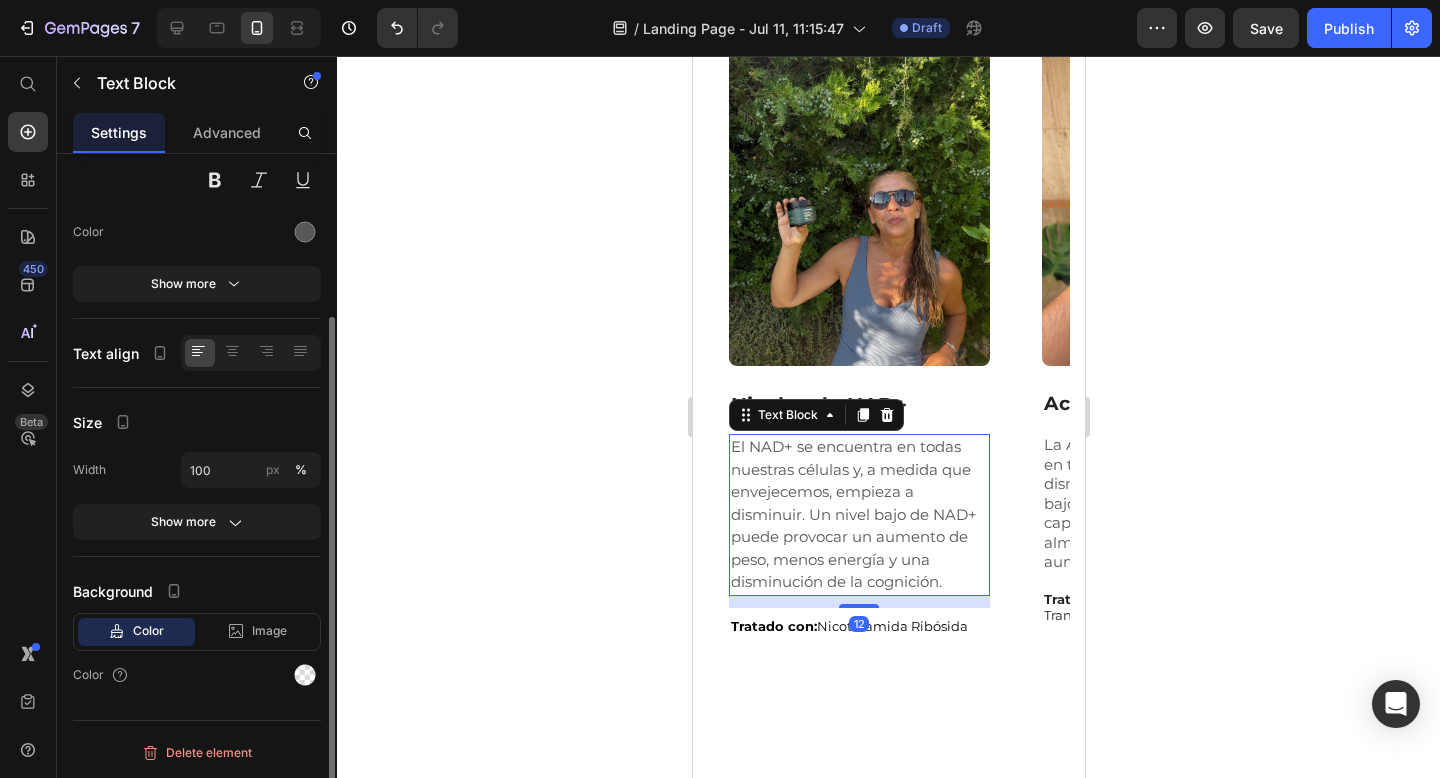 scroll, scrollTop: 0, scrollLeft: 0, axis: both 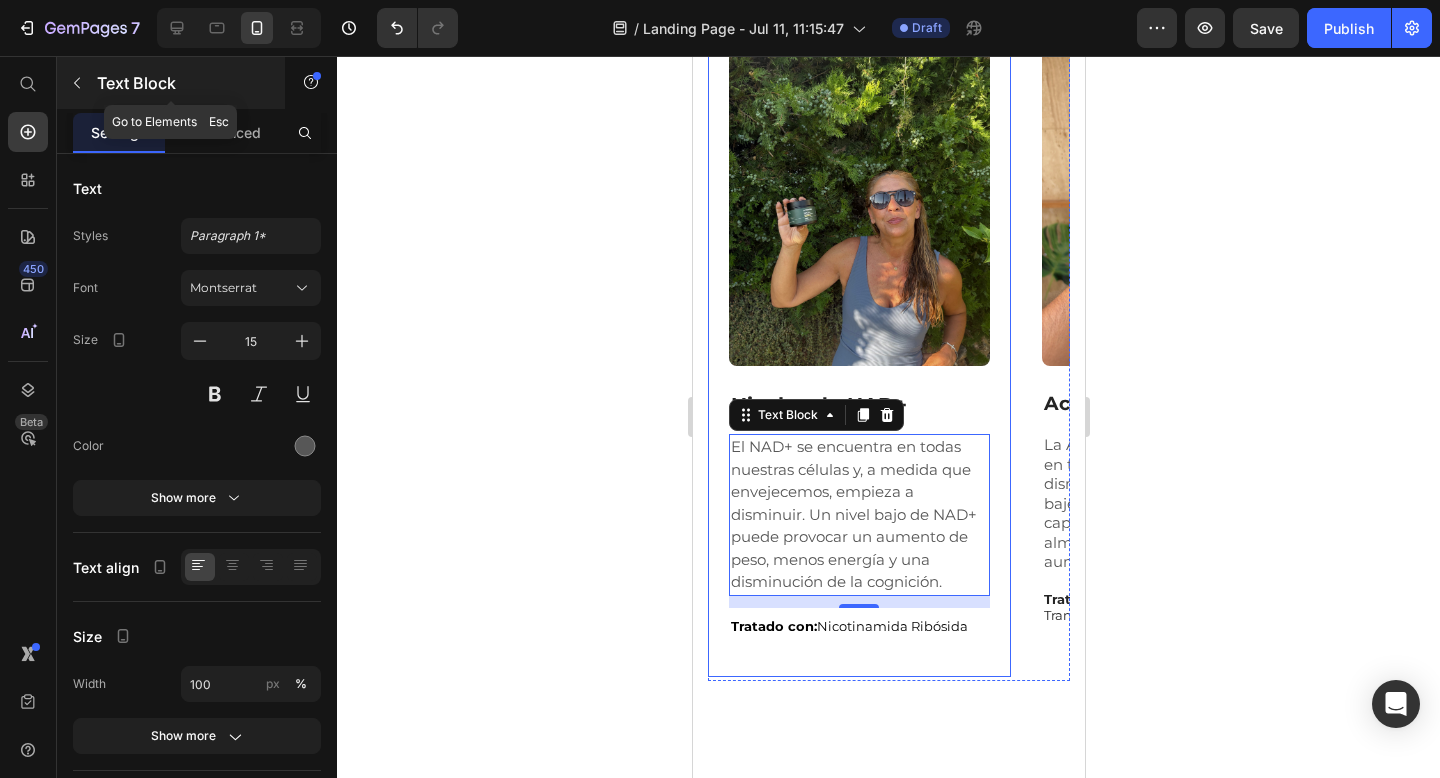 click on "Text Block" at bounding box center [182, 83] 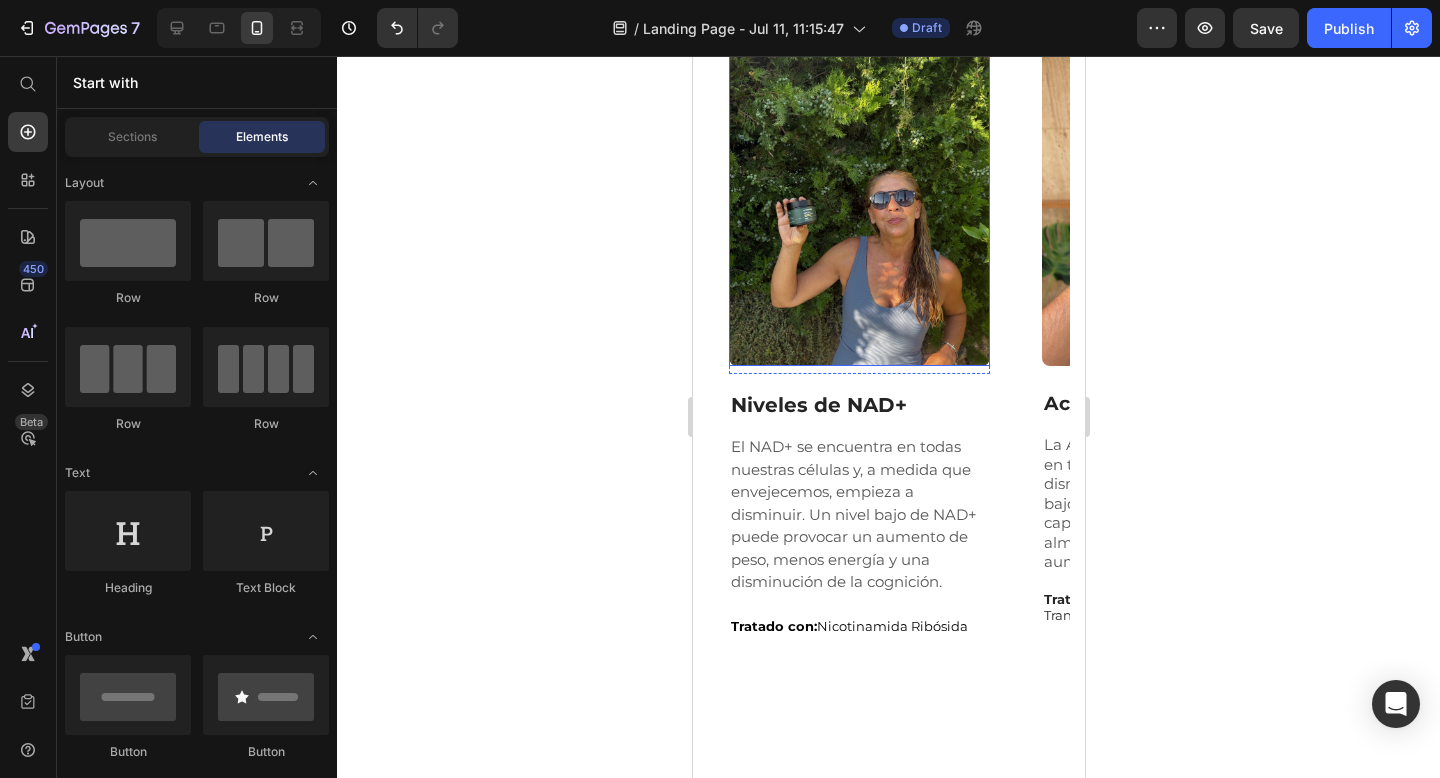 click at bounding box center [858, 193] 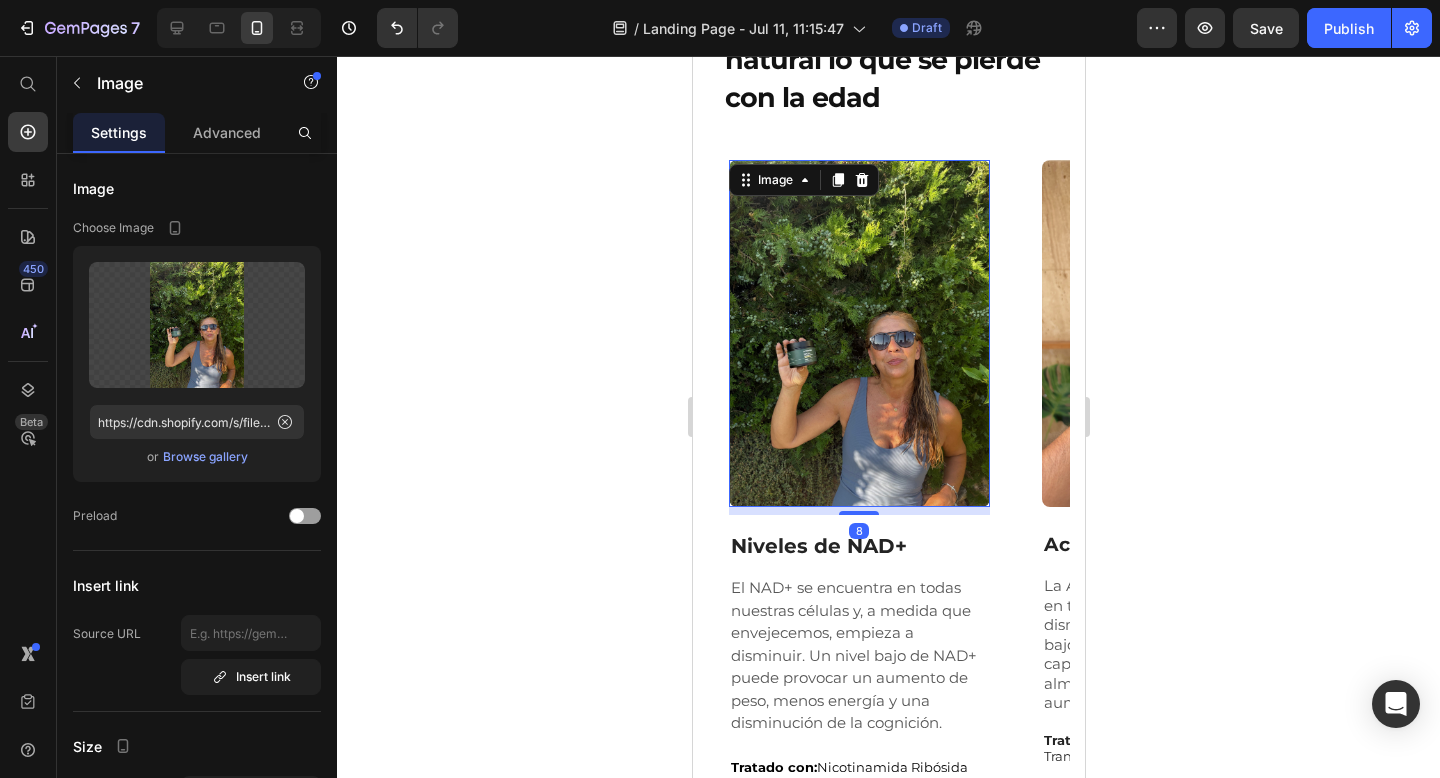 scroll, scrollTop: 2185, scrollLeft: 0, axis: vertical 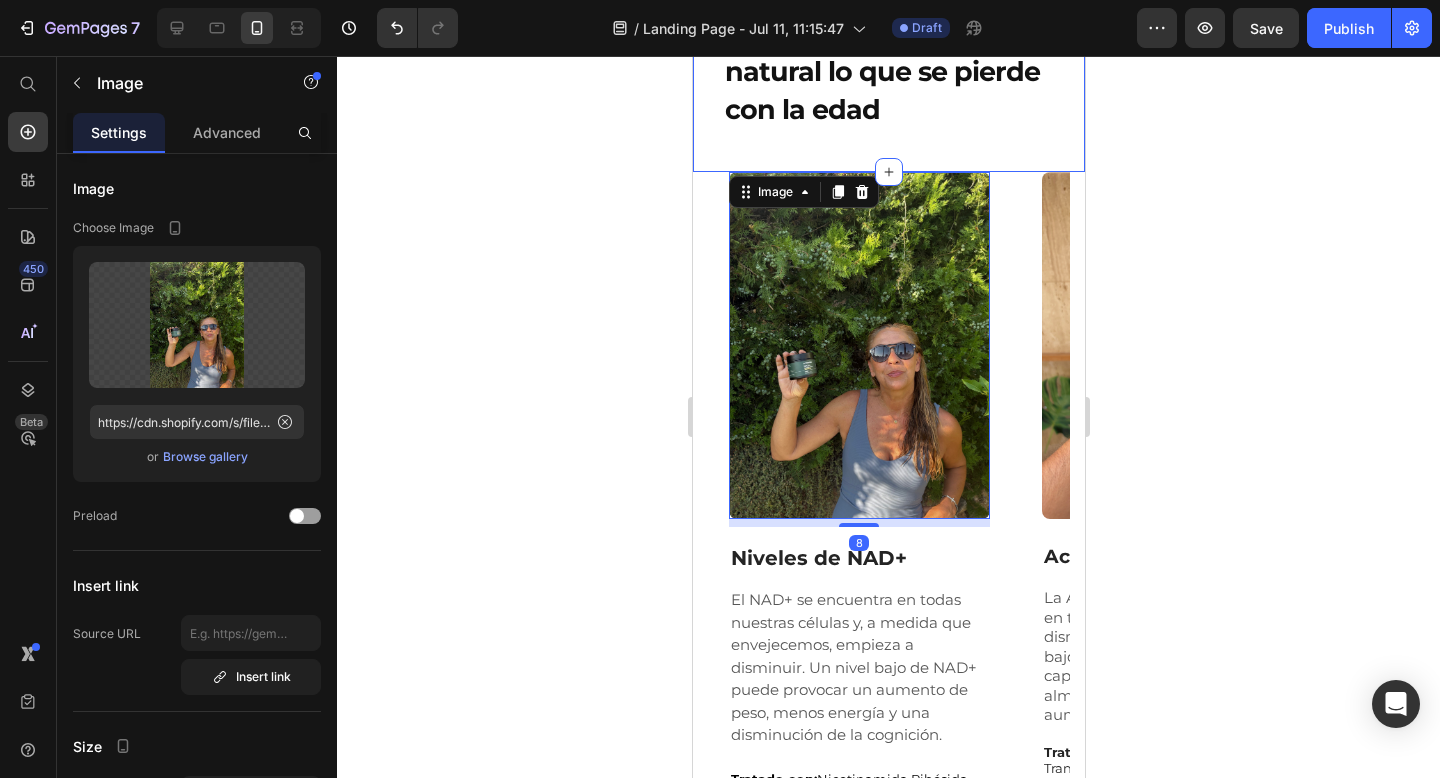 click on "Cómo funciona Heading Restaura de forma natural lo que se pierde con la edad Heading Row Section 5" at bounding box center (888, 55) 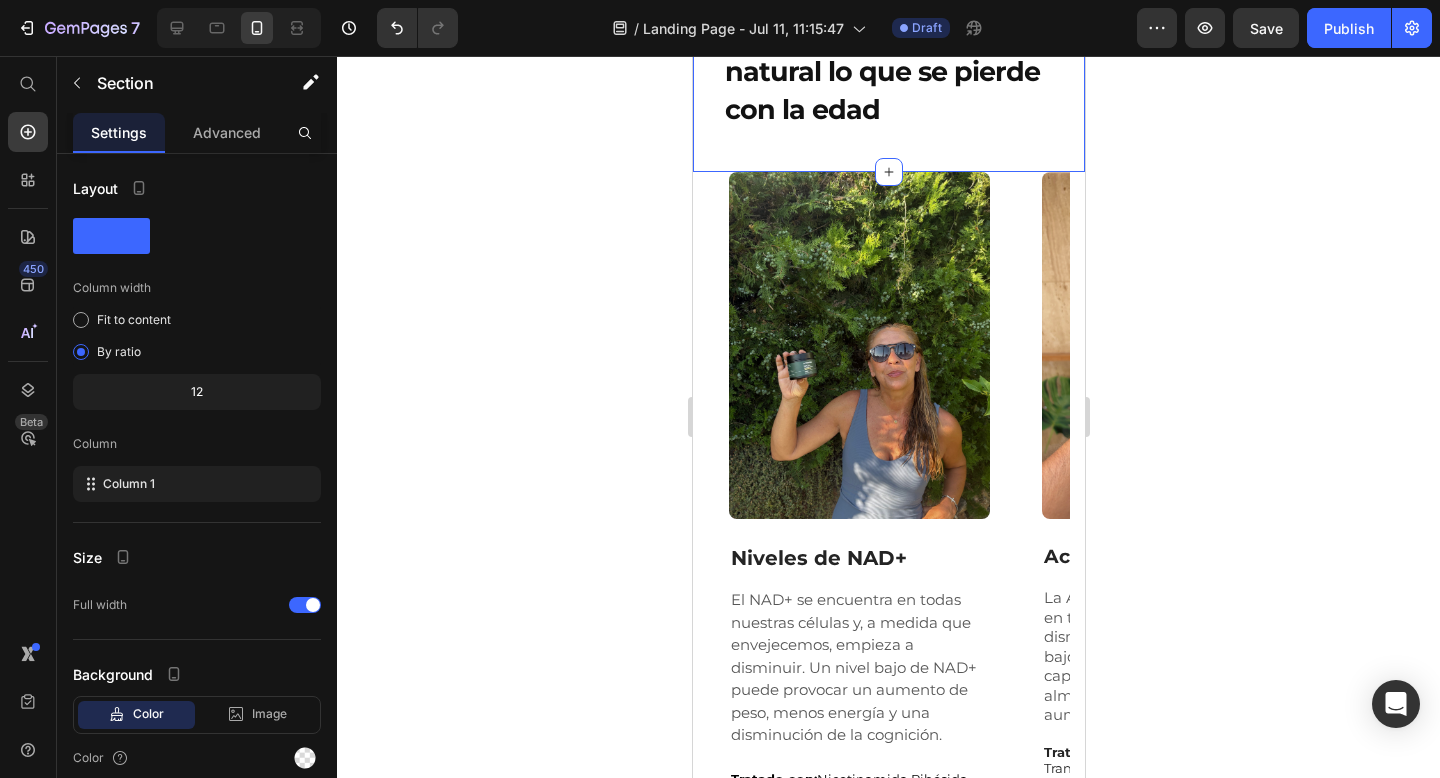click on "Image" at bounding box center (858, 346) 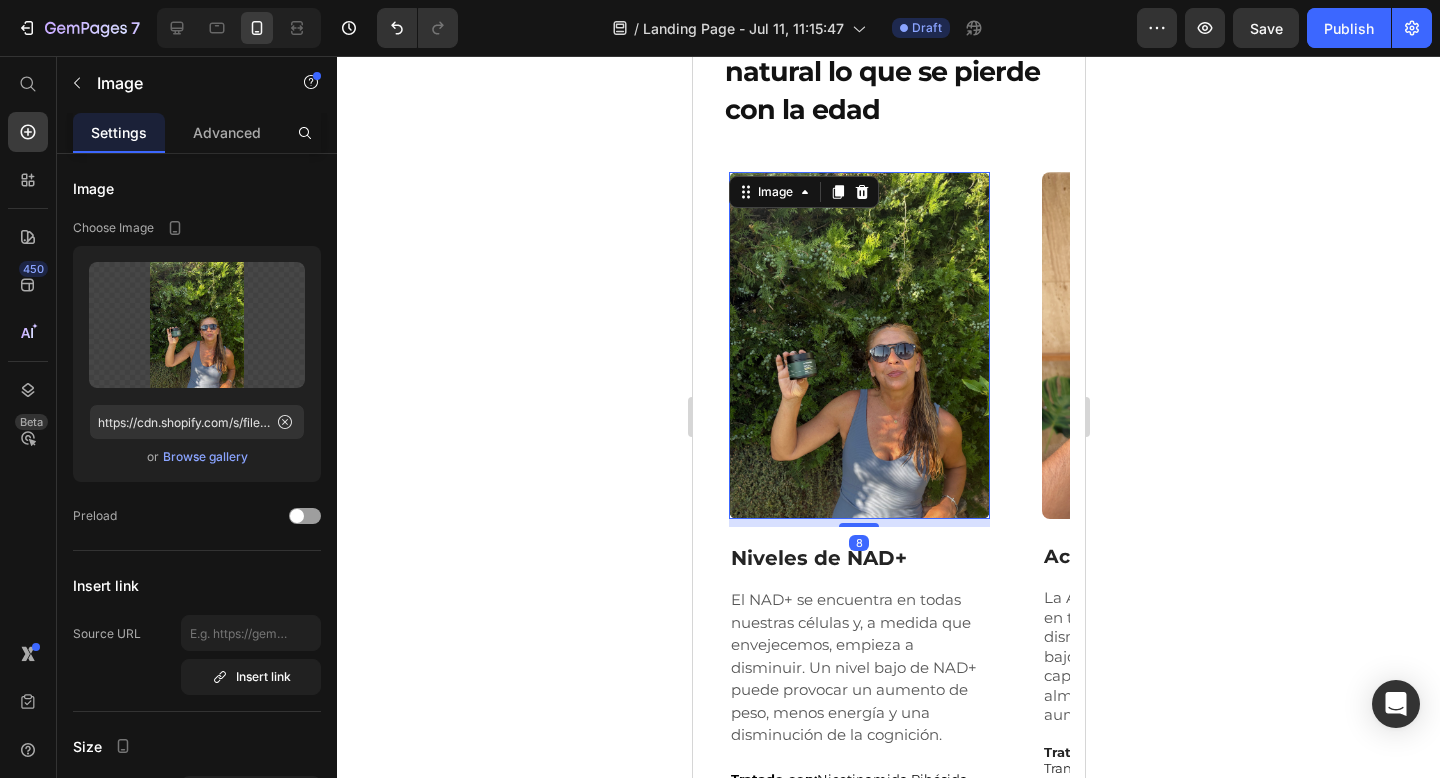 click on "Image" at bounding box center [774, 192] 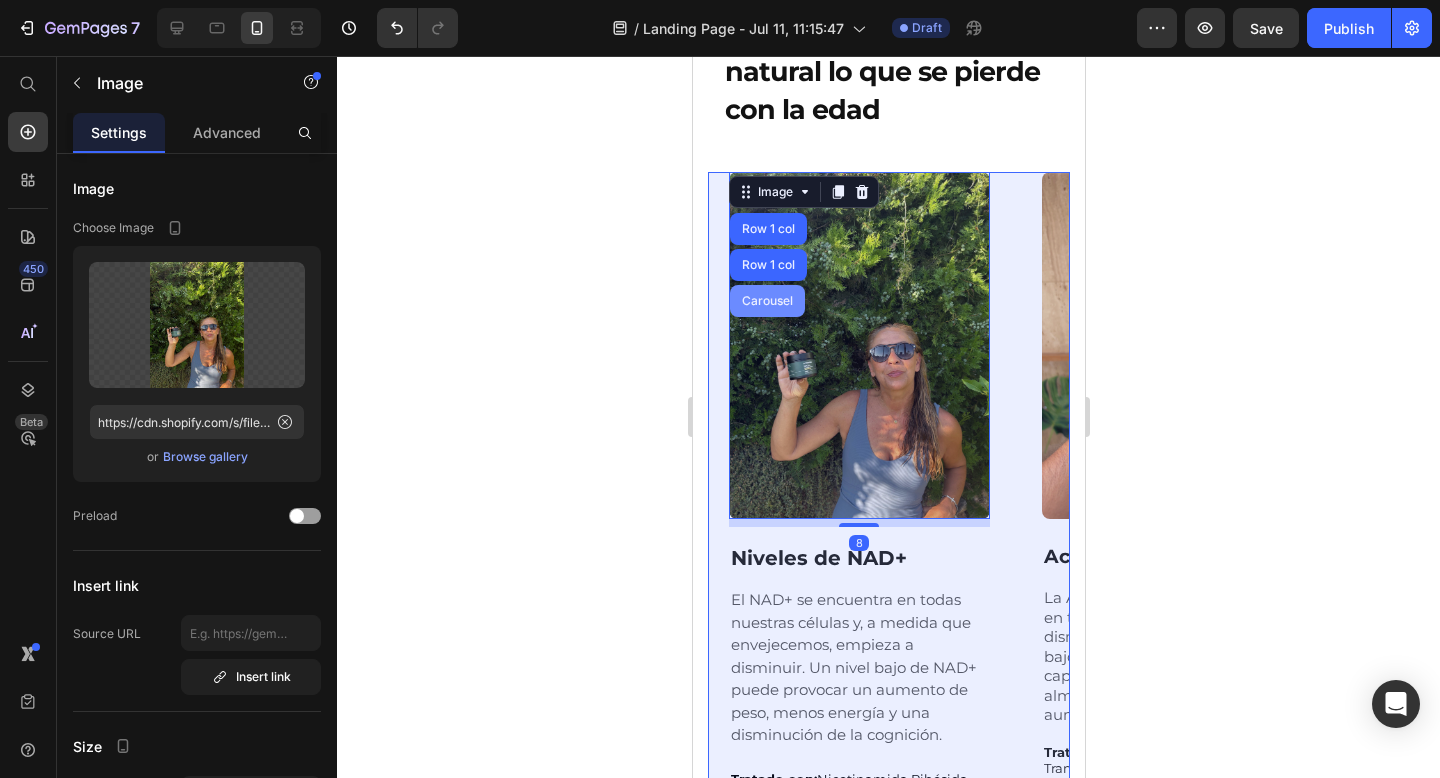 click on "Carousel" at bounding box center (766, 301) 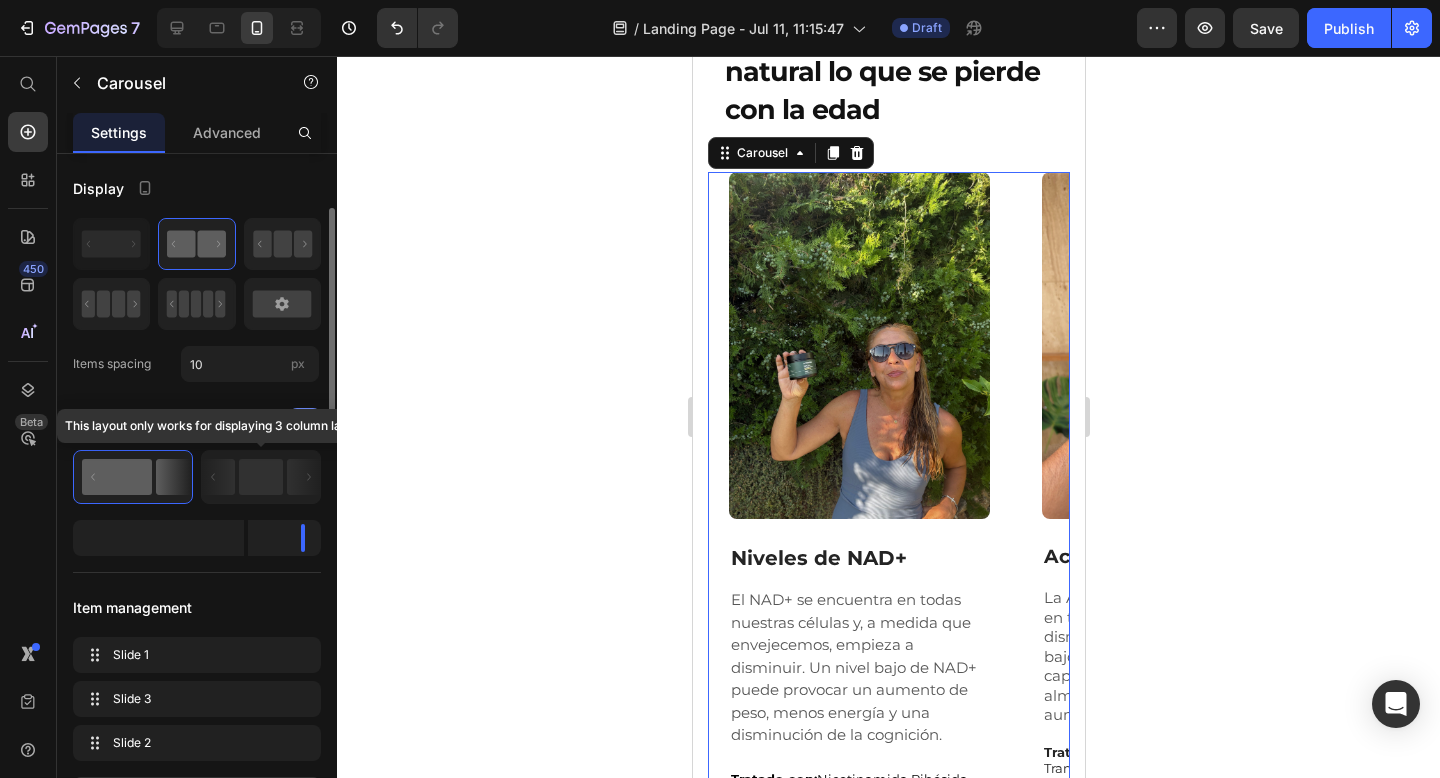 scroll, scrollTop: 233, scrollLeft: 0, axis: vertical 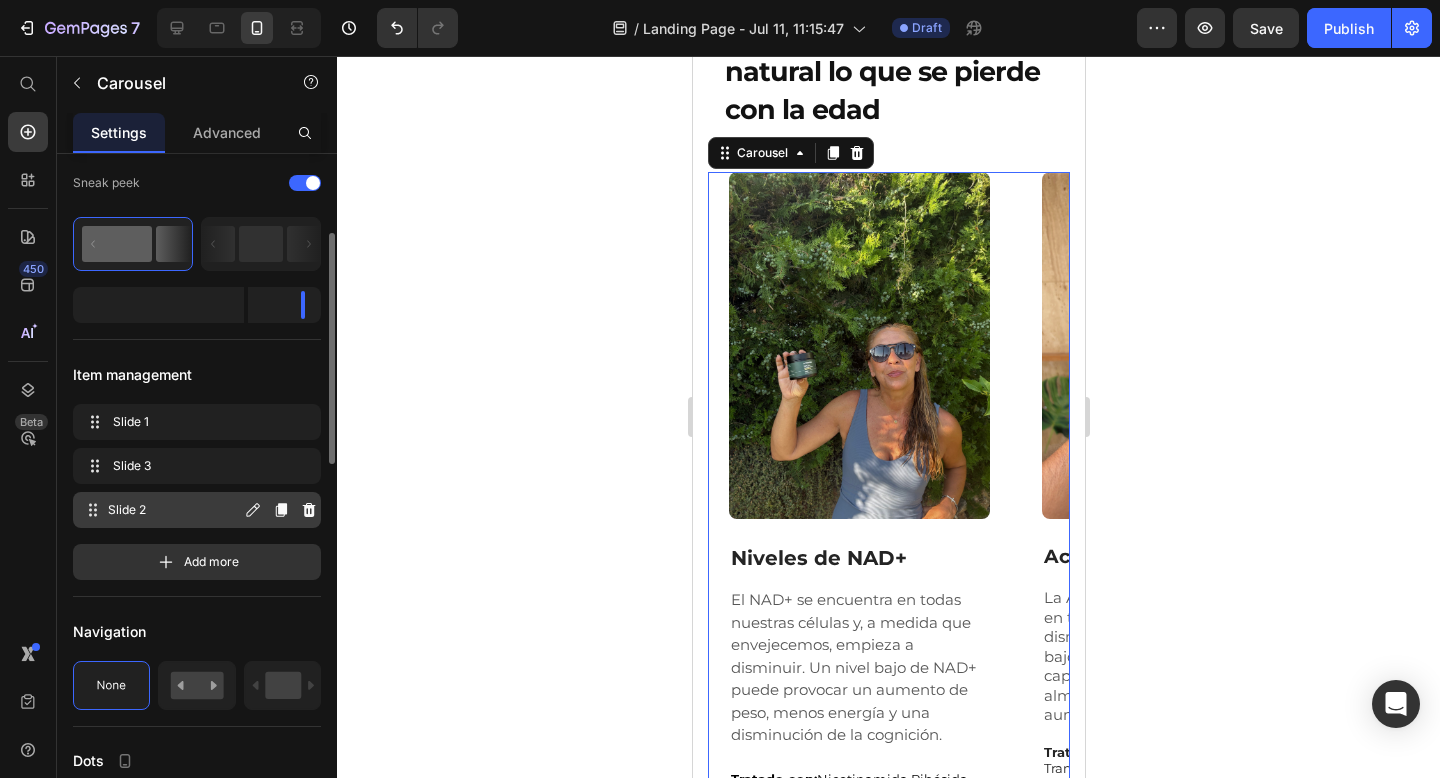click on "Slide 2" at bounding box center [174, 510] 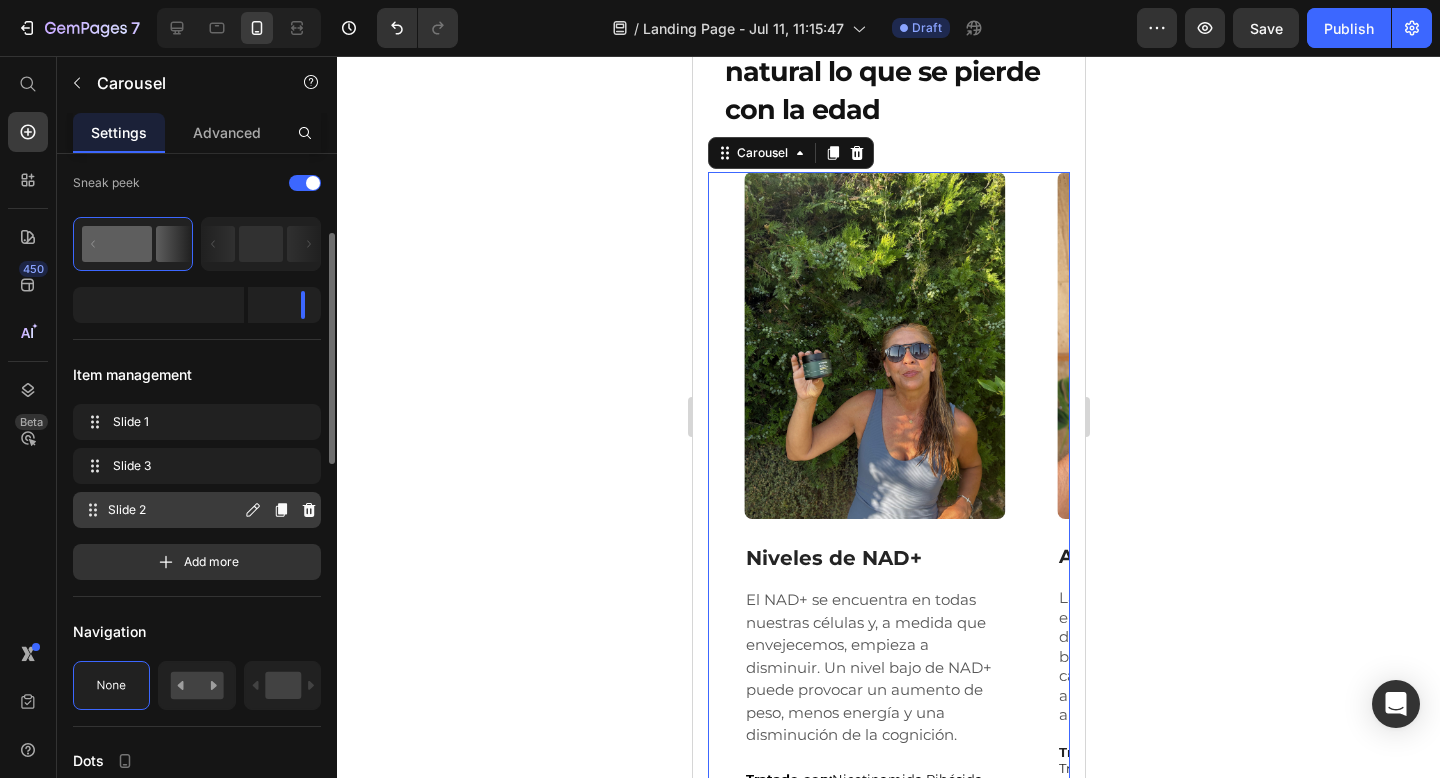 click on "Slide 2" at bounding box center [174, 510] 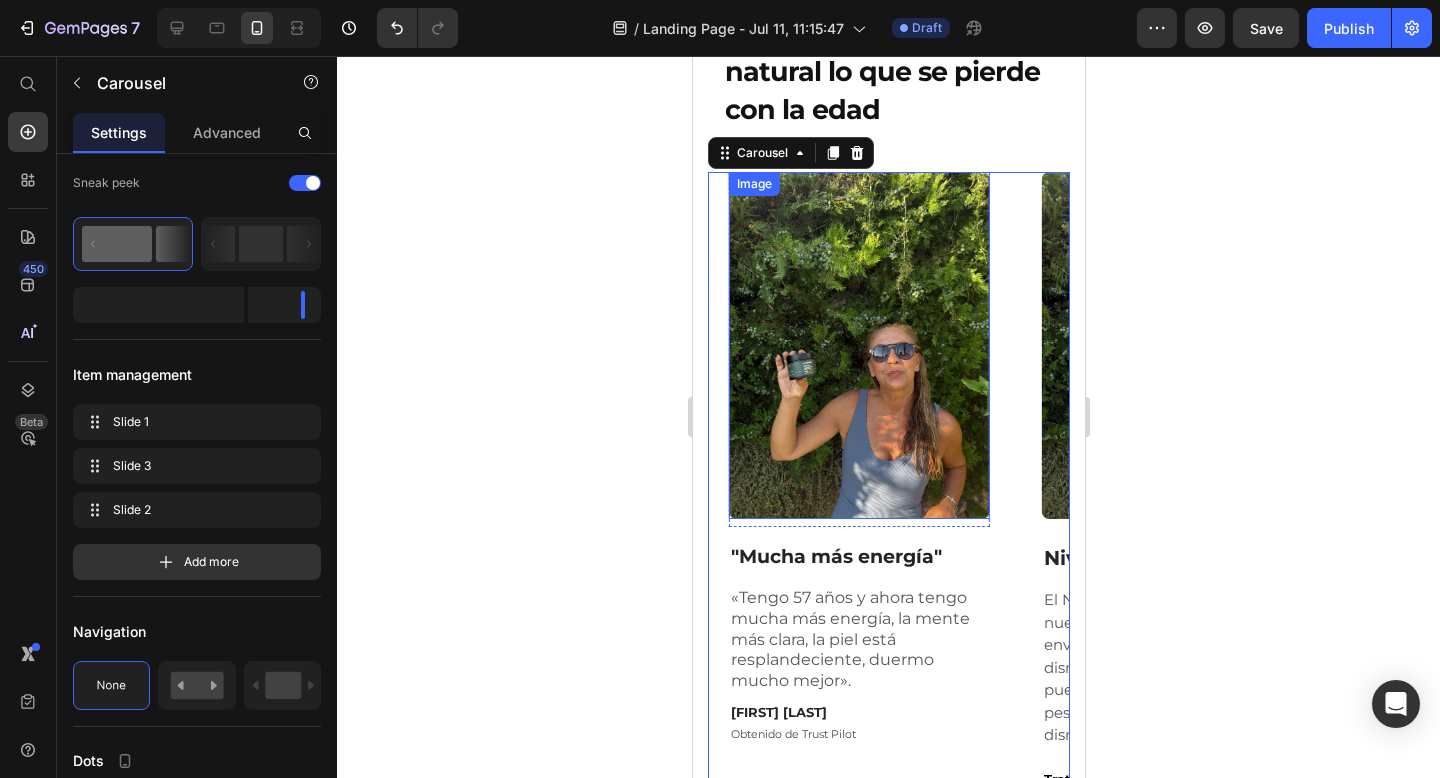 click at bounding box center [858, 346] 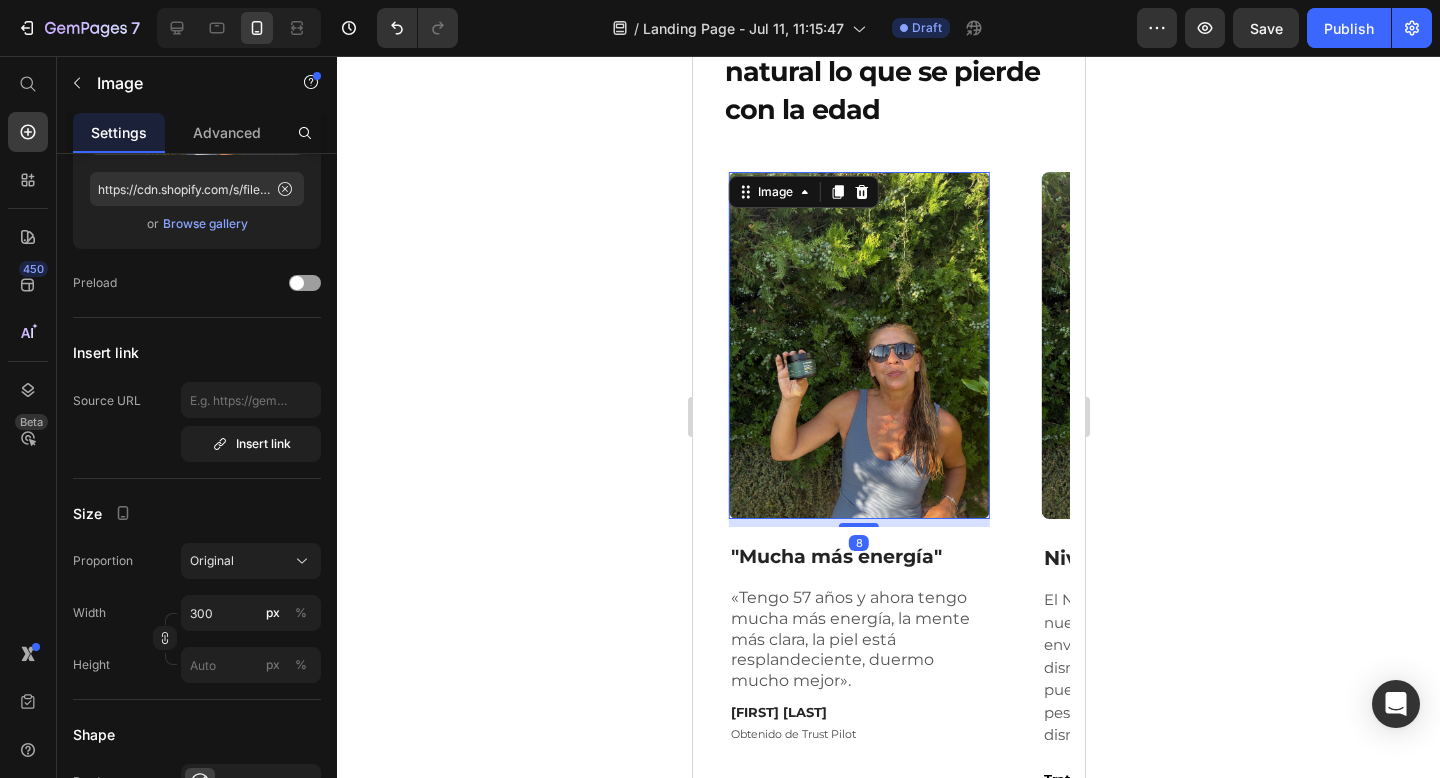 scroll, scrollTop: 0, scrollLeft: 0, axis: both 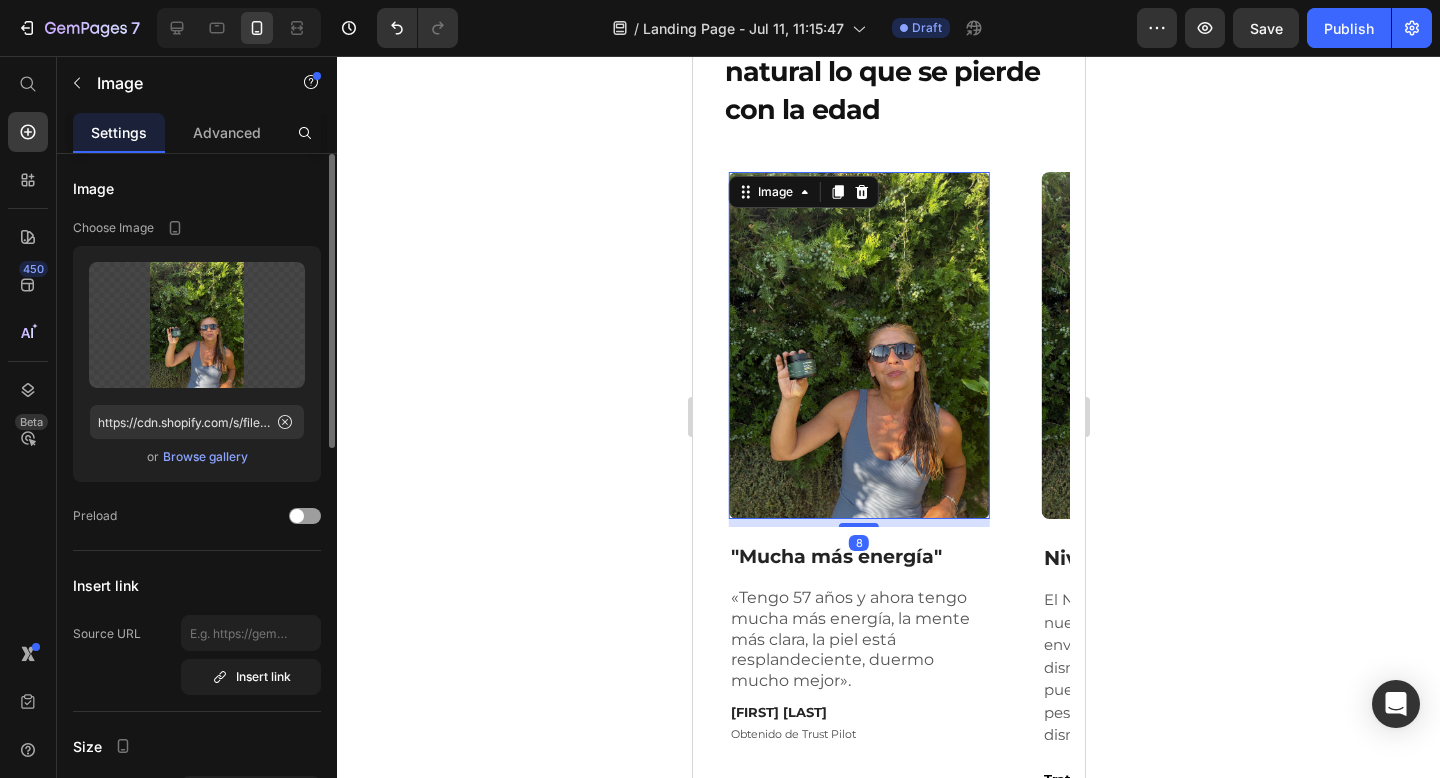 click on "Browse gallery" at bounding box center (205, 457) 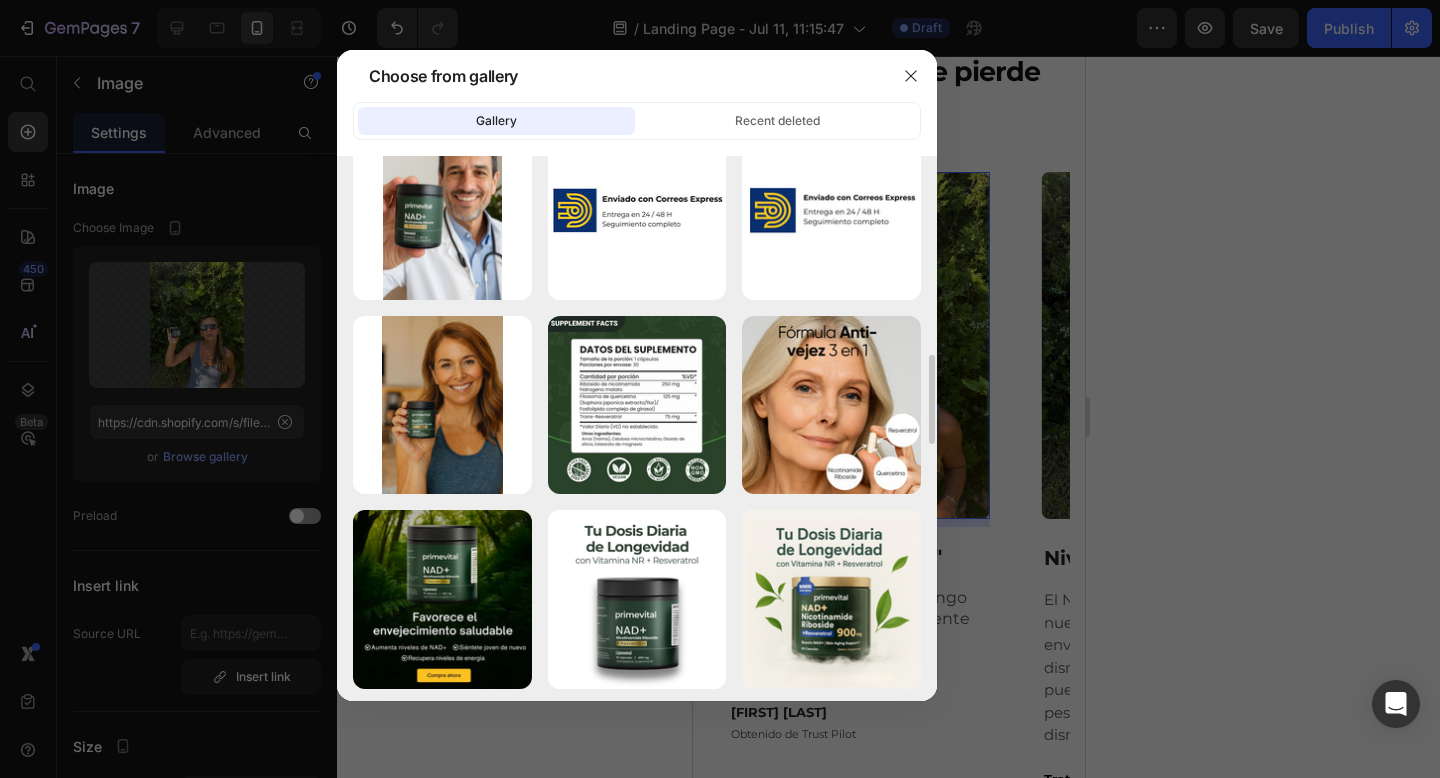 scroll, scrollTop: 1018, scrollLeft: 0, axis: vertical 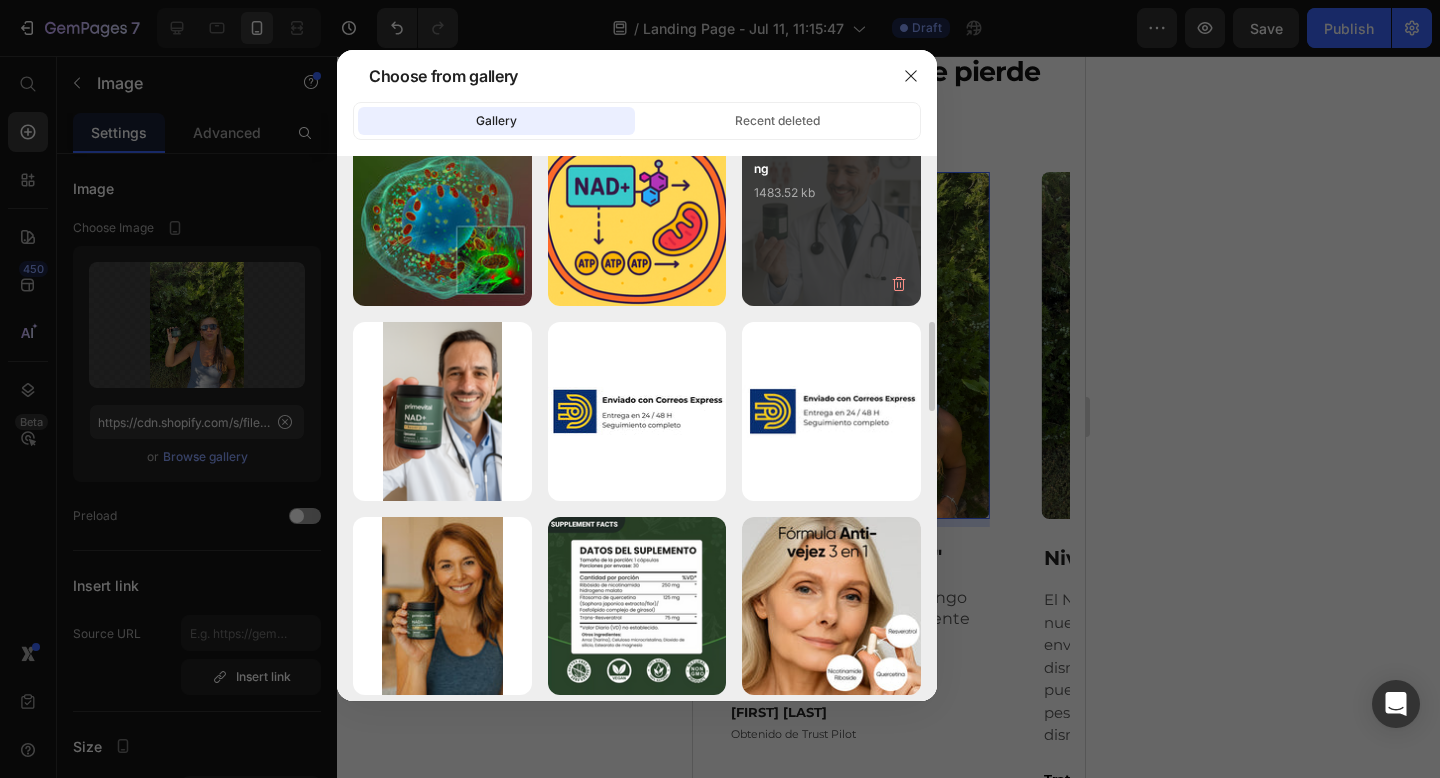 click on "ChatGPT Image Ju...PM.png 1483.52 kb" at bounding box center (831, 216) 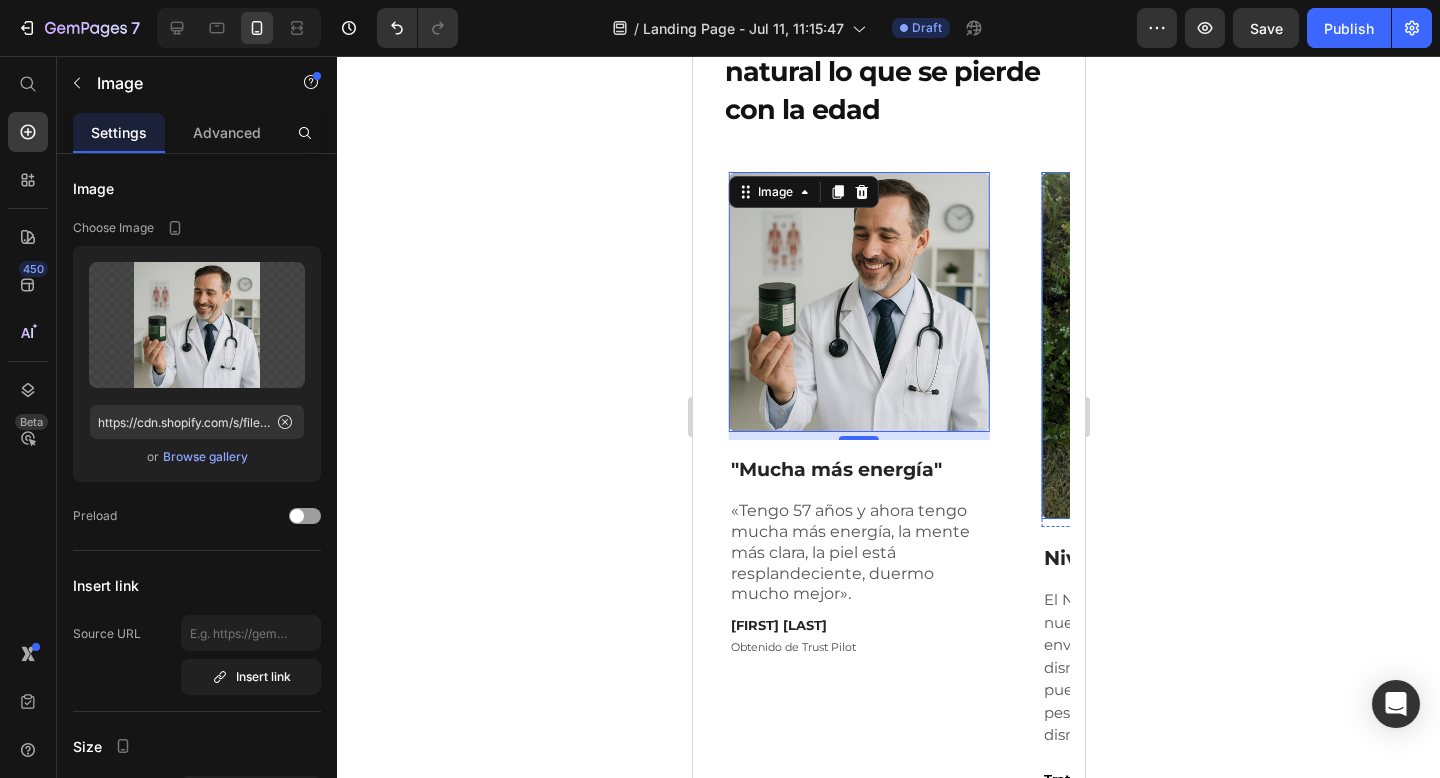 click 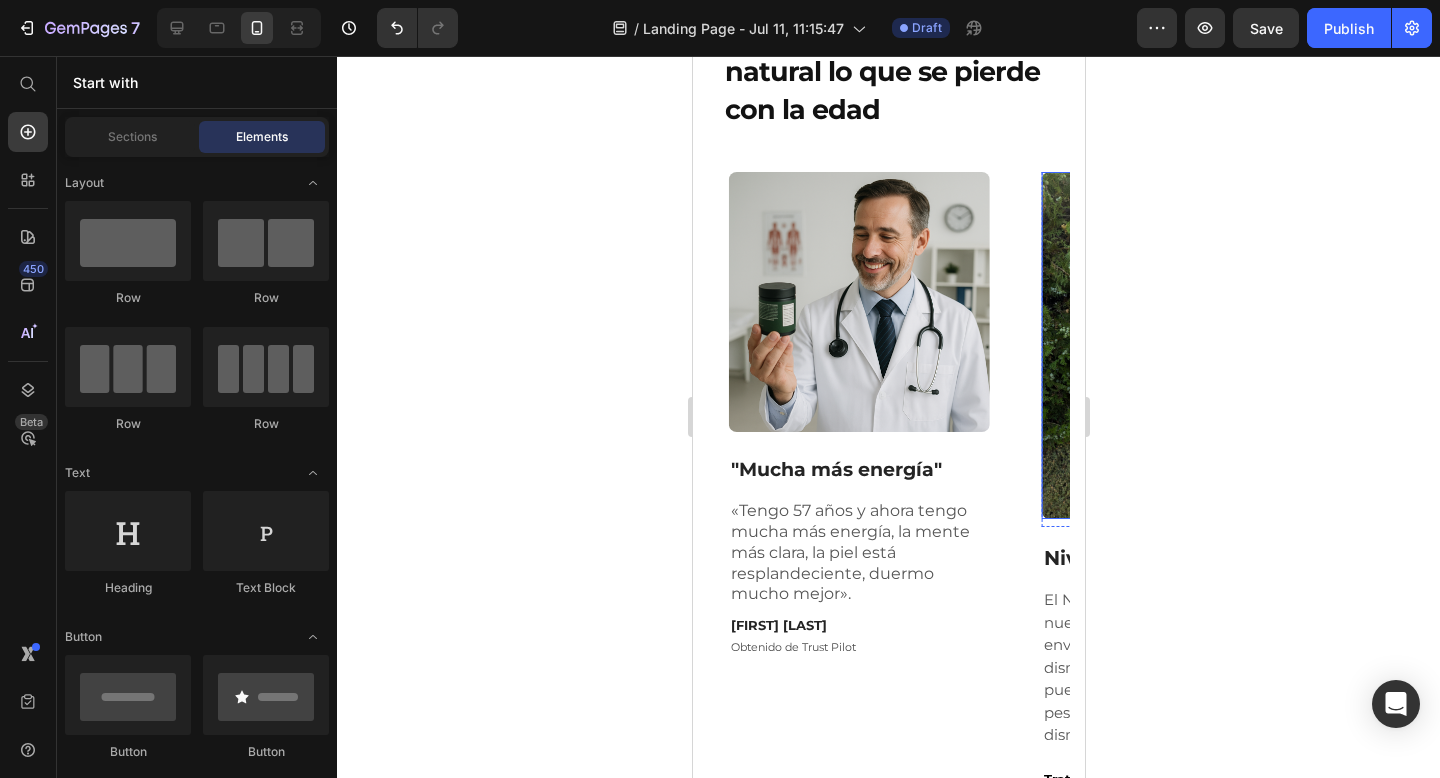 click at bounding box center [858, 302] 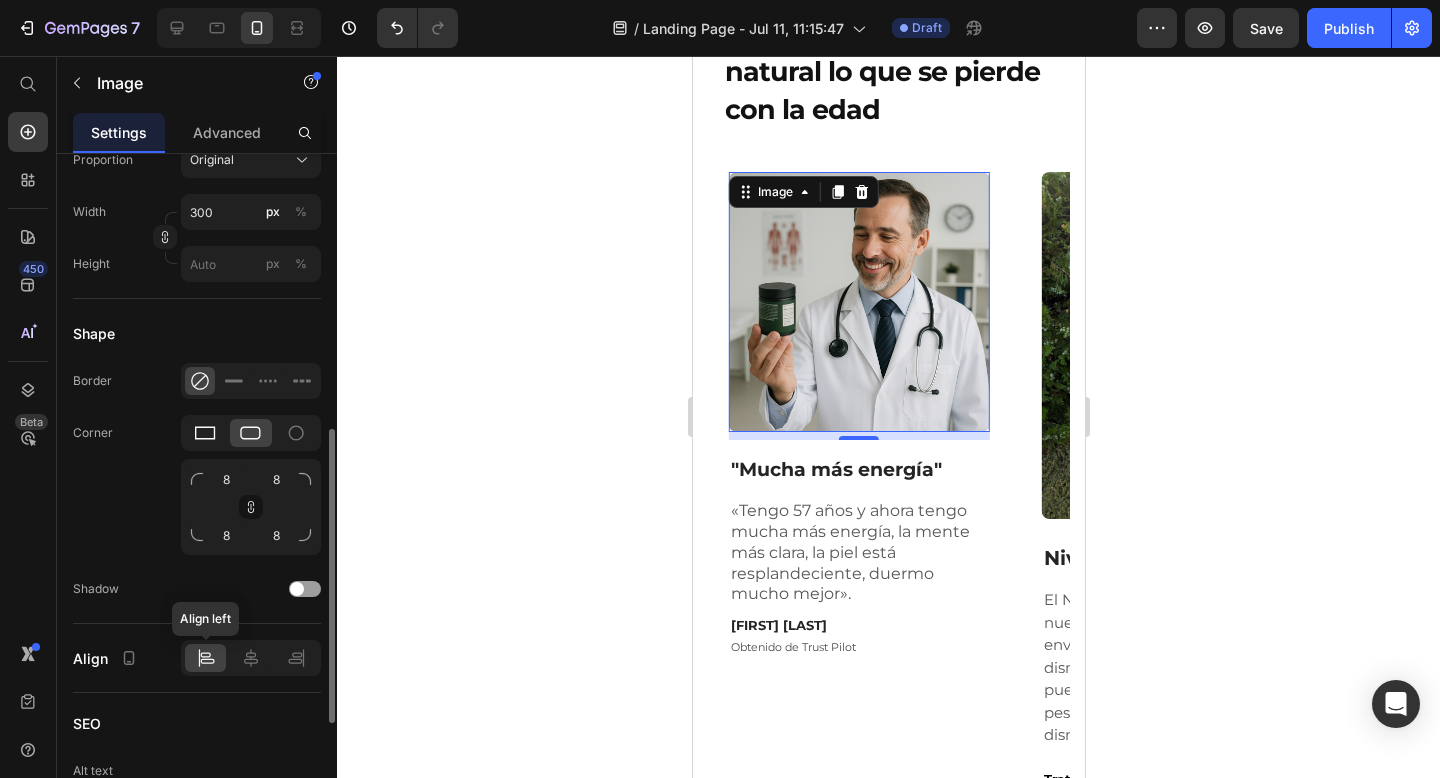 scroll, scrollTop: 634, scrollLeft: 0, axis: vertical 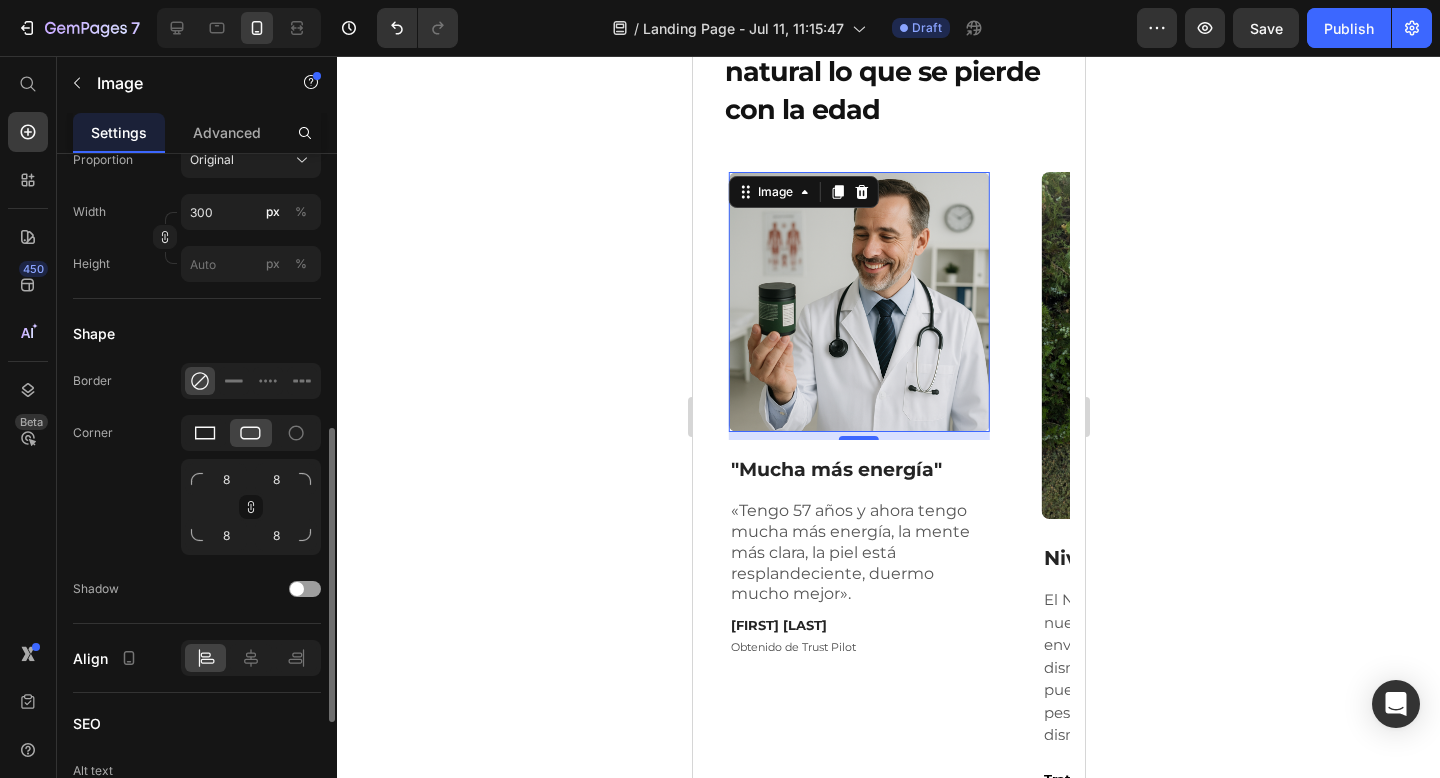 click 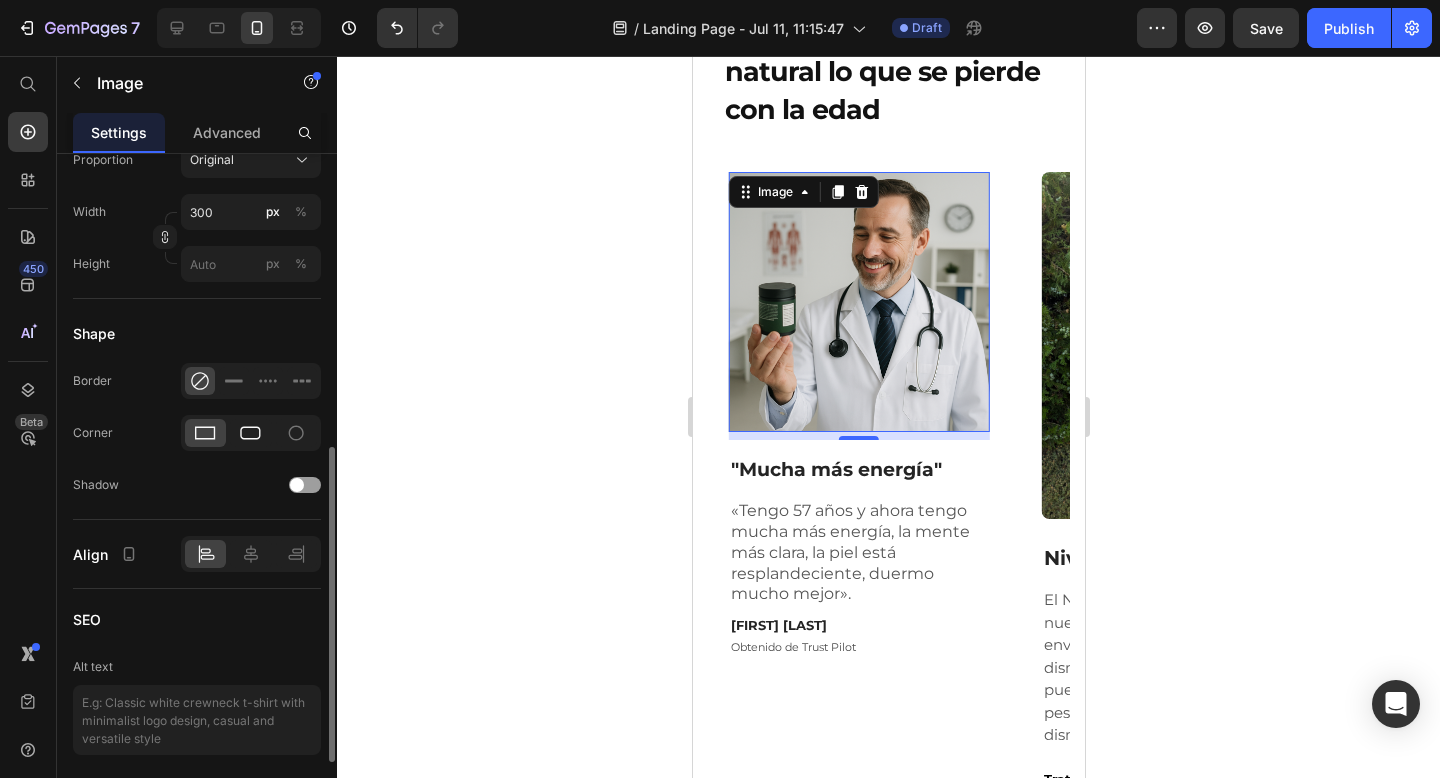 click 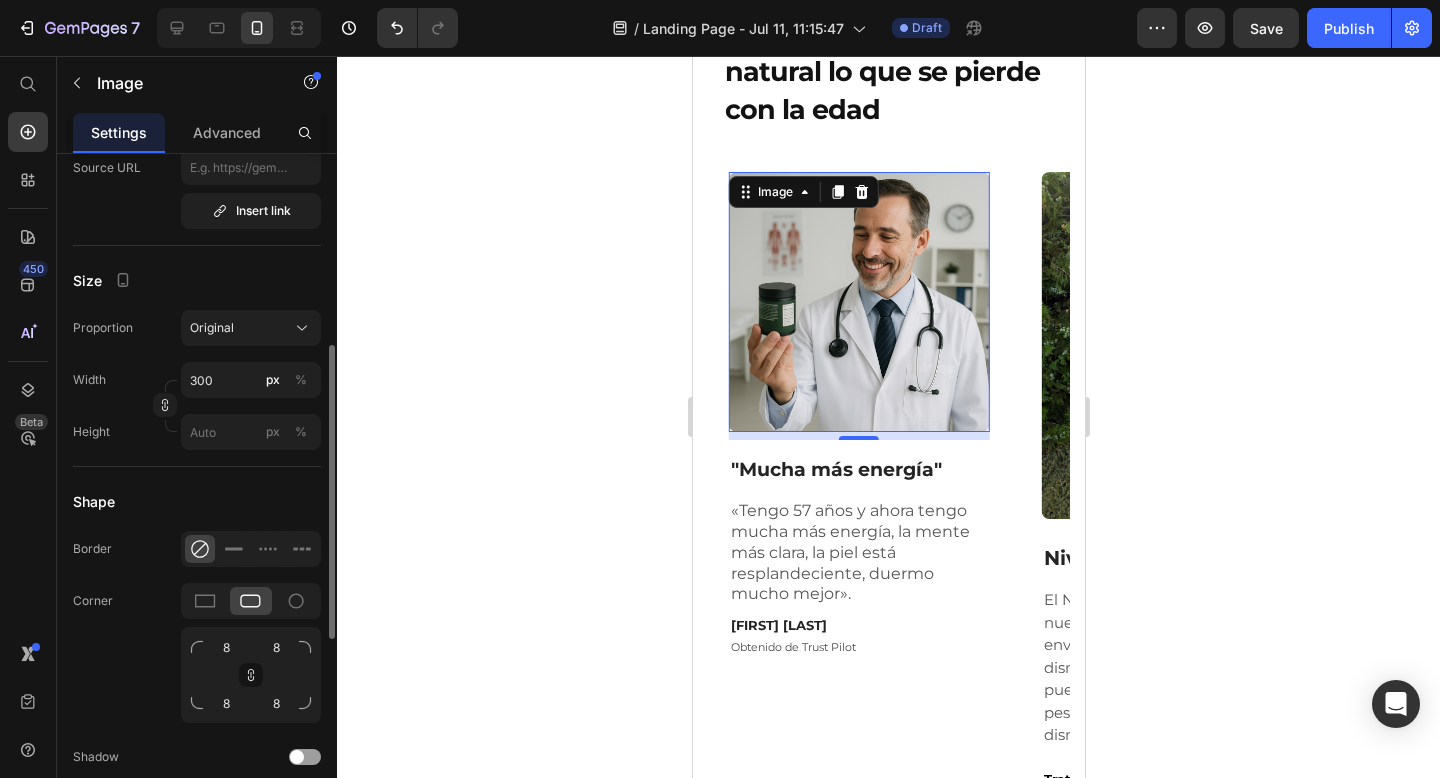 scroll, scrollTop: 425, scrollLeft: 0, axis: vertical 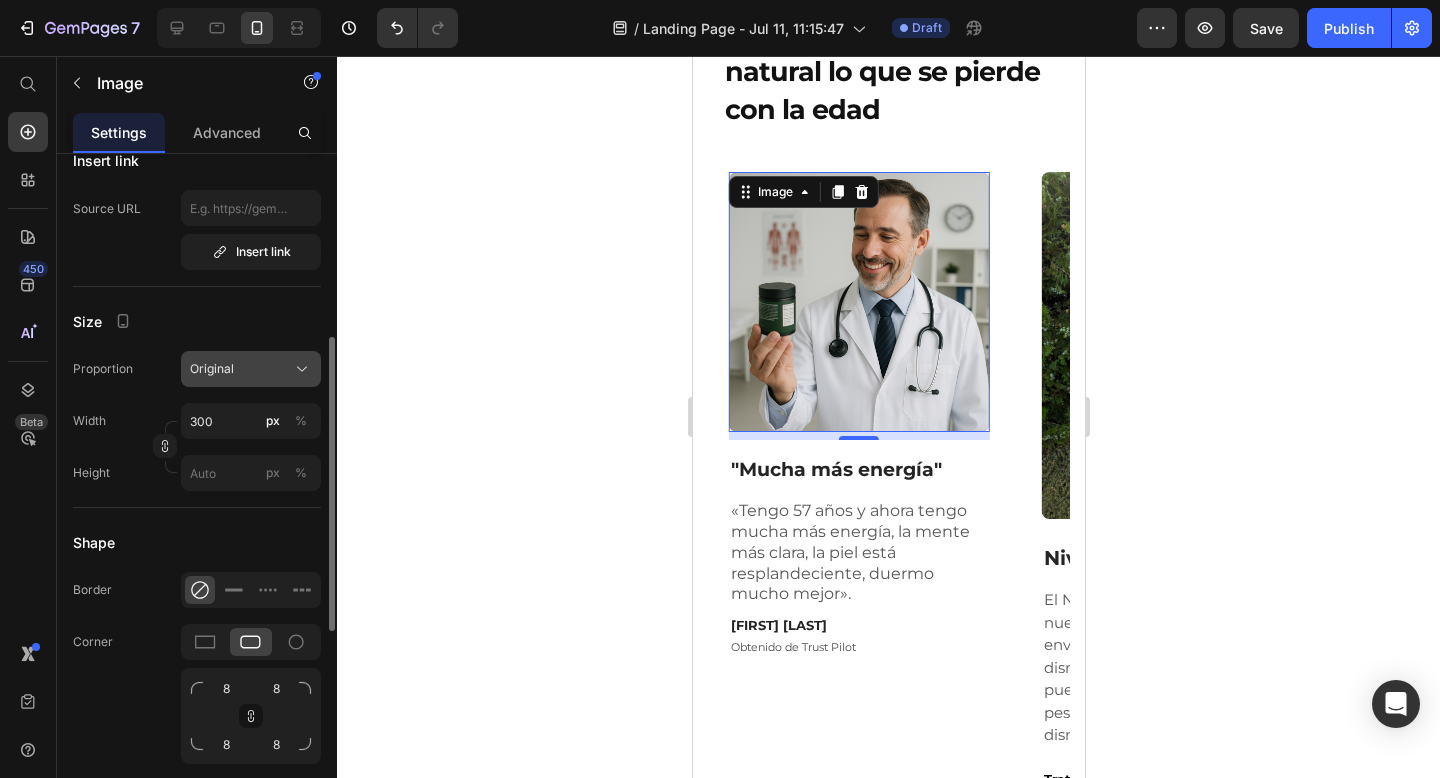 click on "Original" 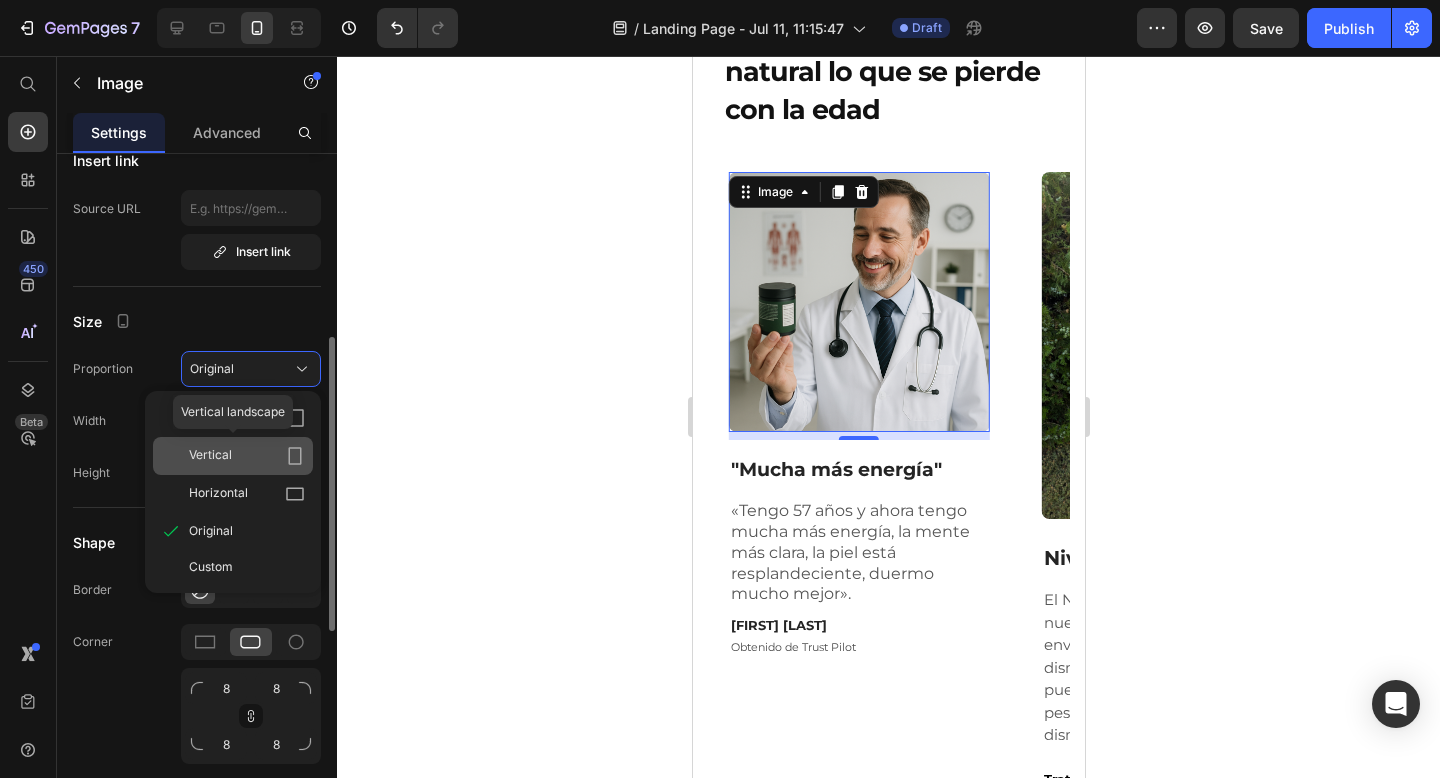 click on "Vertical" at bounding box center (247, 456) 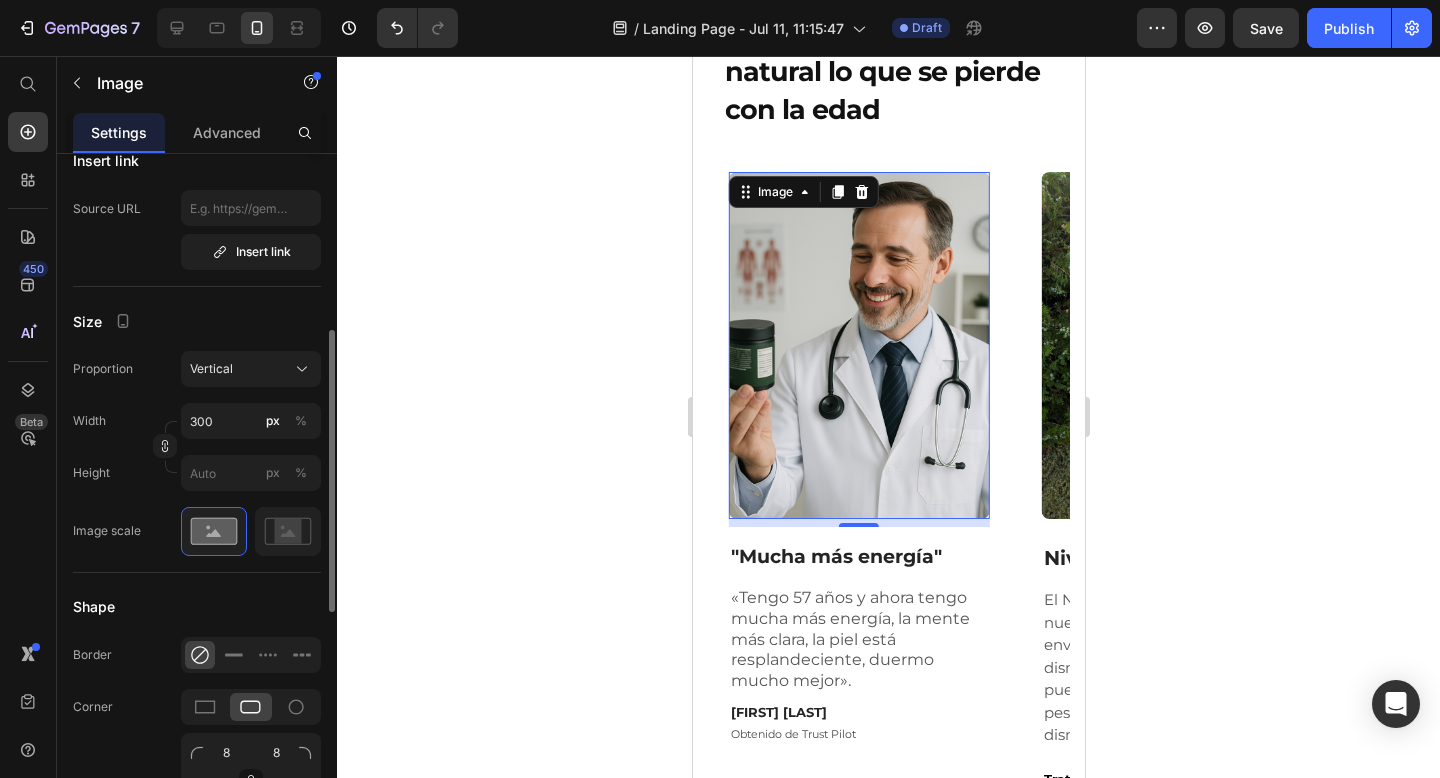 click 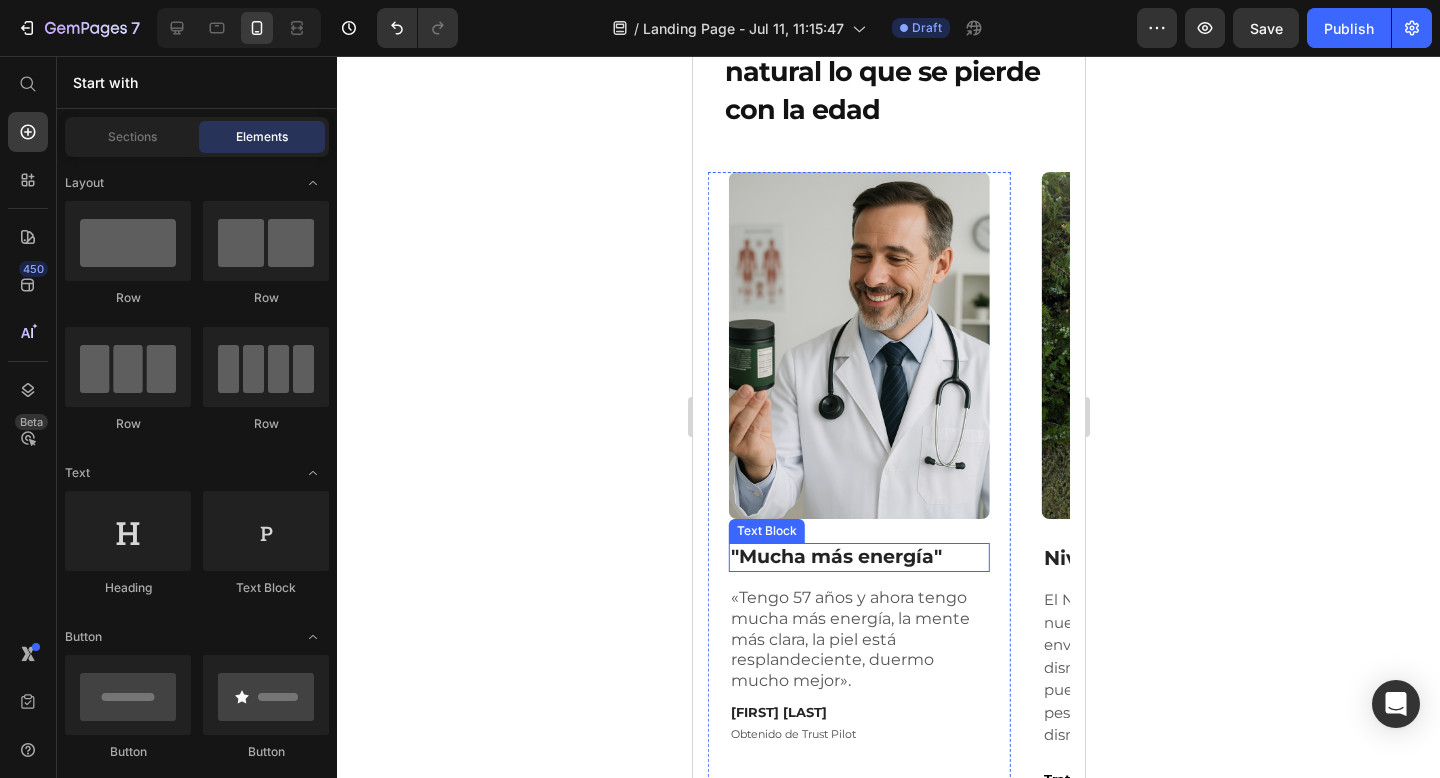 click on ""Mucha más energía"" at bounding box center (858, 557) 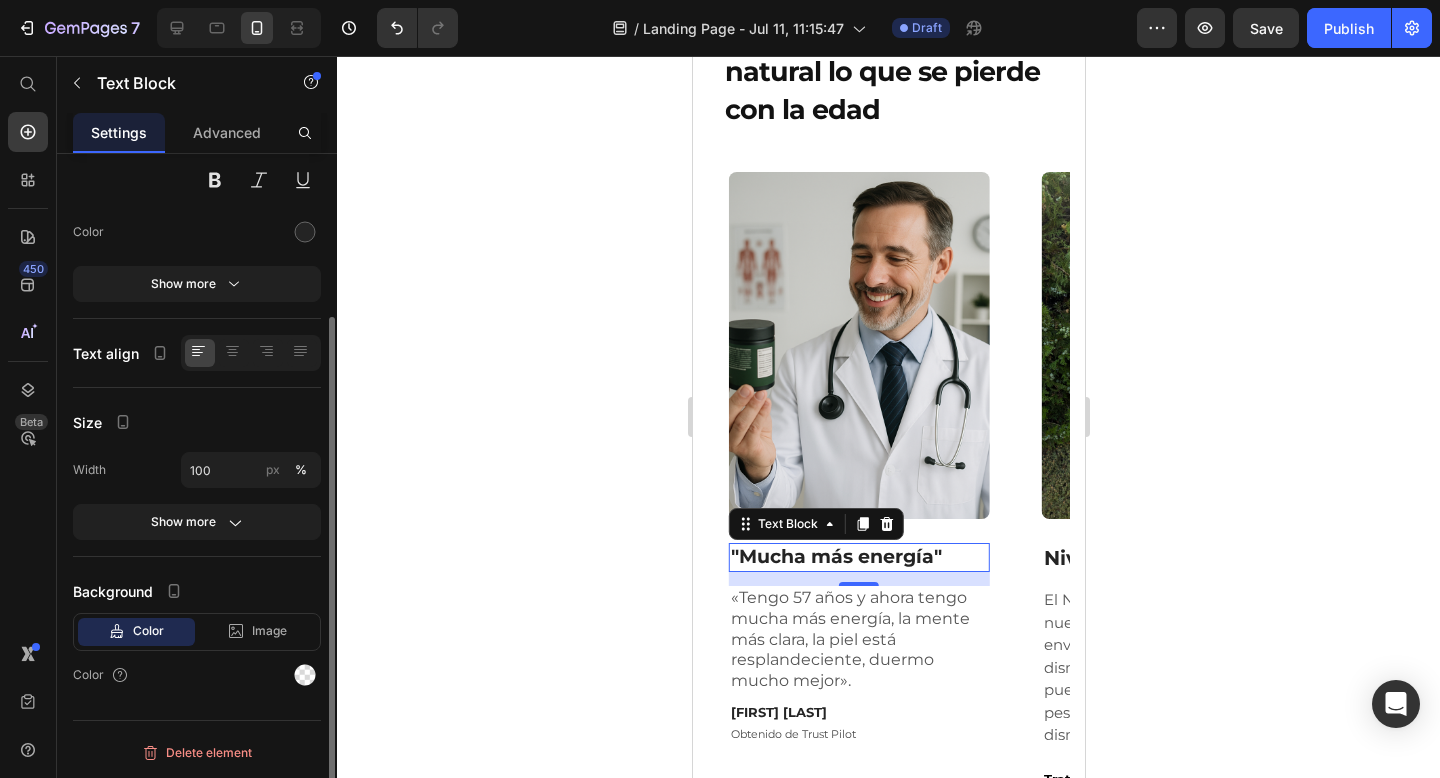 click on ""Mucha más energía"" at bounding box center [858, 557] 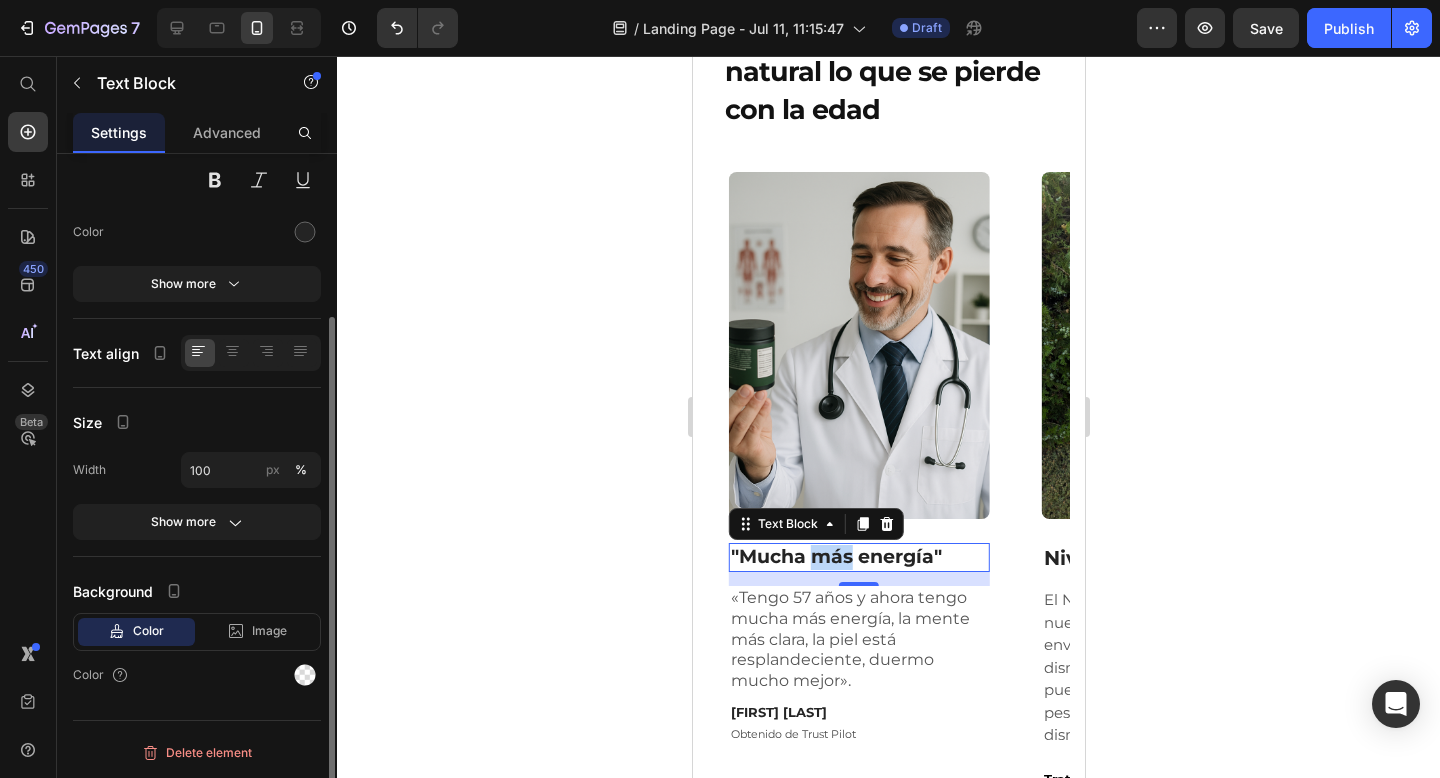 scroll, scrollTop: 0, scrollLeft: 0, axis: both 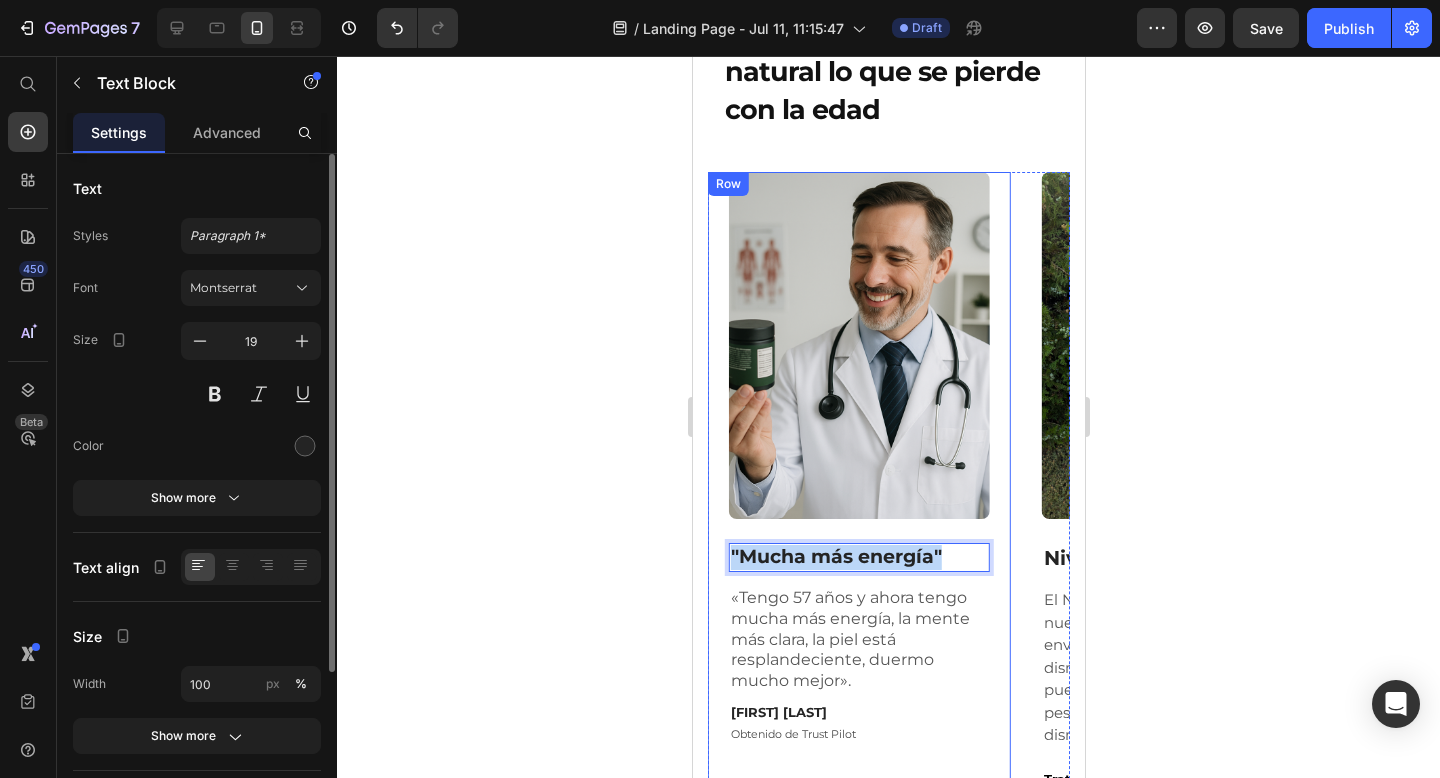 drag, startPoint x: 950, startPoint y: 553, endPoint x: 724, endPoint y: 554, distance: 226.00221 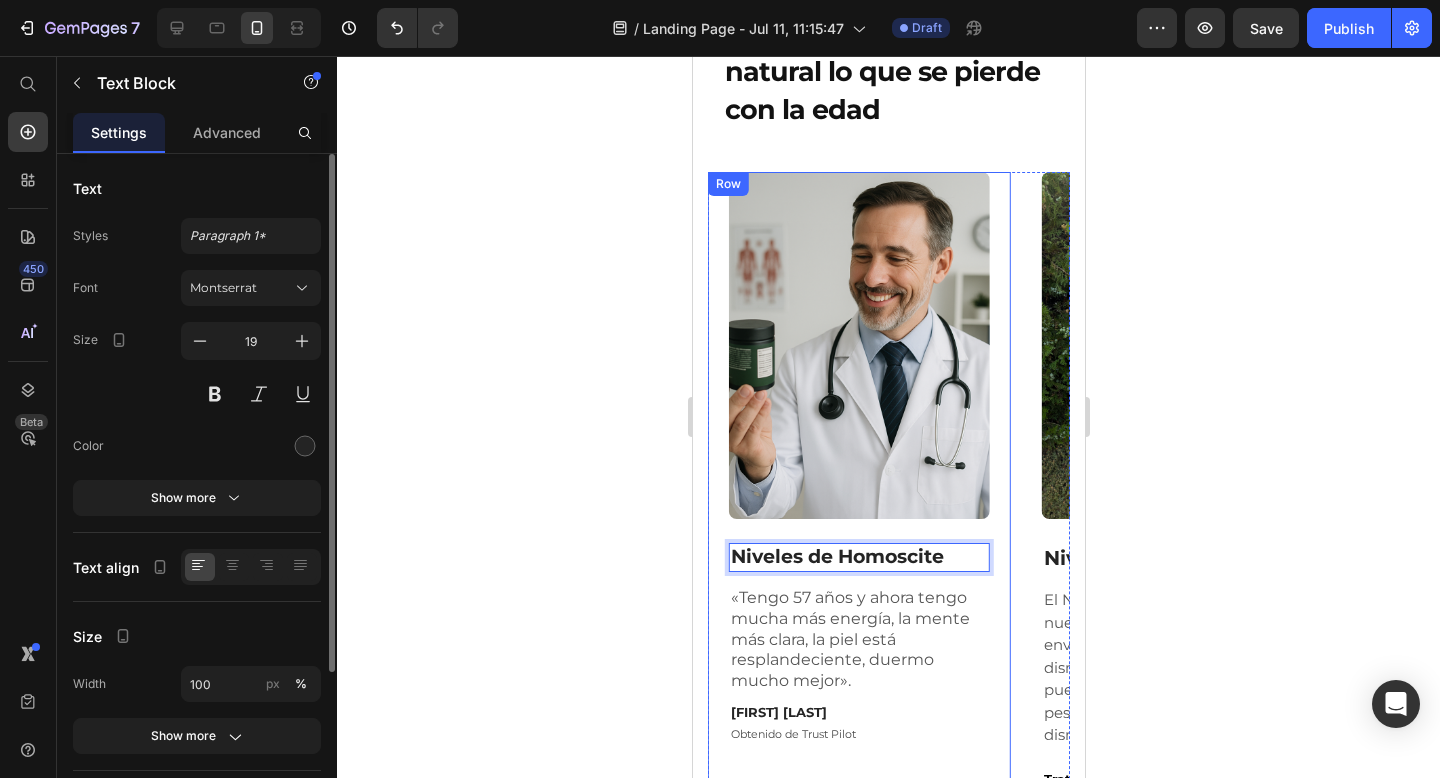 type 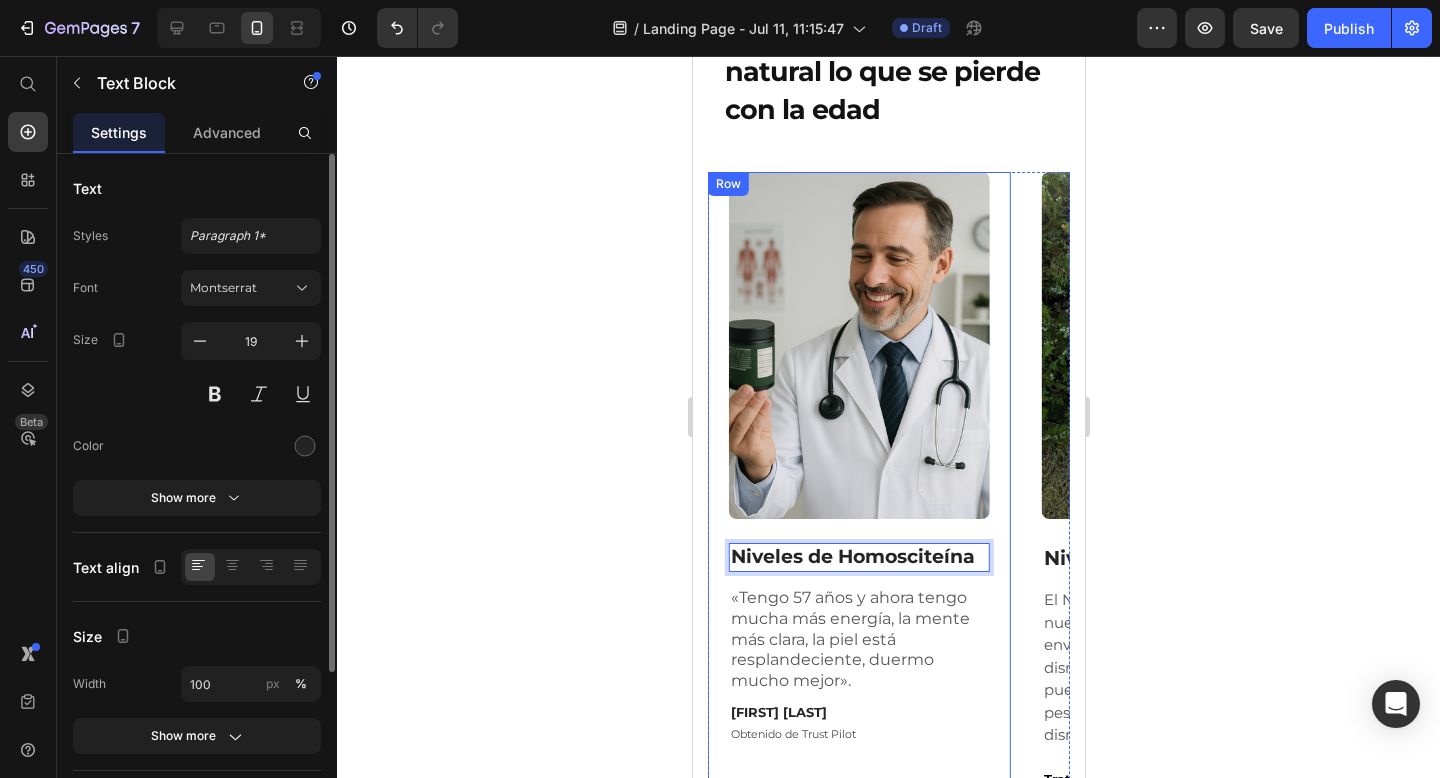 click on "Image Row Niveles de NAD+ Text Block El NAD+ se encuentra en todas nuestras células y, a medida que envejecemos, empieza a disminuir. Un nivel bajo de NAD+ puede provocar un aumento de peso, menos energía y una disminución de la cognición. Text Block Tratado con:  Nicotinamida Ribósida Text Block Row Image Row Activación de AMPK Text Block La AMPK es una enzima presente en todas las células humanas que disminuye con la edad. Un nivel bajo de AMPK puede disminuir la captación de glucosa y conducir al almacenamiento de grasa y al aumento de peso. Text Block Tratado con:   Nicotinamida Ribósida, Trans-resveratrol Text Block Row Image Row Niveles de Homosciteína Text Block   14 «Tengo 57 años y ahora tengo mucha más energía, la mente más clara, la piel está resplandeciente, duermo mucho mejor». Text Block Ana Gómez Text Block Obtenido de Trust Pilot Text Block Row Carousel Section 6" at bounding box center (888, 539) 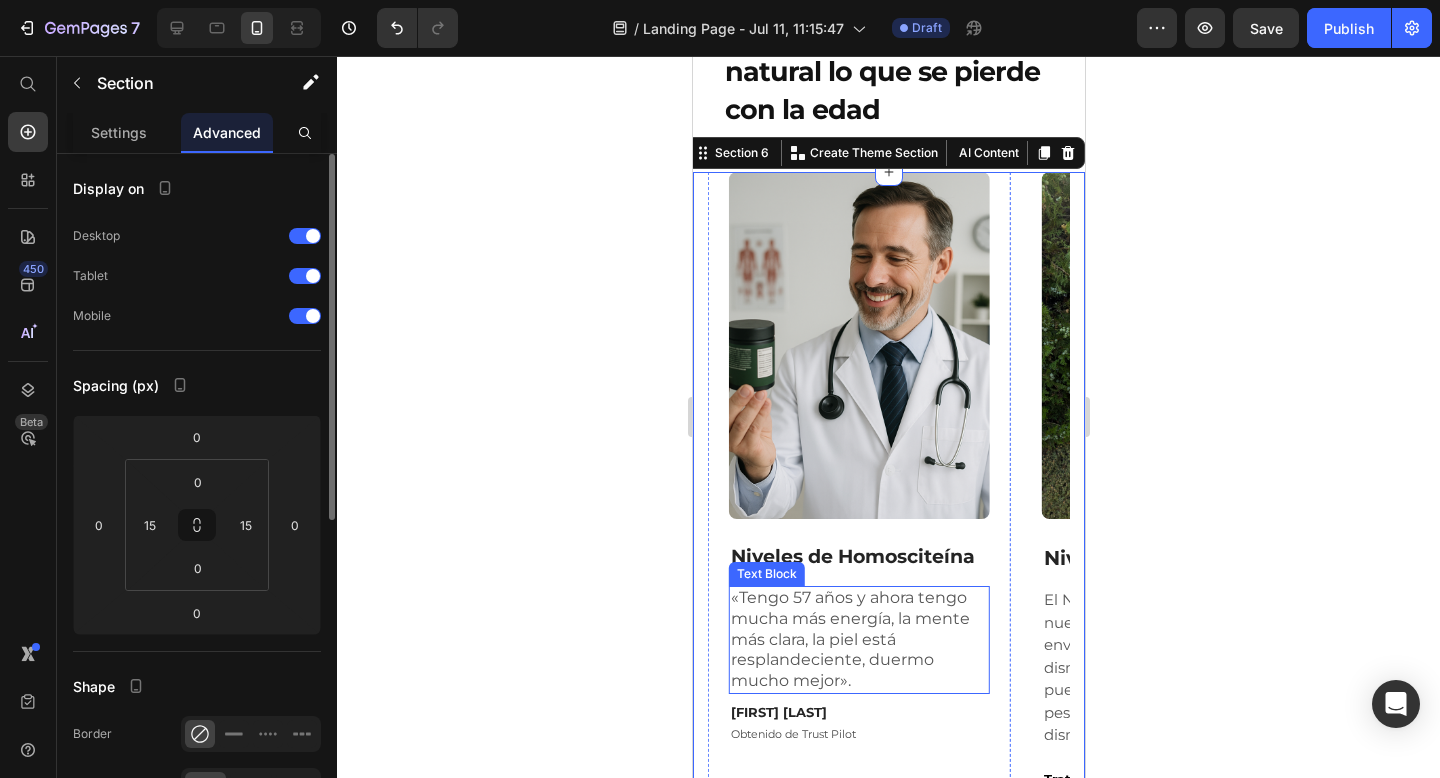 click on "«Tengo 57 años y ahora tengo mucha más energía, la mente más clara, la piel está resplandeciente, duermo mucho mejor»." at bounding box center [858, 640] 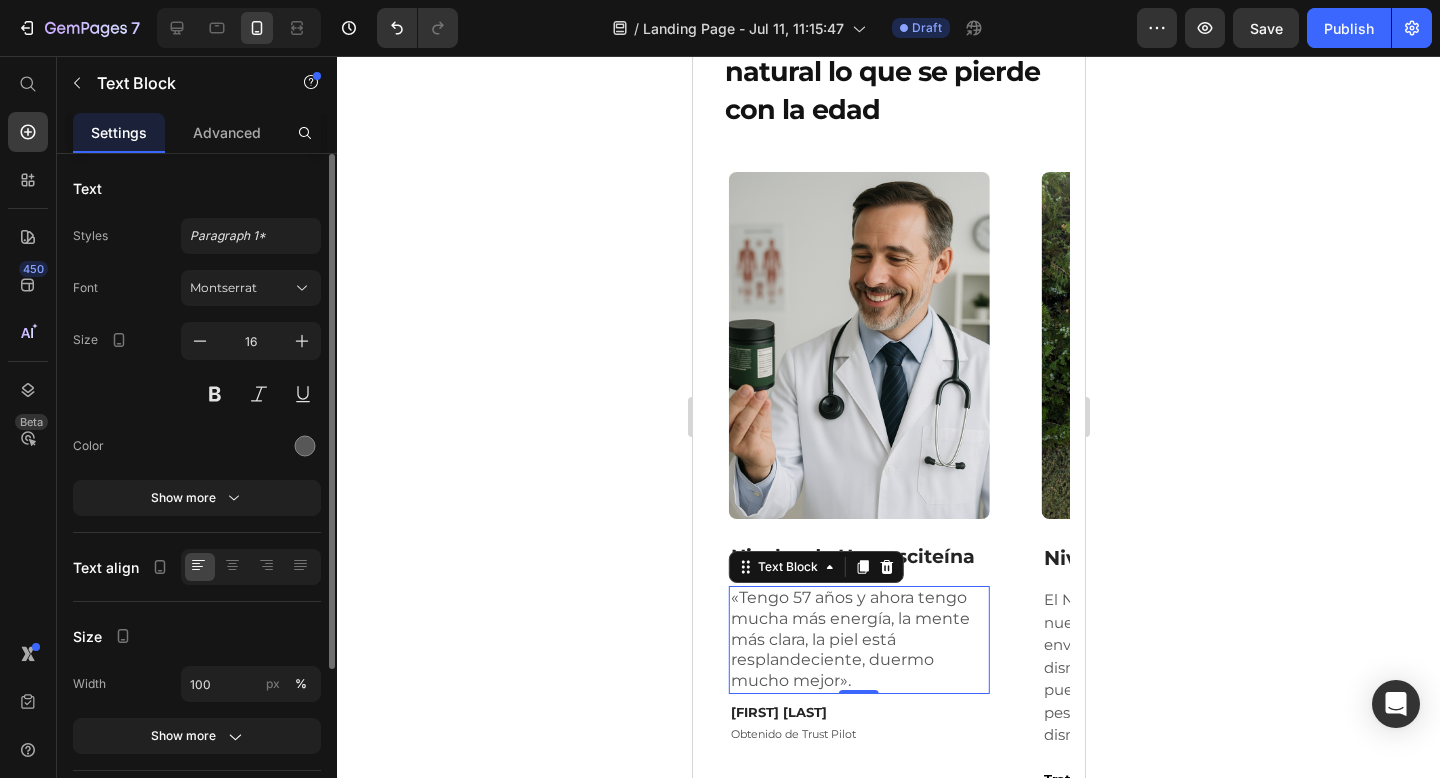 click on "«Tengo 57 años y ahora tengo mucha más energía, la mente más clara, la piel está resplandeciente, duermo mucho mejor»." at bounding box center (858, 640) 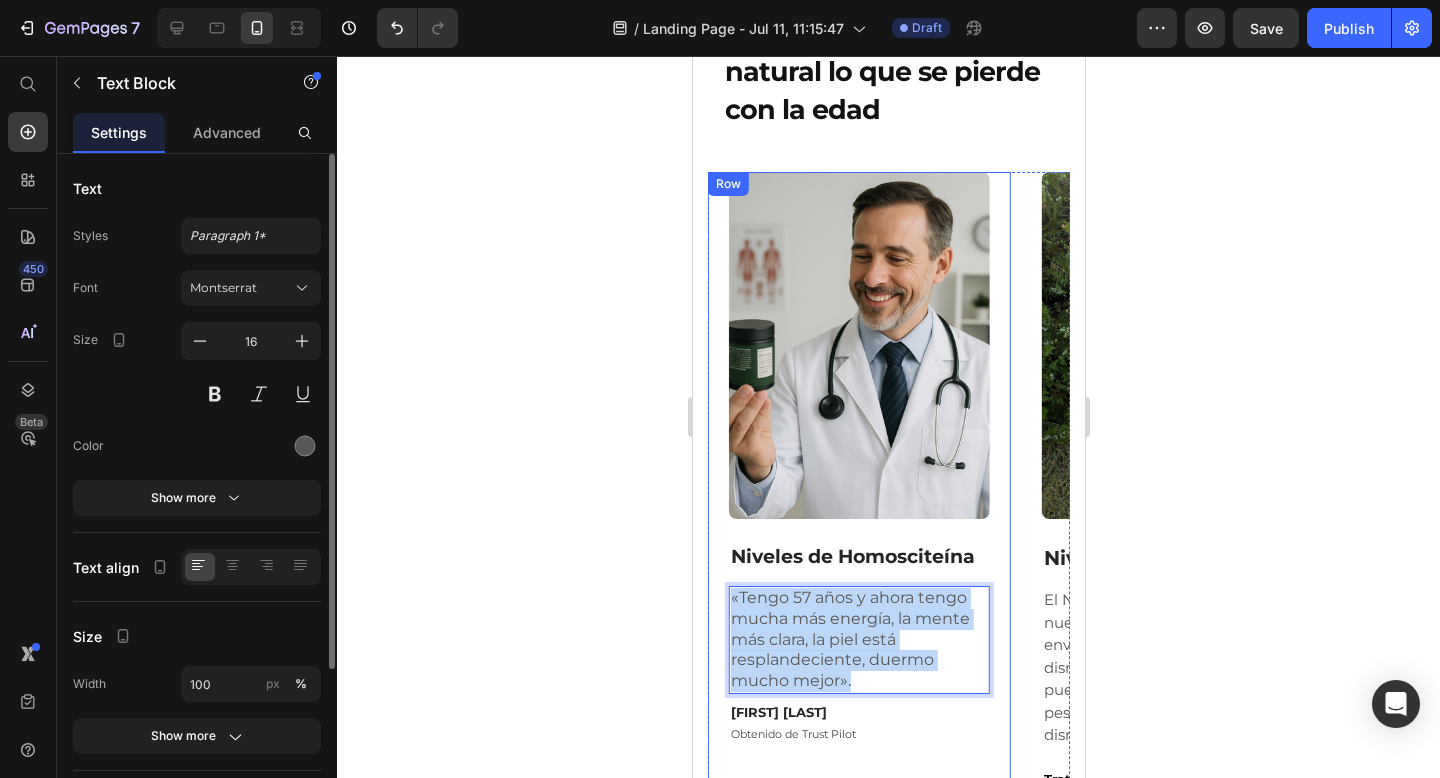 drag, startPoint x: 853, startPoint y: 679, endPoint x: 724, endPoint y: 591, distance: 156.15697 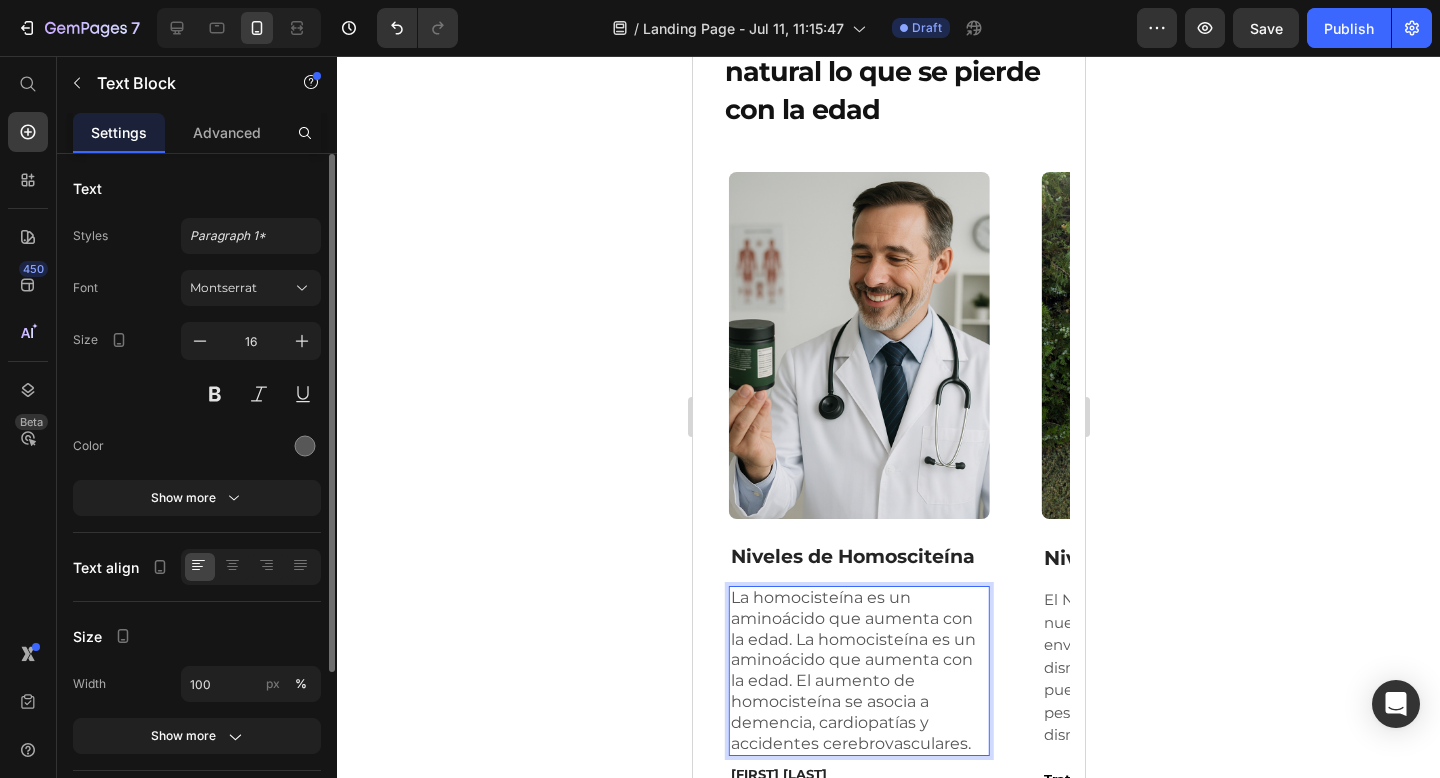 click 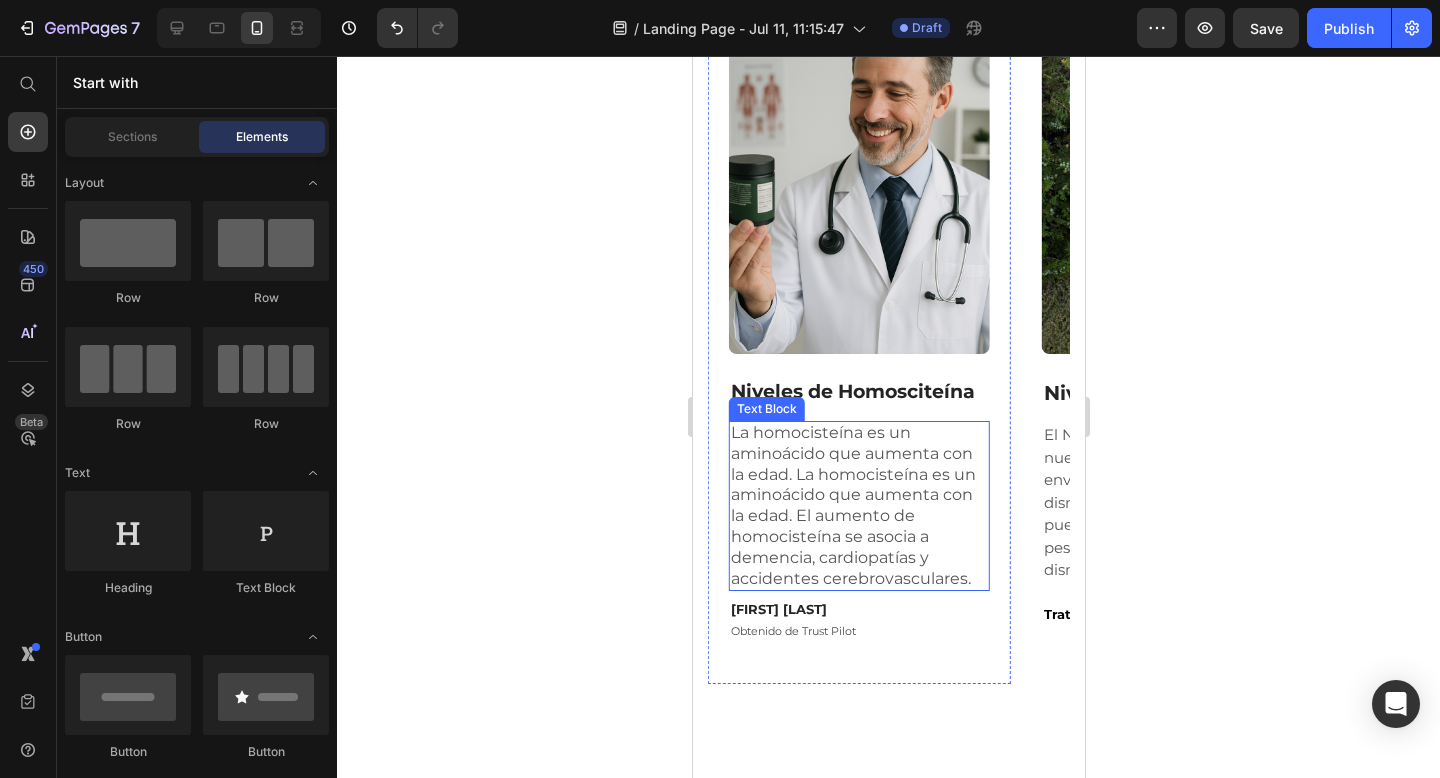scroll, scrollTop: 2354, scrollLeft: 0, axis: vertical 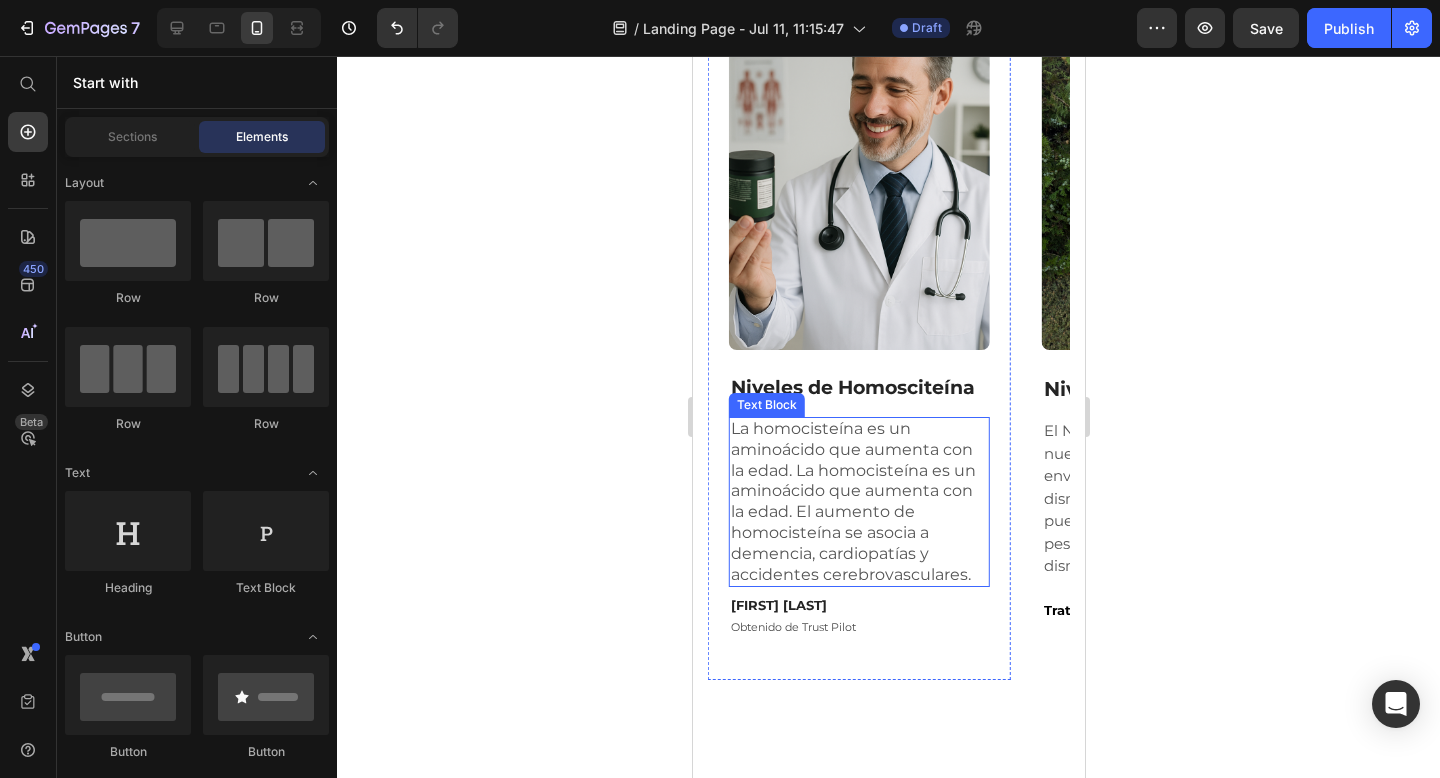 click on "La homocisteína es un aminoácido que aumenta con la edad. La homocisteína es un aminoácido que aumenta con la edad. El aumento de homocisteína se asocia a demencia, cardiopatías y accidentes cerebrovasculares." at bounding box center [858, 502] 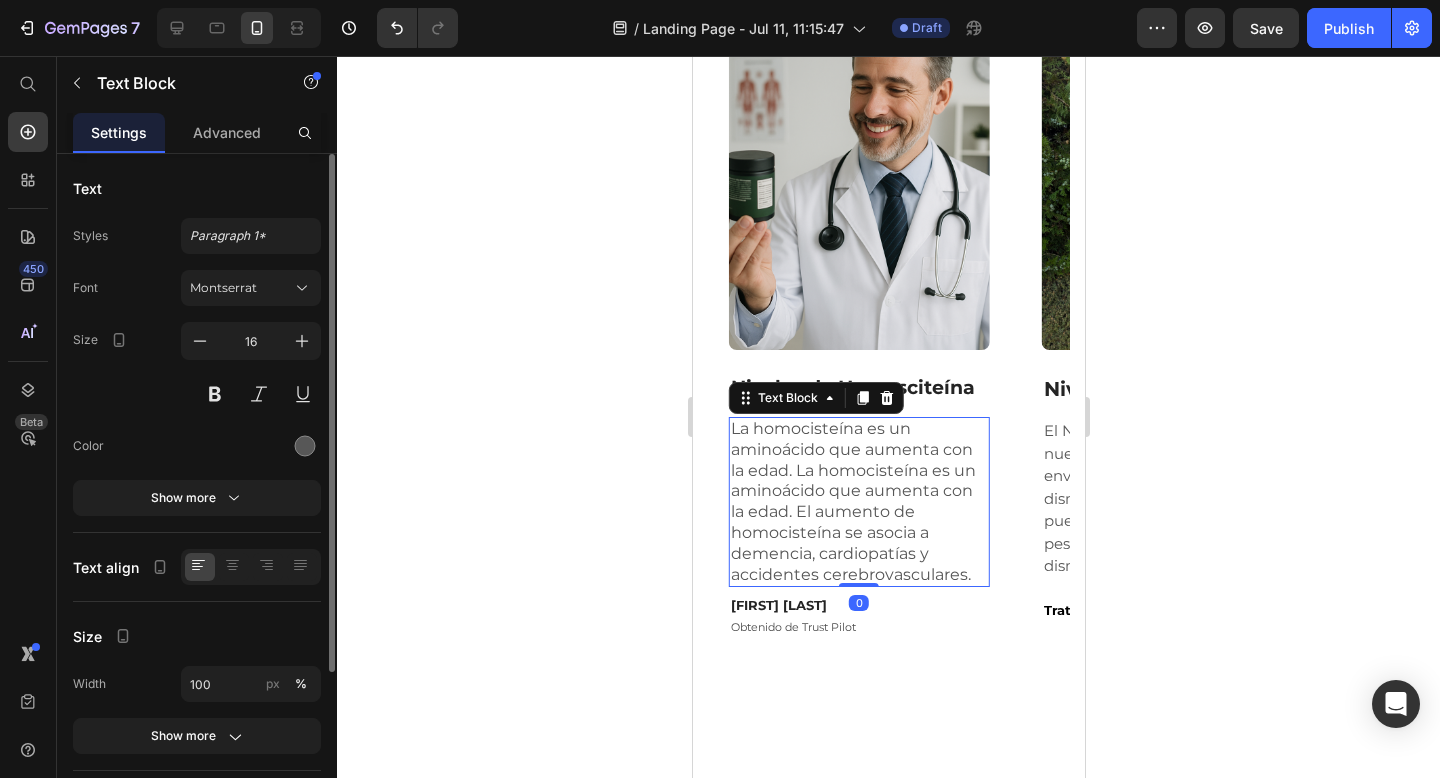 click 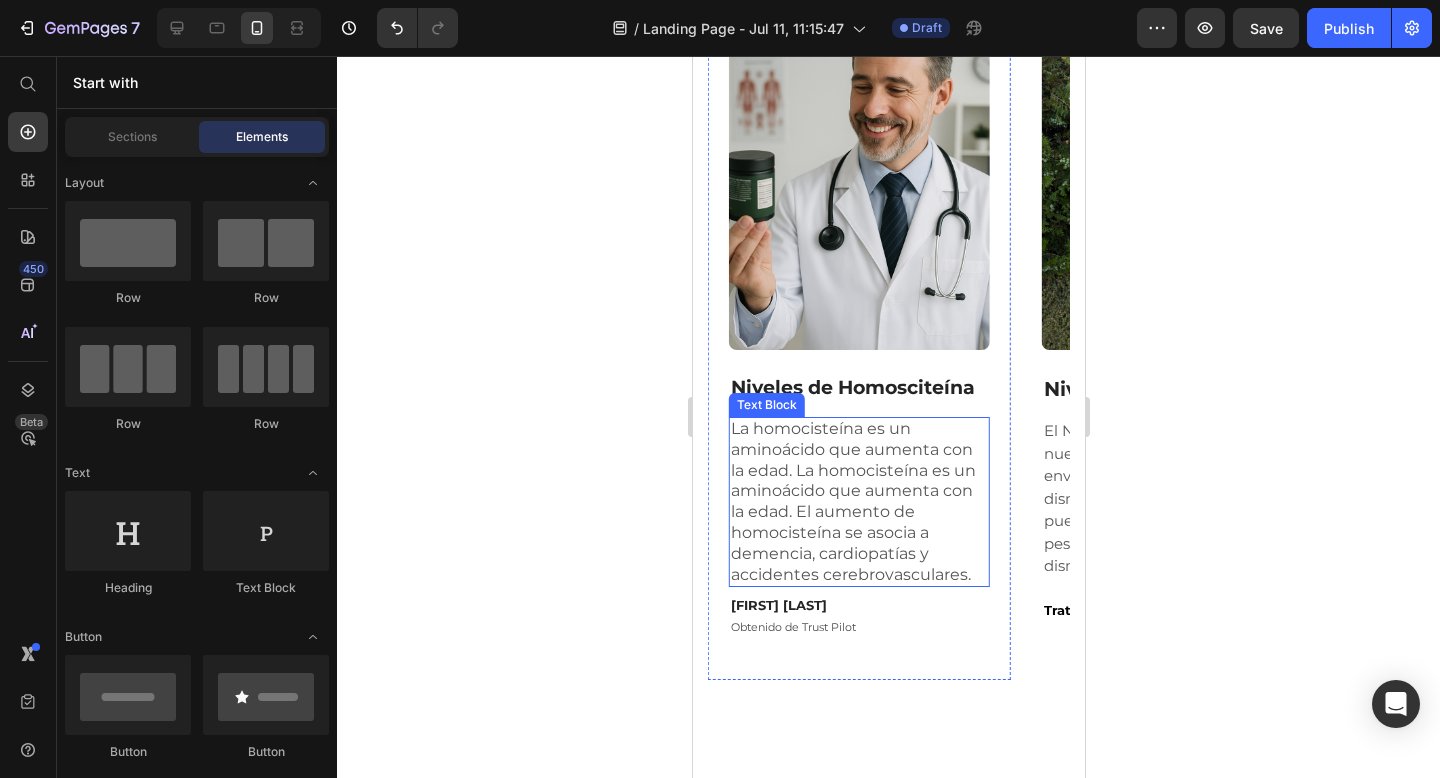 click on "La homocisteína es un aminoácido que aumenta con la edad. La homocisteína es un aminoácido que aumenta con la edad. El aumento de homocisteína se asocia a demencia, cardiopatías y accidentes cerebrovasculares." at bounding box center (858, 502) 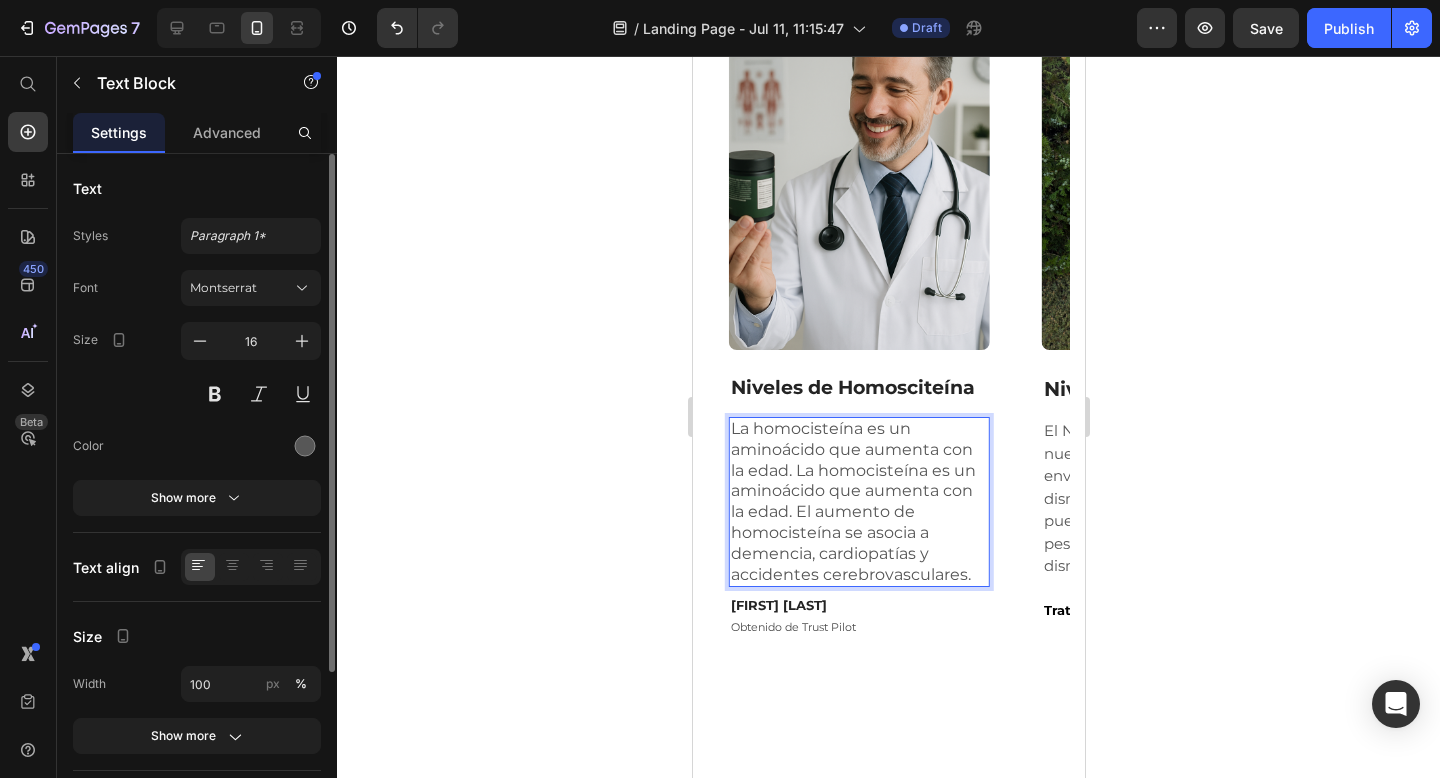 click on "La homocisteína es un aminoácido que aumenta con la edad. La homocisteína es un aminoácido que aumenta con la edad. El aumento de homocisteína se asocia a demencia, cardiopatías y accidentes cerebrovasculares." at bounding box center (858, 502) 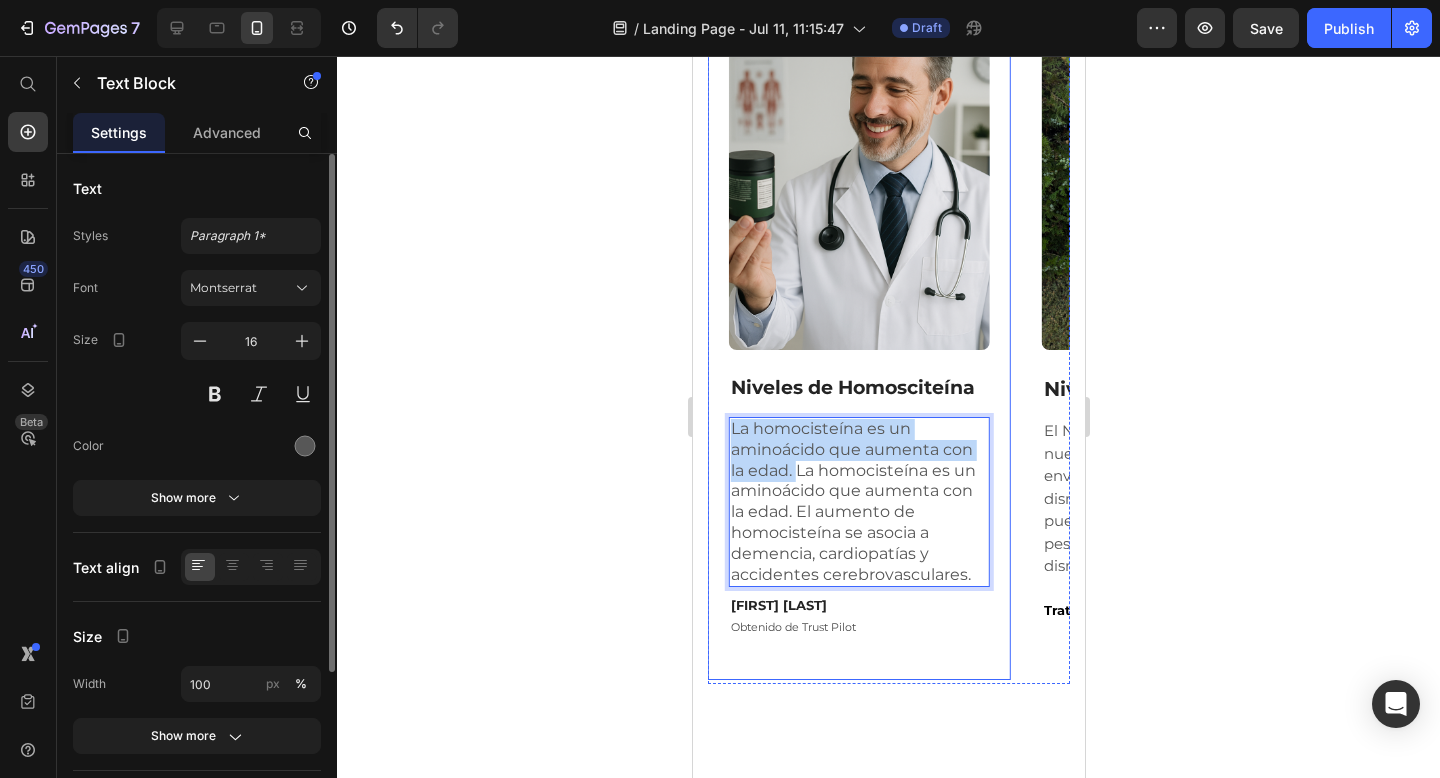 drag, startPoint x: 795, startPoint y: 470, endPoint x: 724, endPoint y: 422, distance: 85.70297 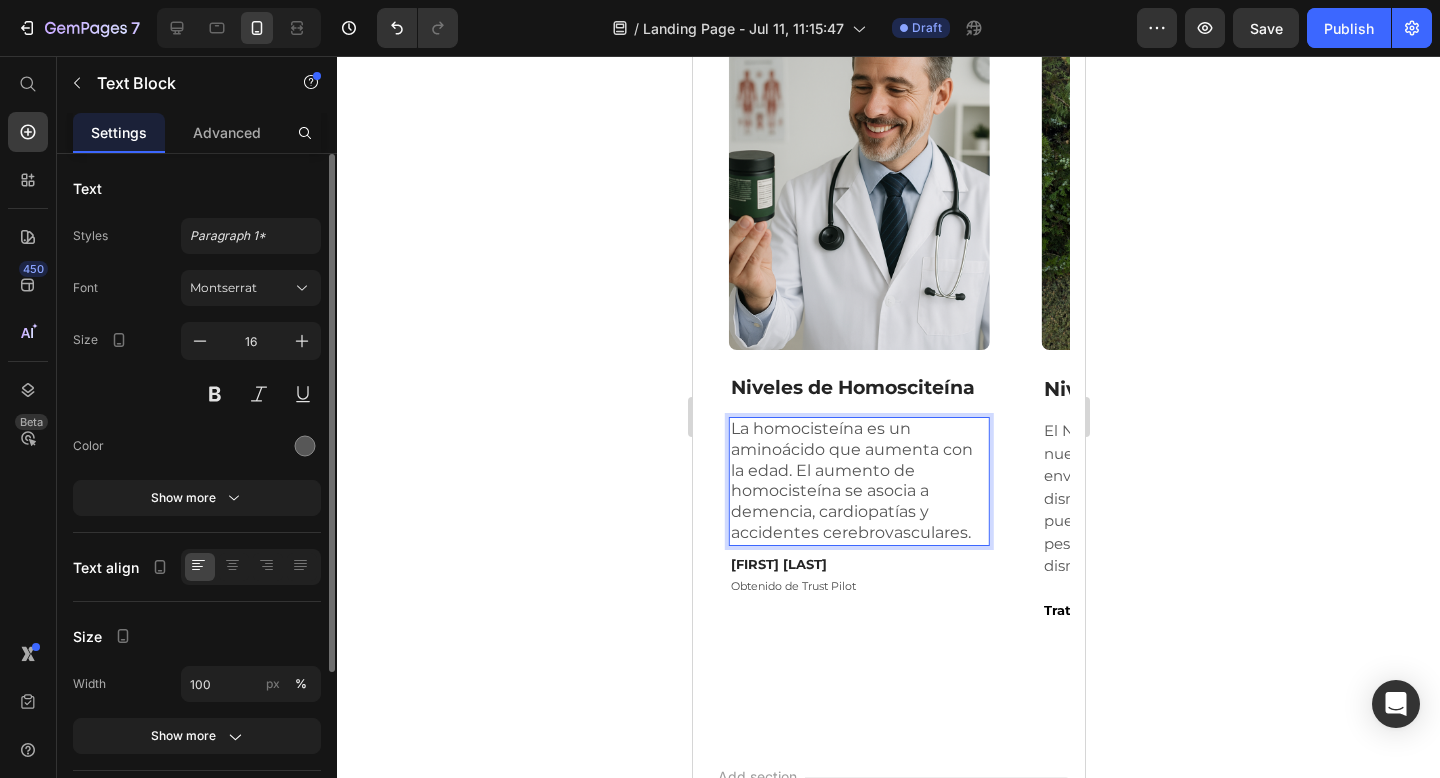 click 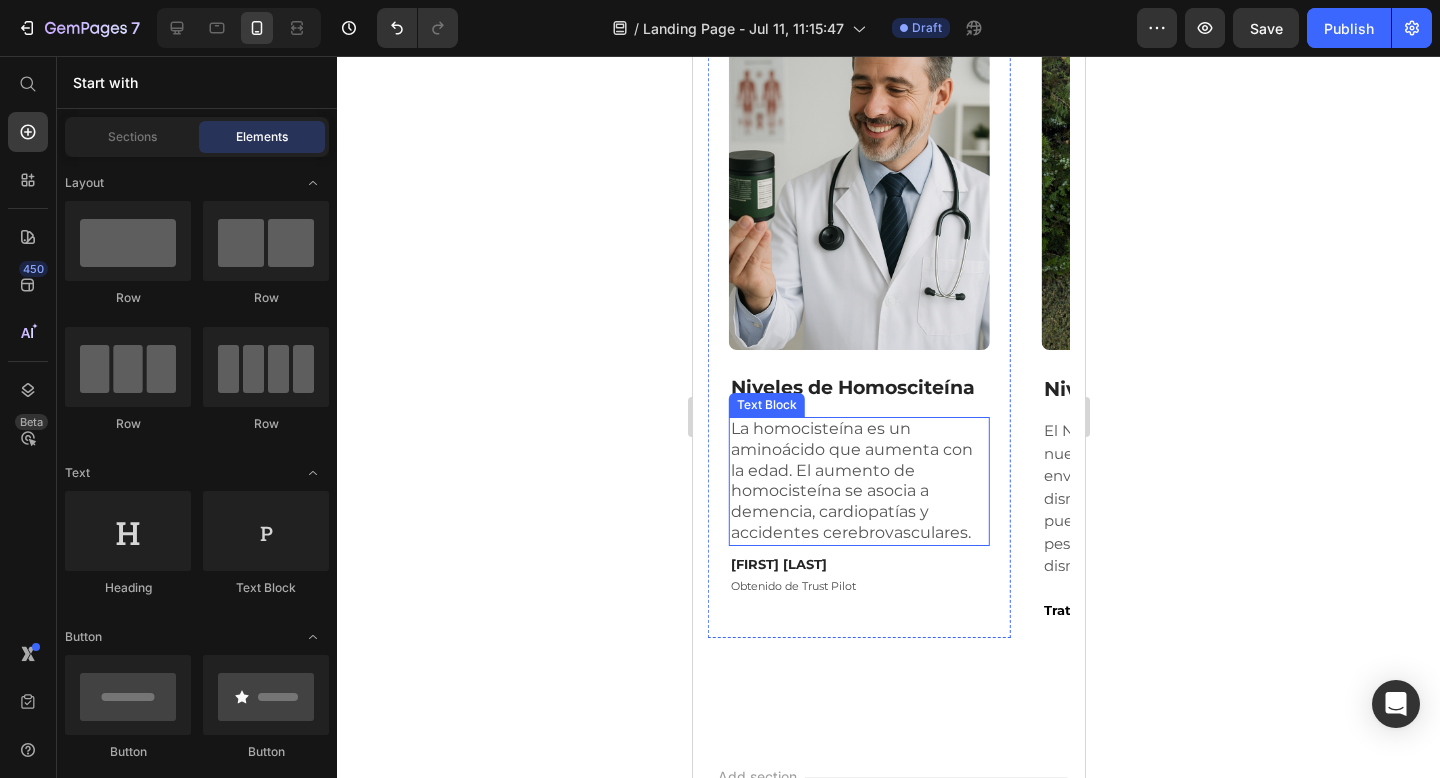 click on "La homocisteína es un aminoácido que aumenta con la edad. El aumento de homocisteína se asocia a demencia, cardiopatías y accidentes cerebrovasculares." at bounding box center [858, 481] 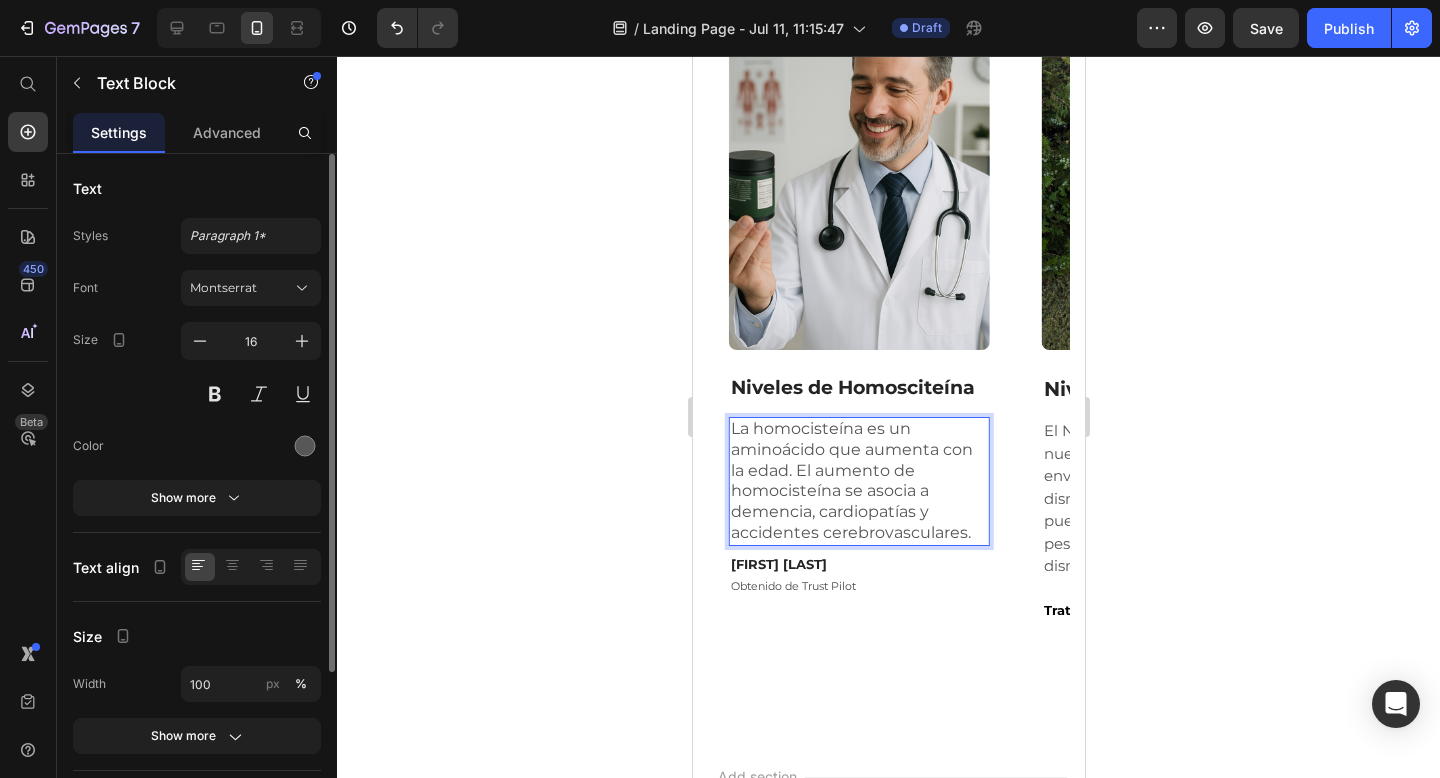 click on "Image Row Niveles de Homosciteína Text Block La homocisteína es un aminoácido que aumenta con la edad. El aumento de homocisteína se asocia a demencia, cardiopatías y accidentes cerebrovasculares. Text Block   0 Ana Gómez Text Block Obtenido de Trust Pilot Text Block Row" at bounding box center [858, 321] 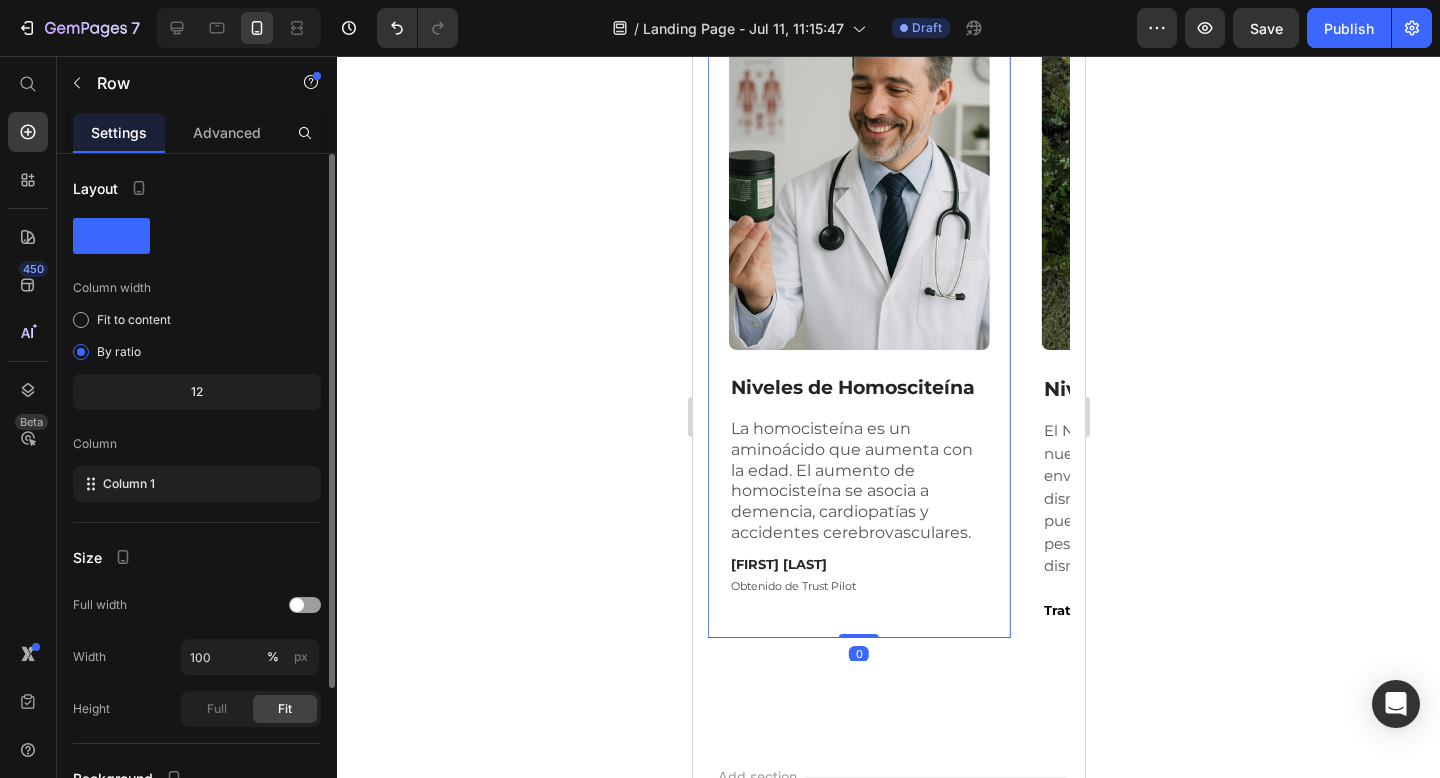 click 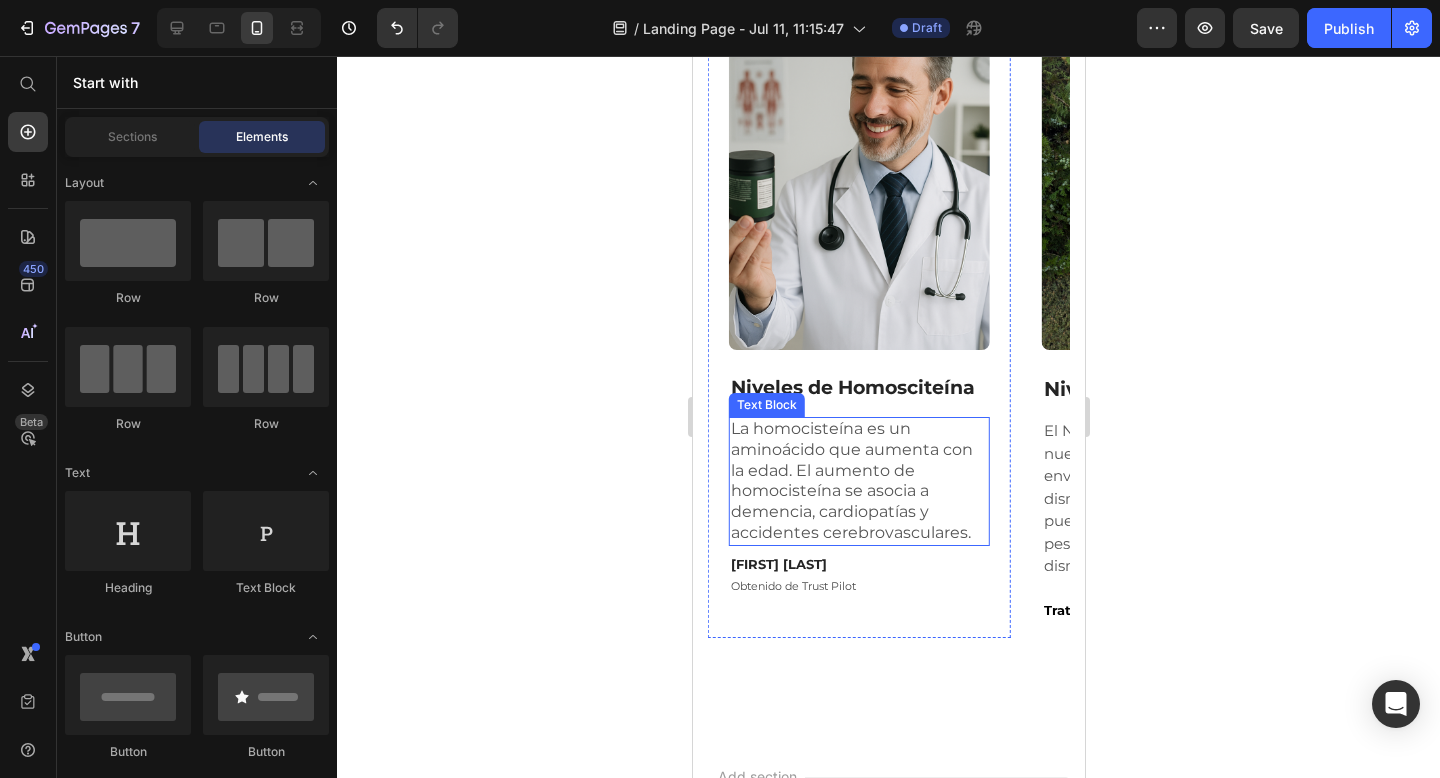 click on "La homocisteína es un aminoácido que aumenta con la edad. El aumento de homocisteína se asocia a demencia, cardiopatías y accidentes cerebrovasculares." at bounding box center (858, 481) 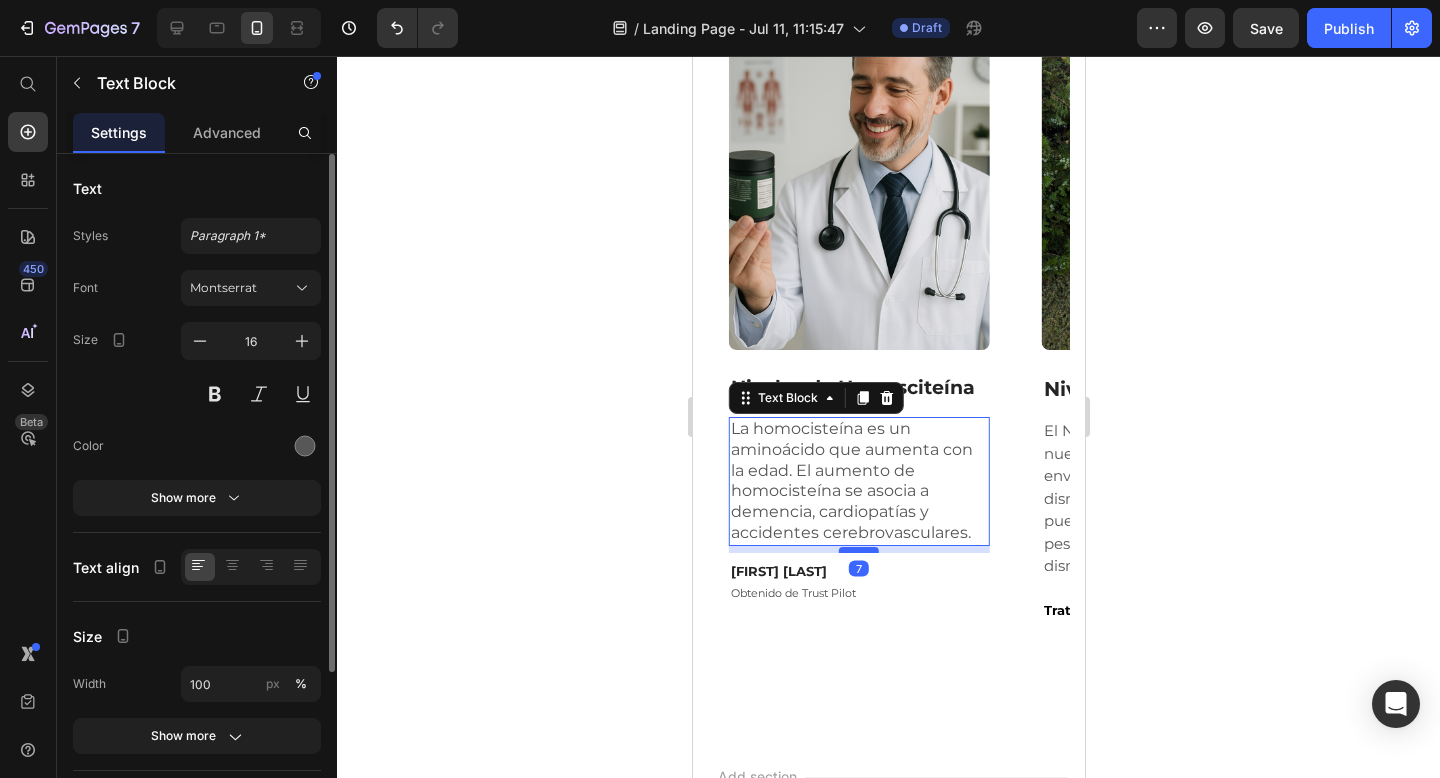 click at bounding box center (858, 550) 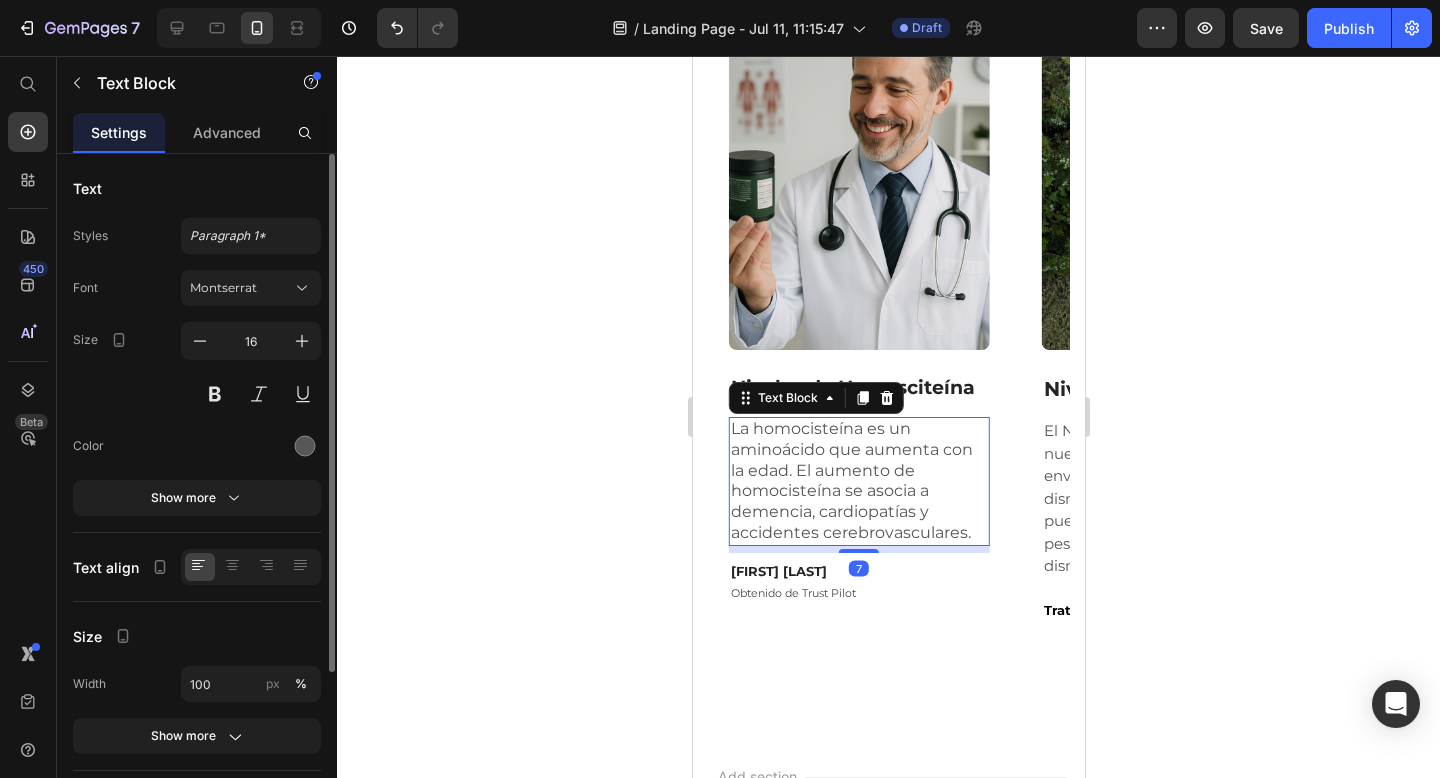 click 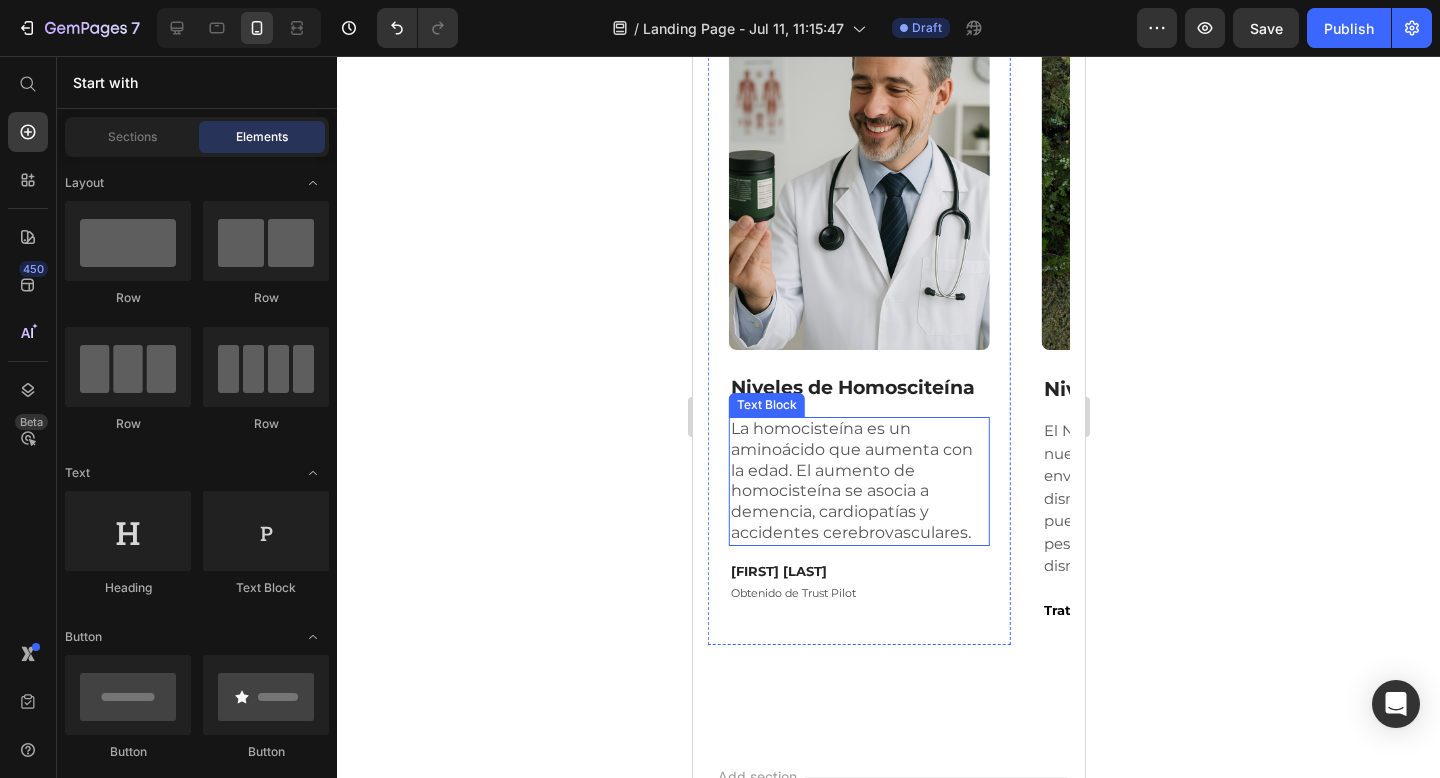 click on "La homocisteína es un aminoácido que aumenta con la edad. El aumento de homocisteína se asocia a demencia, cardiopatías y accidentes cerebrovasculares." at bounding box center (858, 481) 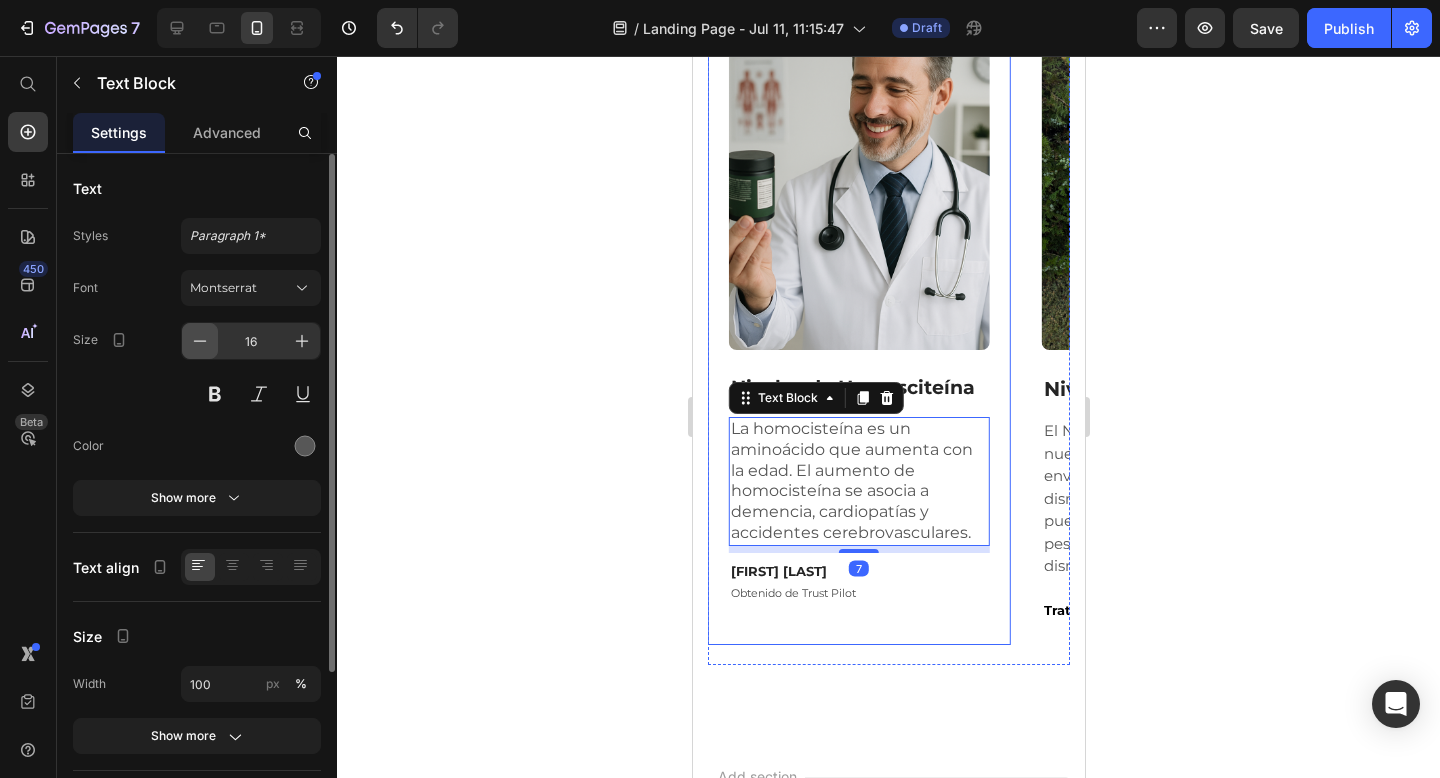 click at bounding box center [200, 341] 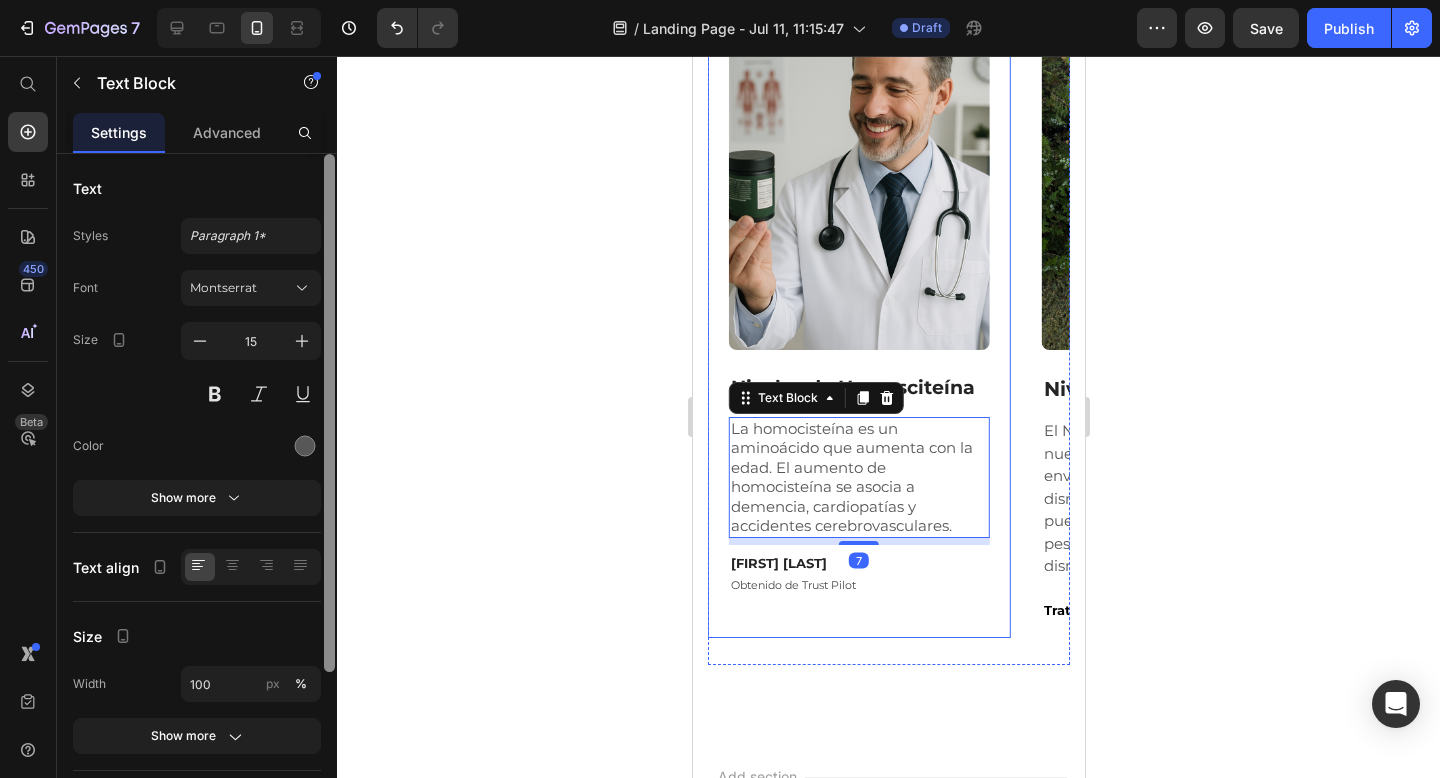 click at bounding box center (329, 494) 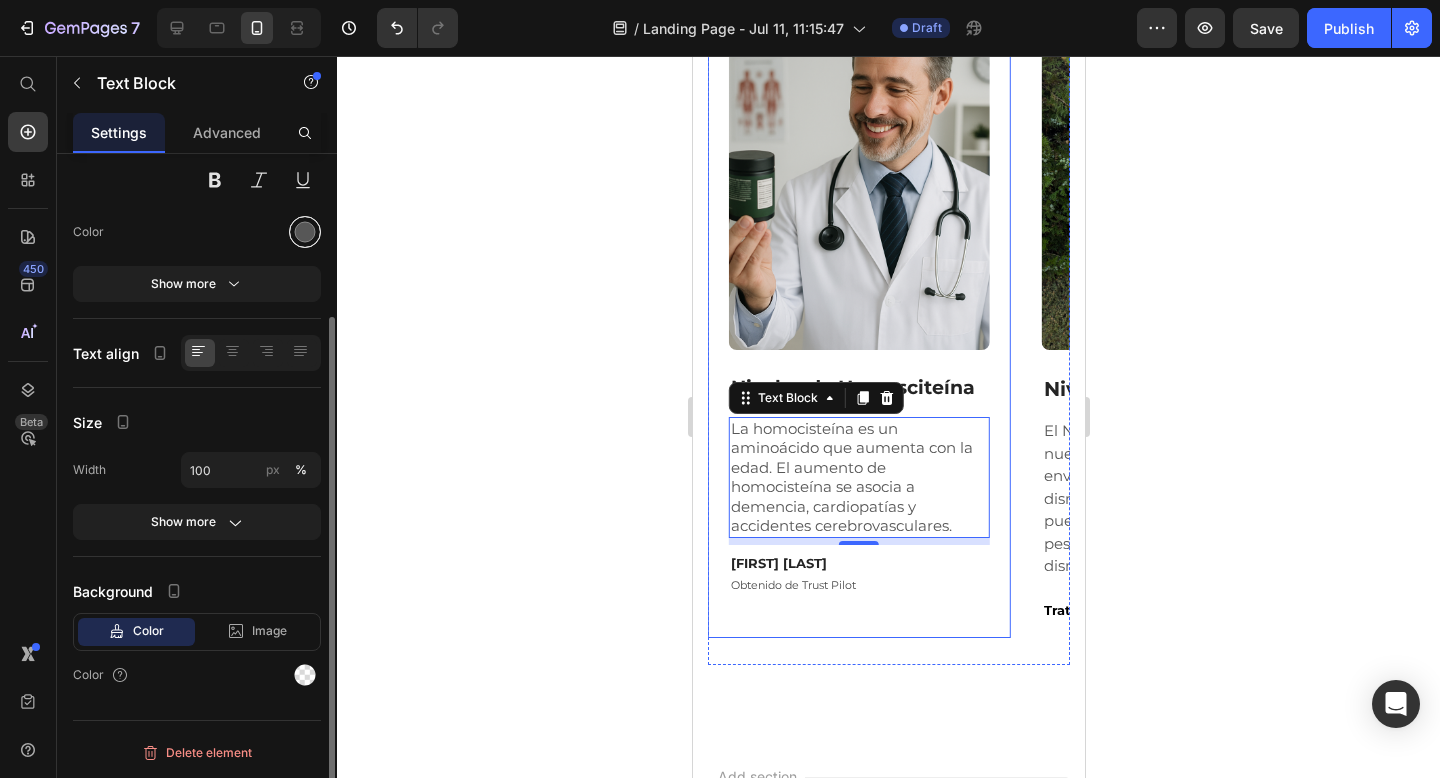click at bounding box center (305, 232) 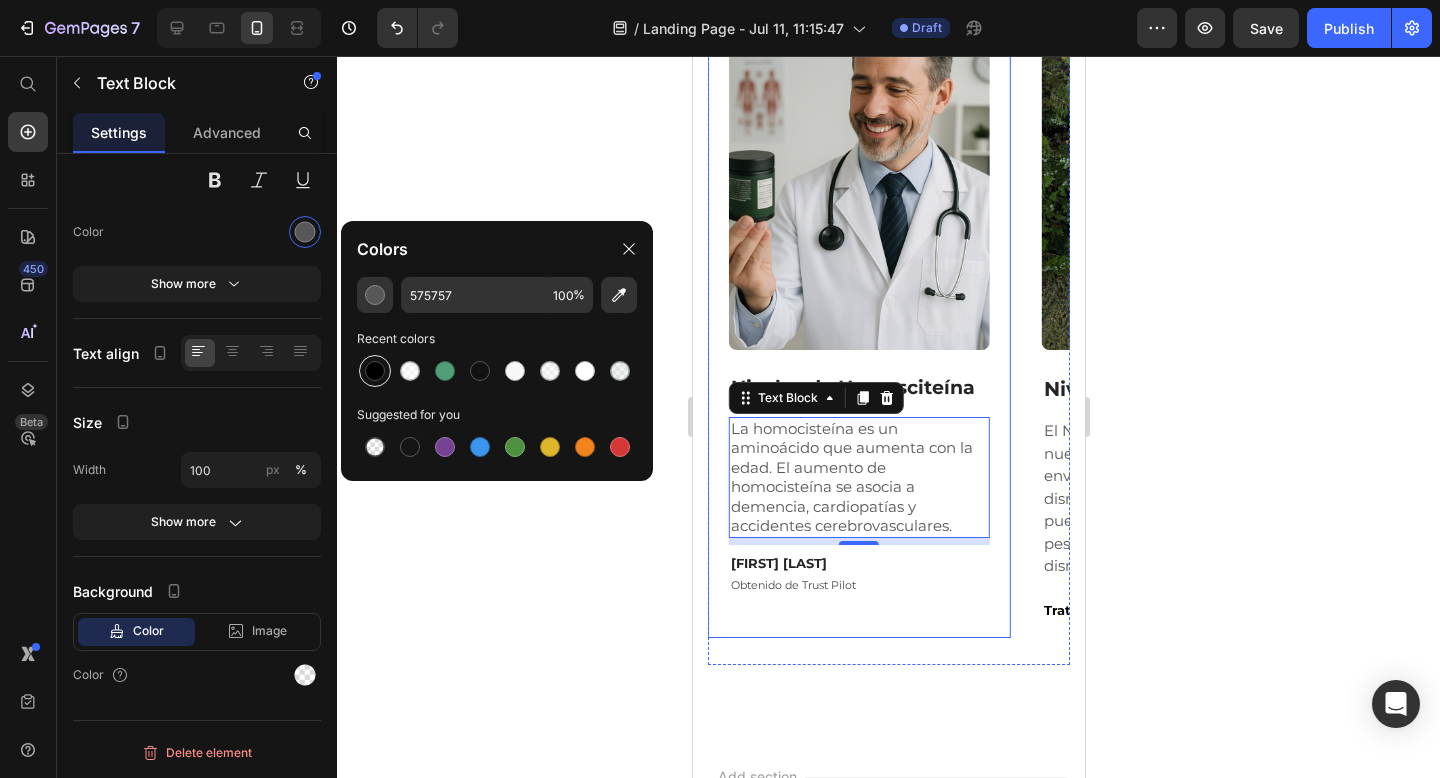 click at bounding box center [375, 371] 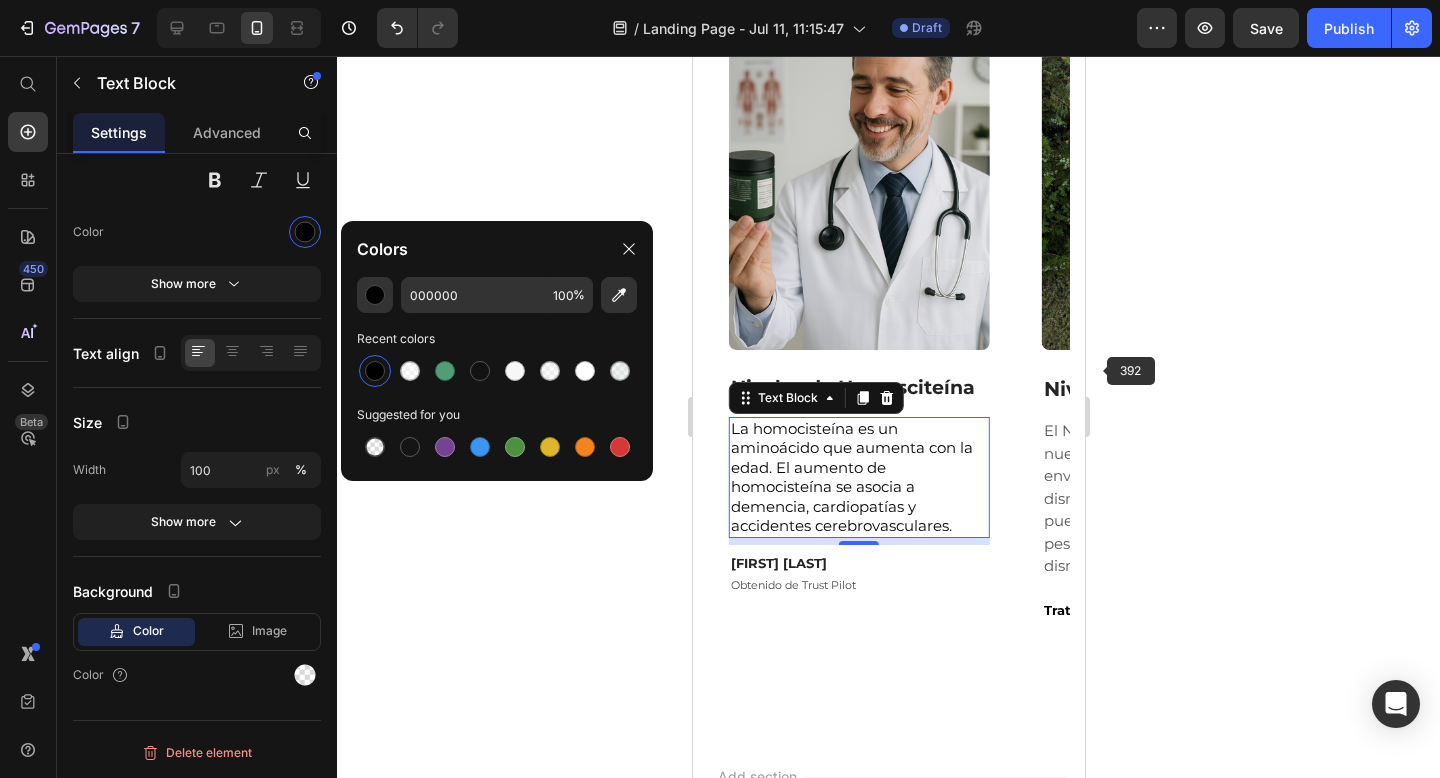click 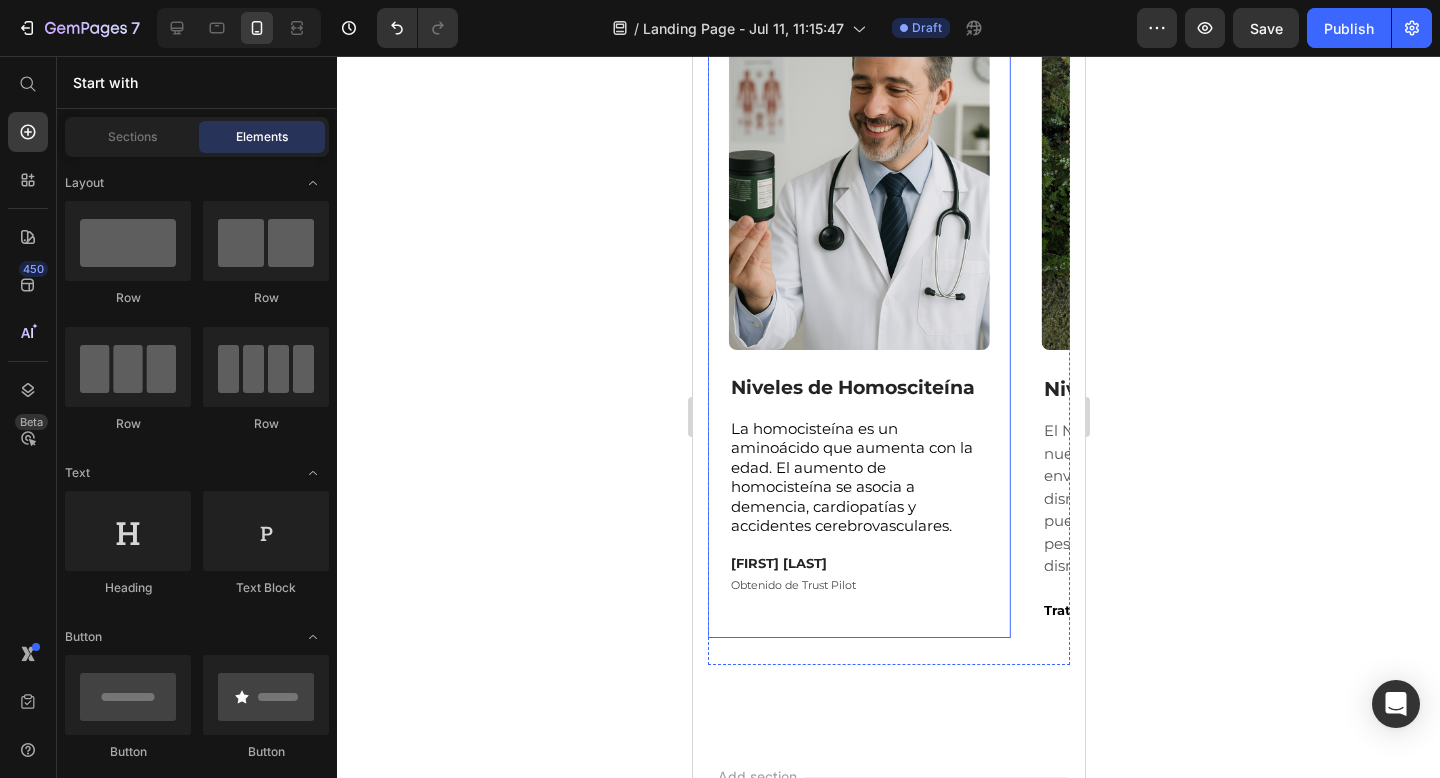 click on "La homocisteína es un aminoácido que aumenta con la edad. El aumento de homocisteína se asocia a demencia, cardiopatías y accidentes cerebrovasculares." at bounding box center [858, 477] 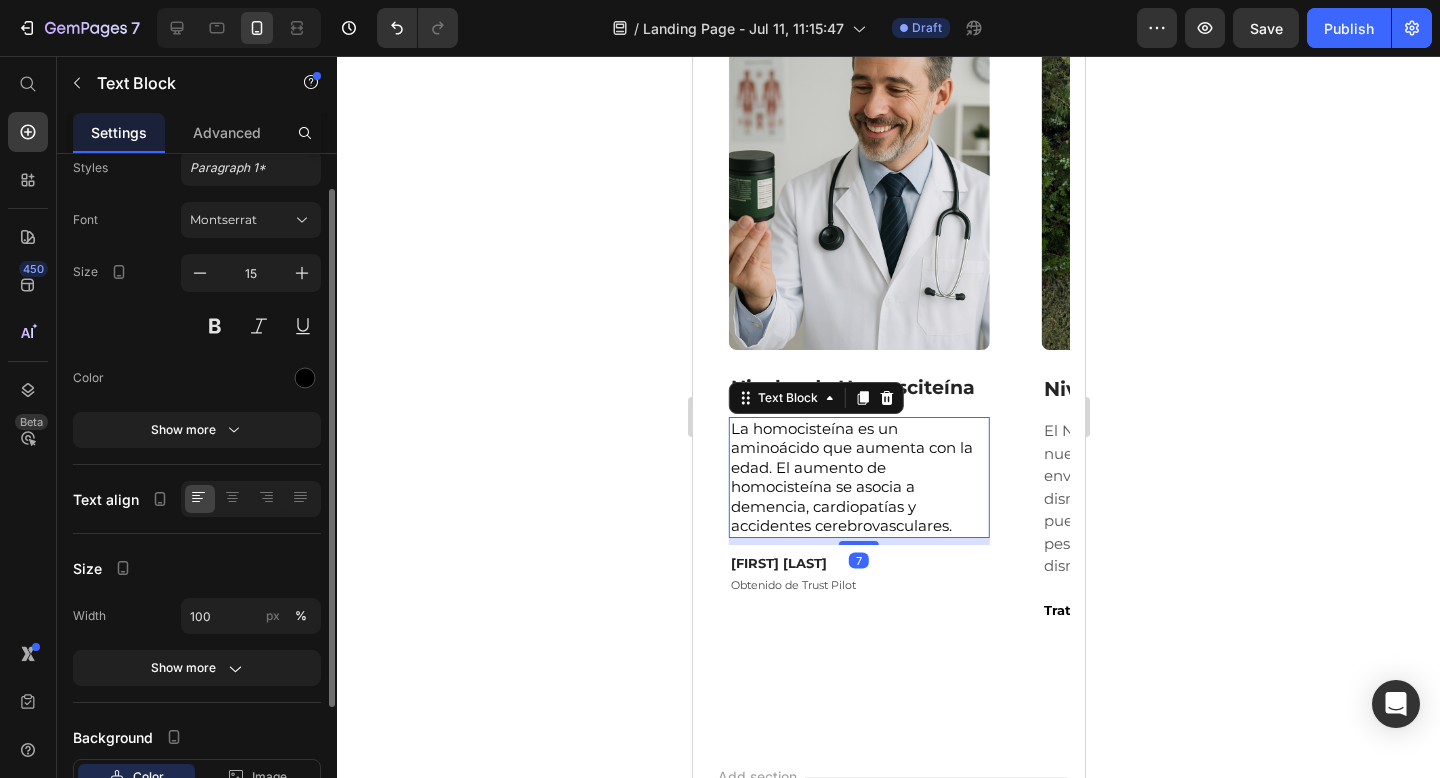 scroll, scrollTop: 0, scrollLeft: 0, axis: both 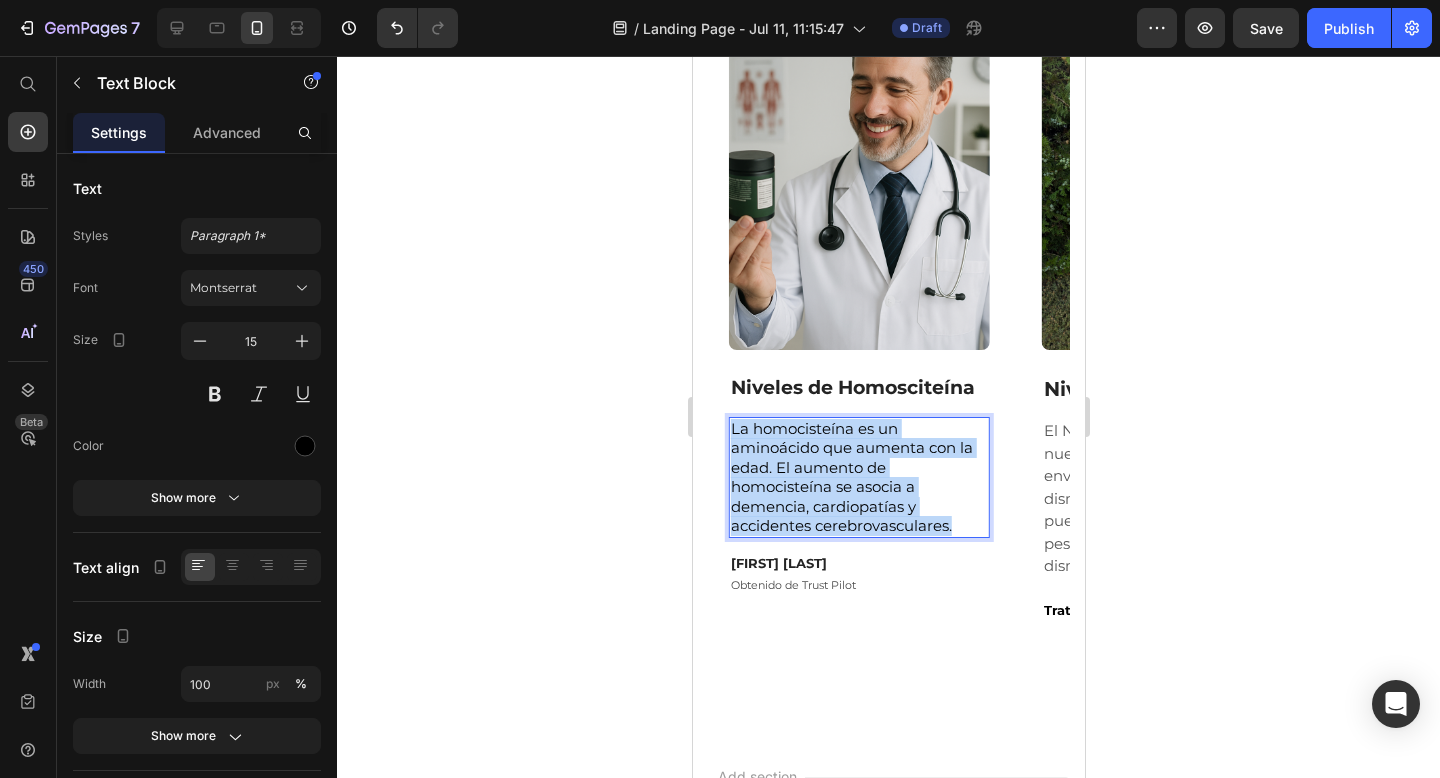 drag, startPoint x: 957, startPoint y: 523, endPoint x: 729, endPoint y: 427, distance: 247.38634 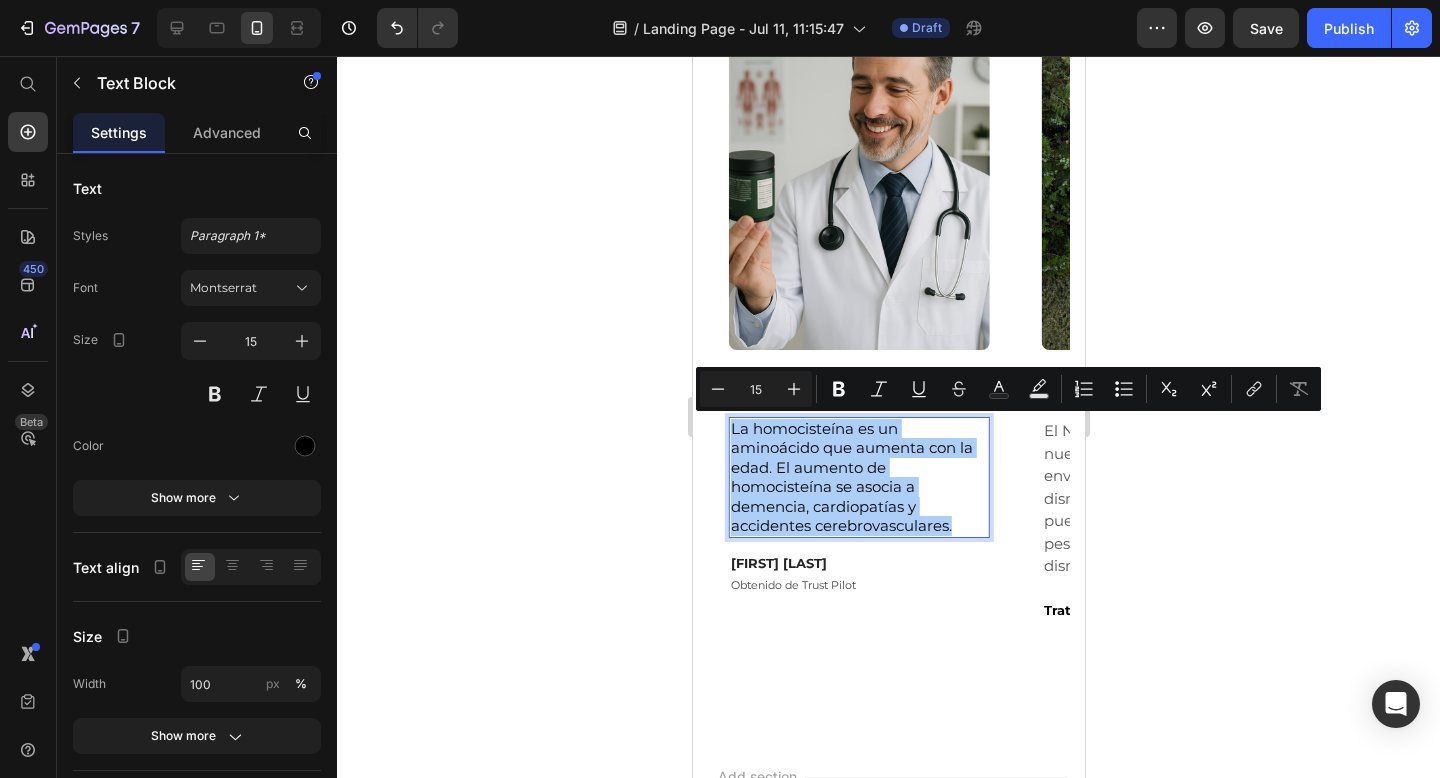 click 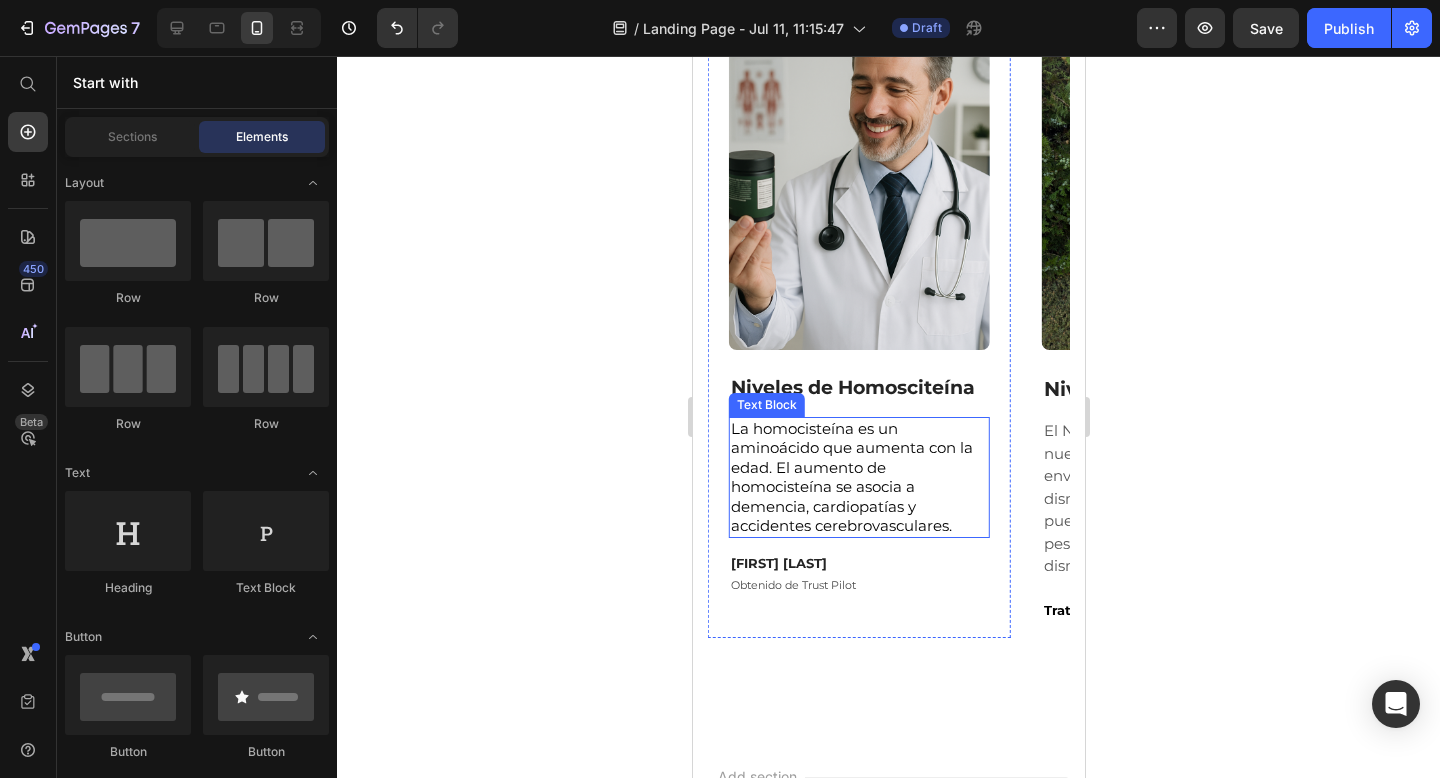 click on "La homocisteína es un aminoácido que aumenta con la edad. El aumento de homocisteína se asocia a demencia, cardiopatías y accidentes cerebrovasculares." at bounding box center [858, 477] 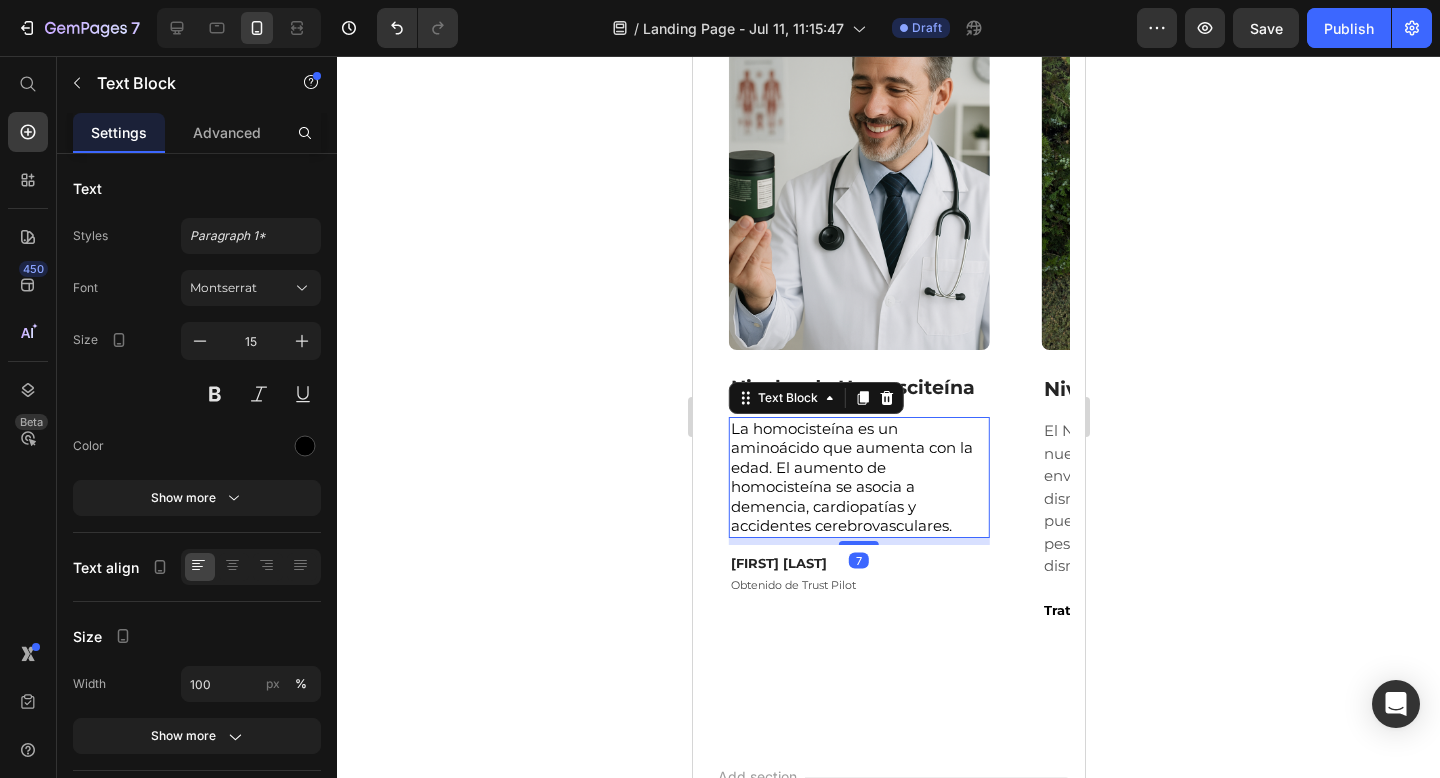 click 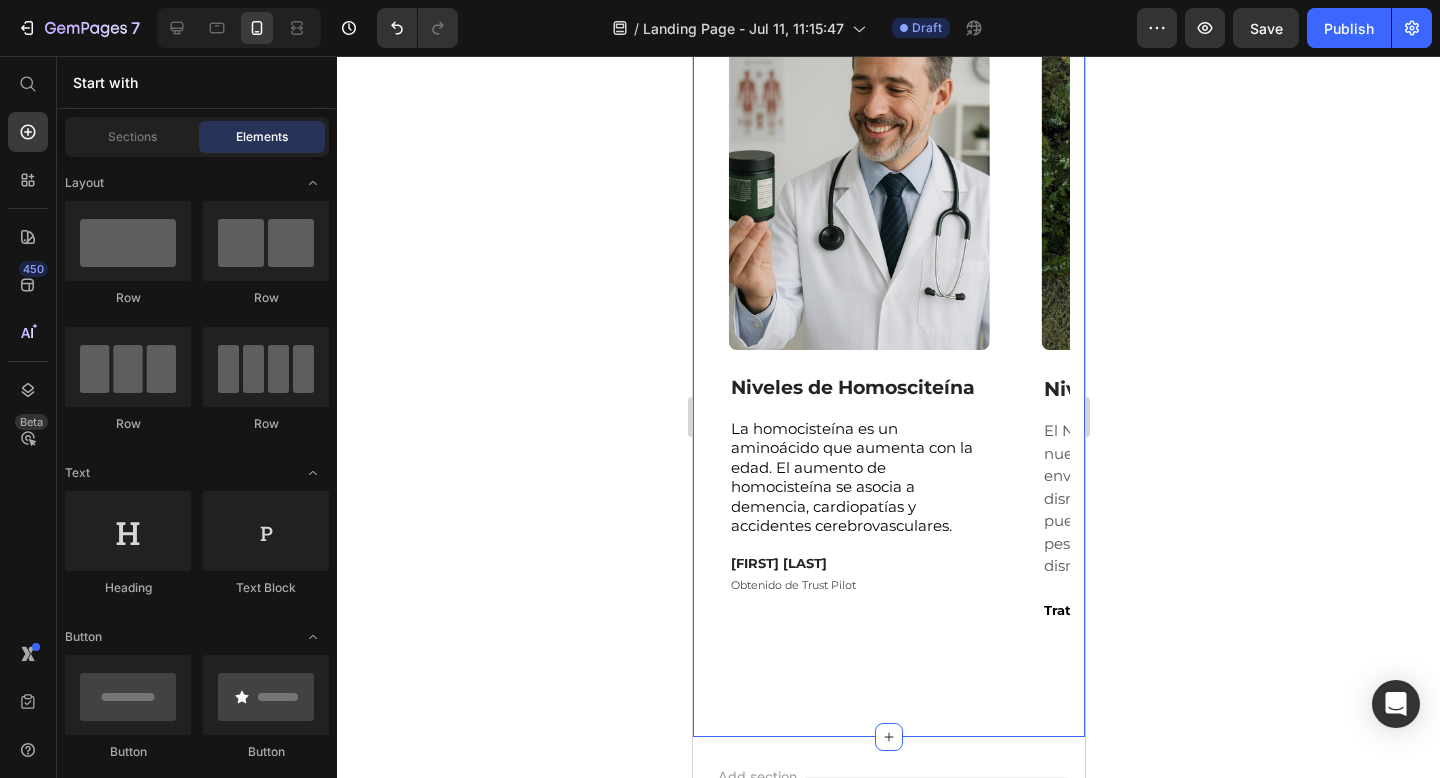 click on "La homocisteína es un aminoácido que aumenta con la edad. El aumento de homocisteína se asocia a demencia, cardiopatías y accidentes cerebrovasculares." at bounding box center (858, 477) 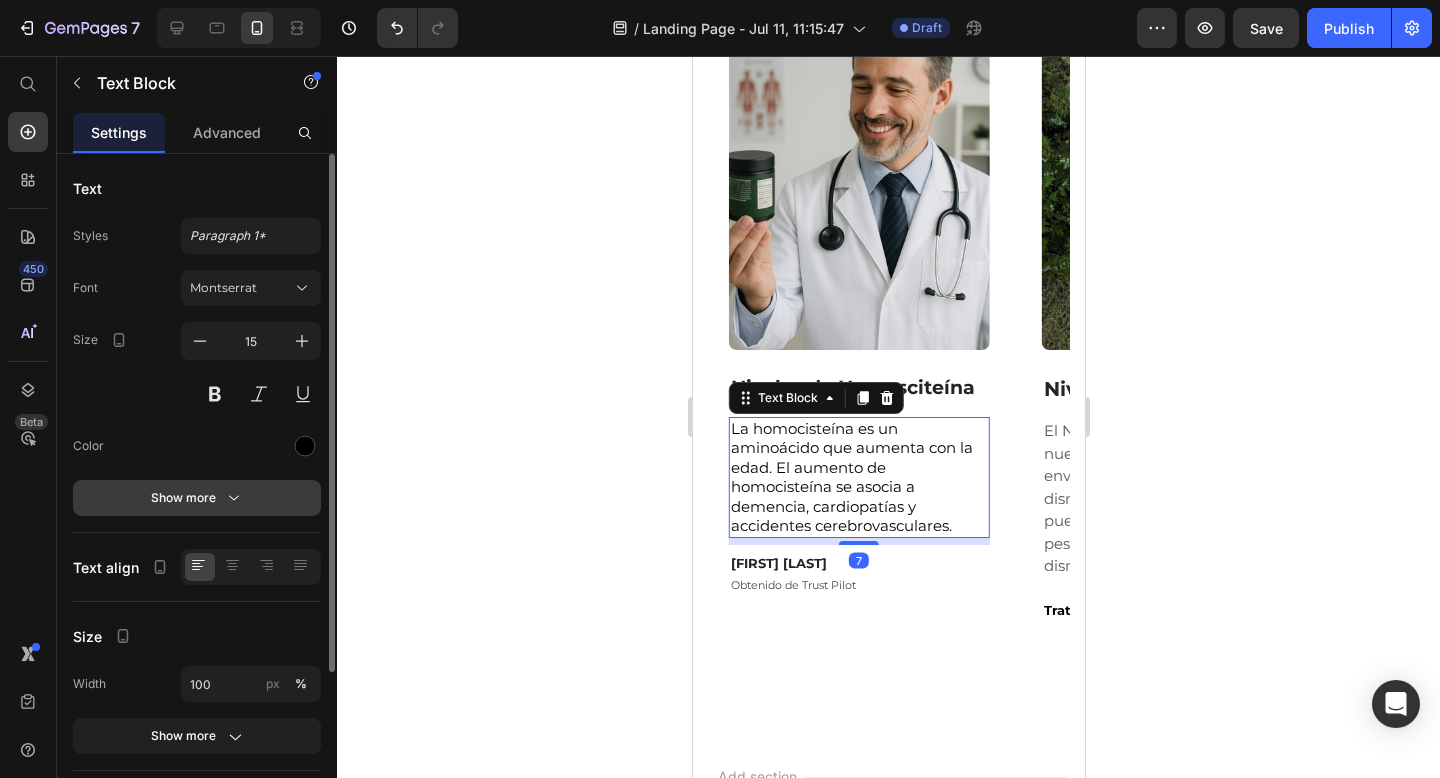 click on "Show more" at bounding box center (197, 498) 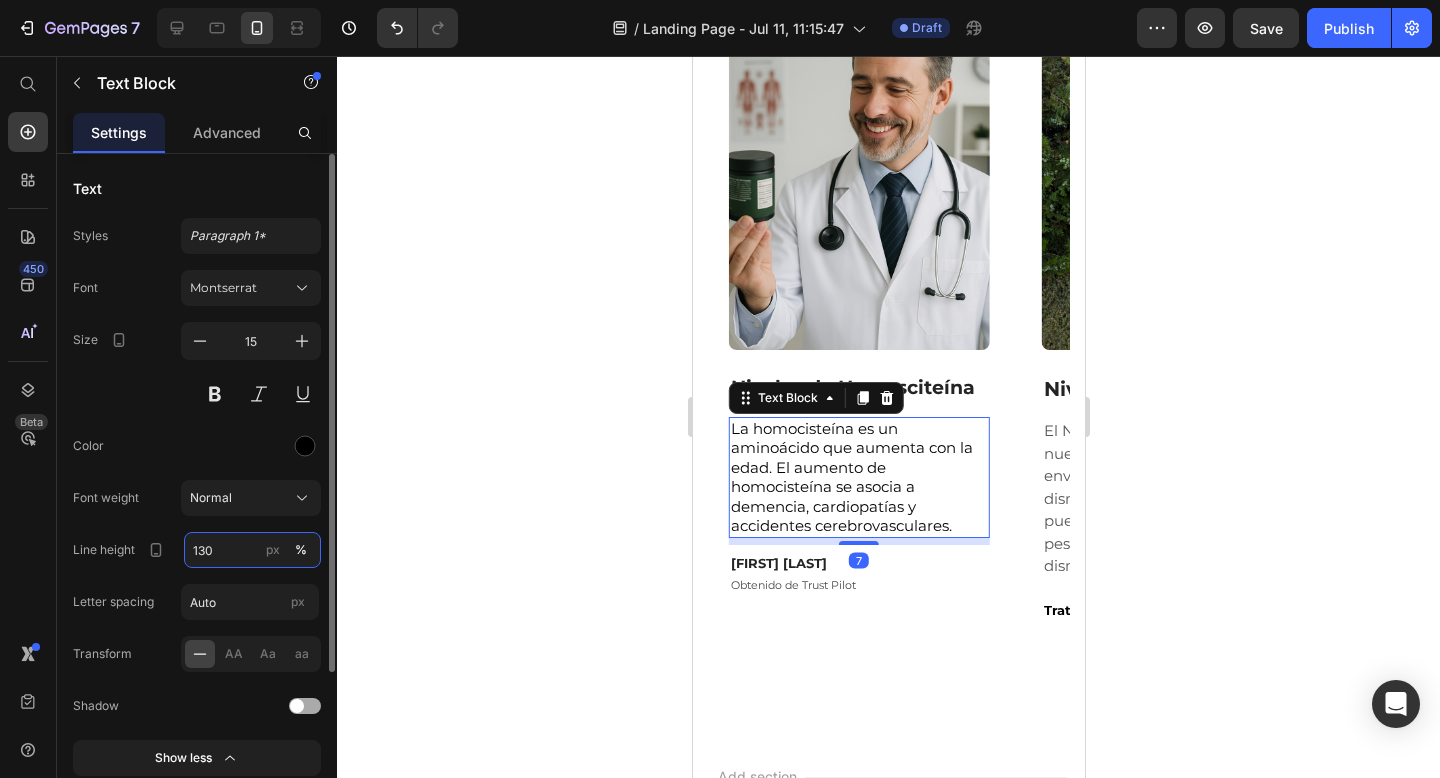 click on "130" at bounding box center (252, 550) 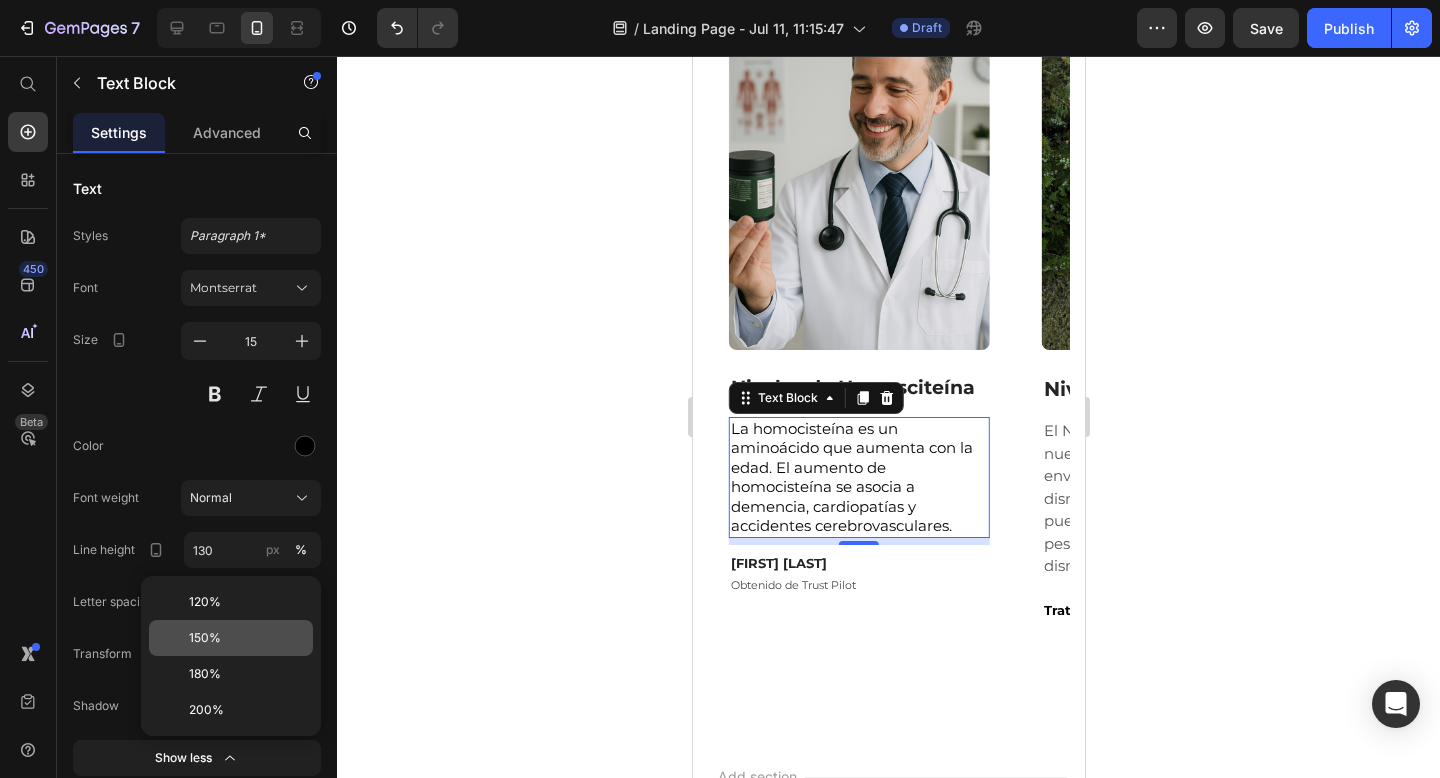 click on "150%" at bounding box center (205, 638) 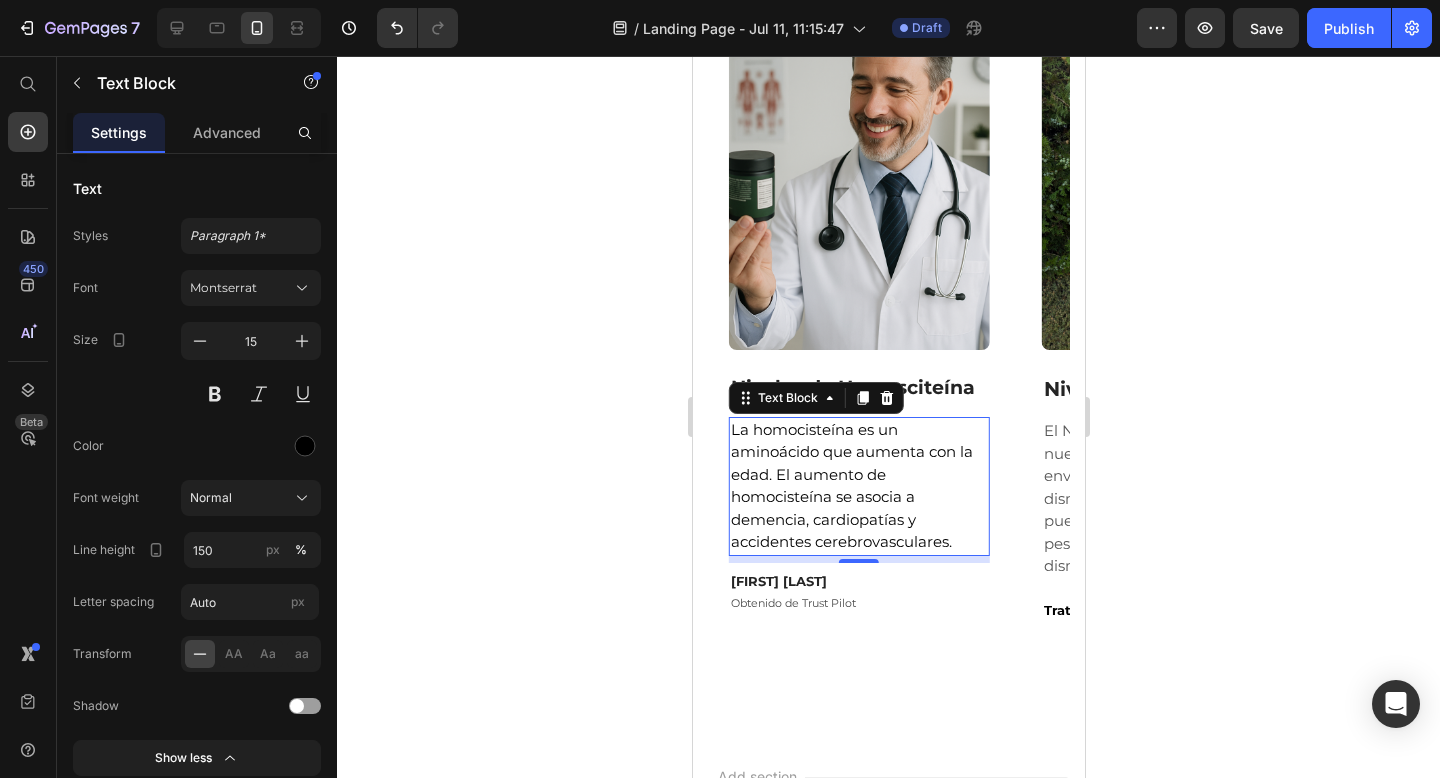click 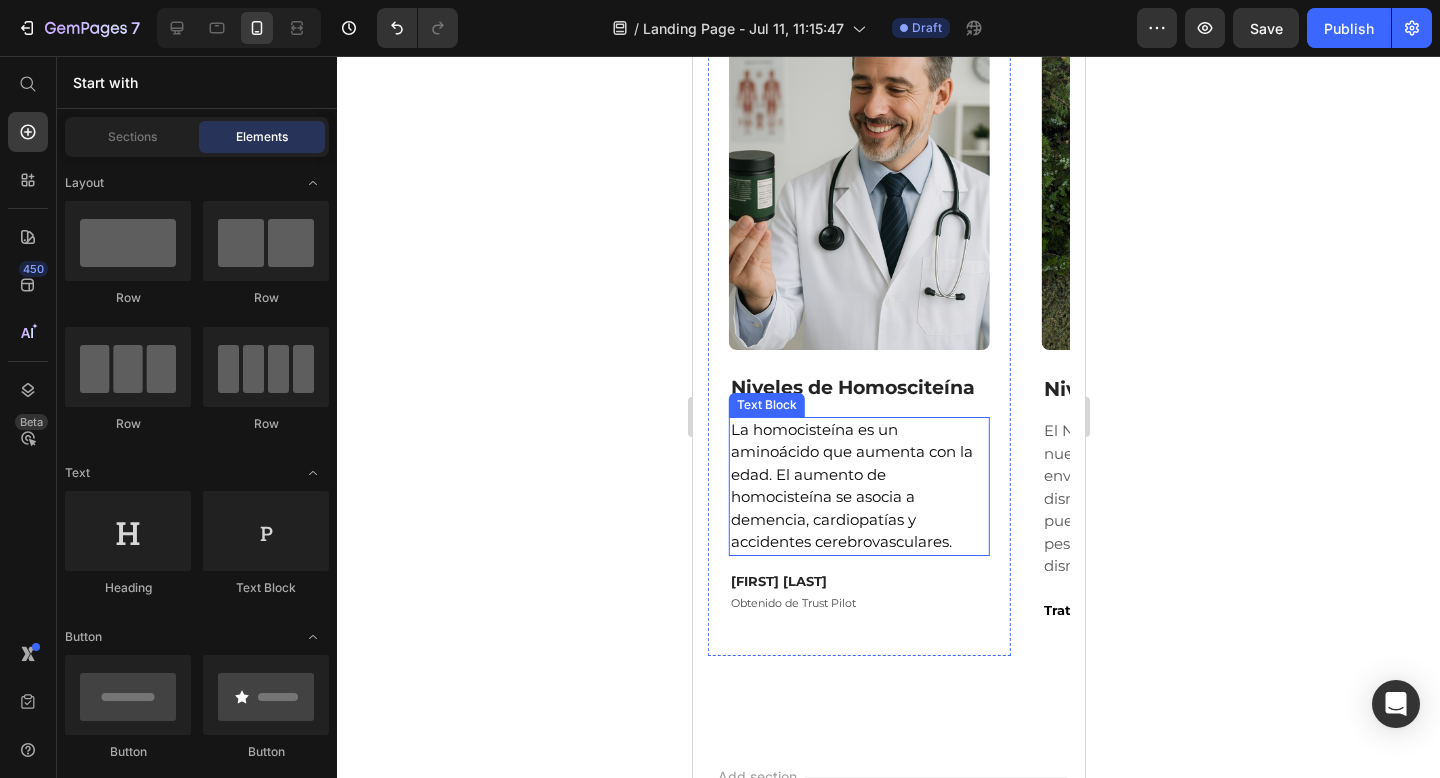 click on "La homocisteína es un aminoácido que aumenta con la edad. El aumento de homocisteína se asocia a demencia, cardiopatías y accidentes cerebrovasculares." at bounding box center (858, 486) 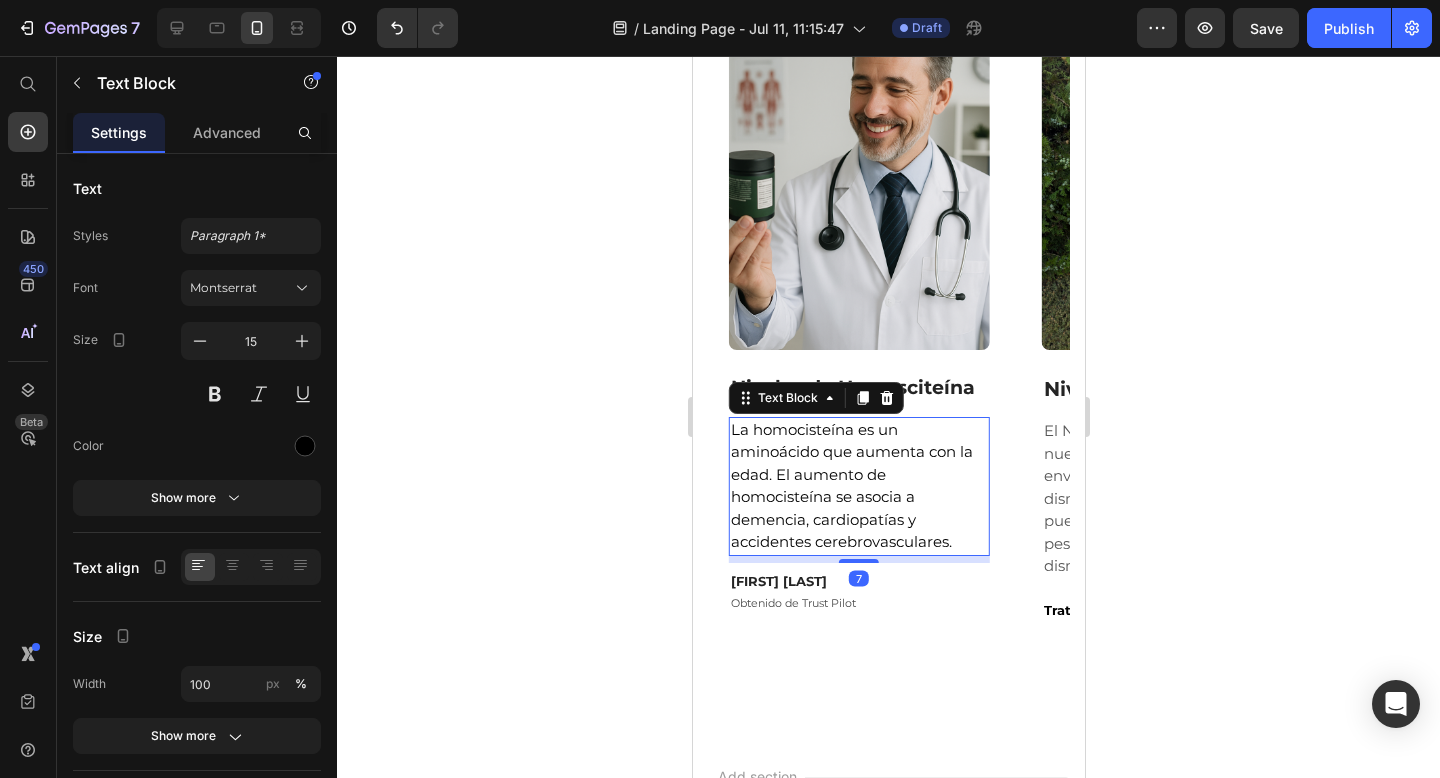 click 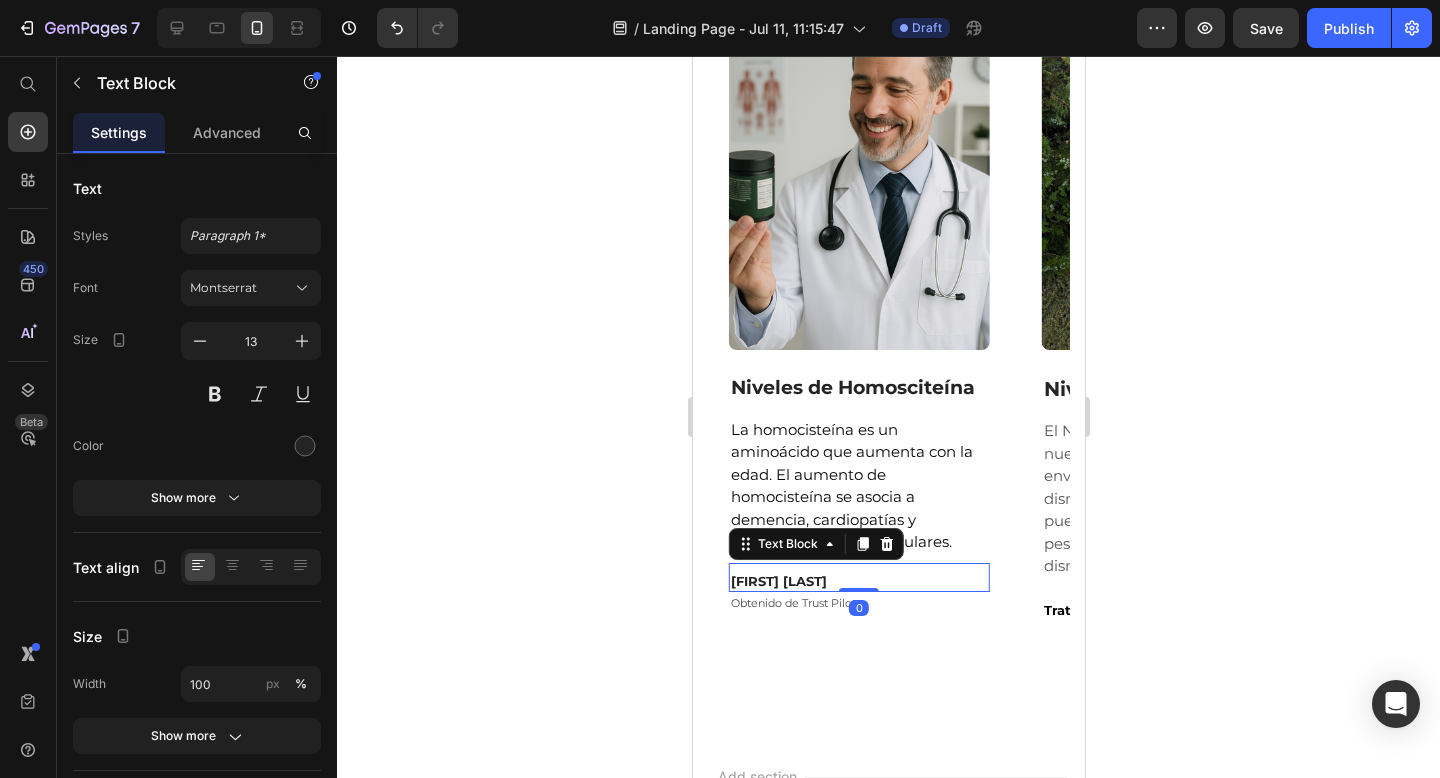 click on "[NAME]" at bounding box center [858, 581] 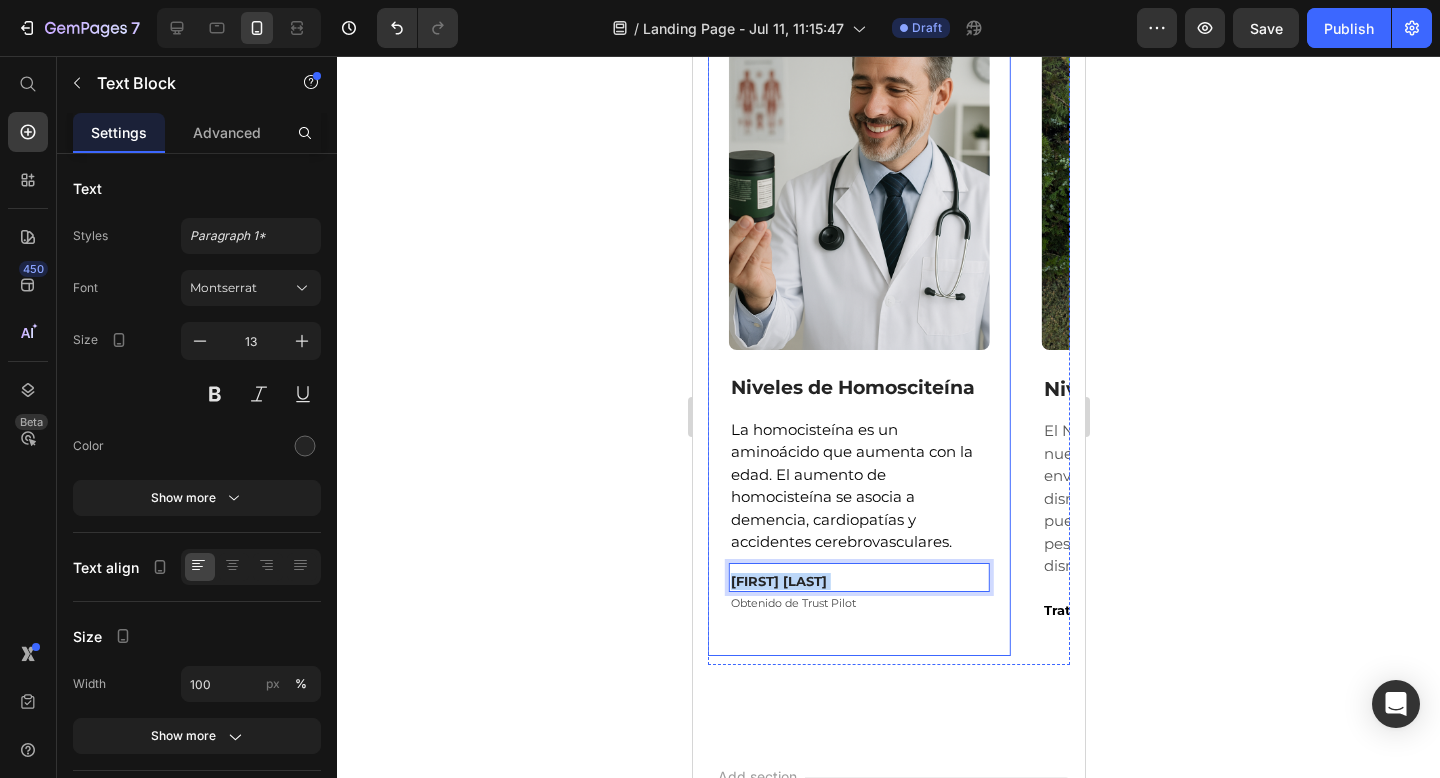 drag, startPoint x: 814, startPoint y: 584, endPoint x: 719, endPoint y: 582, distance: 95.02105 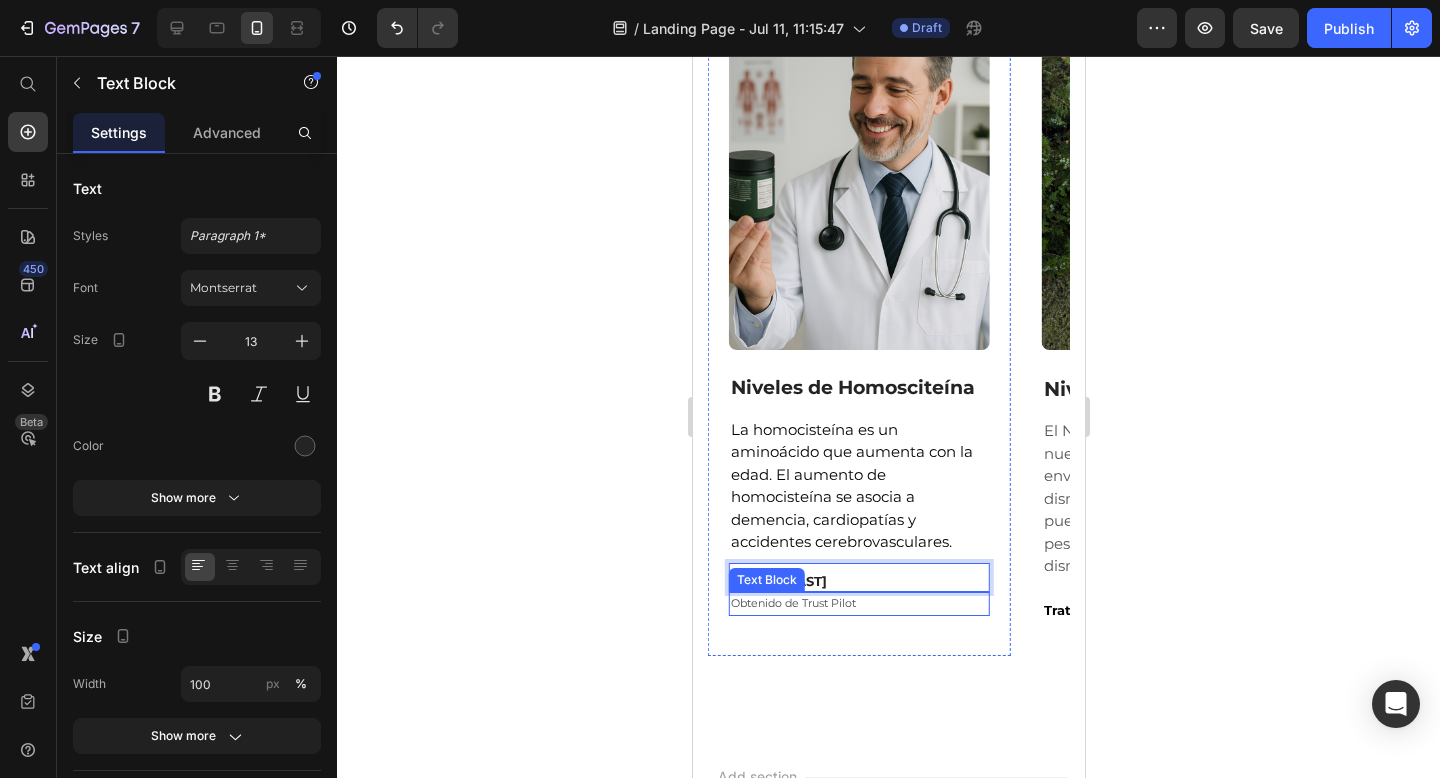 click on "Obtenido de Trust Pilot" at bounding box center [858, 604] 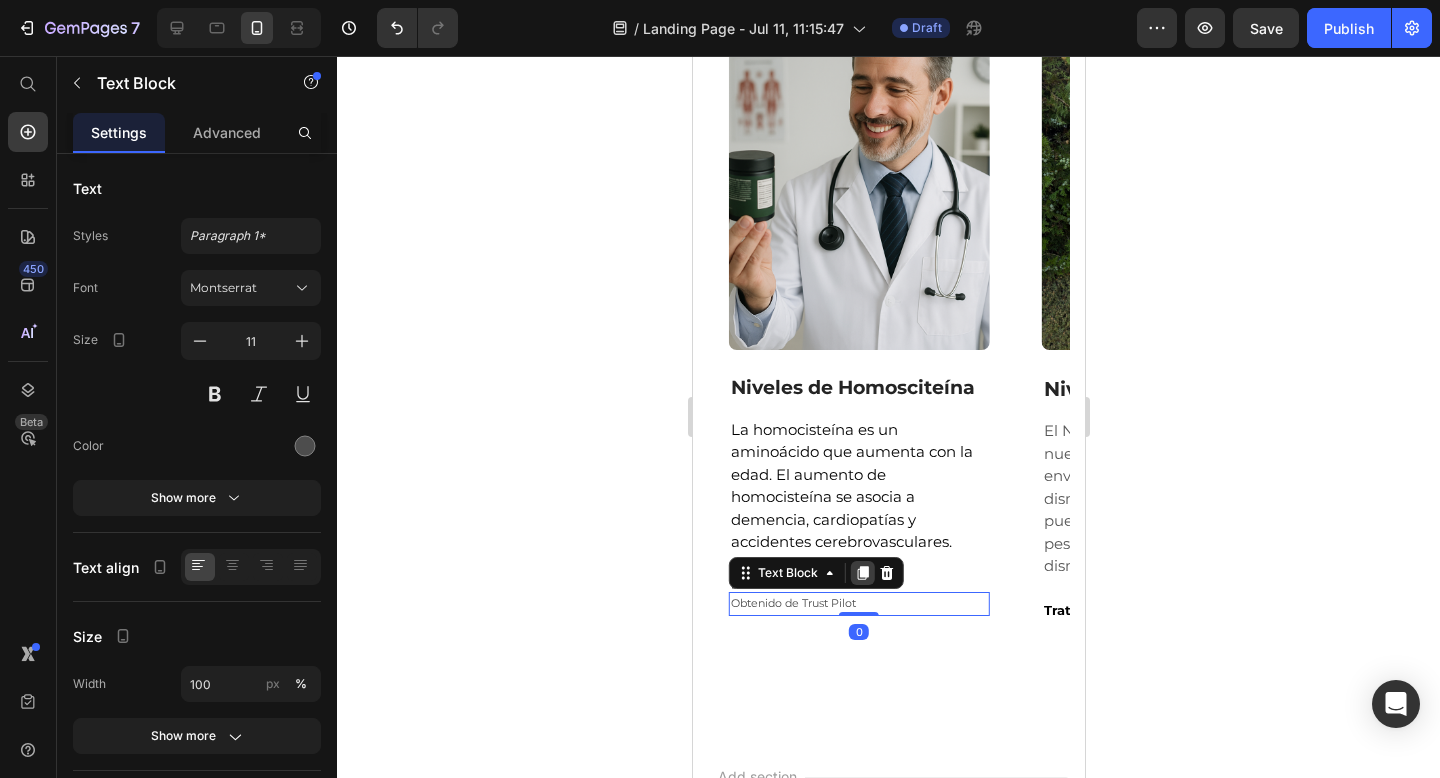 click at bounding box center [862, 573] 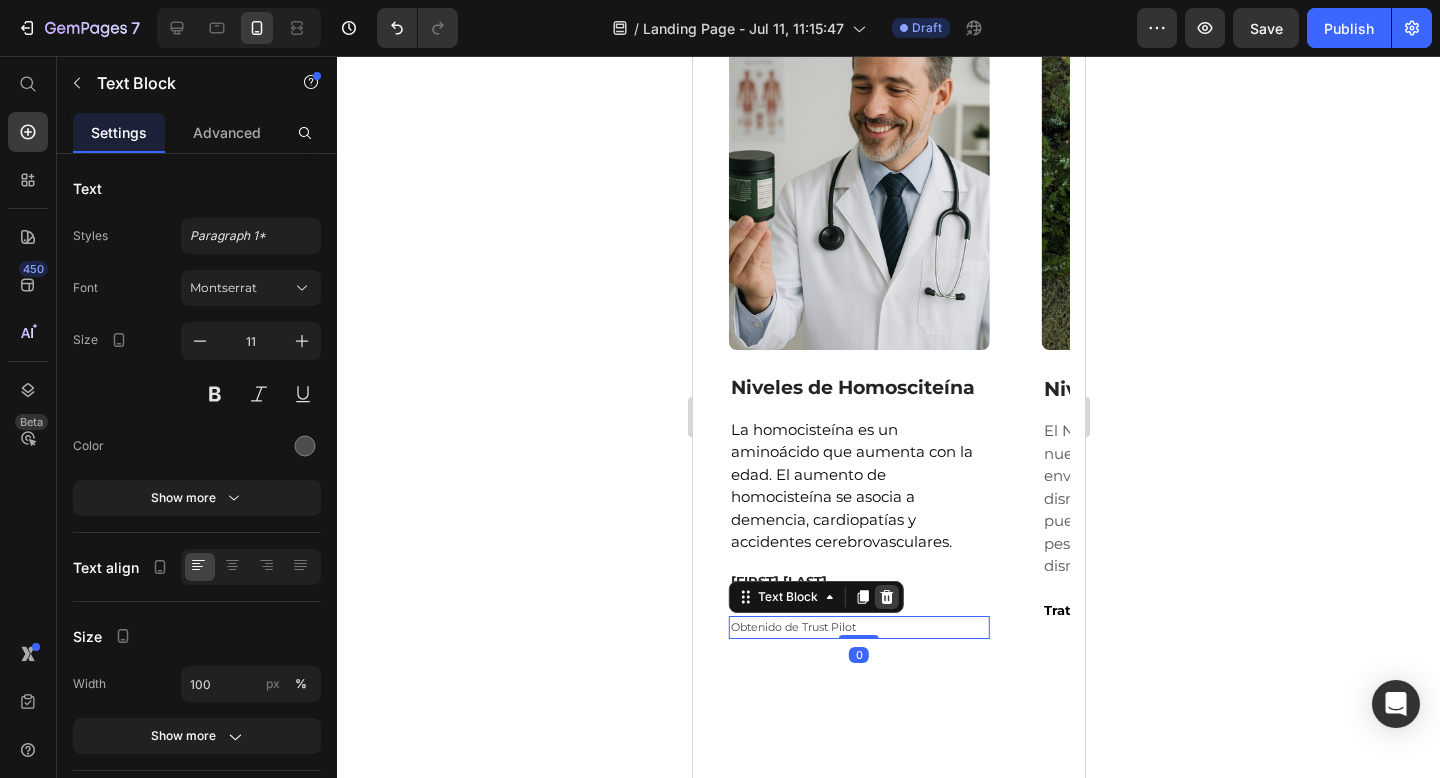 click 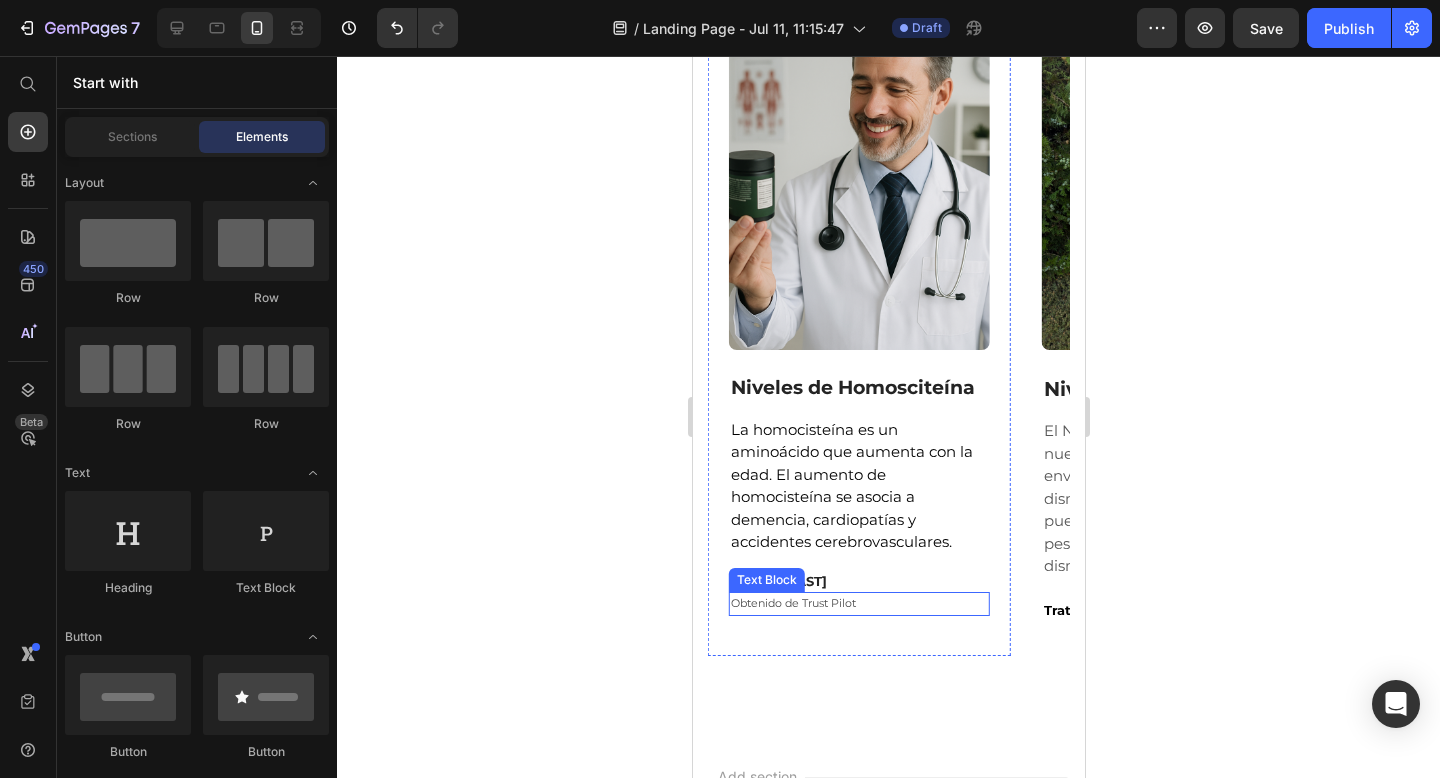 click on "Obtenido de Trust Pilot" at bounding box center (858, 604) 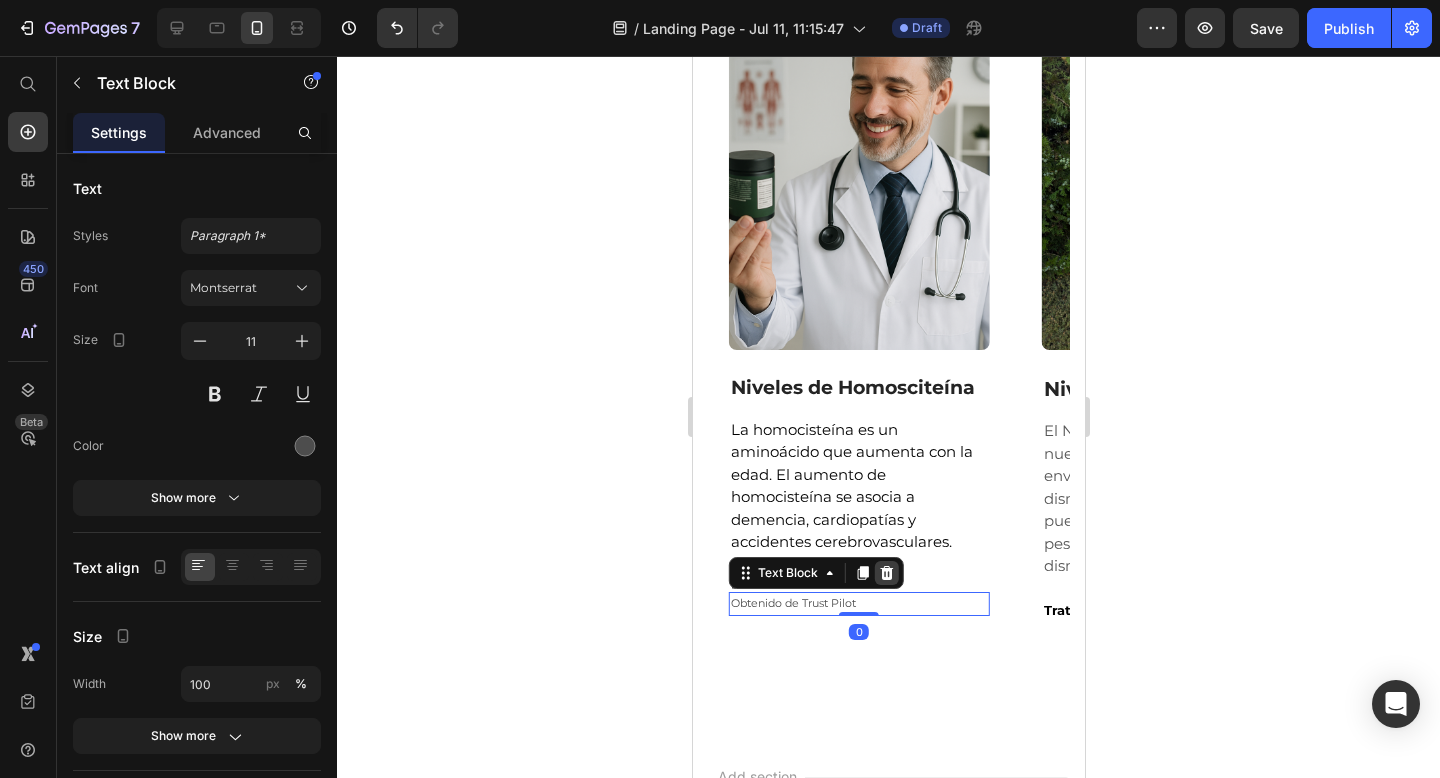click at bounding box center [886, 573] 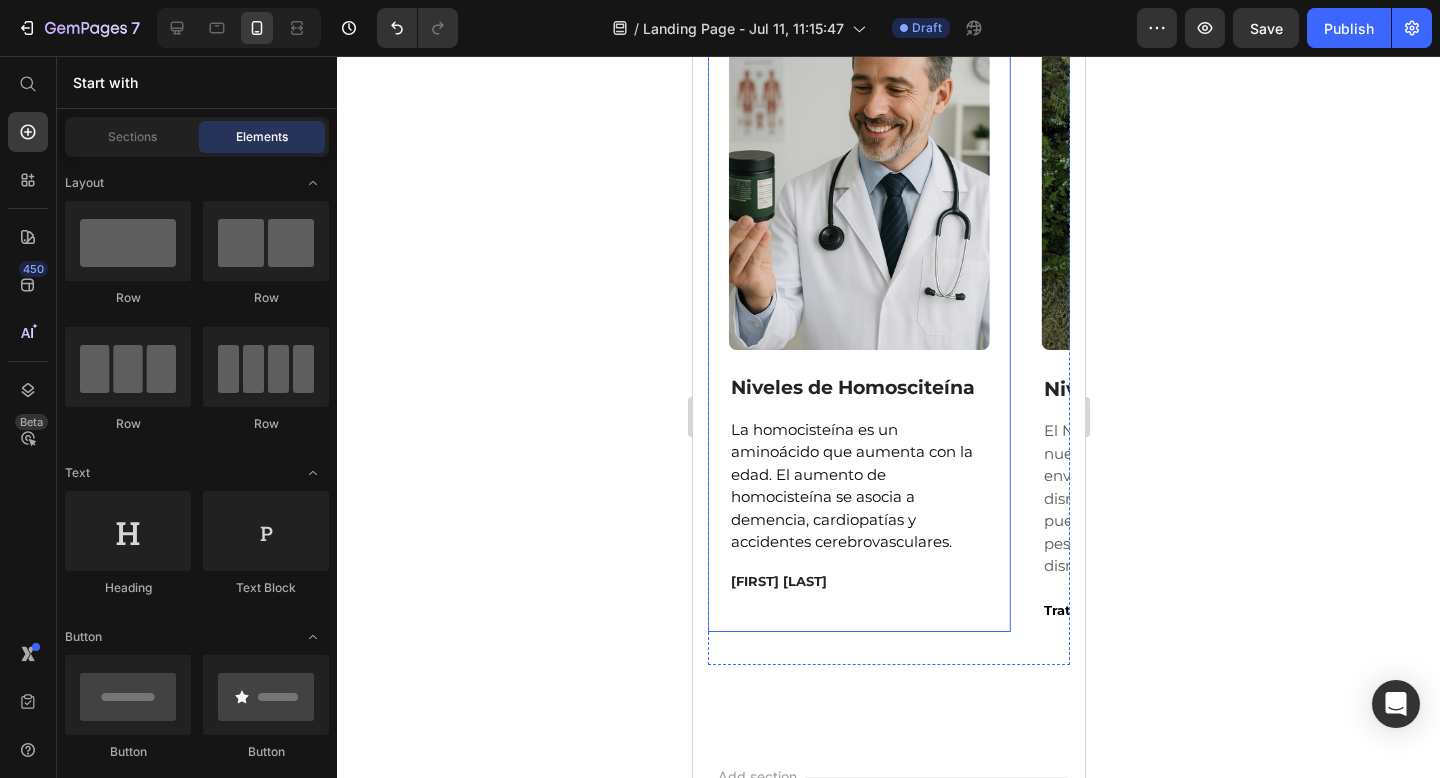 click on "Image Row Niveles de Homosciteína Text Block La homocisteína es un aminoácido que aumenta con la edad. El aumento de homocisteína se asocia a demencia, cardiopatías y accidentes cerebrovasculares. Text Block Ana Gómez Text Block Row" at bounding box center [858, 317] 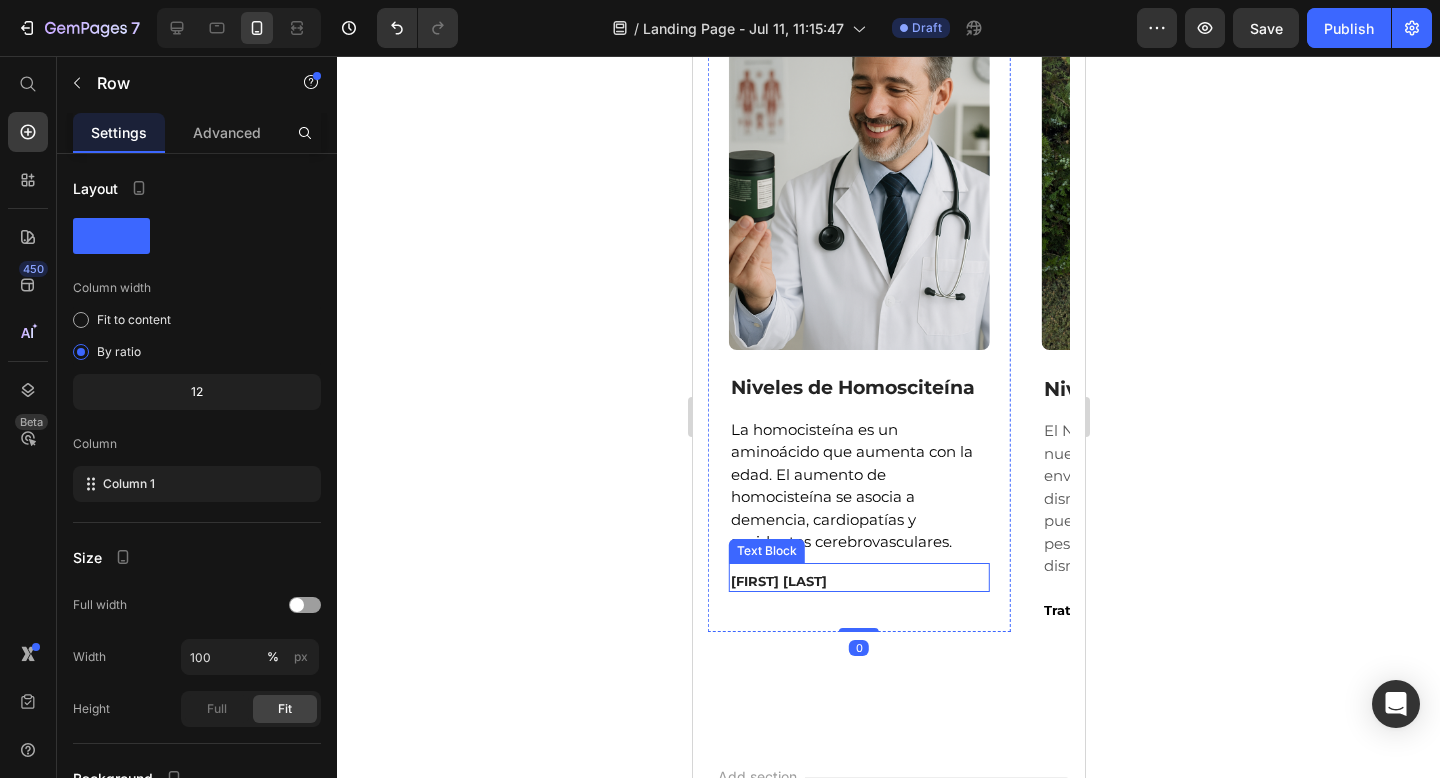 click on "[NAME]" at bounding box center [858, 581] 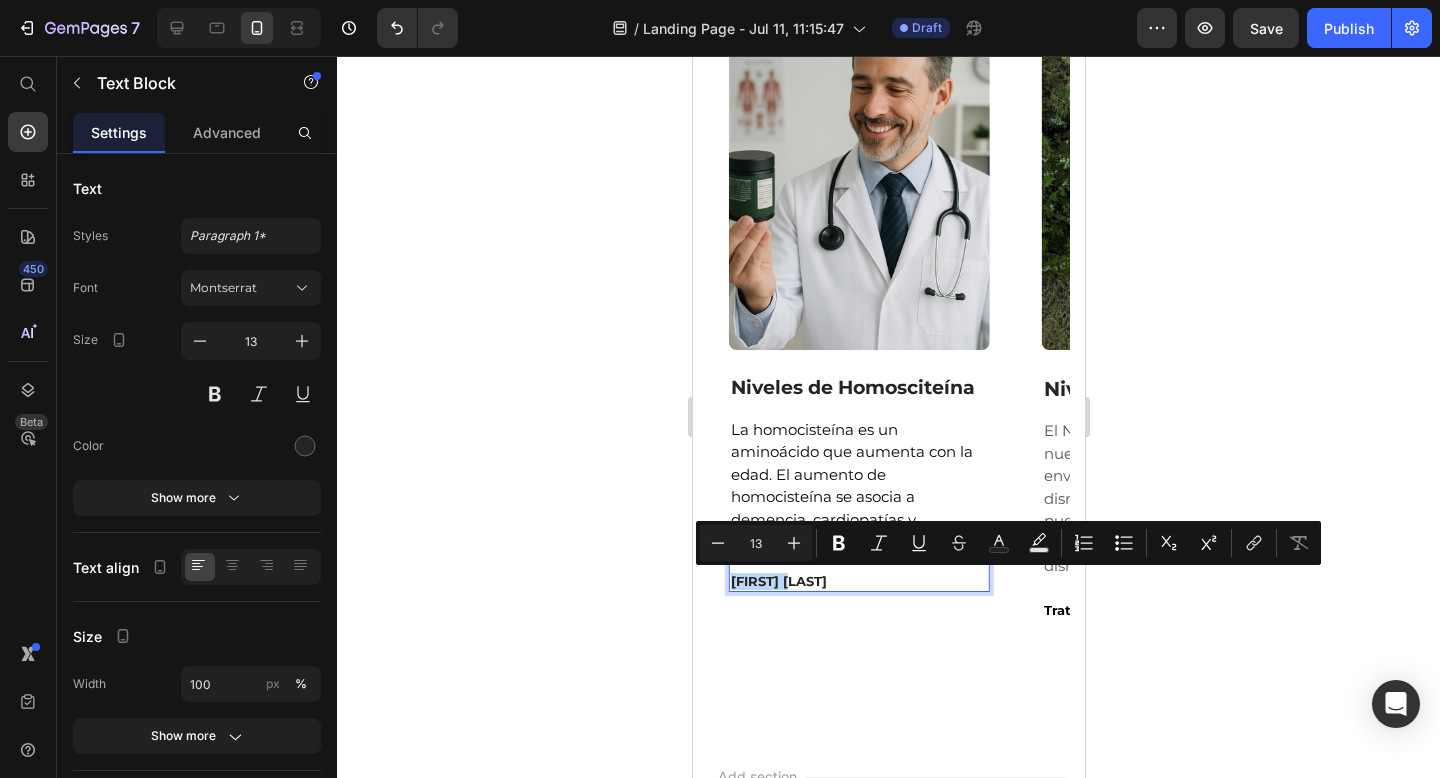 drag, startPoint x: 837, startPoint y: 579, endPoint x: 739, endPoint y: 579, distance: 98 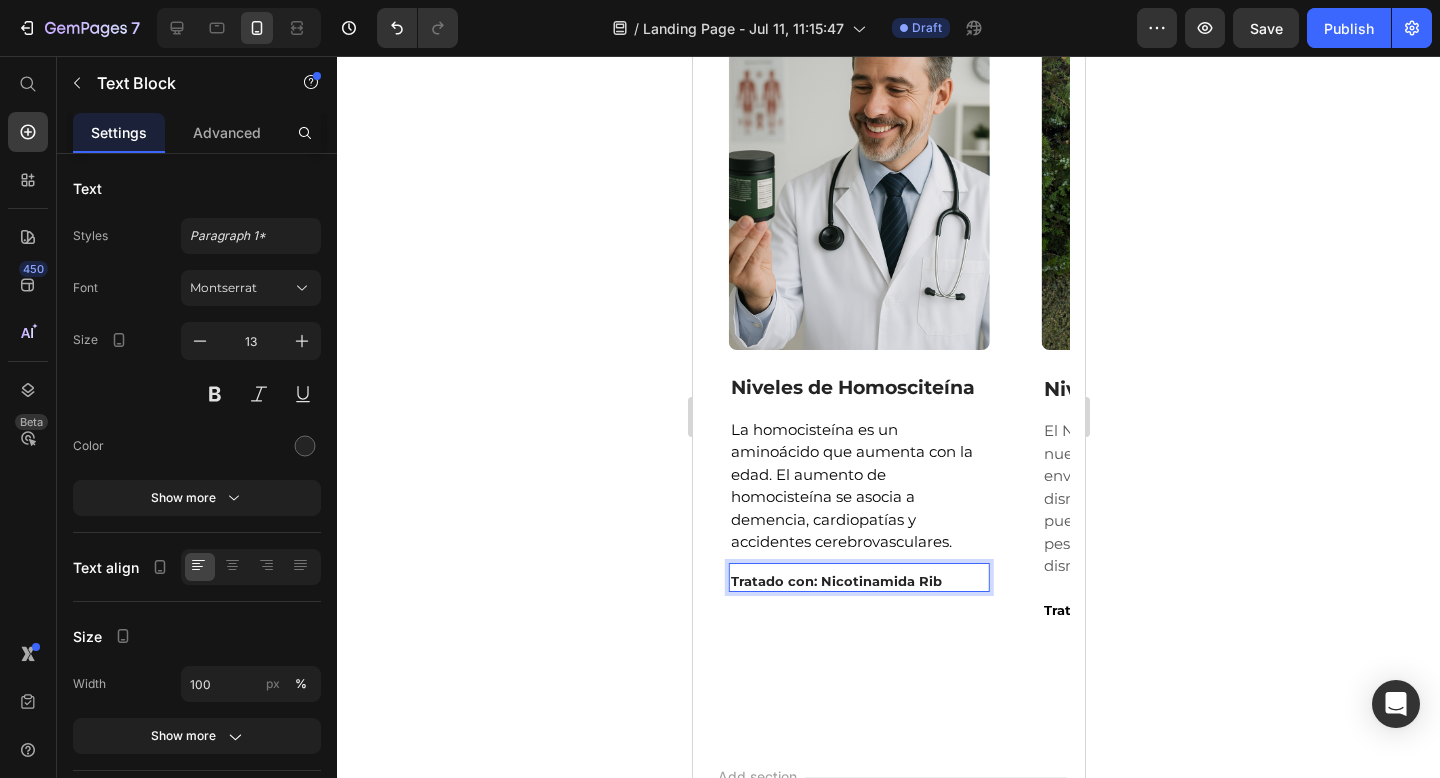 type 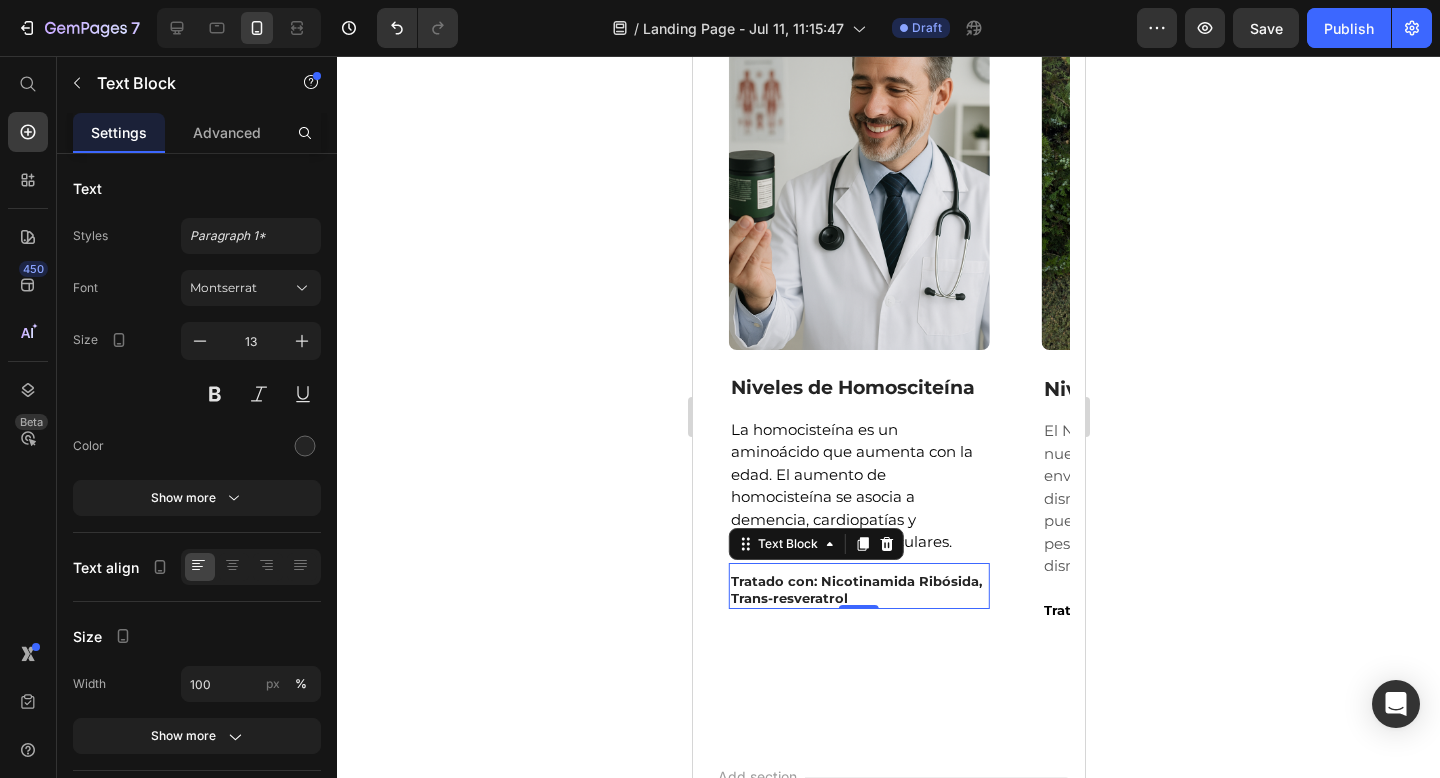 click 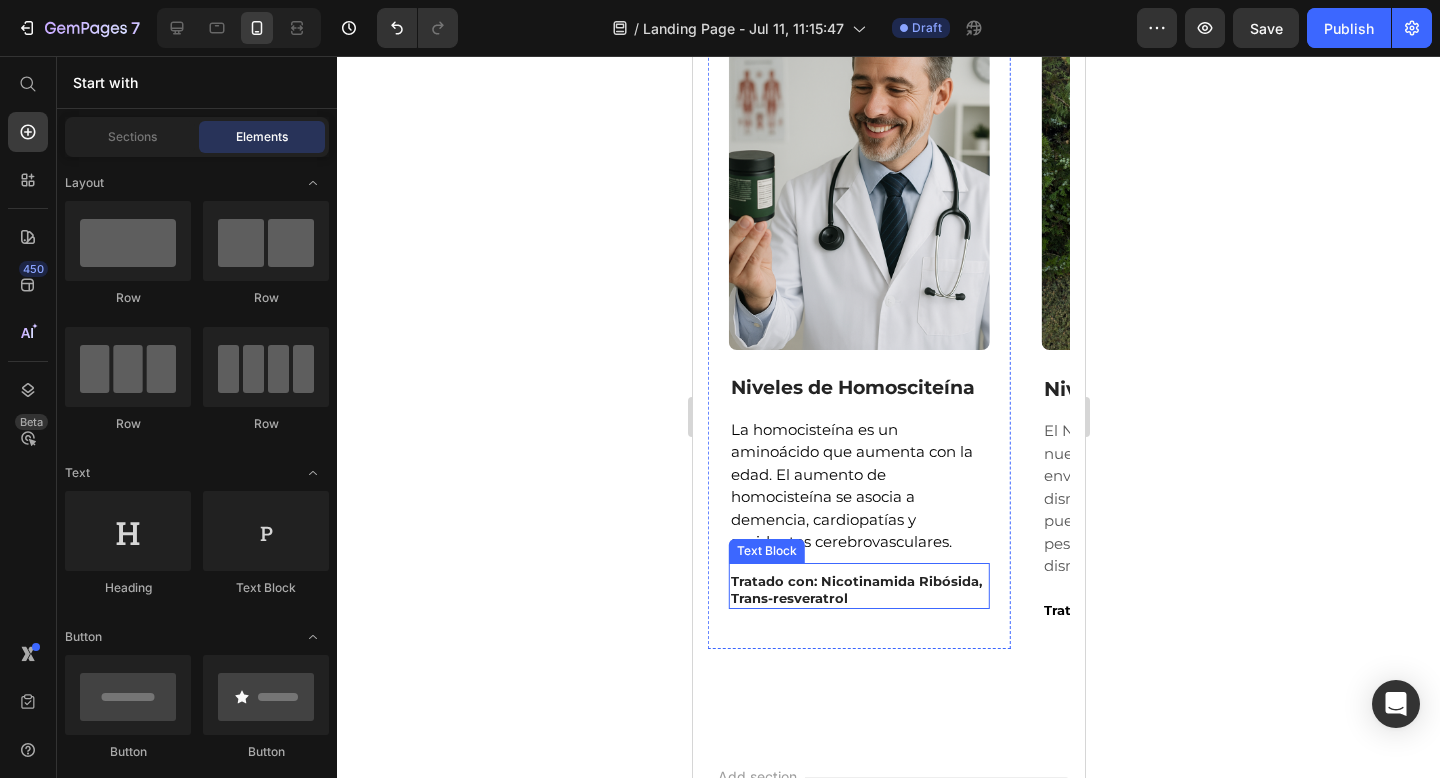 click on "Tratado con: Nicotinamida Ribósida, Trans-resveratrol" at bounding box center (858, 590) 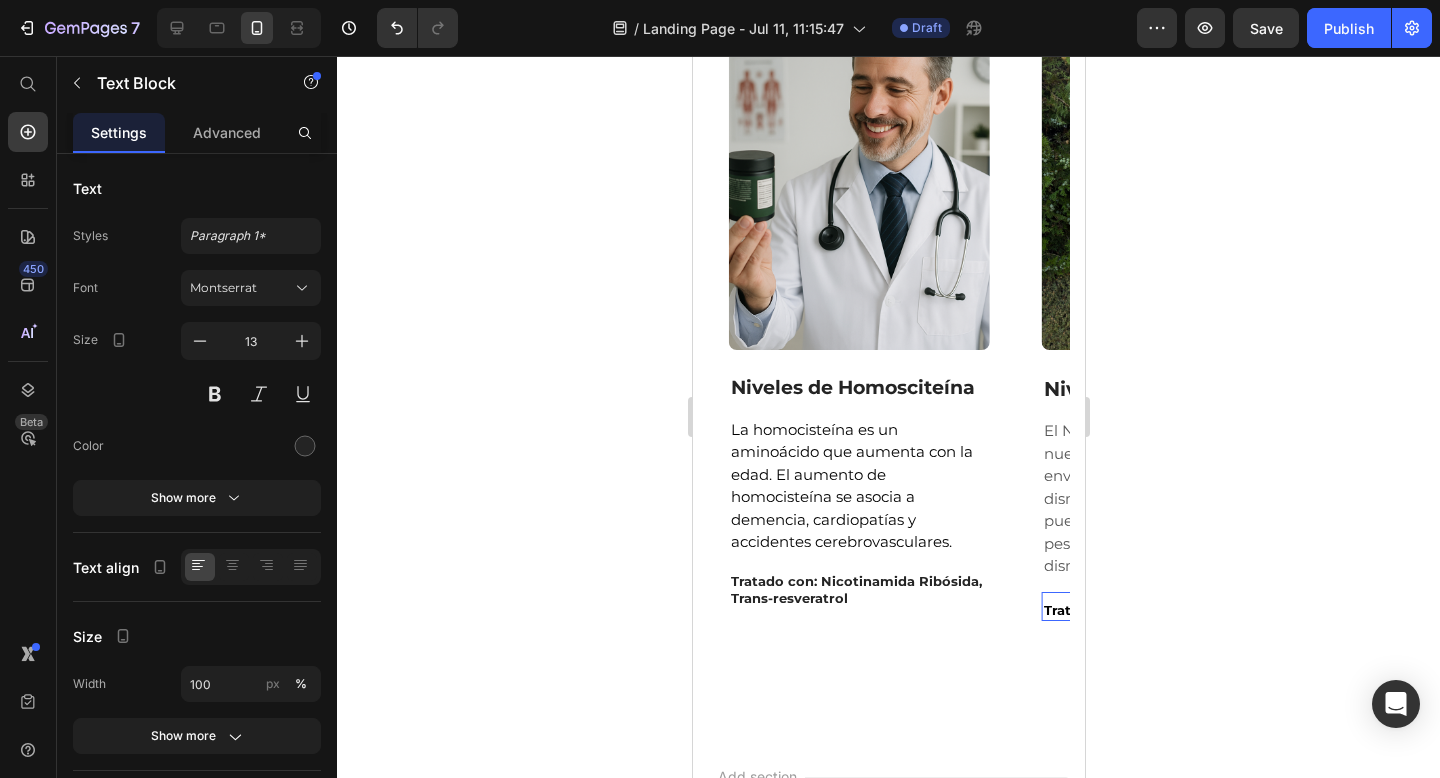 click on "Tratado con:" at bounding box center [1086, 610] 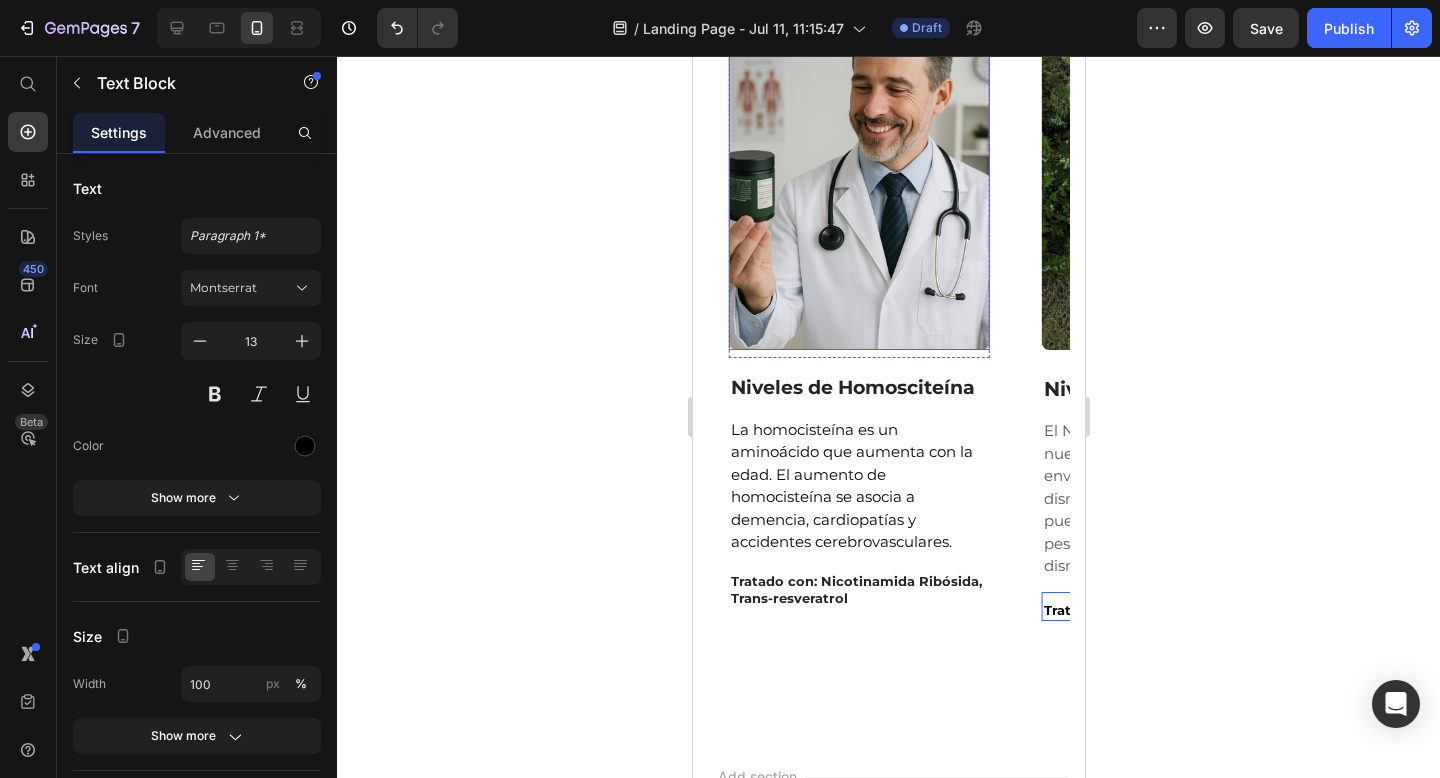click at bounding box center [858, 176] 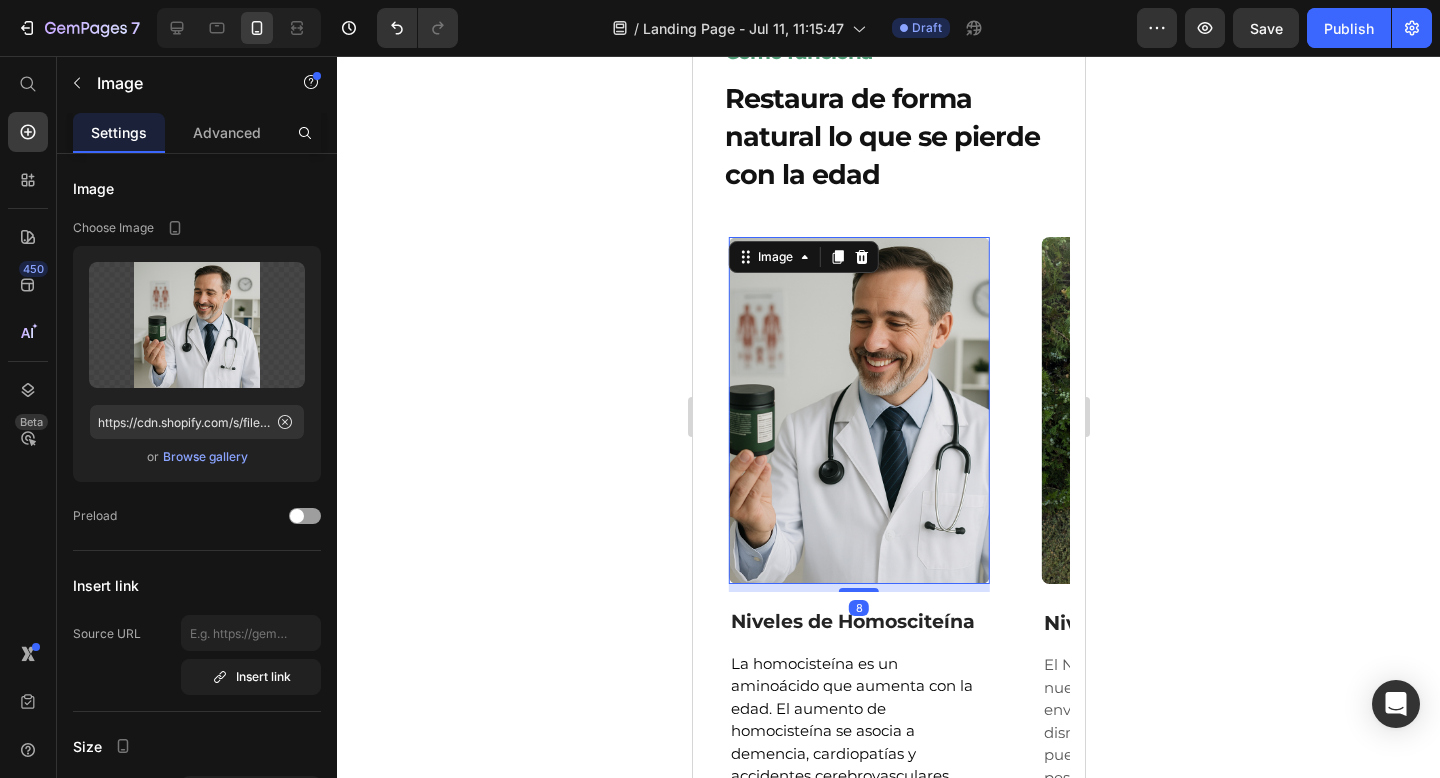 scroll, scrollTop: 1994, scrollLeft: 0, axis: vertical 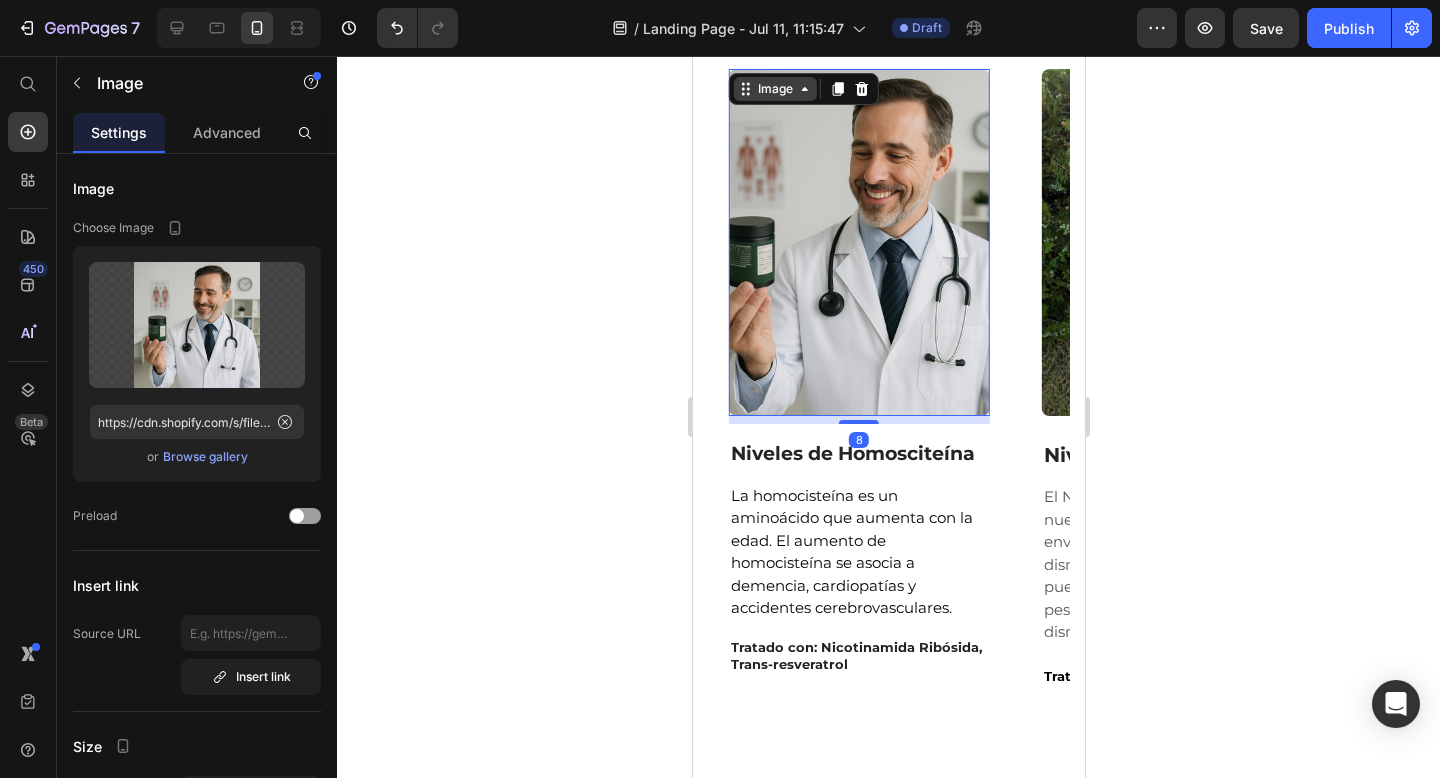 click on "Image" at bounding box center [774, 89] 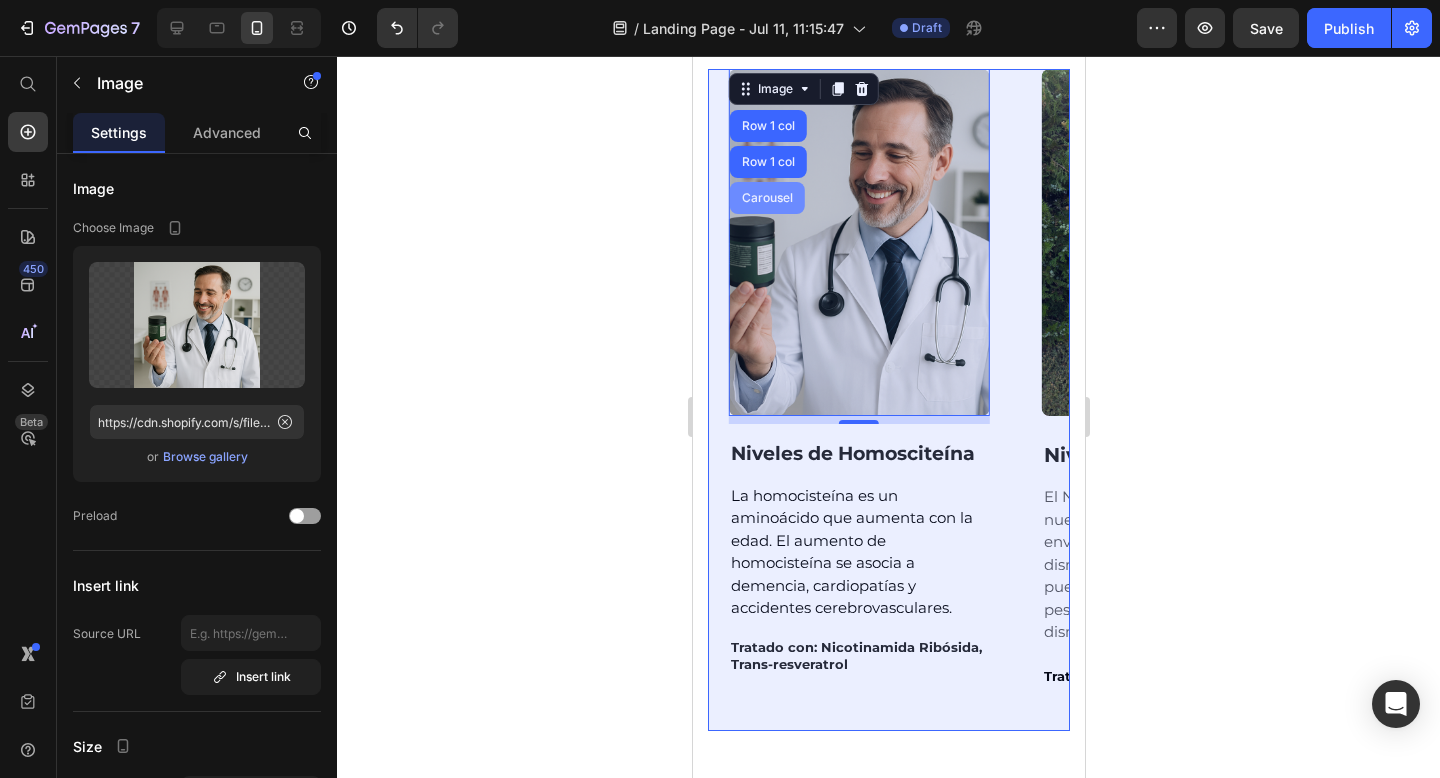 click on "Carousel" at bounding box center (766, 198) 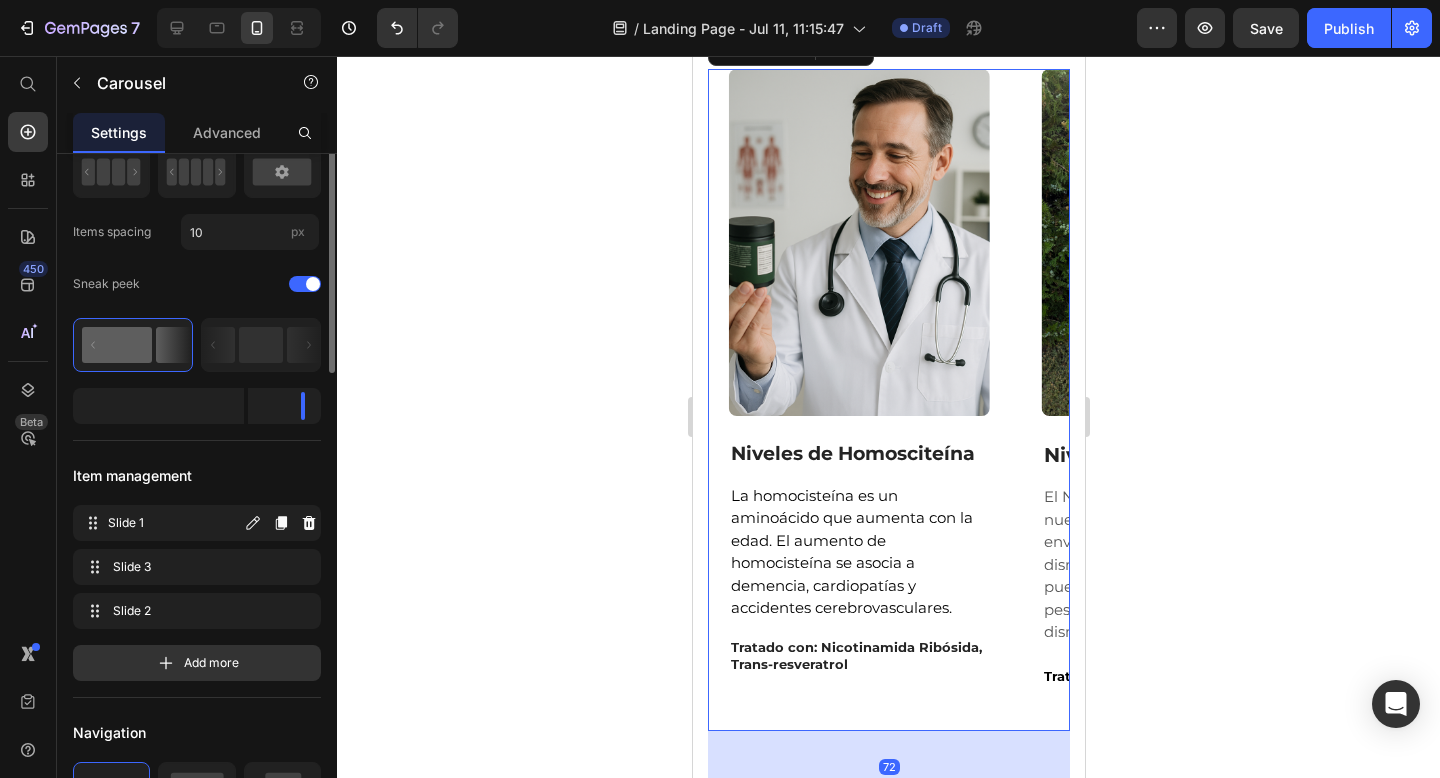 scroll, scrollTop: 147, scrollLeft: 0, axis: vertical 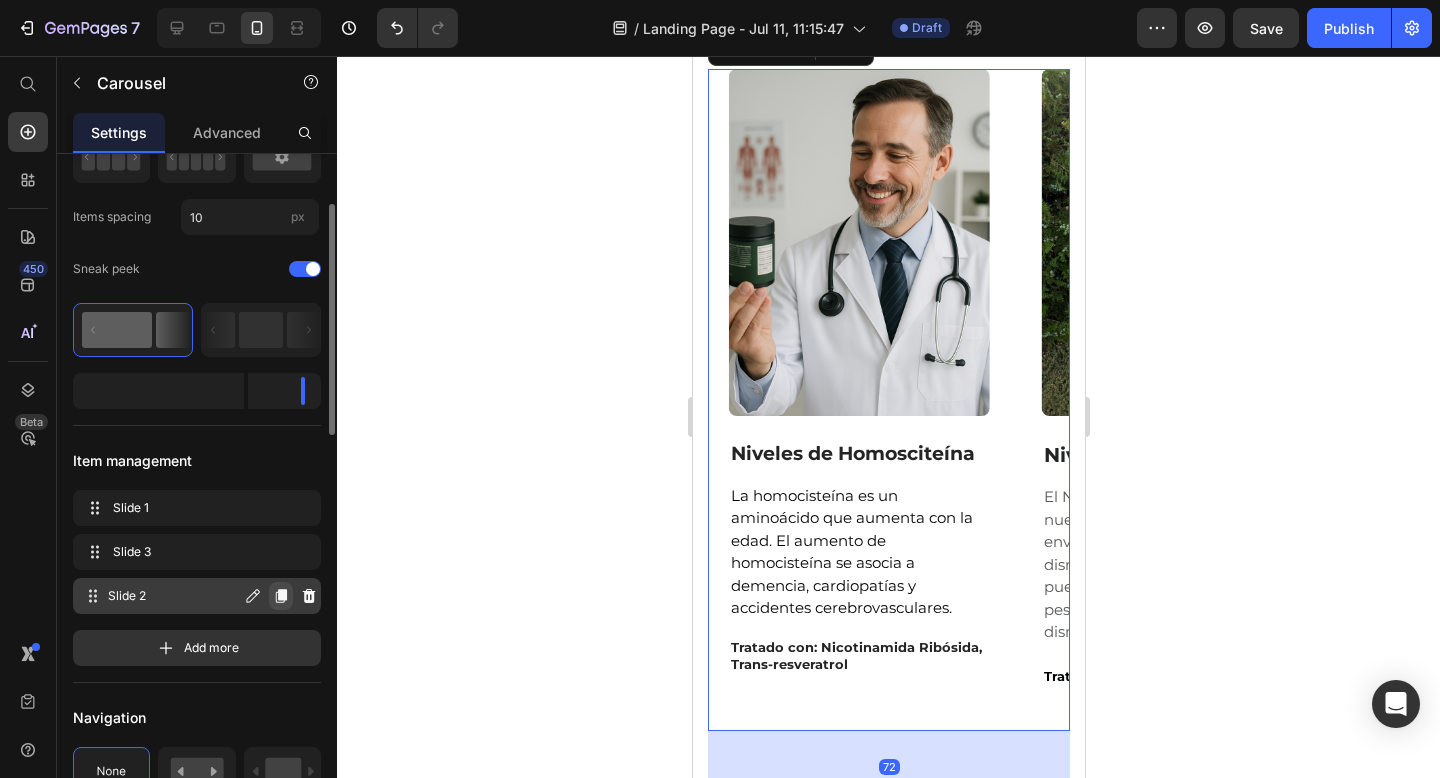 click 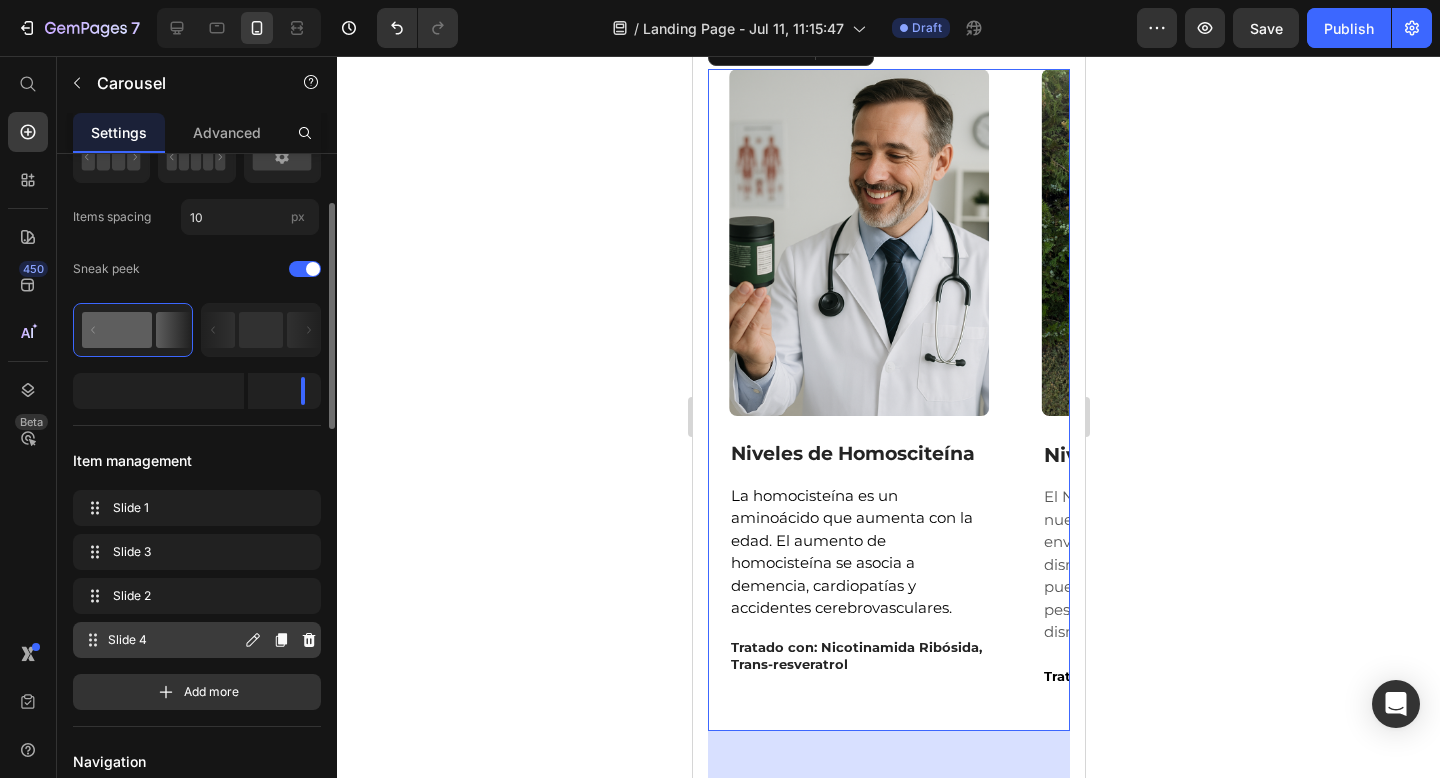 click on "Slide 4 Slide 4" at bounding box center (161, 640) 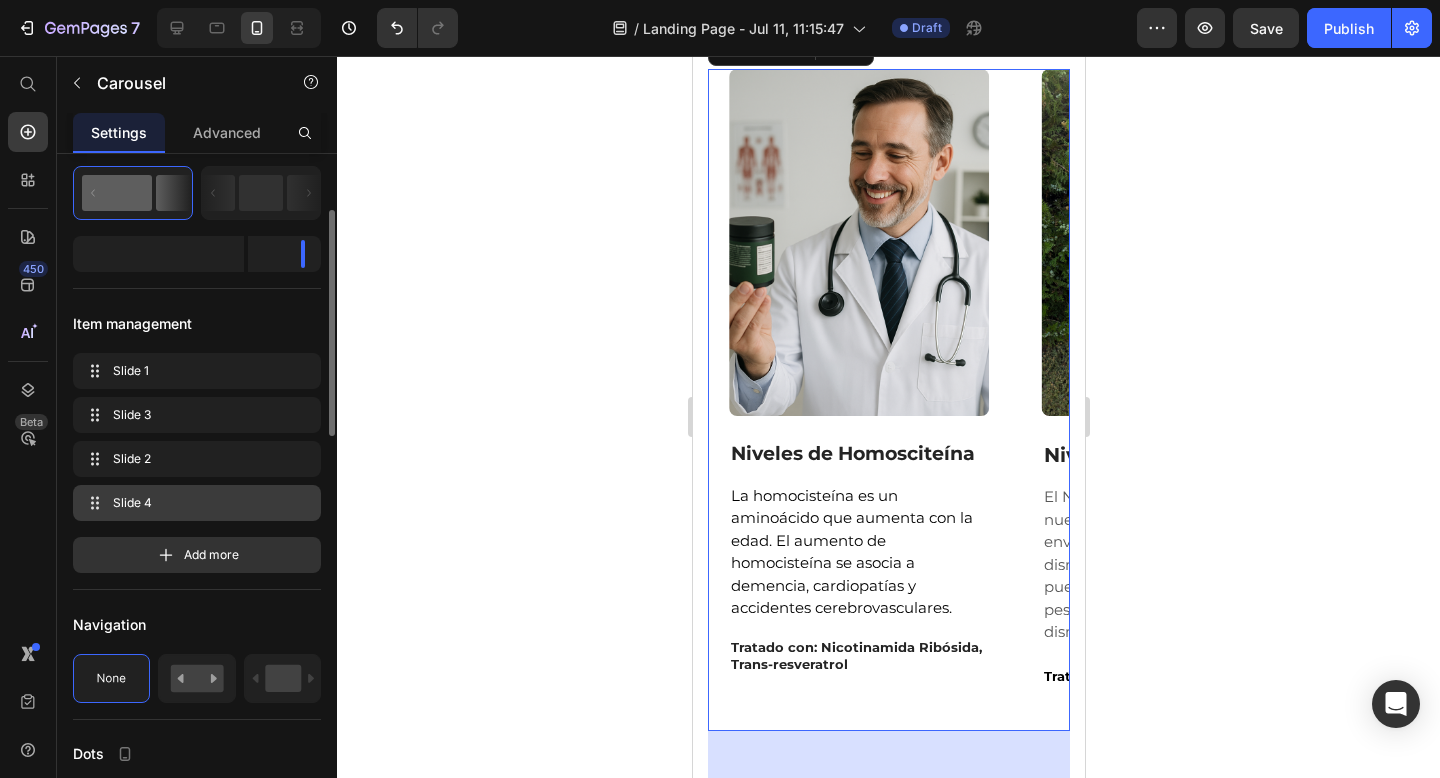 scroll, scrollTop: 285, scrollLeft: 0, axis: vertical 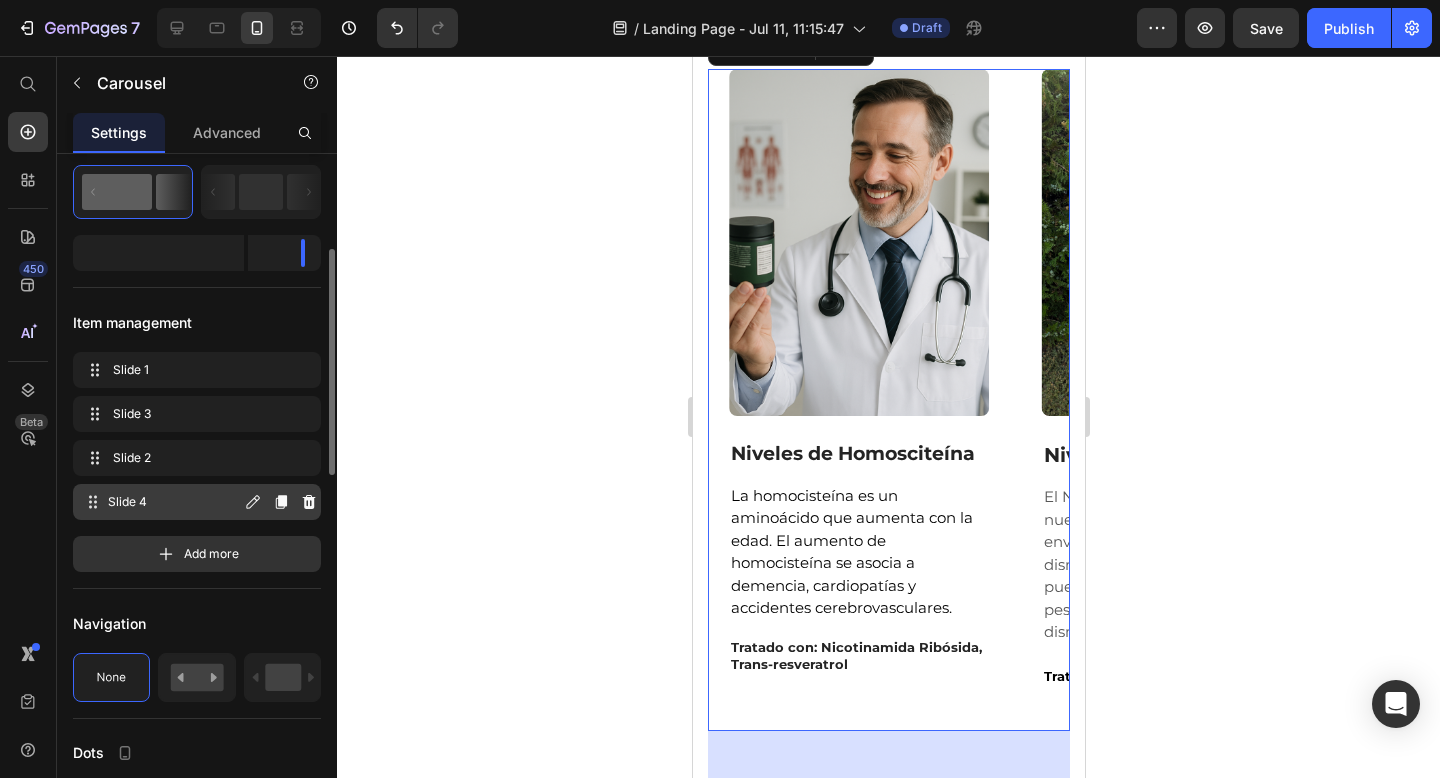 click on "Slide 4 Slide 4" at bounding box center [161, 502] 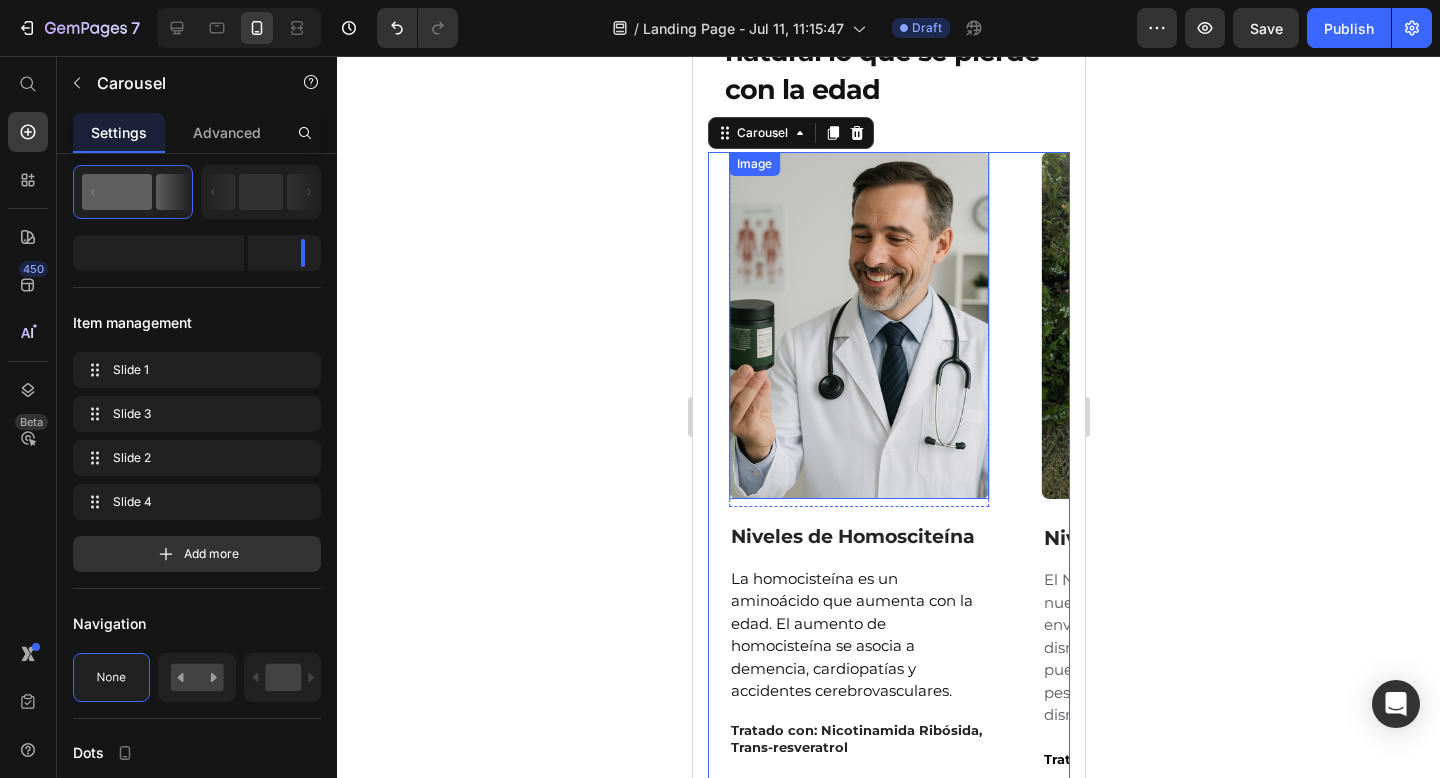 scroll, scrollTop: 2235, scrollLeft: 0, axis: vertical 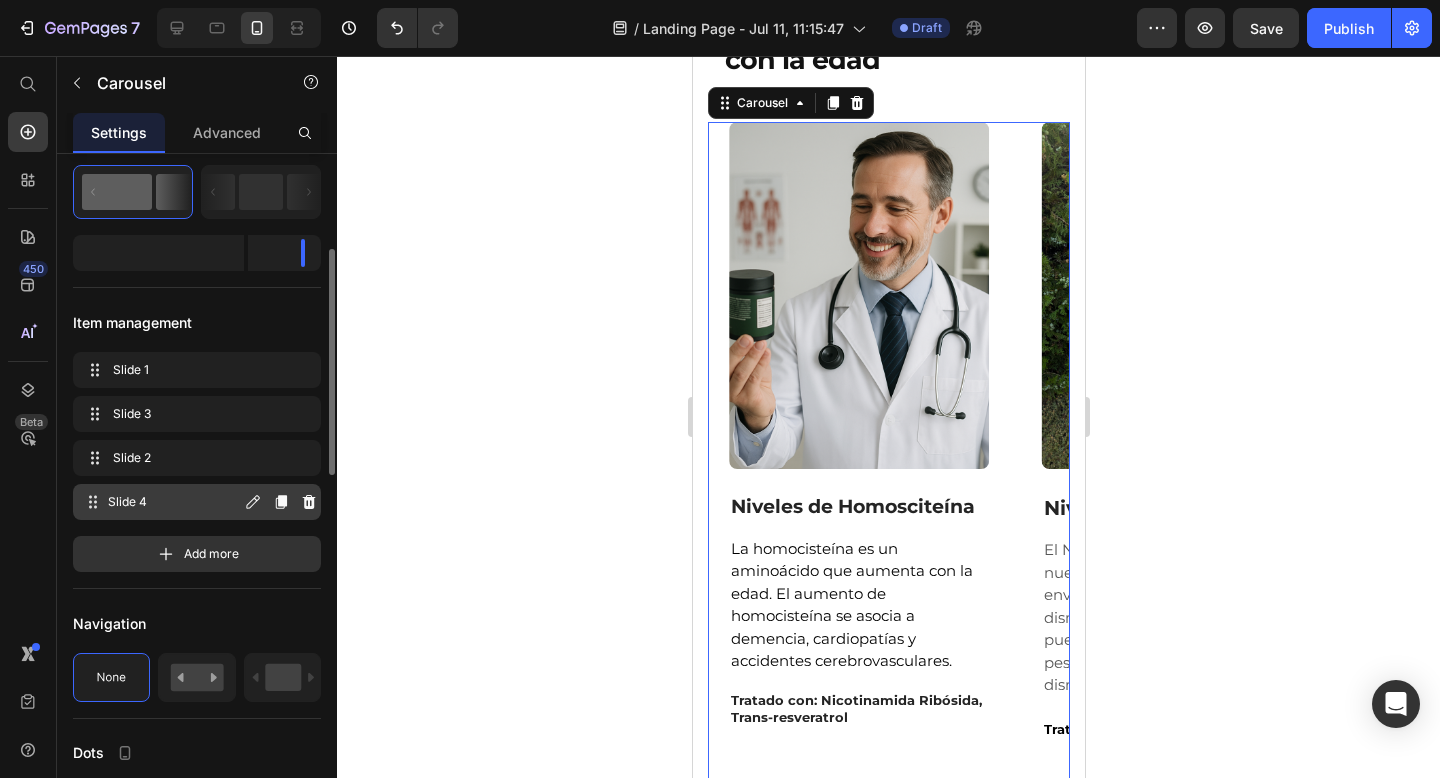 click on "Slide 4" at bounding box center [174, 502] 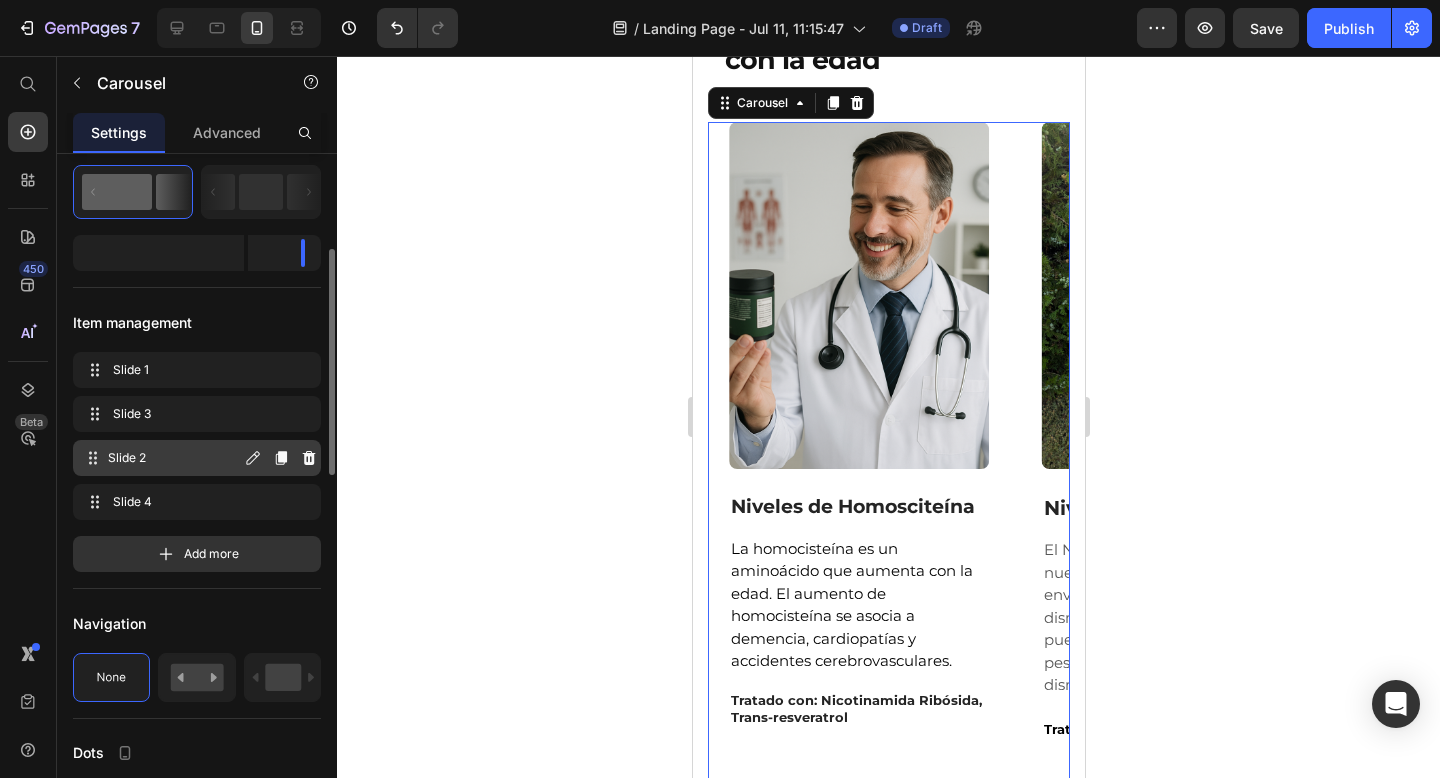 click on "Slide 2" at bounding box center [174, 458] 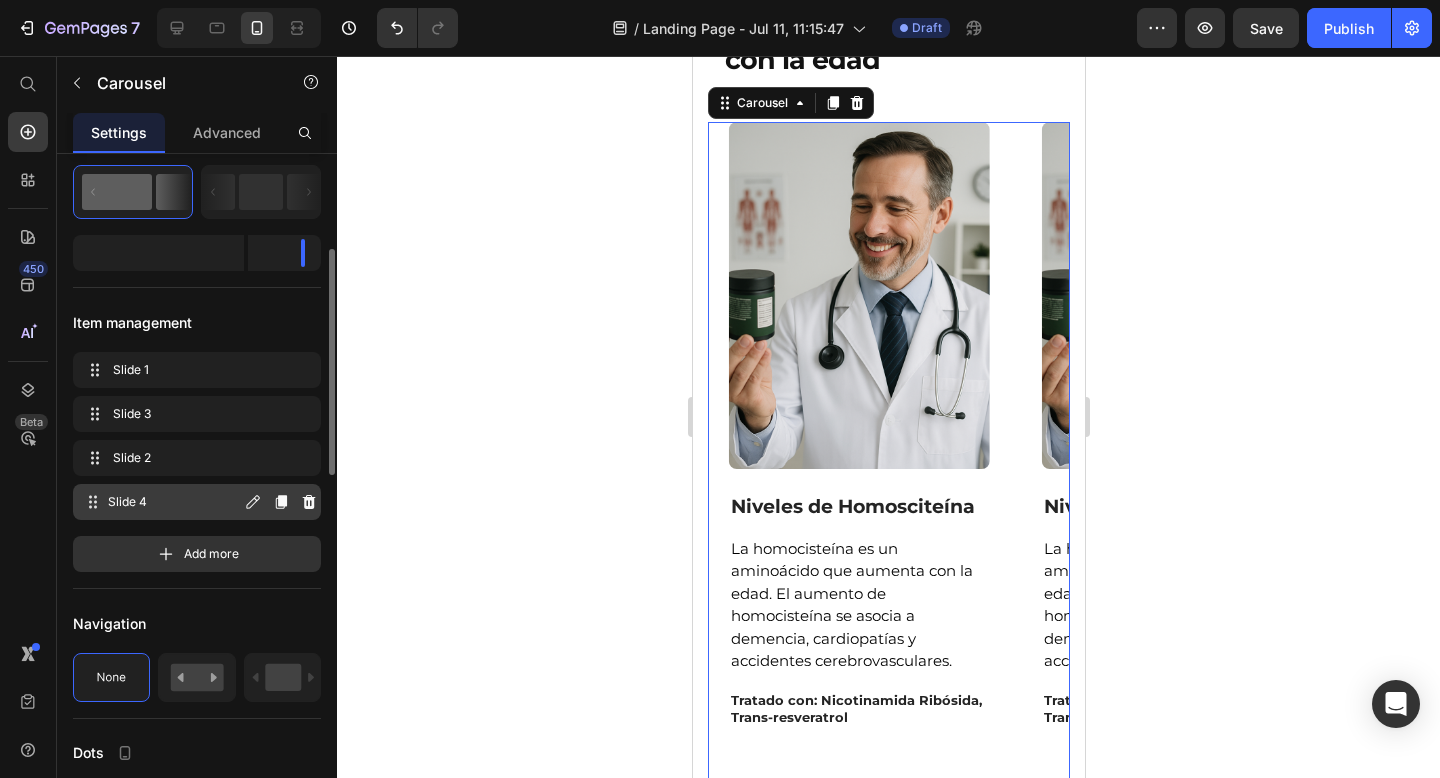 click on "Slide 4 Slide 4" at bounding box center (161, 502) 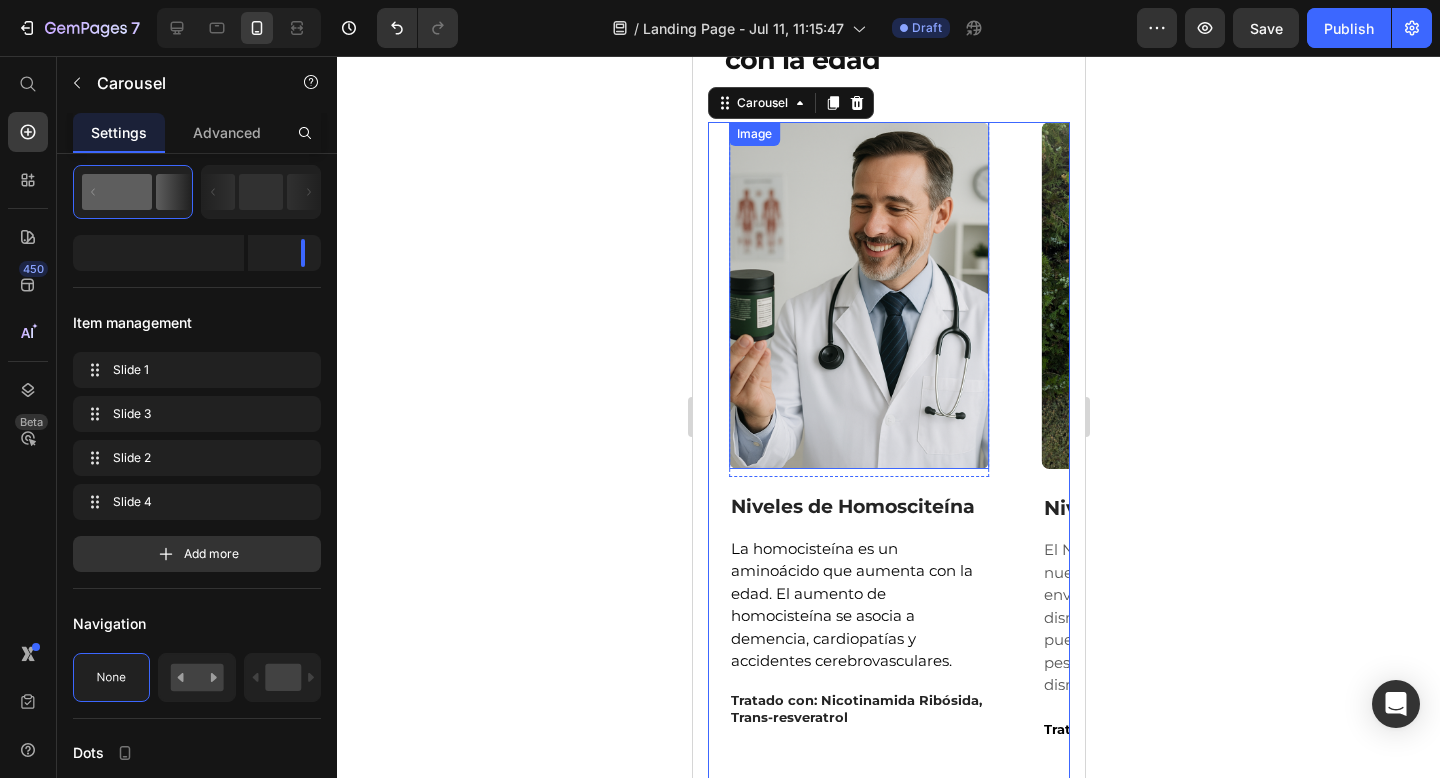 click at bounding box center (858, 295) 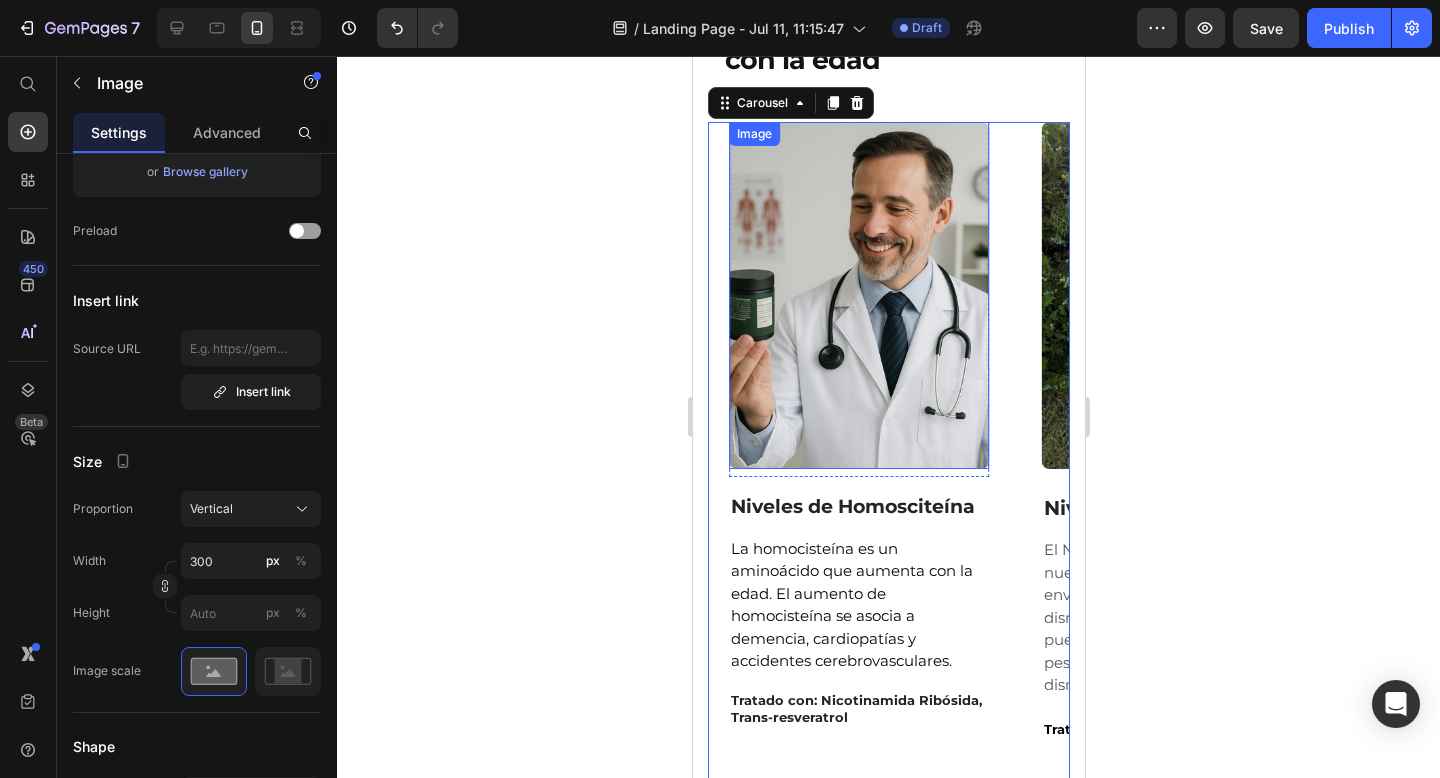 scroll, scrollTop: 0, scrollLeft: 0, axis: both 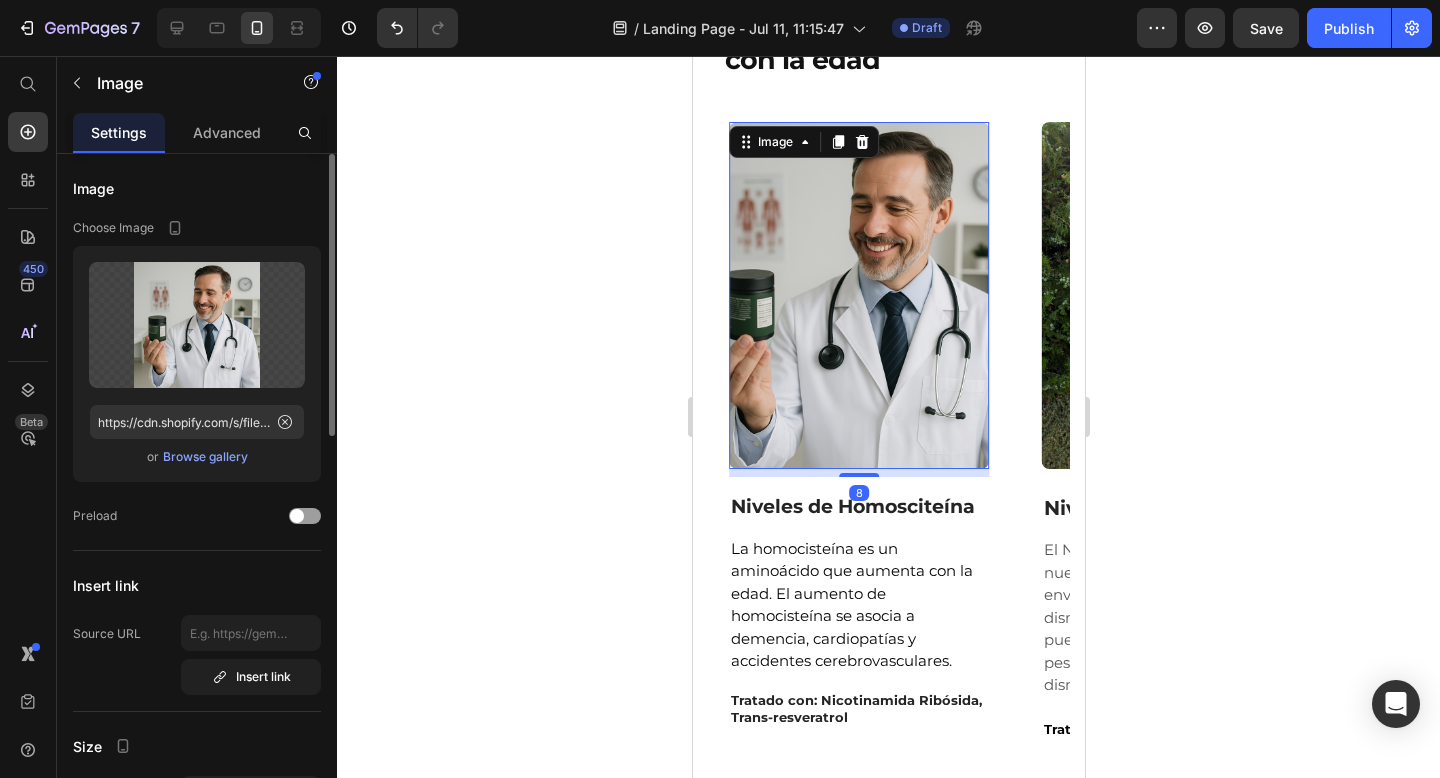 click on "Browse gallery" at bounding box center [205, 457] 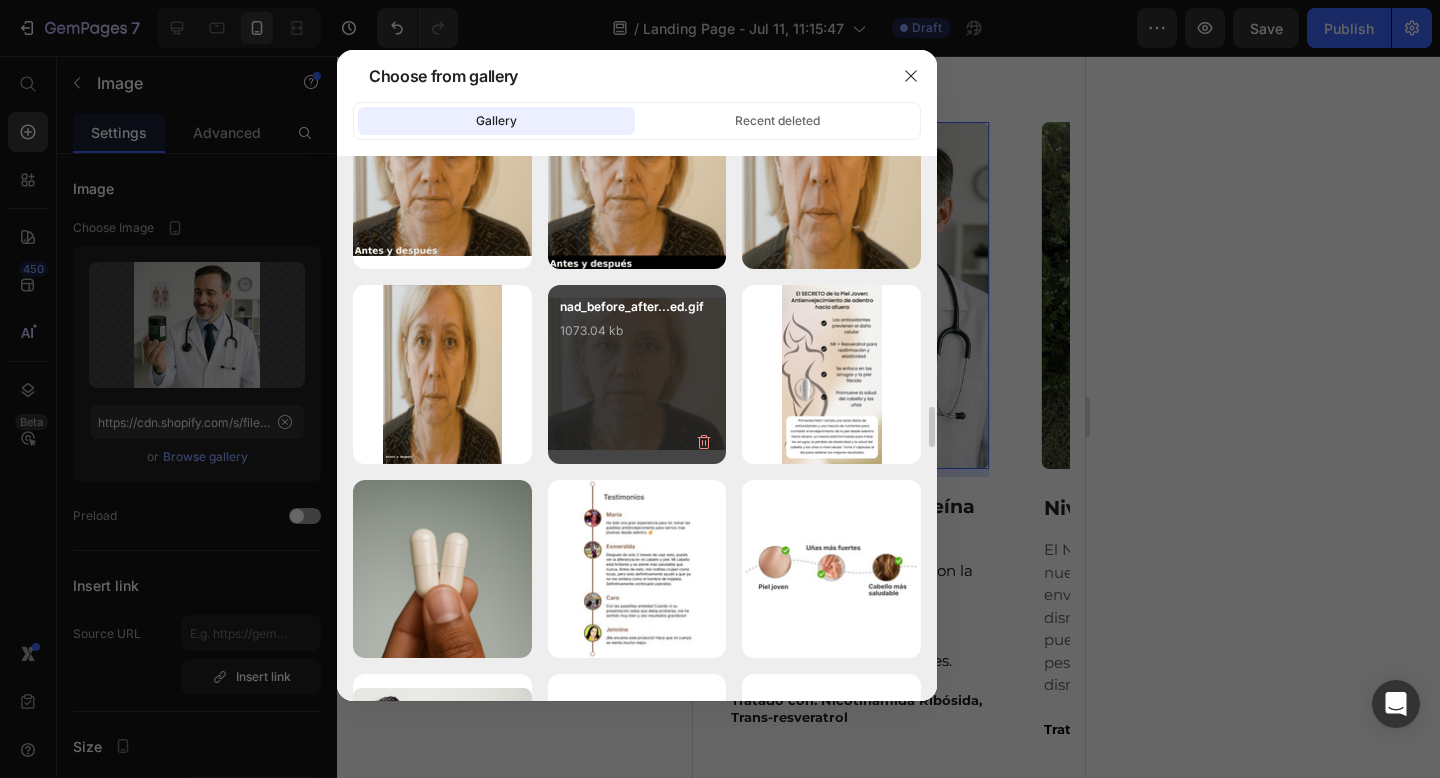 scroll, scrollTop: 2200, scrollLeft: 0, axis: vertical 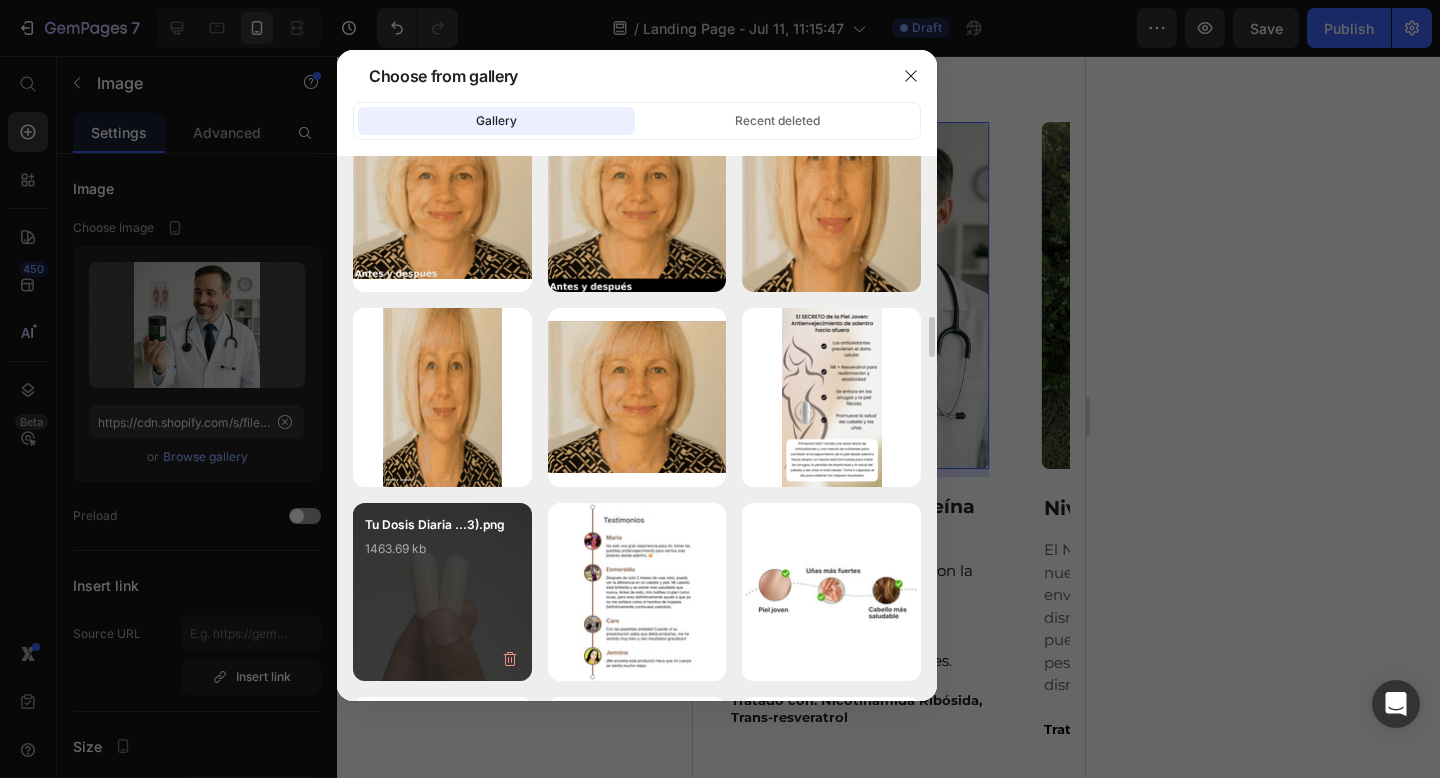 click on "Tu Dosis Diaria ...3).png 1463.69 kb" at bounding box center (442, 555) 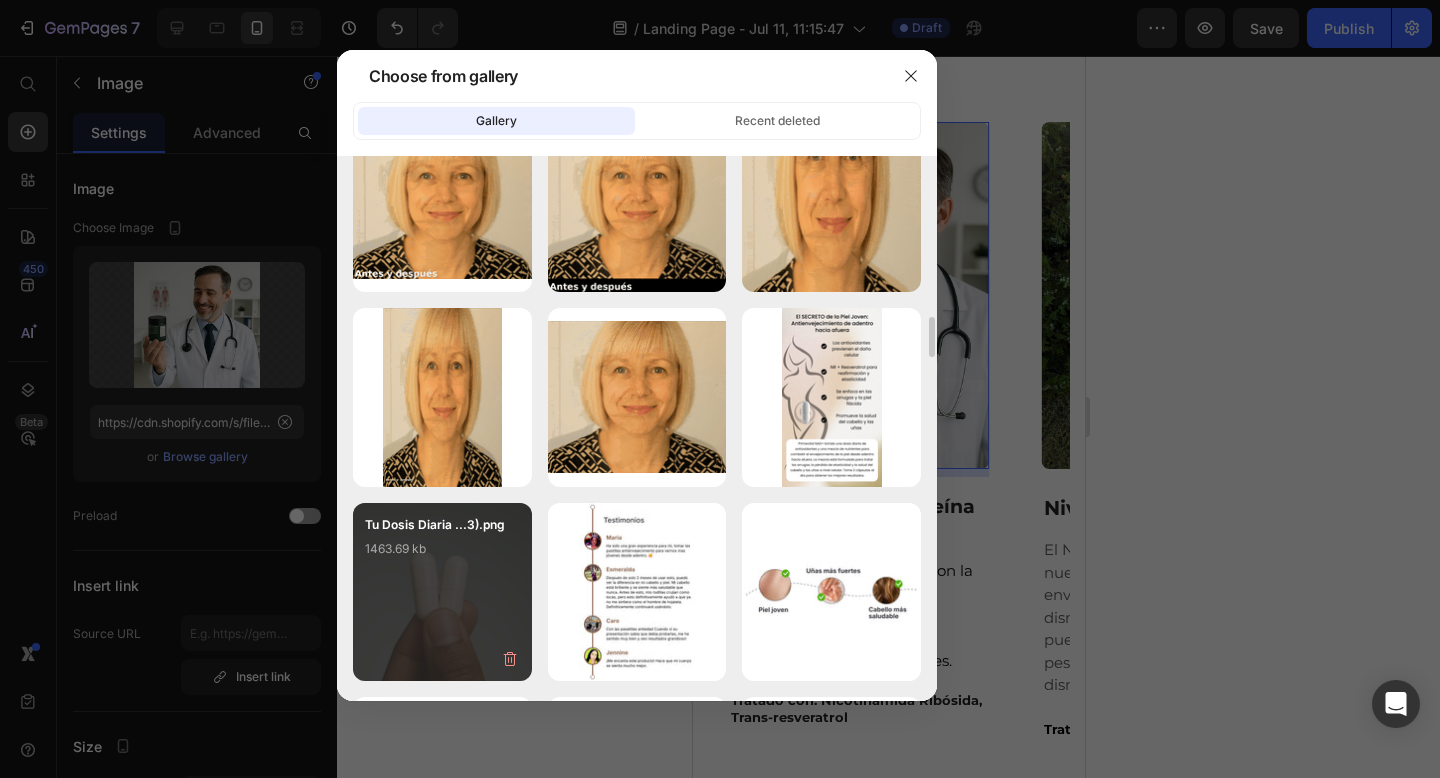 type on "https://cdn.shopify.com/s/files/1/0925/7579/3416/files/gempages_551516249830458582-d156c278-5088-41a5-b853-a96f3eb607a3.png" 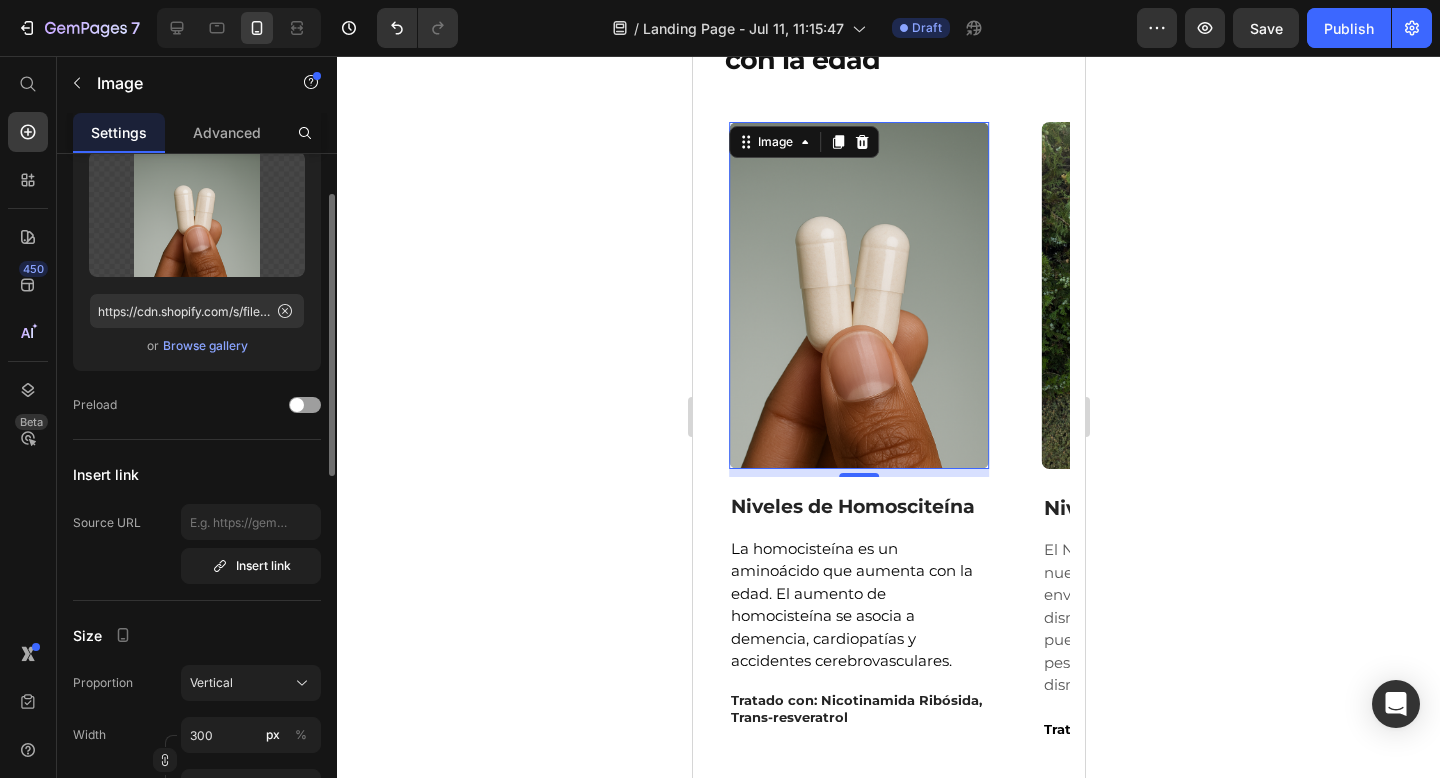 scroll, scrollTop: 106, scrollLeft: 0, axis: vertical 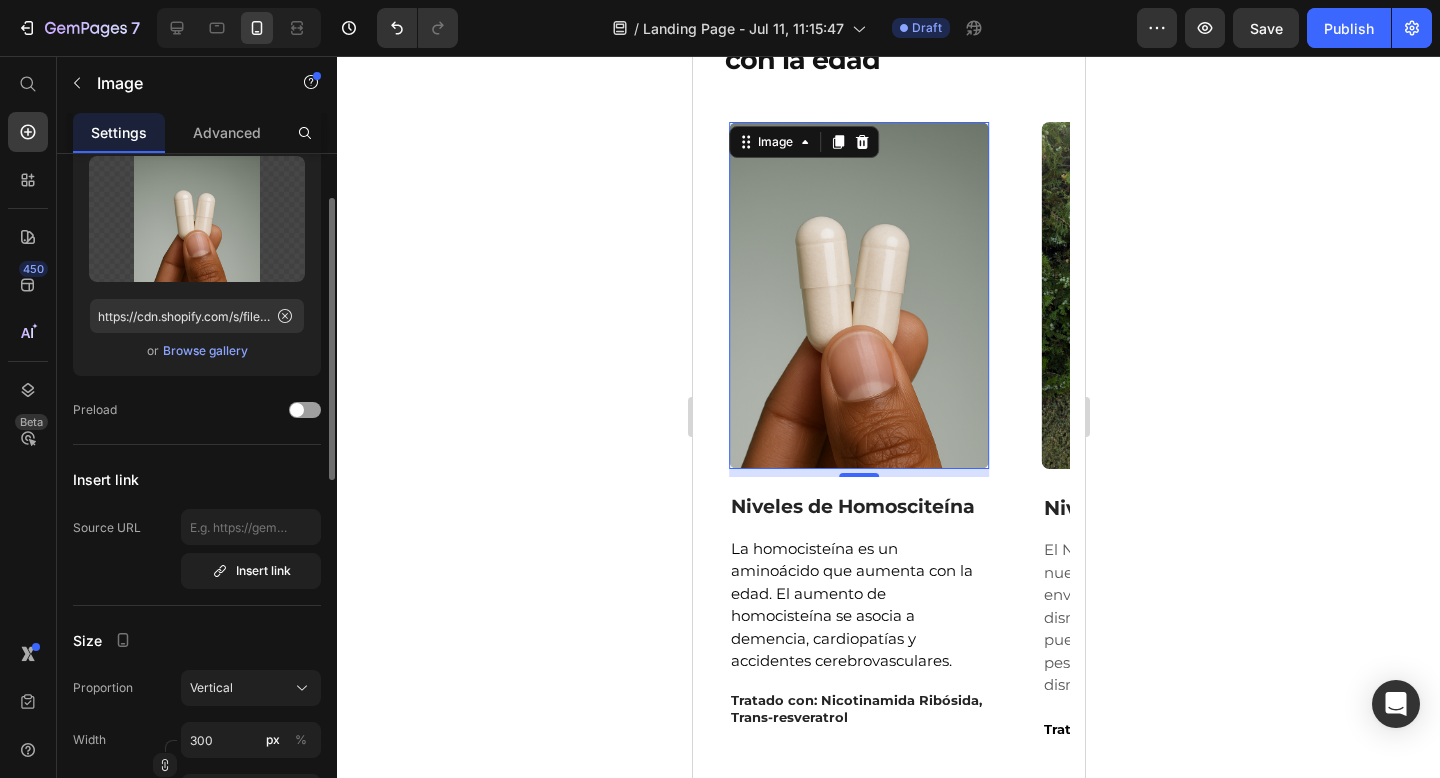 click 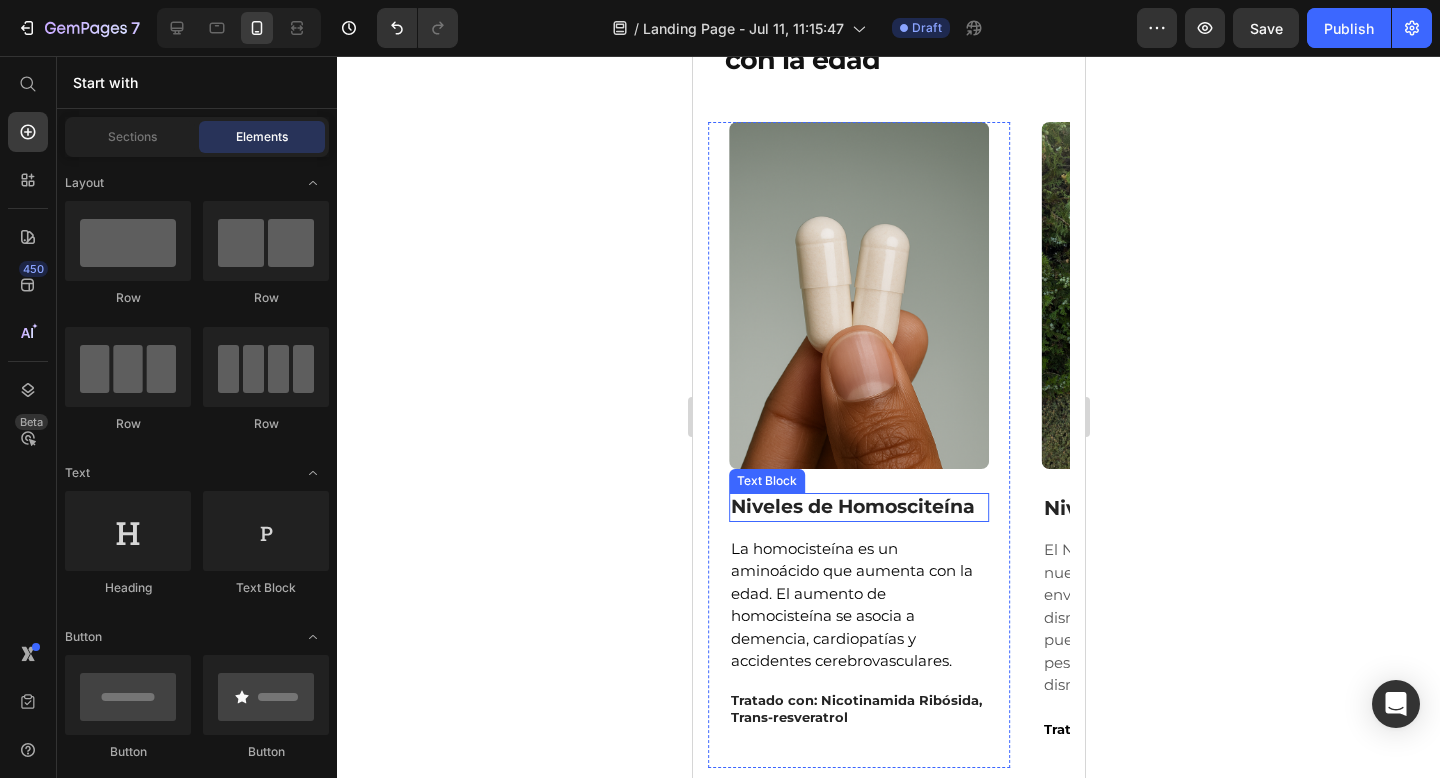 click on "Niveles de Homosciteína" at bounding box center (858, 507) 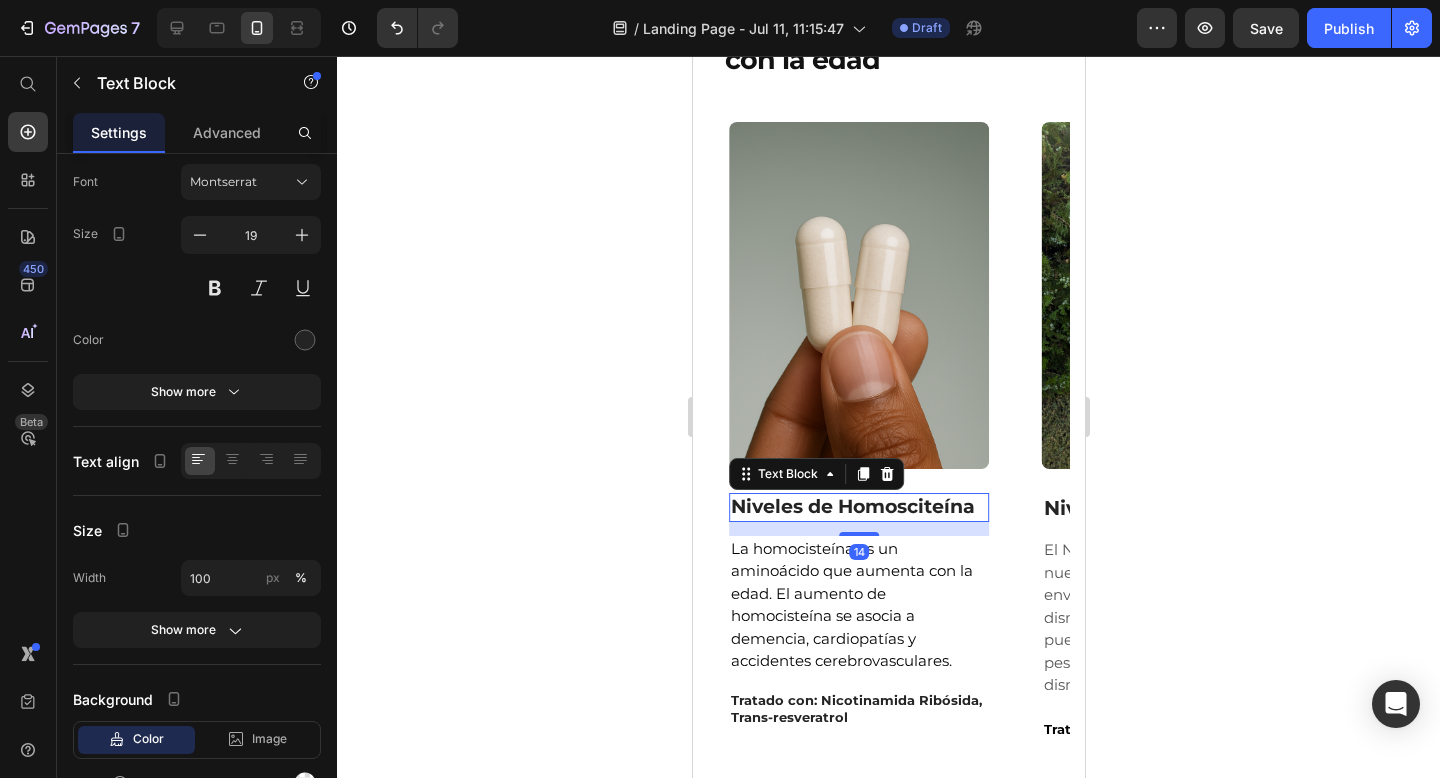 scroll, scrollTop: 0, scrollLeft: 0, axis: both 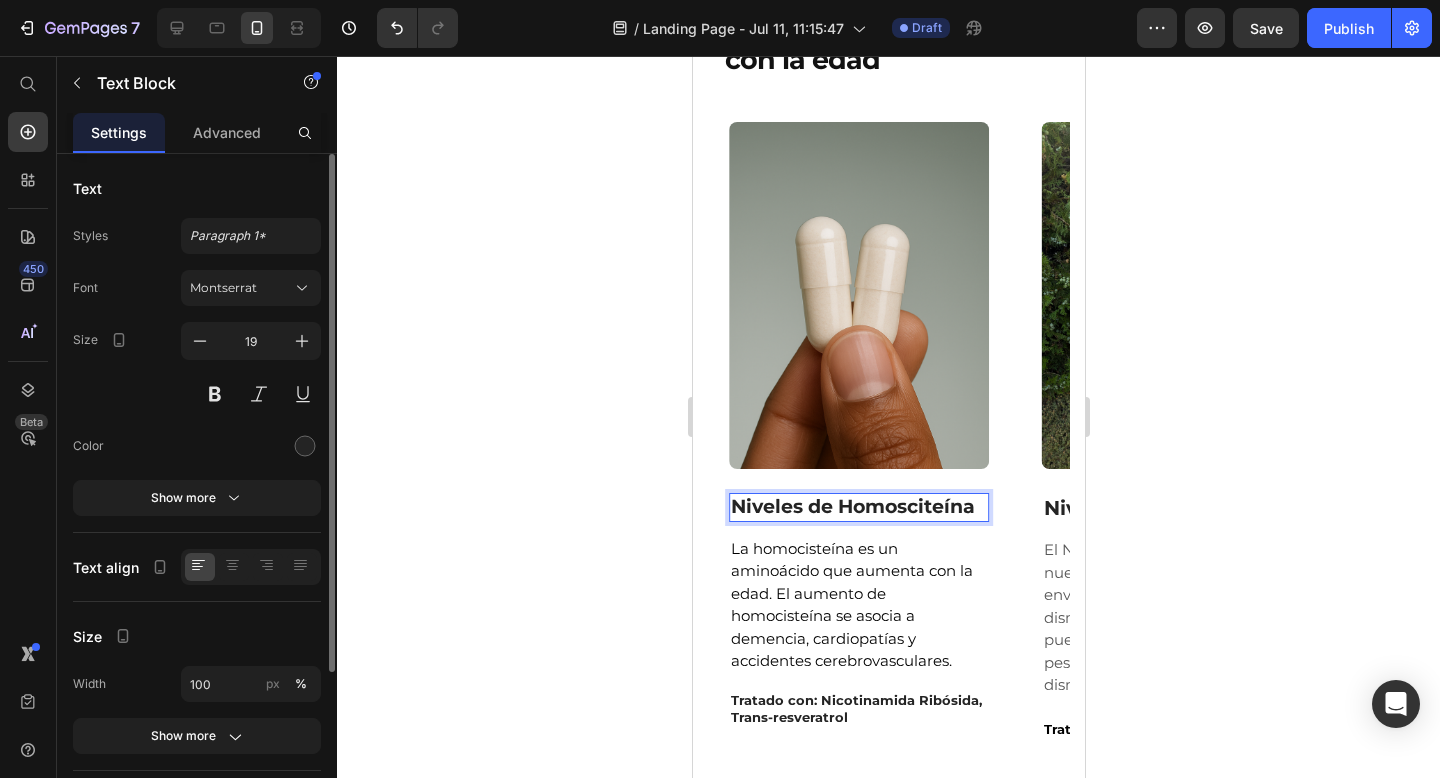 click on "Niveles de Homosciteína" at bounding box center (858, 507) 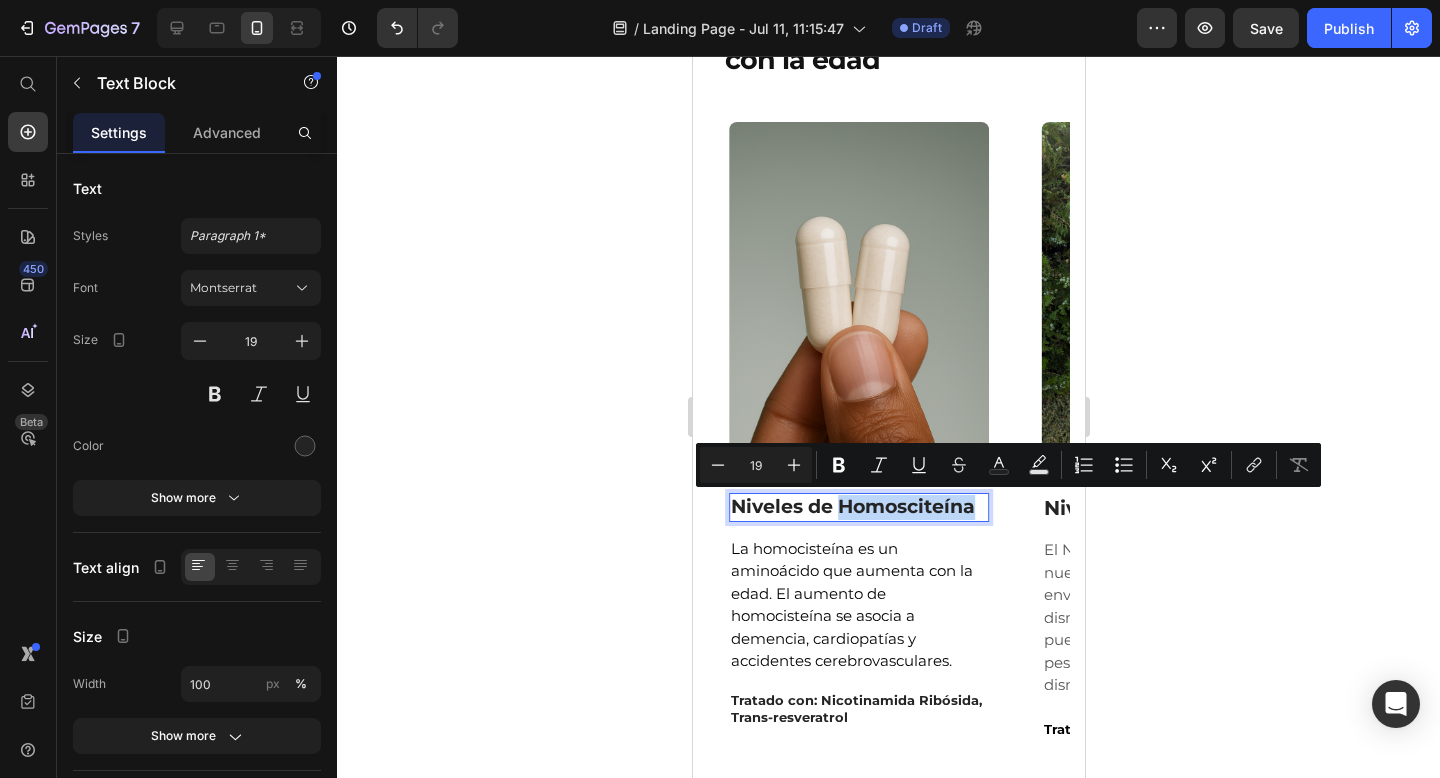drag, startPoint x: 838, startPoint y: 501, endPoint x: 870, endPoint y: 502, distance: 32.01562 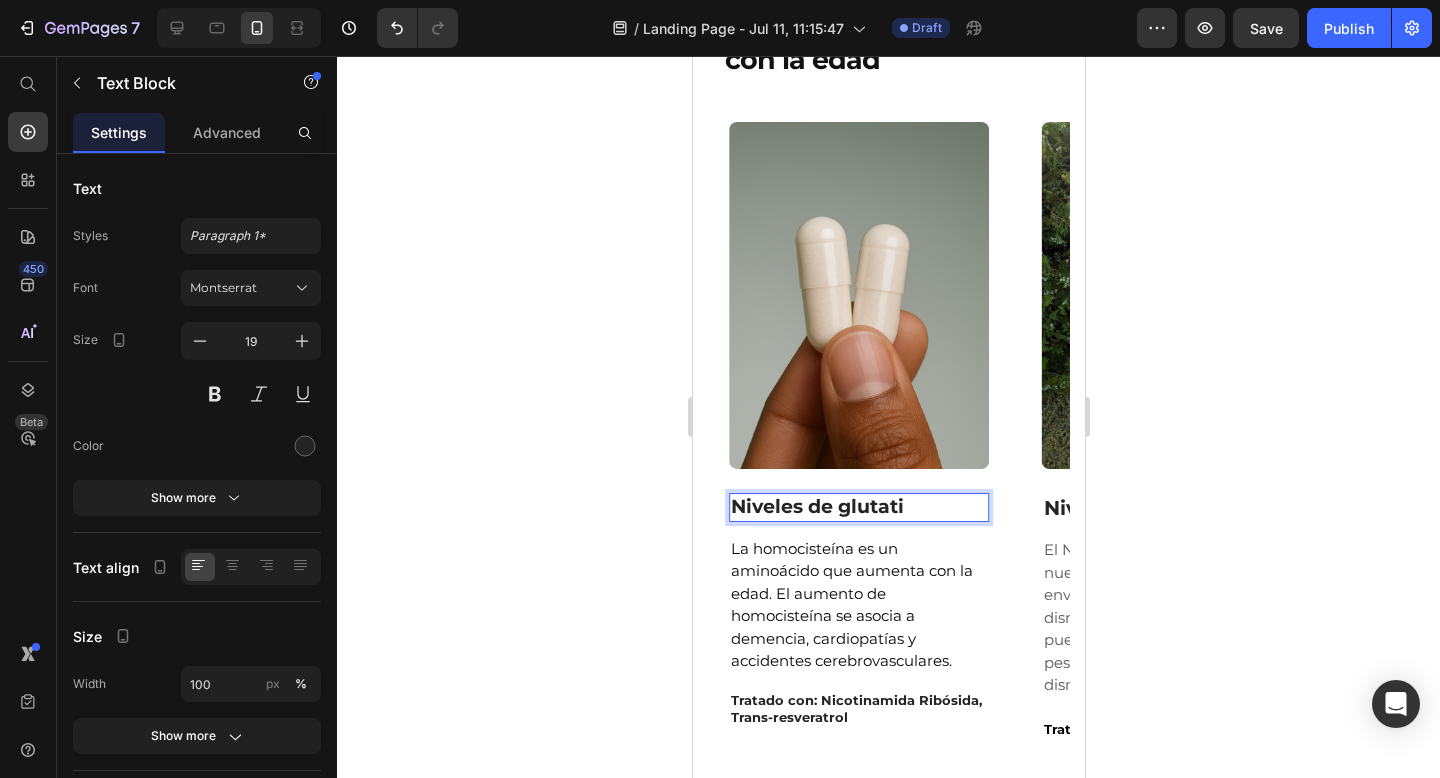type 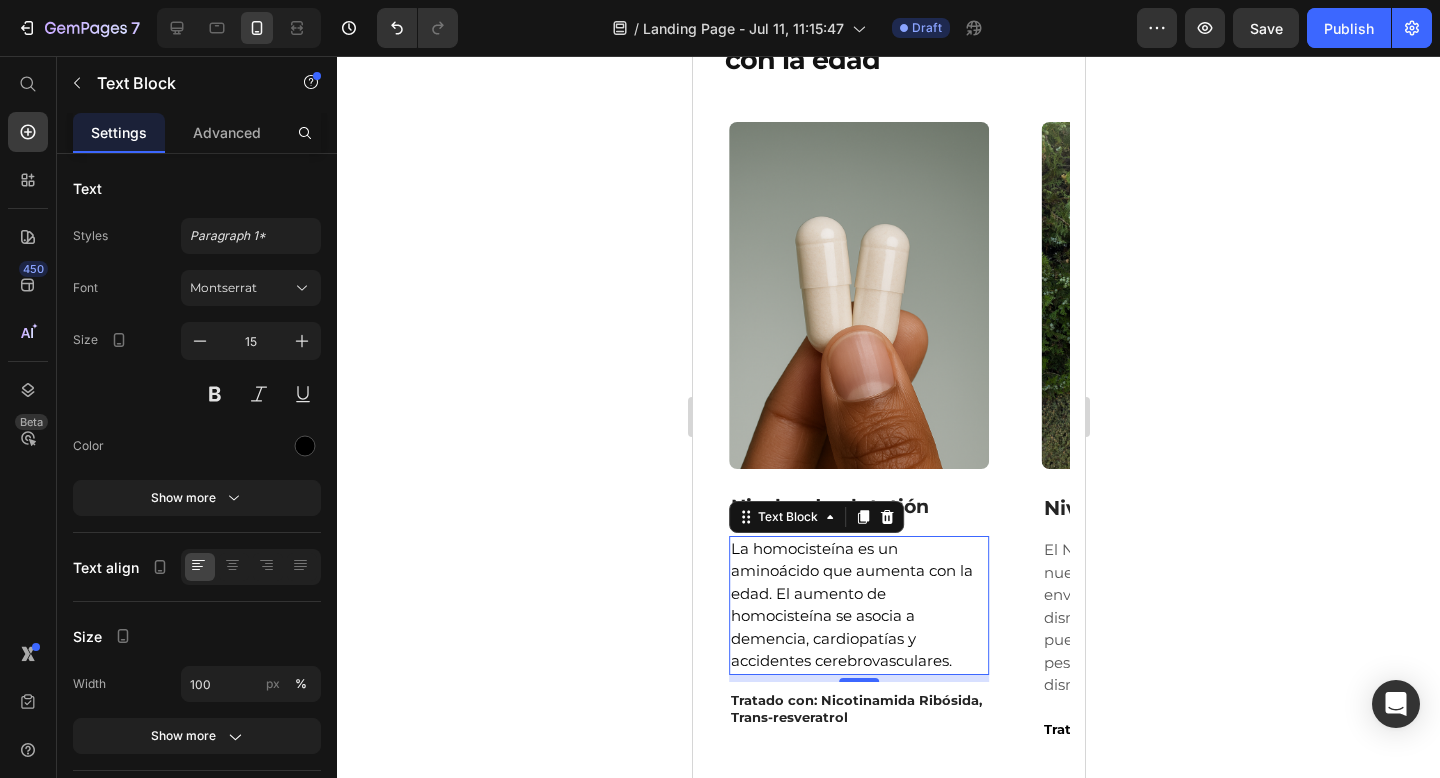 click on "La homocisteína es un aminoácido que aumenta con la edad. El aumento de homocisteína se asocia a demencia, cardiopatías y accidentes cerebrovasculares." at bounding box center [858, 605] 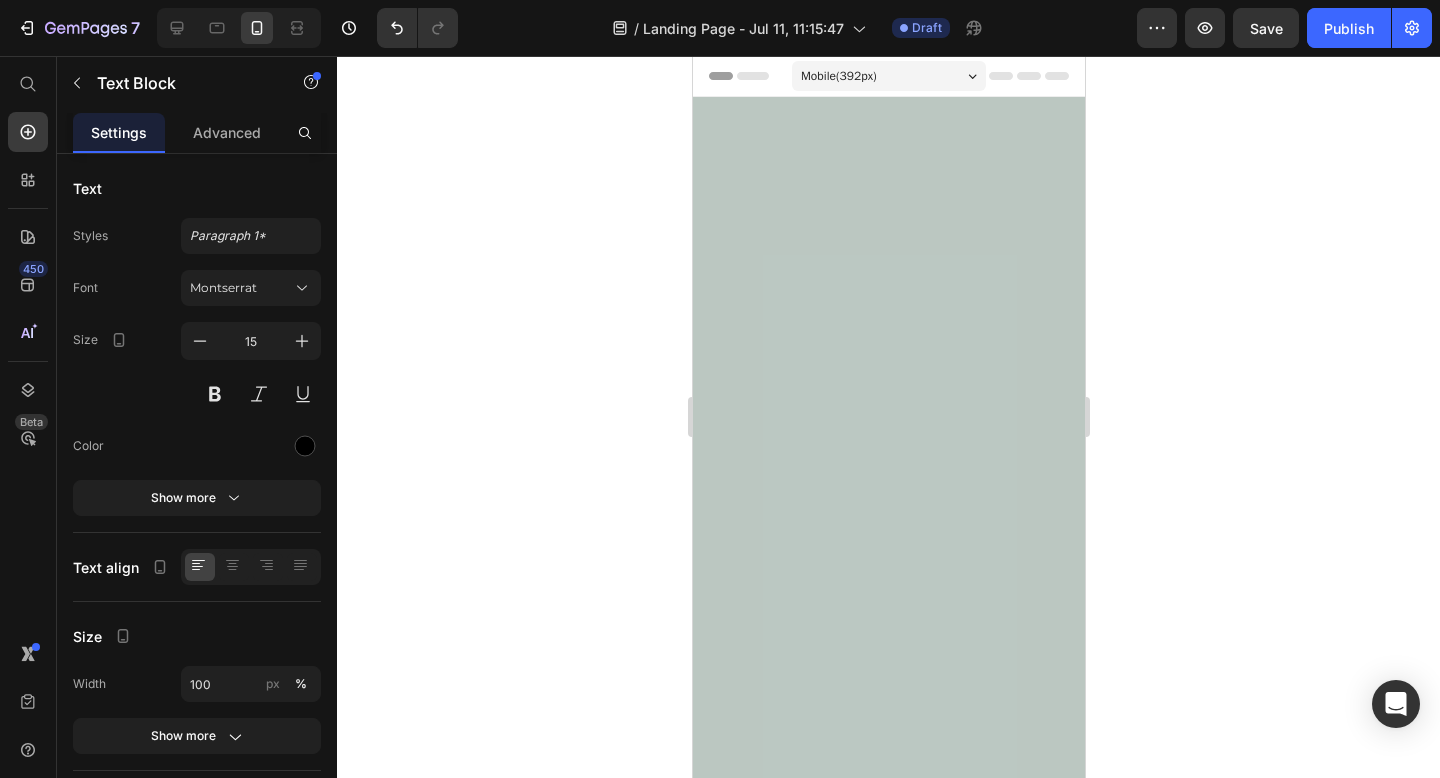 scroll, scrollTop: 2235, scrollLeft: 0, axis: vertical 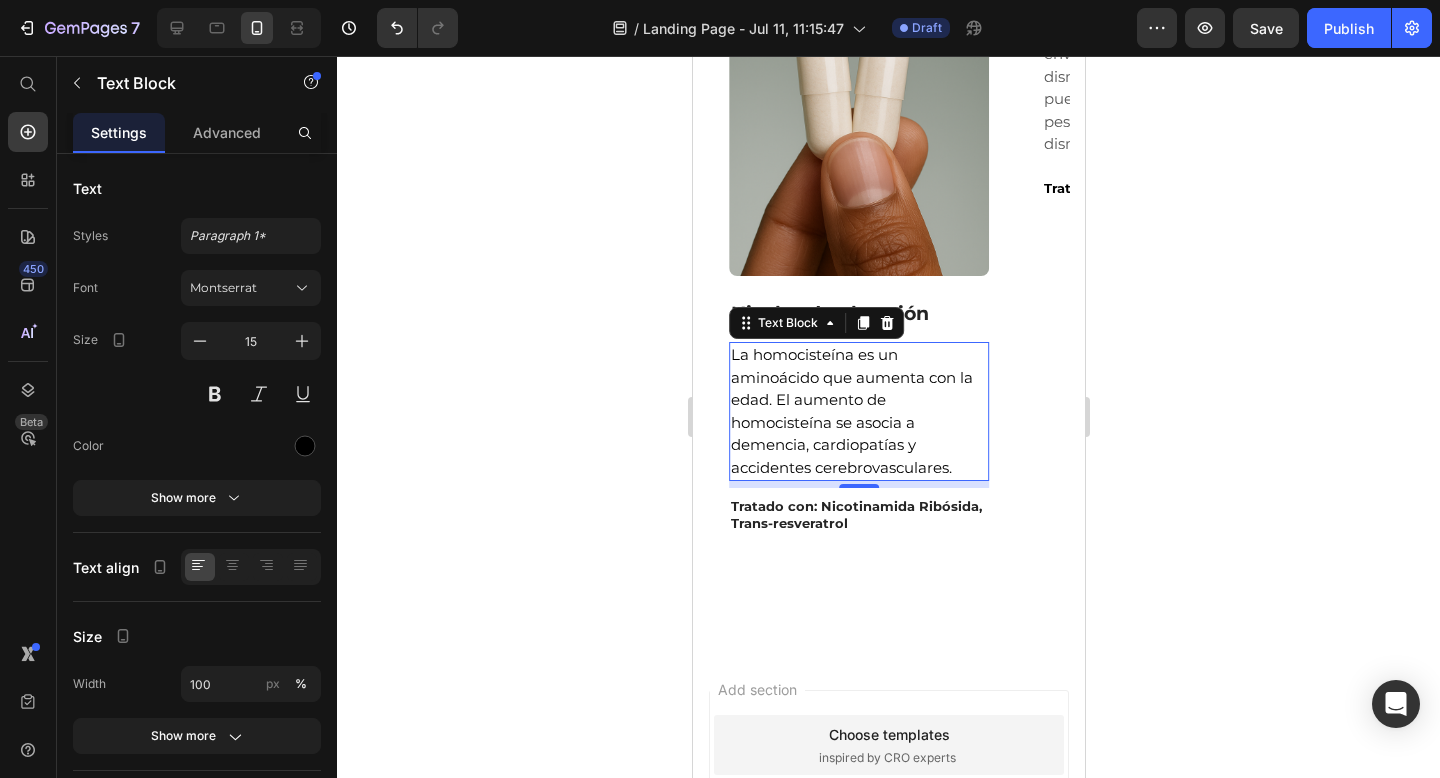 click on "La homocisteína es un aminoácido que aumenta con la edad. El aumento de homocisteína se asocia a demencia, cardiopatías y accidentes cerebrovasculares." at bounding box center (858, 411) 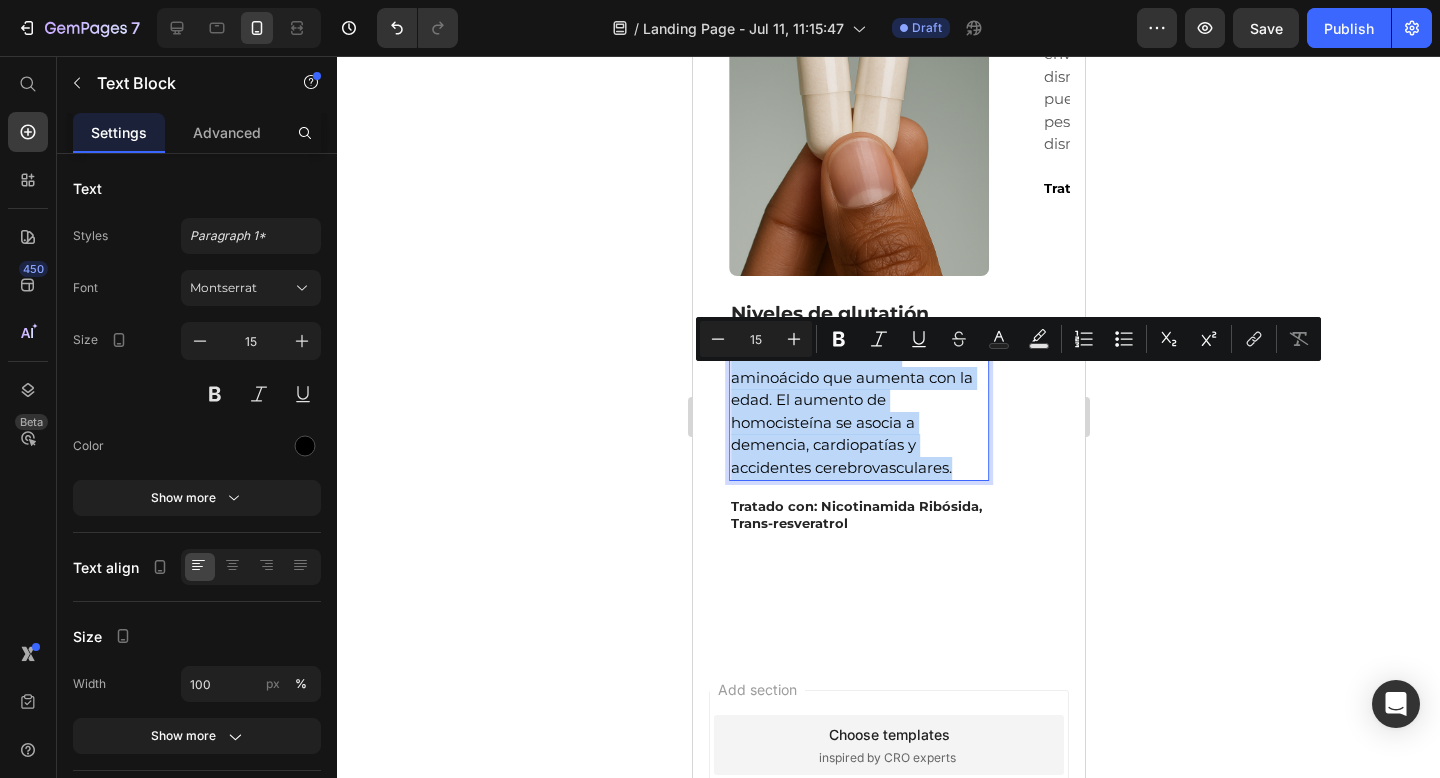 drag, startPoint x: 962, startPoint y: 489, endPoint x: 724, endPoint y: 375, distance: 263.89392 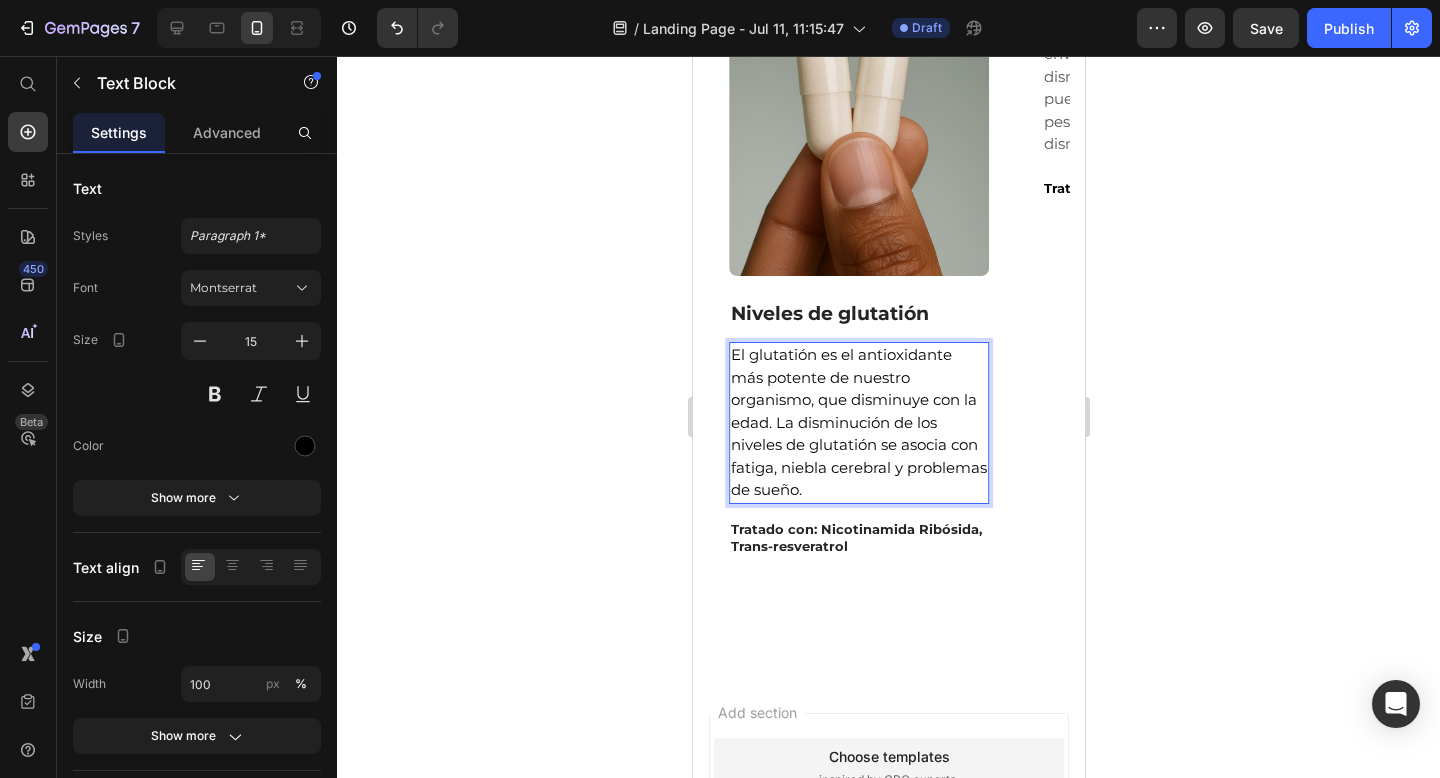 click 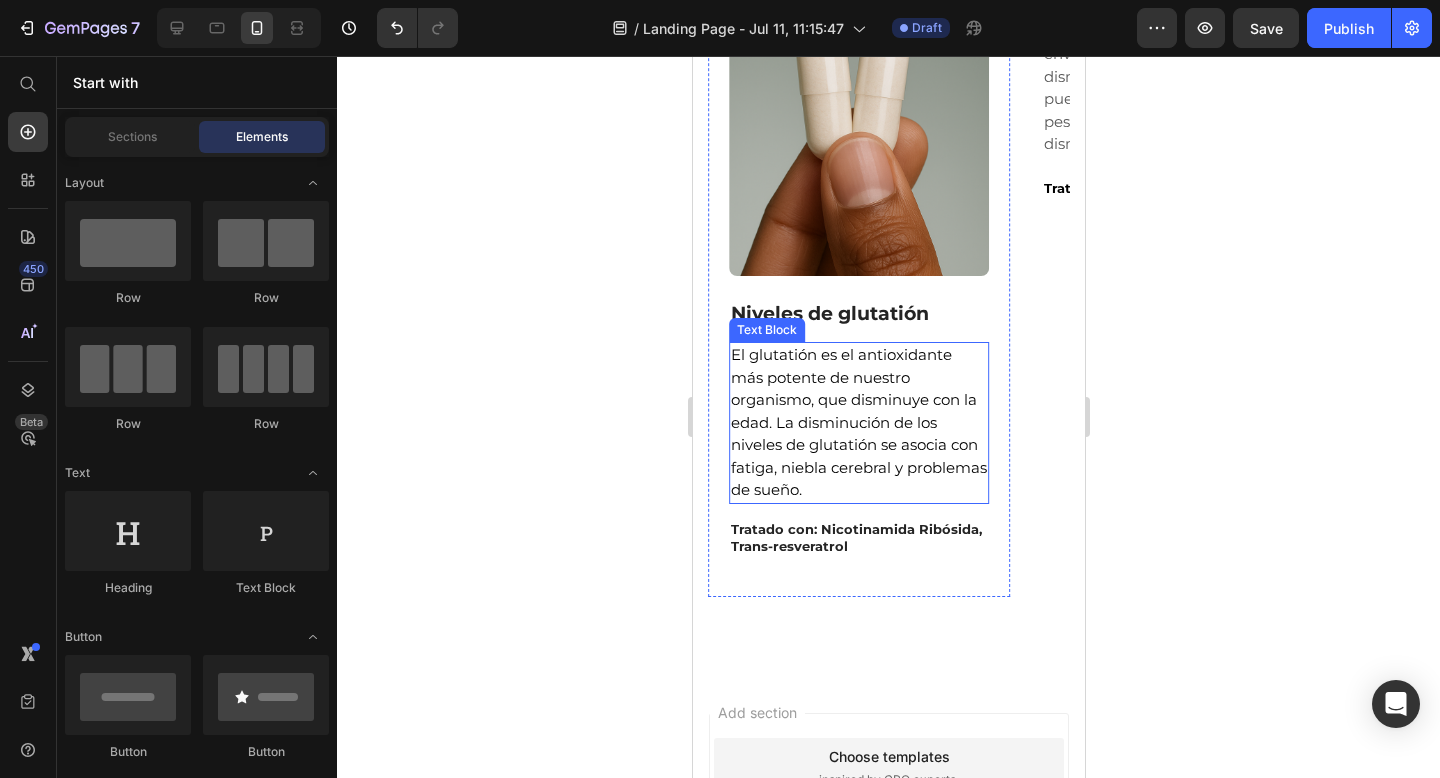 click on "Tratado con: Nicotinamida Ribósida, Trans-resveratrol" at bounding box center (858, 538) 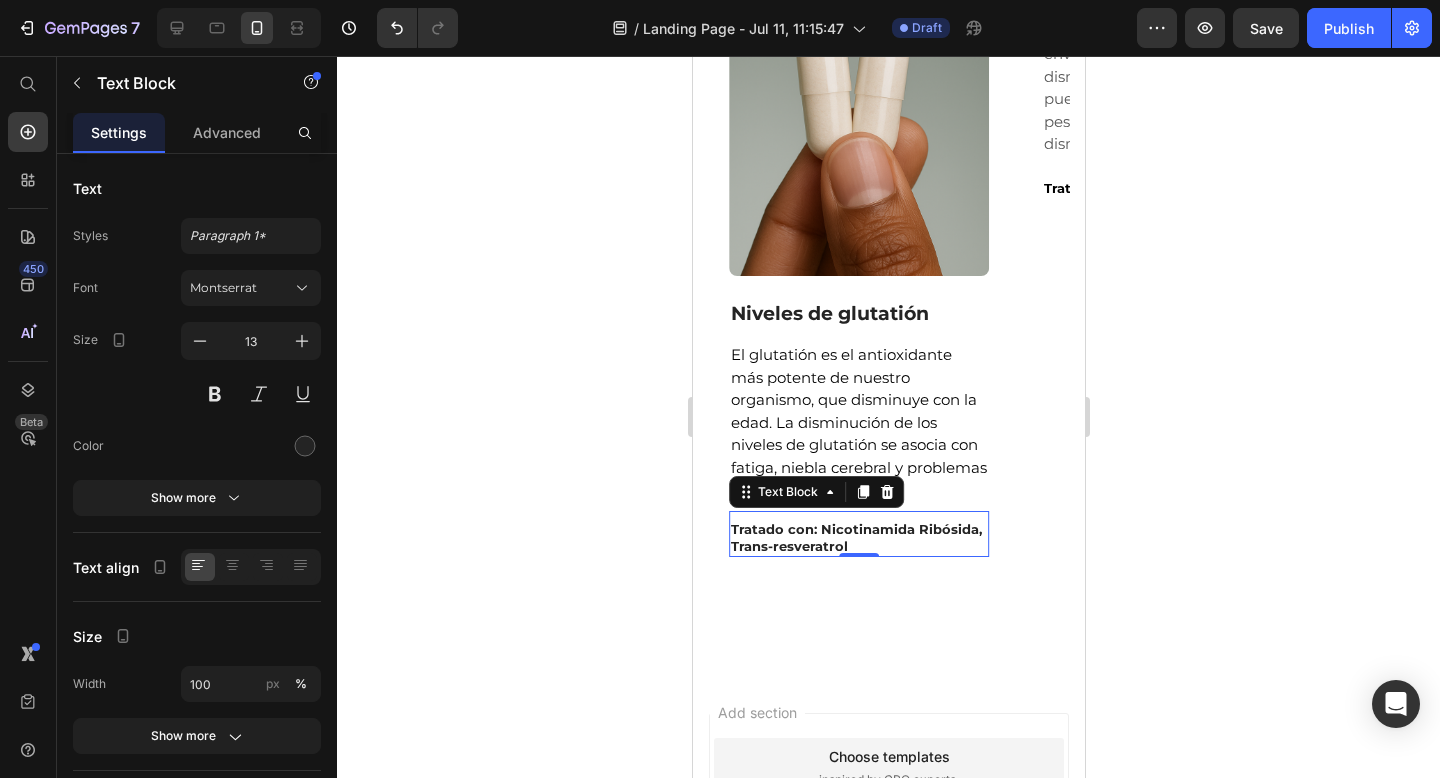 click on "Tratado con: Nicotinamida Ribósida, Trans-resveratrol" at bounding box center (858, 538) 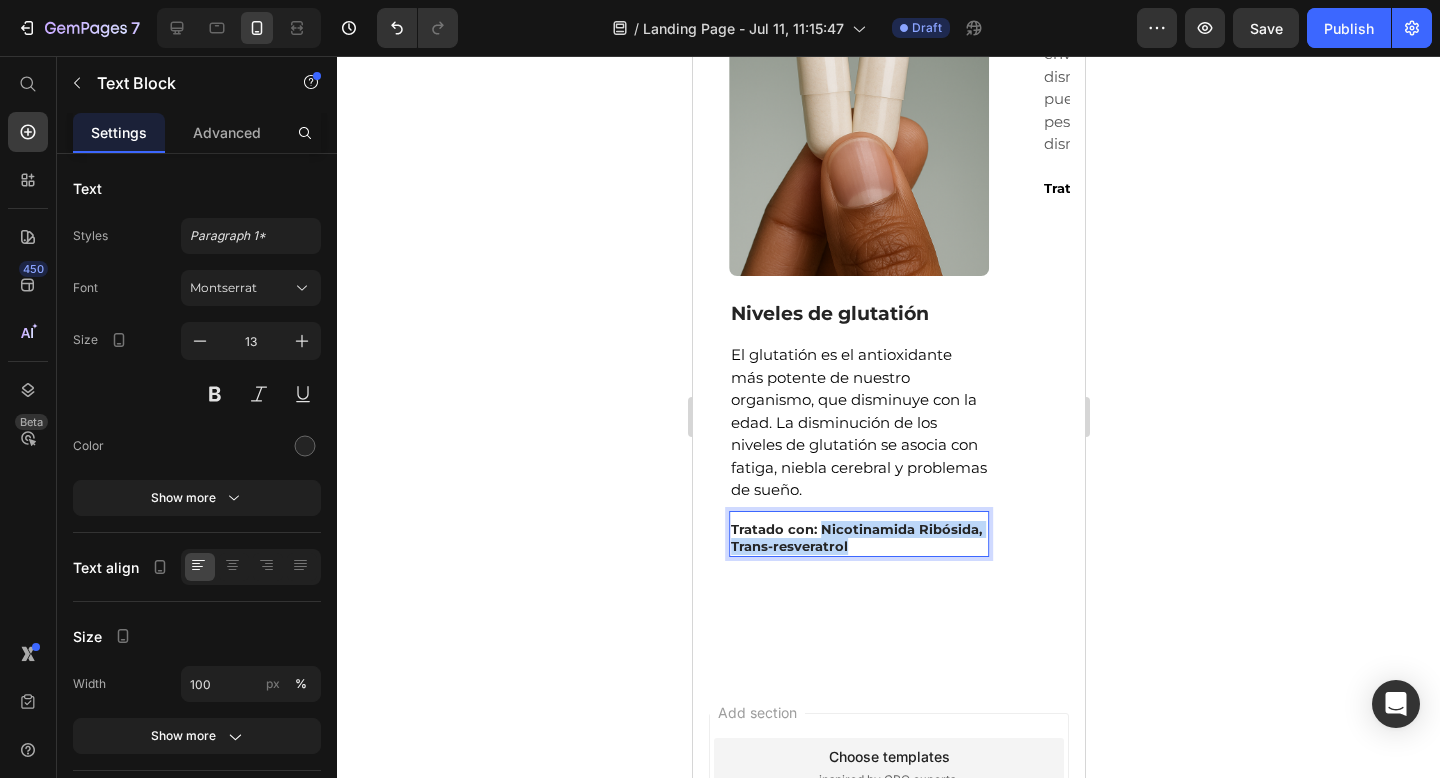 drag, startPoint x: 846, startPoint y: 564, endPoint x: 818, endPoint y: 549, distance: 31.764761 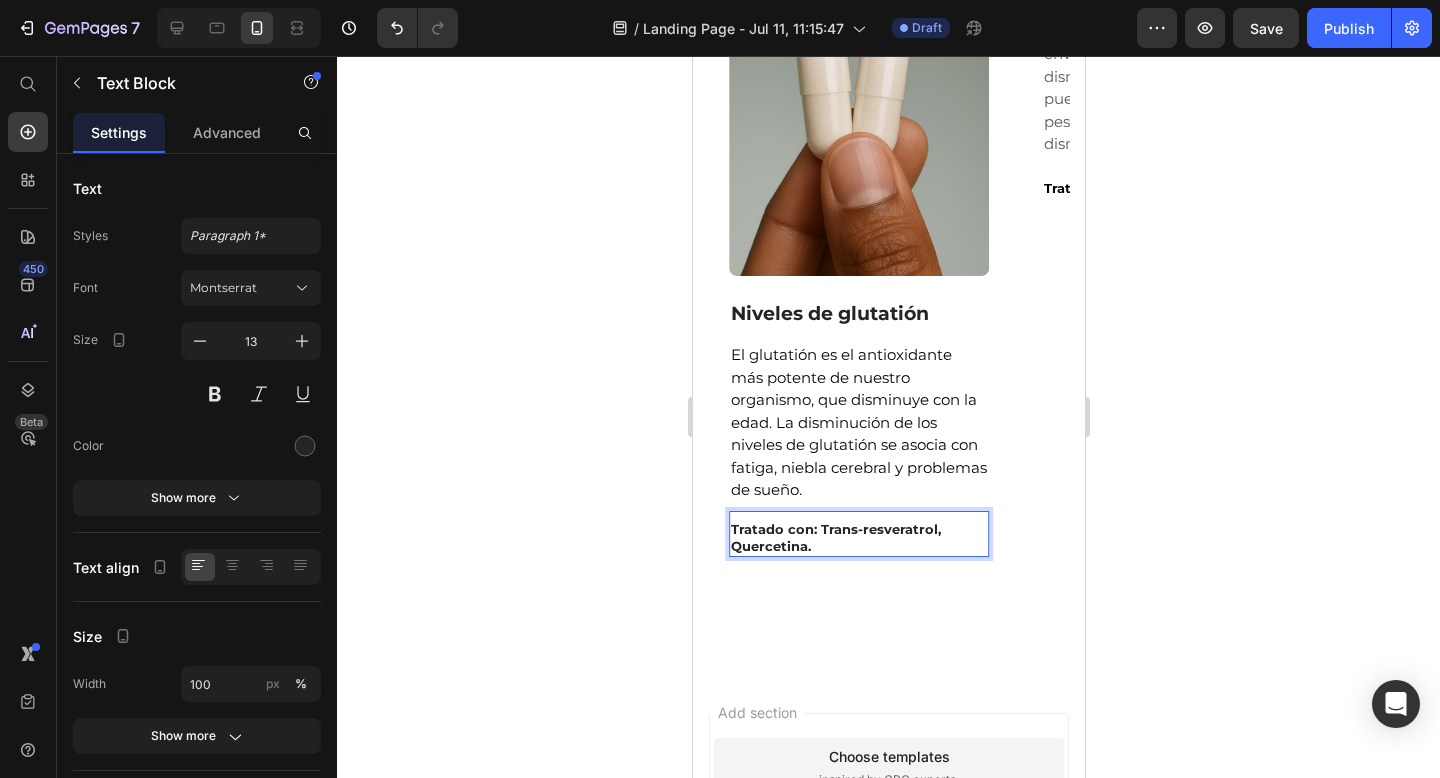 click 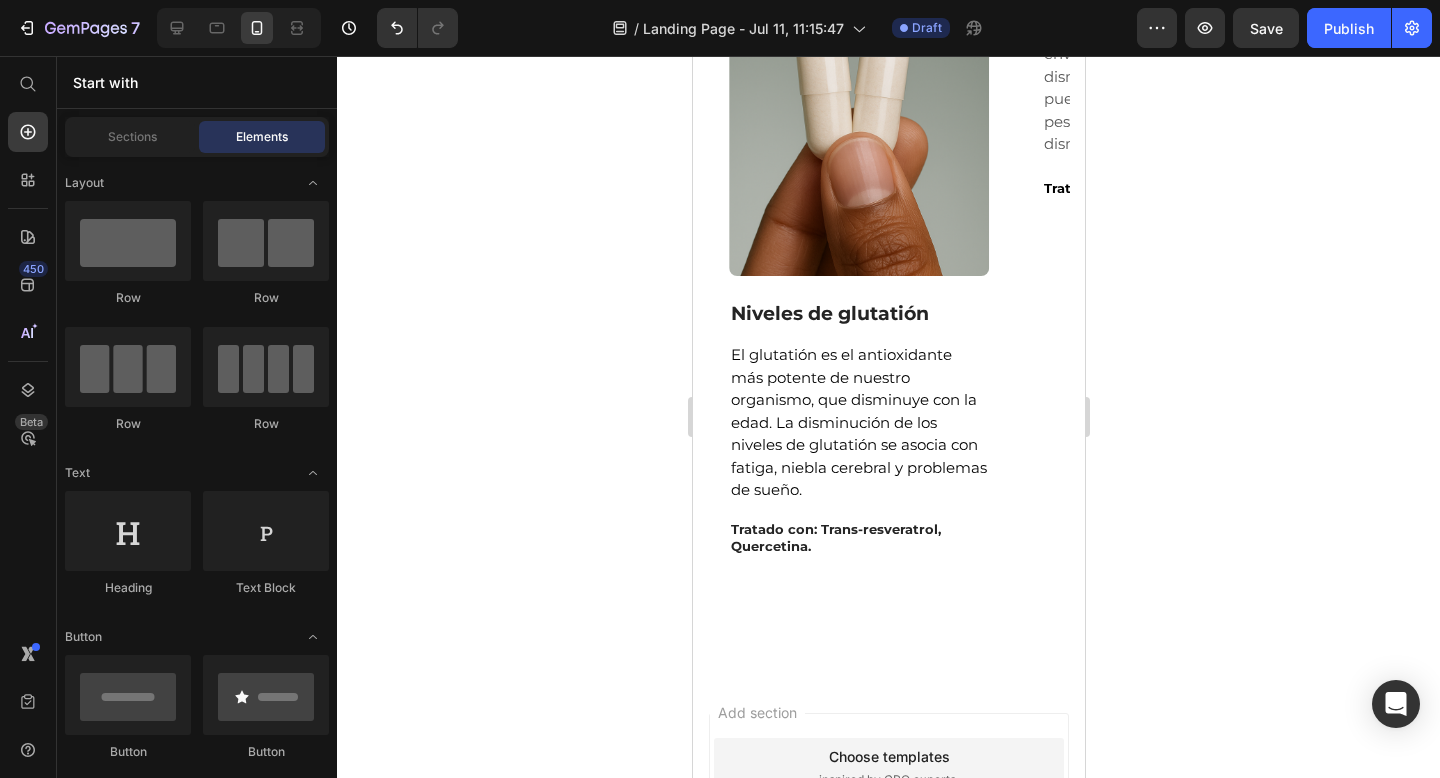 click on "El glutatión es el antioxidante más potente de nuestro organismo, que disminuye con la edad. La disminución de los niveles de glutatión se asocia con fatiga, niebla cerebral y problemas de sueño." at bounding box center [858, 423] 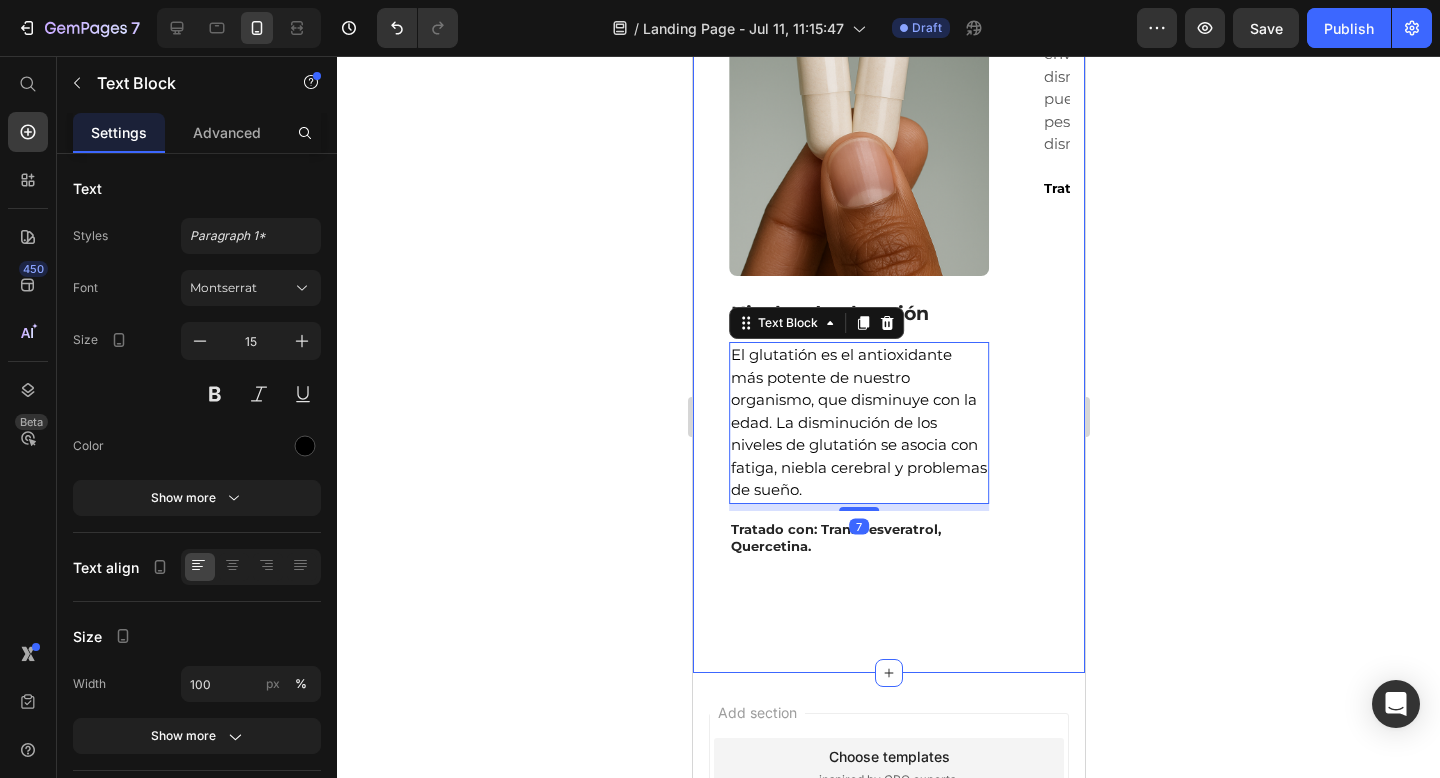 click 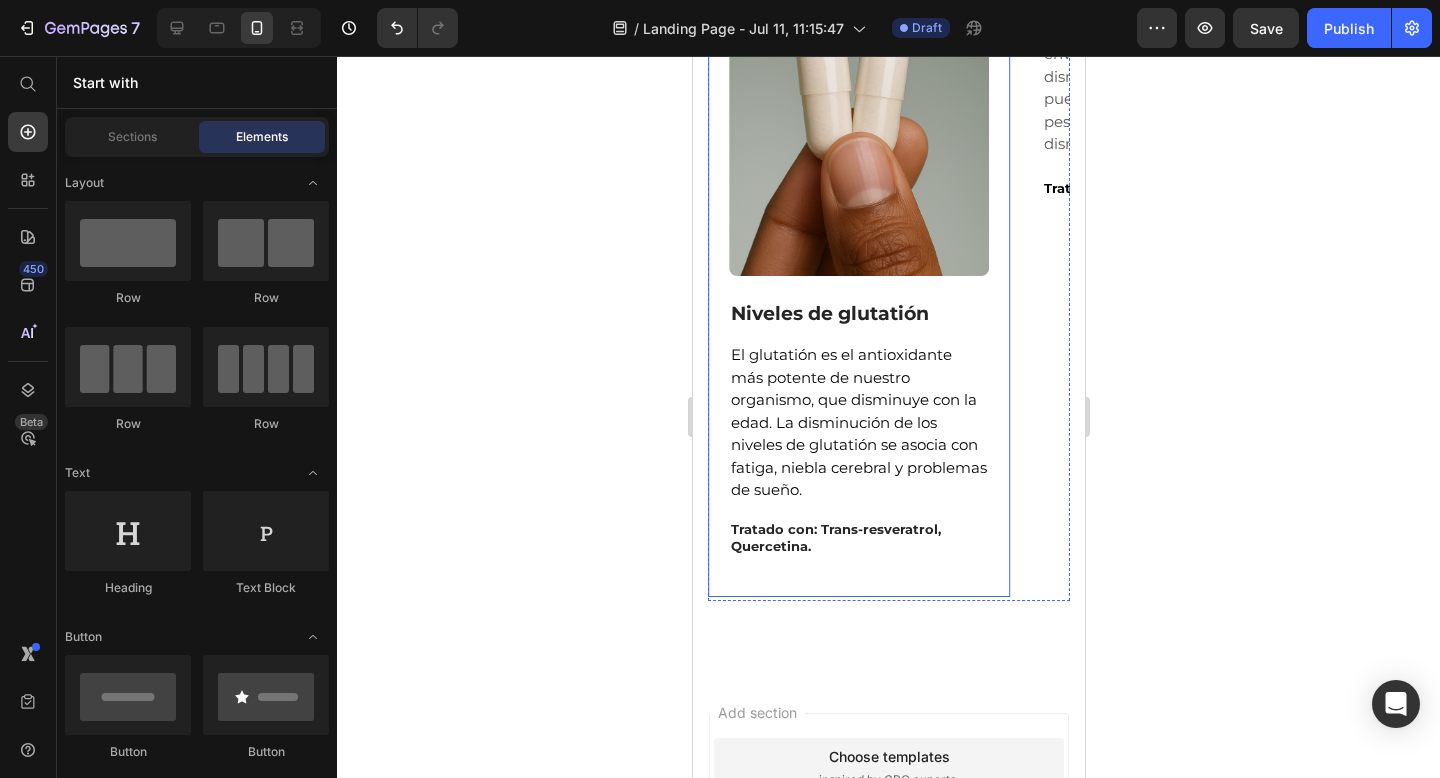 click on "Image Row Niveles de glutatión Text Block El glutatión es el antioxidante más potente de nuestro organismo, que disminuye con la edad. La disminución de los niveles de glutatión se asocia con fatiga, niebla cerebral y problemas de sueño. Text Block Tratado con: Trans-resveratrol, Quercetina. Text Block Row" at bounding box center [858, 262] 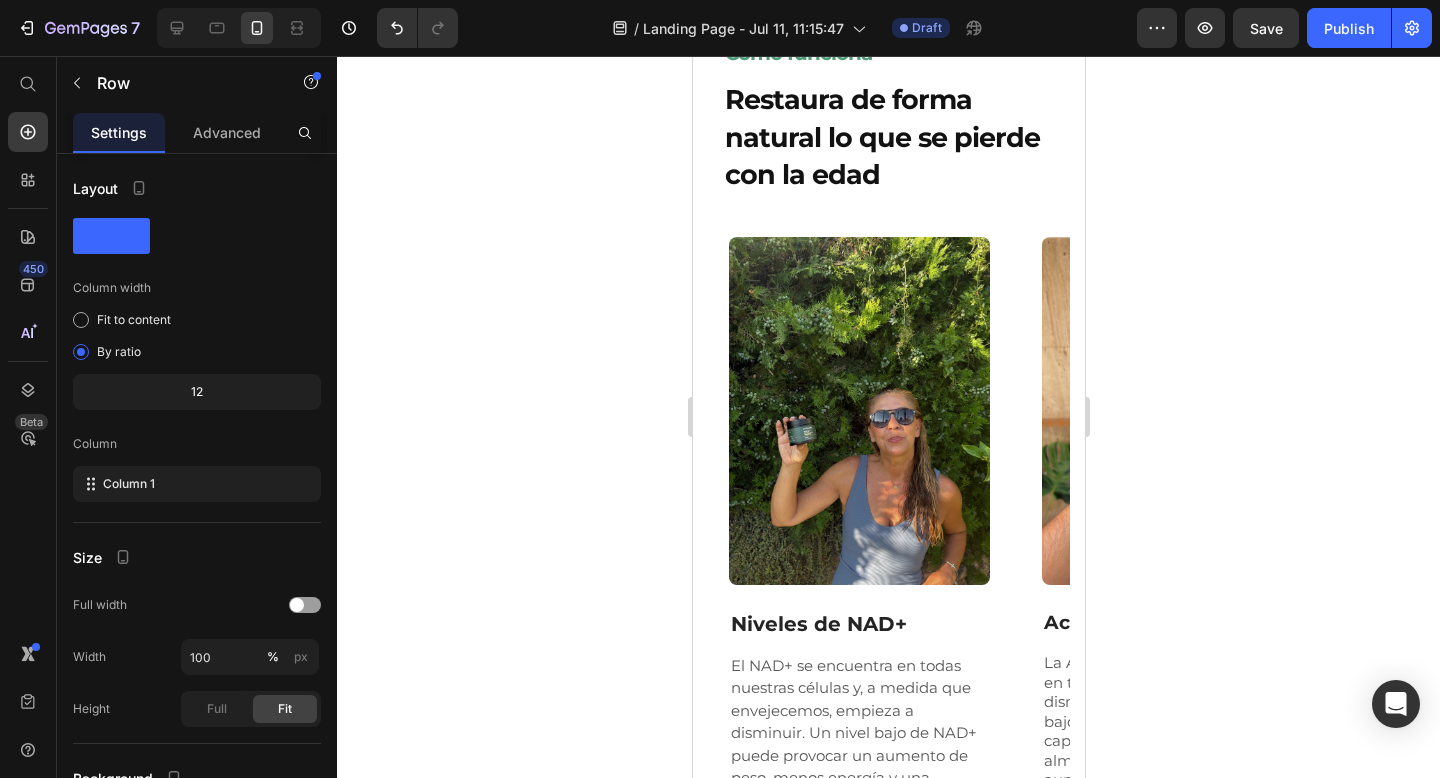 scroll, scrollTop: 1204, scrollLeft: 0, axis: vertical 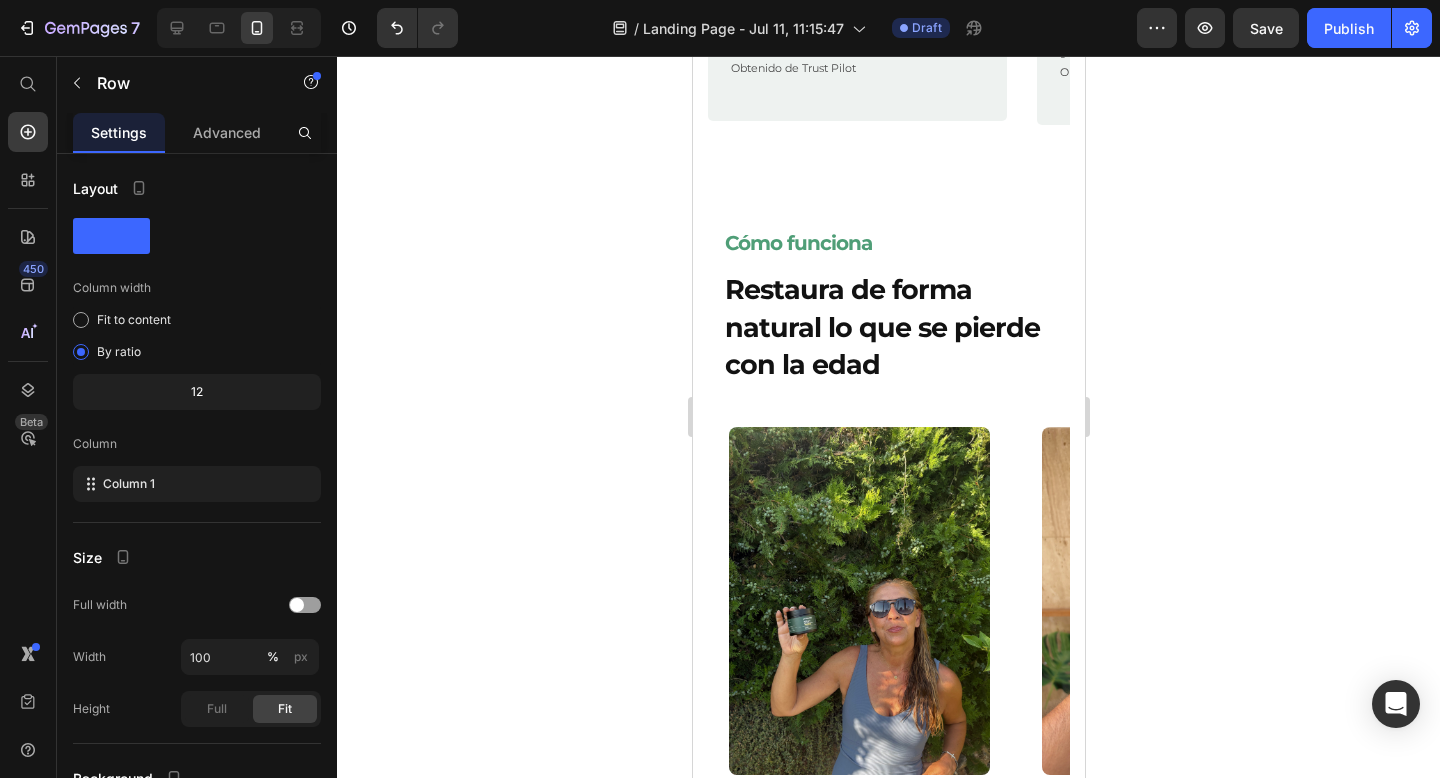 click at bounding box center [888, -213] 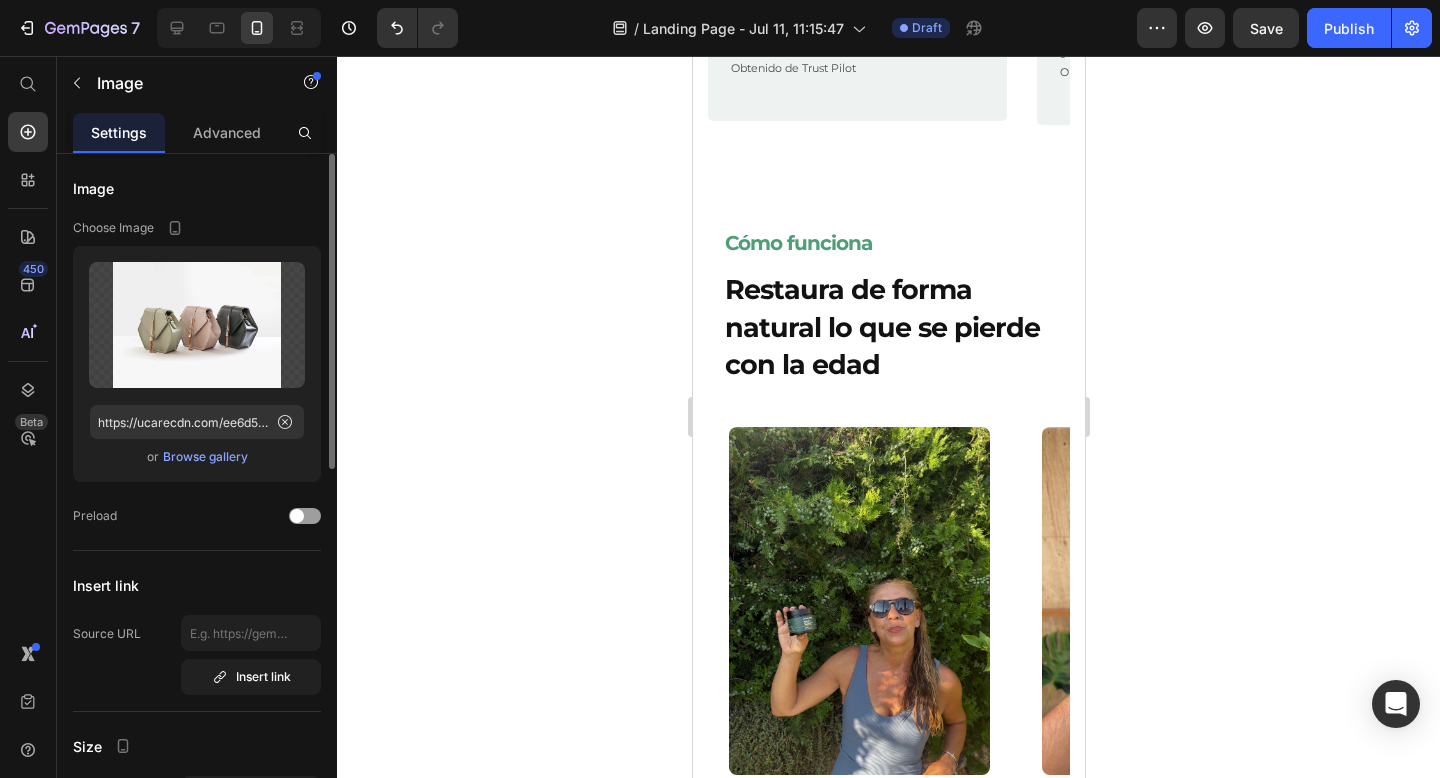 click on "Browse gallery" at bounding box center [205, 457] 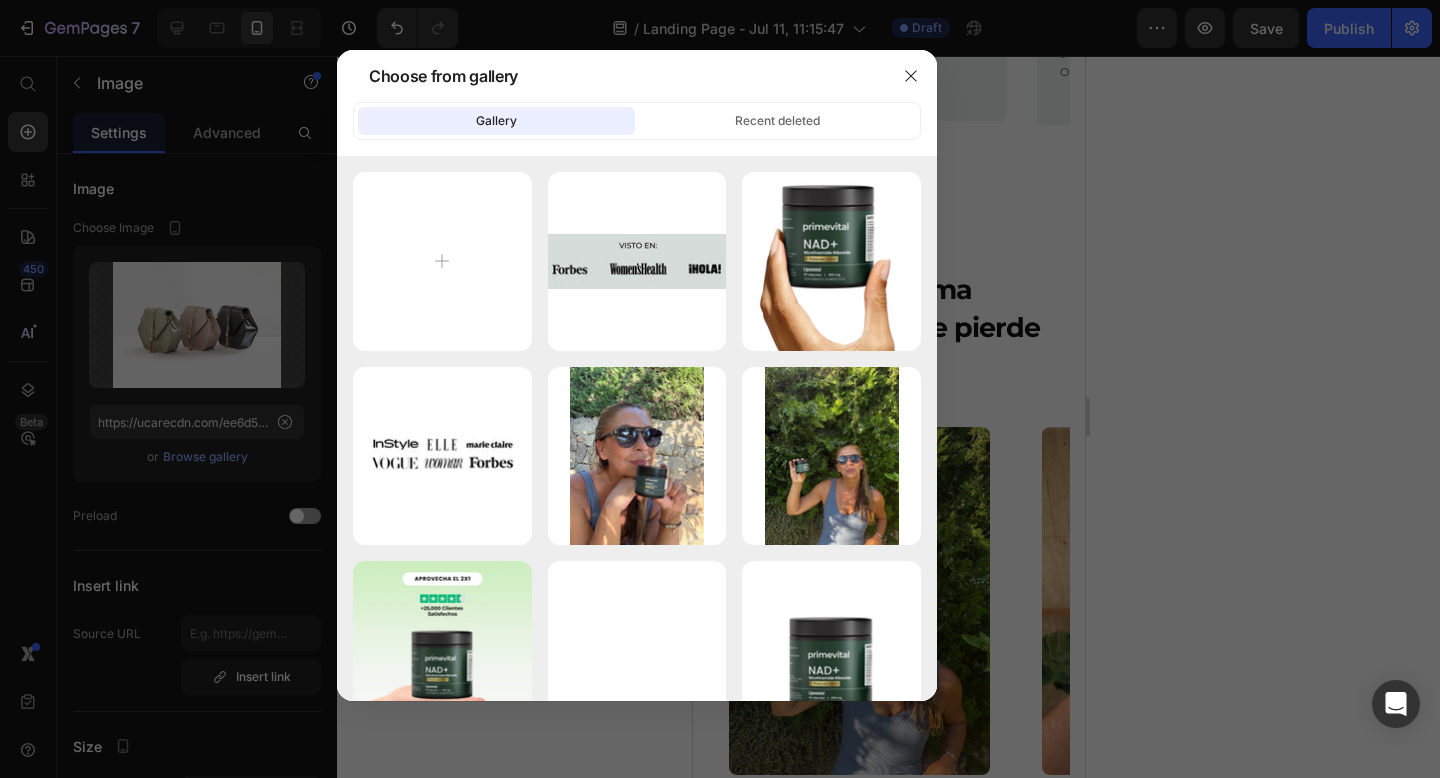 type on "C:\fakepath\Copy of Untitled Design_20250711_230340_0000.png" 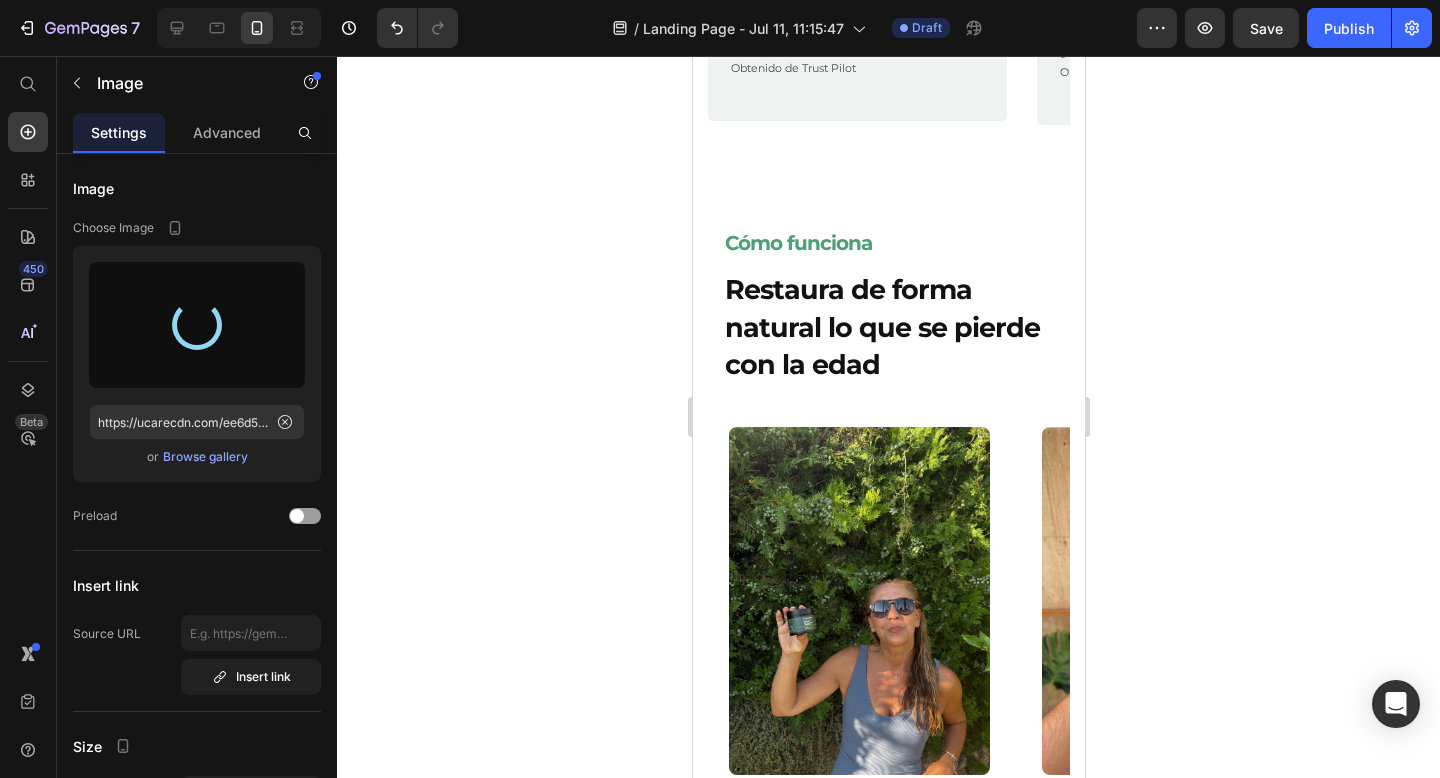 type on "https://cdn.shopify.com/s/files/1/0925/7579/3416/files/gempages_551516249830458582-d8d4f291-e8c7-495a-a260-2785424535e2.png" 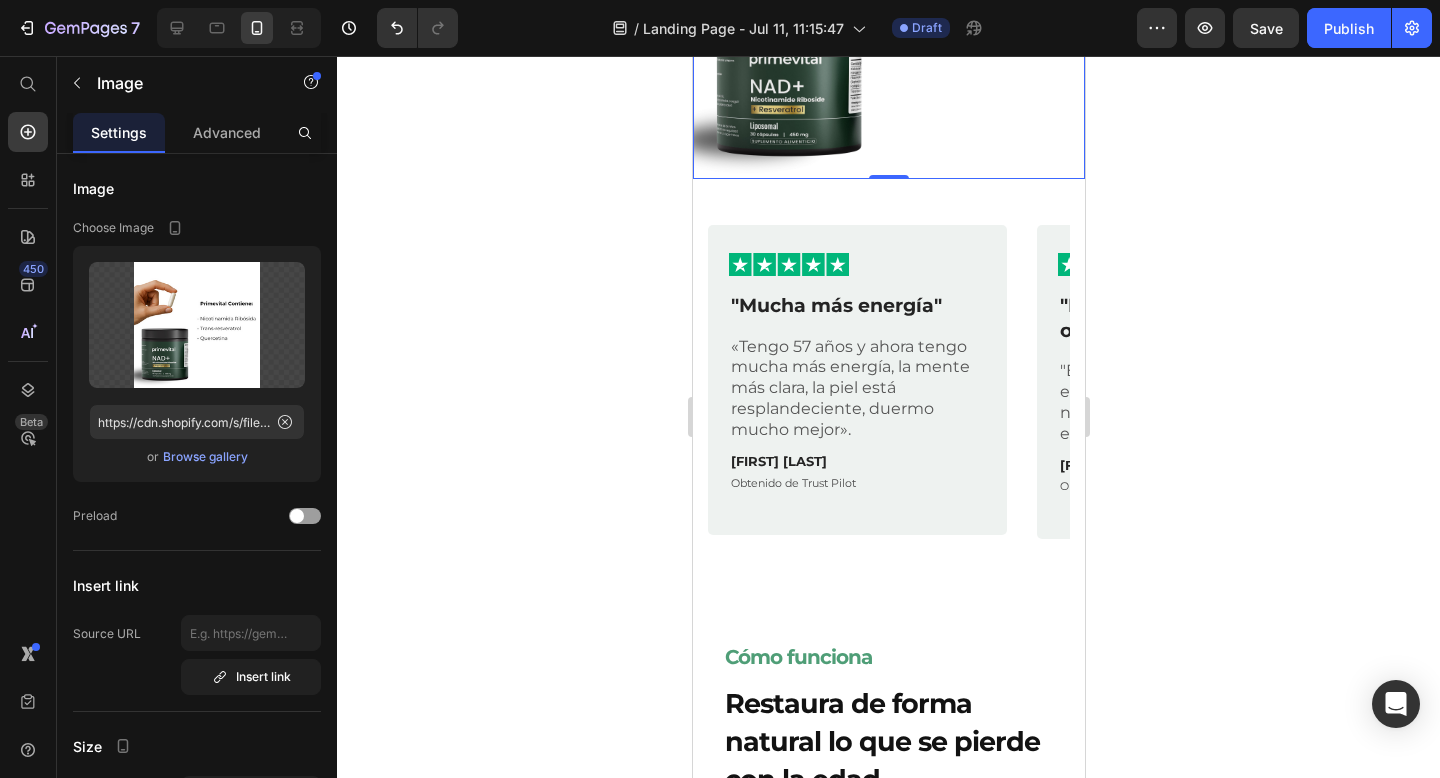 click 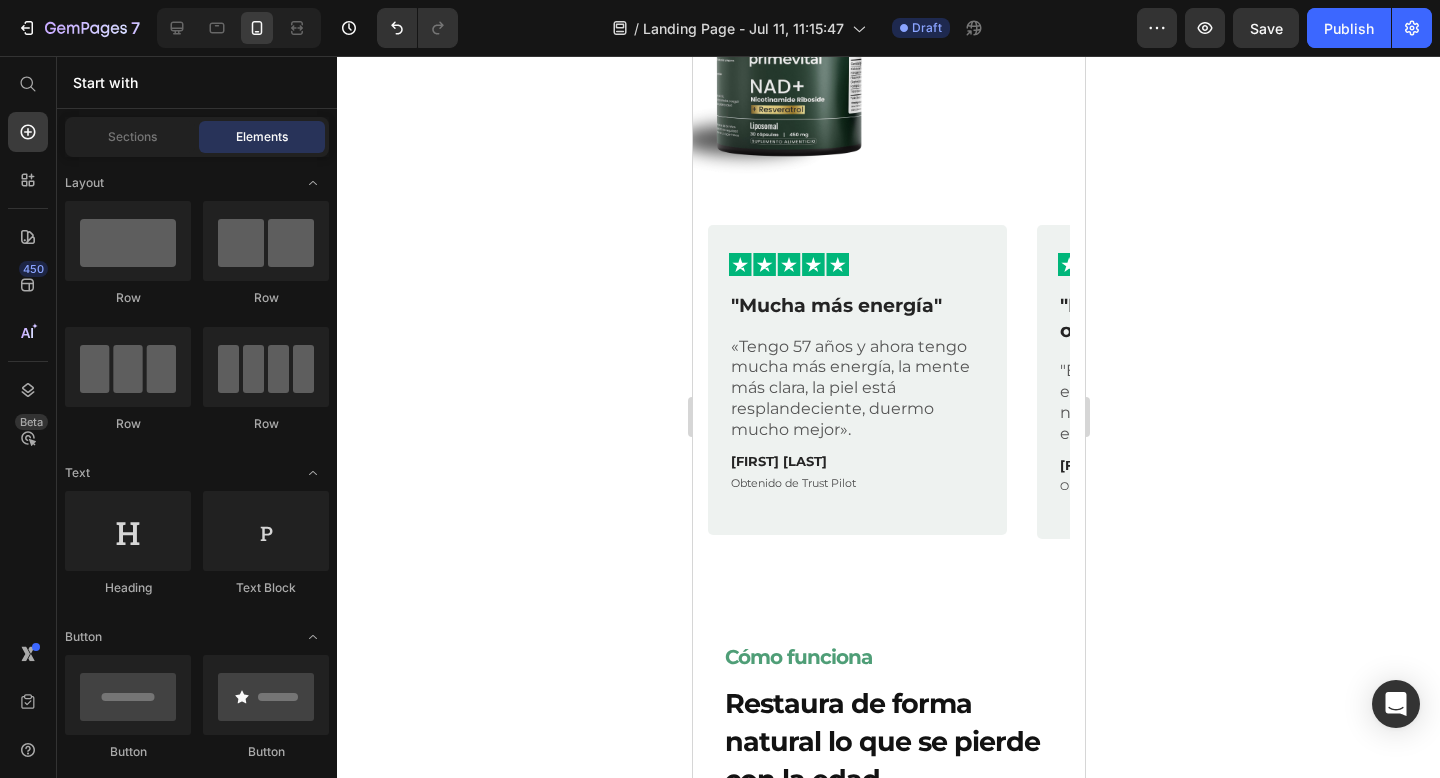 click on "Sólo Primevital tiene todo lo que tu cuerpo necesita para combatir las causas profundas del envejecimiento y condensa las últimas investigaciones sobre longevidad en una sencilla rutina diaria." at bounding box center [883, -342] 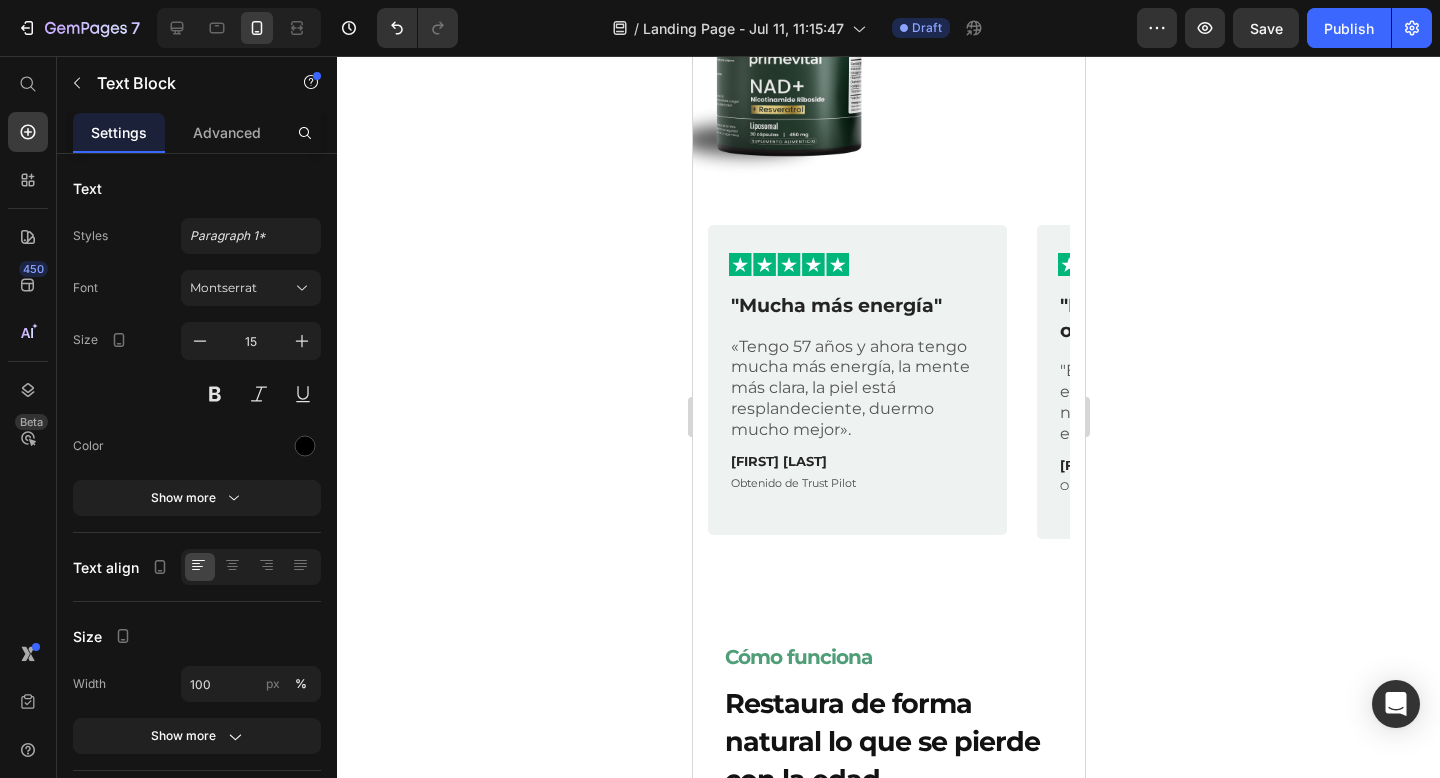 click on "Sólo Primevital tiene todo lo que tu cuerpo necesita para combatir las causas profundas del envejecimiento y condensa las últimas investigaciones sobre longevidad en una sencilla rutina diaria." at bounding box center [883, -342] 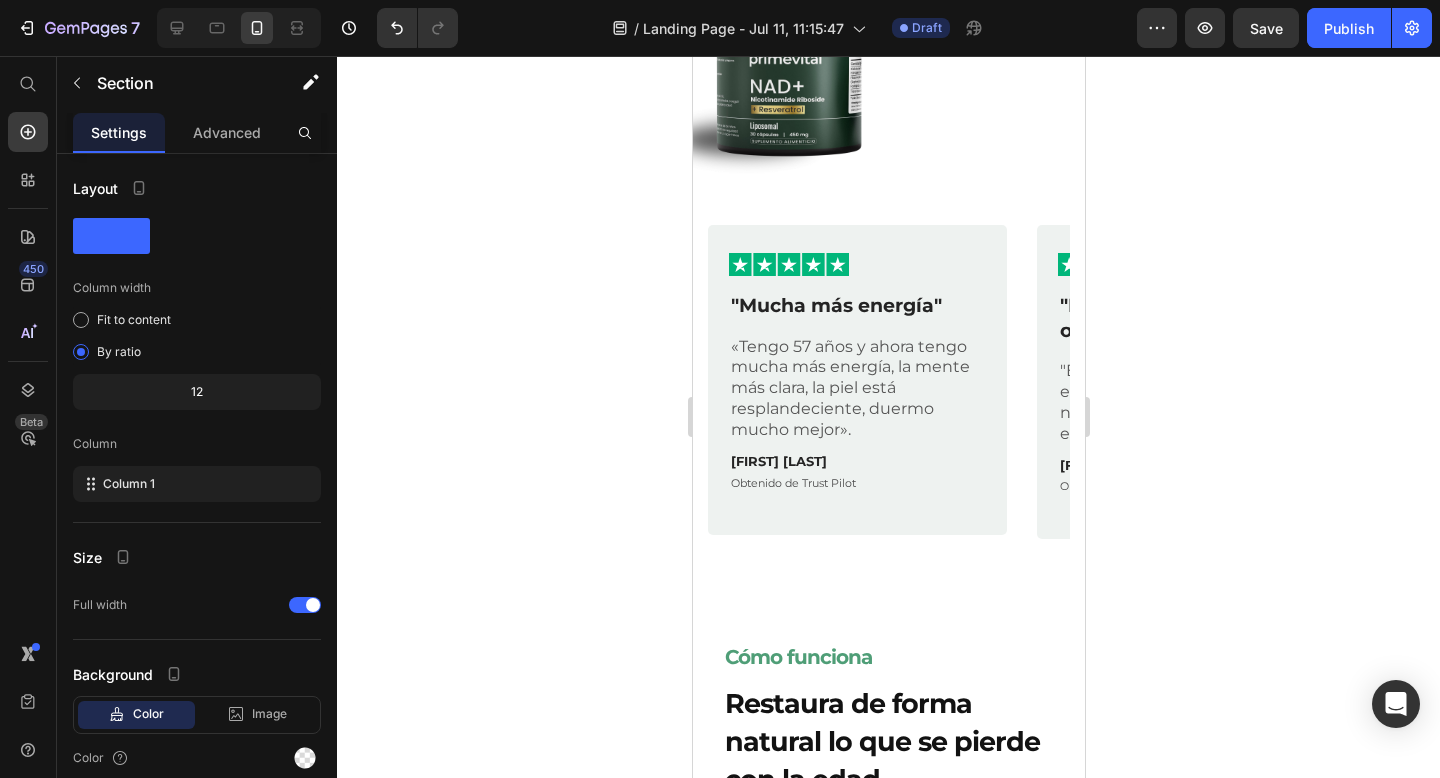 click on "3 ingredientes líderes en longevidad en una cápsula diaria. Heading Los suplementos para el envejecimiento han sido caros, difíciles de conseguir, confusos de dosificar y envueltos en pseudociencia, hasta ahora. Sólo Primevital tiene todo lo que tu cuerpo necesita para combatir las causas profundas del envejecimiento y condensa las últimas investigaciones sobre longevidad en una sencilla rutina diaria. Text Block   0 Row Section 2" at bounding box center (888, -476) 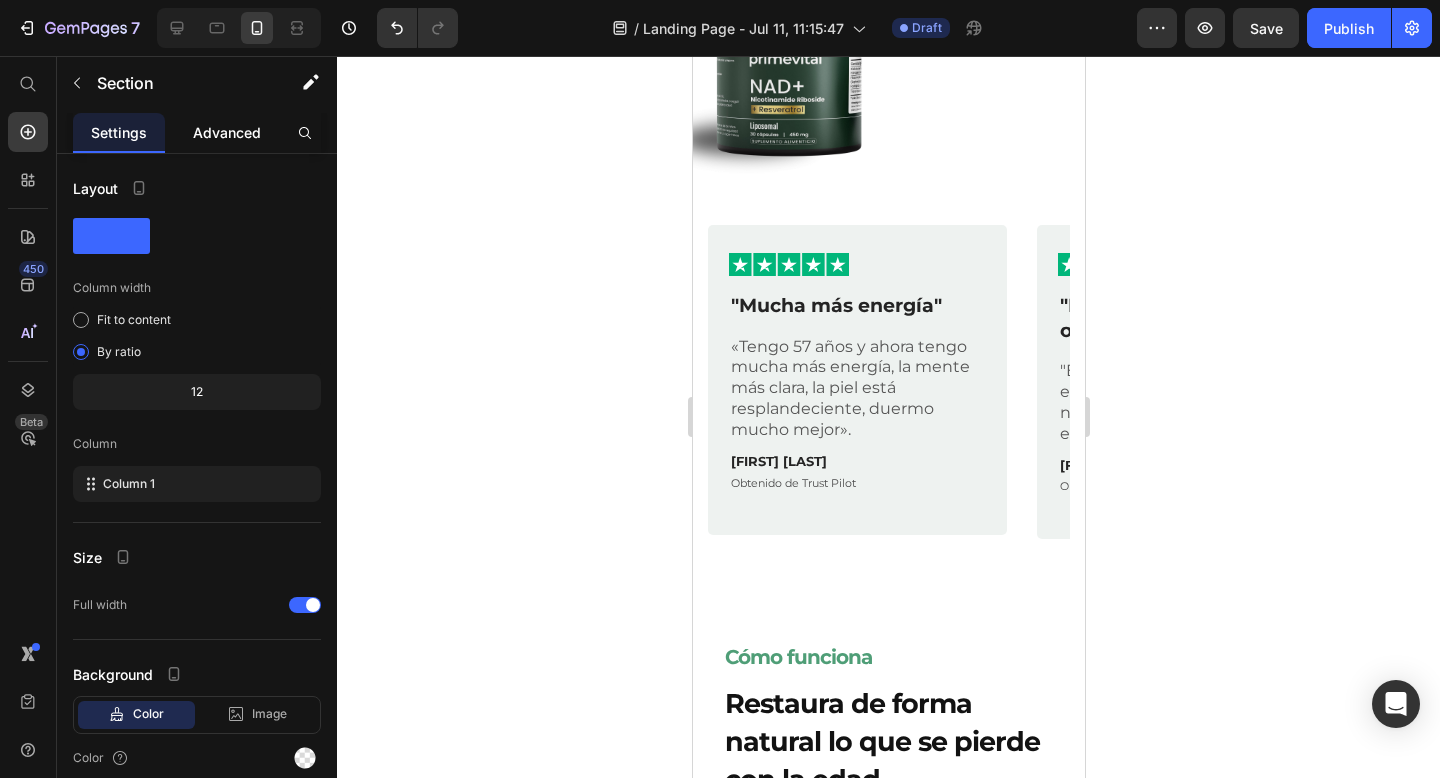 click on "Advanced" 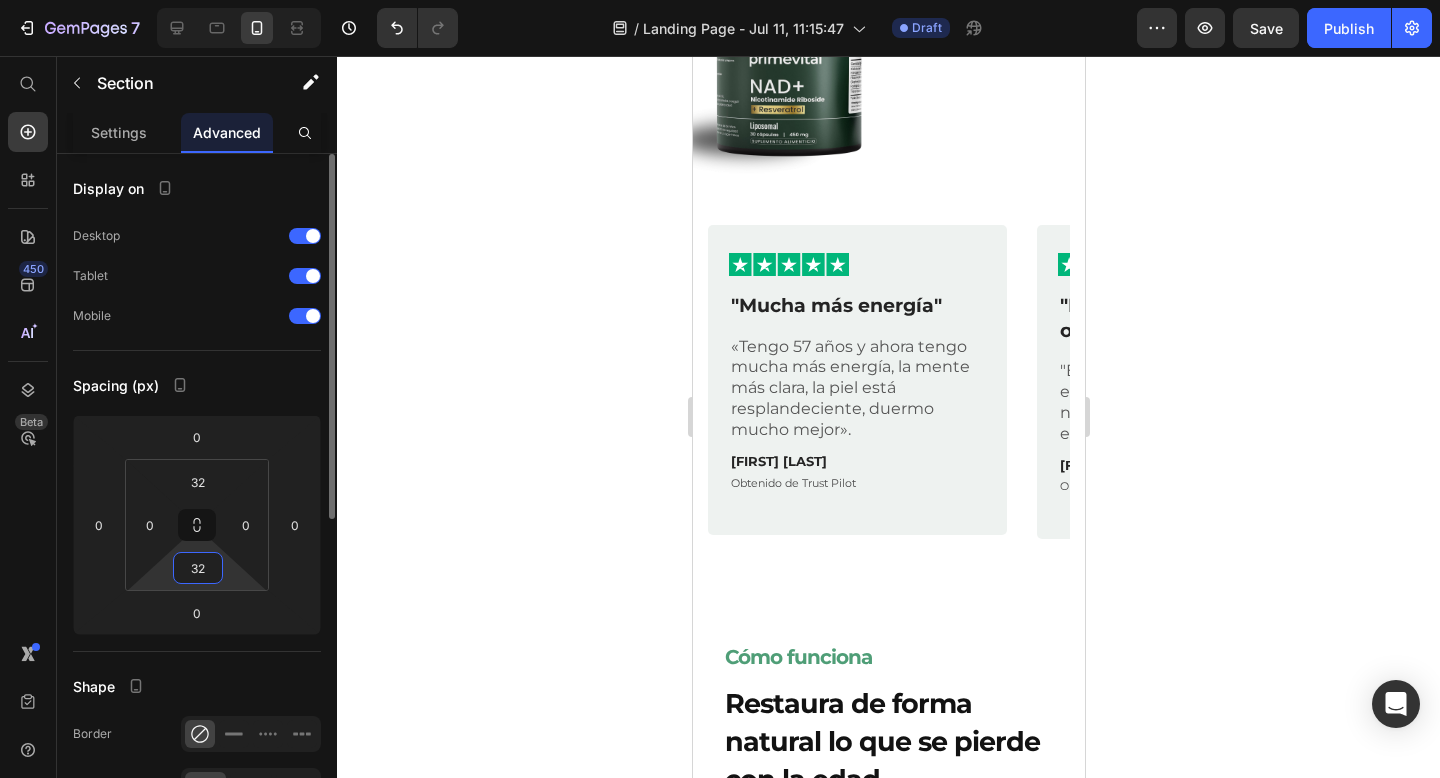 click on "32" at bounding box center (198, 568) 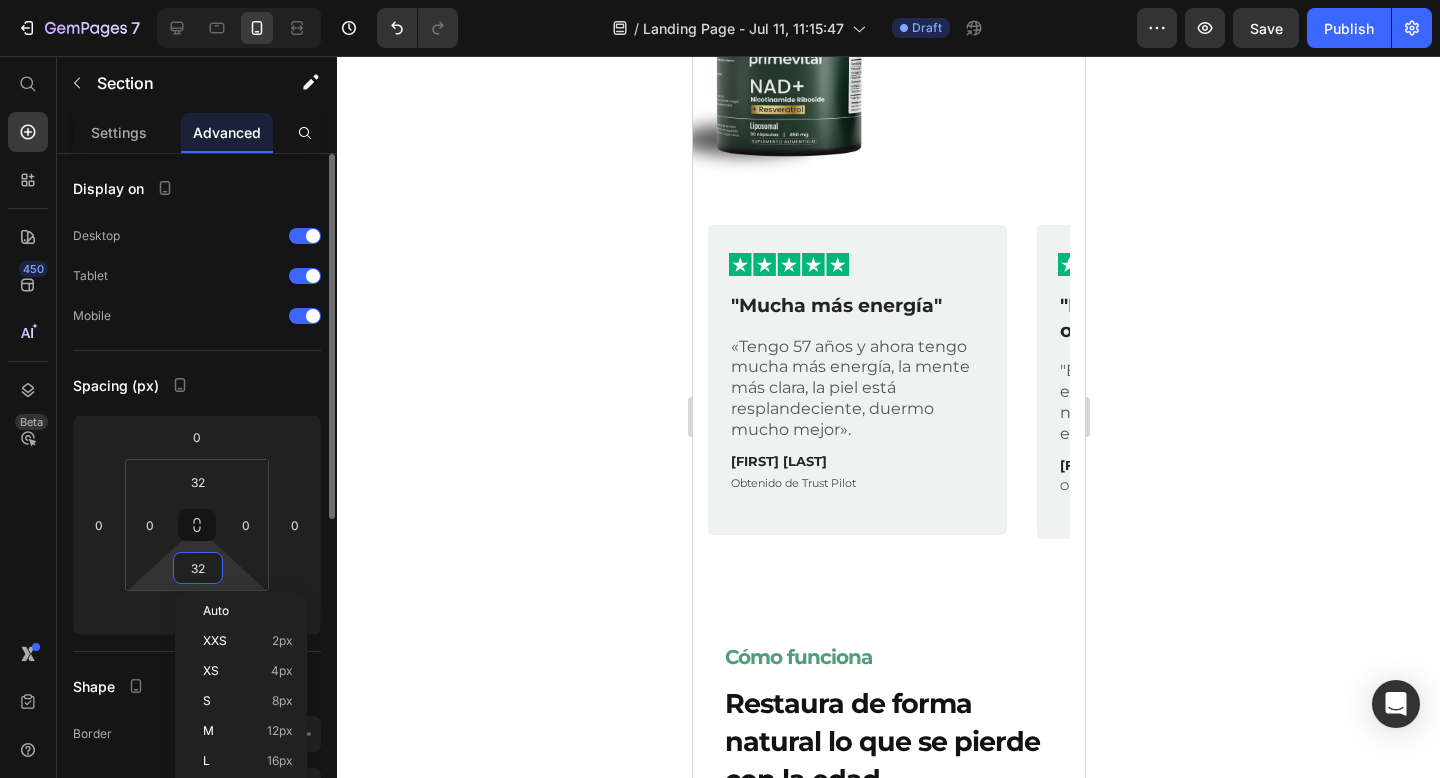 type 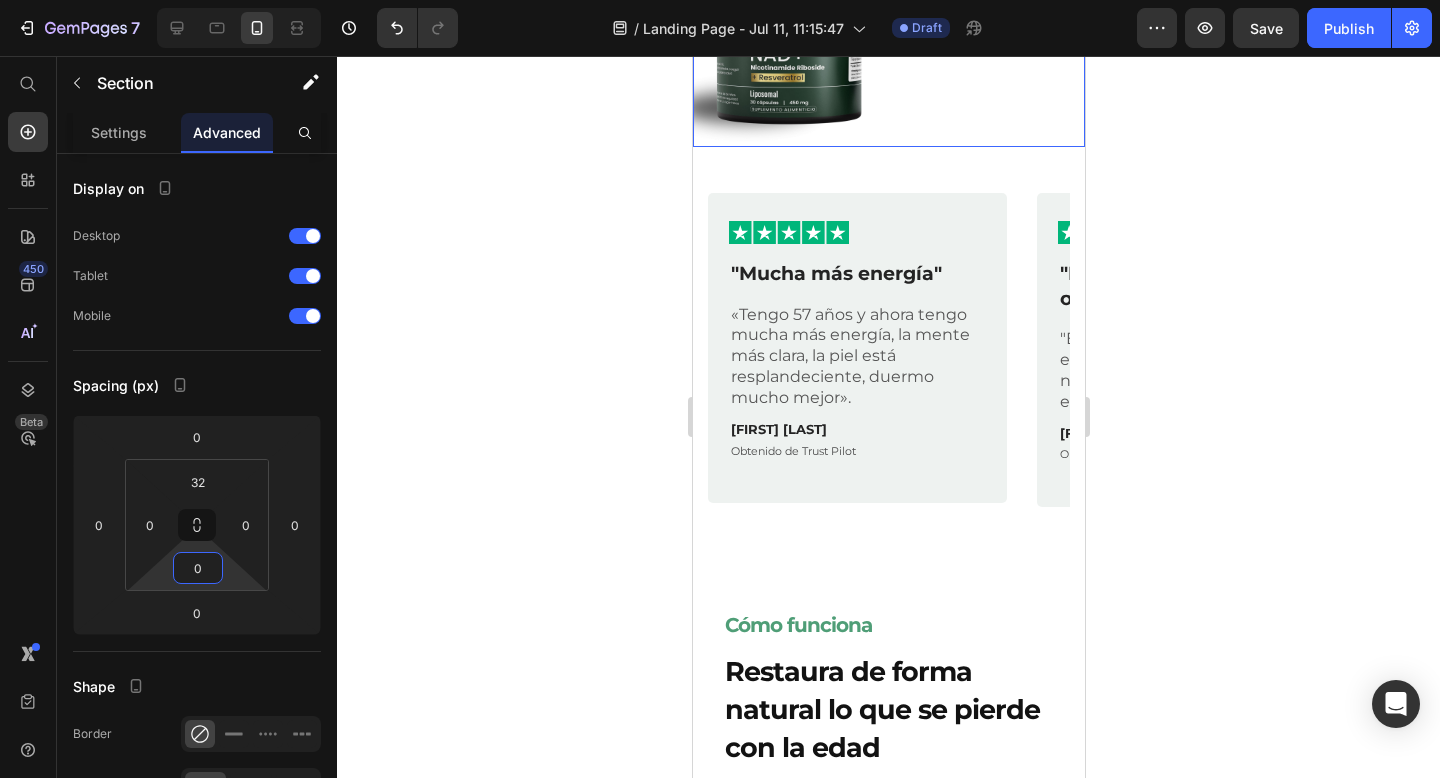 click at bounding box center (888, -49) 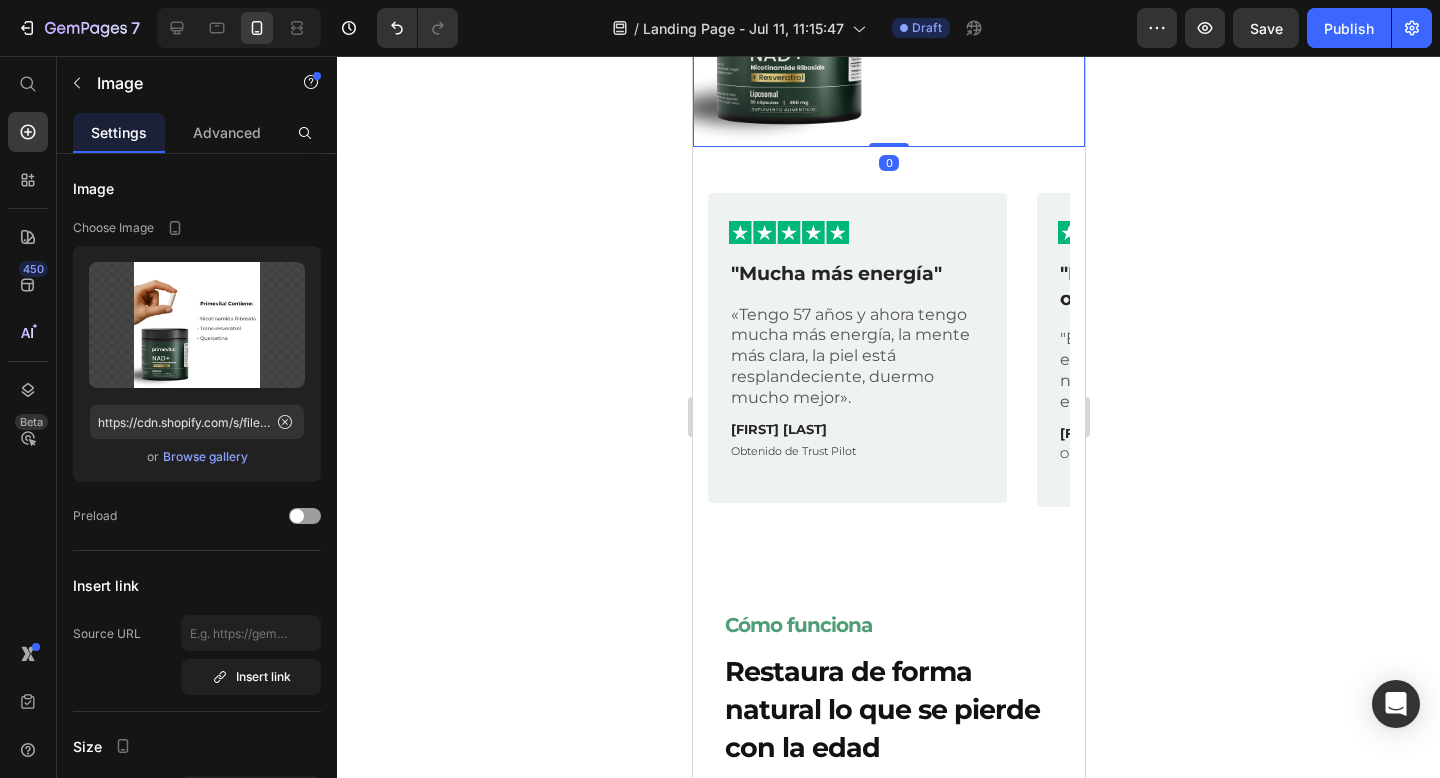 click 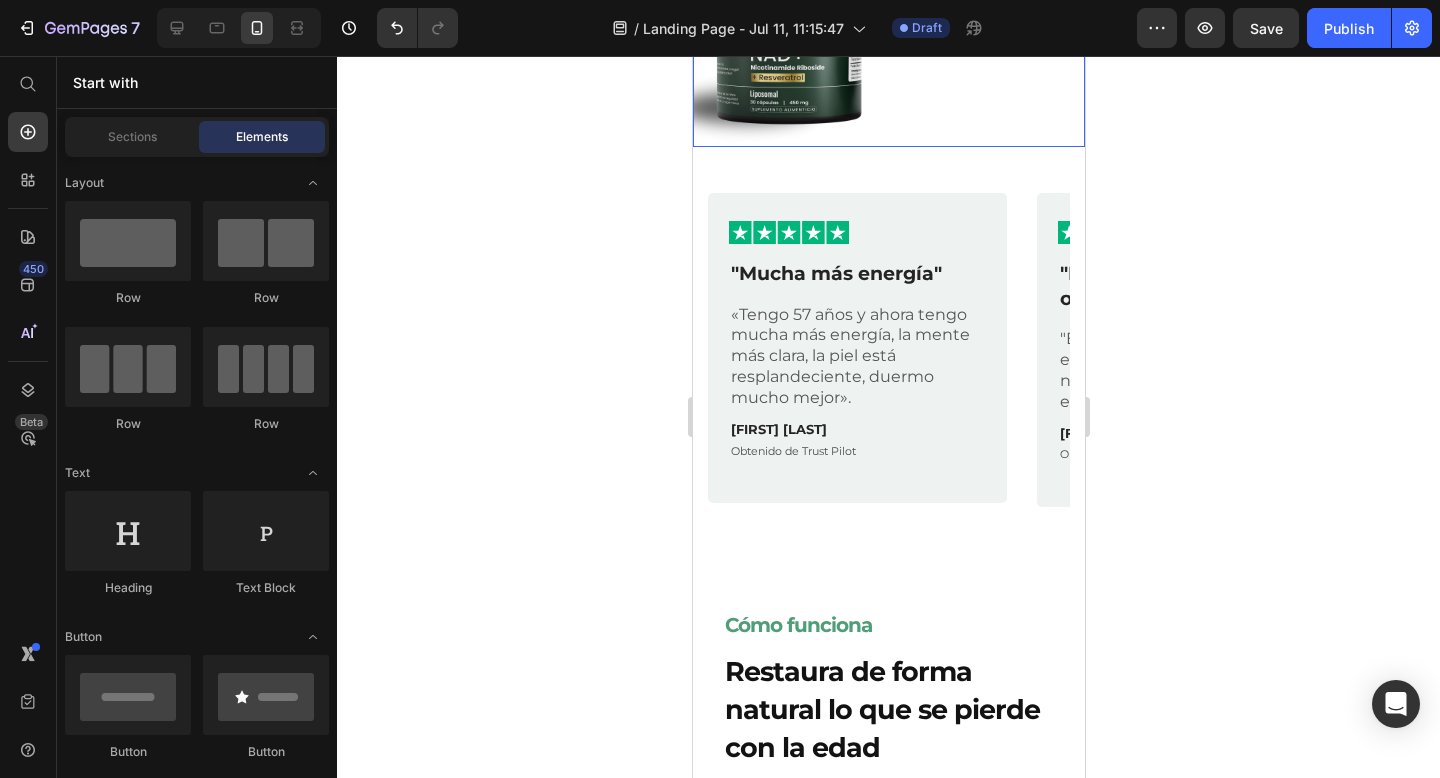 scroll, scrollTop: 1005, scrollLeft: 0, axis: vertical 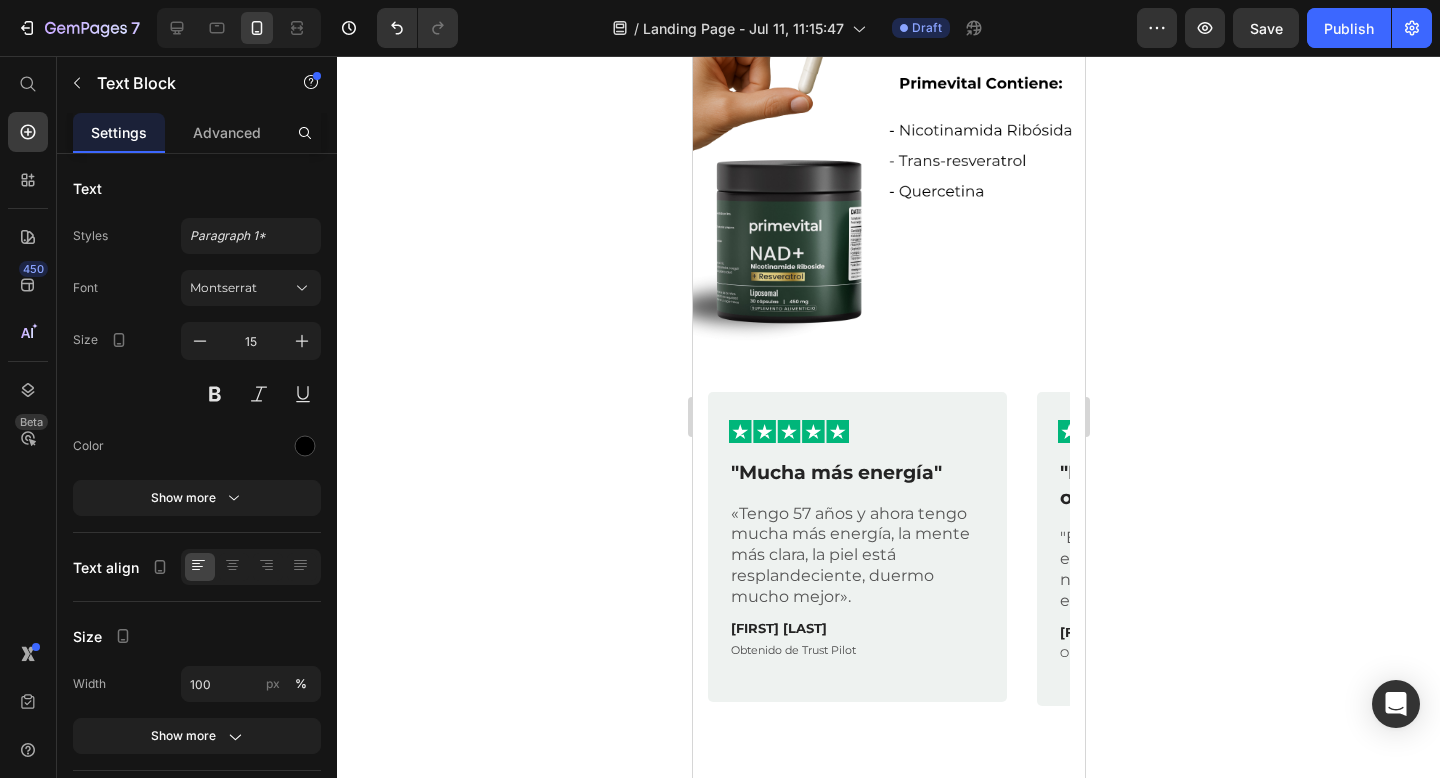 click on "Sólo Primevital tiene todo lo que tu cuerpo necesita para combatir las causas profundas del envejecimiento y condensa las últimas investigaciones sobre longevidad en una sencilla rutina diaria." at bounding box center [883, -143] 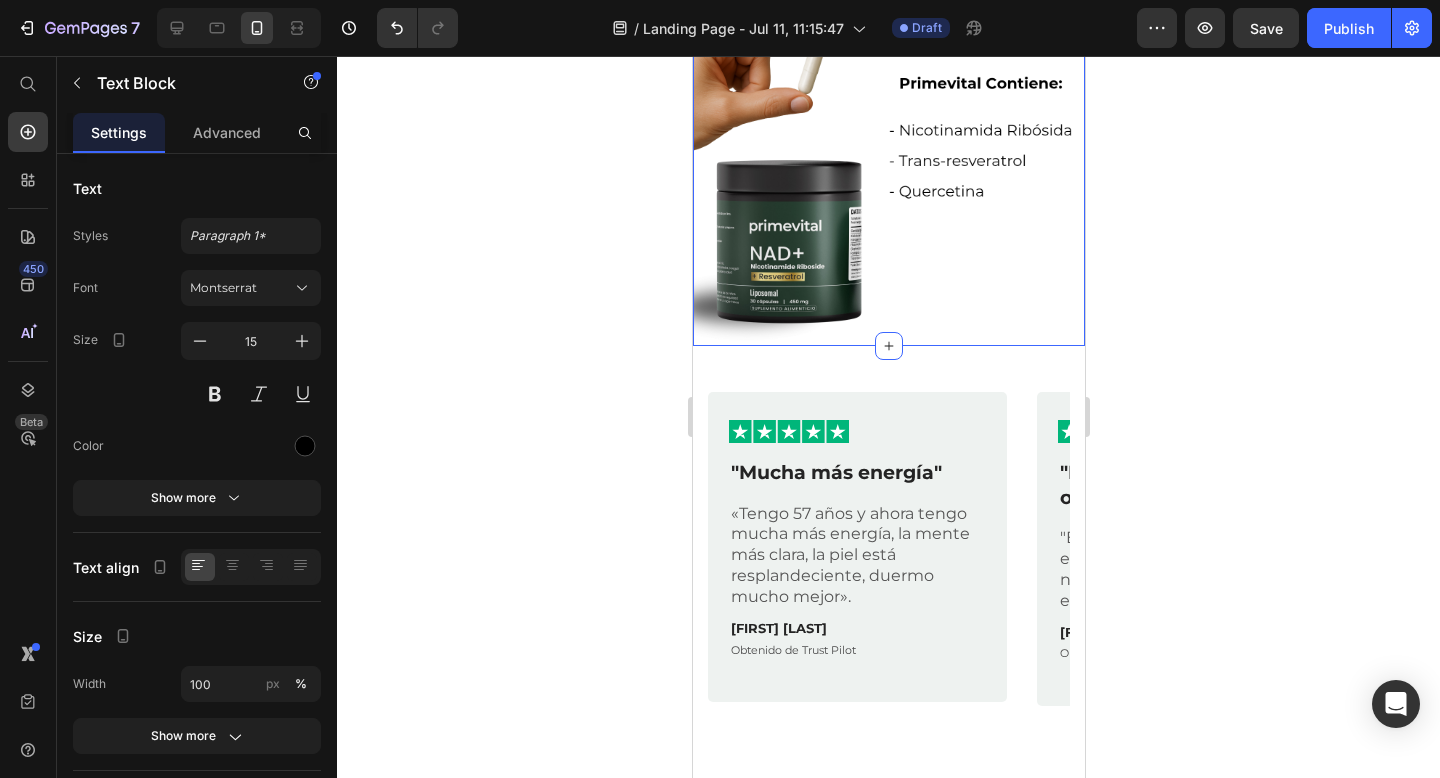 click on "Image Row Section 3" at bounding box center (888, 134) 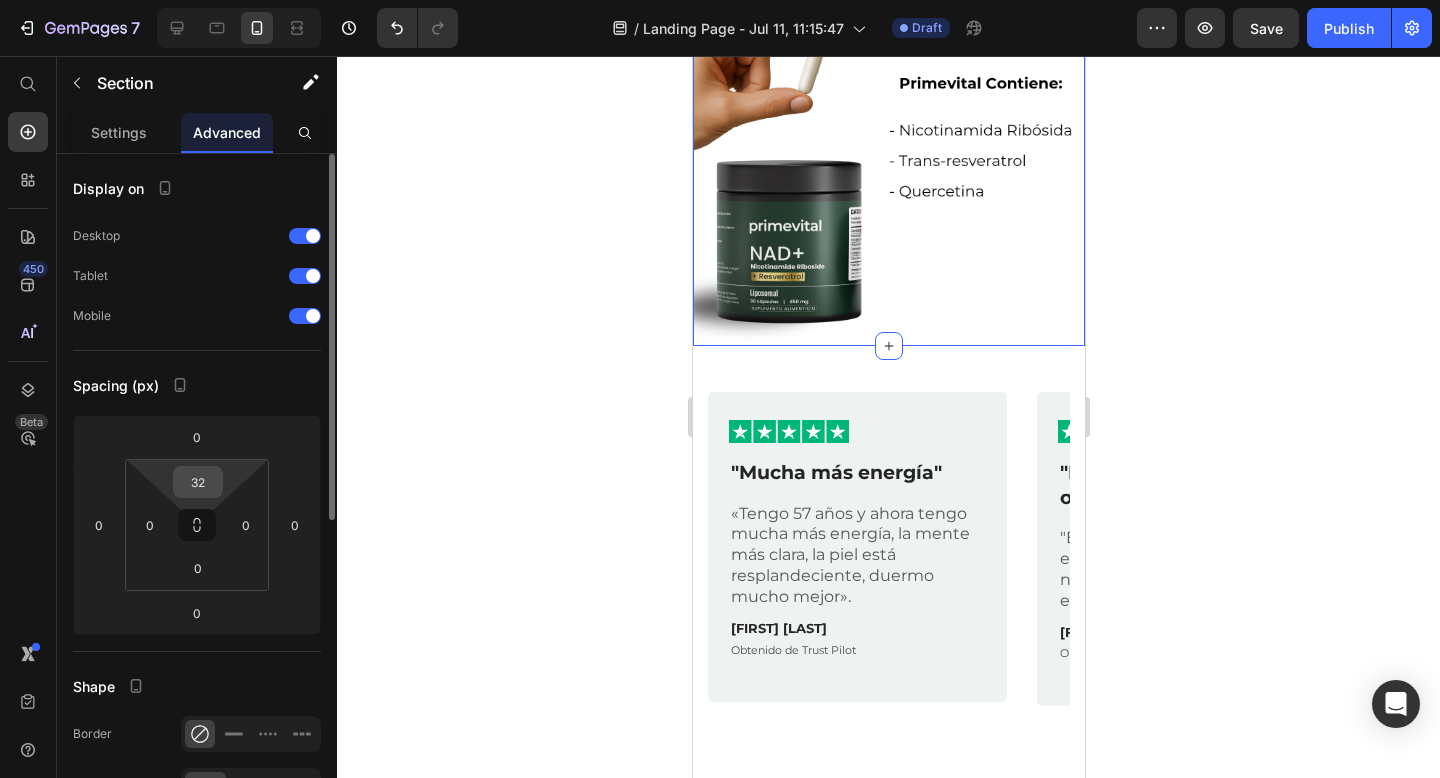 click on "32" at bounding box center [198, 482] 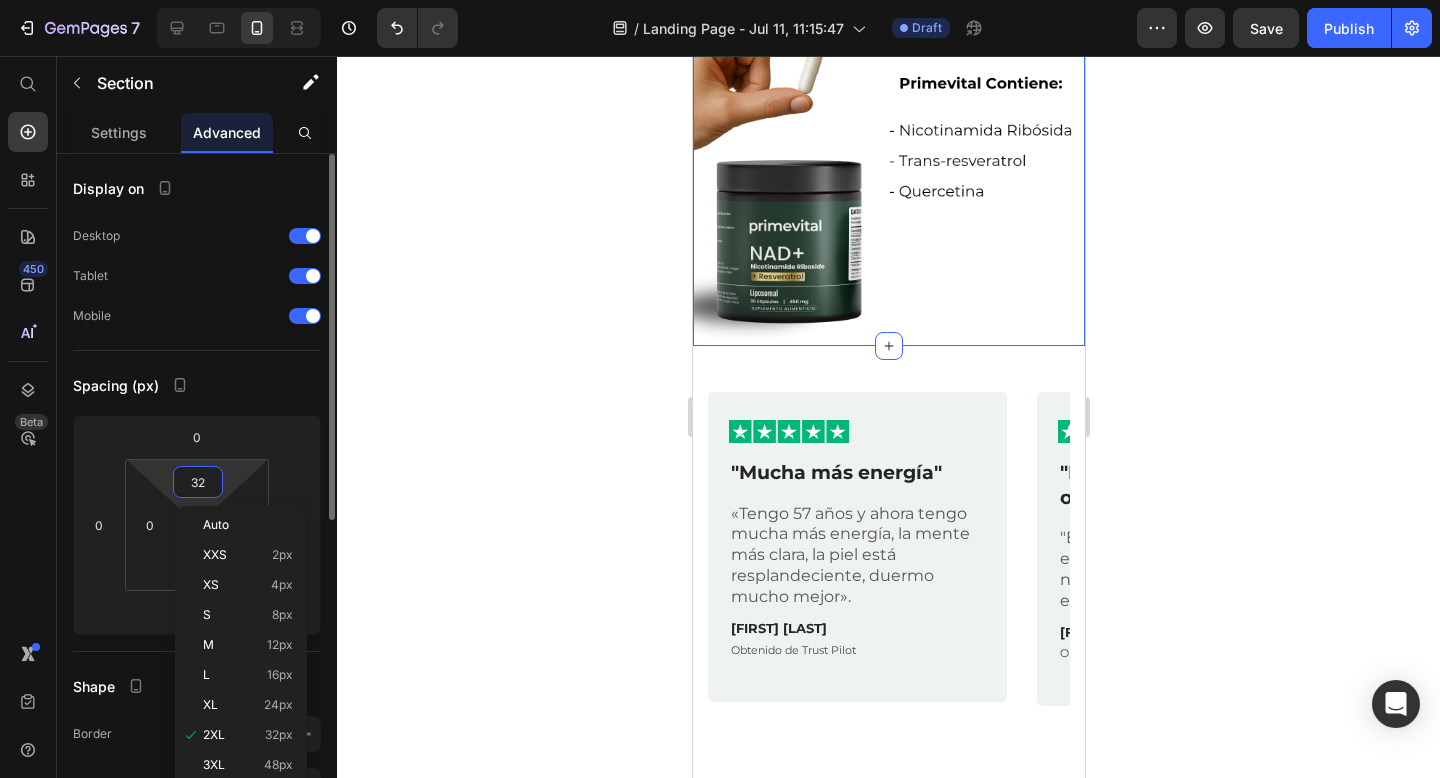 type 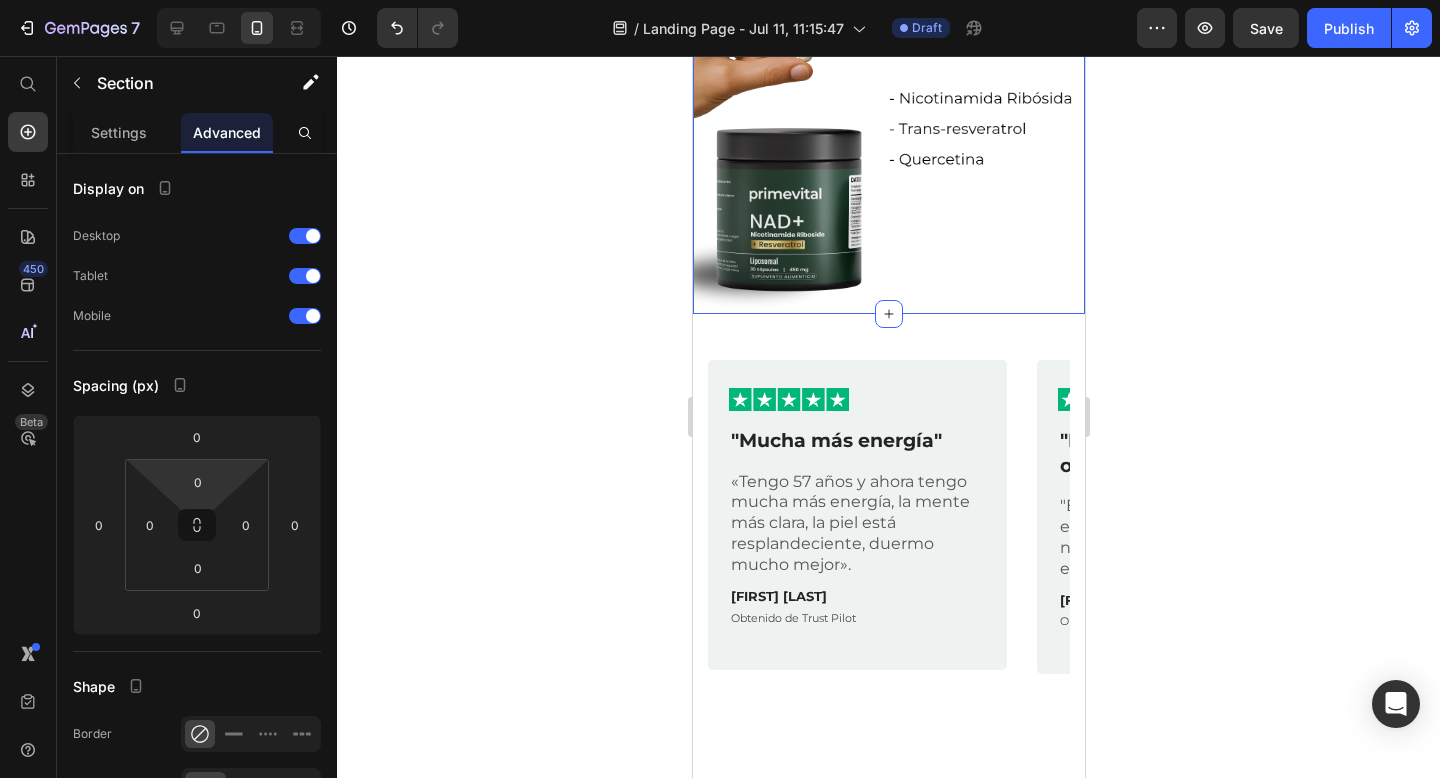 click 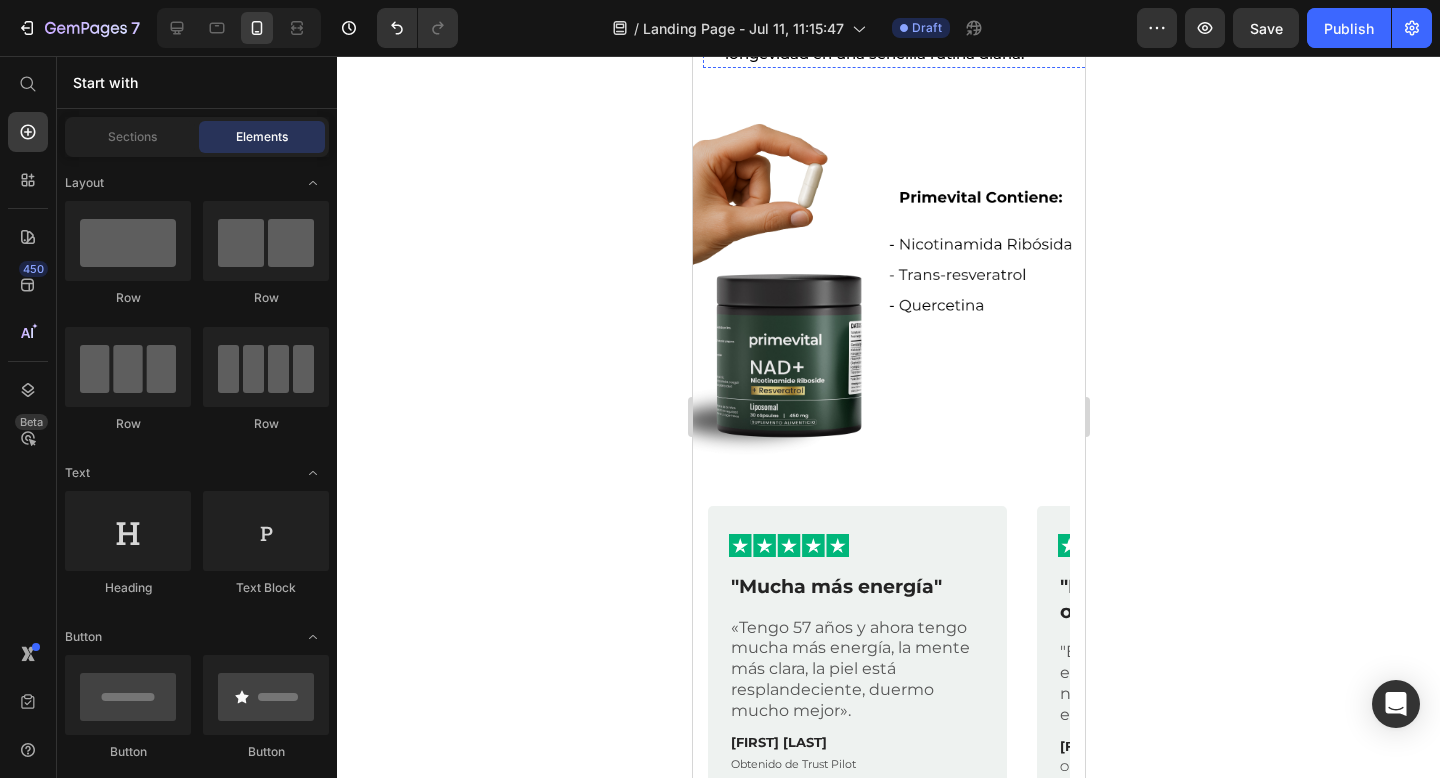 scroll, scrollTop: 873, scrollLeft: 0, axis: vertical 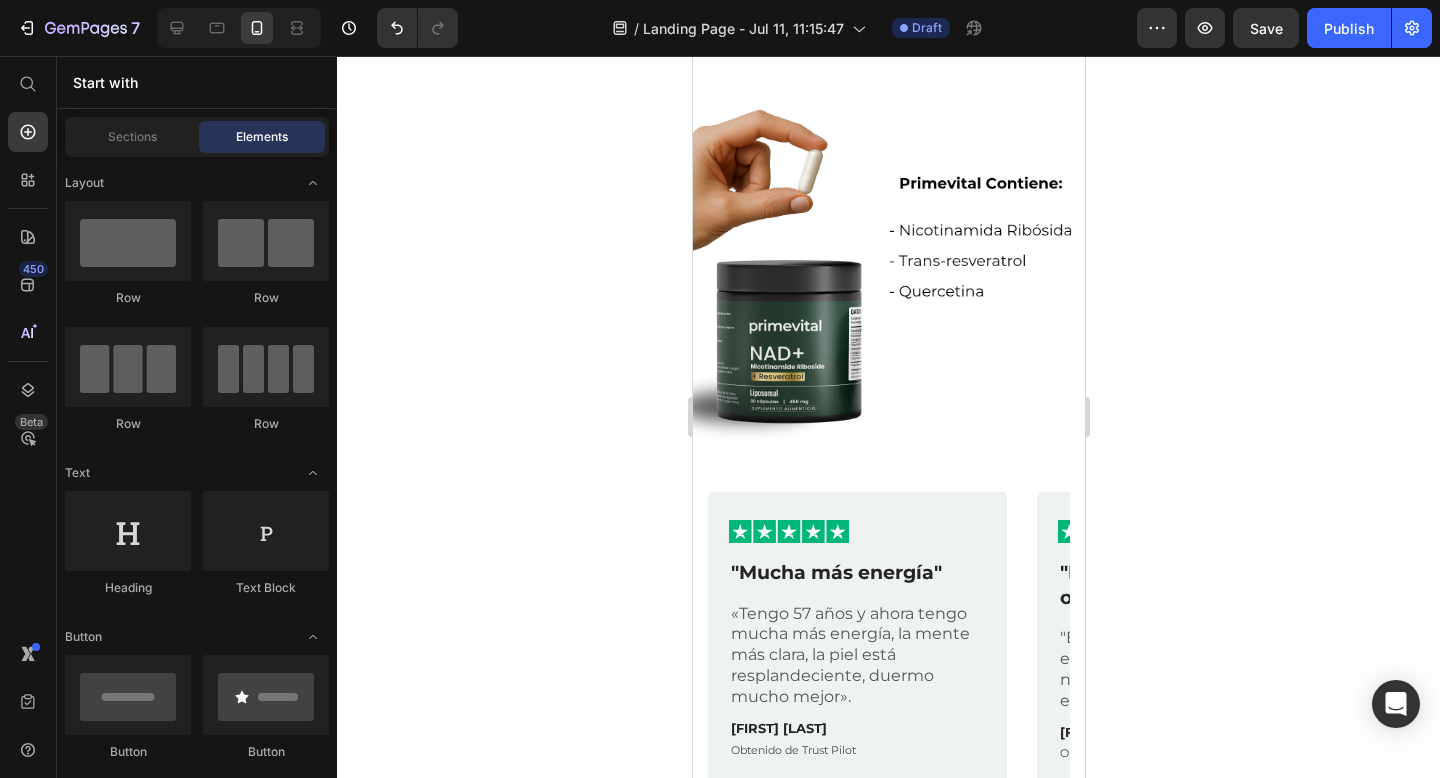 click at bounding box center [883, -88] 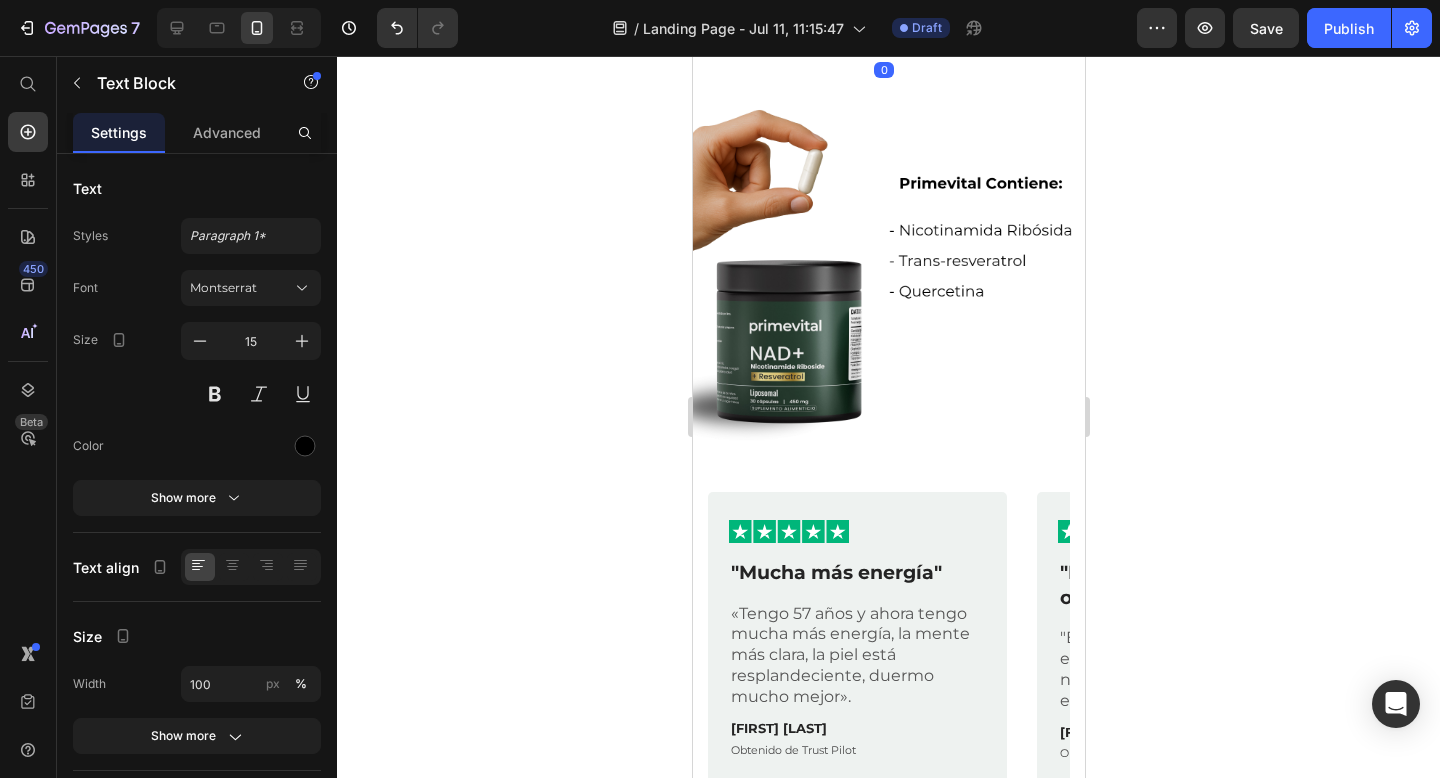 click 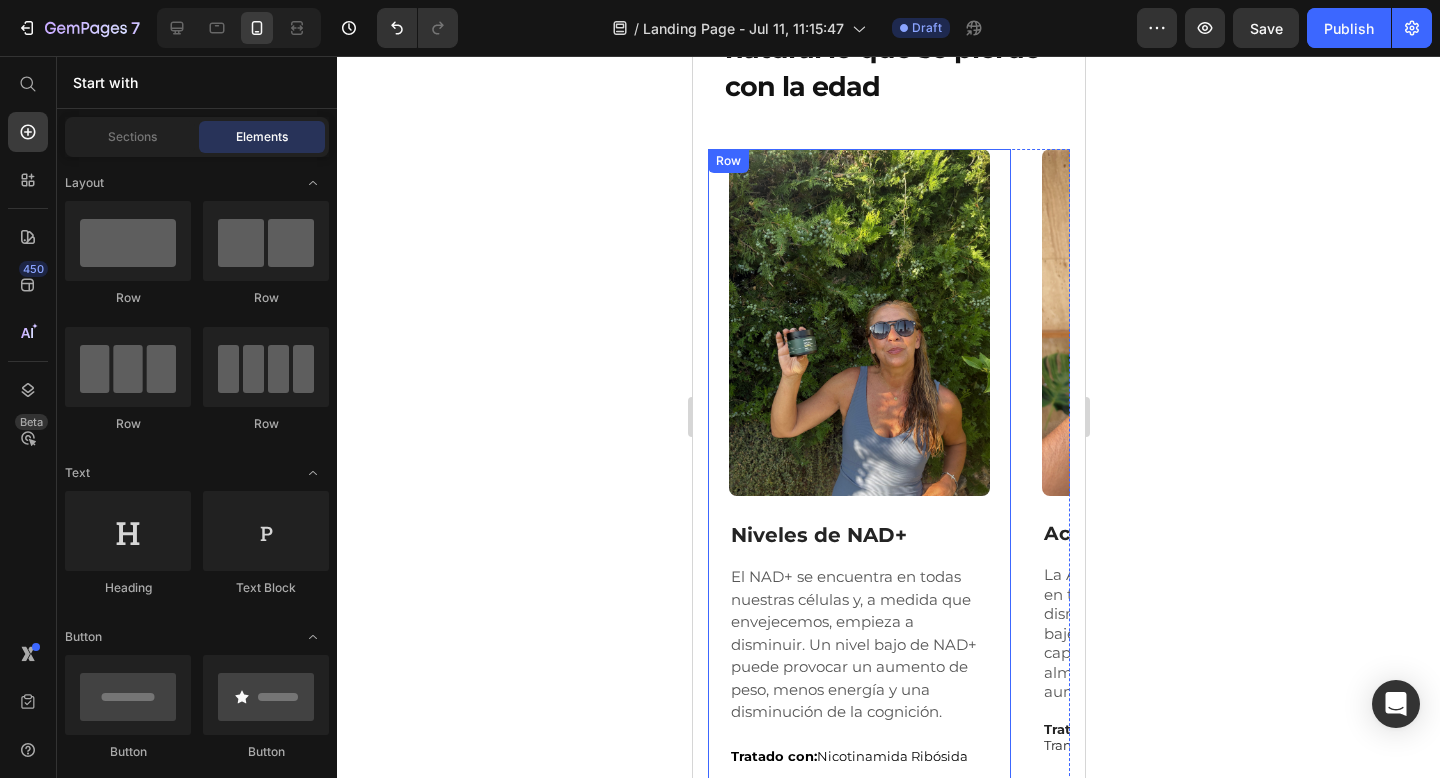 scroll, scrollTop: 2109, scrollLeft: 0, axis: vertical 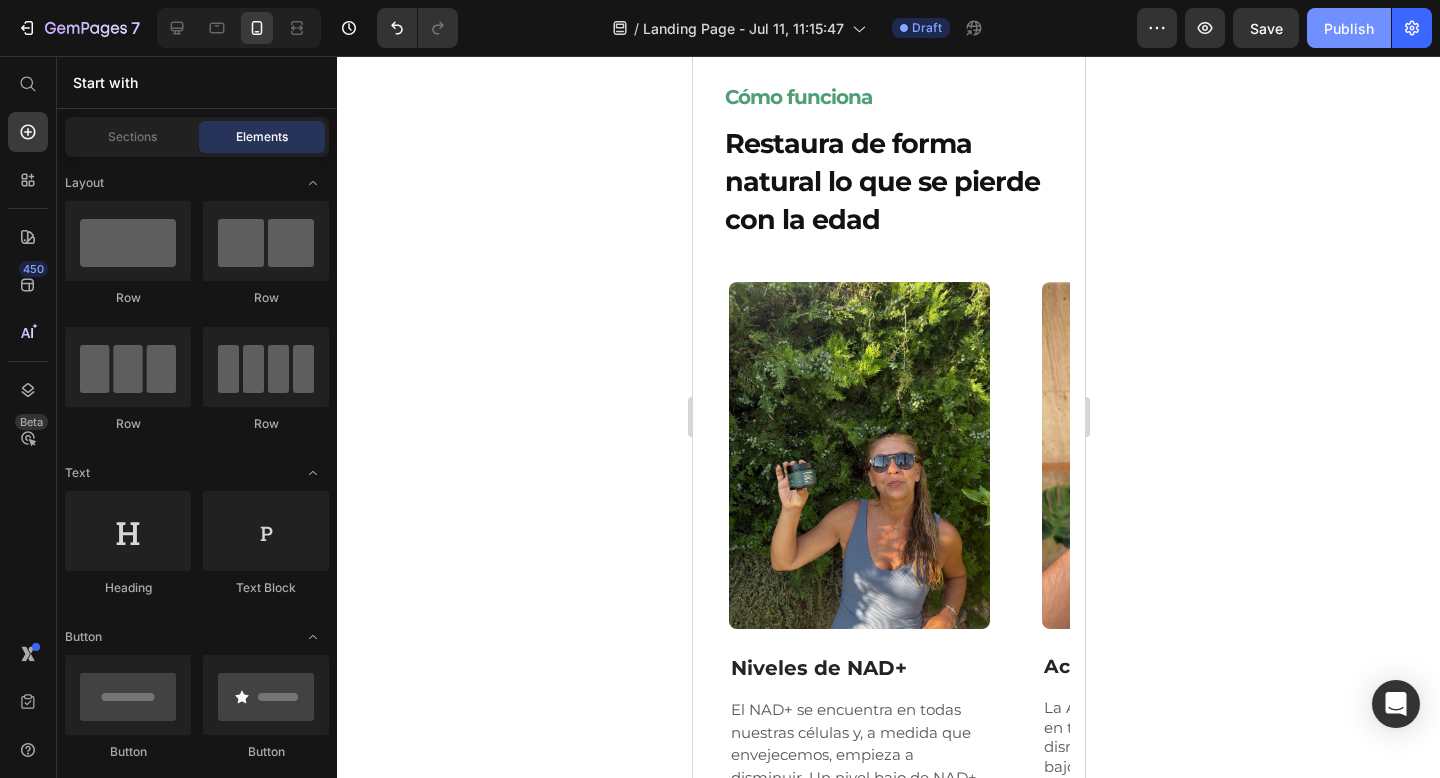 click on "Publish" 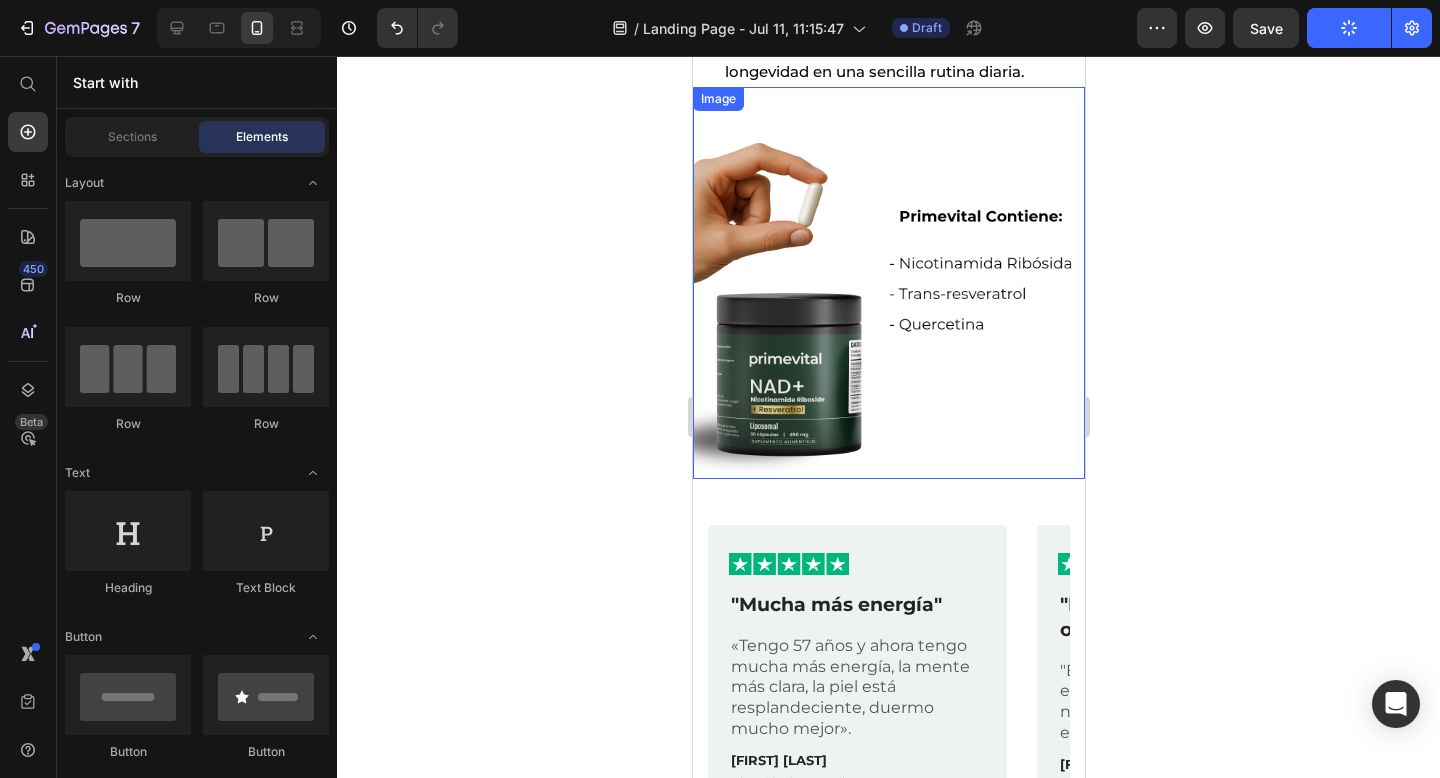 scroll, scrollTop: 0, scrollLeft: 0, axis: both 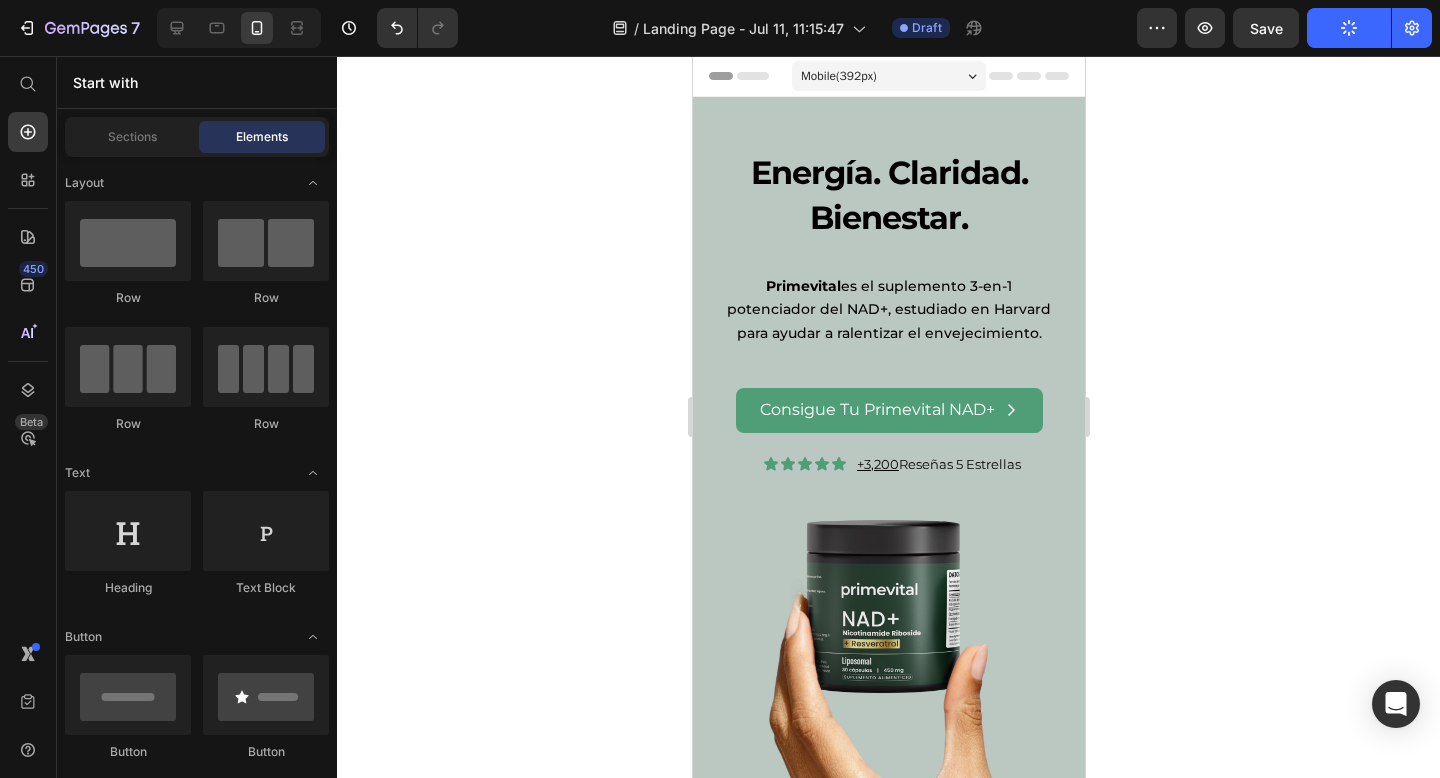 click on "Header" at bounding box center (888, 76) 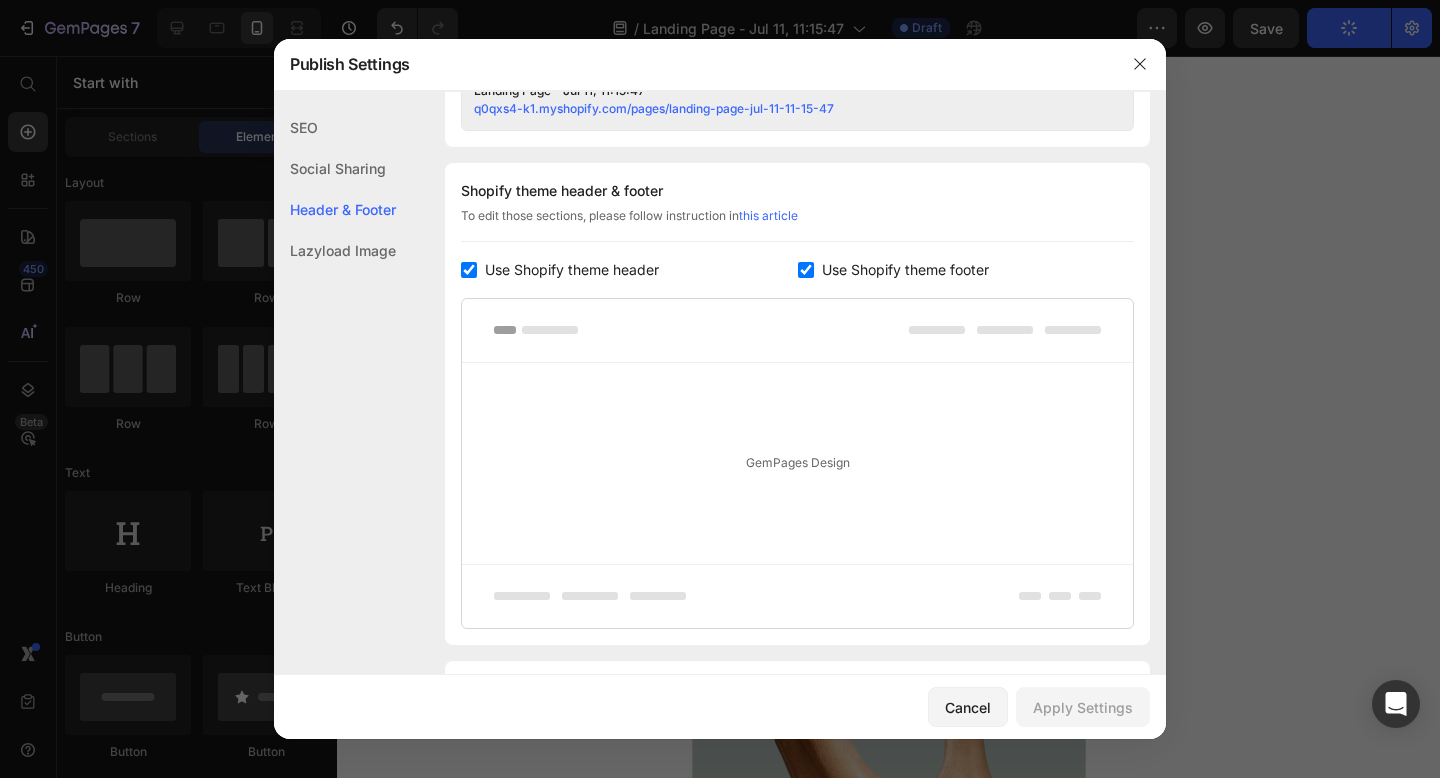 scroll, scrollTop: 937, scrollLeft: 0, axis: vertical 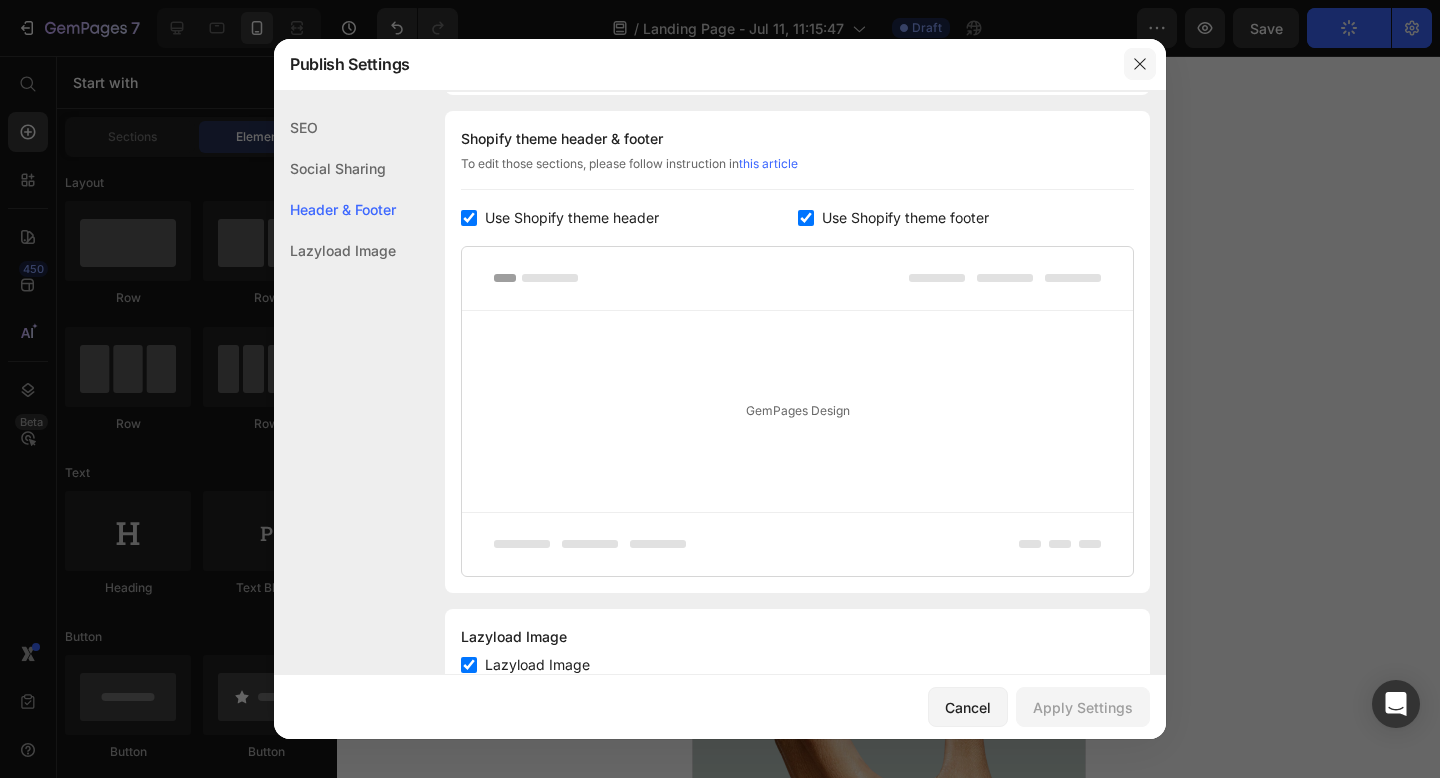 click 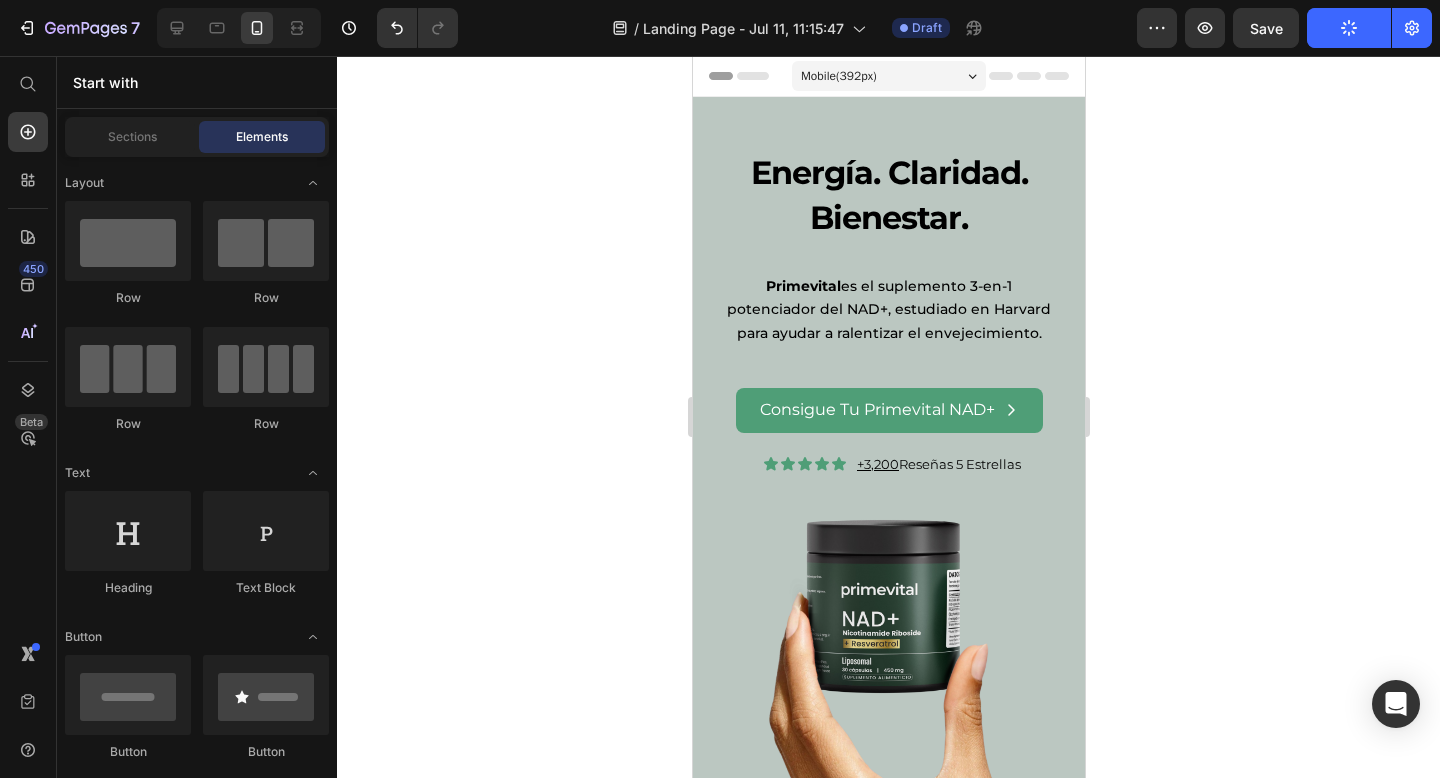 click on "Publish" 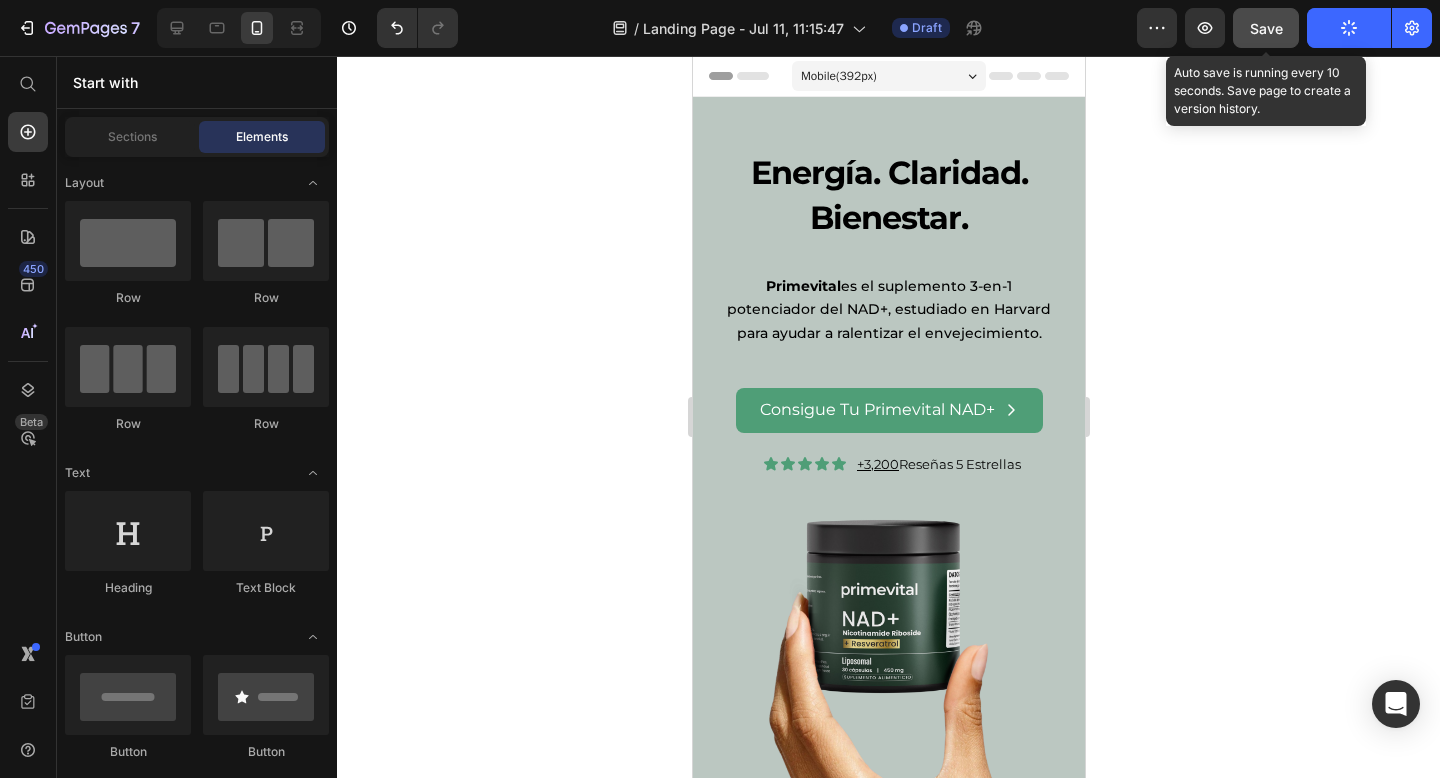 click on "Save" 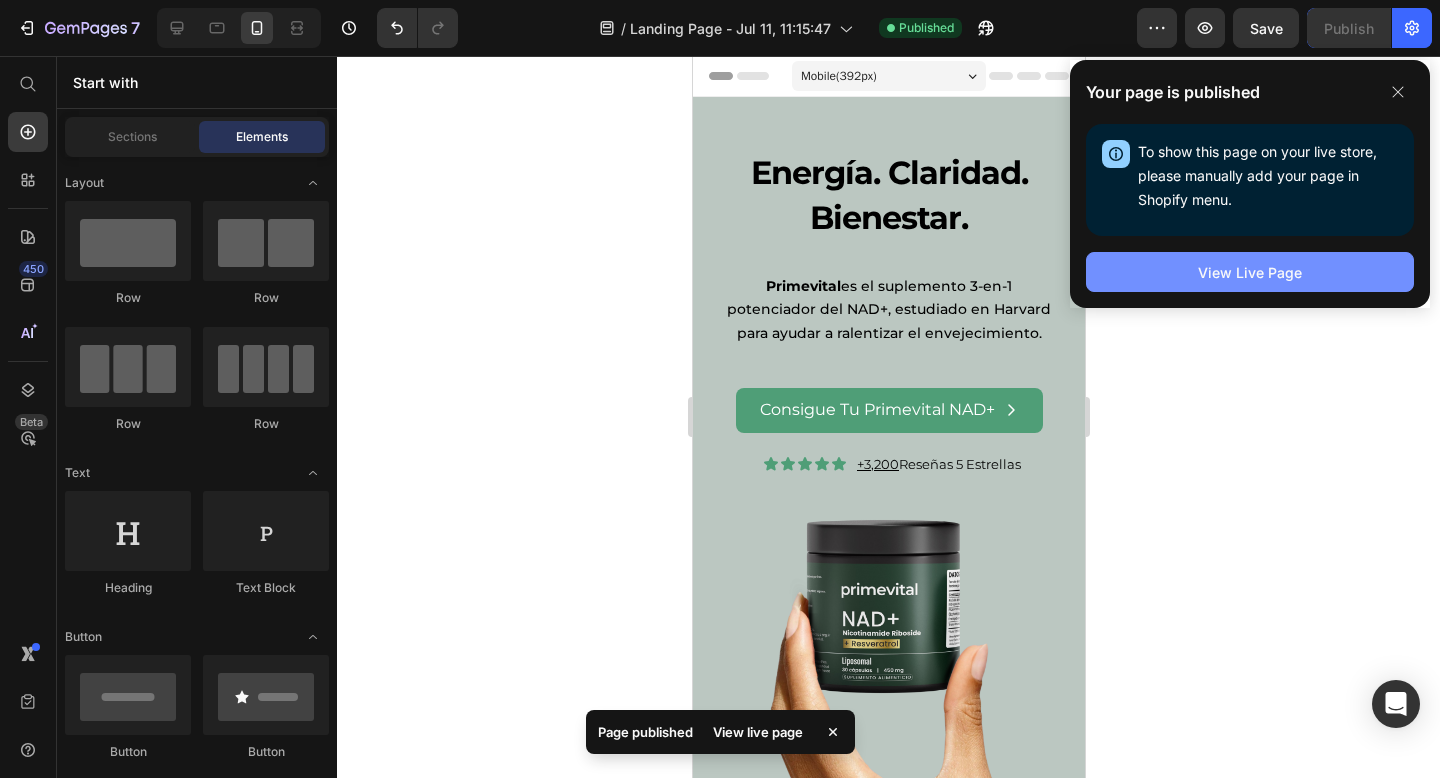 click on "View Live Page" at bounding box center (1250, 272) 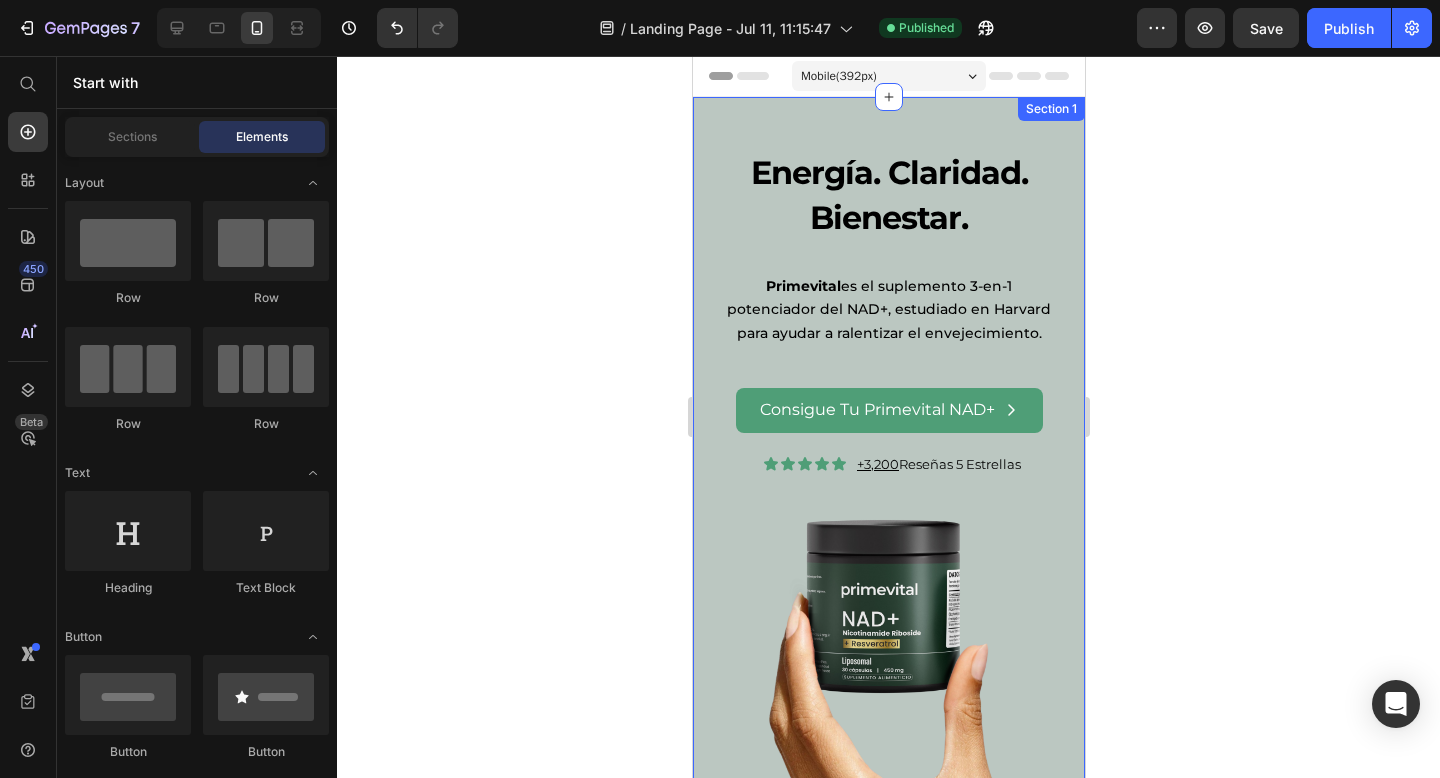 click on "Energía. Claridad. Bienestar. Heading Primevital  es el suplemento 3-en-1 potenciador del NAD+, estudiado en Harvard para ayudar a ralentizar el envejecimiento. Text Block Row
Consigue Tu Primevital NAD+ Button Icon Icon Icon Icon
Icon Icon List +3,200  Reseñas 5 Estrellas Text Block Row Image Image Row Section 1" at bounding box center (888, 502) 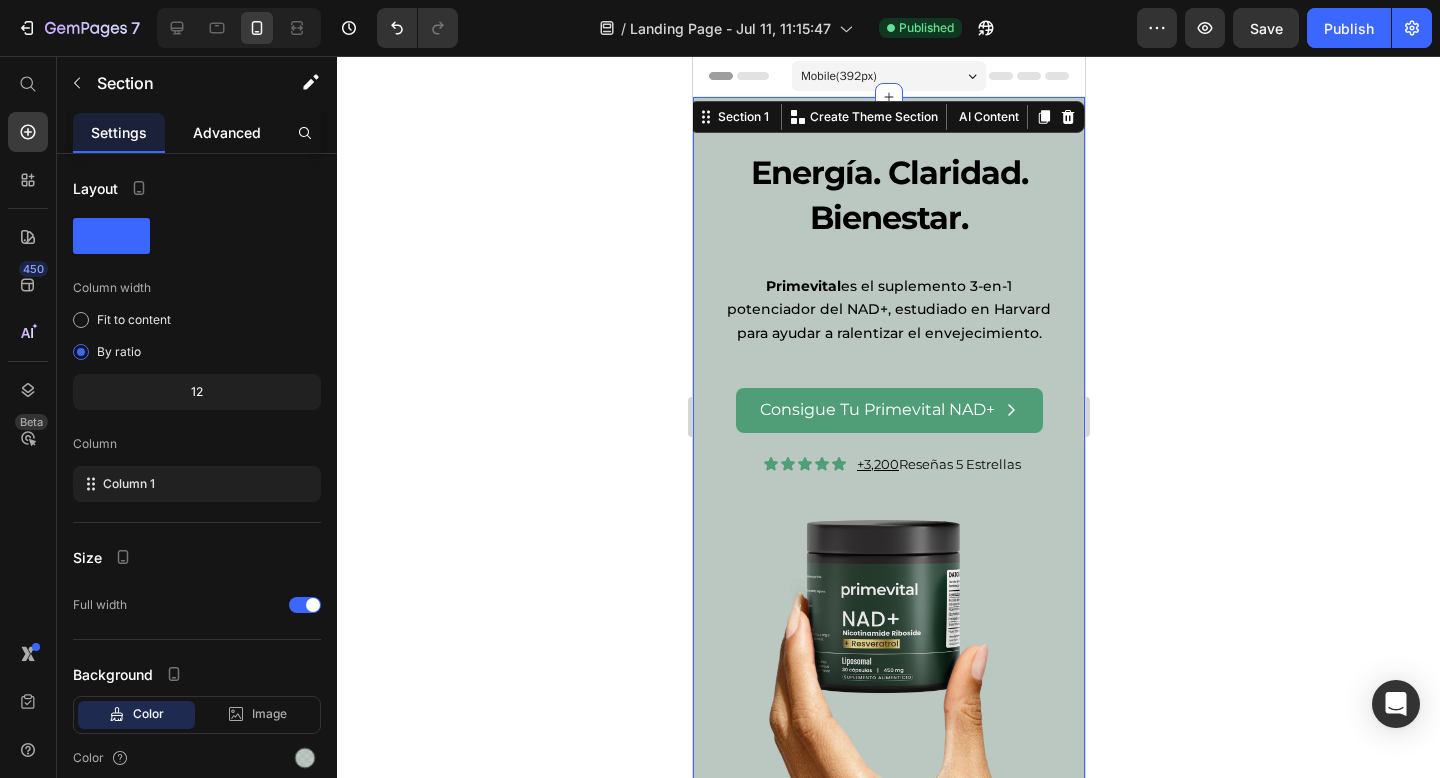 click on "Advanced" at bounding box center [227, 132] 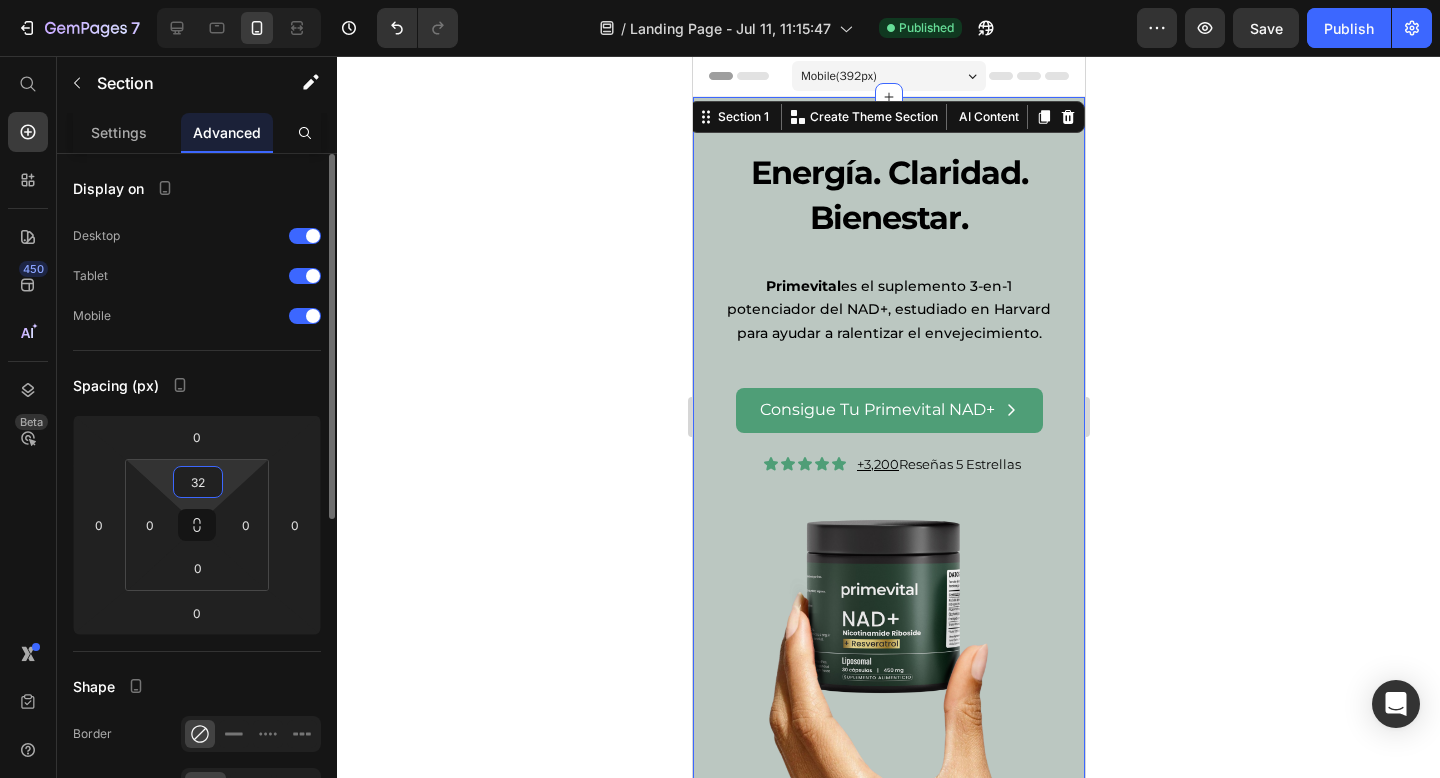 click on "32" at bounding box center (198, 482) 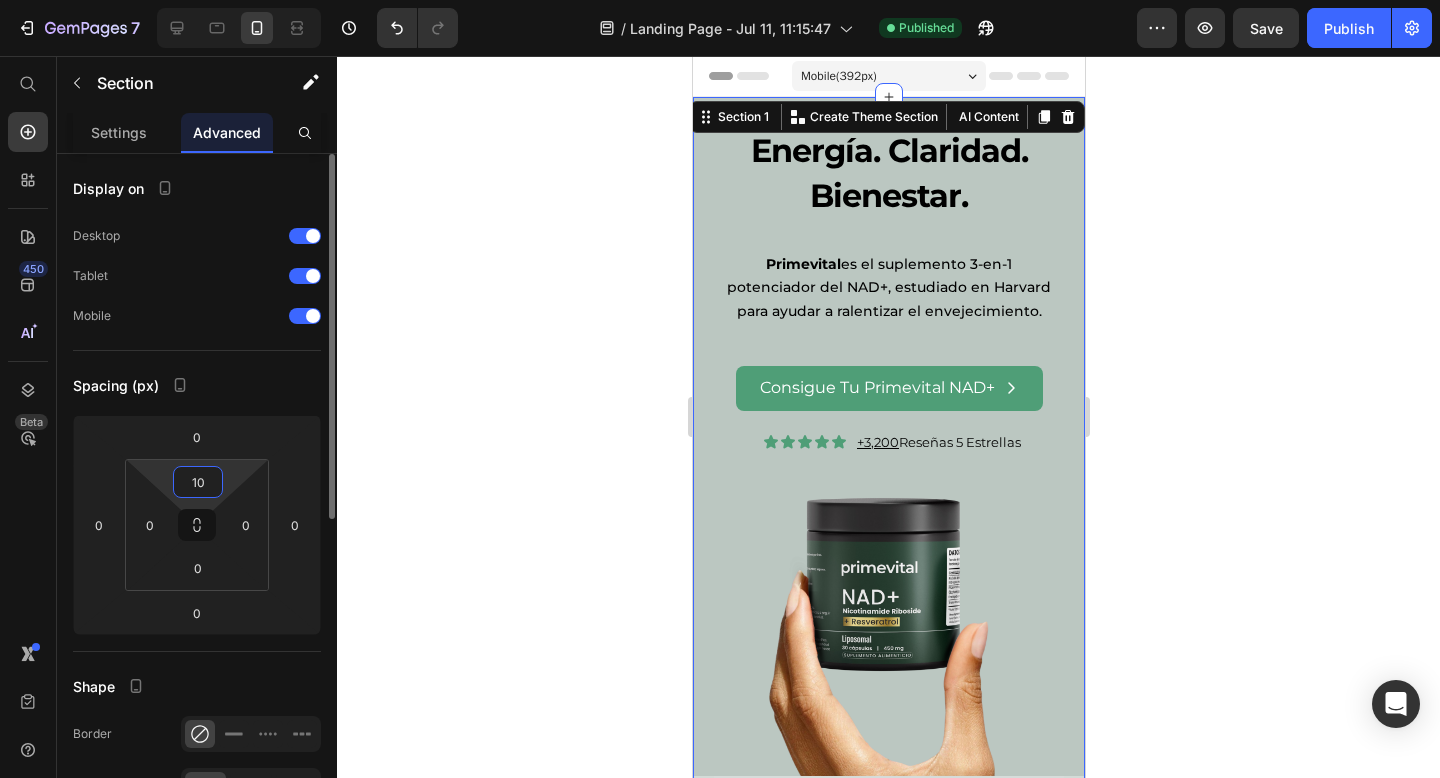 type on "1" 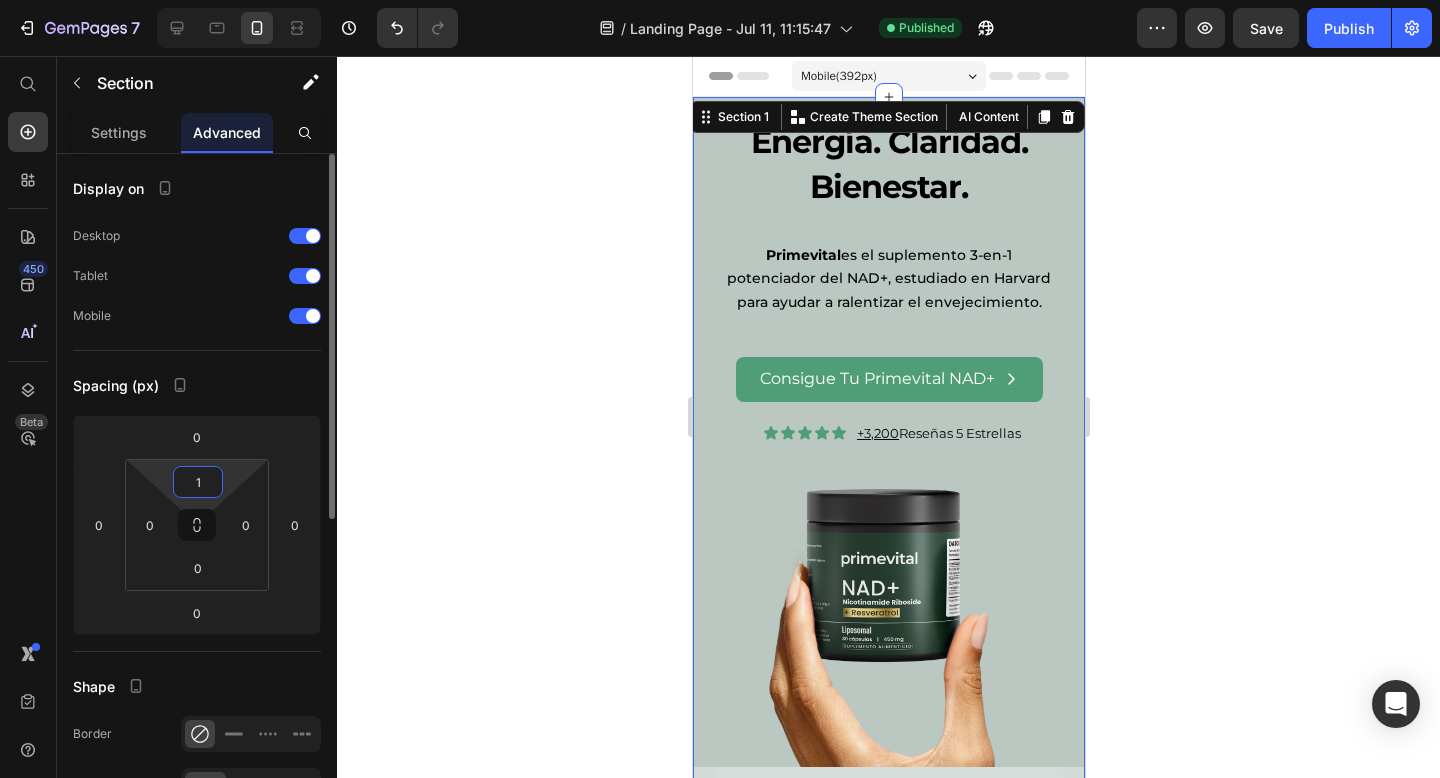 type on "15" 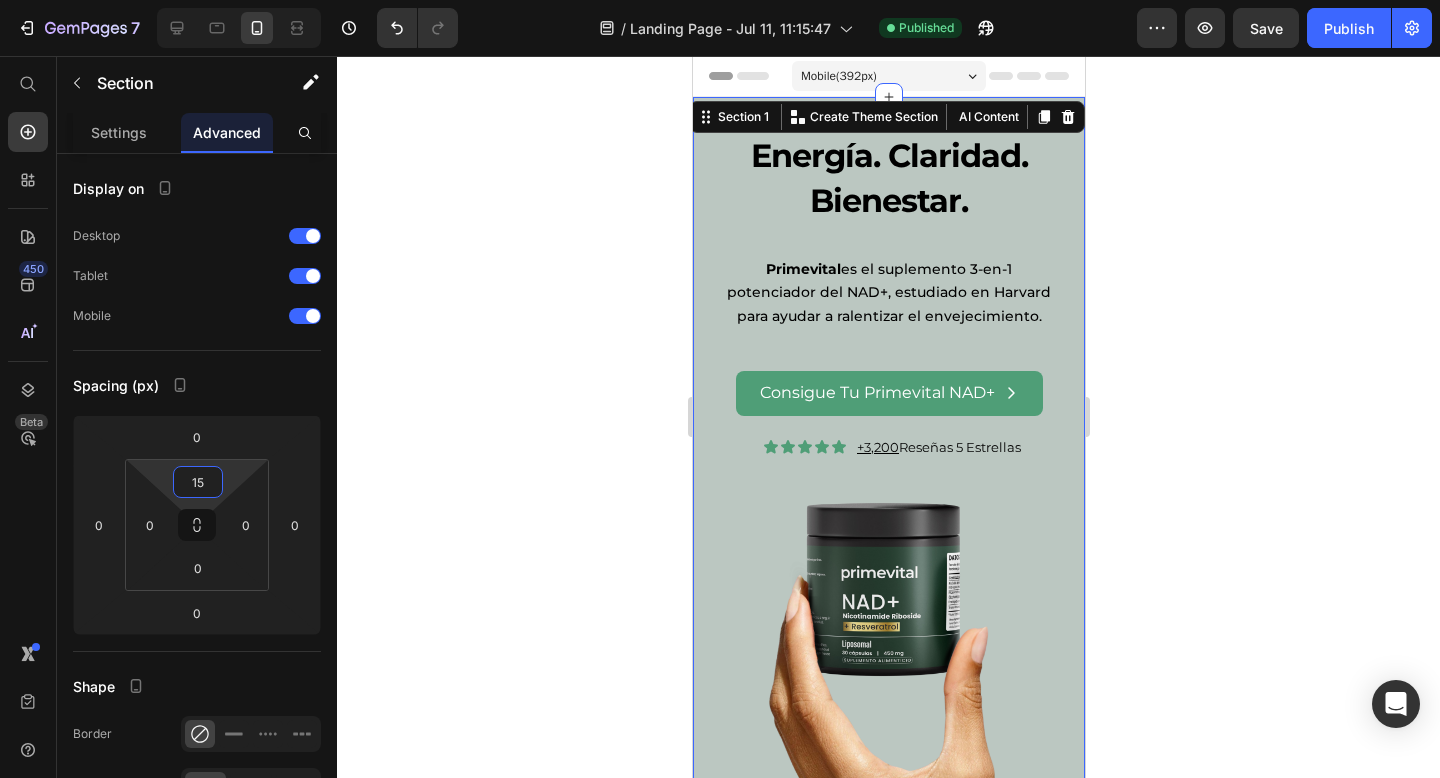 click 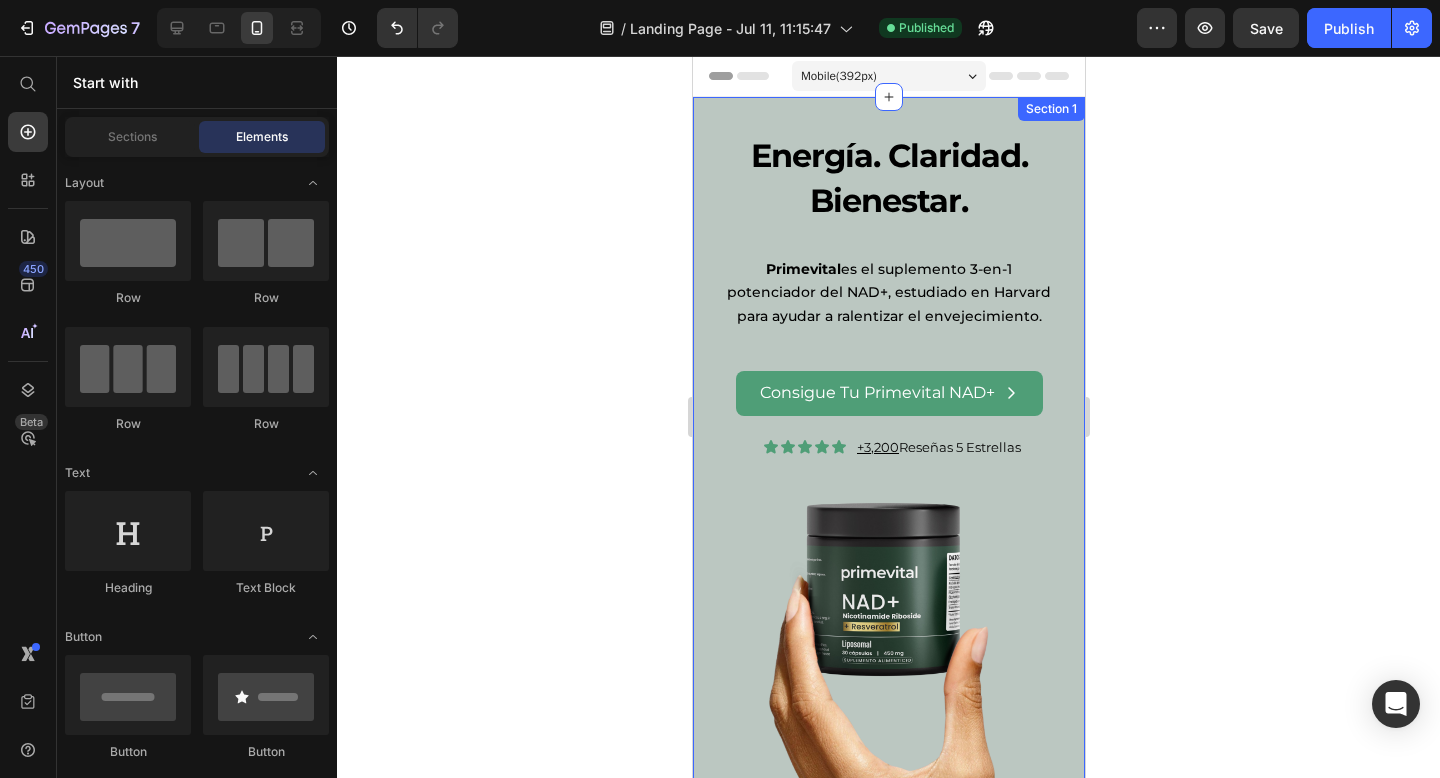 click on "Energía. Claridad. Bienestar." at bounding box center [888, 179] 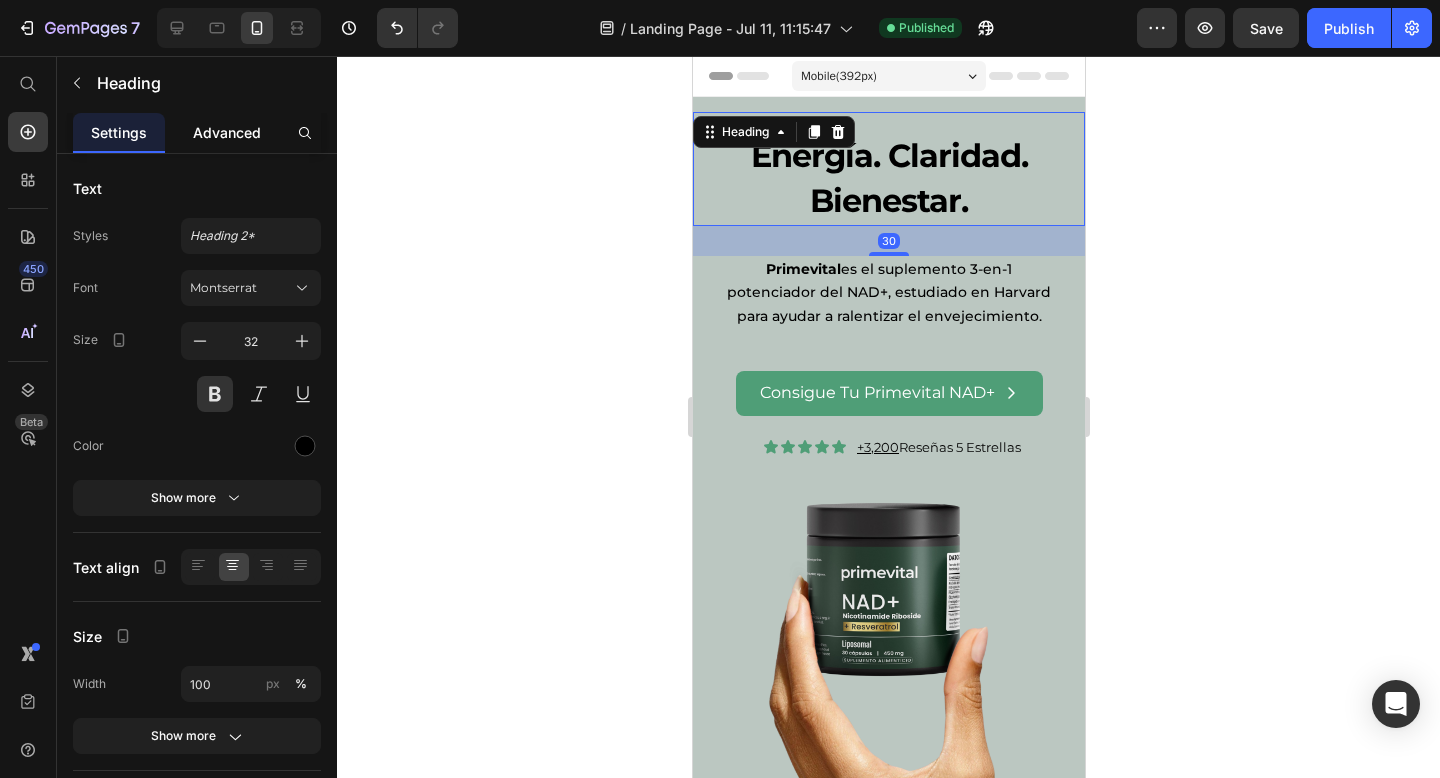 click on "Advanced" 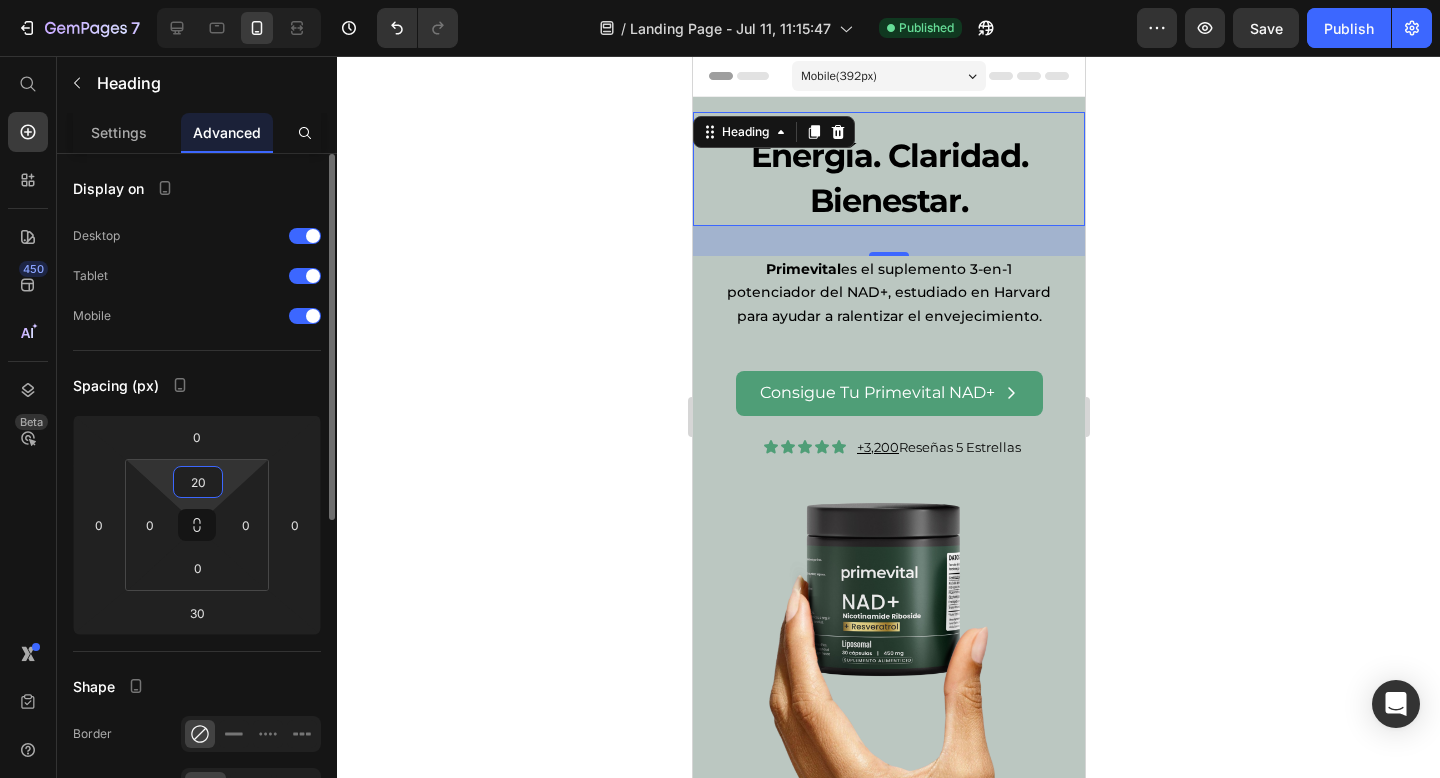 click on "20" at bounding box center [198, 482] 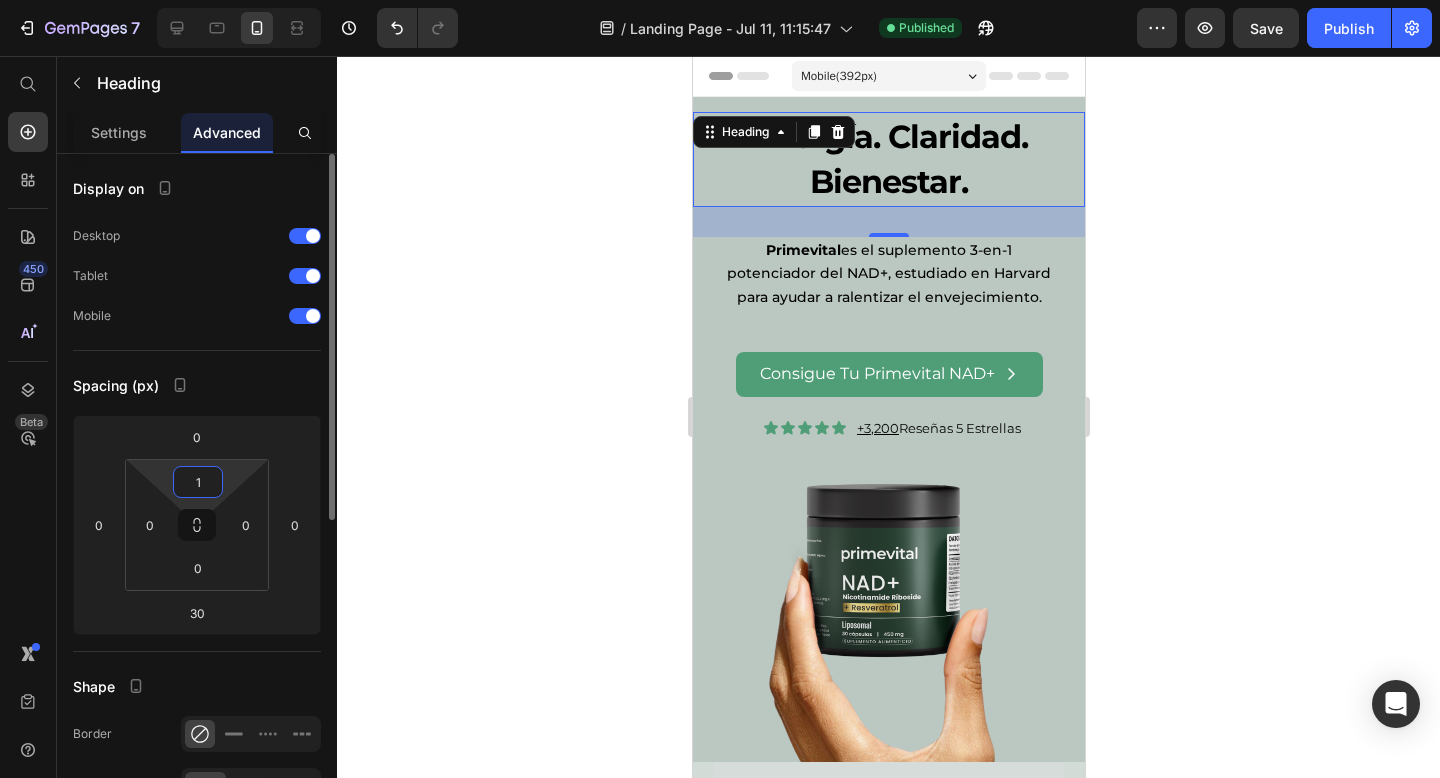 type on "15" 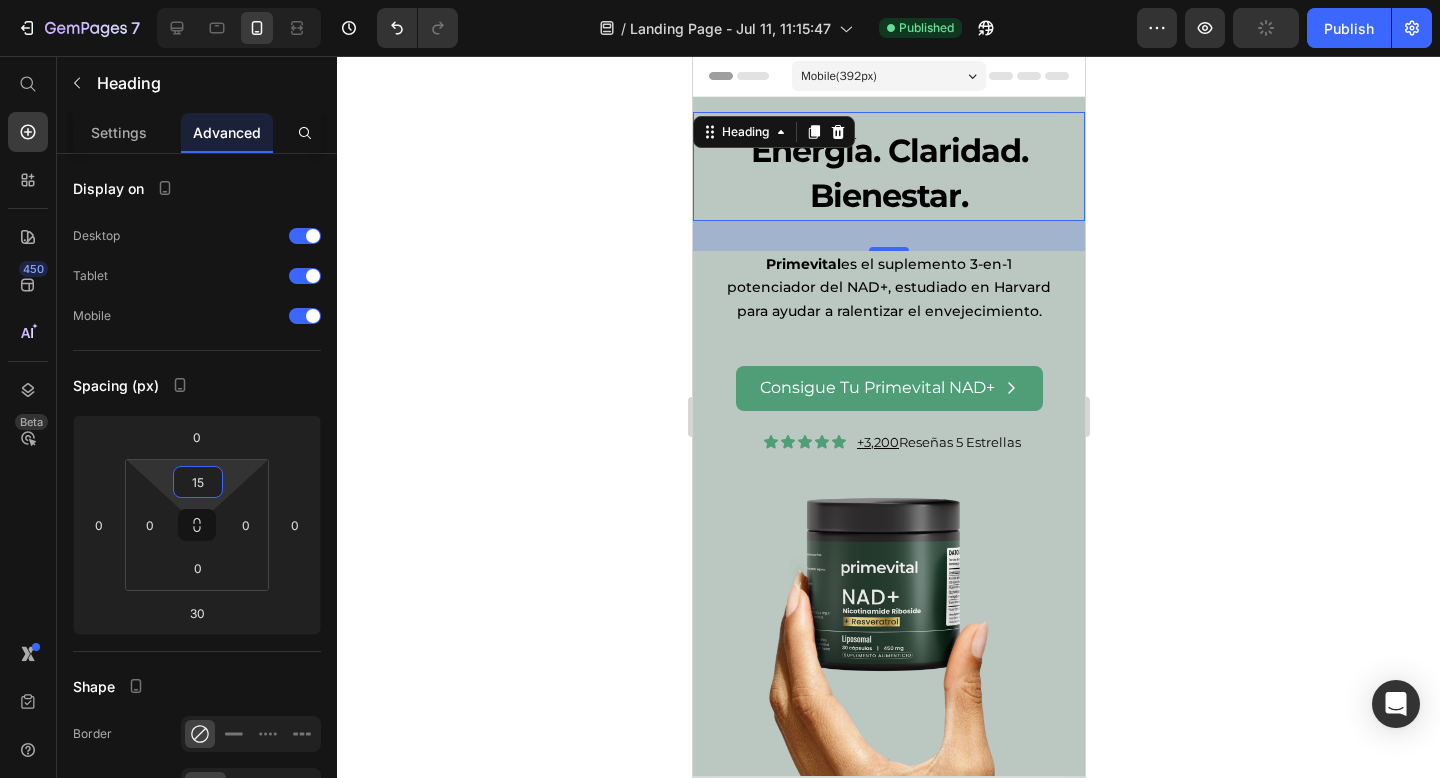 click 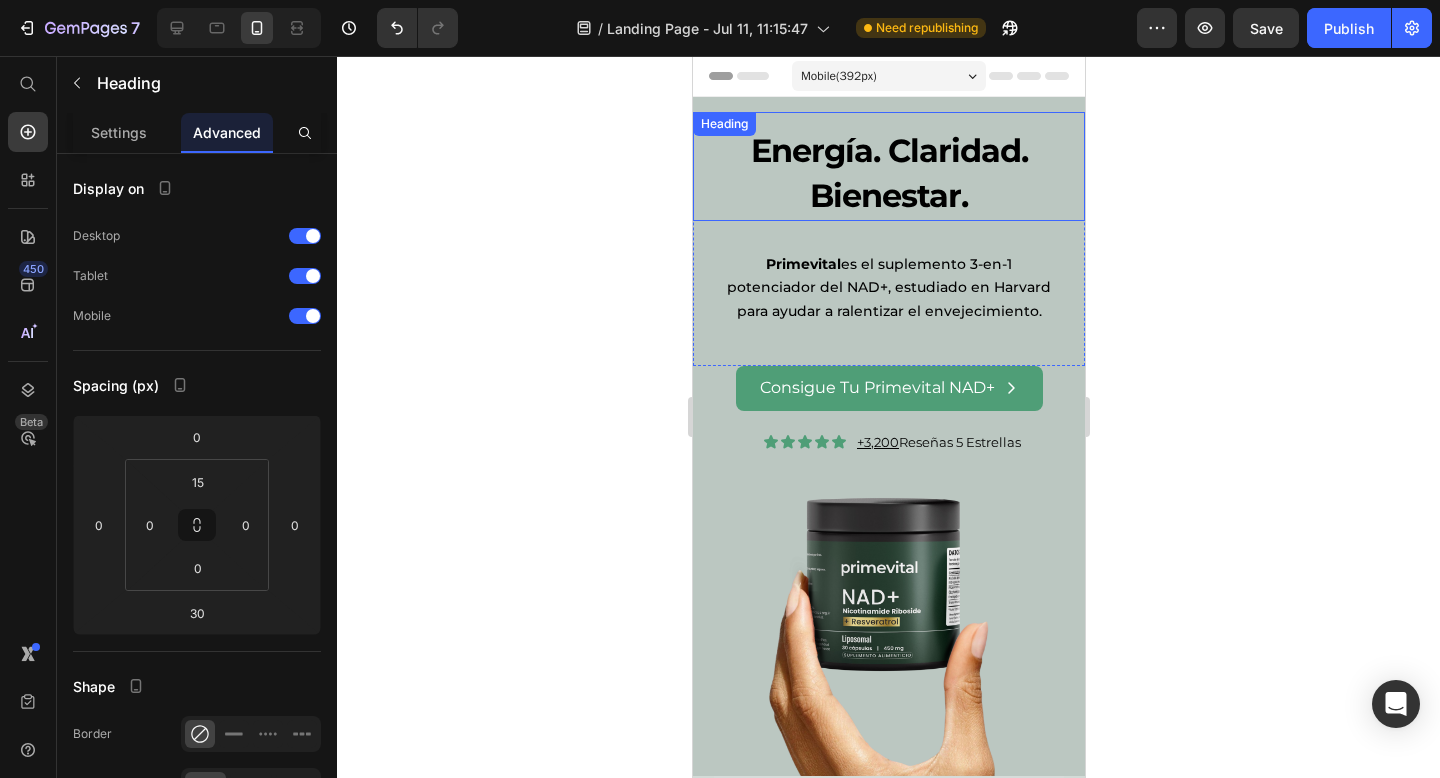 click on "Energía. Claridad. Bienestar." at bounding box center [888, 174] 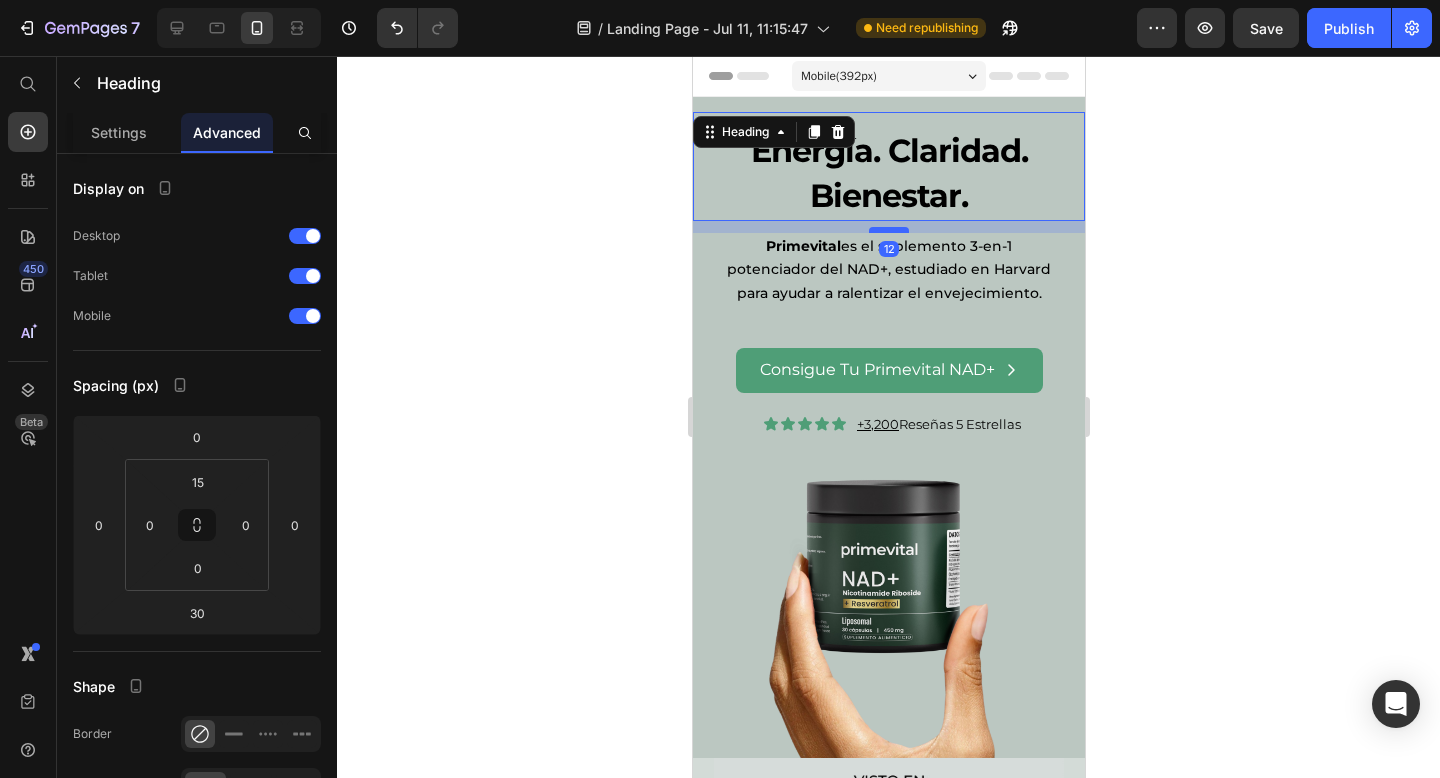 drag, startPoint x: 883, startPoint y: 248, endPoint x: 886, endPoint y: 231, distance: 17.262676 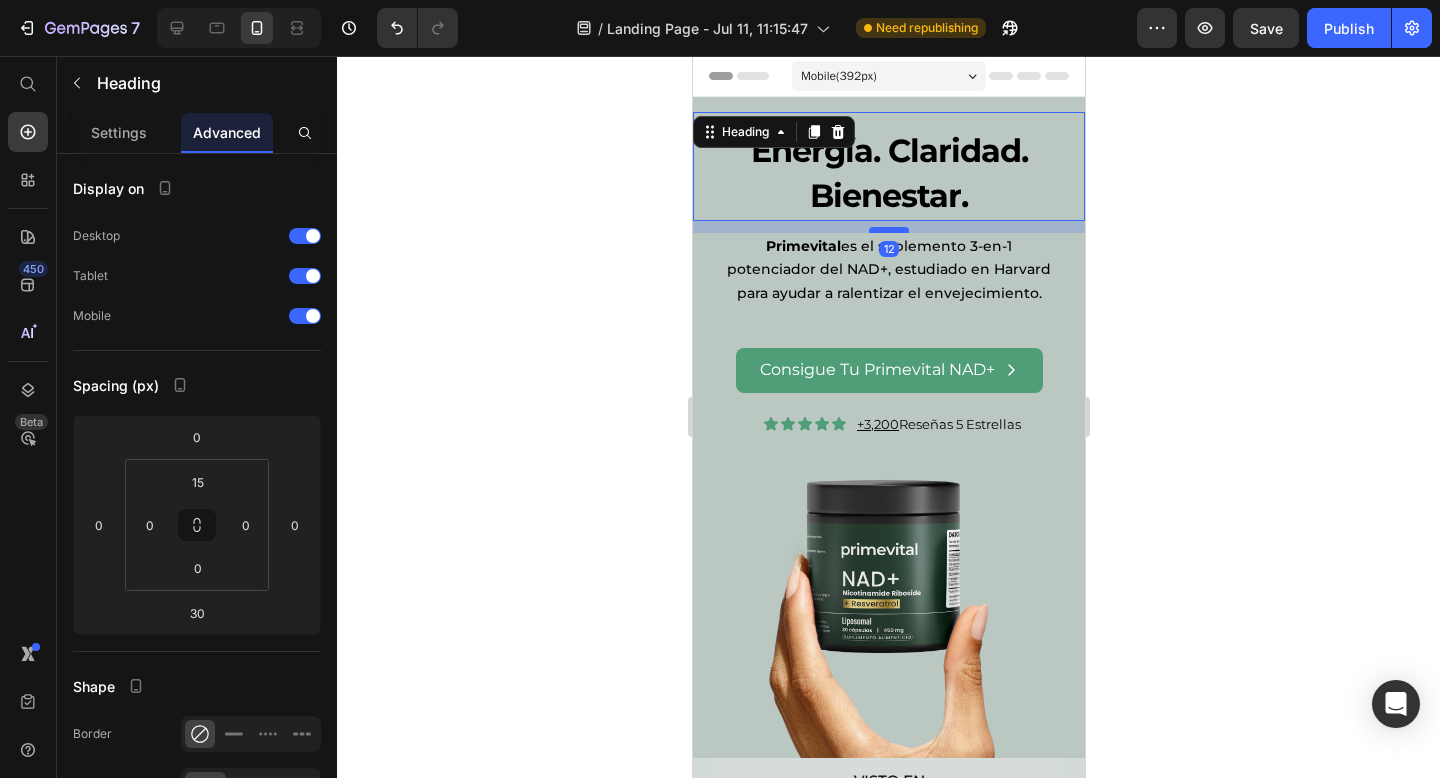 click at bounding box center (888, 230) 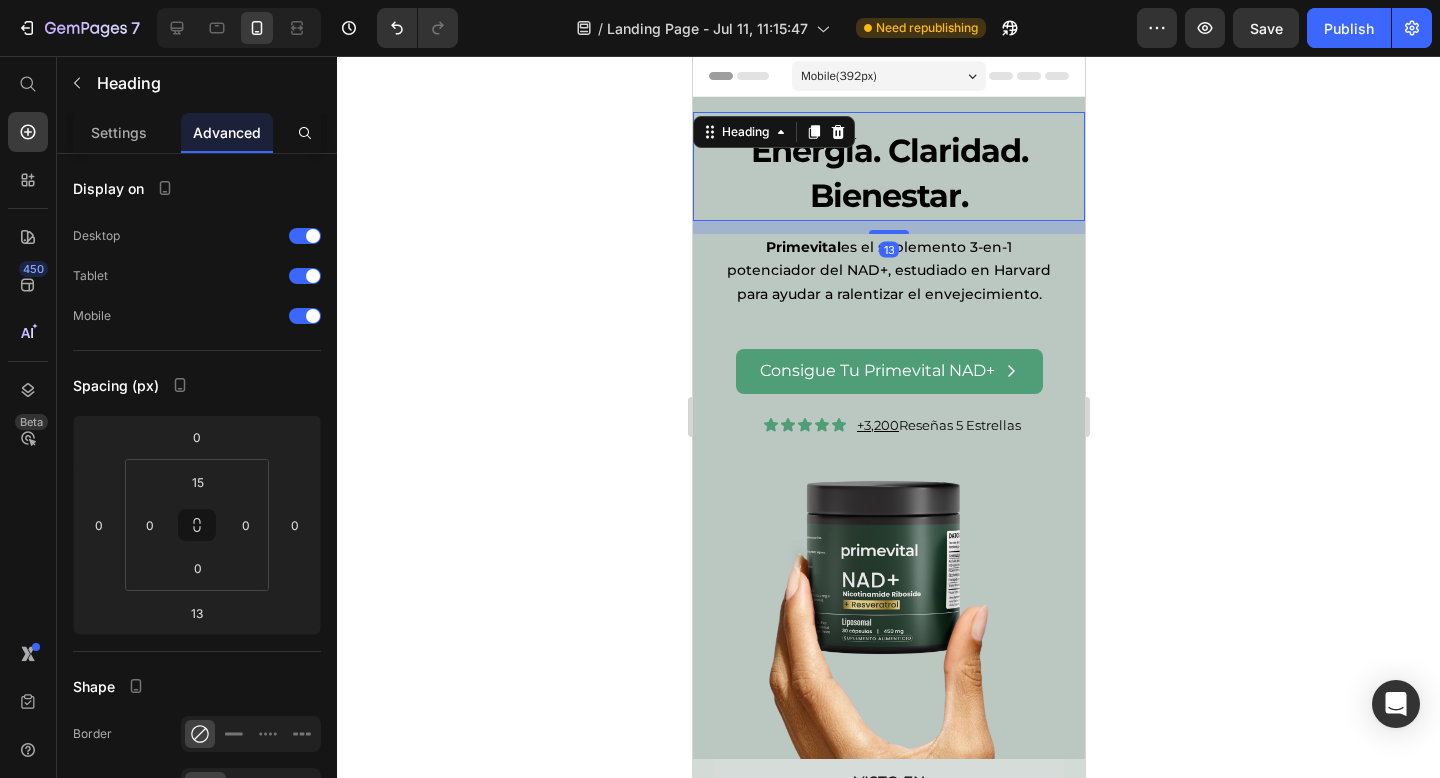 click 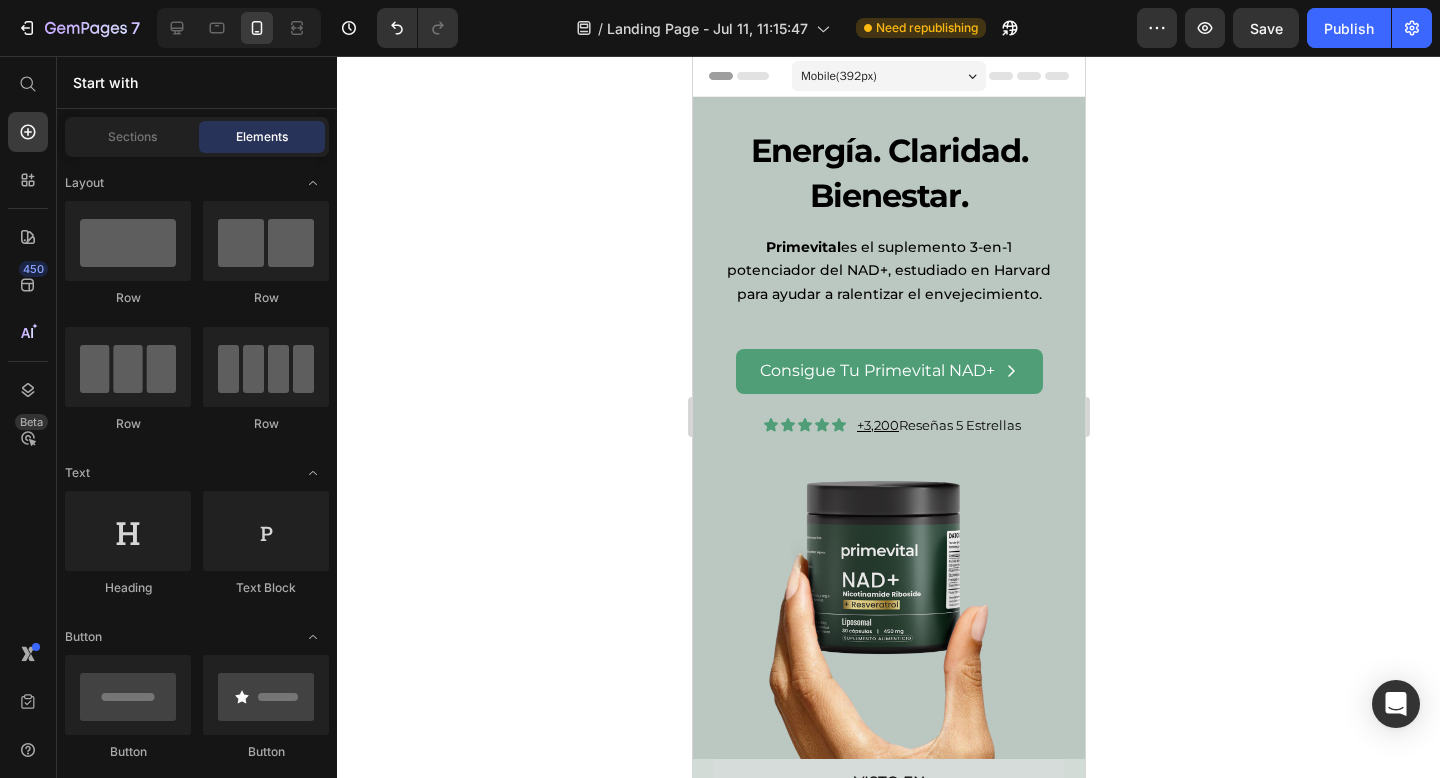 click on "Primevital  es el suplemento 3-en-1 potenciador del NAD+, estudiado en Harvard para ayudar a ralentizar el envejecimiento." at bounding box center [888, 271] 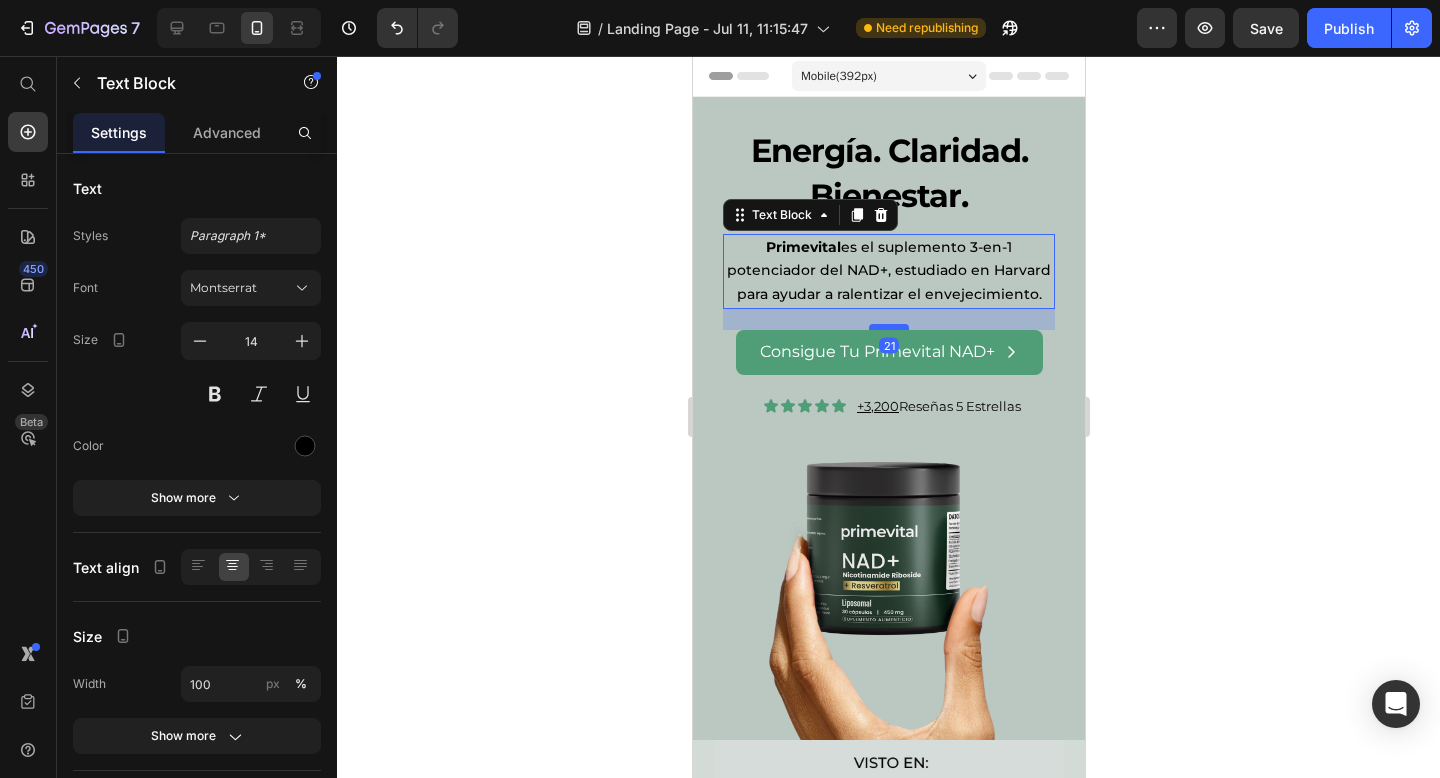 drag, startPoint x: 881, startPoint y: 346, endPoint x: 881, endPoint y: 326, distance: 20 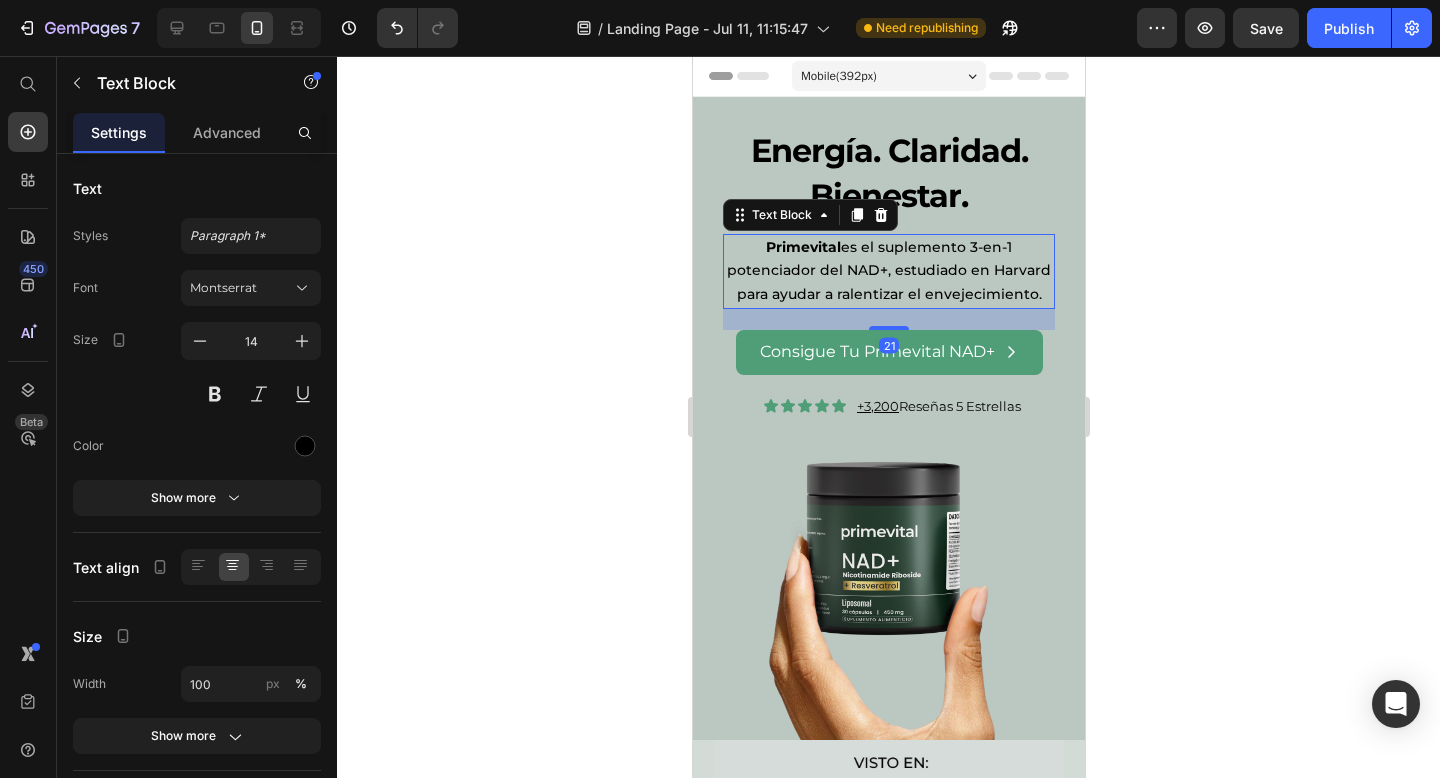 click 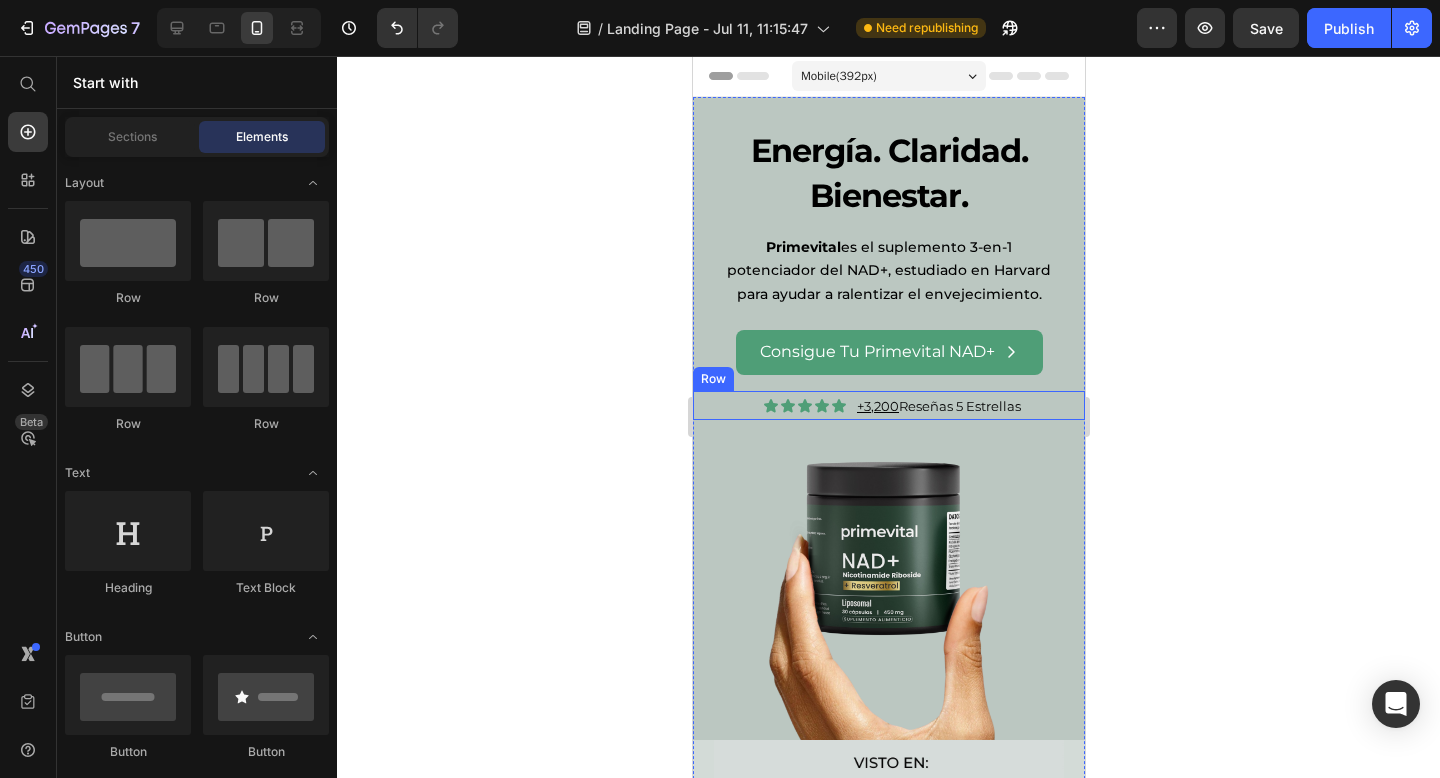 click on "+3,200  Reseñas 5 Estrellas Text Block" at bounding box center (958, 405) 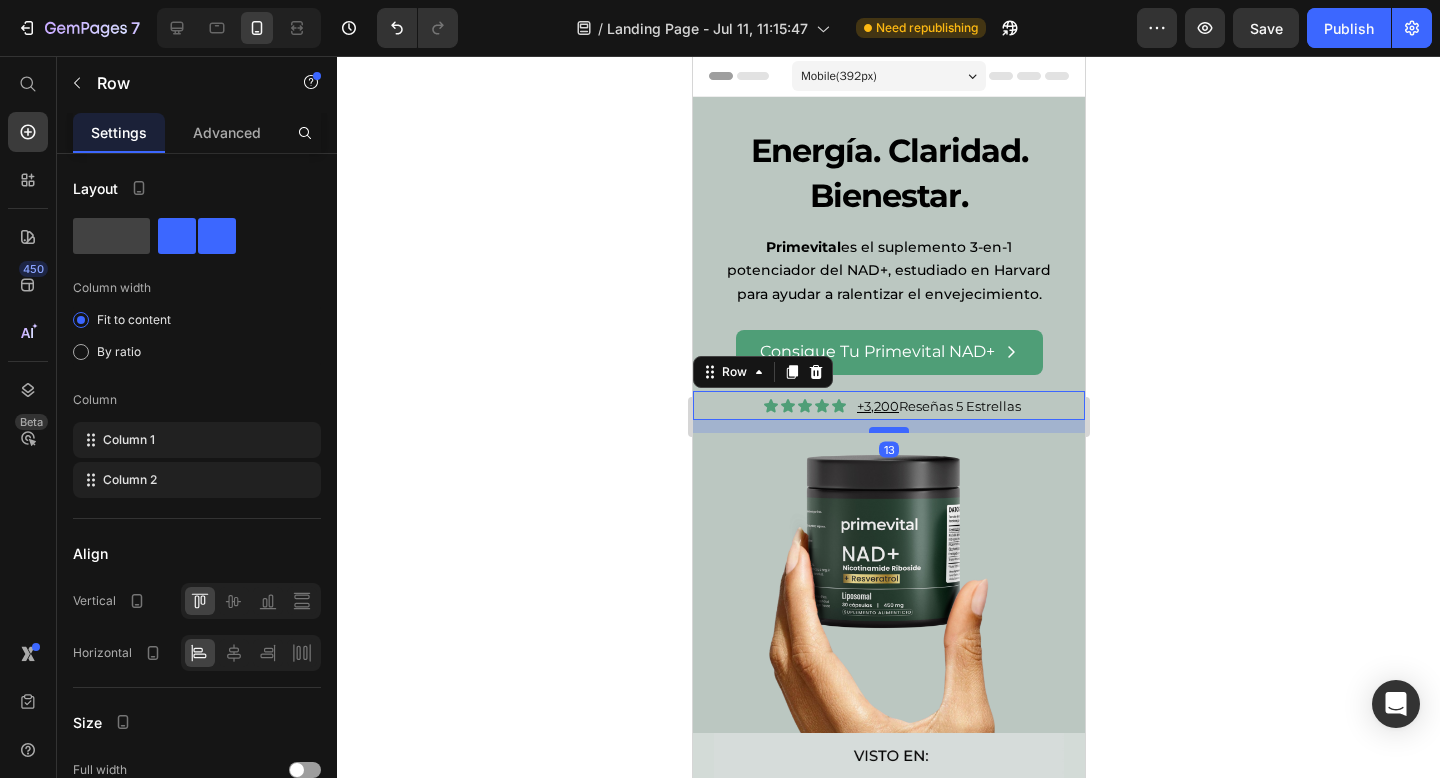click at bounding box center [888, 430] 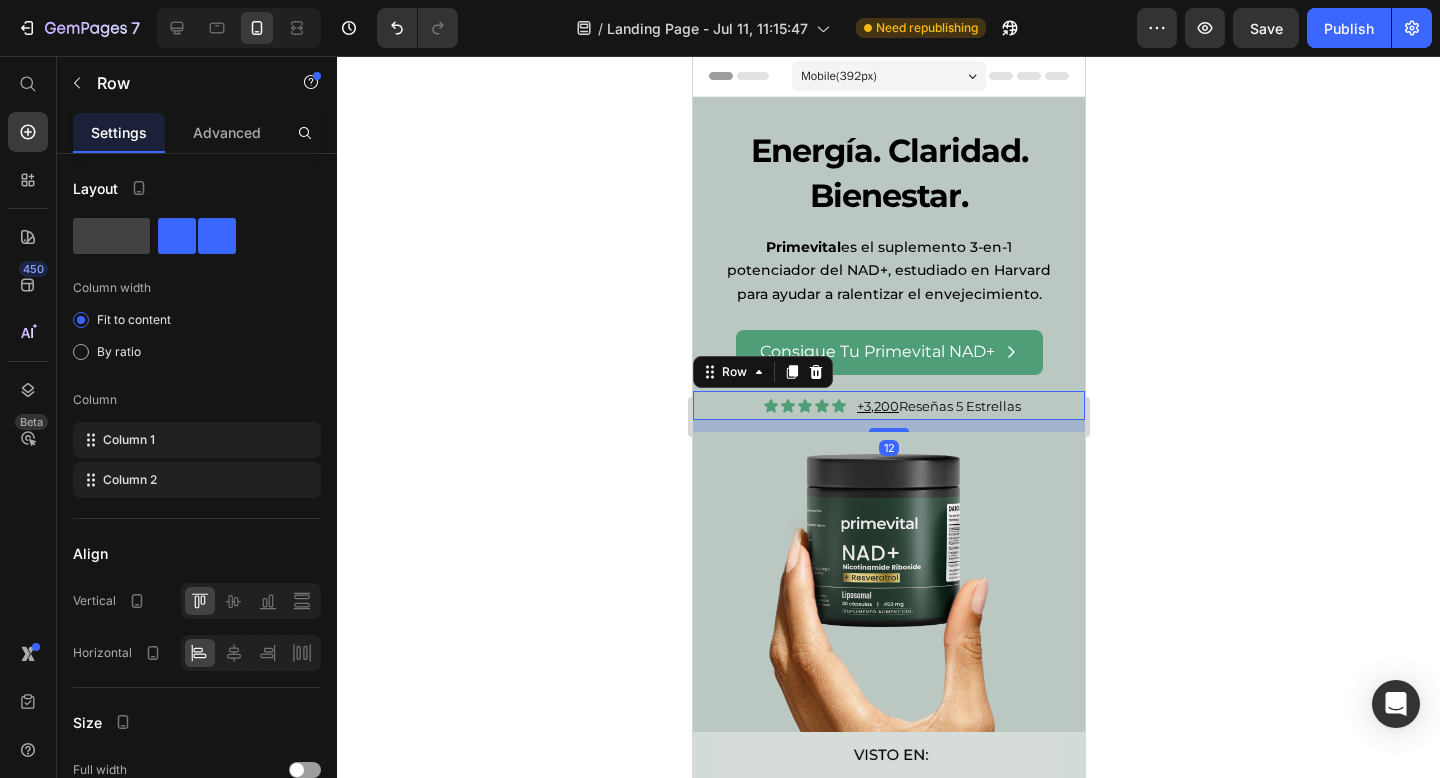 drag, startPoint x: 1271, startPoint y: 363, endPoint x: 326, endPoint y: 354, distance: 945.04285 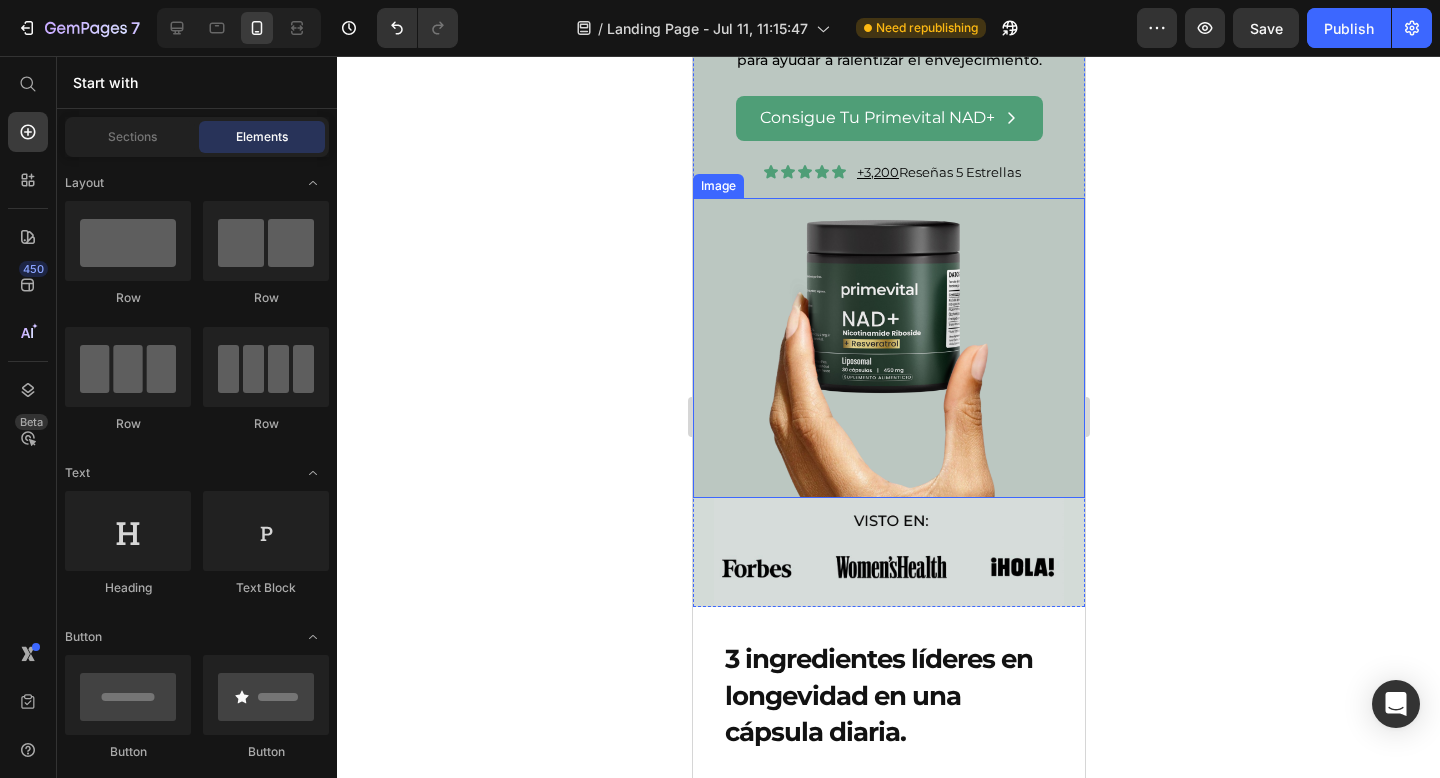 scroll, scrollTop: 232, scrollLeft: 0, axis: vertical 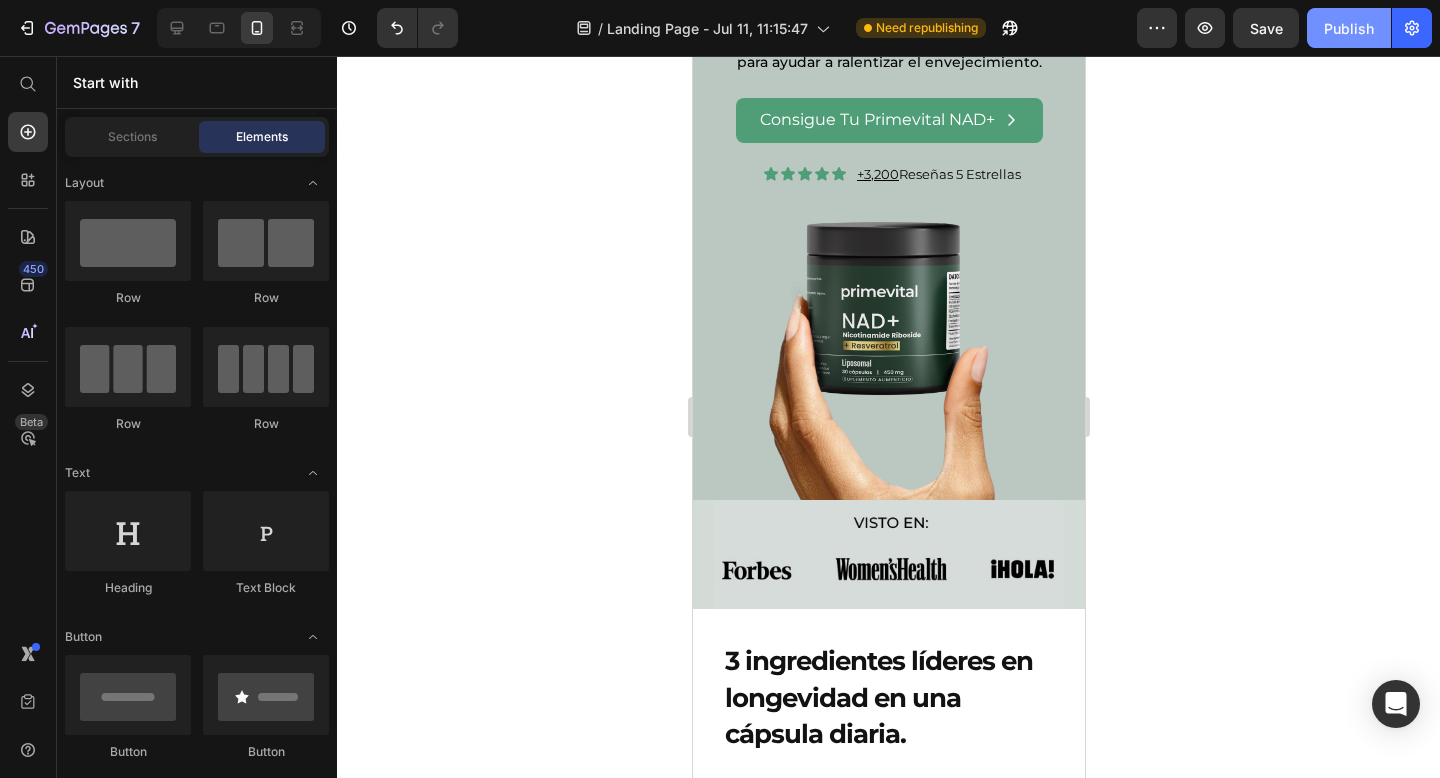 click on "Publish" at bounding box center [1349, 28] 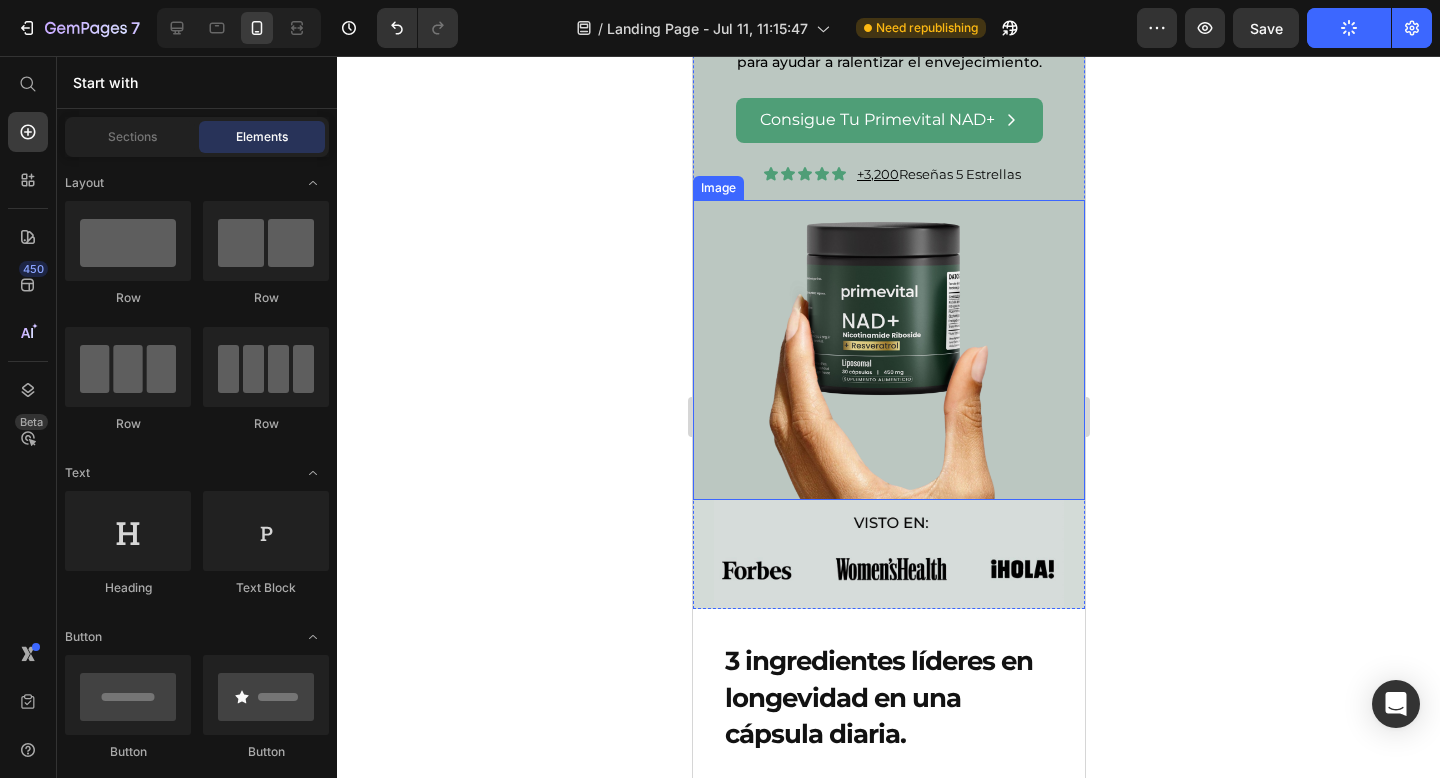 scroll, scrollTop: 0, scrollLeft: 0, axis: both 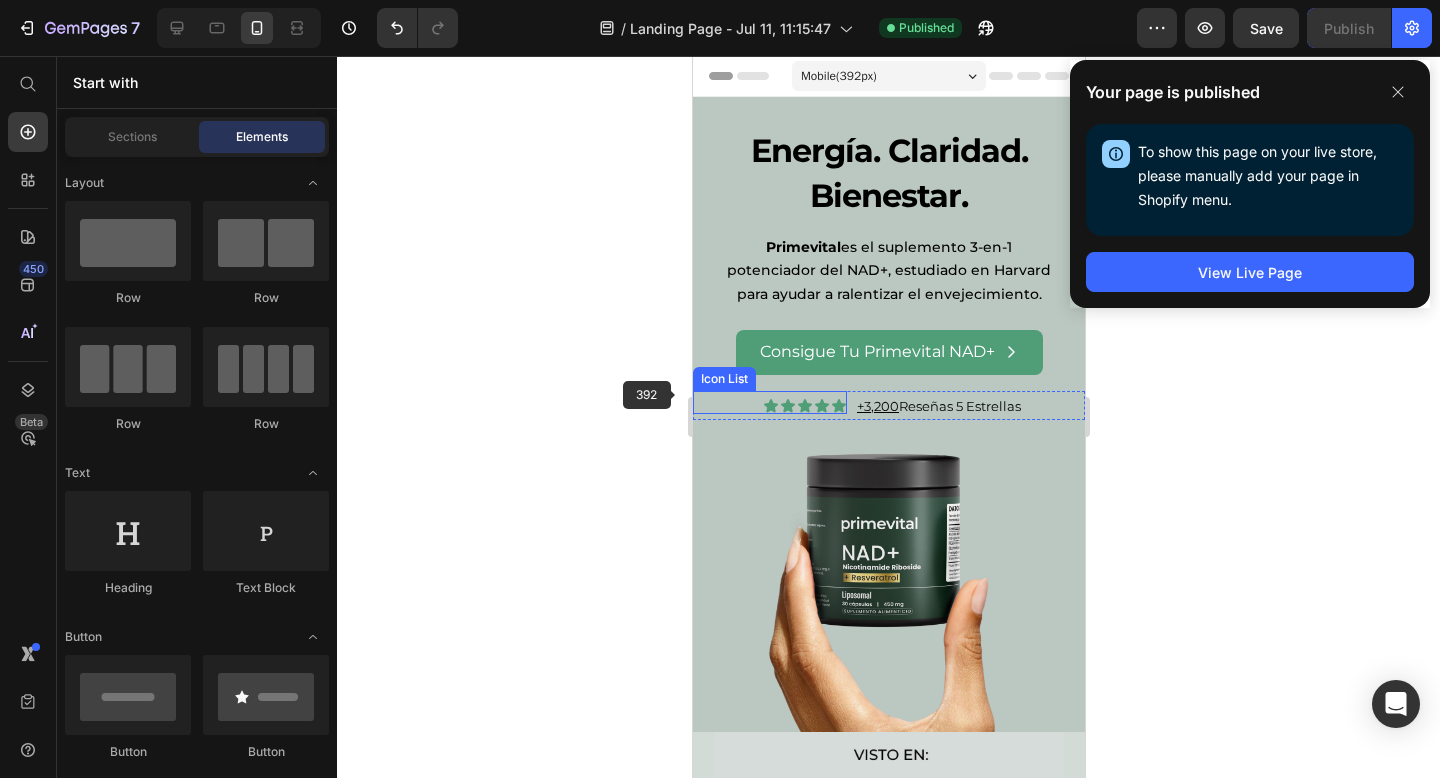 click 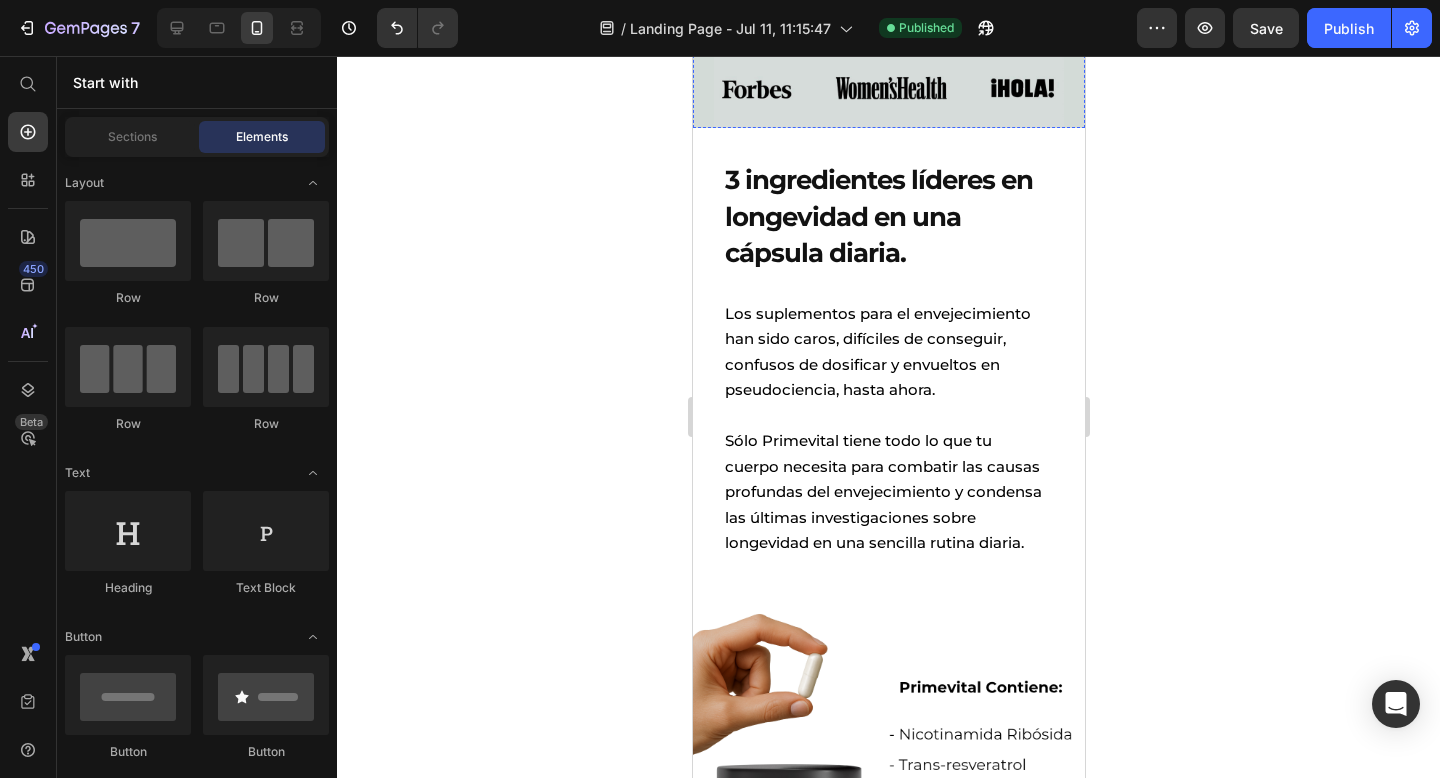 scroll, scrollTop: 703, scrollLeft: 0, axis: vertical 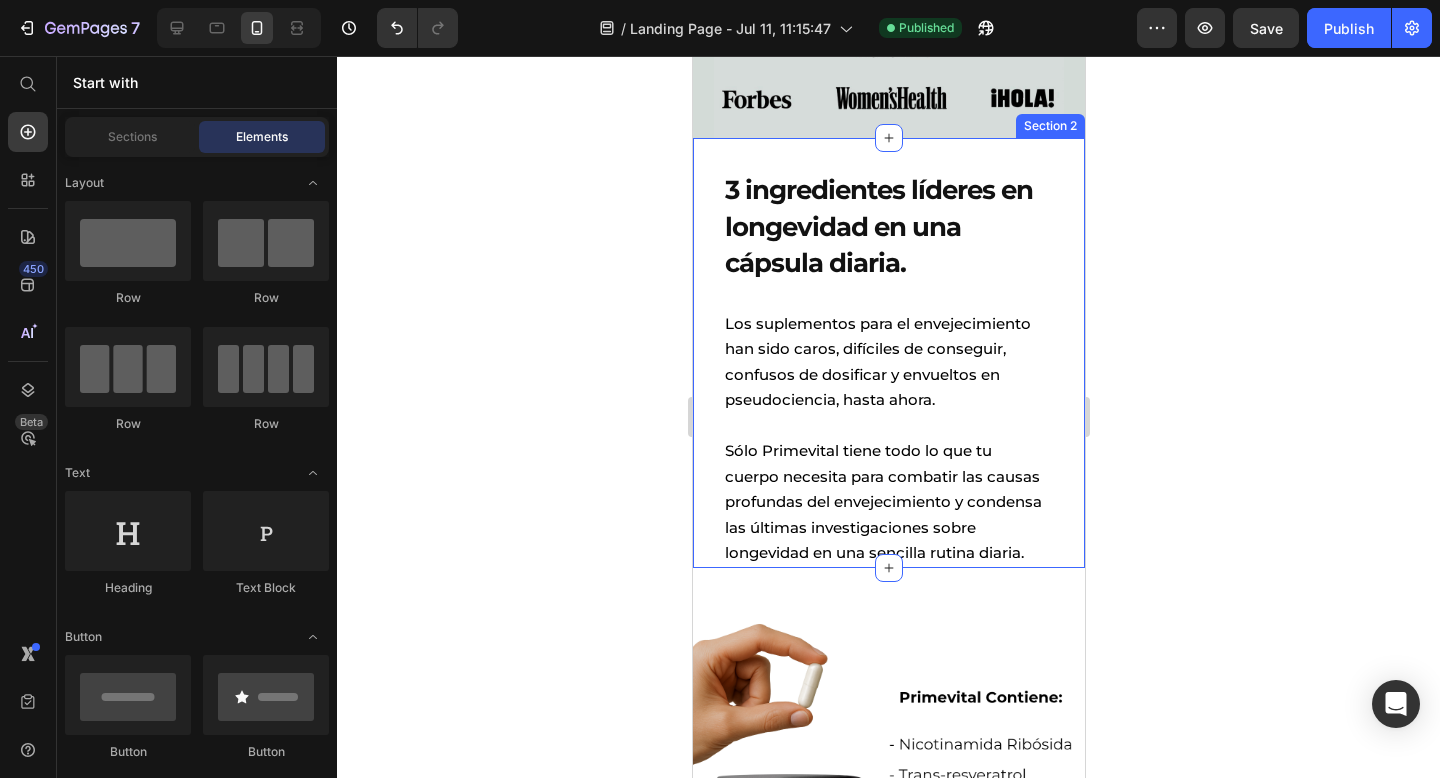click on "3 ingredientes líderes en longevidad en una cápsula diaria. Heading Los suplementos para el envejecimiento han sido caros, difíciles de conseguir, confusos de dosificar y envueltos en pseudociencia, hasta ahora.   Sólo Primevital tiene todo lo que tu cuerpo necesita para combatir las causas profundas del envejecimiento y condensa las últimas investigaciones sobre longevidad en una sencilla rutina diaria. Text Block Row Section 2" at bounding box center [888, 352] 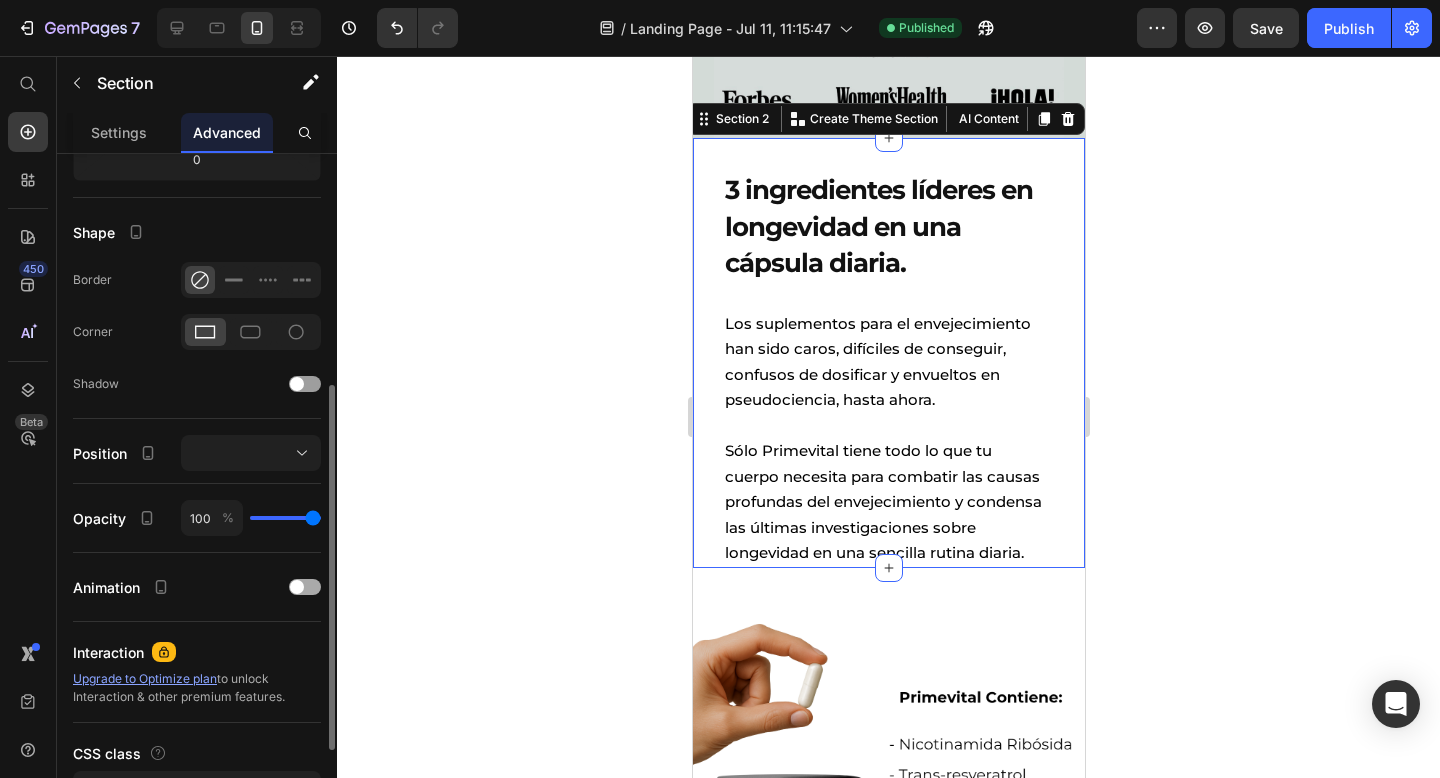 scroll, scrollTop: 588, scrollLeft: 0, axis: vertical 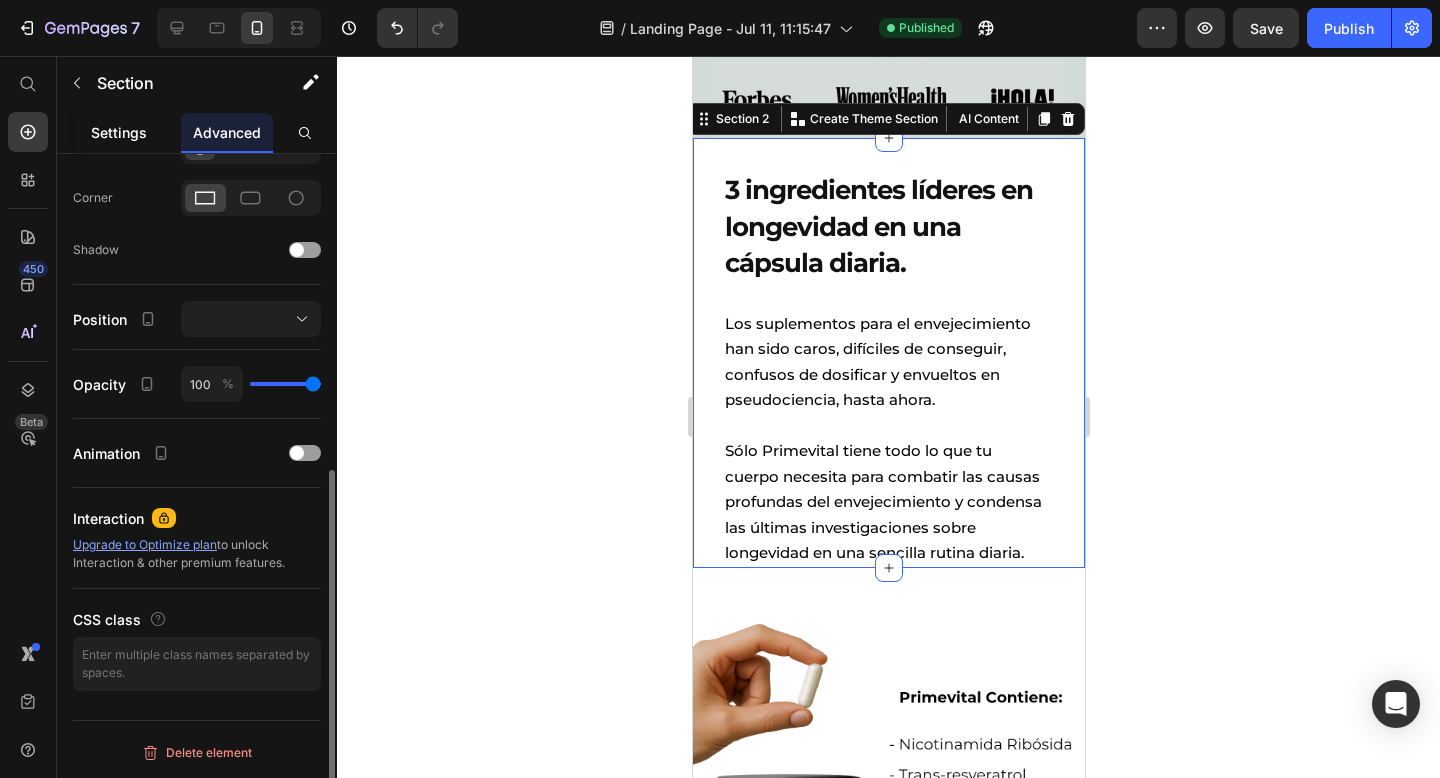 click on "Settings" at bounding box center (119, 132) 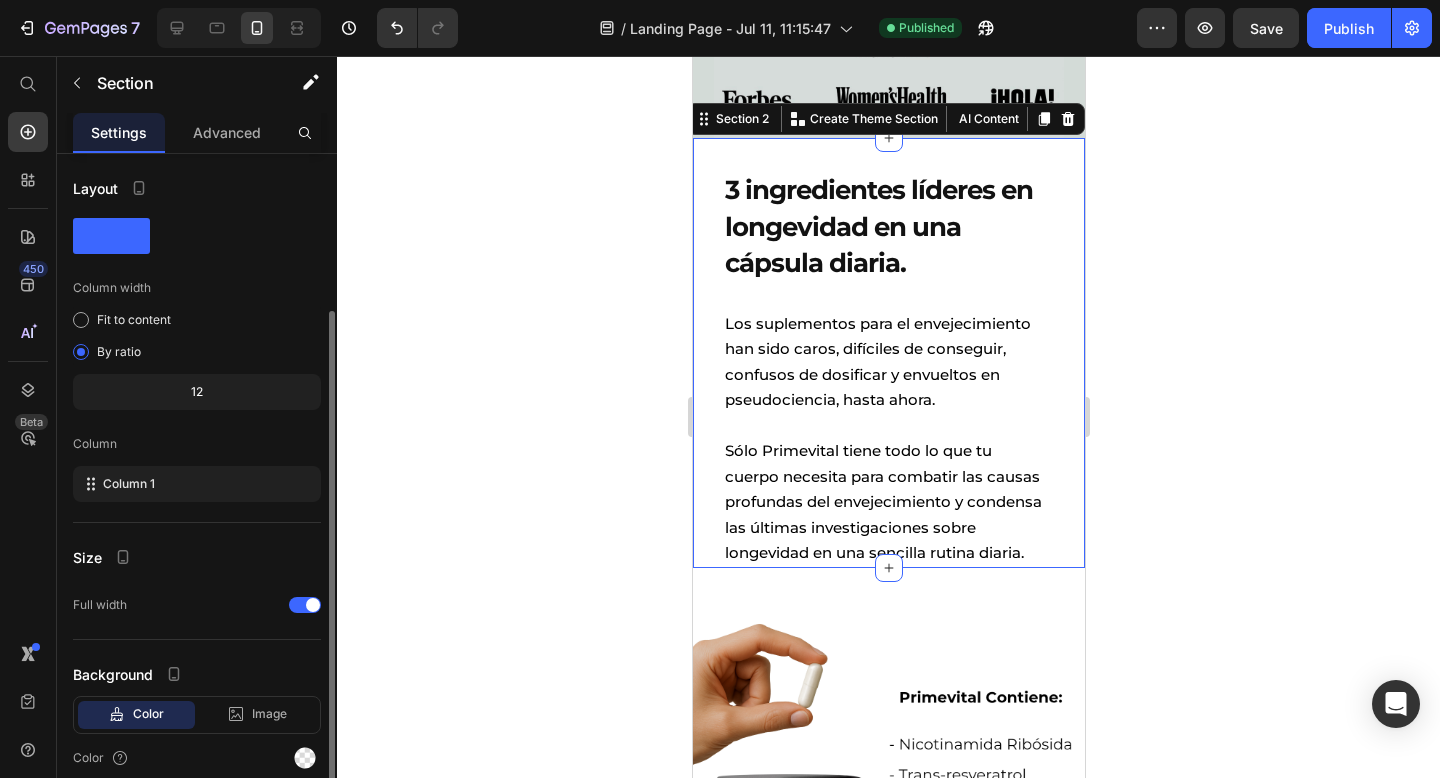 scroll, scrollTop: 83, scrollLeft: 0, axis: vertical 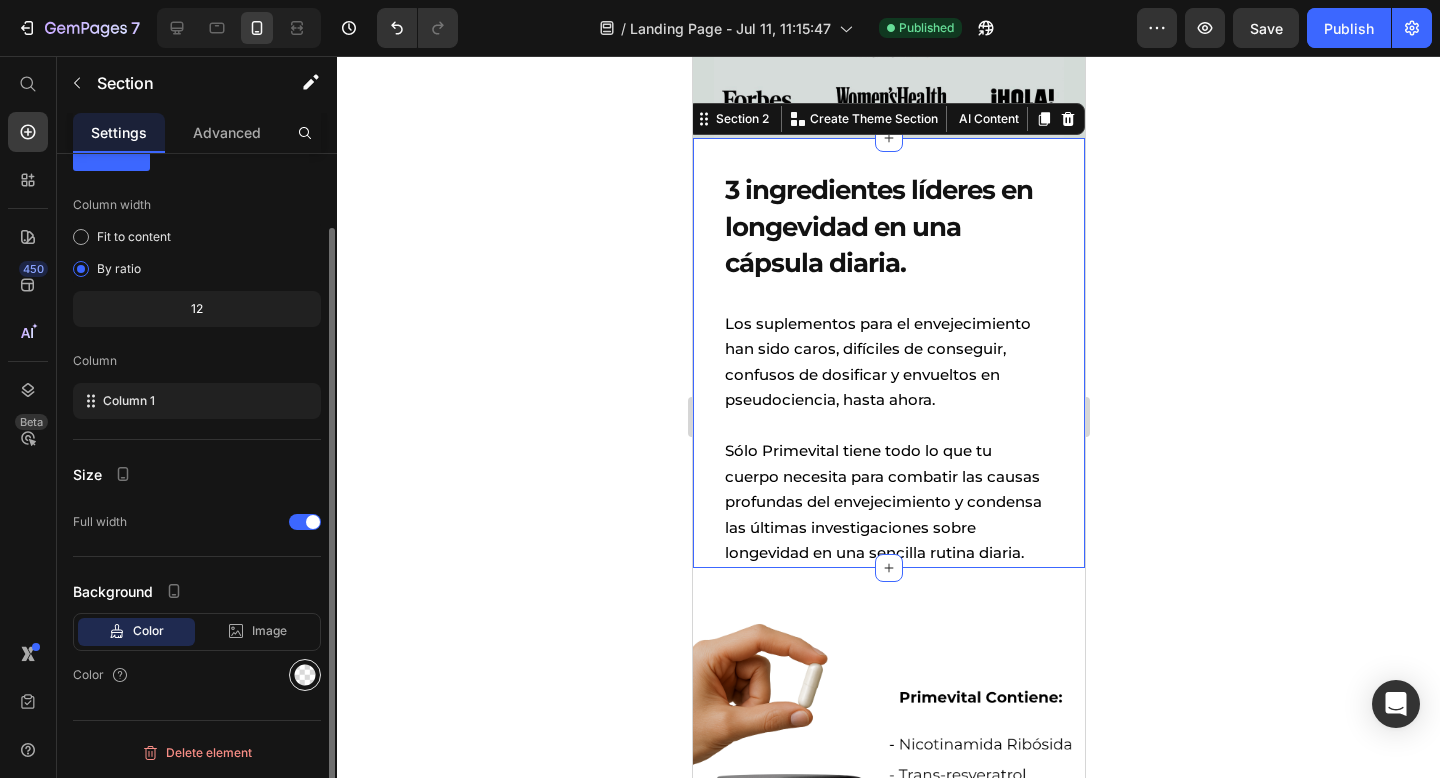click at bounding box center (305, 675) 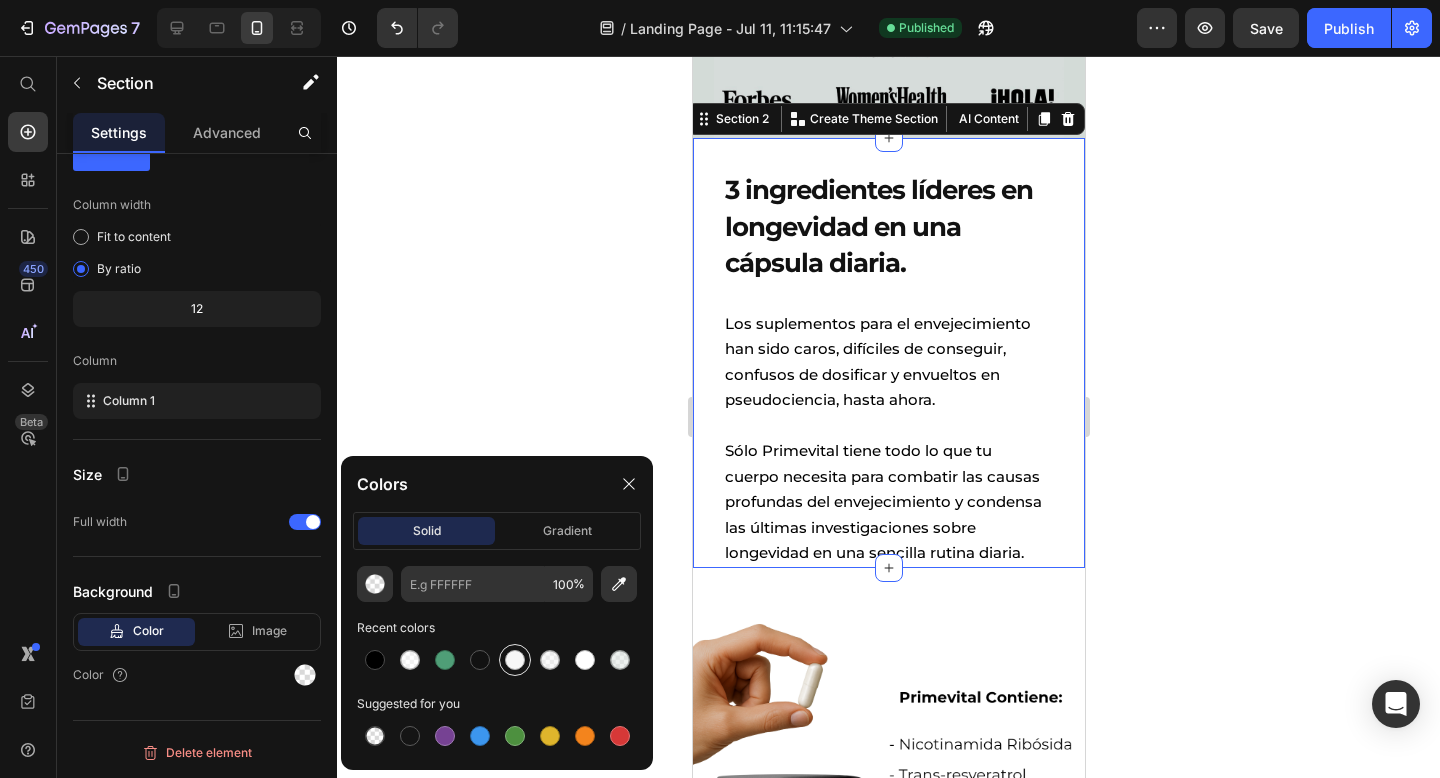 click at bounding box center (515, 660) 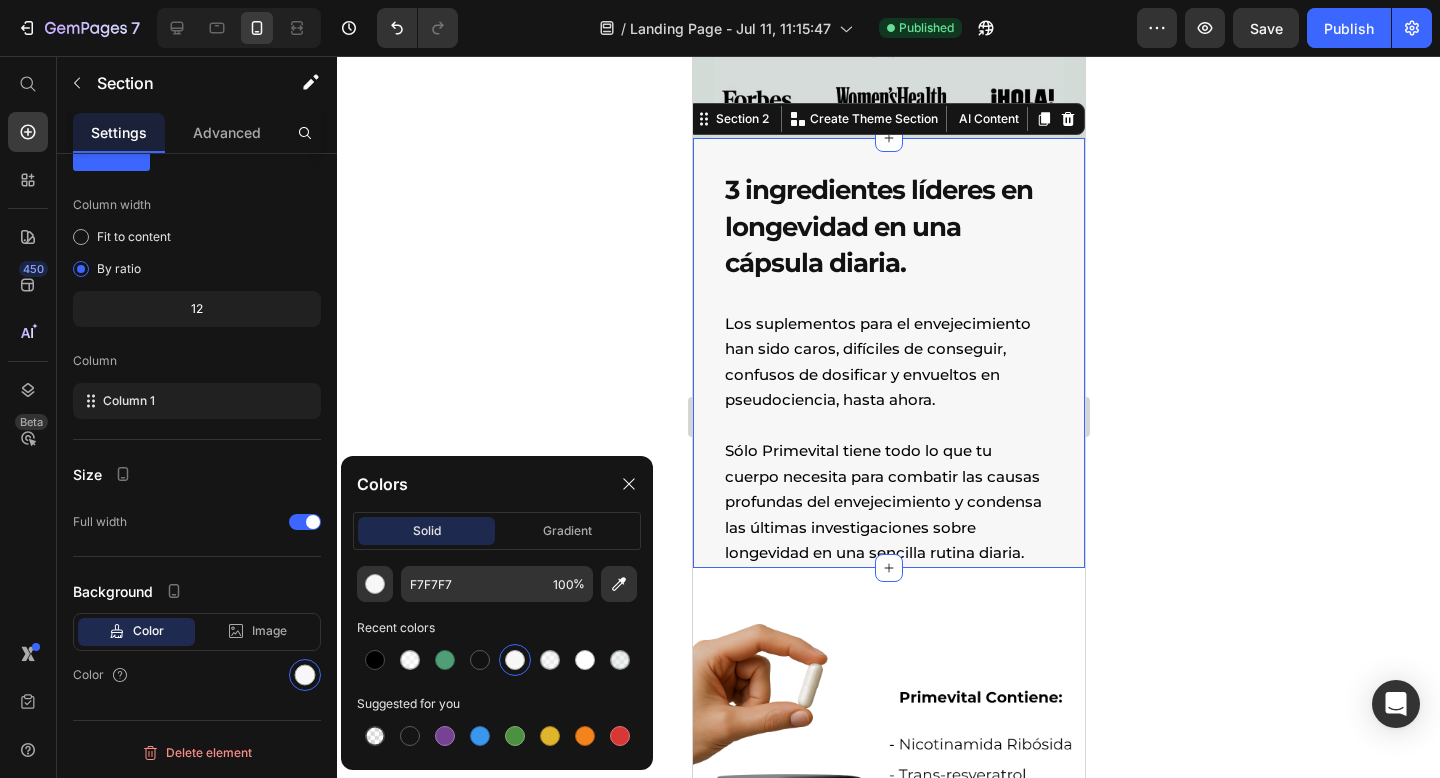 click on "Colors solid gradient F7F7F7 100 % Recent colors Suggested for you" 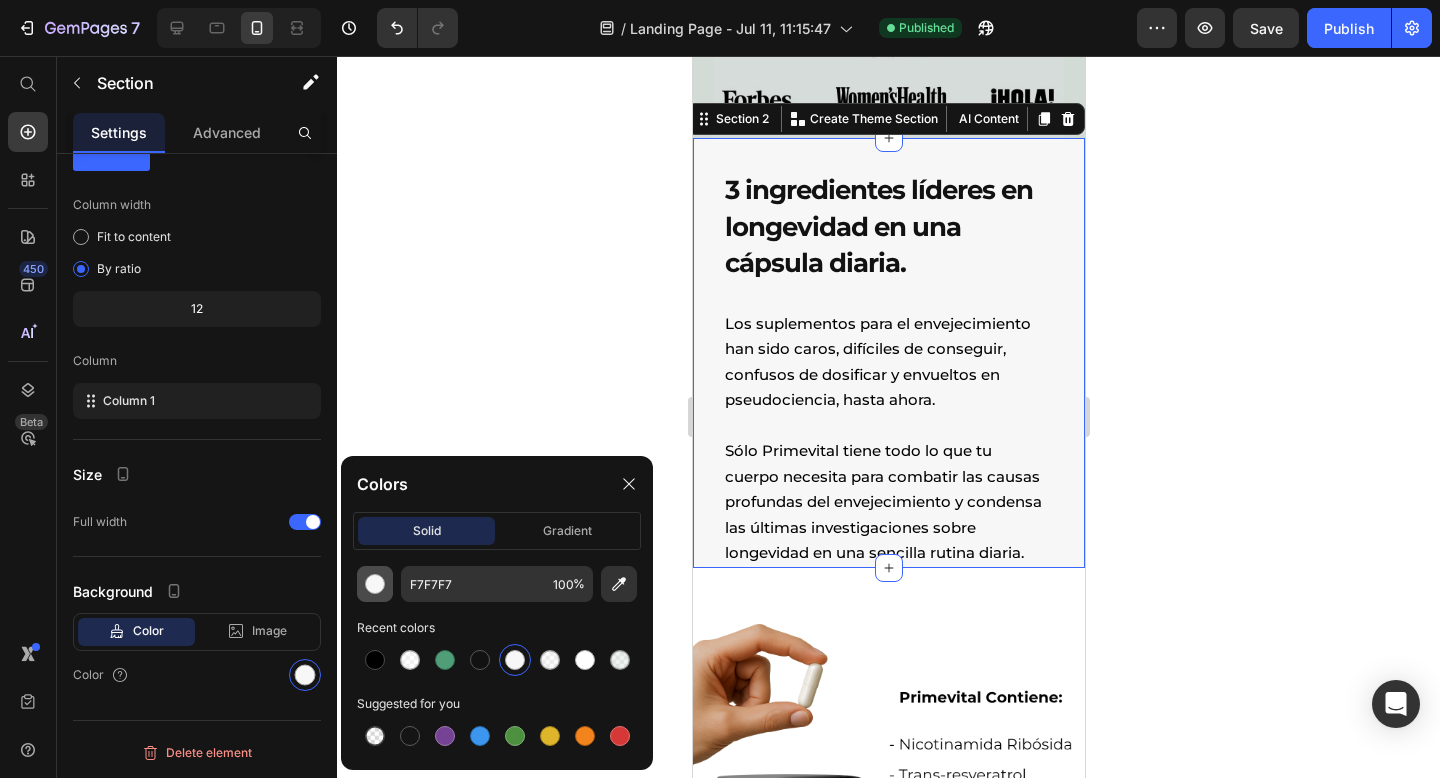 click at bounding box center (375, 584) 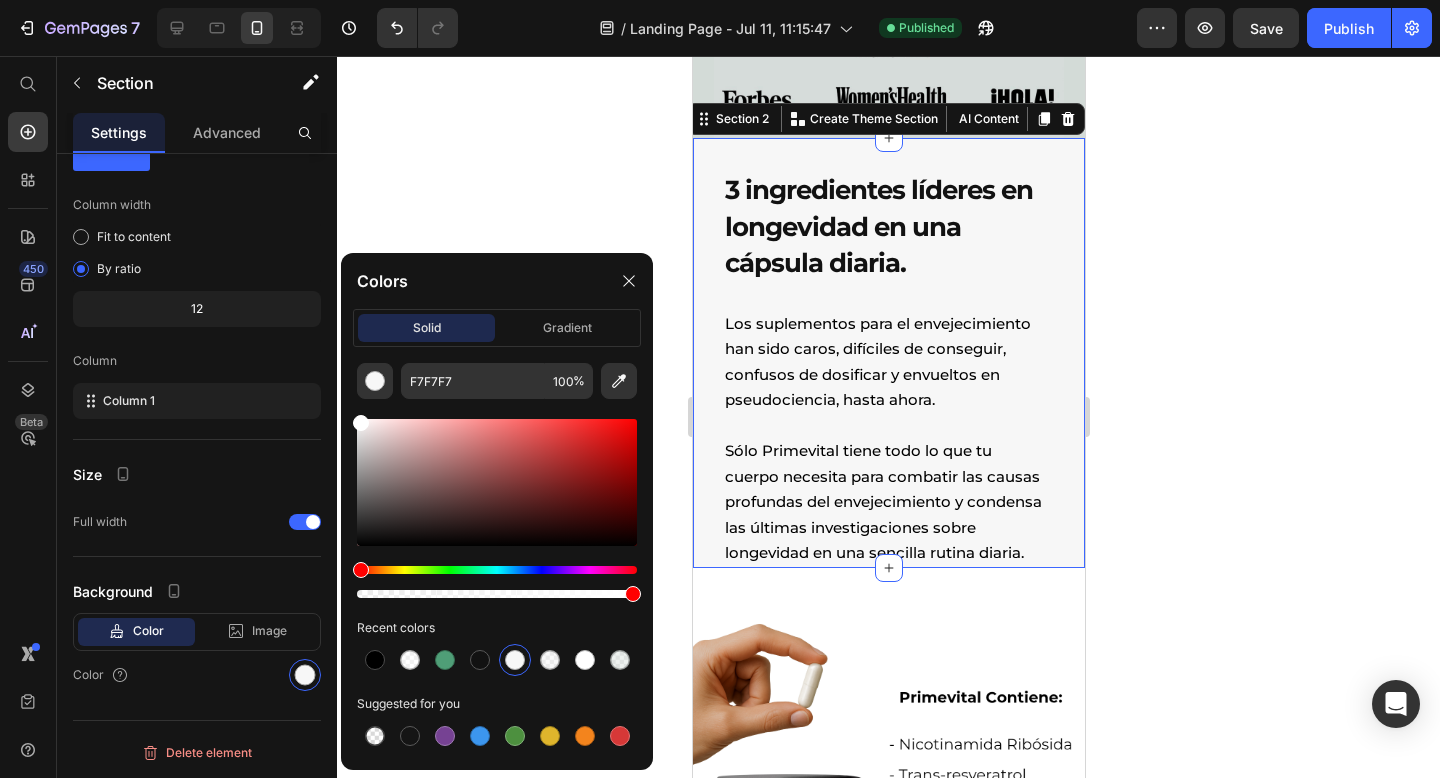 drag, startPoint x: 358, startPoint y: 424, endPoint x: 358, endPoint y: 222, distance: 202 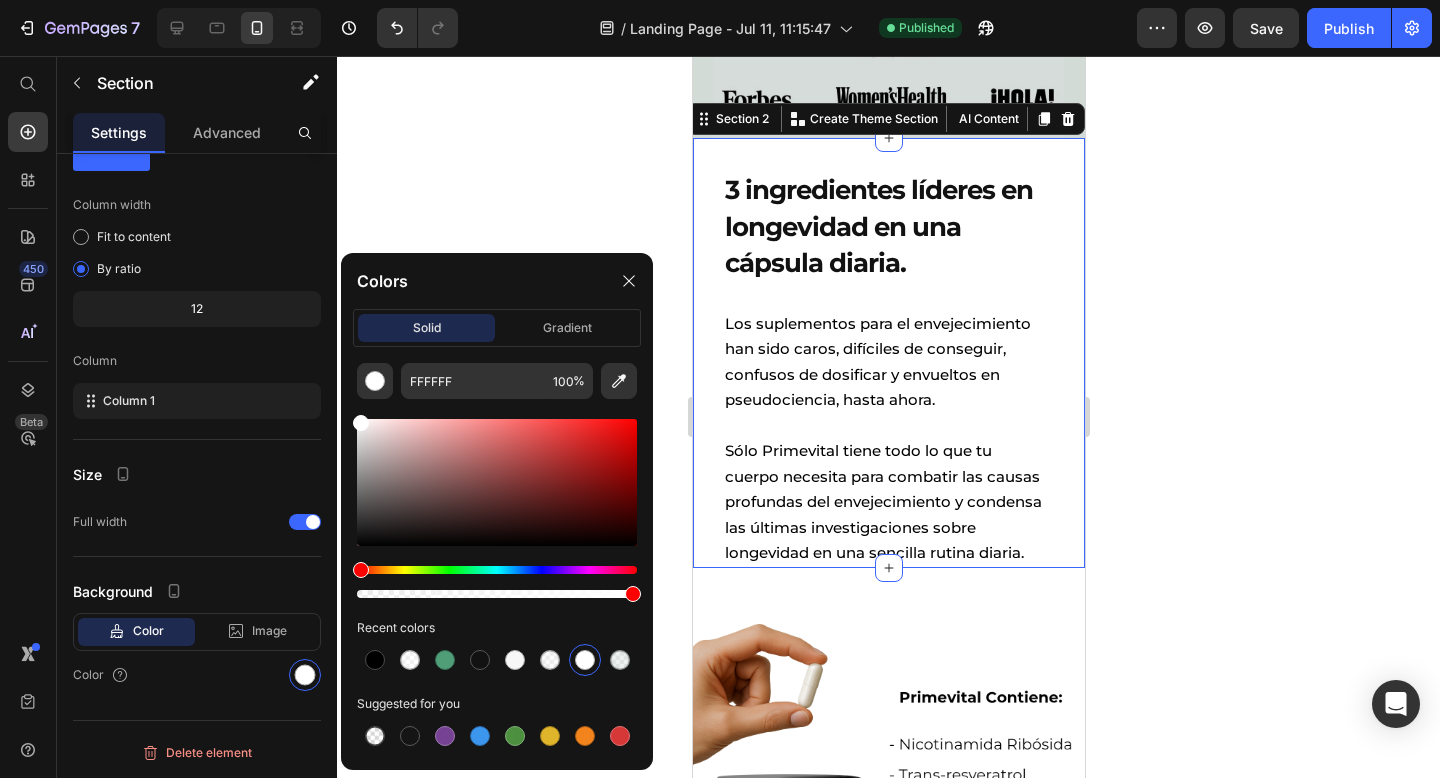 click 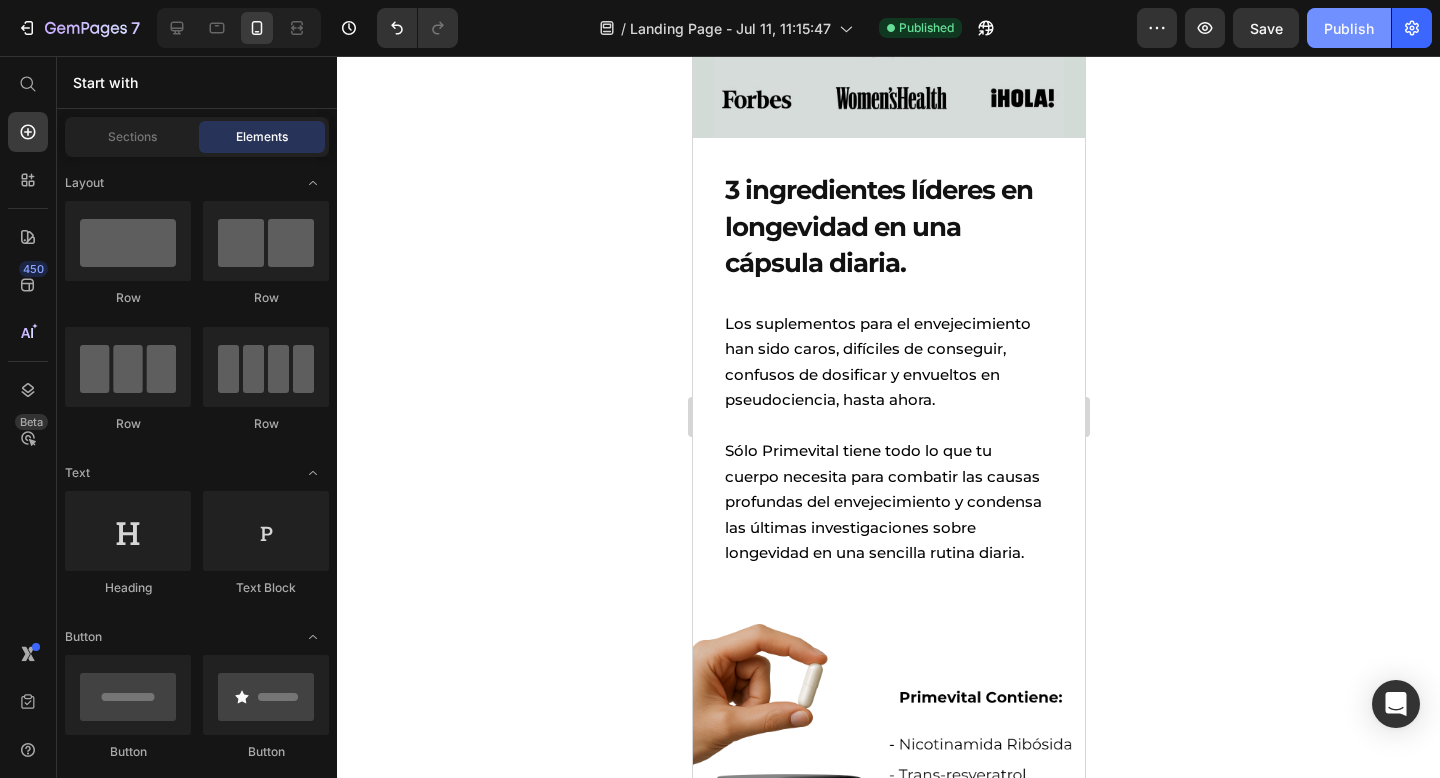click on "Publish" 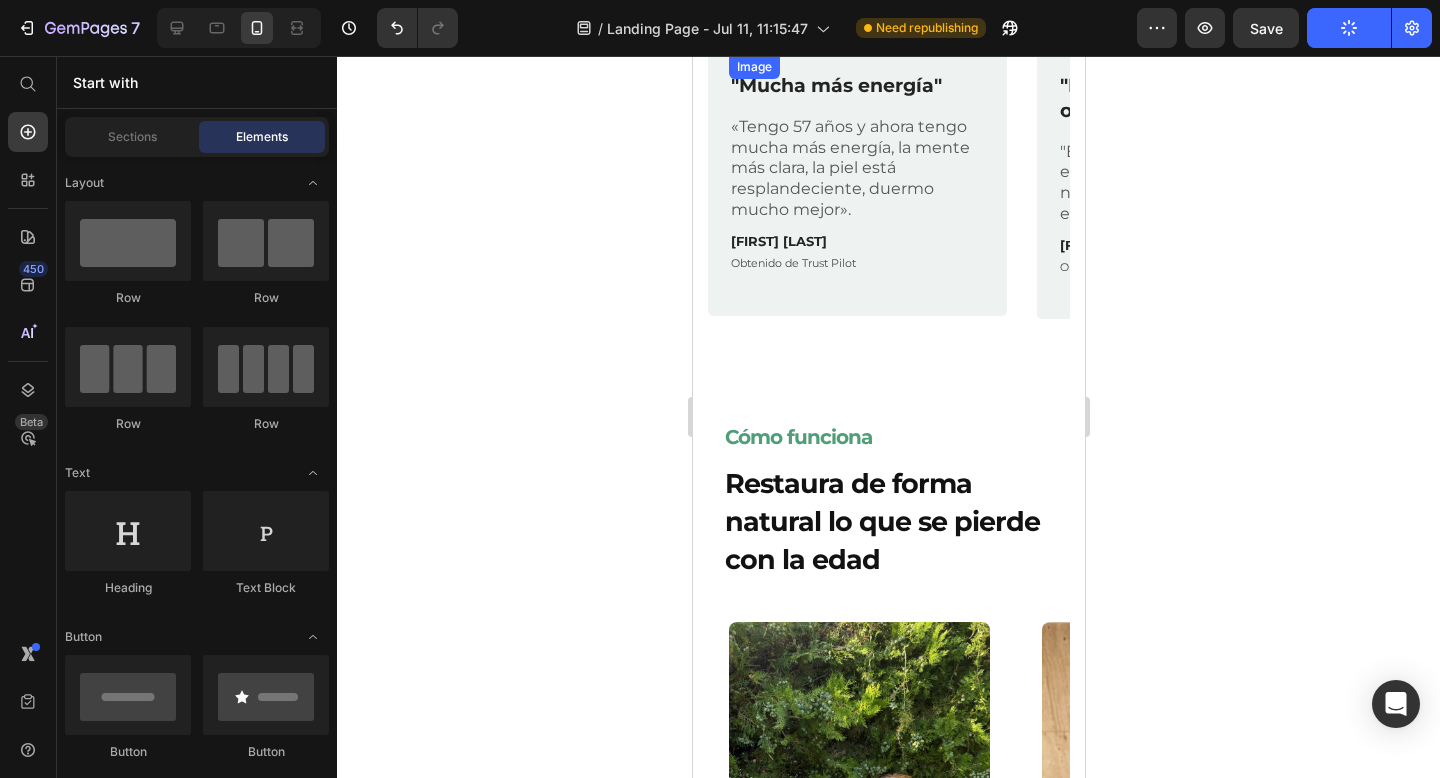 scroll, scrollTop: 1821, scrollLeft: 0, axis: vertical 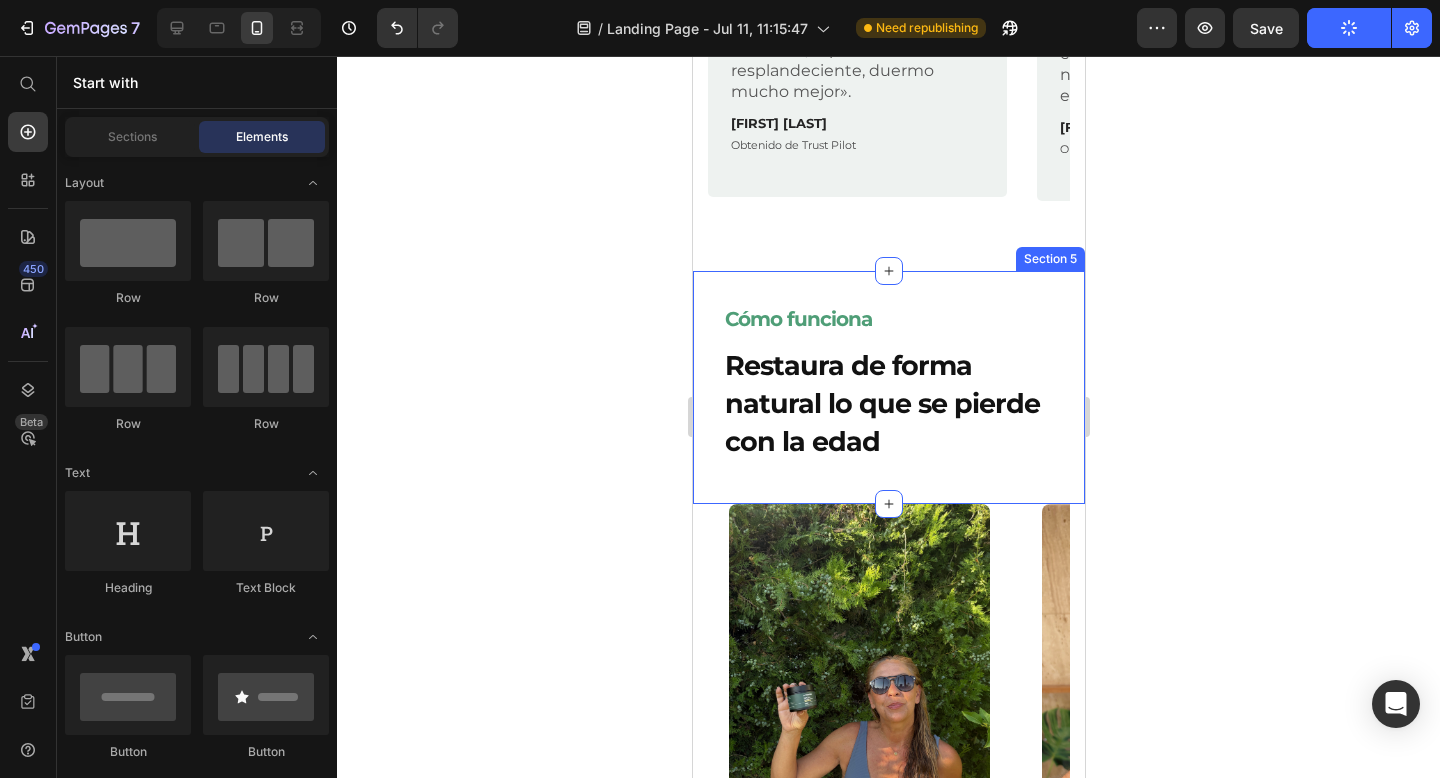 click on "Cómo funciona Heading Restaura de forma natural lo que se pierde con la edad Heading Row Section 5" at bounding box center (888, 387) 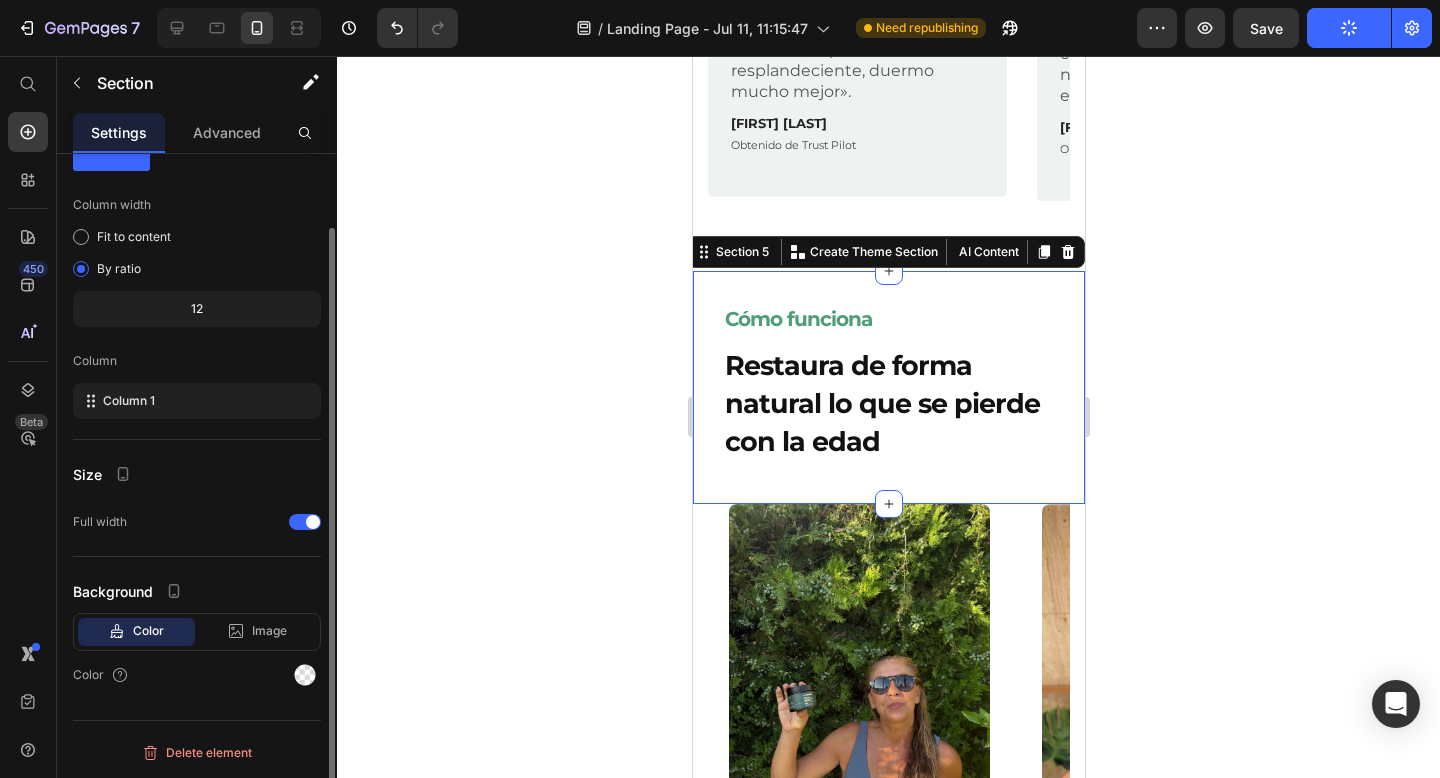 click on "Color Image Video  Color" 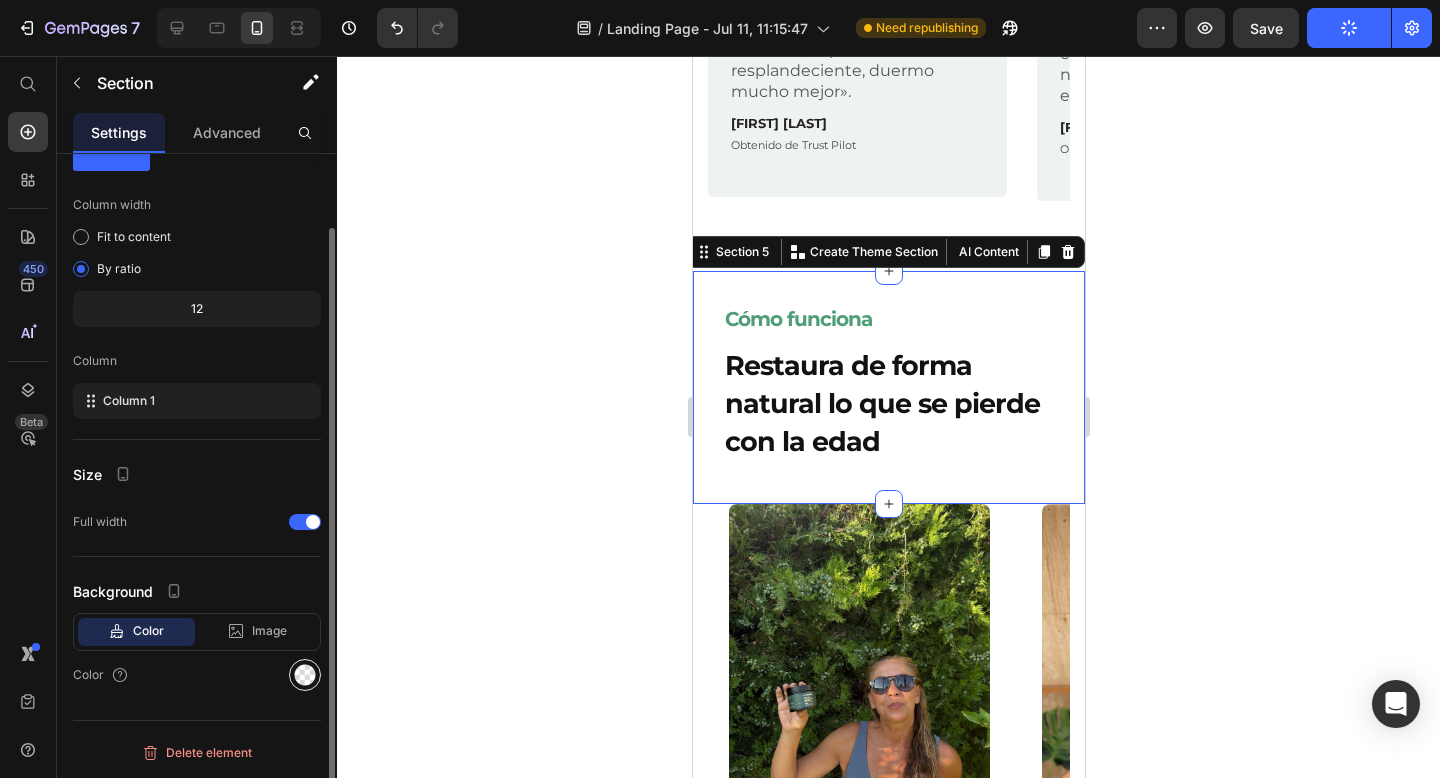 click 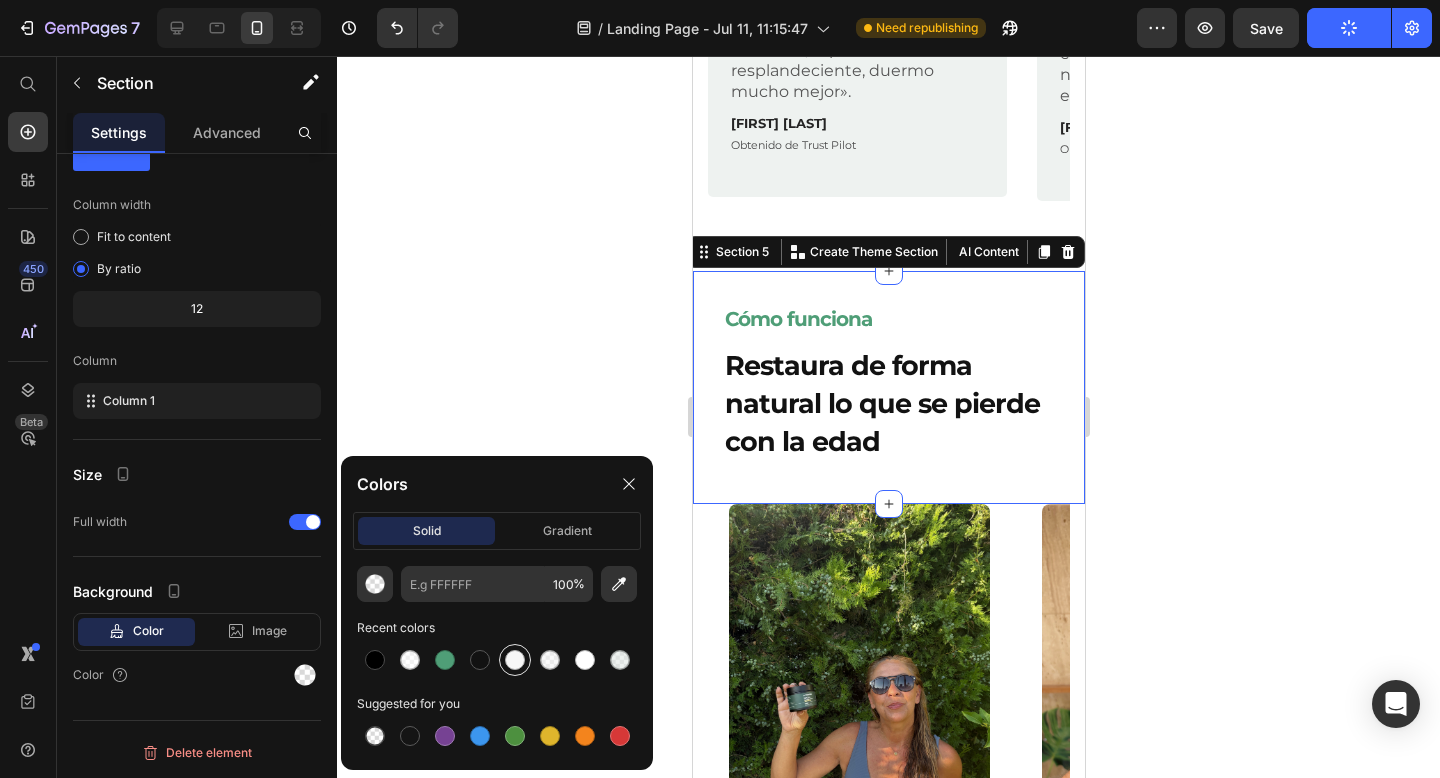 click at bounding box center (515, 660) 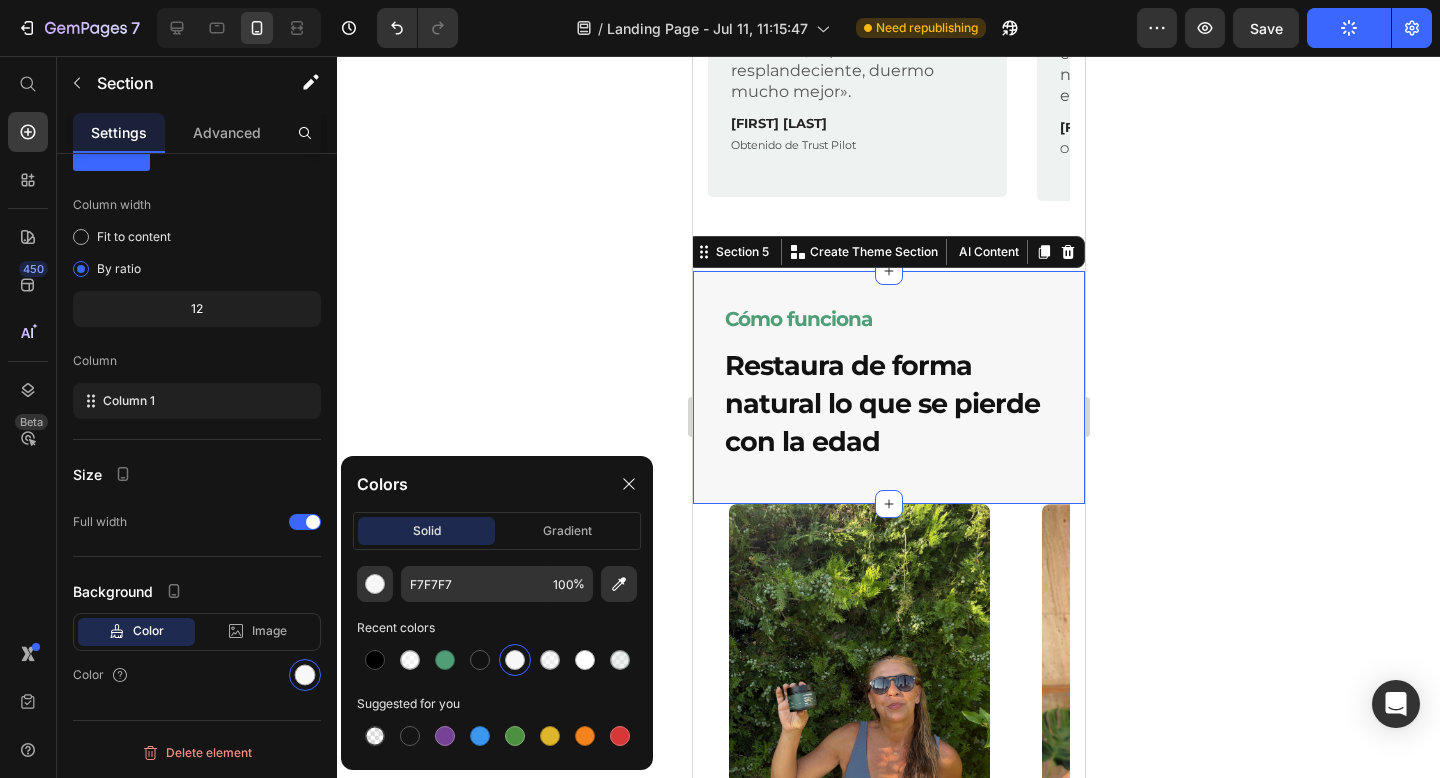 click 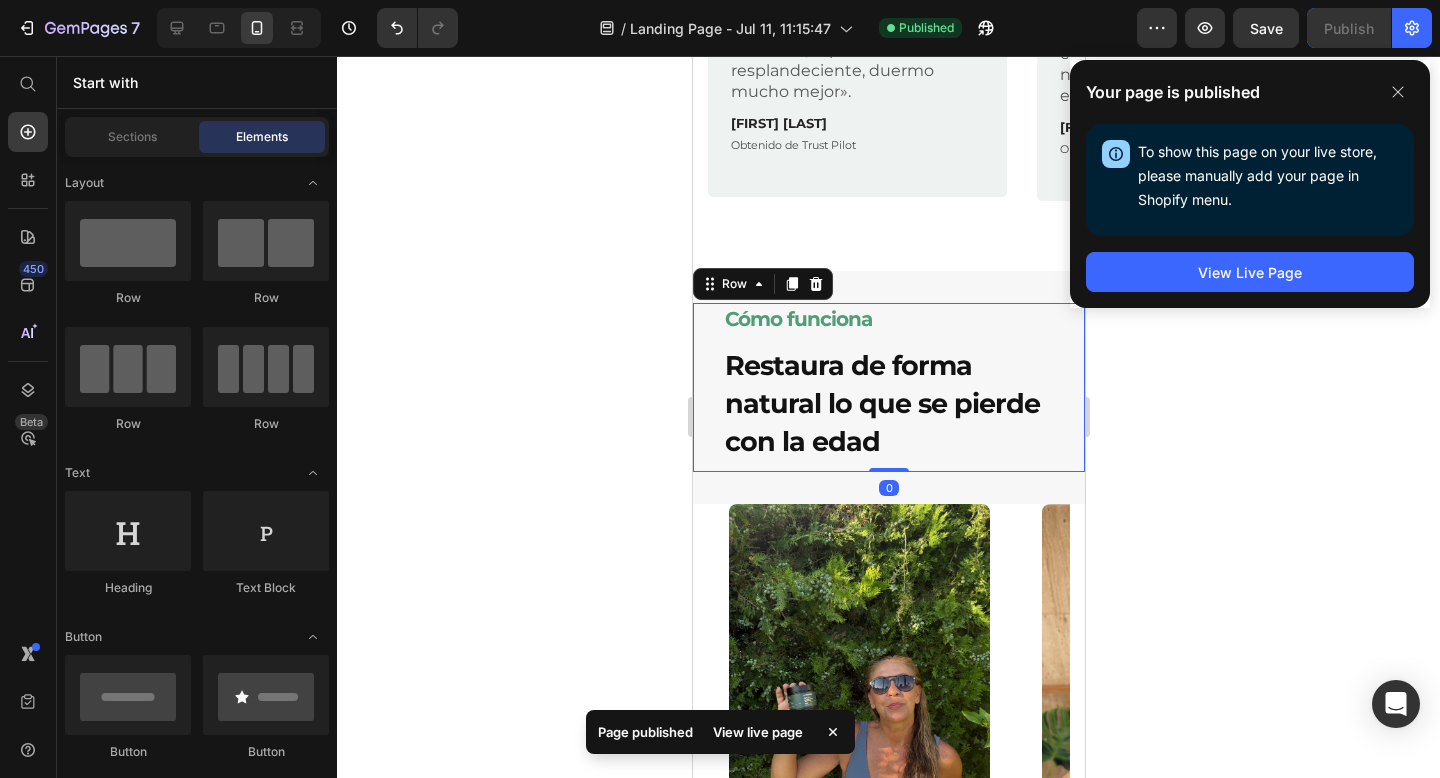 click on "Cómo funciona Heading Restaura de forma natural lo que se pierde con la edad Heading" at bounding box center (888, 387) 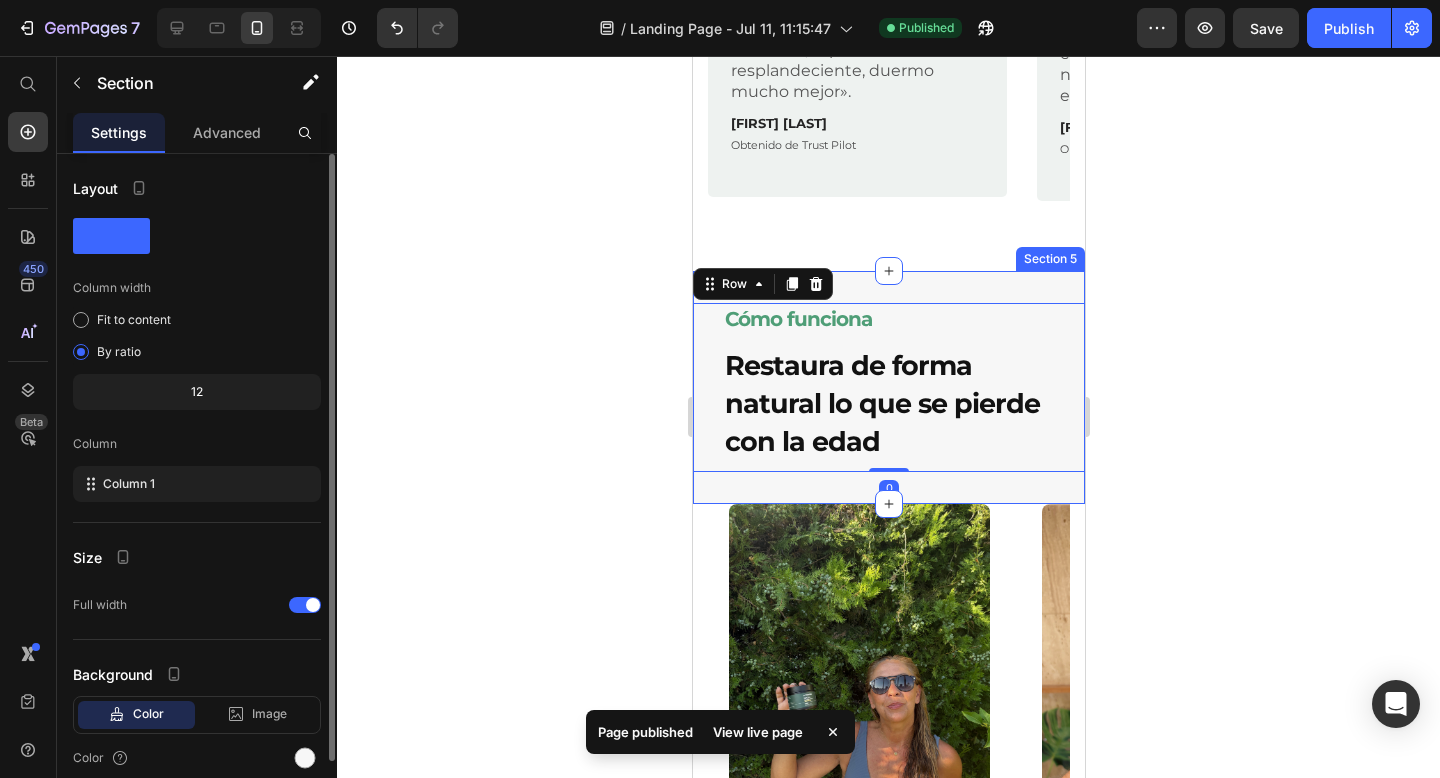 click on "Cómo funciona Heading Restaura de forma natural lo que se pierde con la edad Heading Row   0 Section 5" at bounding box center (888, 387) 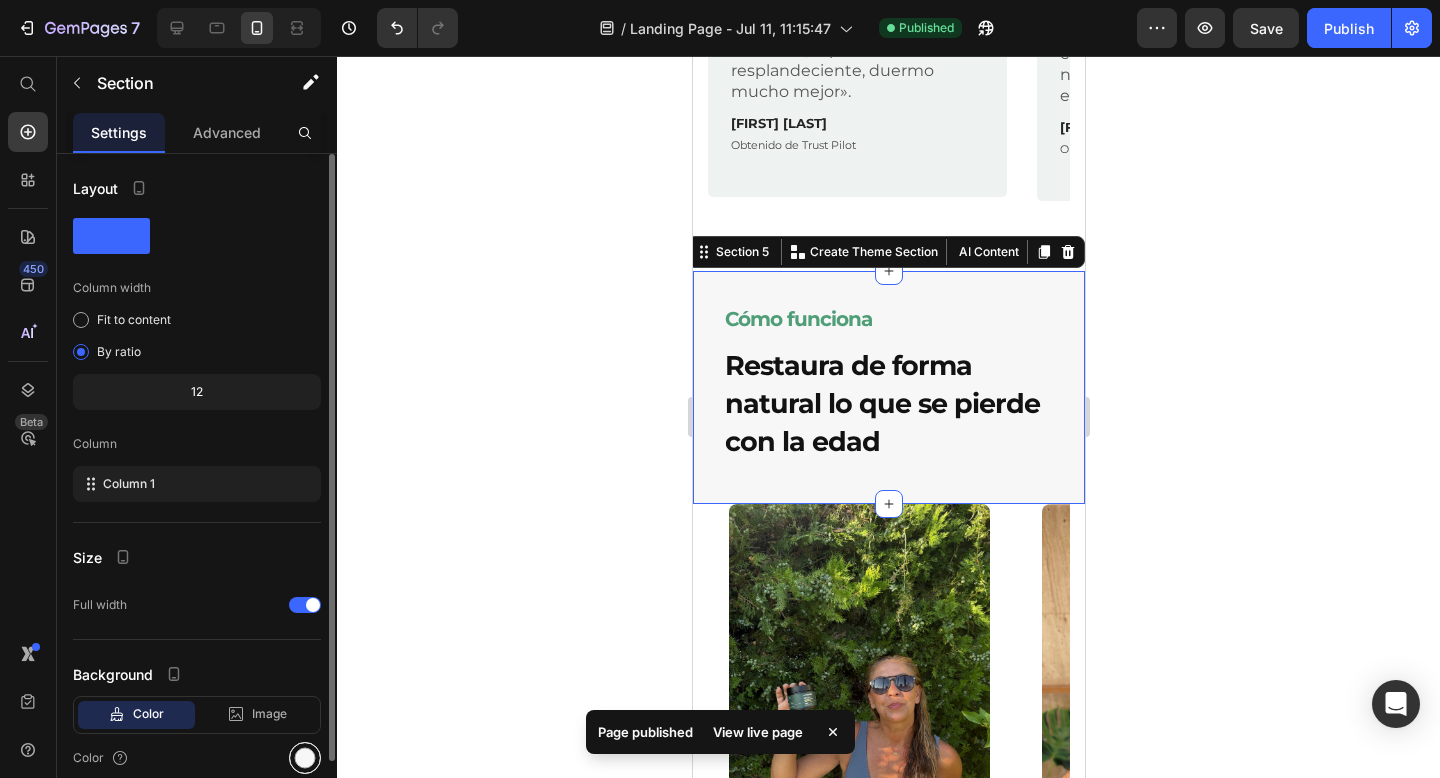 click at bounding box center (305, 758) 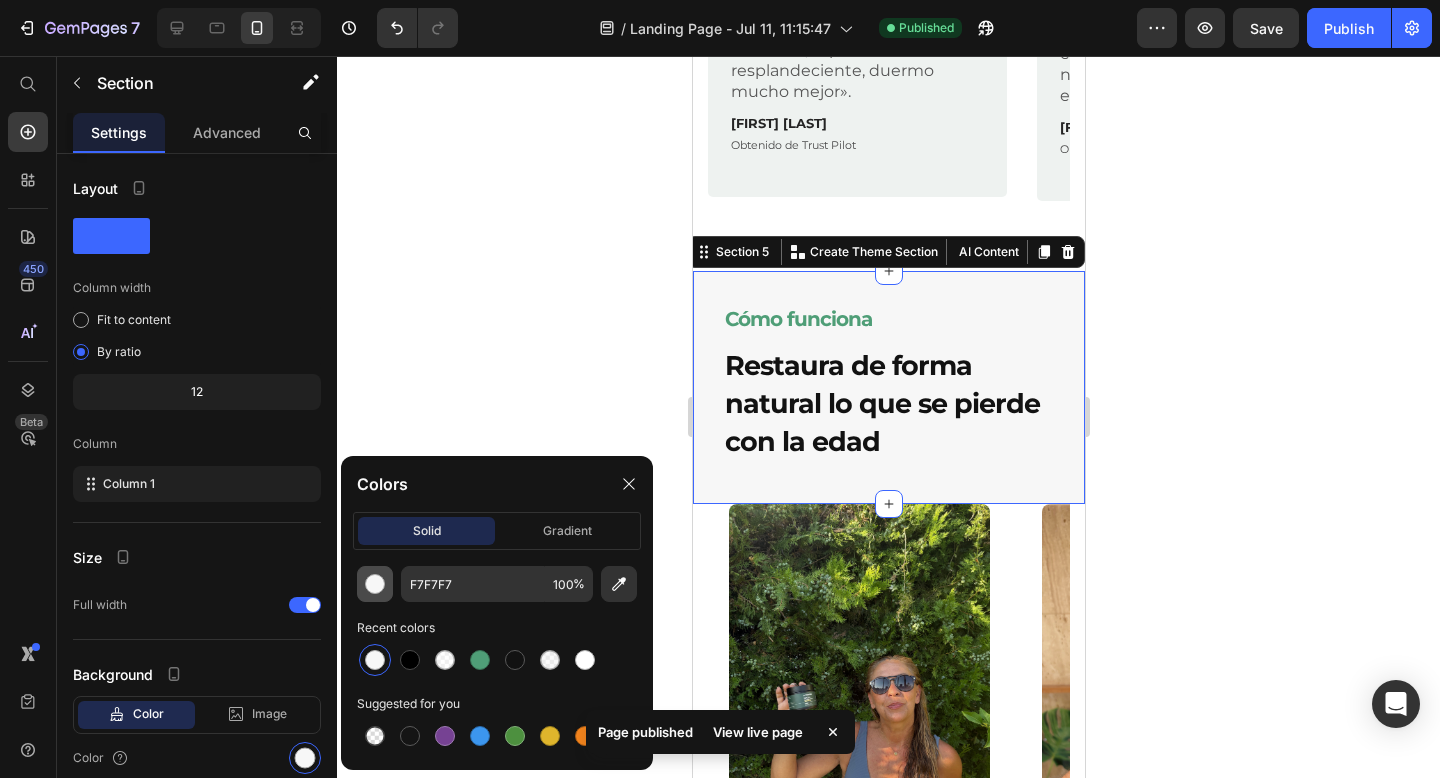 click at bounding box center [375, 584] 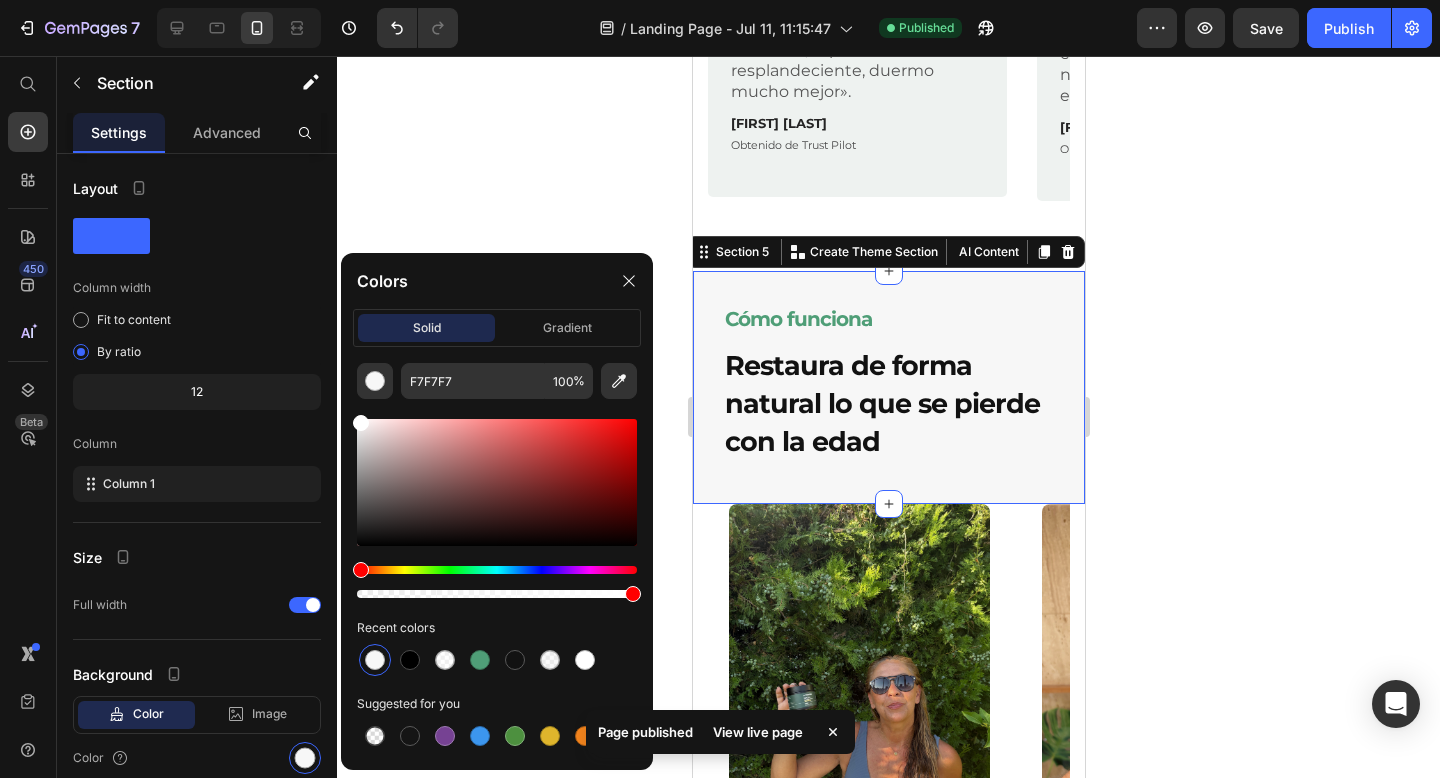 drag, startPoint x: 356, startPoint y: 421, endPoint x: 342, endPoint y: 244, distance: 177.55281 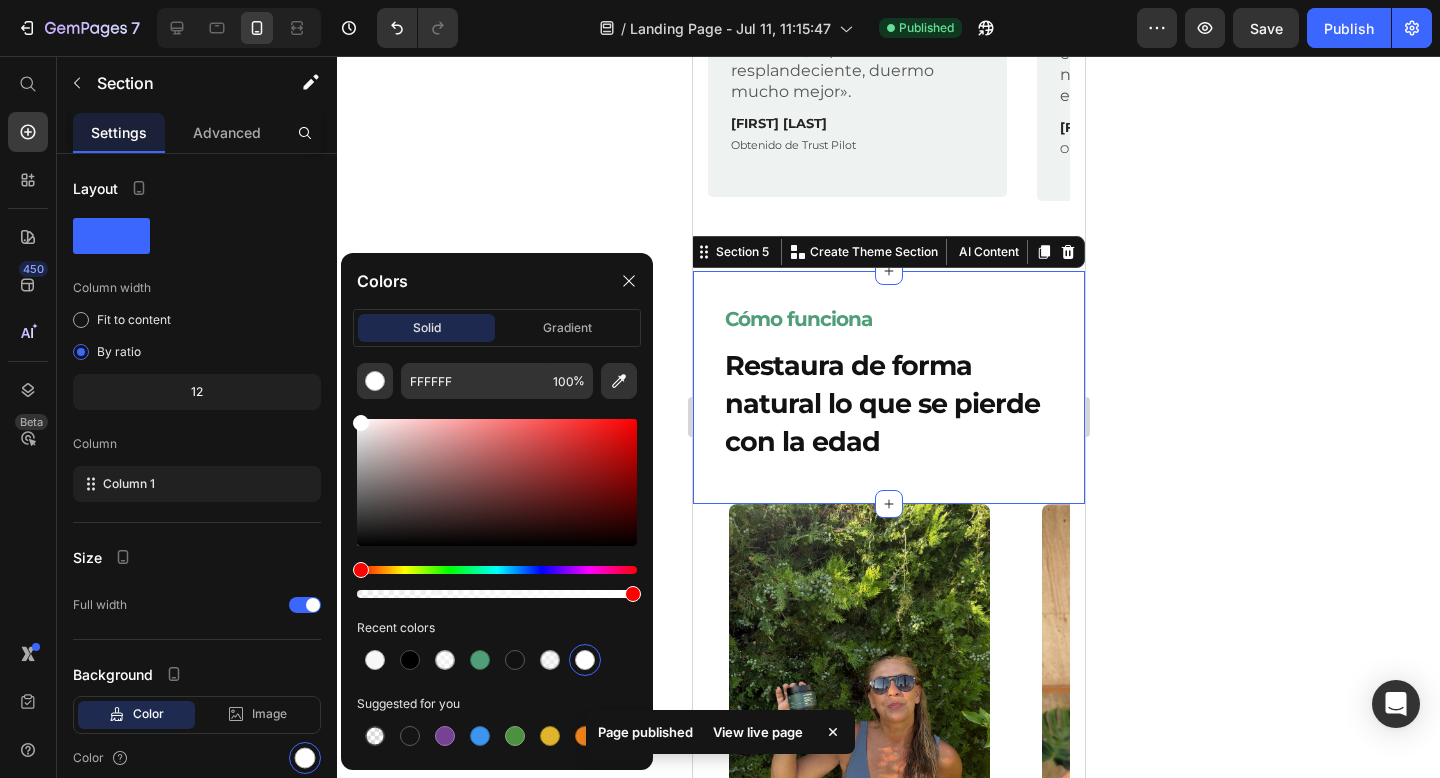 click 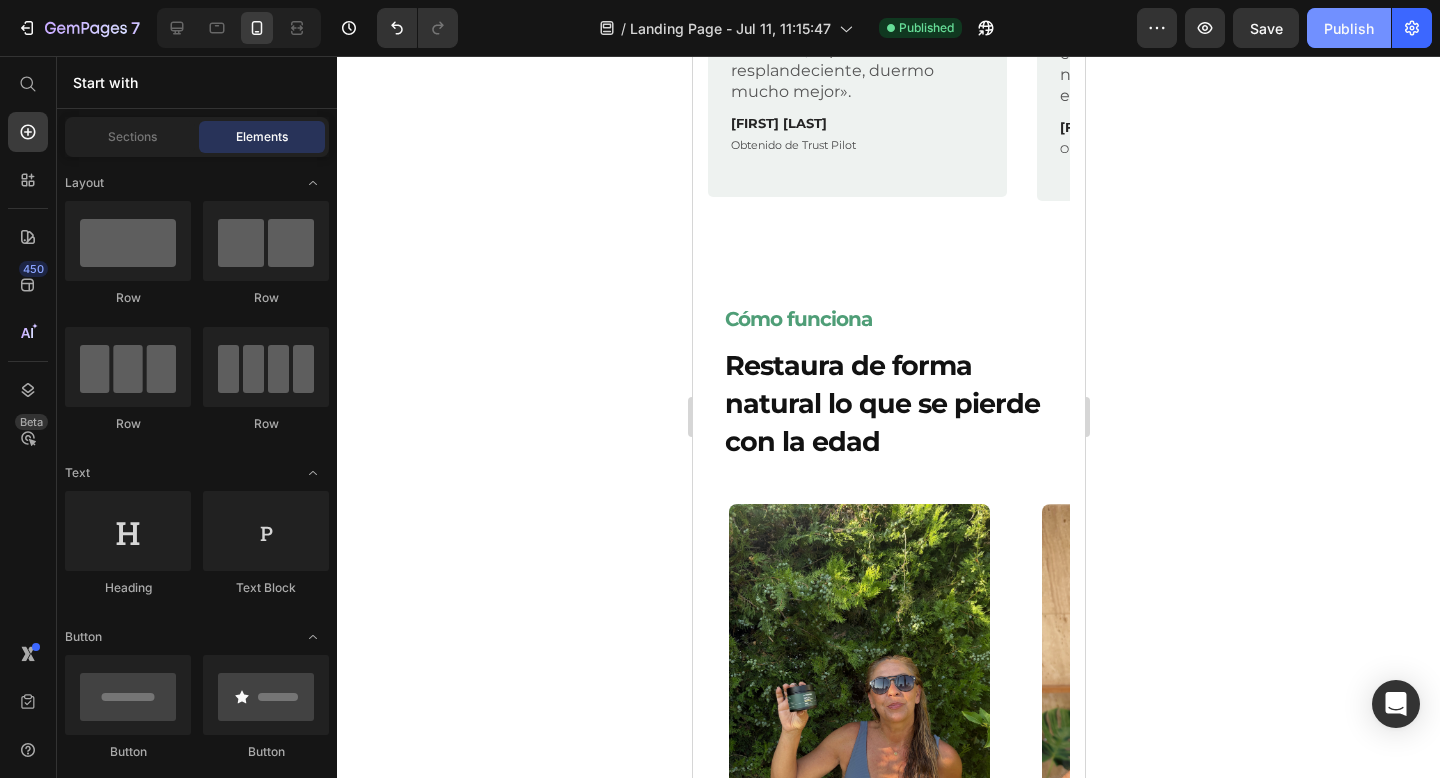 click on "Publish" 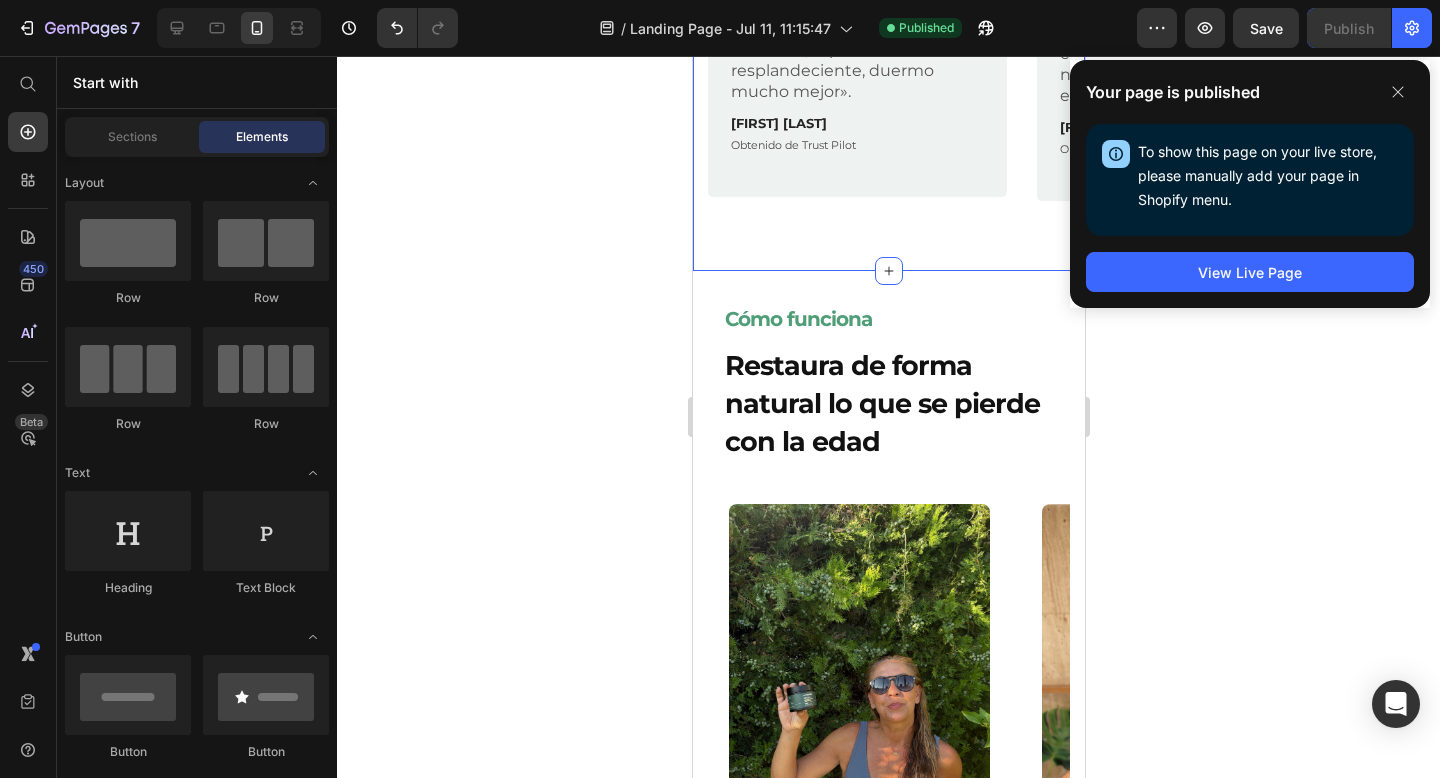 click on "Image Row "Mucha más energía" Text Block «Tengo 57 años y ahora tengo mucha más energía, la mente más clara, la piel está resplandeciente, duermo mucho mejor». Text Block Ana Gómez Text Block Obtenido de Trust Pilot Text Block Row Image Row "Recomendándoselo a otros" Text Block "Estoy sintiendo realmente la elevación y la claridad de la nueva mezcla. También se la estoy recomendando a otros". Text Block Maria T. Text Block Obtenido de Trust Pilot Text Block Row Image Row "Mucha más energía" Text Block "Tengo 57 años y ahora tengo mucha más energía, la mente más clara, la piel está resplandeciente, duermo mucho mejor." Text Block Ana Gómez Text Block Obtenido de Trust Pilot Text Block Row Carousel" at bounding box center [888, 80] 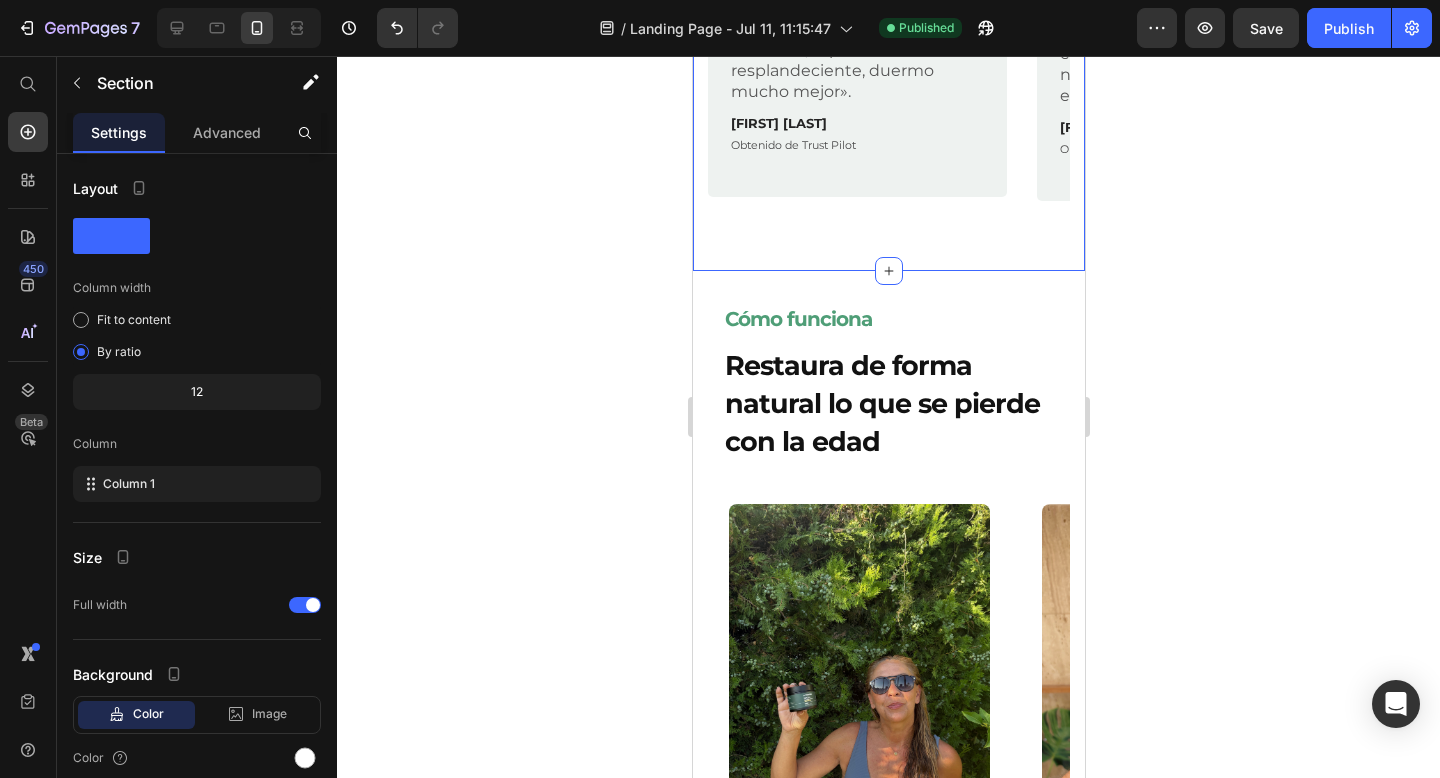 click 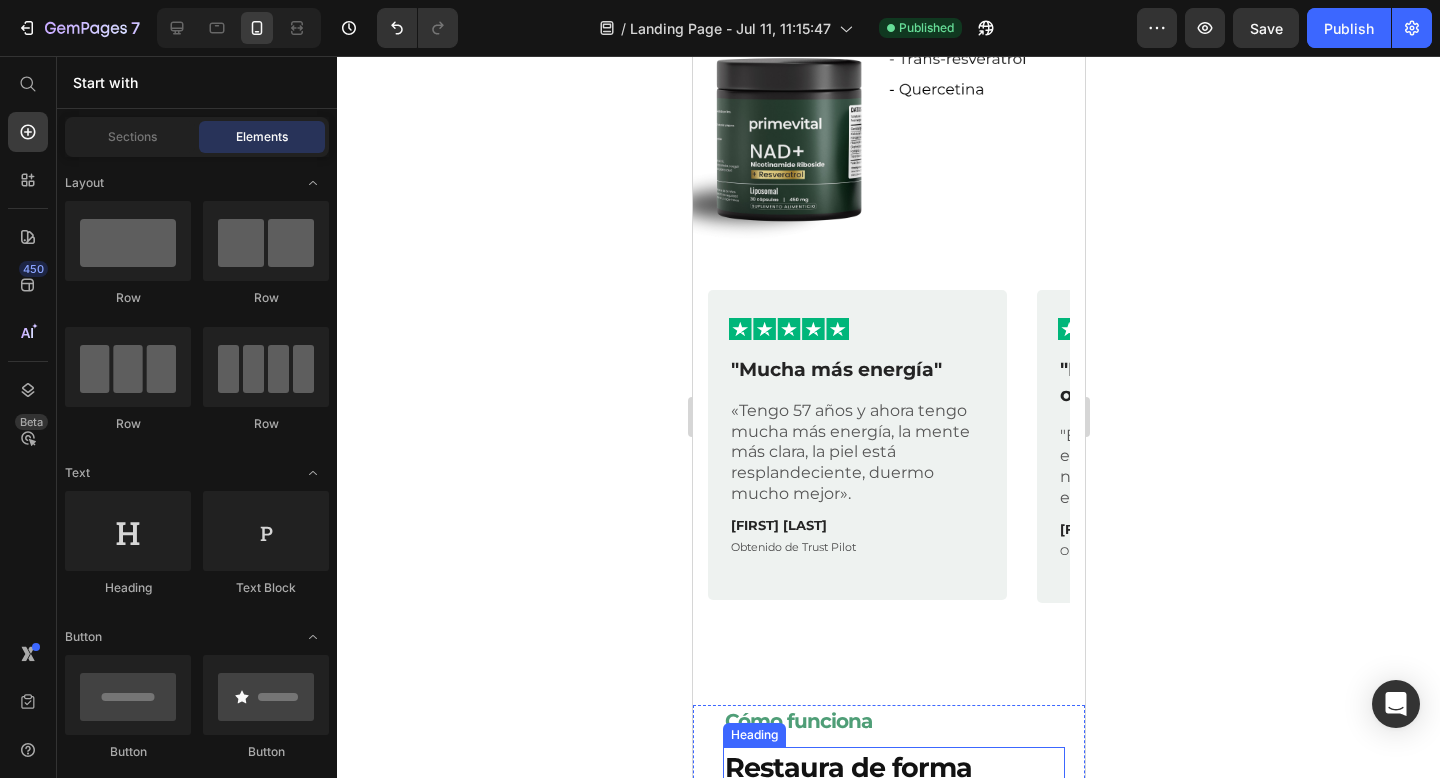 scroll, scrollTop: 1382, scrollLeft: 0, axis: vertical 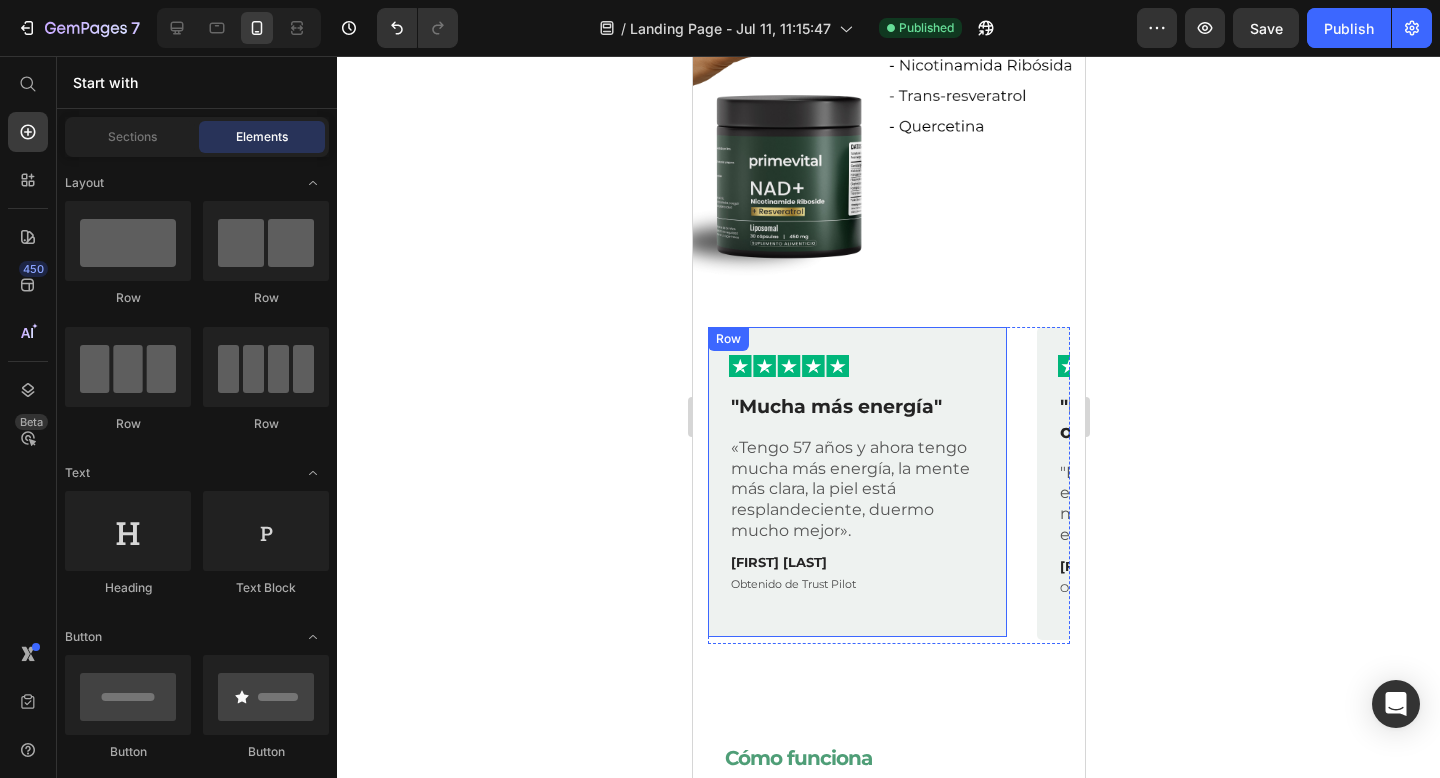 click on "Image Row "Mucha más energía" Text Block «Tengo 57 años y ahora tengo mucha más energía, la mente más clara, la piel está resplandeciente, duermo mucho mejor». Text Block Ana Gómez Text Block Obtenido de Trust Pilot Text Block Row" at bounding box center (856, 482) 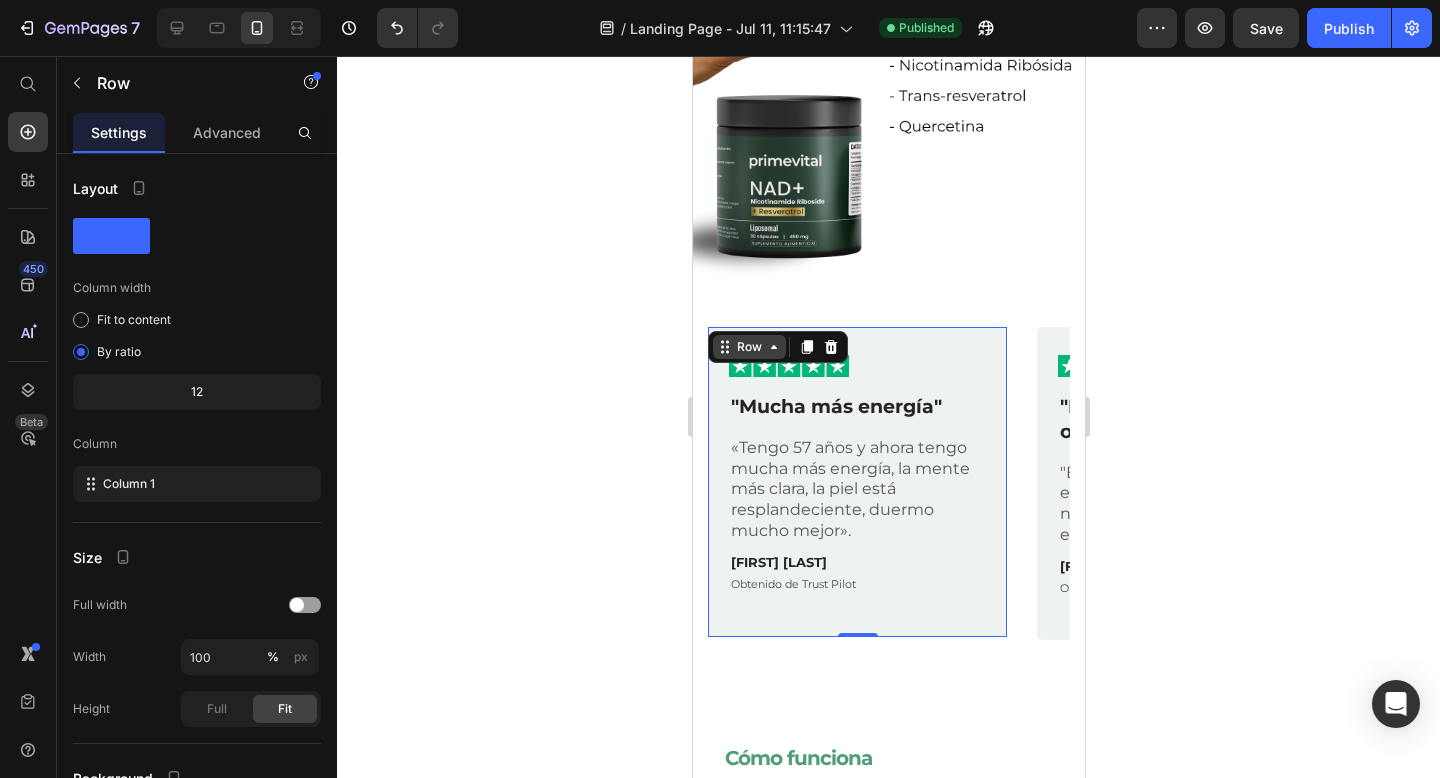 click on "Row" at bounding box center (748, 347) 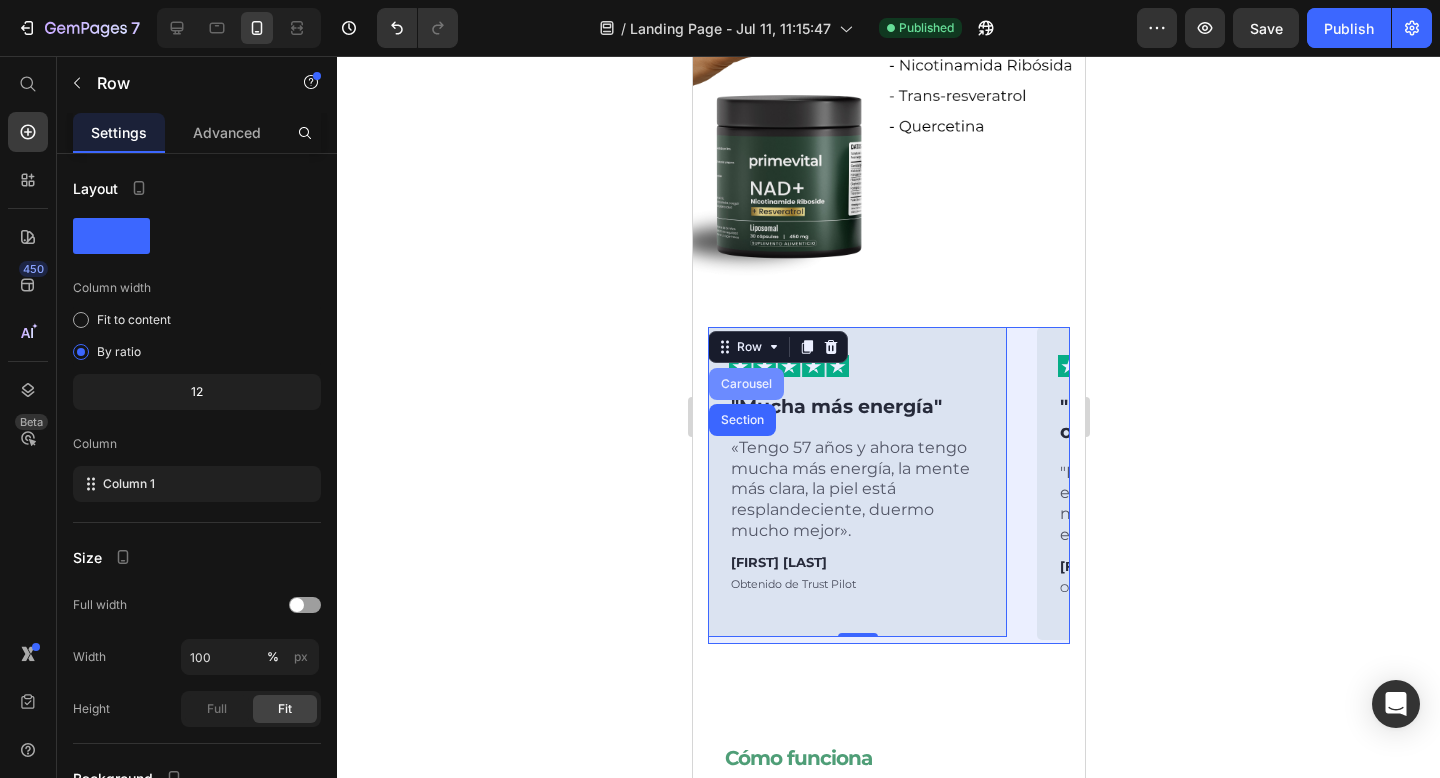 click on "Carousel" at bounding box center (745, 384) 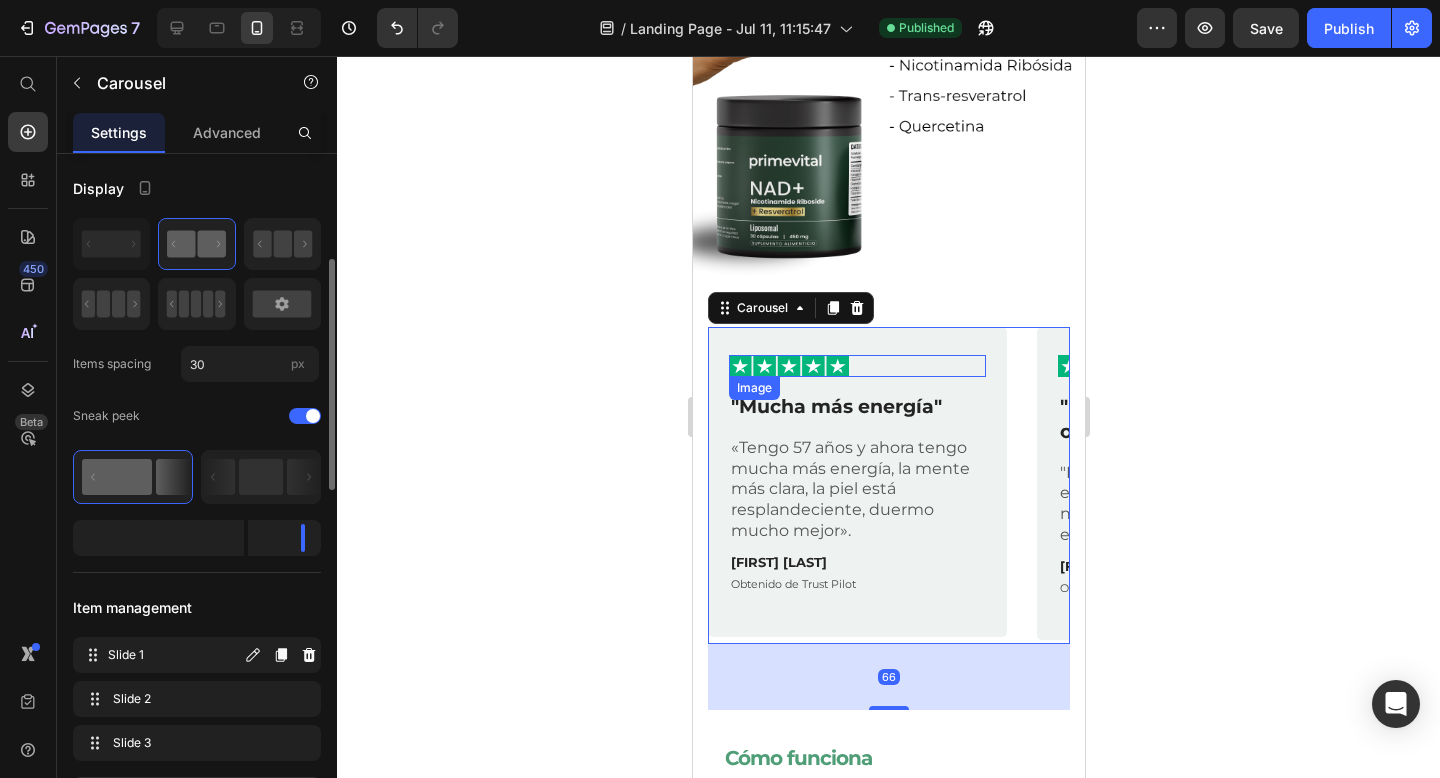 scroll, scrollTop: 123, scrollLeft: 0, axis: vertical 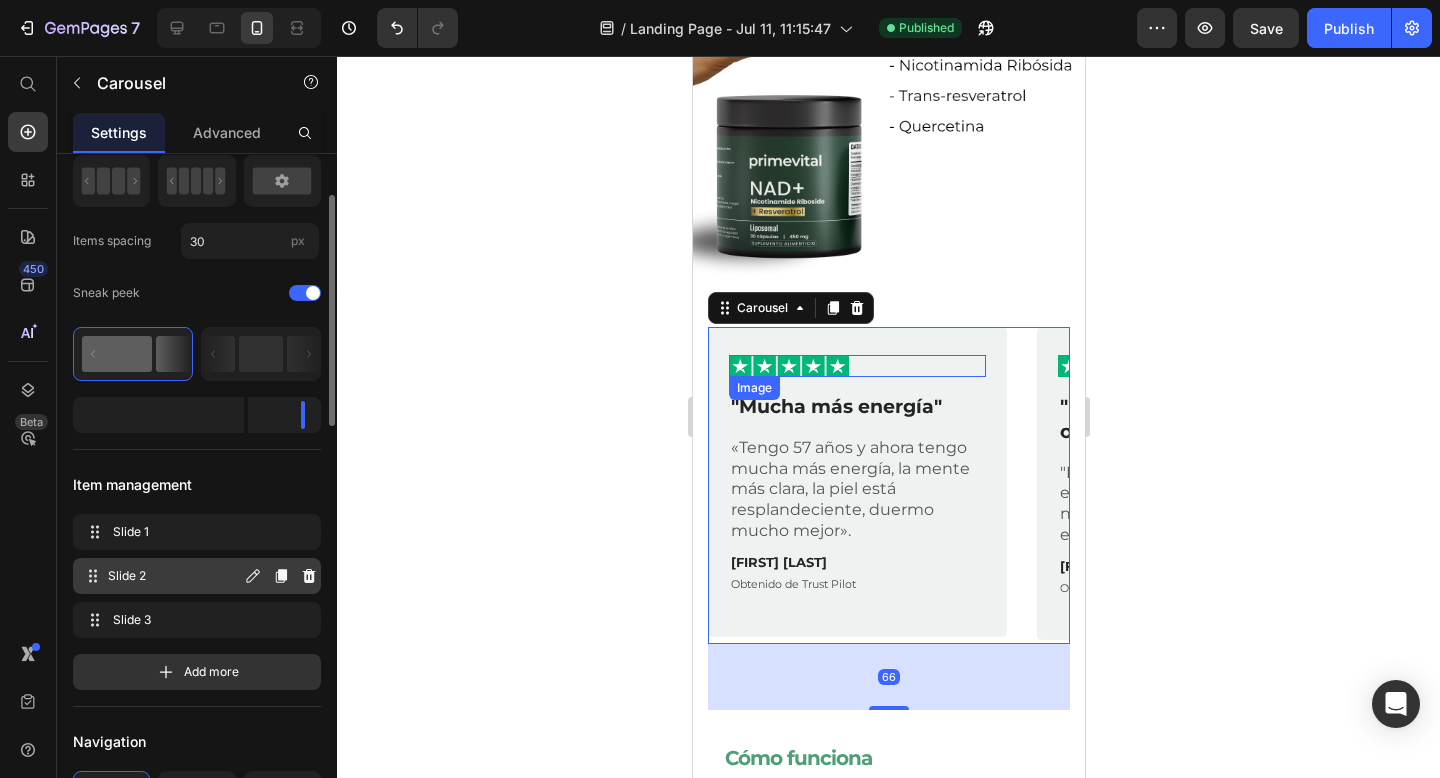 click on "Slide 2" at bounding box center [174, 576] 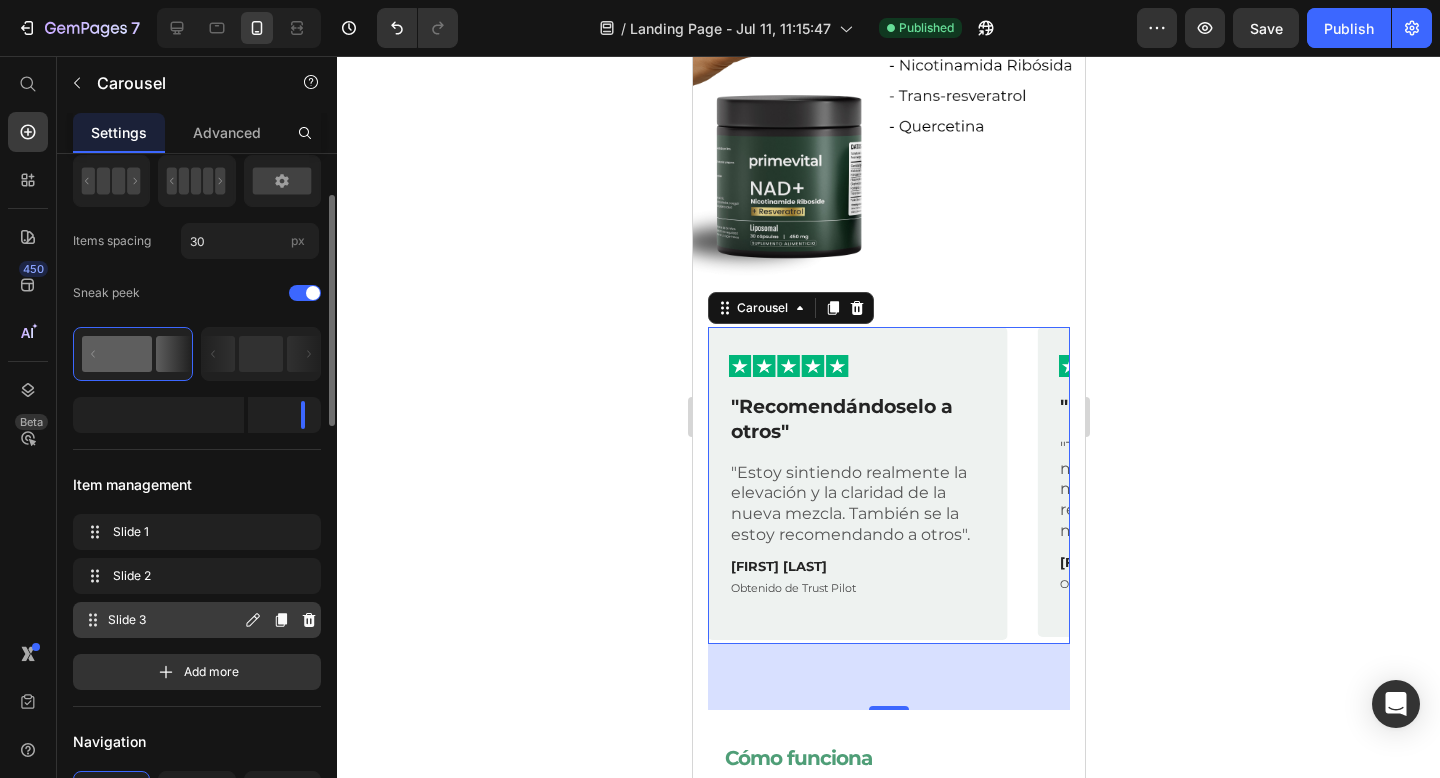 click on "Slide 3" at bounding box center (174, 620) 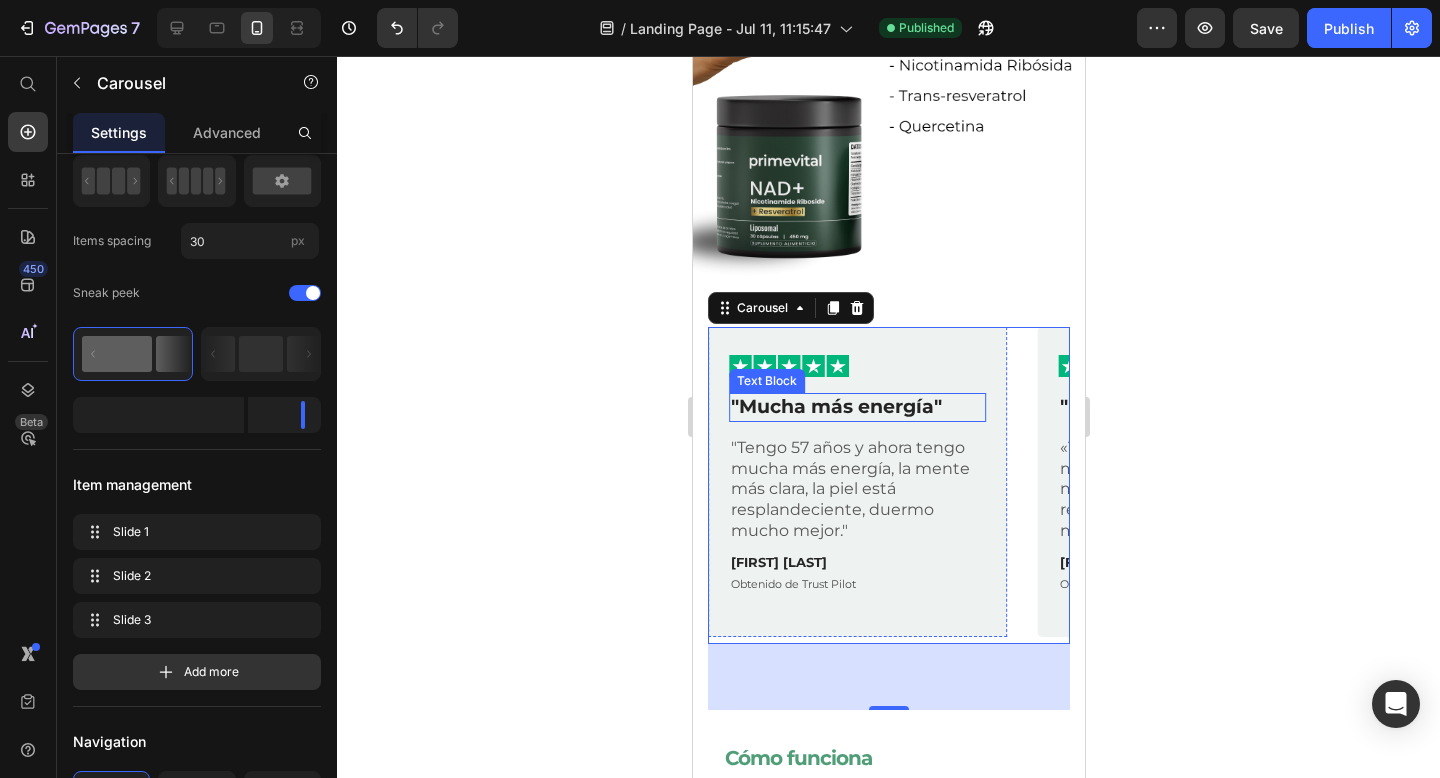 click on ""Mucha más energía"" at bounding box center [856, 407] 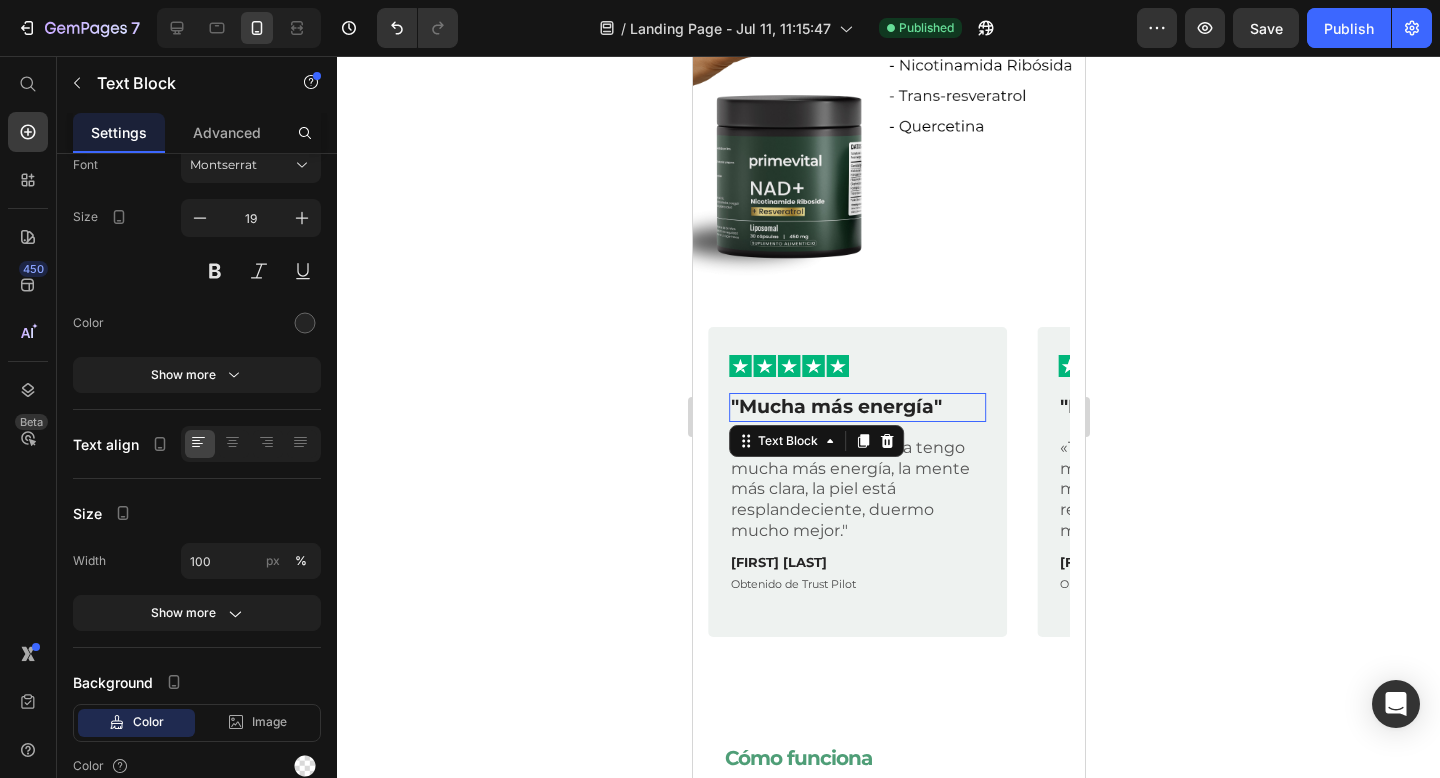 scroll, scrollTop: 0, scrollLeft: 0, axis: both 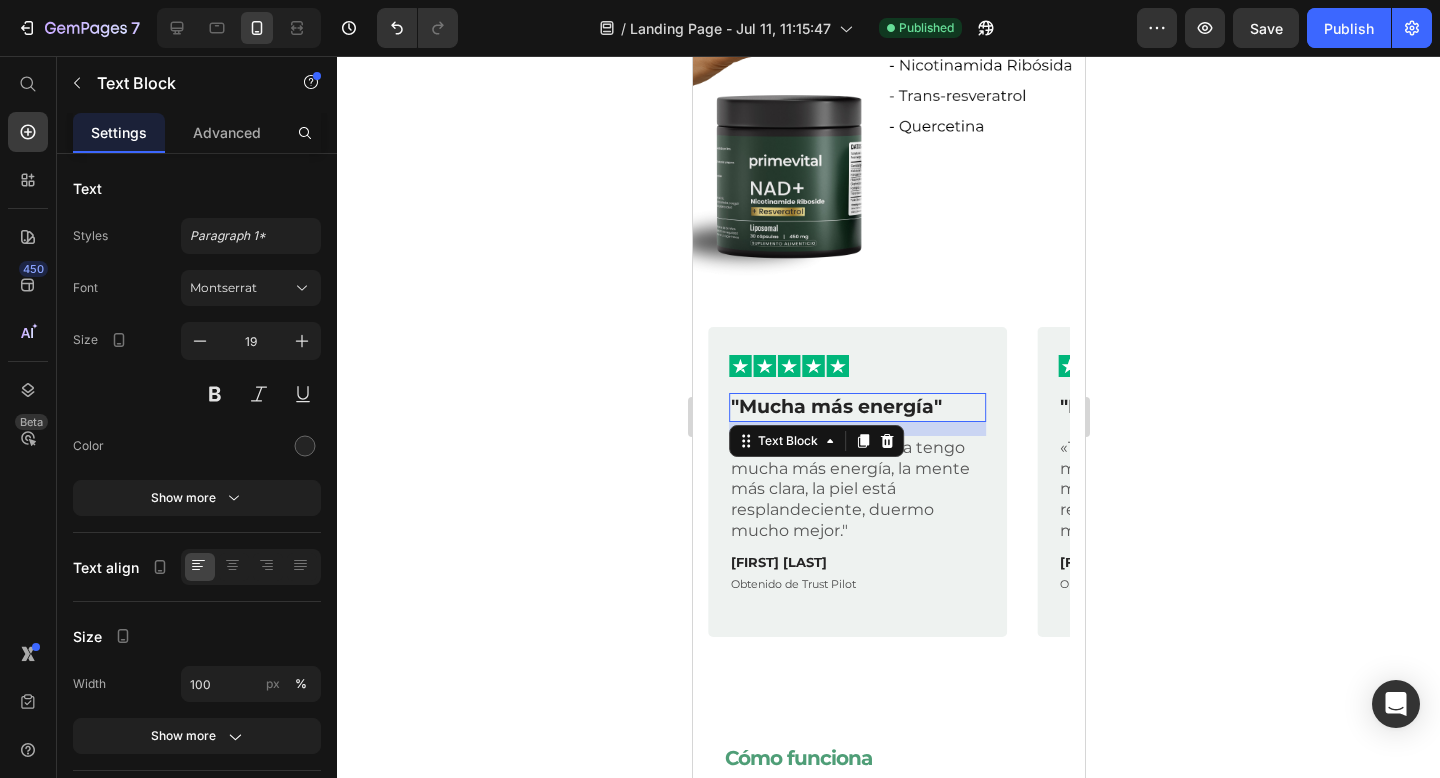 click on ""Mucha más energía"" at bounding box center (856, 407) 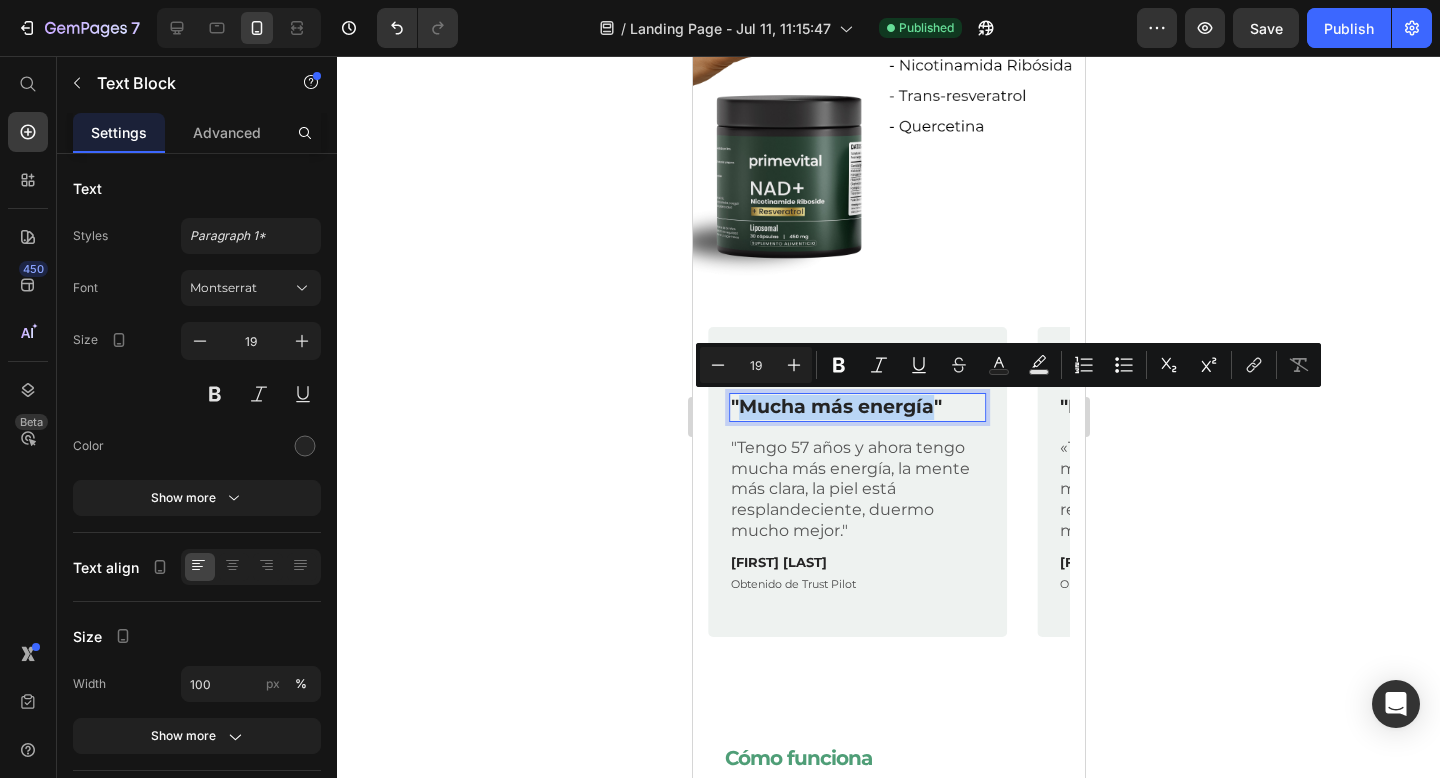 drag, startPoint x: 928, startPoint y: 401, endPoint x: 738, endPoint y: 402, distance: 190.00262 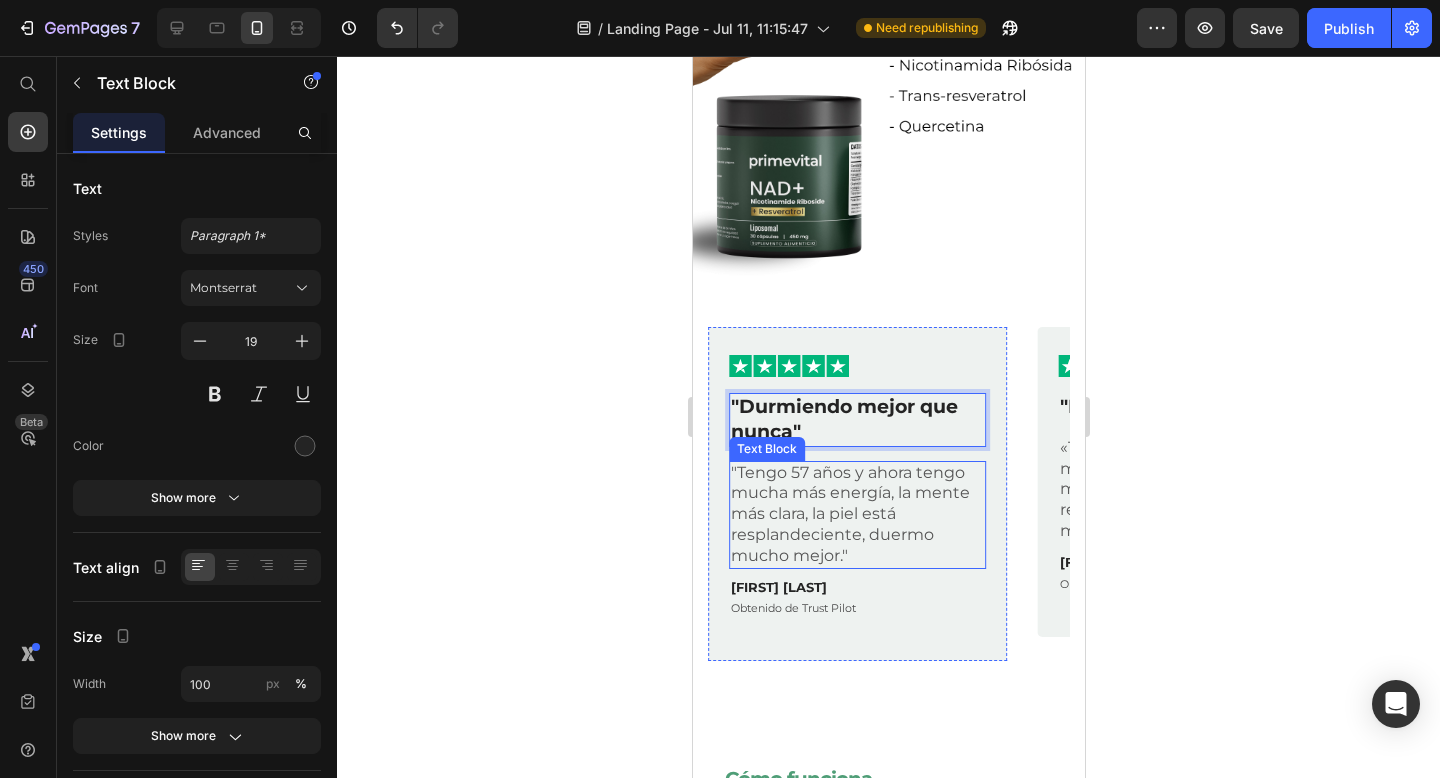click on ""Tengo 57 años y ahora tengo mucha más energía, la mente más clara, la piel está resplandeciente, duermo mucho mejor."" at bounding box center [856, 515] 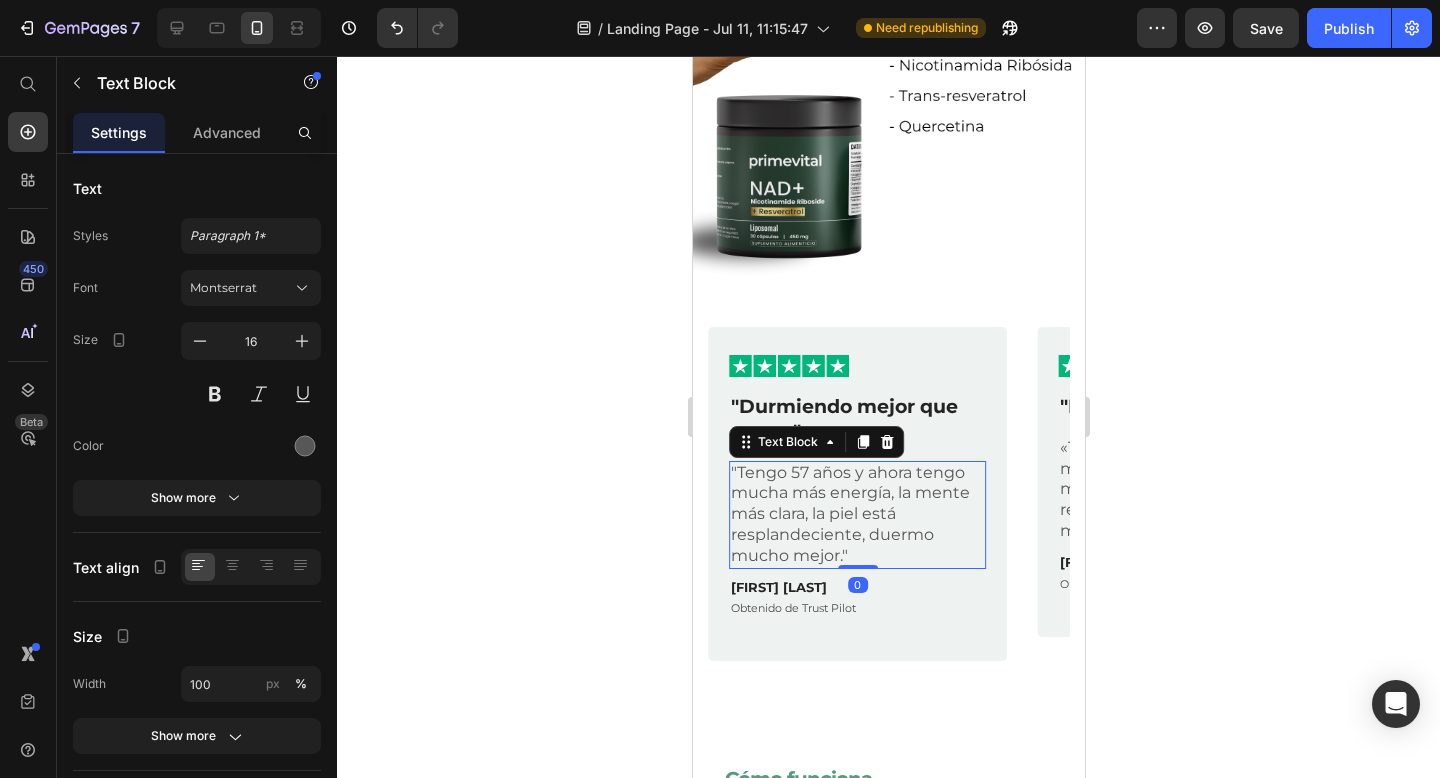 click on ""Tengo 57 años y ahora tengo mucha más energía, la mente más clara, la piel está resplandeciente, duermo mucho mejor."" at bounding box center (856, 515) 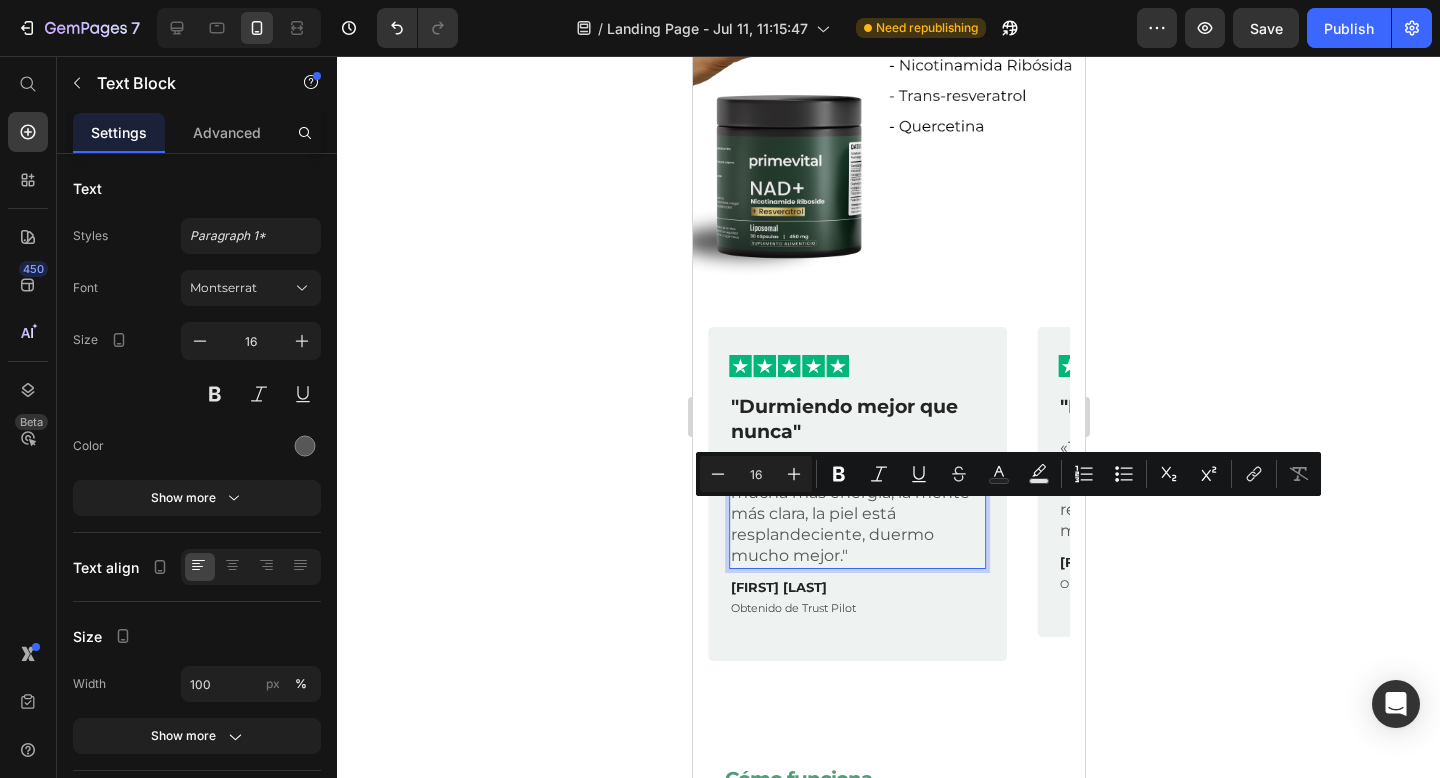 click on ""Tengo 57 años y ahora tengo mucha más energía, la mente más clara, la piel está resplandeciente, duermo mucho mejor."" at bounding box center (856, 515) 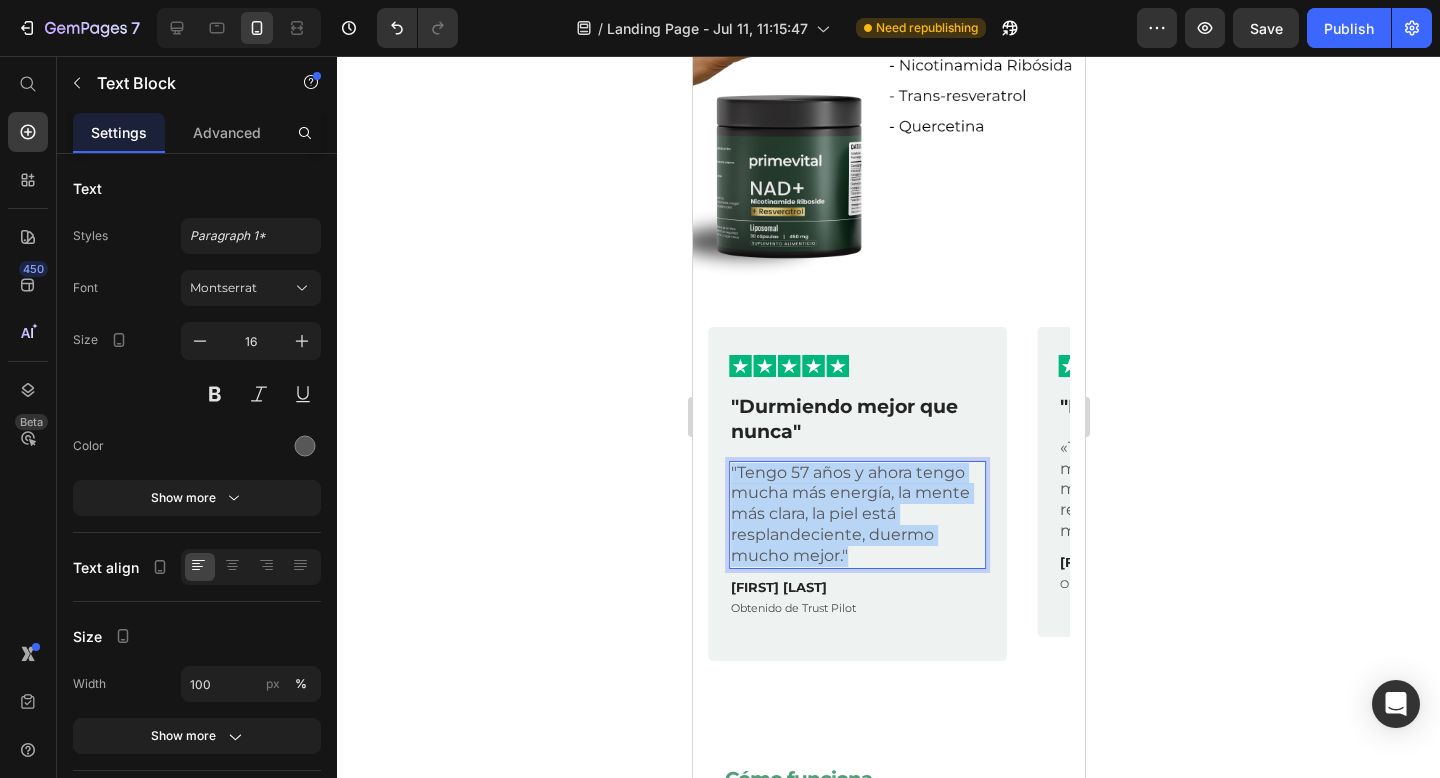 drag, startPoint x: 860, startPoint y: 557, endPoint x: 728, endPoint y: 467, distance: 159.76233 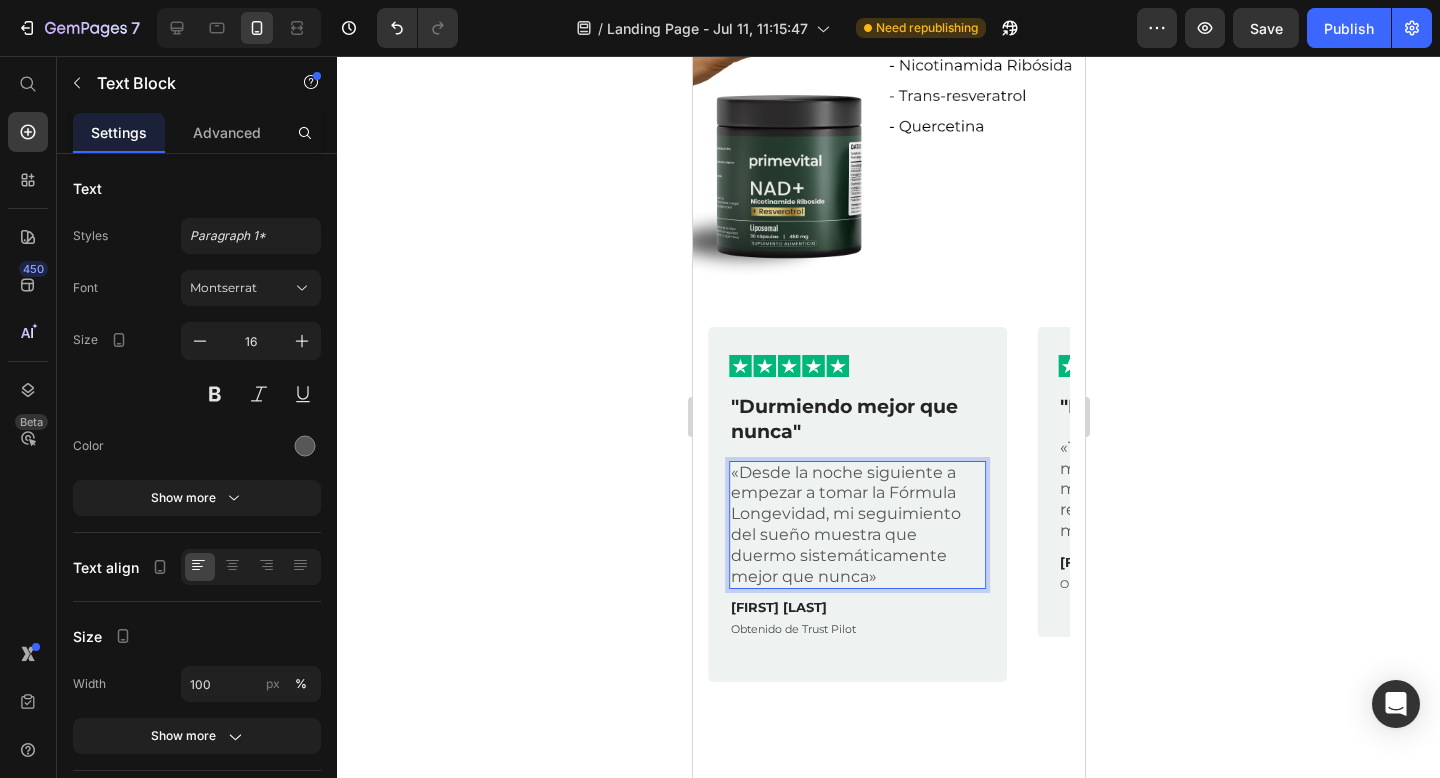 click 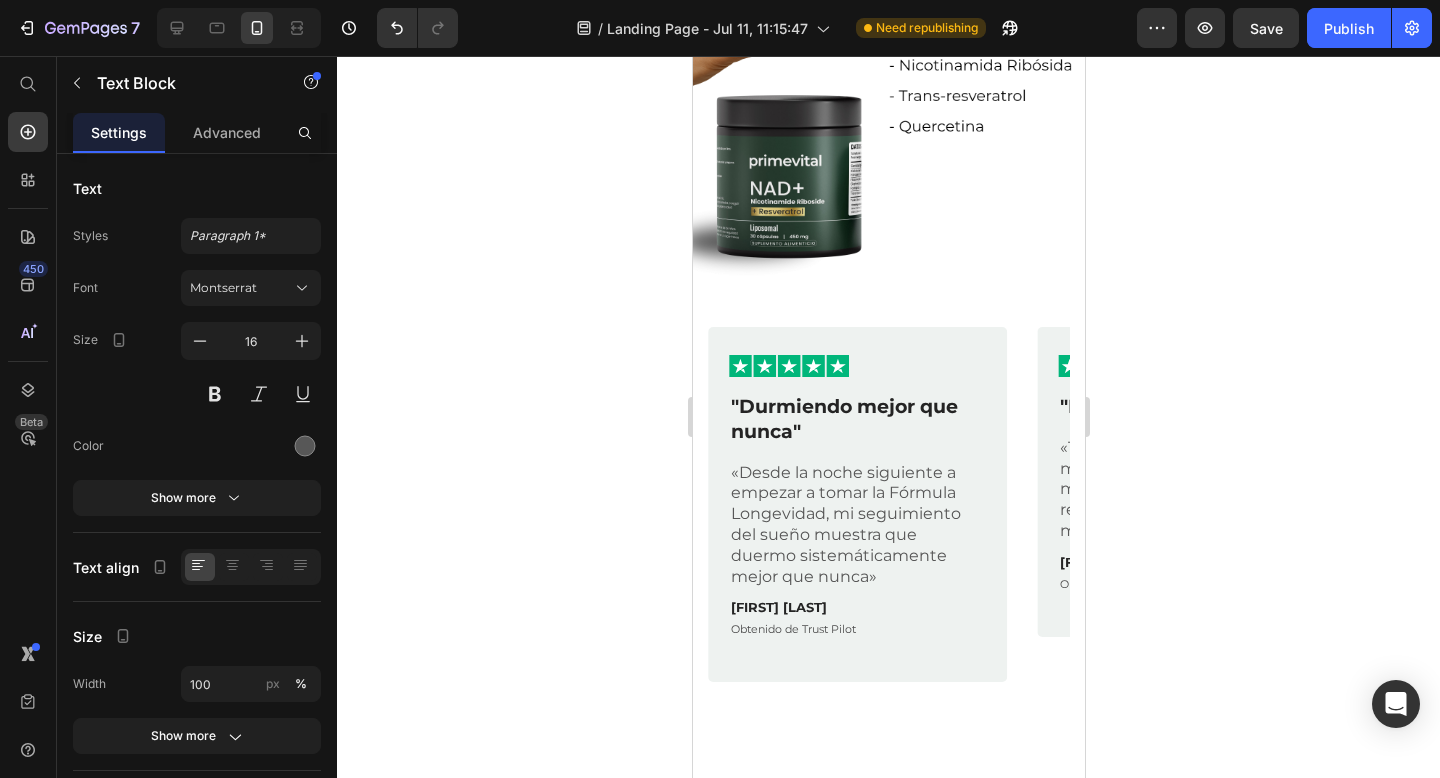 click on "«Desde la noche siguiente a empezar a tomar la Fórmula Longevidad, mi seguimiento del sueño muestra que duermo sistemáticamente mejor que nunca»" at bounding box center (856, 525) 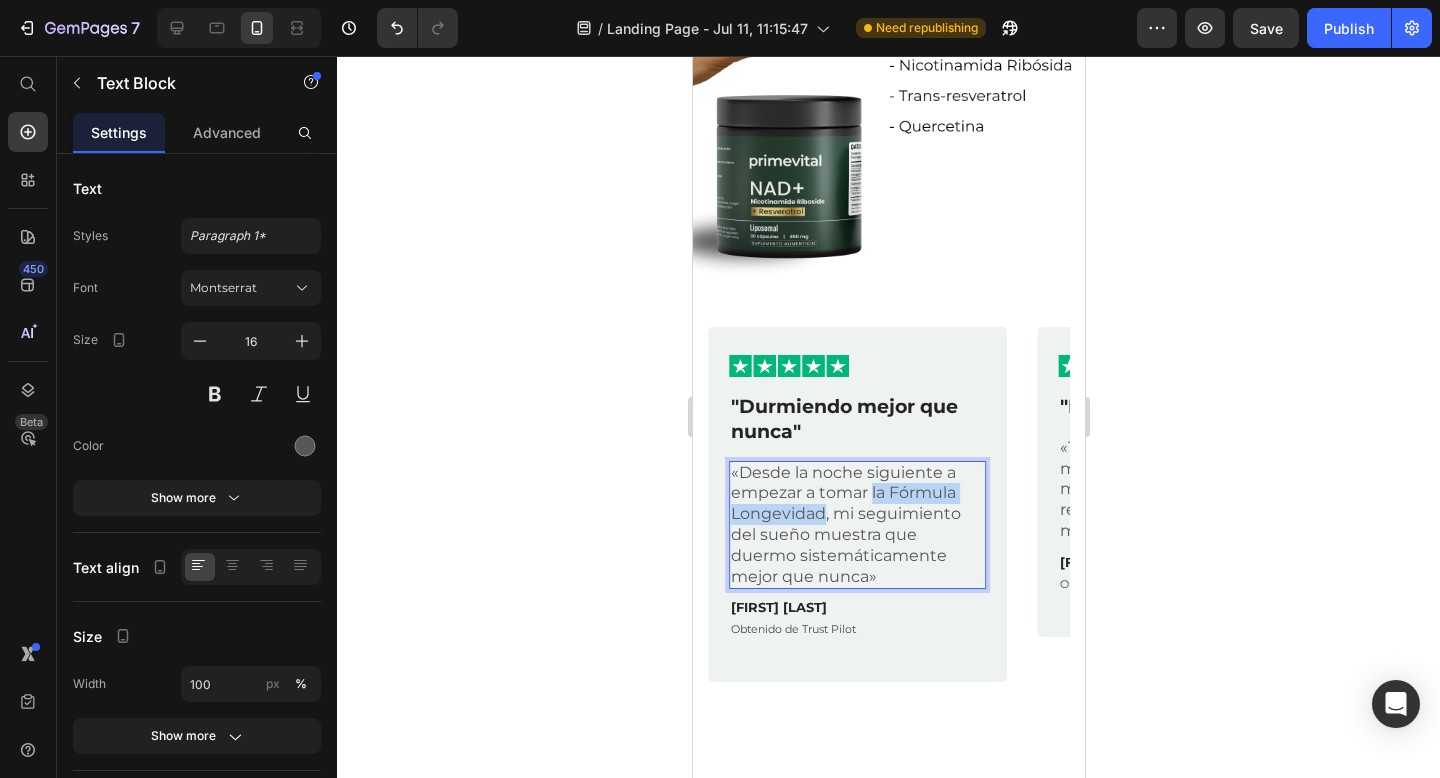 drag, startPoint x: 824, startPoint y: 515, endPoint x: 872, endPoint y: 493, distance: 52.801514 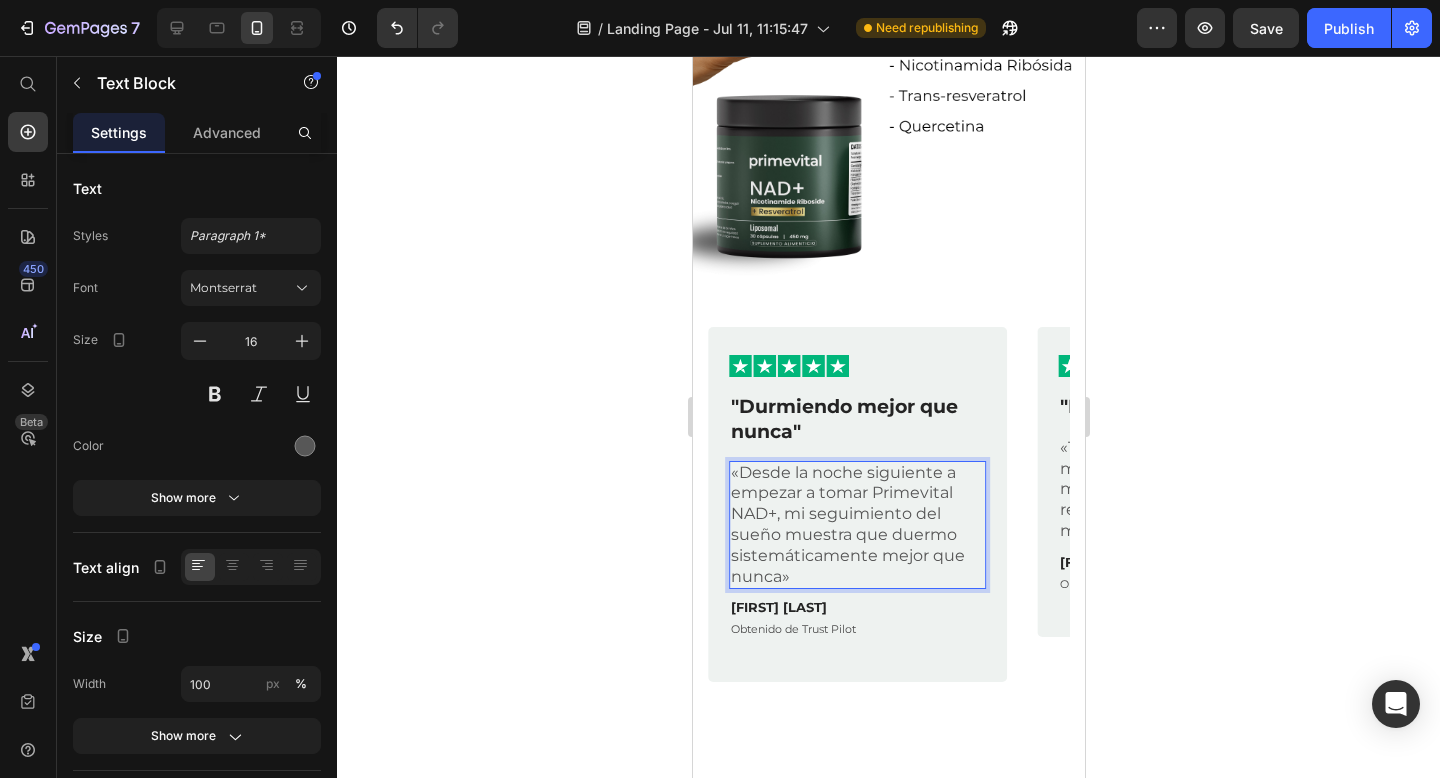 click 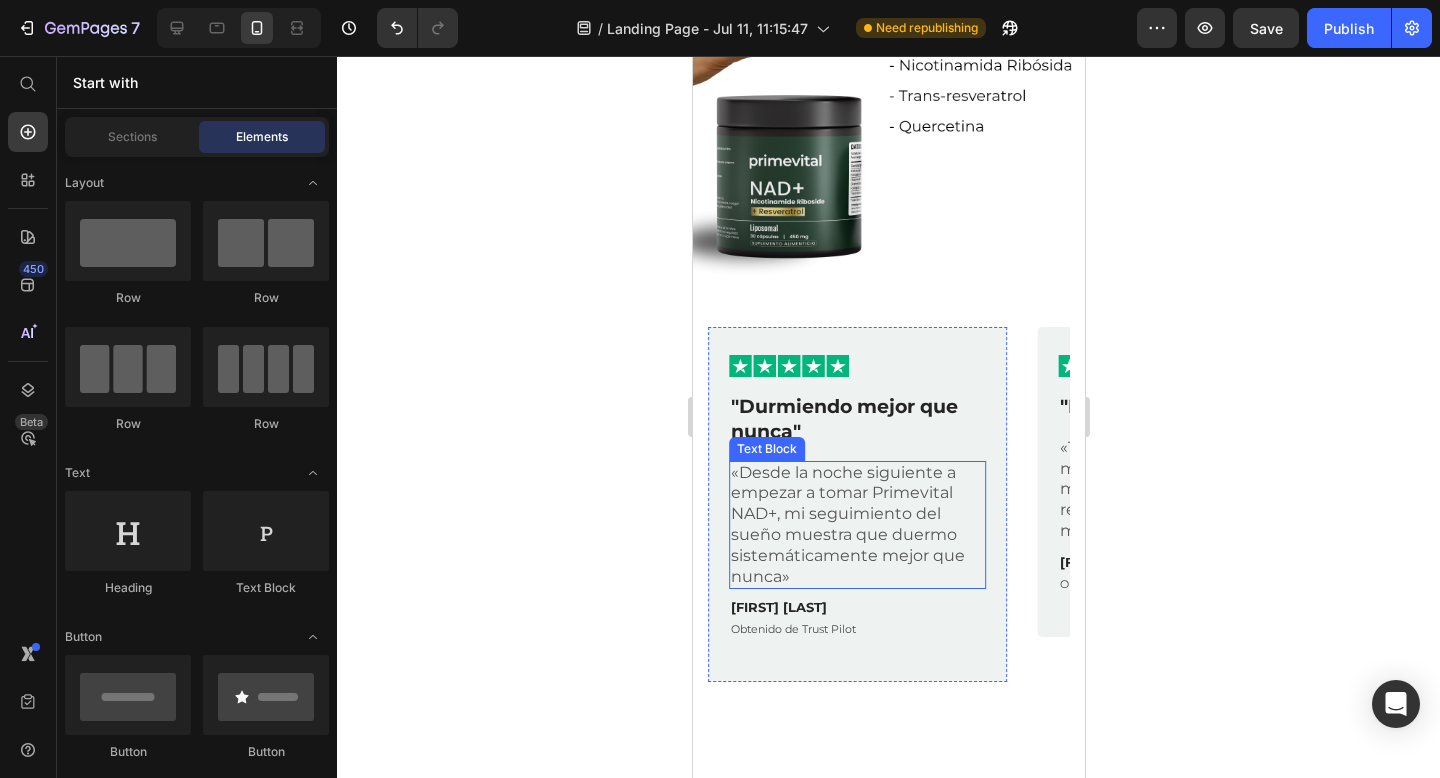 click on "«Desde la noche siguiente a empezar a tomar Primevital NAD+, mi seguimiento del sueño muestra que duermo sistemáticamente mejor que nunca»" at bounding box center [856, 525] 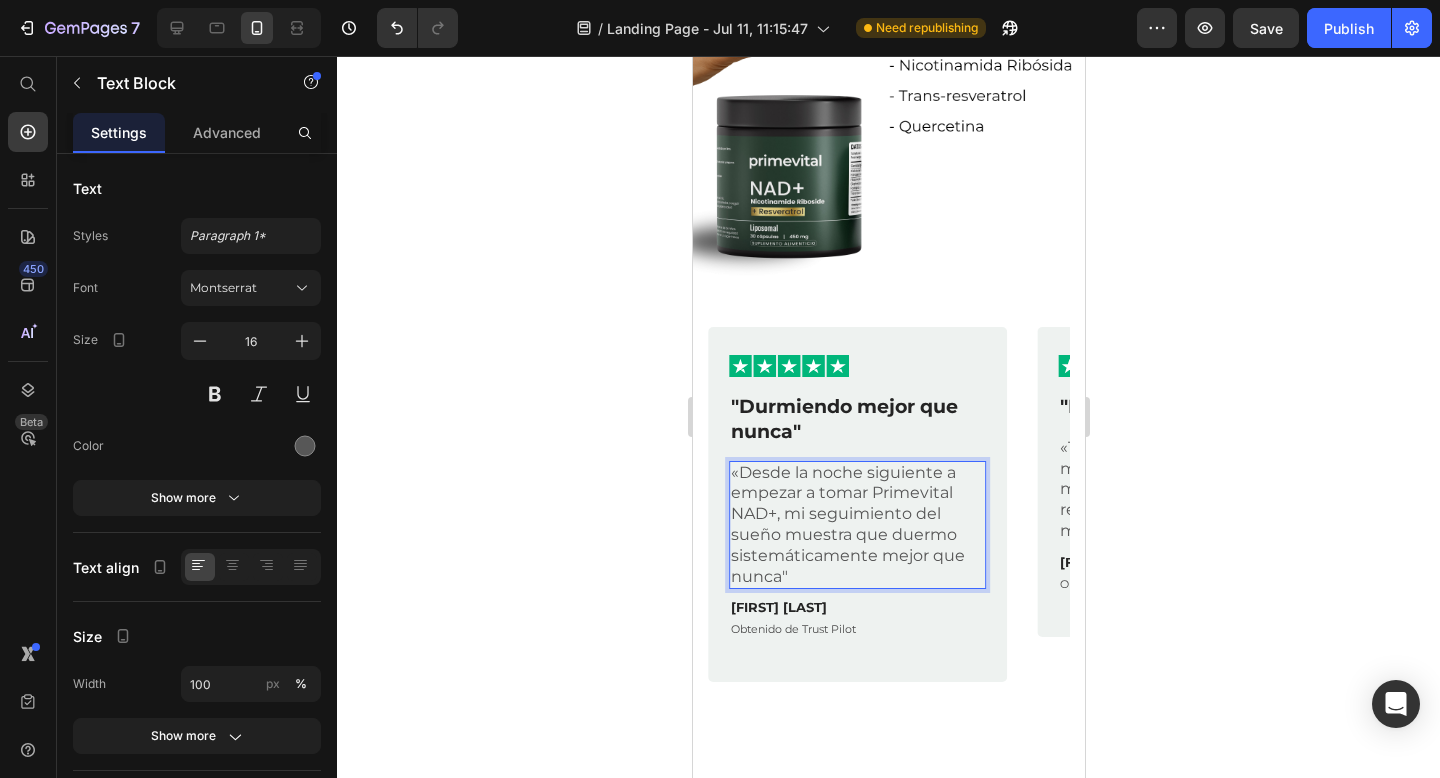 click on "«Desde la noche siguiente a empezar a tomar Primevital NAD+, mi seguimiento del sueño muestra que duermo sistemáticamente mejor que nunca"" at bounding box center (856, 525) 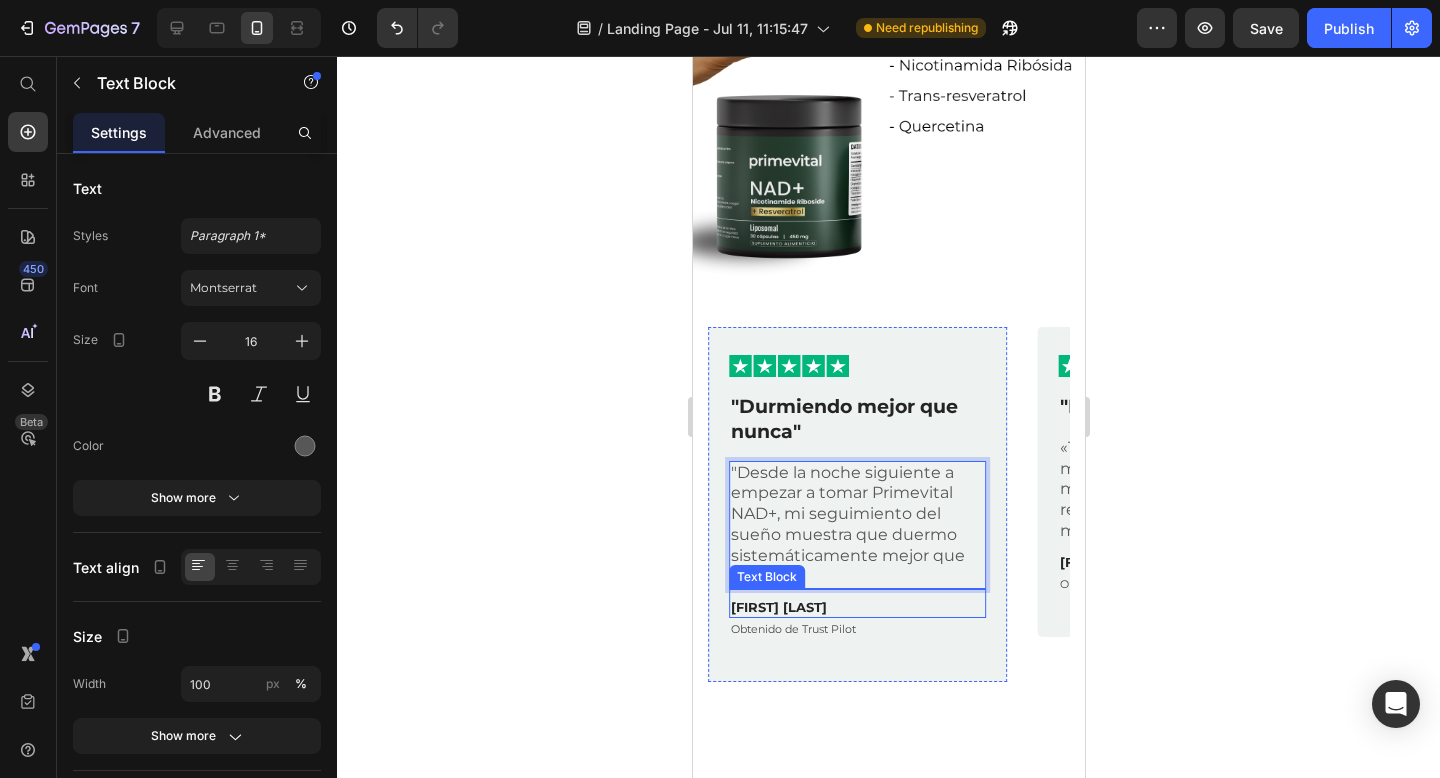click on "[FIRST] [LAST]" at bounding box center (856, 607) 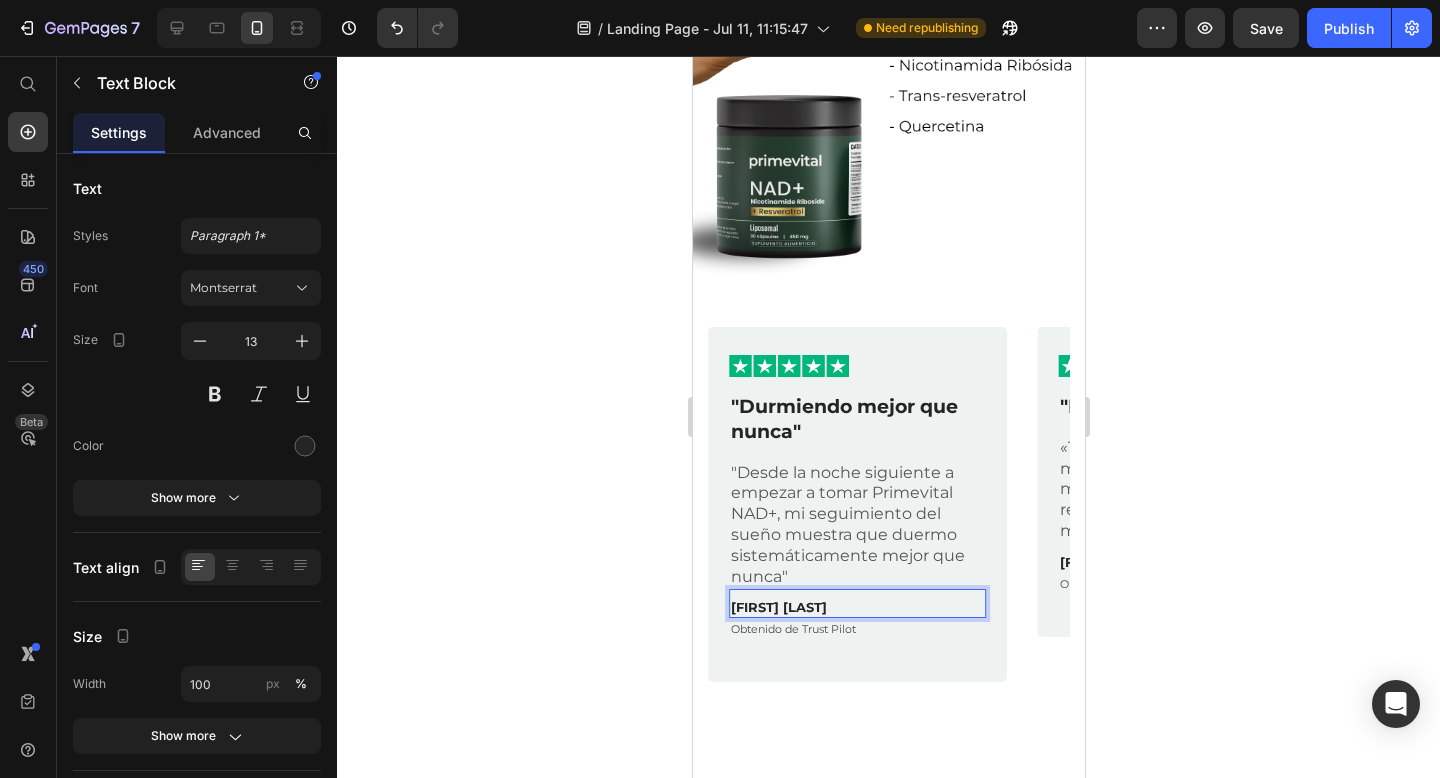click on "[FIRST] [LAST]" at bounding box center [856, 607] 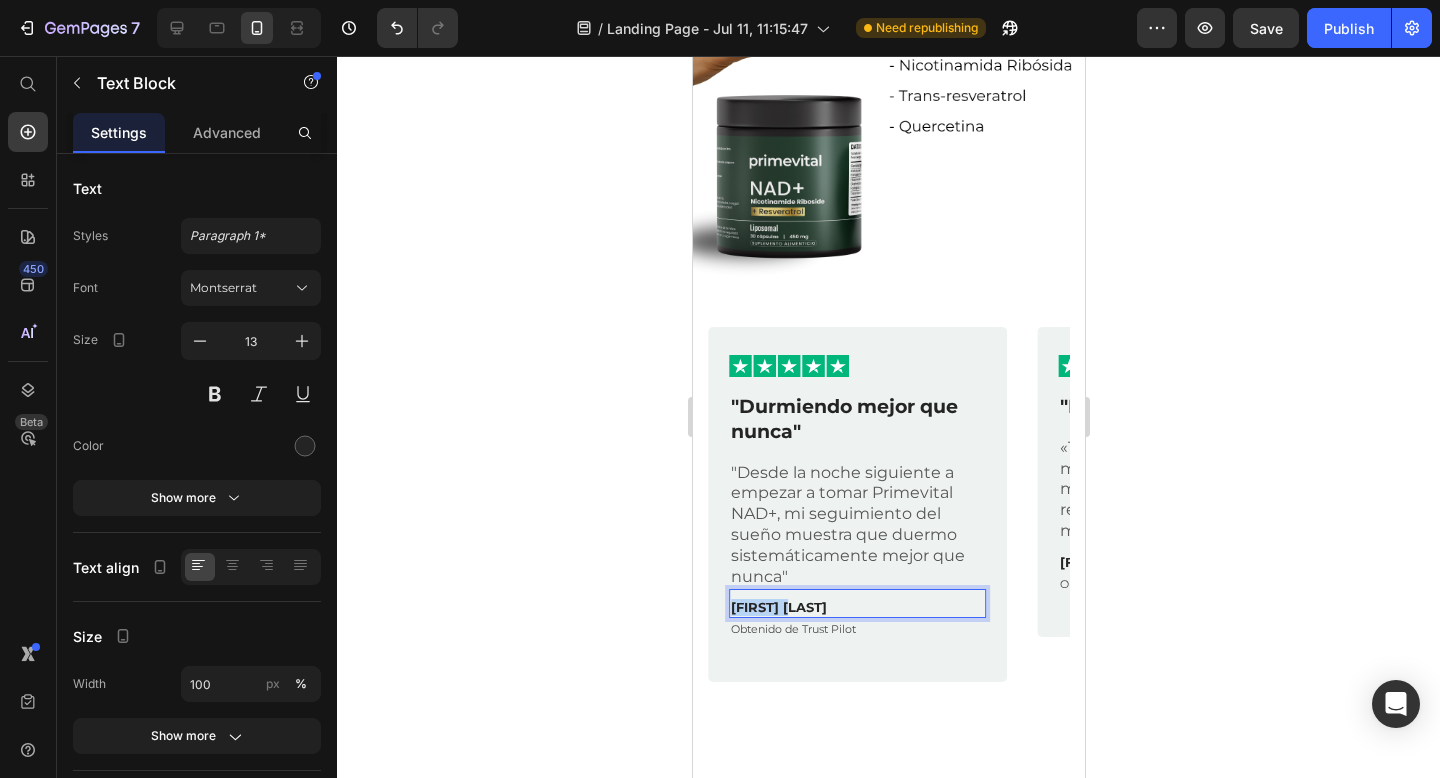 drag, startPoint x: 811, startPoint y: 605, endPoint x: 733, endPoint y: 605, distance: 78 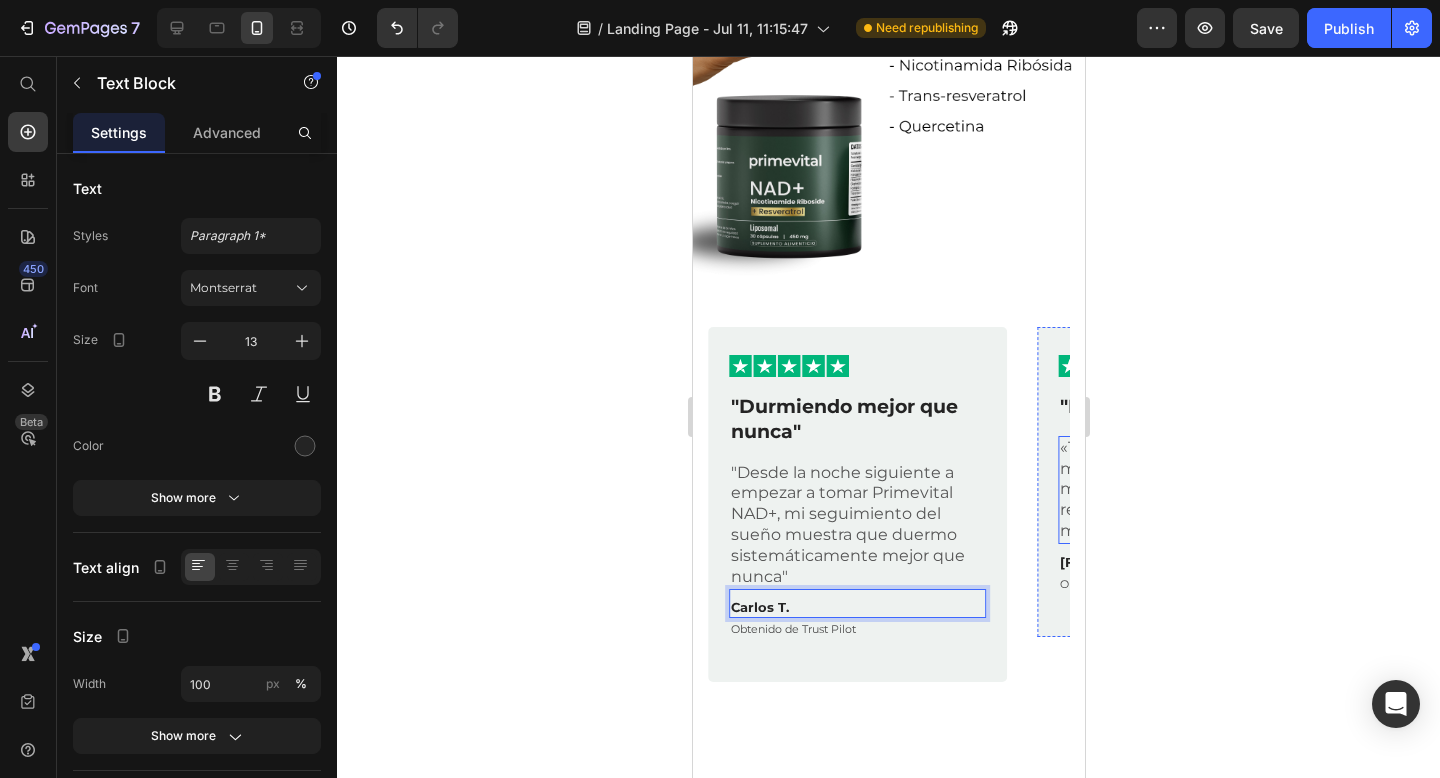 click 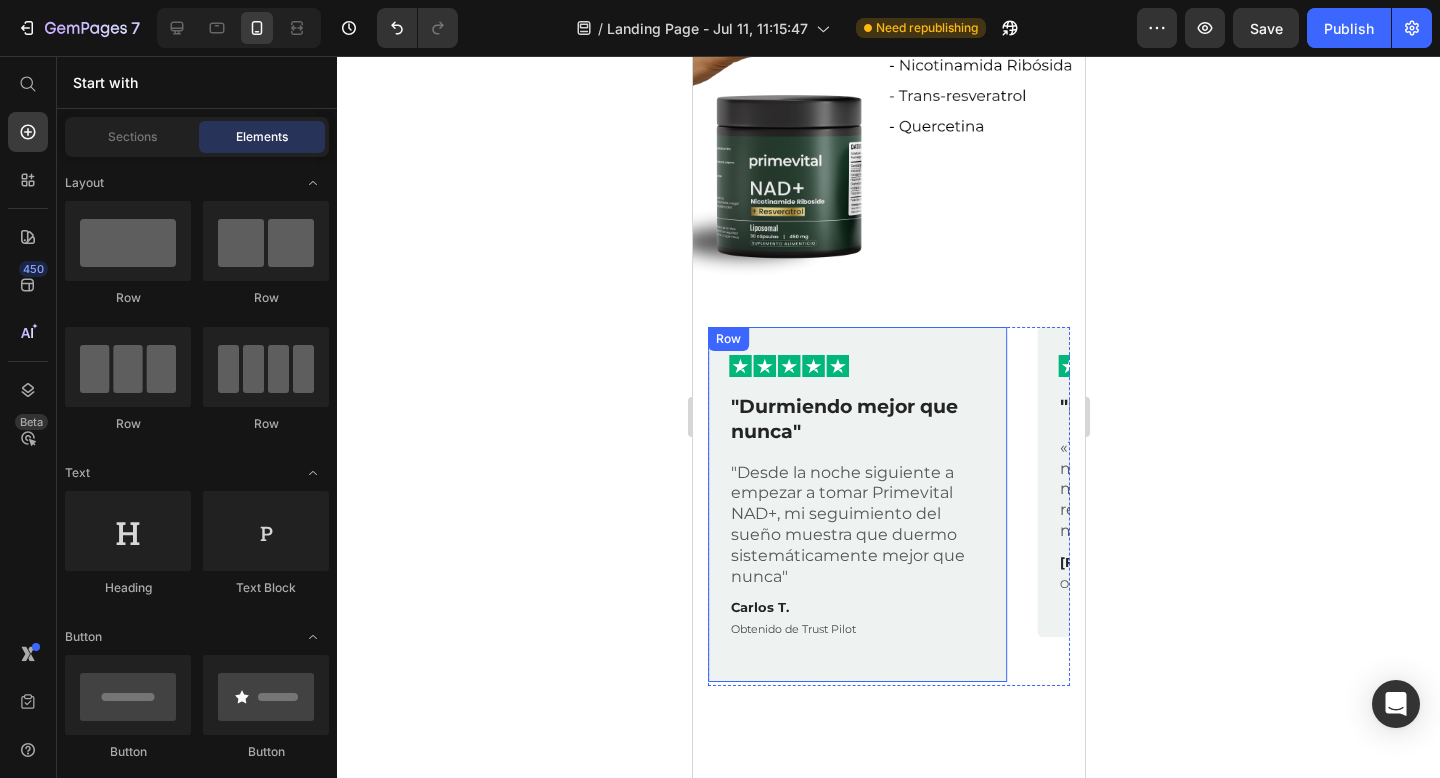 click on "Image Row "Durmiendo mejor que nunca" Text Block "Desde la noche siguiente a empezar a tomar Primevital NAD+, mi seguimiento del sueño muestra que duermo sistemáticamente mejor que nunca" Text Block Carlos T. Text Block Obtenido de Trust Pilot Text Block Row" at bounding box center [856, 504] 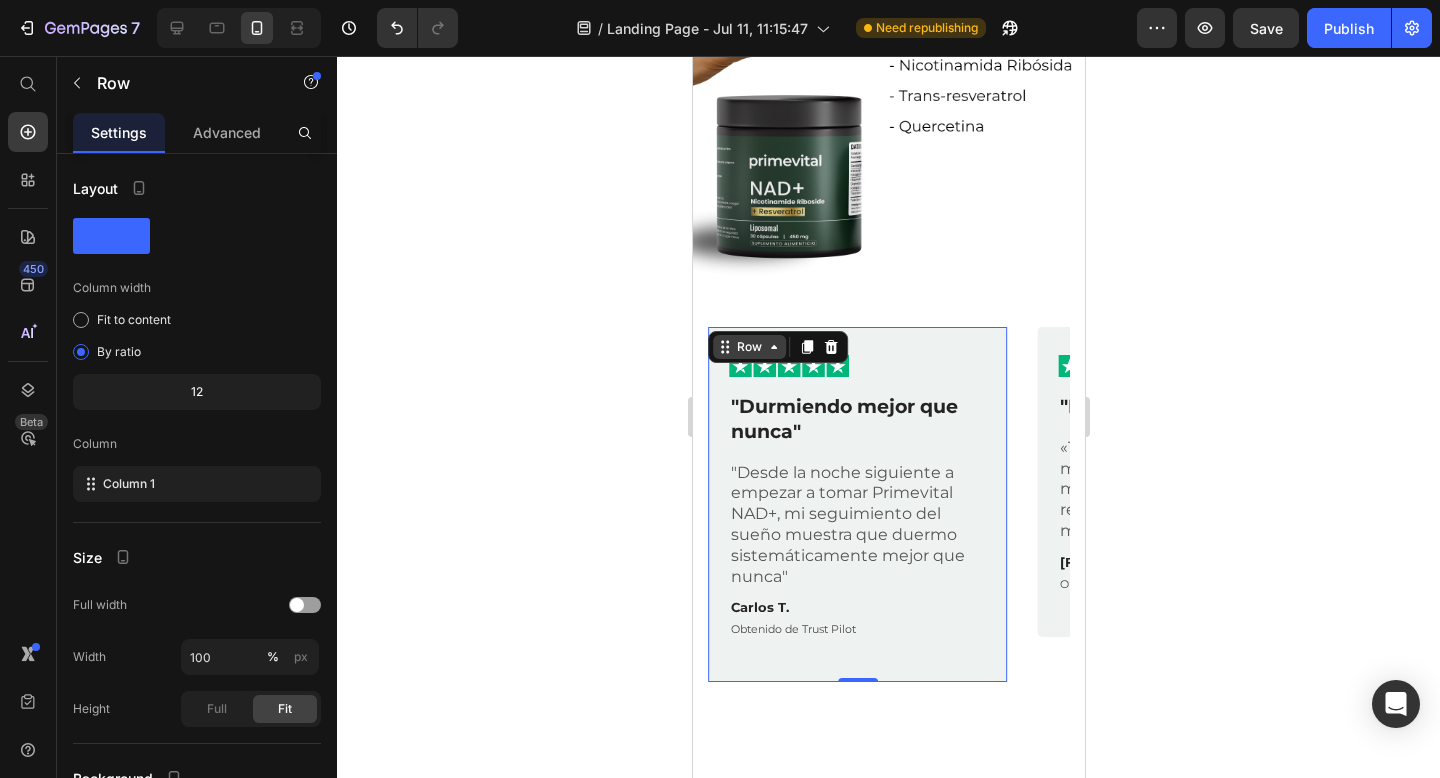 click on "Row" at bounding box center (748, 347) 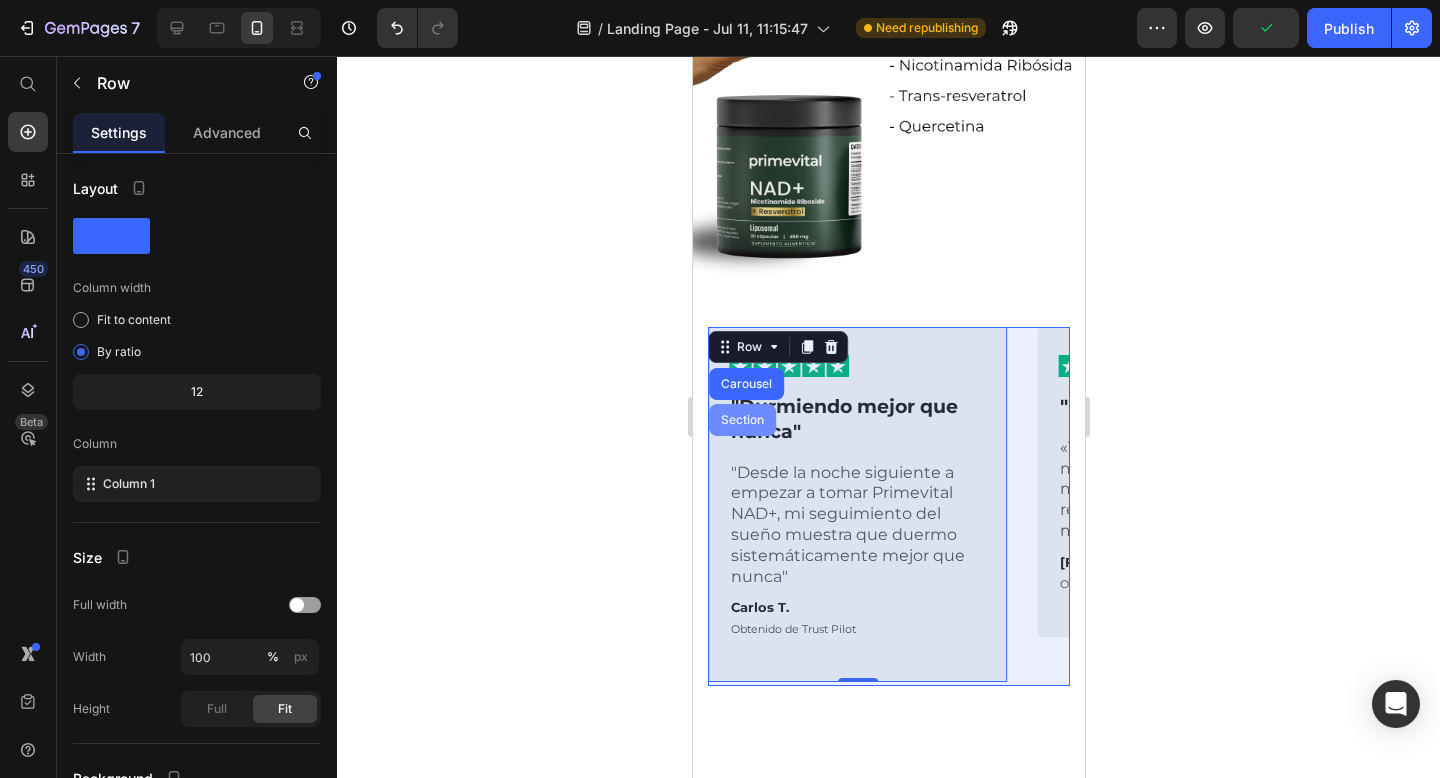 click on "Carousel" at bounding box center (745, 384) 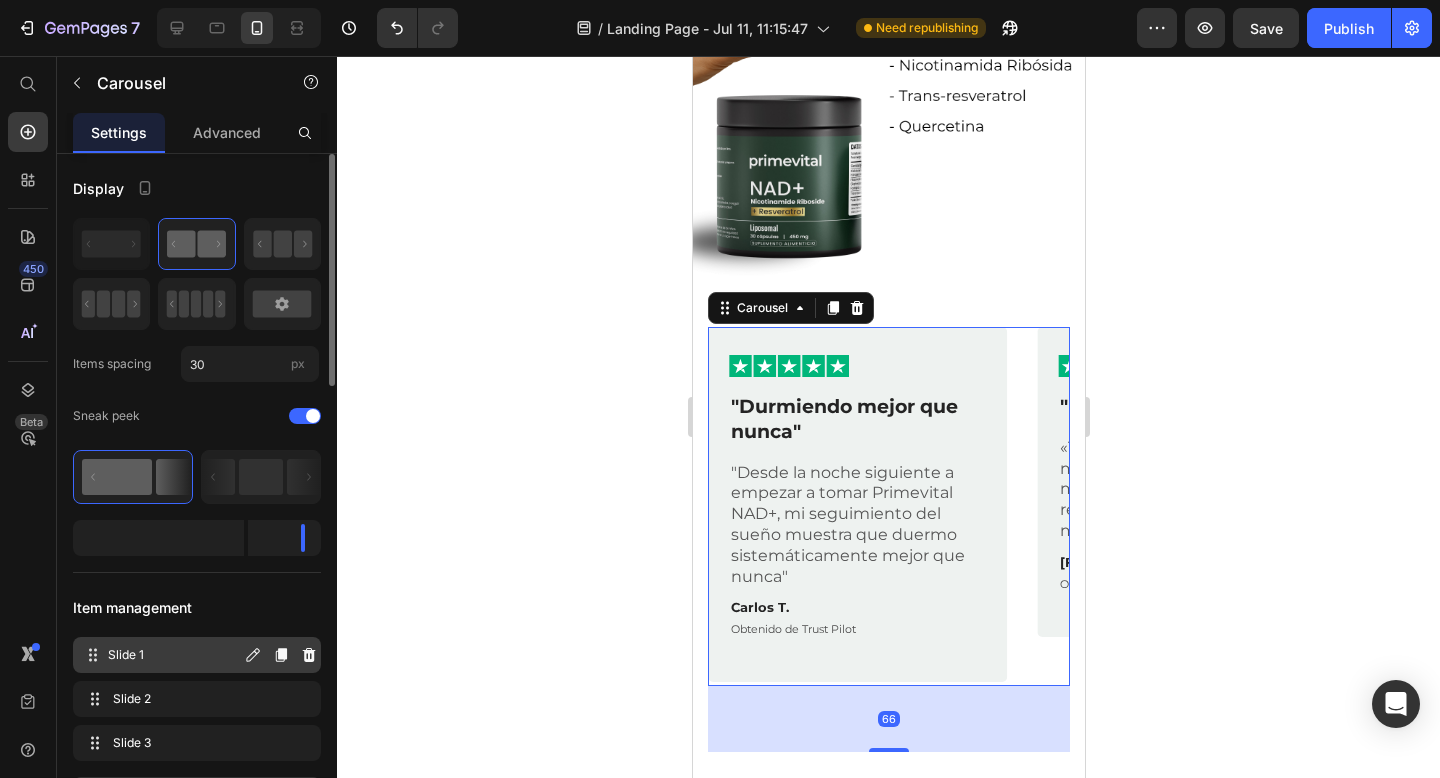 click on "Slide 1 Slide 1" at bounding box center (161, 655) 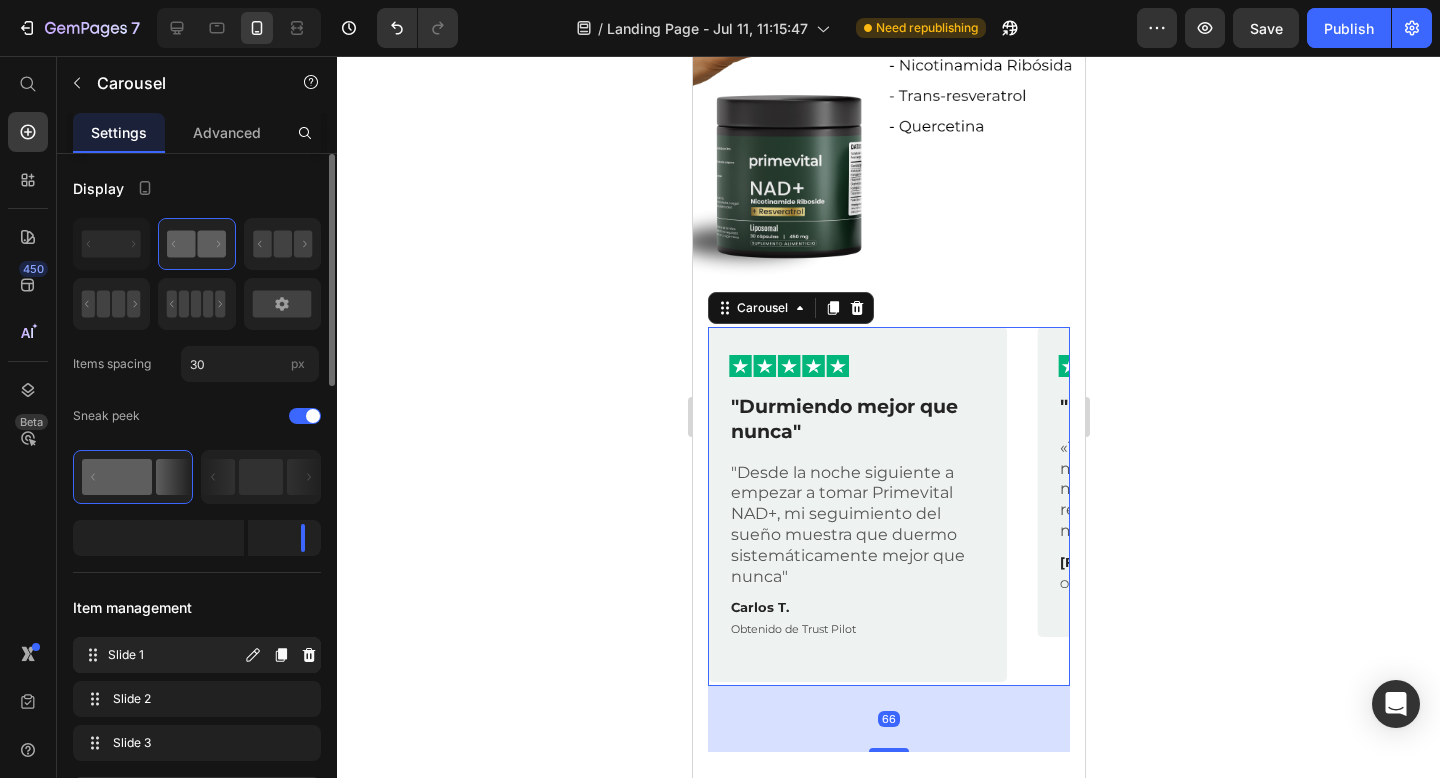 click on "Slide 1" at bounding box center [174, 655] 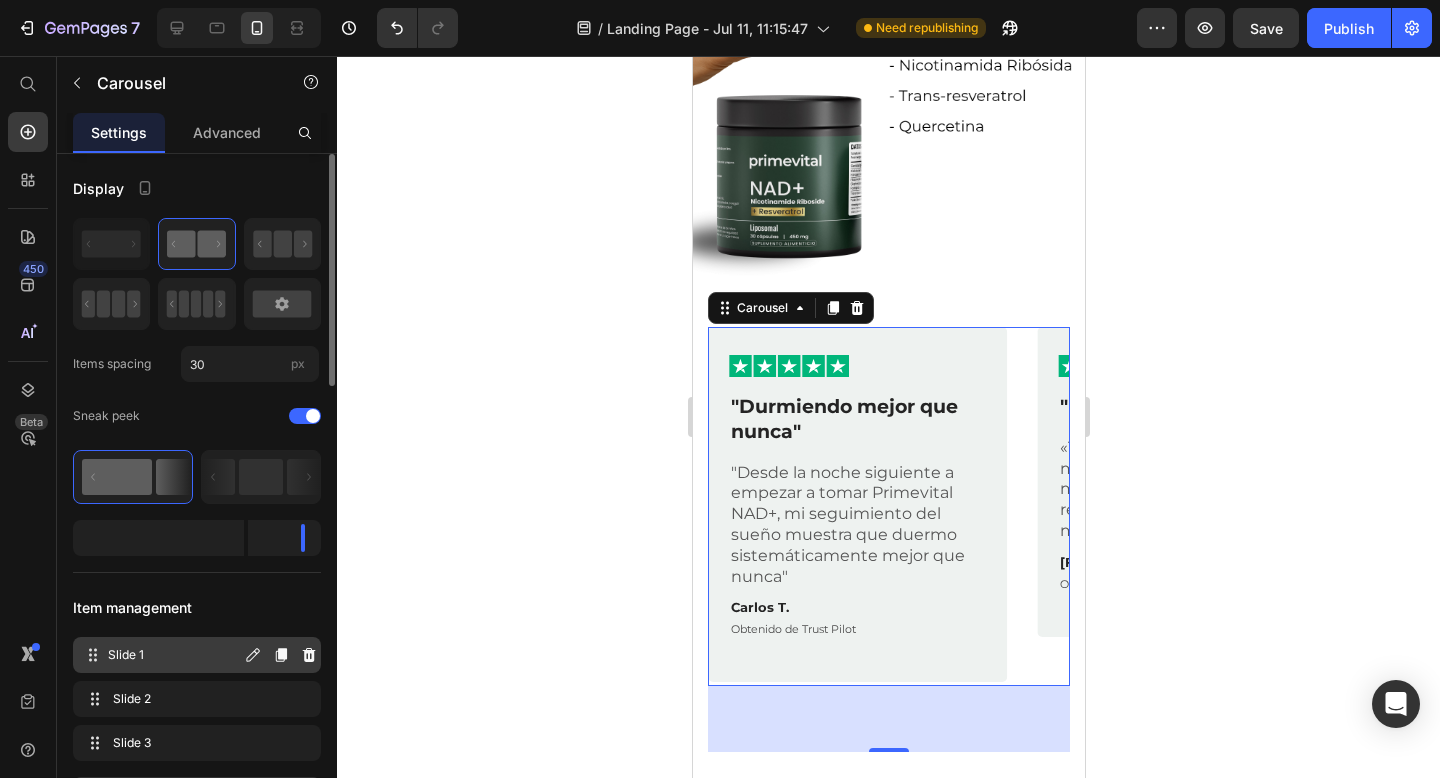 click on "Slide 1" at bounding box center (174, 655) 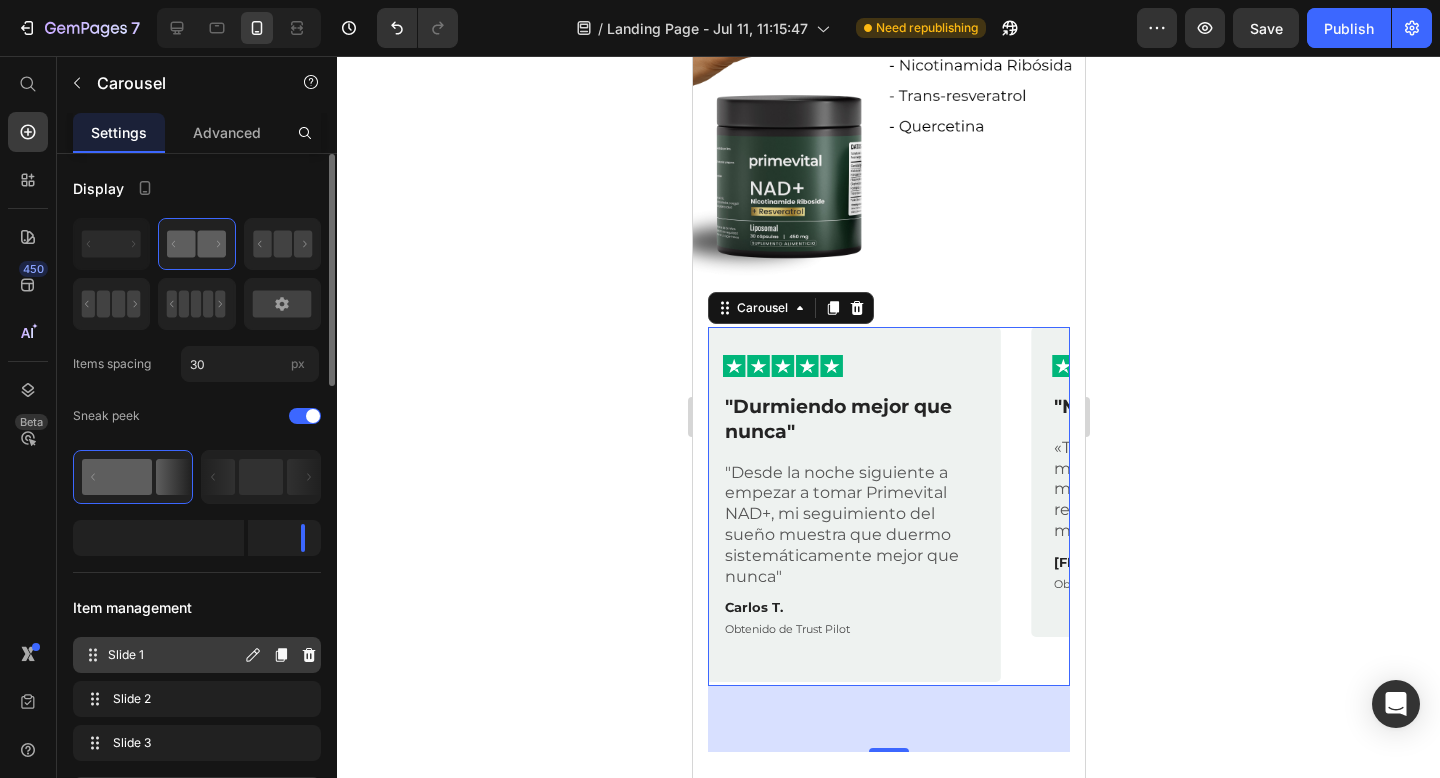 click on "Slide 1" at bounding box center [174, 655] 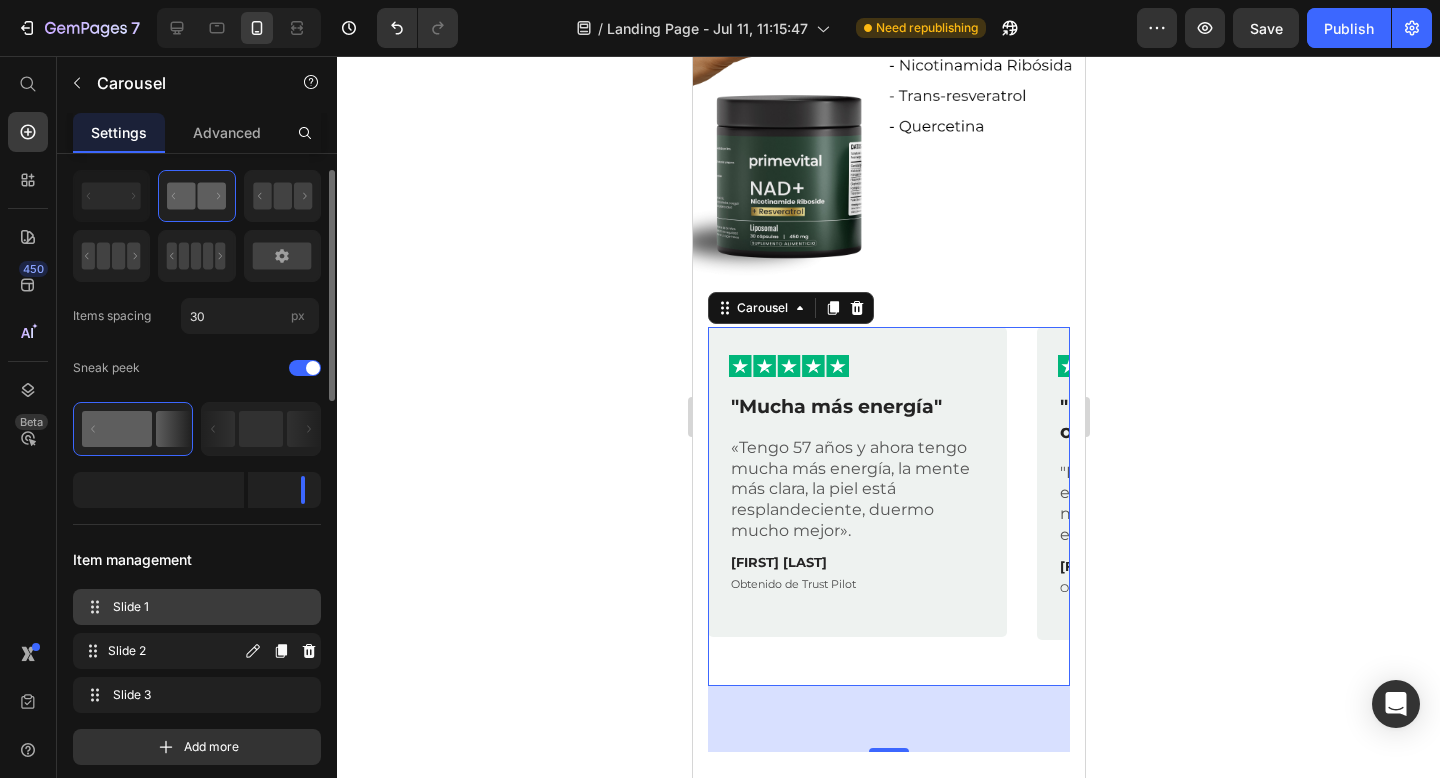 scroll, scrollTop: 67, scrollLeft: 0, axis: vertical 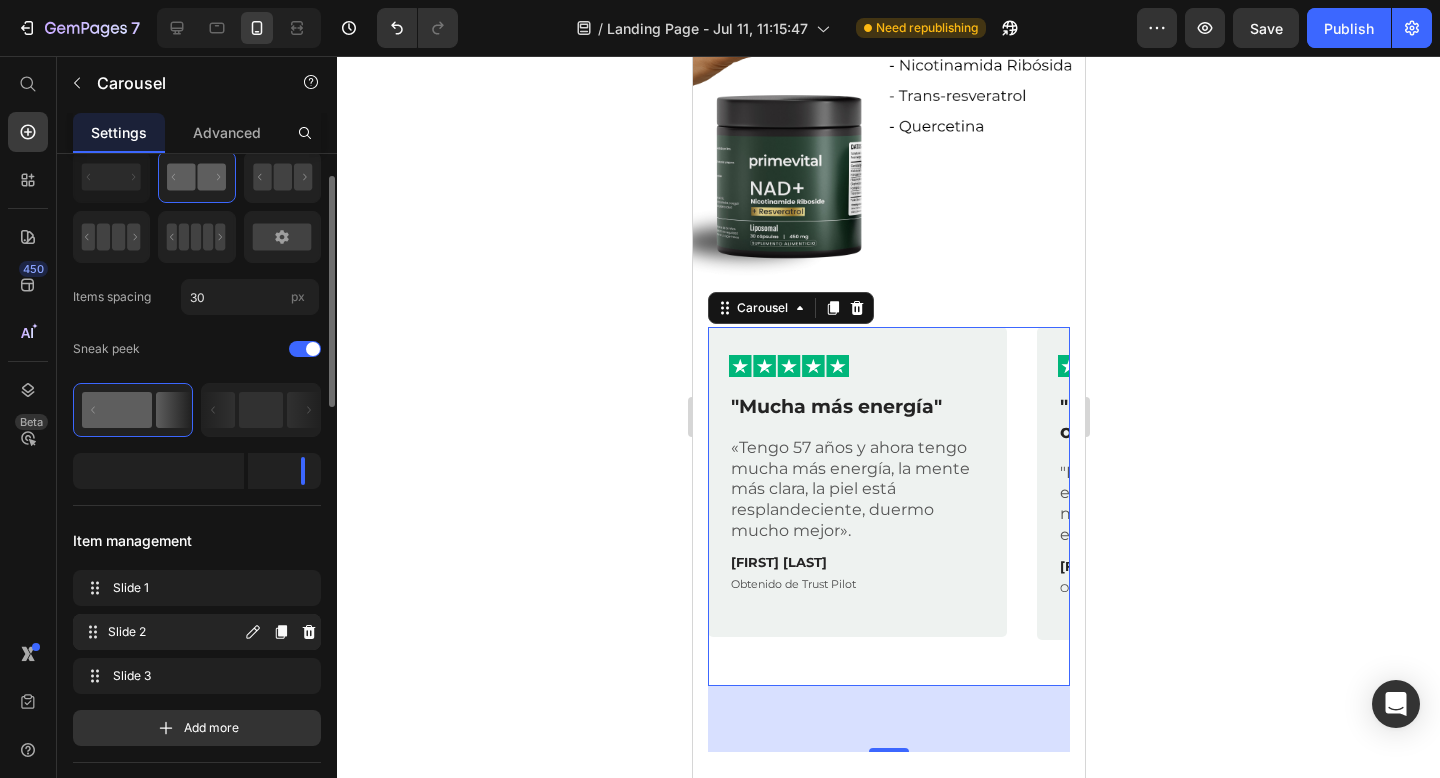 click on "Slide 2" at bounding box center [174, 632] 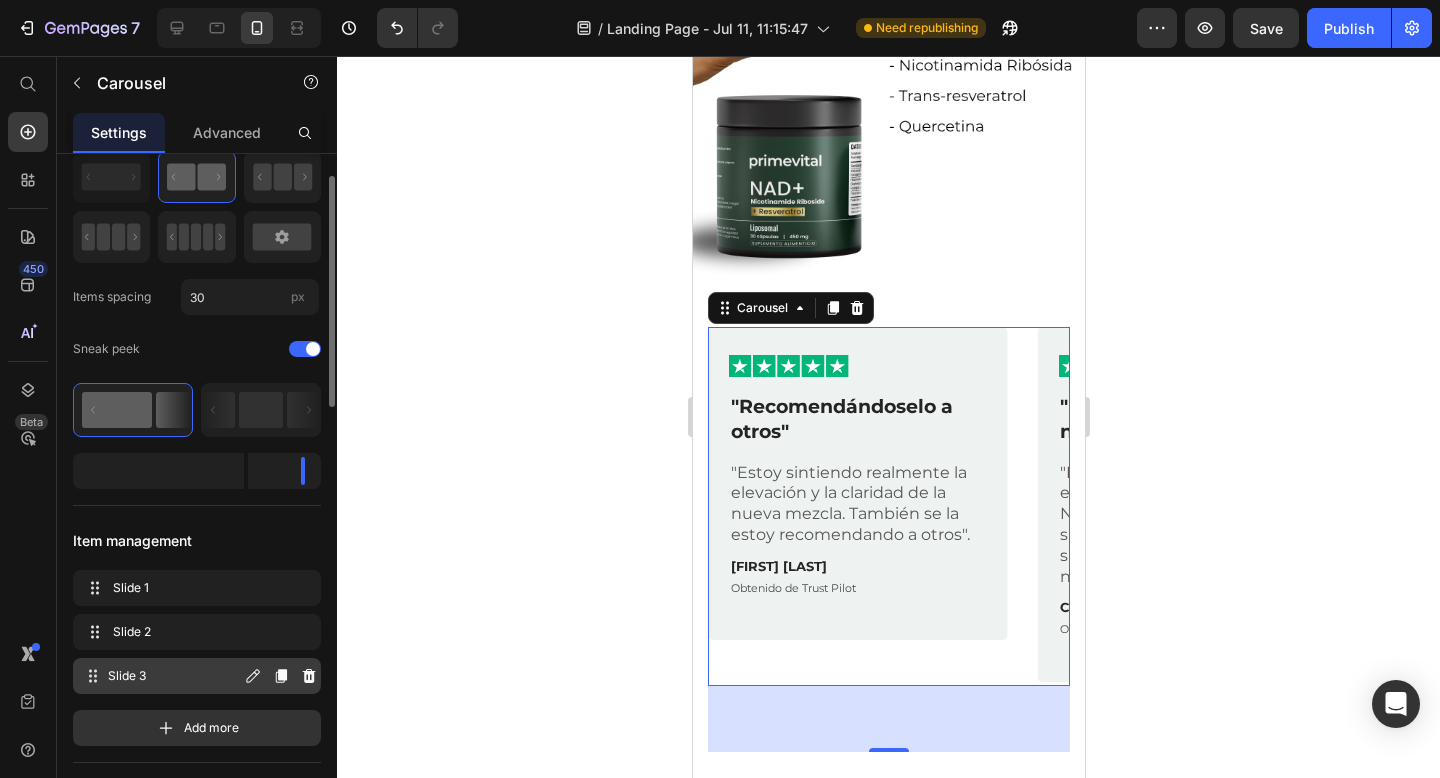 click on "Slide 3" at bounding box center [174, 676] 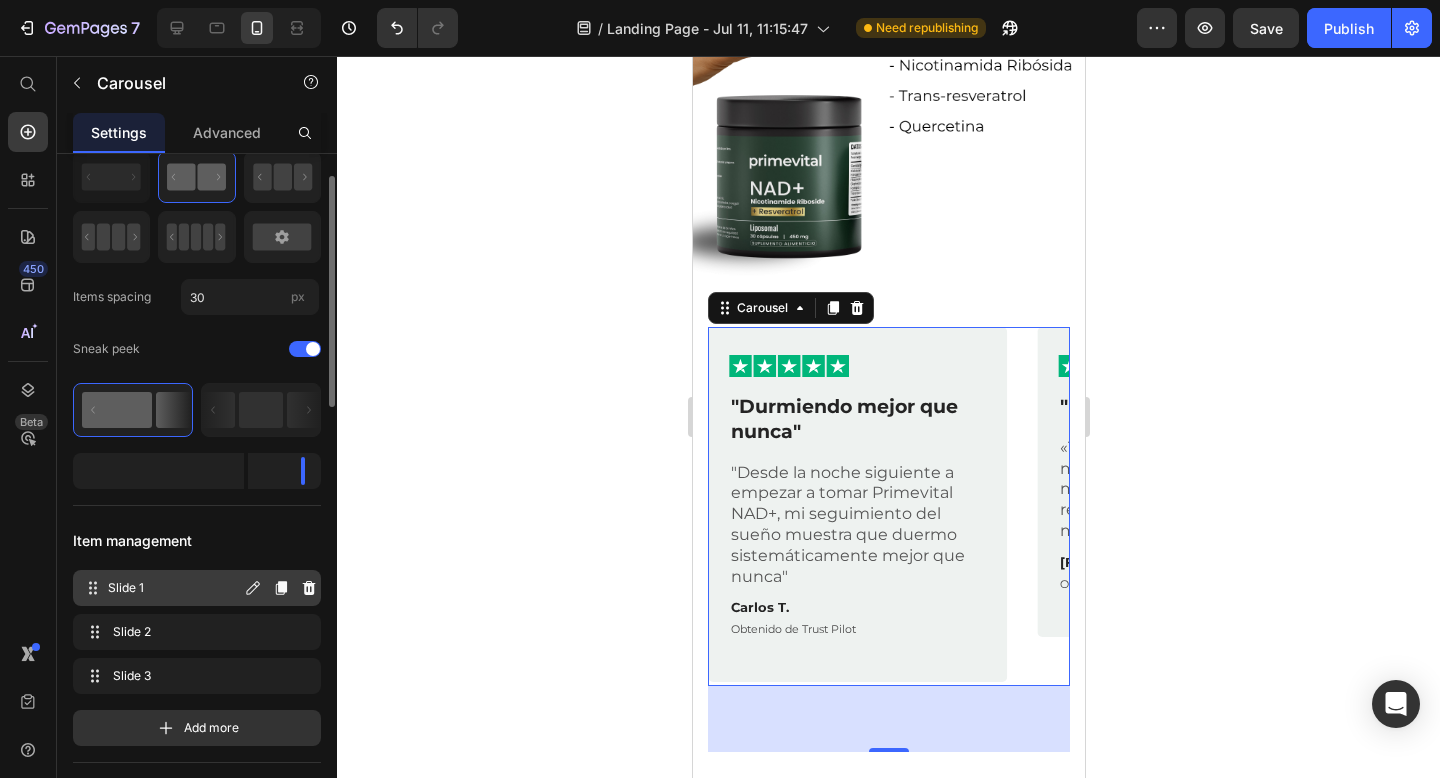 click on "Slide 1" at bounding box center (174, 588) 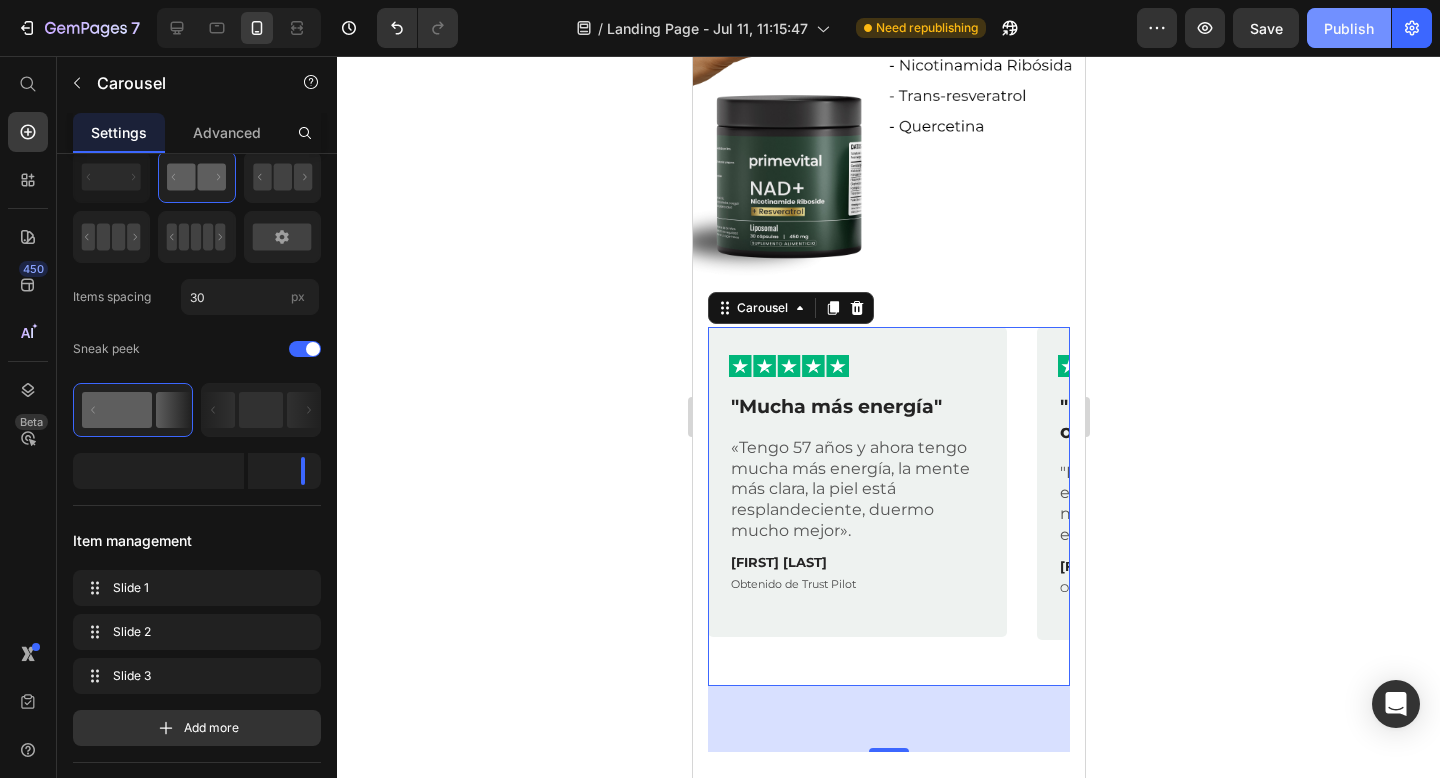 click on "Publish" at bounding box center (1349, 28) 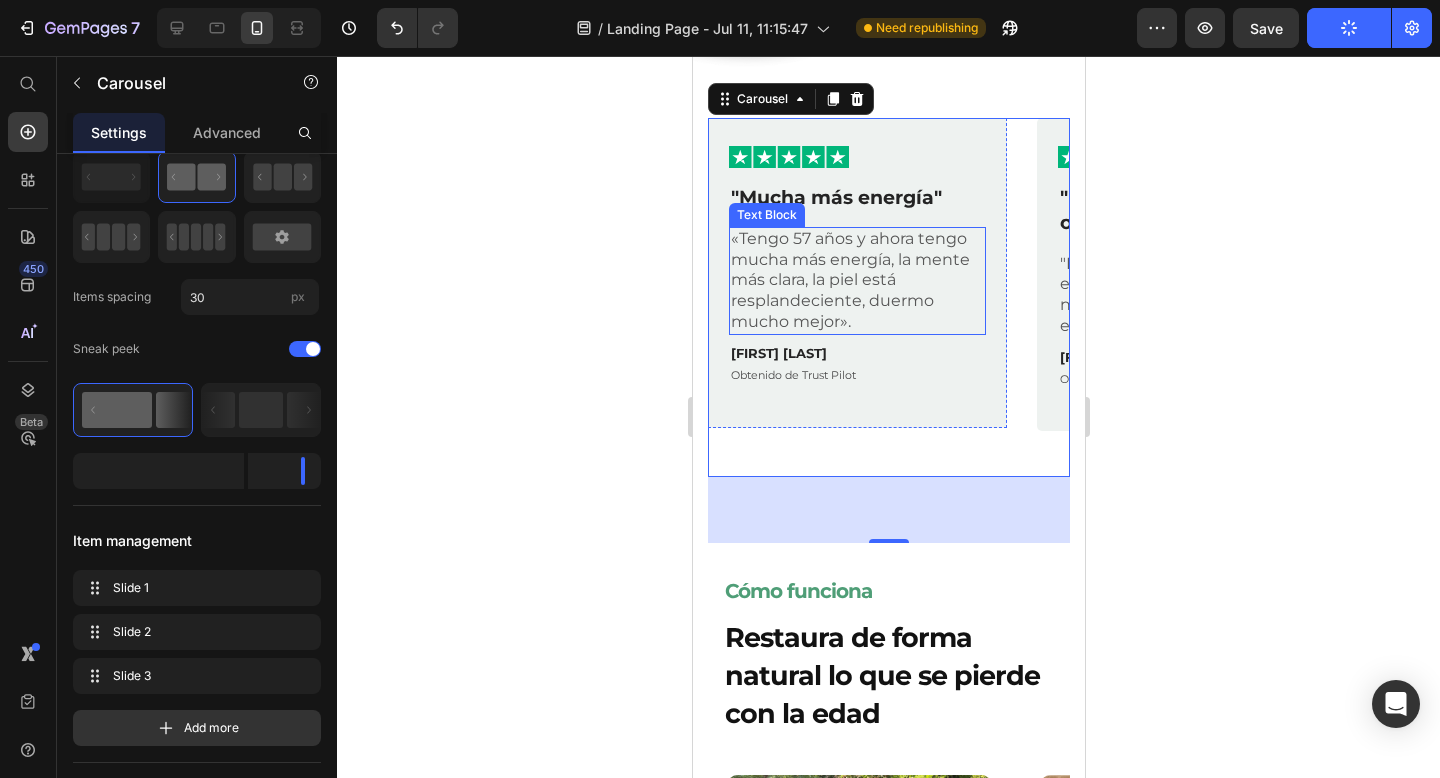 scroll, scrollTop: 1814, scrollLeft: 0, axis: vertical 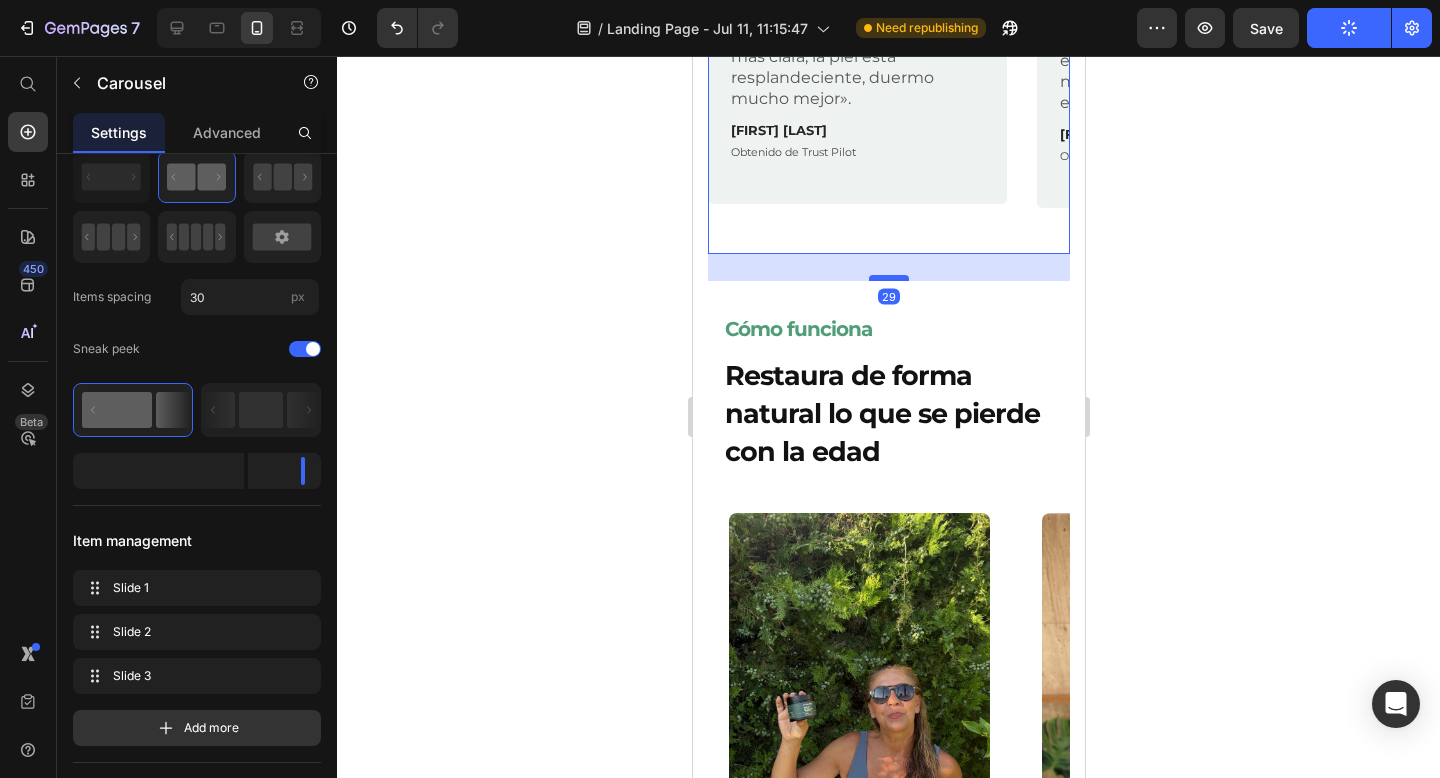drag, startPoint x: 883, startPoint y: 316, endPoint x: 883, endPoint y: 276, distance: 40 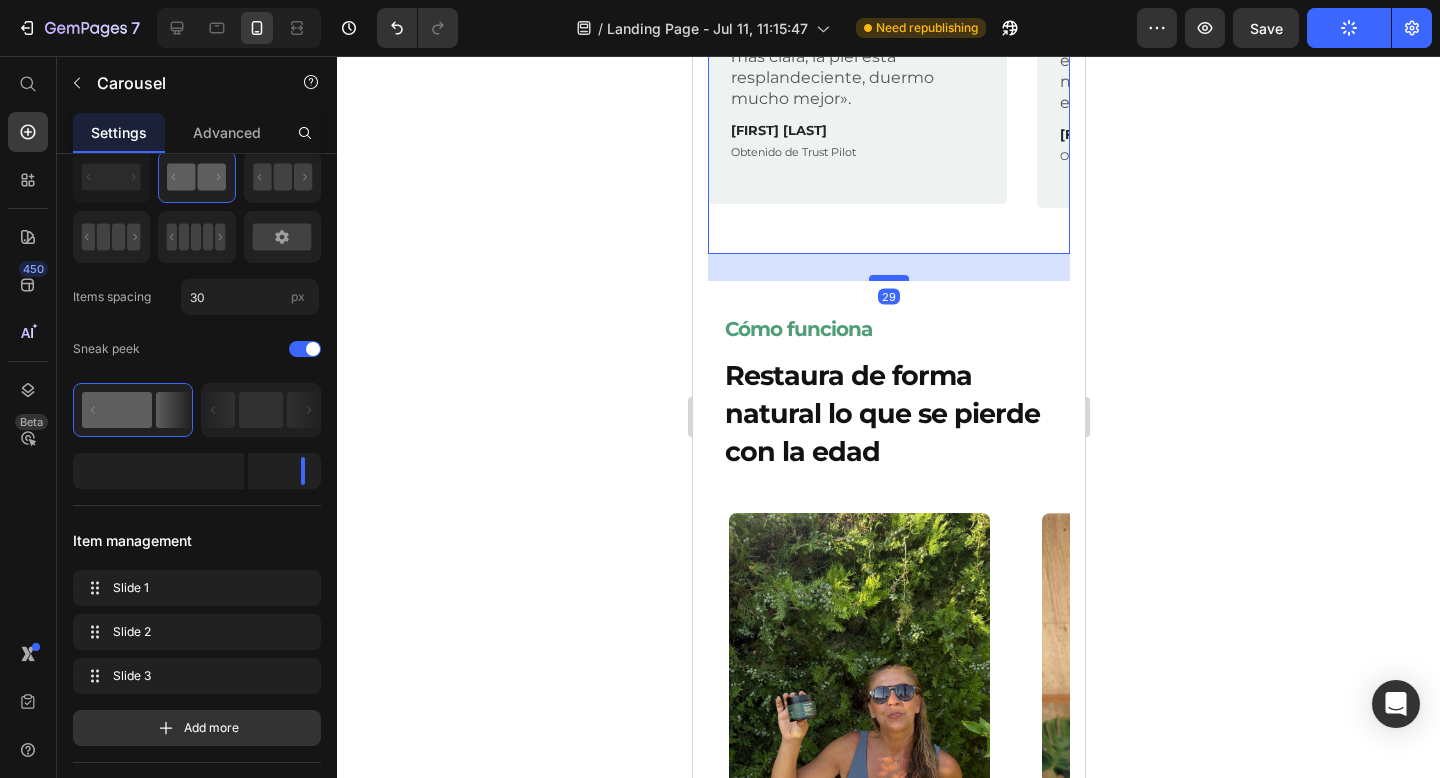 click at bounding box center (888, 278) 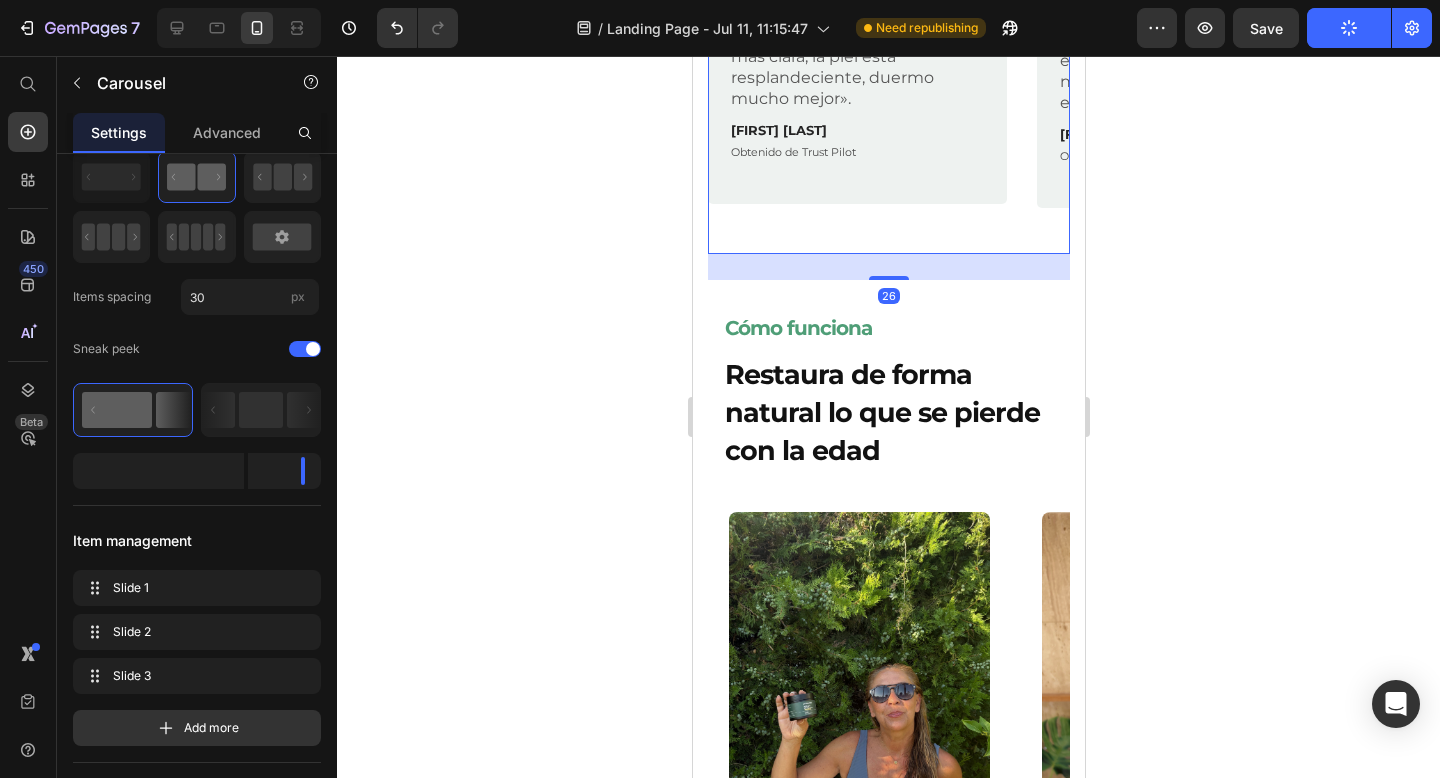 click 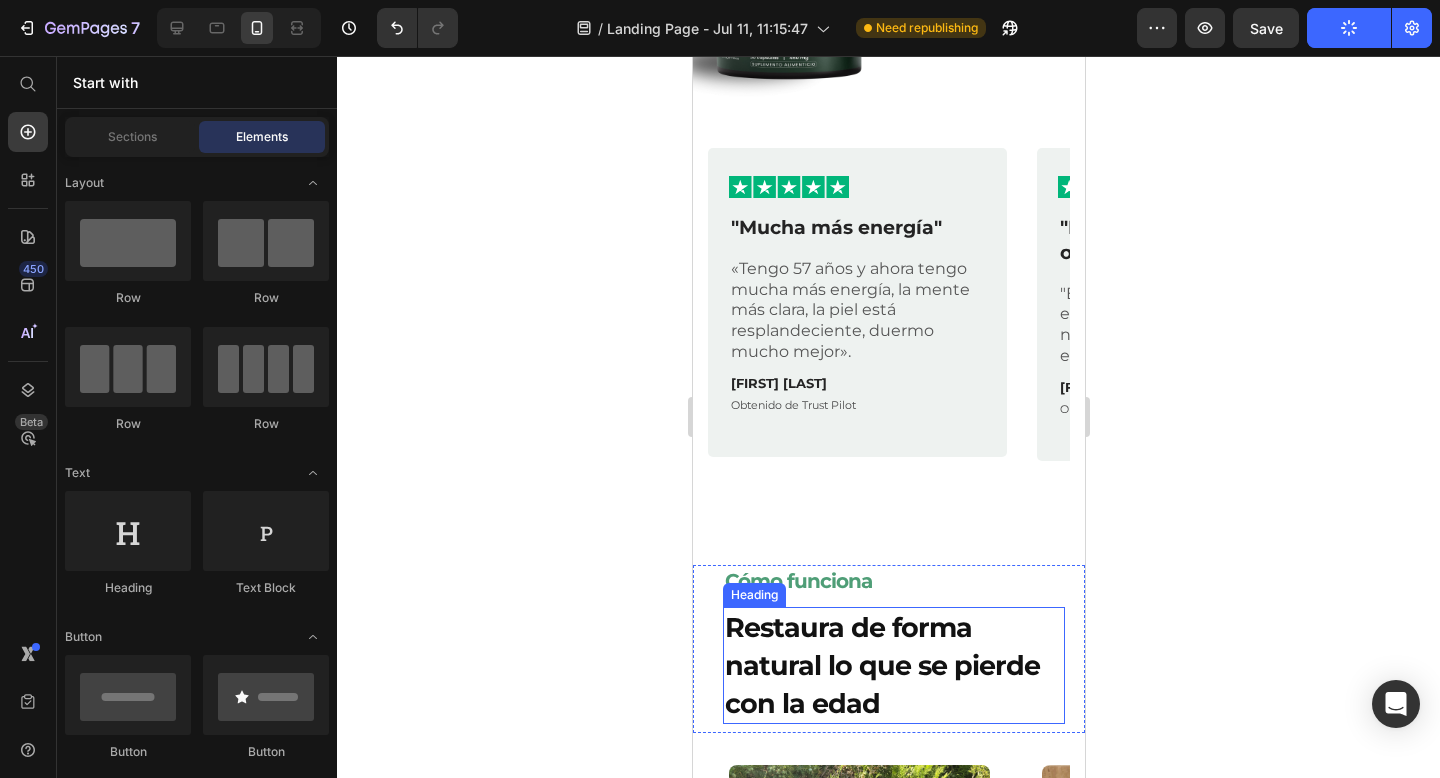 scroll, scrollTop: 1538, scrollLeft: 0, axis: vertical 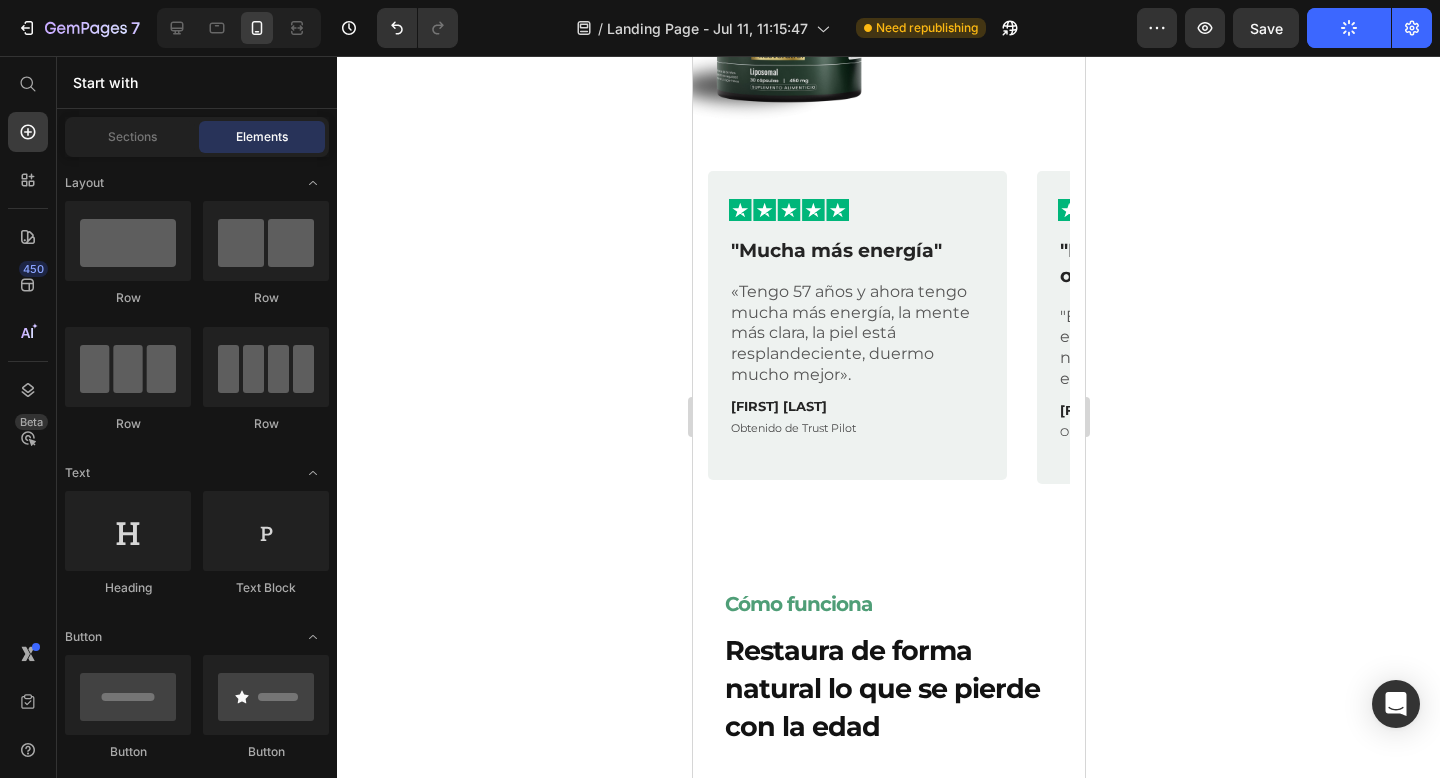 click on "Publish" 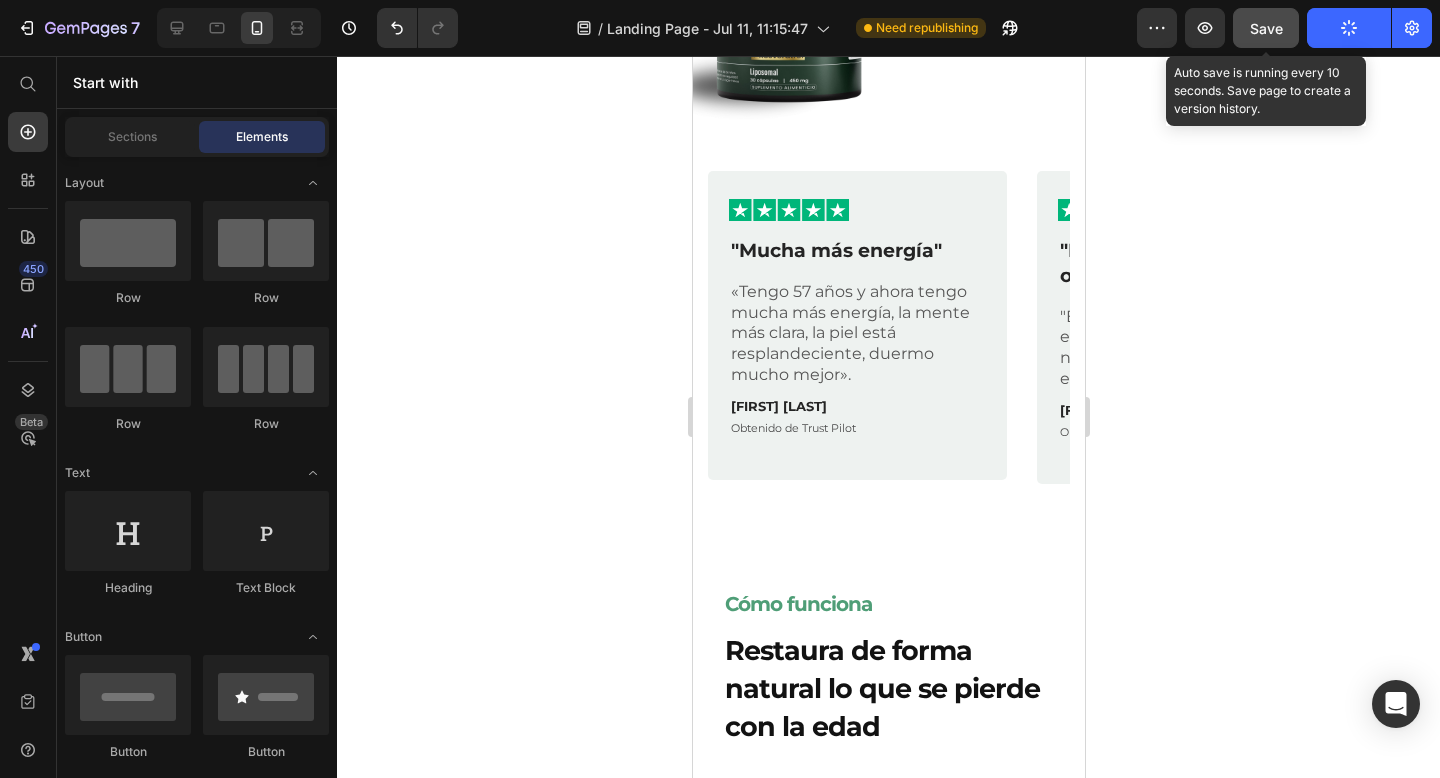 click on "Save" at bounding box center (1266, 28) 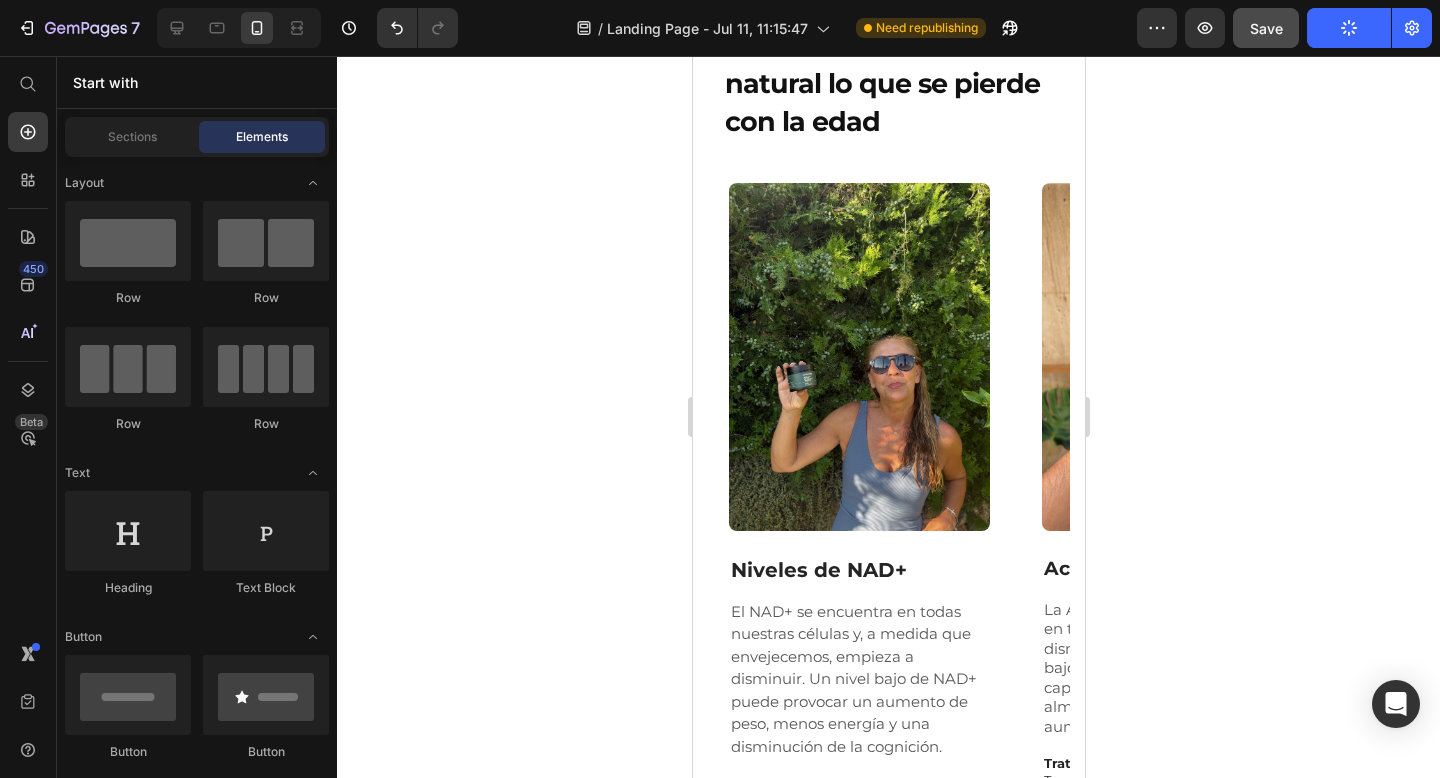 scroll, scrollTop: 2211, scrollLeft: 0, axis: vertical 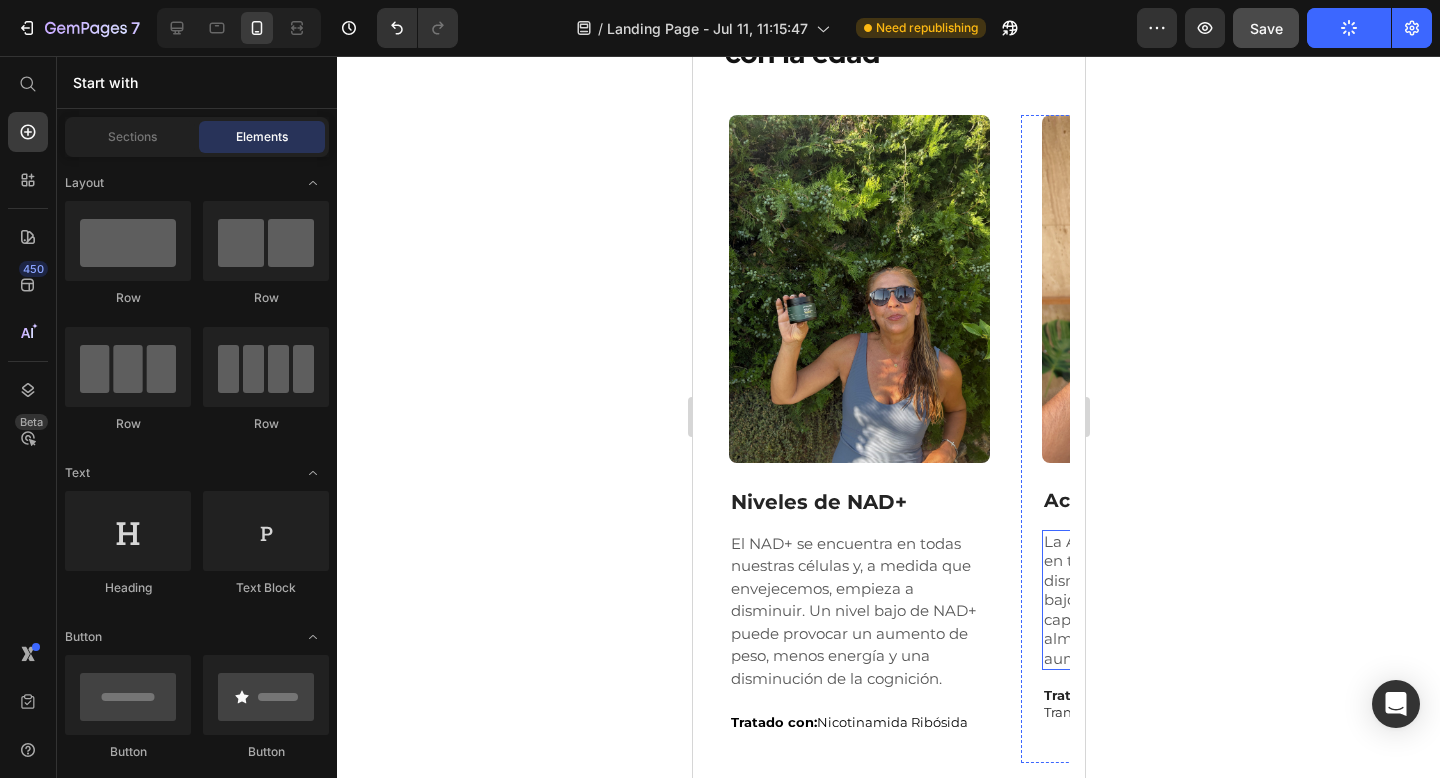 click on "La AMPK es una enzima presente en todas las células humanas que disminuye con la edad. Un nivel bajo de AMPK puede disminuir la captación de glucosa y conducir al almacenamiento de grasa y al aumento de peso." at bounding box center (1171, 600) 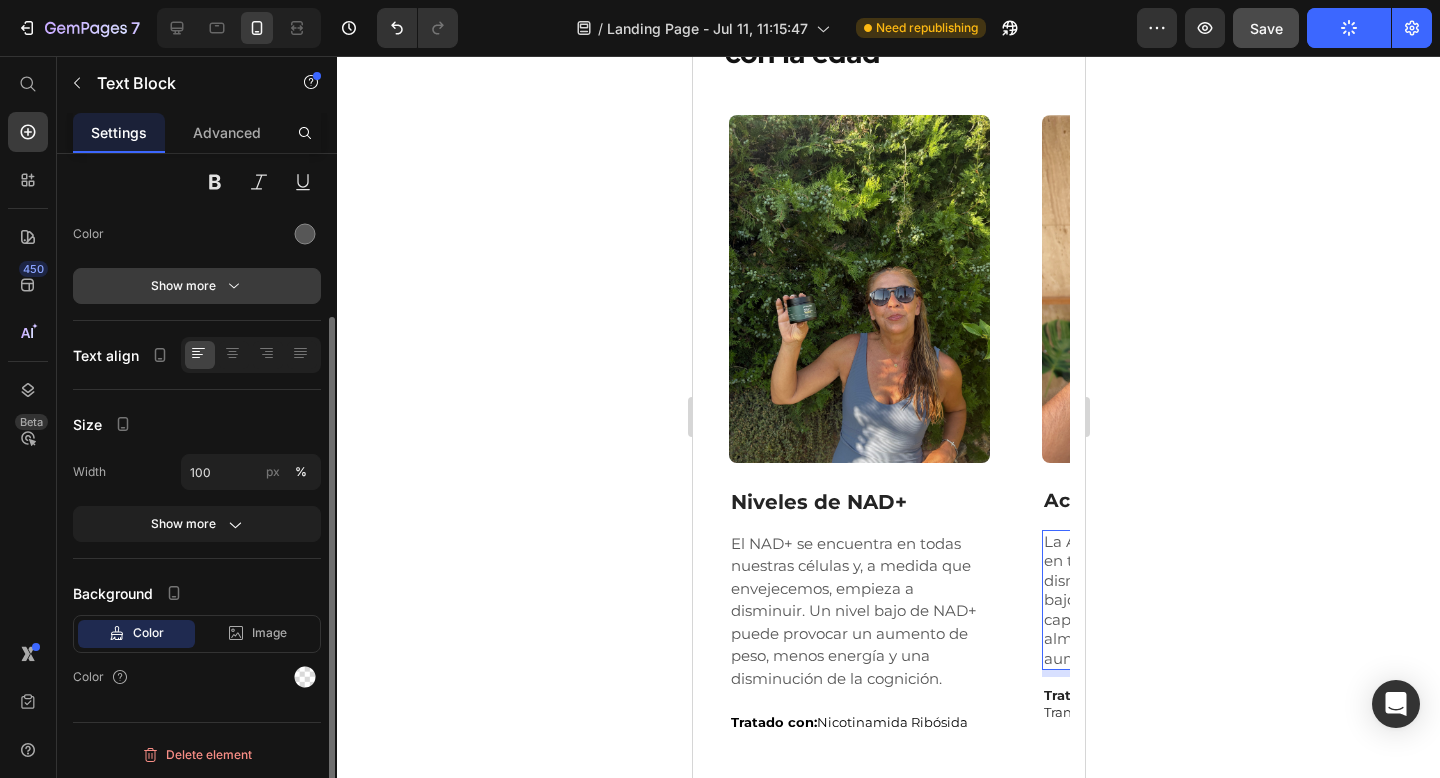 scroll, scrollTop: 214, scrollLeft: 0, axis: vertical 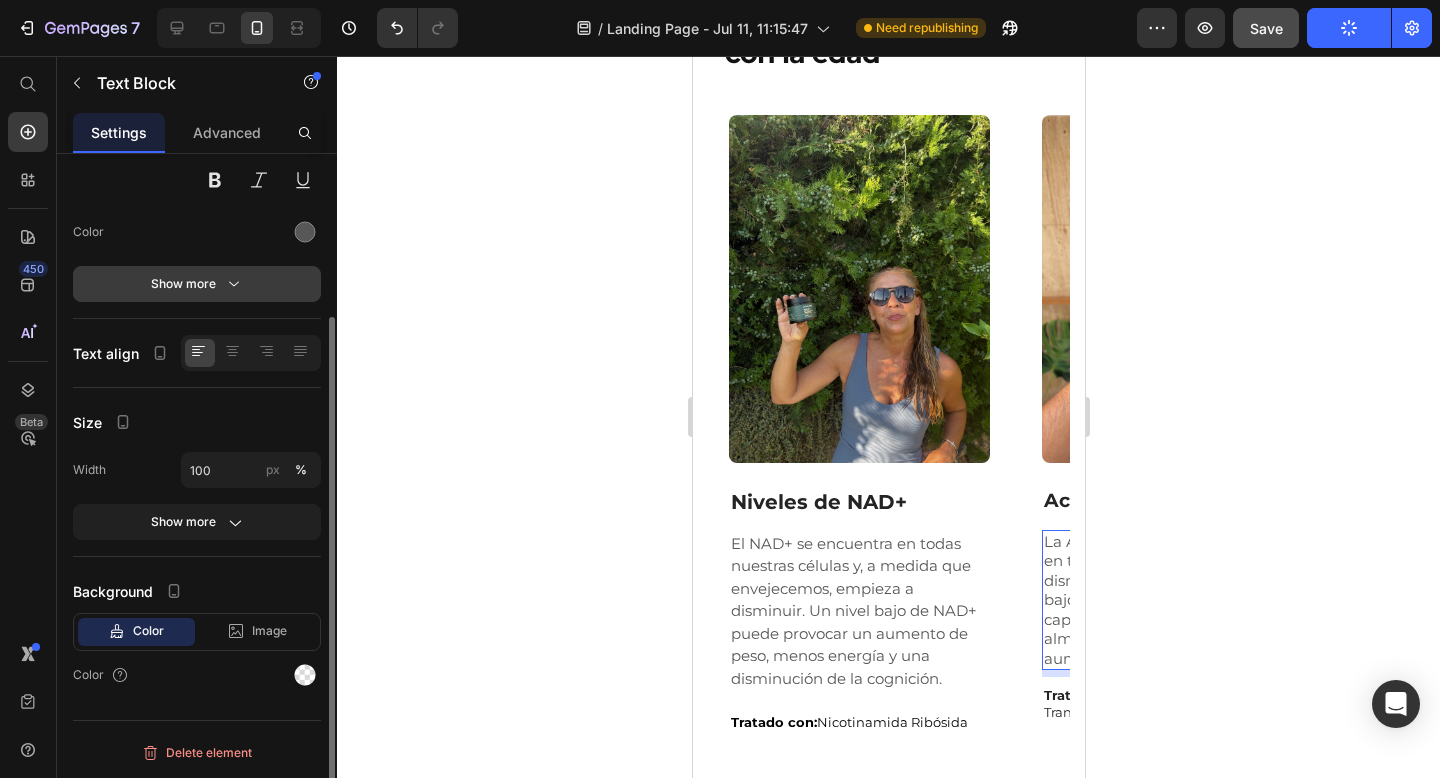 click on "Show more" at bounding box center [197, 284] 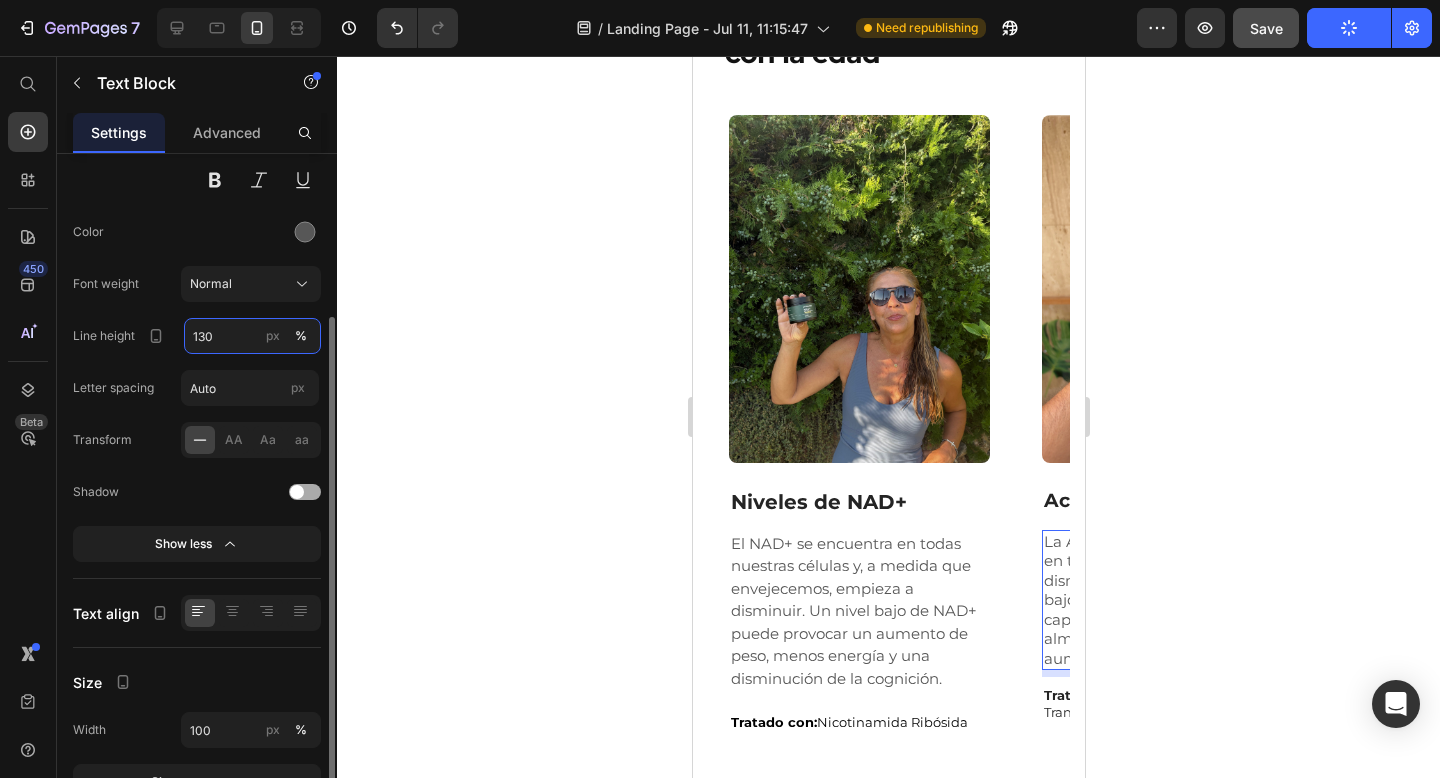 click on "130" at bounding box center [252, 336] 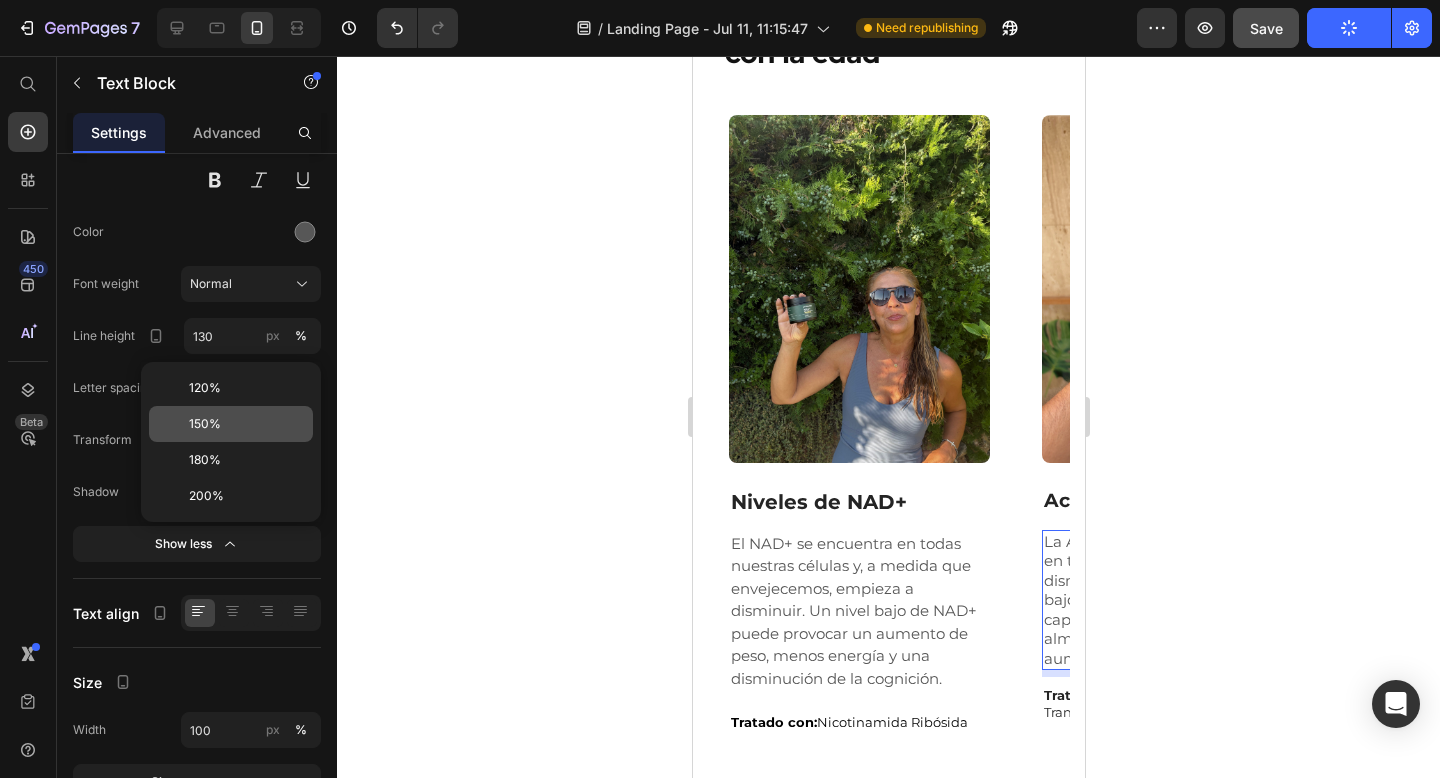 click on "150%" at bounding box center [205, 424] 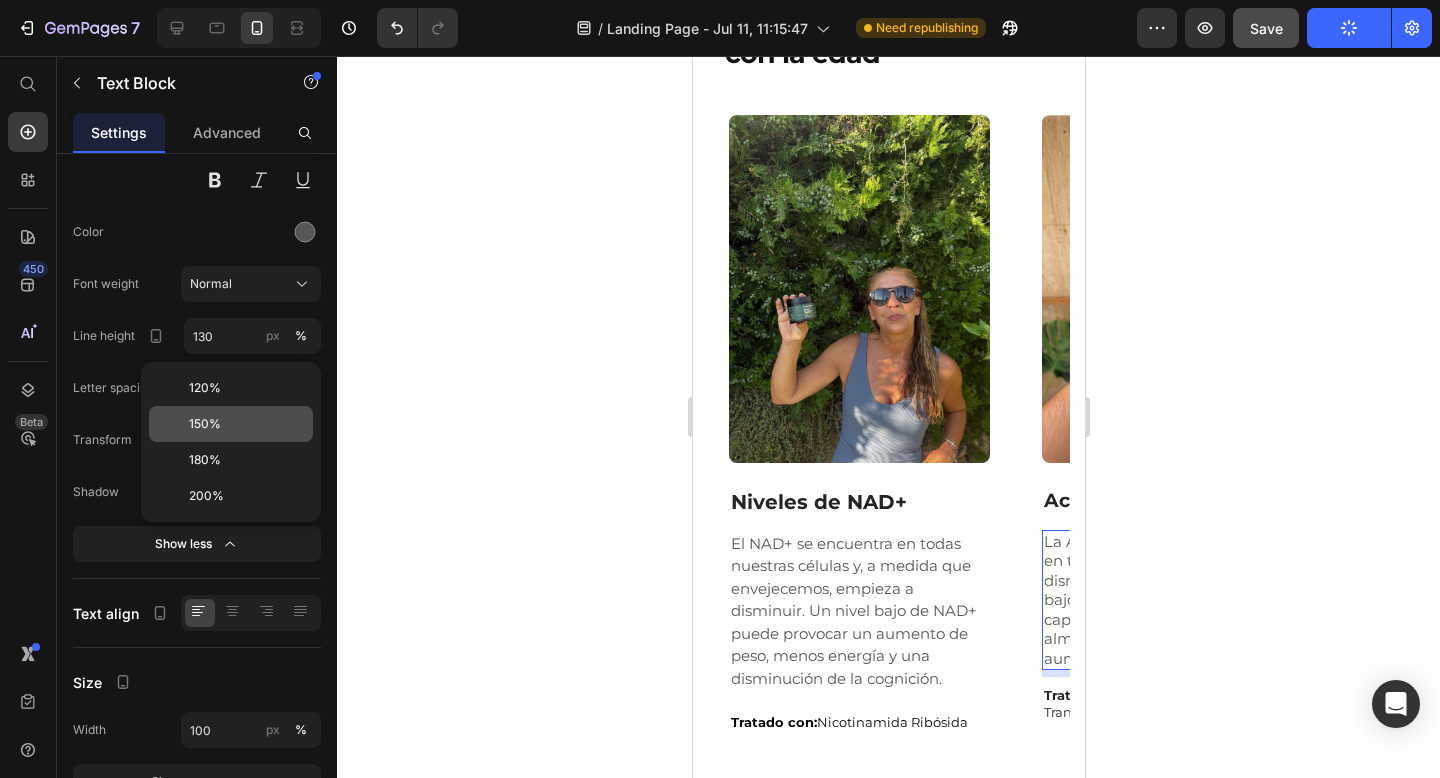 type on "150" 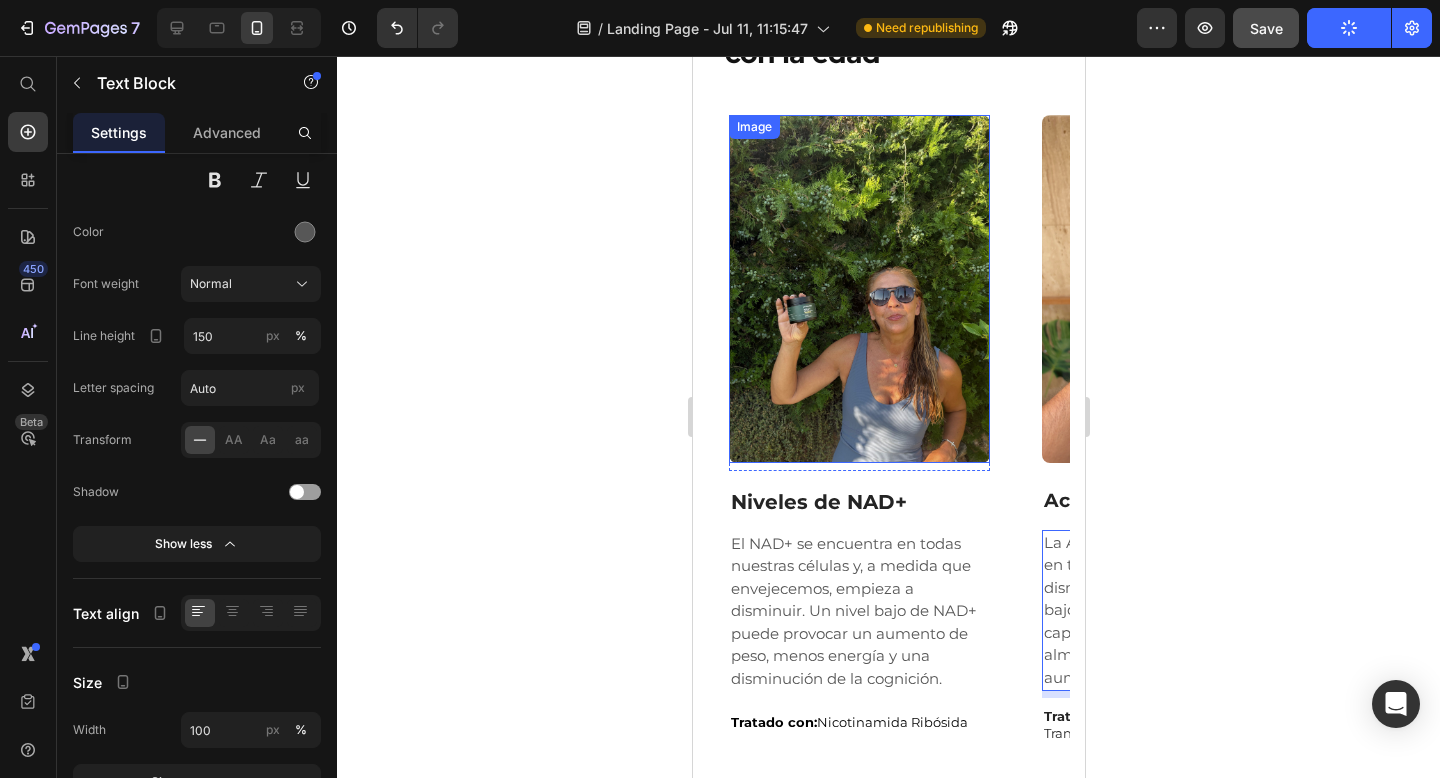 click at bounding box center [858, 289] 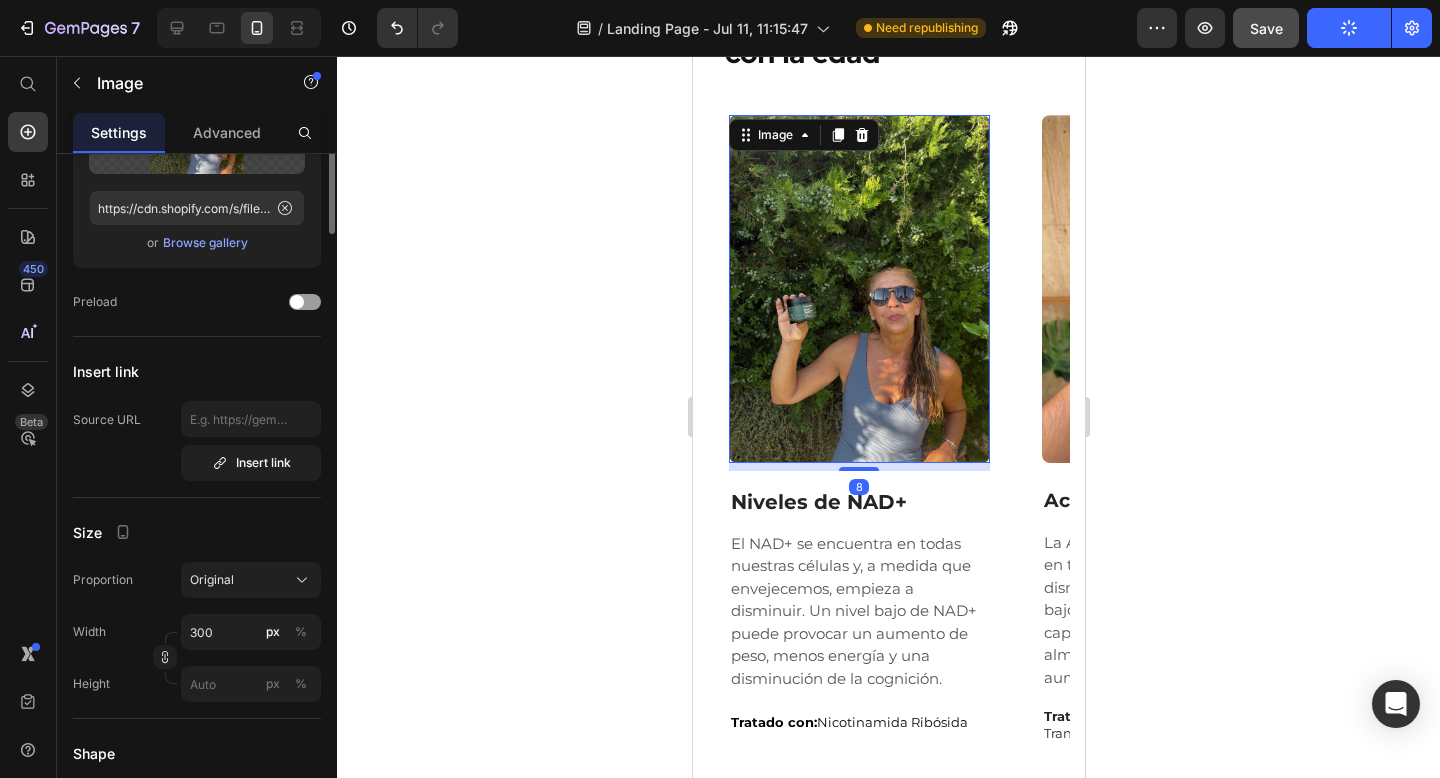 scroll, scrollTop: 0, scrollLeft: 0, axis: both 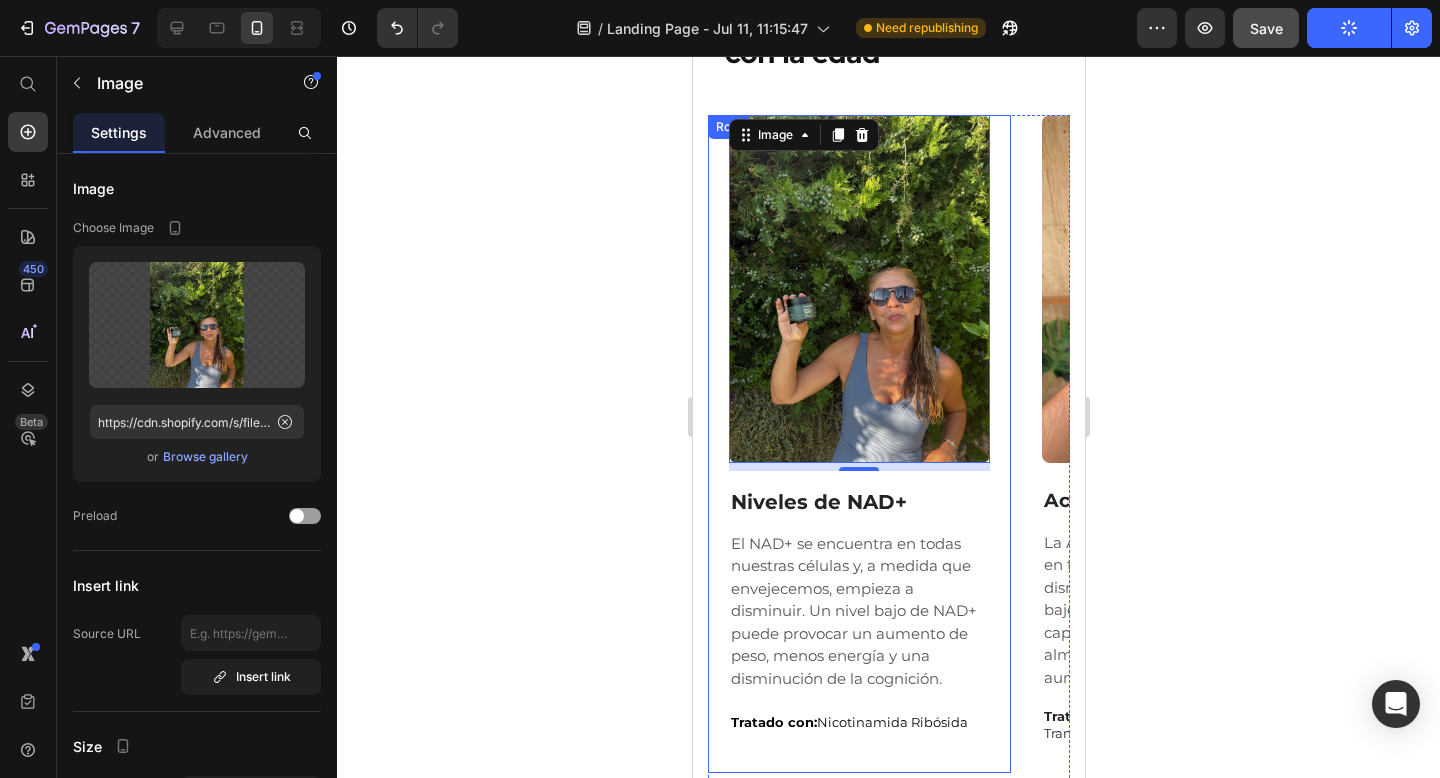 click on "El NAD+ se encuentra en todas nuestras células y, a medida que envejecemos, empieza a disminuir. Un nivel bajo de NAD+ puede provocar un aumento de peso, menos energía y una disminución de la cognición." at bounding box center (858, 612) 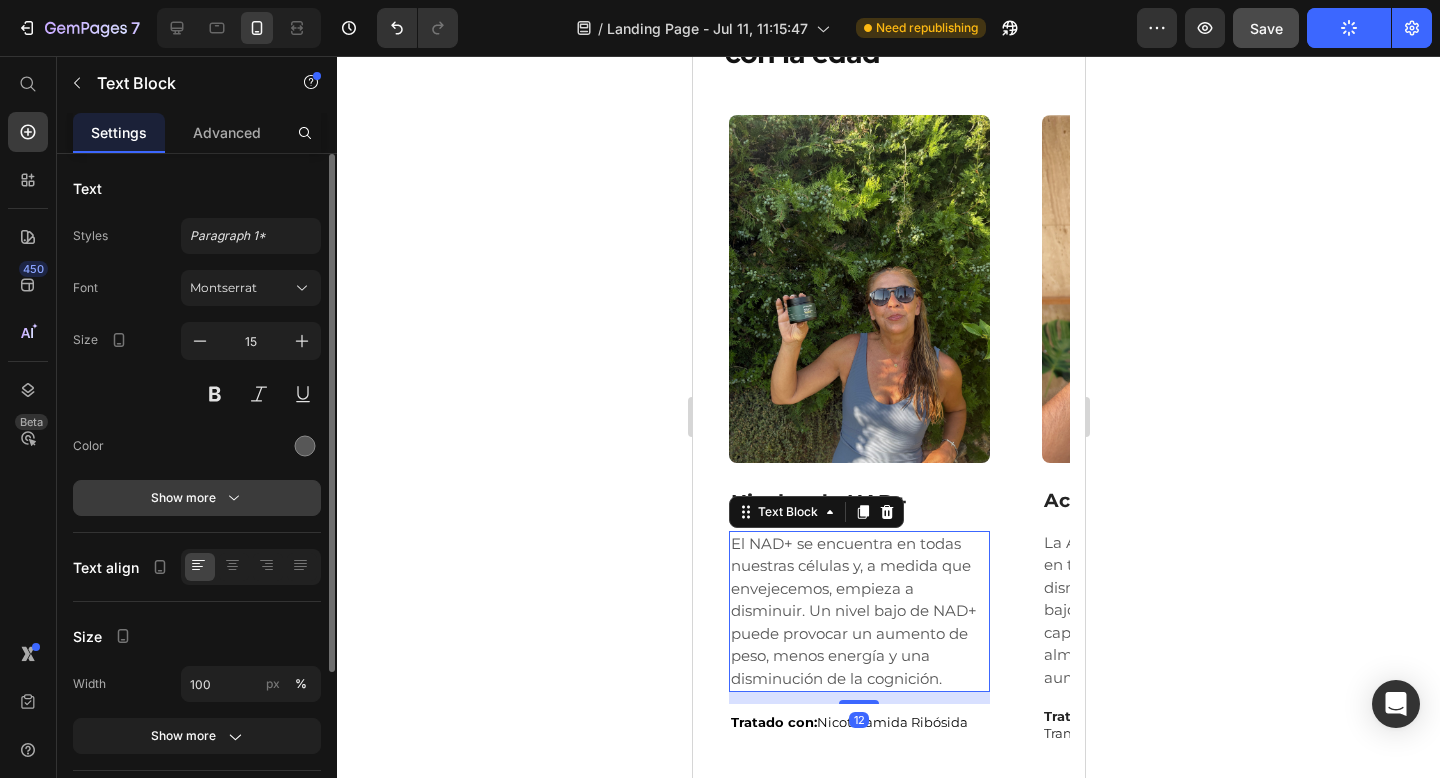 click on "Show more" at bounding box center [197, 498] 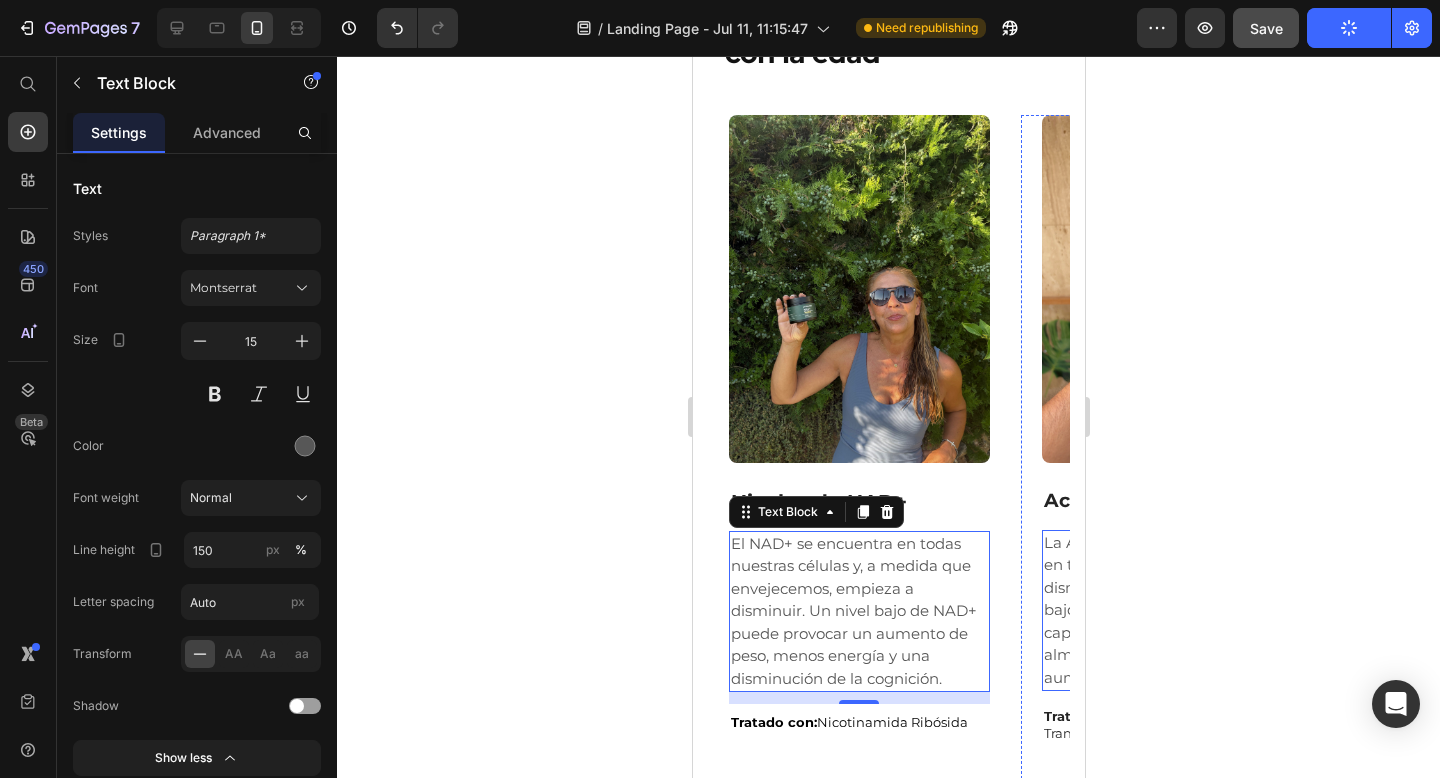 click on "La AMPK es una enzima presente en todas las células humanas que disminuye con la edad. Un nivel bajo de AMPK puede disminuir la captación de glucosa y conducir al almacenamiento de grasa y al aumento de peso." at bounding box center (1171, 611) 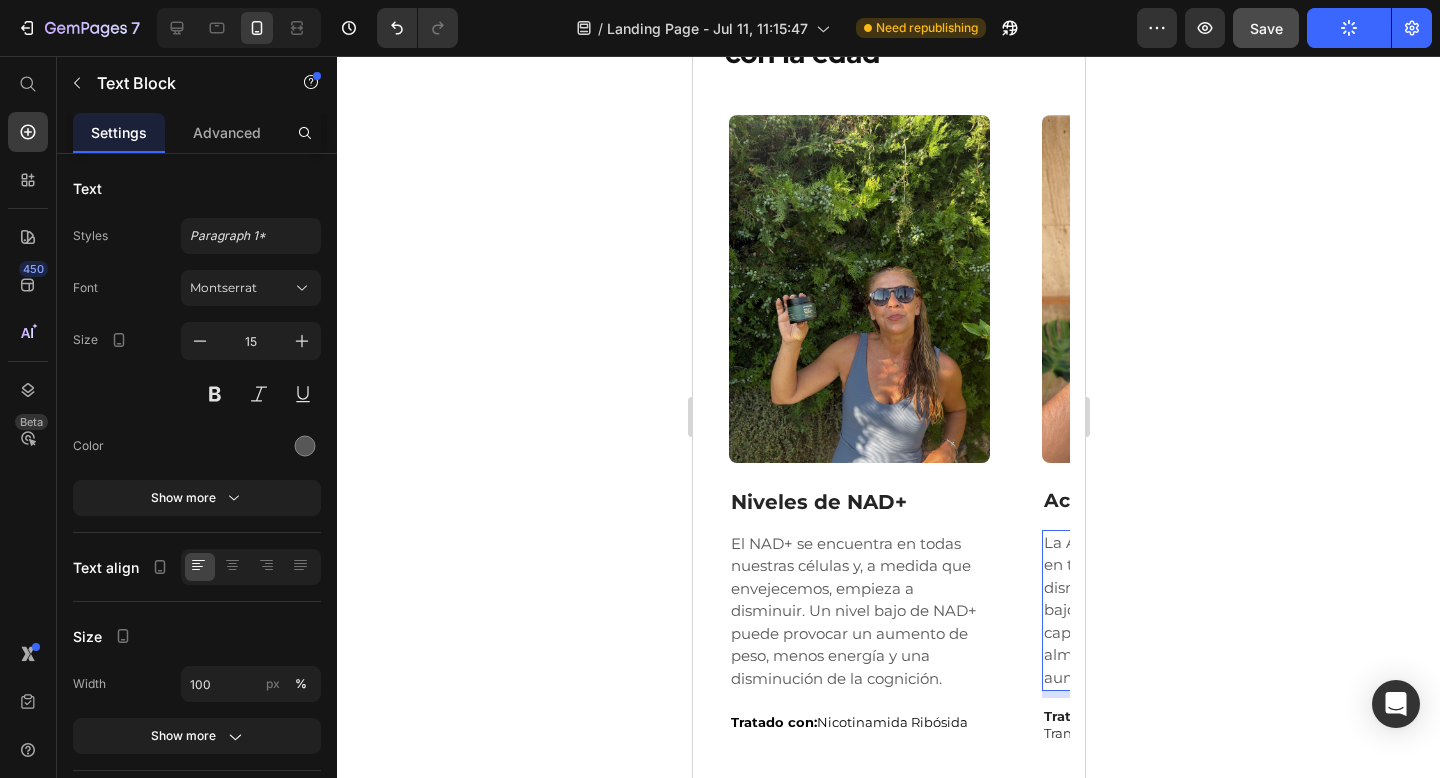 click 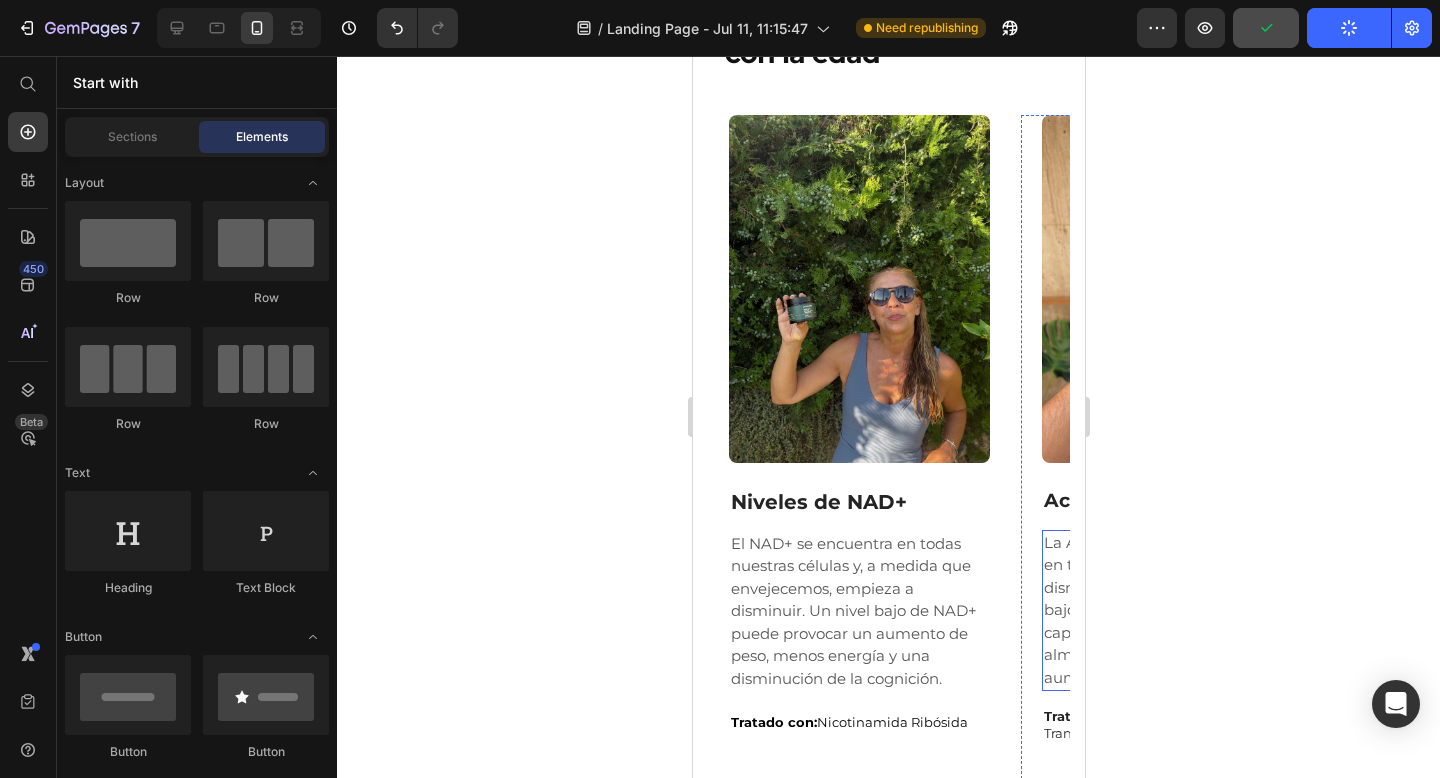 click on "La AMPK es una enzima presente en todas las células humanas que disminuye con la edad. Un nivel bajo de AMPK puede disminuir la captación de glucosa y conducir al almacenamiento de grasa y al aumento de peso." at bounding box center (1171, 611) 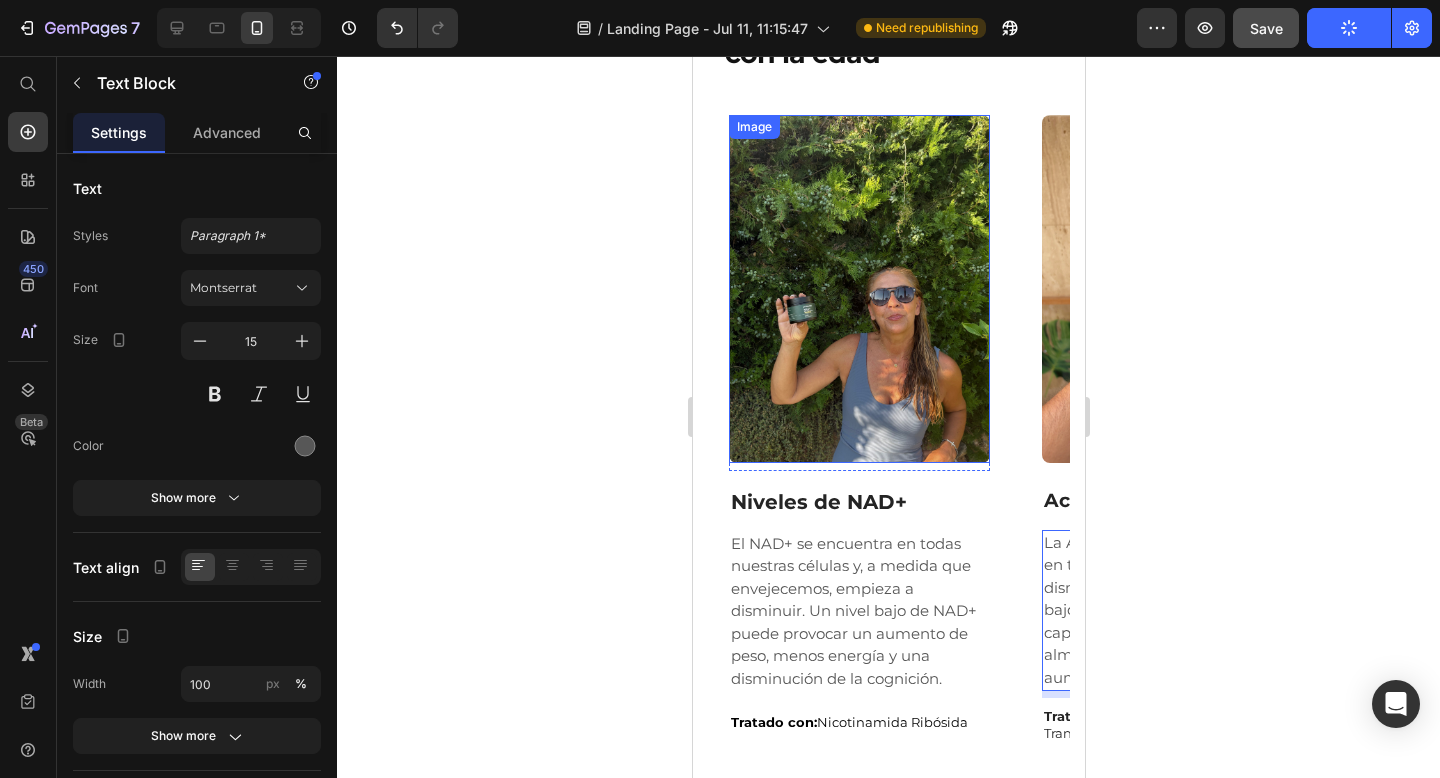 click at bounding box center [858, 289] 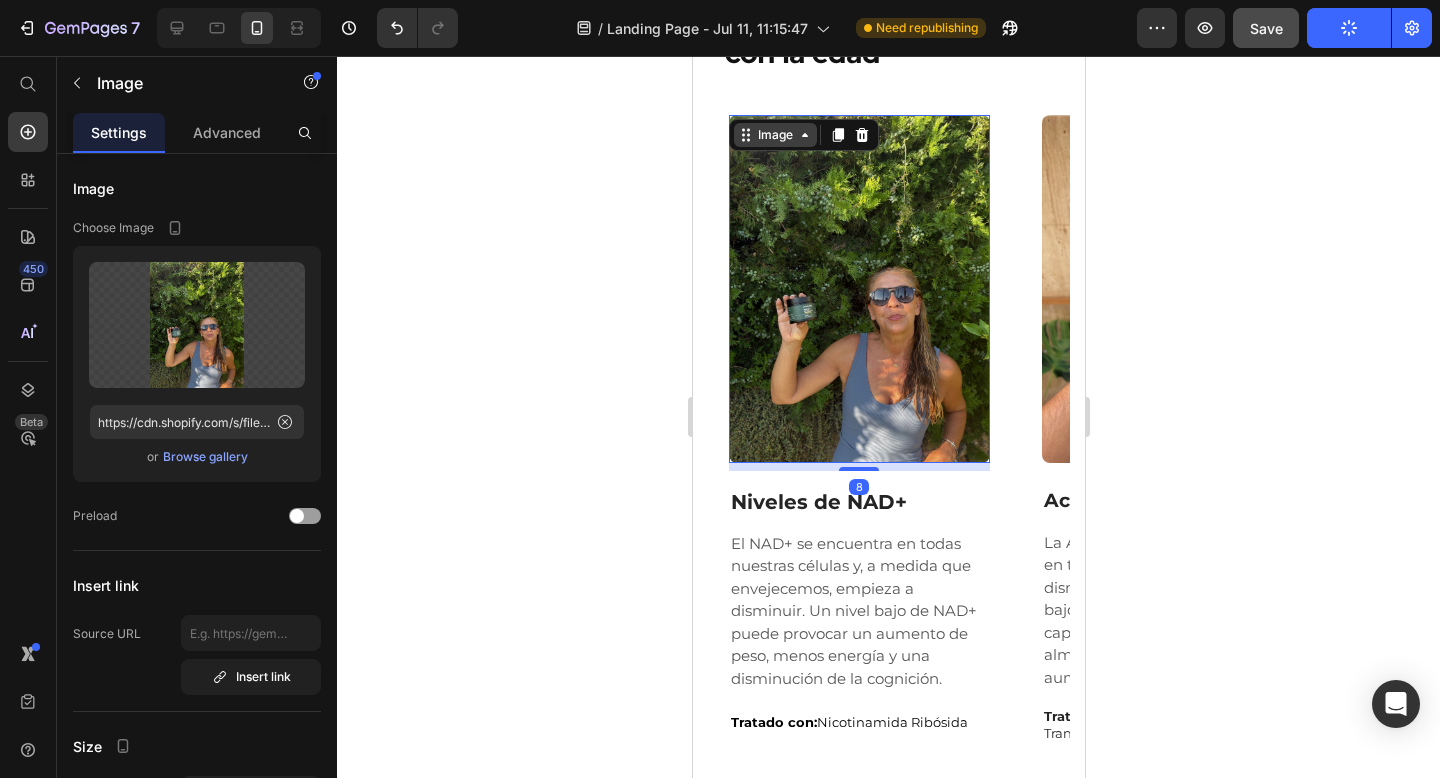 click on "Image" at bounding box center (774, 135) 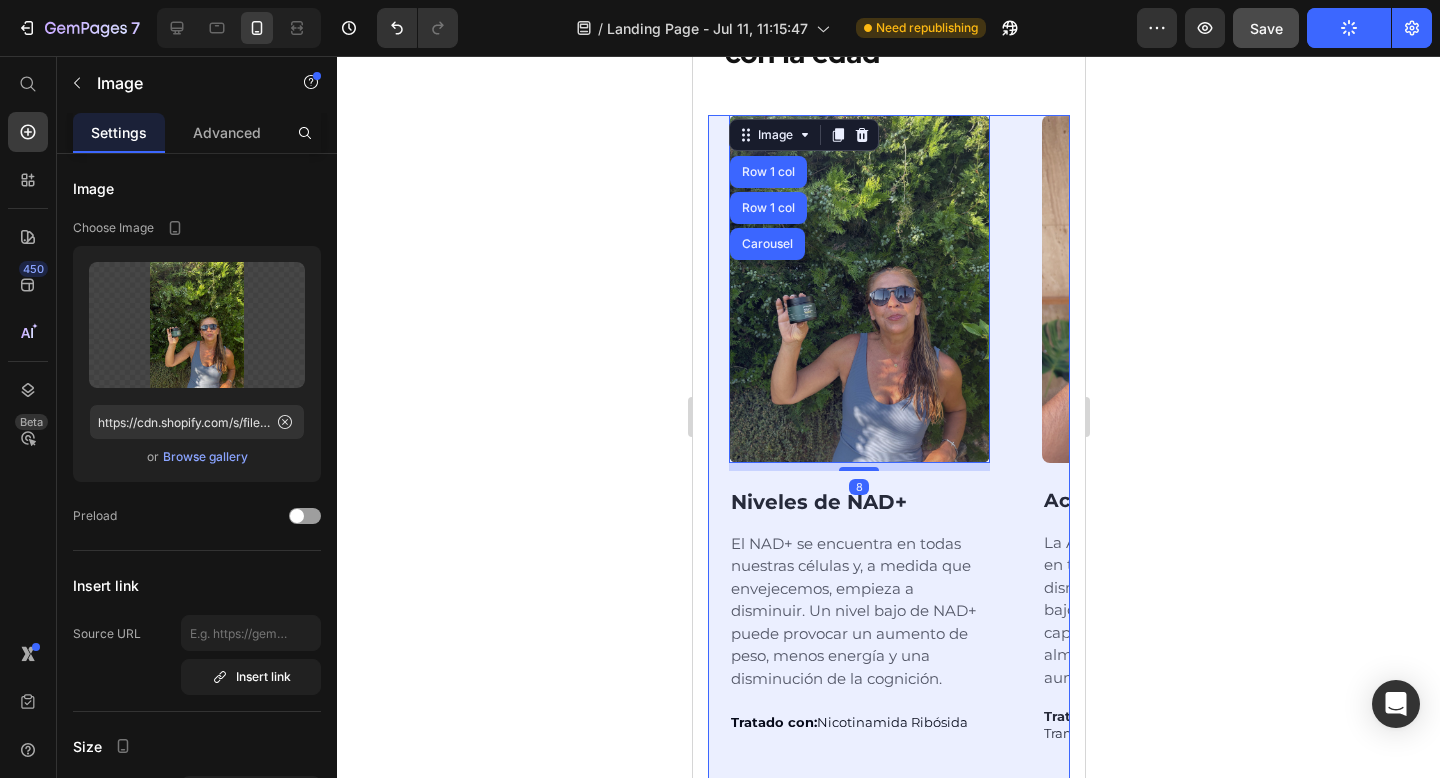 click on "Carousel" at bounding box center [766, 244] 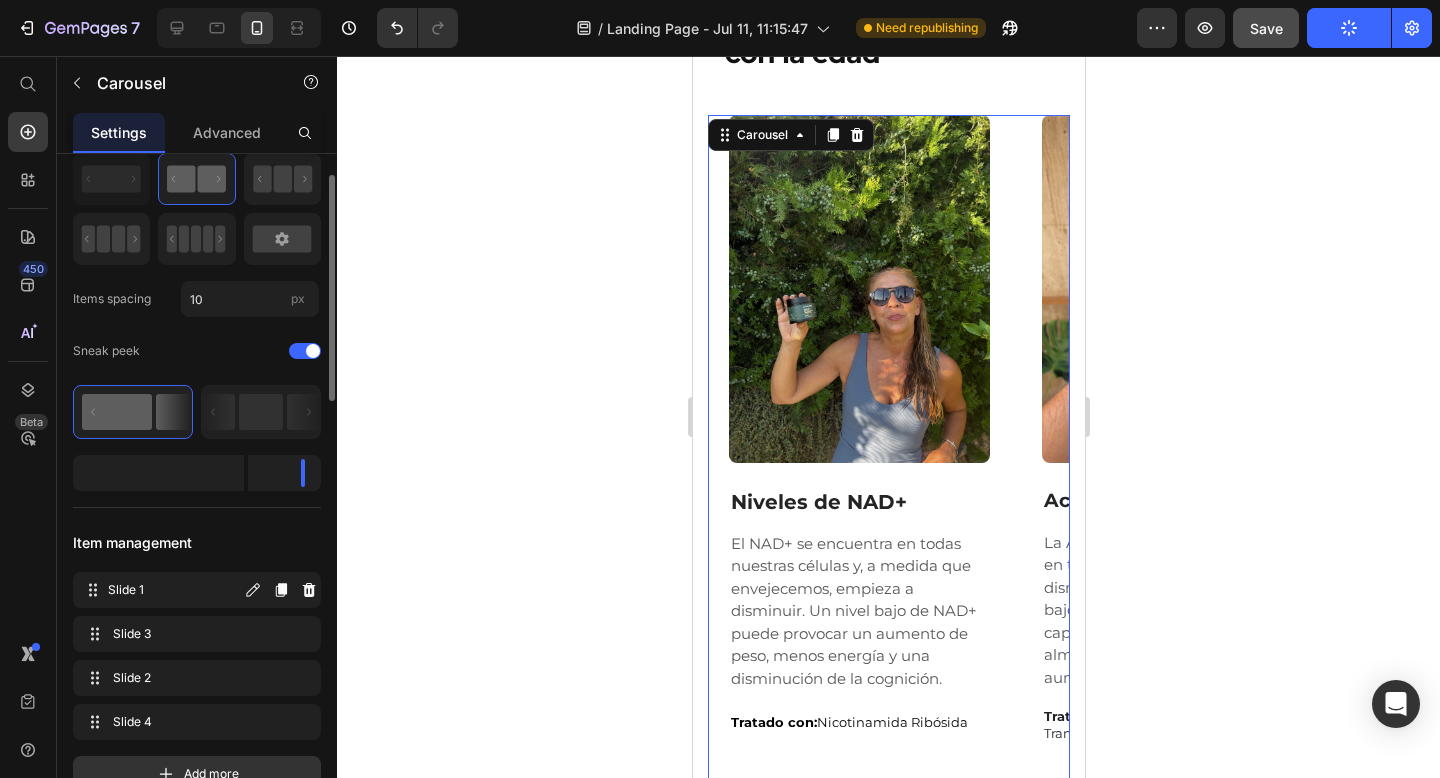 scroll, scrollTop: 163, scrollLeft: 0, axis: vertical 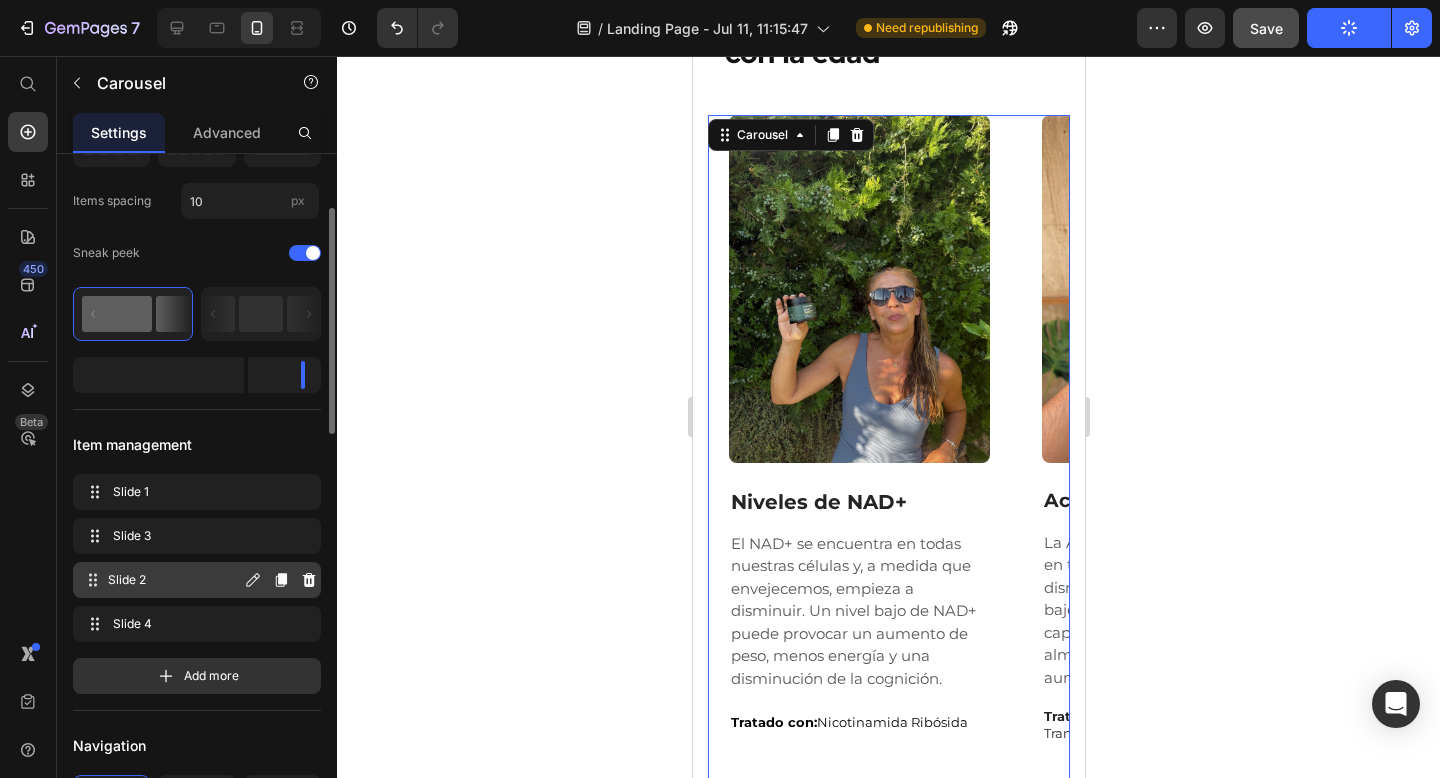click on "Slide 2 Slide 2" at bounding box center [197, 580] 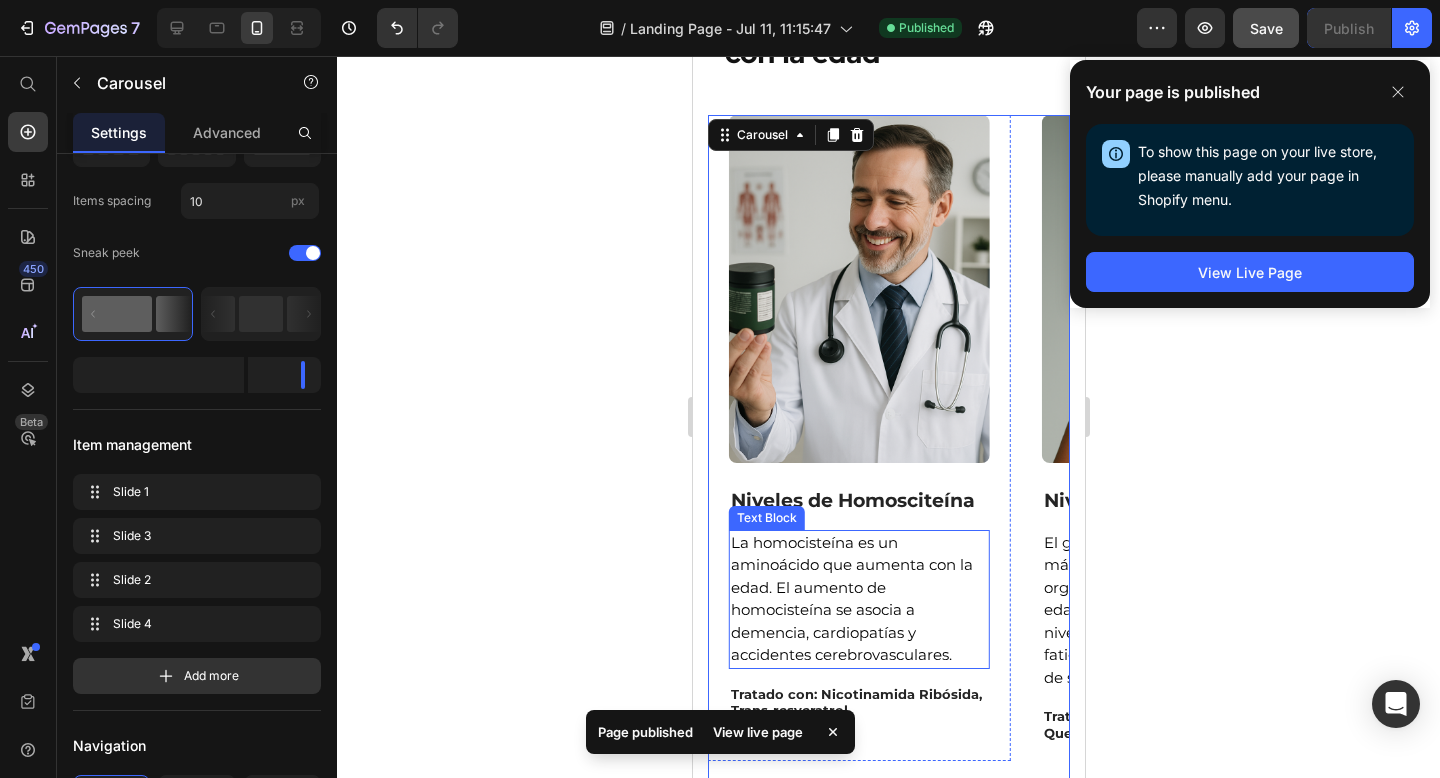 click on "La homocisteína es un aminoácido que aumenta con la edad. El aumento de homocisteína se asocia a demencia, cardiopatías y accidentes cerebrovasculares." at bounding box center [858, 599] 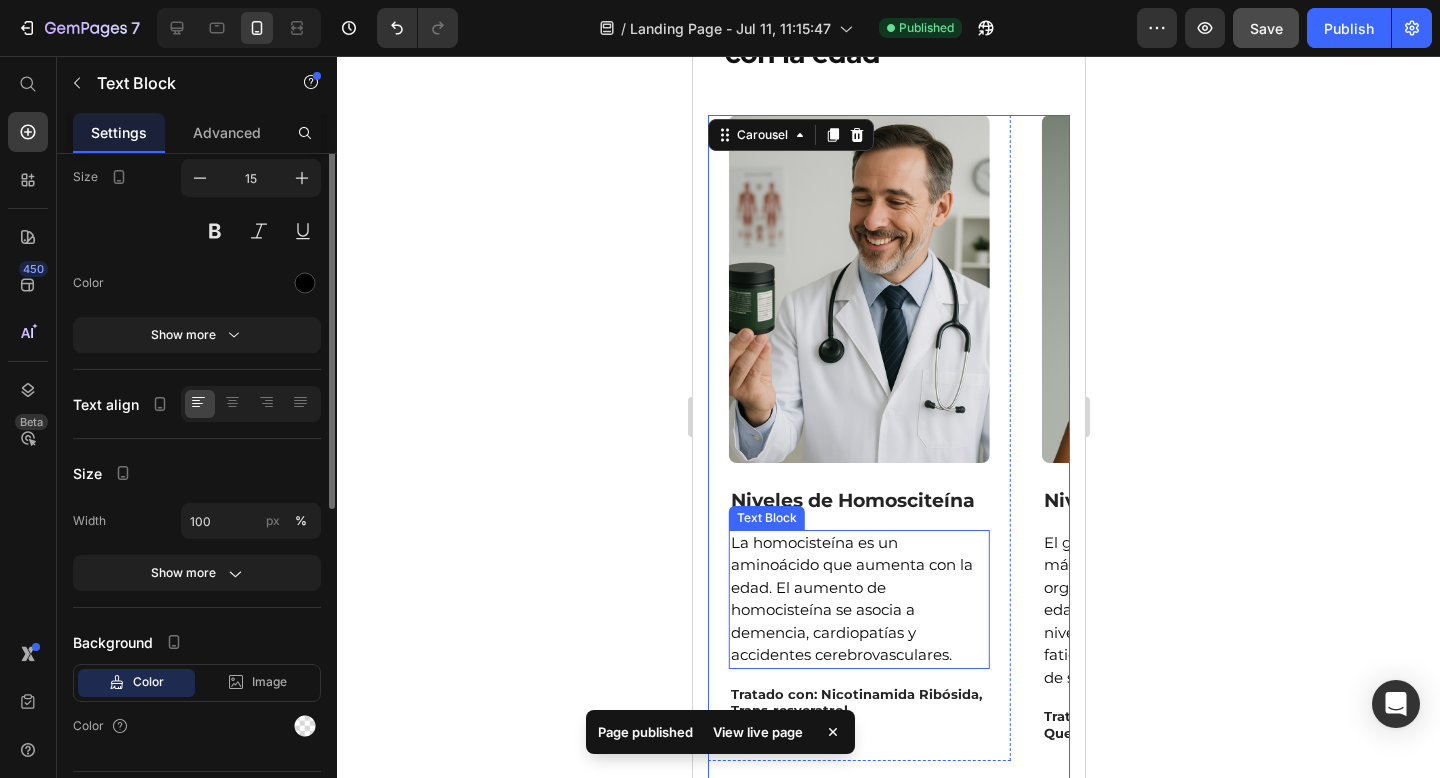 scroll, scrollTop: 0, scrollLeft: 0, axis: both 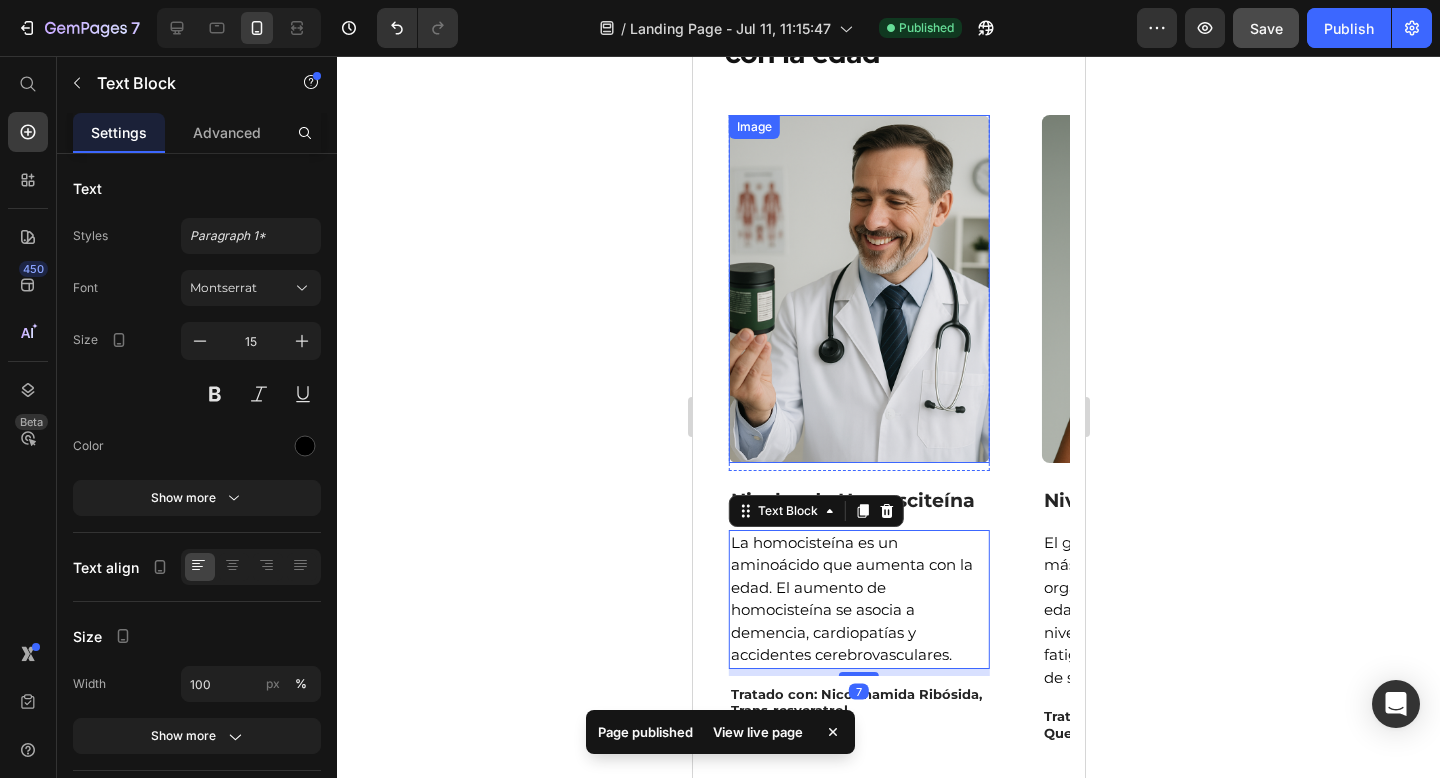 click at bounding box center (858, 288) 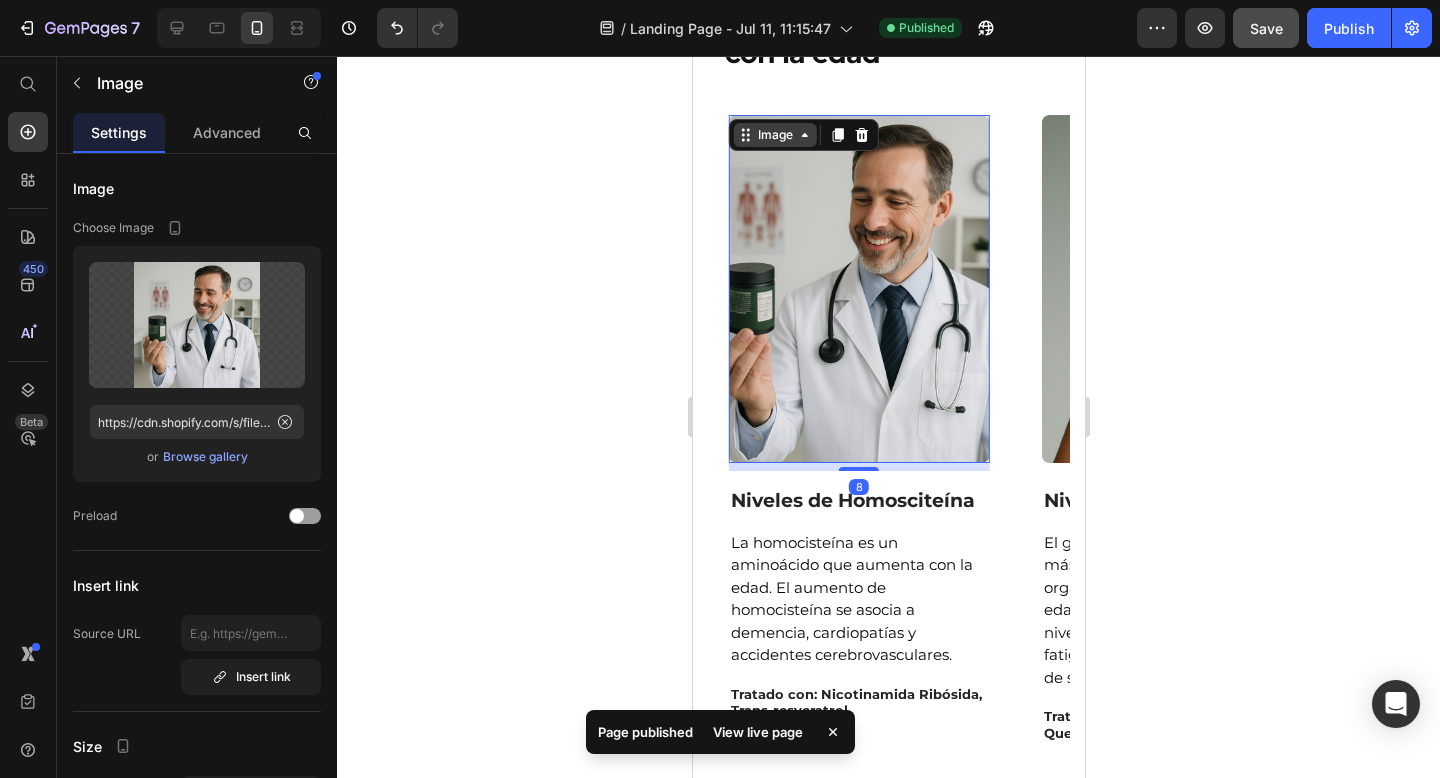 click on "Image" at bounding box center (774, 135) 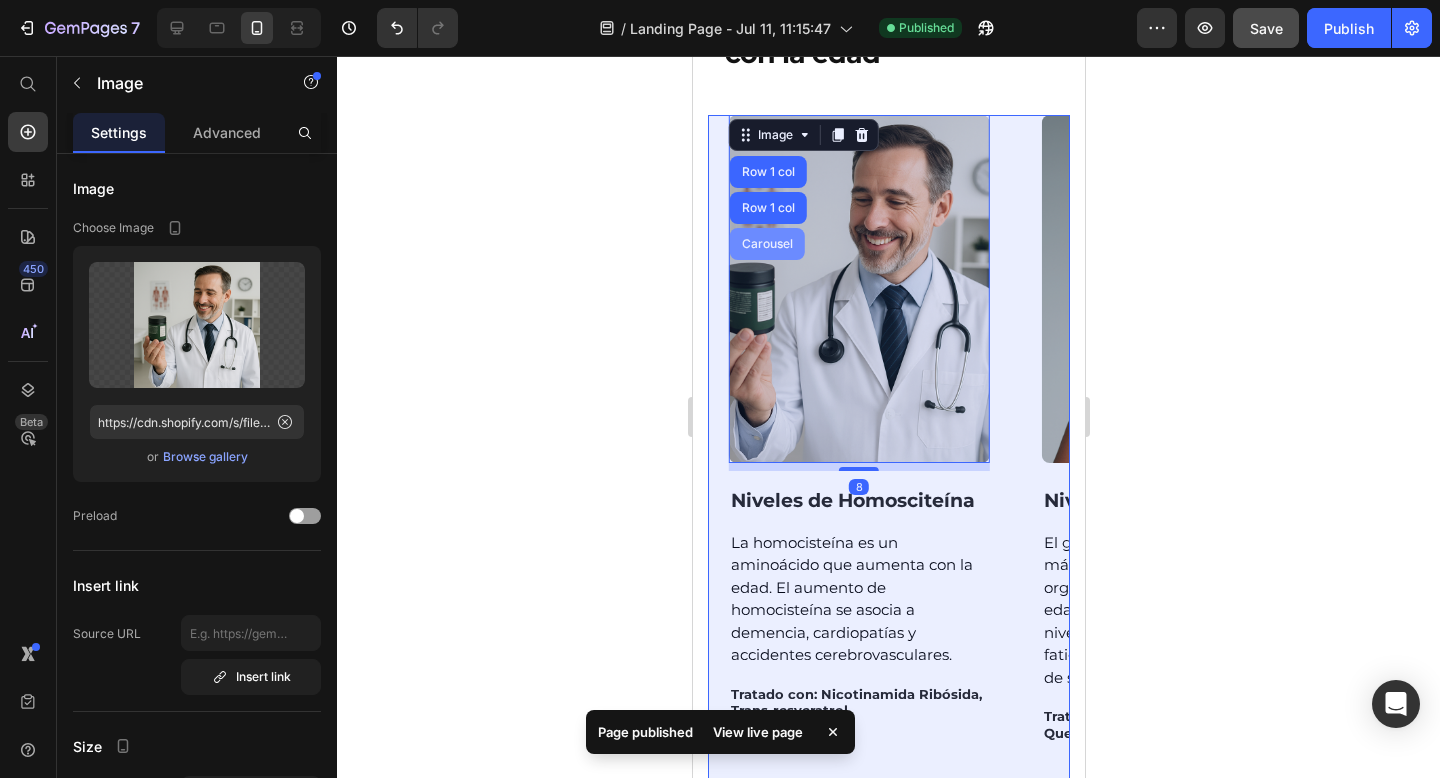 click on "Carousel" at bounding box center (766, 244) 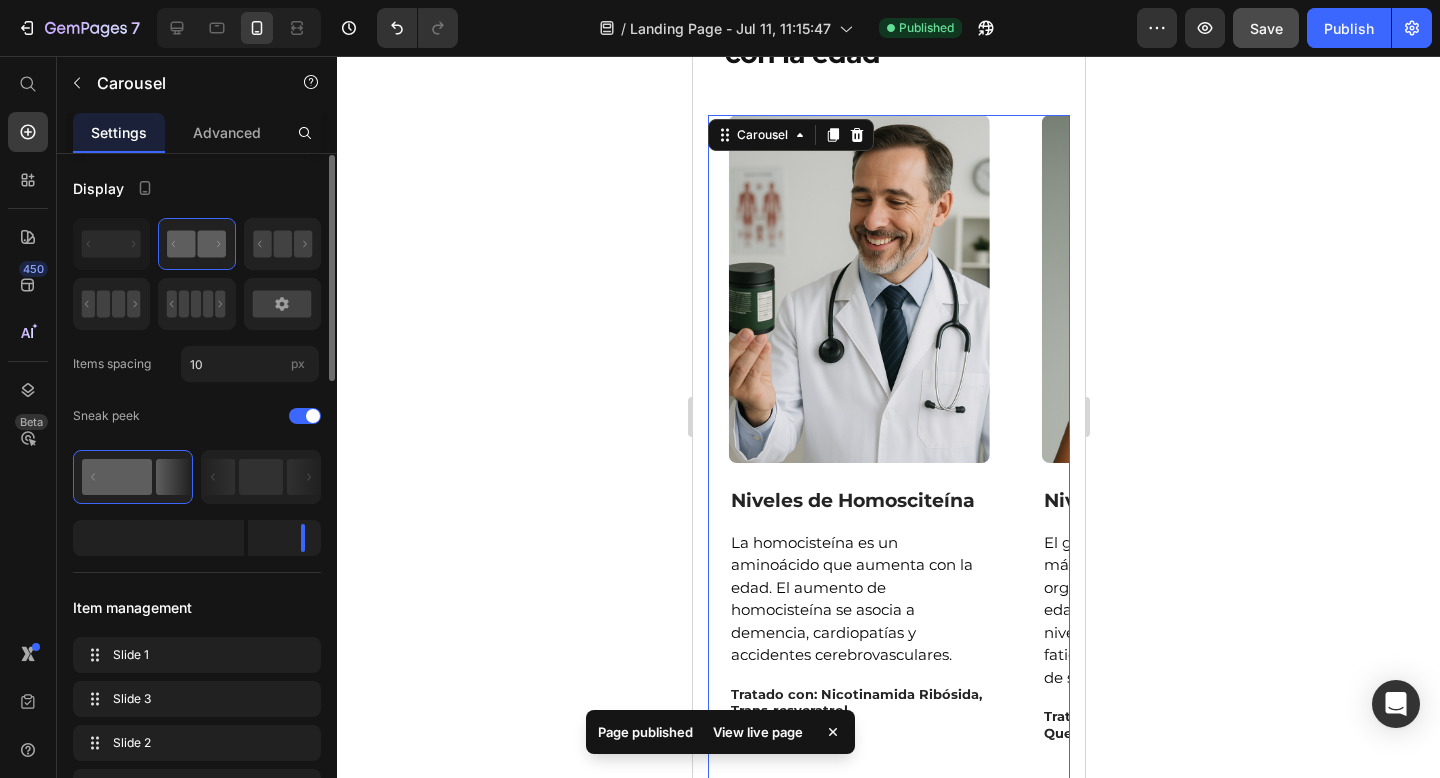 scroll, scrollTop: 209, scrollLeft: 0, axis: vertical 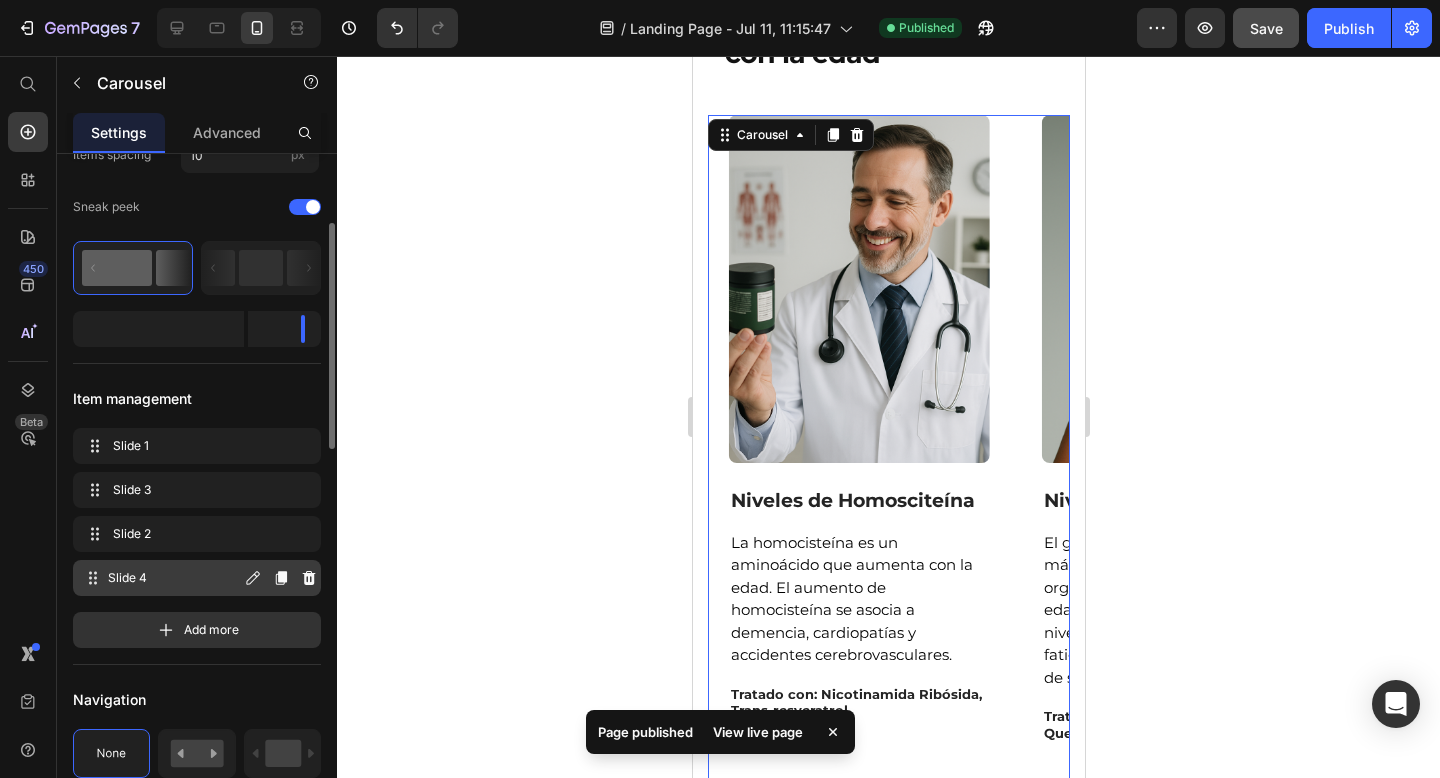 click on "Slide 4" at bounding box center (174, 578) 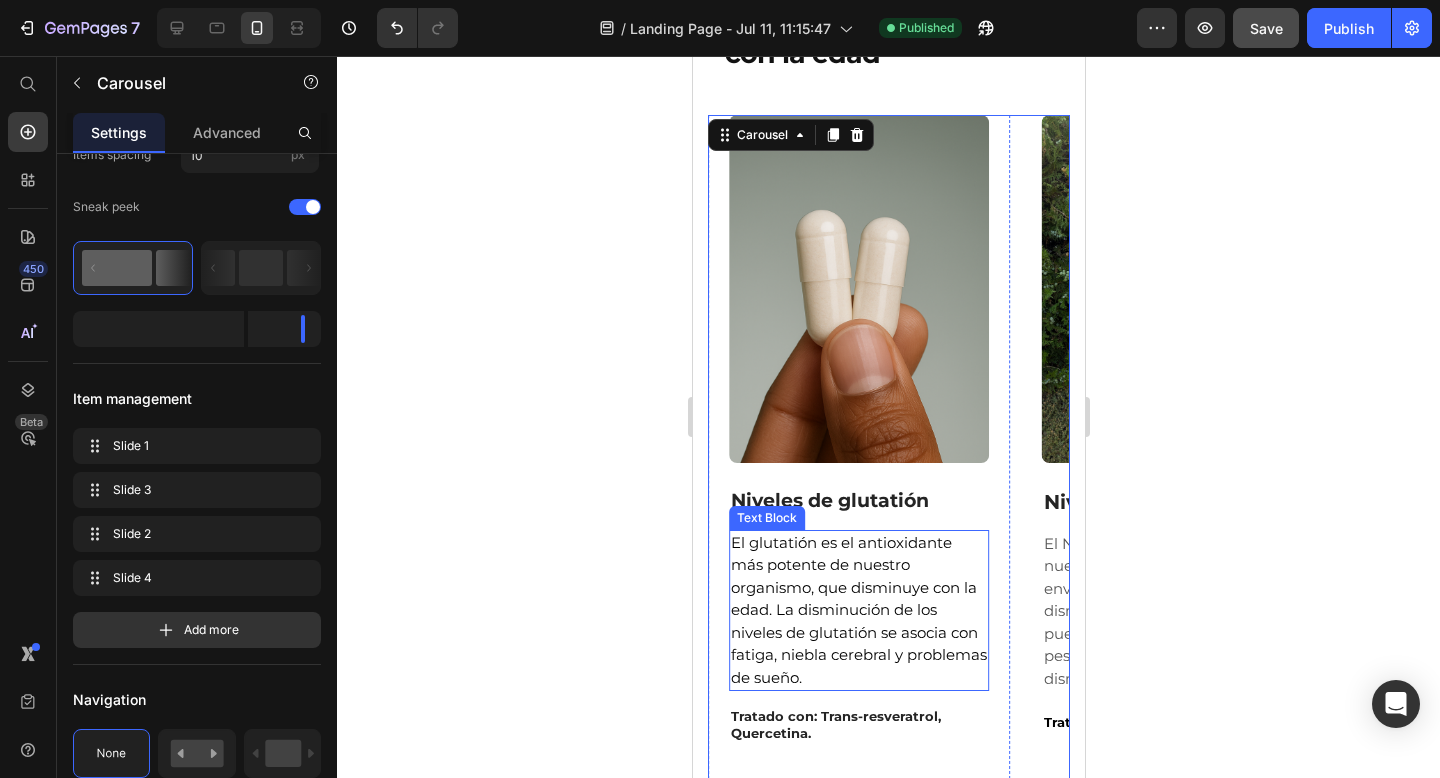 click on "El glutatión es el antioxidante más potente de nuestro organismo, que disminuye con la edad. La disminución de los niveles de glutatión se asocia con fatiga, niebla cerebral y problemas de sueño." at bounding box center (858, 611) 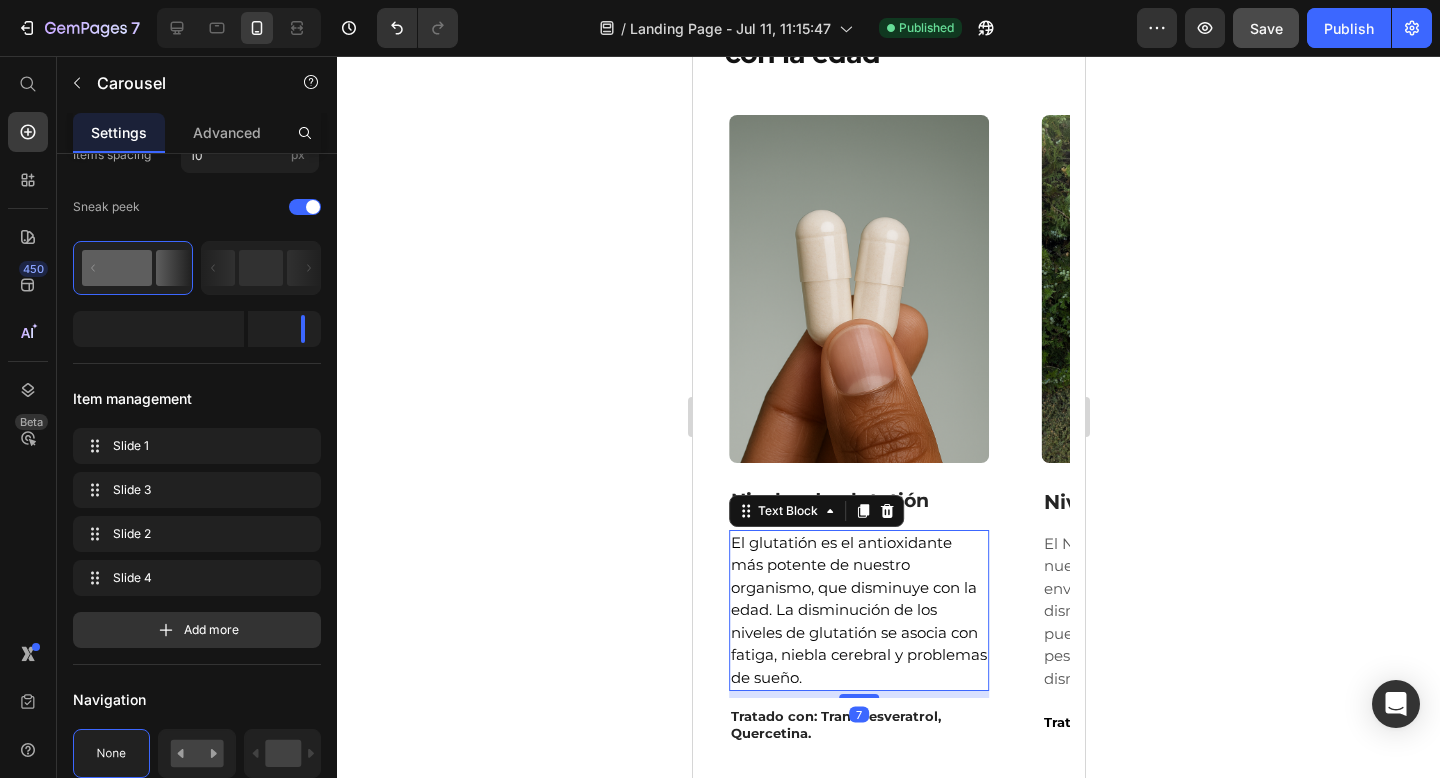 scroll, scrollTop: 0, scrollLeft: 0, axis: both 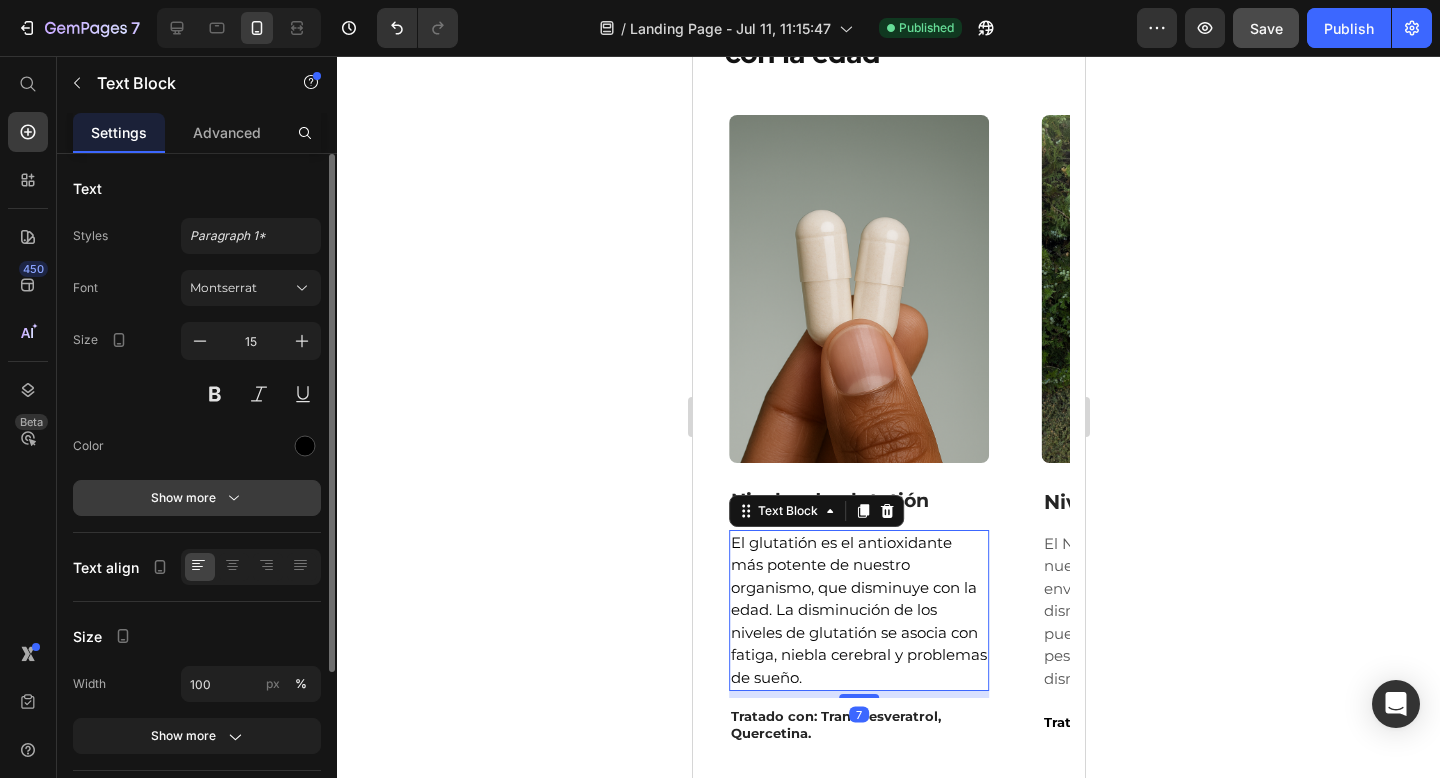 click on "Show more" at bounding box center [197, 498] 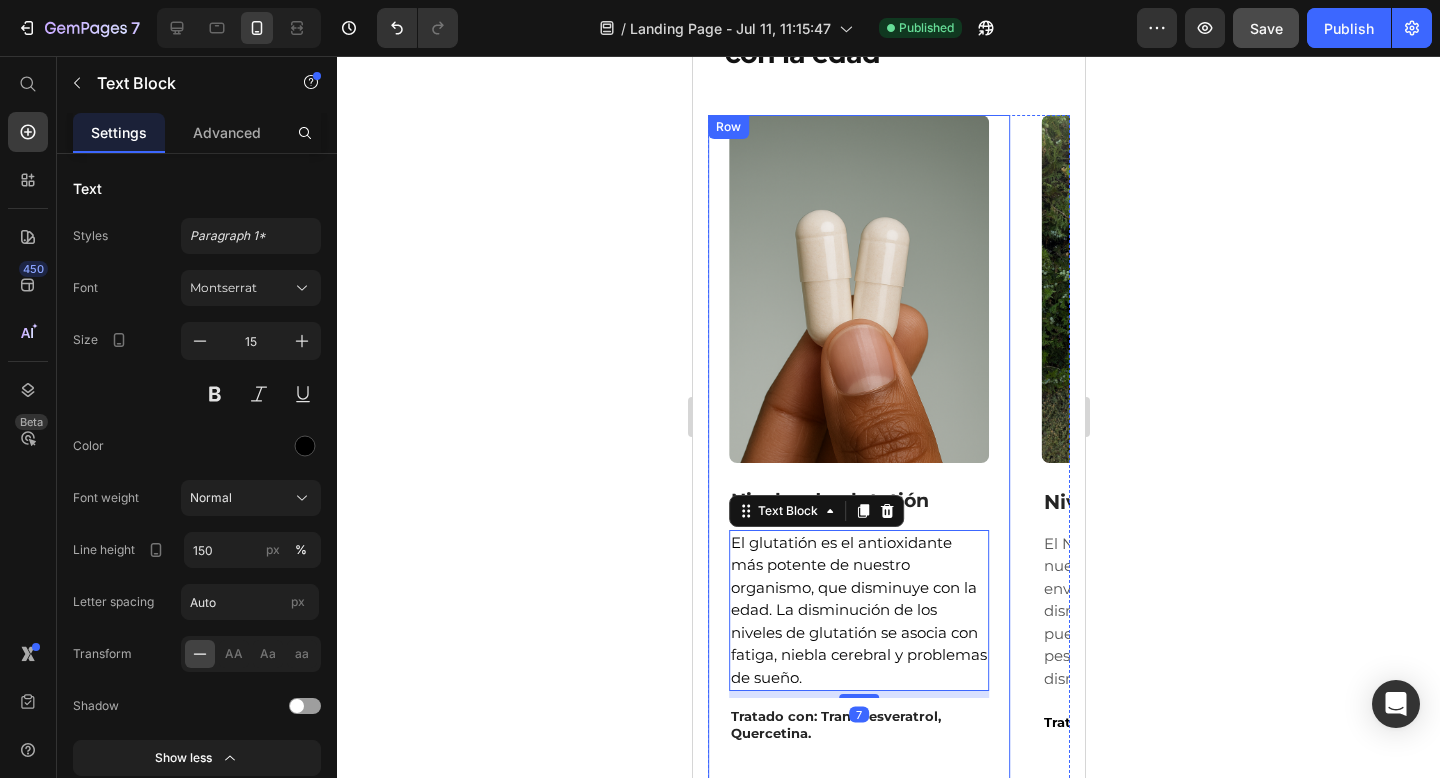 click 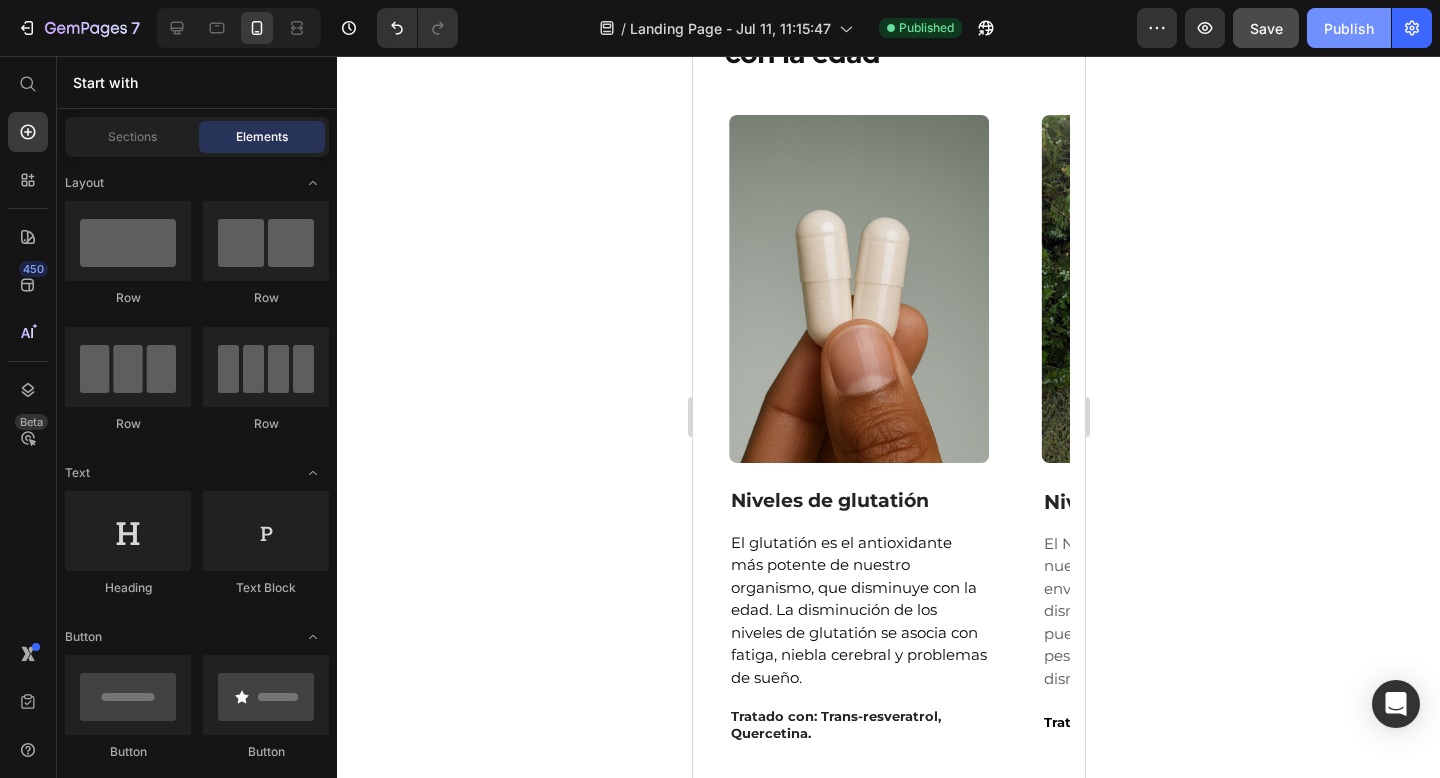 click on "Publish" at bounding box center [1349, 28] 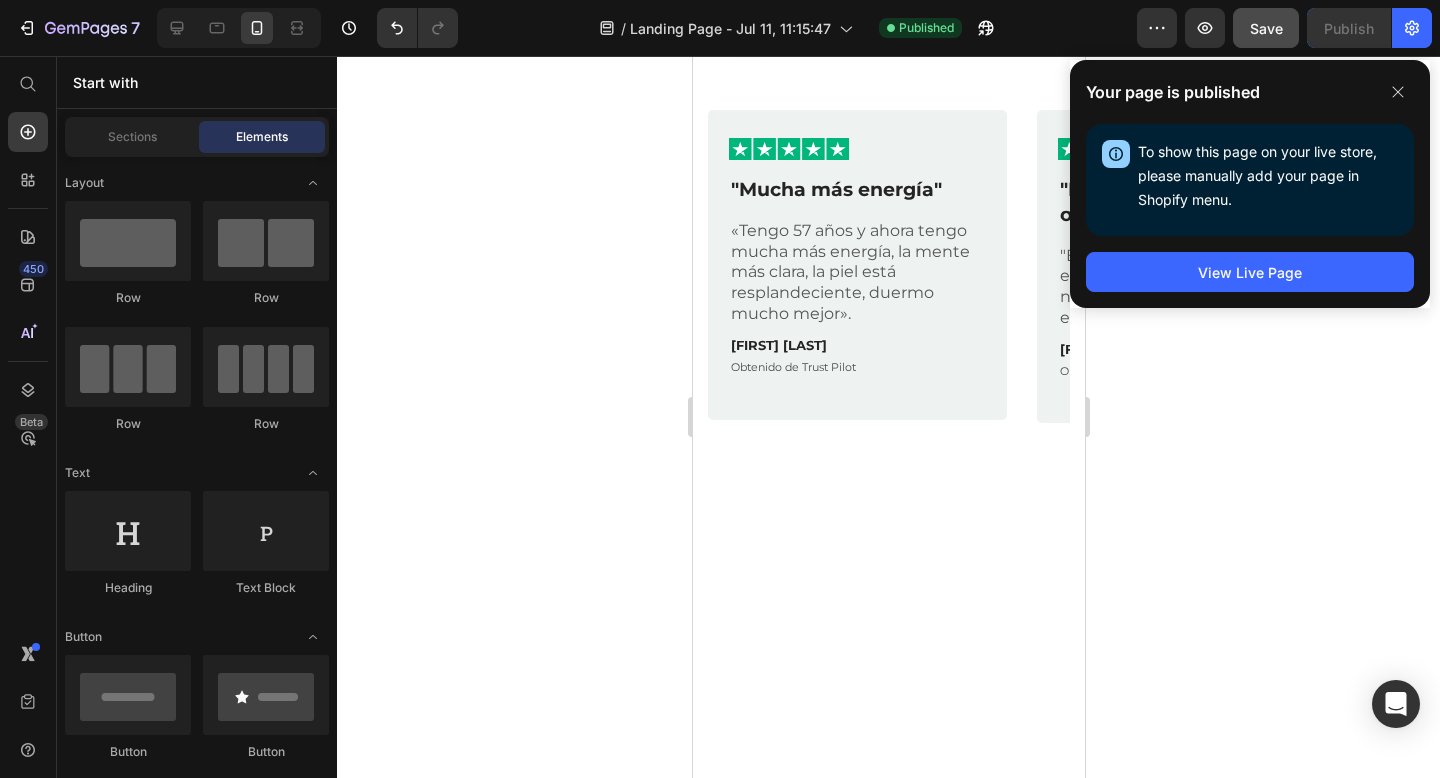 scroll, scrollTop: 0, scrollLeft: 0, axis: both 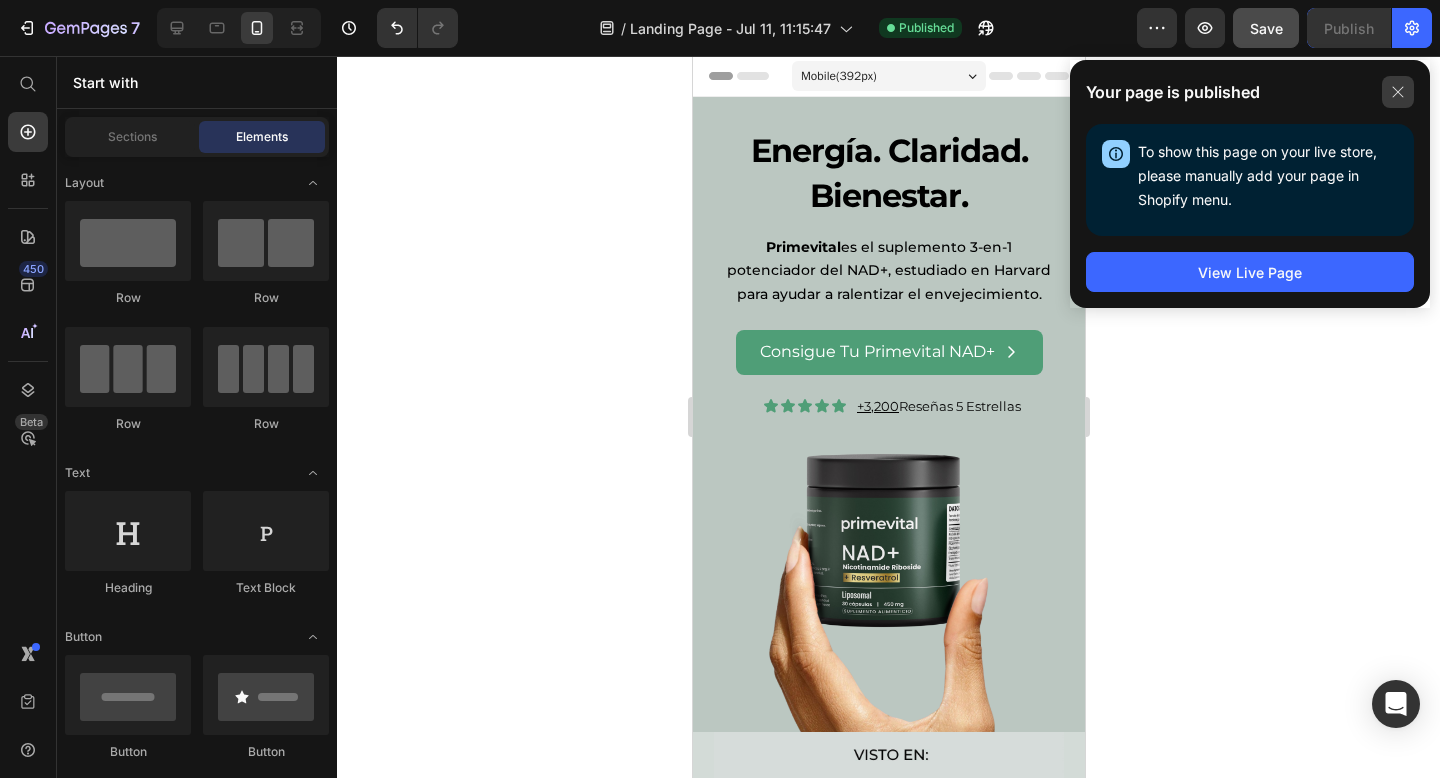 click 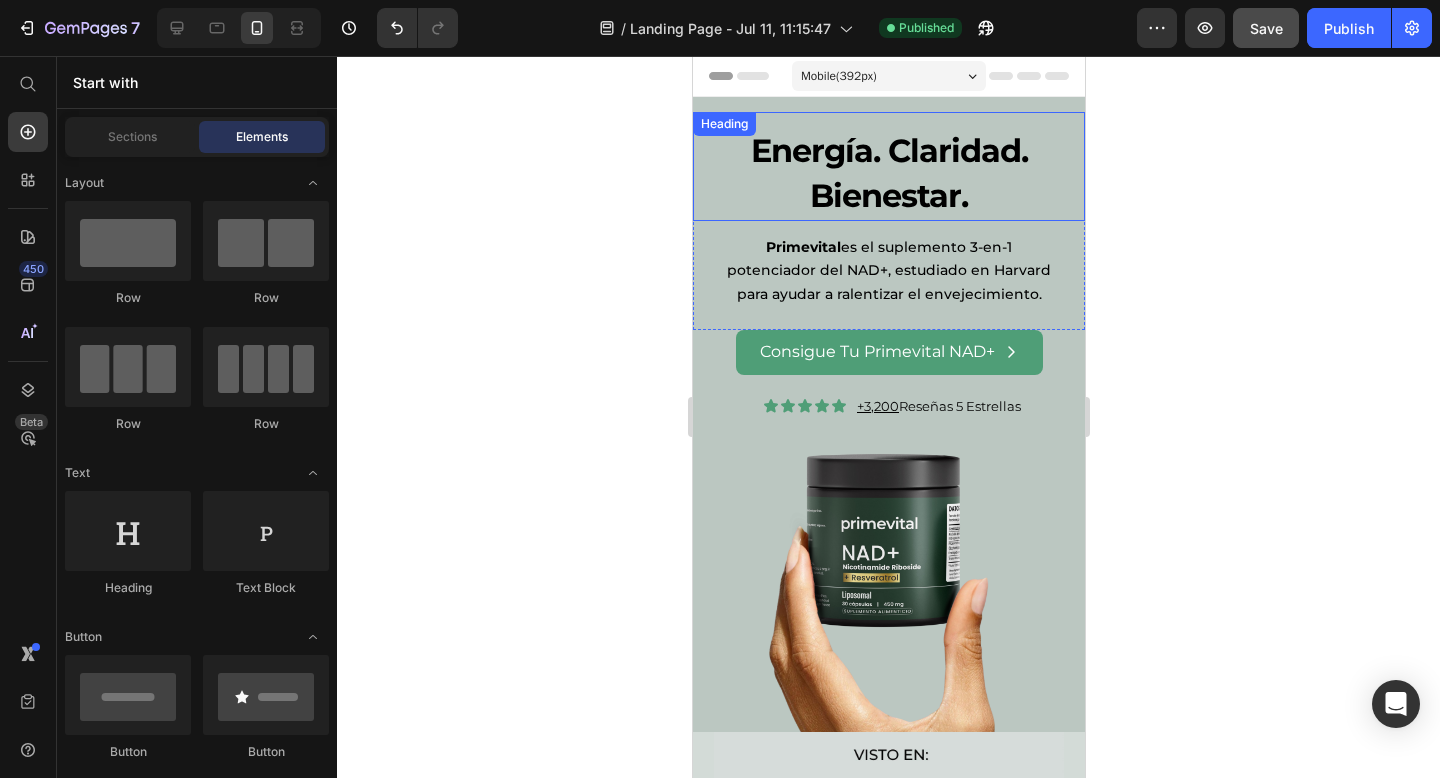 click on "Energía. Claridad. Bienestar. Heading" at bounding box center [888, 166] 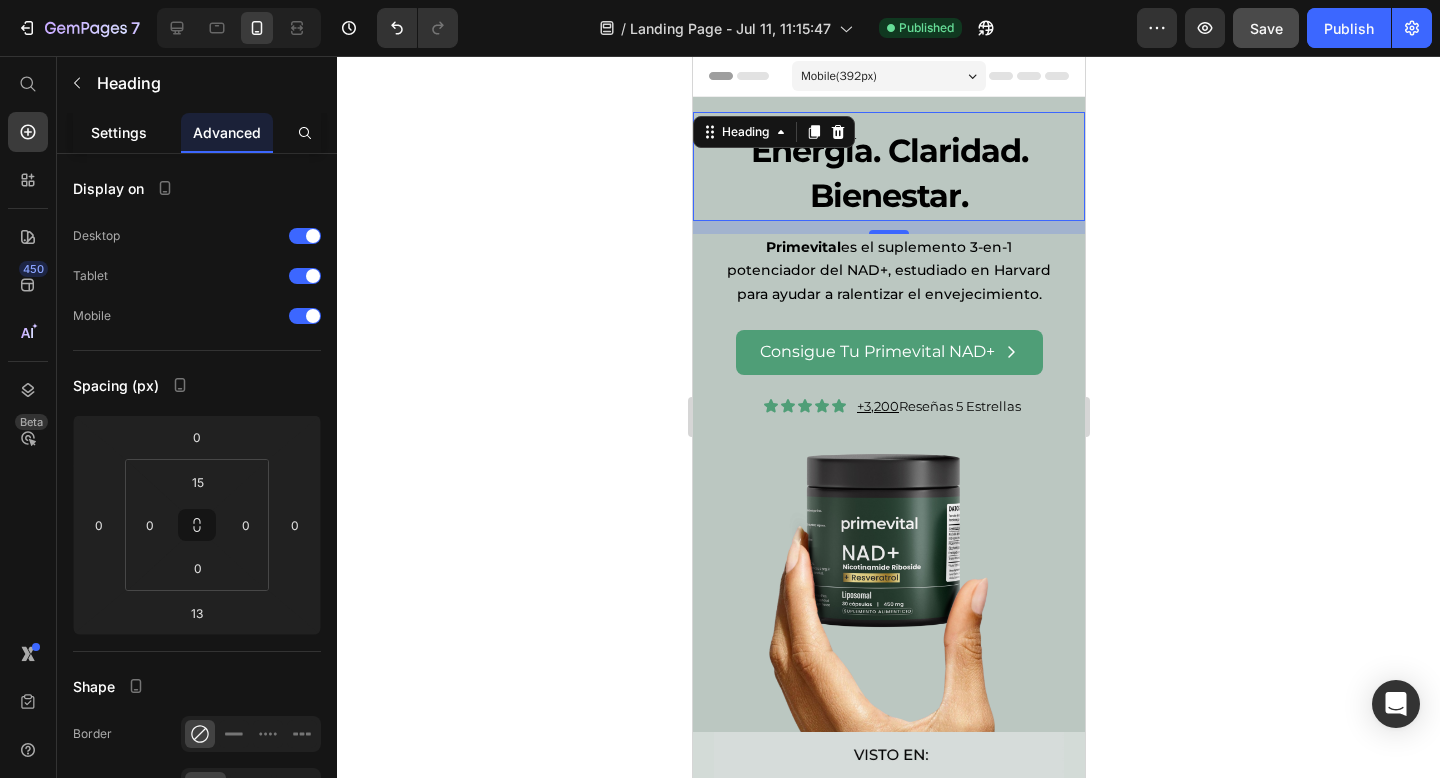 click on "Settings" 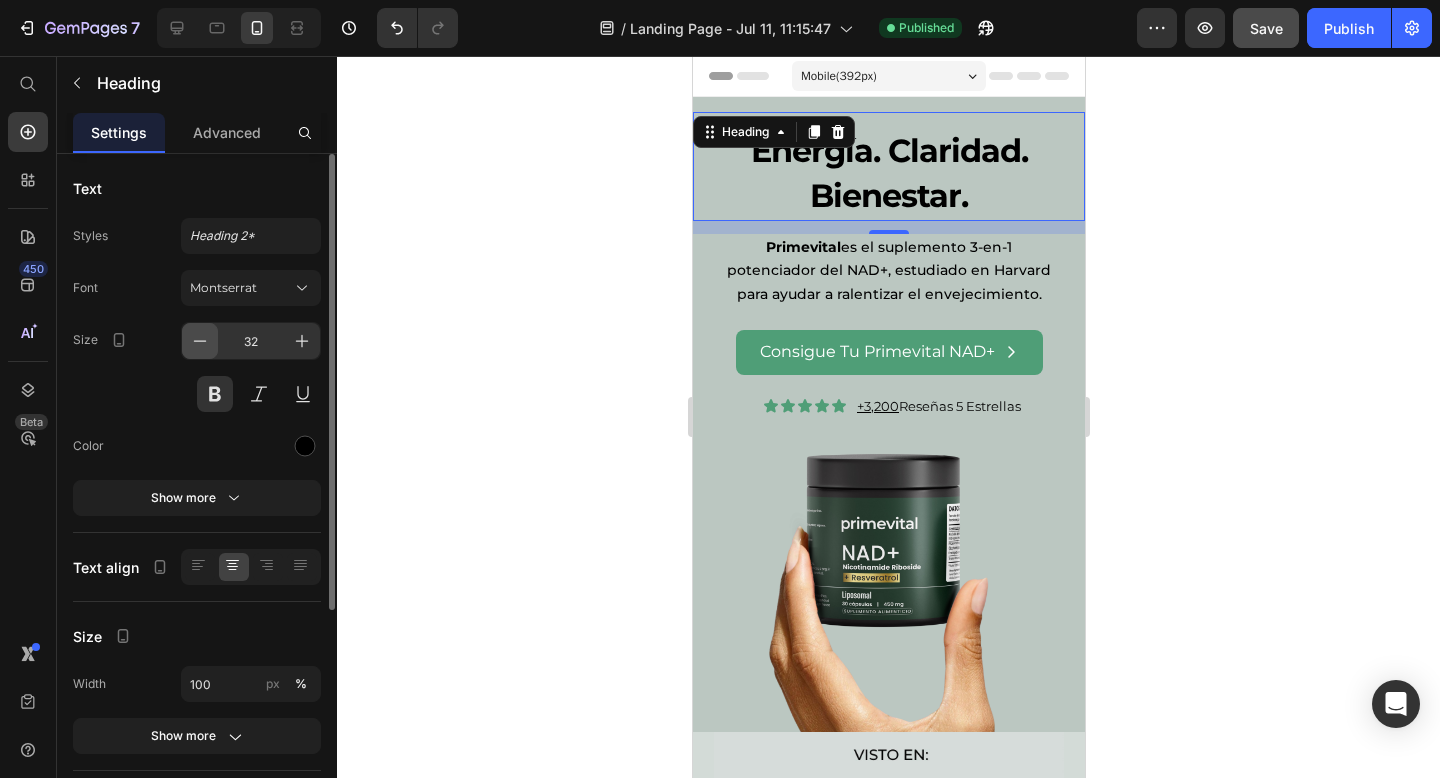 click 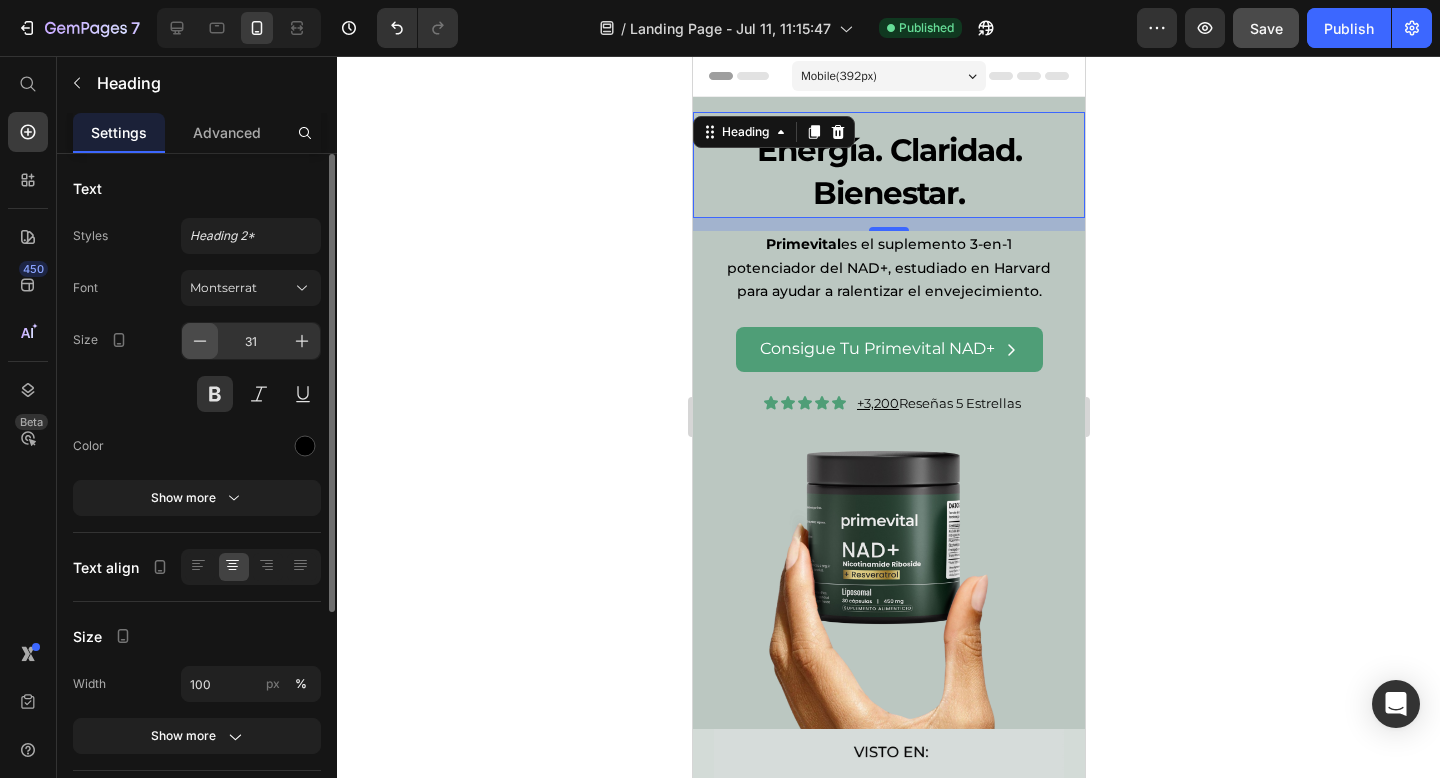 click 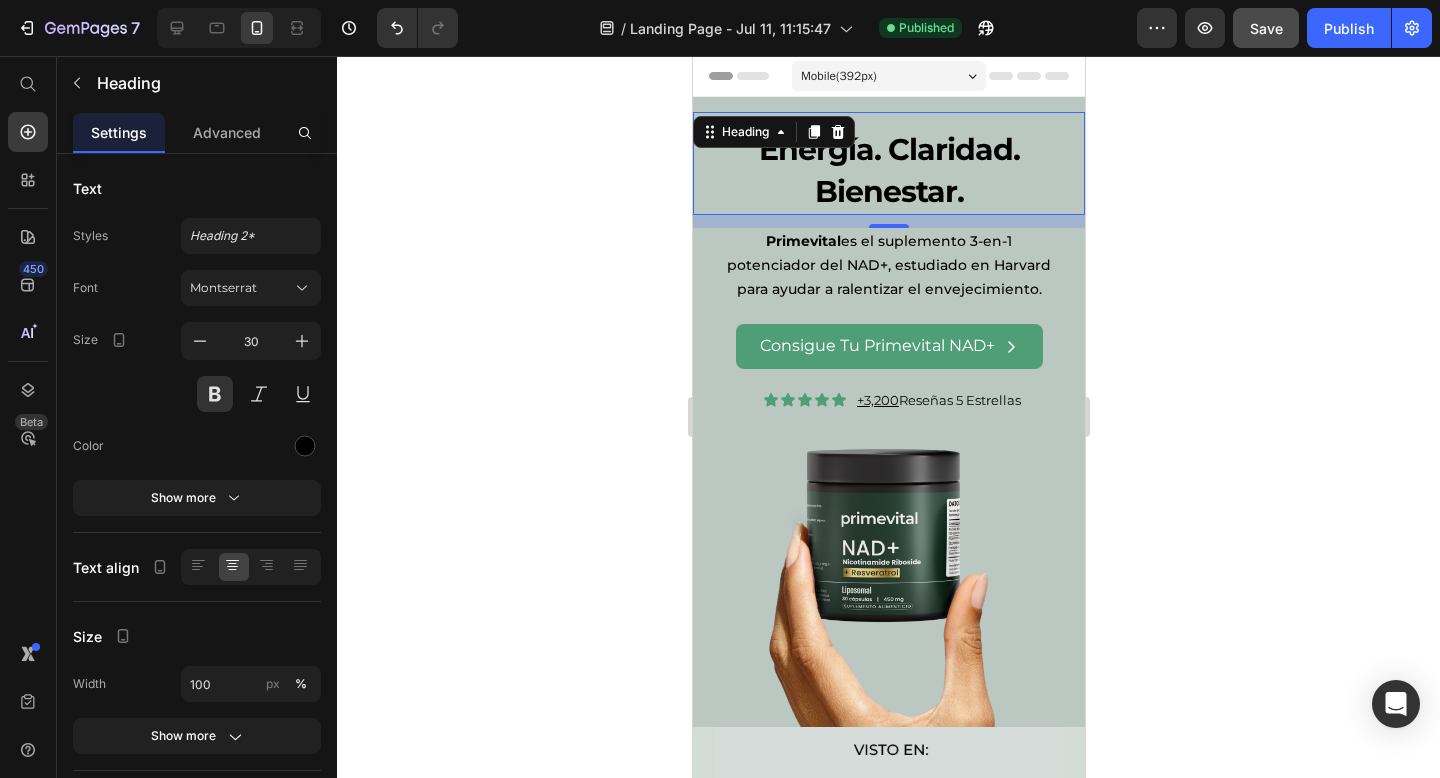 click 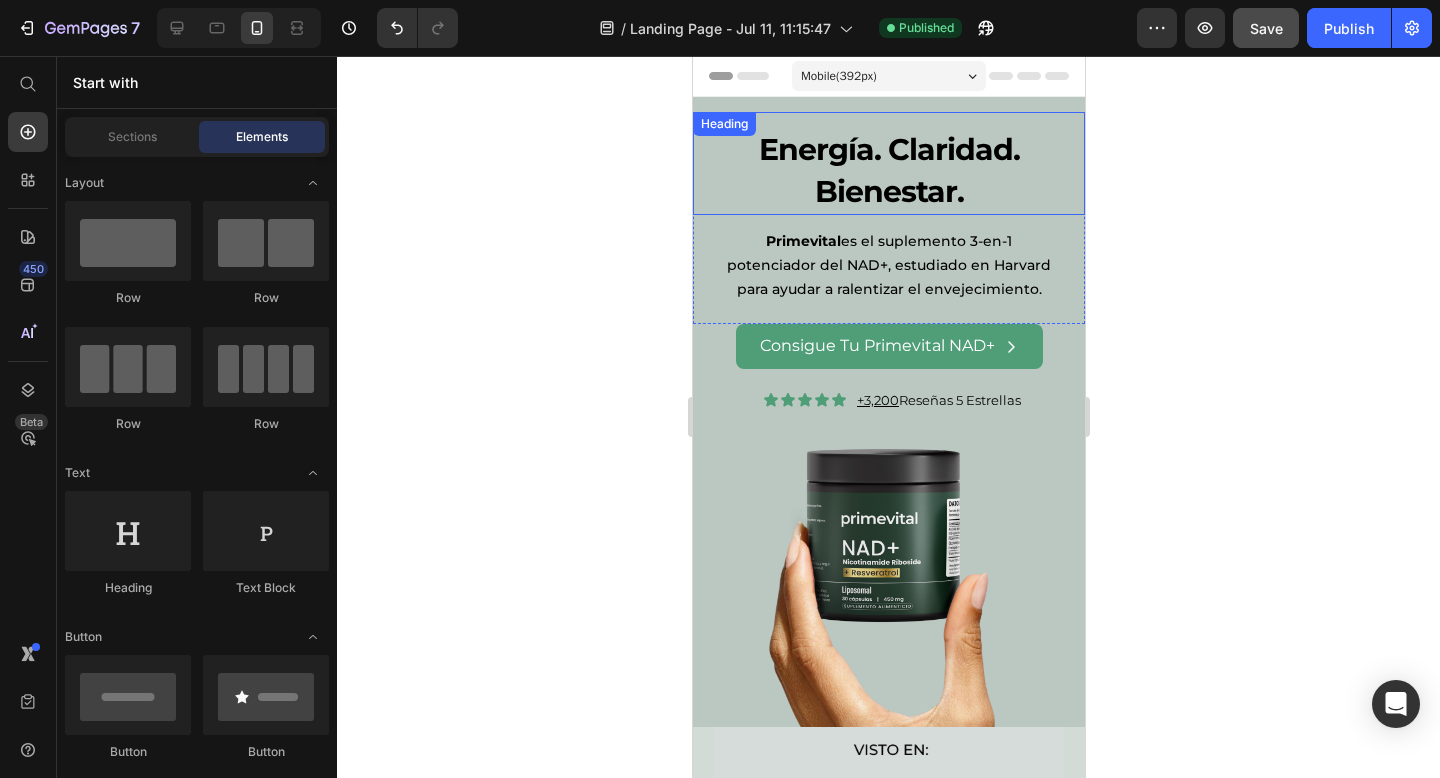 click on "Energía. Claridad. Bienestar. Heading" at bounding box center (888, 163) 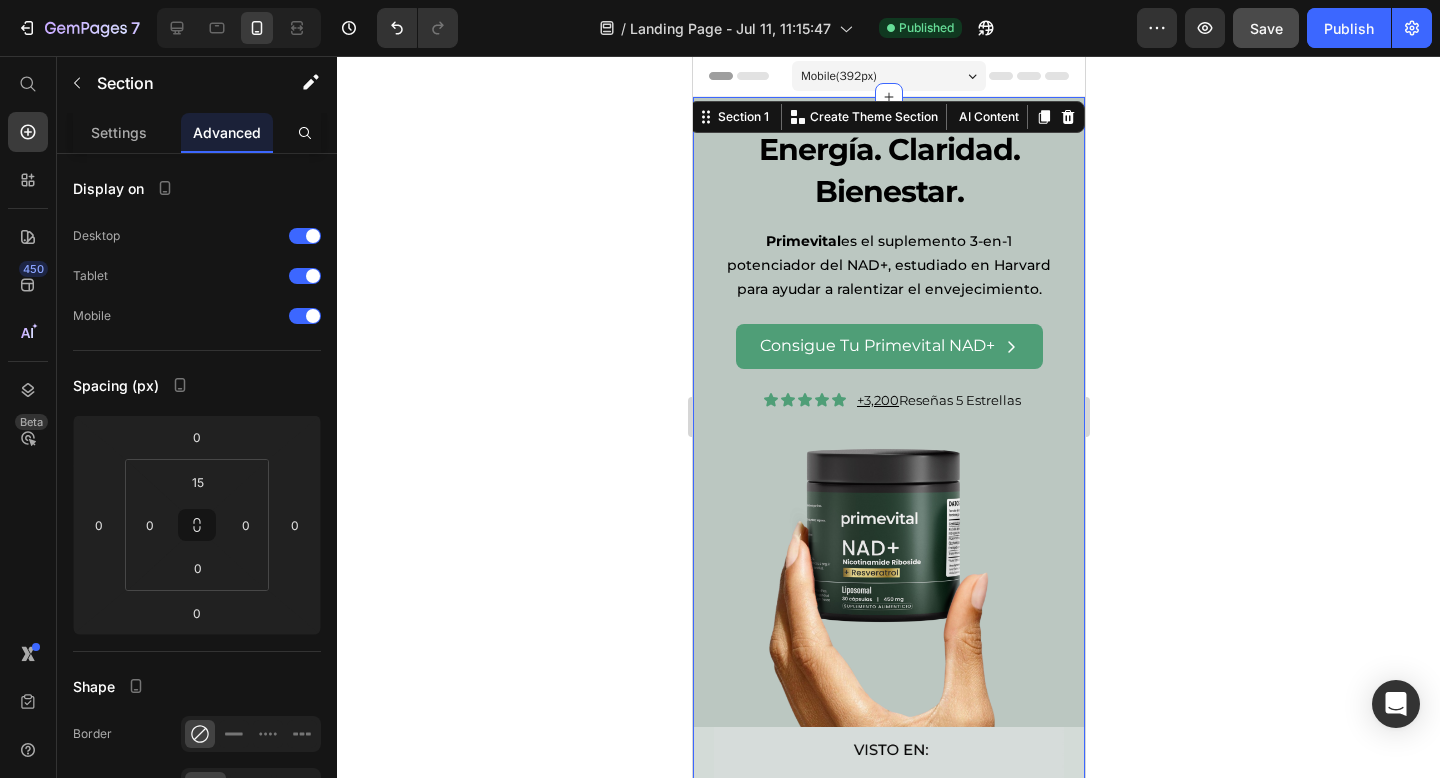 click on "Energía. Claridad. Bienestar. Heading Primevital  es el suplemento 3-en-1 potenciador del NAD+, estudiado en Harvard para ayudar a ralentizar el envejecimiento. Text Block Row
Consigue Tu Primevital NAD+ Button Icon Icon Icon Icon
Icon Icon List +3,200  Reseñas 5 Estrellas Text Block Row Image Image Row Section 1   You can create reusable sections Create Theme Section AI Content Write with GemAI What would you like to describe here? Tone and Voice Persuasive Product PRIMEVITAL NAD+ Show more Generate" at bounding box center (888, 466) 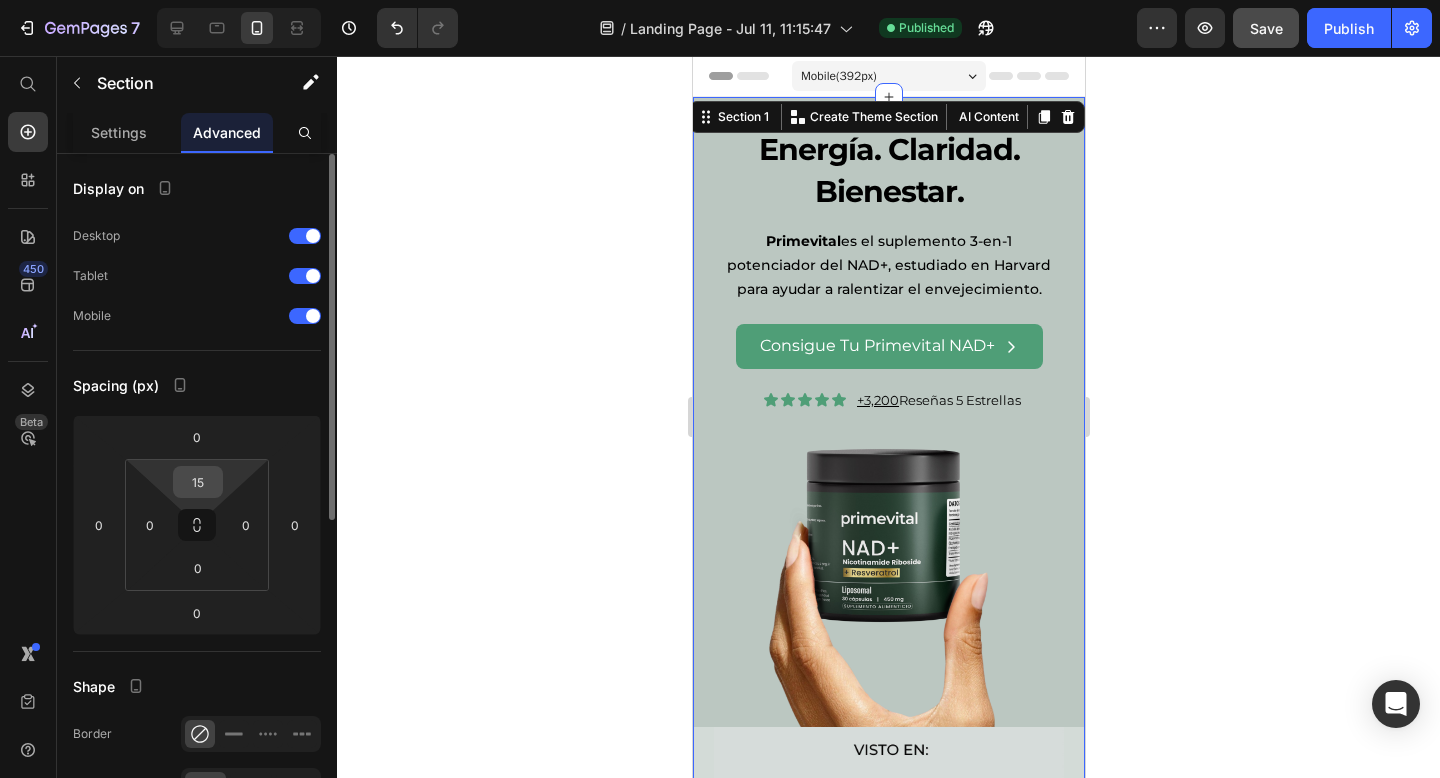 click on "15" at bounding box center (198, 482) 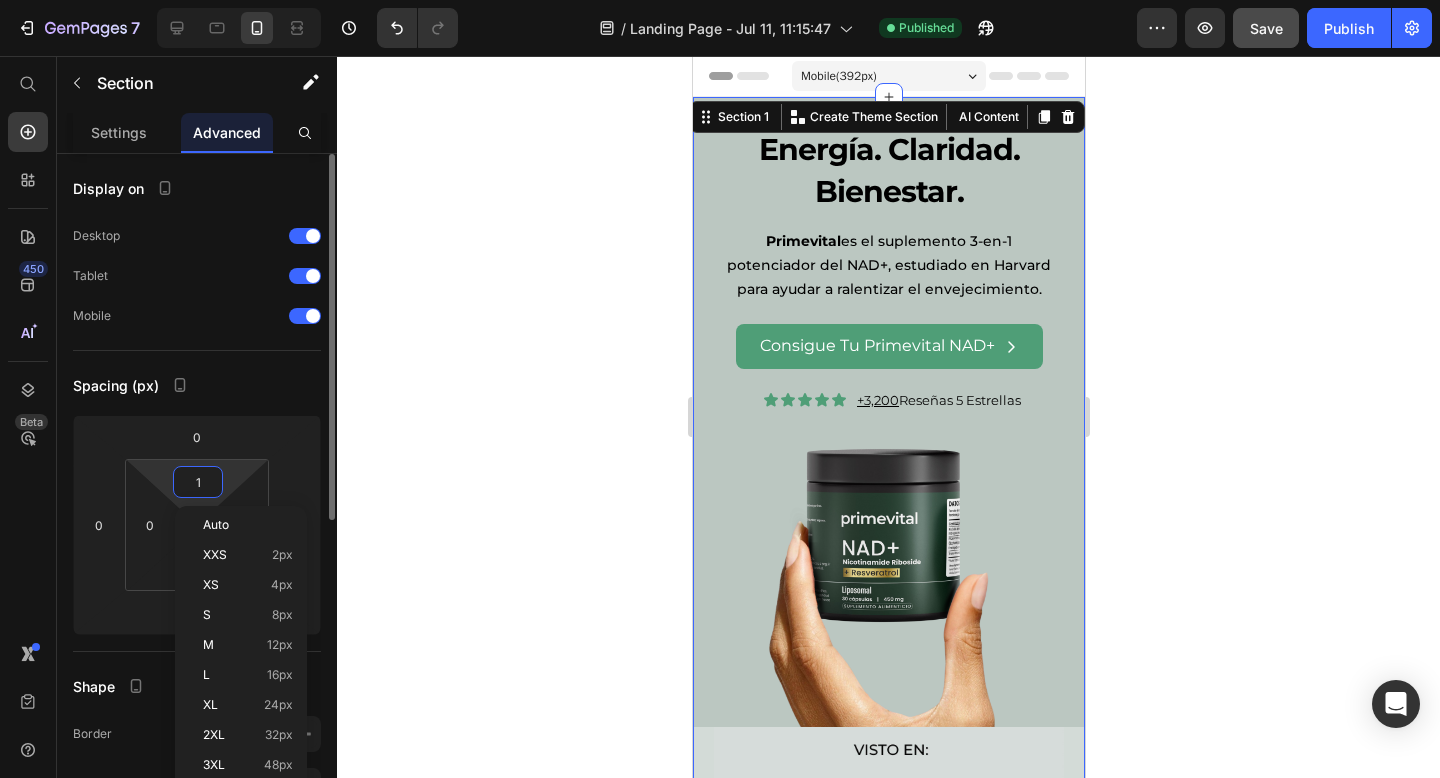 type on "18" 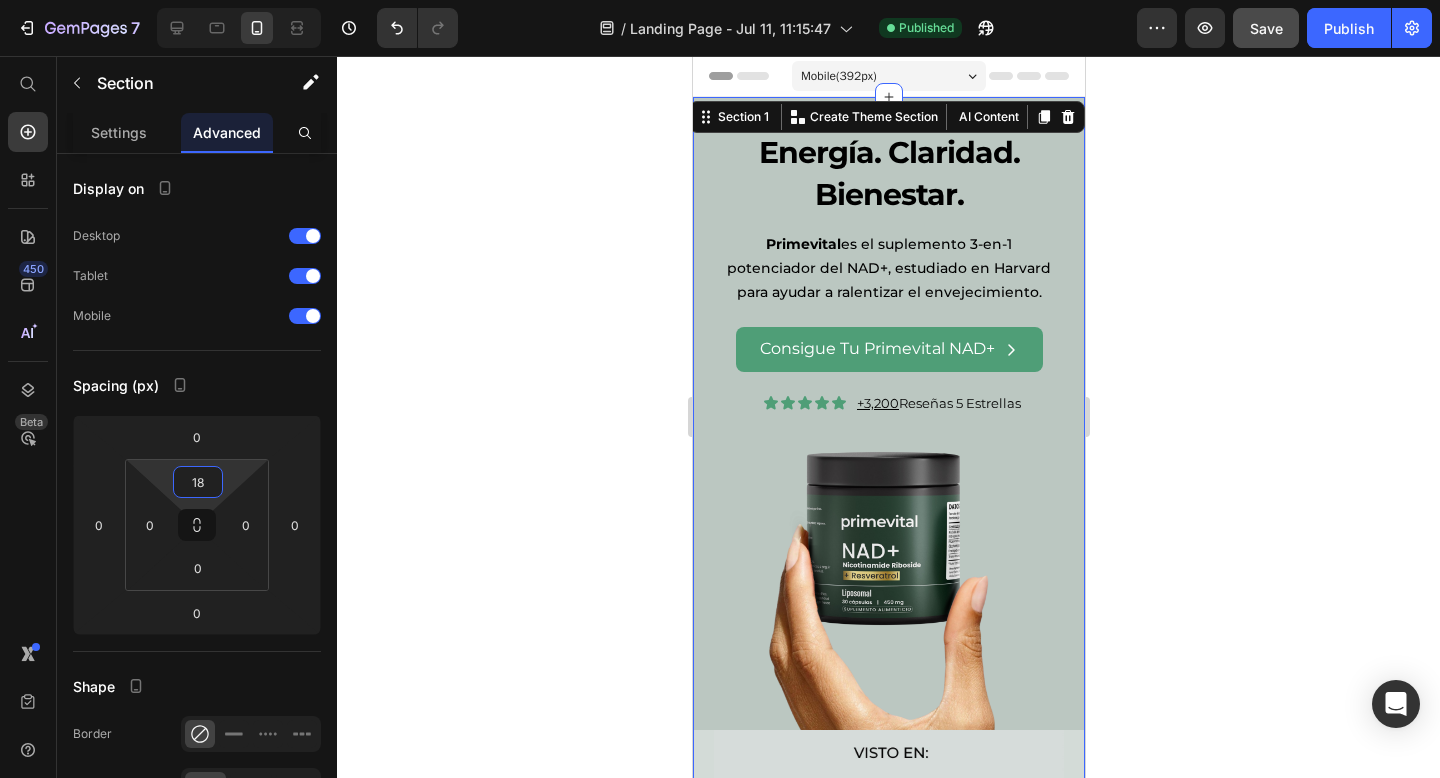 click 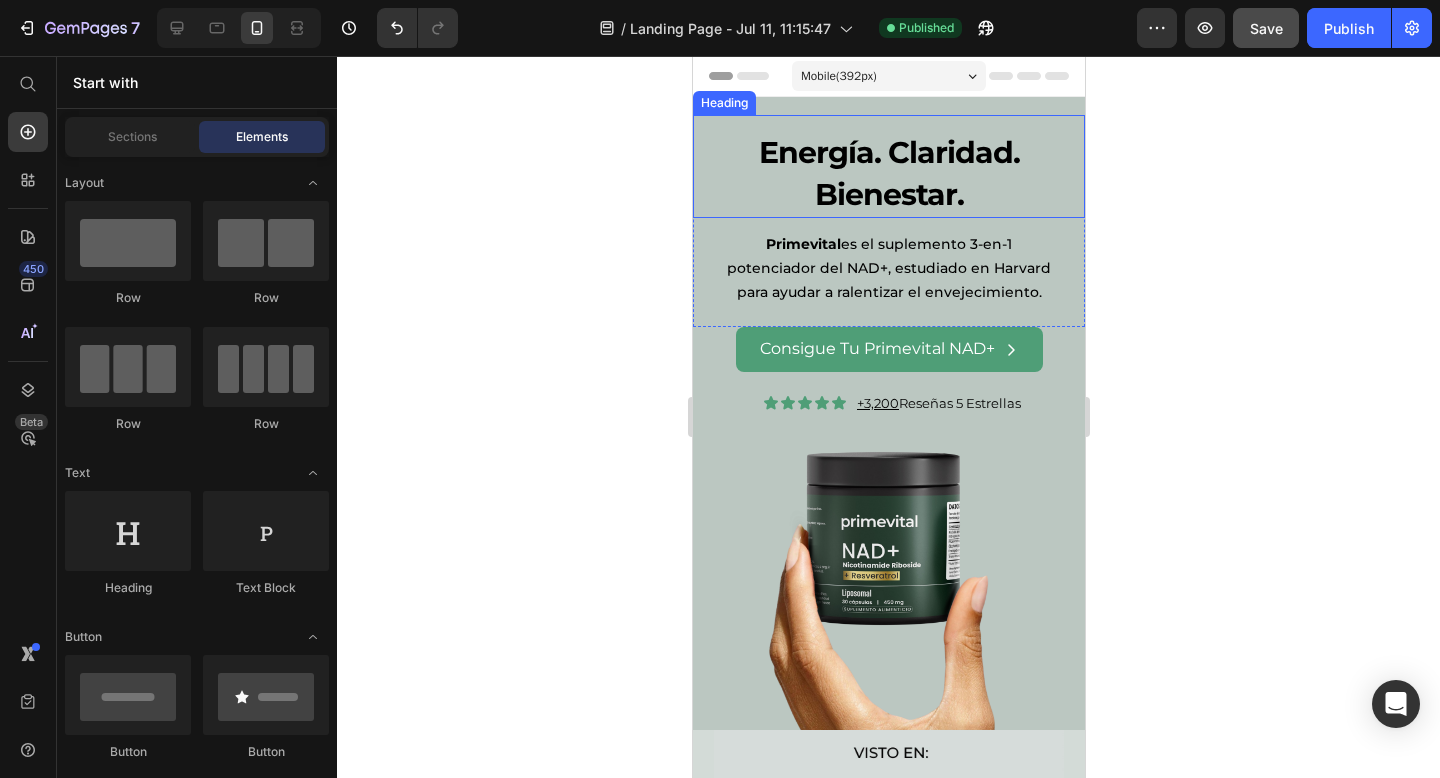 click on "Energía. Claridad. Bienestar." at bounding box center [888, 174] 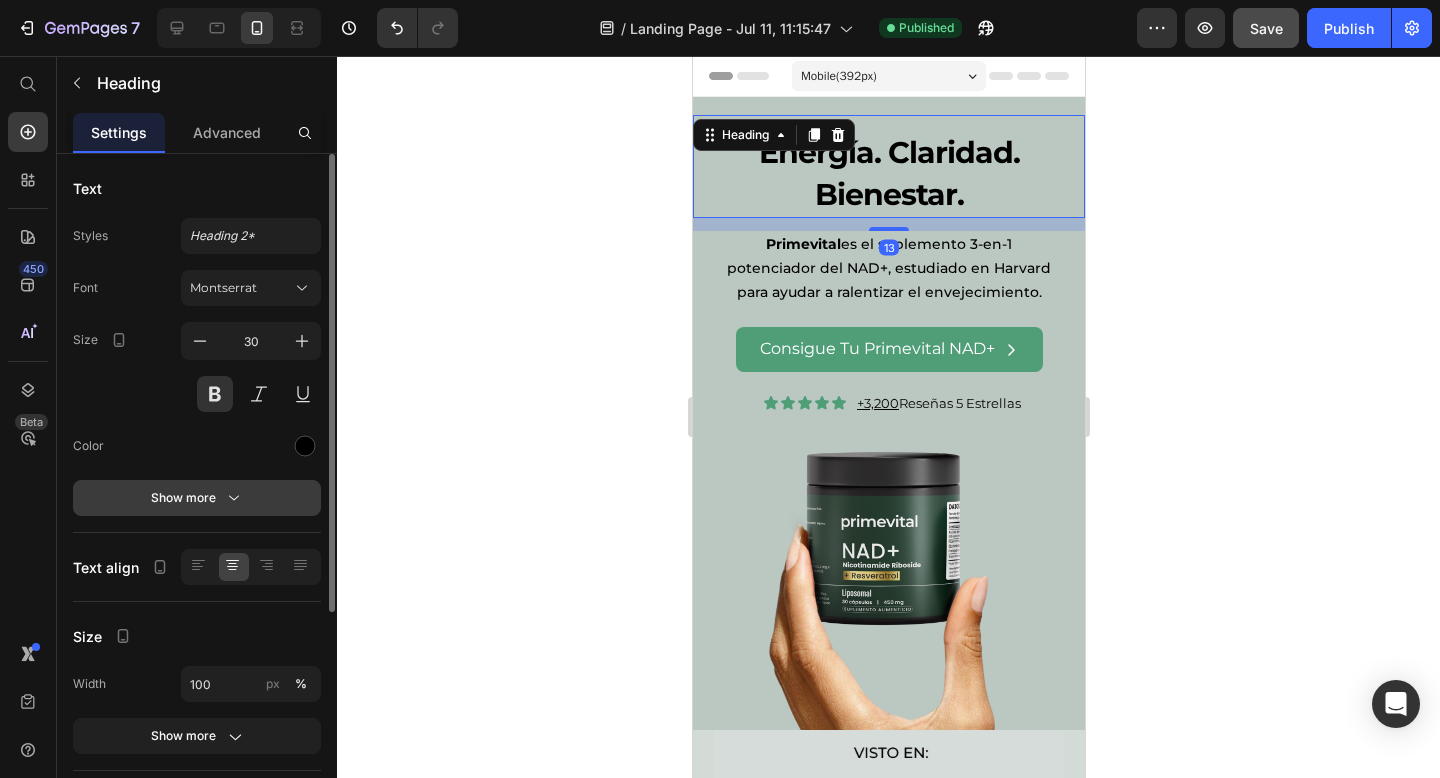 click 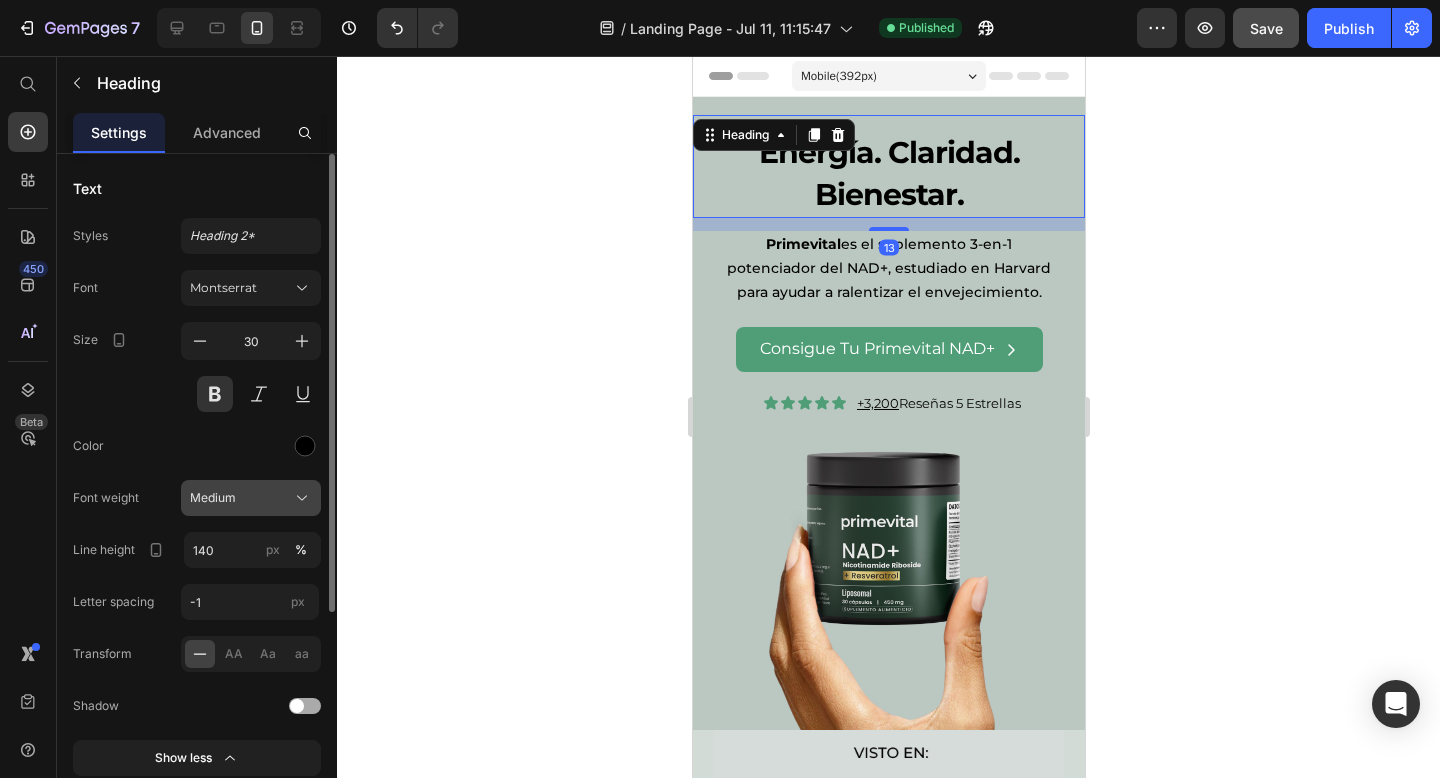 click on "Medium" at bounding box center (251, 498) 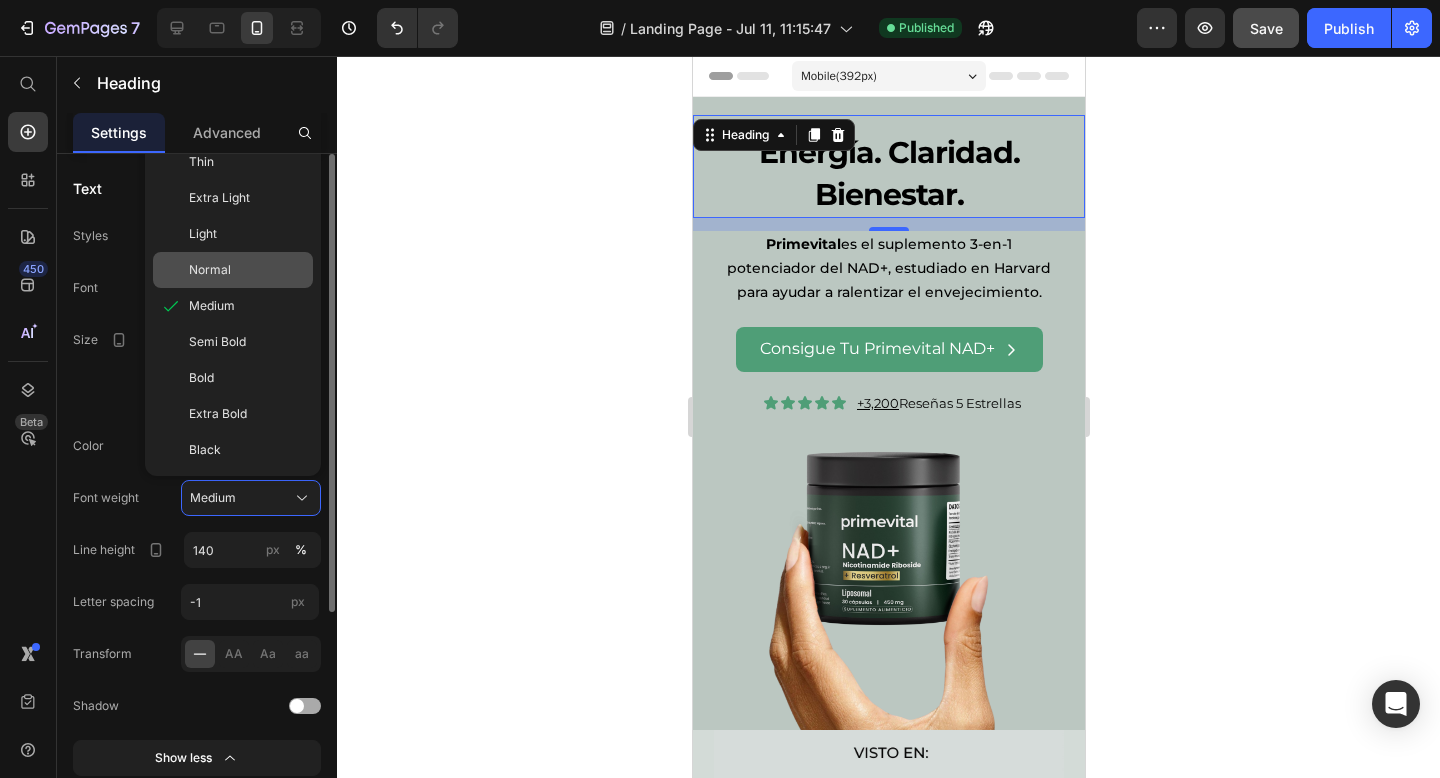 click on "Normal" 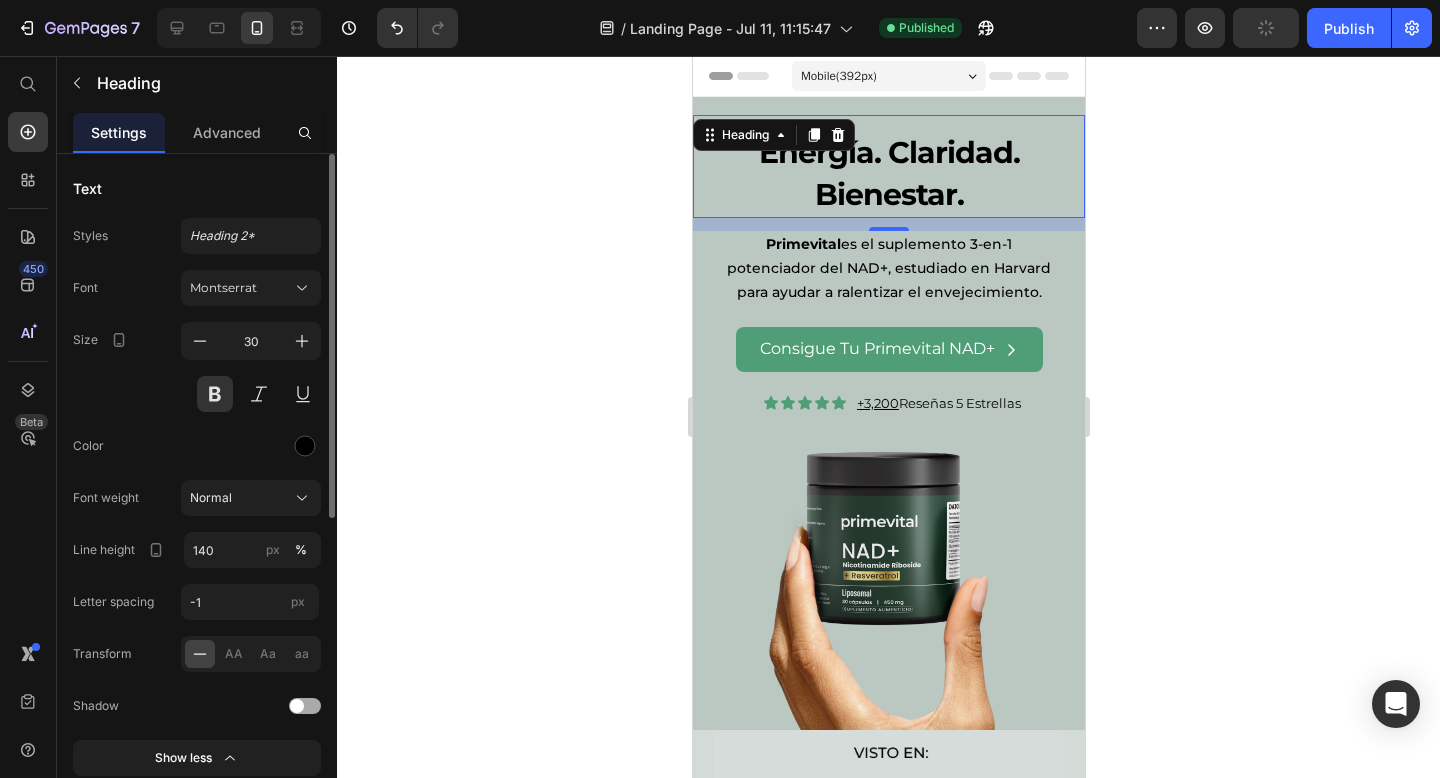 click 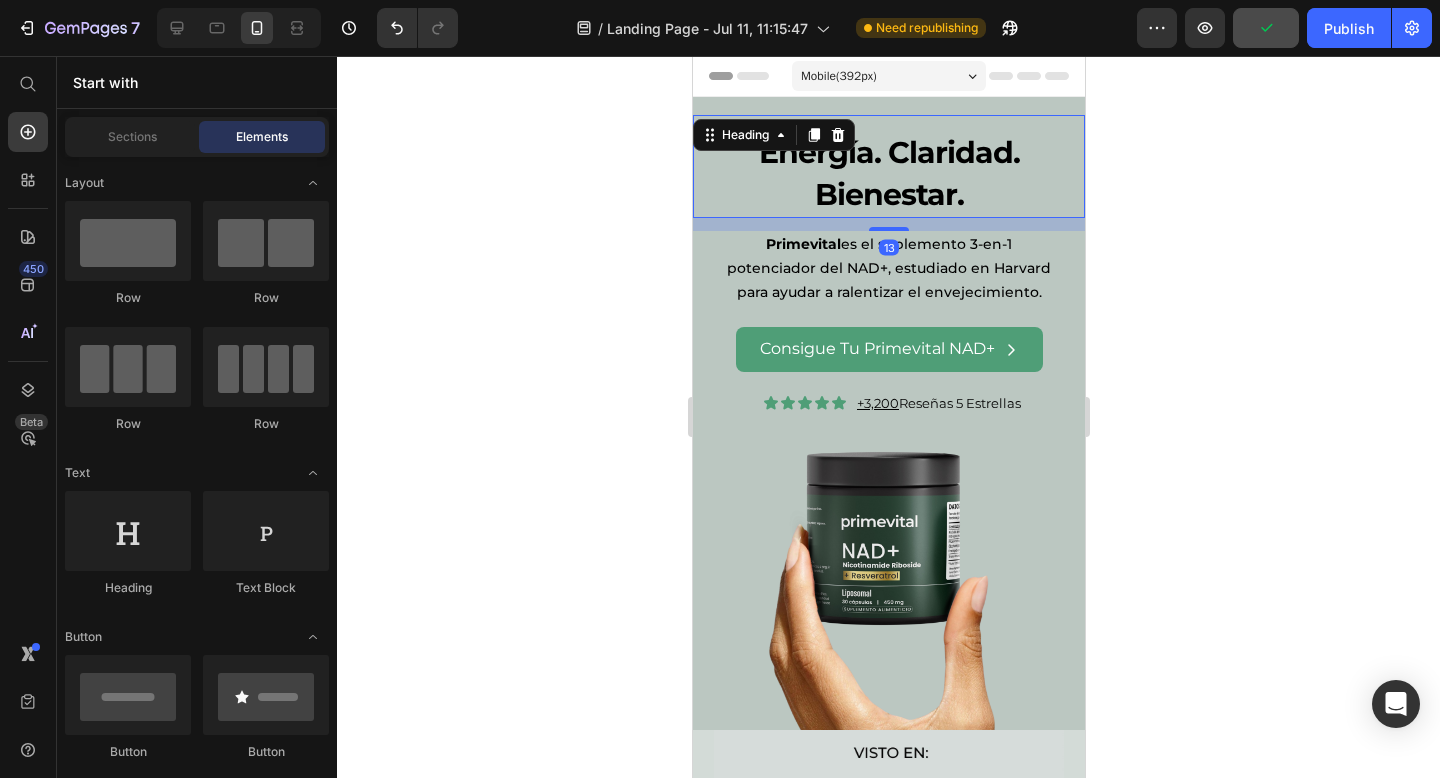click on "Energía. Claridad. Bienestar." at bounding box center (888, 174) 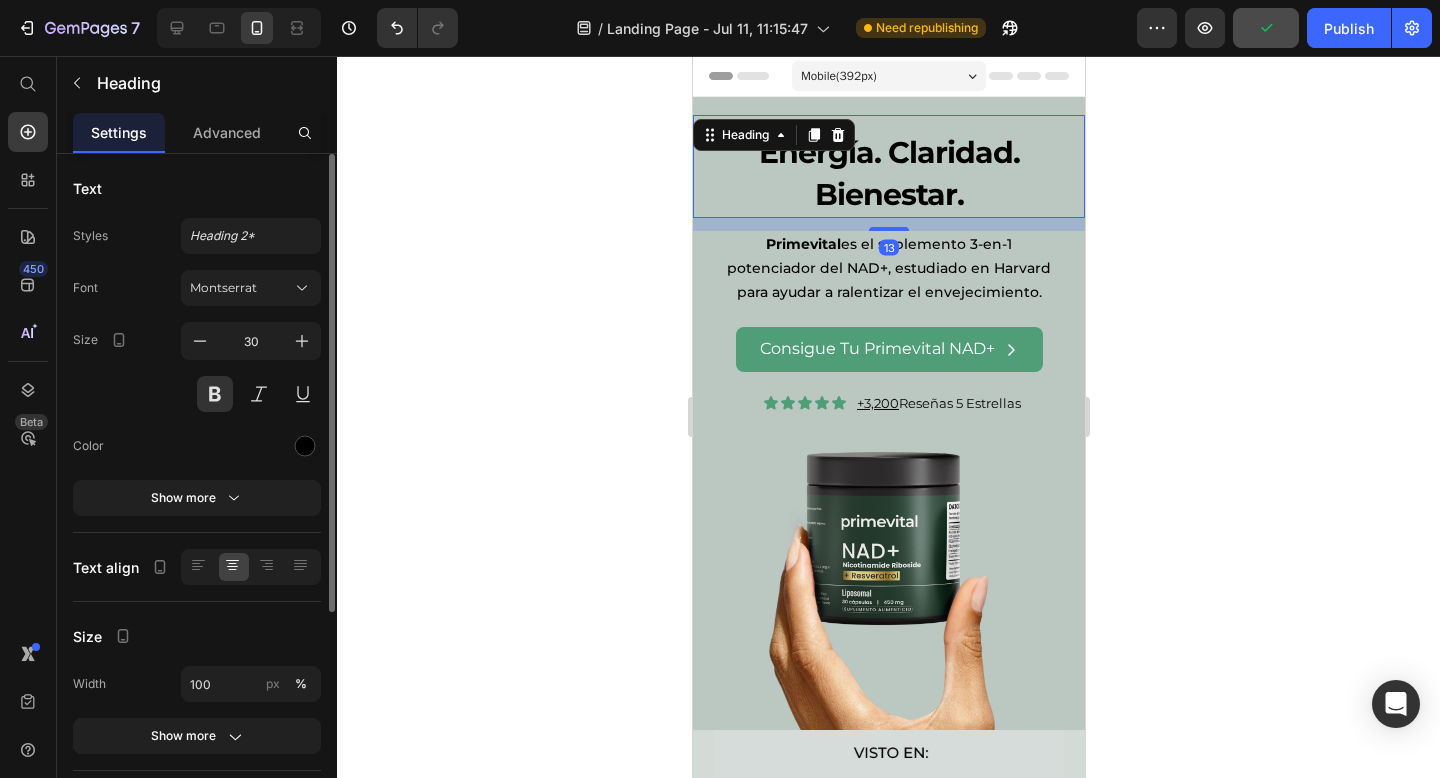 click on "Energía. Claridad. Bienestar." at bounding box center [888, 174] 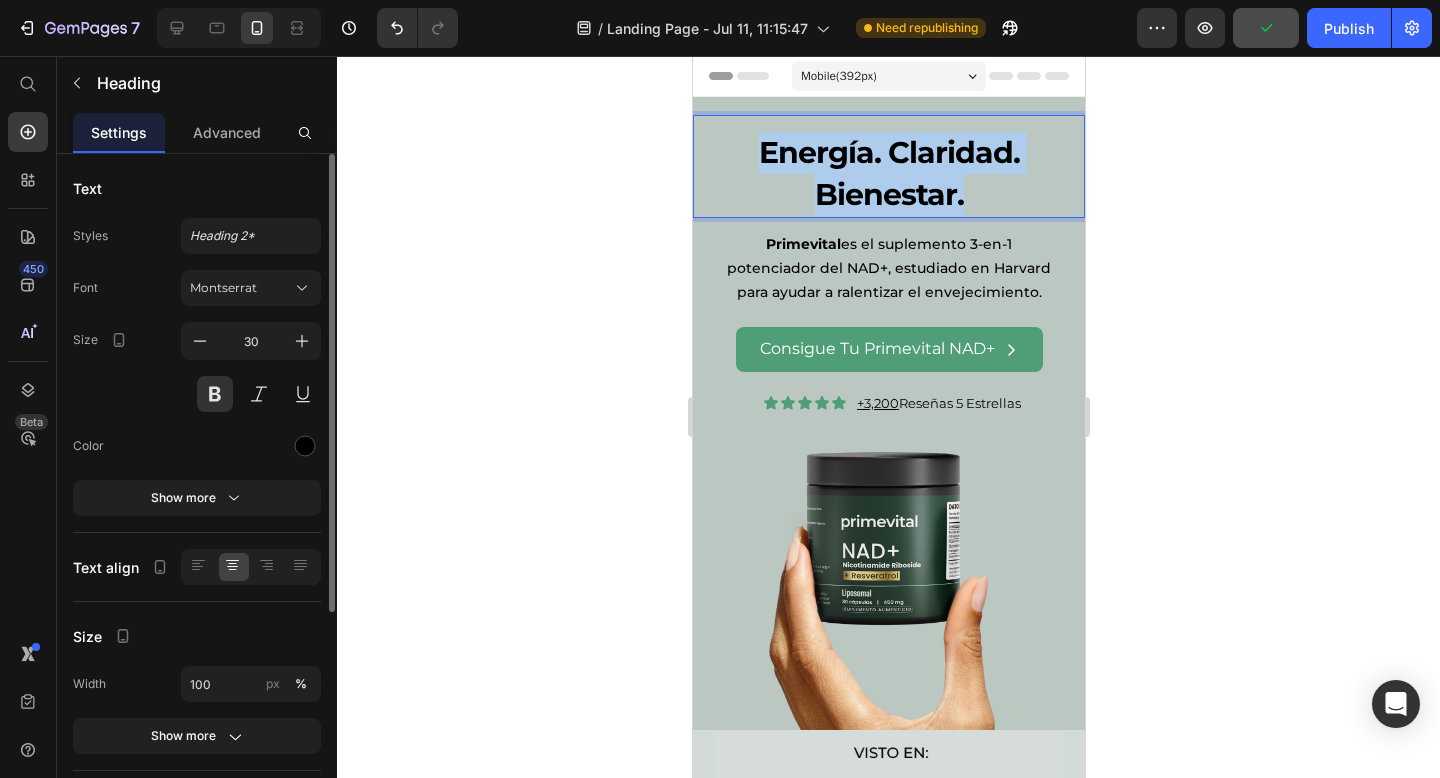 drag, startPoint x: 981, startPoint y: 199, endPoint x: 751, endPoint y: 154, distance: 234.36084 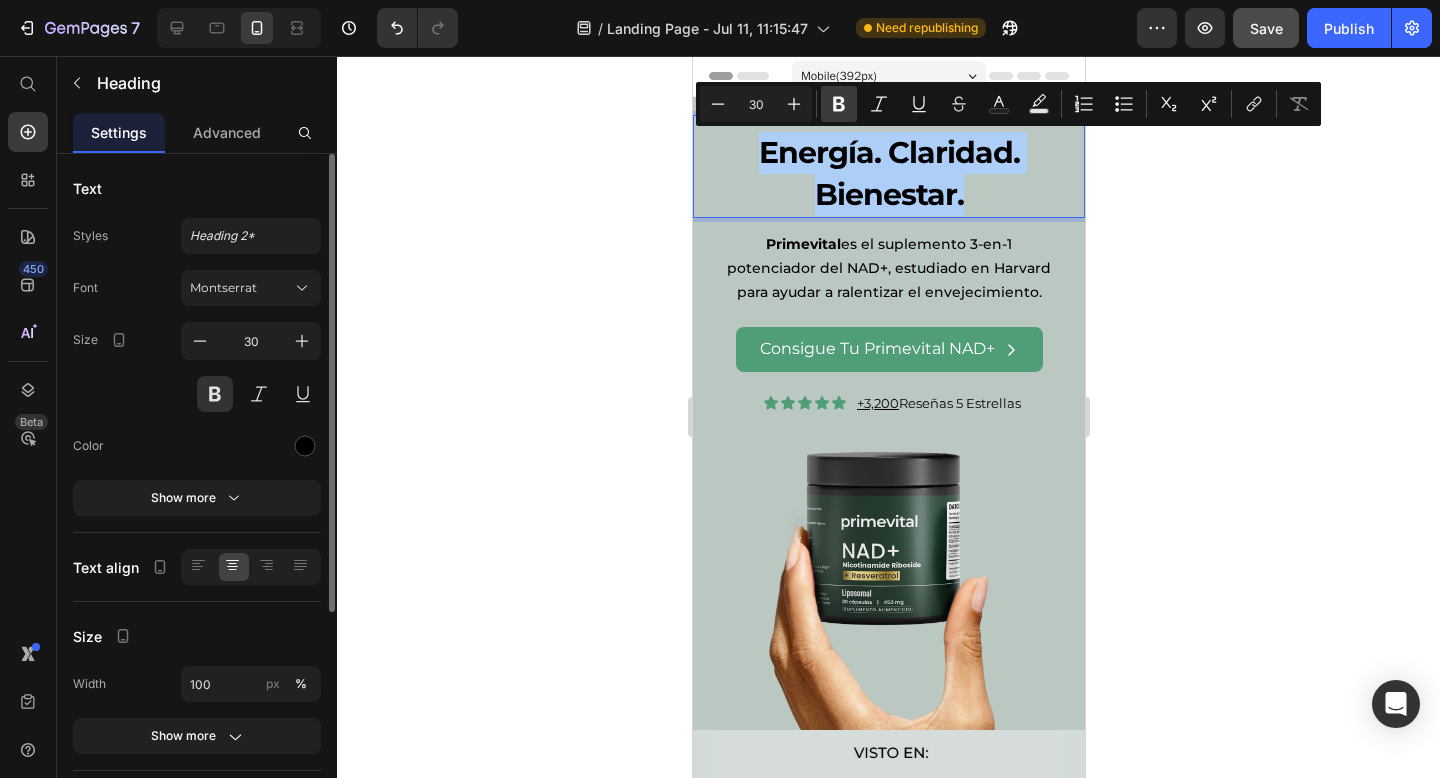 click on "Bold" at bounding box center (839, 104) 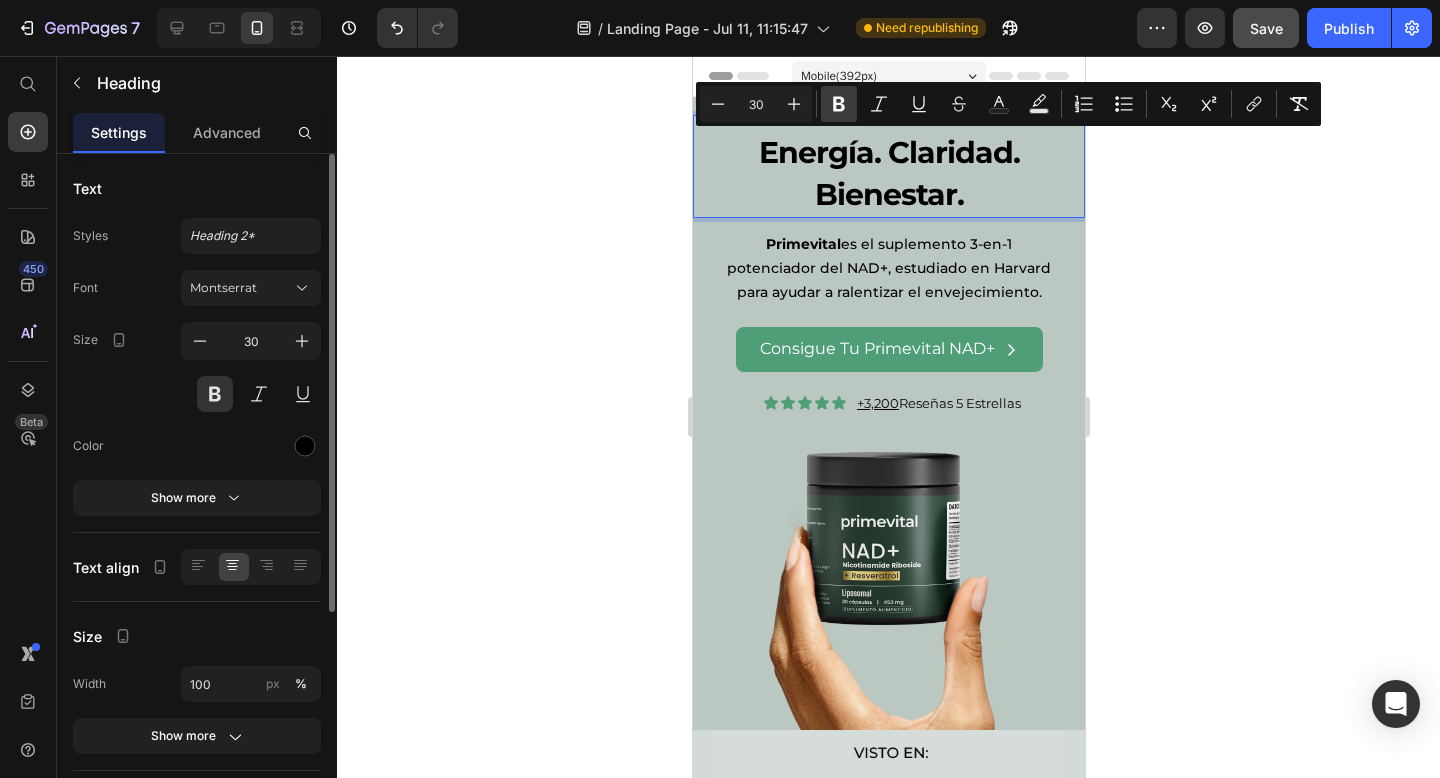 click on "Bold" at bounding box center [839, 104] 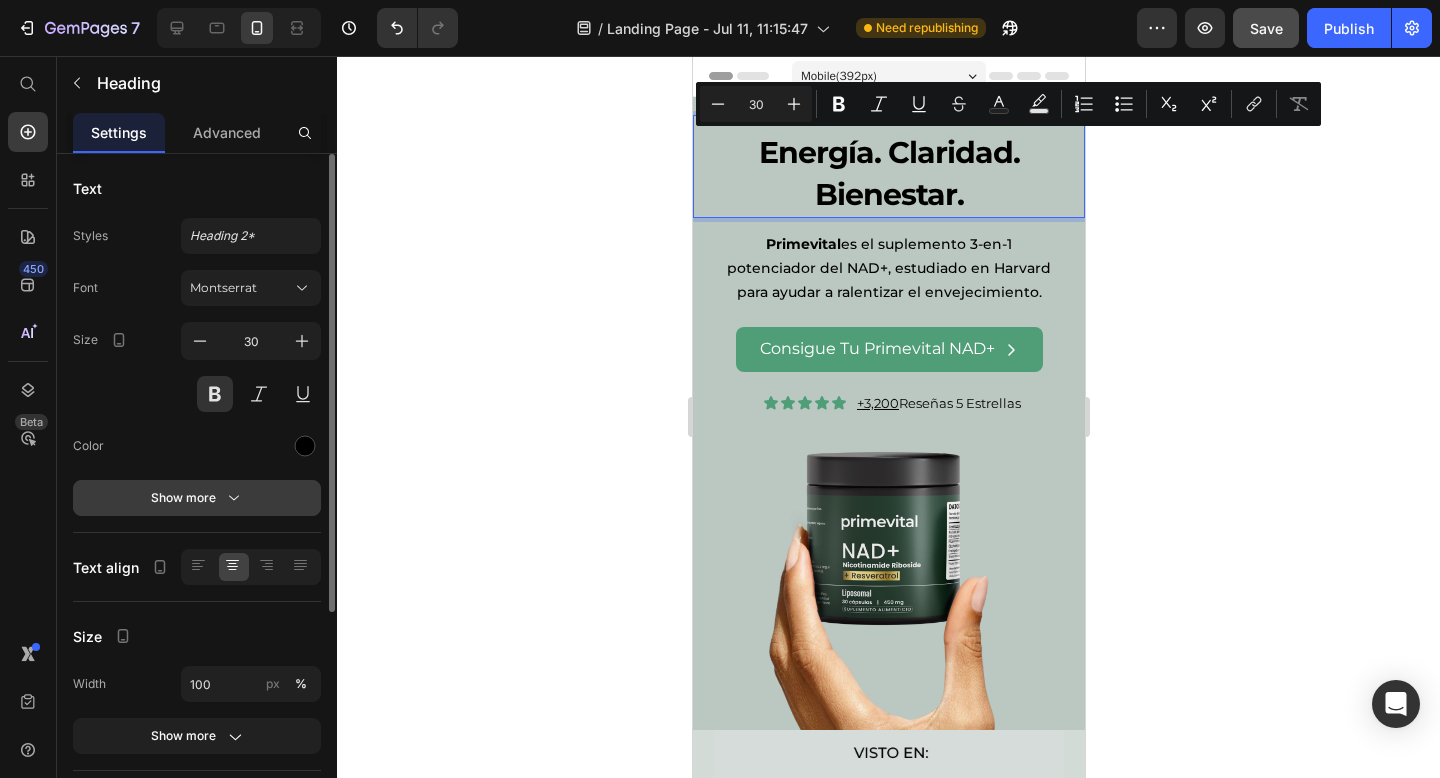 click on "Show more" at bounding box center [197, 498] 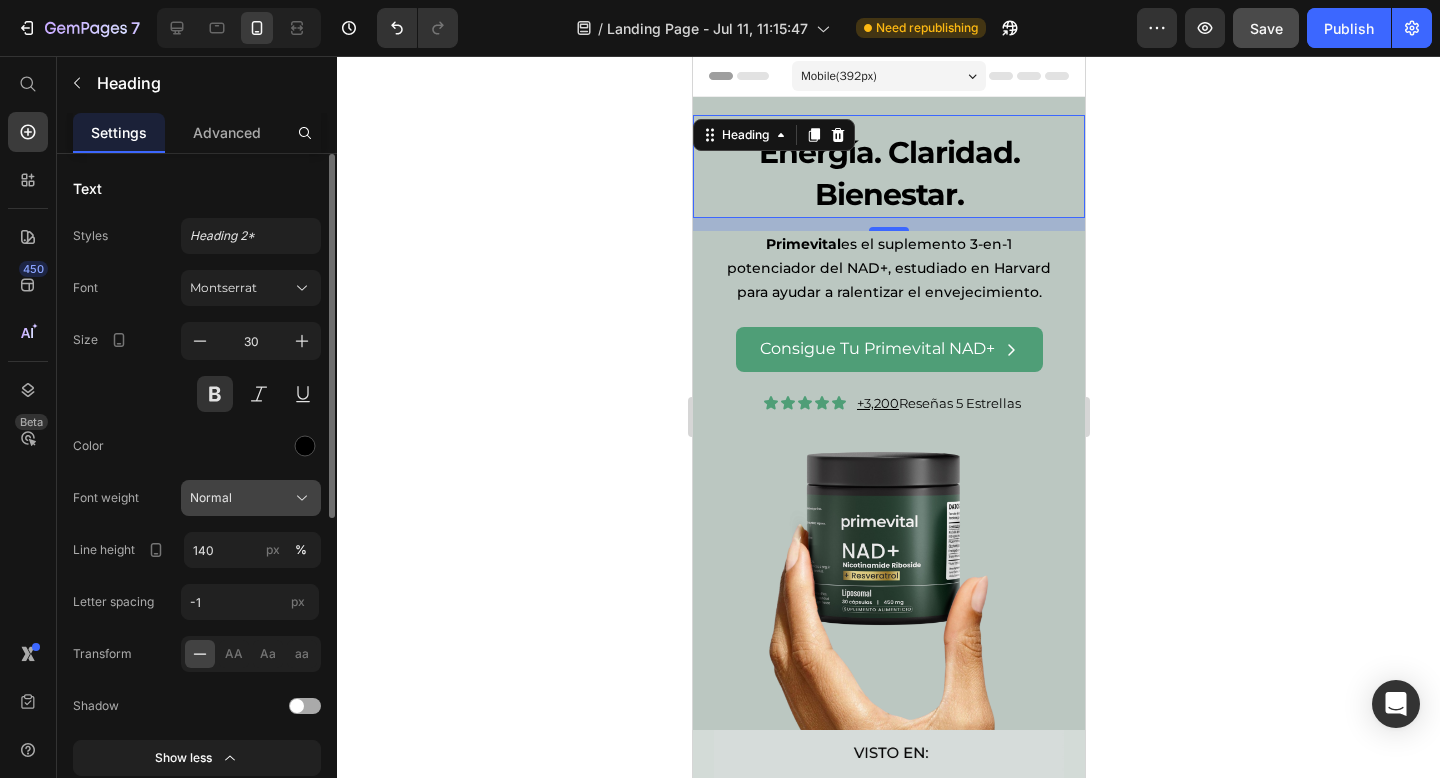 click on "Normal" 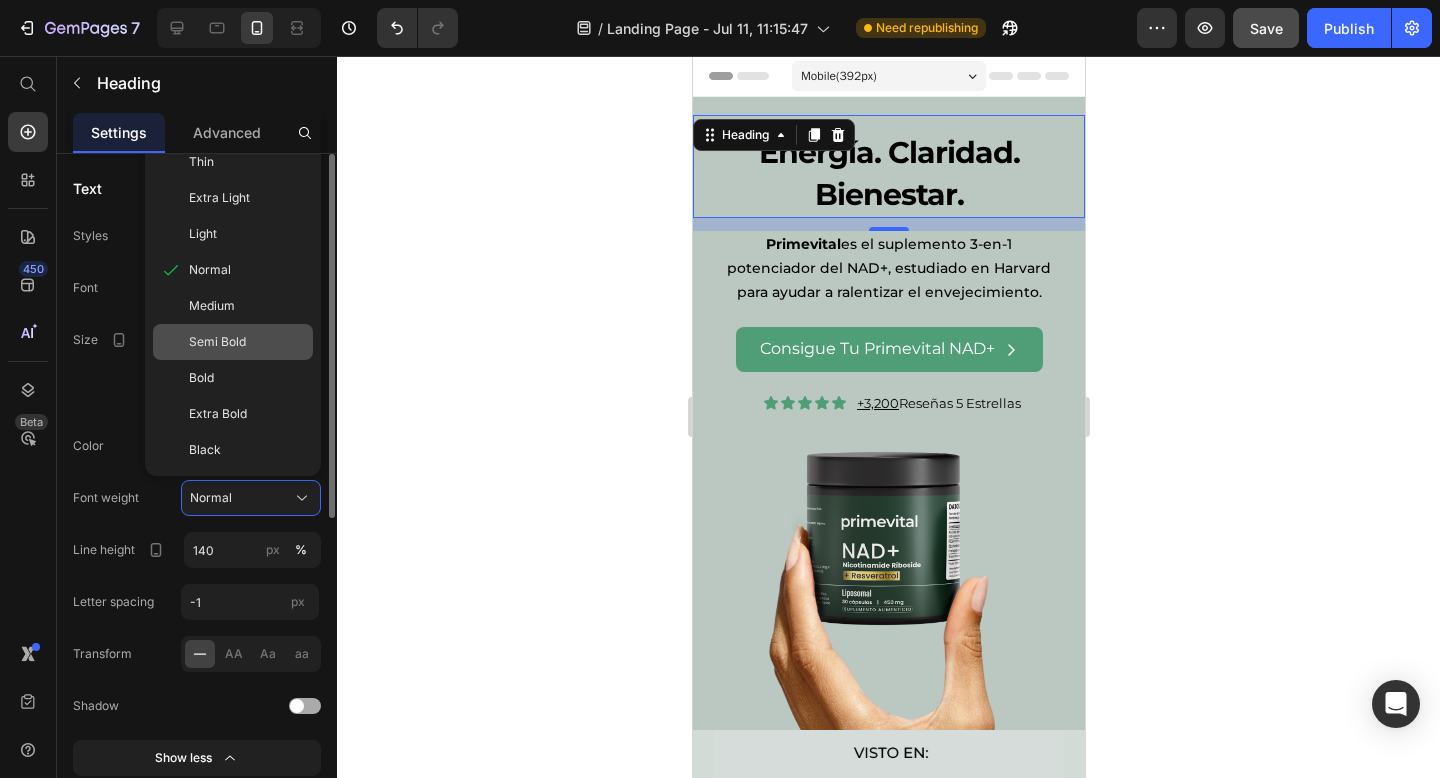 click on "Semi Bold" at bounding box center [217, 342] 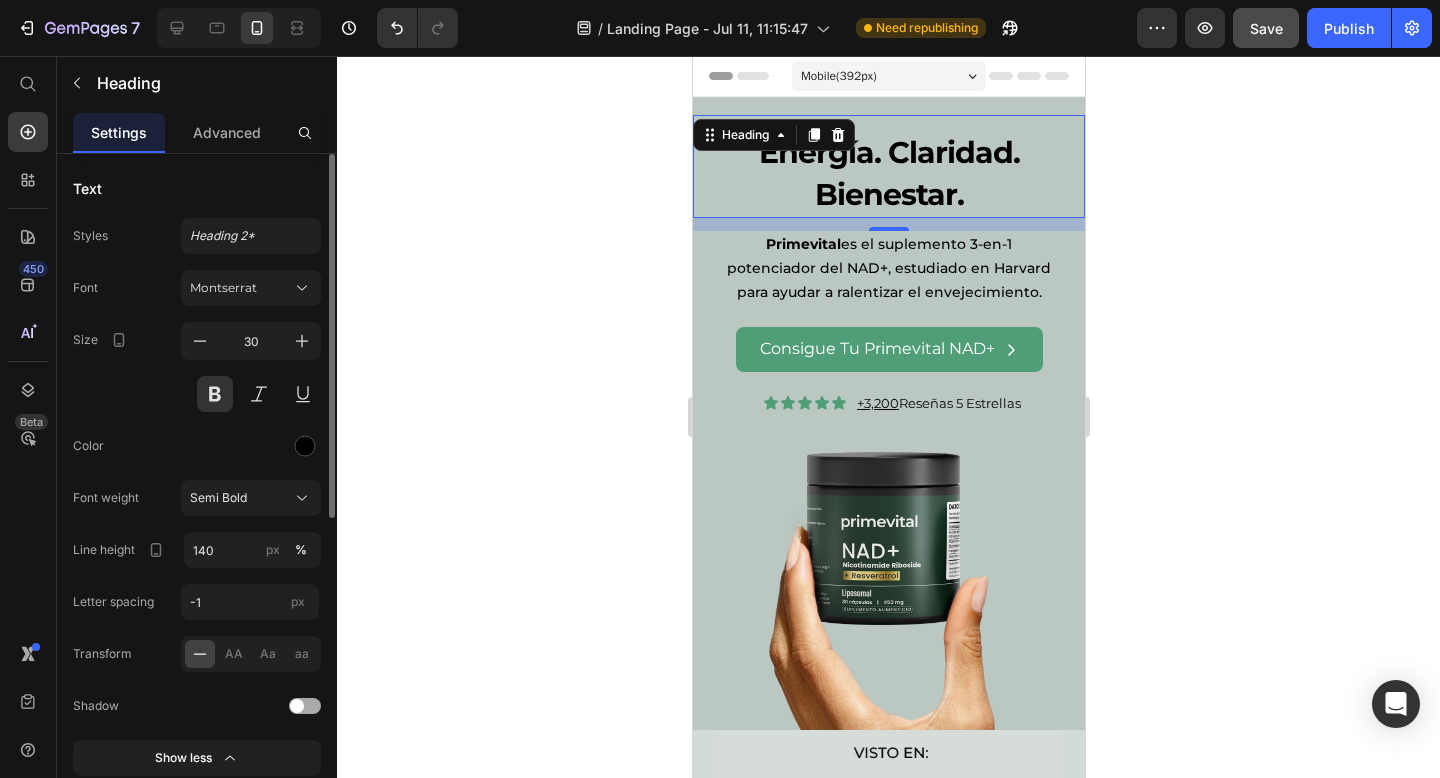 click on "Text Styles Heading 2* Font Montserrat Size 30 Color Font weight Semi Bold Line height 140 px % Letter spacing -1 px Transform
AA Aa aa Shadow Show less" 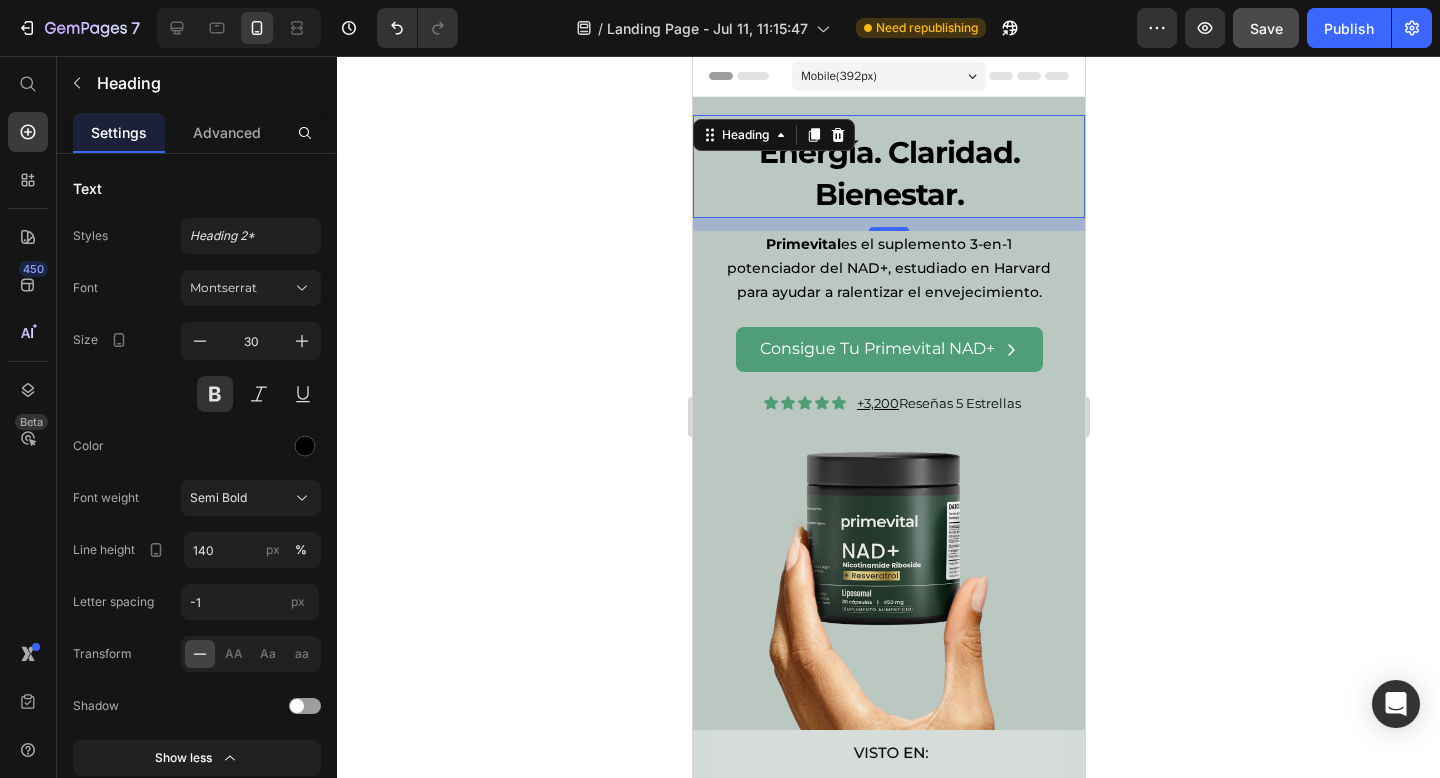 click 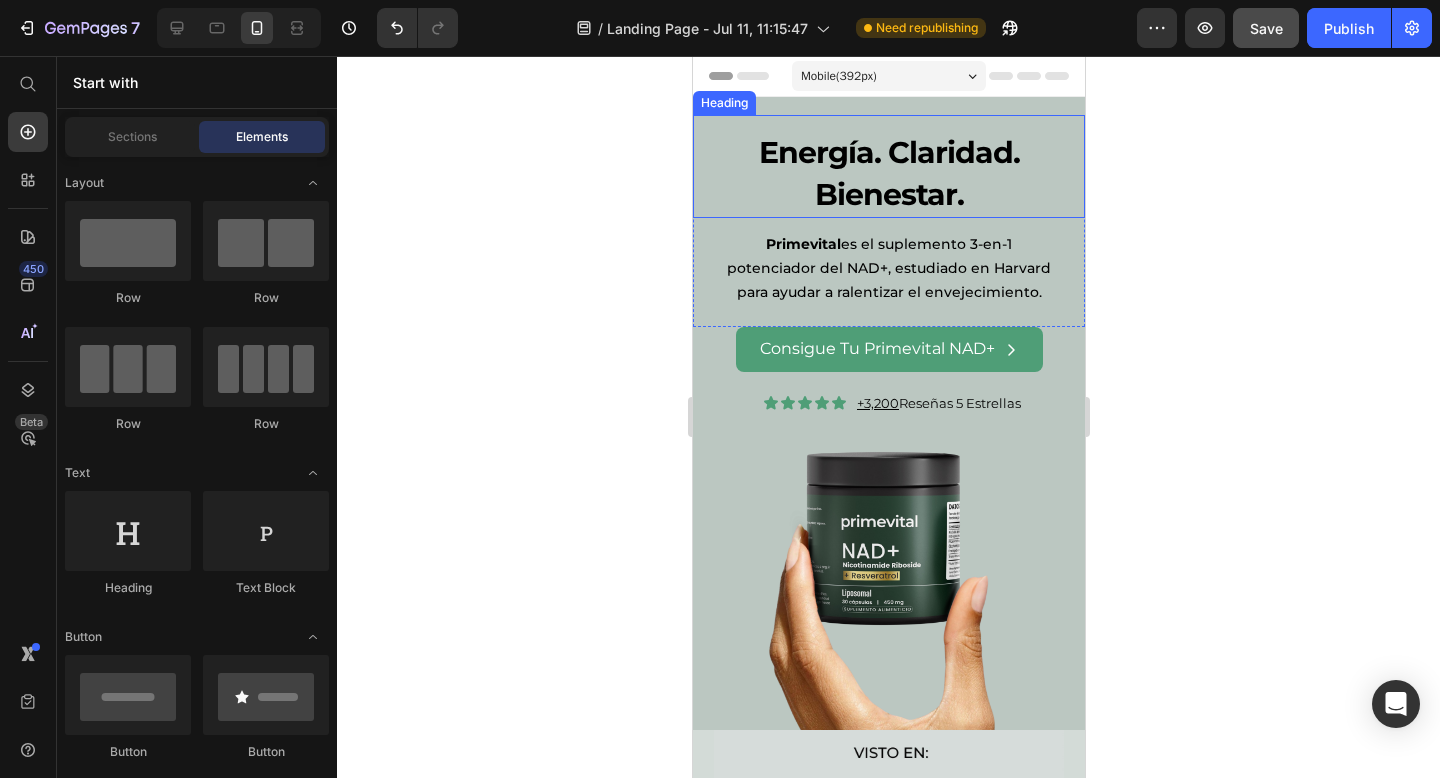 click on "Energía. Claridad. Bienestar." at bounding box center [888, 174] 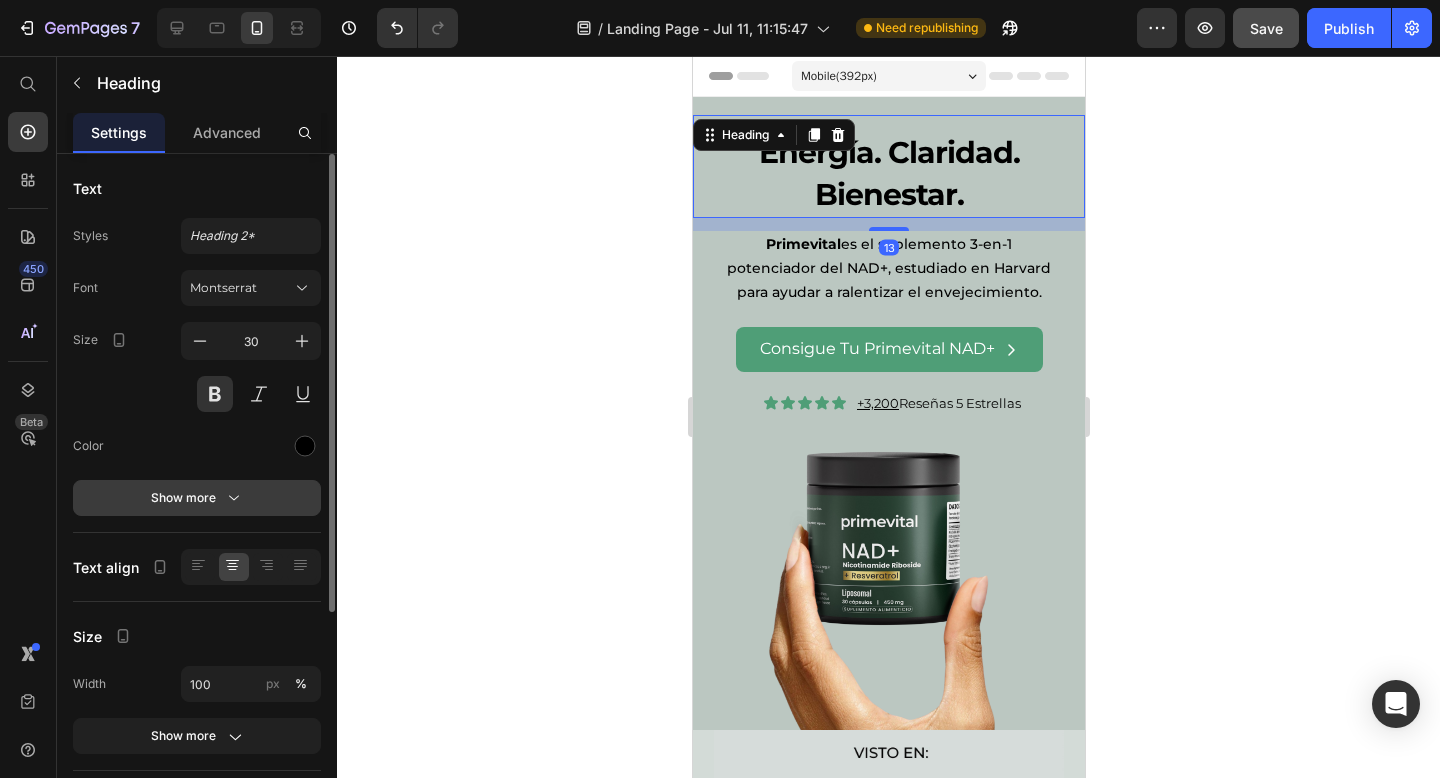 click on "Show more" at bounding box center (197, 498) 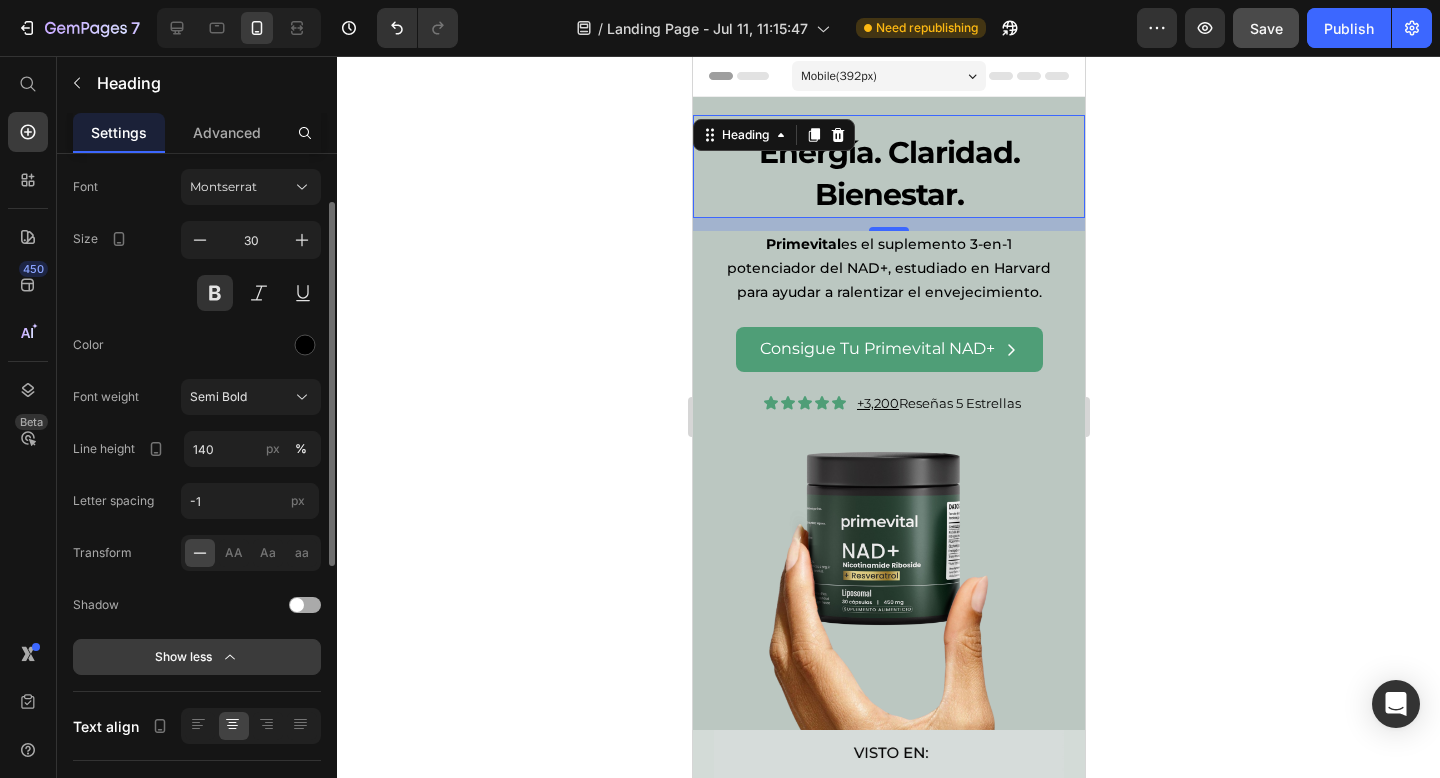 scroll, scrollTop: 111, scrollLeft: 0, axis: vertical 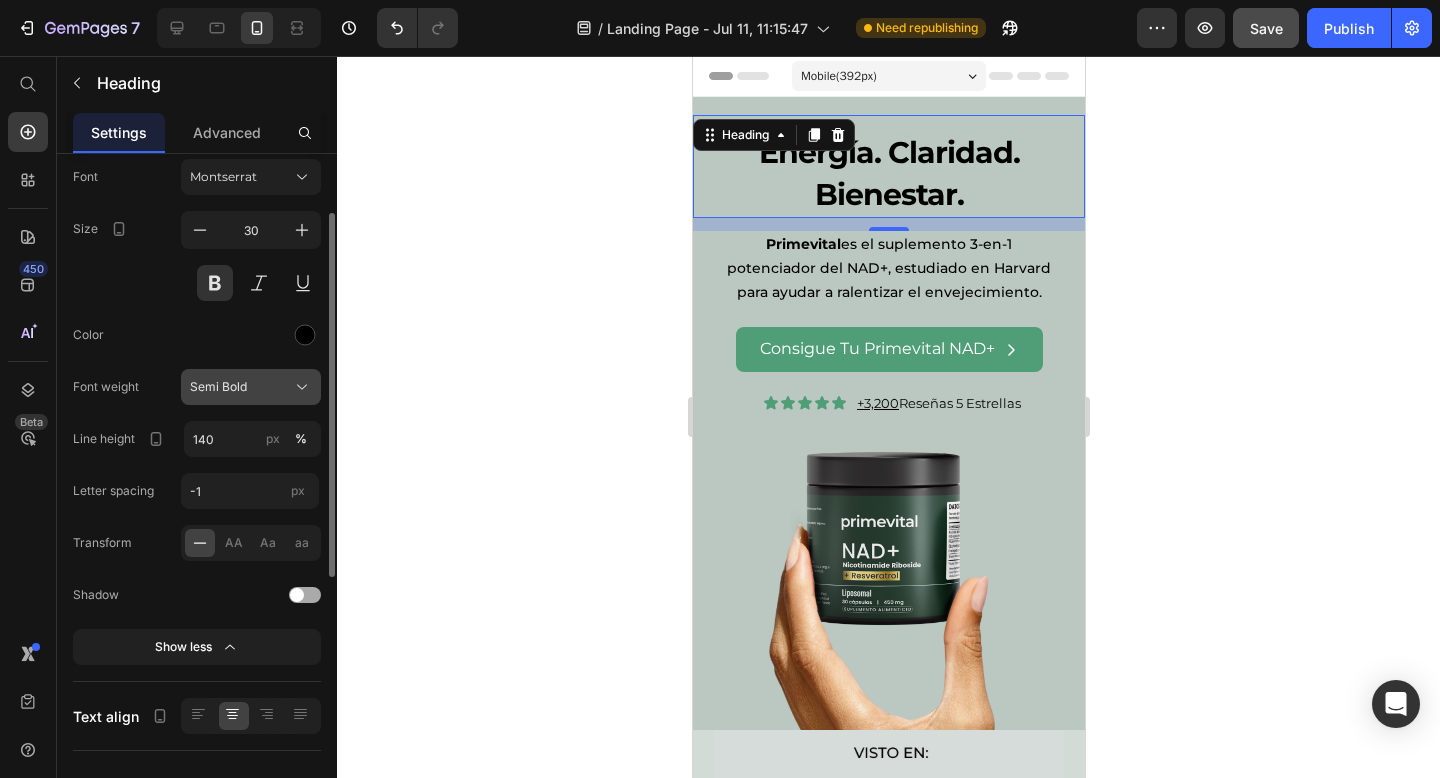 click on "Semi Bold" at bounding box center [218, 387] 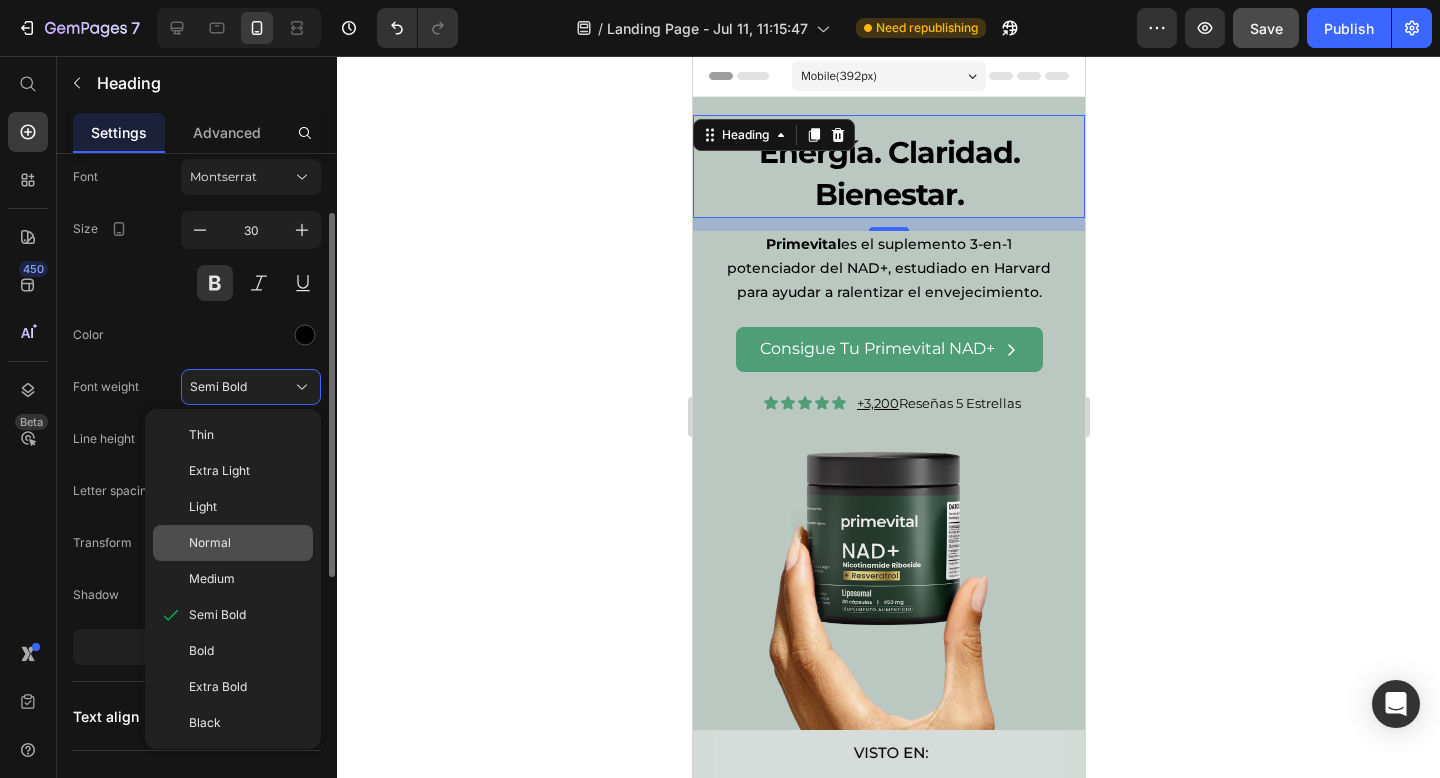 click on "Normal" 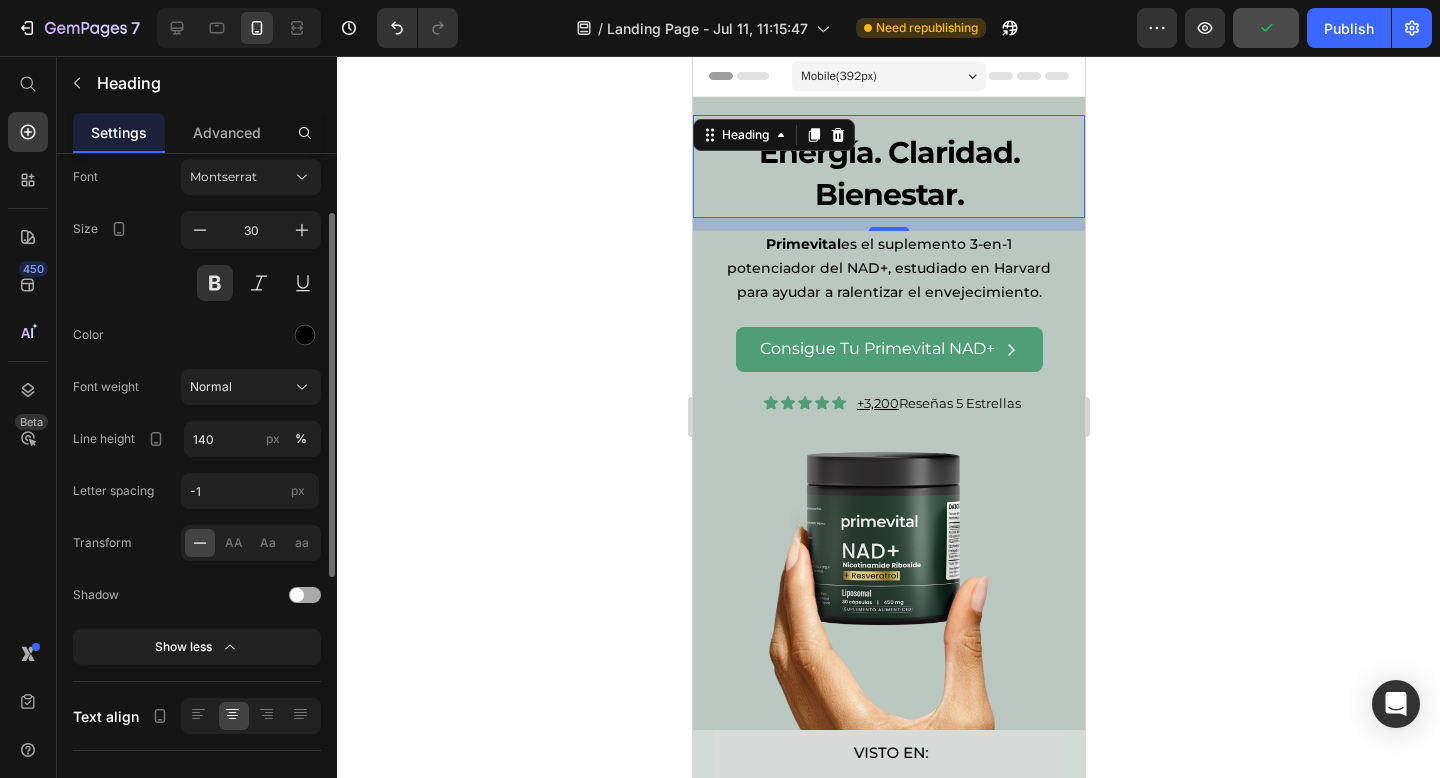 click 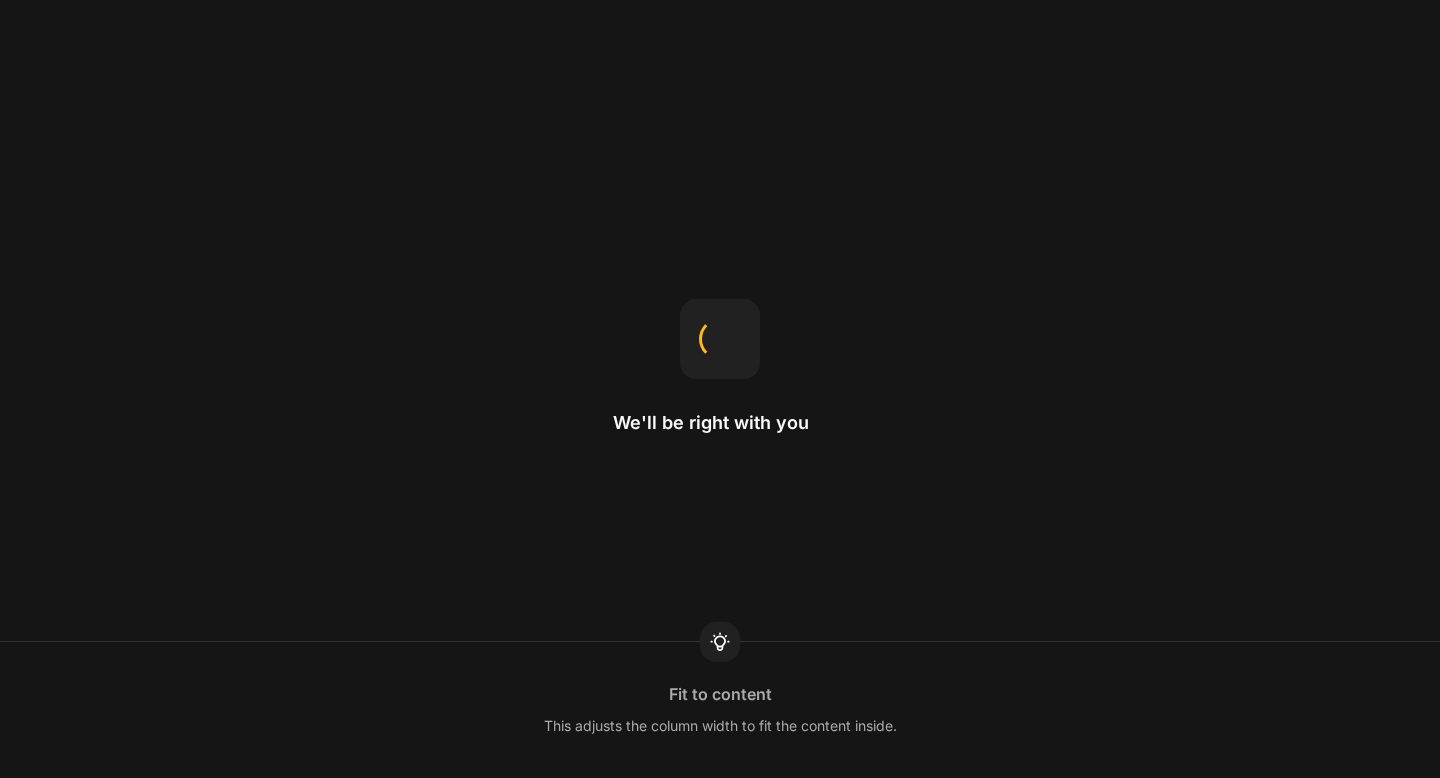 scroll, scrollTop: 0, scrollLeft: 0, axis: both 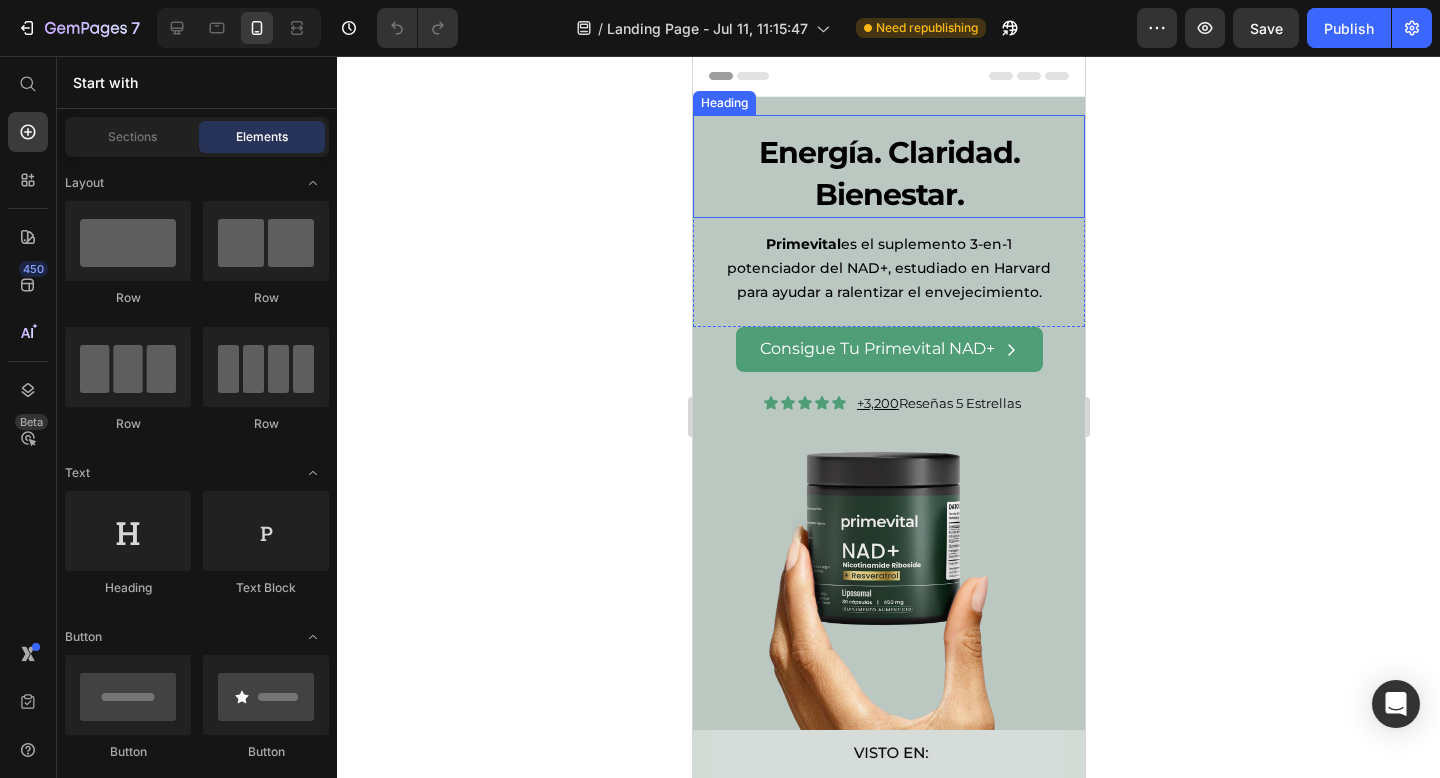 click on "Energía. Claridad. Bienestar." at bounding box center (888, 174) 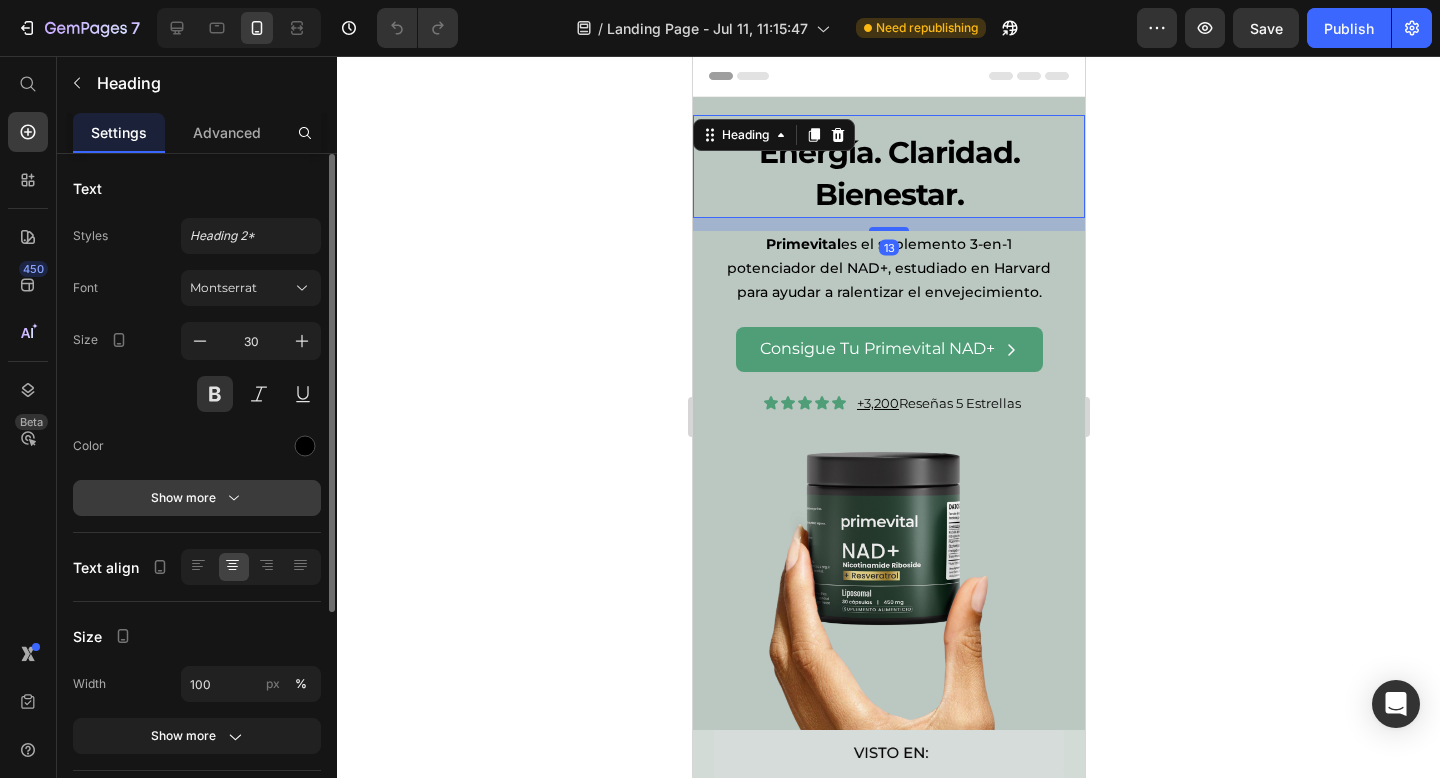 click on "Show more" at bounding box center [197, 498] 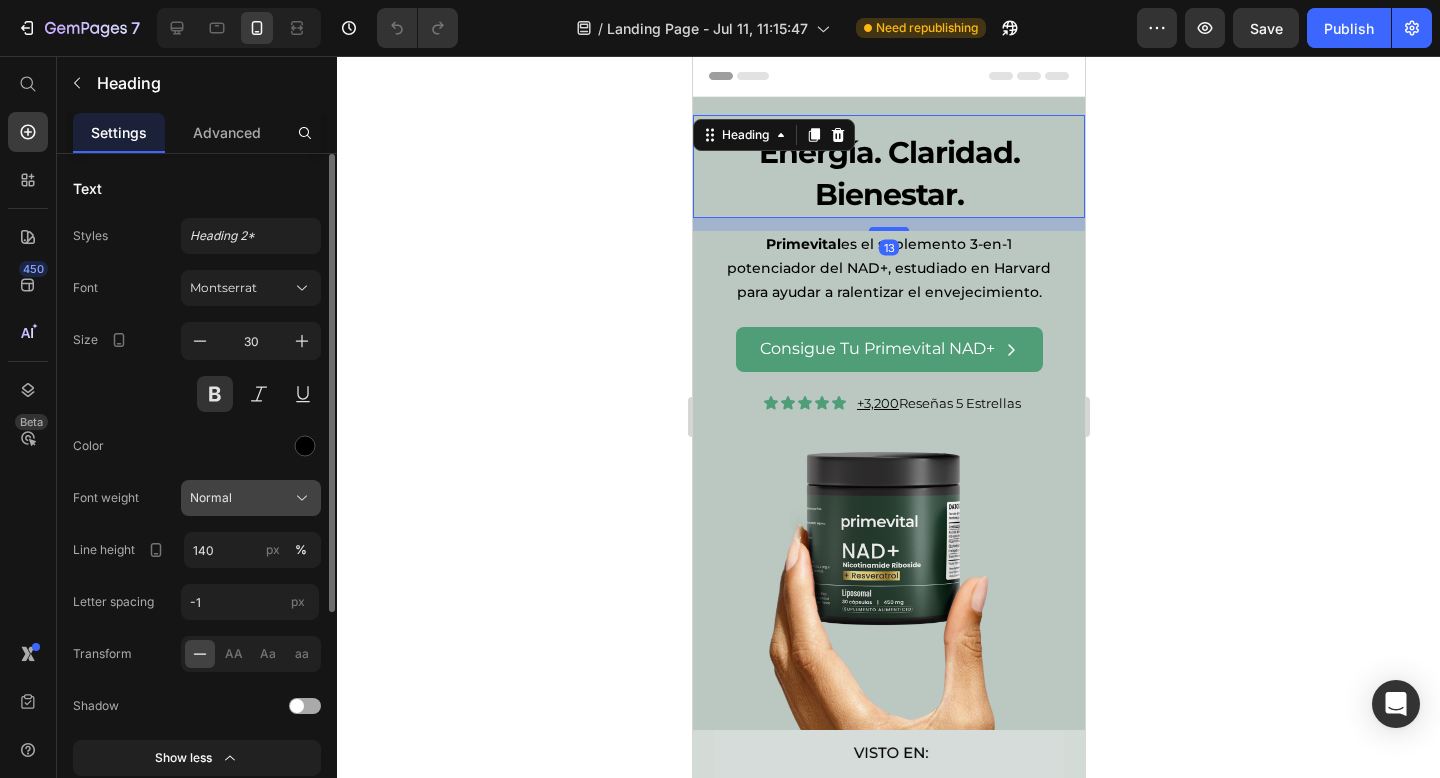 click on "Normal" at bounding box center (251, 498) 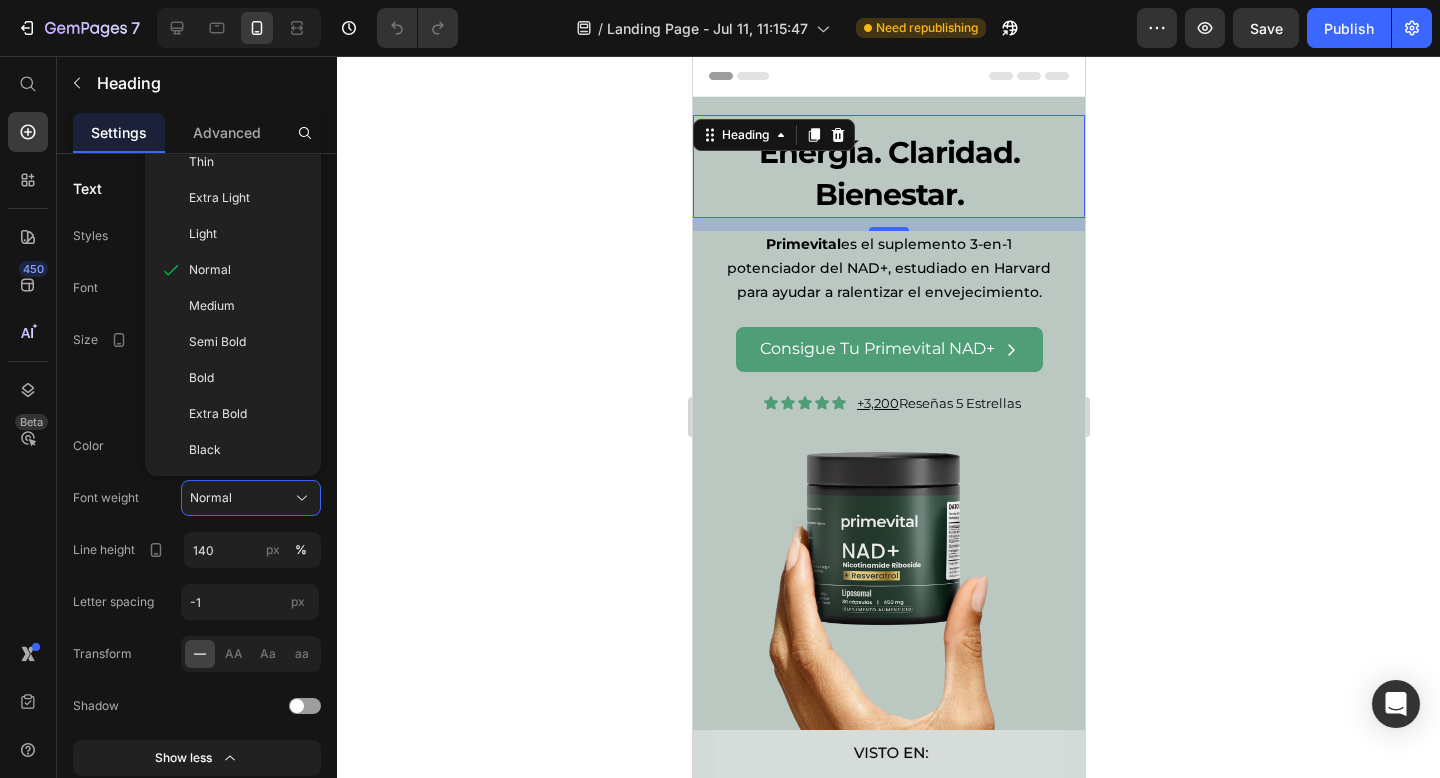 click on "Energía. Claridad. Bienestar." at bounding box center (888, 174) 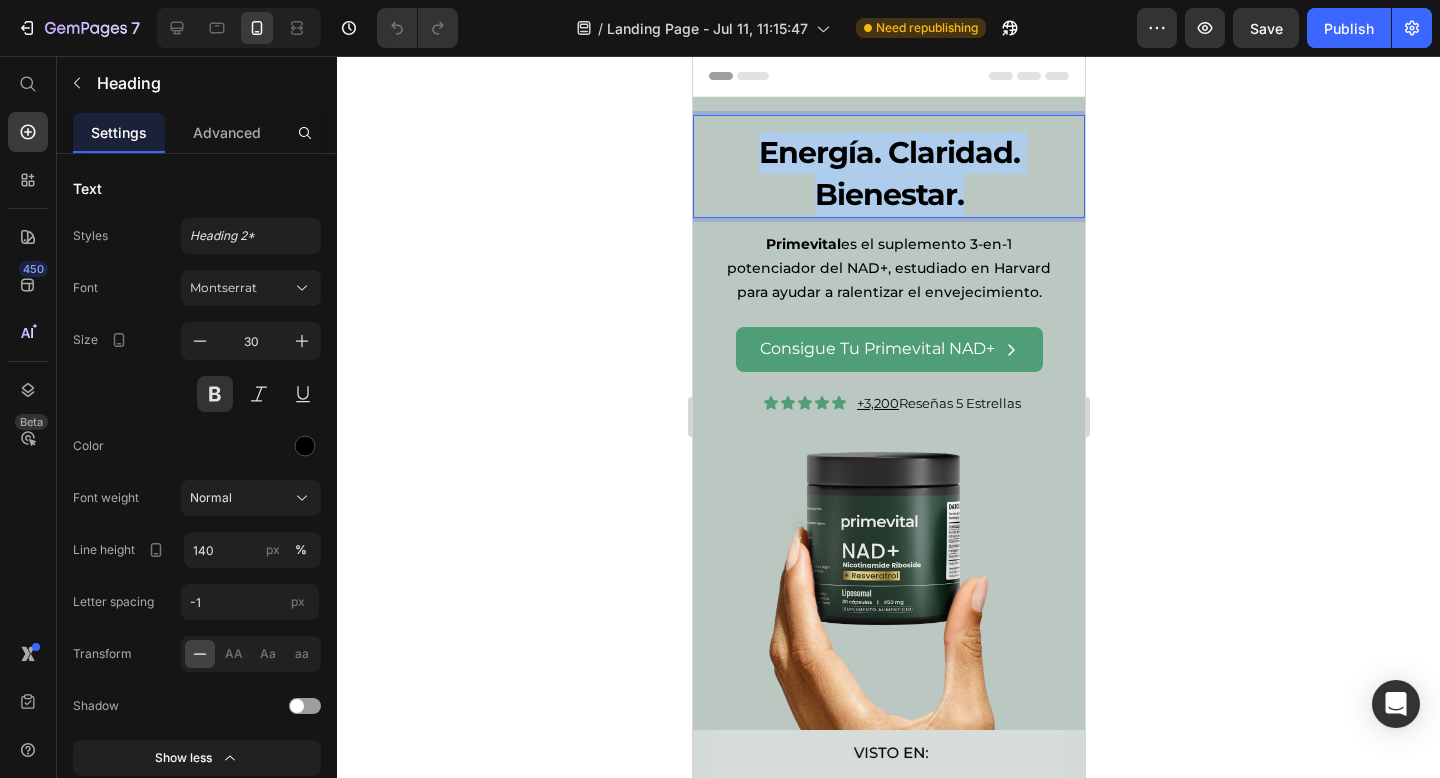 drag, startPoint x: 987, startPoint y: 194, endPoint x: 755, endPoint y: 162, distance: 234.1965 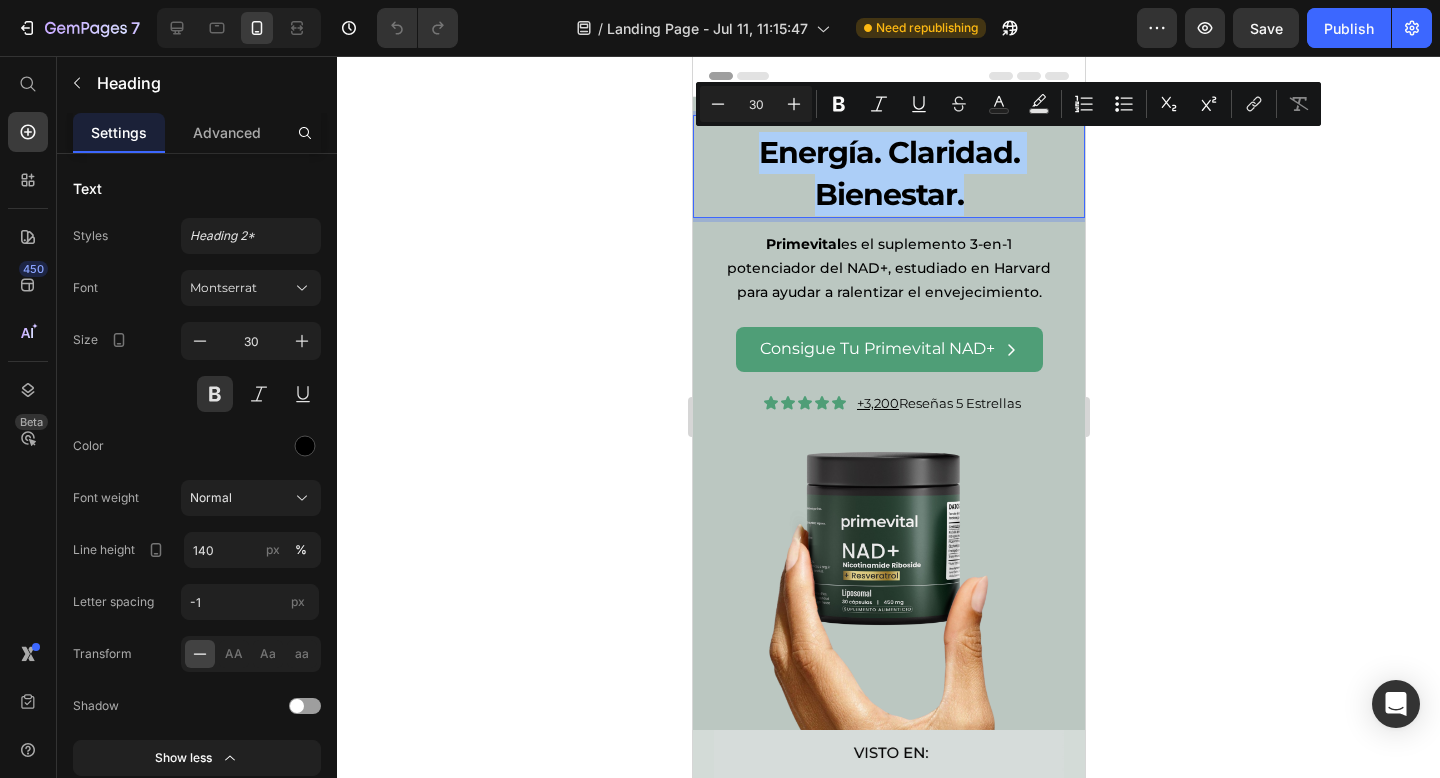 click on "Minus 30 Plus Bold Italic Underline       Strikethrough
Text Color
Text Background Color Numbered List Bulleted List Subscript Superscript       link Remove Format" at bounding box center [1008, 104] 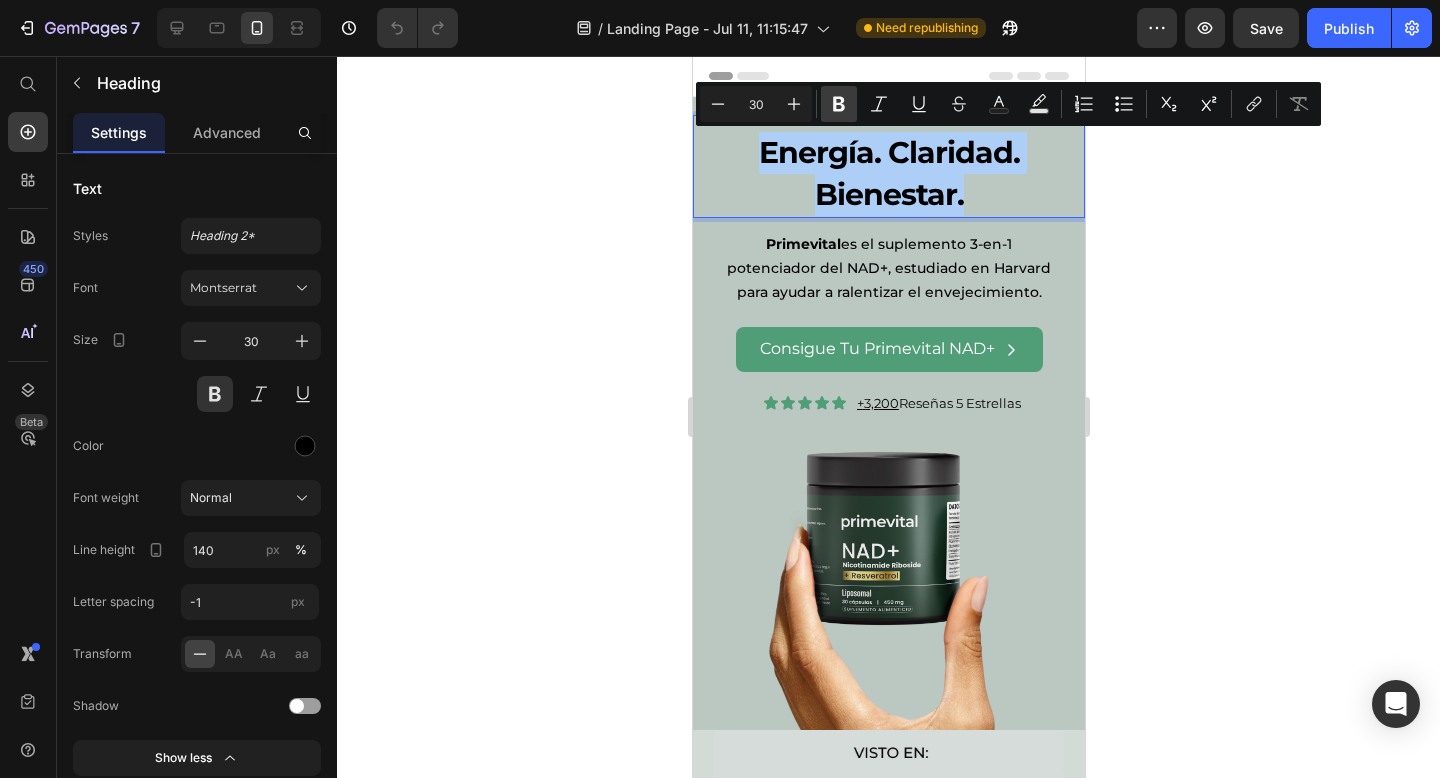 click 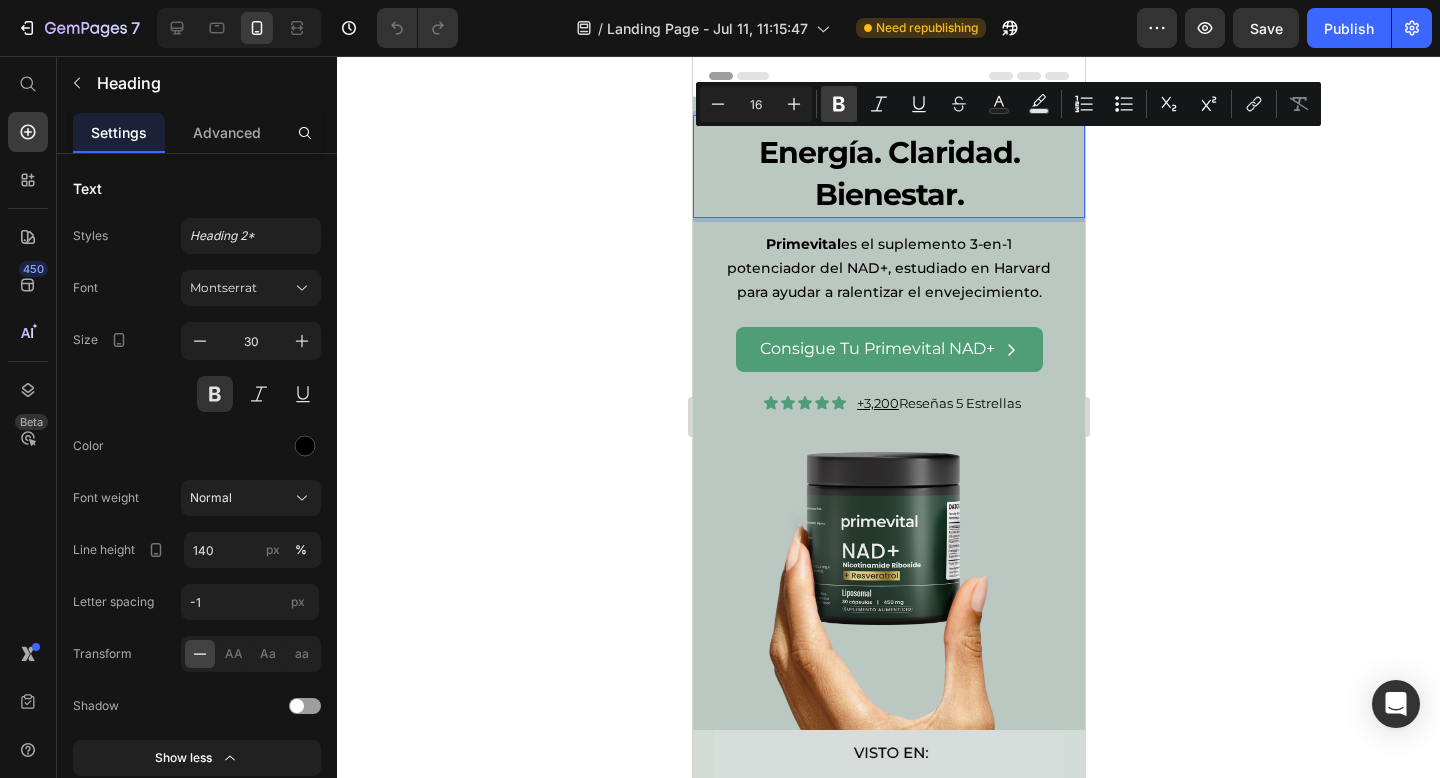 click 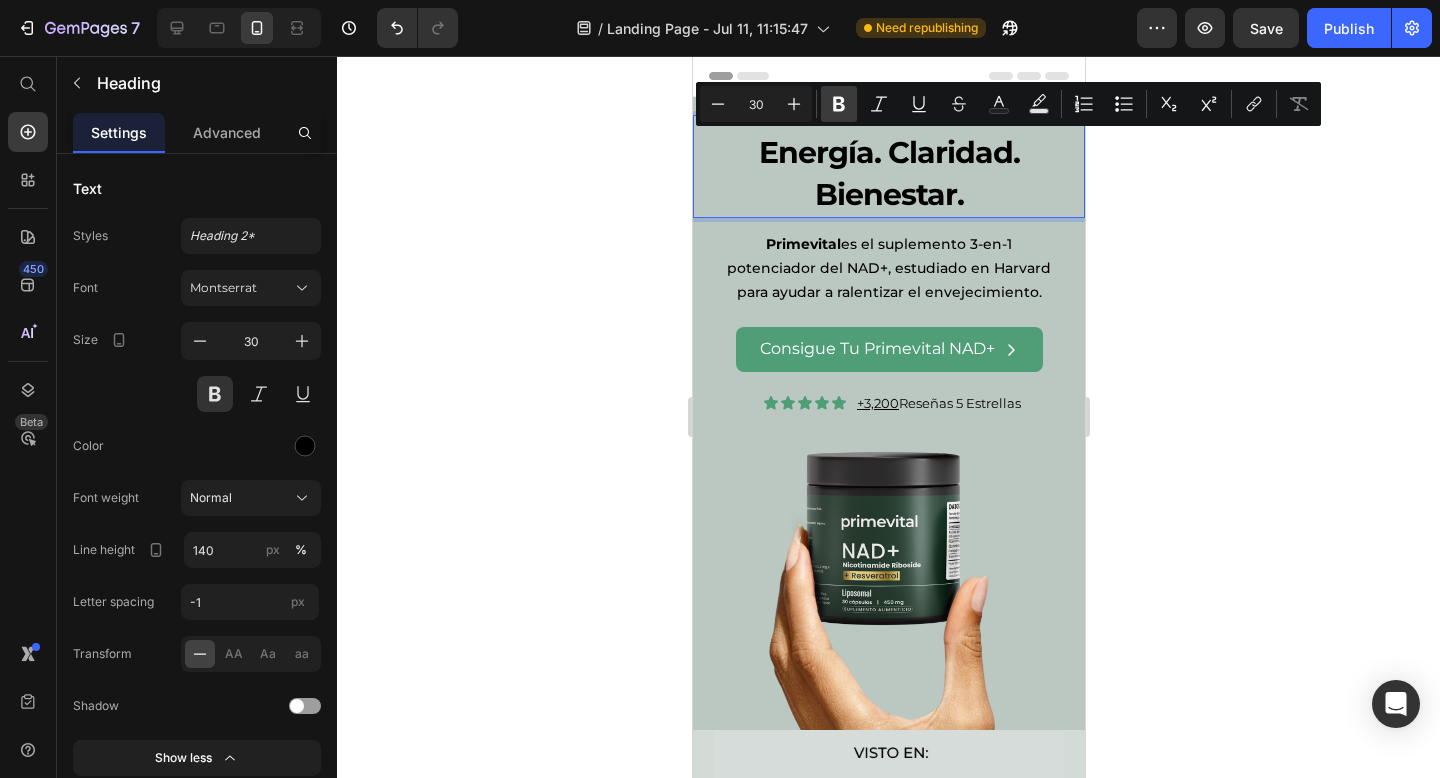 click 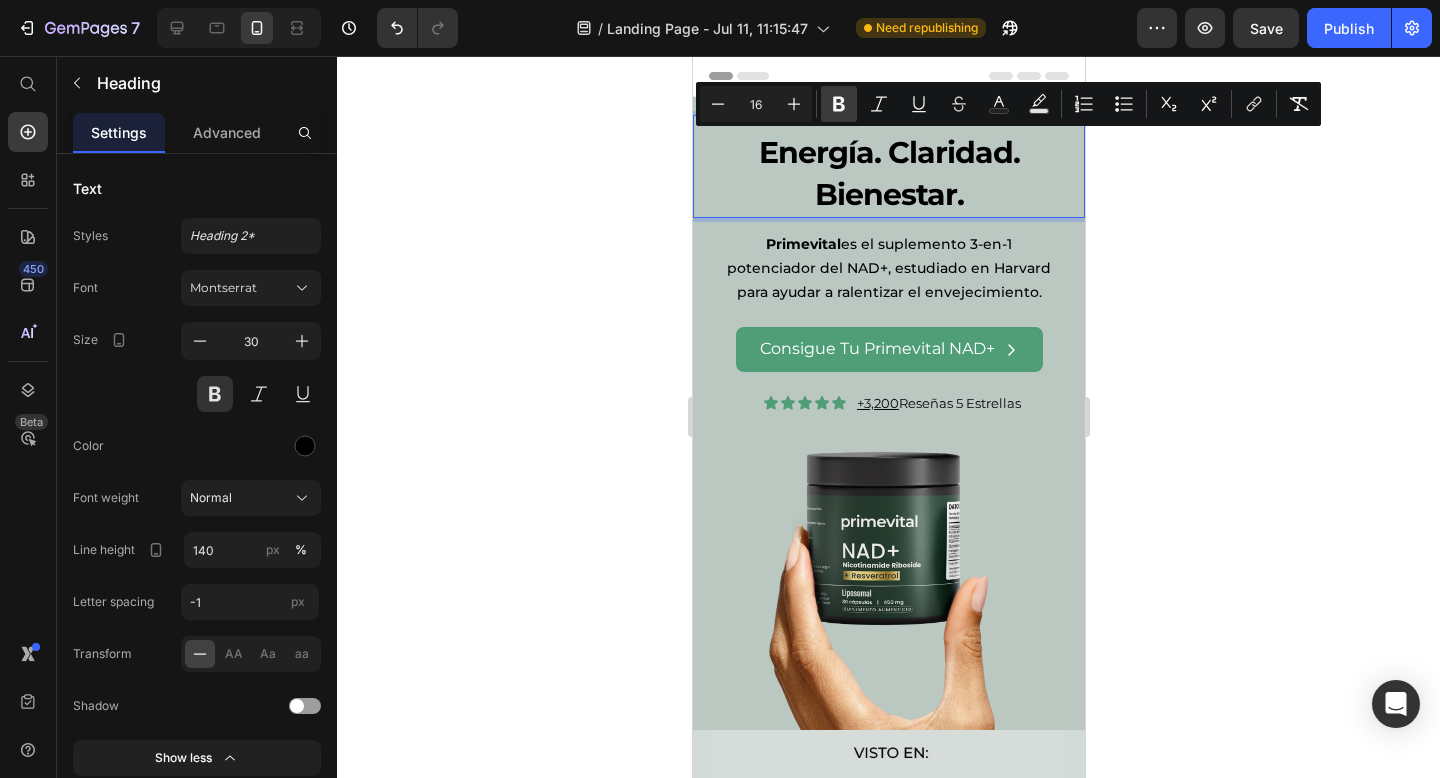 click 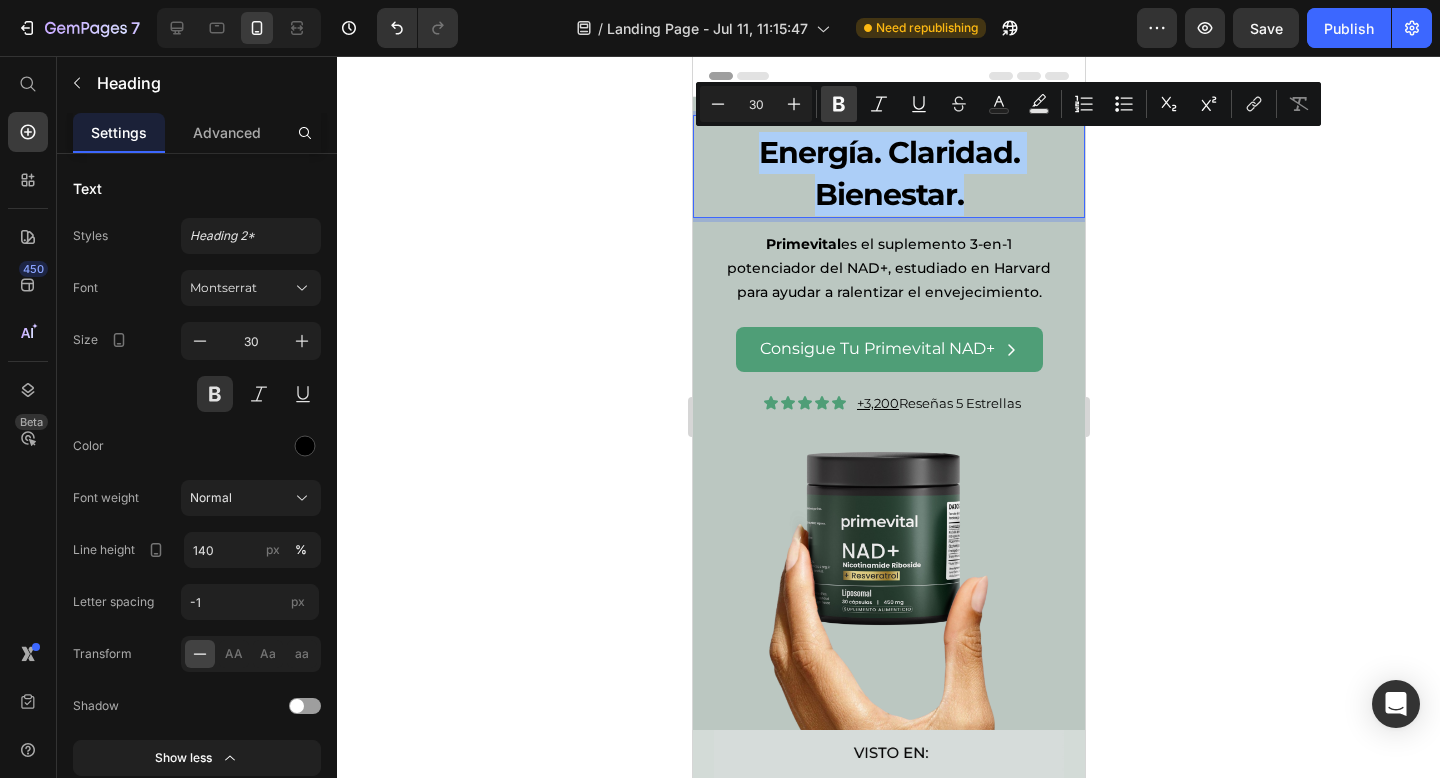 click 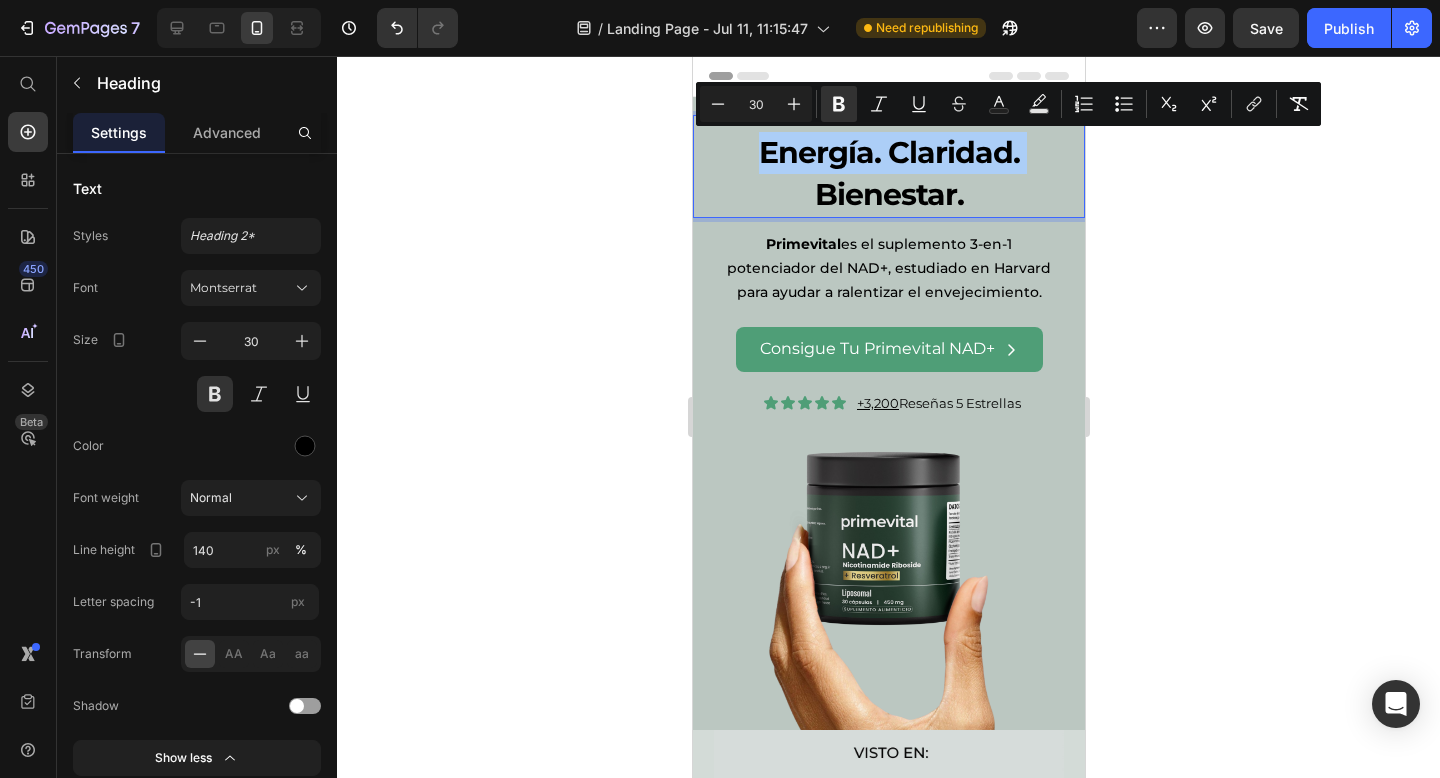 click 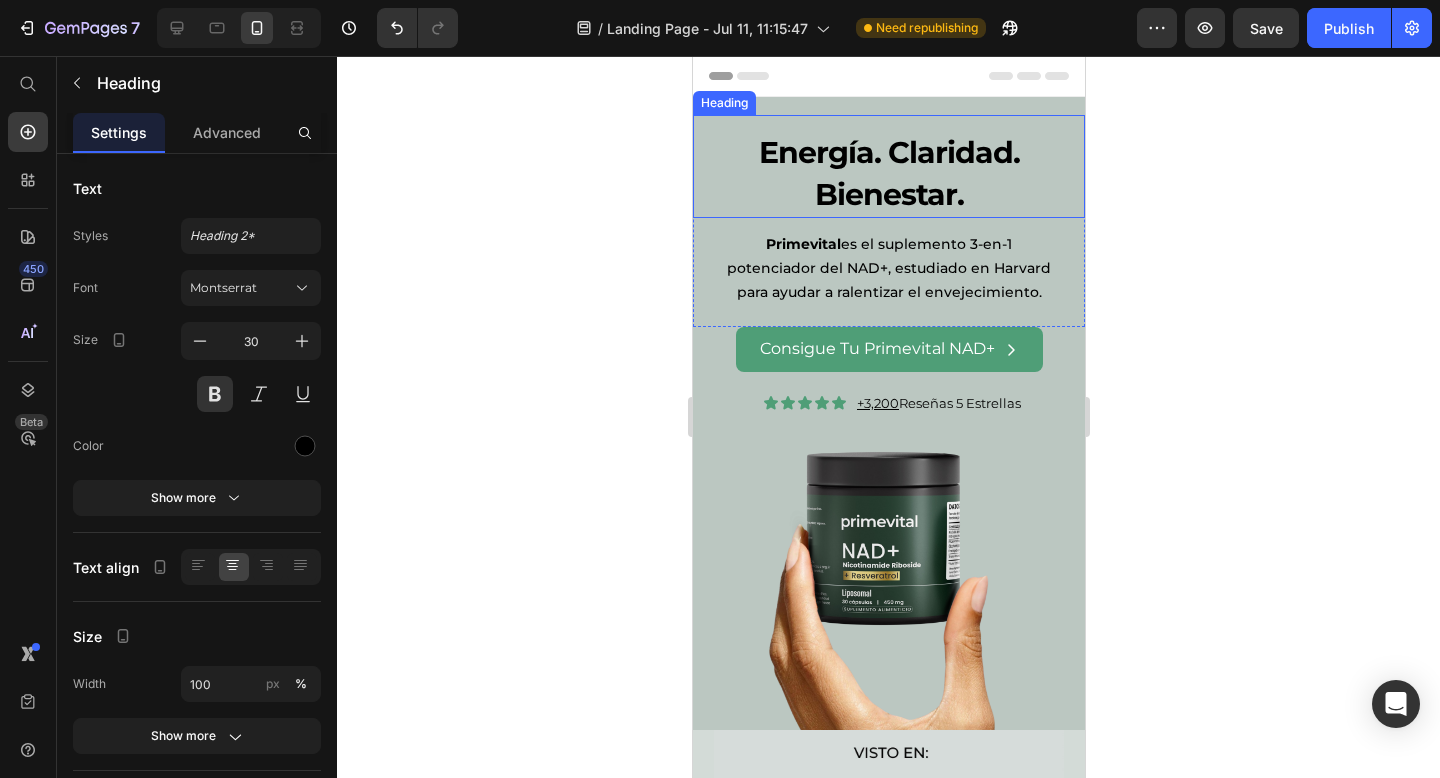 click on "Bienestar." at bounding box center (888, 194) 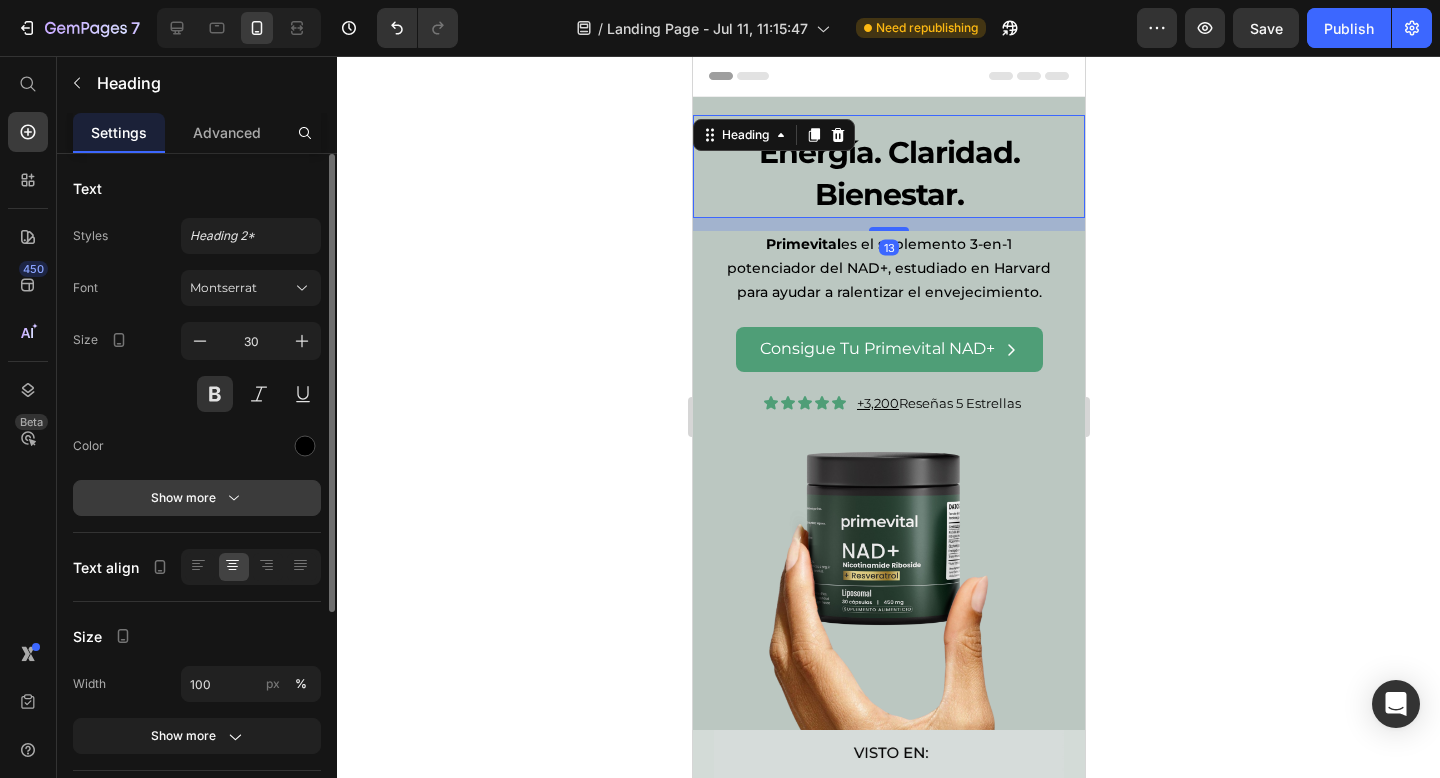 click on "Show more" at bounding box center (197, 498) 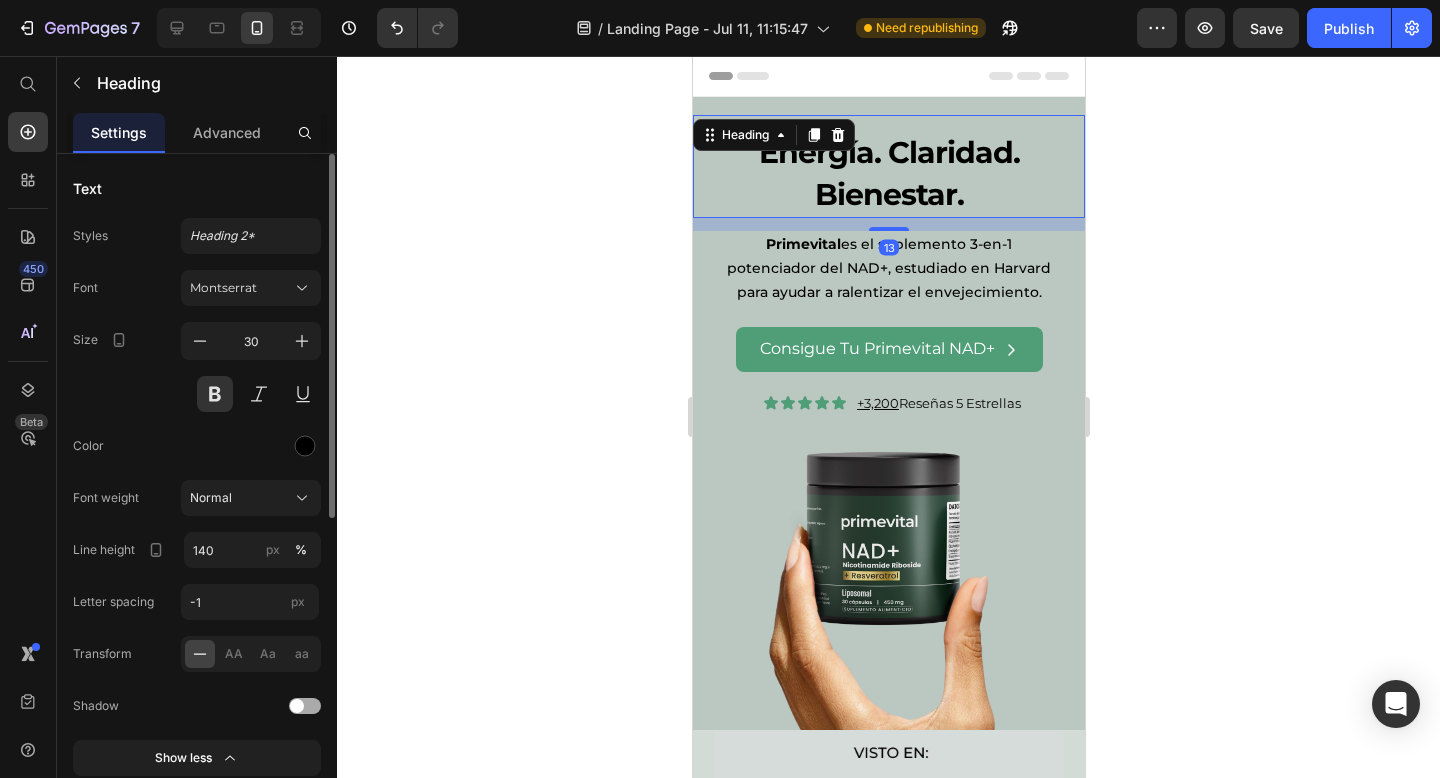 click on "Font Montserrat Size 30 Color Font weight Normal Line height 140 px % Letter spacing -1 px Transform
AA Aa aa Shadow Show less" at bounding box center [197, 523] 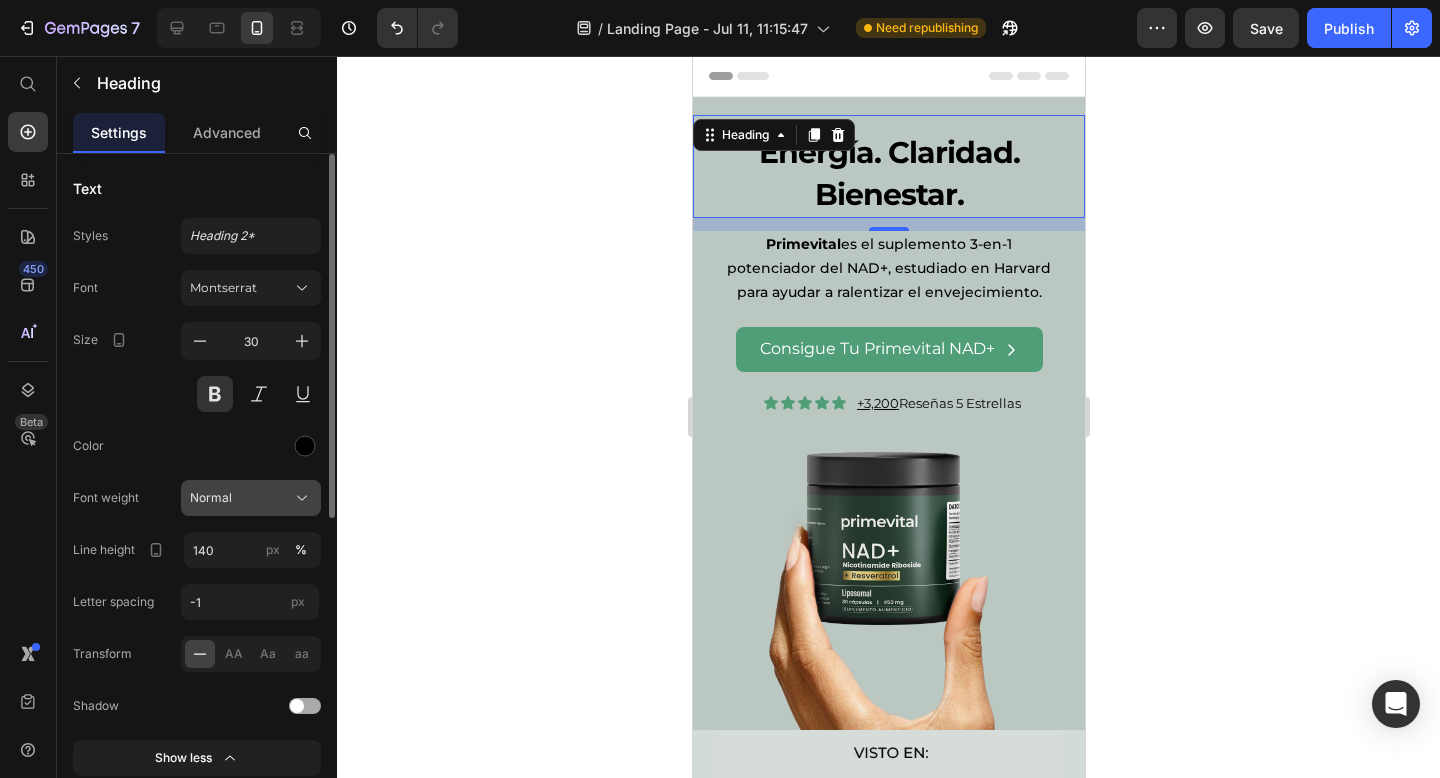 click on "Normal" 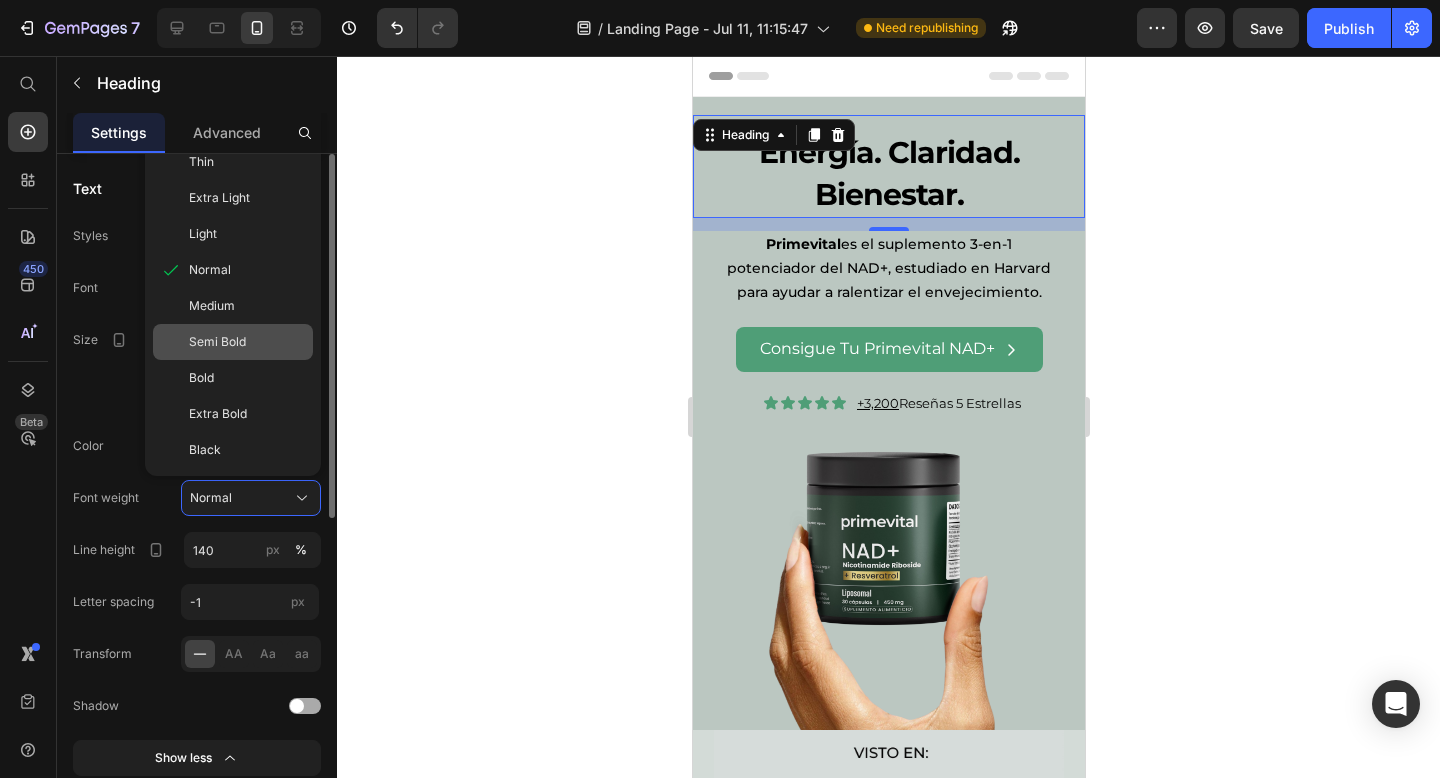 click on "Semi Bold" at bounding box center [217, 342] 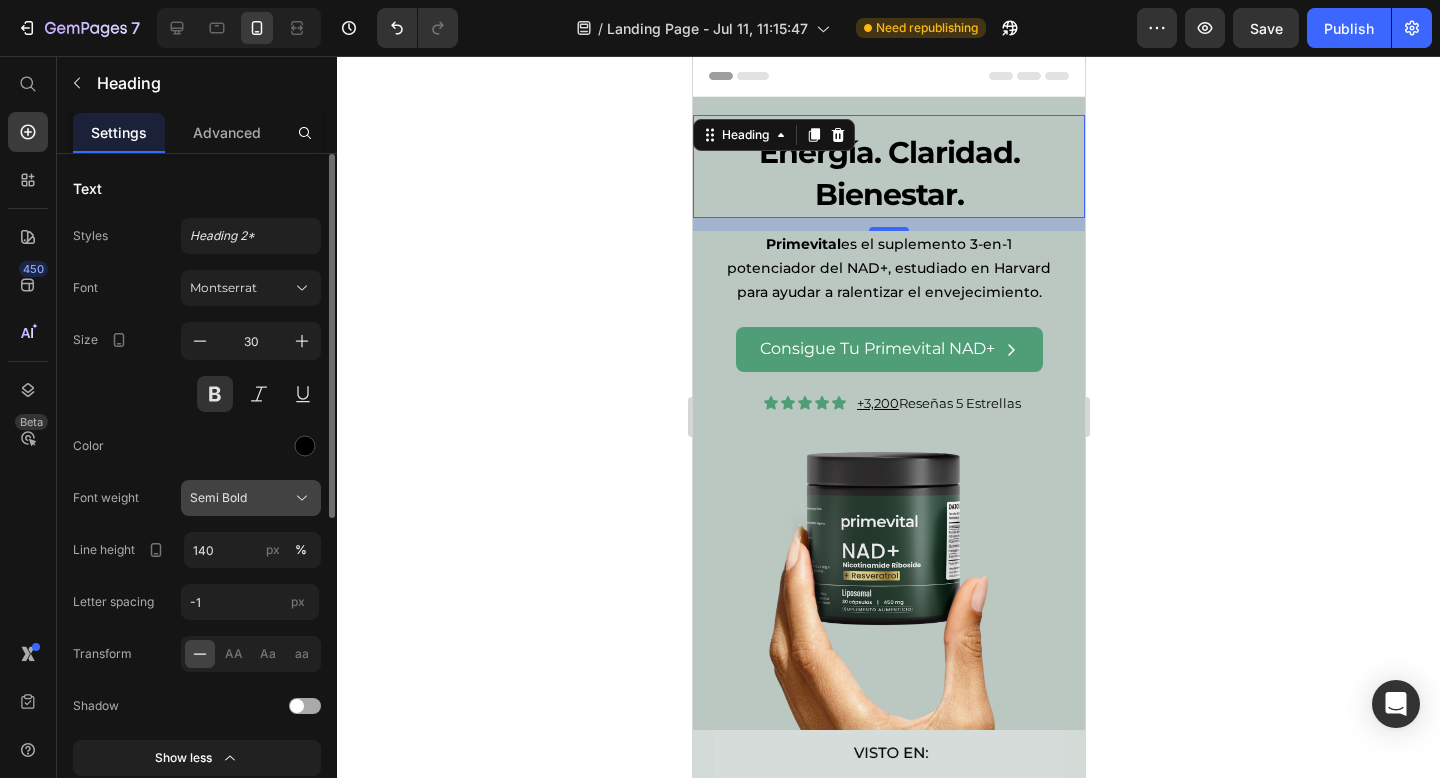 click on "Semi Bold" at bounding box center [251, 498] 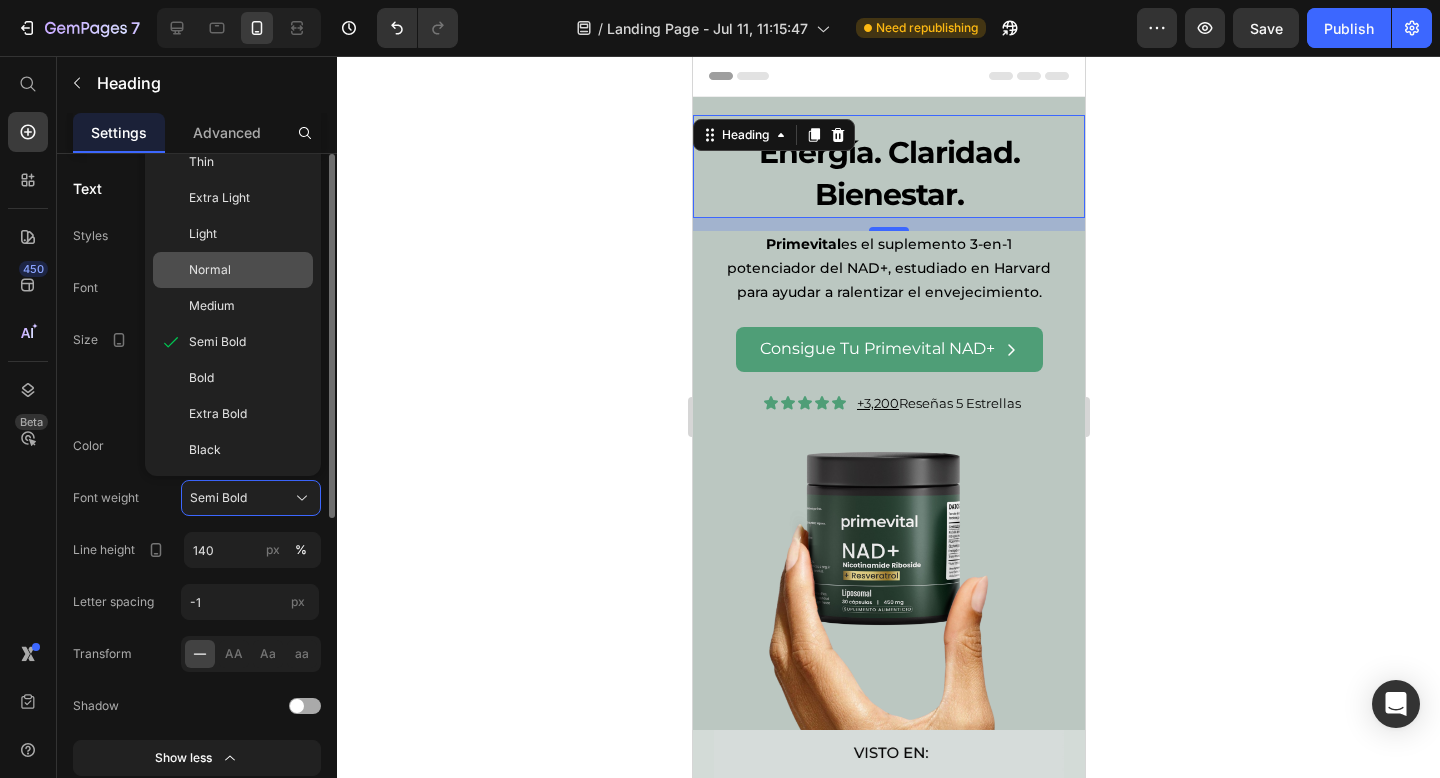 click on "Normal" at bounding box center [210, 270] 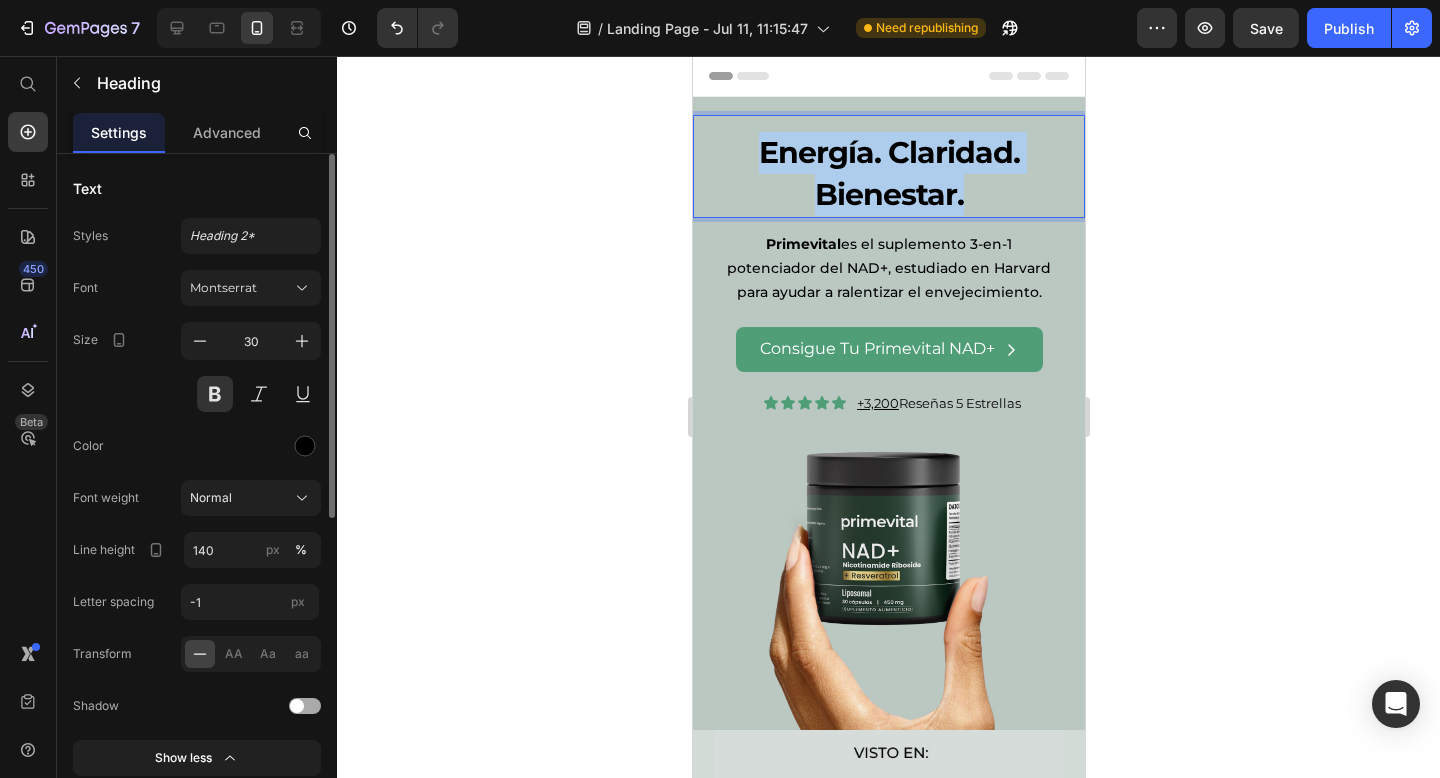 drag, startPoint x: 972, startPoint y: 199, endPoint x: 749, endPoint y: 163, distance: 225.88715 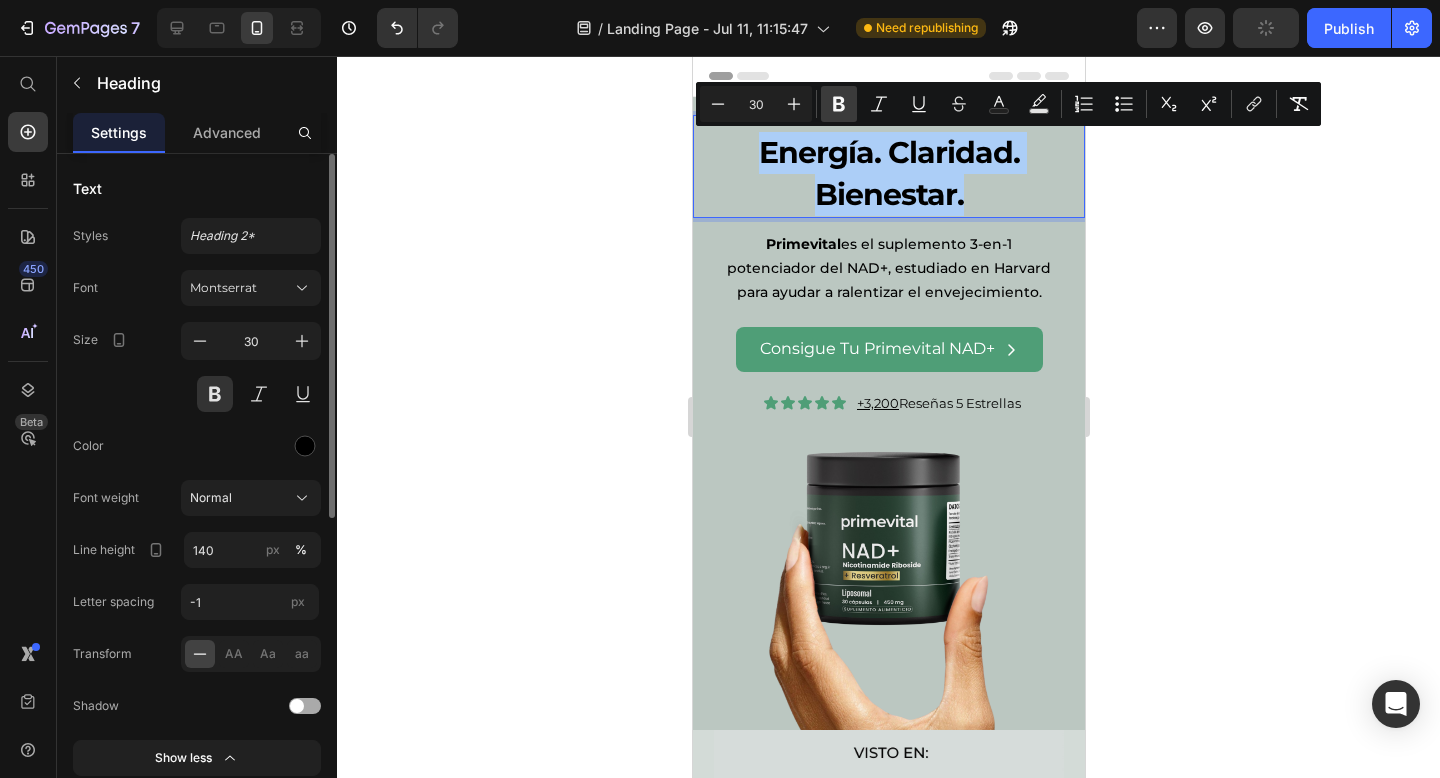 click 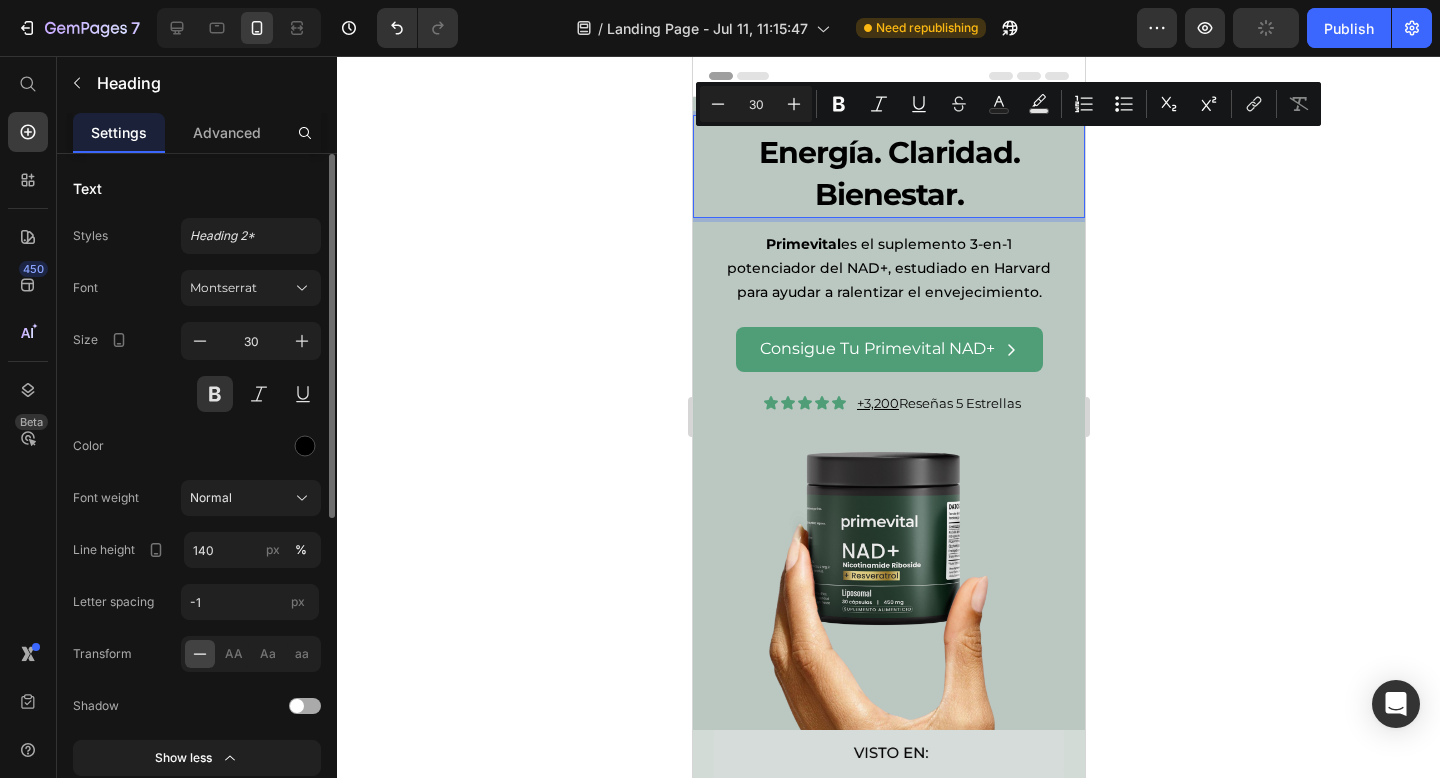 drag, startPoint x: 379, startPoint y: 128, endPoint x: 1286, endPoint y: 283, distance: 920.1489 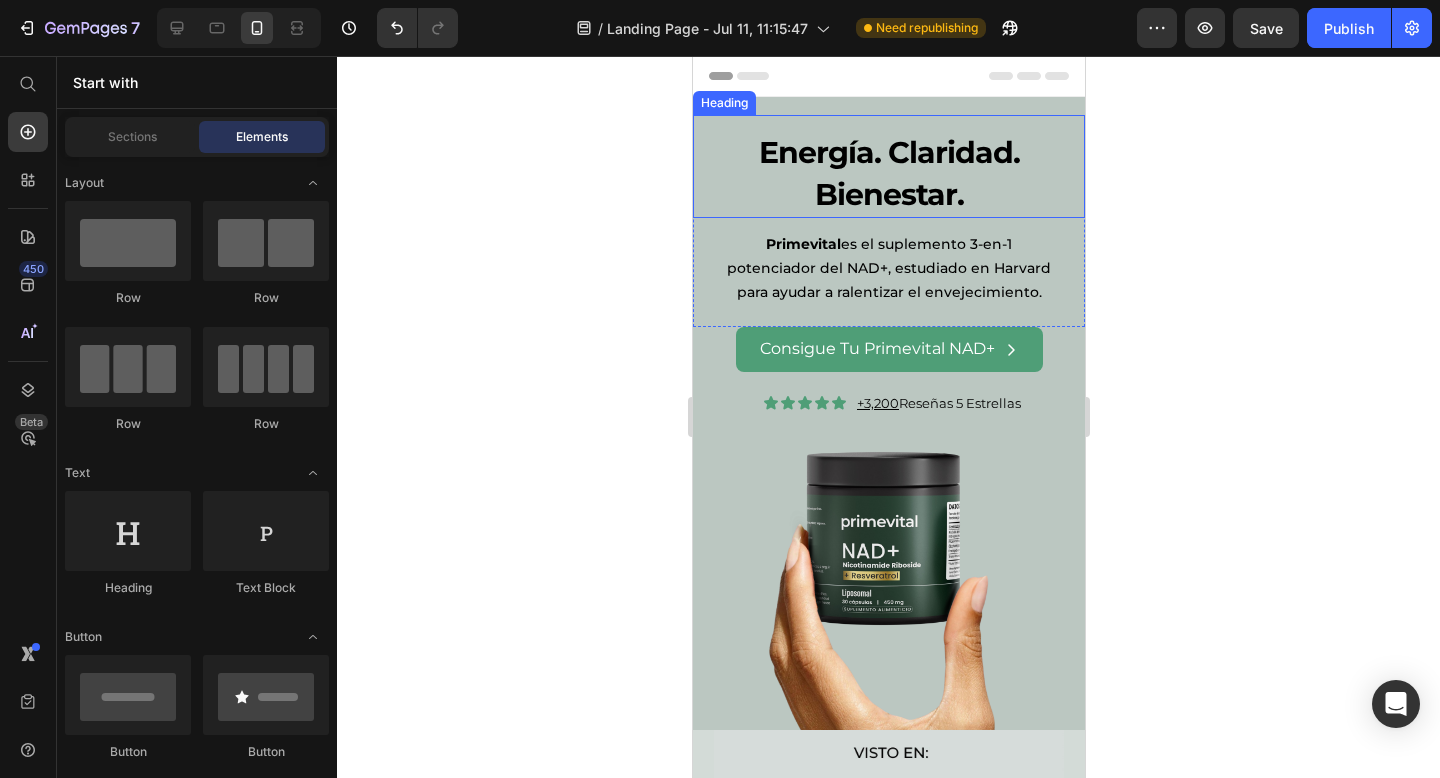click on "Energía. Claridad. Bienestar." at bounding box center (888, 174) 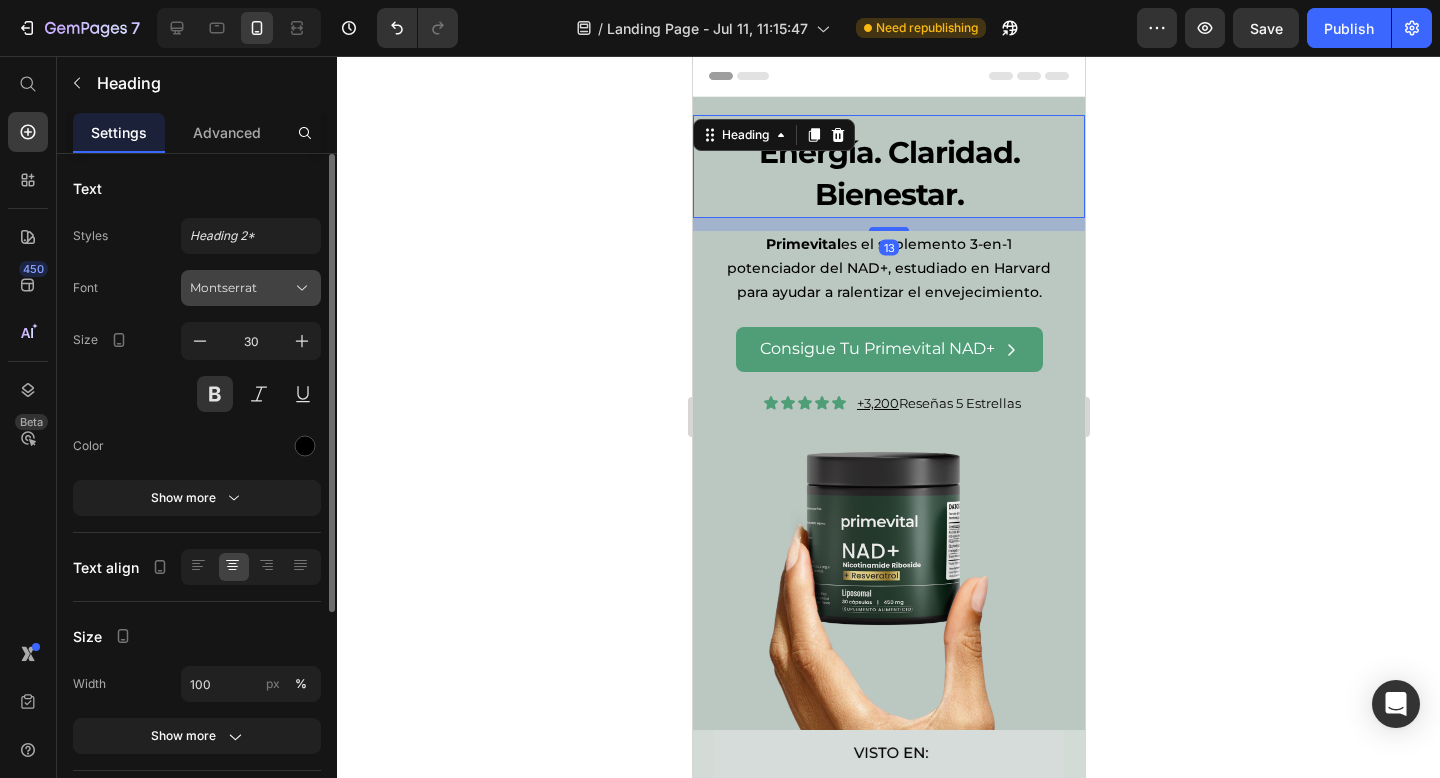 click on "Montserrat" at bounding box center [251, 288] 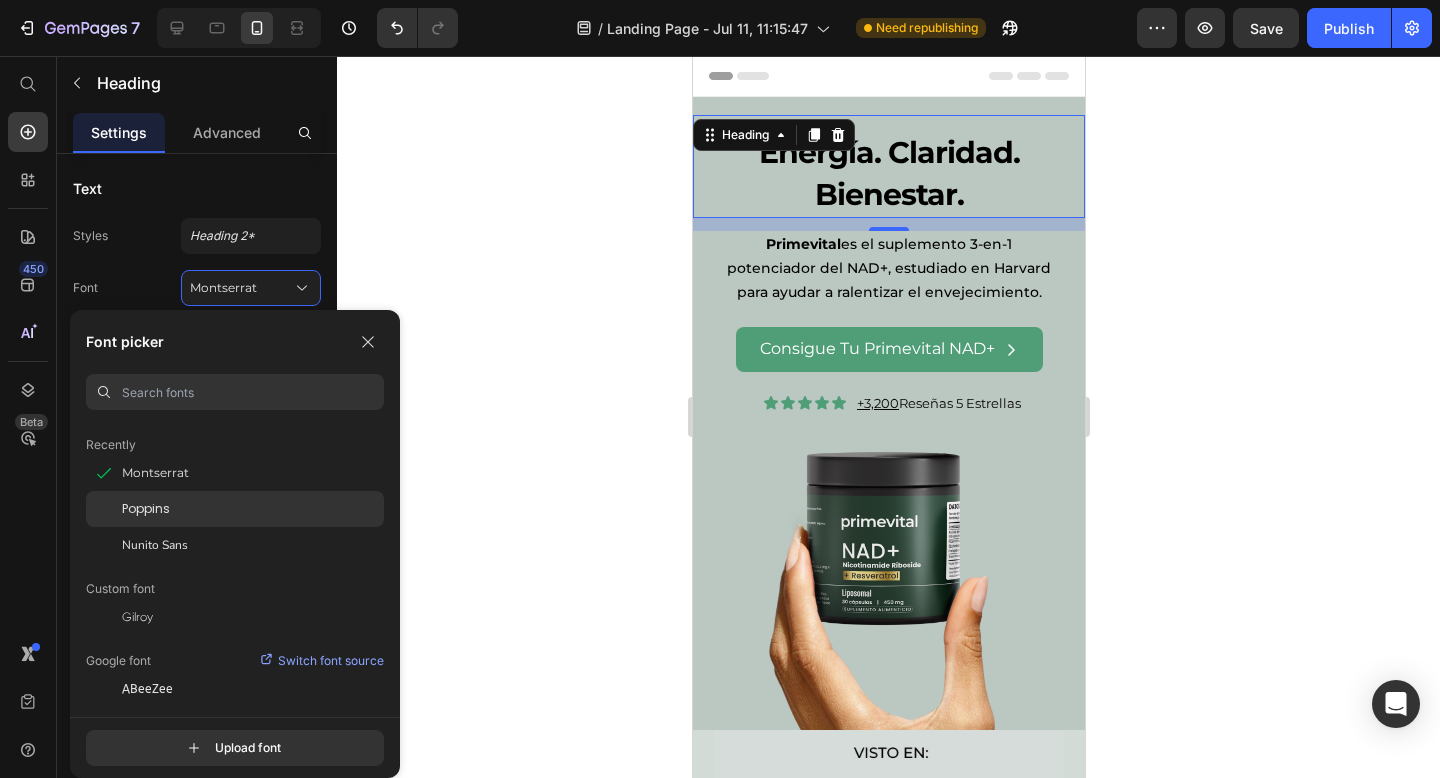 scroll, scrollTop: 57, scrollLeft: 0, axis: vertical 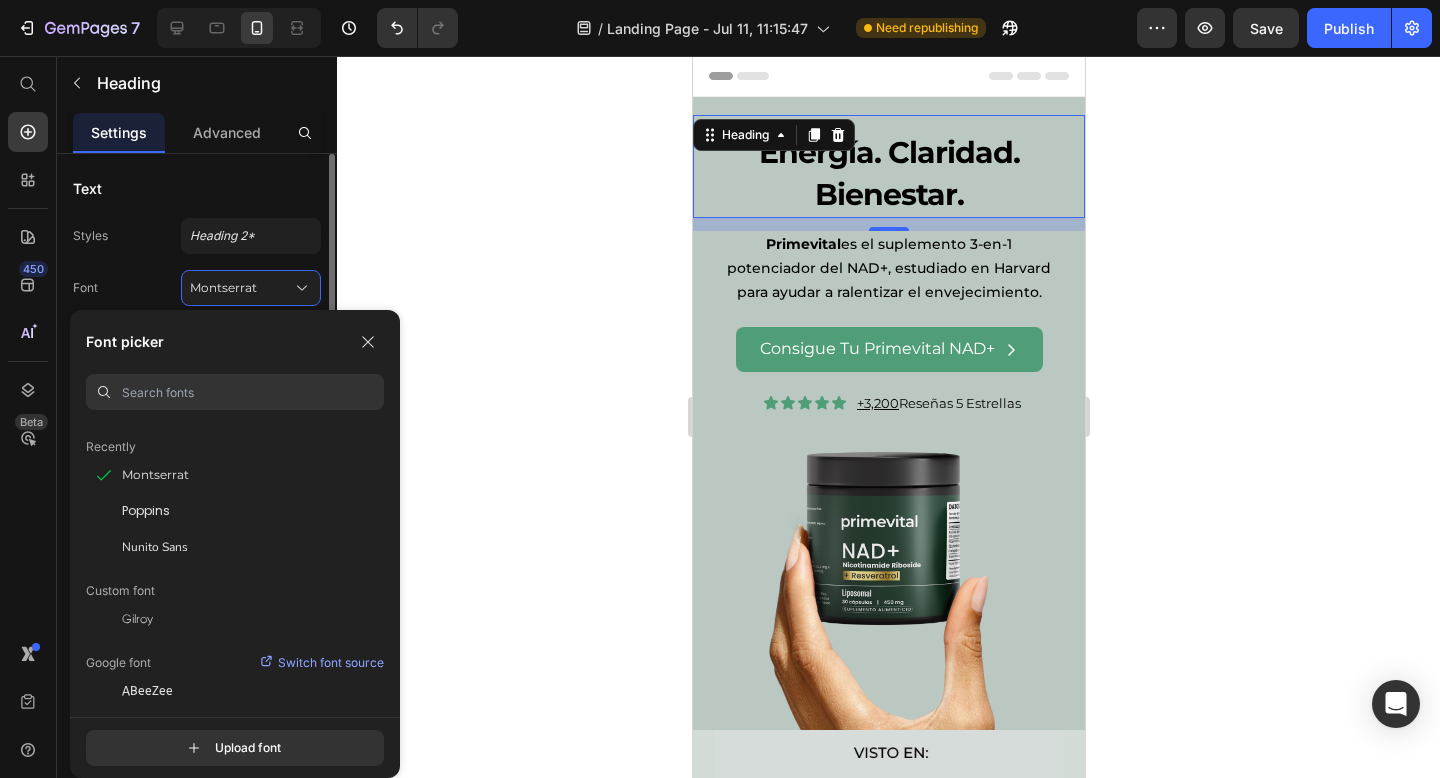 click on "Font Montserrat" at bounding box center (197, 288) 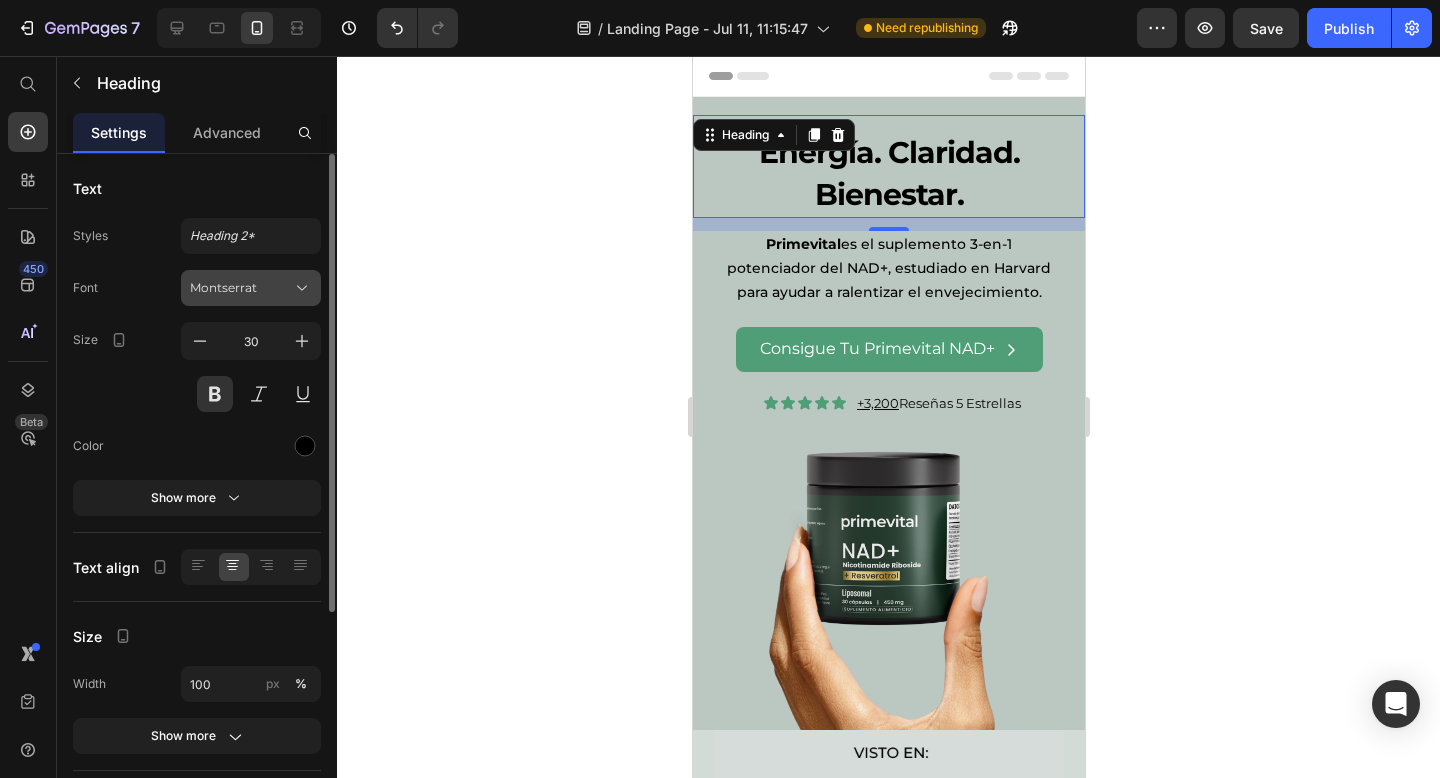 click on "Montserrat" at bounding box center (241, 288) 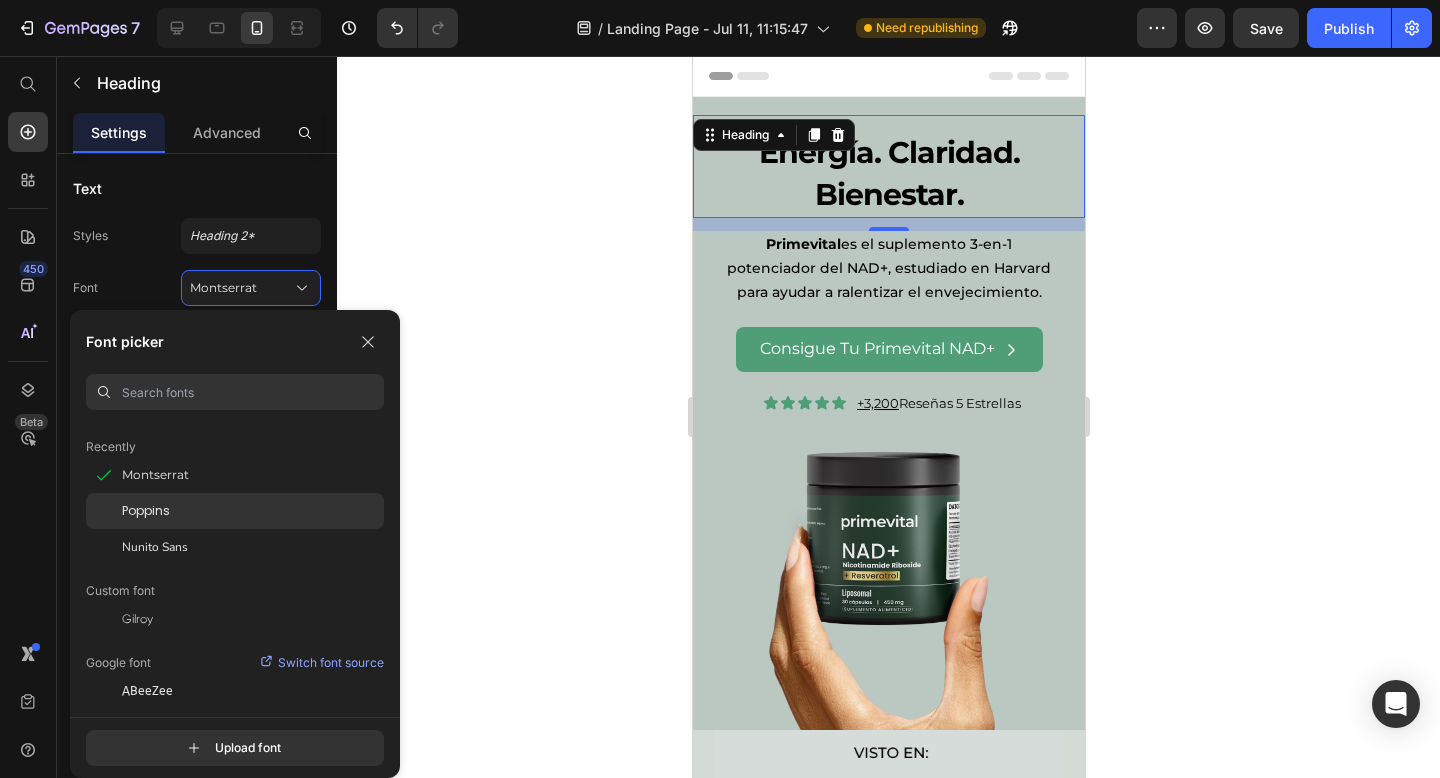 click on "Poppins" 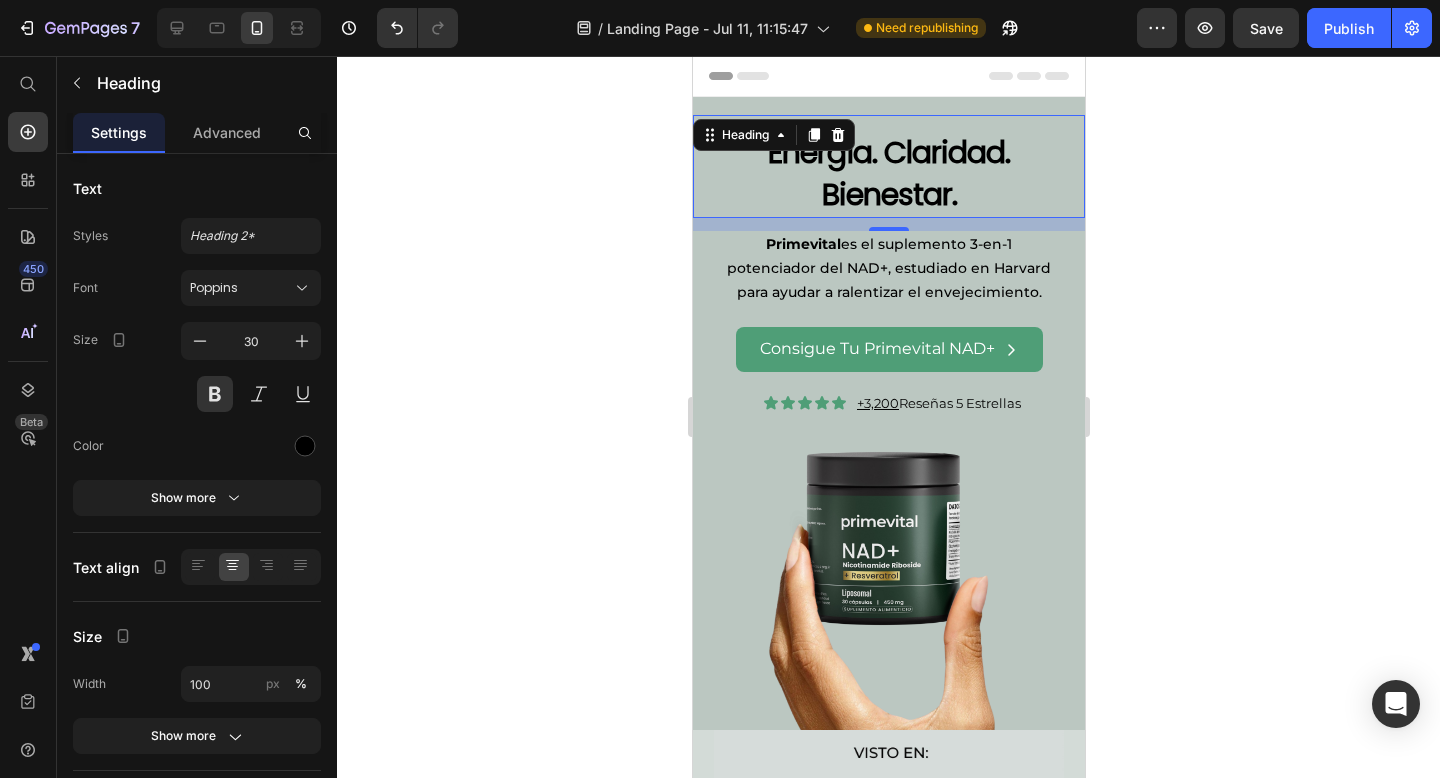 click 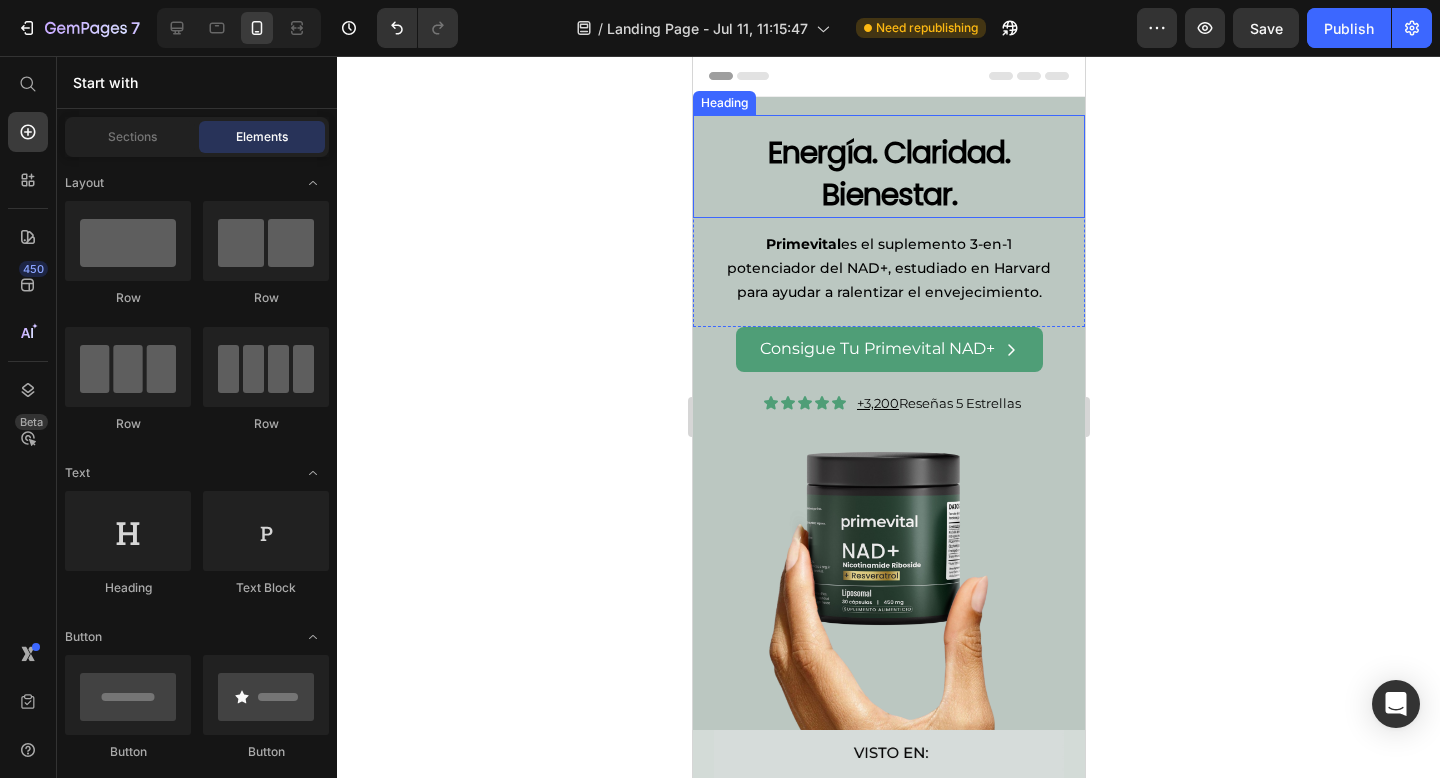click on "Energía. Claridad. Bienestar." at bounding box center [888, 174] 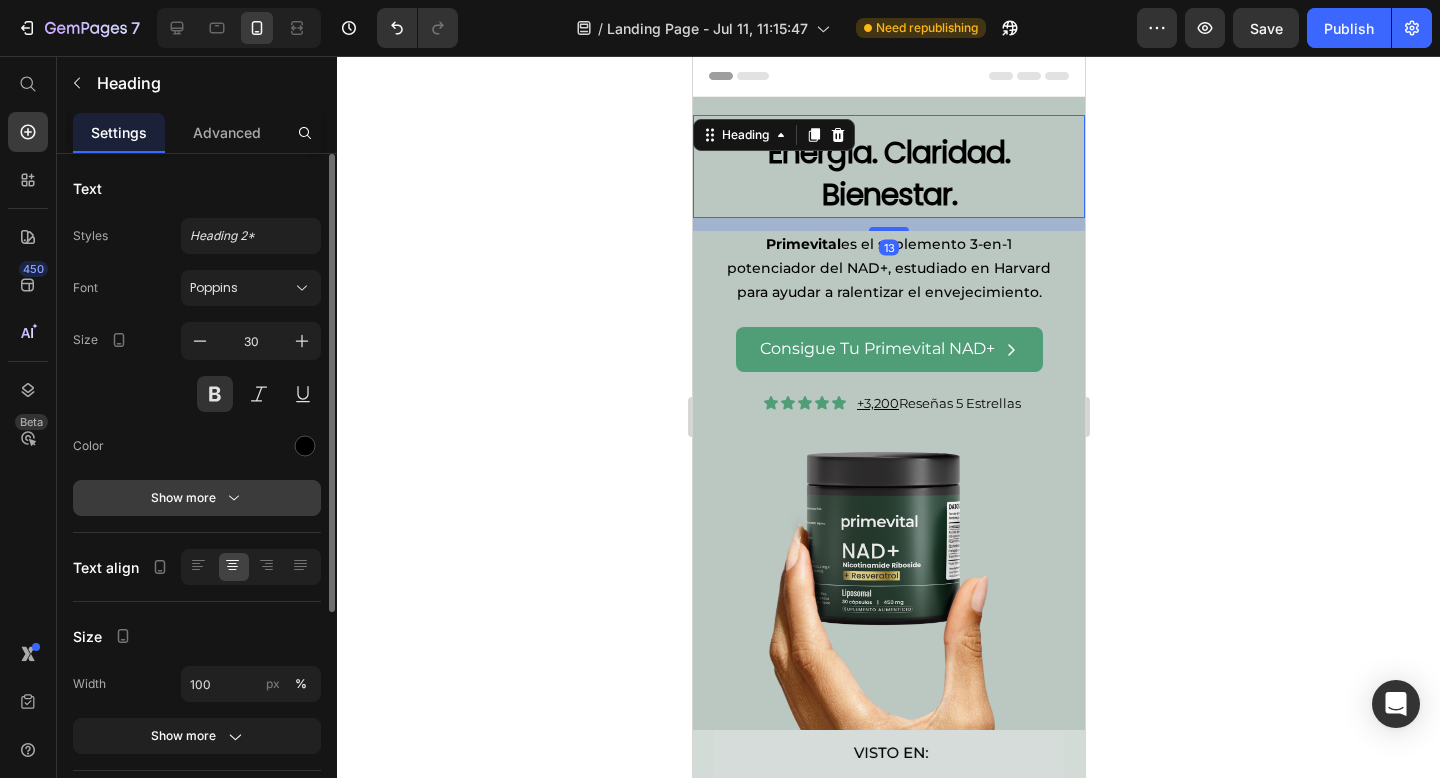 click on "Show more" at bounding box center (197, 498) 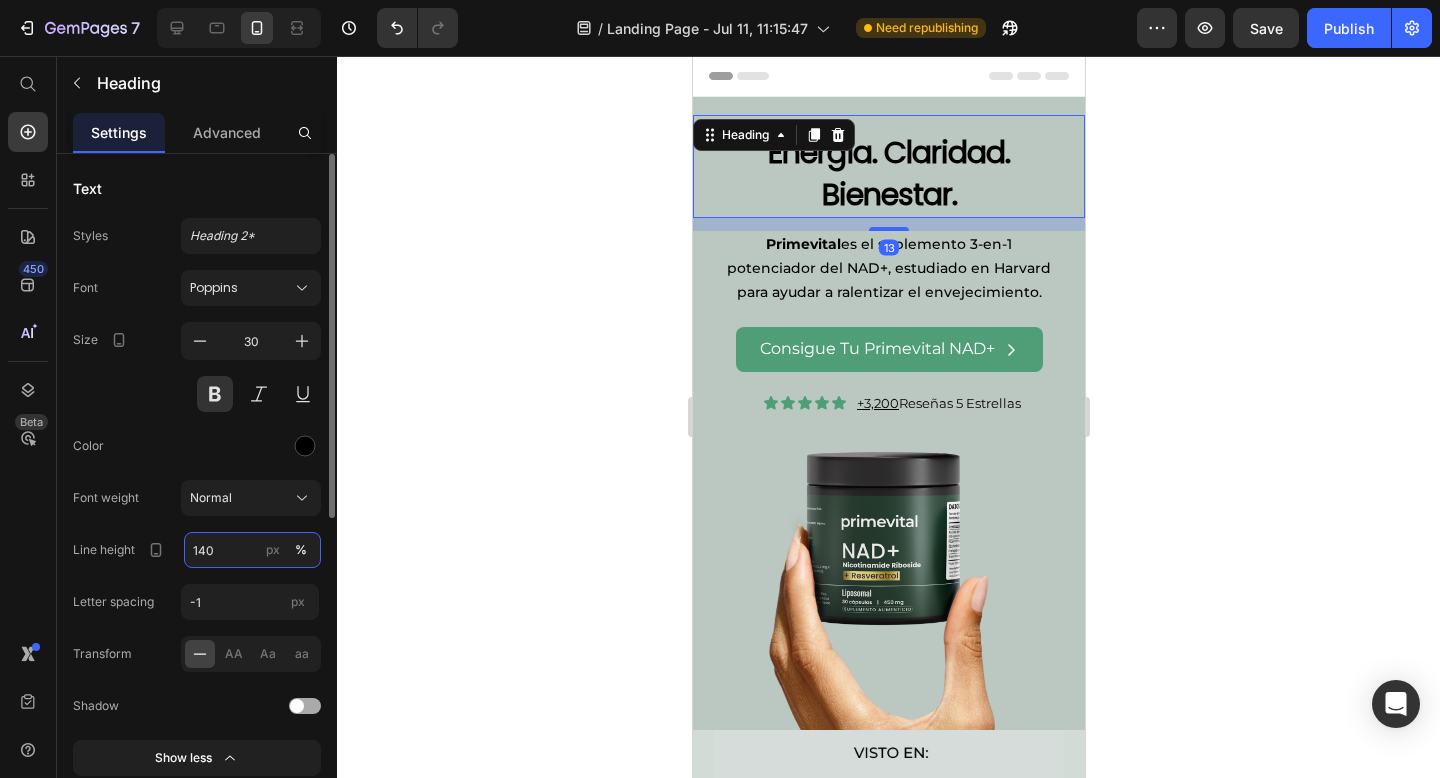 click on "140" at bounding box center [252, 550] 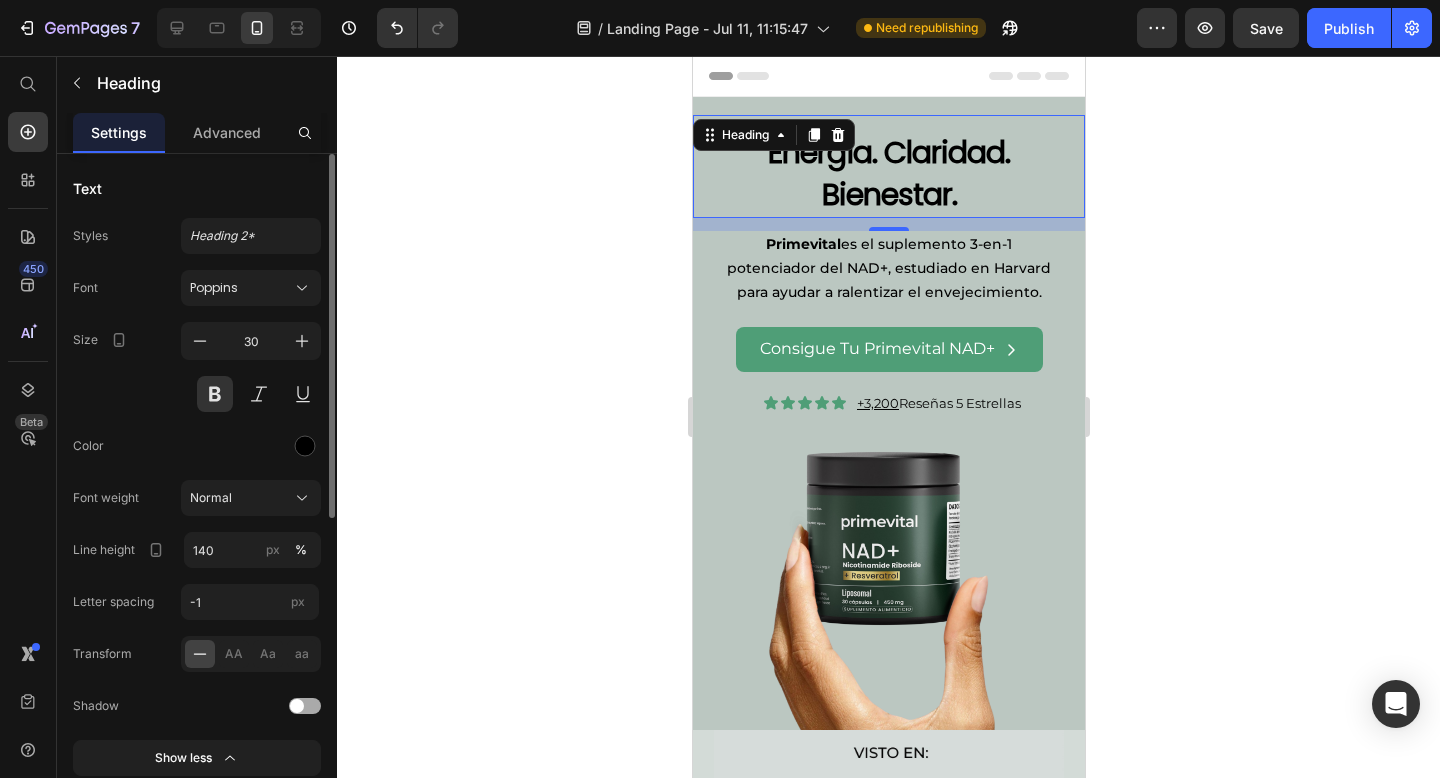 click on "Line height" at bounding box center [120, 550] 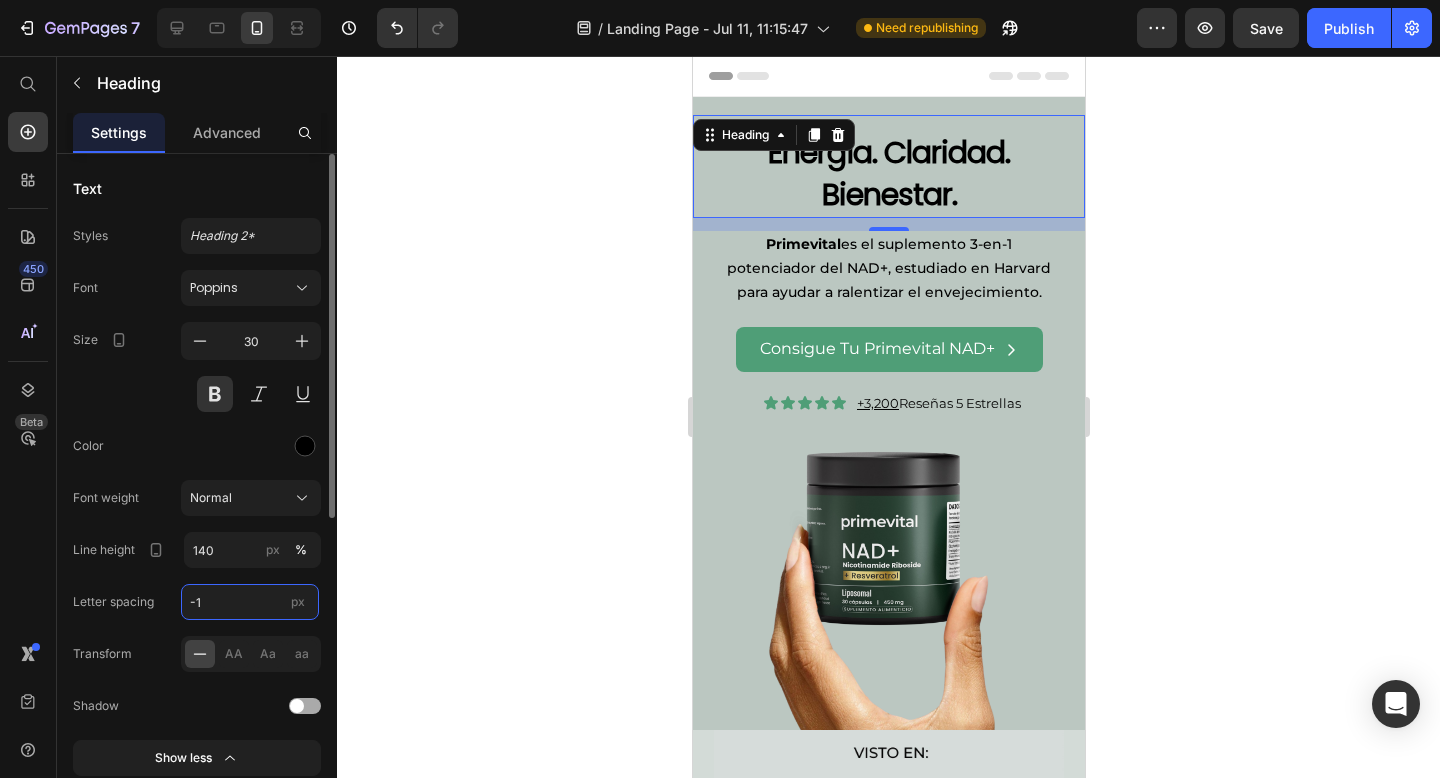 click on "-1" at bounding box center (250, 602) 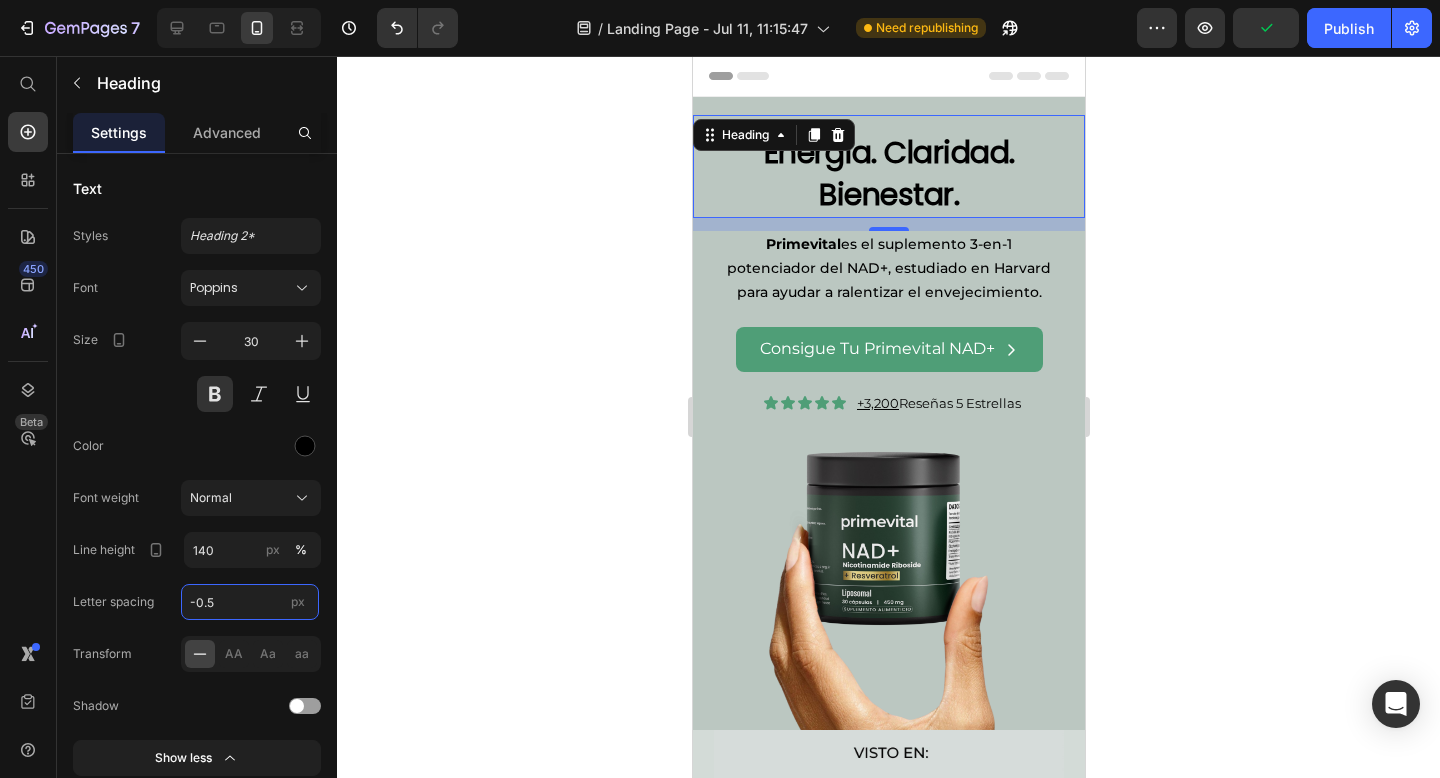 type on "-0.5" 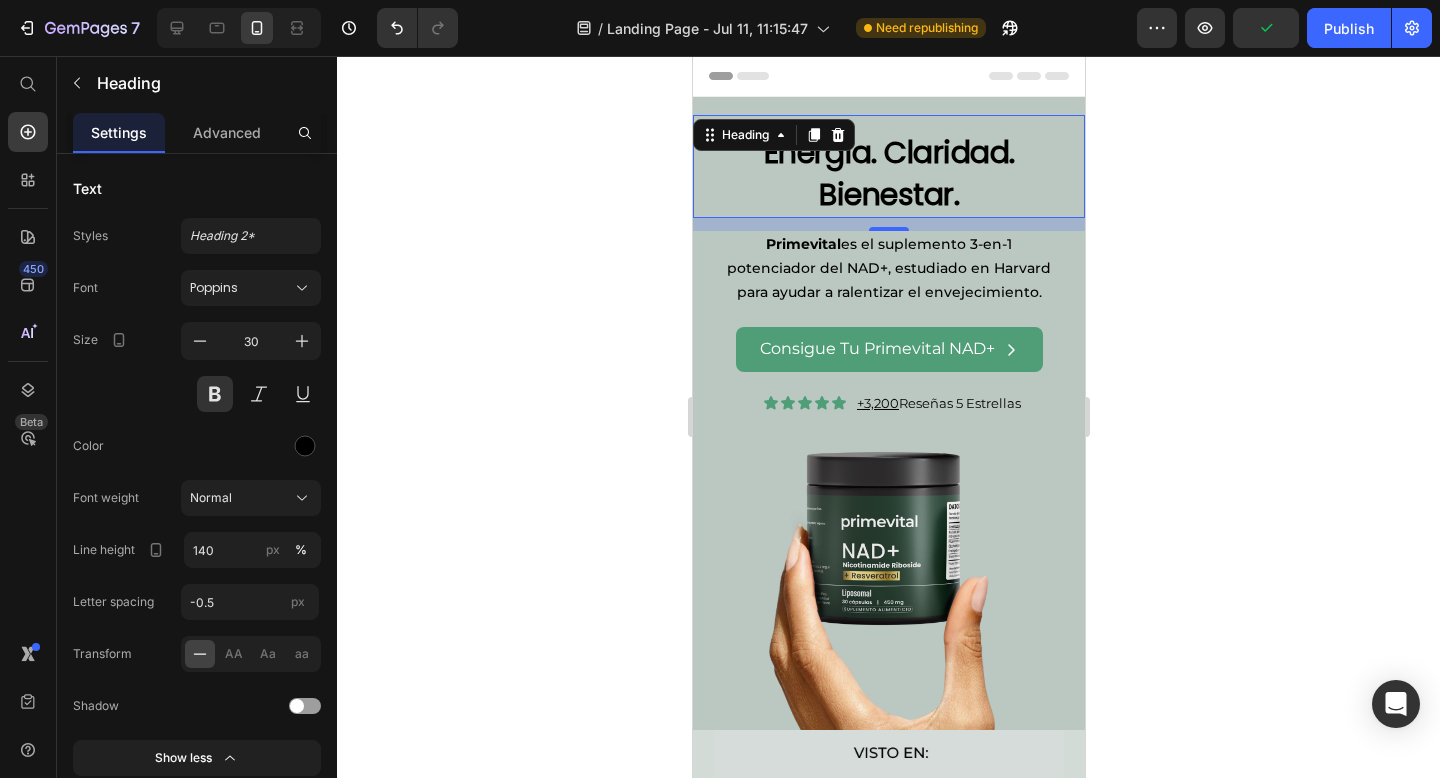 click 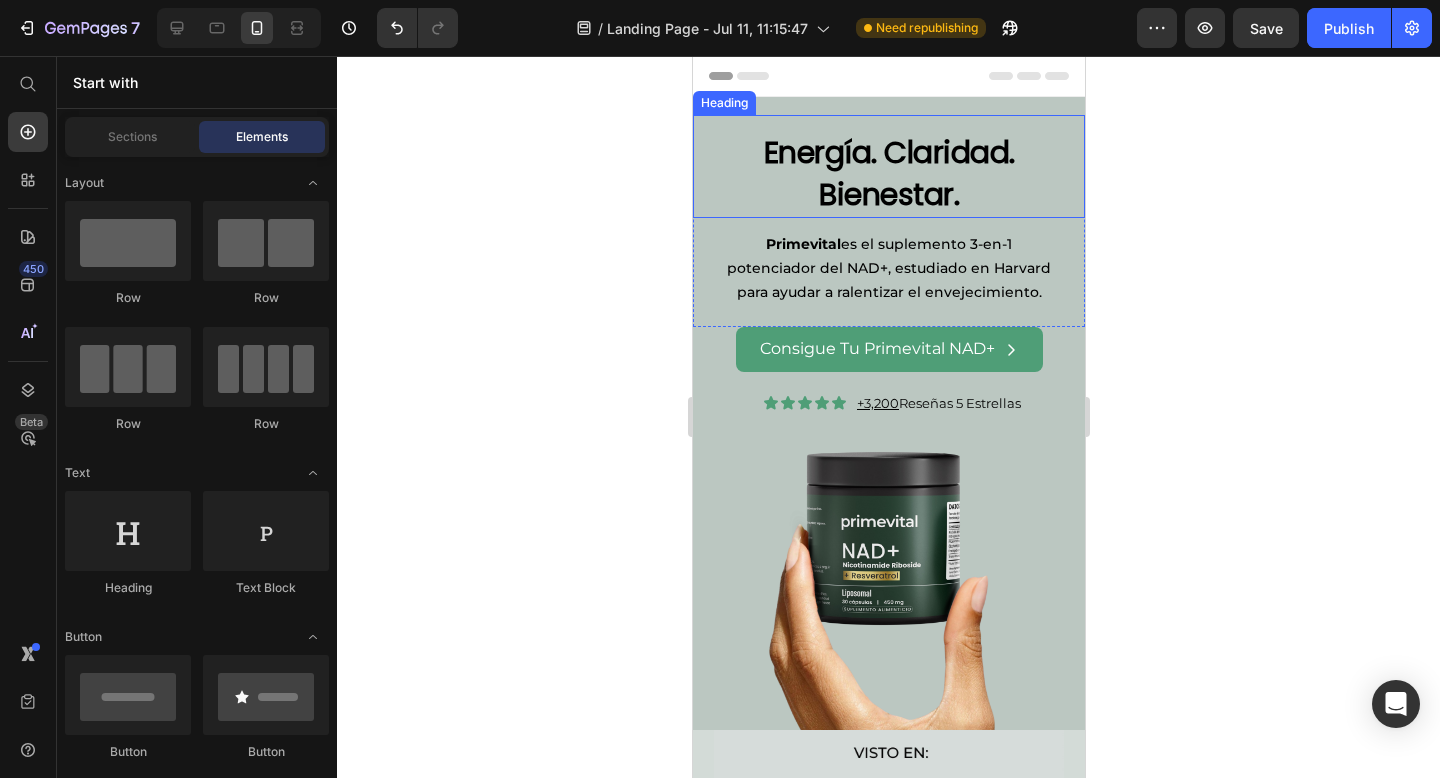 click on "Energía. Claridad. Bienestar." at bounding box center [888, 174] 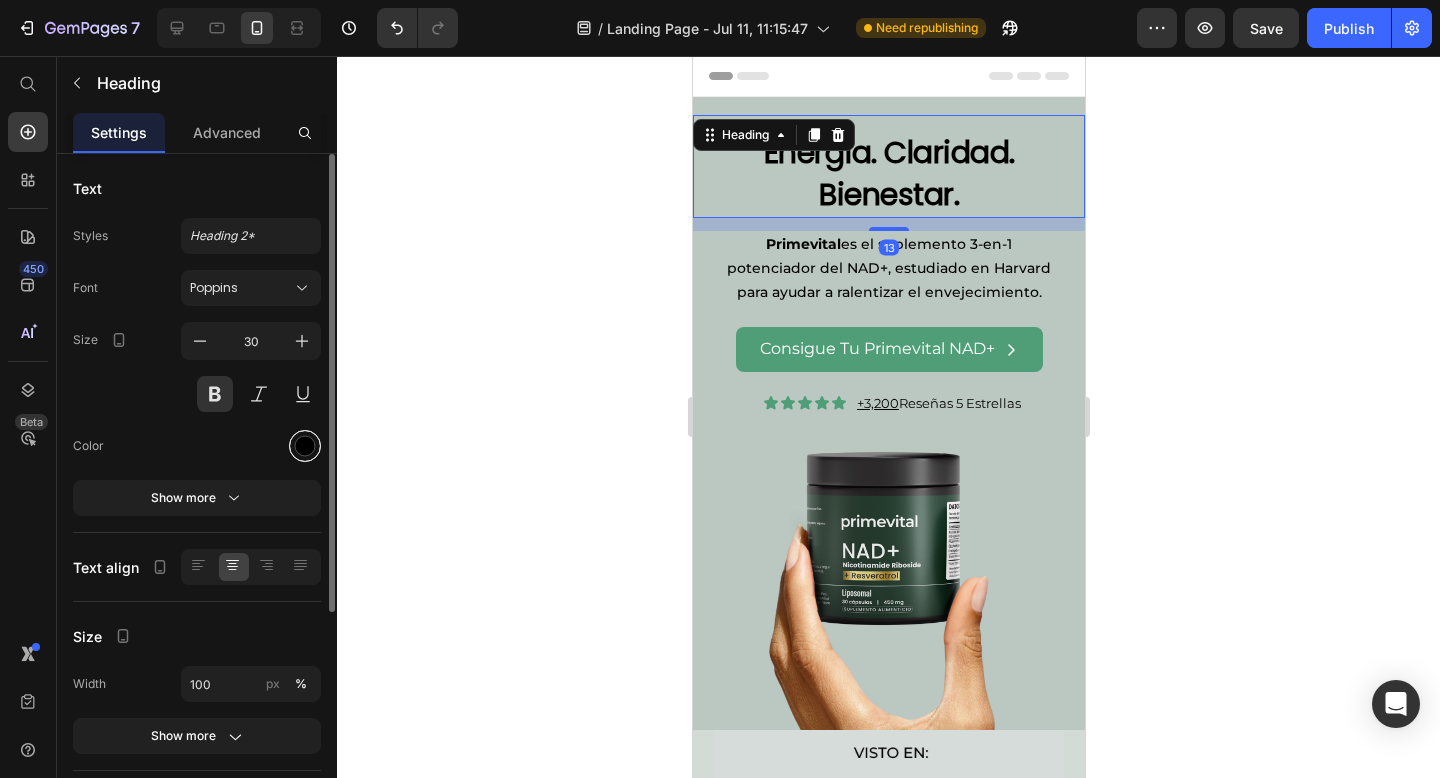 click at bounding box center [305, 446] 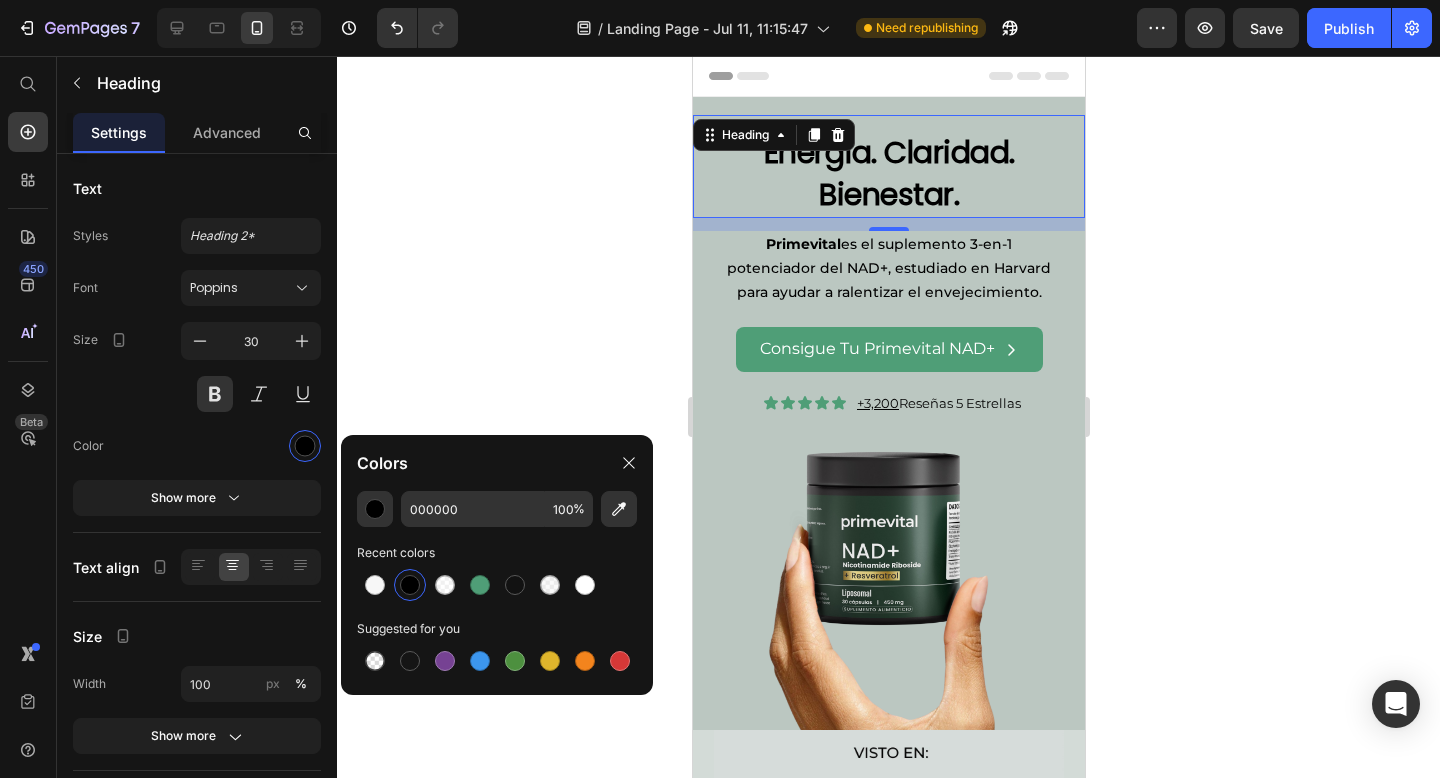 click 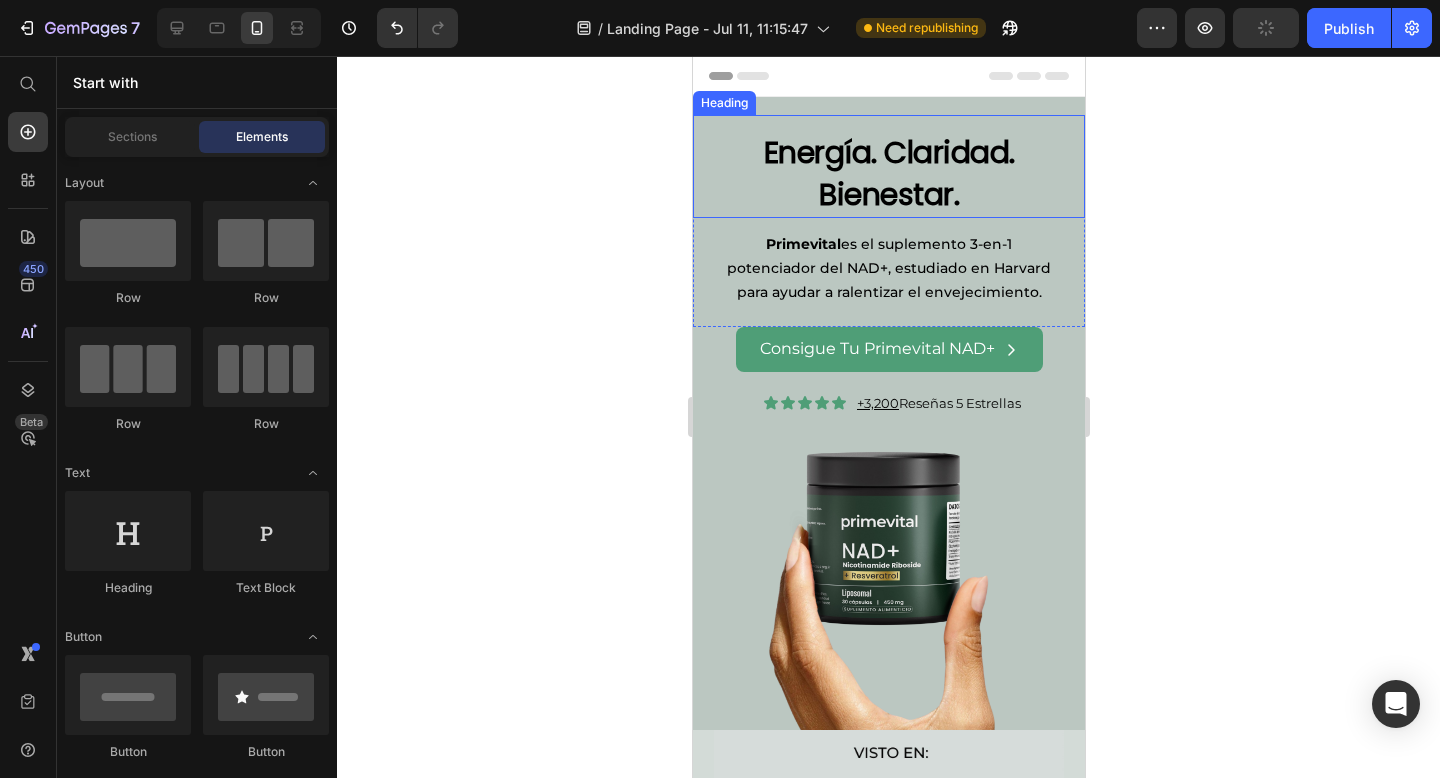 click on "Energía. Claridad. Bienestar." at bounding box center (888, 174) 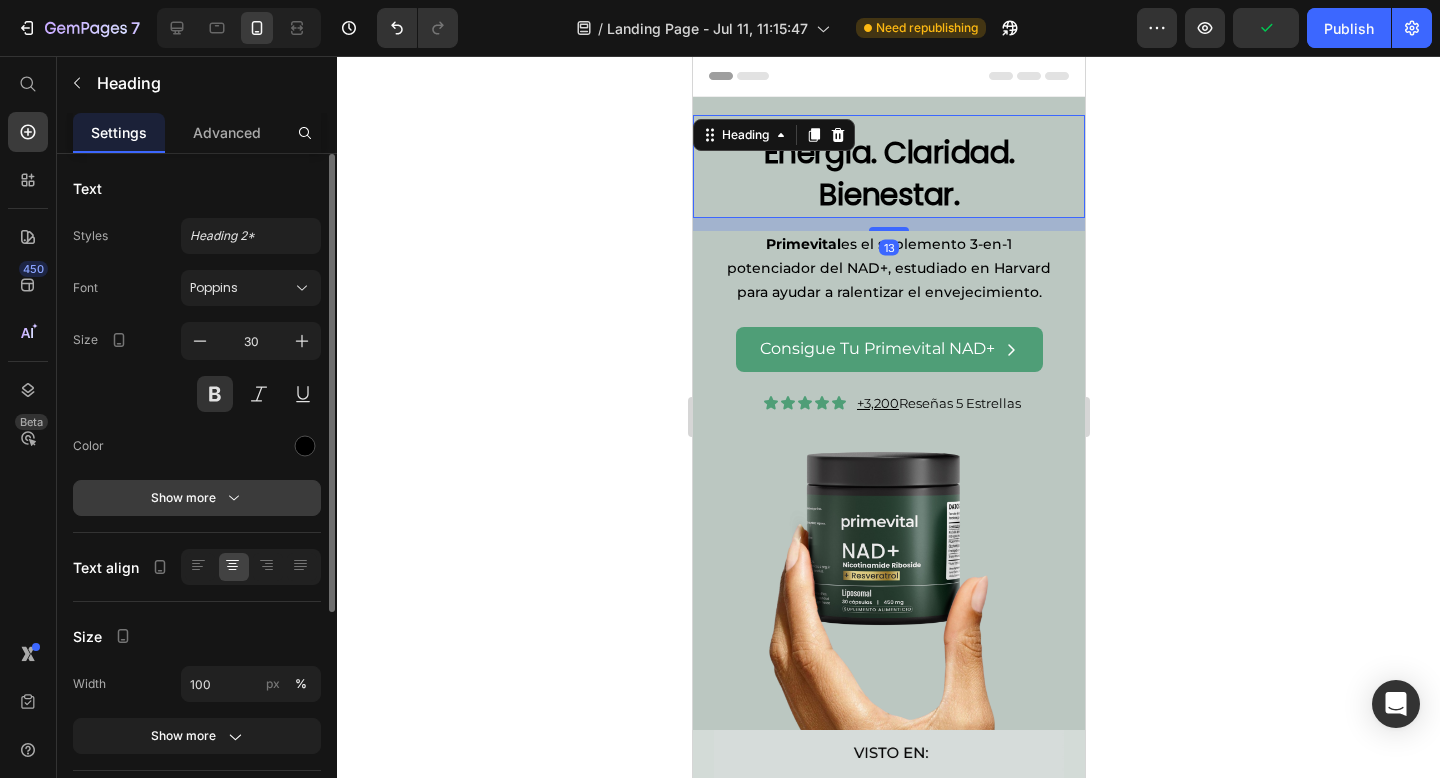 click on "Show more" at bounding box center [197, 498] 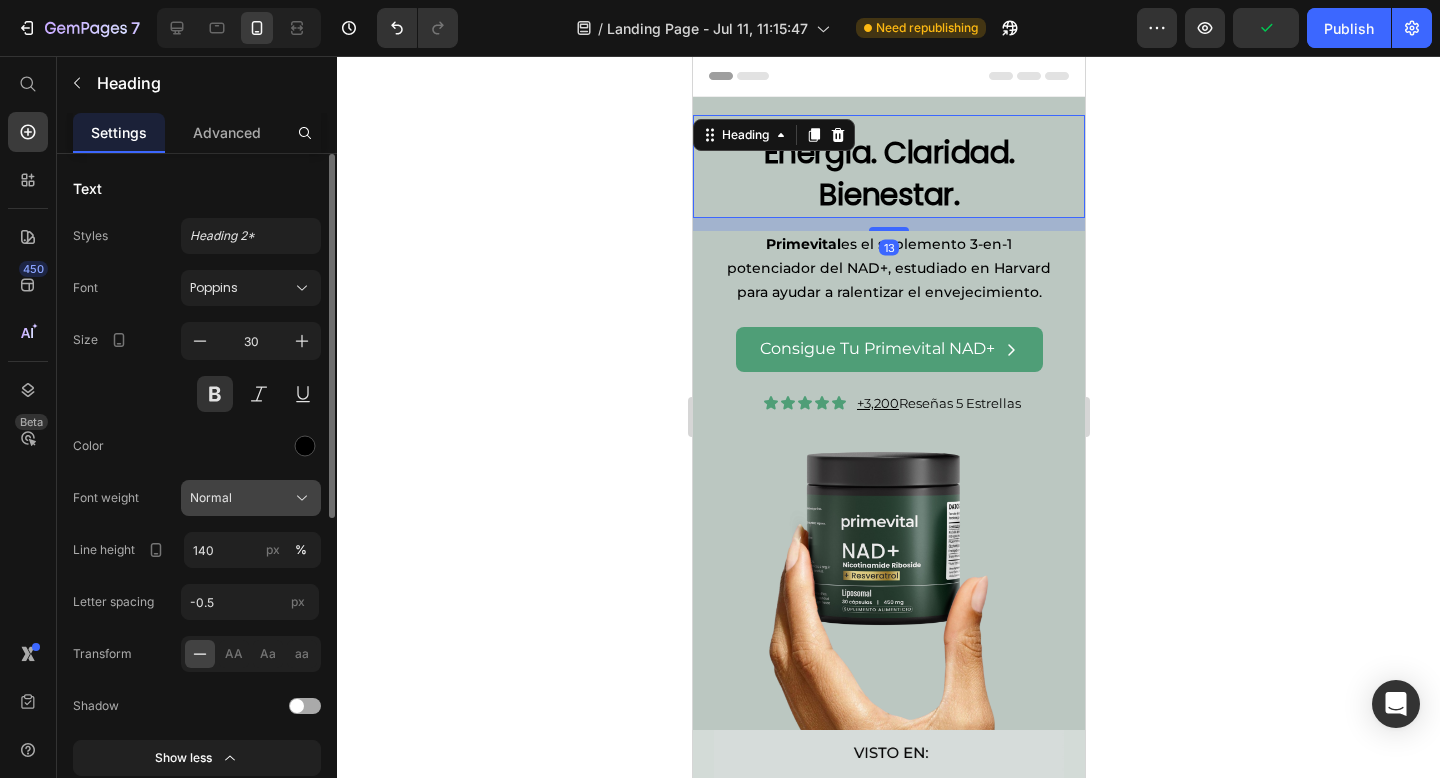 click on "Normal" 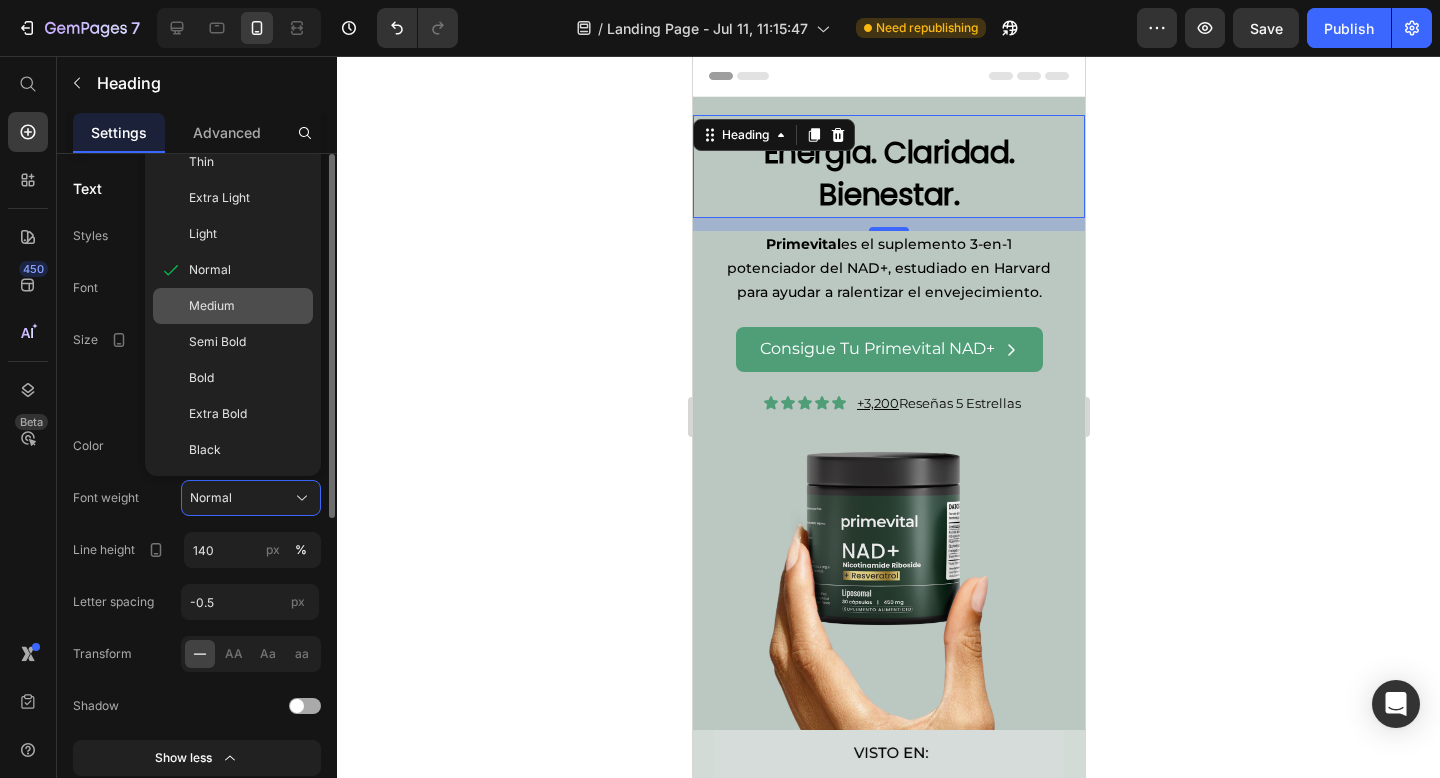 click on "Medium" 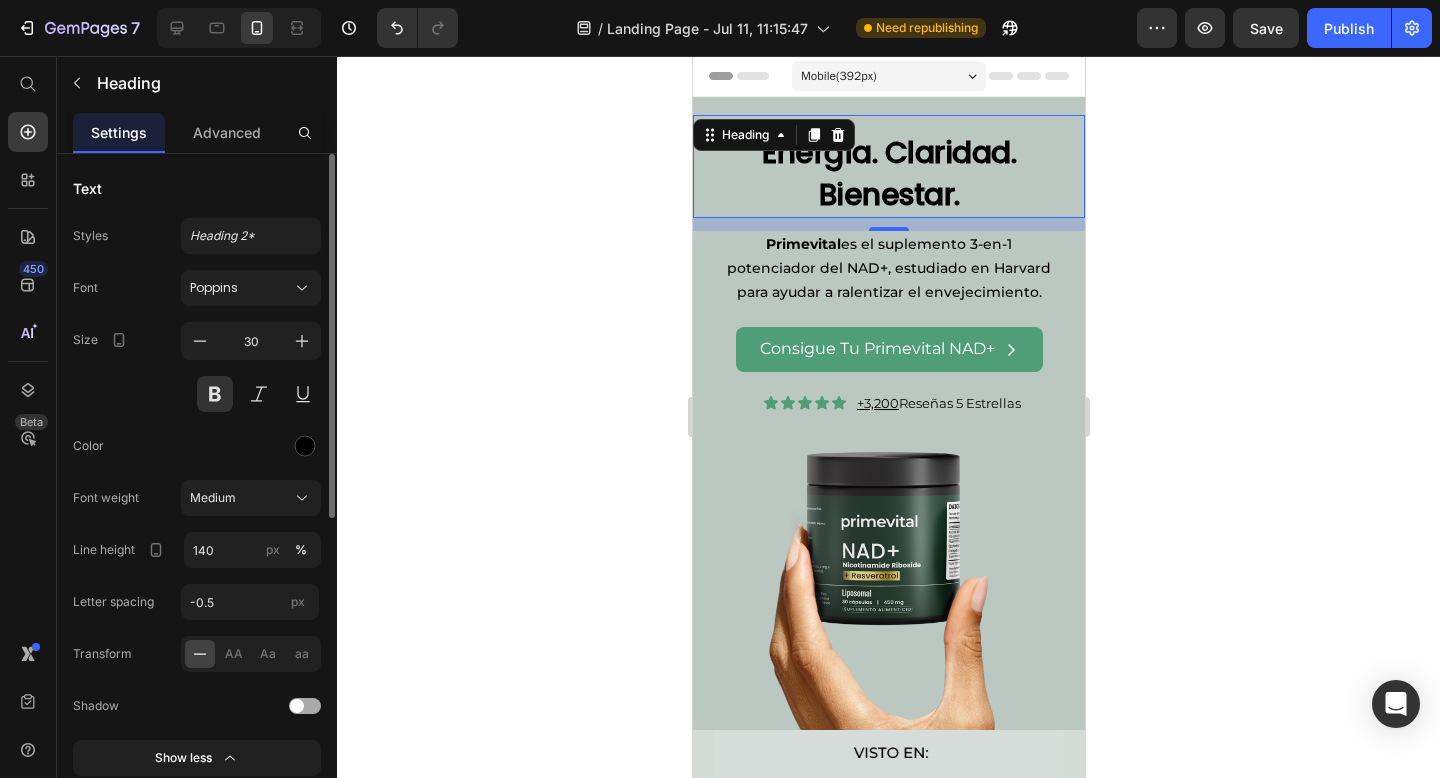 click 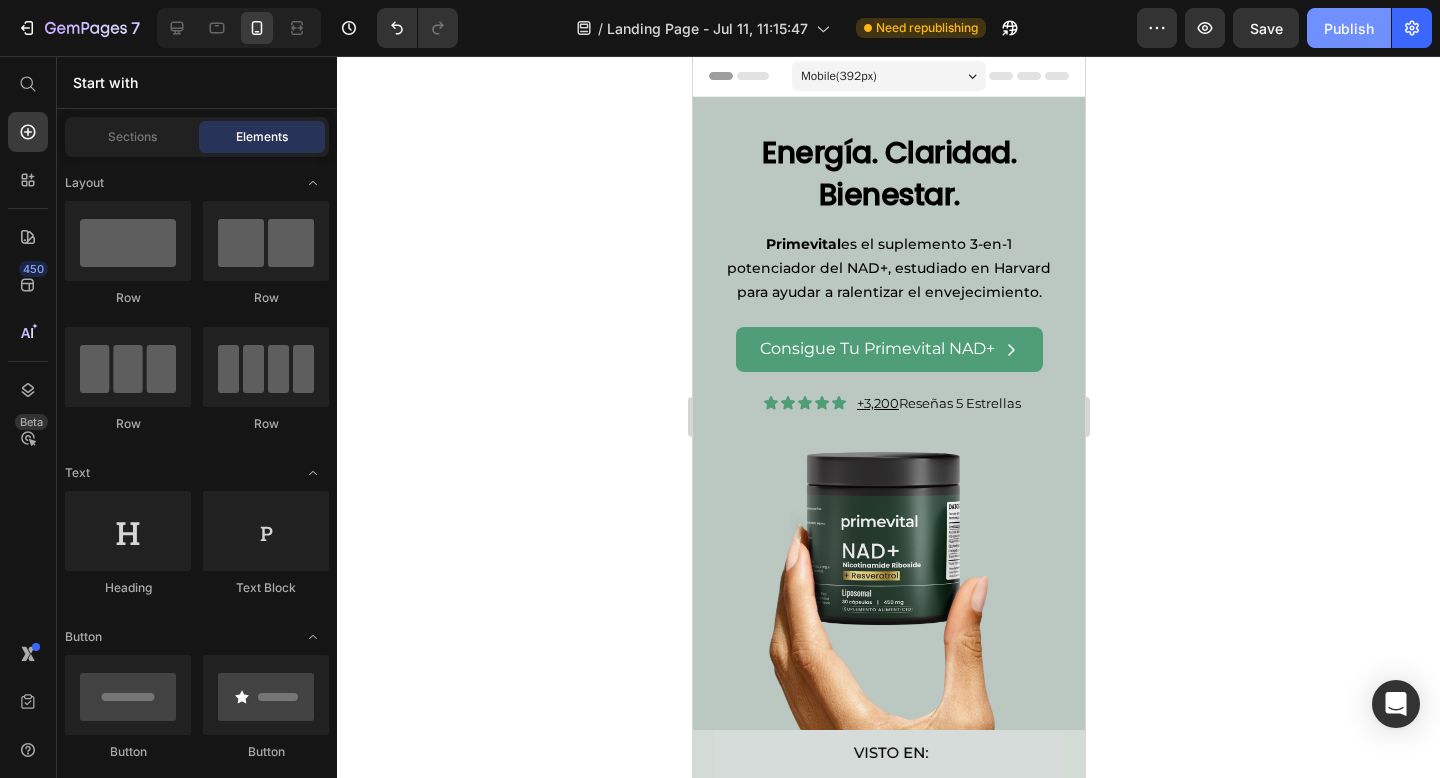click on "Publish" at bounding box center [1349, 28] 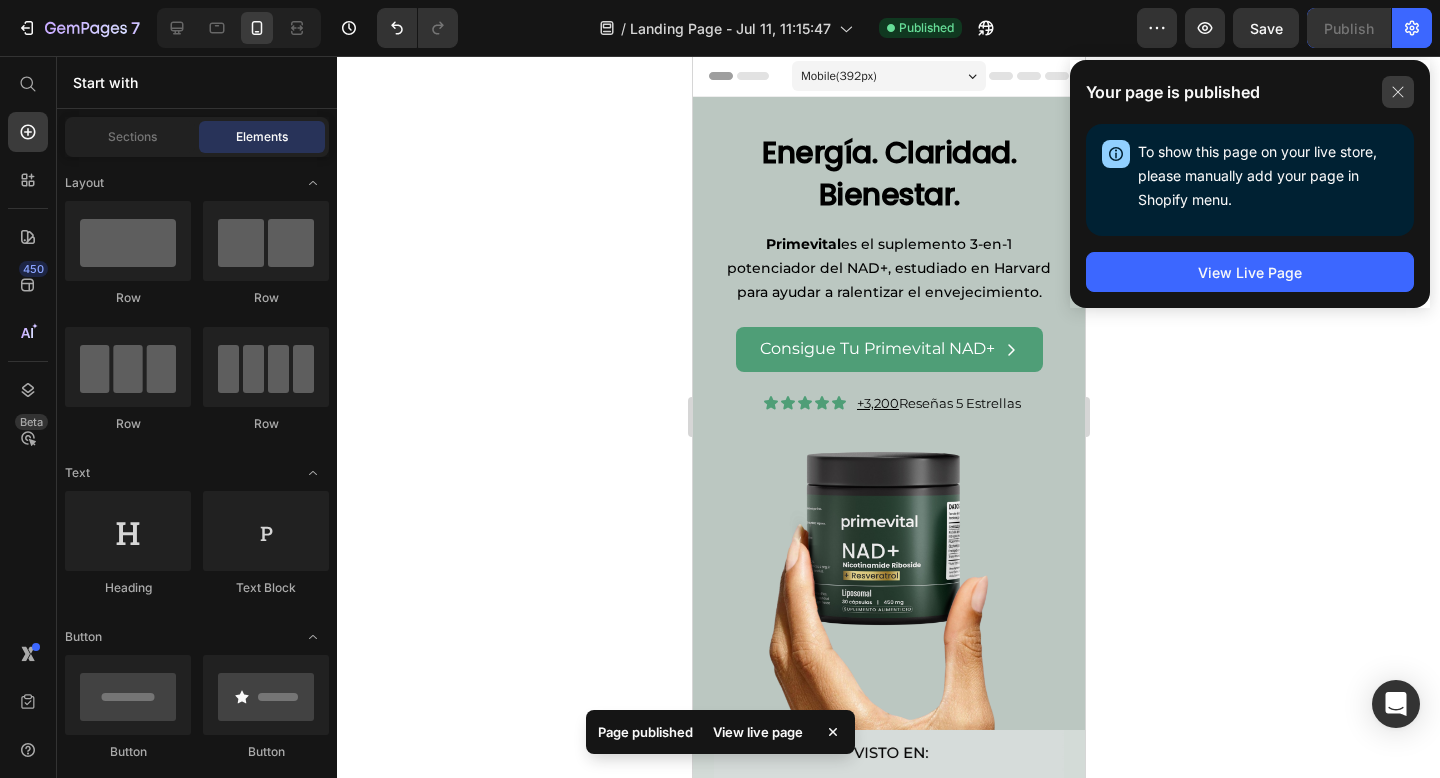 click 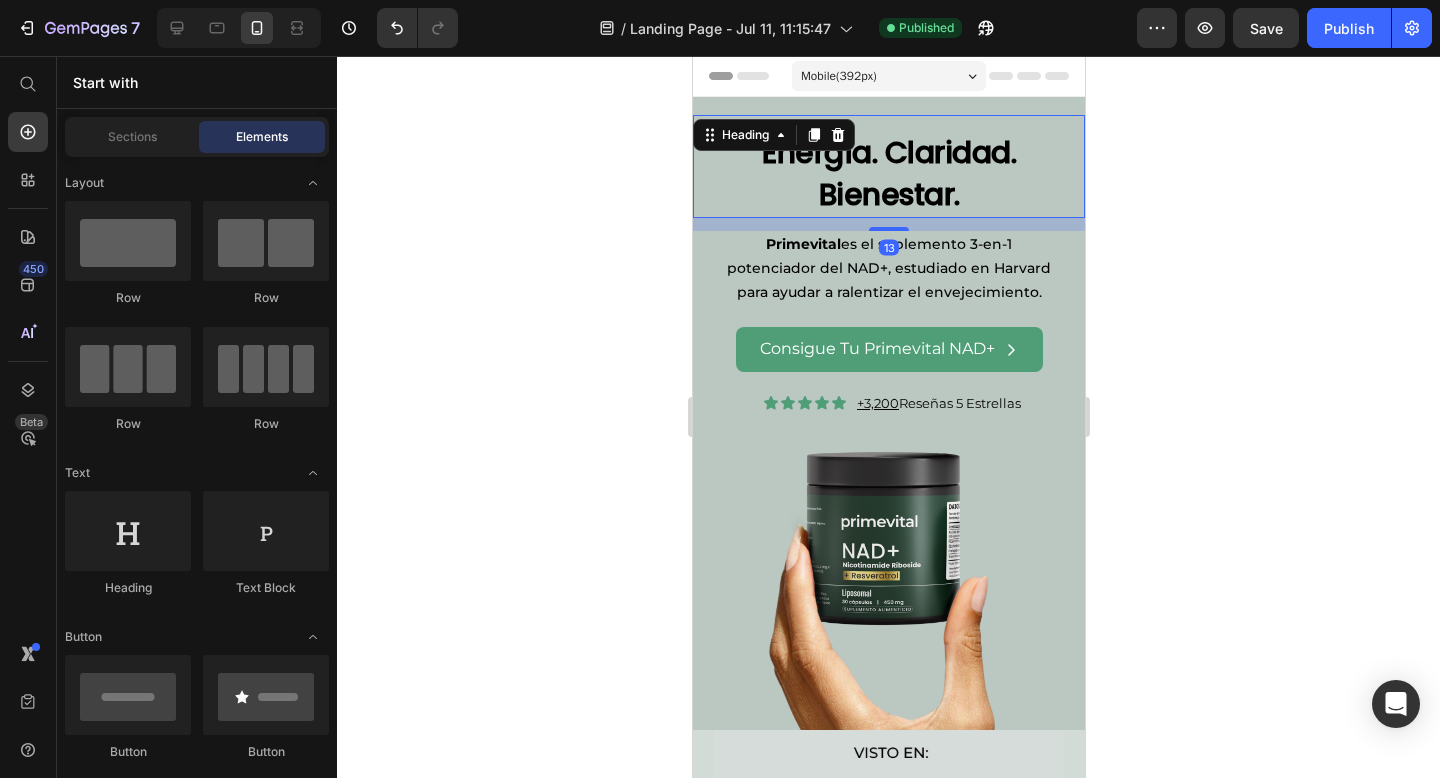 click on "Energía. Claridad. Bienestar." at bounding box center (888, 174) 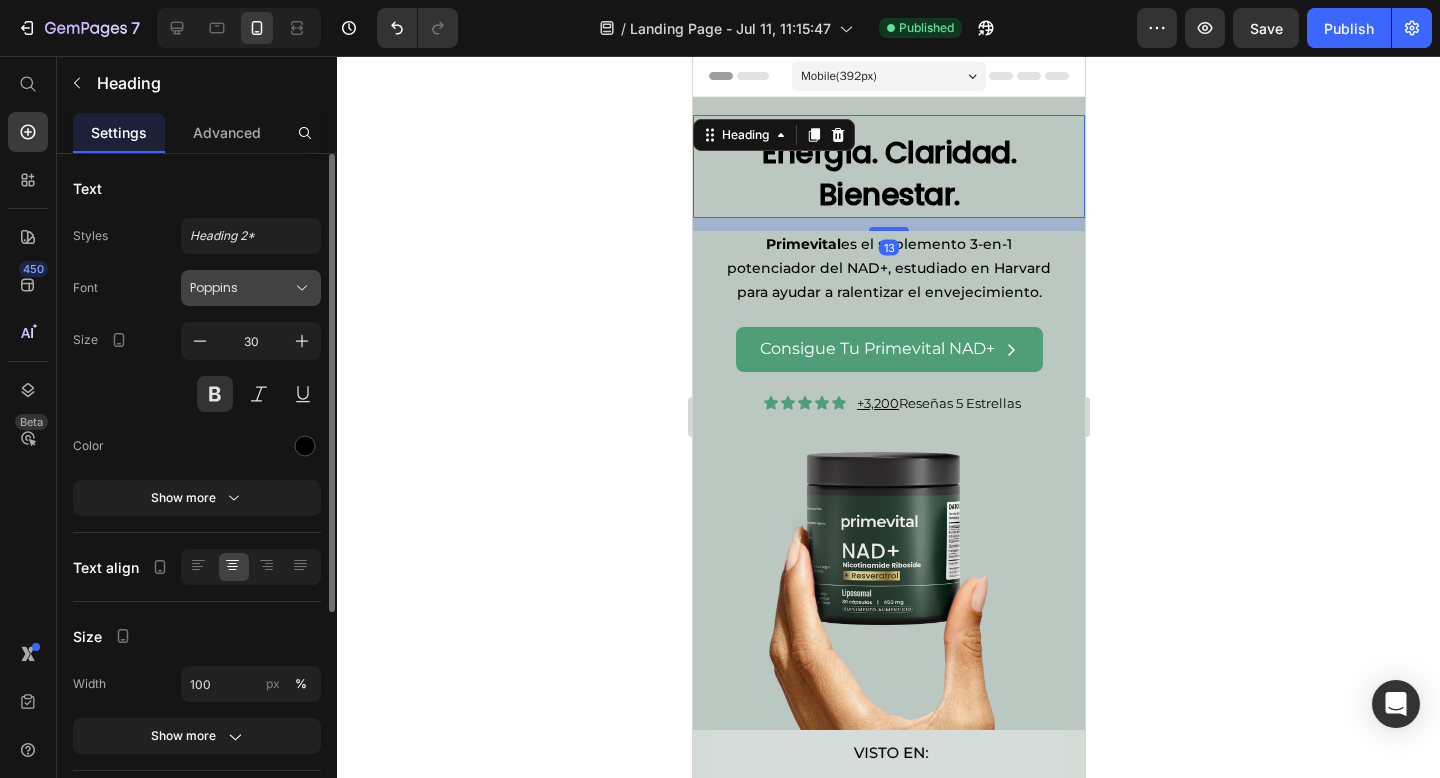 click on "Poppins" at bounding box center [241, 288] 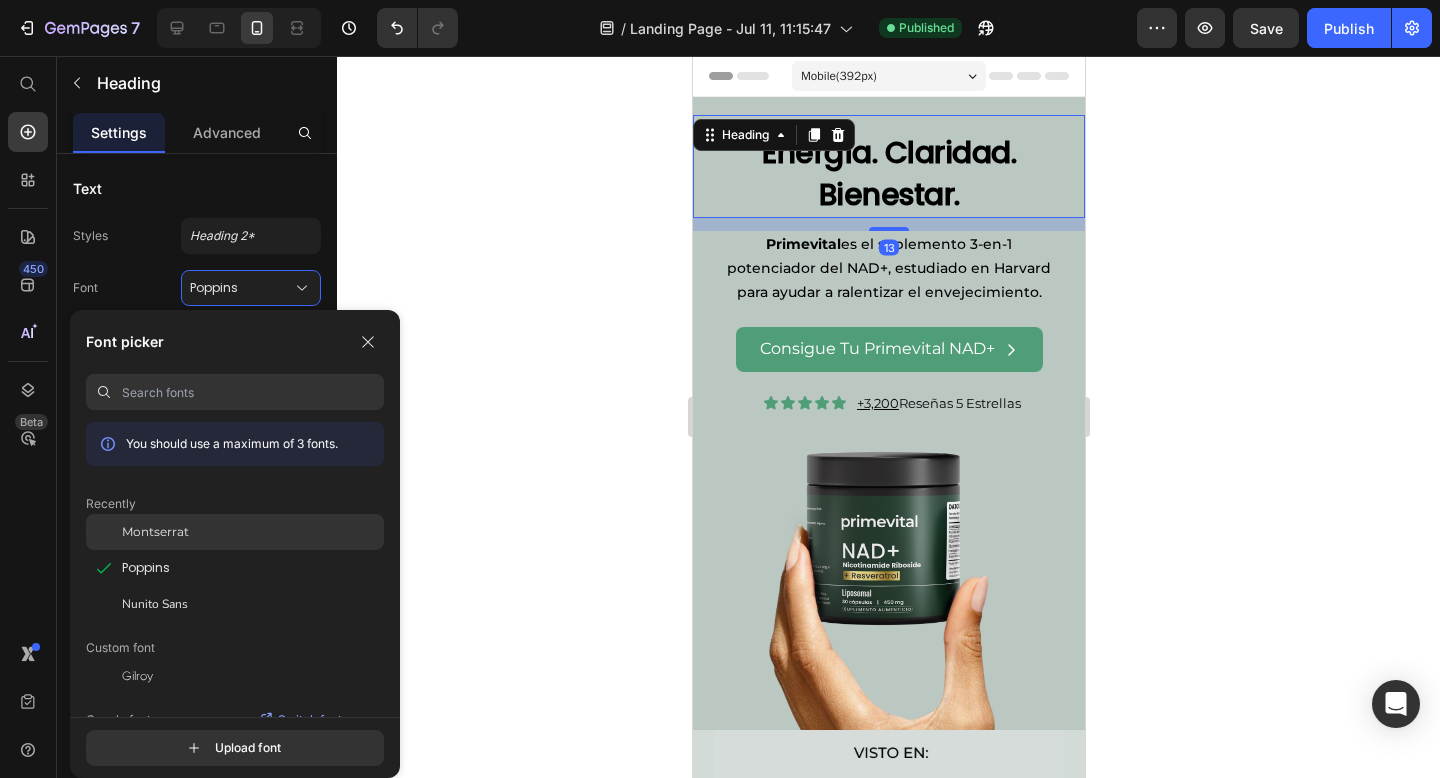 click on "Montserrat" at bounding box center [155, 532] 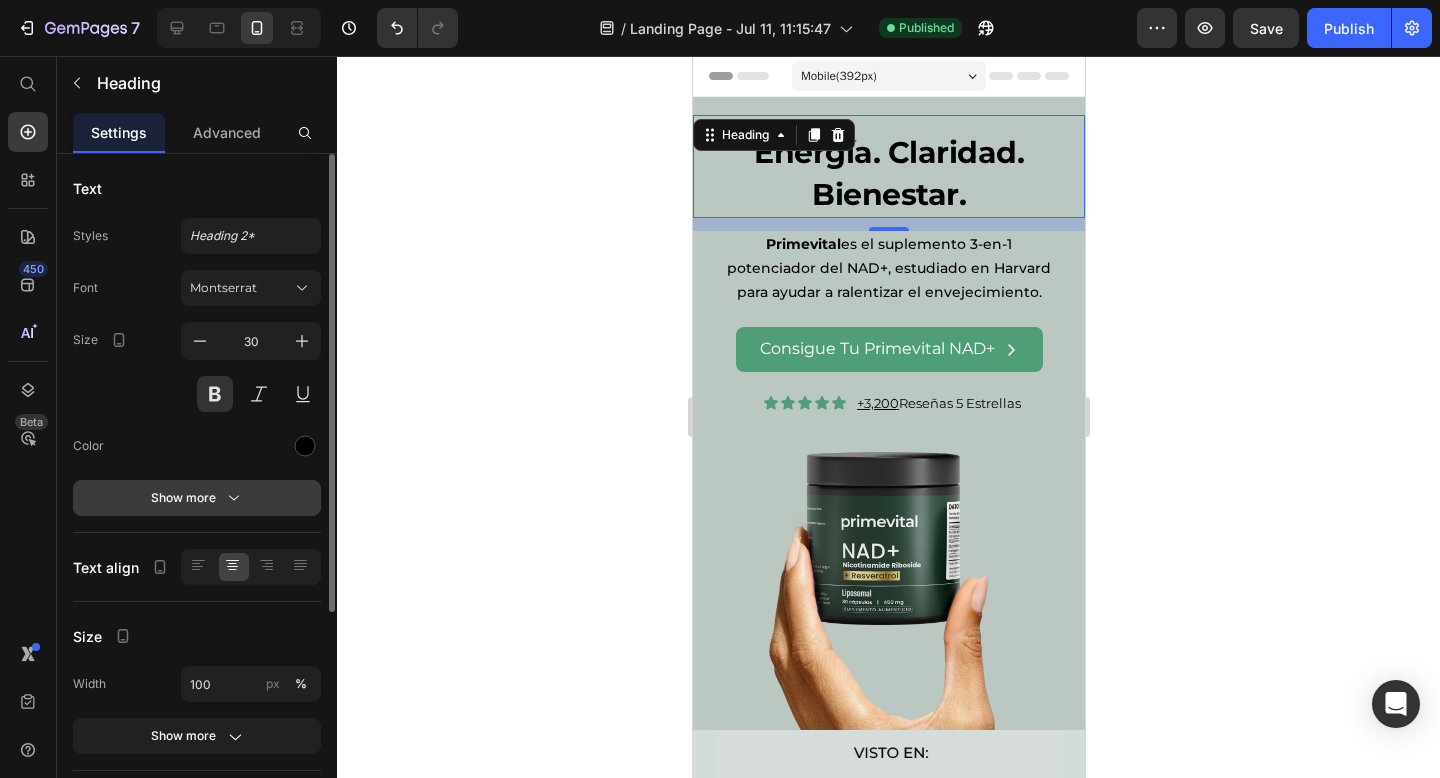 click on "Show more" at bounding box center [197, 498] 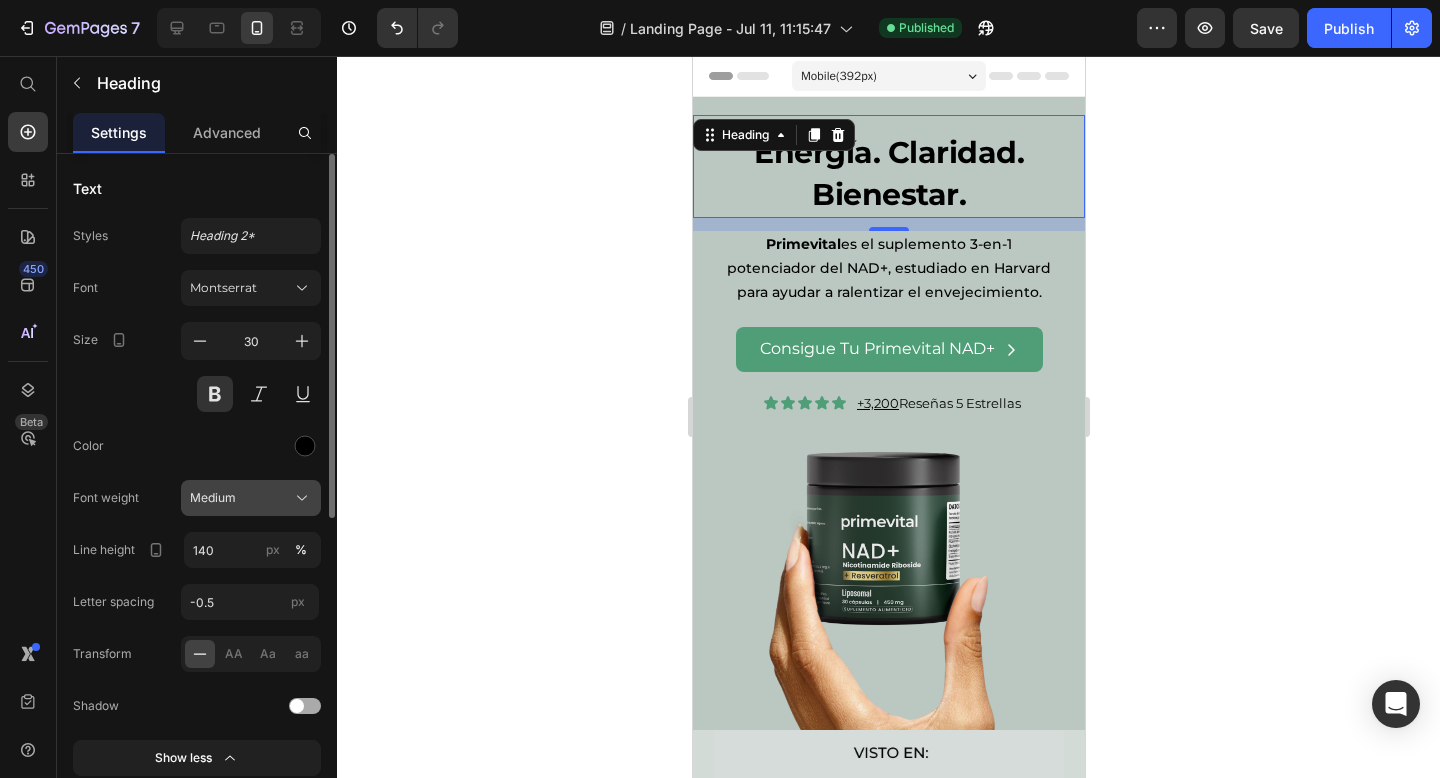 click on "Medium" at bounding box center (251, 498) 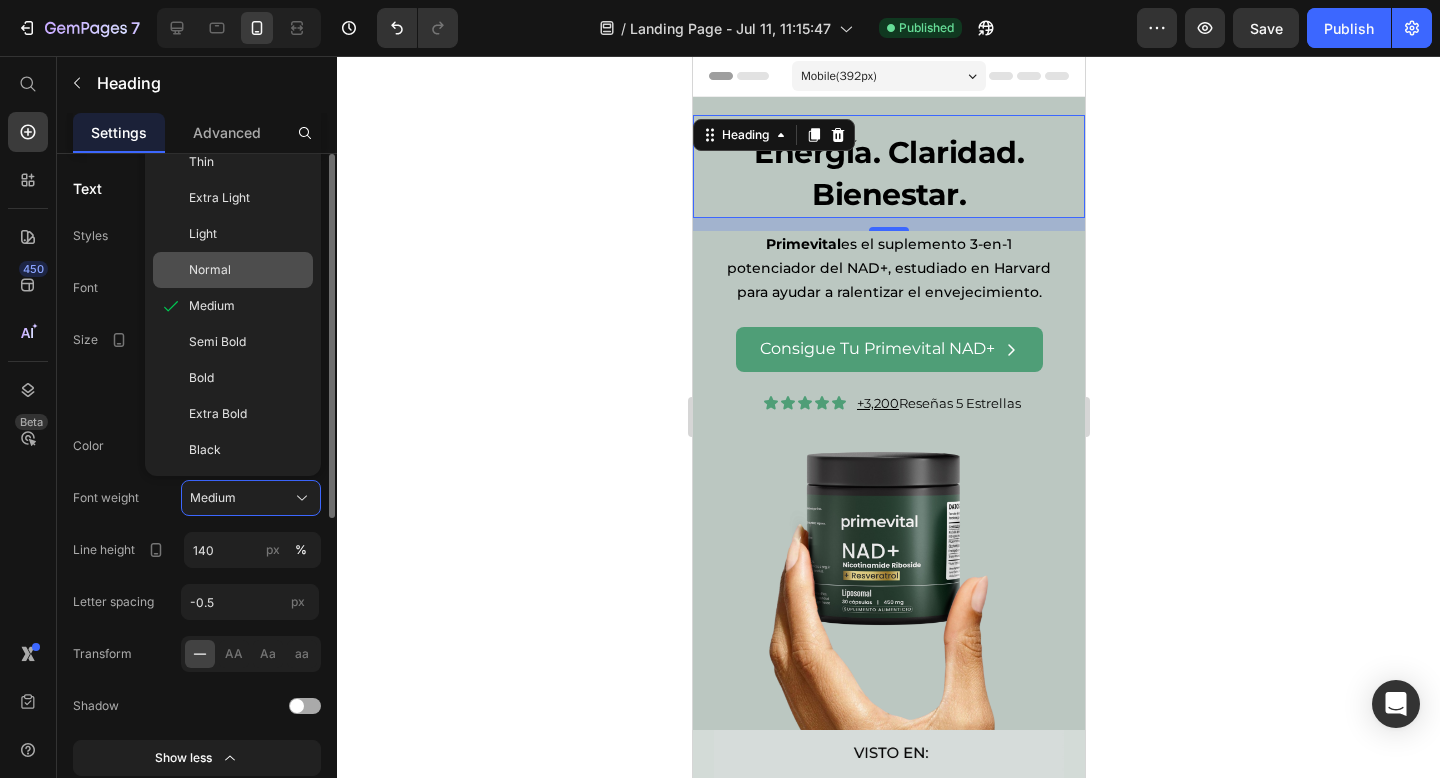 click on "Normal" 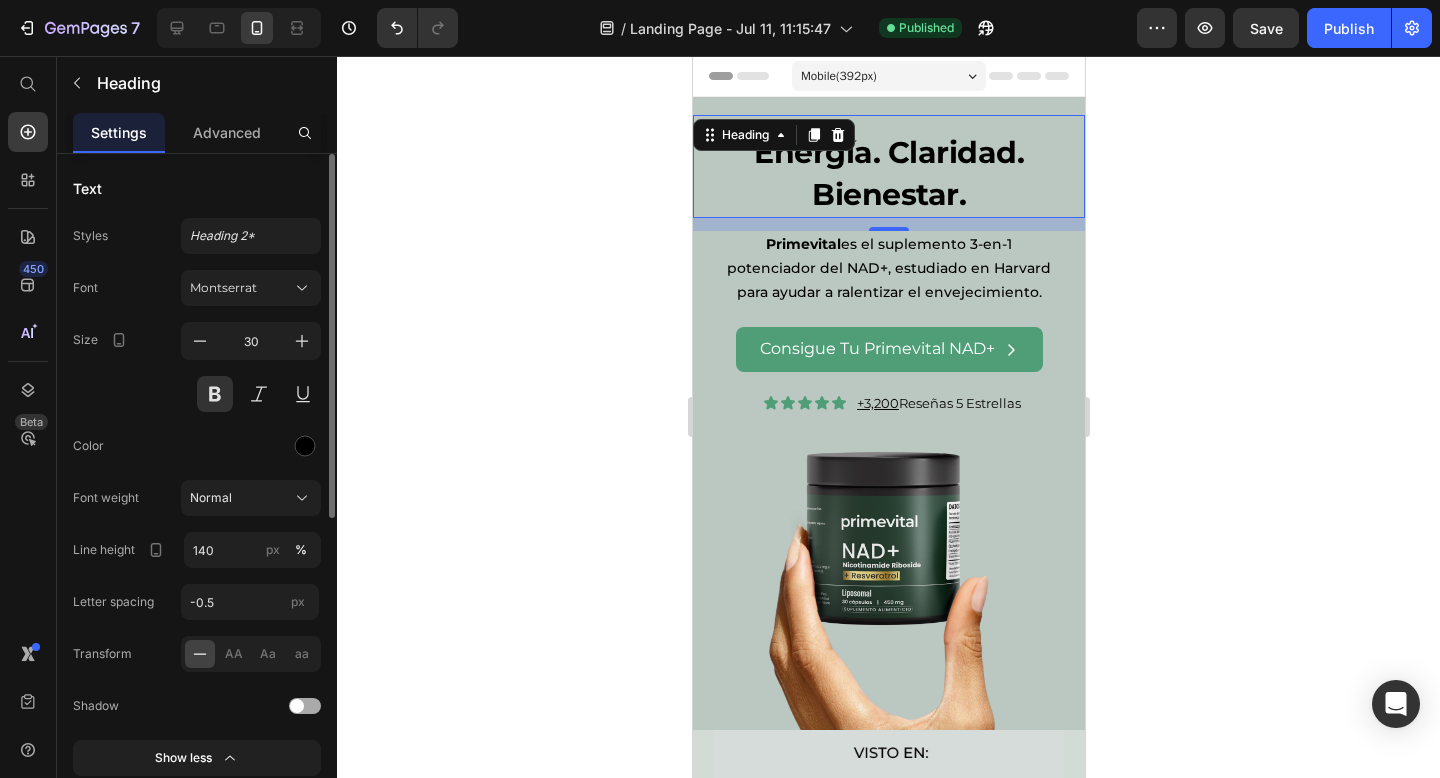 click 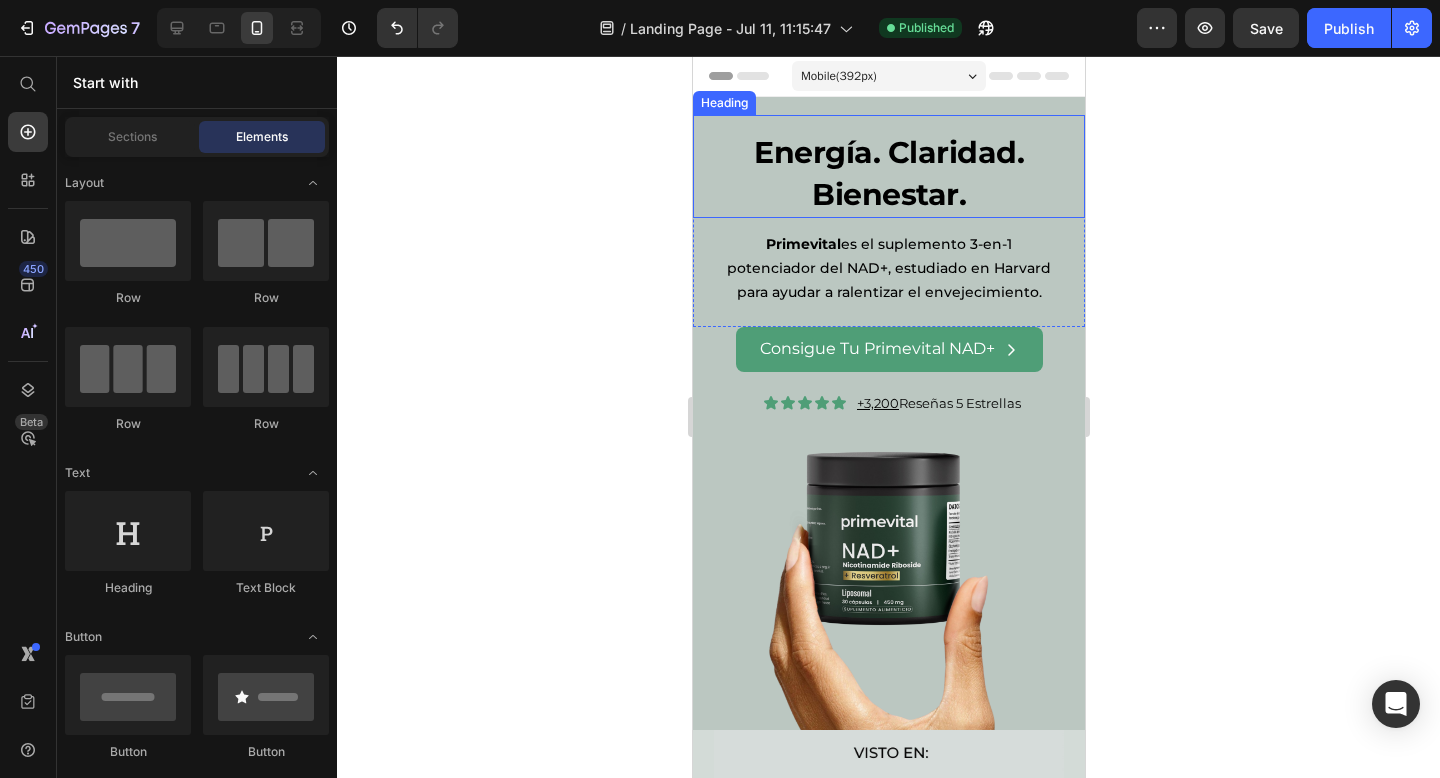 click on "Energía. Claridad. Bienestar." at bounding box center (888, 174) 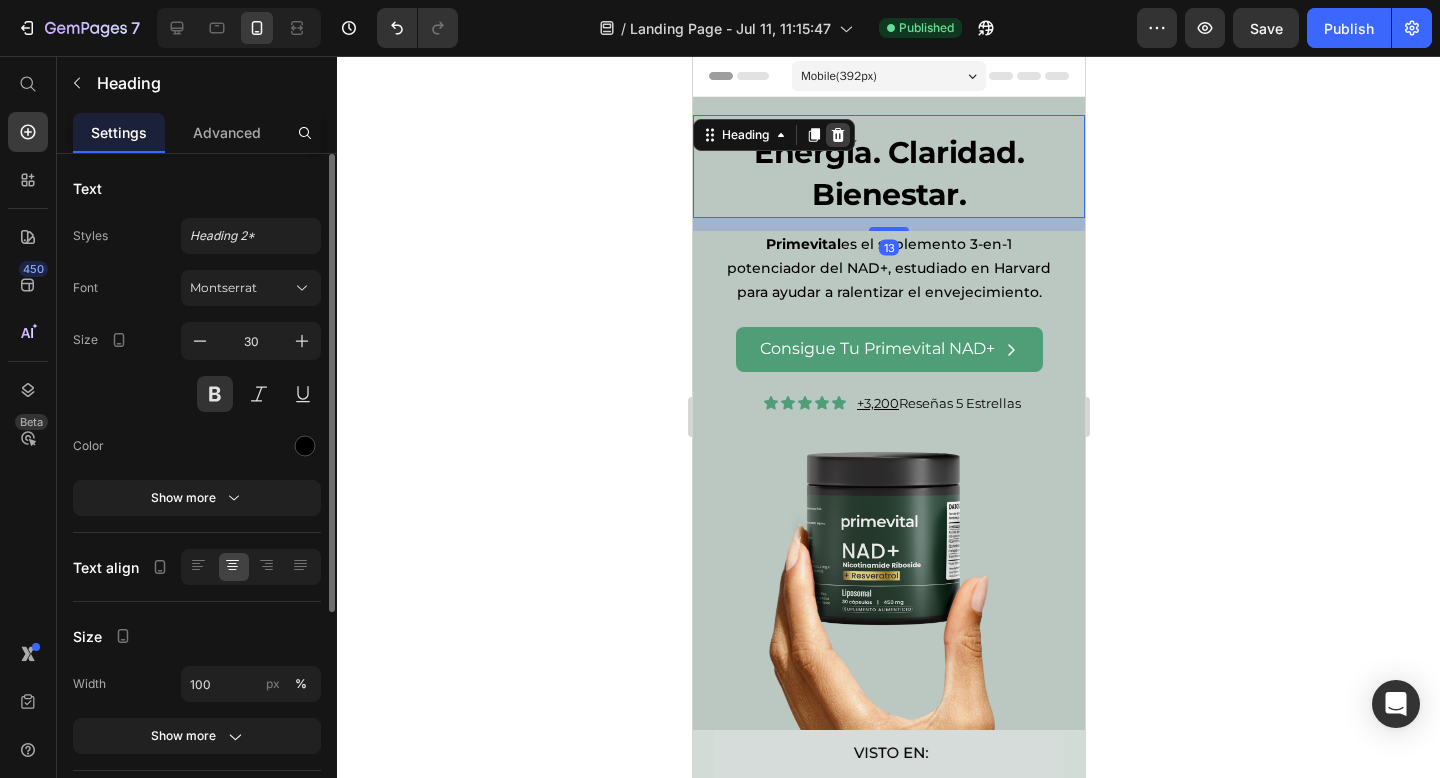 click 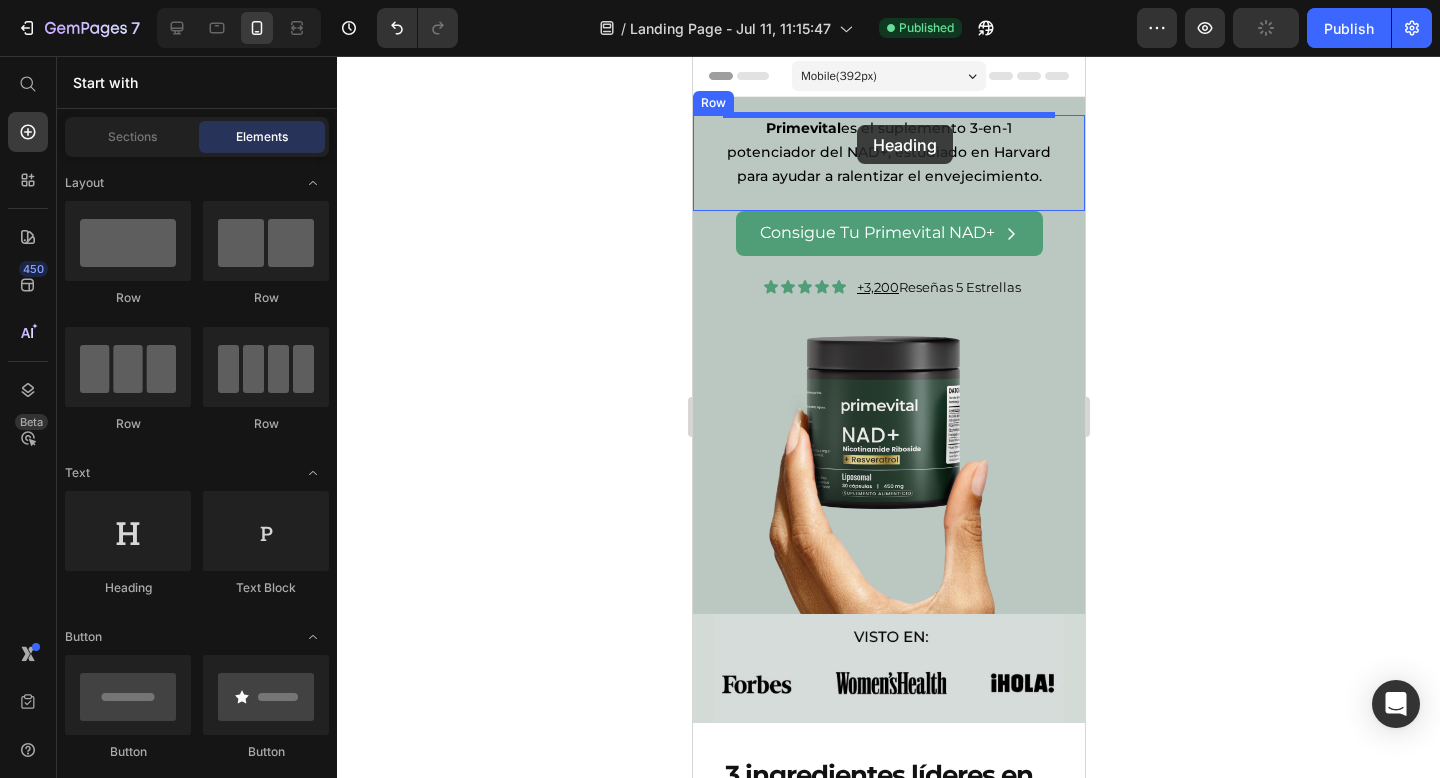 drag, startPoint x: 823, startPoint y: 576, endPoint x: 856, endPoint y: 124, distance: 453.20303 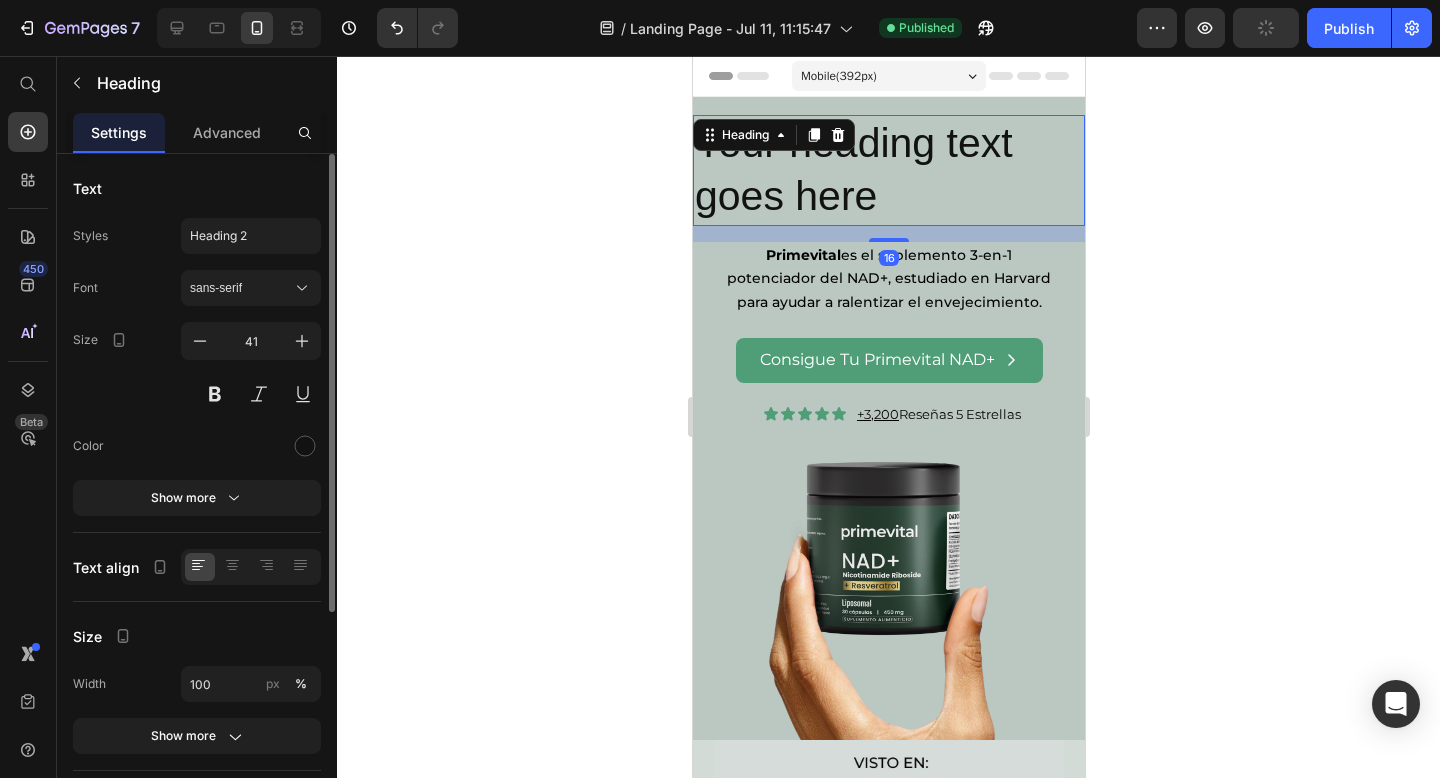click 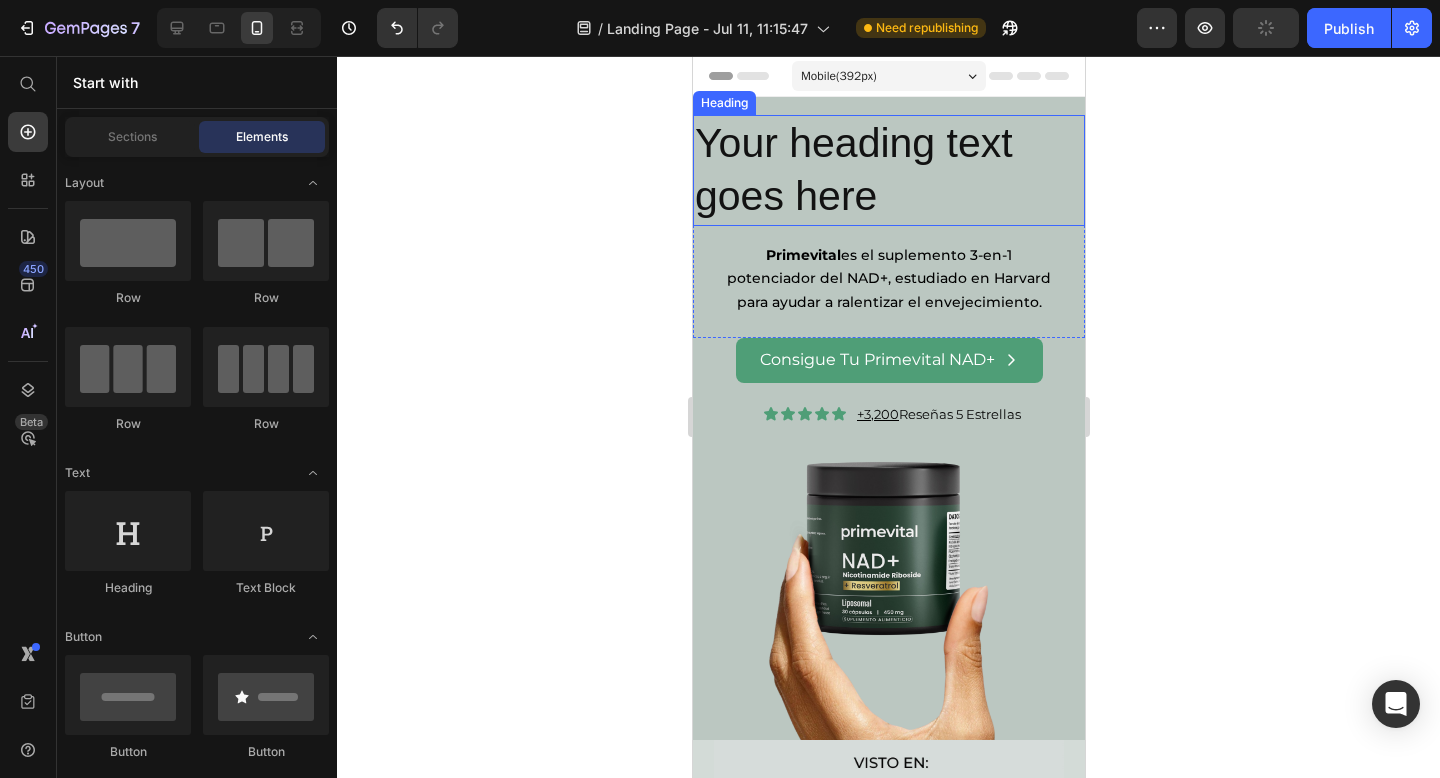 click on "Your heading text goes here" at bounding box center [888, 170] 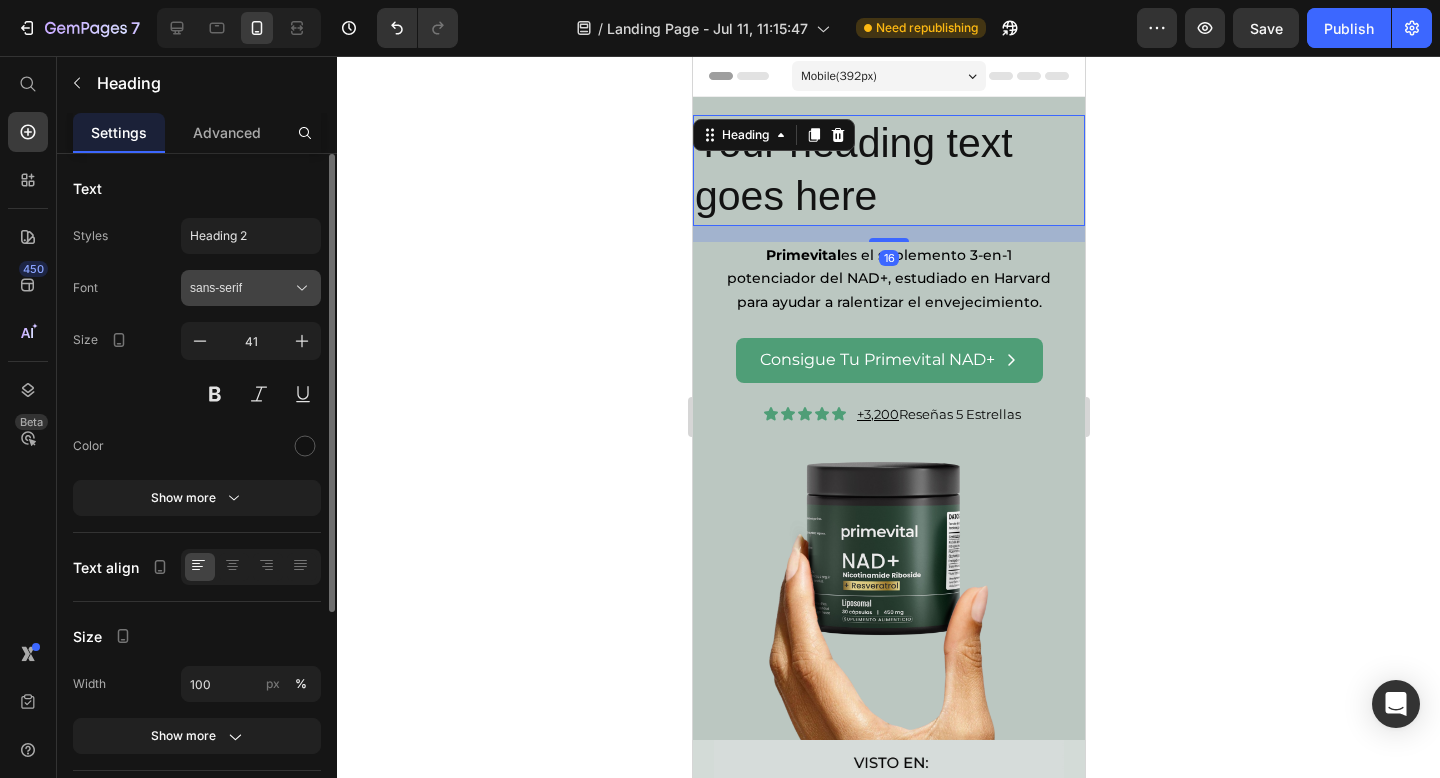 click on "sans-serif" at bounding box center [241, 288] 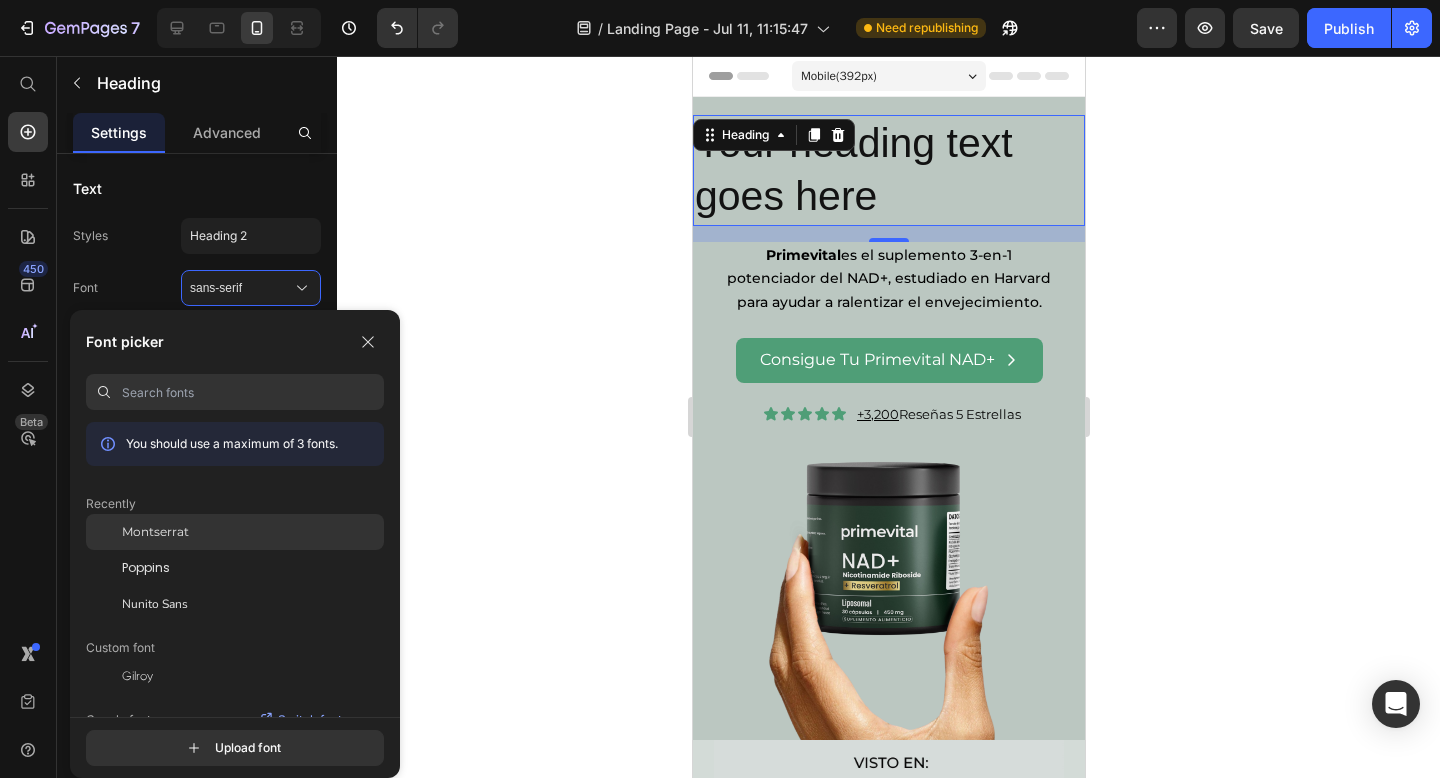 click on "Montserrat" at bounding box center [155, 532] 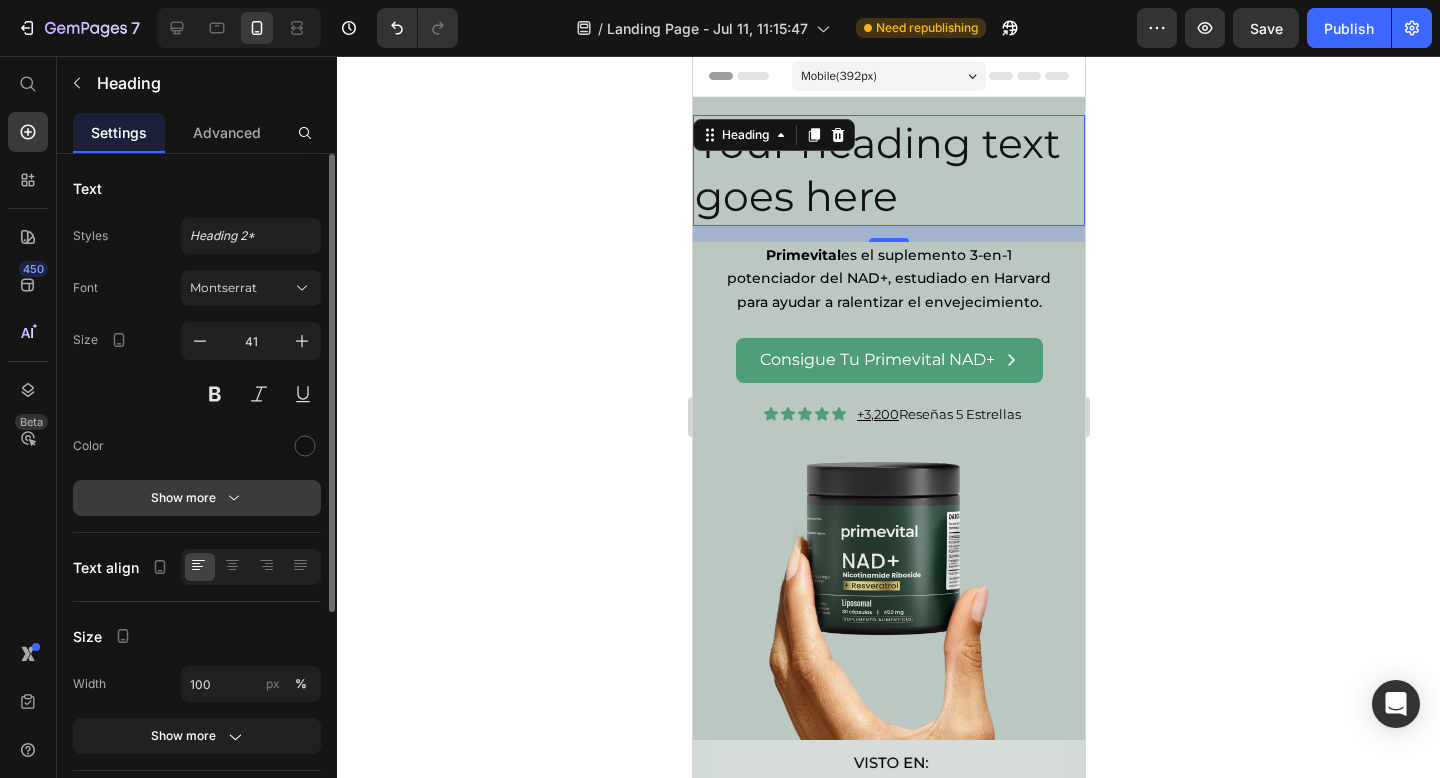 click on "Show more" at bounding box center [197, 498] 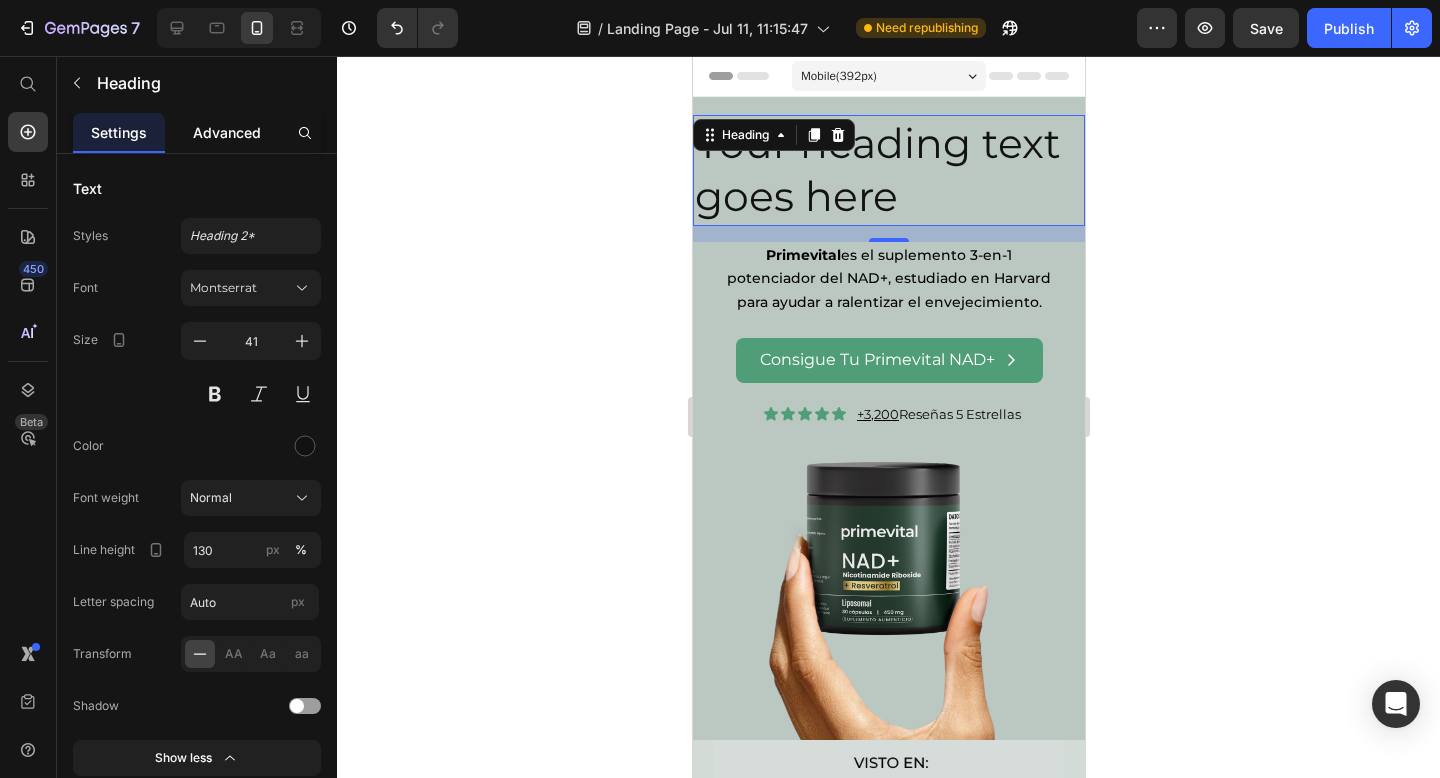 click on "Advanced" at bounding box center (227, 132) 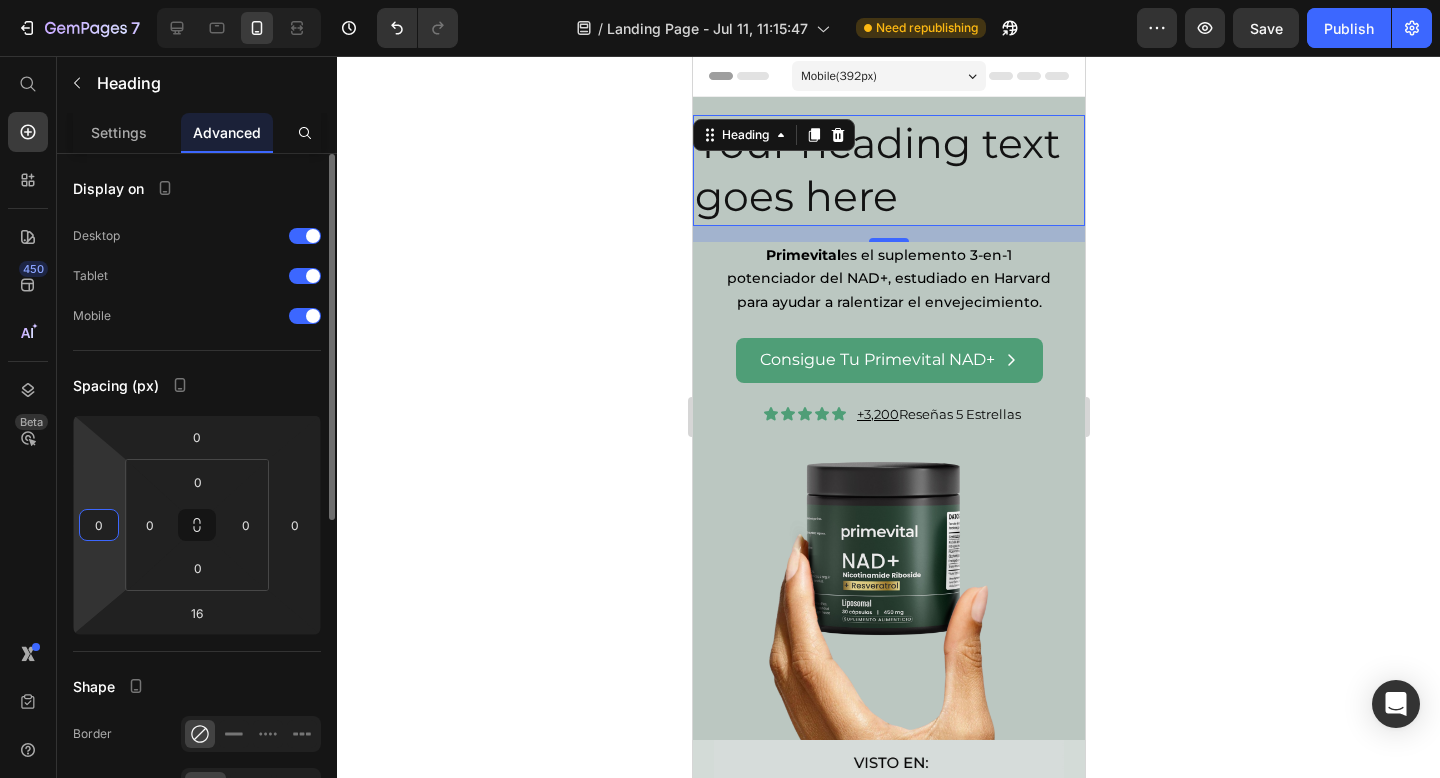 click on "0" at bounding box center (99, 525) 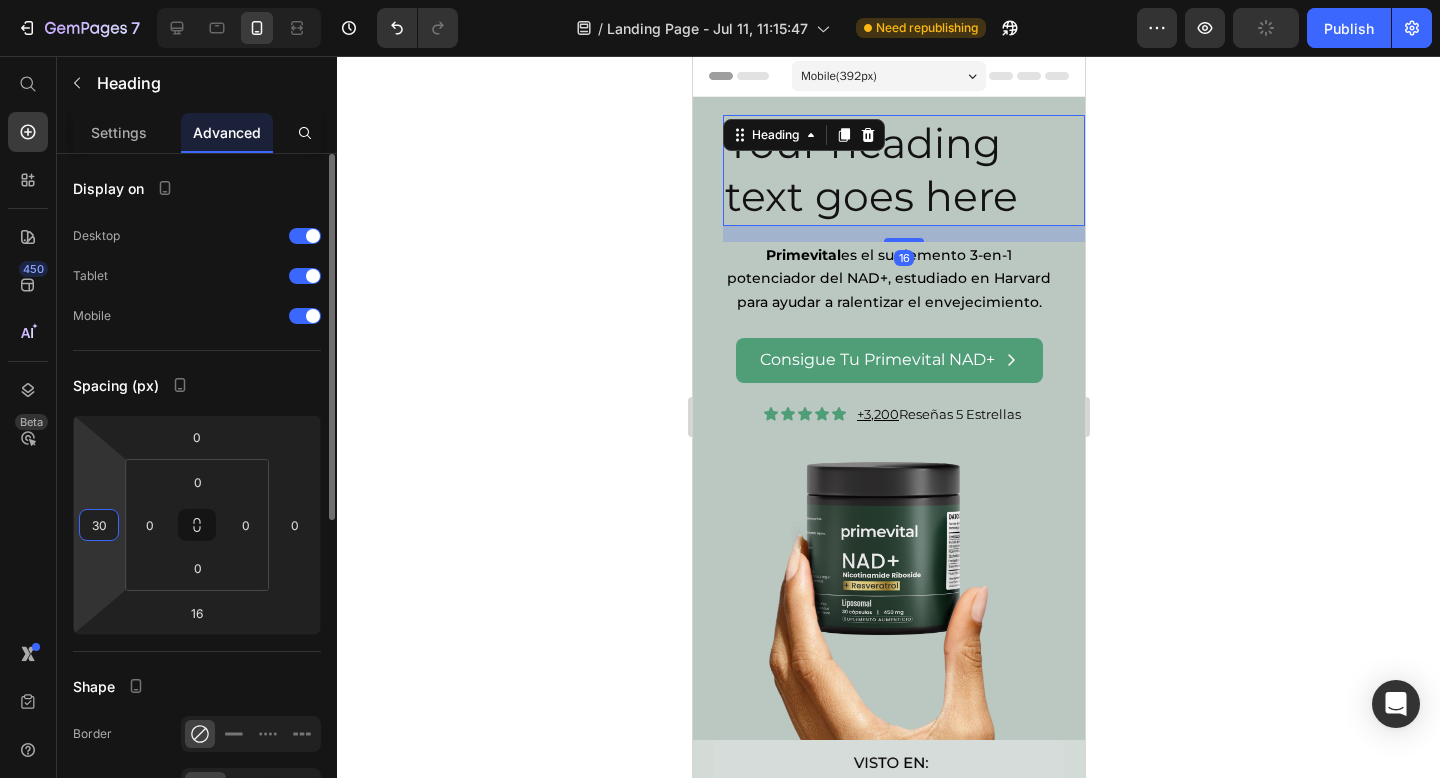 type on "3" 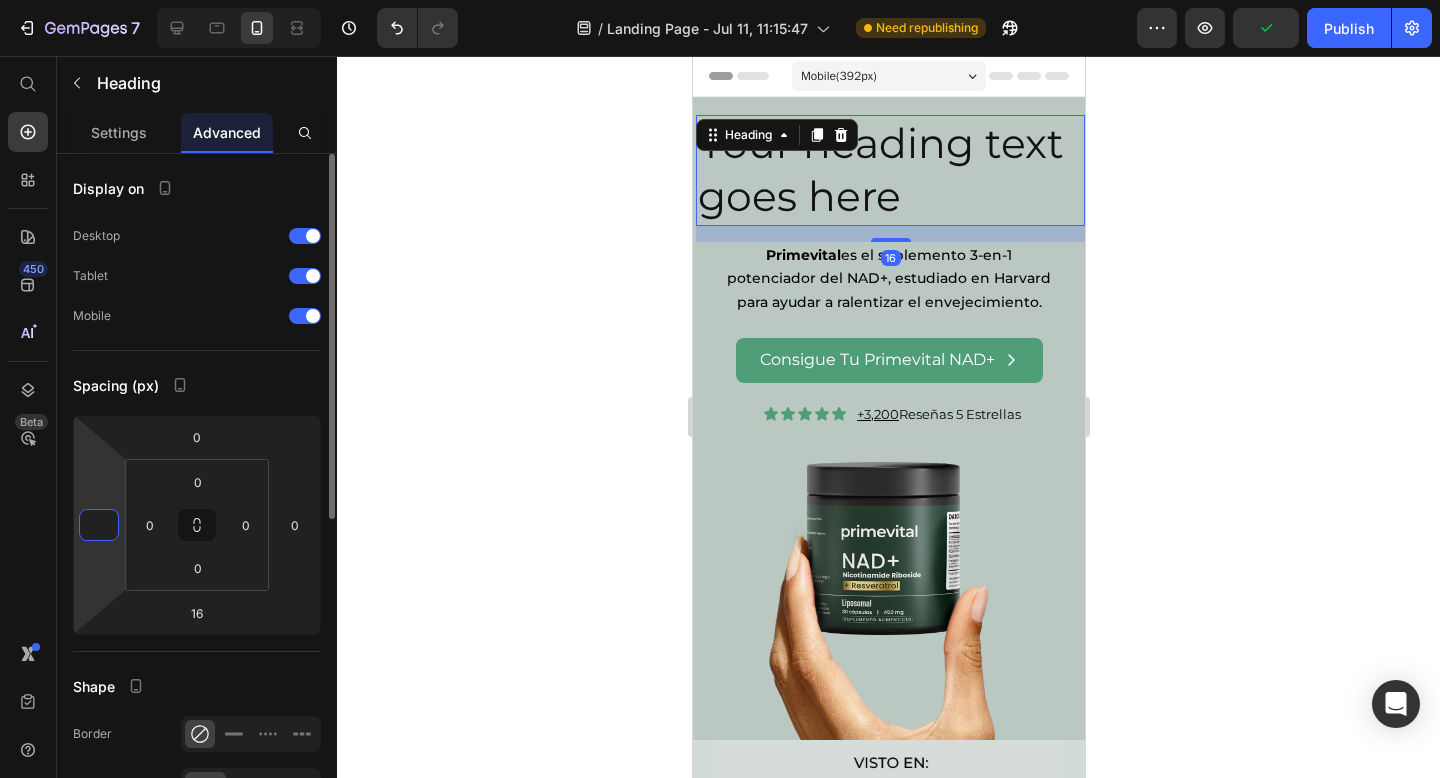 click on "Shape" at bounding box center [197, 686] 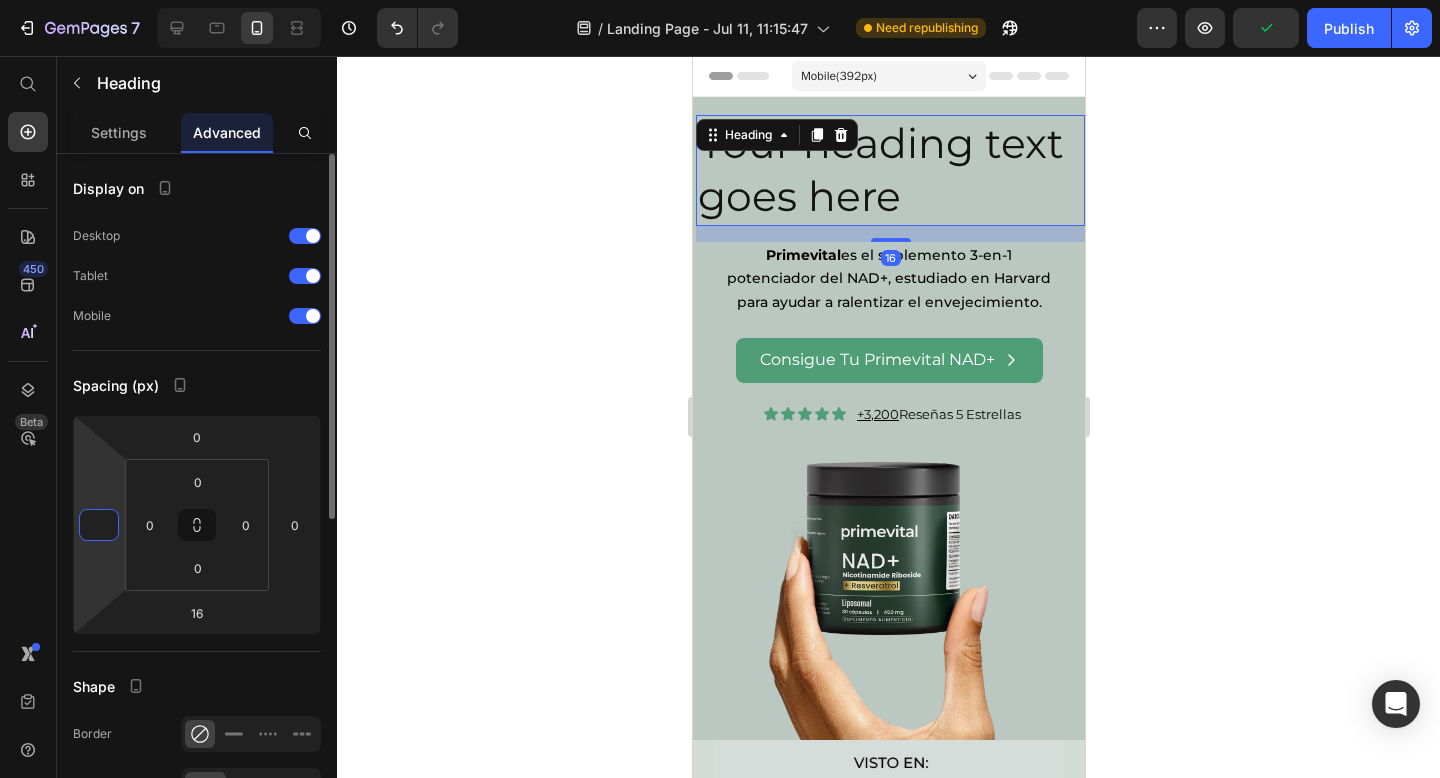 type on "0" 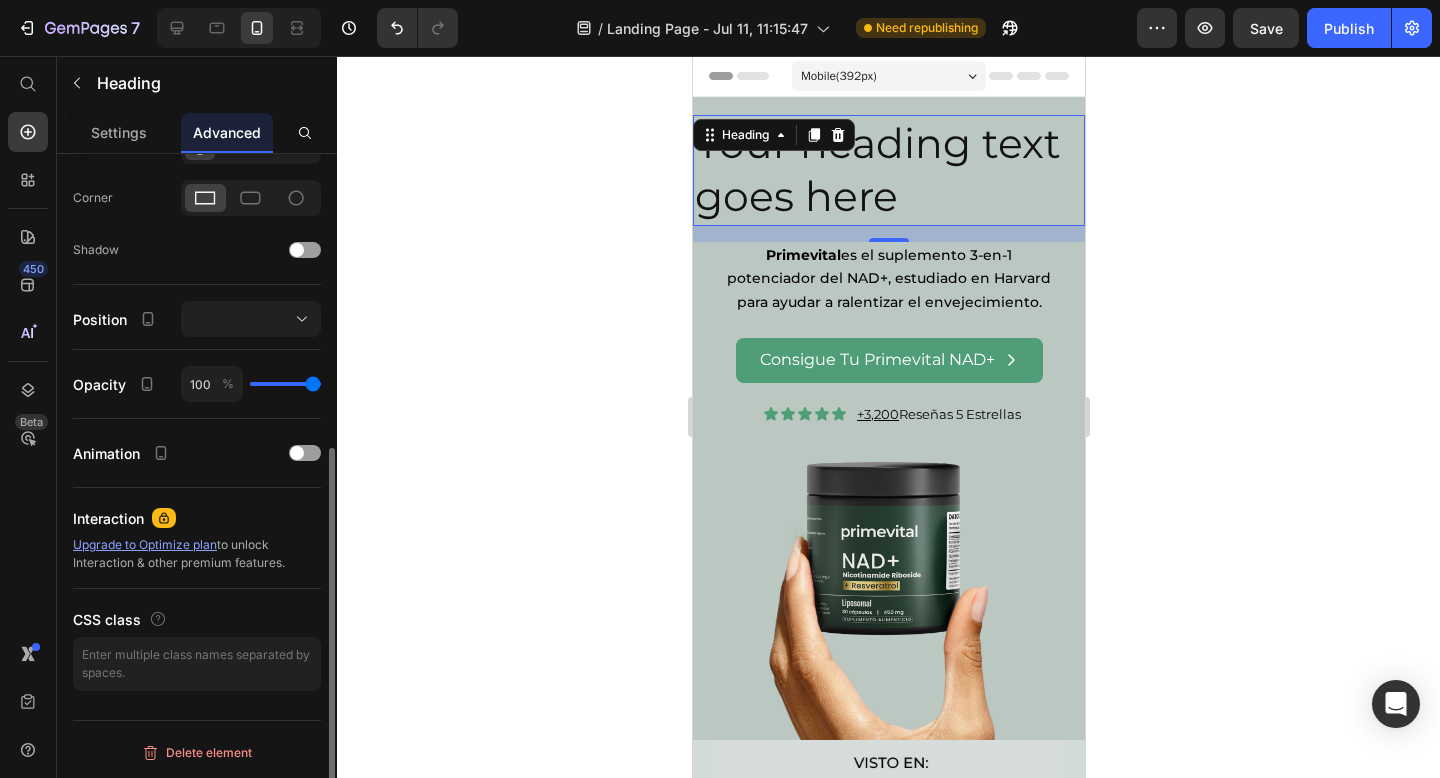 scroll, scrollTop: 0, scrollLeft: 0, axis: both 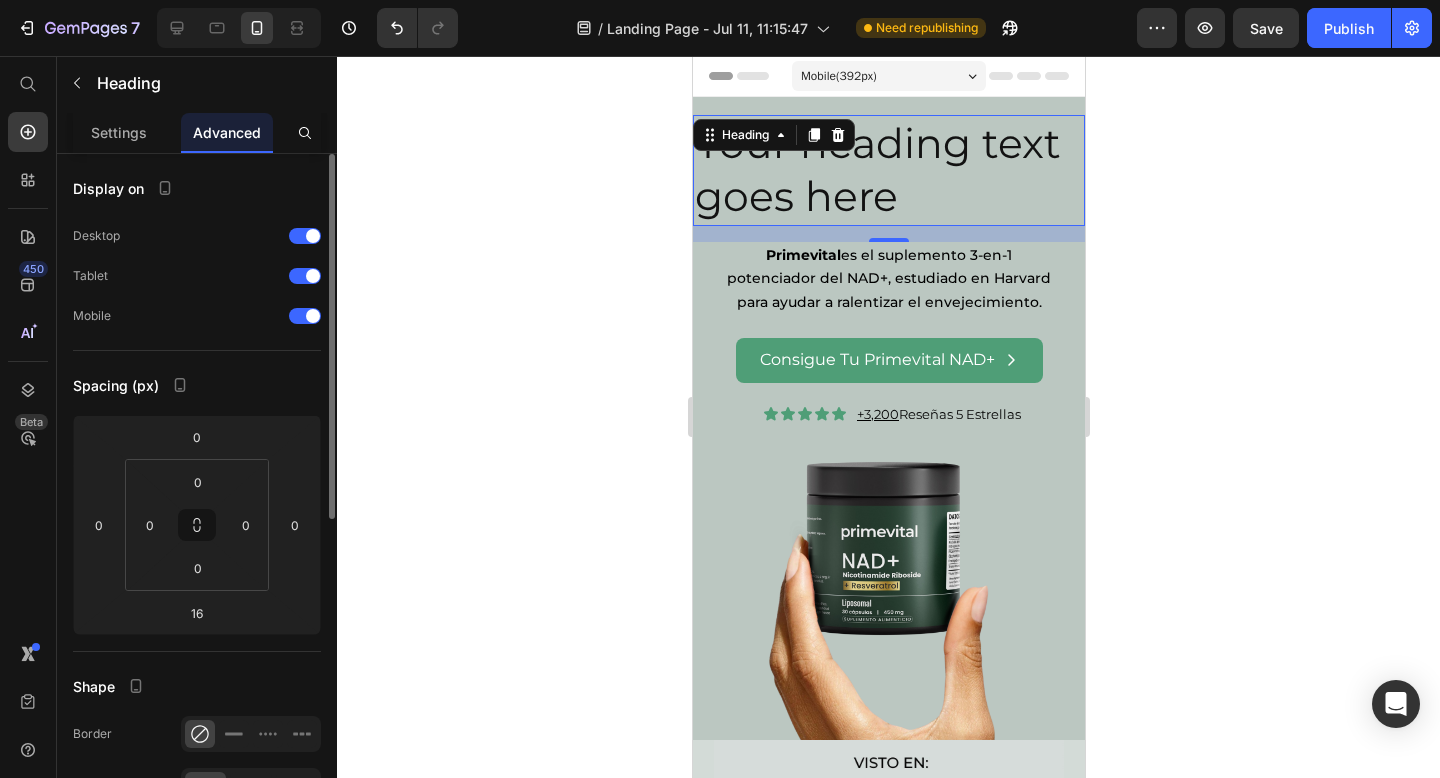click on "Your heading text goes here" at bounding box center (888, 170) 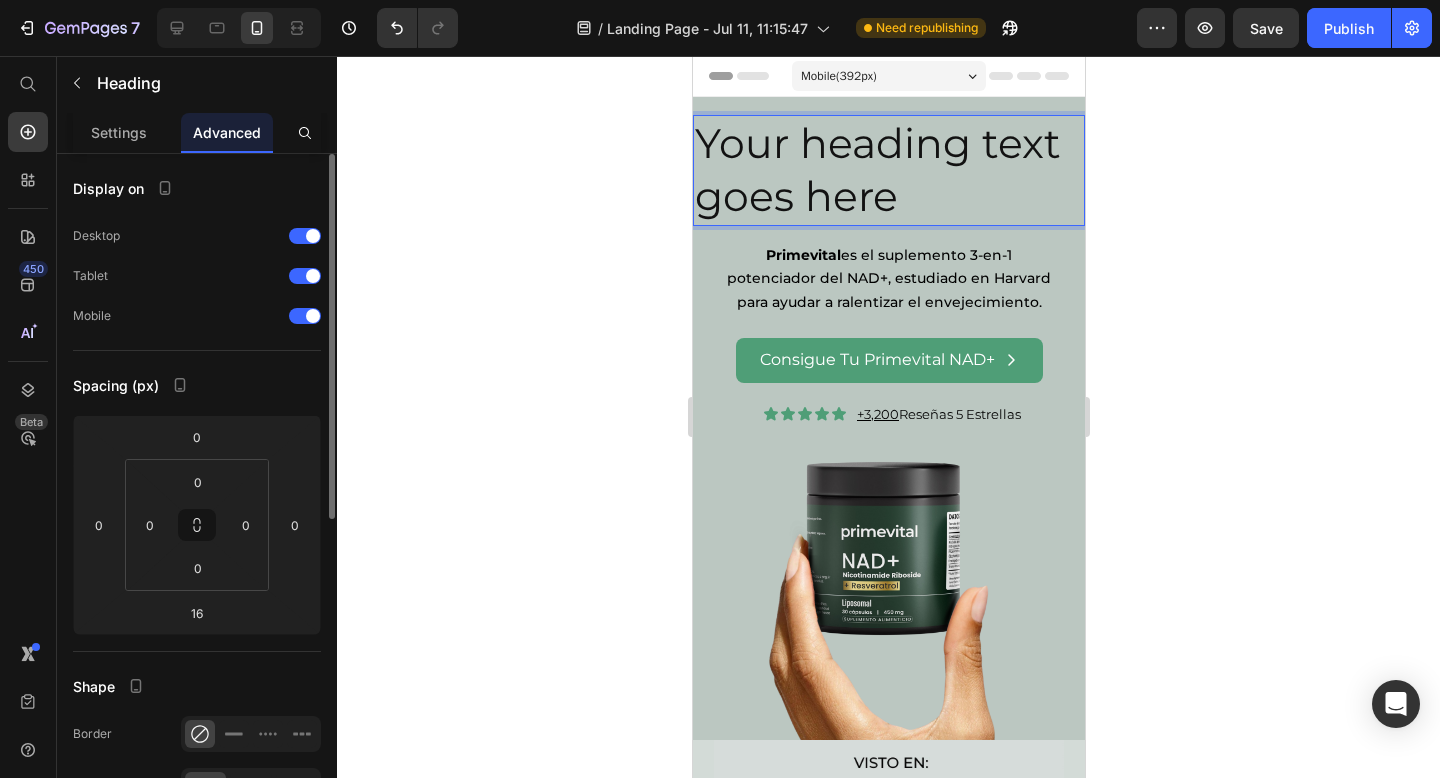 click 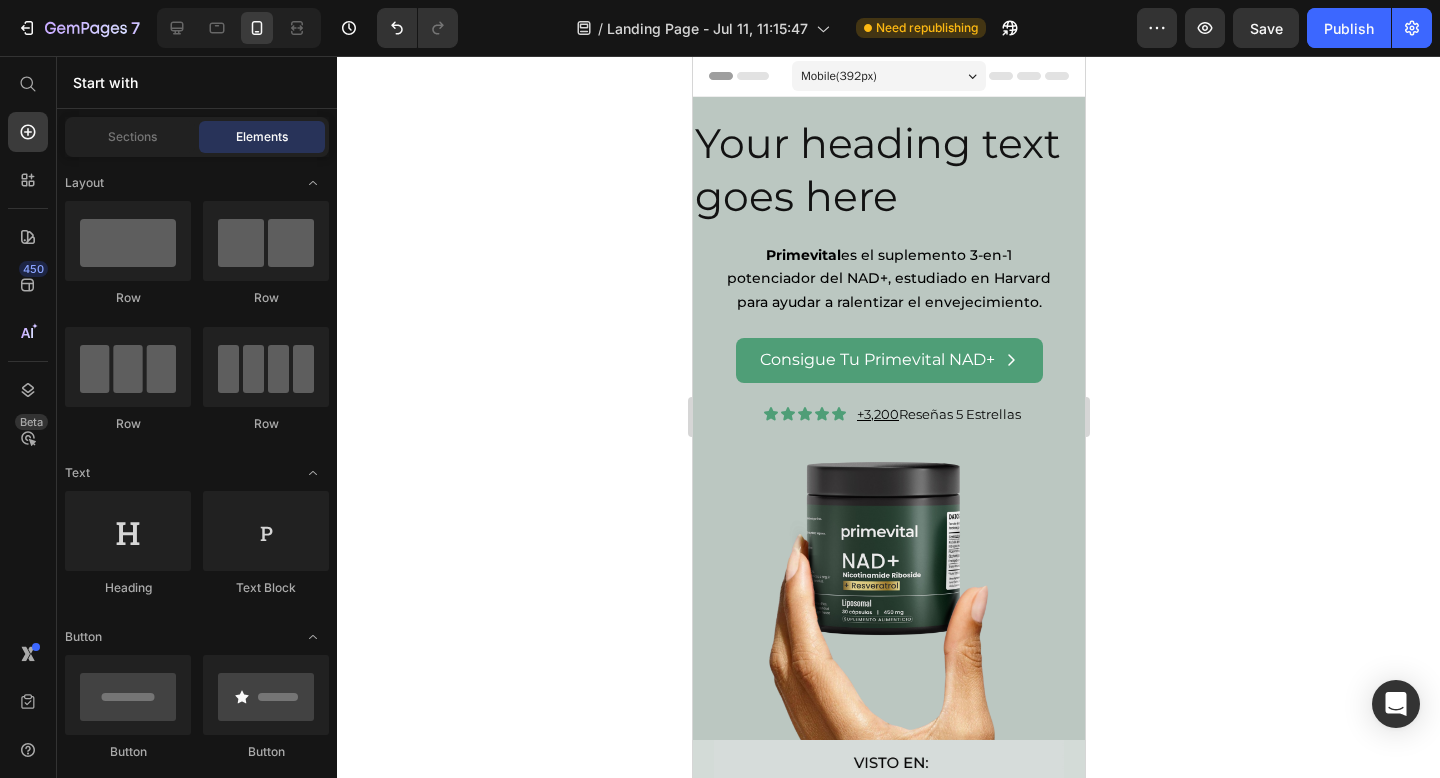 click on "Your heading text goes here" at bounding box center [888, 170] 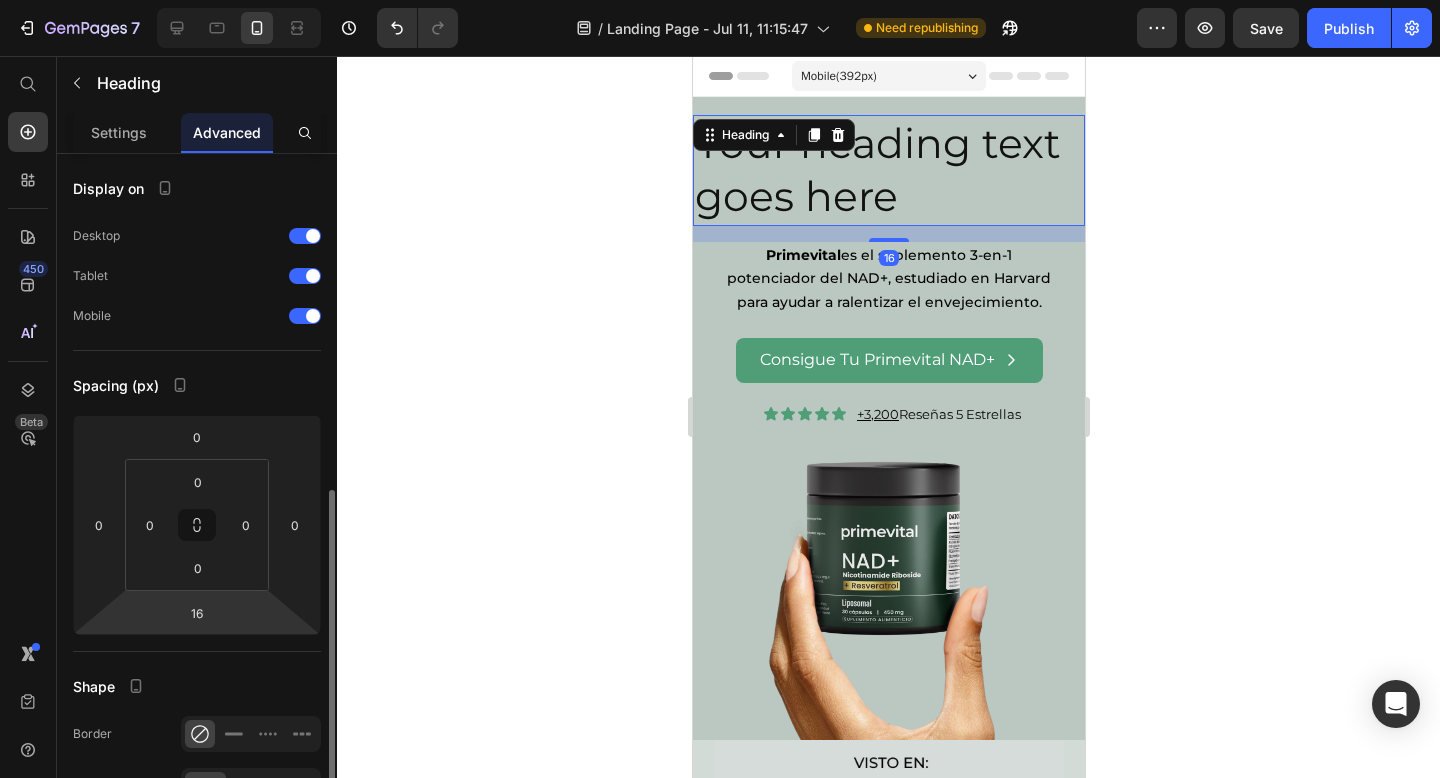scroll, scrollTop: 588, scrollLeft: 0, axis: vertical 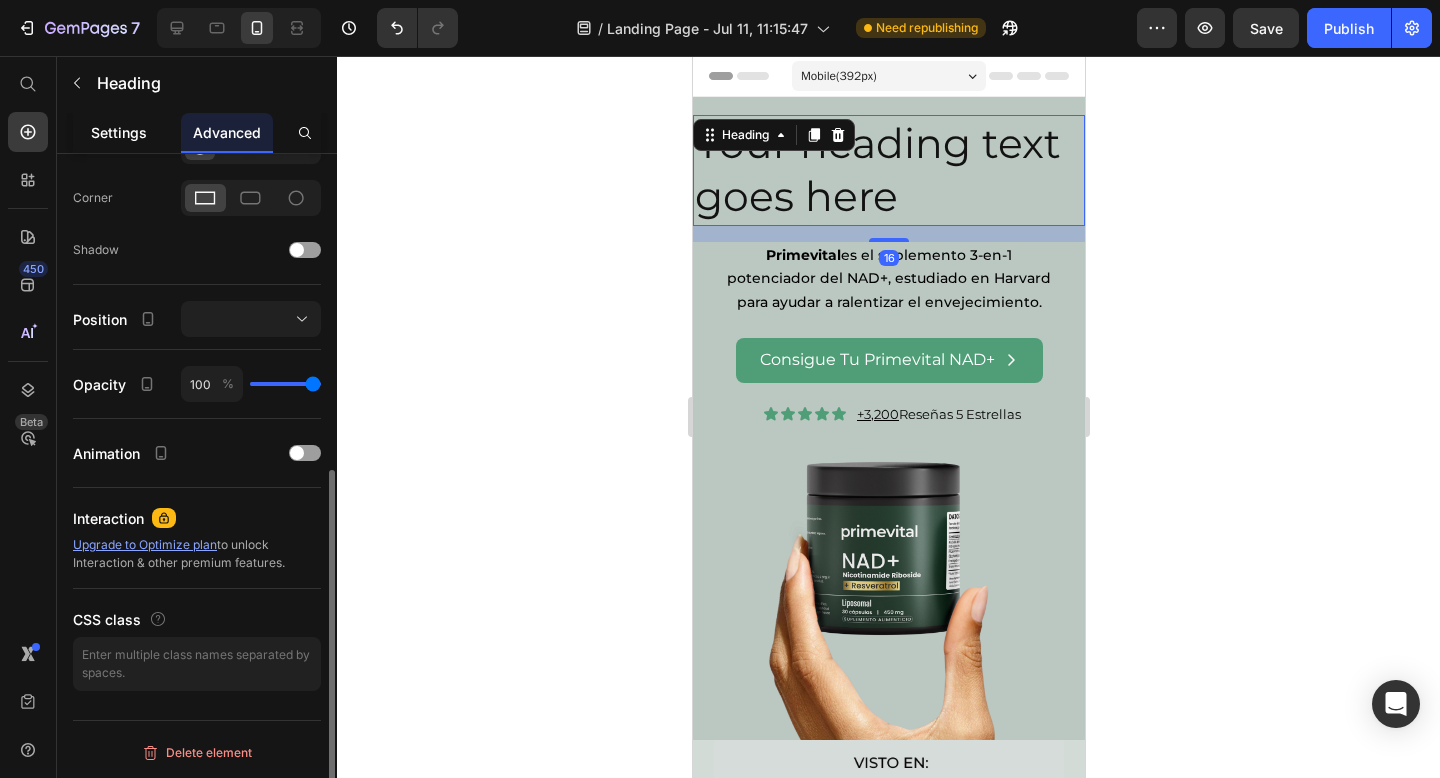 click on "Settings" 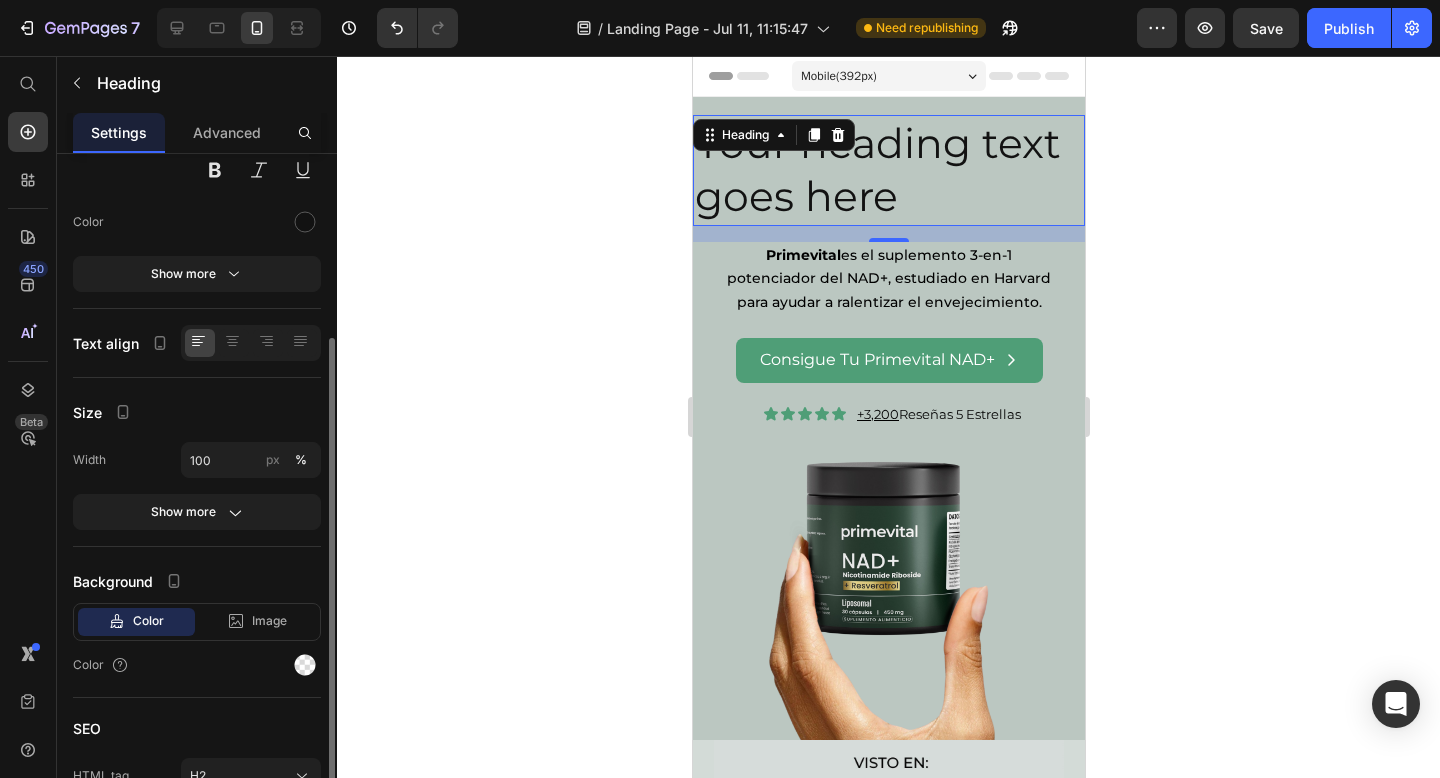 scroll, scrollTop: 203, scrollLeft: 0, axis: vertical 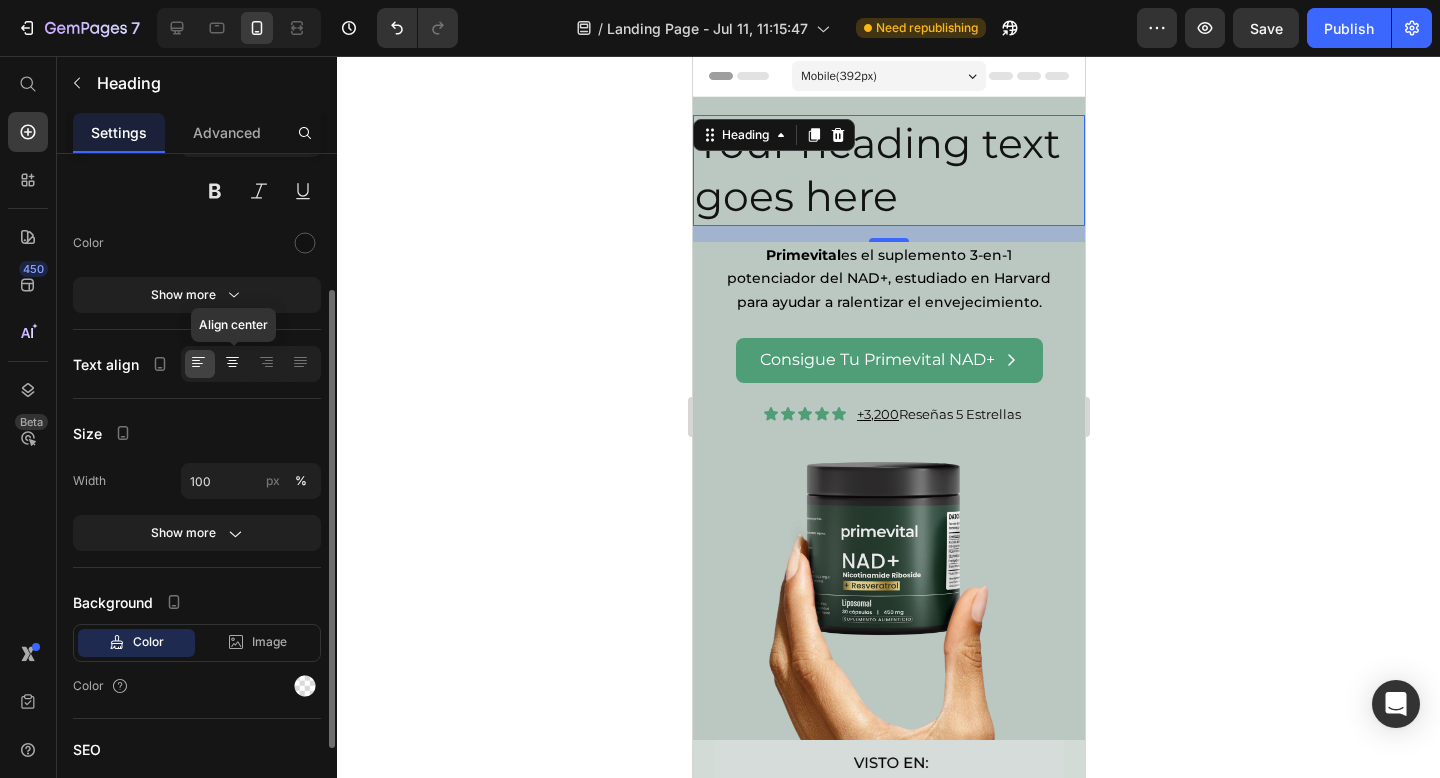 click 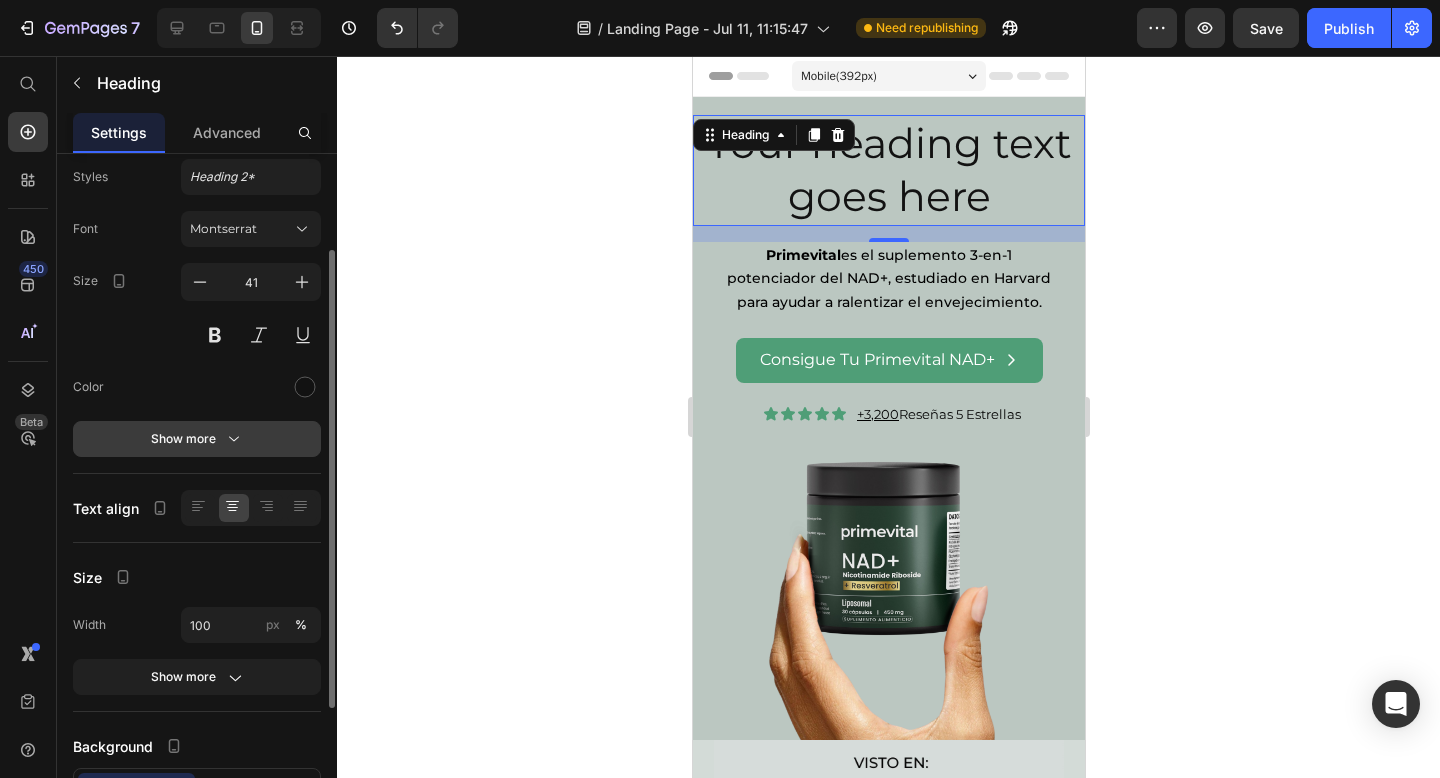 scroll, scrollTop: 0, scrollLeft: 0, axis: both 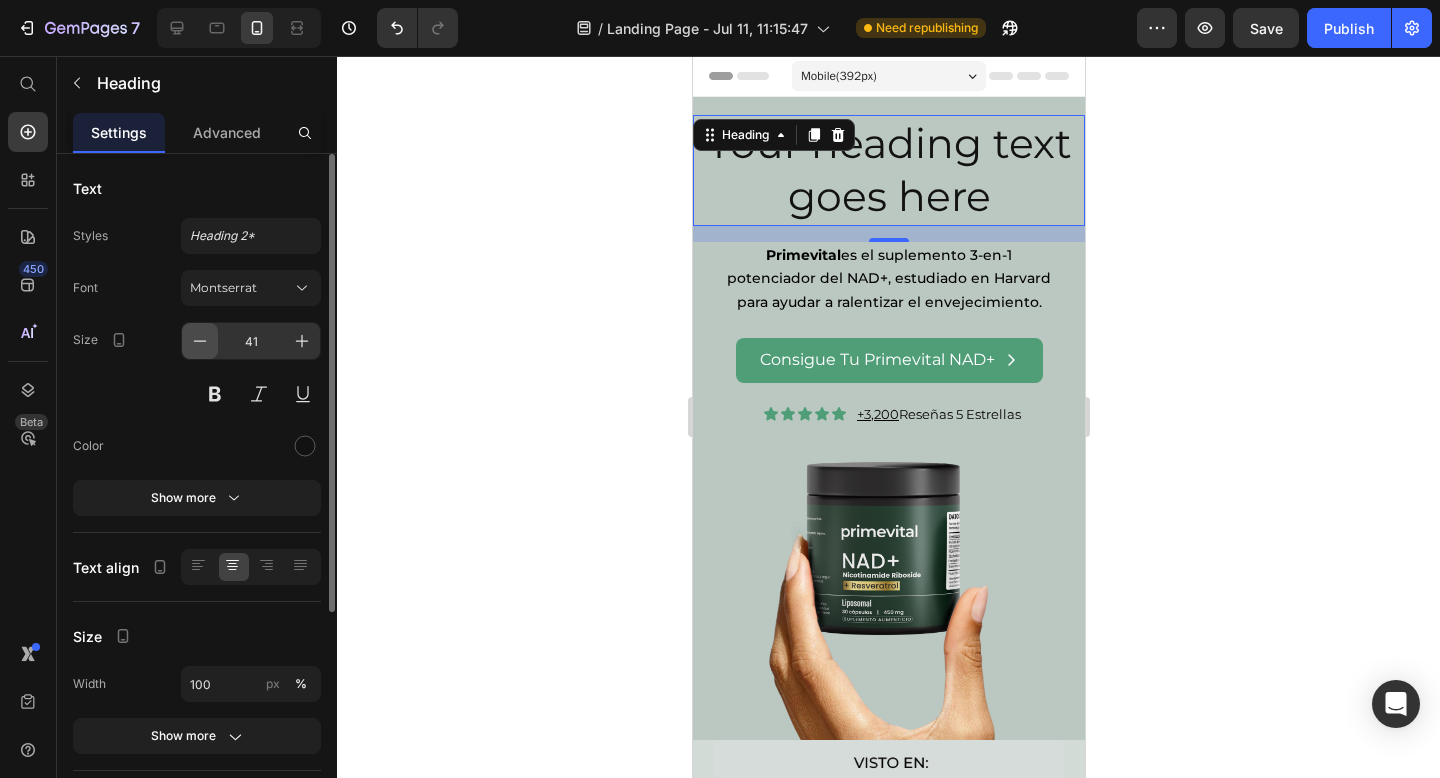 click 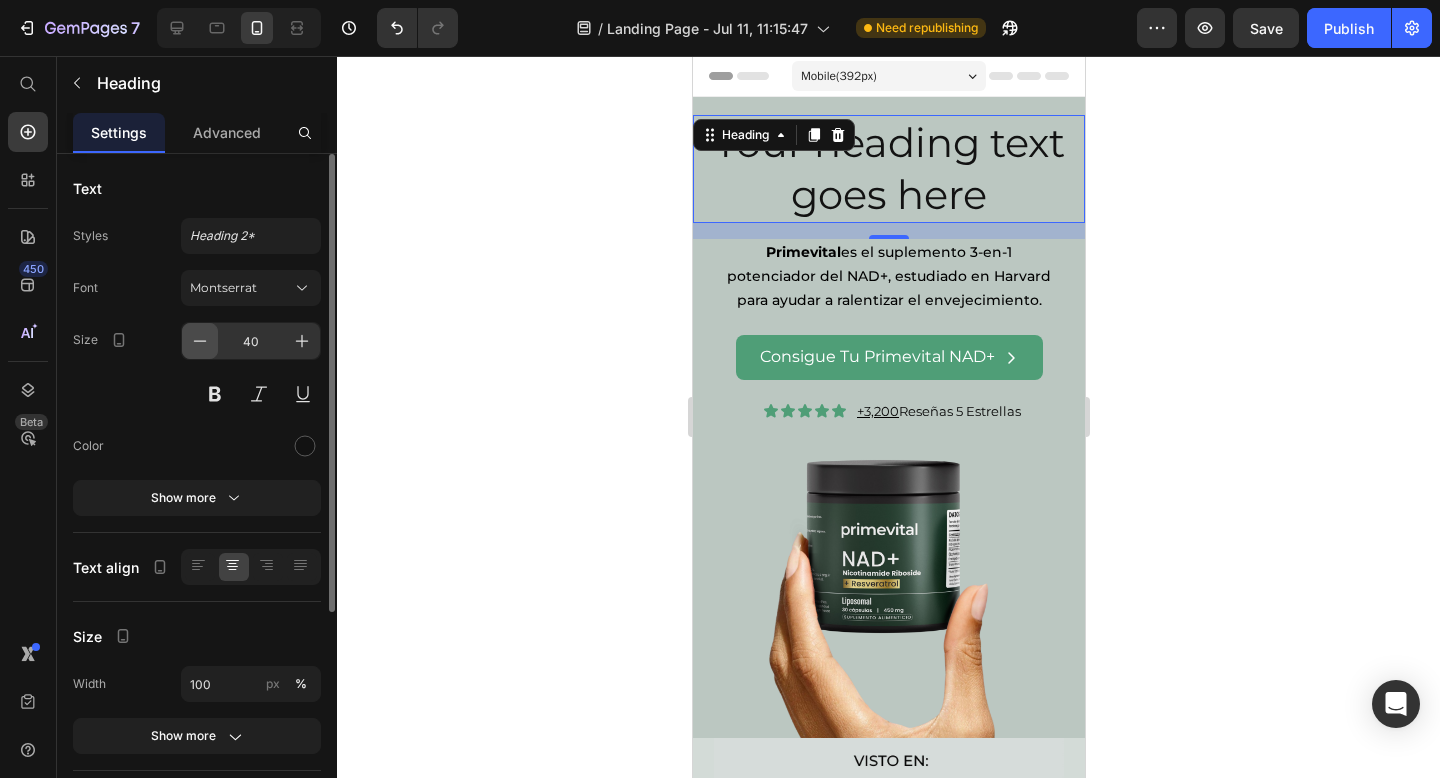 click 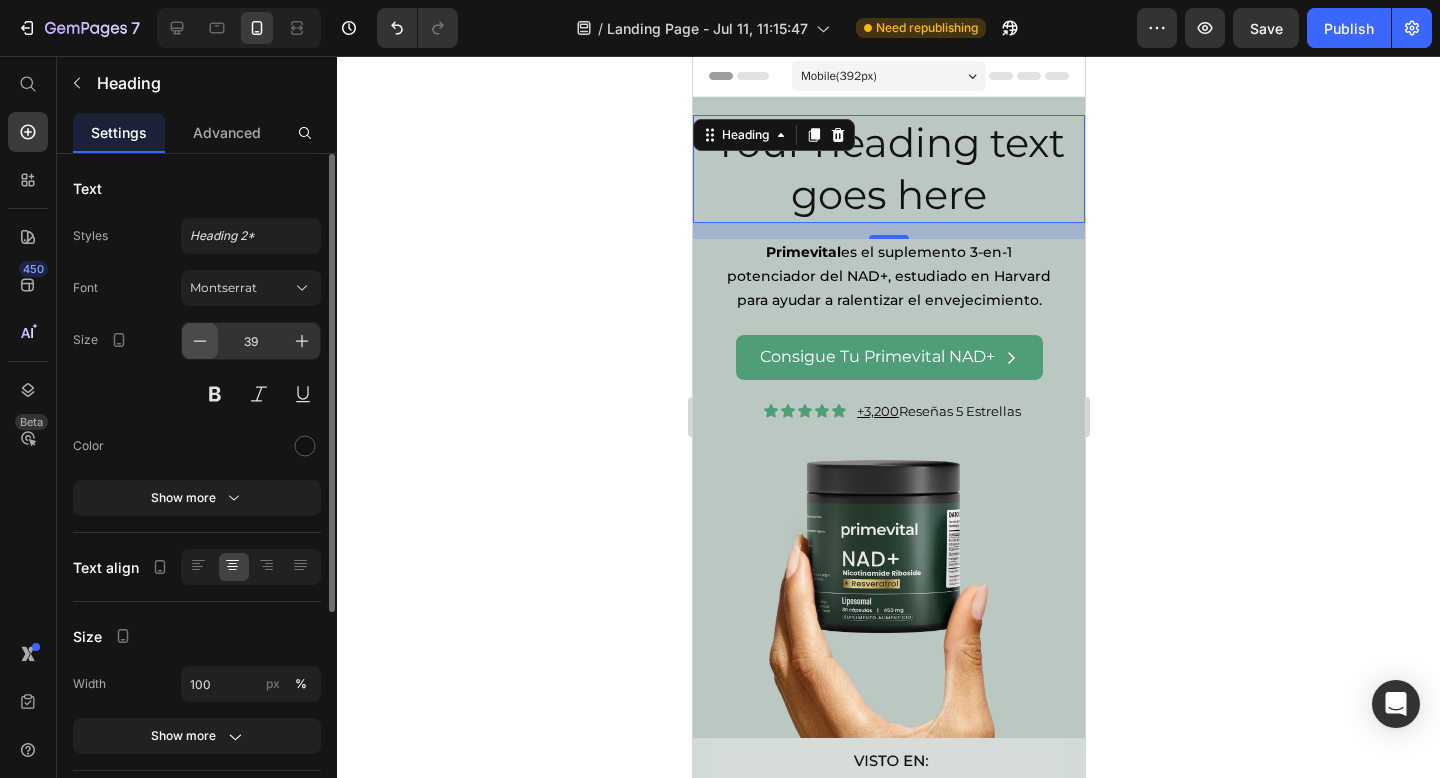 click 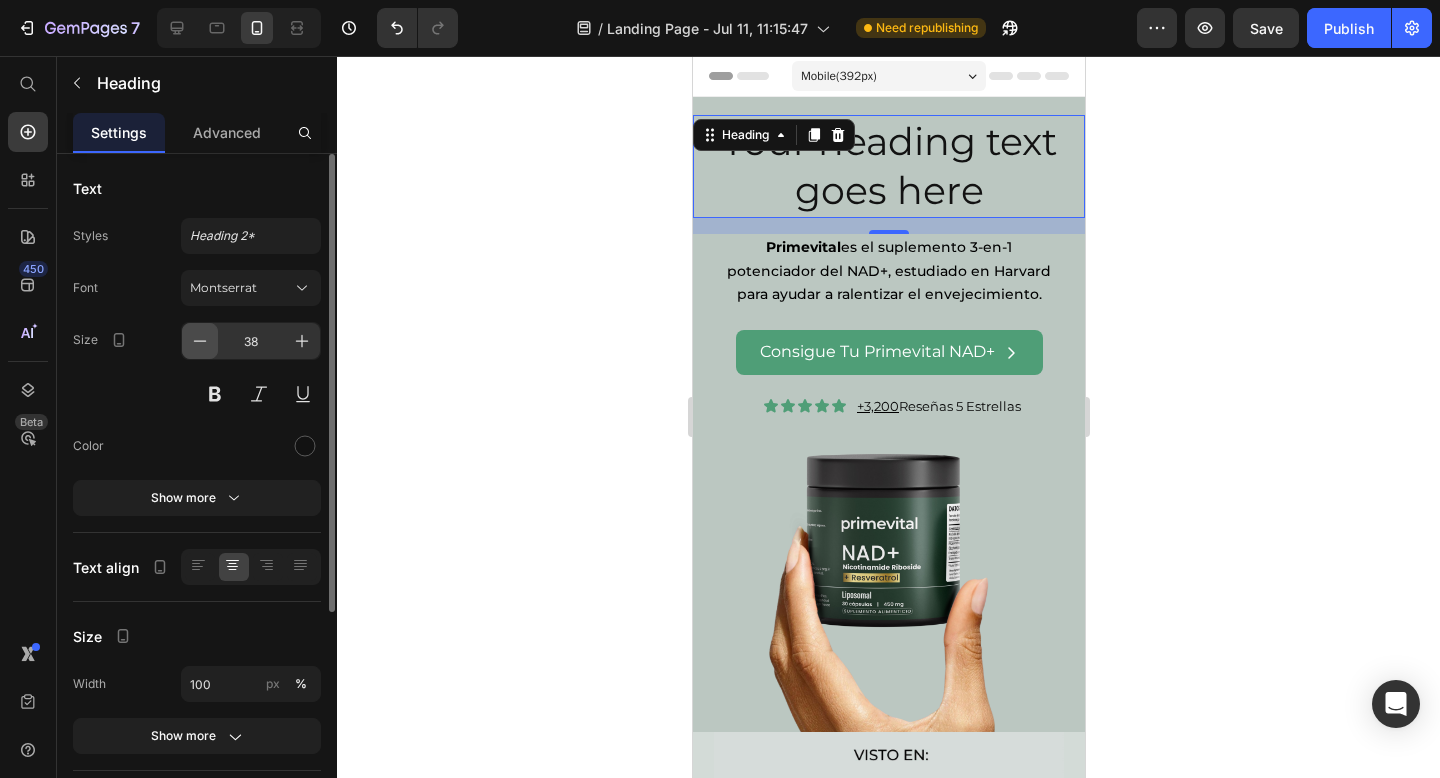 click 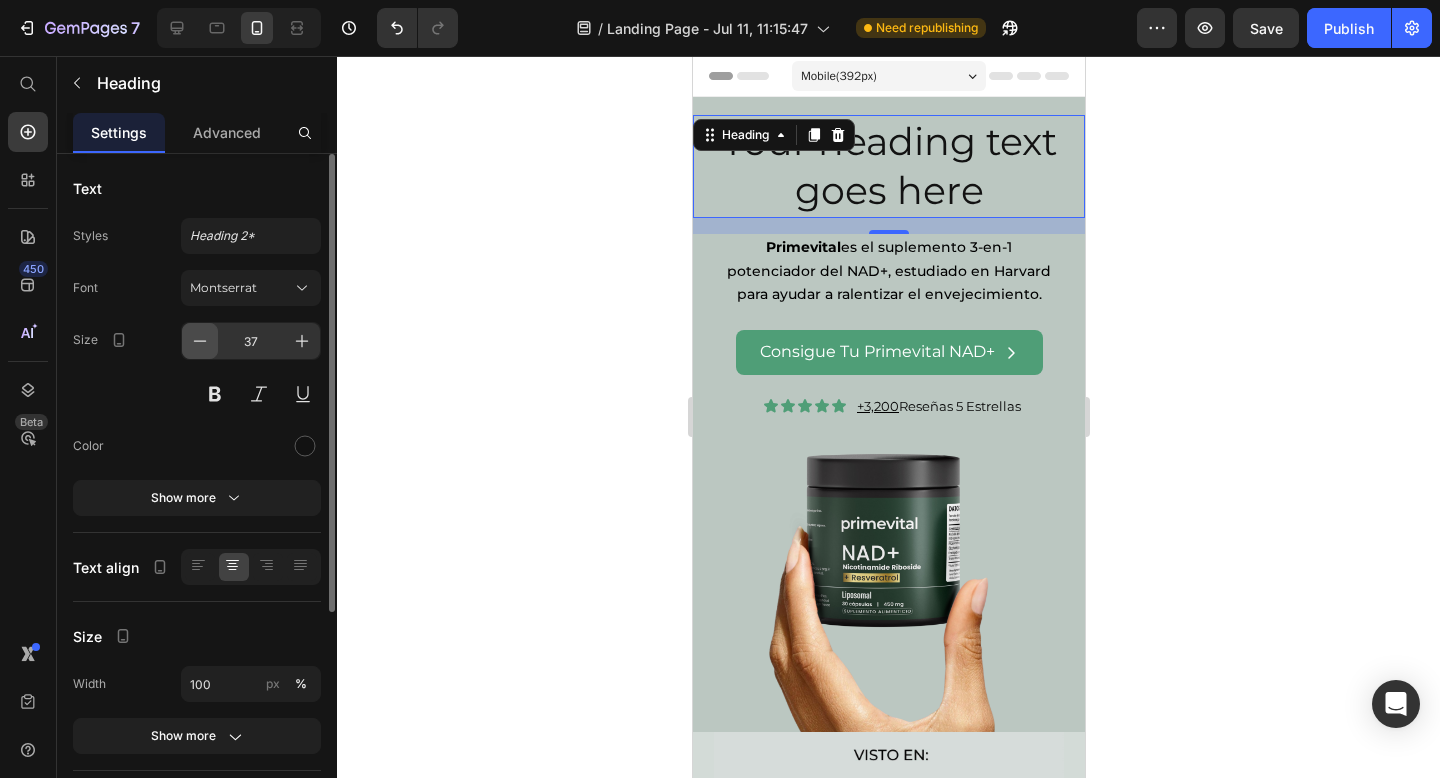 click 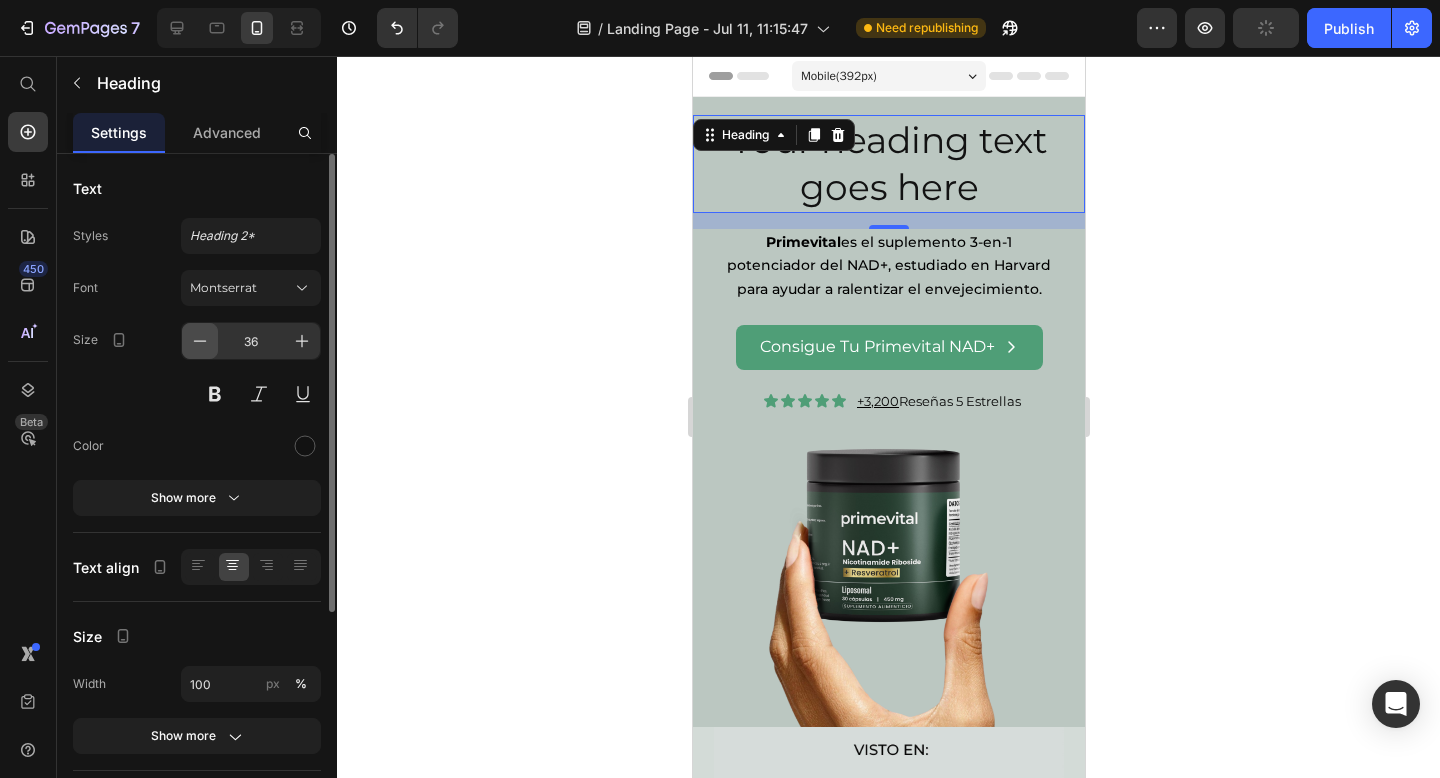 click 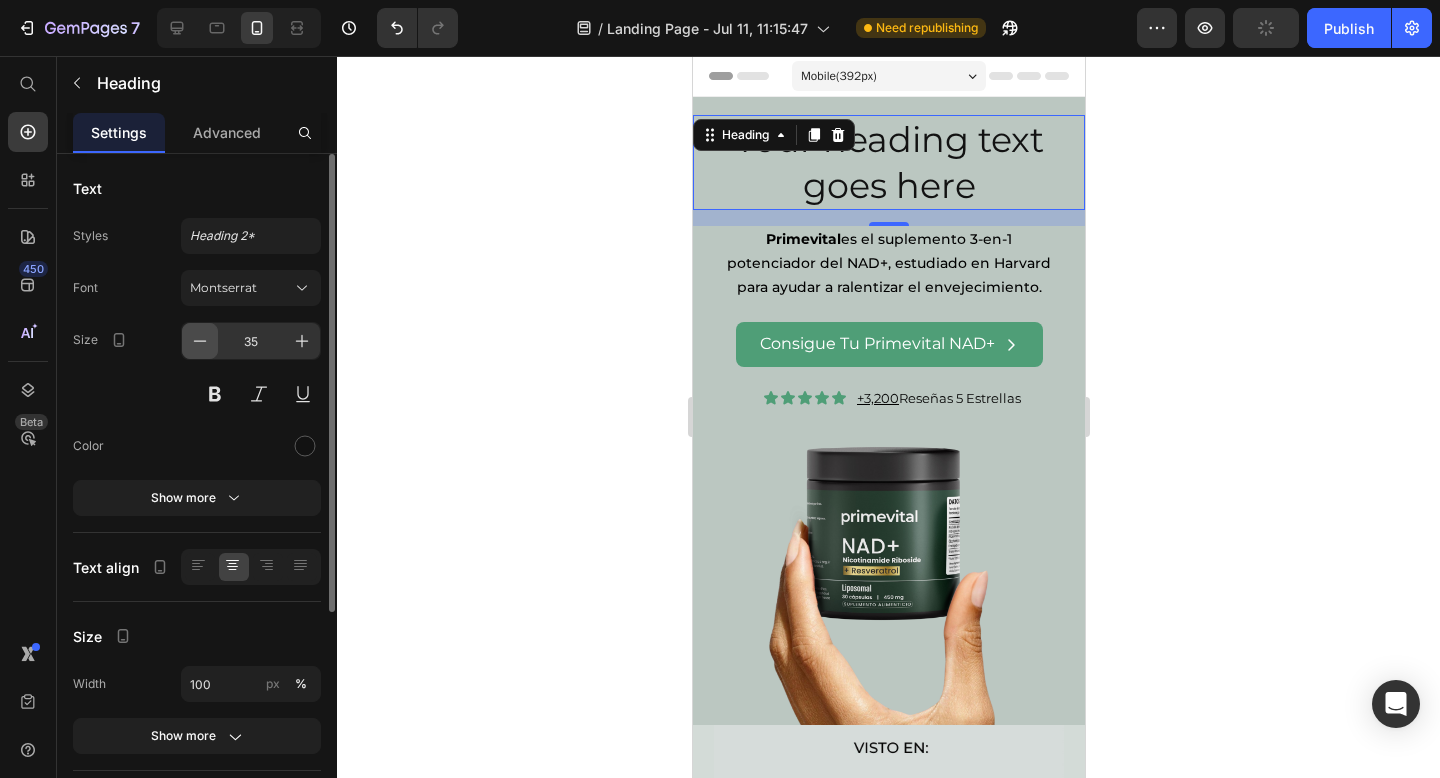 click 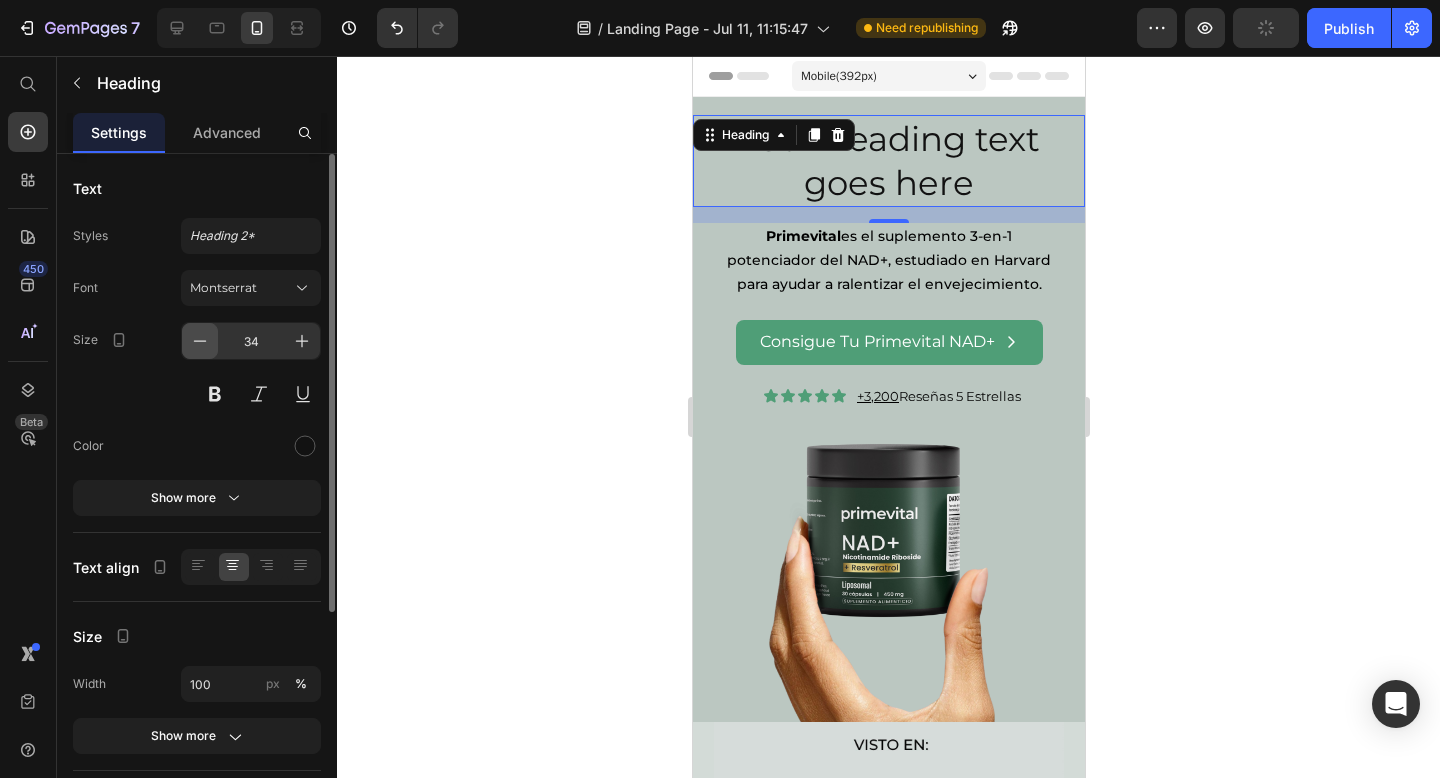 click 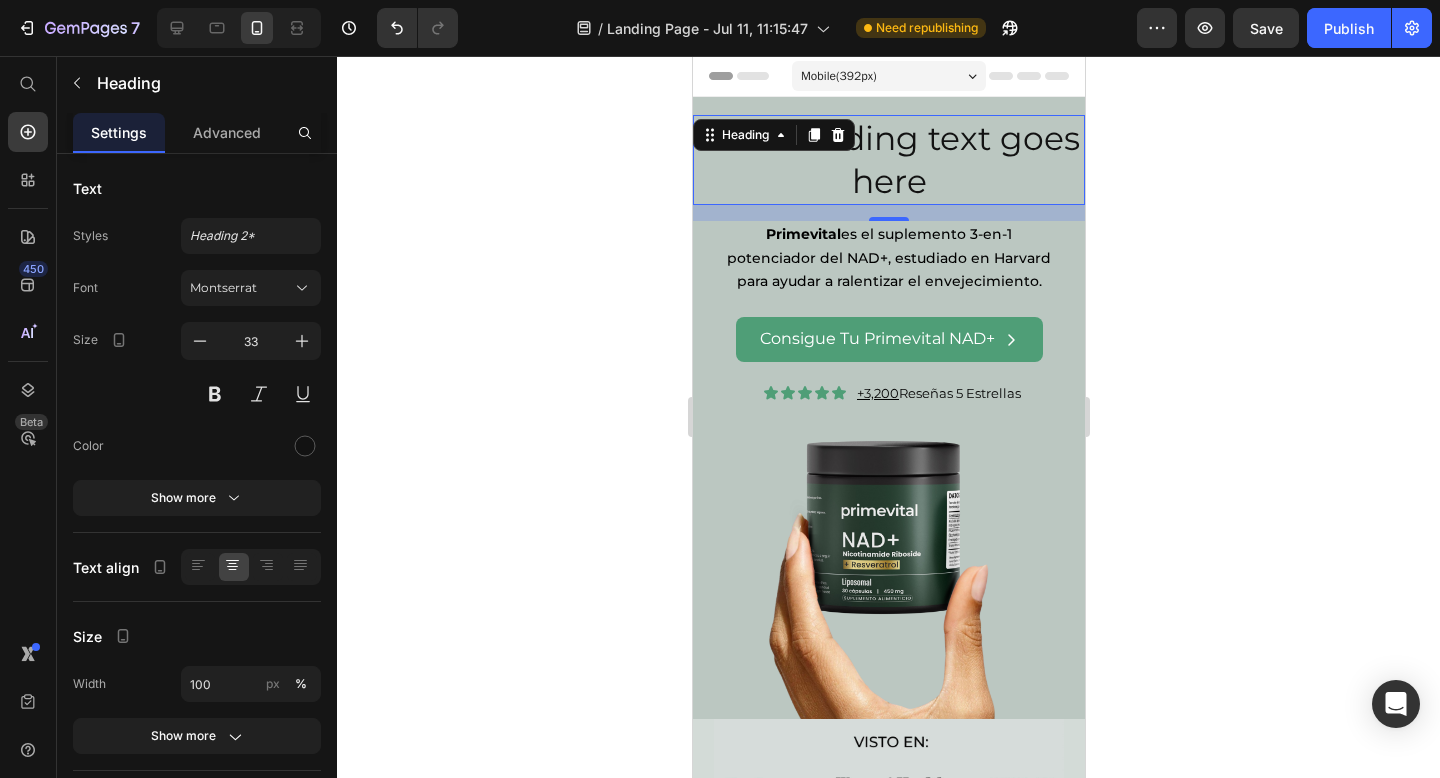 click 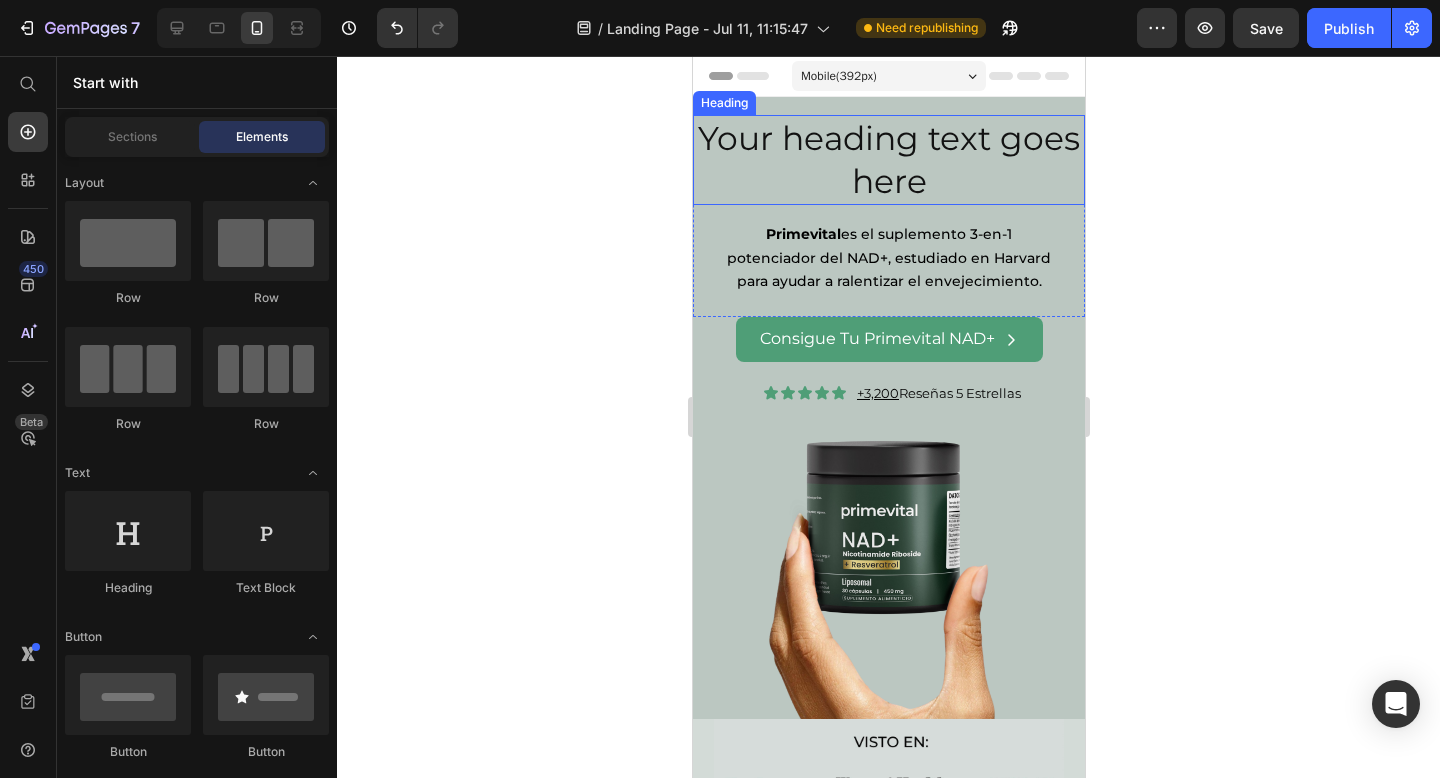click on "Your heading text goes here" at bounding box center (888, 160) 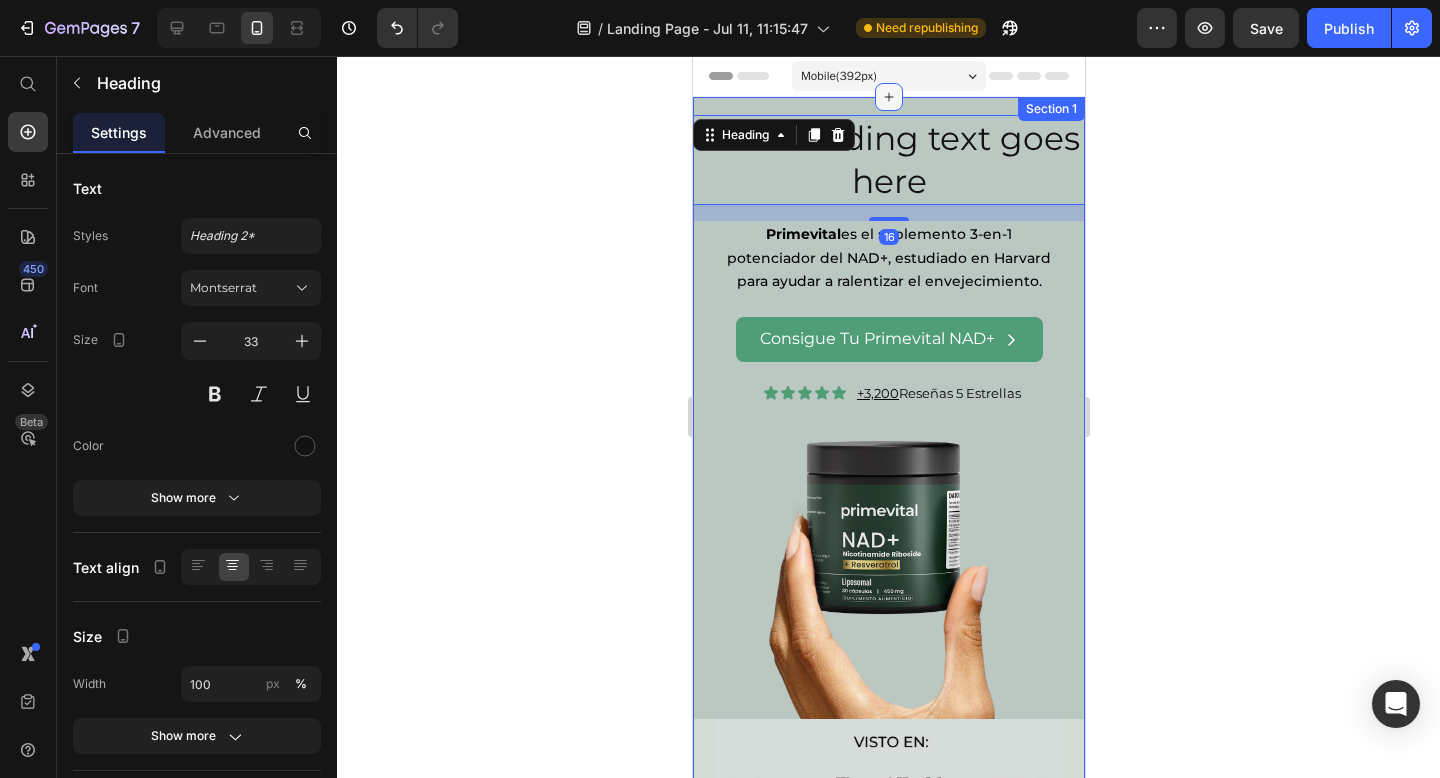 click 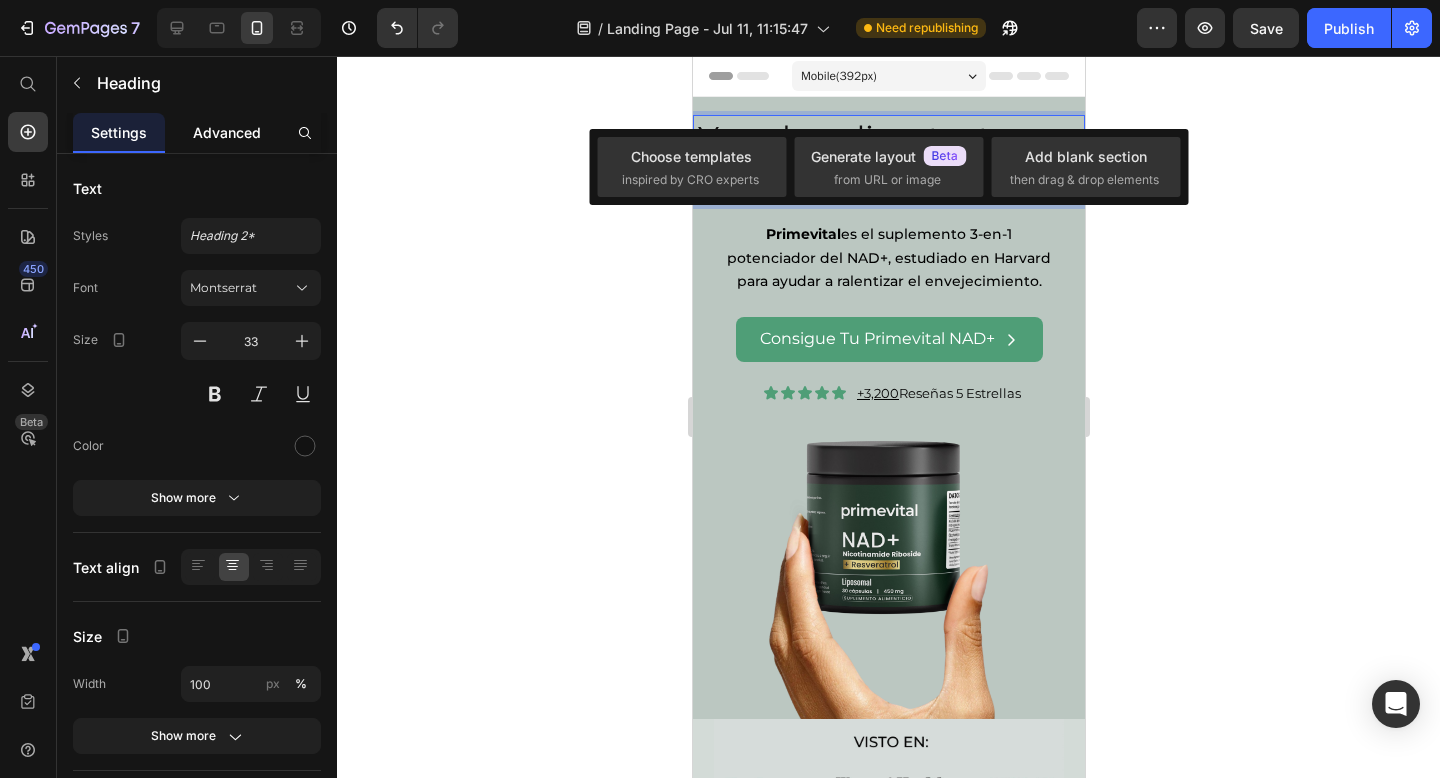 click on "Advanced" at bounding box center (227, 132) 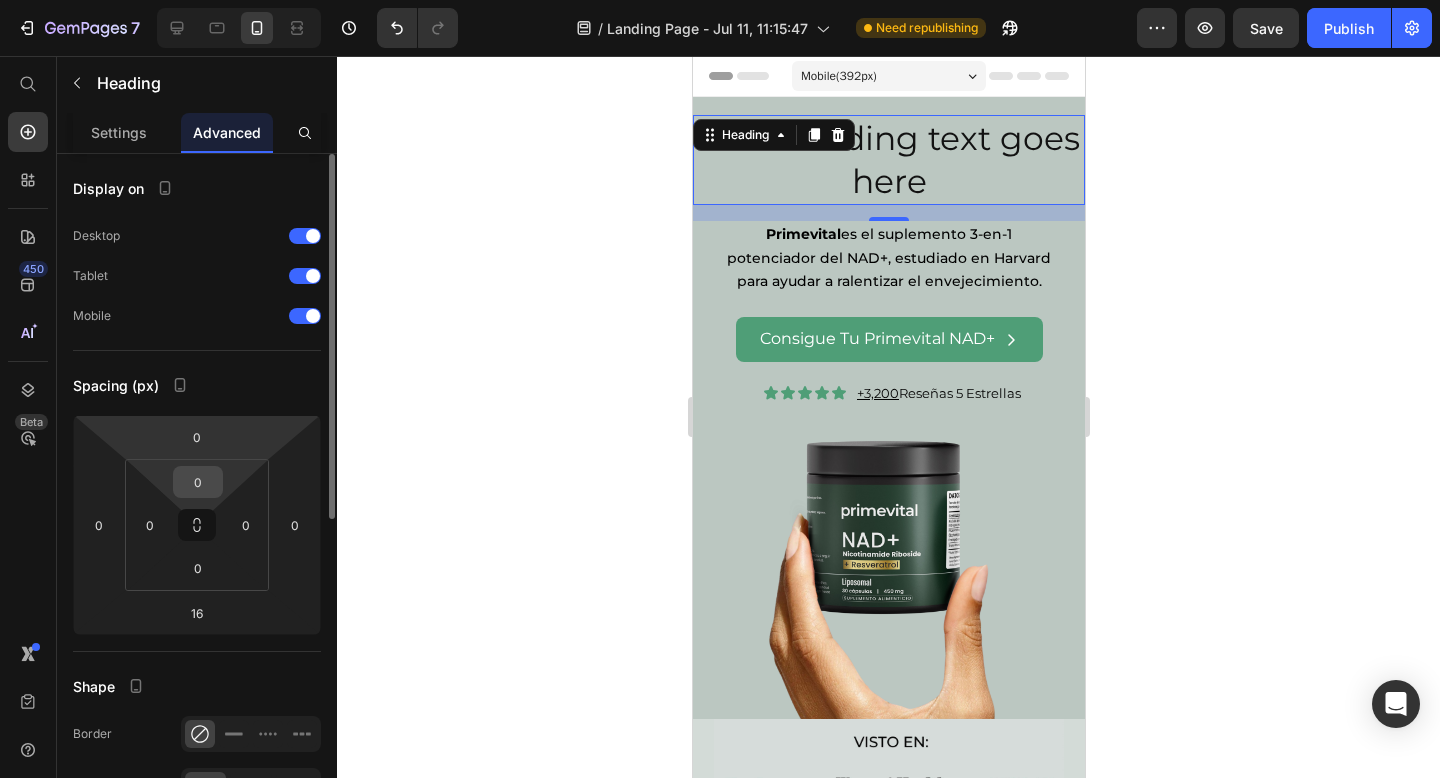 click on "0" at bounding box center (198, 482) 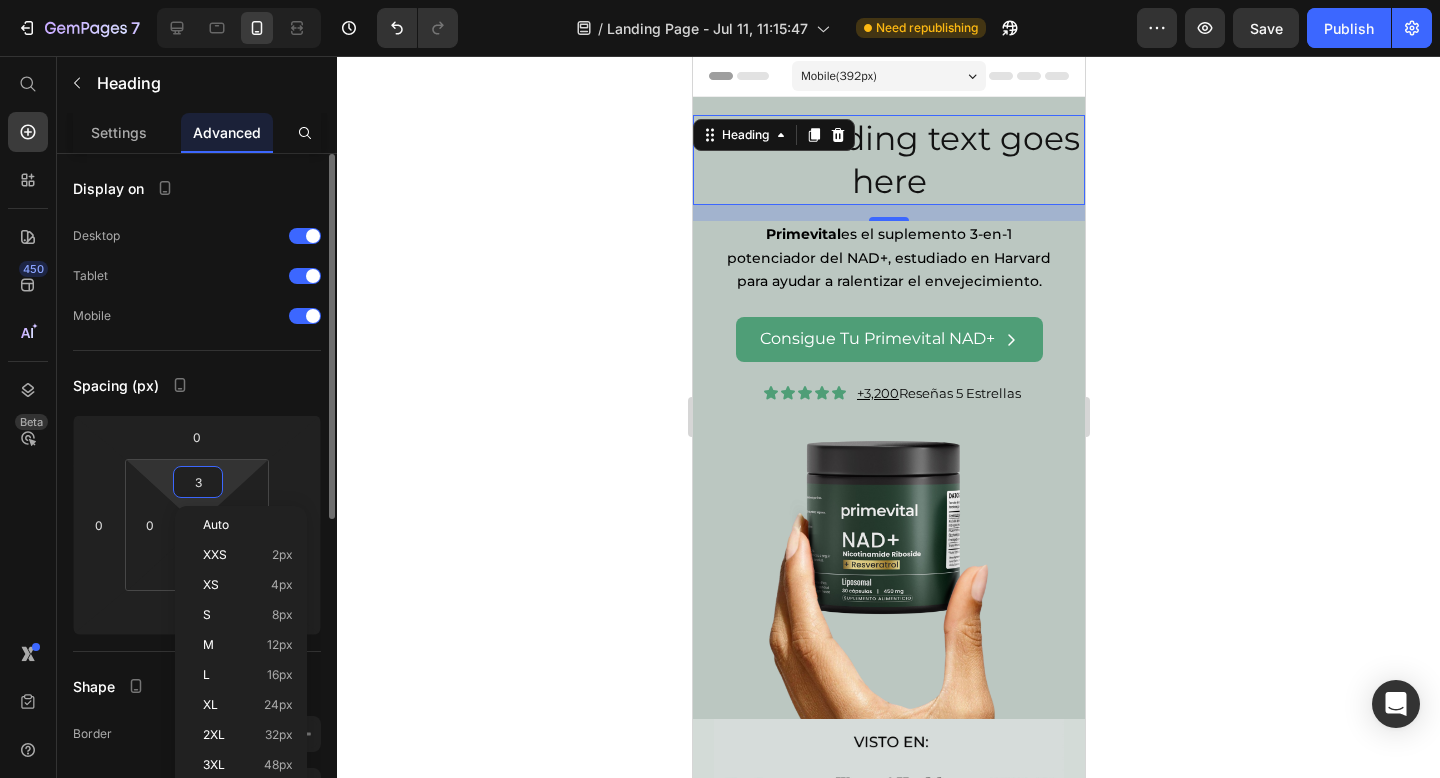 type on "30" 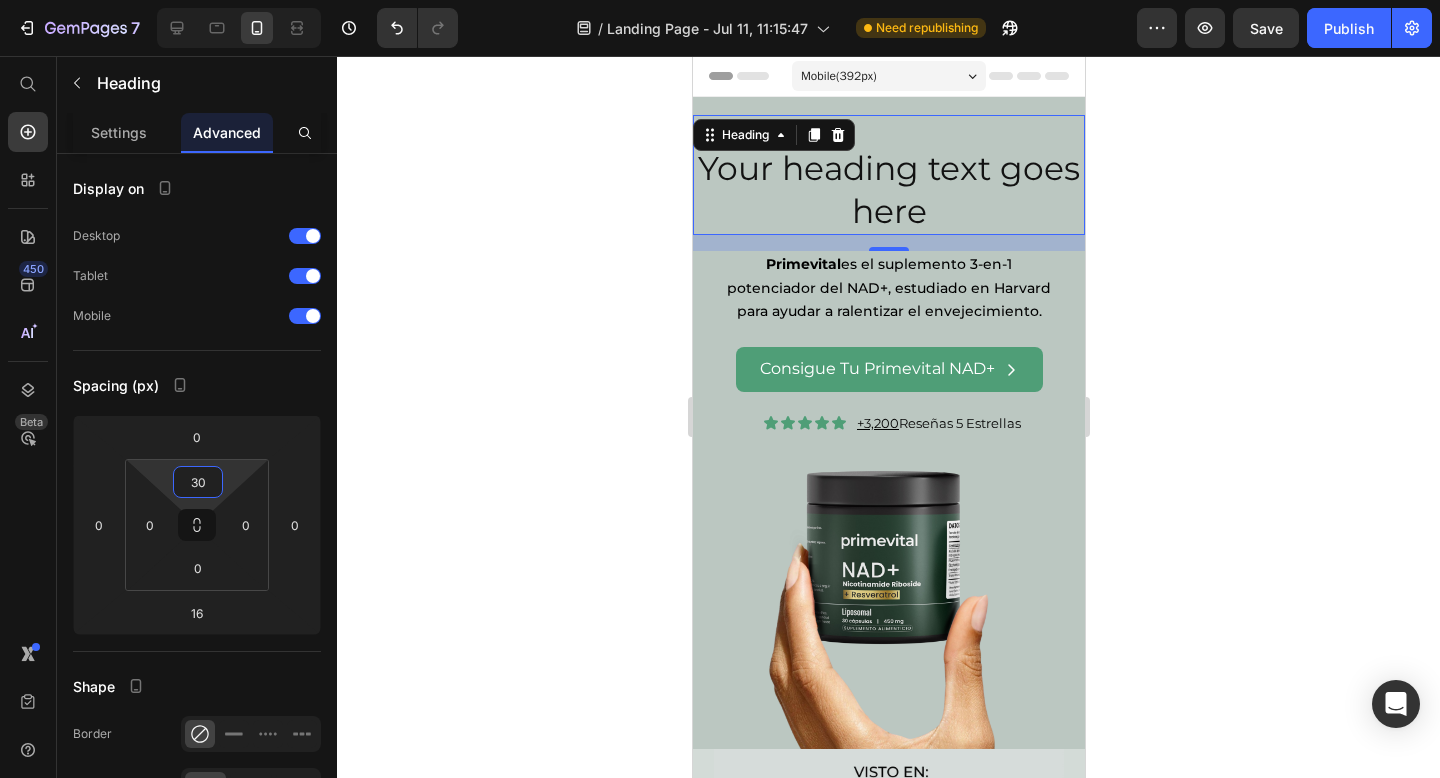 click 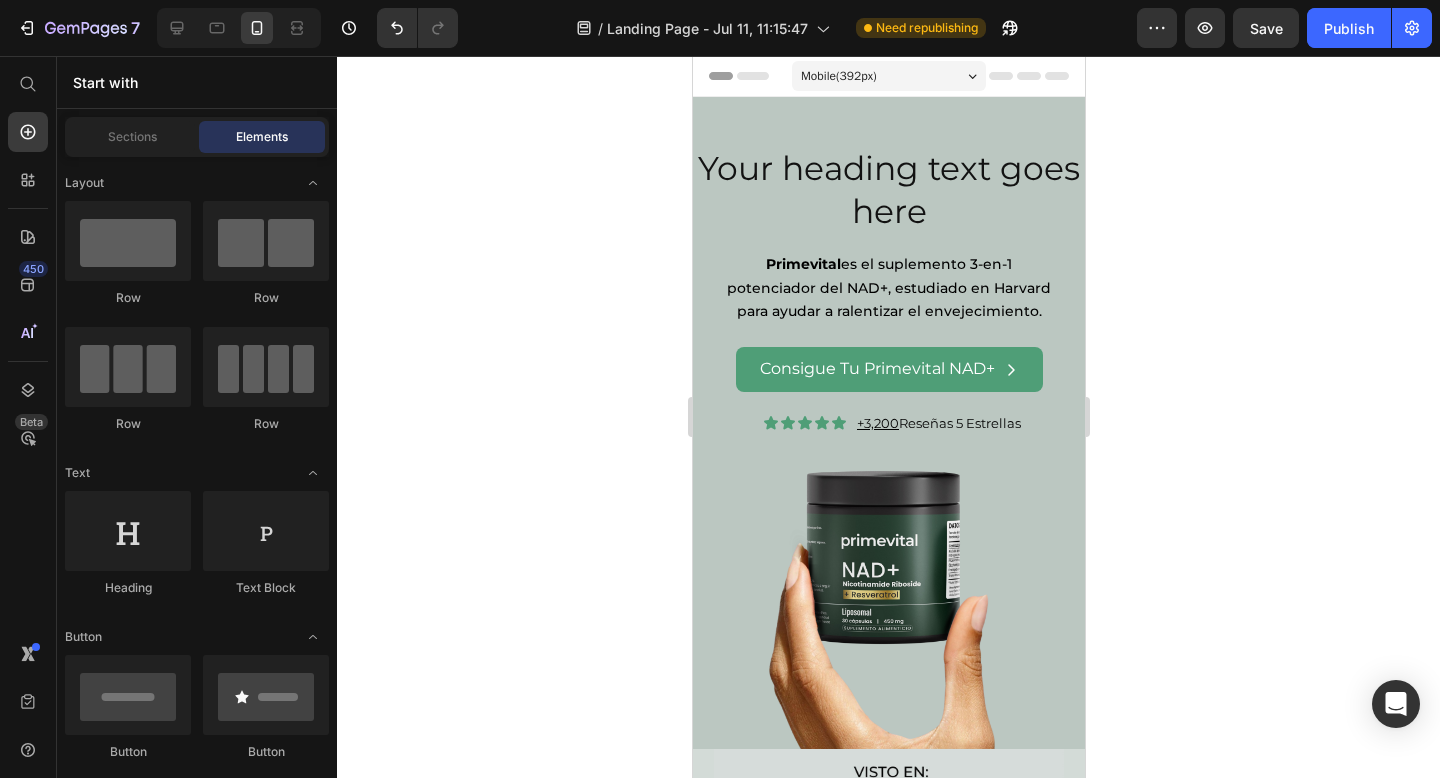 click on "Your heading text goes here" at bounding box center (888, 190) 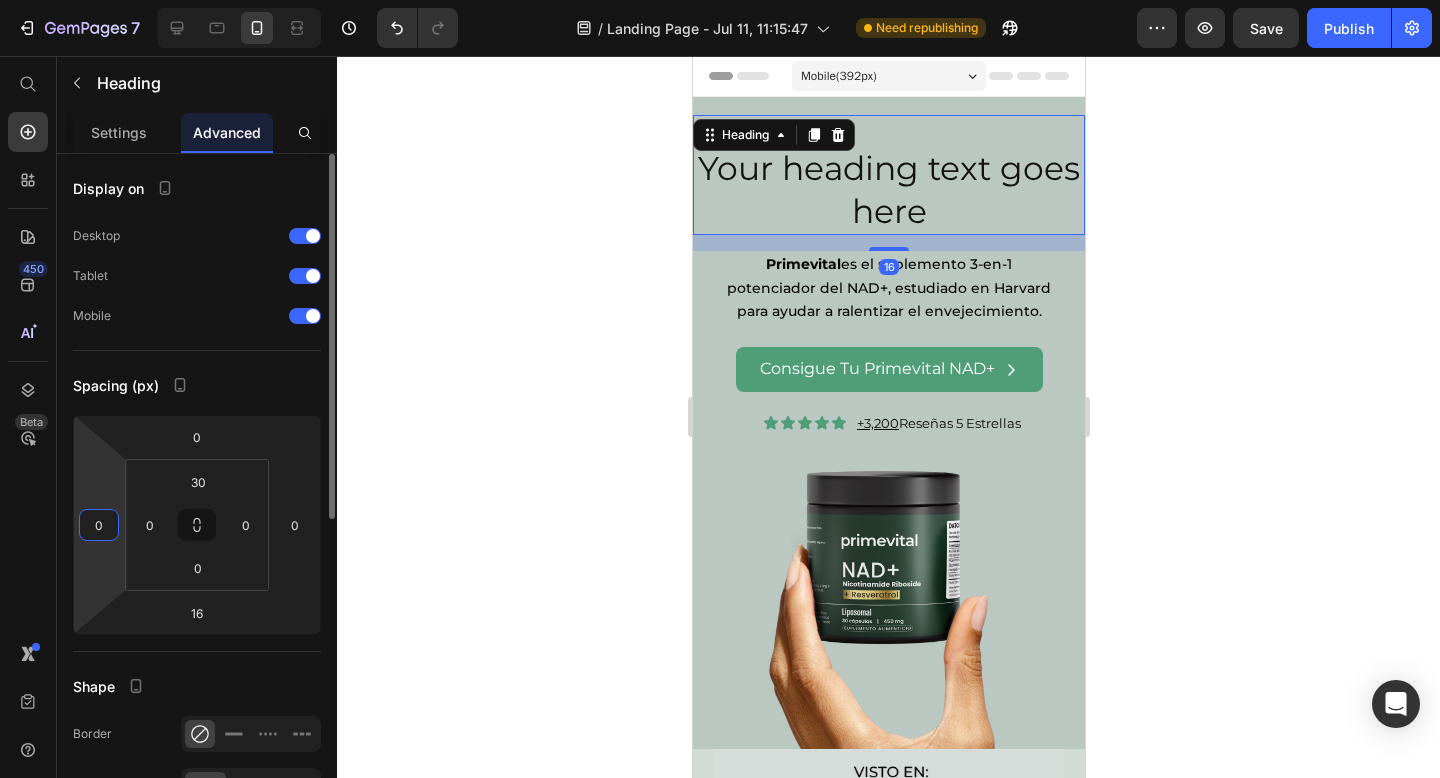 click on "0" at bounding box center (99, 525) 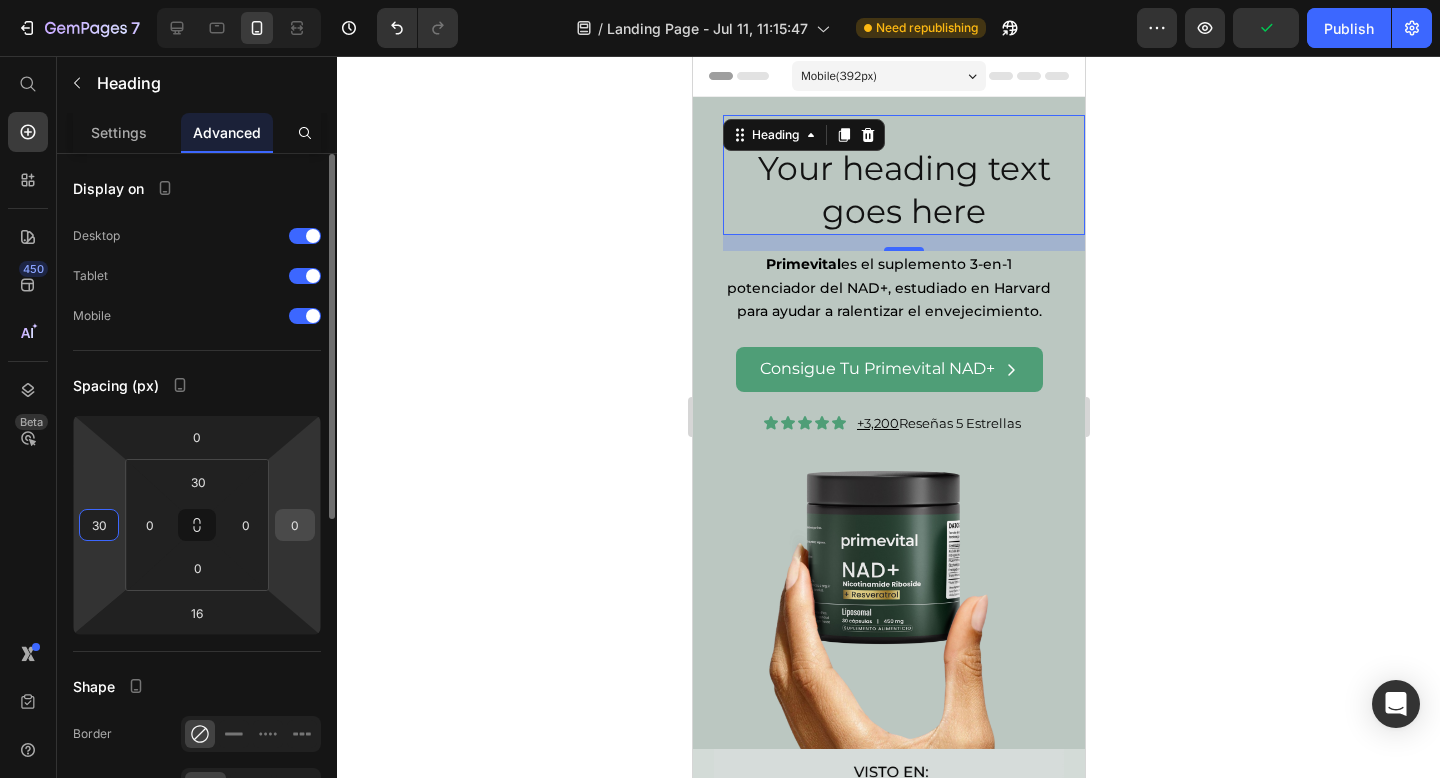 type on "30" 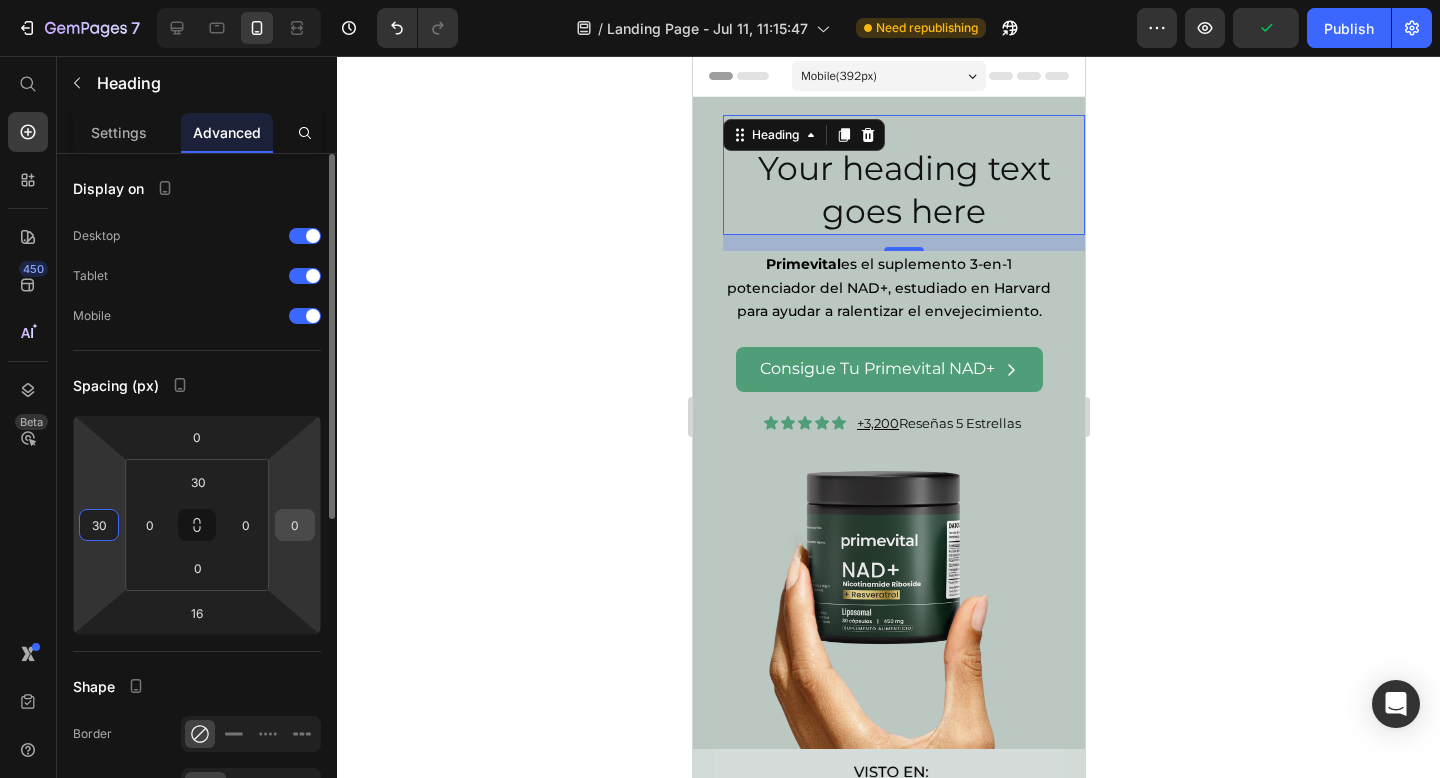 click on "0" at bounding box center (295, 525) 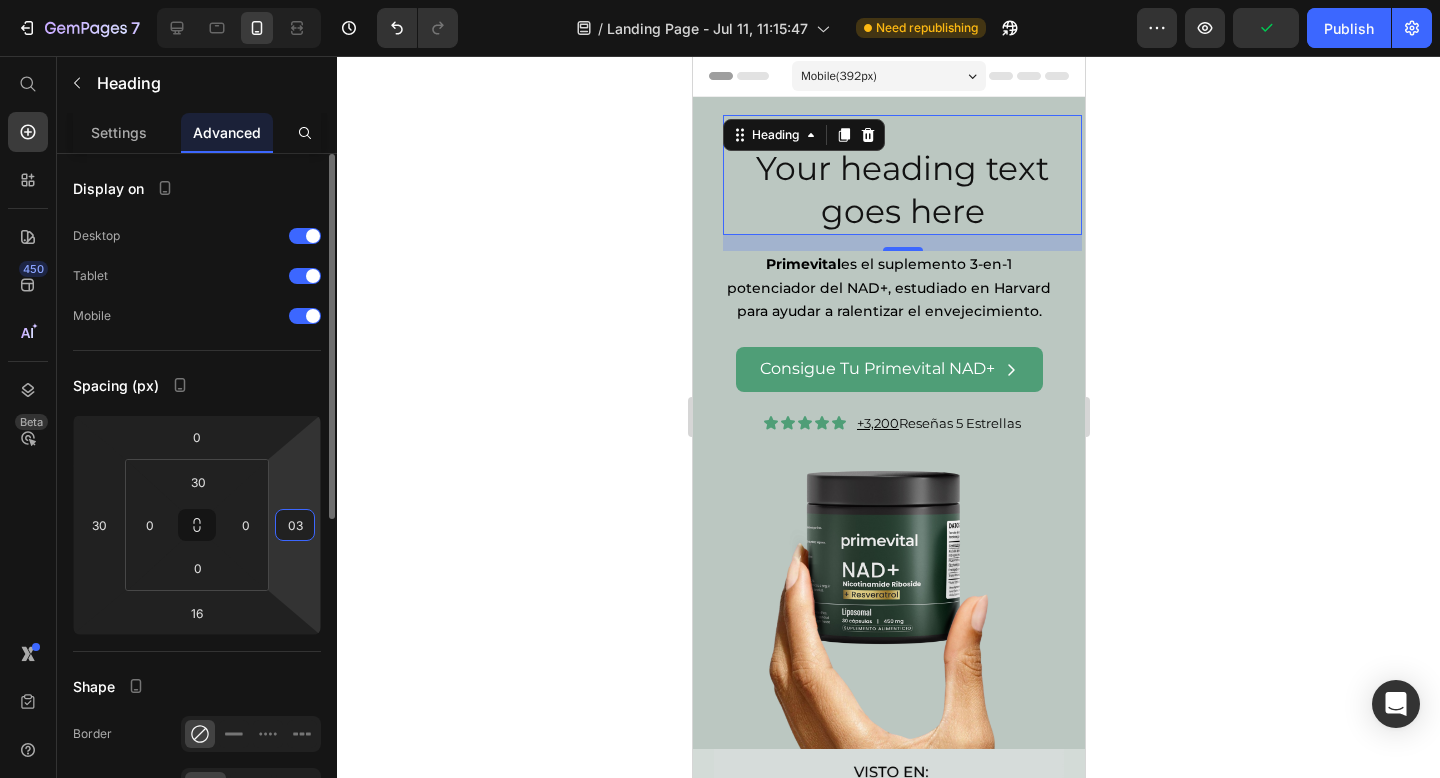 type on "0" 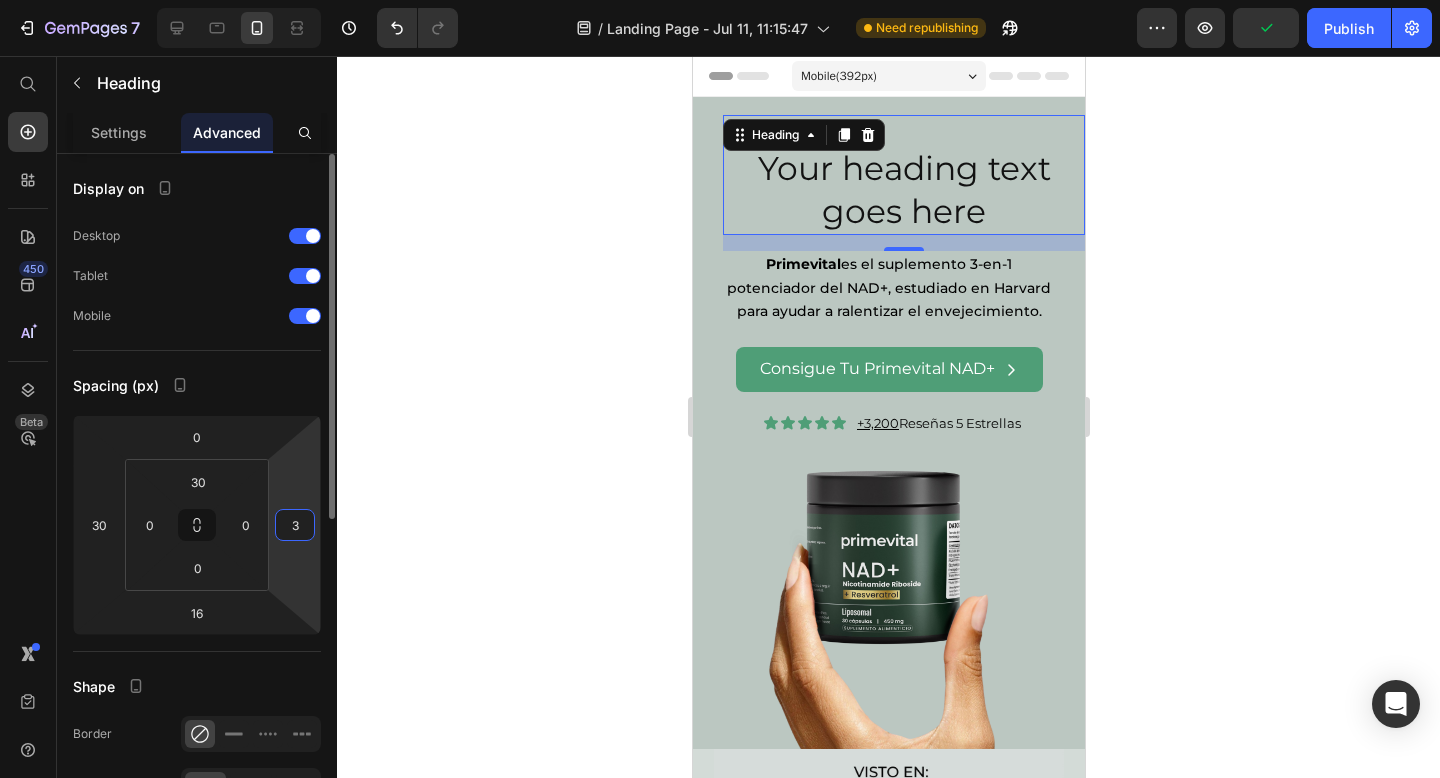 type on "30" 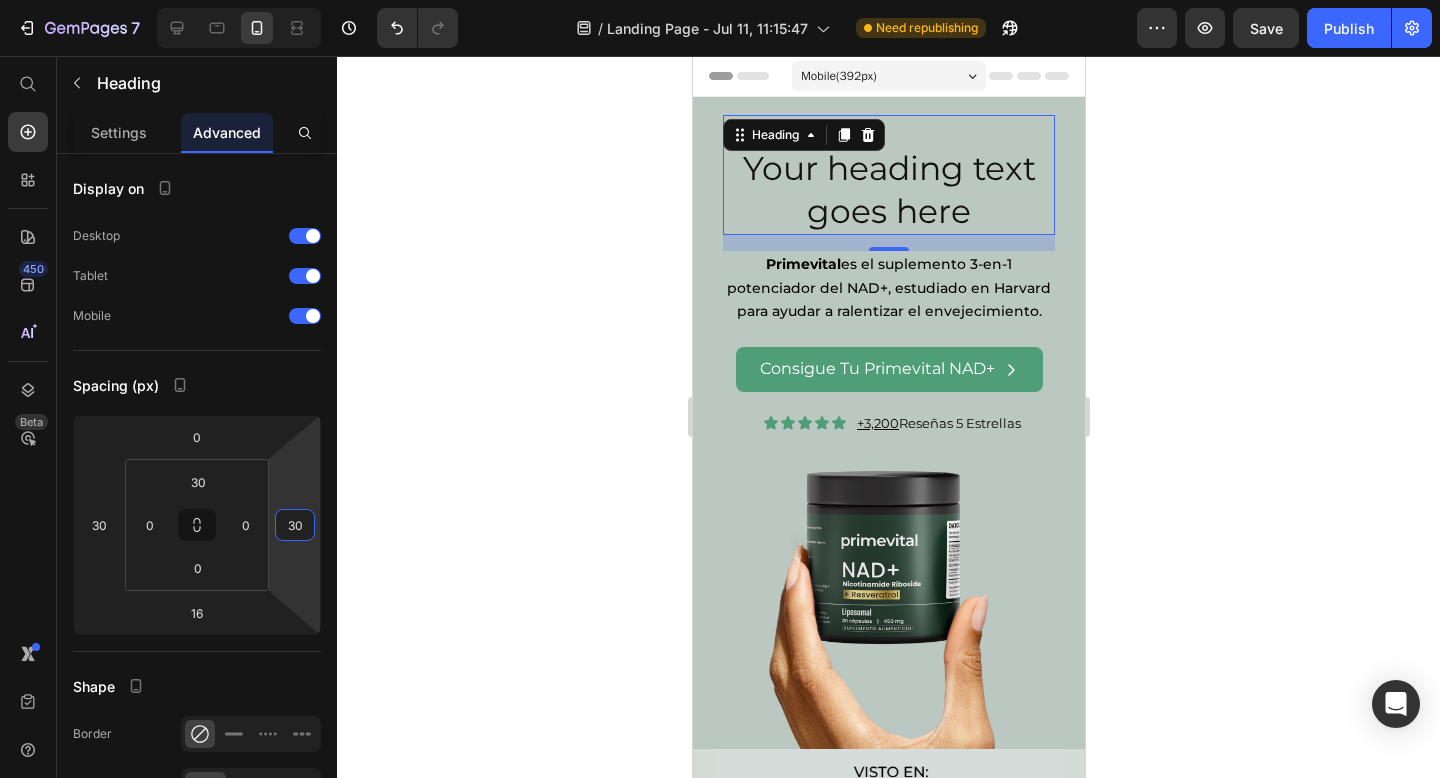 click 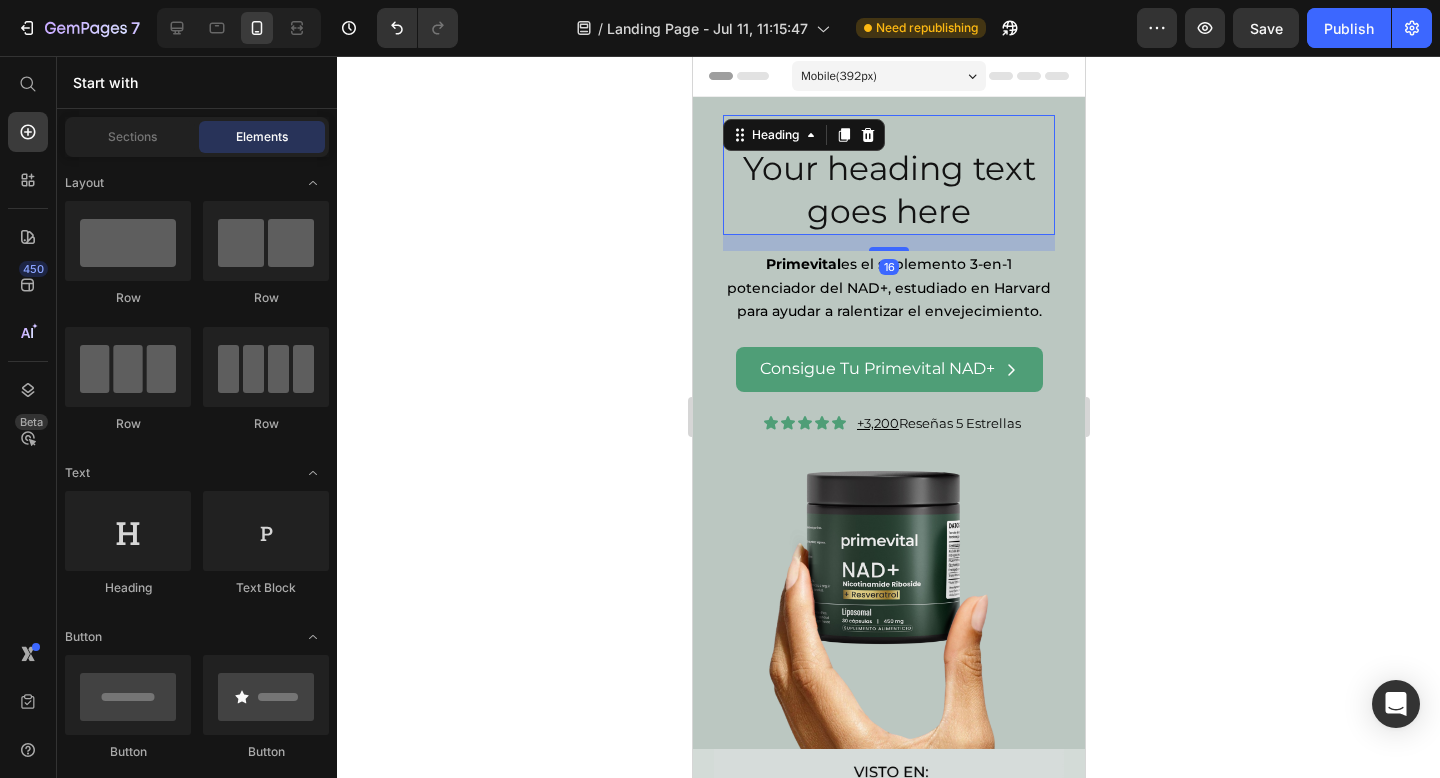 click on "Your heading text goes here" at bounding box center [888, 190] 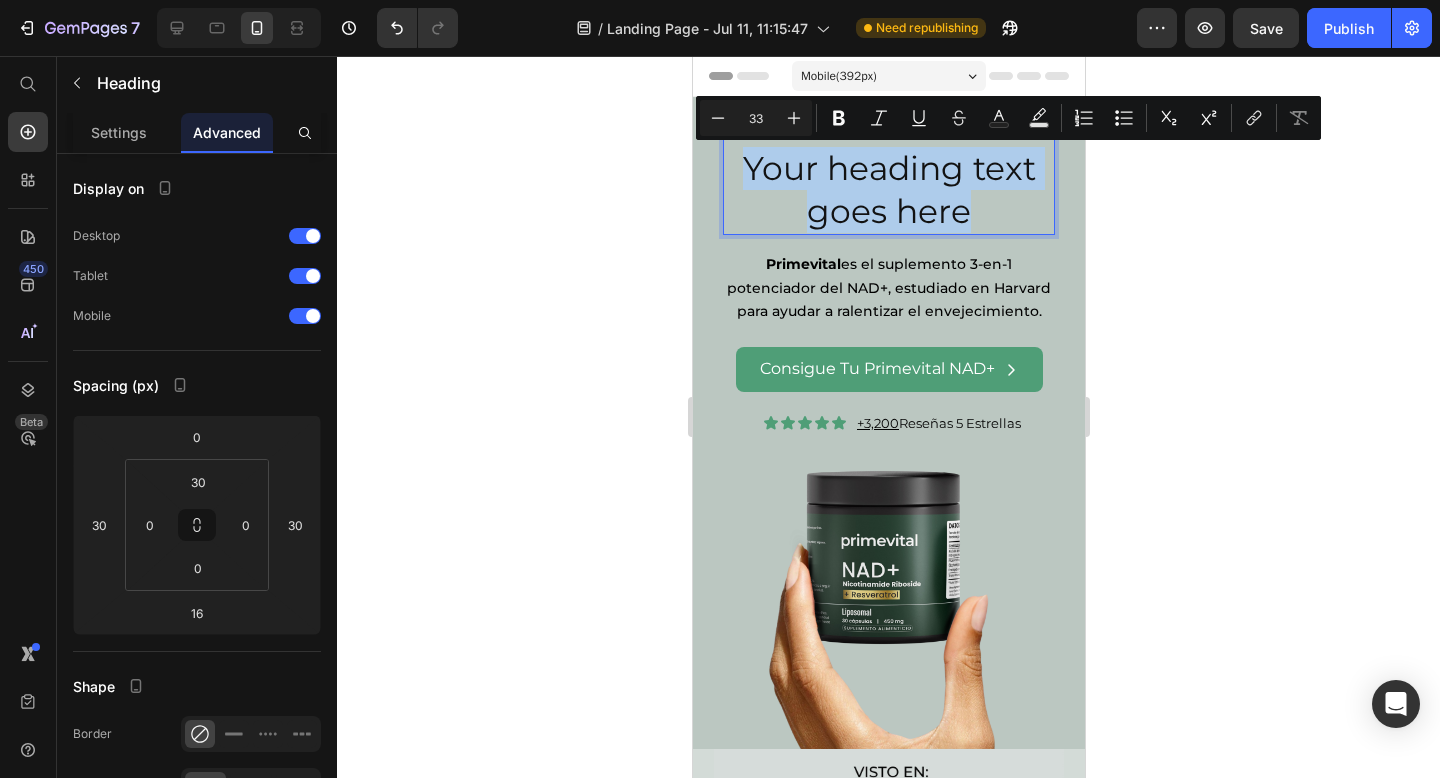drag, startPoint x: 982, startPoint y: 209, endPoint x: 732, endPoint y: 171, distance: 252.8715 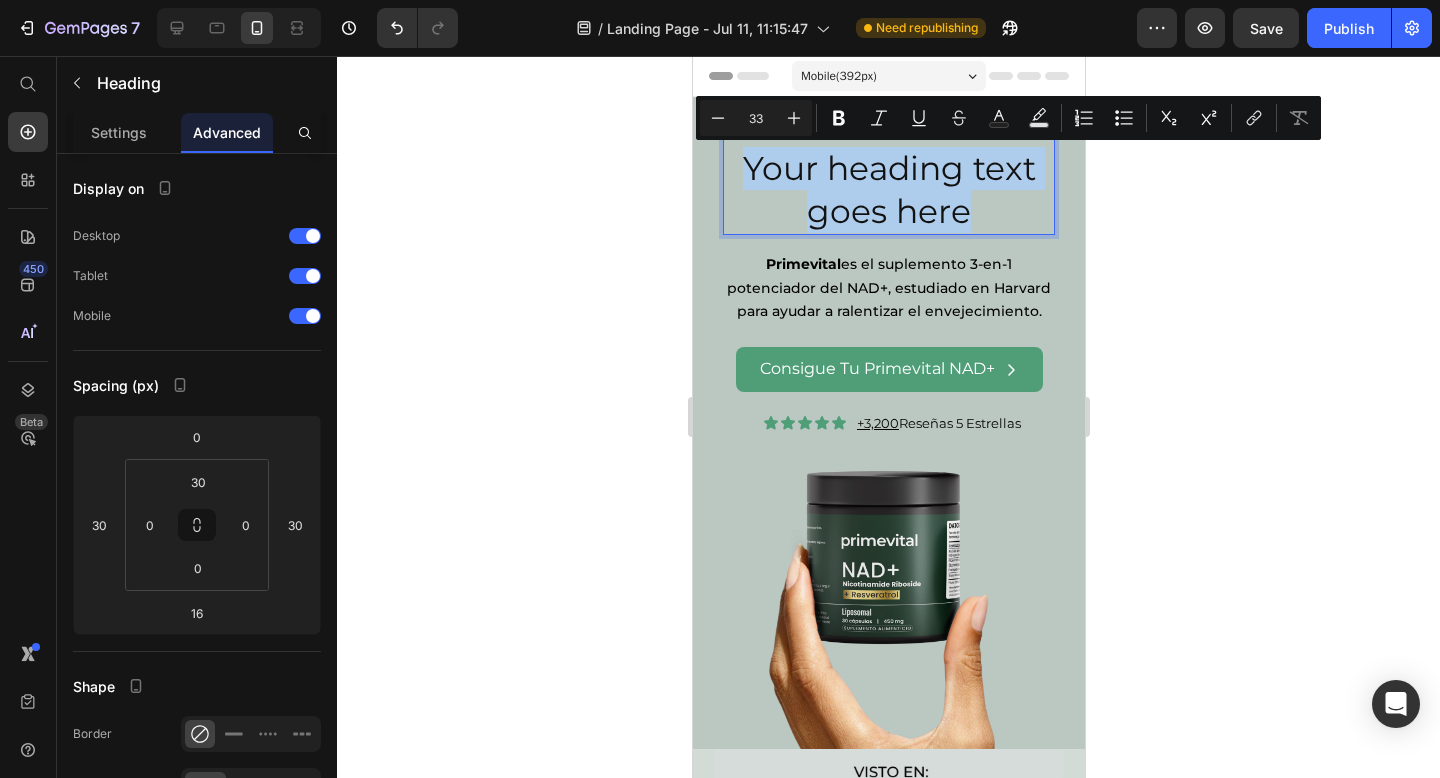 click on "Your heading text goes here" at bounding box center [888, 190] 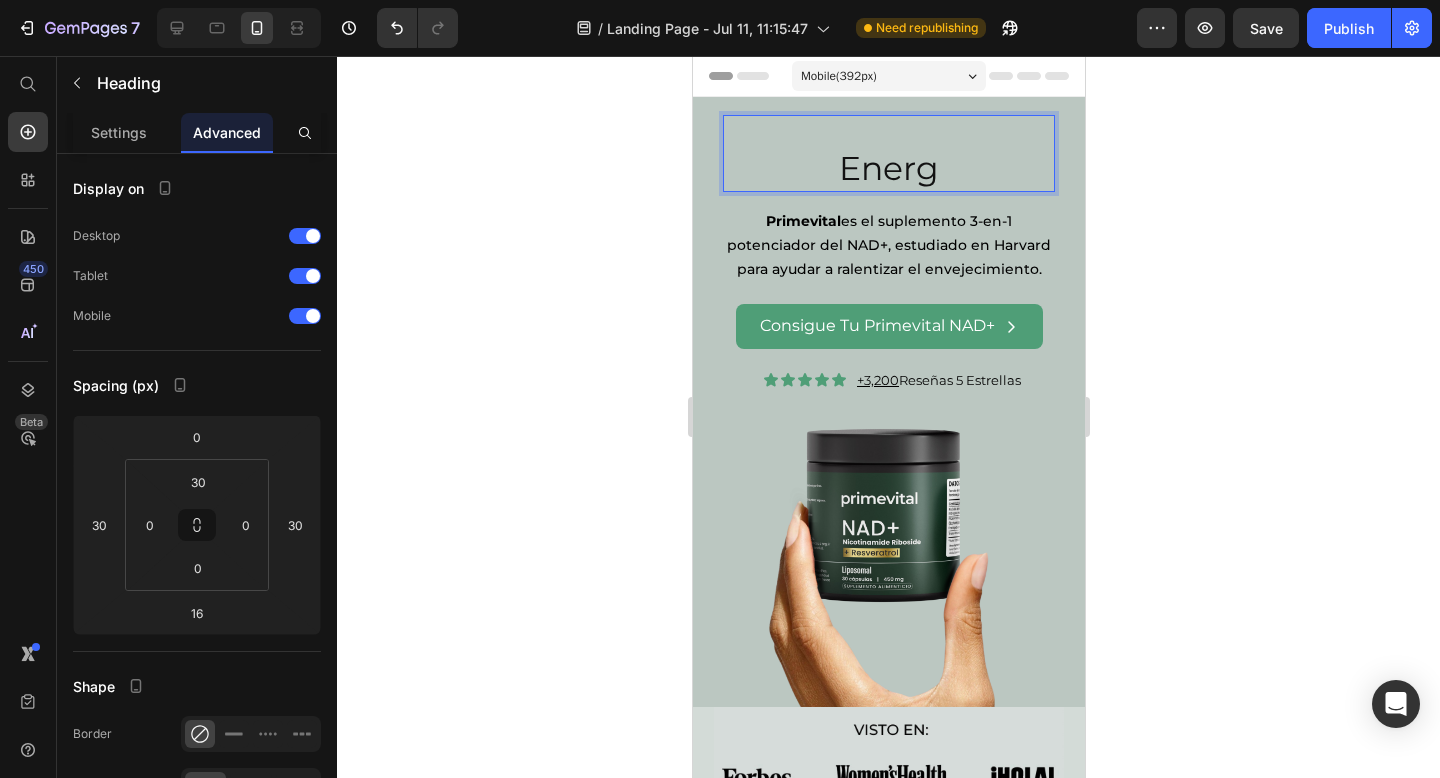type 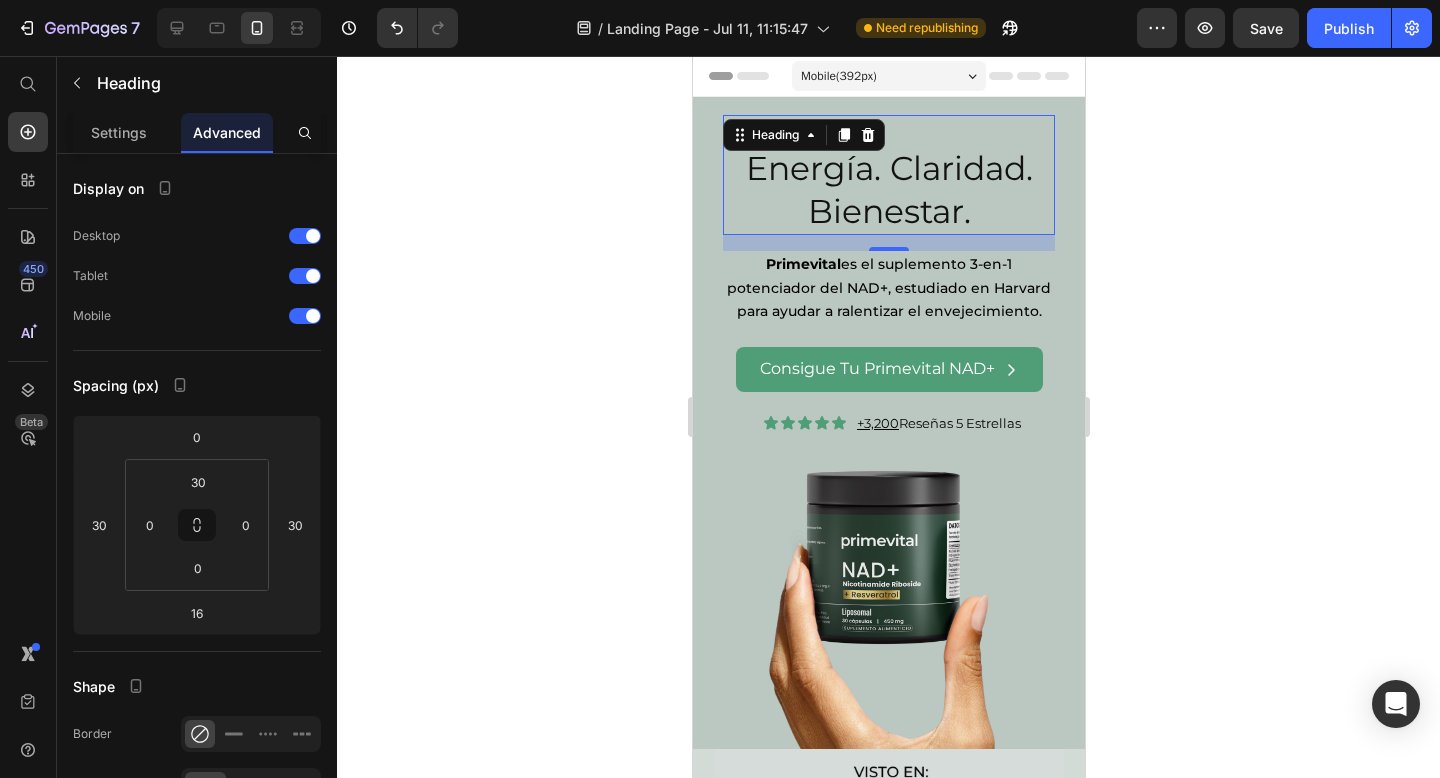 click 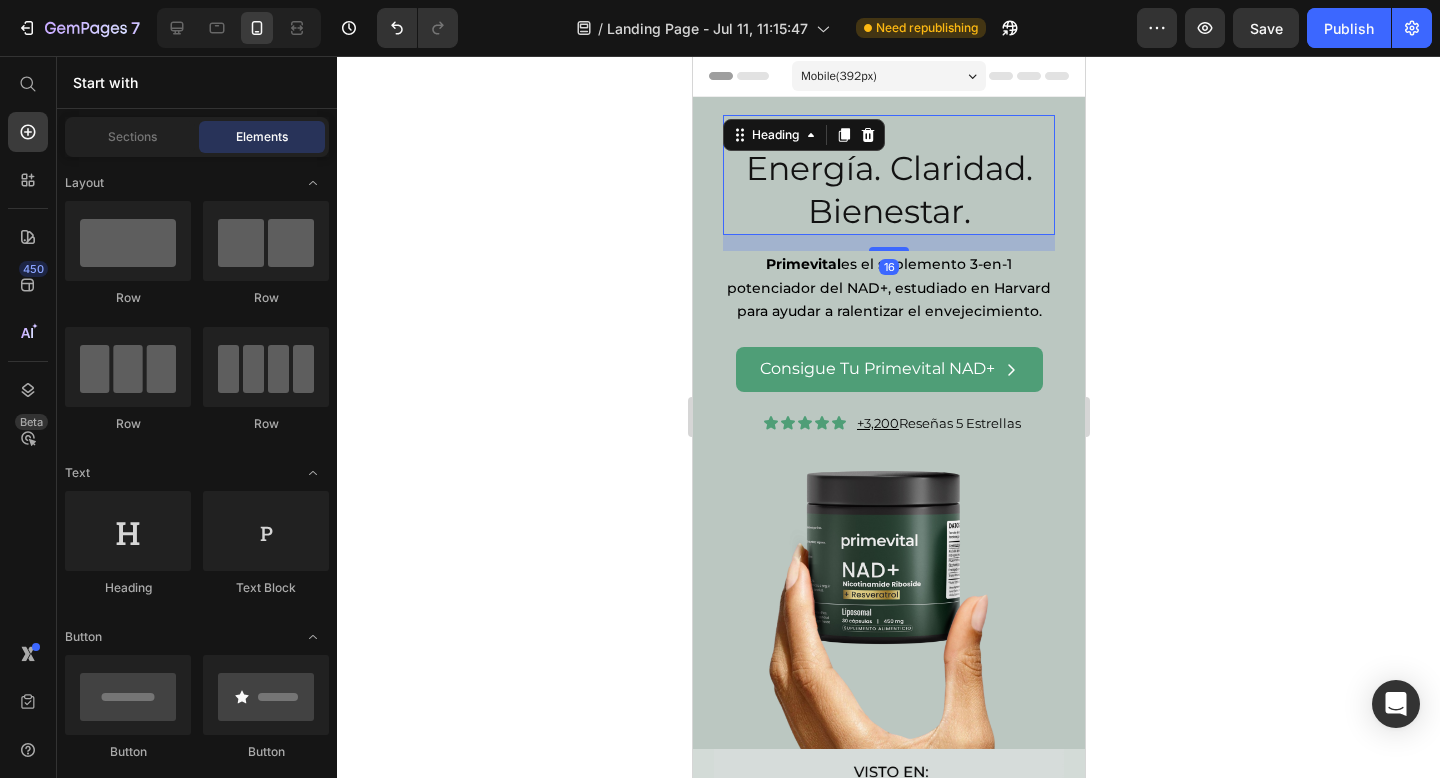 click on "Energía. Claridad. Bienestar." at bounding box center [888, 190] 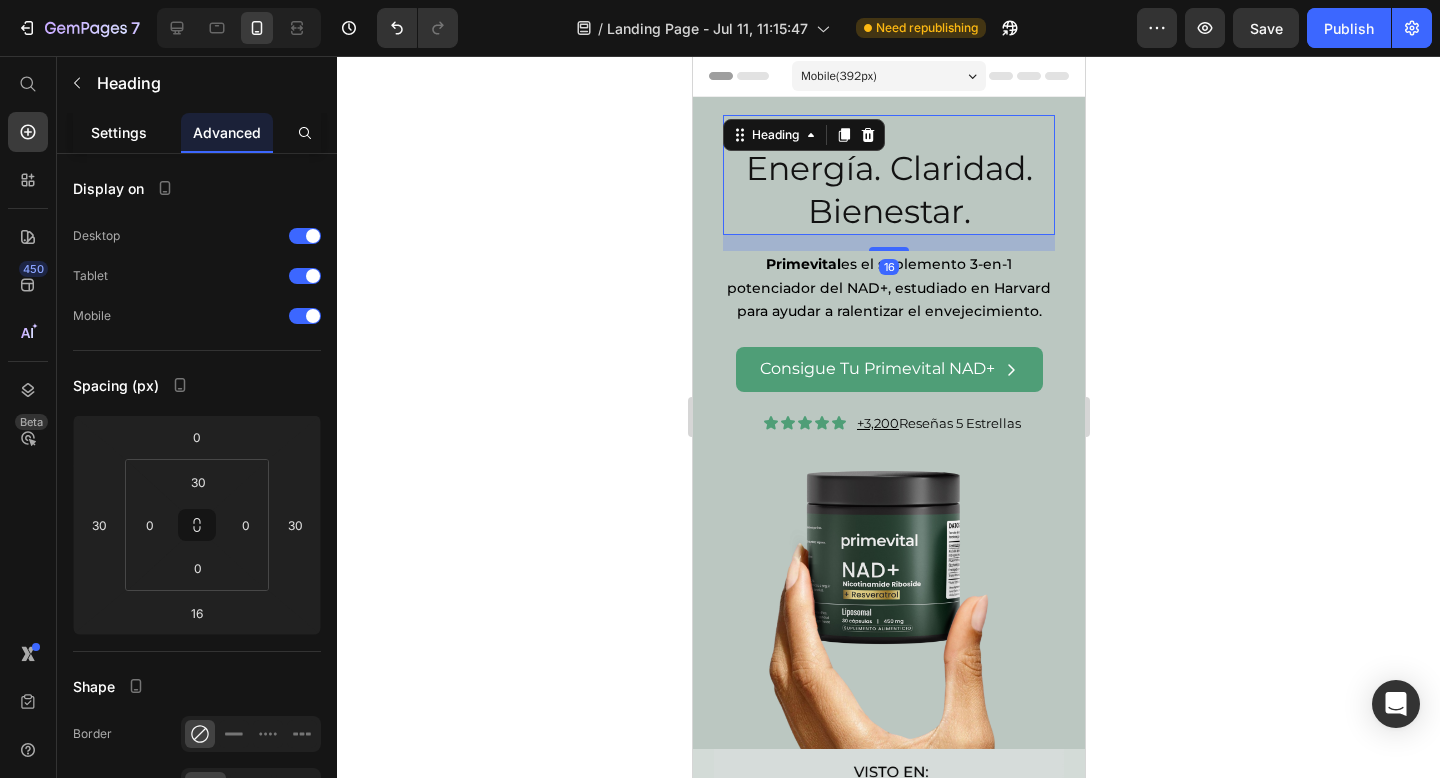 click on "Settings" 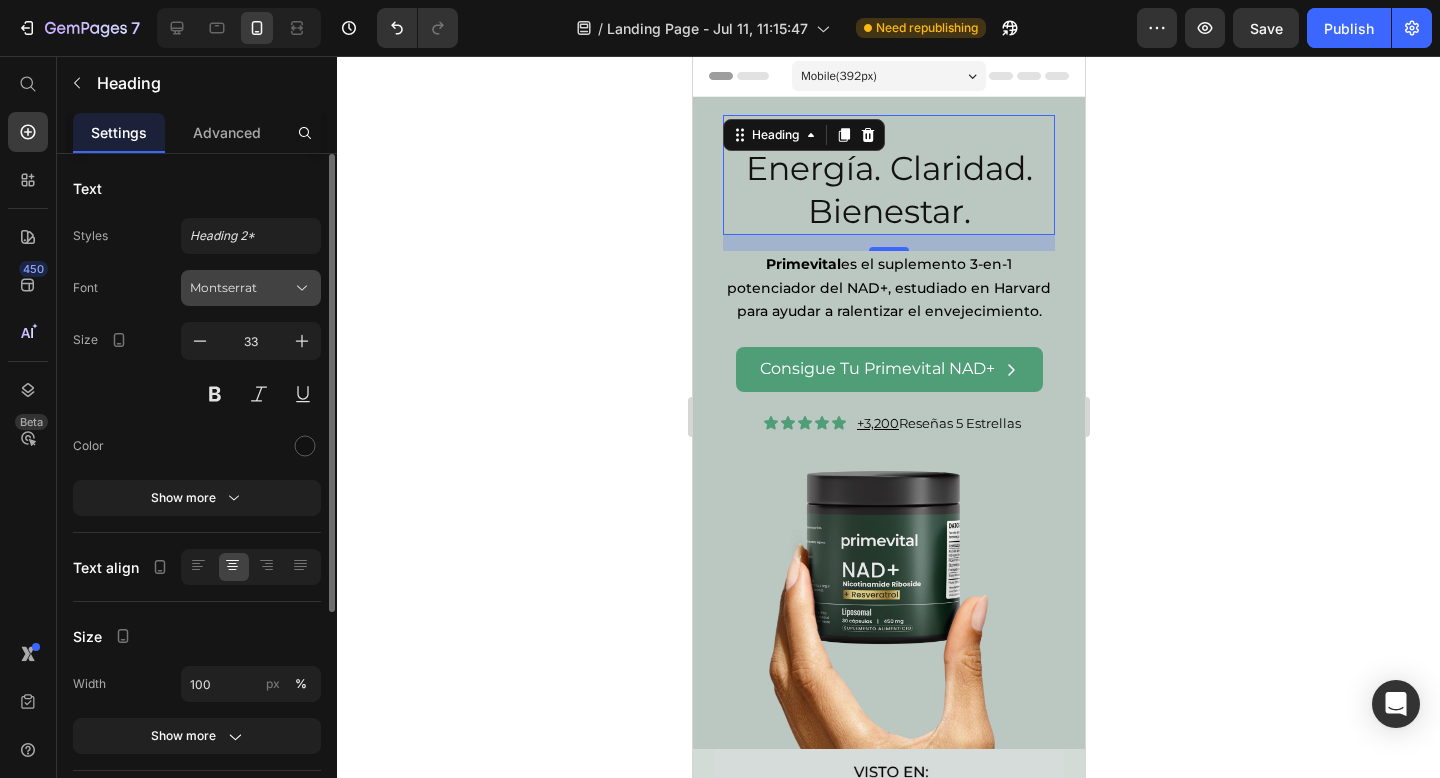 click on "Montserrat" at bounding box center (251, 288) 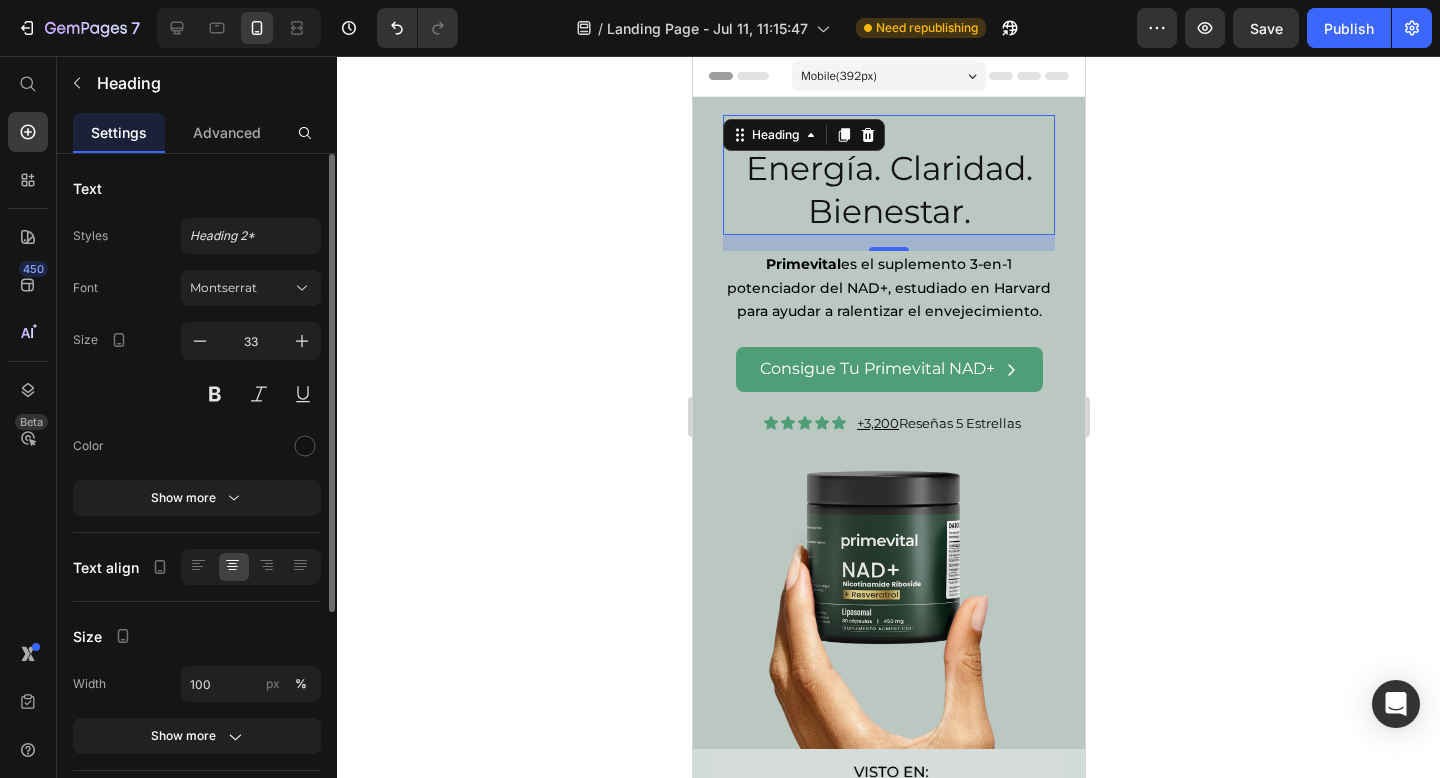 click on "Styles Heading 2* Font Montserrat Size 33 Color Show more" 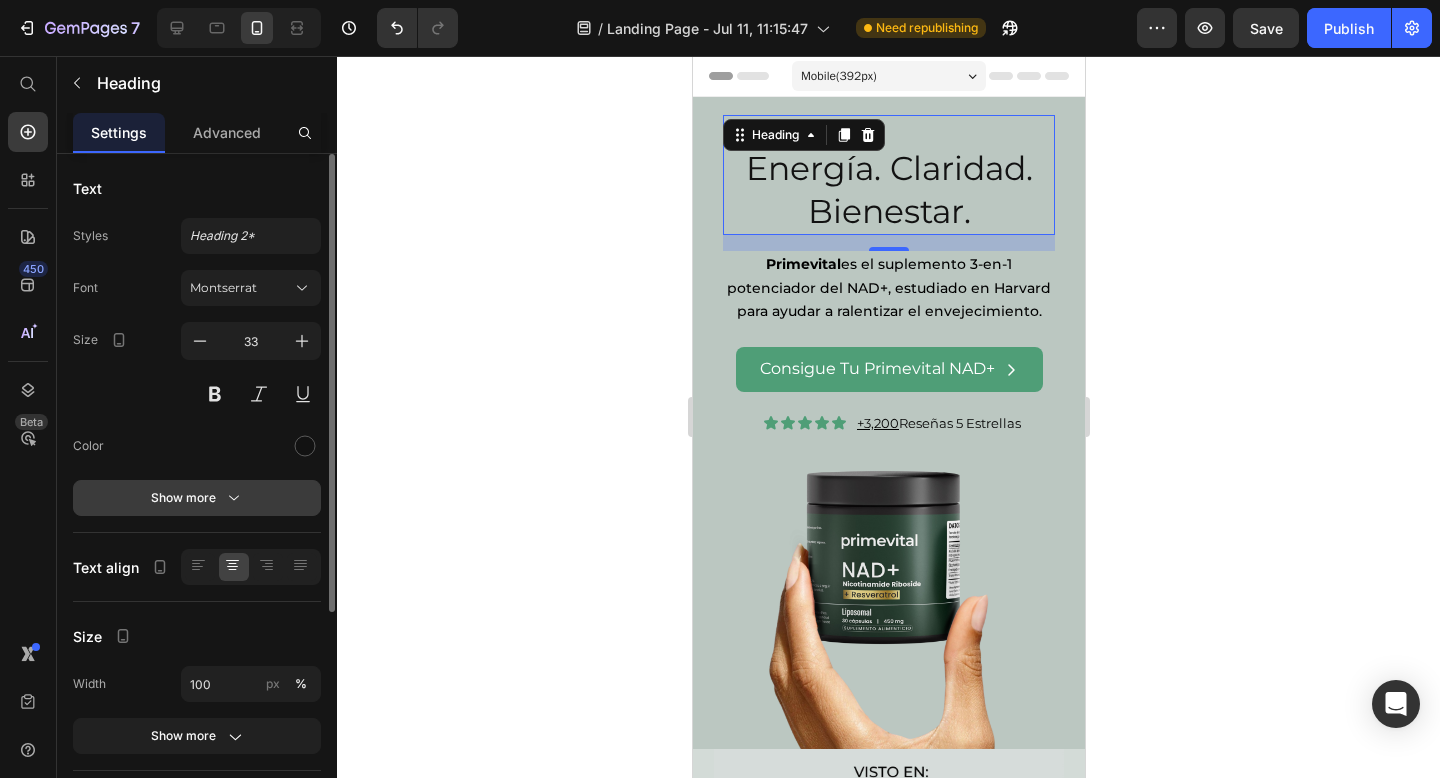 click on "Show more" at bounding box center [197, 498] 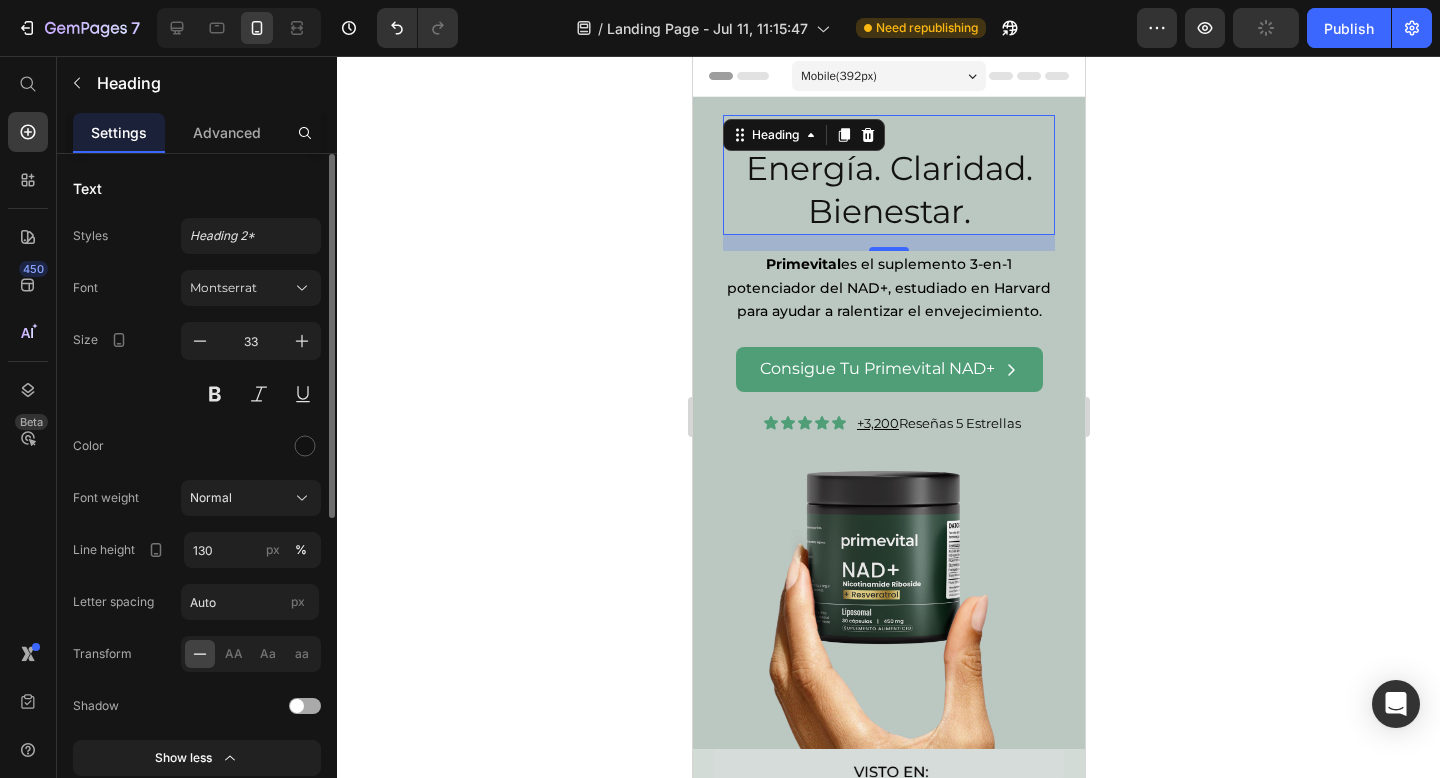 click on "Font Montserrat Size 33 Color Font weight Normal Line height 130 px % Letter spacing Auto px Transform
AA Aa aa Shadow Show less" at bounding box center [197, 523] 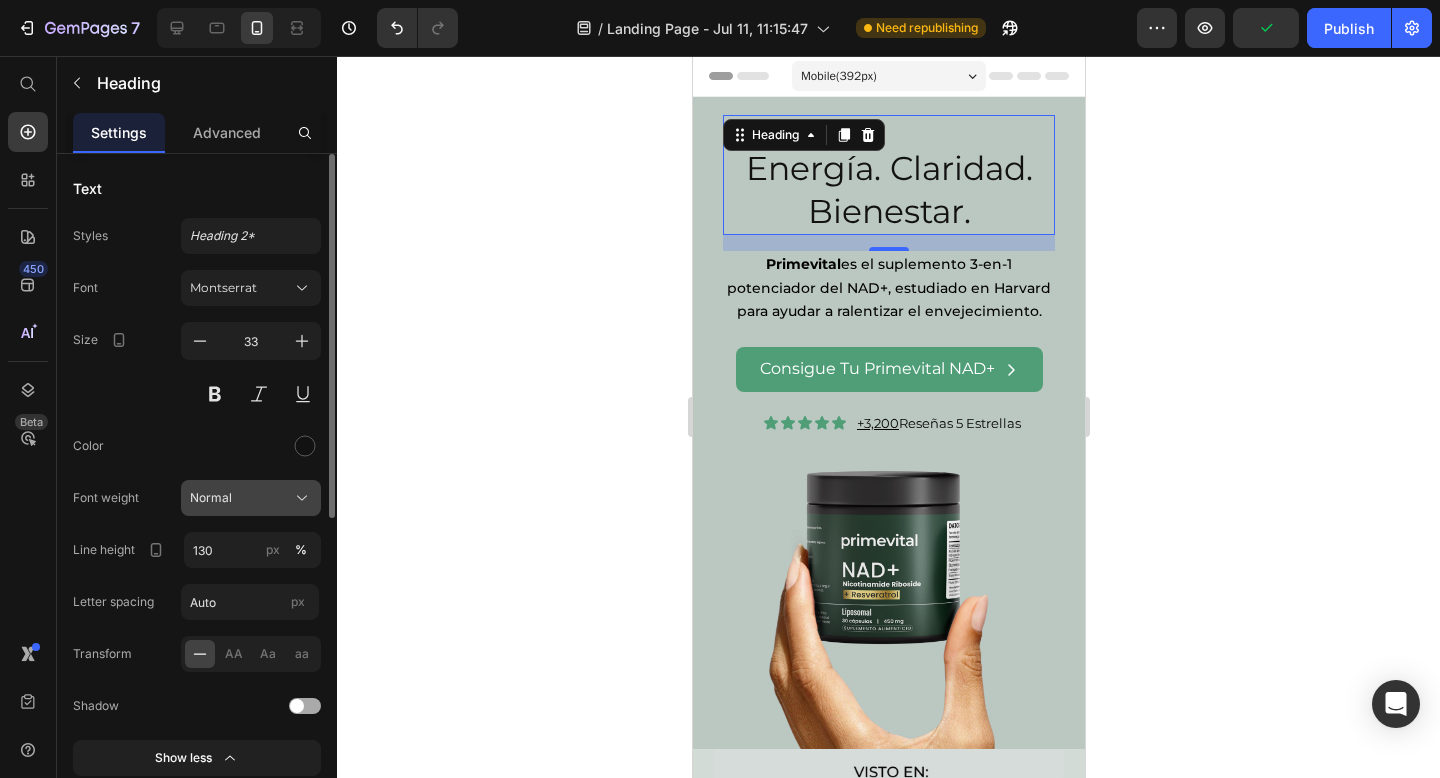 click on "Normal" 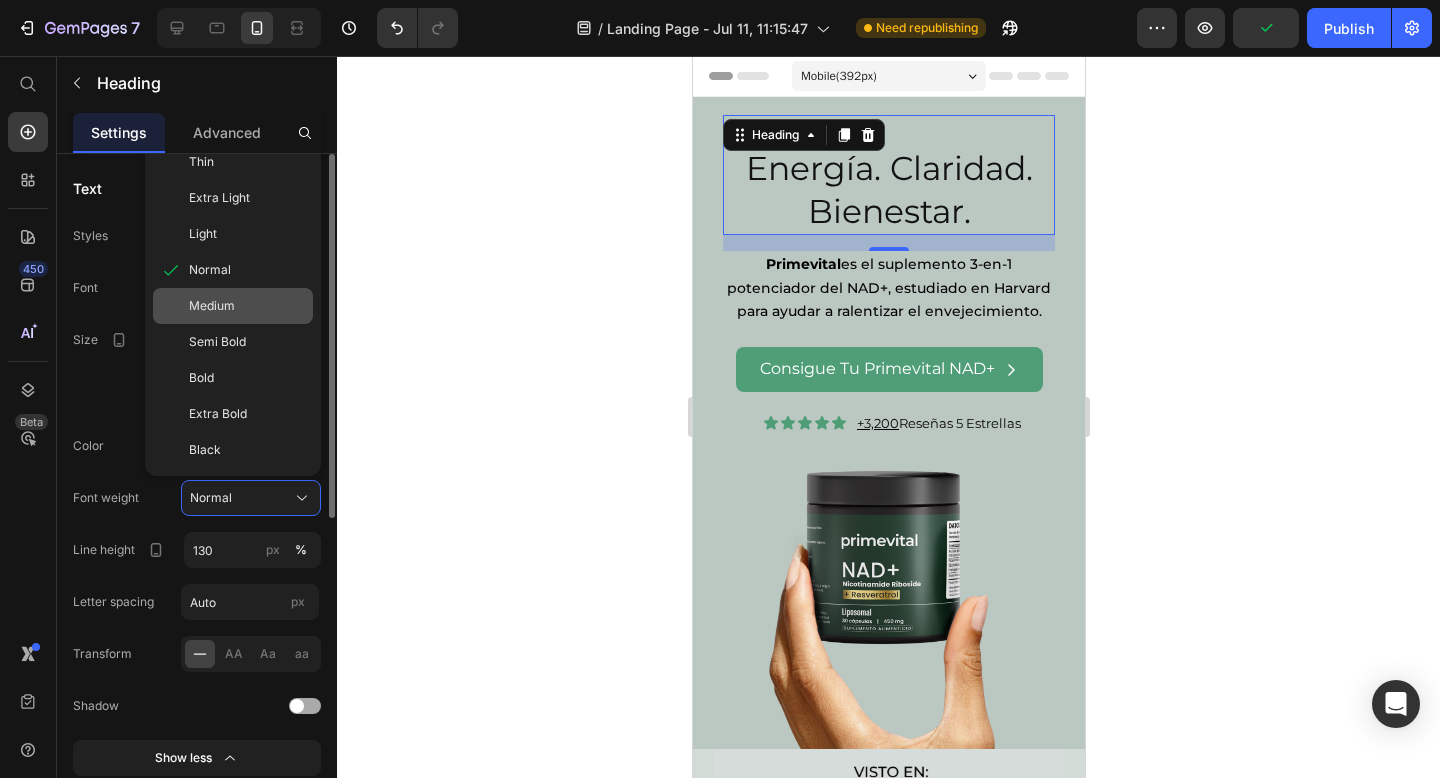 click on "Medium" at bounding box center [212, 306] 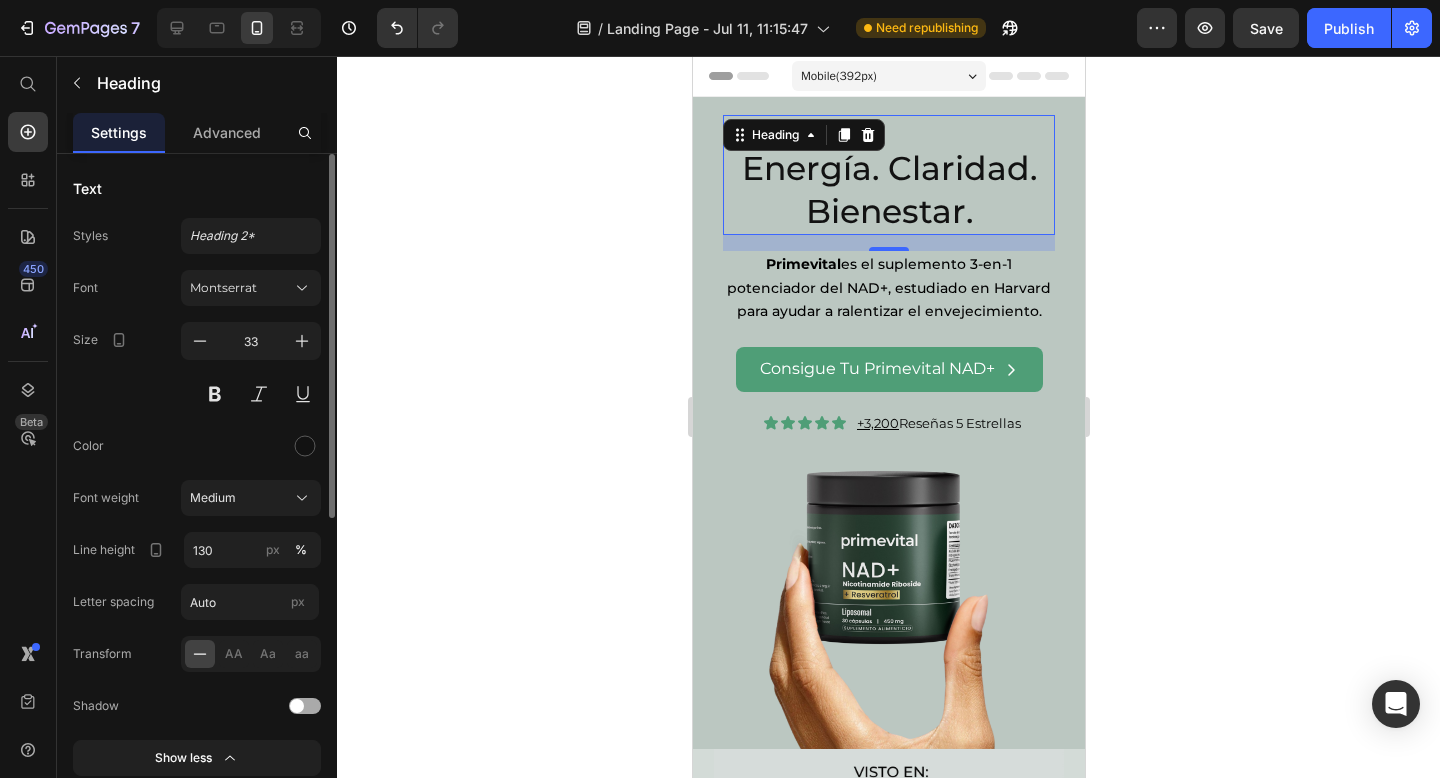 click 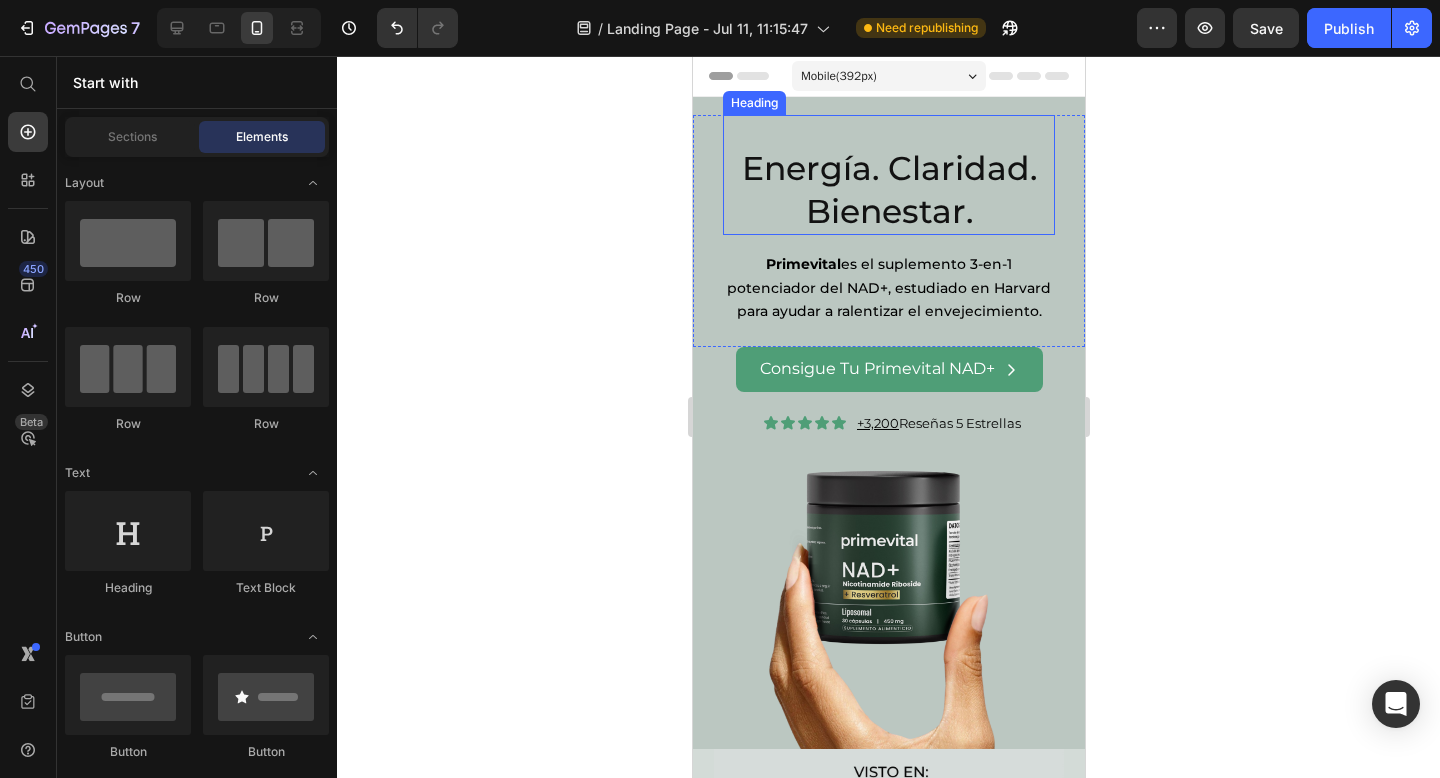 click on "Energía. Claridad. Bienestar." at bounding box center (888, 190) 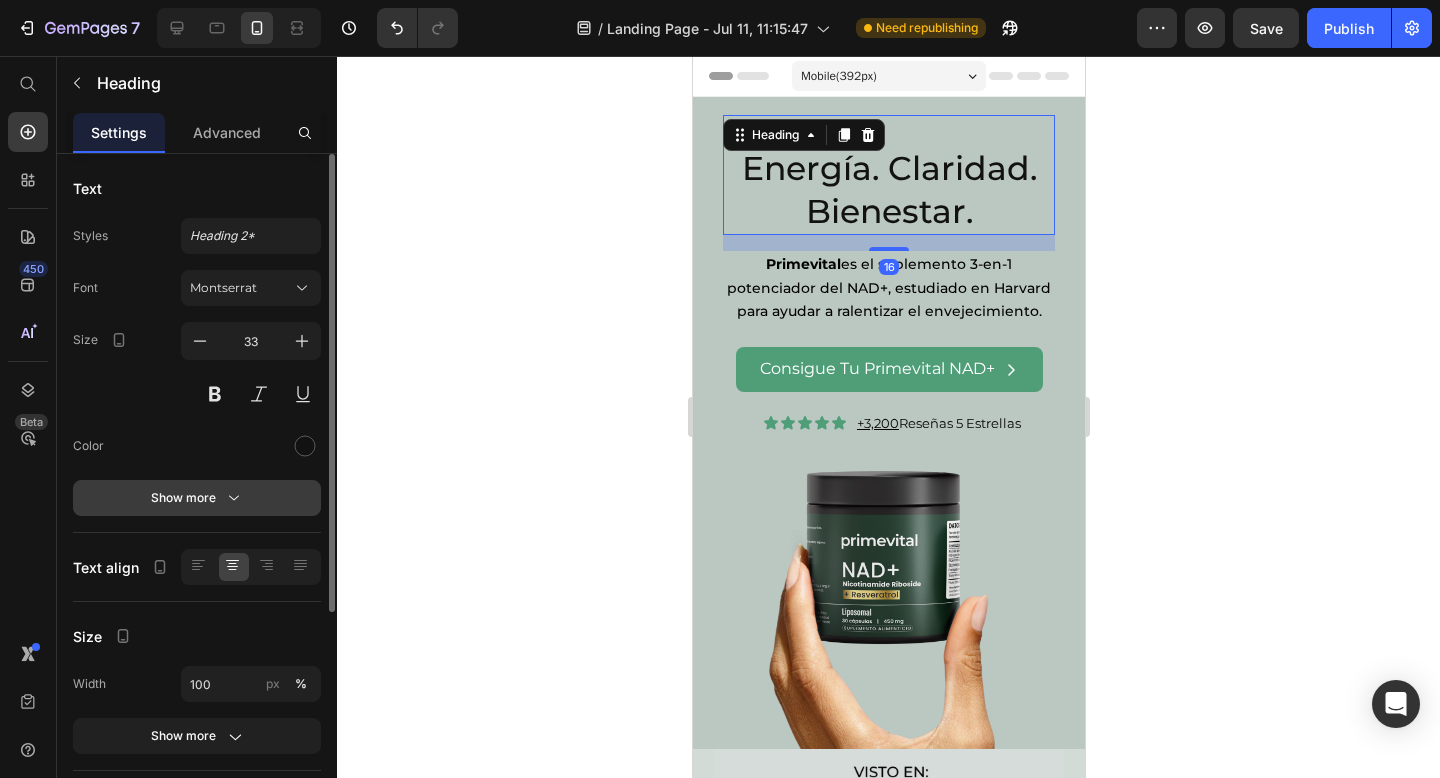 click 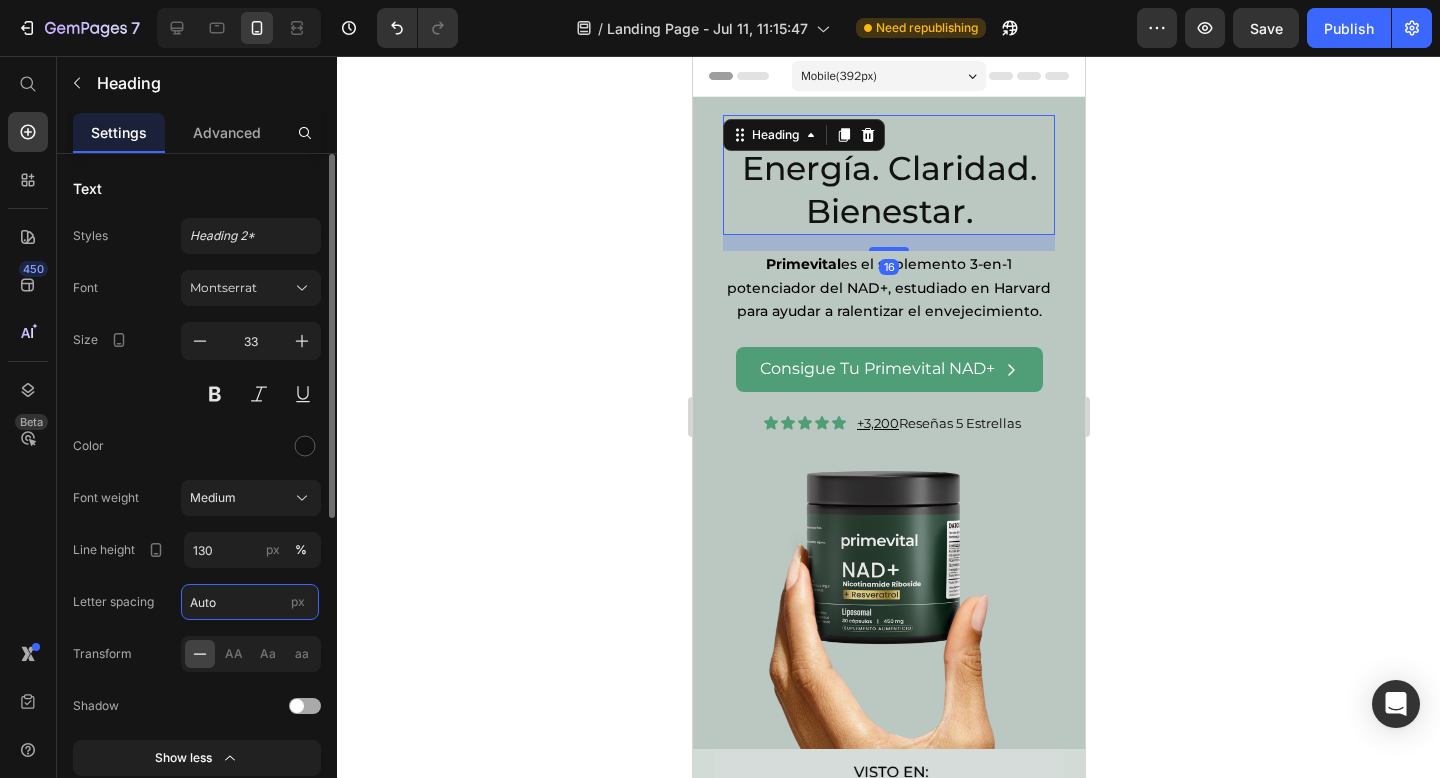 click on "Auto" at bounding box center [250, 602] 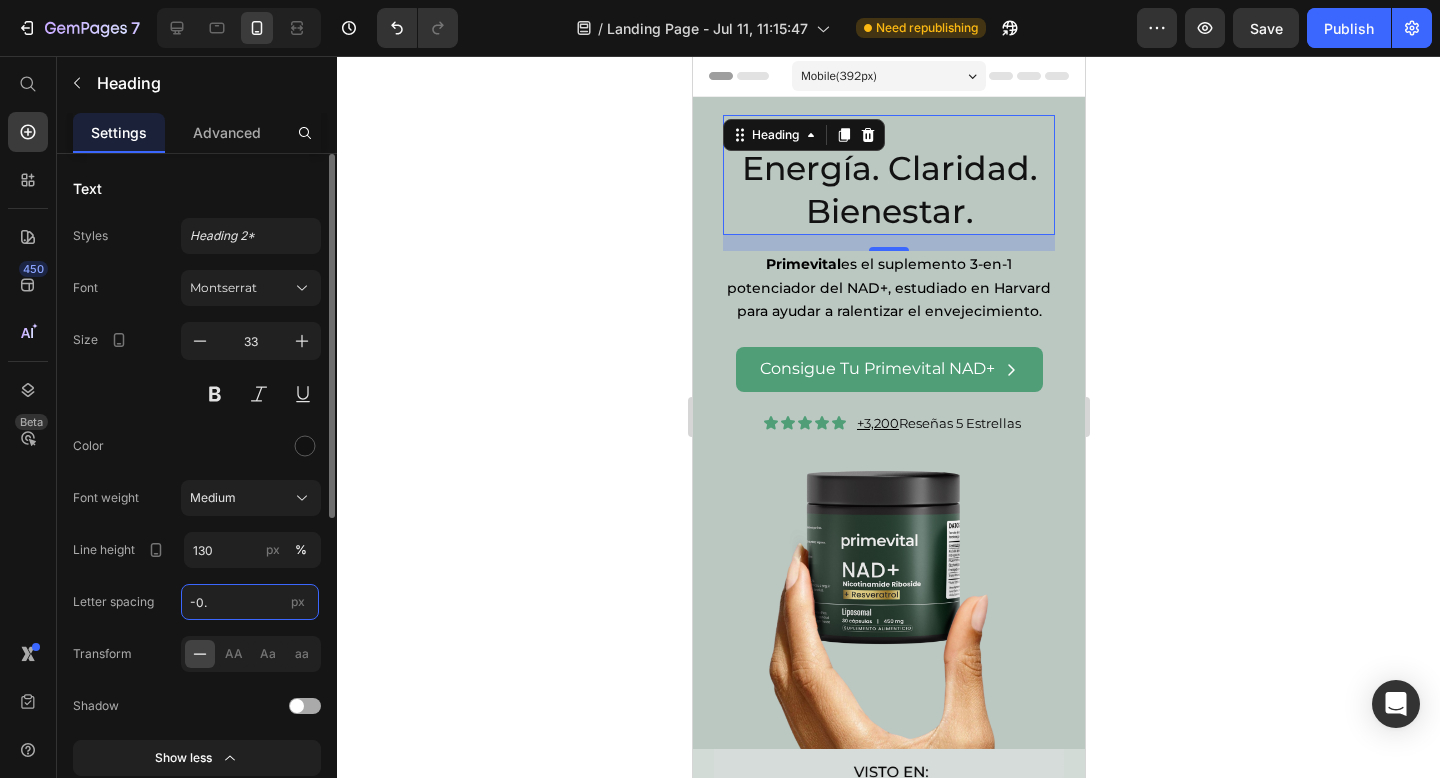 type on "-0.5" 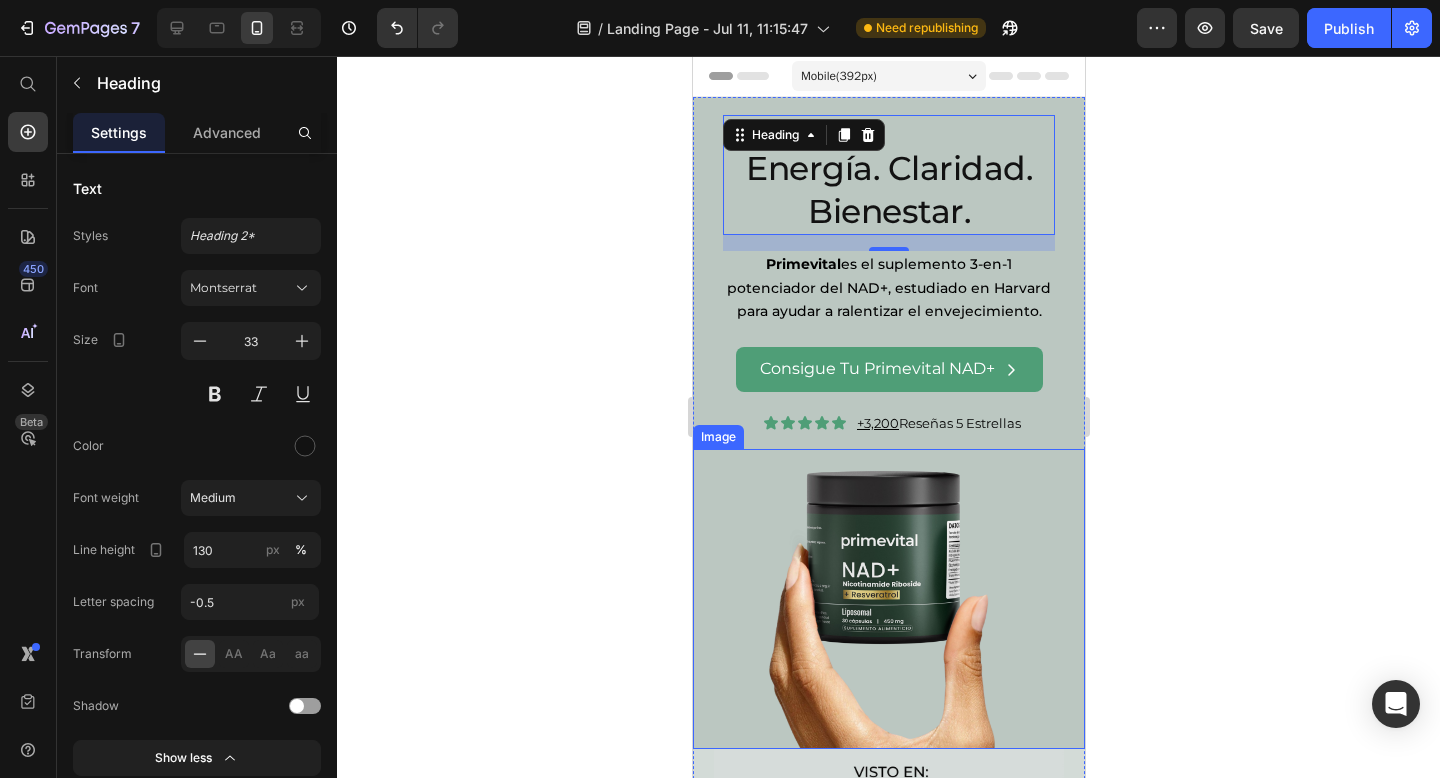 click 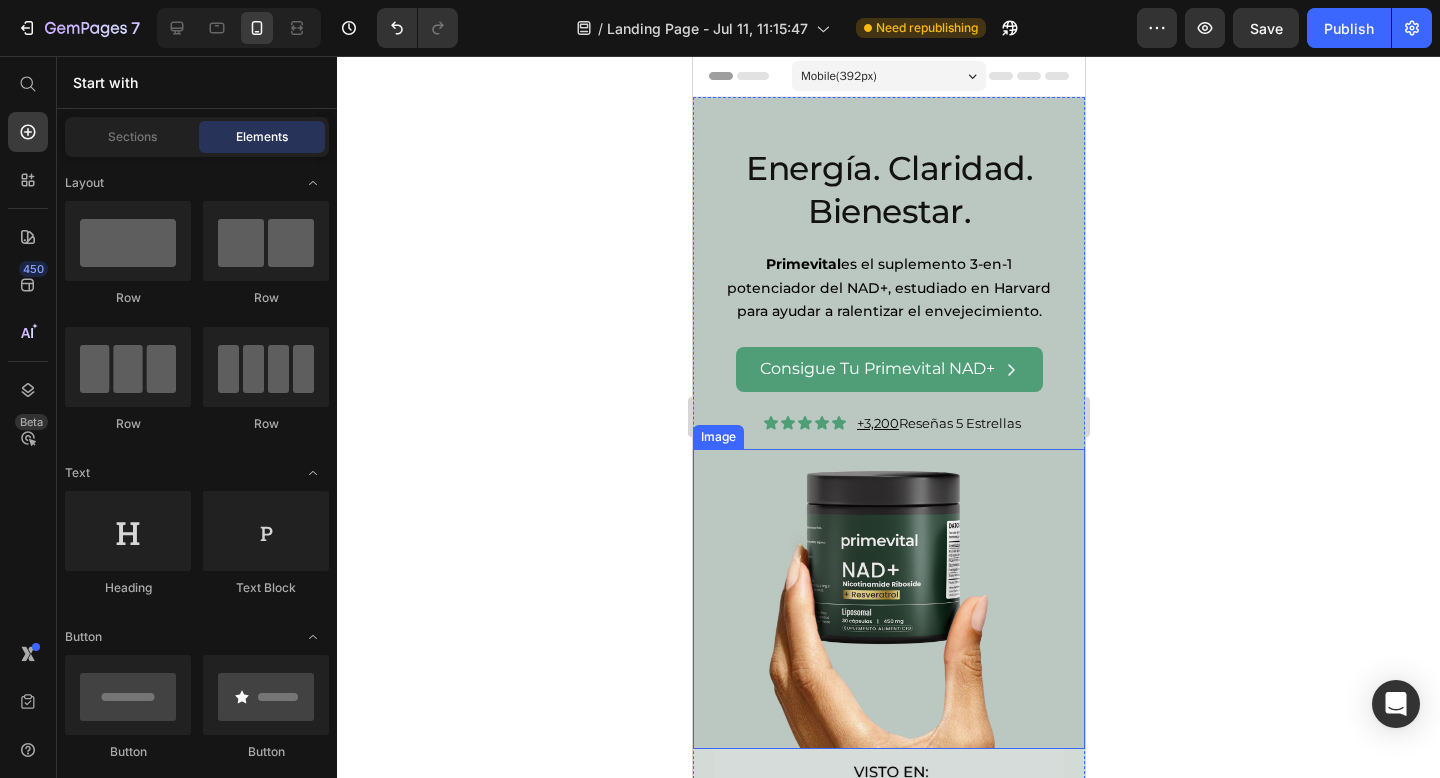 click 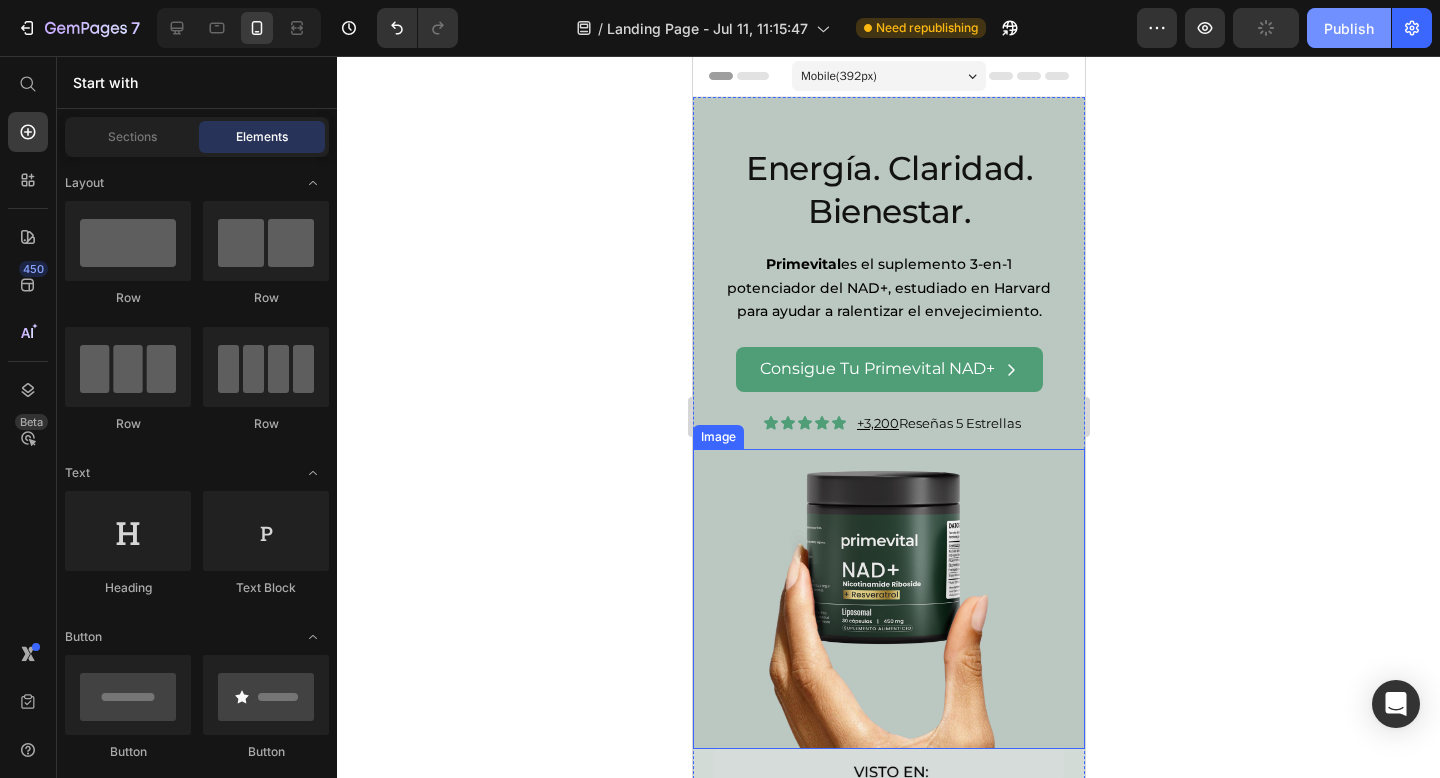 click on "Publish" at bounding box center [1349, 28] 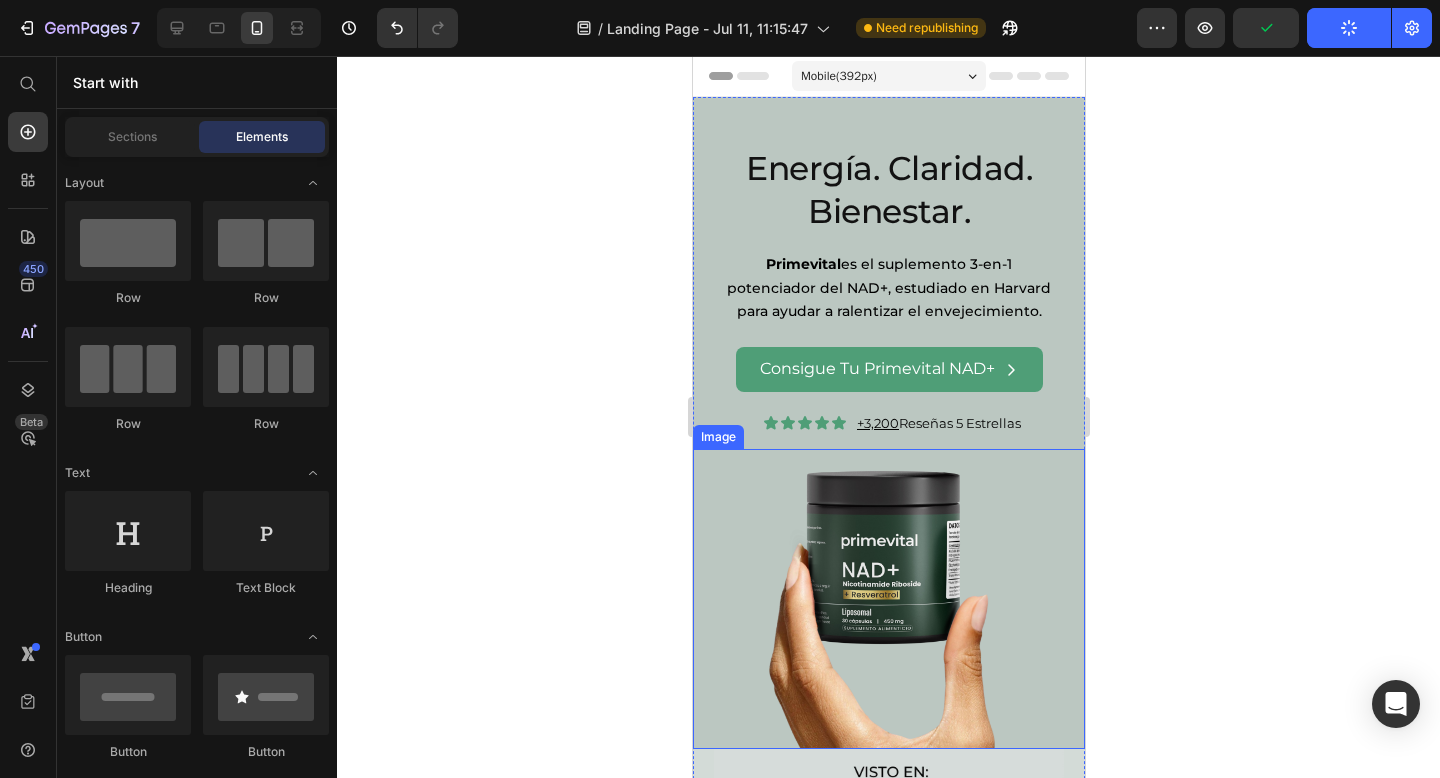 click 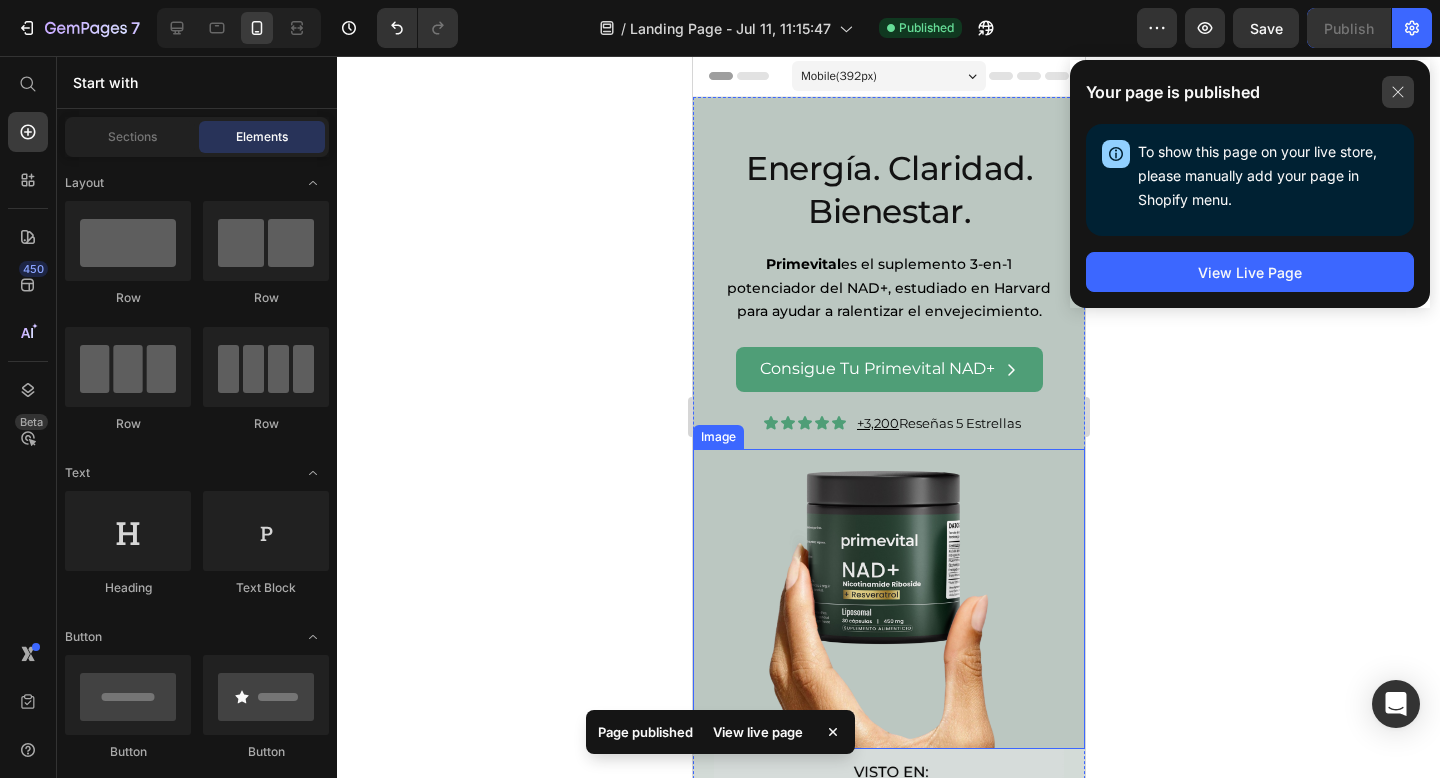 click 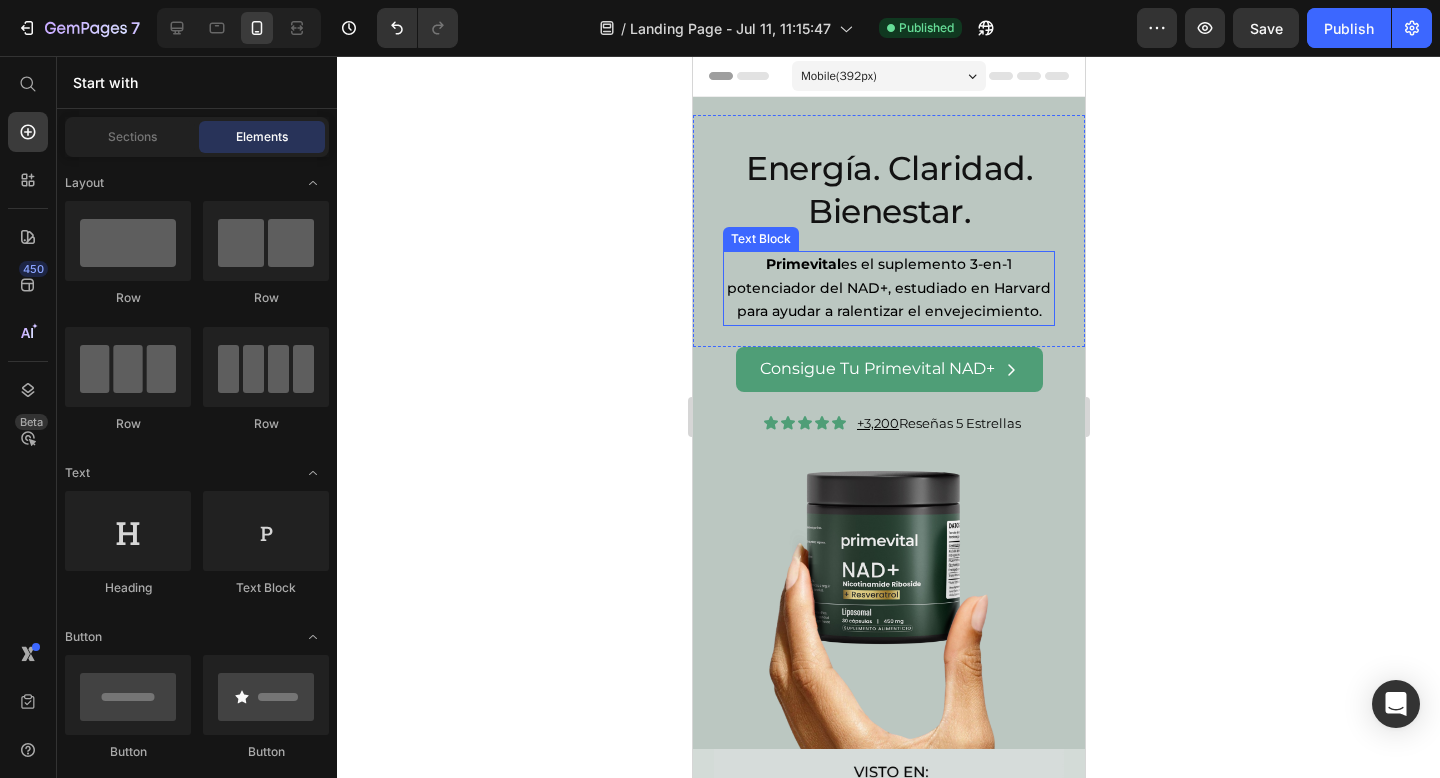 click on "Primevital  es el suplemento 3-en-1 potenciador del NAD+, estudiado en Harvard para ayudar a ralentizar el envejecimiento." at bounding box center (888, 288) 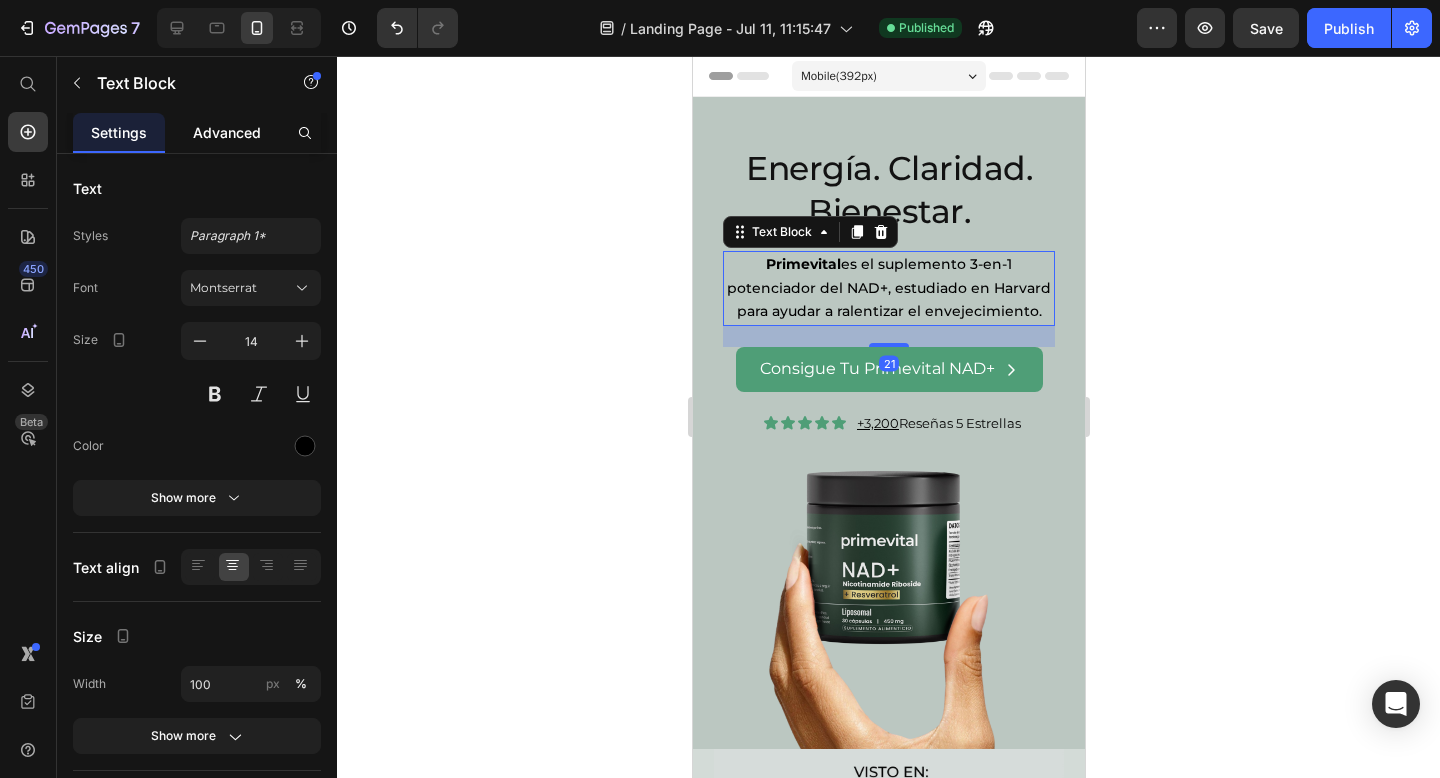 click on "Advanced" at bounding box center (227, 132) 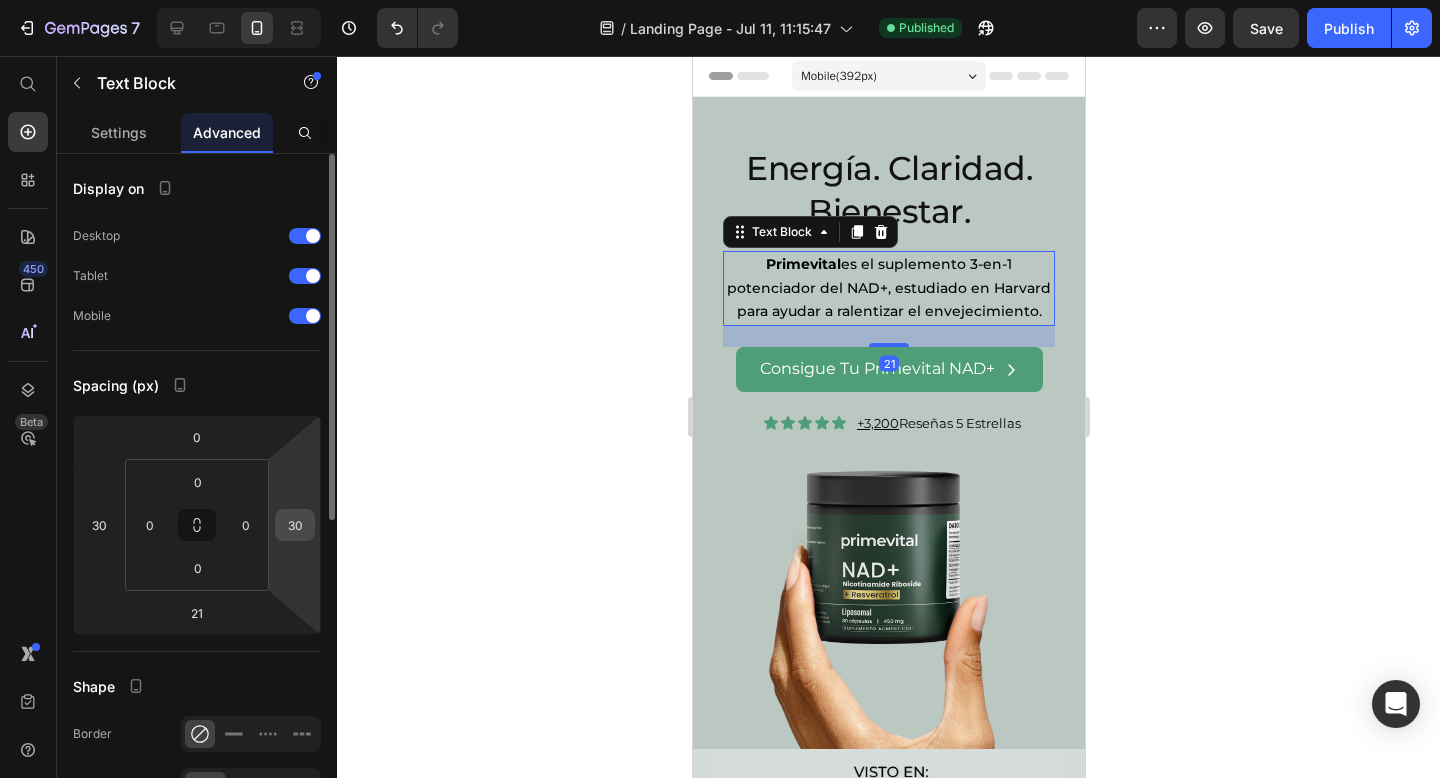 click on "30" at bounding box center [295, 525] 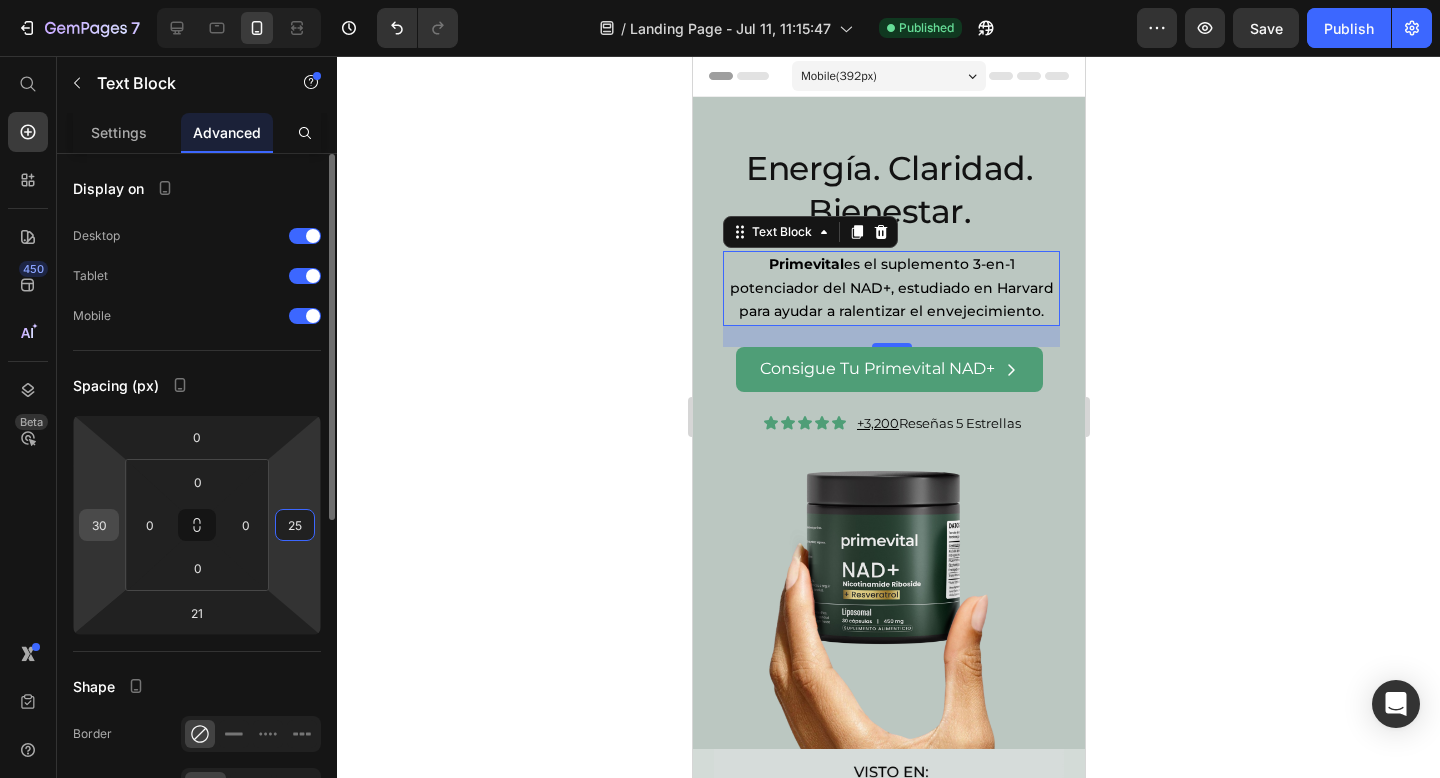 type on "25" 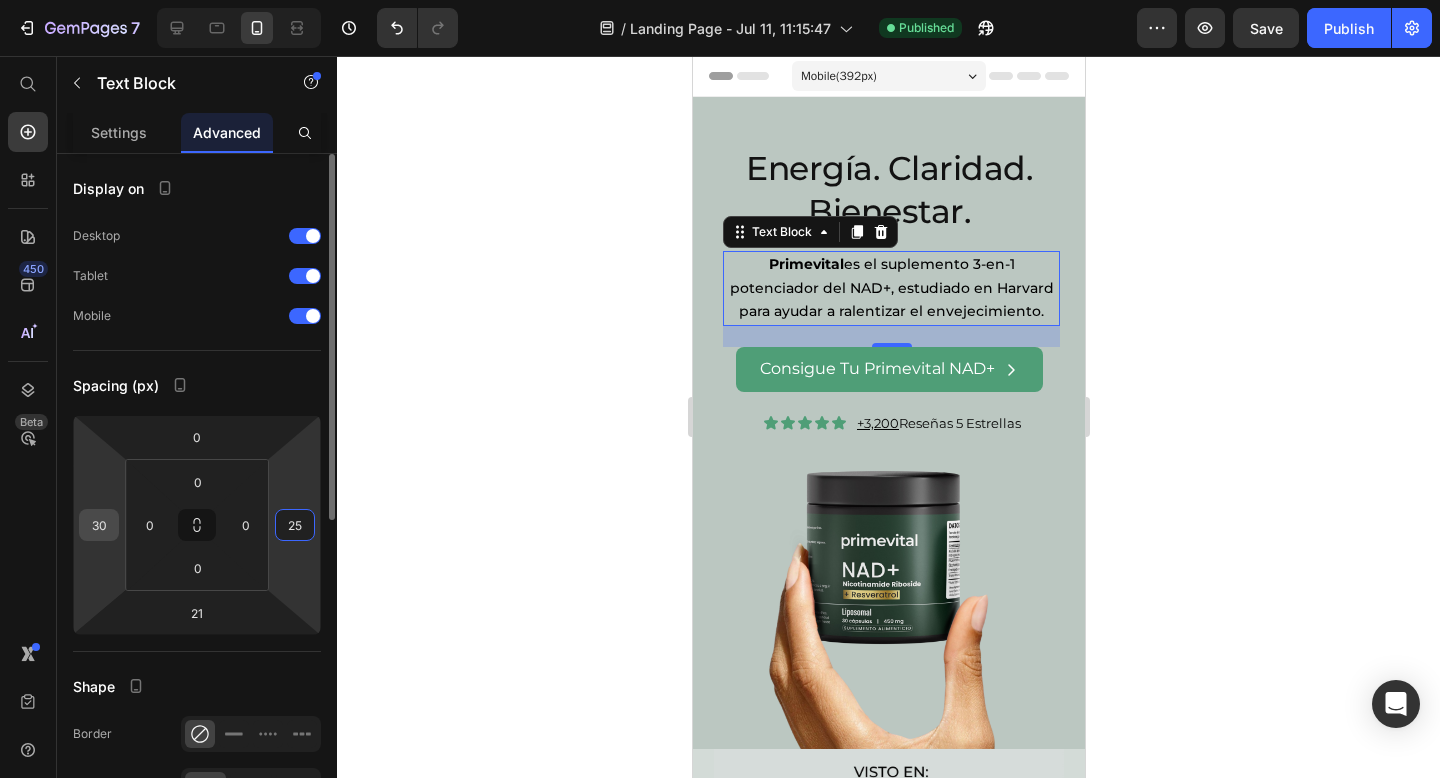 click on "30" at bounding box center [99, 525] 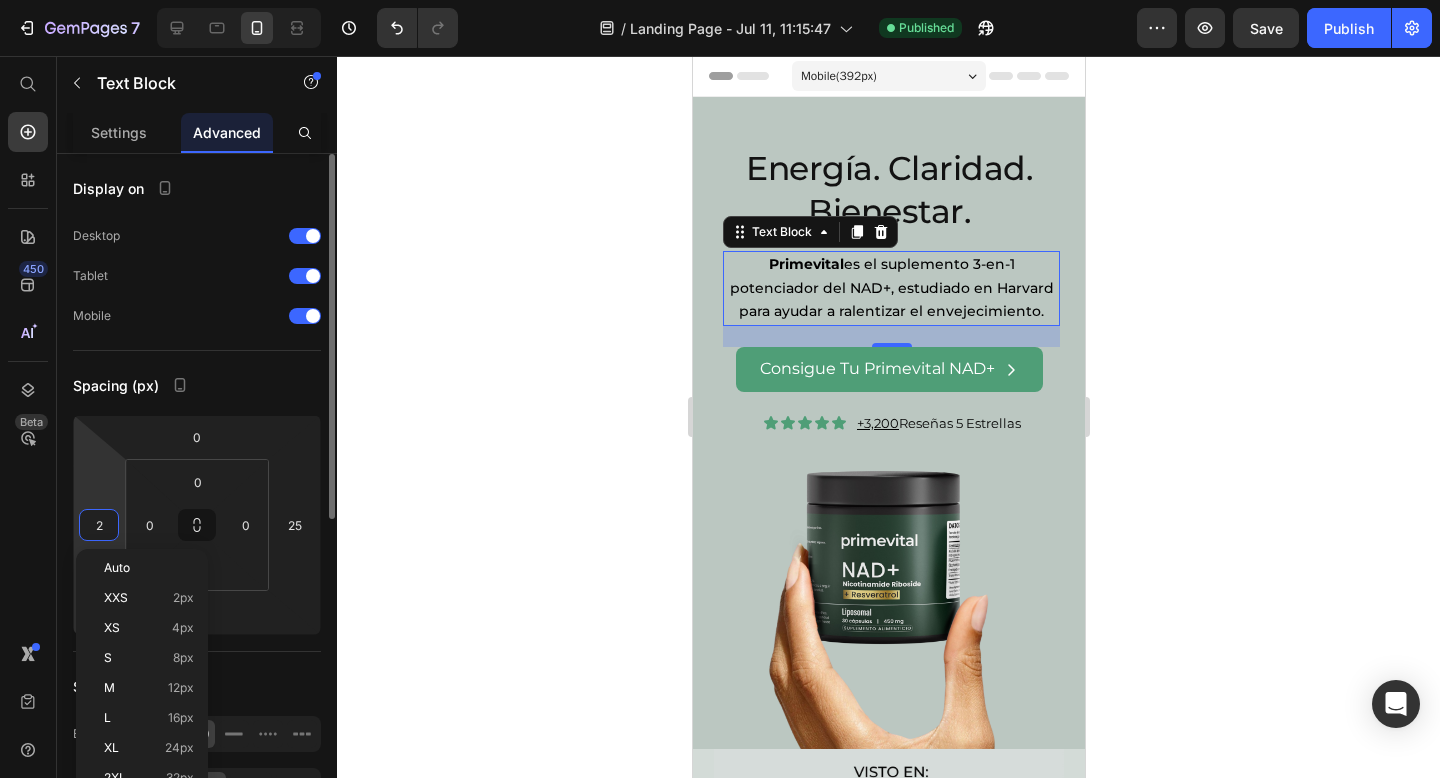 type on "25" 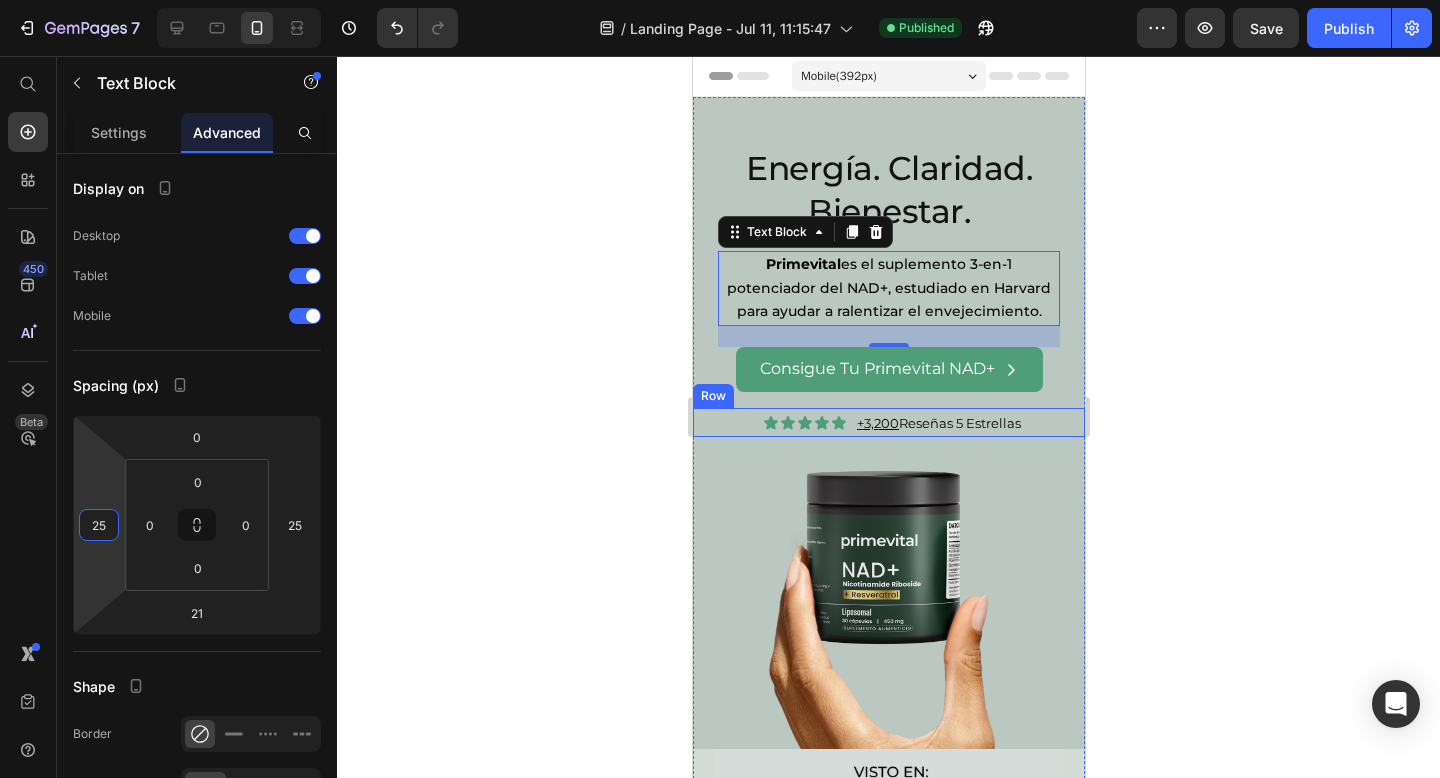 click 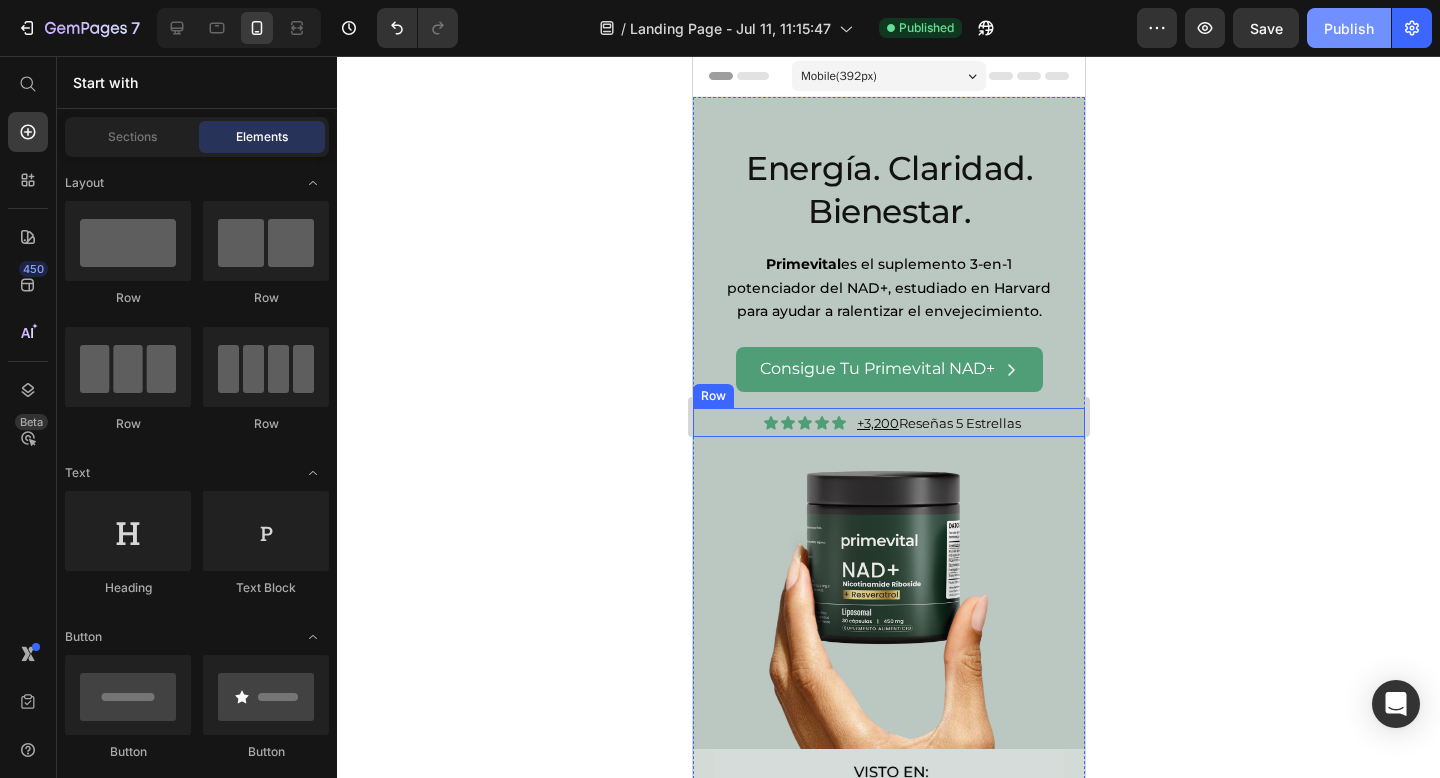 click on "Publish" at bounding box center (1349, 28) 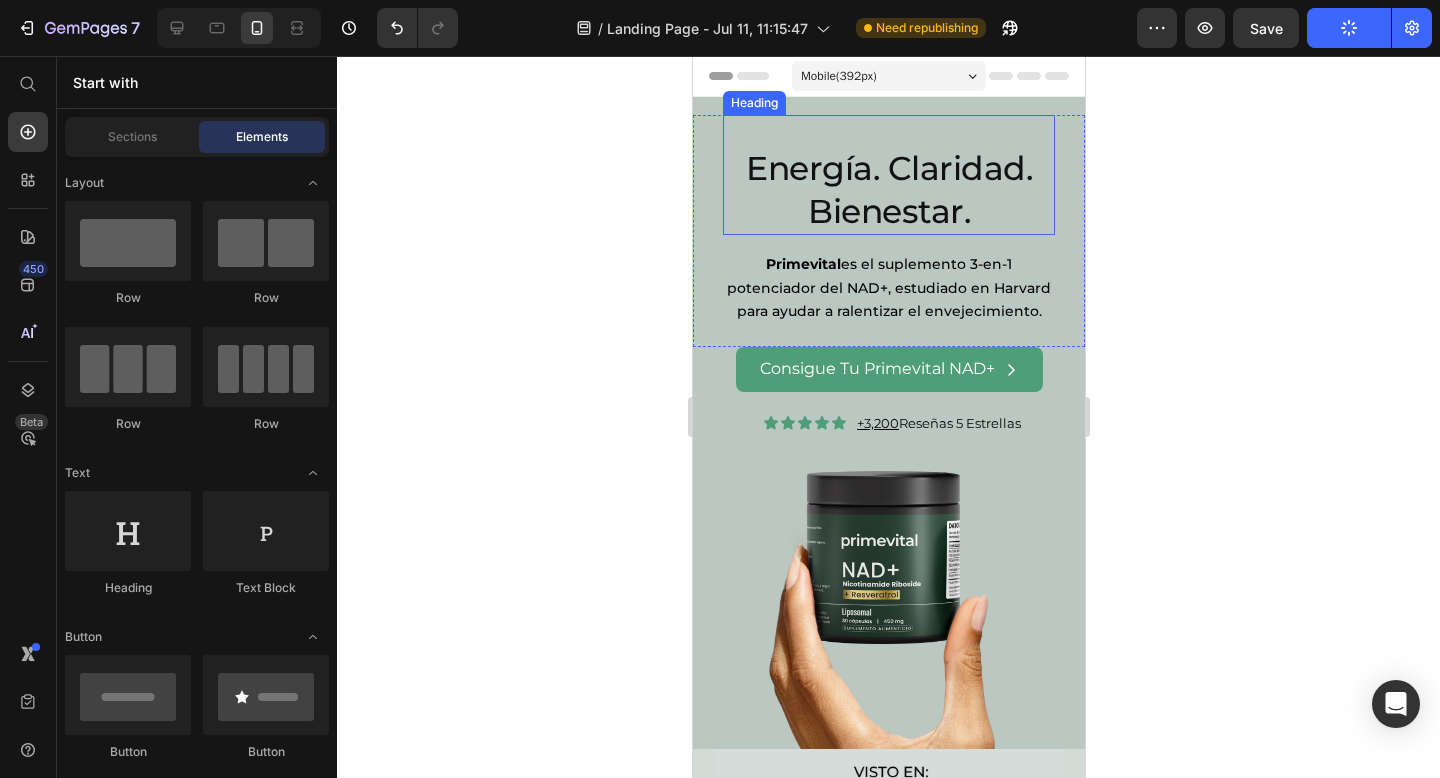 click on "Energía. Claridad. Bienestar. Heading" at bounding box center (888, 175) 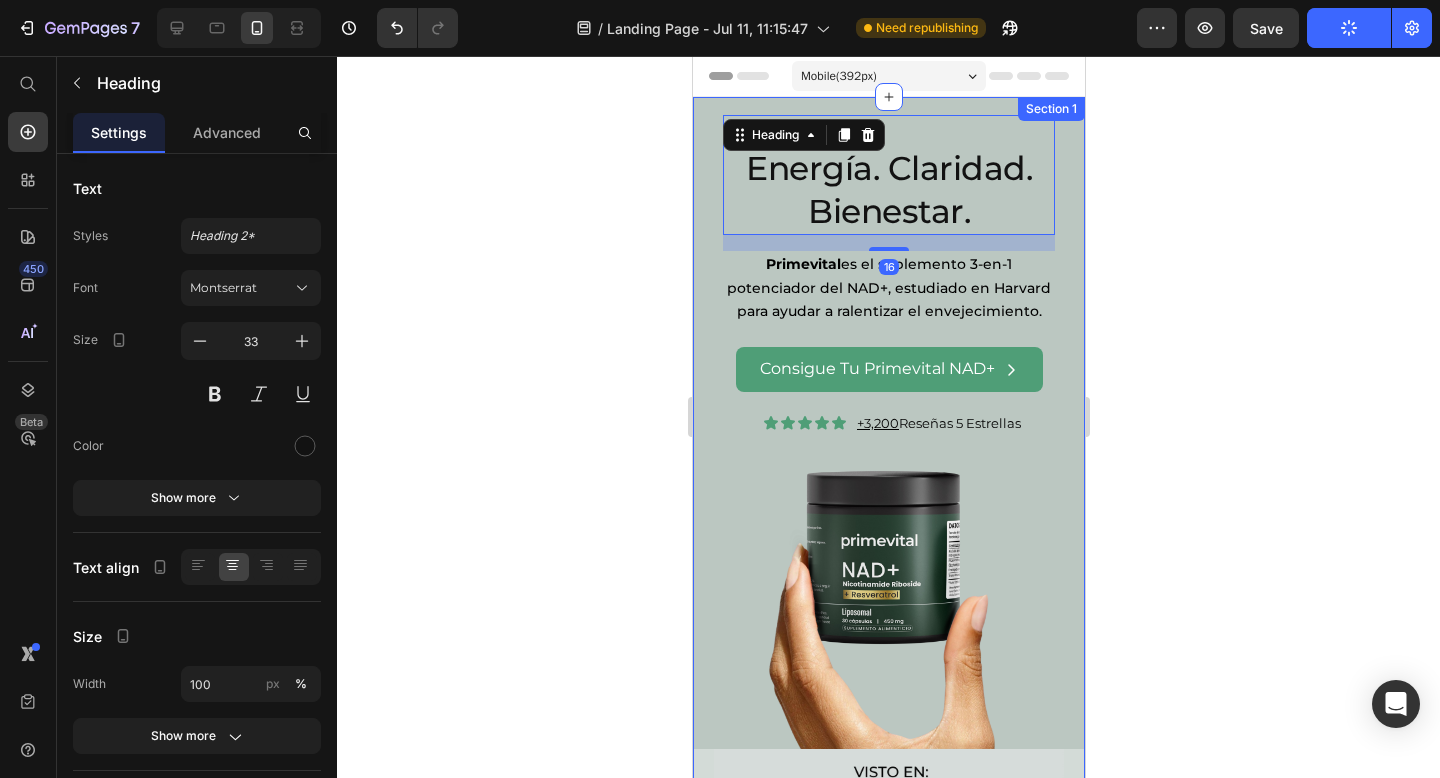 click on "Energía. Claridad. Bienestar. Heading 16 Primevital es el suplemento 3-en-1 potenciador del NAD+, estudiado en Harvard para ayudar a ralentizar el envejecimiento. Text Block Row Consigue Tu Primevital NAD+ Button Icon Icon Icon Icon Icon Icon List +3,200 Reseñas 5 Estrellas Text Block Row Image Image Row Section 1" at bounding box center (888, 478) 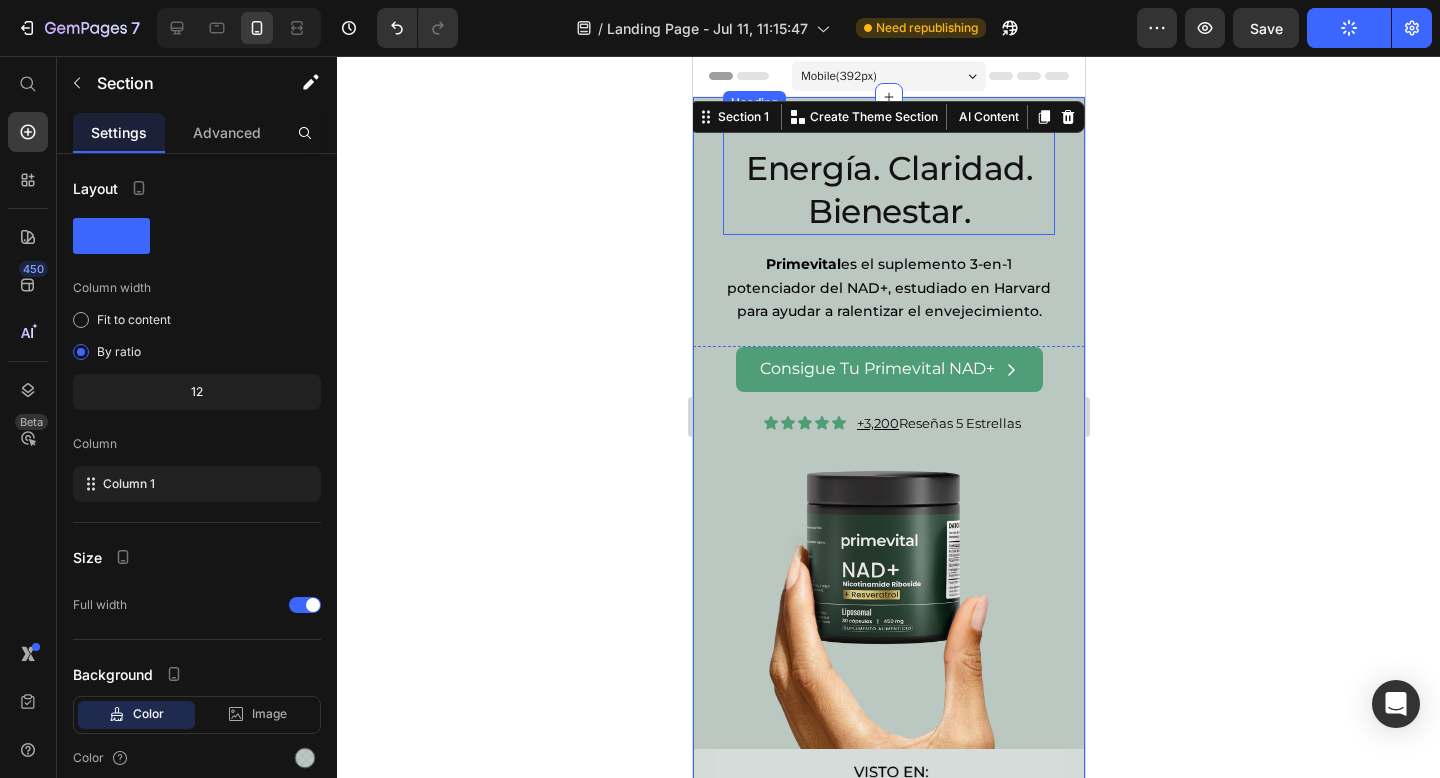 click on "Energía. Claridad. Bienestar." at bounding box center (888, 190) 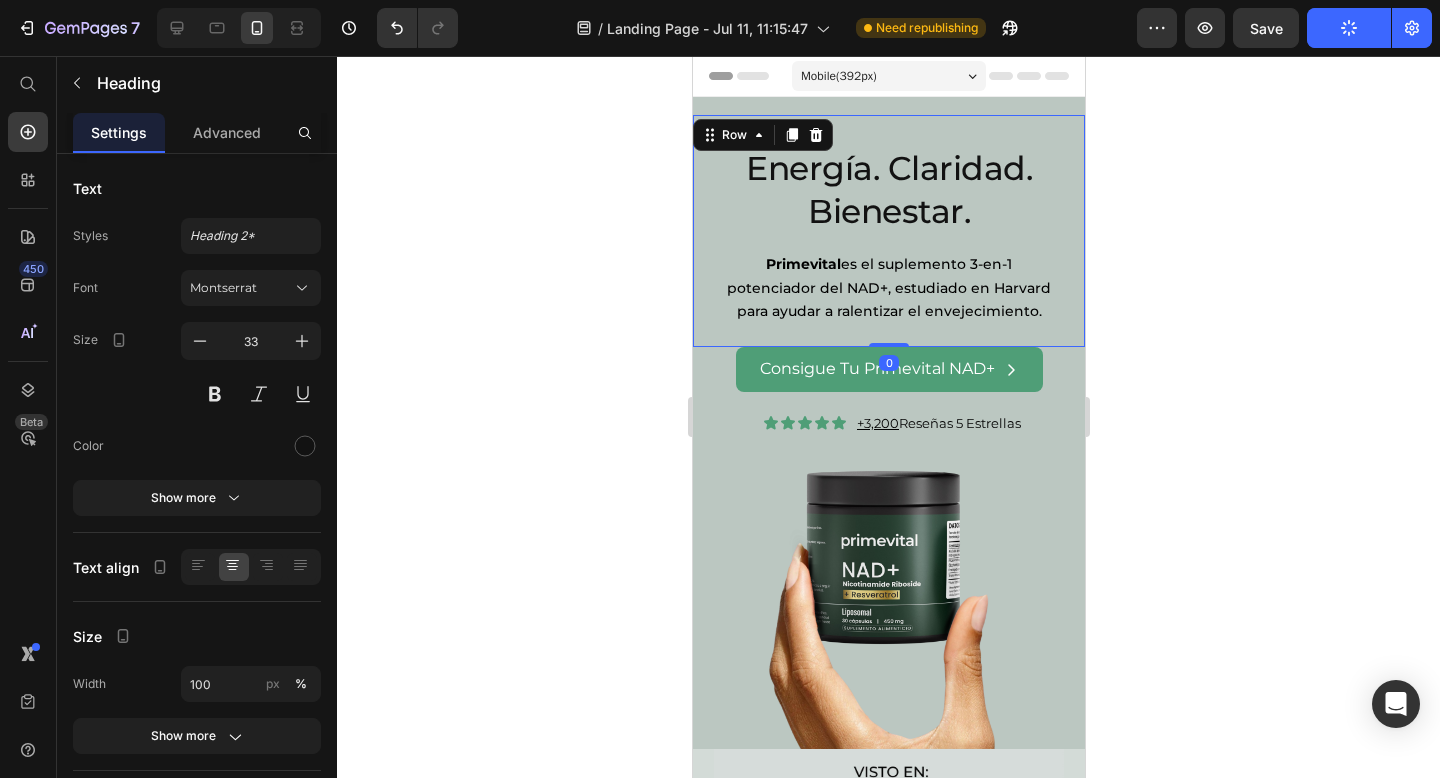 click on "Energía. Claridad. Bienestar. Heading Primevital es el suplemento 3-en-1 potenciador del NAD+, estudiado en Harvard para ayudar a ralentizar el envejecimiento. Text Block" at bounding box center [888, 231] 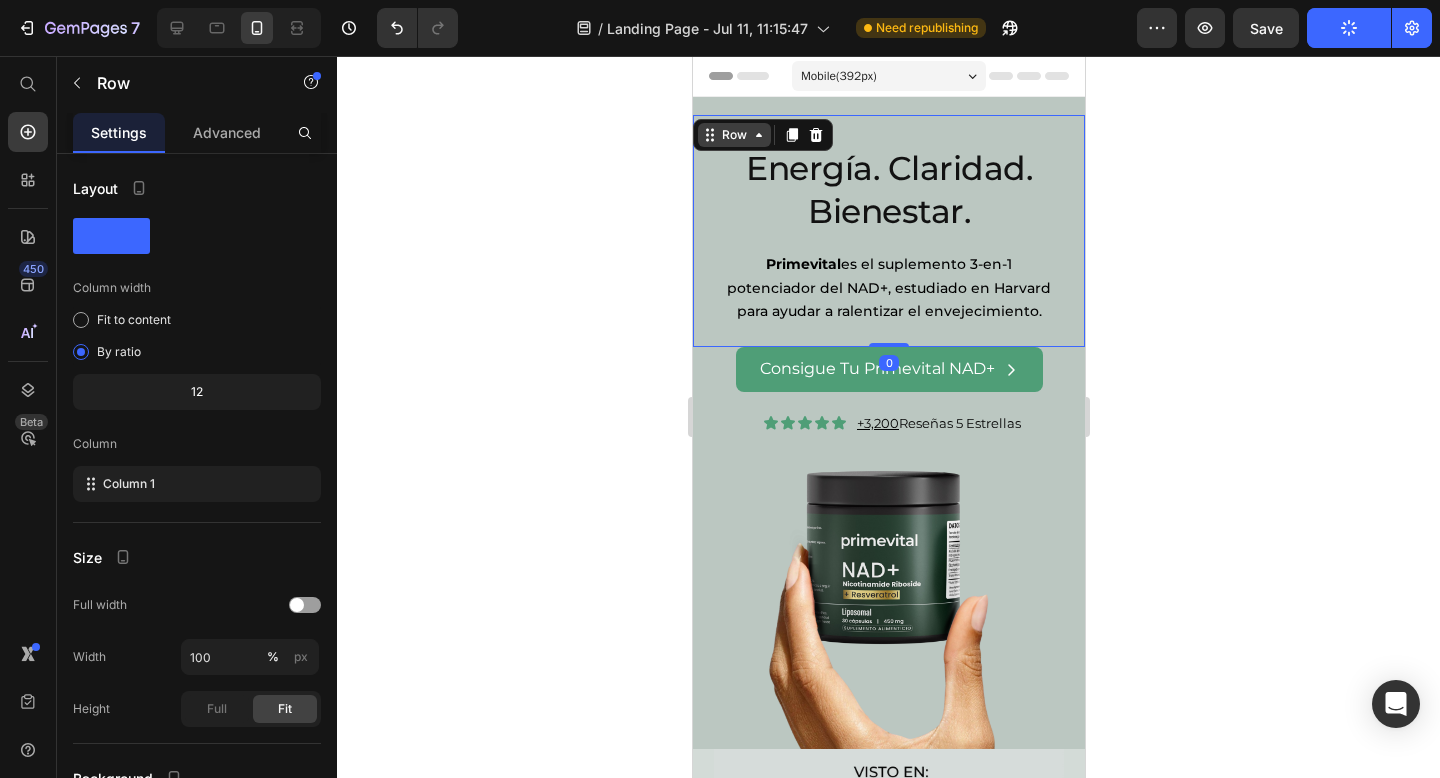 click on "Row" at bounding box center (733, 135) 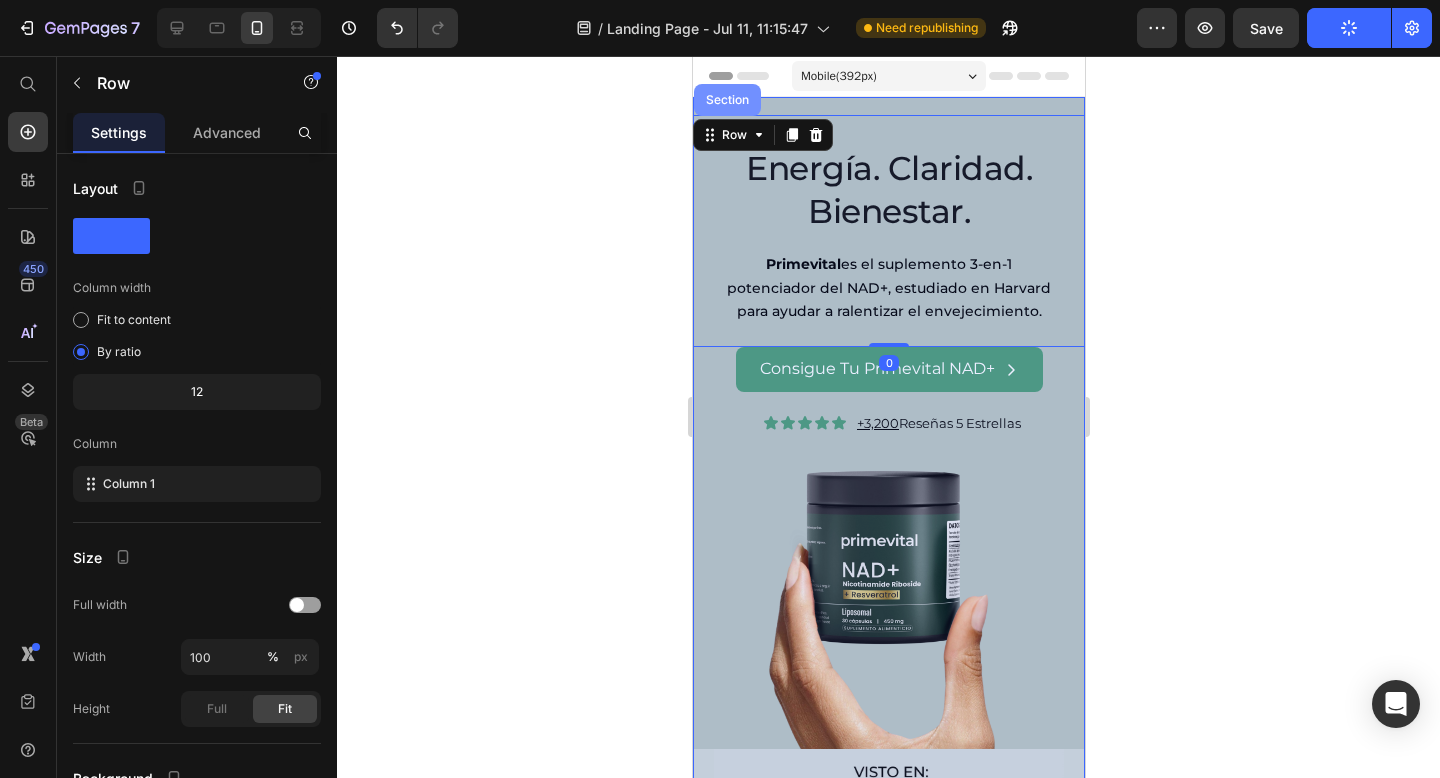 click on "Section" at bounding box center [726, 100] 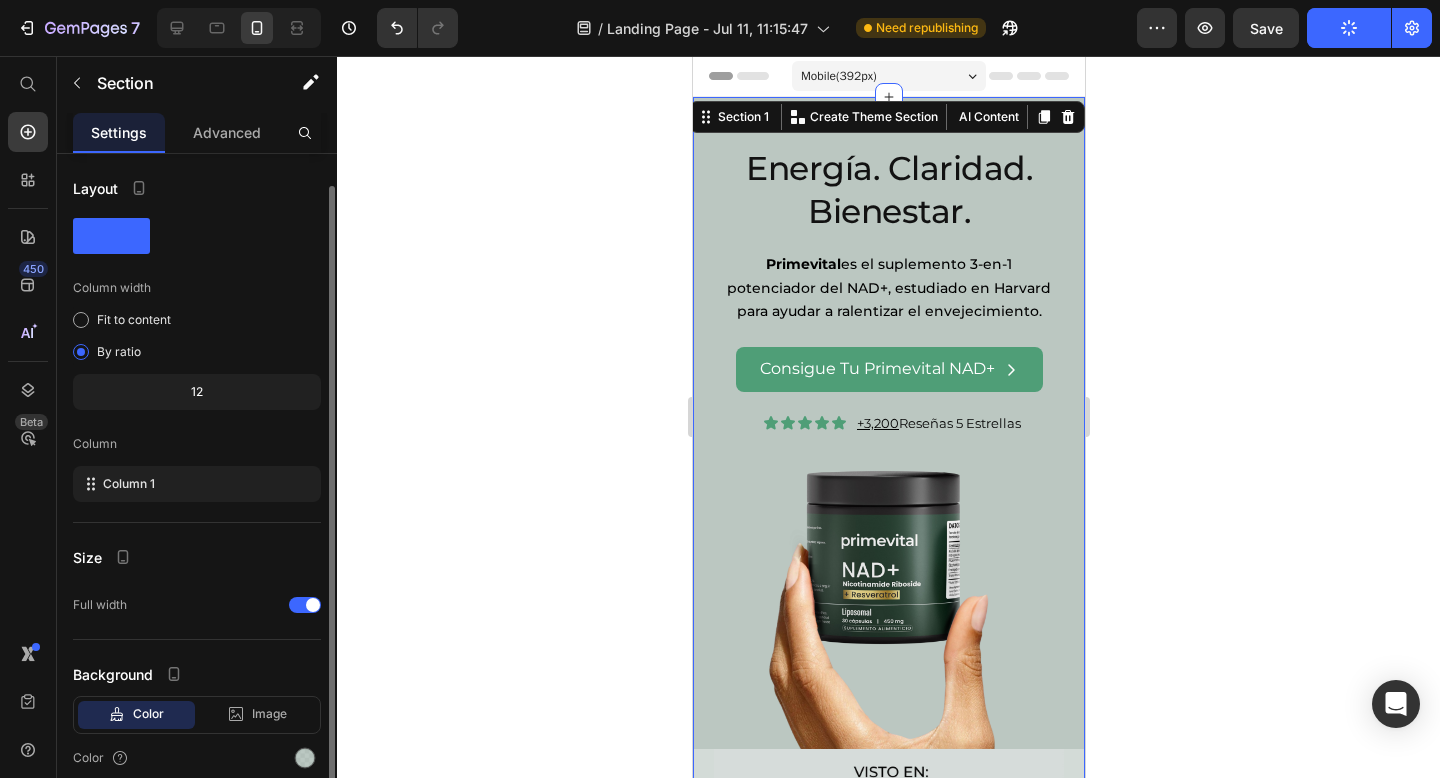 scroll, scrollTop: 83, scrollLeft: 0, axis: vertical 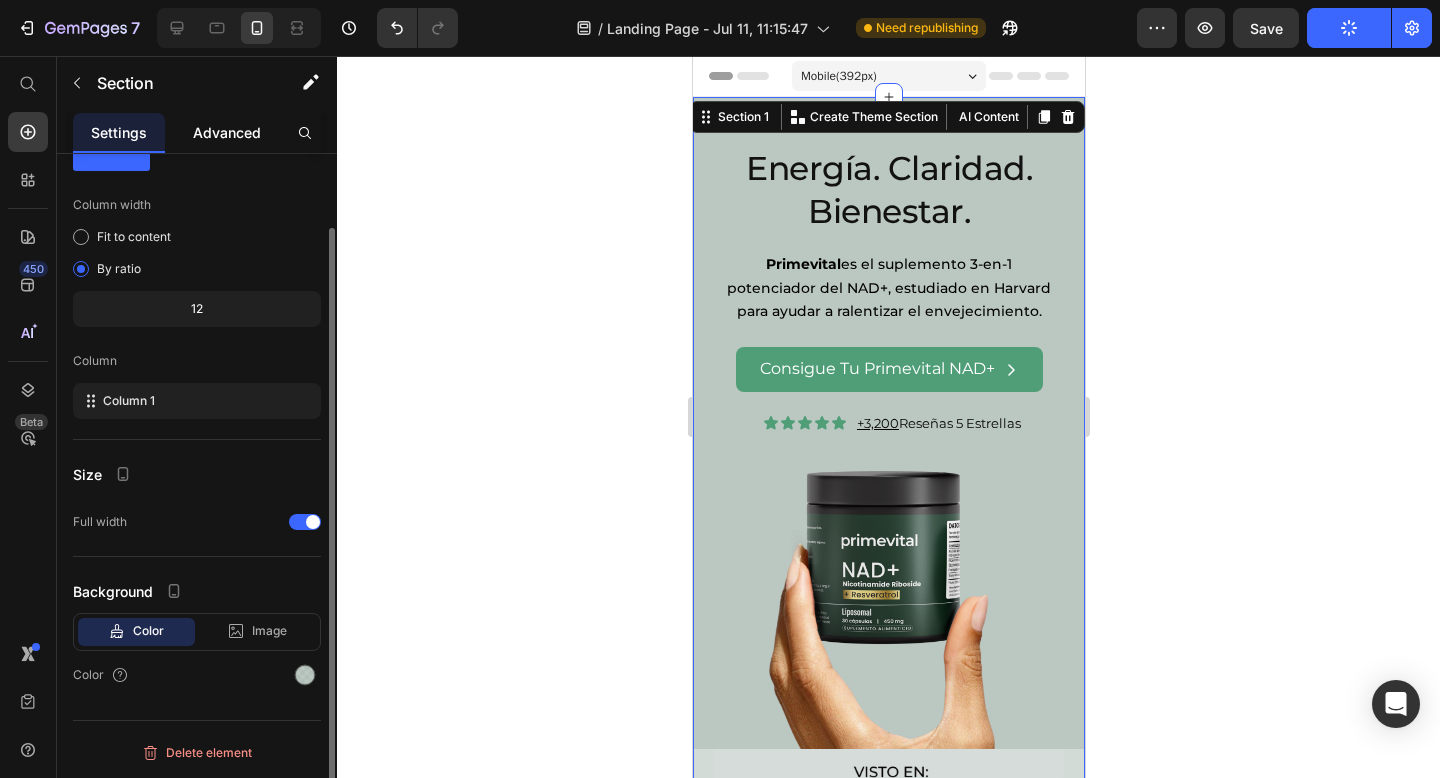 click on "Advanced" 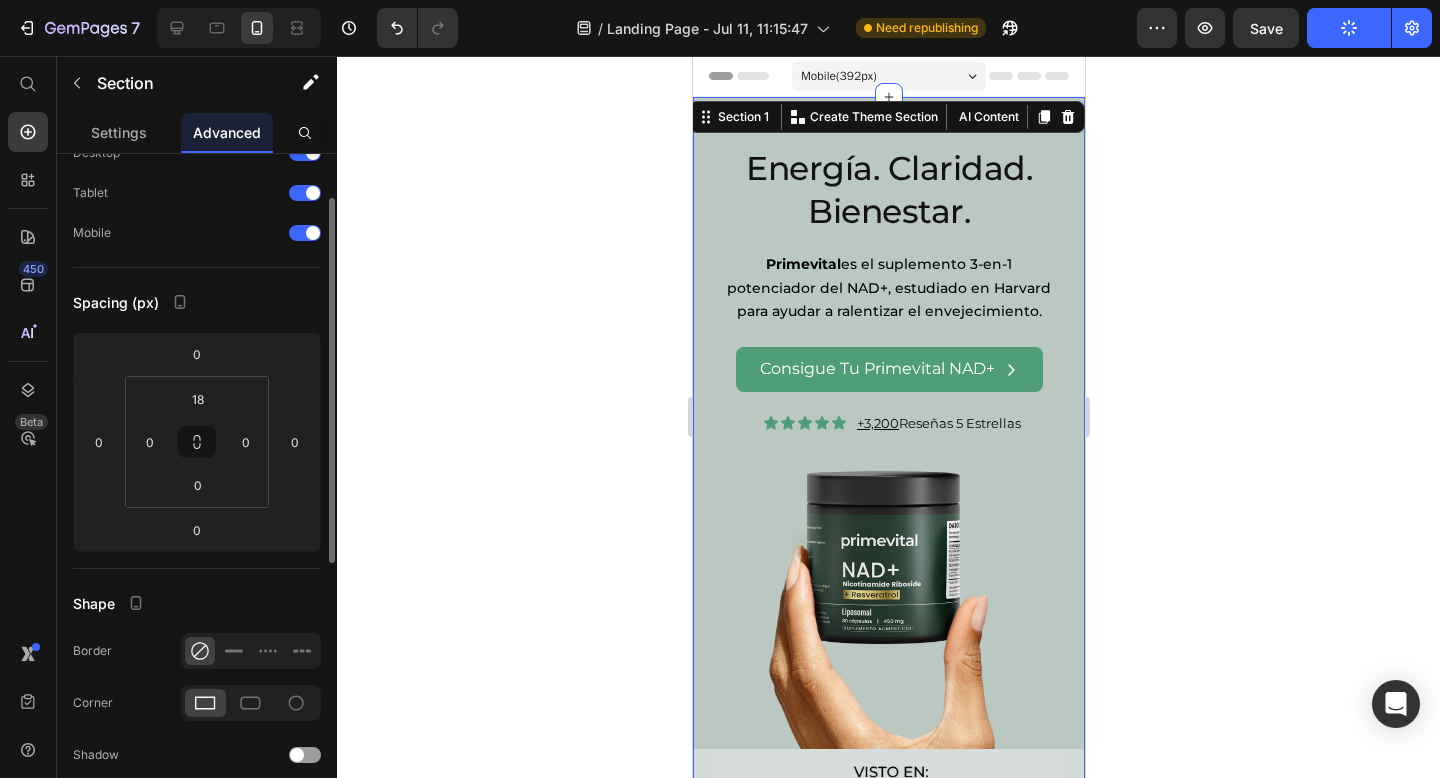 scroll, scrollTop: 0, scrollLeft: 0, axis: both 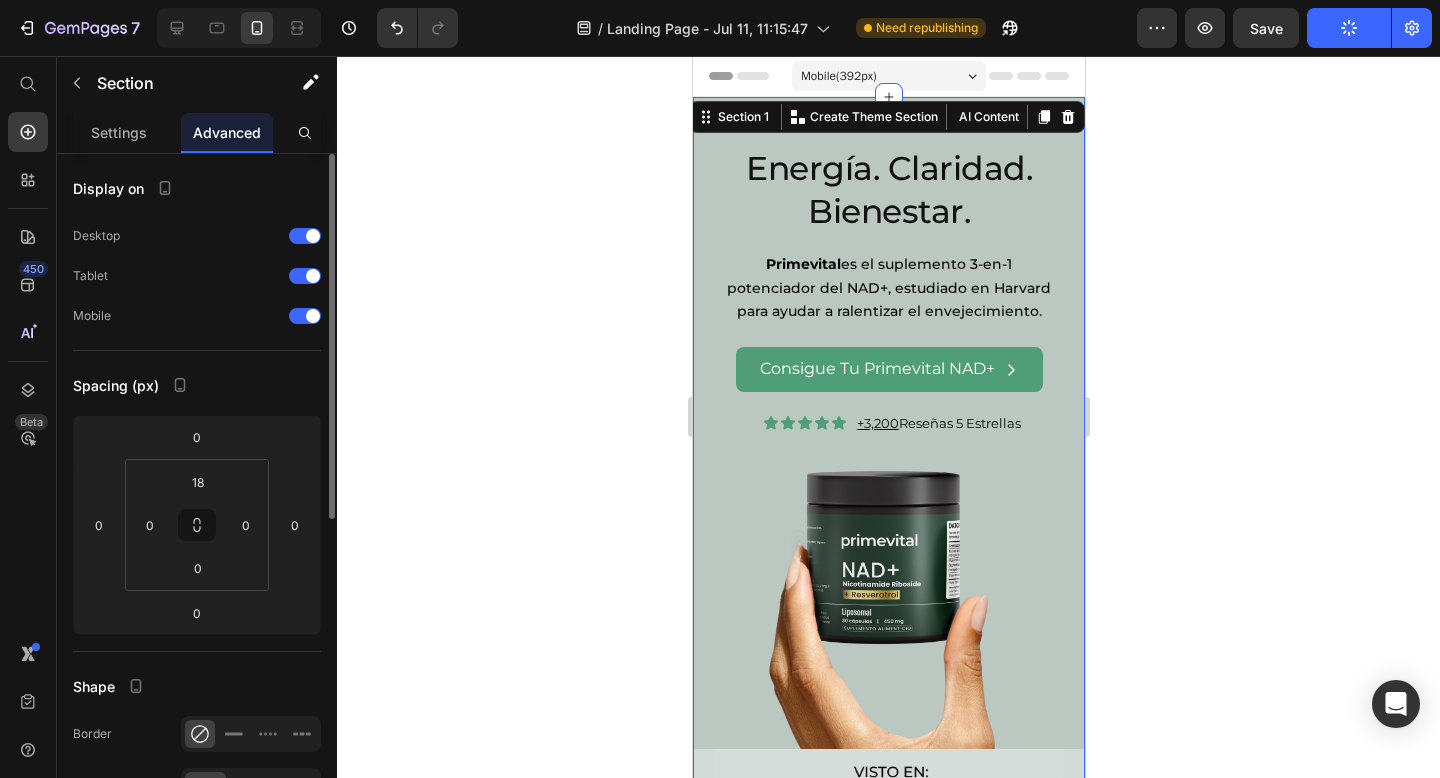 click 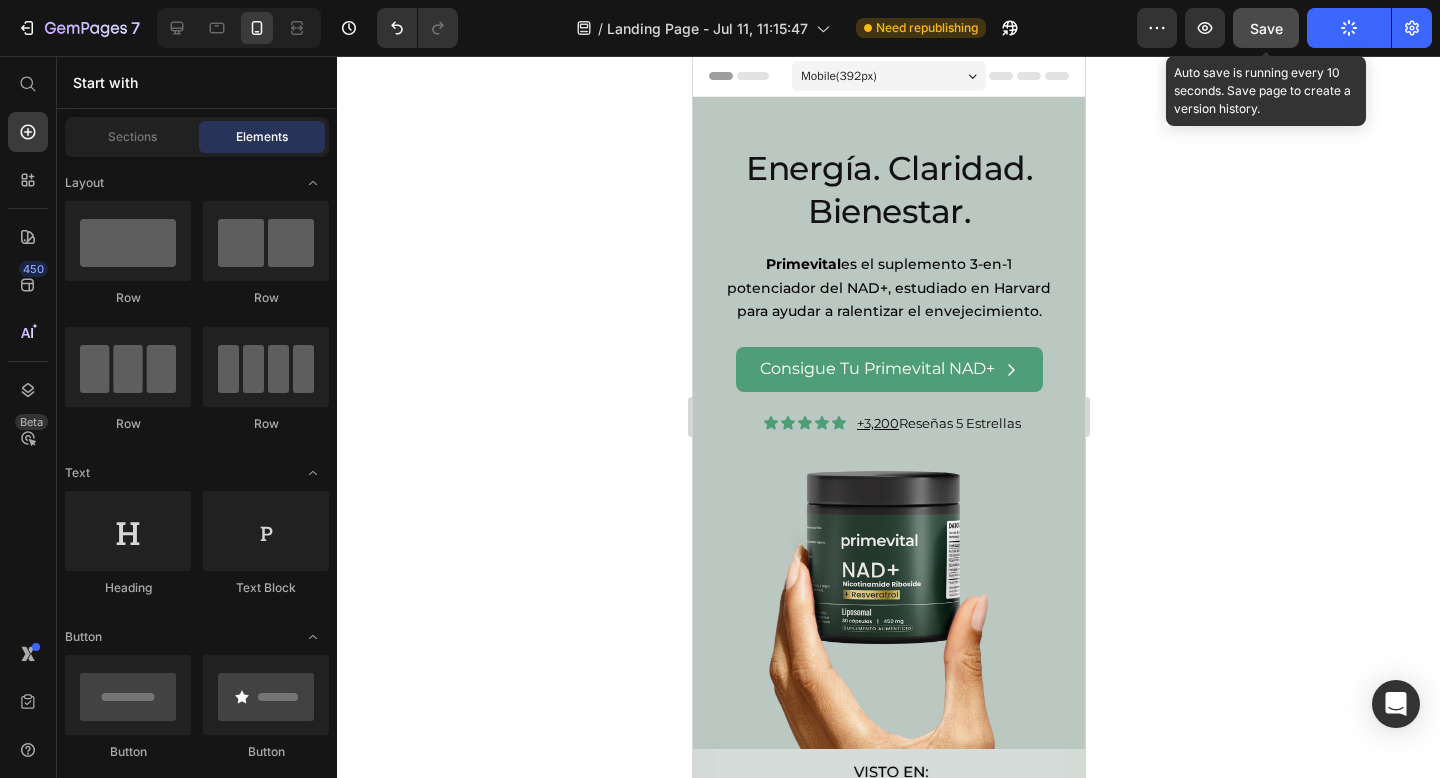 click on "Save" 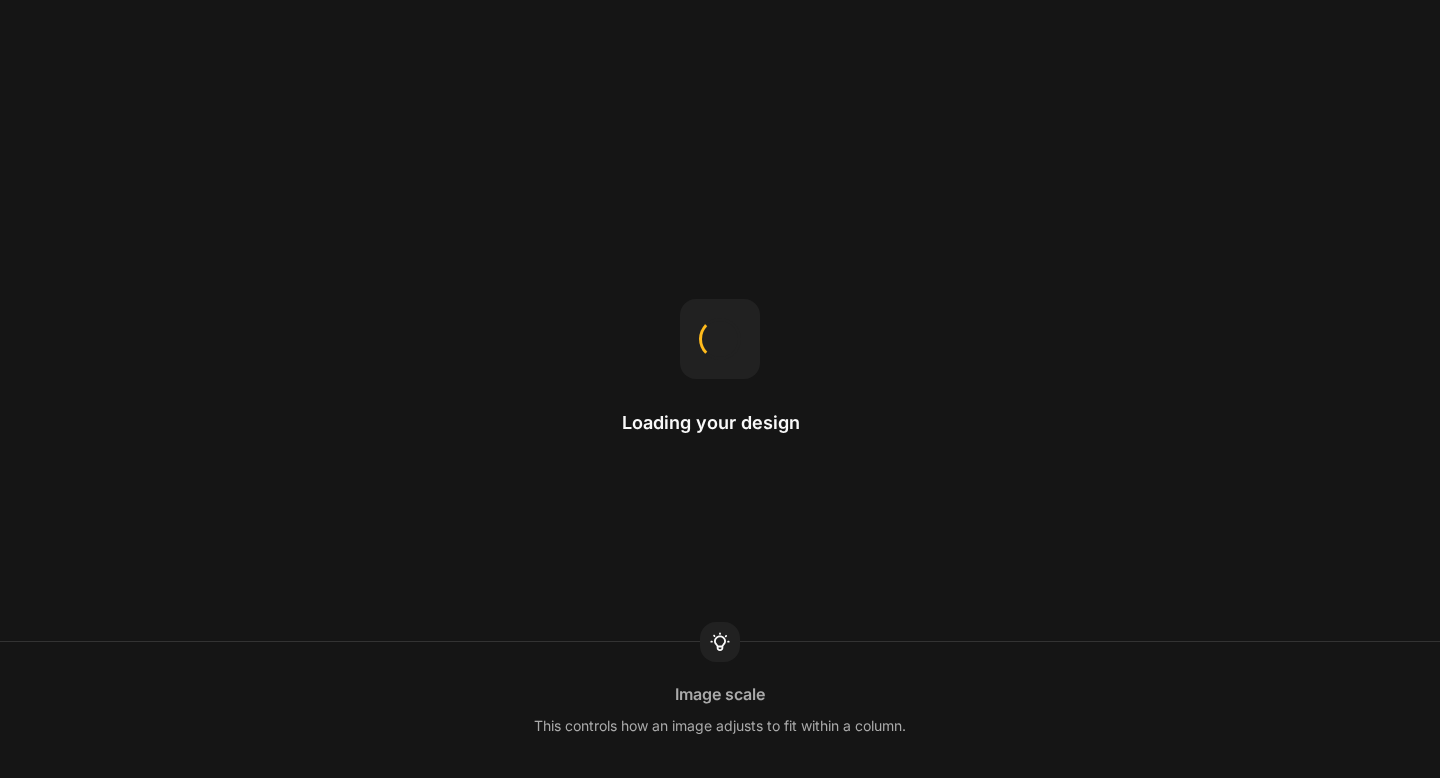 scroll, scrollTop: 0, scrollLeft: 0, axis: both 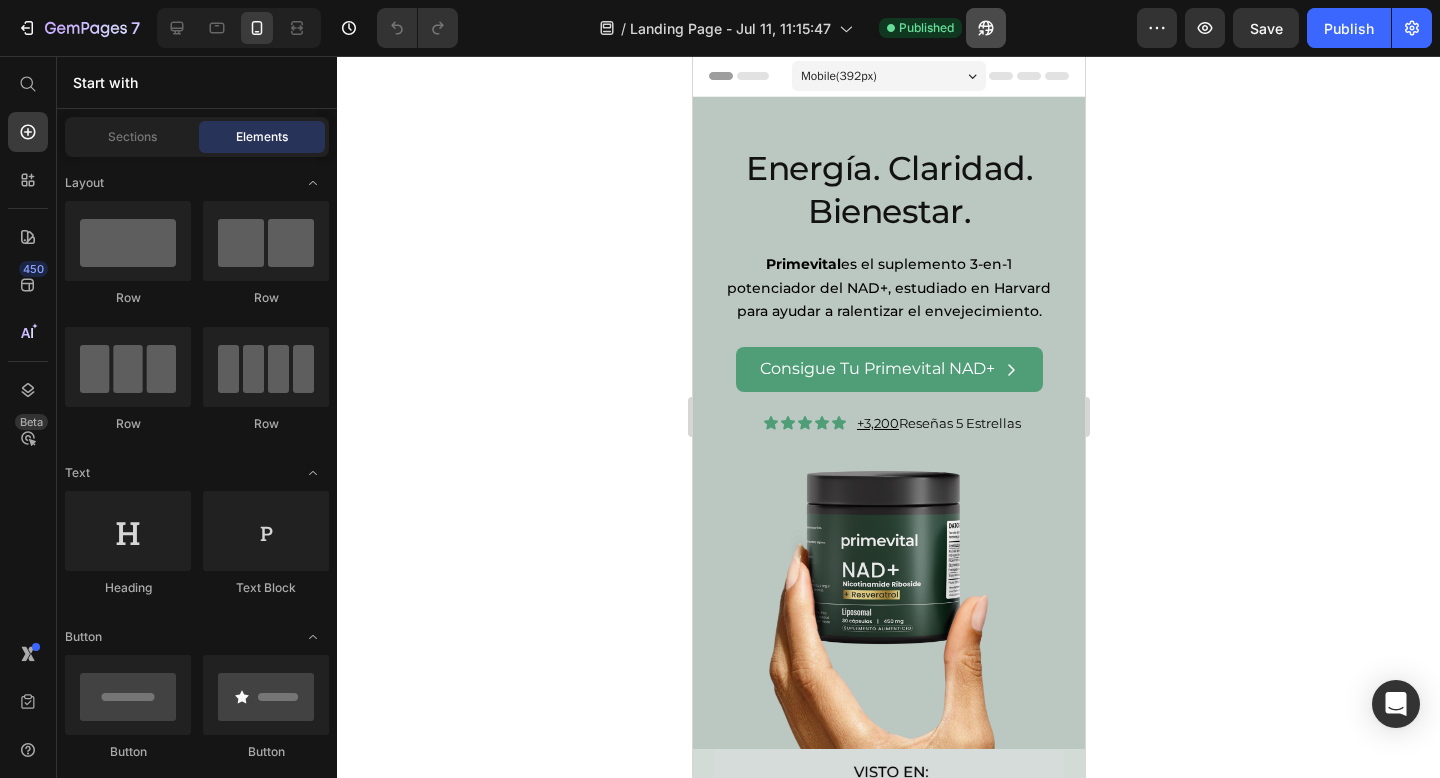 click 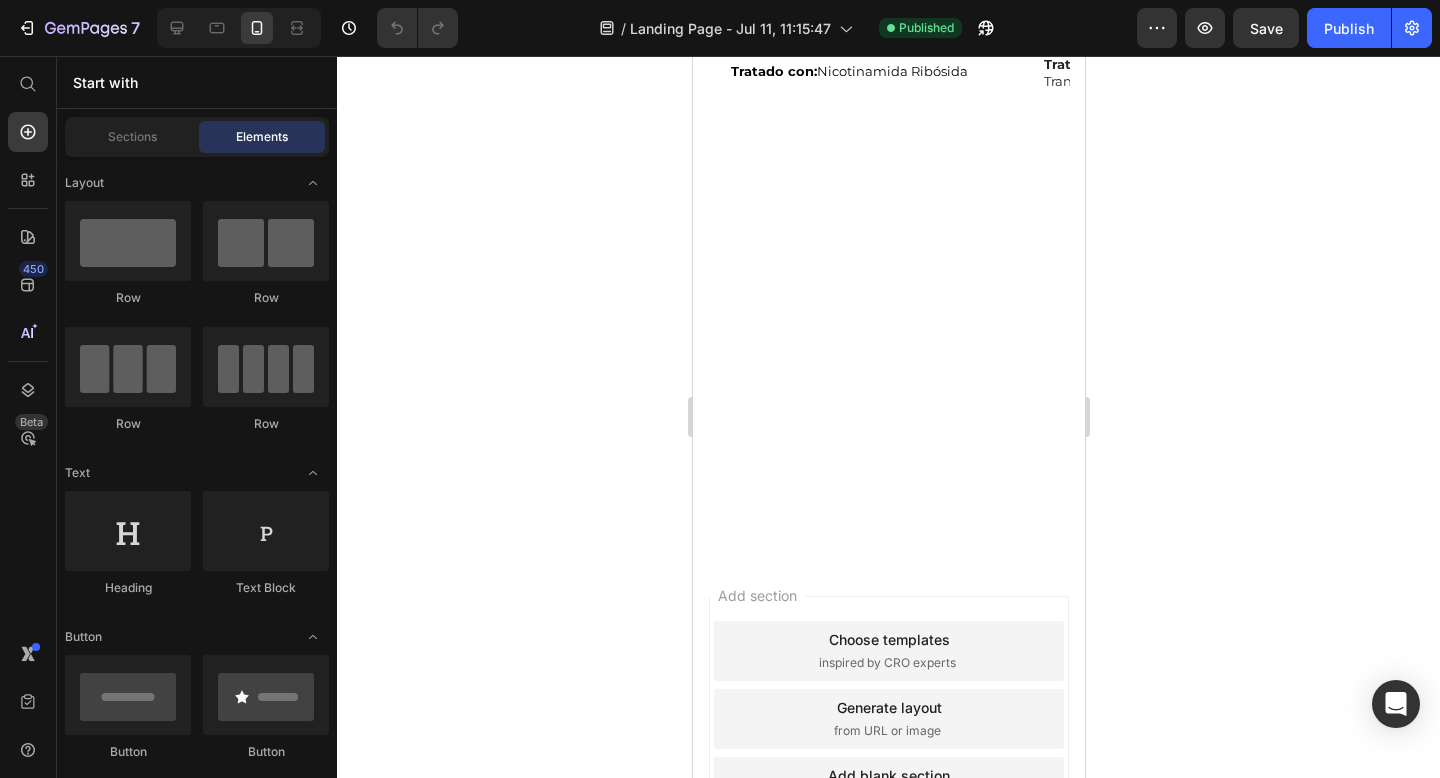 scroll, scrollTop: 2509, scrollLeft: 0, axis: vertical 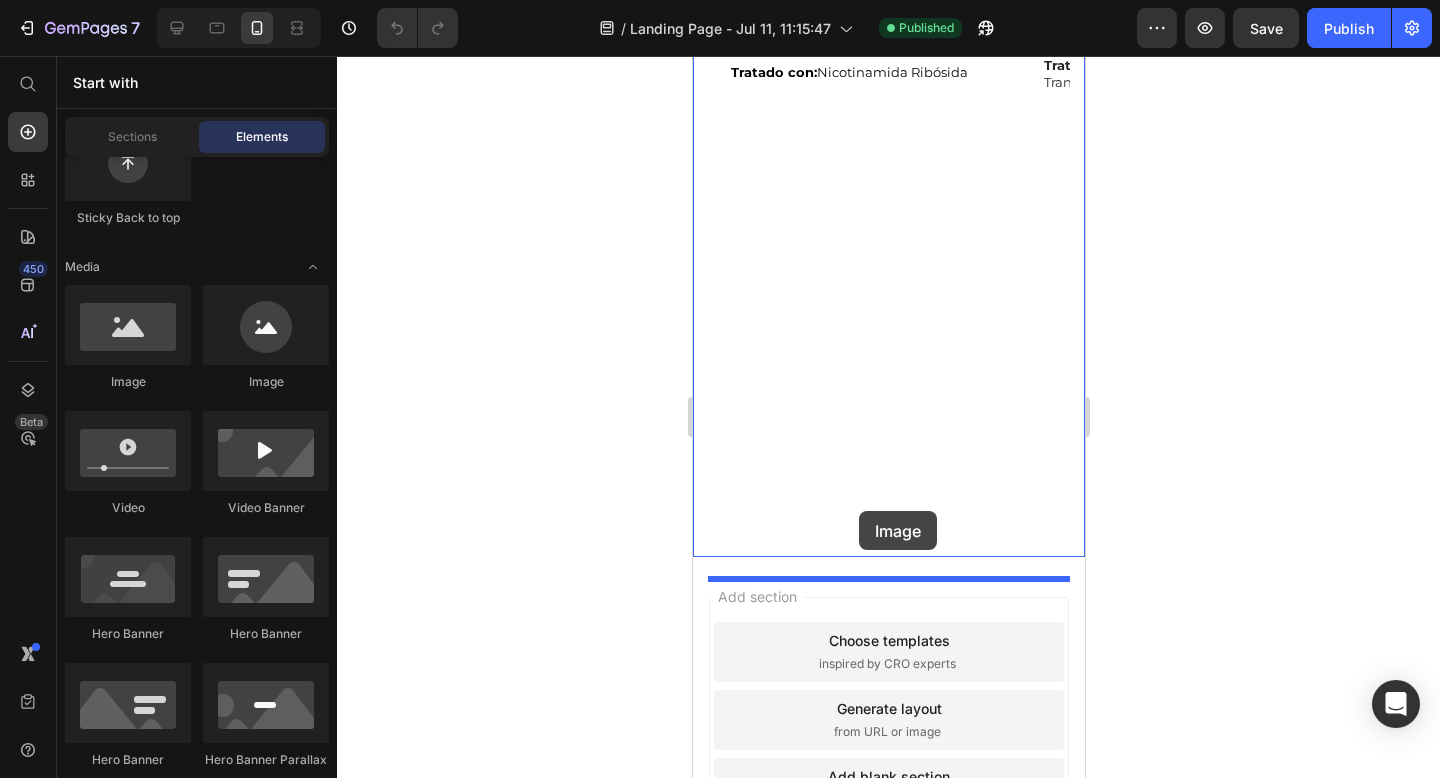 drag, startPoint x: 819, startPoint y: 387, endPoint x: 858, endPoint y: 511, distance: 129.98846 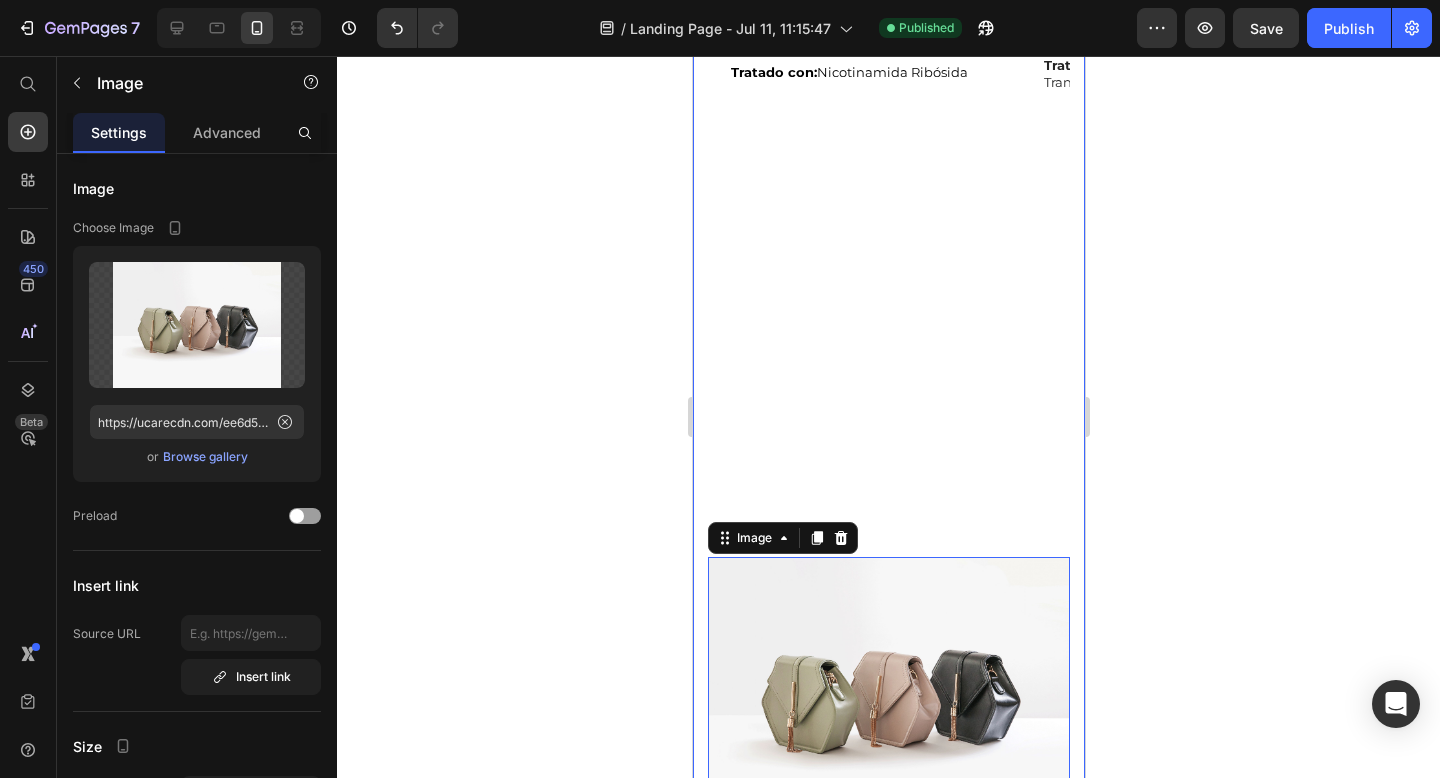 click on "Image Row Niveles de NAD+ Text Block El NAD+ se encuentra en todas nuestras células y, a medida que envejecemos, empieza a disminuir. Un nivel bajo de NAD+ puede provocar un aumento de peso, menos energía y una disminución de la cognición. Text Block Tratado con:  Nicotinamida Ribósida Text Block Row Image Row Activación de AMPK Text Block La AMPK es una enzima presente en todas las células humanas que disminuye con la edad. Un nivel bajo de AMPK puede disminuir la captación de glucosa y conducir al almacenamiento de grasa y al aumento de peso. Text Block Tratado con:   Nicotinamida Ribósida, Trans-resveratrol Text Block Row Image Row Niveles de Homosciteína Text Block La homocisteína es un aminoácido que aumenta con la edad. El aumento de homocisteína se asocia a demencia, cardiopatías y accidentes cerebrovasculares. Text Block Tratado con: Nicotinamida Ribósida, Trans-resveratrol Text Block Row Image Row Niveles de glutatión Text Block Text Block Tratado con: Trans-resveratrol, Quercetina." at bounding box center [888, 148] 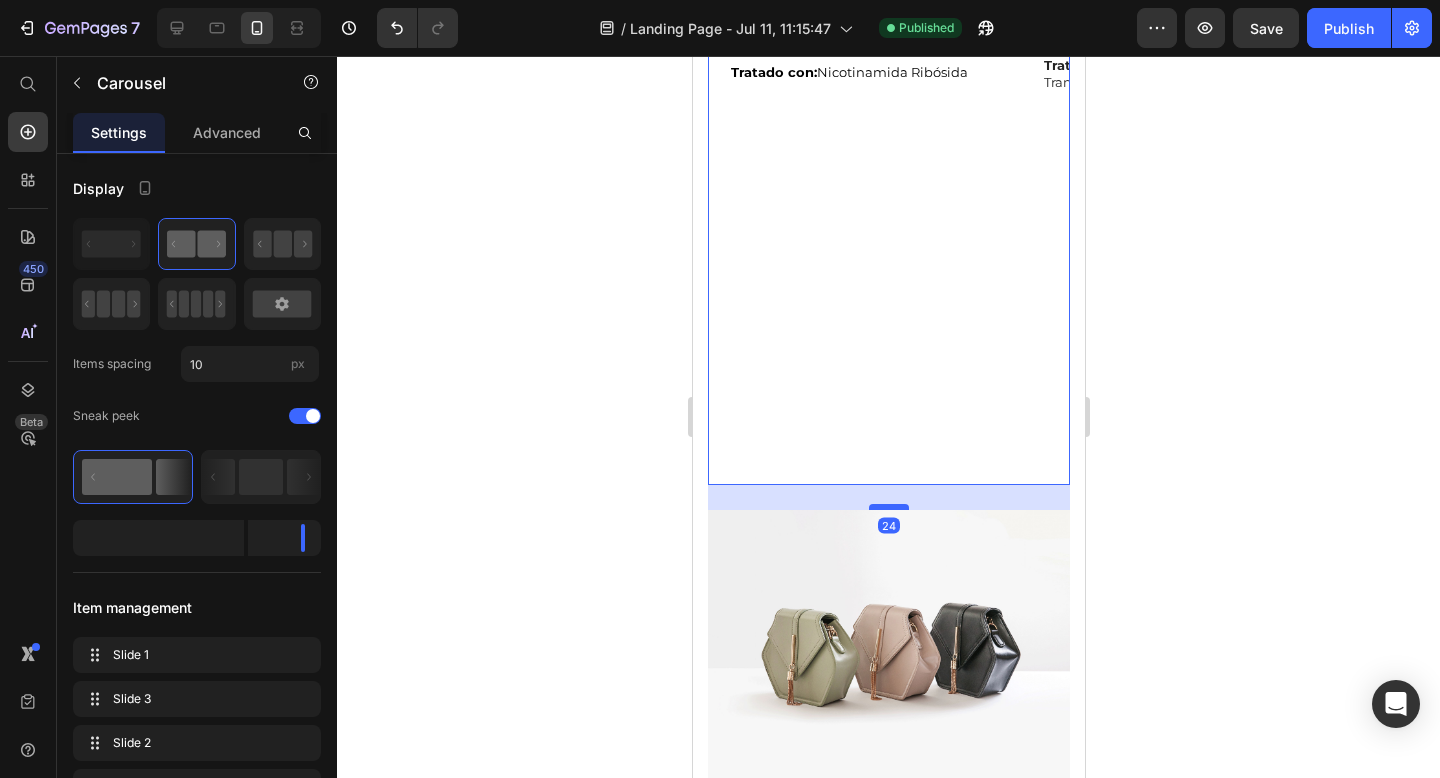 drag, startPoint x: 883, startPoint y: 578, endPoint x: 880, endPoint y: 530, distance: 48.09366 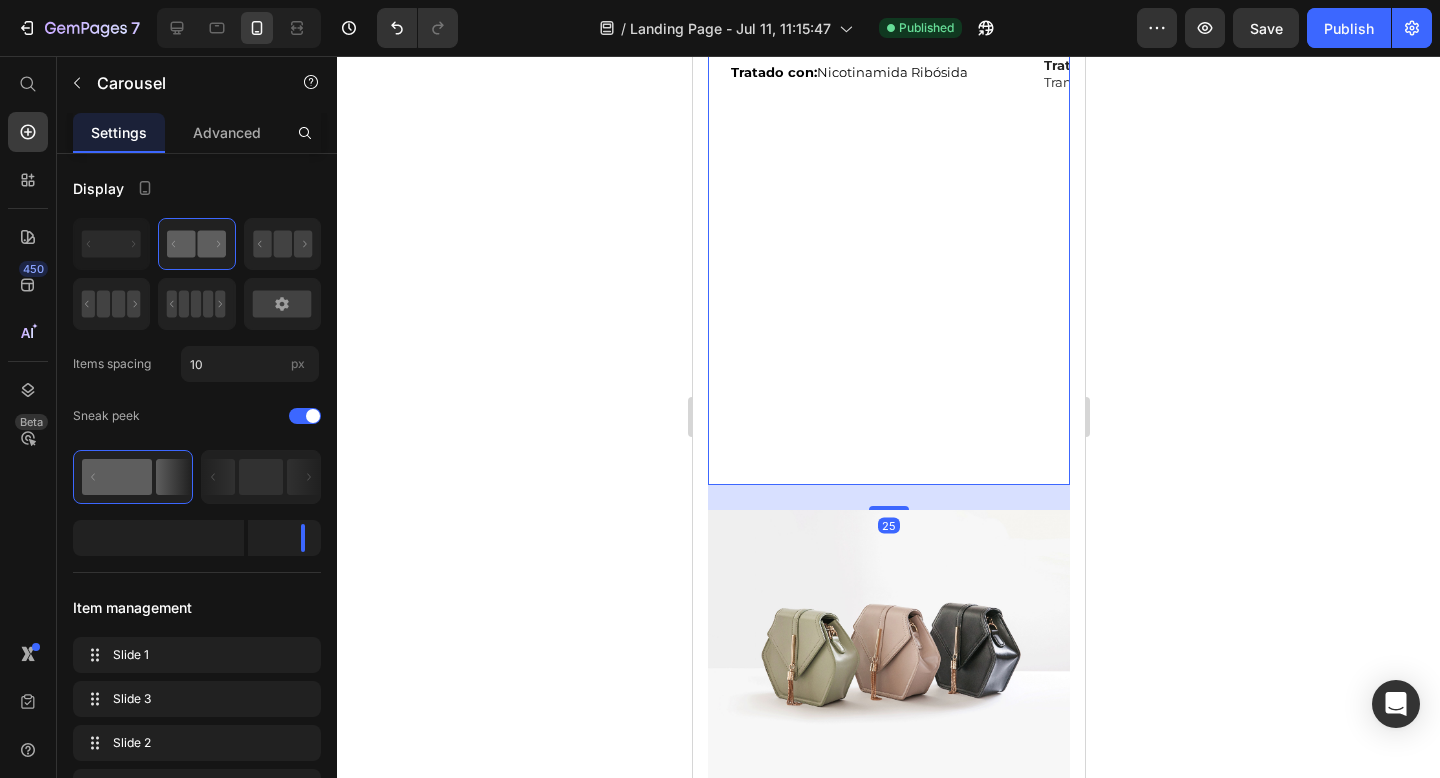 click 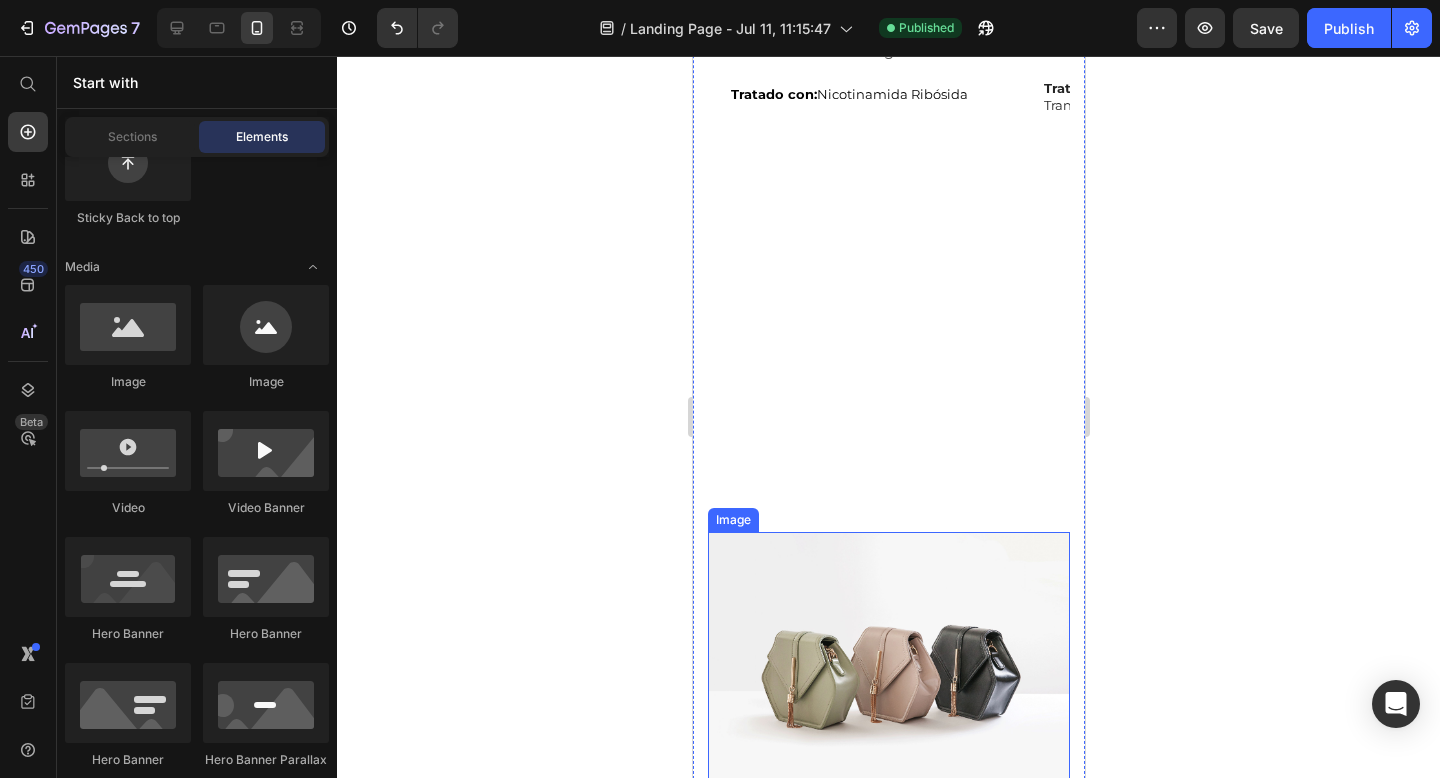 scroll, scrollTop: 2814, scrollLeft: 0, axis: vertical 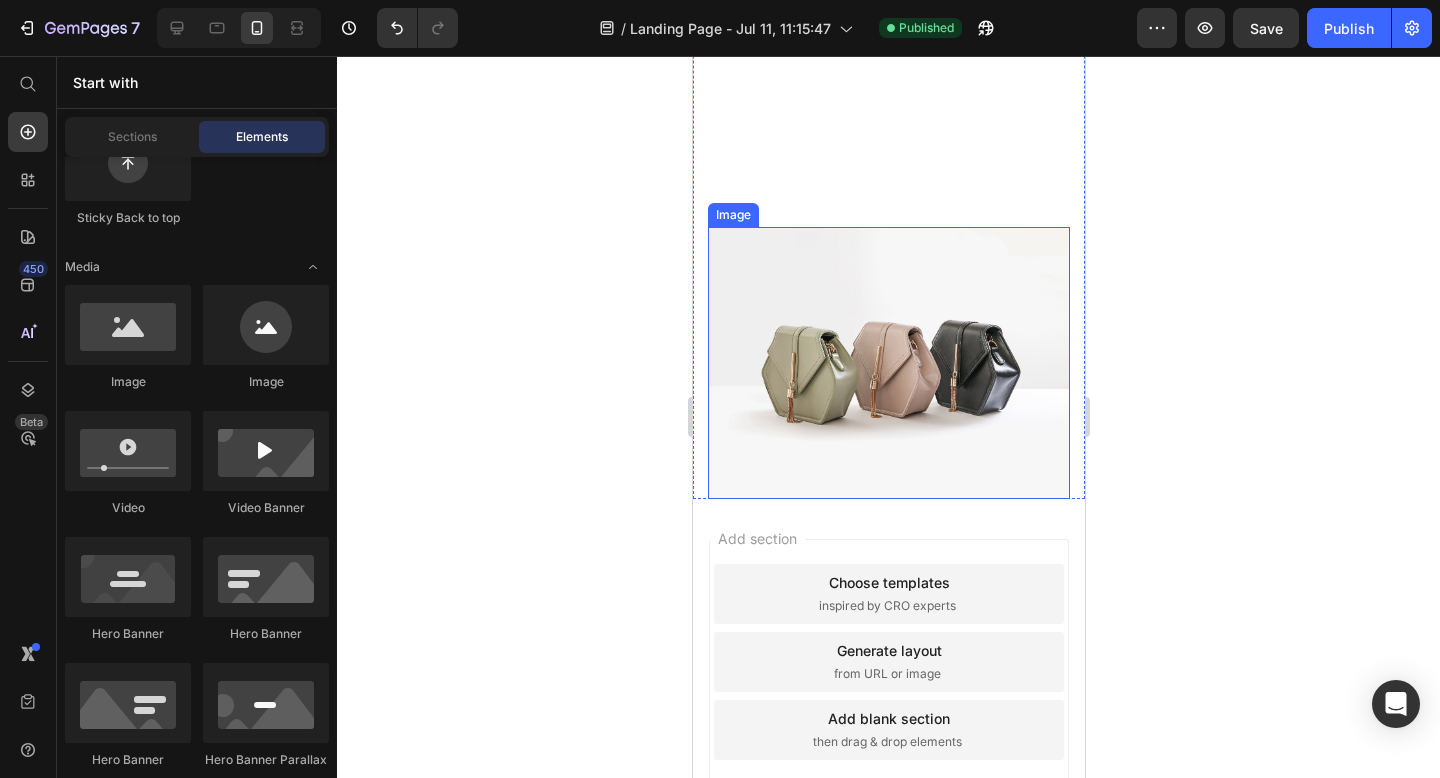click at bounding box center (888, 363) 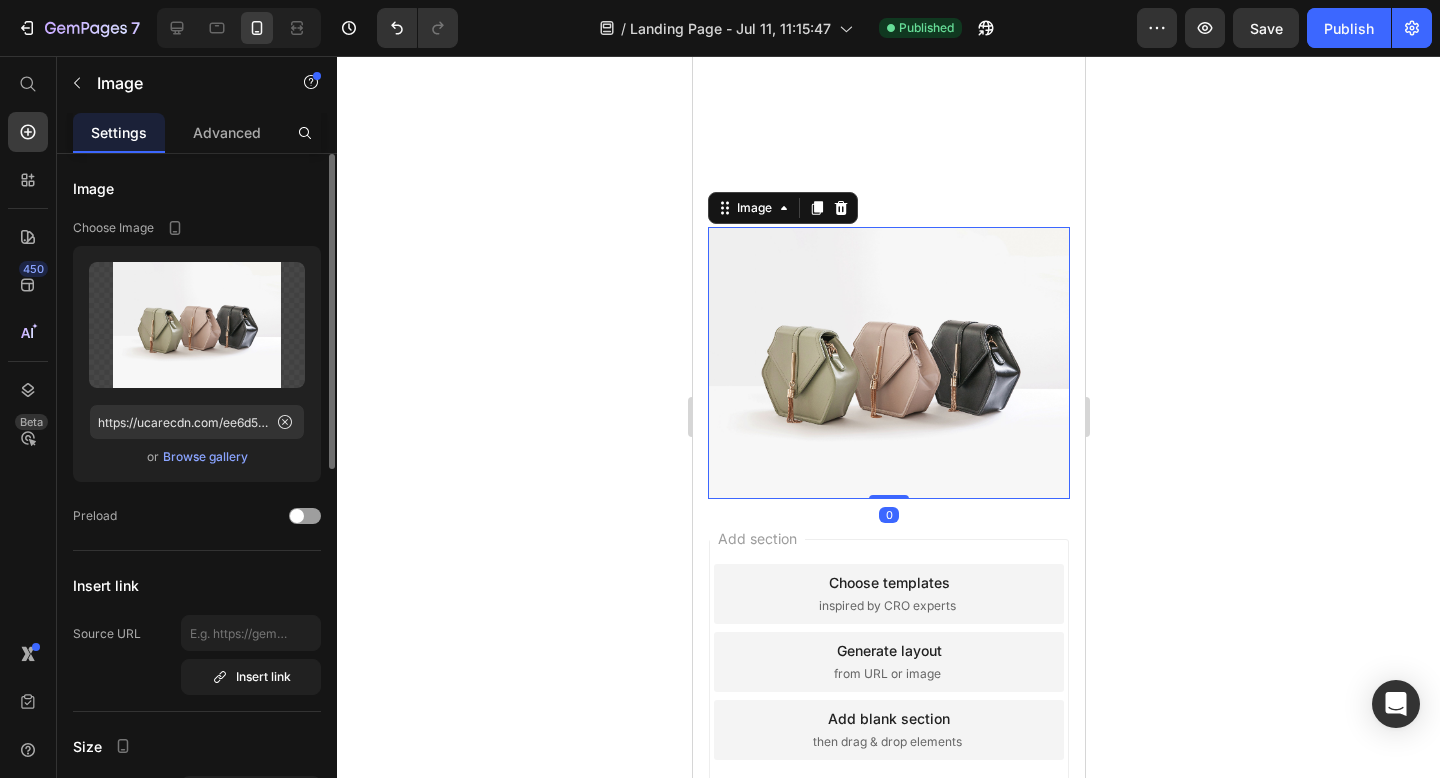 click on "Browse gallery" at bounding box center (205, 457) 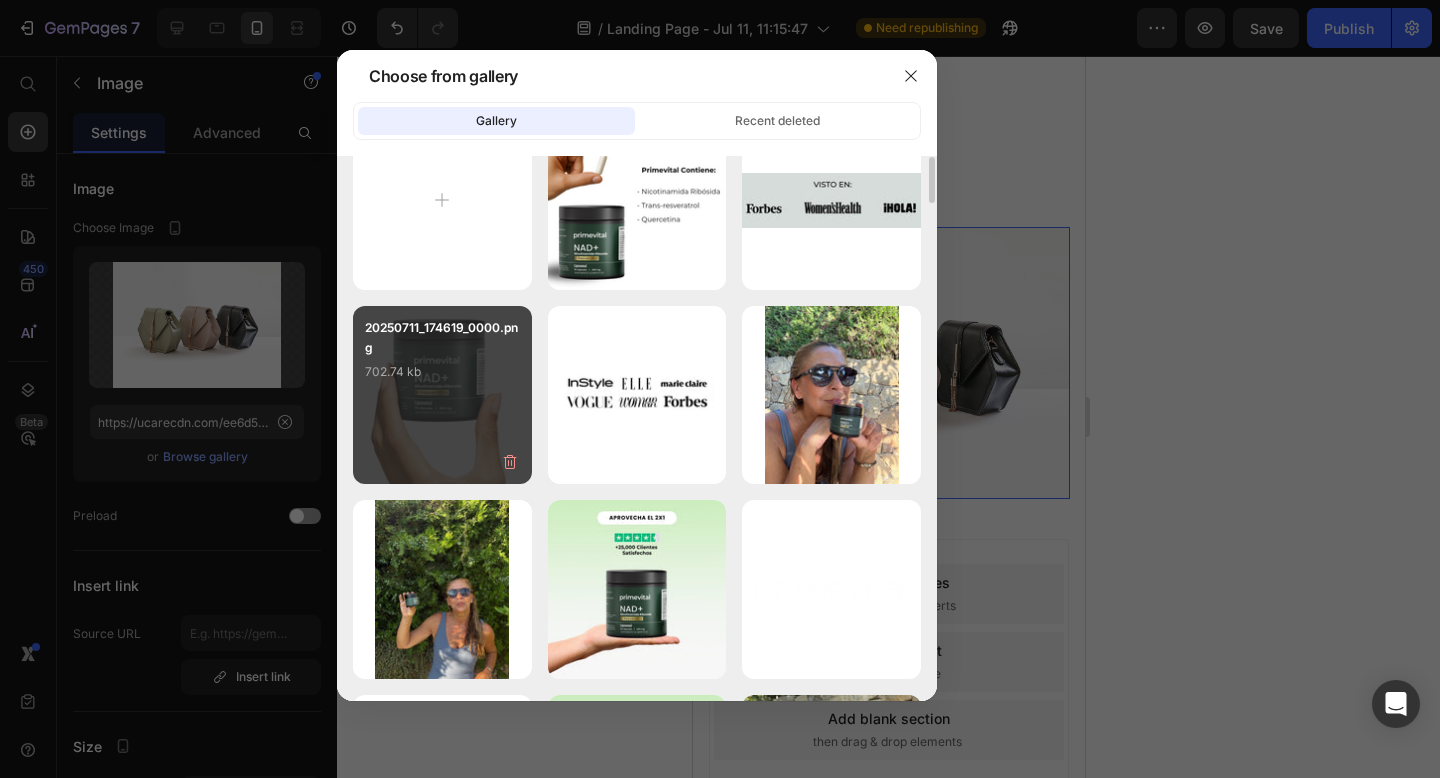 scroll, scrollTop: 0, scrollLeft: 0, axis: both 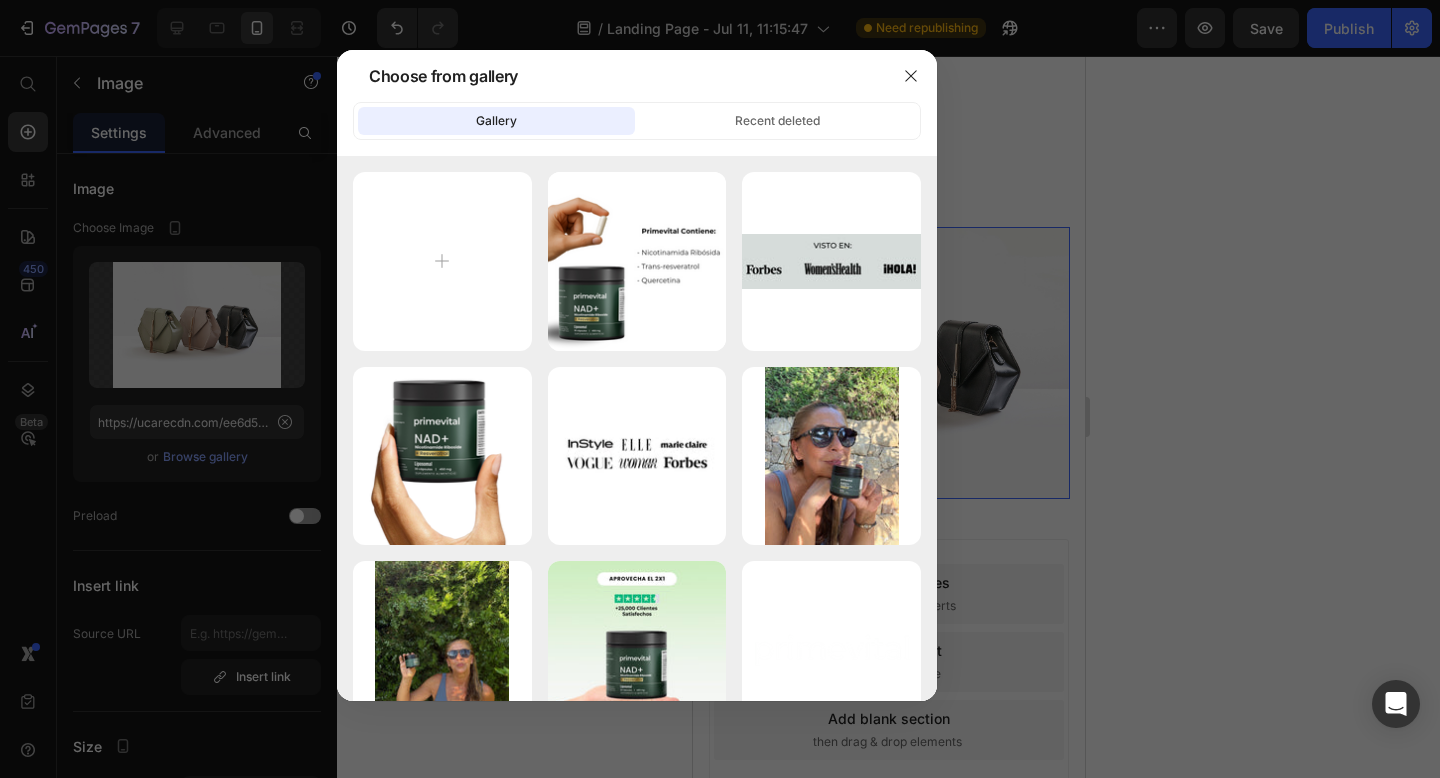 type on "C:\fakepath\Tu Dosis Diaria de Longevidad (14).png" 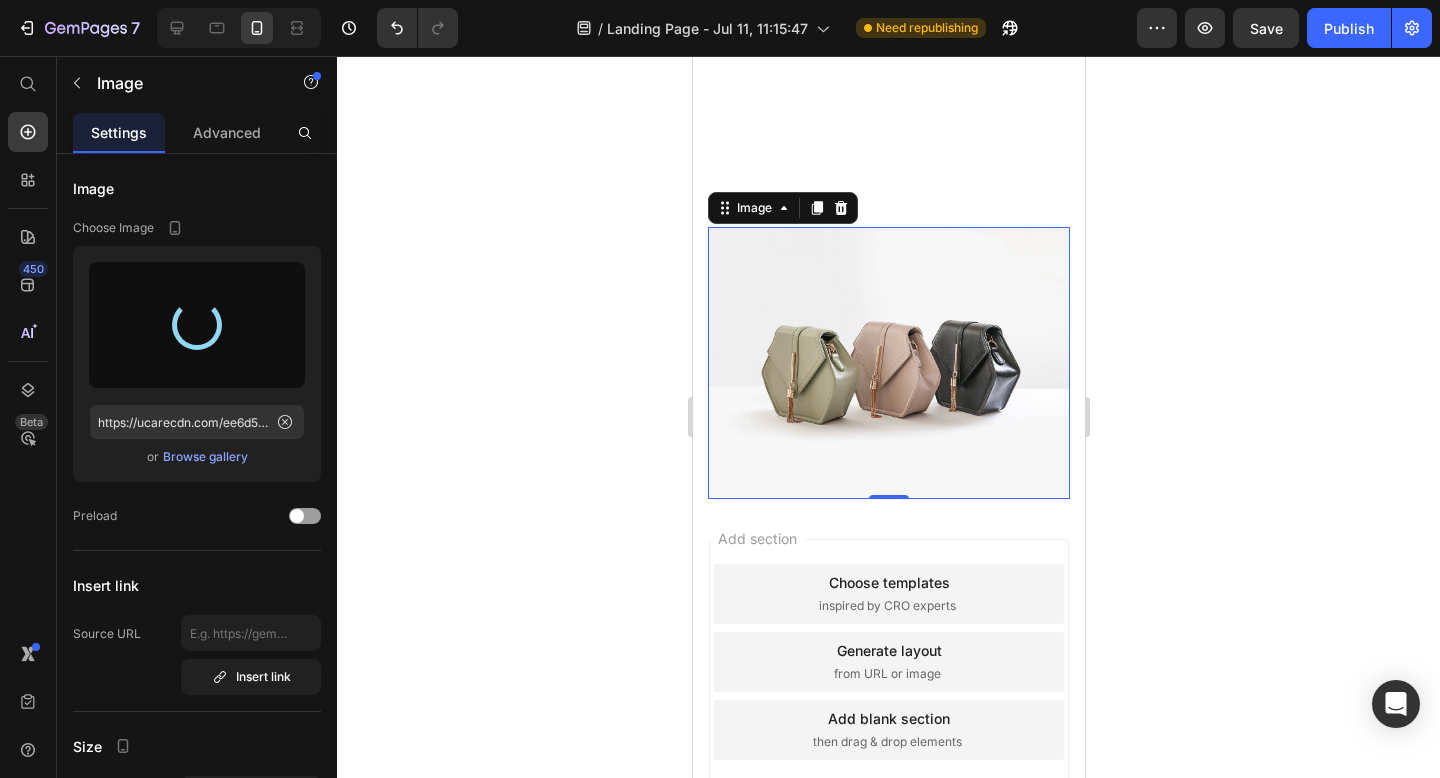 type on "https://cdn.shopify.com/s/files/1/0925/7579/3416/files/gempages_551516249830458582-739e6fc6-e6a9-41c2-88db-06726e57d6f9.png" 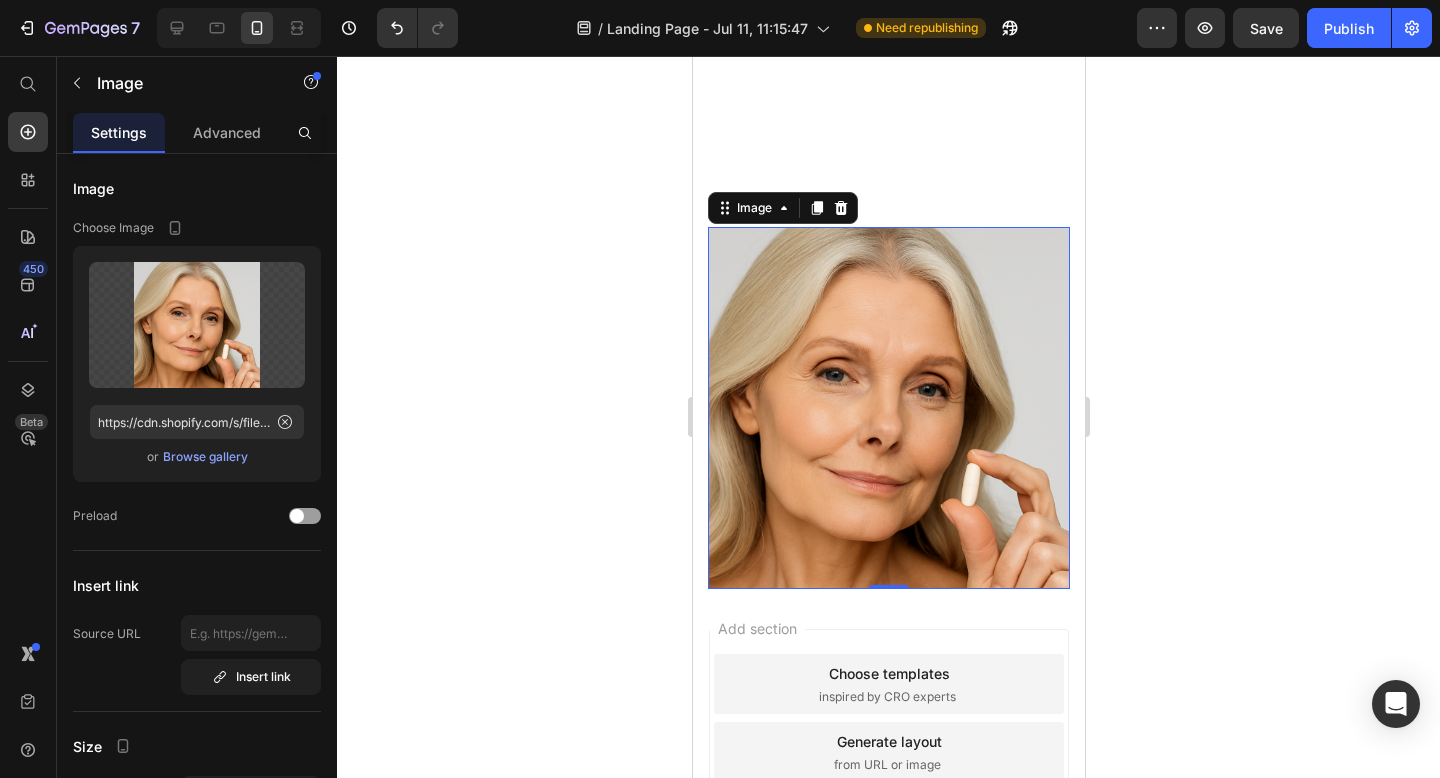 click 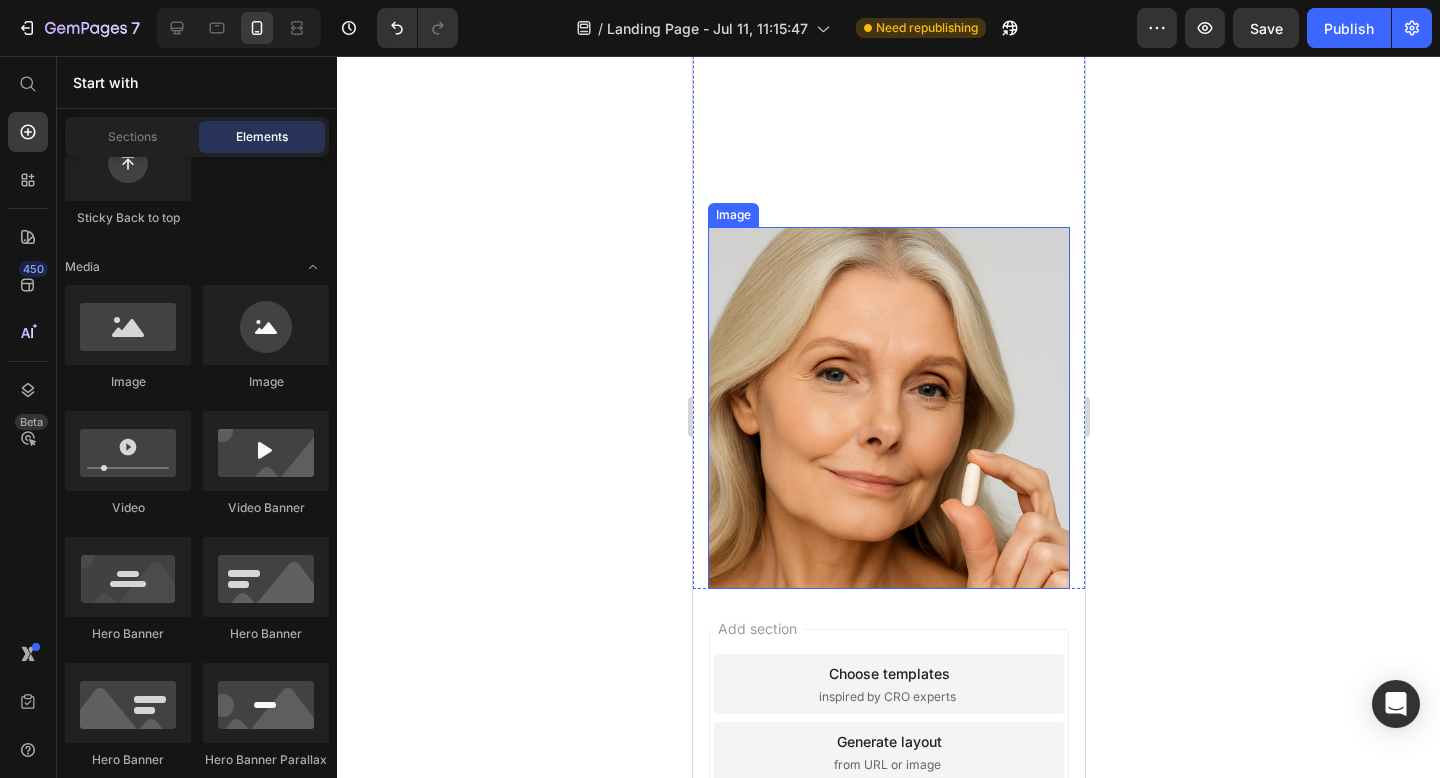 click at bounding box center (888, 408) 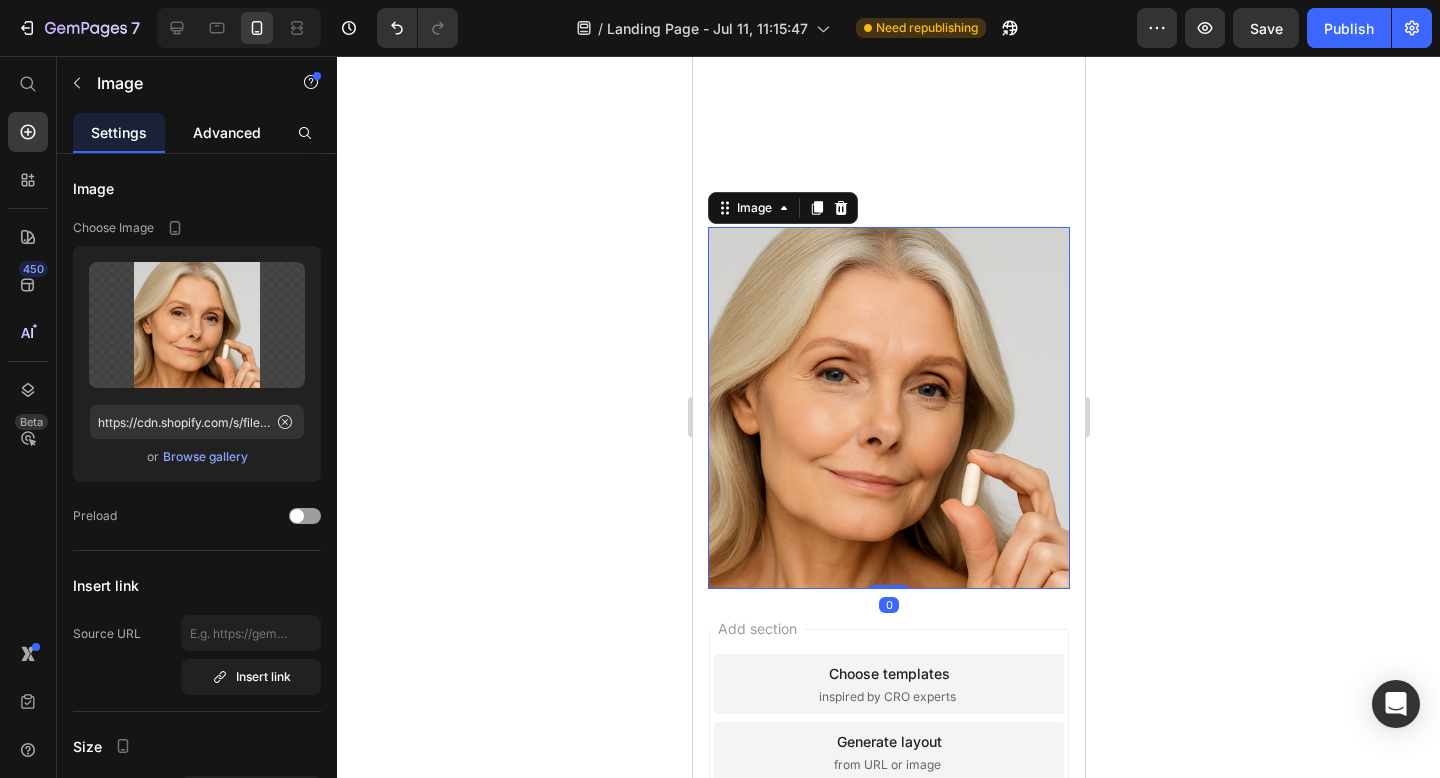 click on "Advanced" at bounding box center (227, 132) 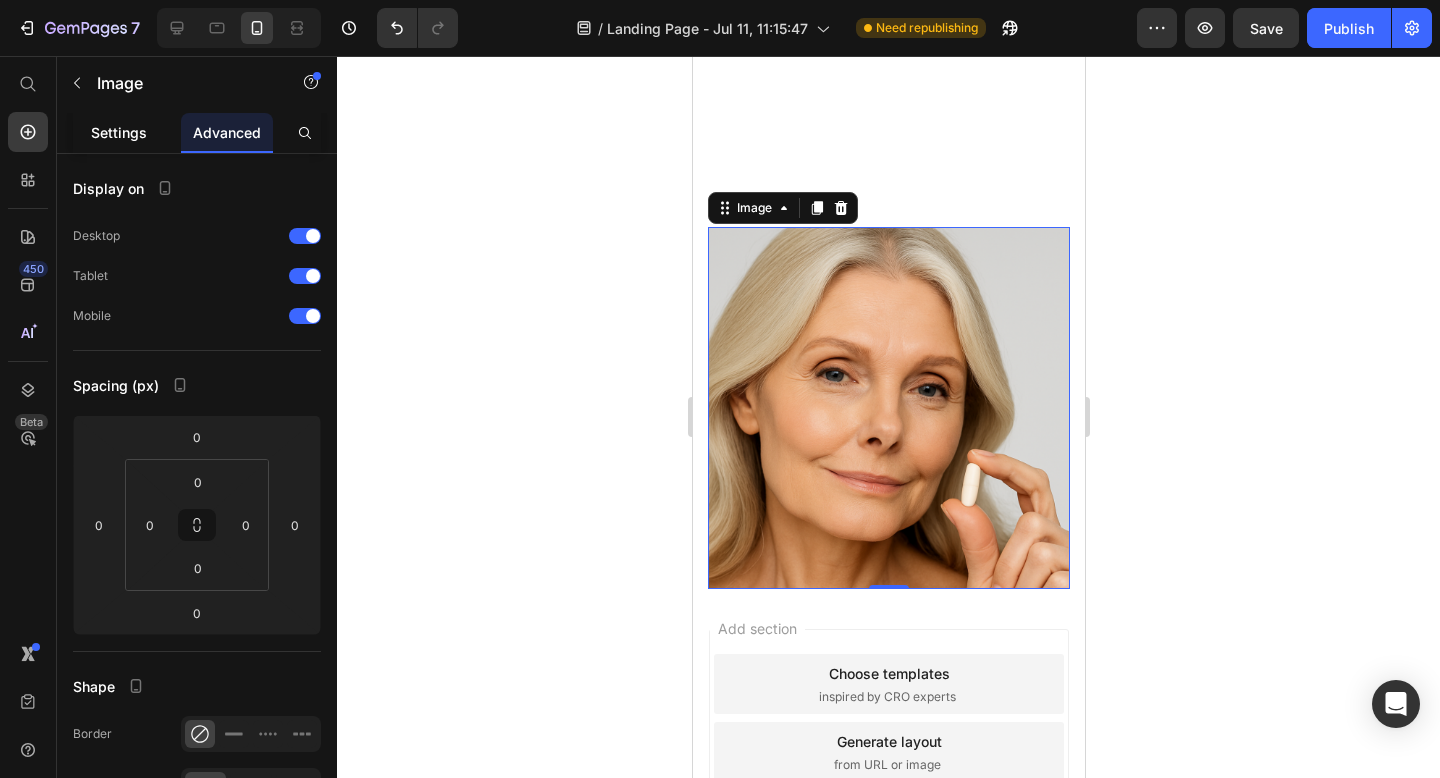 click on "Settings" at bounding box center (119, 132) 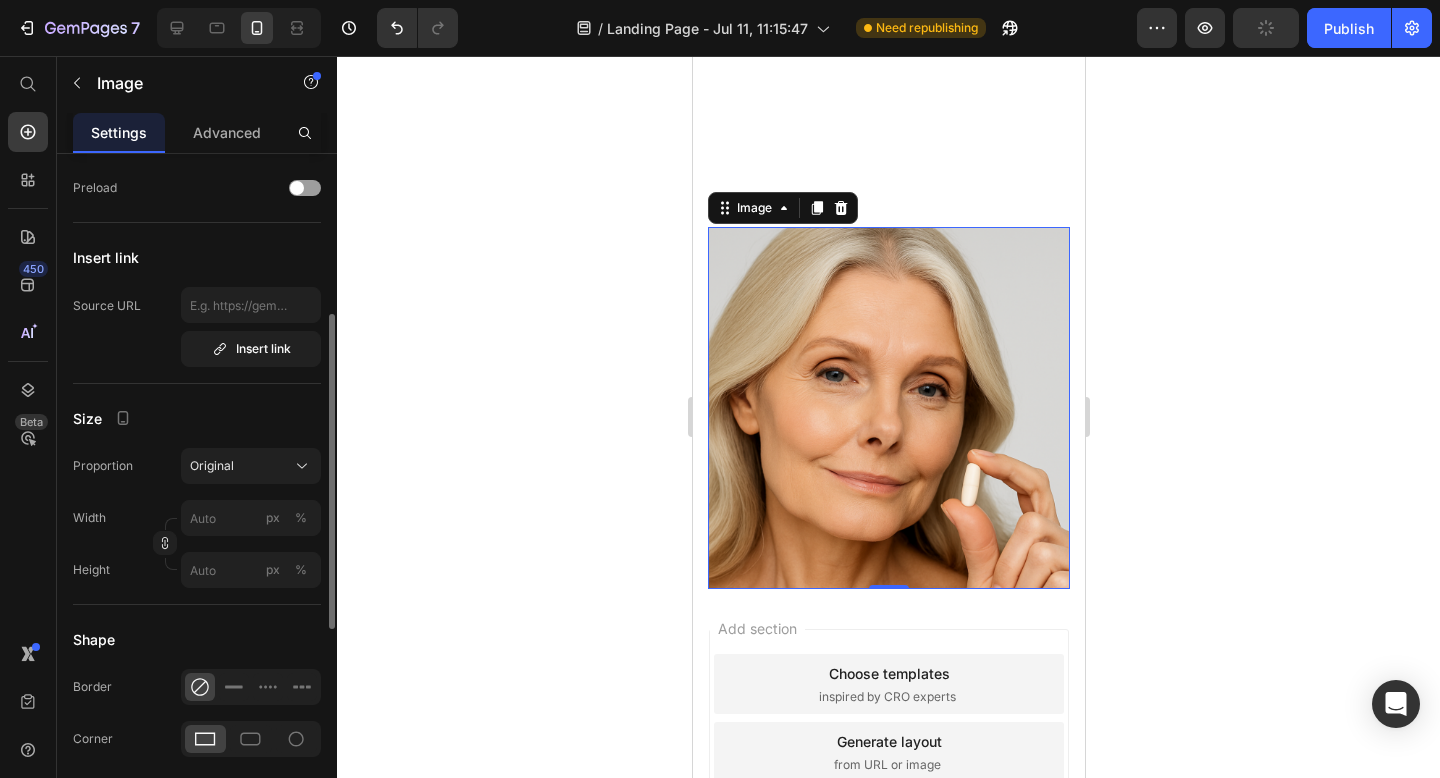 scroll, scrollTop: 339, scrollLeft: 0, axis: vertical 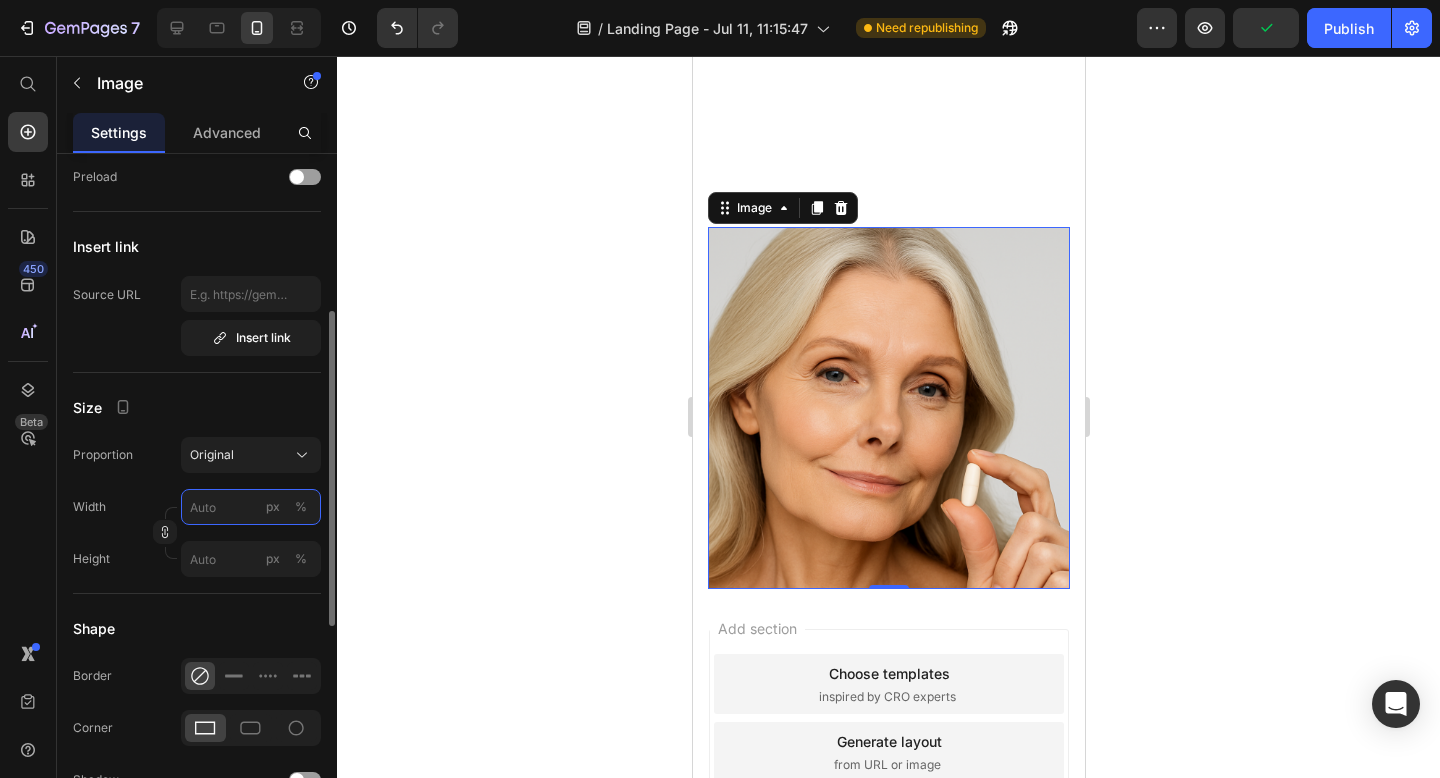 click on "px %" at bounding box center (251, 507) 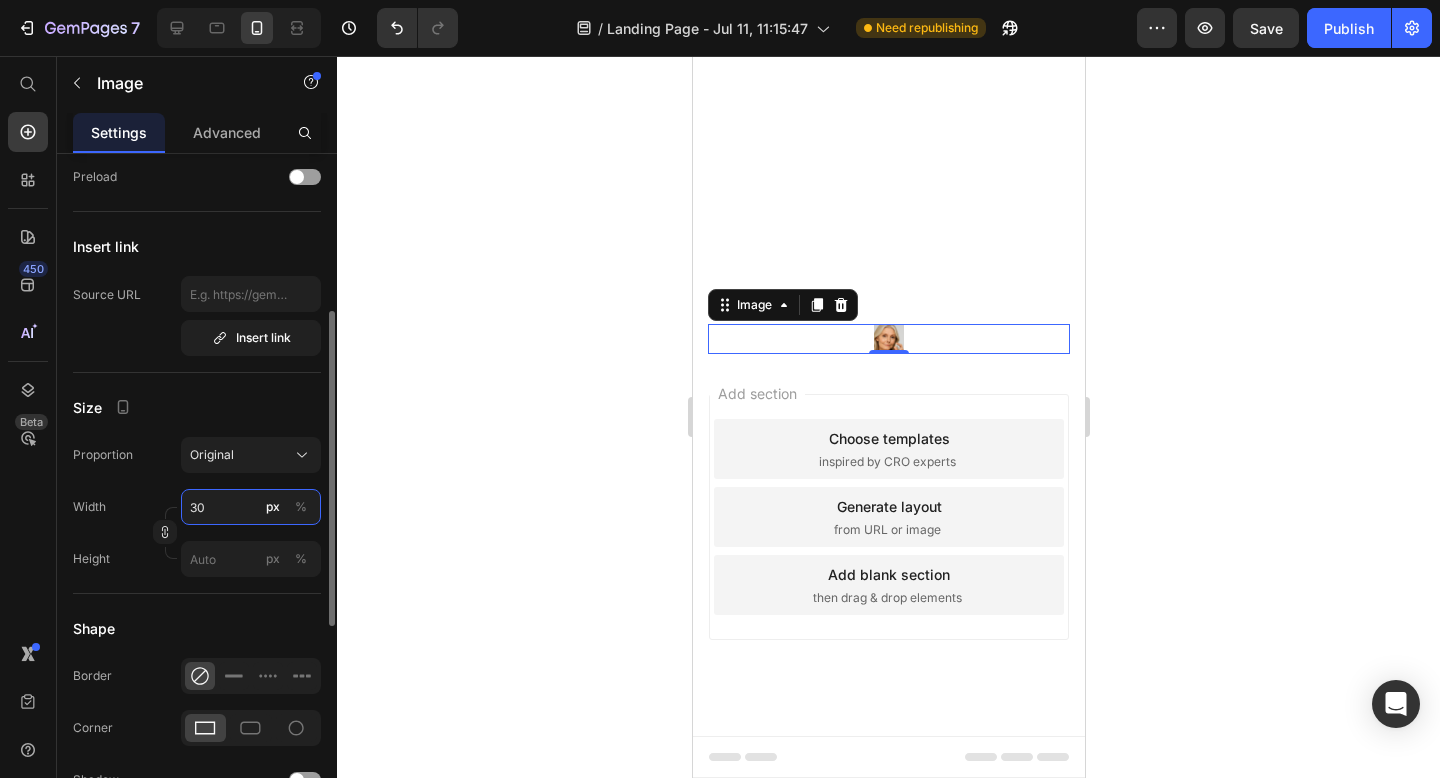 type on "3" 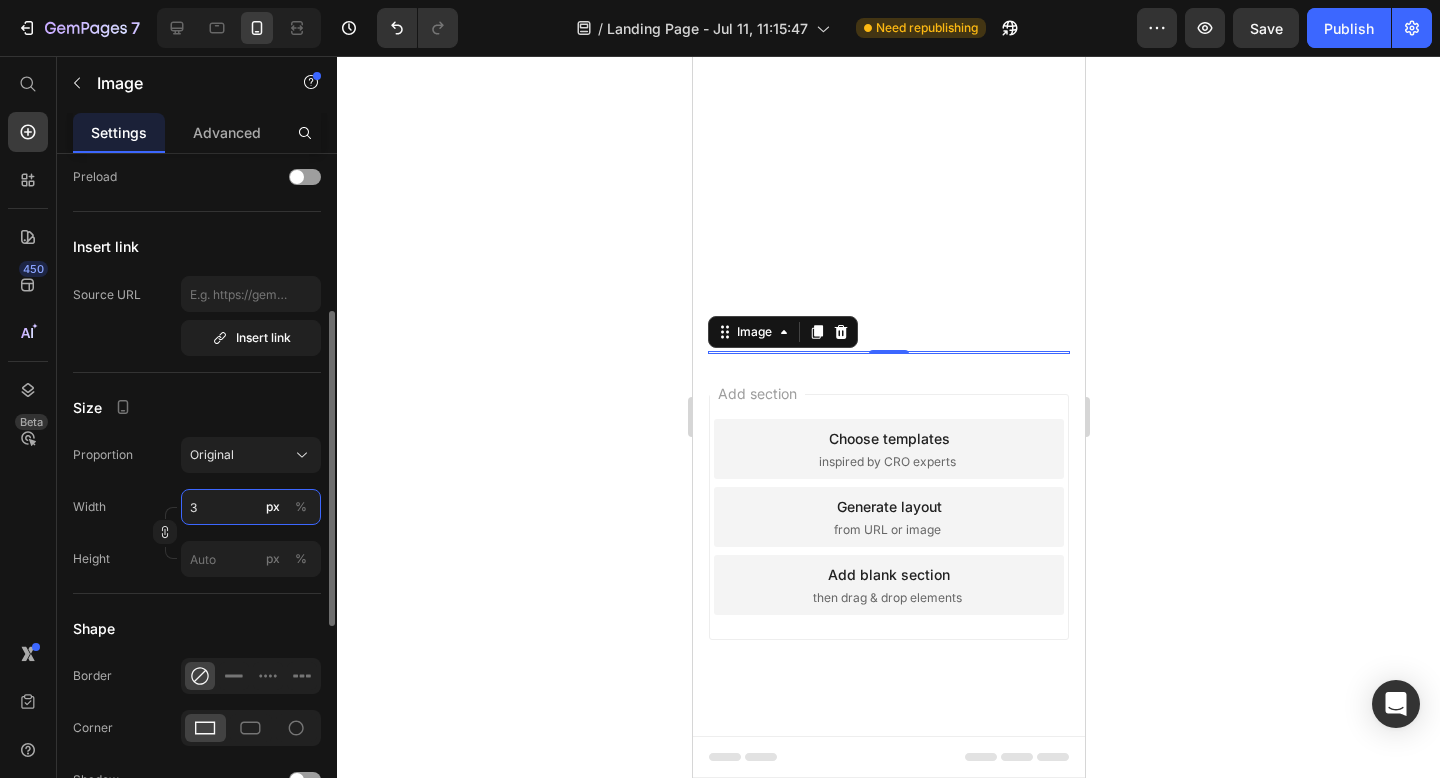 scroll, scrollTop: 2814, scrollLeft: 0, axis: vertical 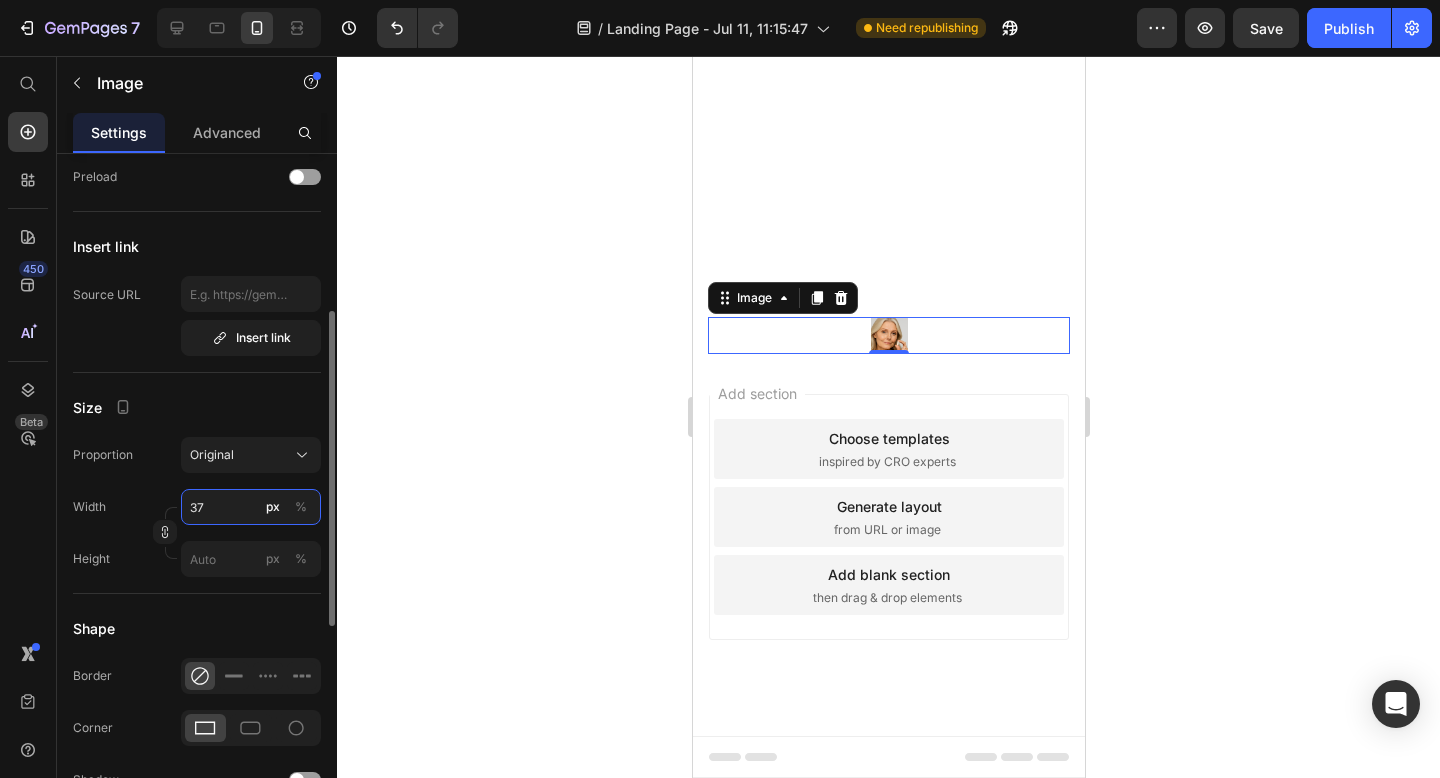 type on "3" 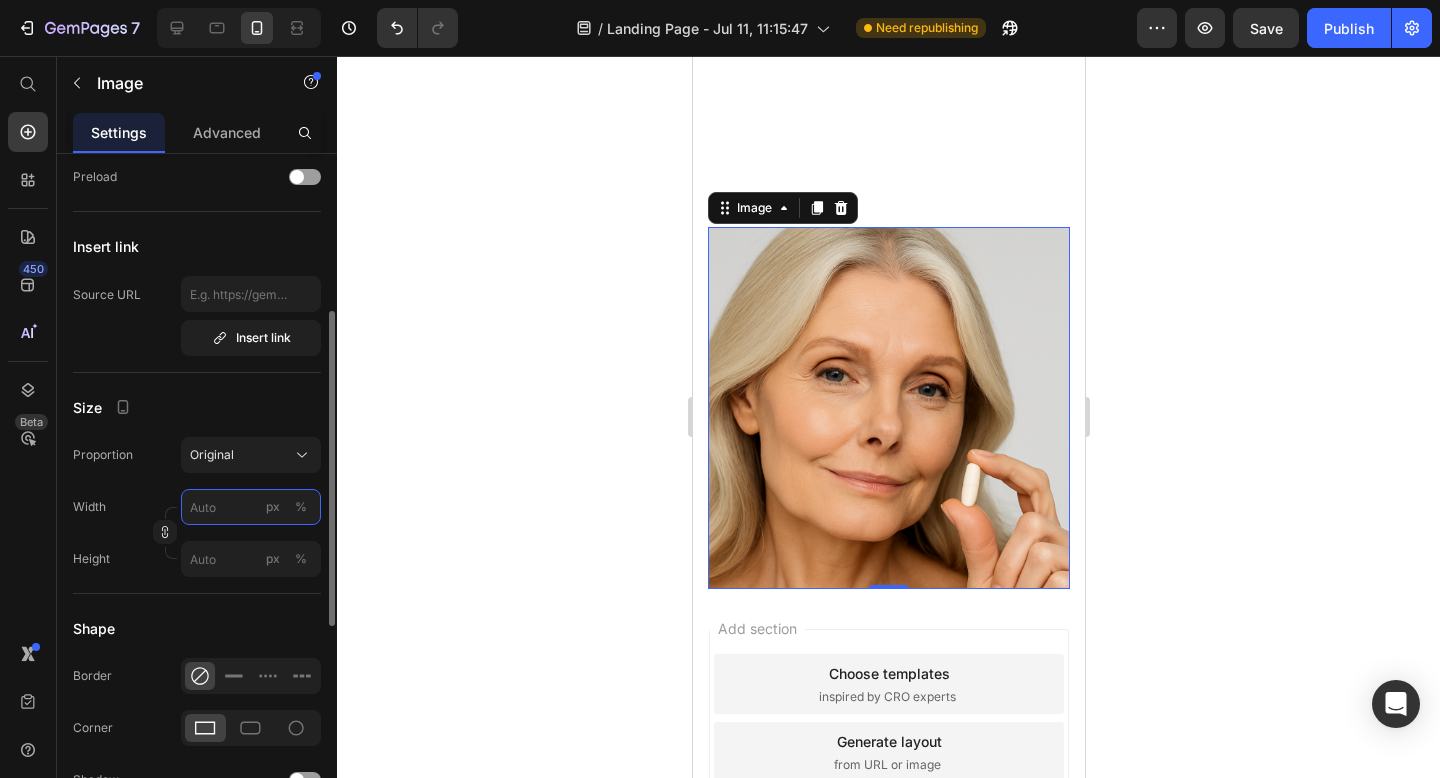 type on "3" 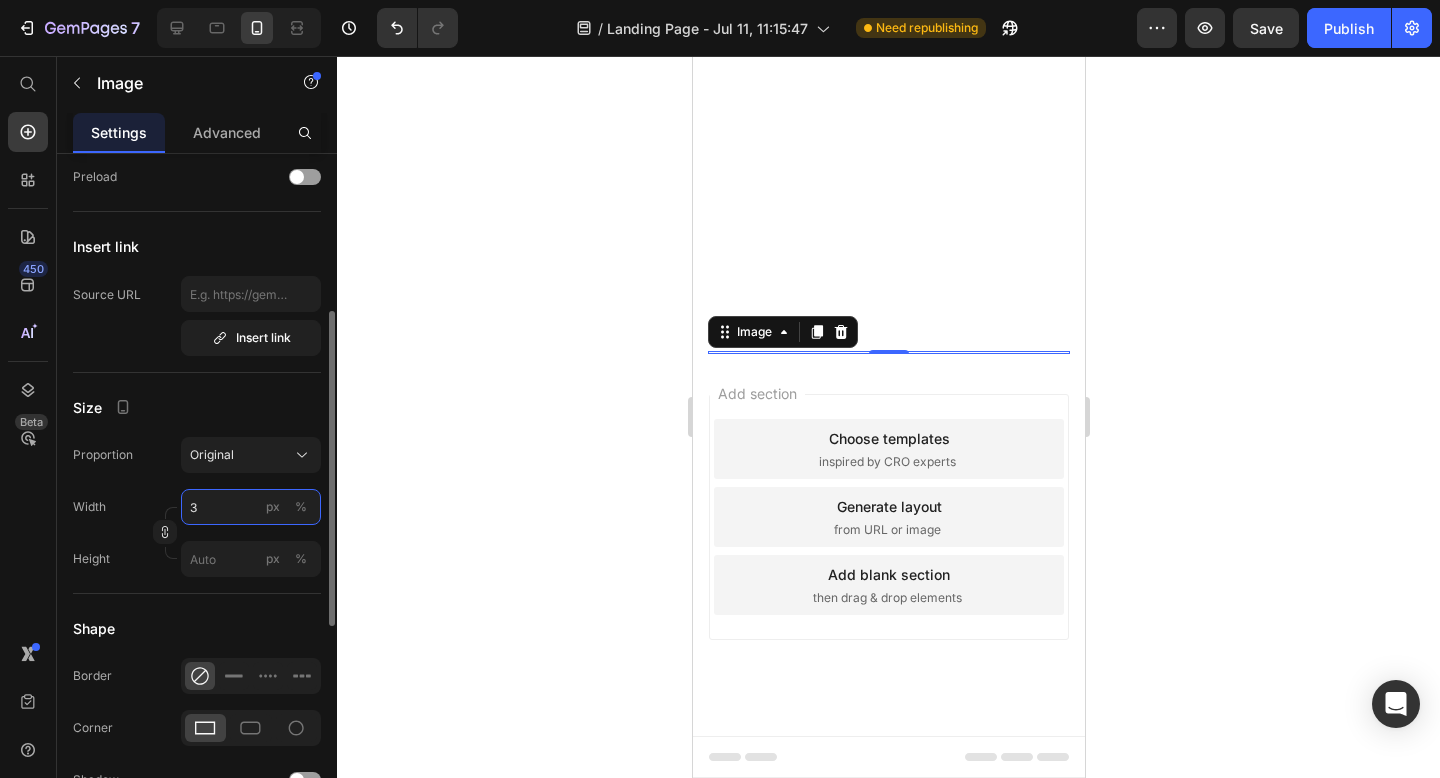 scroll, scrollTop: 2690, scrollLeft: 0, axis: vertical 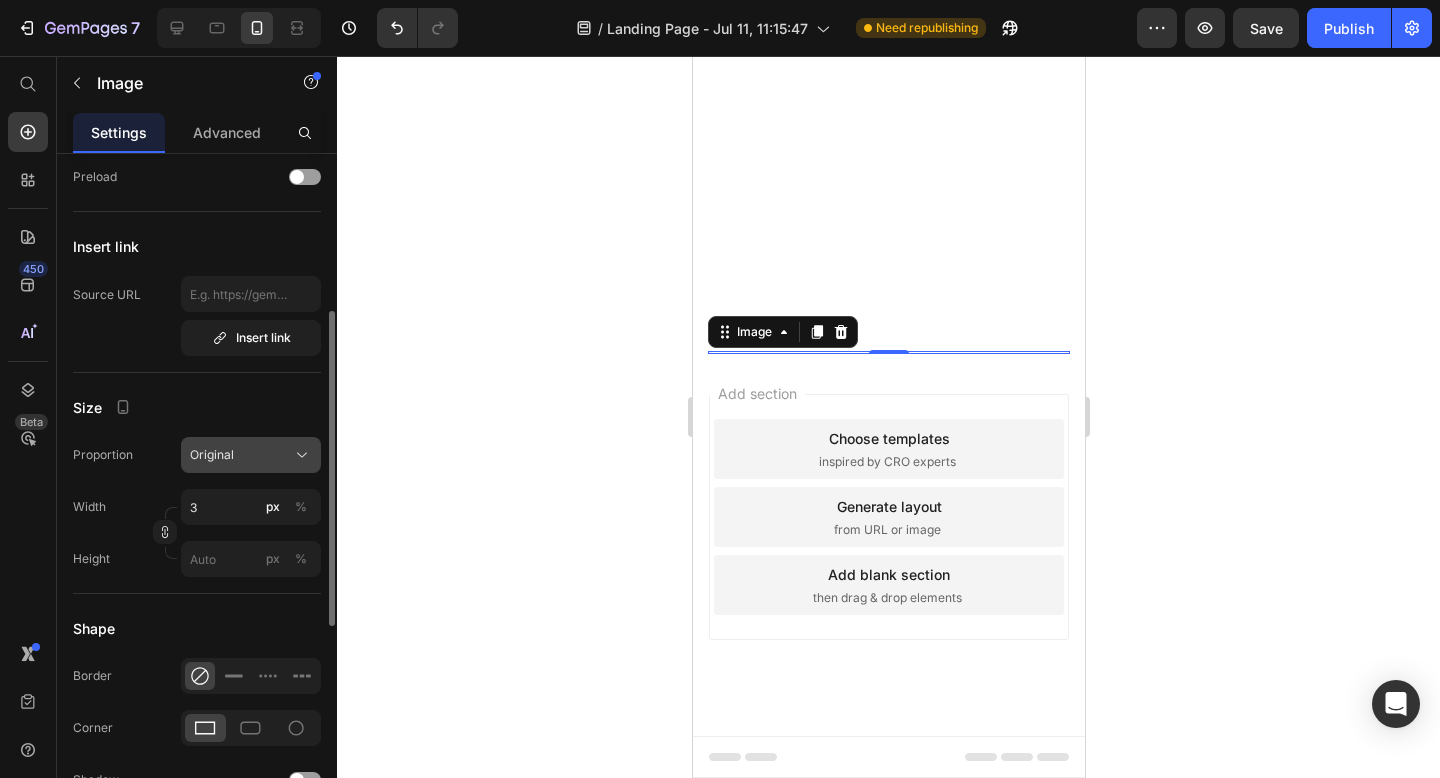 click on "Original" at bounding box center (251, 455) 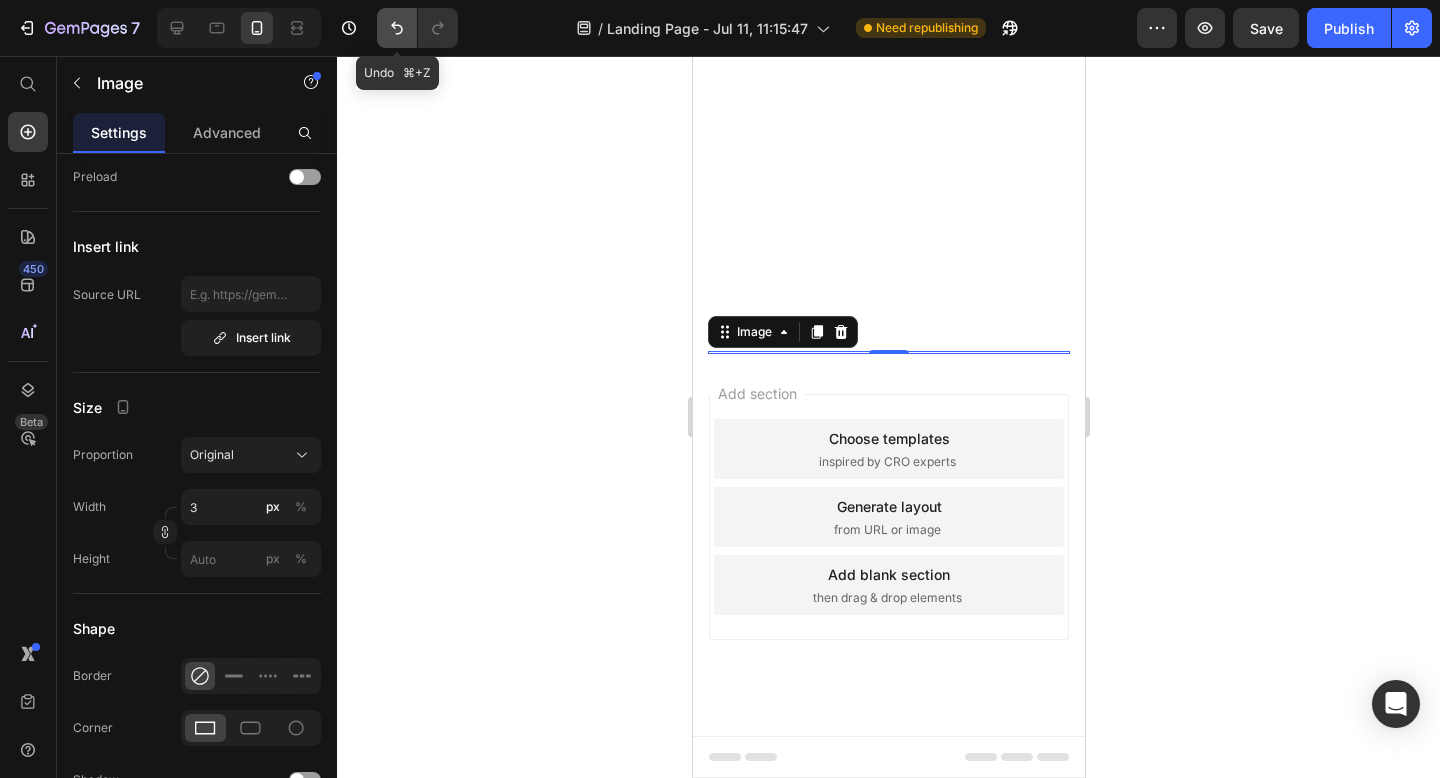 click 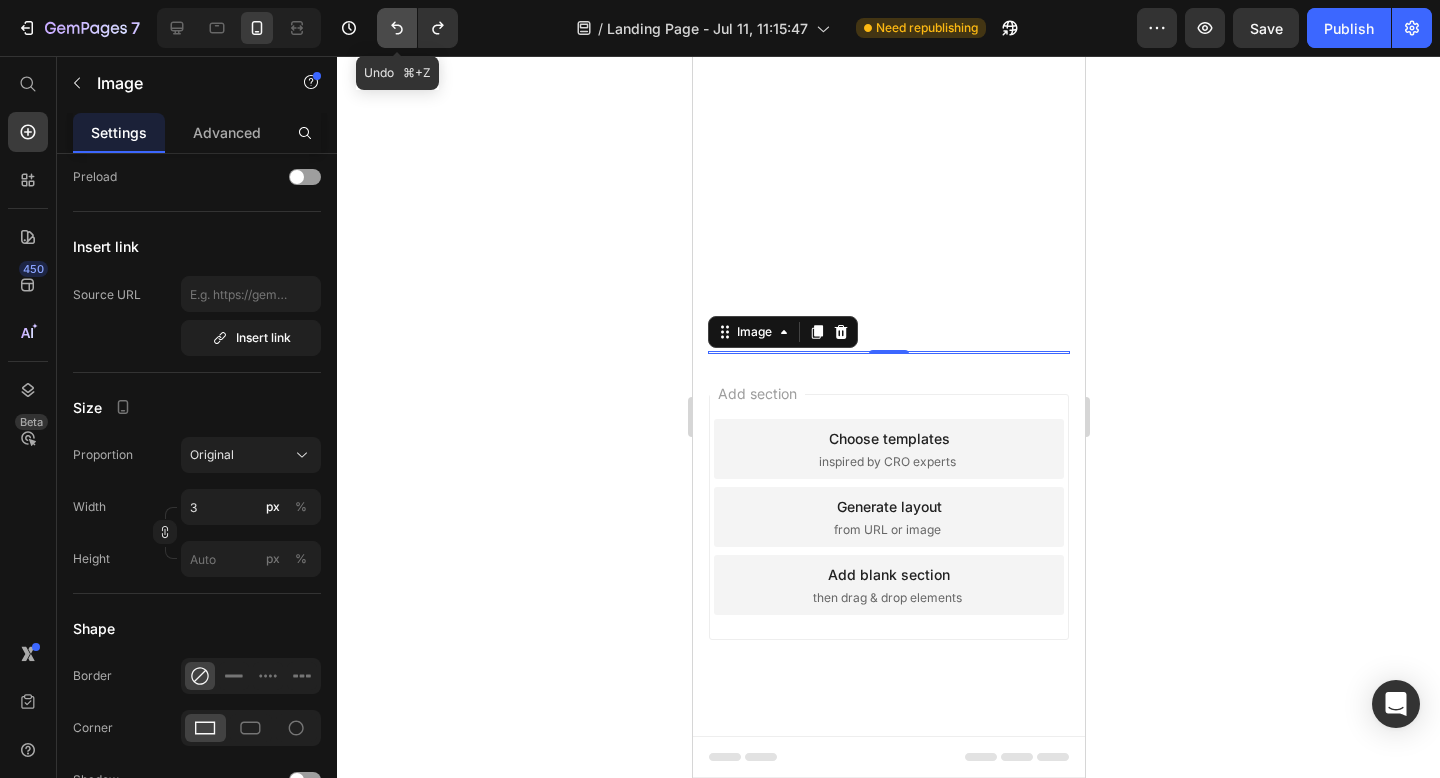 click 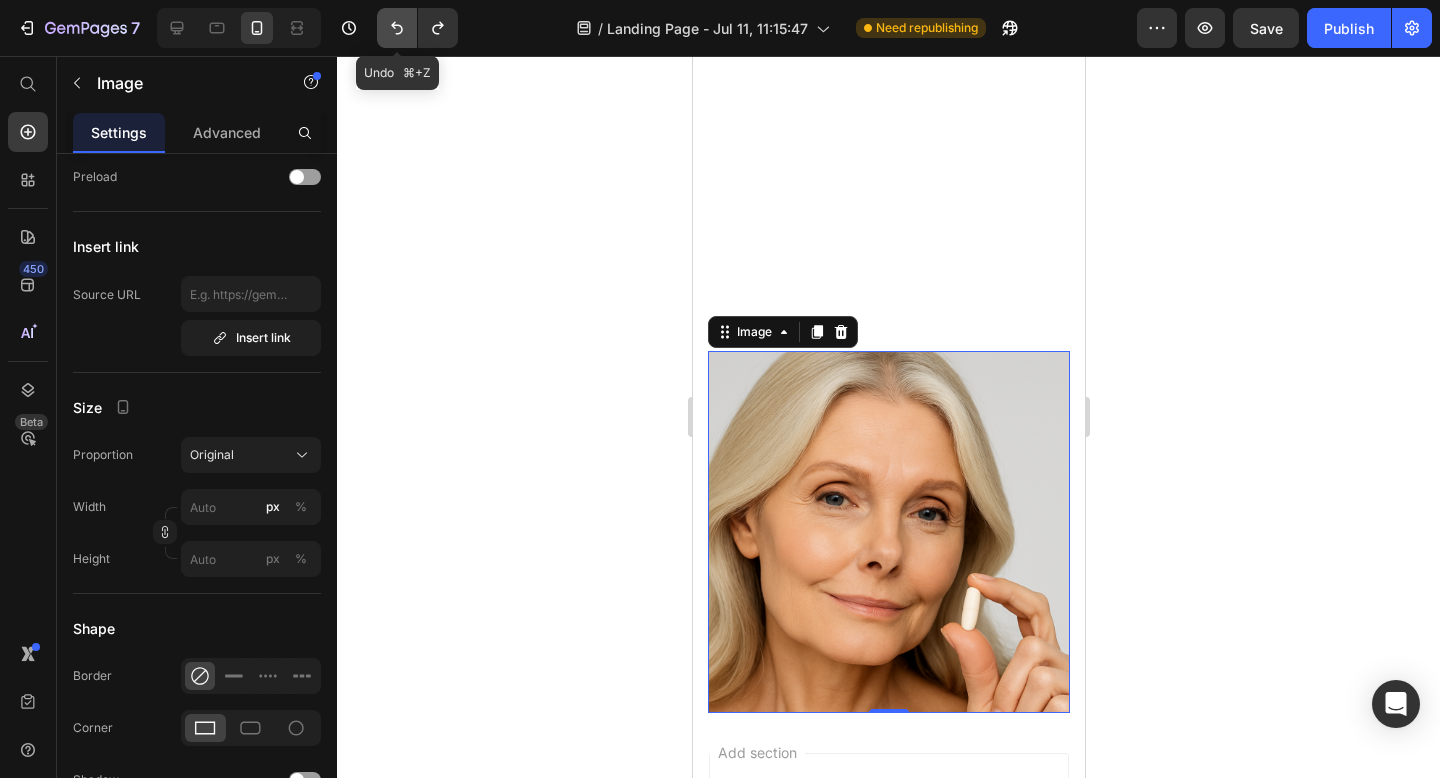 scroll, scrollTop: 2814, scrollLeft: 0, axis: vertical 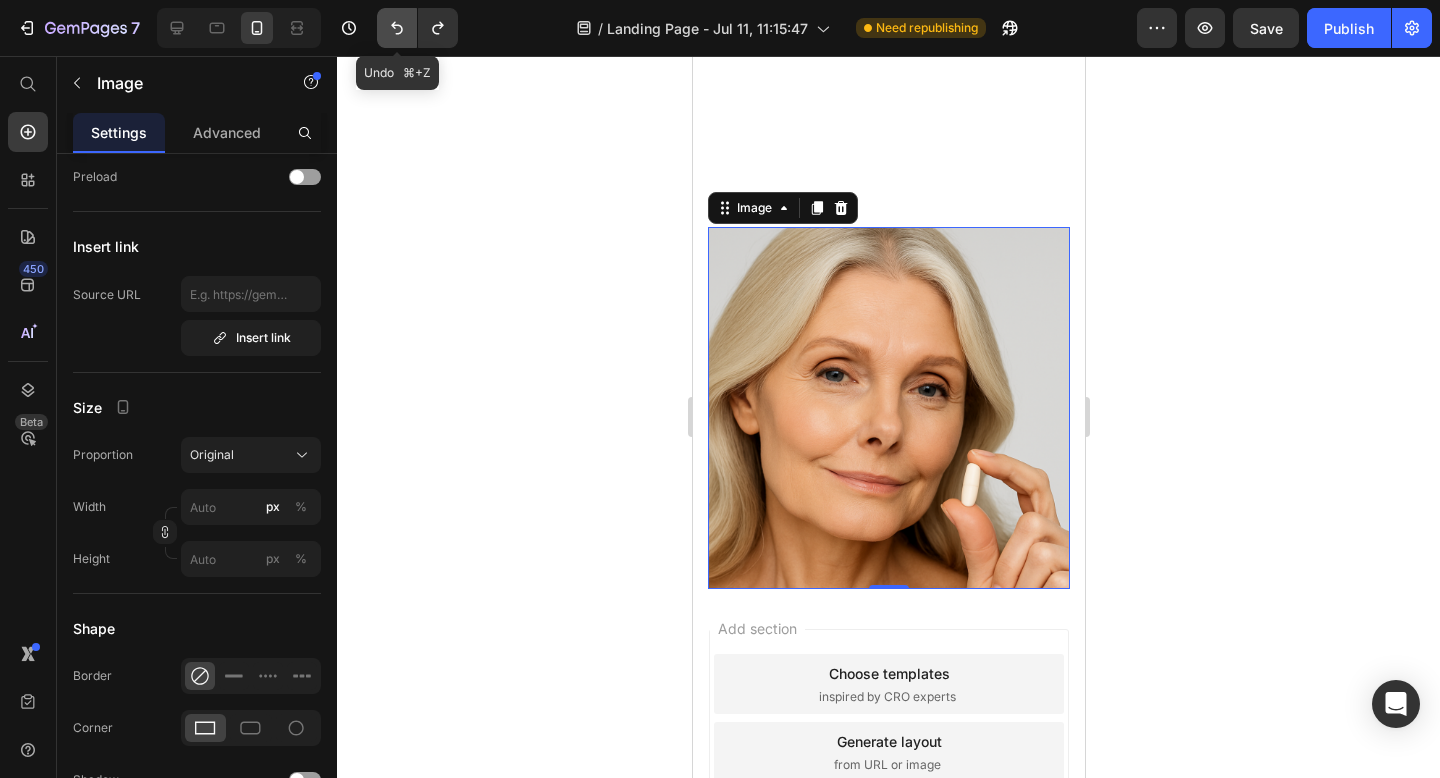 click 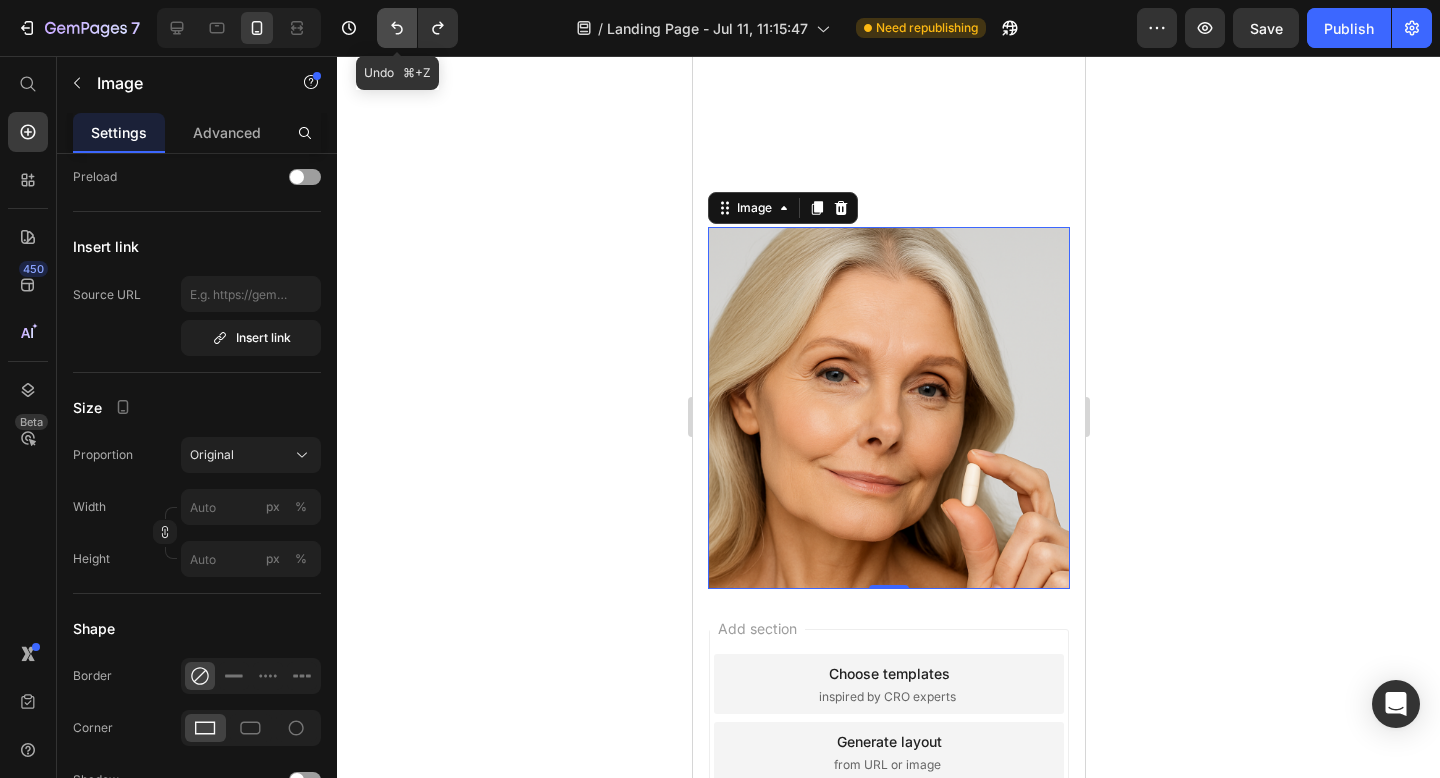 click 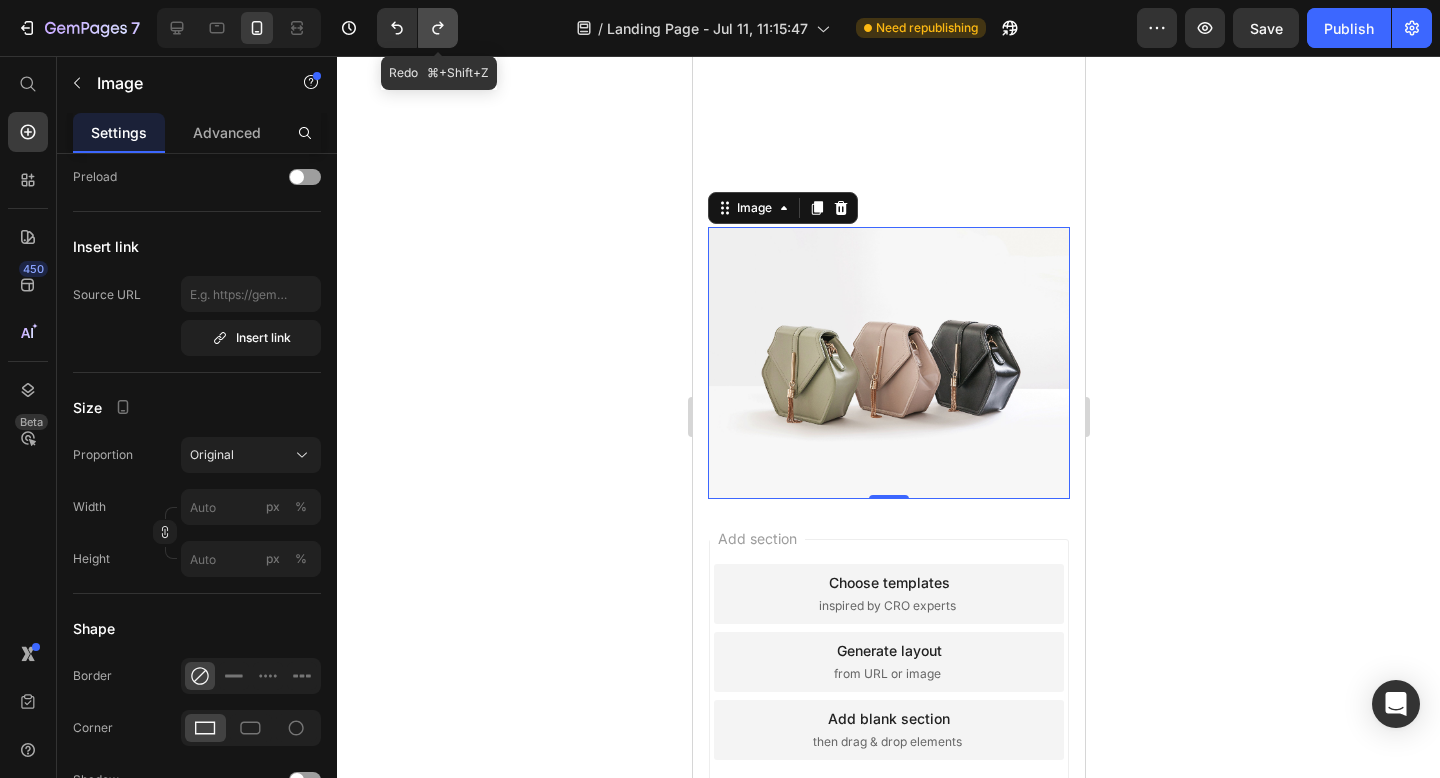 click 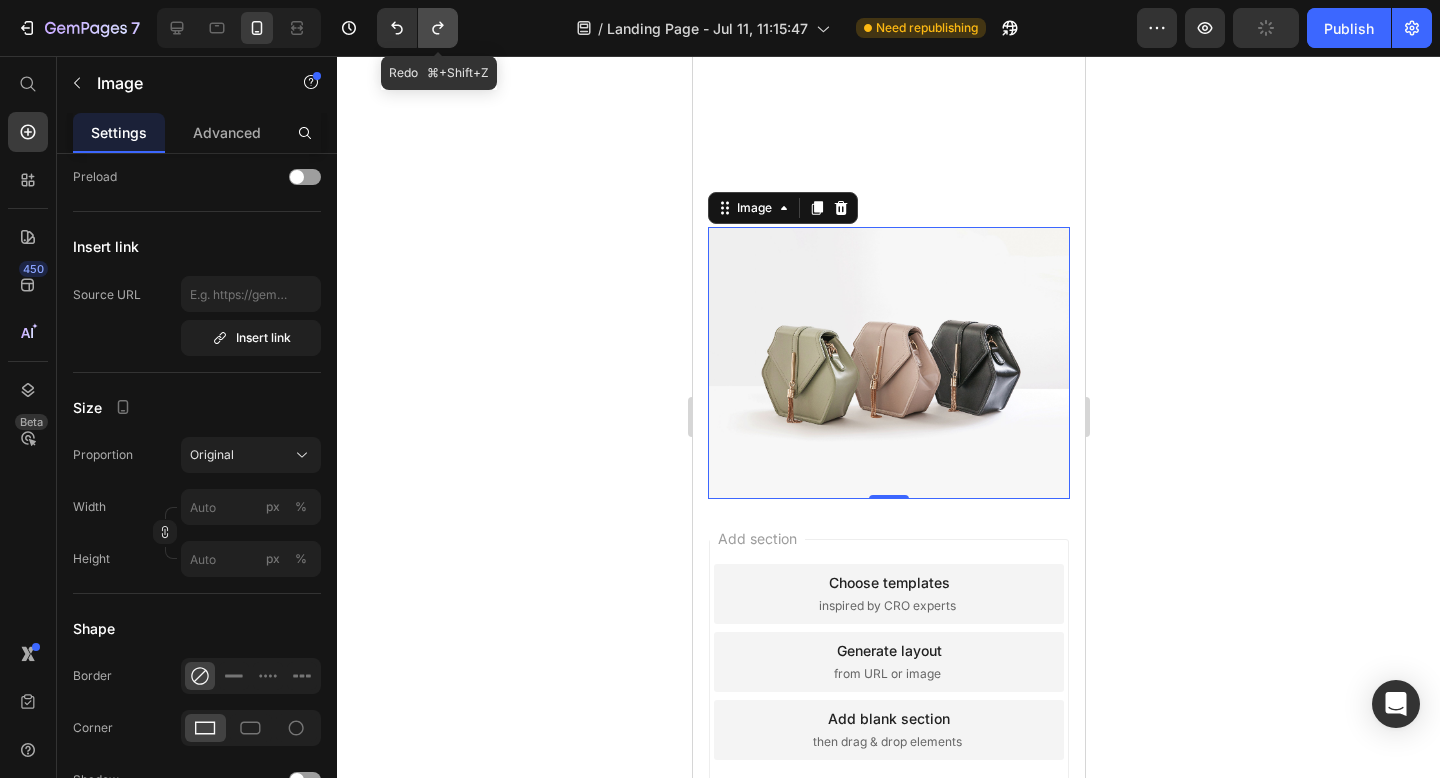 click 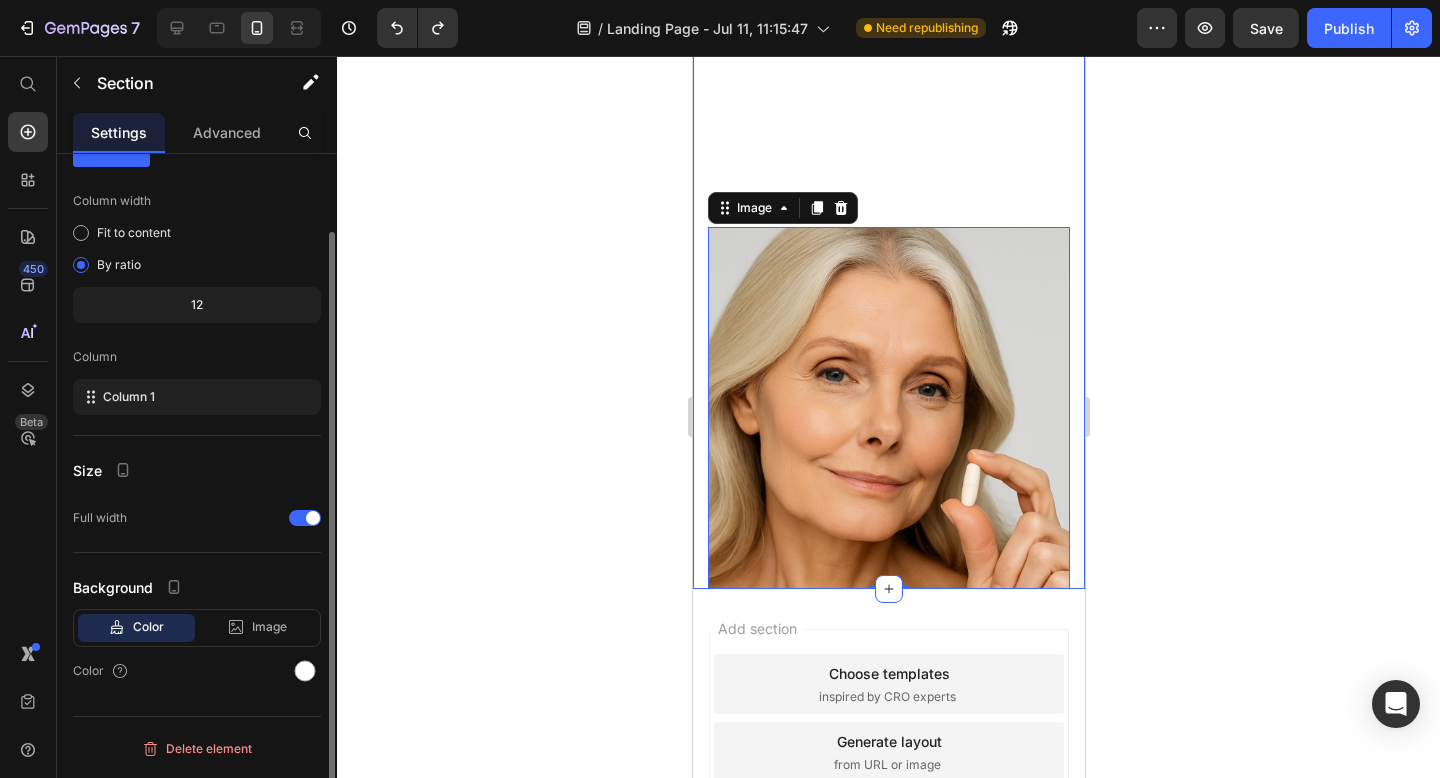 click on "Image Row Niveles de NAD+ Text Block El NAD+ se encuentra en todas nuestras células y, a medida que envejecemos, empieza a disminuir. Un nivel bajo de NAD+ puede provocar un aumento de peso, menos energía y una disminución de la cognición. Text Block Tratado con:  Nicotinamida Ribósida Text Block Row Image Row Activación de AMPK Text Block La AMPK es una enzima presente en todas las células humanas que disminuye con la edad. Un nivel bajo de AMPK puede disminuir la captación de glucosa y conducir al almacenamiento de grasa y al aumento de peso. Text Block Tratado con:   Nicotinamida Ribósida, Trans-resveratrol Text Block Row Image Row Niveles de Homosciteína Text Block La homocisteína es un aminoácido que aumenta con la edad. El aumento de homocisteína se asocia a demencia, cardiopatías y accidentes cerebrovasculares. Text Block Tratado con: Nicotinamida Ribósida, Trans-resveratrol Text Block Row Image Row Niveles de glutatión Text Block Text Block Tratado con: Trans-resveratrol, Quercetina." at bounding box center [888, 59] 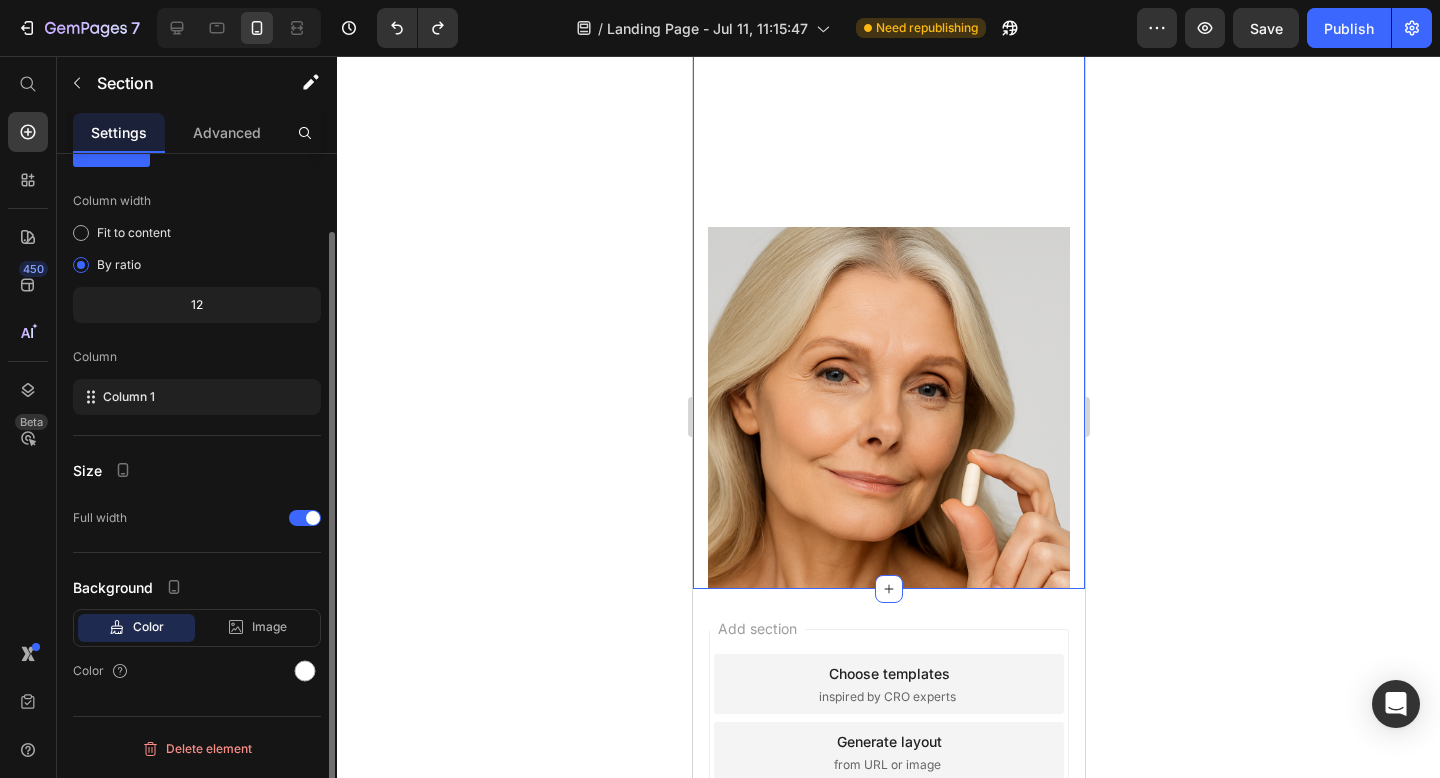 scroll, scrollTop: 0, scrollLeft: 0, axis: both 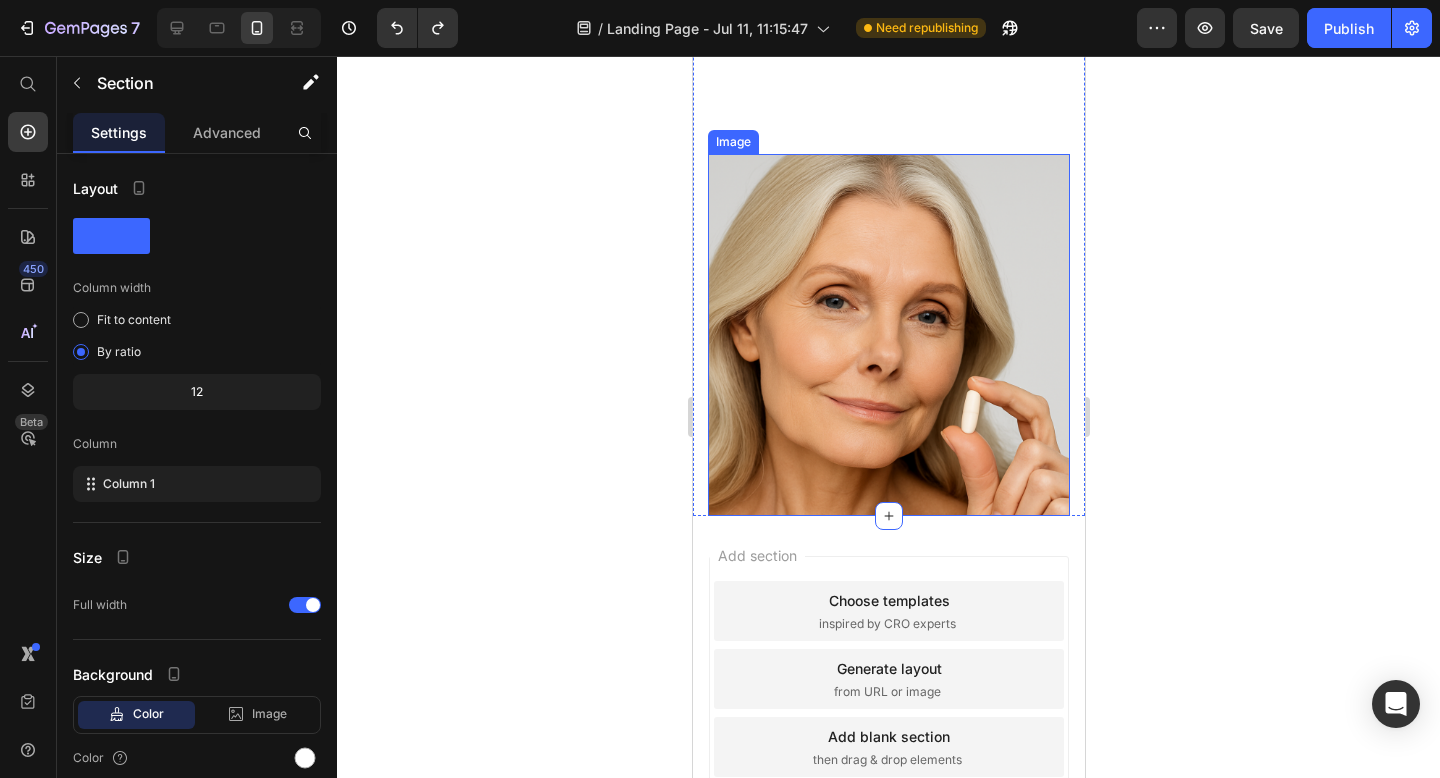 click at bounding box center (888, 335) 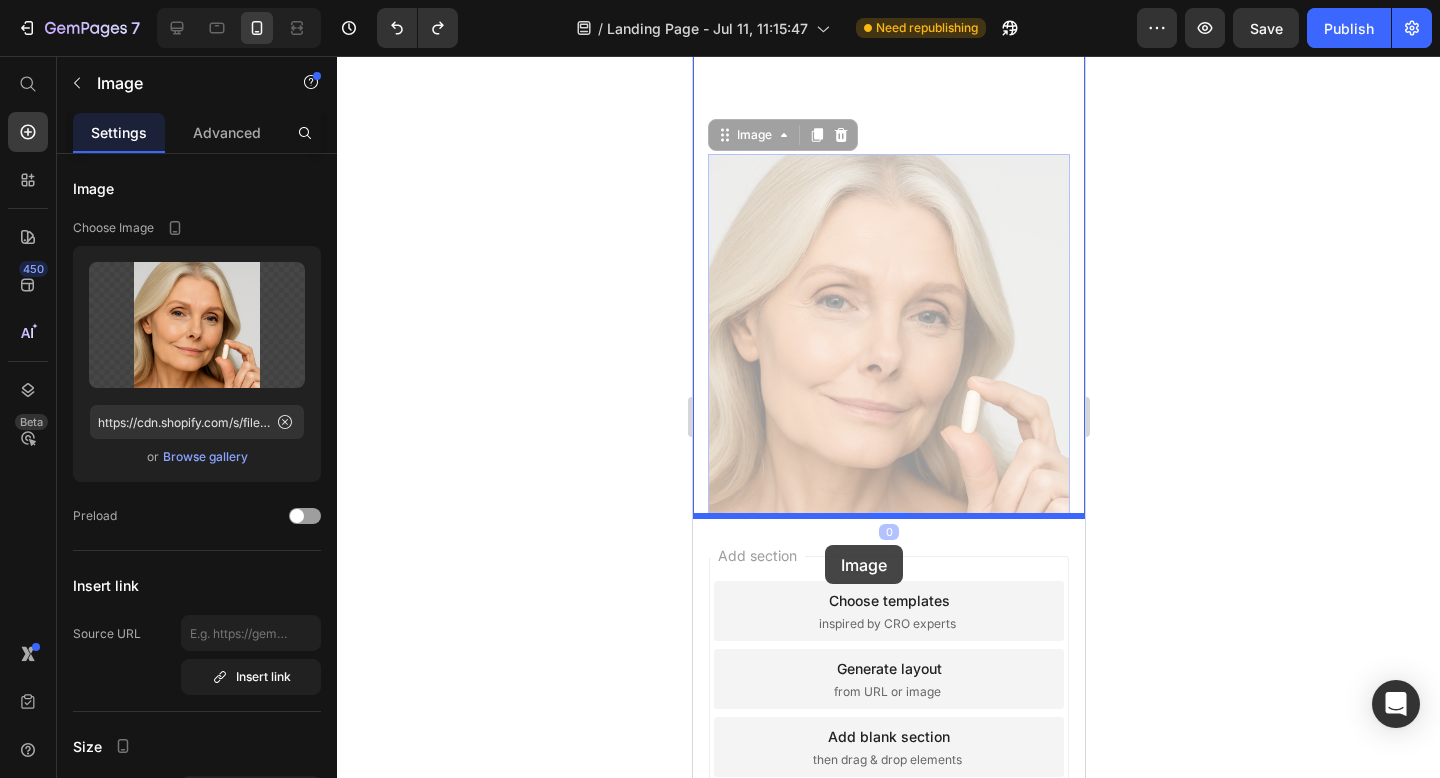 drag, startPoint x: 831, startPoint y: 275, endPoint x: 824, endPoint y: 545, distance: 270.09073 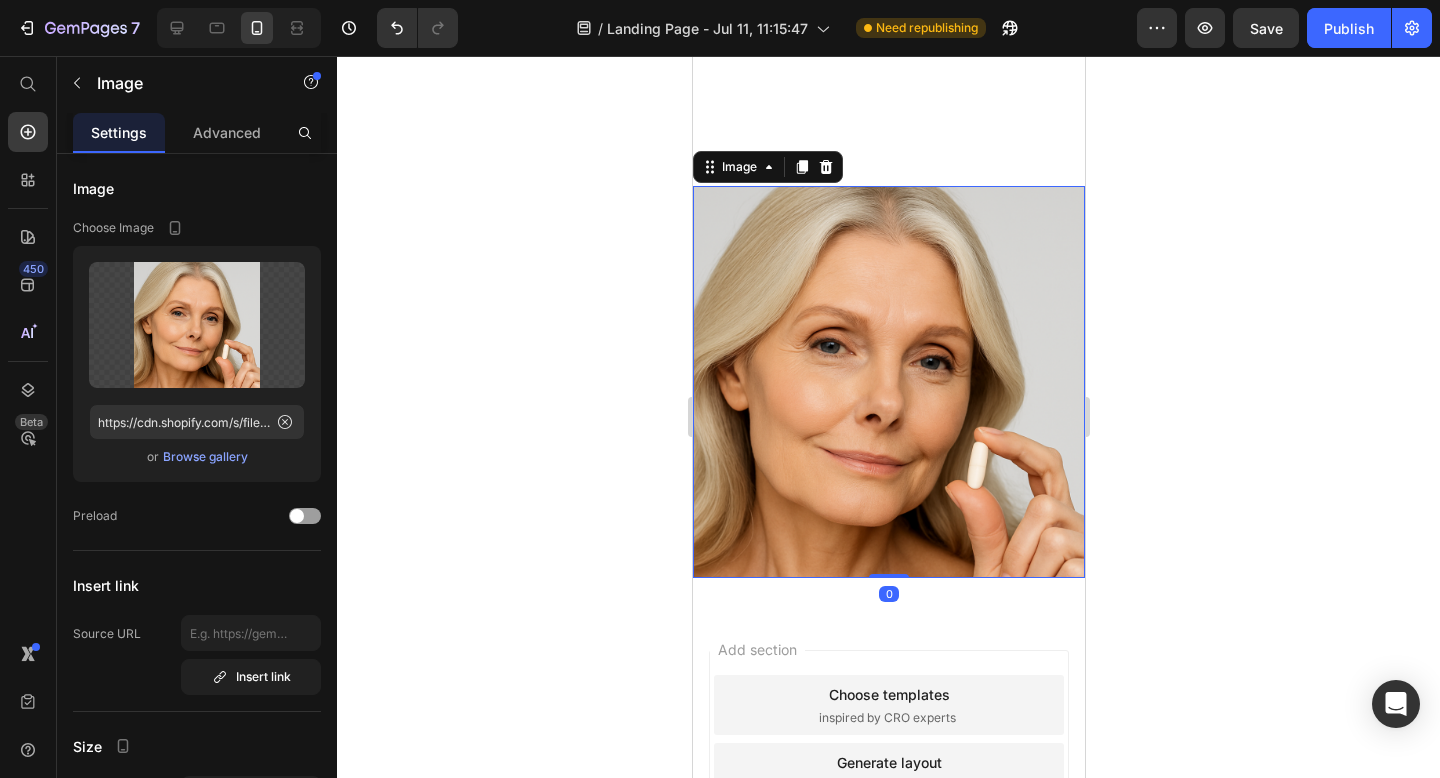 click 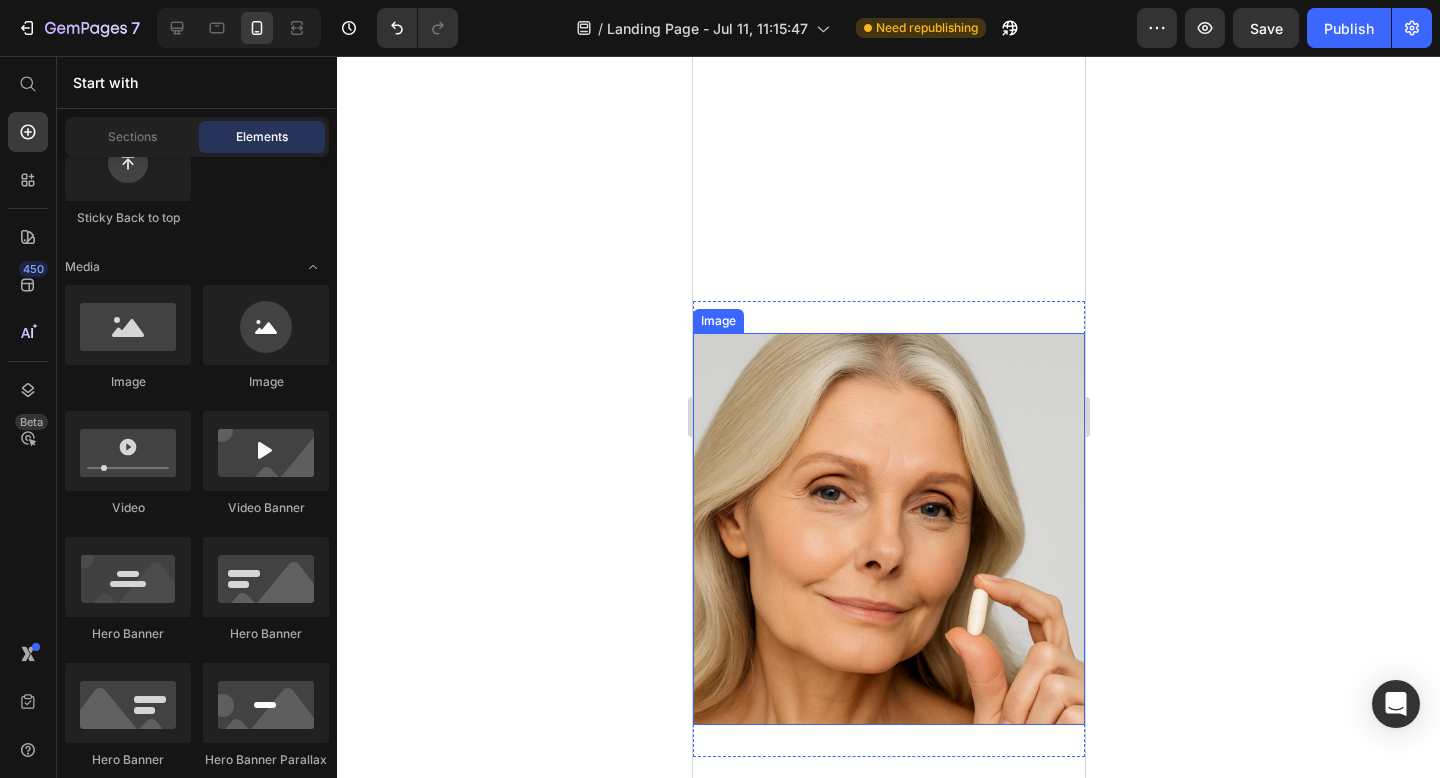 scroll, scrollTop: 2715, scrollLeft: 0, axis: vertical 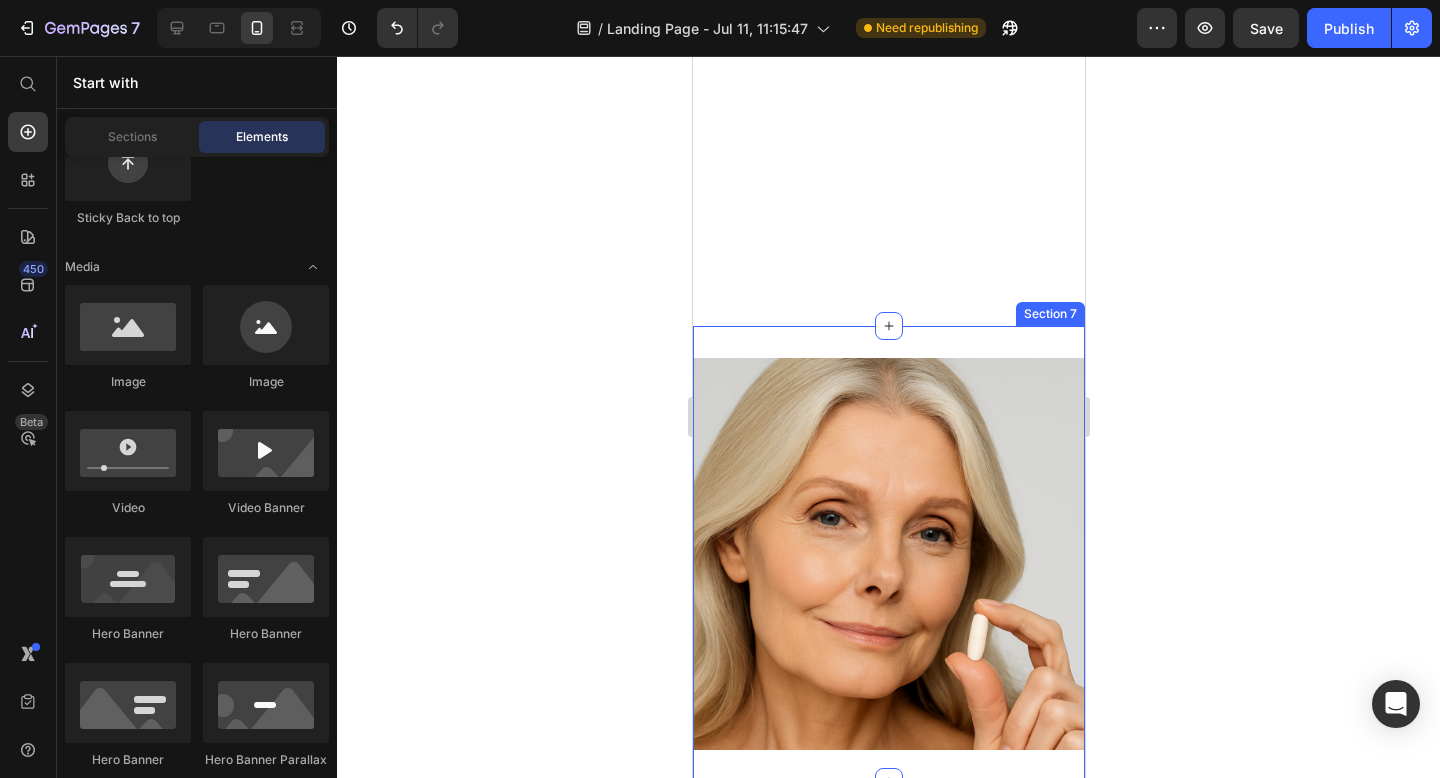 click on "Image Section 7" at bounding box center [888, 554] 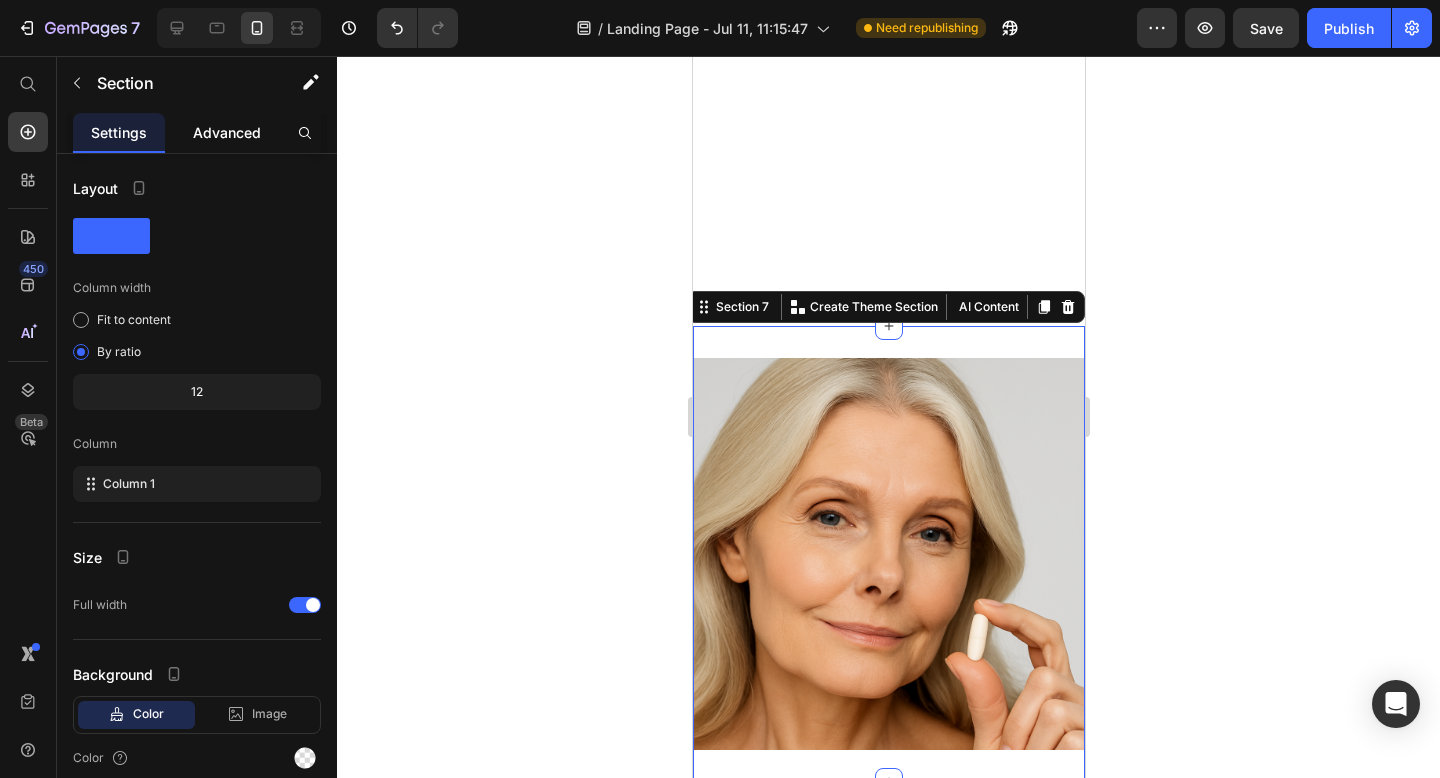 click on "Advanced" 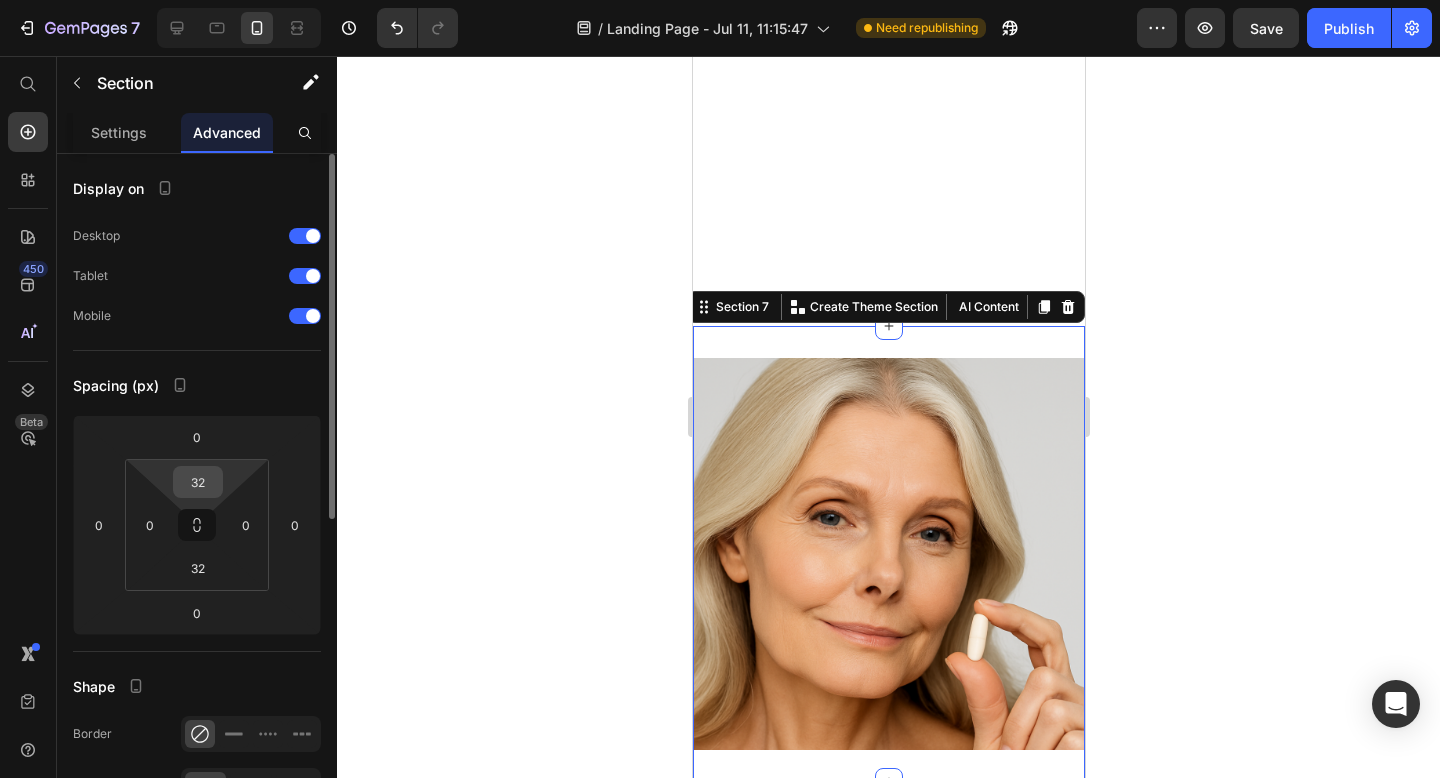 click on "32" at bounding box center [198, 482] 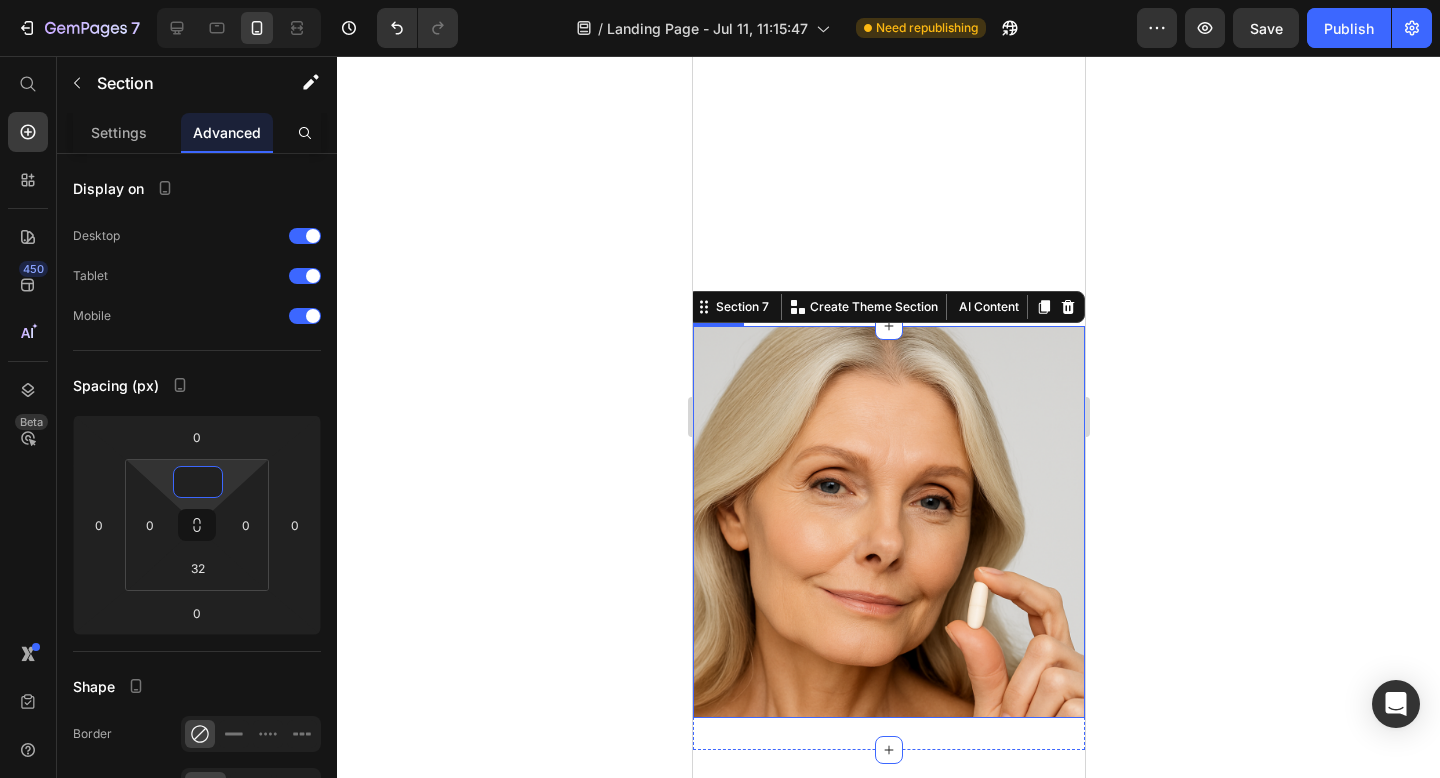 type on "0" 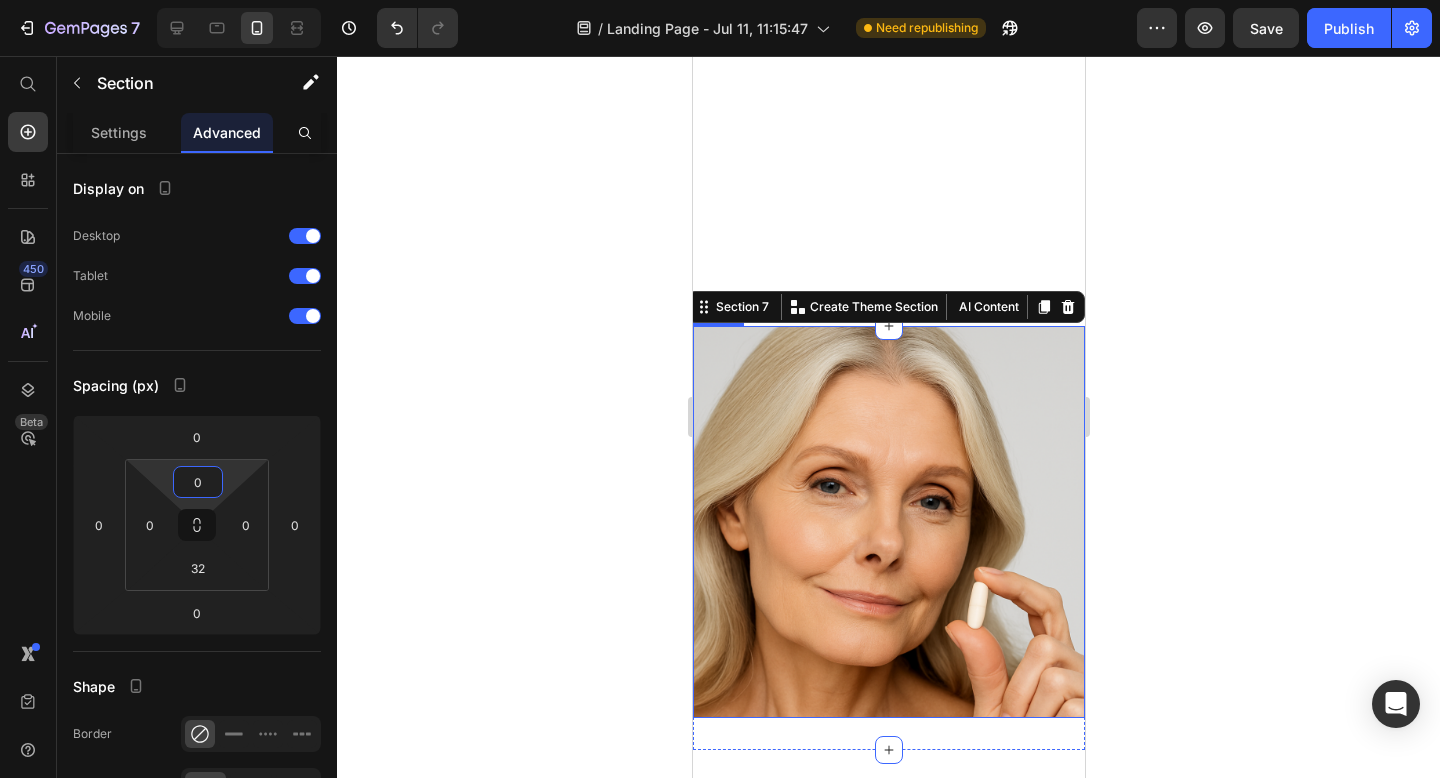 click 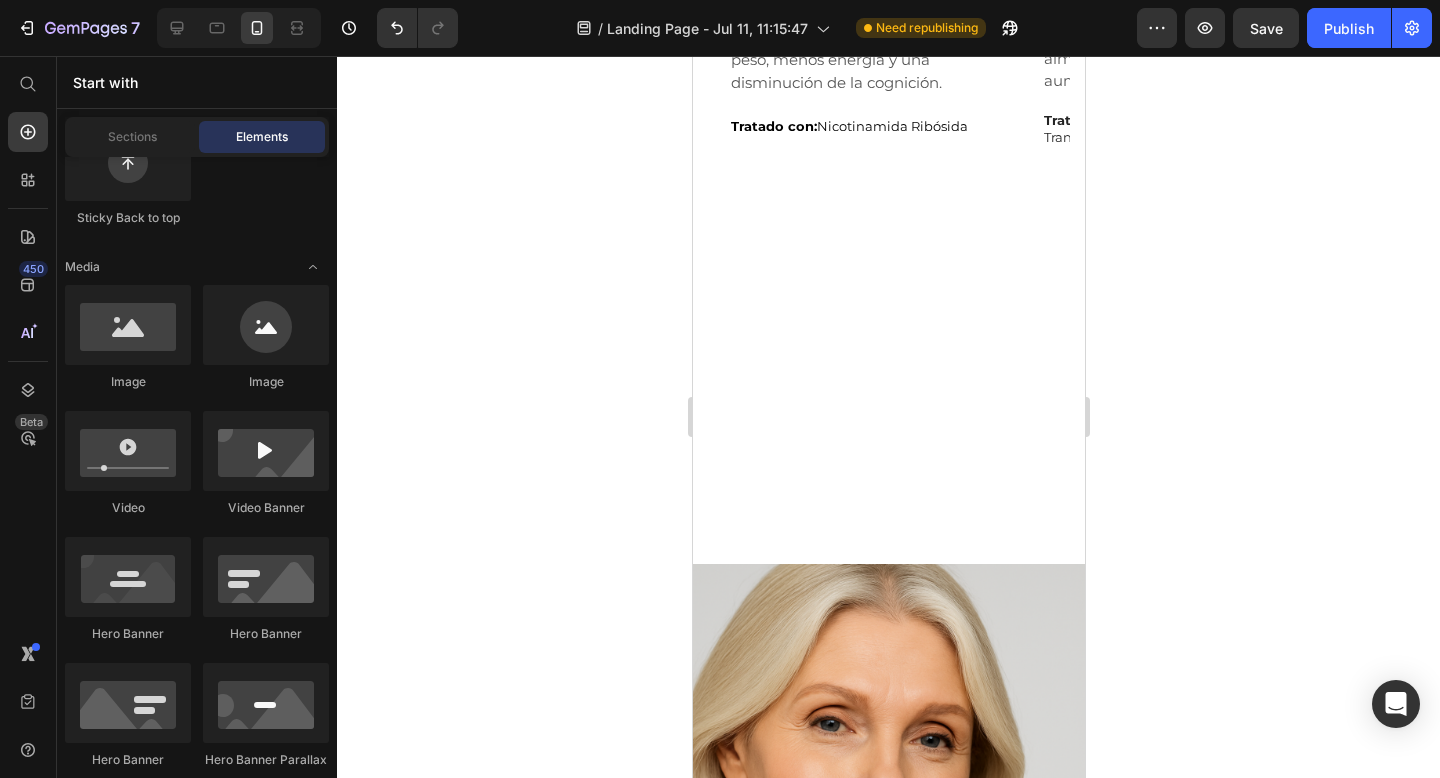 scroll, scrollTop: 2558, scrollLeft: 0, axis: vertical 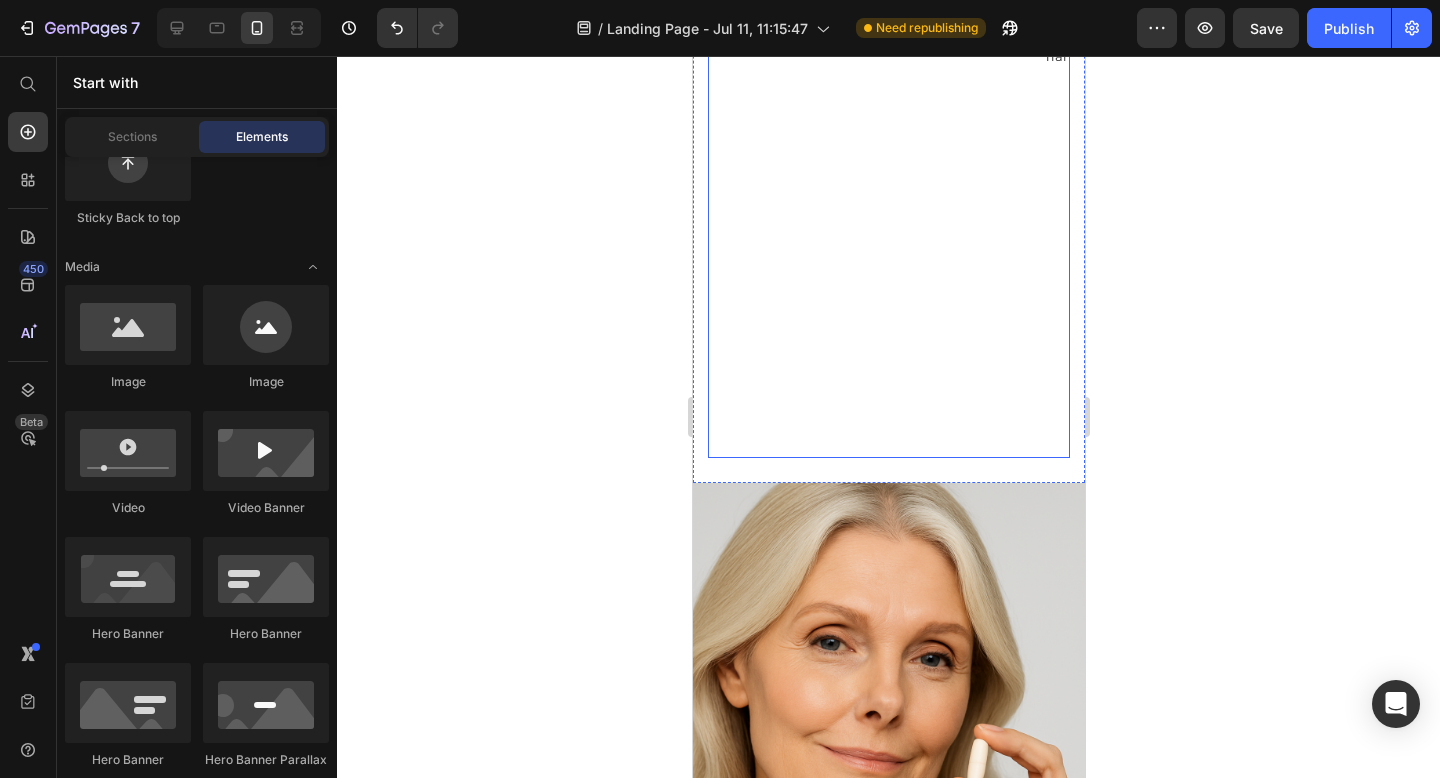 click on "Image Row Niveles de NAD+ Text Block El NAD+ se encuentra en todas nuestras células y, a medida que envejecemos, empieza a disminuir. Un nivel bajo de NAD+ puede provocar un aumento de peso, menos energía y una disminución de la cognición. Text Block Tratado con:  Nicotinamida Ribósida Text Block Row" at bounding box center (858, 120) 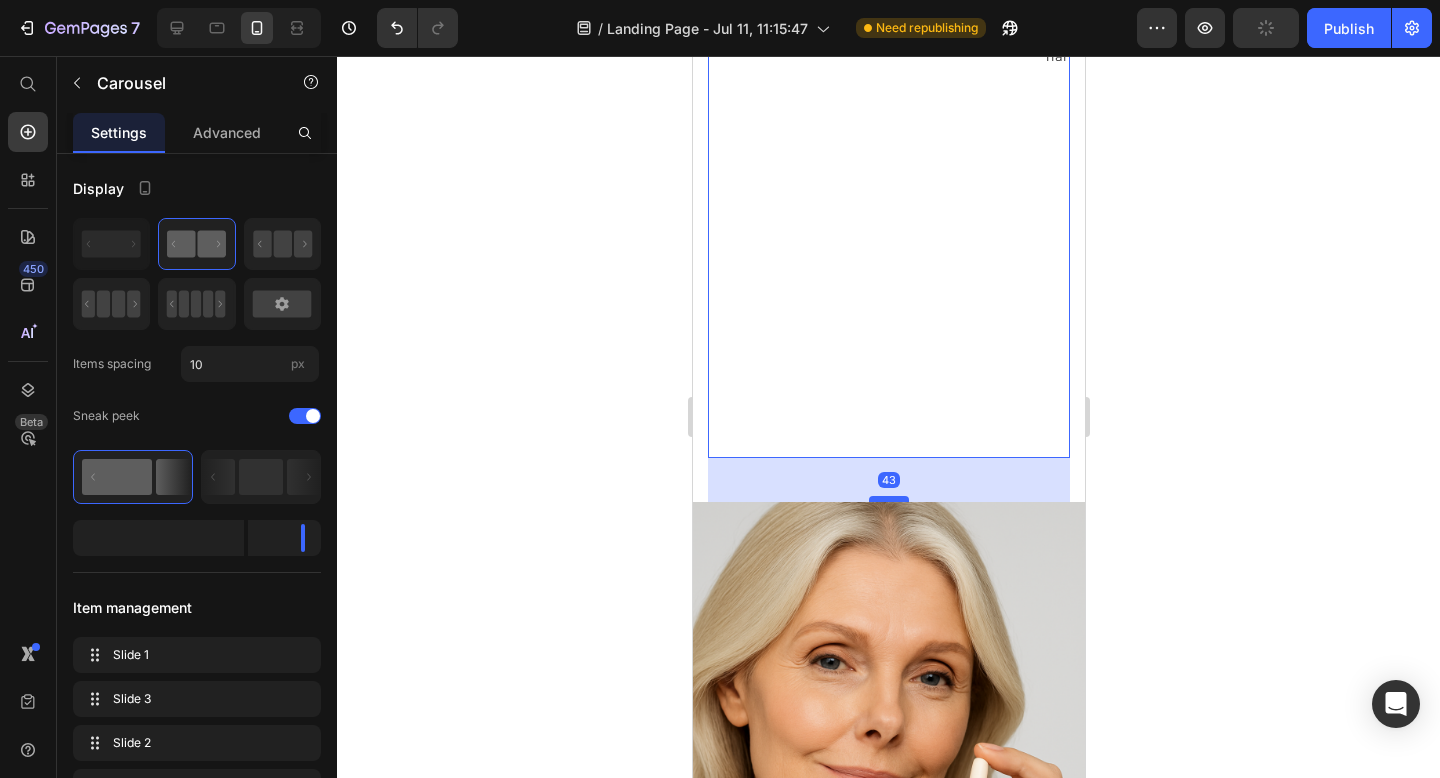 drag, startPoint x: 888, startPoint y: 481, endPoint x: 888, endPoint y: 504, distance: 23 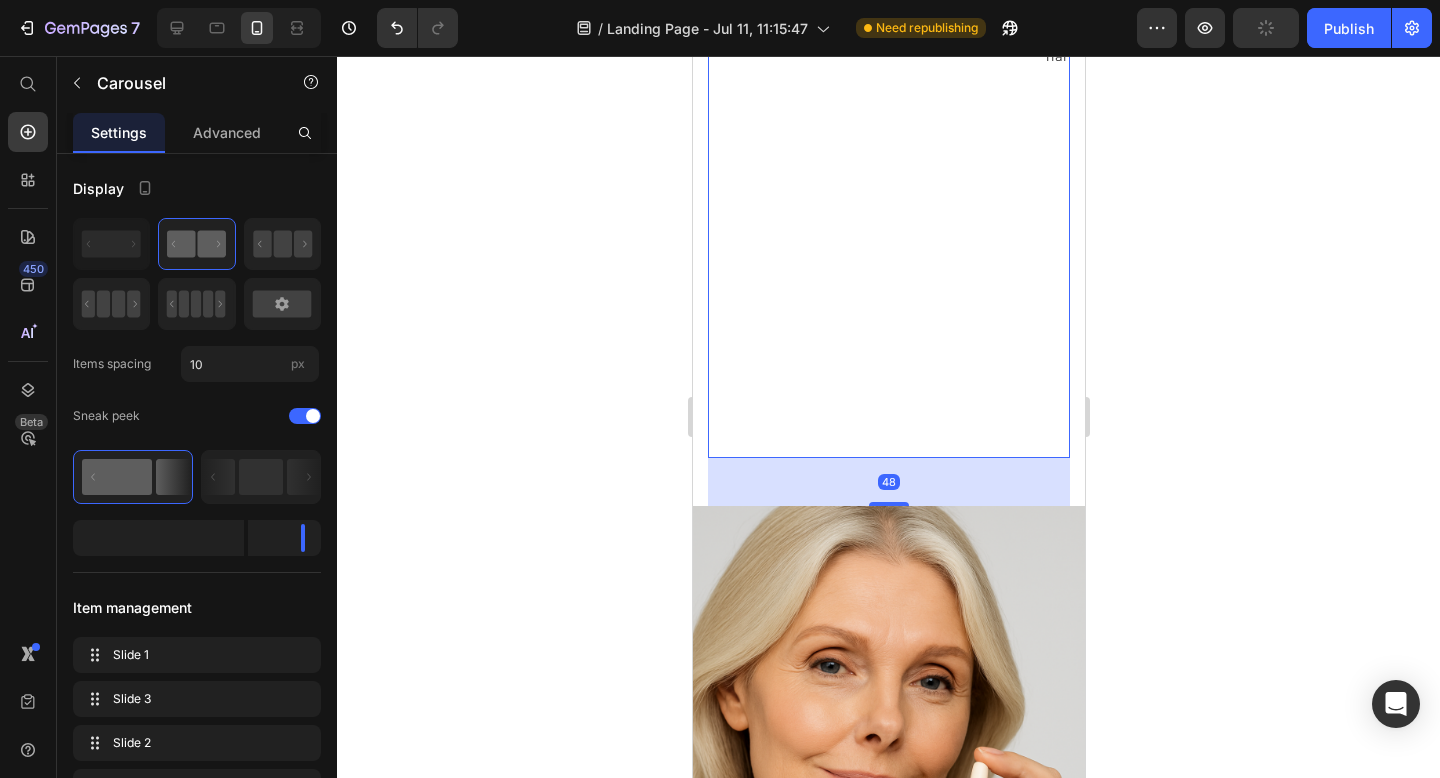 click 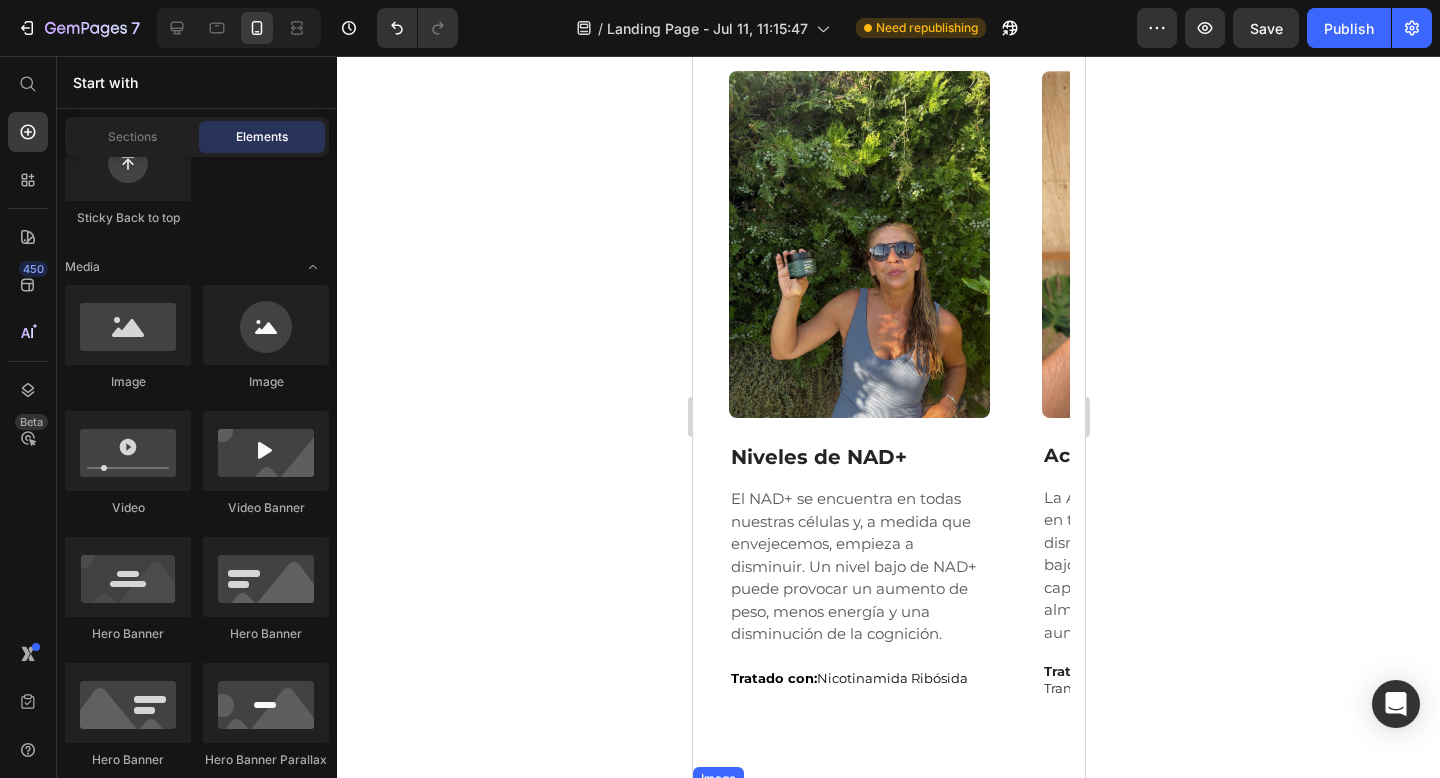 scroll, scrollTop: 1839, scrollLeft: 0, axis: vertical 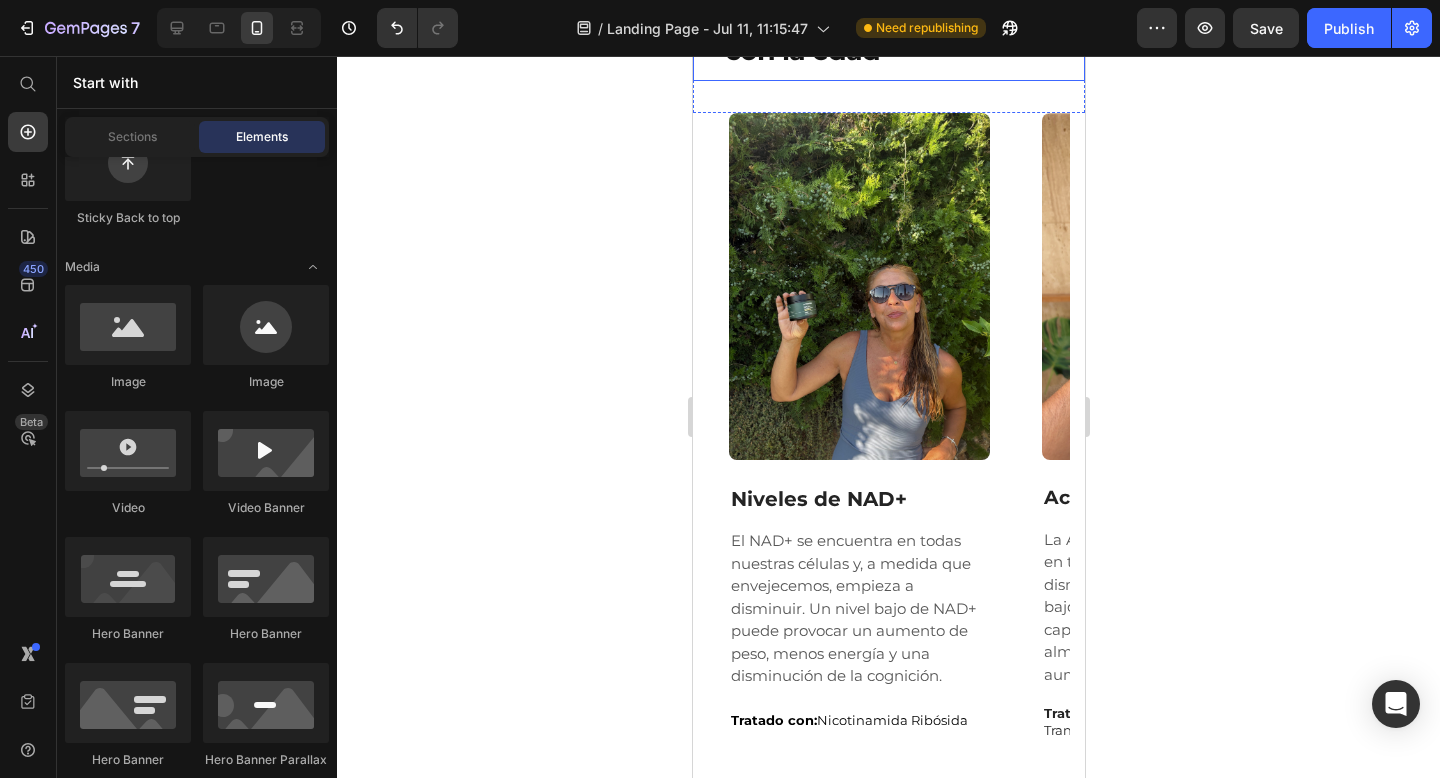 click on "Cómo funciona Heading Restaura de forma natural lo que se pierde con la edad Heading" at bounding box center [888, -4] 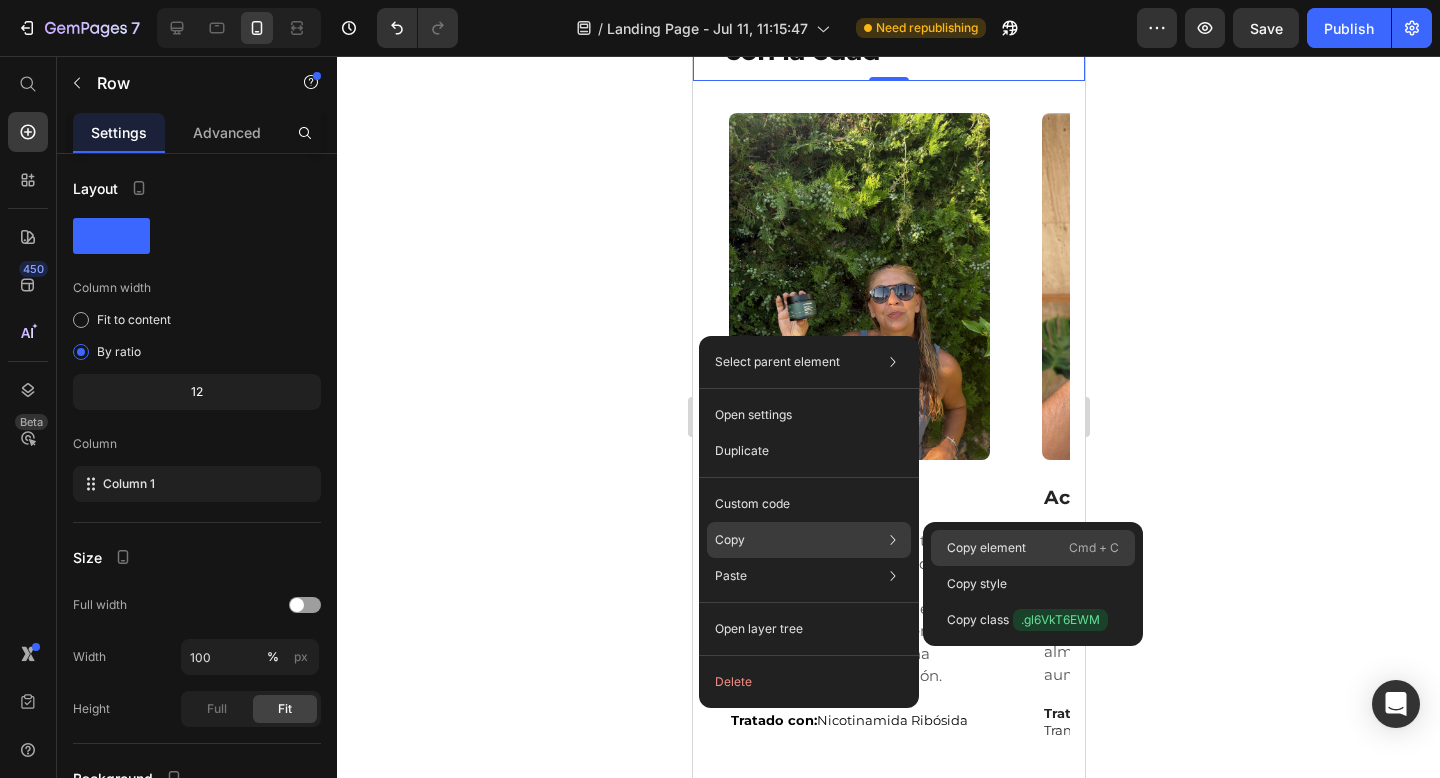 click on "Copy element  Cmd + C" 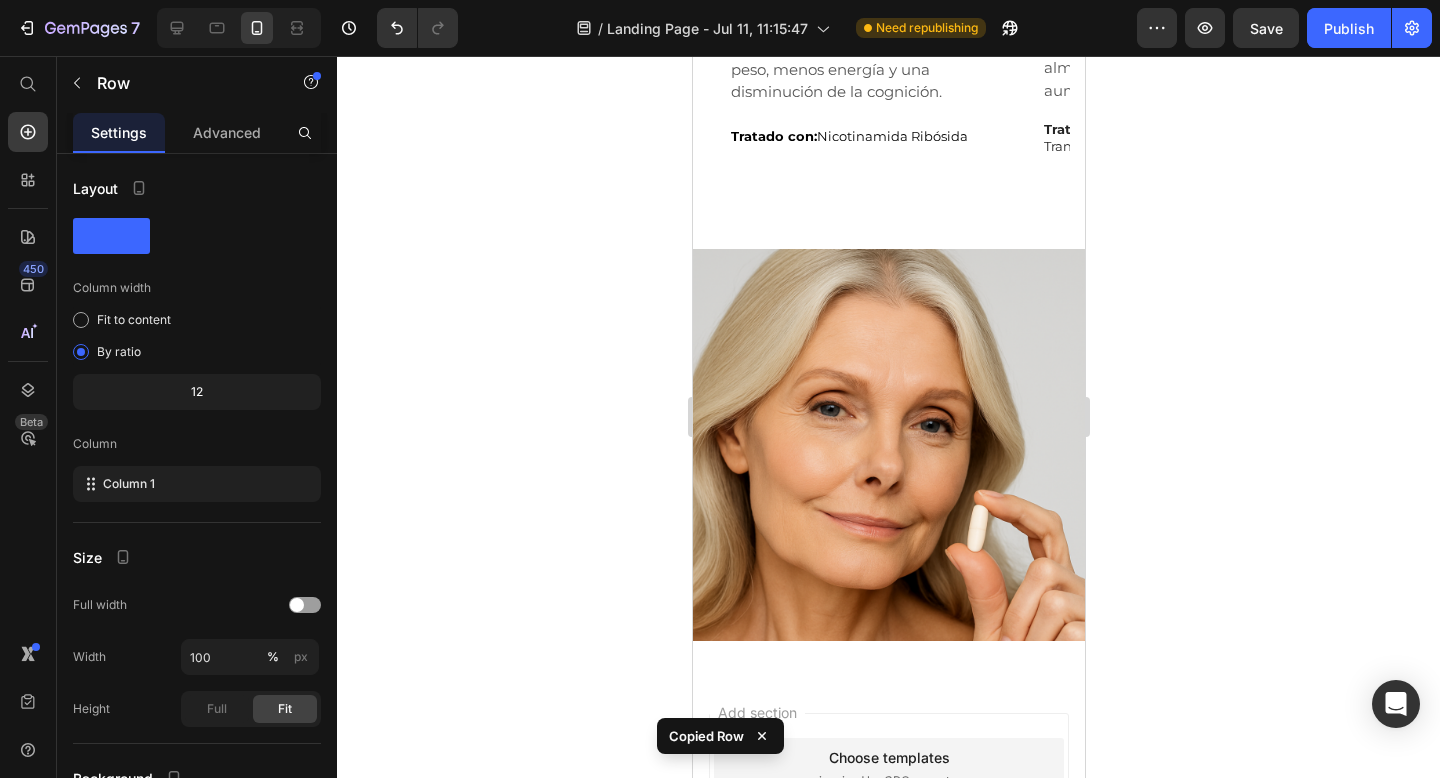 scroll, scrollTop: 2973, scrollLeft: 0, axis: vertical 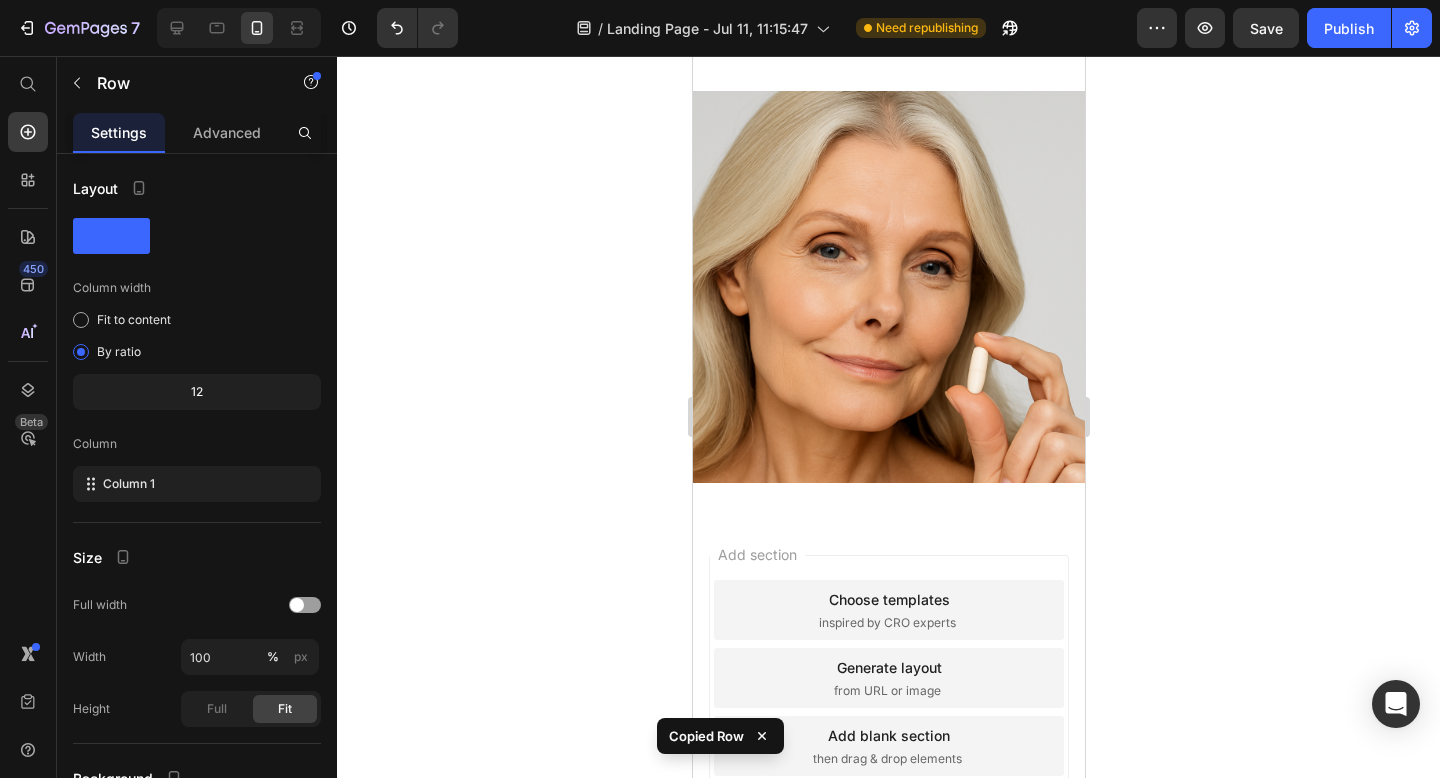 click at bounding box center [888, 287] 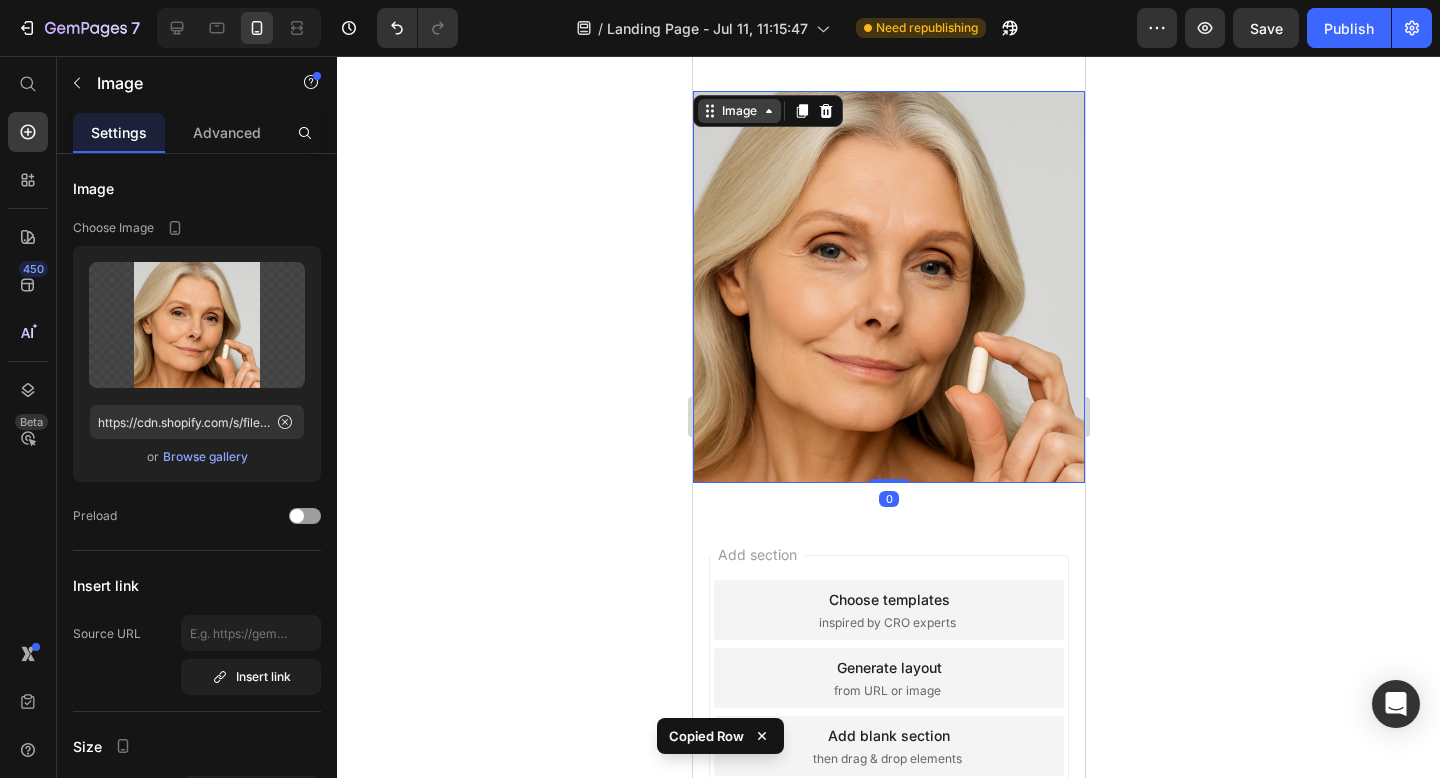 click on "Image" at bounding box center [738, 111] 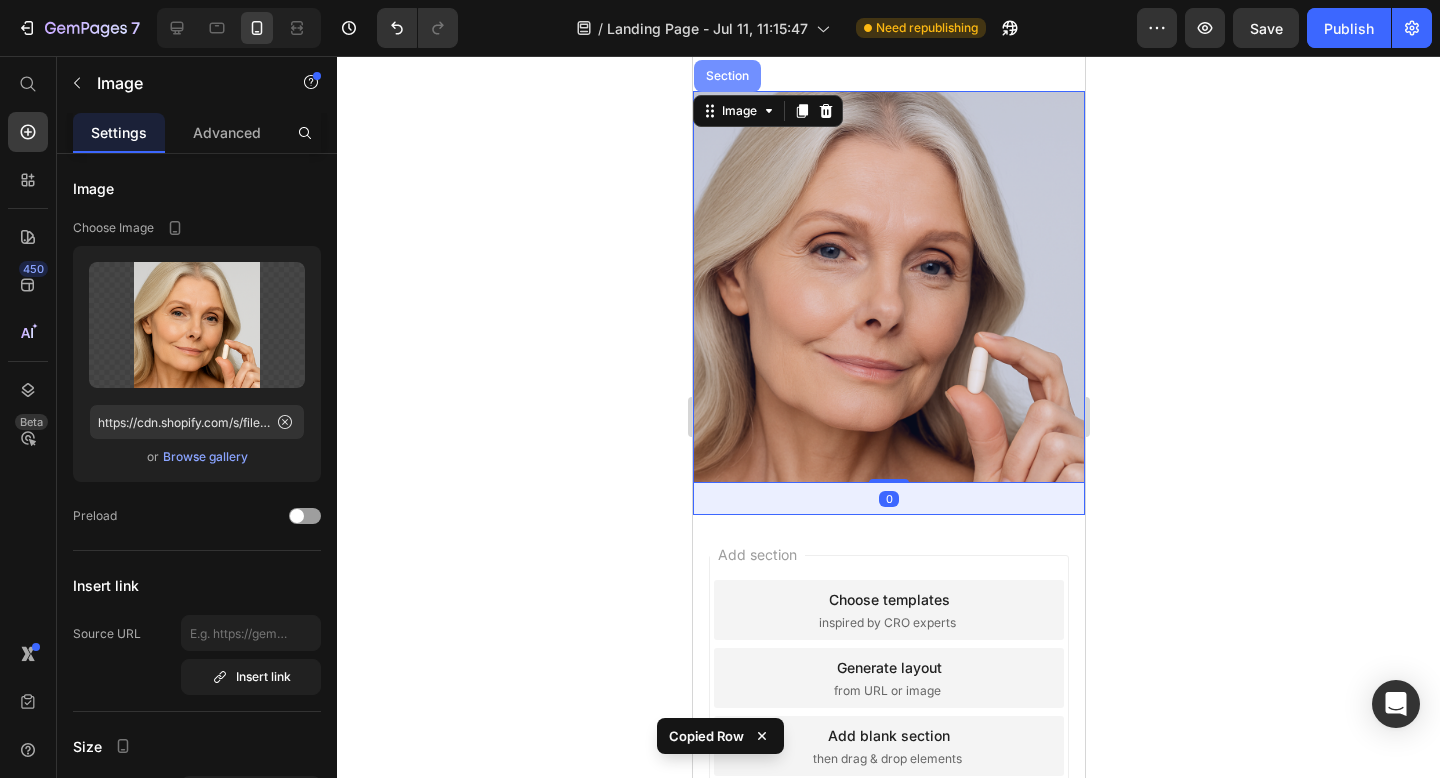 click on "Section" at bounding box center (726, 76) 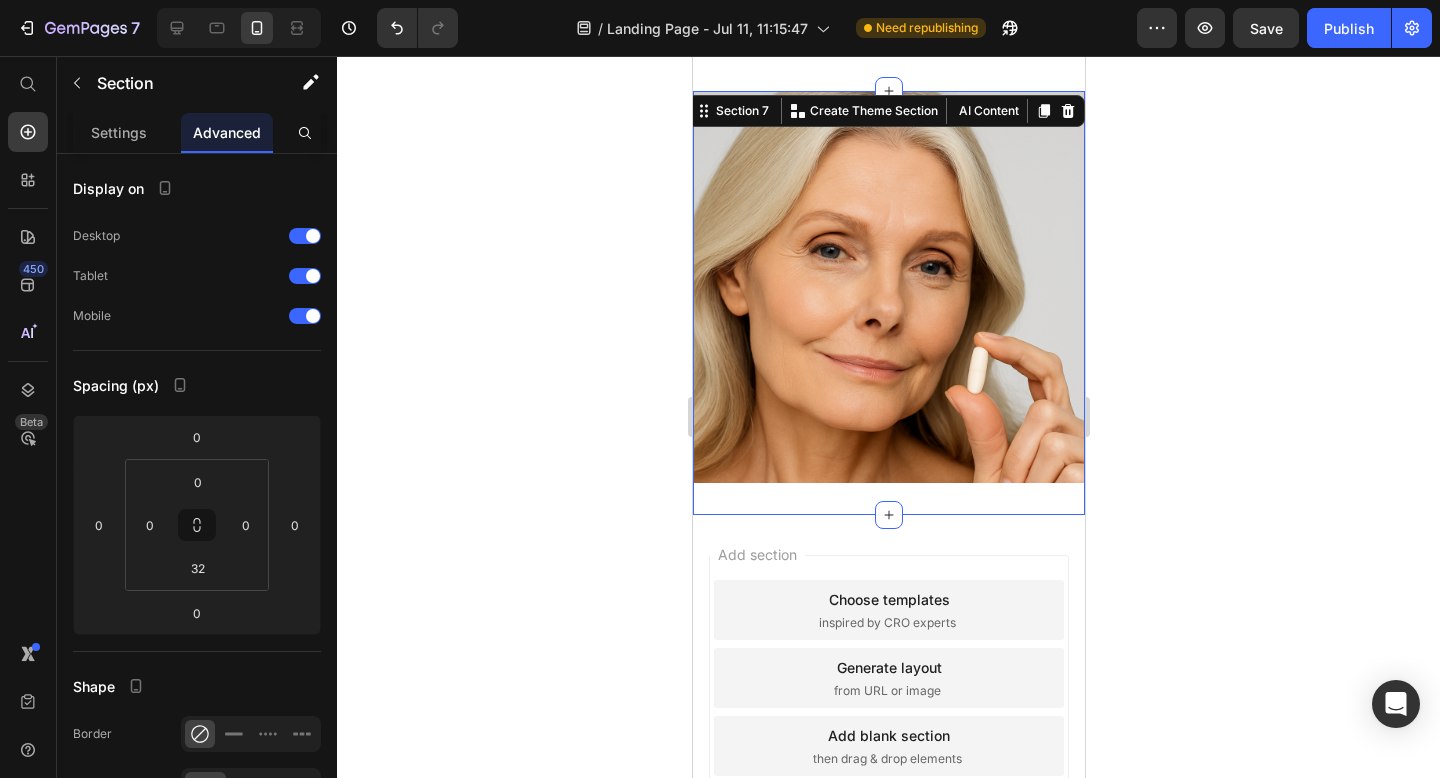click on "Image Section 7   You can create reusable sections Create Theme Section AI Content Write with GemAI What would you like to describe here? Tone and Voice Persuasive Product PRIMEVITAL NAD+ Show more Generate" at bounding box center (888, 303) 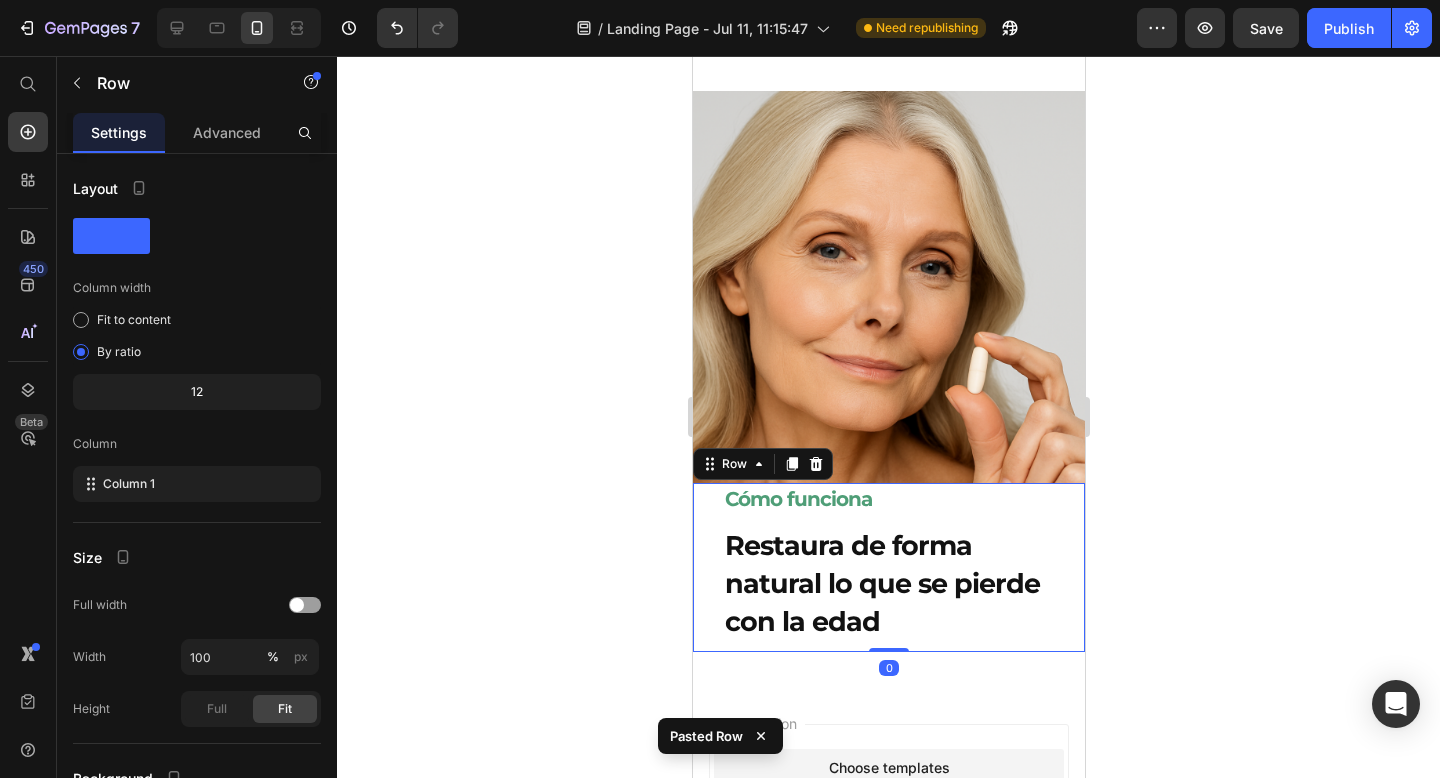 click 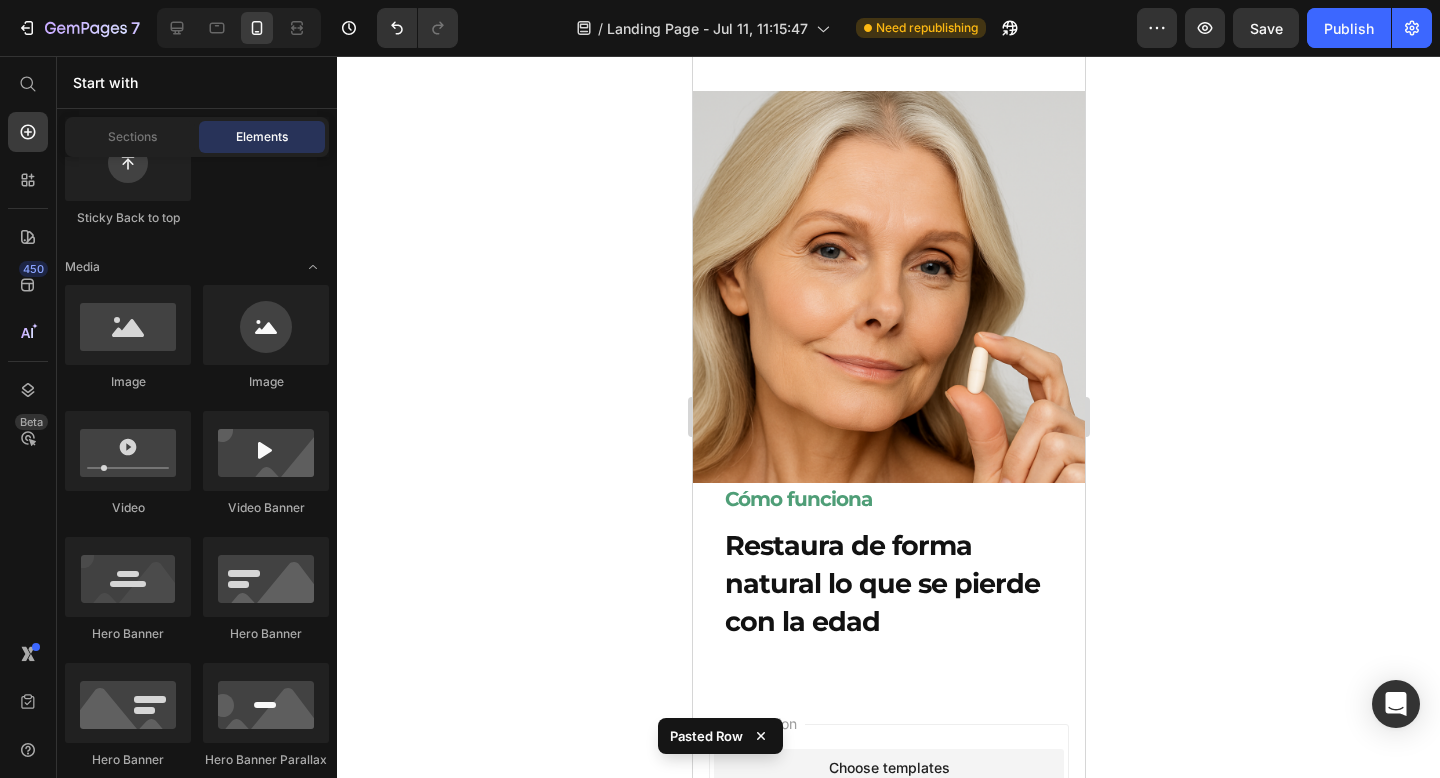 click at bounding box center [888, 287] 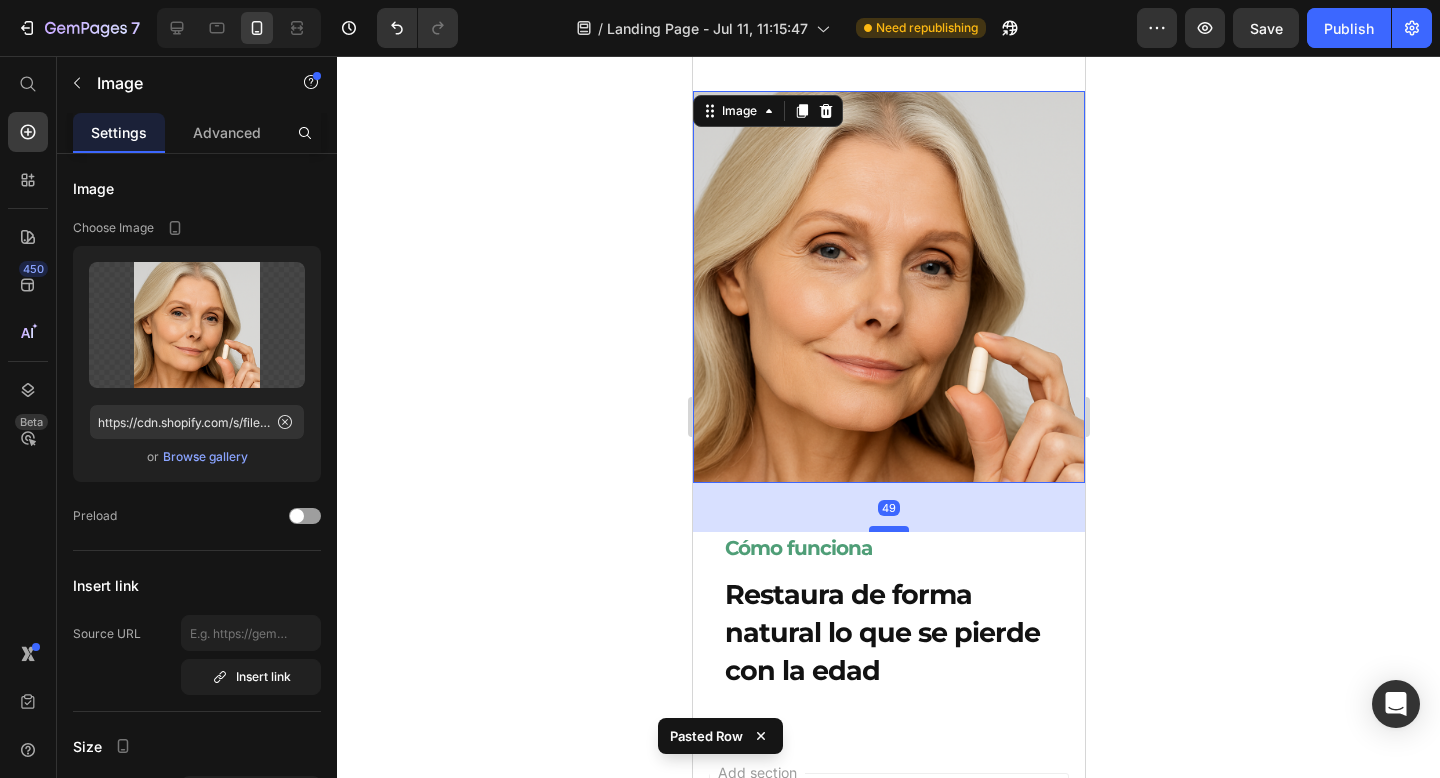 drag, startPoint x: 894, startPoint y: 480, endPoint x: 894, endPoint y: 528, distance: 48 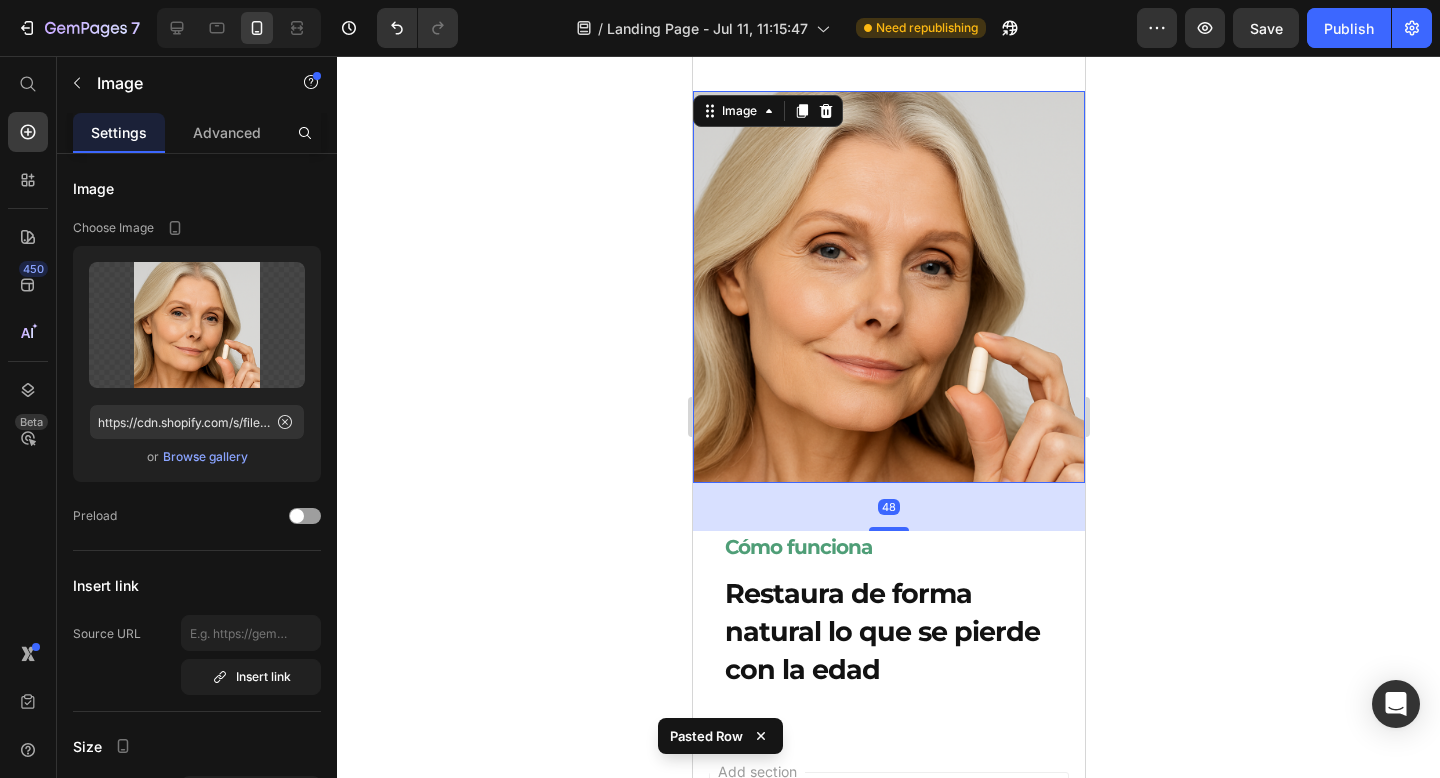 click 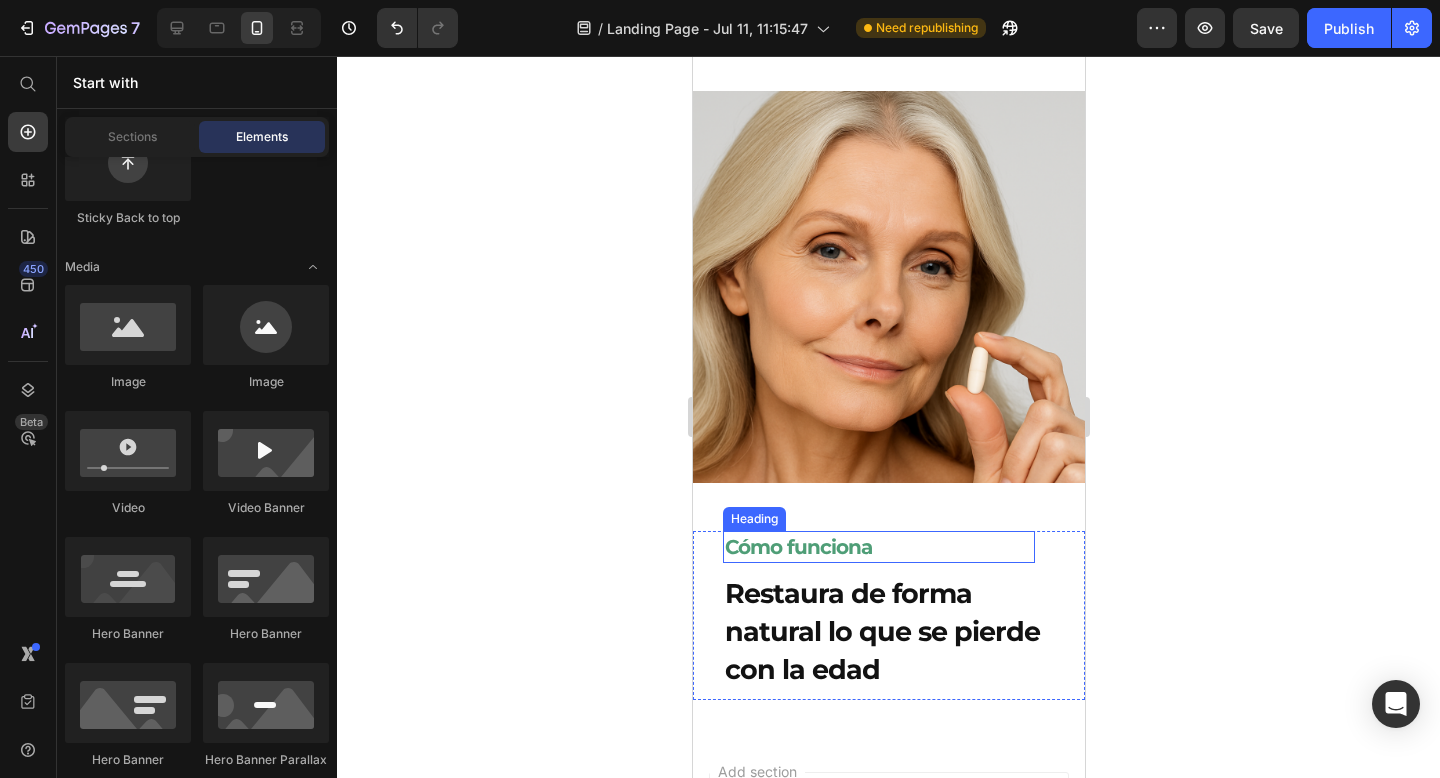 click on "Cómo funciona" at bounding box center [878, 547] 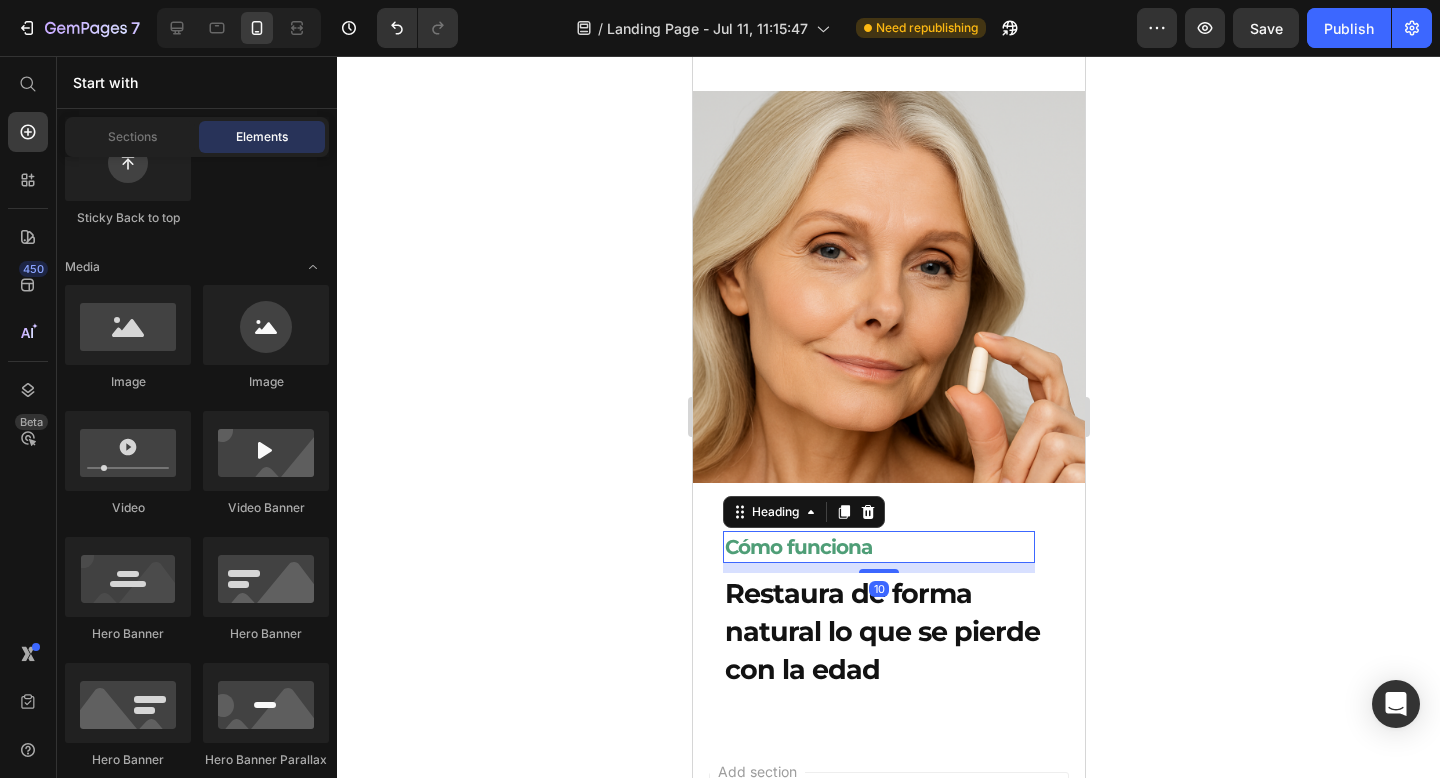 click on "Cómo funciona" at bounding box center (878, 547) 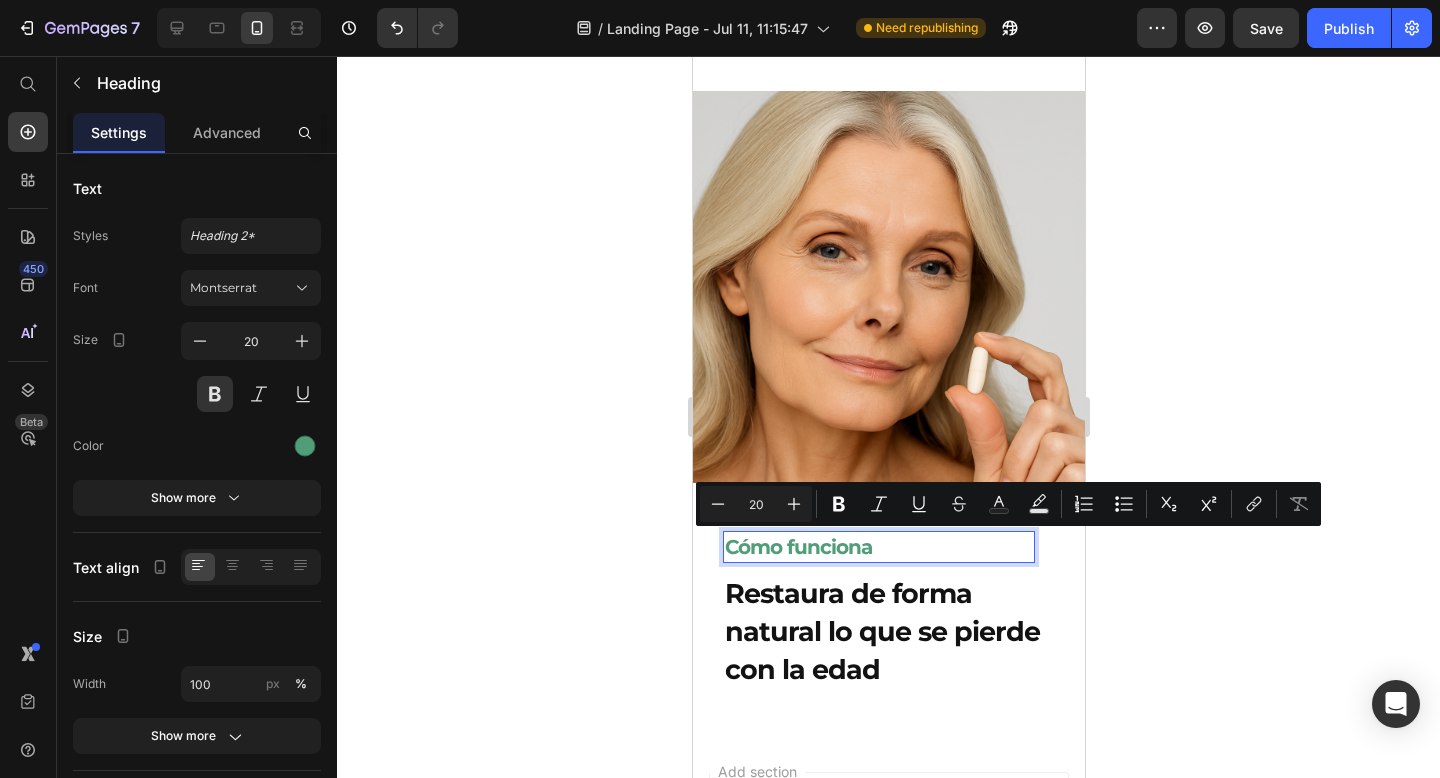 click on "Cómo funciona" at bounding box center (878, 547) 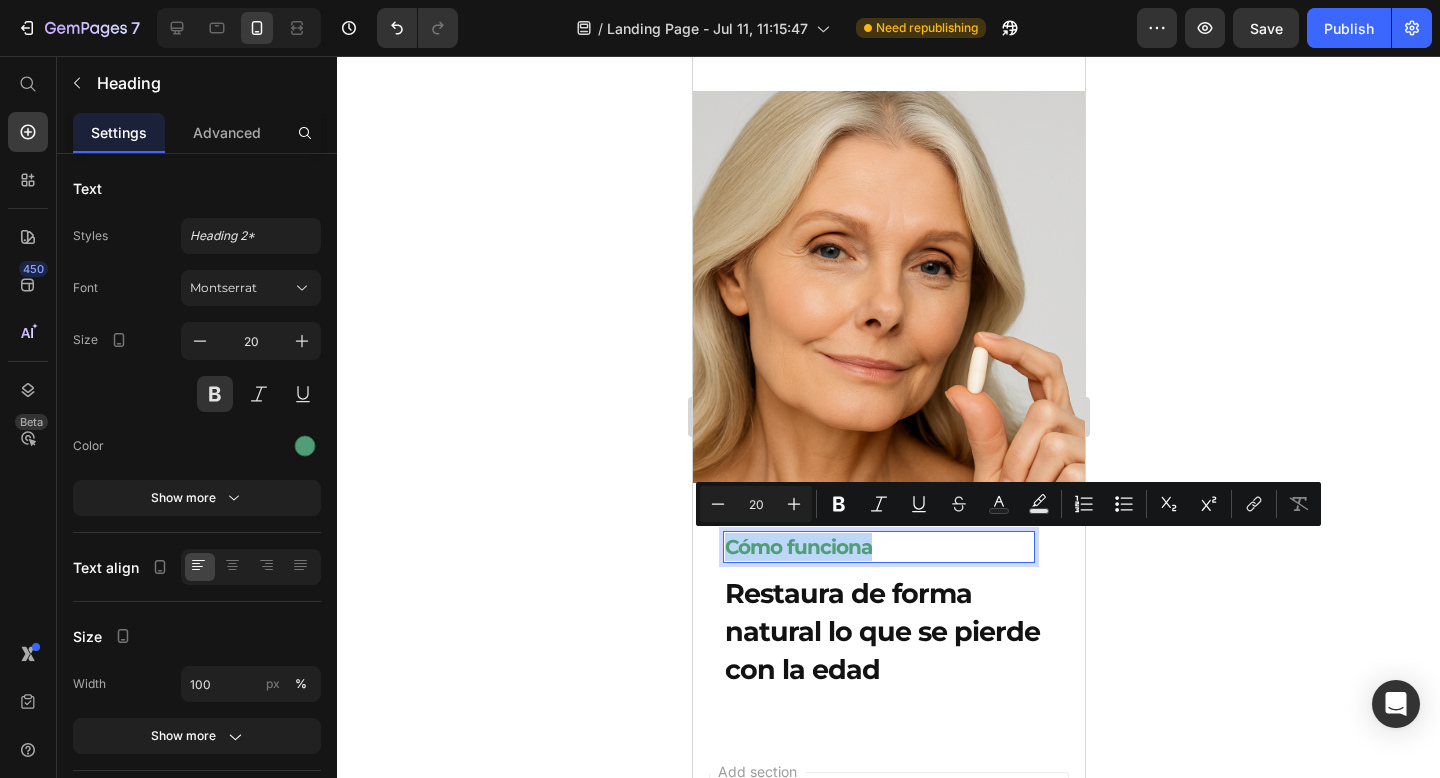 drag, startPoint x: 895, startPoint y: 547, endPoint x: 673, endPoint y: 547, distance: 222 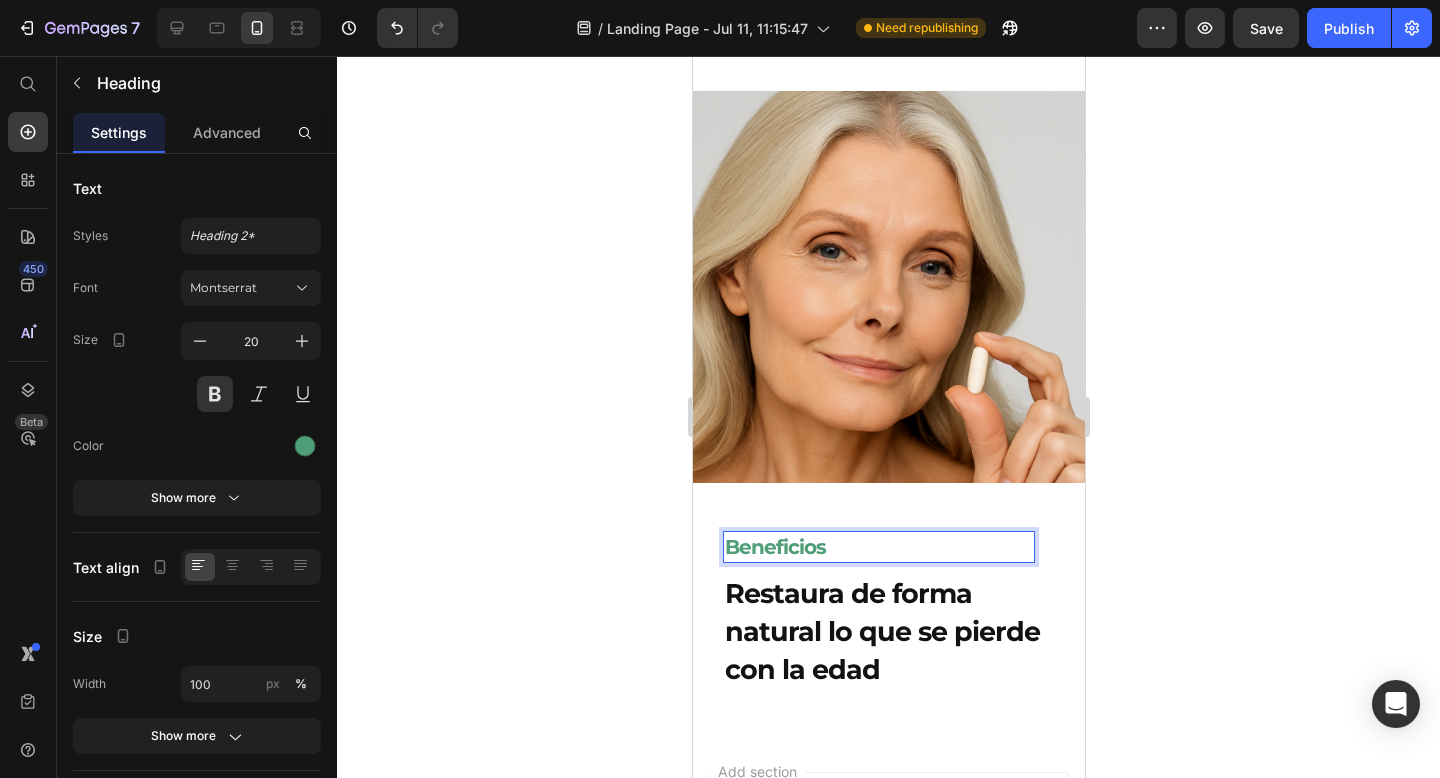 click 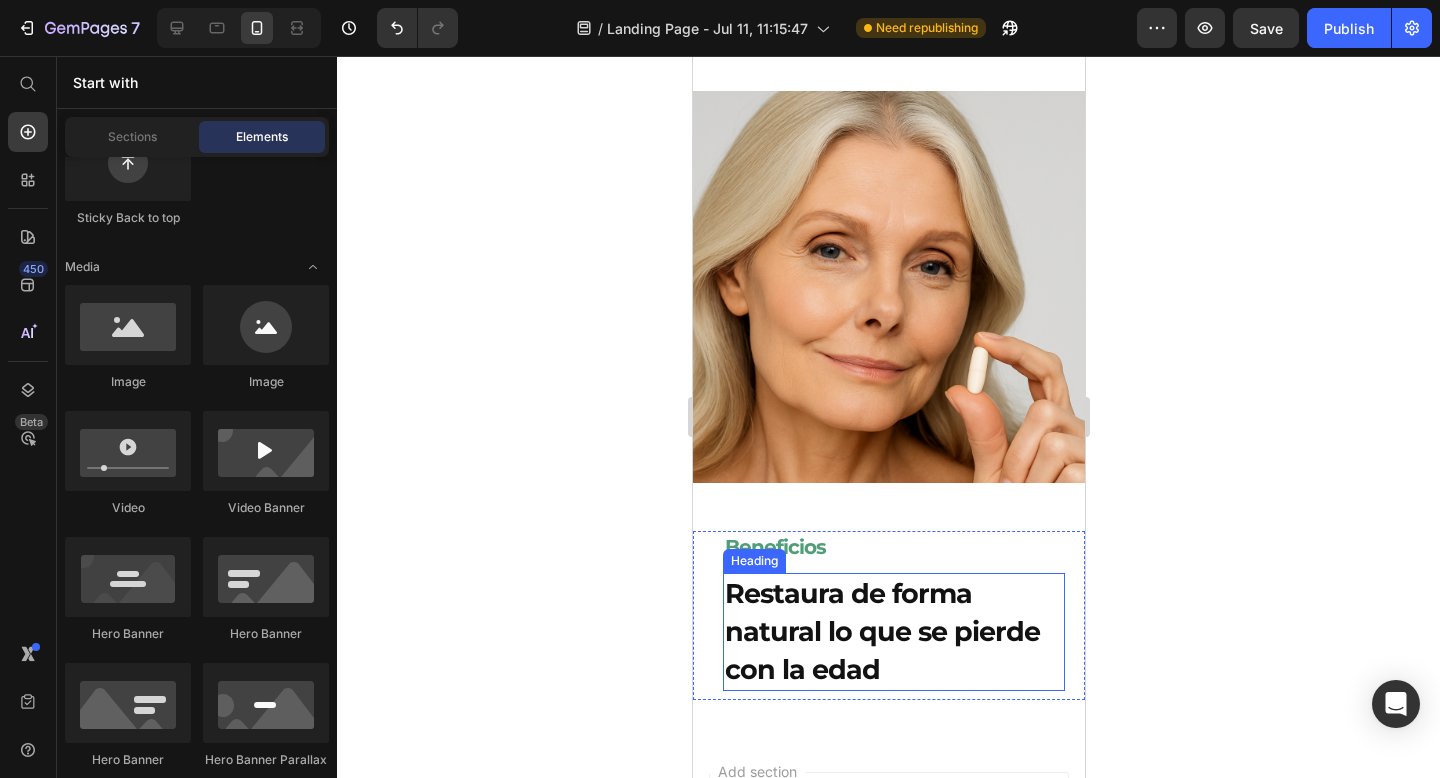 click on "Restaura de forma natural lo que se pierde con la edad" at bounding box center [893, 631] 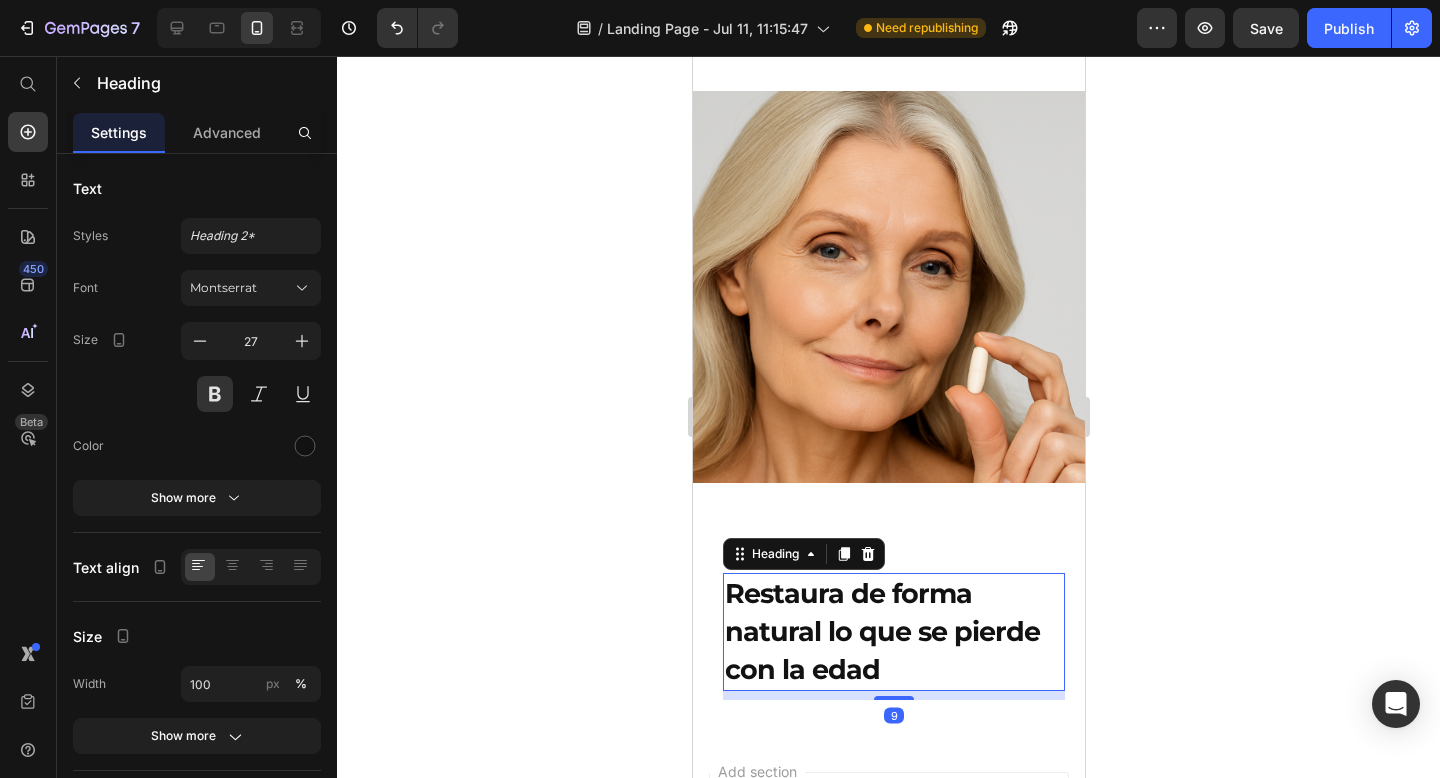 click on "Restaura de forma natural lo que se pierde con la edad" at bounding box center [893, 631] 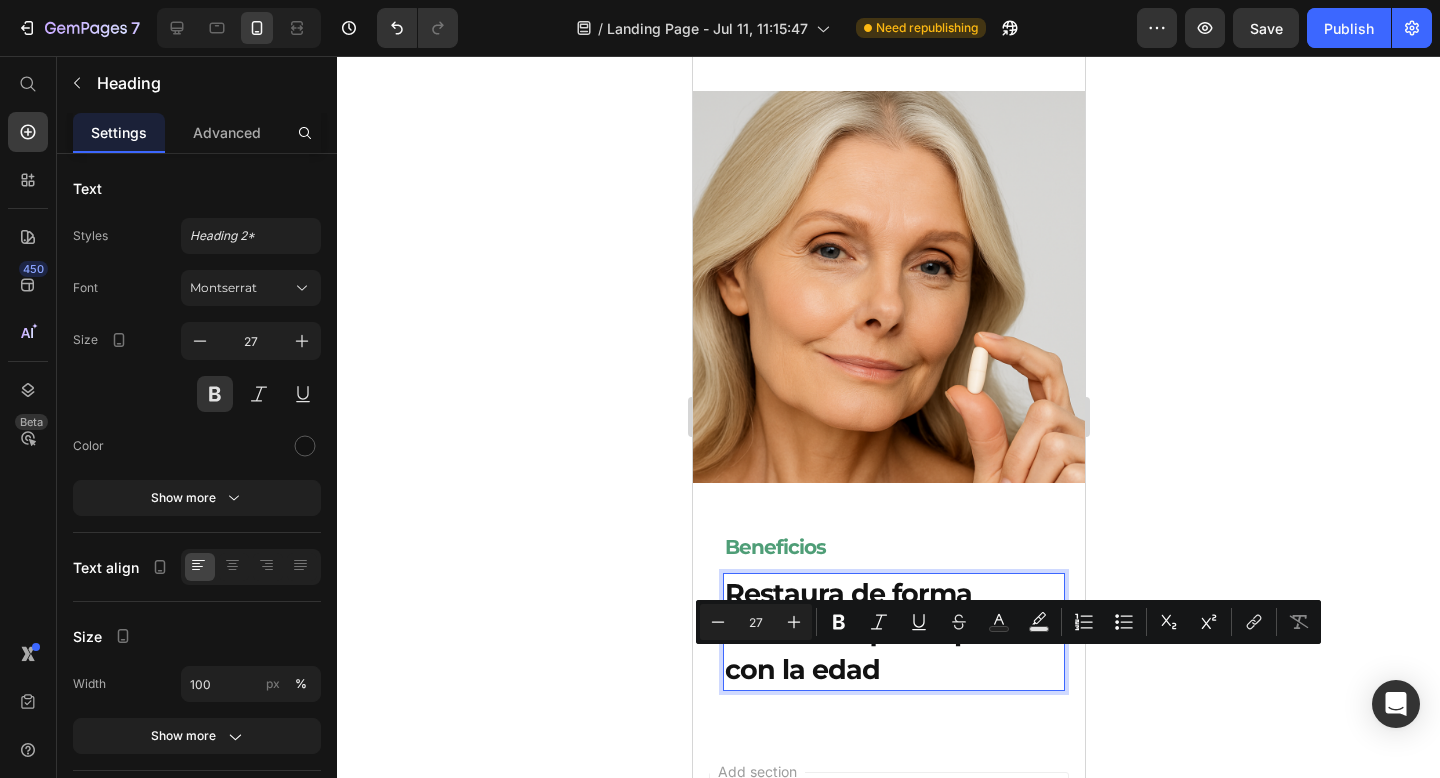 click on "Restaura de forma natural lo que se pierde con la edad" at bounding box center (893, 631) 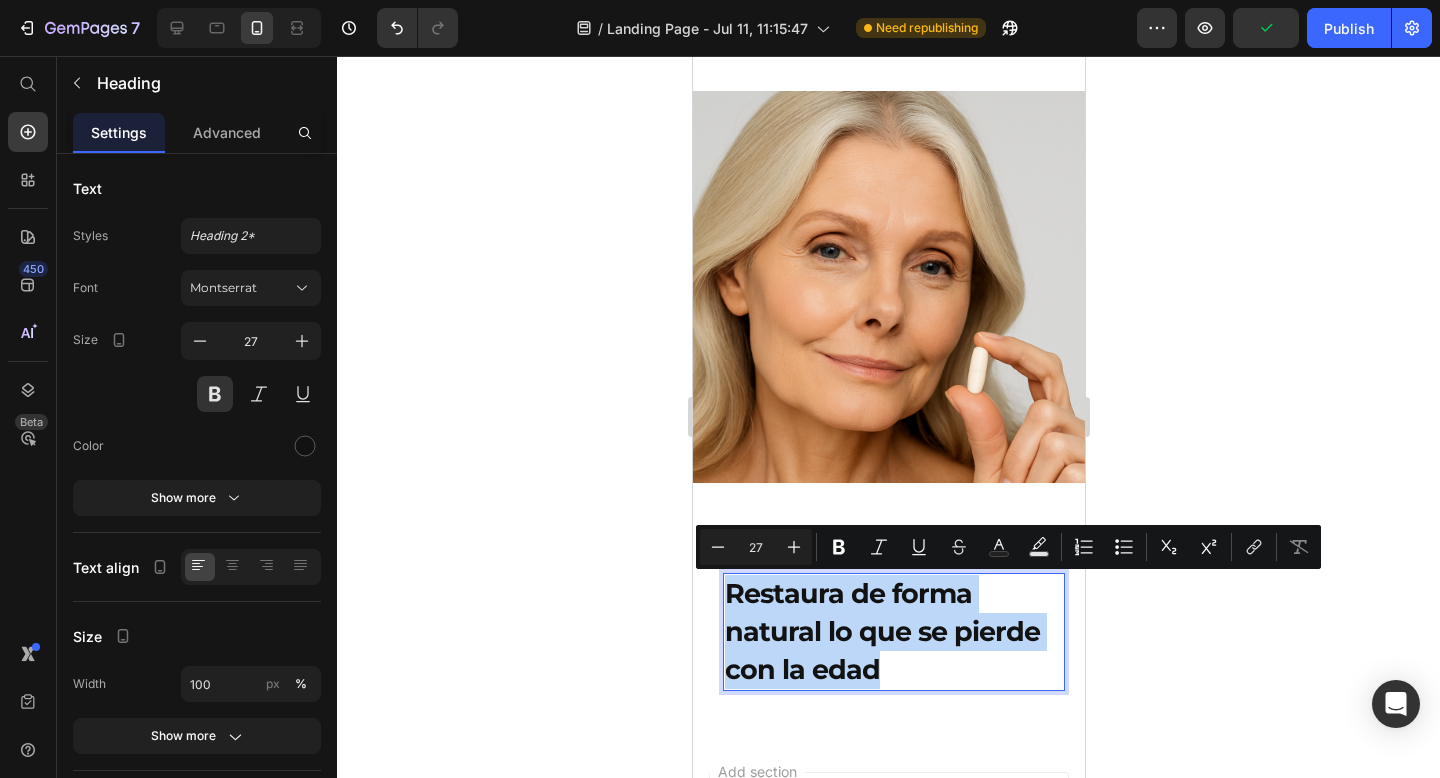 drag, startPoint x: 881, startPoint y: 662, endPoint x: 720, endPoint y: 592, distance: 175.55911 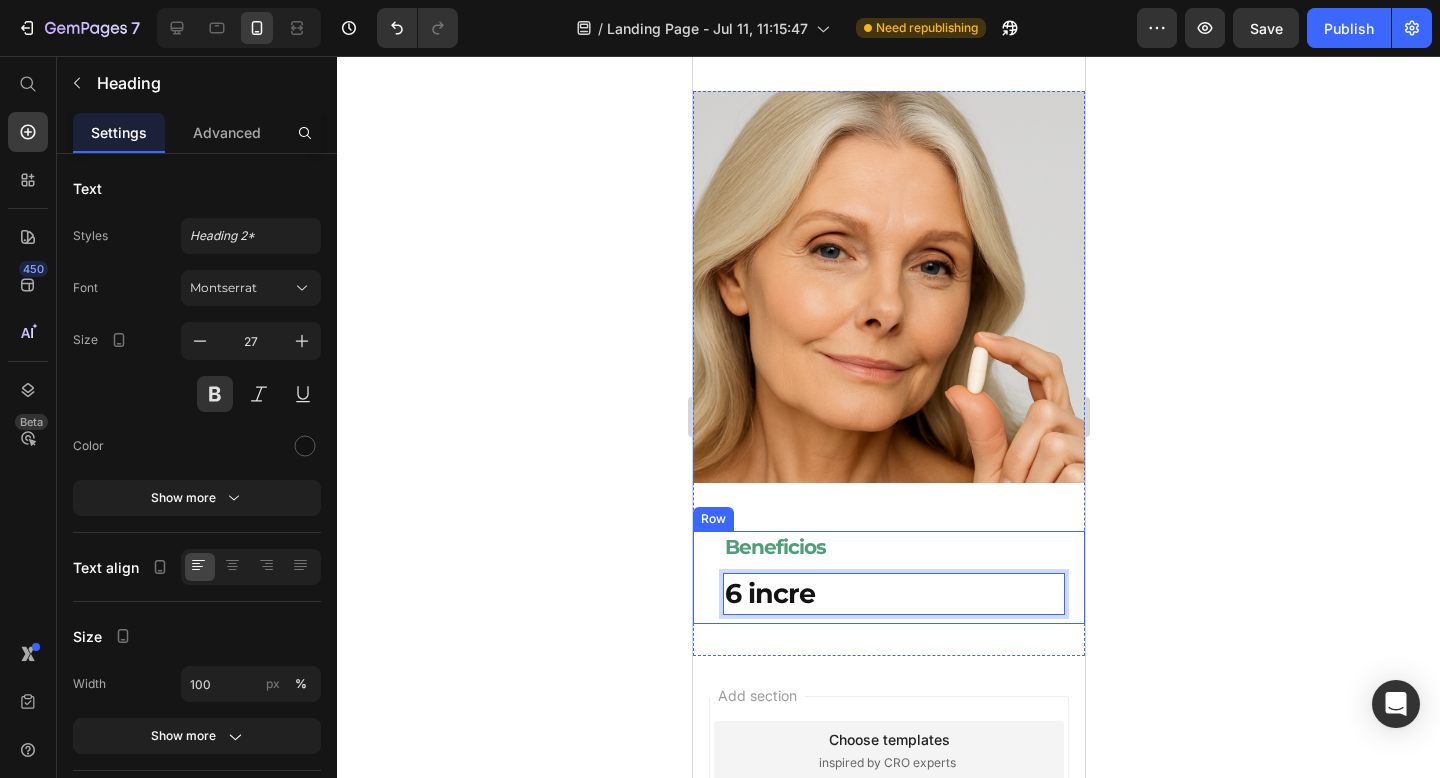 type 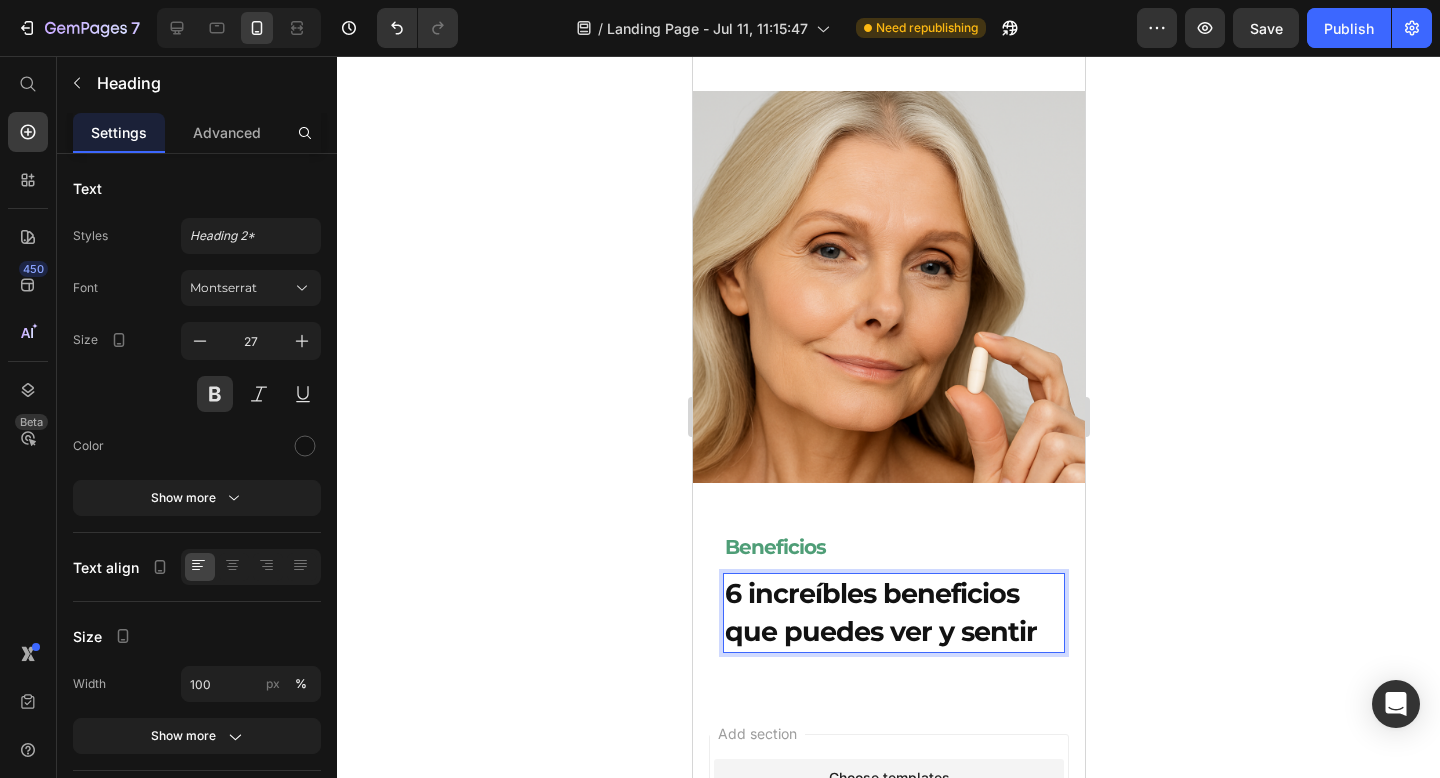 click 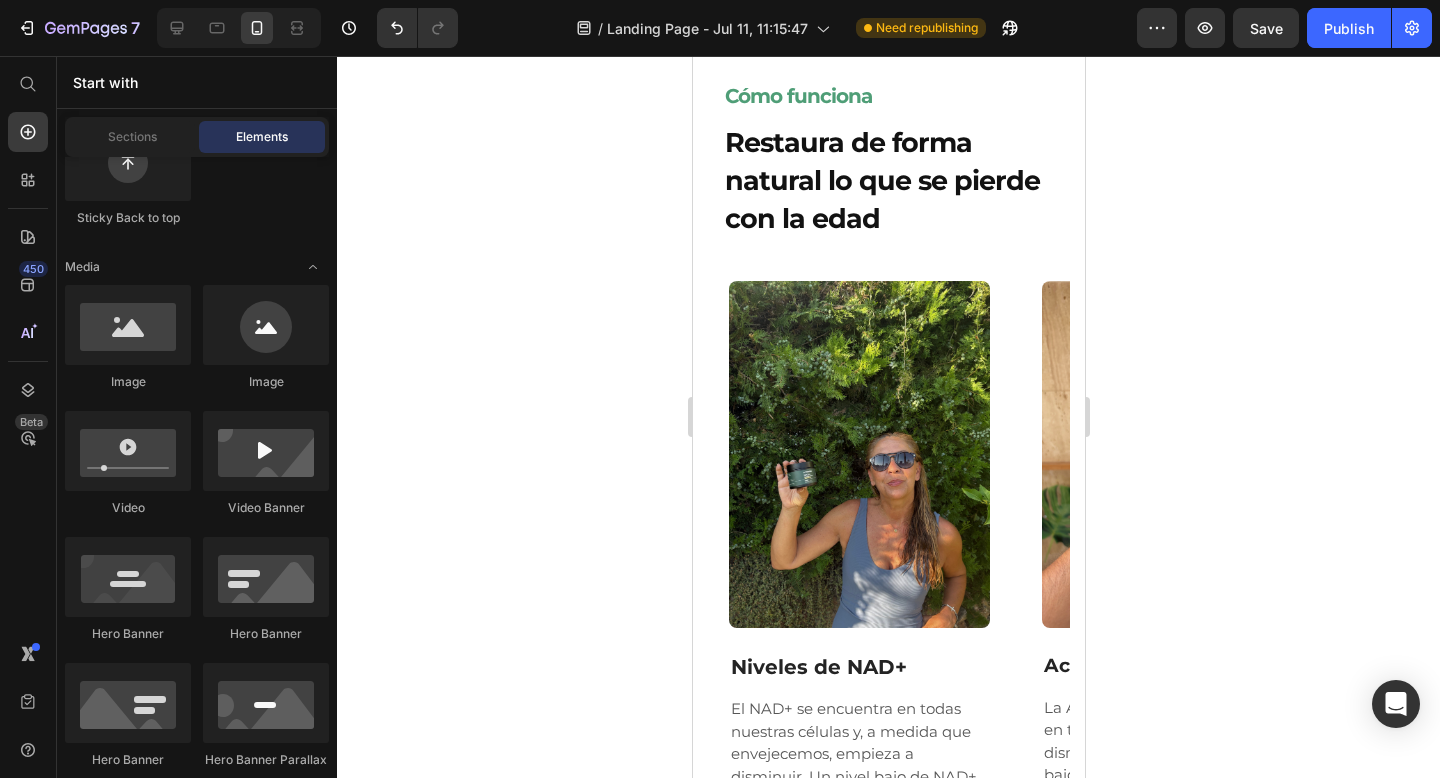 scroll, scrollTop: 2052, scrollLeft: 0, axis: vertical 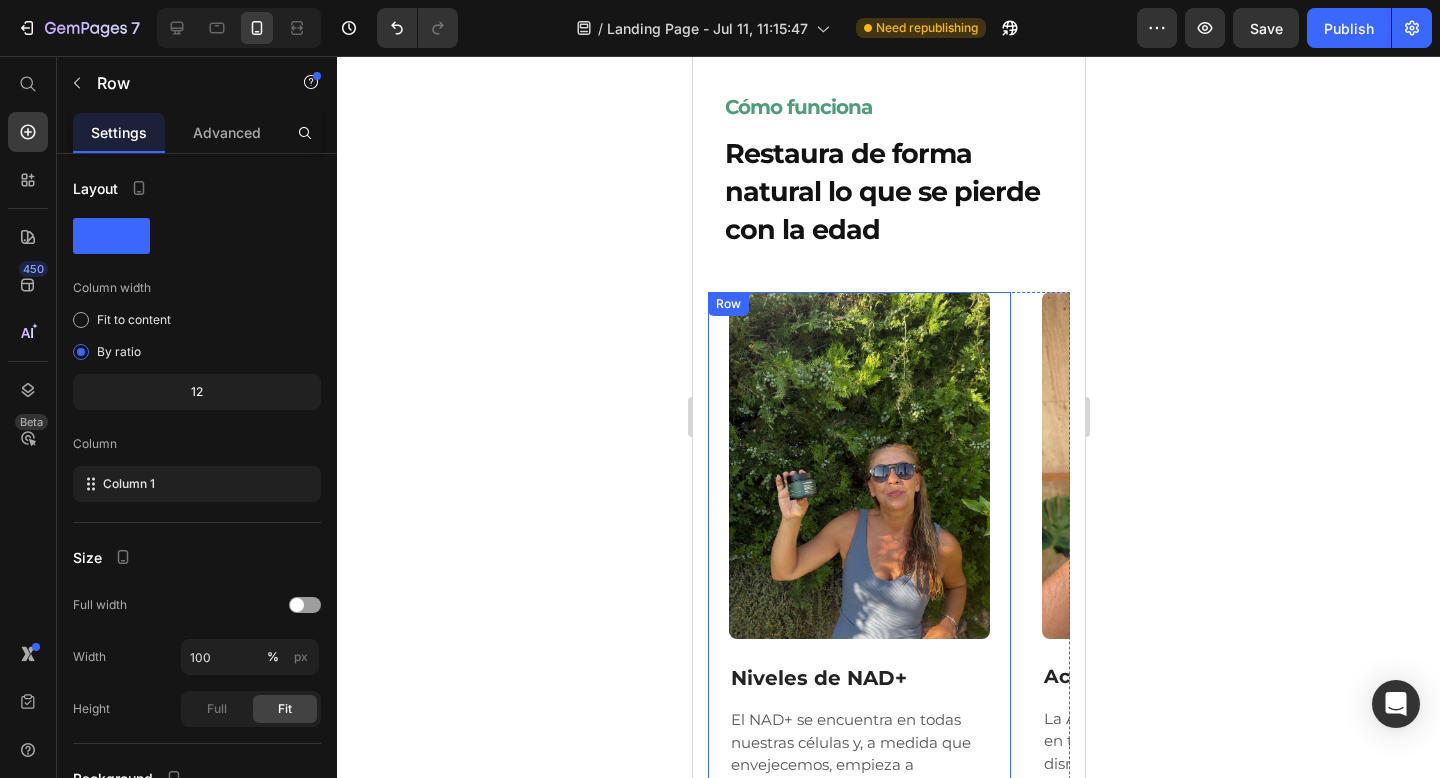 click on "Image Row Niveles de NAD+ Text Block El NAD+ se encuentra en todas nuestras células y, a medida que envejecemos, empieza a disminuir. Un nivel bajo de NAD+ puede provocar un aumento de peso, menos energía y una disminución de la cognición. Text Block Tratado con:  Nicotinamida Ribósida Text Block Row" at bounding box center (858, 621) 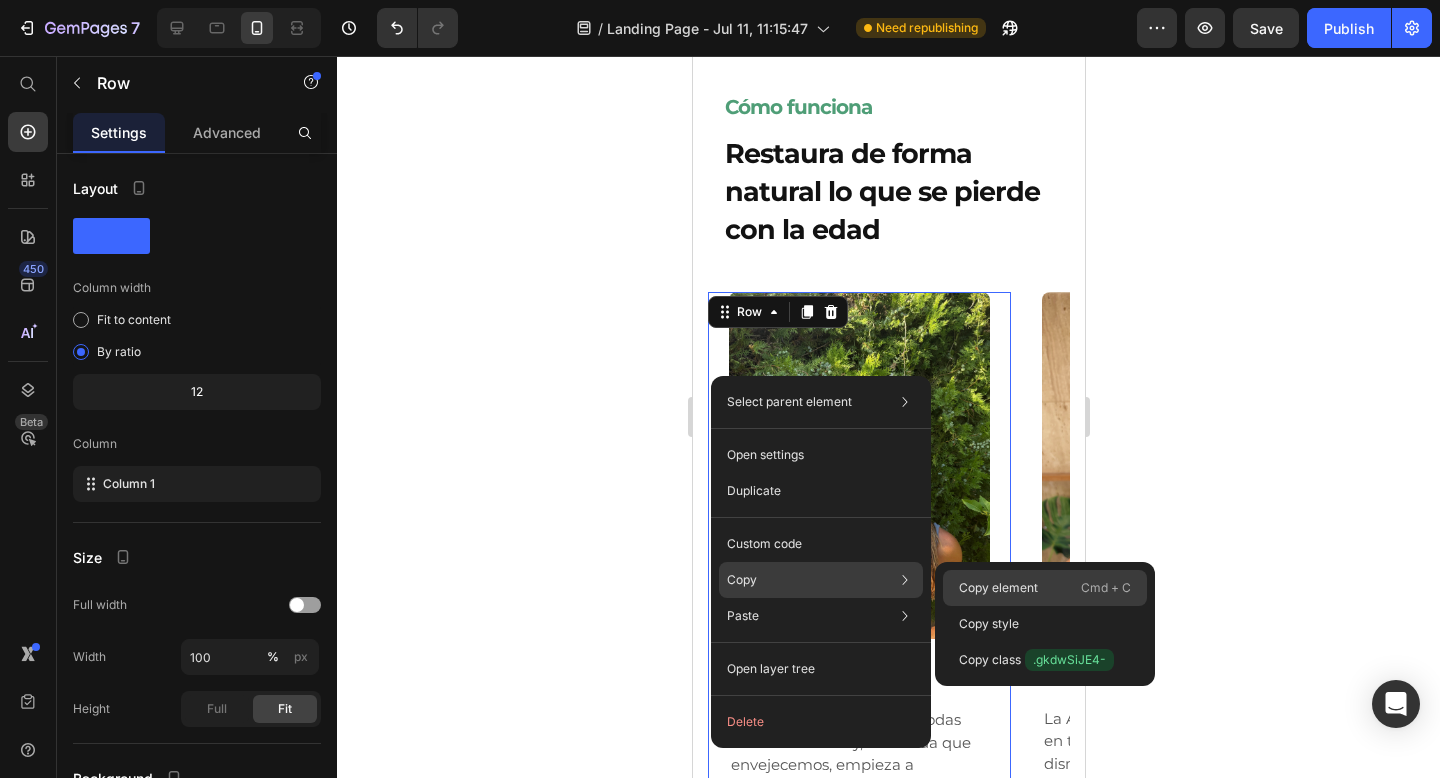 click on "Copy element  Cmd + C" 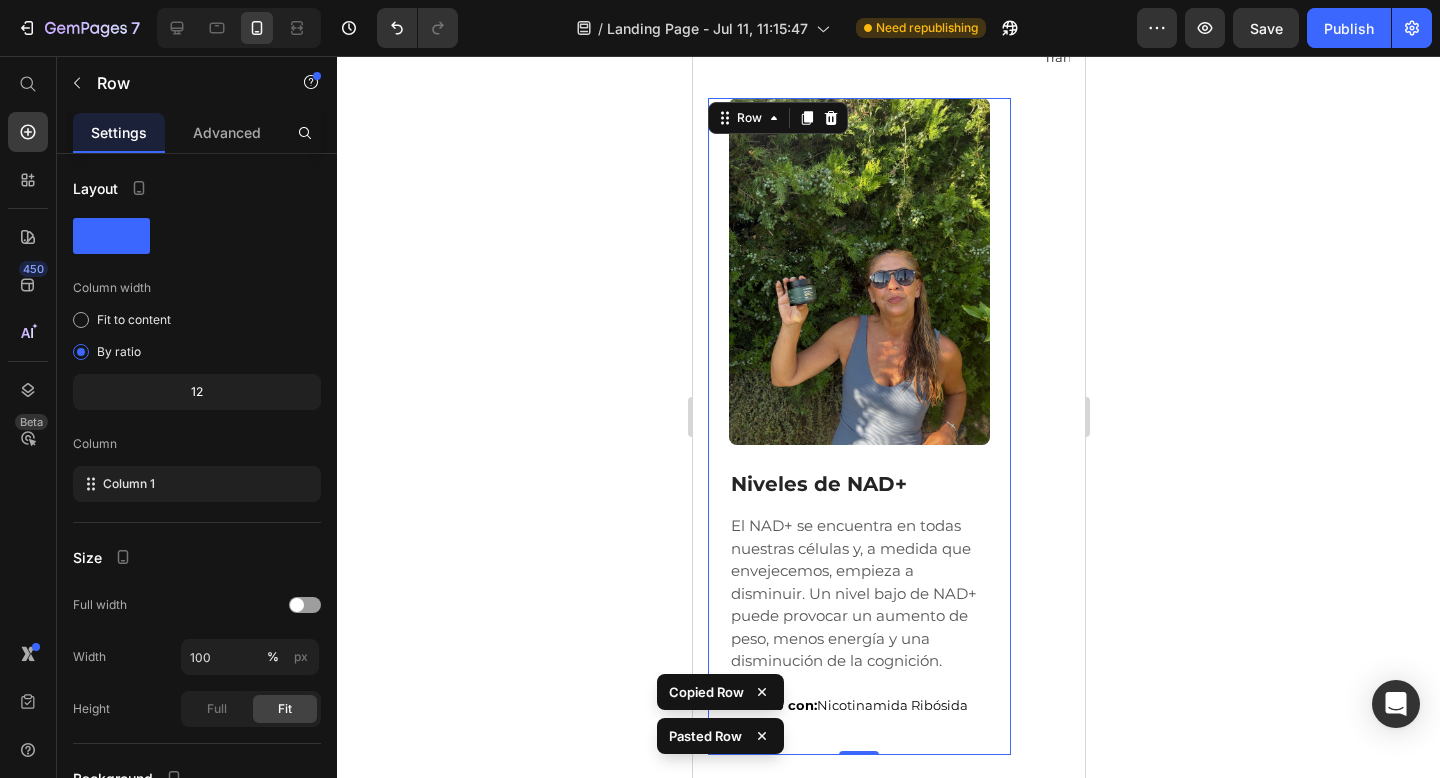 scroll, scrollTop: 2875, scrollLeft: 0, axis: vertical 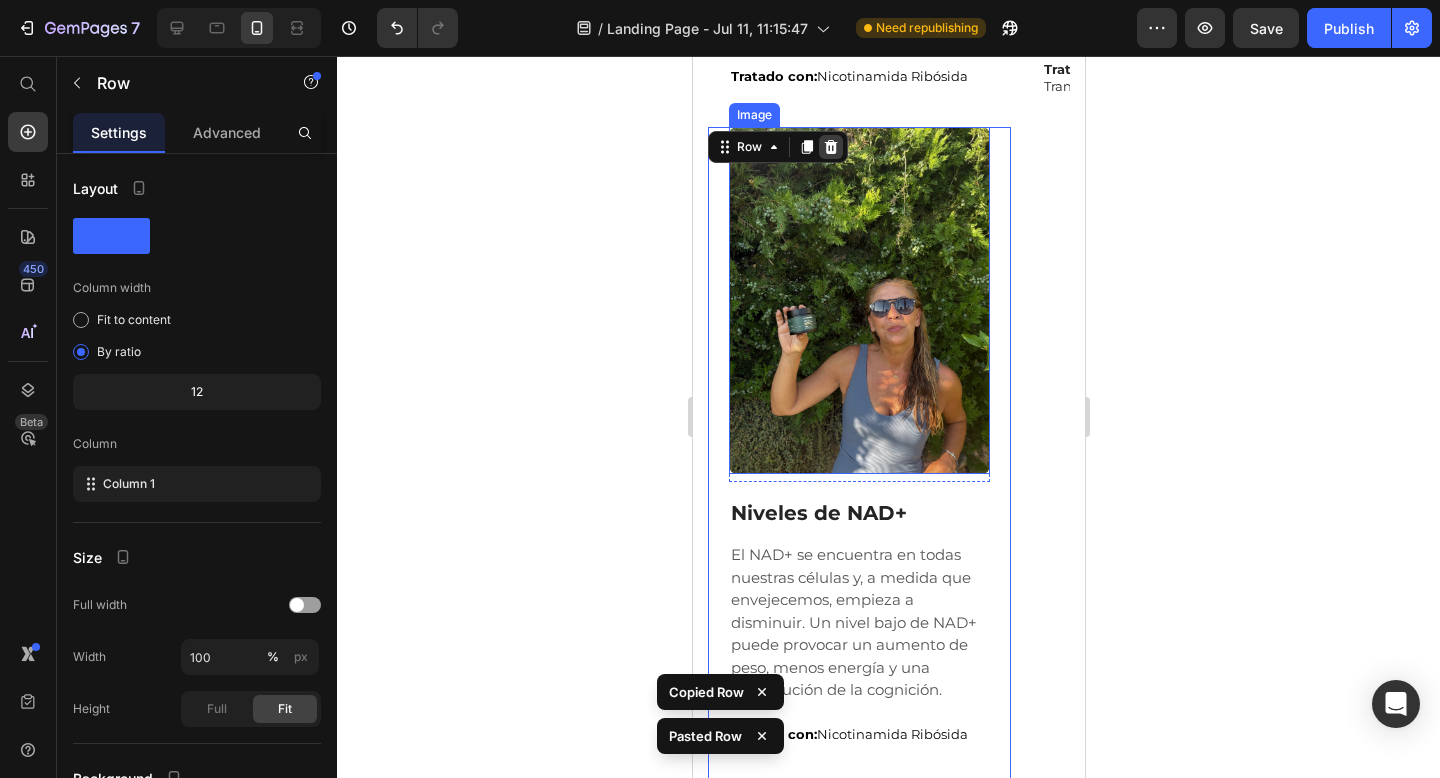 click 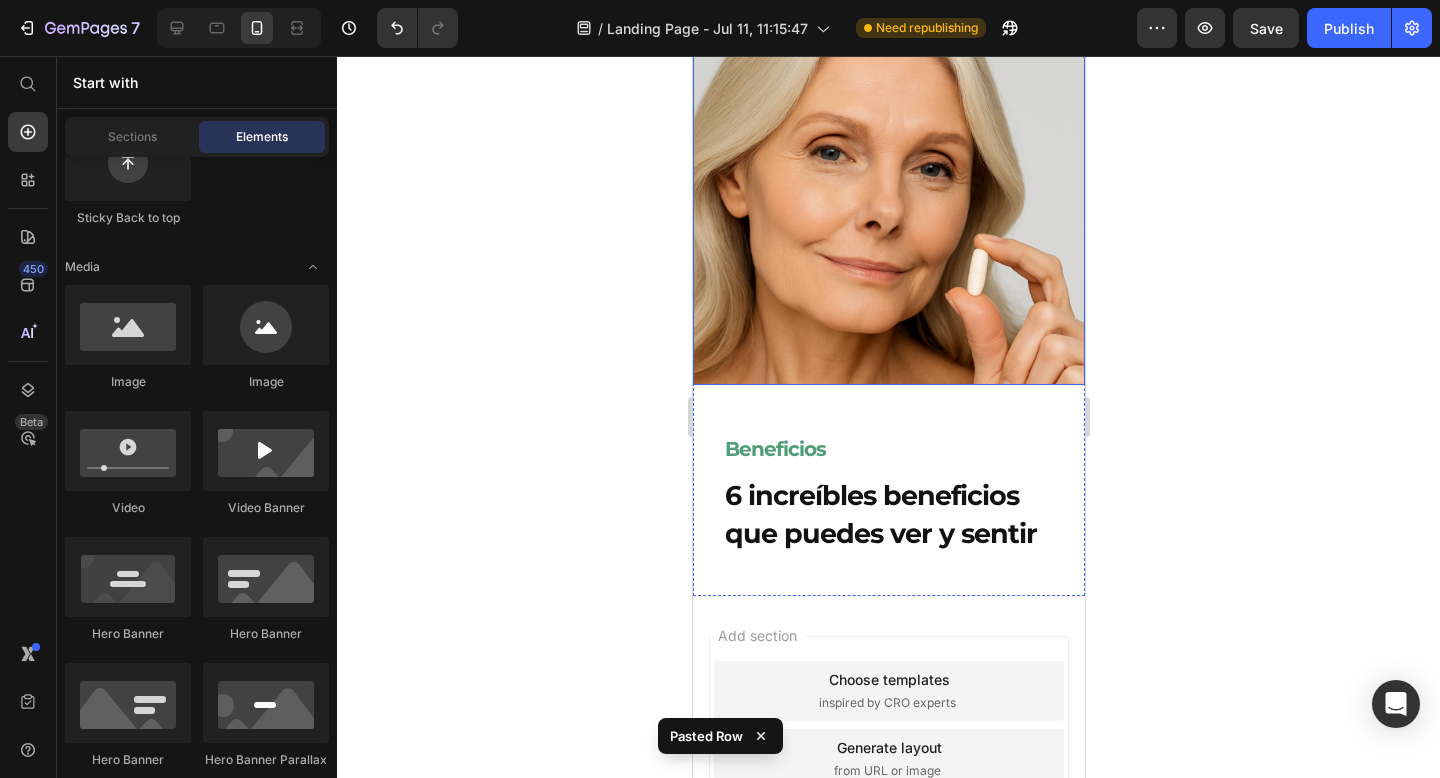 scroll, scrollTop: 3312, scrollLeft: 0, axis: vertical 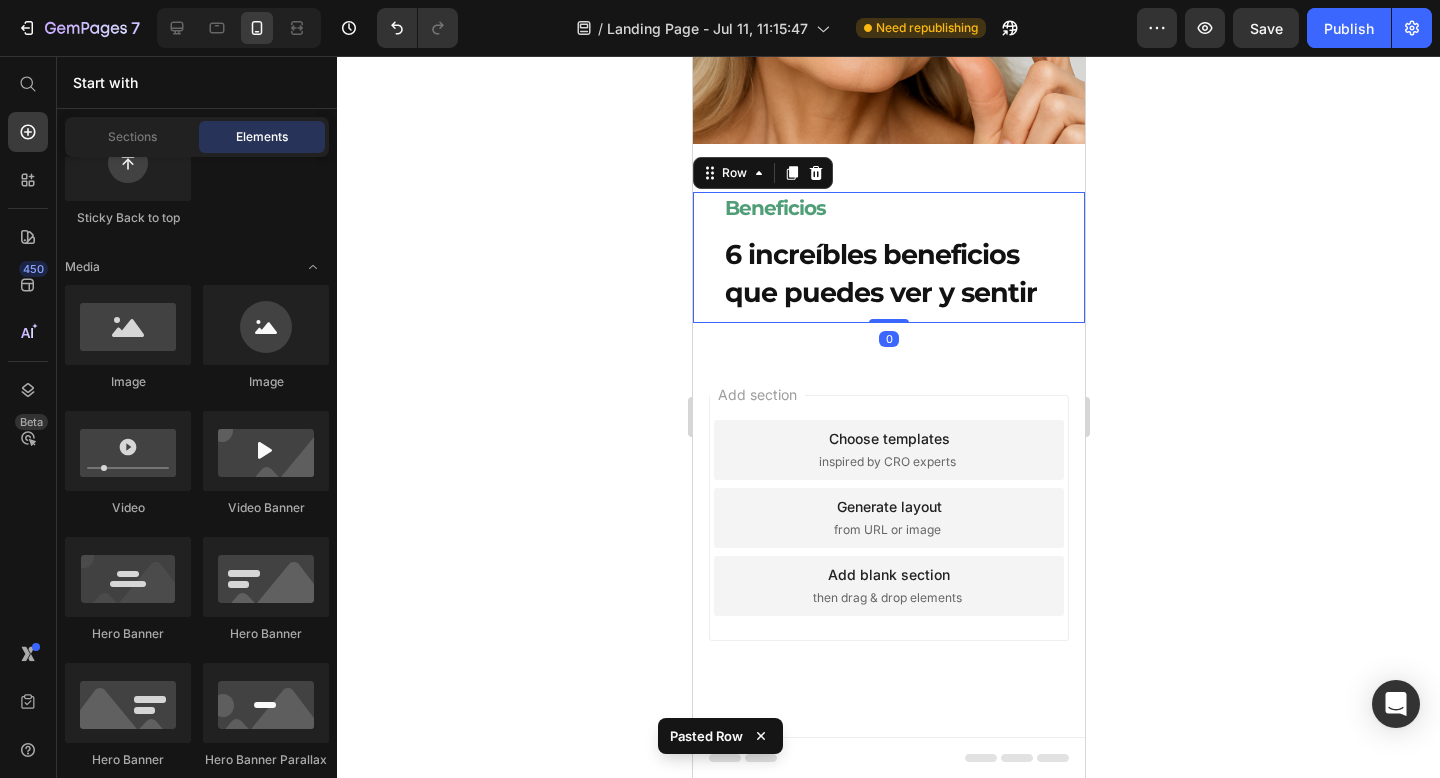 click on "Beneficios Heading 6 increíbles beneficios que puedes ver y sentir Heading" at bounding box center (888, 257) 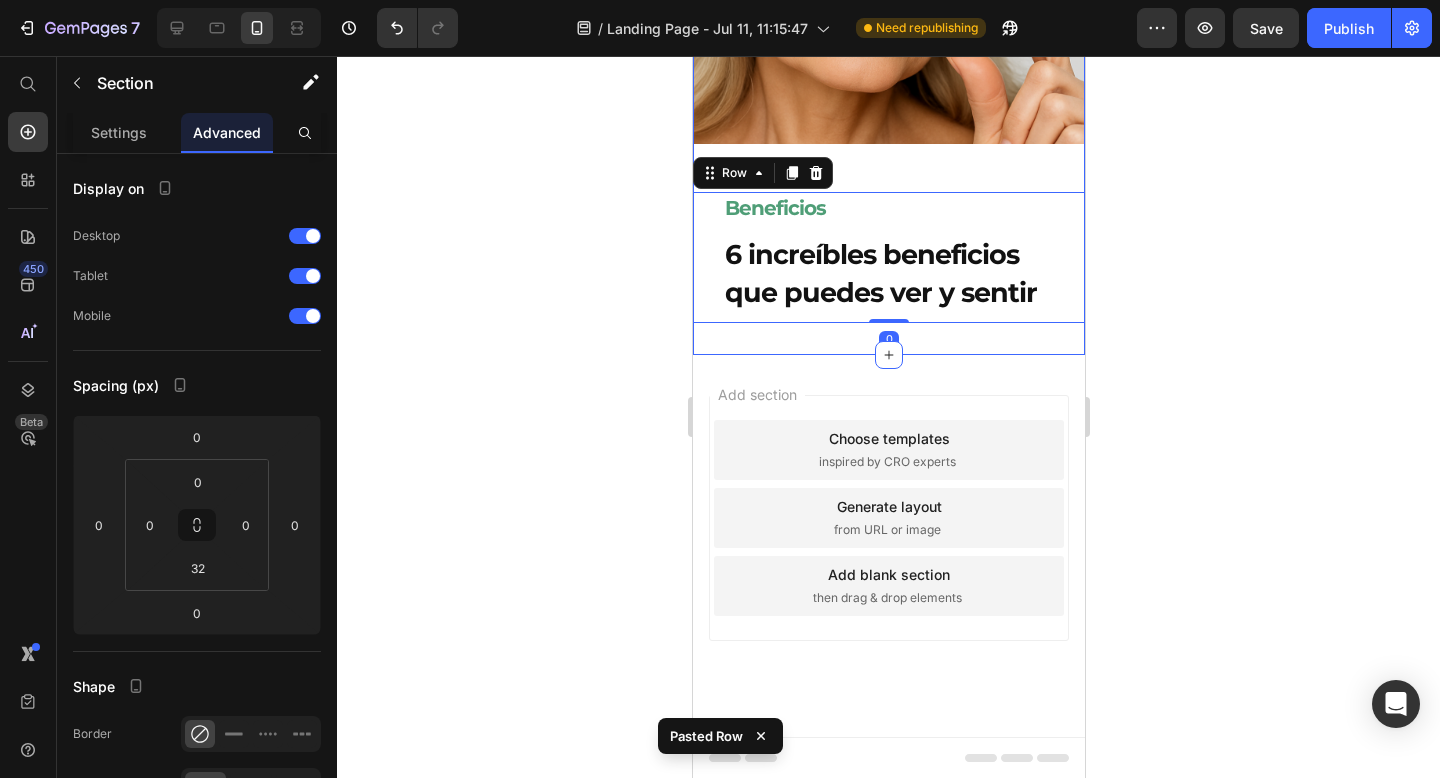 click on "Image Beneficios Heading 6 increíbles beneficios que puedes ver y sentir Heading Row   0 Section 7" at bounding box center [888, 53] 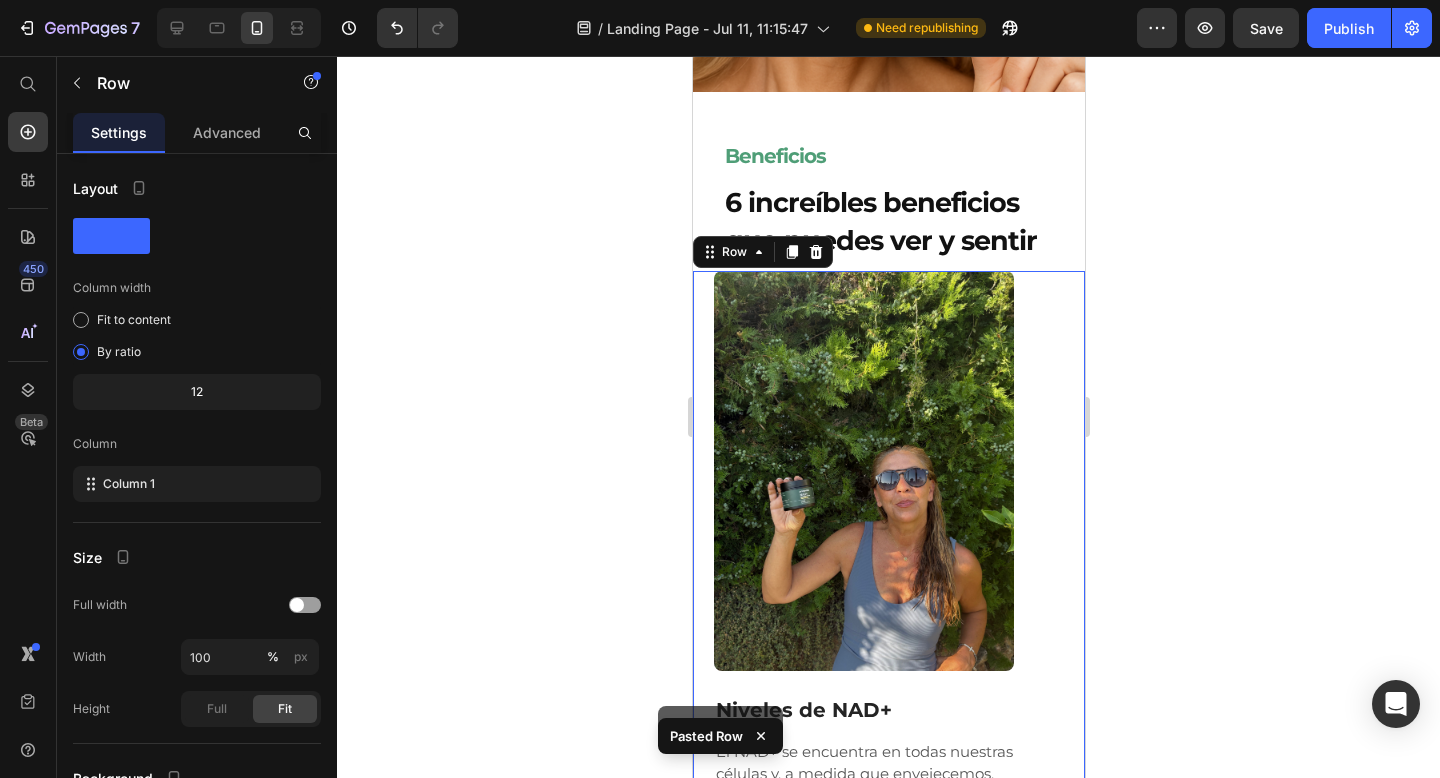 scroll, scrollTop: 3508, scrollLeft: 0, axis: vertical 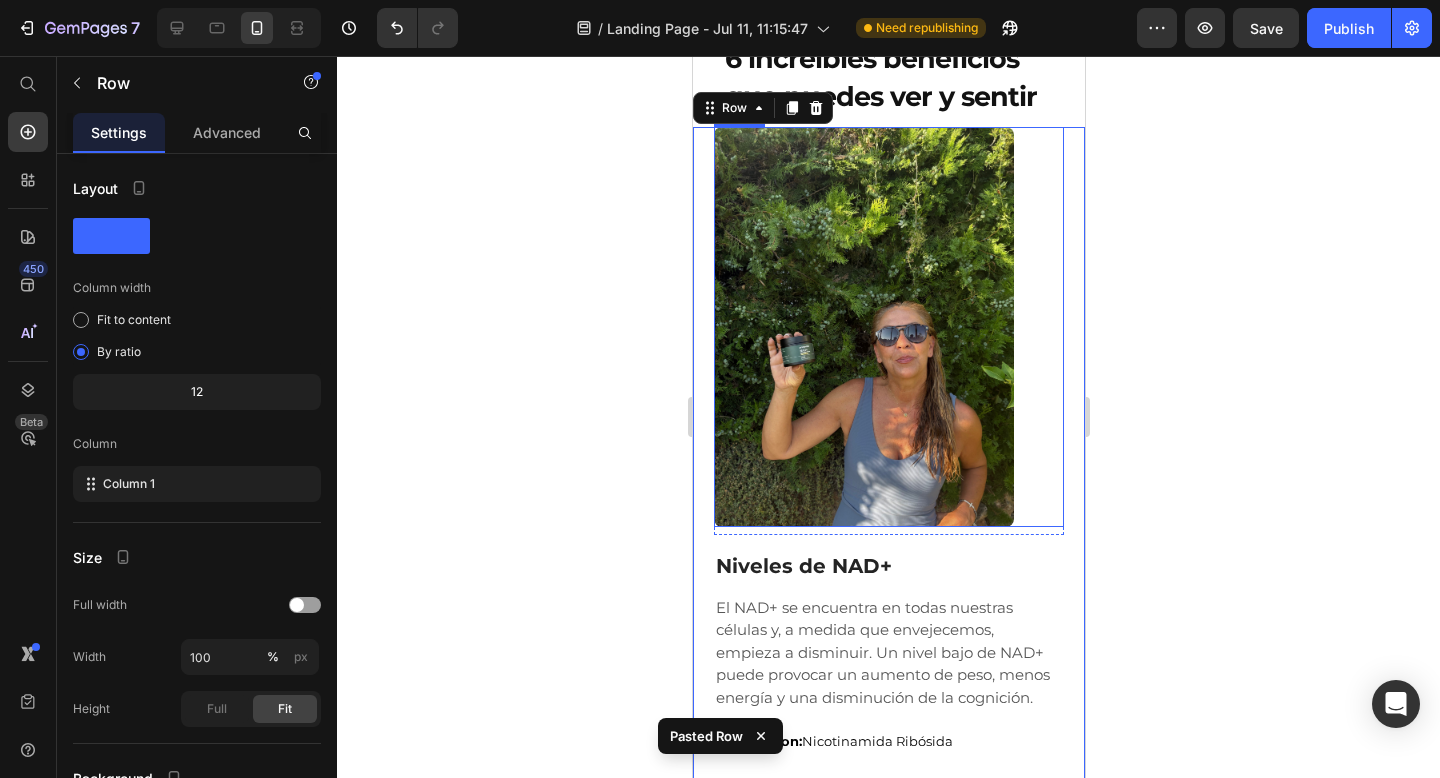 click at bounding box center [888, 327] 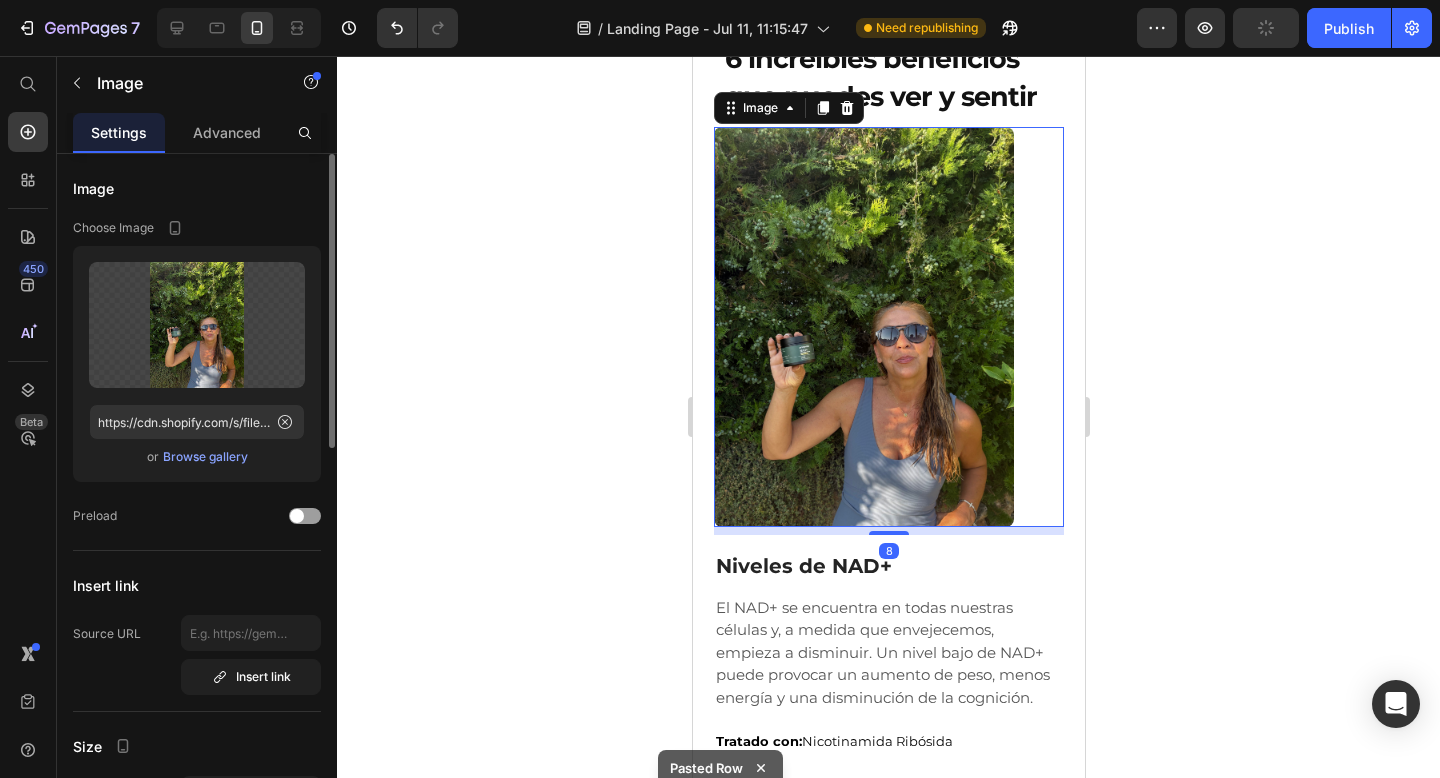 click on "Browse gallery" at bounding box center [205, 457] 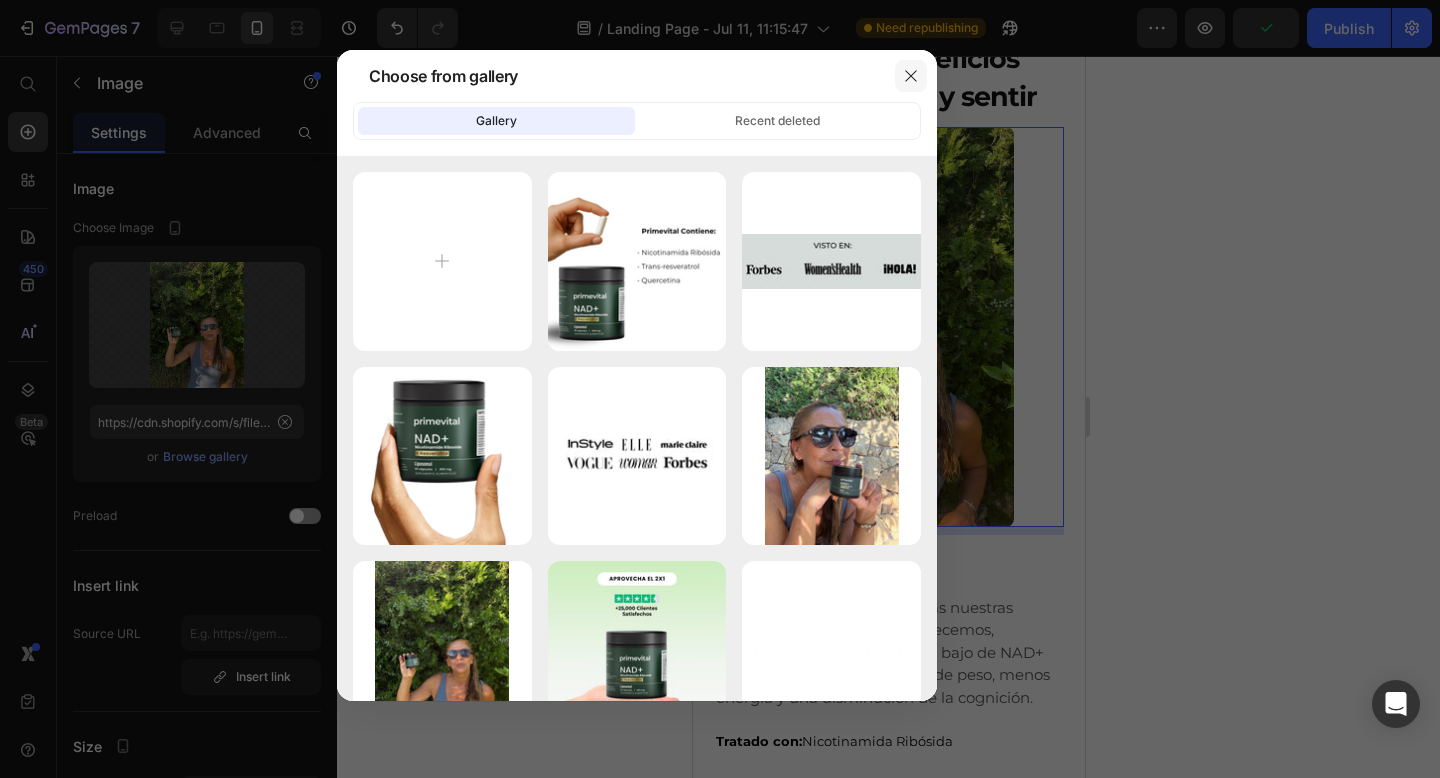 click 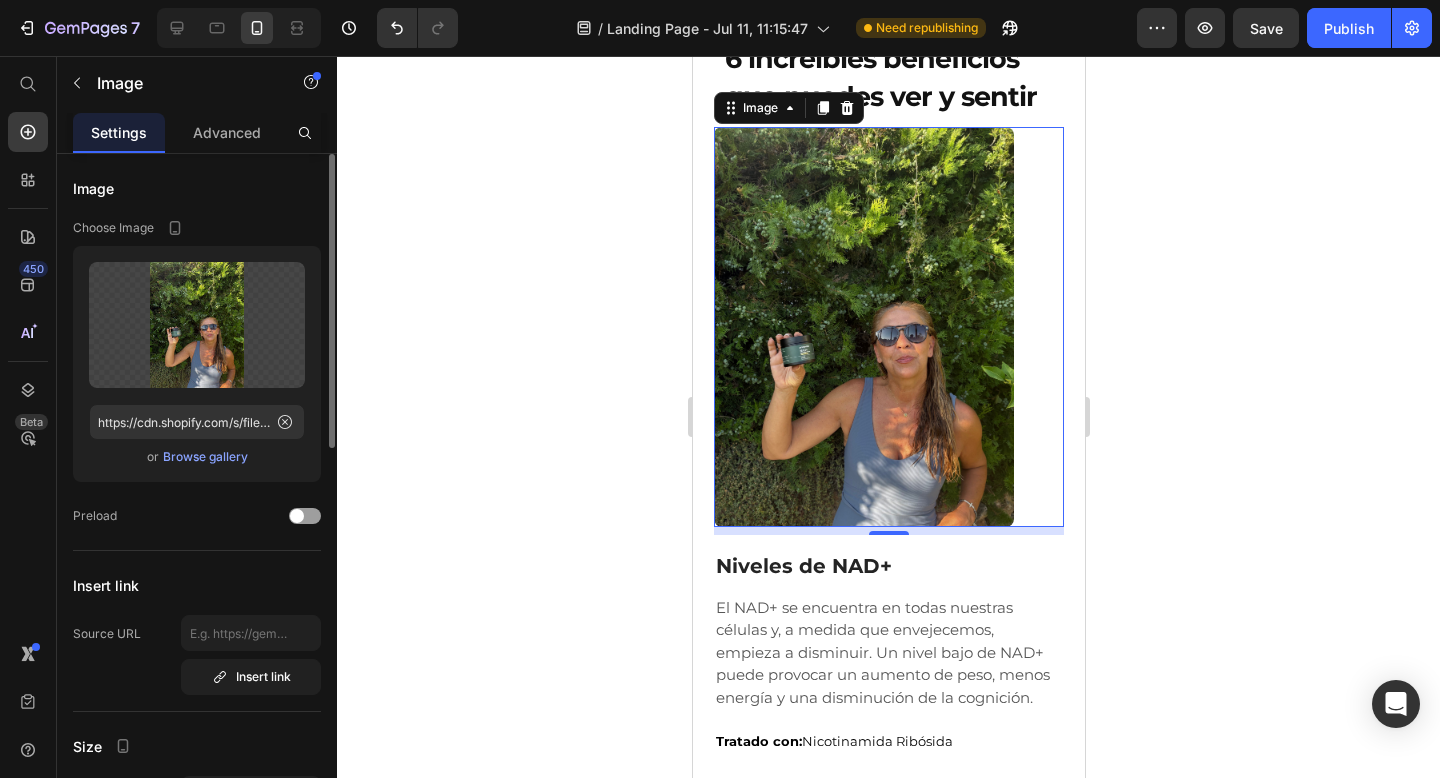click on "Browse gallery" at bounding box center [205, 457] 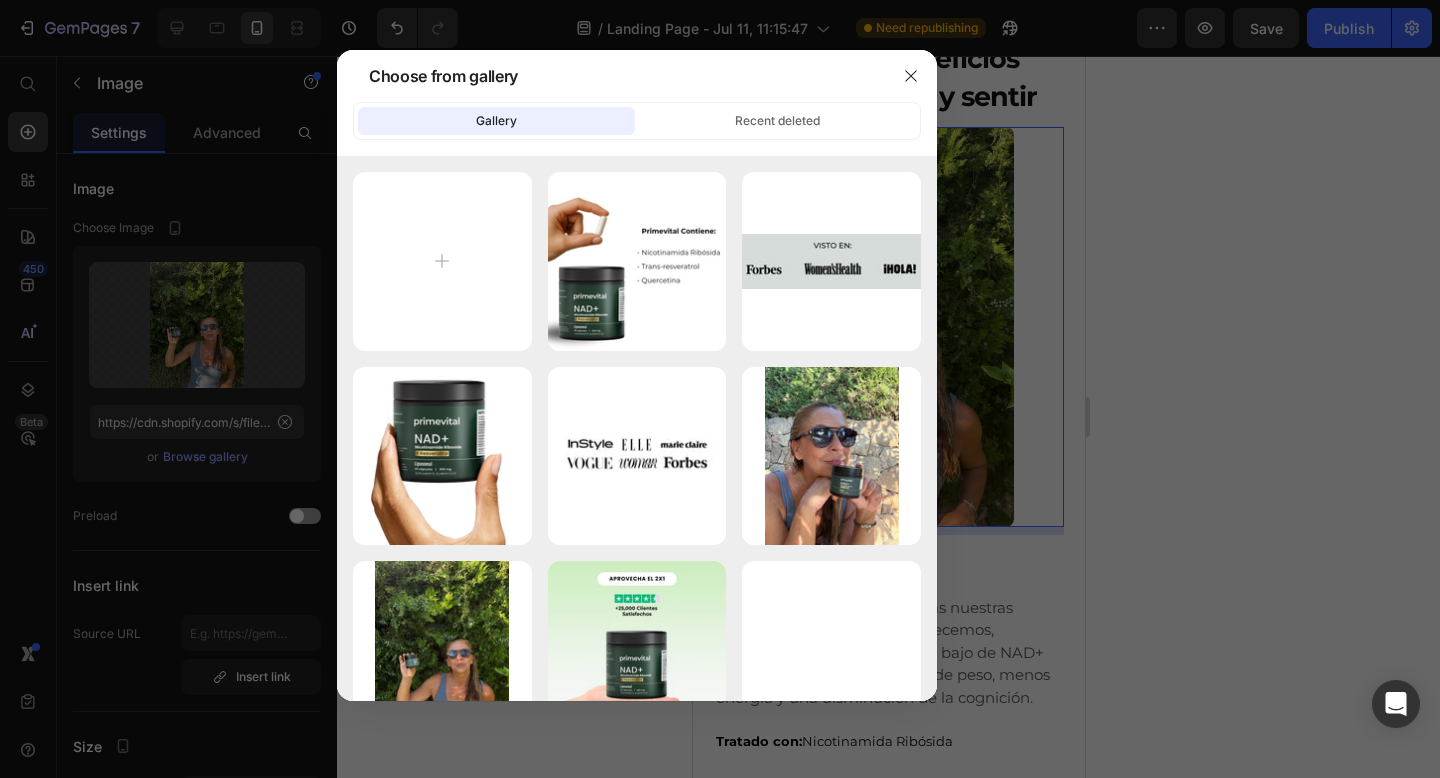 type on "C:\fakepath\Untitled design - 2025-07-11T174037.057.png" 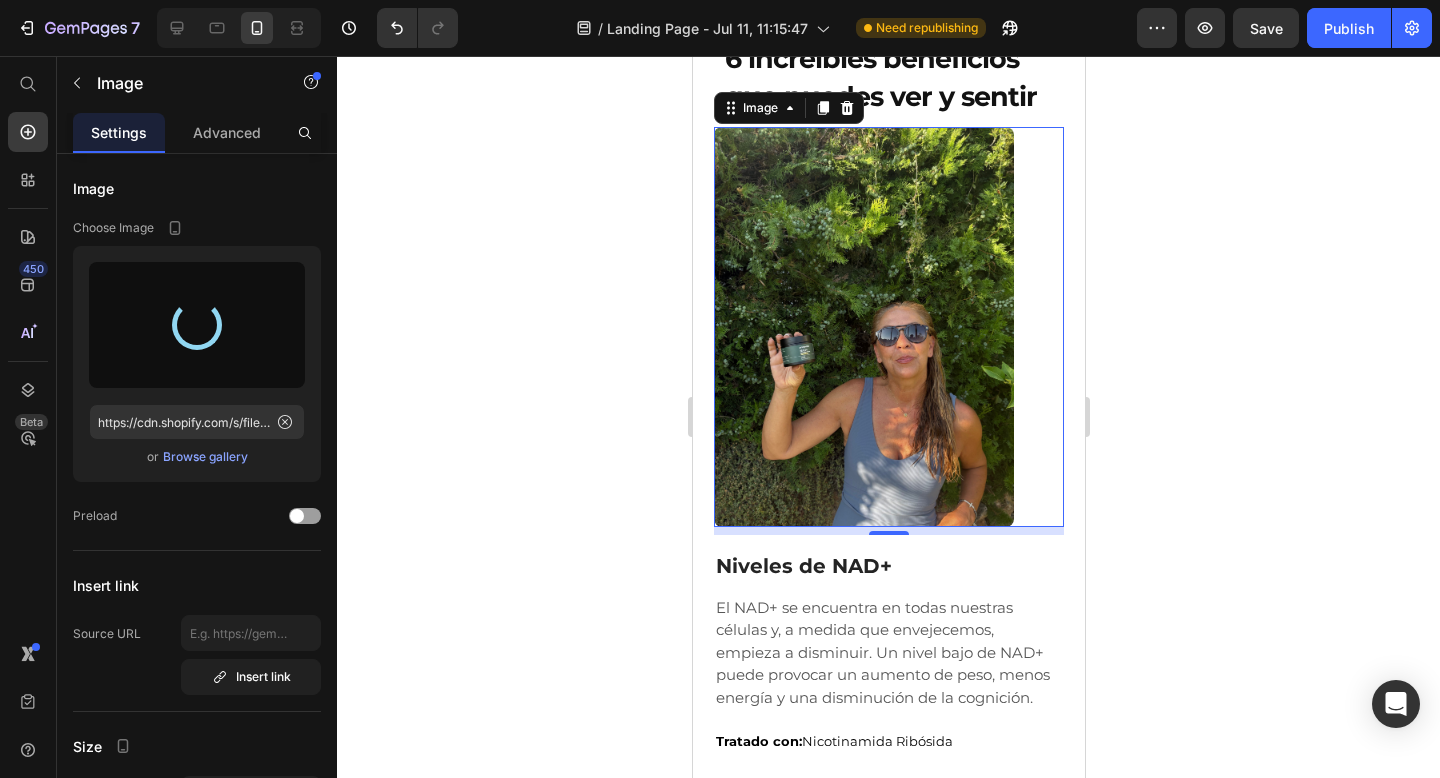 type on "https://cdn.shopify.com/s/files/1/0925/7579/3416/files/gempages_551516249830458582-fbbbe24b-688d-4078-8213-71be71984f89.png" 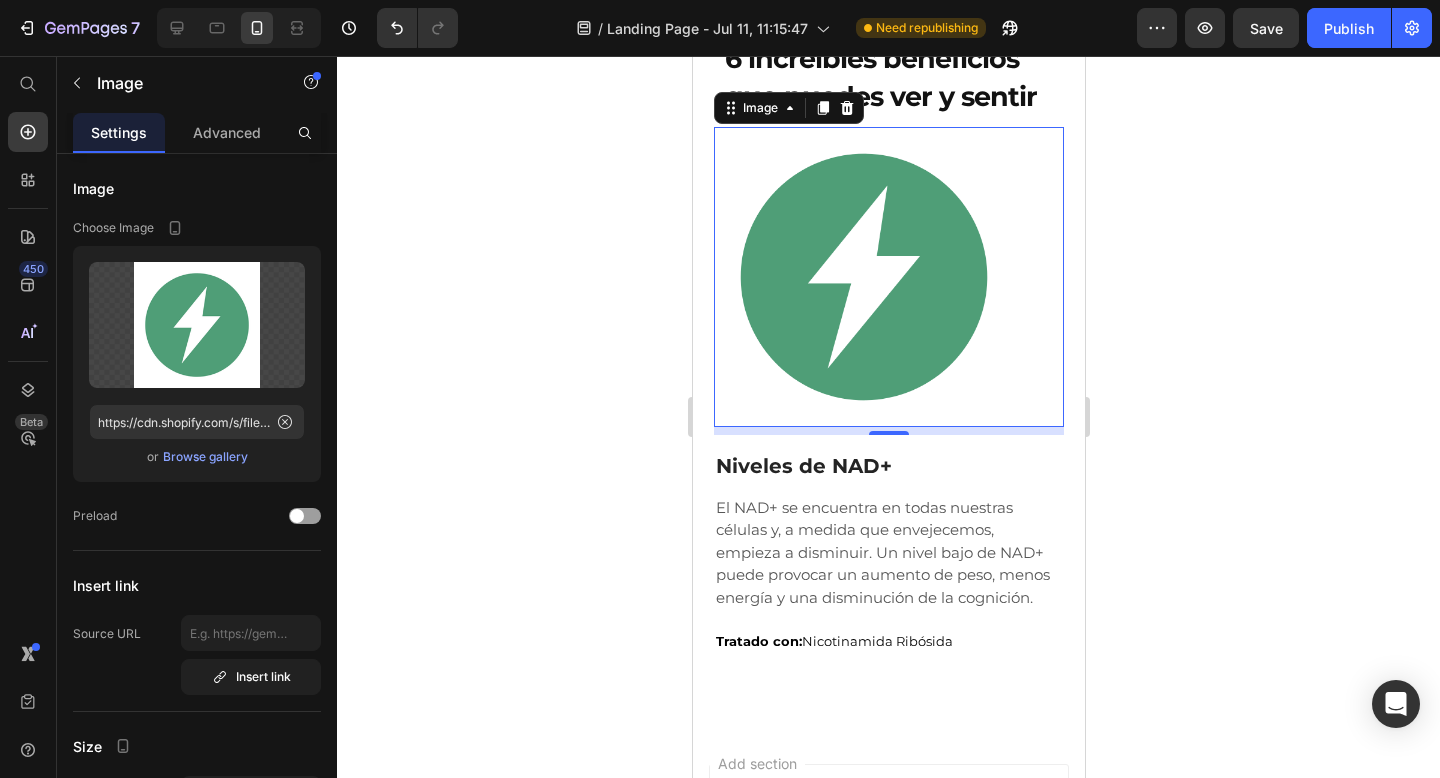 click 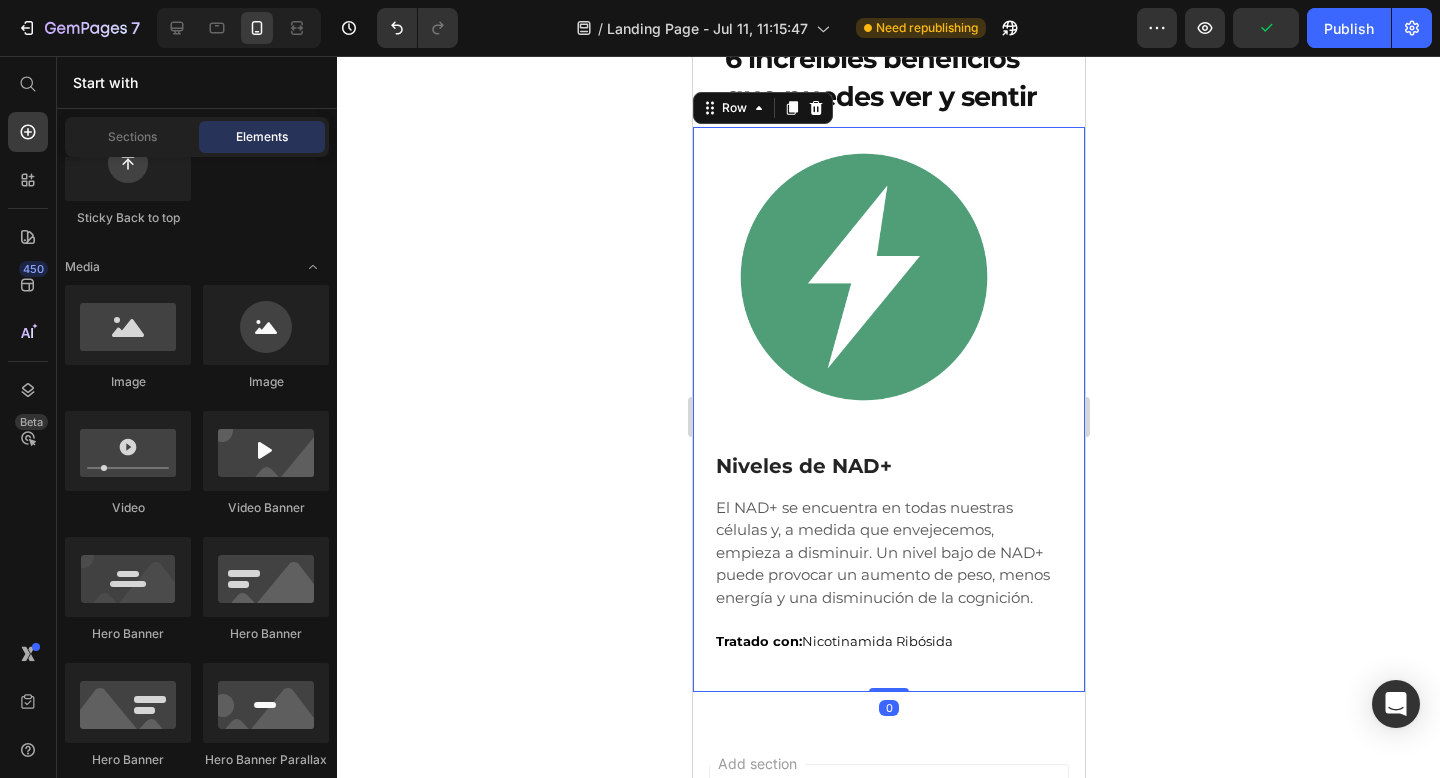 click on "Image Row Niveles de NAD+ Text Block El NAD+ se encuentra en todas nuestras células y, a medida que envejecemos, empieza a disminuir. Un nivel bajo de NAD+ puede provocar un aumento de peso, menos energía y una disminución de la cognición. Text Block Tratado con:  Nicotinamida Ribósida Text Block Row   0" at bounding box center [888, 409] 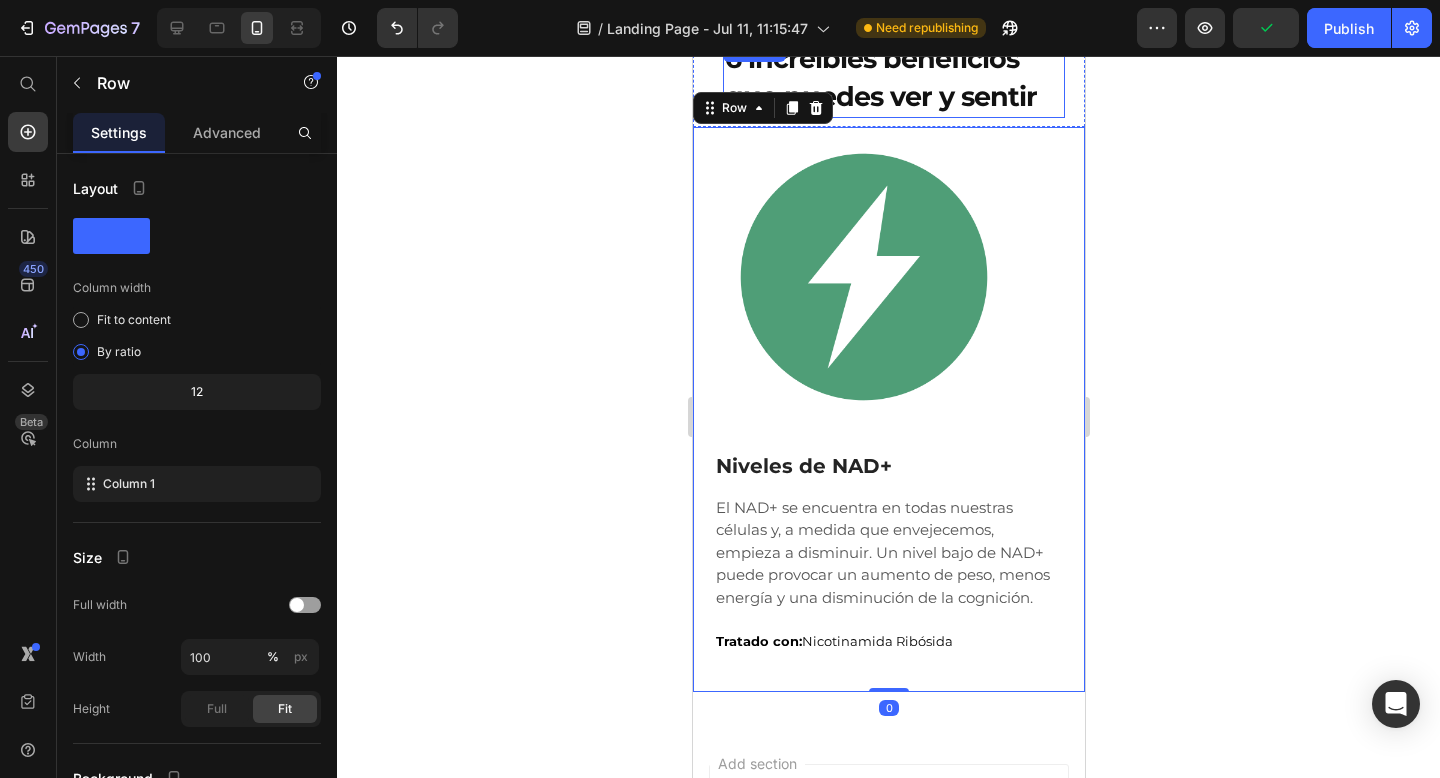 click on "6 increíbles beneficios que puedes ver y sentir" at bounding box center [893, 78] 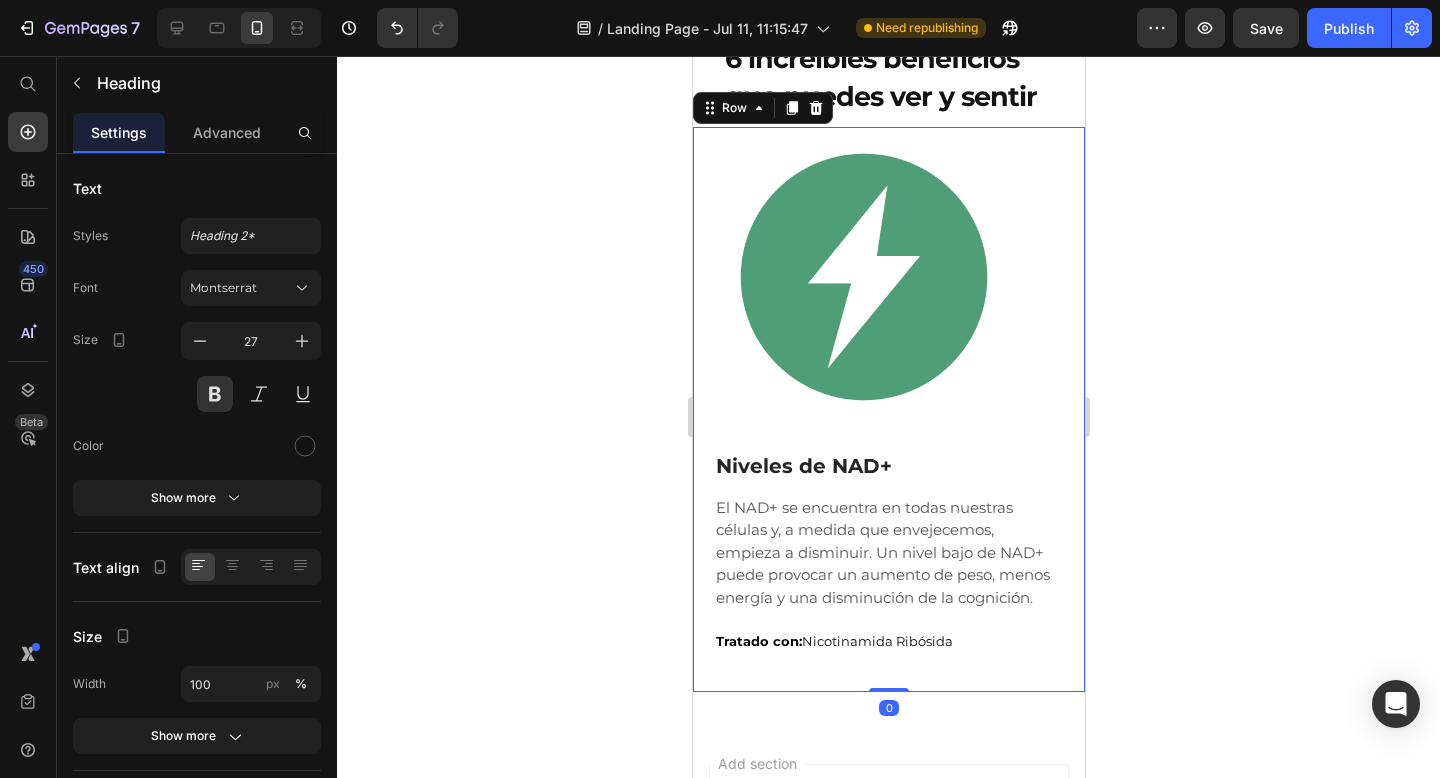 click on "Image Row Niveles de NAD+ Text Block El NAD+ se encuentra en todas nuestras células y, a medida que envejecemos, empieza a disminuir. Un nivel bajo de NAD+ puede provocar un aumento de peso, menos energía y una disminución de la cognición. Text Block Tratado con:  Nicotinamida Ribósida Text Block Row   0" at bounding box center (888, 409) 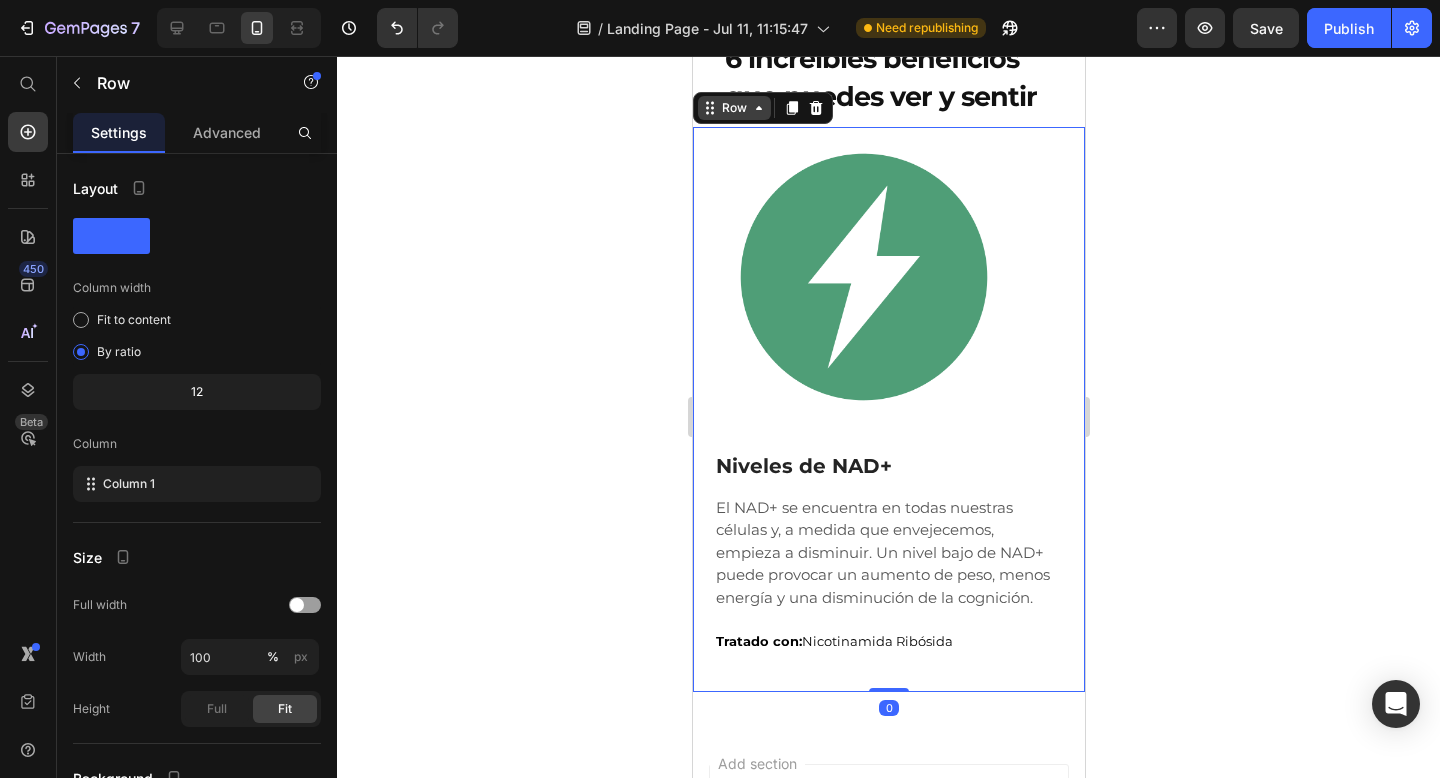 click on "Row" at bounding box center [733, 108] 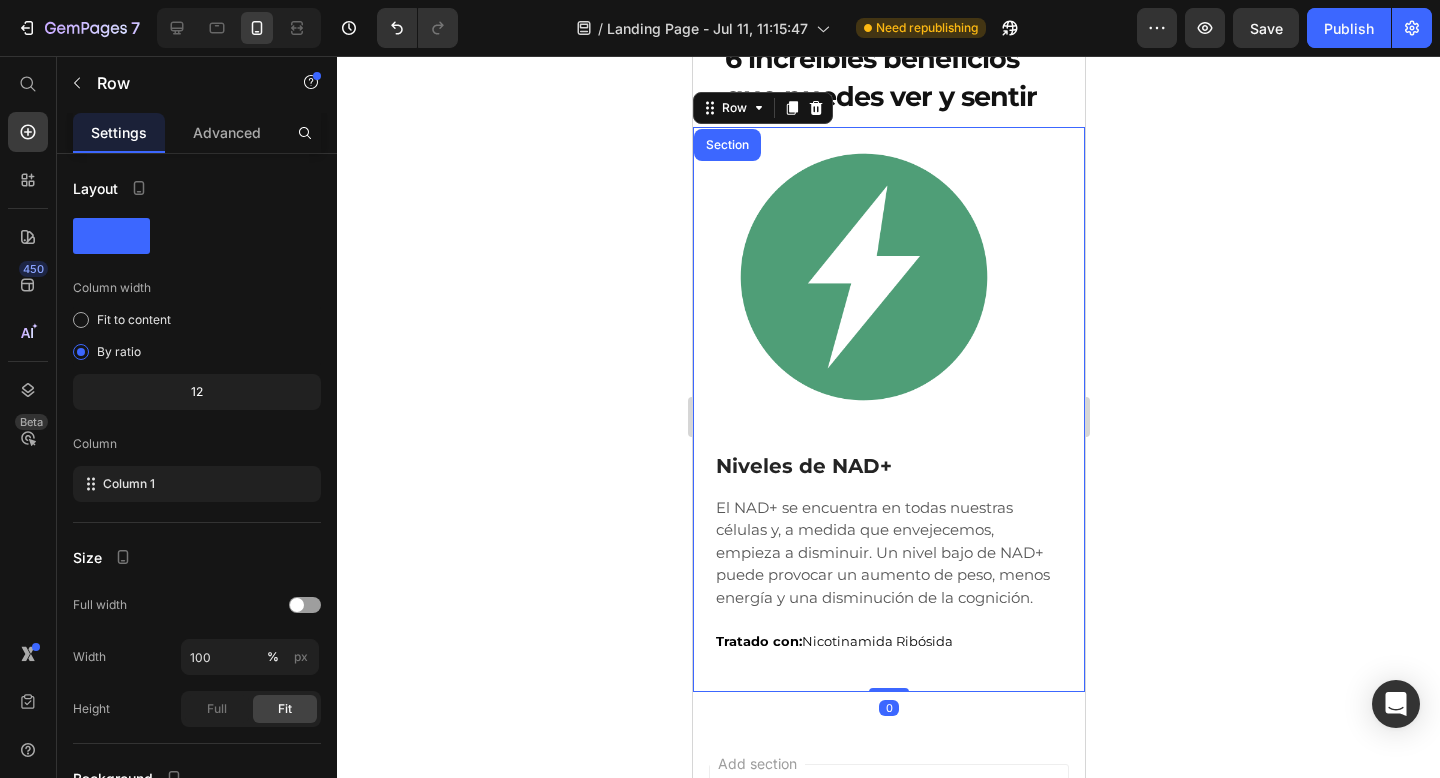 click 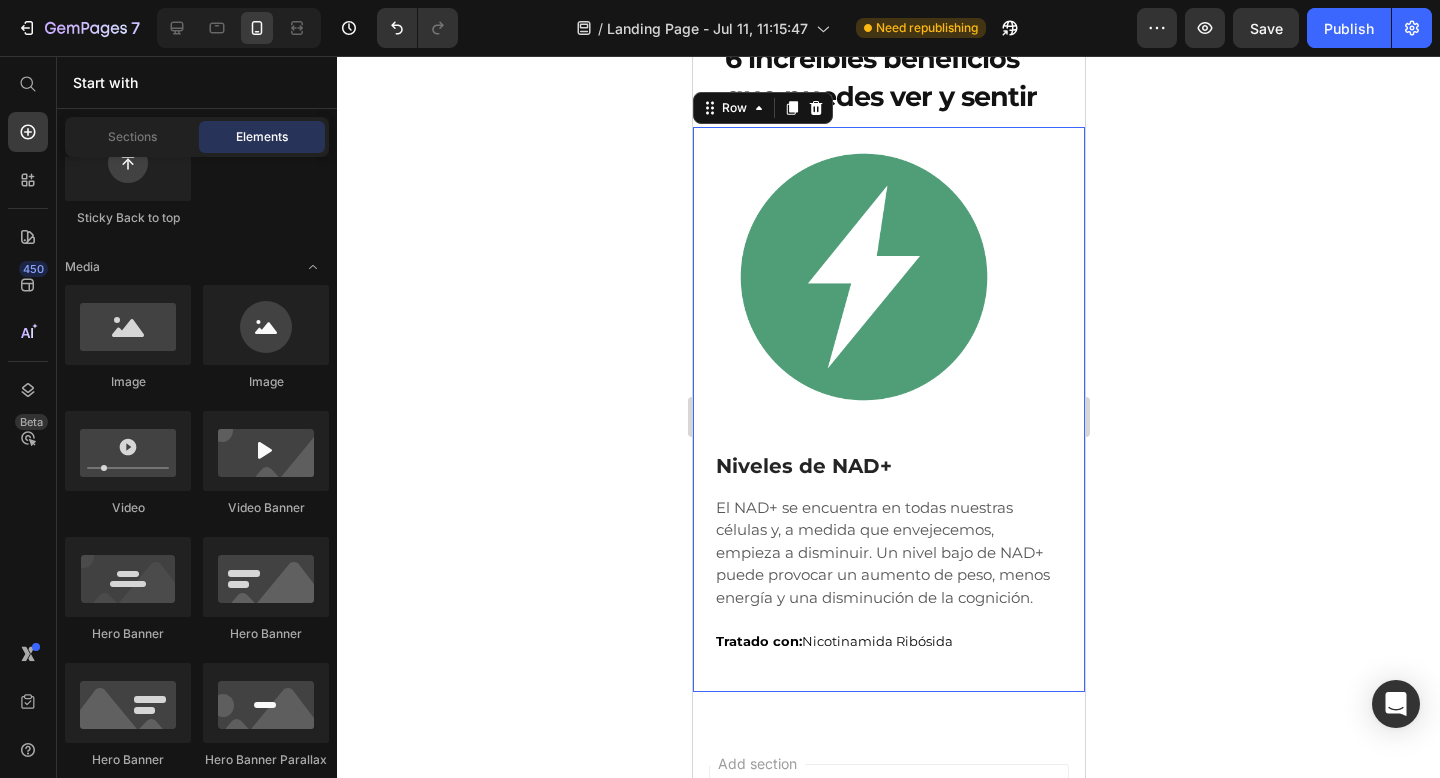 click on "Image Row Niveles de NAD+ Text Block El NAD+ se encuentra en todas nuestras células y, a medida que envejecemos, empieza a disminuir. Un nivel bajo de NAD+ puede provocar un aumento de peso, menos energía y una disminución de la cognición. Text Block Tratado con:  Nicotinamida Ribósida Text Block Row   0" at bounding box center [888, 409] 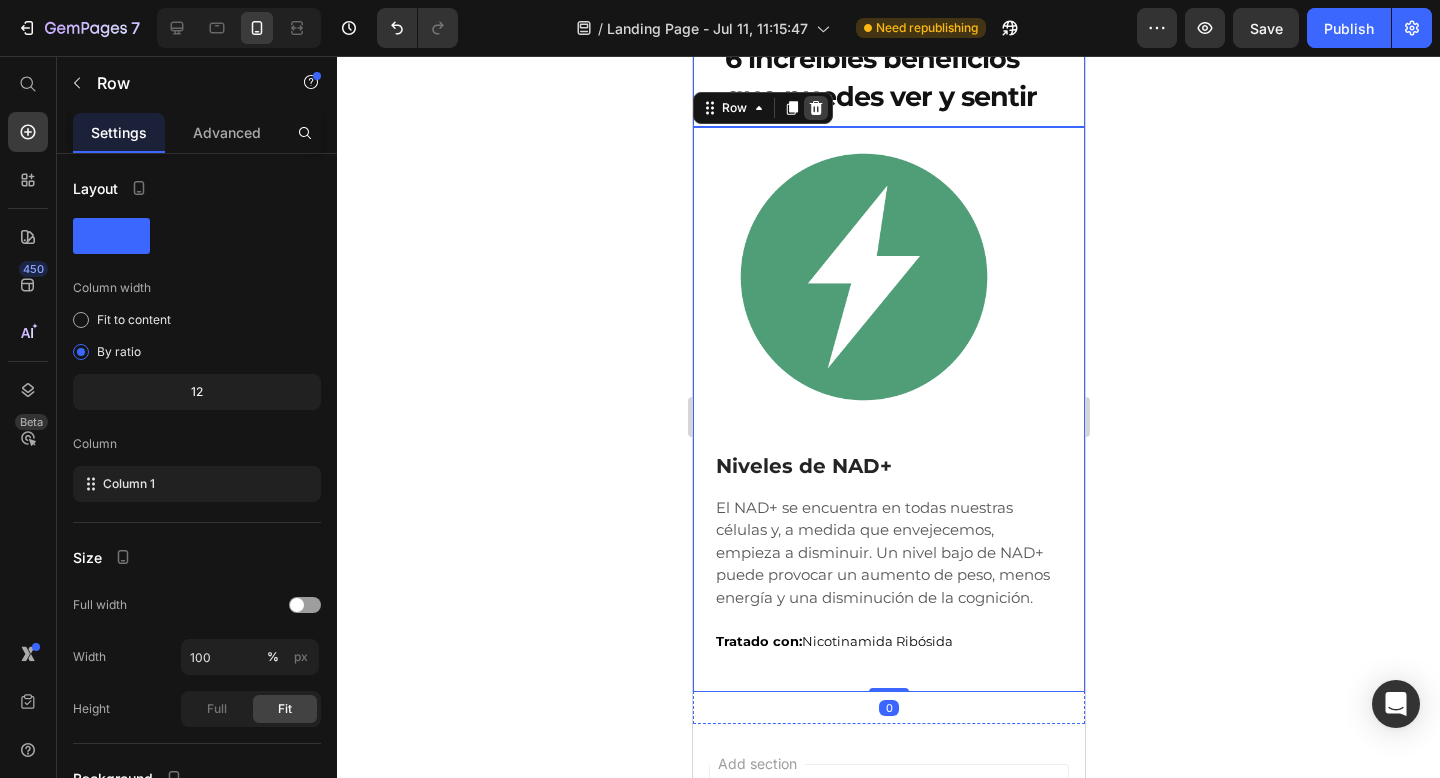 click at bounding box center (815, 108) 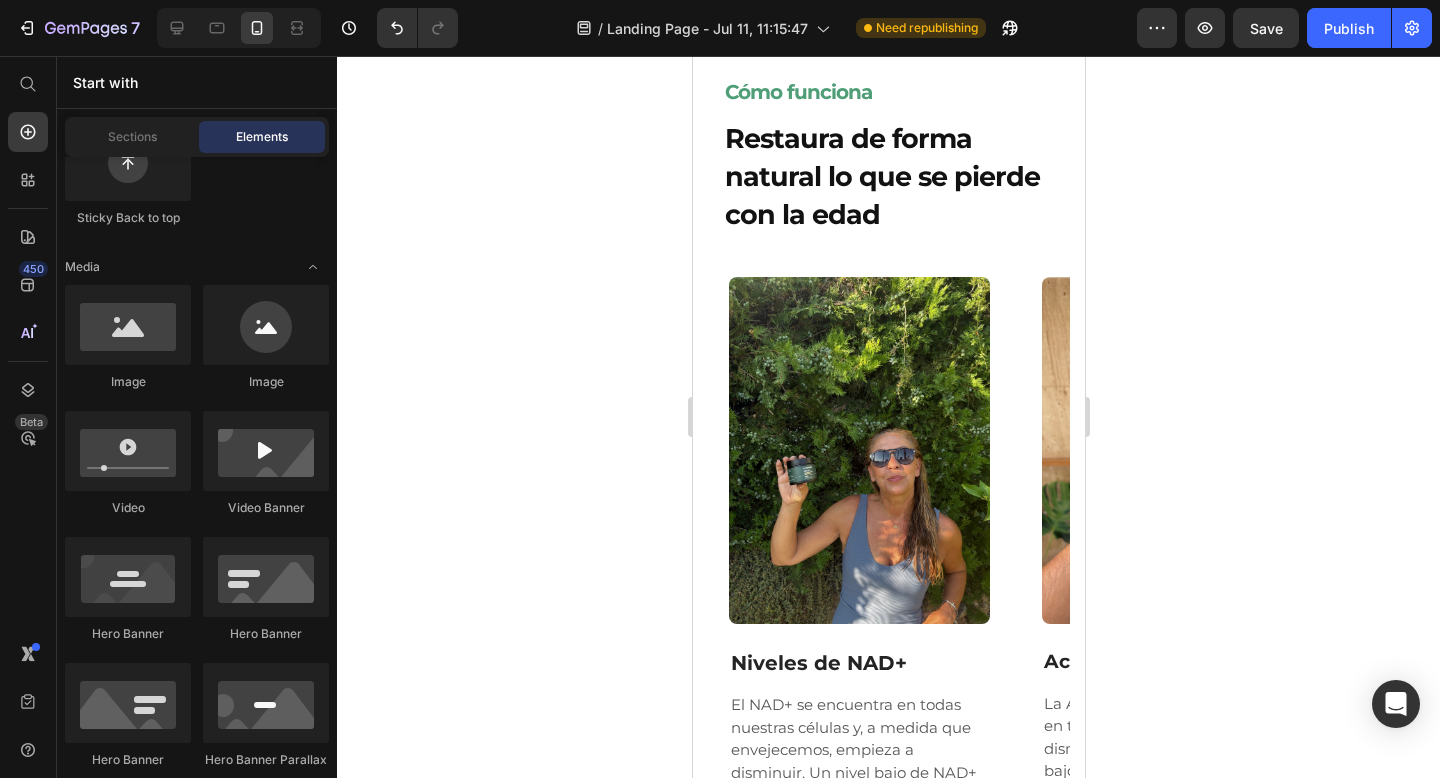 scroll, scrollTop: 2029, scrollLeft: 0, axis: vertical 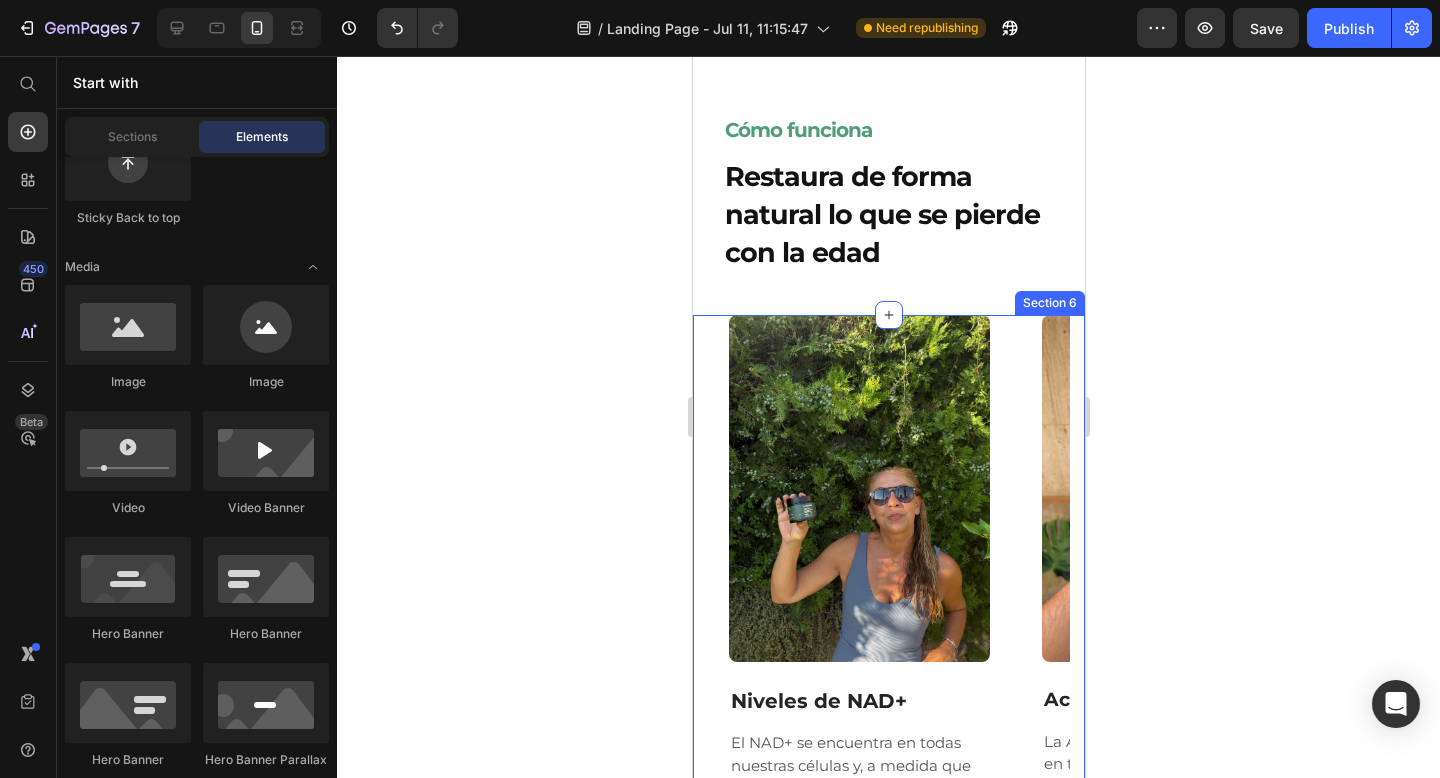 click on "Image Row Niveles de NAD+ Text Block El NAD+ se encuentra en todas nuestras células y, a medida que envejecemos, empieza a disminuir. Un nivel bajo de NAD+ puede provocar un aumento de peso, menos energía y una disminución de la cognición. Text Block Tratado con:  Nicotinamida Ribósida Text Block Row Image Row Activación de AMPK Text Block La AMPK es una enzima presente en todas las células humanas que disminuye con la edad. Un nivel bajo de AMPK puede disminuir la captación de glucosa y conducir al almacenamiento de grasa y al aumento de peso. Text Block Tratado con:   Nicotinamida Ribósida, Trans-resveratrol Text Block Row Image Row Niveles de Homosciteína Text Block La homocisteína es un aminoácido que aumenta con la edad. El aumento de homocisteína se asocia a demencia, cardiopatías y accidentes cerebrovasculares. Text Block Tratado con: Nicotinamida Ribósida, Trans-resveratrol Text Block Row Image Row Niveles de glutatión Text Block Text Block Tratado con: Trans-resveratrol, Quercetina." at bounding box center [888, 675] 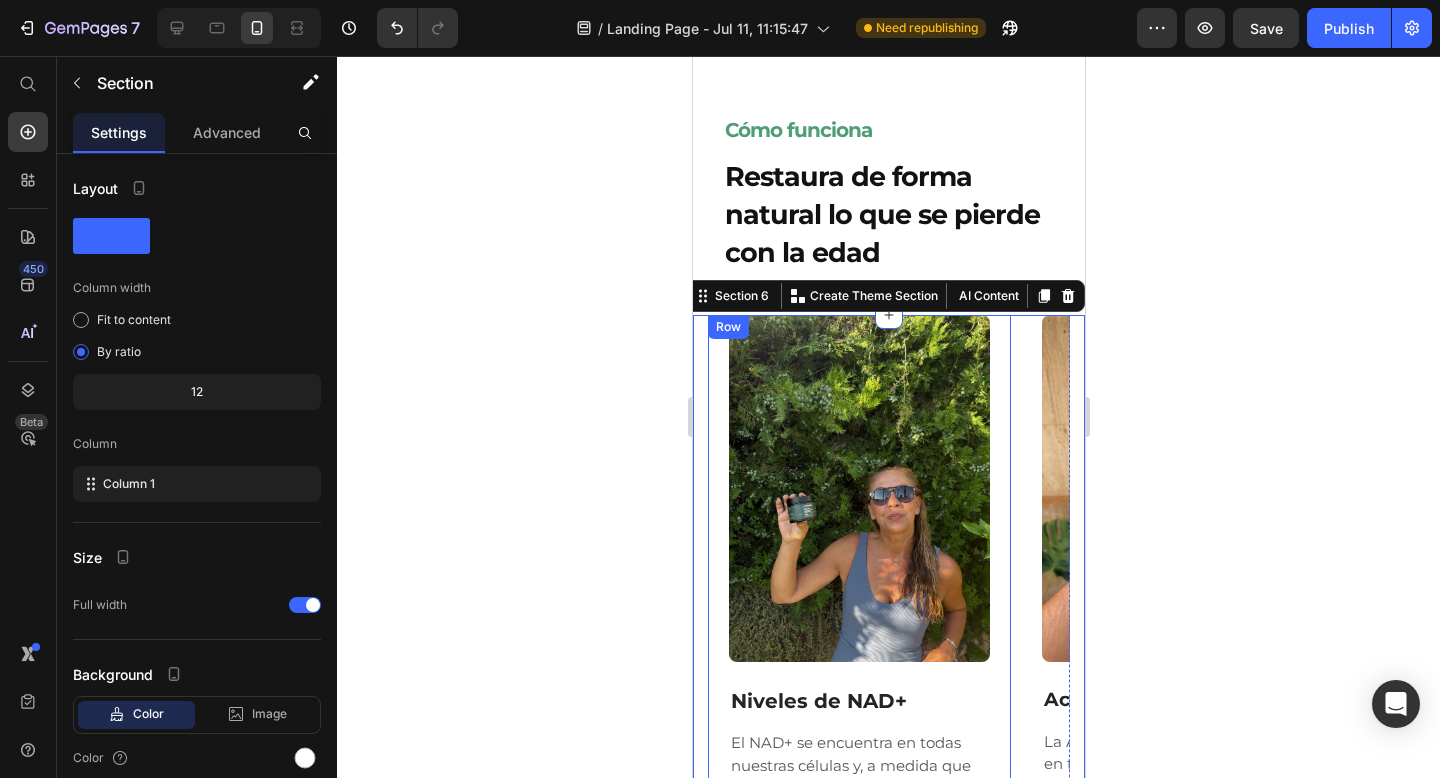 click on "Row" at bounding box center [727, 327] 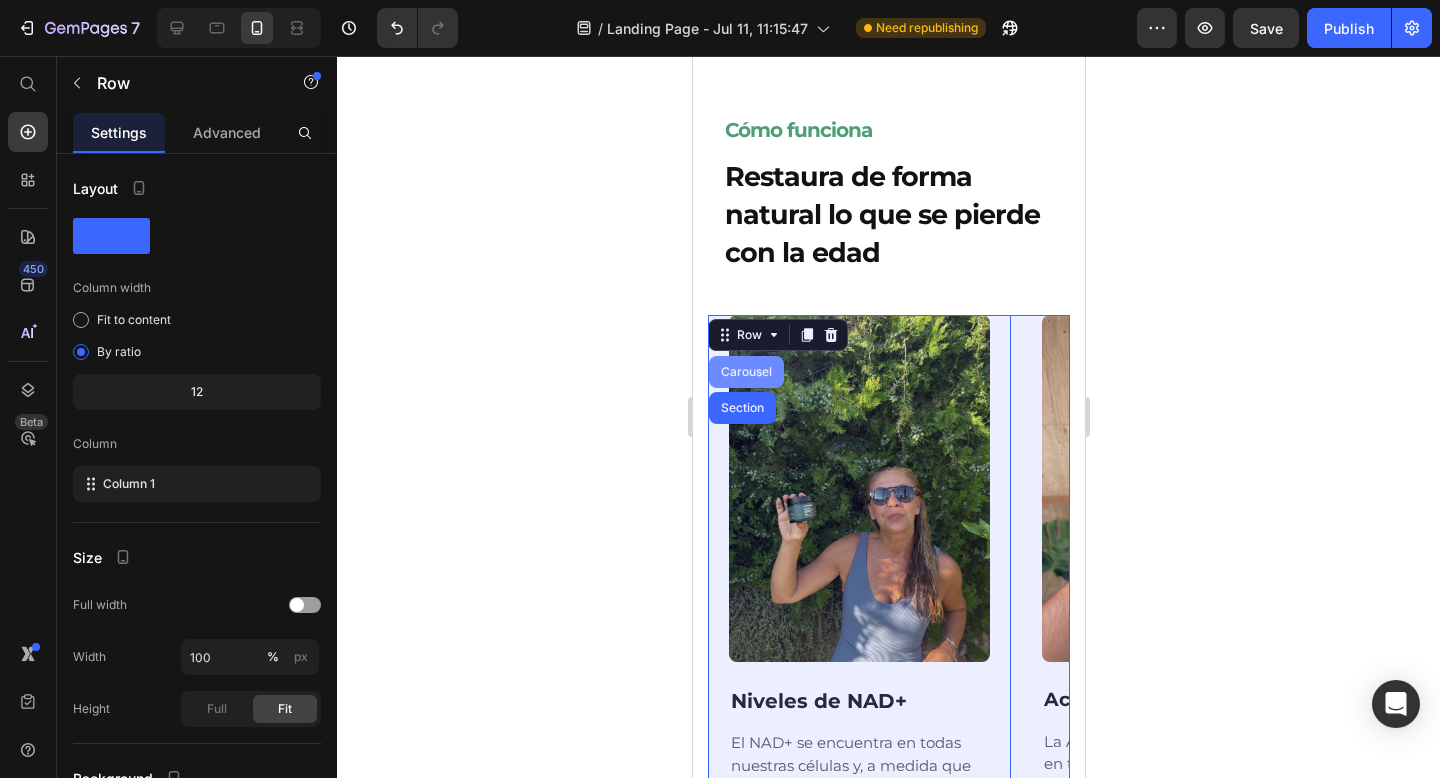 click on "Carousel" at bounding box center (745, 372) 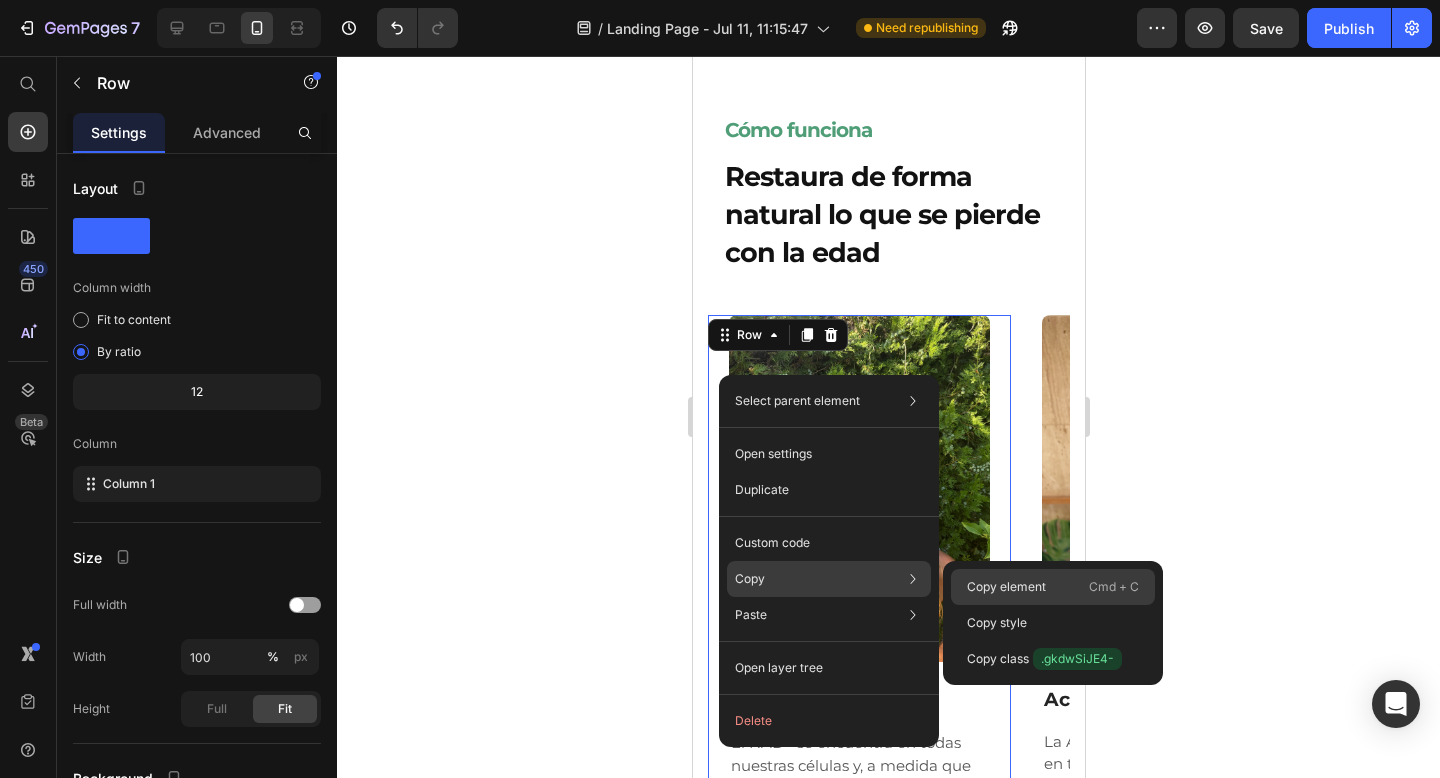 click on "Copy element" at bounding box center [1006, 587] 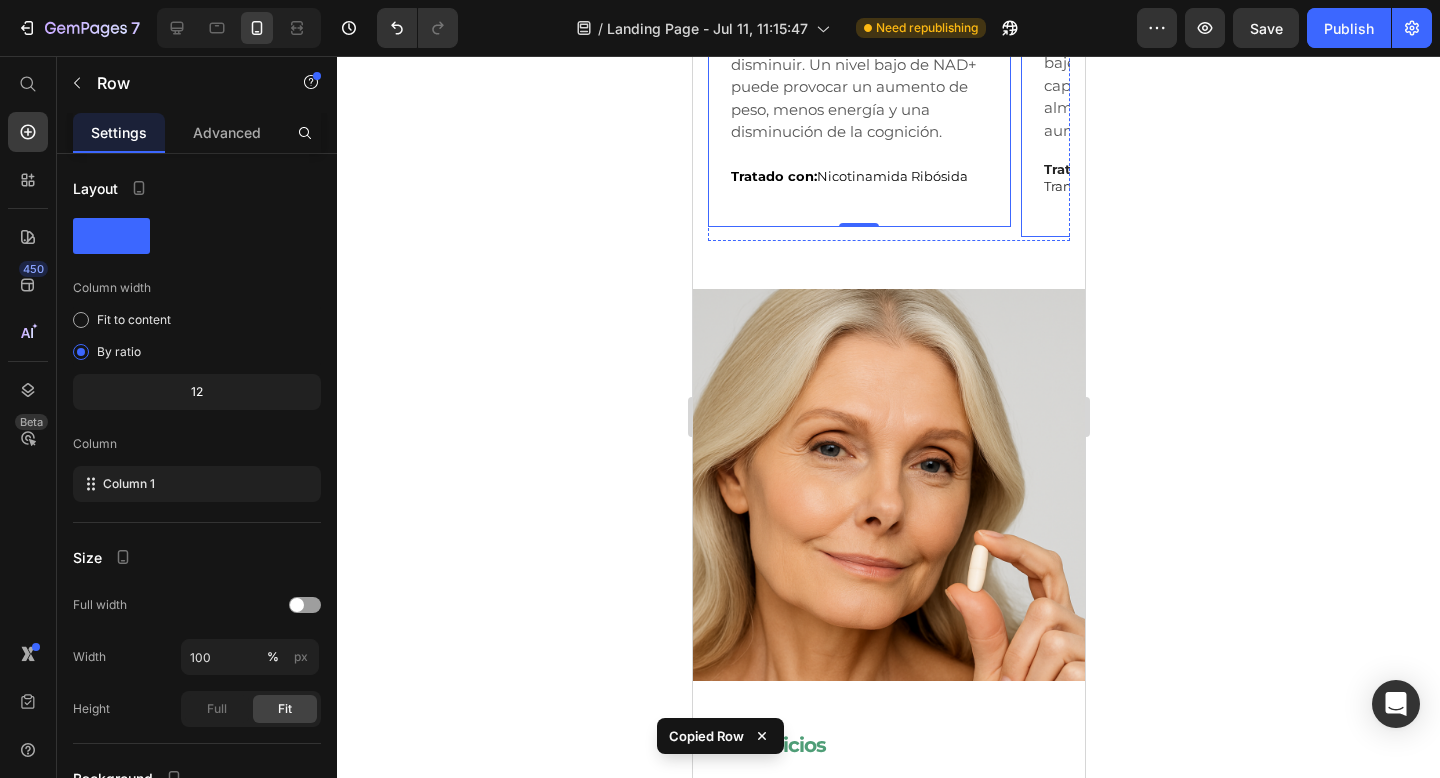 scroll, scrollTop: 3312, scrollLeft: 0, axis: vertical 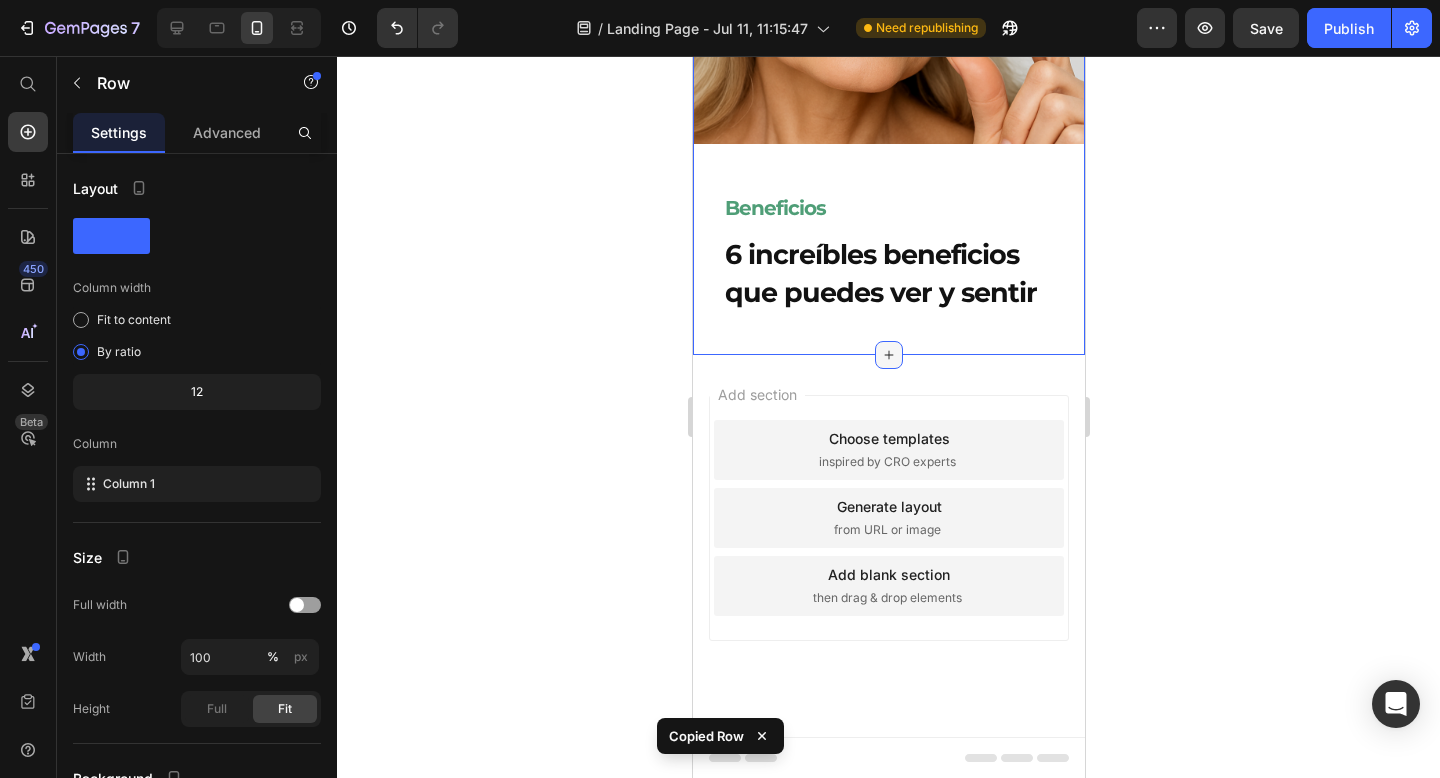 click 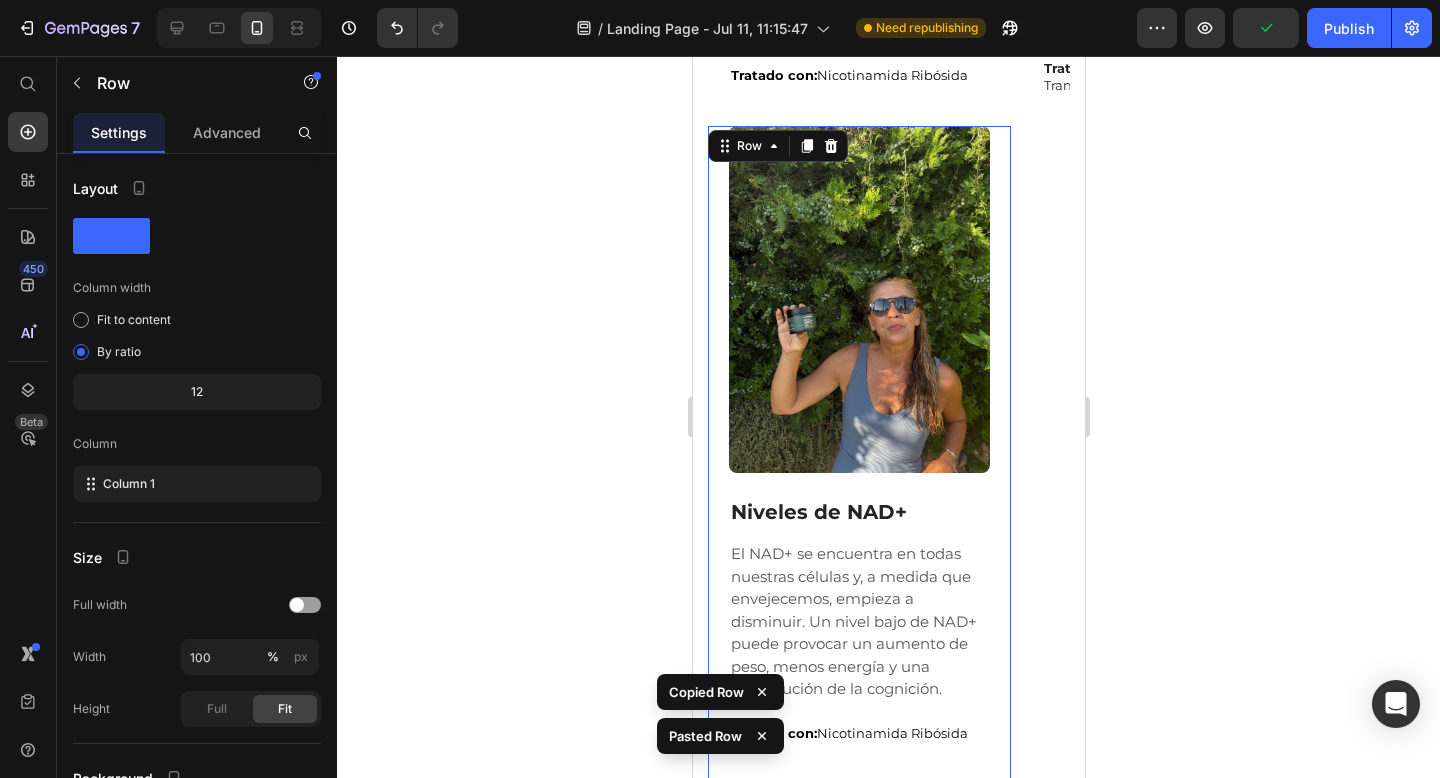 scroll, scrollTop: 2875, scrollLeft: 0, axis: vertical 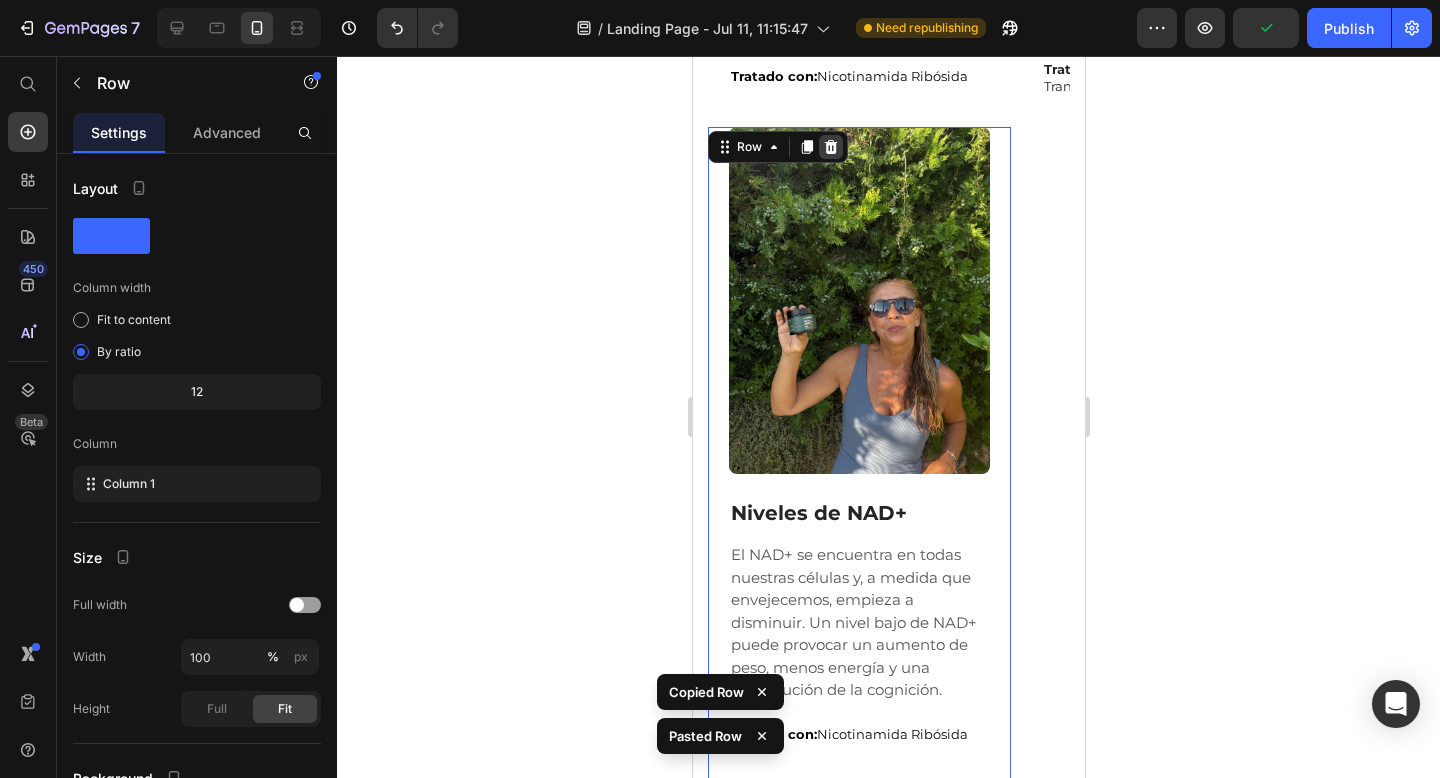 click 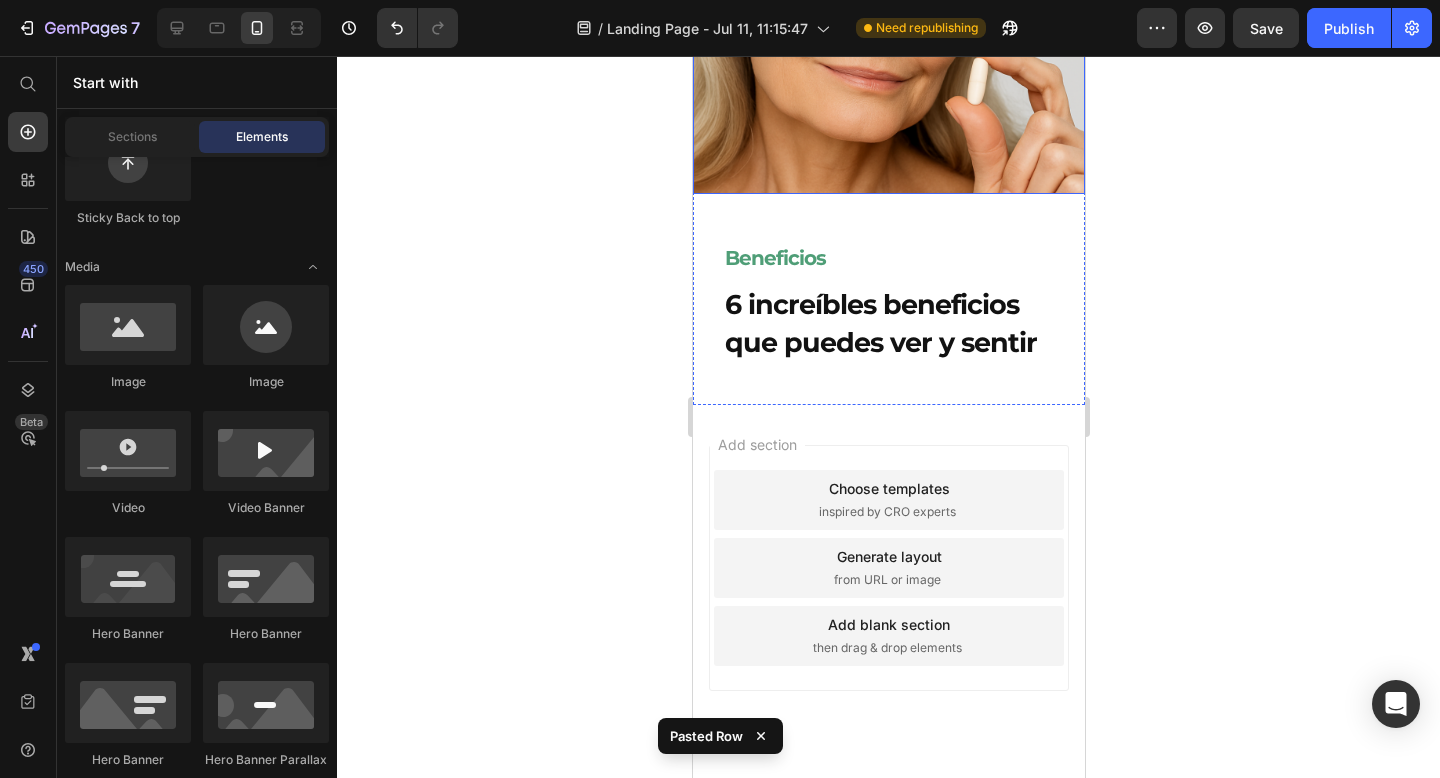 scroll, scrollTop: 3312, scrollLeft: 0, axis: vertical 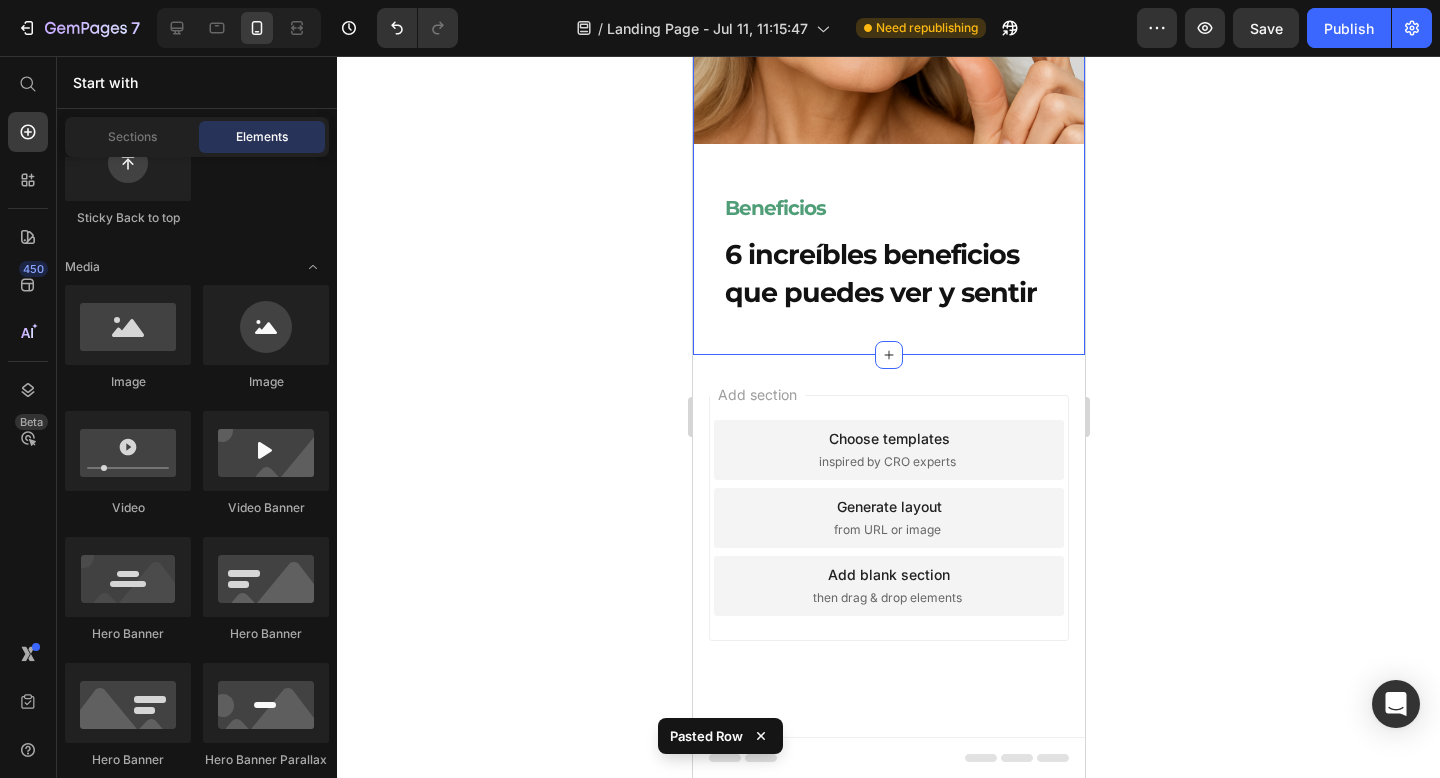 click on "6 increíbles beneficios que puedes ver y sentir" at bounding box center (893, 274) 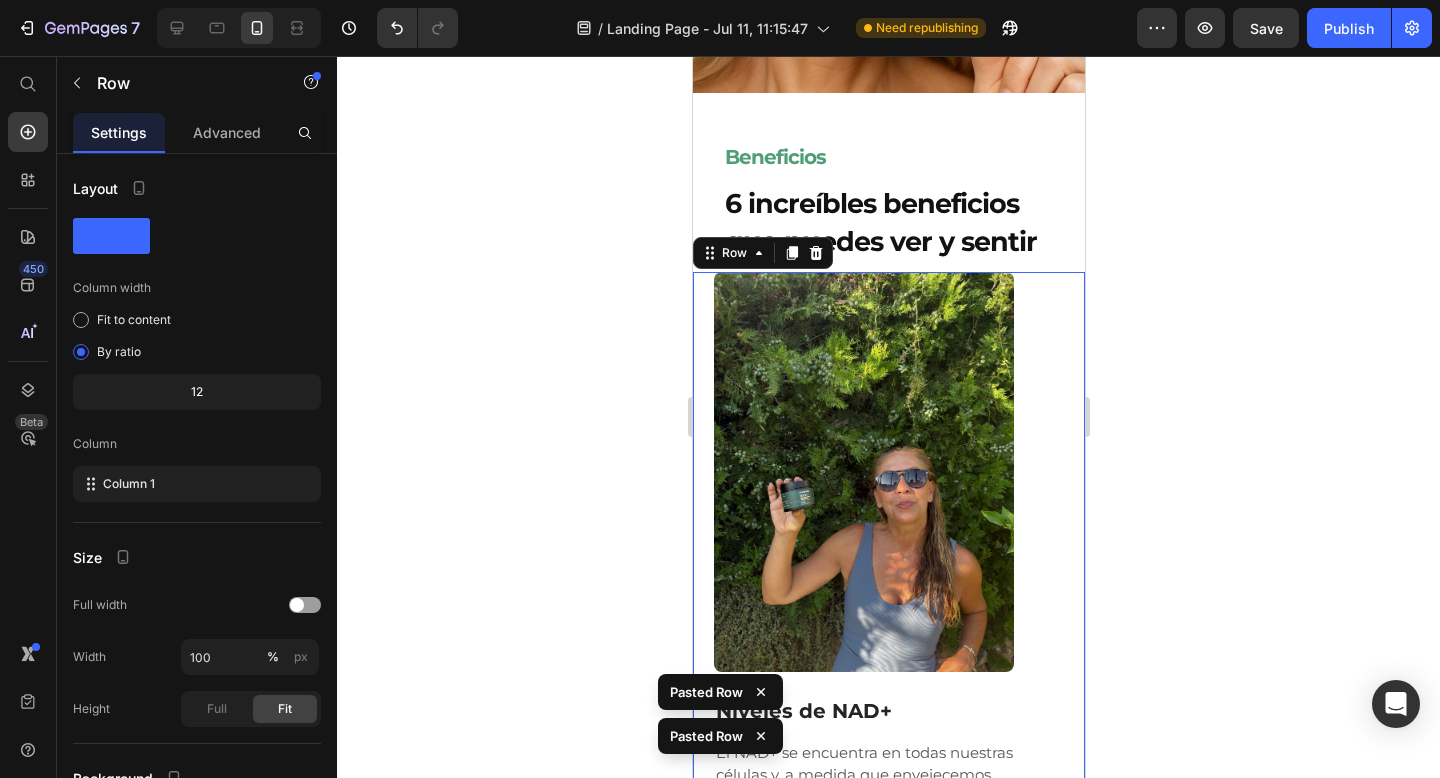scroll, scrollTop: 3508, scrollLeft: 0, axis: vertical 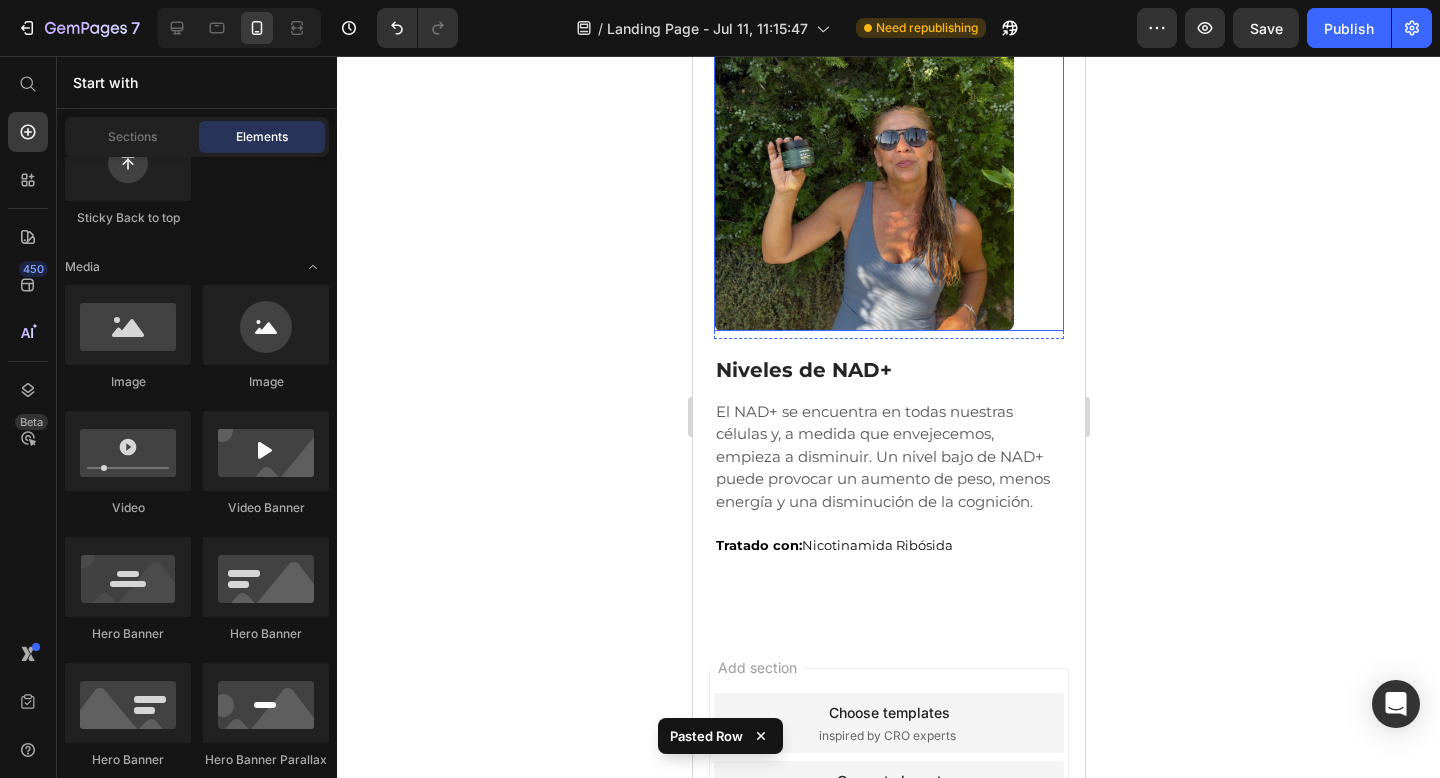 click at bounding box center [888, 131] 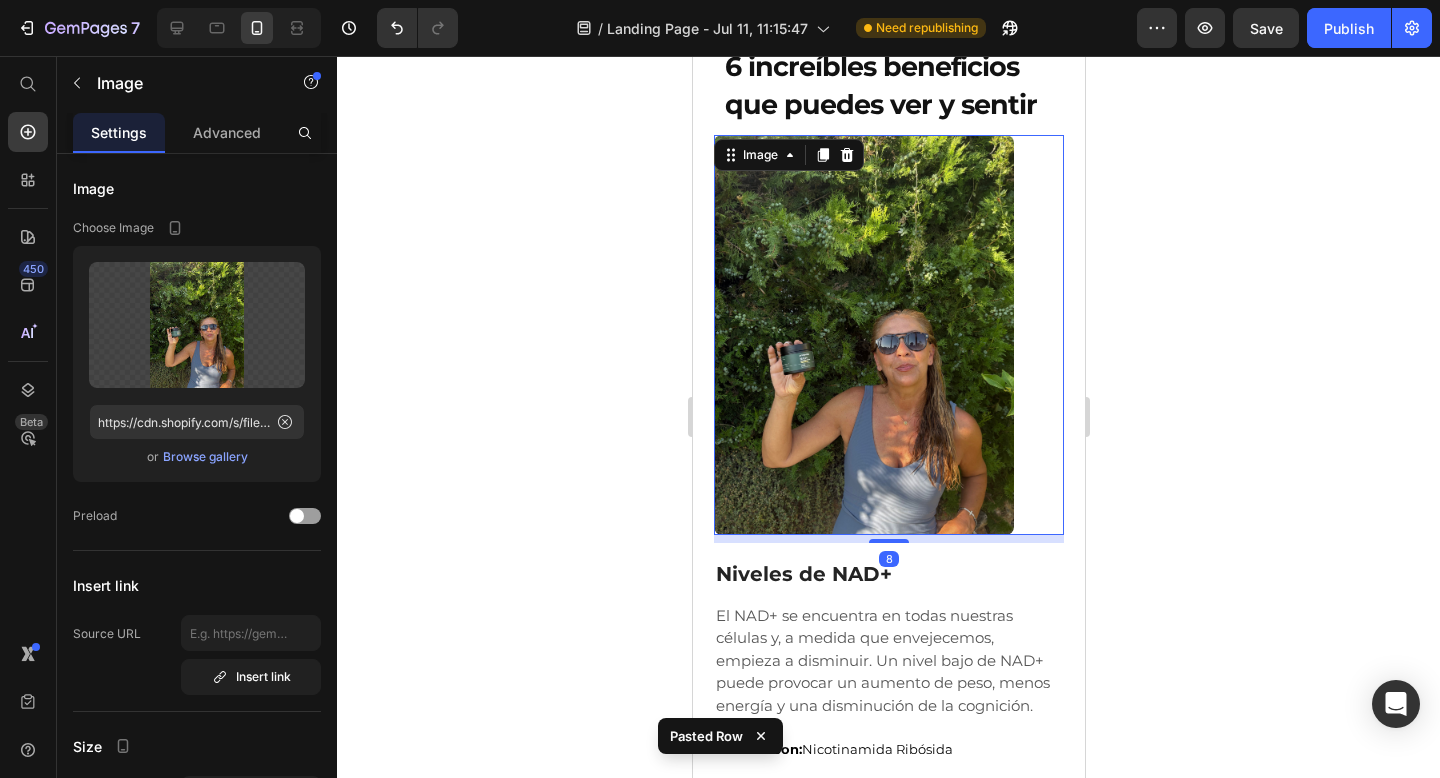 scroll, scrollTop: 3318, scrollLeft: 0, axis: vertical 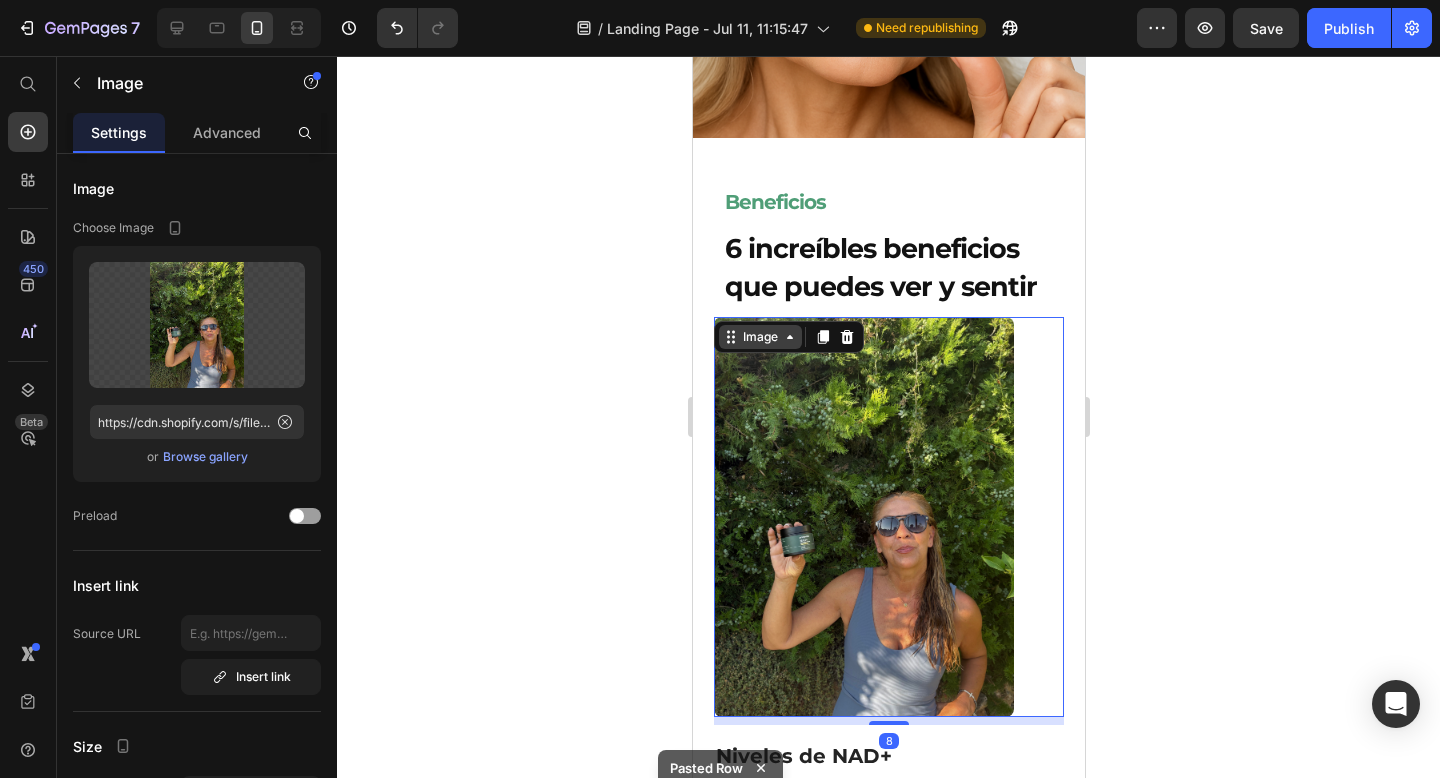 click on "Image" at bounding box center (759, 337) 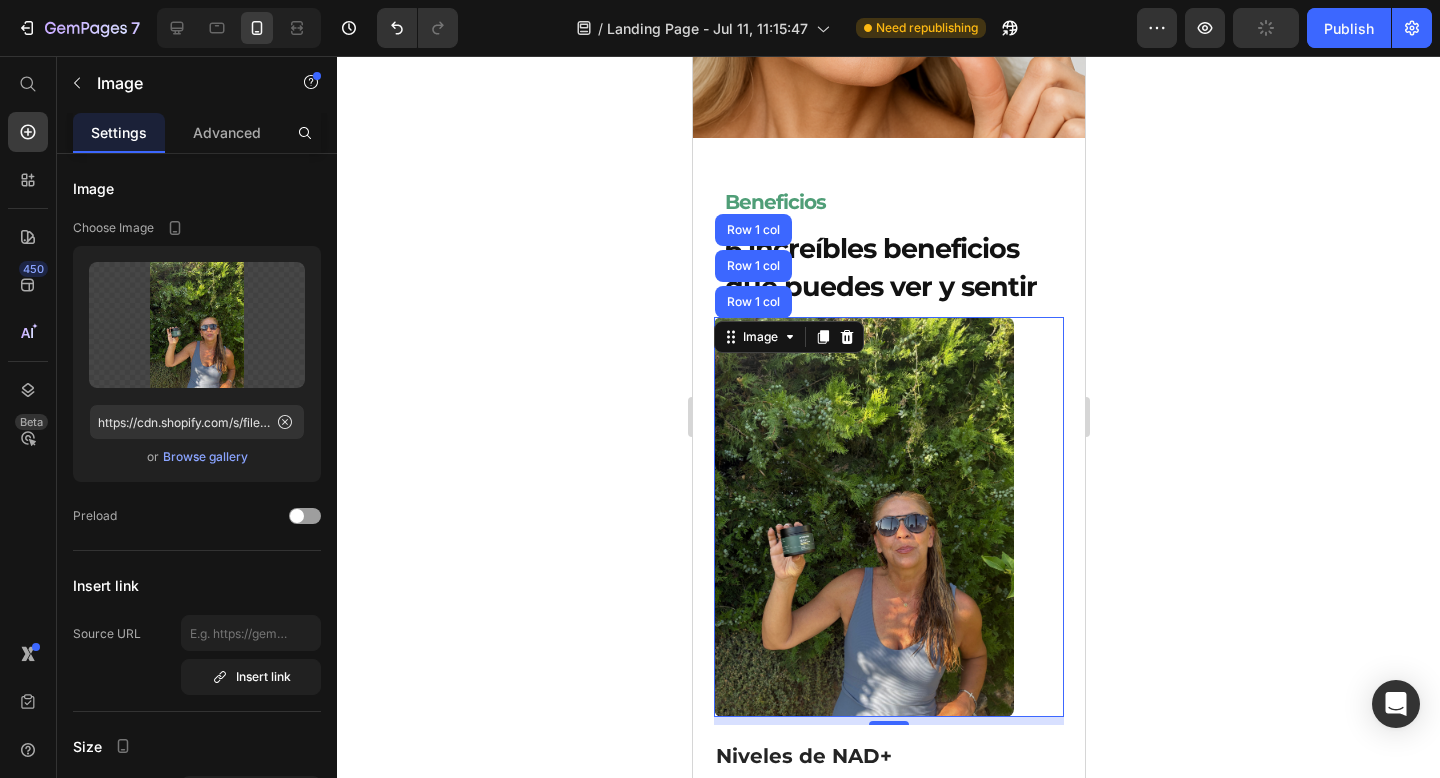 click at bounding box center (888, 517) 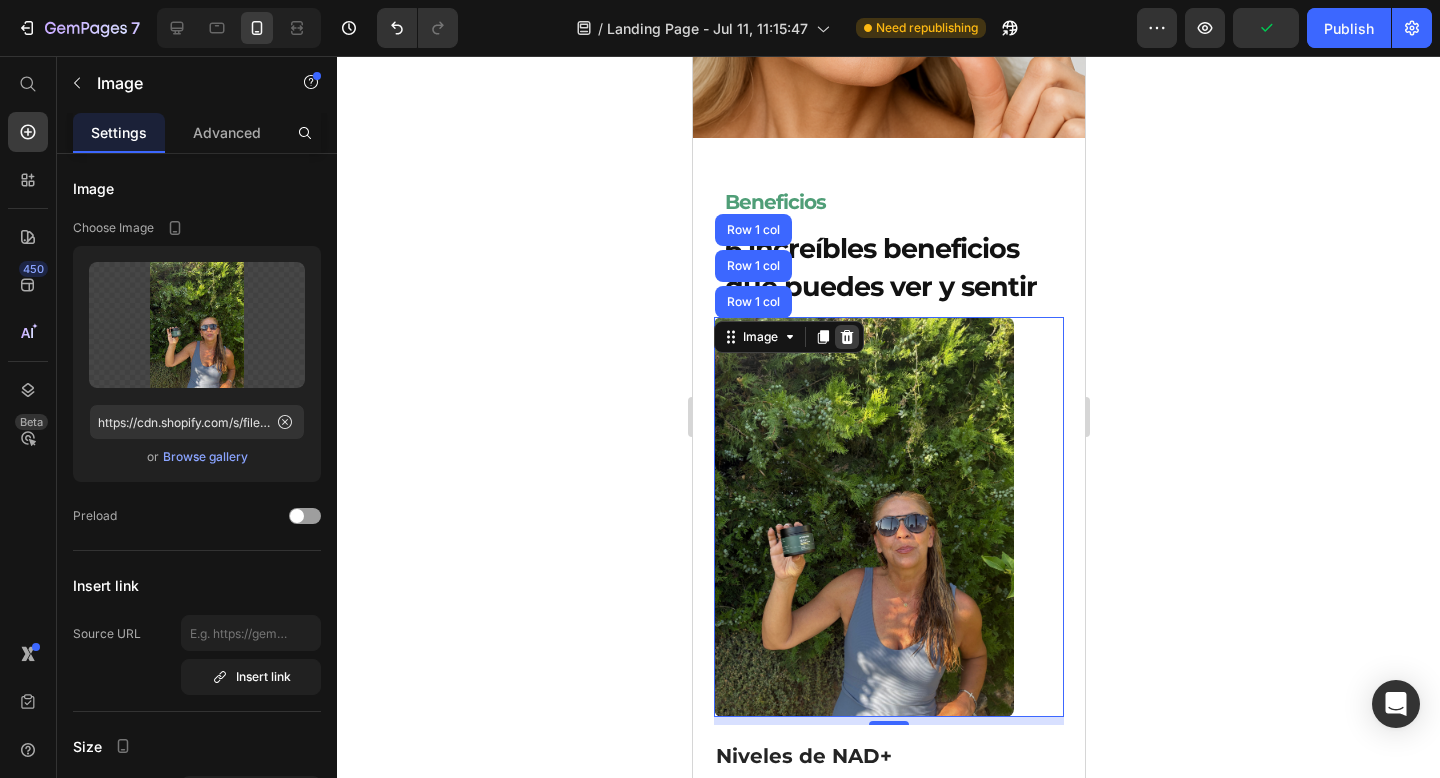 click 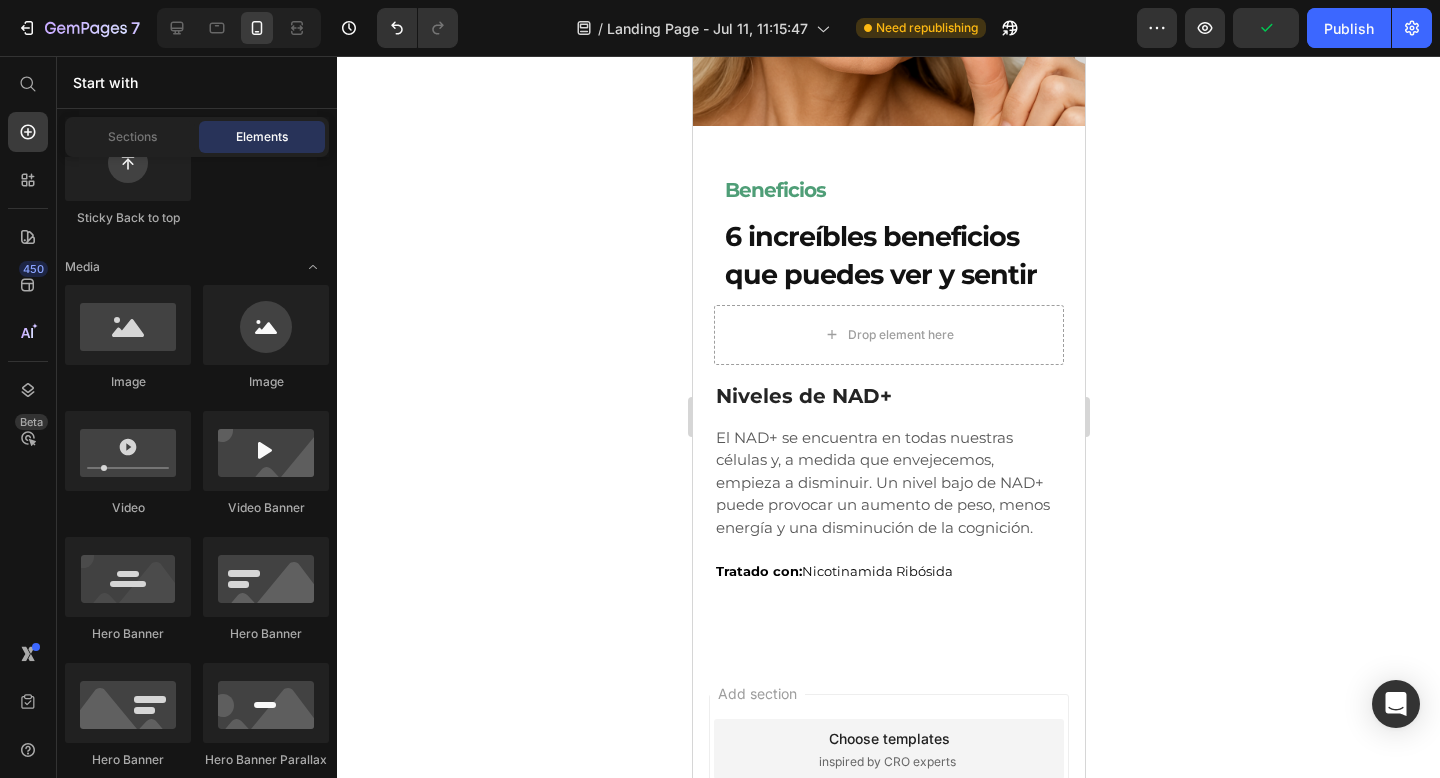 scroll, scrollTop: 3457, scrollLeft: 0, axis: vertical 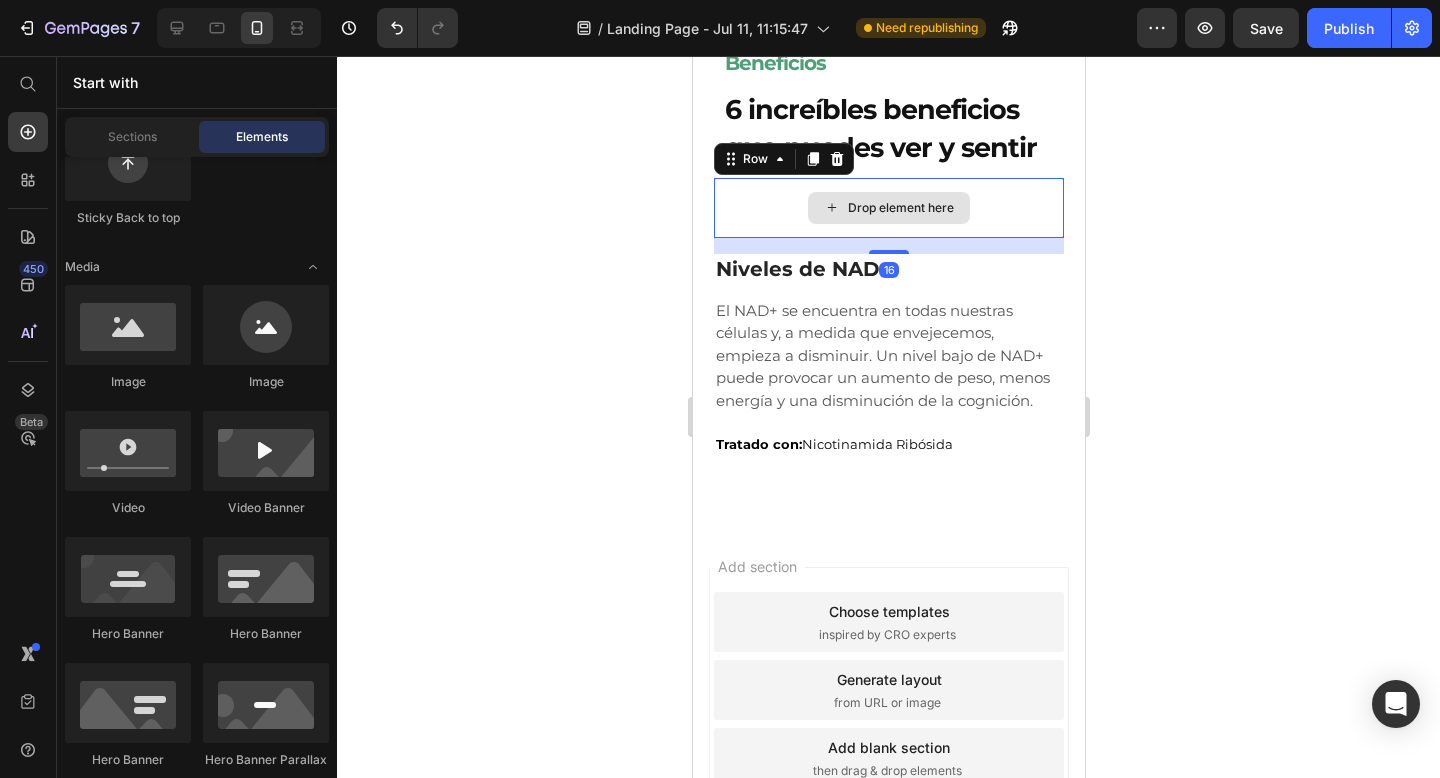 click on "Drop element here" at bounding box center (888, 208) 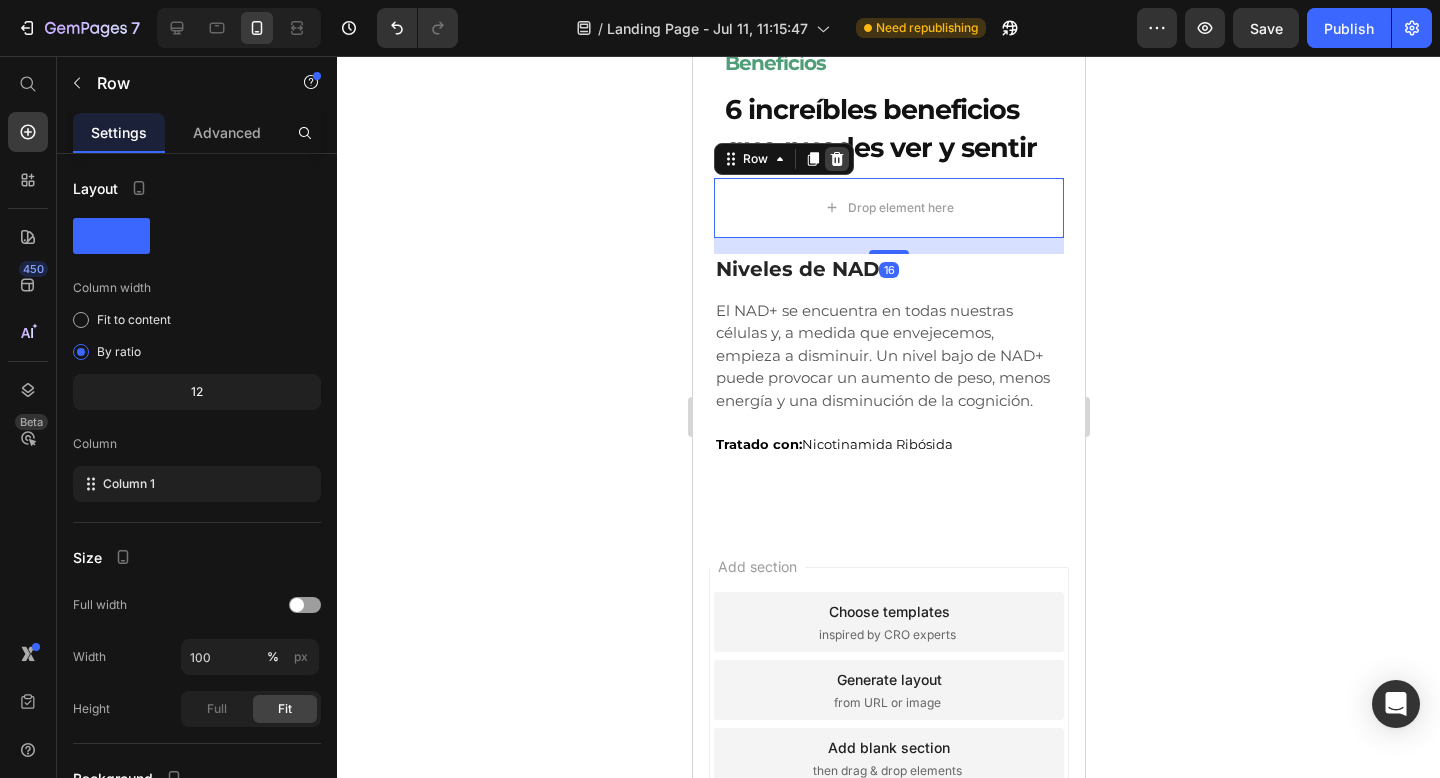 click 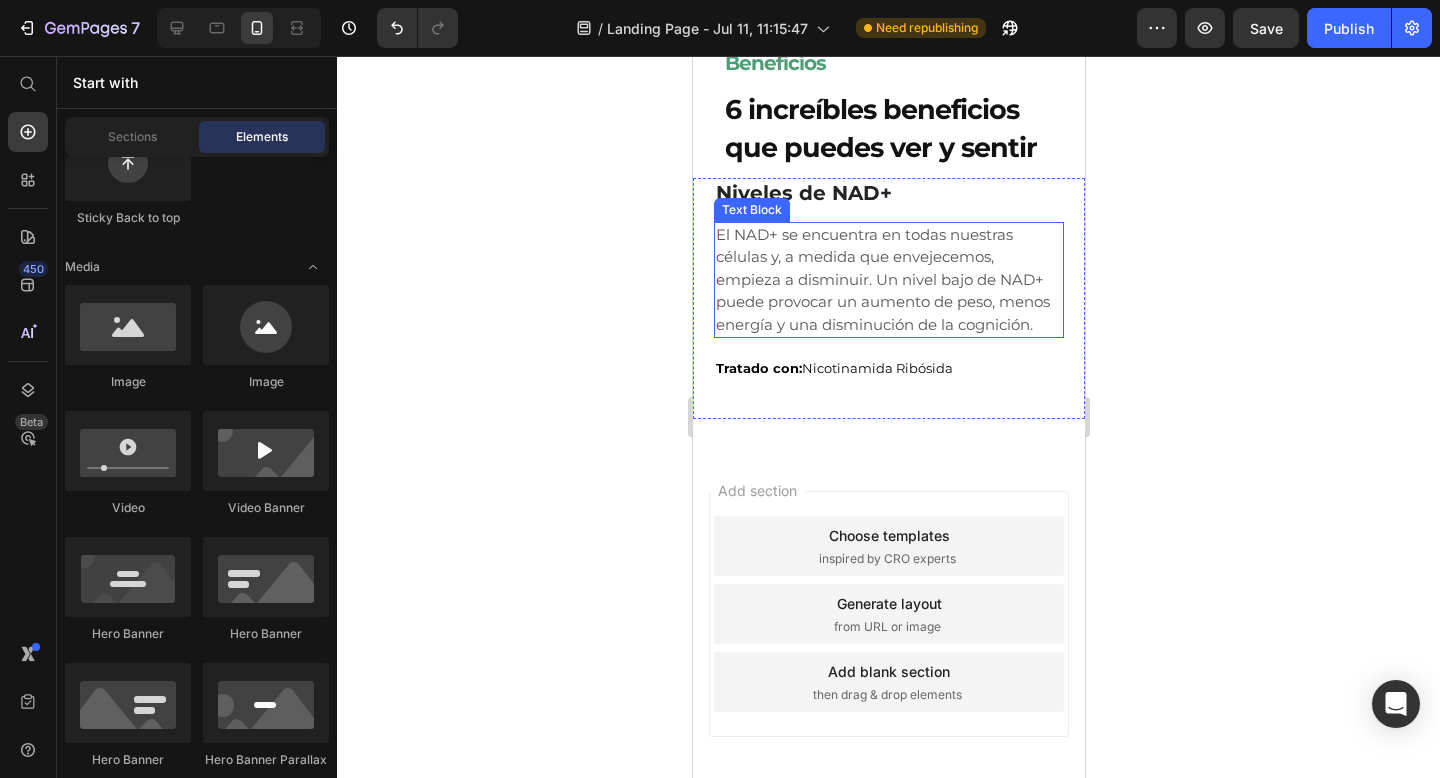 click on "El NAD+ se encuentra en todas nuestras células y, a medida que envejecemos, empieza a disminuir. Un nivel bajo de NAD+ puede provocar un aumento de peso, menos energía y una disminución de la cognición." at bounding box center [888, 280] 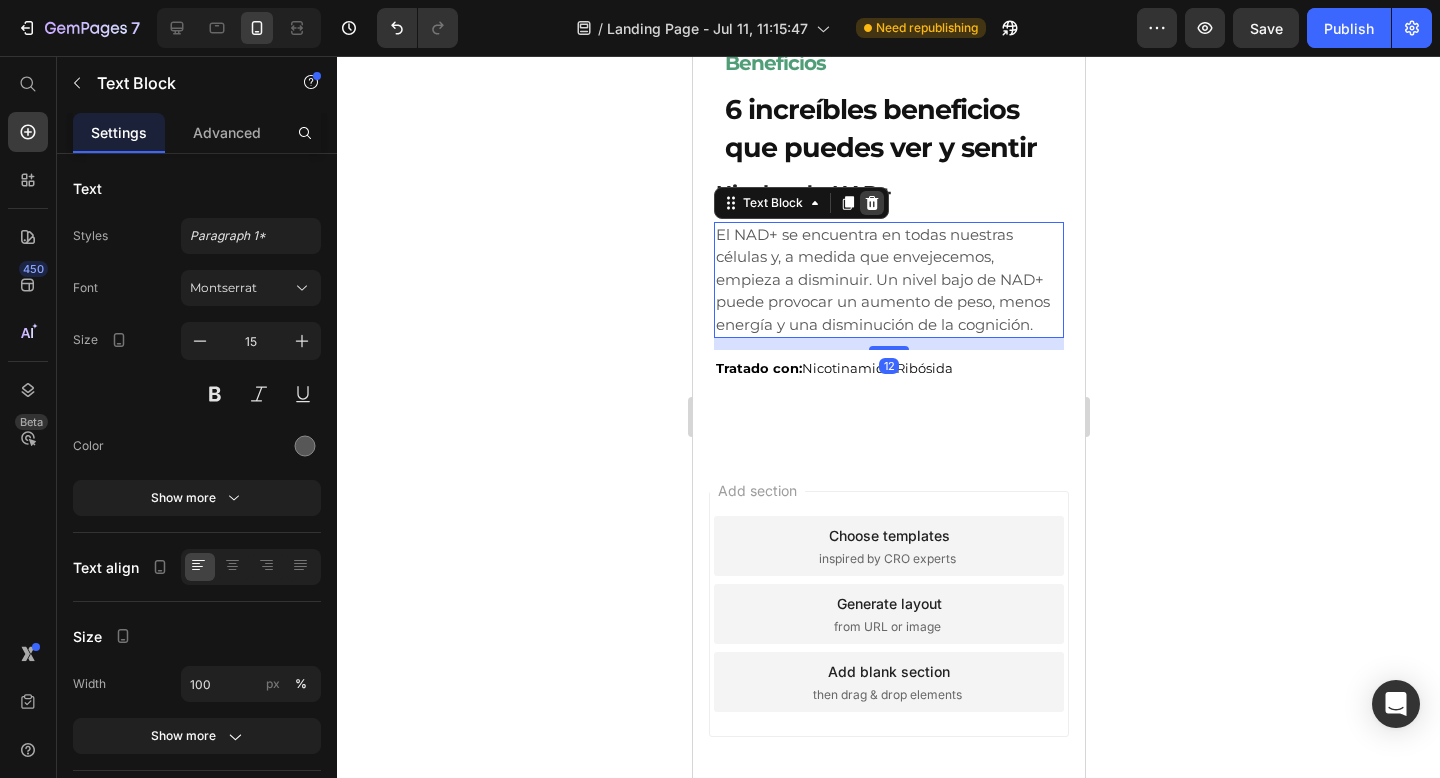 click 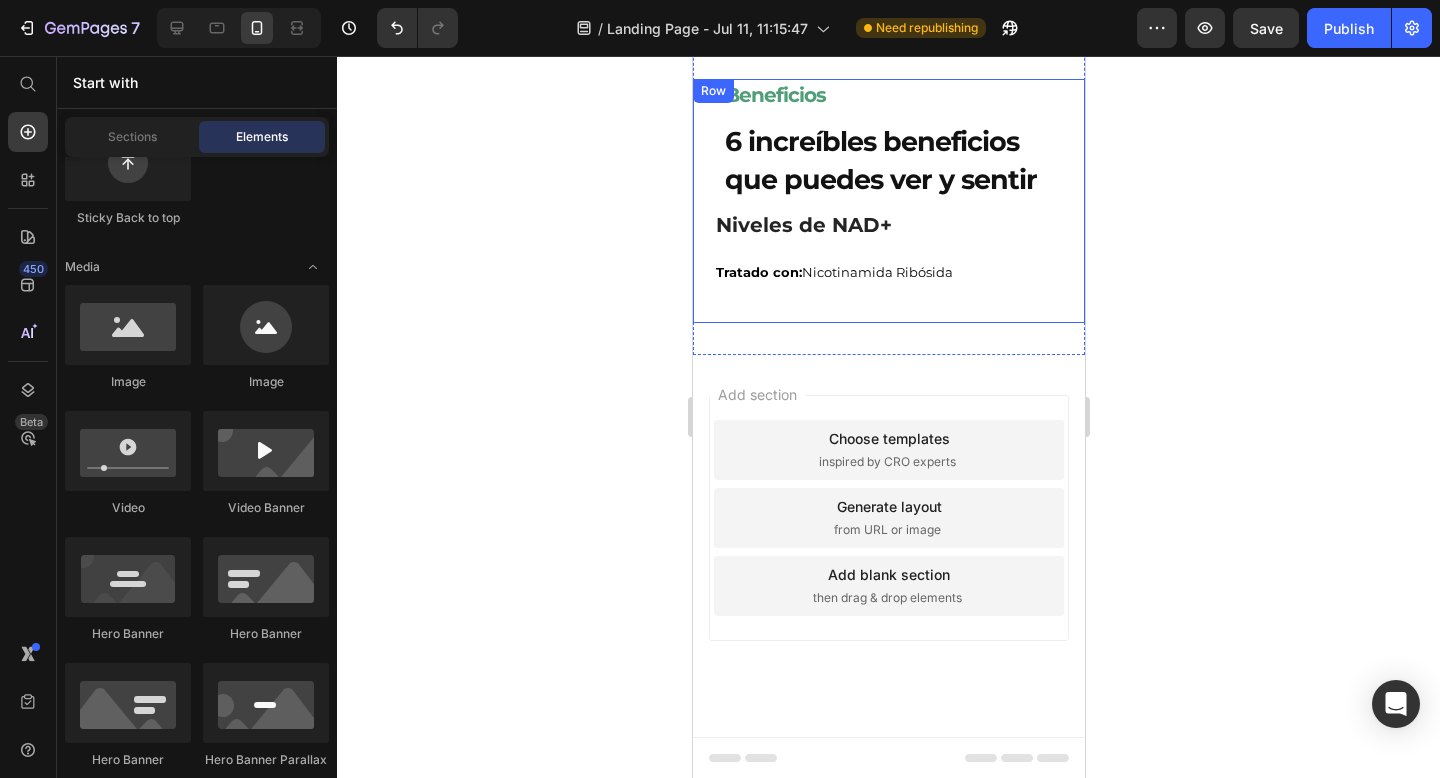 click on "Niveles de NAD+" at bounding box center [888, 225] 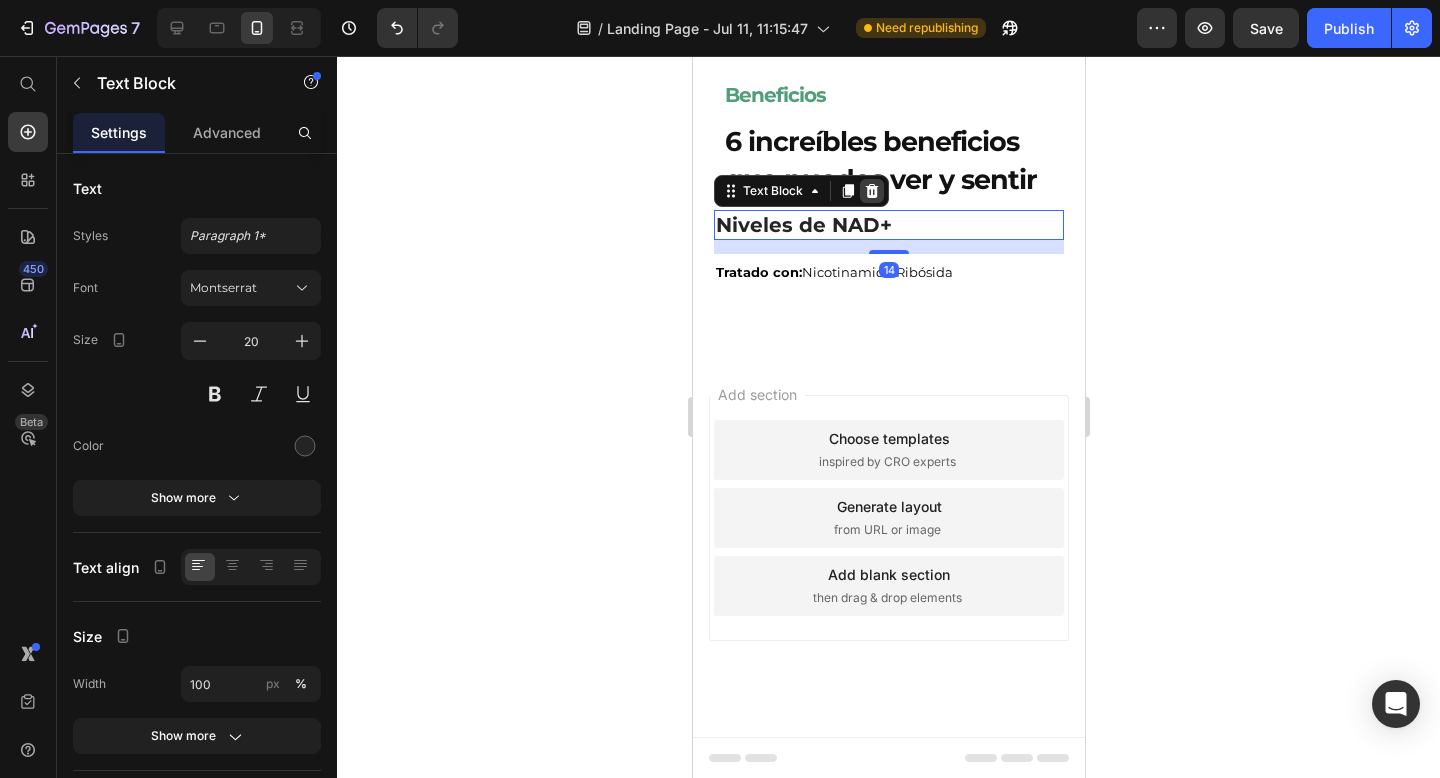 click 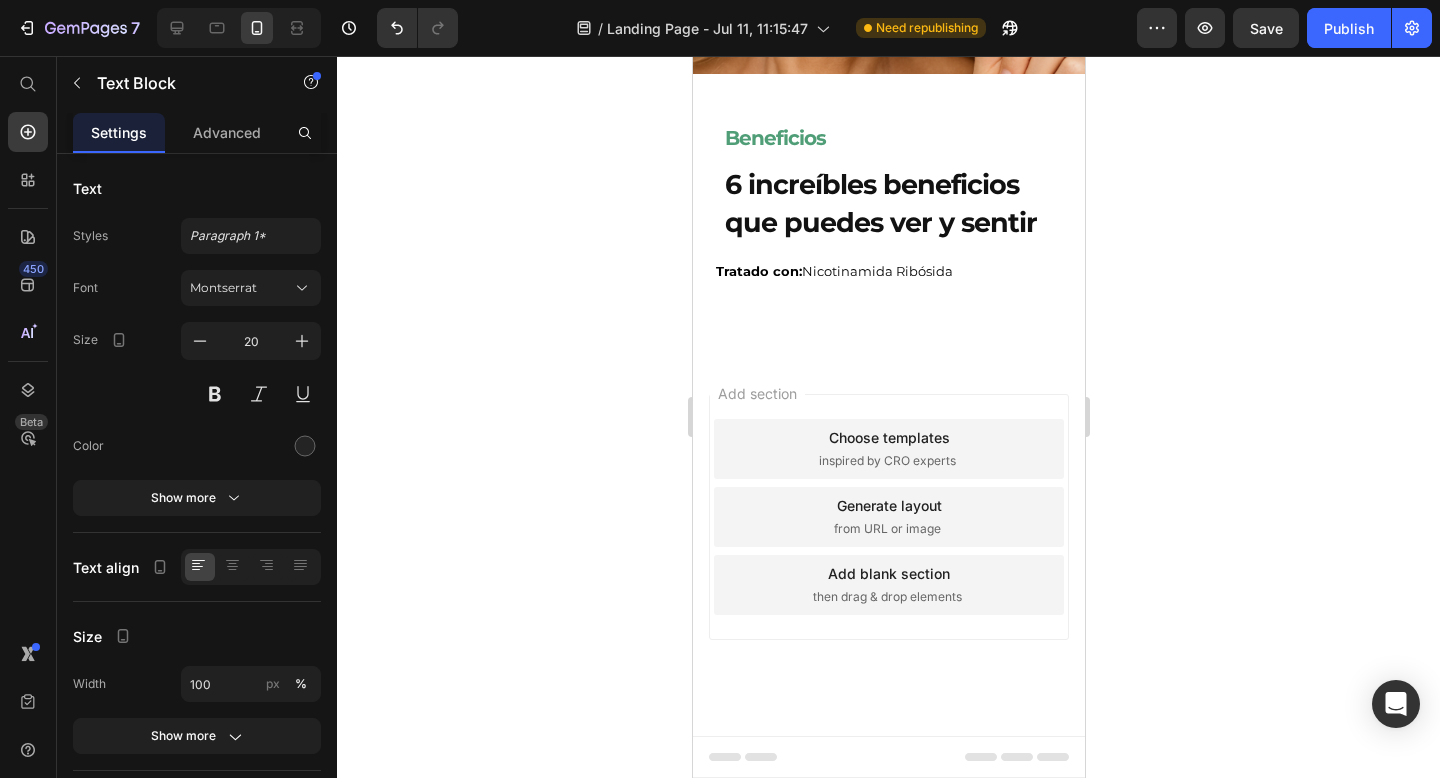 scroll, scrollTop: 3381, scrollLeft: 0, axis: vertical 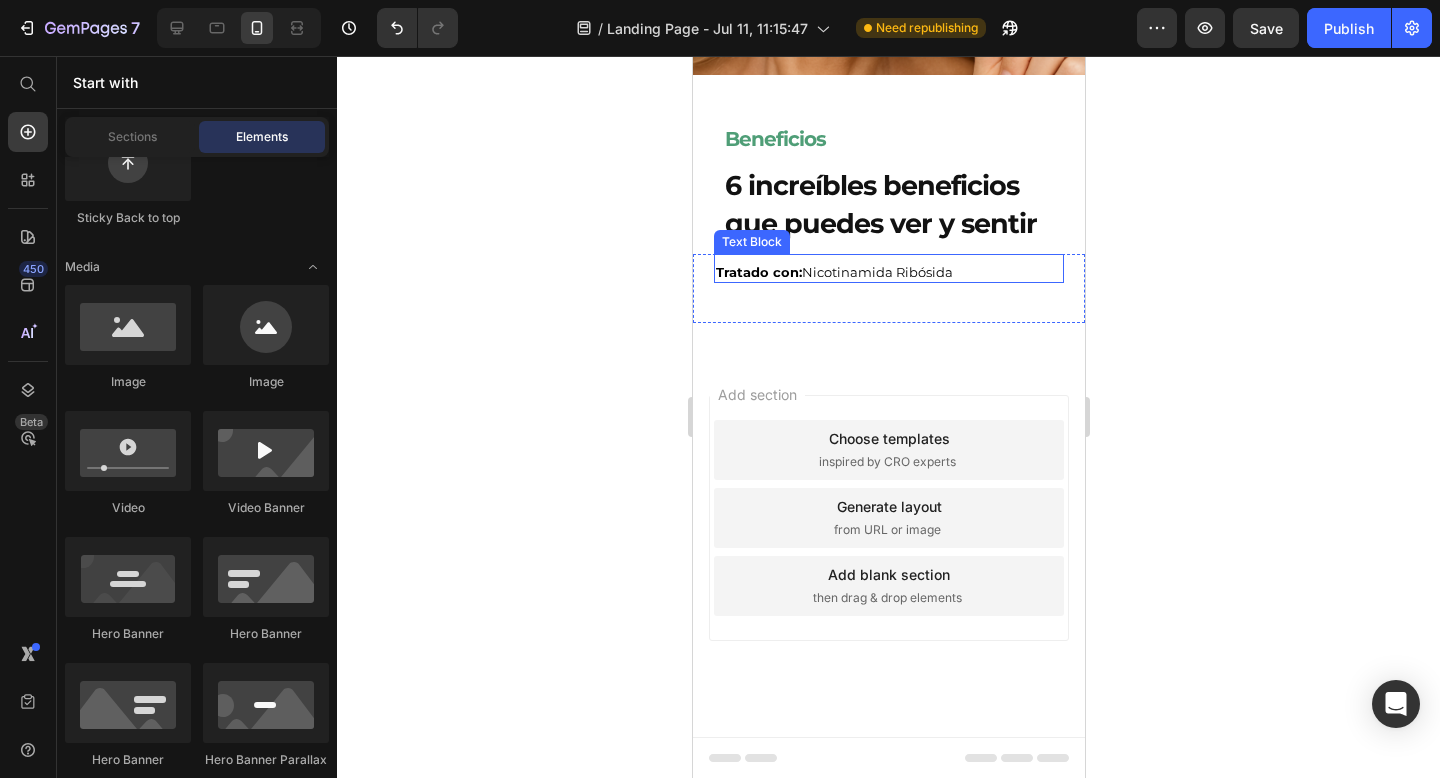 click on "Tratado con:  Nicotinamida Ribósida Text Block" at bounding box center [888, 268] 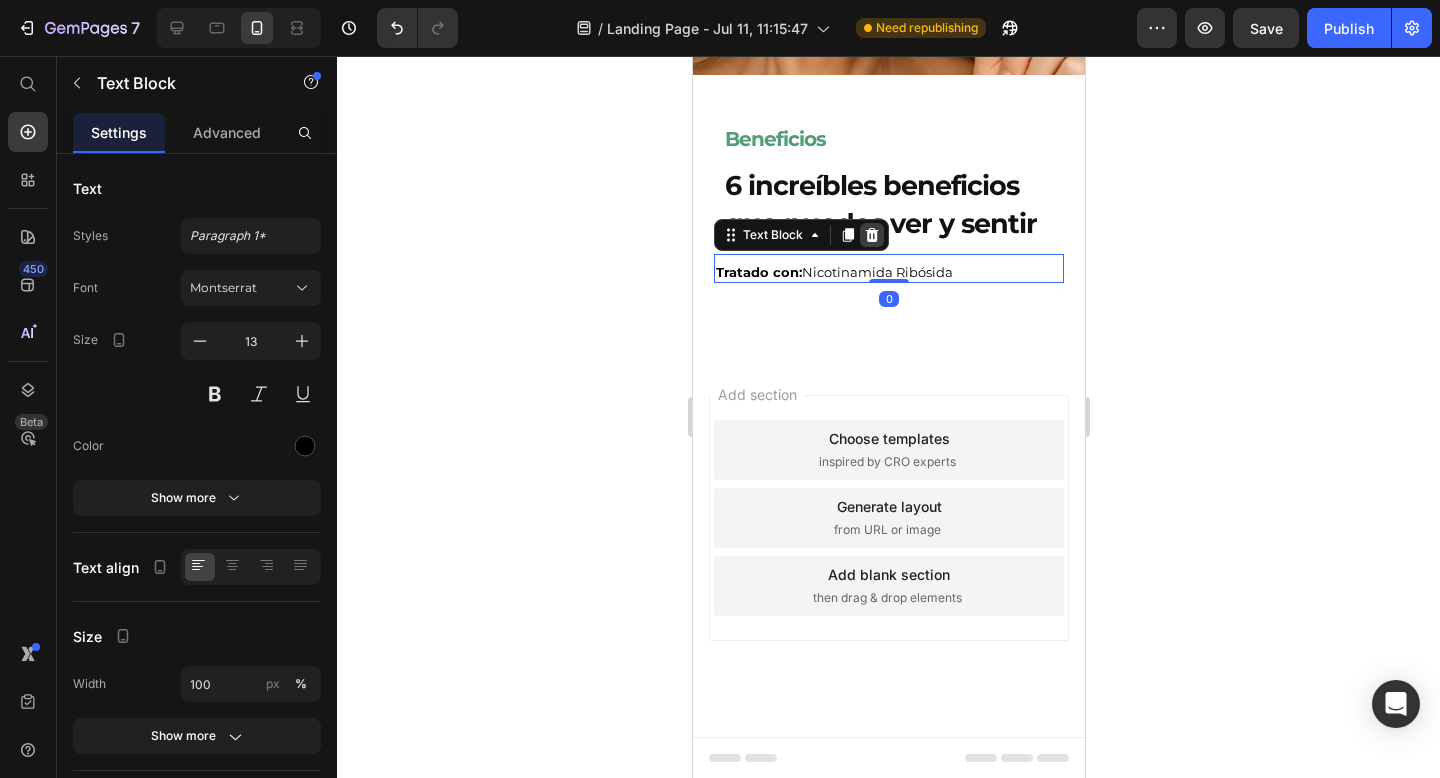 click 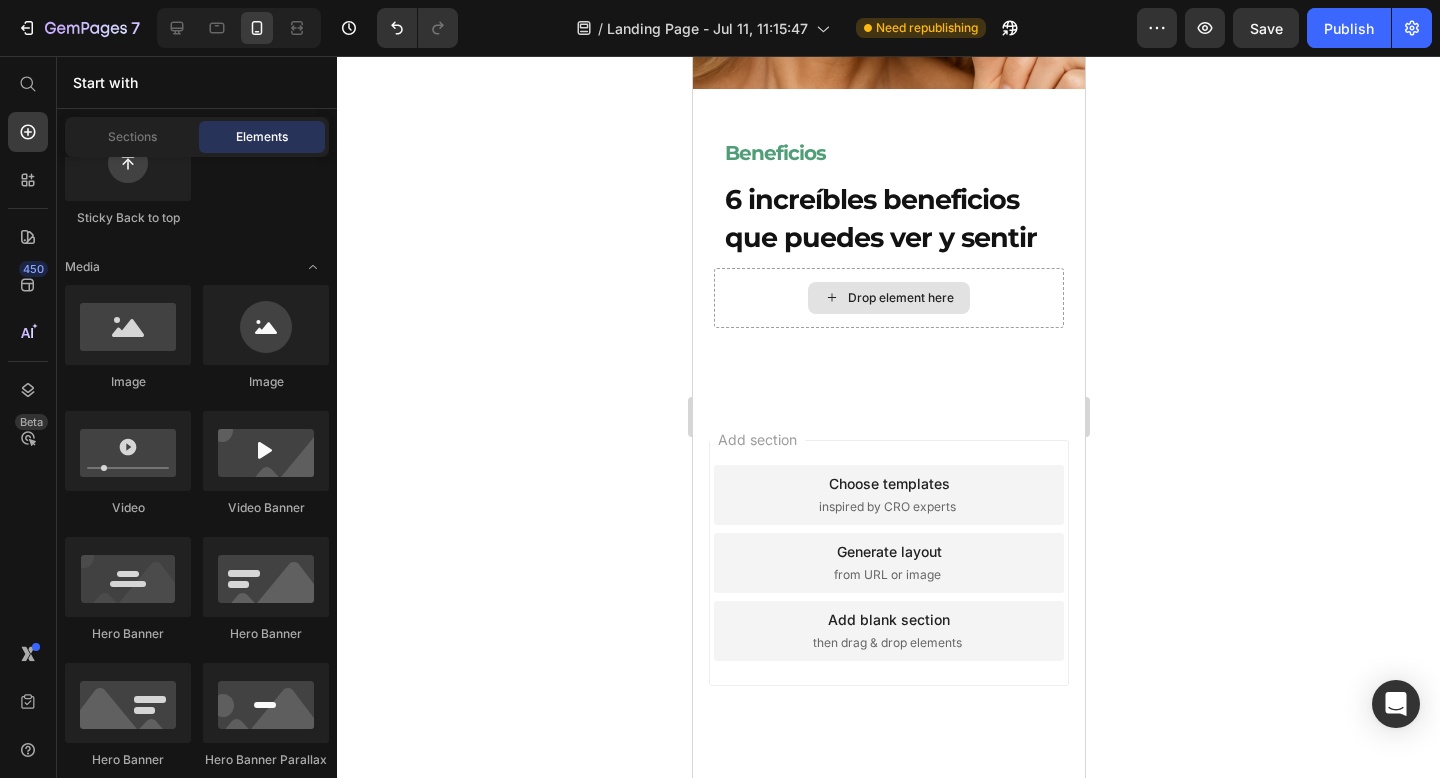 scroll, scrollTop: 3365, scrollLeft: 0, axis: vertical 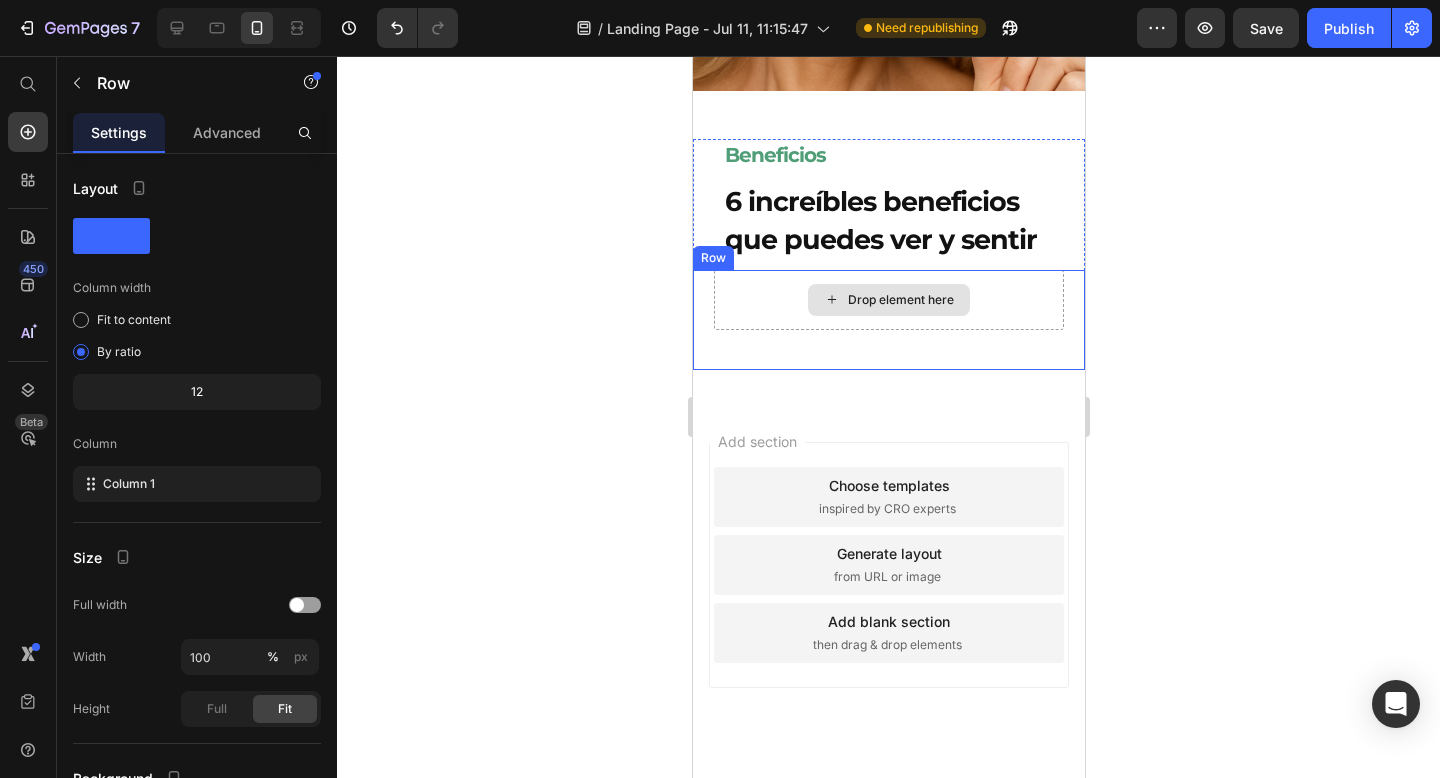 click on "Drop element here" at bounding box center (888, 300) 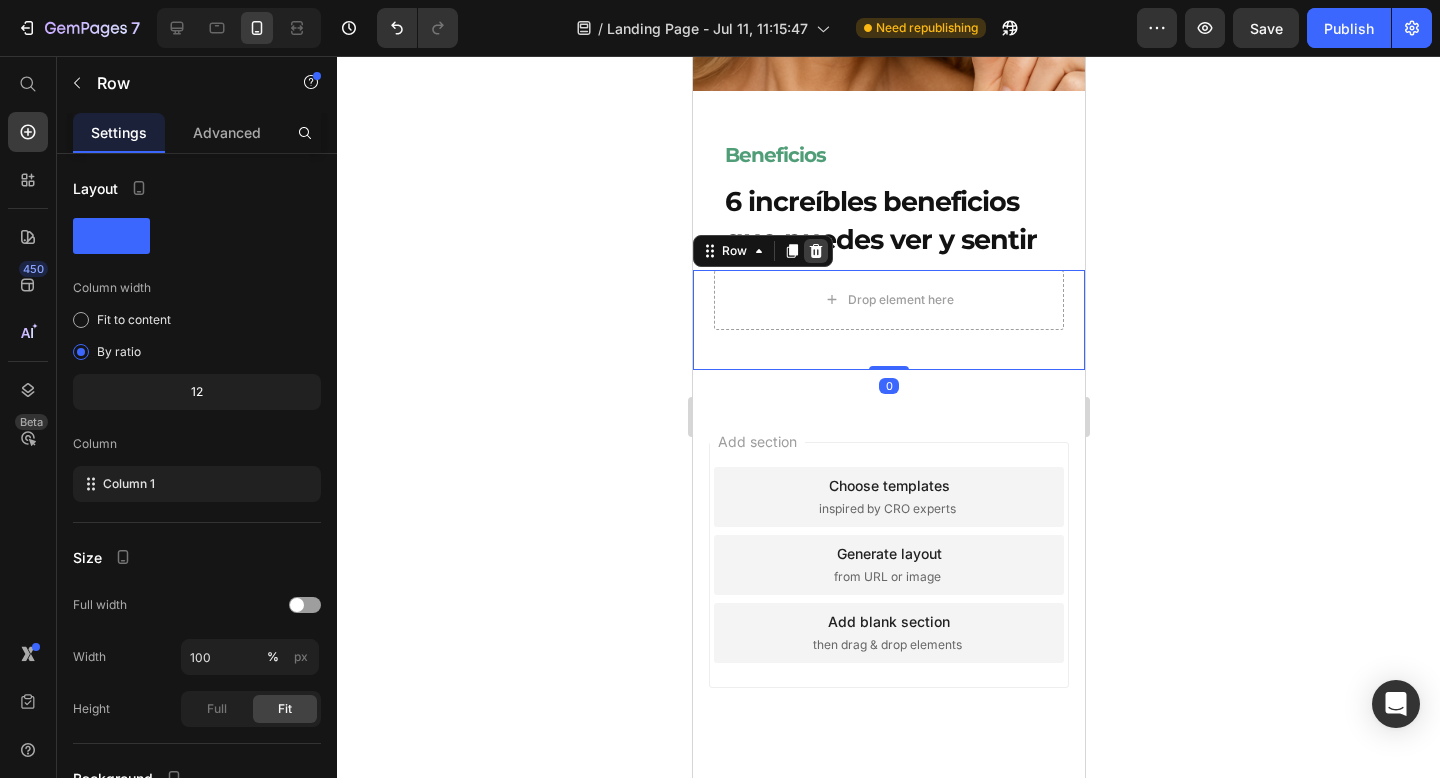 click at bounding box center [815, 251] 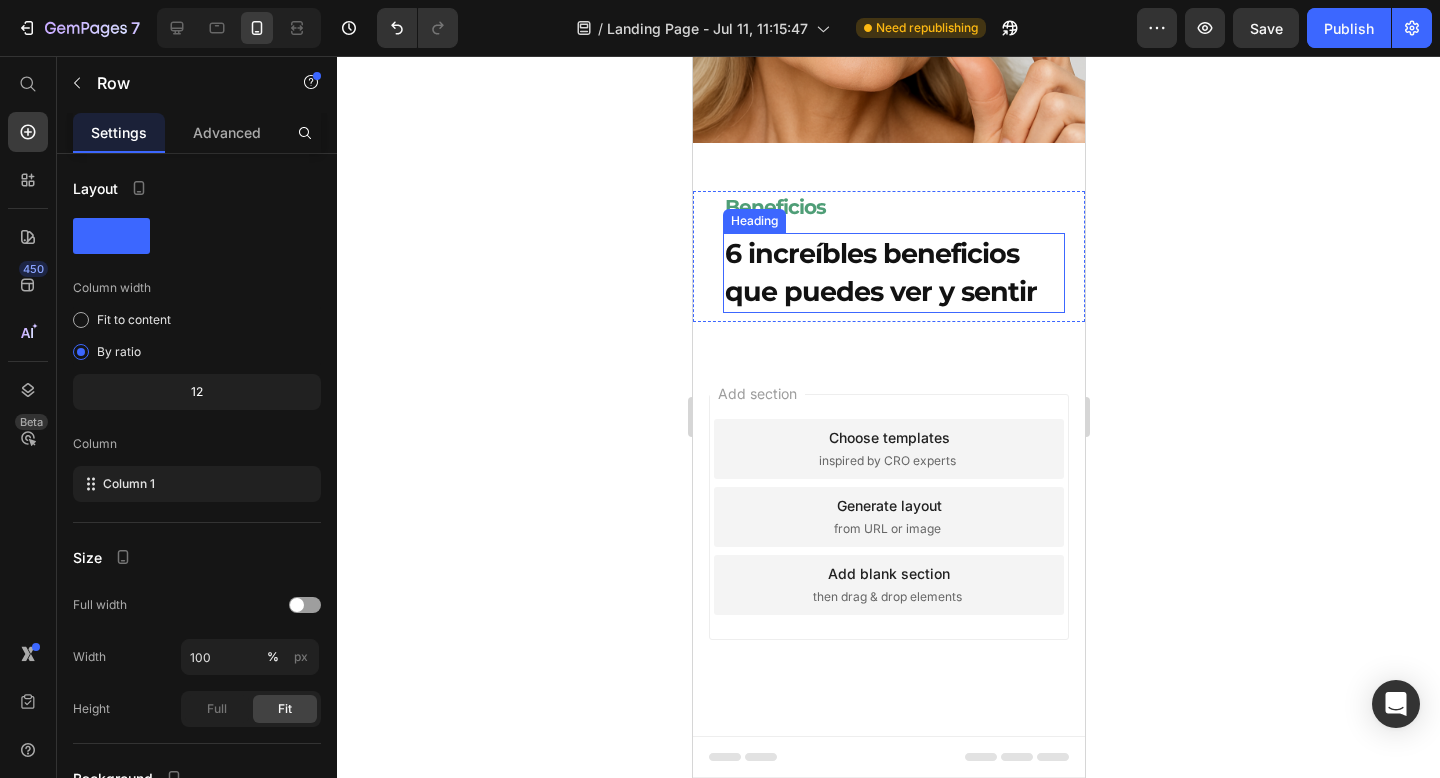 scroll, scrollTop: 3312, scrollLeft: 0, axis: vertical 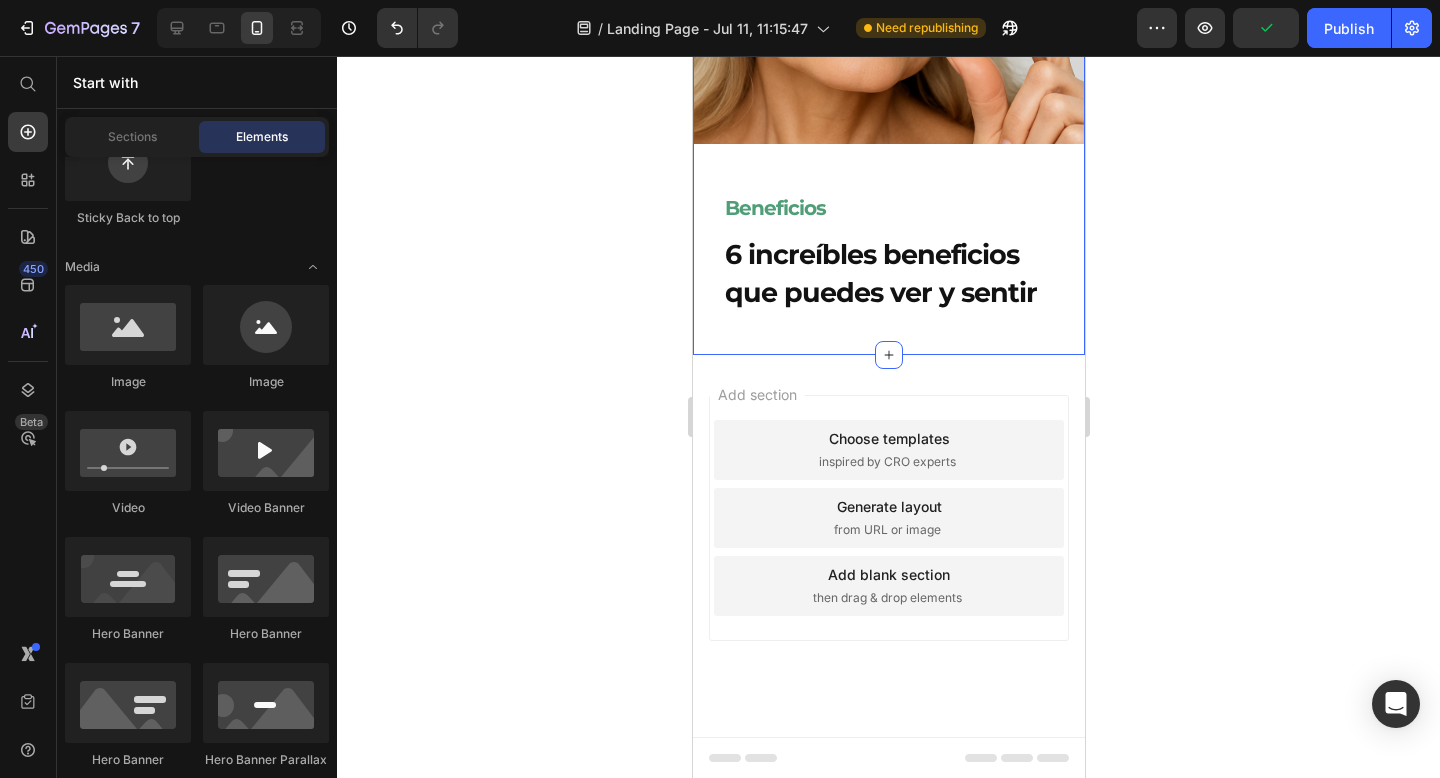 click on "Image Beneficios Heading 6 increíbles beneficios que puedes ver y sentir Heading Row Section 7   You can create reusable sections Create Theme Section AI Content Write with GemAI What would you like to describe here? Tone and Voice Persuasive Product PRIMEVITAL NAD+ Show more Generate" at bounding box center (888, 53) 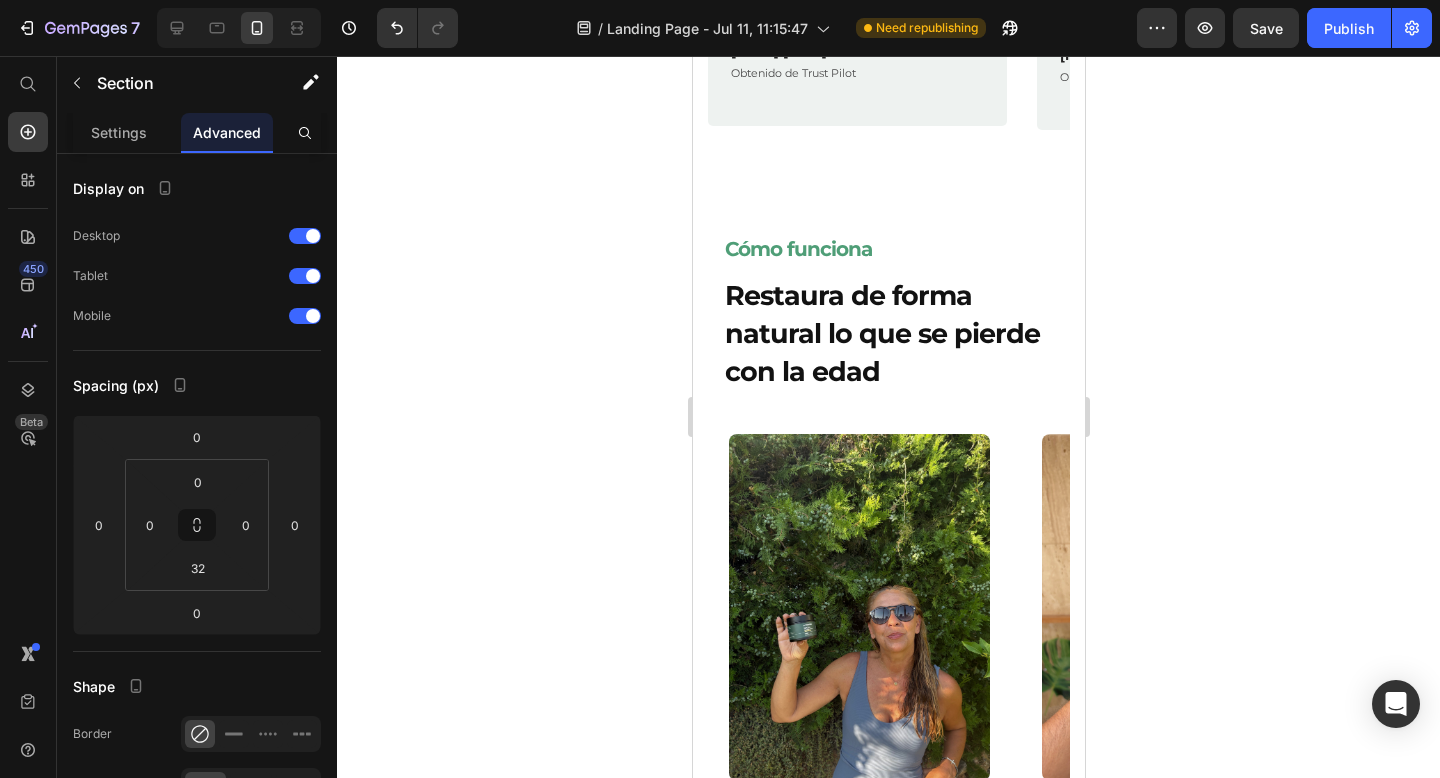 scroll, scrollTop: 1996, scrollLeft: 0, axis: vertical 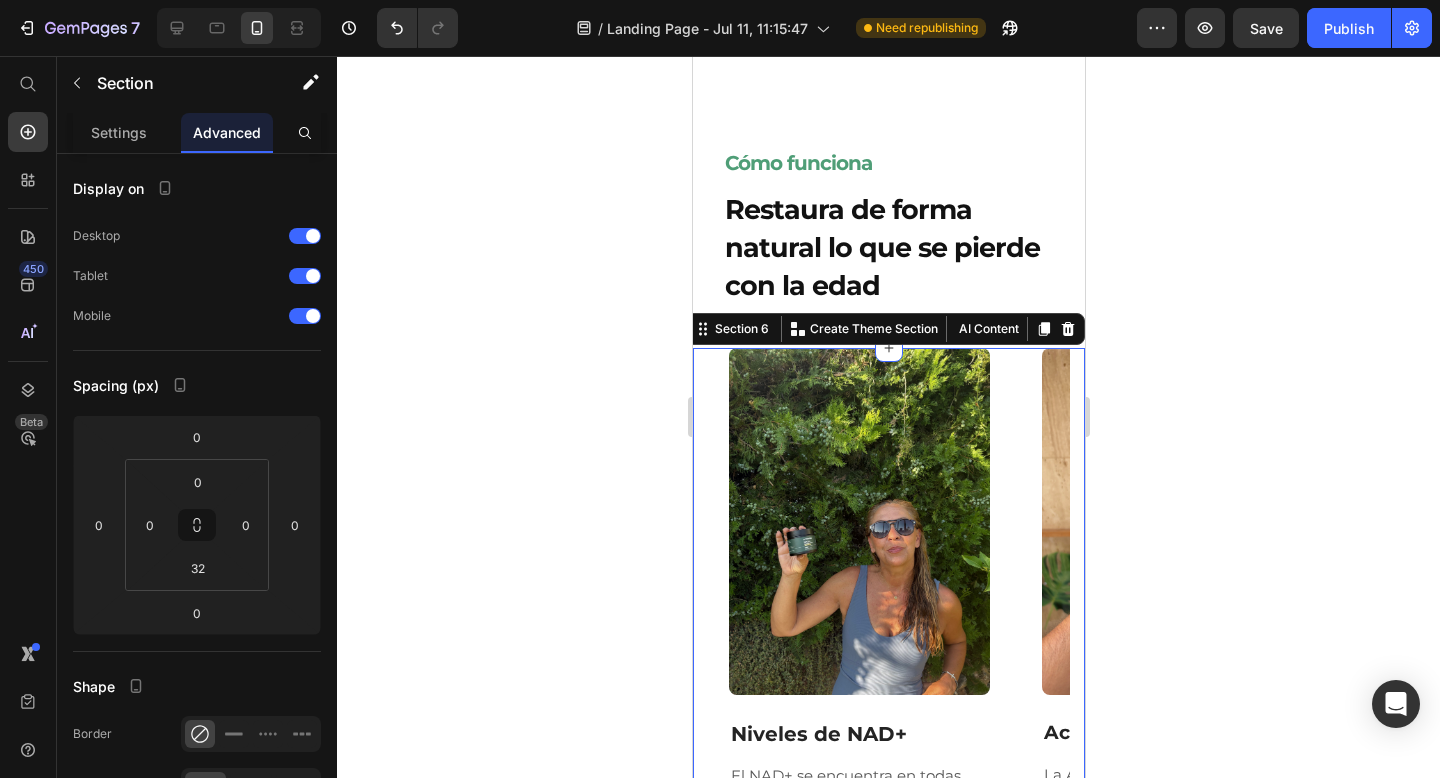 click on "Image Row Niveles de NAD+ Text Block El NAD+ se encuentra en todas nuestras células y, a medida que envejecemos, empieza a disminuir. Un nivel bajo de NAD+ puede provocar un aumento de peso, menos energía y una disminución de la cognición. Text Block Tratado con:  Nicotinamida Ribósida Text Block Row Image Row Activación de AMPK Text Block La AMPK es una enzima presente en todas las células humanas que disminuye con la edad. Un nivel bajo de AMPK puede disminuir la captación de glucosa y conducir al almacenamiento de grasa y al aumento de peso. Text Block Tratado con:   Nicotinamida Ribósida, Trans-resveratrol Text Block Row Image Row Niveles de Homosciteína Text Block La homocisteína es un aminoácido que aumenta con la edad. El aumento de homocisteína se asocia a demencia, cardiopatías y accidentes cerebrovasculares. Text Block Tratado con: Nicotinamida Ribósida, Trans-resveratrol Text Block Row Image Row Niveles de glutatión Text Block Text Block Tratado con: Trans-resveratrol, Quercetina." at bounding box center [888, 708] 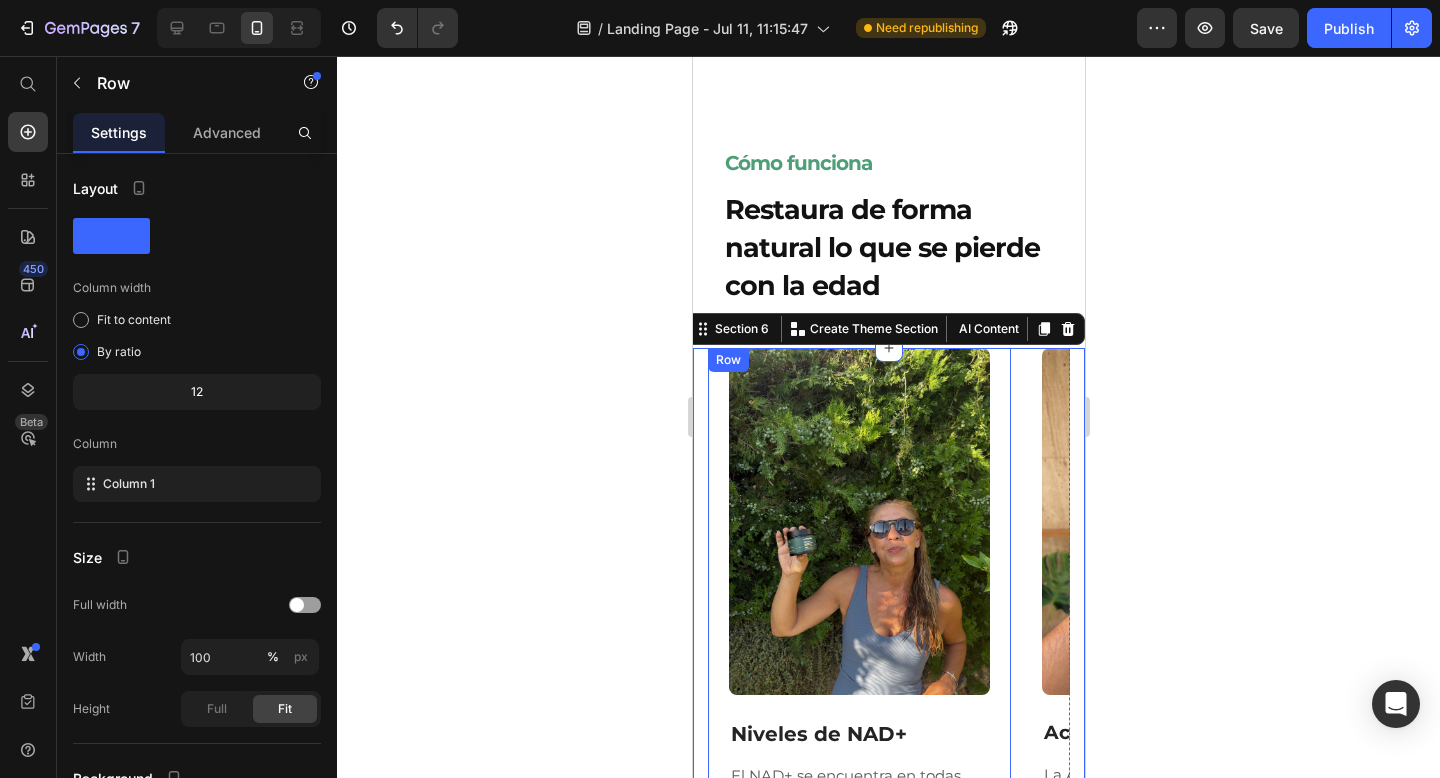 click on "Image Row Niveles de NAD+ Text Block El NAD+ se encuentra en todas nuestras células y, a medida que envejecemos, empieza a disminuir. Un nivel bajo de NAD+ puede provocar un aumento de peso, menos energía y una disminución de la cognición. Text Block Tratado con:  Nicotinamida Ribósida Text Block Row" at bounding box center [858, 677] 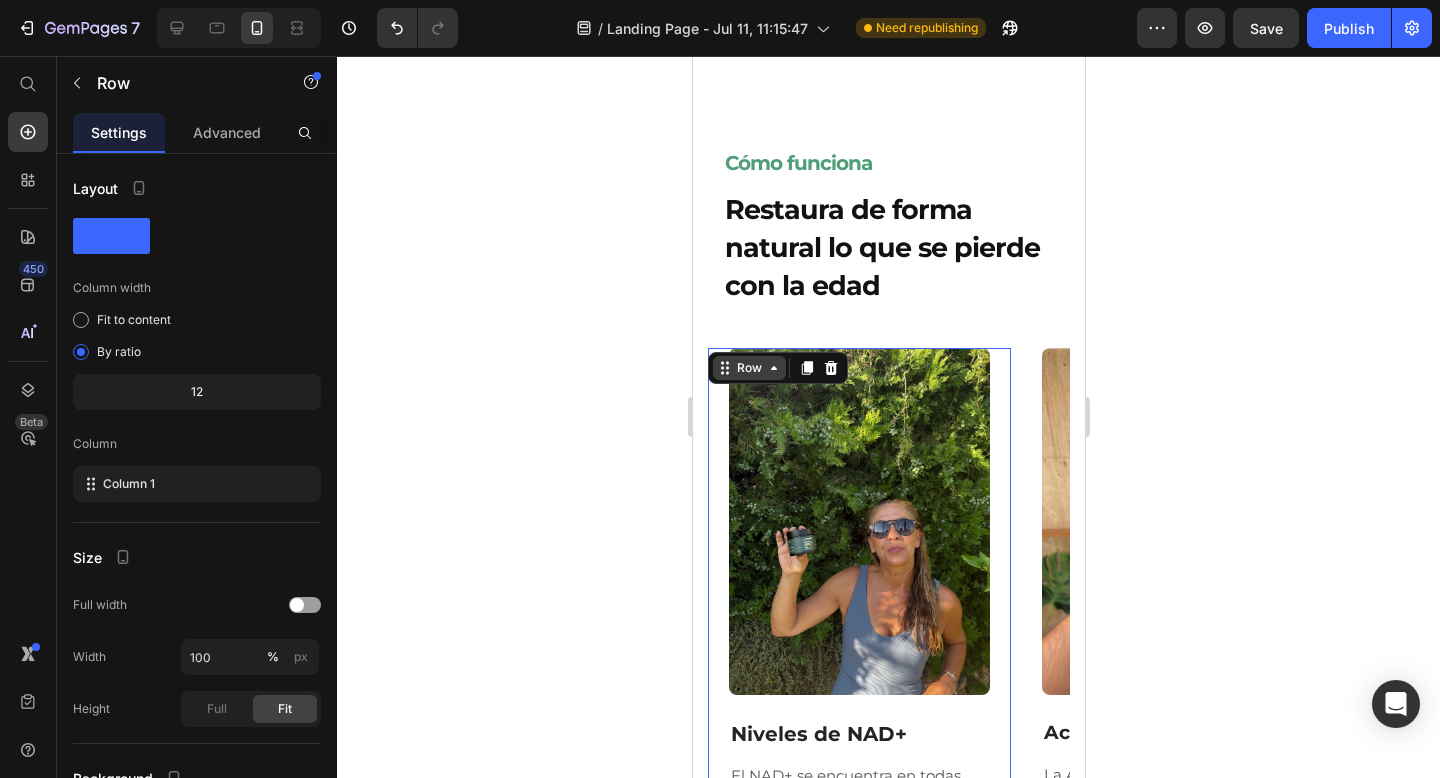 click on "Row" at bounding box center (748, 368) 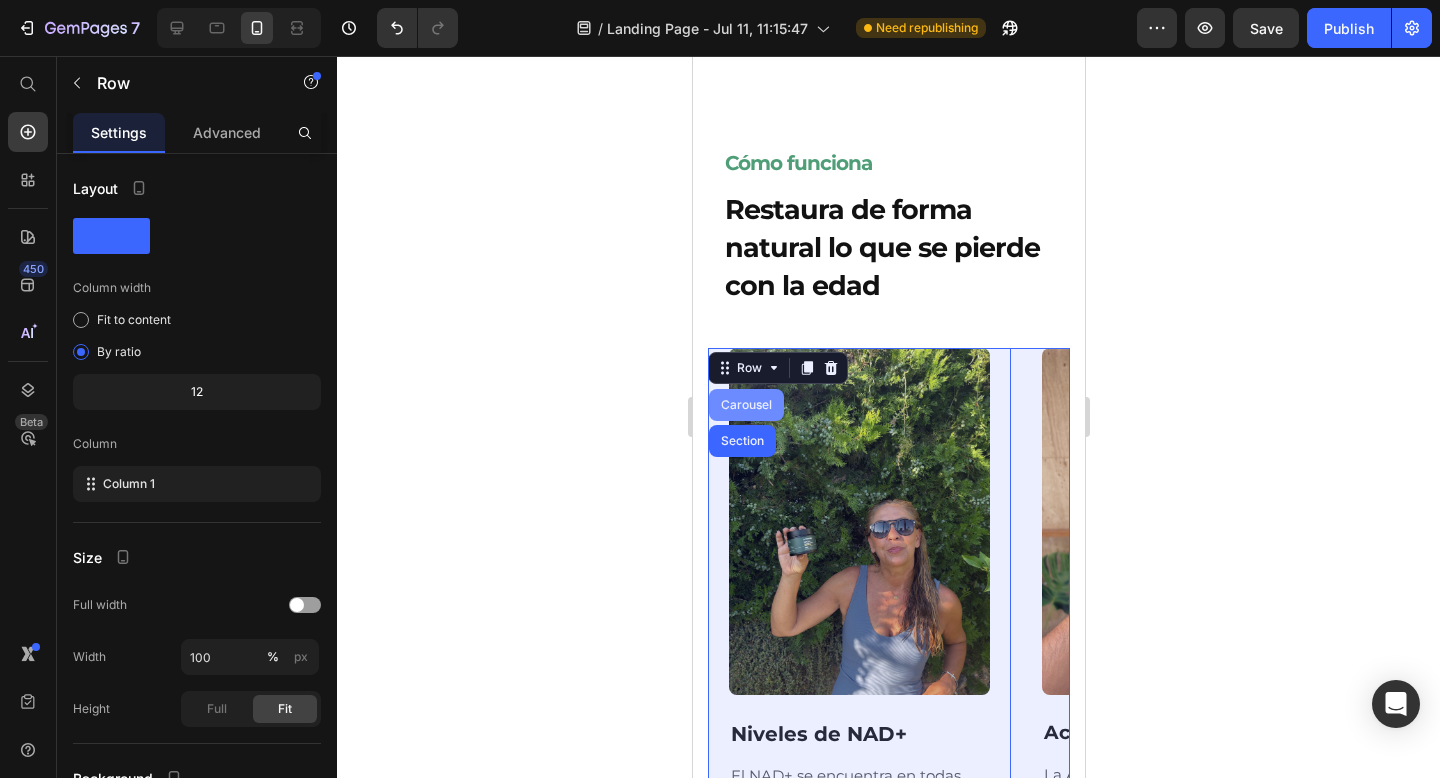 click on "Carousel" at bounding box center (745, 405) 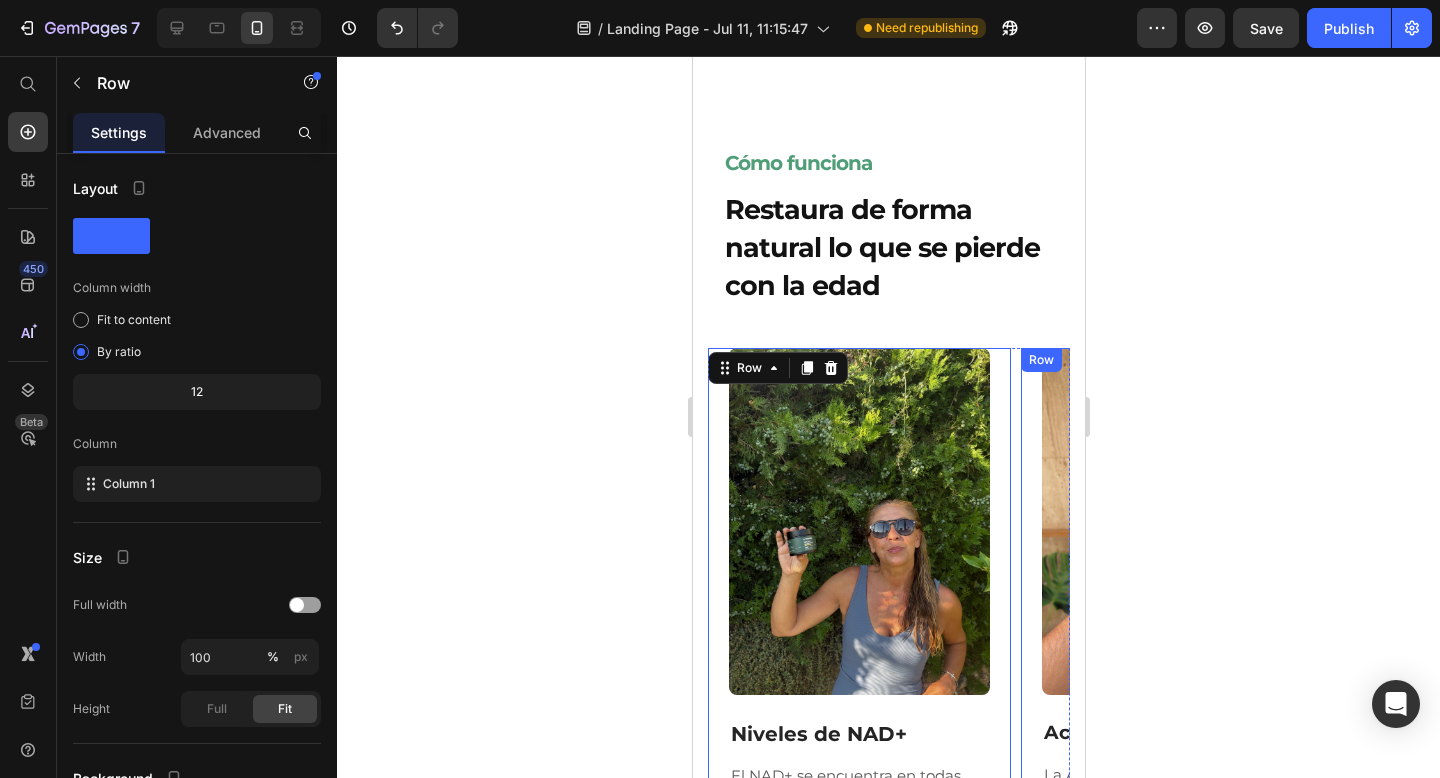 click on "Row" at bounding box center (1040, 360) 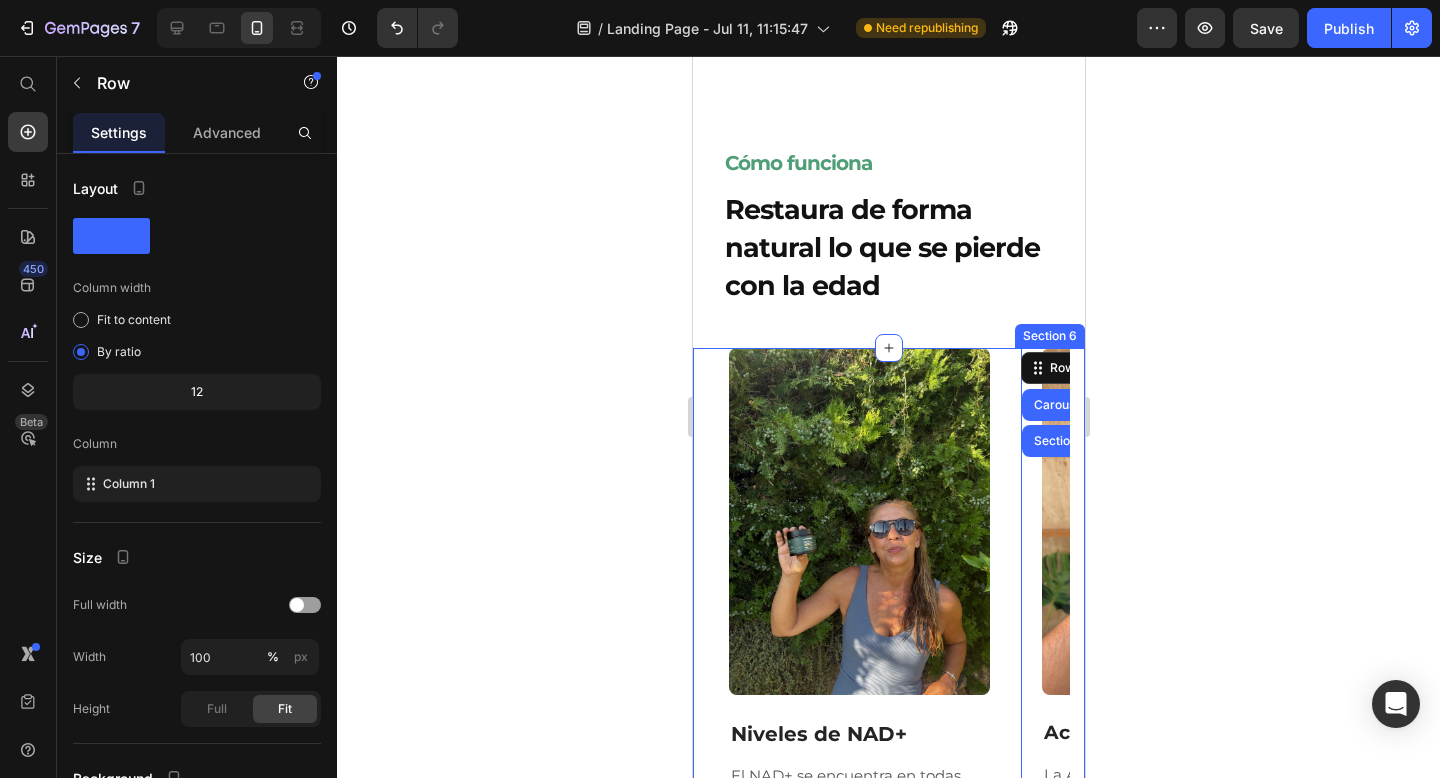 click on "Image Row Niveles de NAD+ Text Block El NAD+ se encuentra en todas nuestras células y, a medida que envejecemos, empieza a disminuir. Un nivel bajo de NAD+ puede provocar un aumento de peso, menos energía y una disminución de la cognición. Text Block Tratado con:  Nicotinamida Ribósida Text Block Row Image Row Activación de AMPK Text Block La AMPK es una enzima presente en todas las células humanas que disminuye con la edad. Un nivel bajo de AMPK puede disminuir la captación de glucosa y conducir al almacenamiento de grasa y al aumento de peso. Text Block Tratado con:   Nicotinamida Ribósida, Trans-resveratrol Text Block Row Carousel Section   0 Image Row Niveles de Homosciteína Text Block La homocisteína es un aminoácido que aumenta con la edad. El aumento de homocisteína se asocia a demencia, cardiopatías y accidentes cerebrovasculares. Text Block Tratado con: Nicotinamida Ribósida, Trans-resveratrol Text Block Row Image Row Niveles de glutatión Text Block Text Block Text Block Row Carousel" at bounding box center (888, 708) 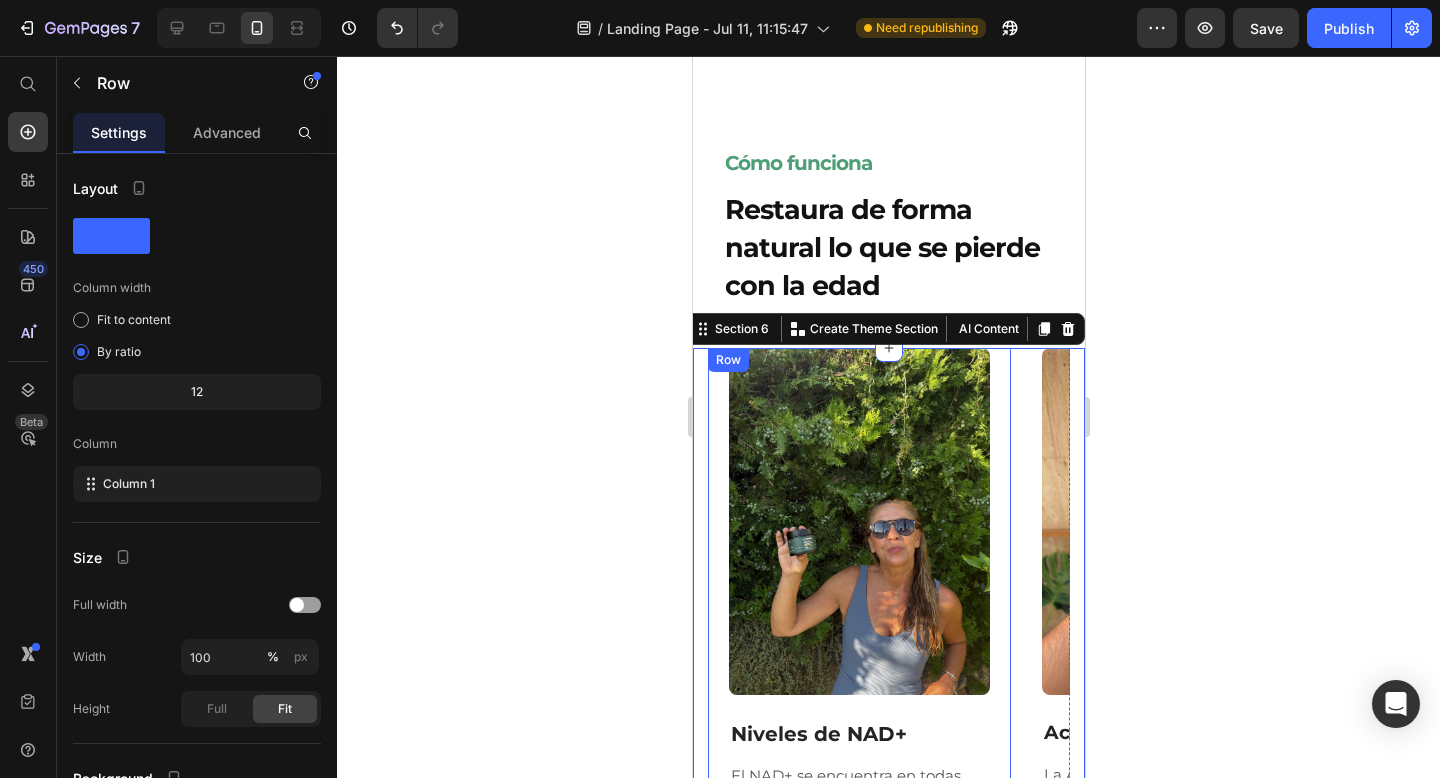 click on "Row" at bounding box center [727, 360] 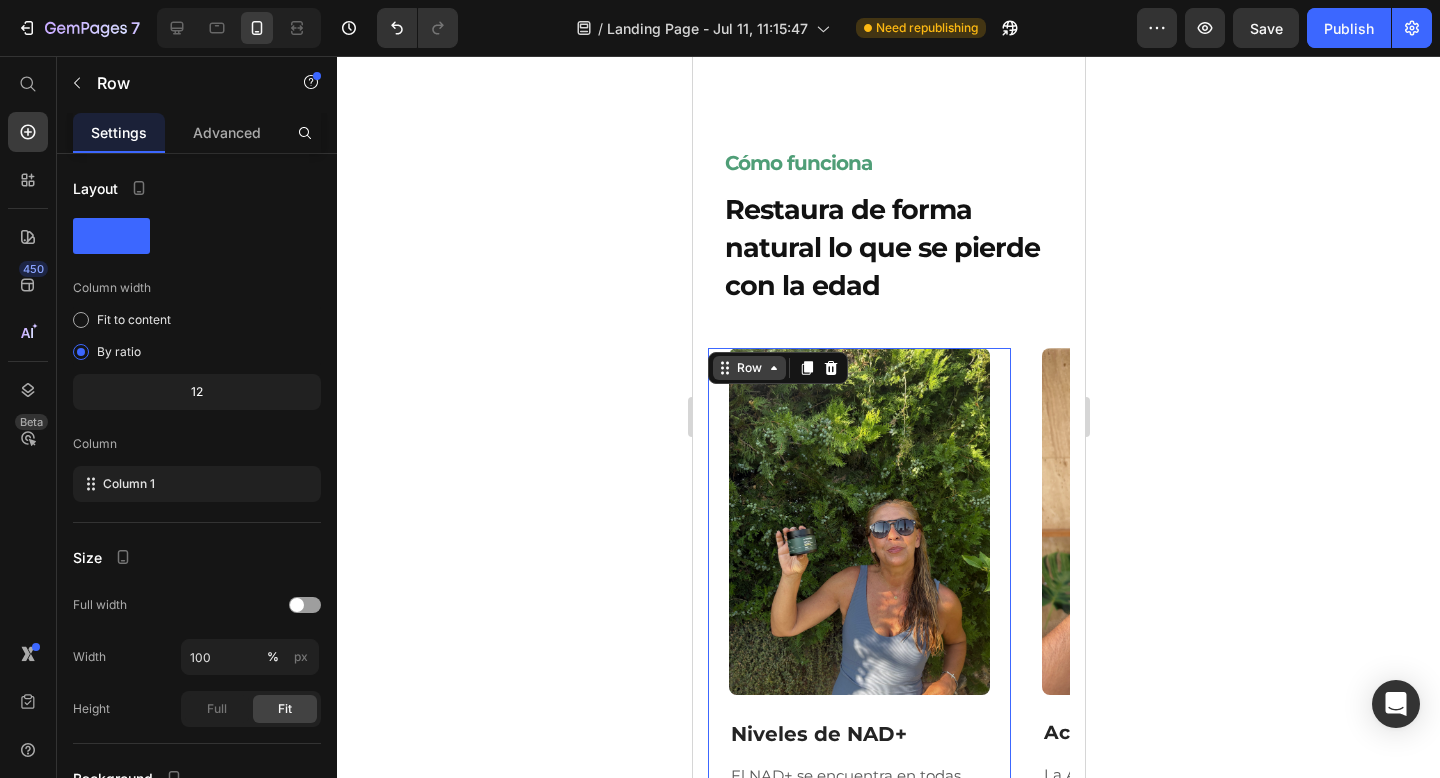 click on "Row" at bounding box center [748, 368] 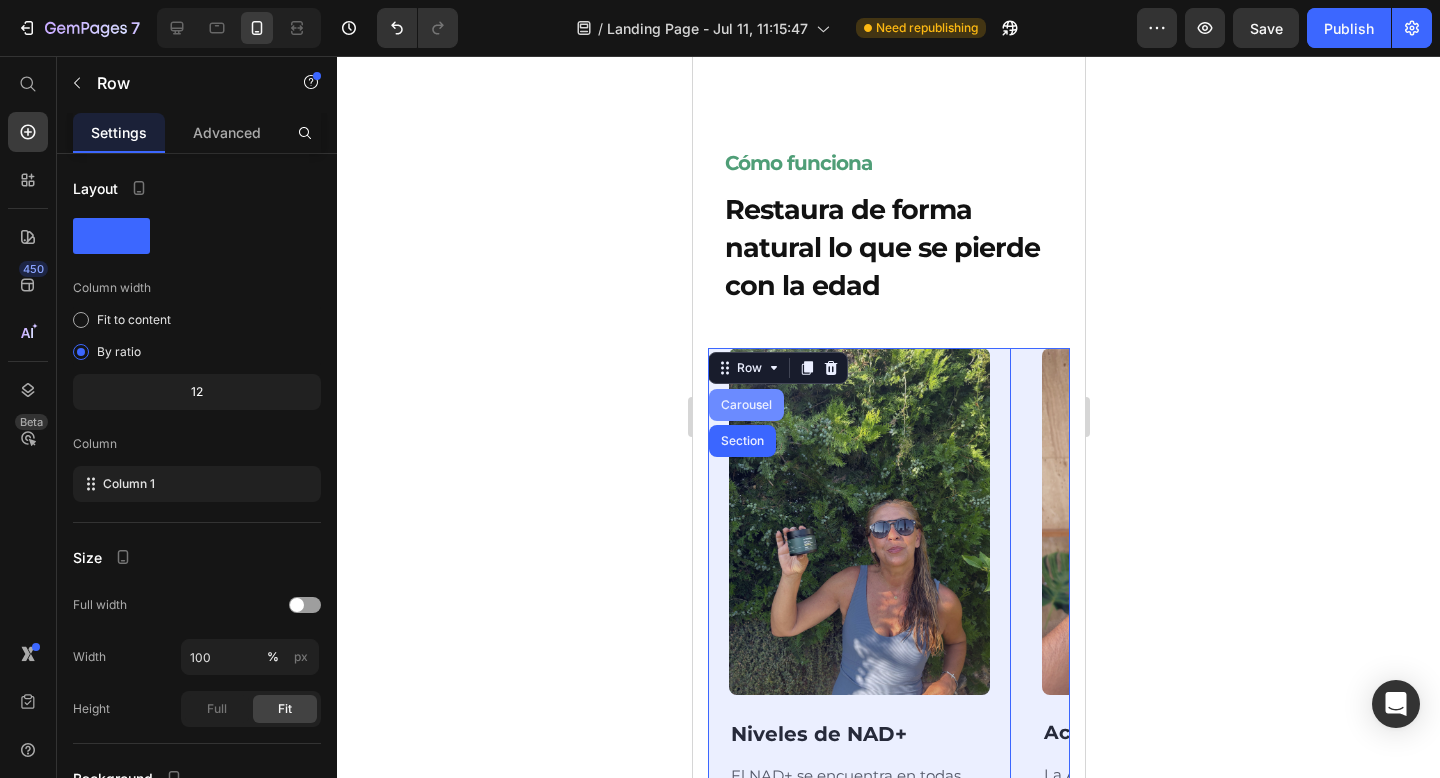 click on "Carousel" at bounding box center (745, 405) 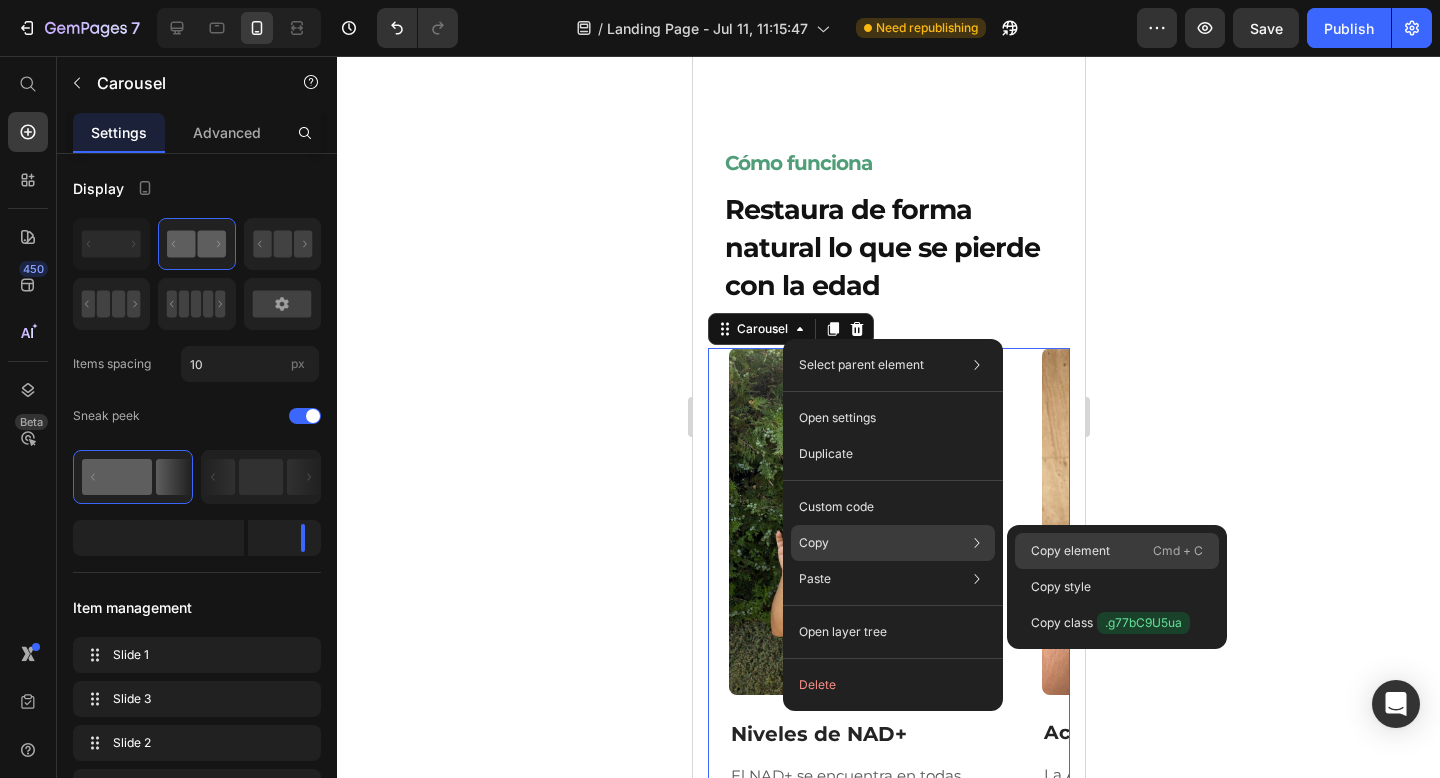 click on "Copy element  Cmd + C" 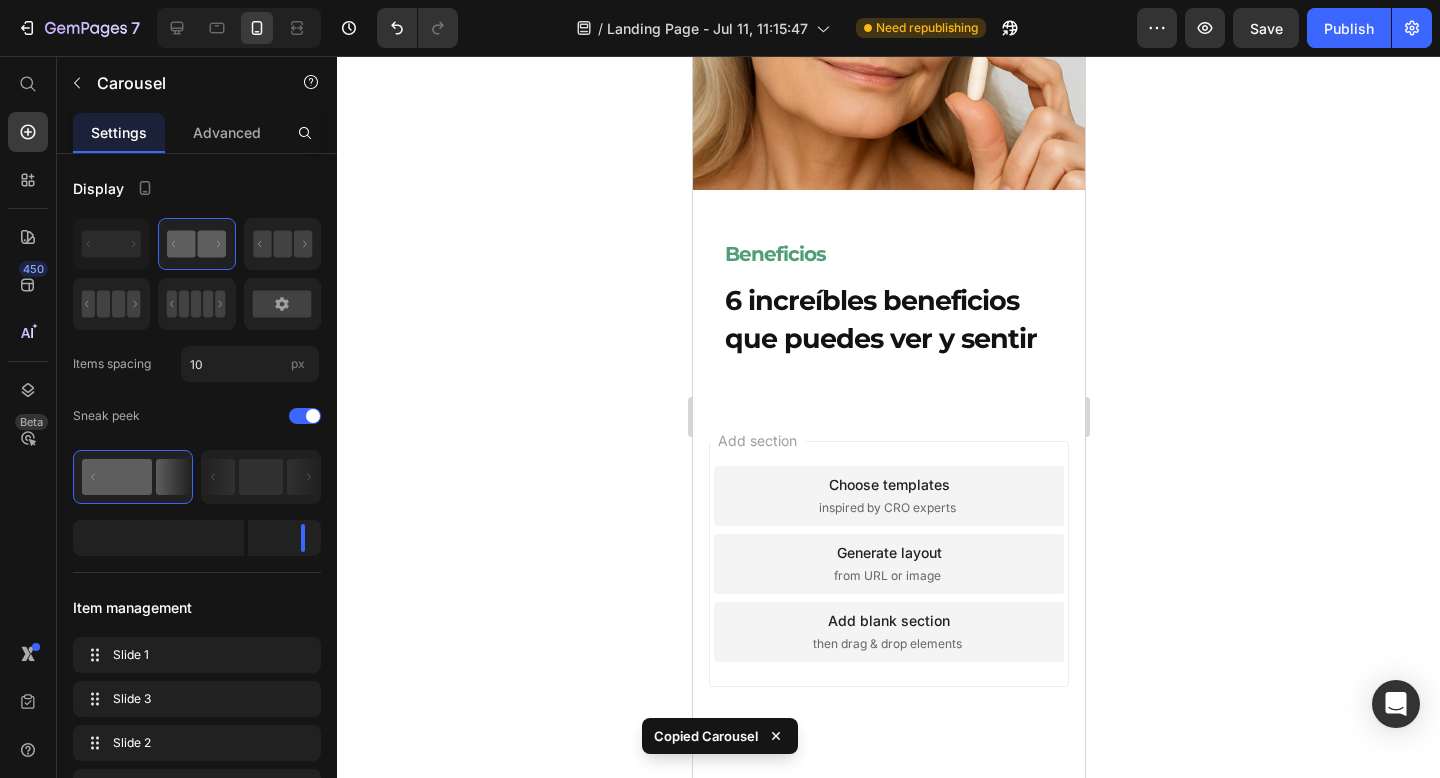 scroll, scrollTop: 3312, scrollLeft: 0, axis: vertical 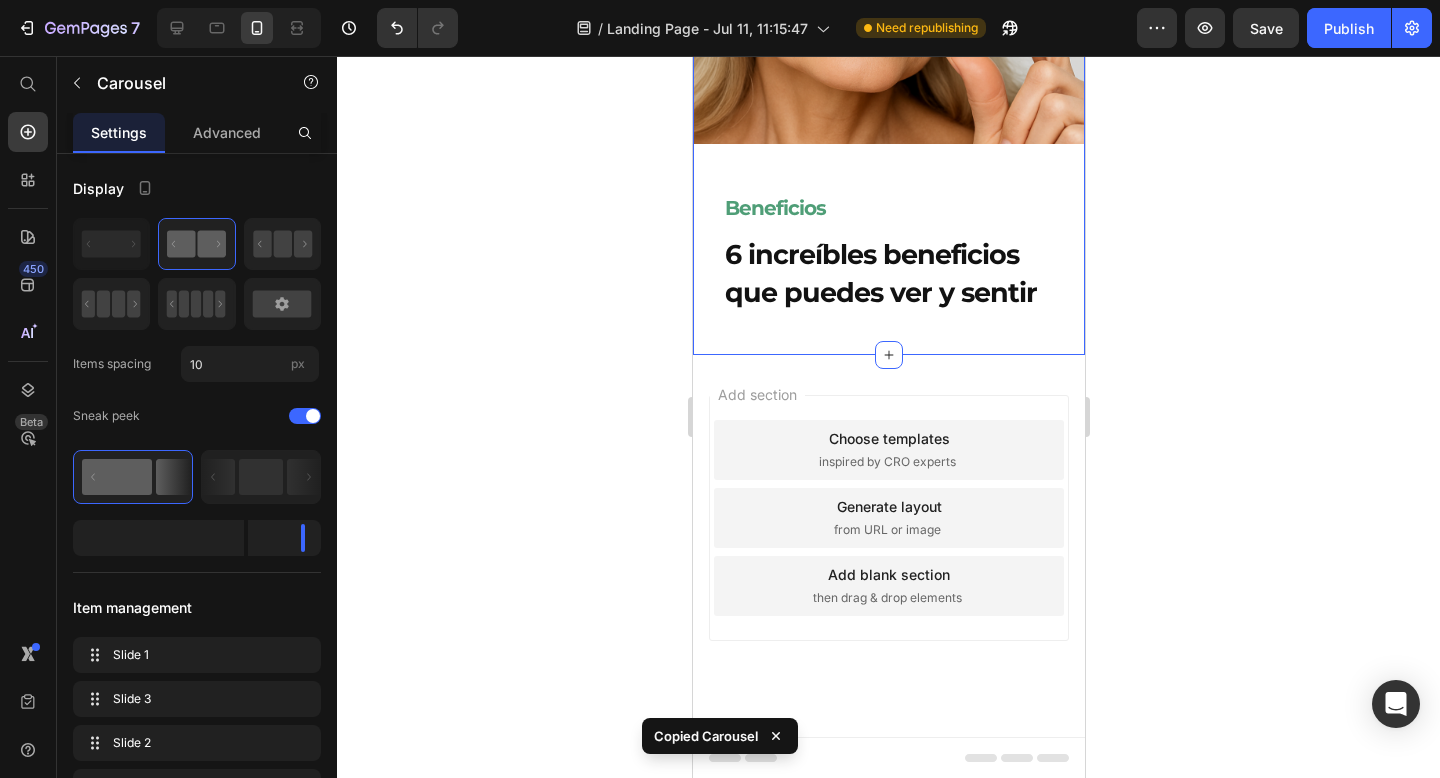 click on "Image Beneficios Heading 6 increíbles beneficios que puedes ver y sentir Heading Row Section 7" at bounding box center [888, 53] 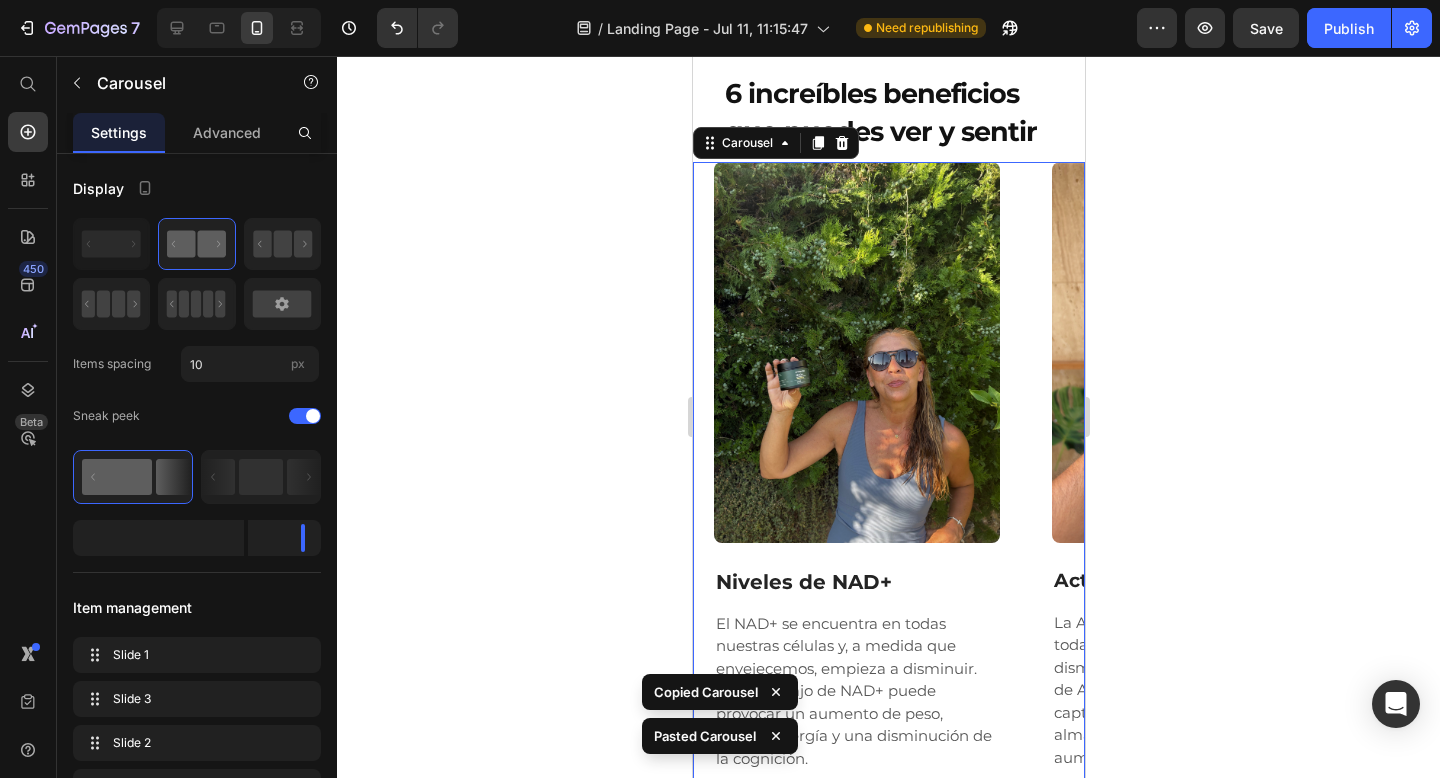 scroll, scrollTop: 3508, scrollLeft: 0, axis: vertical 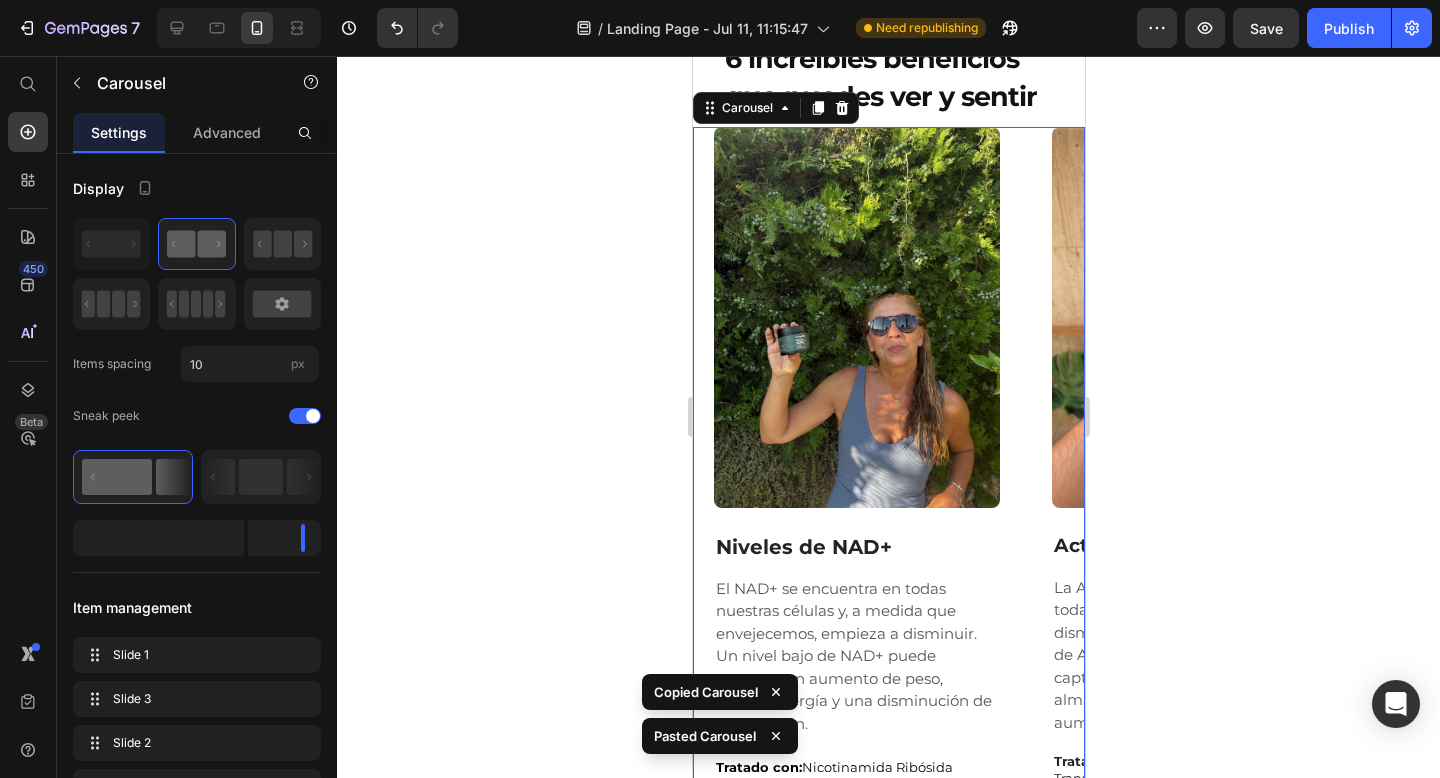 click 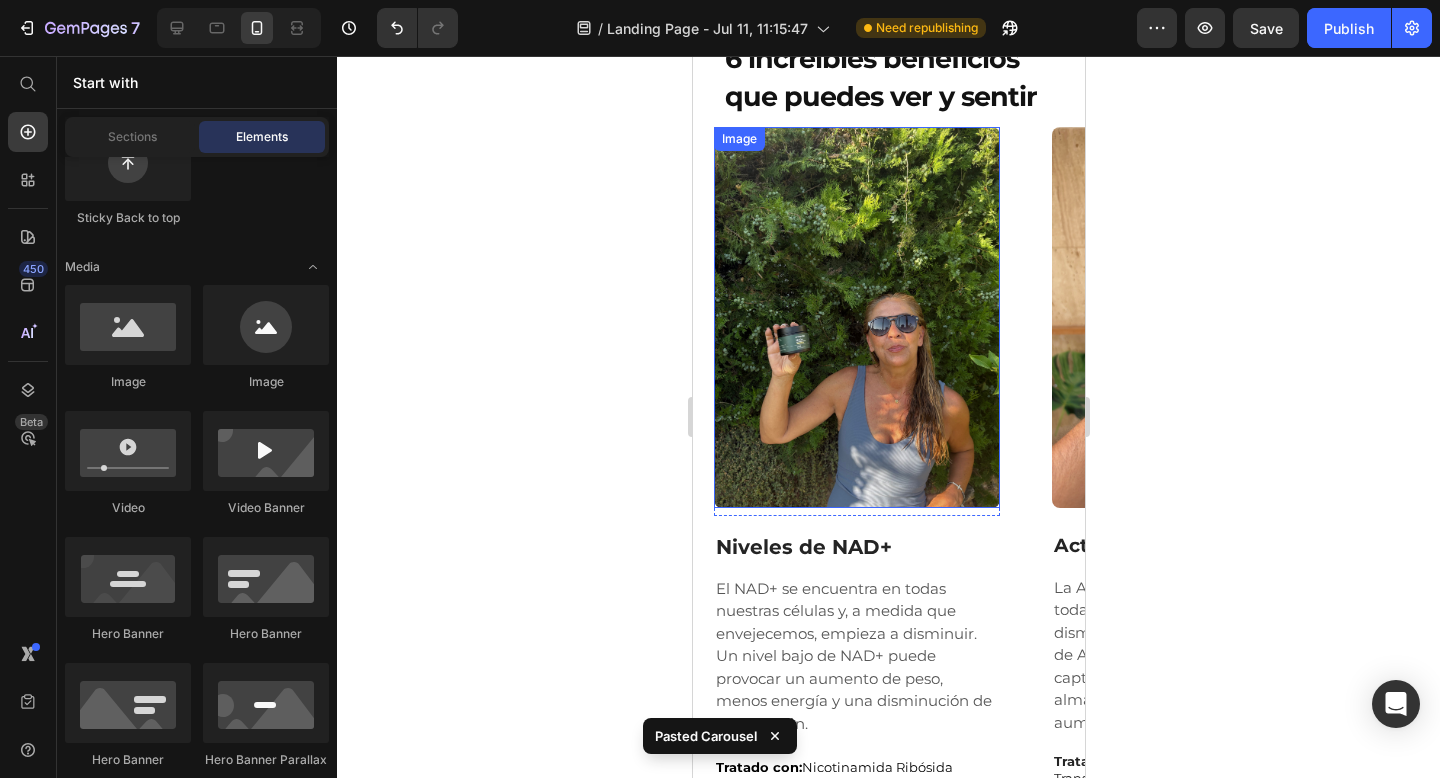 scroll, scrollTop: 3372, scrollLeft: 0, axis: vertical 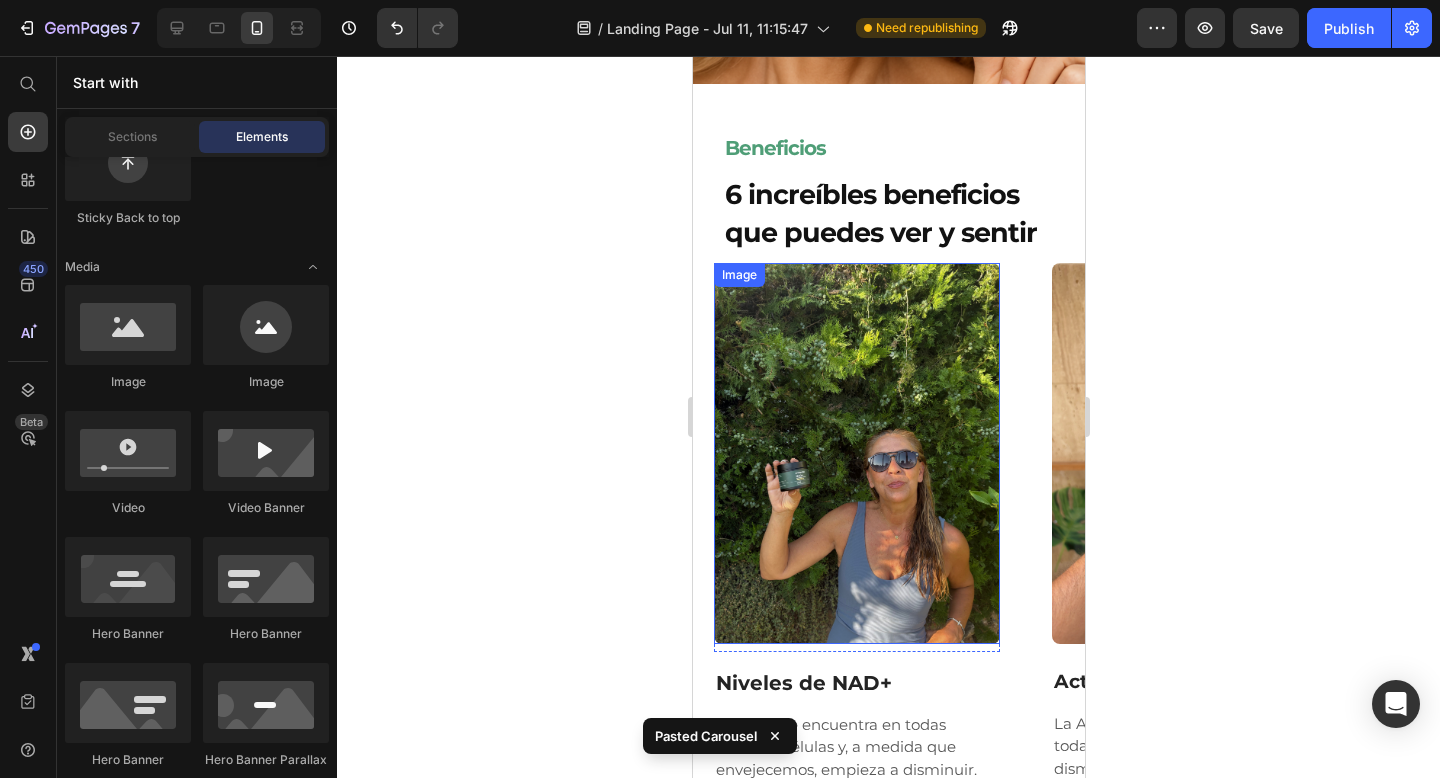 click at bounding box center [856, 453] 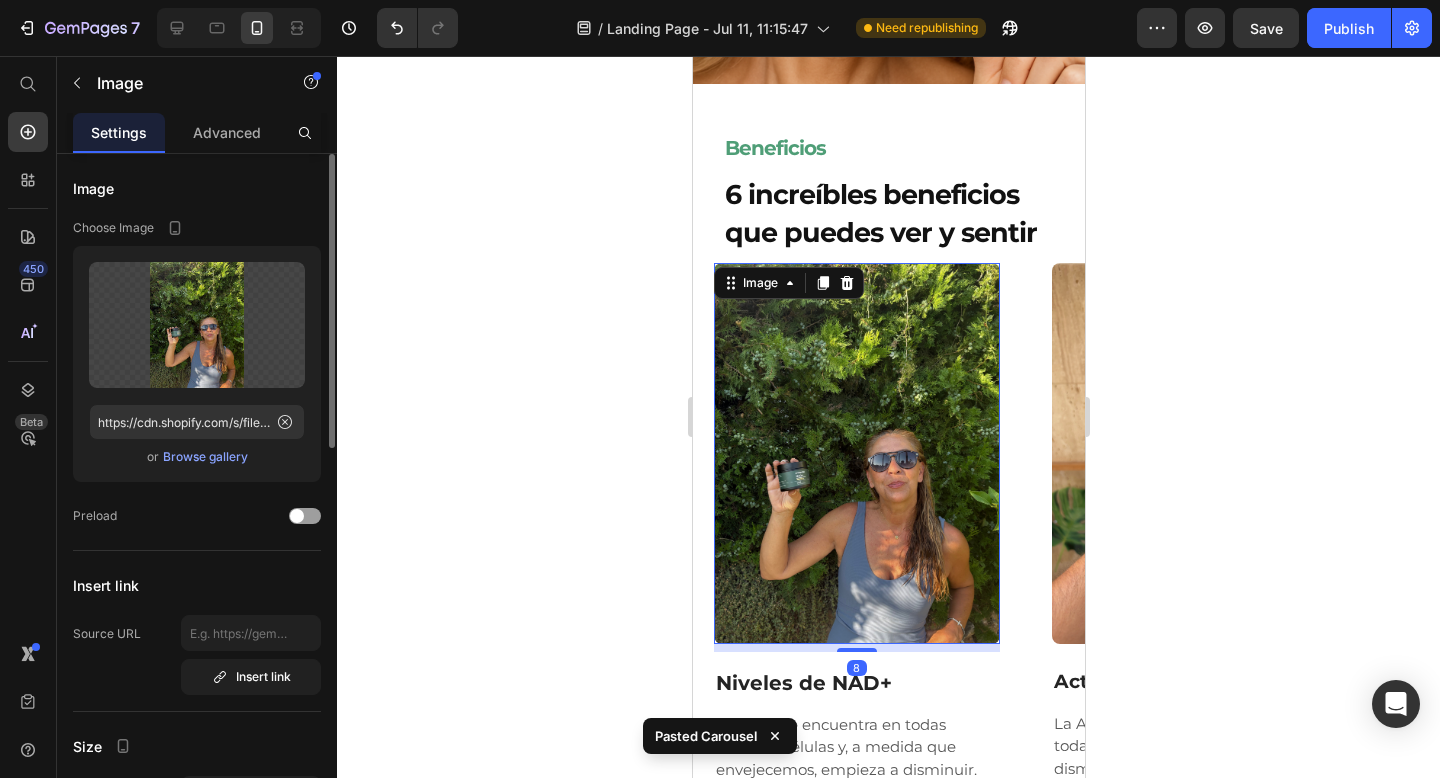 click on "Browse gallery" at bounding box center [205, 457] 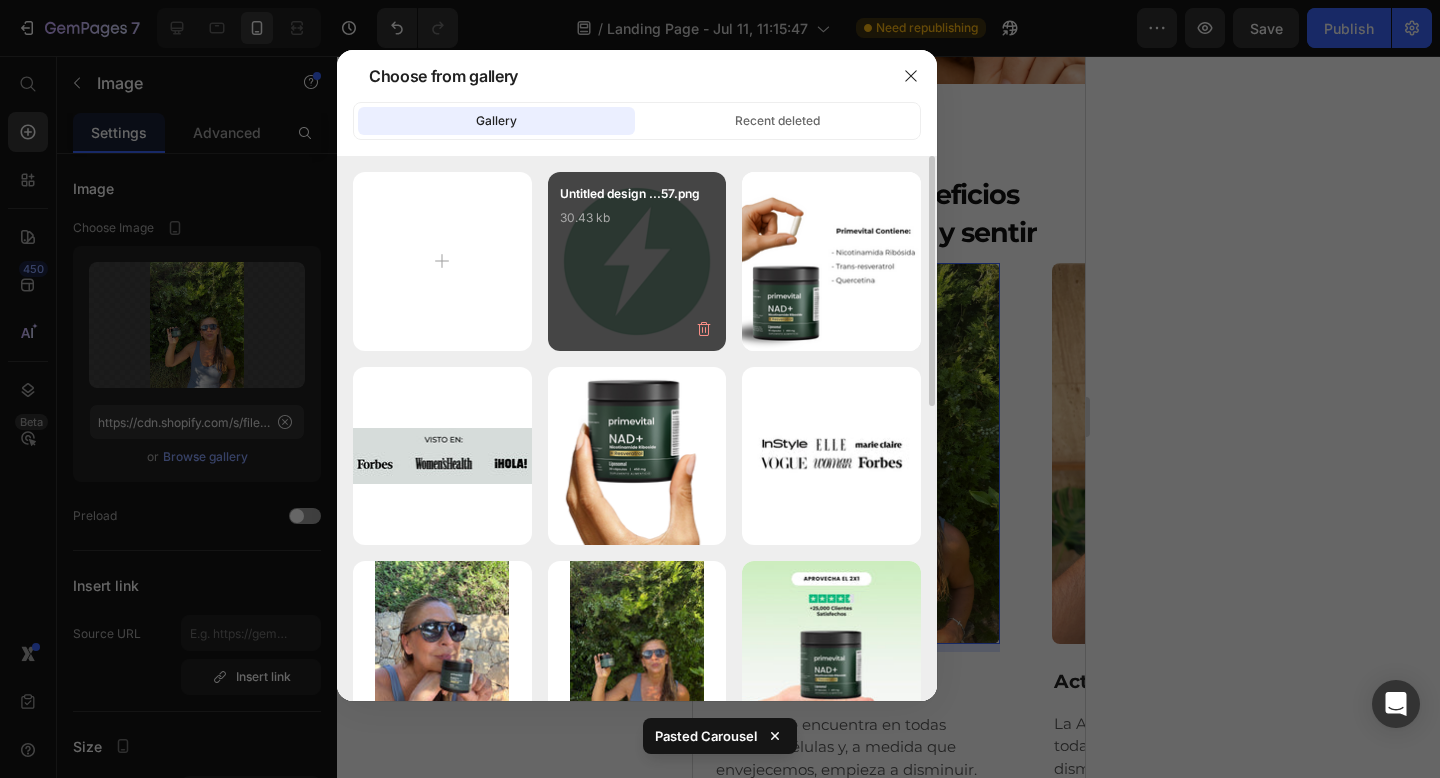 click on "Untitled design ...57.png 30.43 kb" at bounding box center [637, 224] 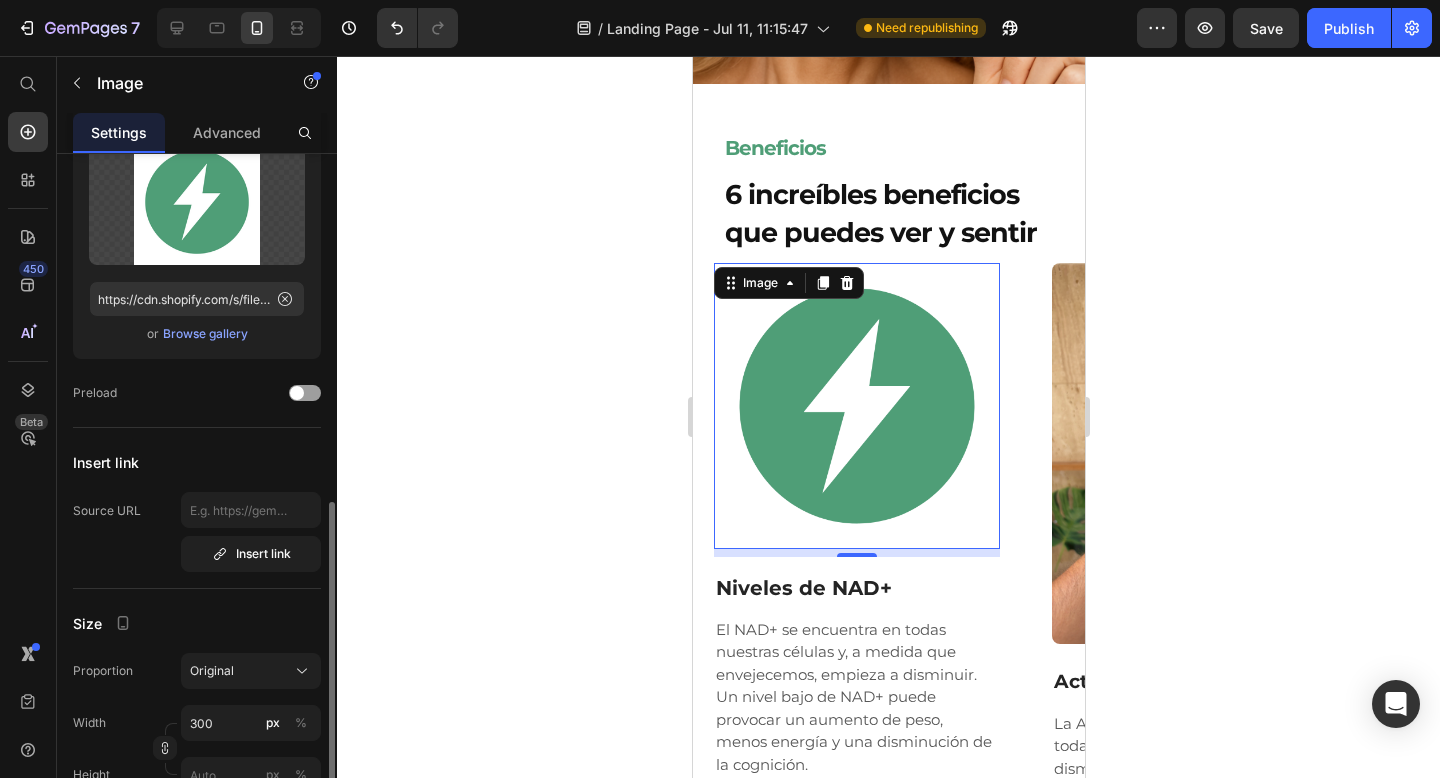 scroll, scrollTop: 329, scrollLeft: 0, axis: vertical 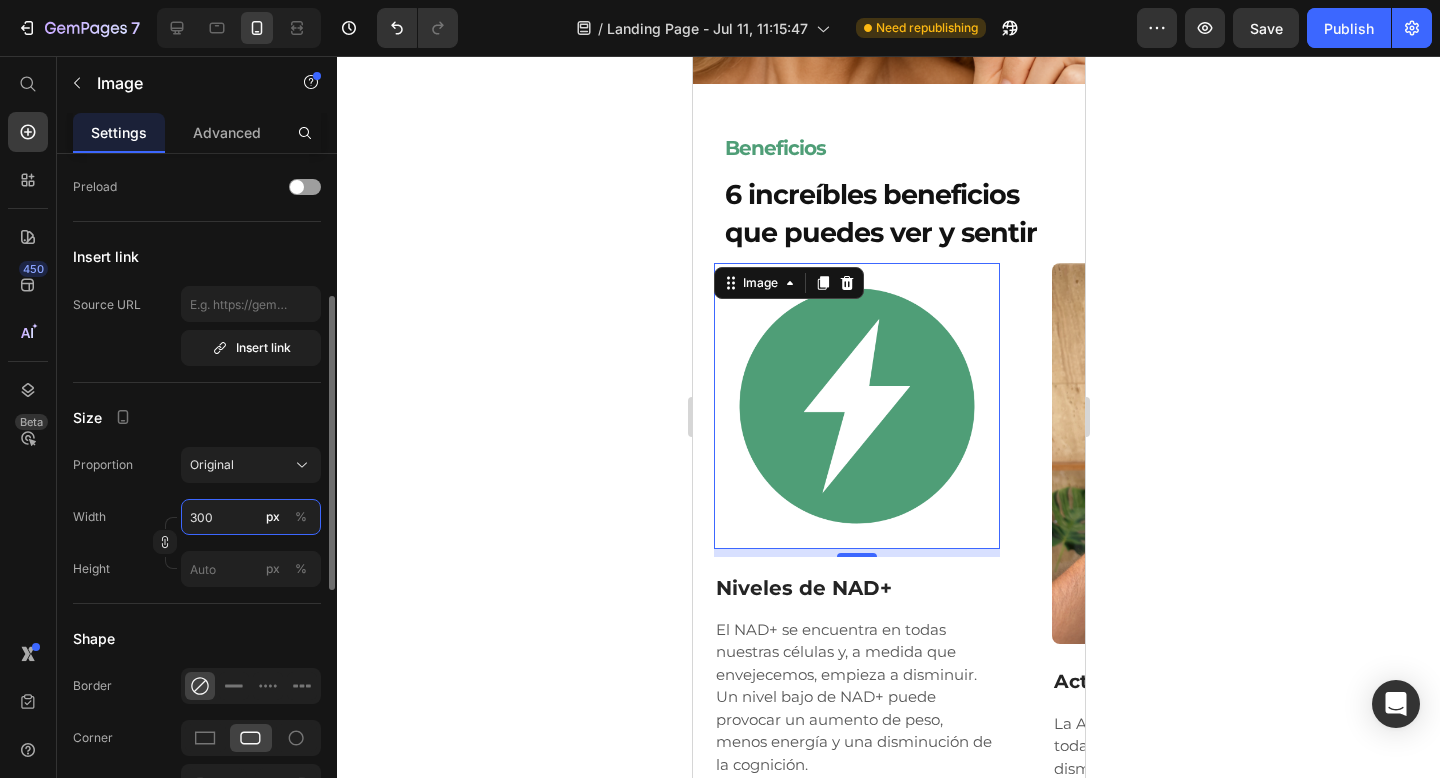 click on "300" at bounding box center [251, 517] 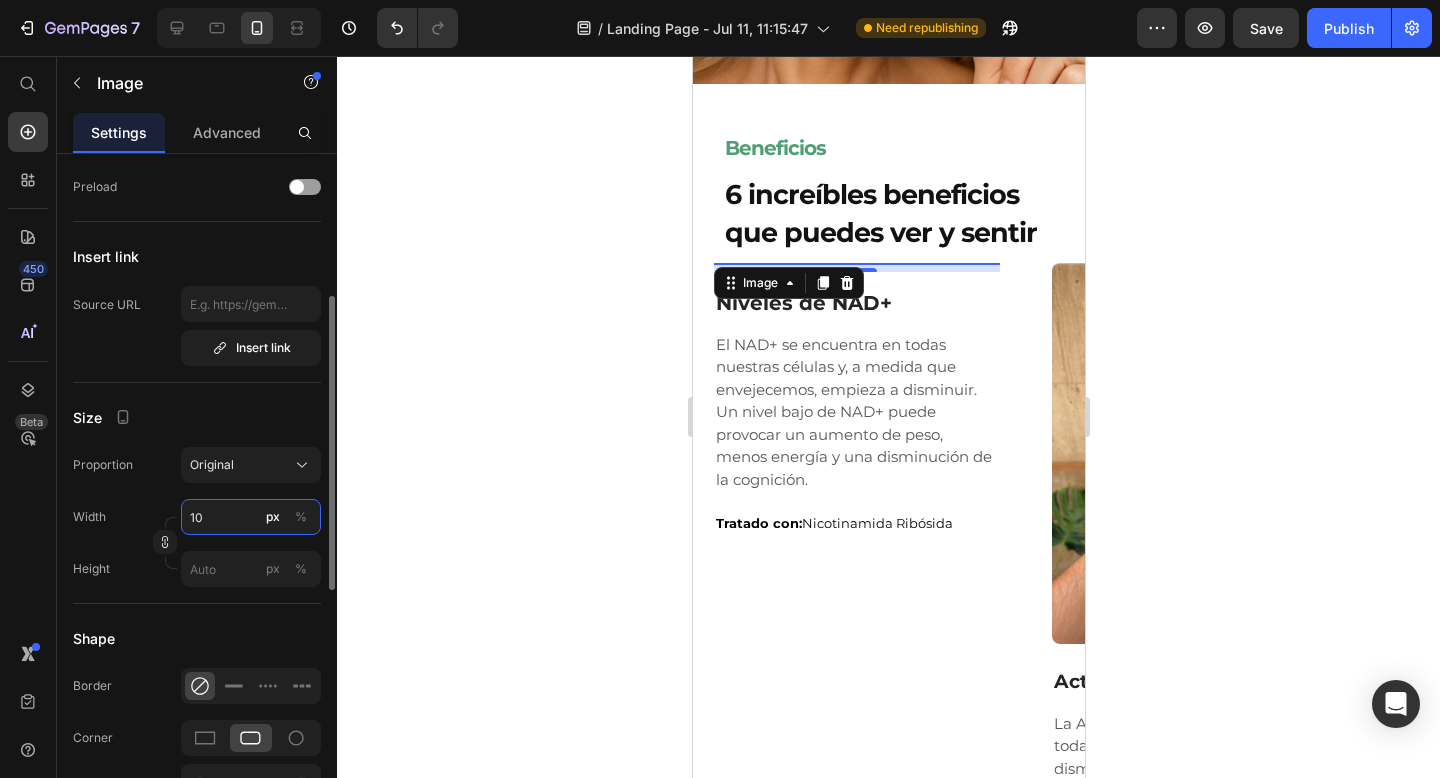 type on "100" 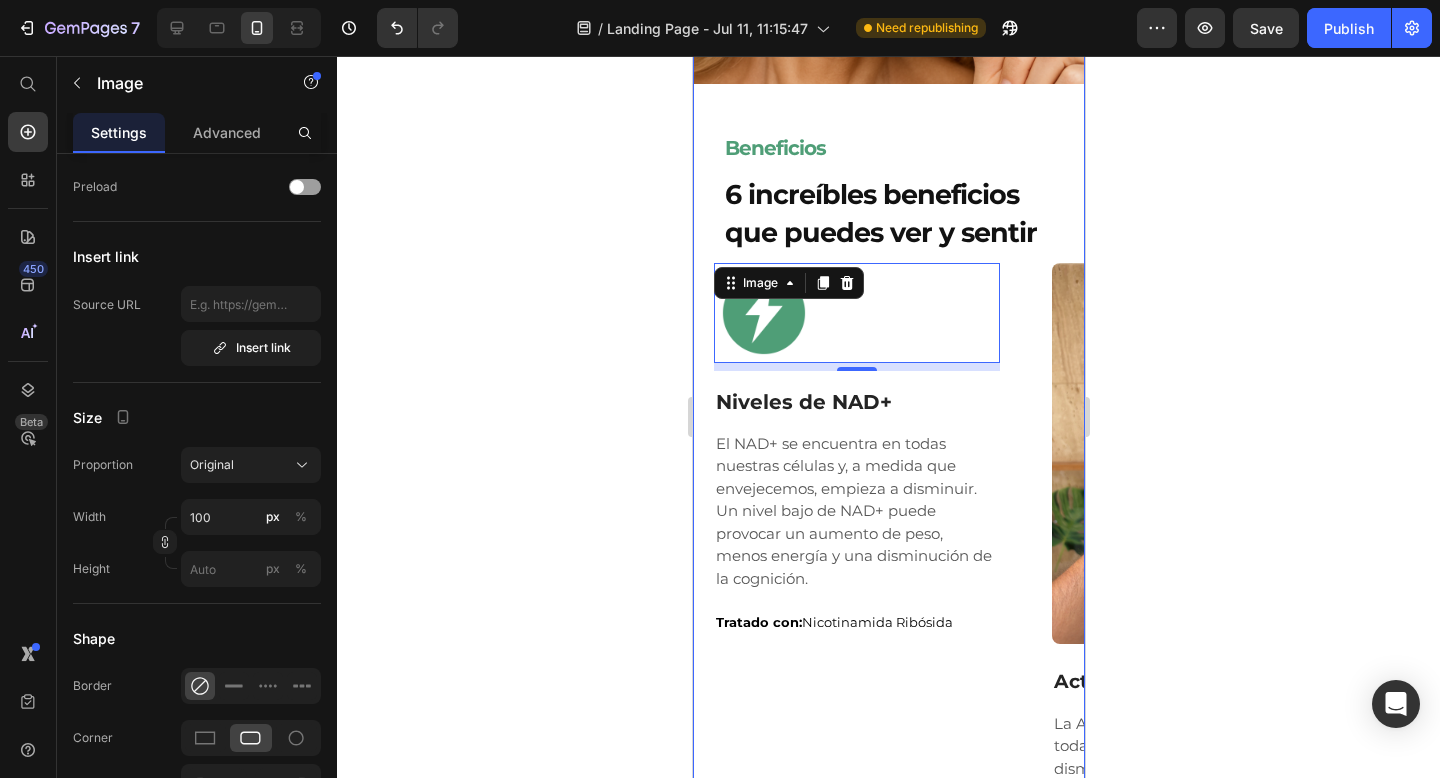 click on "Image Beneficios Heading 6 increíbles beneficios que puedes ver y sentir Heading Row Image   8 Row Niveles de NAD+ Text Block El NAD+ se encuentra en todas nuestras células y, a medida que envejecemos, empieza a disminuir. Un nivel bajo de NAD+ puede provocar un aumento de peso, menos energía y una disminución de la cognición. Text Block Tratado con:  Nicotinamida Ribósida Text Block Row Image Row Activación de AMPK Text Block La AMPK es una enzima presente en todas las células humanas que disminuye con la edad. Un nivel bajo de AMPK puede disminuir la captación de glucosa y conducir al almacenamiento de grasa y al aumento de peso. Text Block Tratado con:   Nicotinamida Ribósida, Trans-resveratrol Text Block Row Image Row Niveles de Homosciteína Text Block La homocisteína es un aminoácido que aumenta con la edad. El aumento de homocisteína se asocia a demencia, cardiopatías y accidentes cerebrovasculares. Text Block Tratado con: Nicotinamida Ribósida, Trans-resveratrol Text Block Row Image Row" at bounding box center [888, 354] 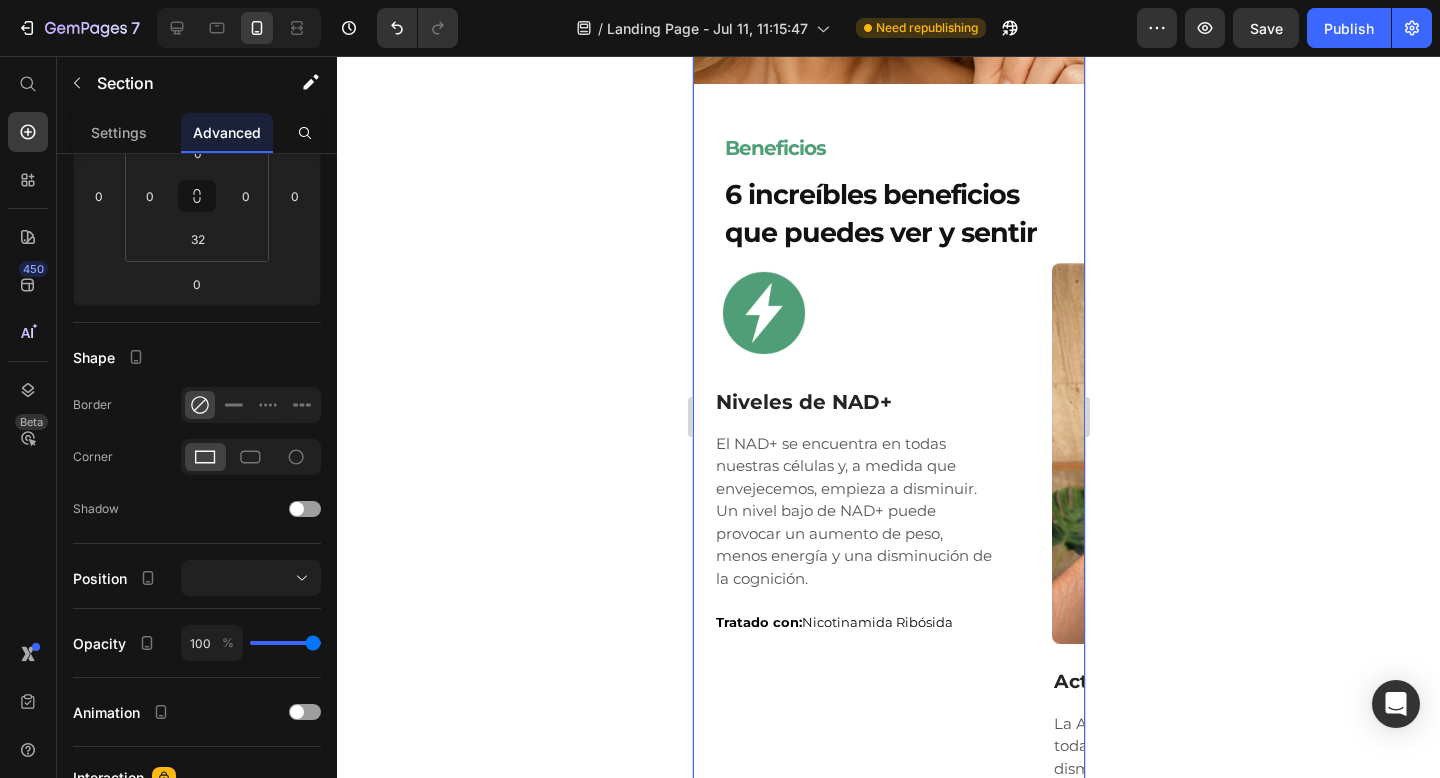 scroll, scrollTop: 0, scrollLeft: 0, axis: both 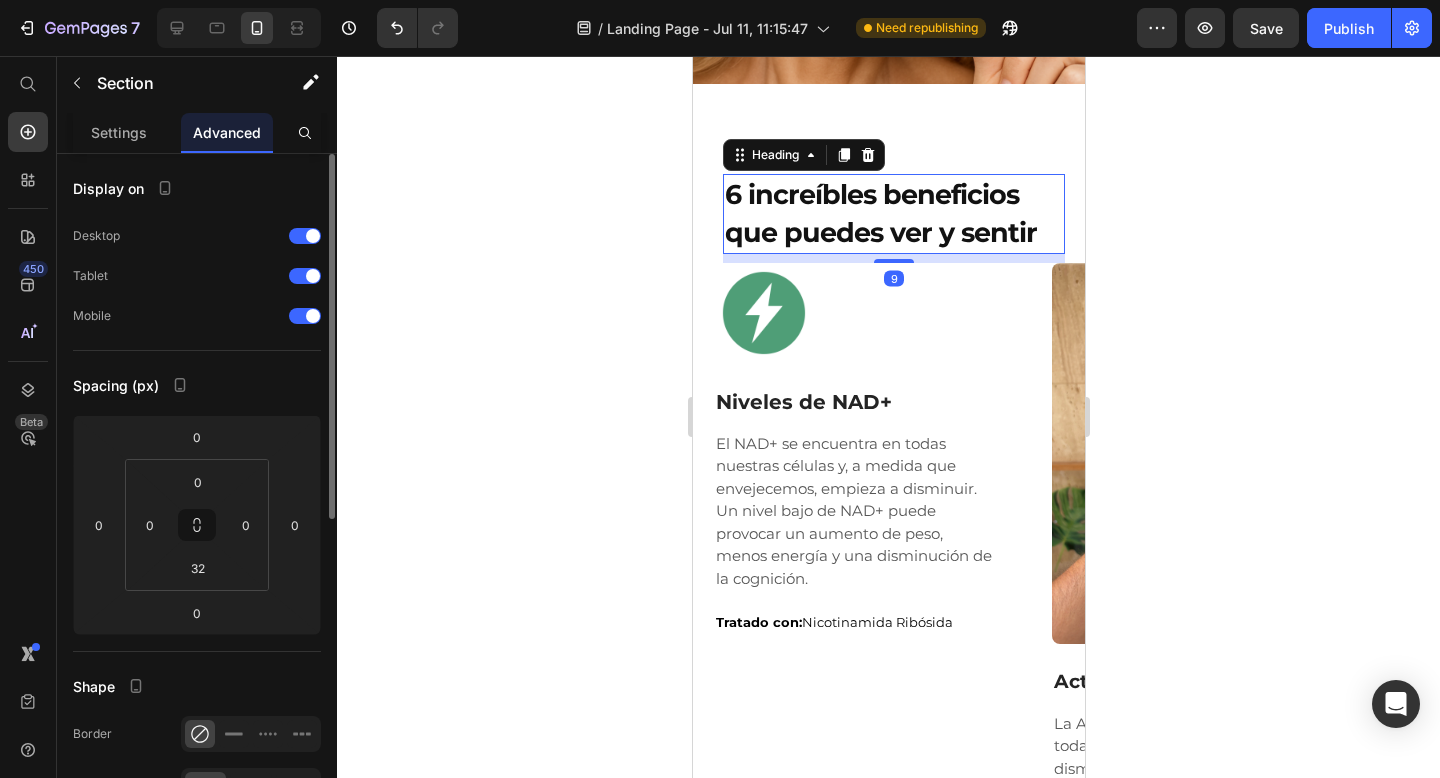 click on "6 increíbles beneficios que puedes ver y sentir" at bounding box center (893, 214) 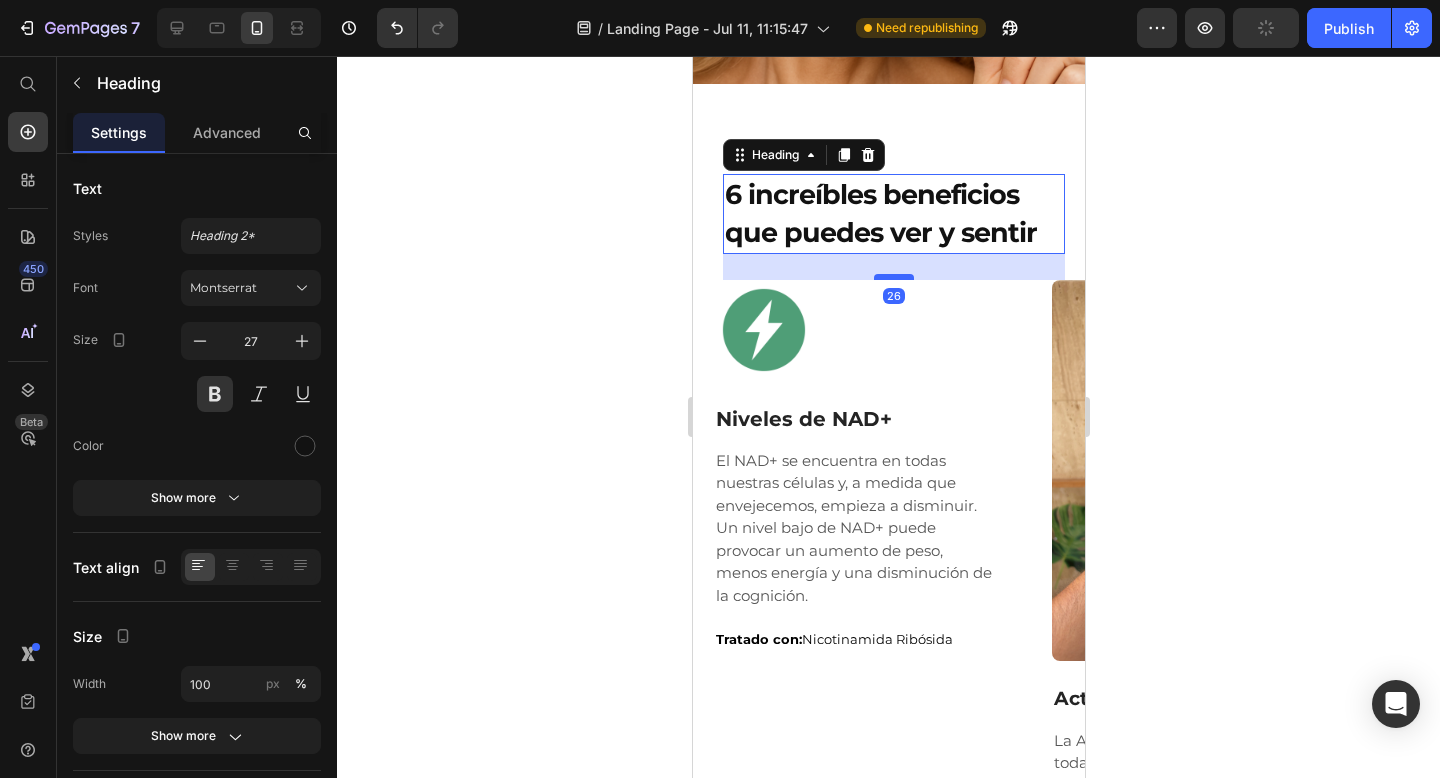 drag, startPoint x: 880, startPoint y: 260, endPoint x: 880, endPoint y: 277, distance: 17 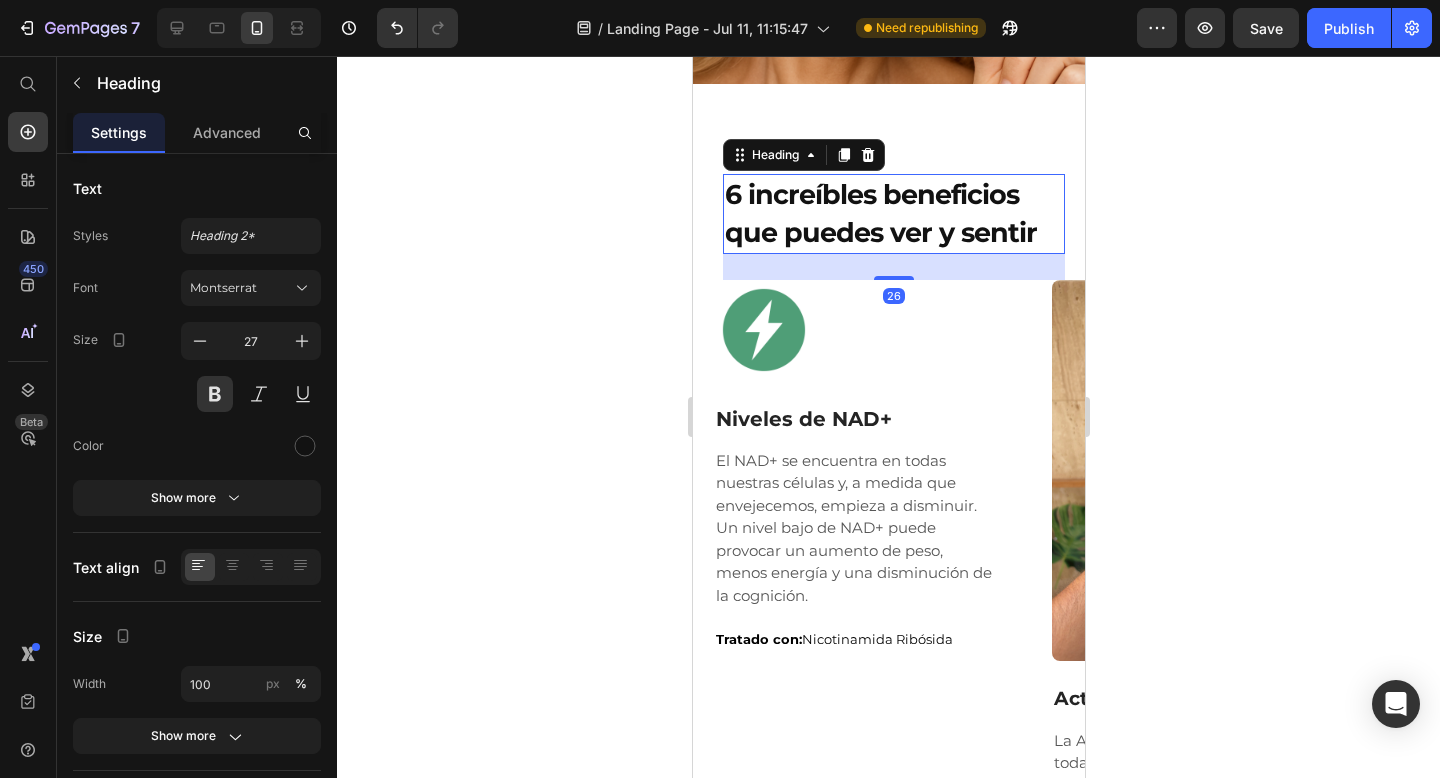 click 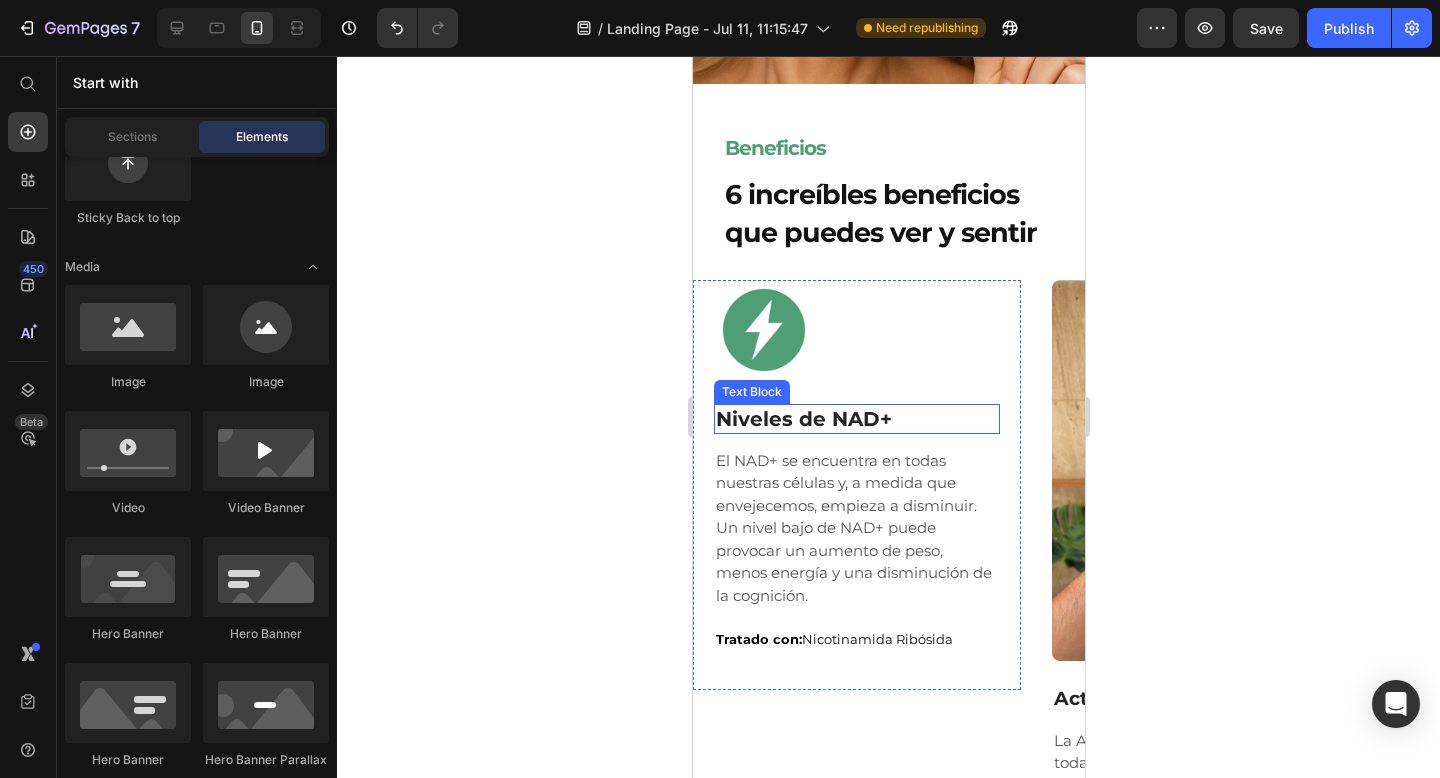 click on "Niveles de NAD+" at bounding box center (856, 419) 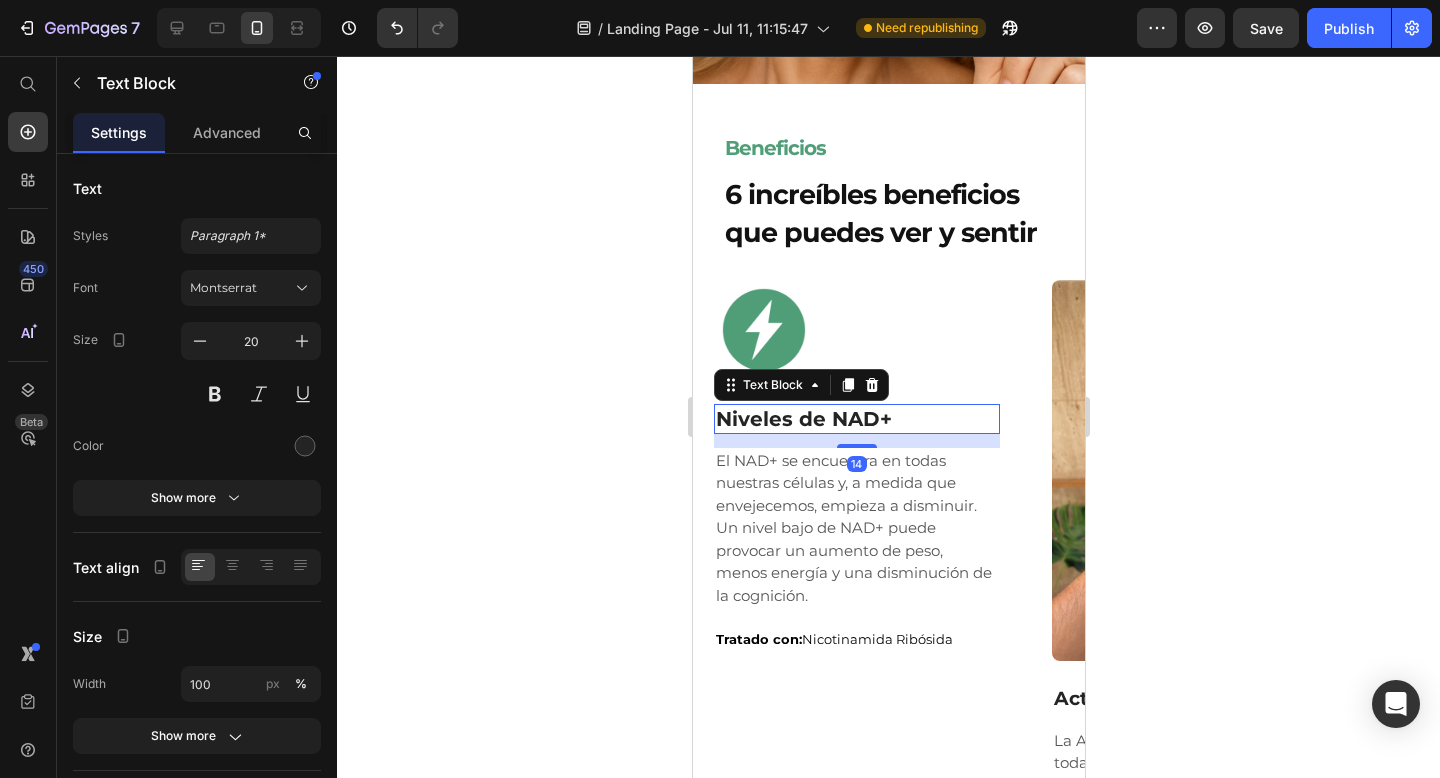 click on "14" at bounding box center [856, 441] 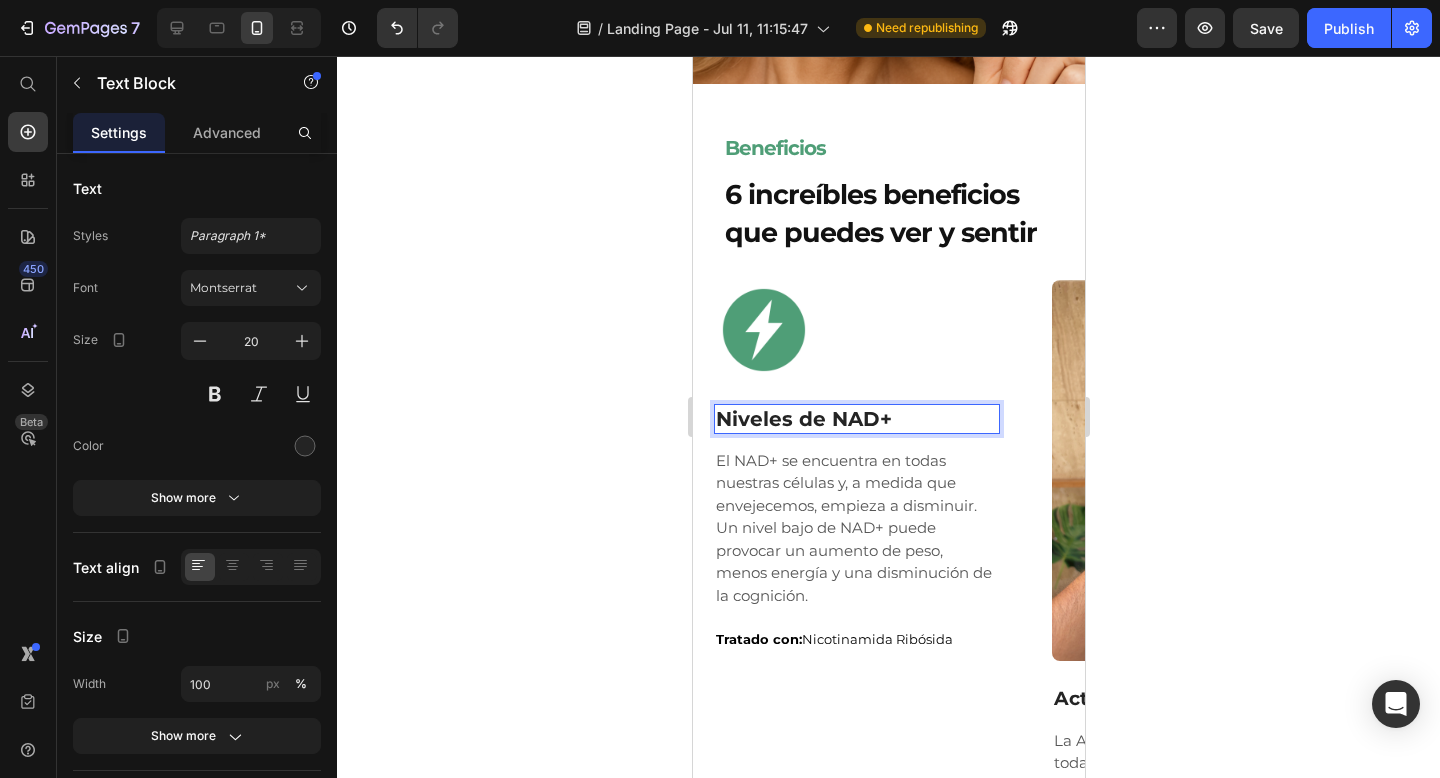 click on "Niveles de NAD+" at bounding box center [856, 419] 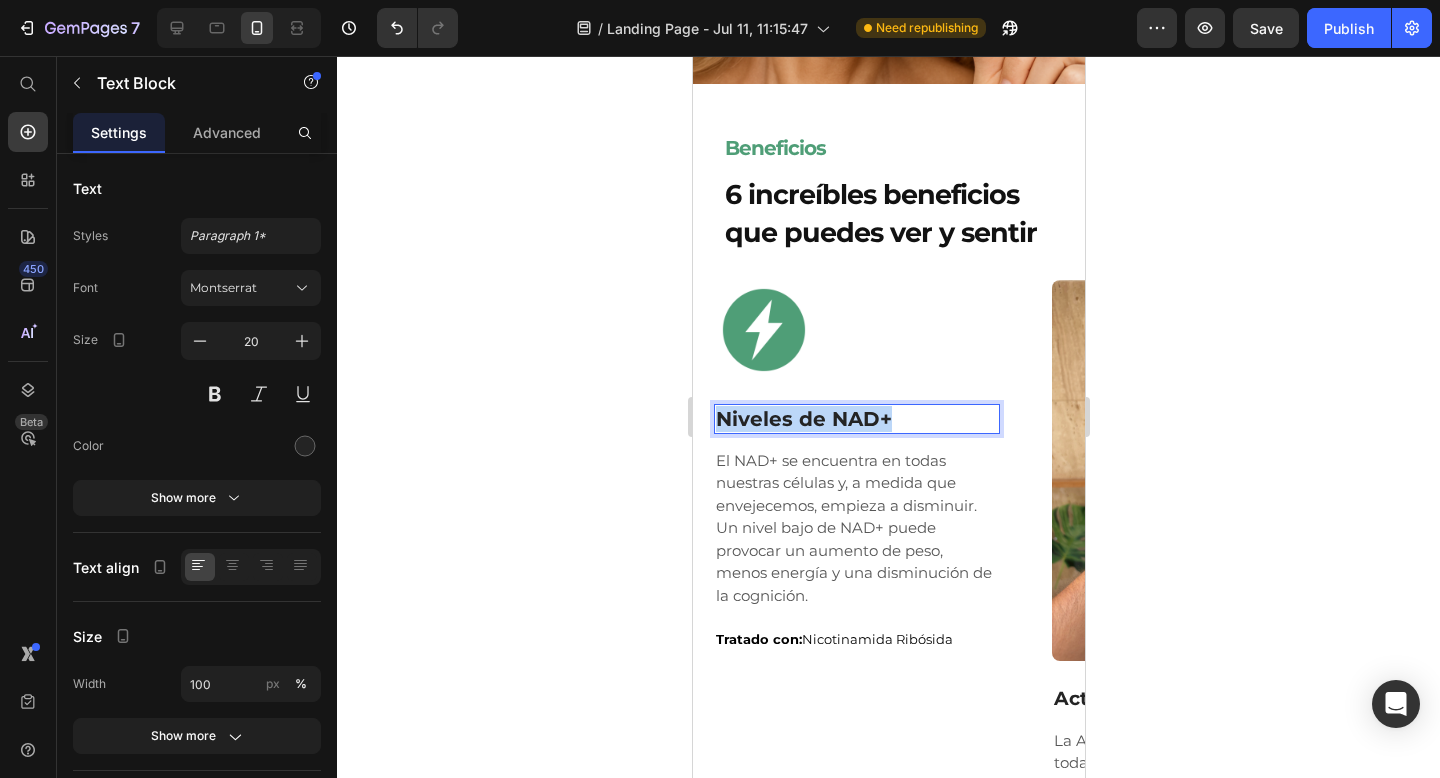 drag, startPoint x: 894, startPoint y: 421, endPoint x: 713, endPoint y: 422, distance: 181.00276 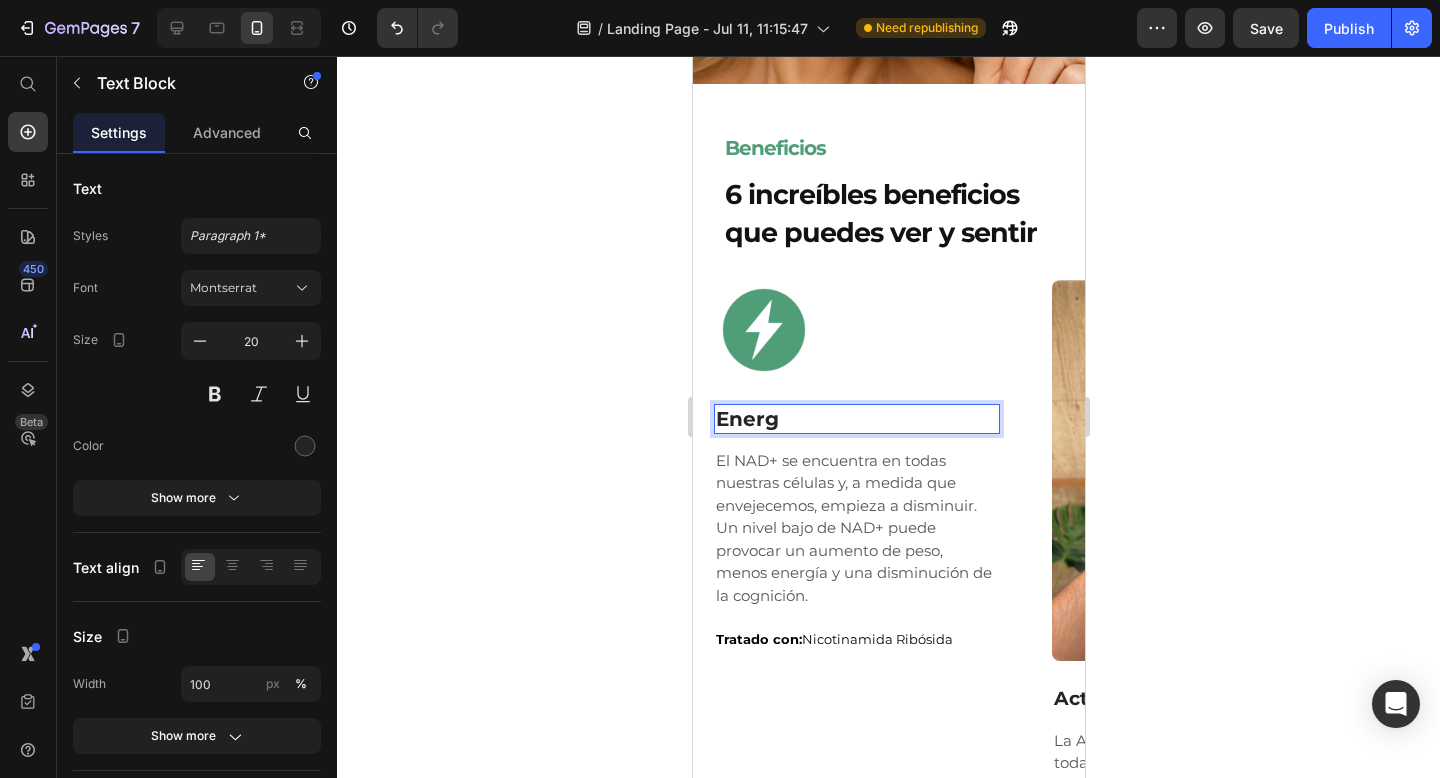 type 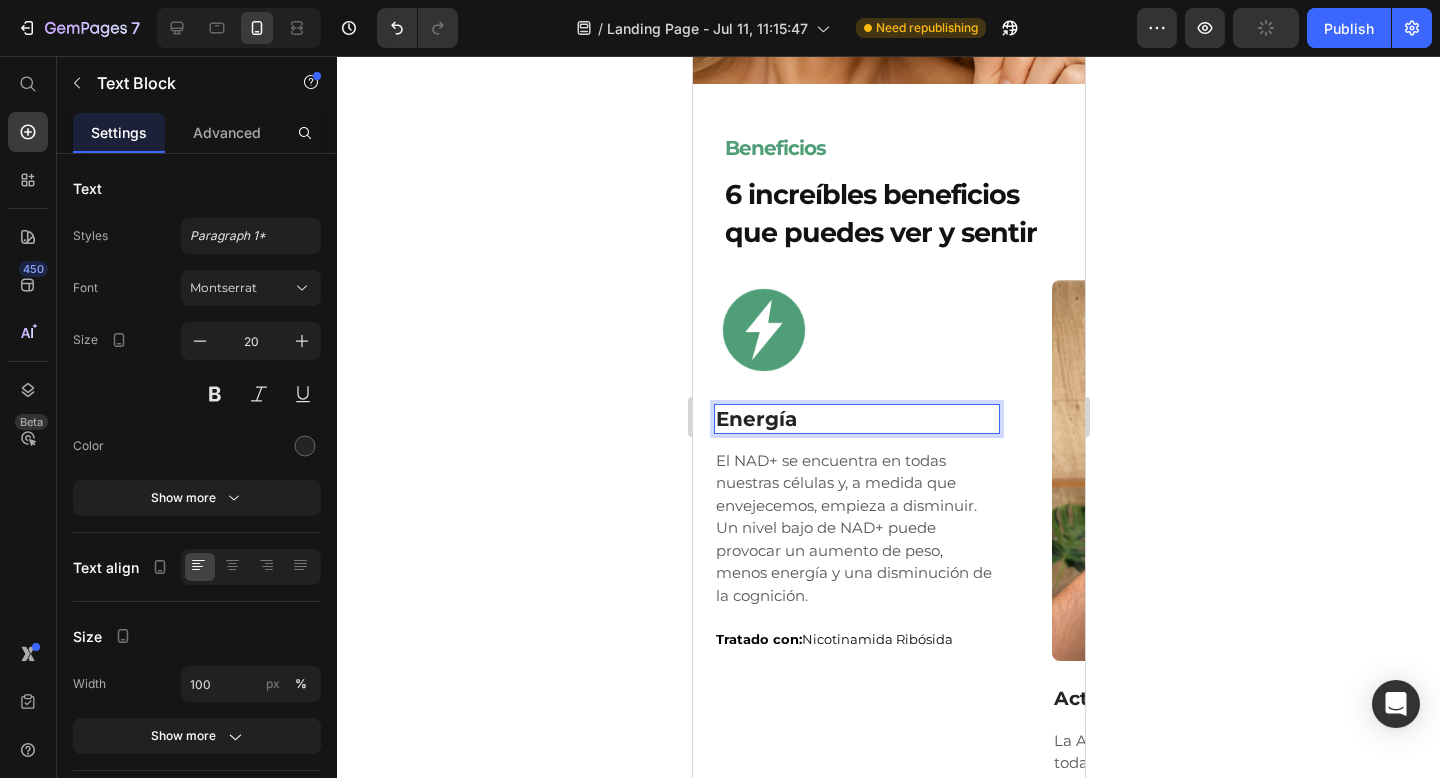 click 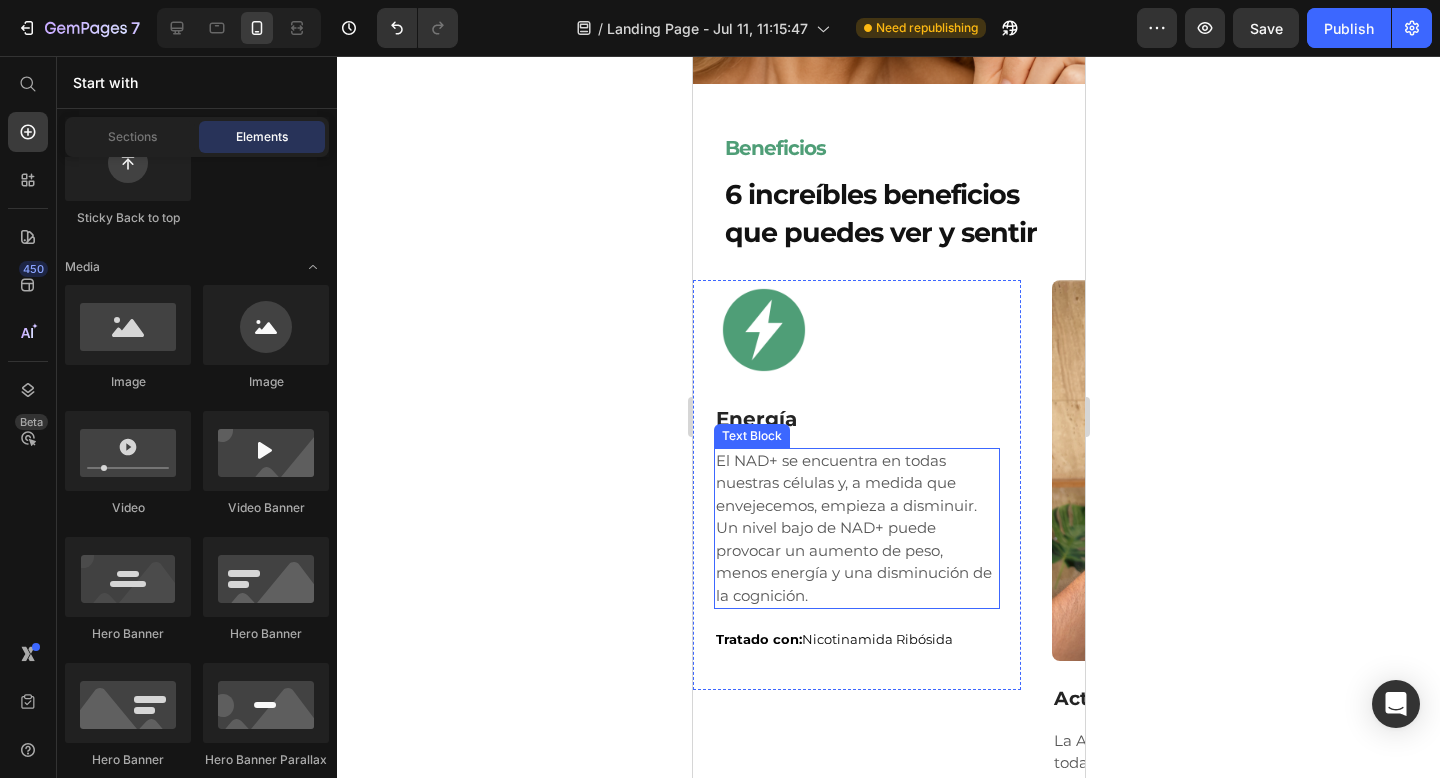 click on "El NAD+ se encuentra en todas nuestras células y, a medida que envejecemos, empieza a disminuir. Un nivel bajo de NAD+ puede provocar un aumento de peso, menos energía y una disminución de la cognición." at bounding box center (856, 529) 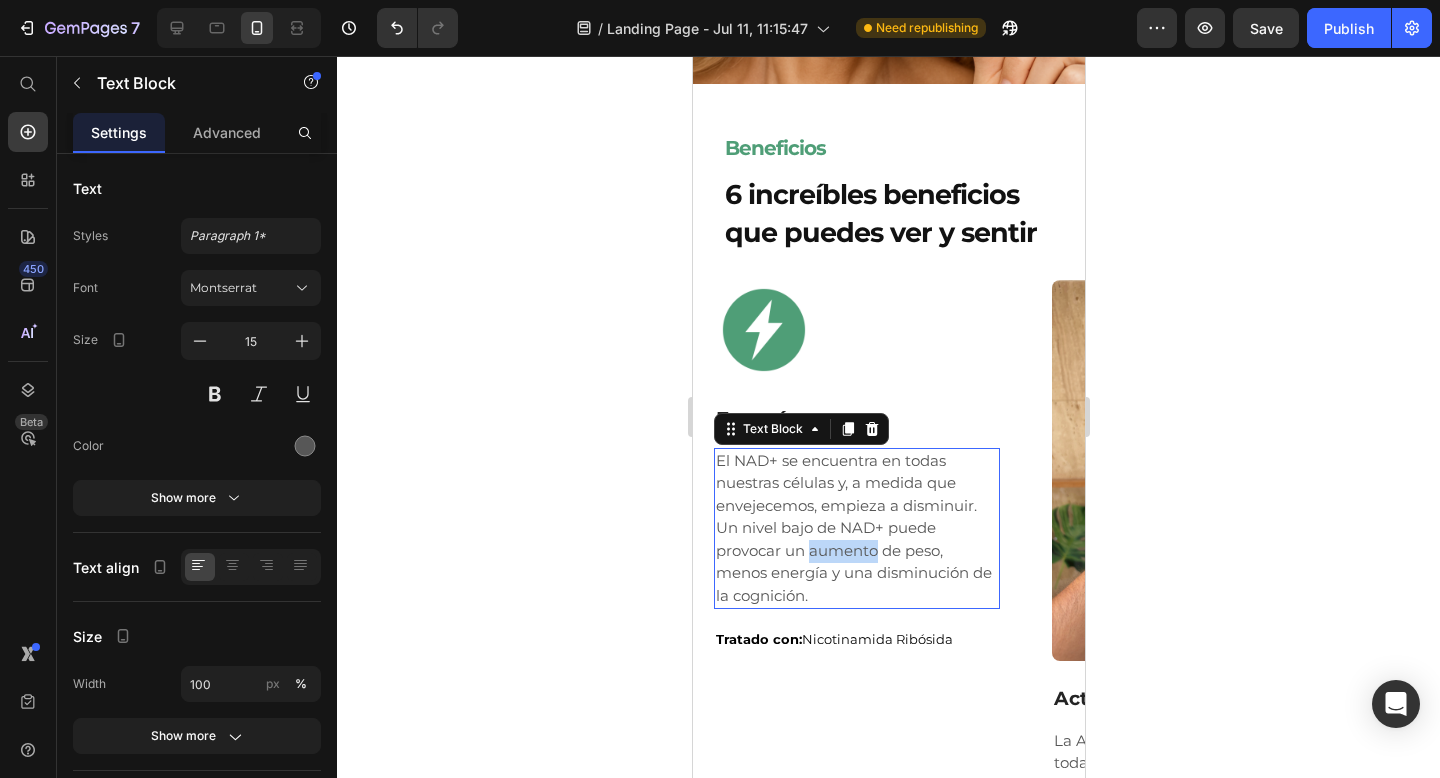 click on "El NAD+ se encuentra en todas nuestras células y, a medida que envejecemos, empieza a disminuir. Un nivel bajo de NAD+ puede provocar un aumento de peso, menos energía y una disminución de la cognición." at bounding box center (856, 529) 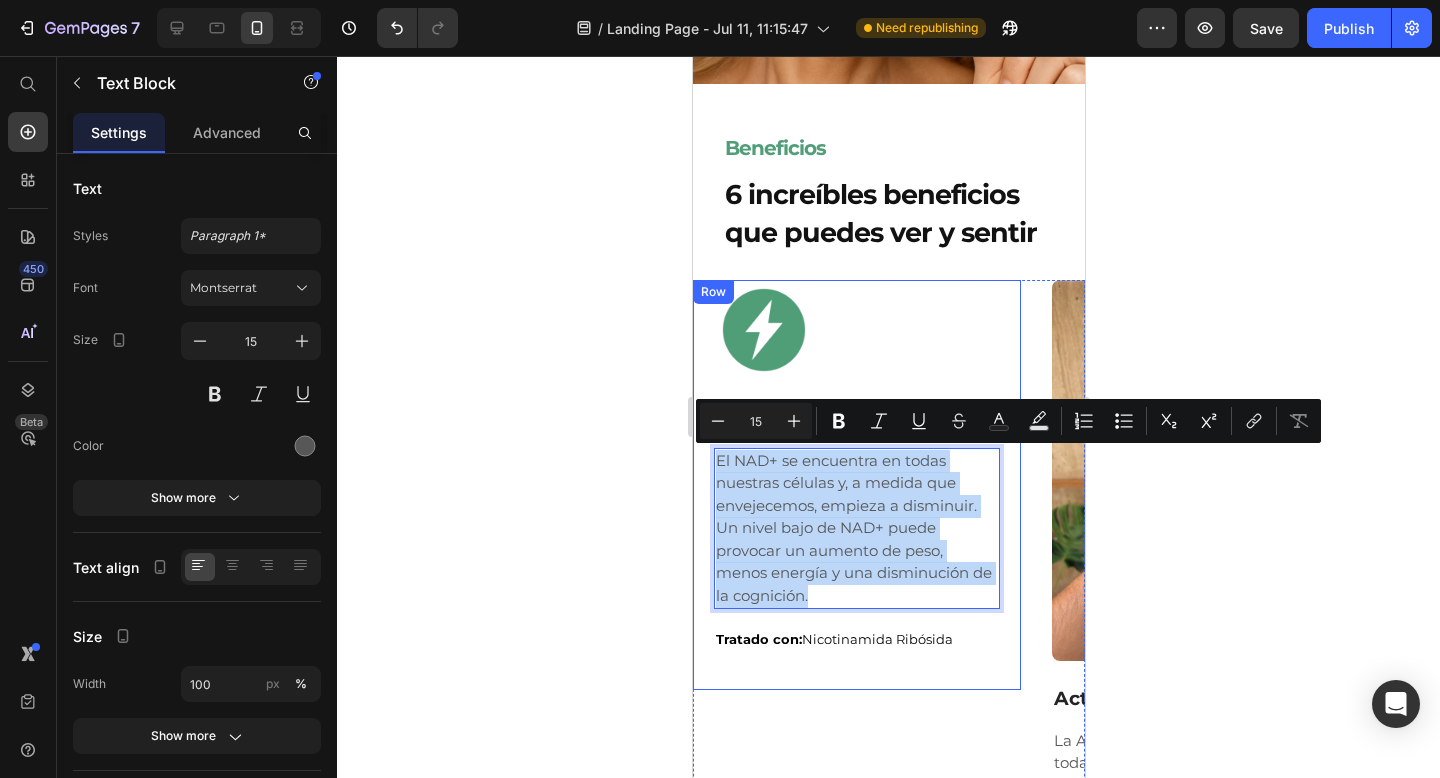 drag, startPoint x: 820, startPoint y: 596, endPoint x: 708, endPoint y: 461, distance: 175.41095 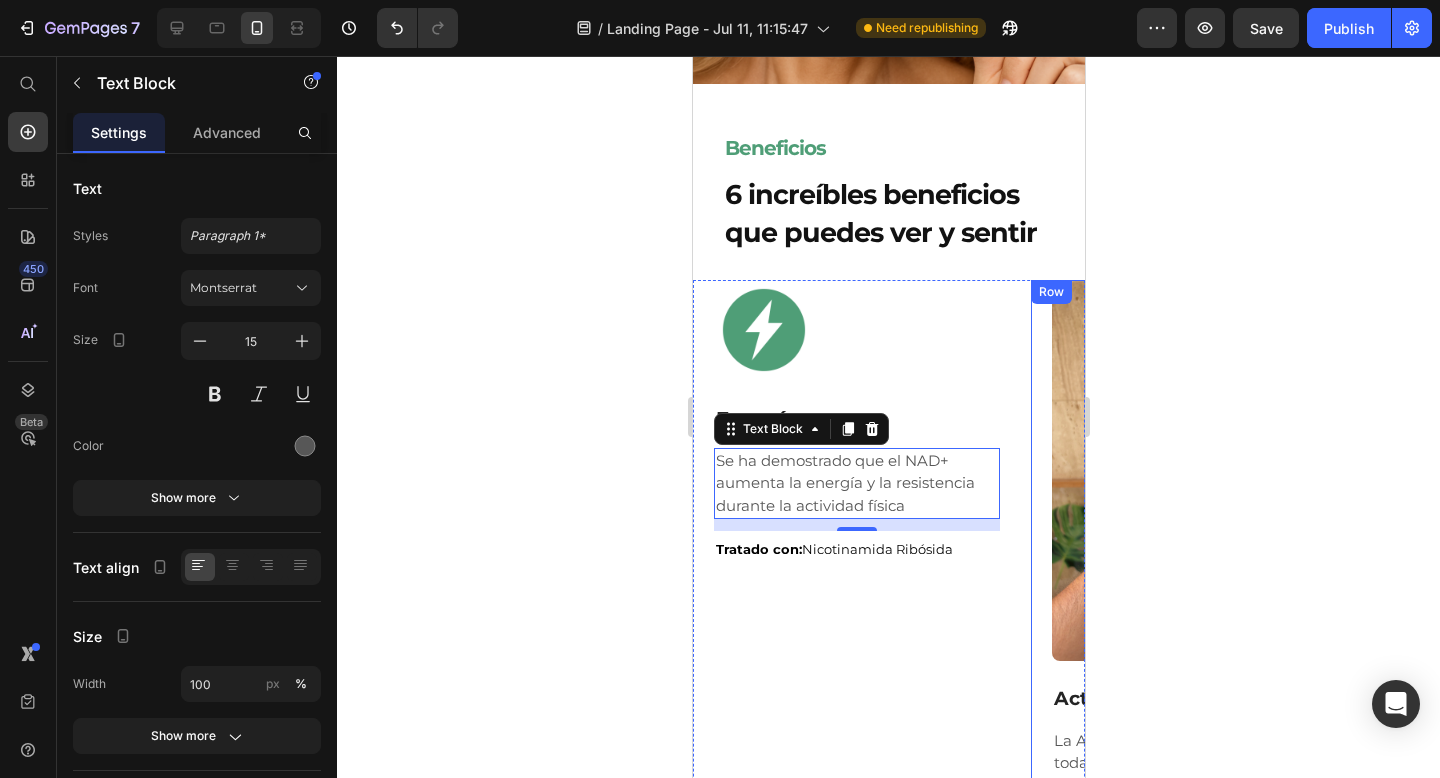 click 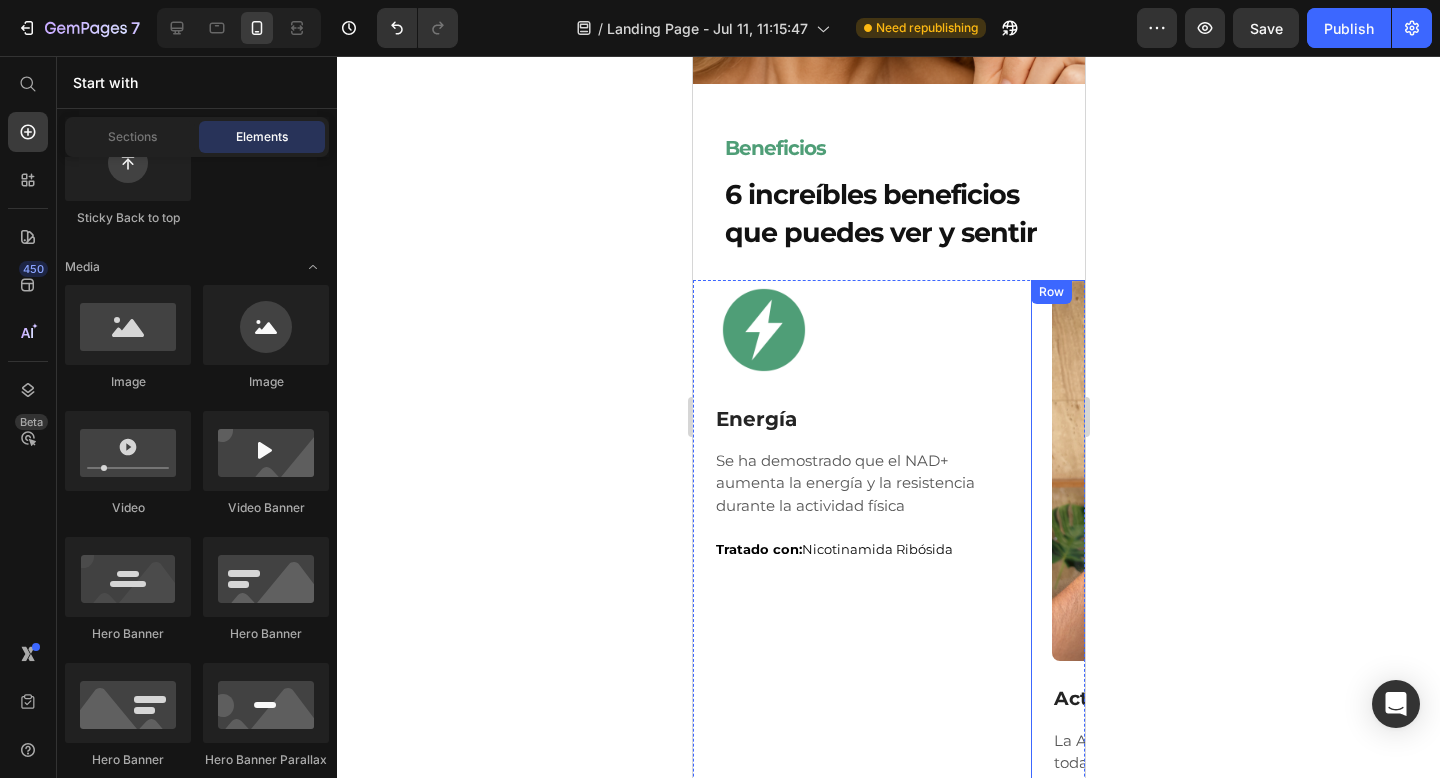 click 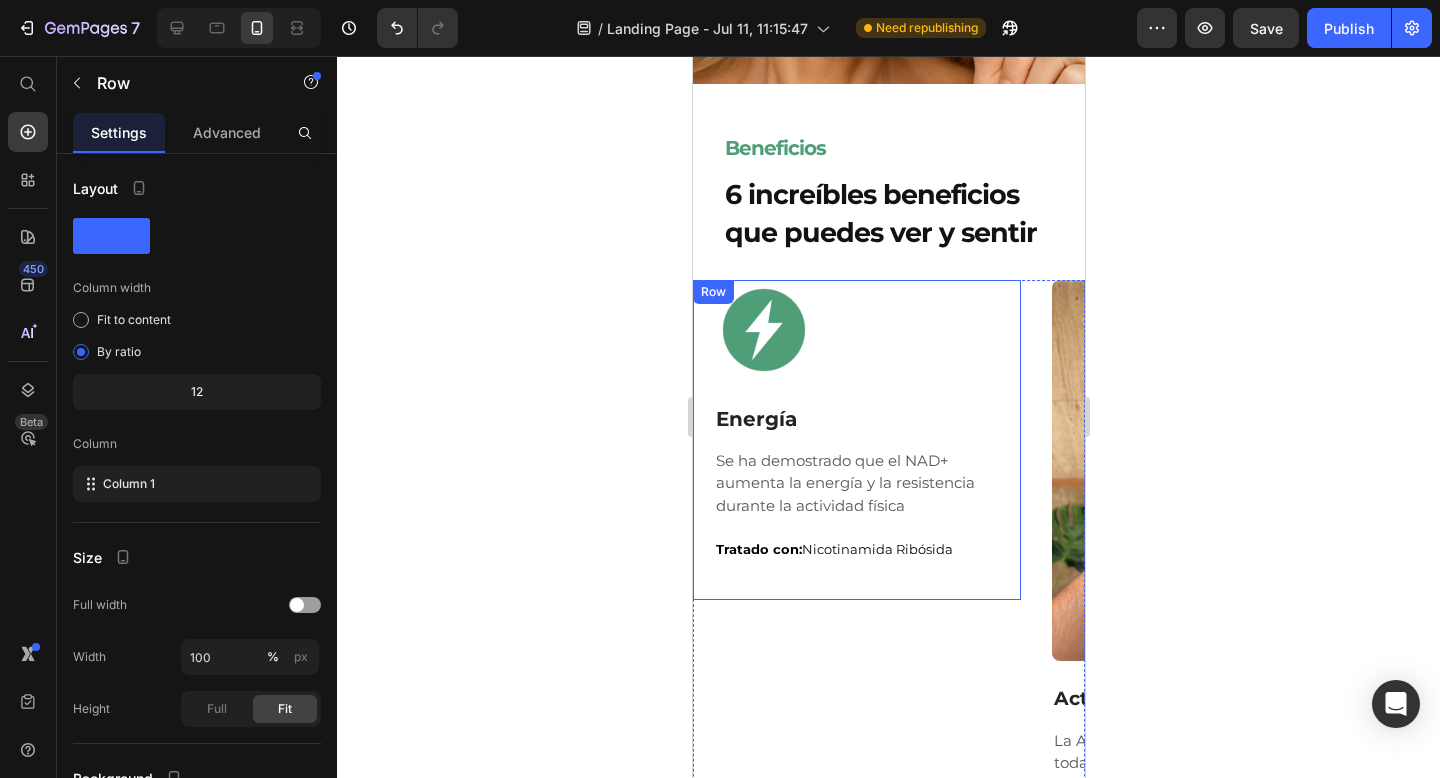 click on "Image Row Energía Text Block Se ha demostrado que el NAD+ aumenta la energía y la resistencia durante la actividad física Text Block Tratado con:  Nicotinamida Ribósida Text Block Row" at bounding box center [856, 440] 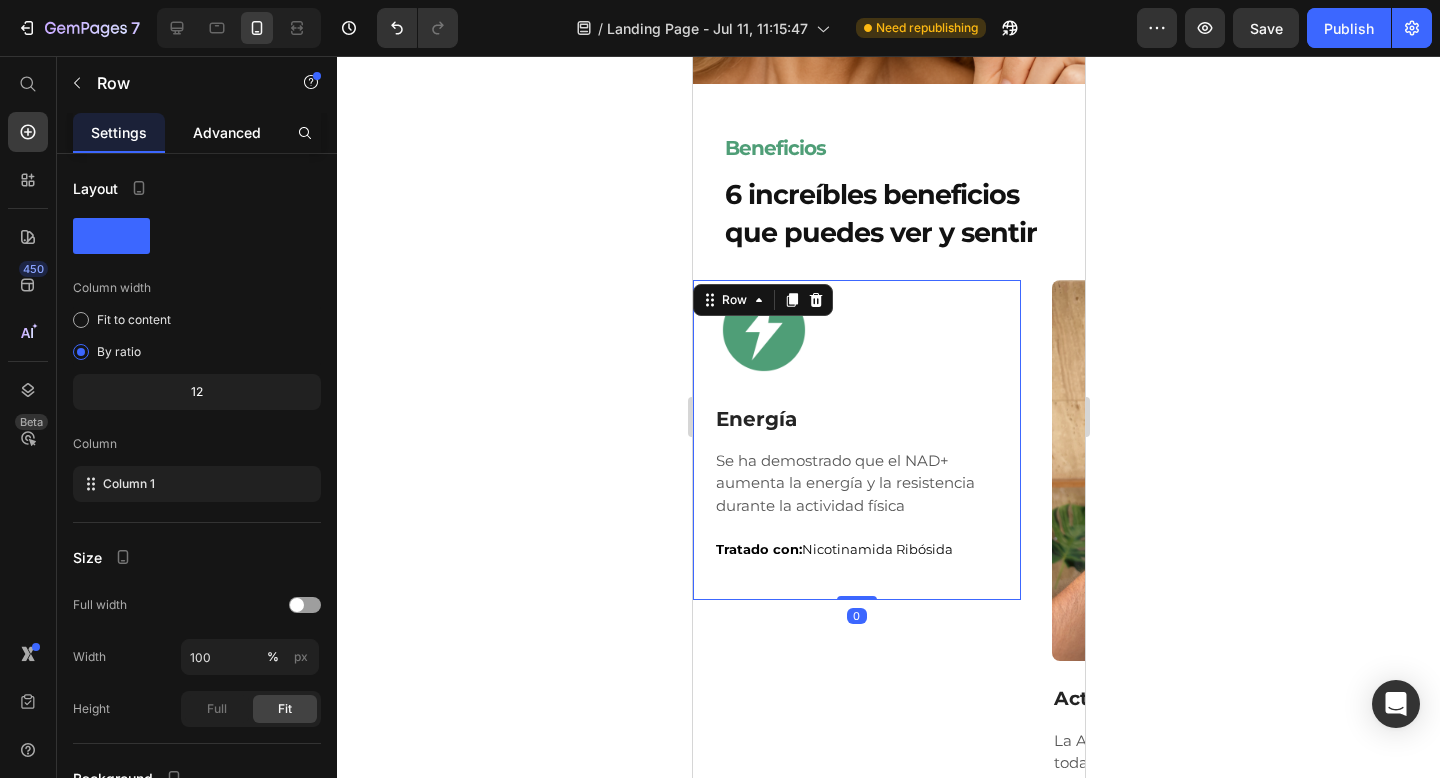 click on "Advanced" at bounding box center (227, 132) 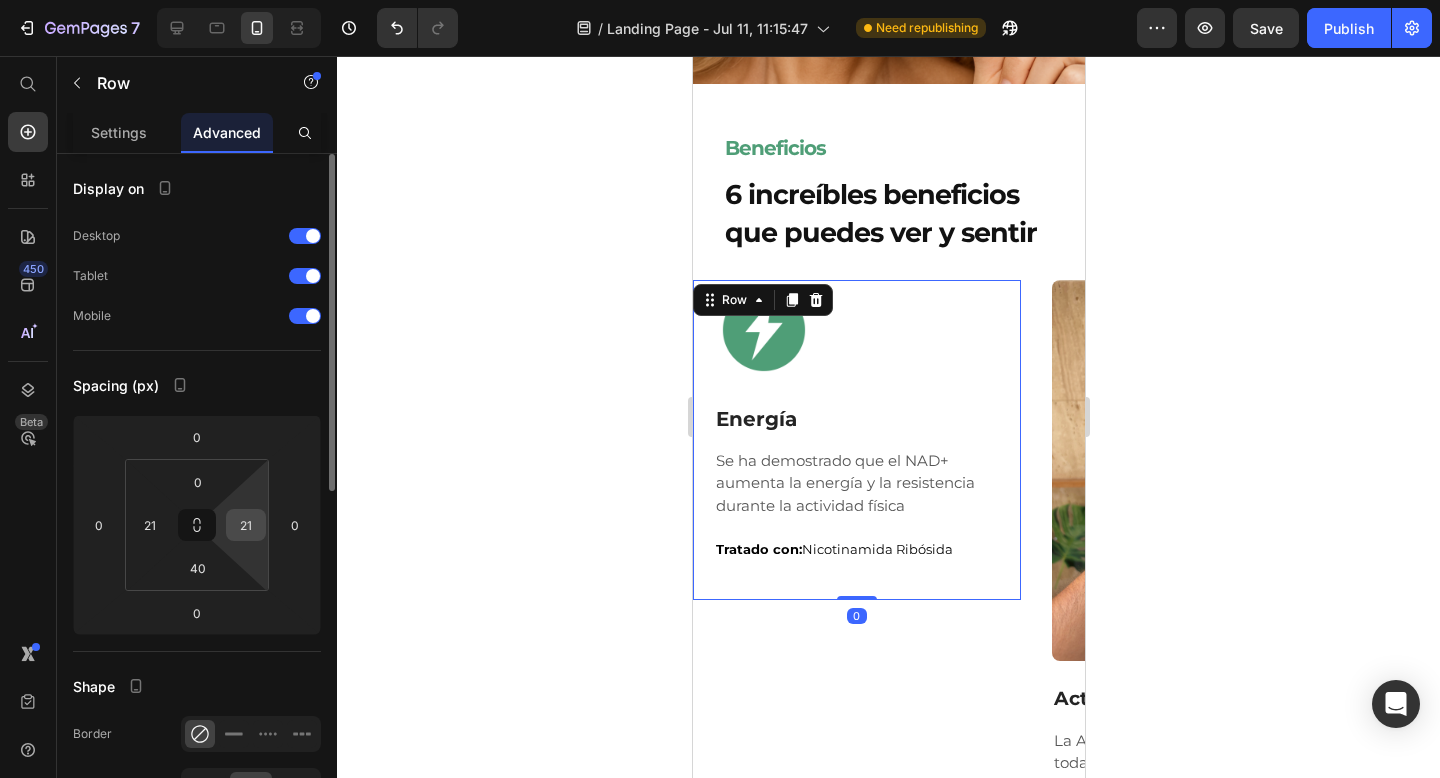 click on "21" at bounding box center (246, 525) 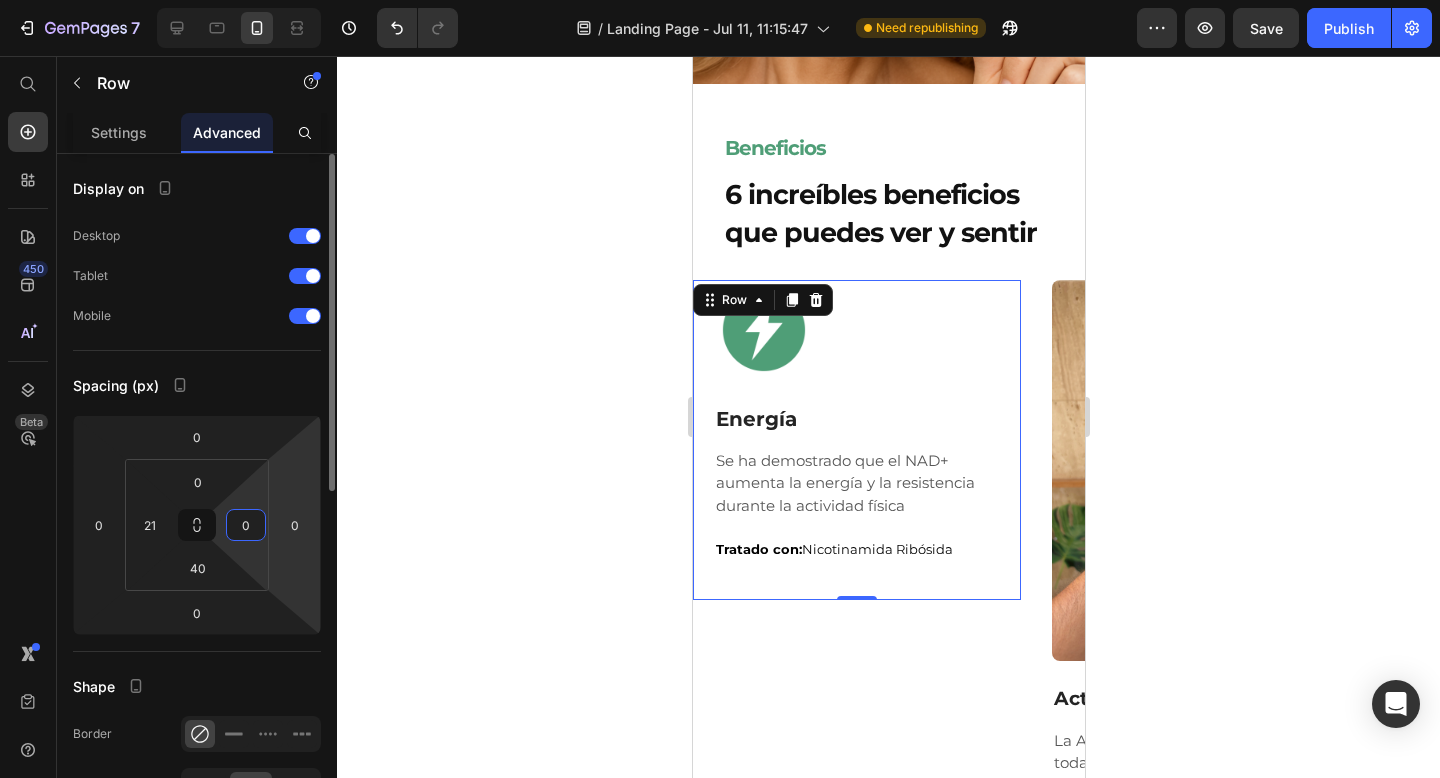 type on "0" 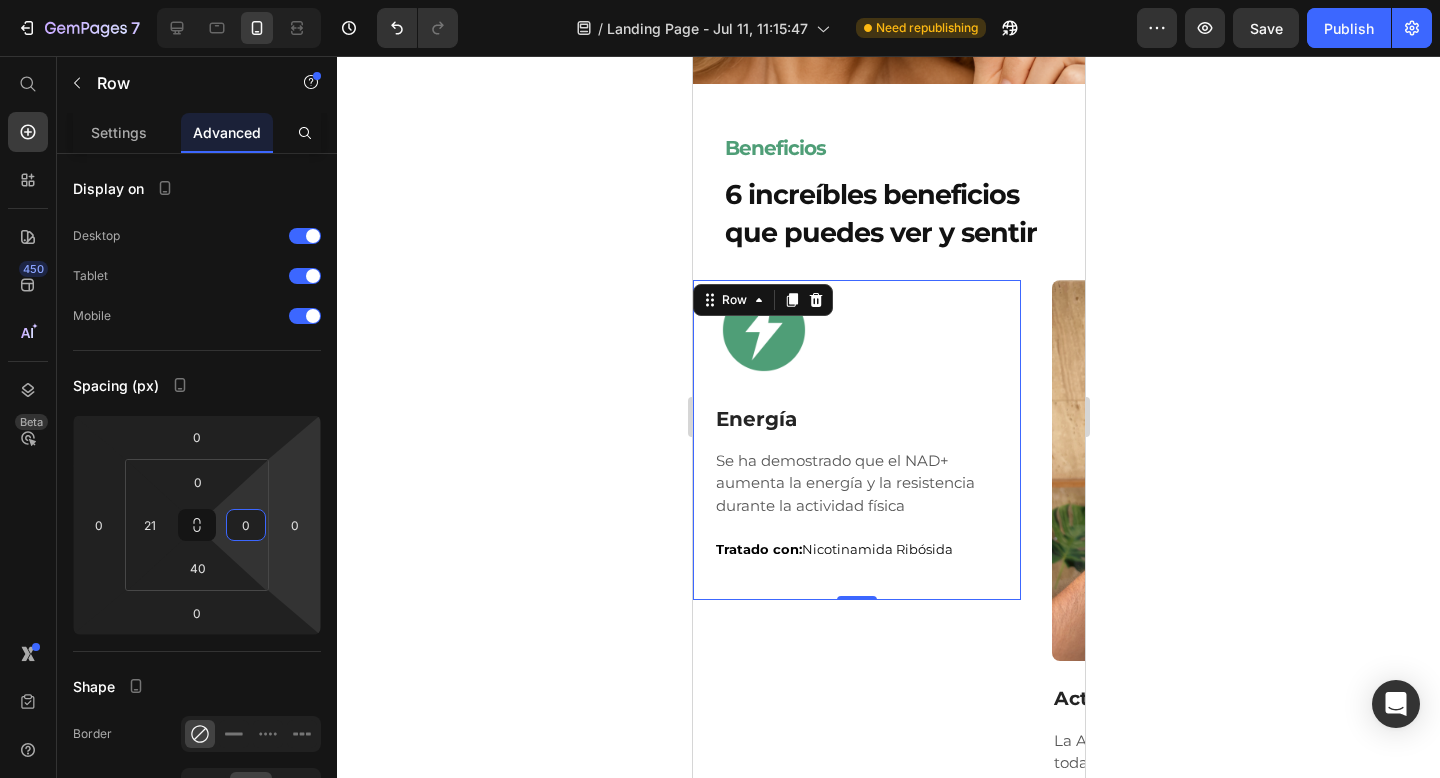 click 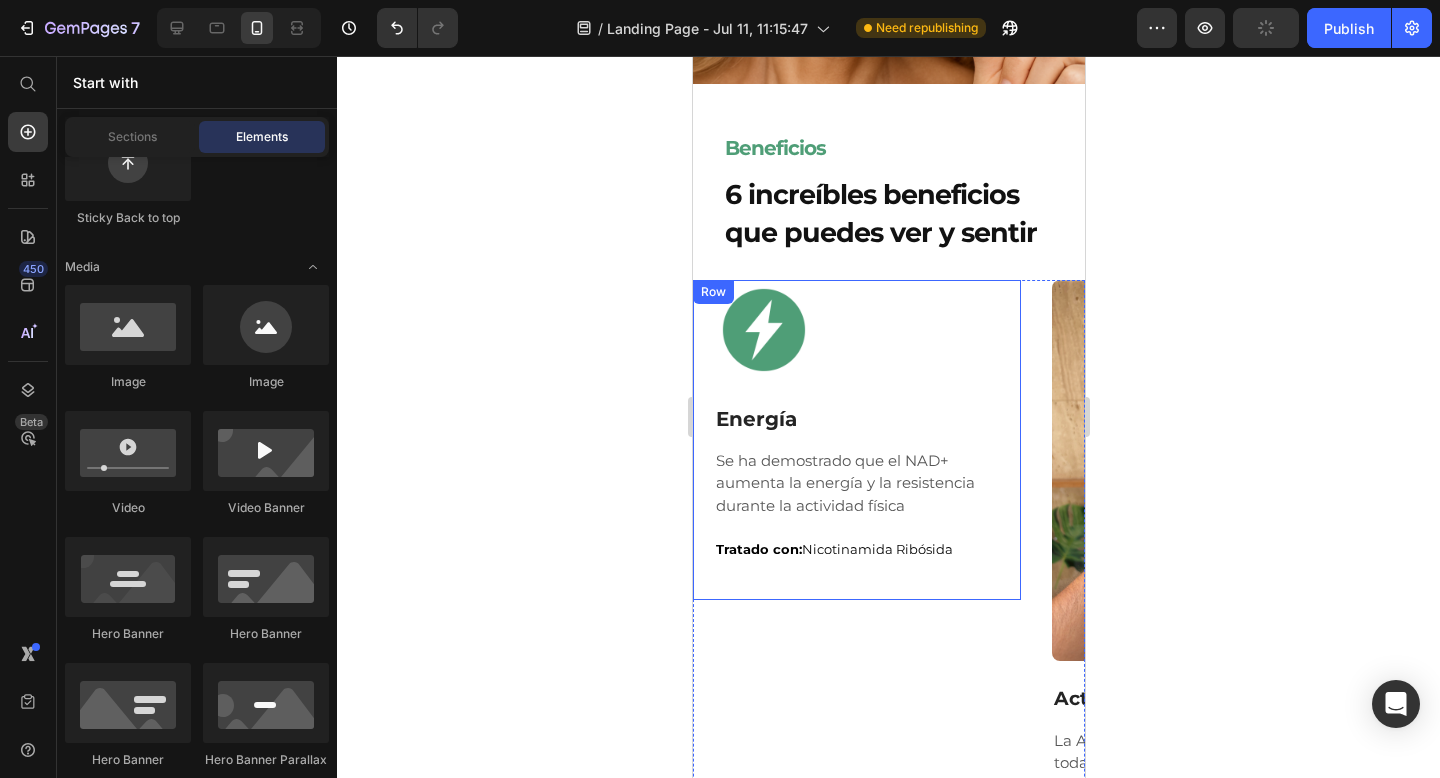 click on "Energía" at bounding box center [866, 419] 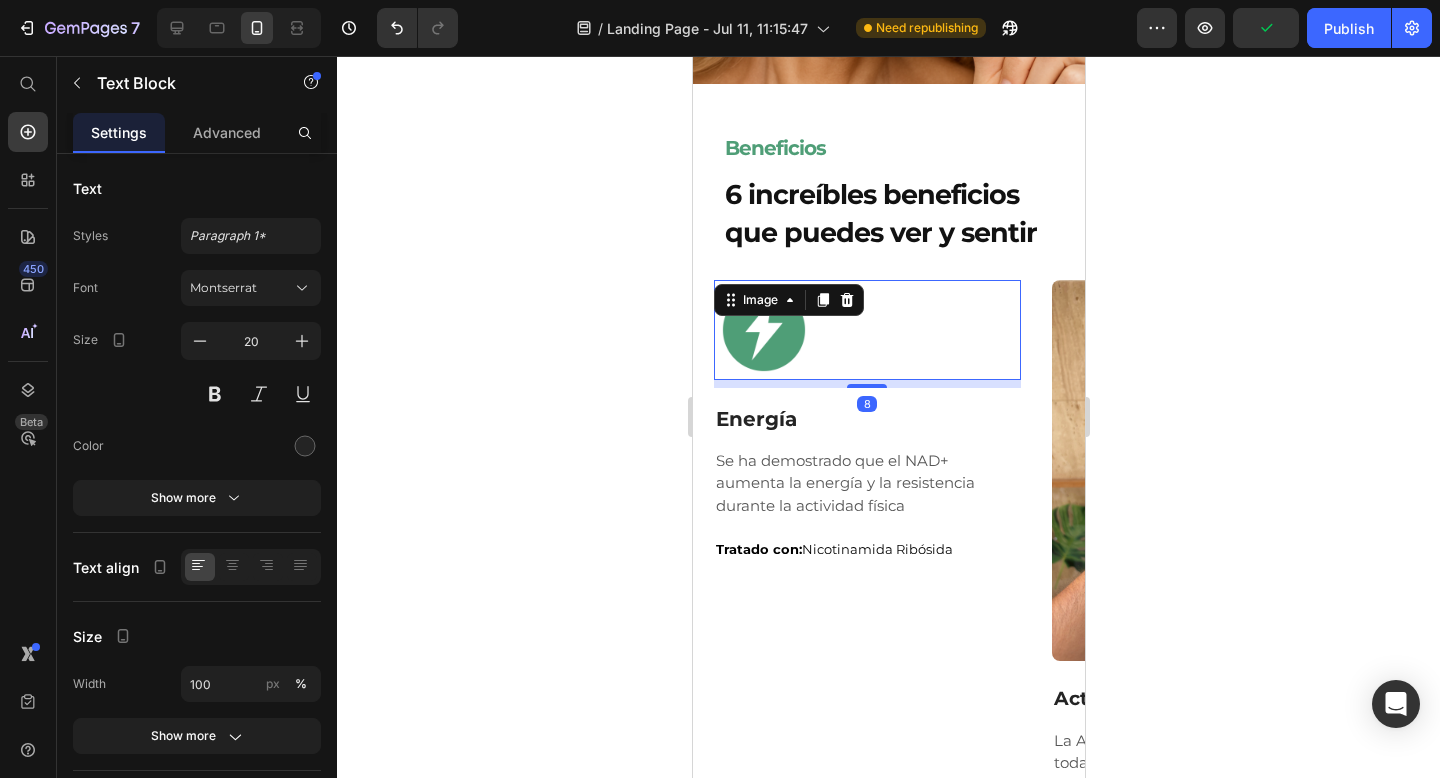click at bounding box center [866, 330] 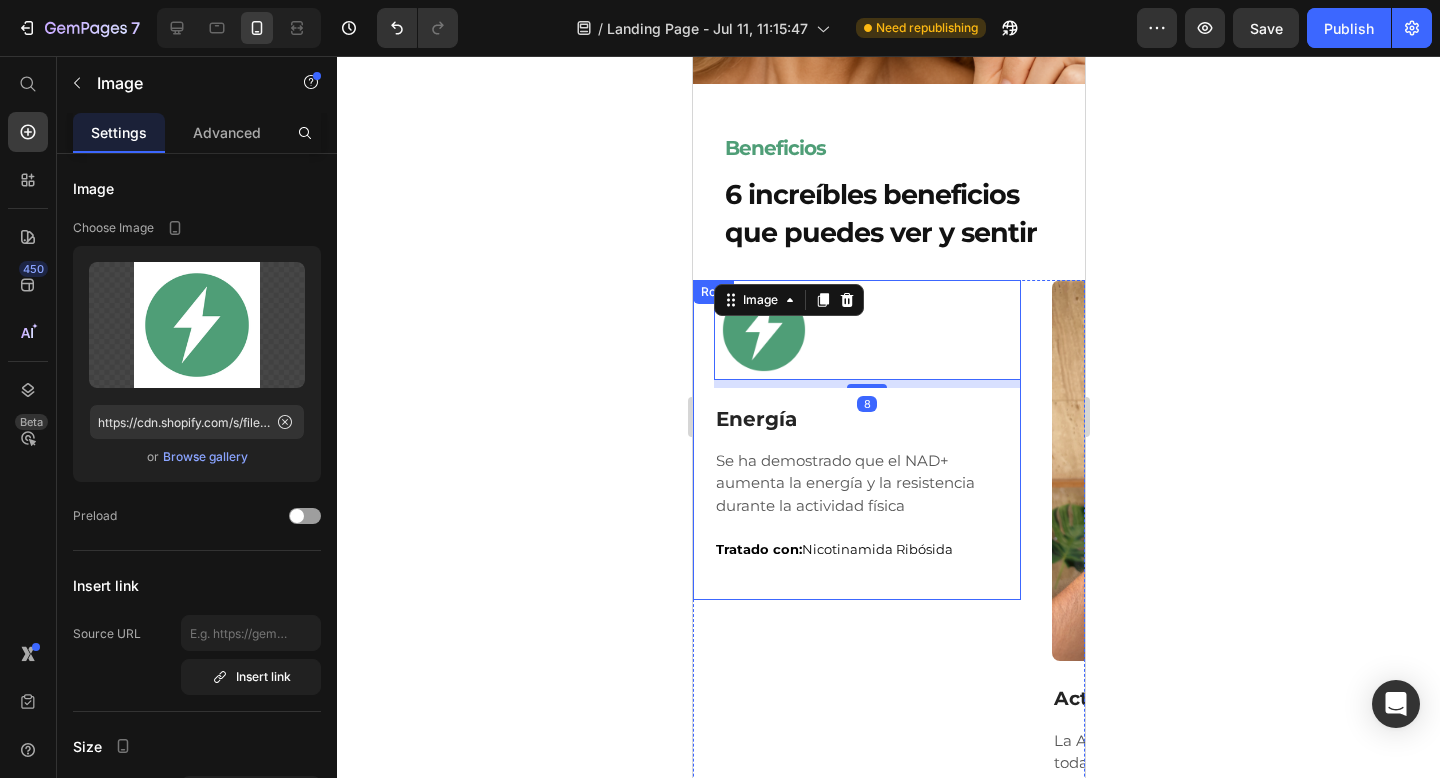 click on "Image   8 Row Energía Text Block Se ha demostrado que el NAD+ aumenta la energía y la resistencia durante la actividad física Text Block Tratado con:  Nicotinamida Ribósida Text Block Row" at bounding box center (856, 440) 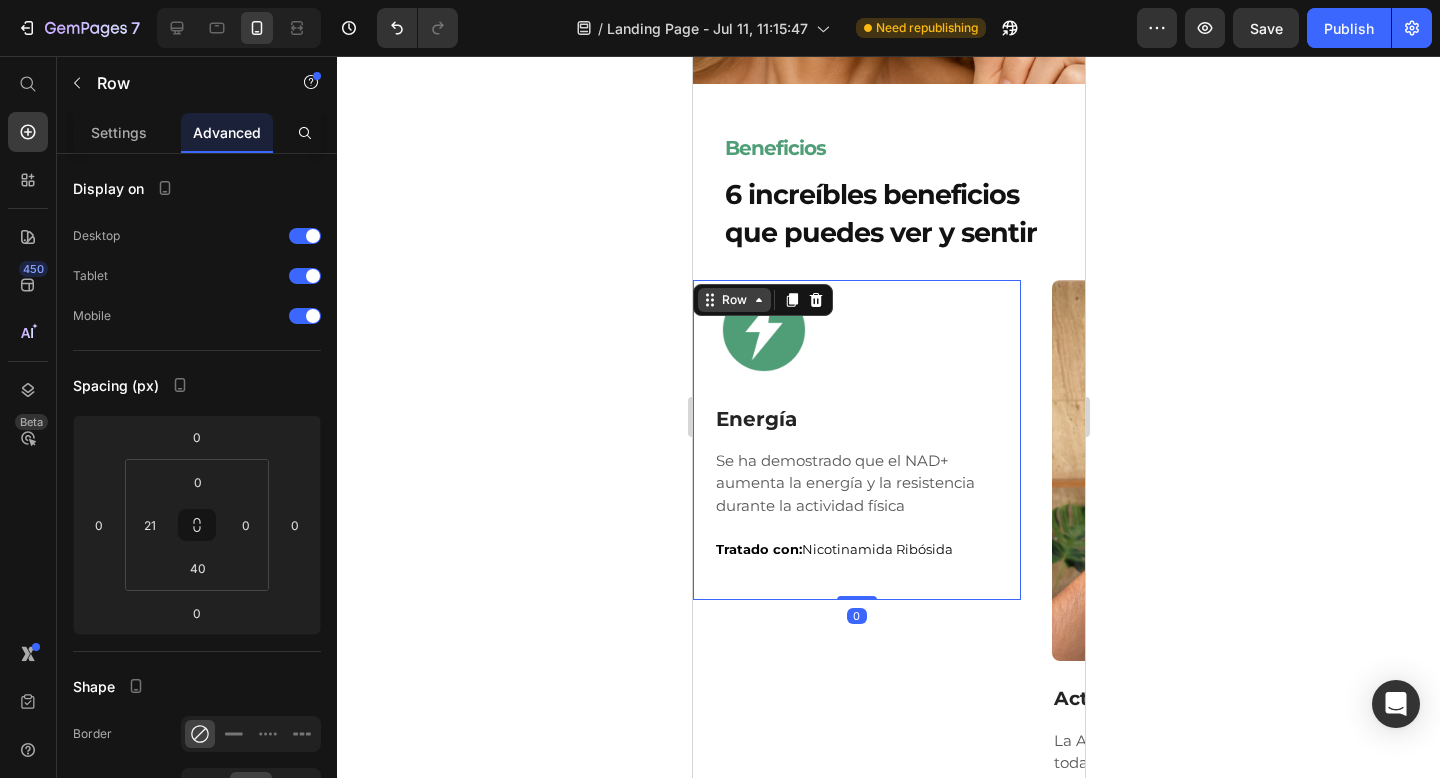 click 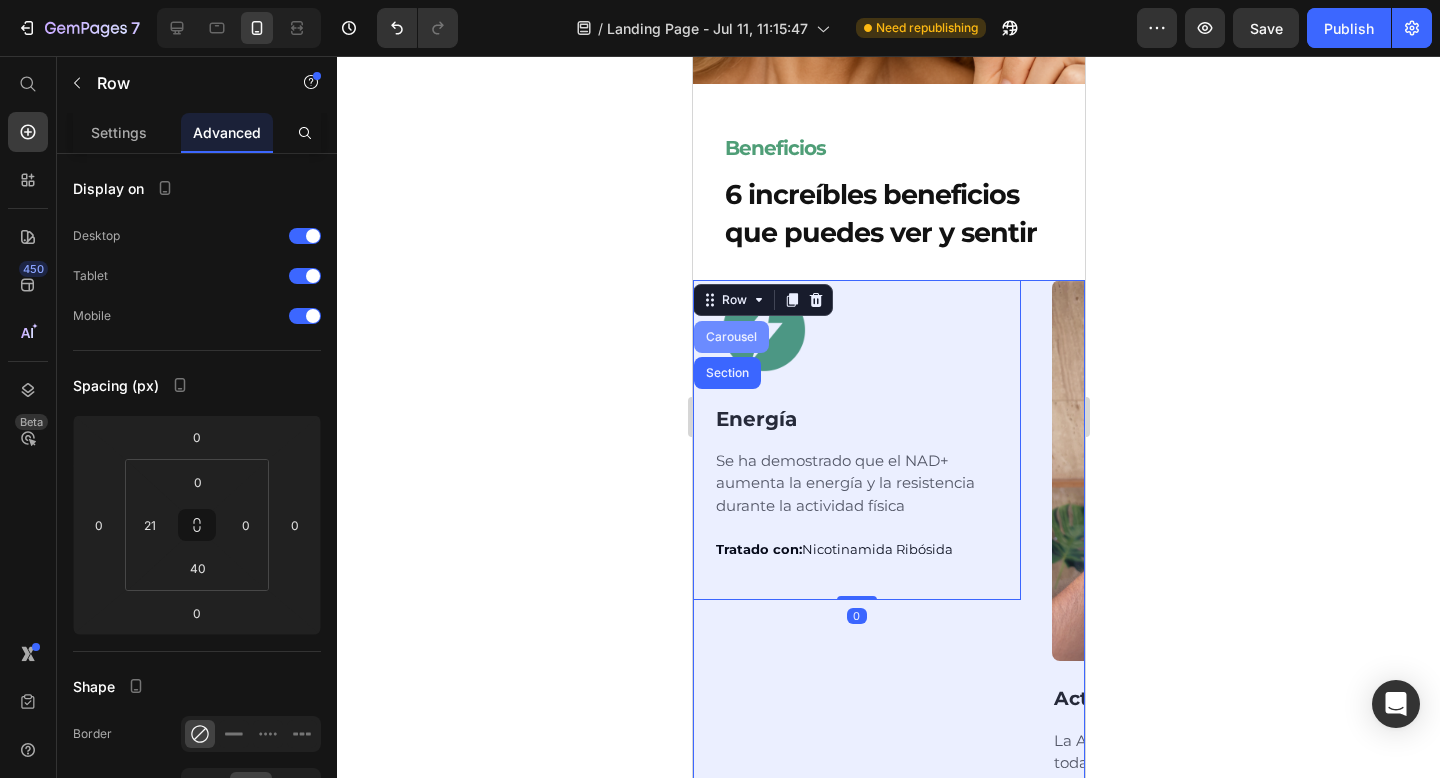 click on "Carousel" at bounding box center (730, 337) 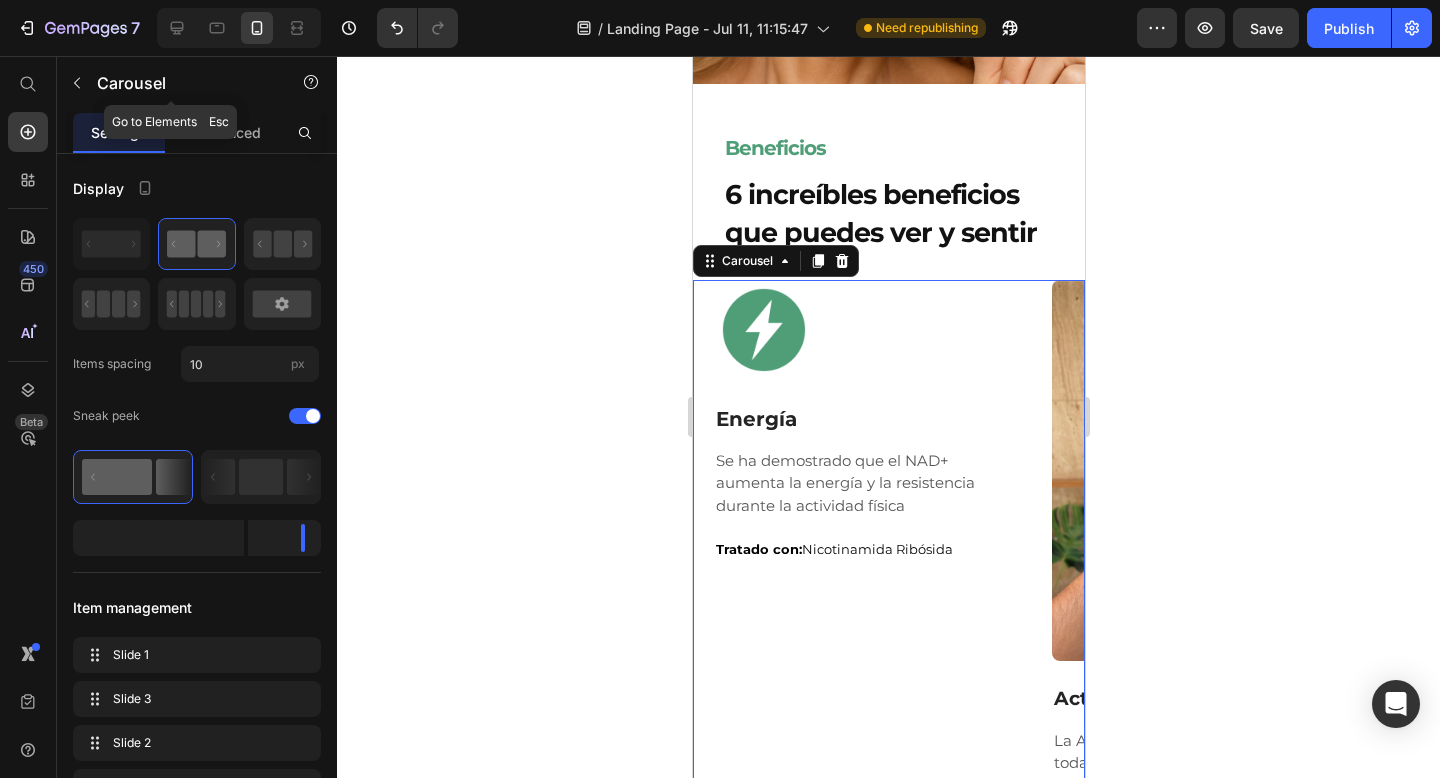click 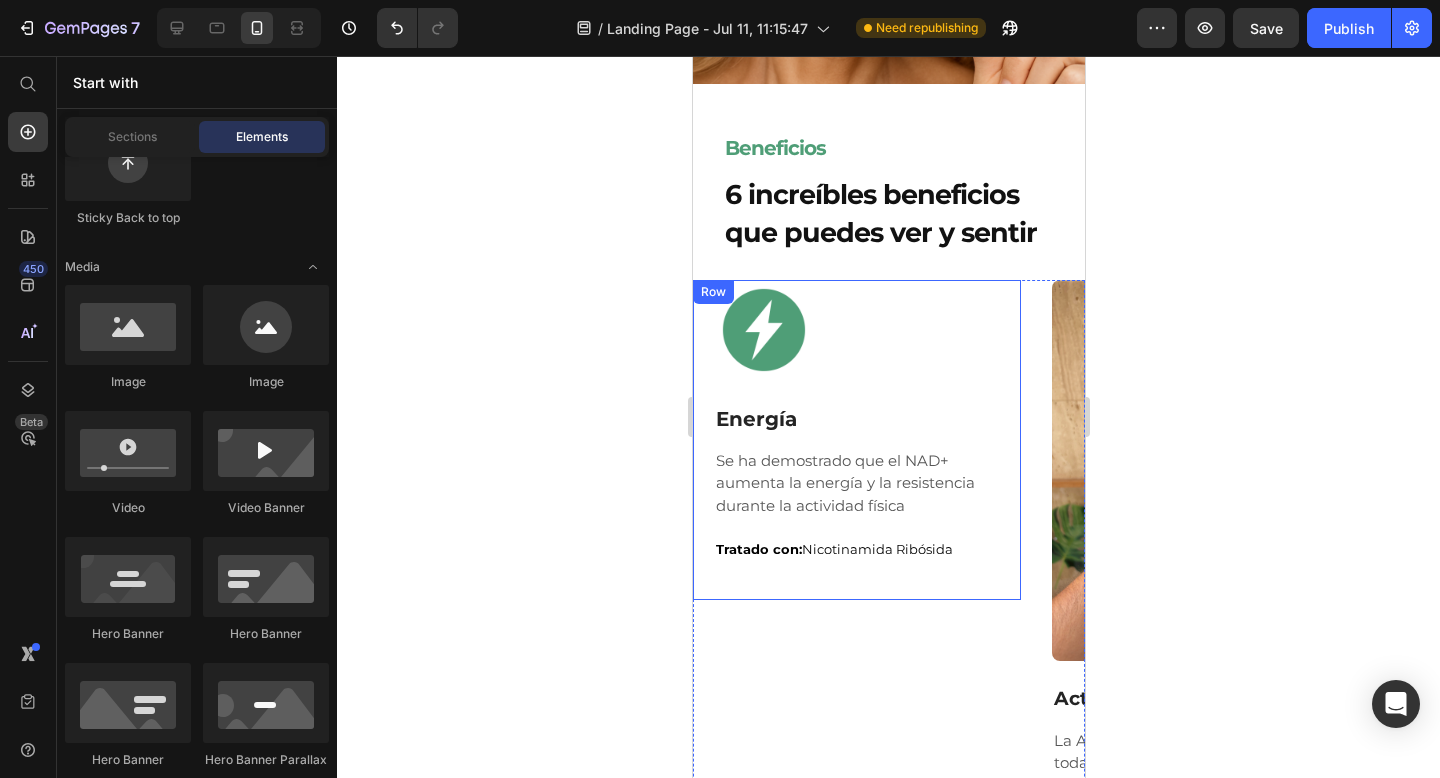 click on "Image Row Energía Text Block Se ha demostrado que el NAD+ aumenta la energía y la resistencia durante la actividad física Text Block Tratado con:  Nicotinamida Ribósida Text Block Row" at bounding box center (856, 440) 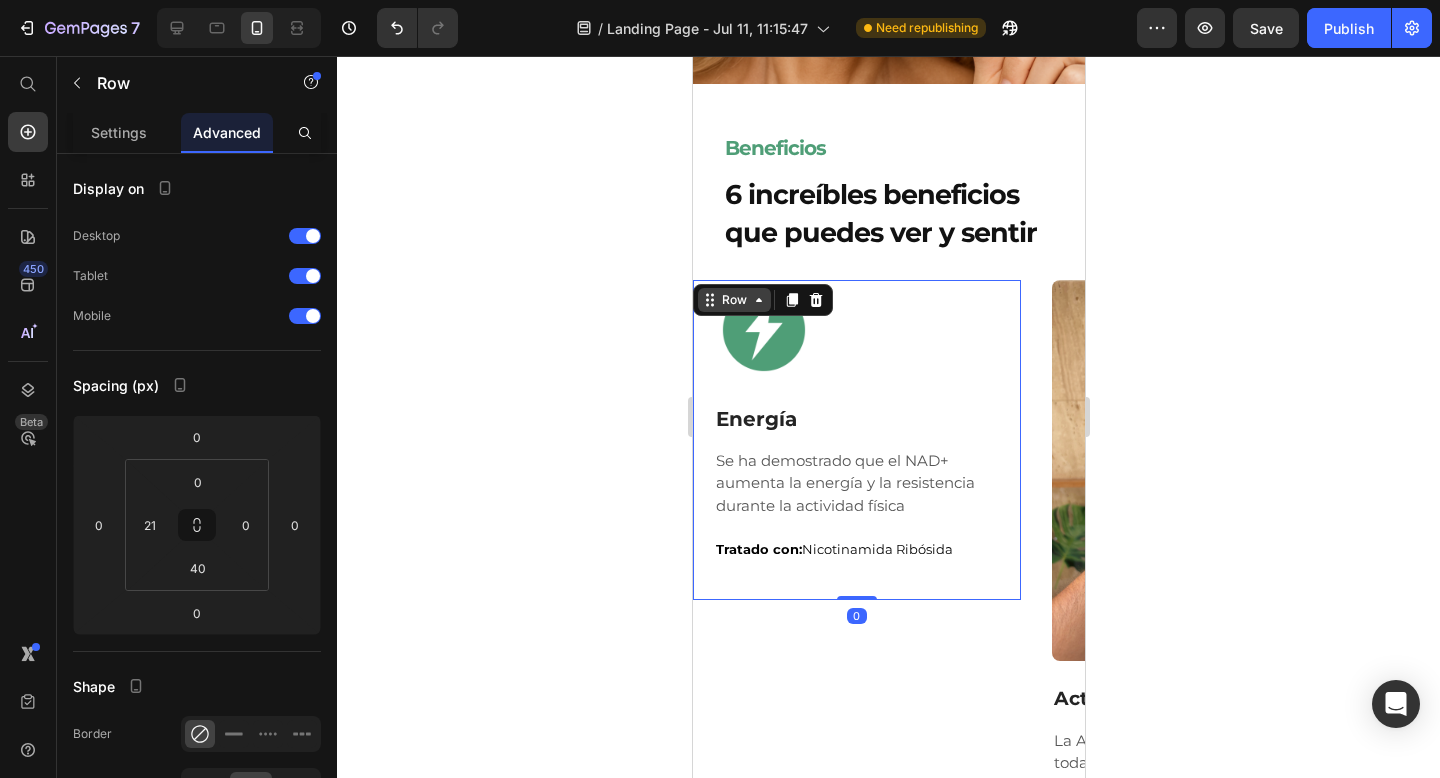 click on "Row" at bounding box center [733, 300] 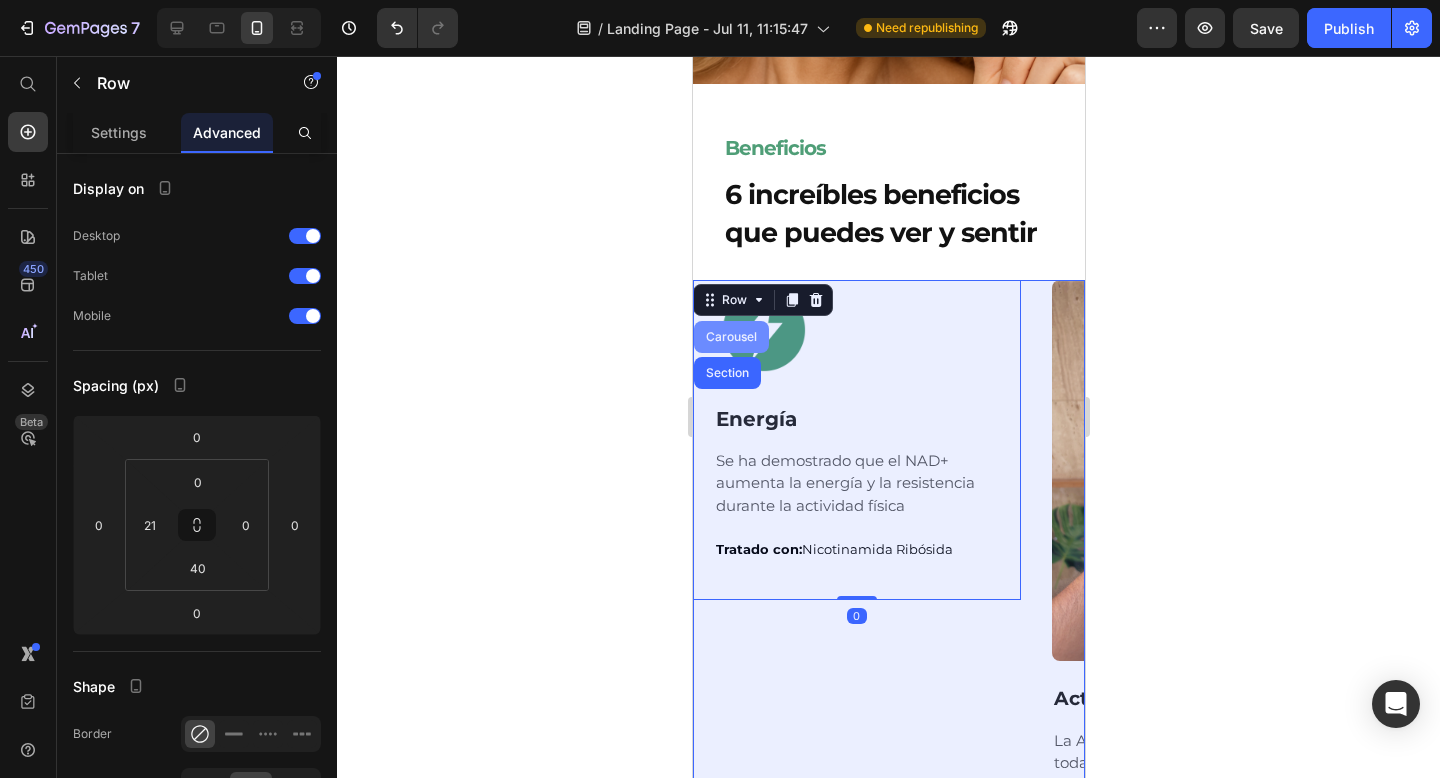 click on "Carousel" at bounding box center [730, 337] 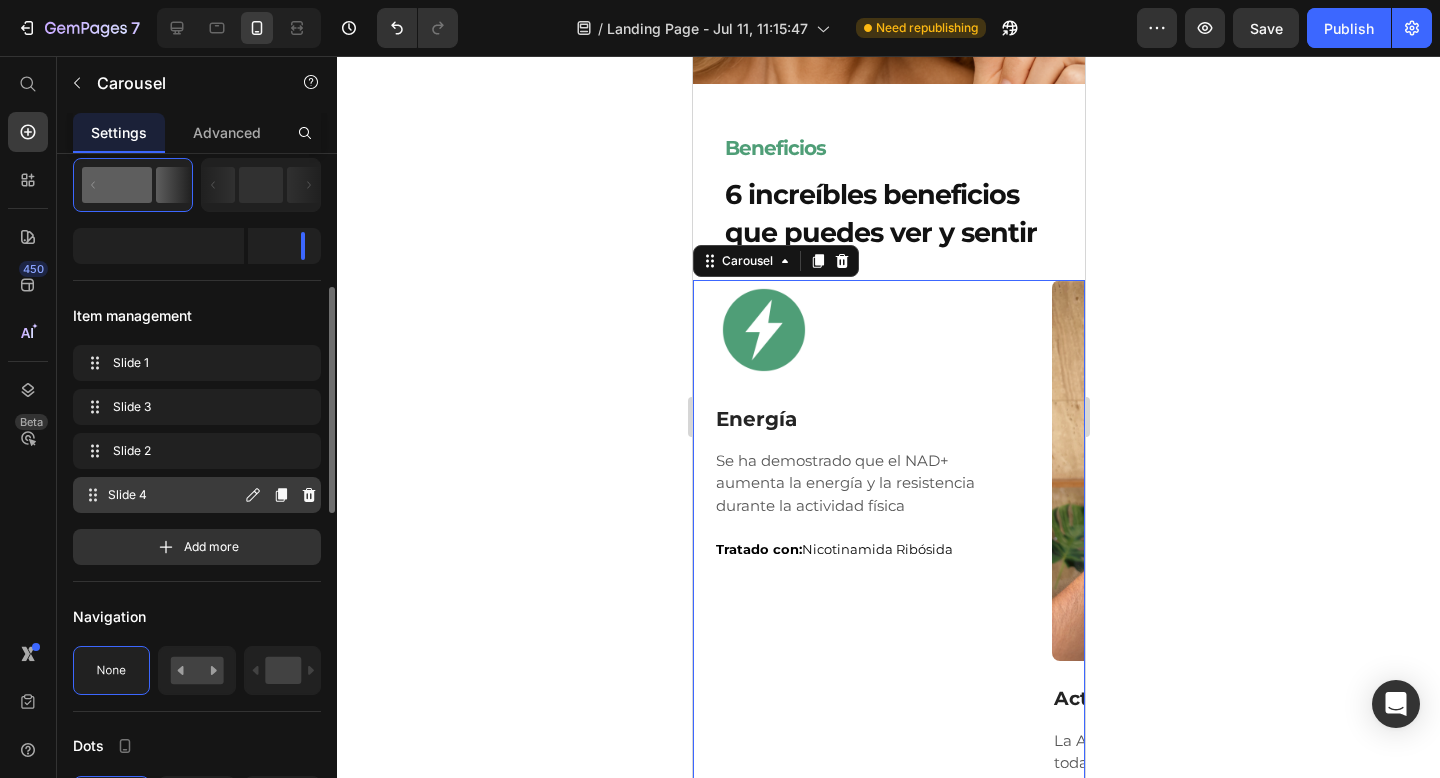 scroll, scrollTop: 319, scrollLeft: 0, axis: vertical 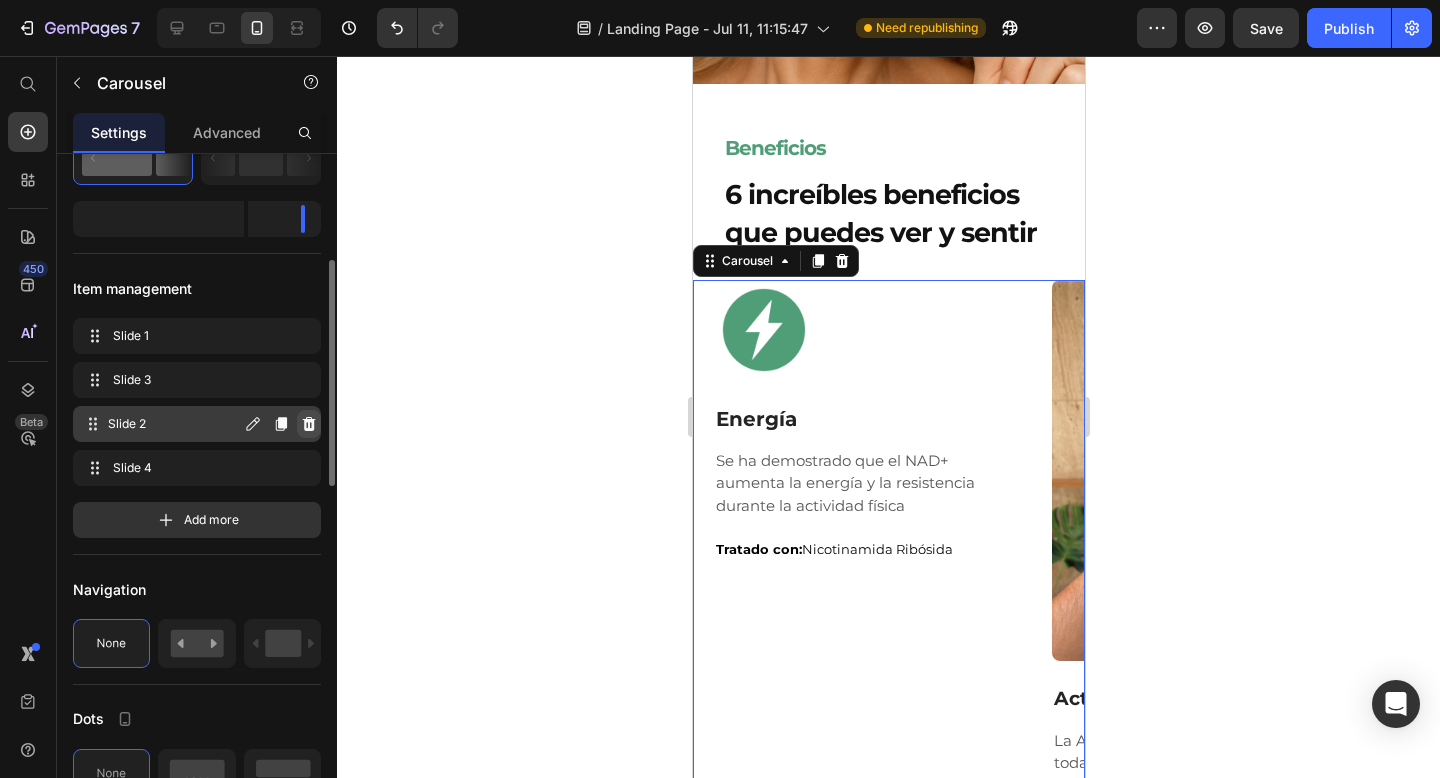 click 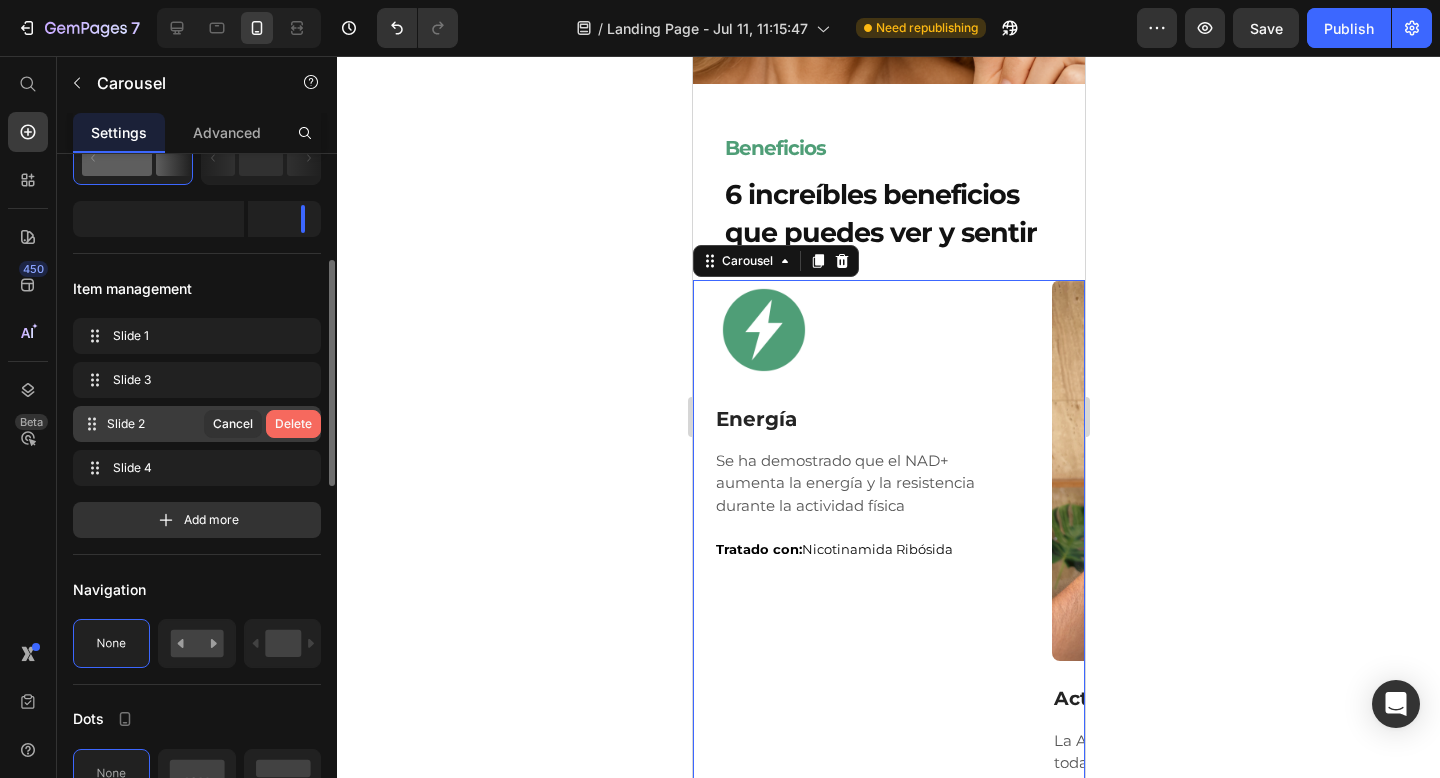 click on "Delete" at bounding box center (293, 424) 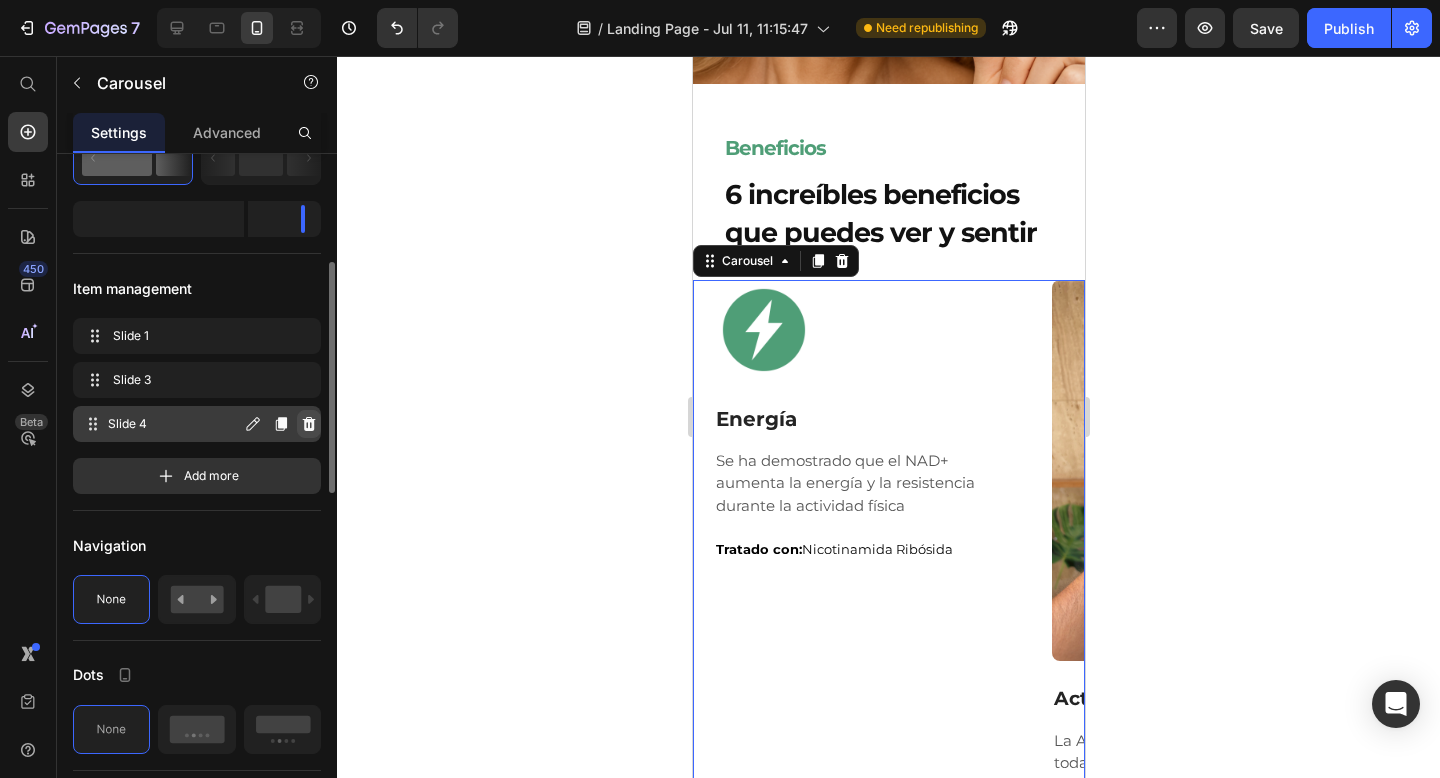 click 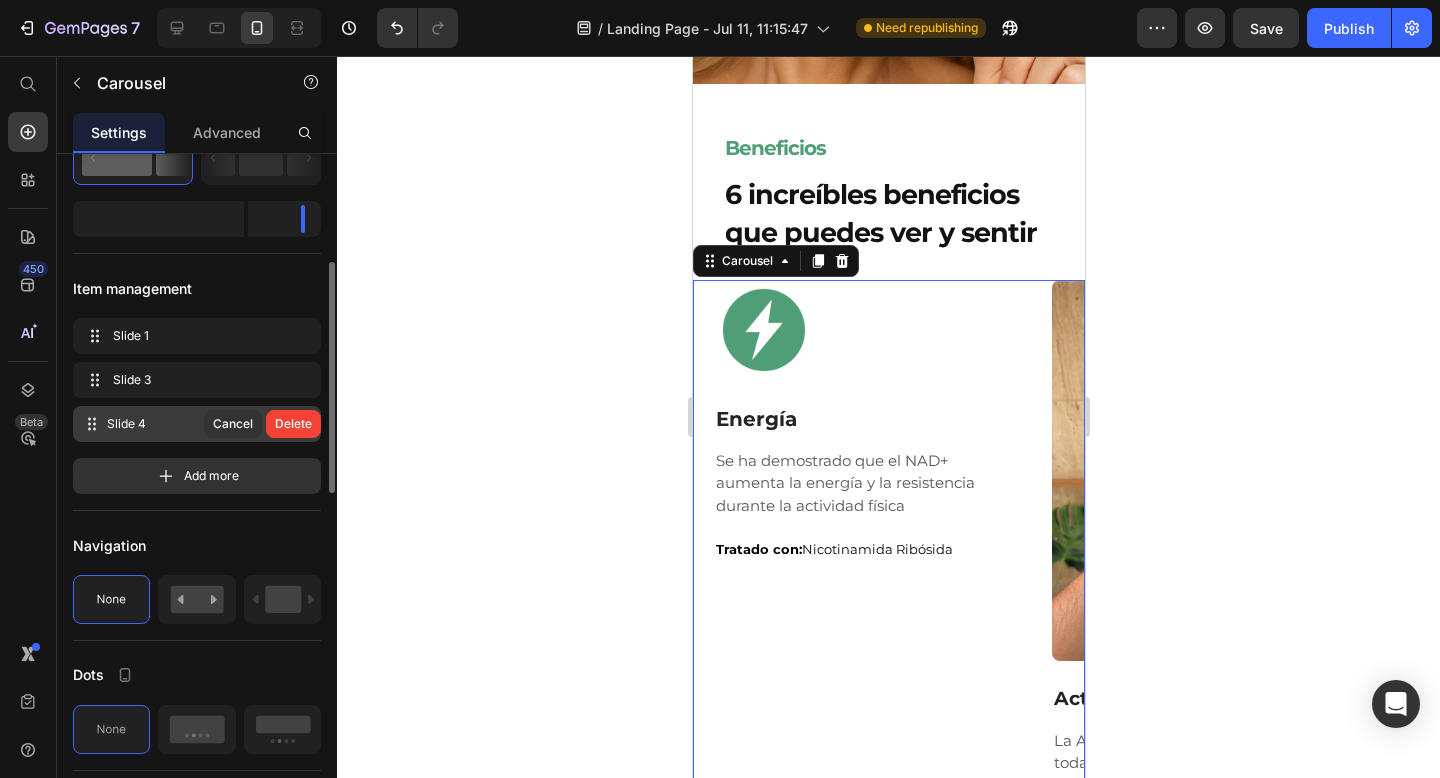 click on "Delete" at bounding box center [293, 424] 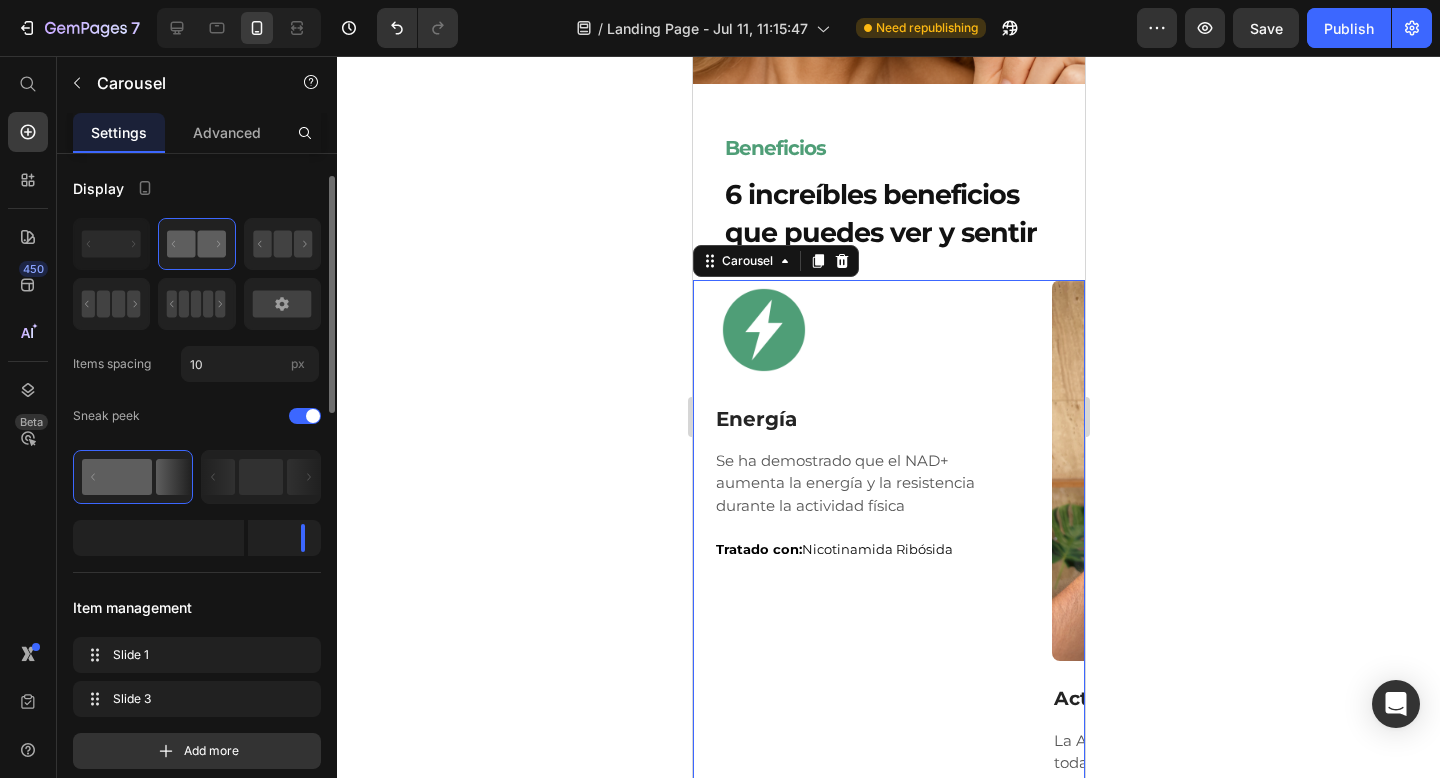 scroll, scrollTop: 21, scrollLeft: 0, axis: vertical 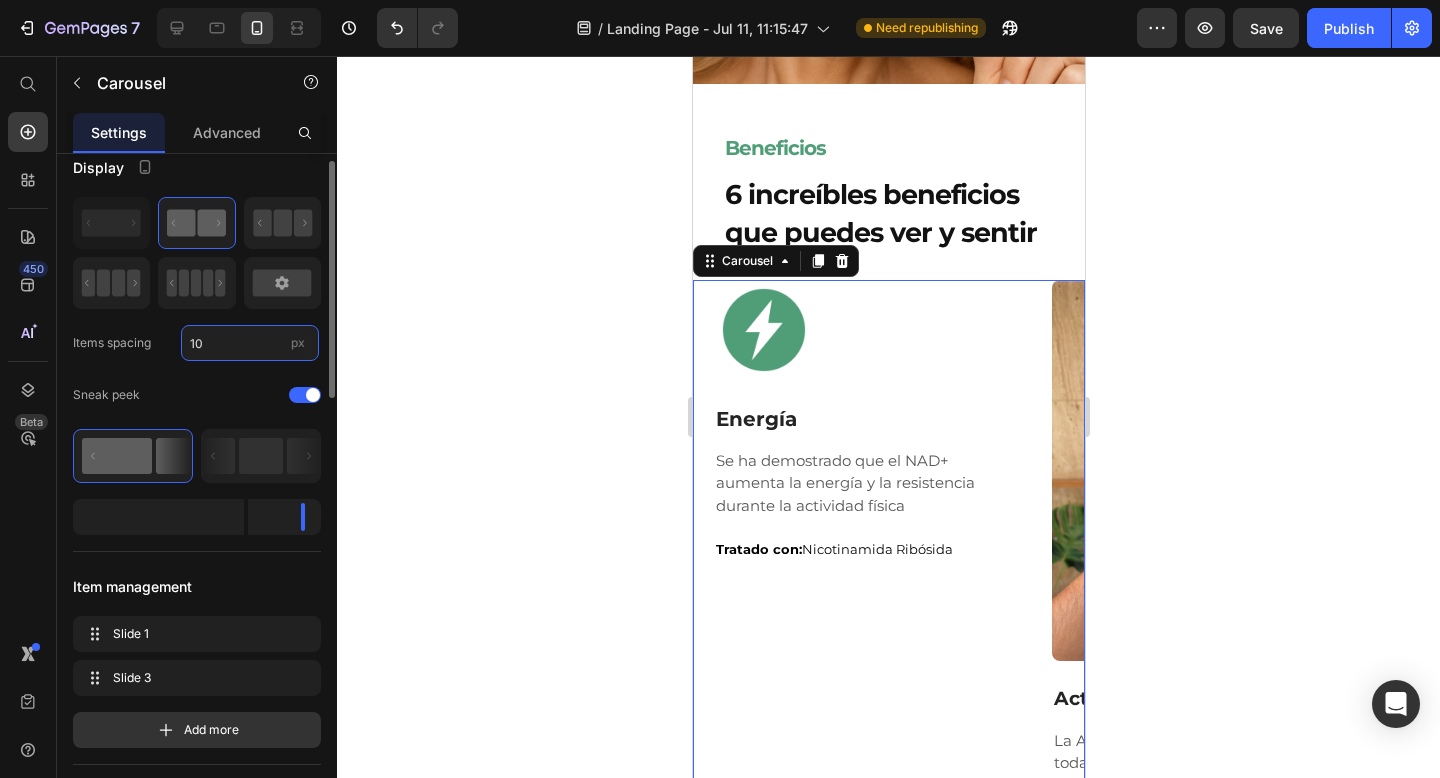 click on "10" at bounding box center [250, 343] 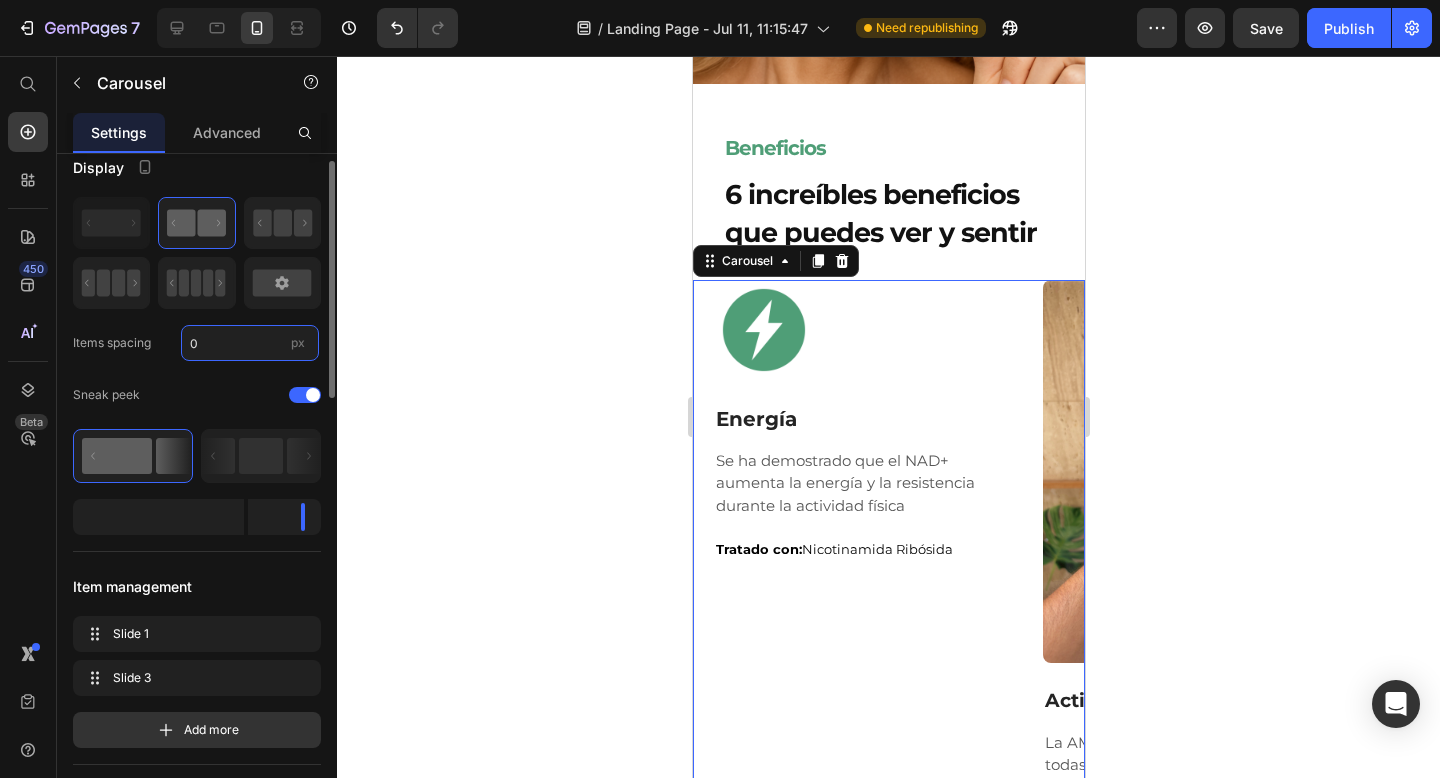 type on "0" 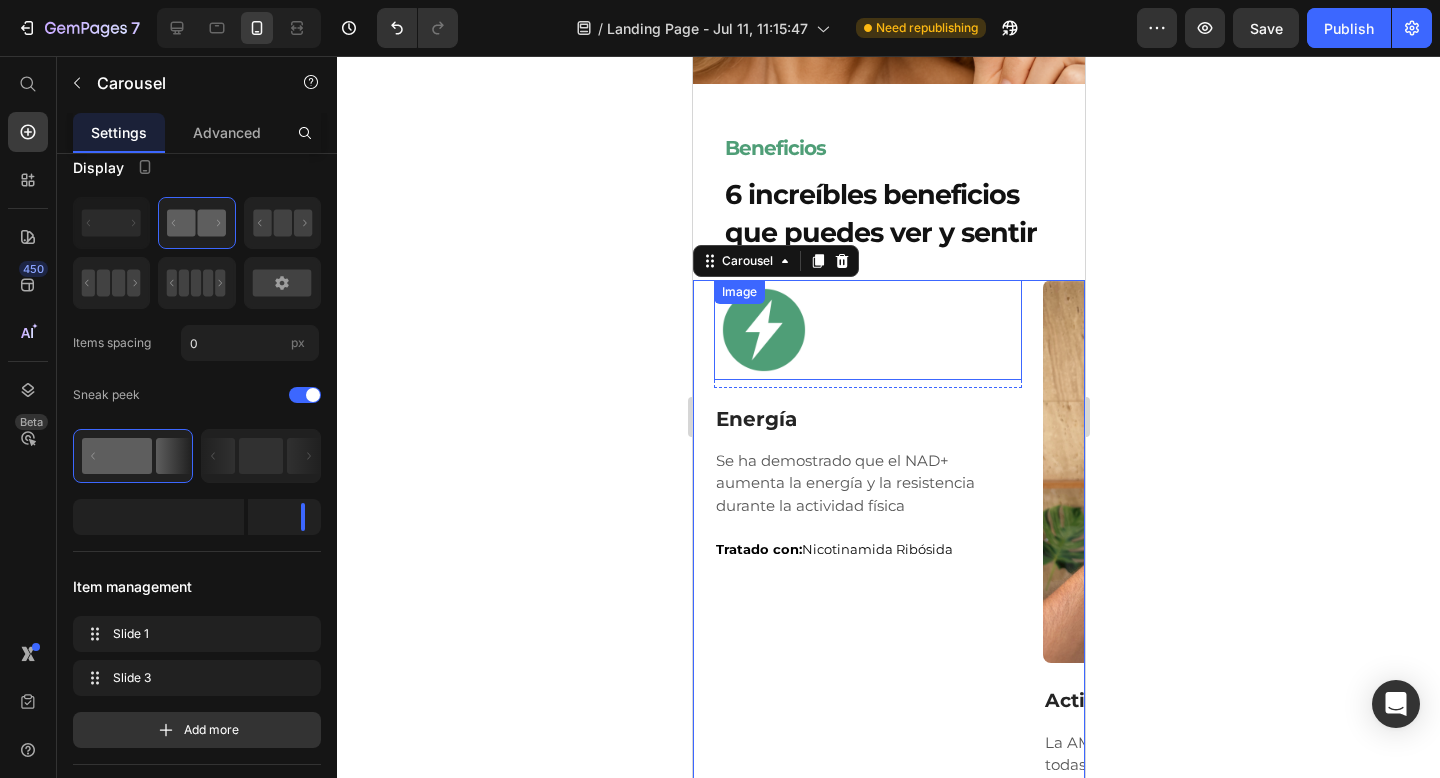 click on "Image" at bounding box center (867, 334) 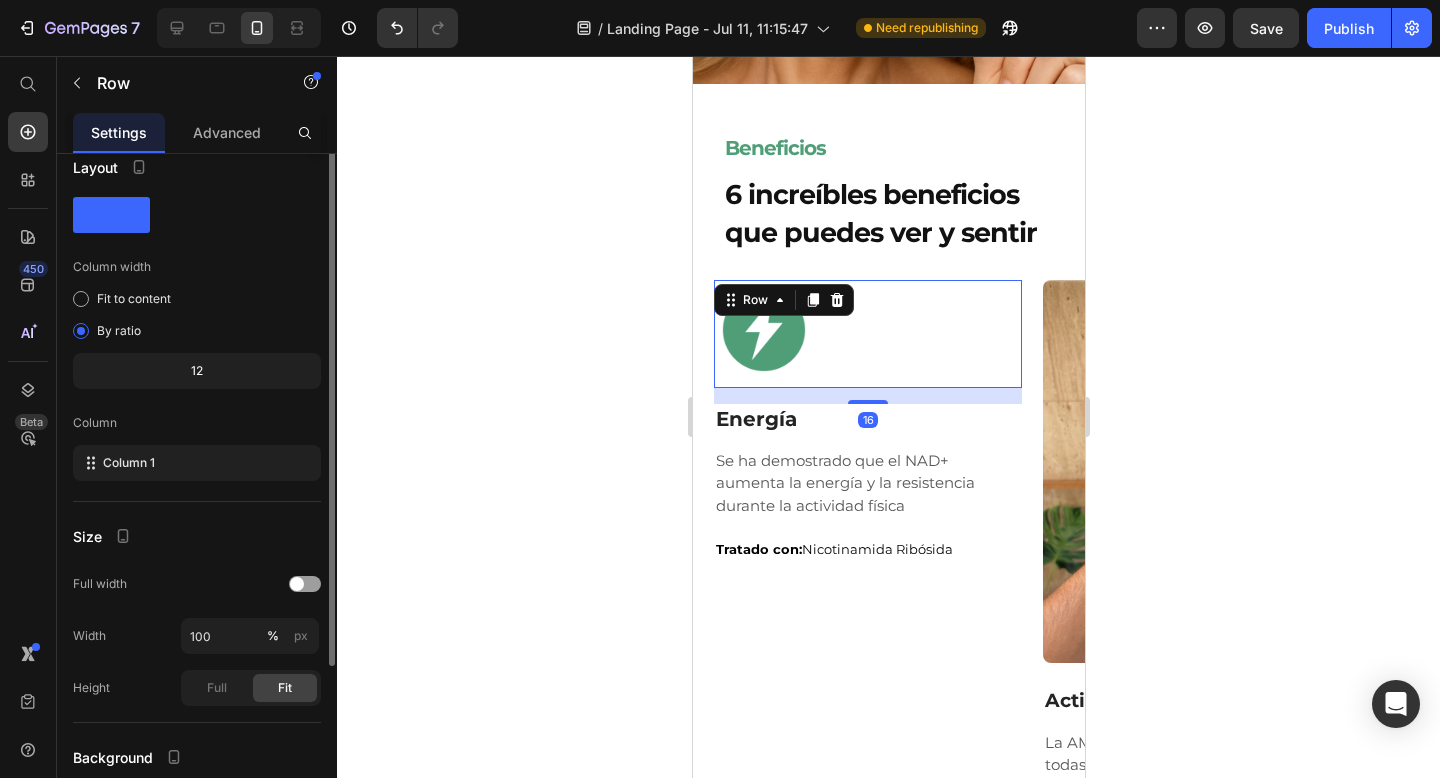 scroll, scrollTop: 0, scrollLeft: 0, axis: both 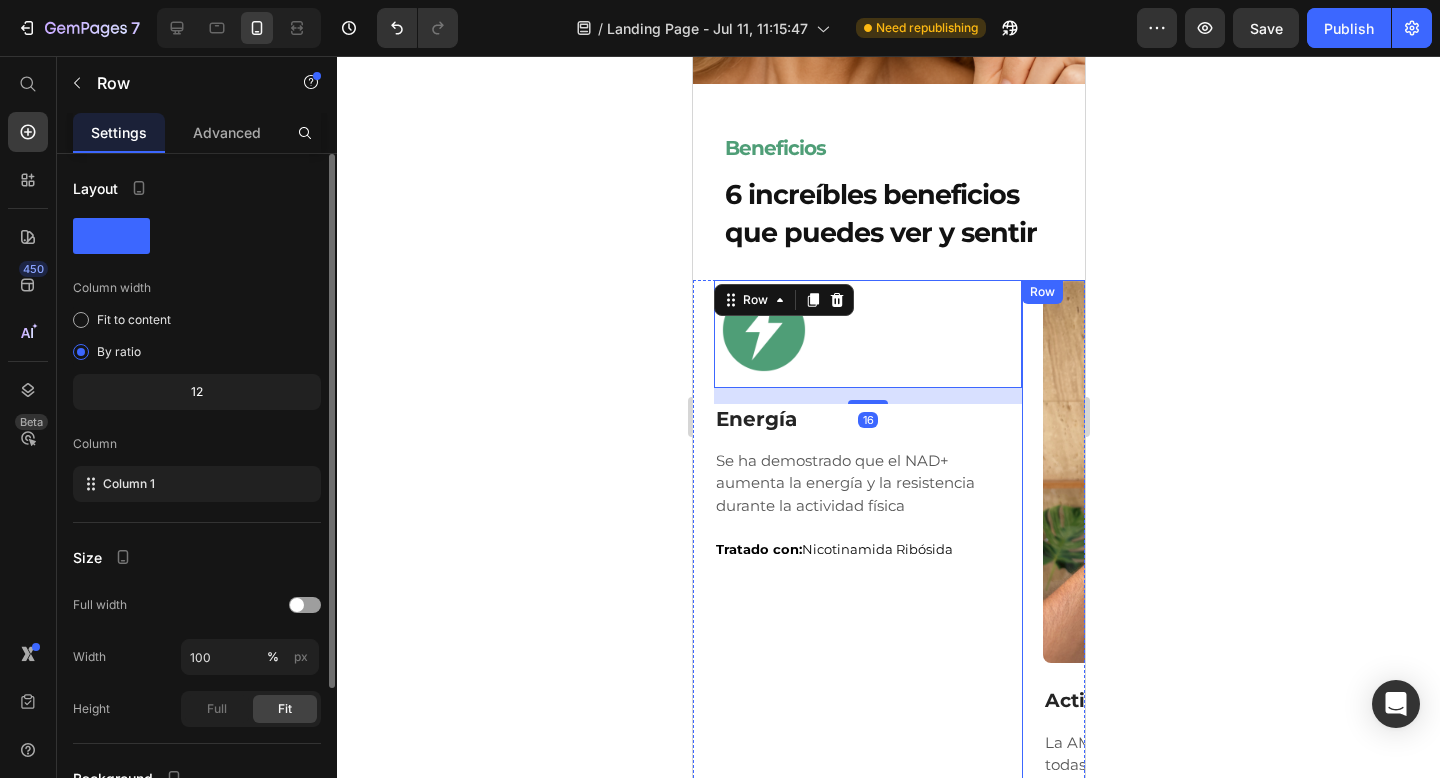 click on "Image Row Activación de AMPK Text Block La AMPK es una enzima presente en todas las células humanas que disminuye con la edad. Un nivel bajo de AMPK puede disminuir la captación de glucosa y conducir al almacenamiento de grasa y al aumento de peso. Text Block Tratado con:   Nicotinamida Ribósida, Trans-resveratrol Text Block Row" at bounding box center (1185, 632) 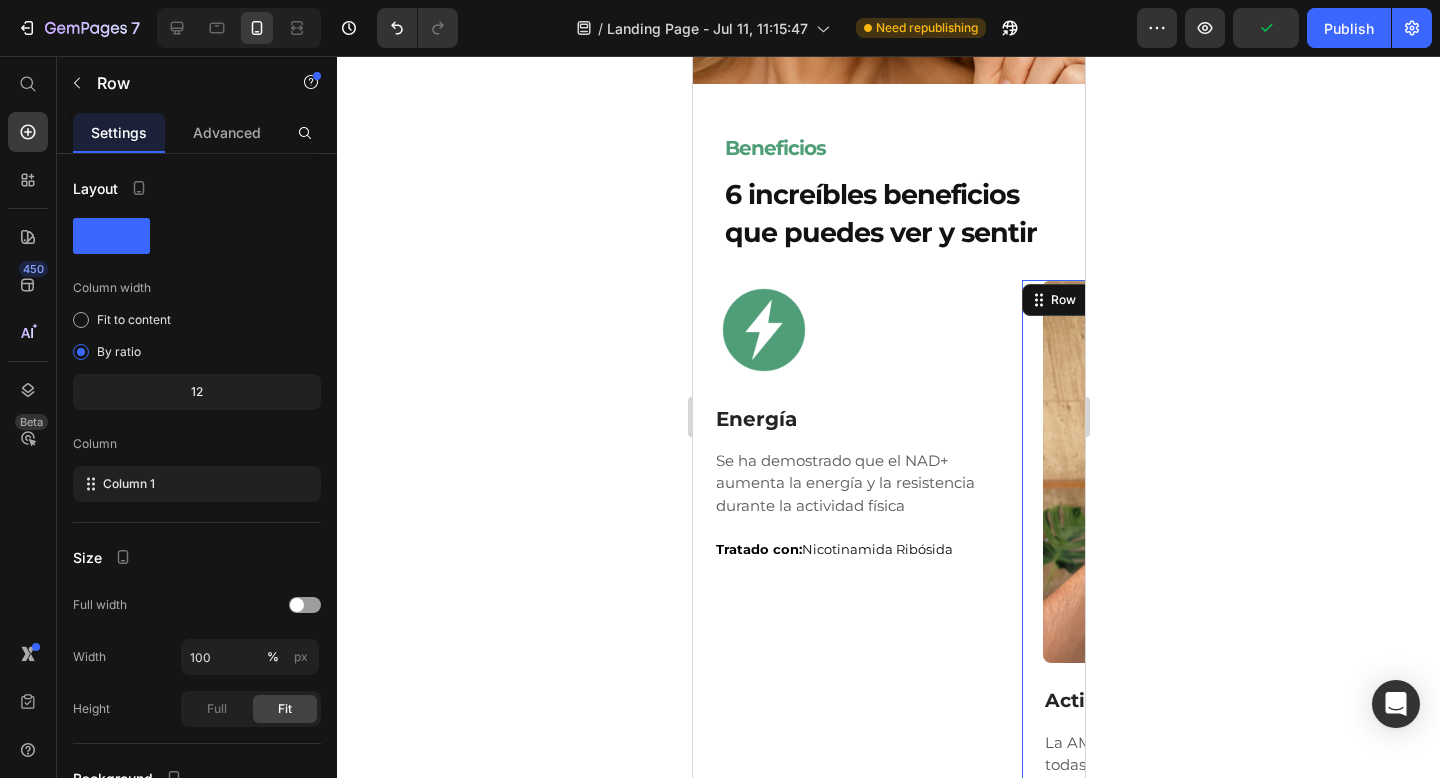 click on "Image Row Activación de AMPK Text Block La AMPK es una enzima presente en todas las células humanas que disminuye con la edad. Un nivel bajo de AMPK puede disminuir la captación de glucosa y conducir al almacenamiento de grasa y al aumento de peso. Text Block Tratado con:   Nicotinamida Ribósida, Trans-resveratrol Text Block Row   0" at bounding box center (1185, 632) 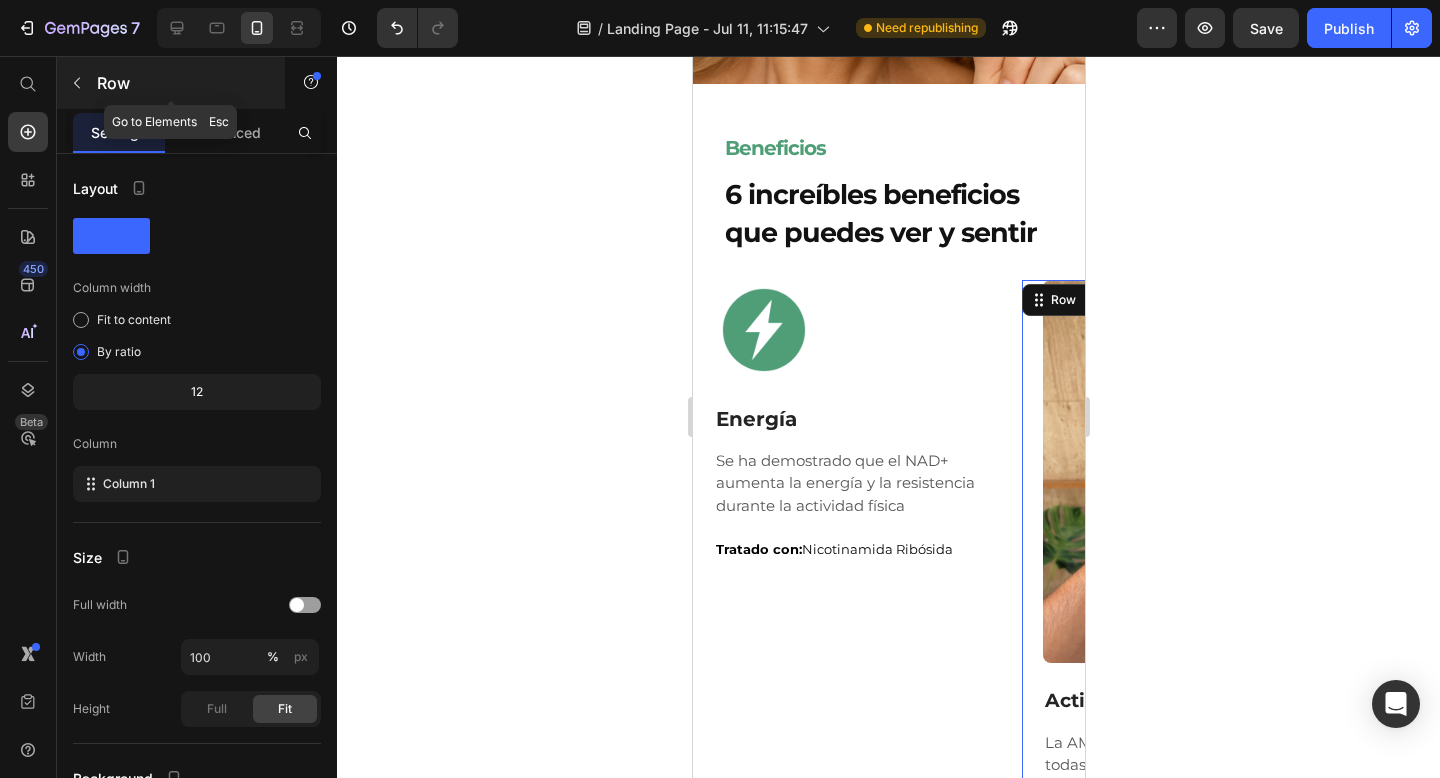 click 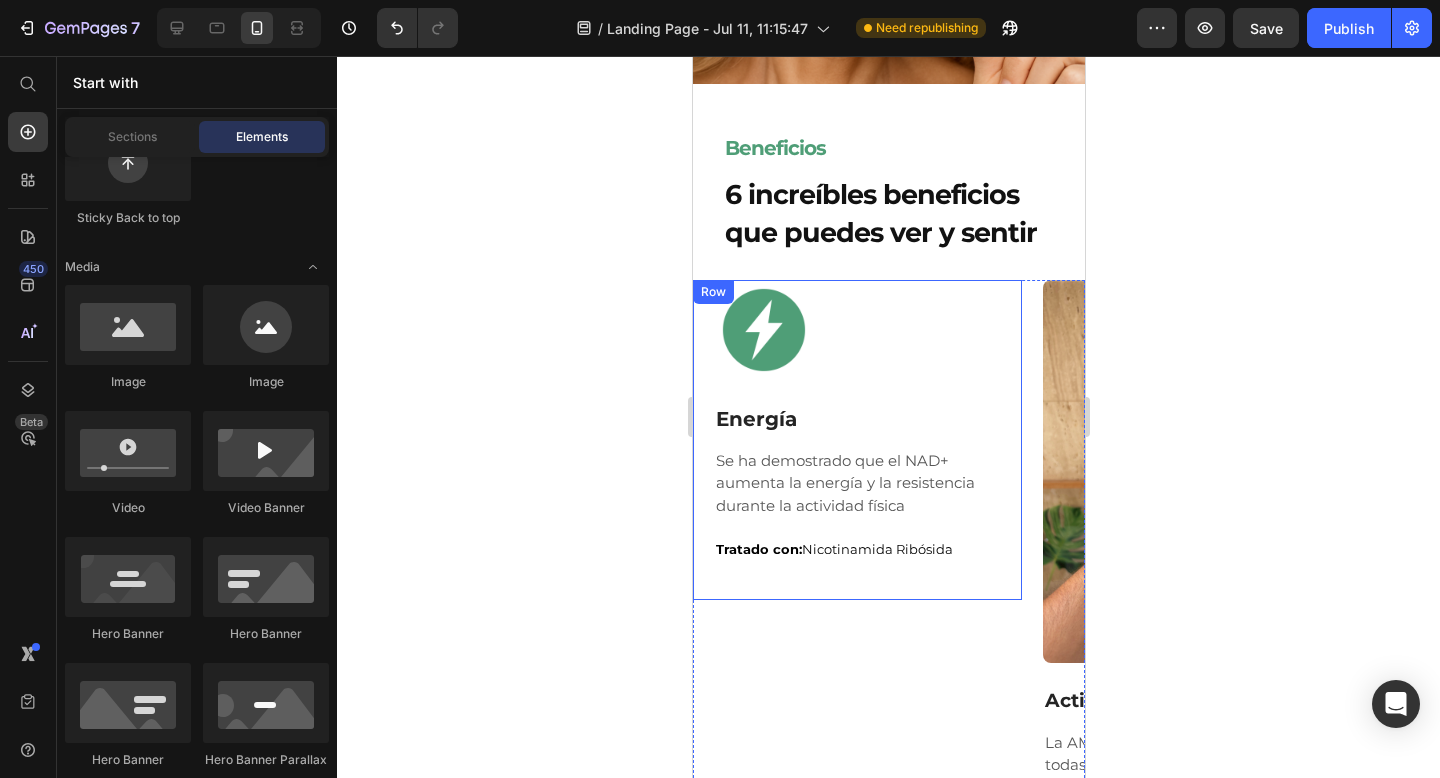 click at bounding box center [867, 330] 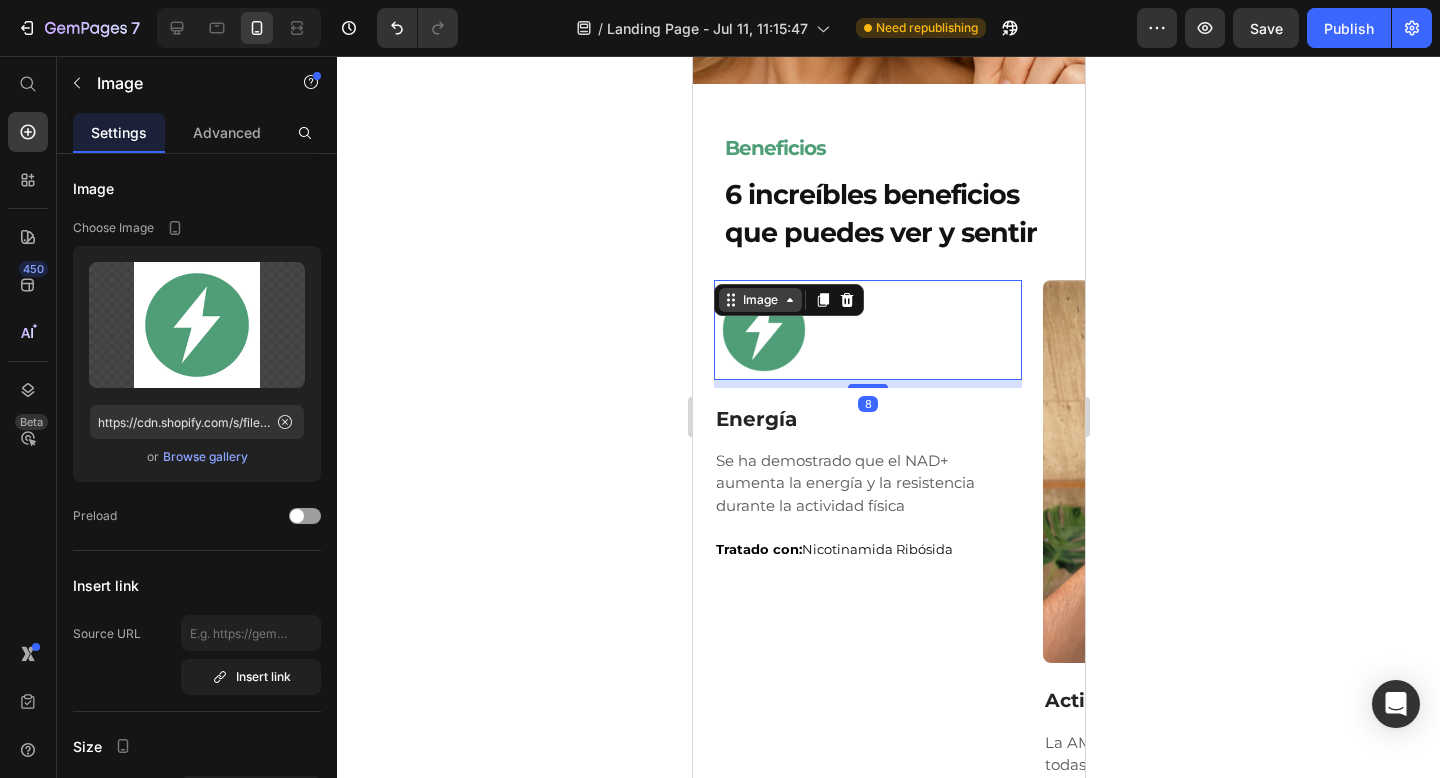 click on "Image" at bounding box center (759, 300) 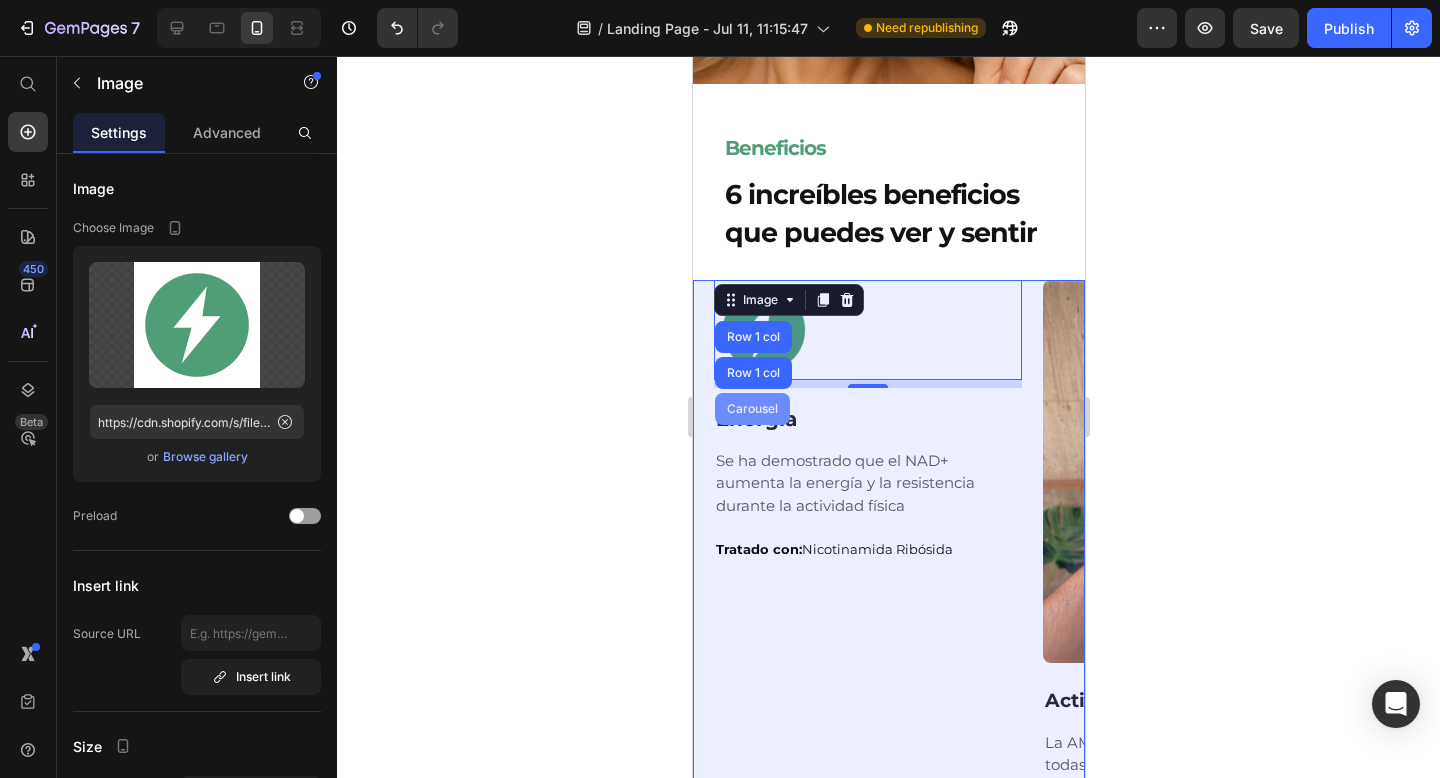 click on "Carousel" at bounding box center [751, 409] 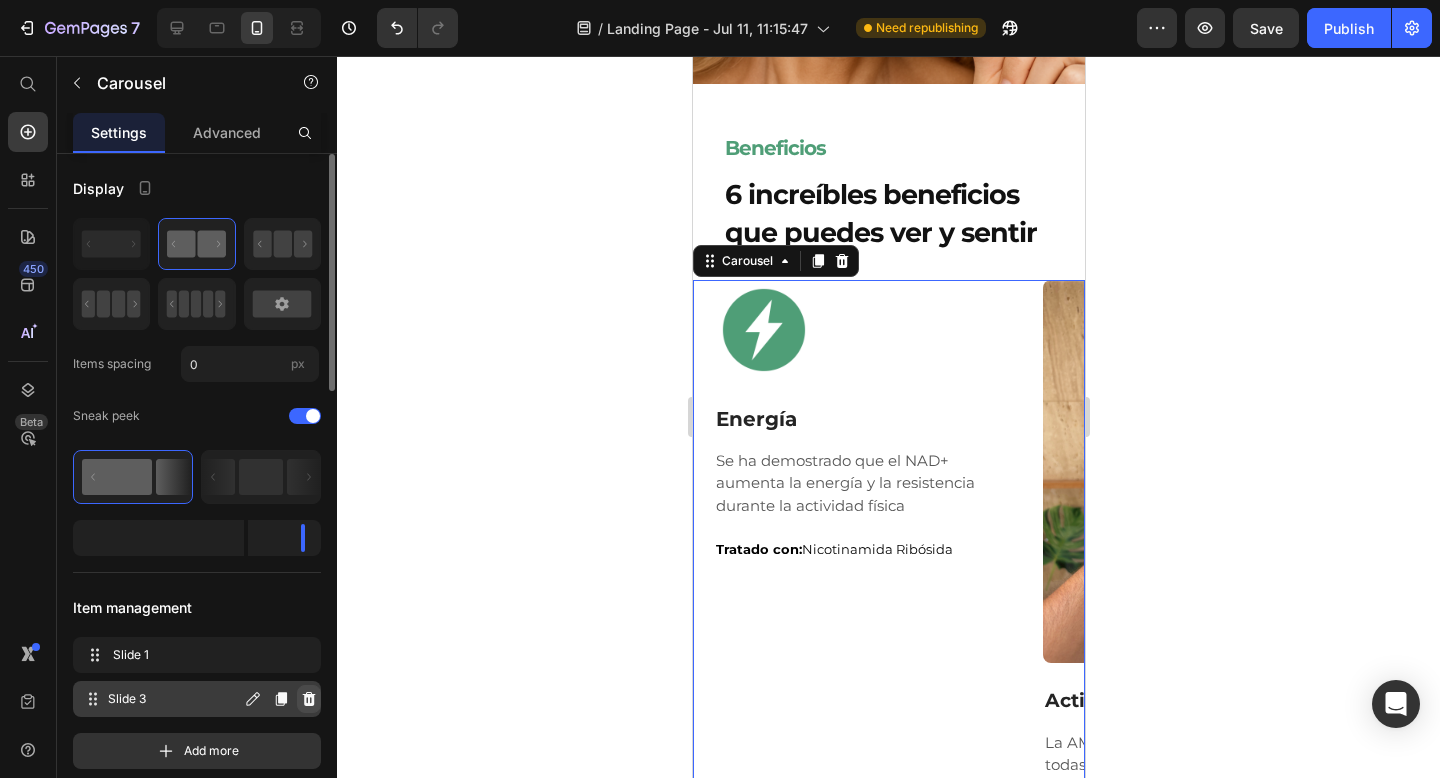 click 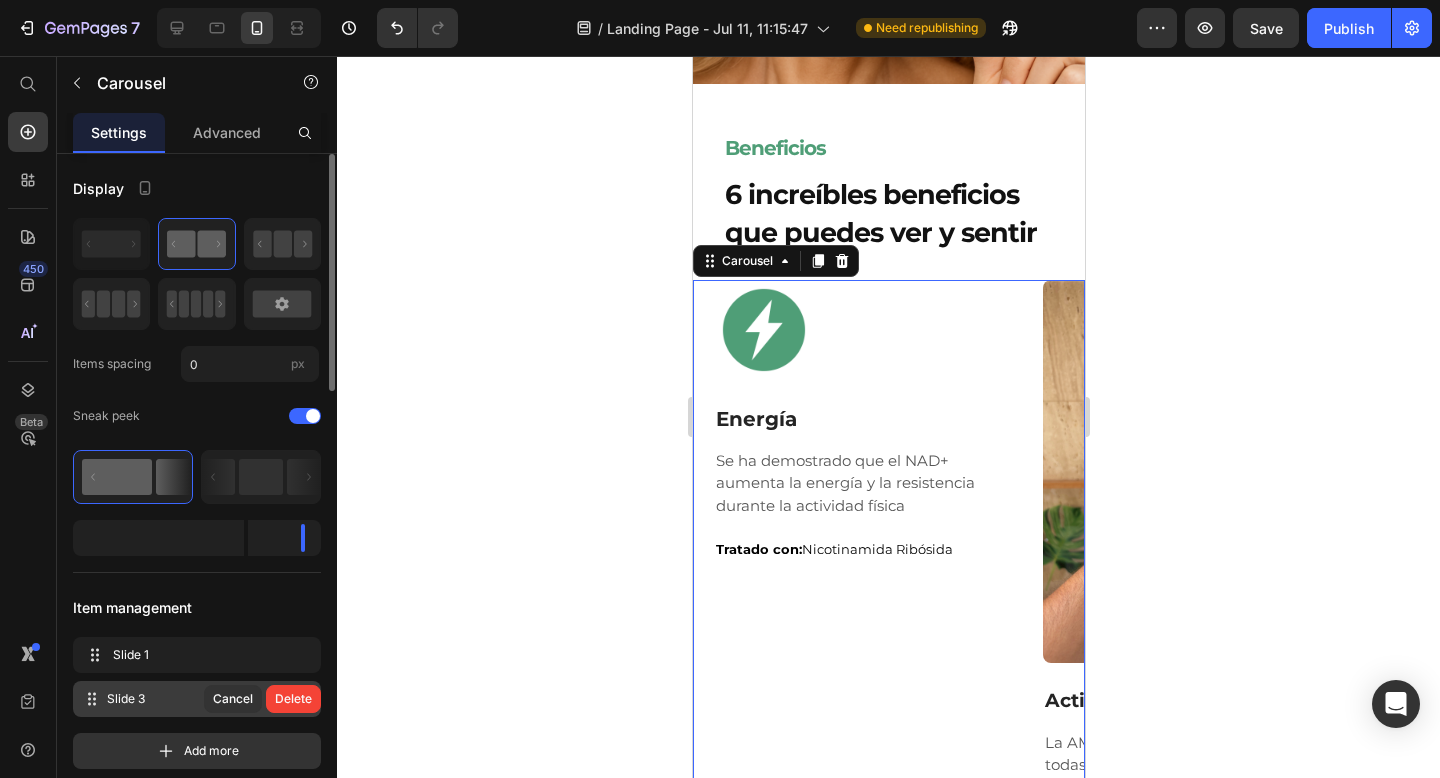 click on "Delete" at bounding box center (293, 699) 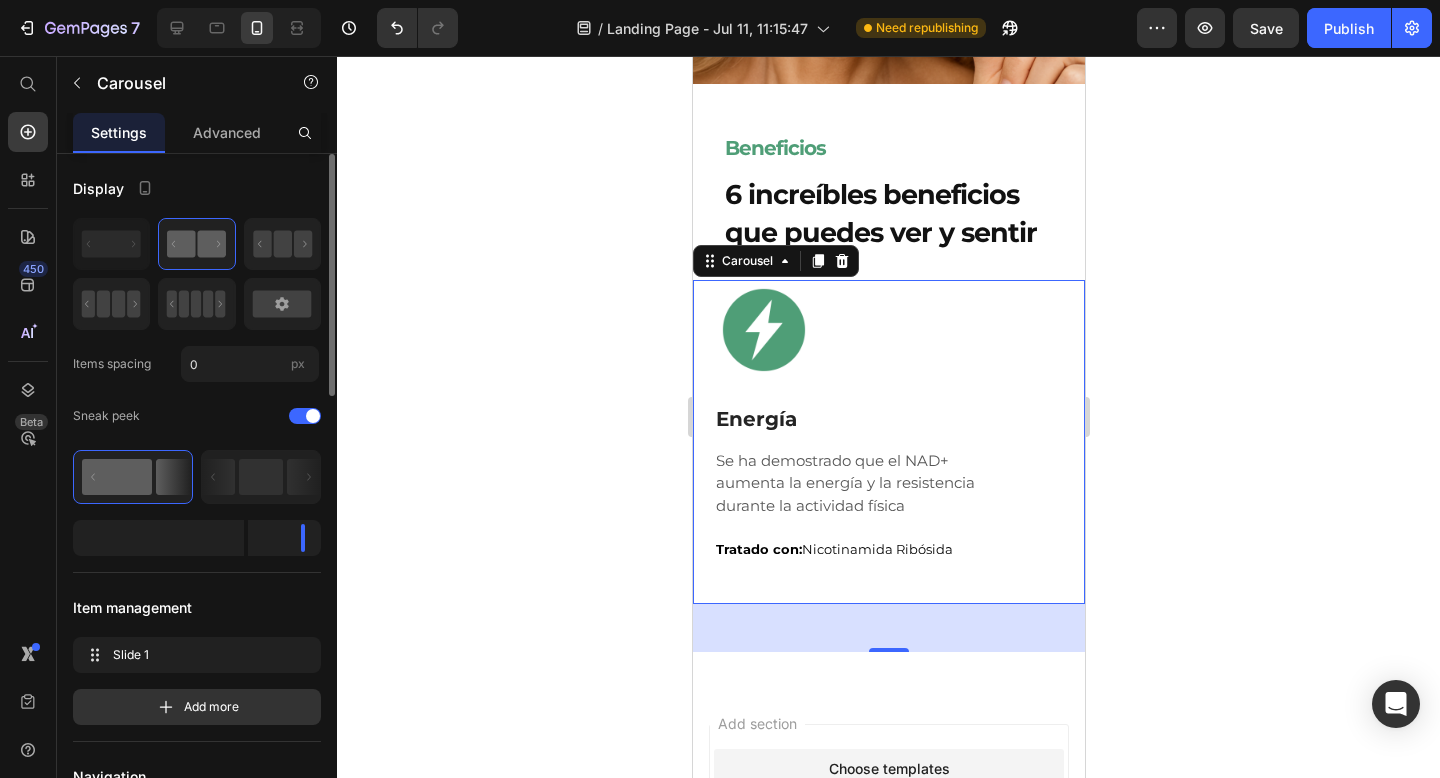 click on "Image Row Energía Text Block Se ha demostrado que el NAD+ aumenta la energía y la resistencia durante la actividad física Text Block Tratado con:  Nicotinamida Ribósida Text Block Row" at bounding box center [888, 440] 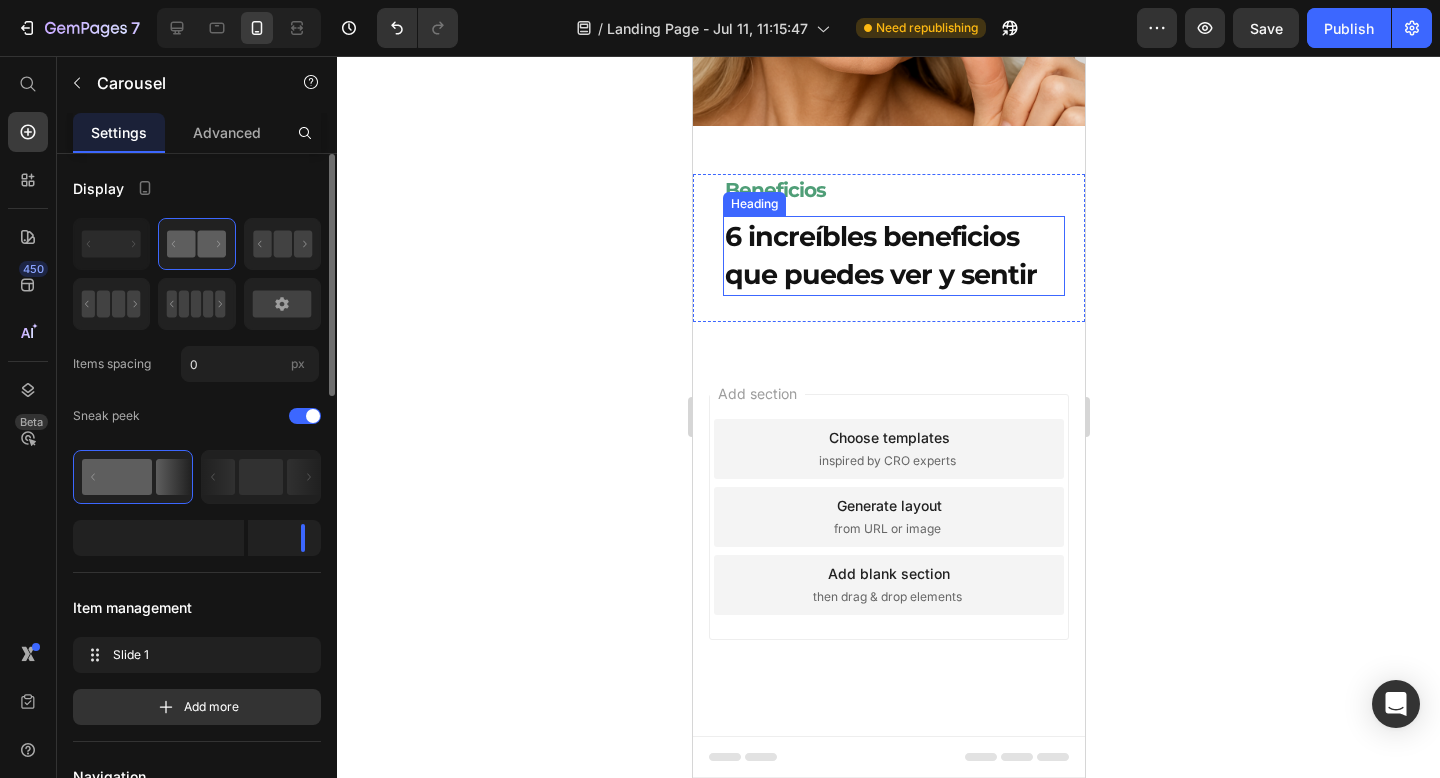 scroll, scrollTop: 3329, scrollLeft: 0, axis: vertical 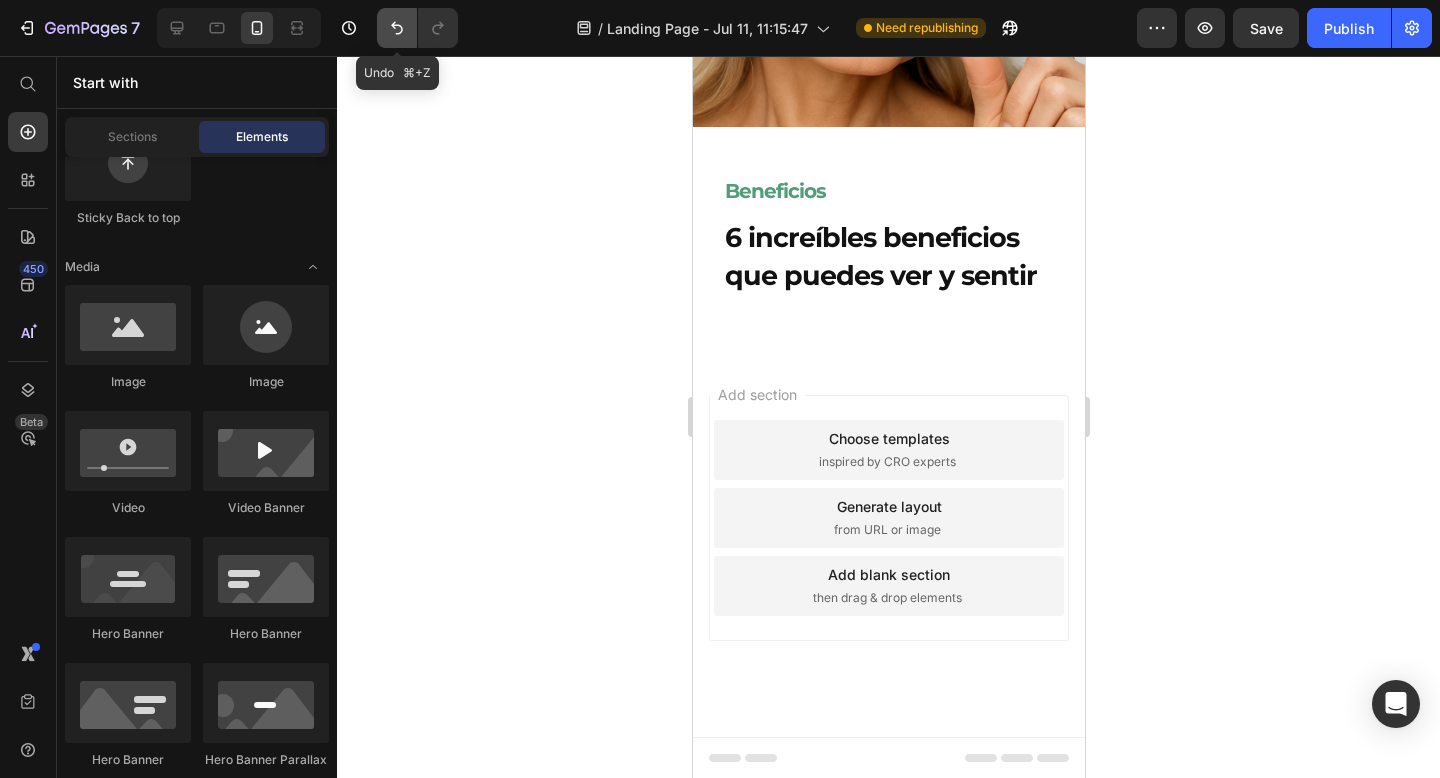 click 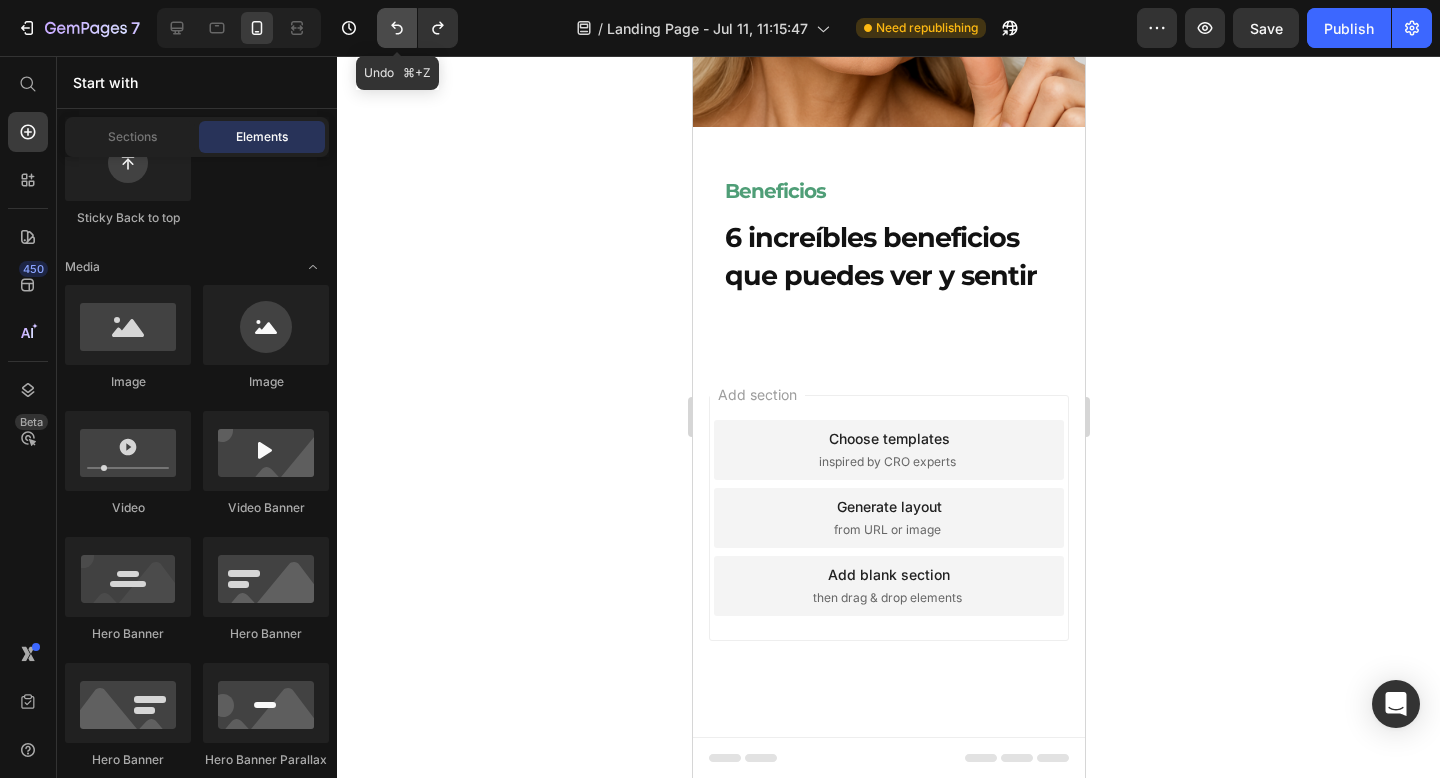scroll, scrollTop: 3372, scrollLeft: 0, axis: vertical 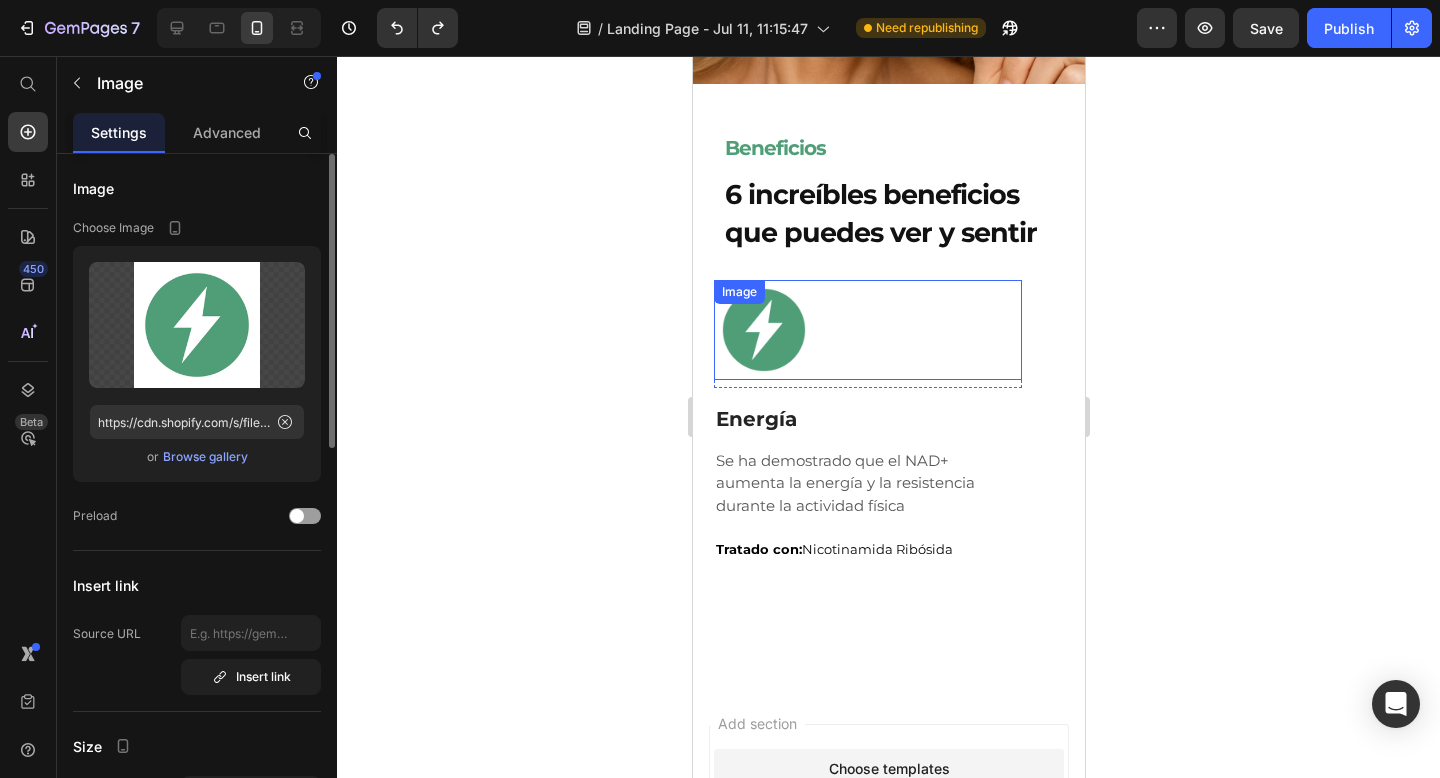 click at bounding box center [867, 330] 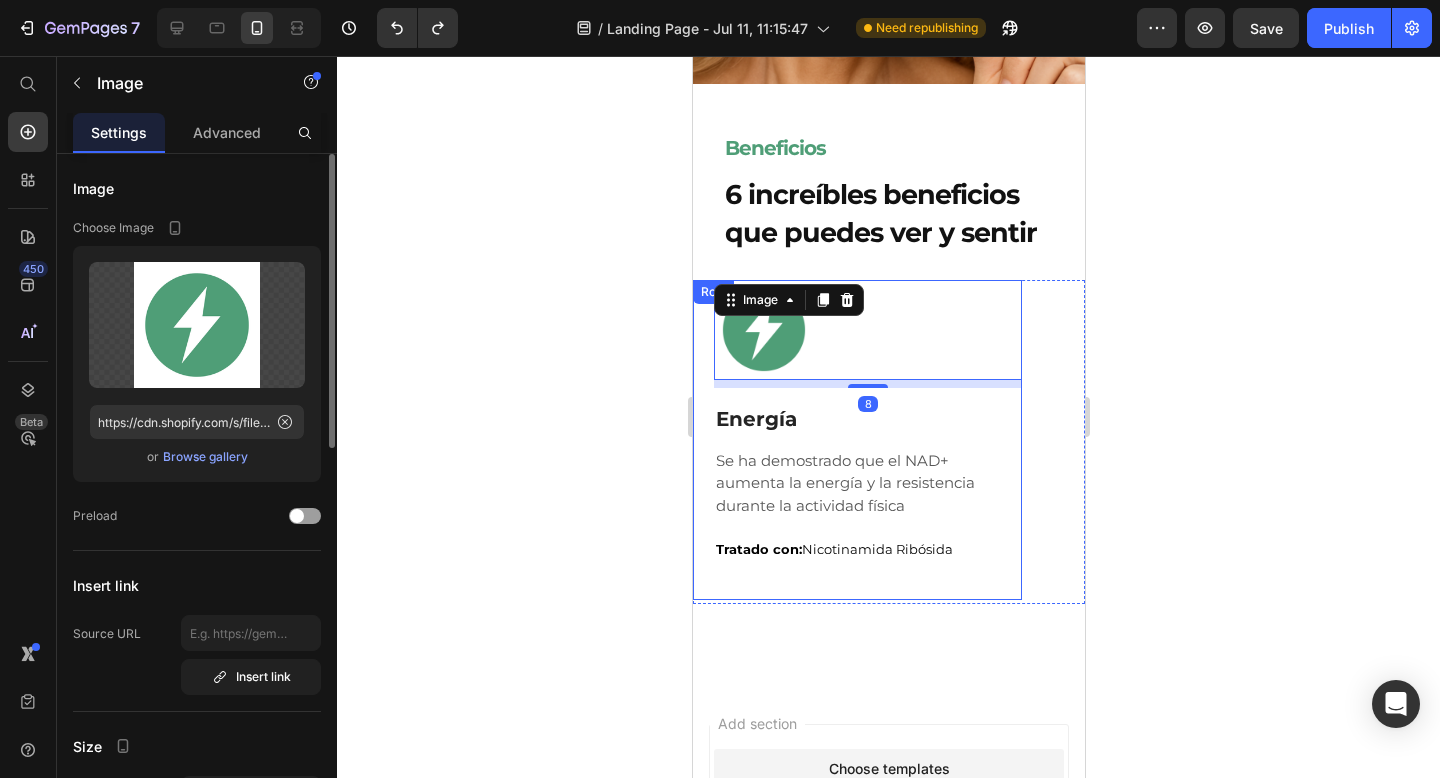 click on "Image   8 Row Energía Text Block Se ha demostrado que el NAD+ aumenta la energía y la resistencia durante la actividad física Text Block Tratado con:  Nicotinamida Ribósida Text Block Row" at bounding box center (856, 440) 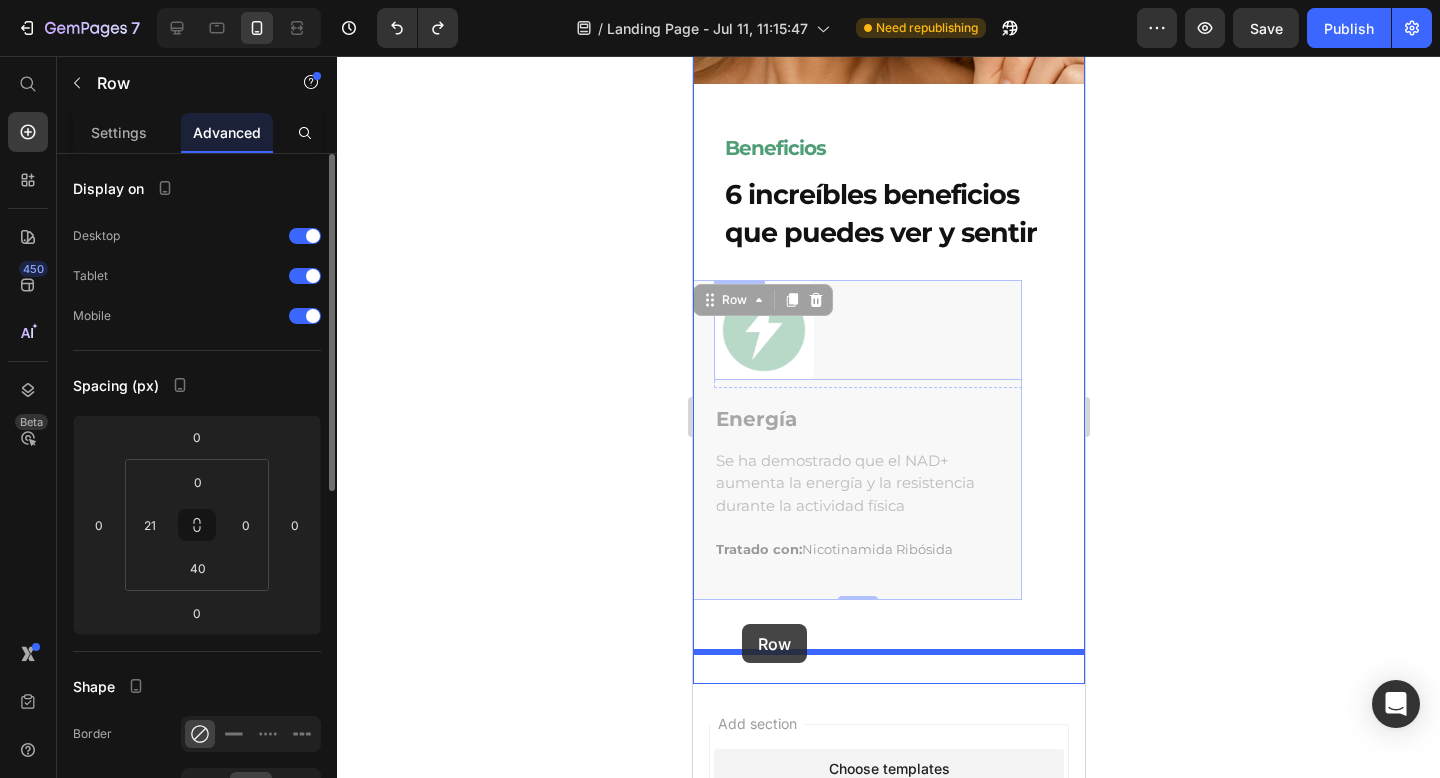 drag, startPoint x: 734, startPoint y: 303, endPoint x: 741, endPoint y: 623, distance: 320.07654 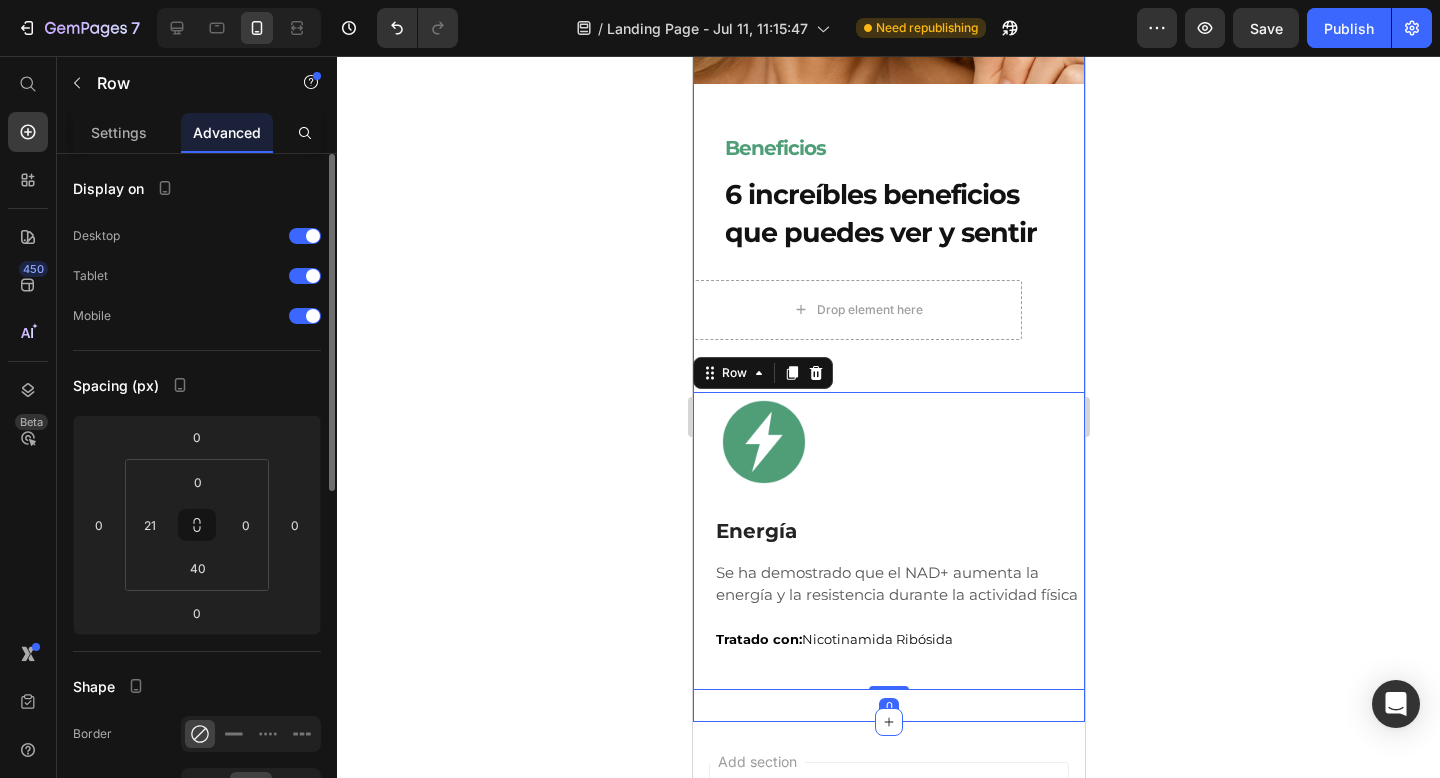 click on "Drop element here" at bounding box center (856, 310) 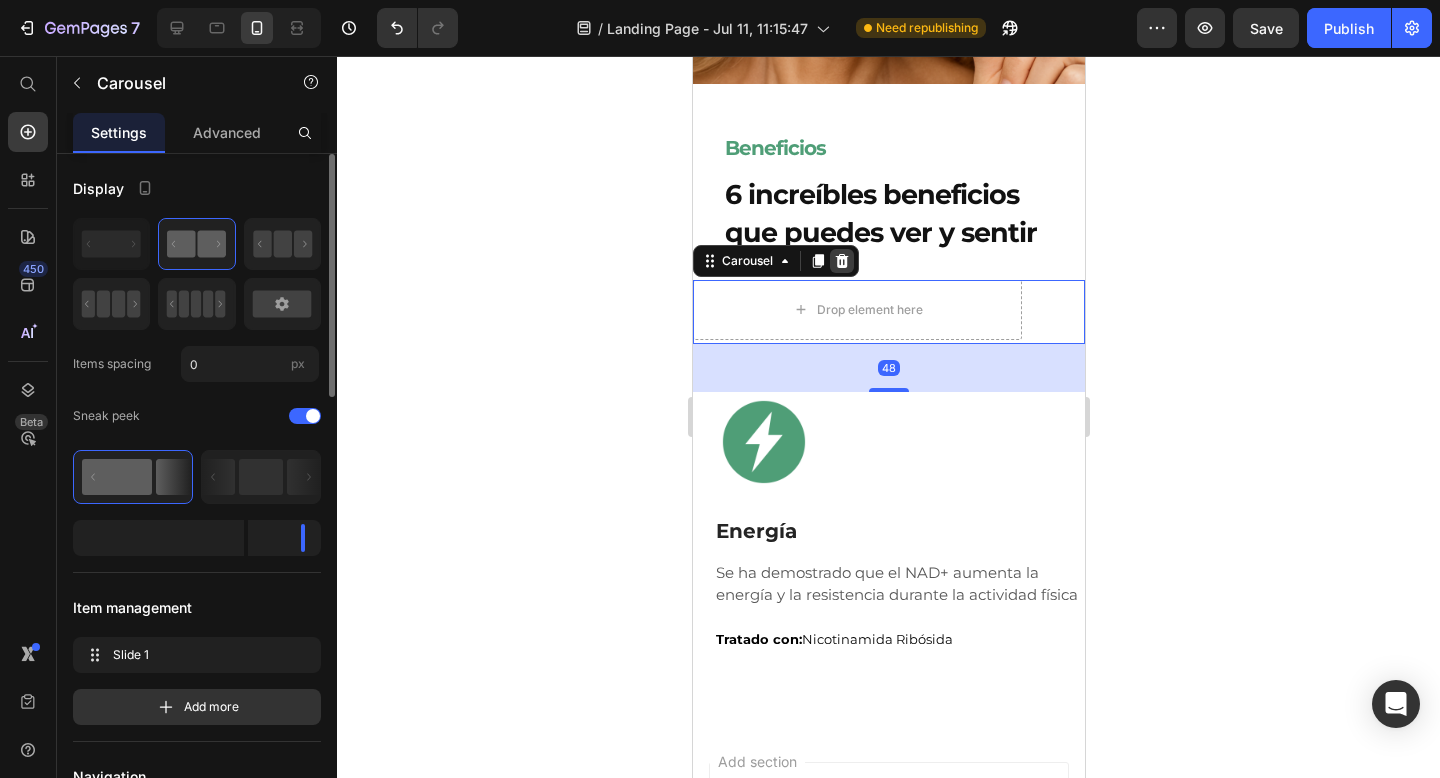 click 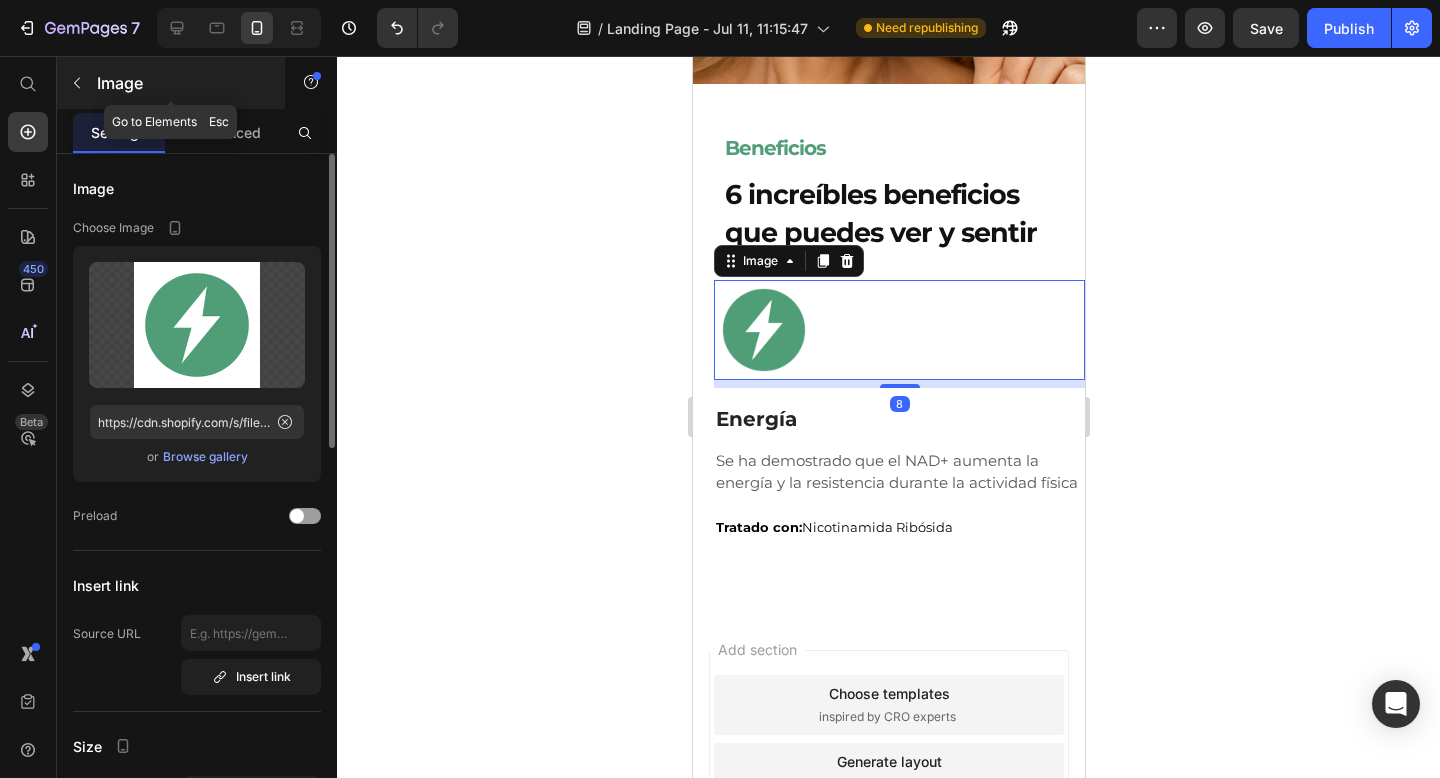 click 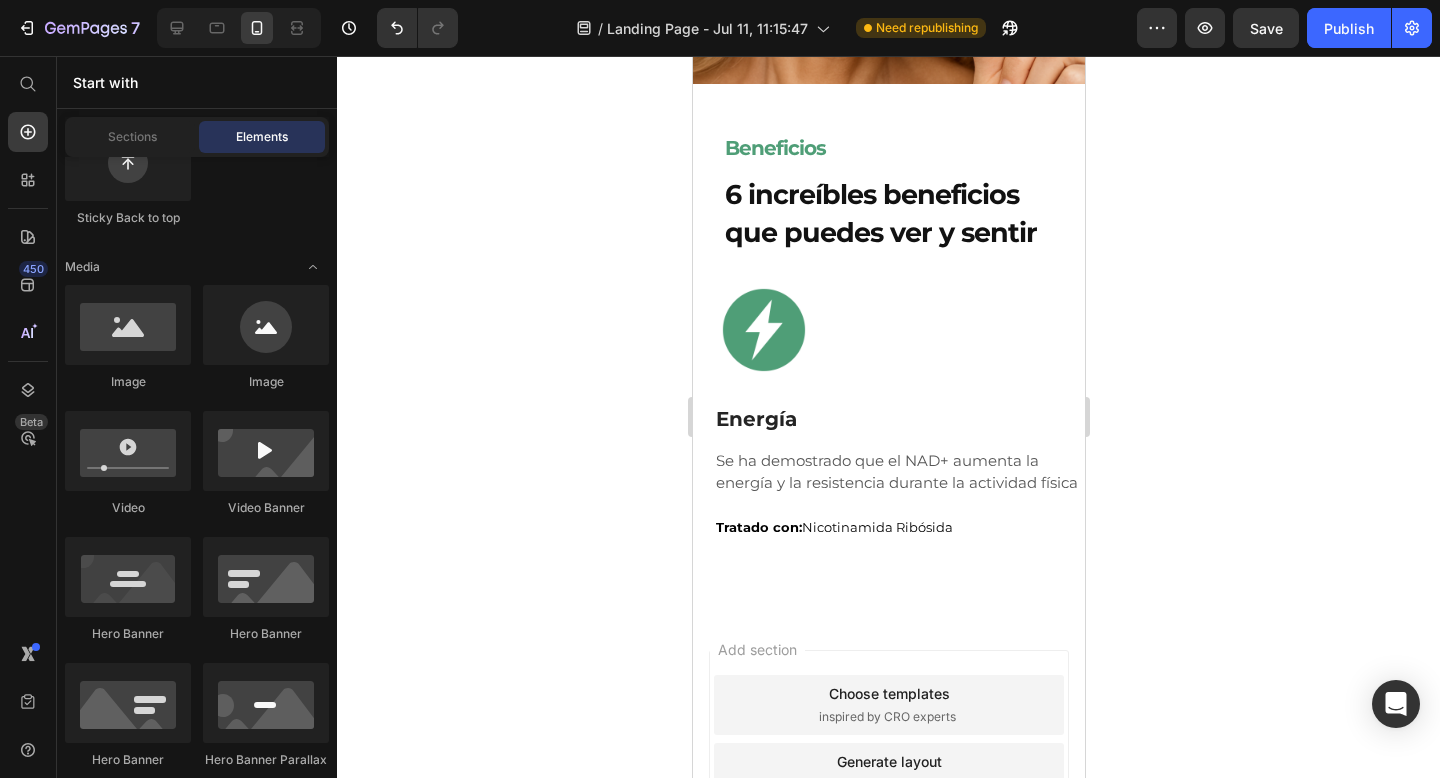 scroll, scrollTop: 0, scrollLeft: 0, axis: both 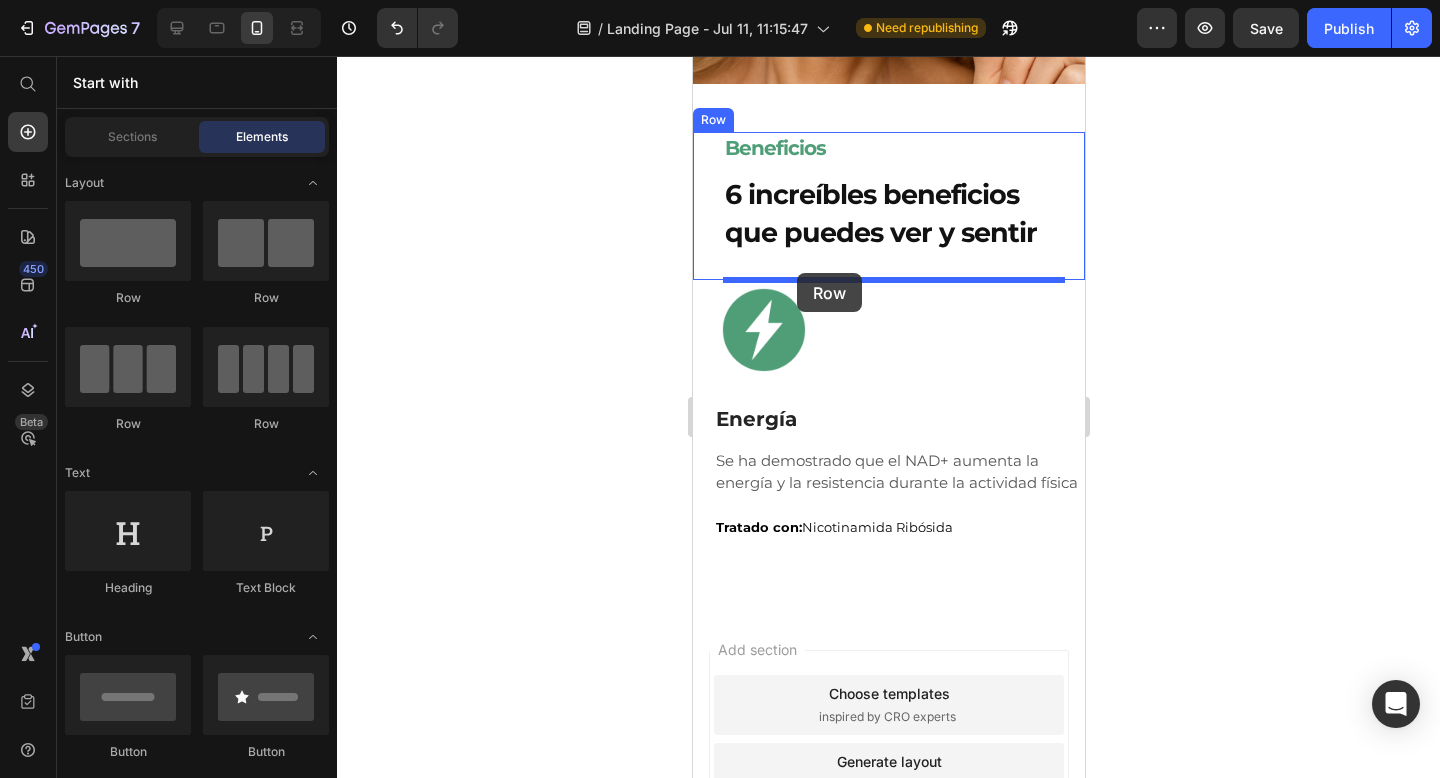 drag, startPoint x: 924, startPoint y: 303, endPoint x: 796, endPoint y: 273, distance: 131.46863 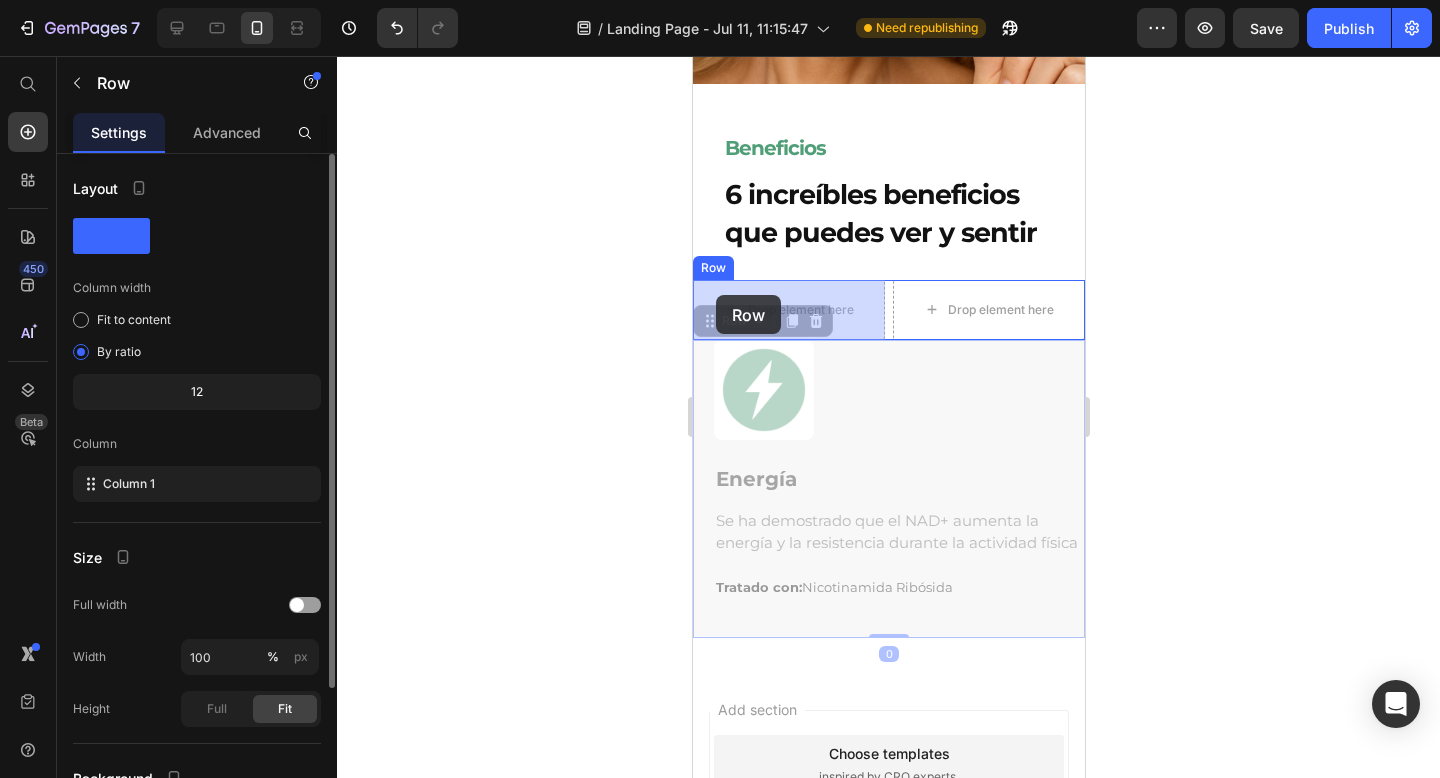 drag, startPoint x: 702, startPoint y: 417, endPoint x: 714, endPoint y: 295, distance: 122.588745 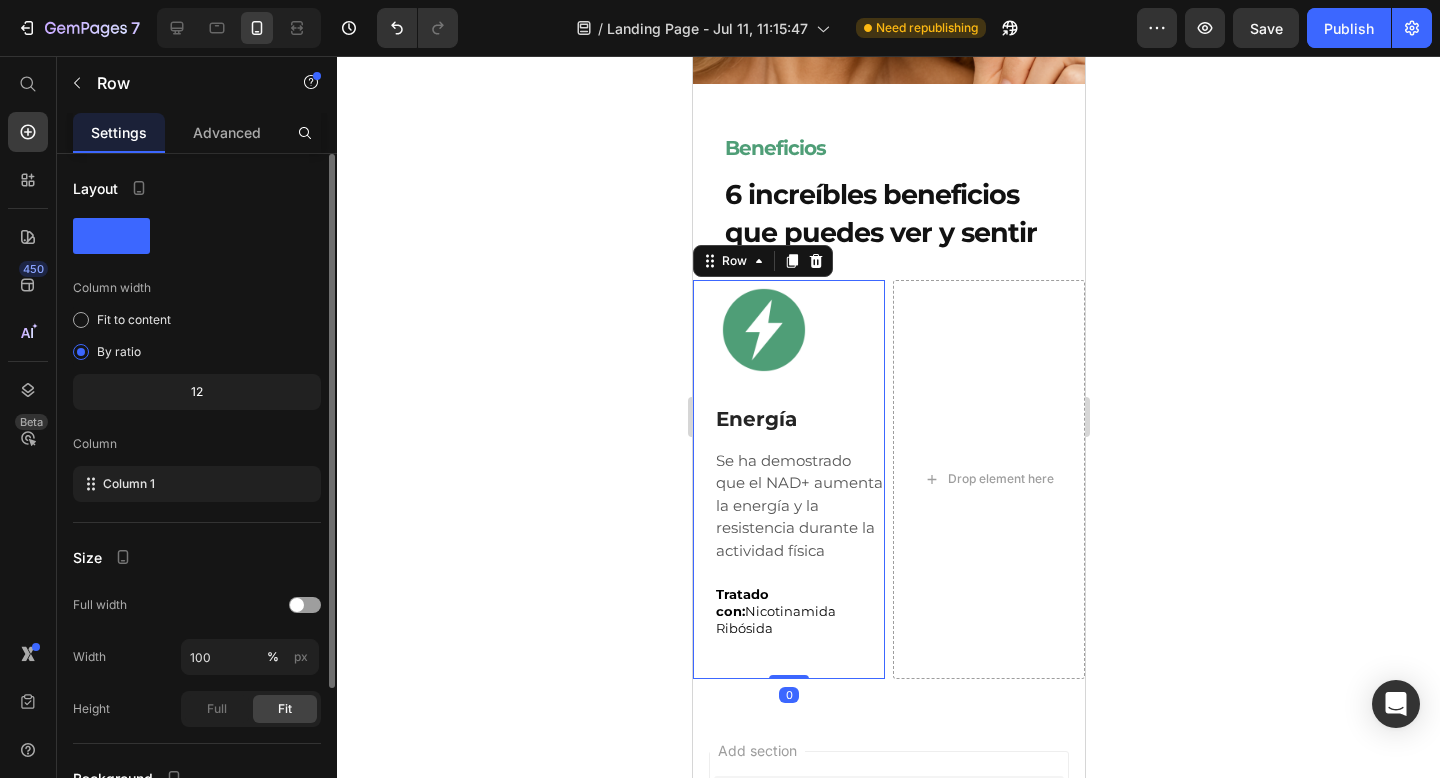 click 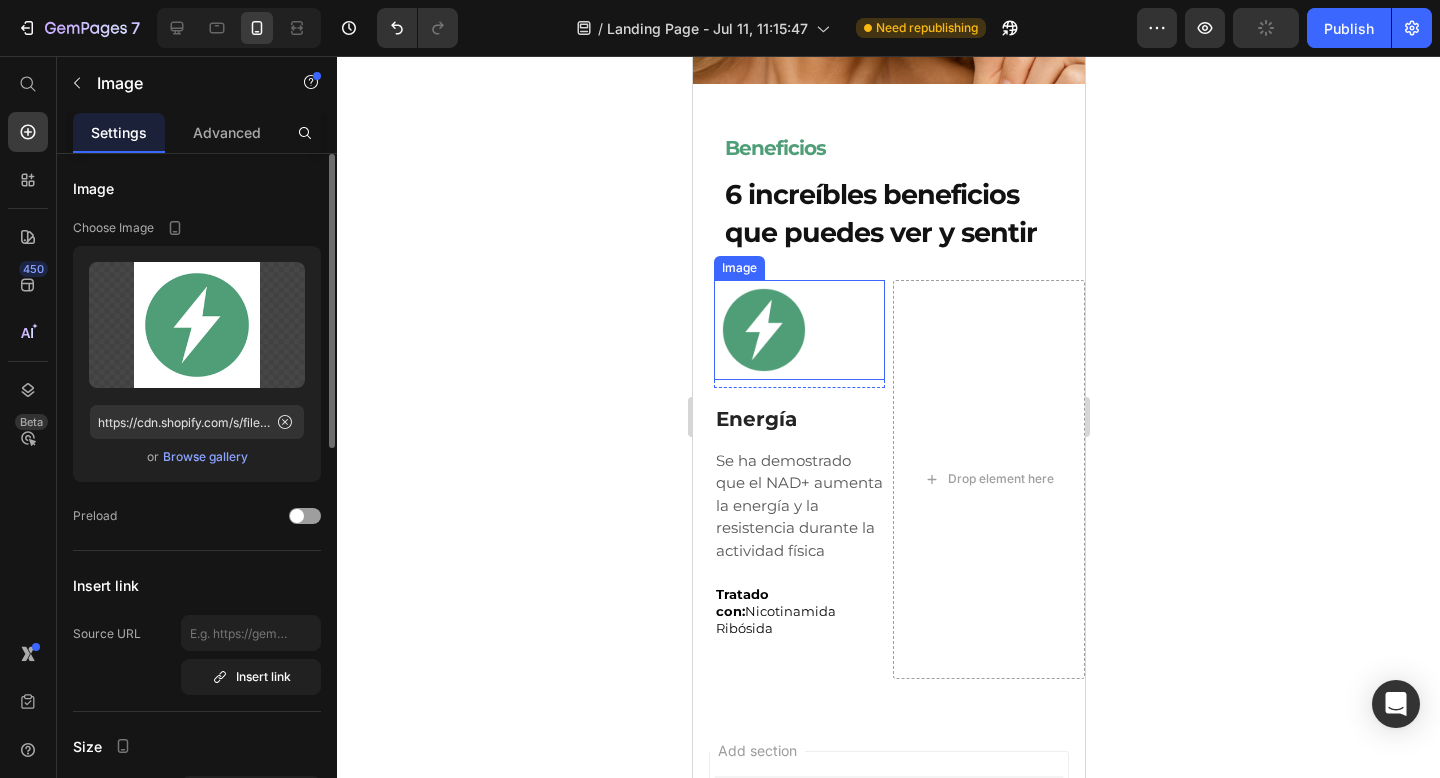 click at bounding box center (798, 330) 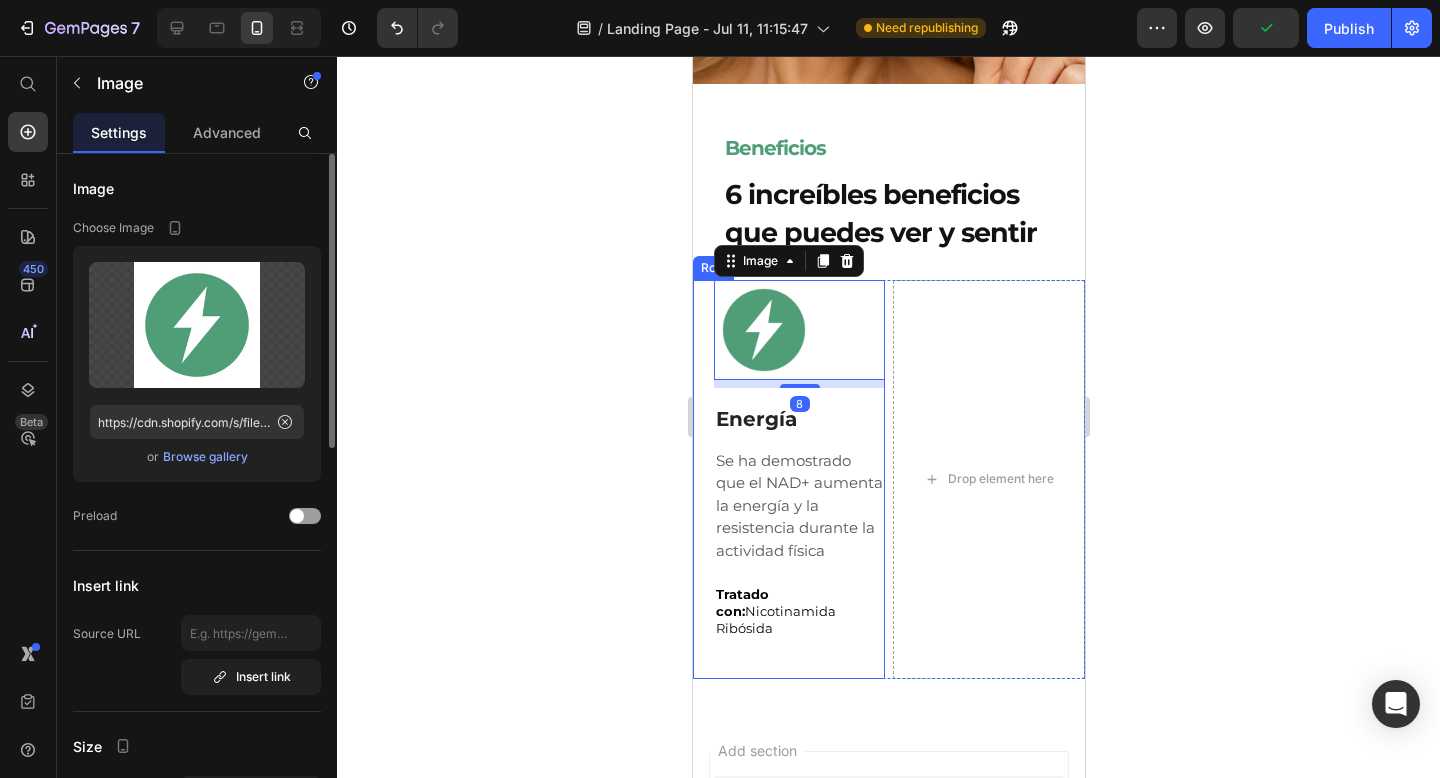 click on "Image   8 Row Energía Text Block Se ha demostrado que el NAD+ aumenta la energía y la resistencia durante la actividad física Text Block Tratado con:  Nicotinamida Ribósida Text Block Row" at bounding box center [788, 479] 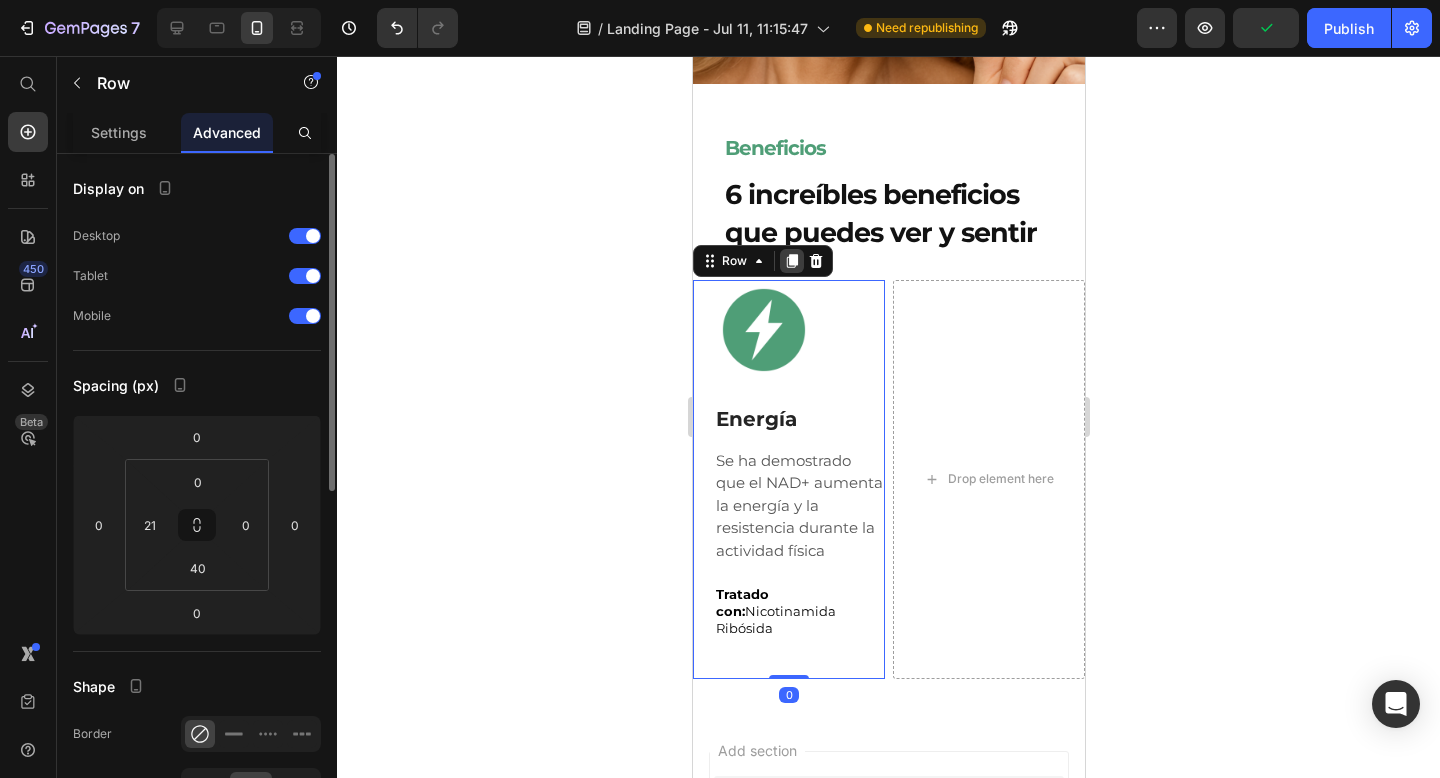 click 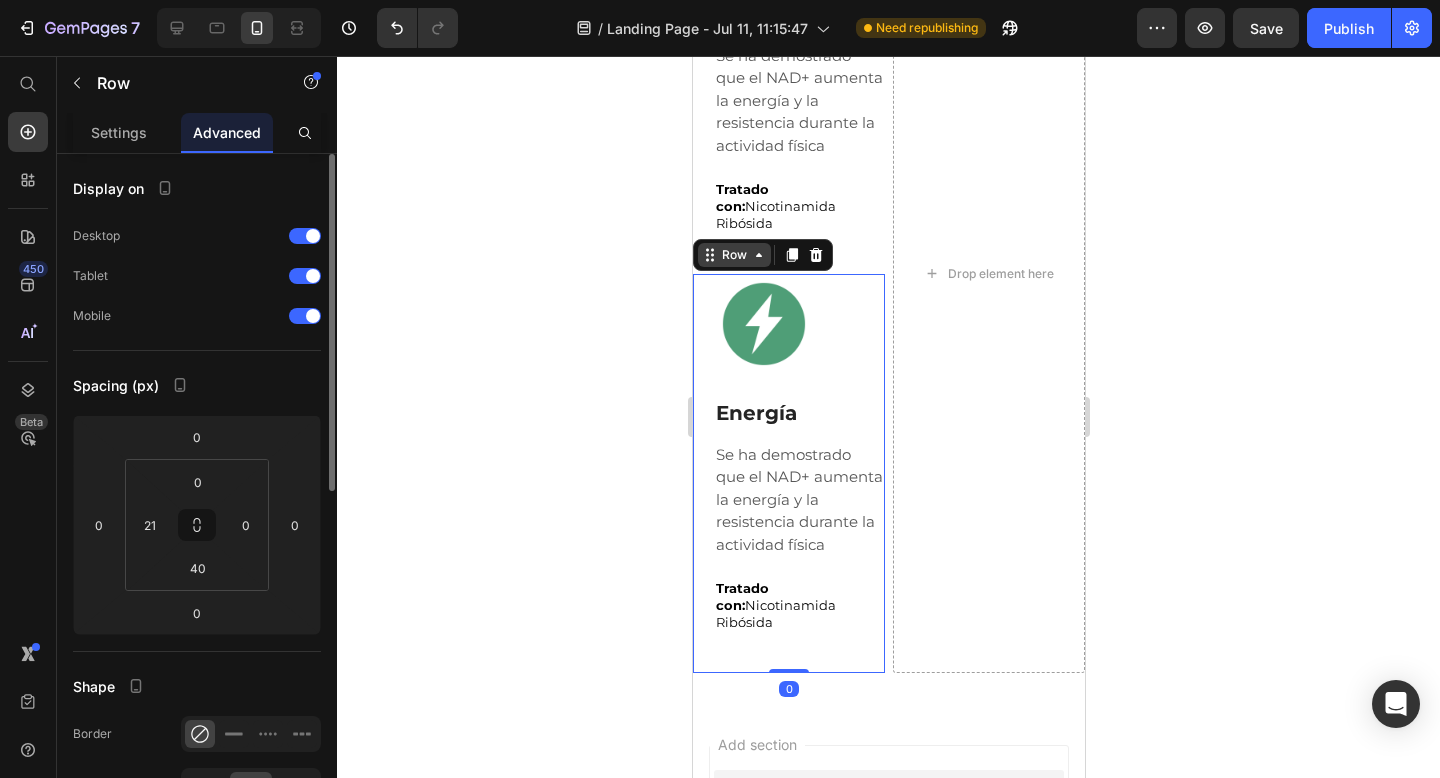 scroll, scrollTop: 3718, scrollLeft: 0, axis: vertical 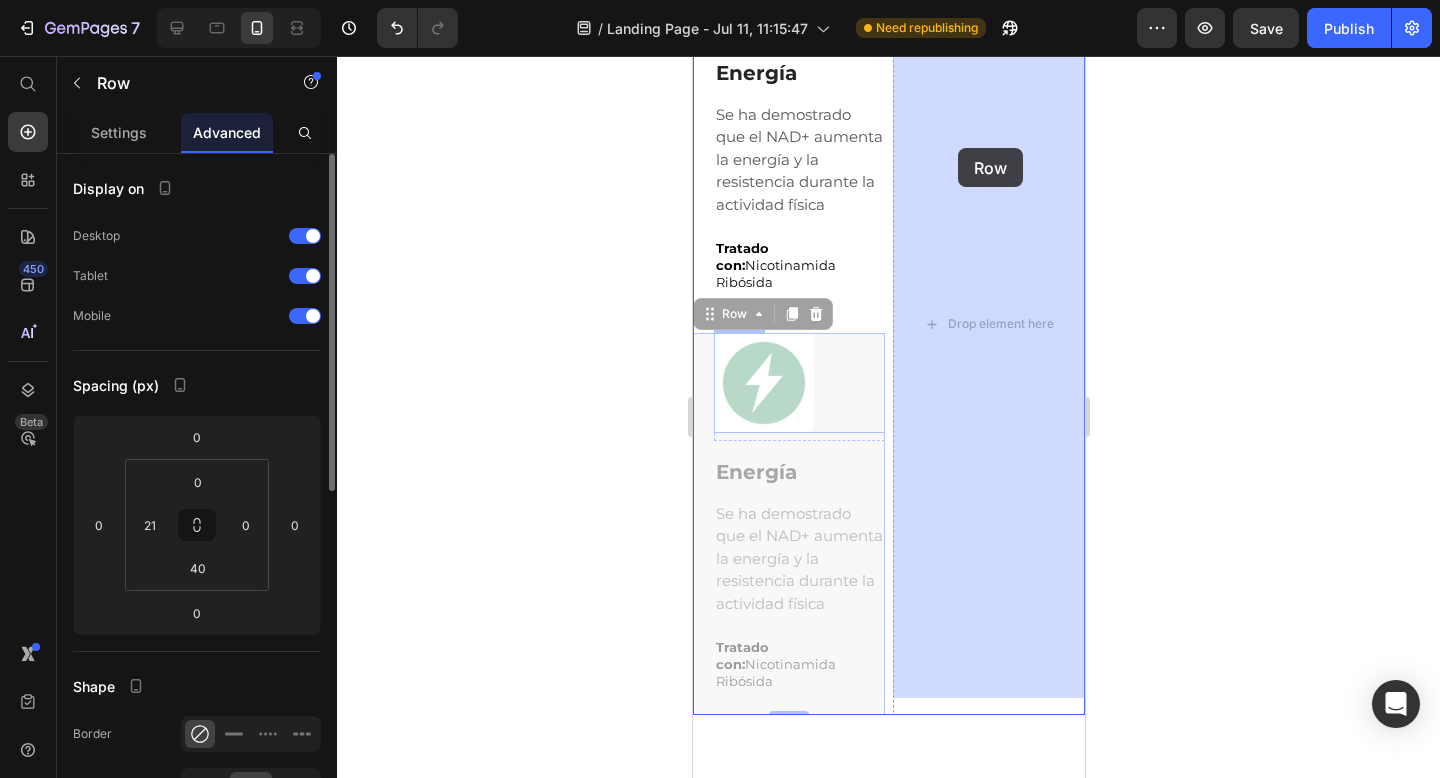drag, startPoint x: 694, startPoint y: 360, endPoint x: 940, endPoint y: 156, distance: 319.58096 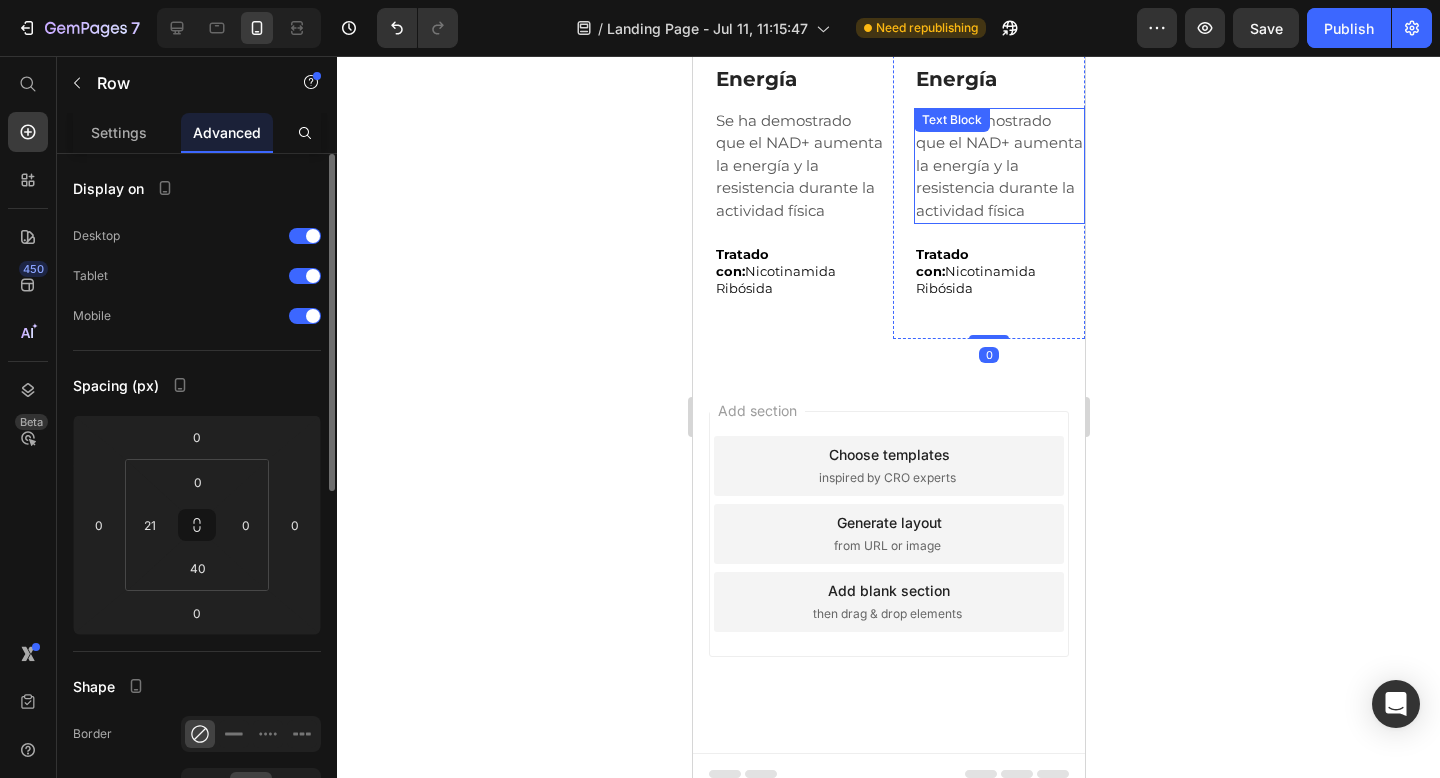 click 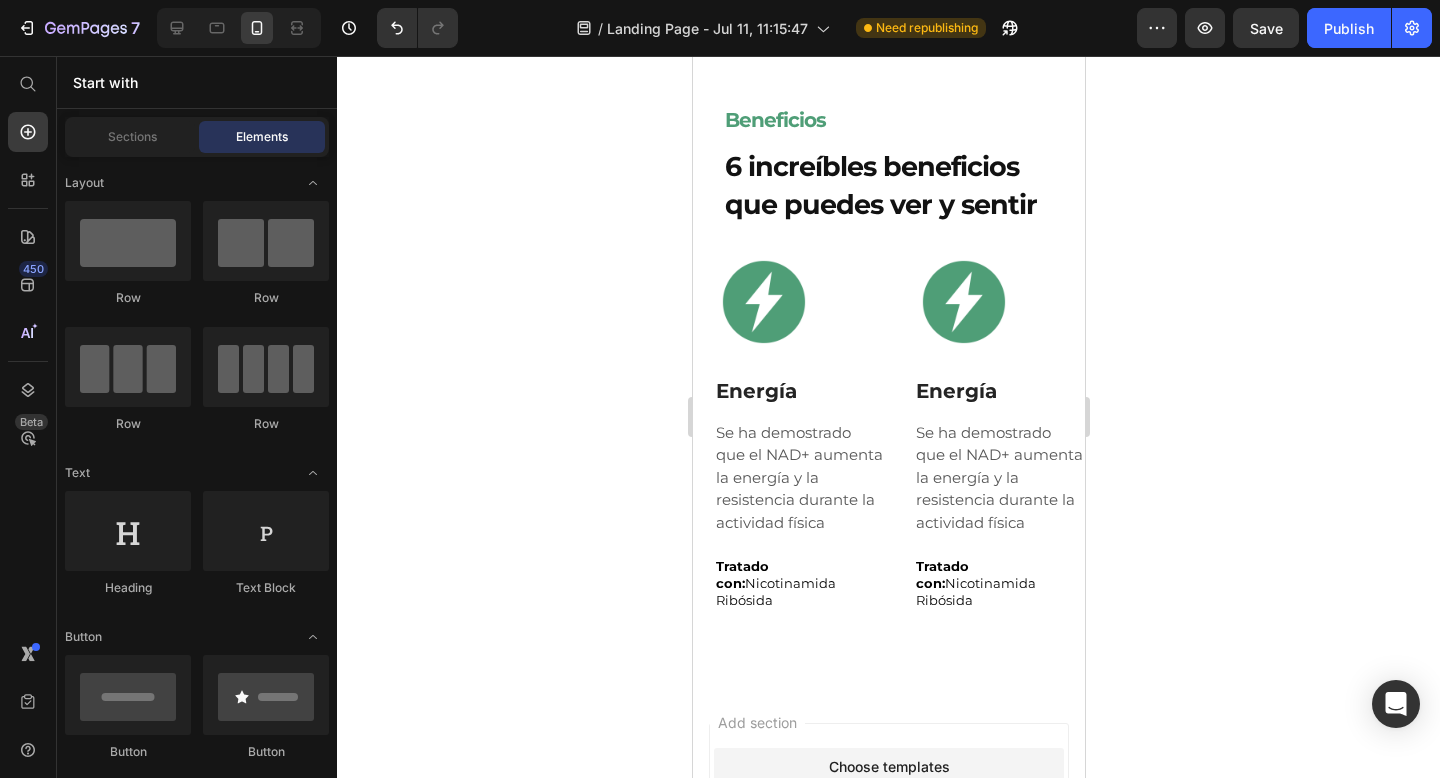 scroll, scrollTop: 3349, scrollLeft: 0, axis: vertical 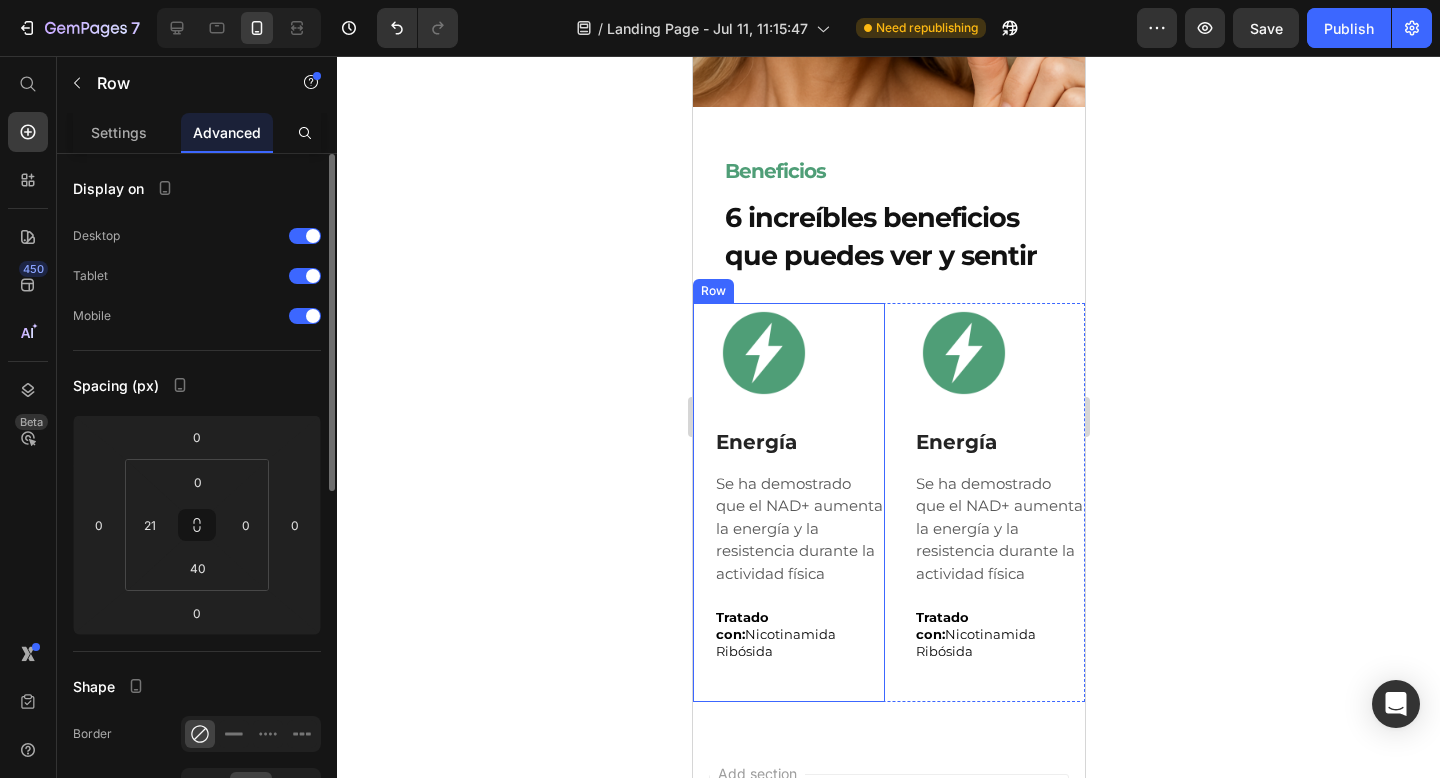 click on "Image Row Energía Text Block Se ha demostrado que el NAD+ aumenta la energía y la resistencia durante la actividad física Text Block Tratado con:  Nicotinamida Ribósida Text Block Row" at bounding box center [788, 502] 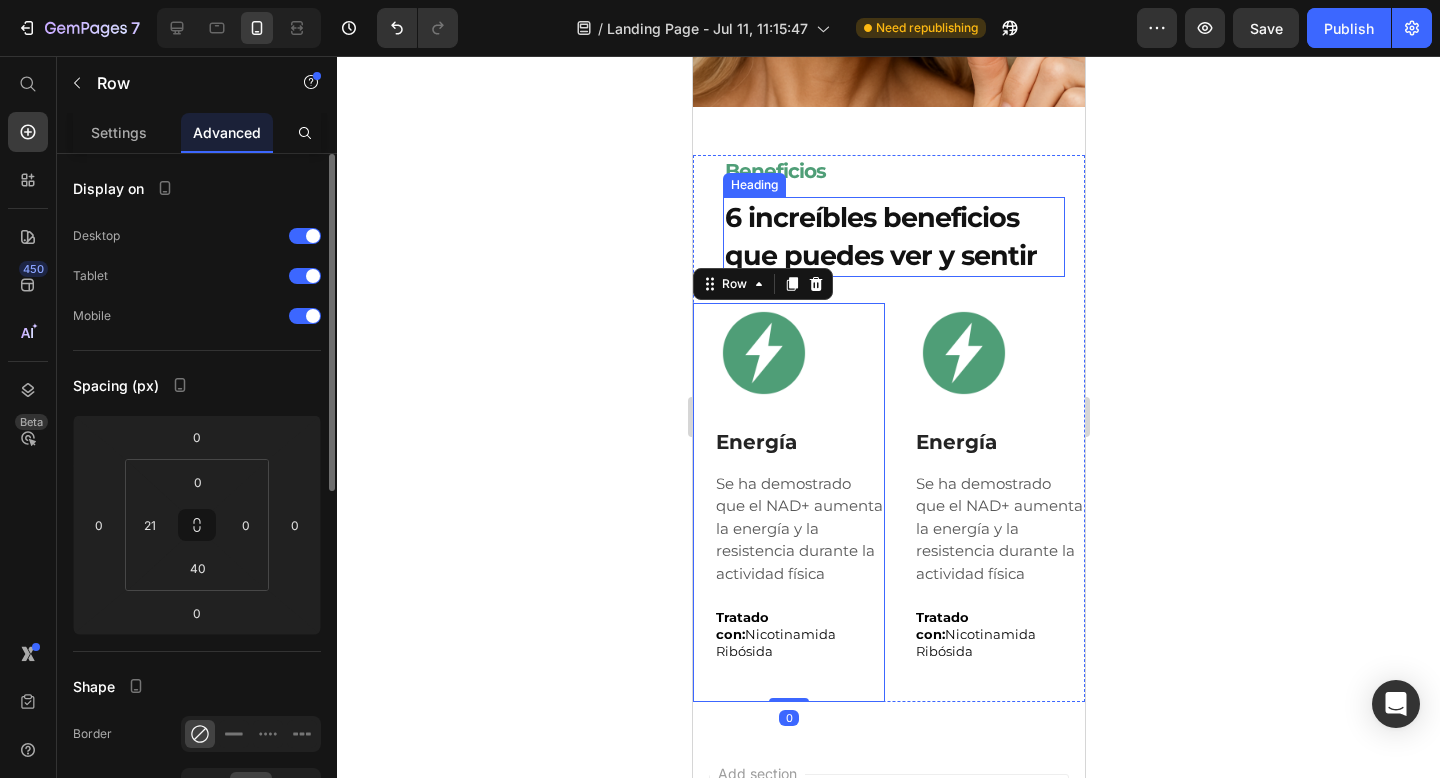 click on "6 increíbles beneficios que puedes ver y sentir" at bounding box center [893, 237] 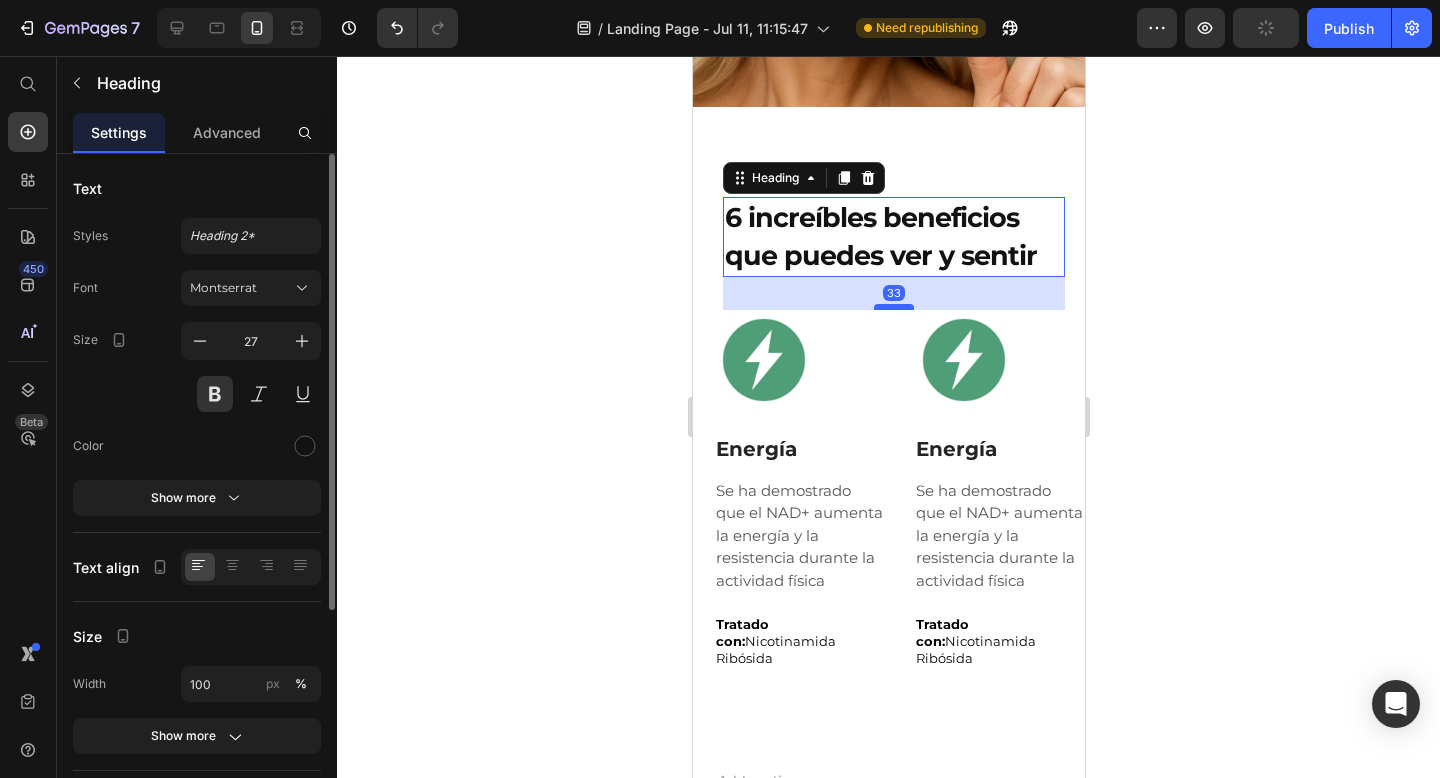 click at bounding box center (893, 307) 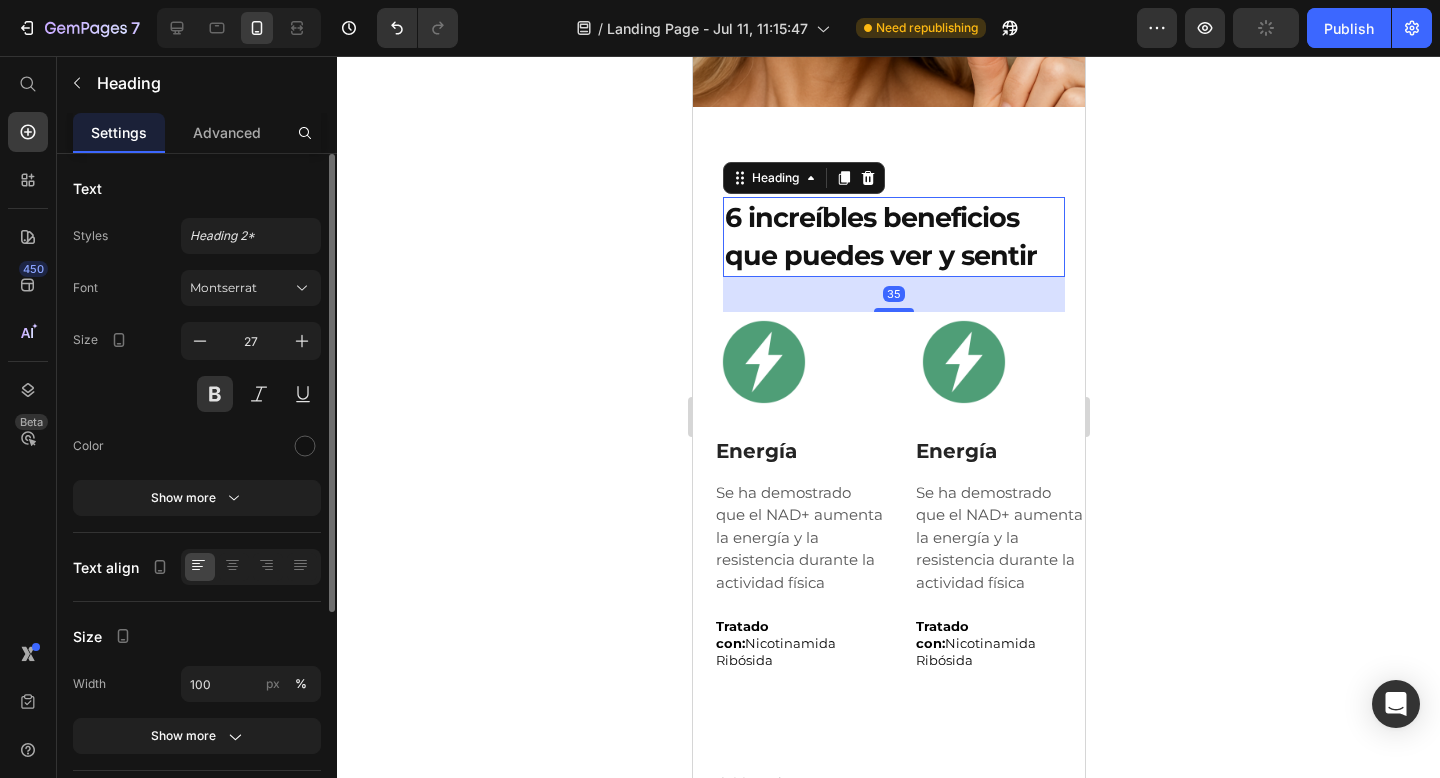 click 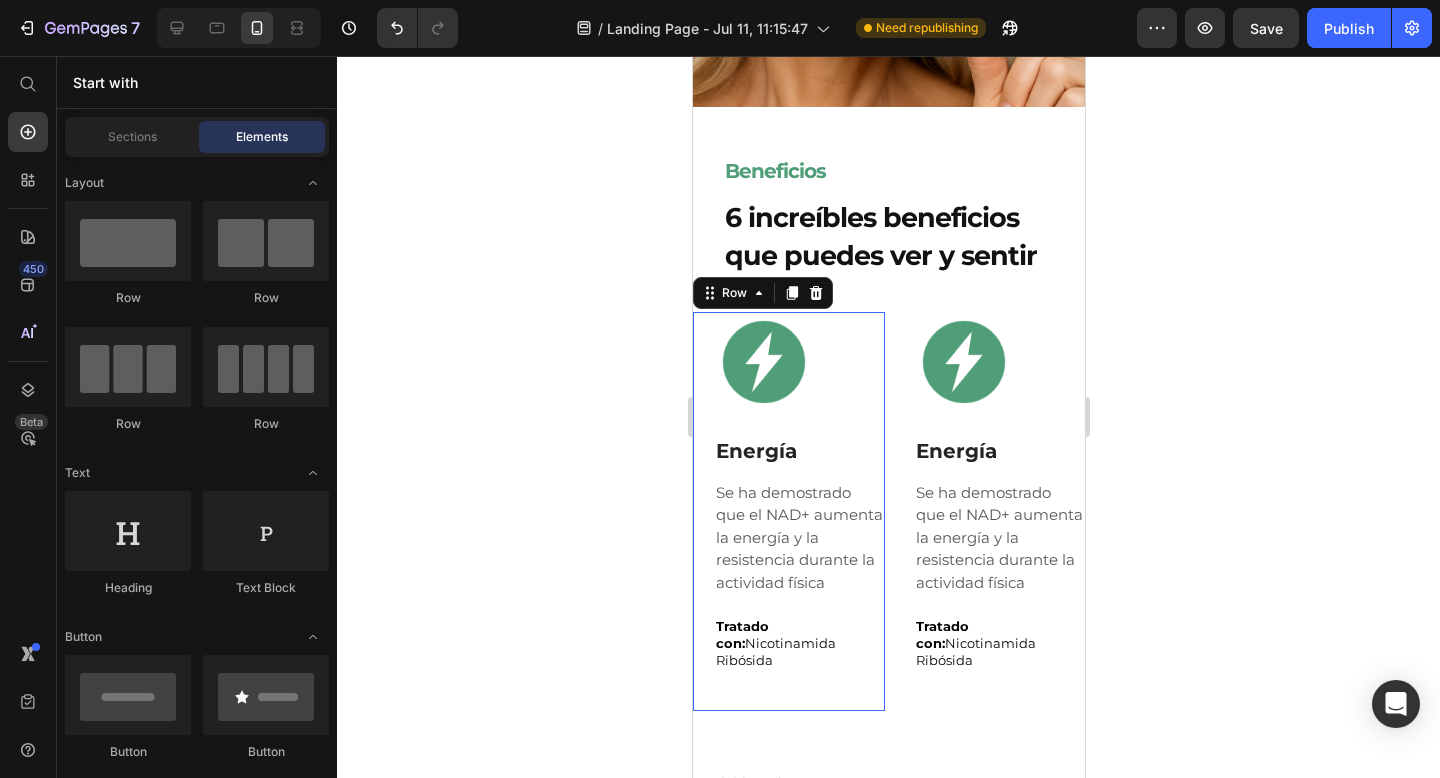 click on "Image Row Energía Text Block Se ha demostrado que el NAD+ aumenta la energía y la resistencia durante la actividad física Text Block Tratado con:  Nicotinamida Ribósida Text Block Row   0" at bounding box center [788, 511] 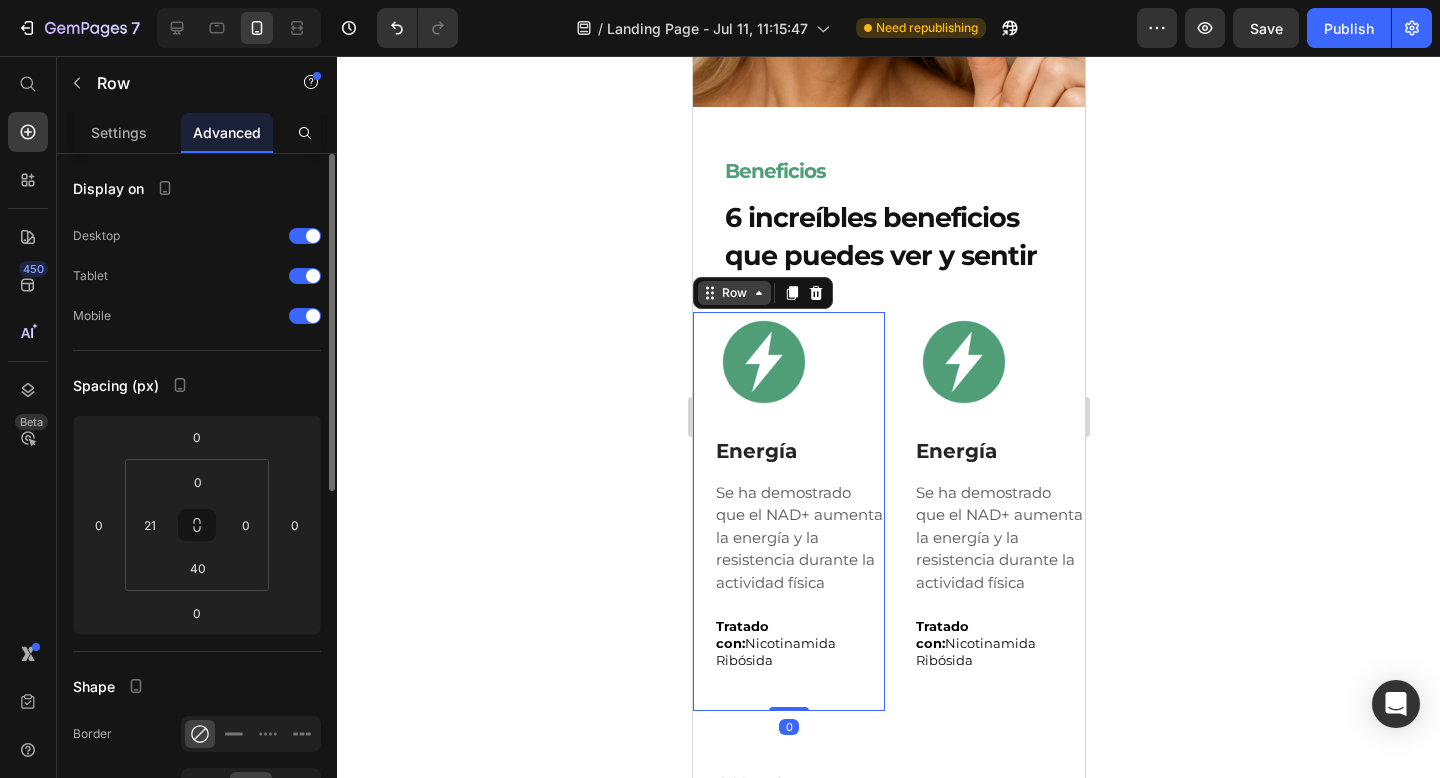 click on "Row" at bounding box center (733, 293) 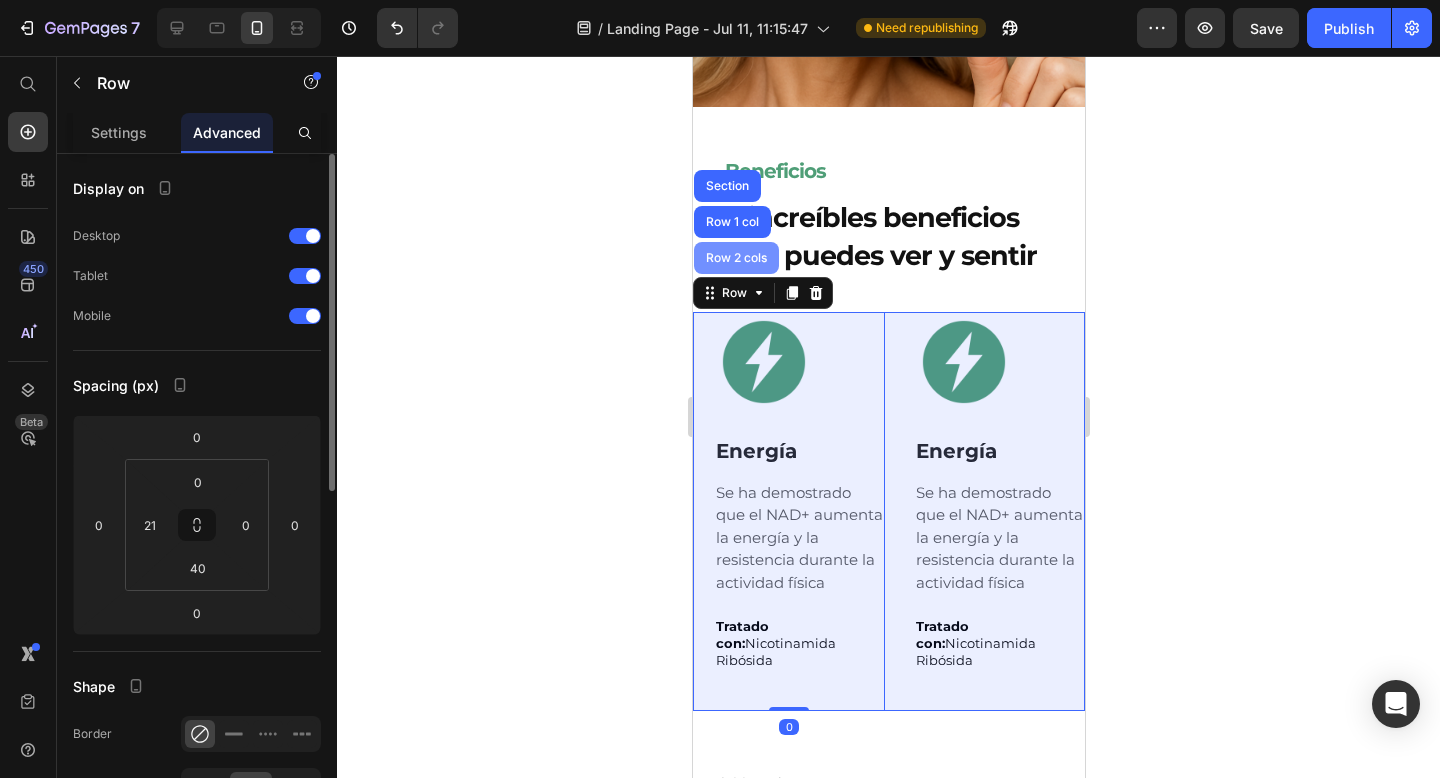 click on "Row 2 cols" at bounding box center [735, 258] 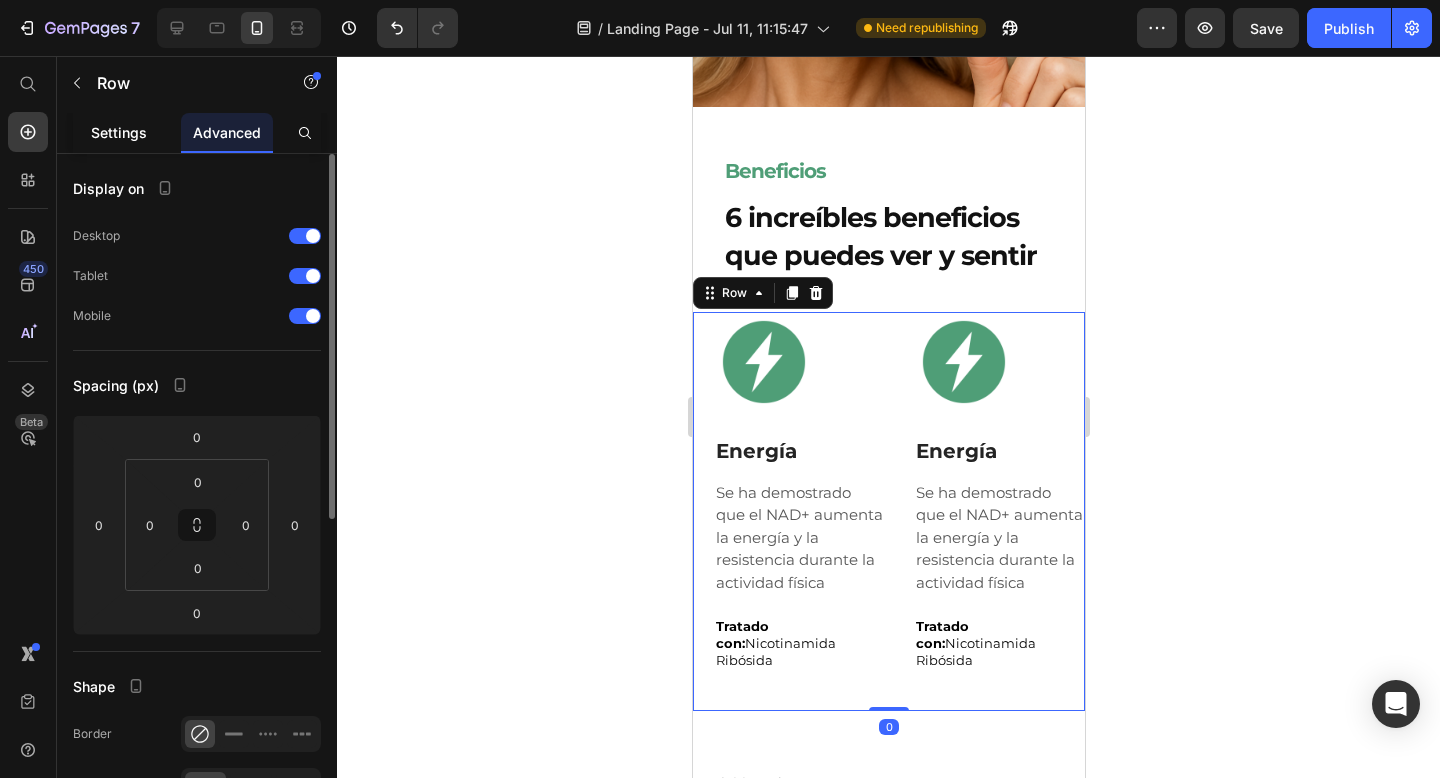 click on "Settings" 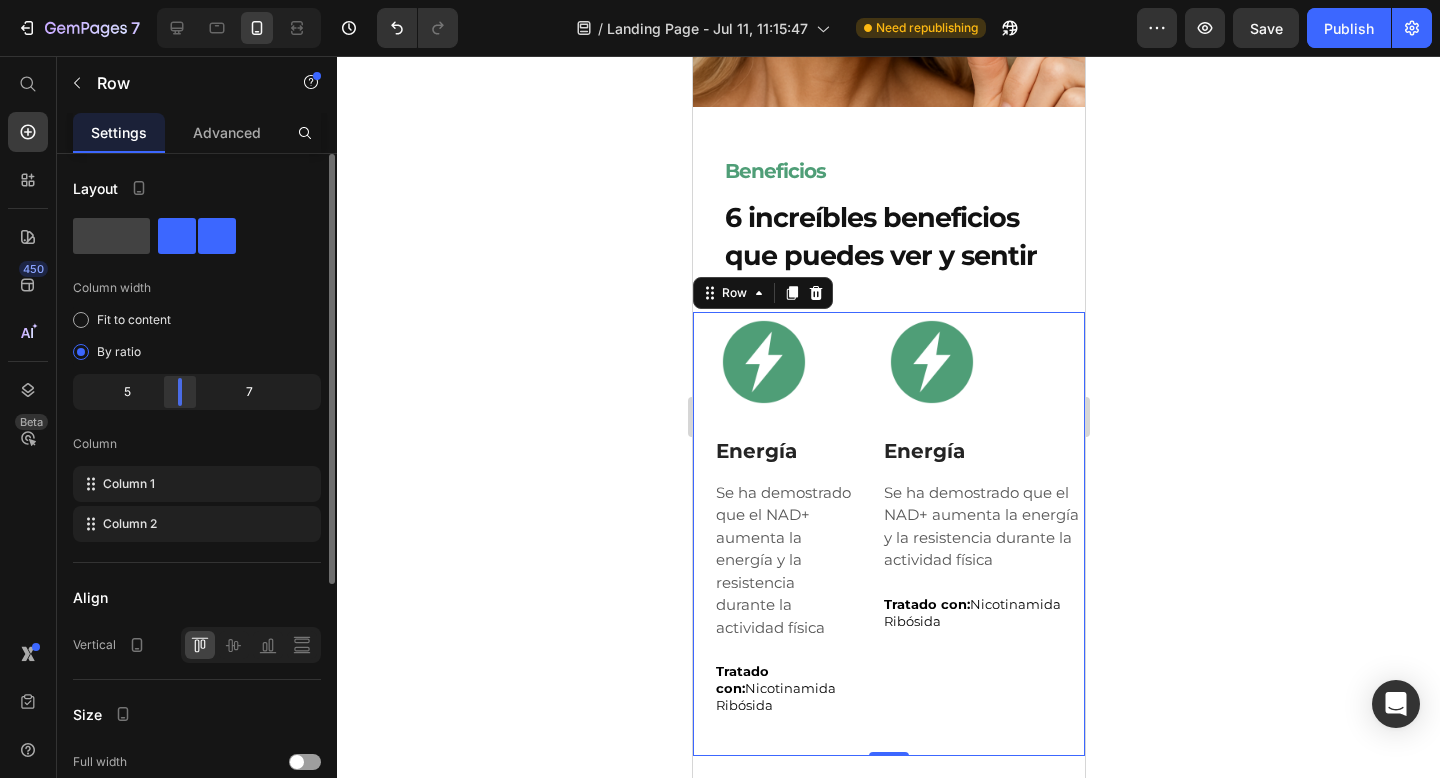 drag, startPoint x: 203, startPoint y: 387, endPoint x: 182, endPoint y: 386, distance: 21.023796 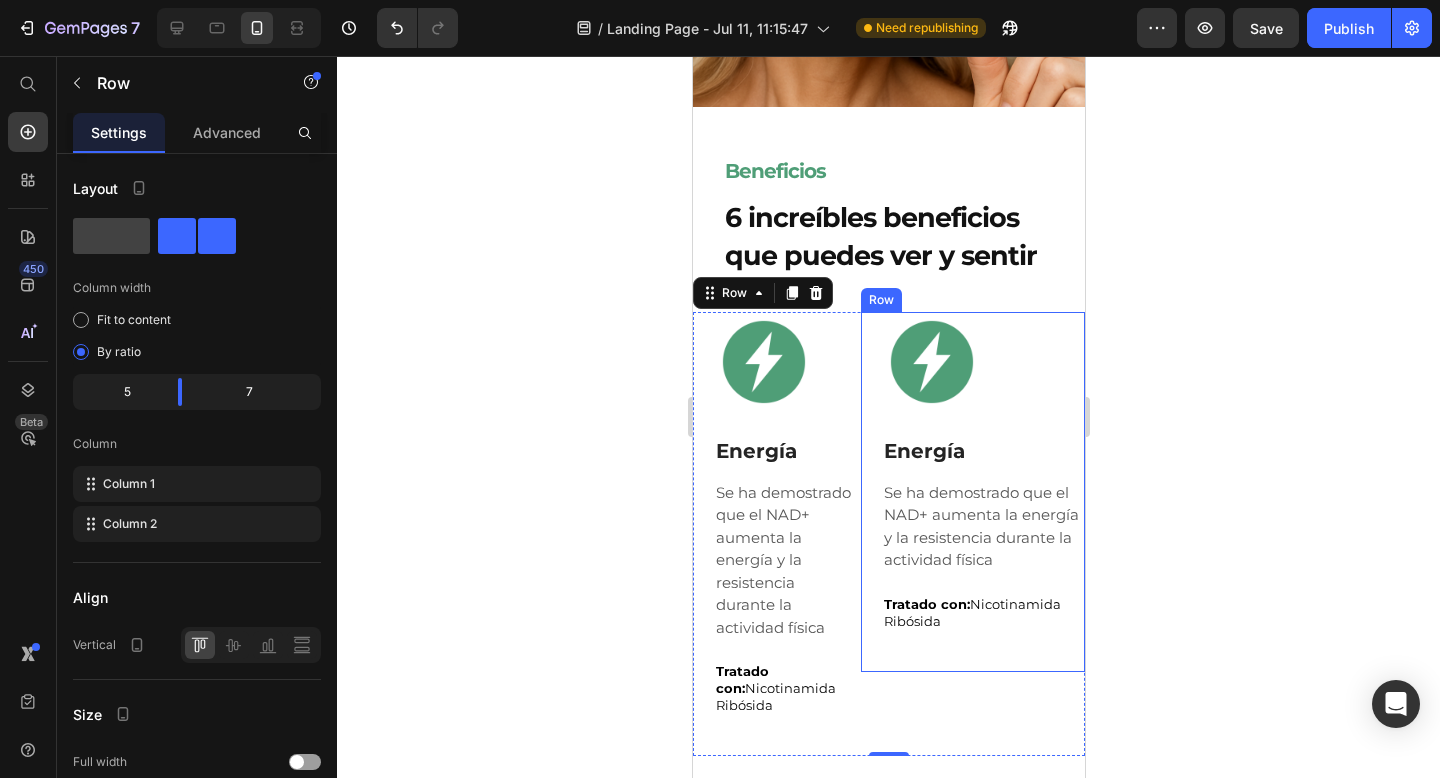 scroll, scrollTop: 3389, scrollLeft: 0, axis: vertical 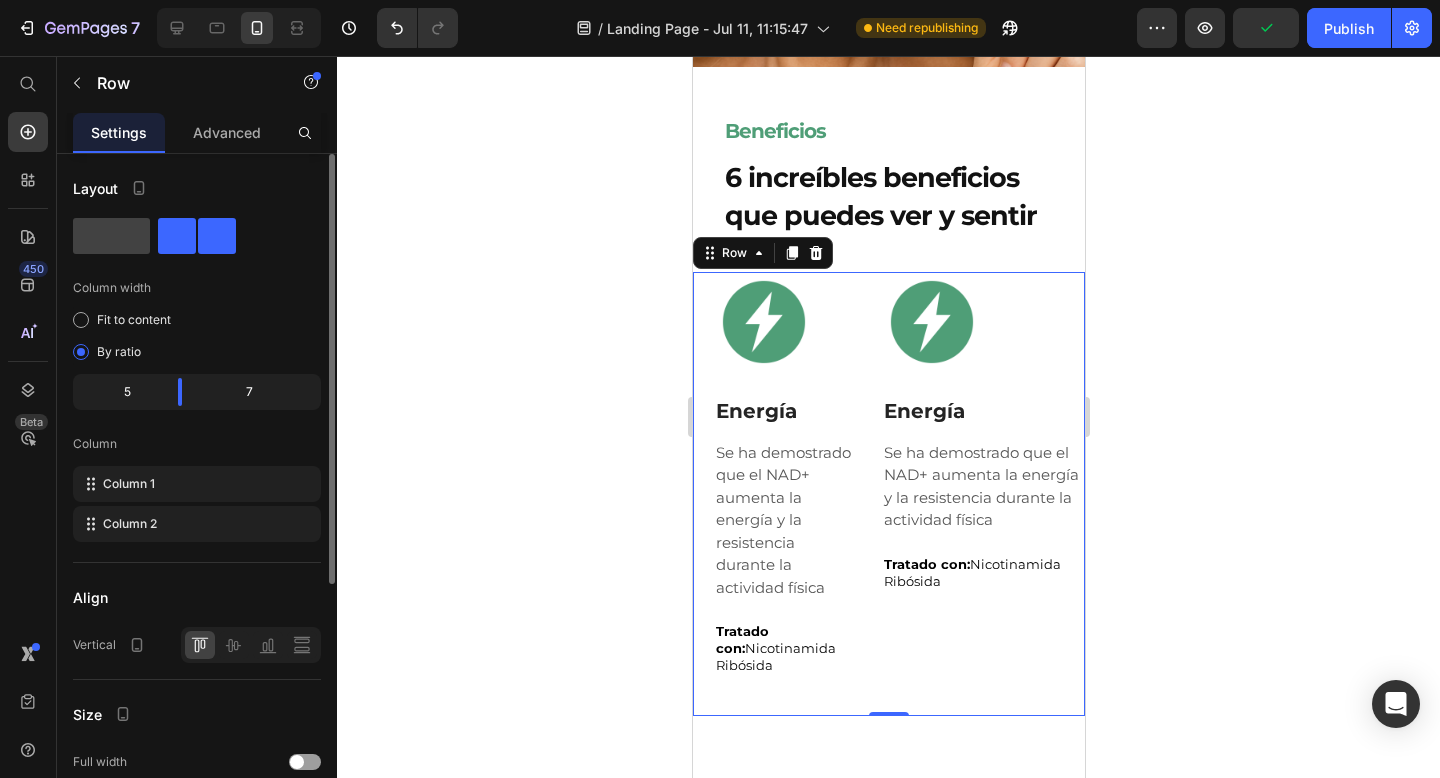 click on "5 7" at bounding box center (197, 392) 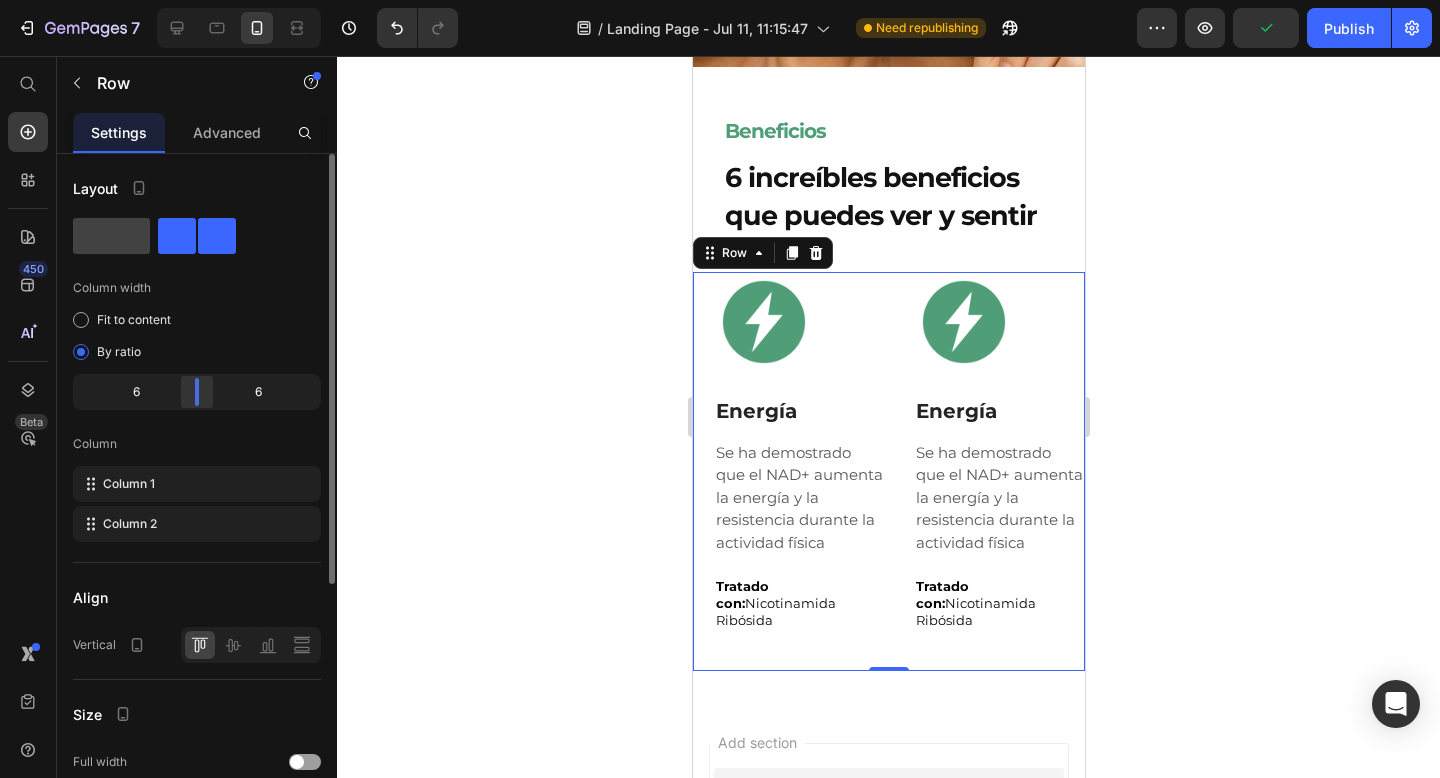 drag, startPoint x: 181, startPoint y: 391, endPoint x: 199, endPoint y: 391, distance: 18 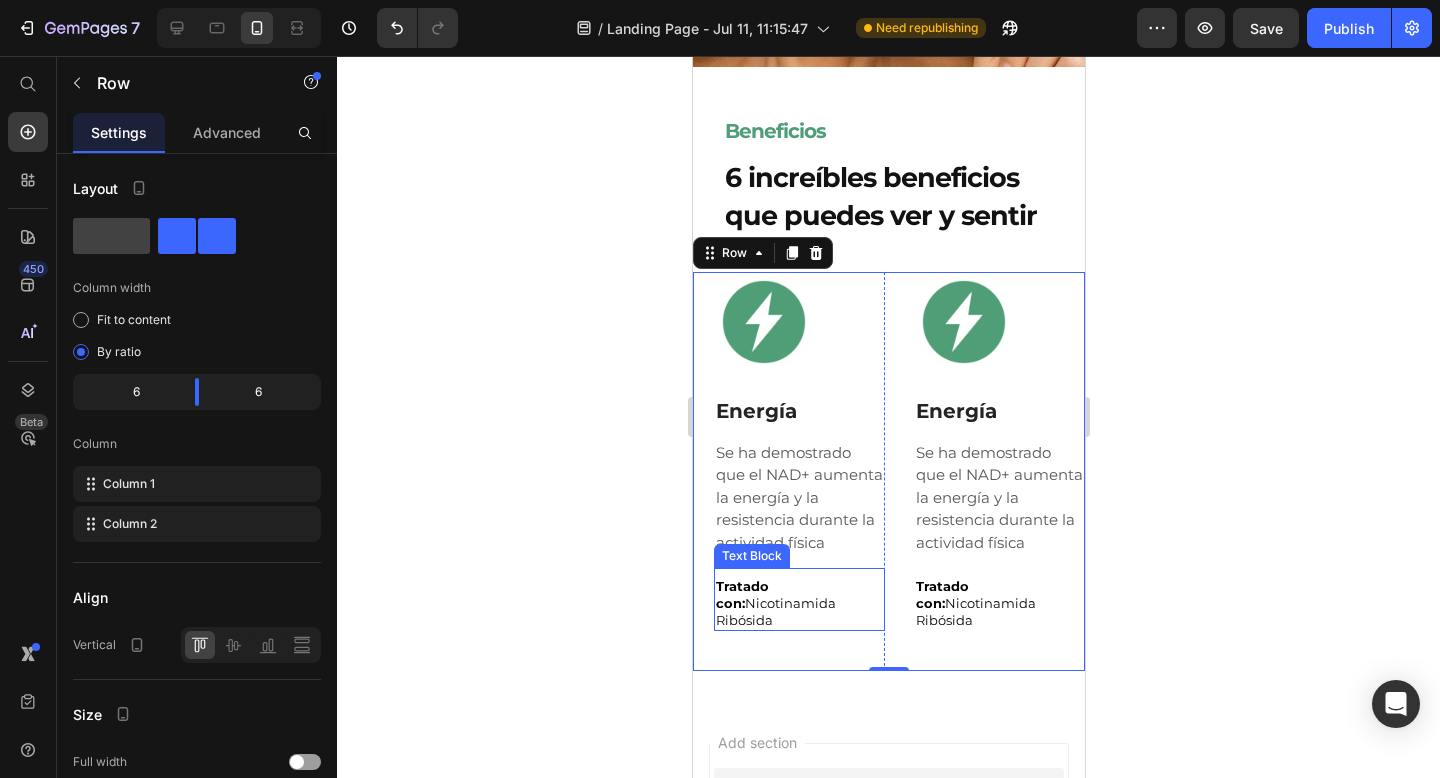 click on "Tratado con:  Nicotinamida Ribósida" at bounding box center [798, 603] 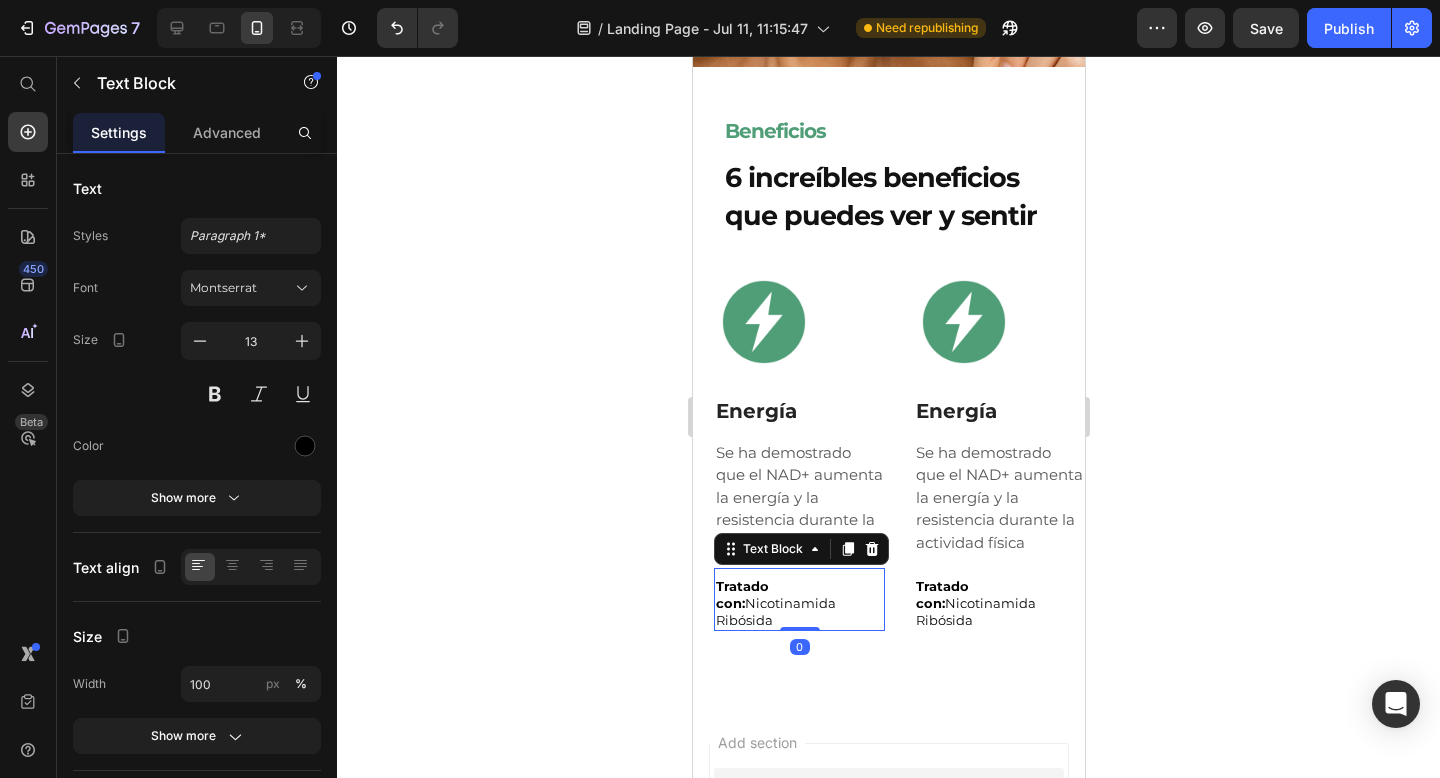 click on "Text Block" at bounding box center (800, 549) 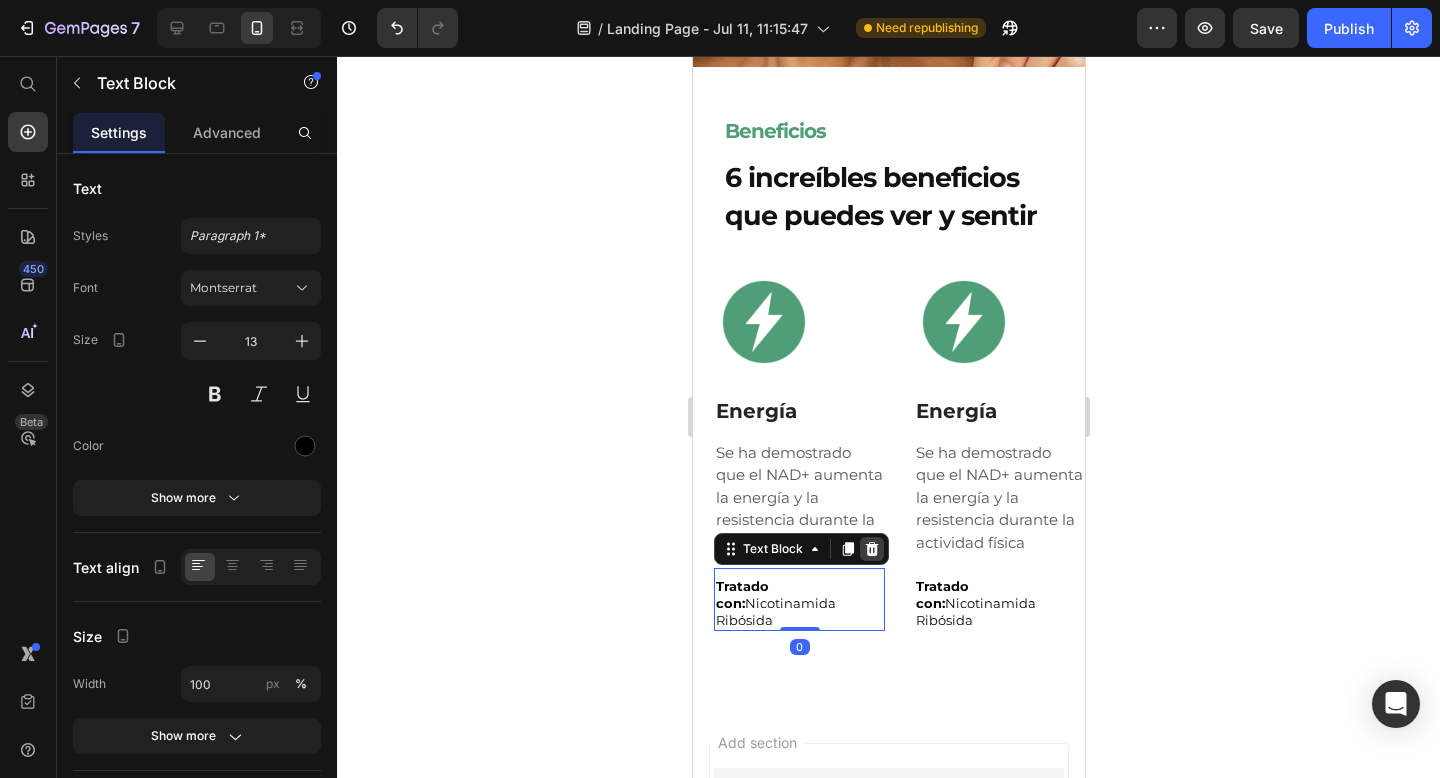click 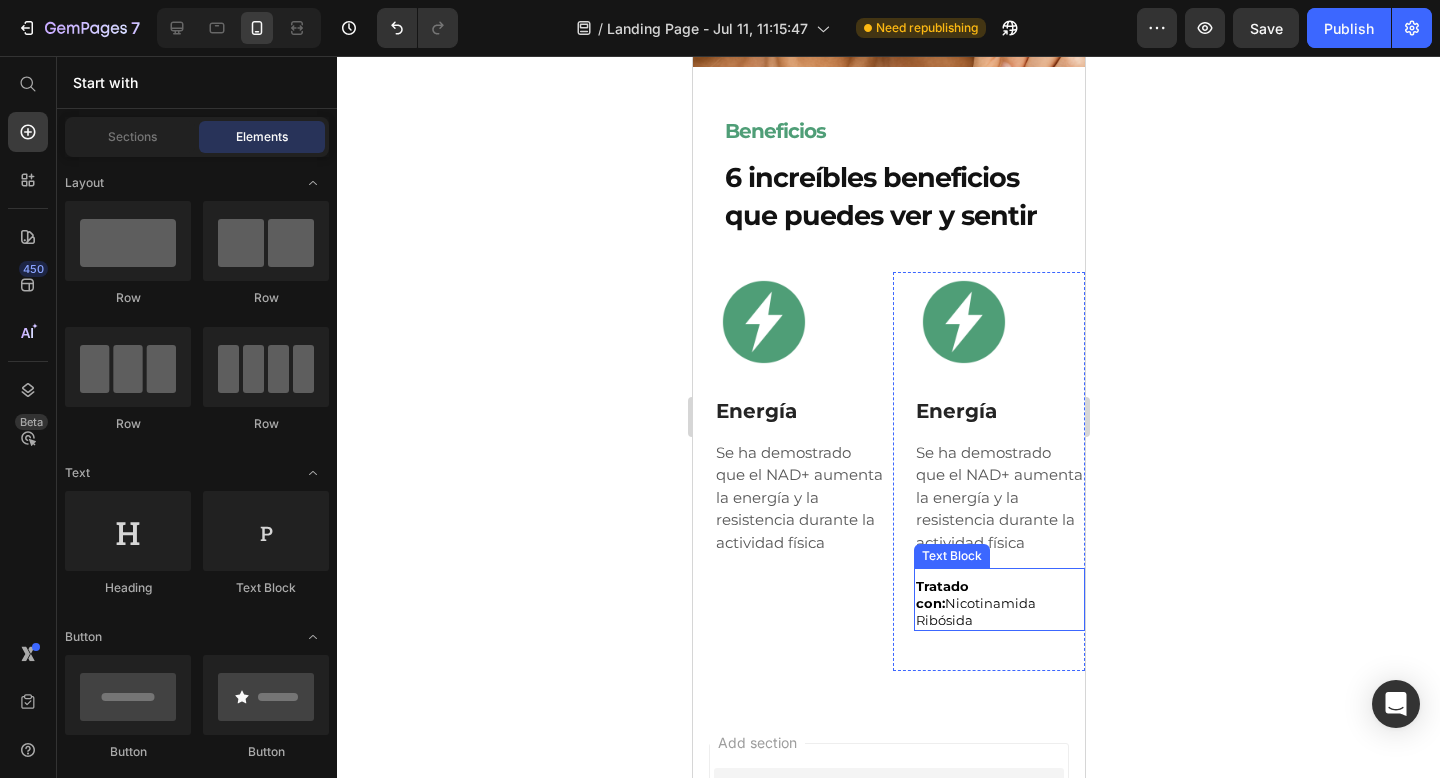 click on "Tratado con:" at bounding box center (941, 594) 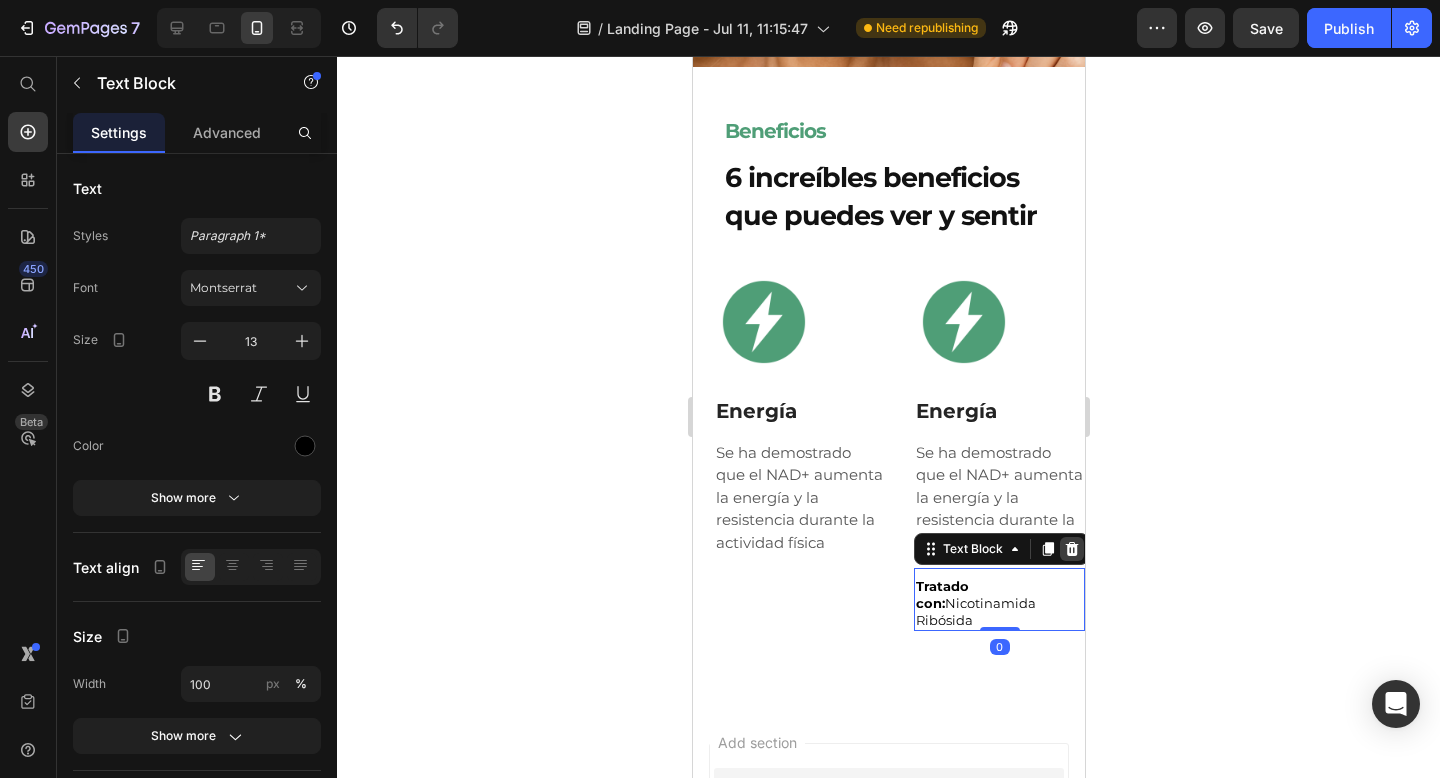 click 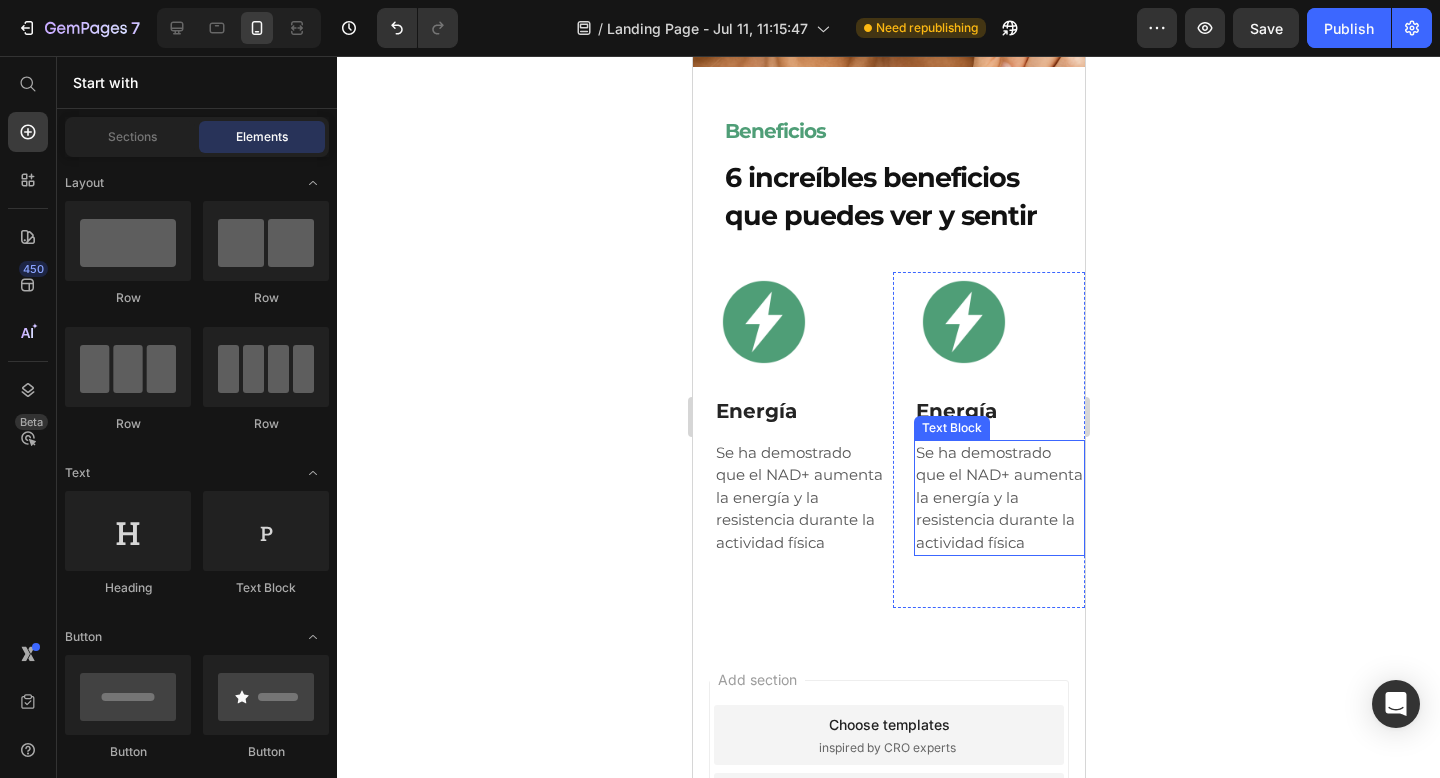 click on "Se ha demostrado que el NAD+ aumenta la energía y la resistencia durante la actividad física" at bounding box center [998, 498] 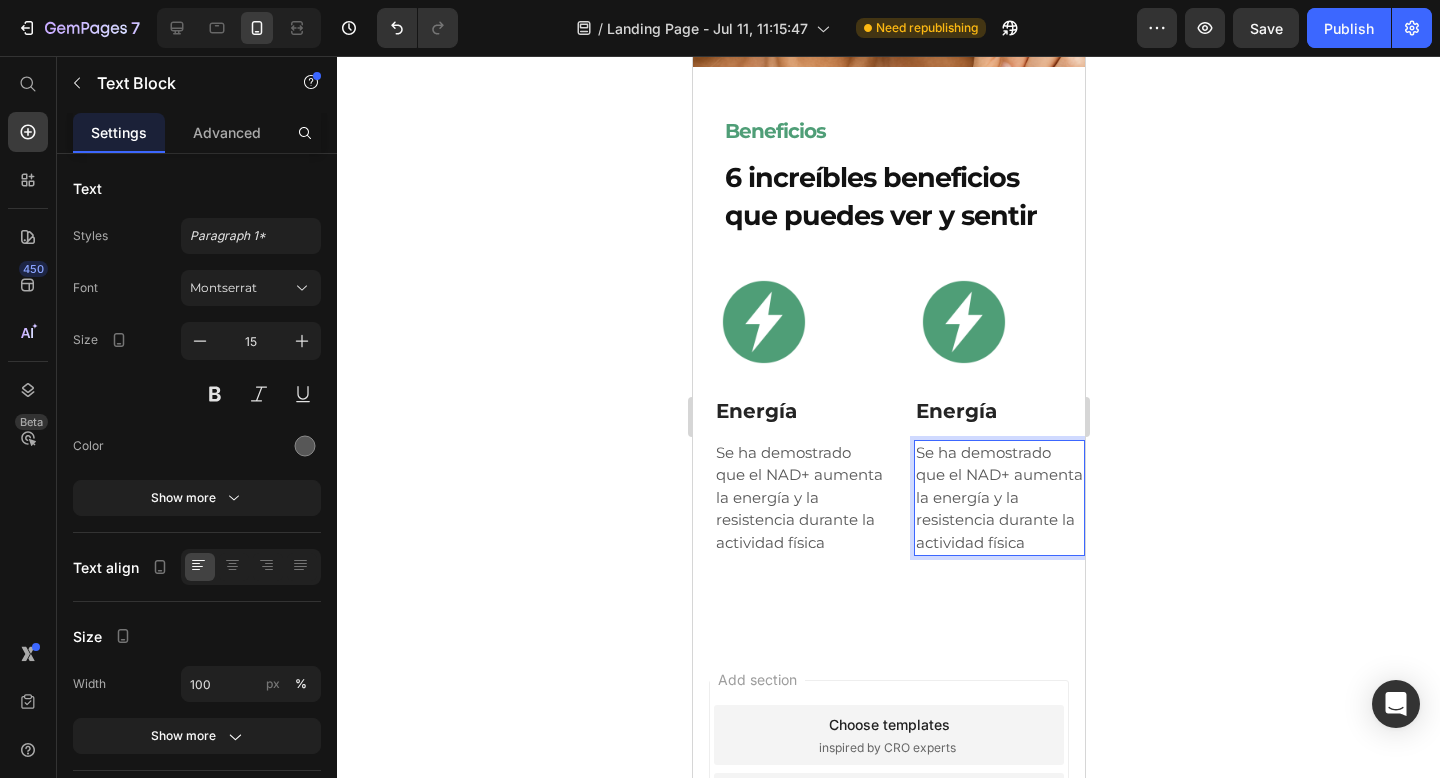 click on "Se ha demostrado que el NAD+ aumenta la energía y la resistencia durante la actividad física" at bounding box center (998, 498) 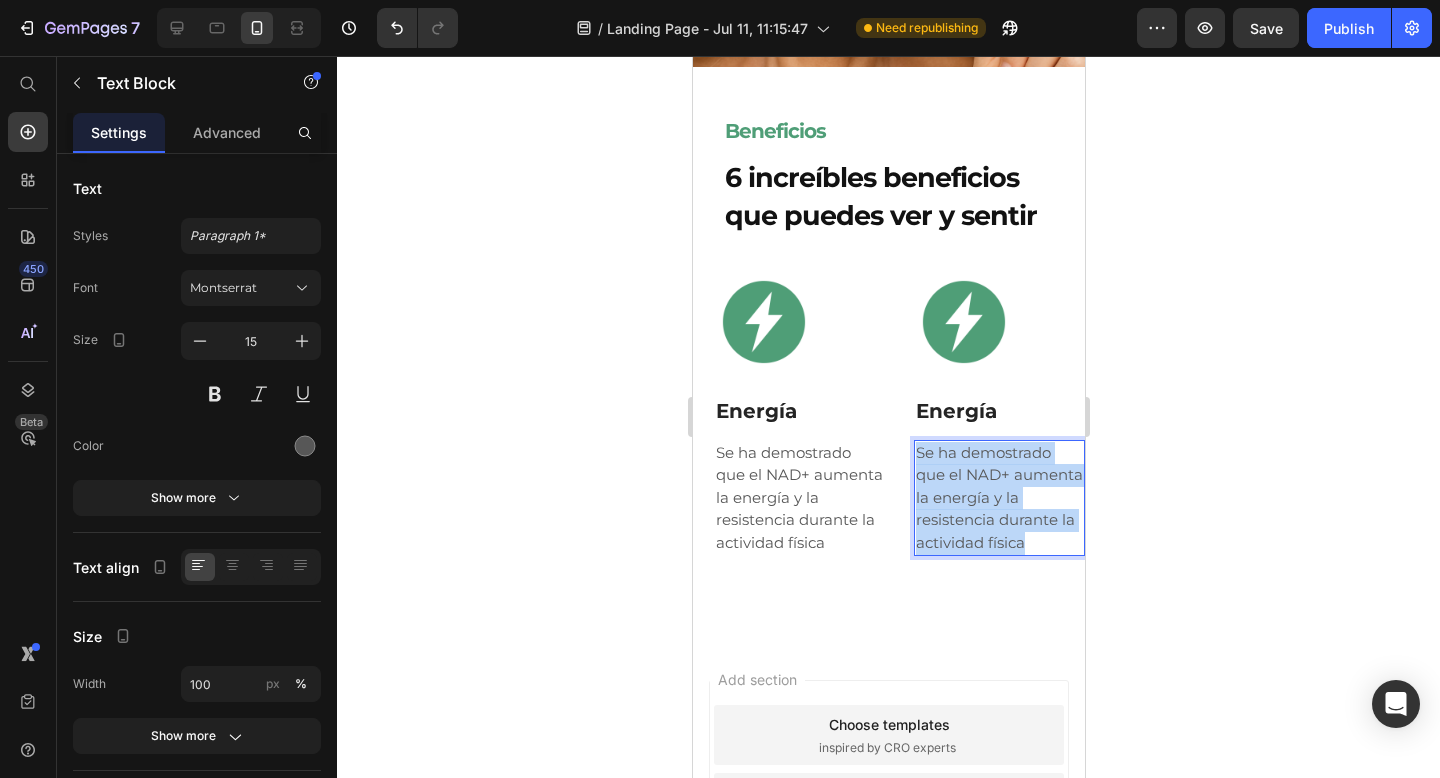 drag, startPoint x: 1039, startPoint y: 549, endPoint x: 916, endPoint y: 459, distance: 152.41063 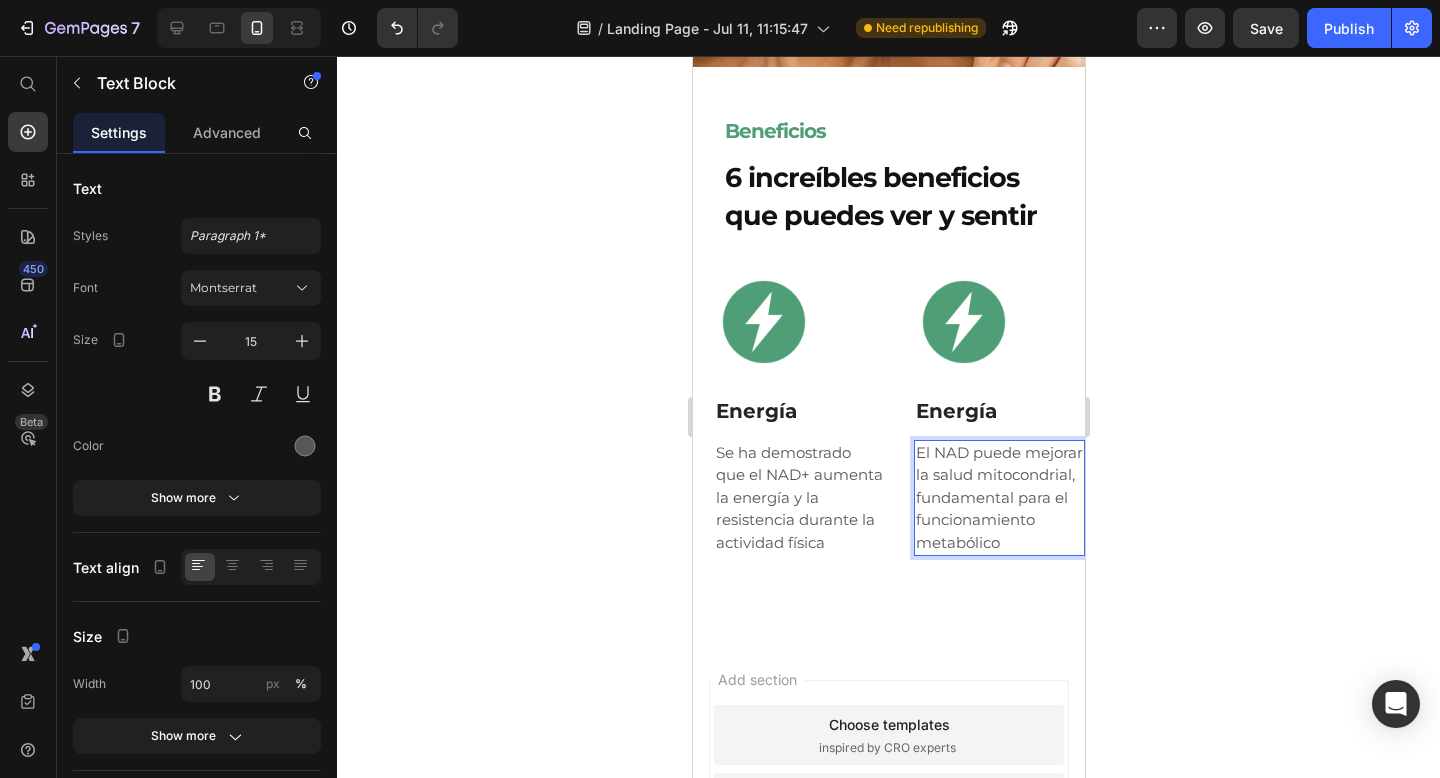 click 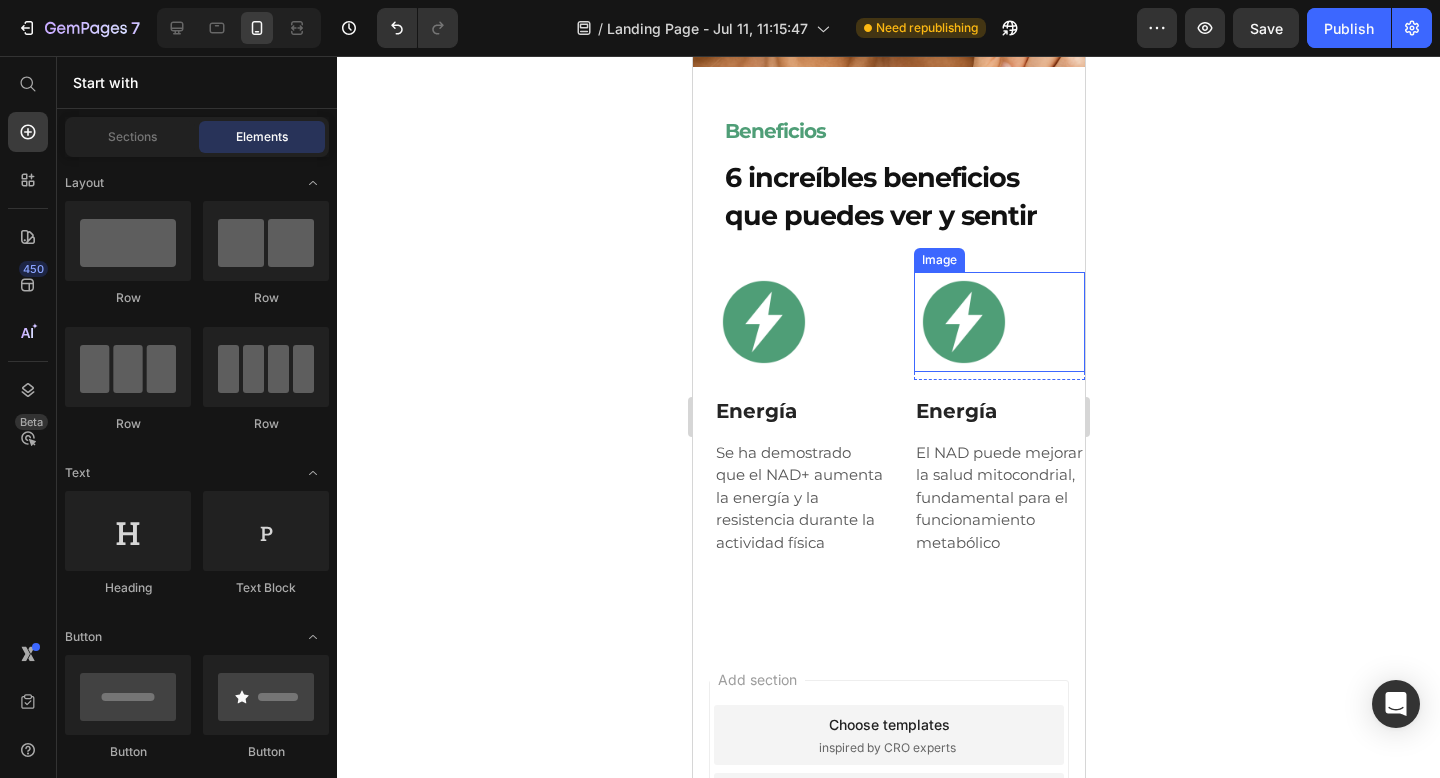 click at bounding box center (998, 322) 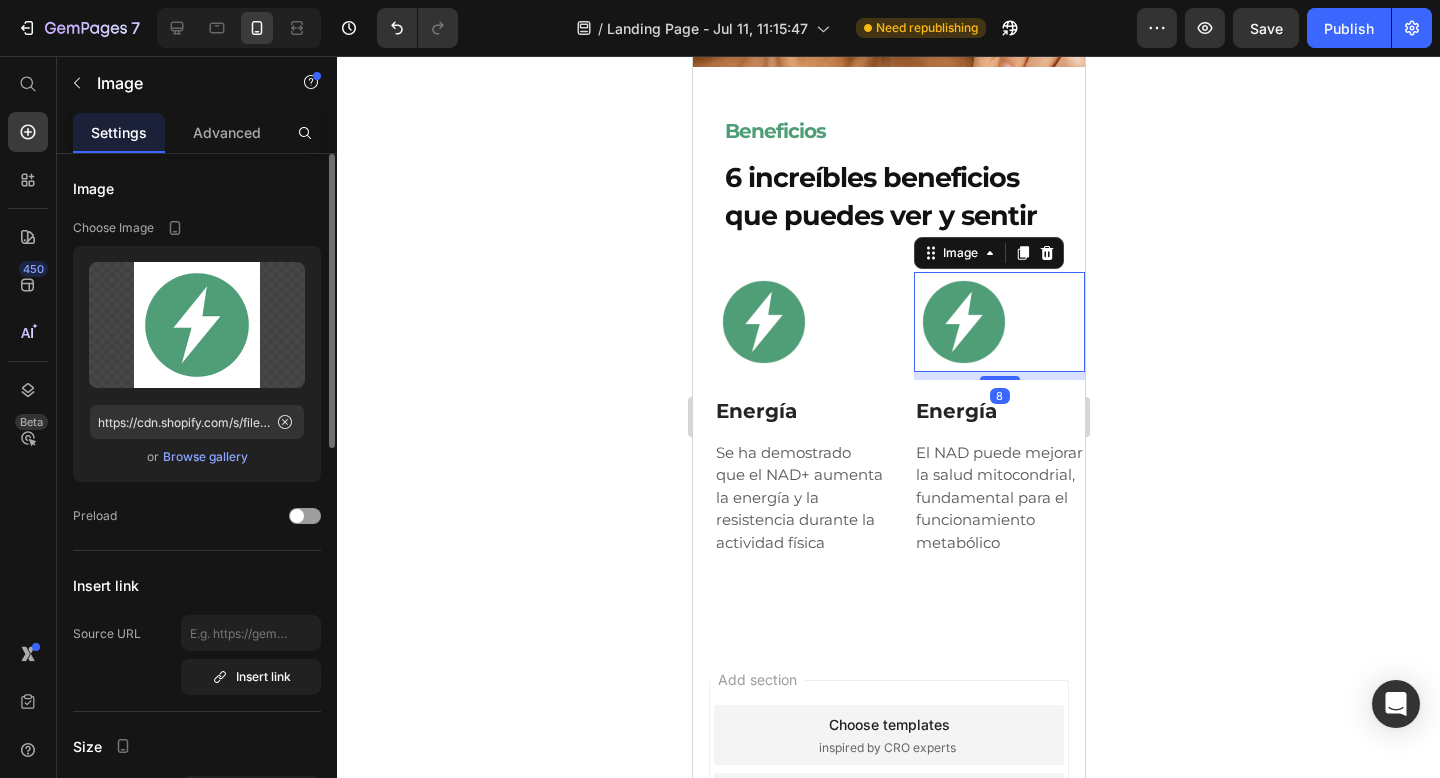 click on "Browse gallery" at bounding box center (205, 457) 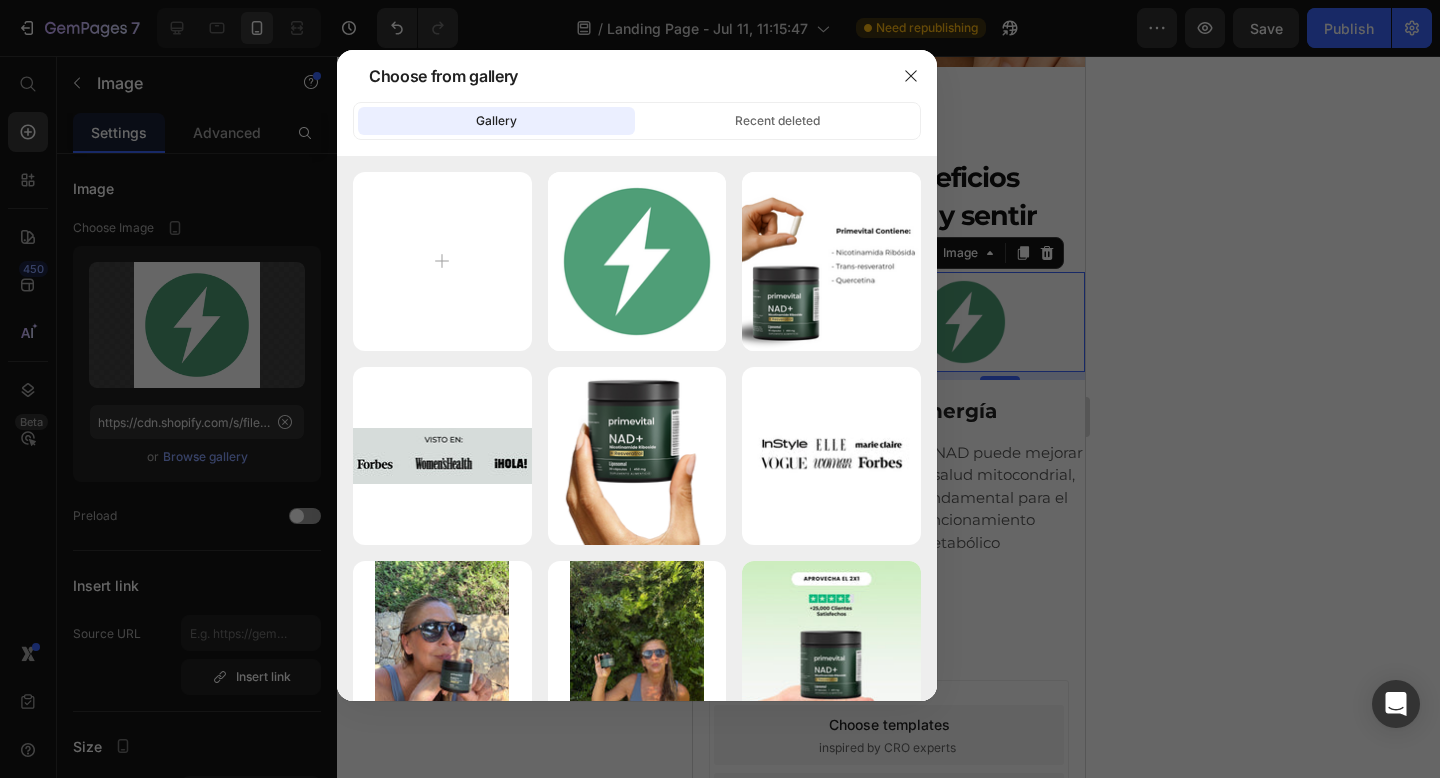 type on "C:\fakepath\Untitled design - 2025-07-11T174601.713.png" 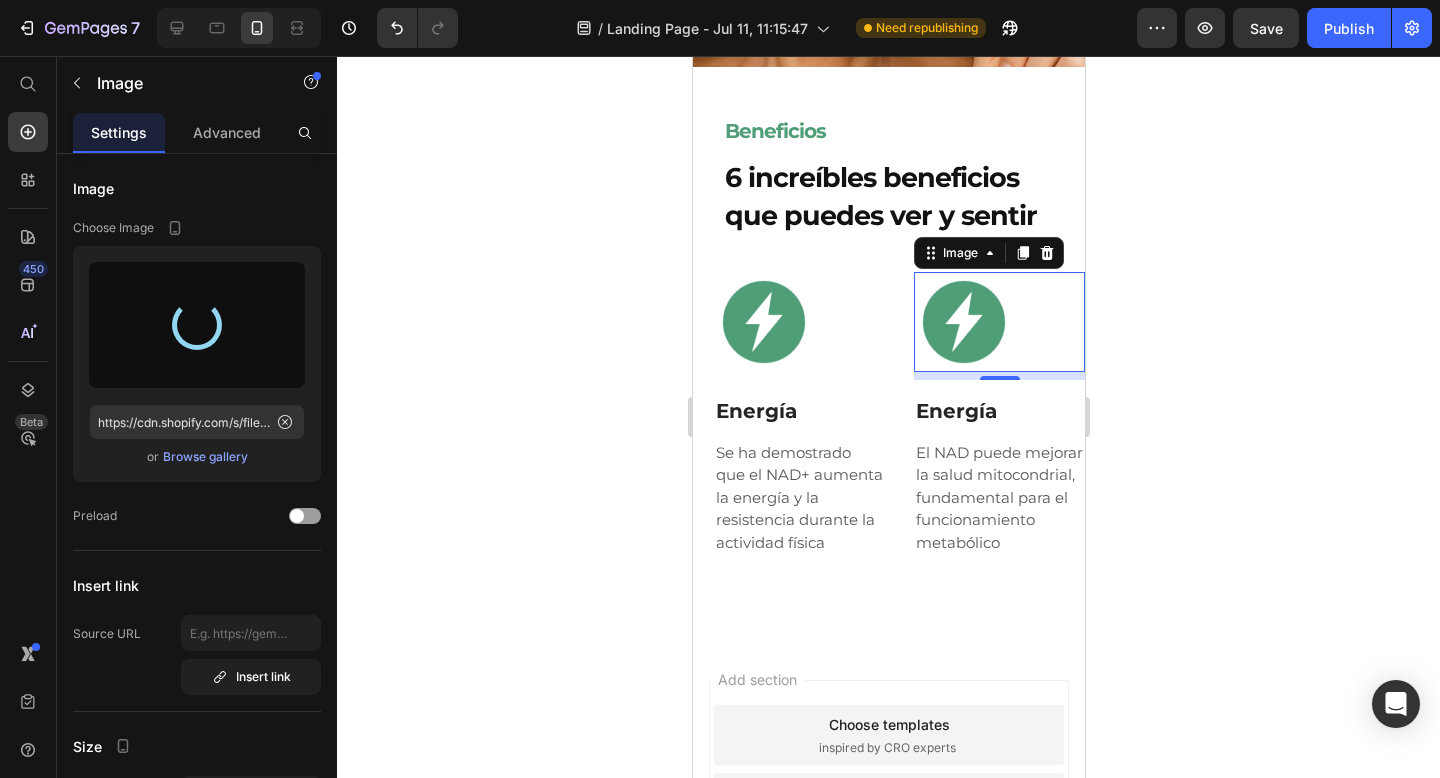 type on "https://cdn.shopify.com/s/files/1/0925/7579/3416/files/gempages_551516249830458582-ffee3148-3a90-4e6d-869f-97475417ea4b.png" 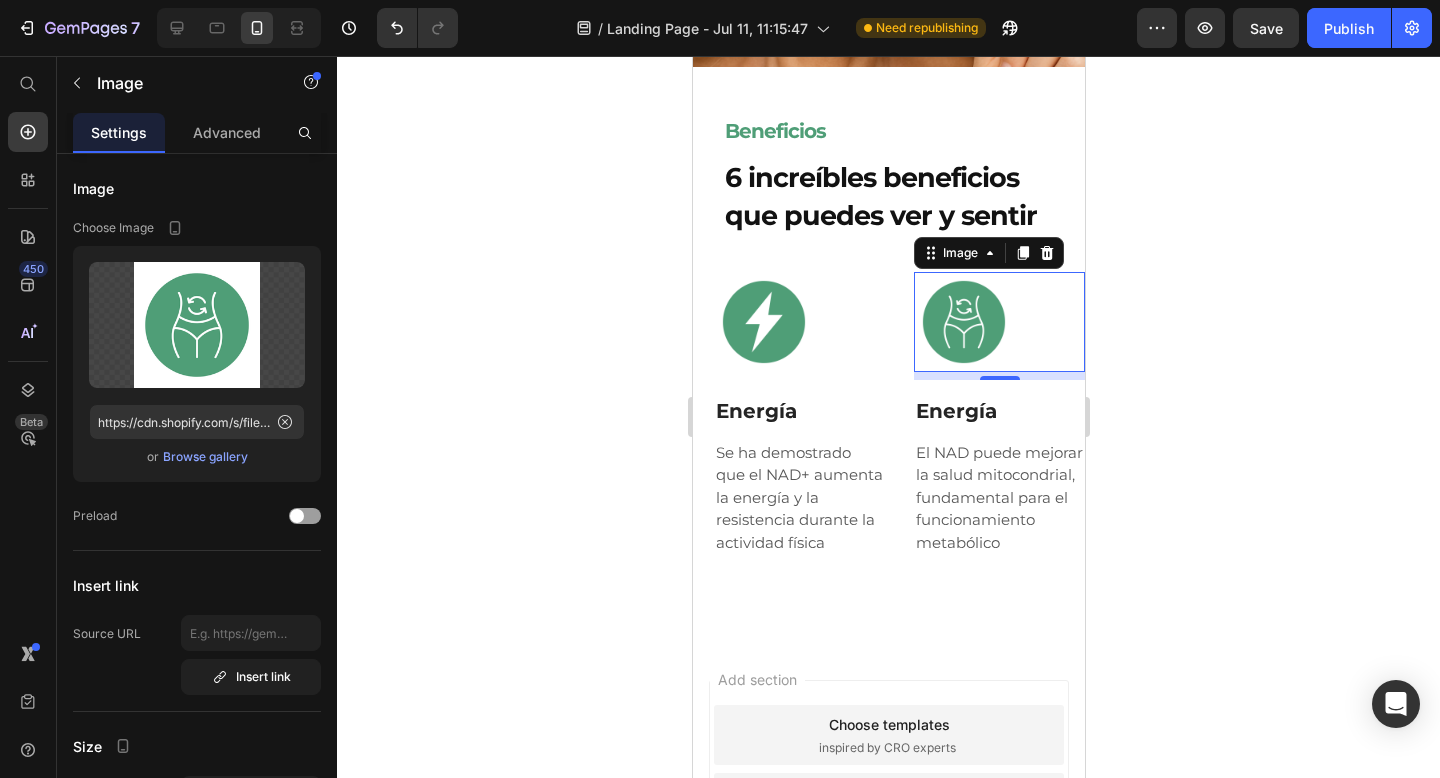 click 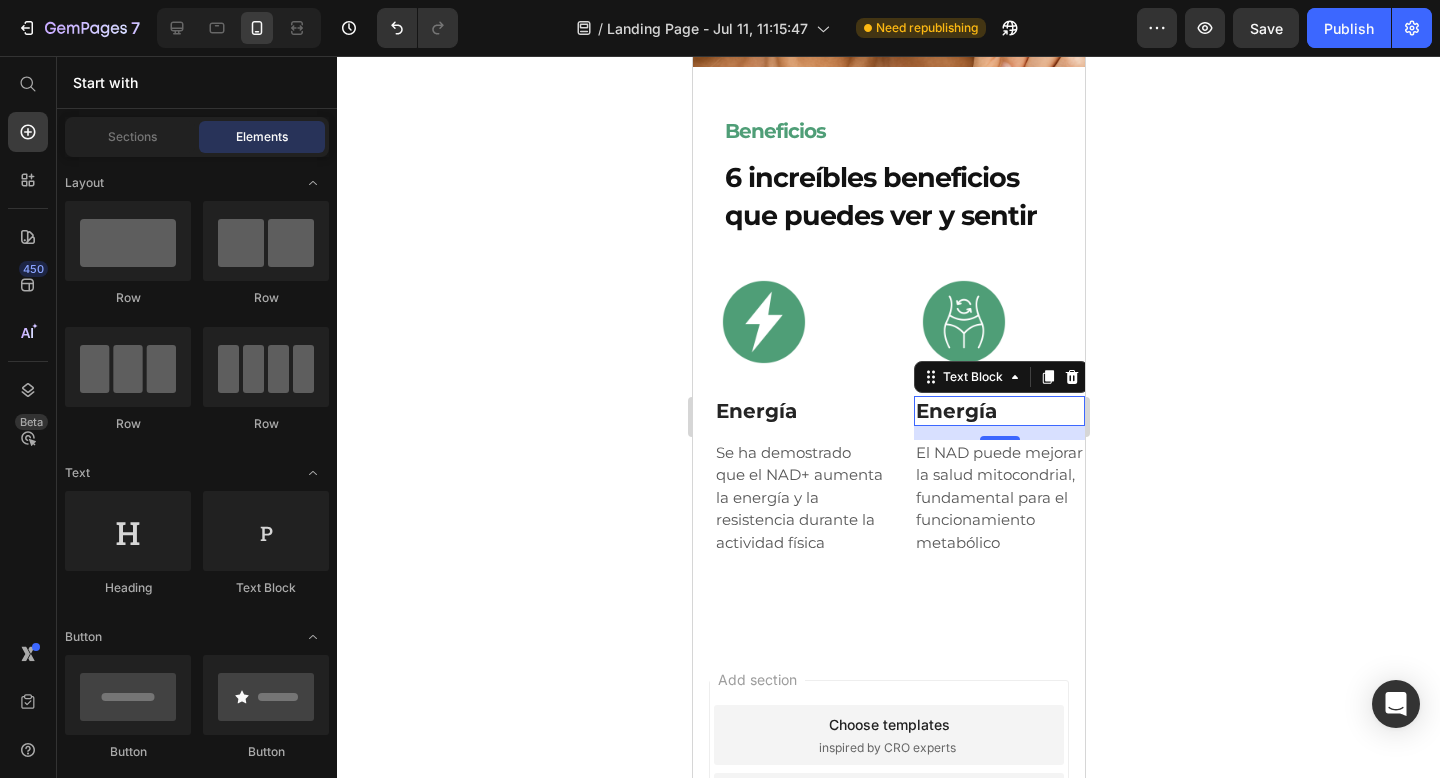 click on "Energía" at bounding box center (998, 411) 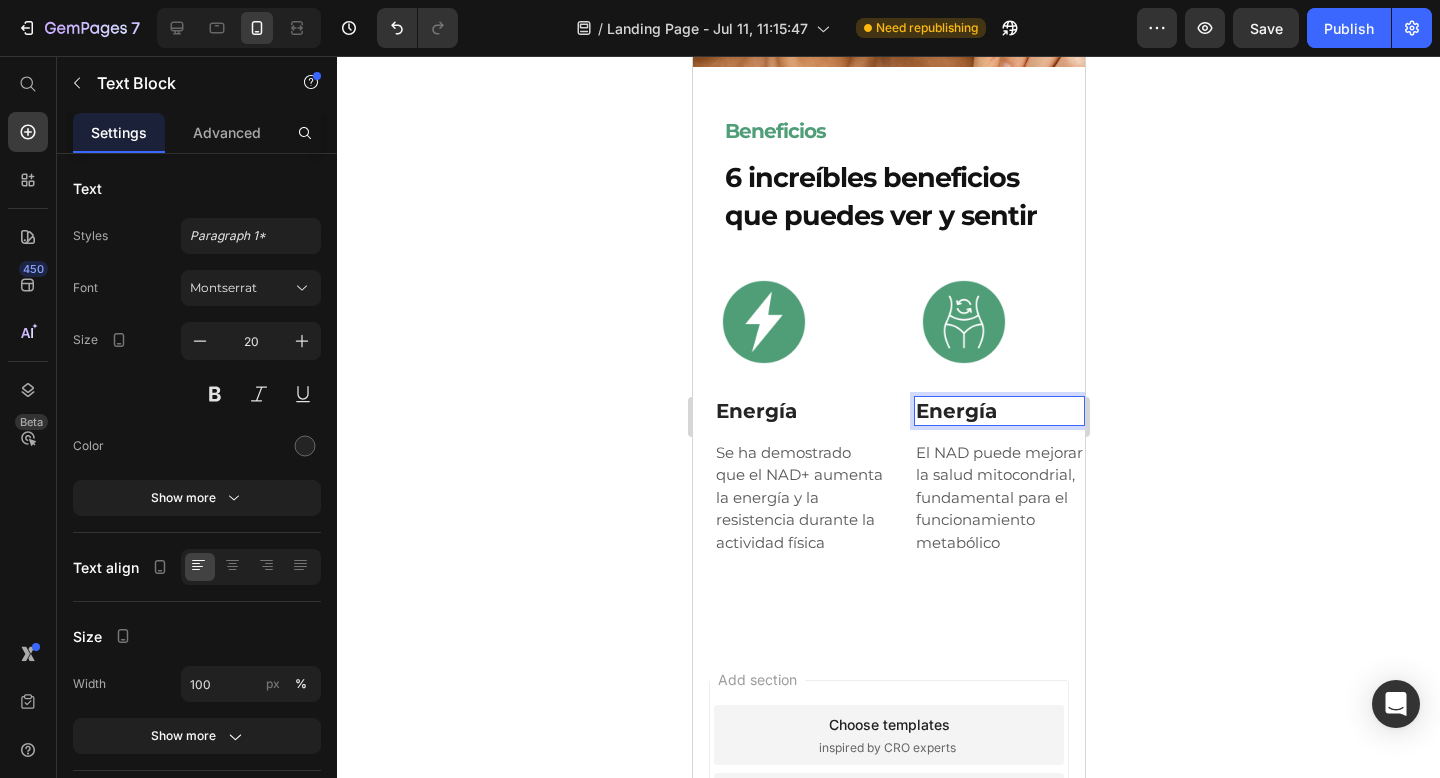 click on "Energía" at bounding box center (998, 411) 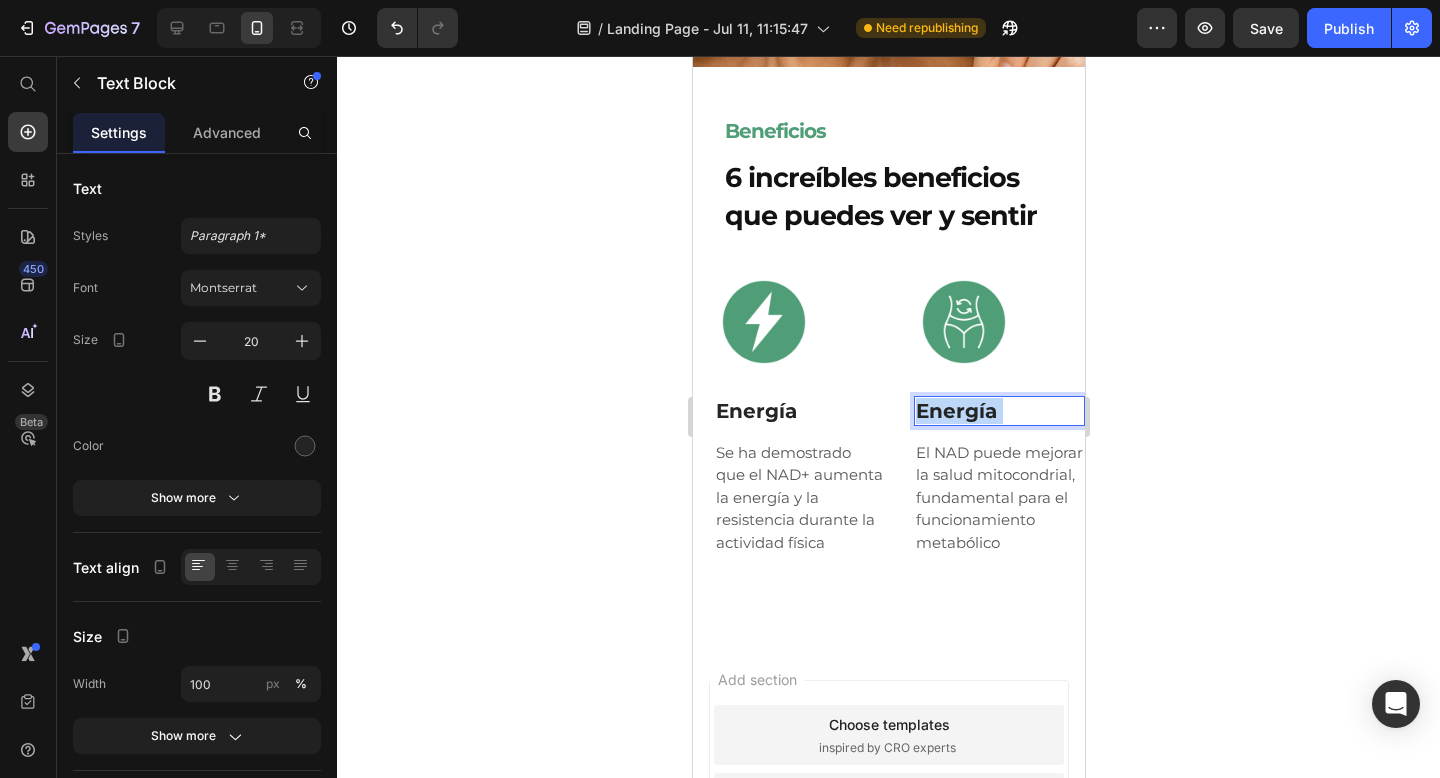 drag, startPoint x: 1019, startPoint y: 419, endPoint x: 916, endPoint y: 415, distance: 103.077644 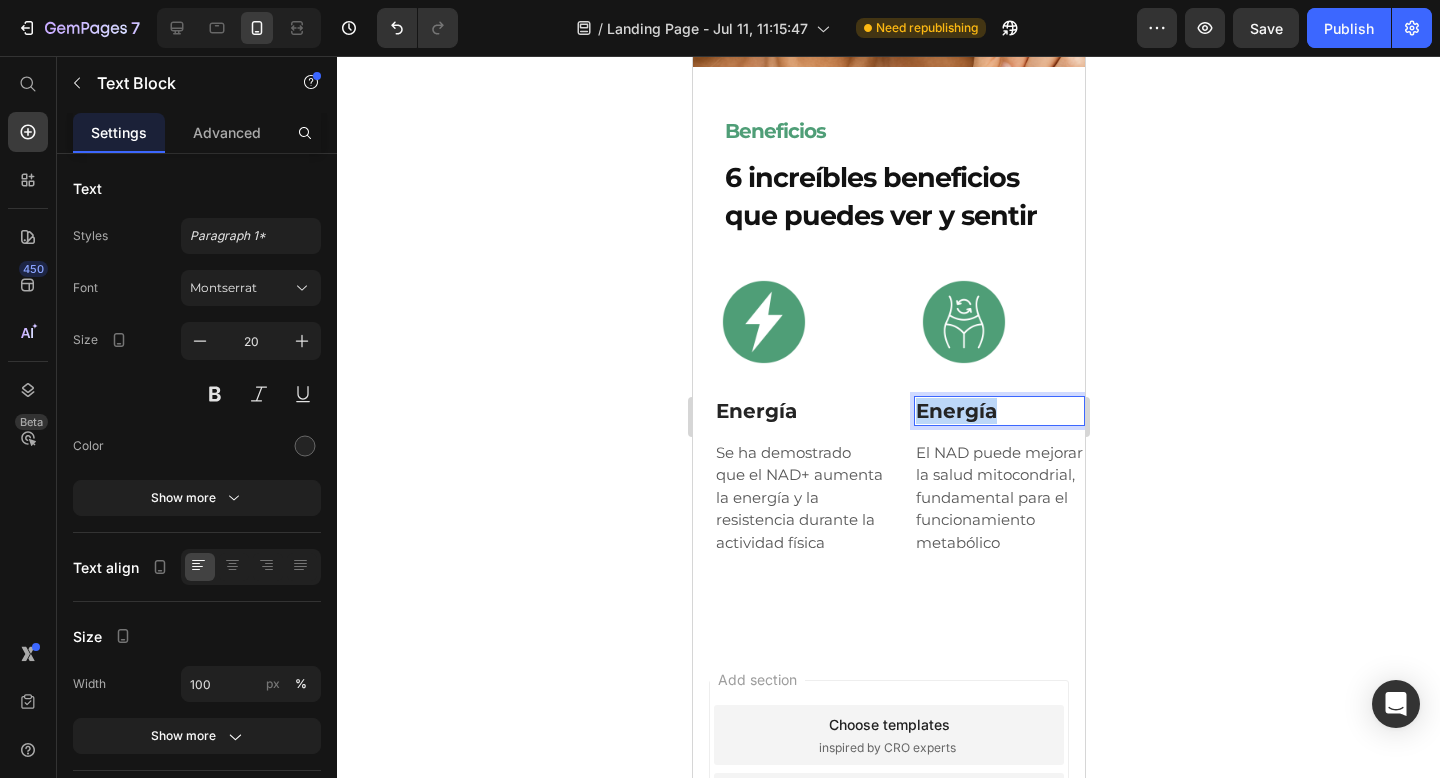 drag, startPoint x: 916, startPoint y: 415, endPoint x: 1029, endPoint y: 422, distance: 113.216606 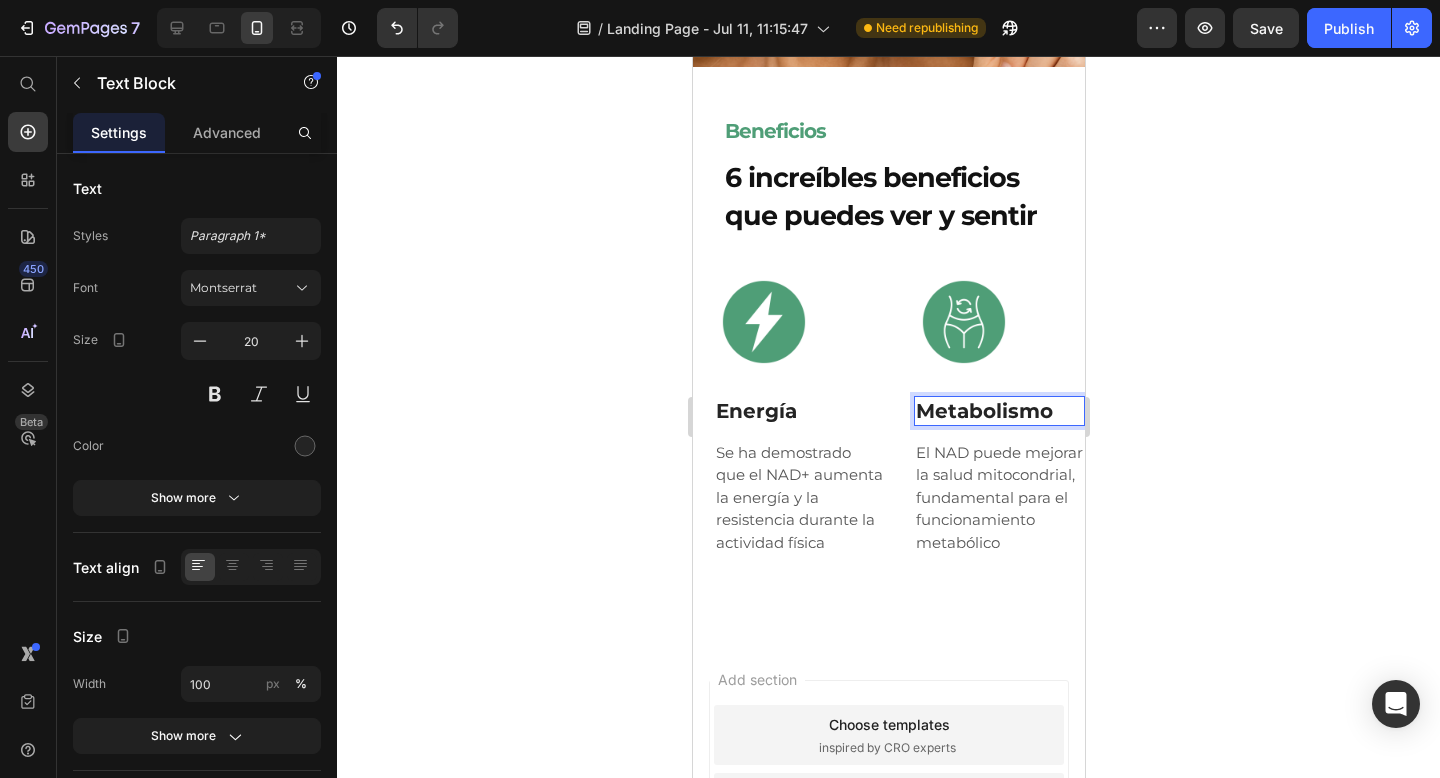 click 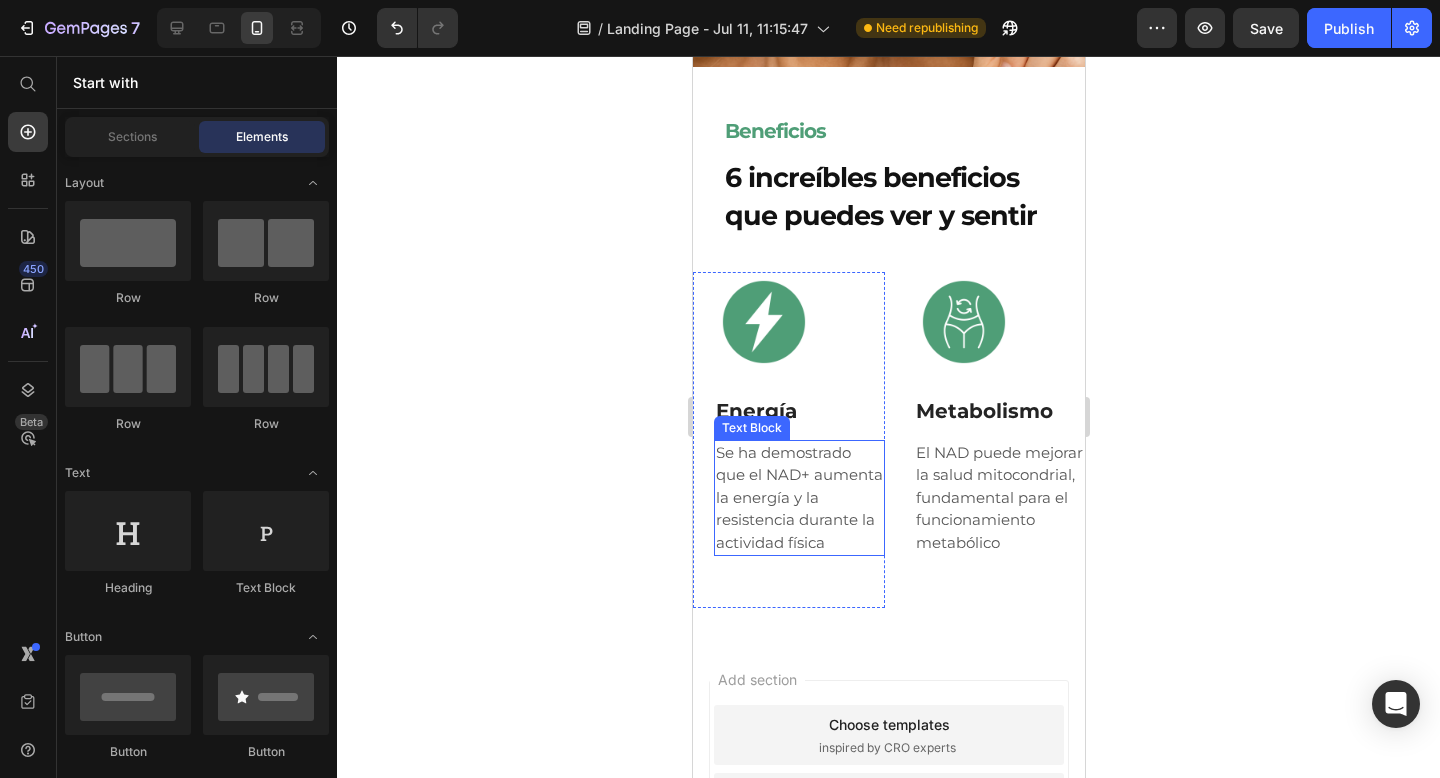 click on "Se ha demostrado que el NAD+ aumenta la energía y la resistencia durante la actividad física" at bounding box center (798, 498) 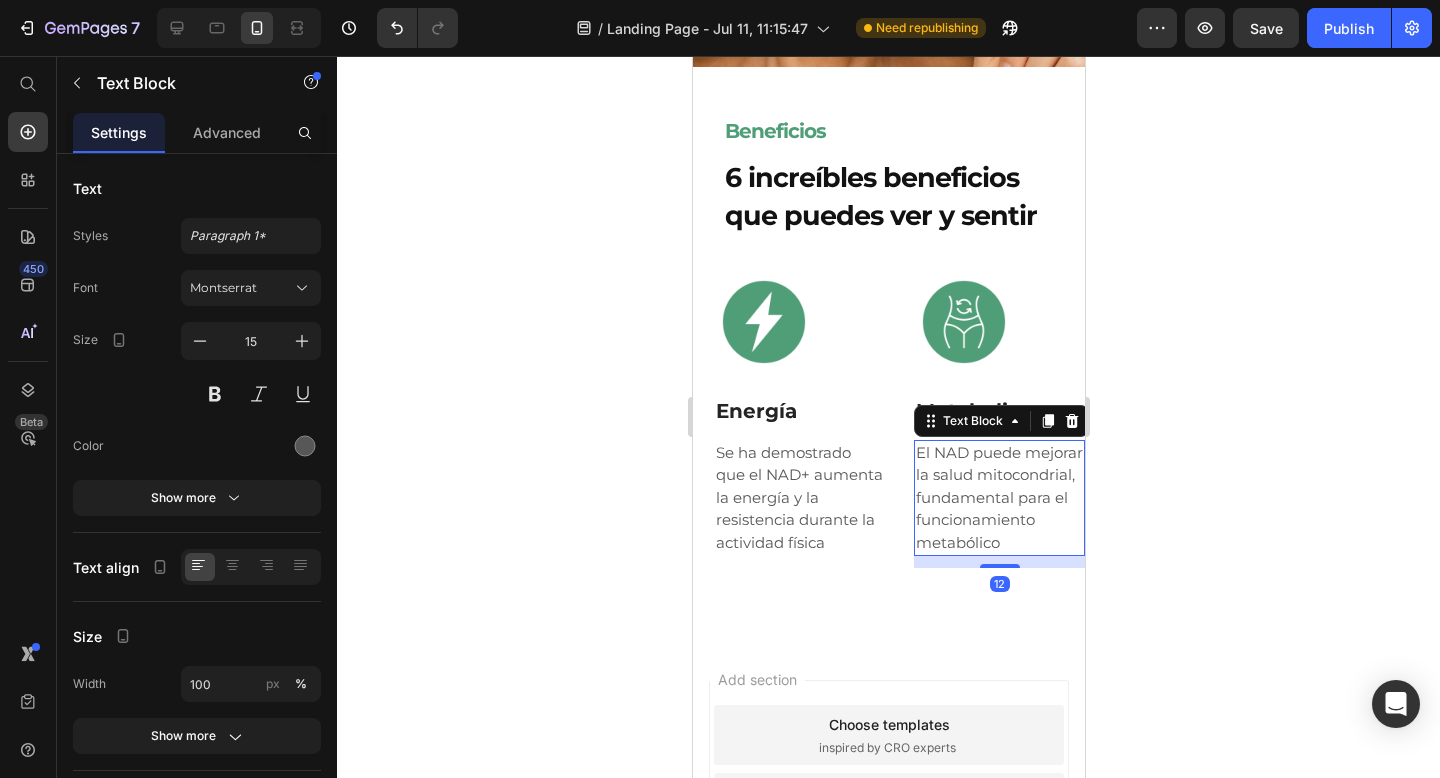 click on "El NAD puede mejorar la salud mitocondrial, fundamental para el funcionamiento metabólico" at bounding box center [998, 498] 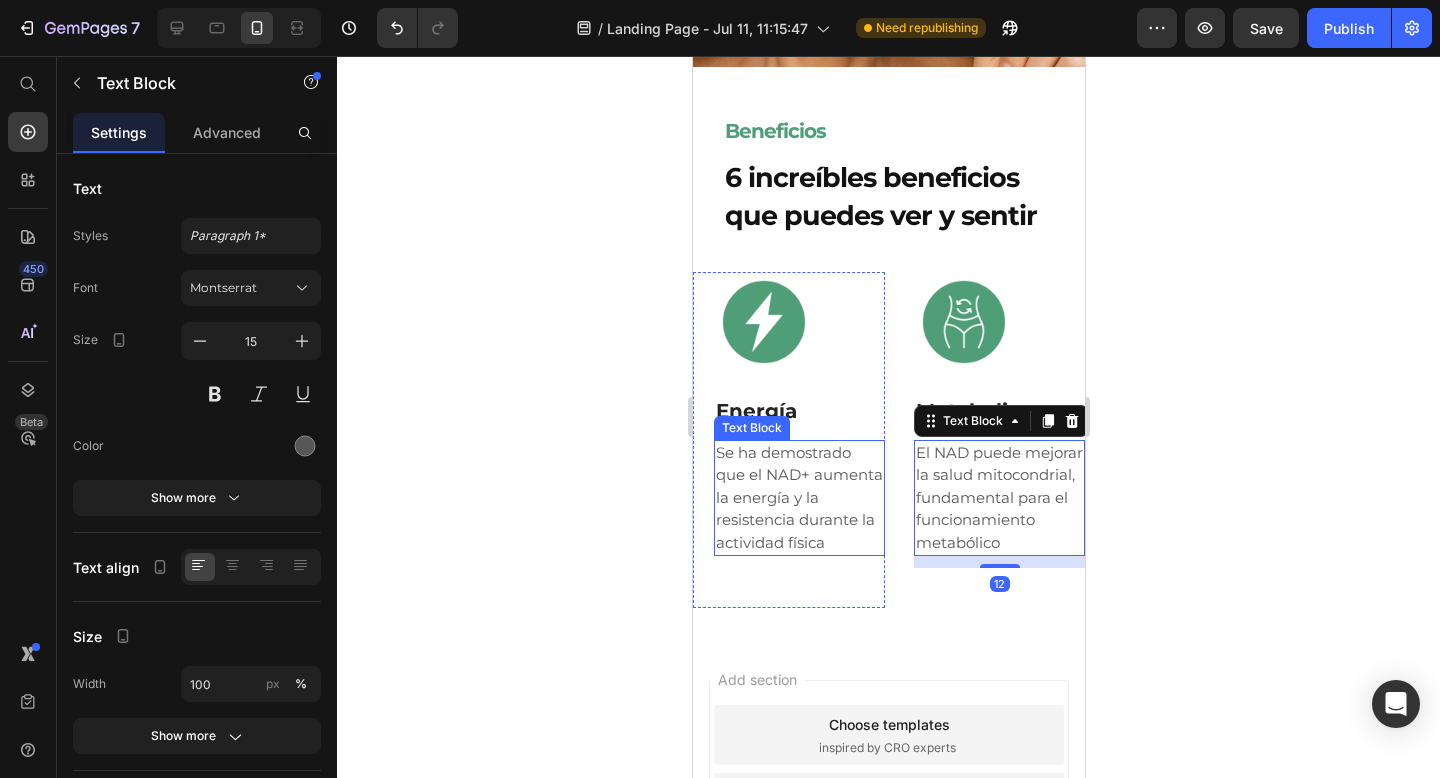 click on "Se ha demostrado que el NAD+ aumenta la energía y la resistencia durante la actividad física" at bounding box center [798, 498] 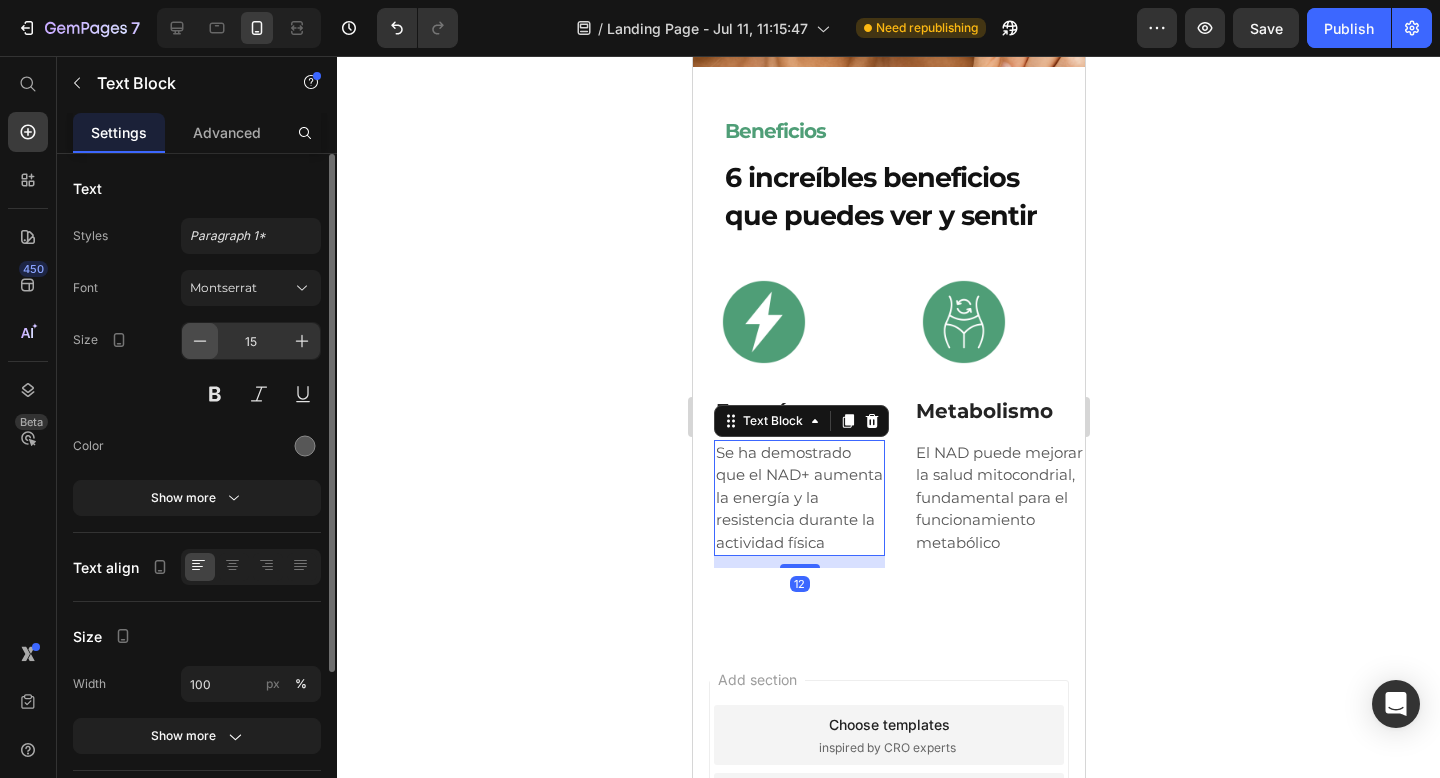 click 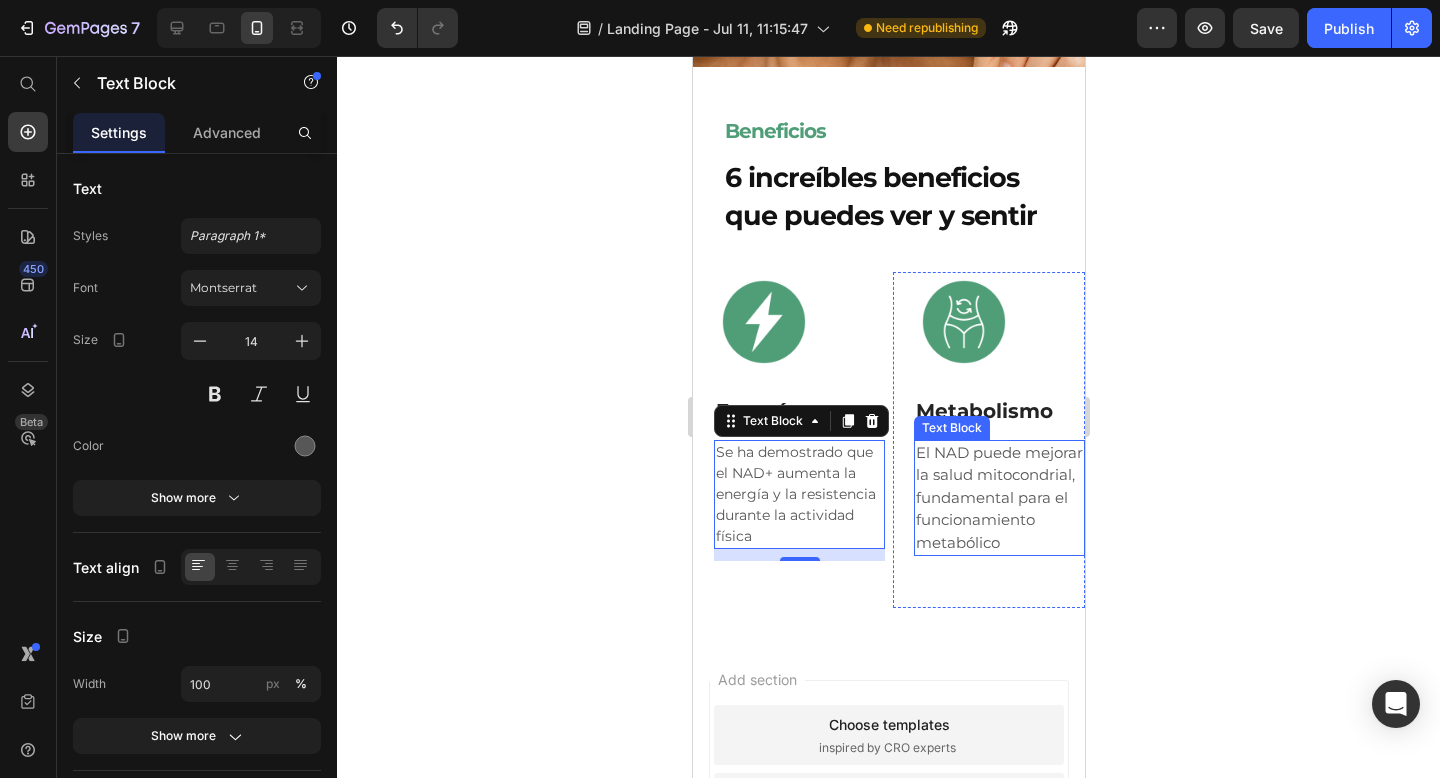 click on "El NAD puede mejorar la salud mitocondrial, fundamental para el funcionamiento metabólico" at bounding box center [998, 498] 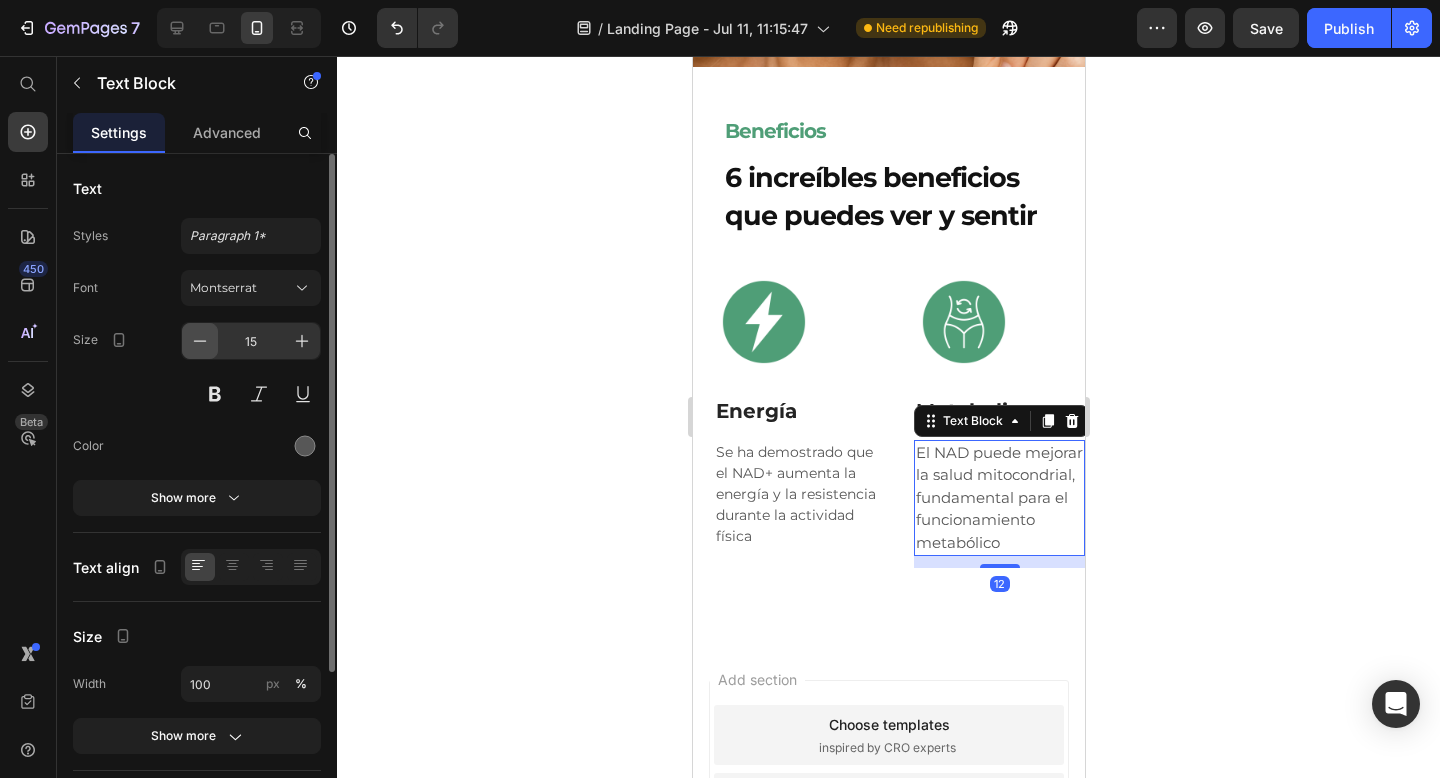 click 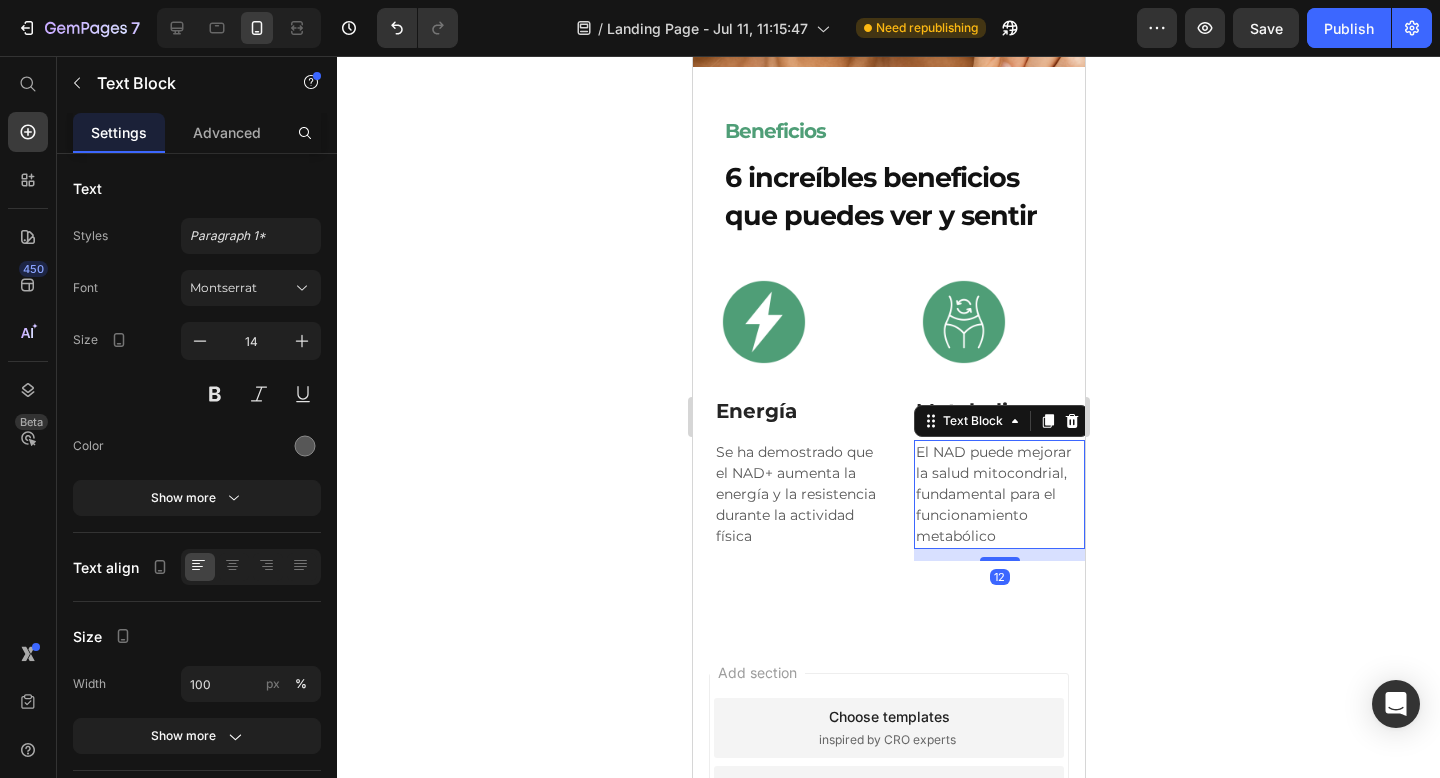 click 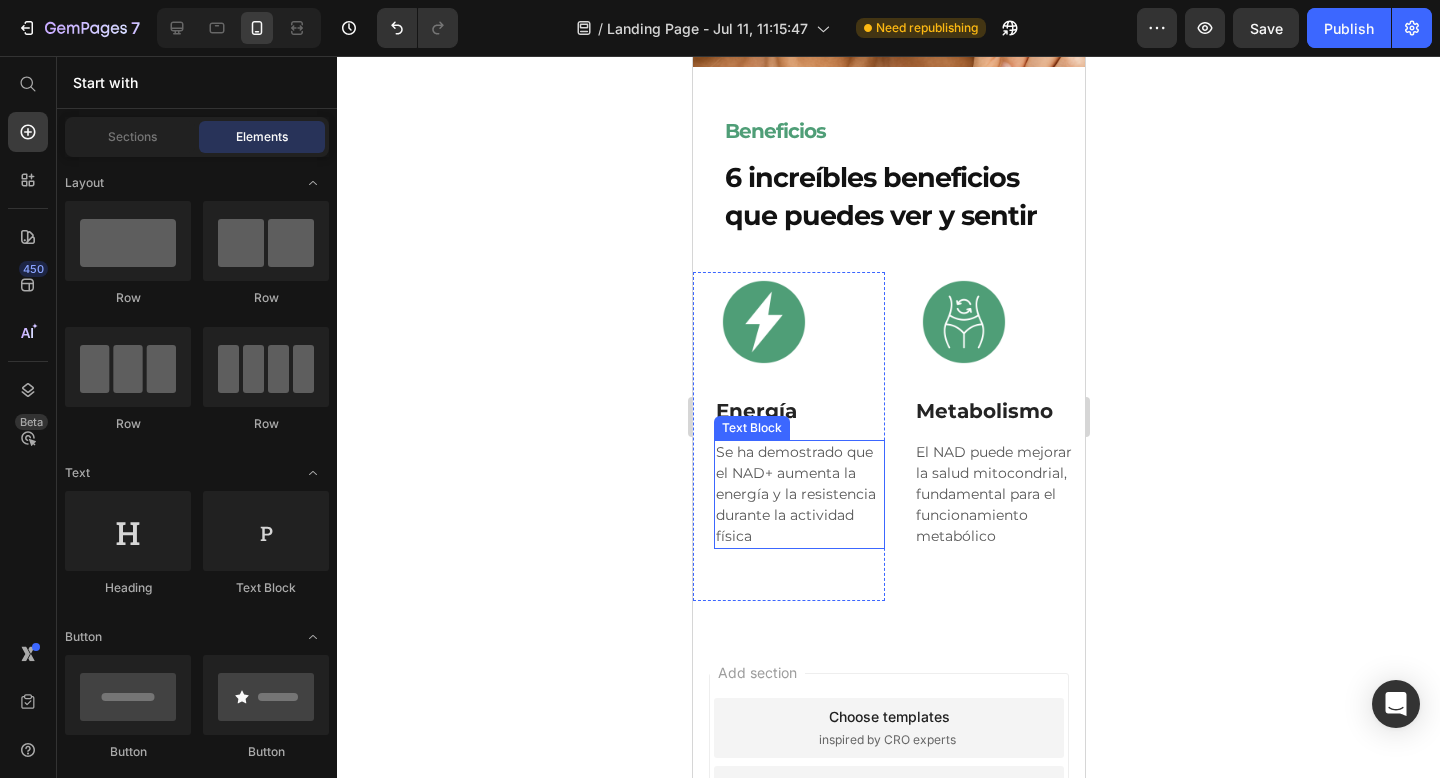 click on "Se ha demostrado que el NAD+ aumenta la energía y la resistencia durante la actividad física" at bounding box center [798, 494] 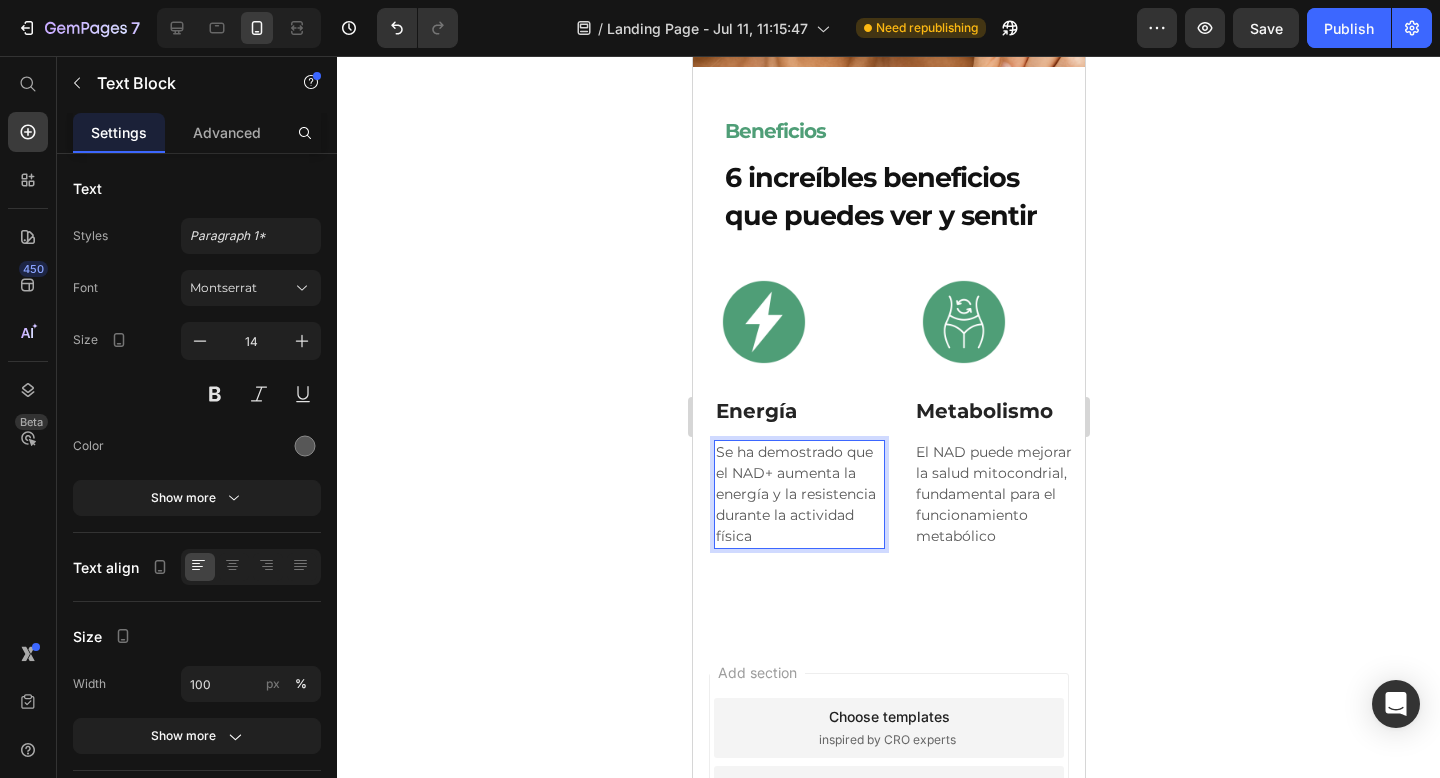 click on "Se ha demostrado que el NAD+ aumenta la energía y la resistencia durante la actividad física" at bounding box center [798, 494] 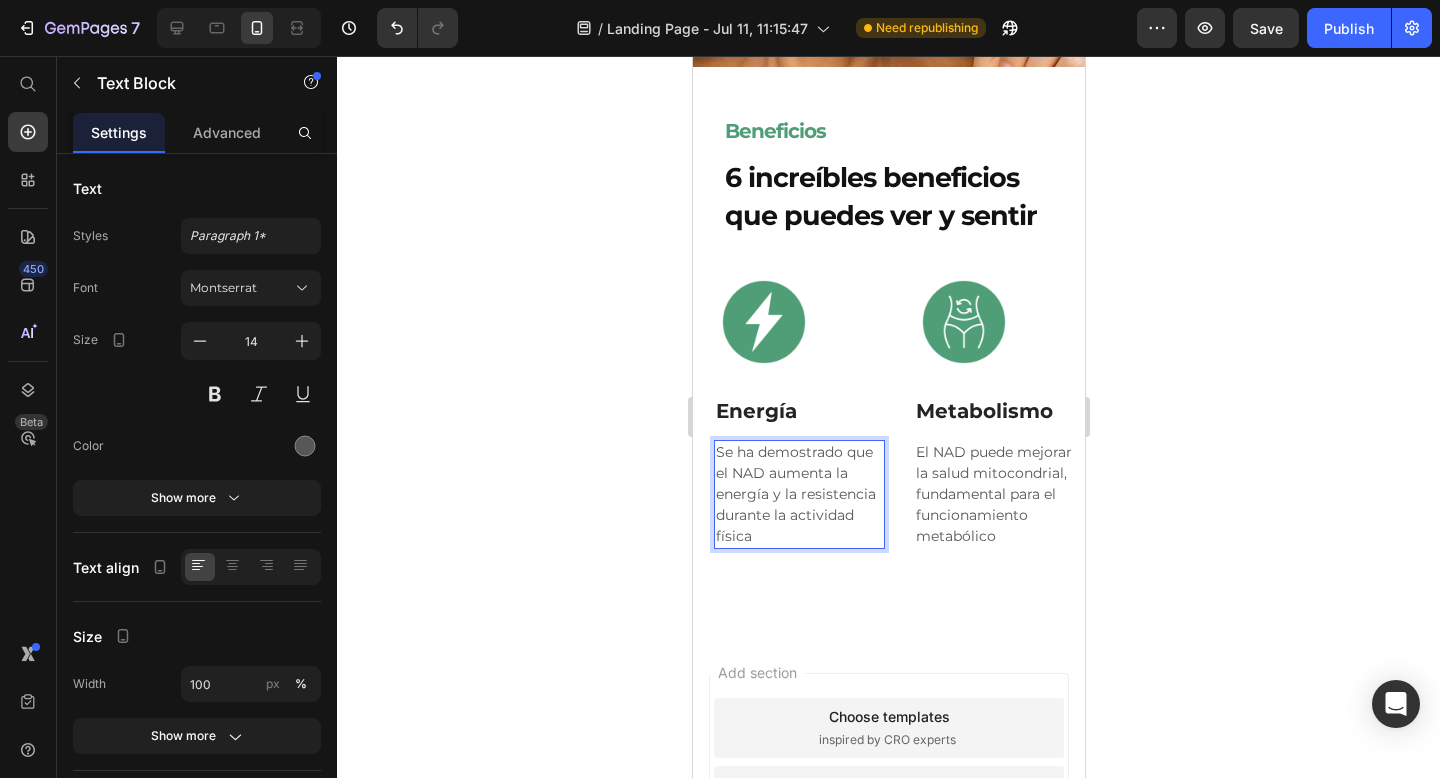 click 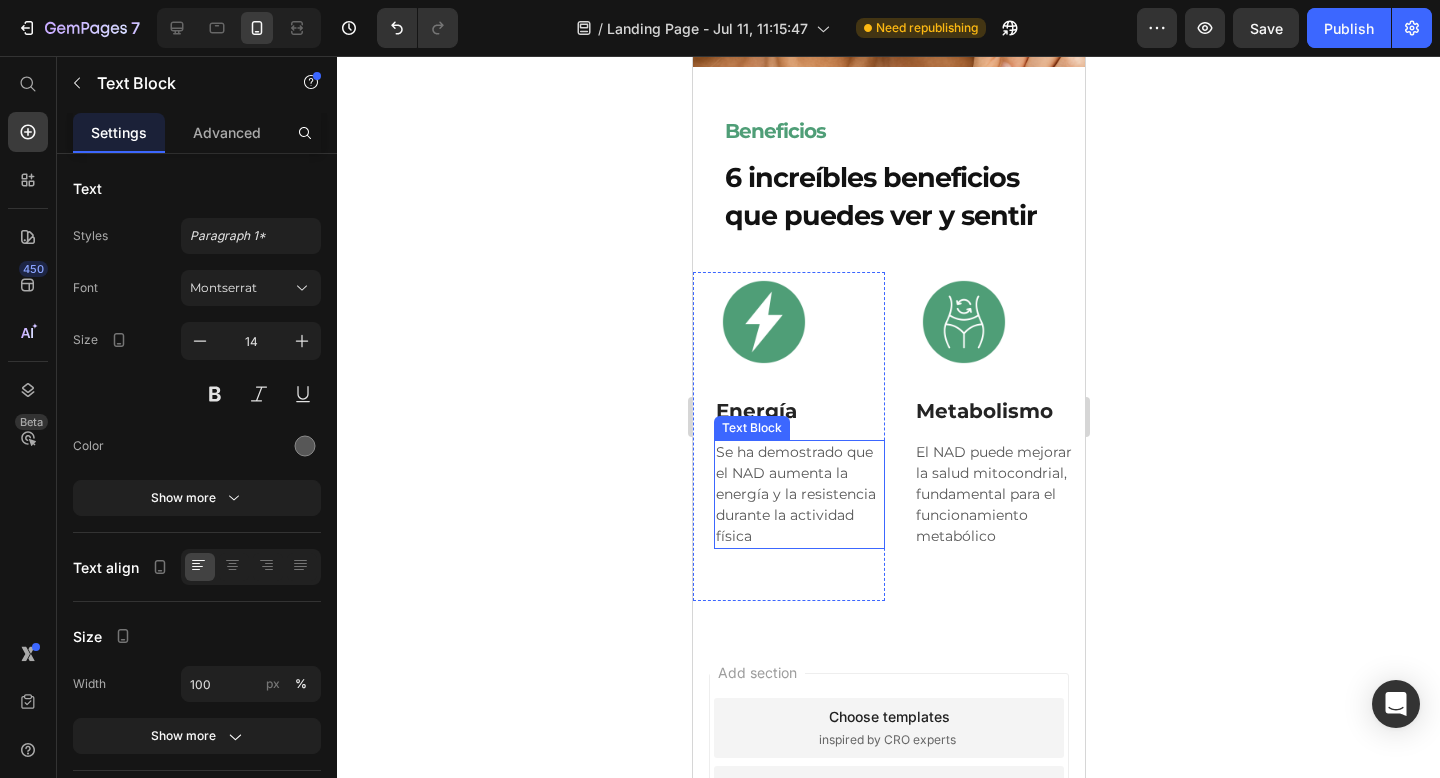 click on "Se ha demostrado que el NAD aumenta la energía y la resistencia durante la actividad física" at bounding box center [798, 494] 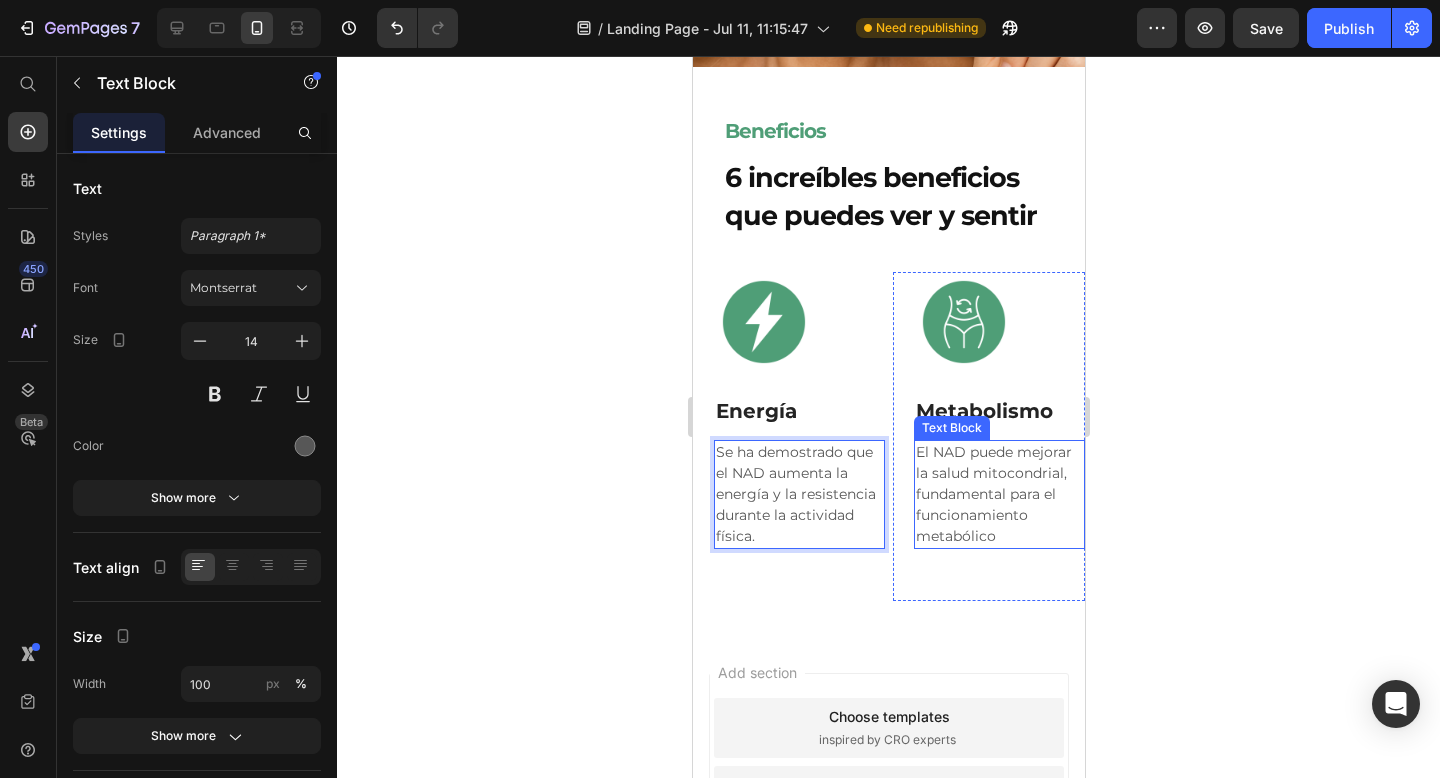 click on "El NAD puede mejorar la salud mitocondrial, fundamental para el funcionamiento metabólico" at bounding box center (998, 494) 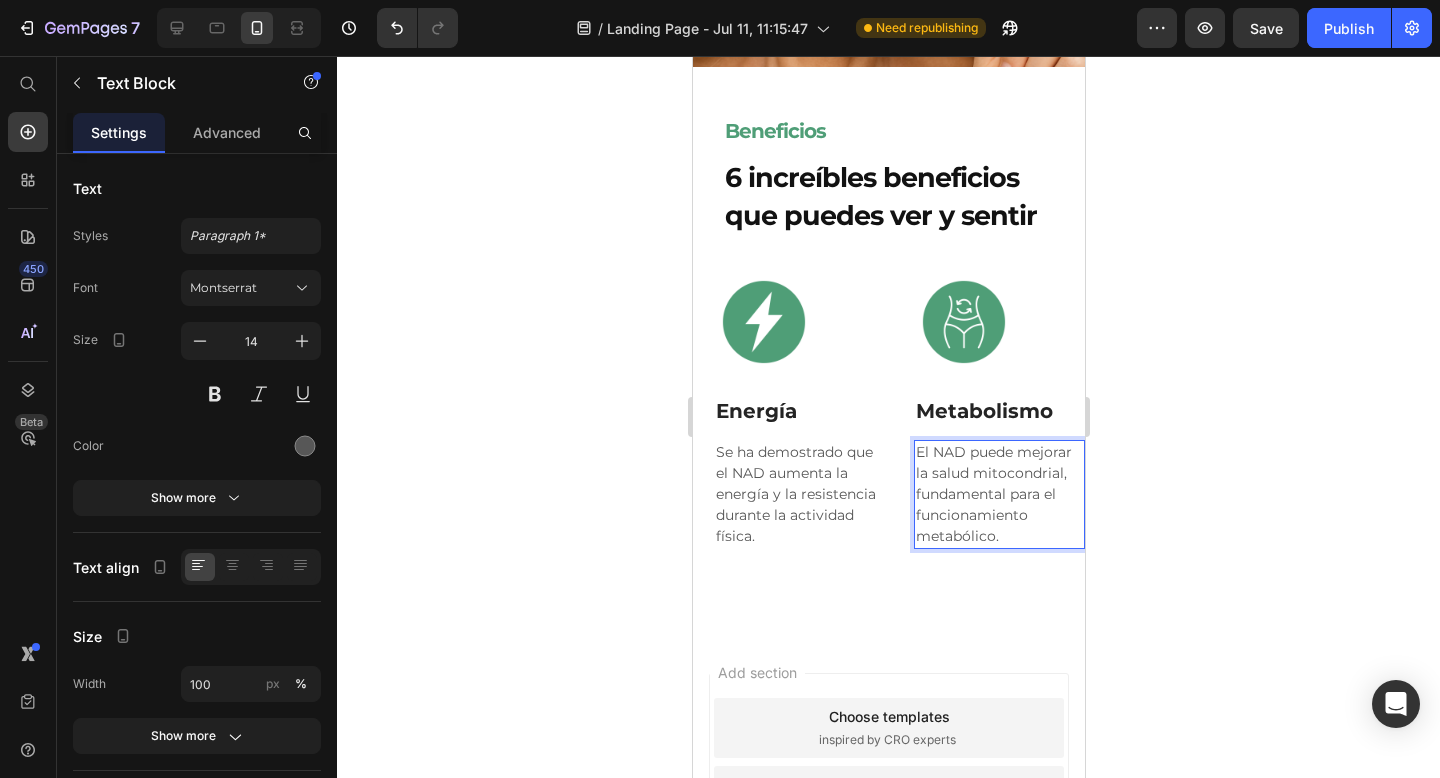click on "El NAD puede mejorar la salud mitocondrial, fundamental para el funcionamiento metabólico." at bounding box center (998, 494) 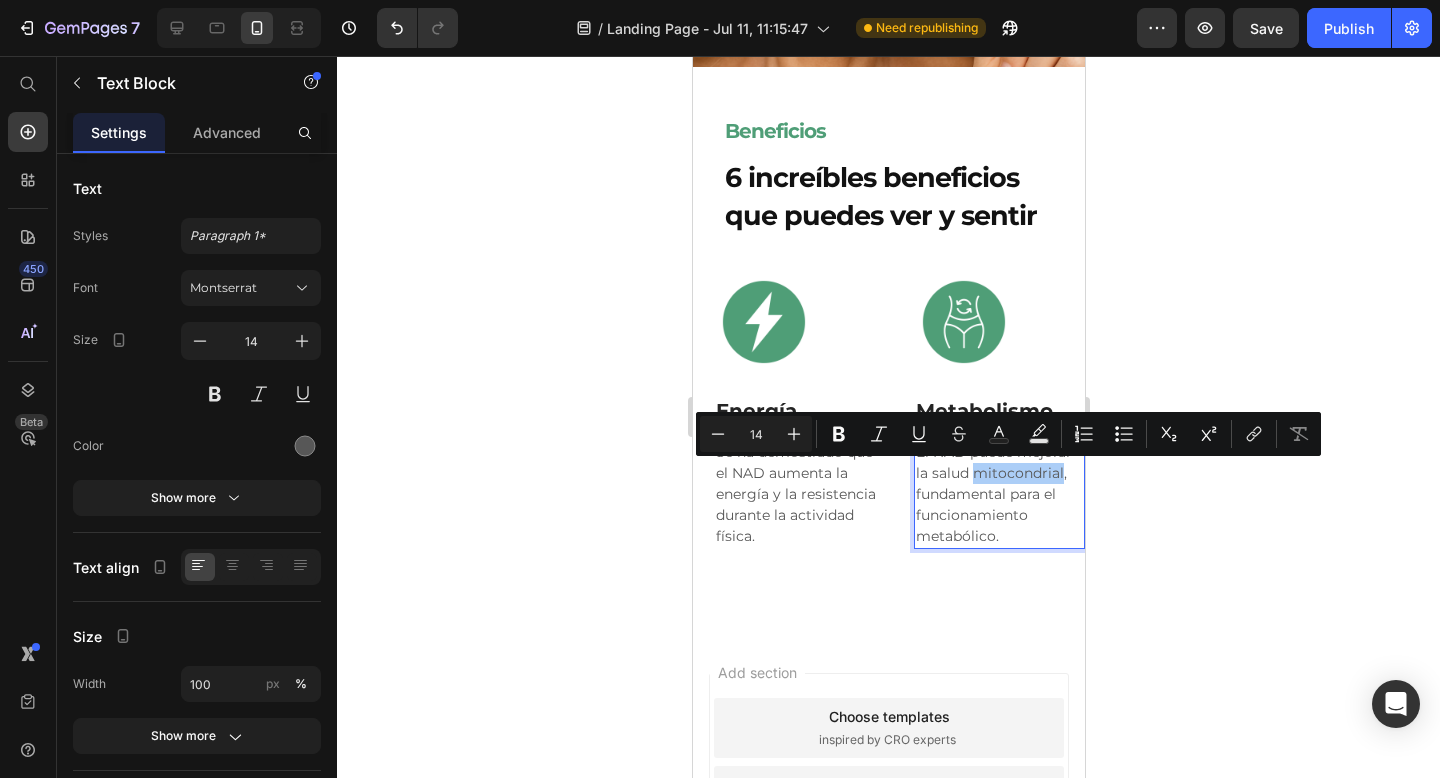 click 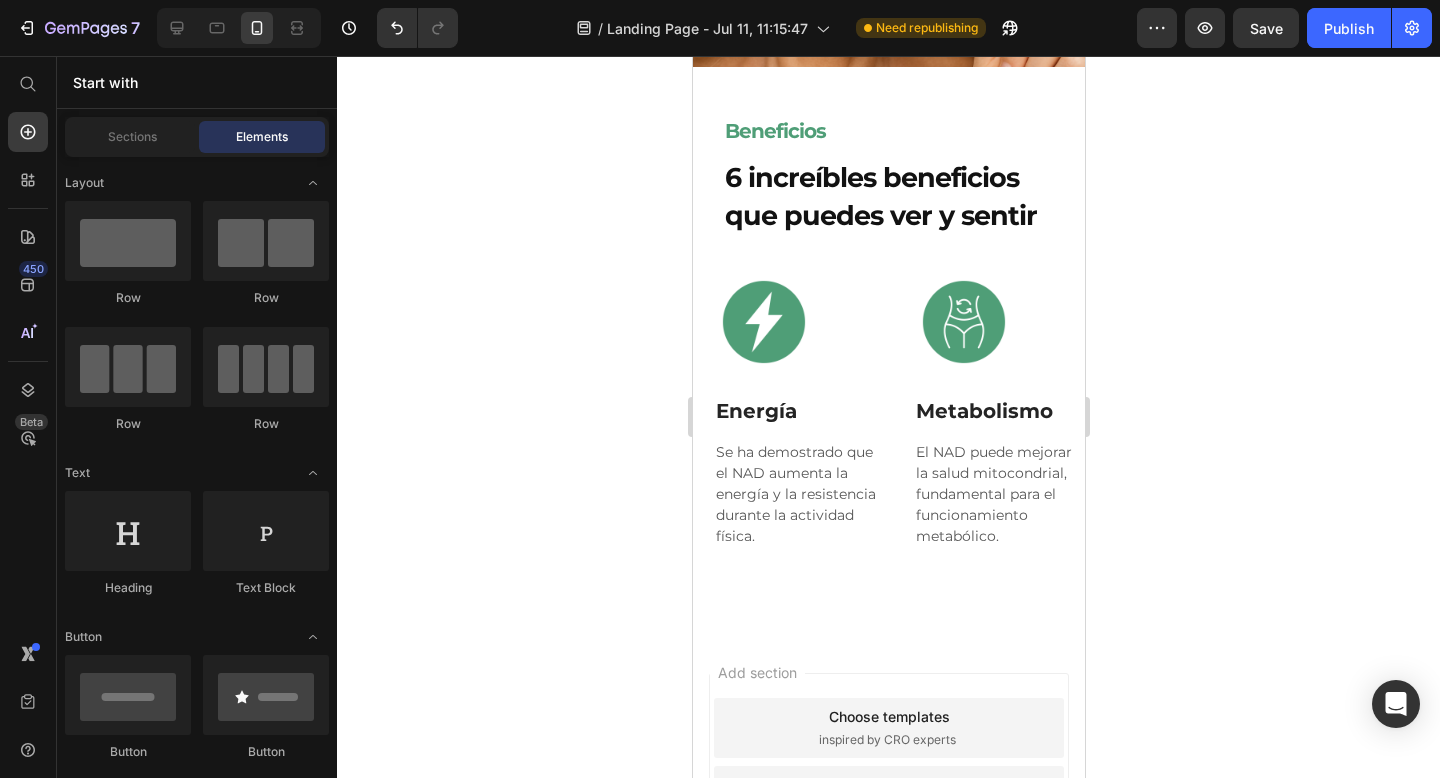 click 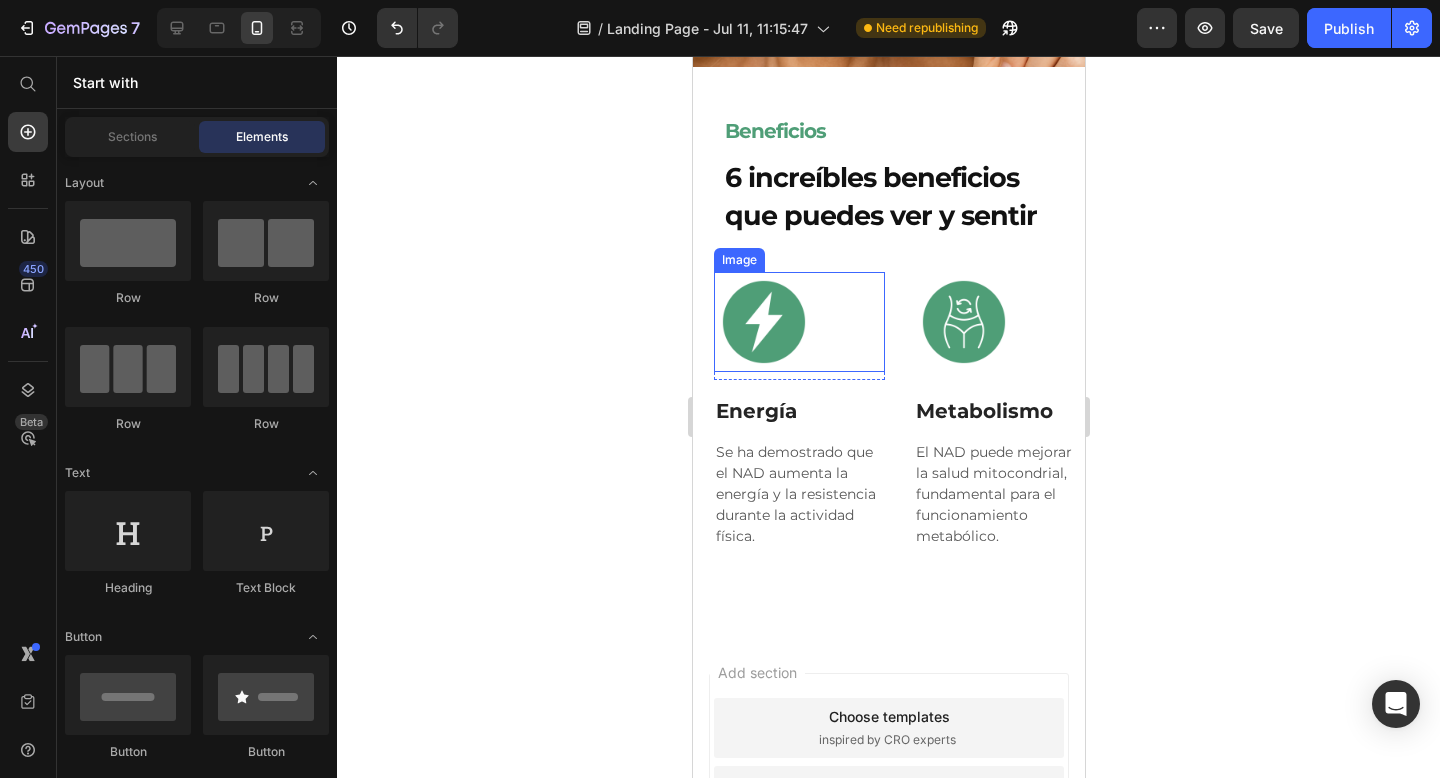 click at bounding box center [798, 322] 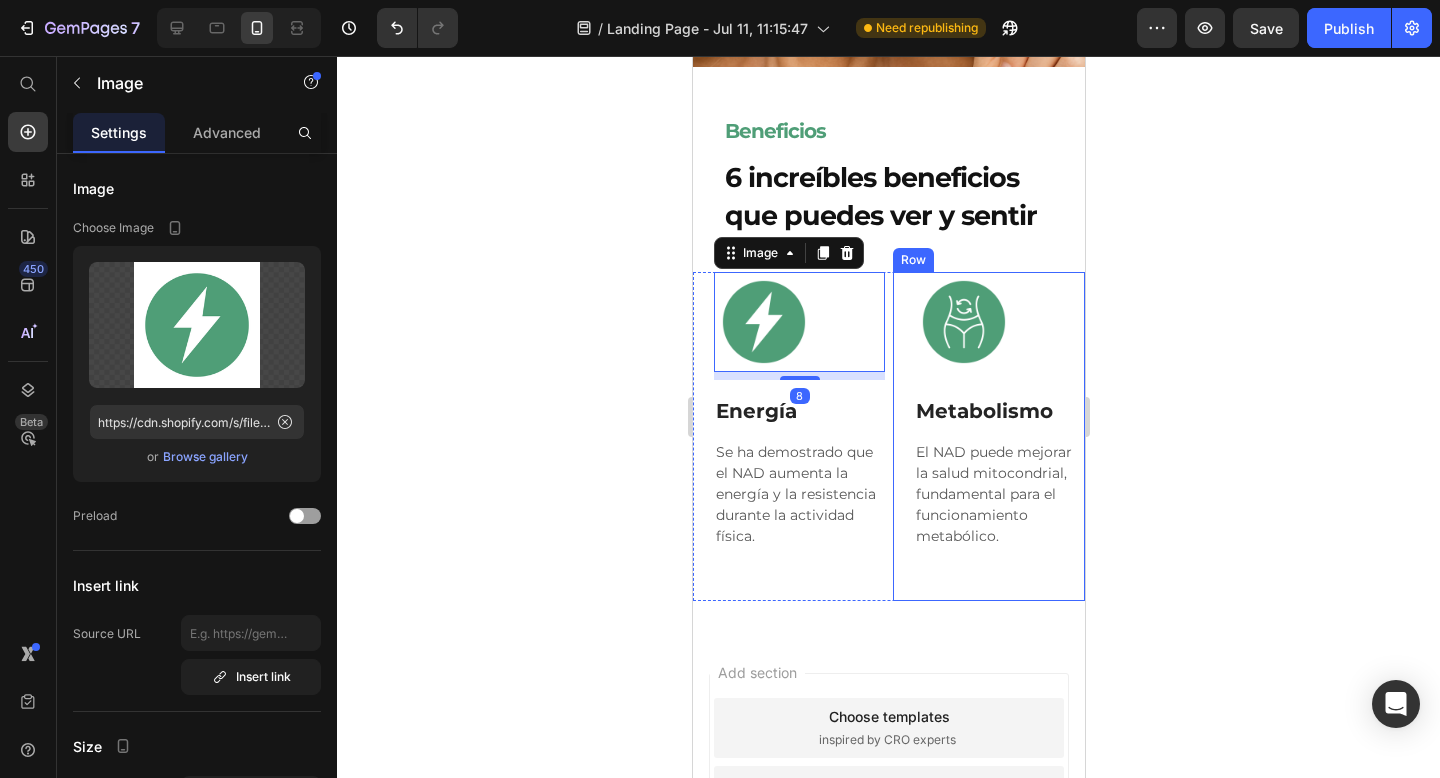 click on "Image Row Metabolismo Text Block El NAD puede mejorar la salud mitocondrial, fundamental para el funcionamiento metabólico. Text Block" at bounding box center [998, 416] 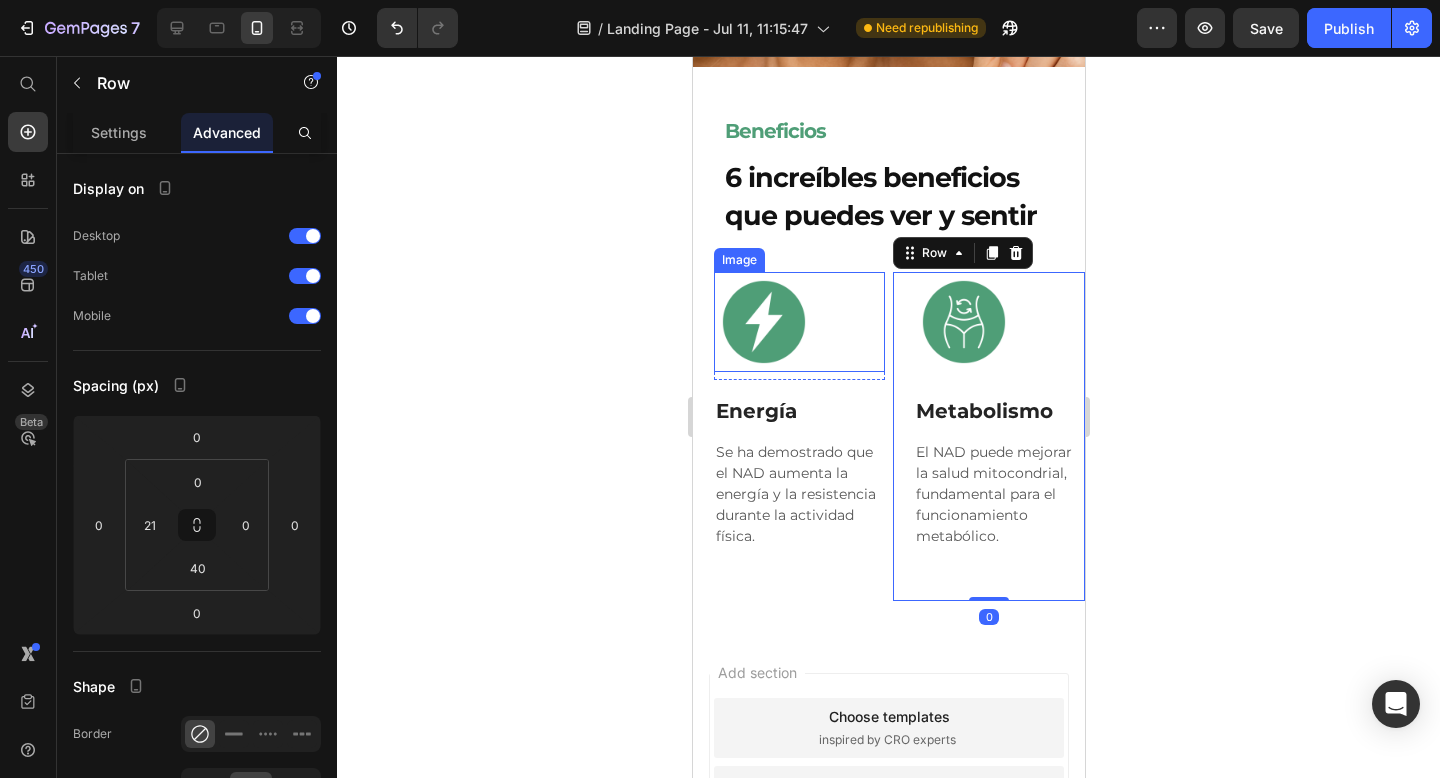 click at bounding box center [798, 322] 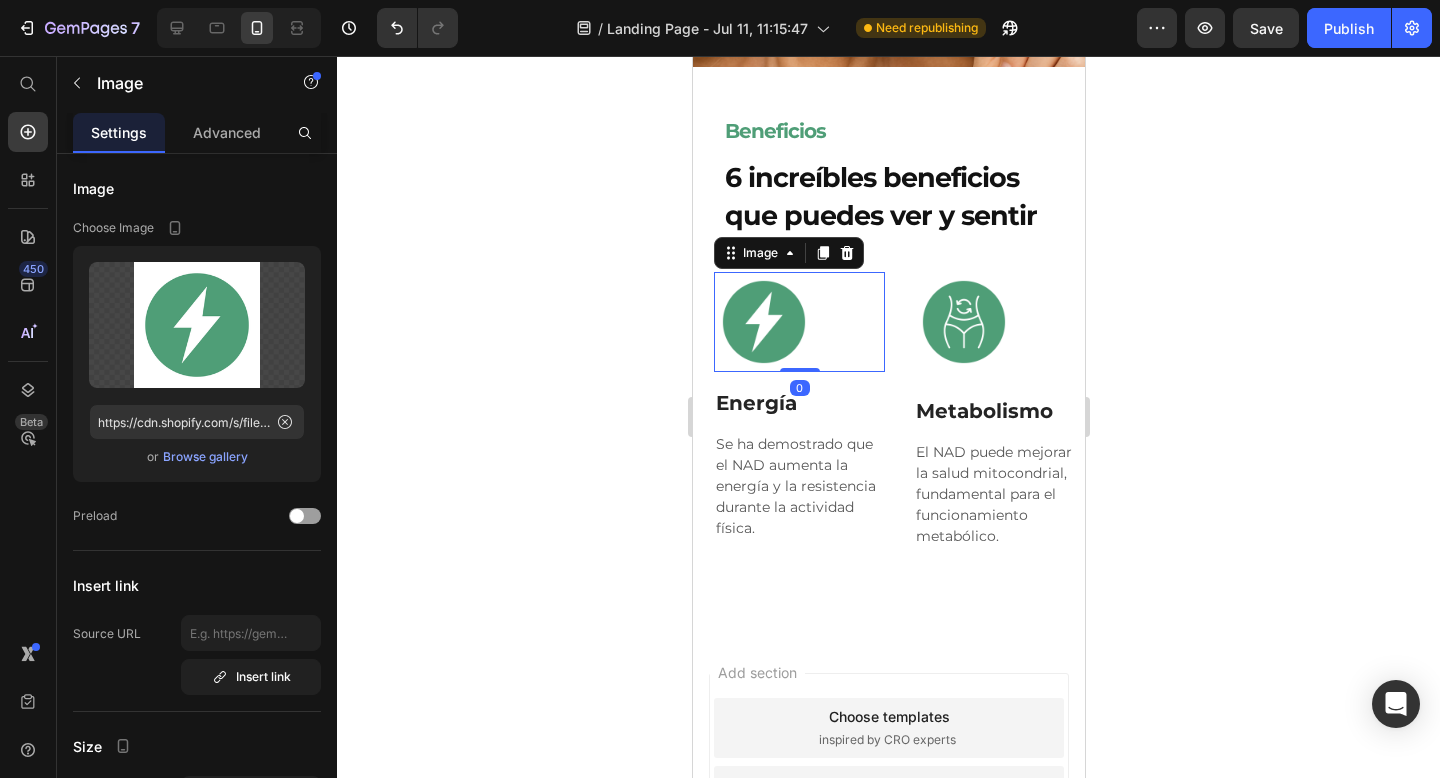 drag, startPoint x: 793, startPoint y: 375, endPoint x: 793, endPoint y: 294, distance: 81 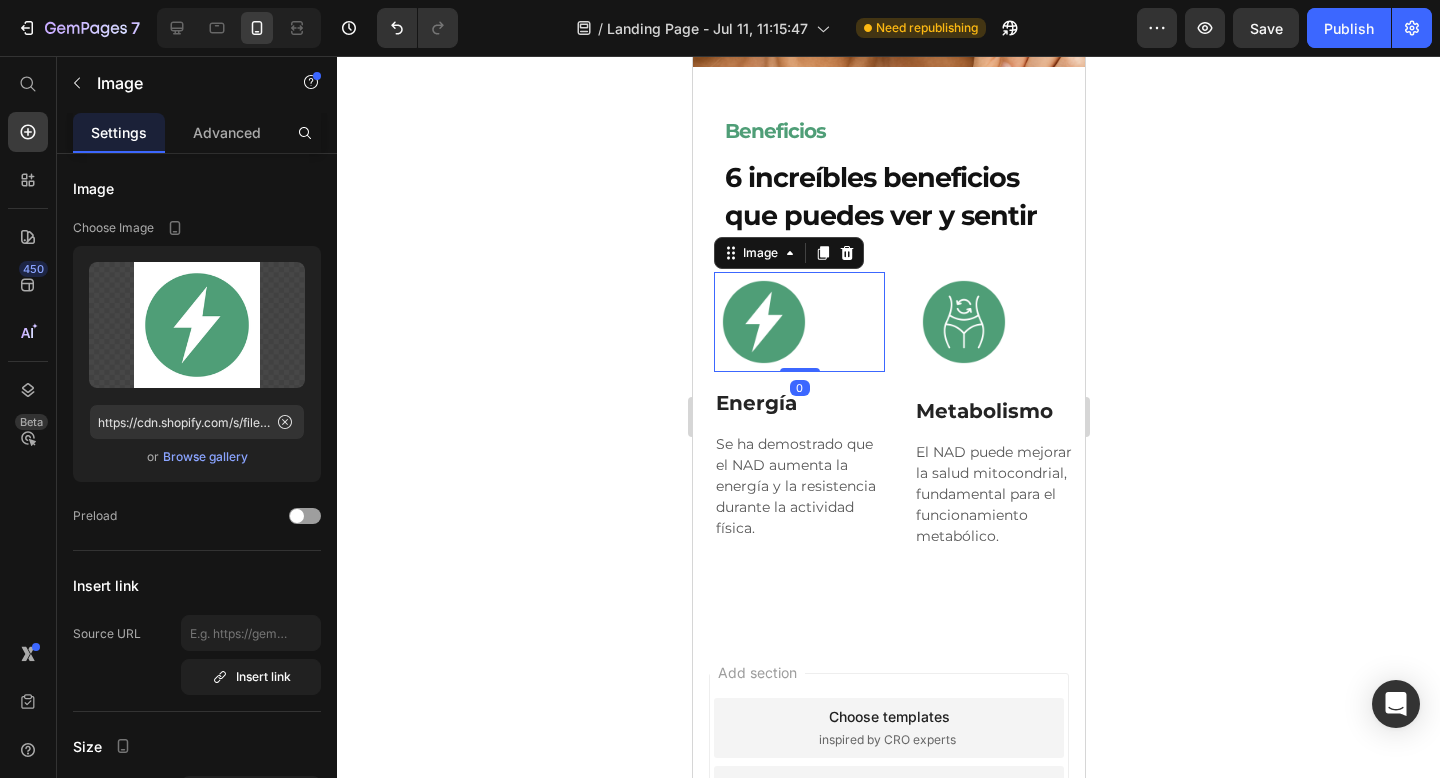 click 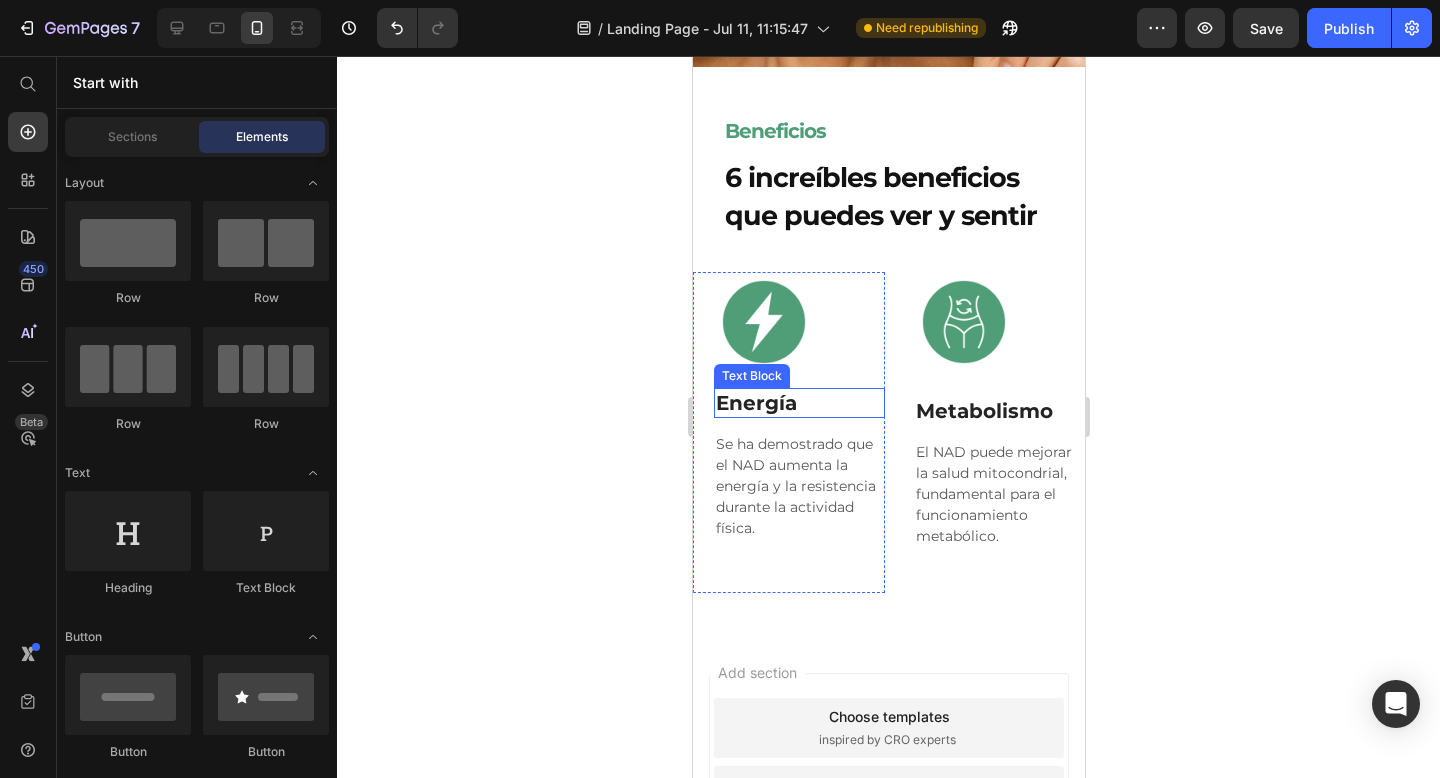 click on "Energía" at bounding box center (798, 403) 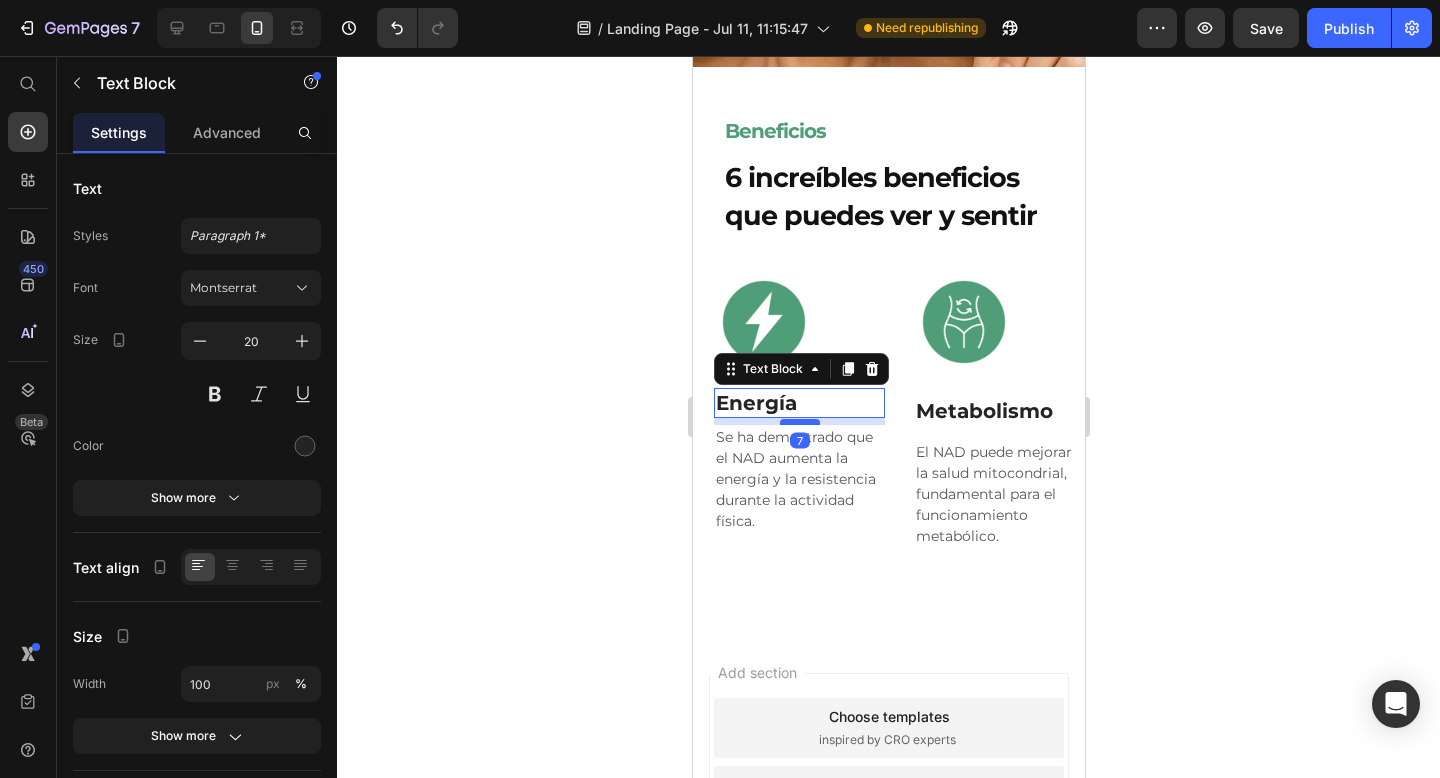 click at bounding box center (799, 422) 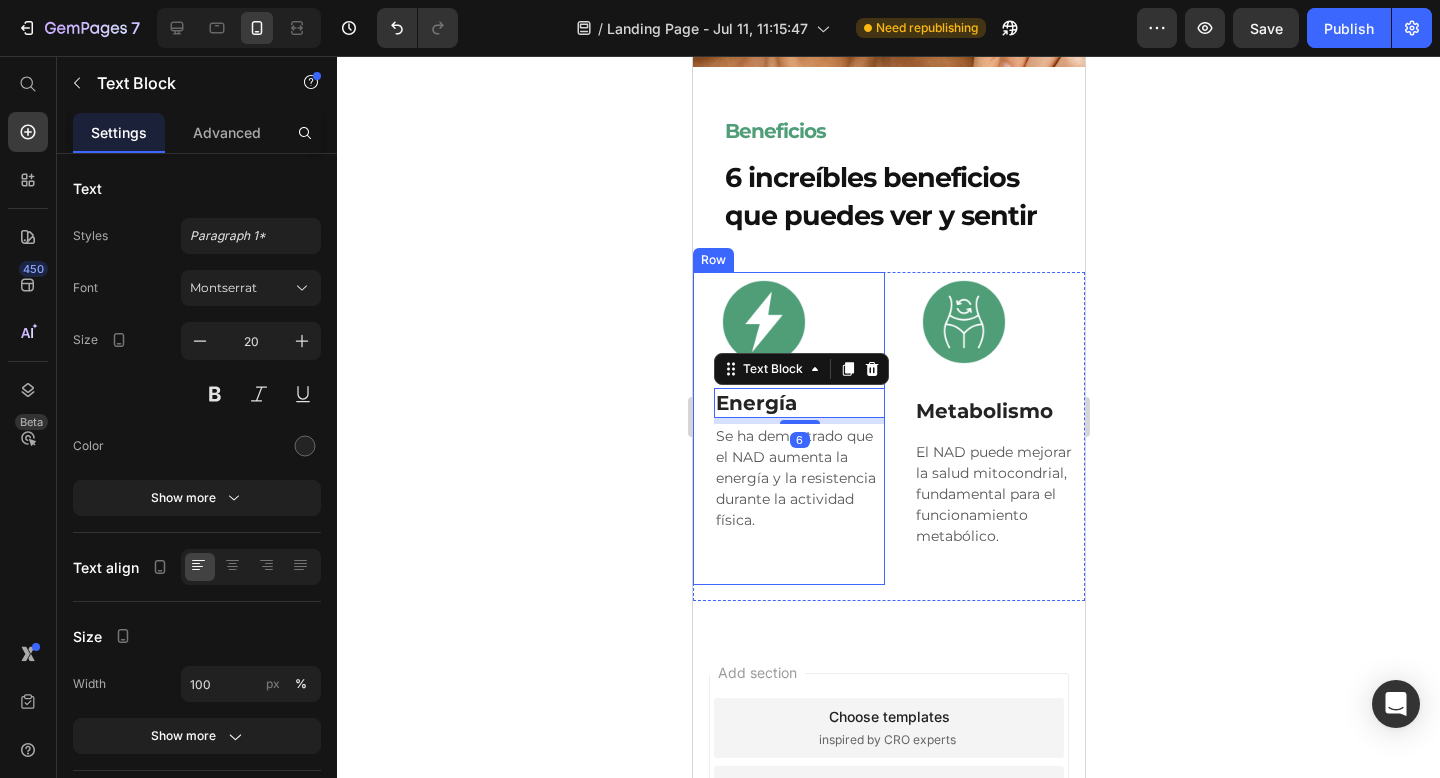 click on "Image Row Energía Text Block   6 Se ha demostrado que el NAD aumenta la energía y la resistencia durante la actividad física. Text Block Row" at bounding box center [788, 428] 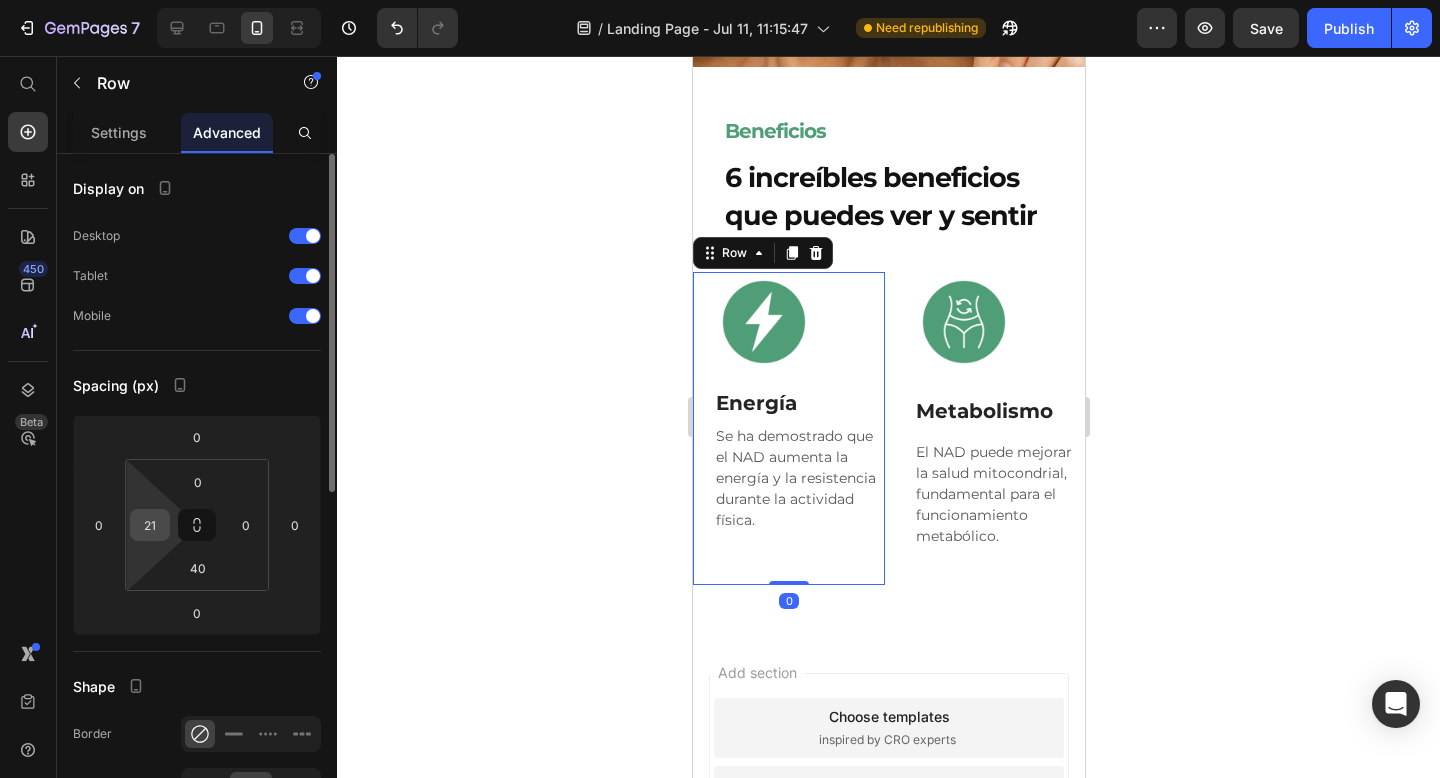 click on "21" at bounding box center [150, 525] 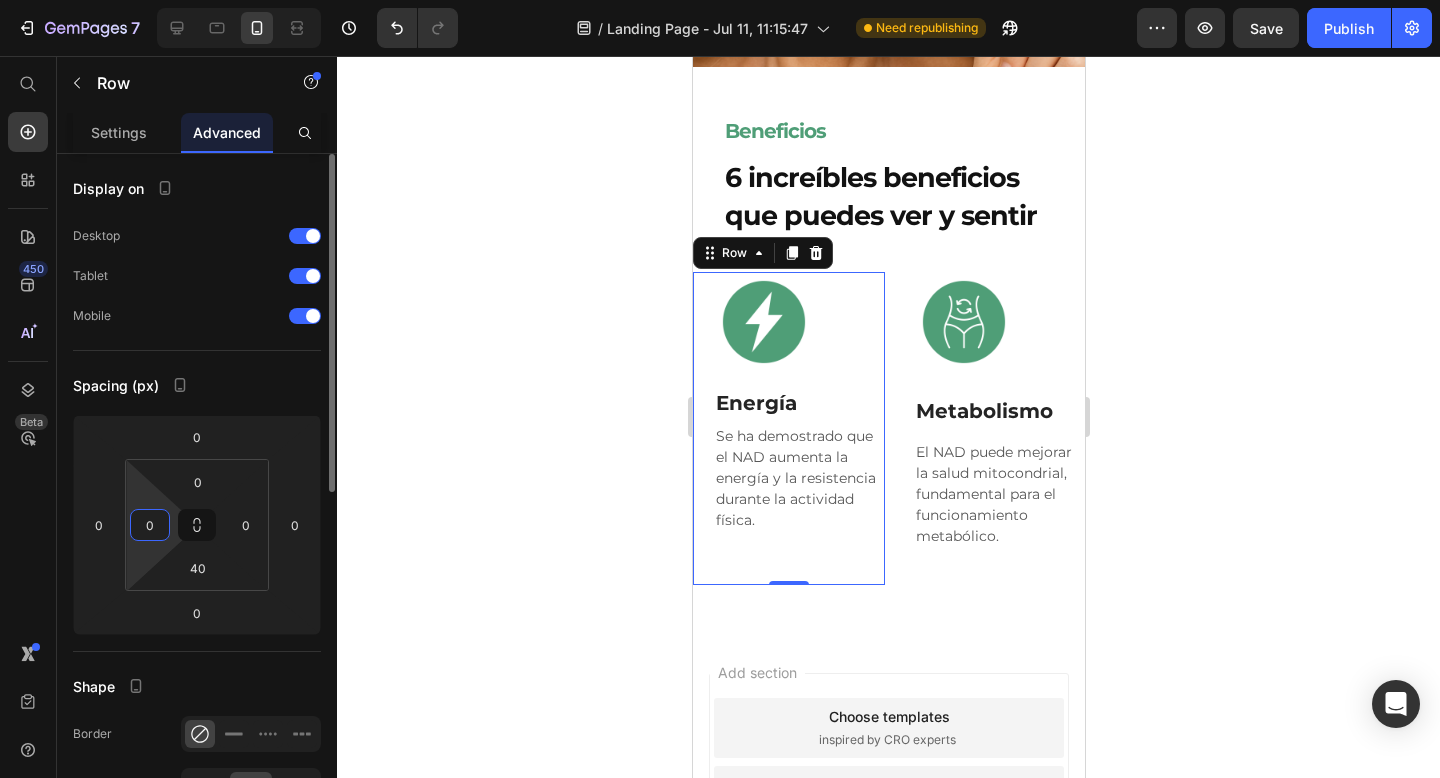type on "0" 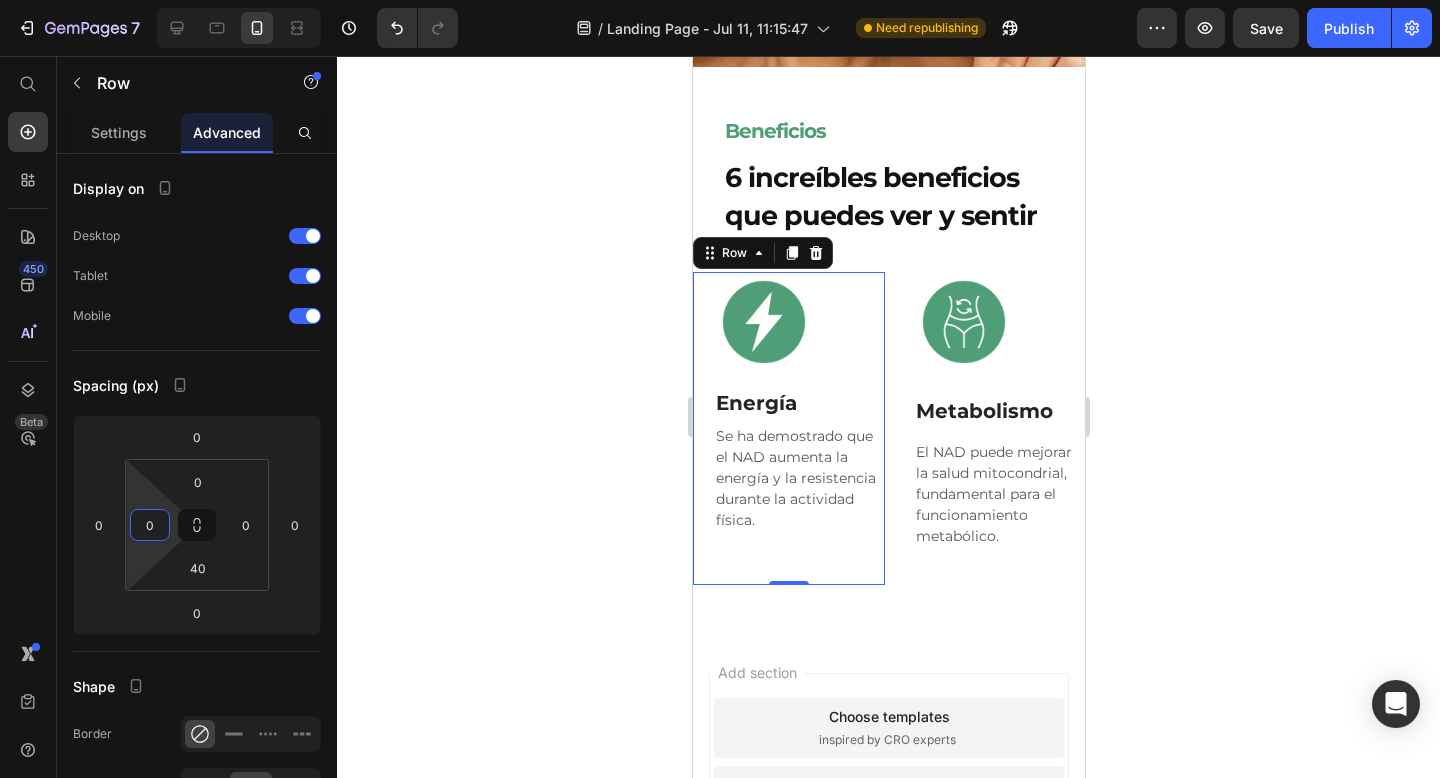 click 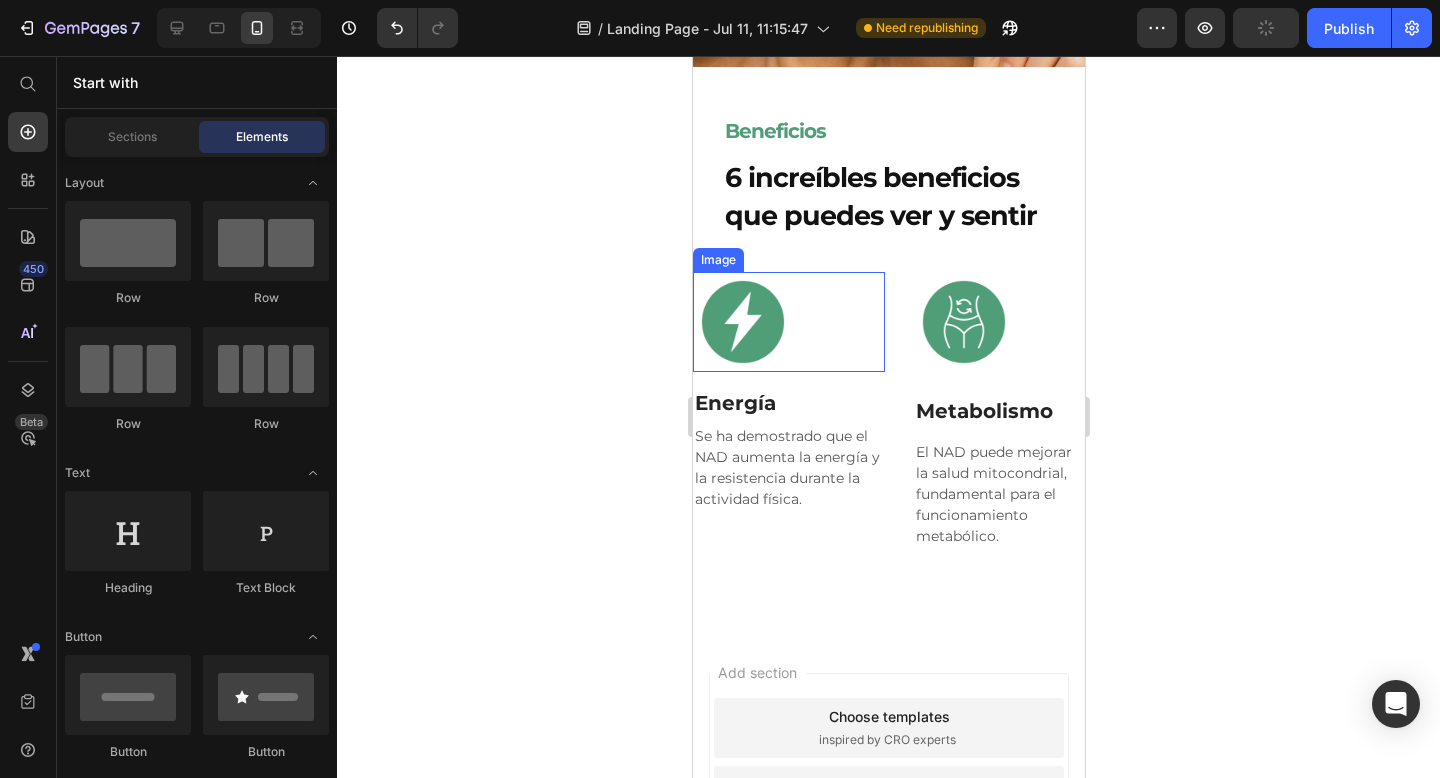 click on "Image Row Energía Text Block Se ha demostrado que el NAD aumenta la energía y la resistencia durante la actividad física. Text Block" at bounding box center [788, 398] 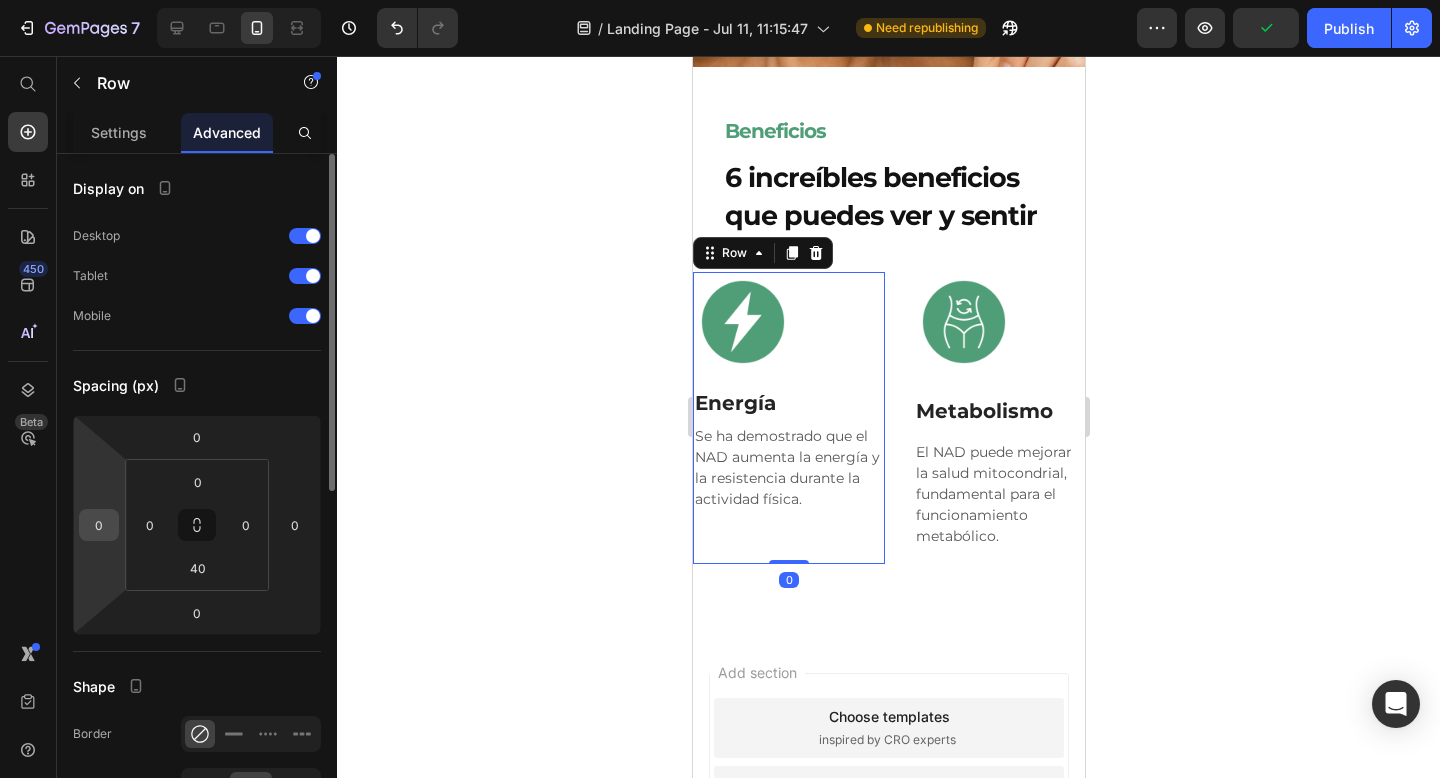 click on "0" at bounding box center (99, 525) 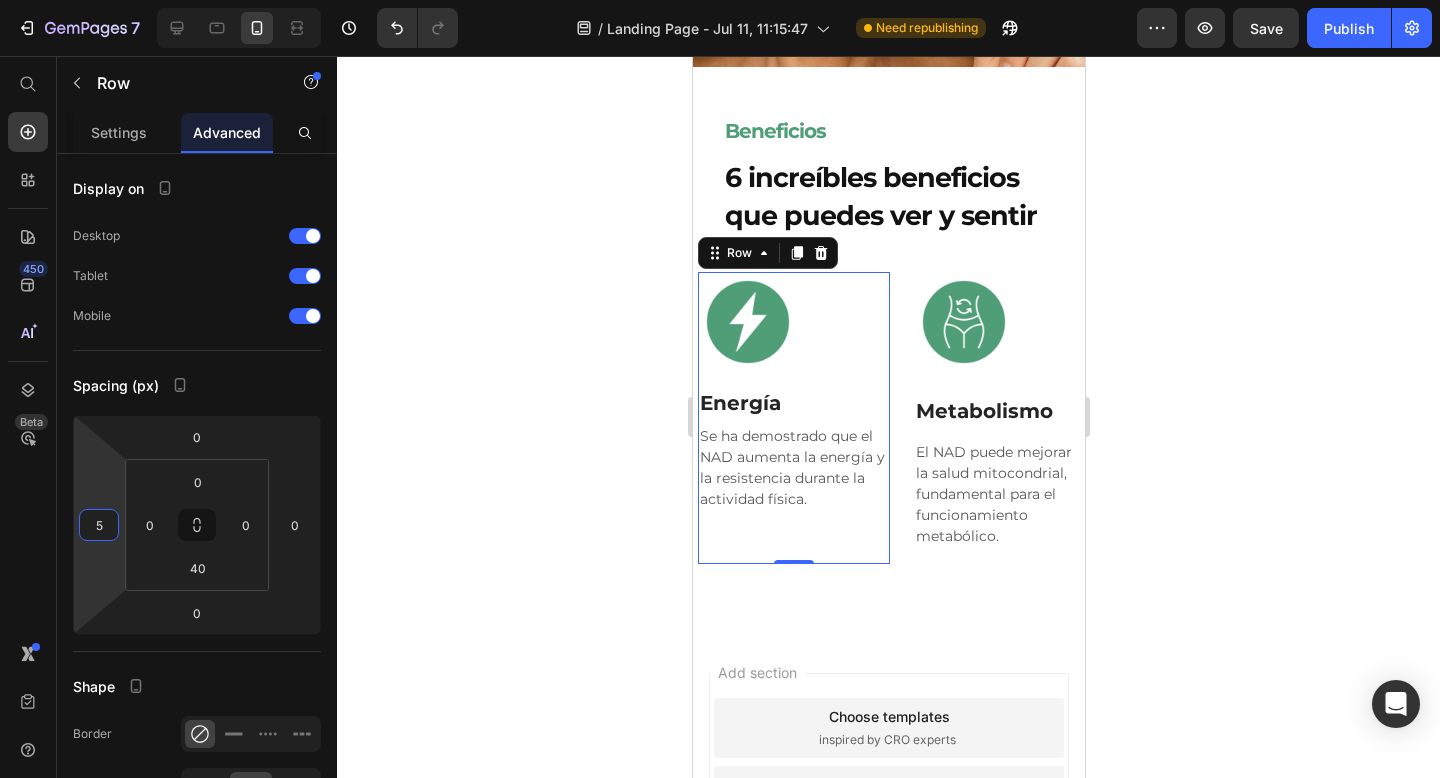 type on "5" 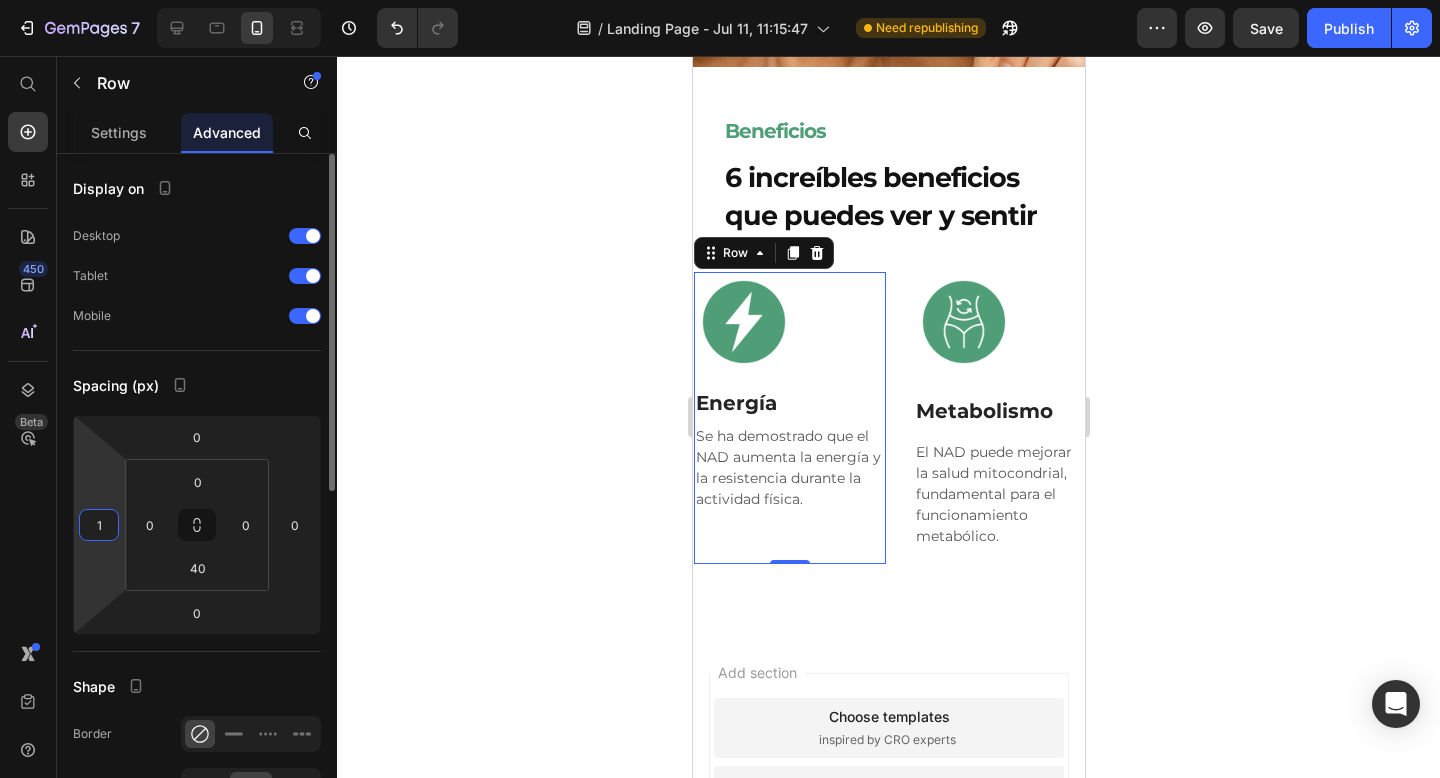 type on "15" 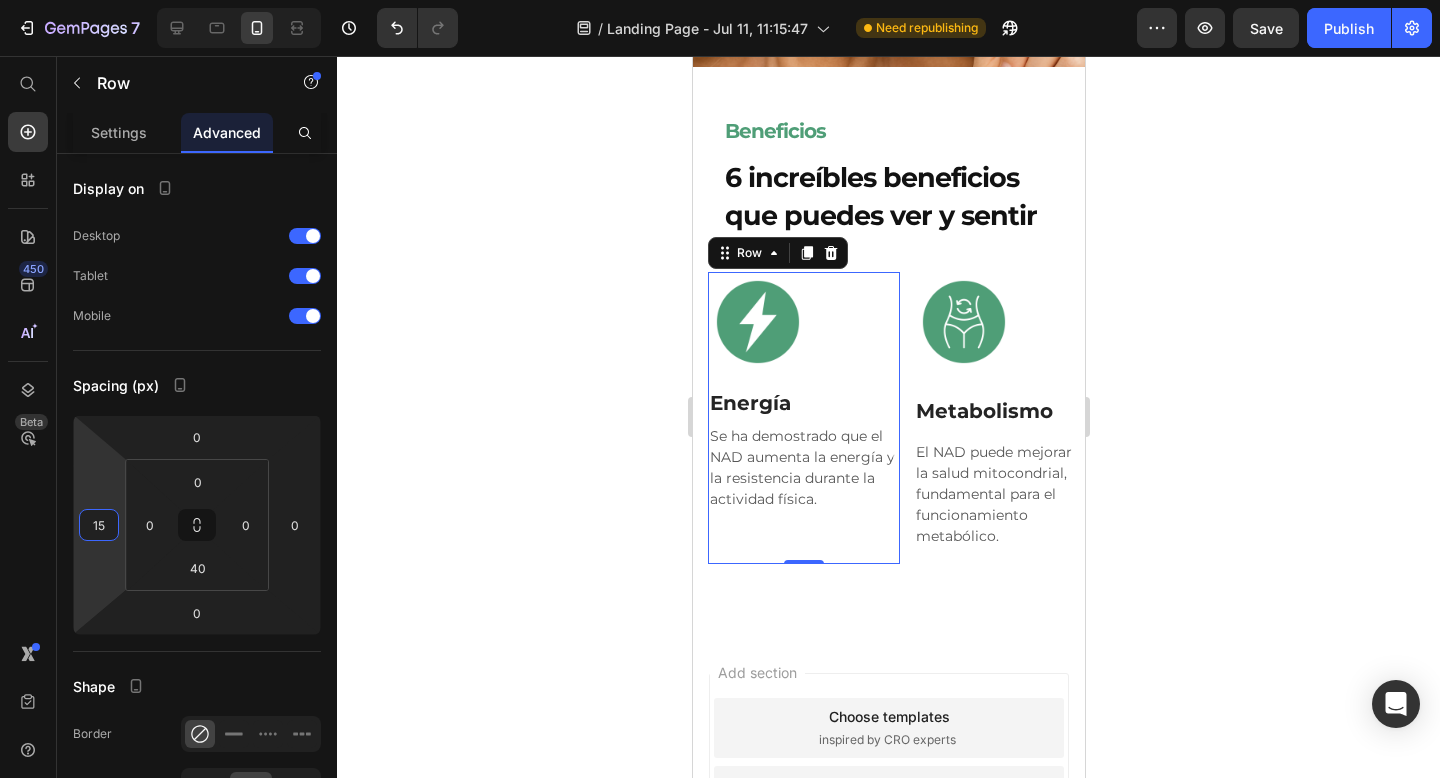click 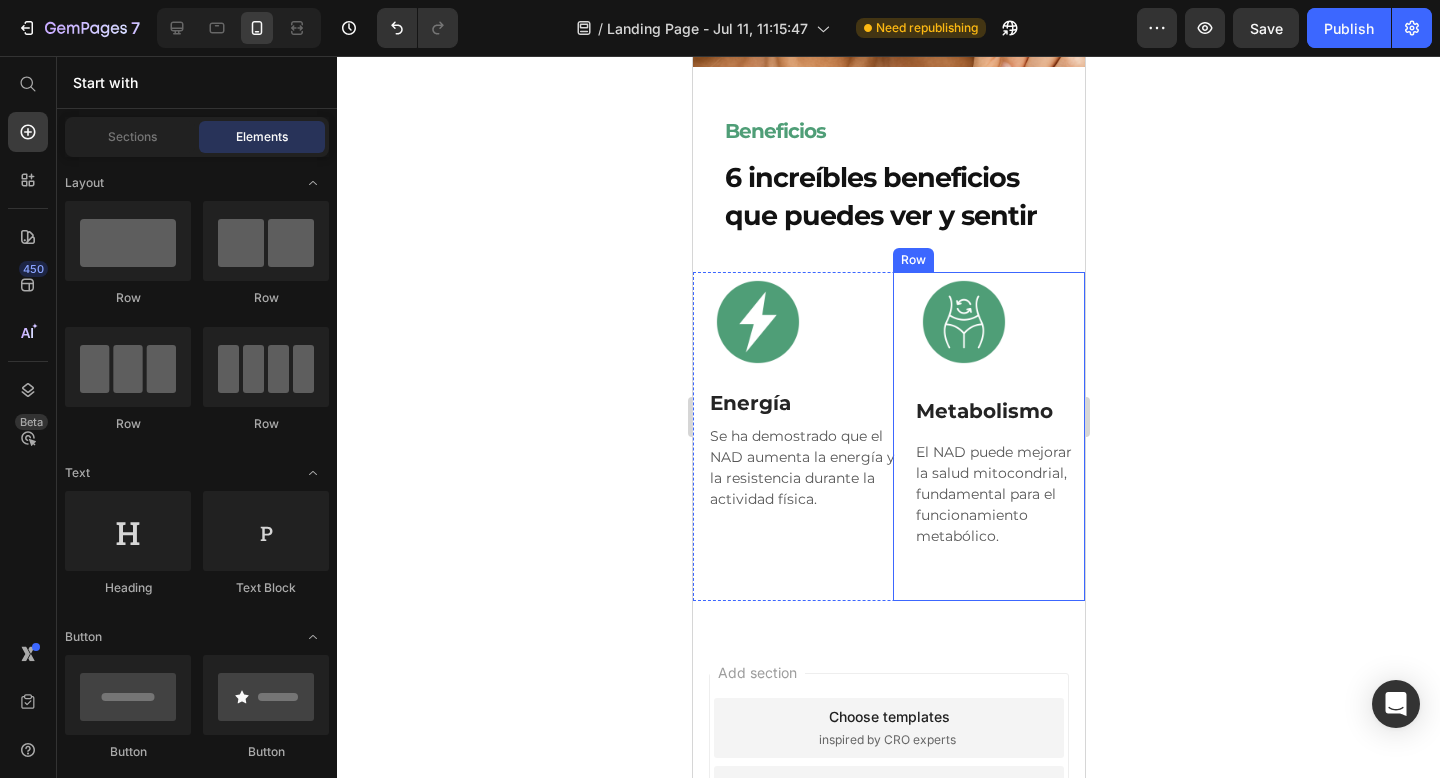 click on "Image Row Metabolismo Text Block El NAD puede mejorar la salud mitocondrial, fundamental para el funcionamiento metabólico. Text Block Row" at bounding box center (988, 436) 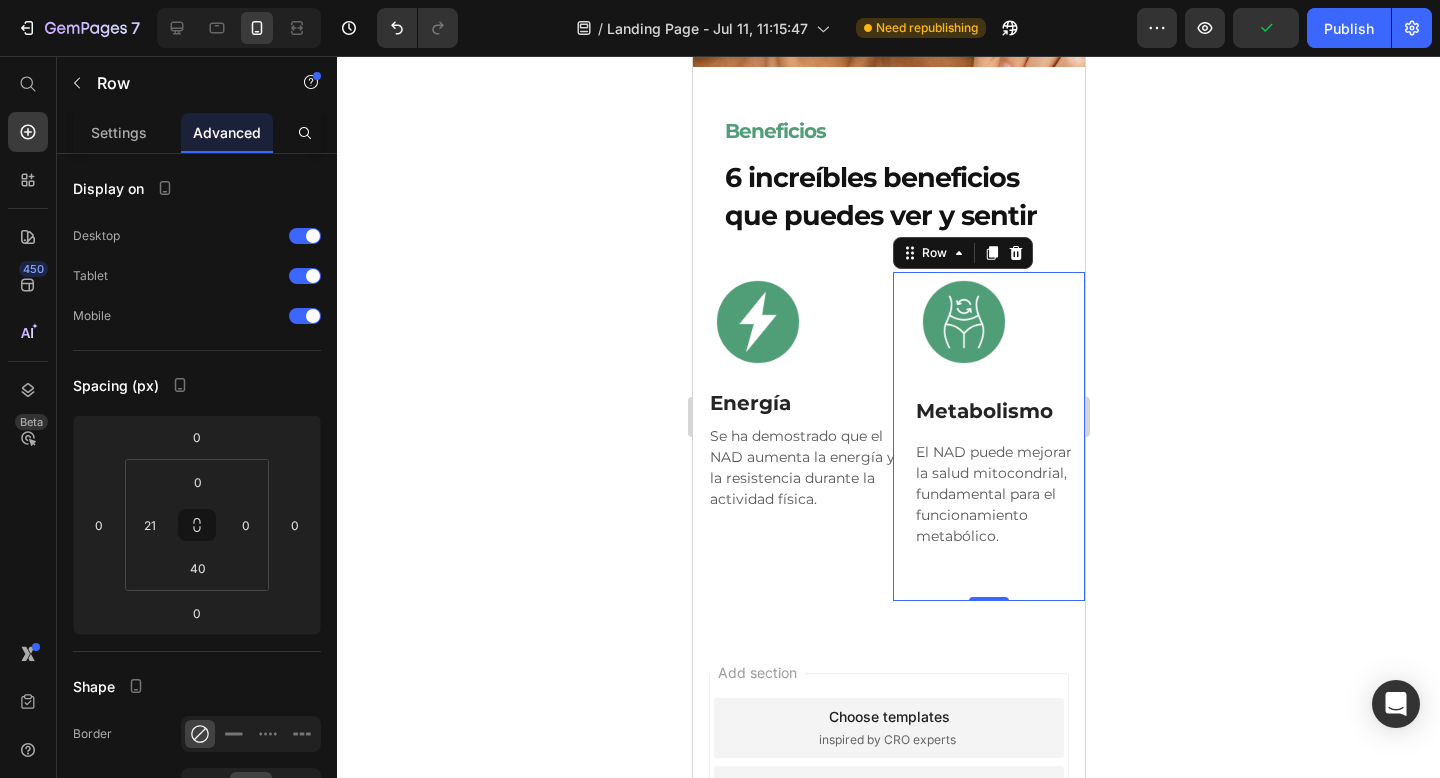 click 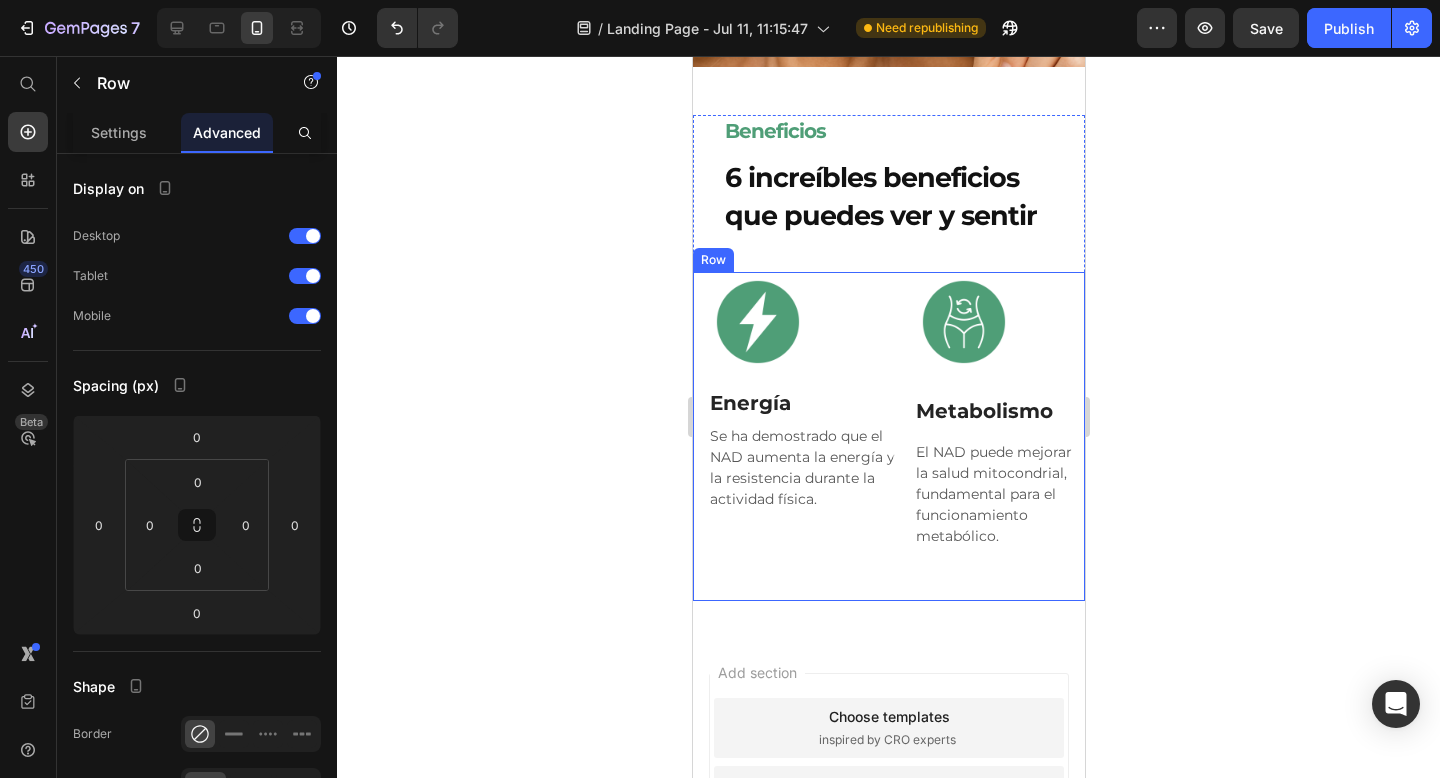 click on "Image Row Energía Text Block Se ha demostrado que el NAD aumenta la energía y la resistencia durante la actividad física. Text Block Row" at bounding box center [788, 436] 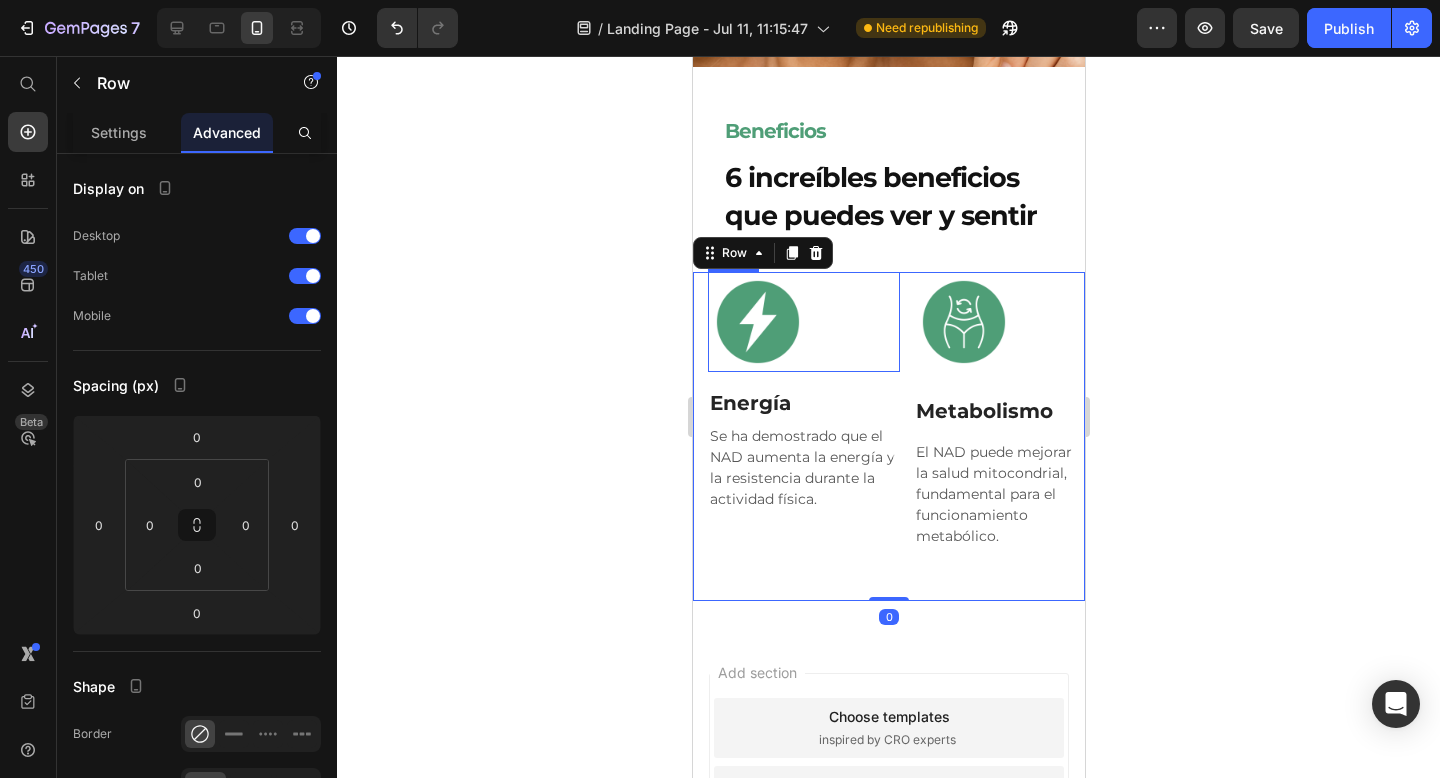 click at bounding box center [803, 322] 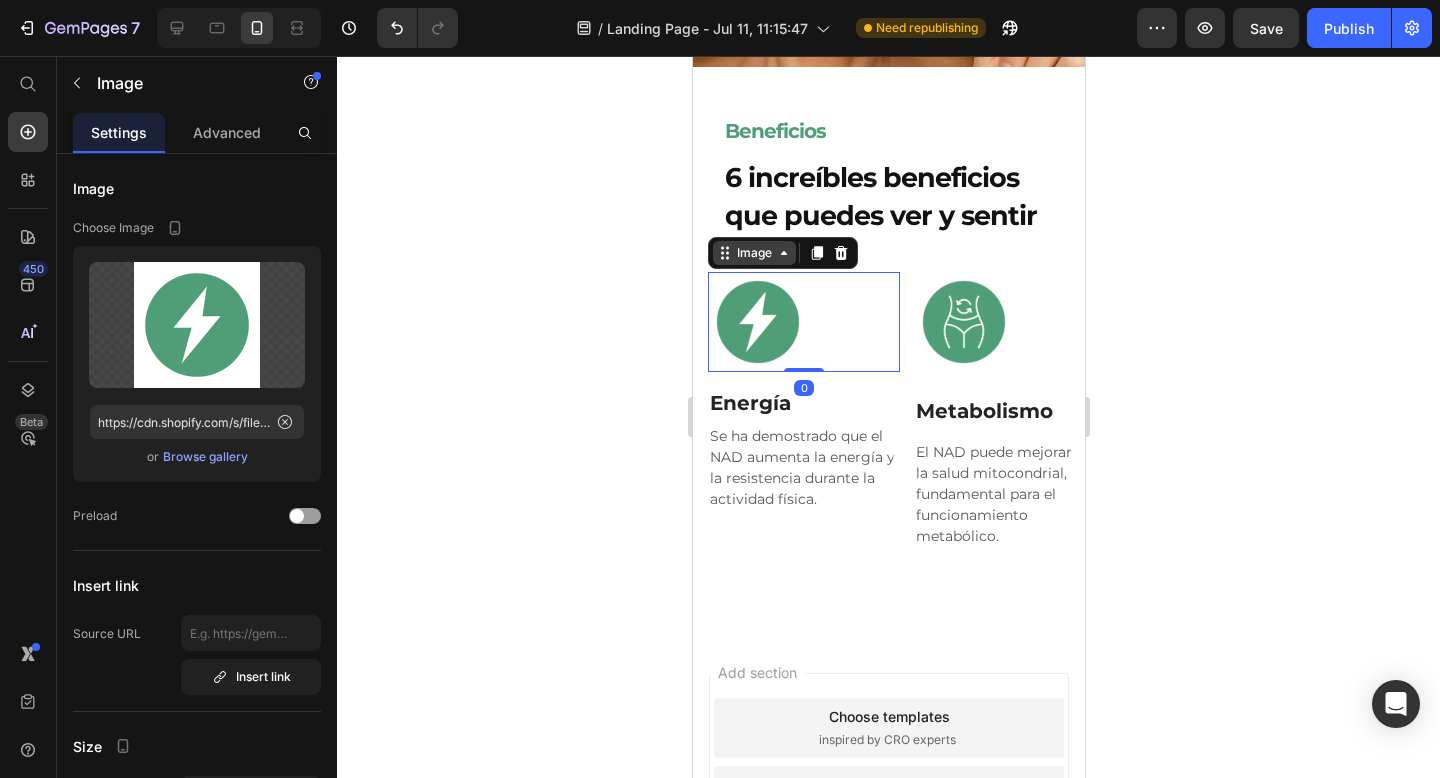 click on "Image" at bounding box center [753, 253] 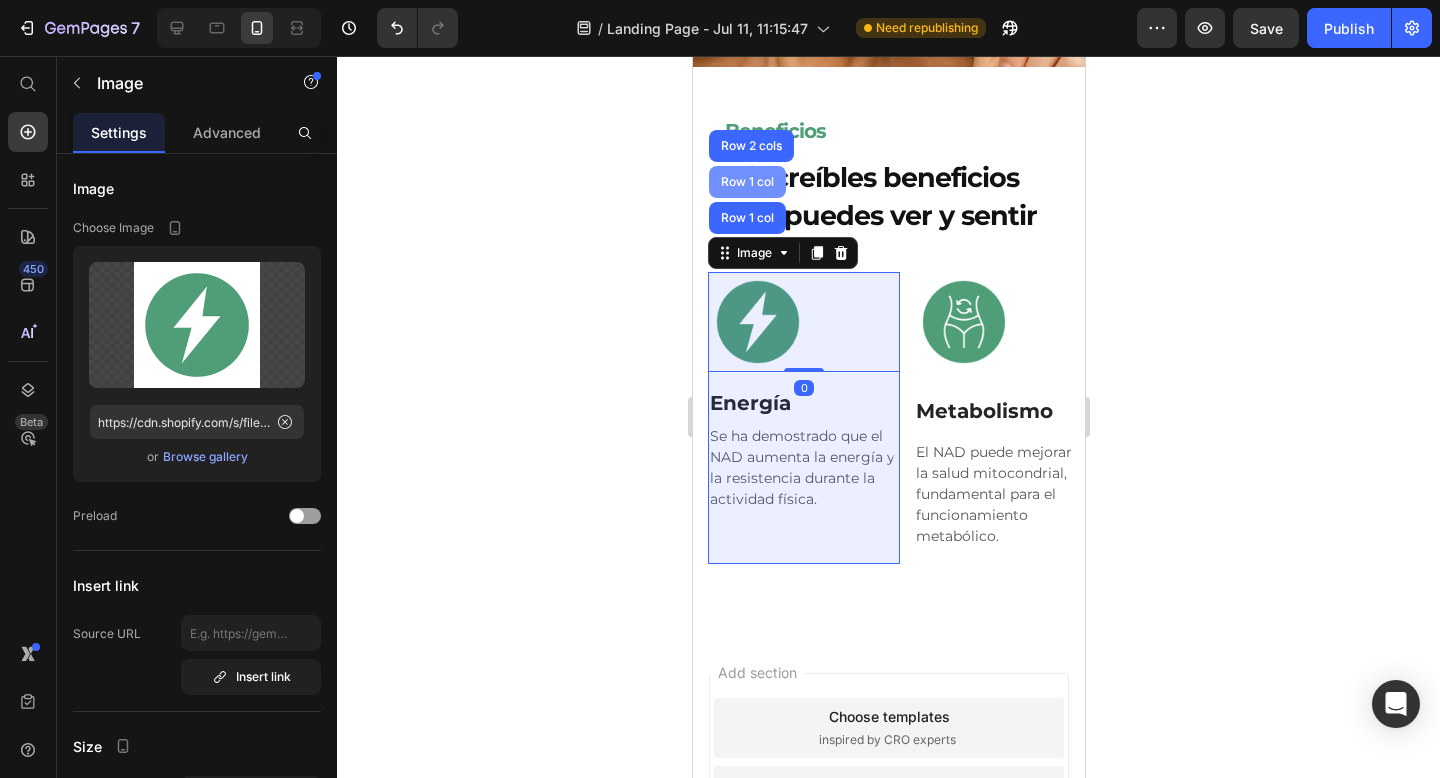 click on "Row 1 col" at bounding box center [746, 182] 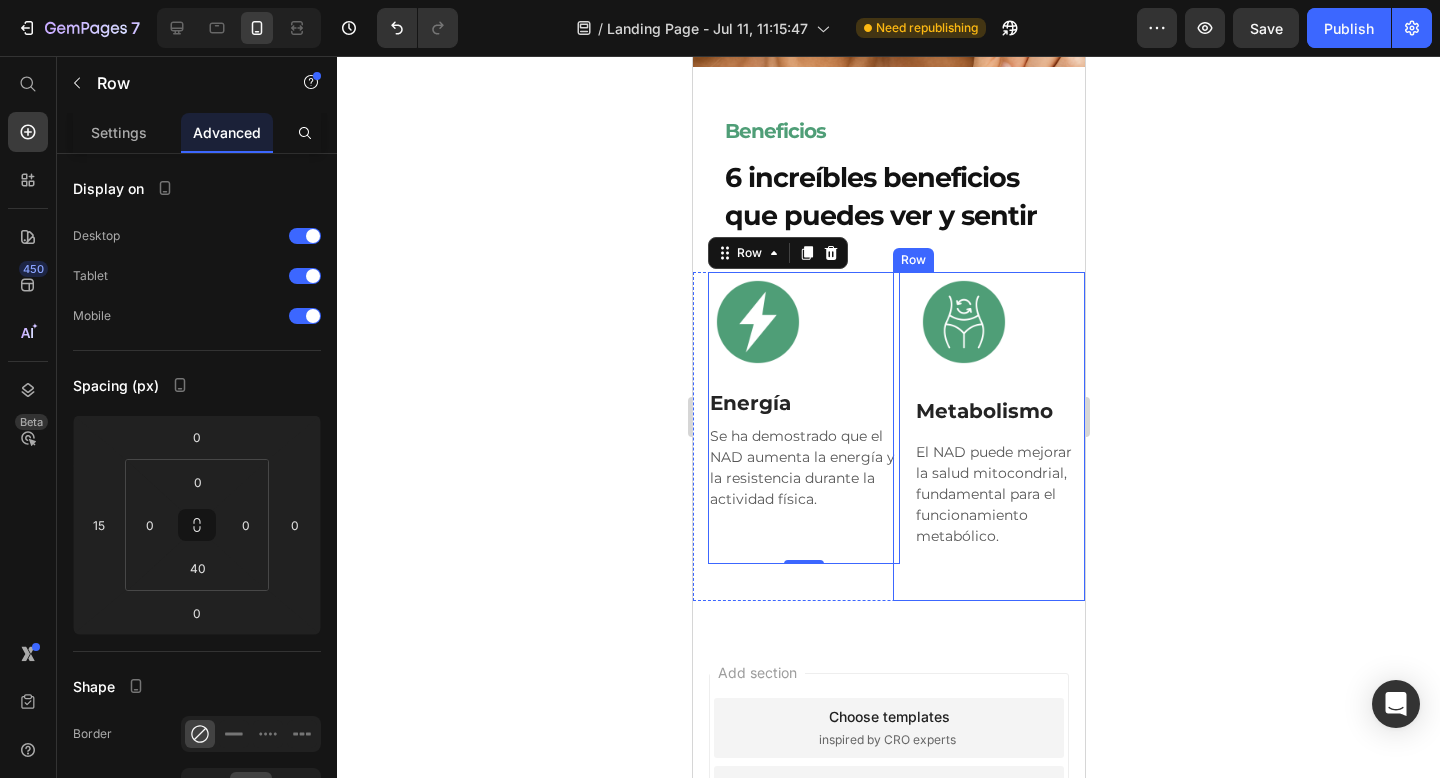click on "Image Row Metabolismo Text Block El NAD puede mejorar la salud mitocondrial, fundamental para el funcionamiento metabólico. Text Block Row" at bounding box center (988, 436) 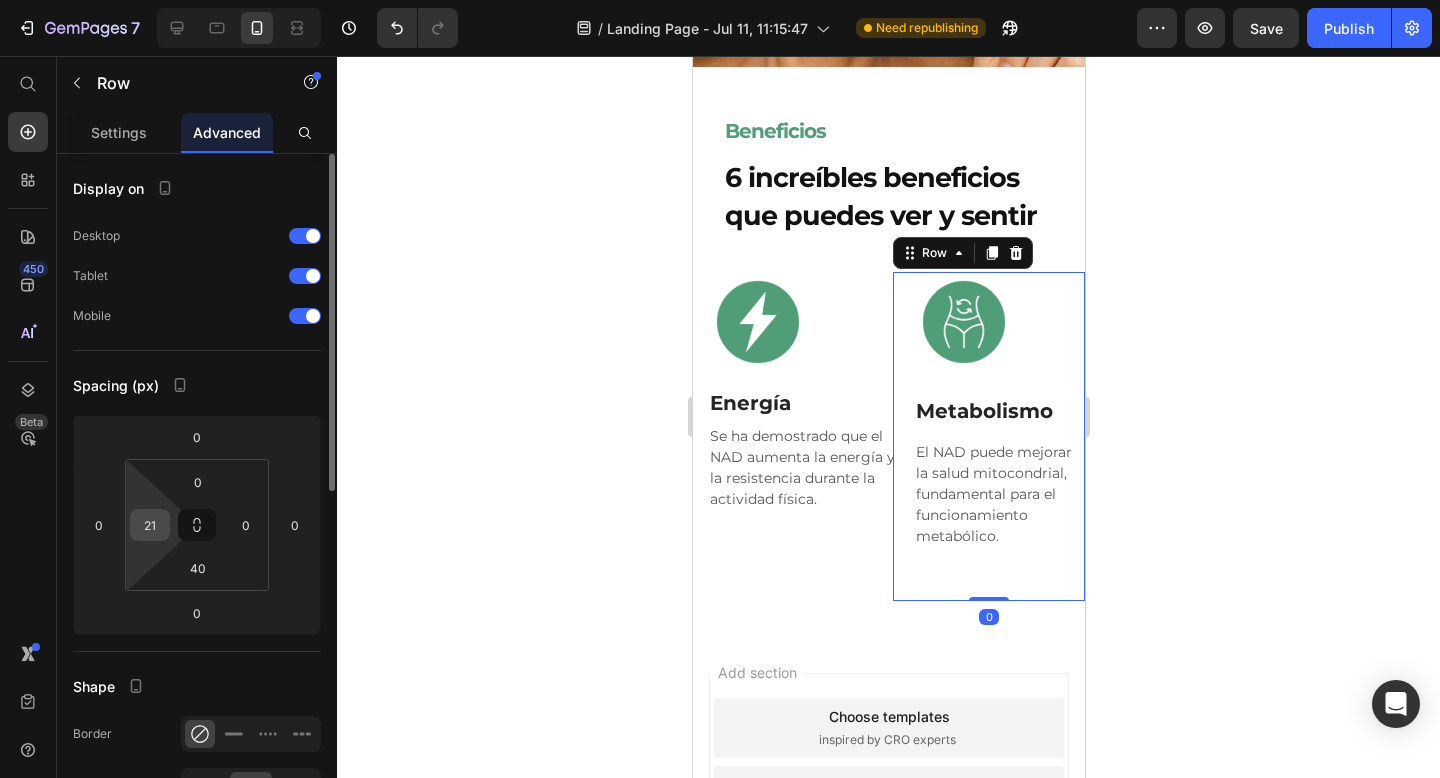 click on "21" at bounding box center [150, 525] 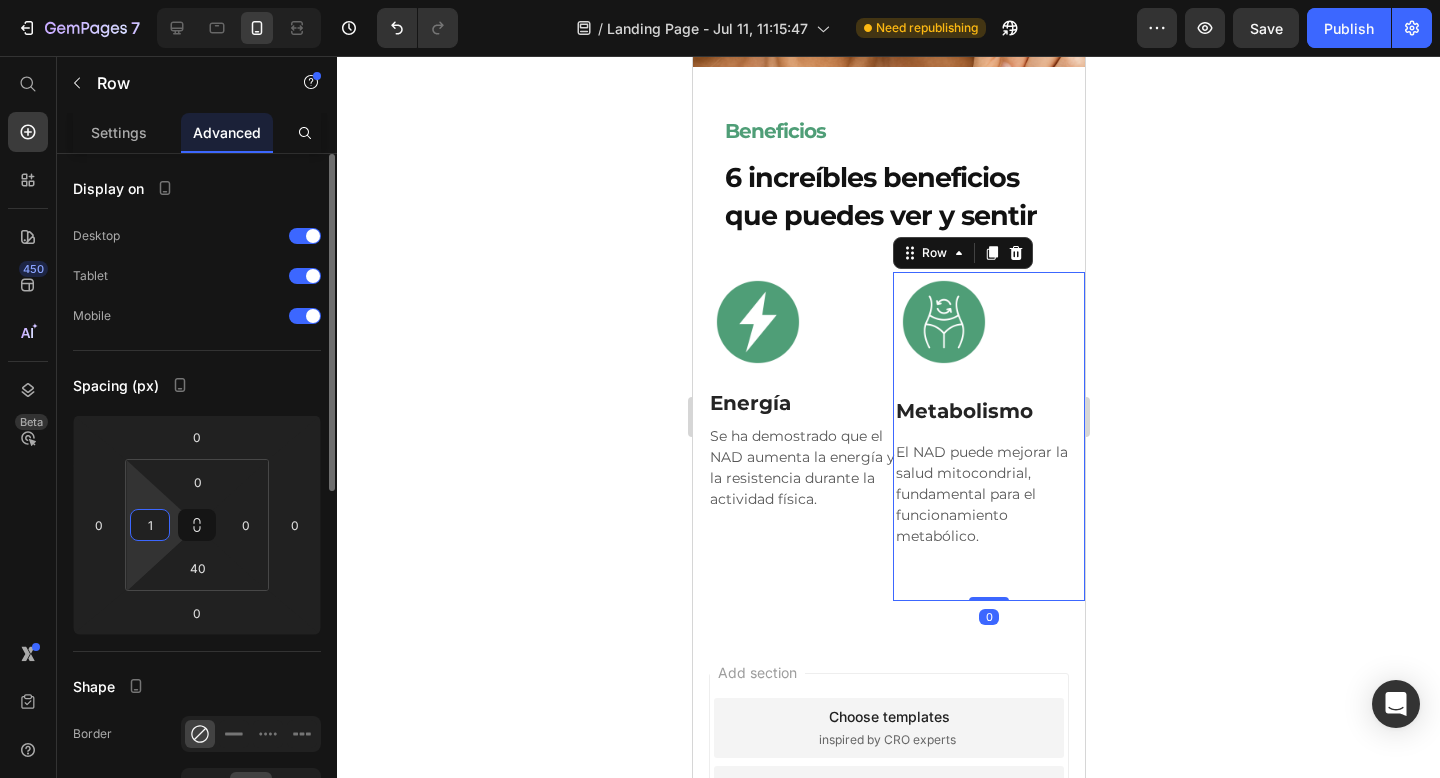 type on "15" 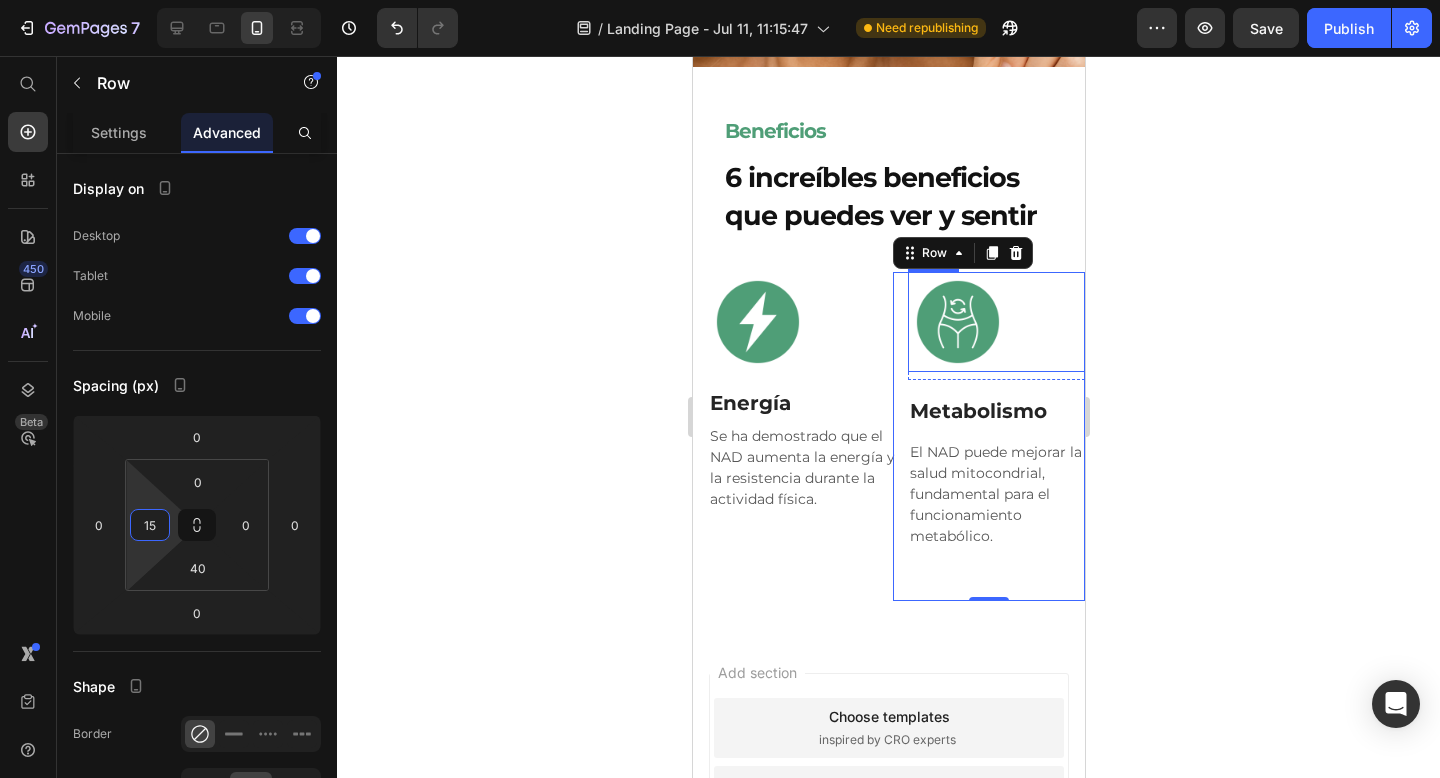 click at bounding box center [995, 322] 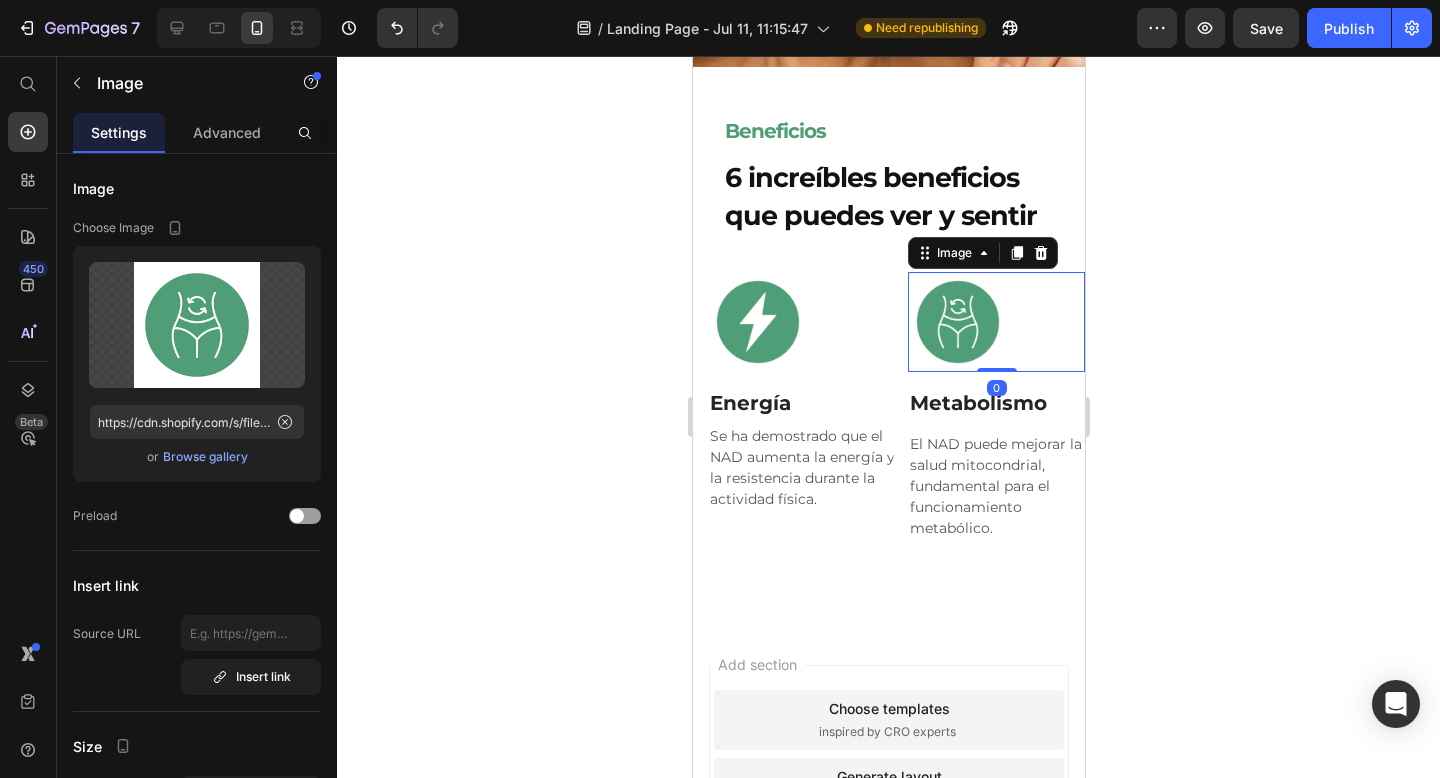 drag, startPoint x: 991, startPoint y: 376, endPoint x: 992, endPoint y: 354, distance: 22.022715 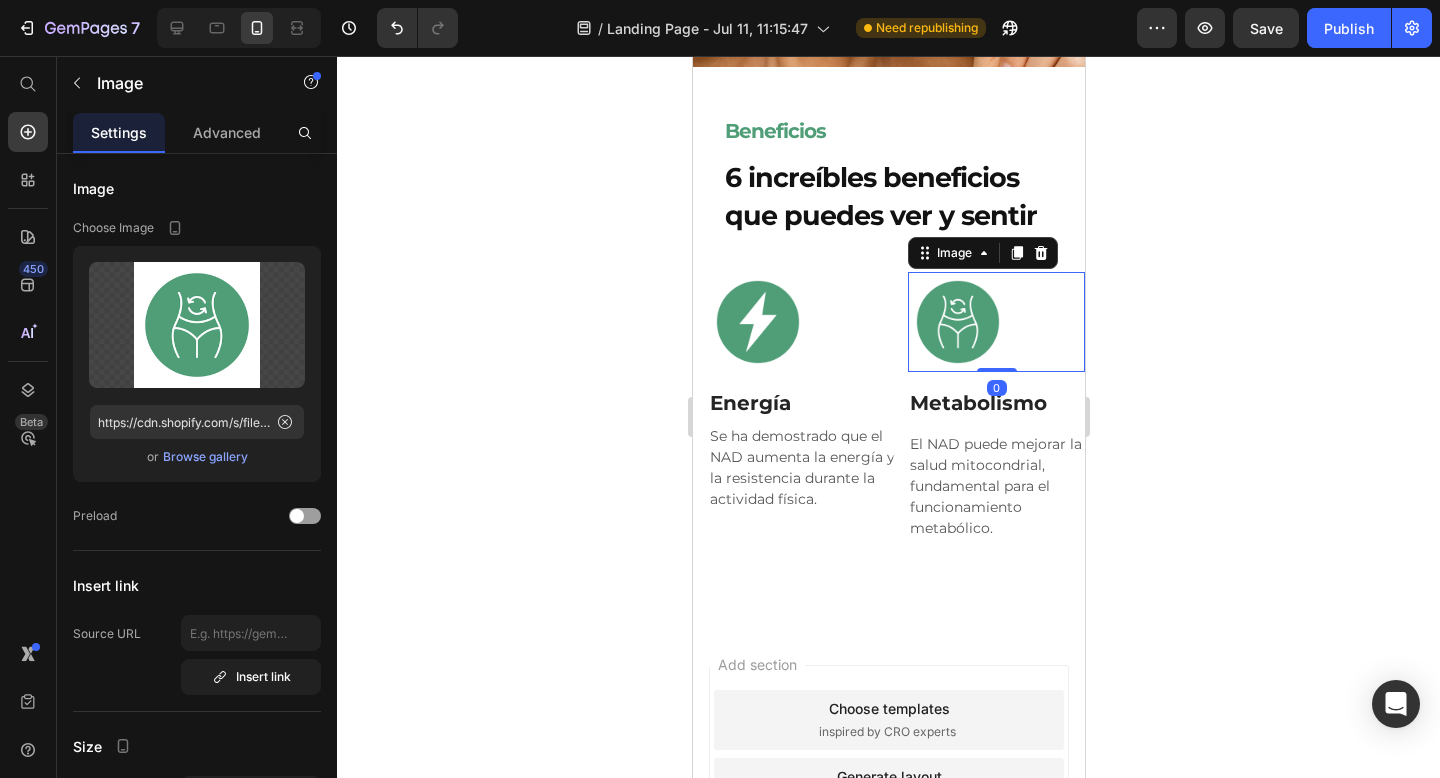 click 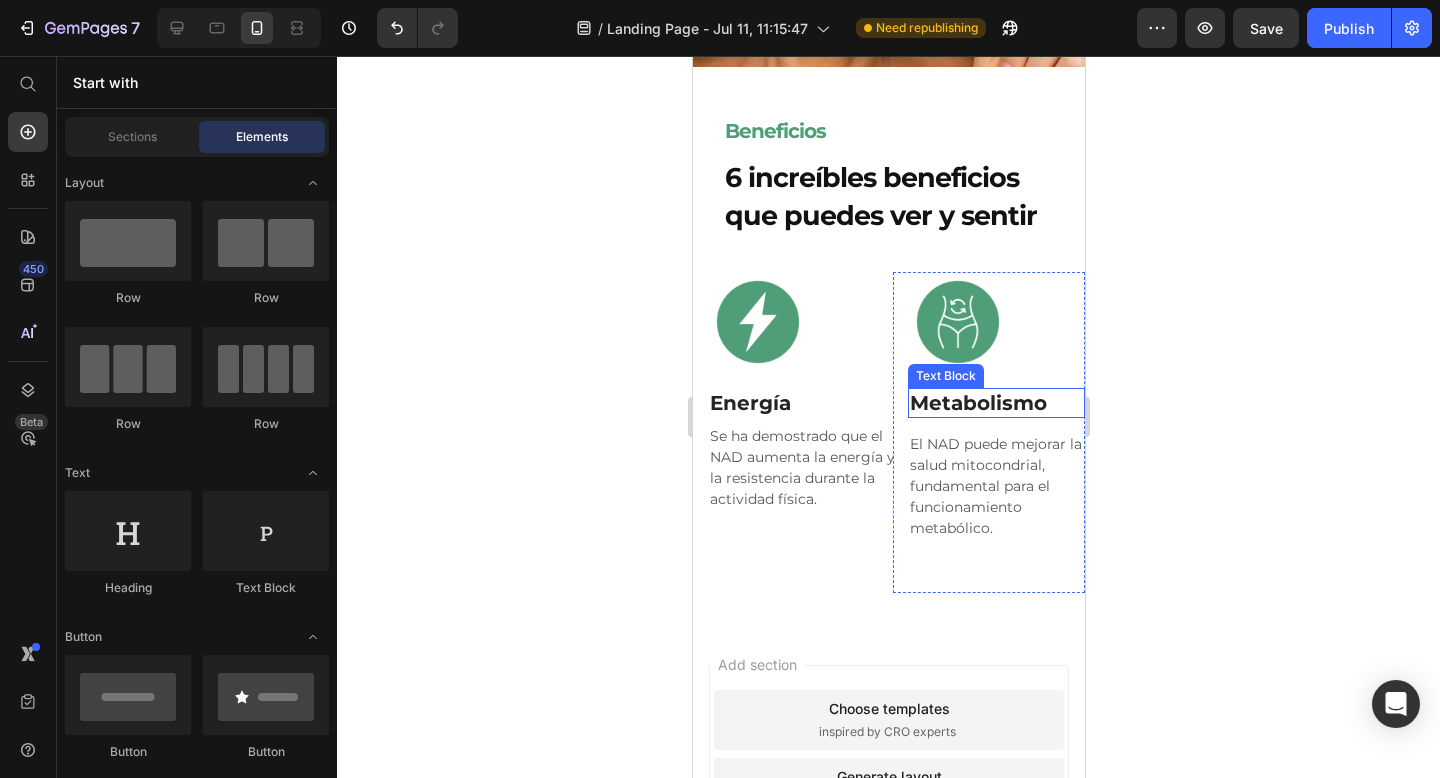click on "Metabolismo" at bounding box center (995, 403) 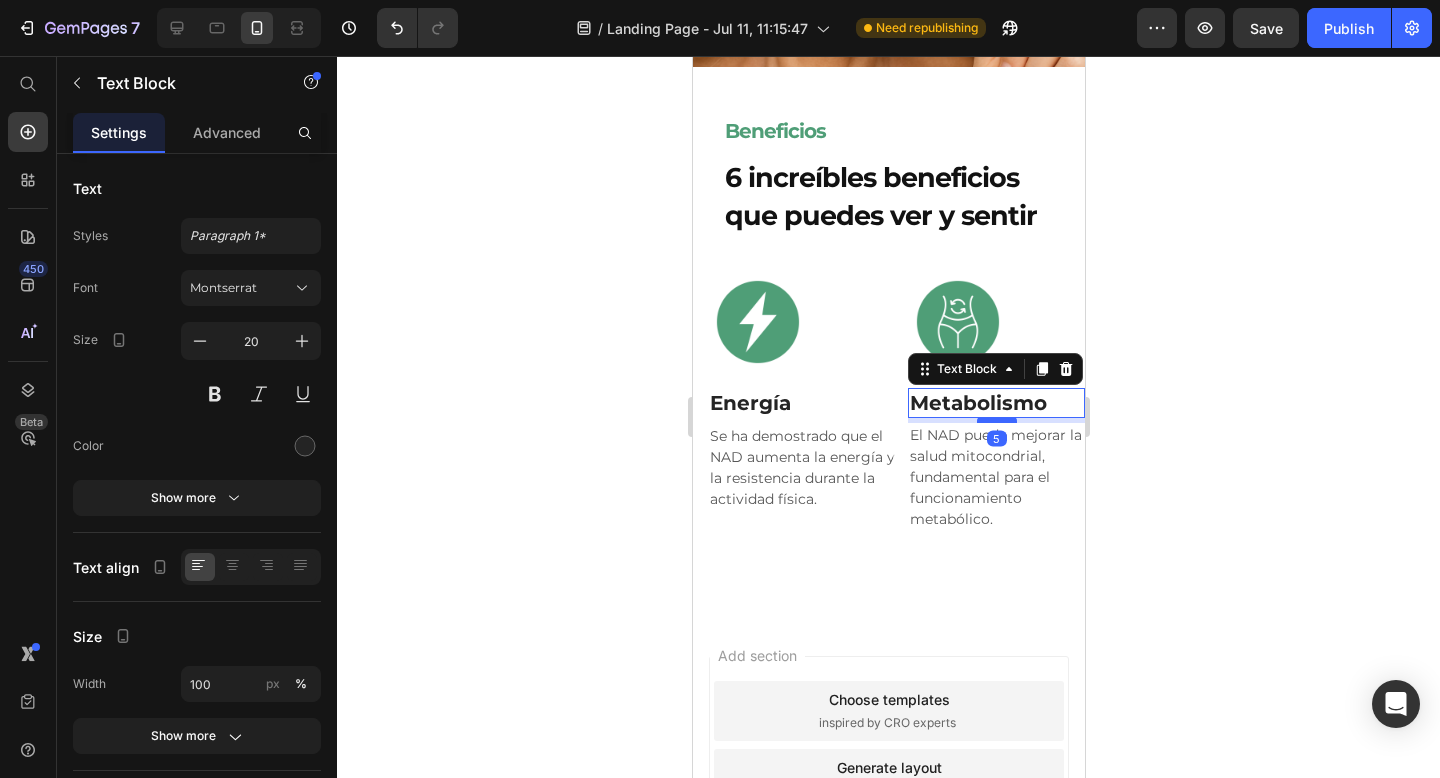 click at bounding box center [996, 420] 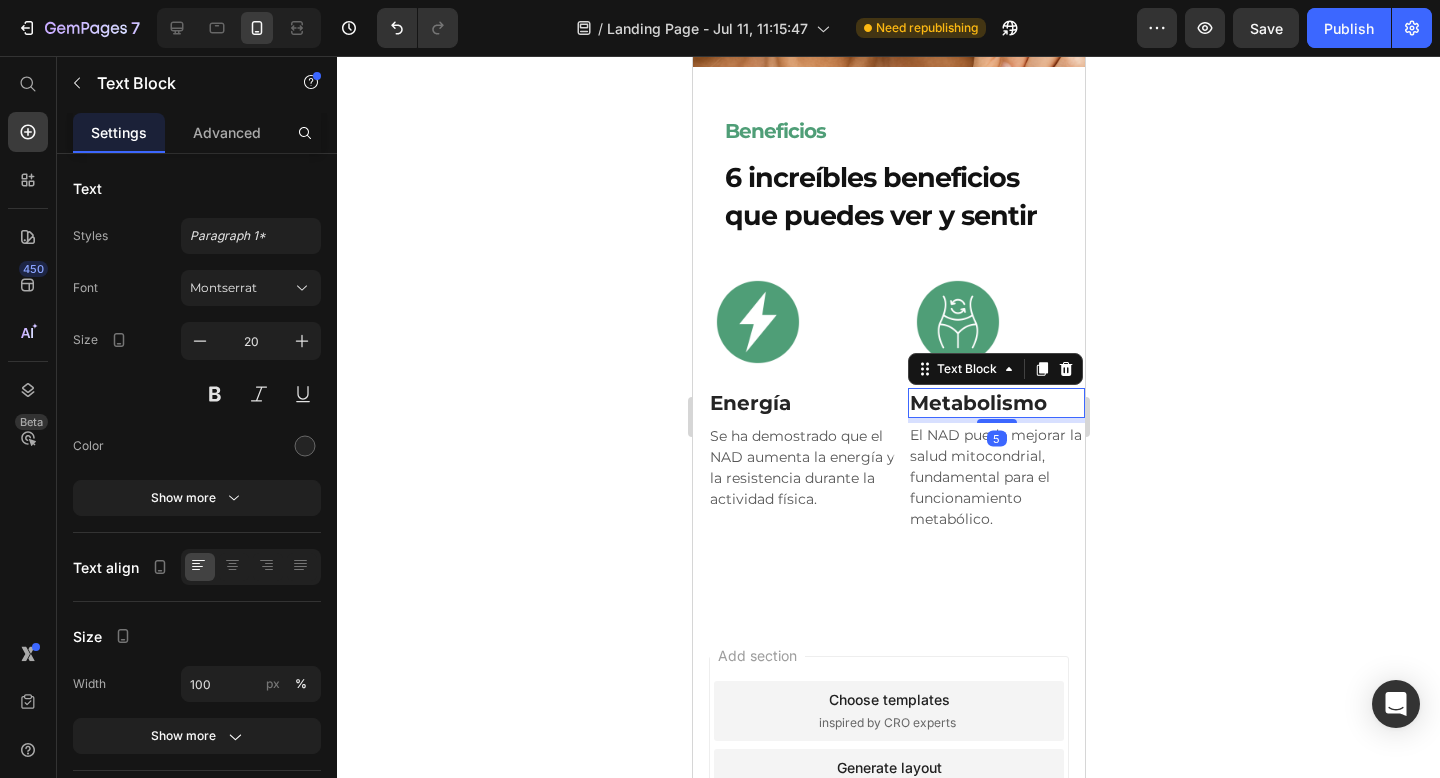 click 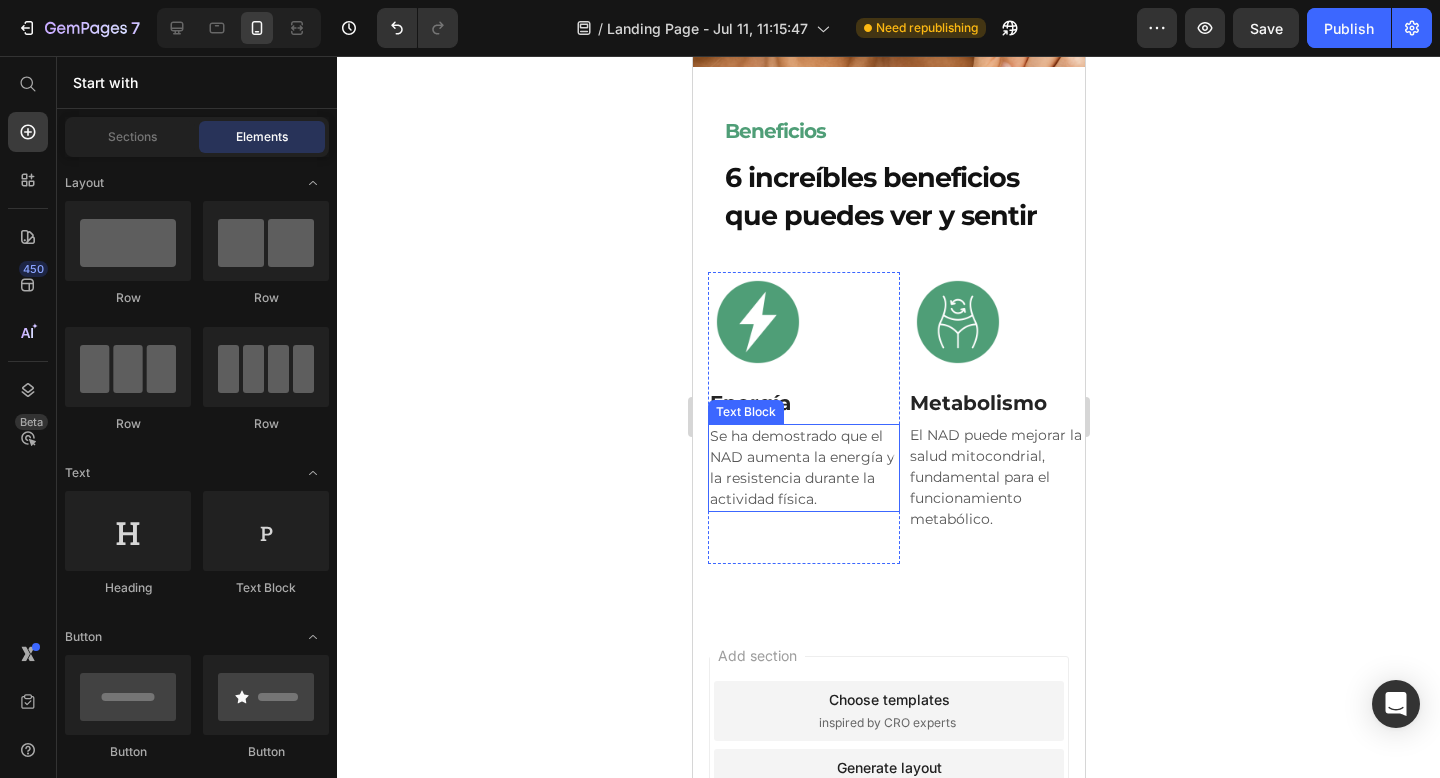 click on "Se ha demostrado que el NAD aumenta la energía y la resistencia durante la actividad física." at bounding box center (803, 468) 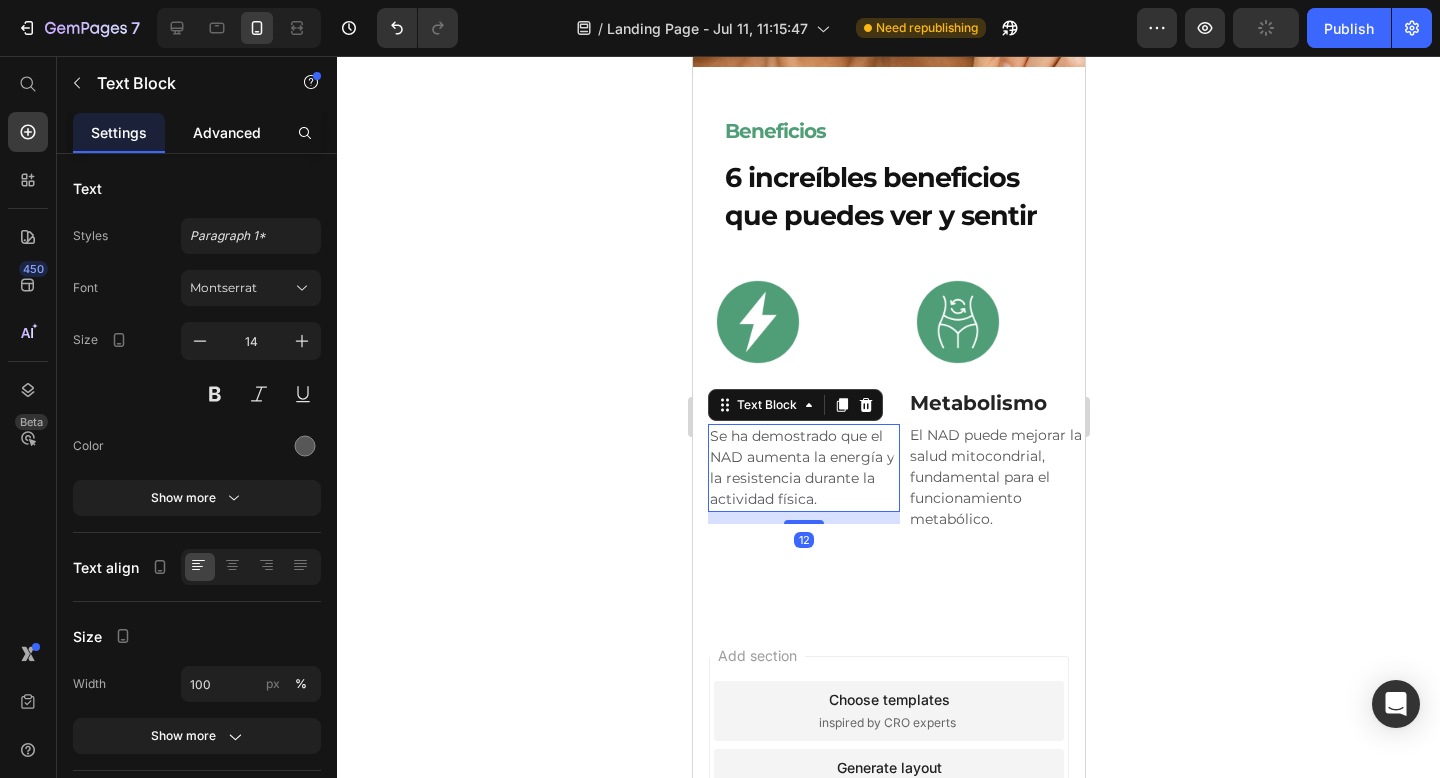 click on "Advanced" 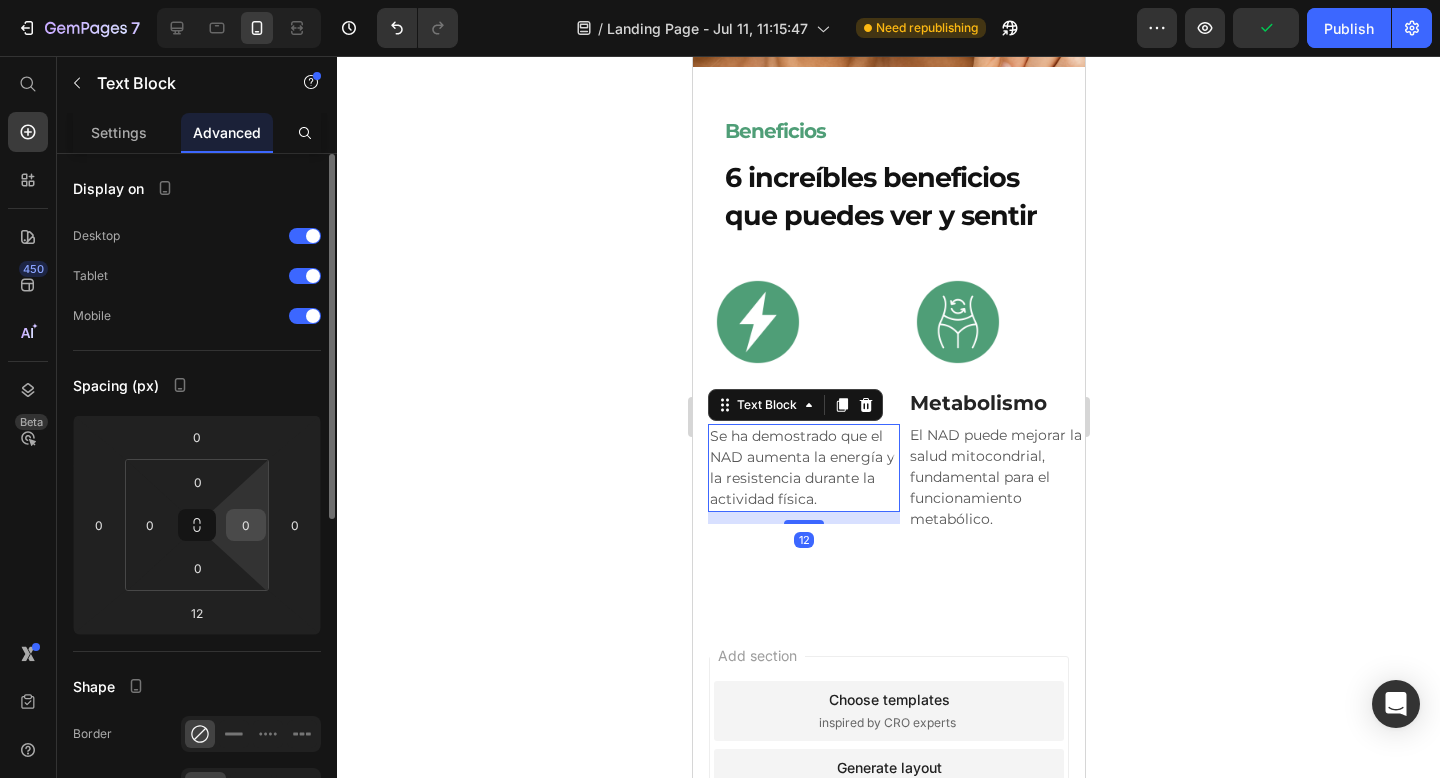 click on "0" at bounding box center (246, 525) 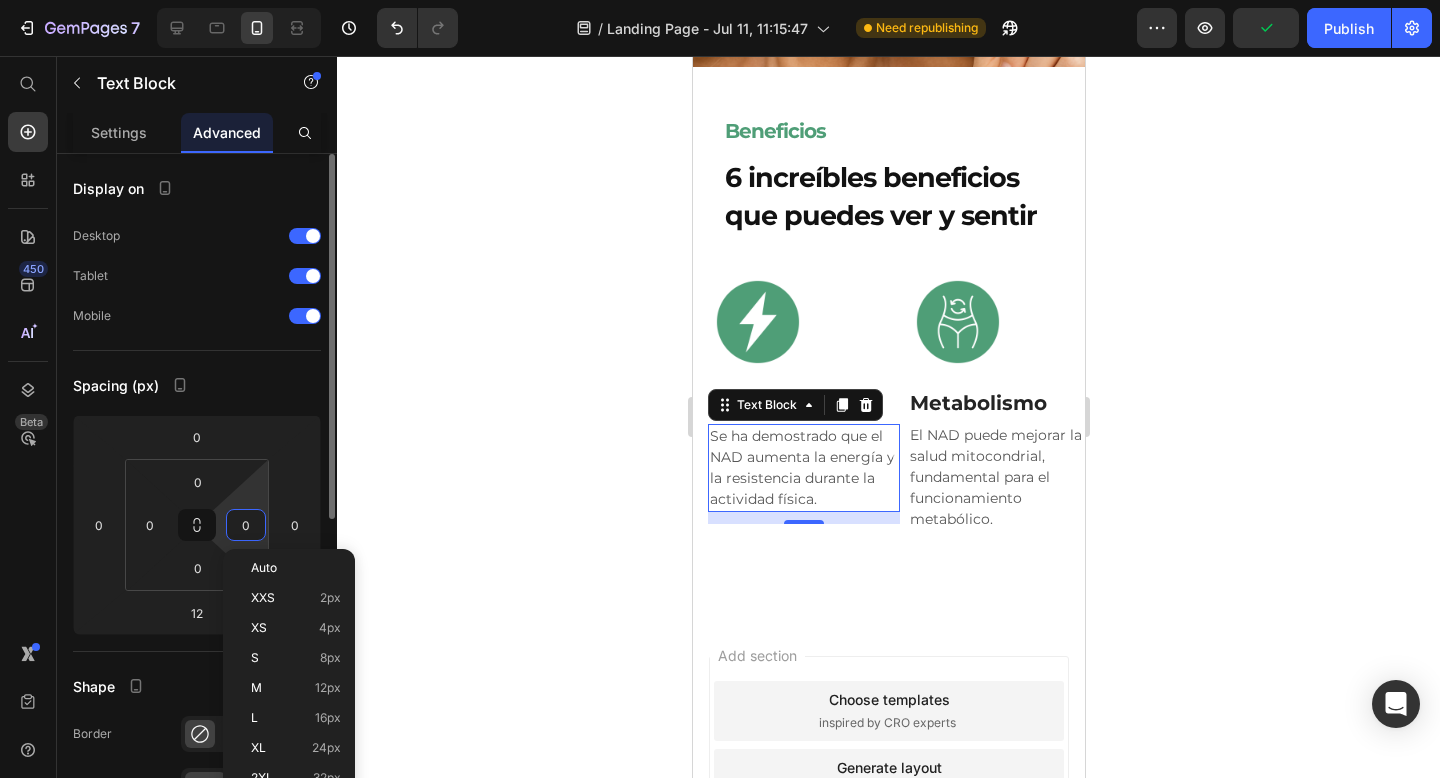 type on "5" 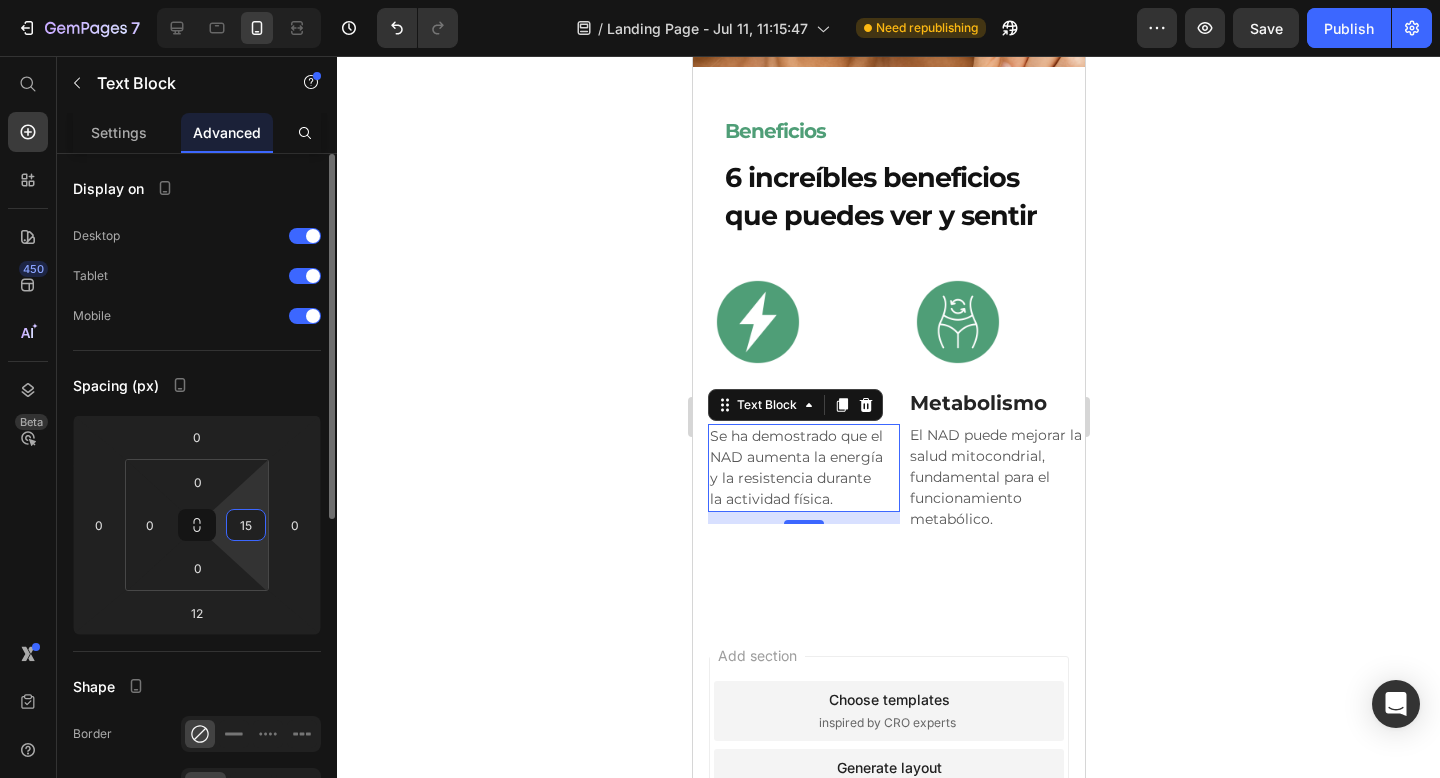 type on "1" 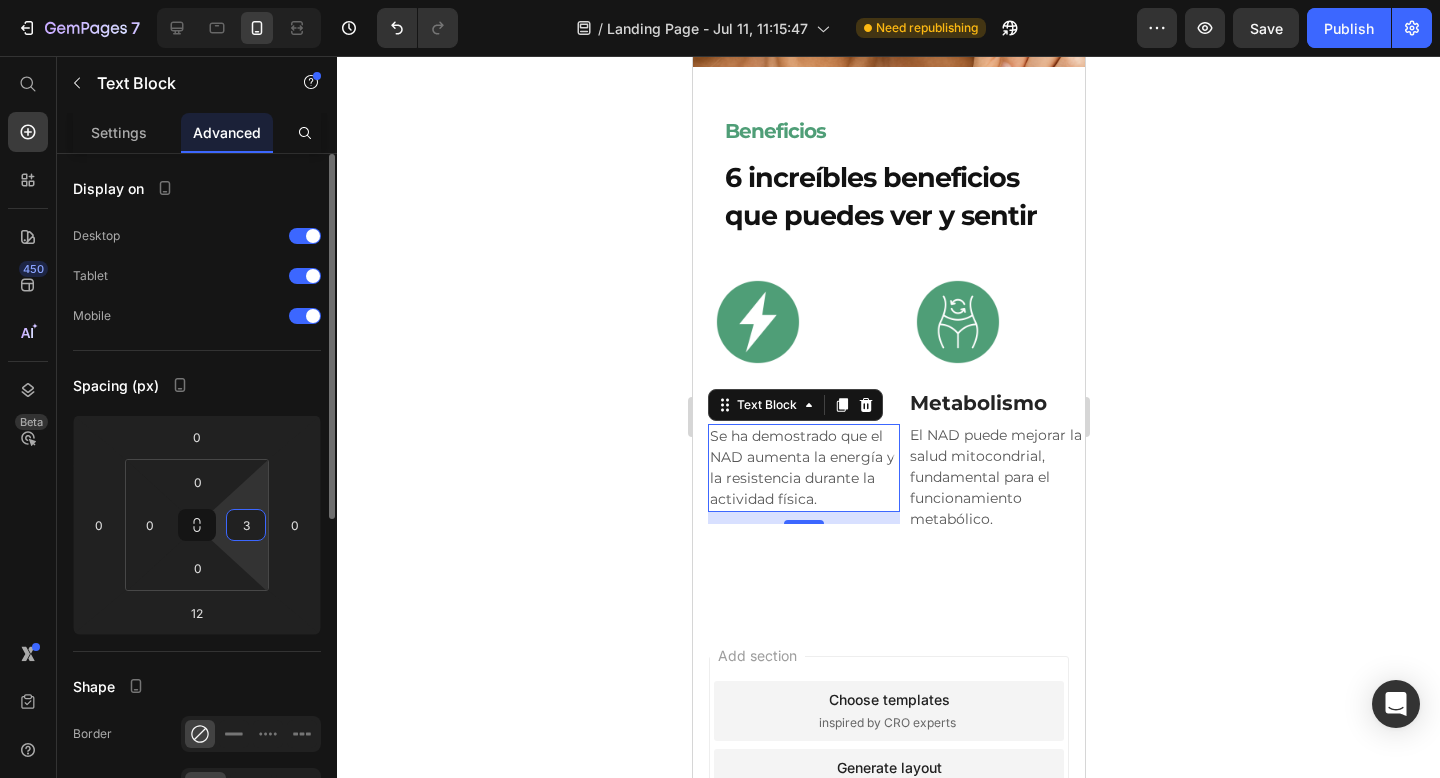 type on "30" 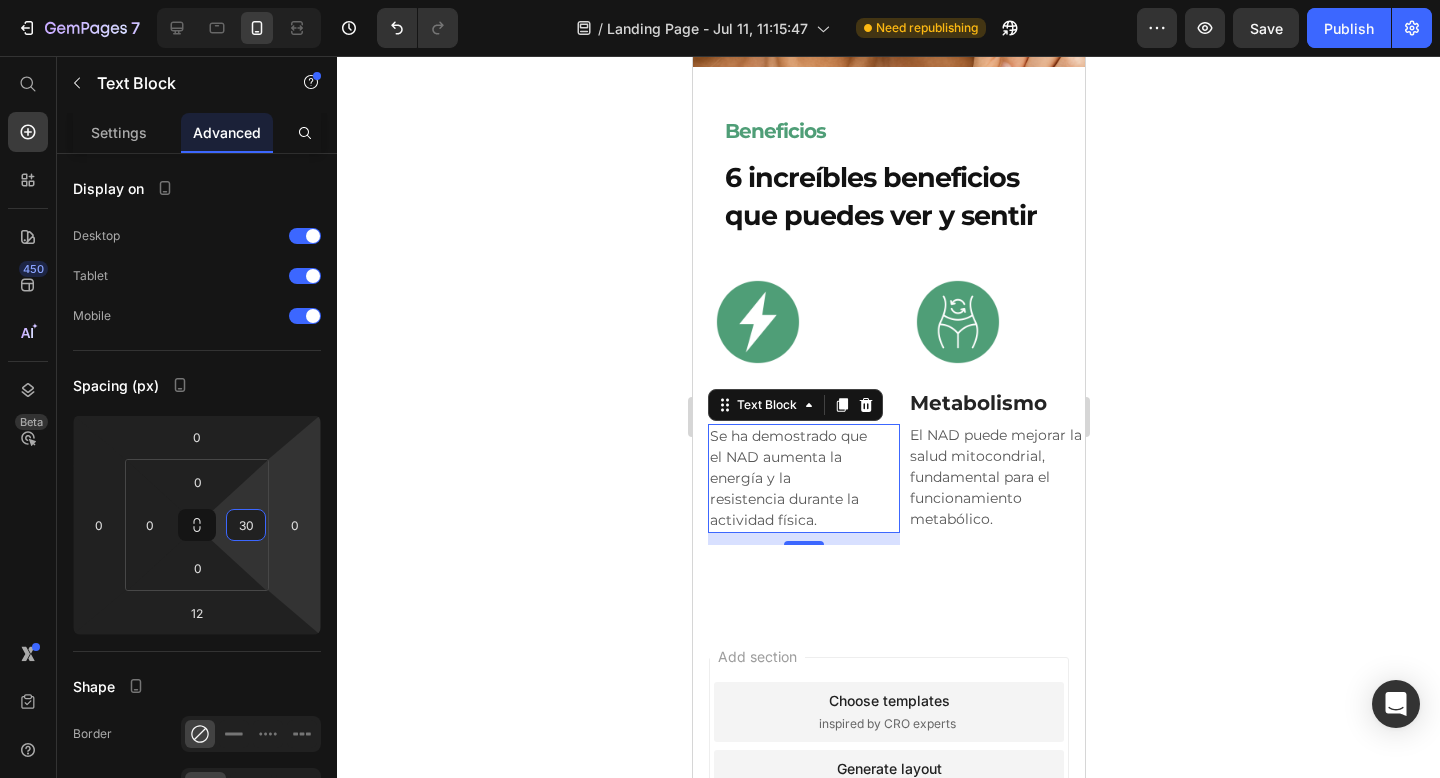 click 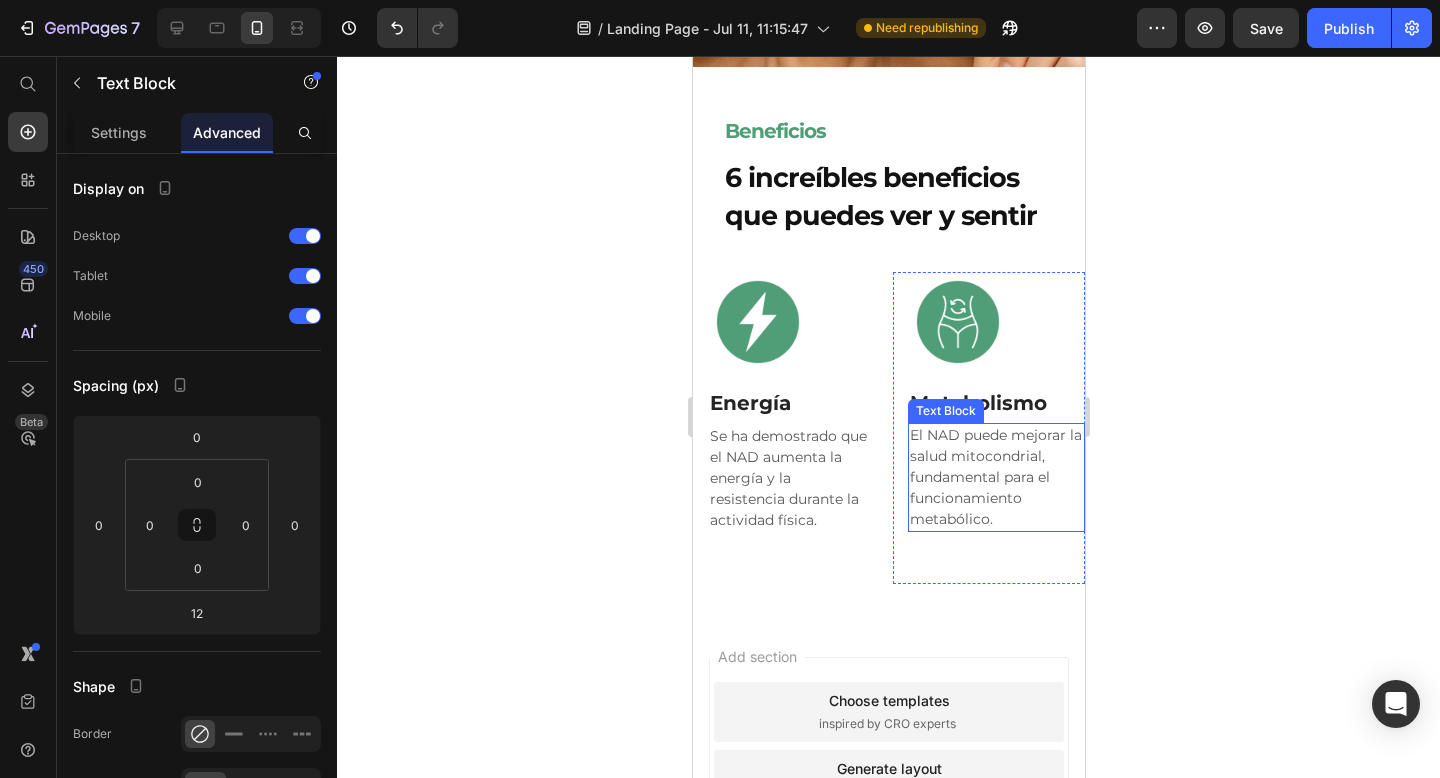 click on "El NAD puede mejorar la salud mitocondrial, fundamental para el funcionamiento metabólico." at bounding box center [995, 477] 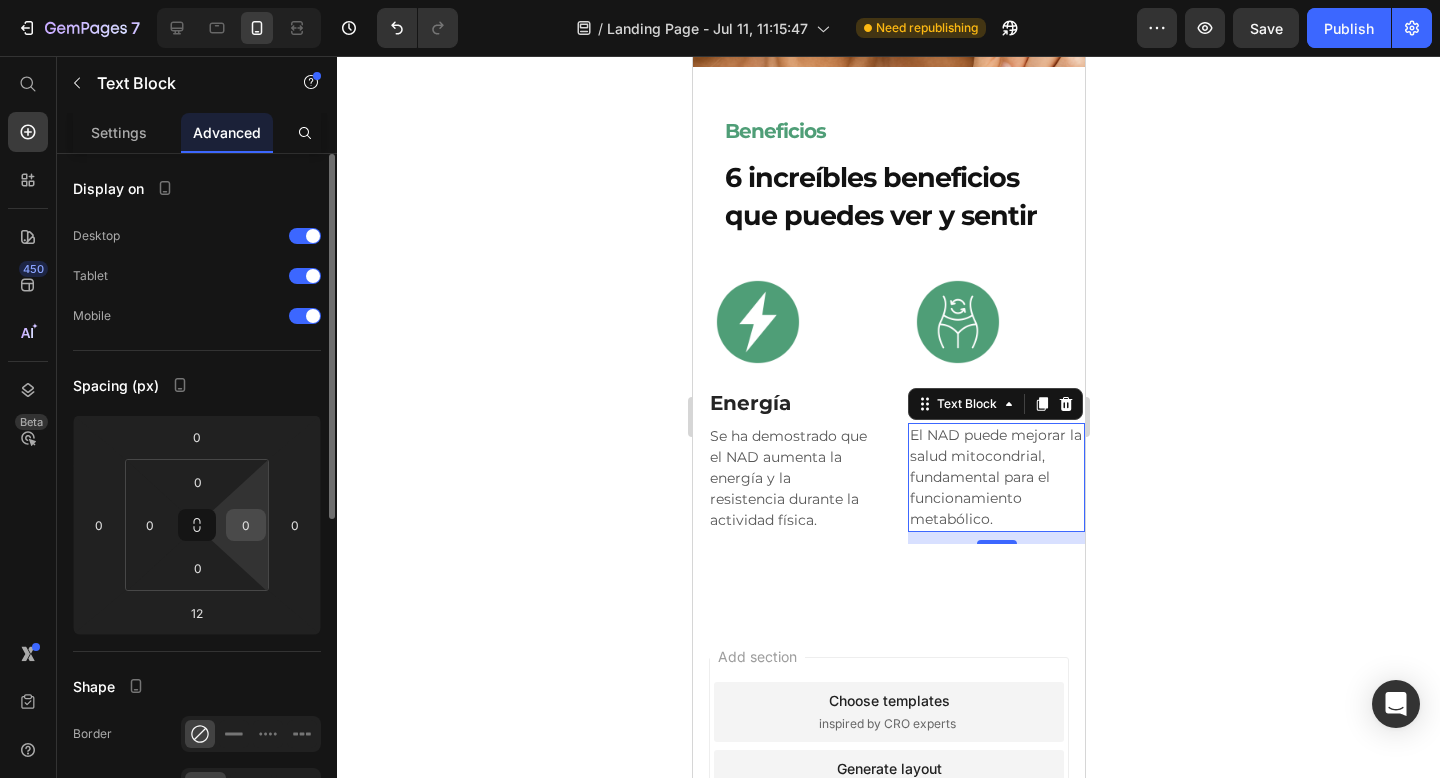 click on "0" at bounding box center [246, 525] 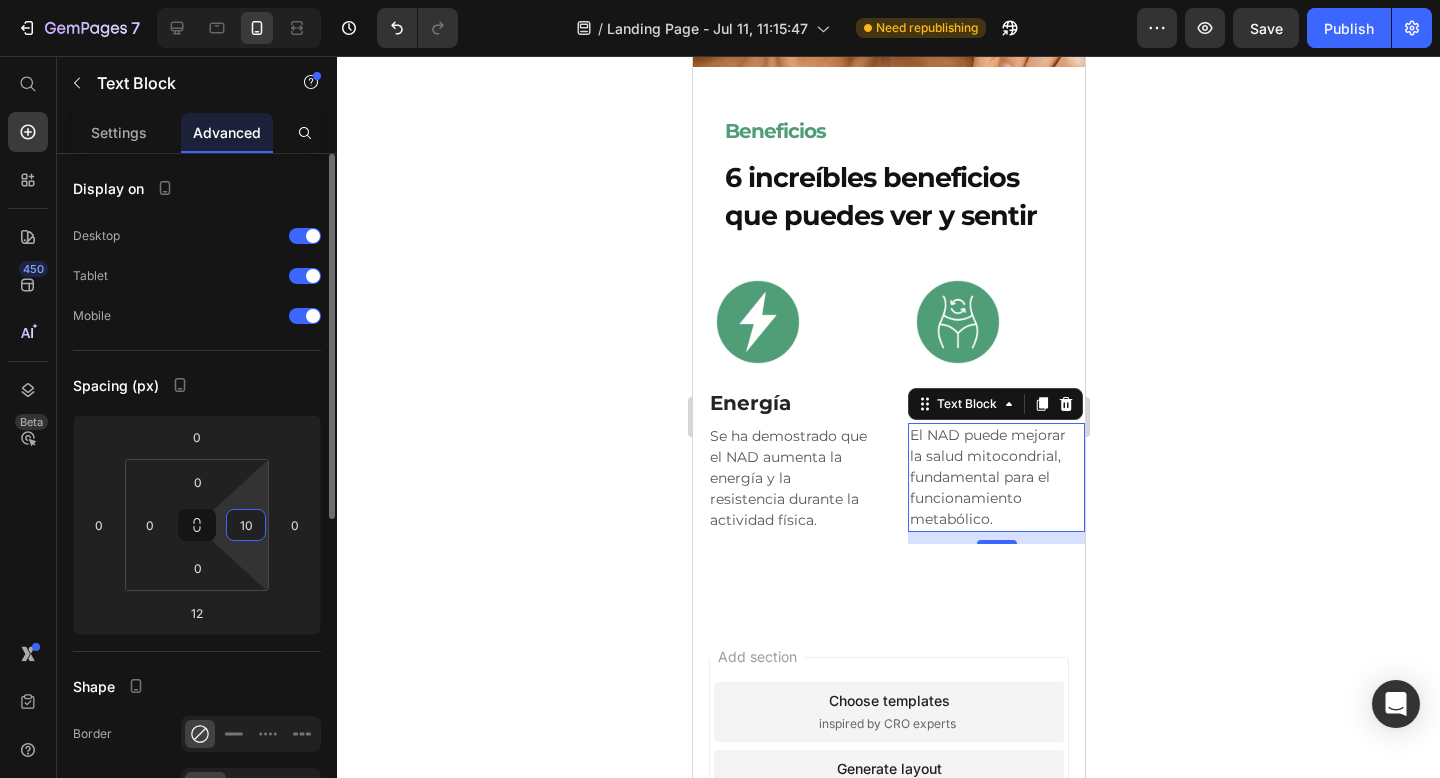 type on "1" 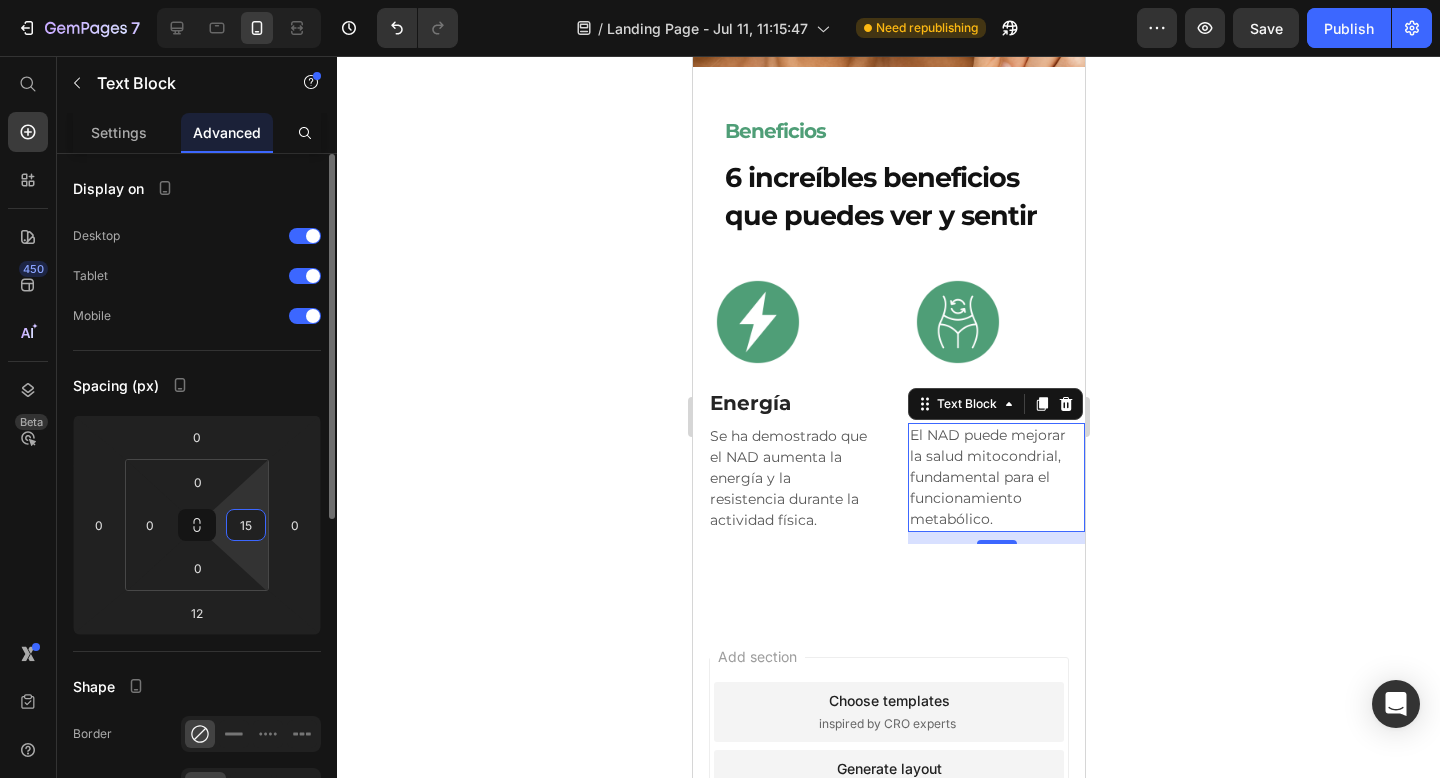 type on "1" 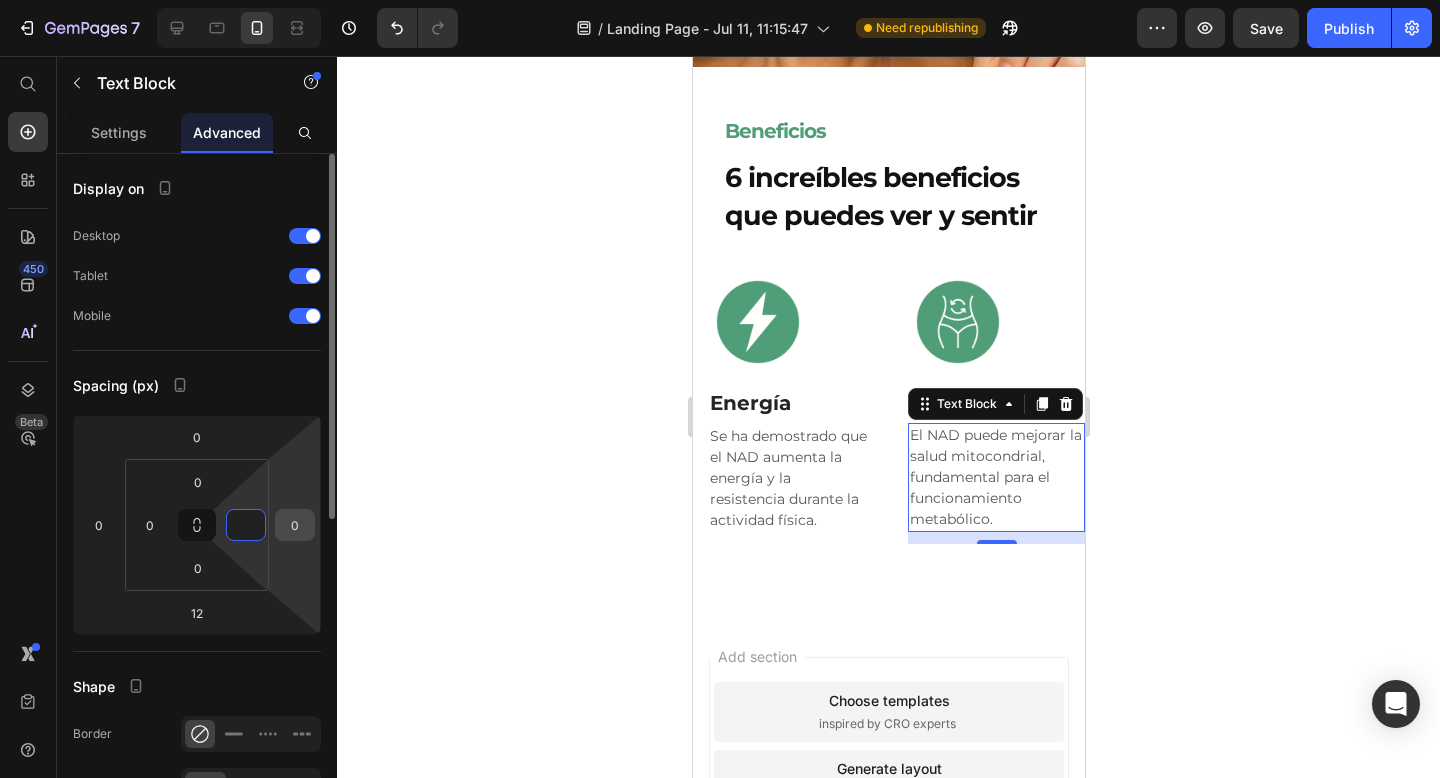 click on "0" at bounding box center [295, 525] 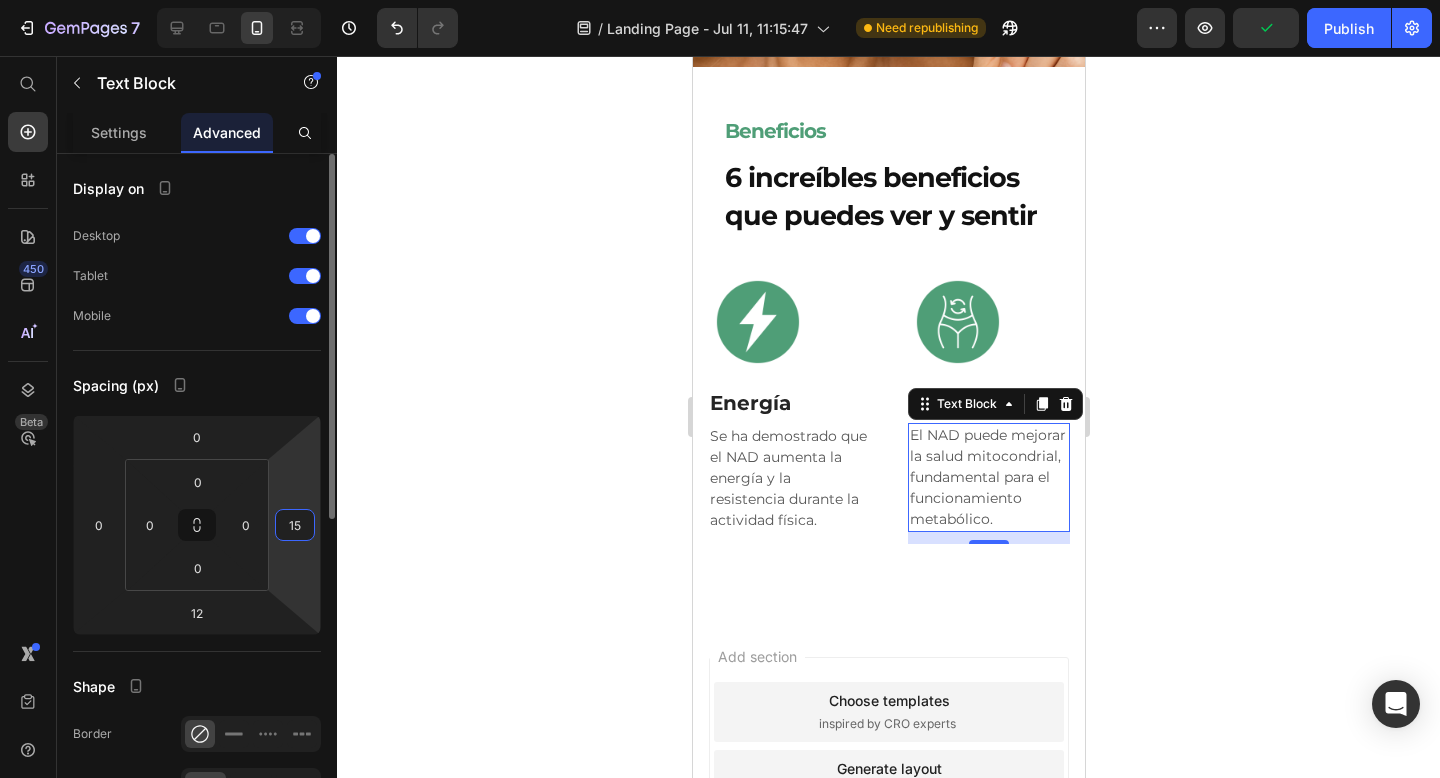type on "1" 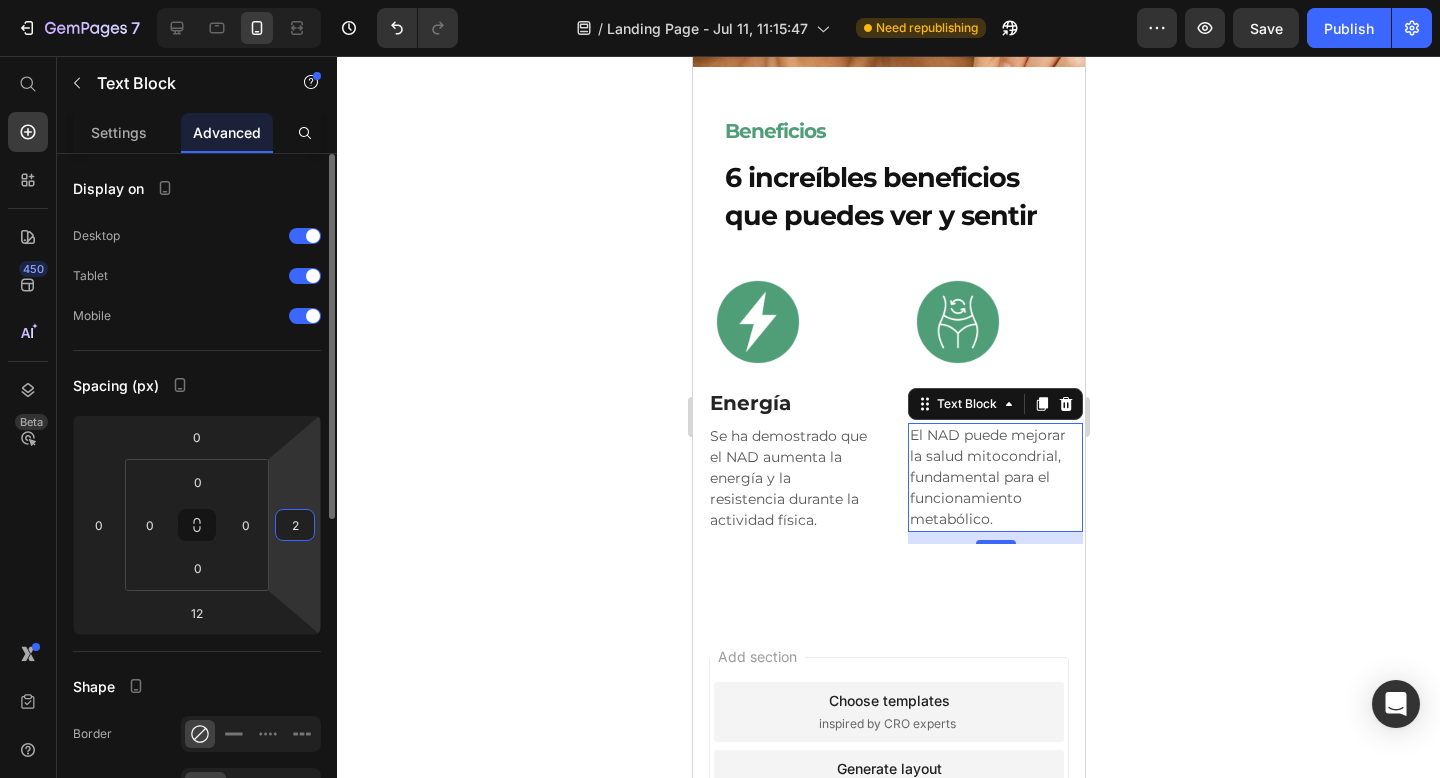 type on "20" 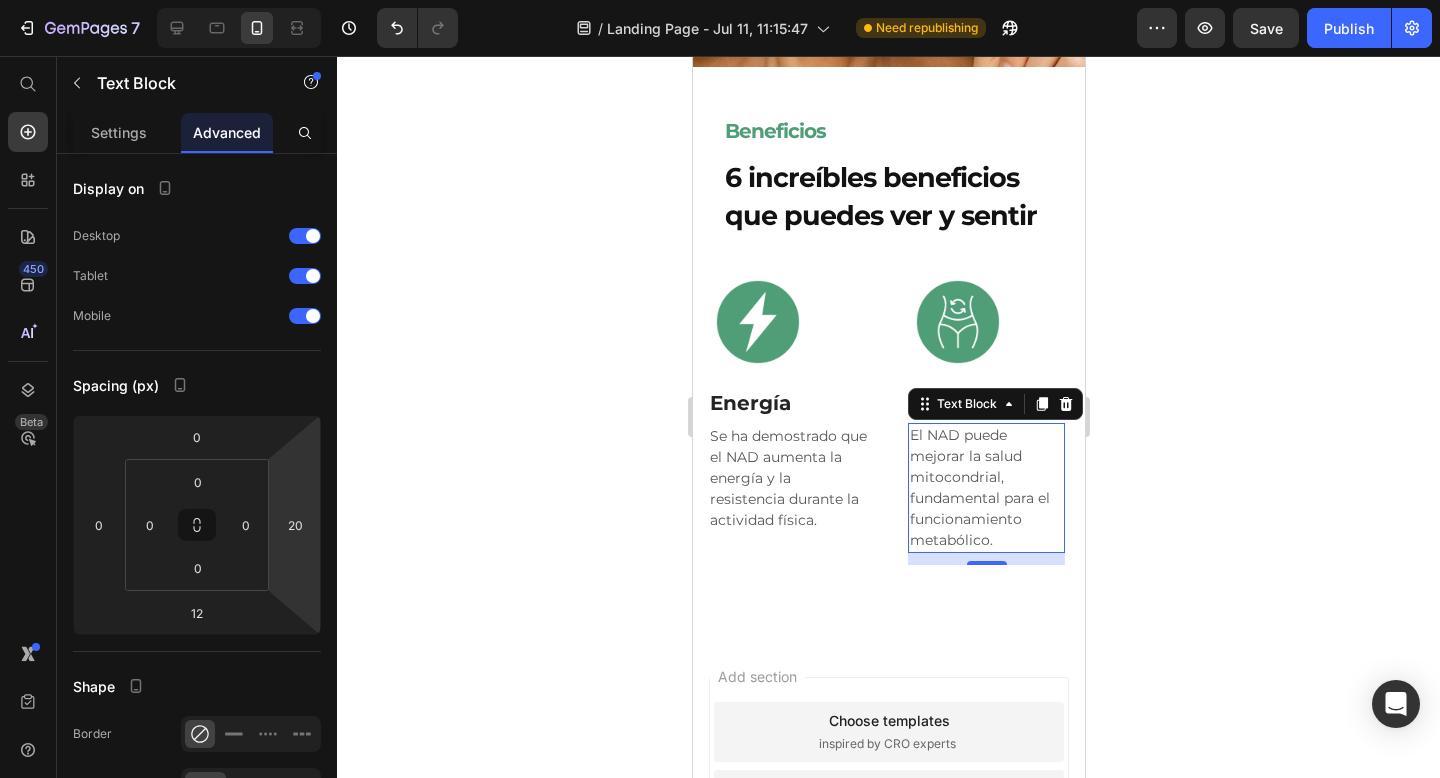 click 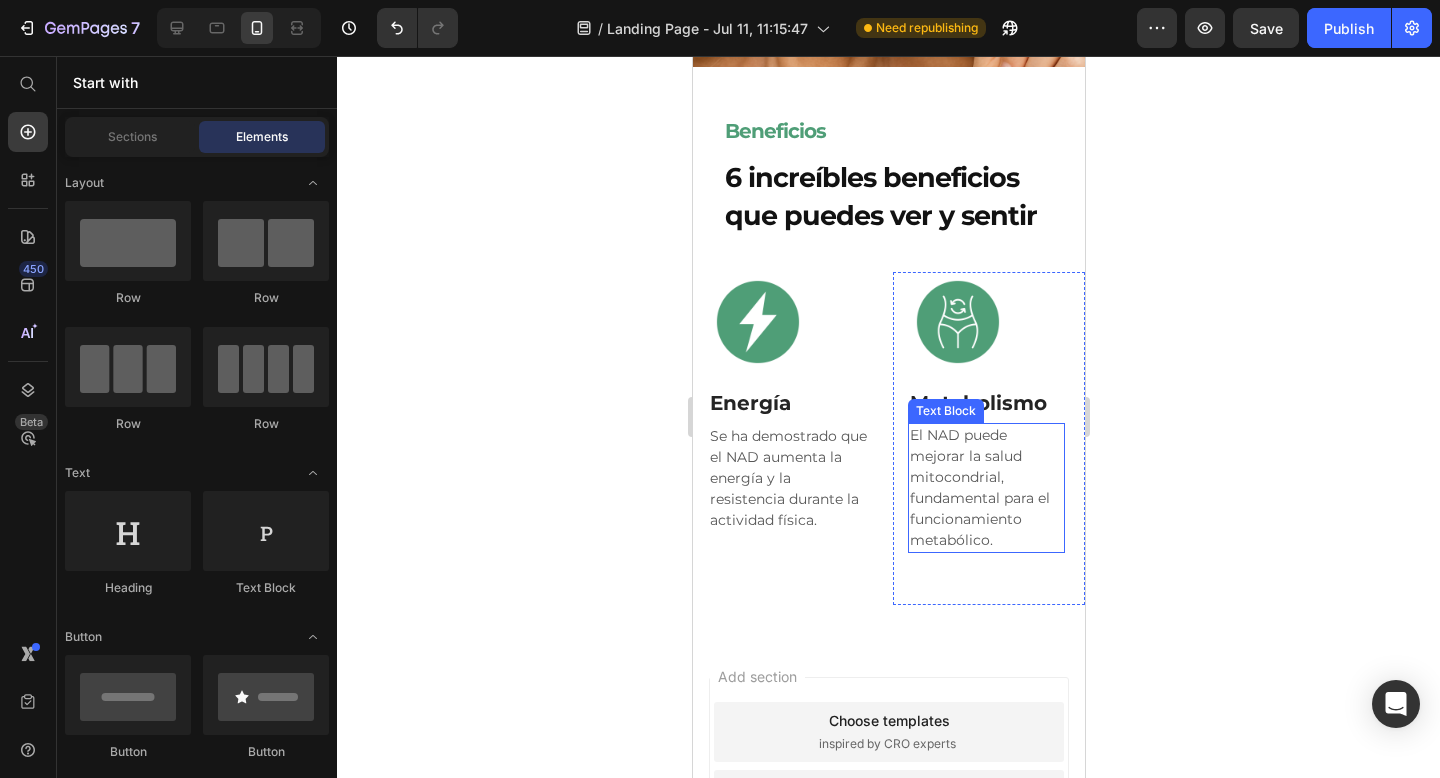 click on "El NAD puede mejorar la salud mitocondrial, fundamental para el funcionamiento metabólico." at bounding box center (985, 488) 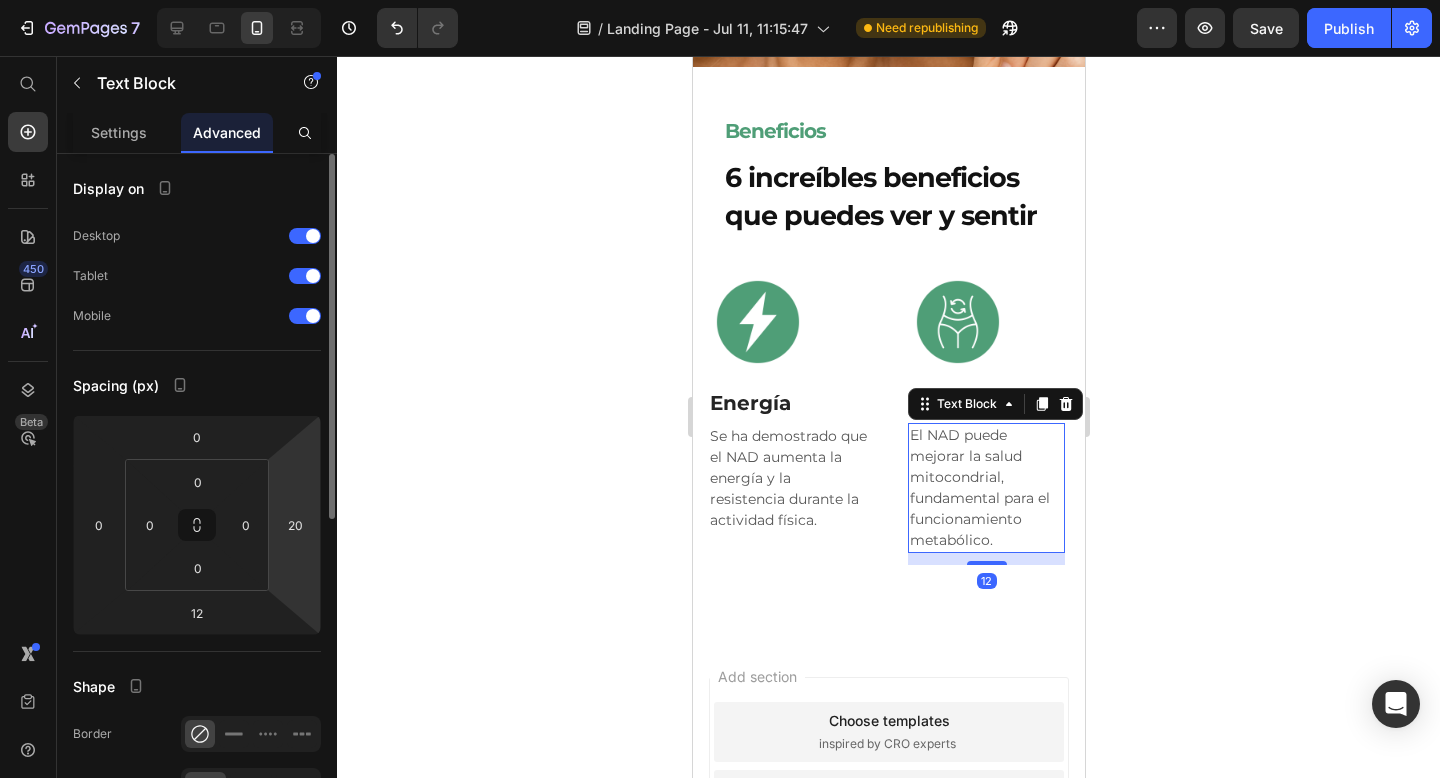 click on "7  Version history  /  Landing Page - Jul 11, 11:15:47 Need republishing Preview  Save   Publish  450 Beta Start with Sections Elements Hero Section Product Detail Brands Trusted Badges Guarantee Product Breakdown How to use Testimonials Compare Bundle FAQs Social Proof Brand Story Product List Collection Blog List Contact Sticky Add to Cart Custom Footer Browse Library 450 Layout
Row
Row
Row
Row Text
Heading
Text Block Button
Button
Button
Sticky Back to top Media" at bounding box center [720, 0] 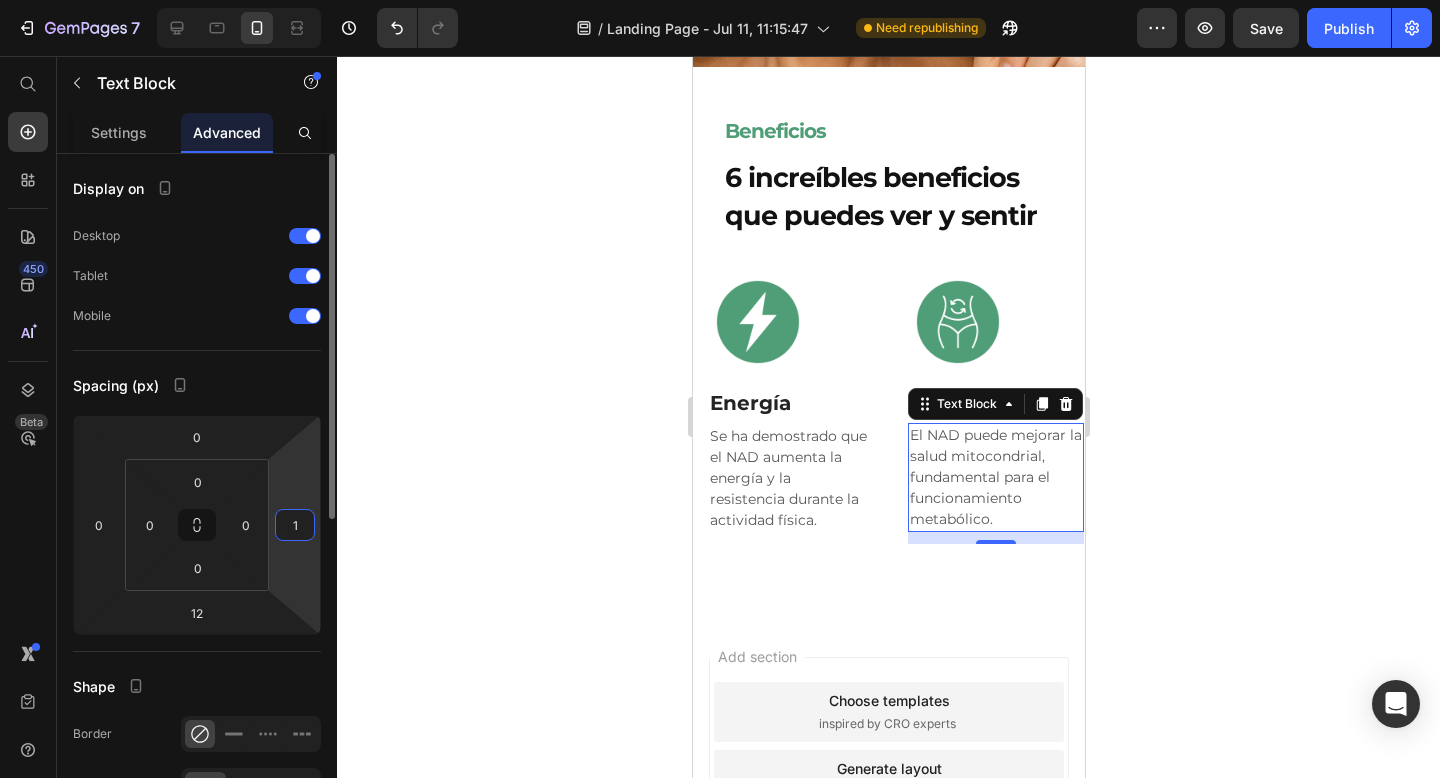 type on "15" 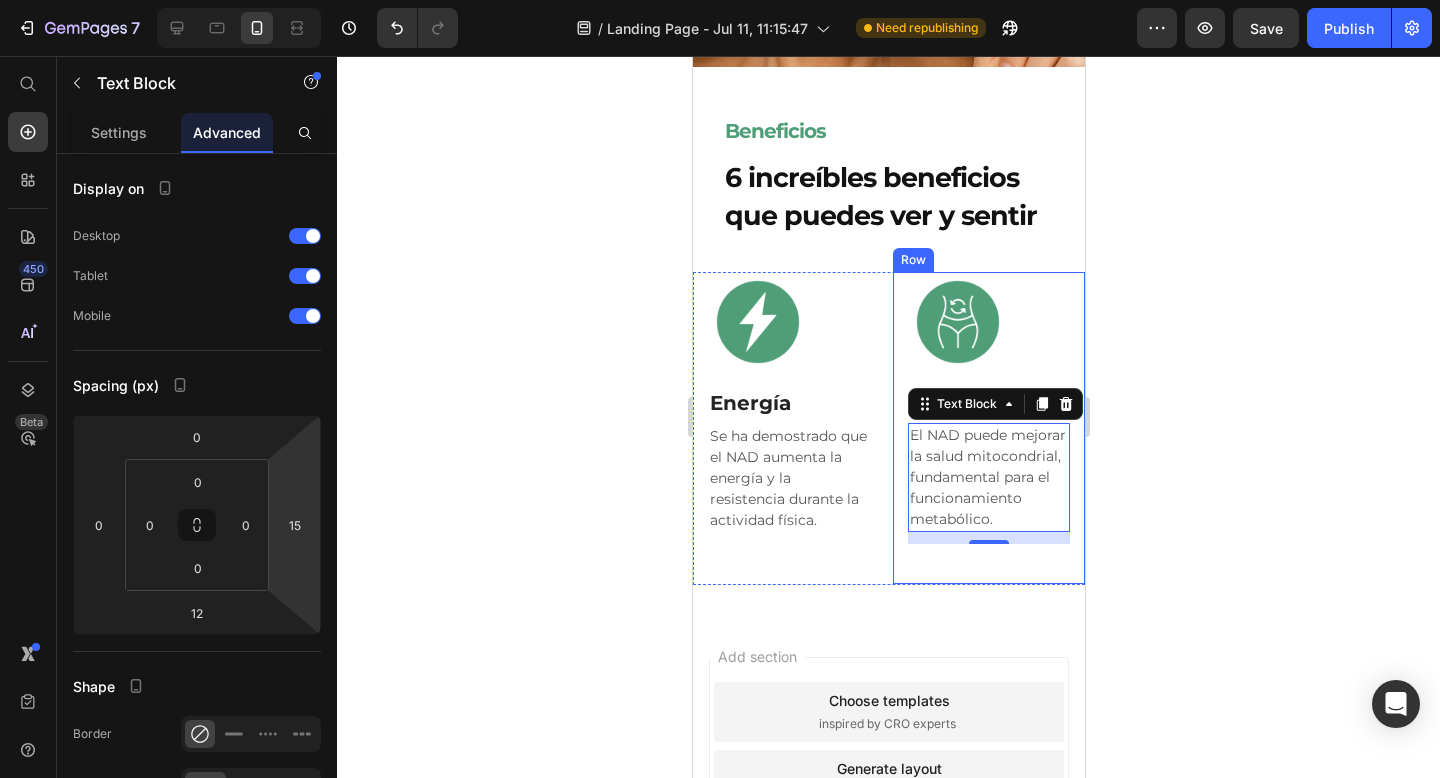 click 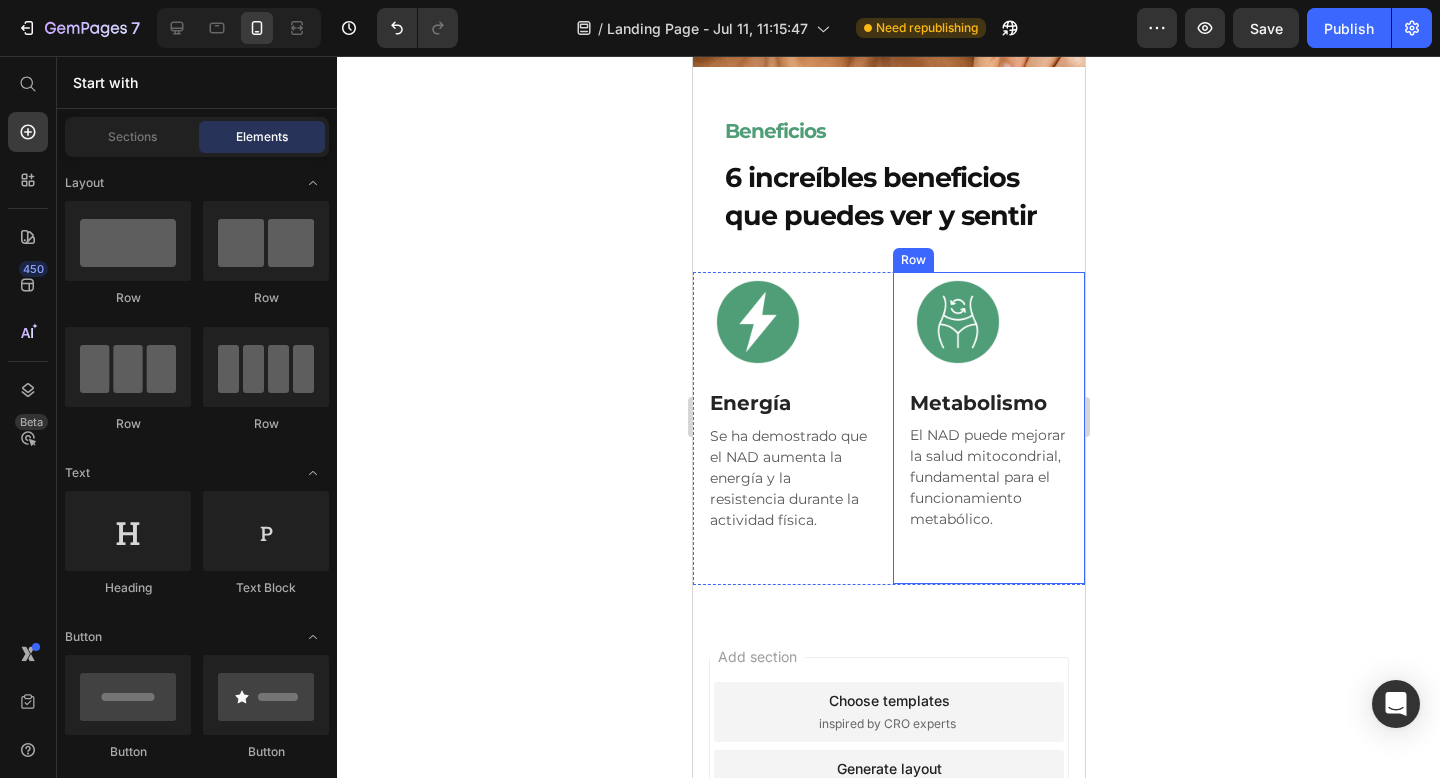 click 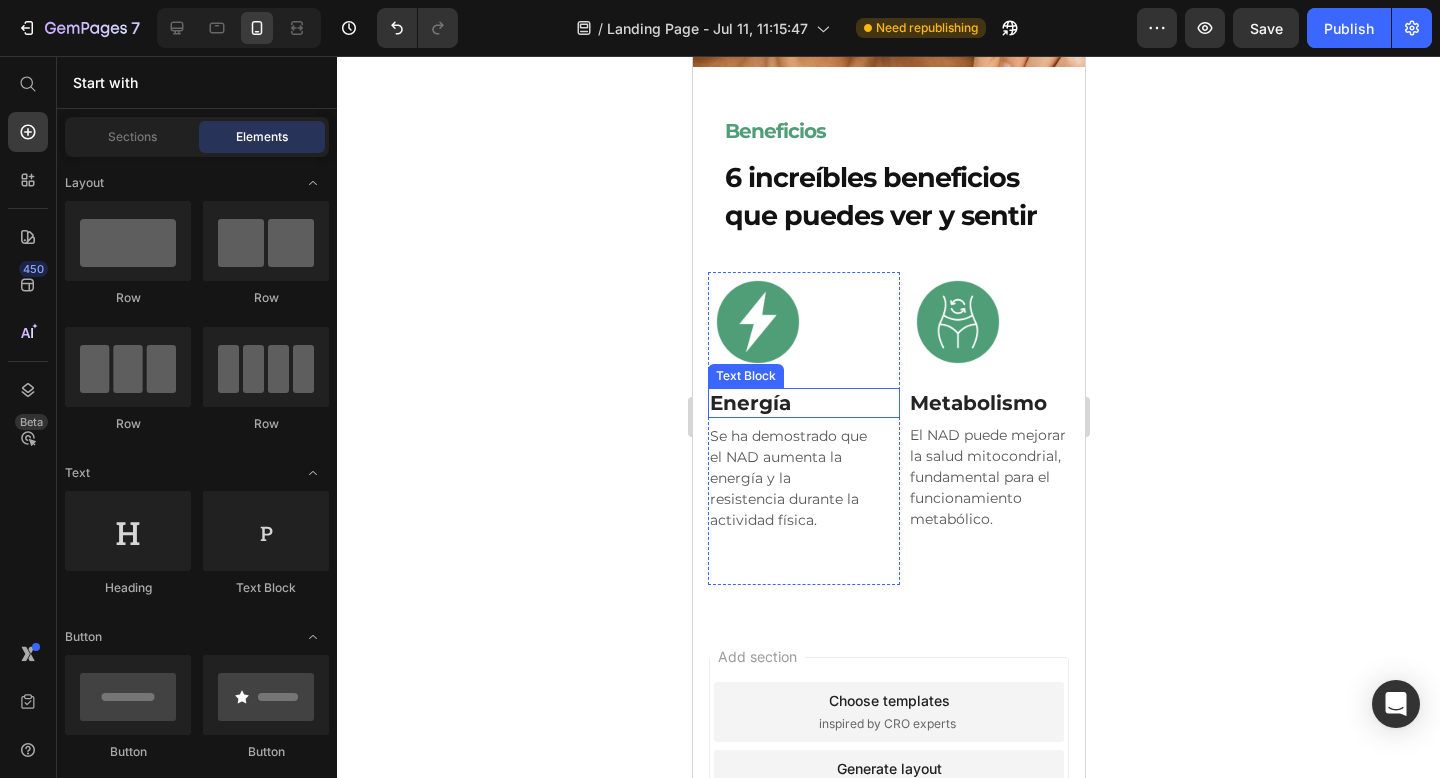 click on "Energía" at bounding box center [803, 403] 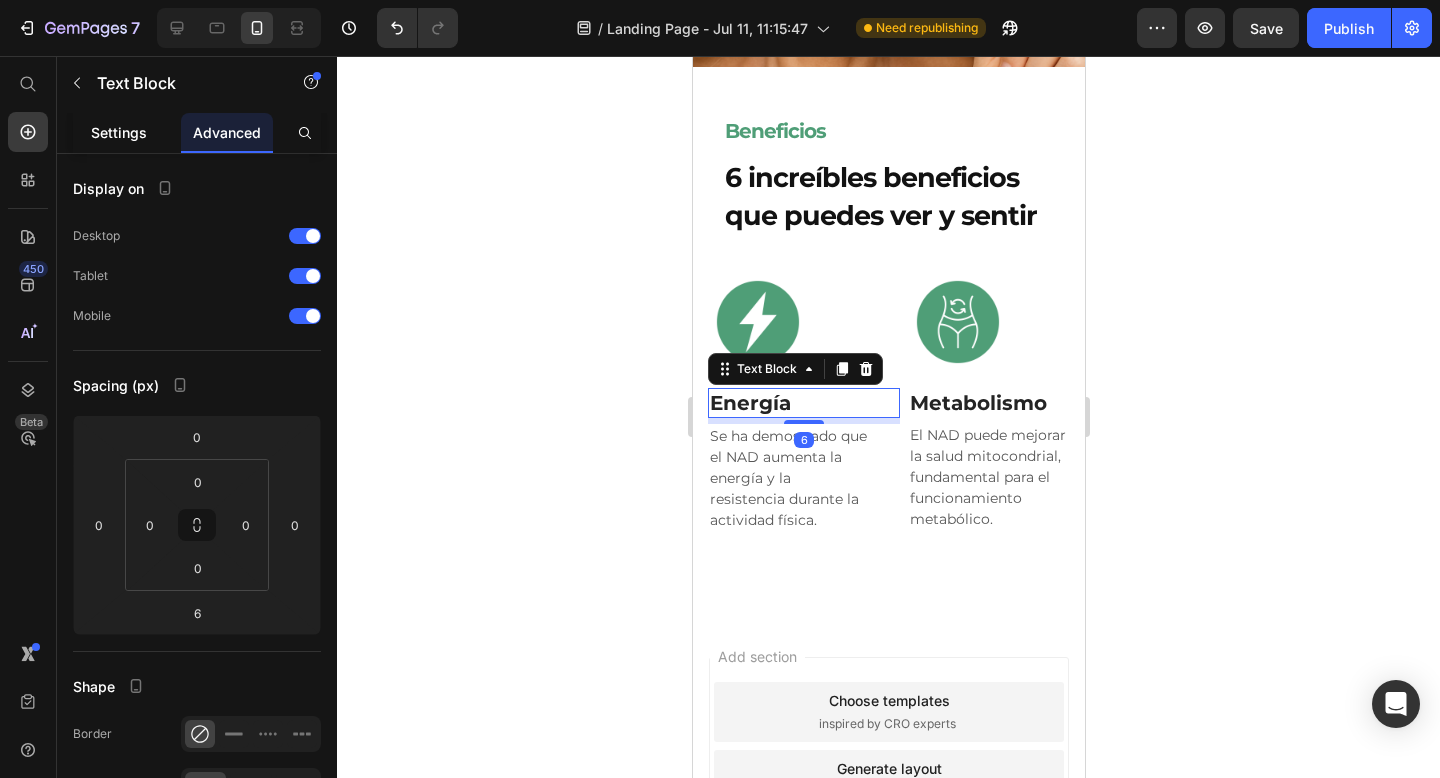 click on "Settings" at bounding box center [119, 132] 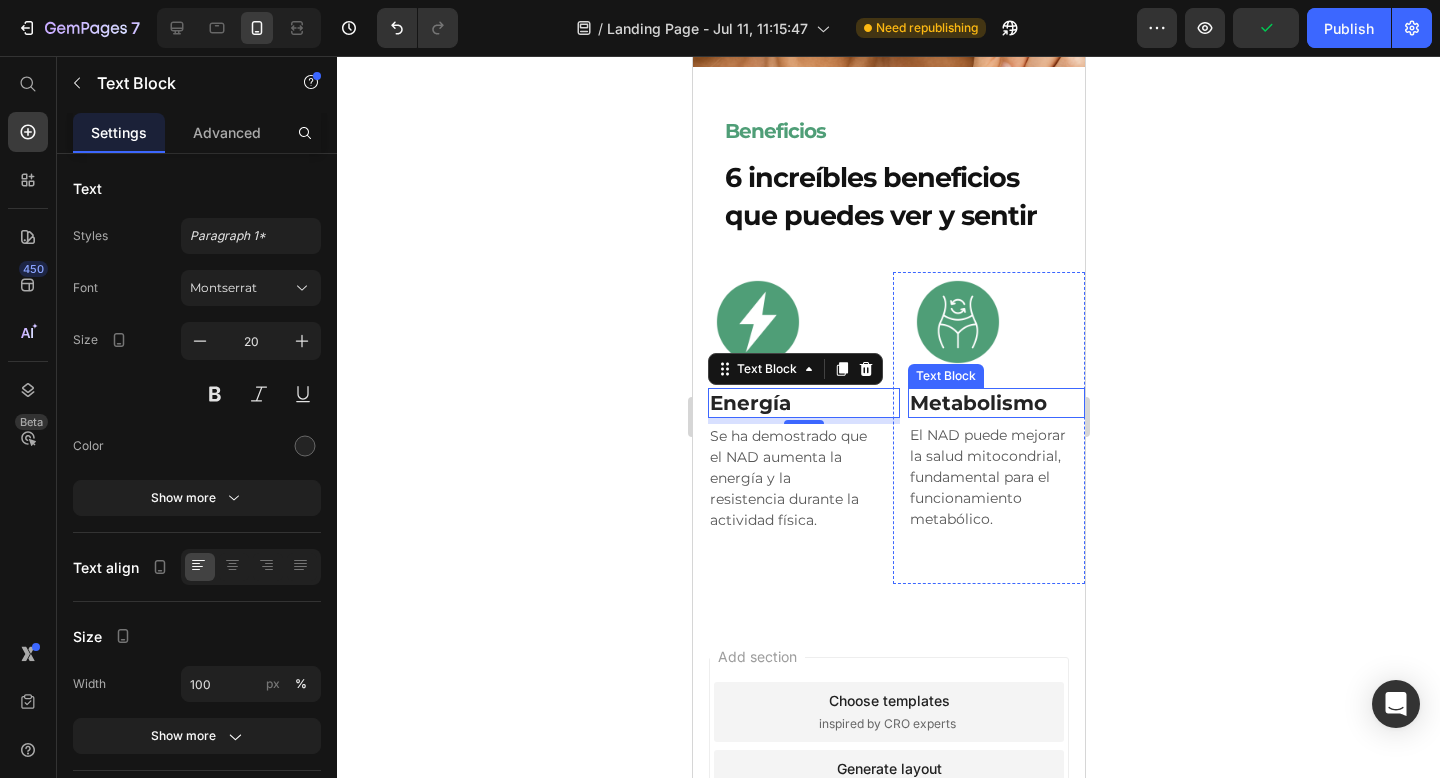 click on "Metabolismo" at bounding box center [995, 403] 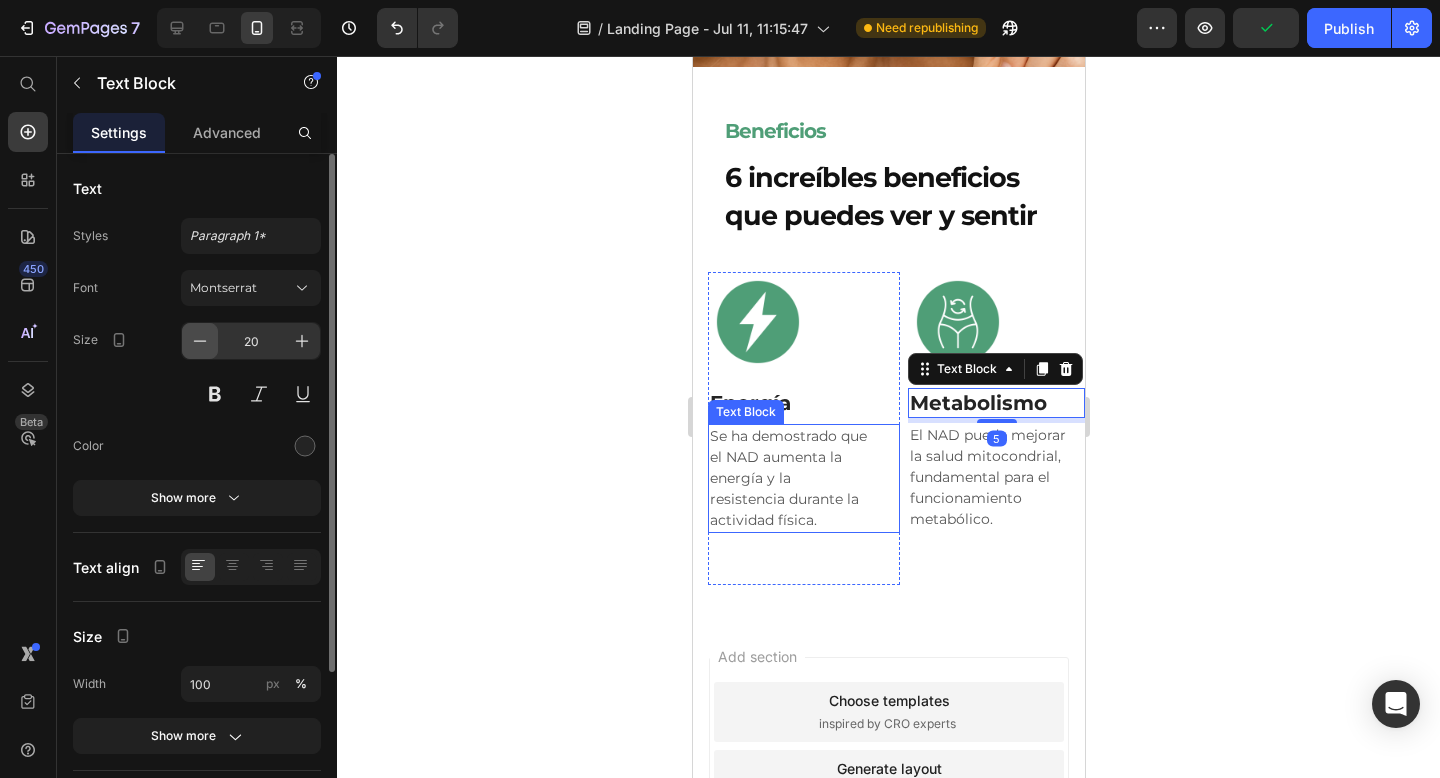 click at bounding box center [200, 341] 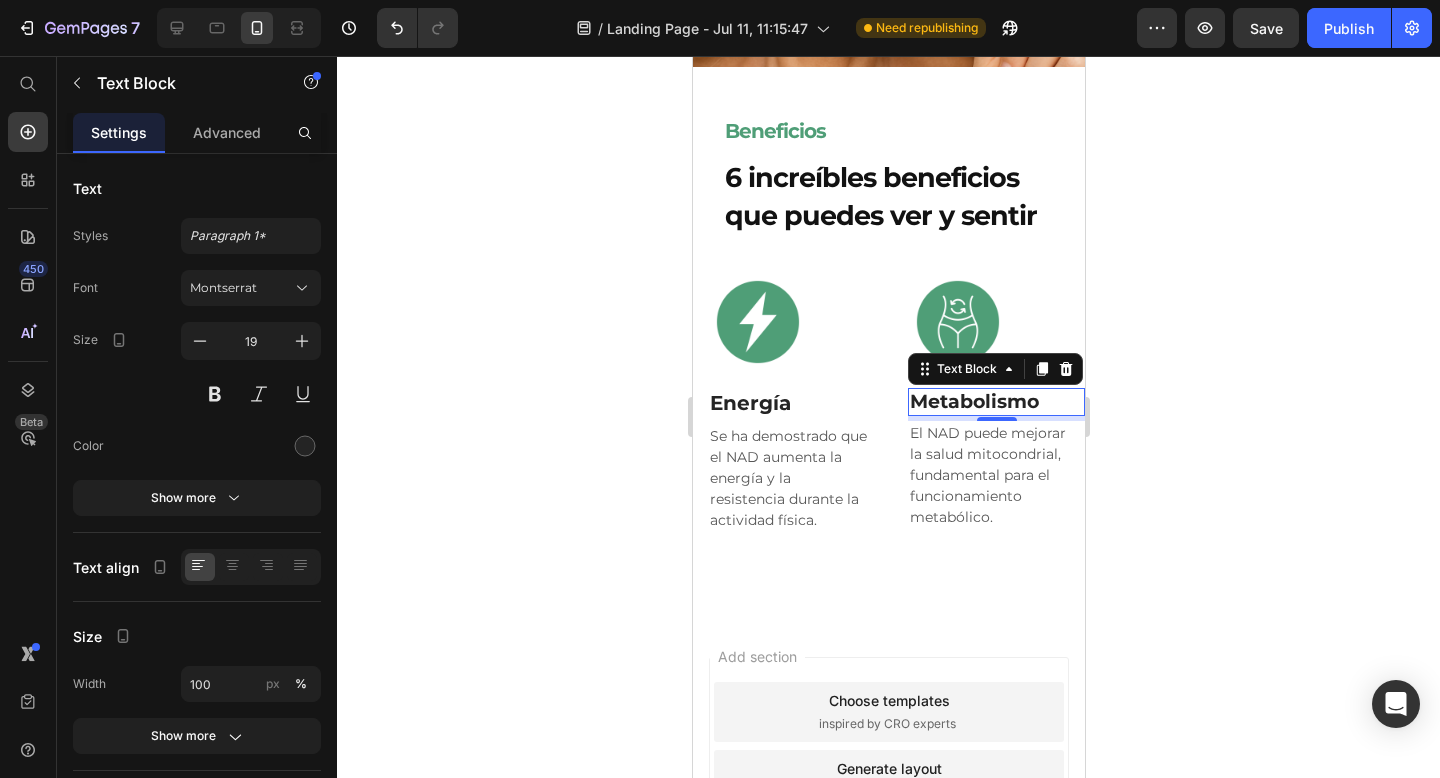 click 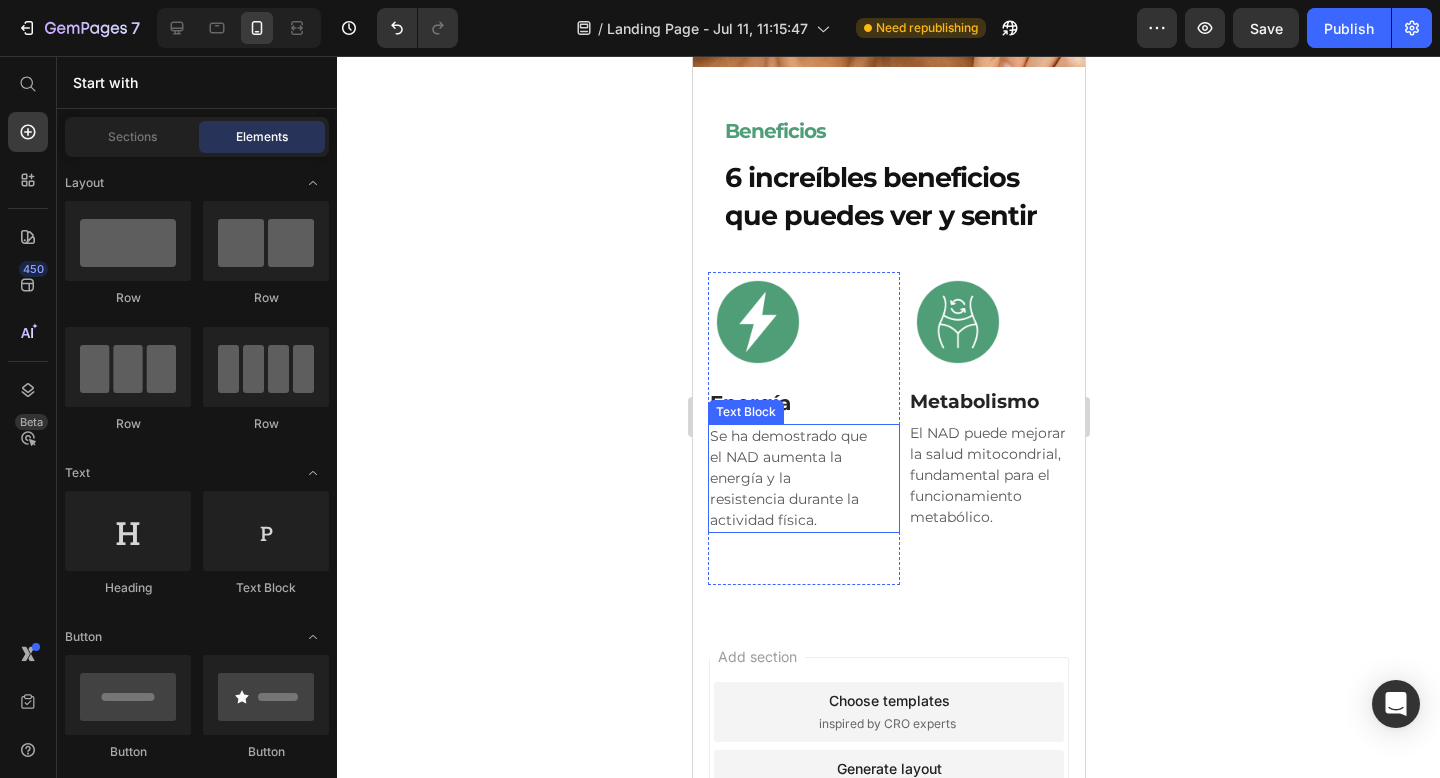 click on "Text Block" at bounding box center (745, 412) 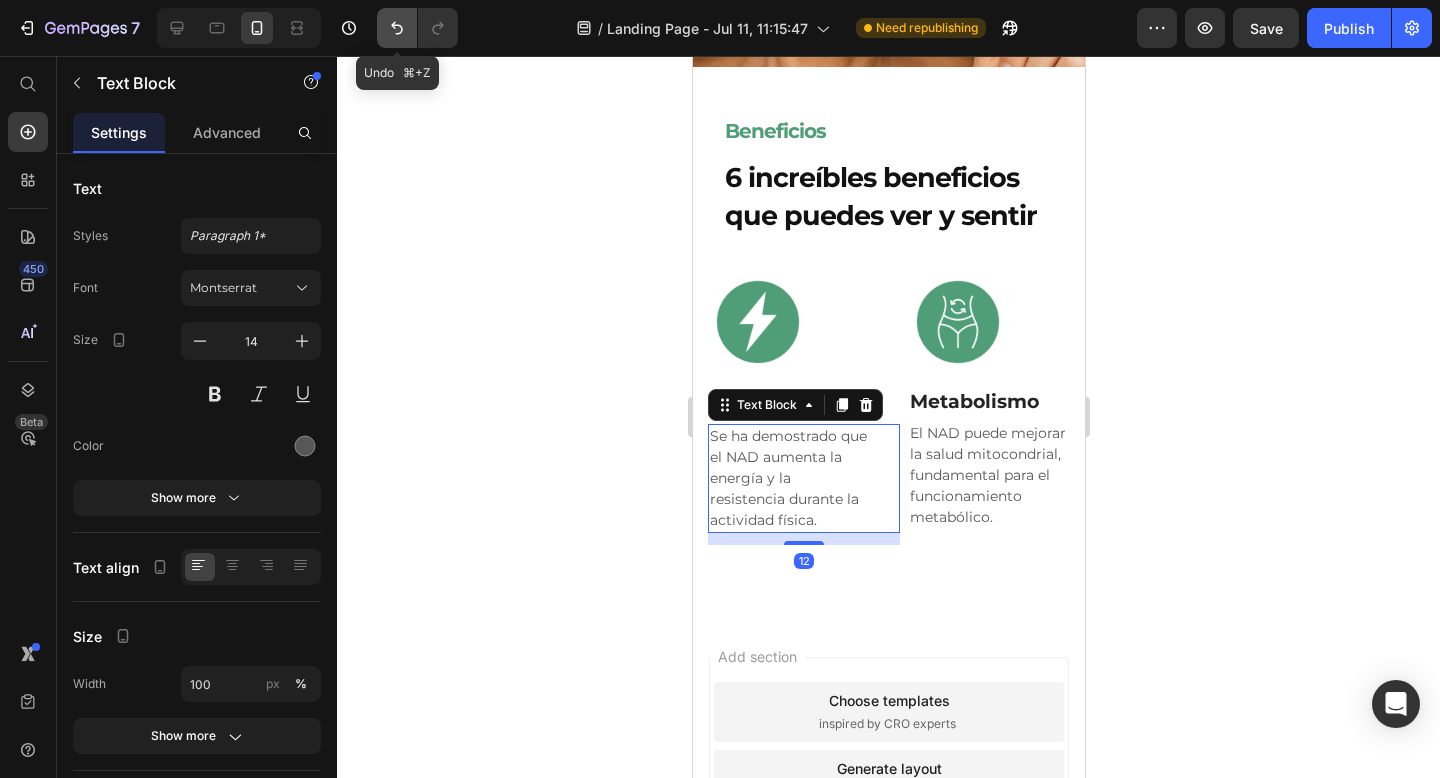 click 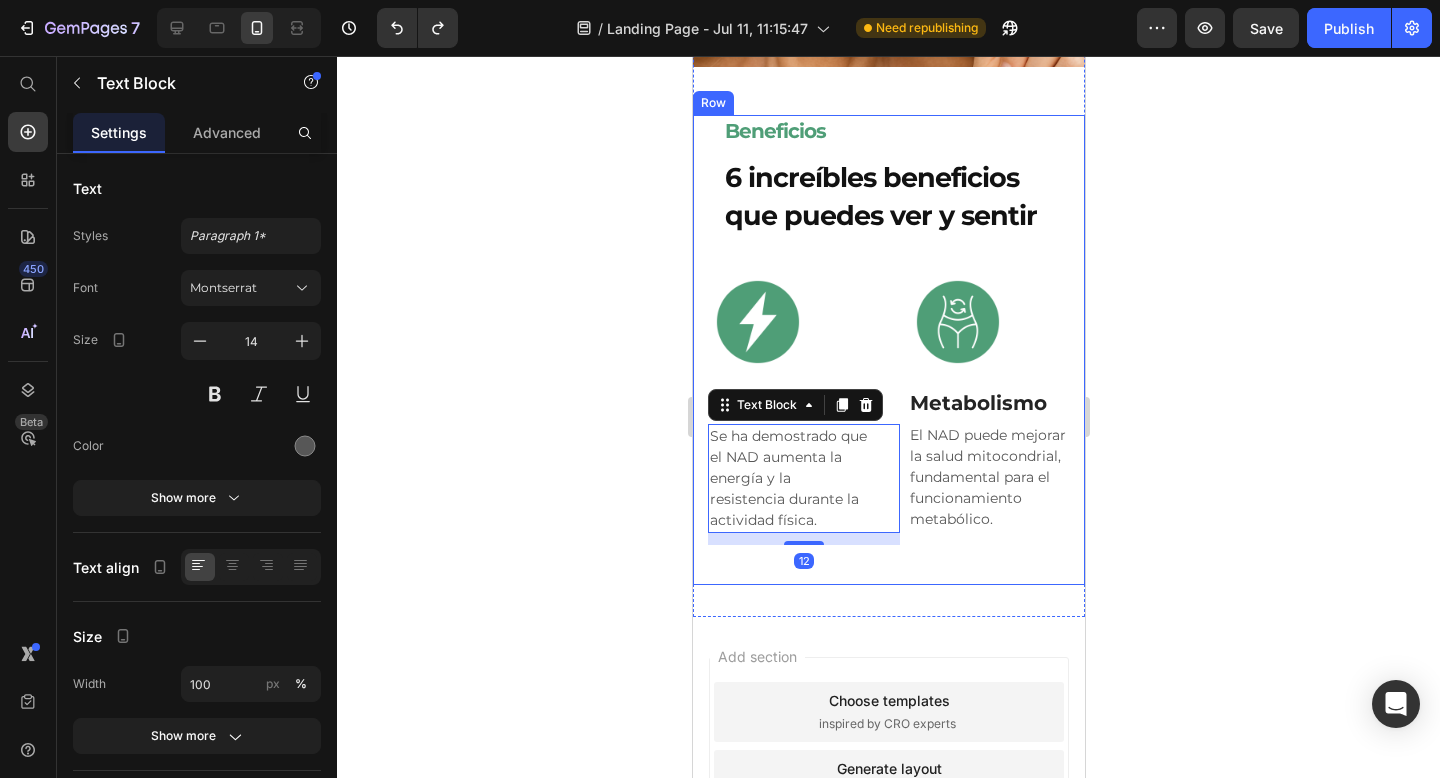 click at bounding box center [803, 322] 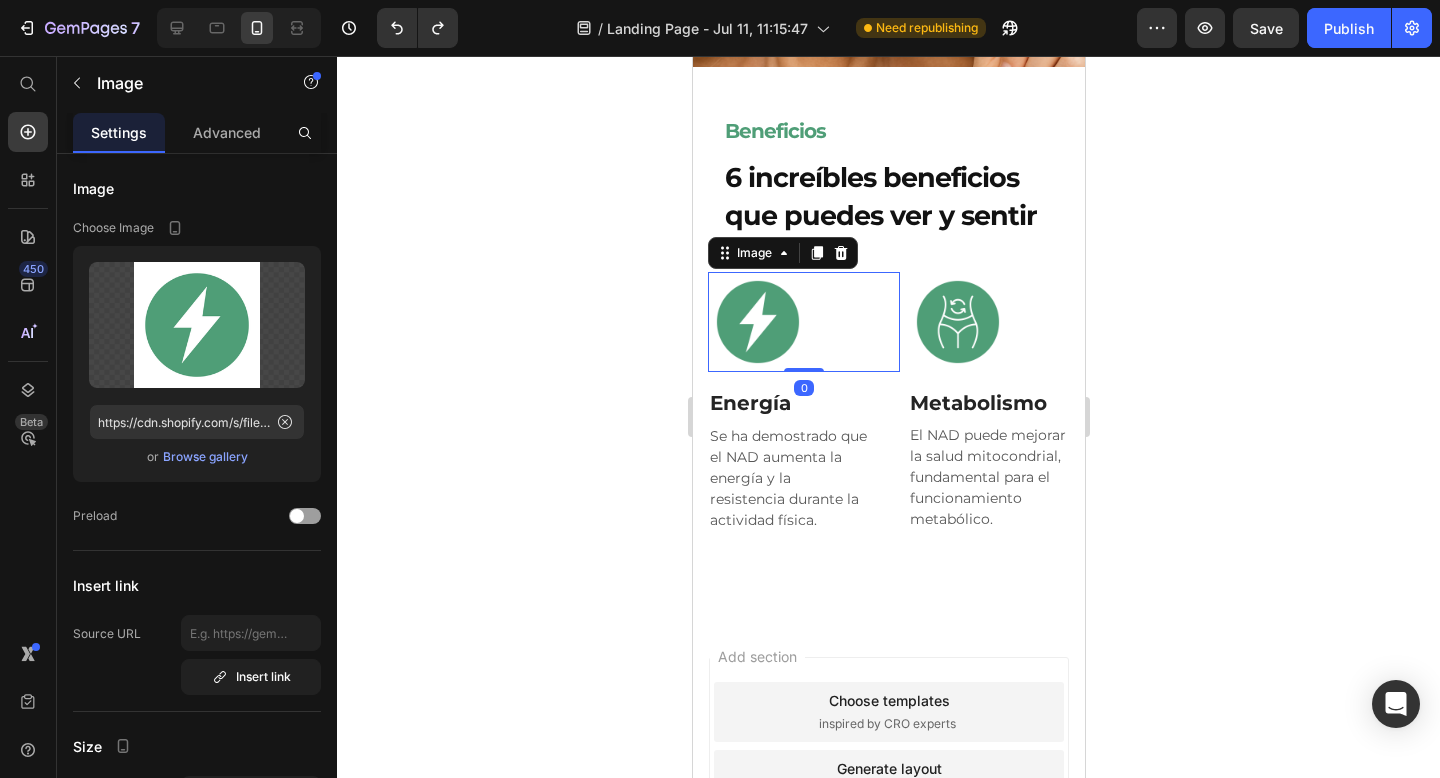 click at bounding box center (995, 322) 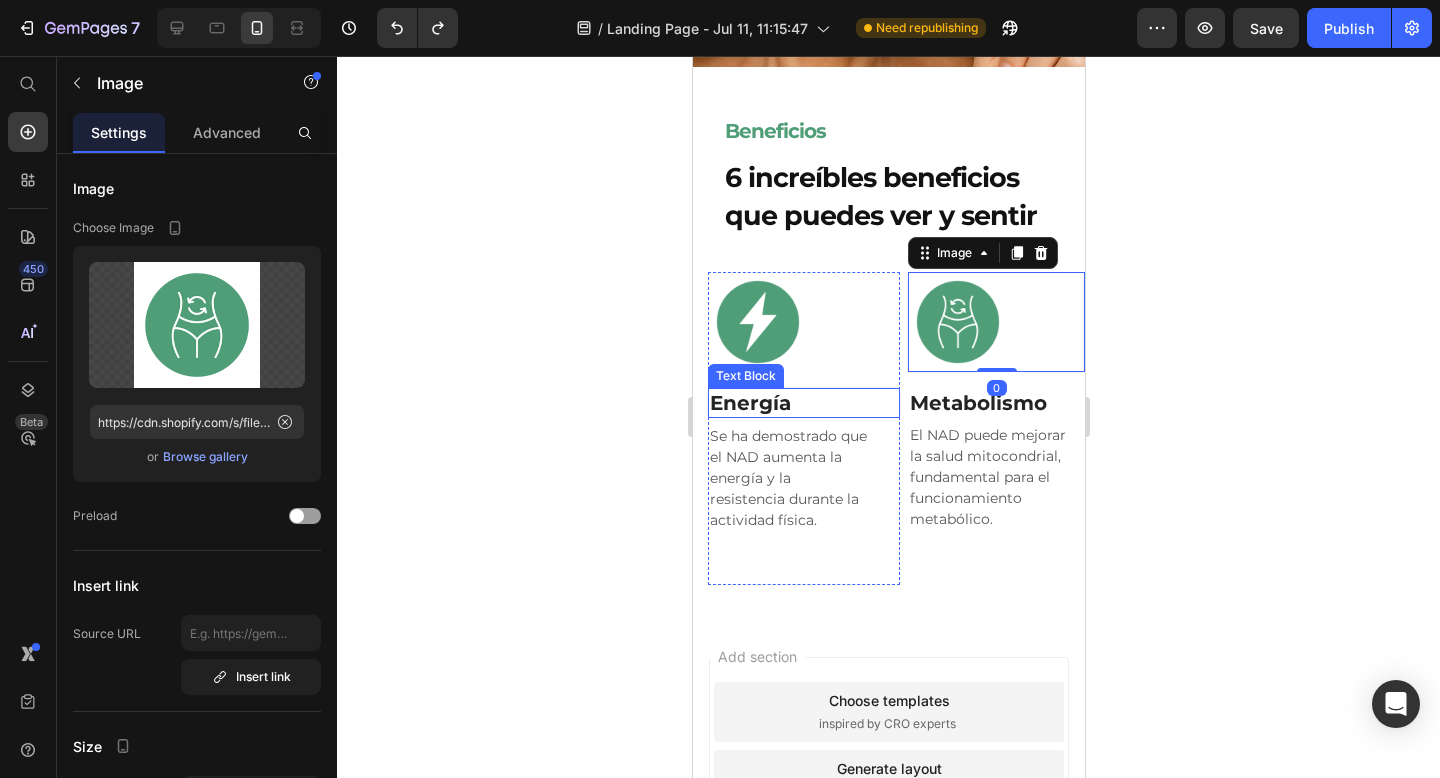 click on "Energía" at bounding box center [803, 403] 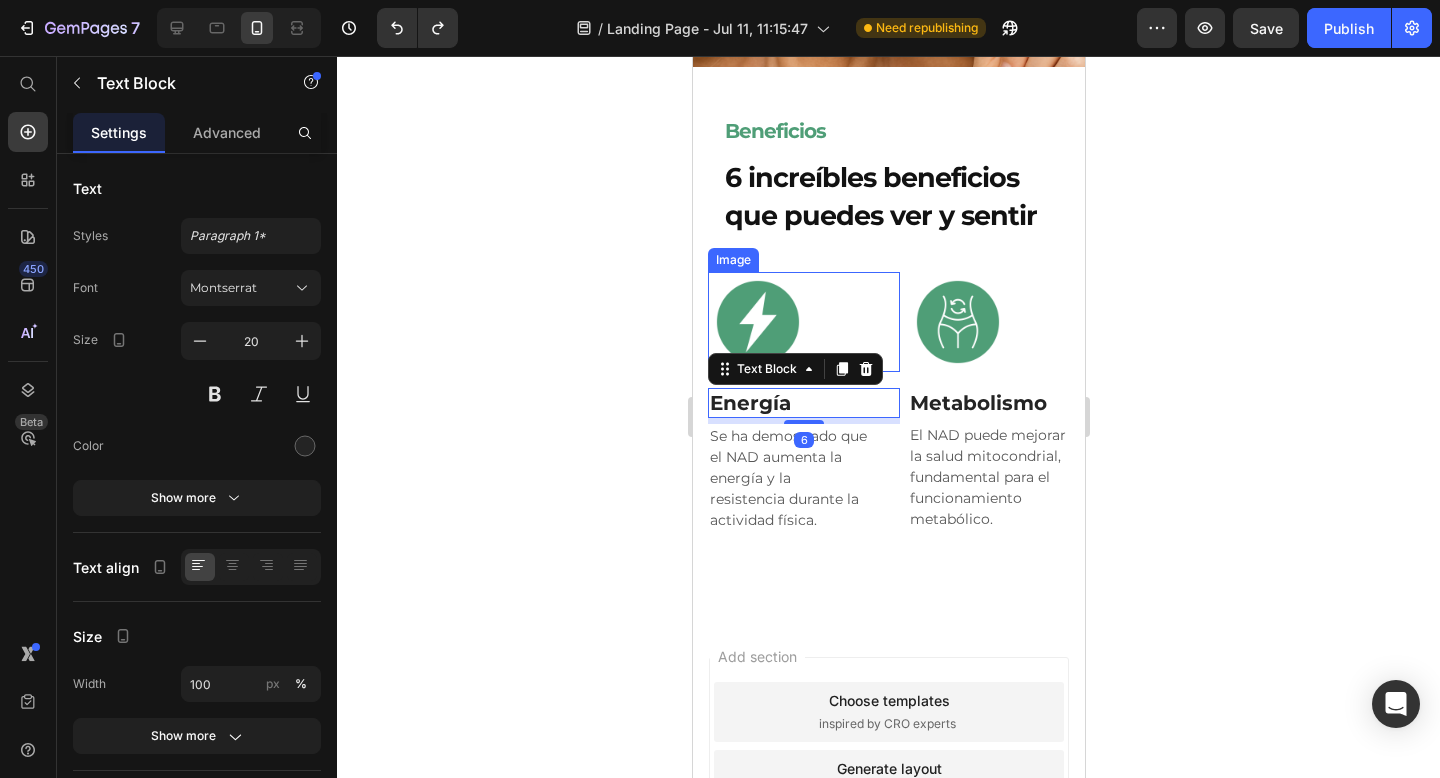 click at bounding box center (803, 322) 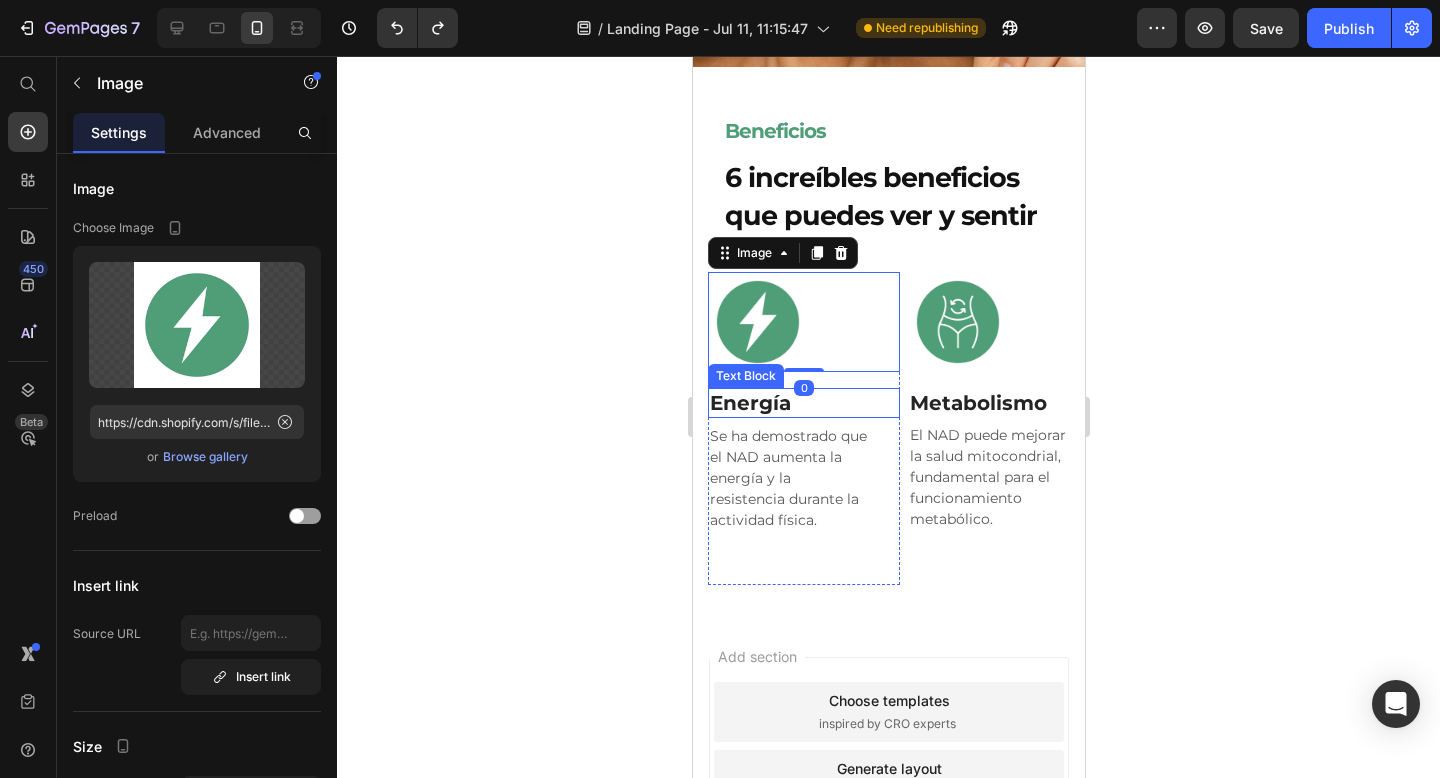 click on "Energía" at bounding box center [803, 403] 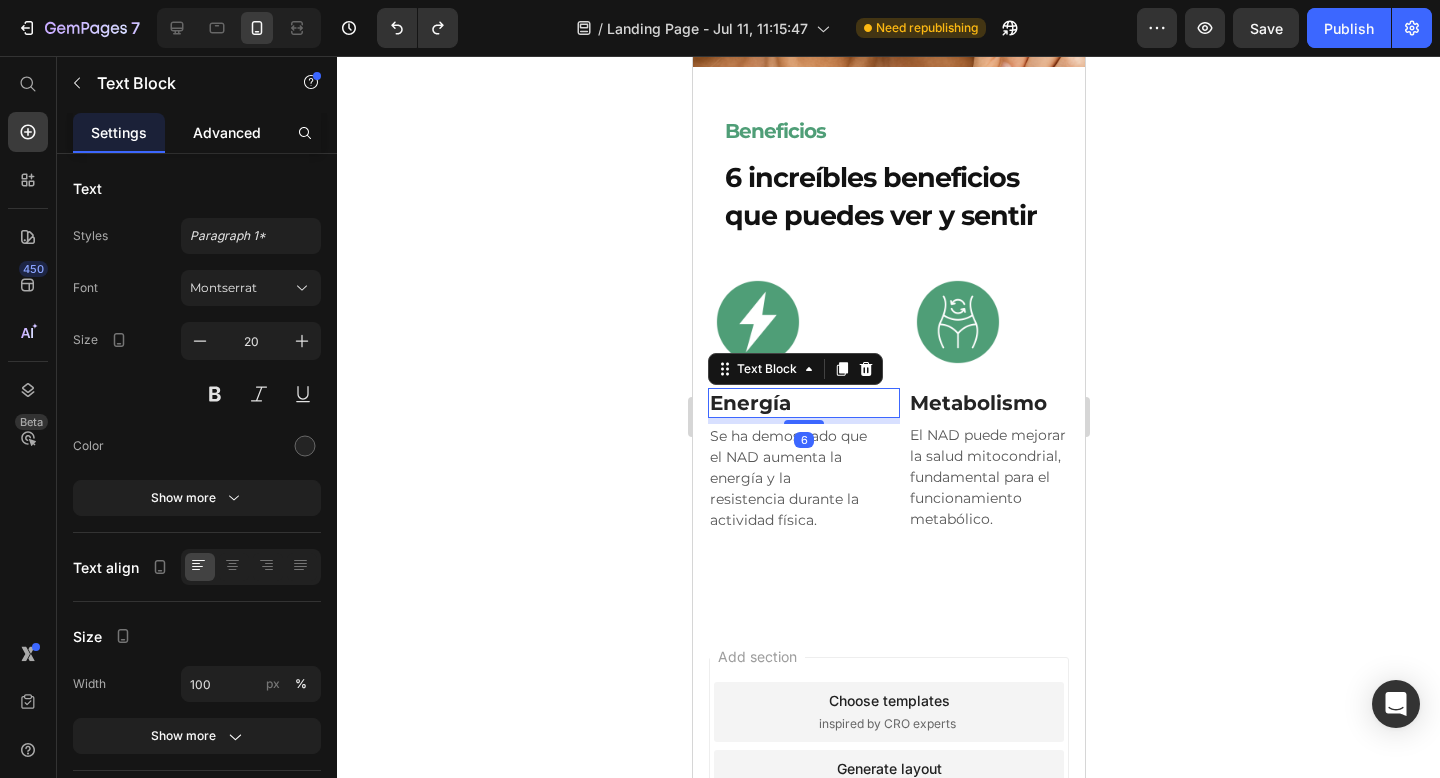 click on "Advanced" at bounding box center (227, 132) 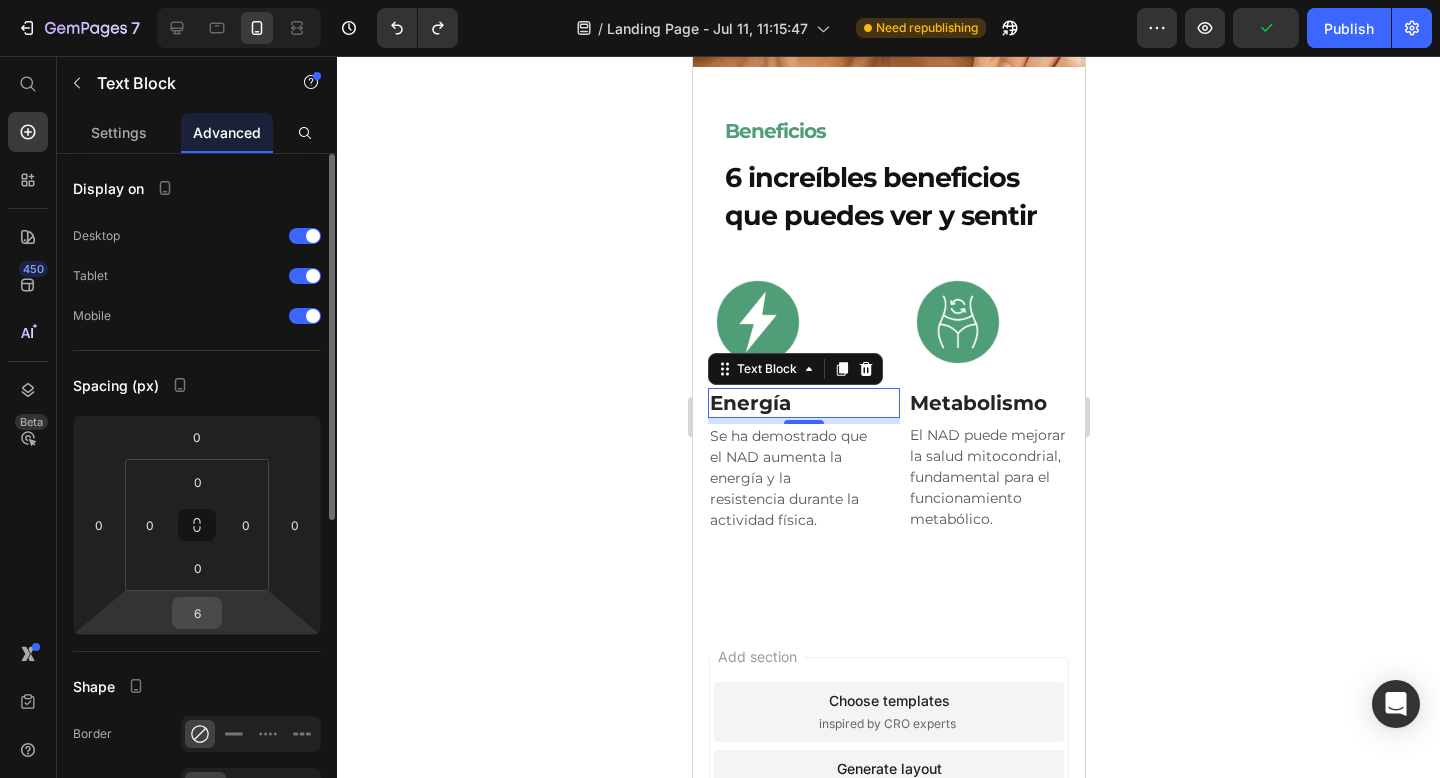 click on "6" at bounding box center (197, 613) 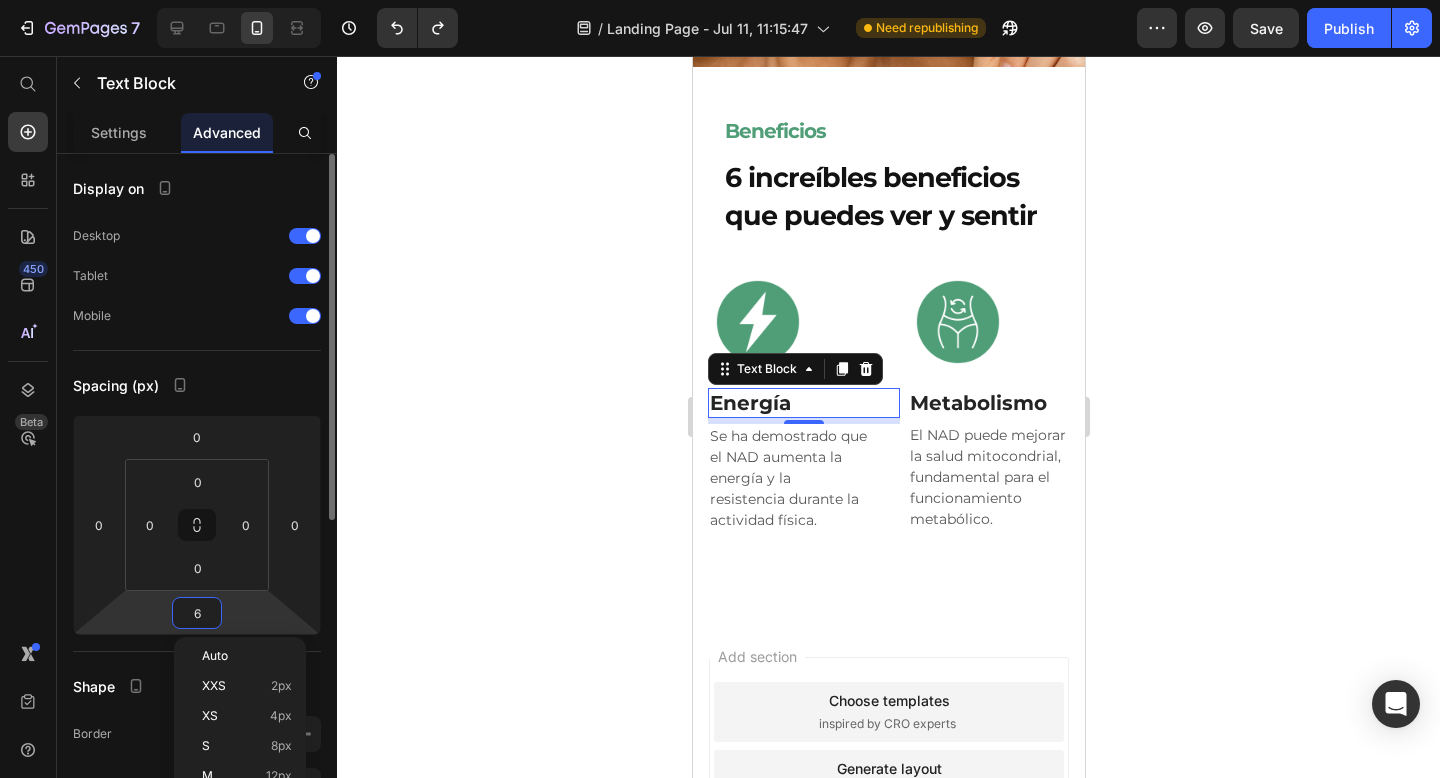 type 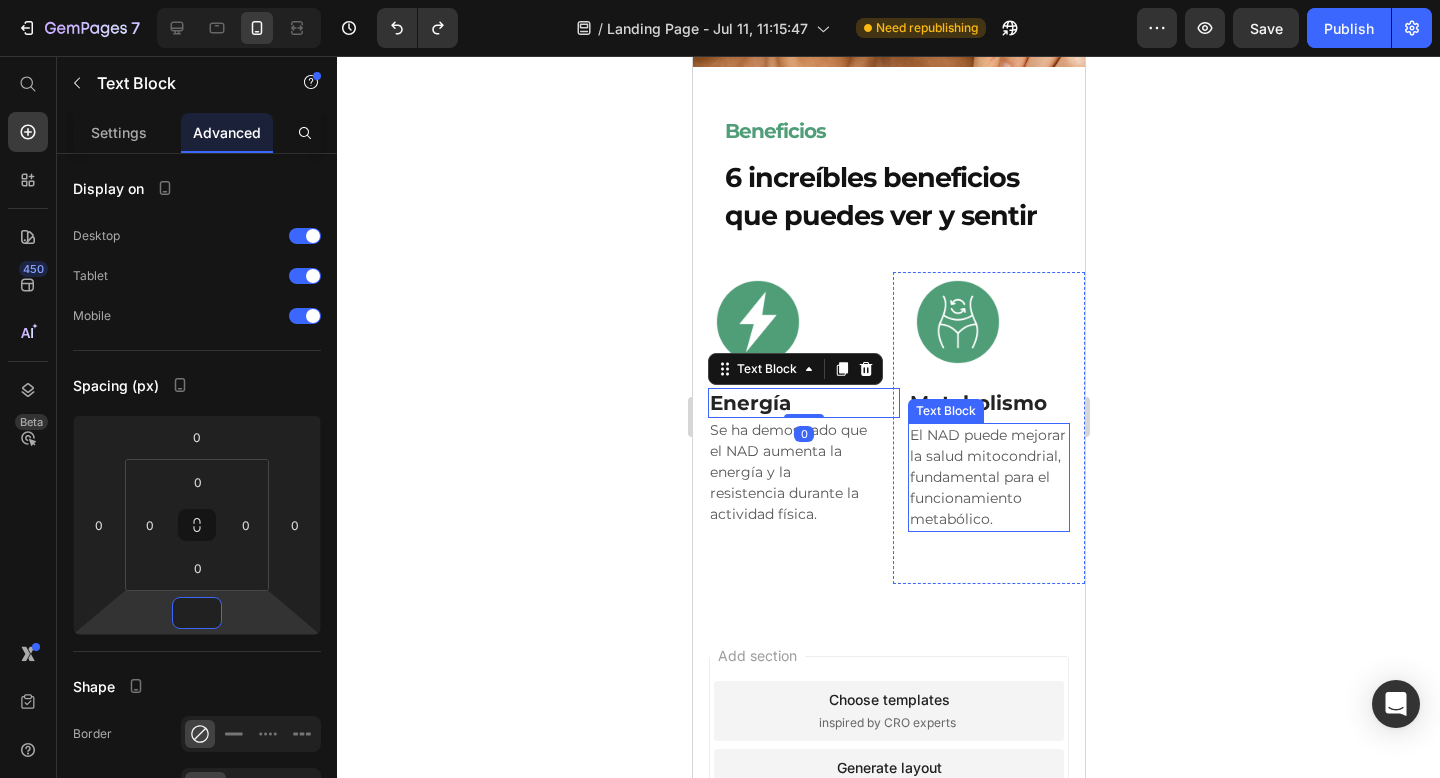 click on "Text Block" at bounding box center (945, 411) 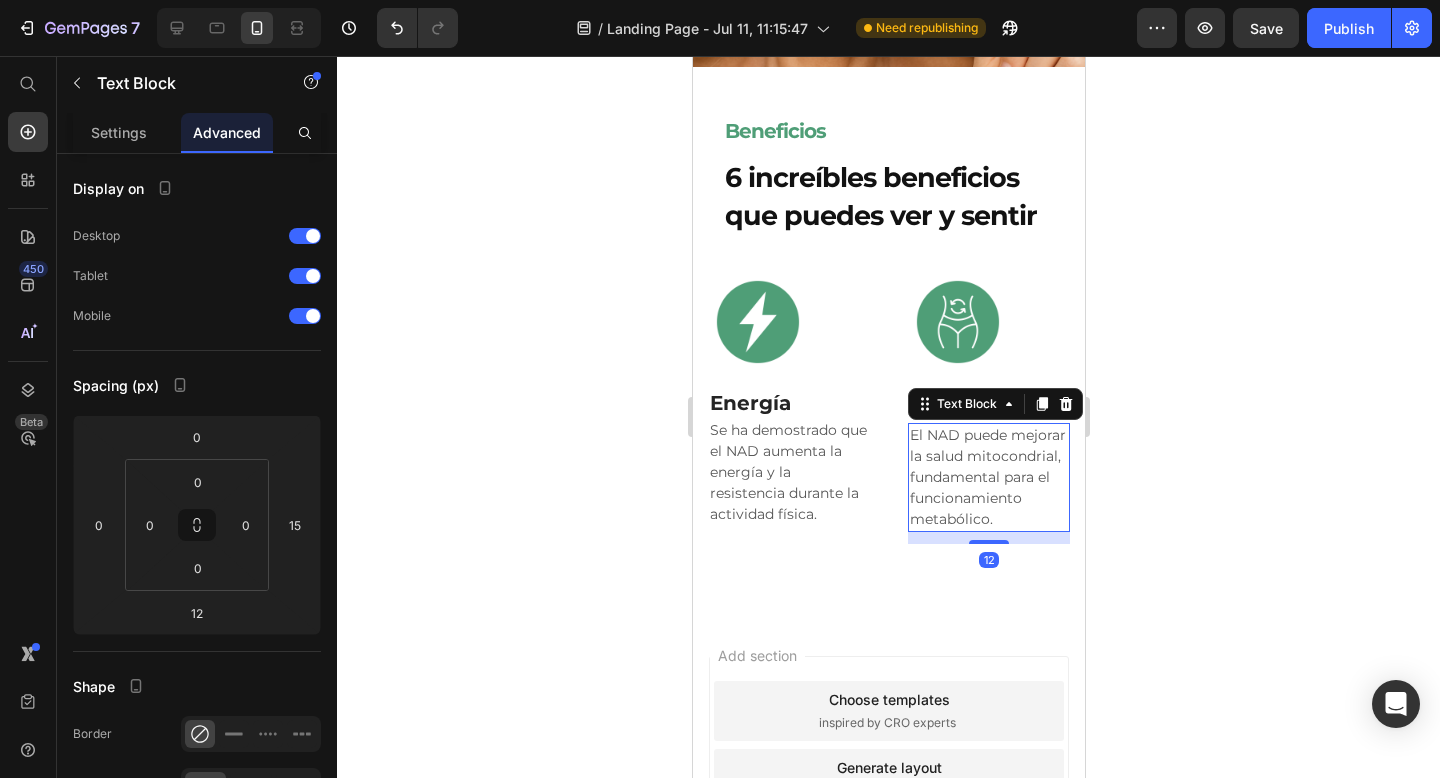 click 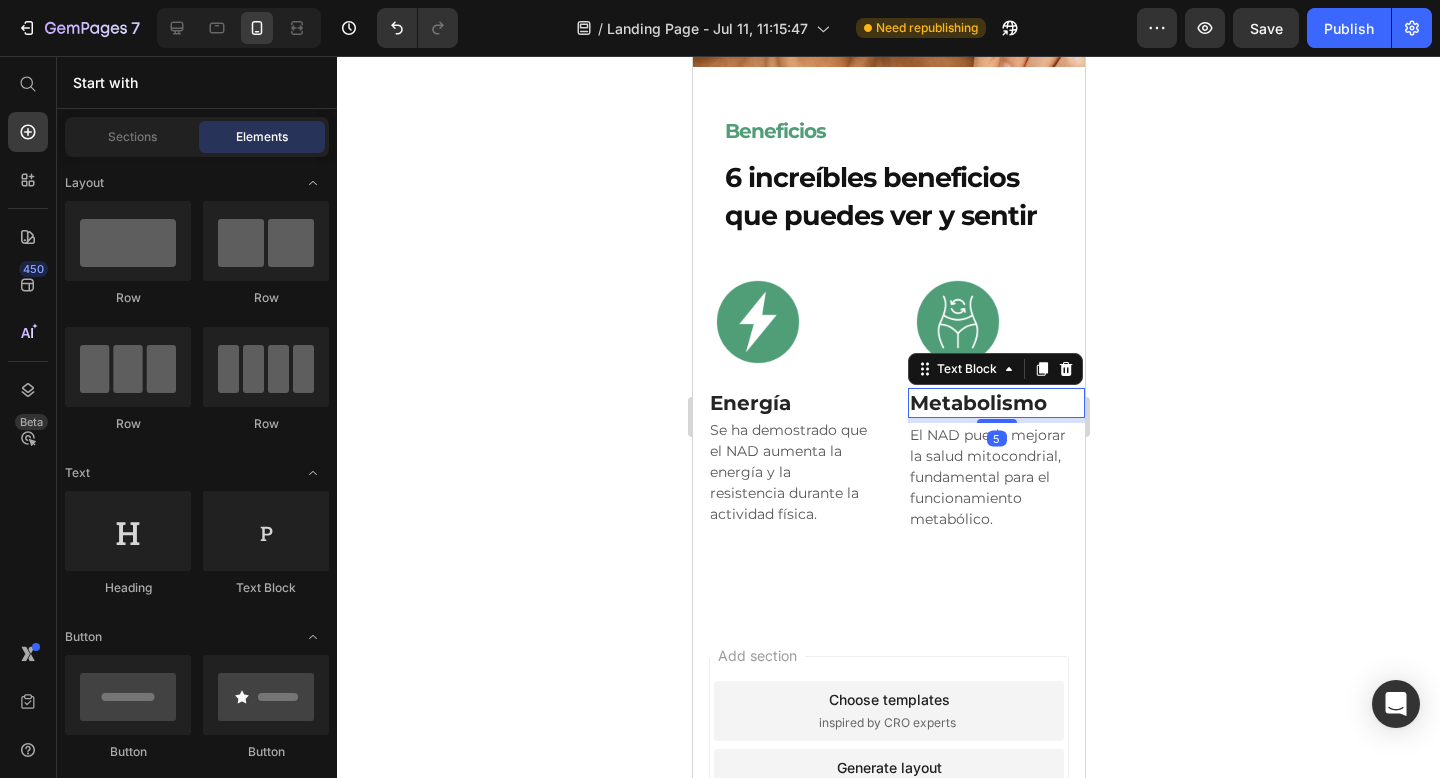 click on "Metabolismo" at bounding box center (995, 403) 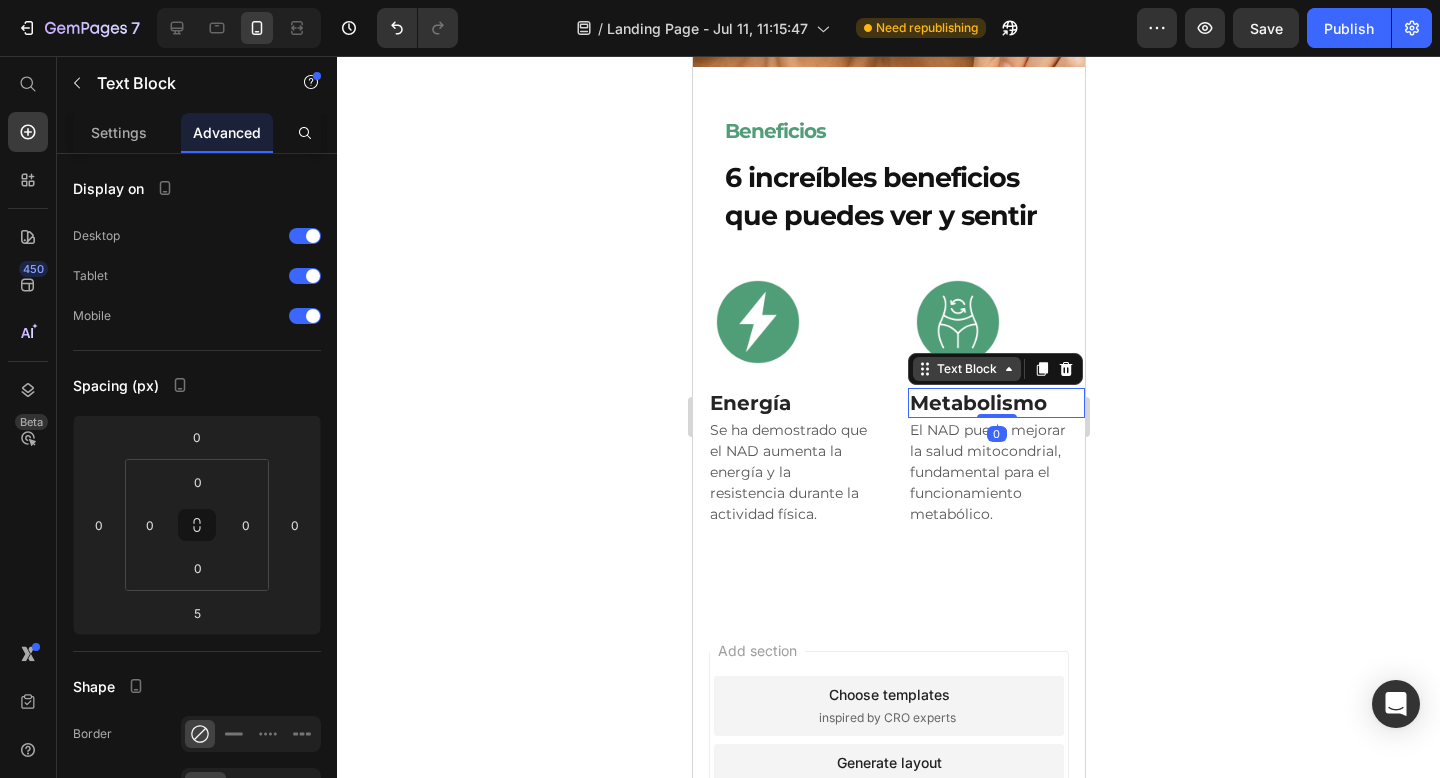 drag, startPoint x: 983, startPoint y: 419, endPoint x: 983, endPoint y: 361, distance: 58 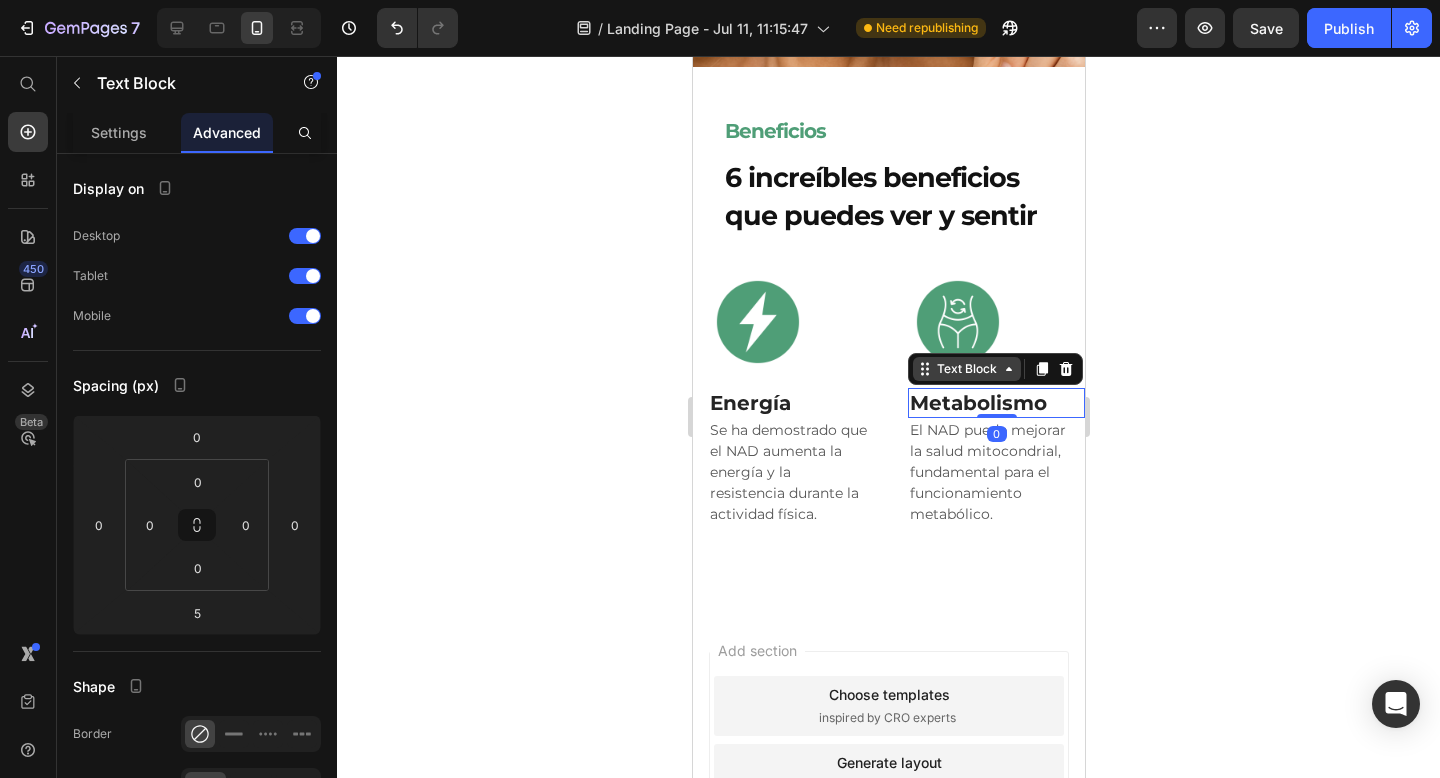 click on "Metabolismo Text Block   0" at bounding box center (995, 403) 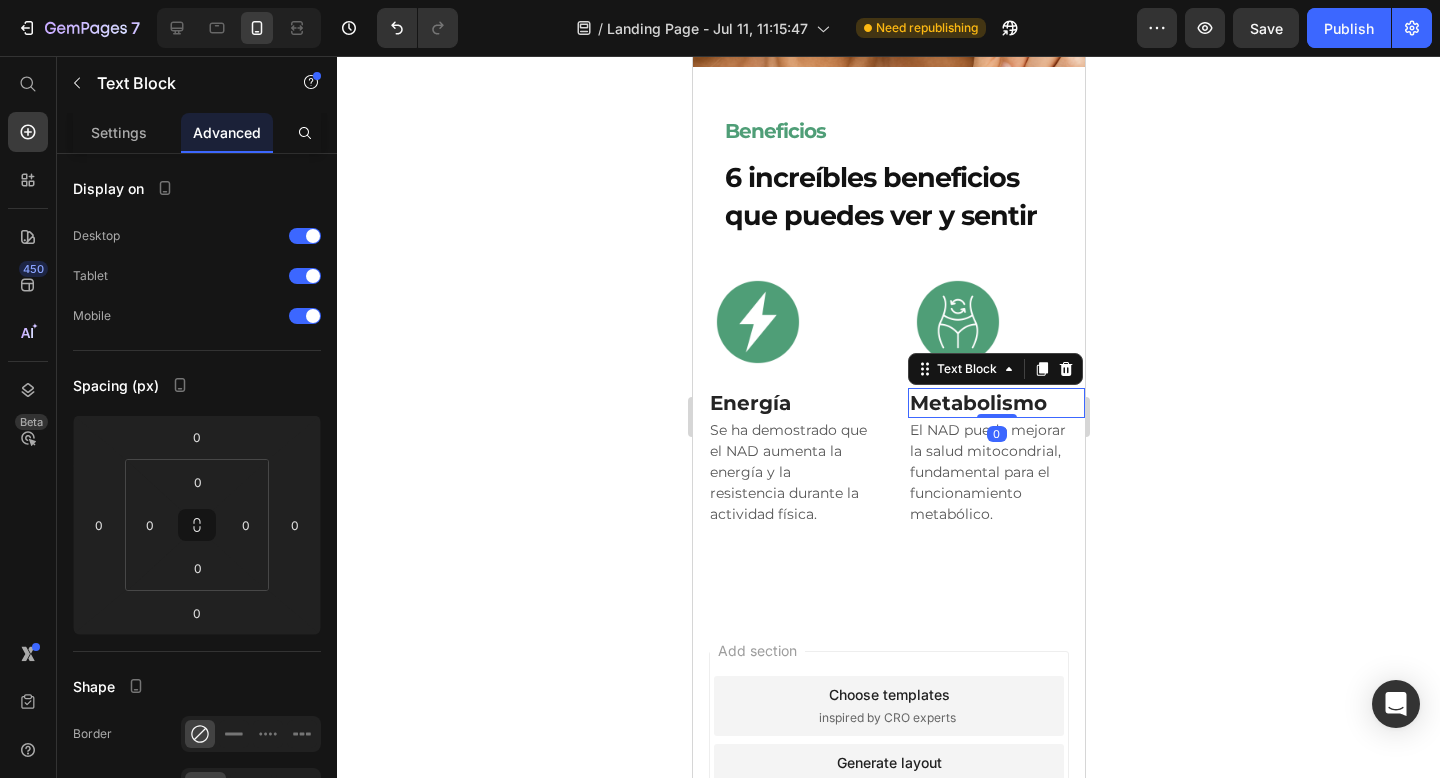 click 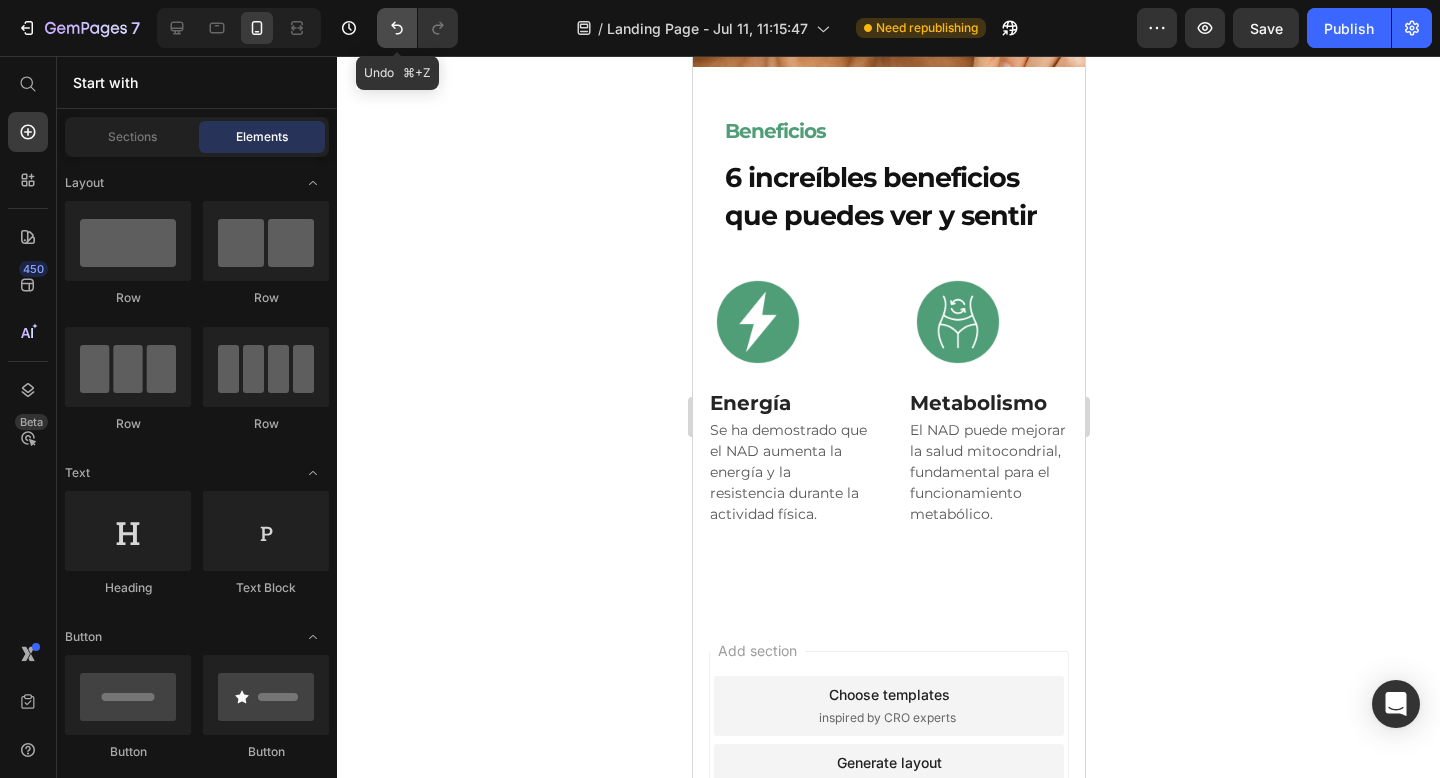 click 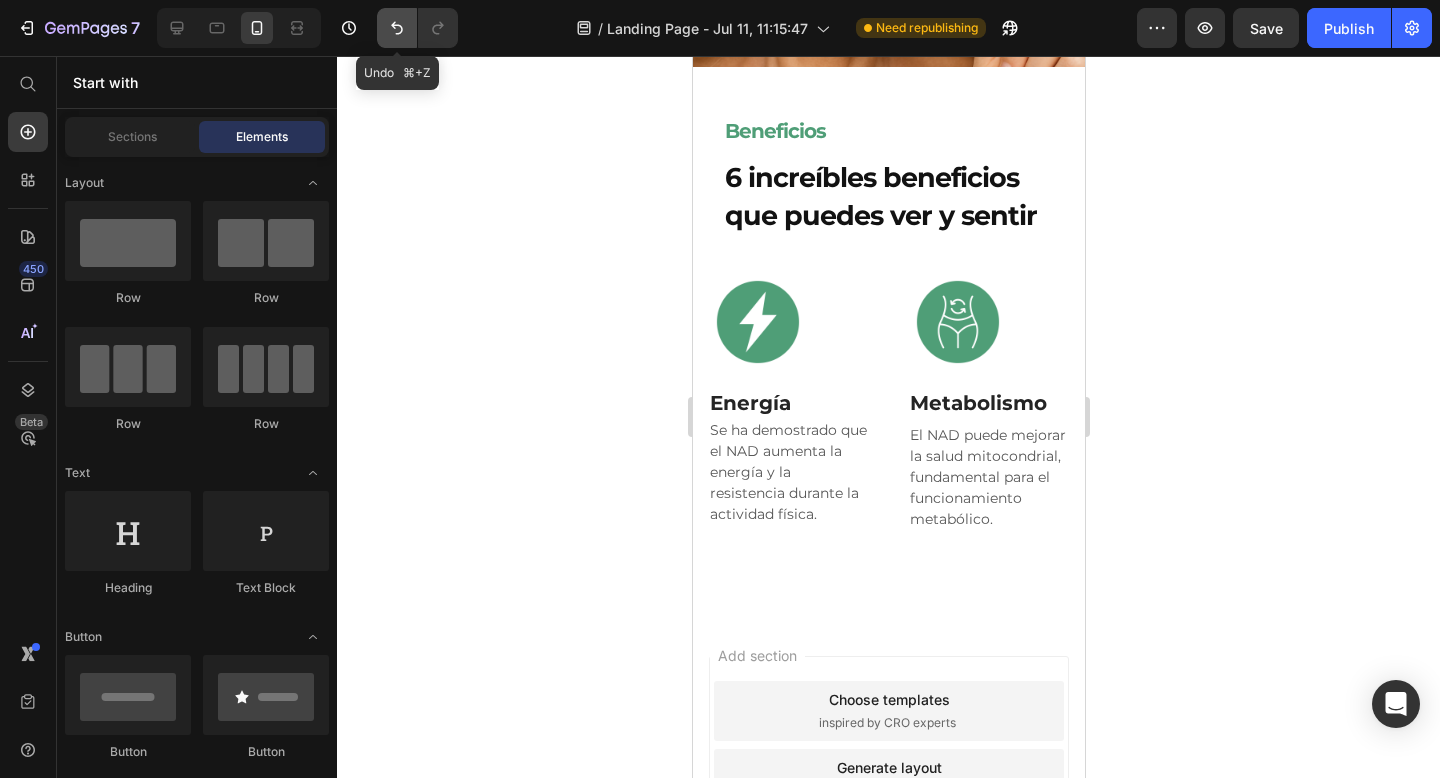 click 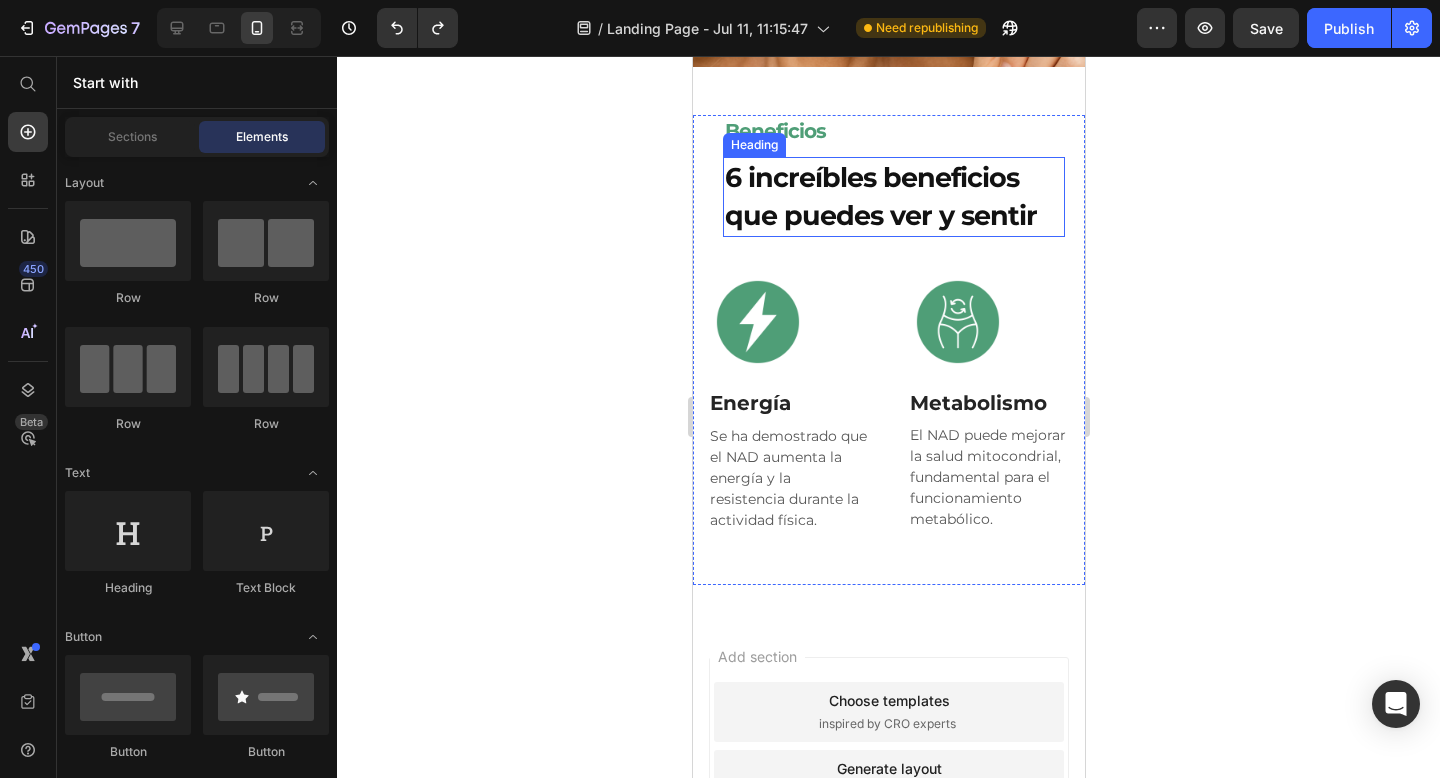 click at bounding box center (803, 322) 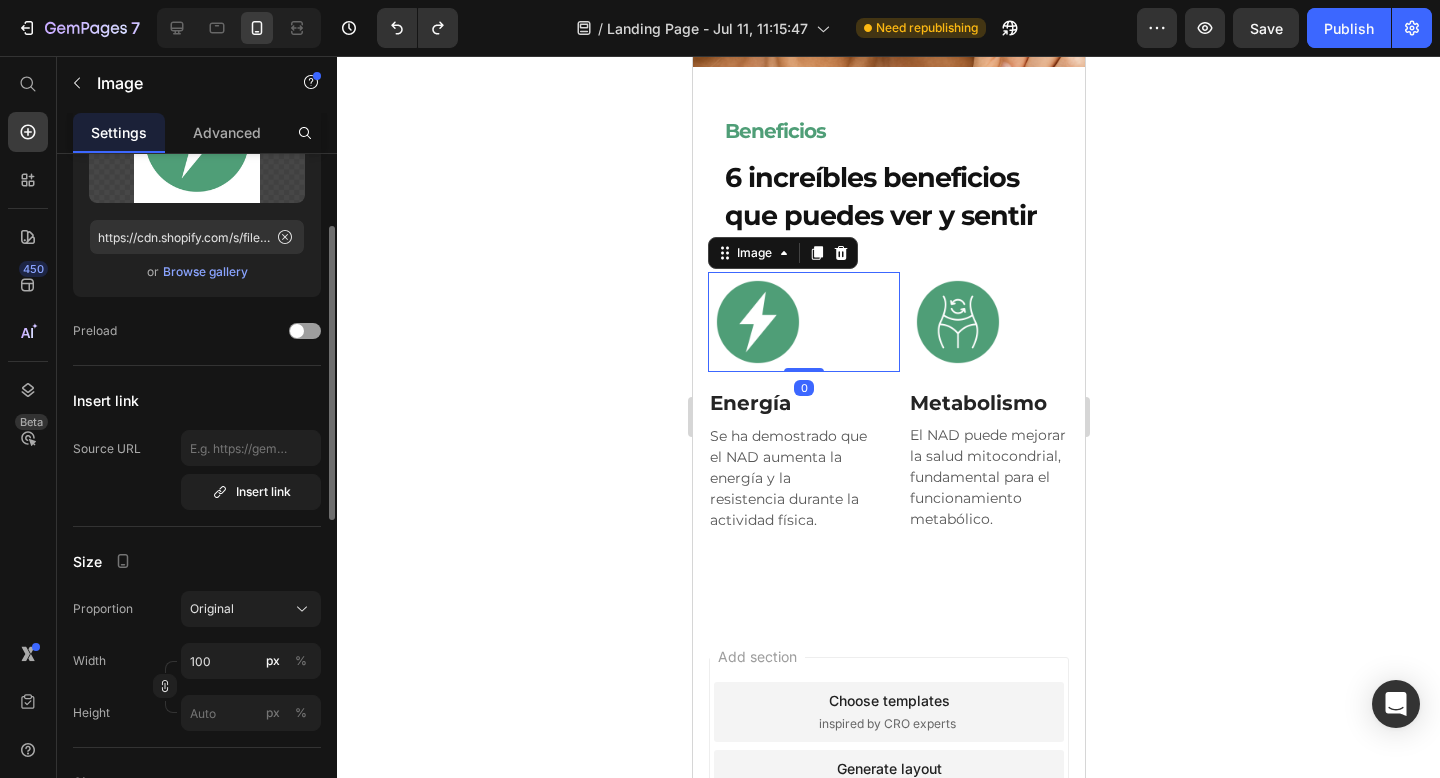 scroll, scrollTop: 206, scrollLeft: 0, axis: vertical 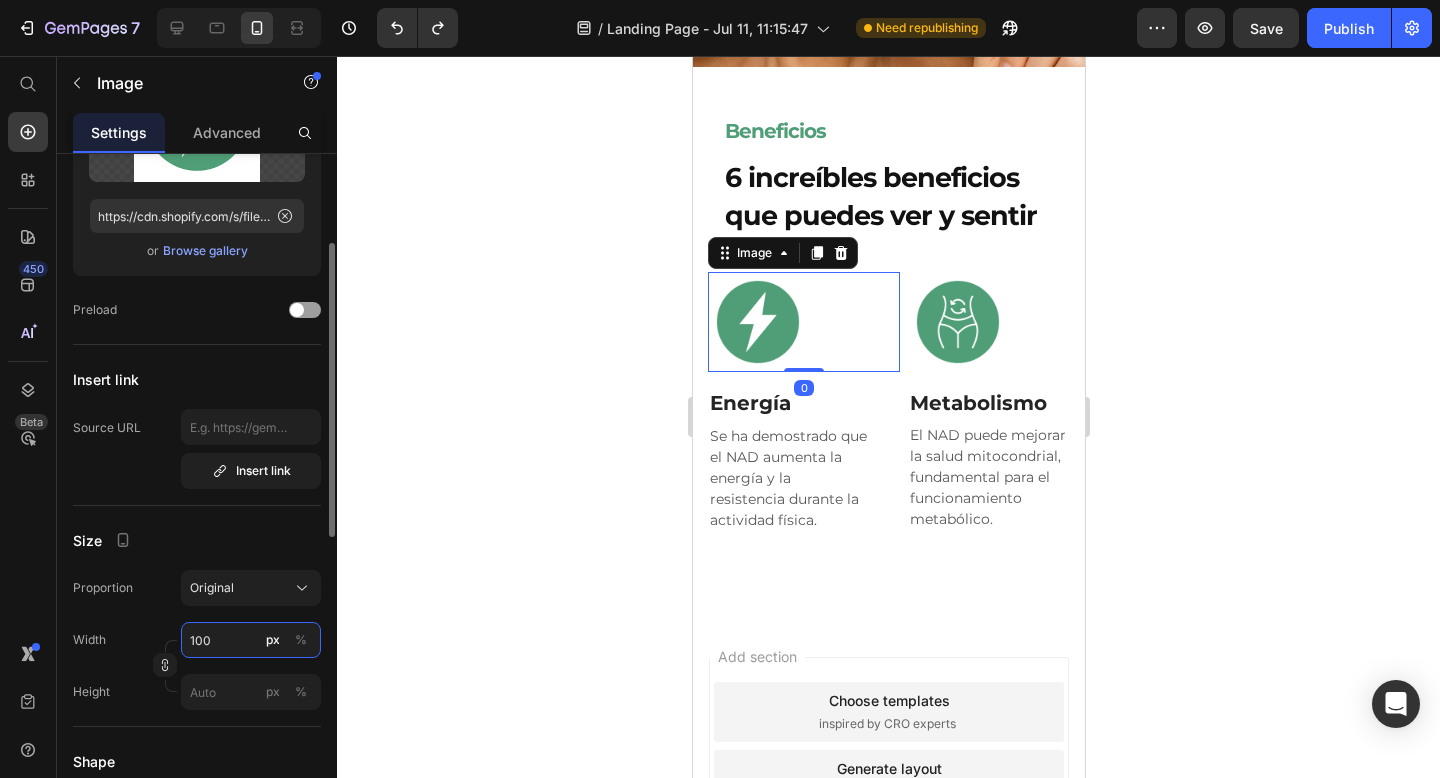 click on "100" at bounding box center [251, 640] 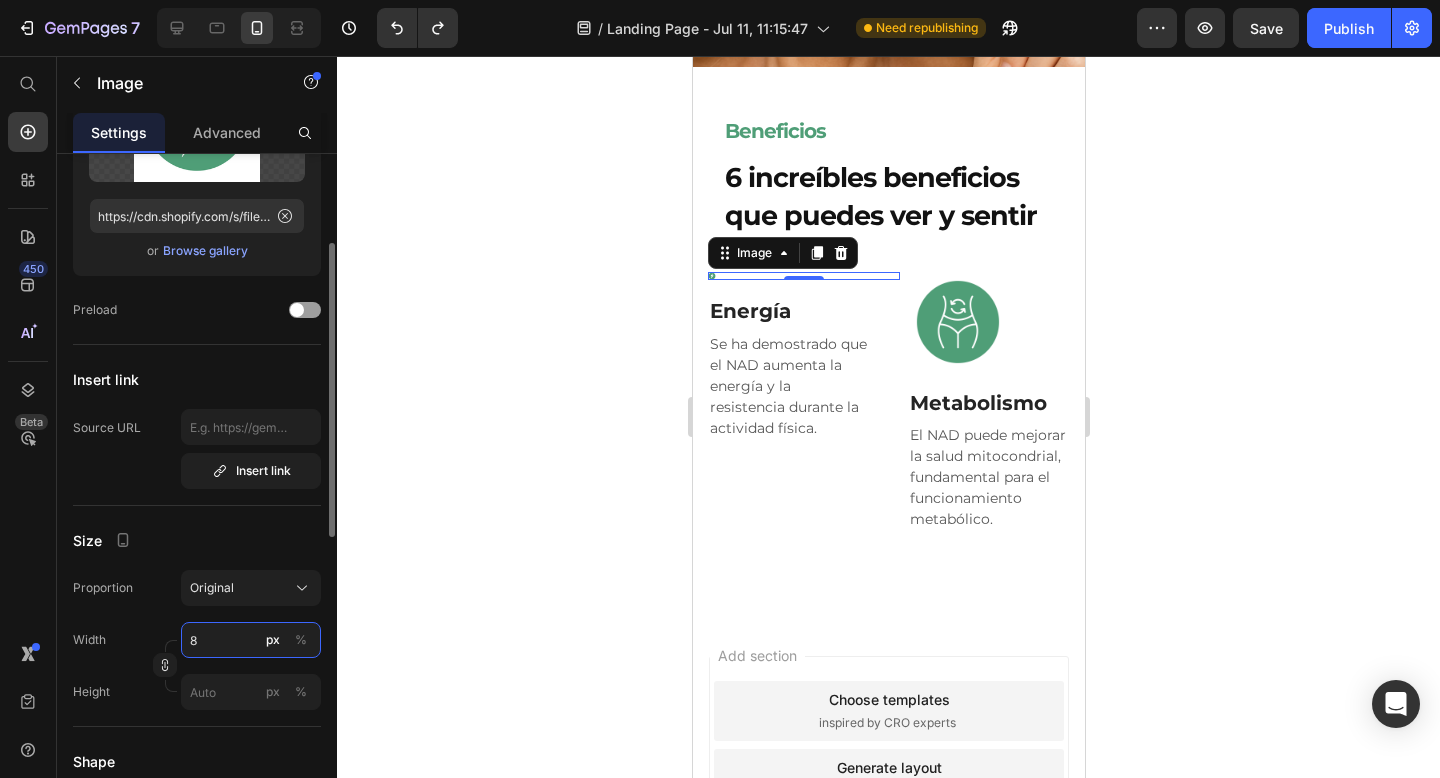 type on "80" 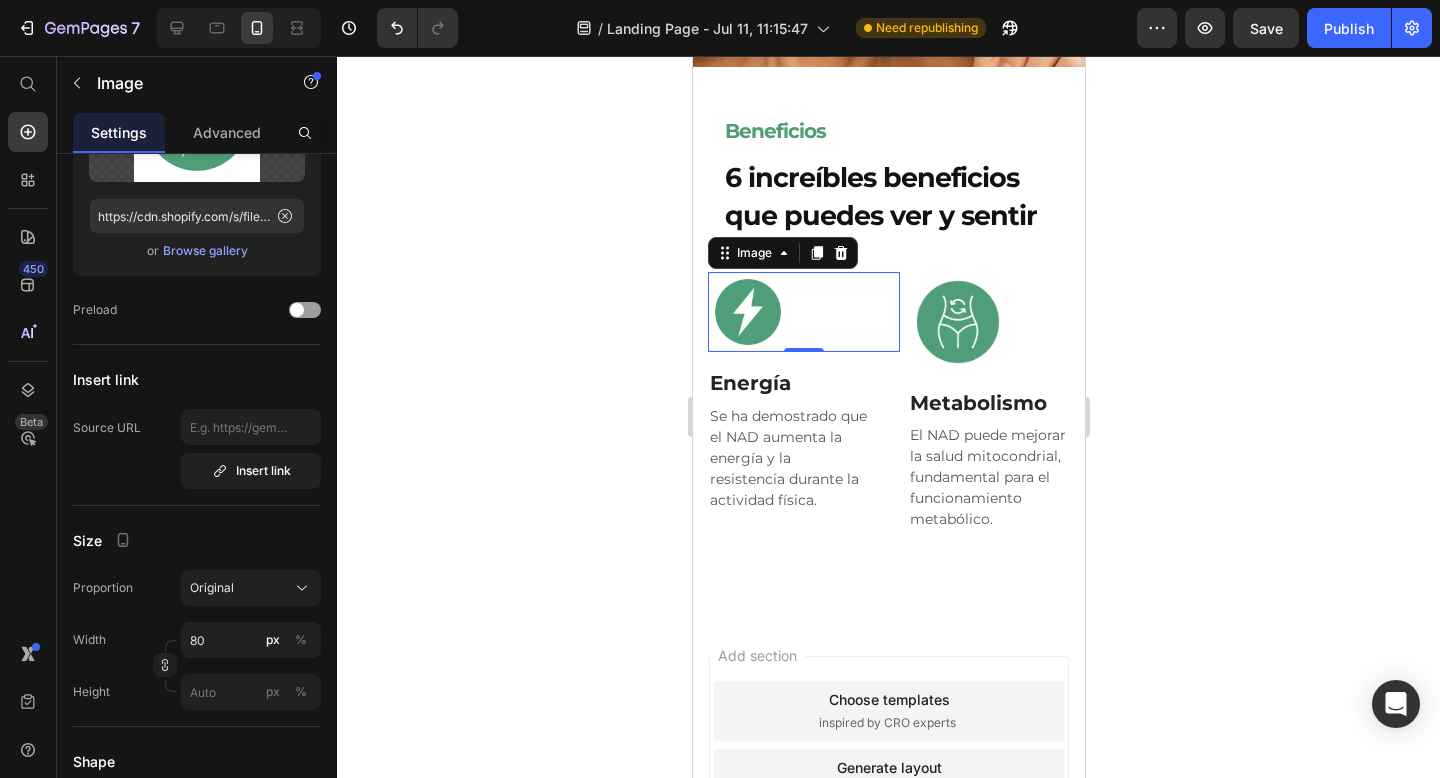 click 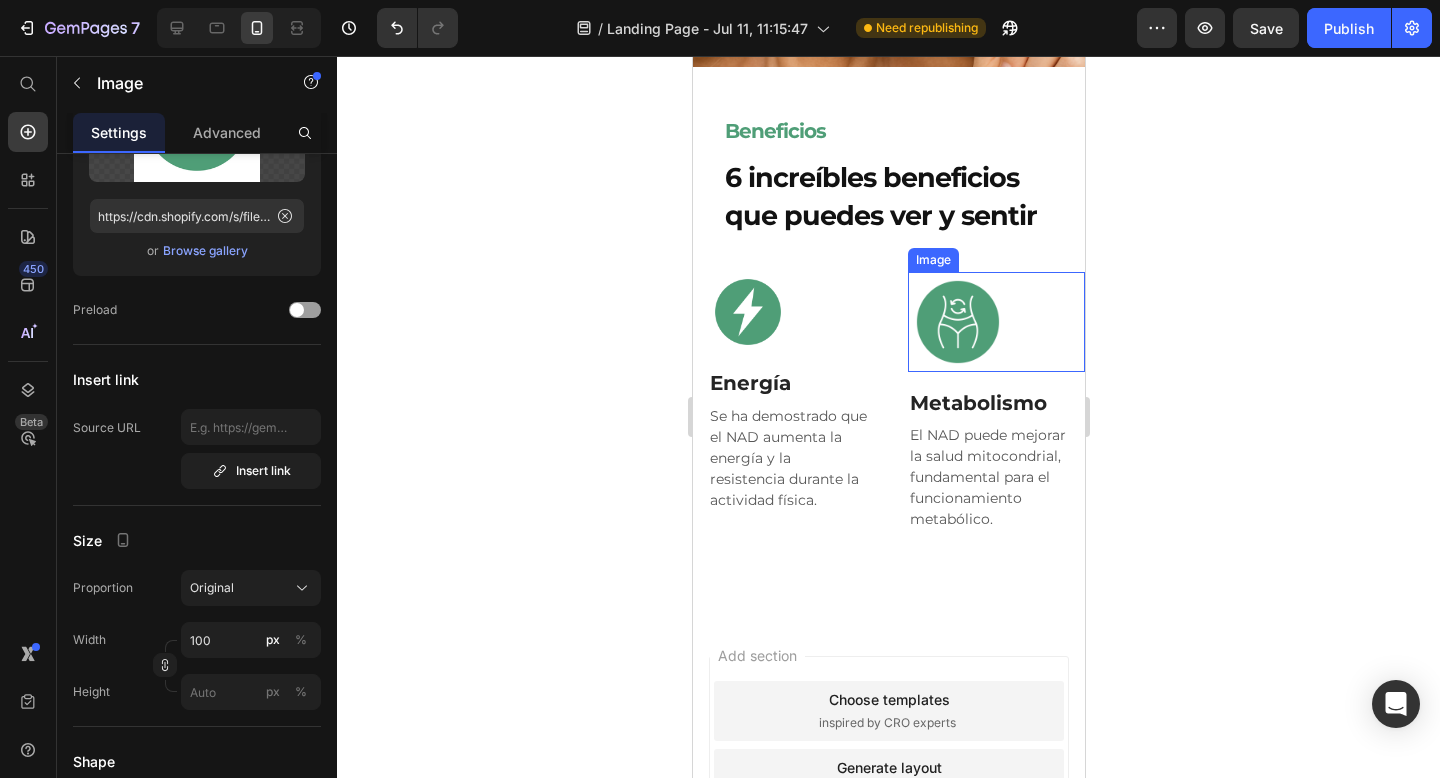 click at bounding box center [995, 322] 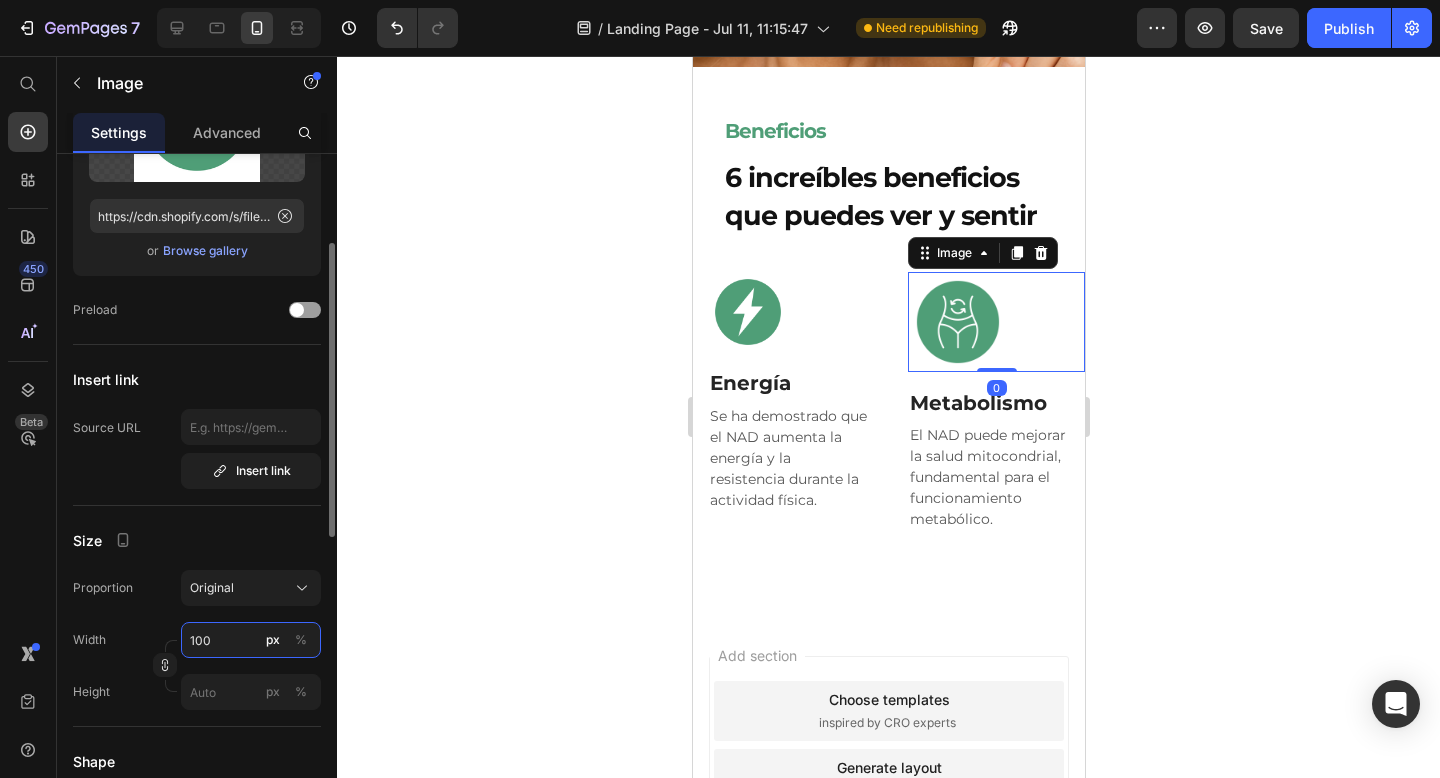 click on "100" at bounding box center [251, 640] 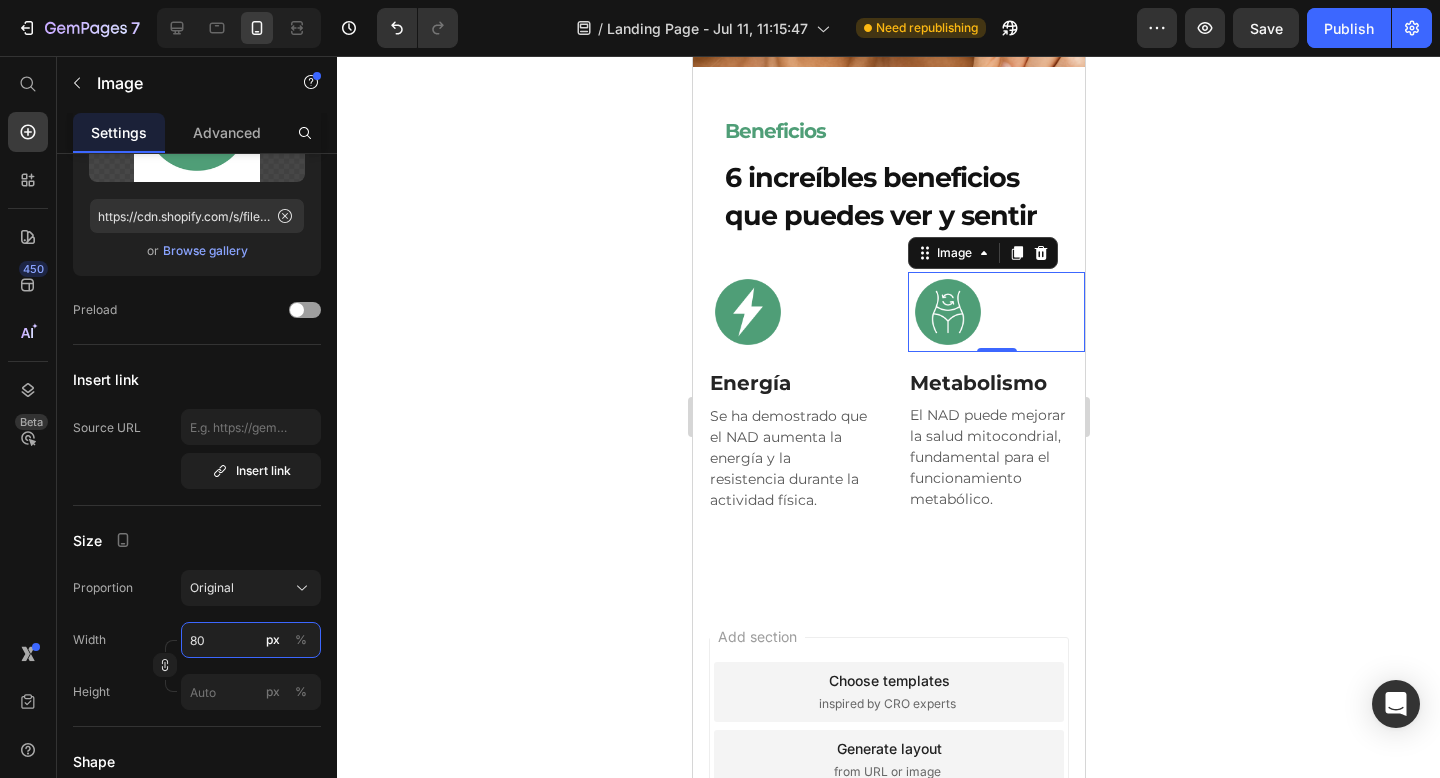 type on "80" 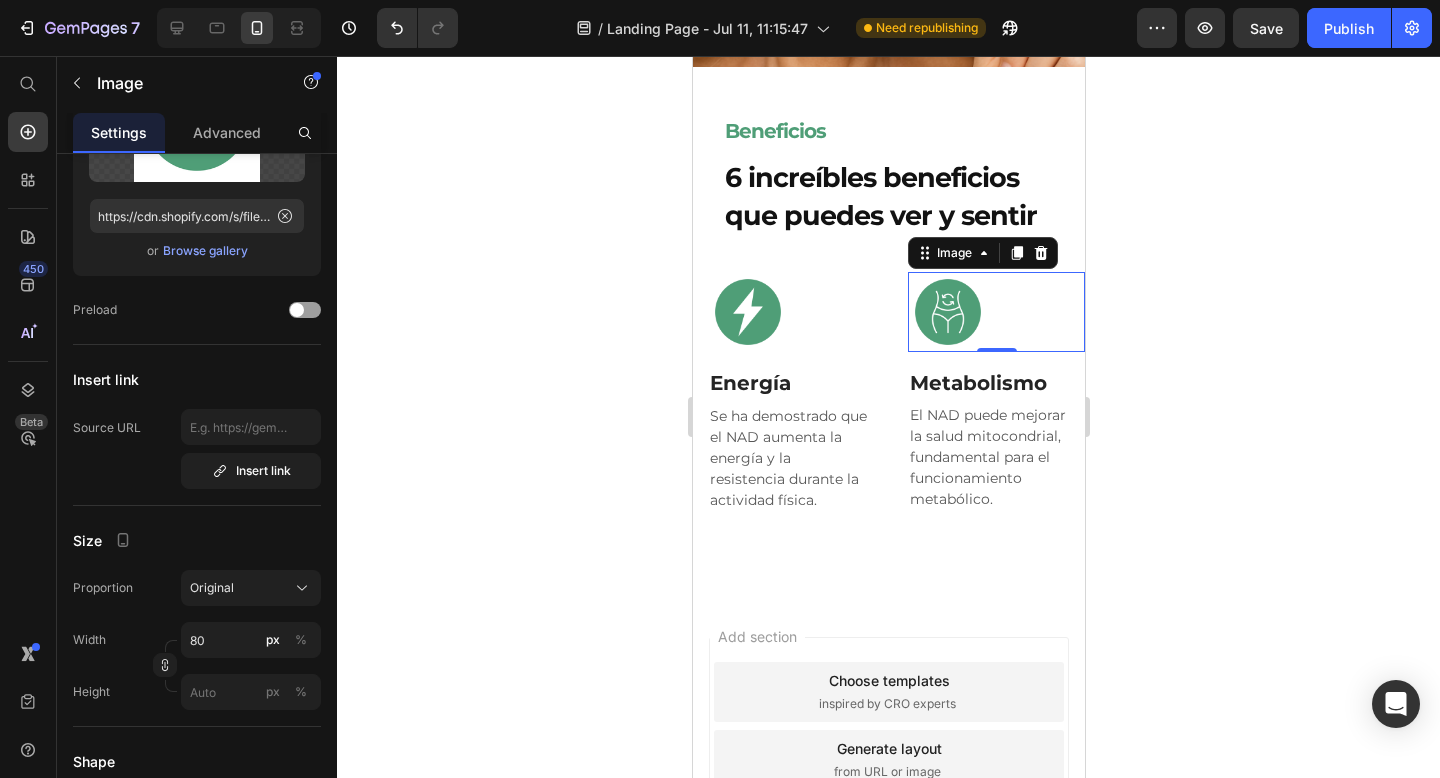 click 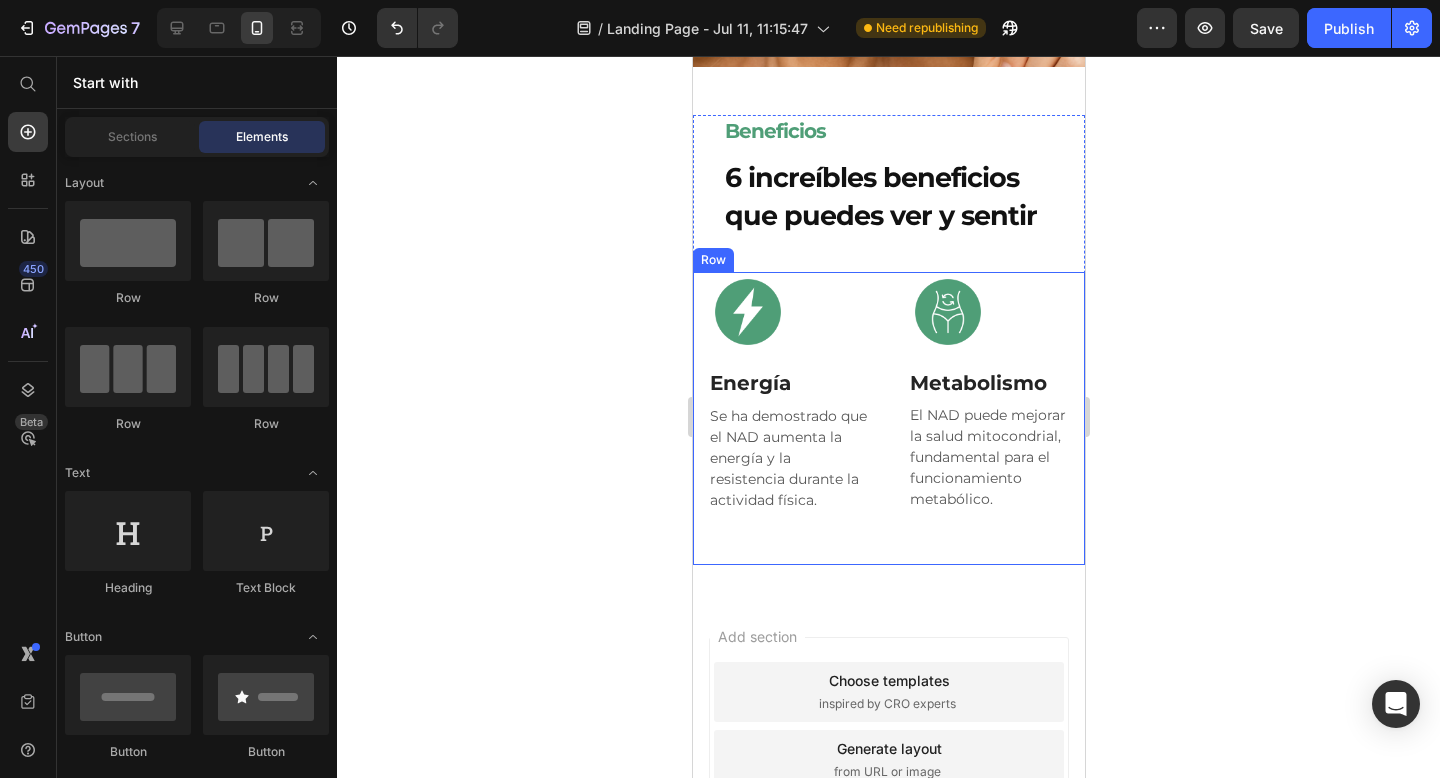 click on "Image Row Energía Text Block Se ha demostrado que el NAD aumenta la energía y la resistencia durante la actividad física. Text Block Row" at bounding box center (788, 418) 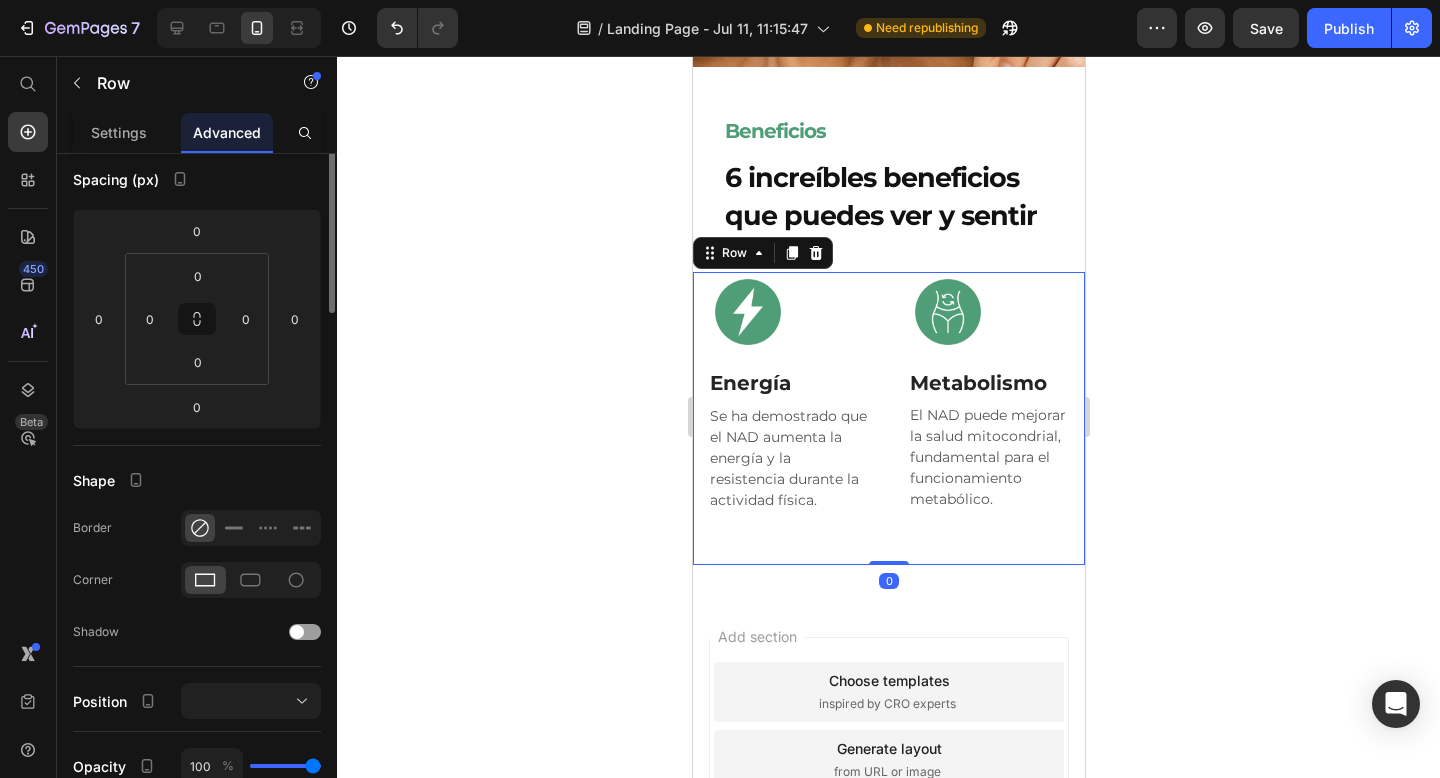 scroll, scrollTop: 0, scrollLeft: 0, axis: both 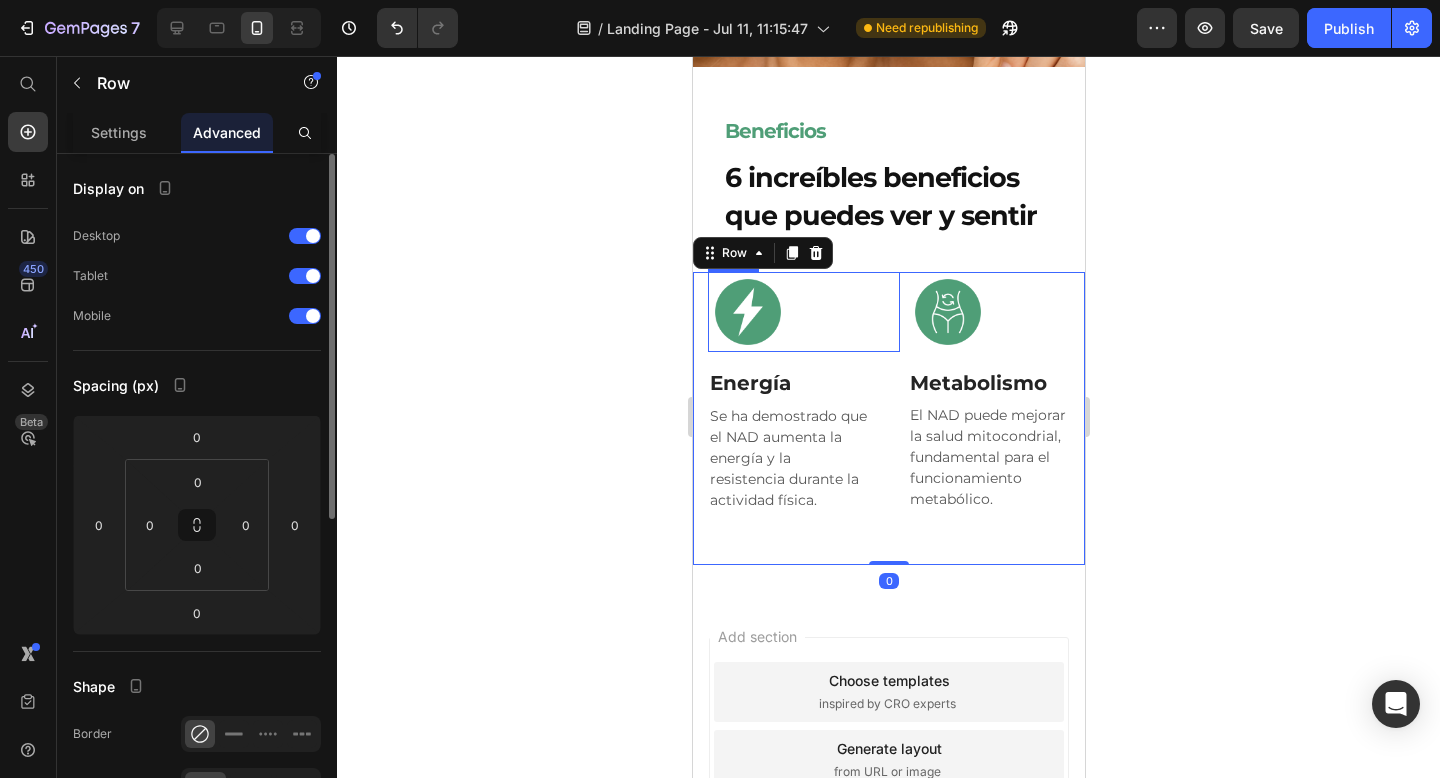 click at bounding box center [803, 312] 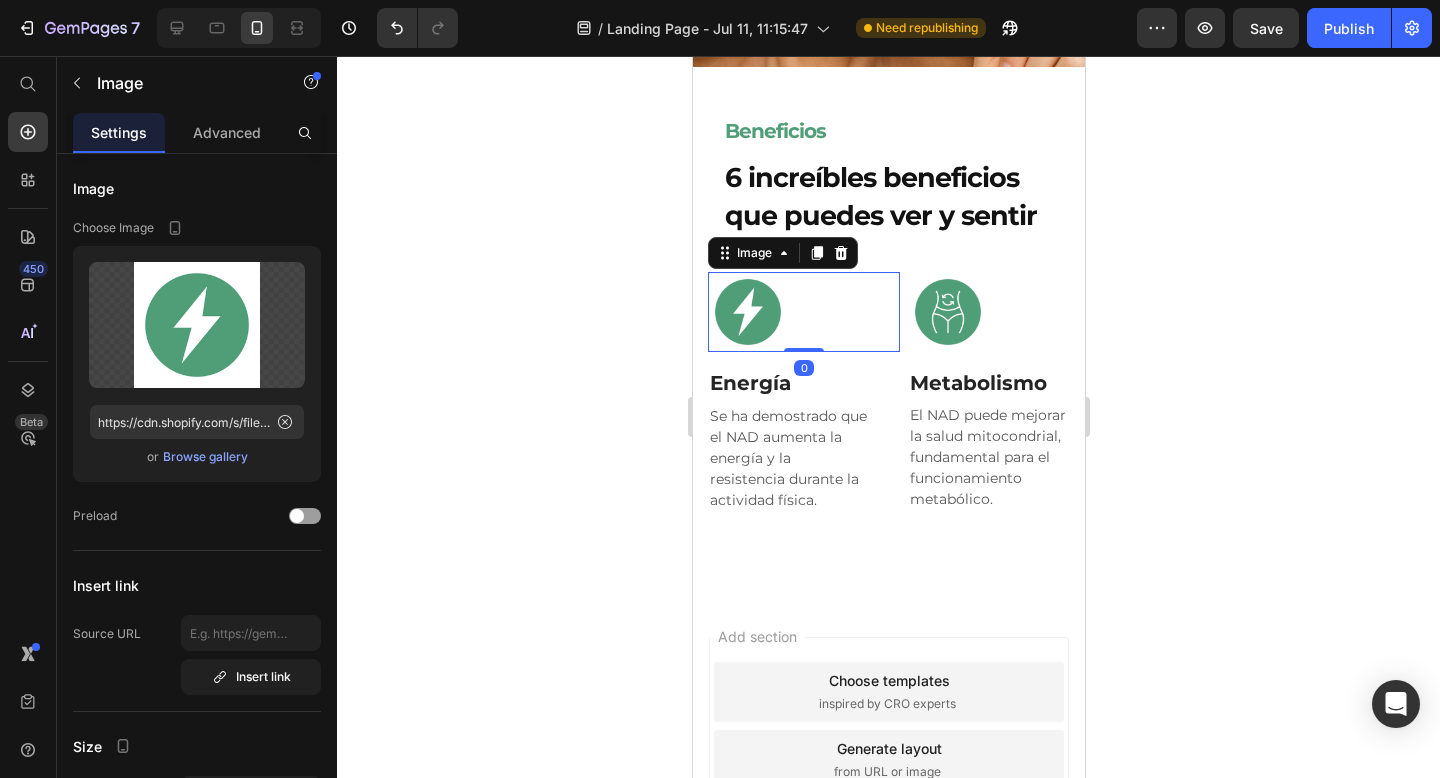 click on "Image" at bounding box center (782, 253) 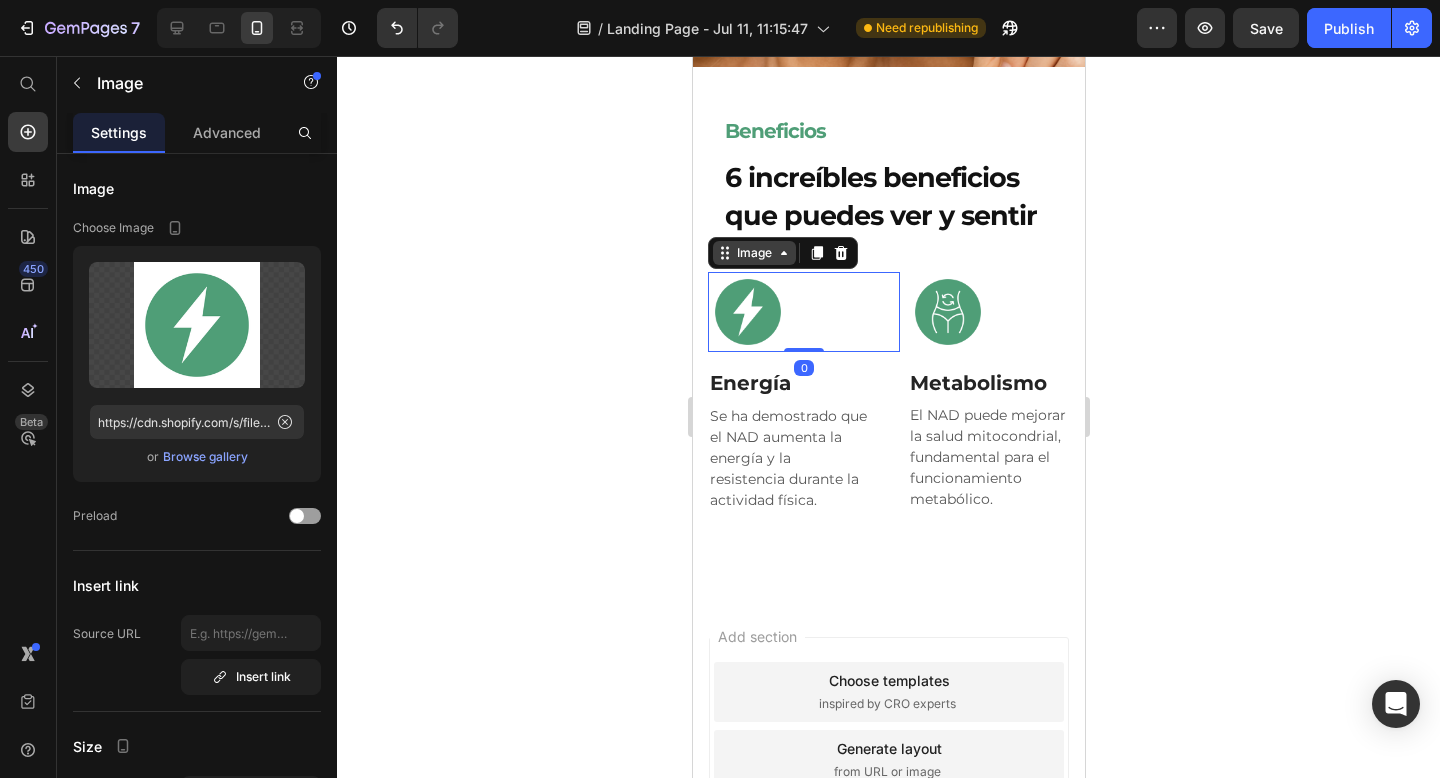 click on "Image" at bounding box center (753, 253) 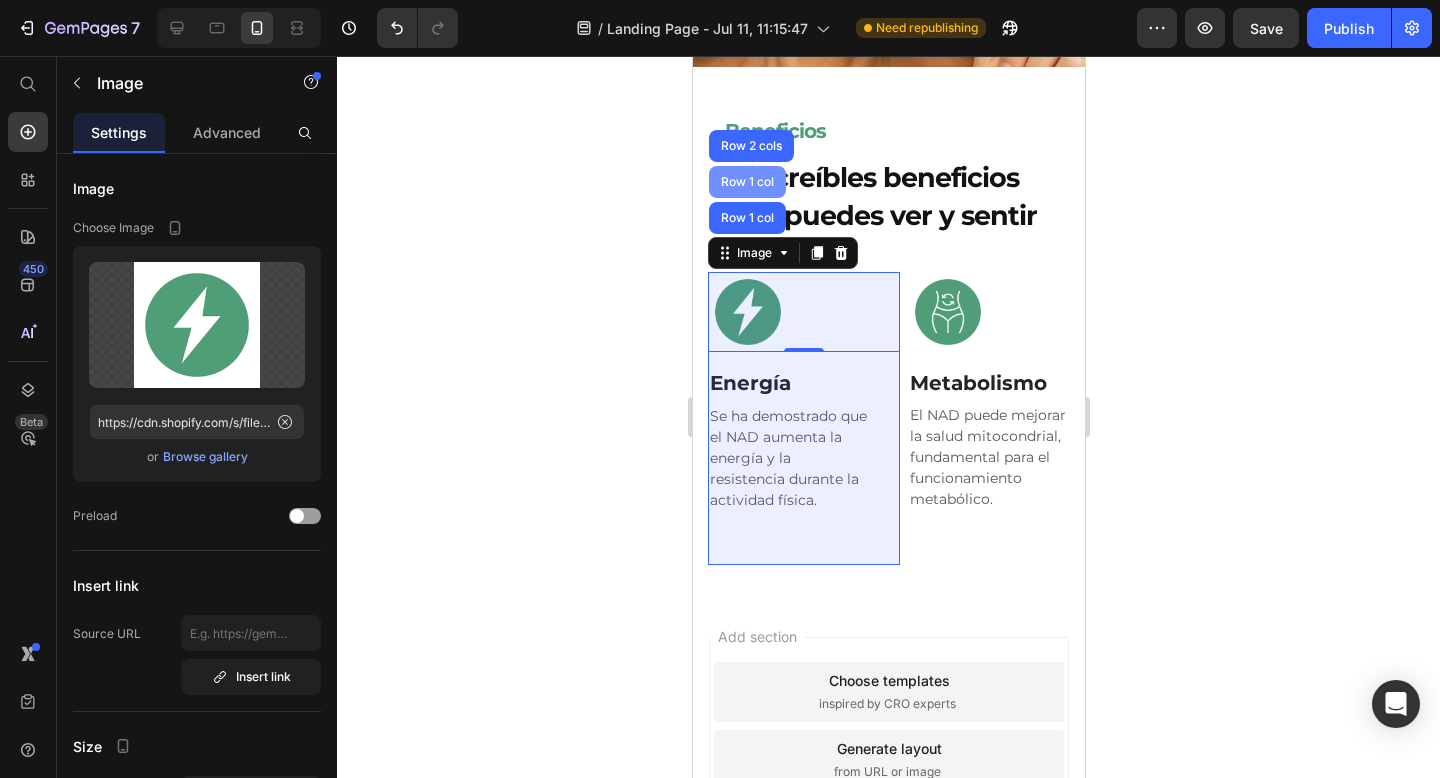 click on "Row 1 col" at bounding box center (746, 182) 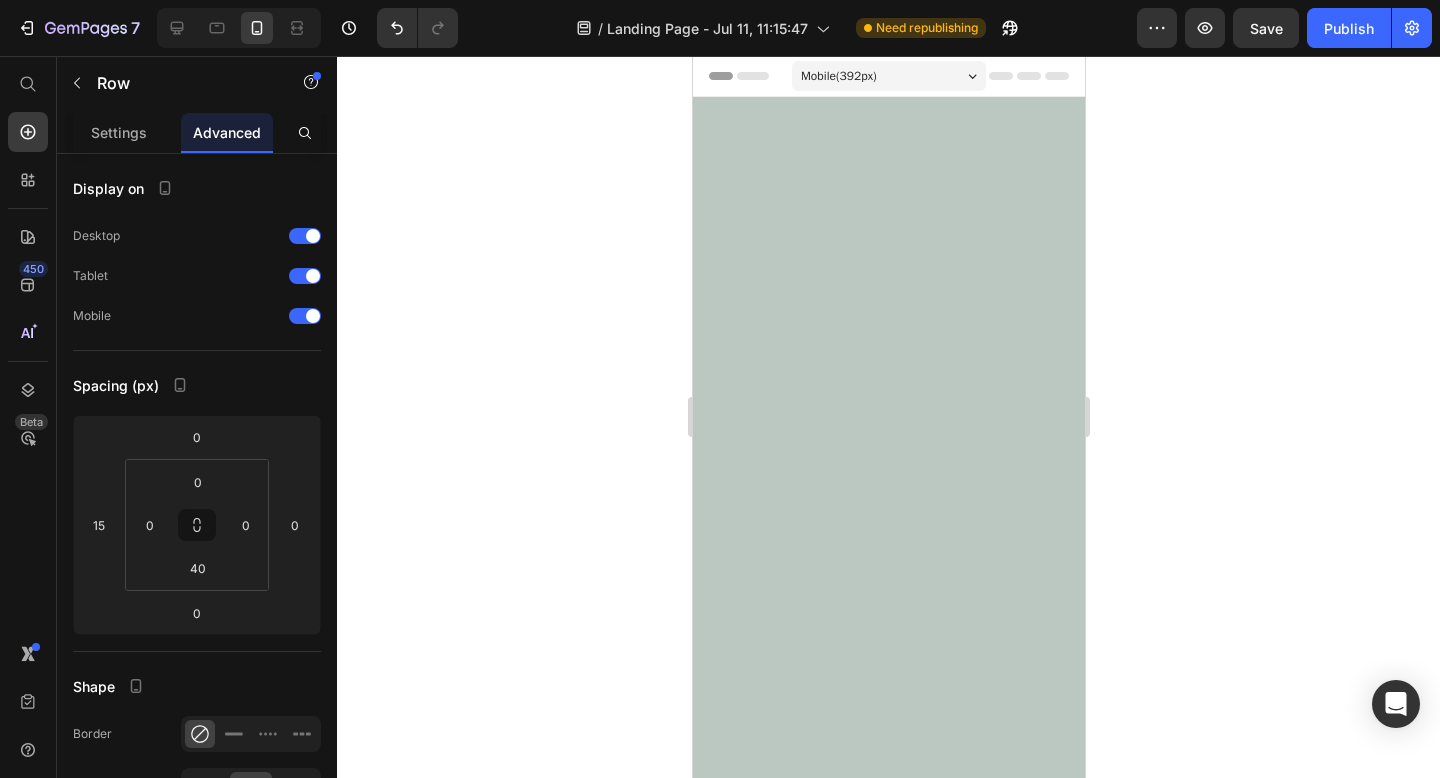 scroll, scrollTop: 3389, scrollLeft: 0, axis: vertical 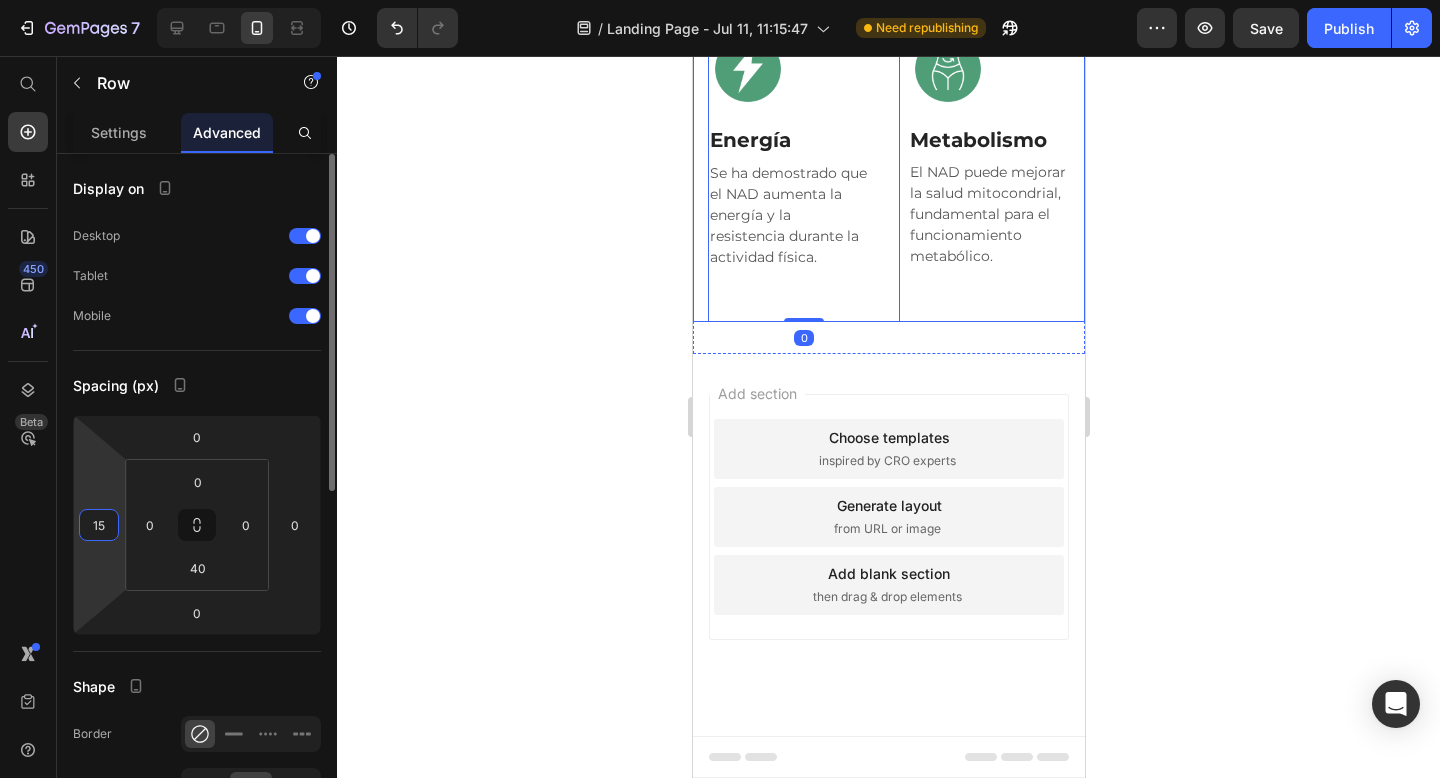 click on "15" at bounding box center (99, 525) 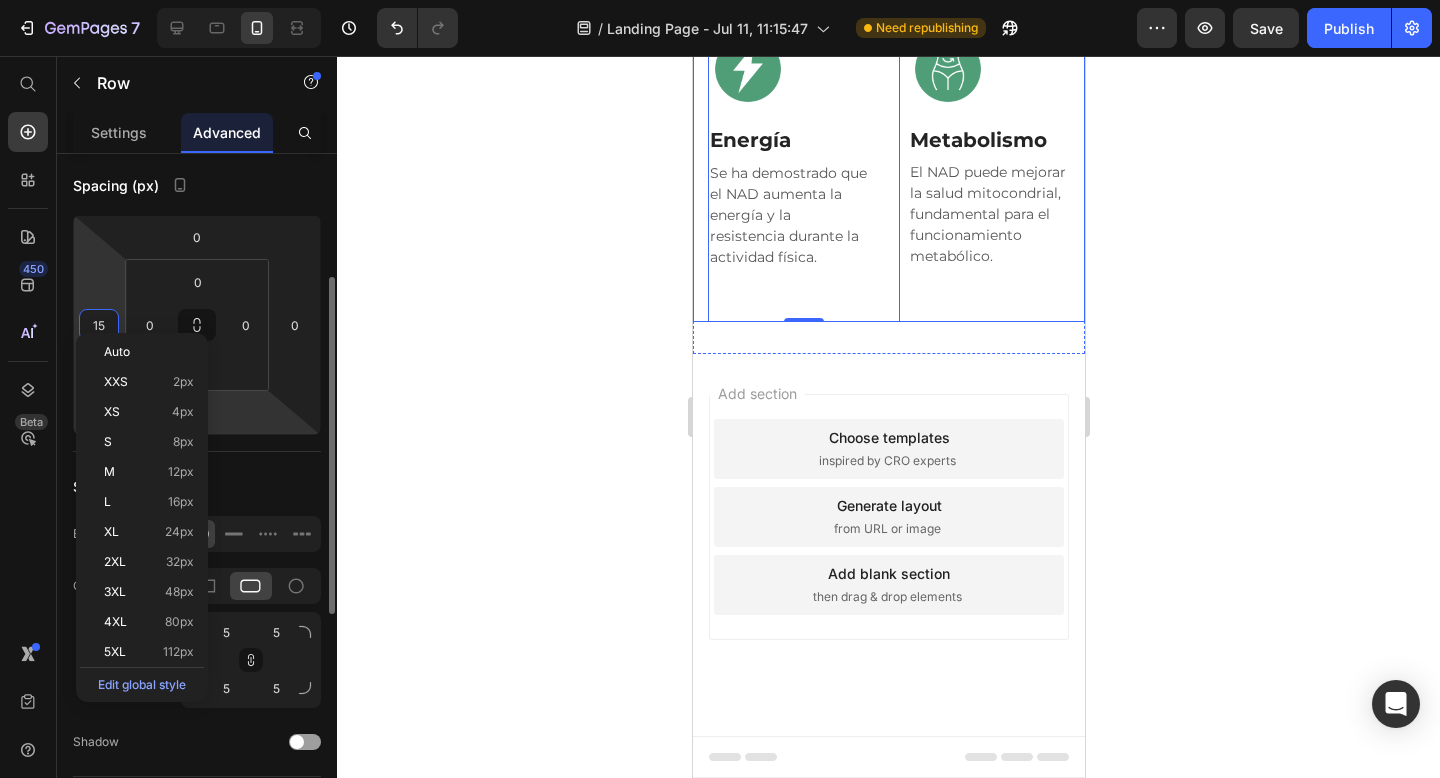 scroll, scrollTop: 216, scrollLeft: 0, axis: vertical 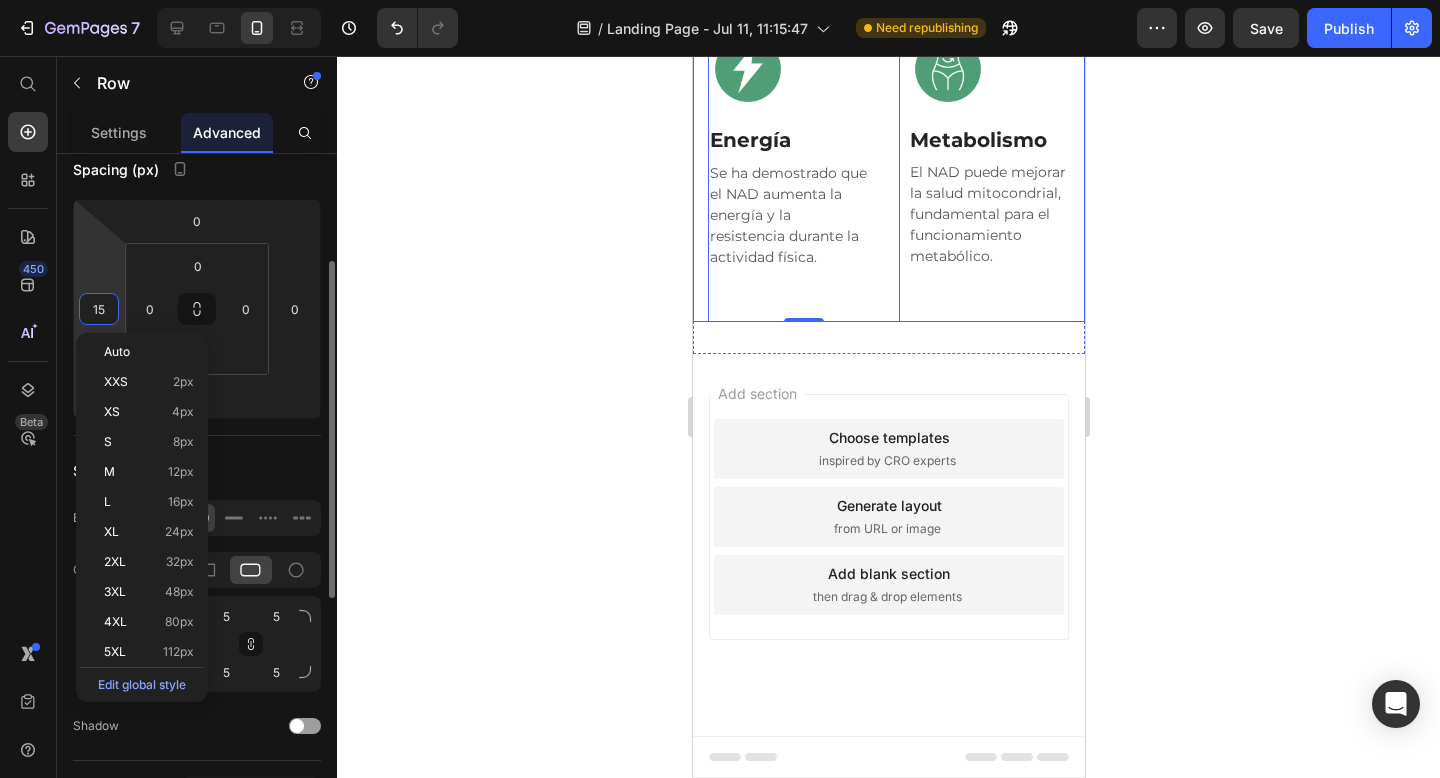 click on "Display on Desktop Tablet Mobile Spacing (px) 0 15 0 0 0 0 40 0 Shape Border Corner 5 5 5 5 Shadow Position Opacity 100 % Animation Interaction Upgrade to Optimize plan  to unlock Interaction & other premium features. CSS class" at bounding box center (197, 575) 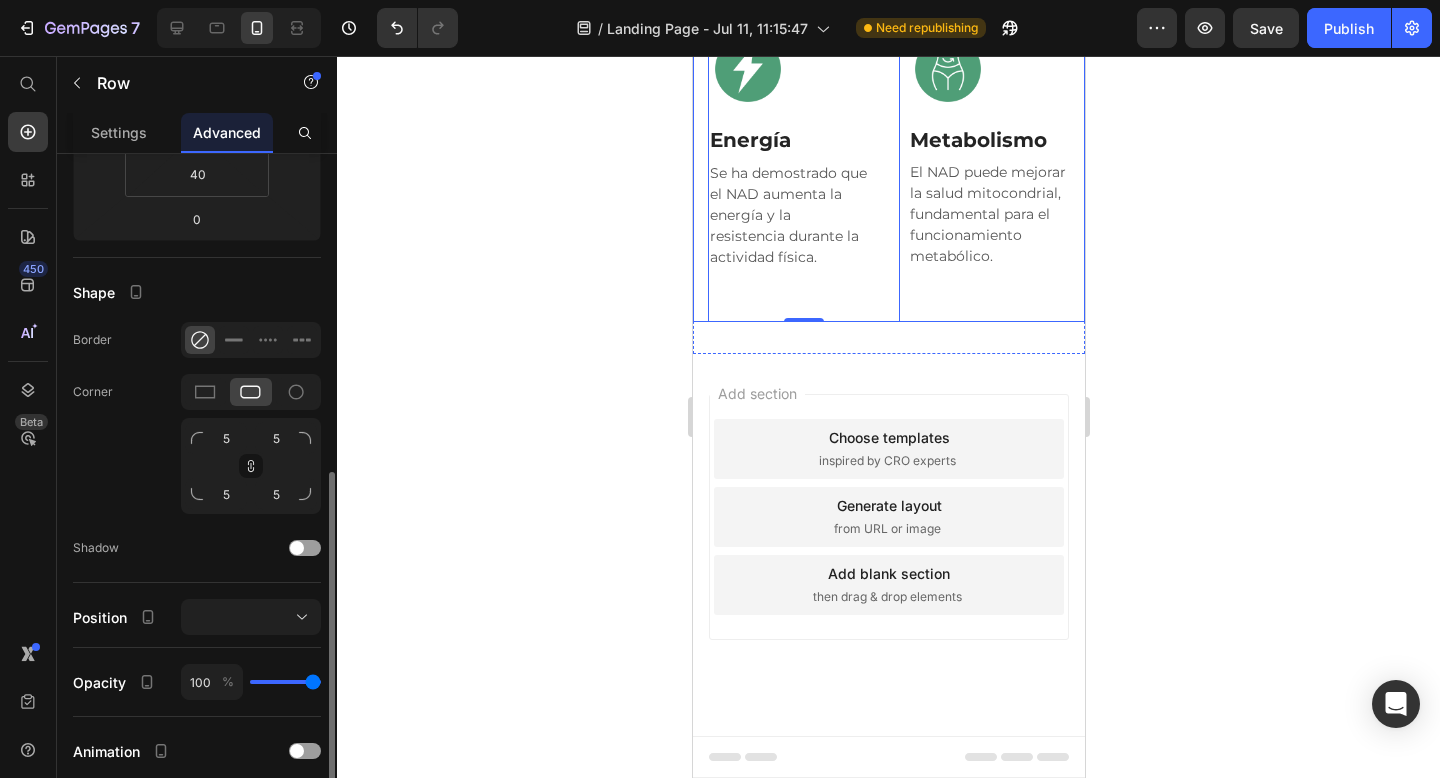 scroll, scrollTop: 661, scrollLeft: 0, axis: vertical 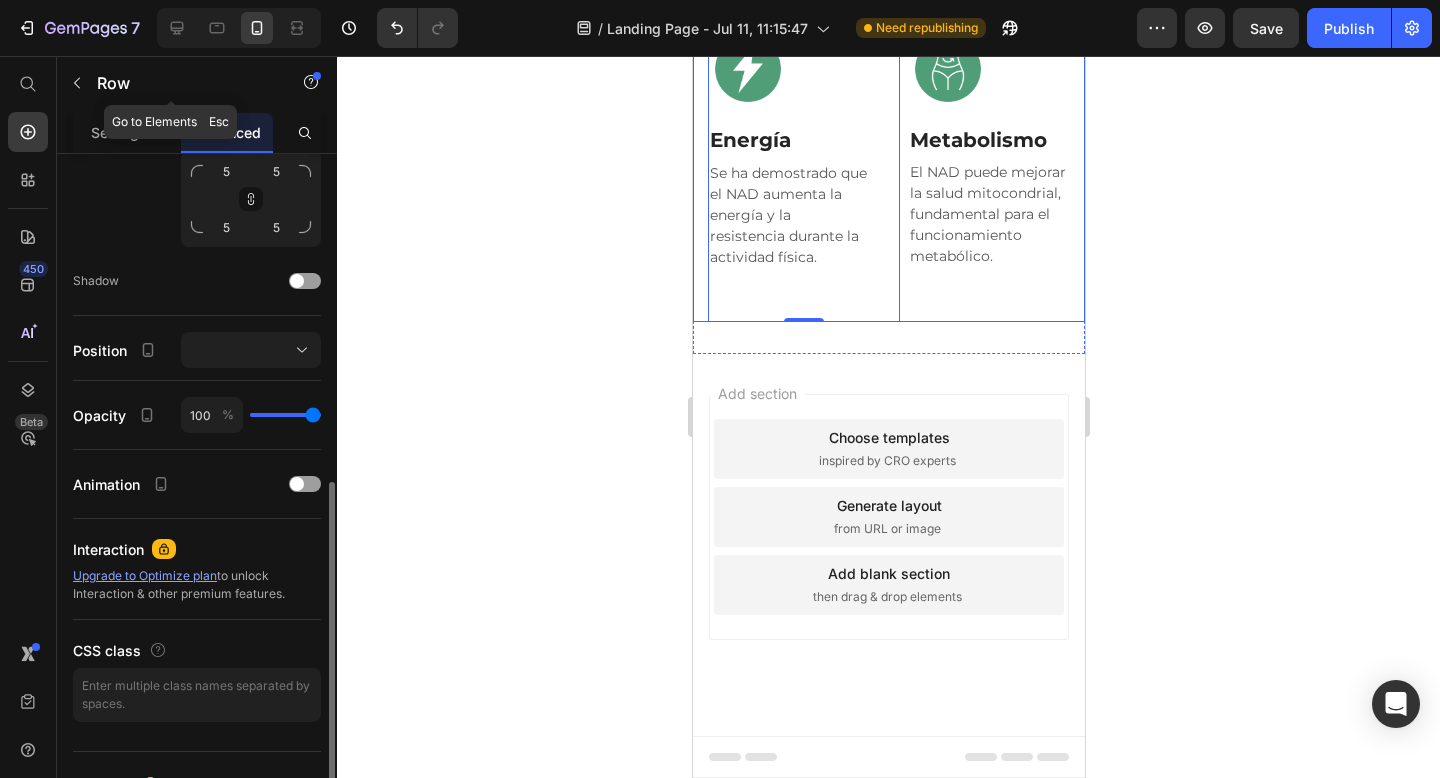 click on "Row" 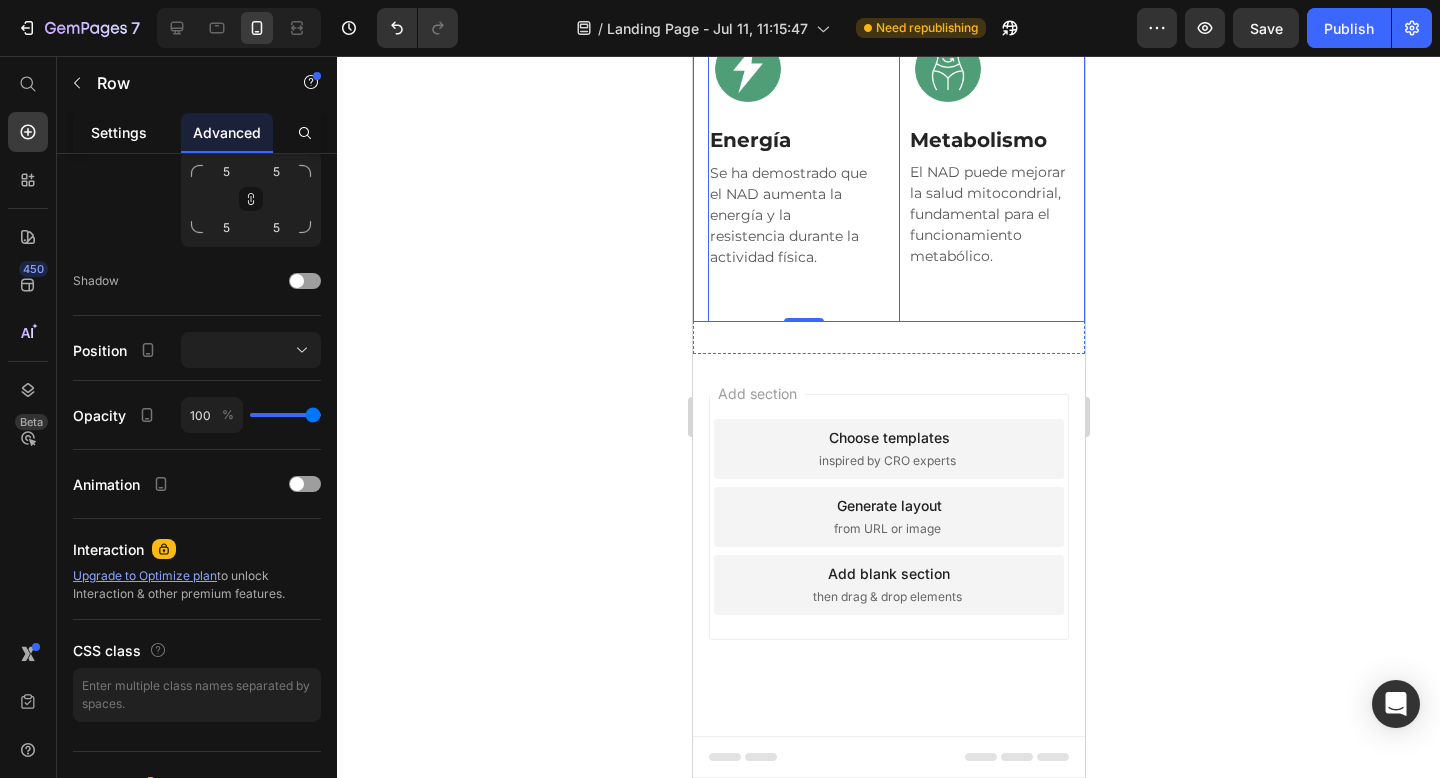 click on "Settings" at bounding box center (119, 132) 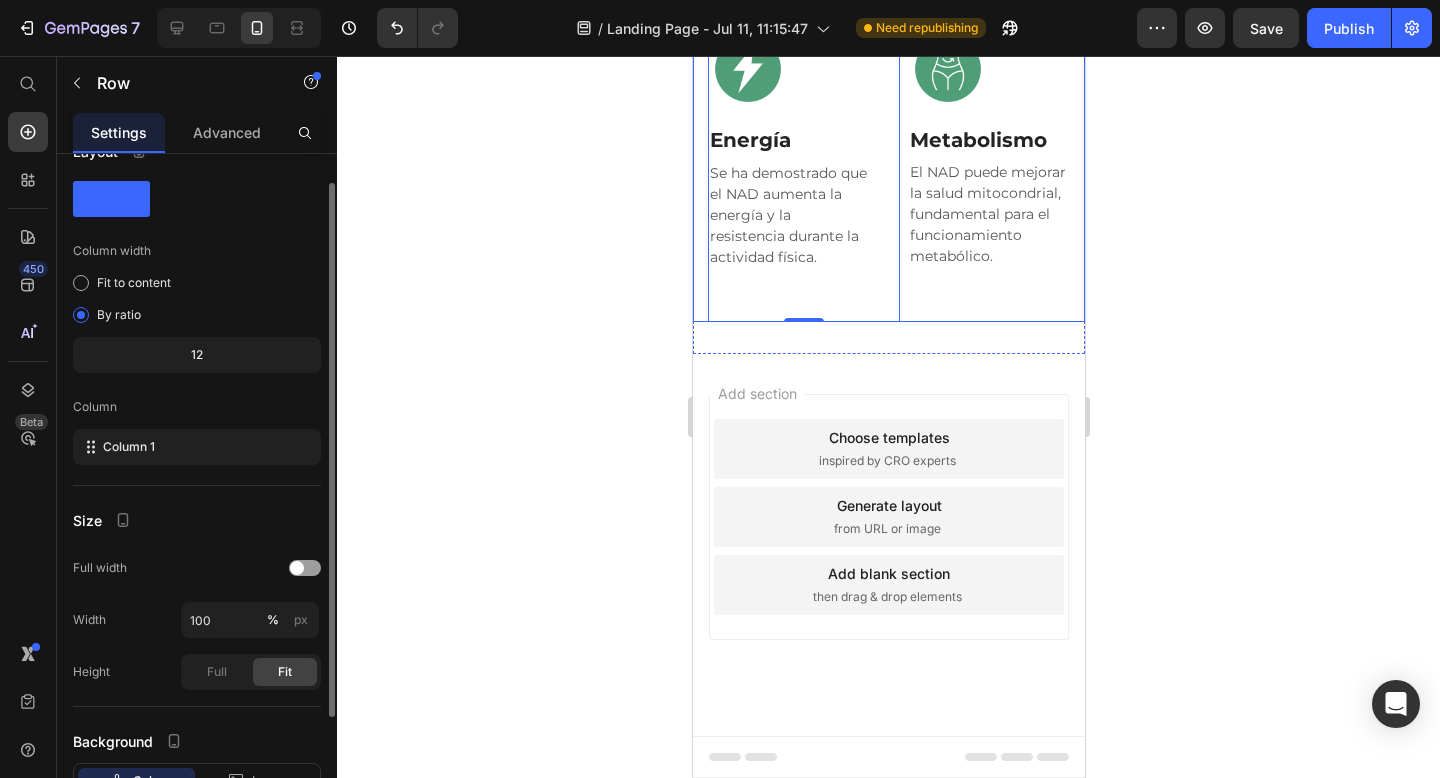 scroll, scrollTop: 0, scrollLeft: 0, axis: both 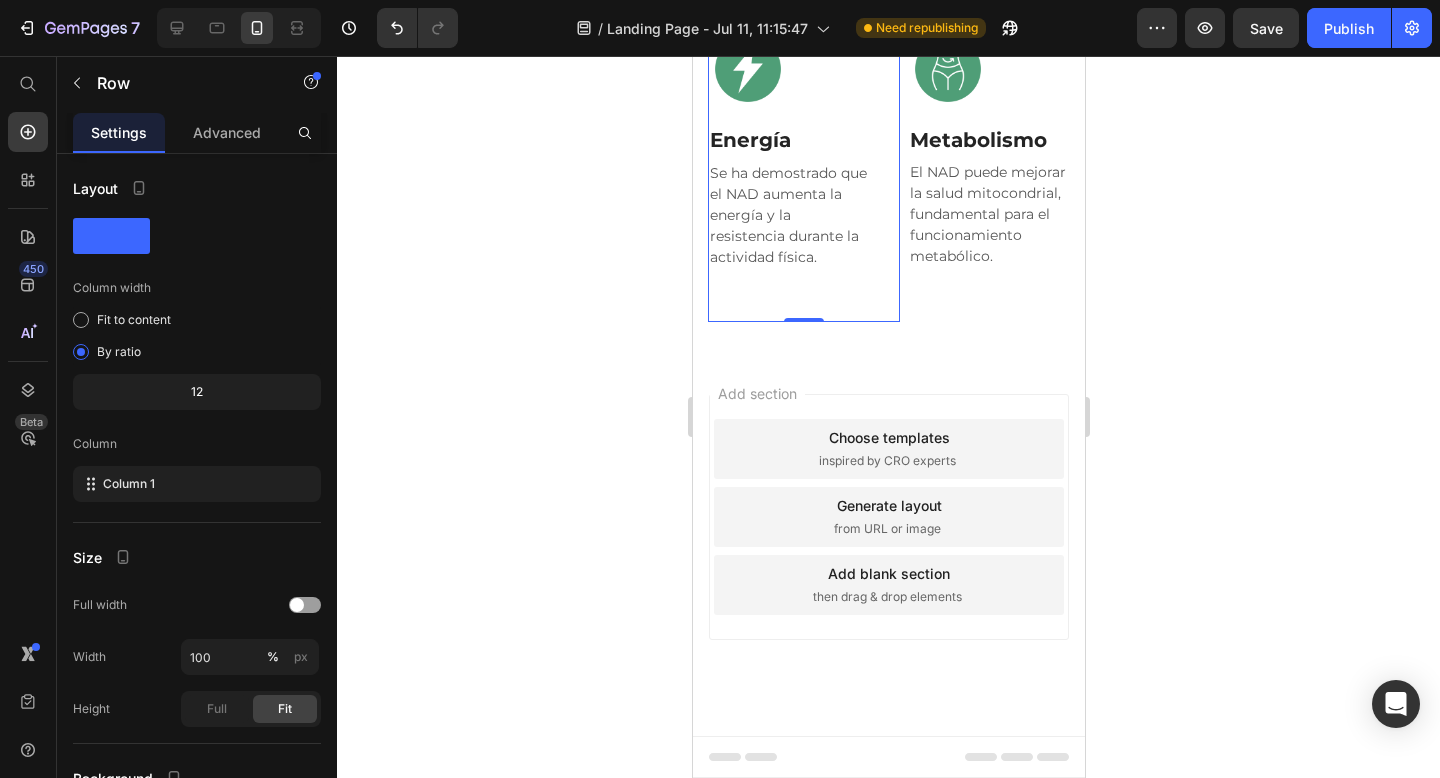 click on "Row" at bounding box center [748, 10] 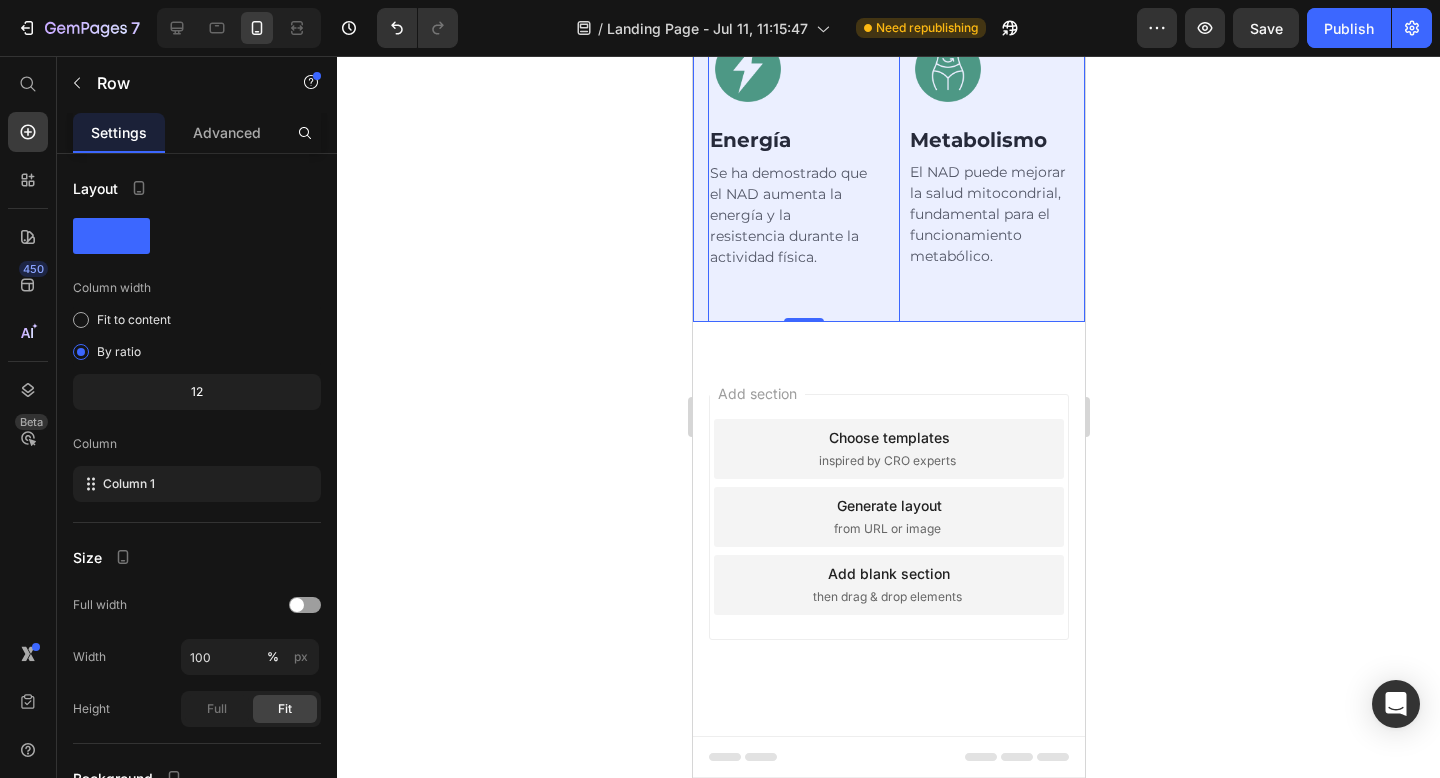click on "Row 2 cols" at bounding box center [750, -25] 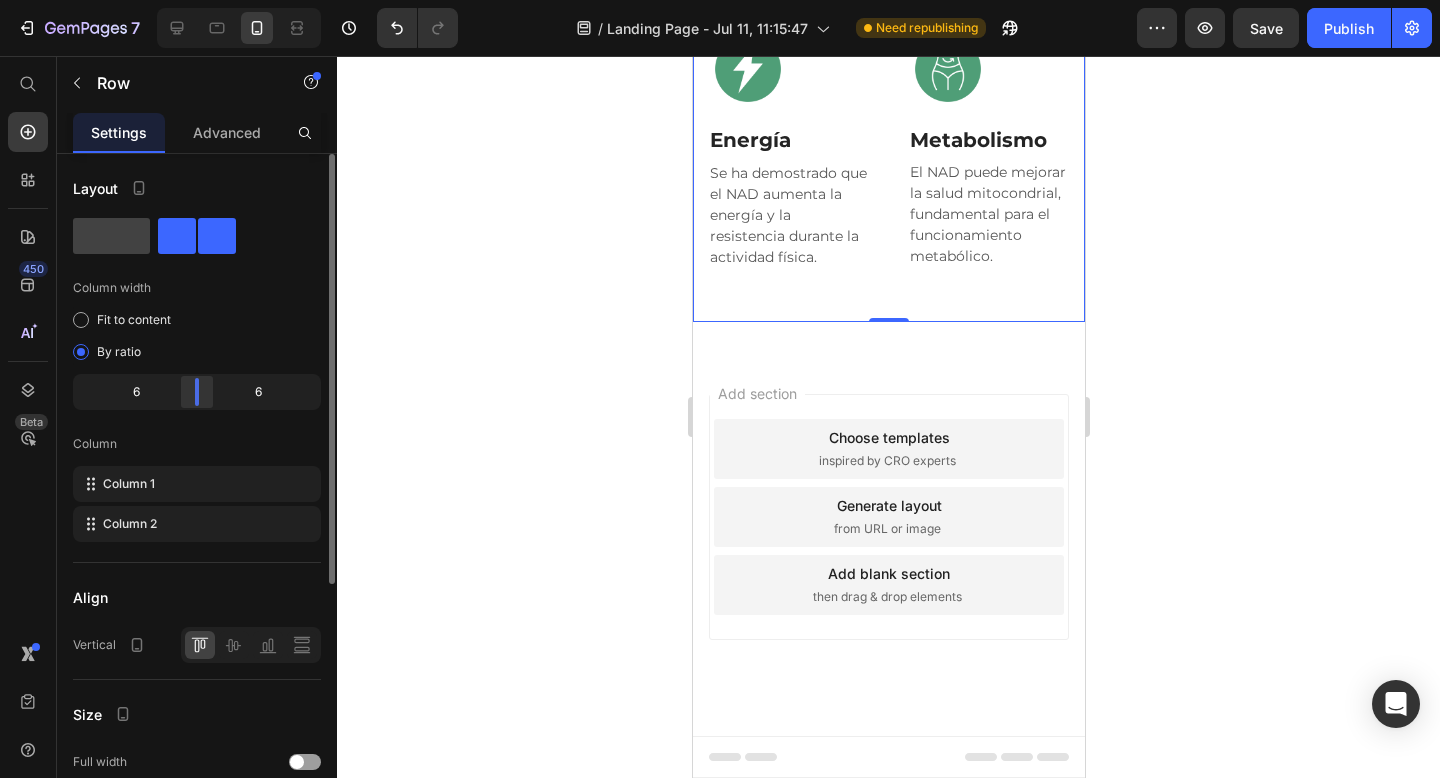 click 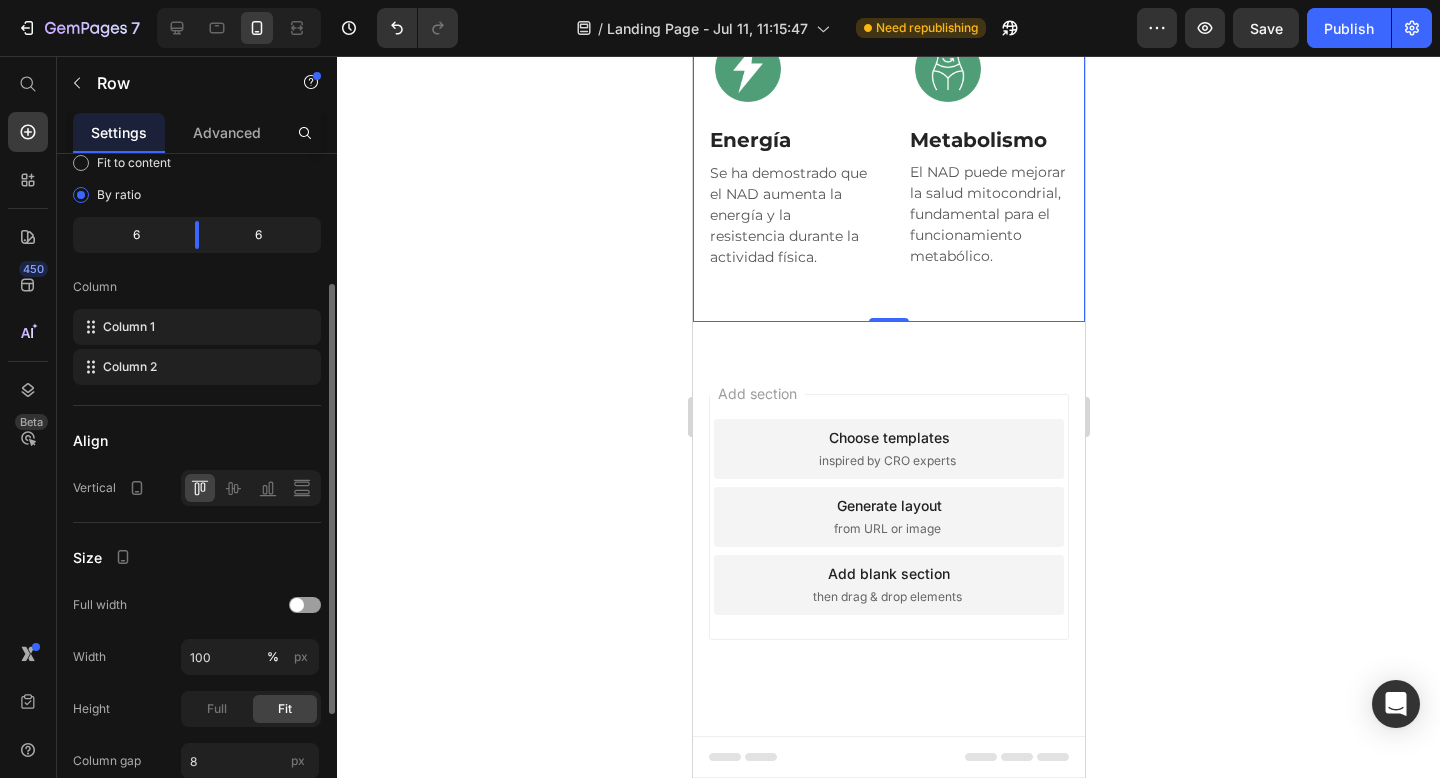 scroll, scrollTop: 176, scrollLeft: 0, axis: vertical 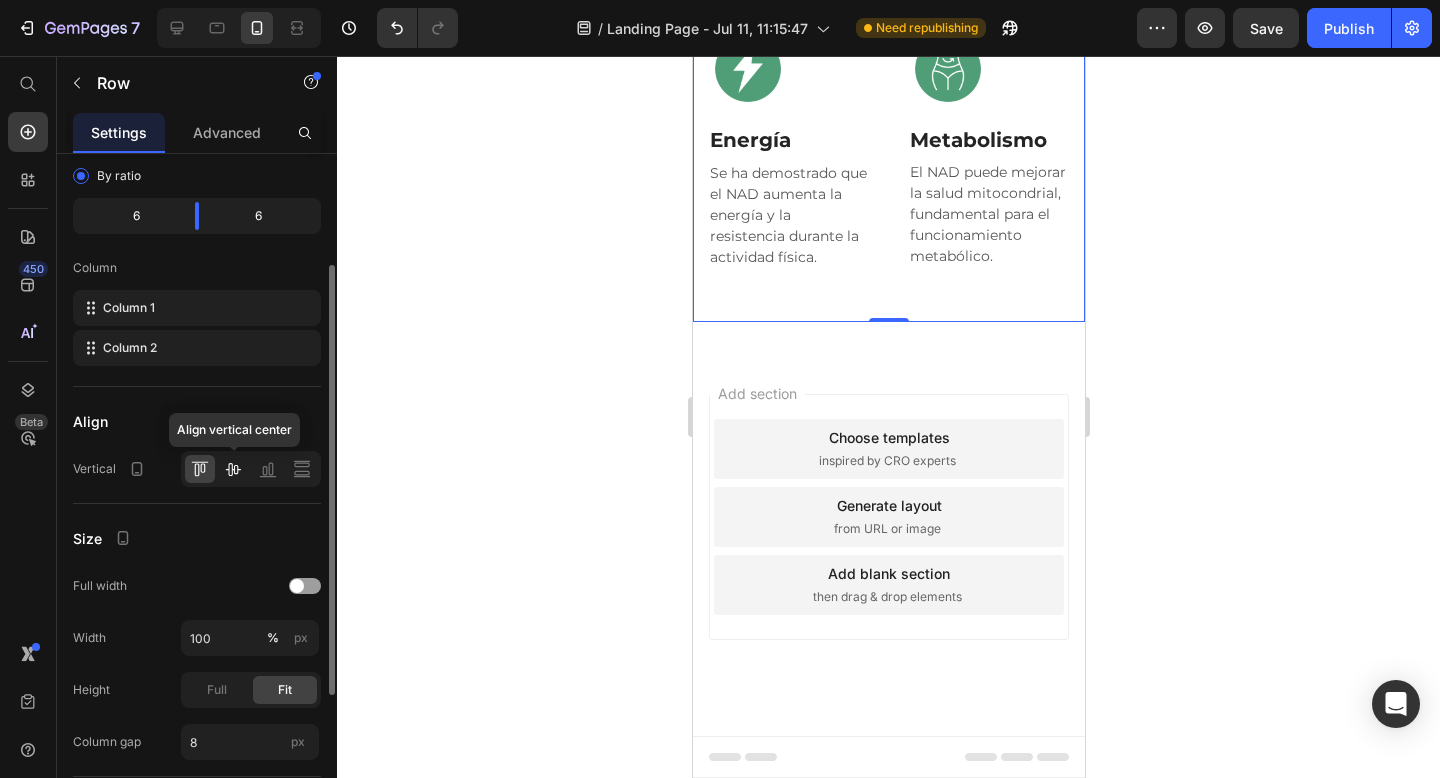 click 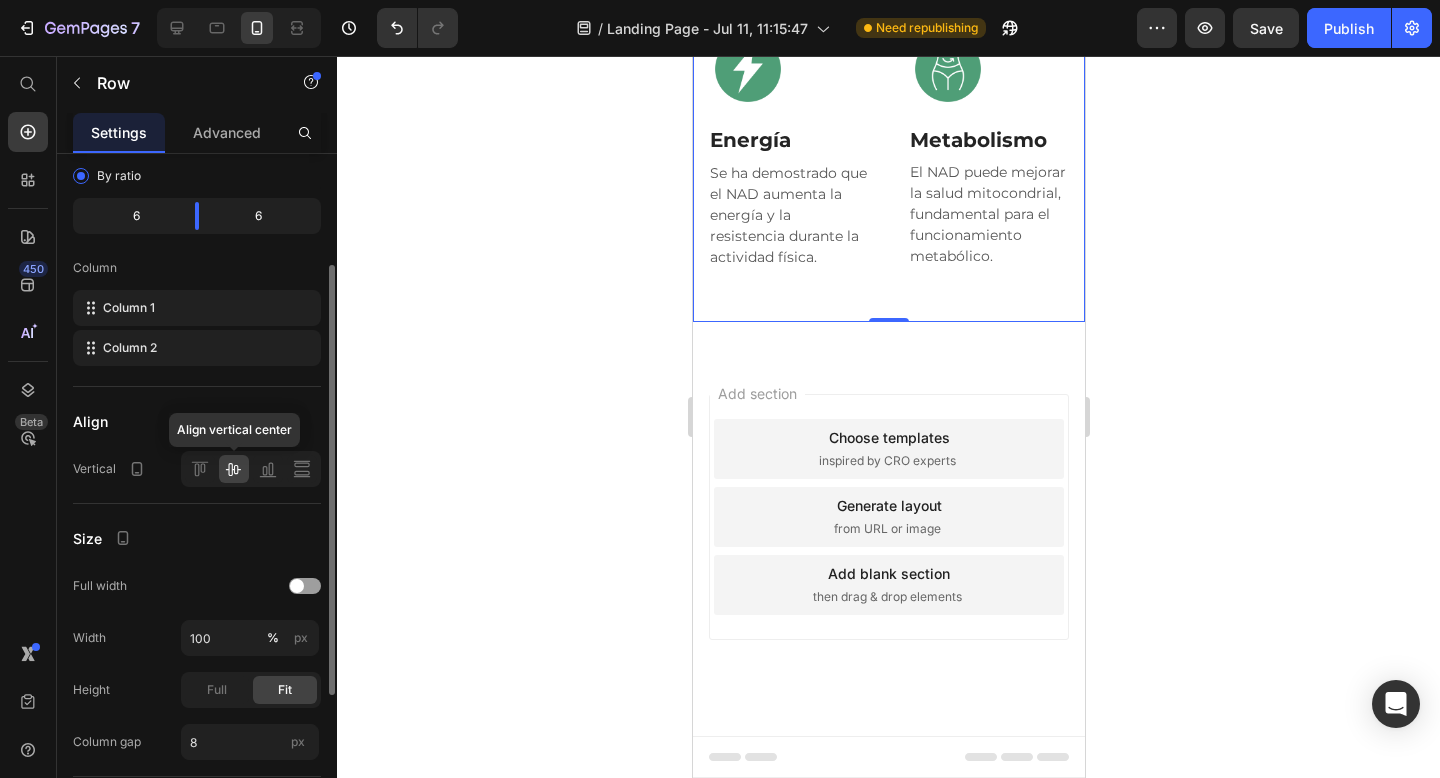 click 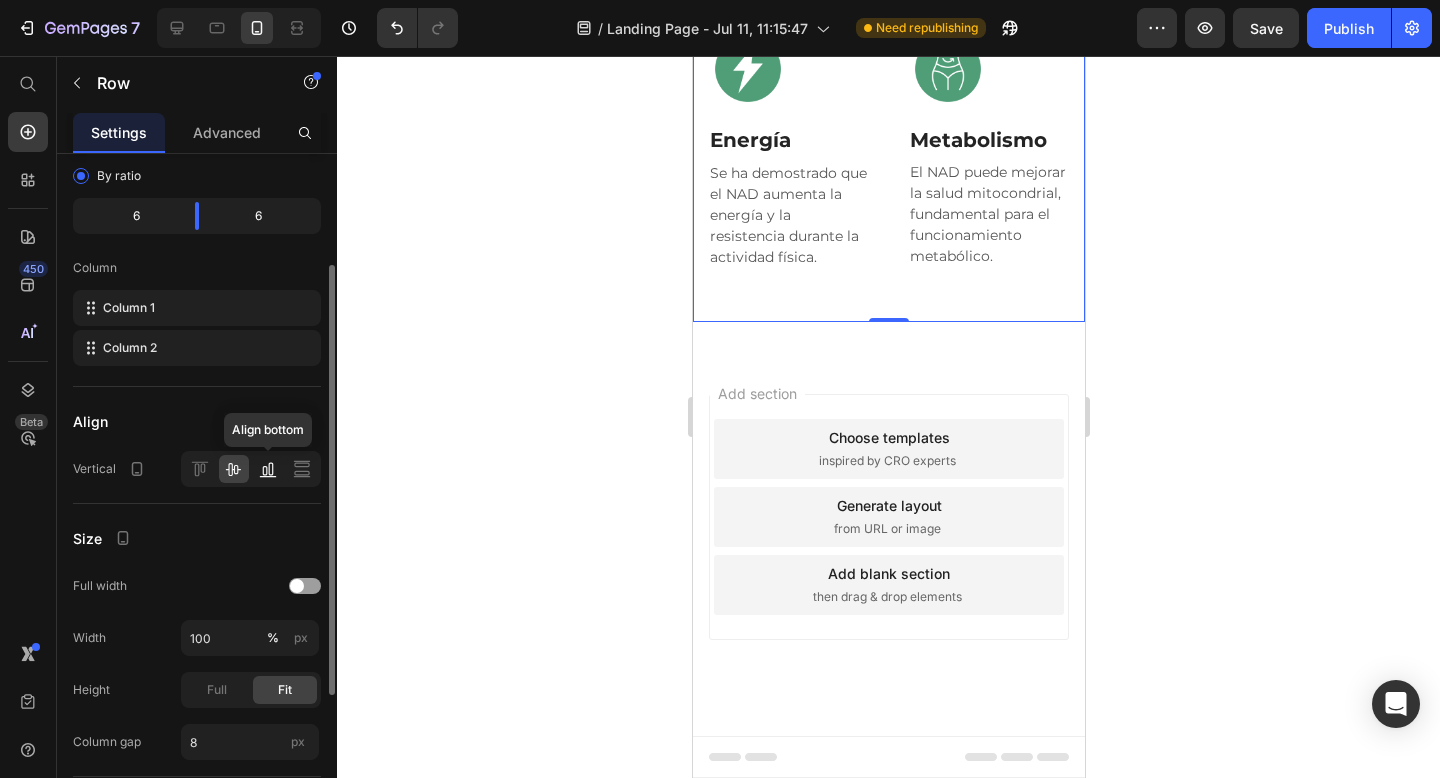 click 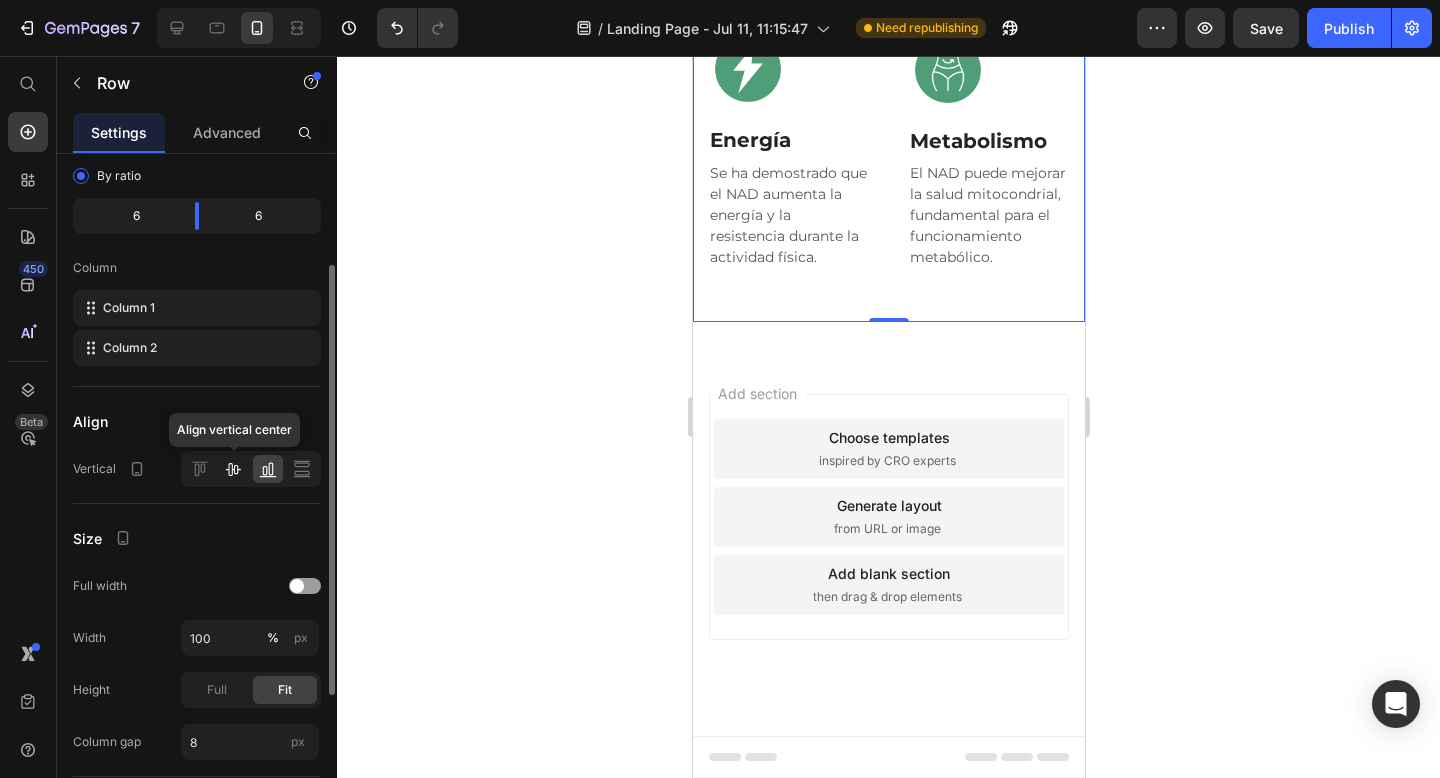 click 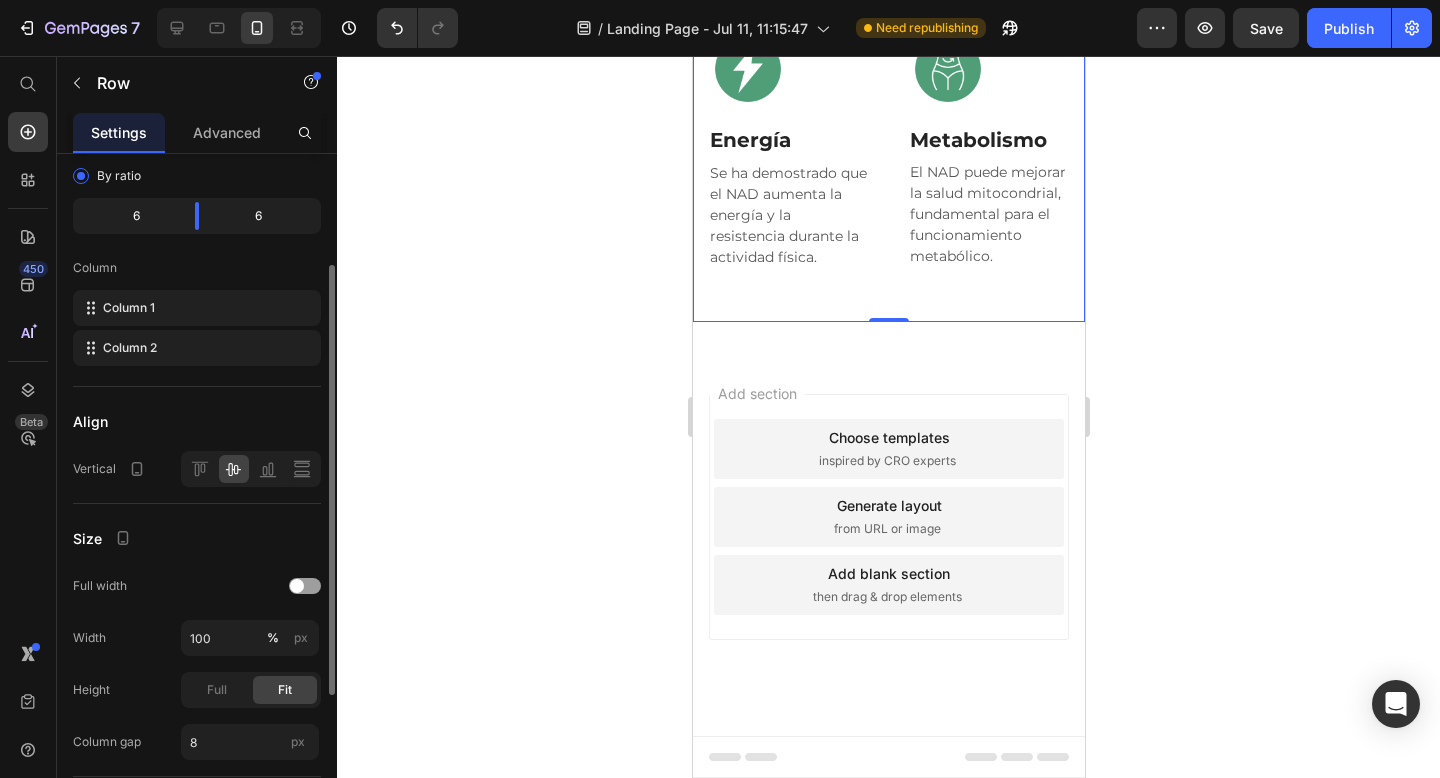click 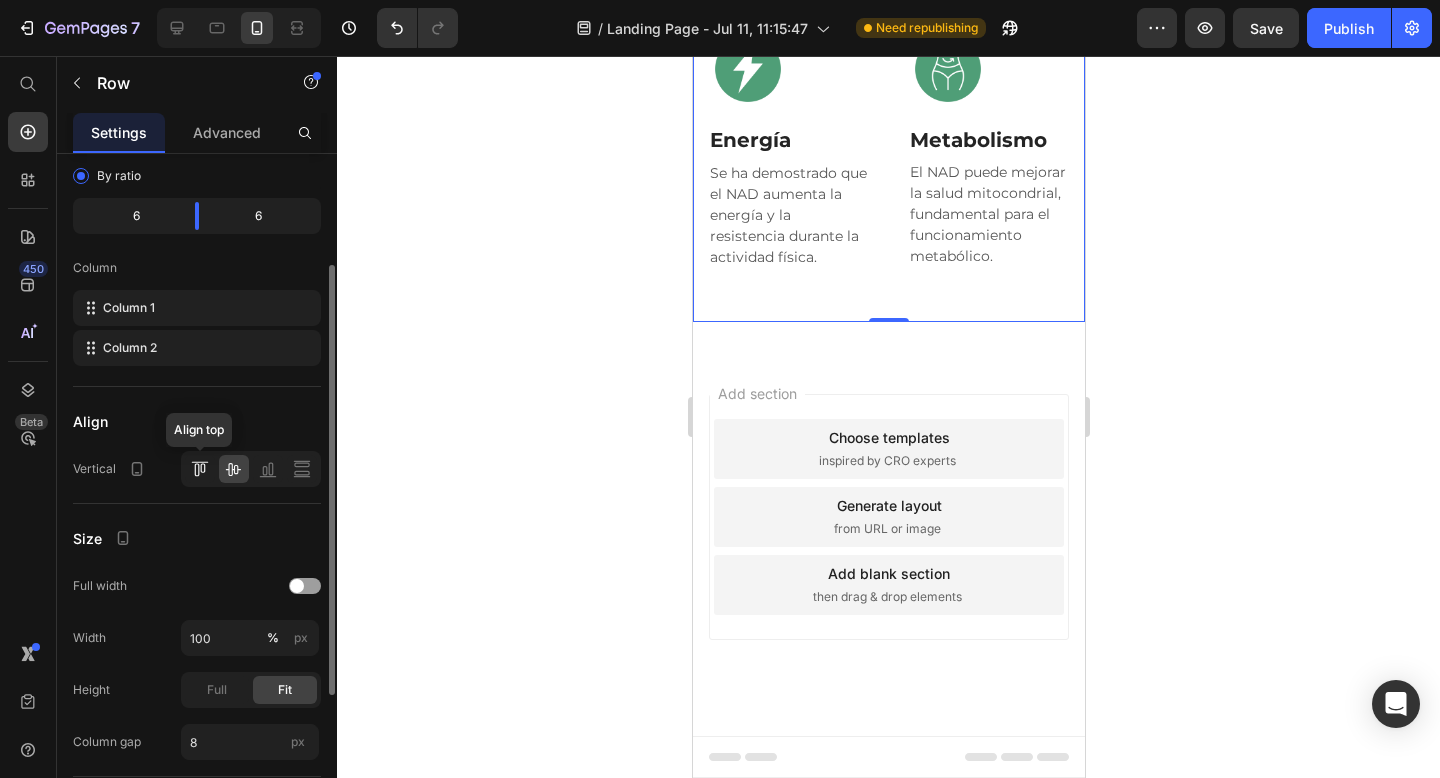 click 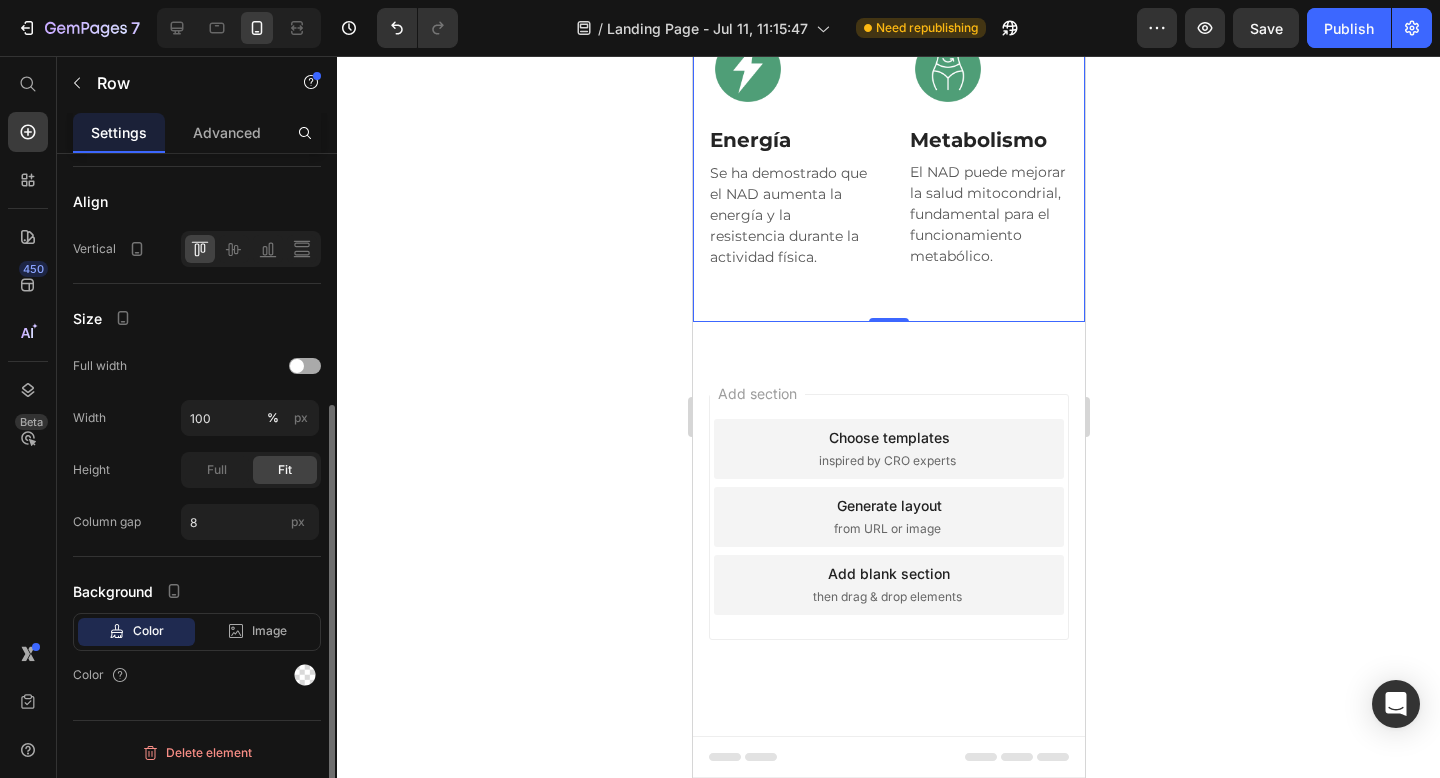 scroll, scrollTop: 395, scrollLeft: 0, axis: vertical 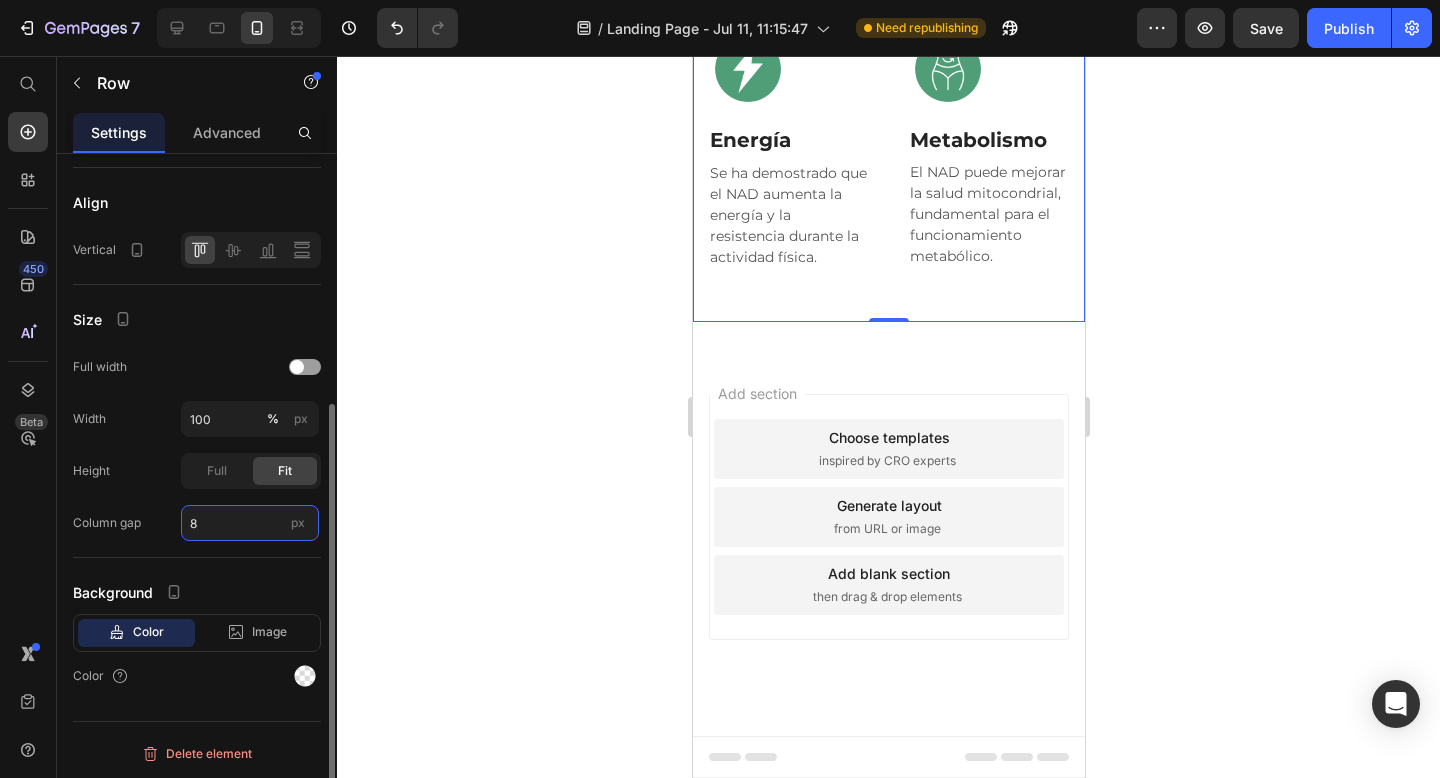 click on "8" at bounding box center [250, 523] 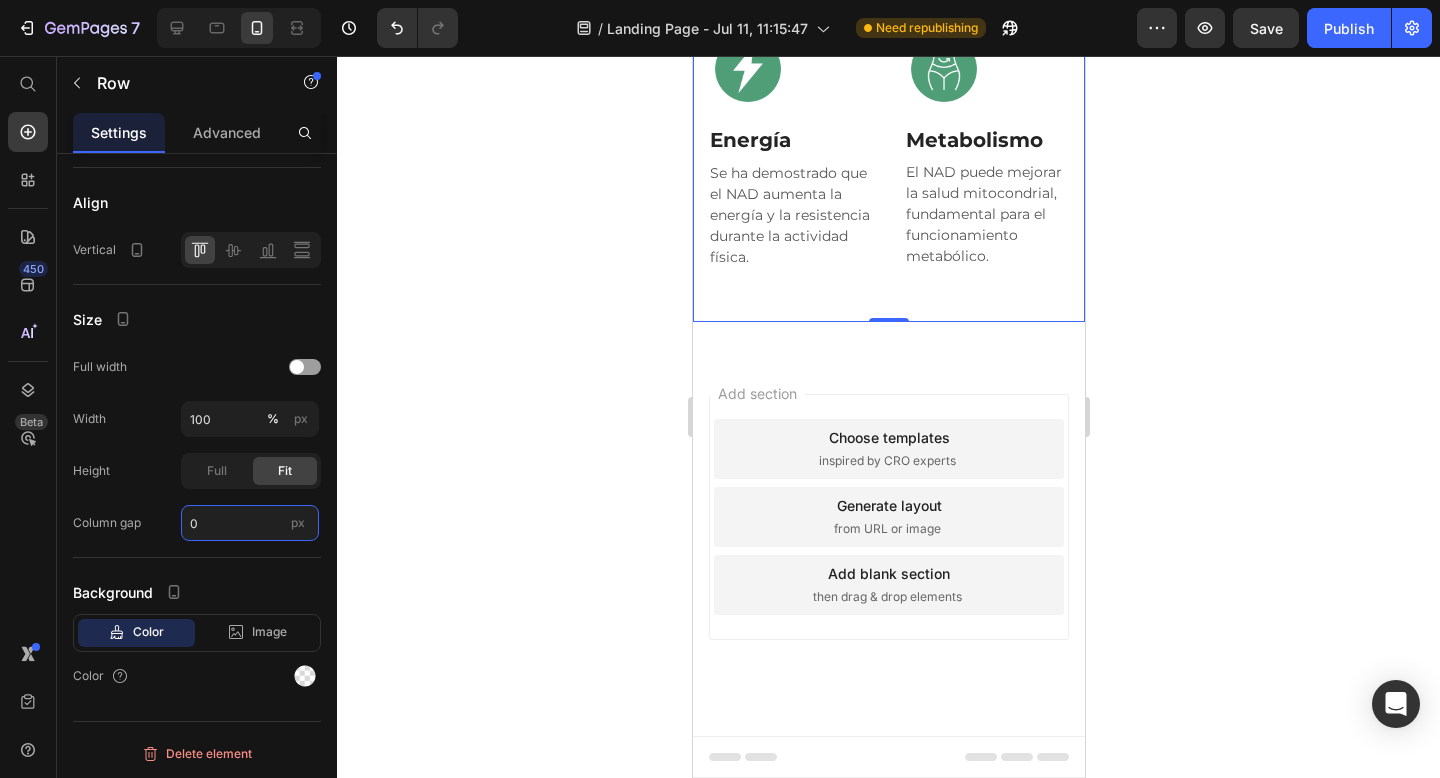 type on "0" 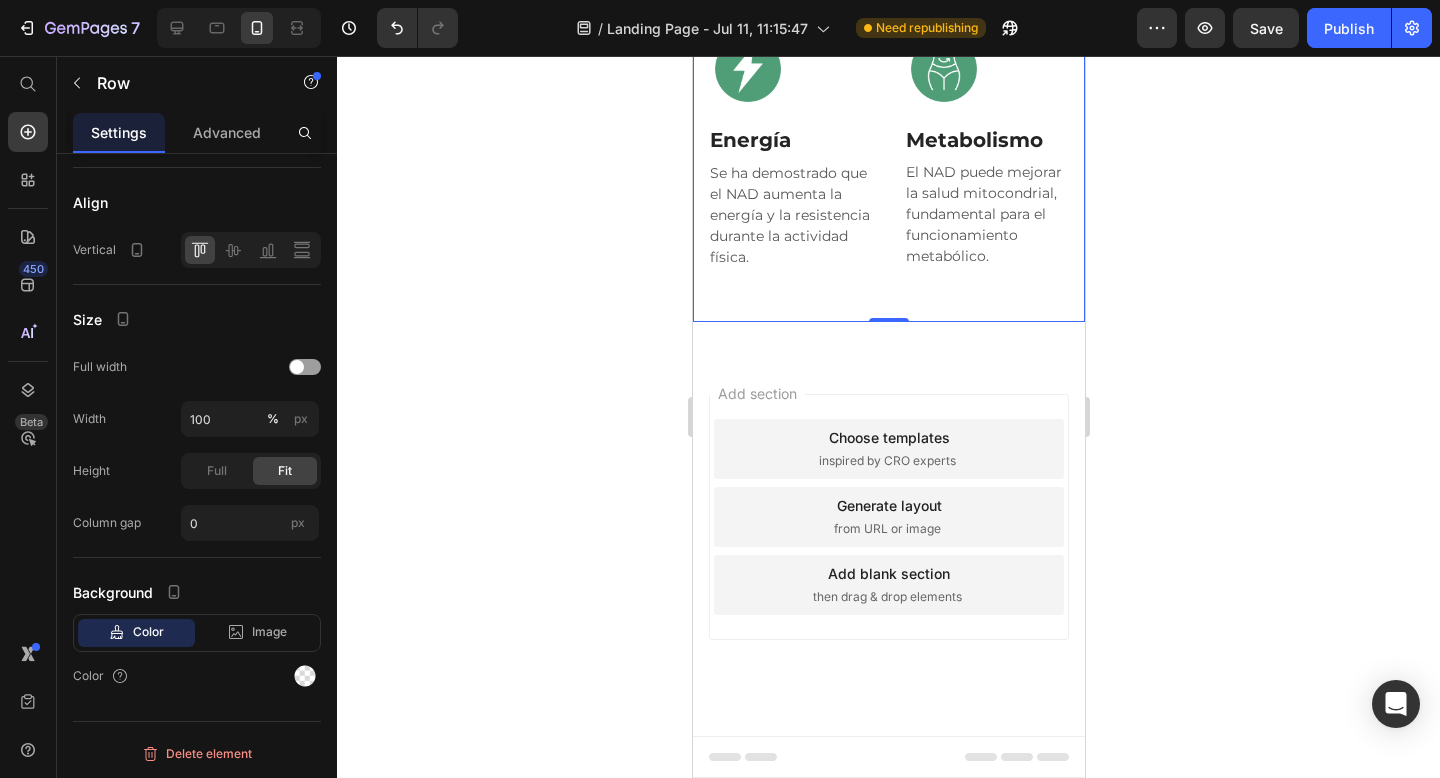 click 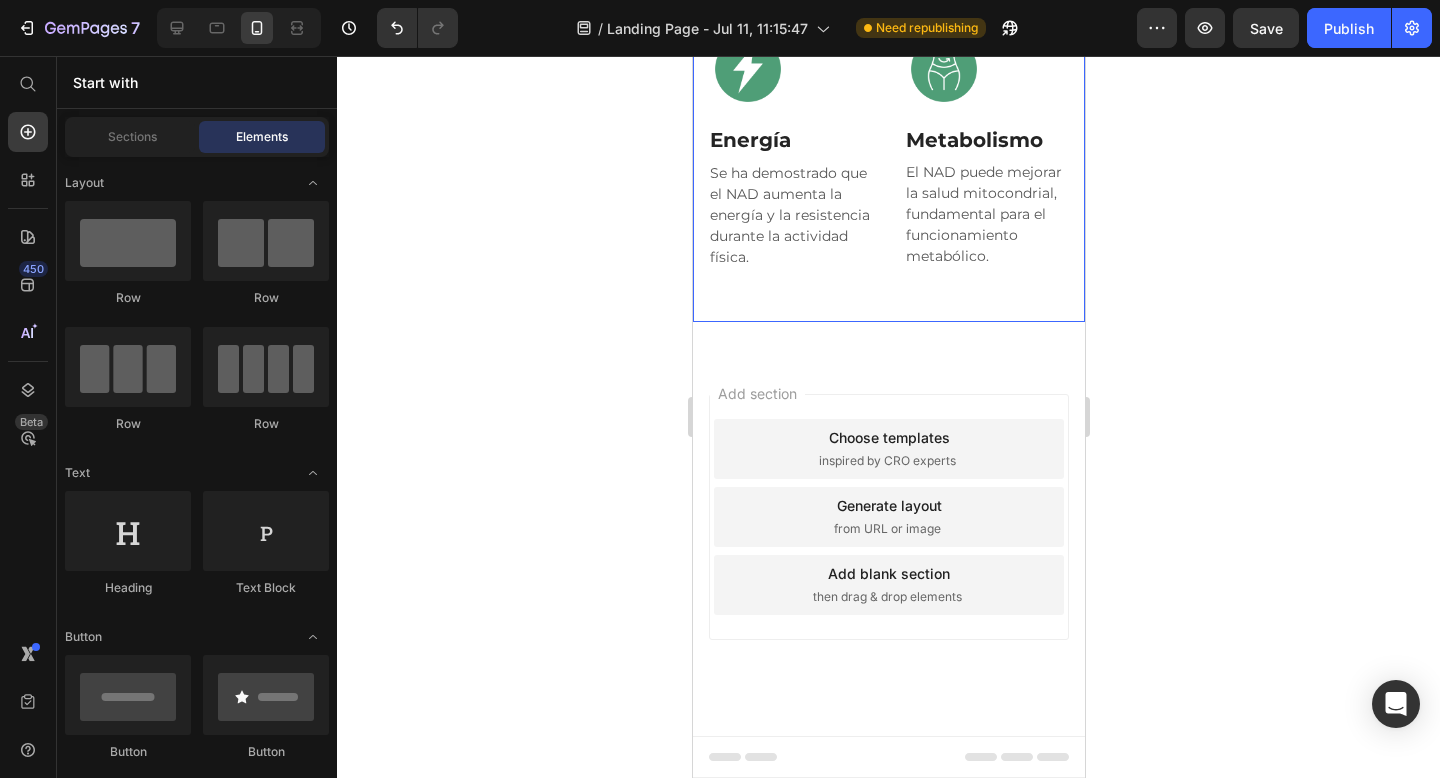 click on "Image Row Energía Text Block Se ha demostrado que el NAD aumenta la energía y la resistencia durante la actividad física. Text Block Row" at bounding box center (790, 175) 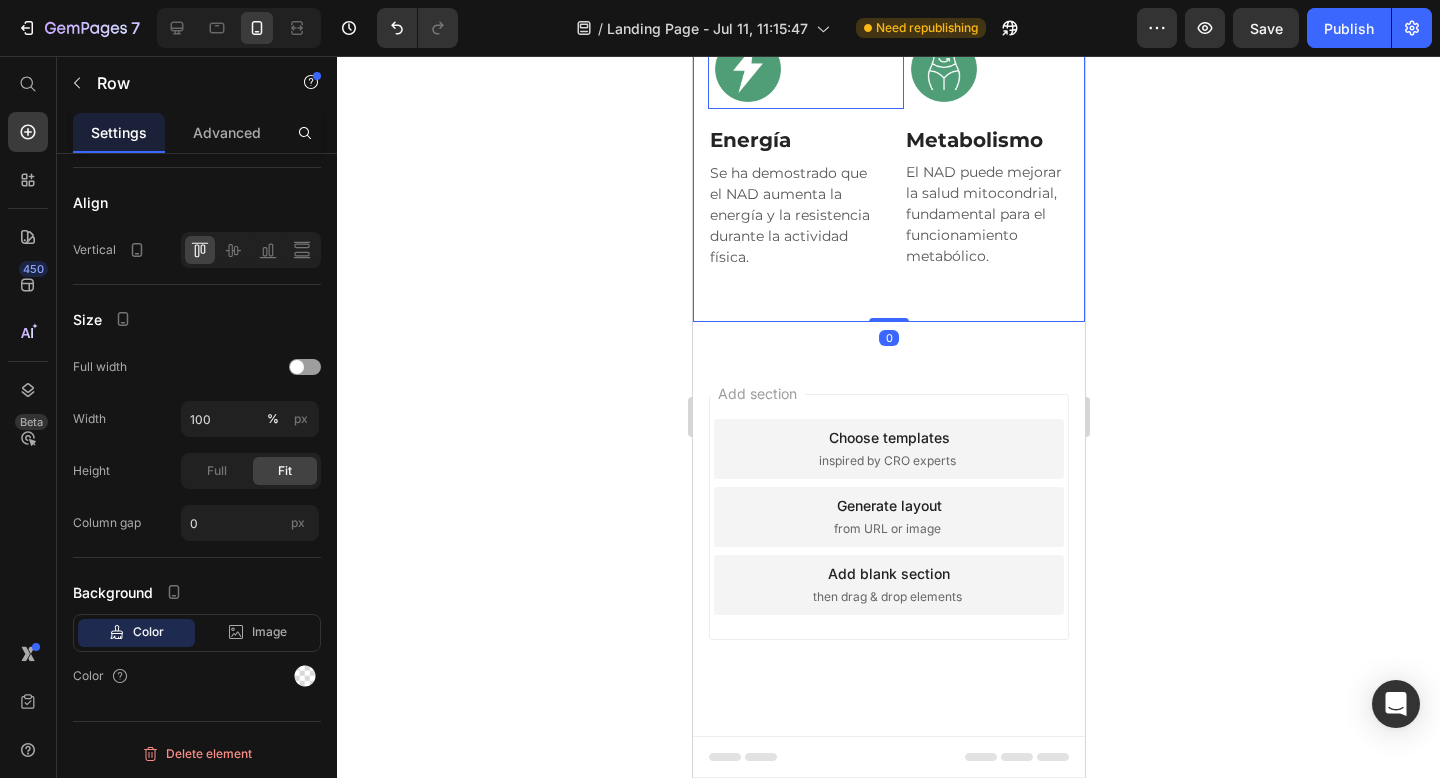 click at bounding box center [805, 69] 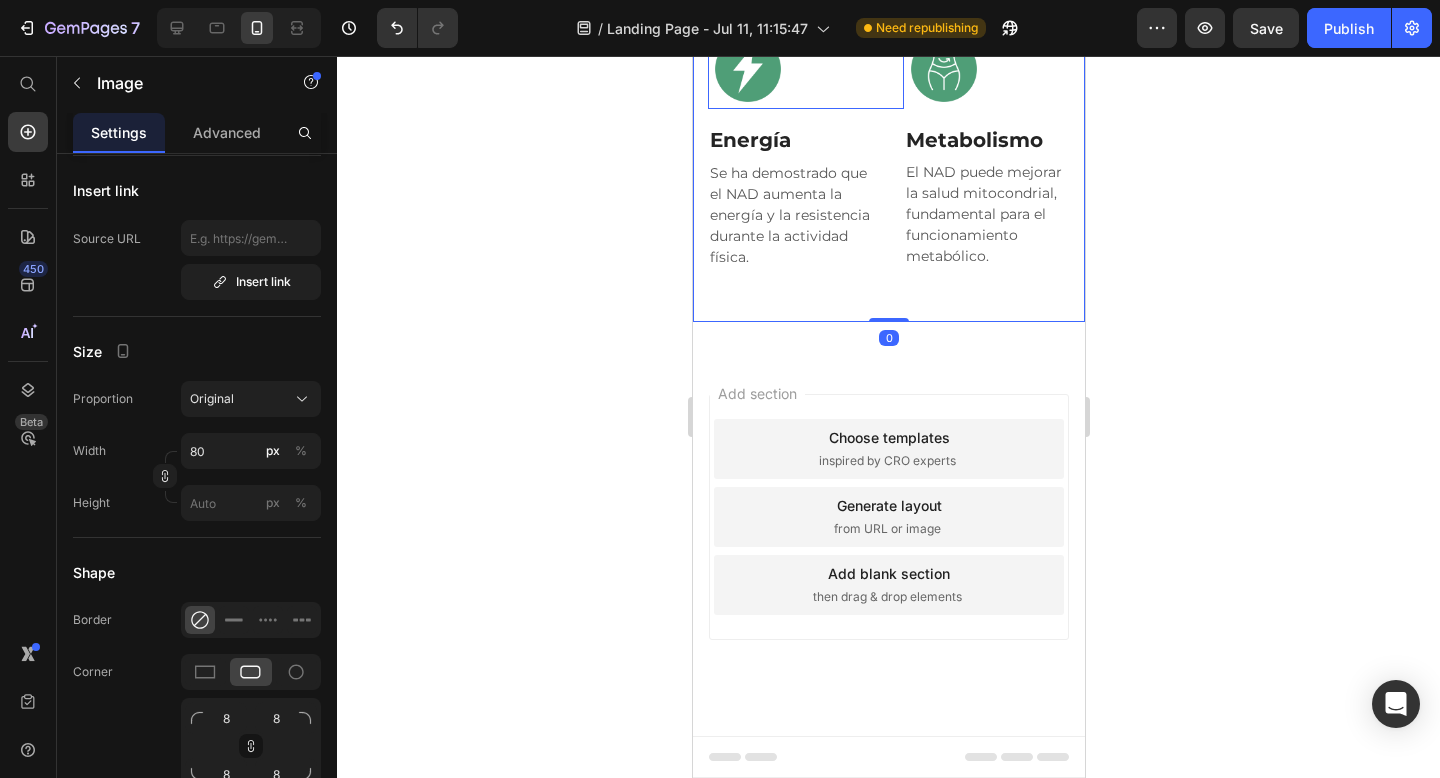 scroll, scrollTop: 0, scrollLeft: 0, axis: both 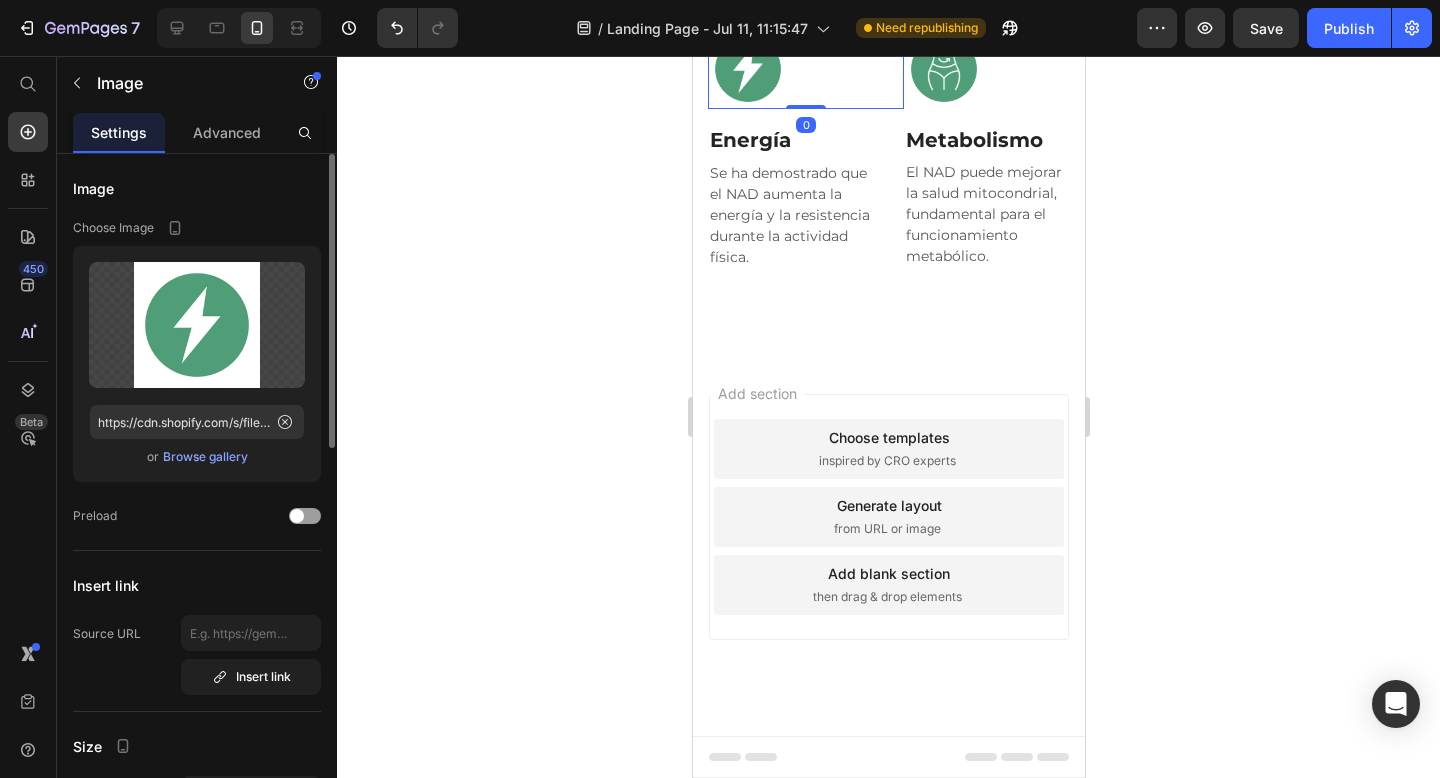 click on "Image" at bounding box center [782, 10] 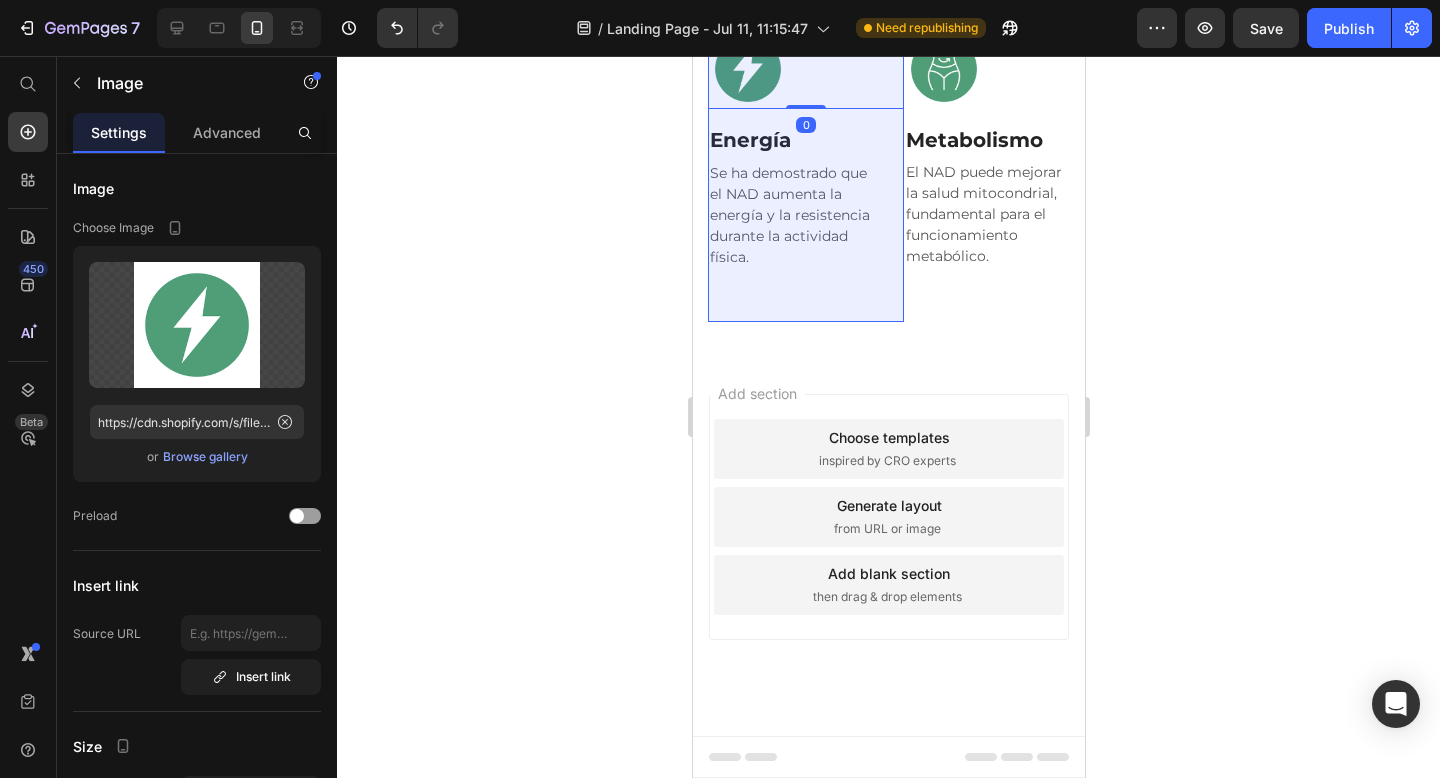 click on "Row 1 col" at bounding box center [746, -61] 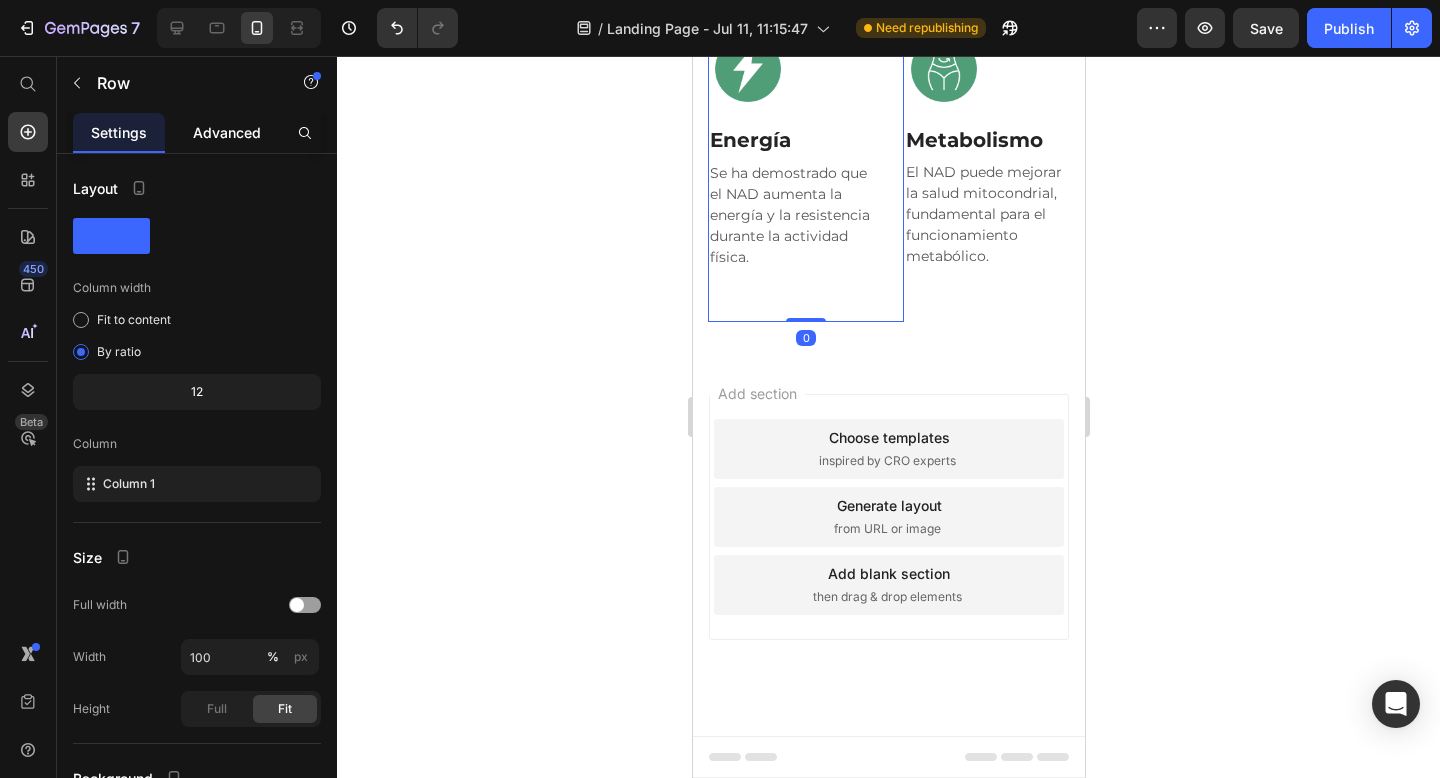 click on "Advanced" 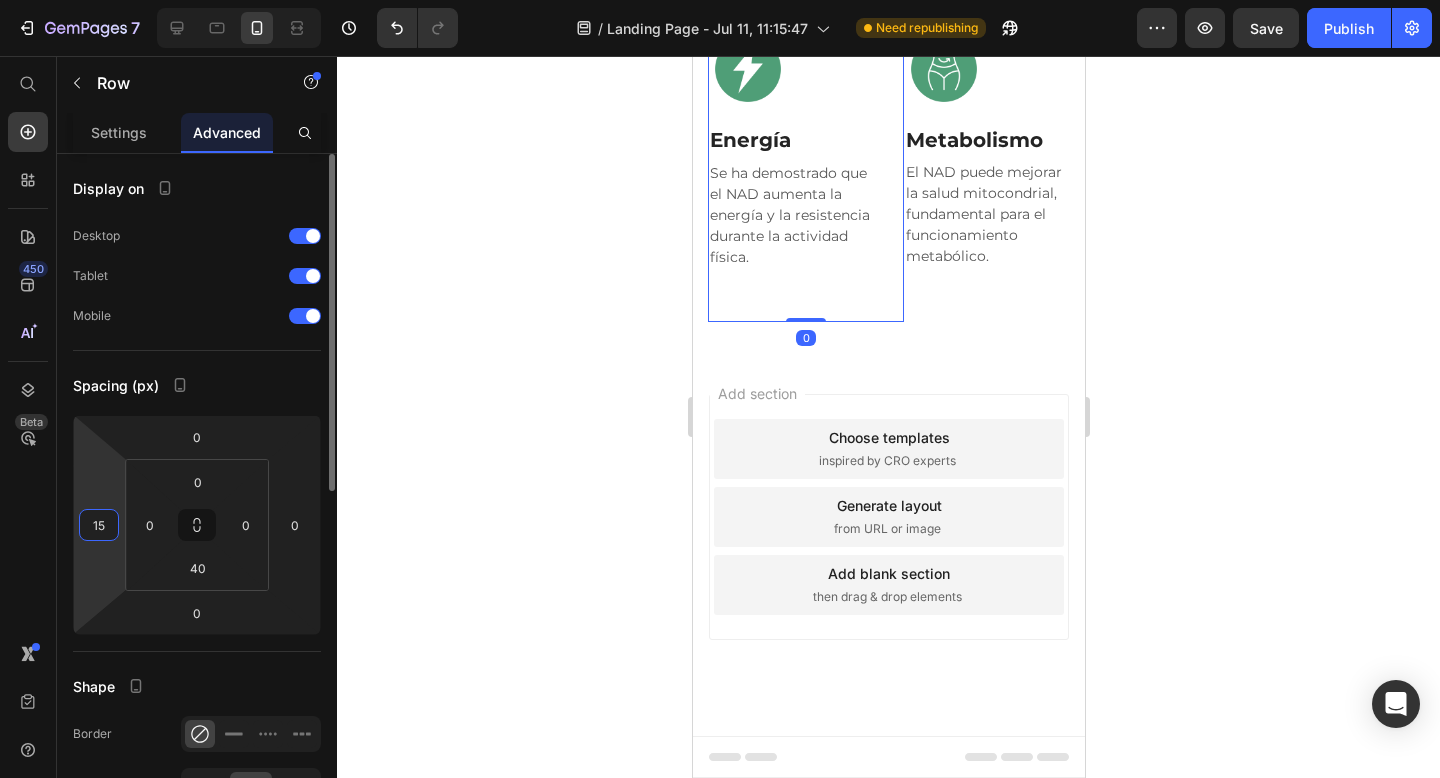 click on "15" at bounding box center (99, 525) 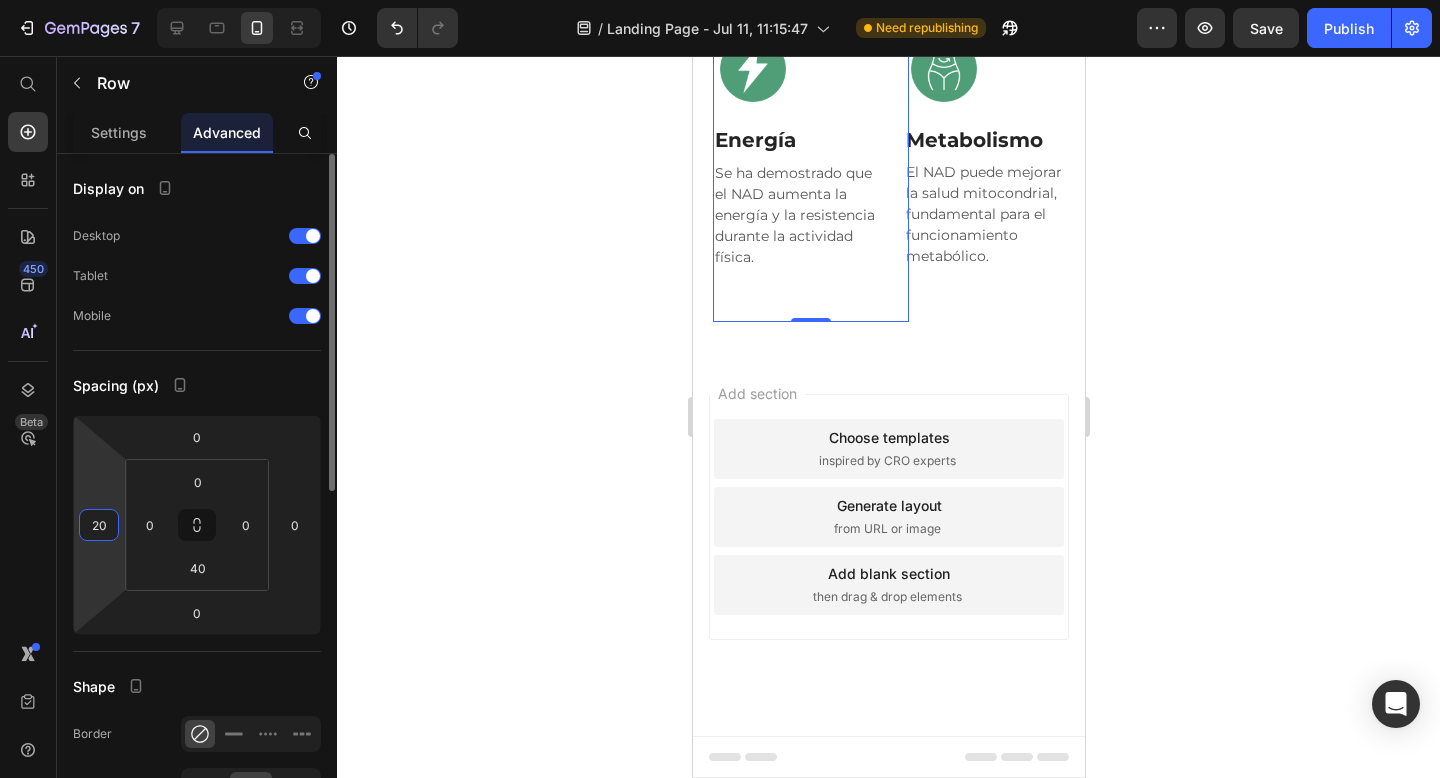 type on "2" 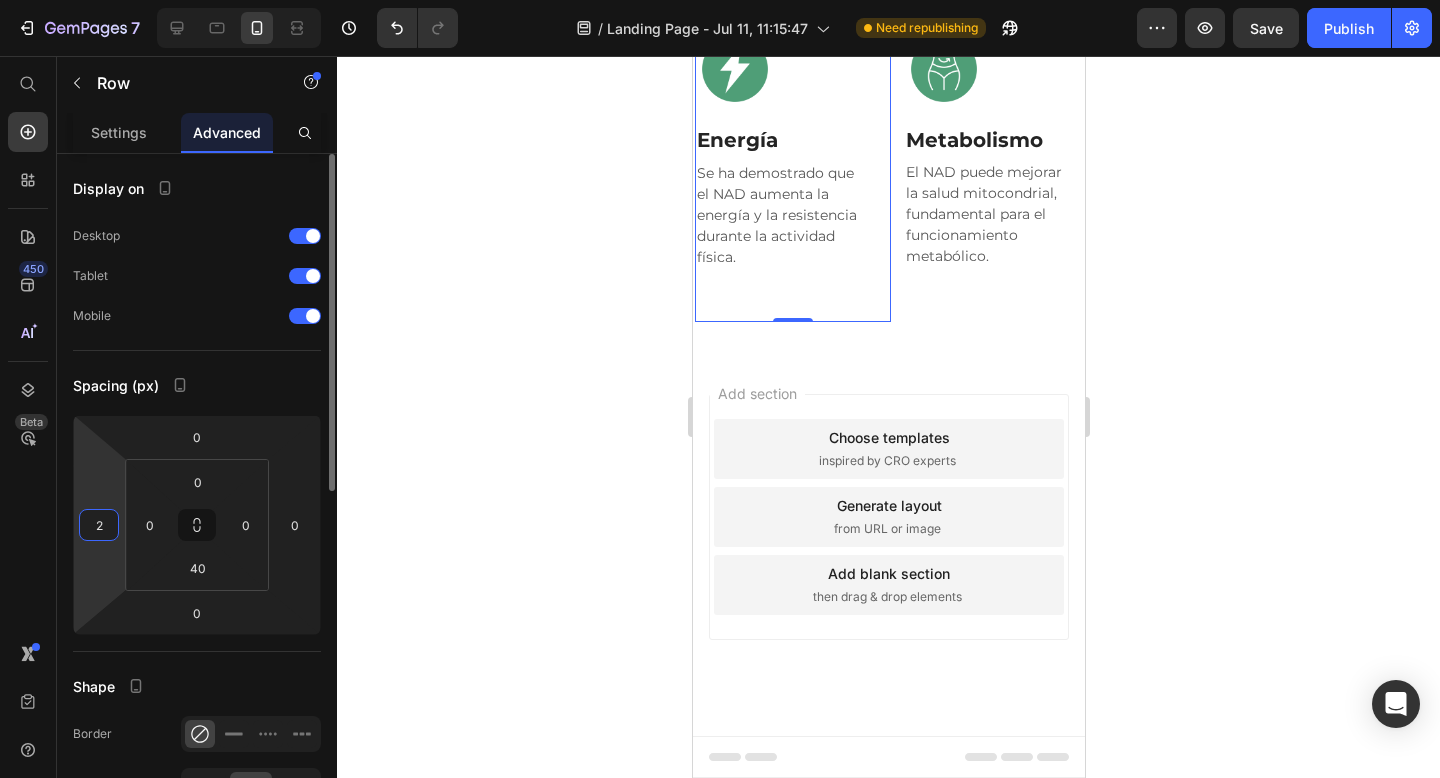 type on "20" 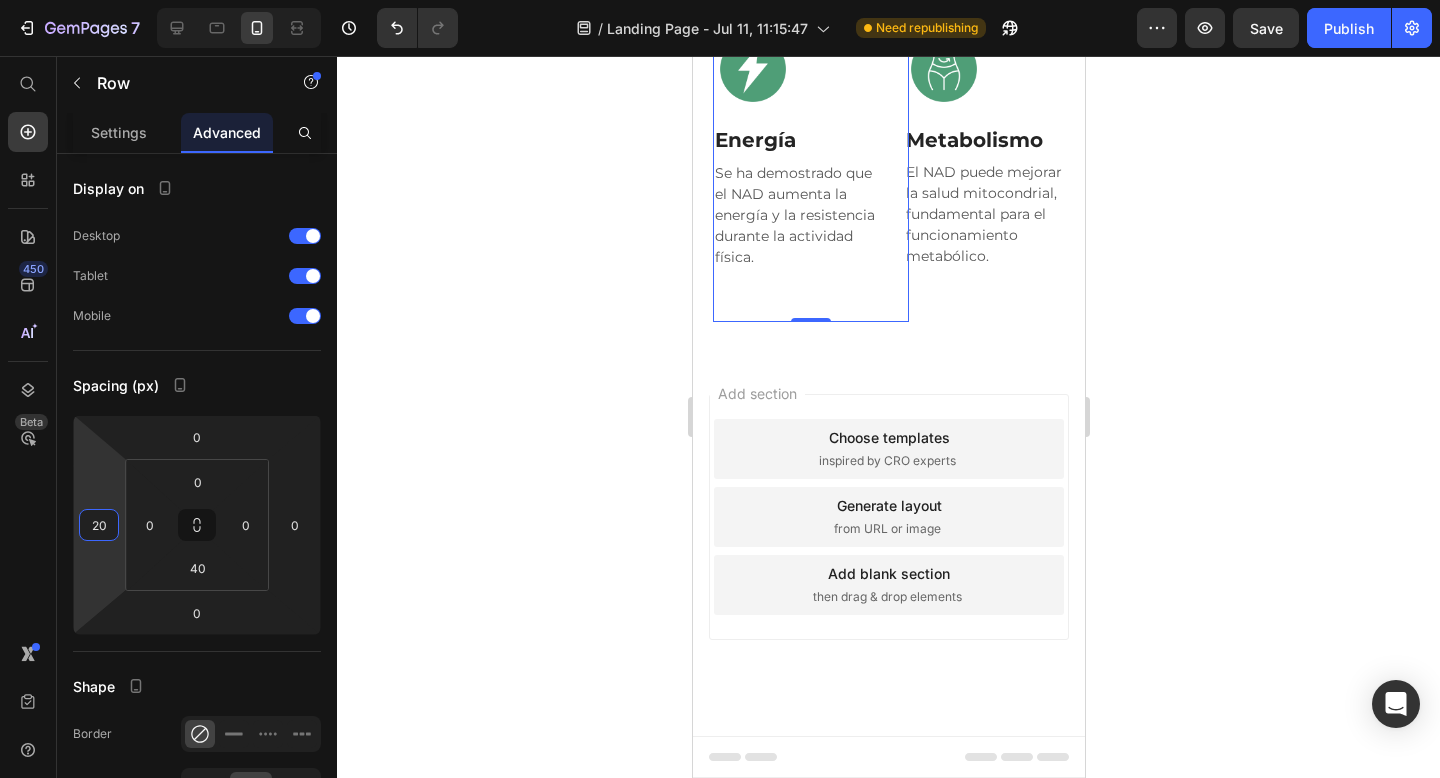click 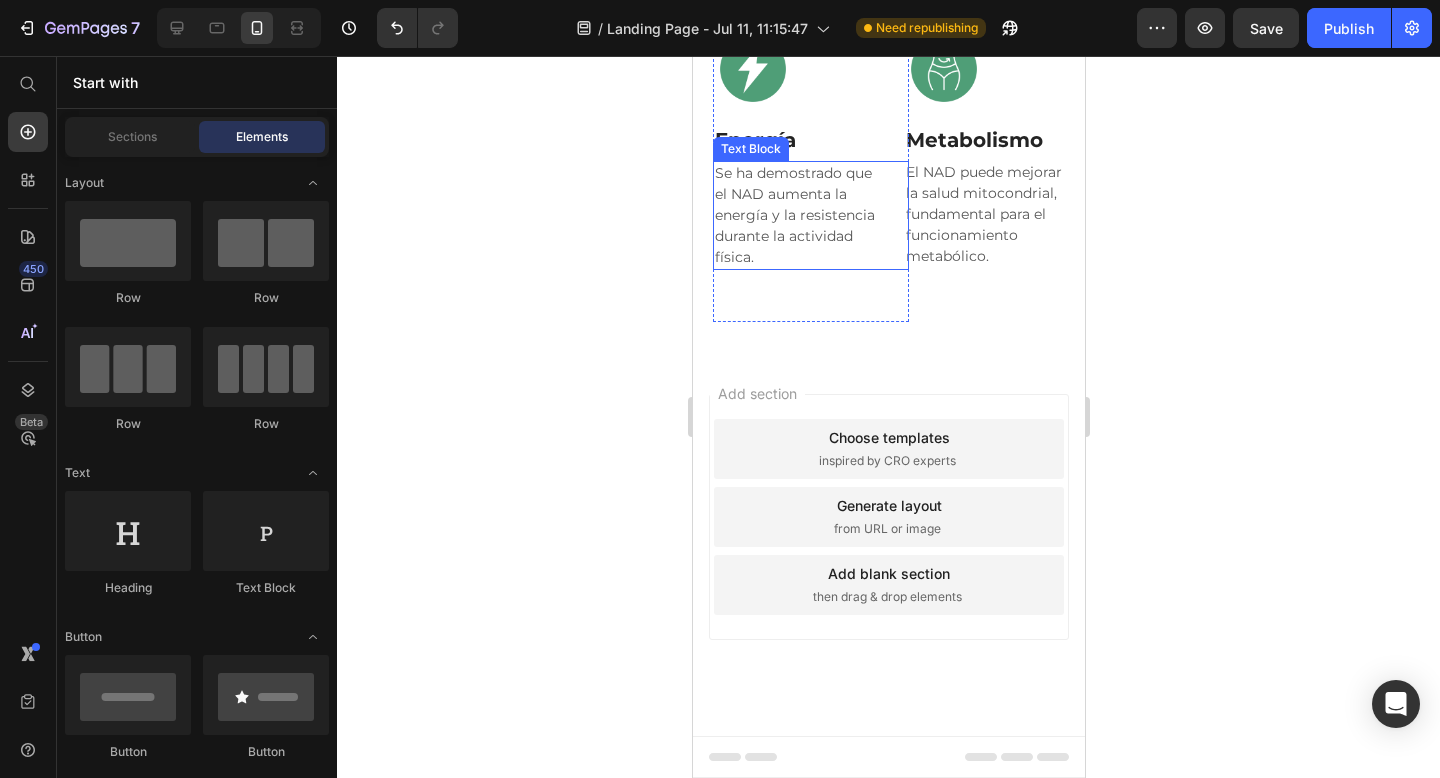 click on "Se ha demostrado que el NAD aumenta la energía y la resistencia durante la actividad física." at bounding box center (795, 215) 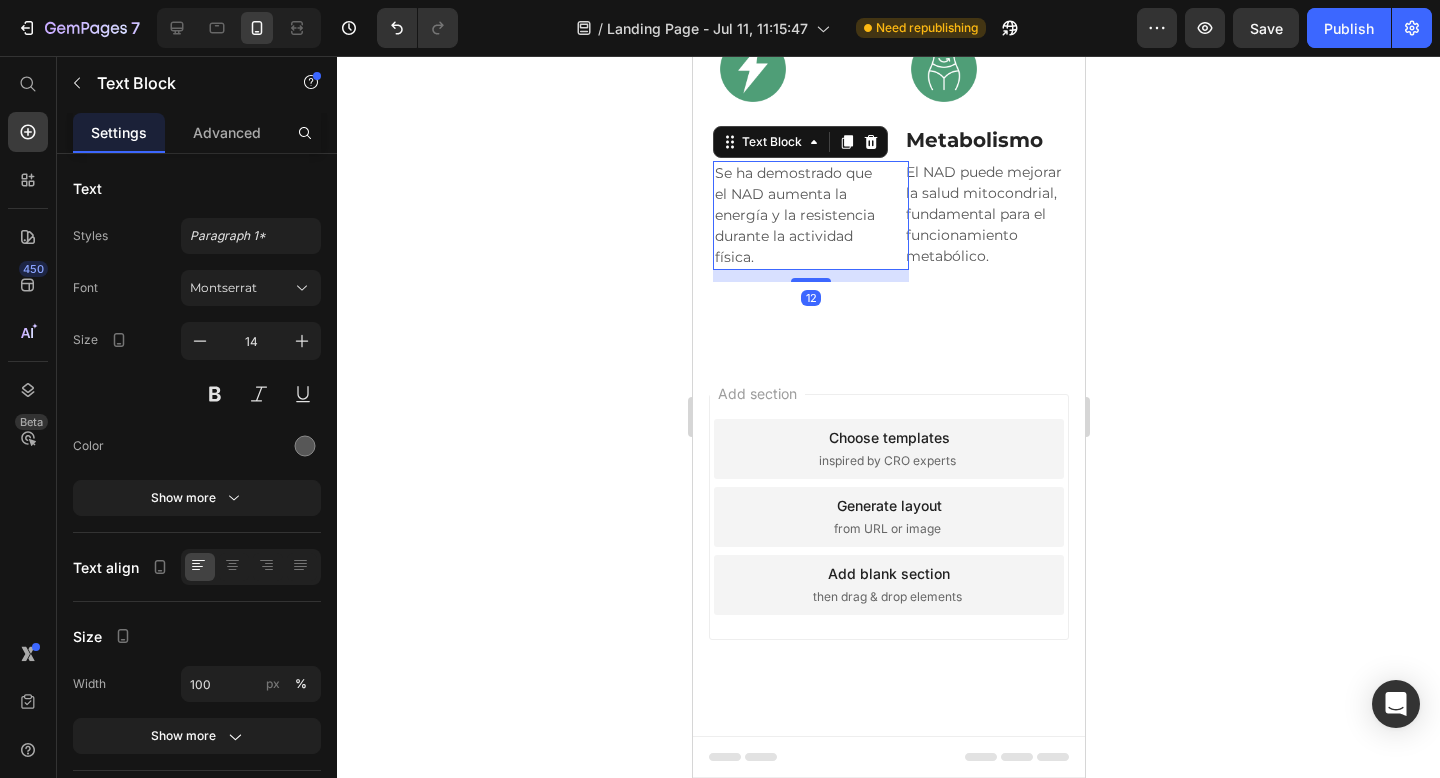 click on "El NAD puede mejorar la salud mitocondrial, fundamental para el funcionamiento metabólico." at bounding box center [986, 214] 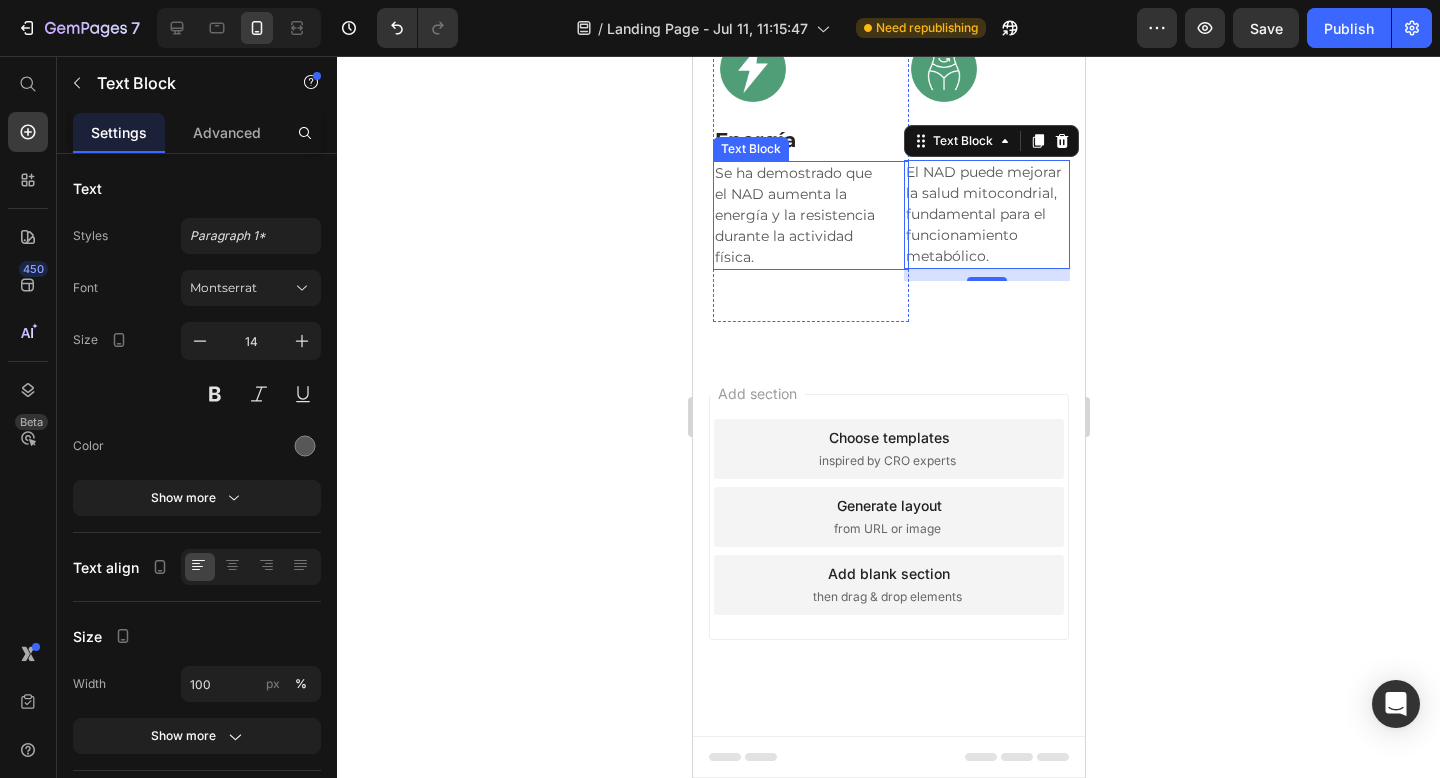 click on "Se ha demostrado que el NAD aumenta la energía y la resistencia durante la actividad física." at bounding box center [795, 215] 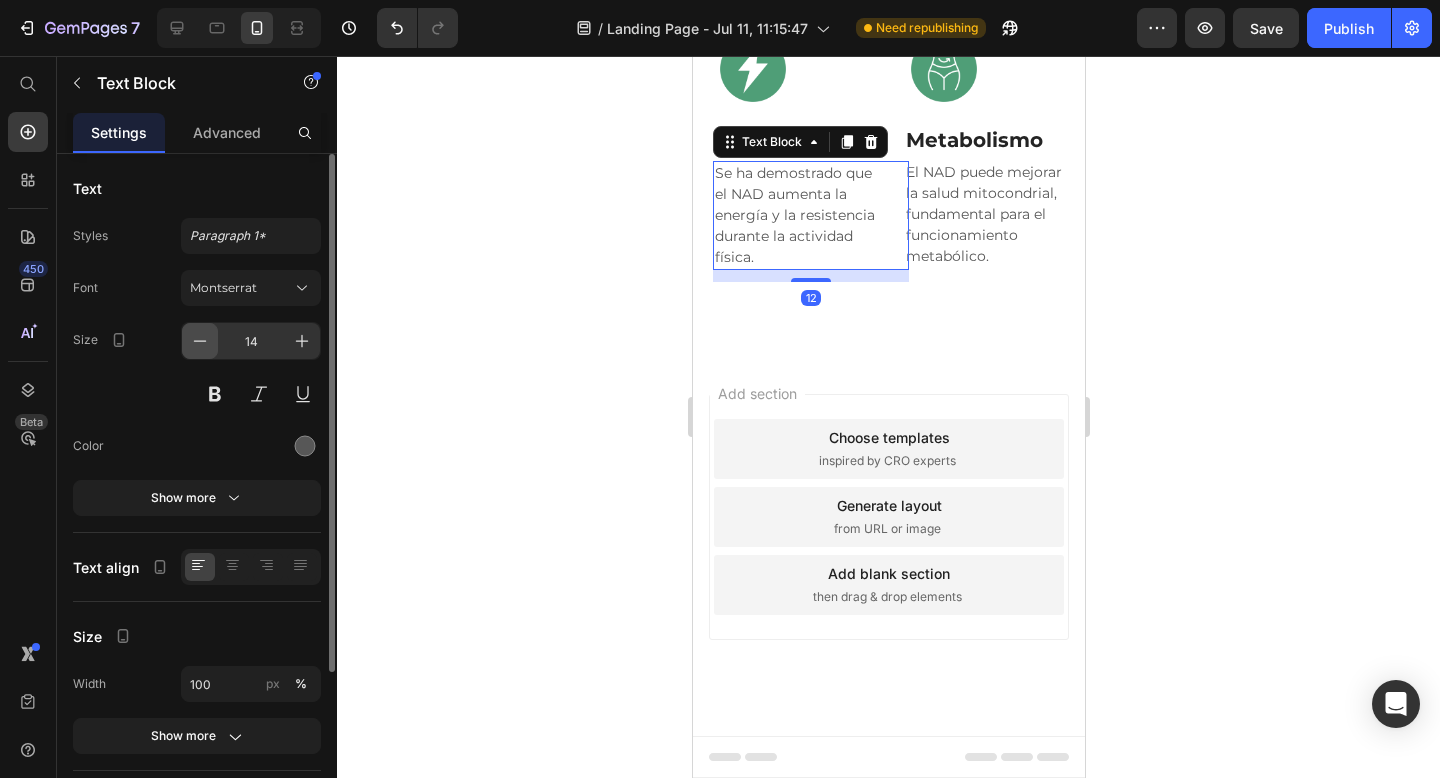 click 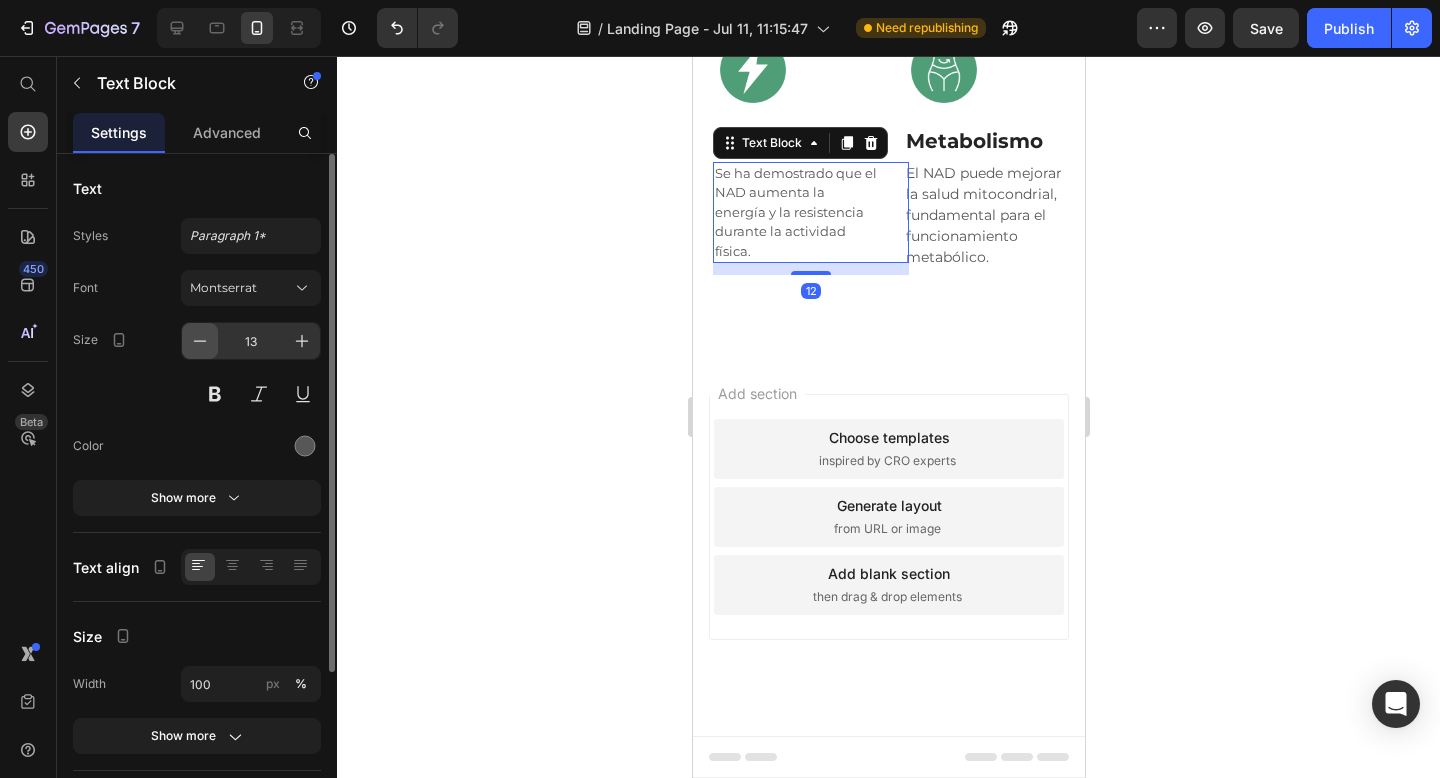 click 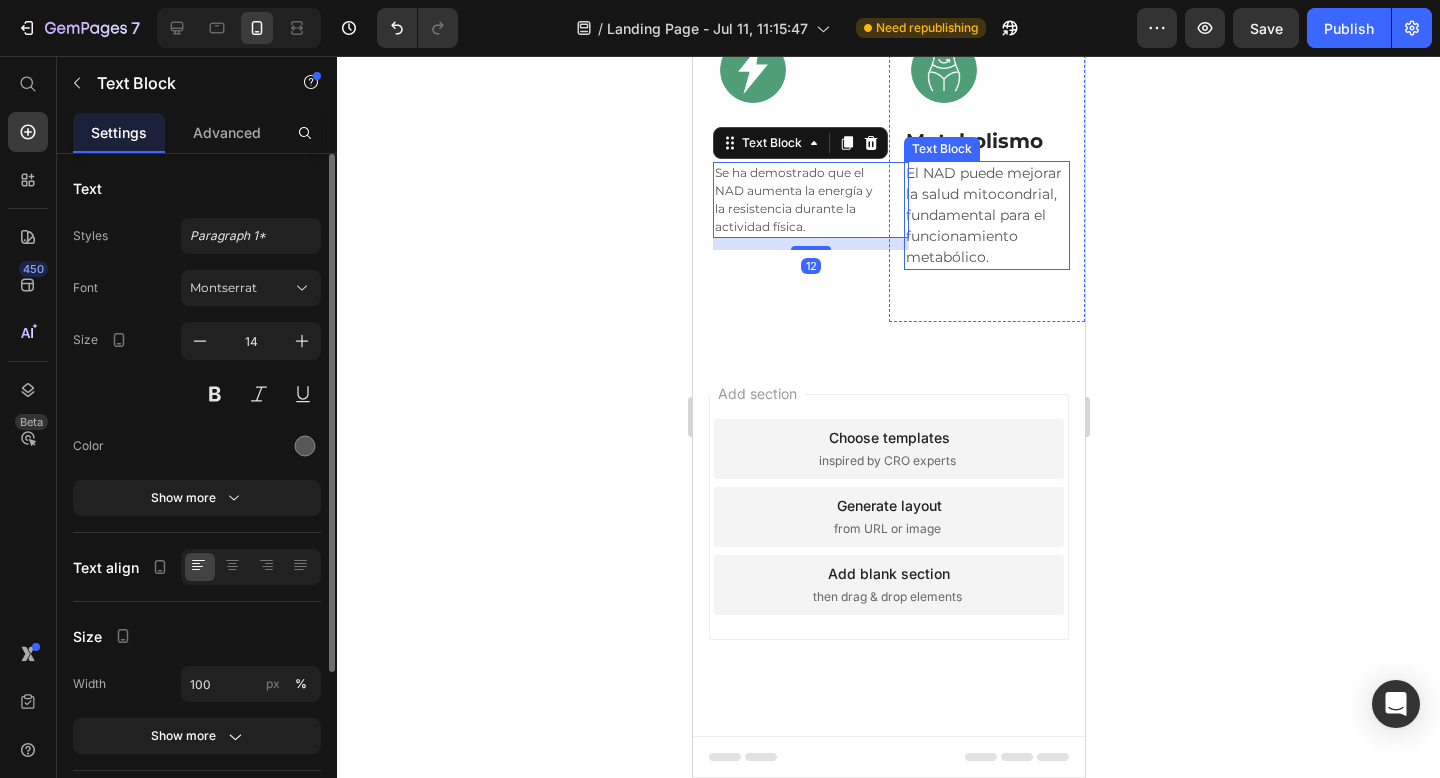 click on "El NAD puede mejorar la salud mitocondrial, fundamental para el funcionamiento metabólico." at bounding box center [986, 215] 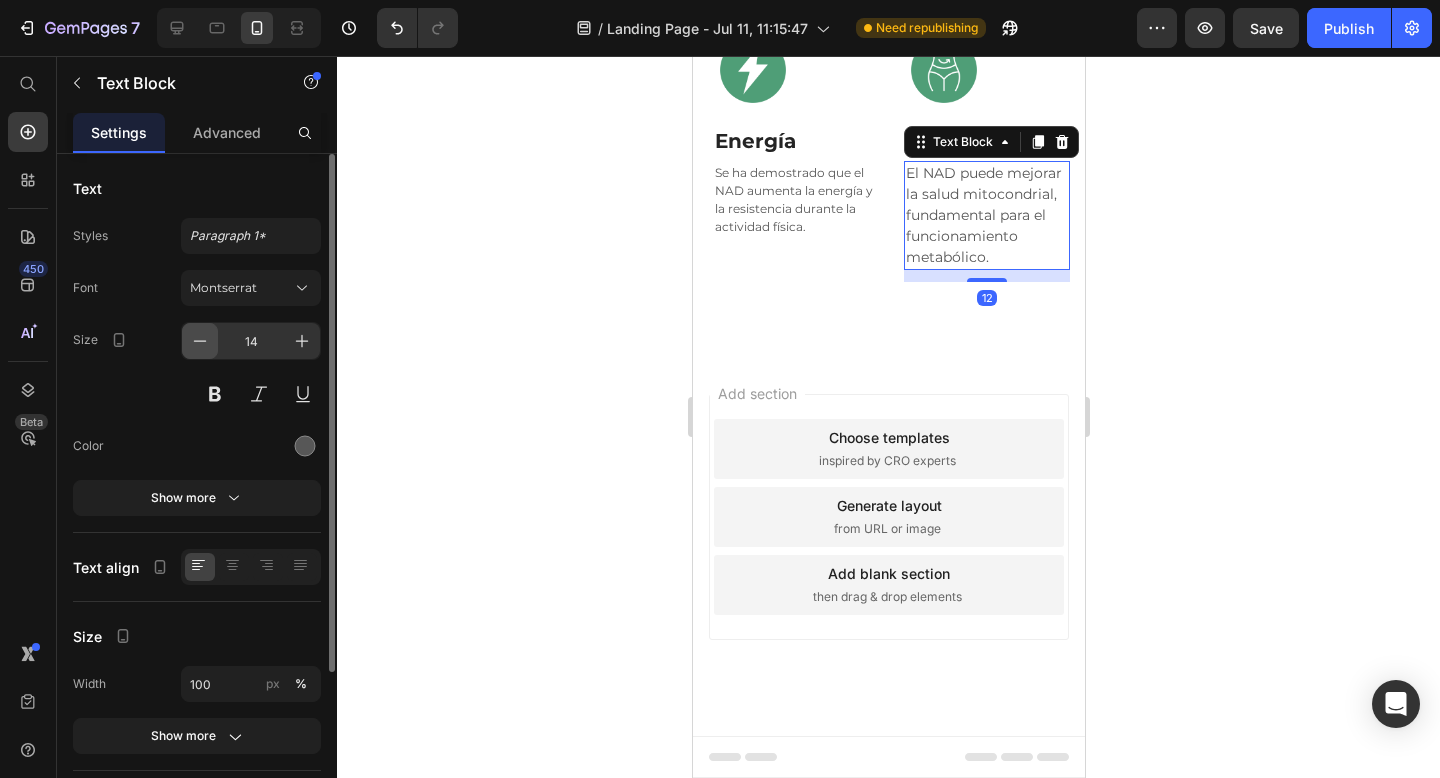 click 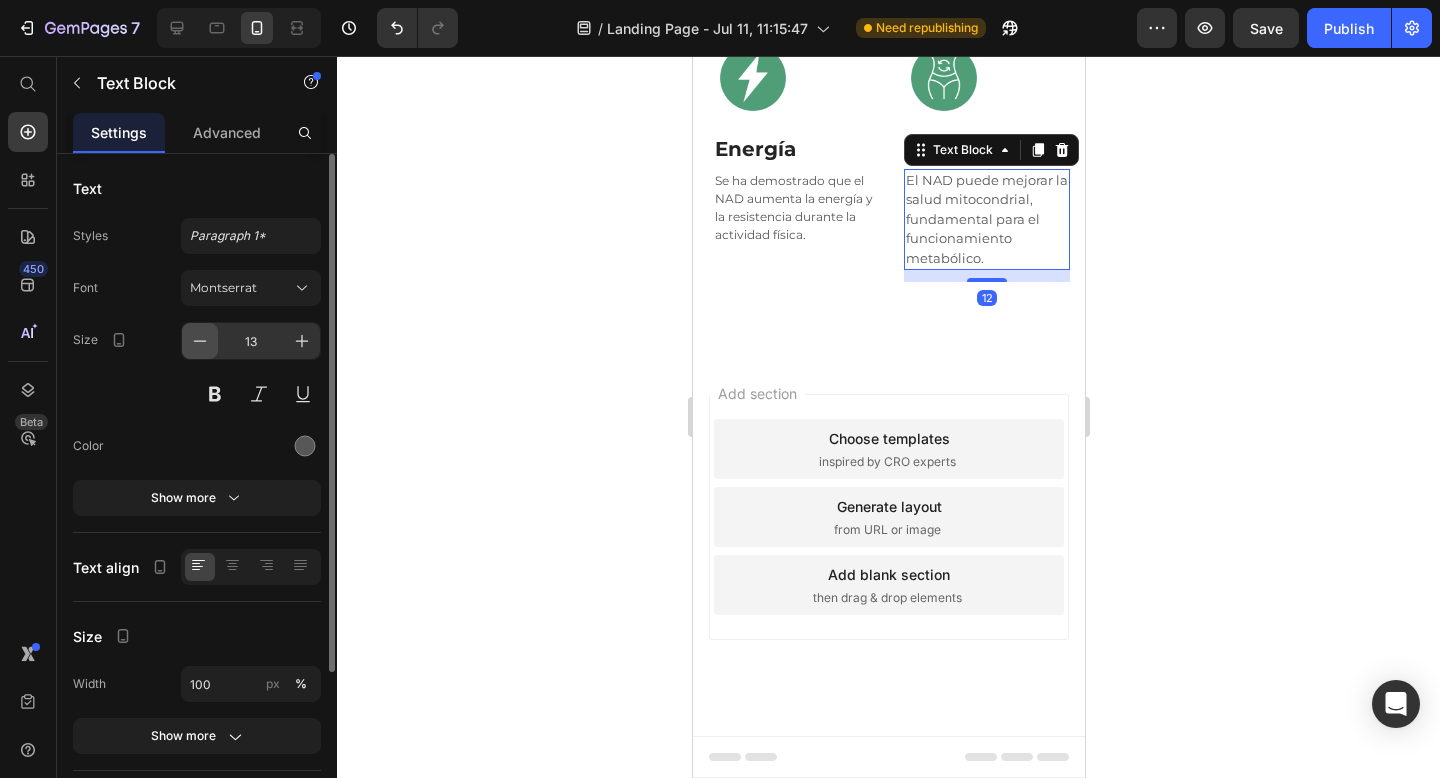 click 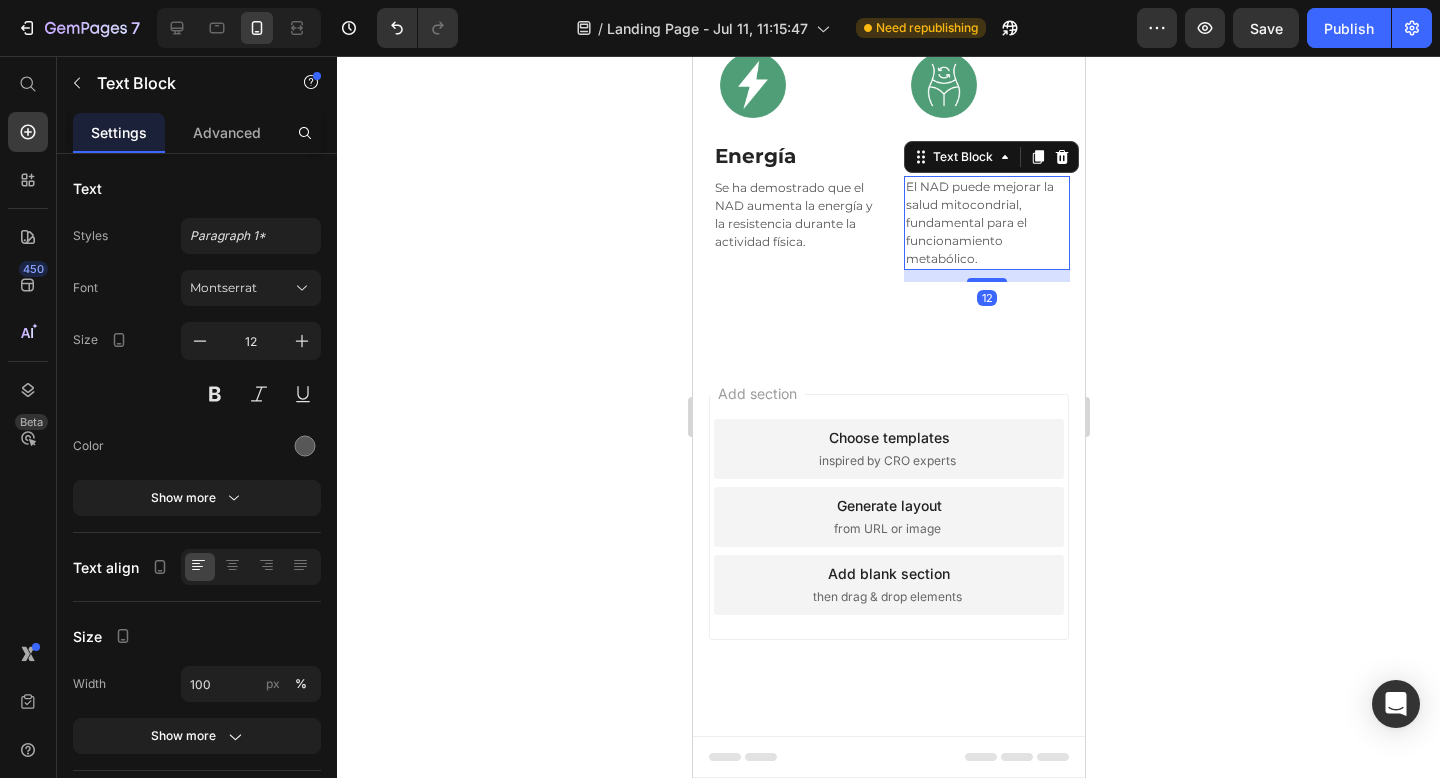 drag, startPoint x: 1363, startPoint y: 358, endPoint x: 364, endPoint y: 303, distance: 1000.5129 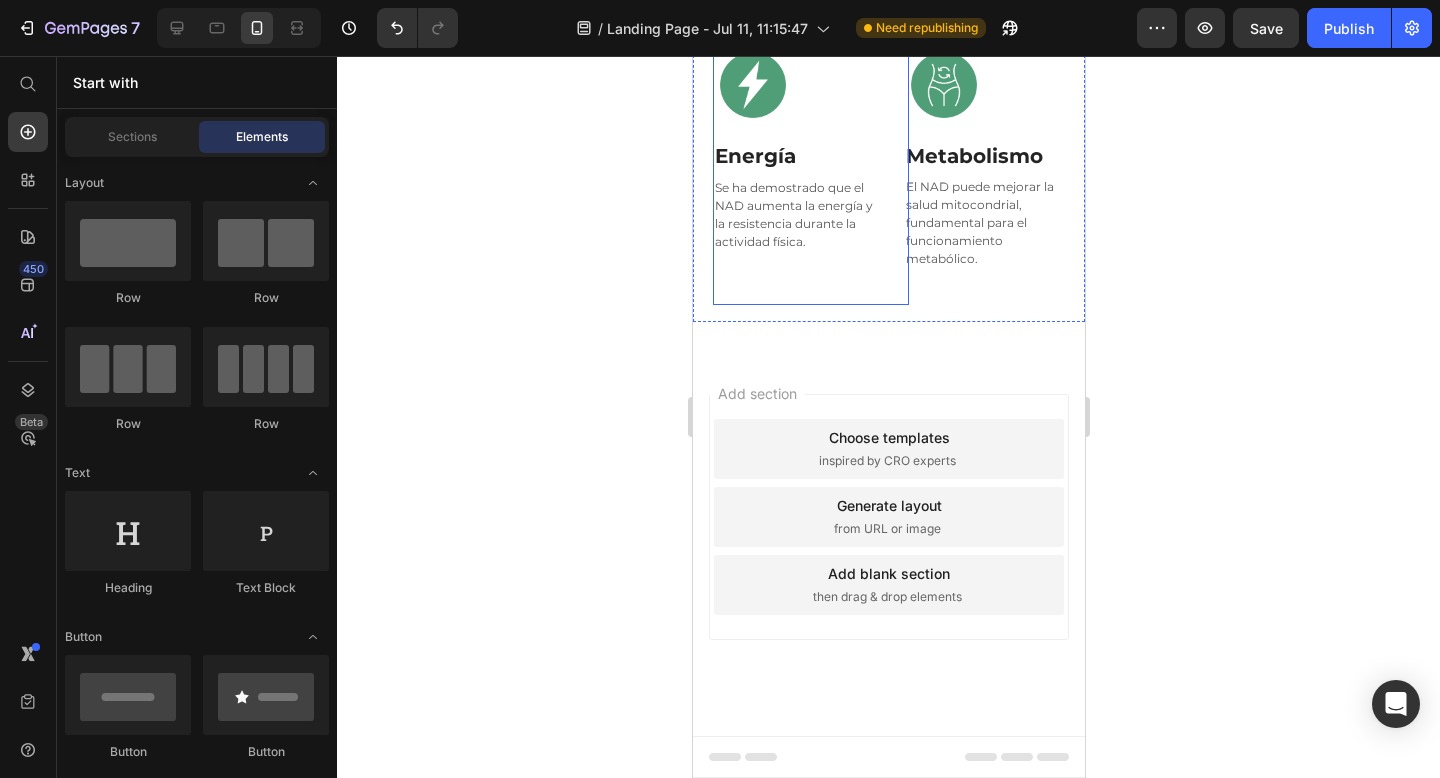 click on "Image Row Energía Text Block Se ha demostrado que el NAD aumenta la energía y la resistencia durante la actividad física. Text Block Row" at bounding box center [810, 175] 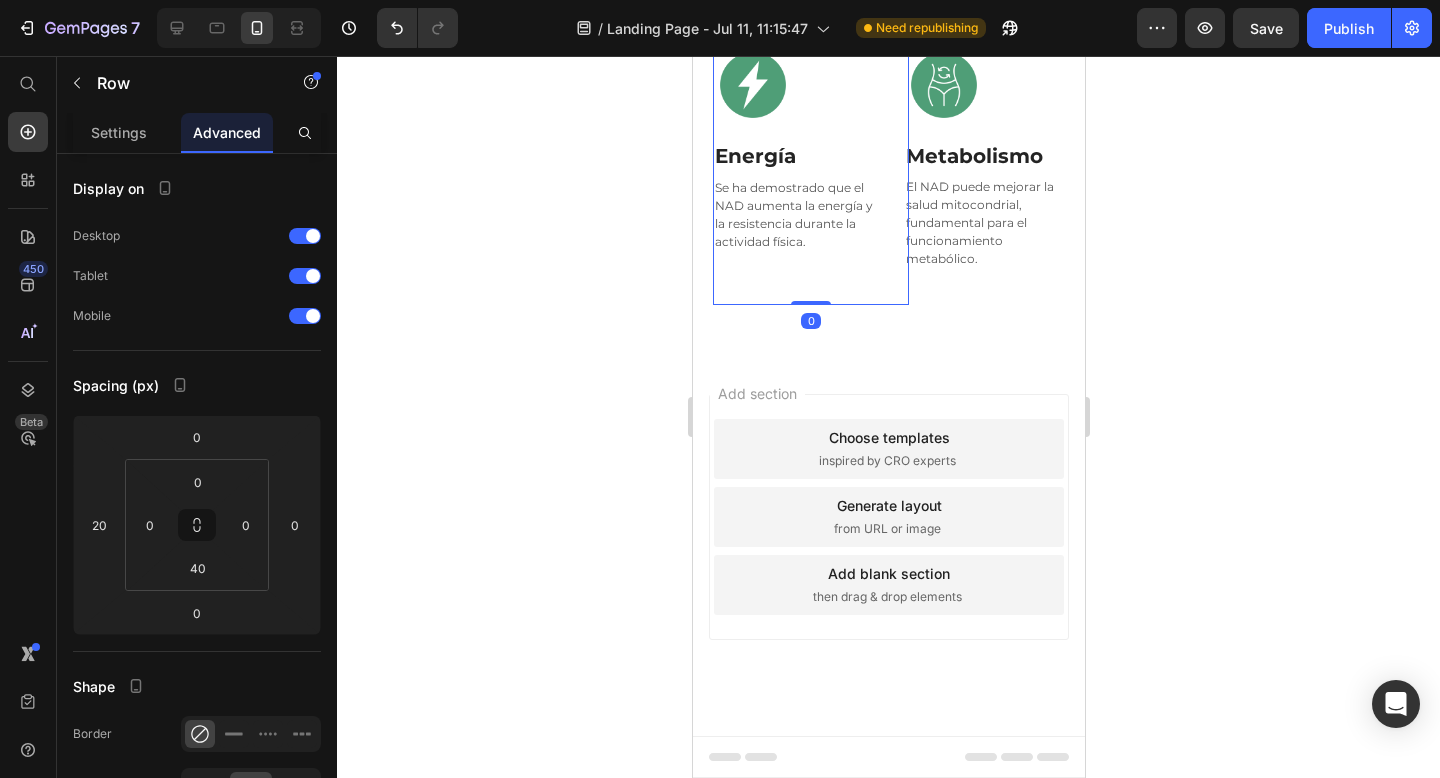 click on "Se ha demostrado que el NAD aumenta la energía y la resistencia durante la actividad física." at bounding box center (795, 215) 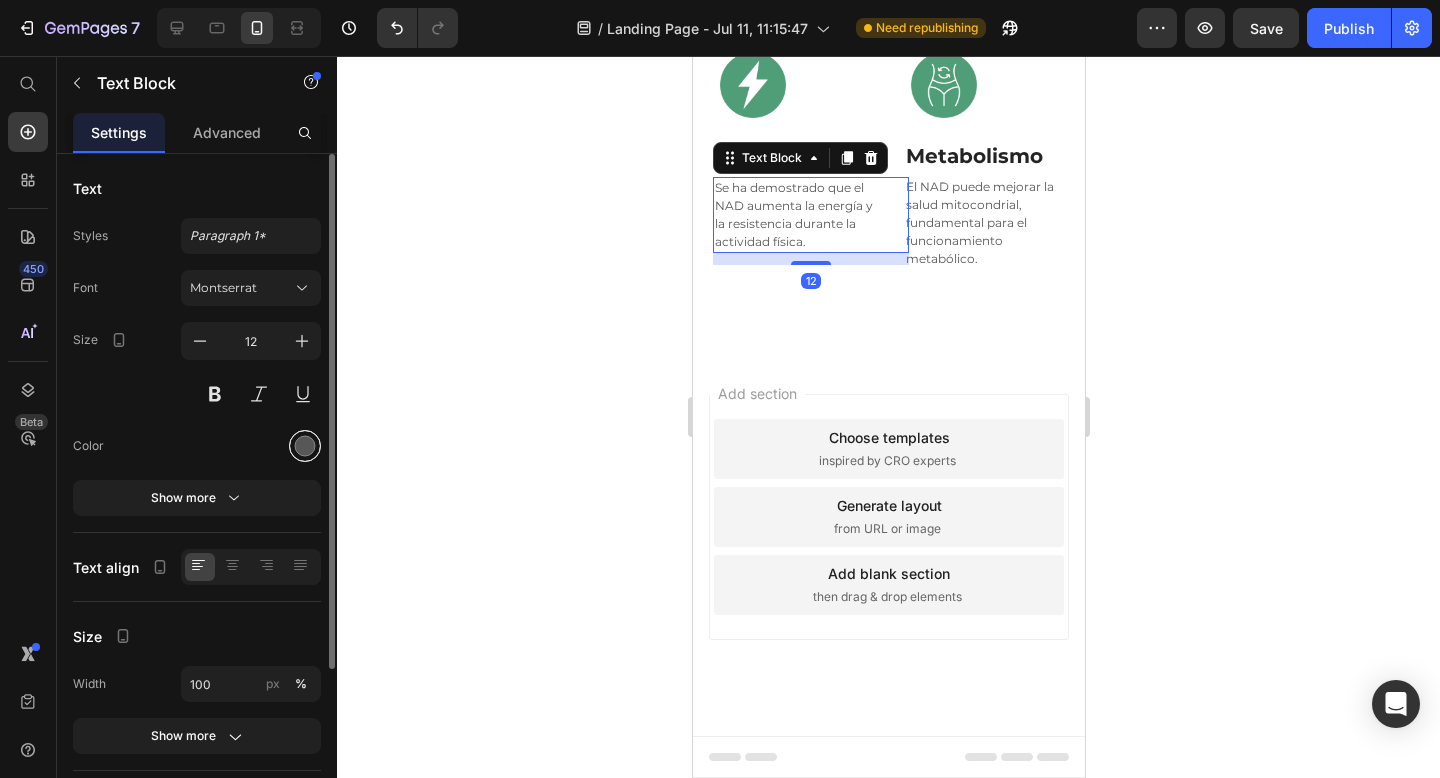 click at bounding box center [305, 446] 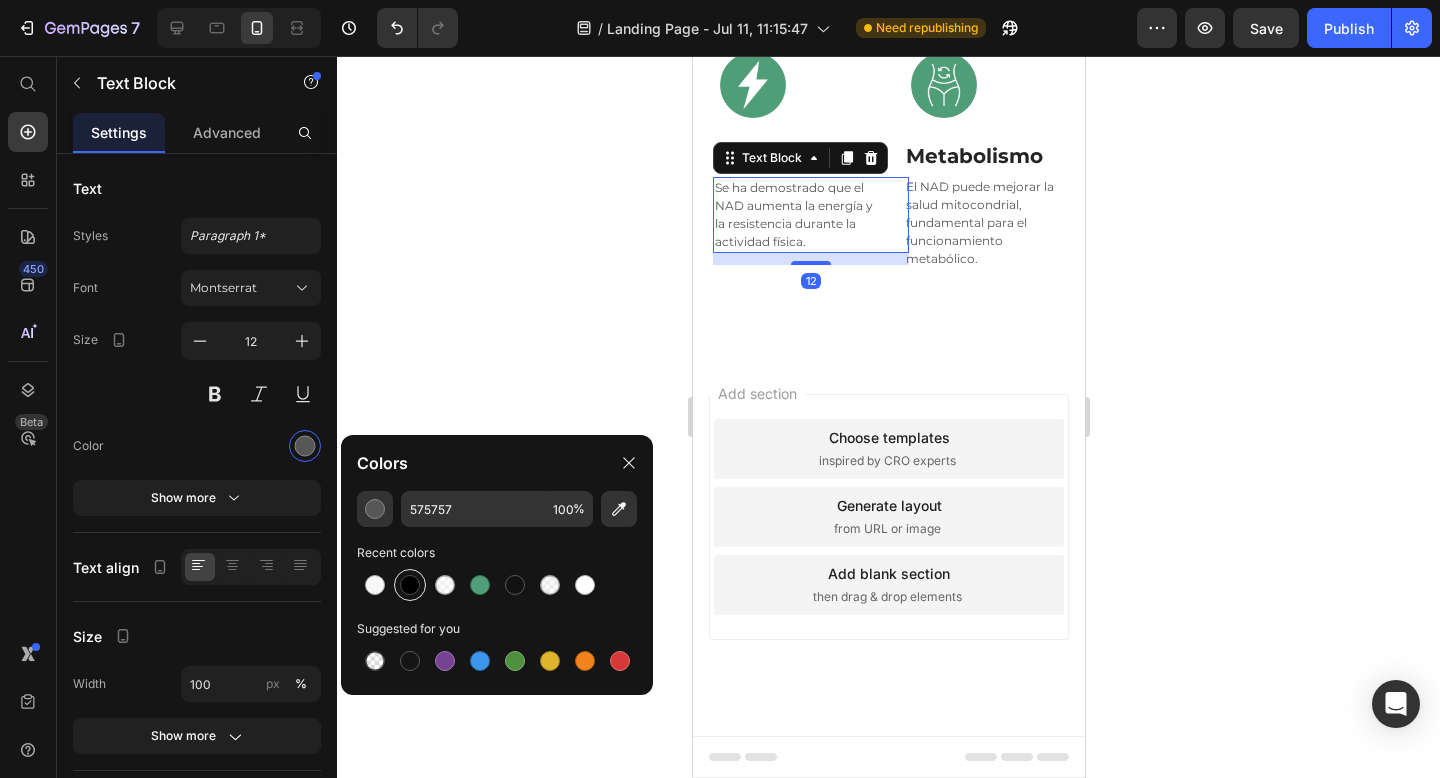 click at bounding box center (410, 585) 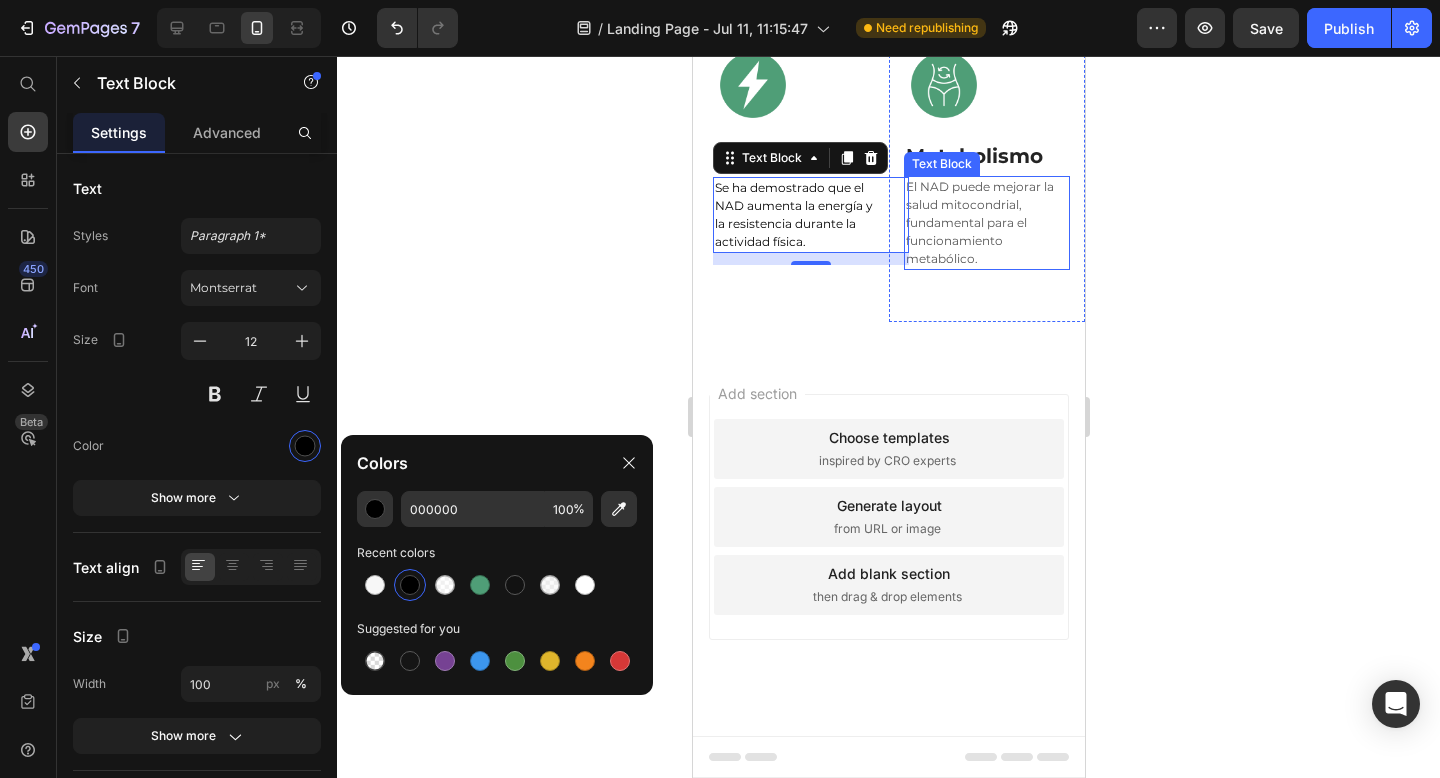 click on "El NAD puede mejorar la salud mitocondrial, fundamental para el funcionamiento metabólico." at bounding box center (986, 223) 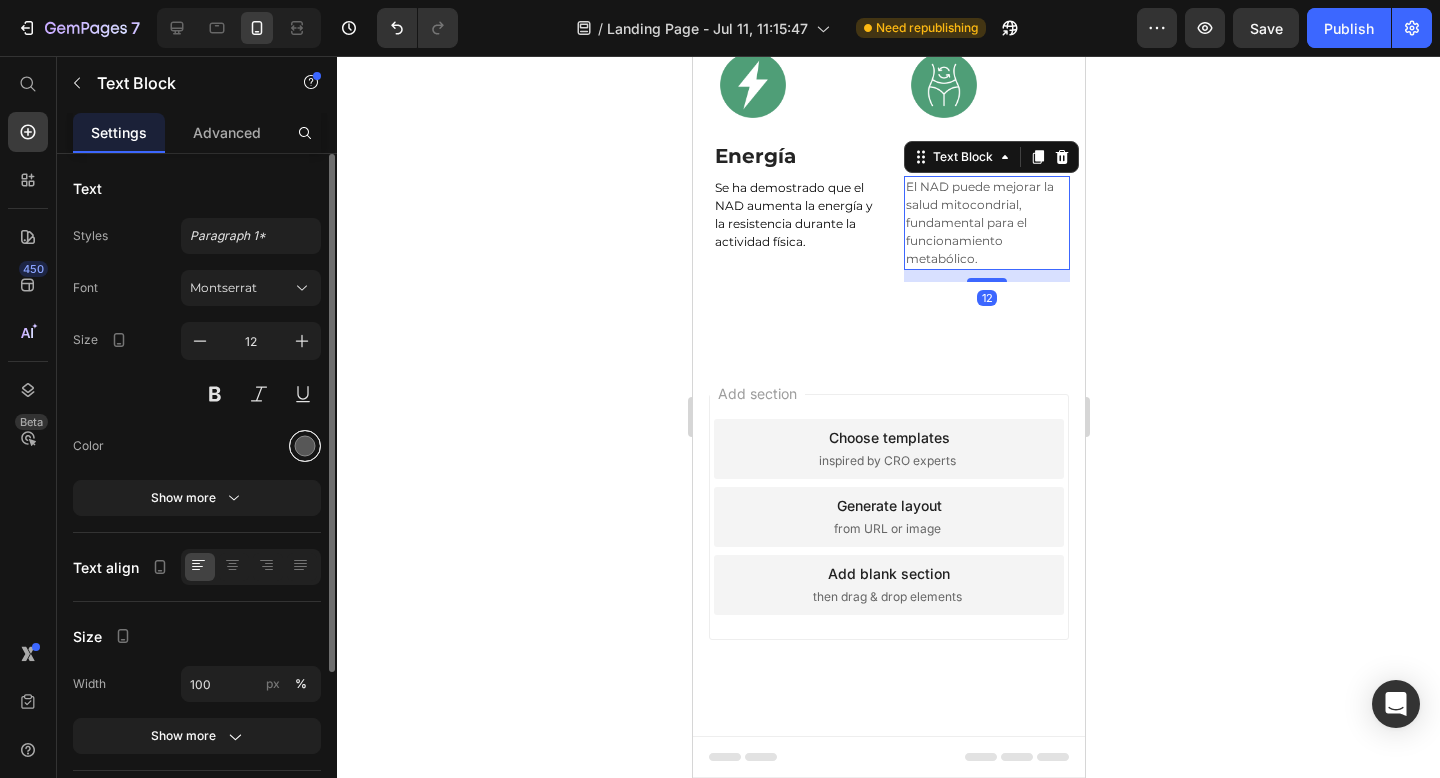 click at bounding box center (305, 446) 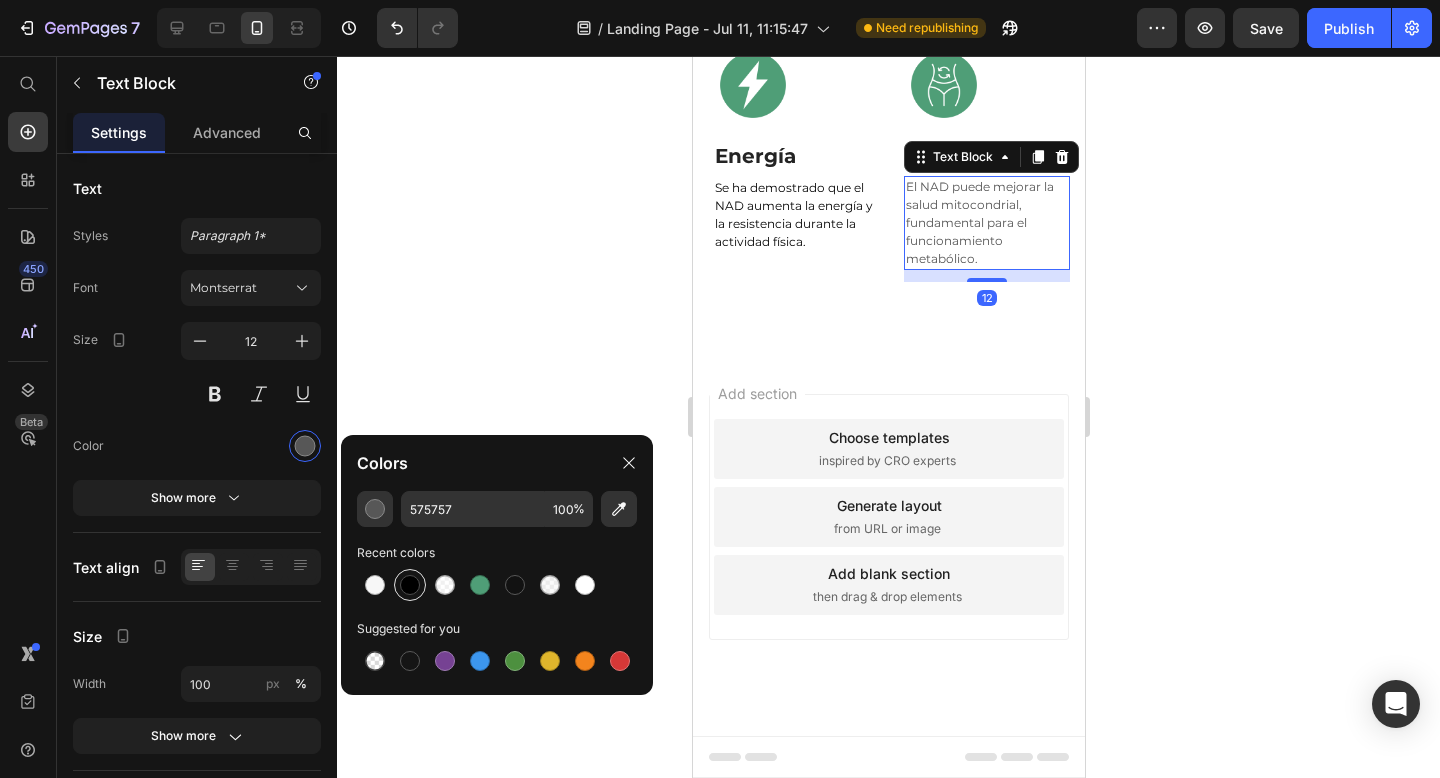 click at bounding box center [410, 585] 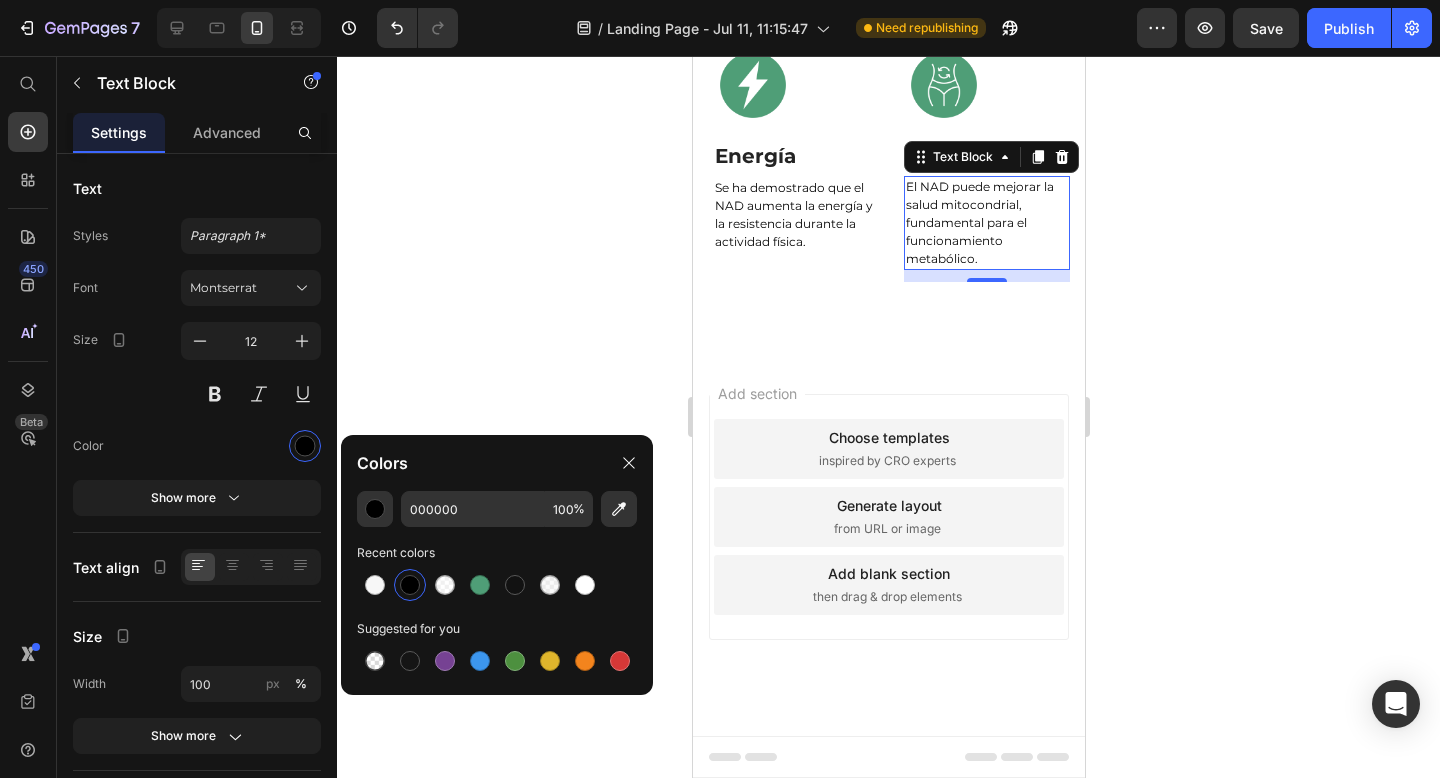 click 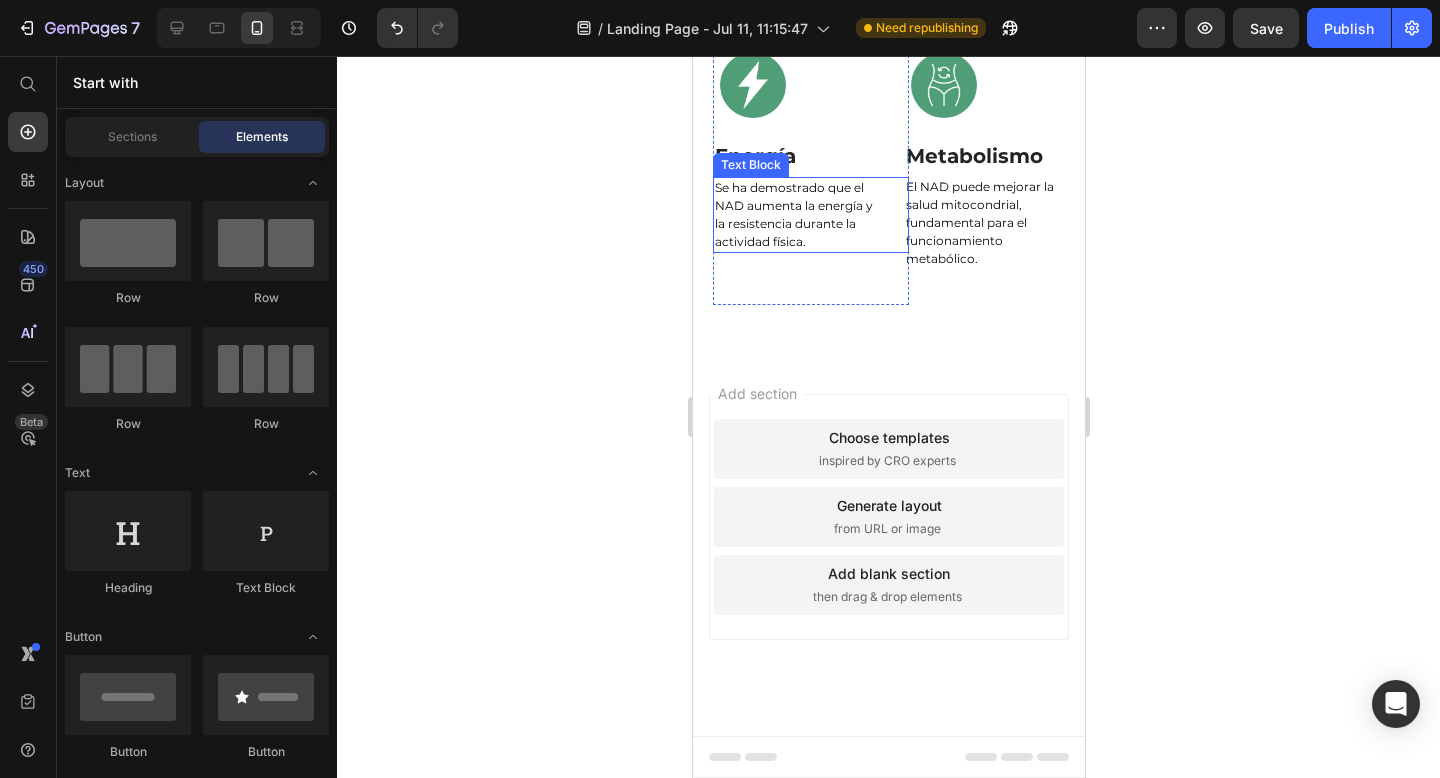 click on "Se ha demostrado que el NAD aumenta la energía y la resistencia durante la actividad física." at bounding box center (795, 215) 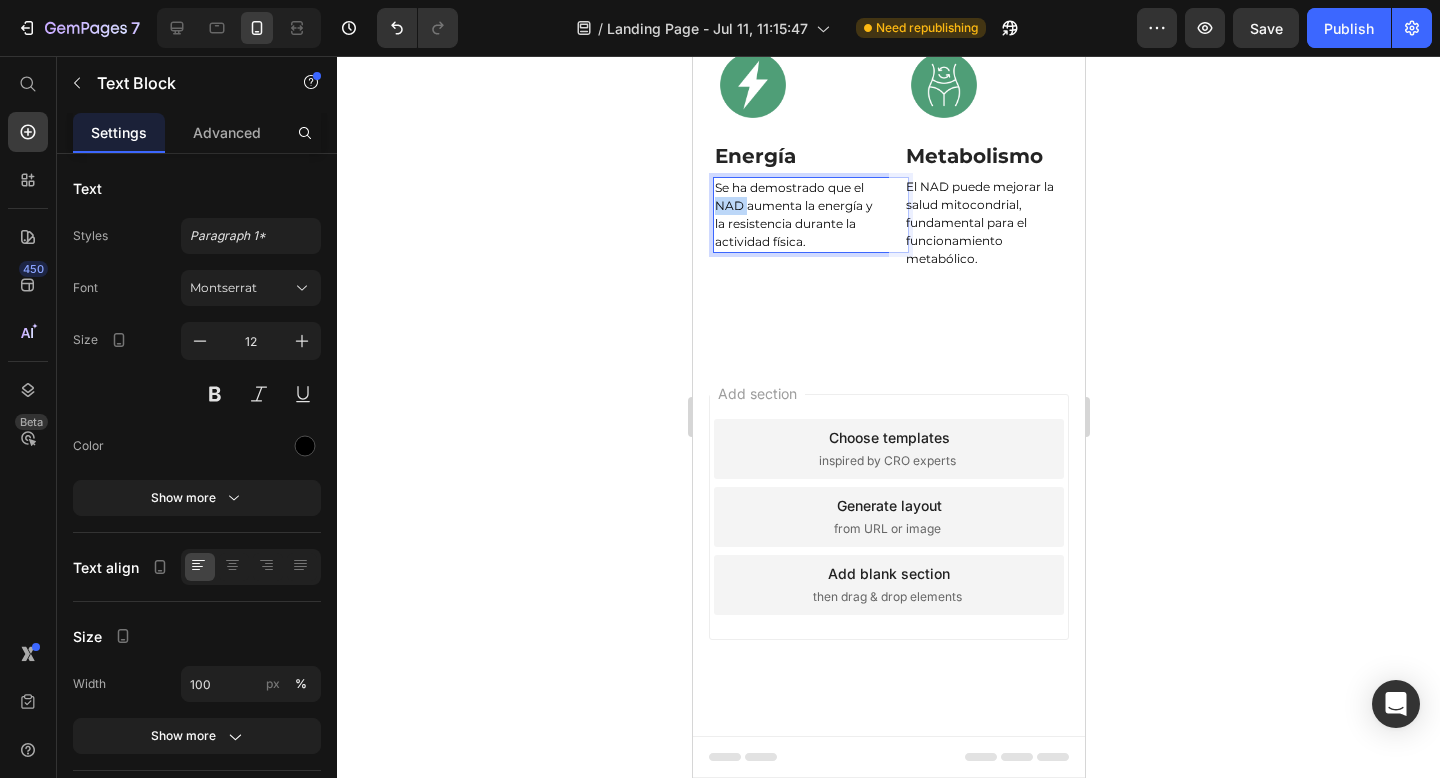drag, startPoint x: 741, startPoint y: 428, endPoint x: 716, endPoint y: 428, distance: 25 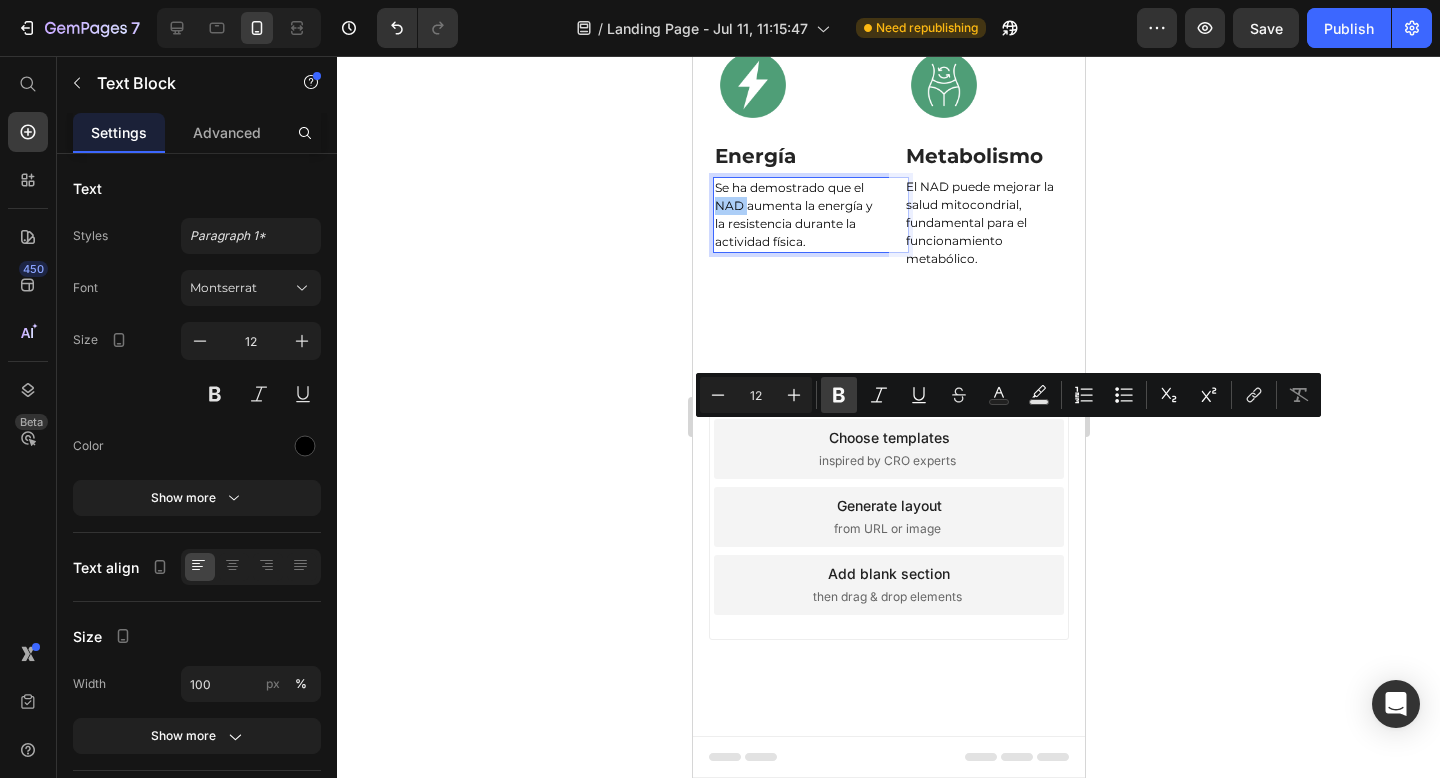 click 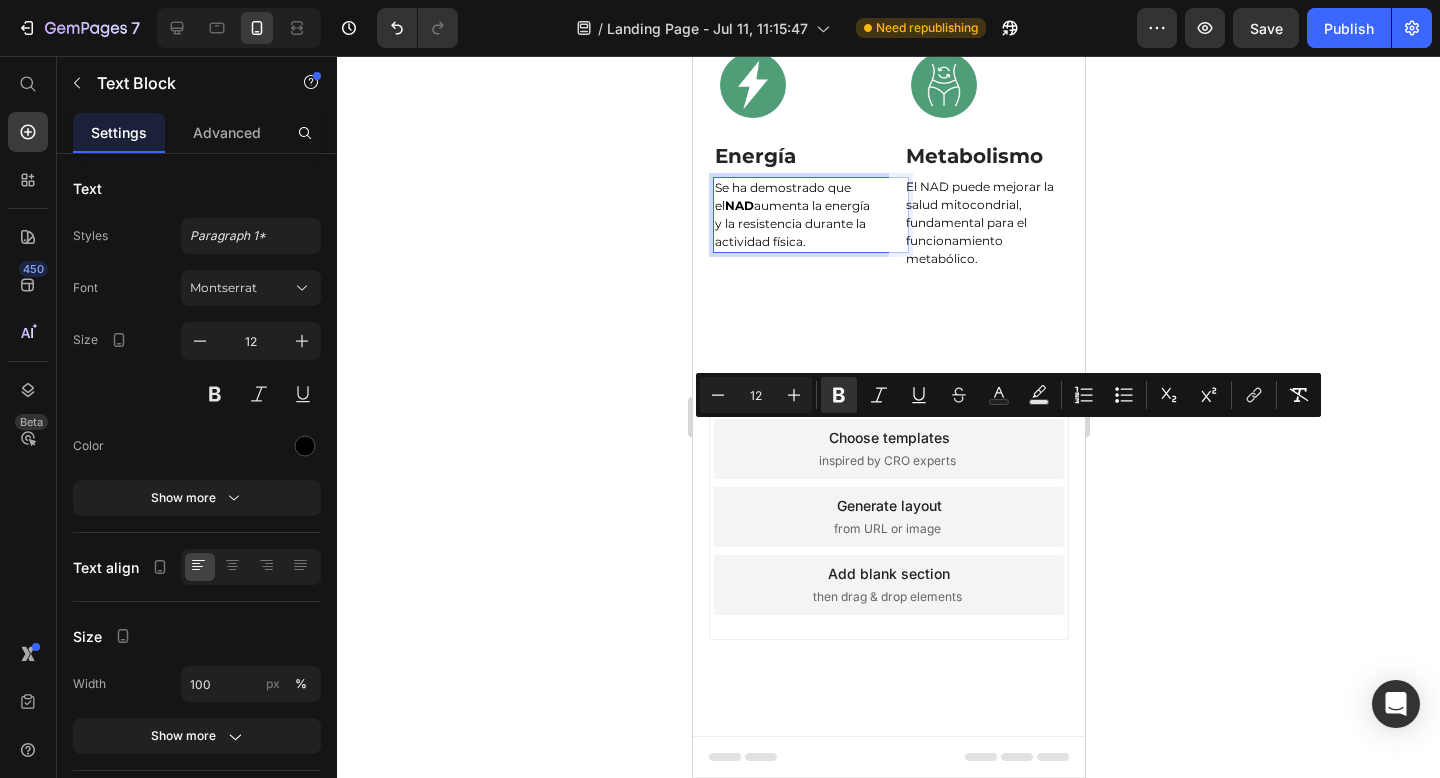 click 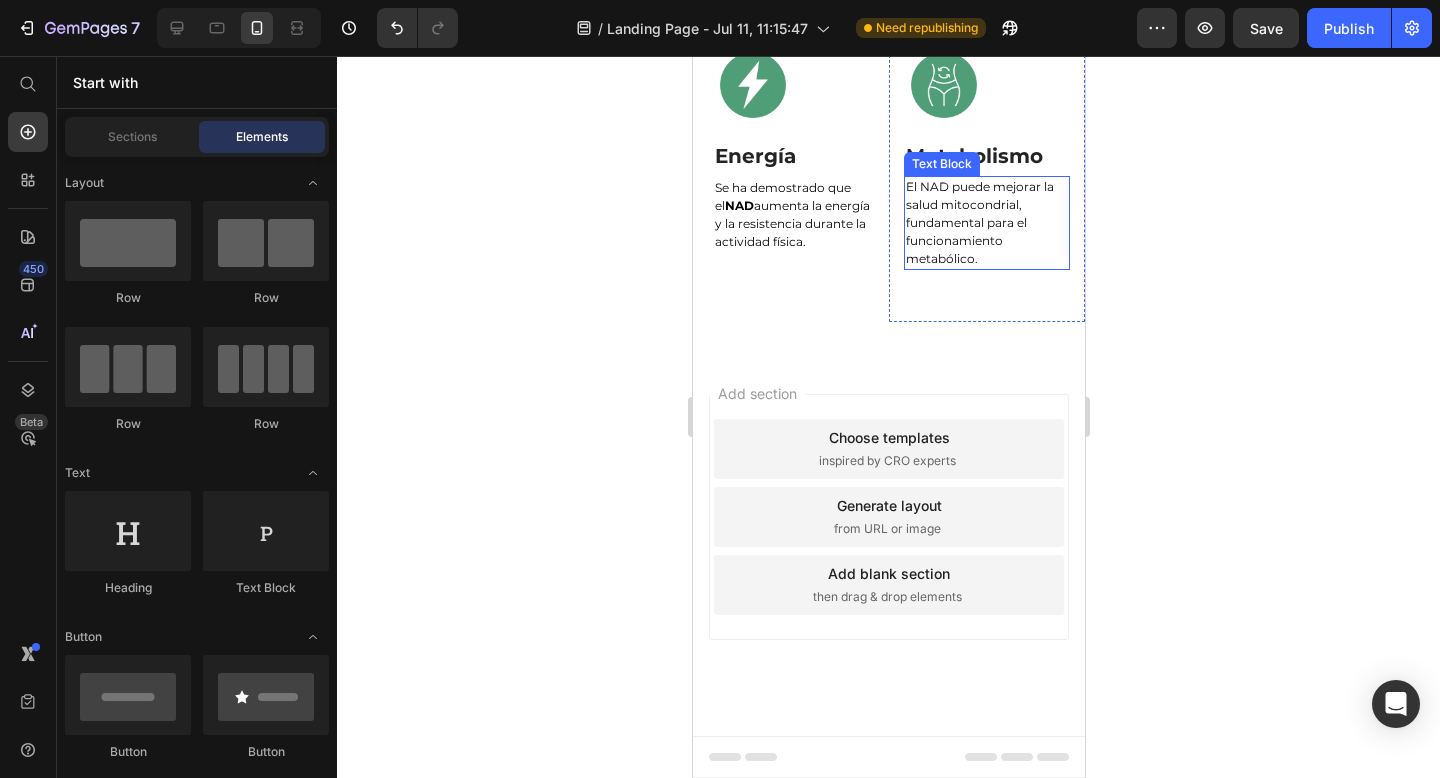 click on "El NAD puede mejorar la salud mitocondrial, fundamental para el funcionamiento metabólico." at bounding box center [986, 223] 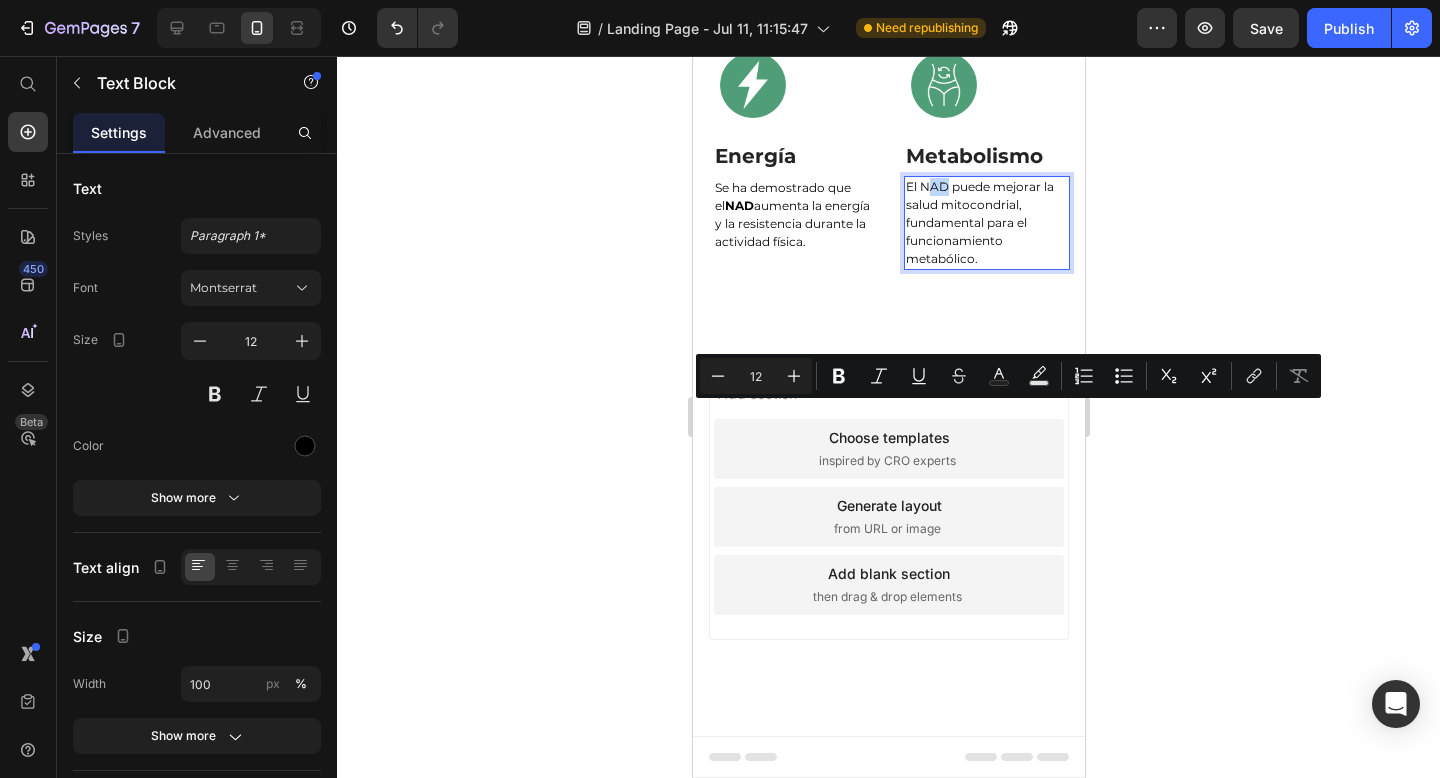 drag, startPoint x: 945, startPoint y: 412, endPoint x: 925, endPoint y: 412, distance: 20 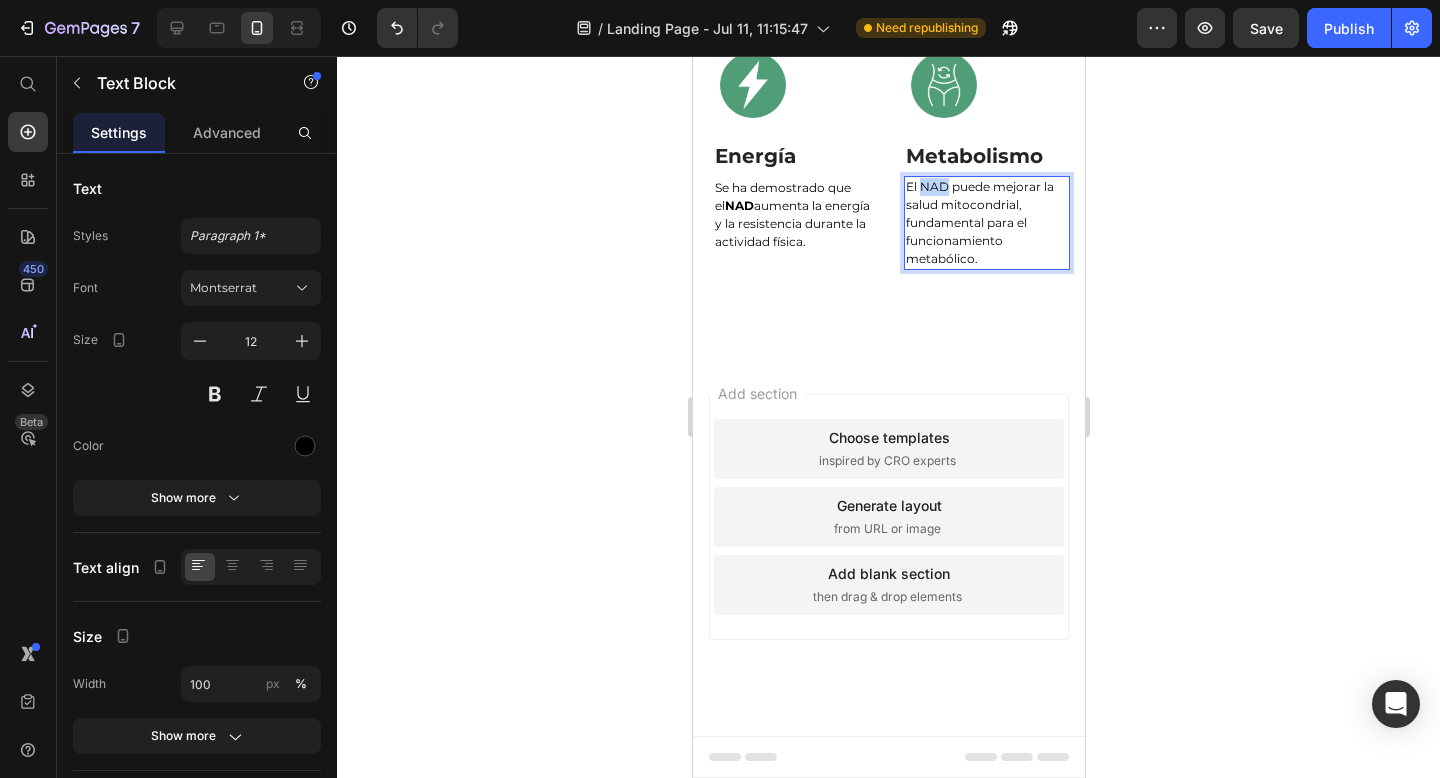 drag, startPoint x: 921, startPoint y: 412, endPoint x: 948, endPoint y: 412, distance: 27 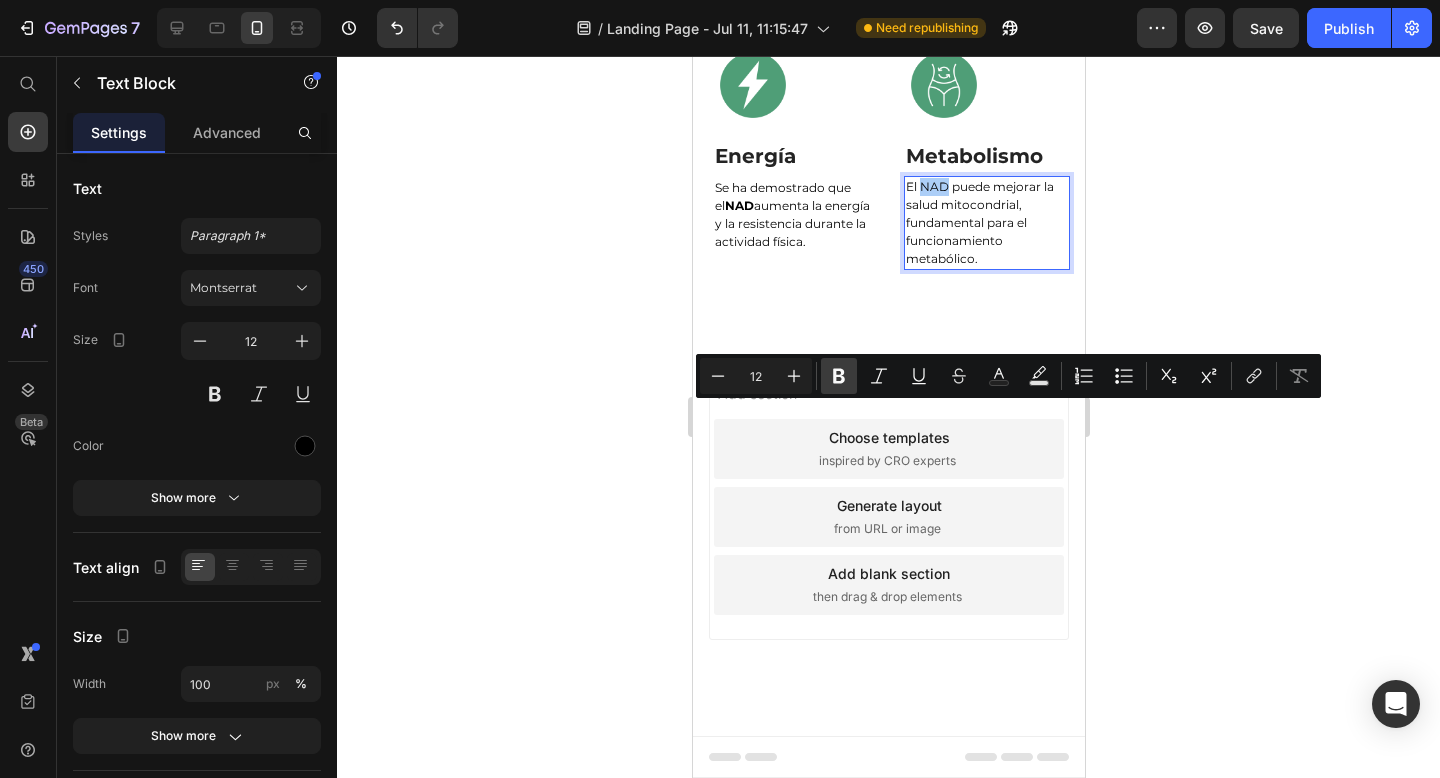 click on "Bold" at bounding box center (839, 376) 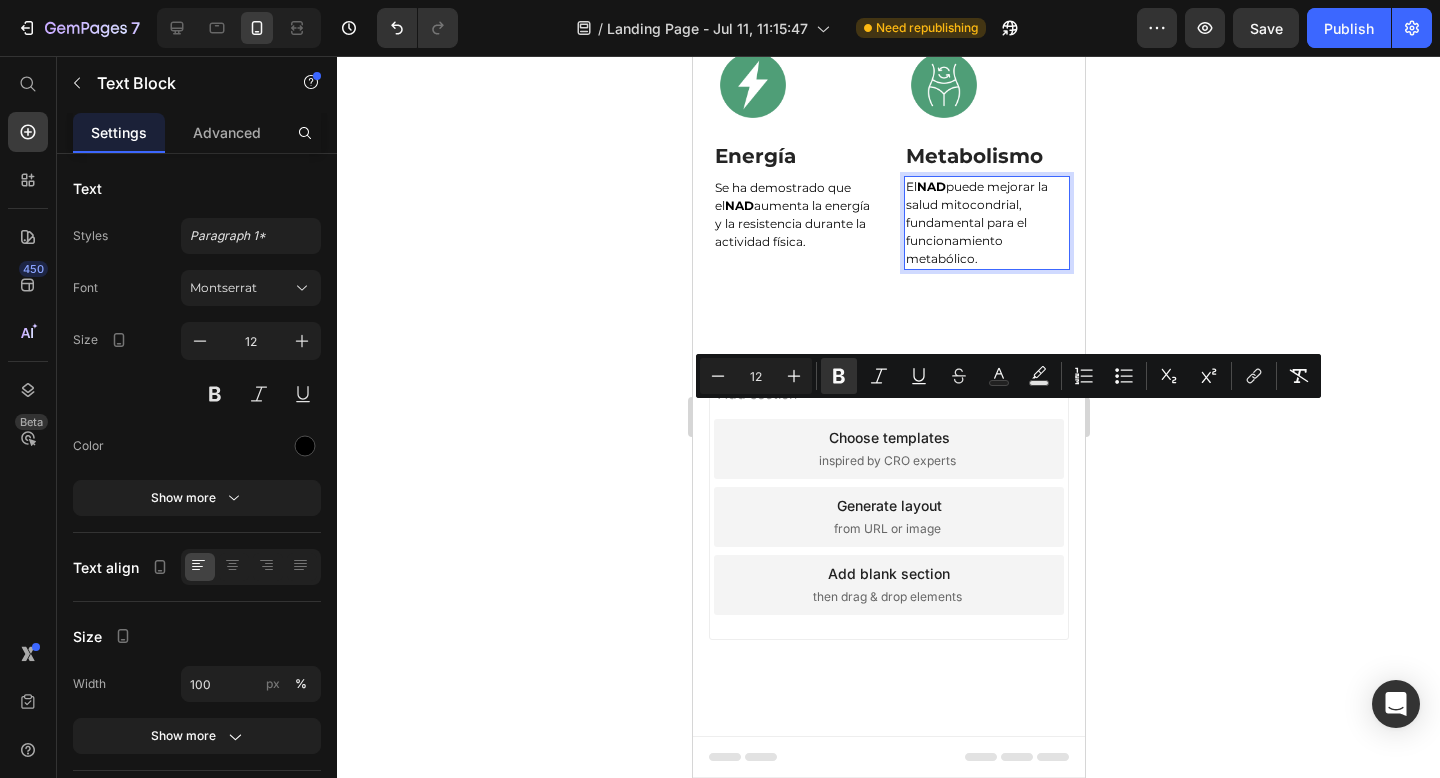 click 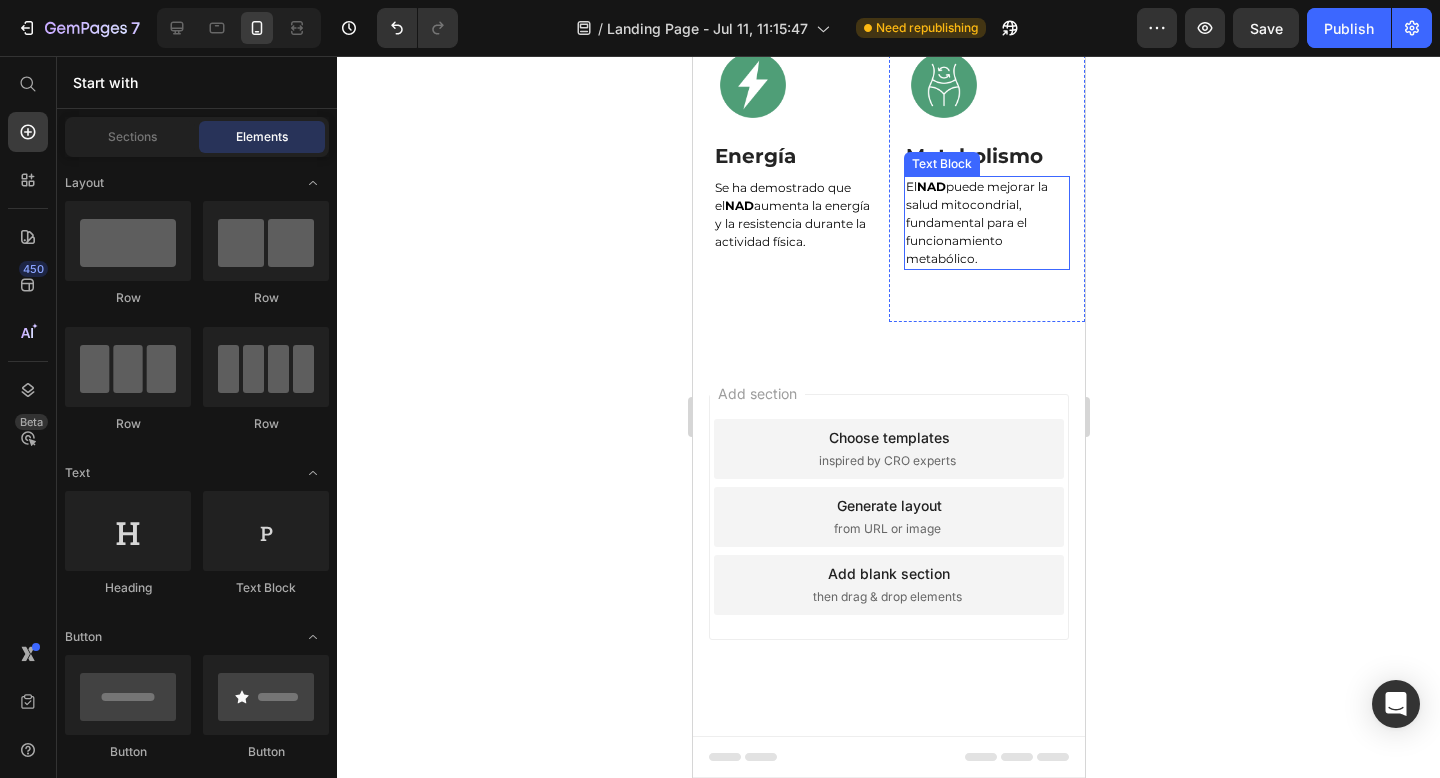 click on "El  NAD  puede mejorar la salud mitocondrial, fundamental para el funcionamiento metabólico." at bounding box center (986, 223) 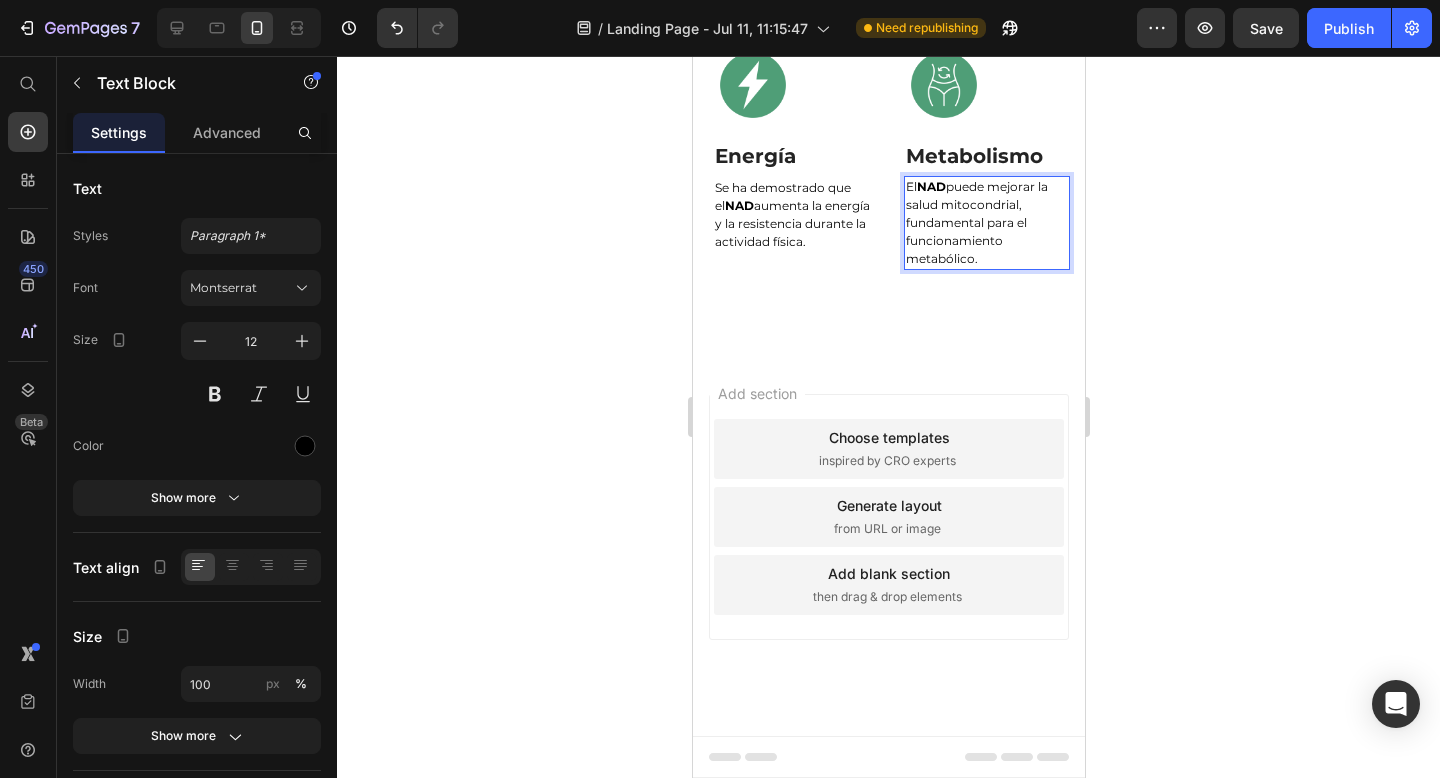 drag, startPoint x: 980, startPoint y: 487, endPoint x: 901, endPoint y: 470, distance: 80.80842 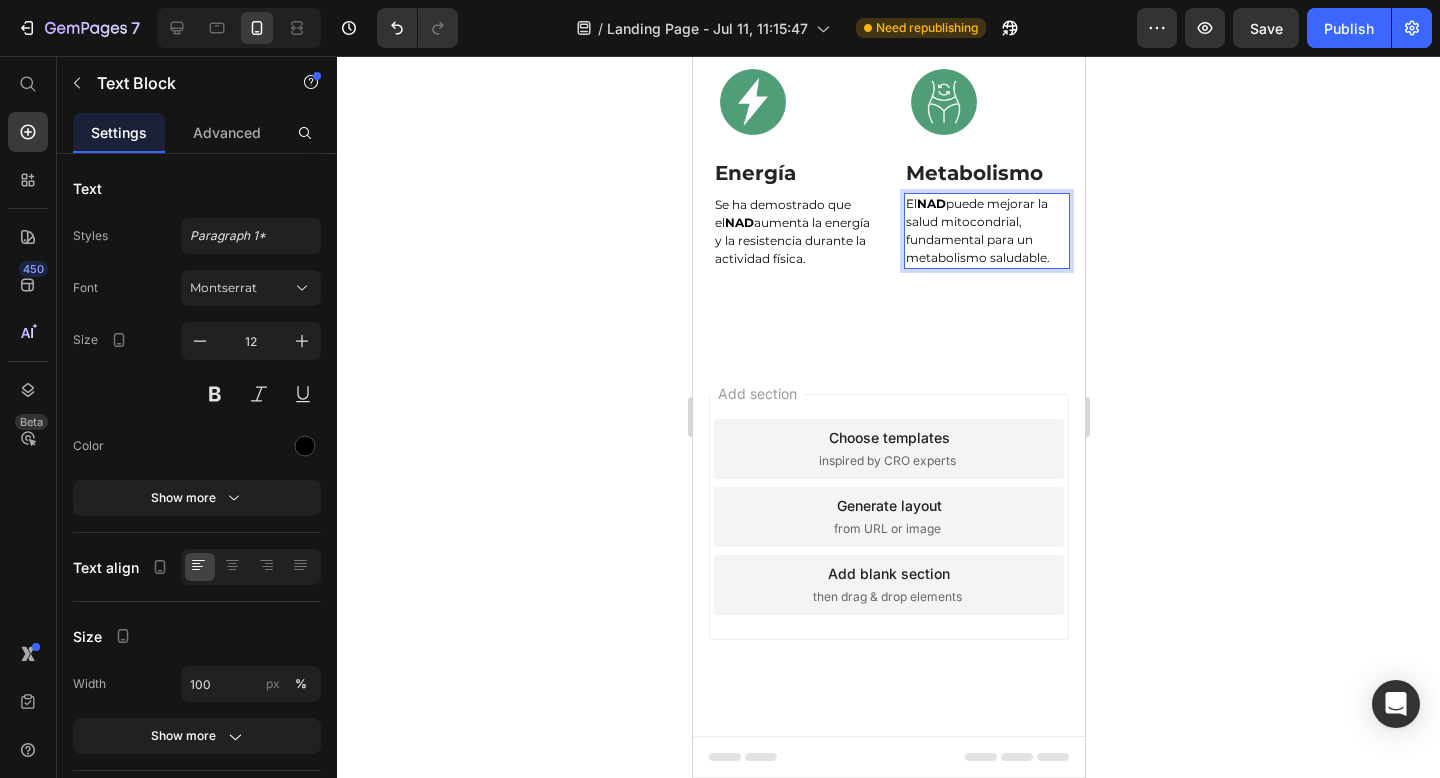 click 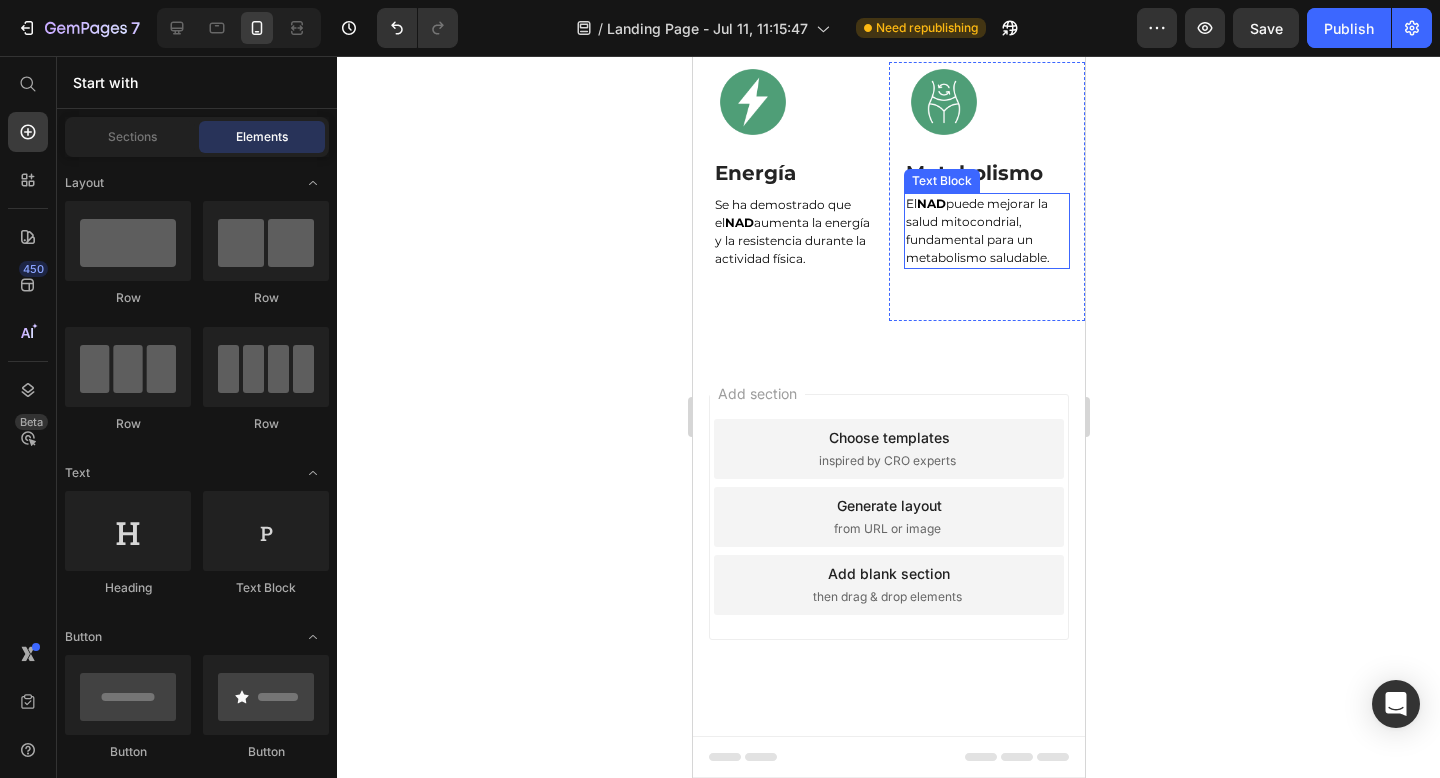 click on "Se ha demostrado que el  NAD  aumenta la energía y la resistencia durante la actividad física." at bounding box center (795, 232) 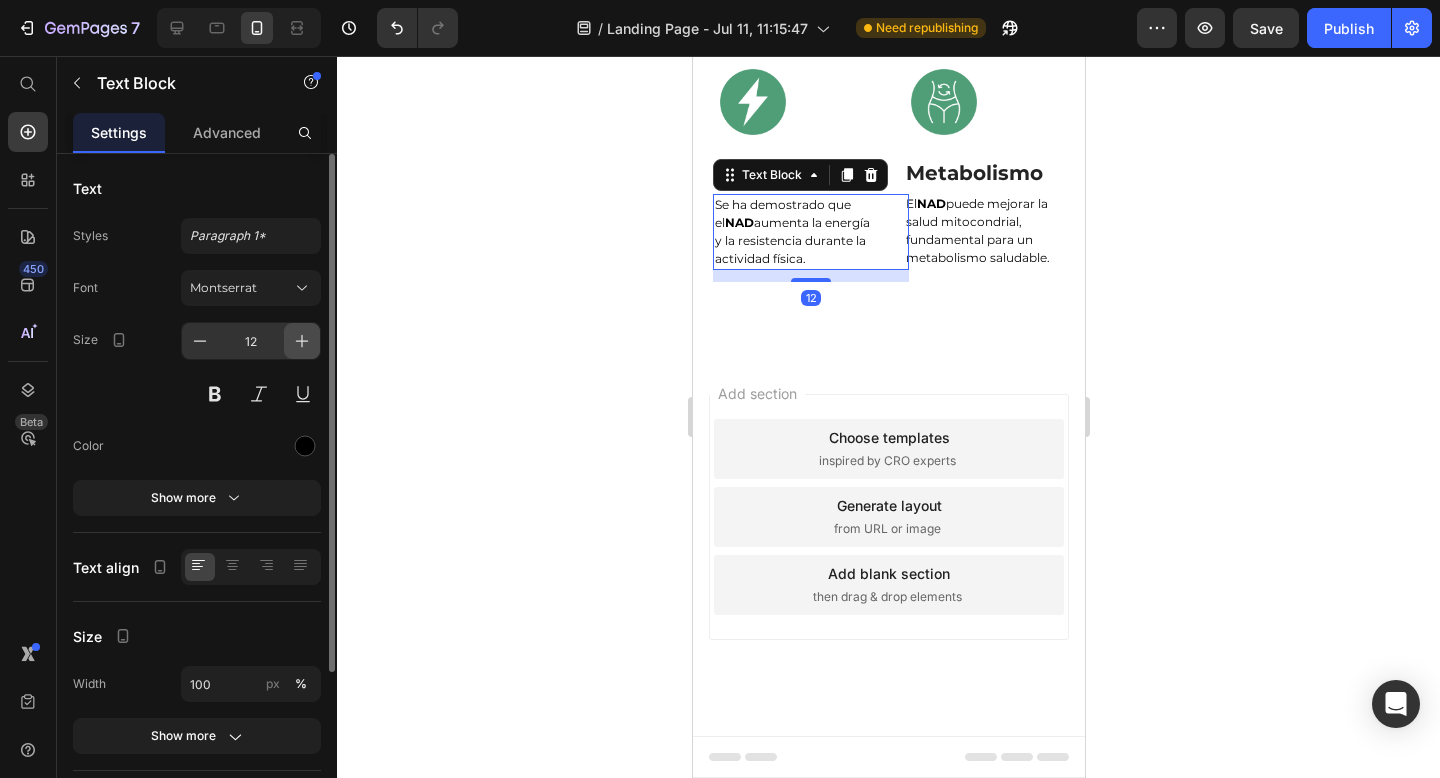 click 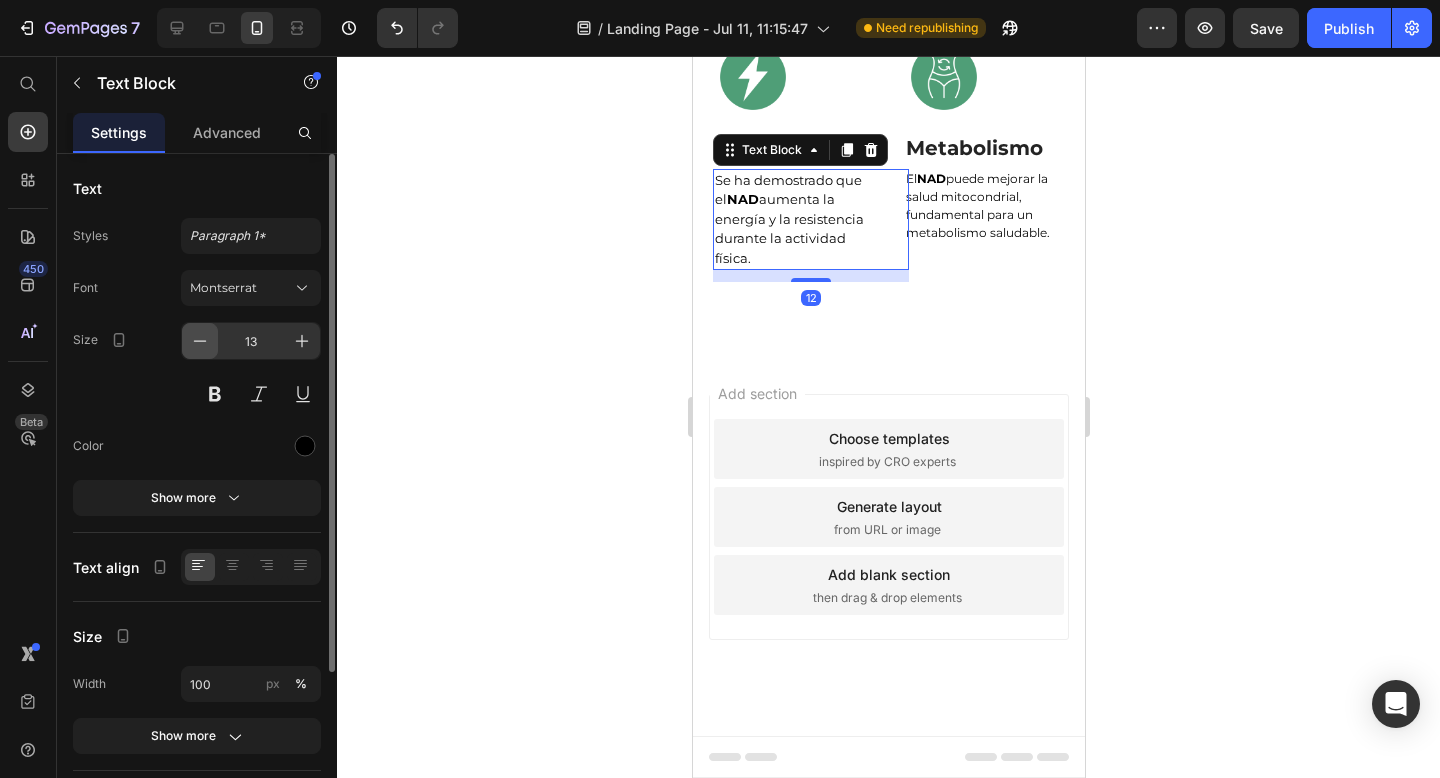 click 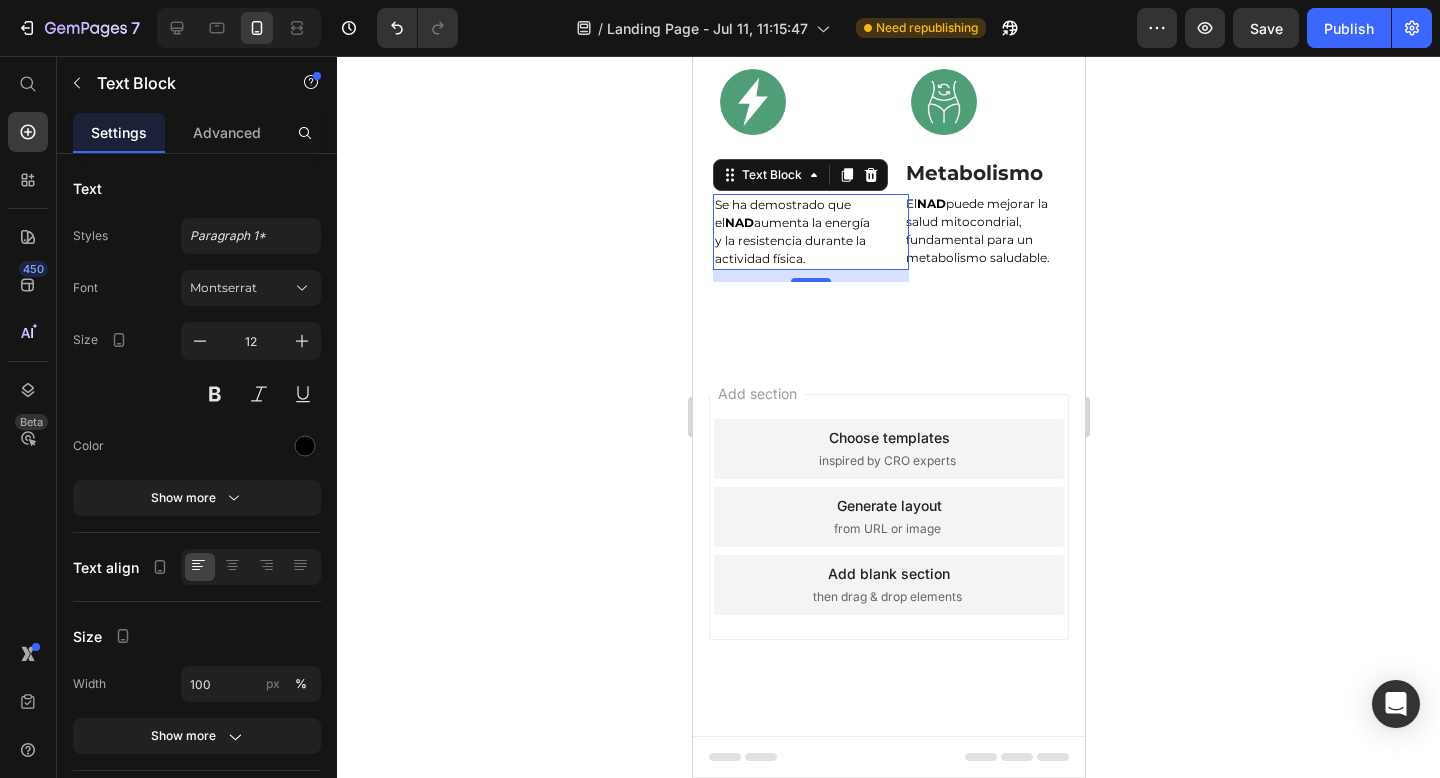 click 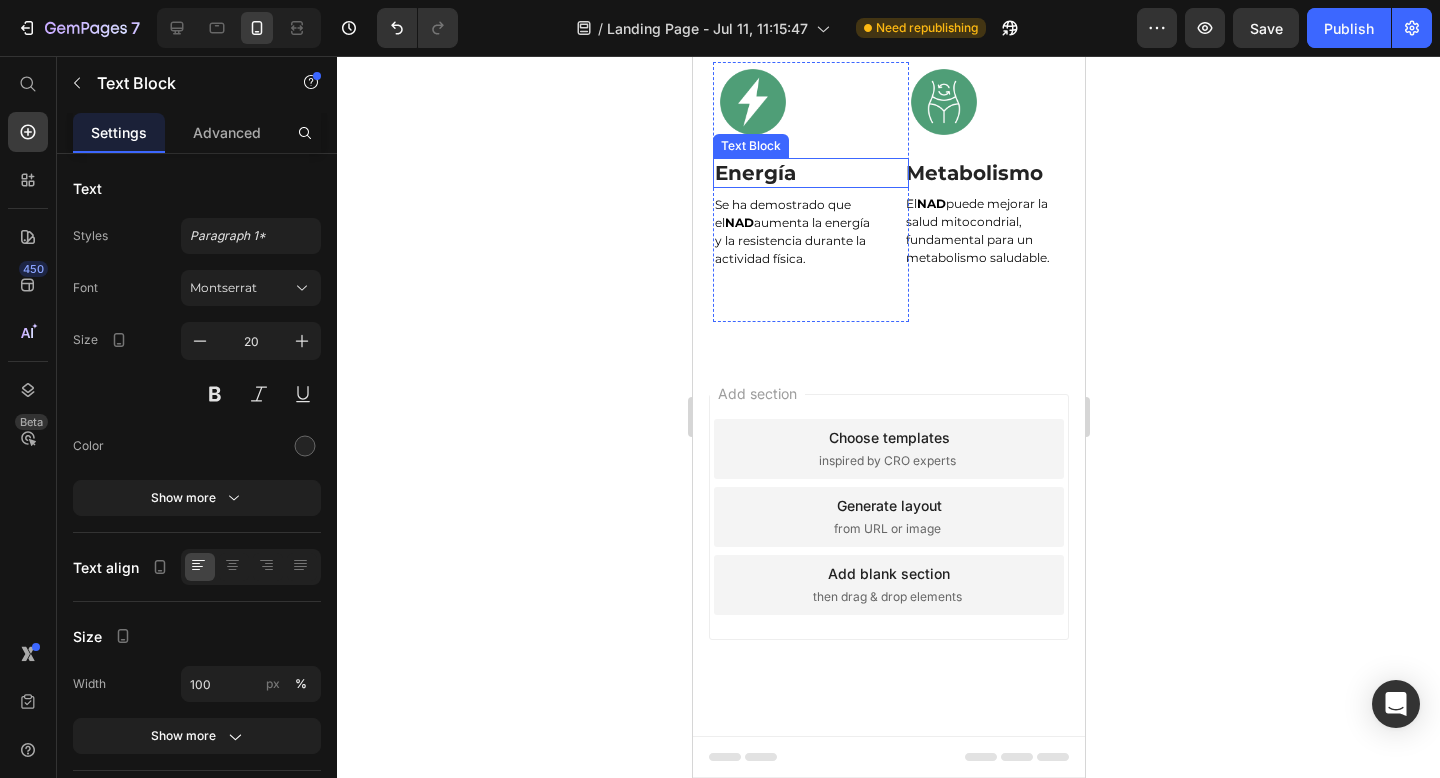 click on "Energía" at bounding box center (810, 173) 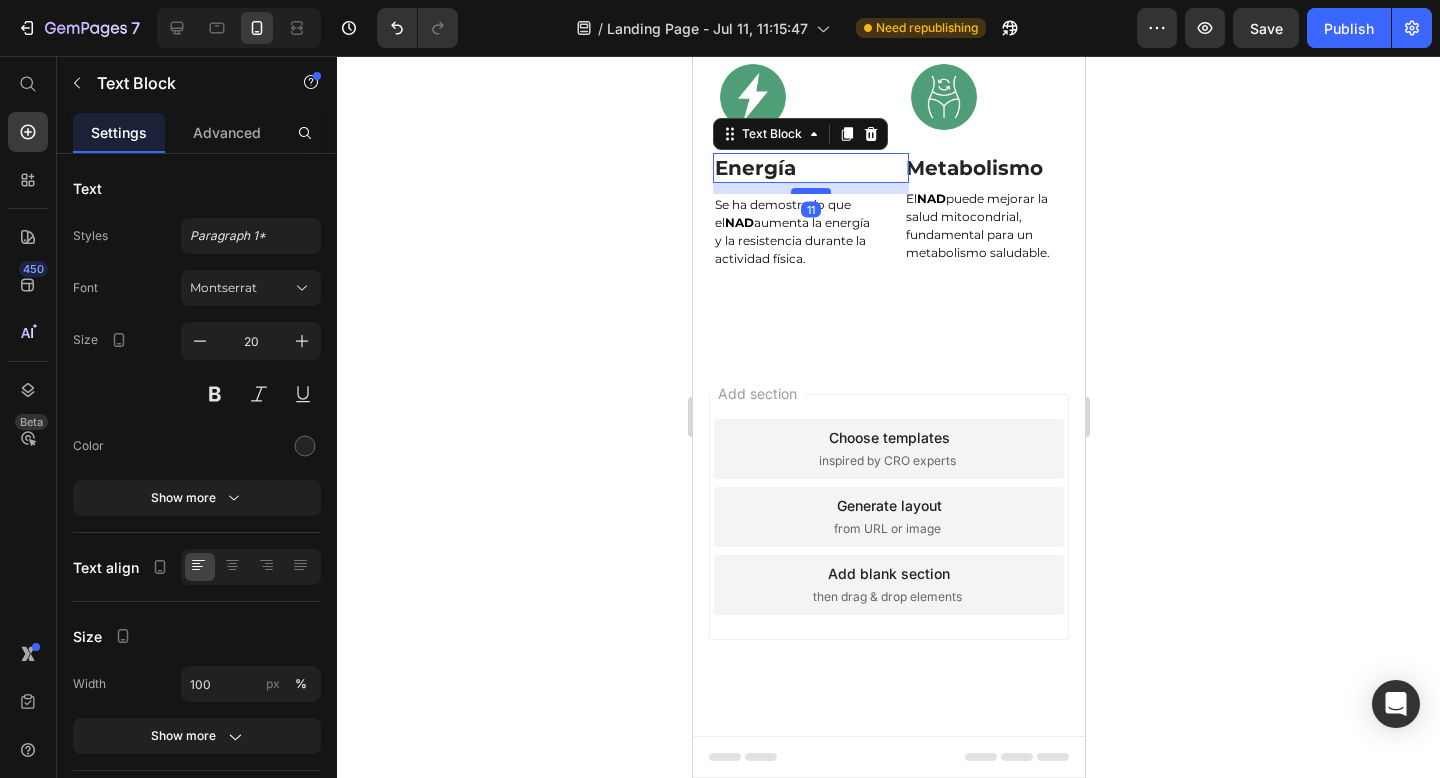 click at bounding box center [810, 191] 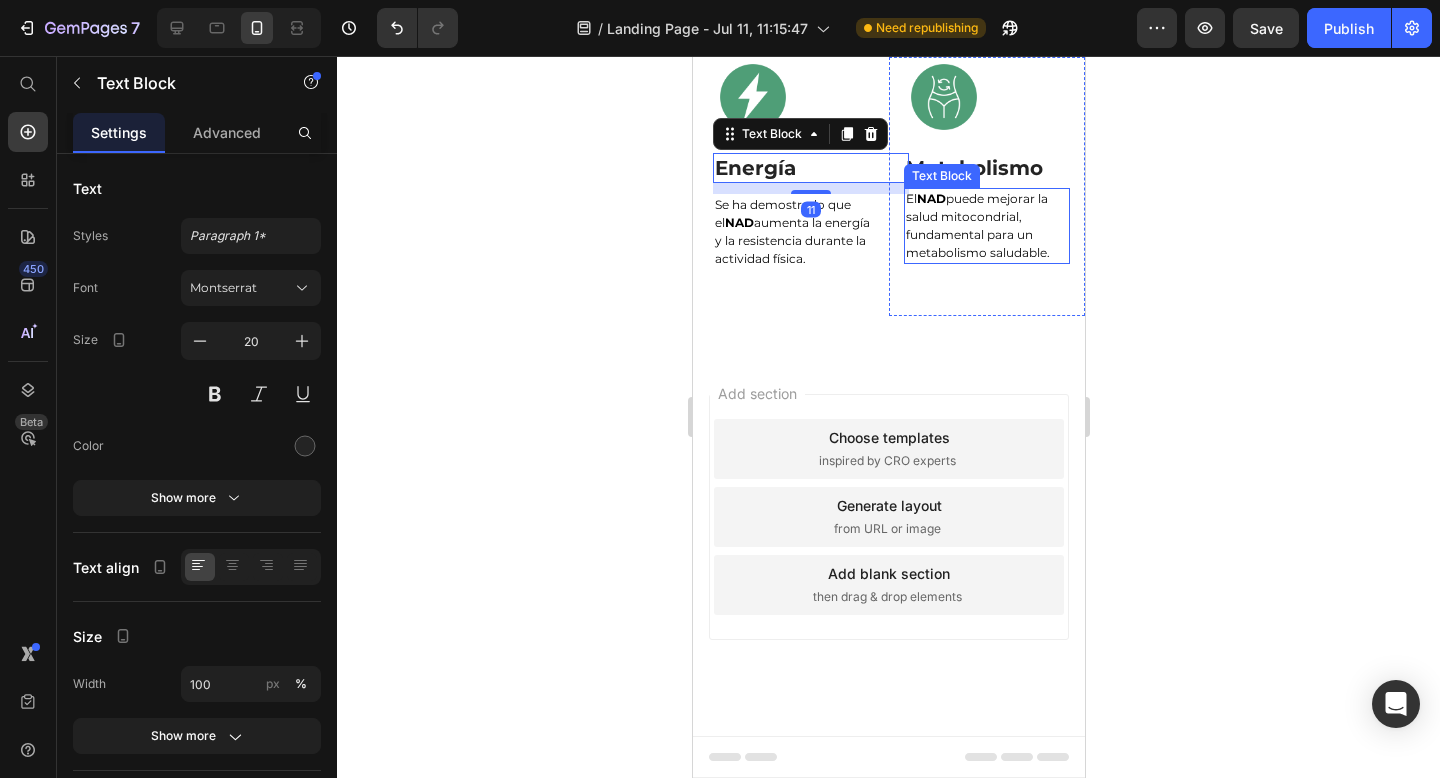 click on "Text Block" at bounding box center [941, 176] 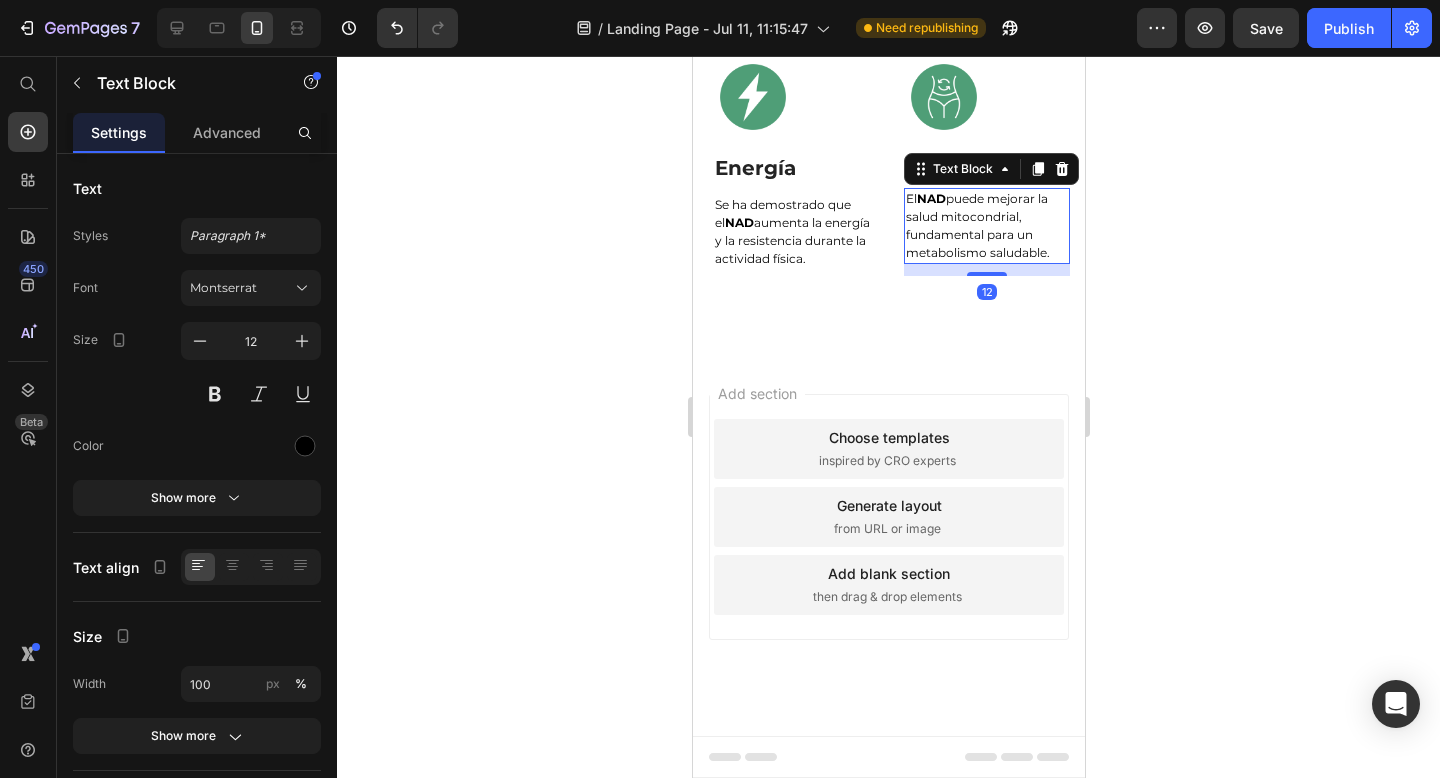 click at bounding box center (993, 97) 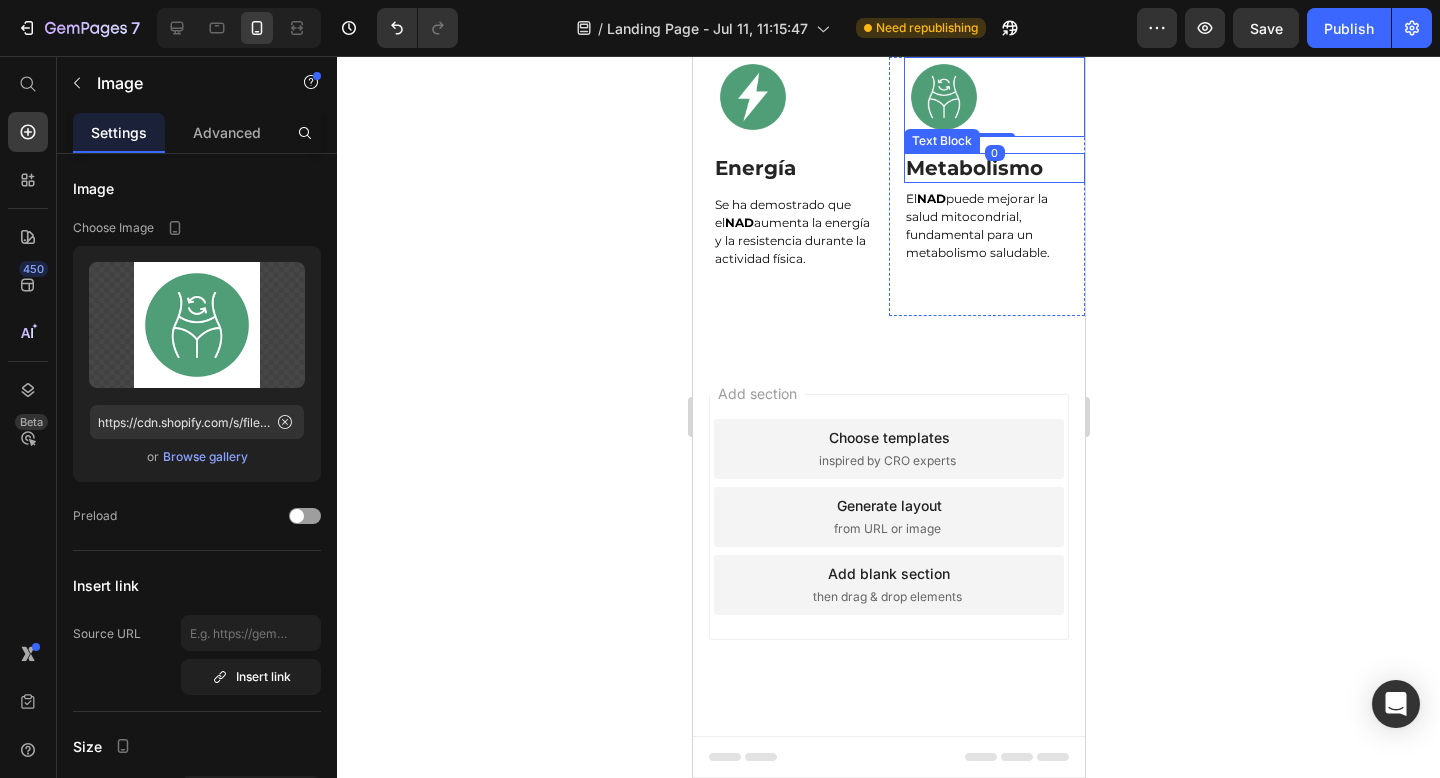 click on "Metabolismo" at bounding box center [993, 168] 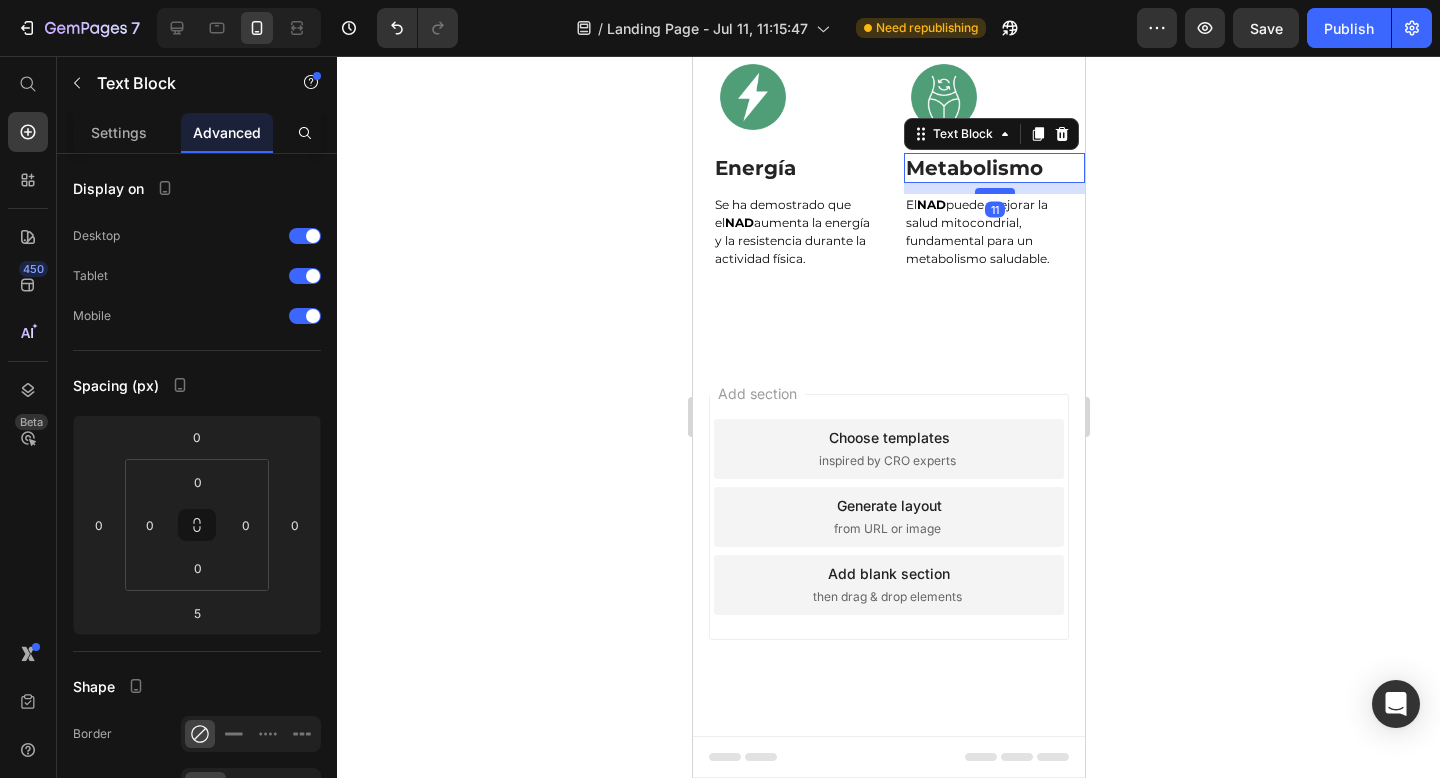 click at bounding box center [994, 191] 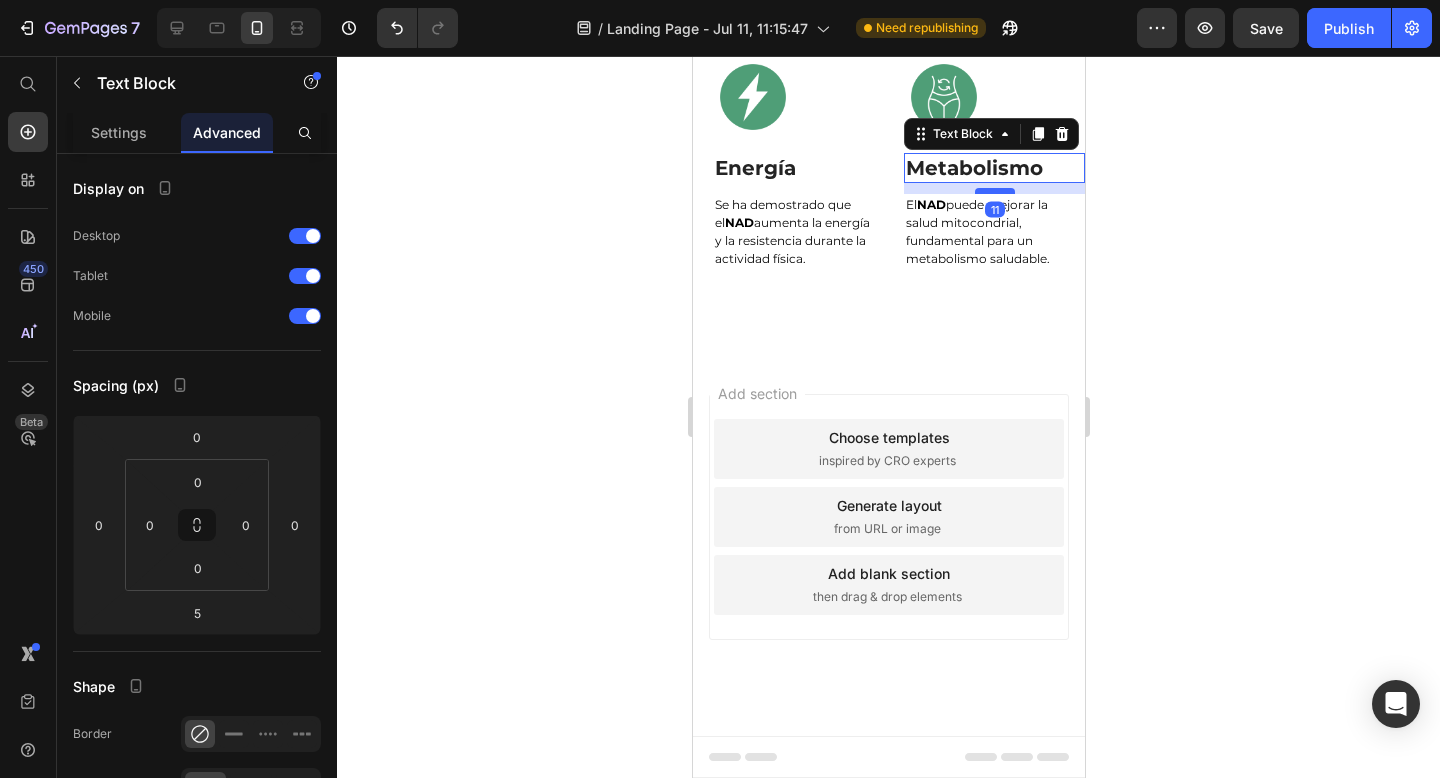type on "11" 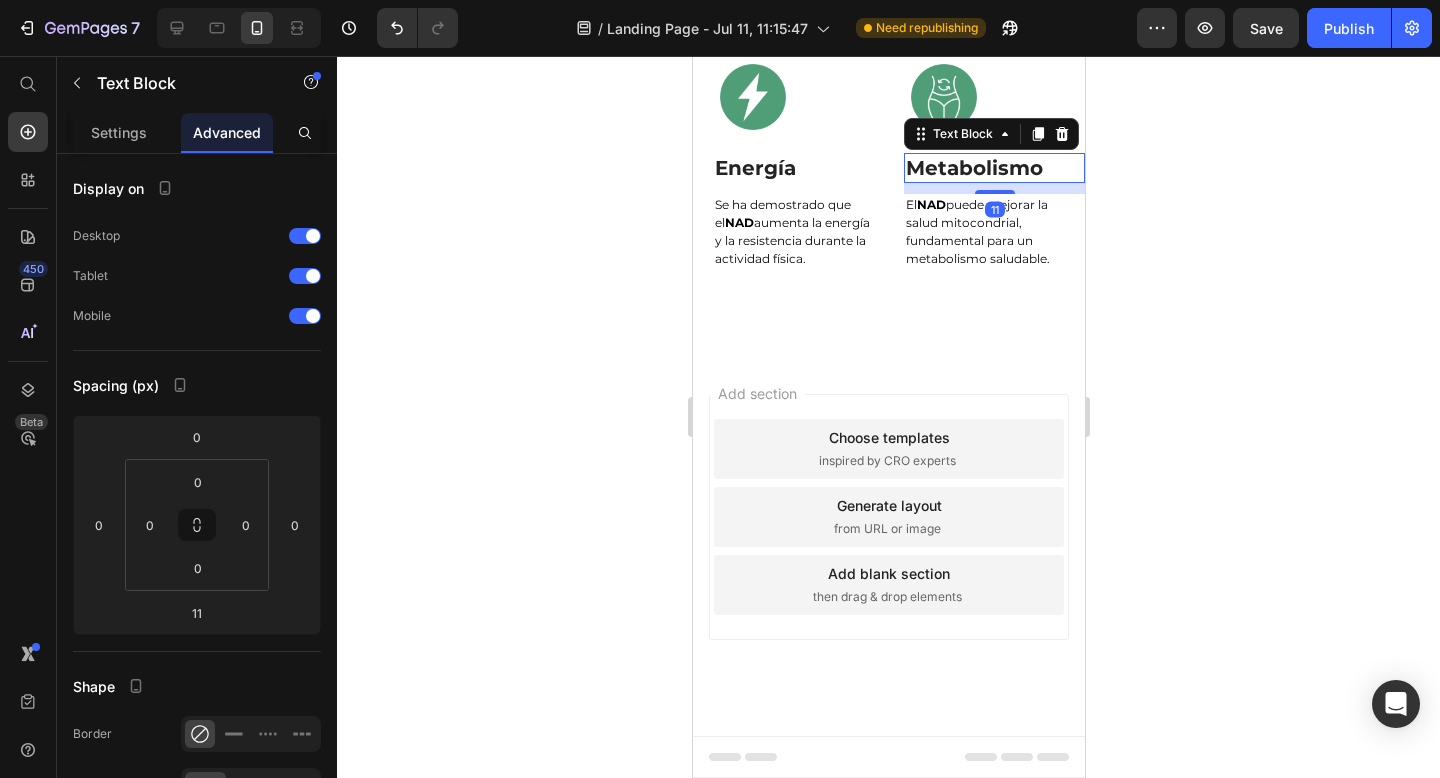 click 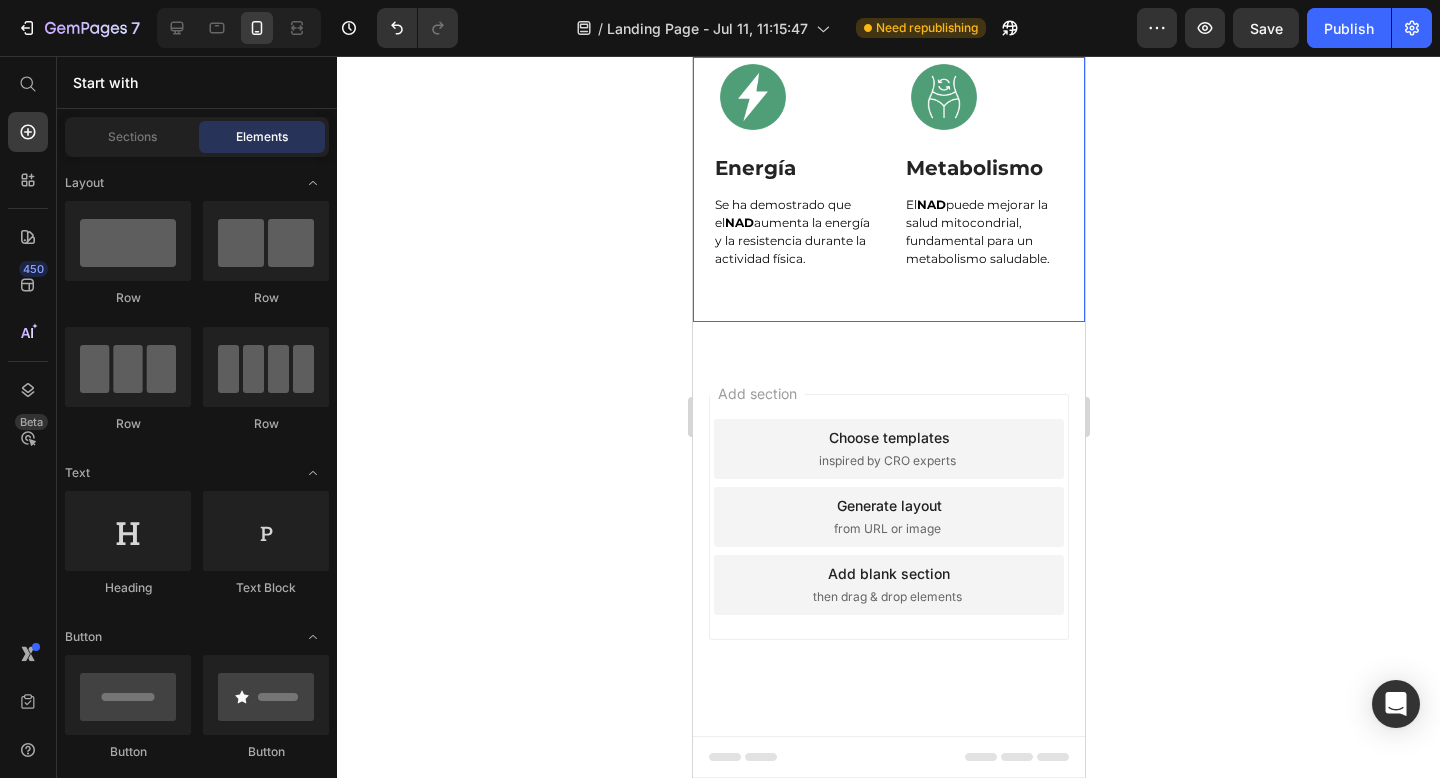 click on "Image Row Energía Text Block Se ha demostrado que el  NAD  aumenta la energía y la resistencia durante la actividad física. Text Block Row" at bounding box center (790, 189) 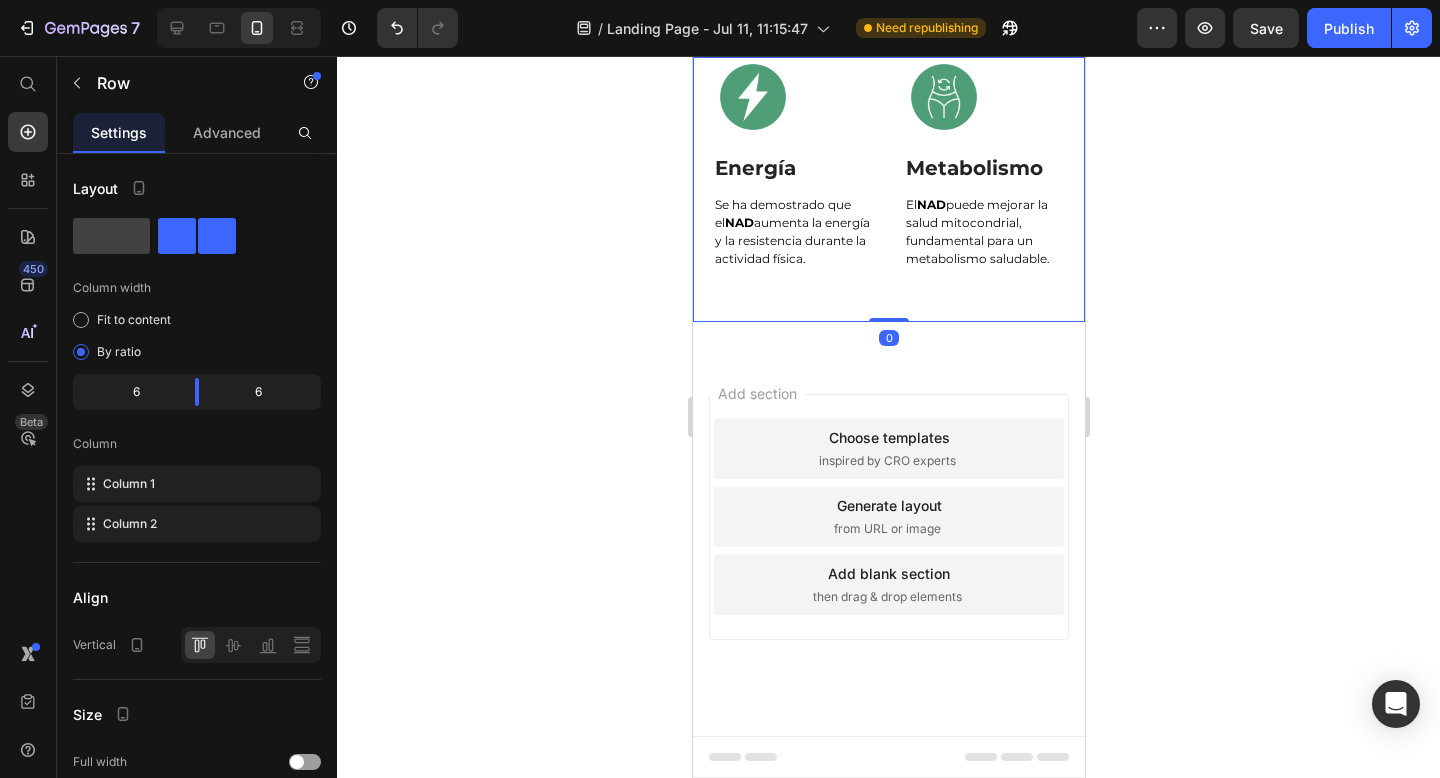 click 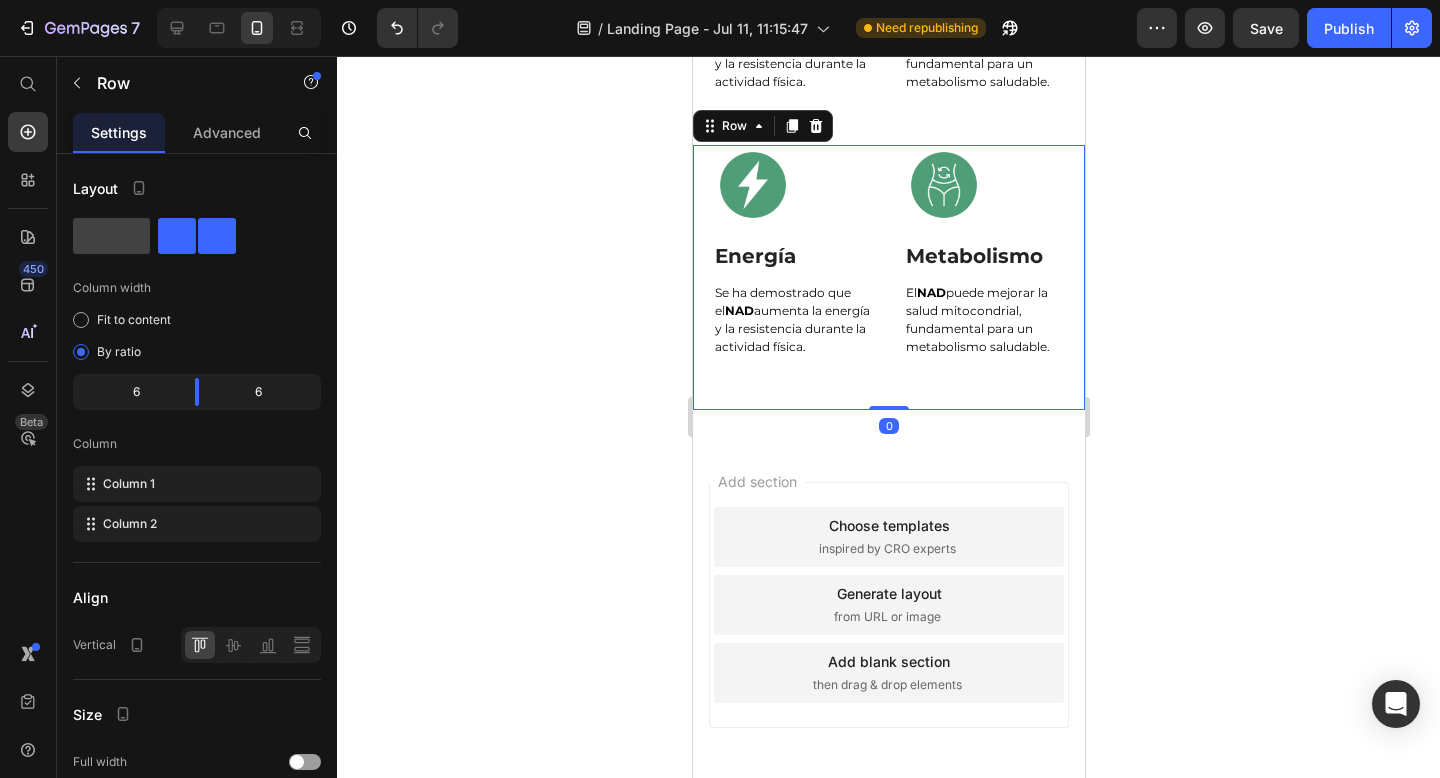 click 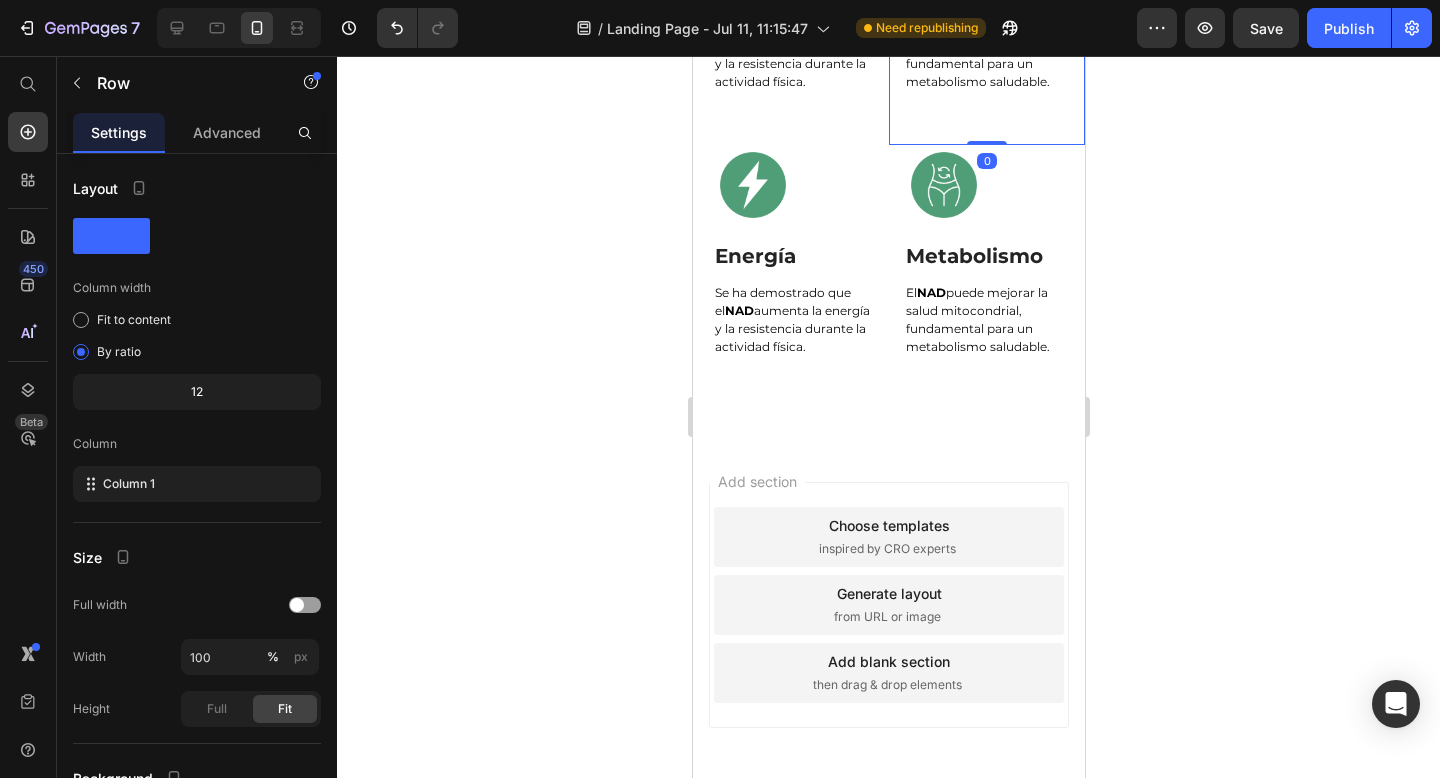 click on "Image Row Metabolismo Text Block El  NAD  puede mejorar la salud mitocondrial, fundamental para un metabolismo saludable. Text Block Row   0" at bounding box center (986, 12) 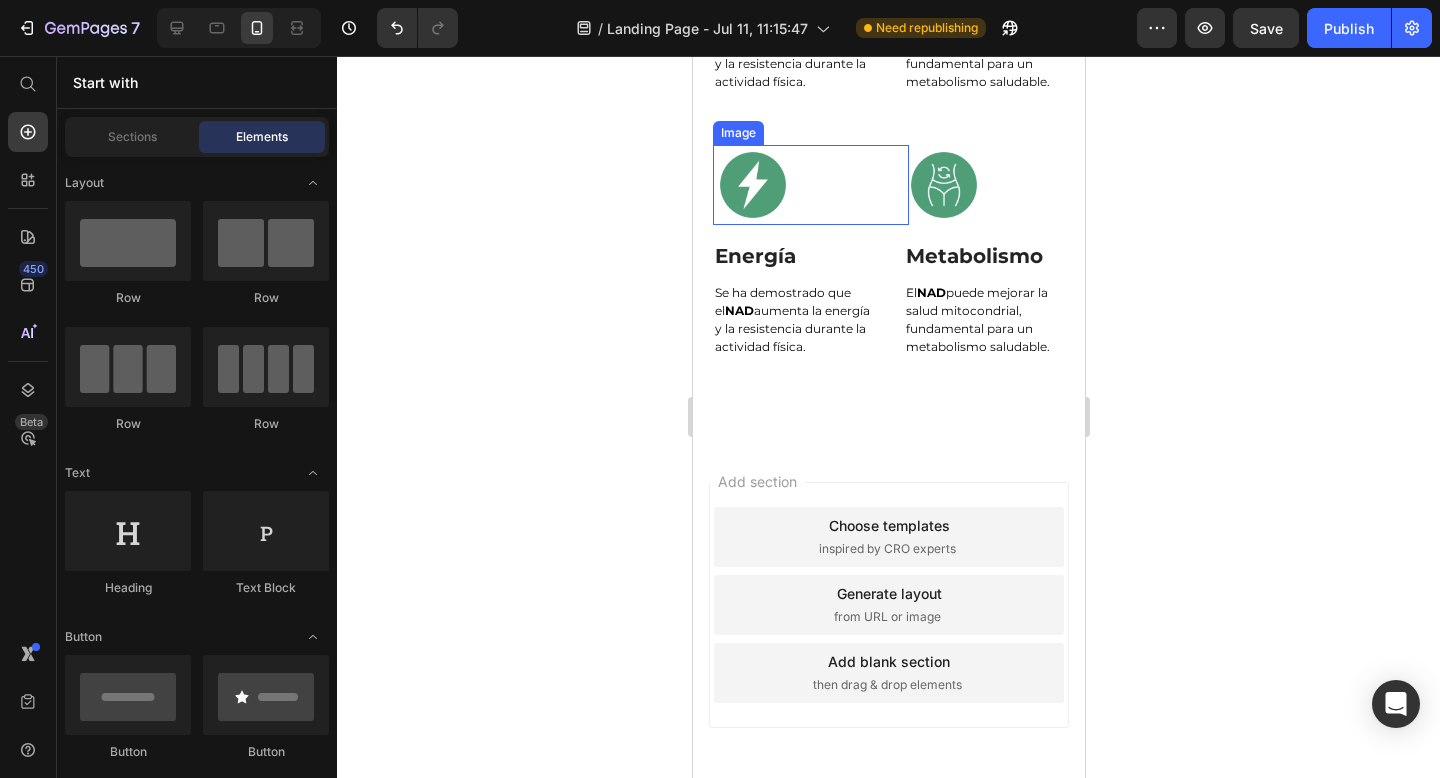click at bounding box center [810, 185] 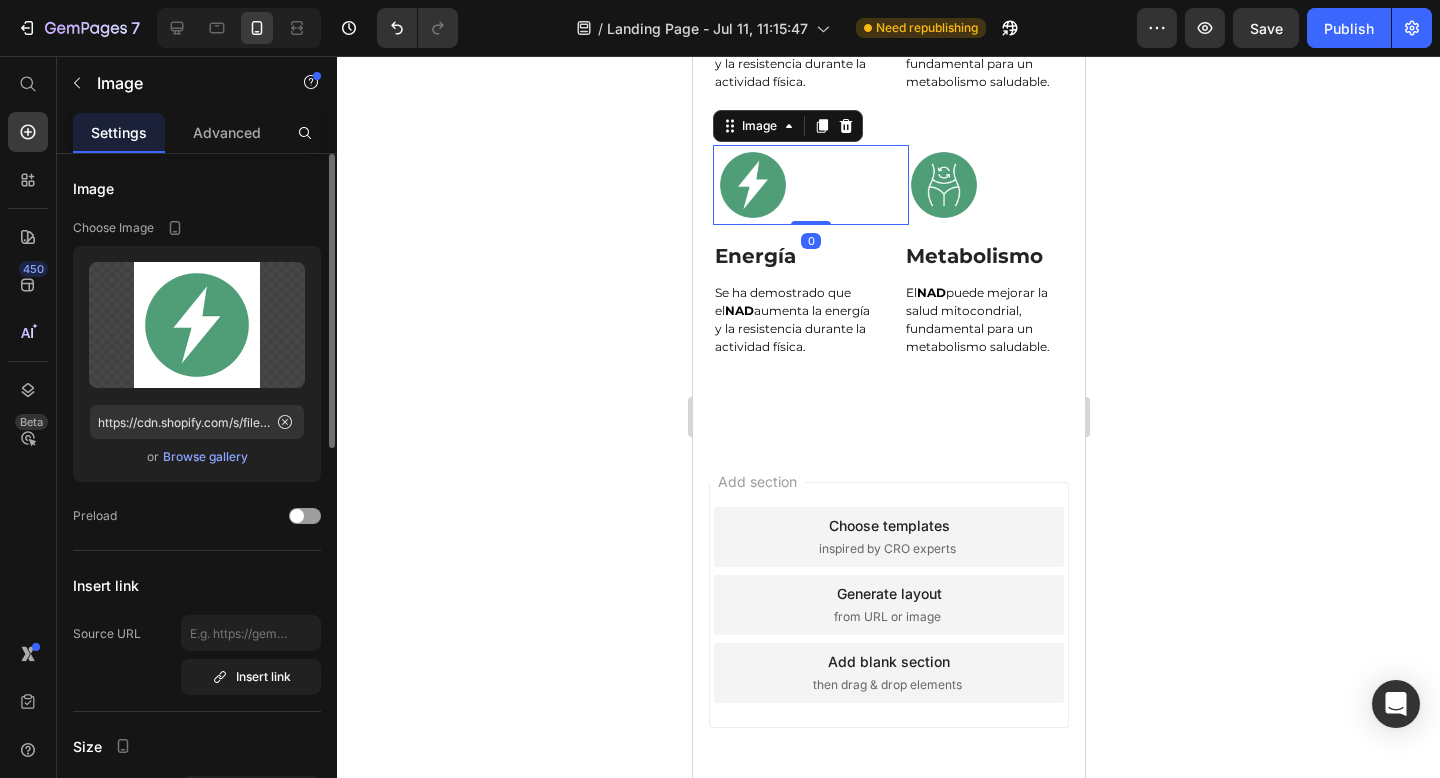 click on "Browse gallery" at bounding box center [205, 457] 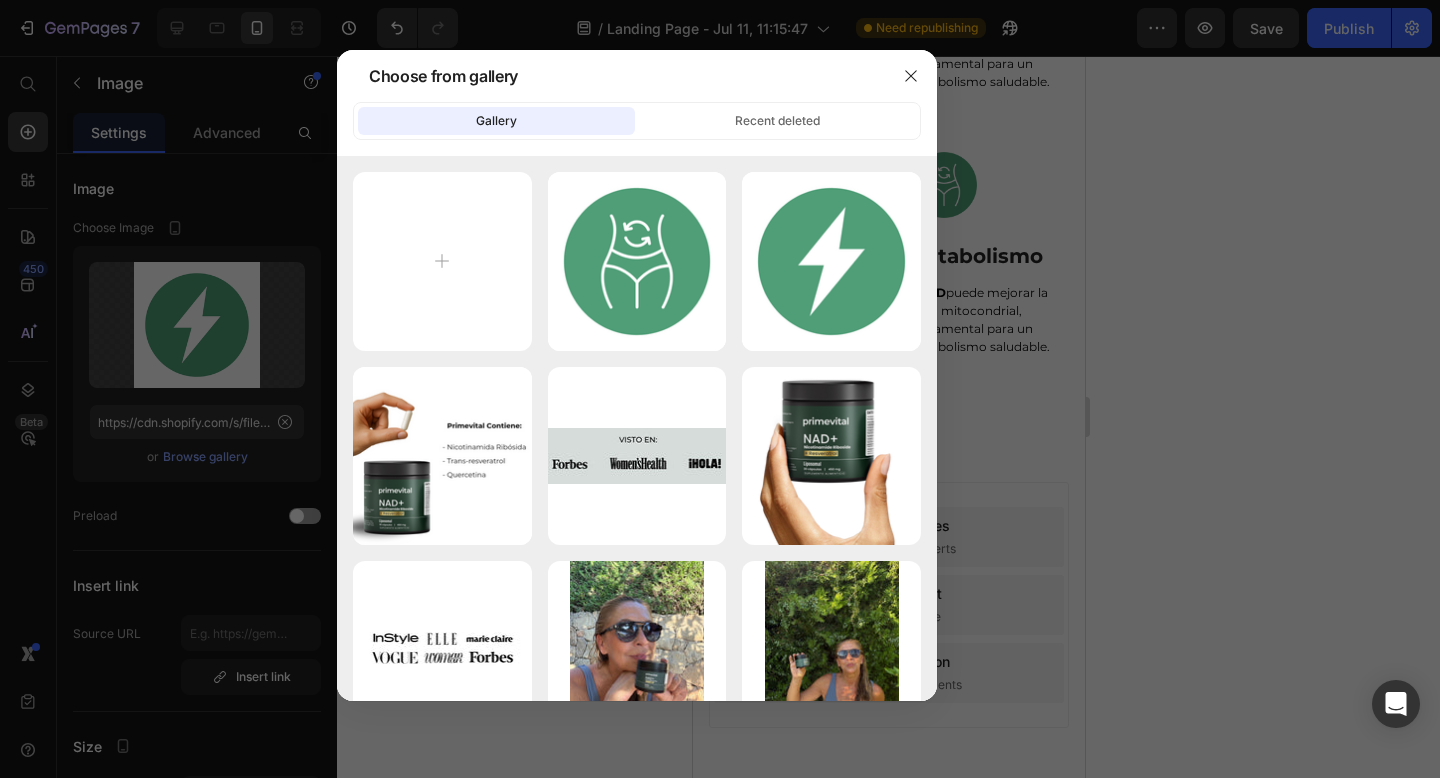 type on "C:\fakepath\Untitled design - 2025-07-11T175213.721.png" 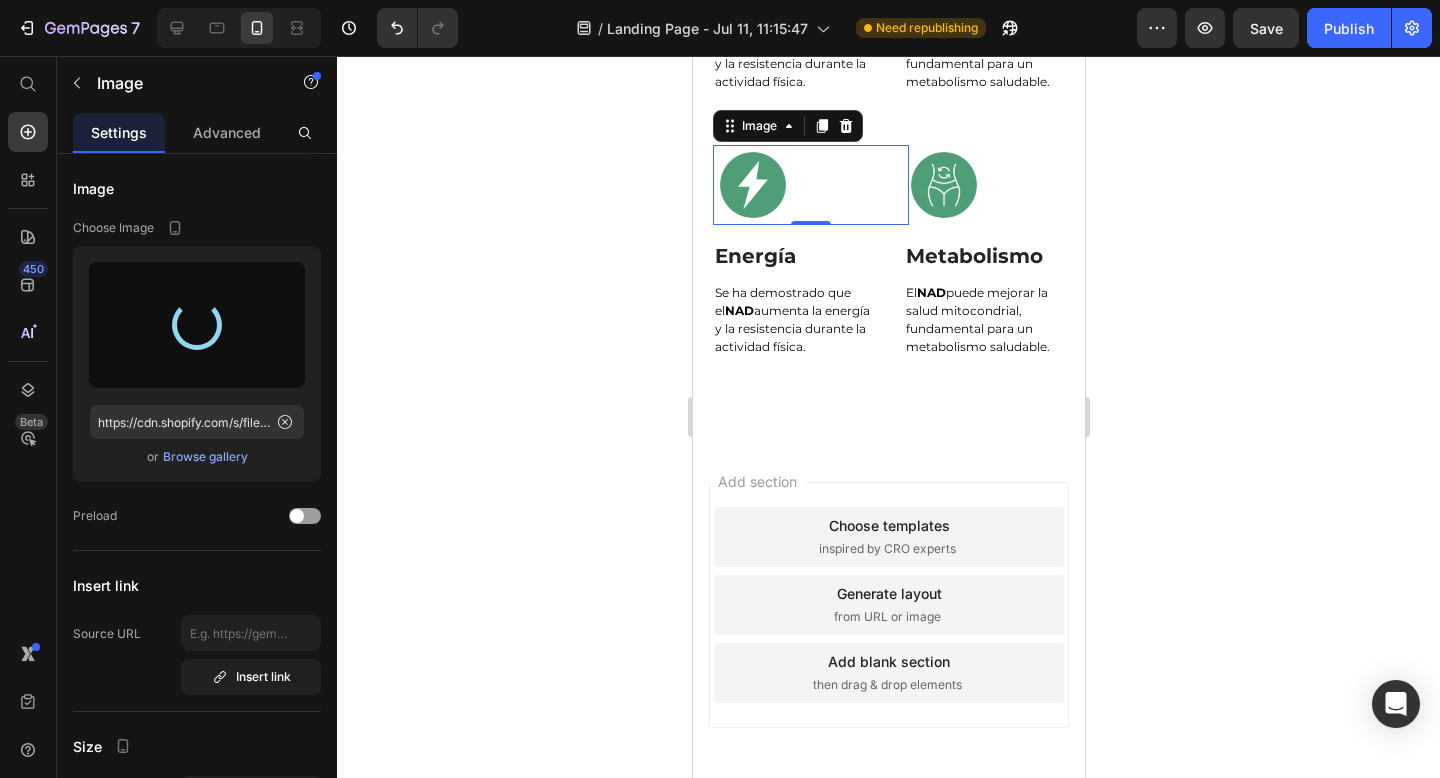 type on "https://cdn.shopify.com/s/files/1/0925/7579/3416/files/gempages_551516249830458582-81b2ae7c-5b1c-4f32-abc3-d72bf14f6422.png" 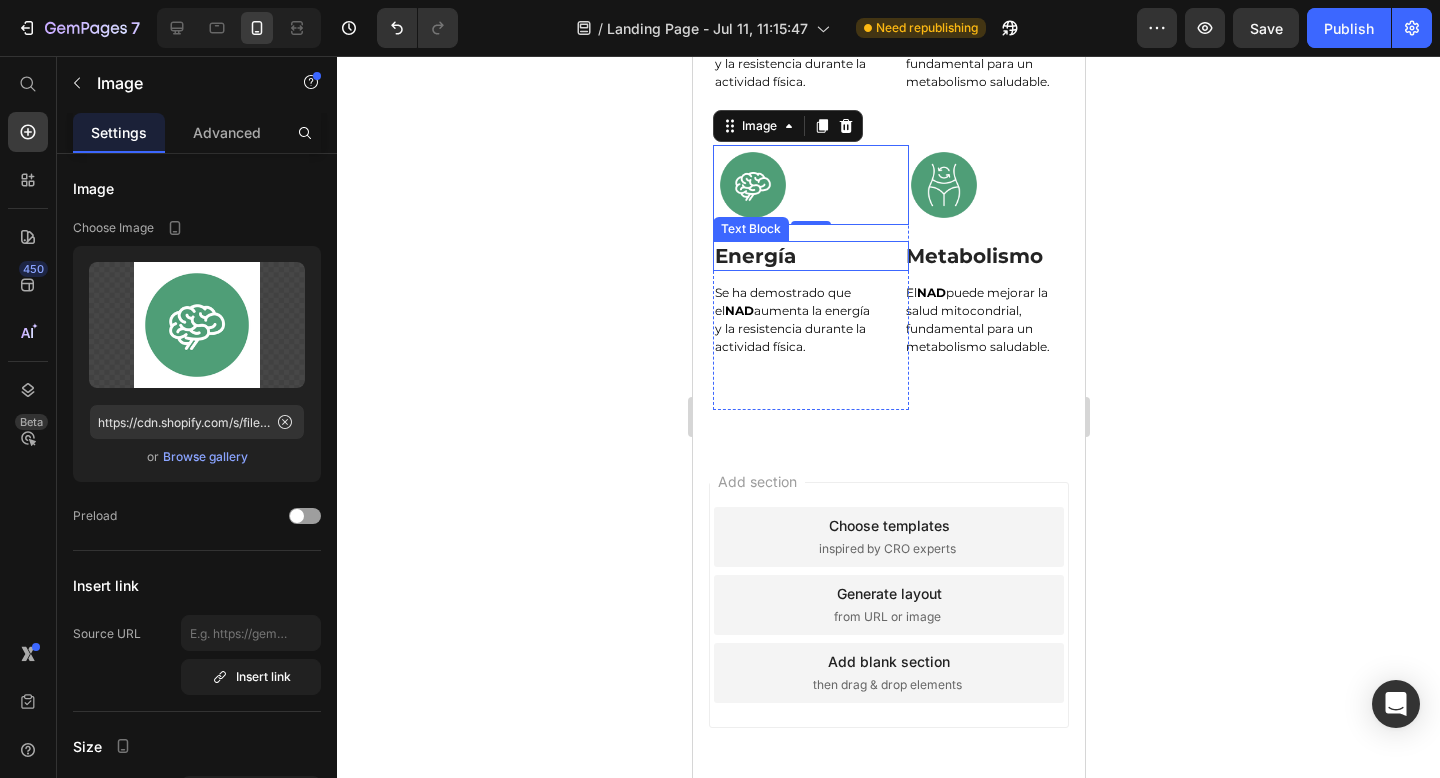 click on "Energía" at bounding box center (810, 256) 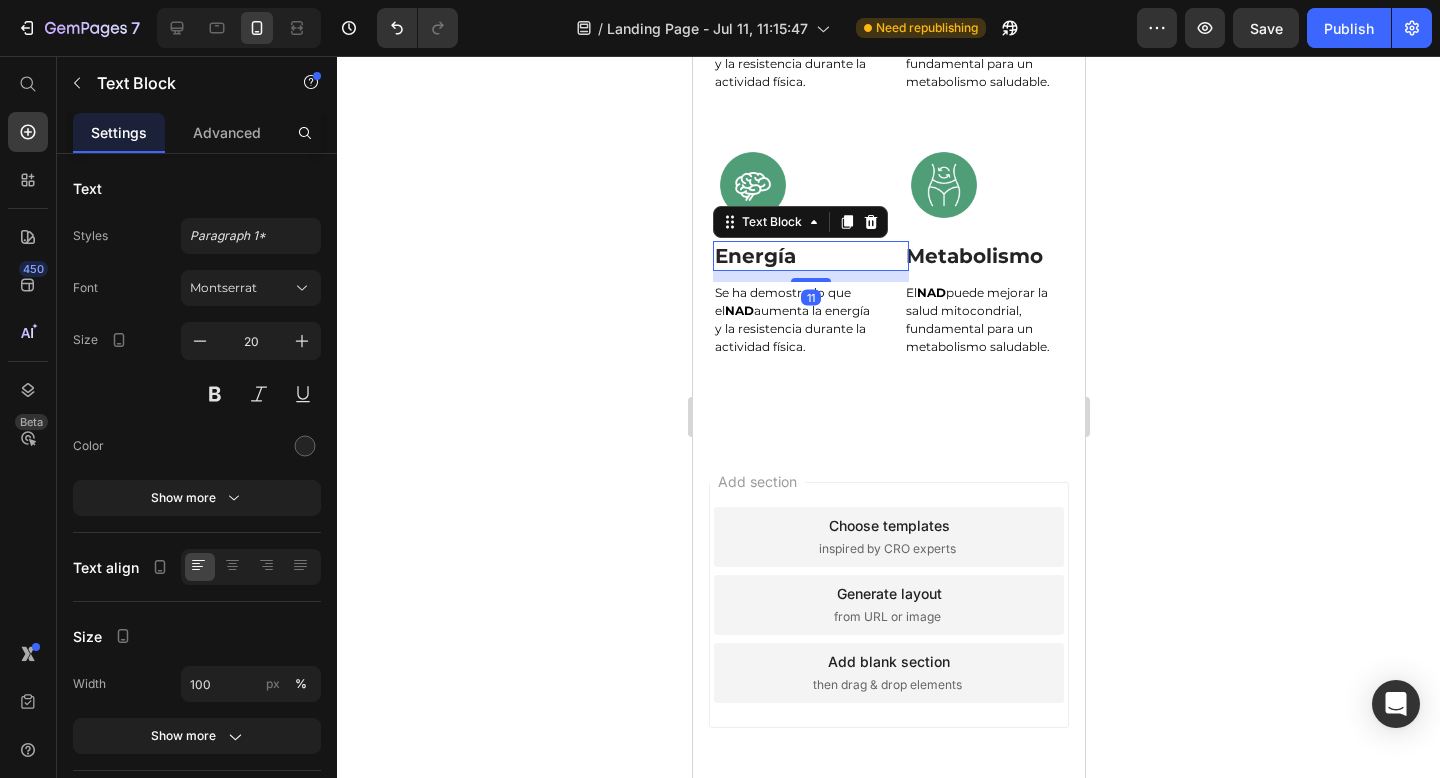 click on "Energía" at bounding box center [810, 256] 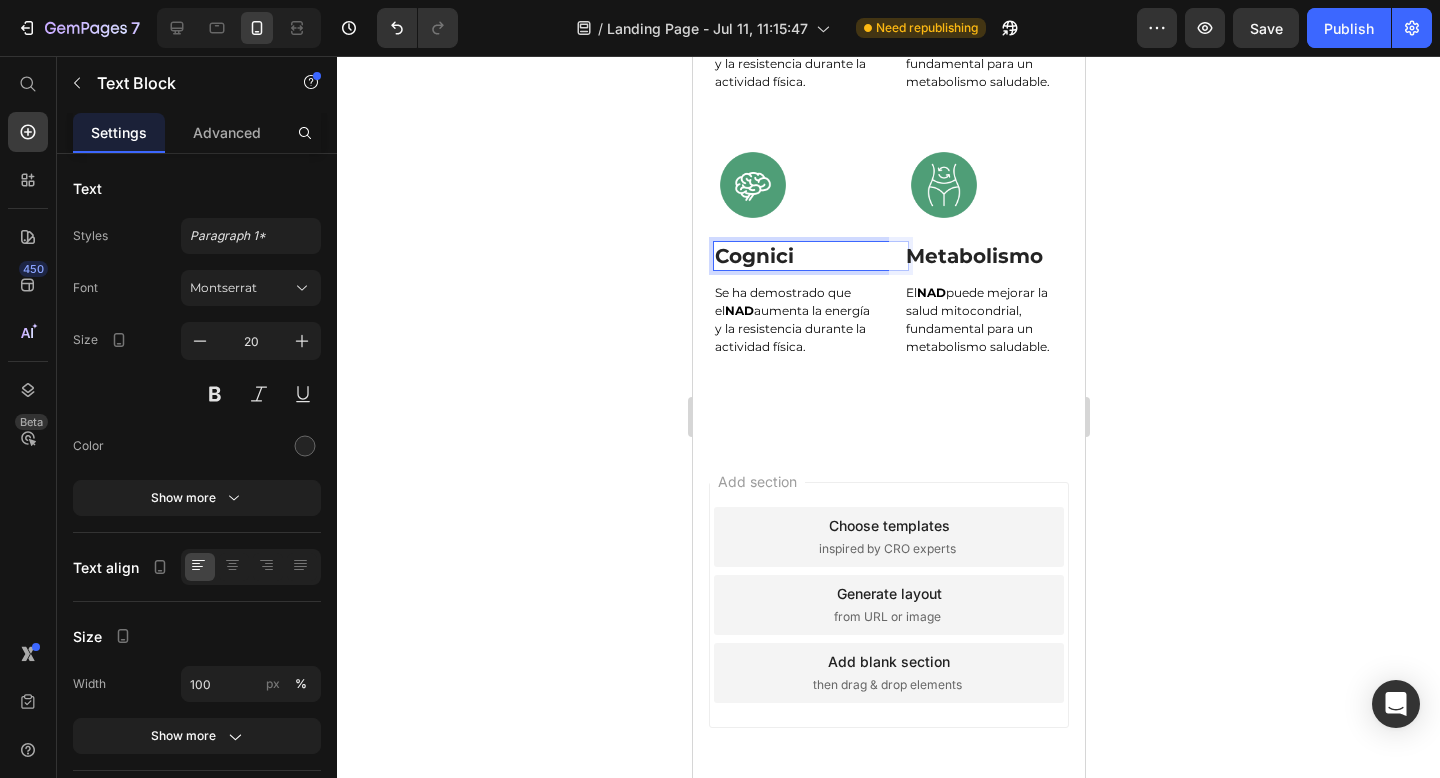 type 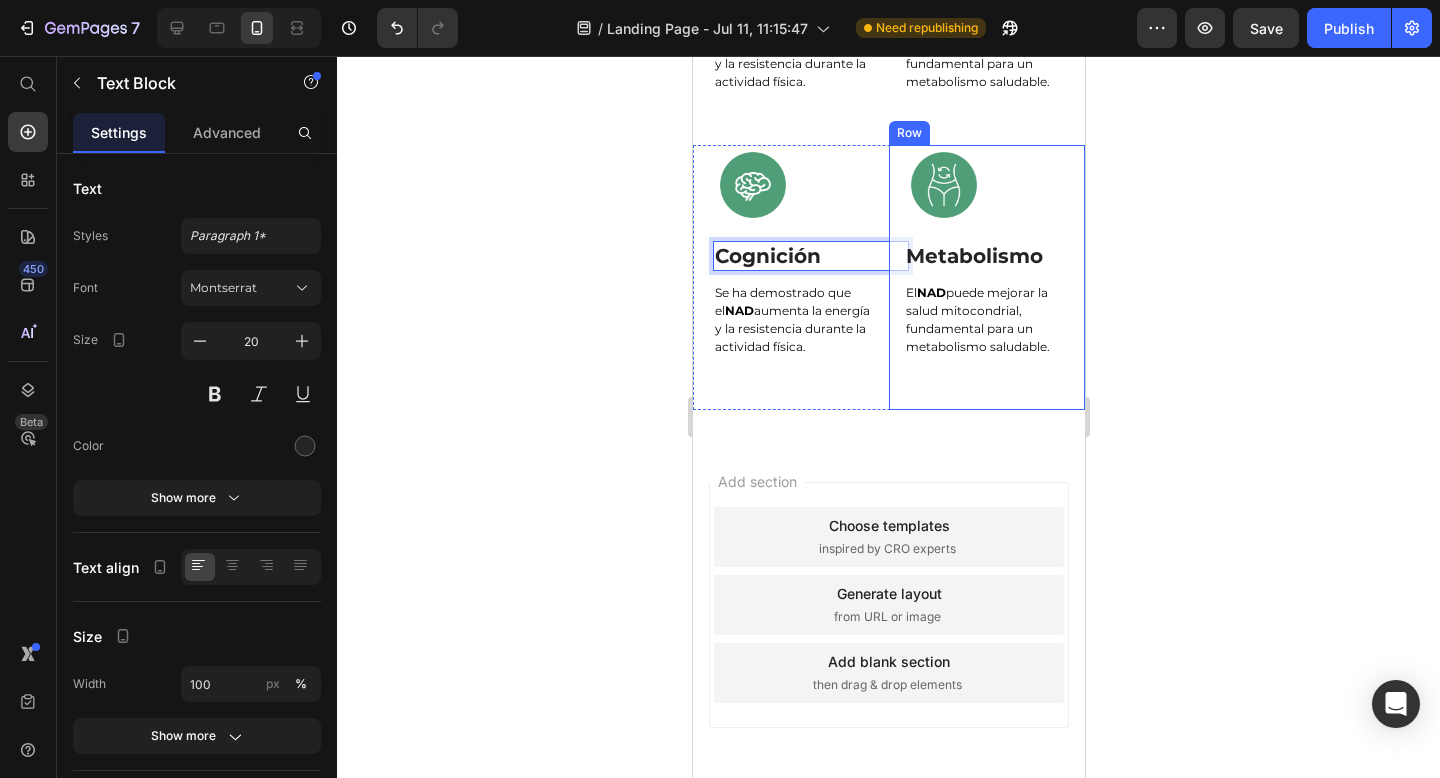 click 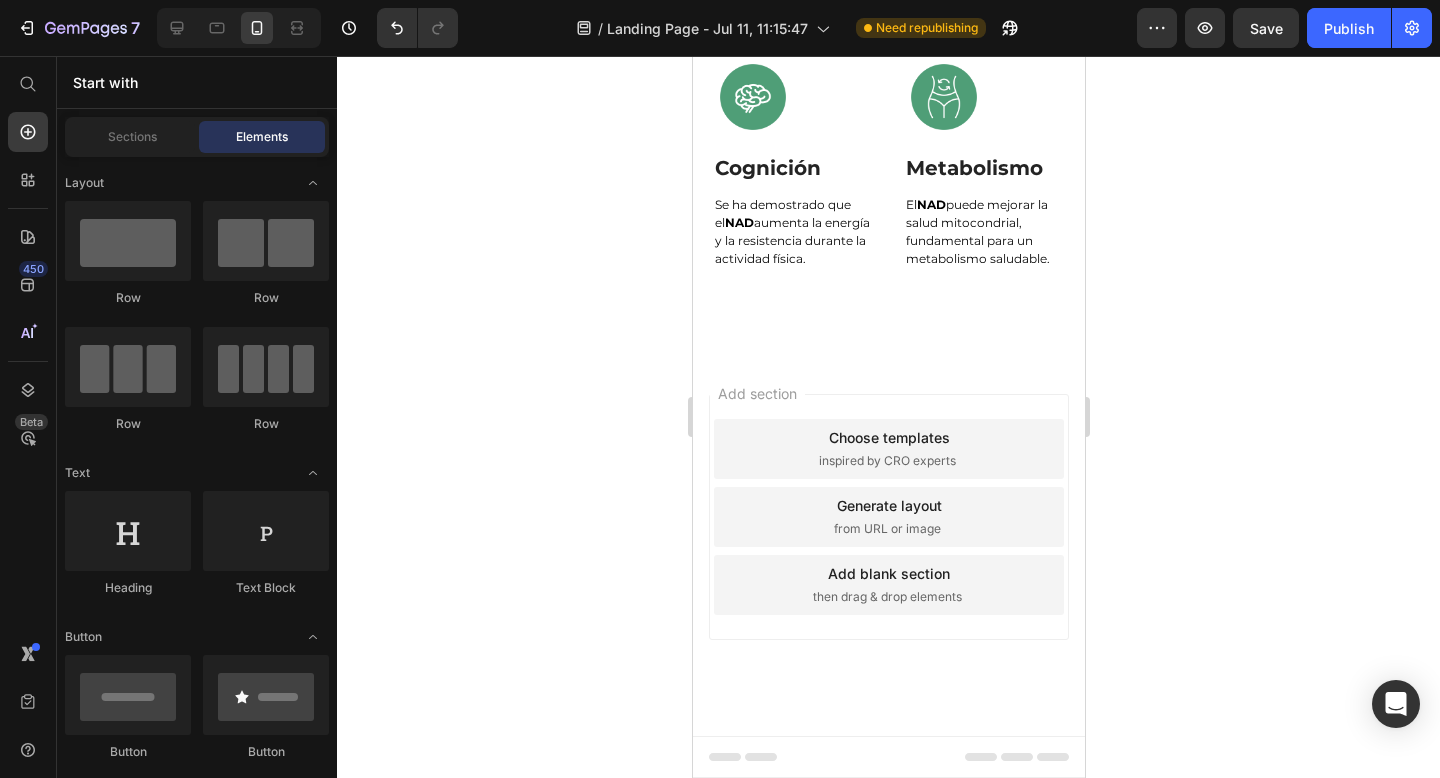 scroll, scrollTop: 3617, scrollLeft: 0, axis: vertical 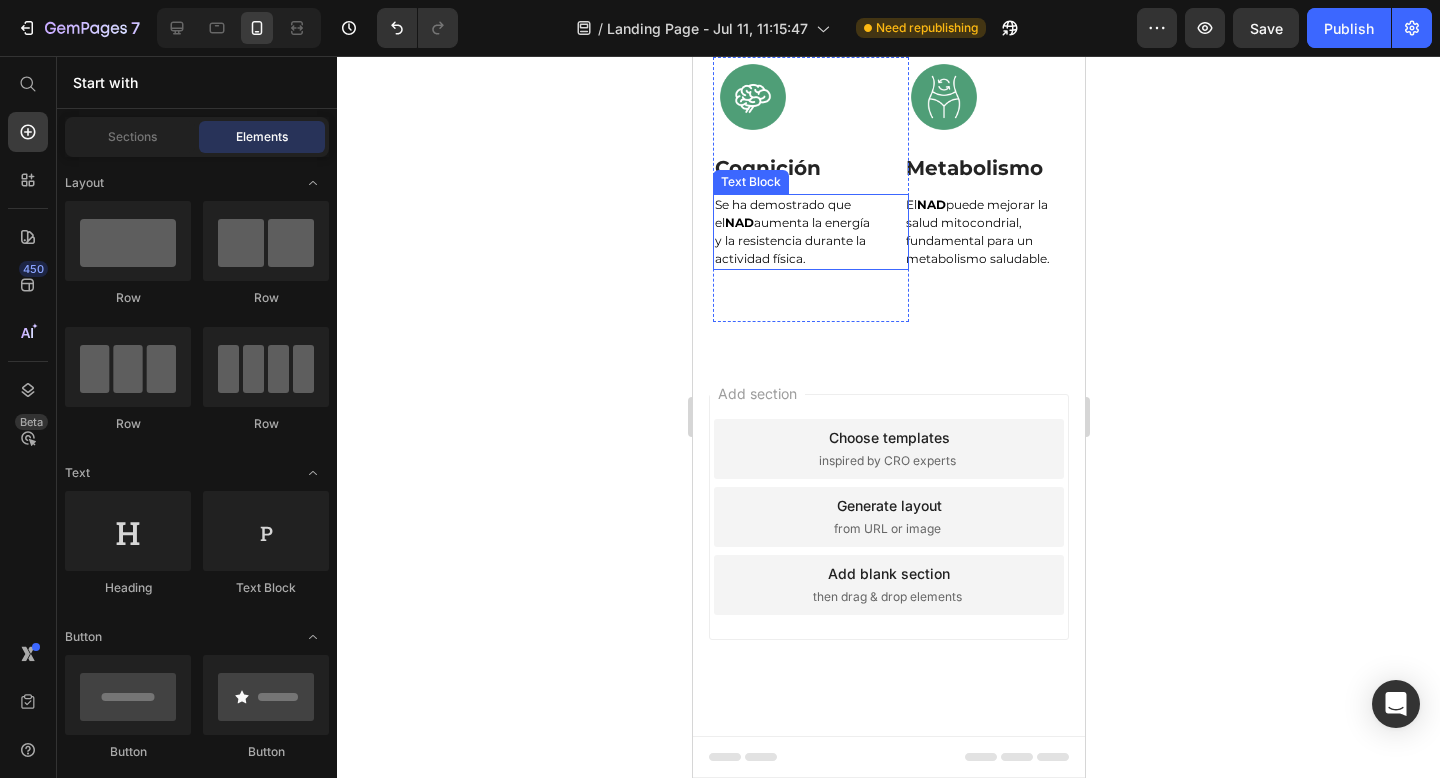 click on "Se ha demostrado que el  NAD  aumenta la energía y la resistencia durante la actividad física." at bounding box center [795, 232] 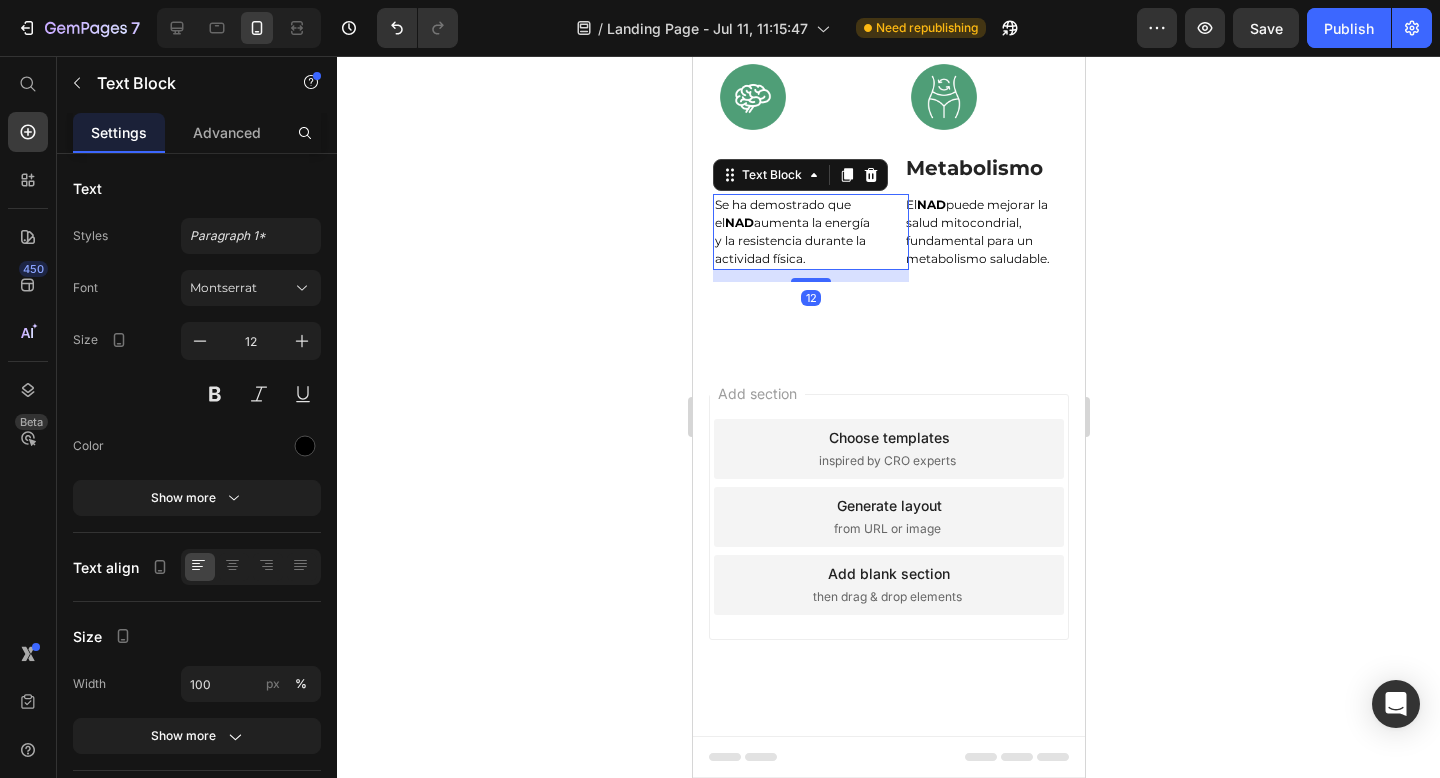 click on "Se ha demostrado que el  NAD  aumenta la energía y la resistencia durante la actividad física." at bounding box center [795, 232] 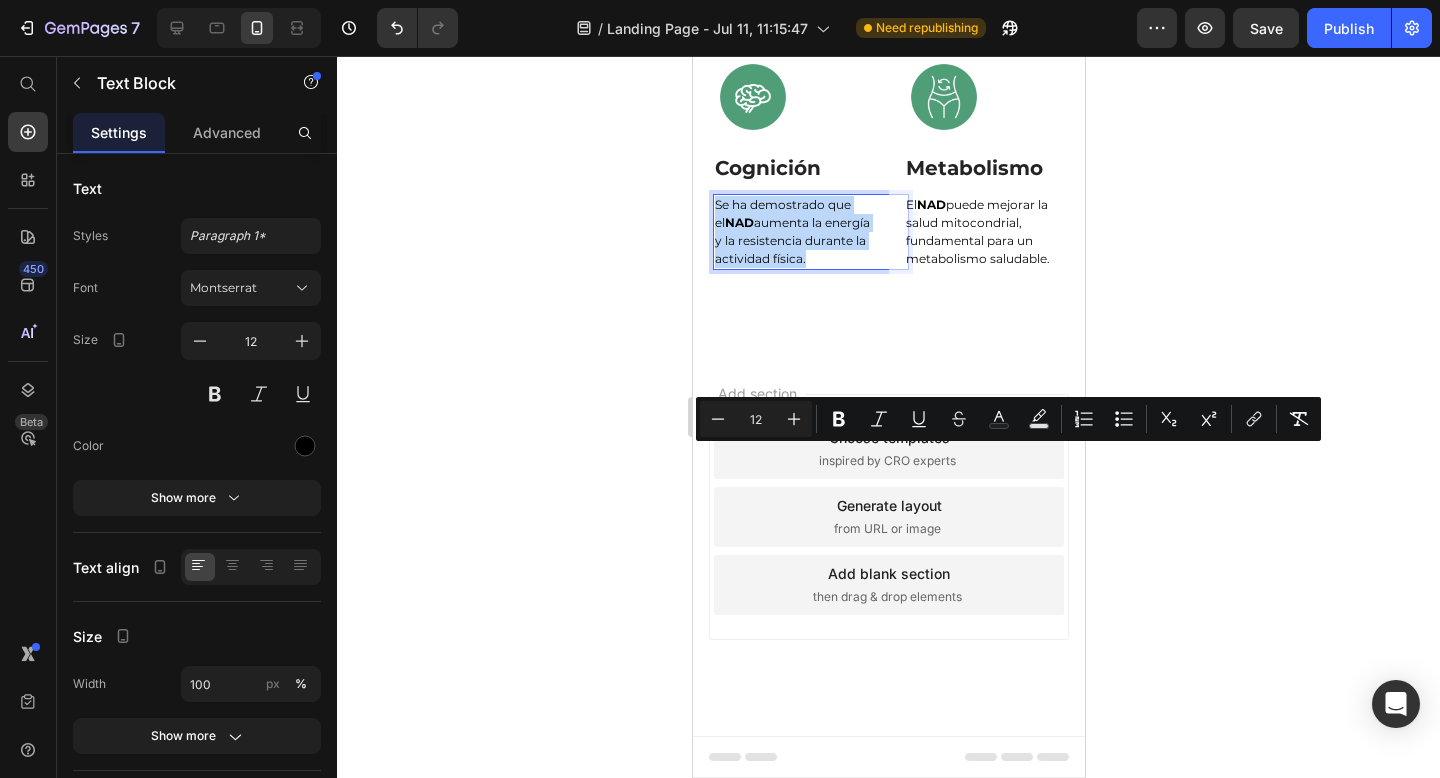drag, startPoint x: 812, startPoint y: 509, endPoint x: 750, endPoint y: 480, distance: 68.44706 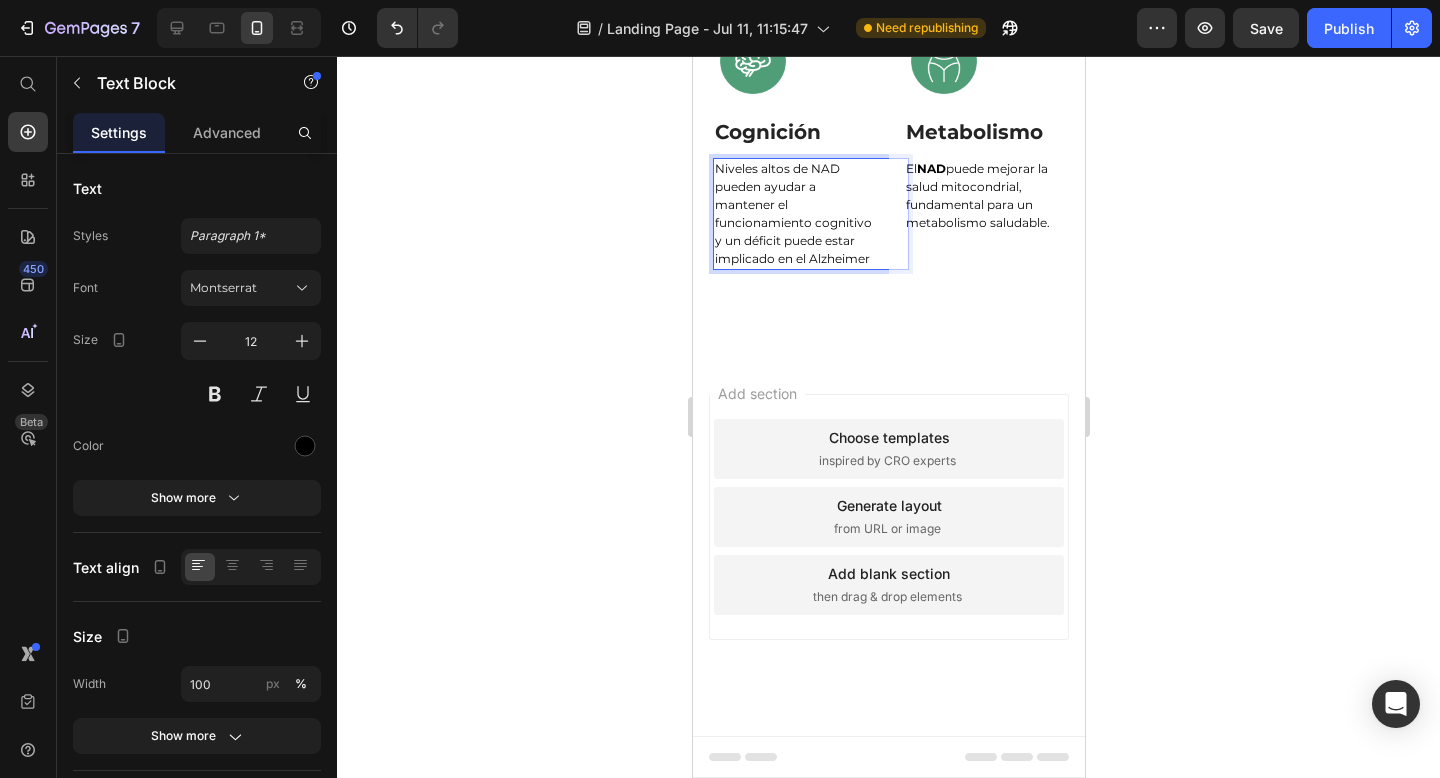 click on "Niveles altos de NAD pueden ayudar a mantener el funcionamiento cognitivo y un déficit puede estar implicado en el Alzheimer" at bounding box center (795, 214) 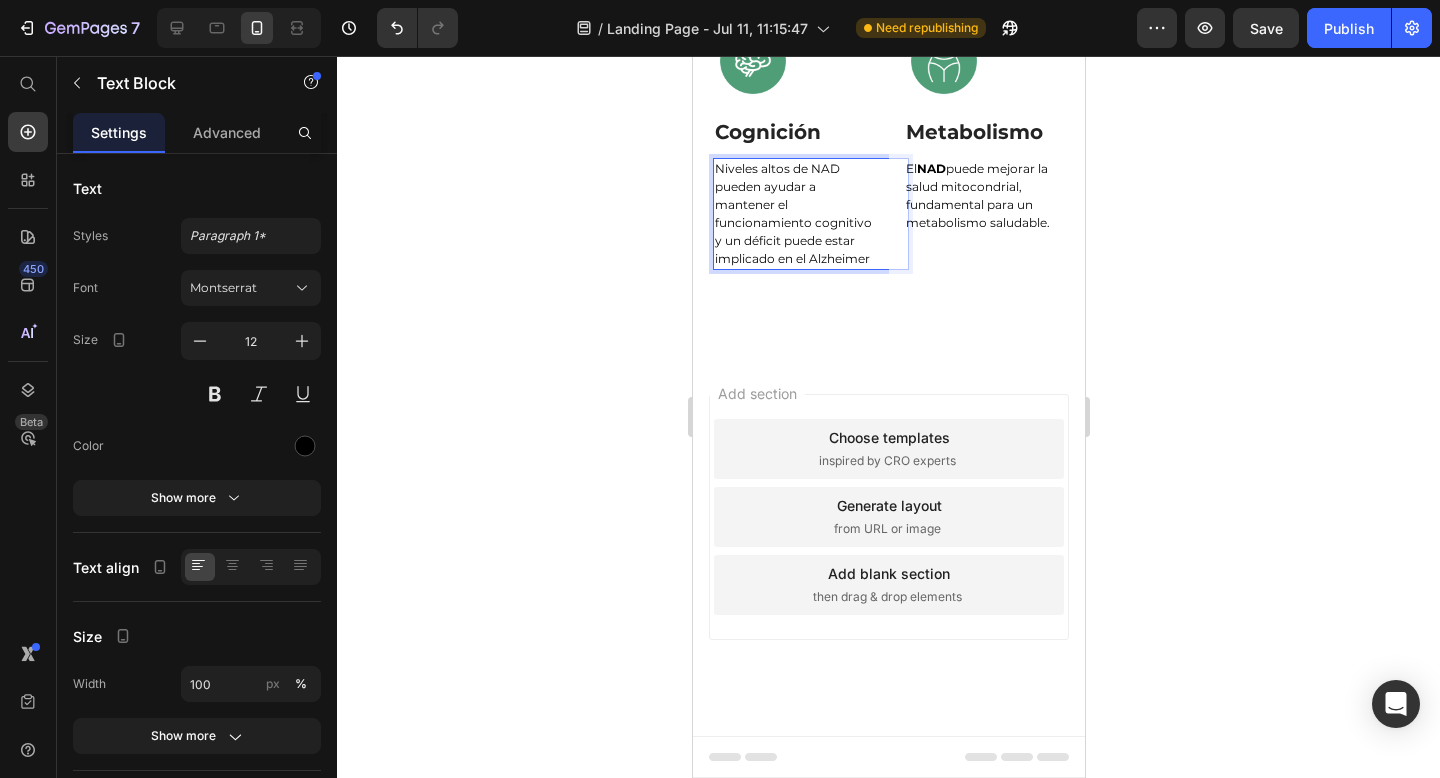 click 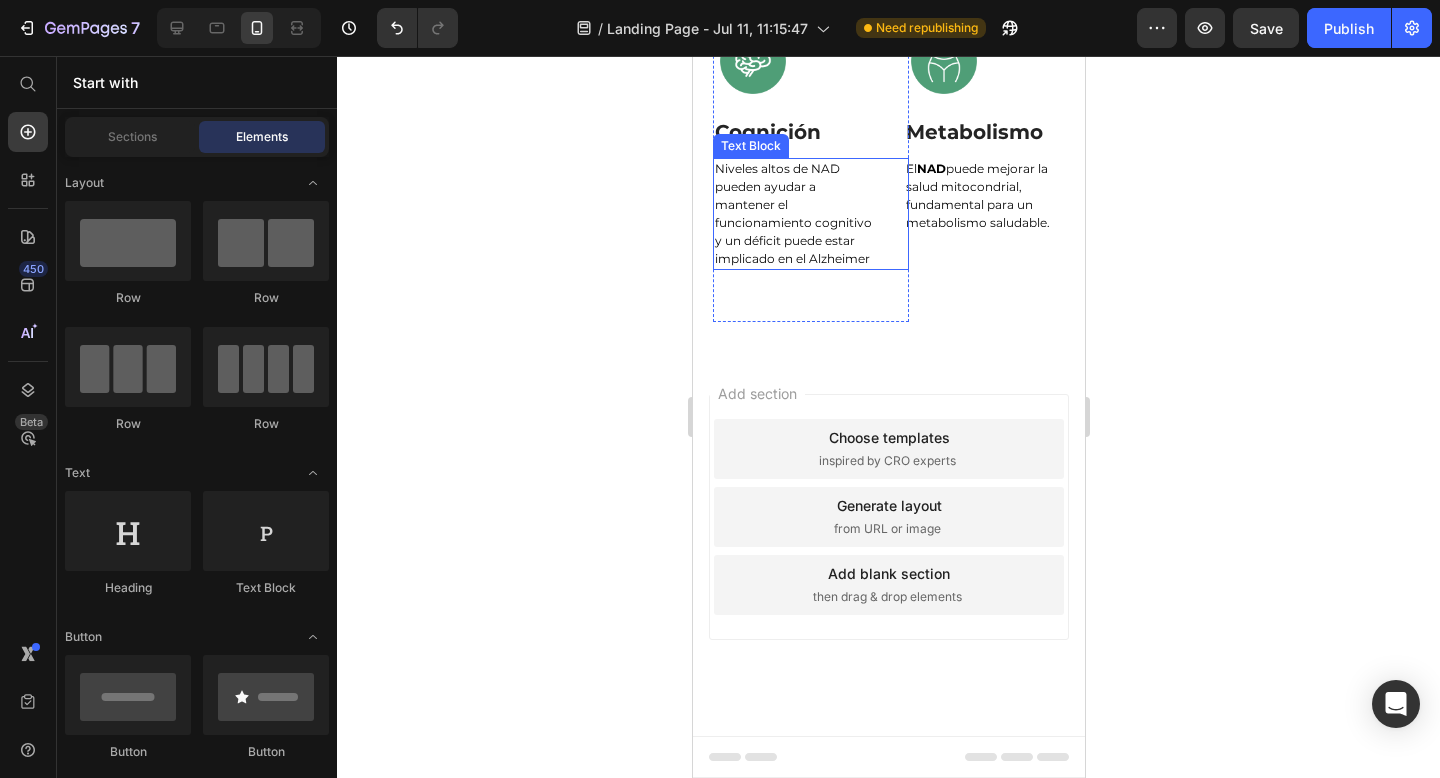 click on "Niveles altos de NAD pueden ayudar a mantener el funcionamiento cognitivo y un déficit puede estar implicado en el Alzheimer" at bounding box center [795, 214] 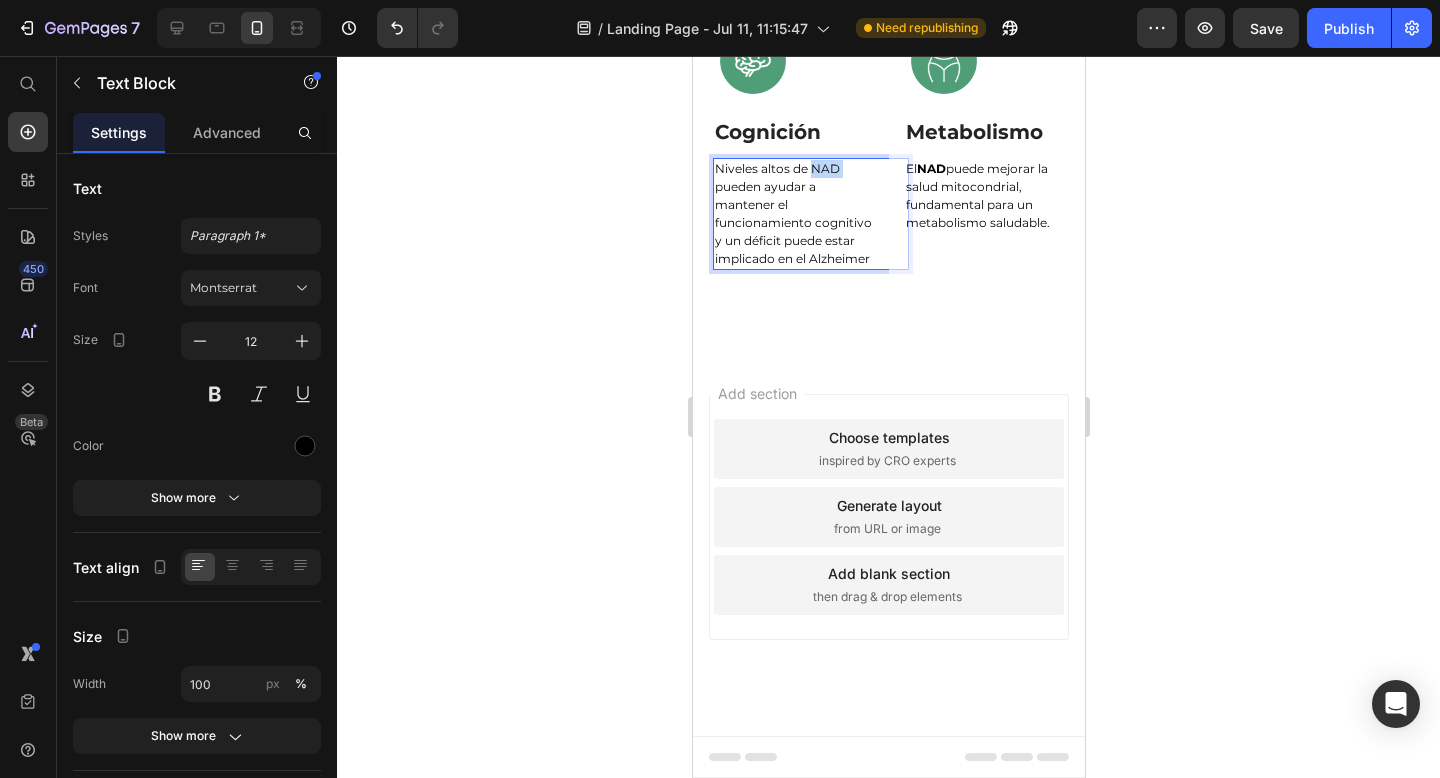 drag, startPoint x: 839, startPoint y: 456, endPoint x: 812, endPoint y: 456, distance: 27 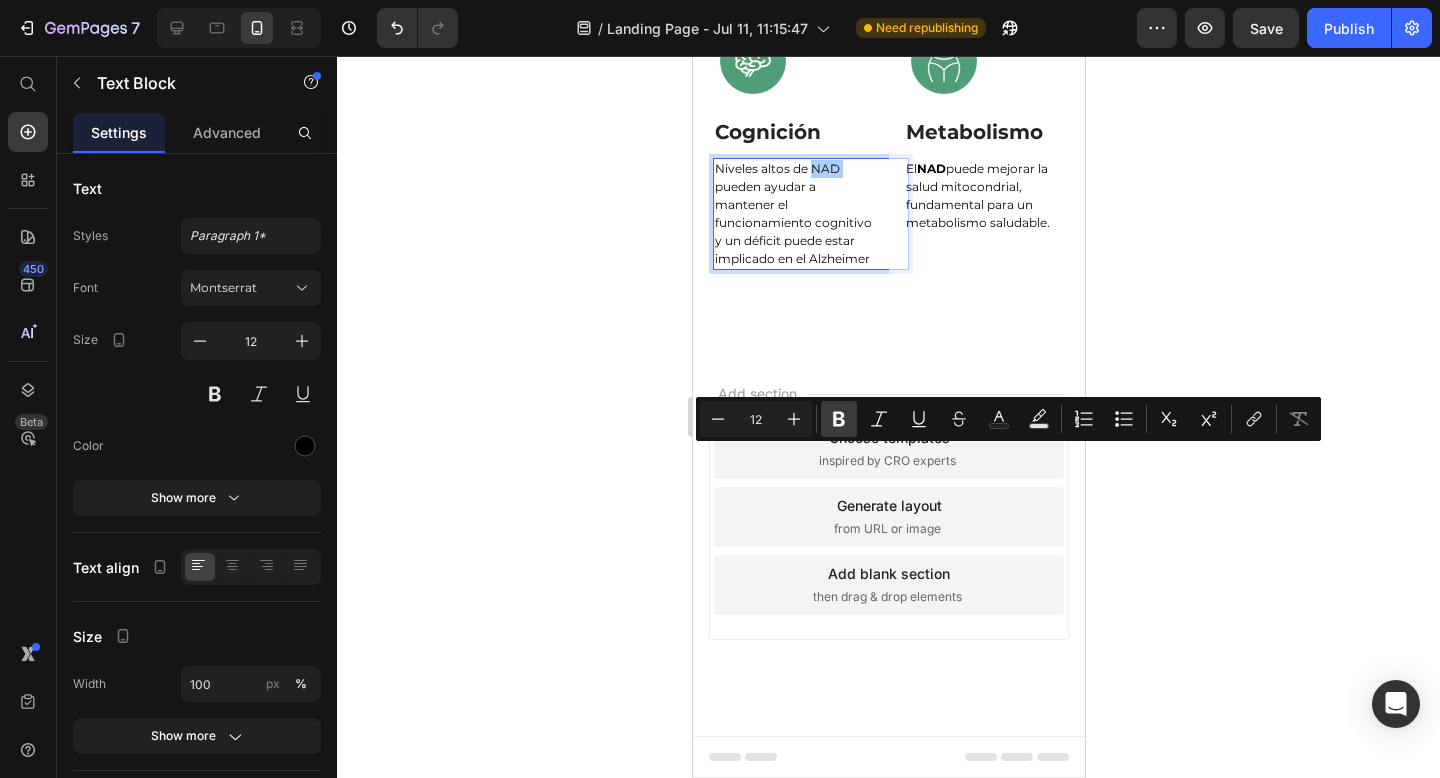 click 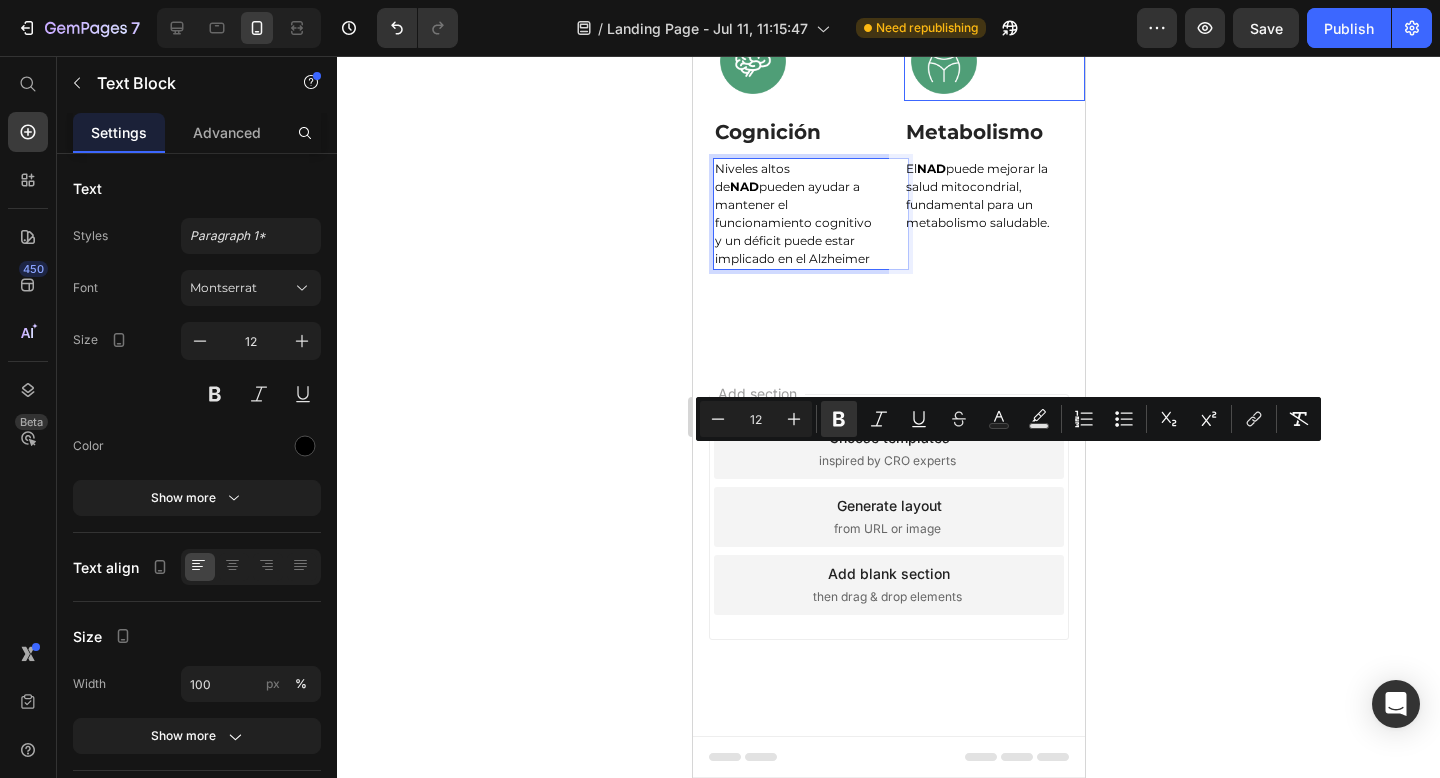 click 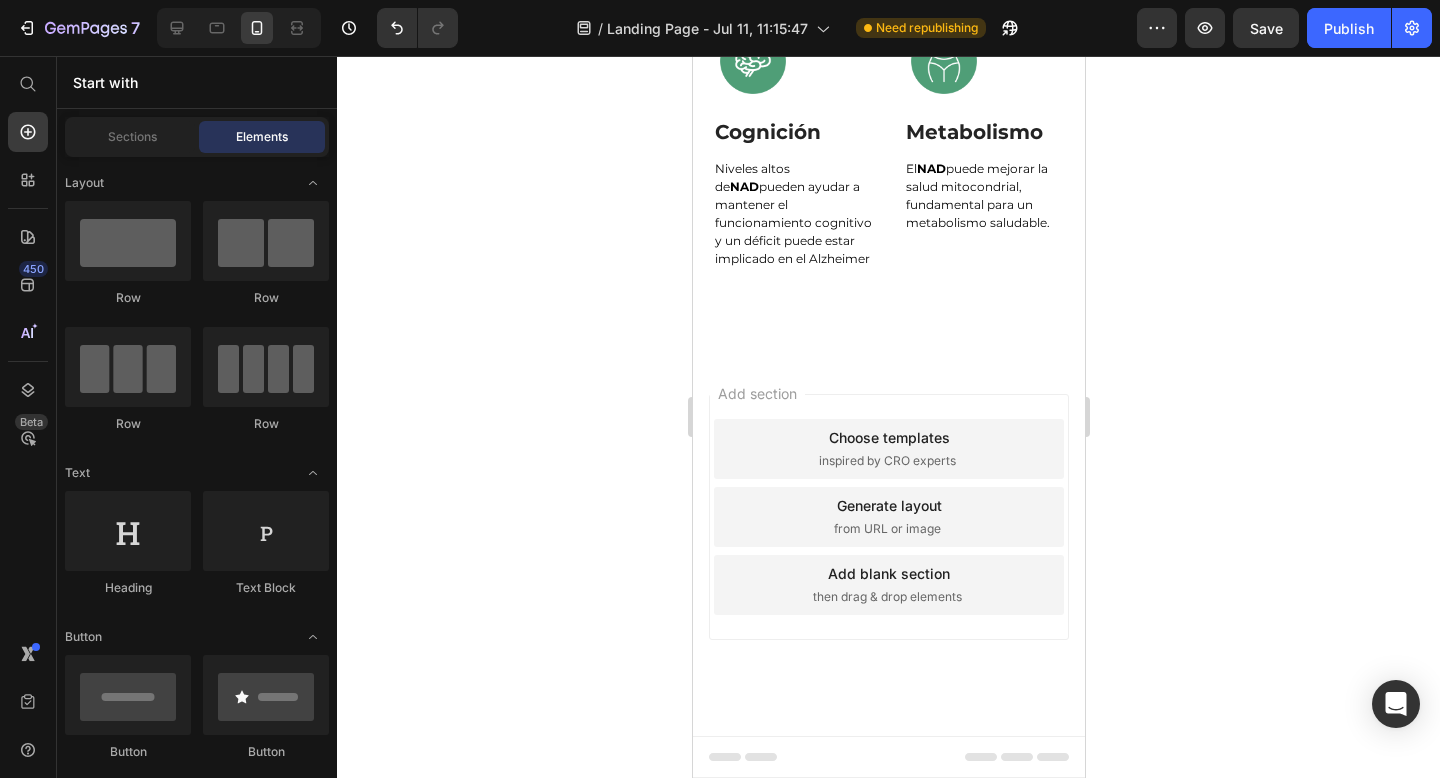 click 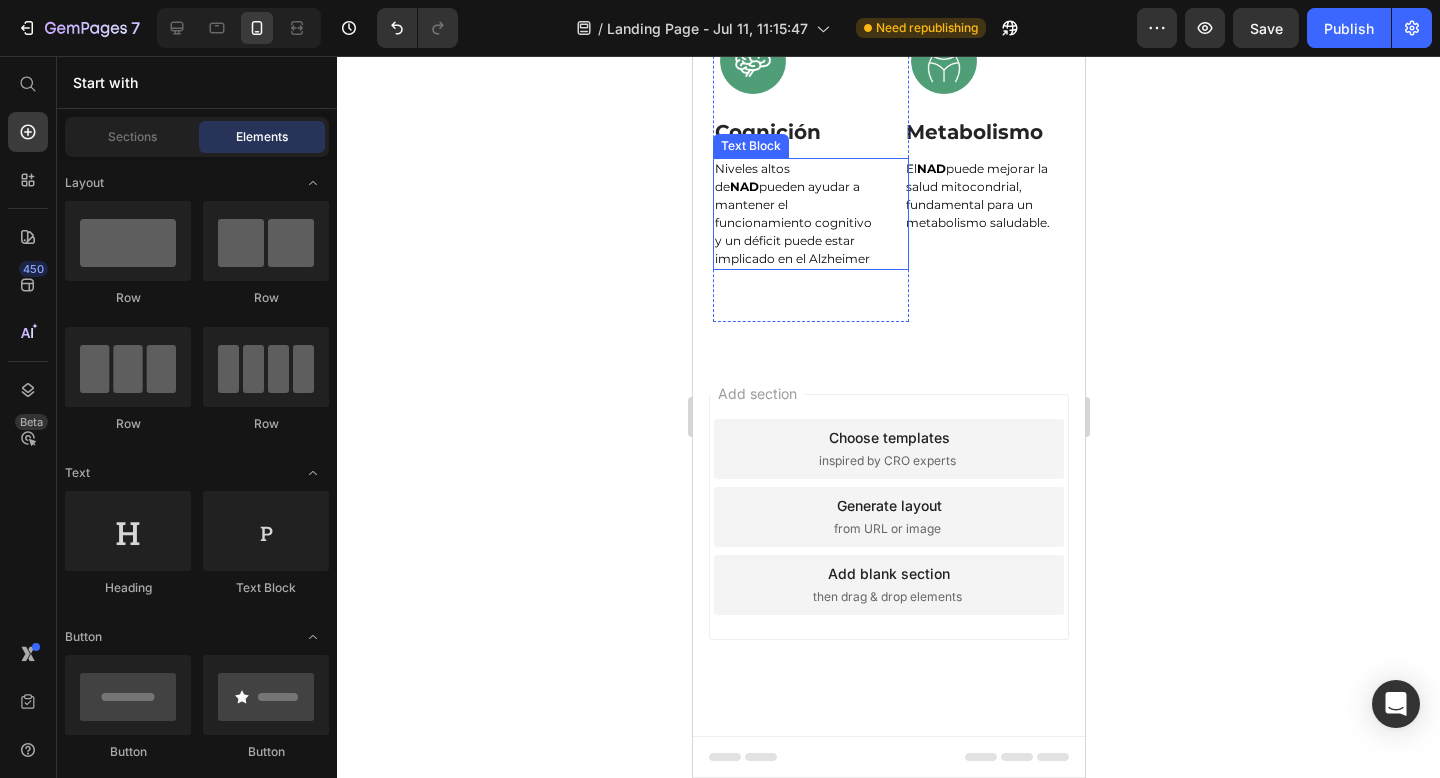 click on "Niveles altos de  NAD  pueden ayudar a mantener el funcionamiento cognitivo y un déficit puede estar implicado en el Alzheimer" at bounding box center [795, 214] 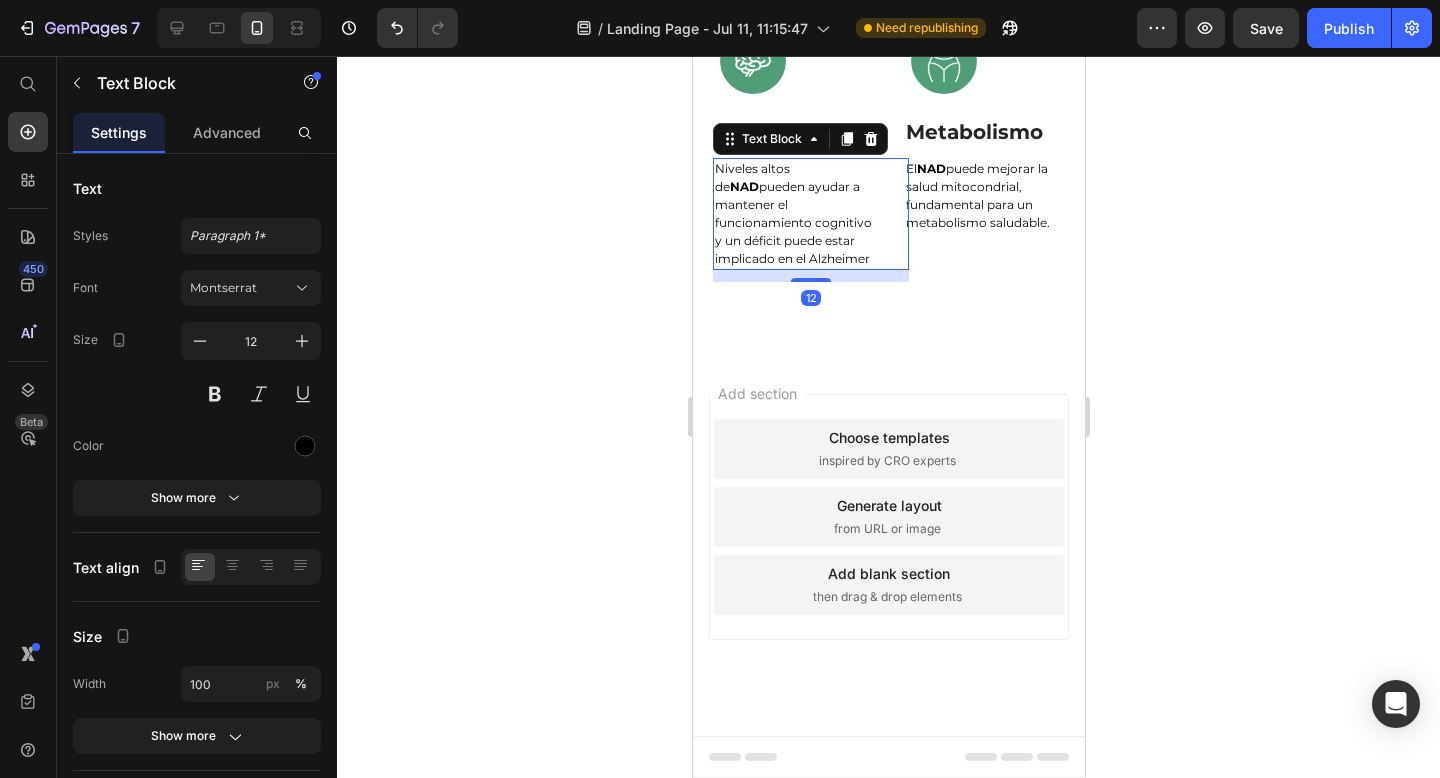 click on "Niveles altos de  NAD  pueden ayudar a mantener el funcionamiento cognitivo y un déficit puede estar implicado en el Alzheimer Text Block   12" at bounding box center (810, 214) 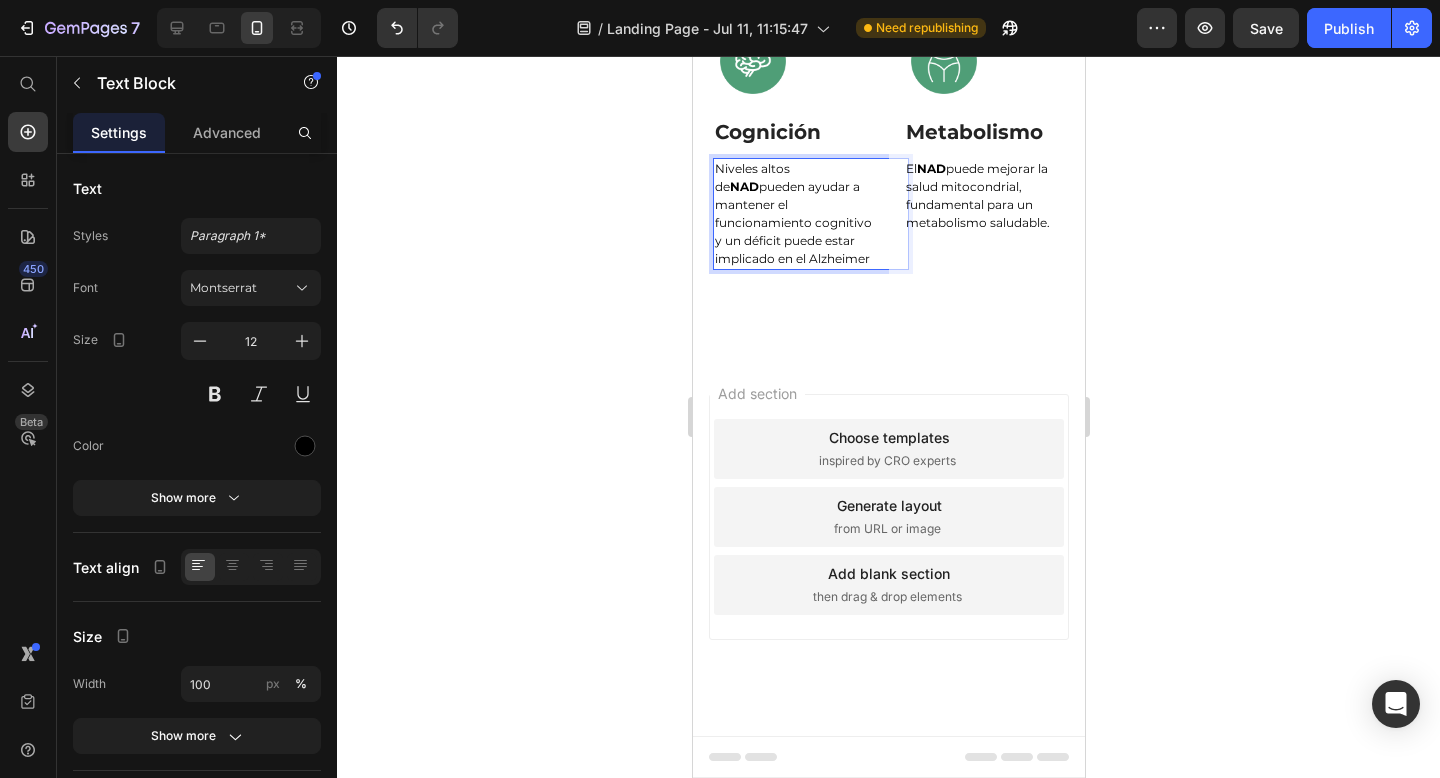 click on "Niveles altos de  NAD  pueden ayudar a mantener el funcionamiento cognitivo y un déficit puede estar implicado en el Alzheimer" at bounding box center [795, 214] 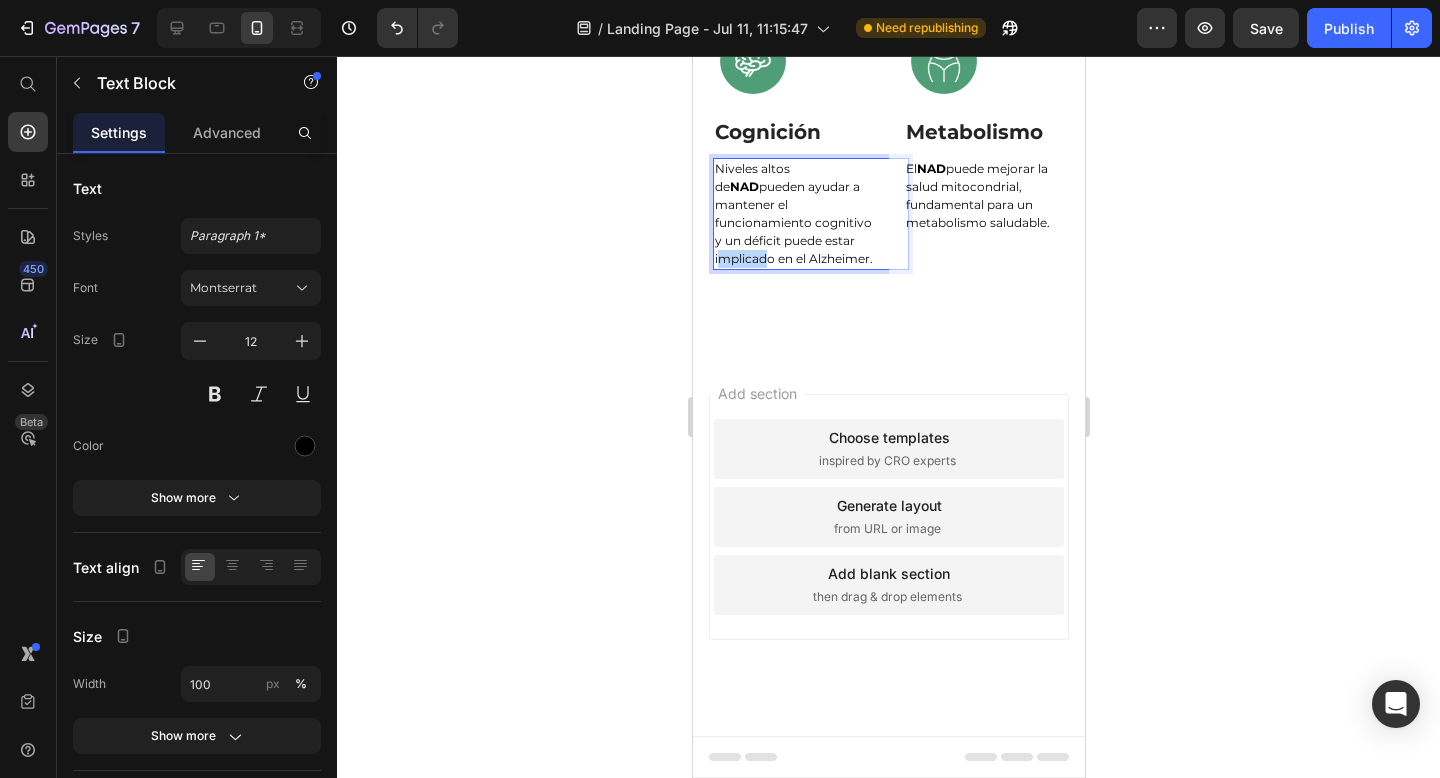 drag, startPoint x: 769, startPoint y: 543, endPoint x: 718, endPoint y: 543, distance: 51 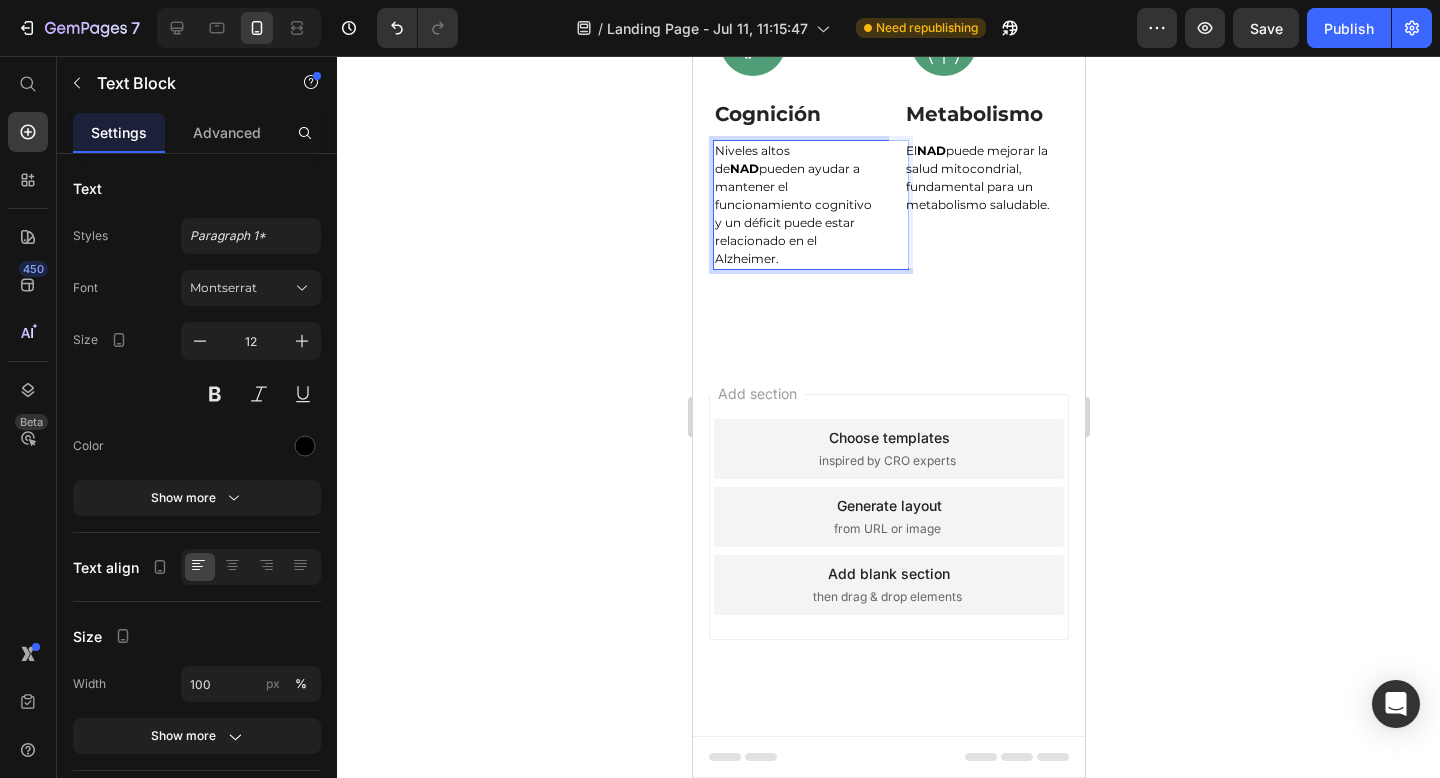 click on "Niveles altos de  NAD  pueden ayudar a mantener el funcionamiento cognitivo y un déficit puede estar relacionado en el Alzheimer." at bounding box center (795, 205) 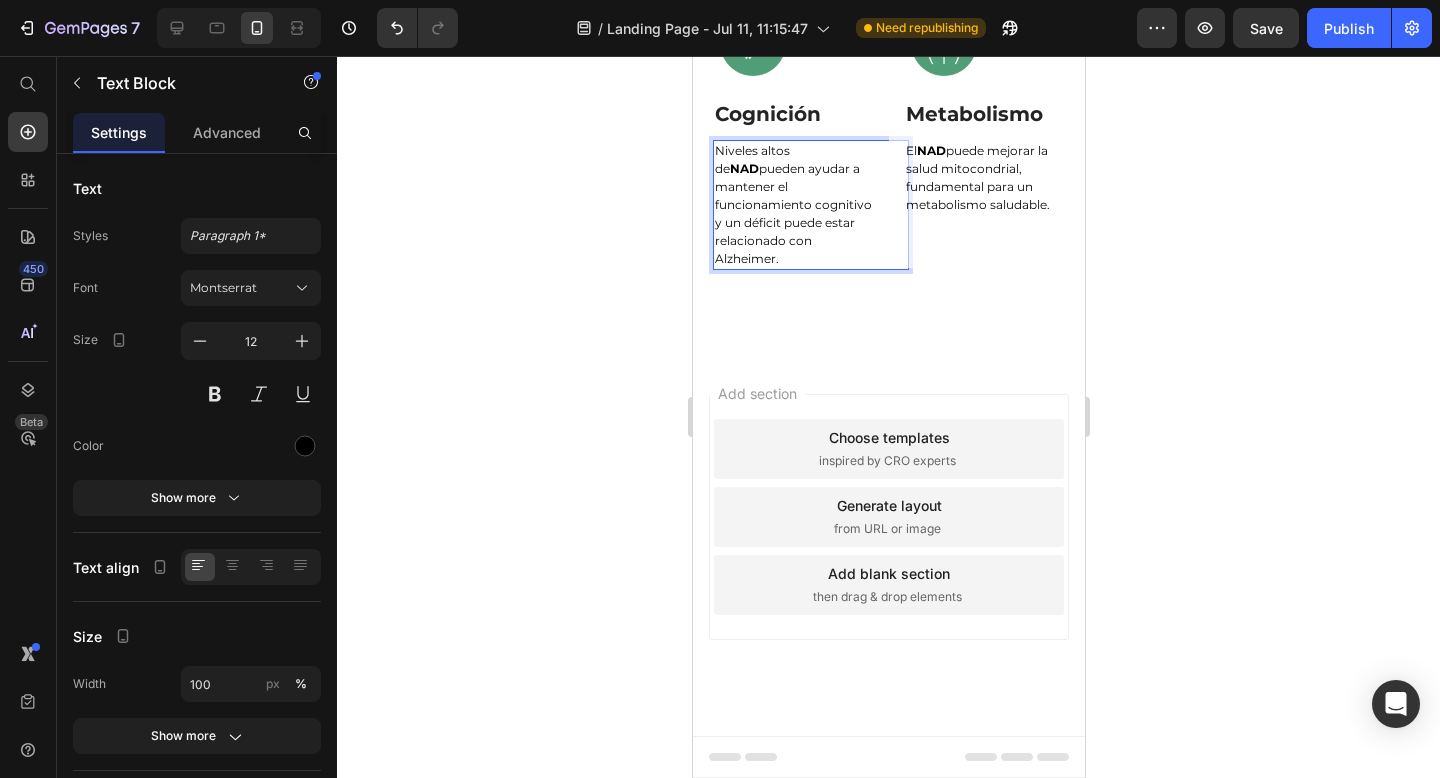 click 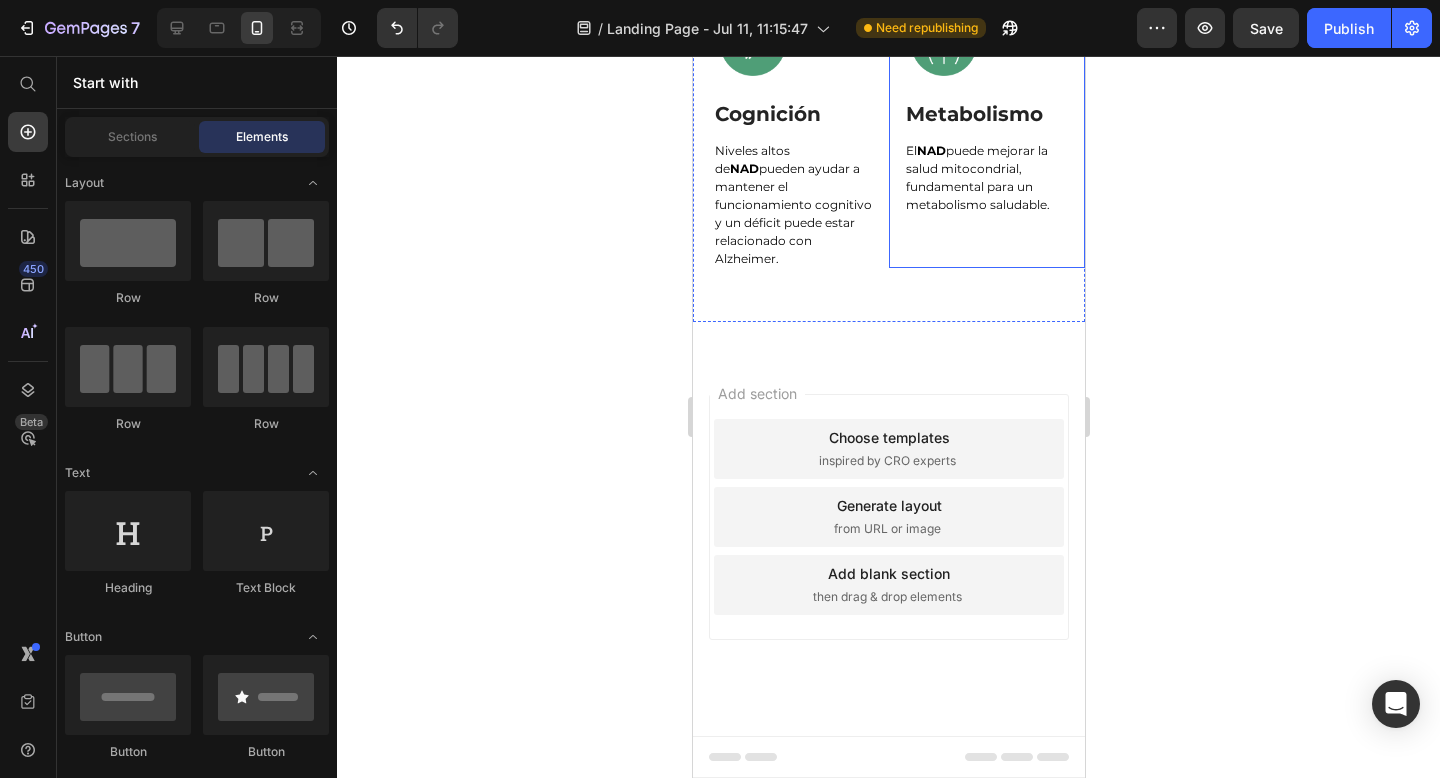 click on "Niveles altos de  NAD  pueden ayudar a mantener el funcionamiento cognitivo y un déficit puede estar relacionado con Alzheimer." at bounding box center [795, 205] 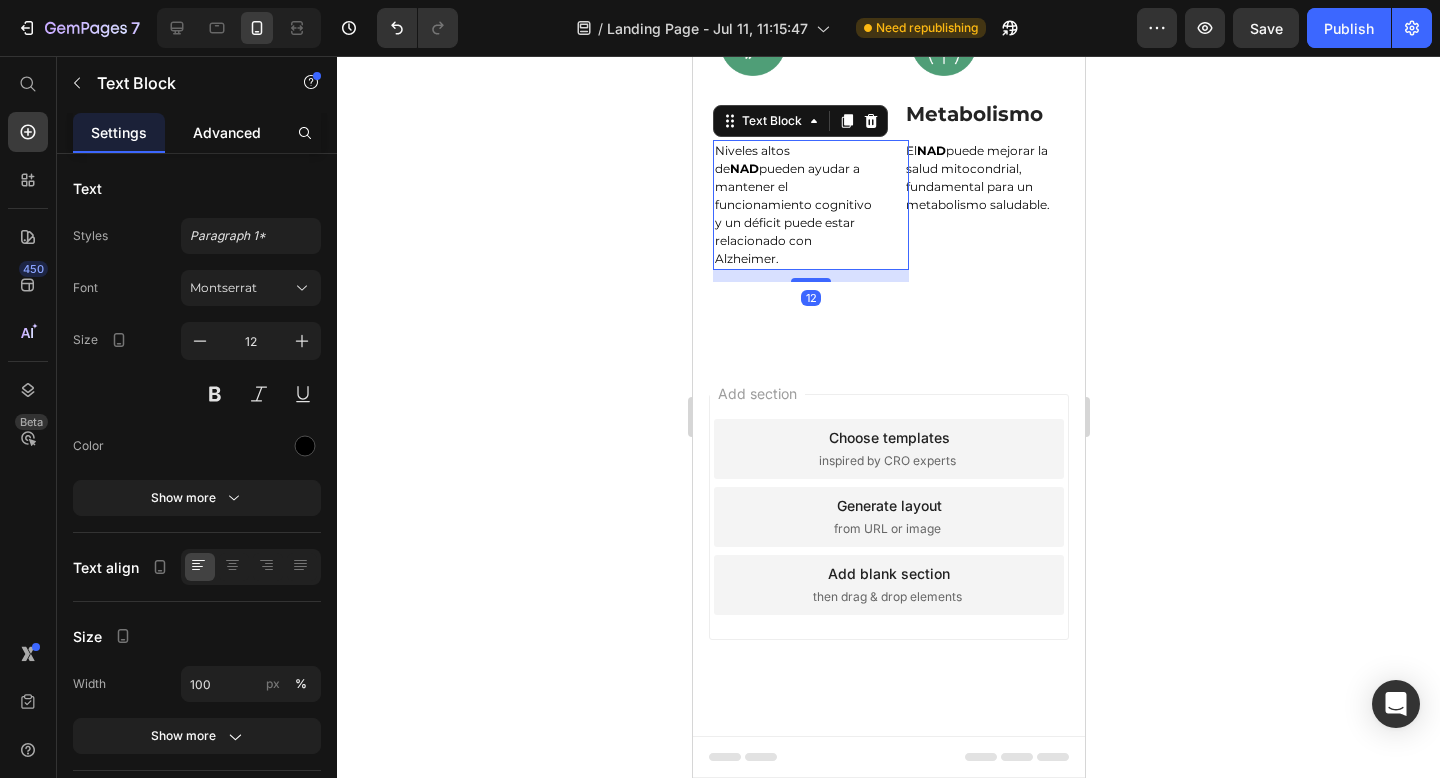 click on "Advanced" at bounding box center [227, 132] 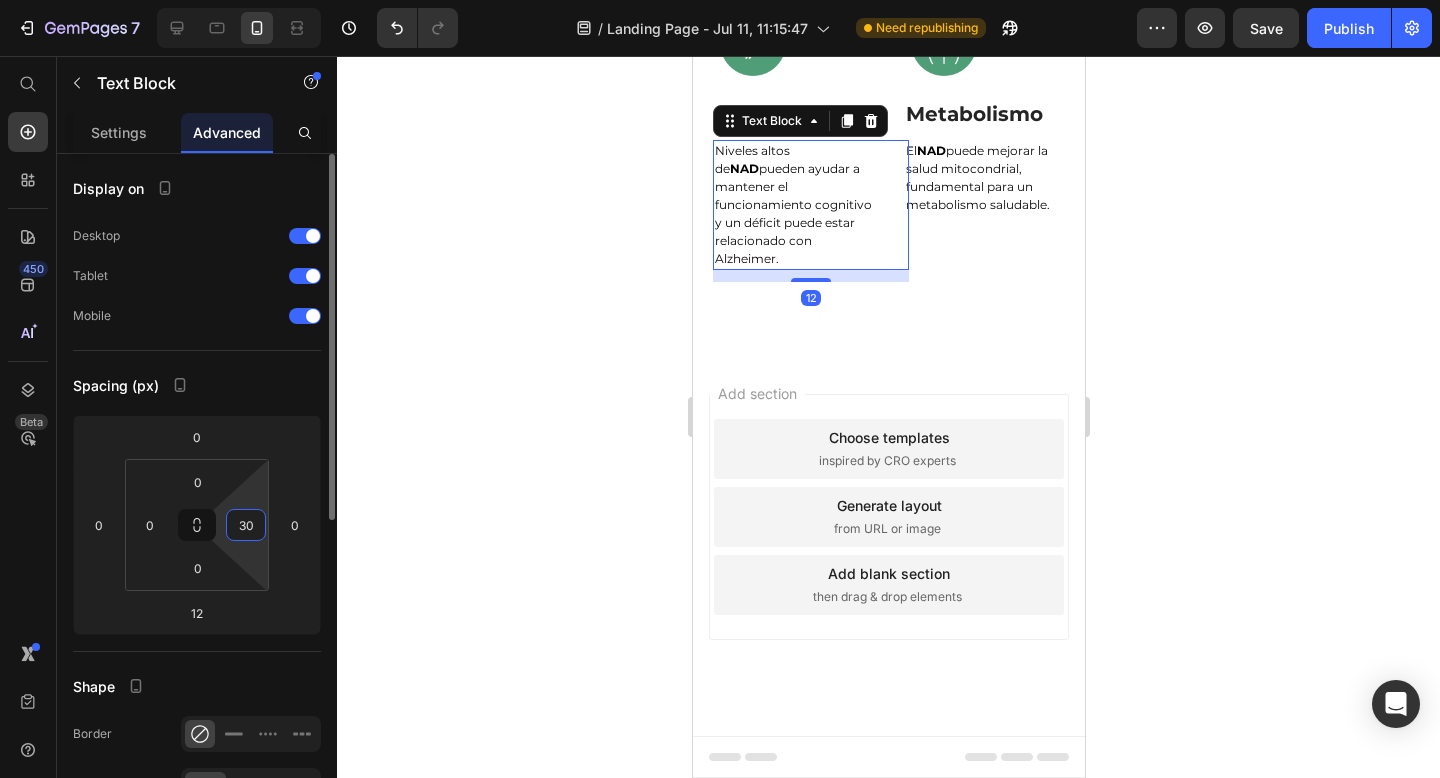 click on "30" at bounding box center (246, 525) 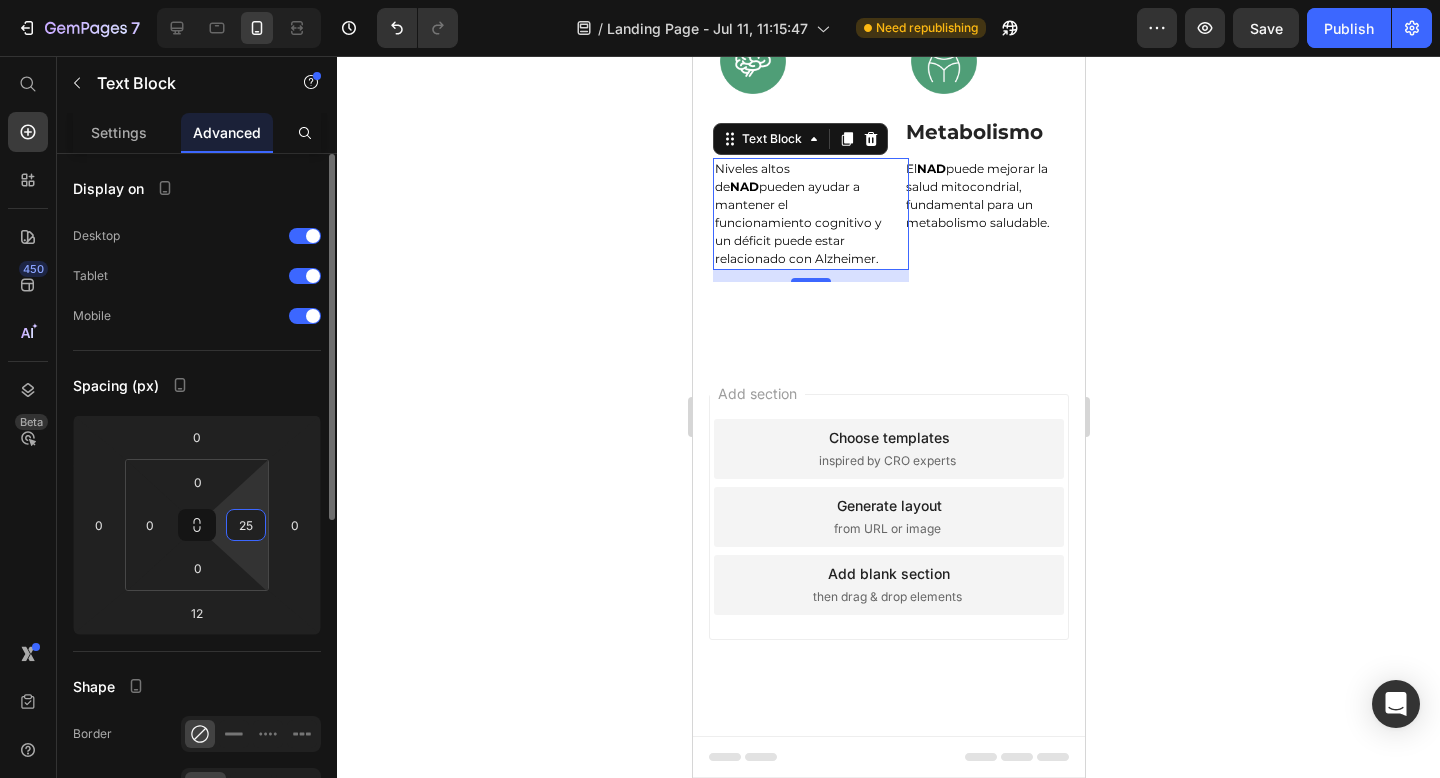 type on "2" 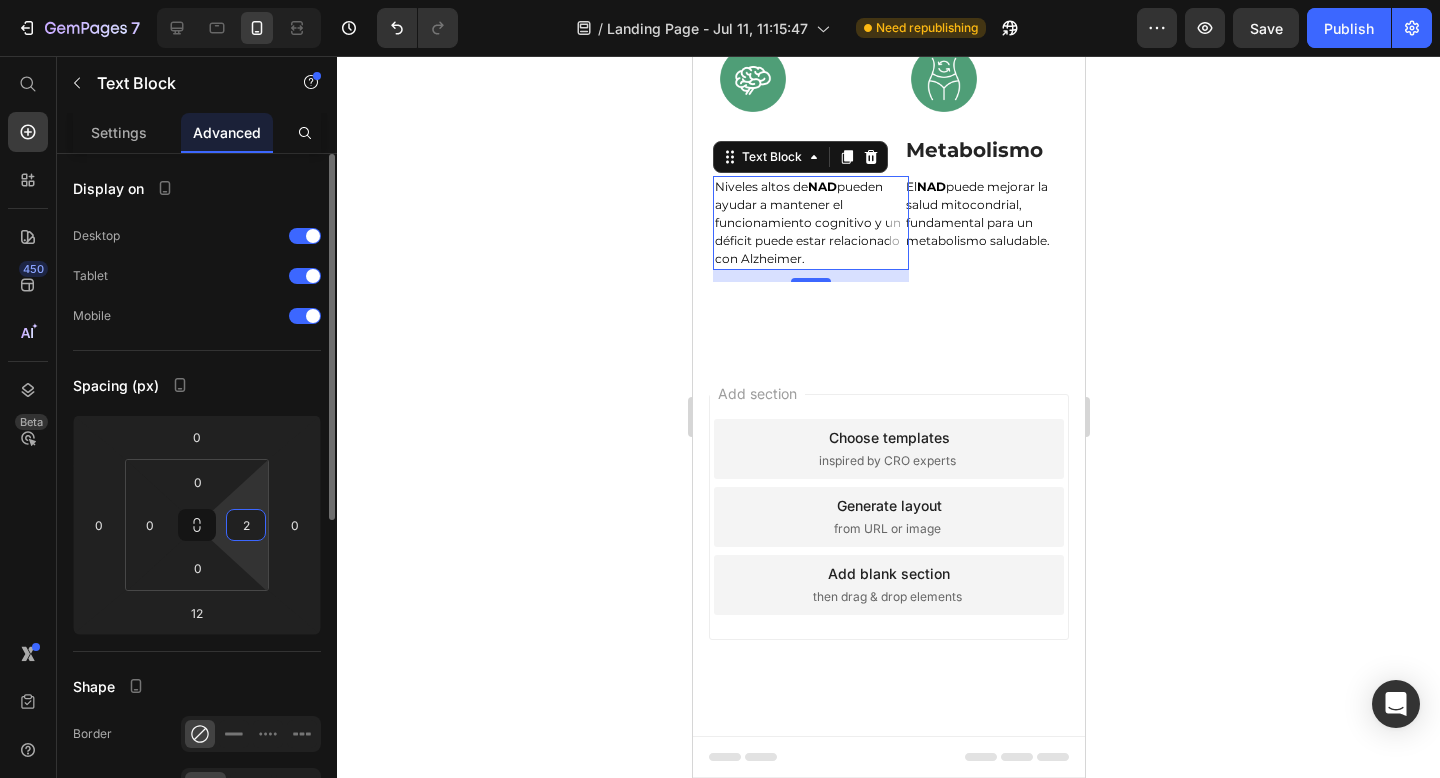 type on "27" 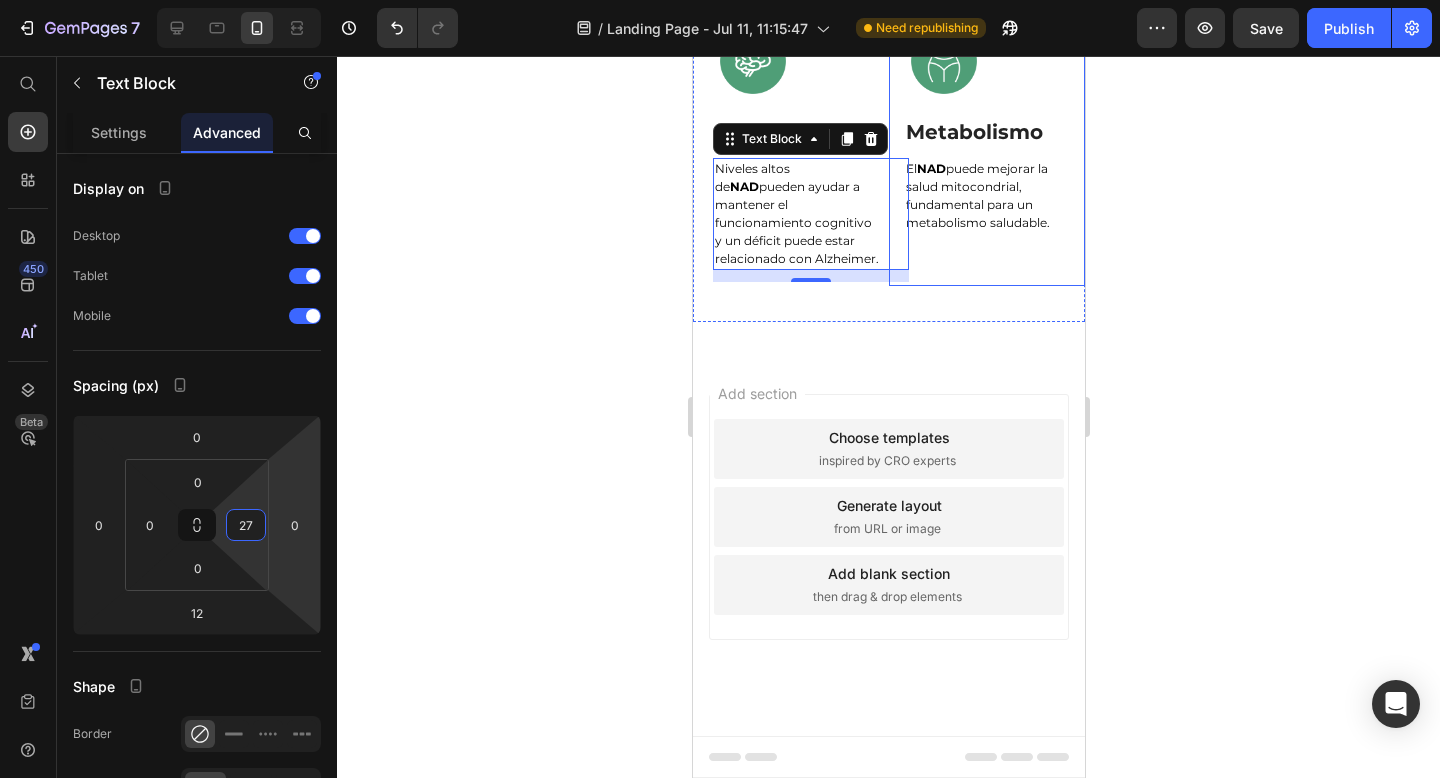 click 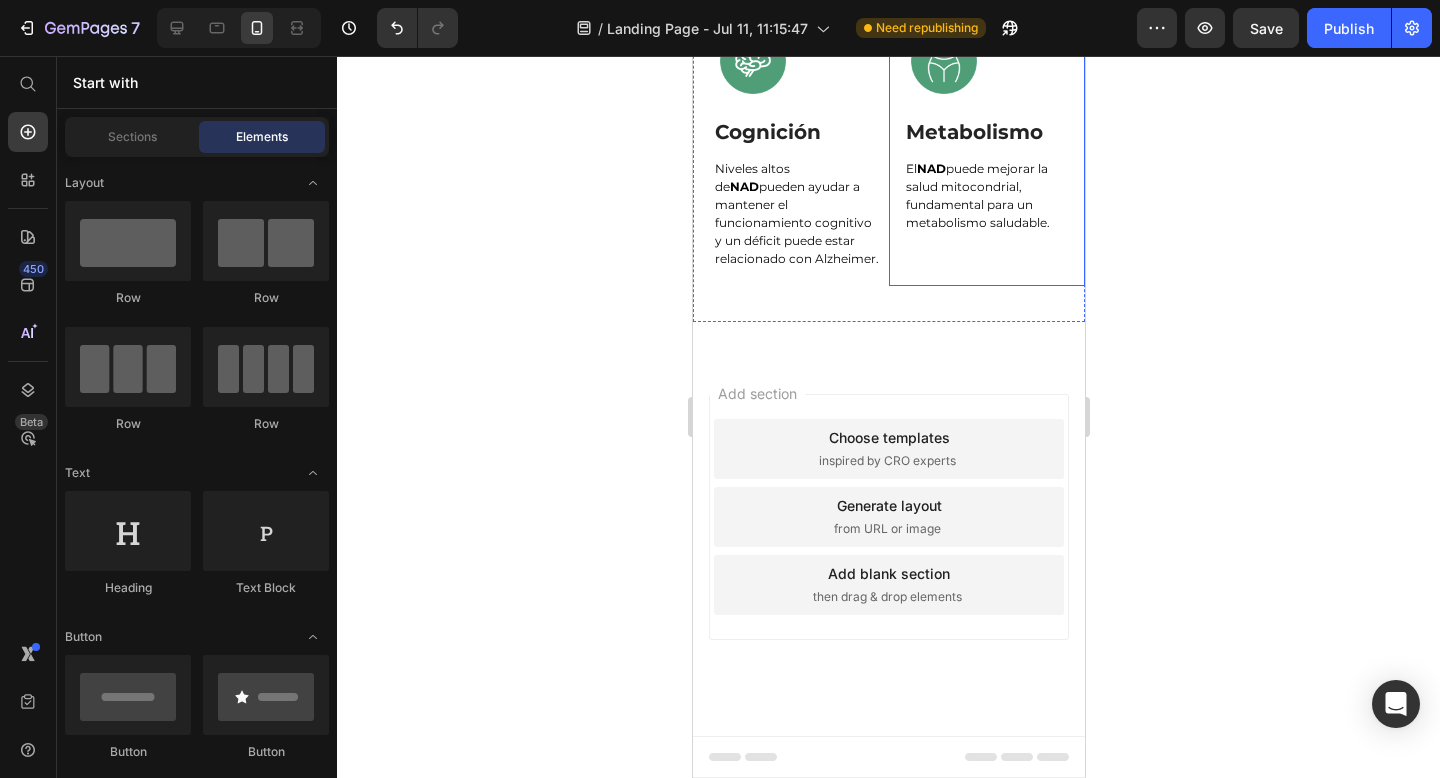 click 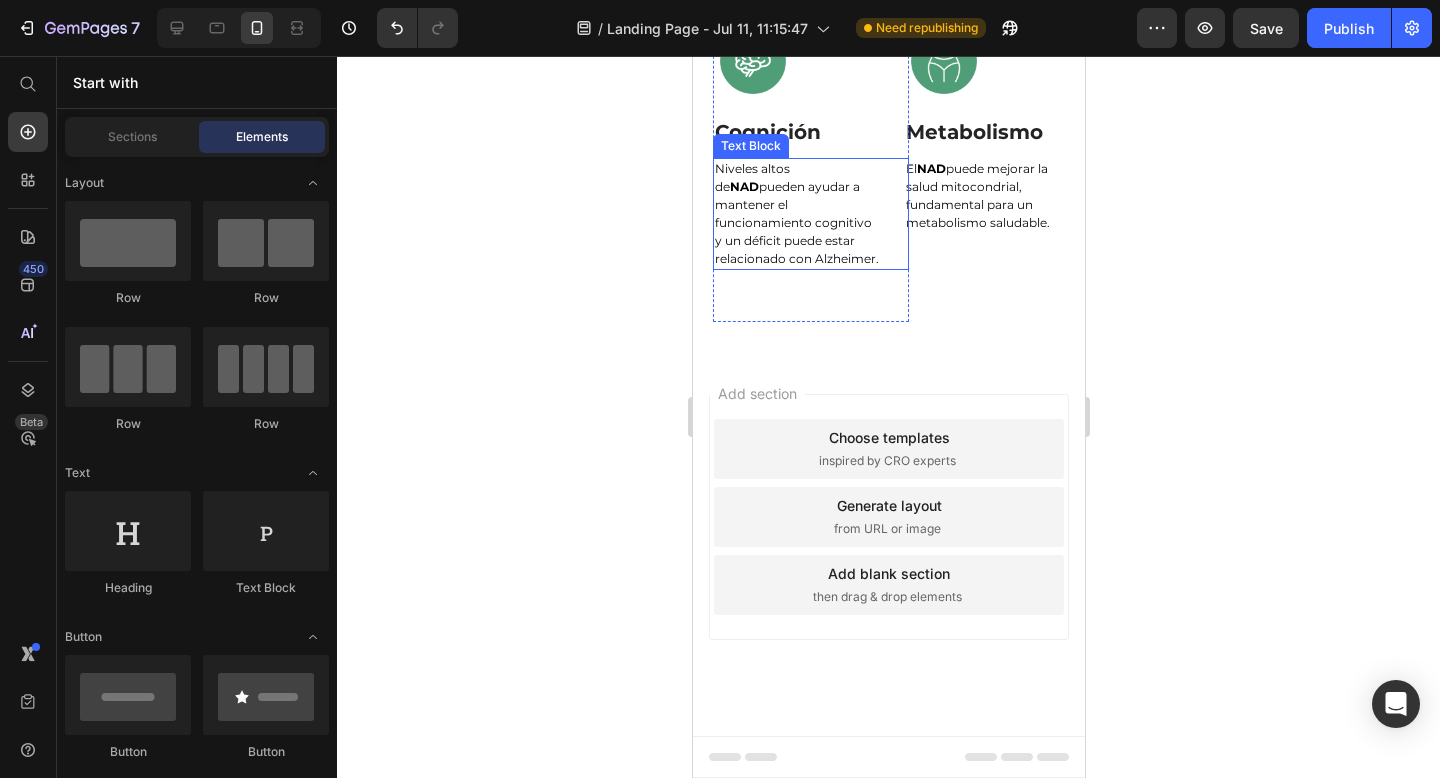 click on "Niveles altos de  NAD  pueden ayudar a mantener el funcionamiento cognitivo y un déficit puede estar relacionado con Alzheimer." at bounding box center (796, 214) 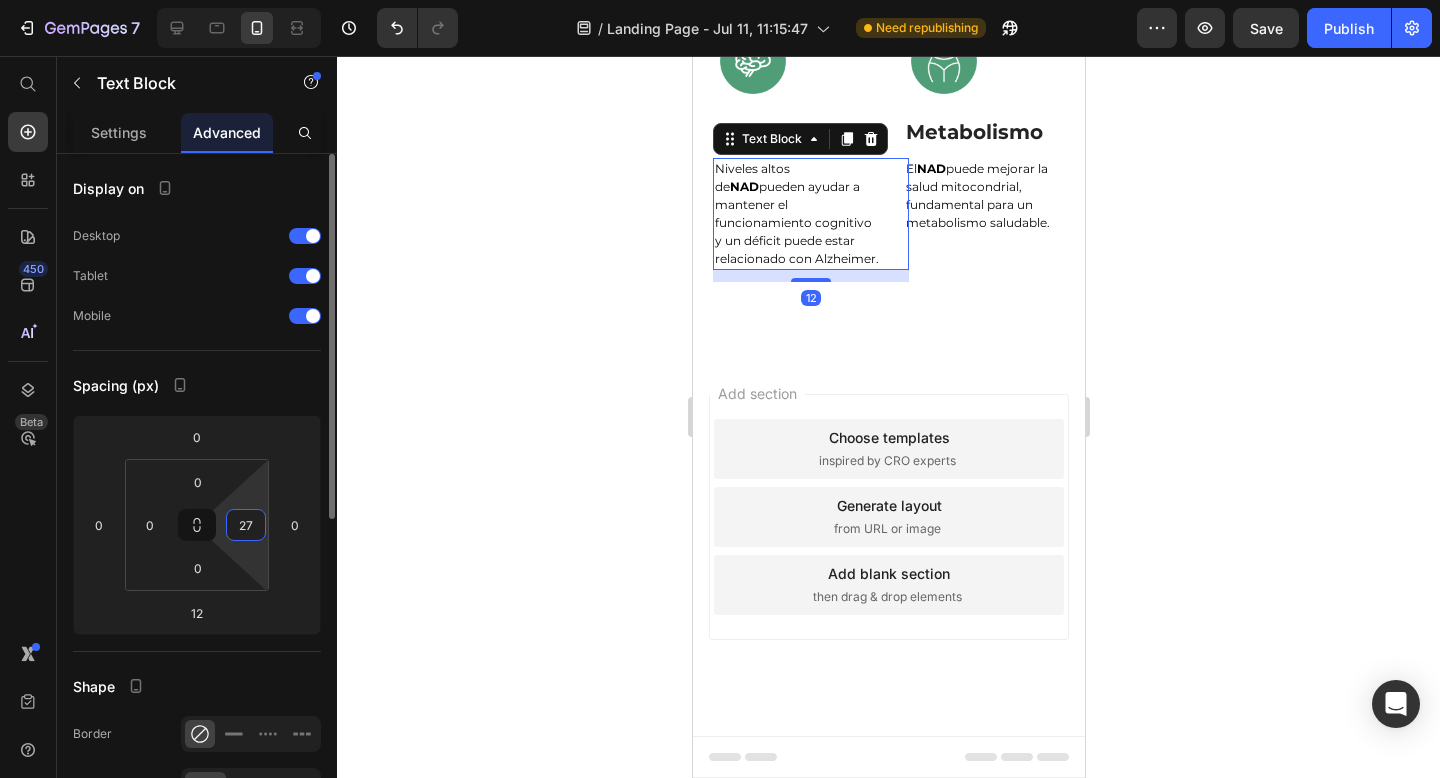 click on "27" at bounding box center [246, 525] 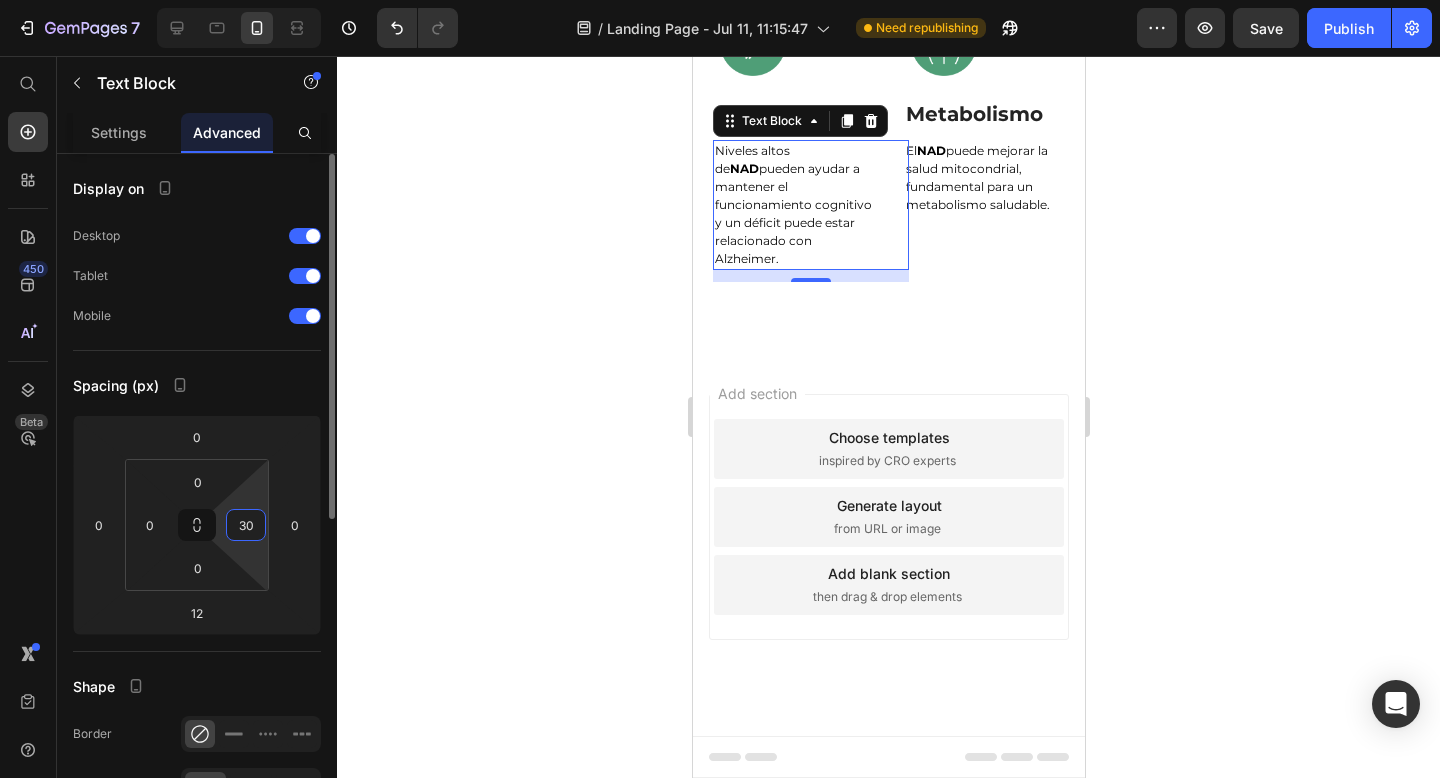 type on "3" 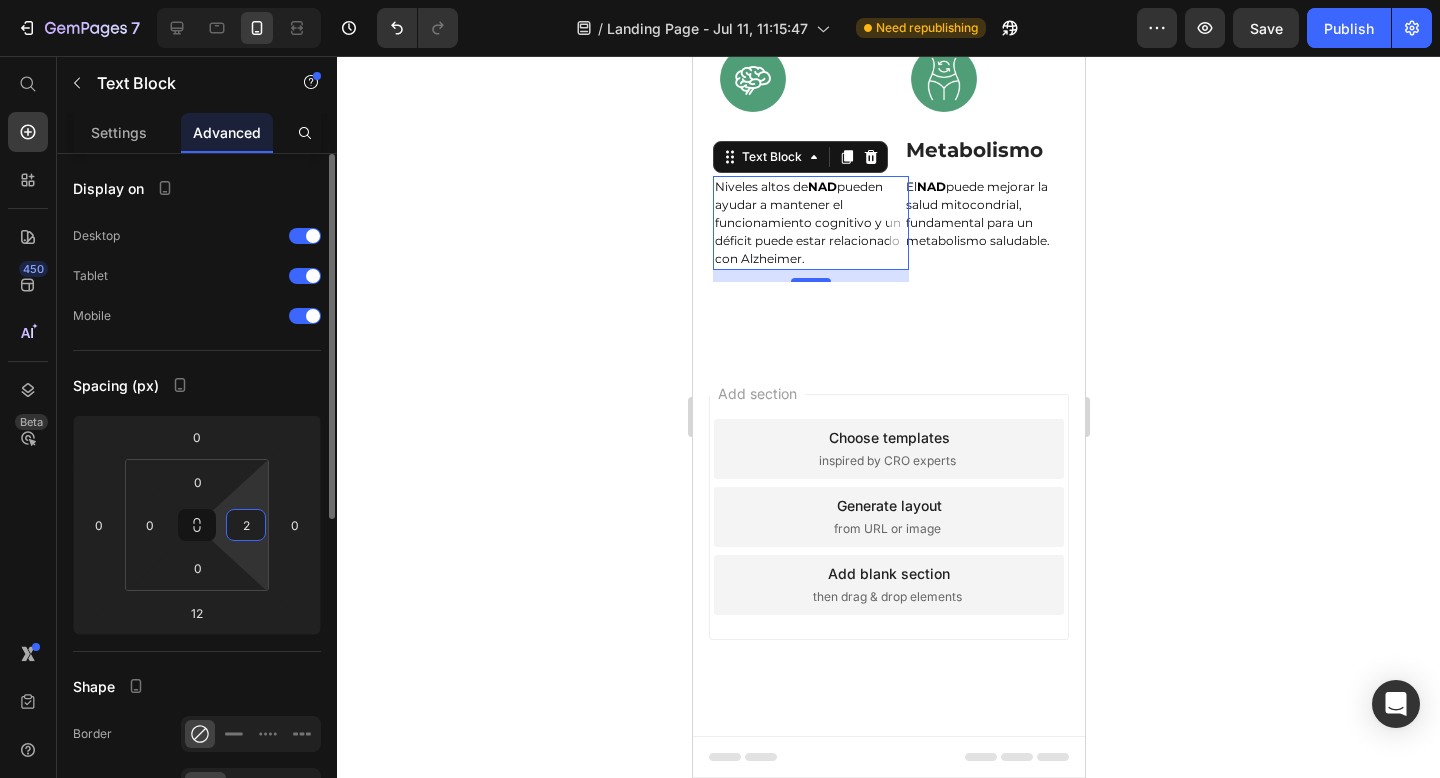 type on "28" 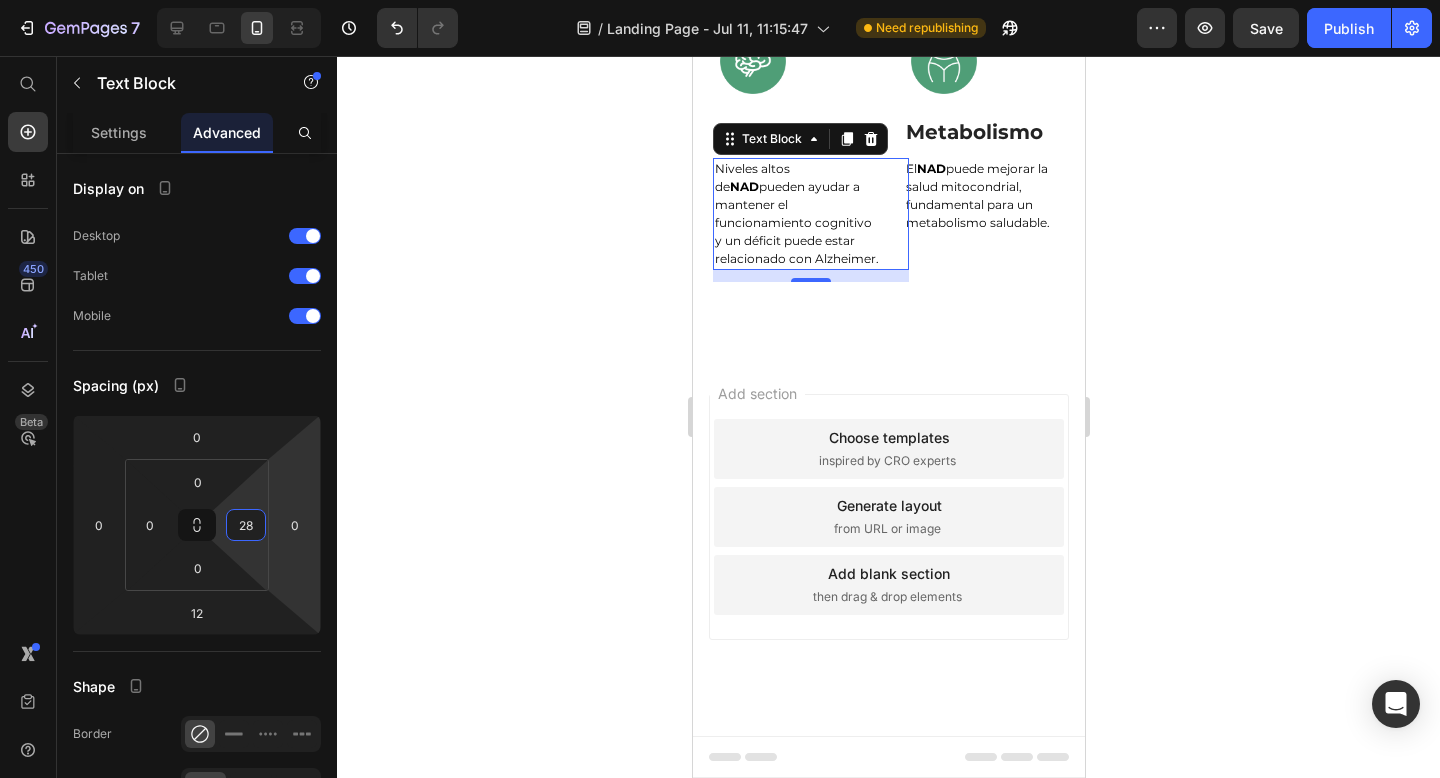 click 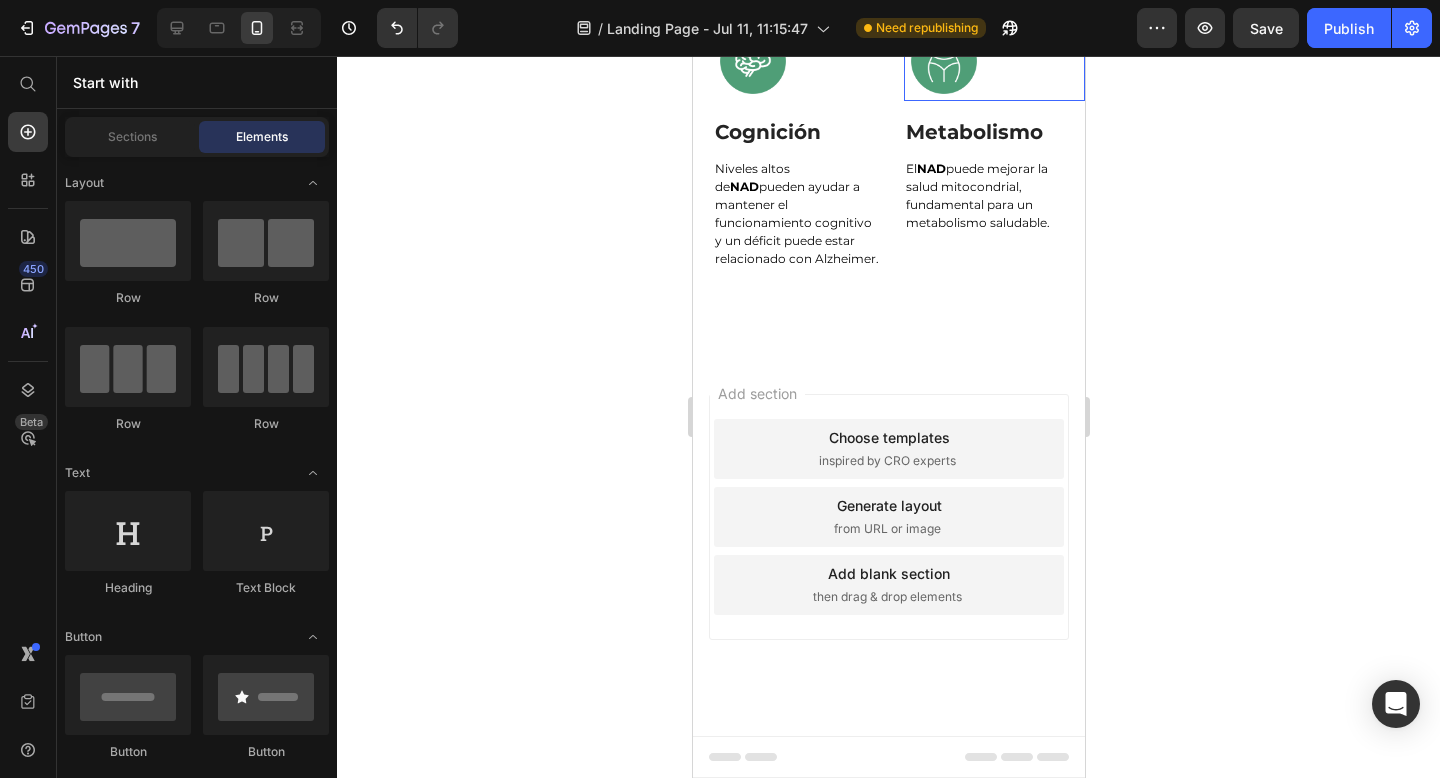 click at bounding box center (993, 61) 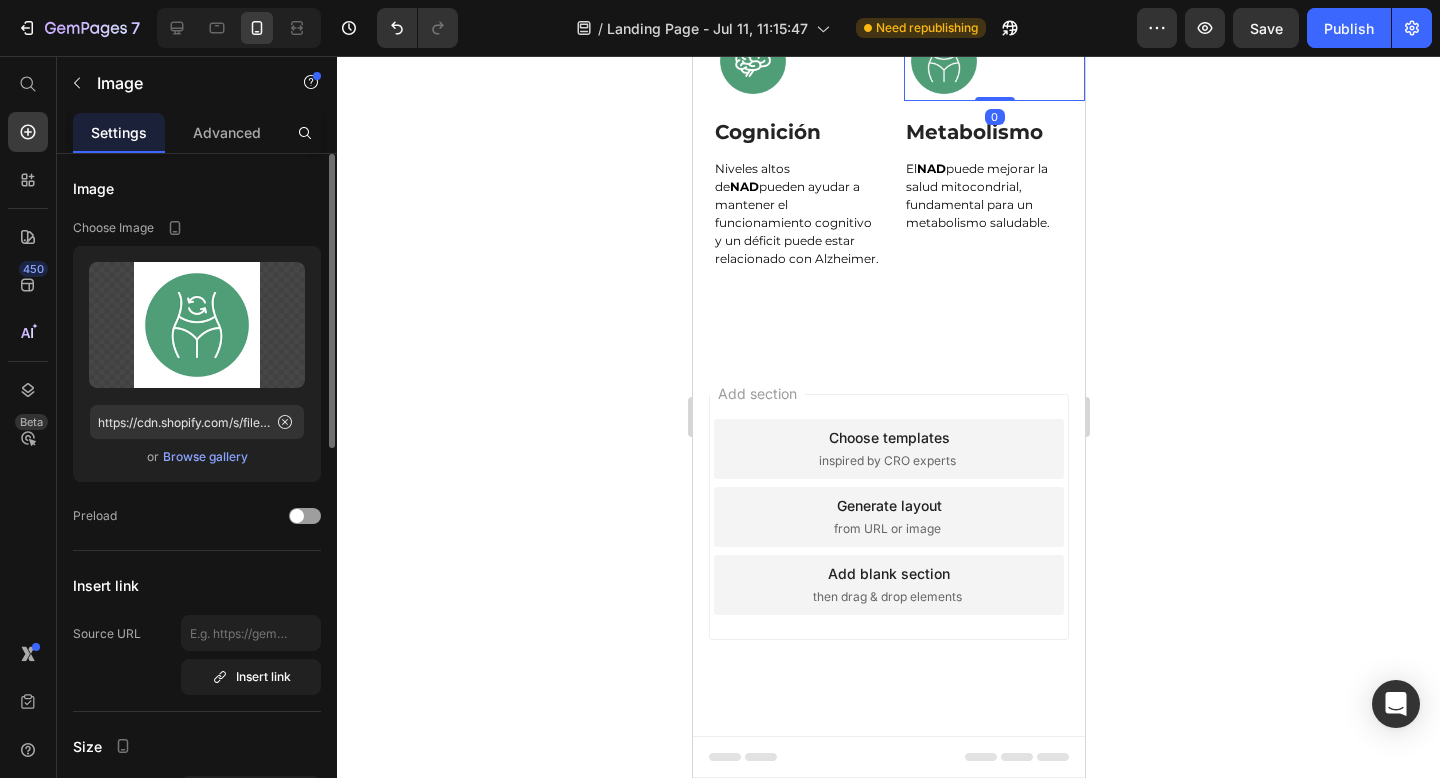 click on "Upload Image https://cdn.shopify.com/s/files/1/0925/7579/3416/files/gempages_551516249830458582-ffee3148-3a90-4e6d-869f-97475417ea4b.png  or   Browse gallery" at bounding box center [197, 364] 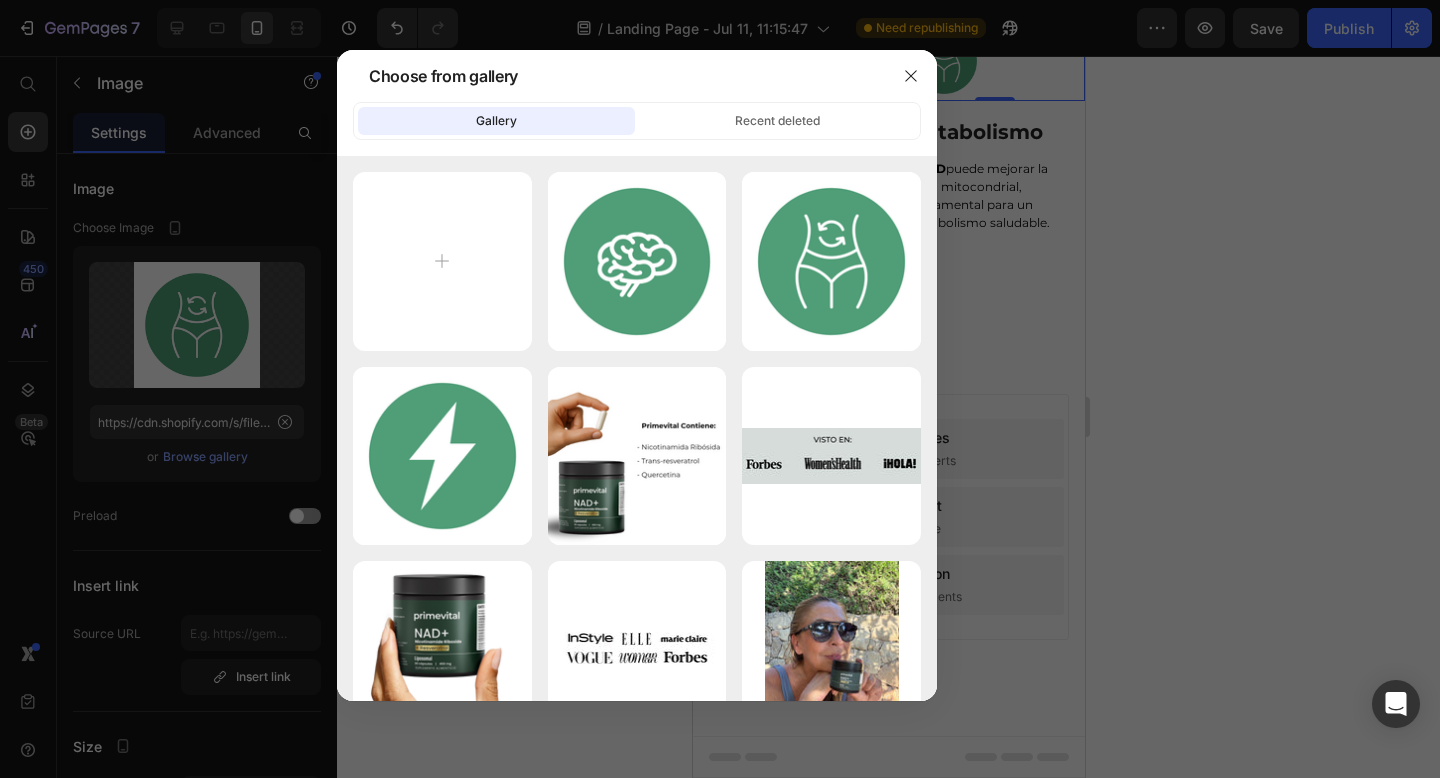 type on "C:\fakepath\Untitled design - 2025-07-11T175451.778.png" 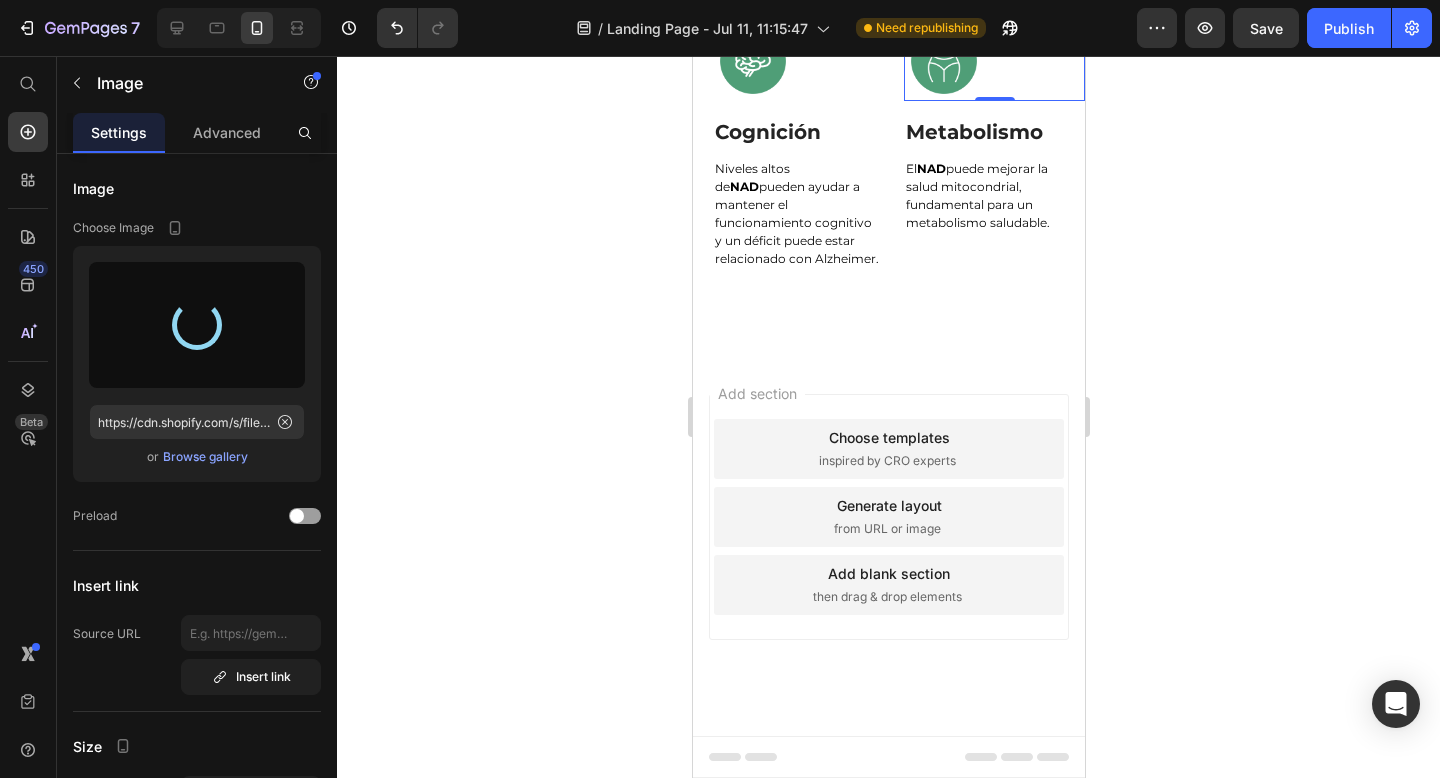 type on "https://cdn.shopify.com/s/files/1/0925/7579/3416/files/gempages_551516249830458582-a134c558-94c2-4929-b985-11c80831deeb.png" 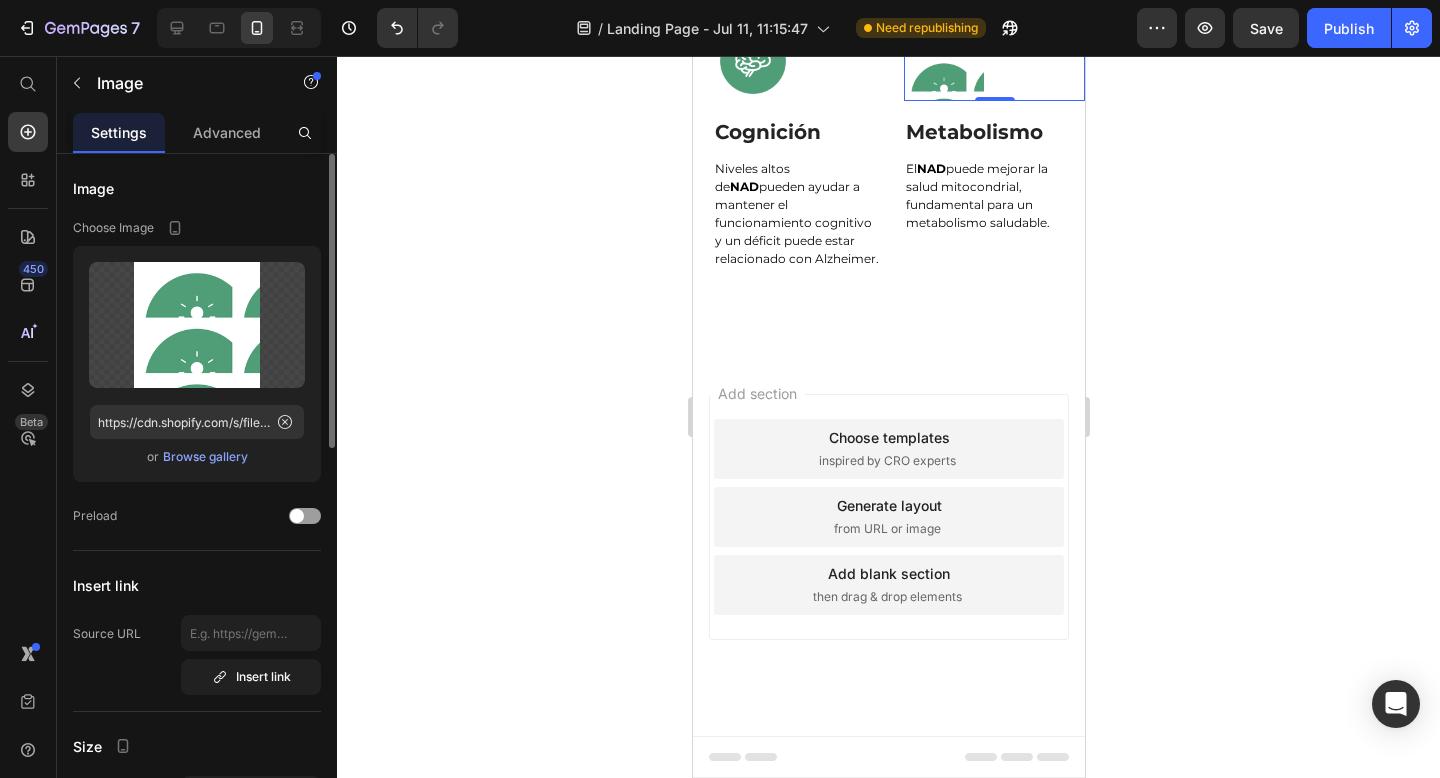 click on "Browse gallery" at bounding box center [205, 457] 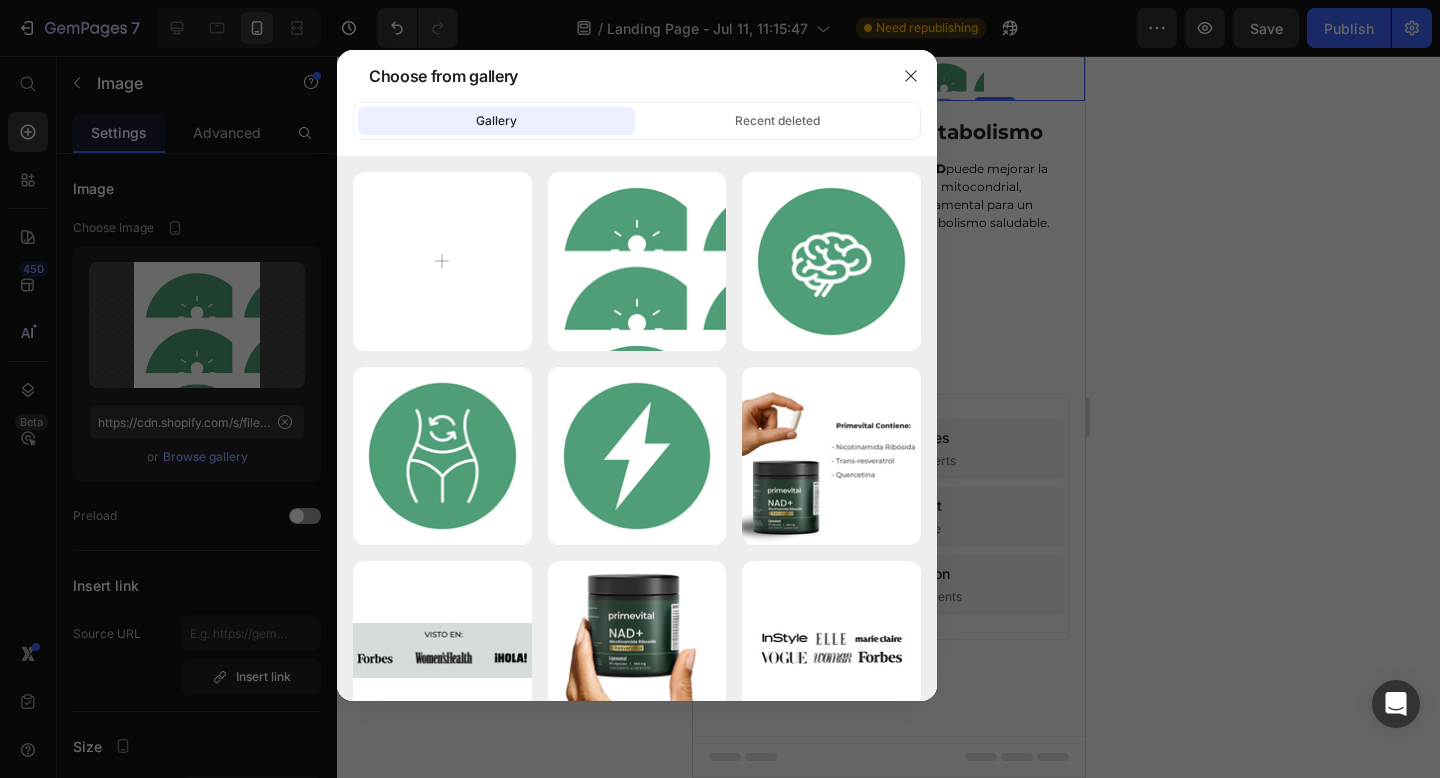 type on "C:\fakepath\Untitled design - 2025-07-11T175514.813.png" 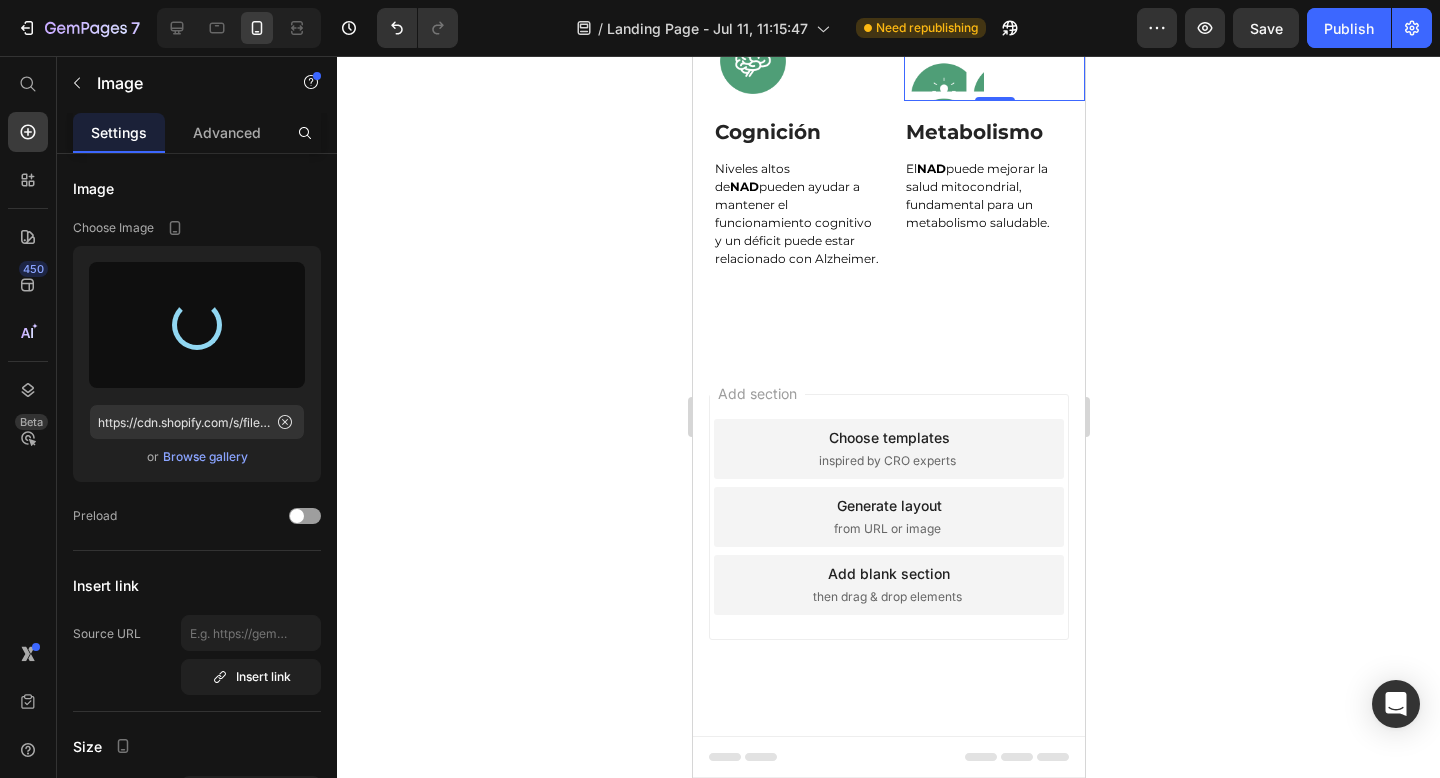 type on "https://cdn.shopify.com/s/files/1/0925/7579/3416/files/gempages_551516249830458582-bd069e4d-3720-4fdf-a2fb-dfa1b4dd3f5c.png" 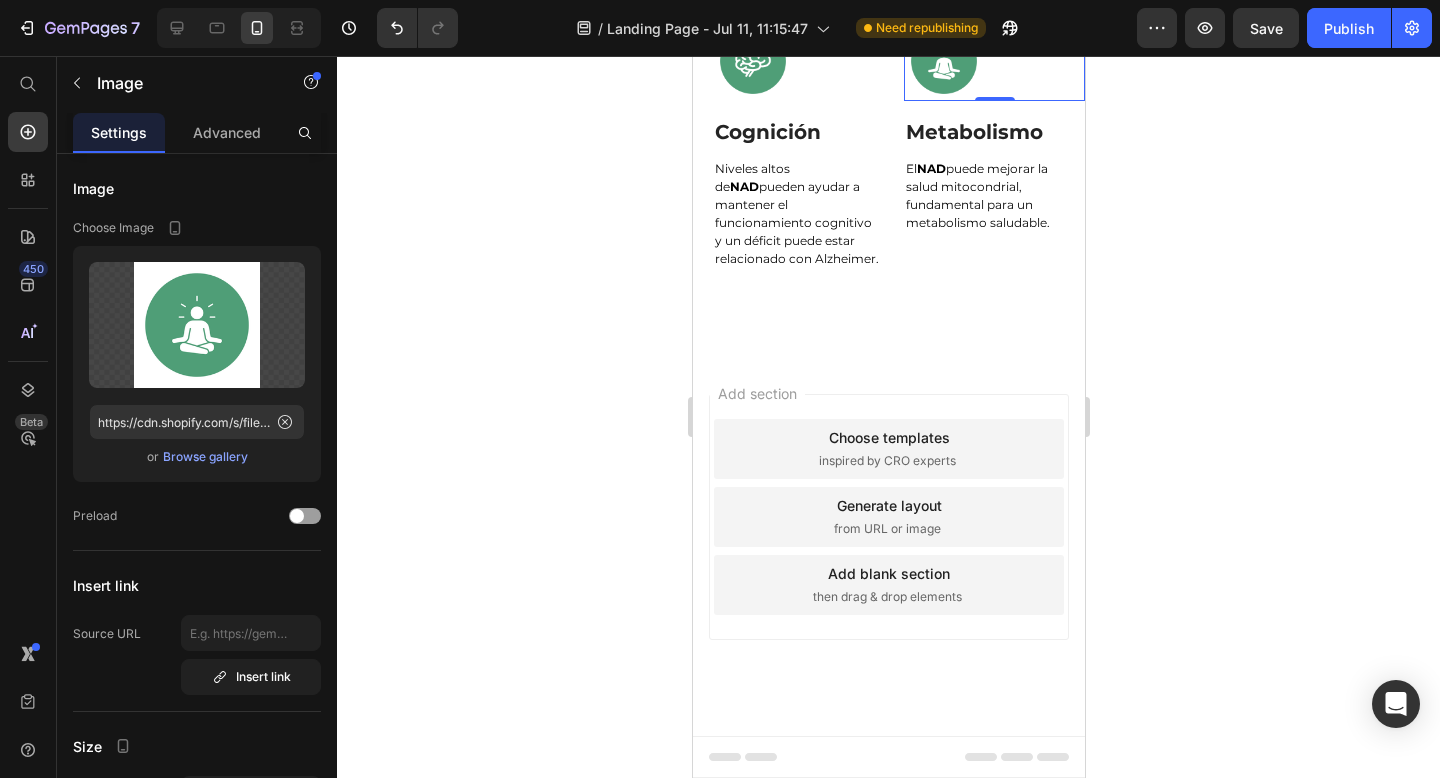 click 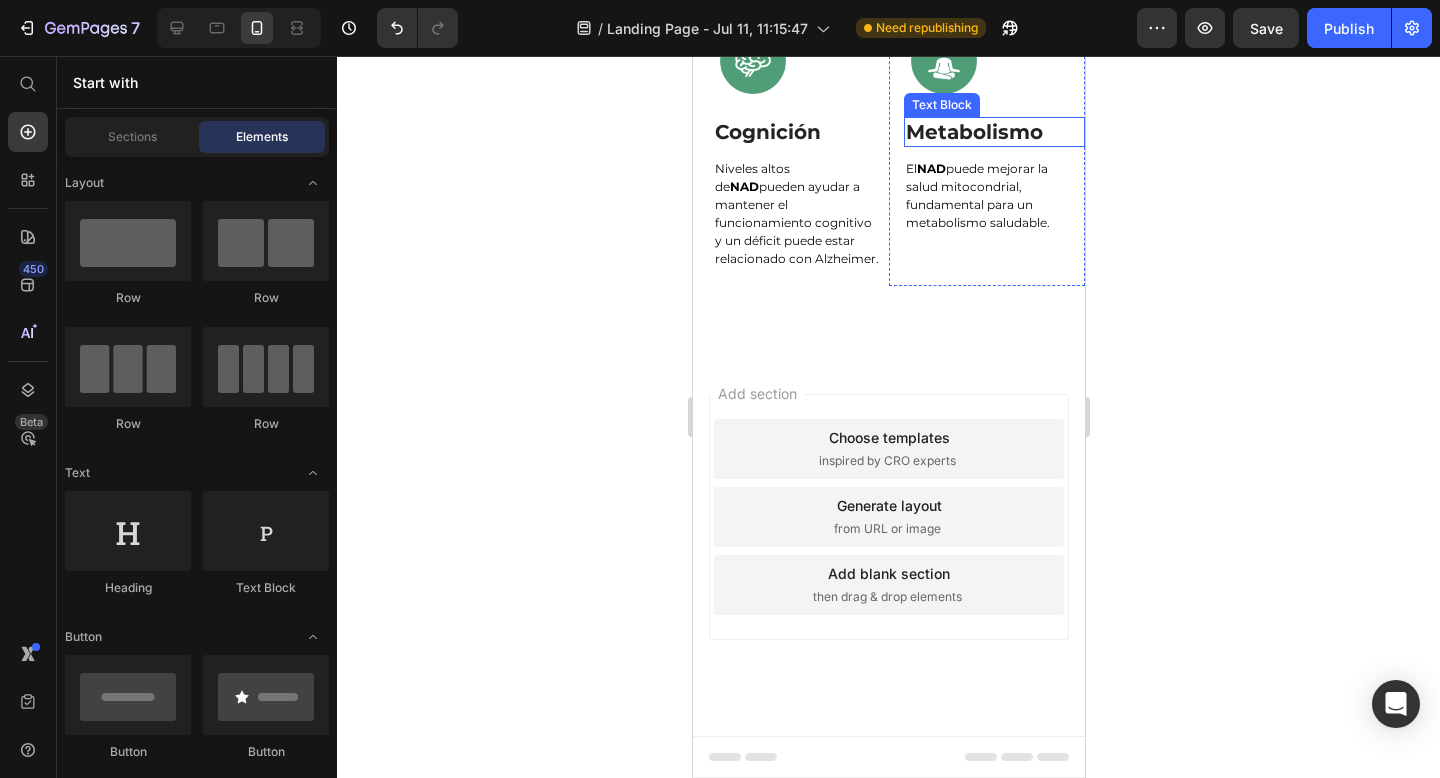 click on "Metabolismo" at bounding box center (993, 132) 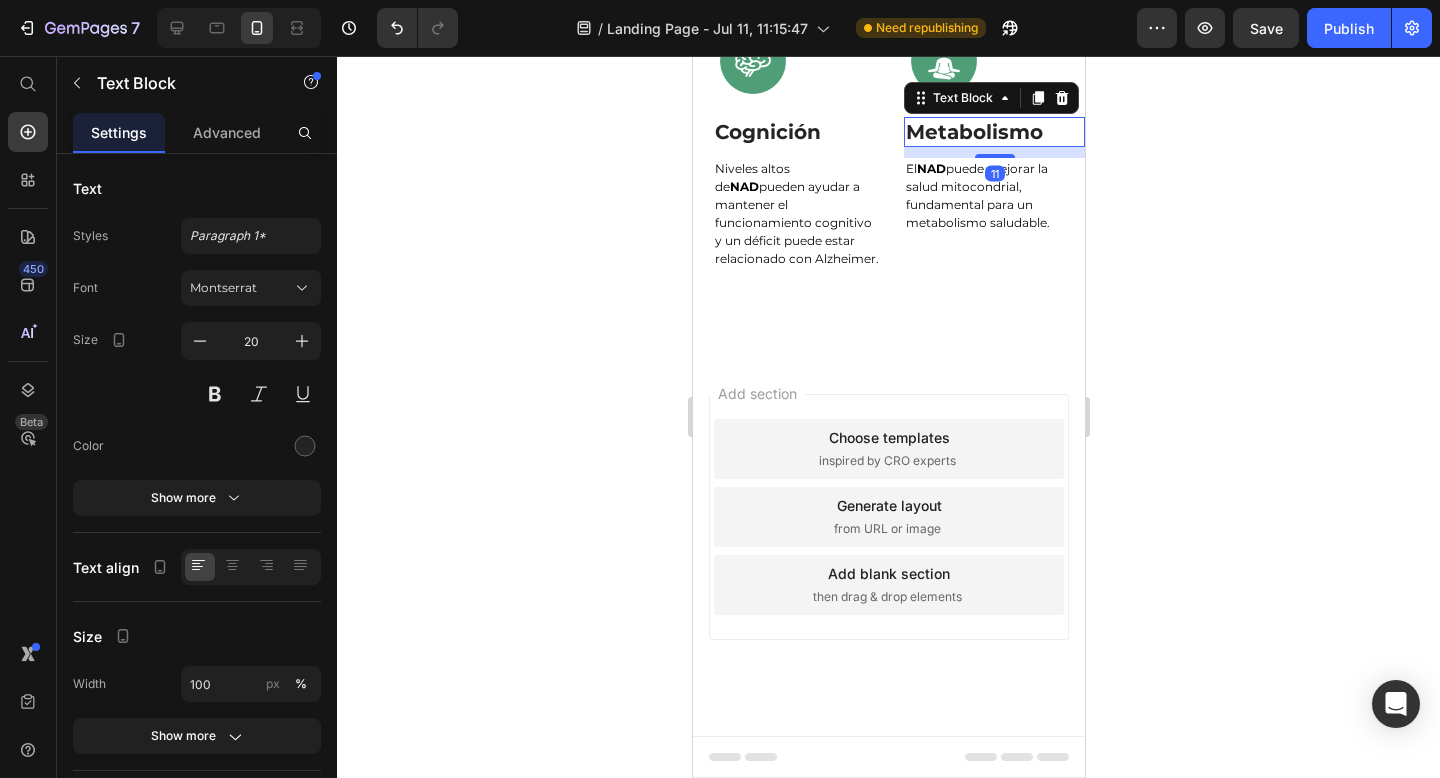 click on "Metabolismo" at bounding box center [993, 132] 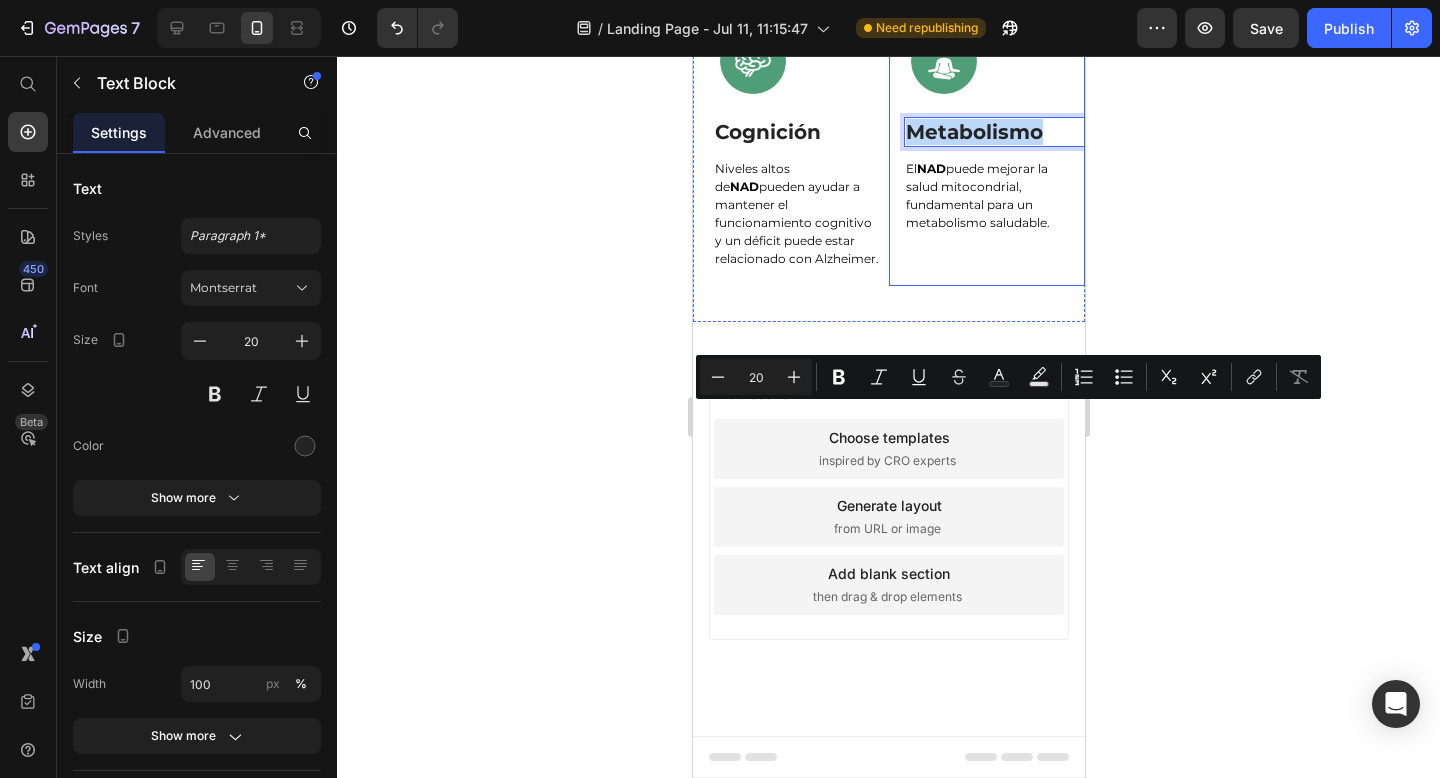 drag, startPoint x: 1047, startPoint y: 419, endPoint x: 897, endPoint y: 417, distance: 150.01334 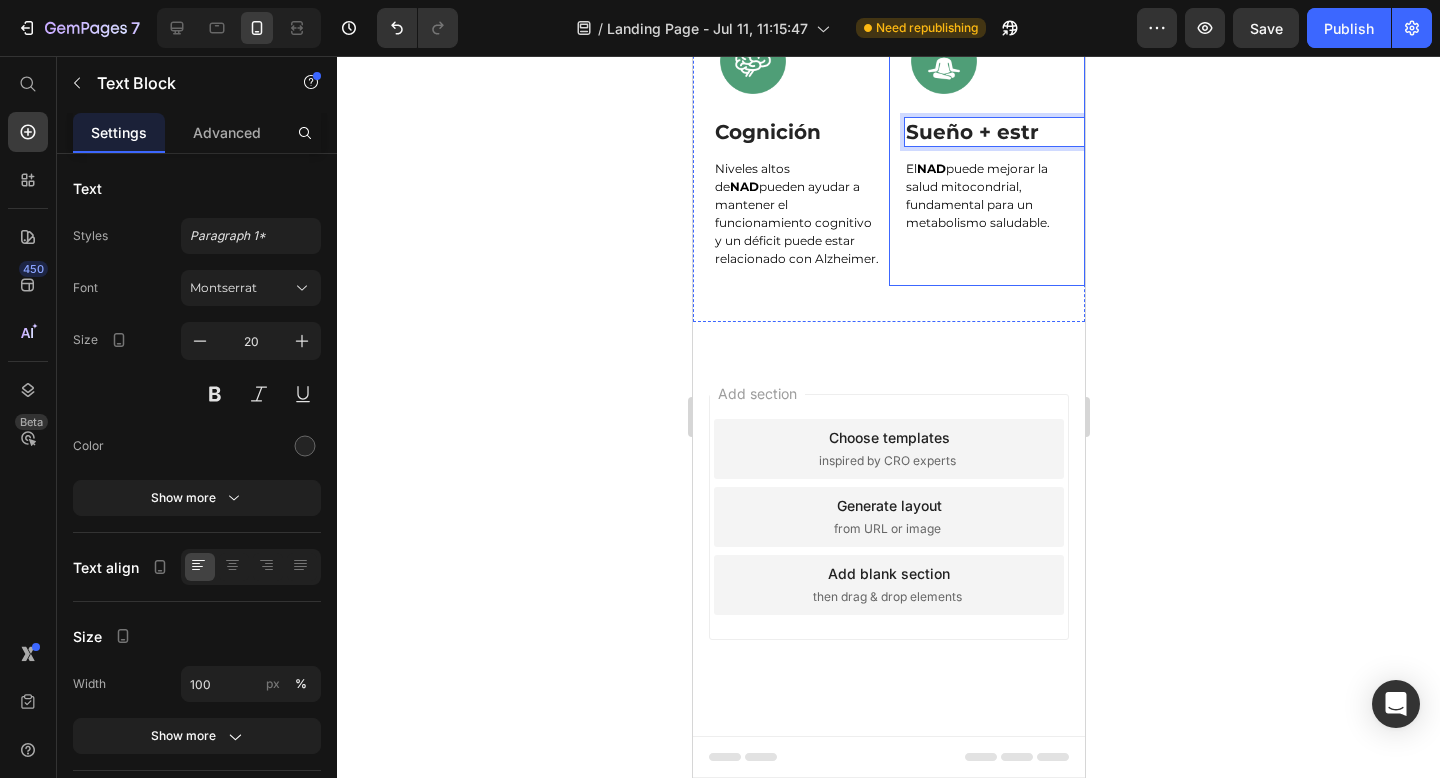 type 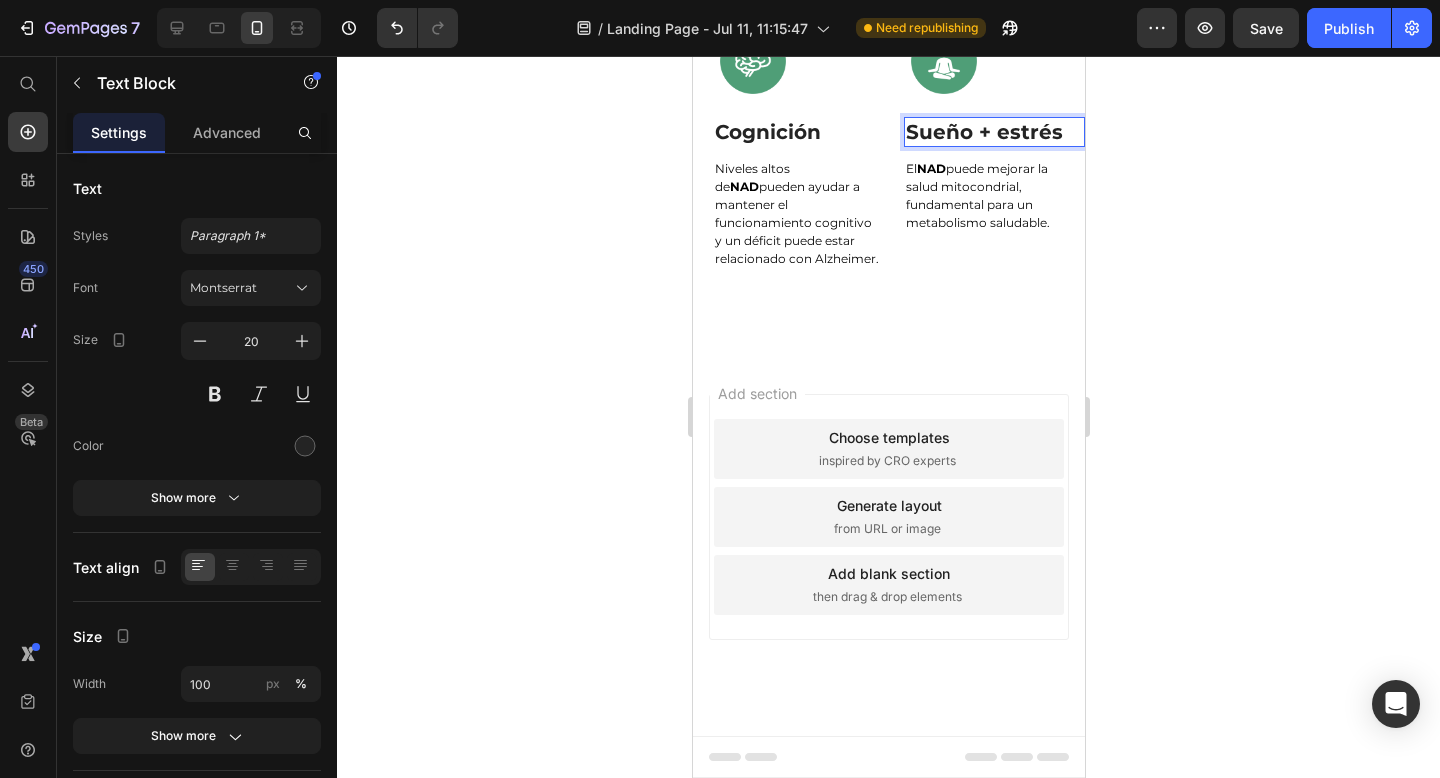 click 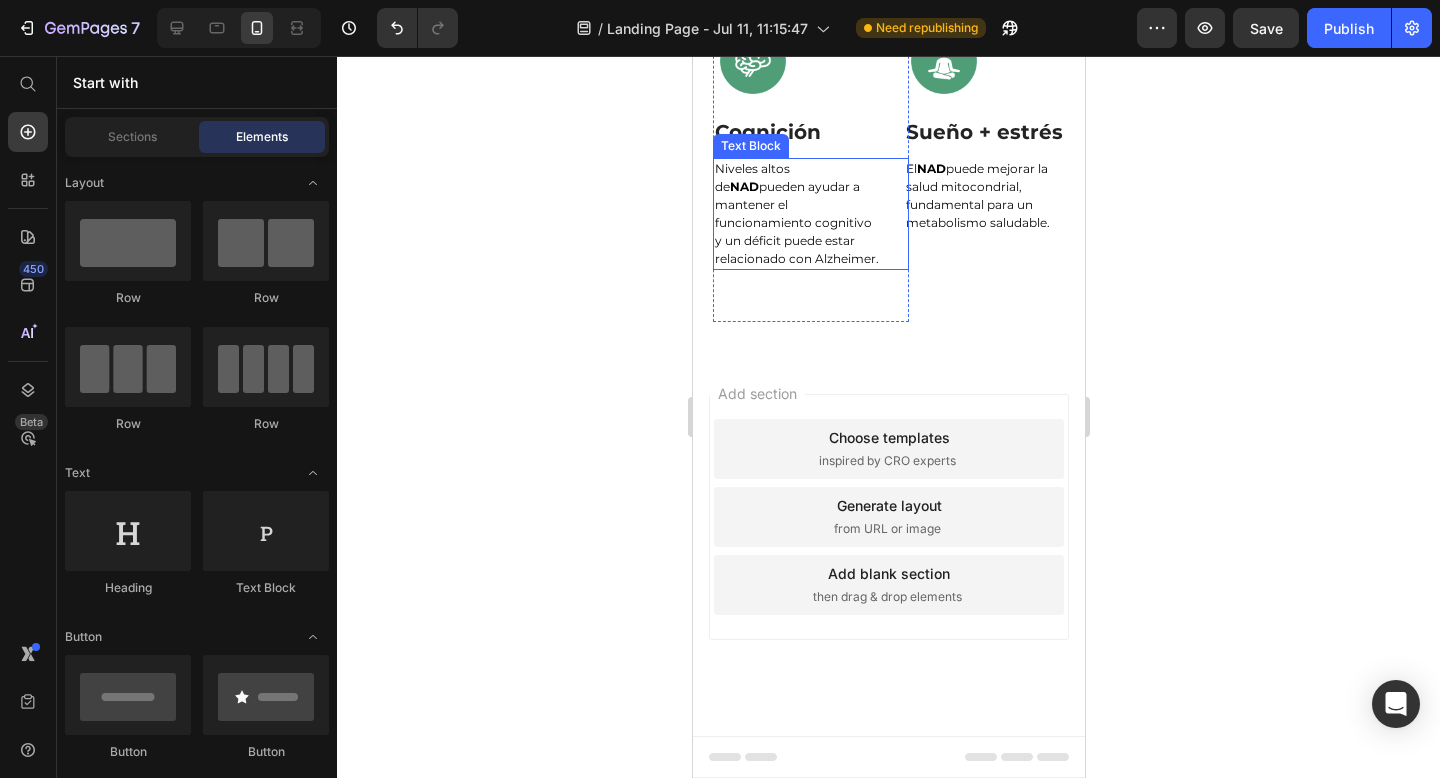 scroll, scrollTop: 3484, scrollLeft: 0, axis: vertical 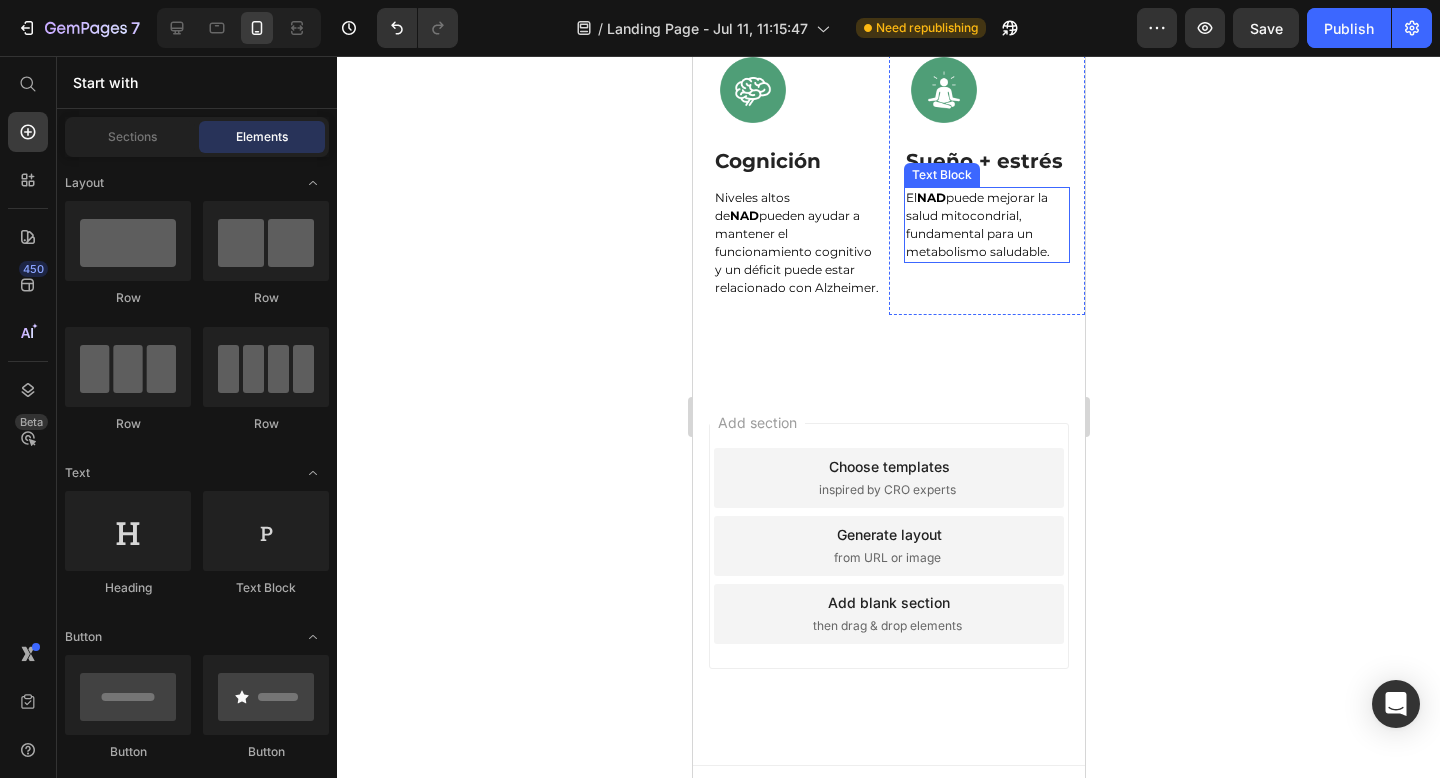 click on "El  NAD  puede mejorar la salud mitocondrial, fundamental para un metabolismo saludable." at bounding box center (986, 225) 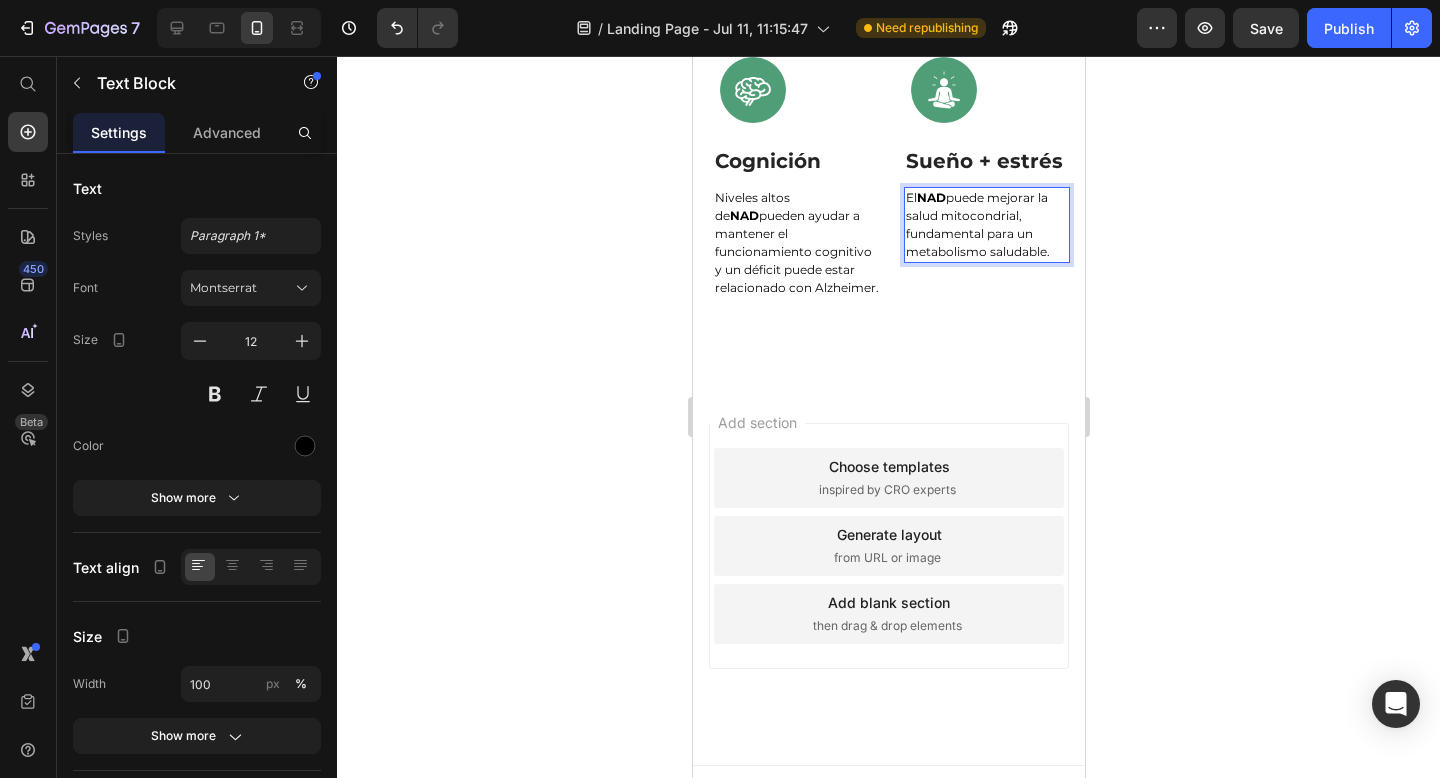 click on "El  NAD  puede mejorar la salud mitocondrial, fundamental para un metabolismo saludable." at bounding box center [986, 225] 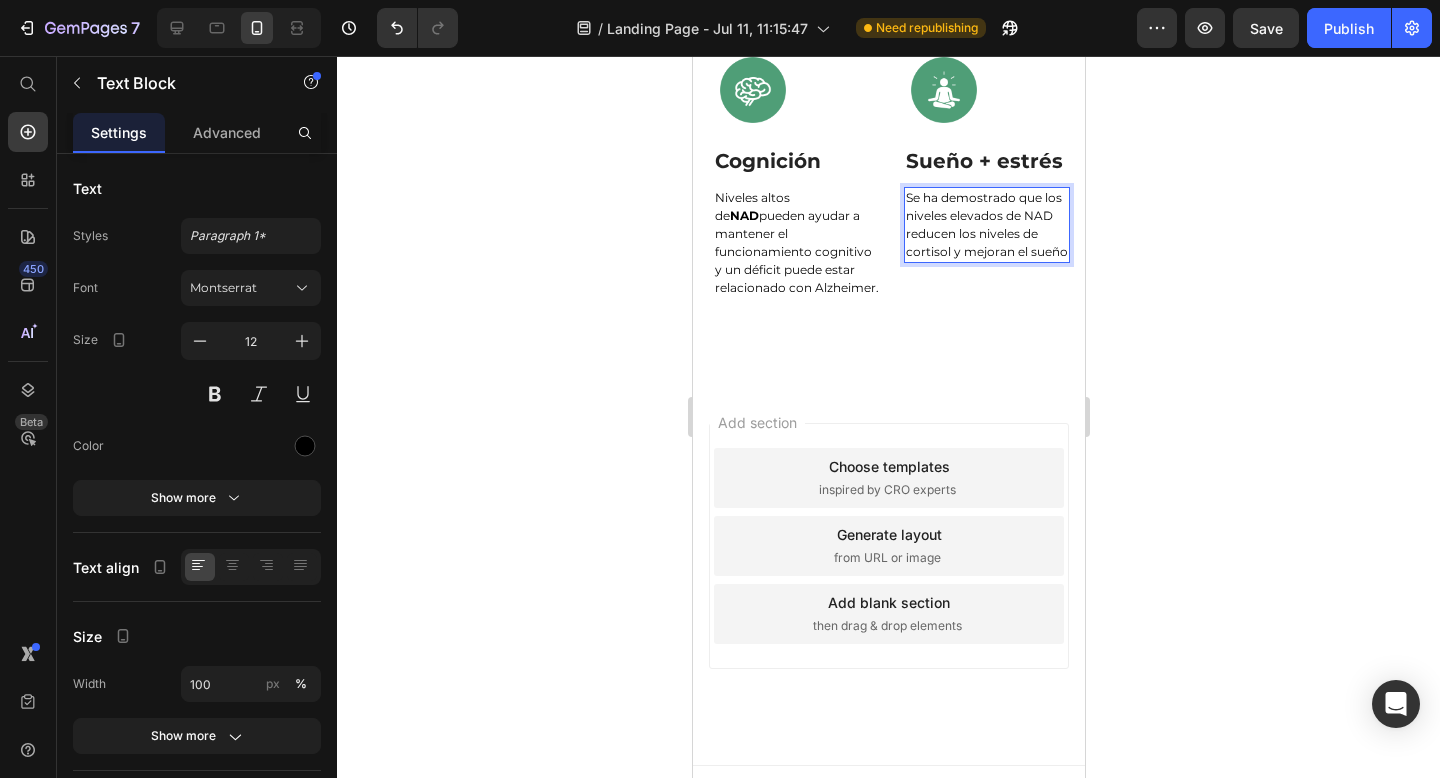 click 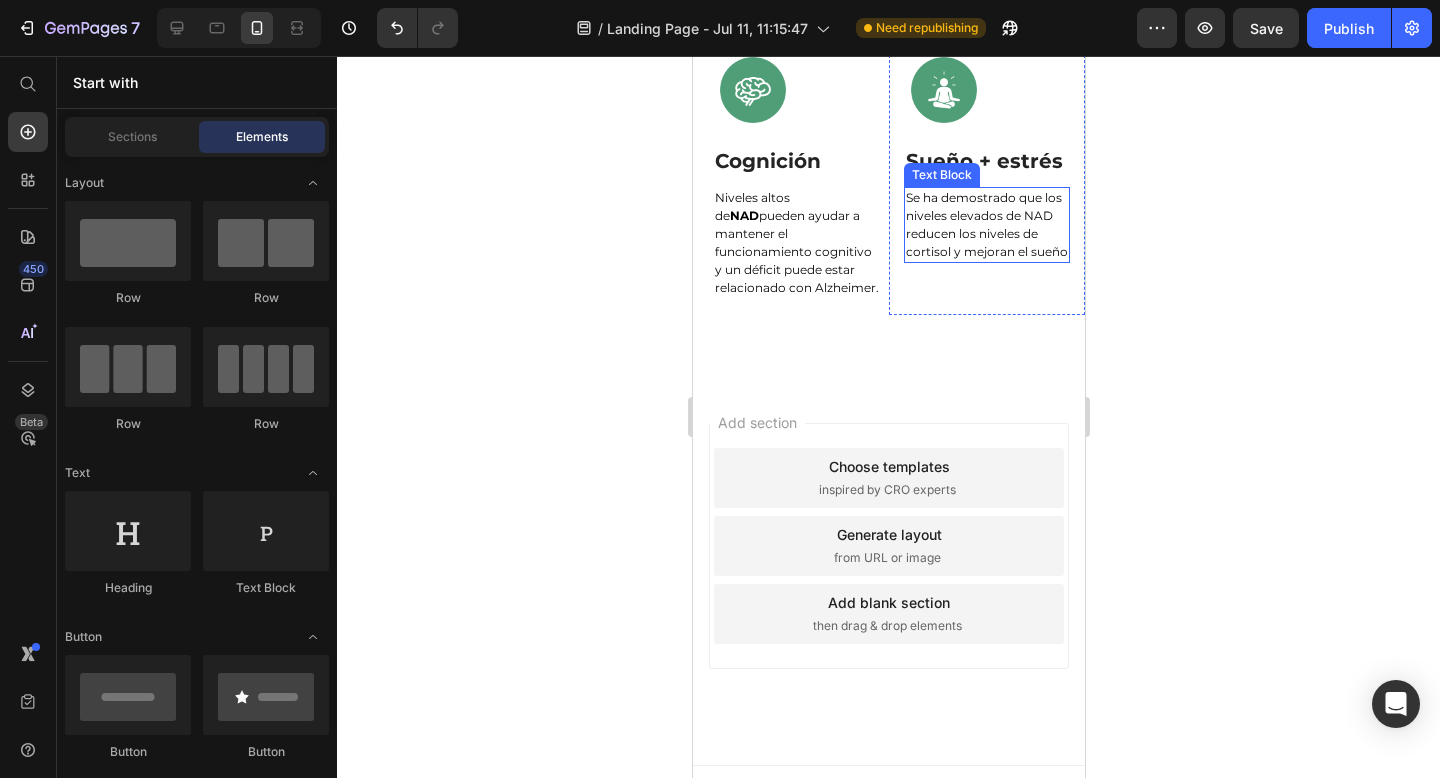click on "Se ha demostrado que los niveles elevados de NAD reducen los niveles de cortisol y mejoran el sueño" at bounding box center (986, 225) 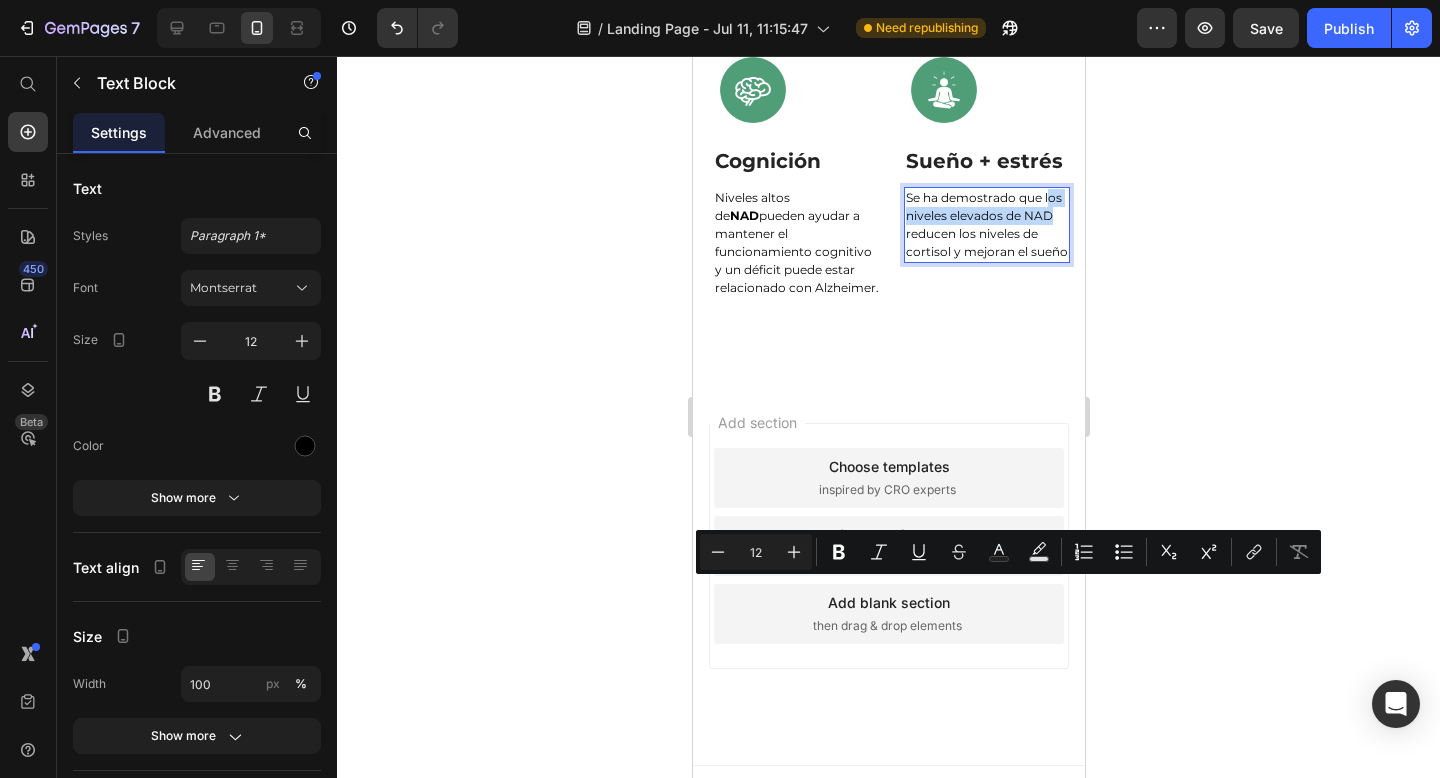 drag, startPoint x: 1055, startPoint y: 604, endPoint x: 1049, endPoint y: 588, distance: 17.088007 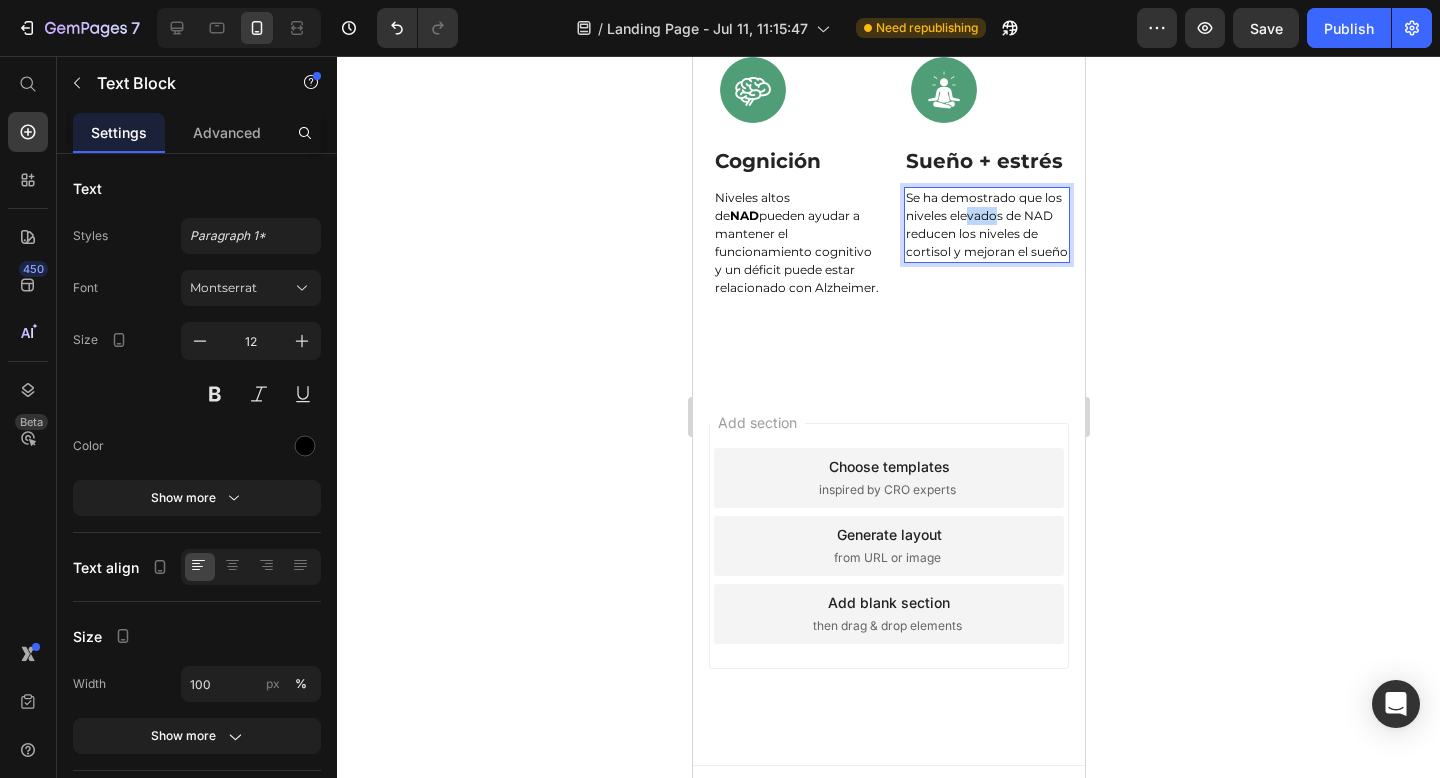 drag, startPoint x: 998, startPoint y: 608, endPoint x: 969, endPoint y: 604, distance: 29.274563 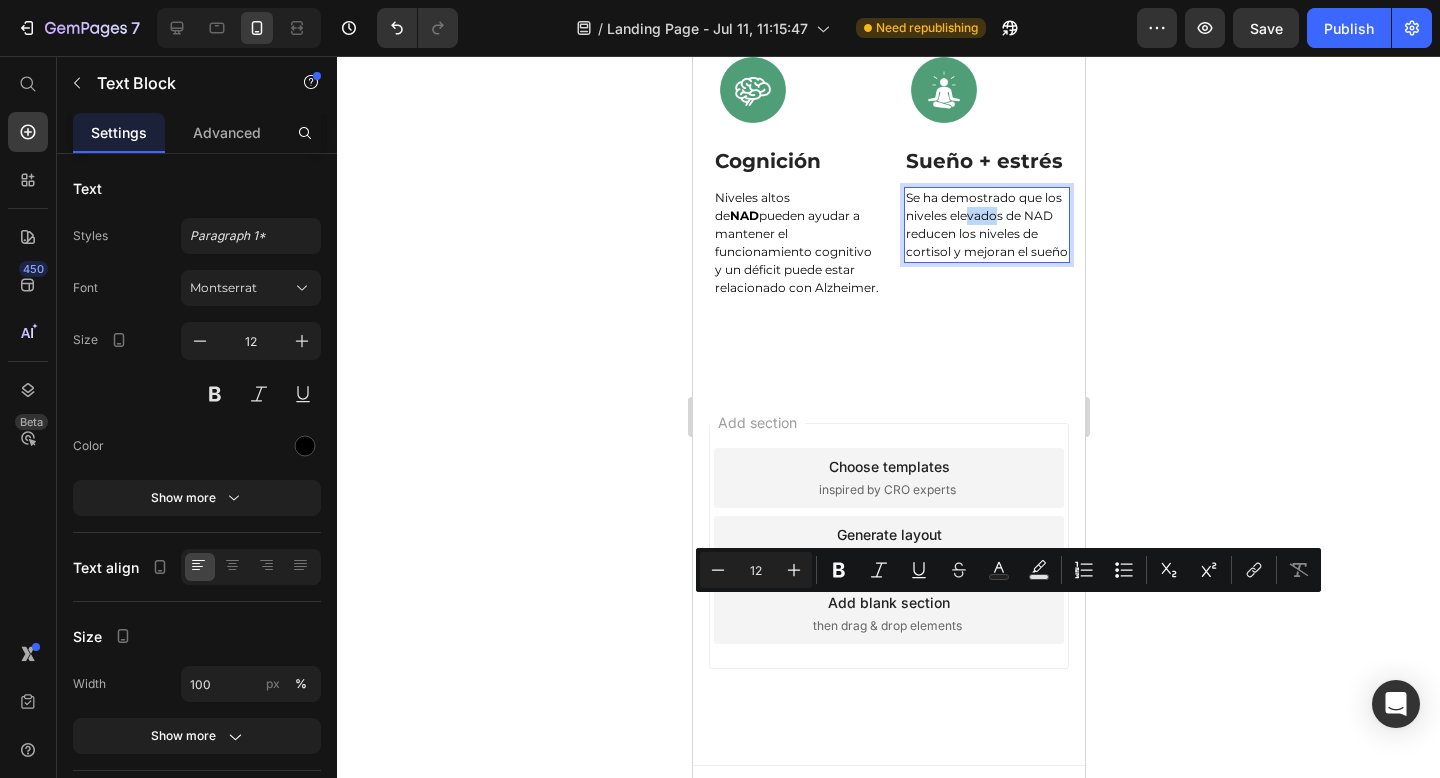 click on "Se ha demostrado que los niveles elevados de NAD reducen los niveles de cortisol y mejoran el sueño" at bounding box center (986, 225) 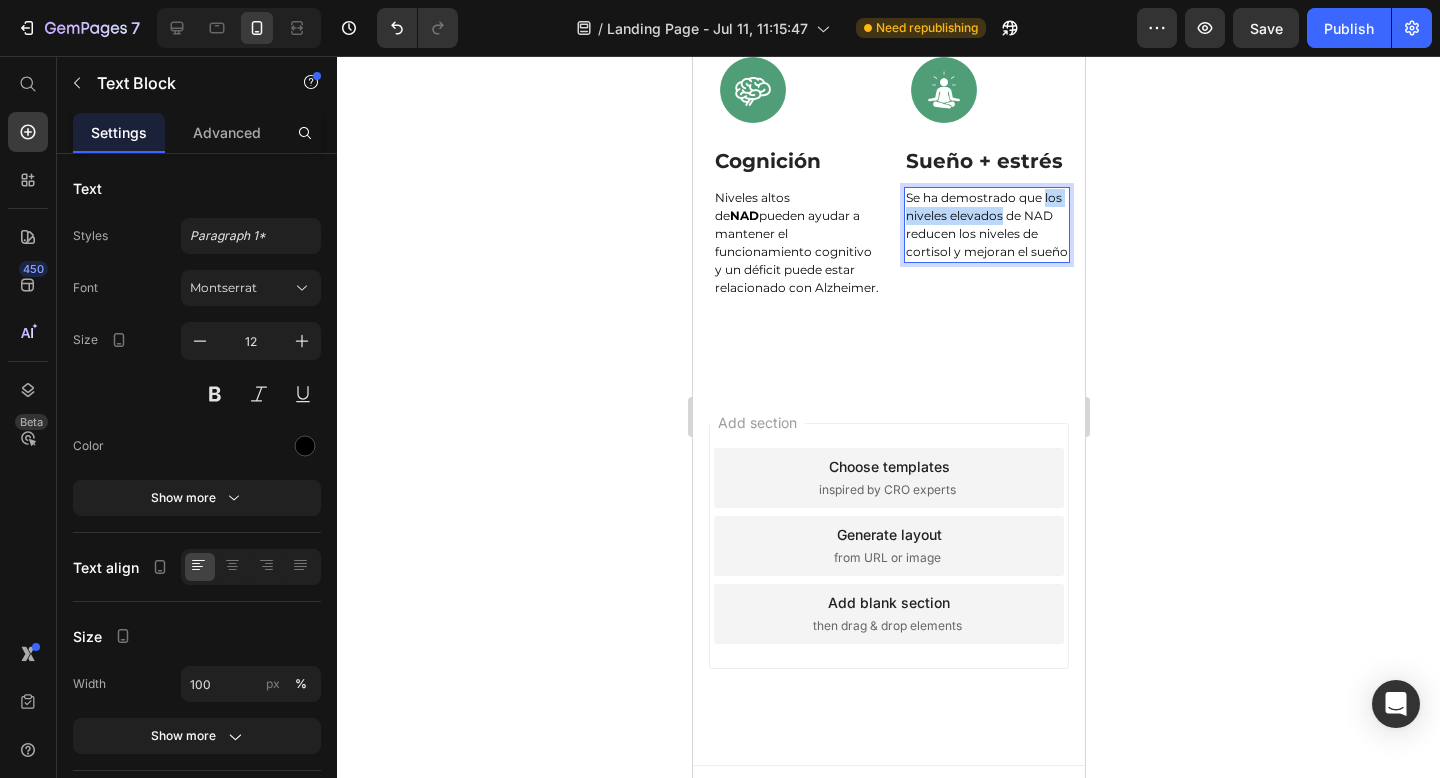 drag, startPoint x: 999, startPoint y: 606, endPoint x: 1044, endPoint y: 590, distance: 47.759815 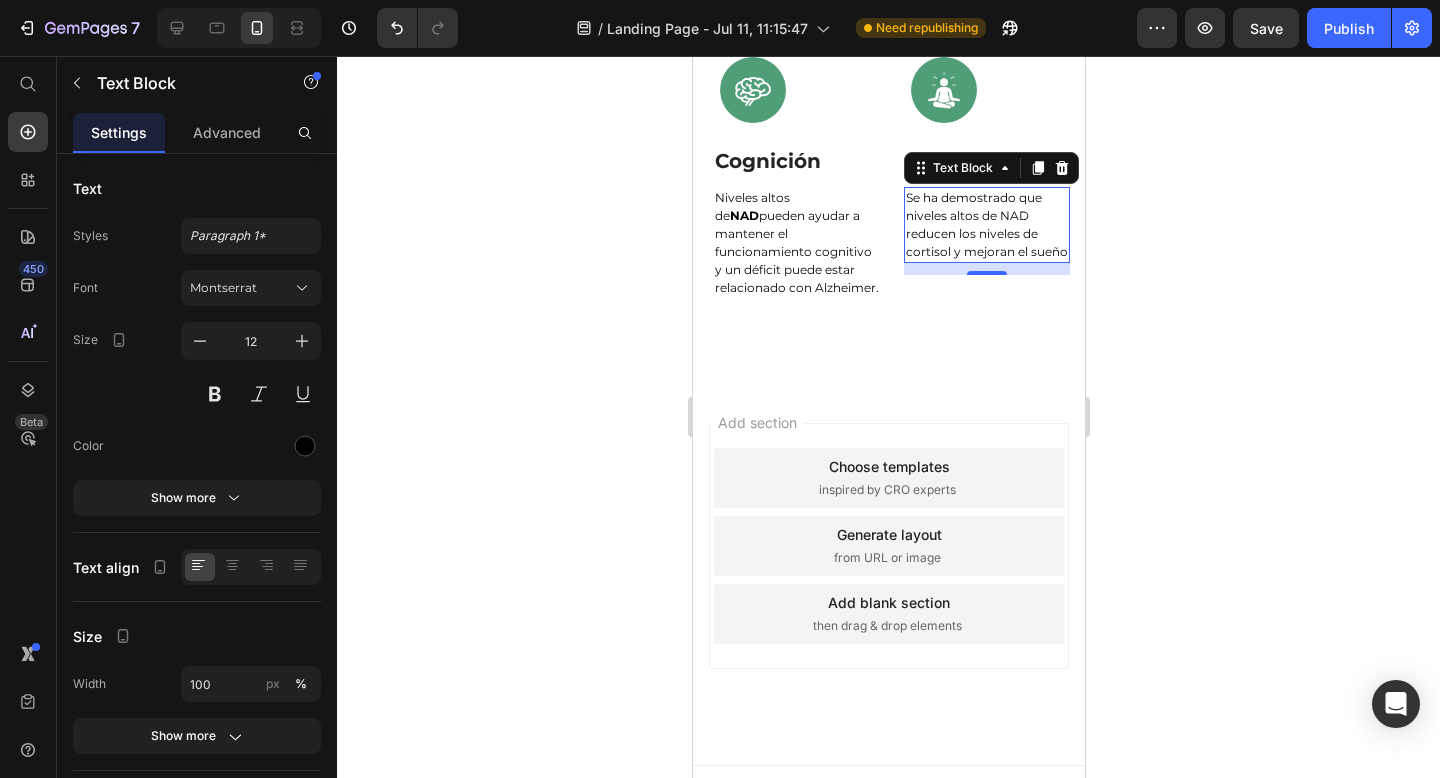 click 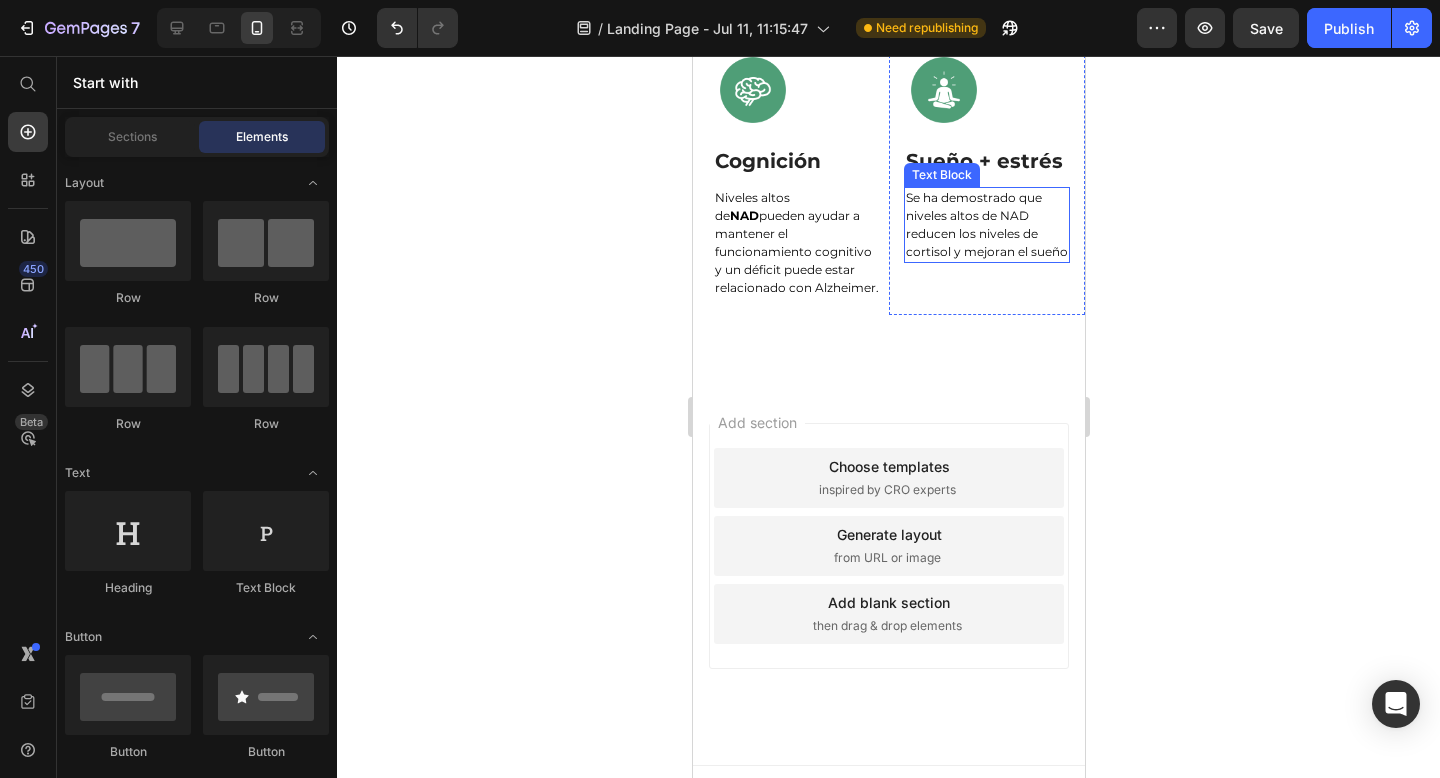 click on "Se ha demostrado que niveles altos de NAD reducen los niveles de cortisol y mejoran el sueño" at bounding box center [986, 225] 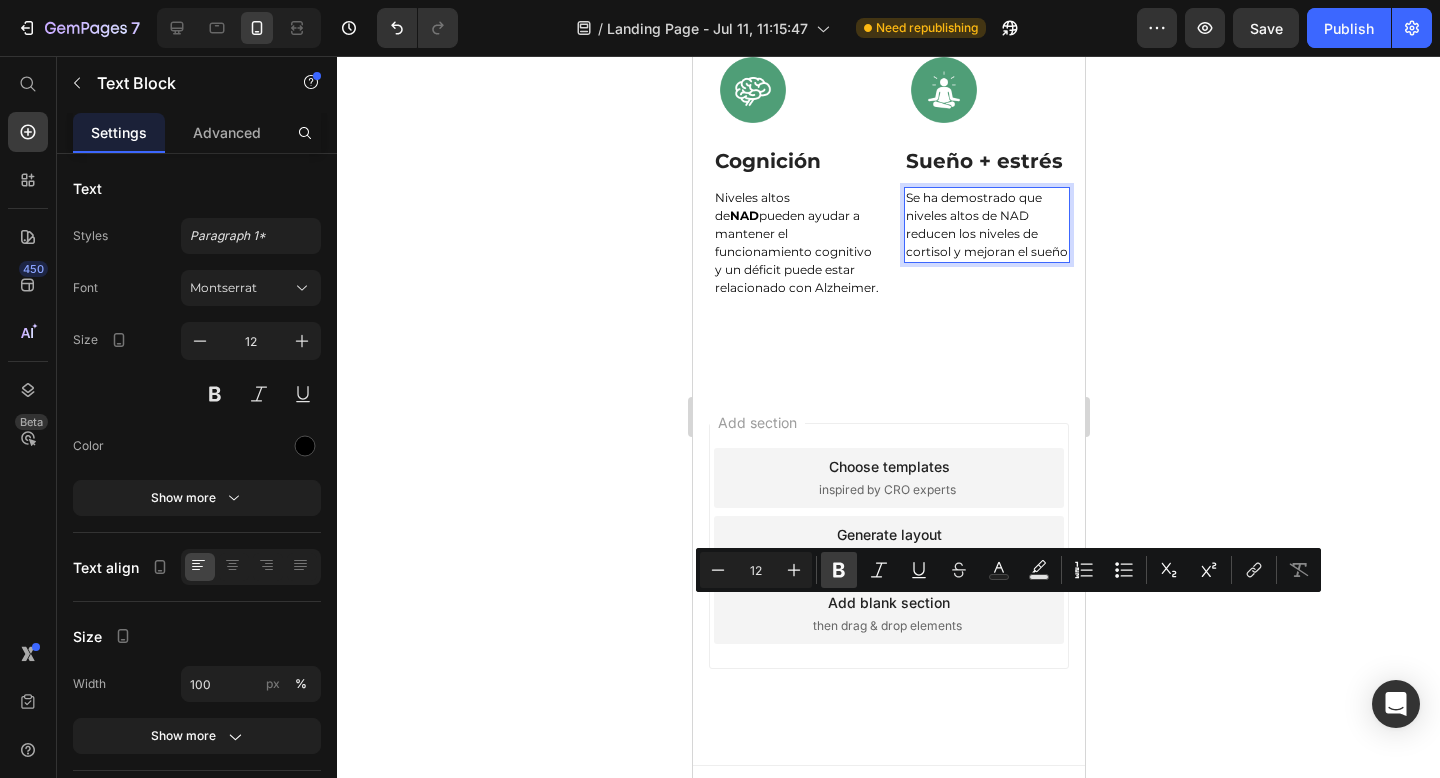 click on "Bold" at bounding box center [839, 570] 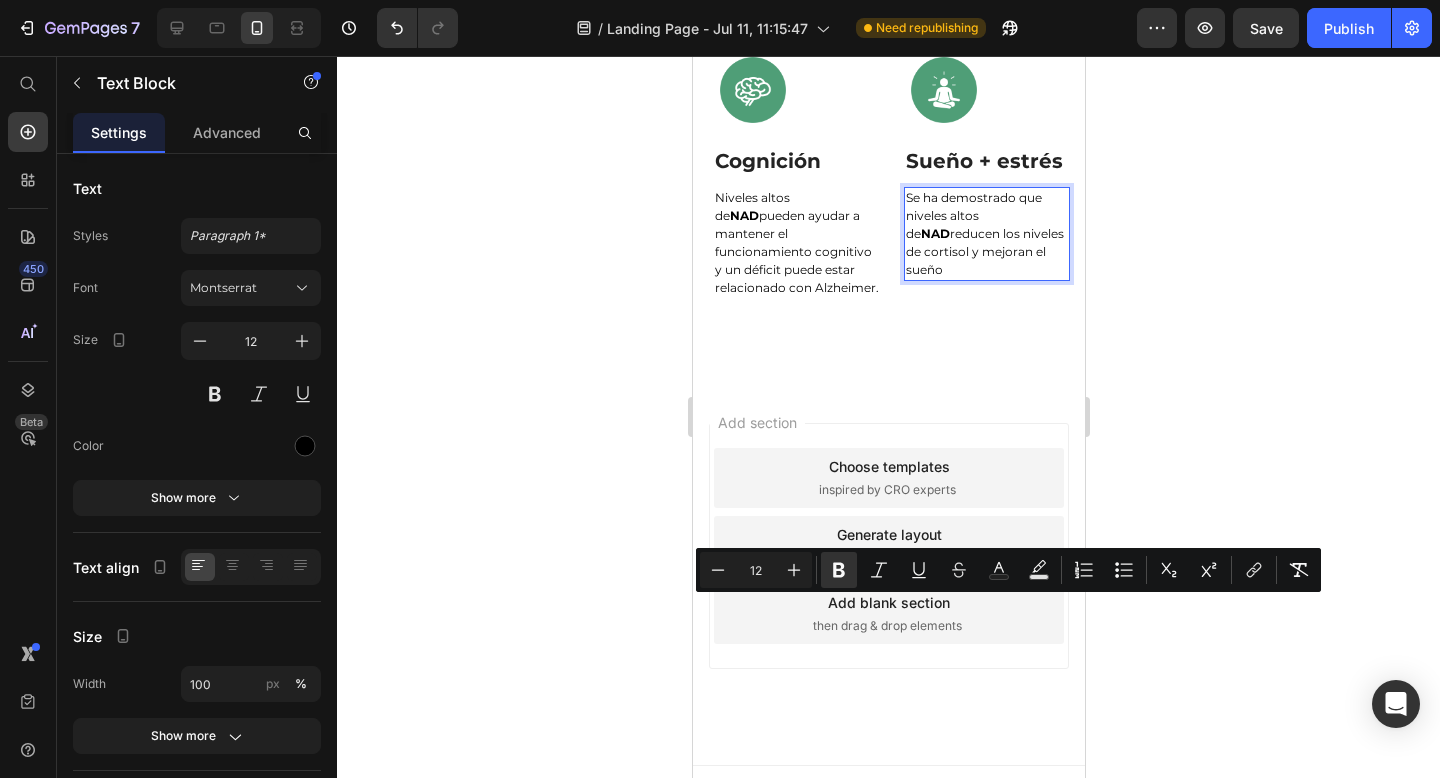 click 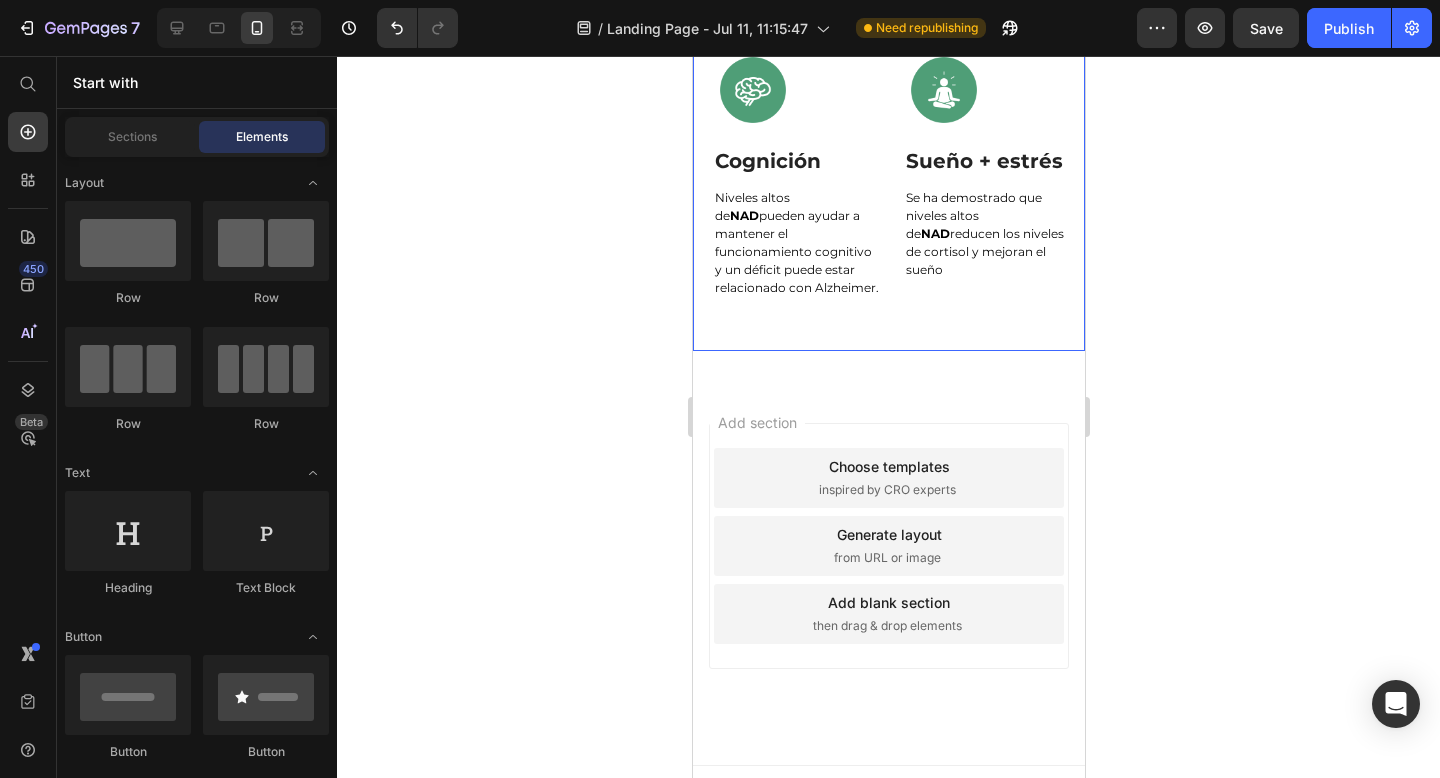click on "Image Row Cognición Text Block Niveles altos de  NAD  pueden ayudar a mantener el funcionamiento cognitivo y un déficit puede estar relacionado con Alzheimer. Text Block Row" at bounding box center (790, 200) 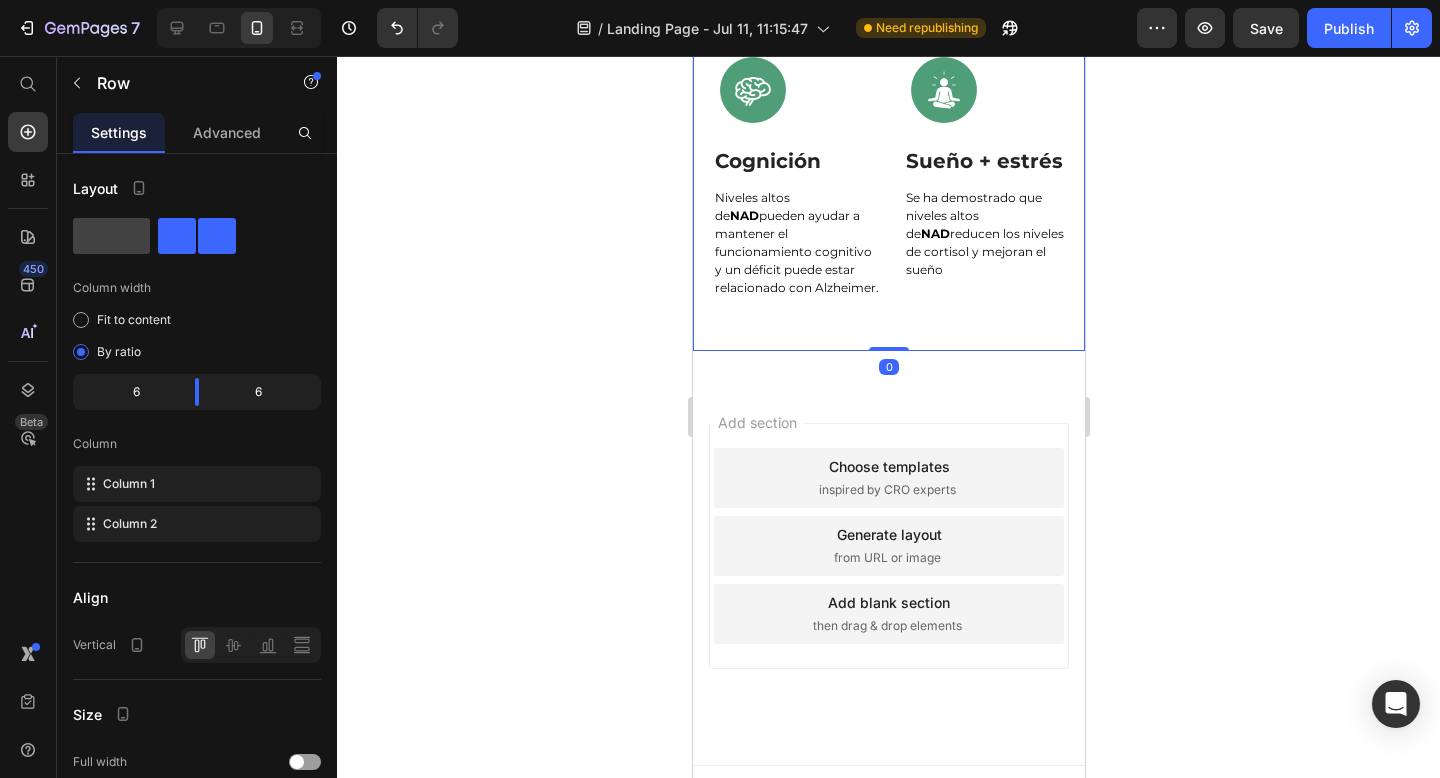 click 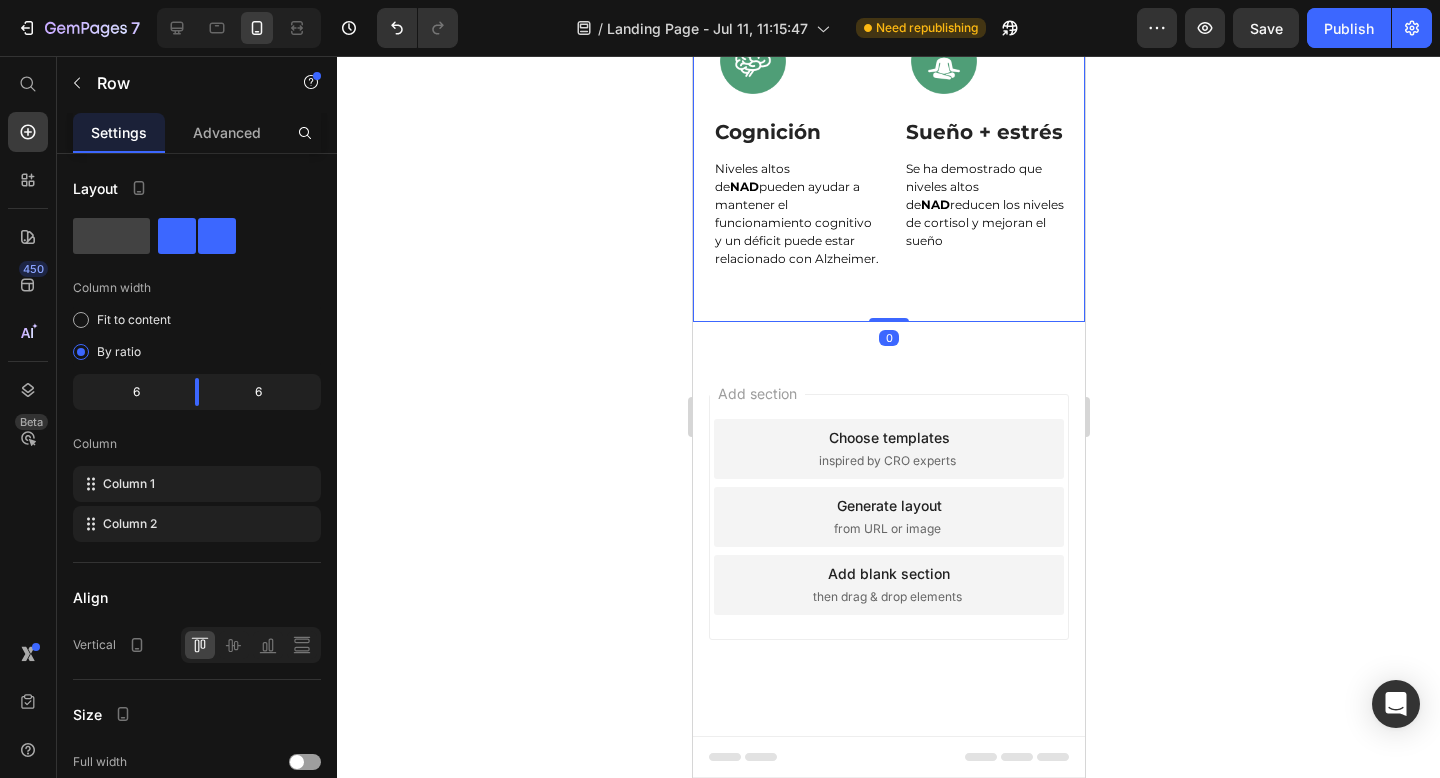 click 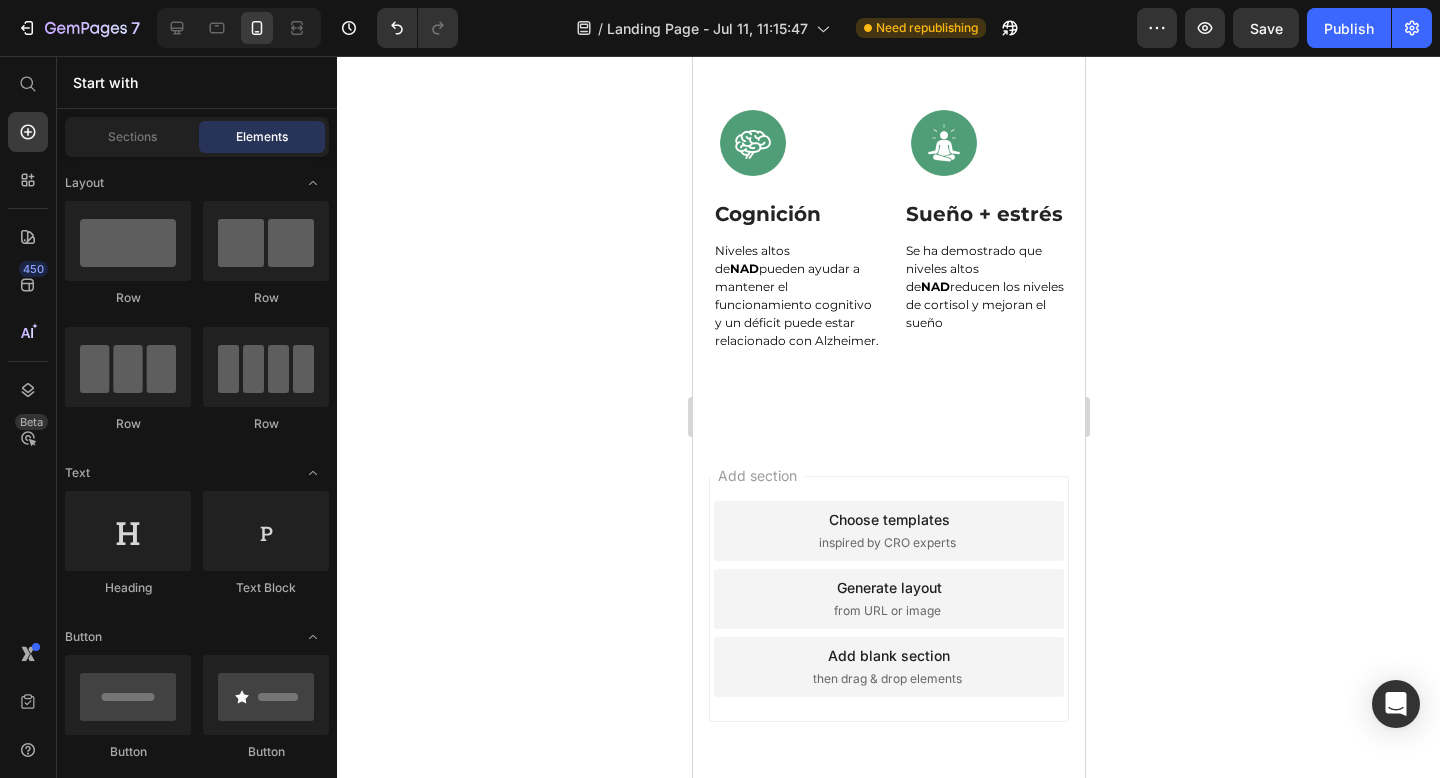 scroll, scrollTop: 3733, scrollLeft: 0, axis: vertical 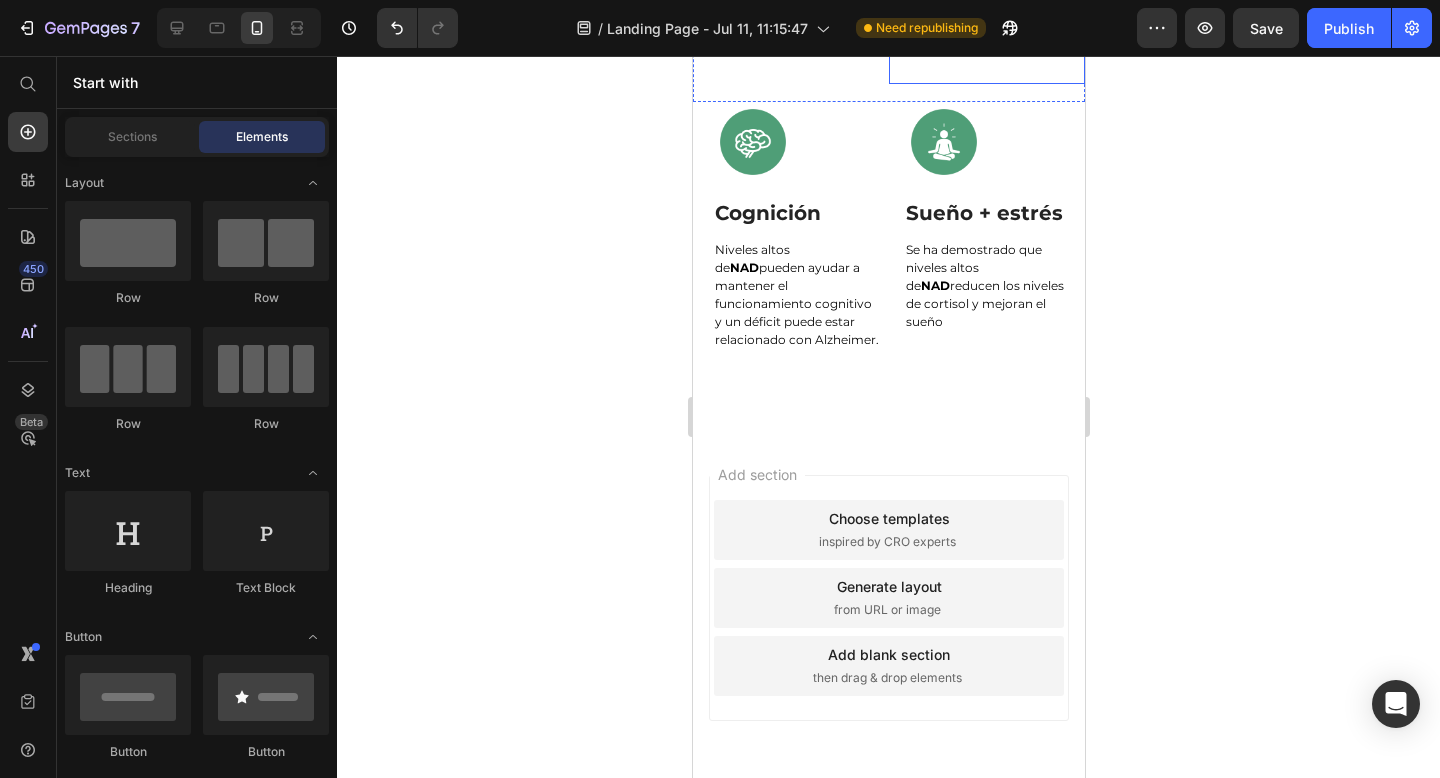 click on "Image Row Sueño + estrés Text Block Se ha demostrado que niveles altos de  NAD  reducen los niveles de cortisol y mejoran el sueño Text Block Row" at bounding box center [986, -49] 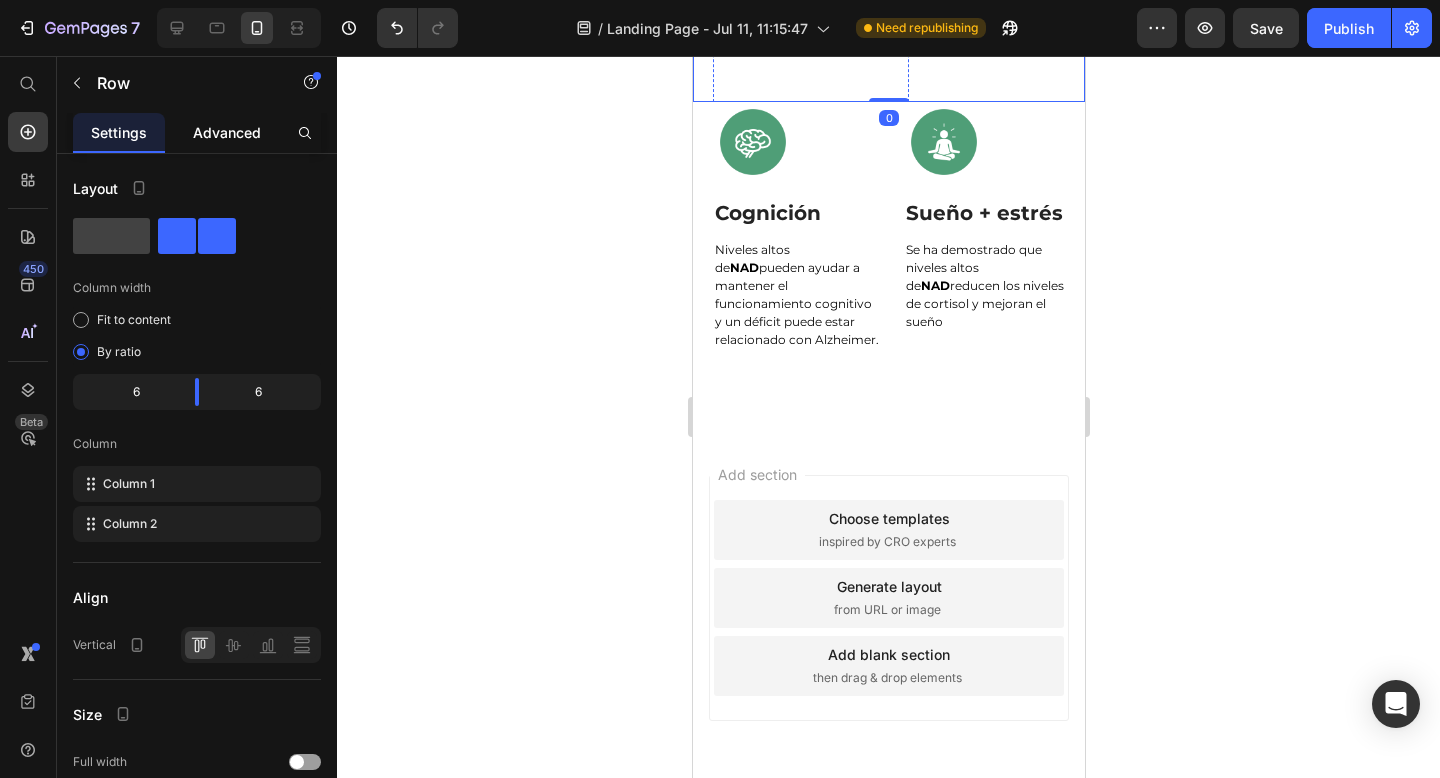 click on "Advanced" at bounding box center (227, 132) 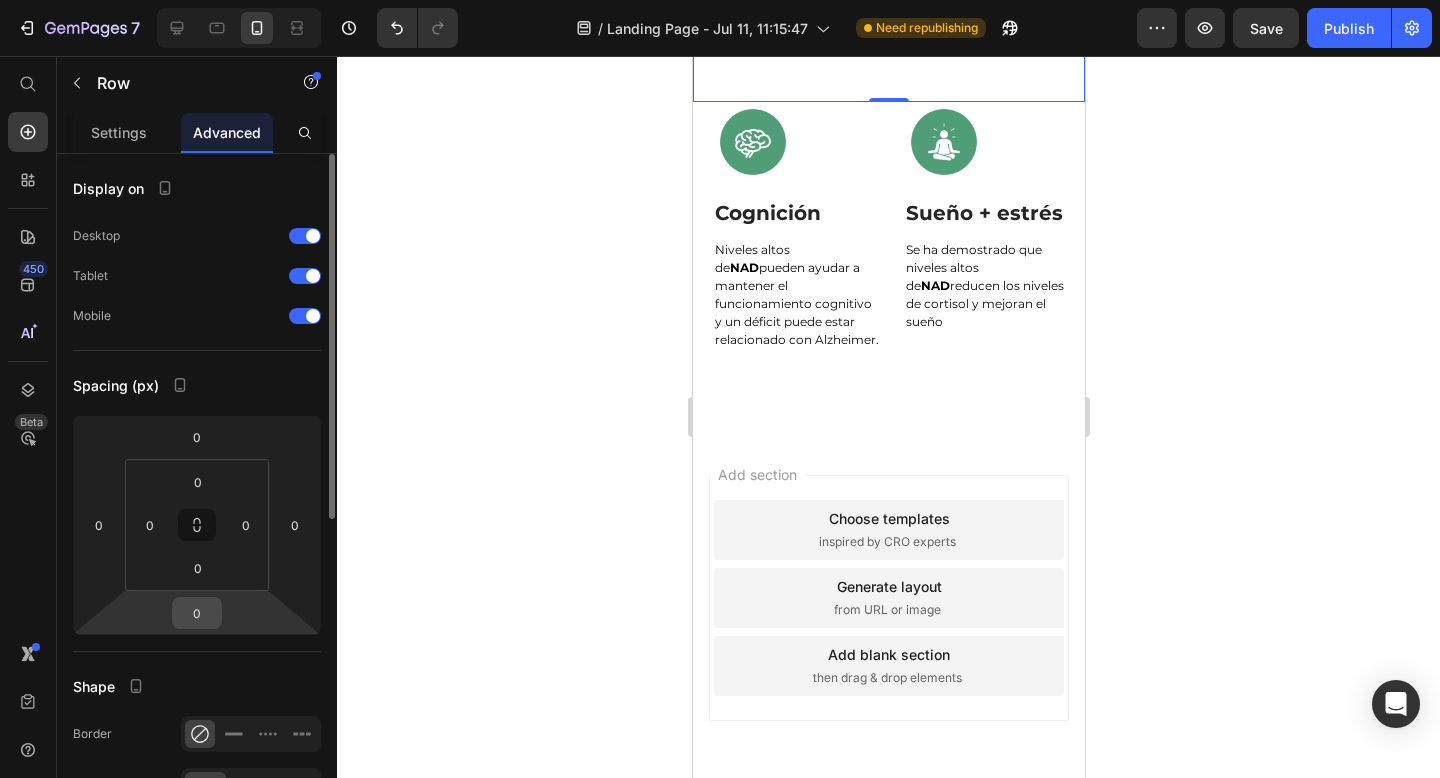 click on "0" at bounding box center [197, 613] 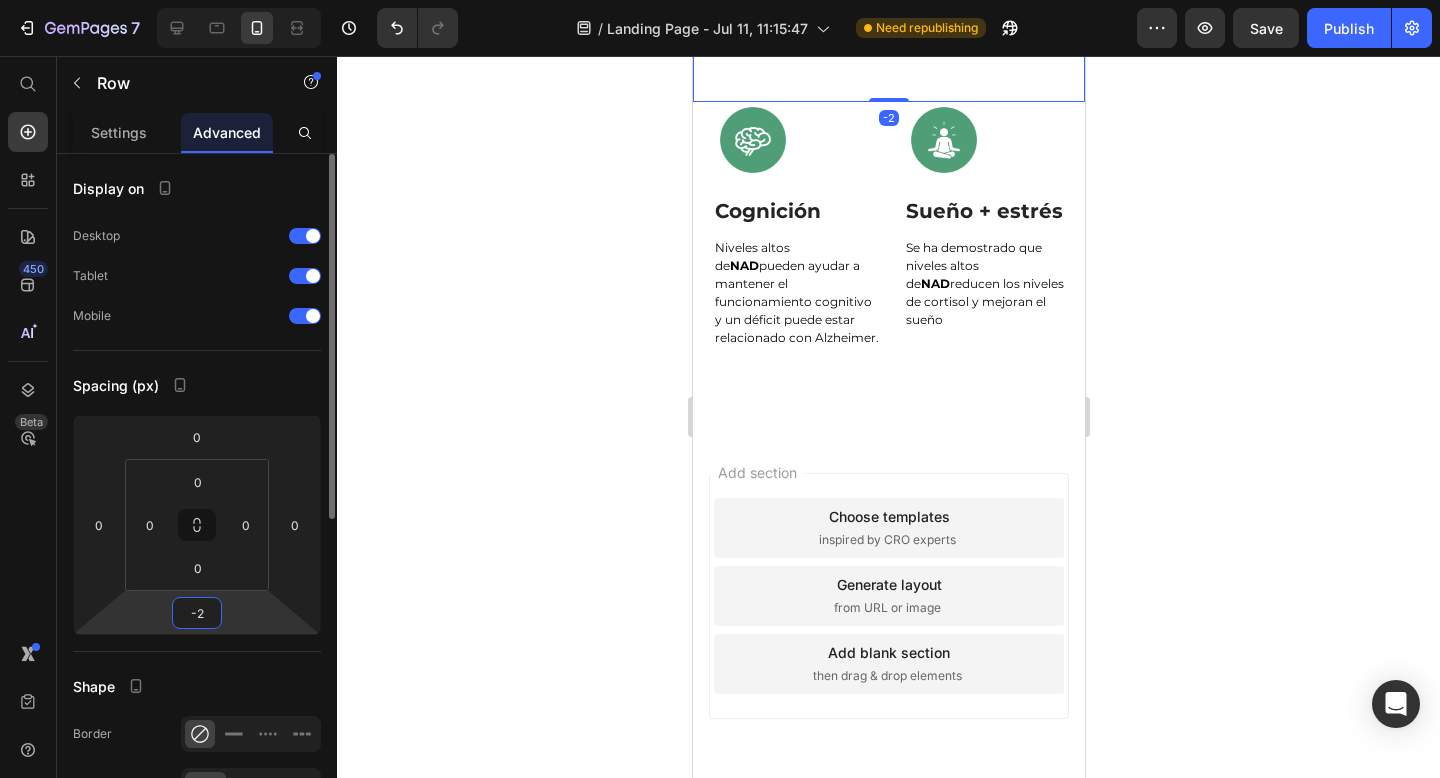type on "-20" 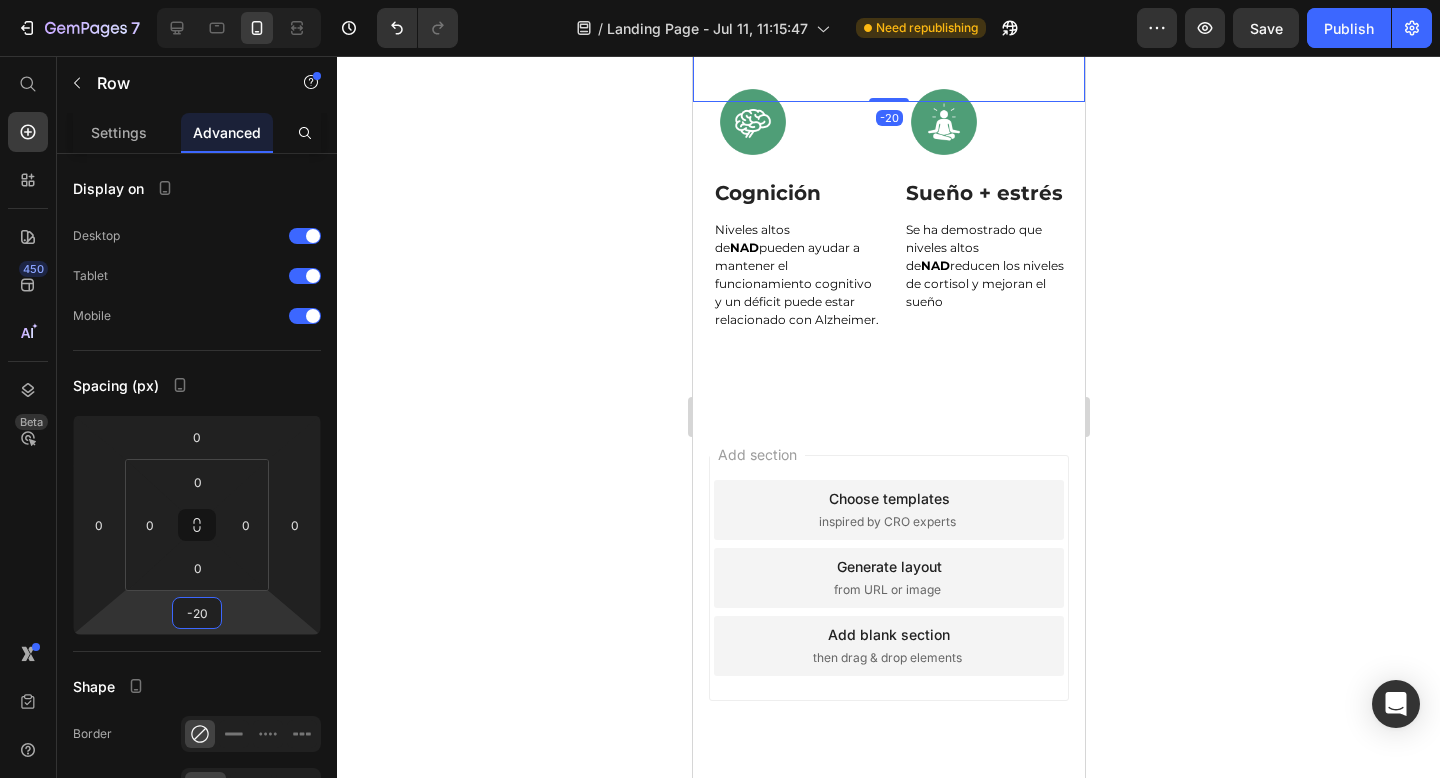 click 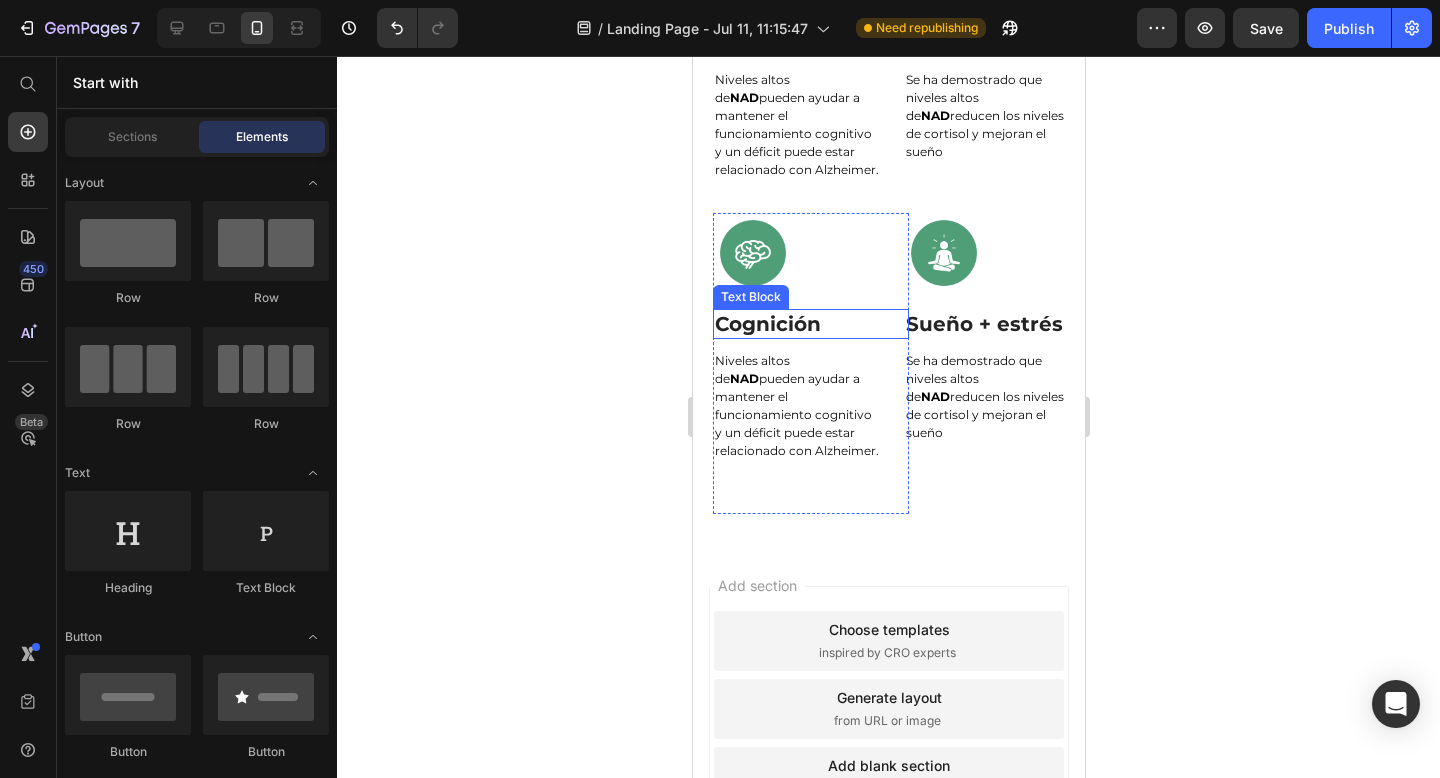 scroll, scrollTop: 3600, scrollLeft: 0, axis: vertical 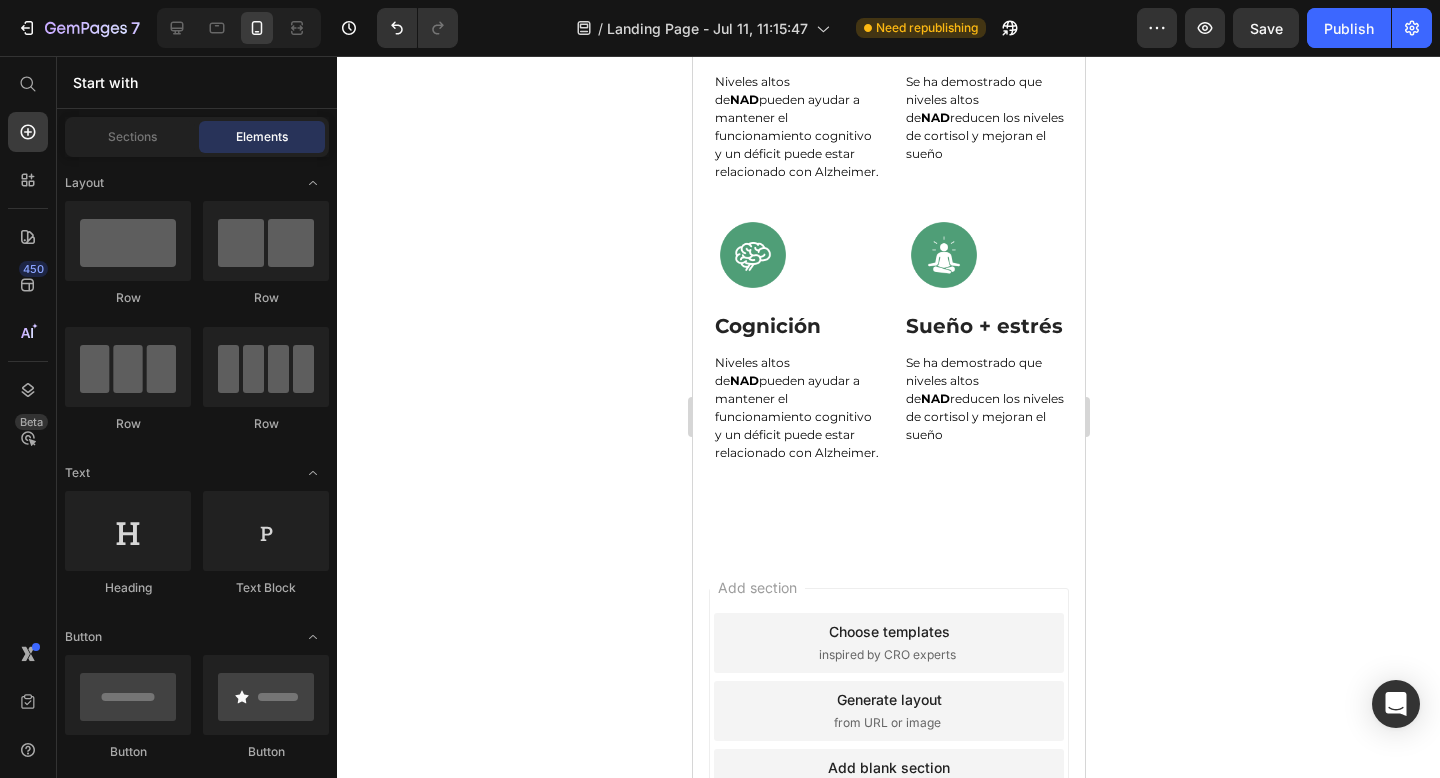 click on "Image Row Metabolismo Text Block El  NAD  puede mejorar la salud mitocondrial, fundamental para un metabolismo saludable. Text Block Row" at bounding box center [986, -199] 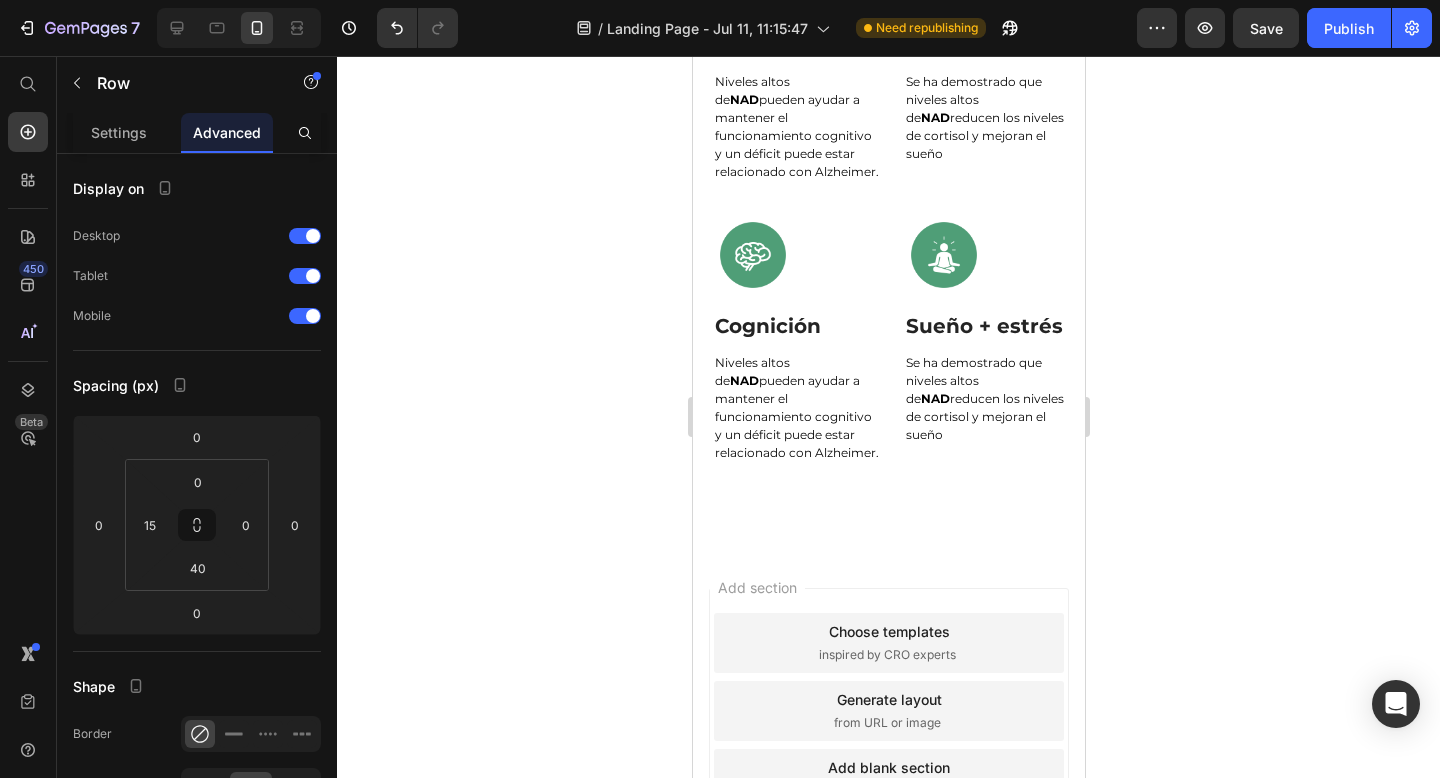 click on "Image Row Energía Text Block Se ha demostrado que el  NAD  aumenta la energía y la resistencia durante la actividad física. Text Block Row" at bounding box center (790, -199) 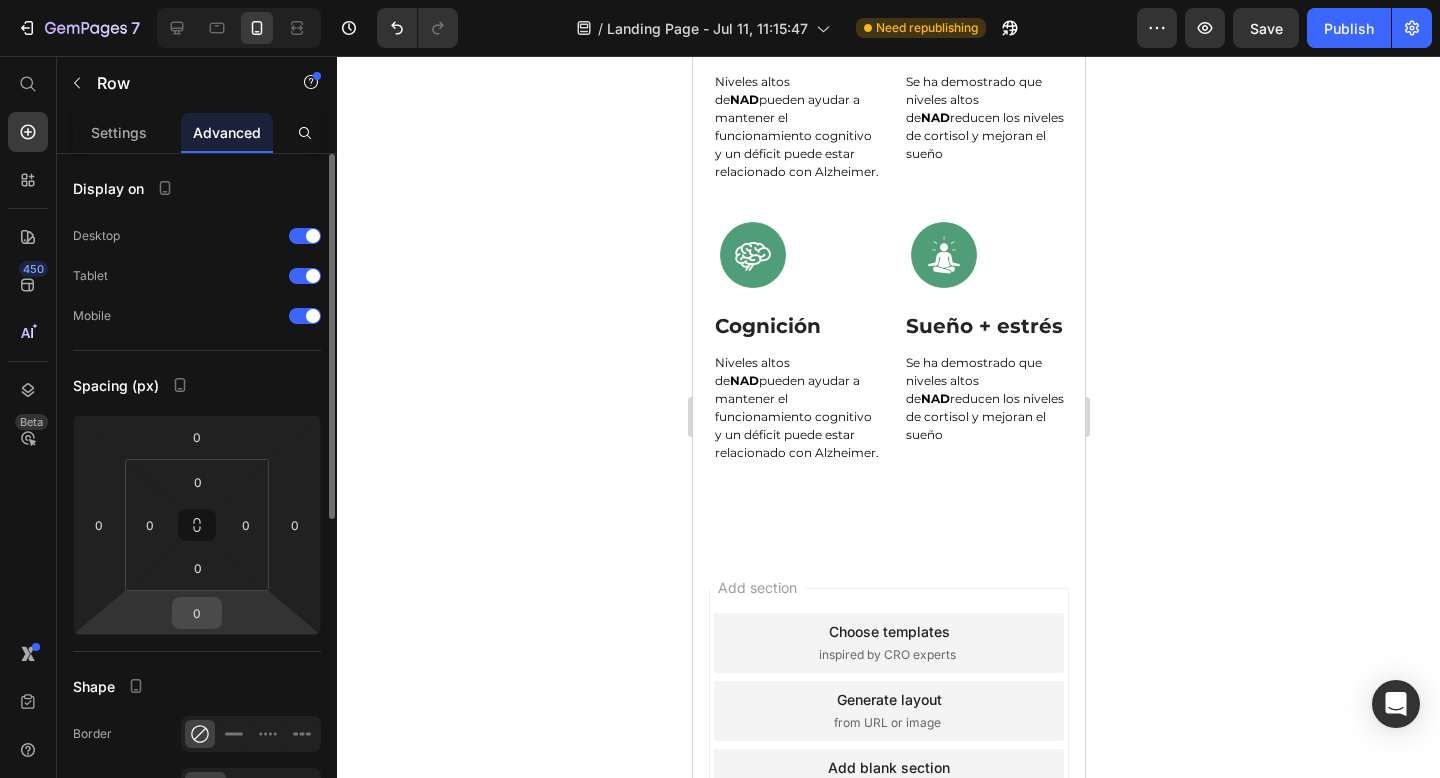 click on "0" at bounding box center (197, 613) 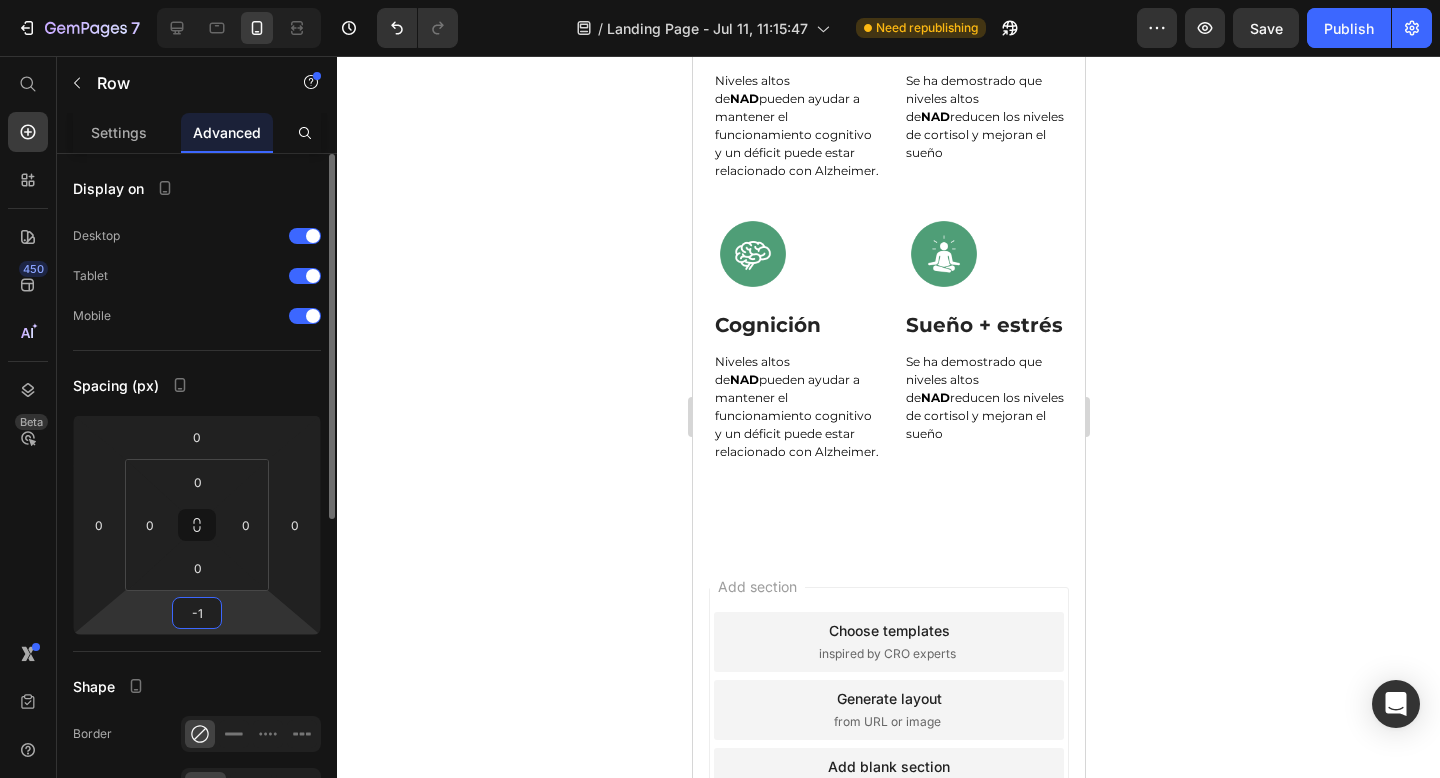 type on "-10" 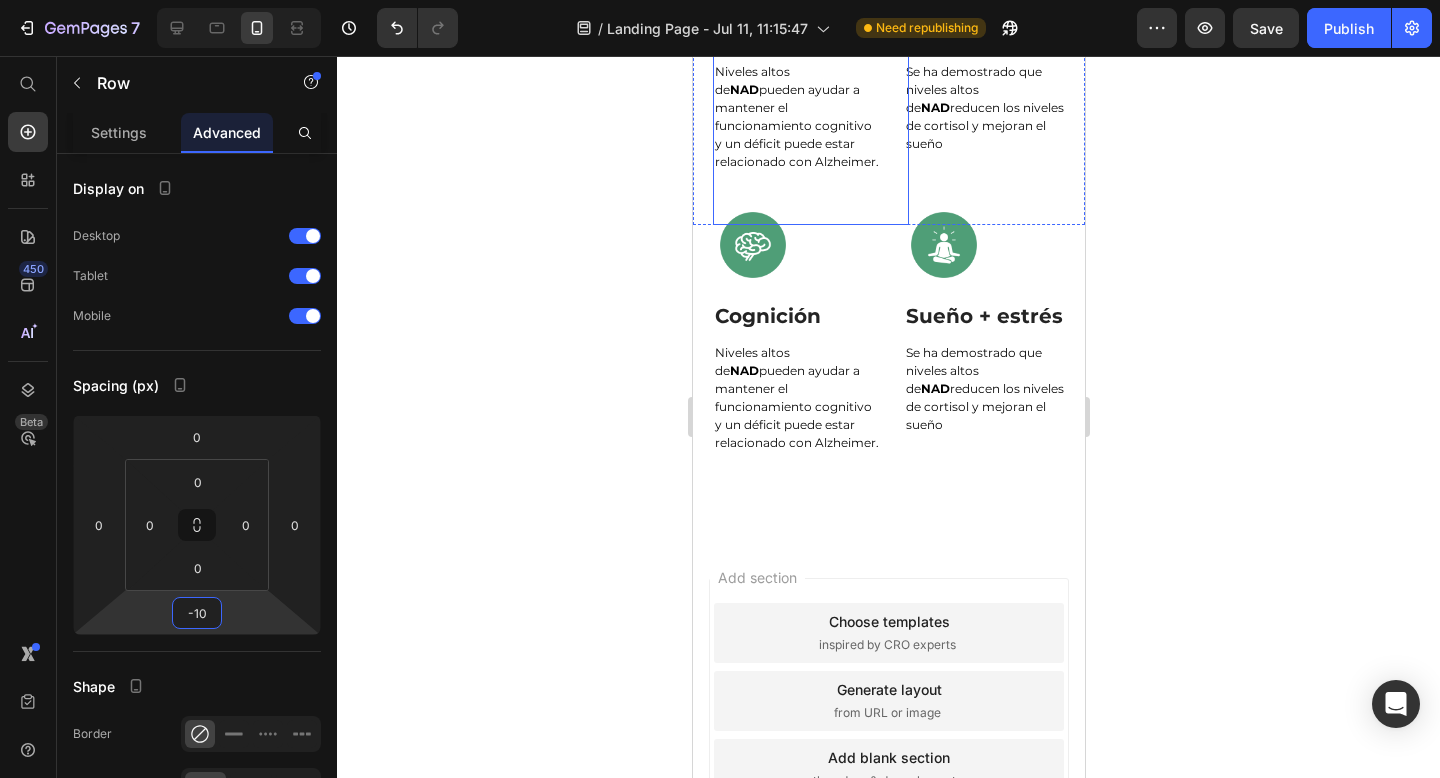 click on "Image Row Cognición Text Block Niveles altos de  NAD  pueden ayudar a mantener el funcionamiento cognitivo y un déficit puede estar relacionado con Alzheimer. Text Block Row" at bounding box center [810, 74] 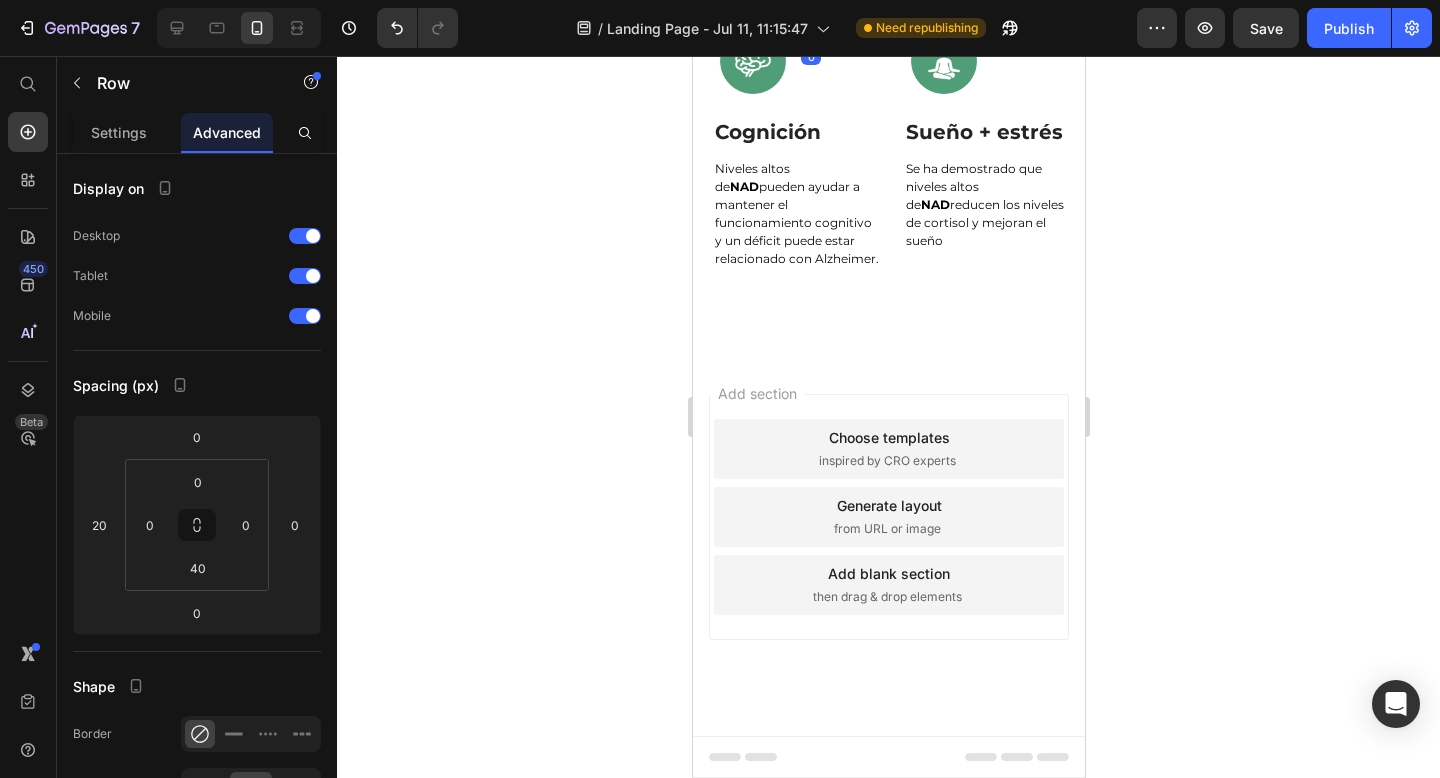 scroll, scrollTop: 3907, scrollLeft: 0, axis: vertical 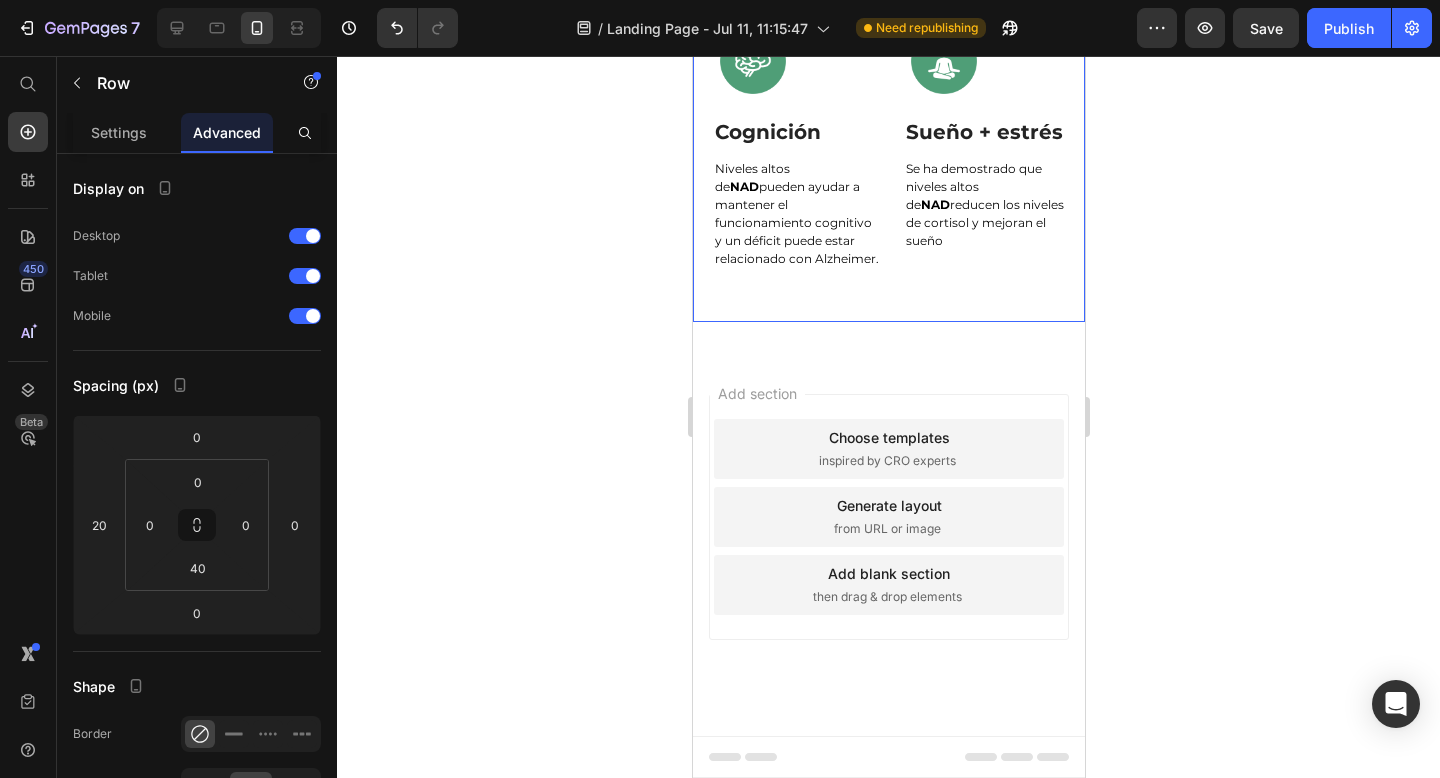 click on "Image Row Sueño + estrés Text Block Se ha demostrado que niveles altos de  NAD  reducen los niveles de cortisol y mejoran el sueño Text Block Row" at bounding box center (986, 171) 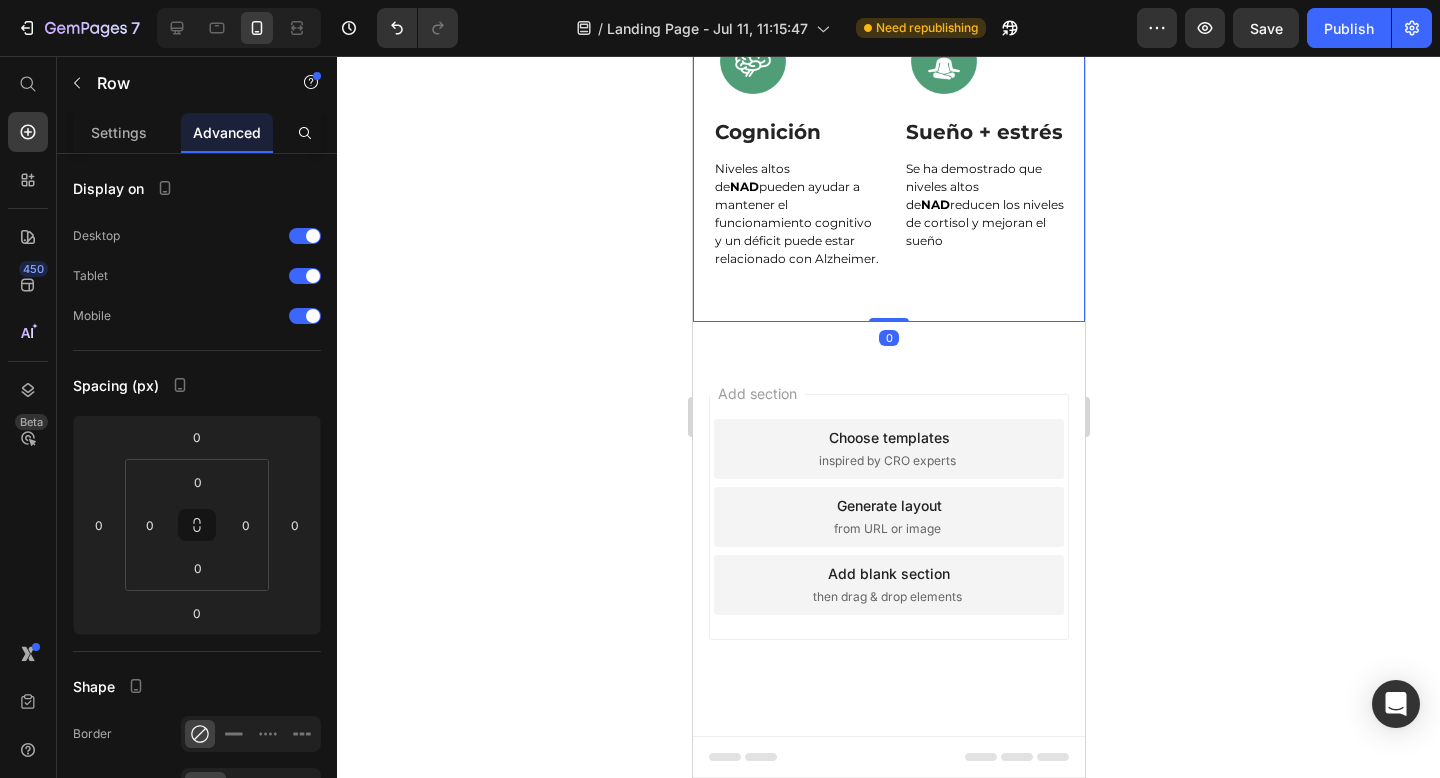 click on "Image Row Cognición Text Block Niveles altos de  NAD  pueden ayudar a mantener el funcionamiento cognitivo y un déficit puede estar relacionado con Alzheimer. Text Block Row" at bounding box center (810, -110) 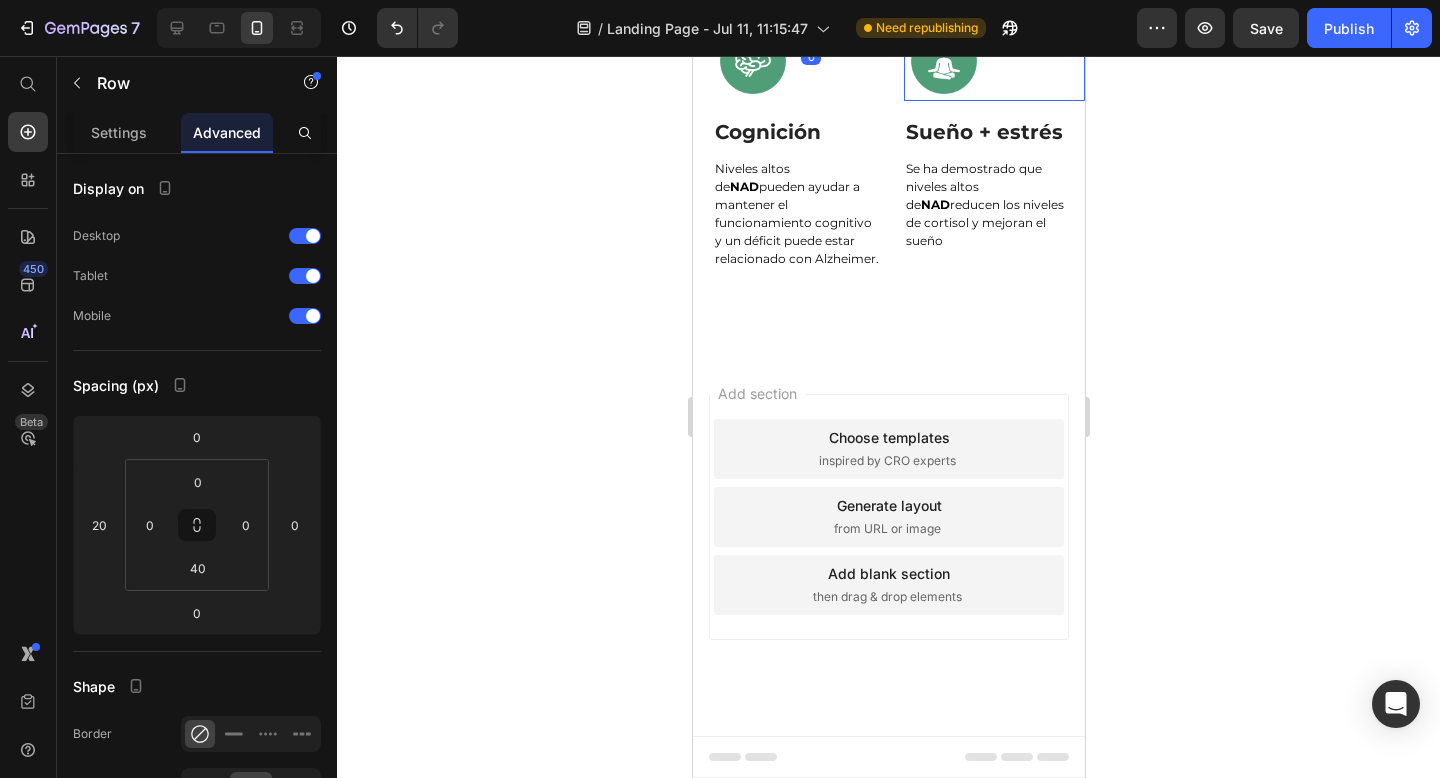 click at bounding box center [993, 61] 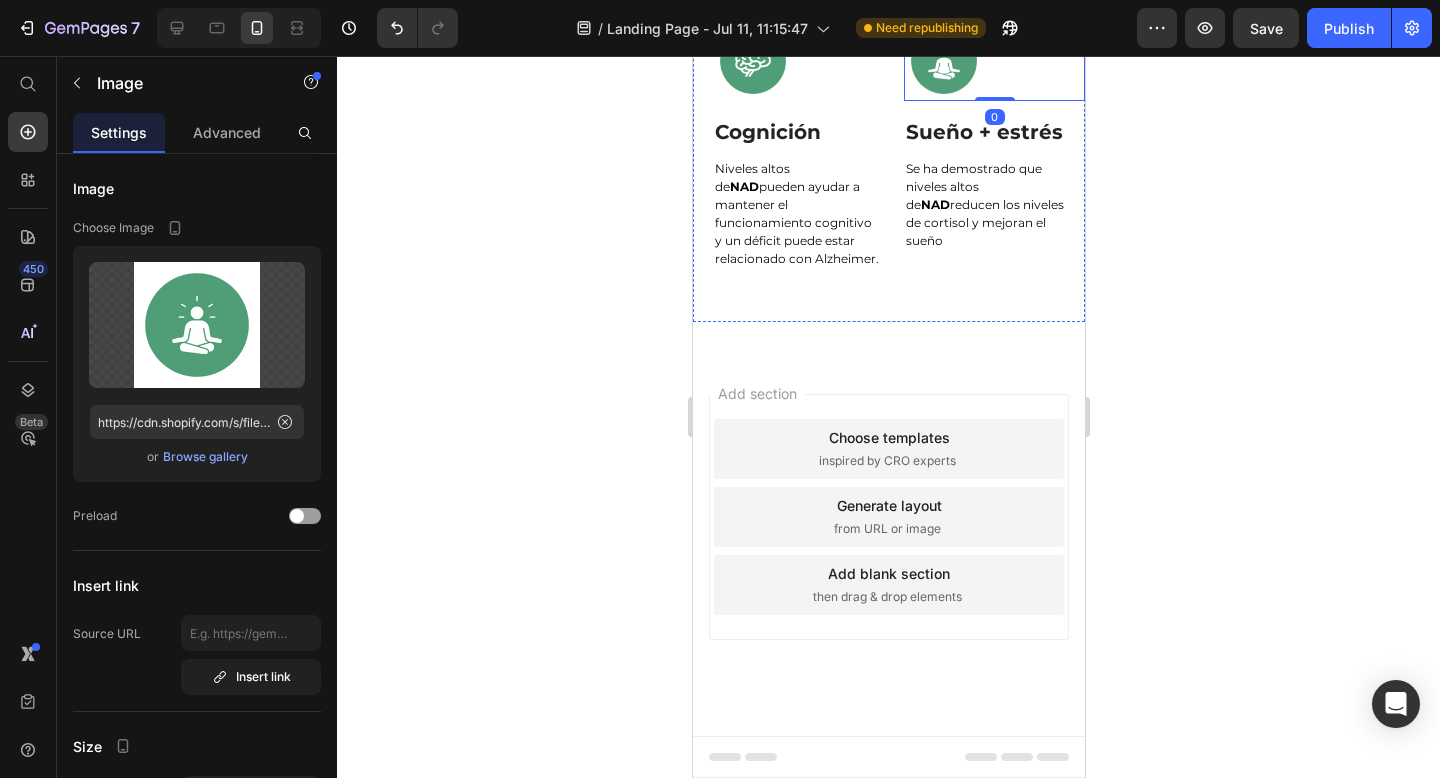 click on "Image Row Cognición Text Block Niveles altos de  NAD  pueden ayudar a mantener el funcionamiento cognitivo y un déficit puede estar relacionado con Alzheimer. Text Block Row" at bounding box center (790, -110) 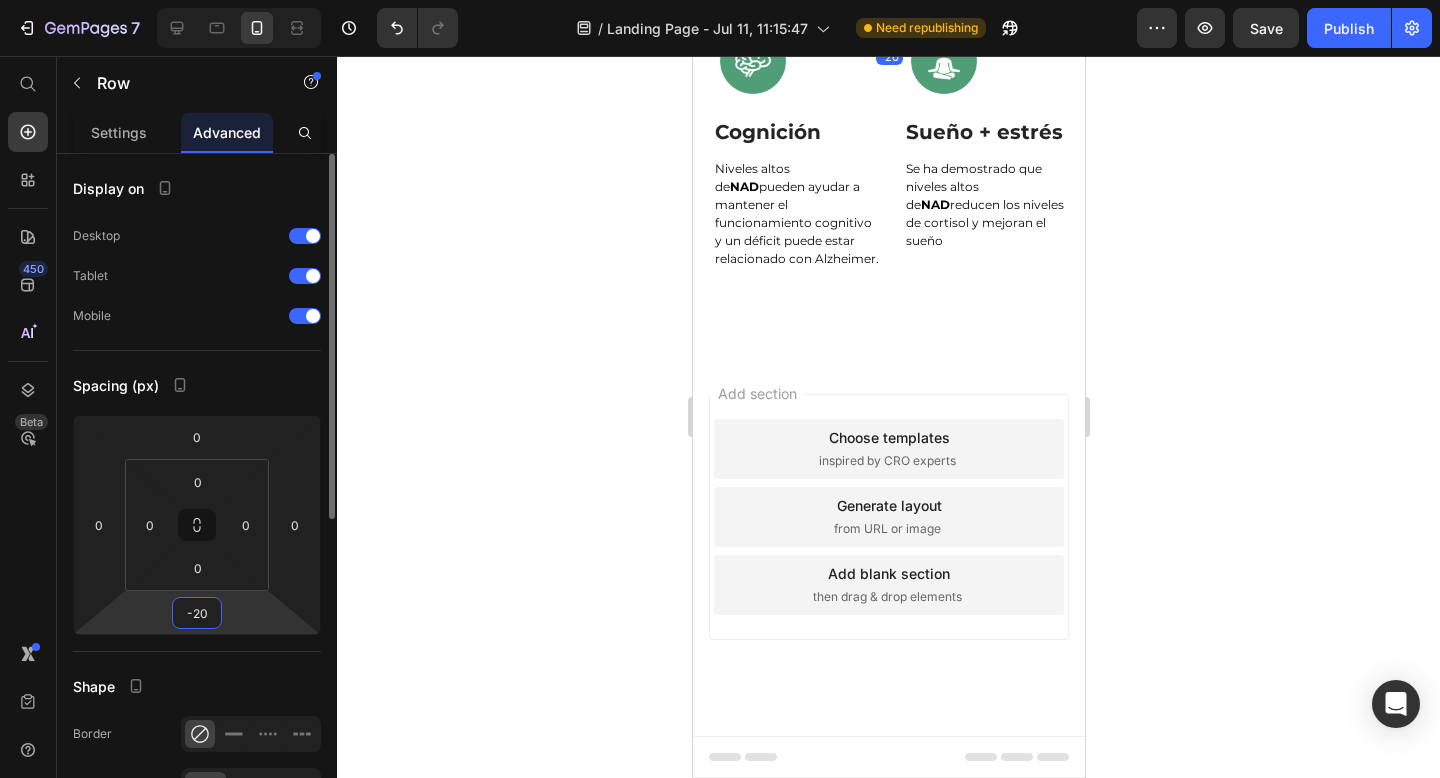 click on "-20" at bounding box center (197, 613) 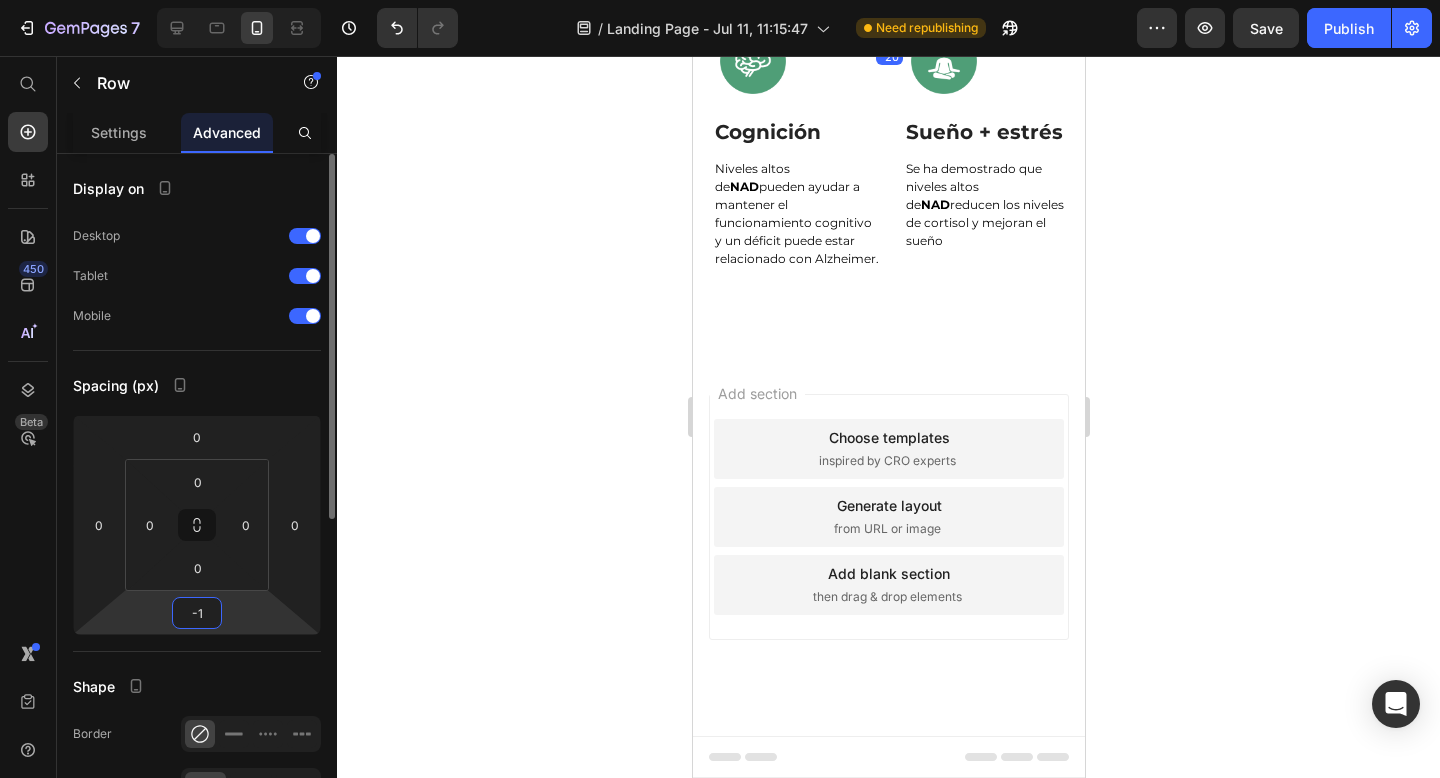 type on "-10" 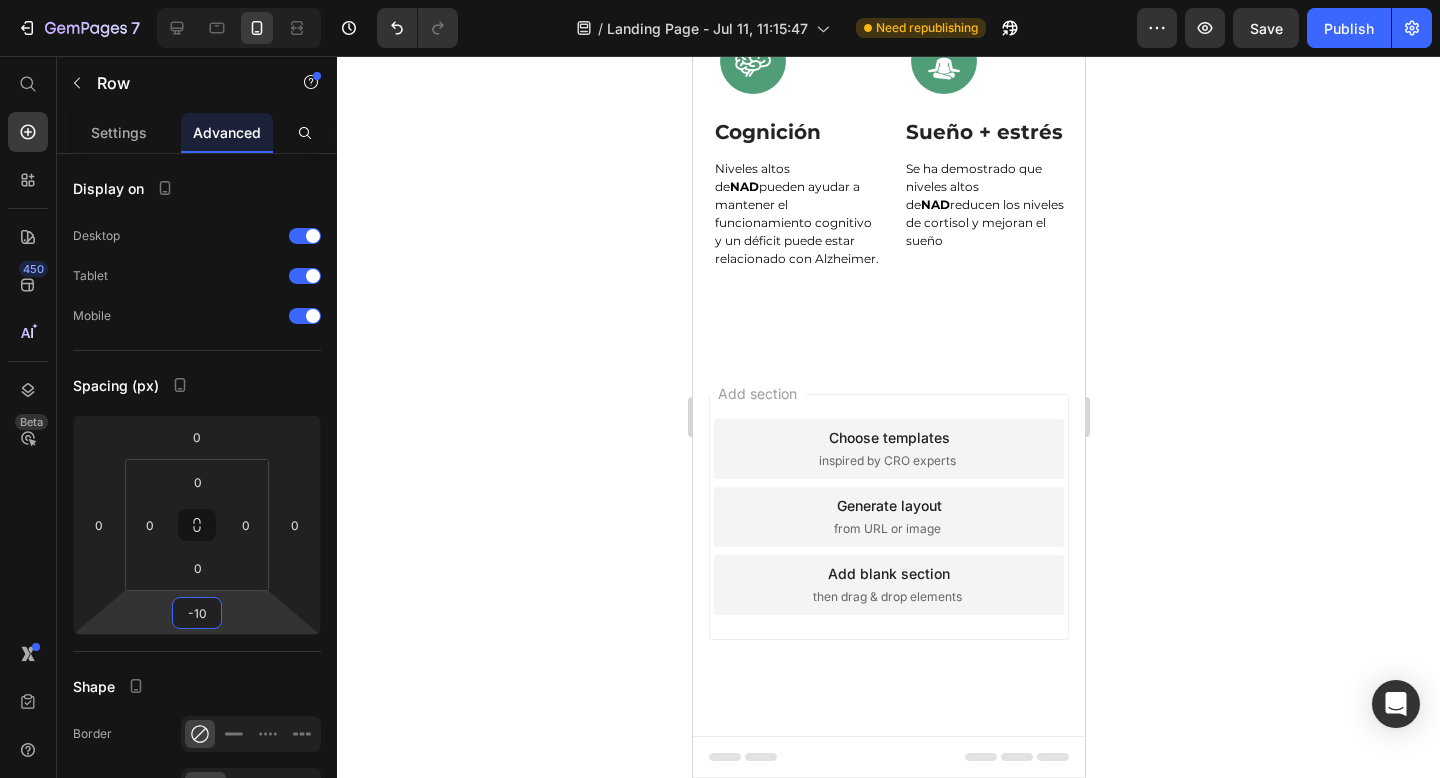 click 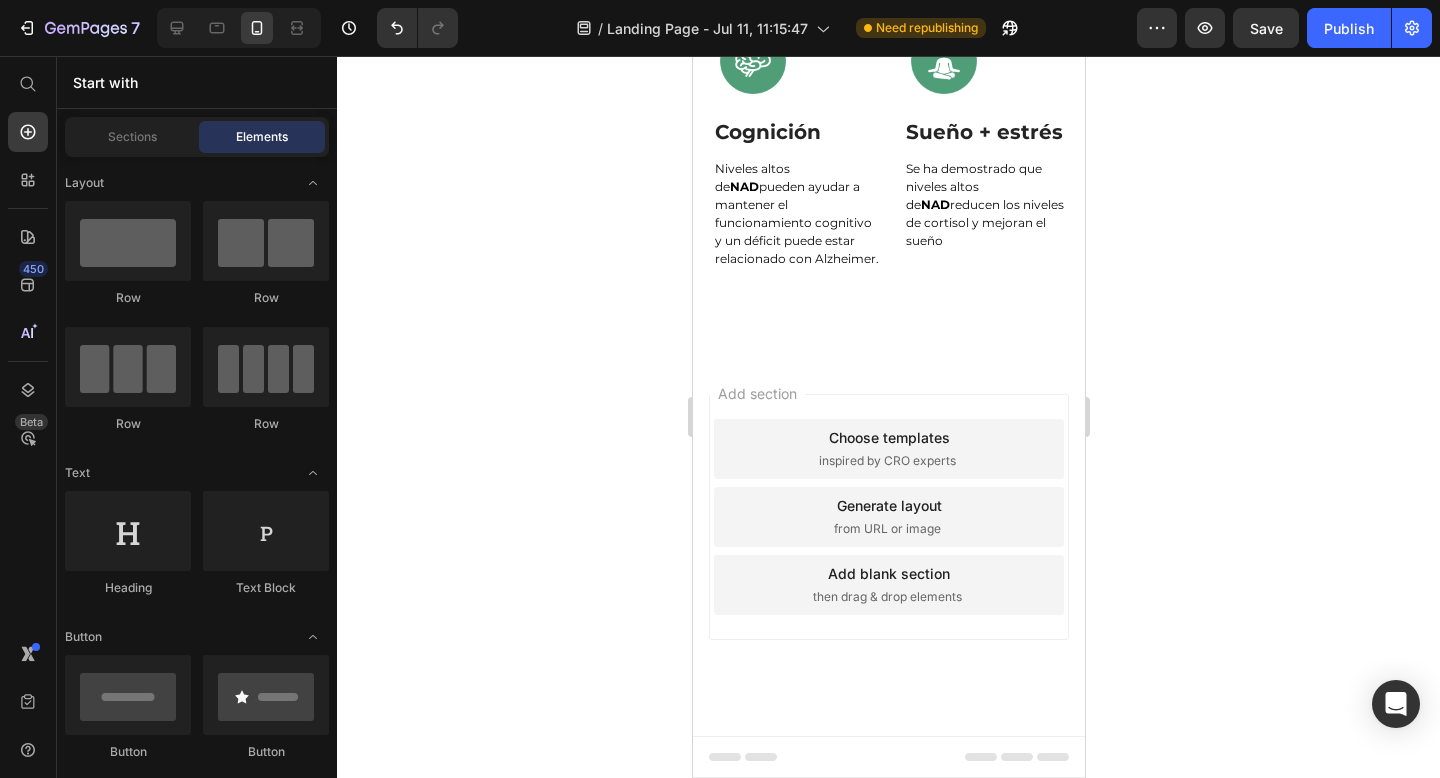 scroll, scrollTop: 3880, scrollLeft: 0, axis: vertical 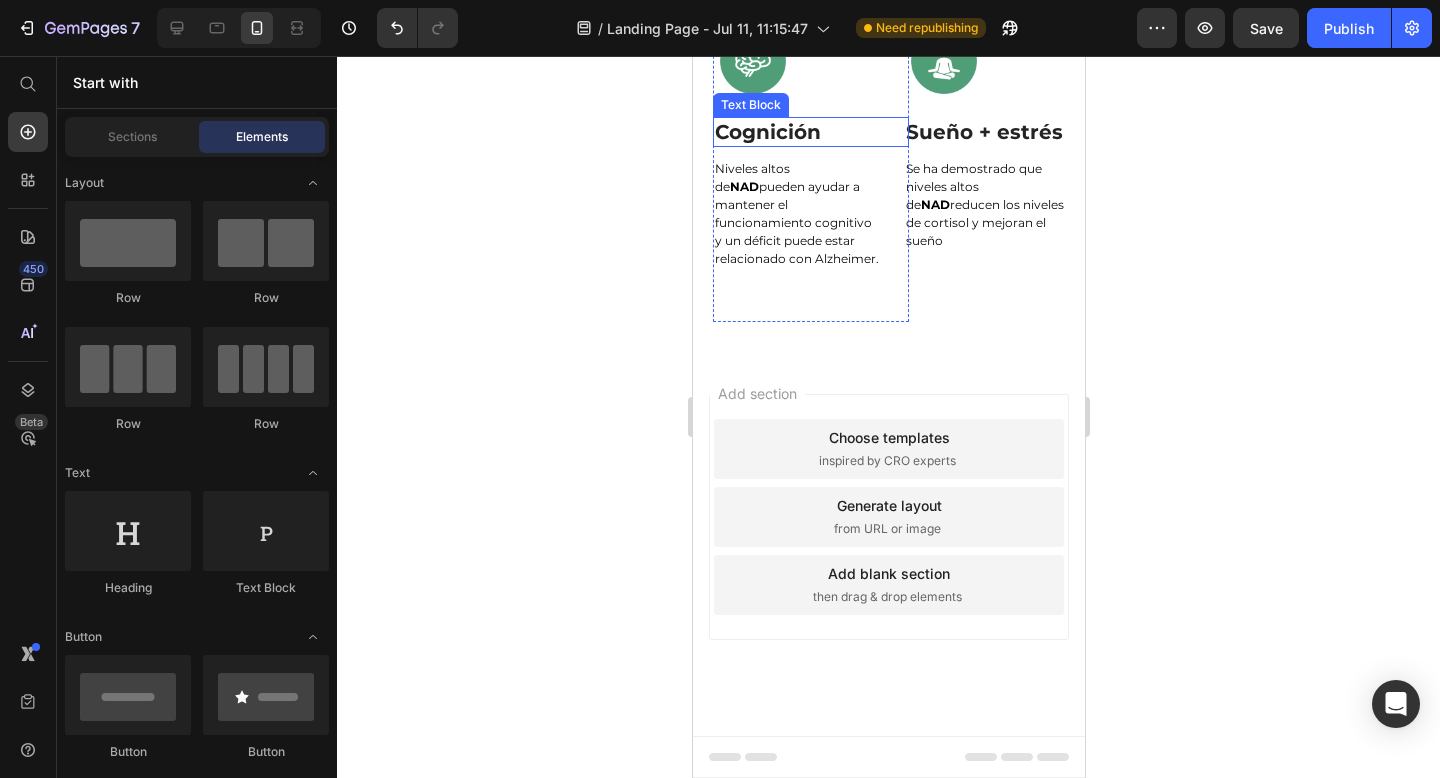 click on "Cognición" at bounding box center [810, 132] 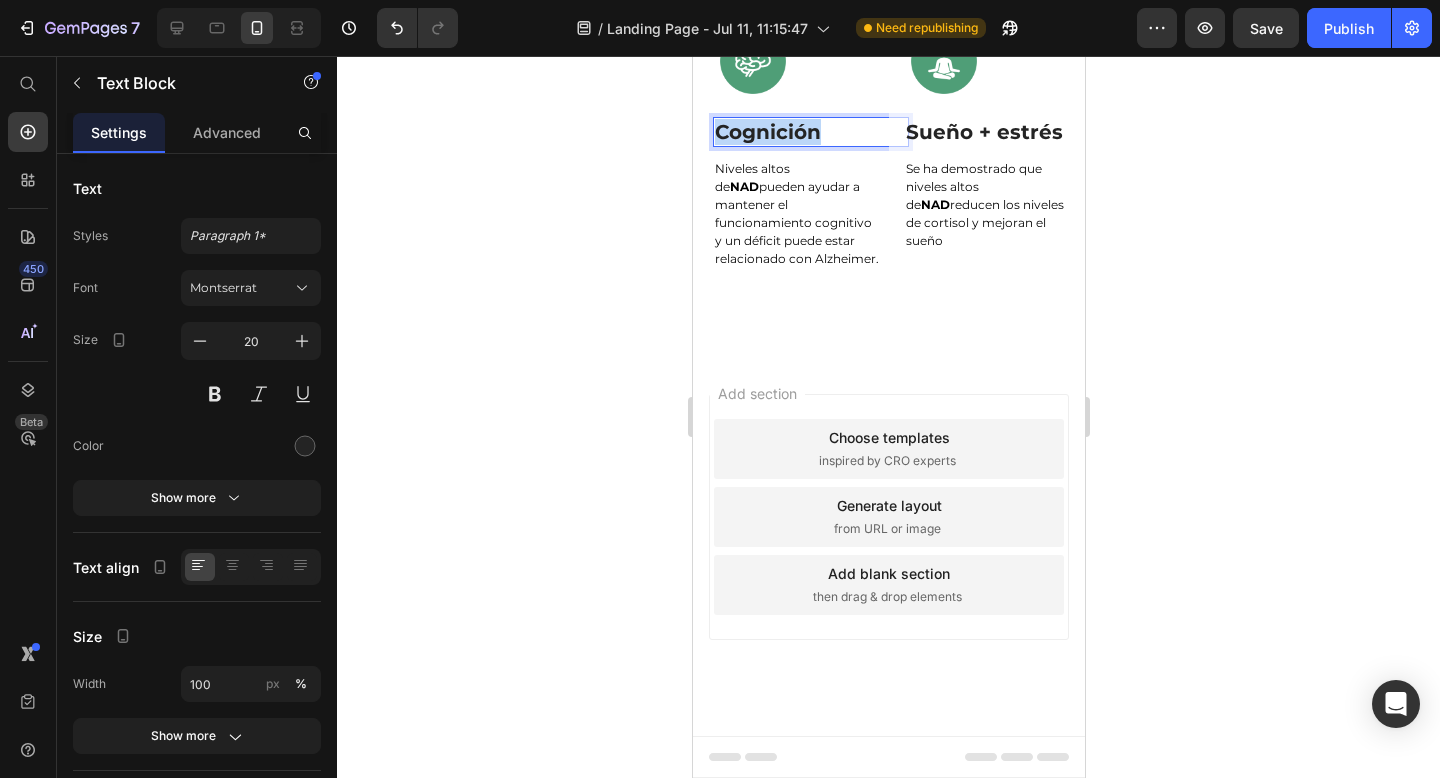 click on "Cognición" at bounding box center (810, 132) 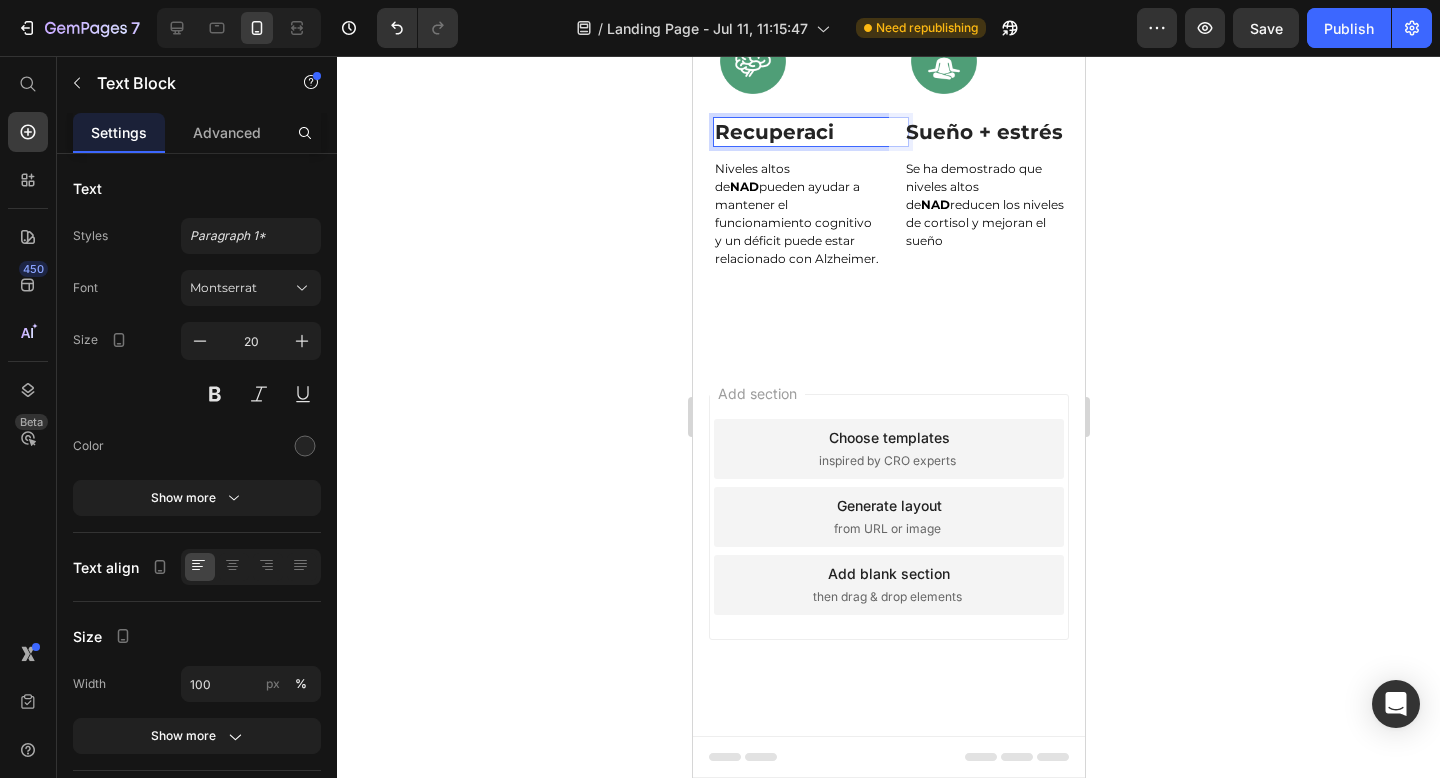 type 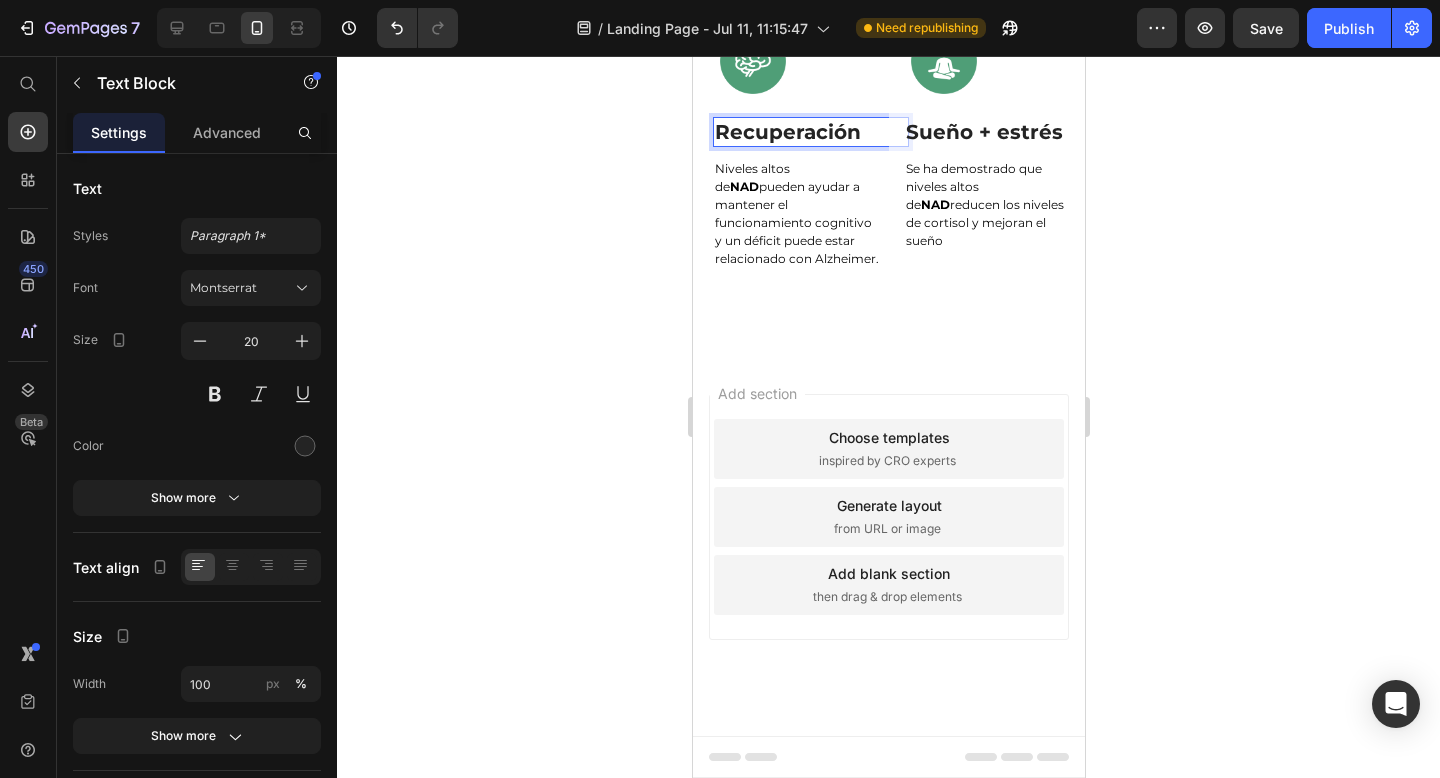 click 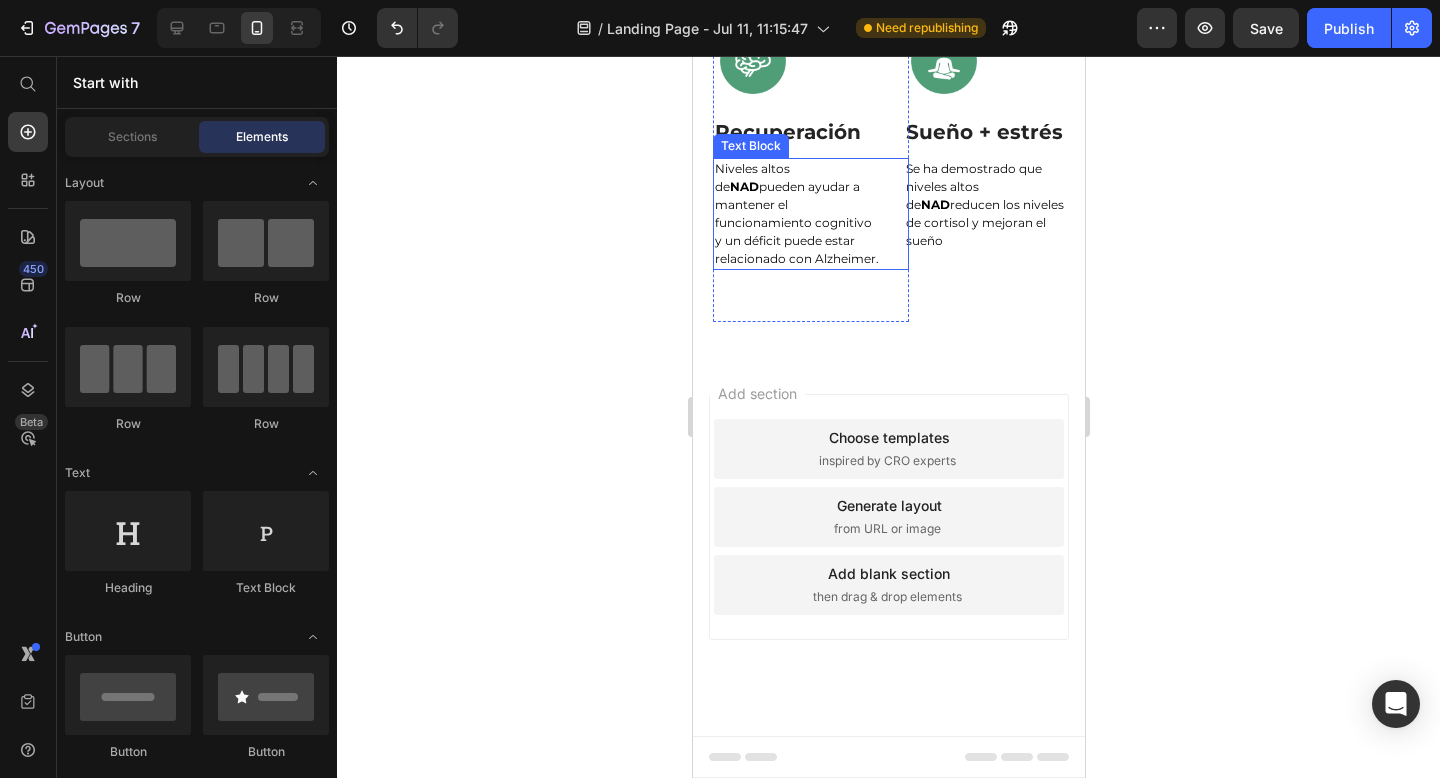 click on "Niveles altos de  NAD  pueden ayudar a mantener el funcionamiento cognitivo y un déficit puede estar relacionado con Alzheimer." at bounding box center (796, 214) 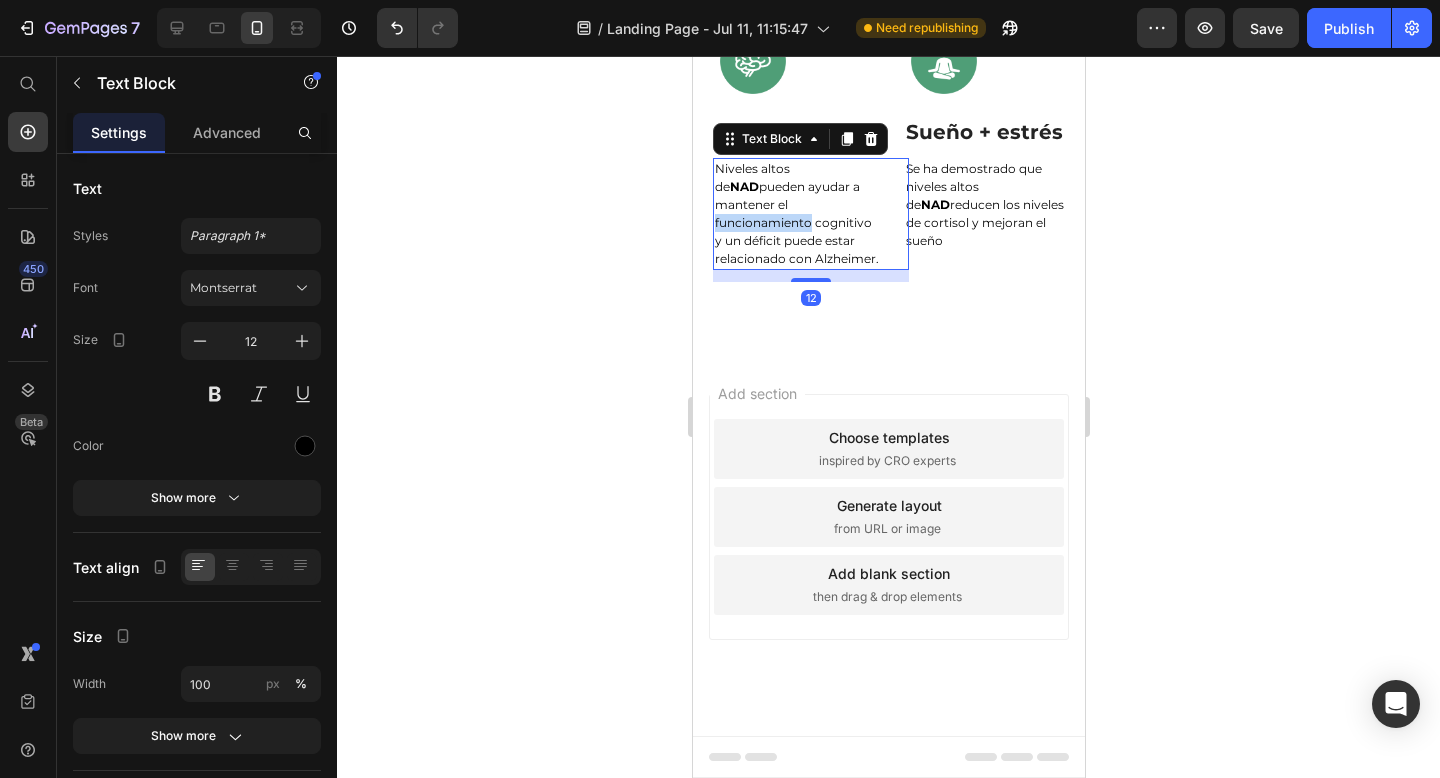 click on "Niveles altos de  NAD  pueden ayudar a mantener el funcionamiento cognitivo y un déficit puede estar relacionado con Alzheimer." at bounding box center [796, 214] 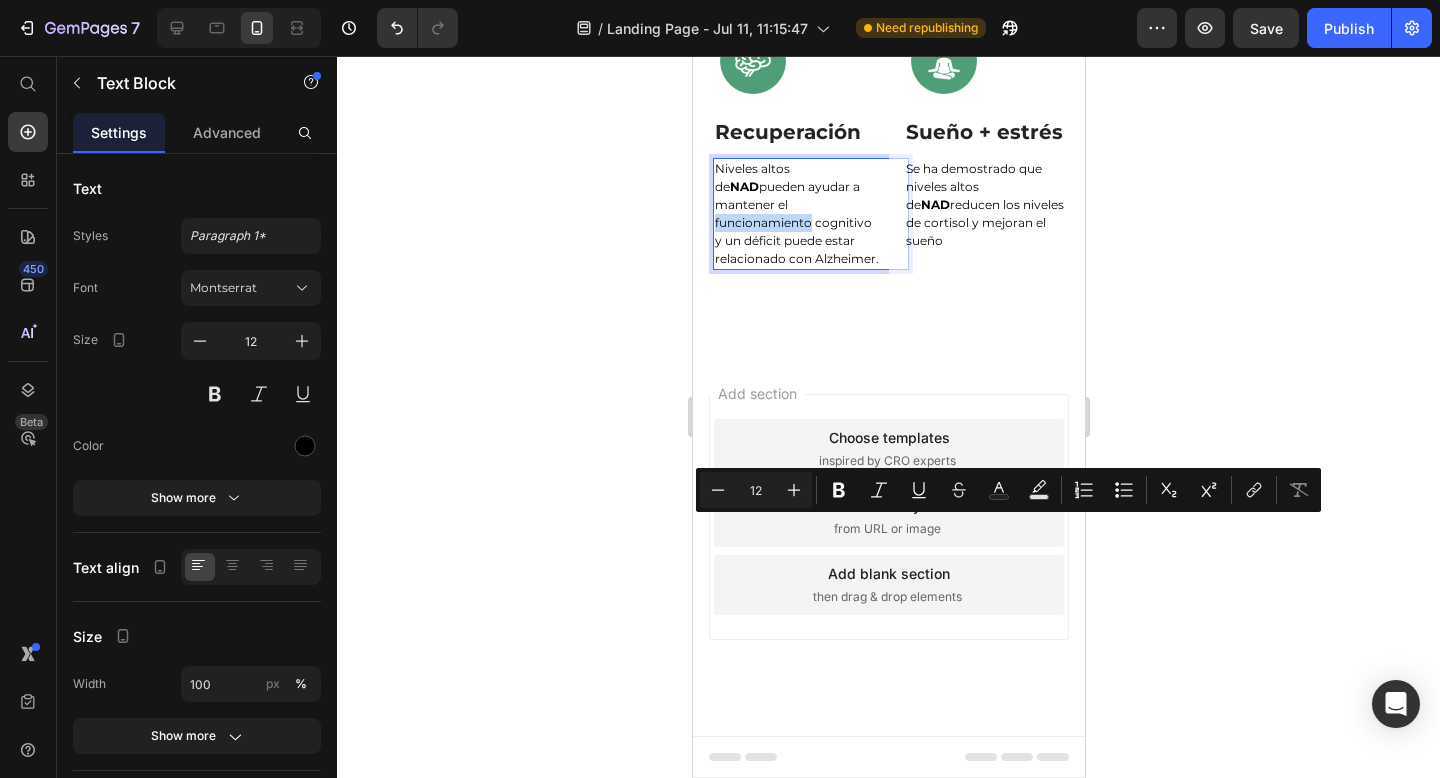 click on "Niveles altos de  NAD  pueden ayudar a mantener el funcionamiento cognitivo y un déficit puede estar relacionado con Alzheimer. Text Block   12" at bounding box center (810, 214) 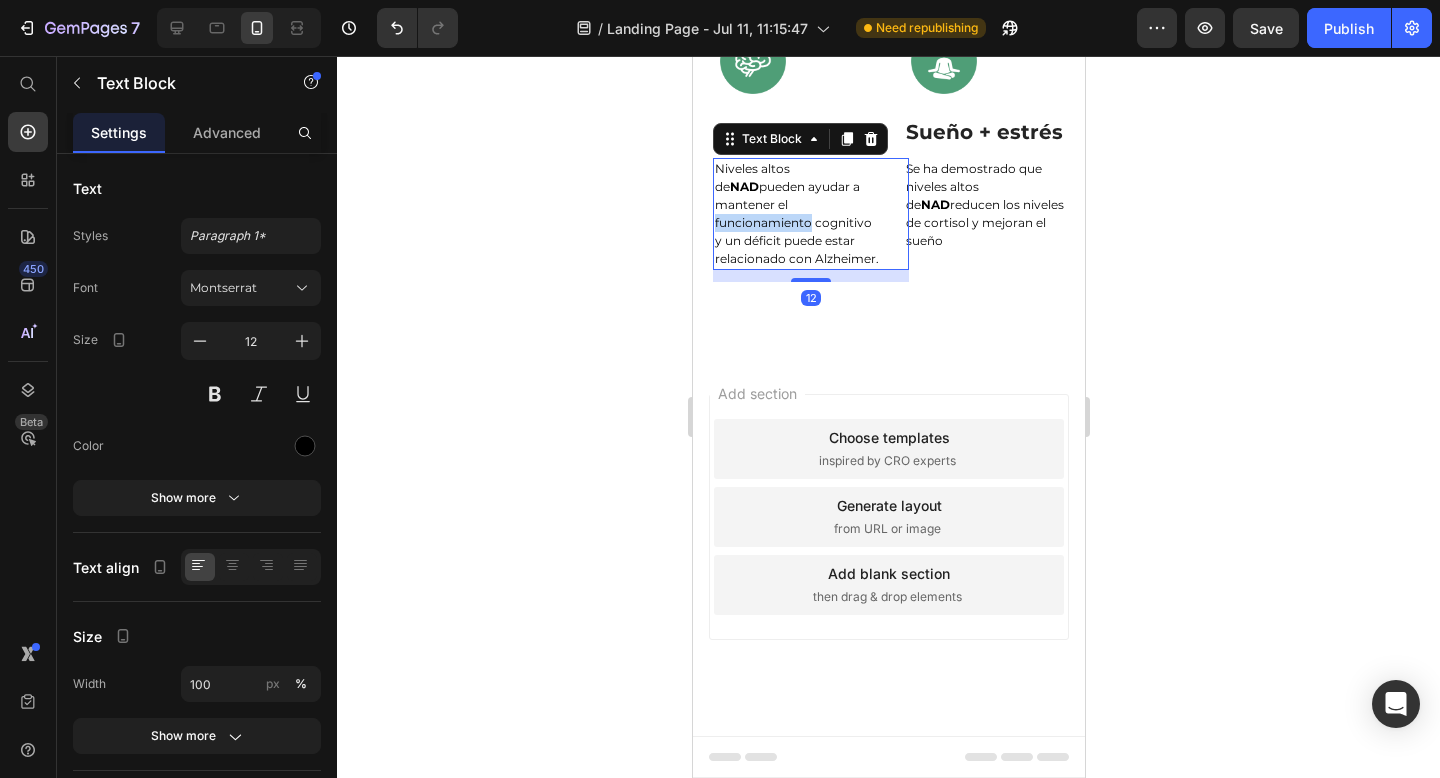 click on "Niveles altos de  NAD  pueden ayudar a mantener el funcionamiento cognitivo y un déficit puede estar relacionado con Alzheimer. Text Block   12" at bounding box center (810, 214) 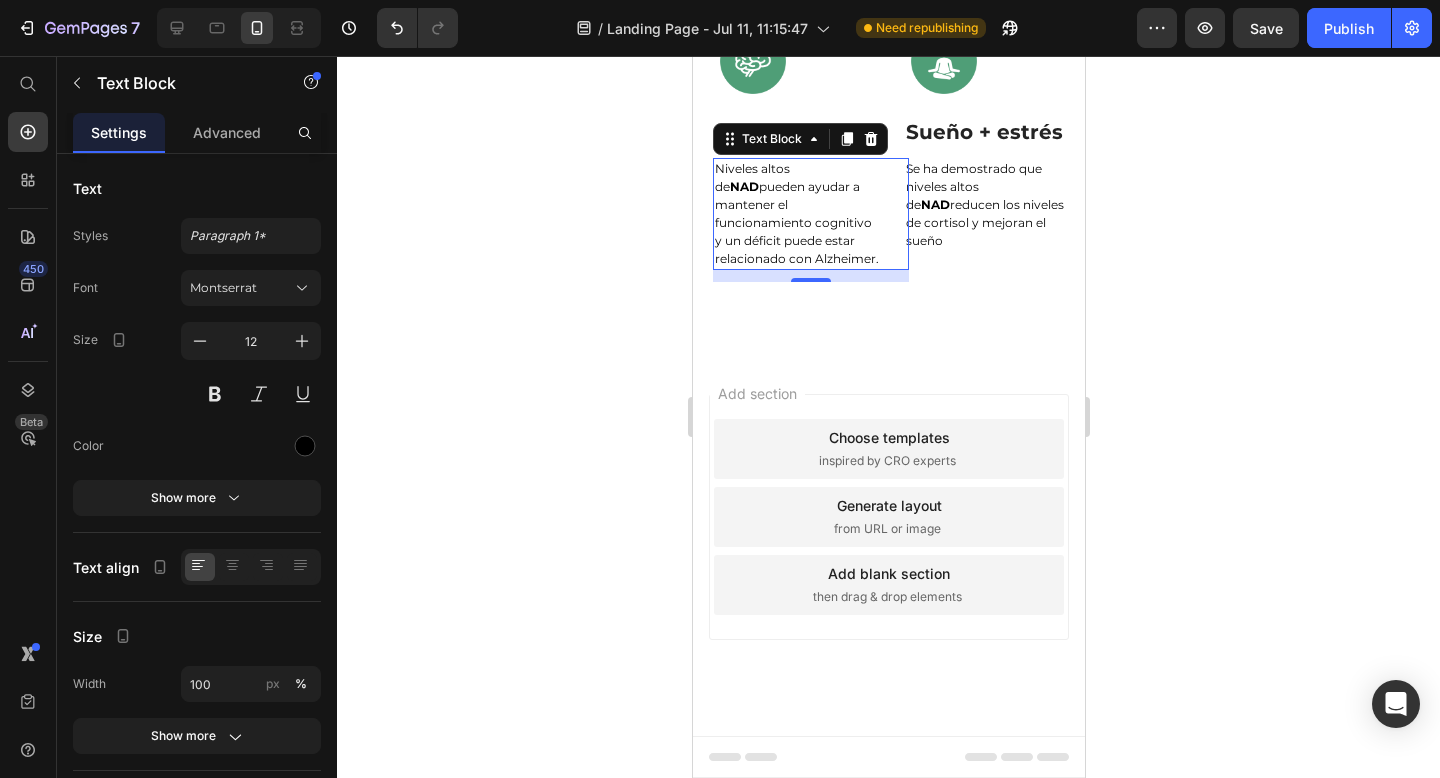 click on "Niveles altos de  NAD  pueden ayudar a mantener el funcionamiento cognitivo y un déficit puede estar relacionado con Alzheimer." at bounding box center [796, 214] 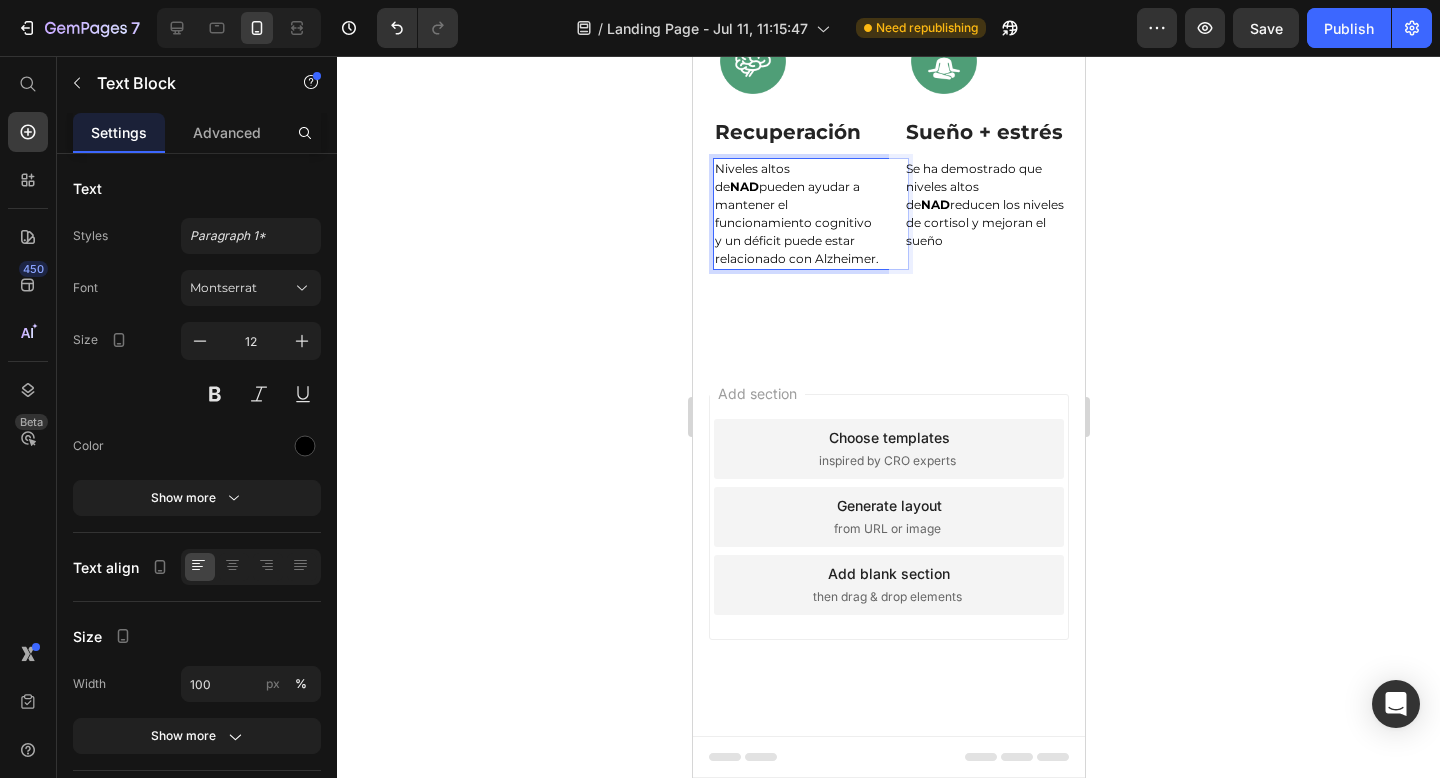 click on "Niveles altos de  NAD  pueden ayudar a mantener el funcionamiento cognitivo y un déficit puede estar relacionado con Alzheimer." at bounding box center [796, 214] 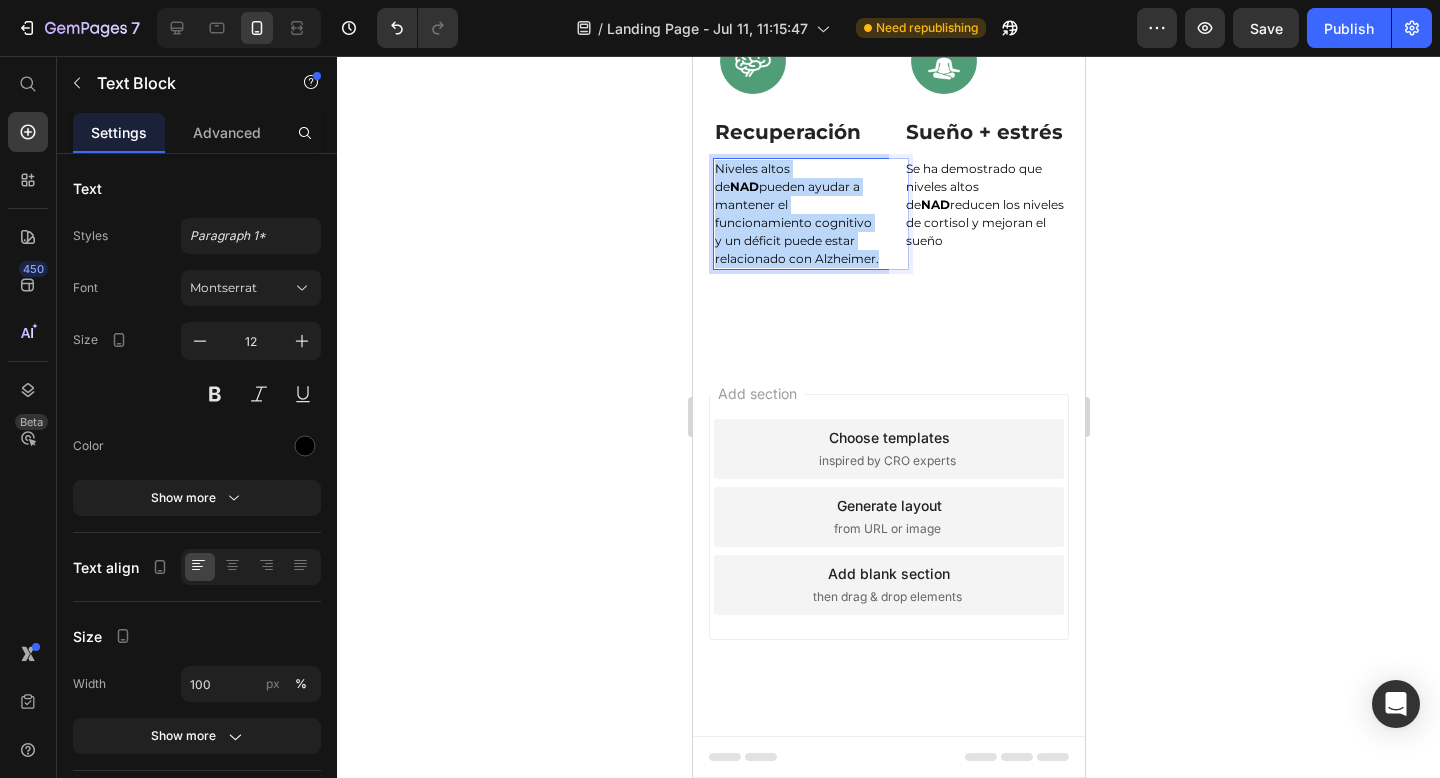drag, startPoint x: 875, startPoint y: 565, endPoint x: 713, endPoint y: 474, distance: 185.80904 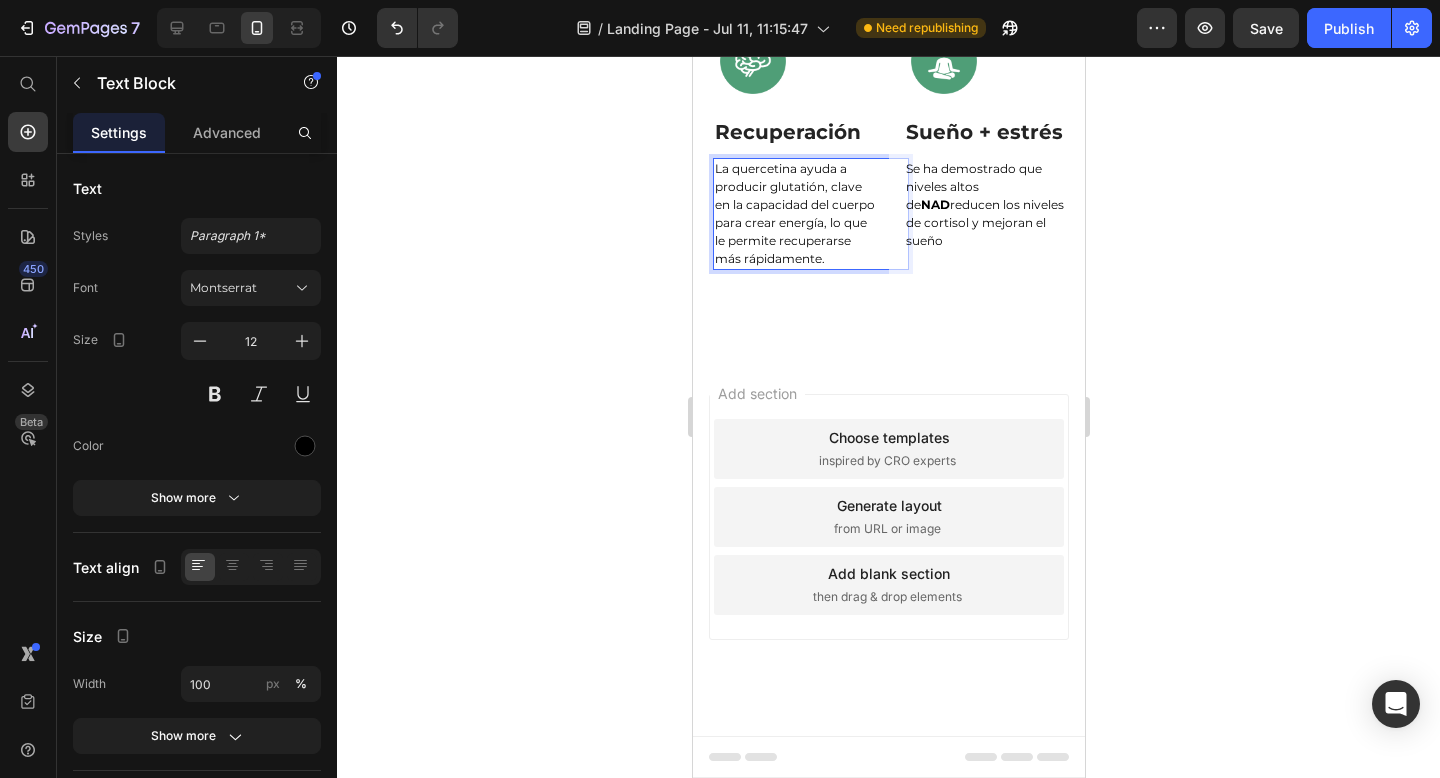 click 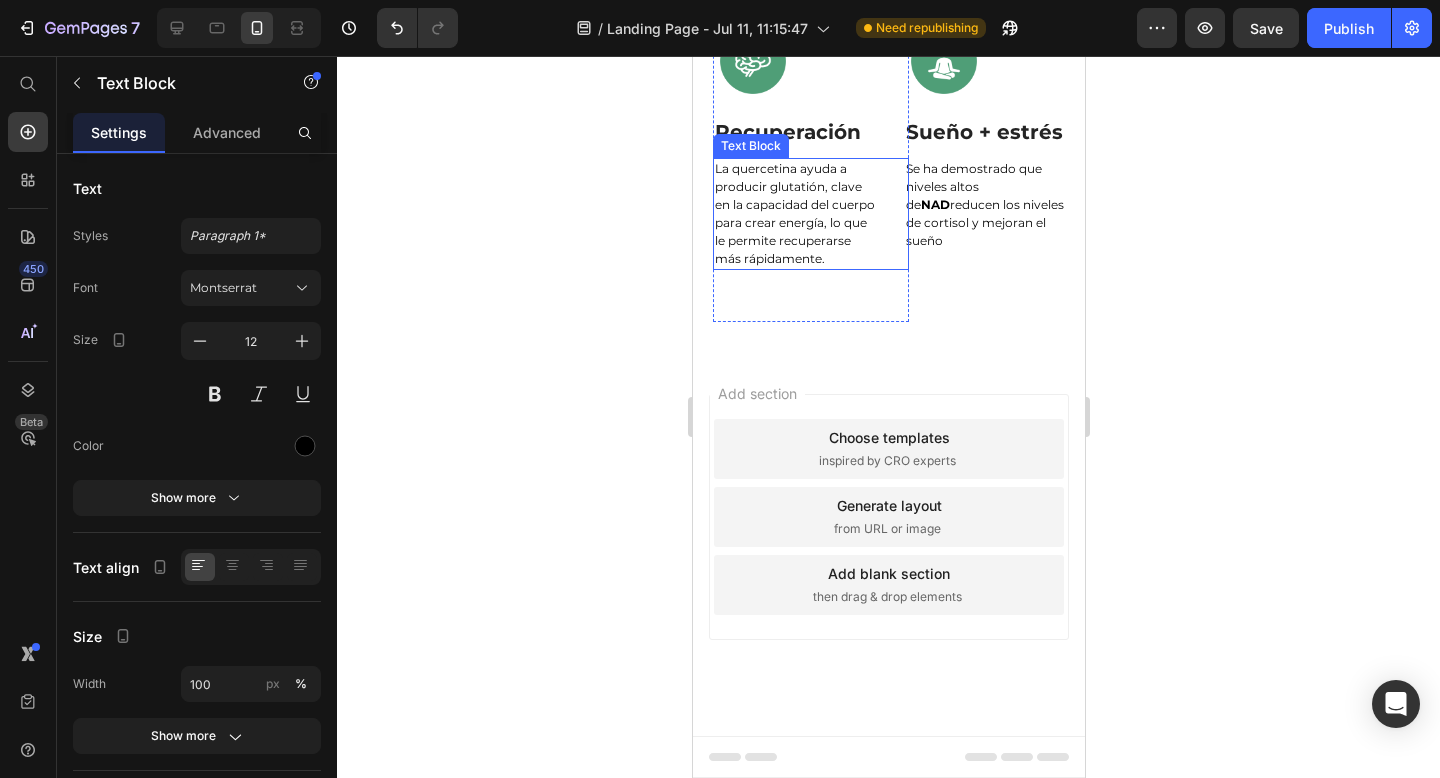 click on "La quercetina ayuda a producir glutatión, clave en la capacidad del cuerpo para crear energía, lo que le permite recuperarse más rápidamente." at bounding box center (796, 214) 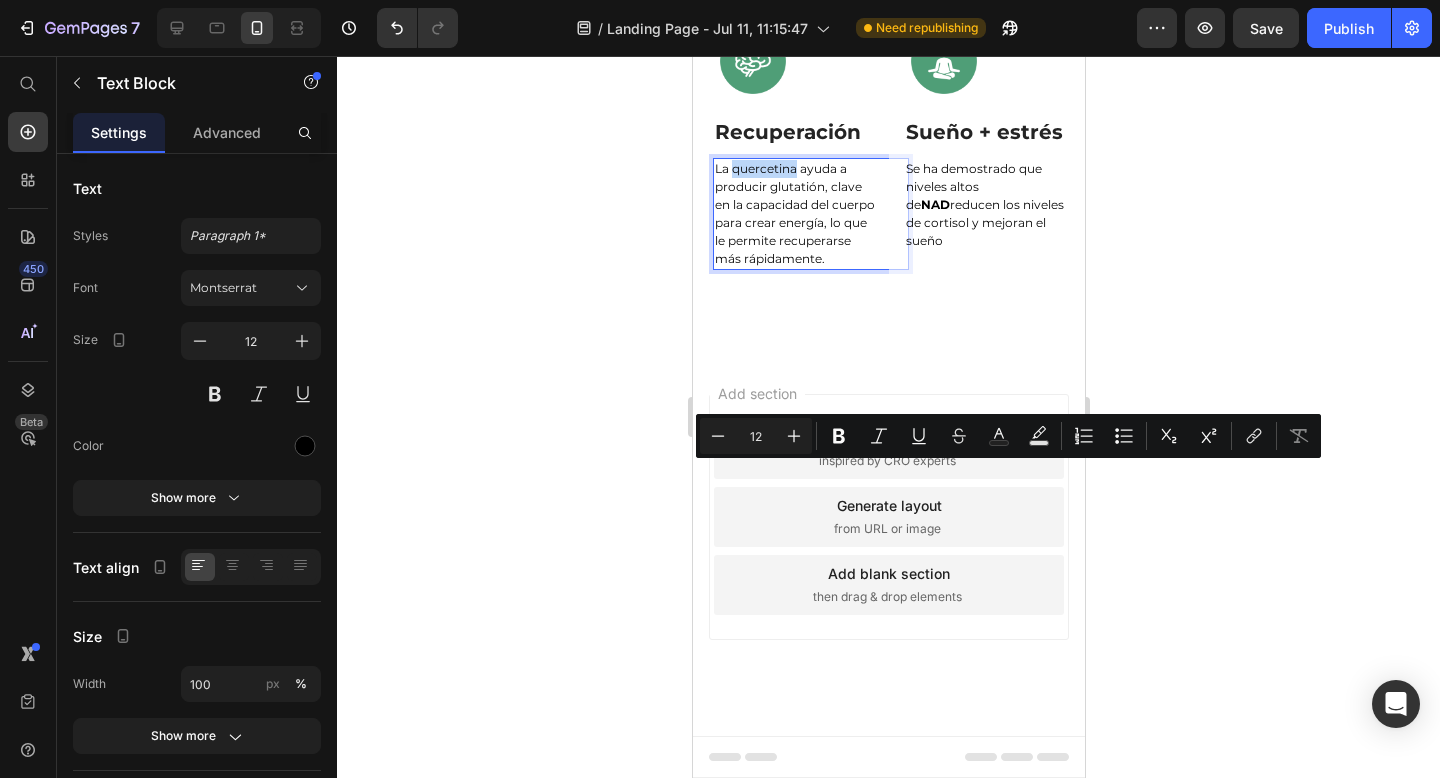 drag, startPoint x: 733, startPoint y: 475, endPoint x: 797, endPoint y: 474, distance: 64.00781 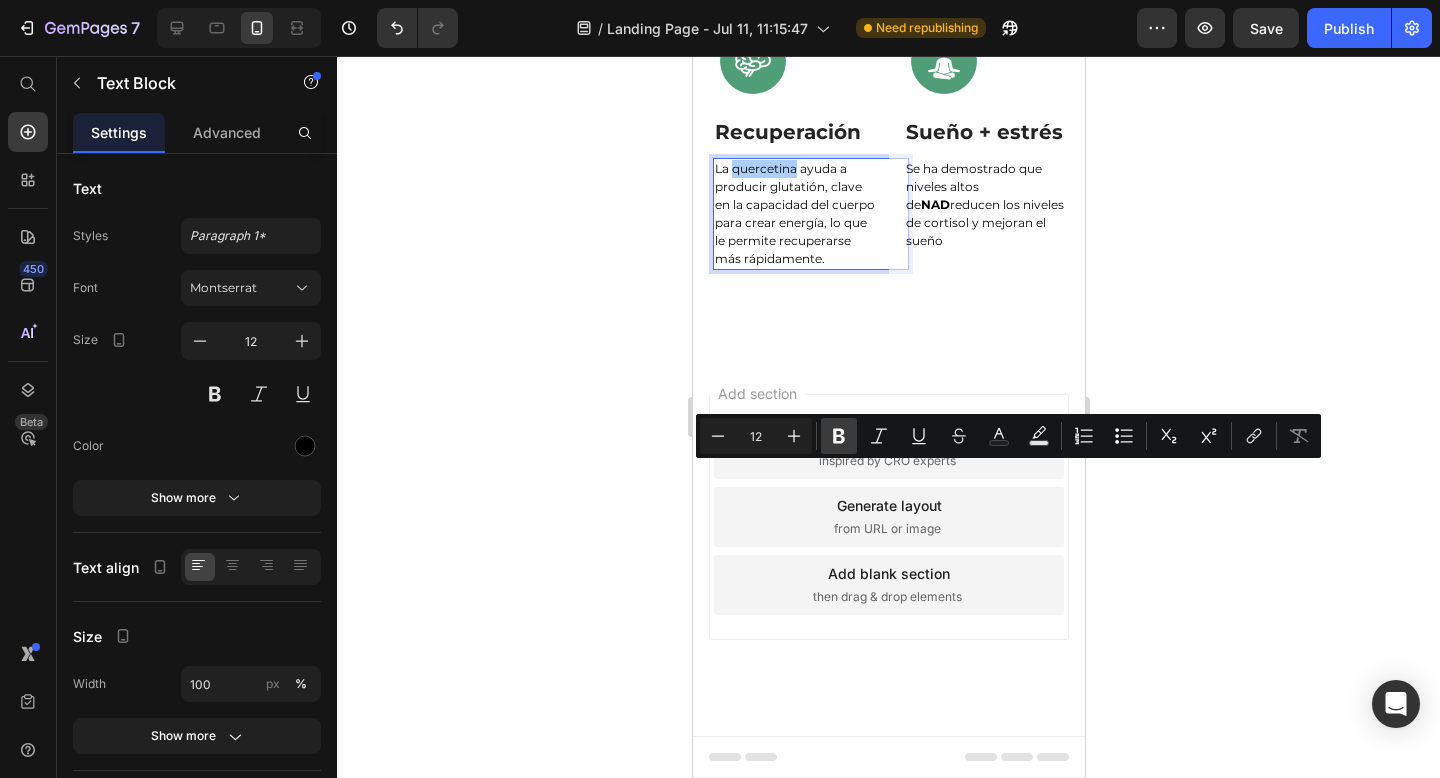 click 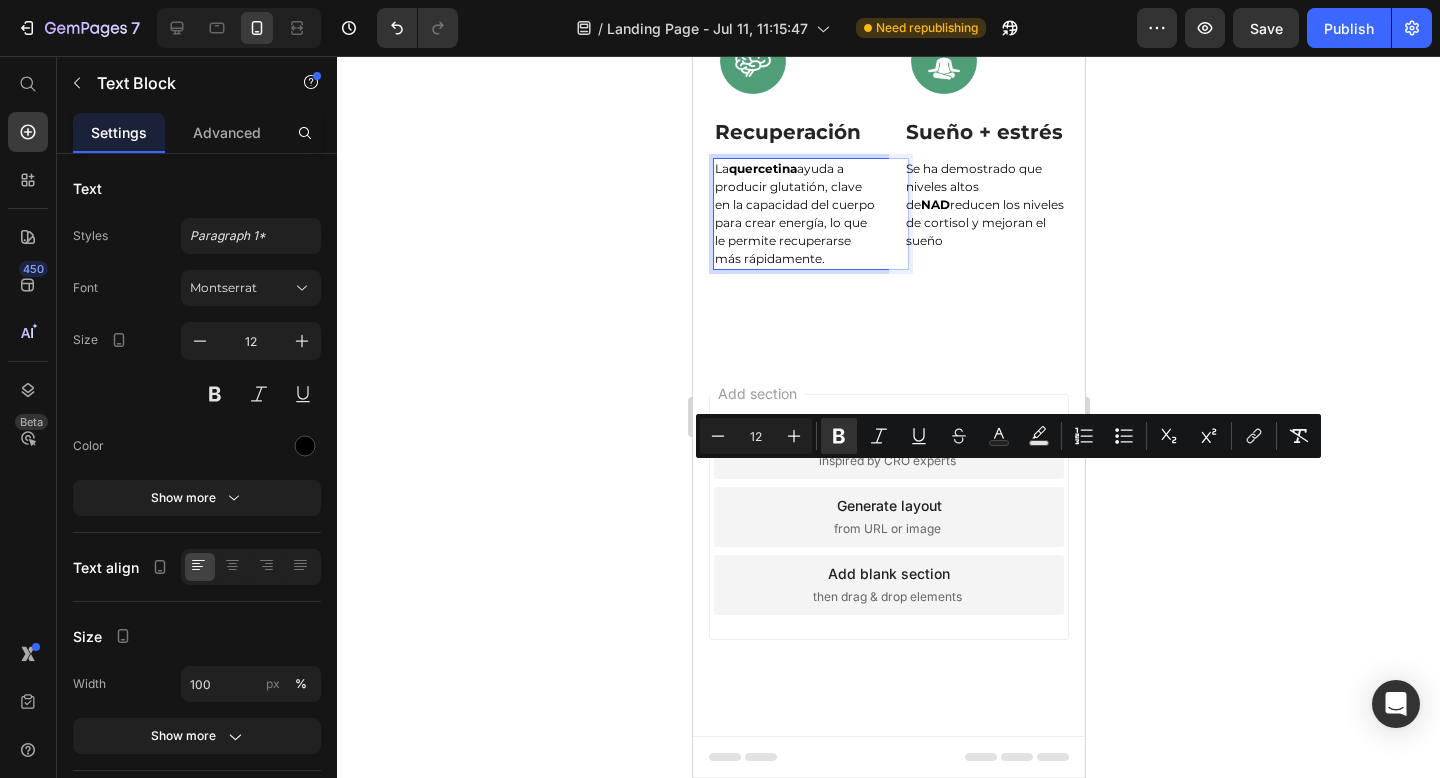click 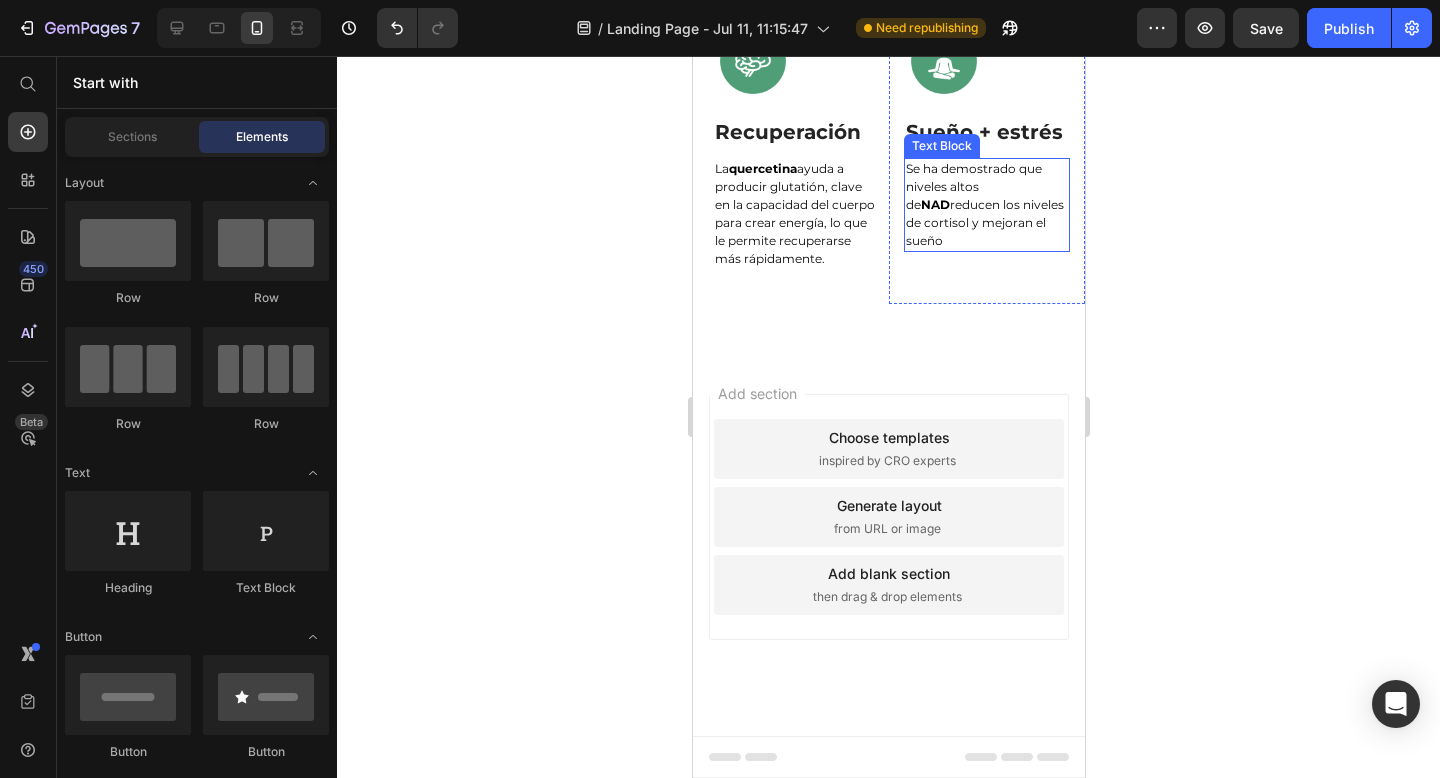 scroll, scrollTop: 3885, scrollLeft: 0, axis: vertical 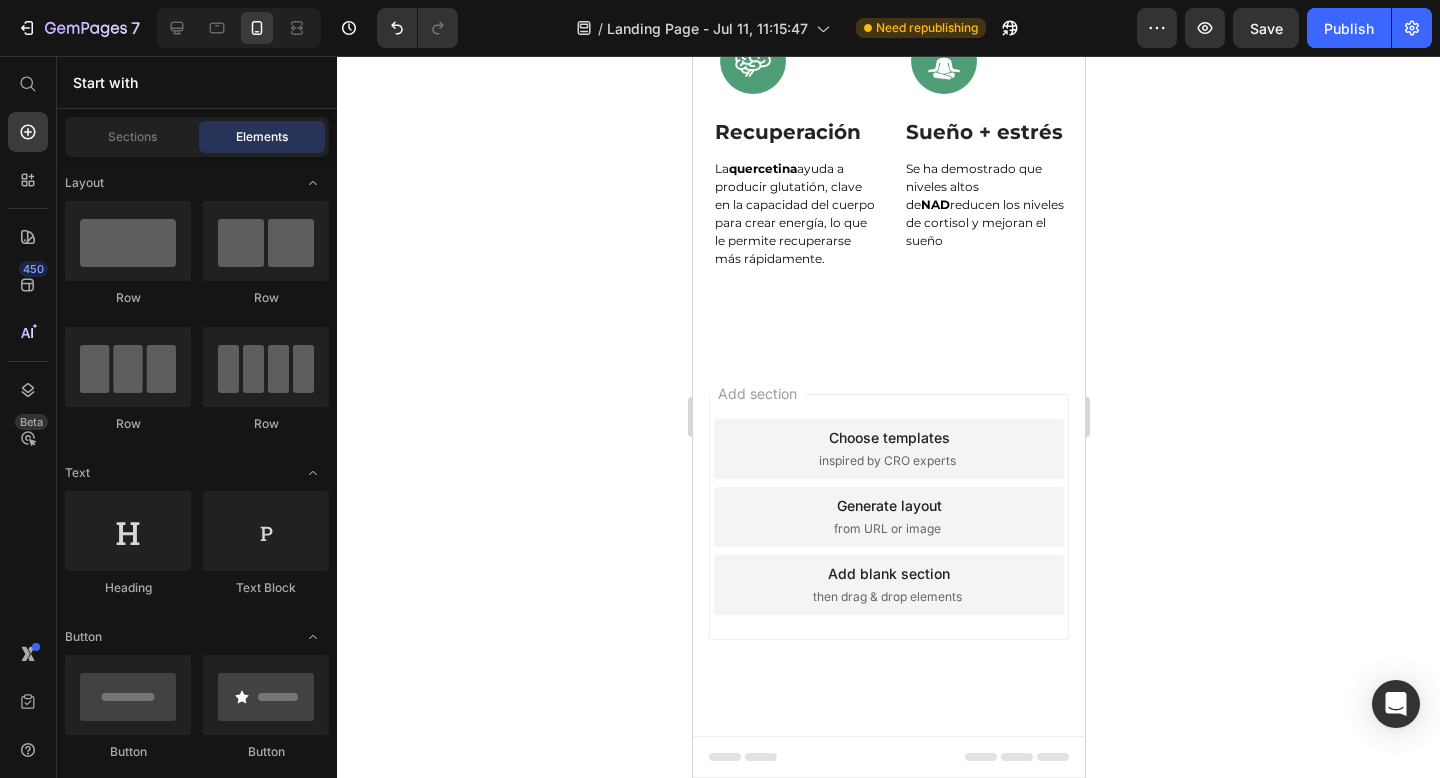 click 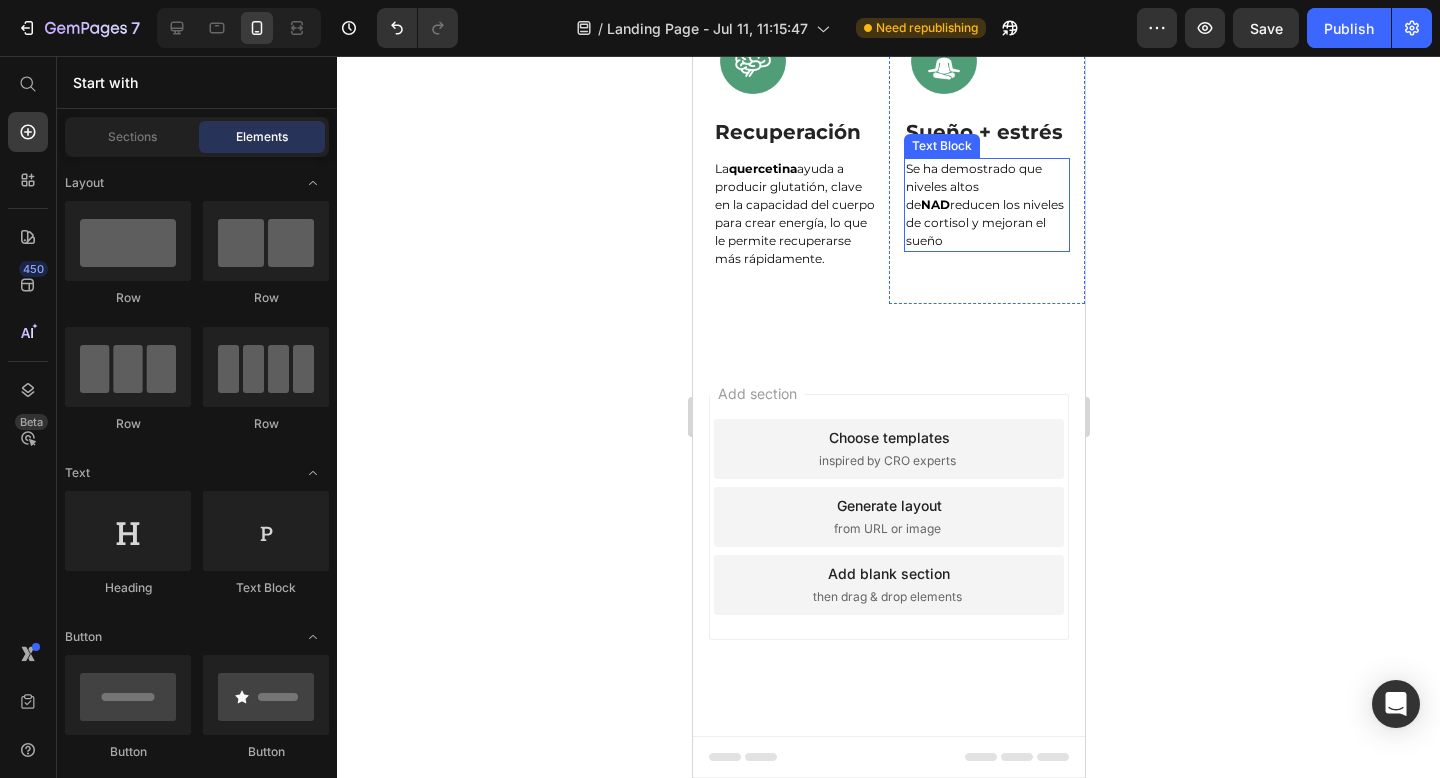 click on "Se ha demostrado que niveles altos de  NAD  reducen los niveles de cortisol y mejoran el sueño" at bounding box center (986, 205) 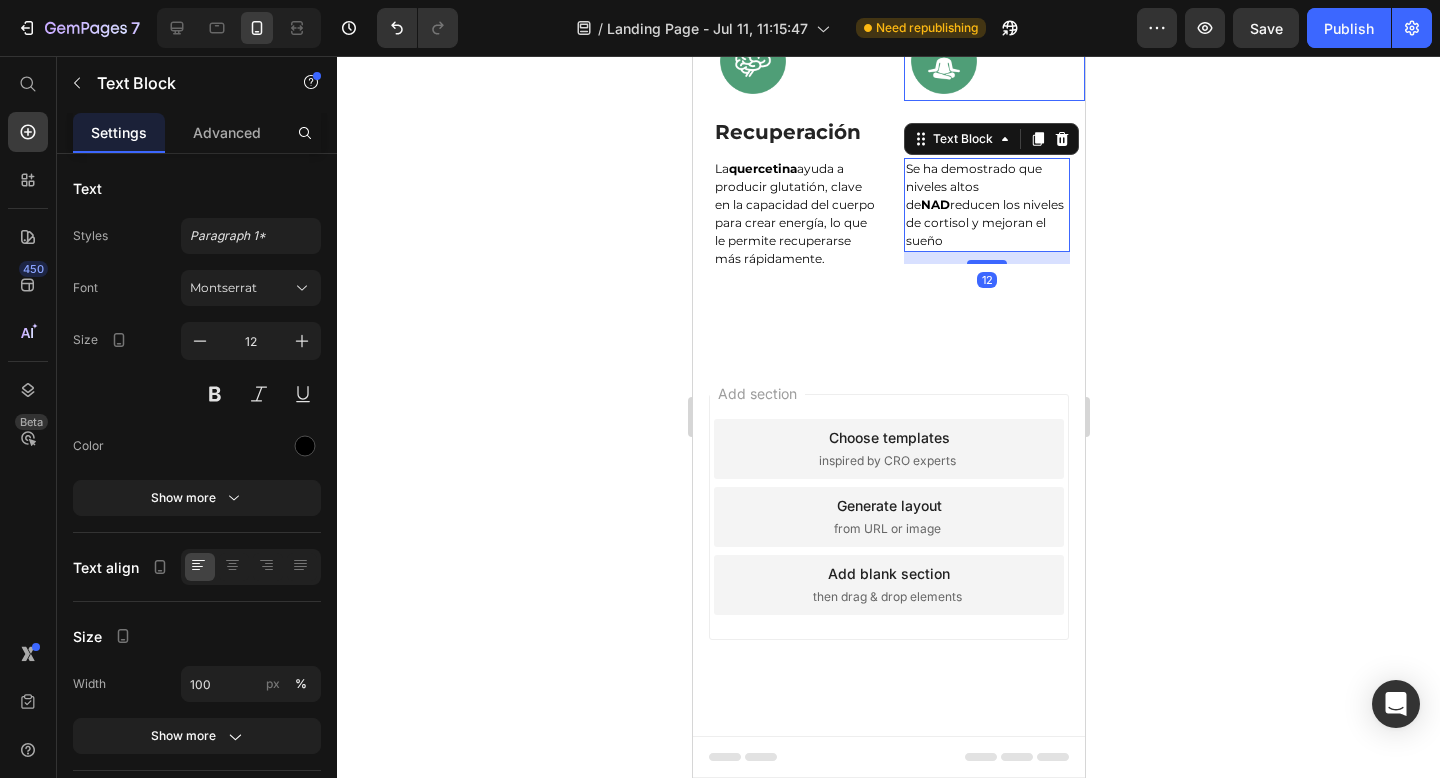 click at bounding box center (810, 61) 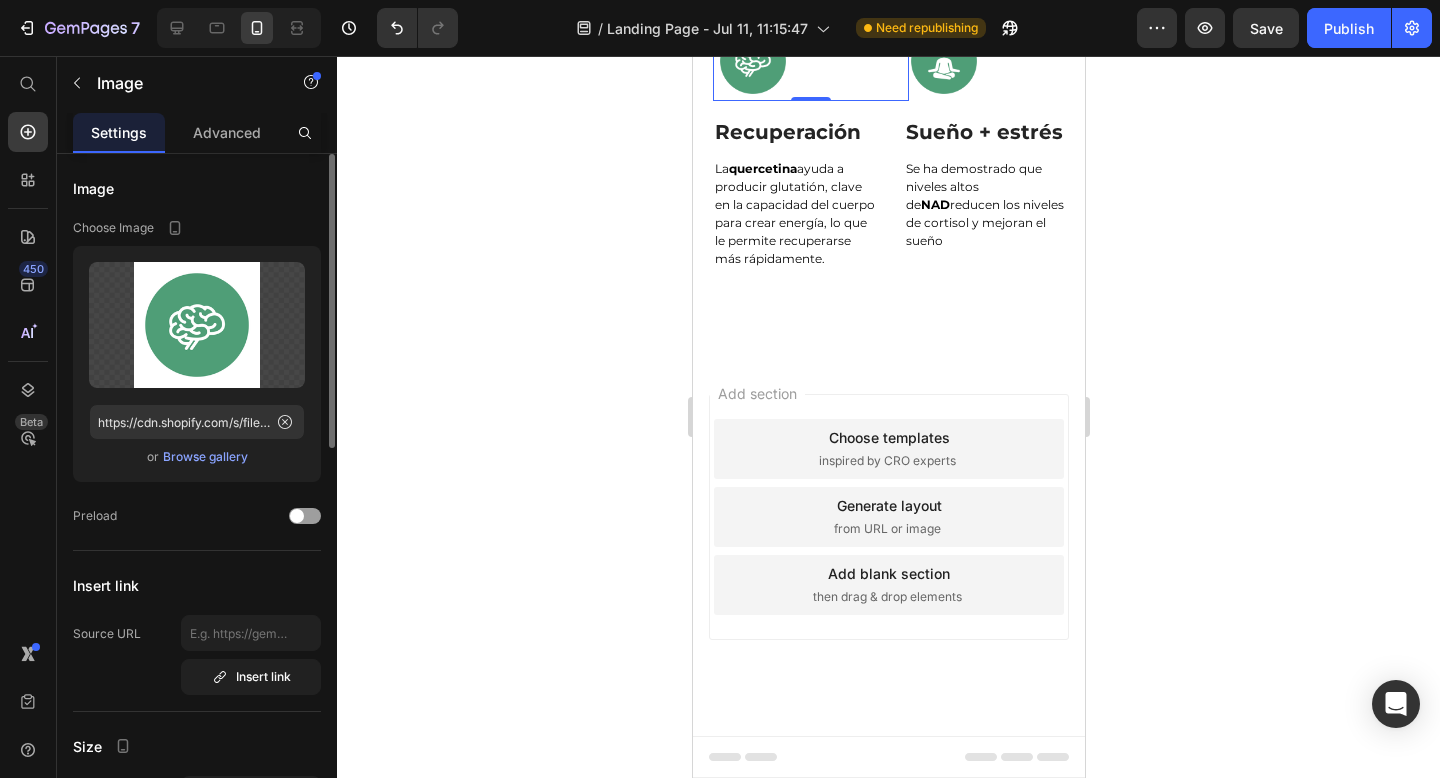 click on "Browse gallery" at bounding box center (205, 457) 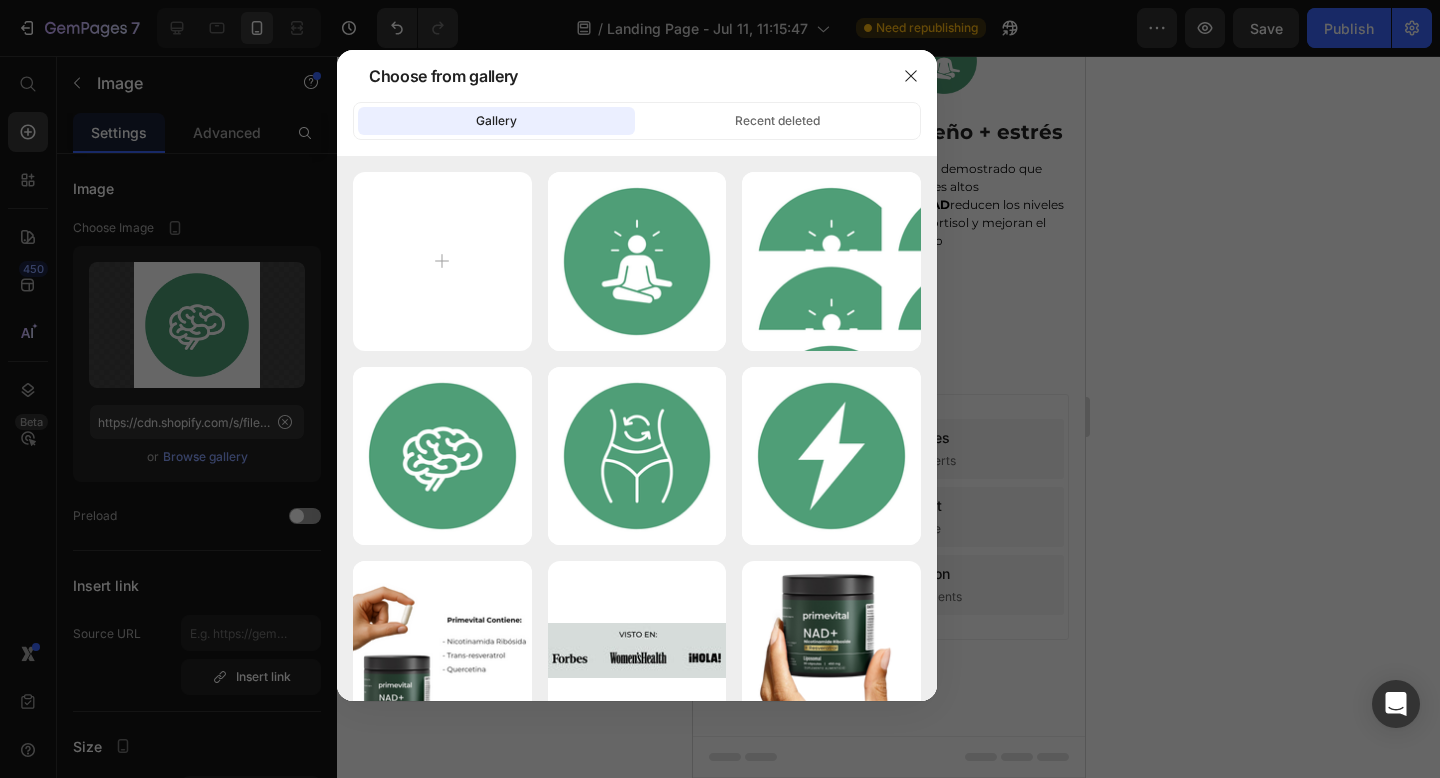 type on "C:\fakepath\Untitled design - 2025-07-11T180136.709.png" 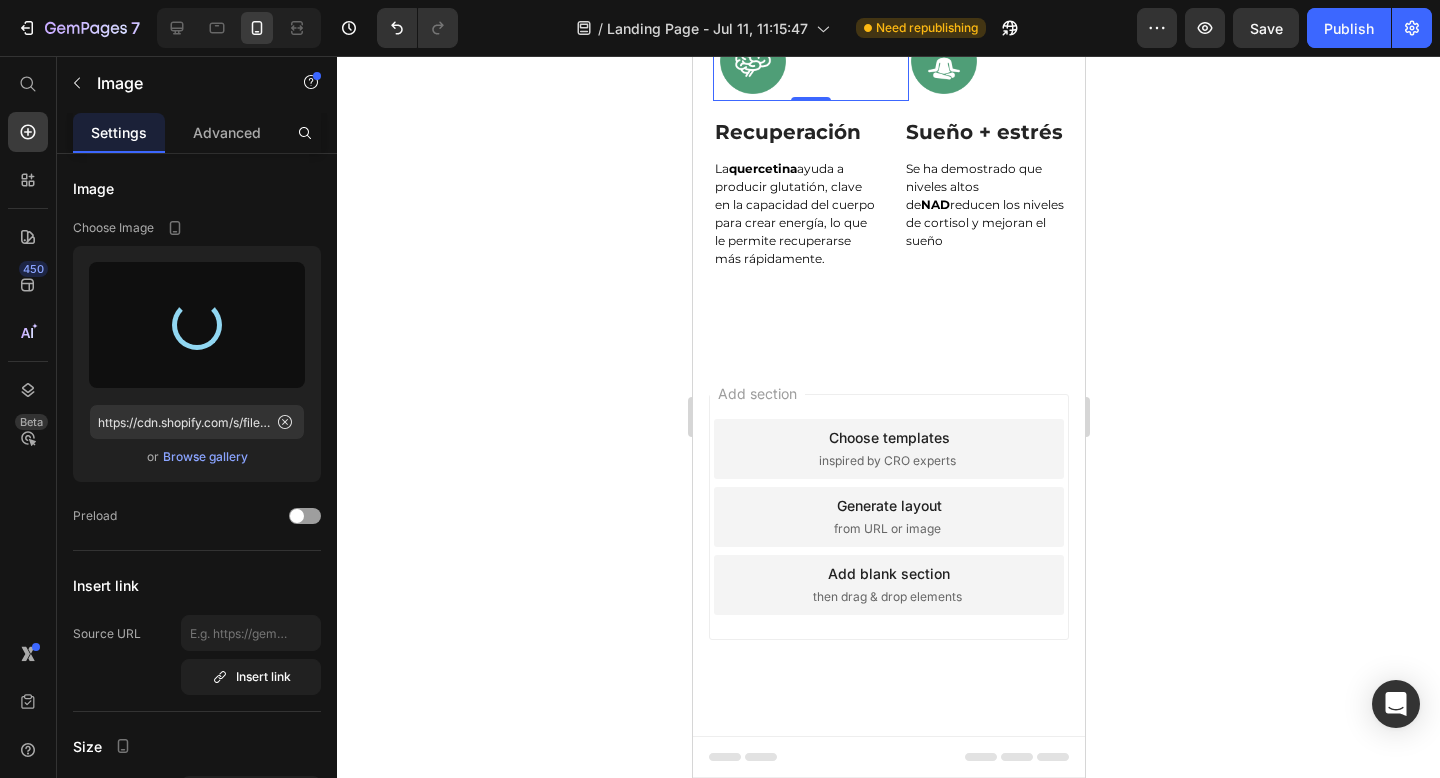 type on "https://cdn.shopify.com/s/files/1/0925/7579/3416/files/gempages_551516249830458582-783e1ea6-d6e3-46ad-af0e-ef11c35aef14.png" 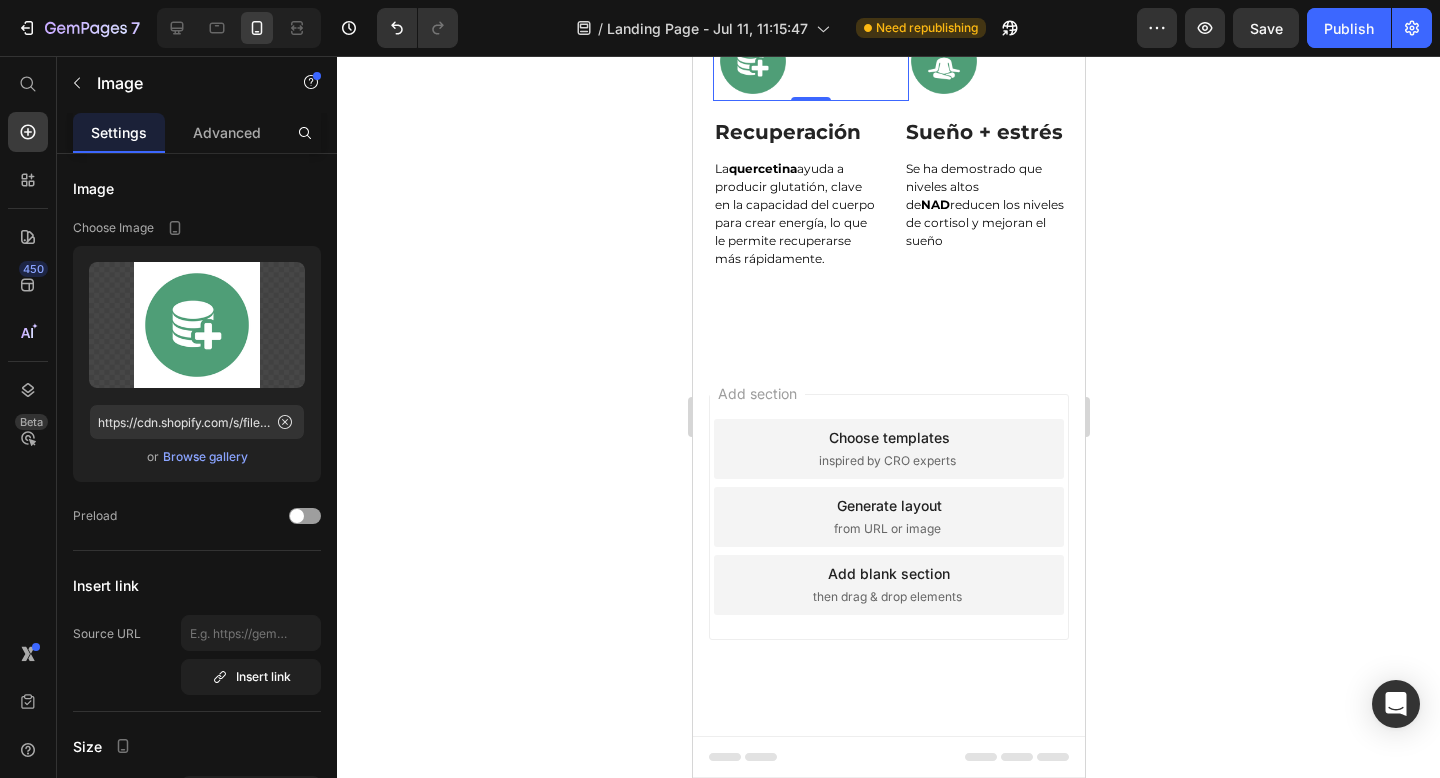 click 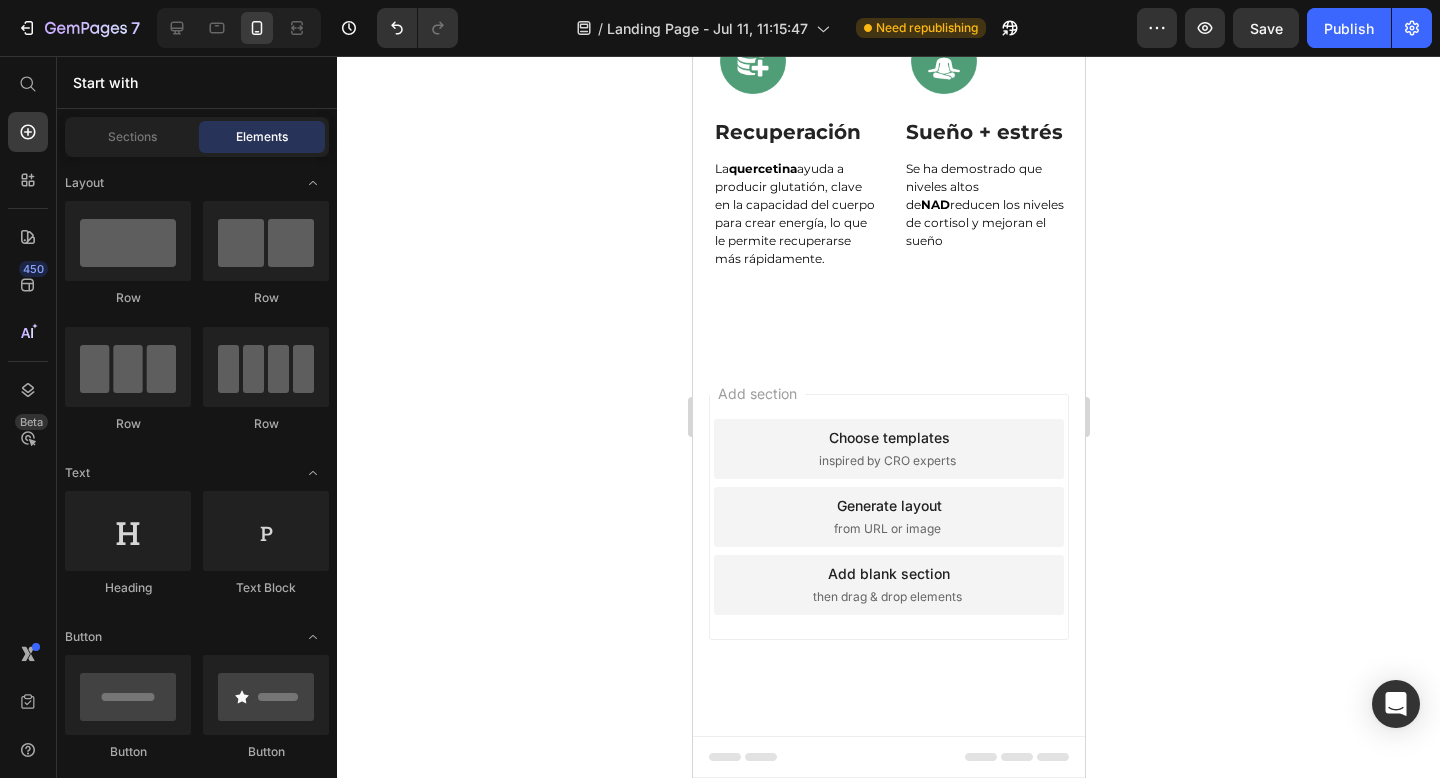 scroll, scrollTop: 4048, scrollLeft: 0, axis: vertical 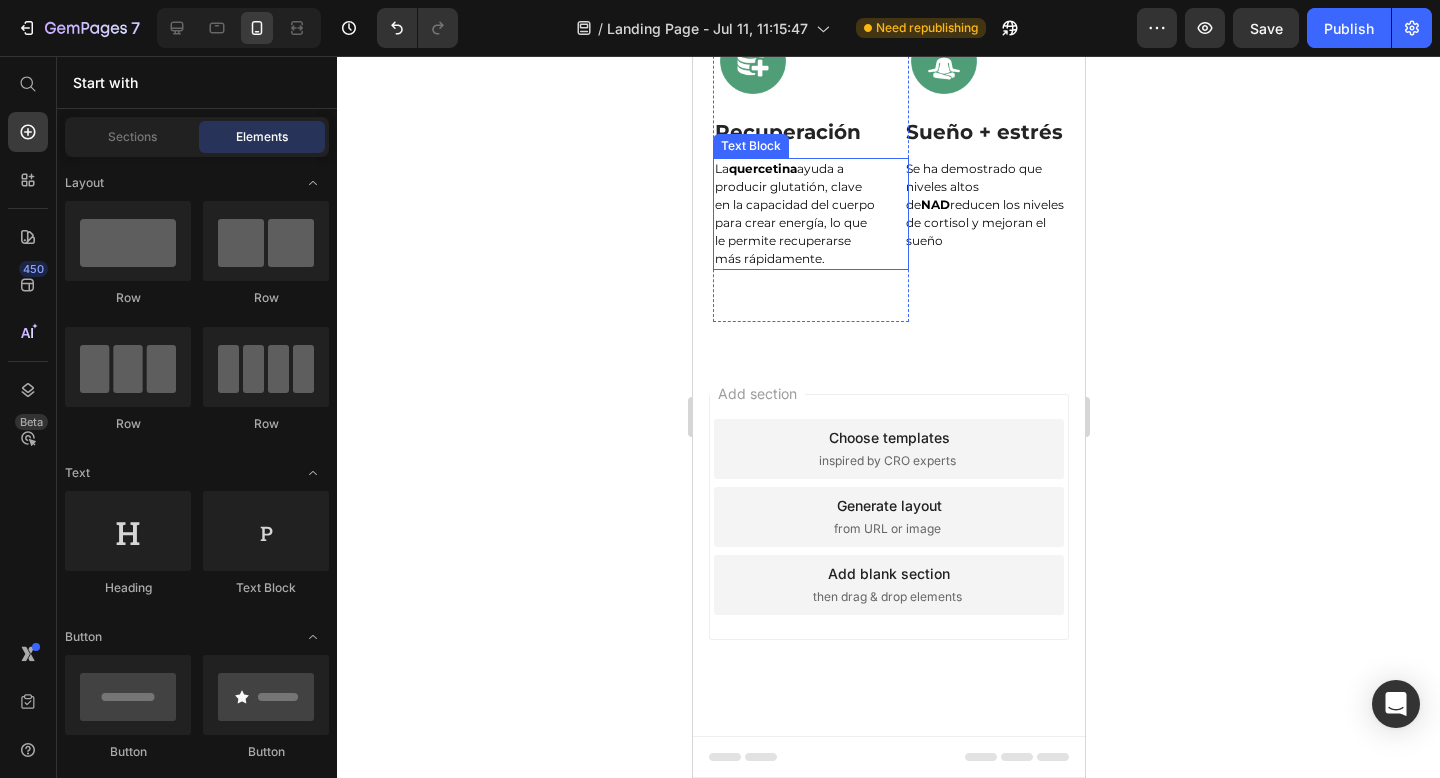 click 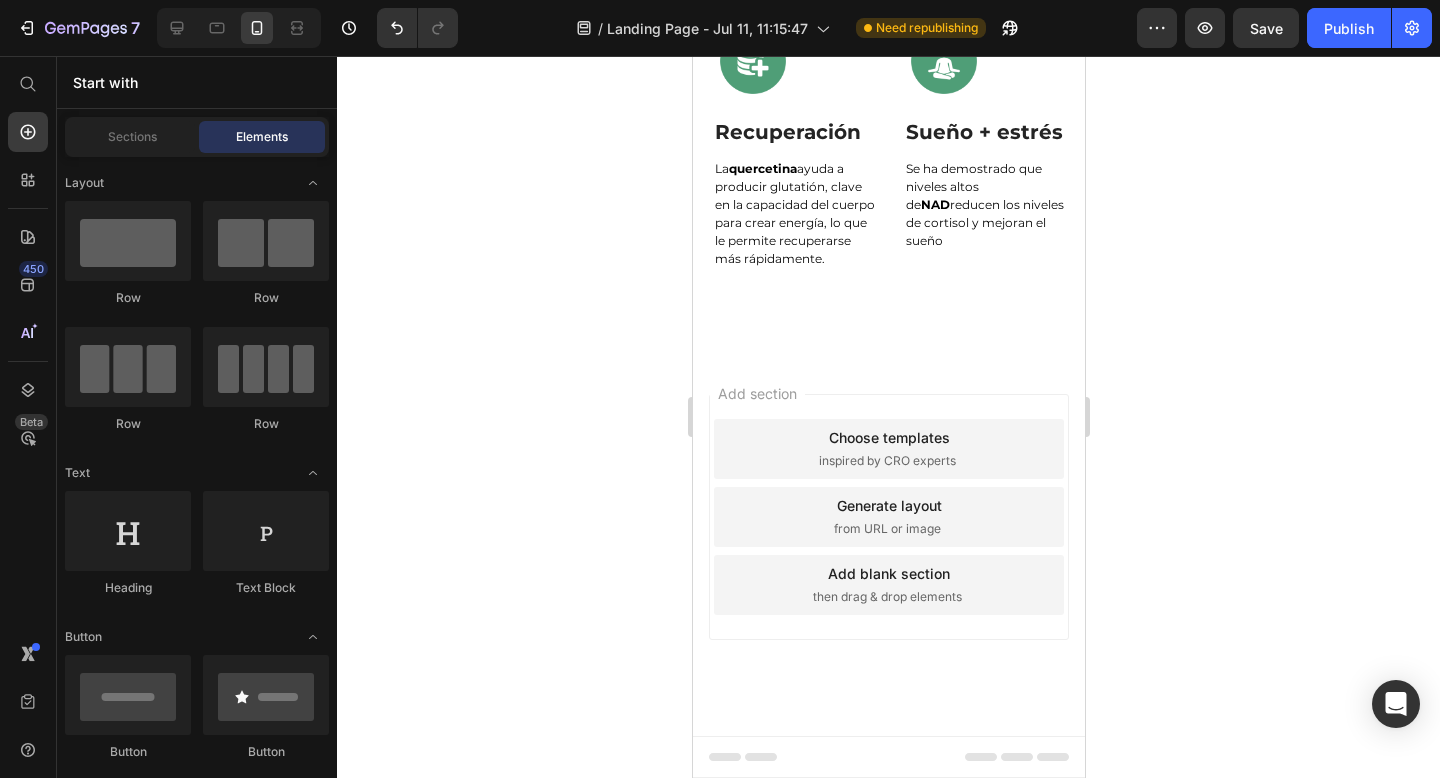 scroll, scrollTop: 3828, scrollLeft: 0, axis: vertical 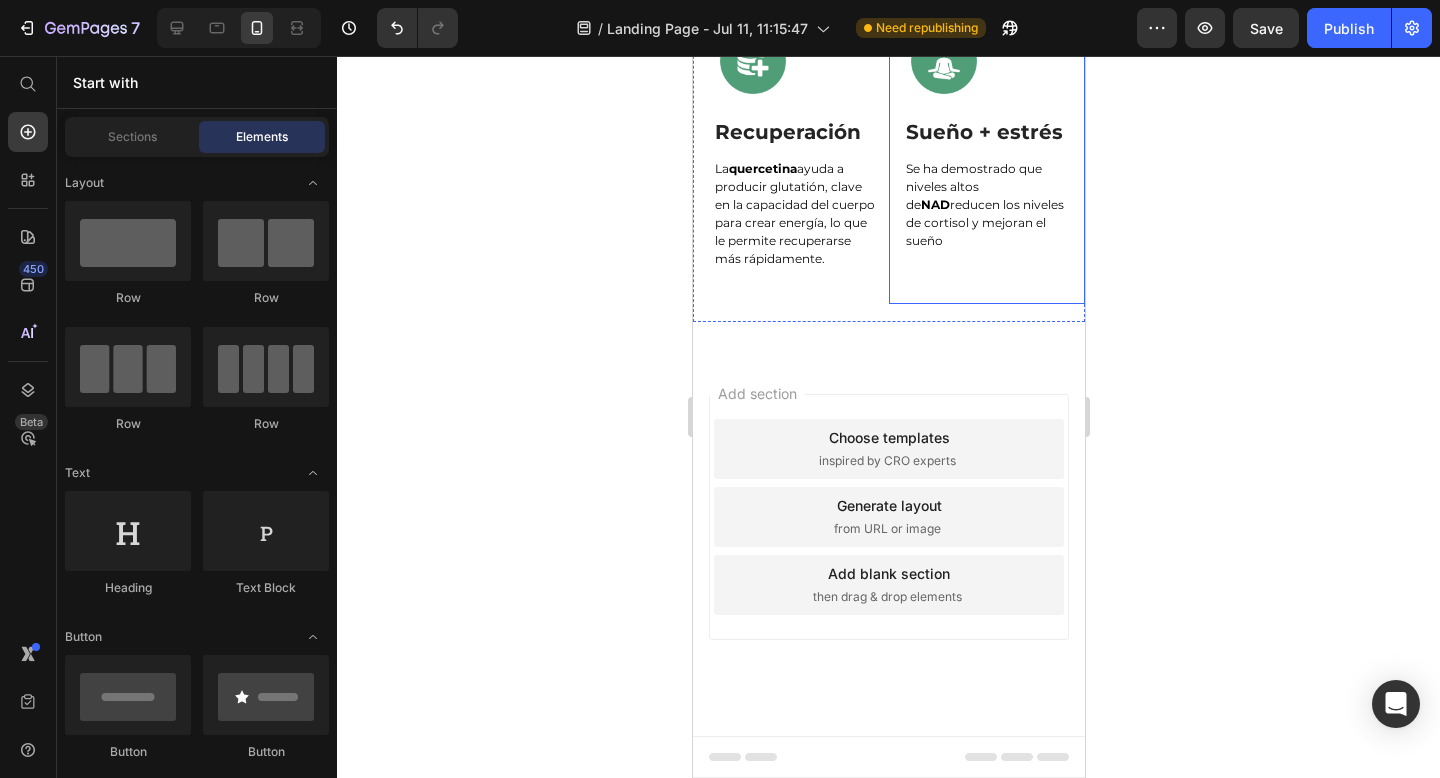 click at bounding box center (993, 61) 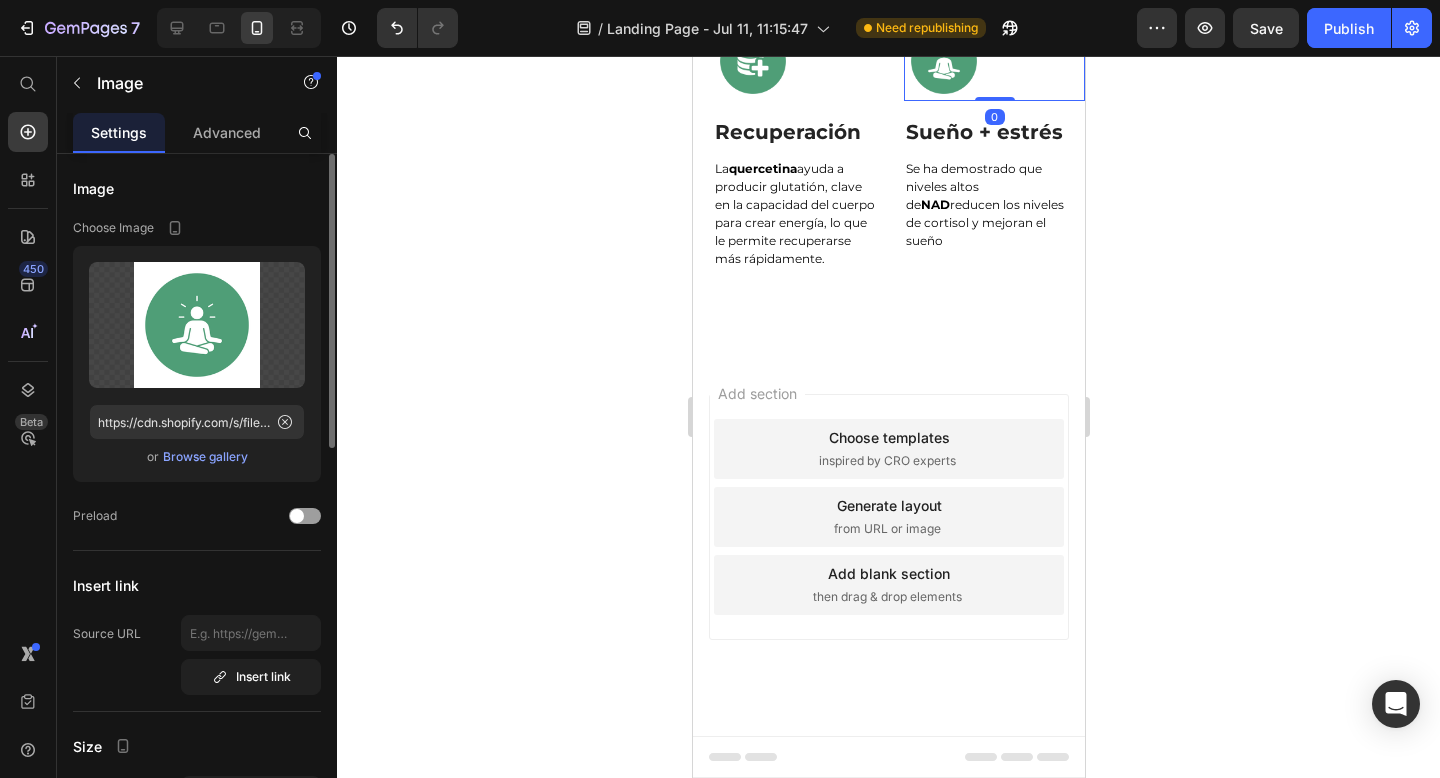 click on "Browse gallery" at bounding box center (205, 457) 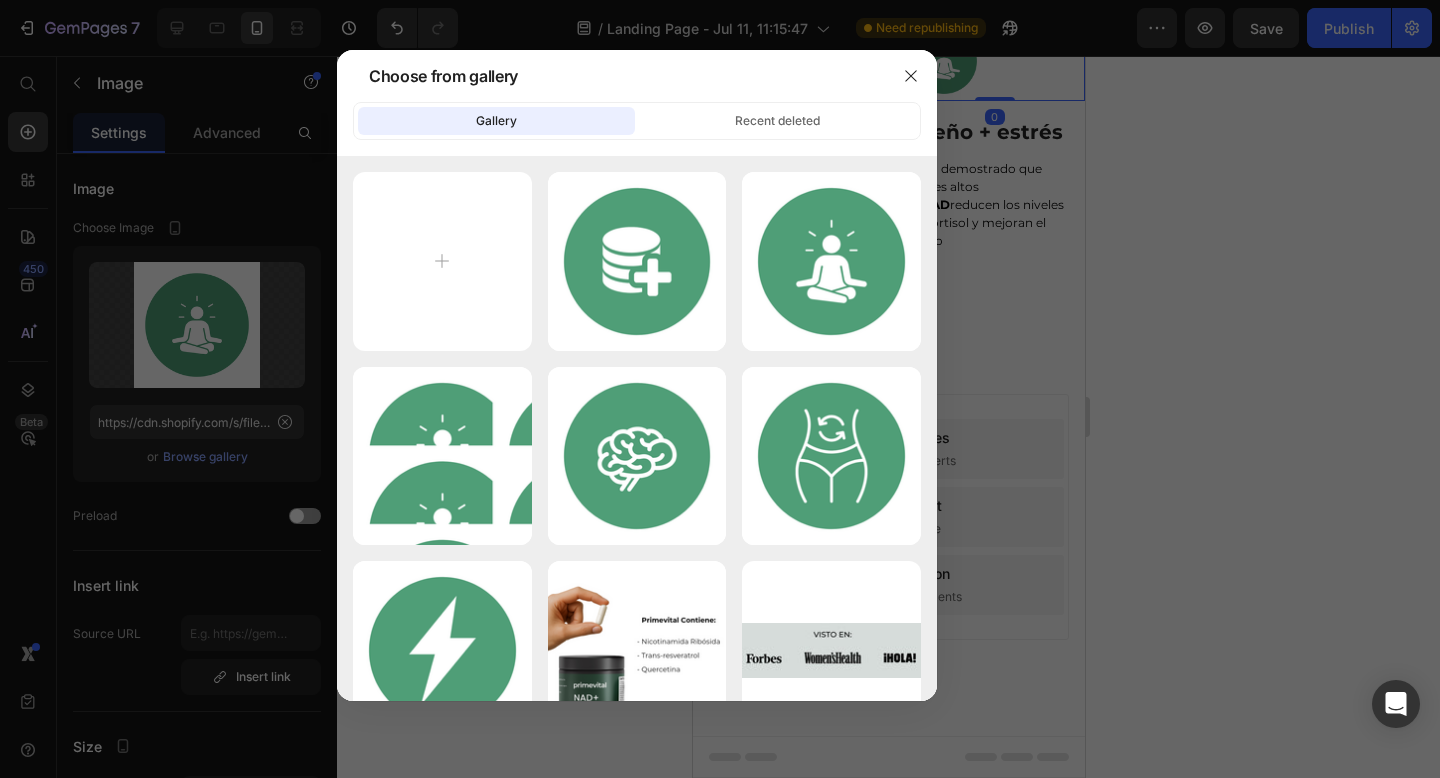 type on "C:\fakepath\Untitled design - 2025-07-11T180243.974.png" 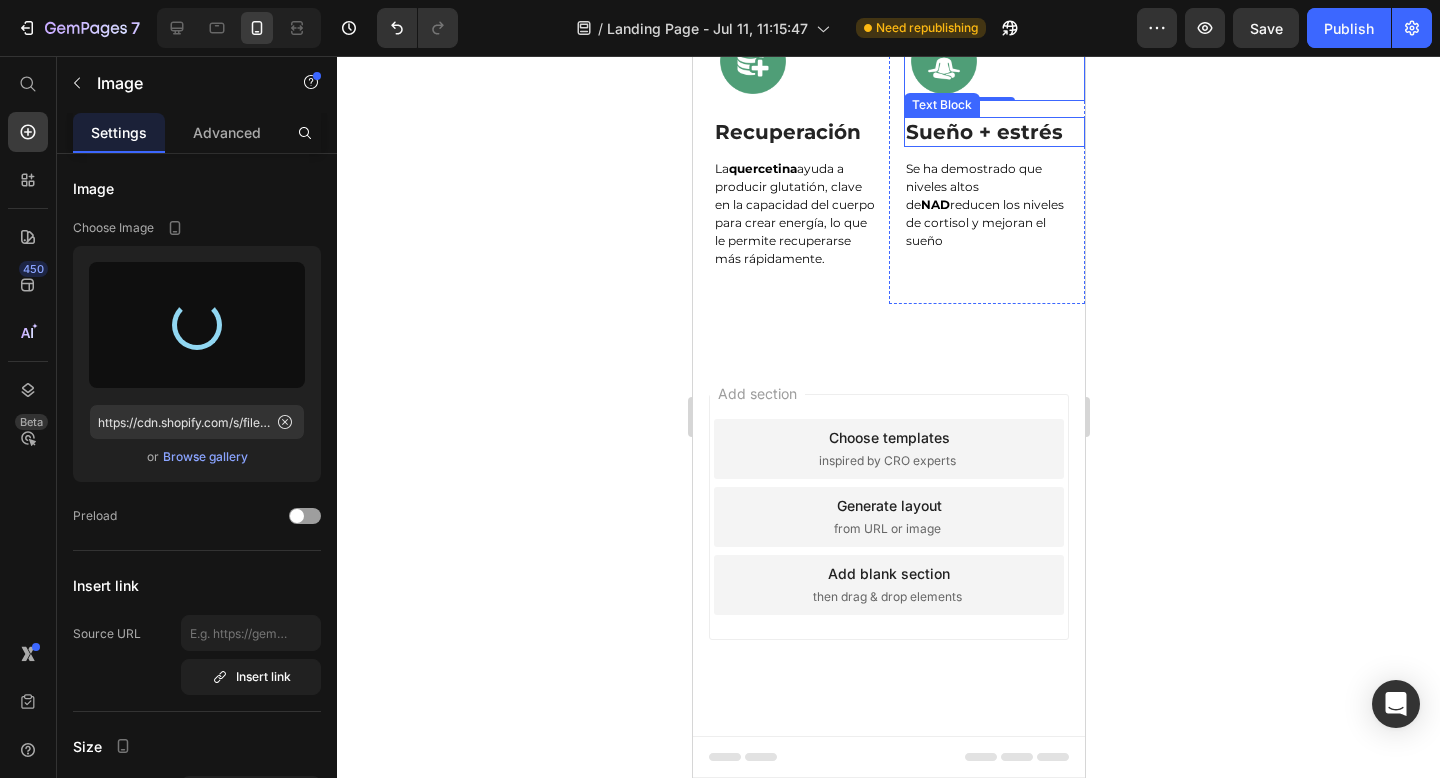 type on "https://cdn.shopify.com/s/files/1/0925/7579/3416/files/gempages_551516249830458582-38eefb73-a79a-4967-aaf6-462537d0ee7f.png" 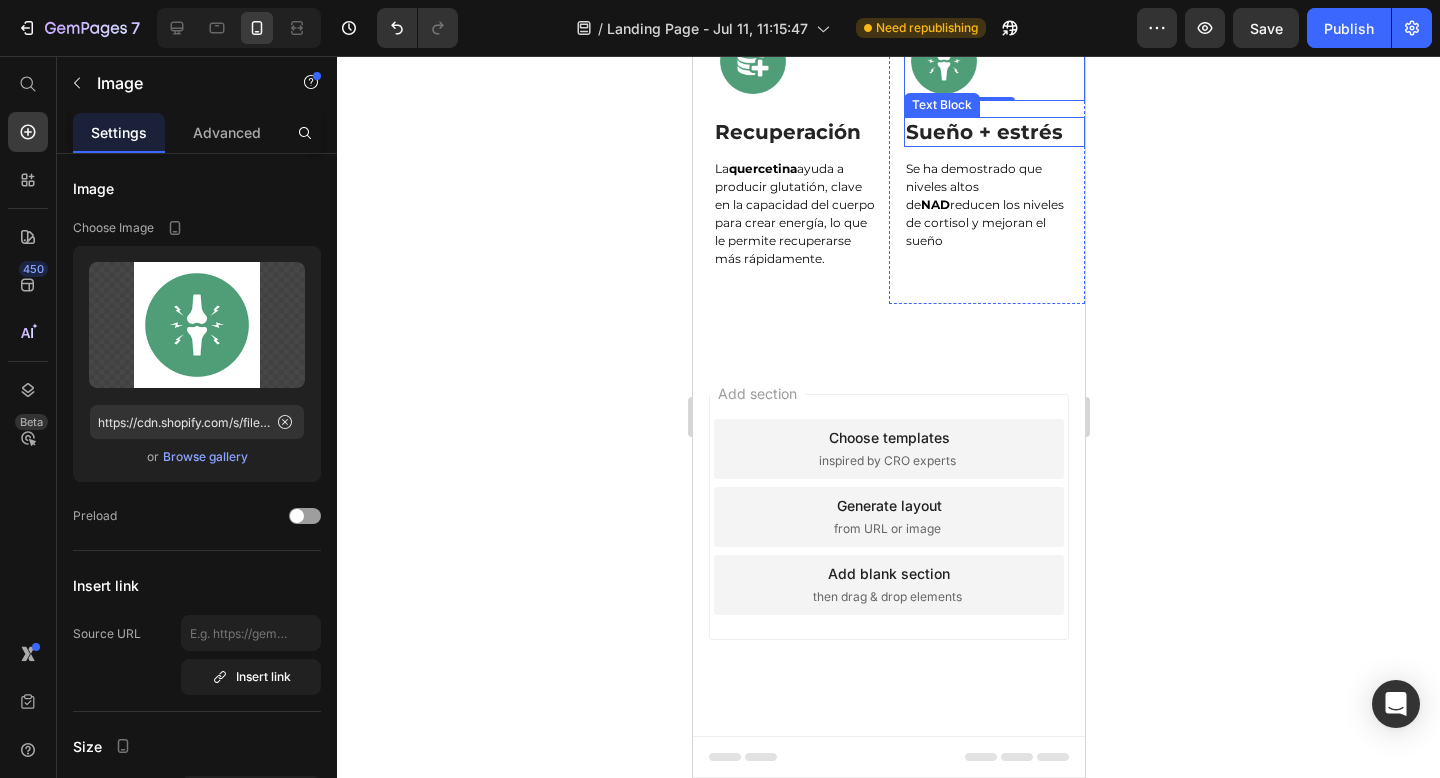 click on "Sueño + estrés" at bounding box center [993, 132] 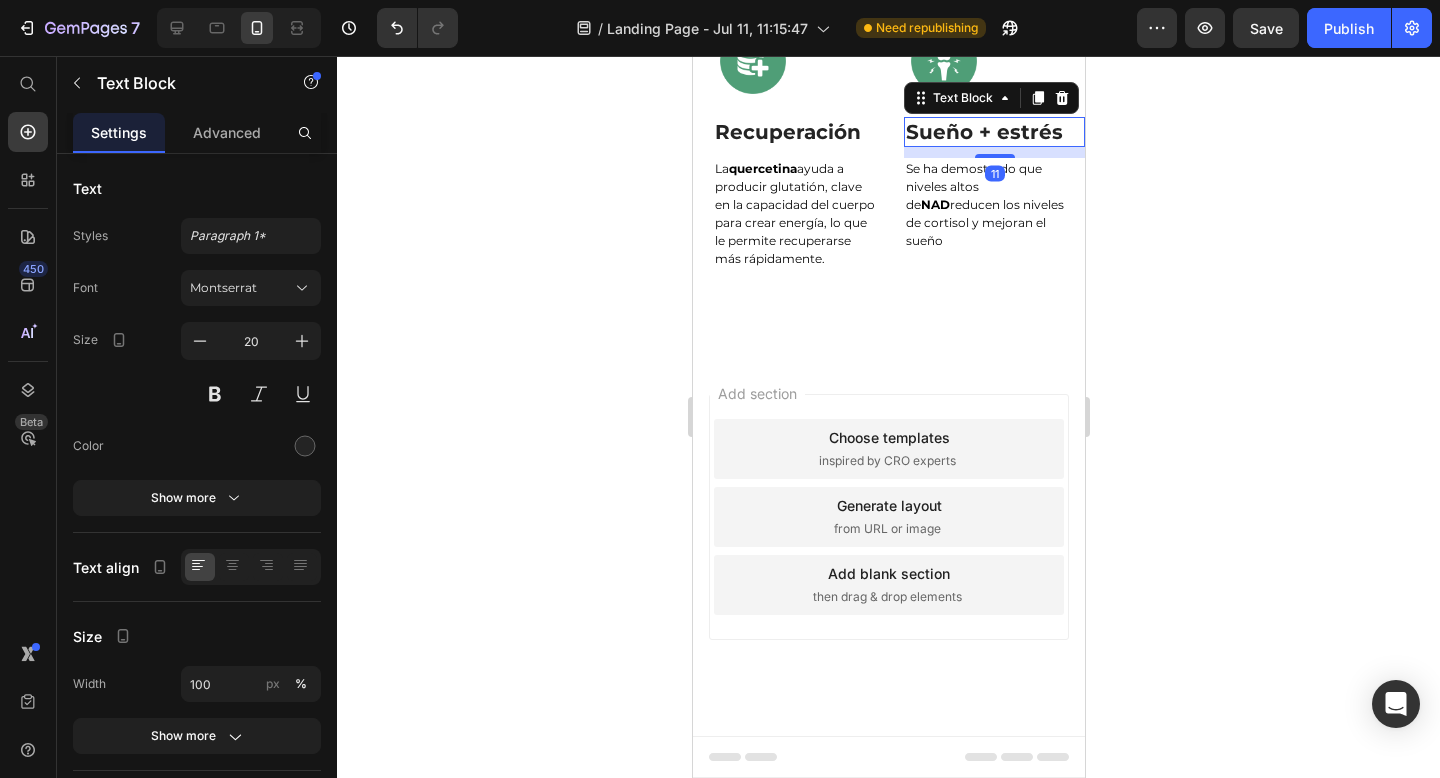 click on "Sueño + estrés" at bounding box center [993, 132] 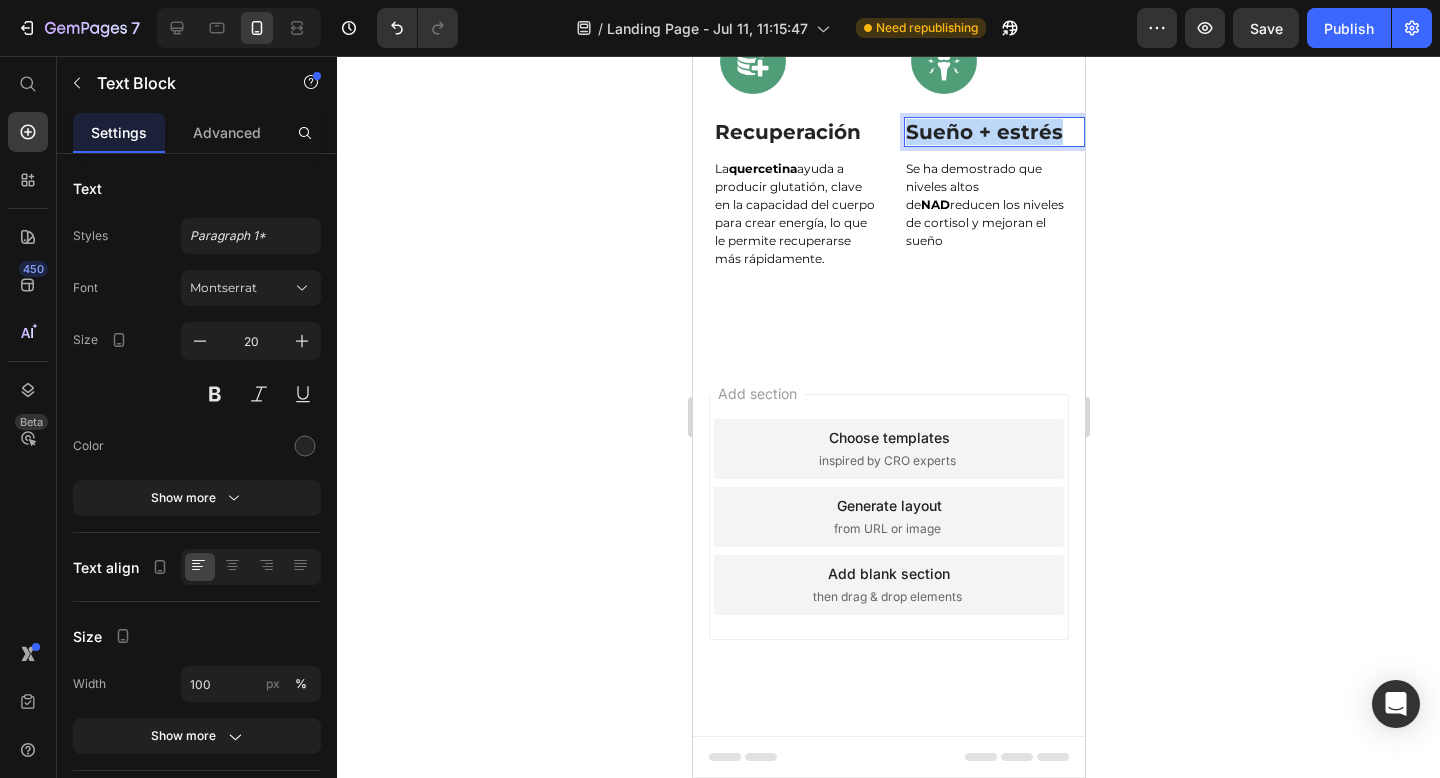 drag, startPoint x: 1061, startPoint y: 491, endPoint x: 909, endPoint y: 491, distance: 152 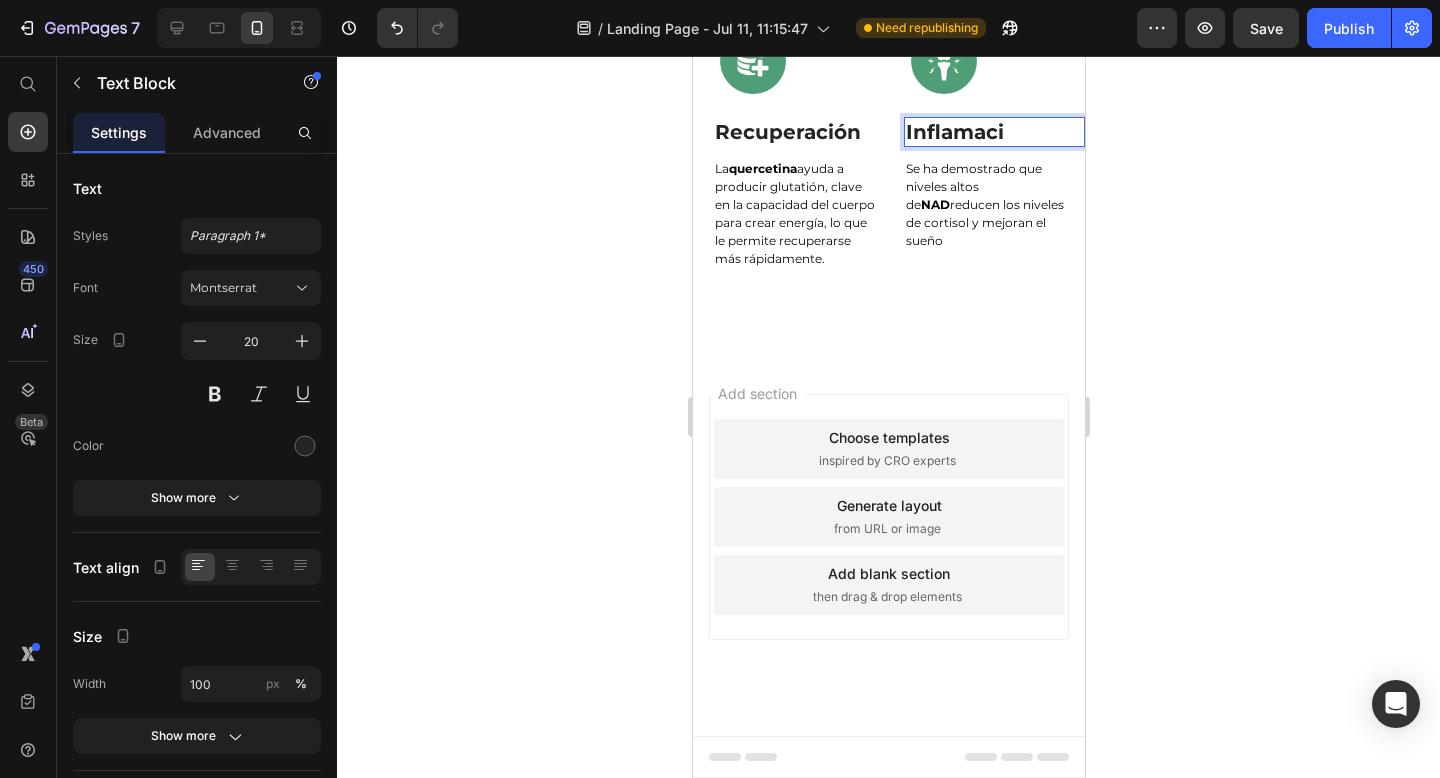type 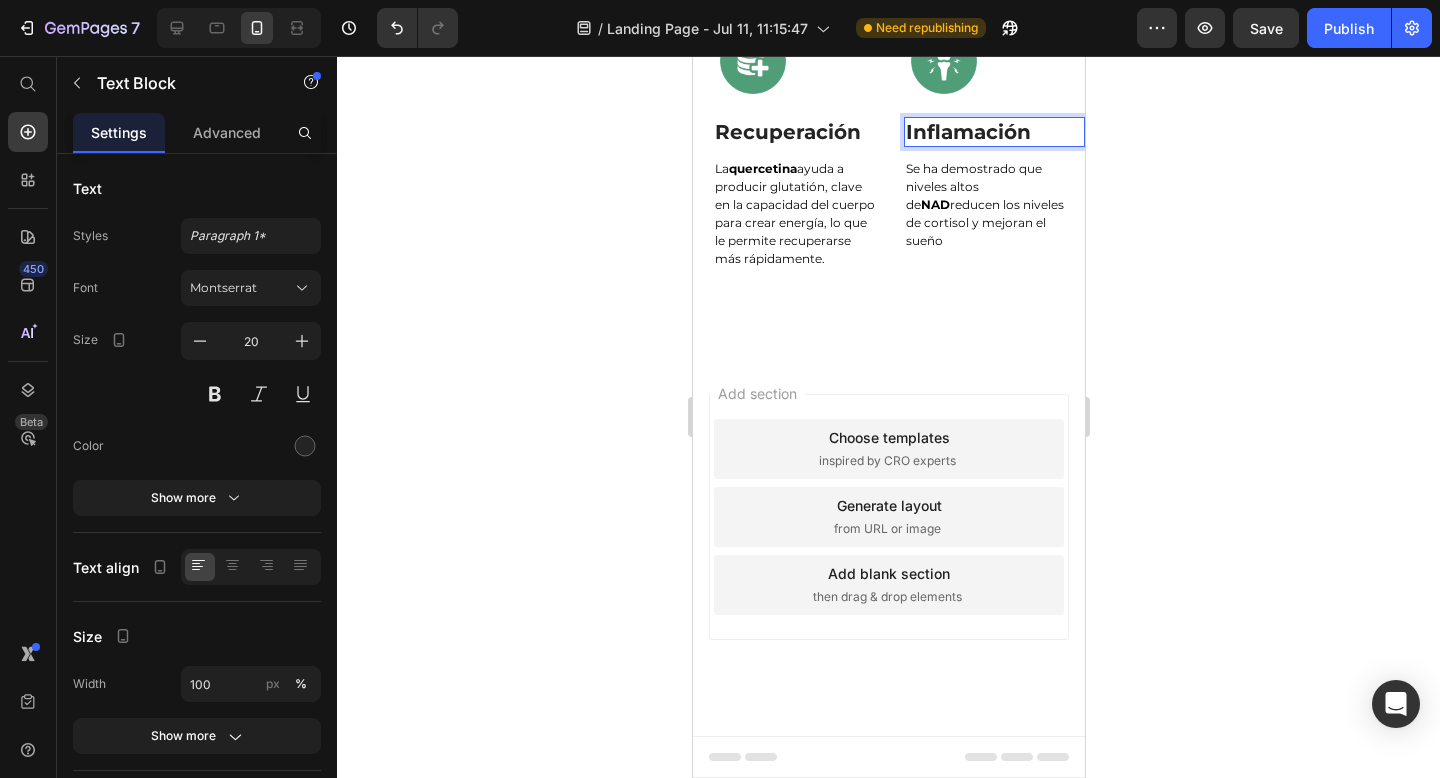 click 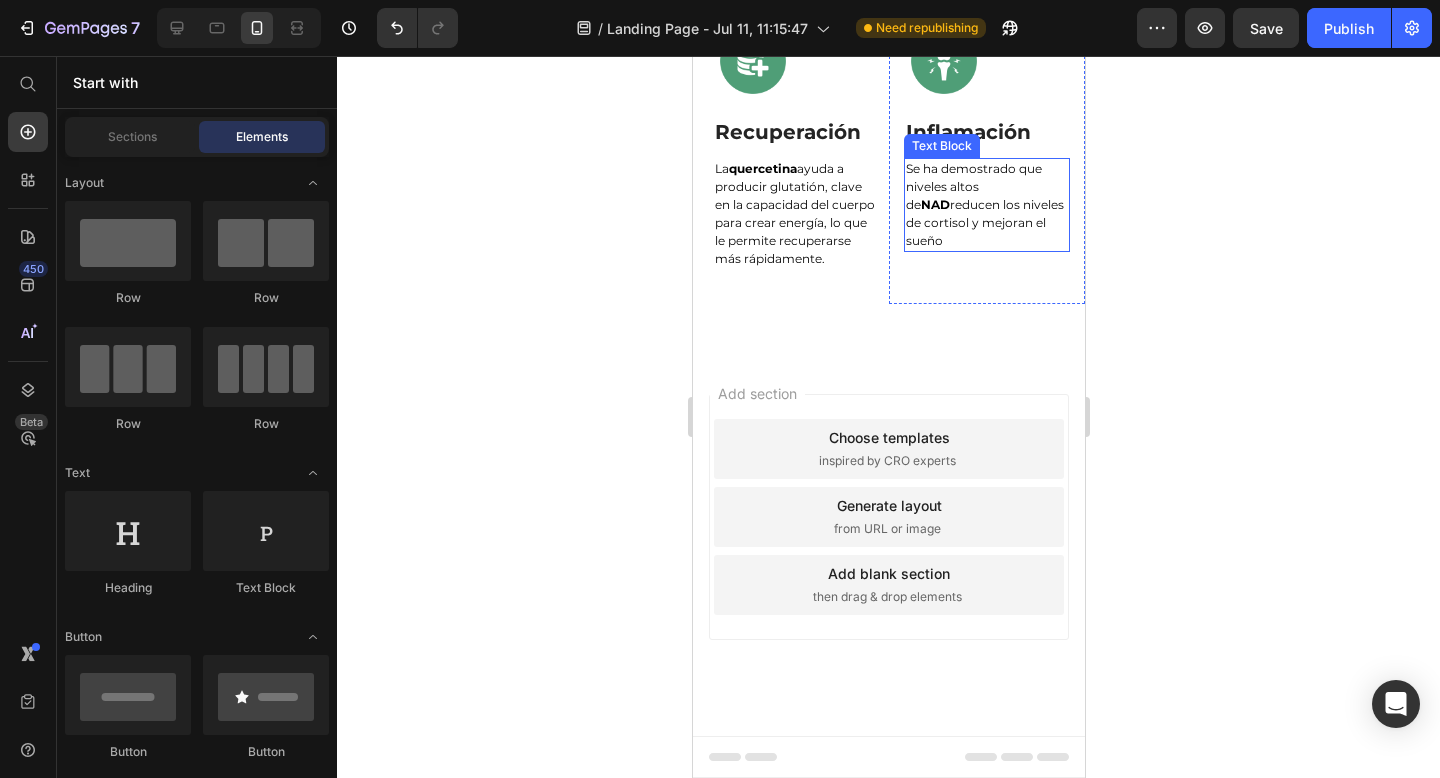 click on "Se ha demostrado que niveles altos de  NAD  reducen los niveles de cortisol y mejoran el sueño" at bounding box center (986, 205) 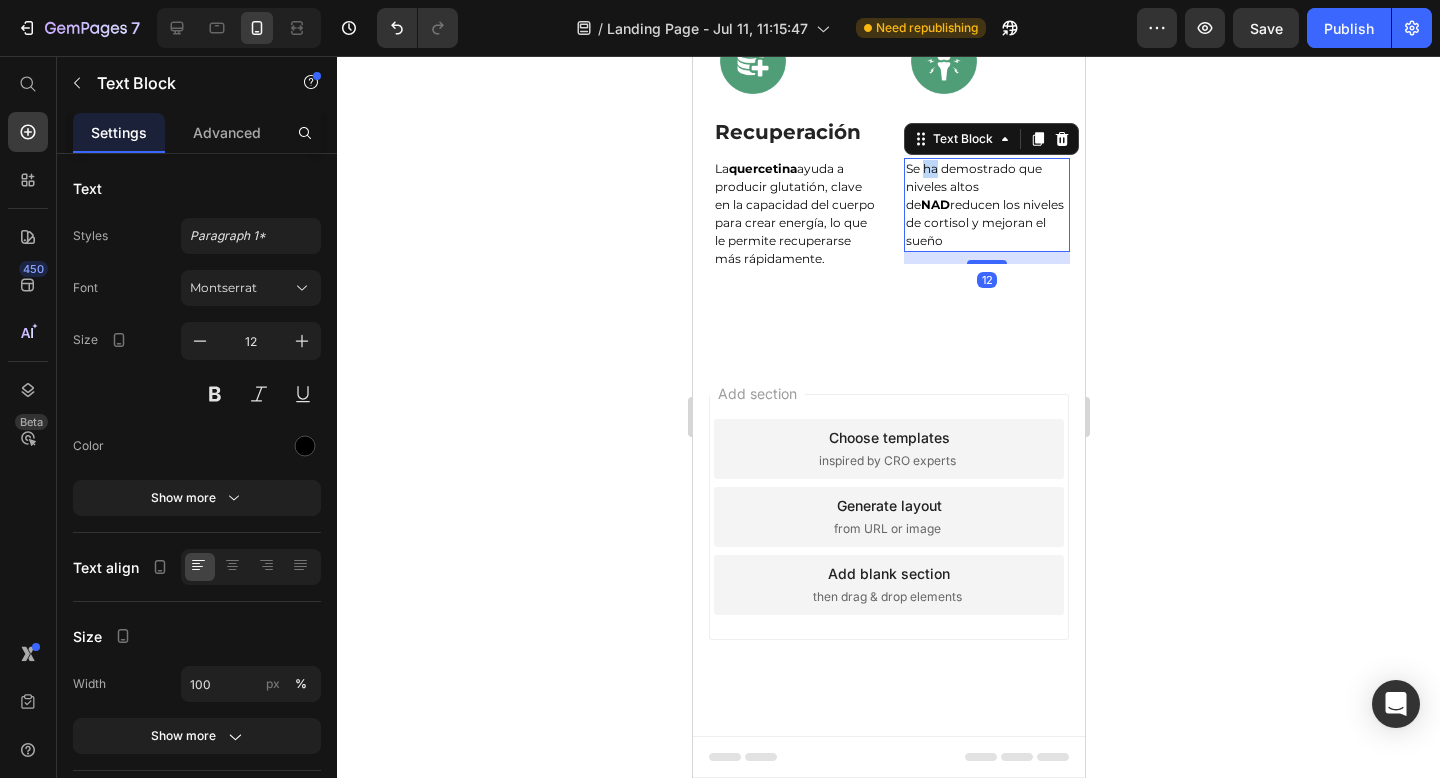 click on "Se ha demostrado que niveles altos de  NAD  reducen los niveles de cortisol y mejoran el sueño" at bounding box center [986, 205] 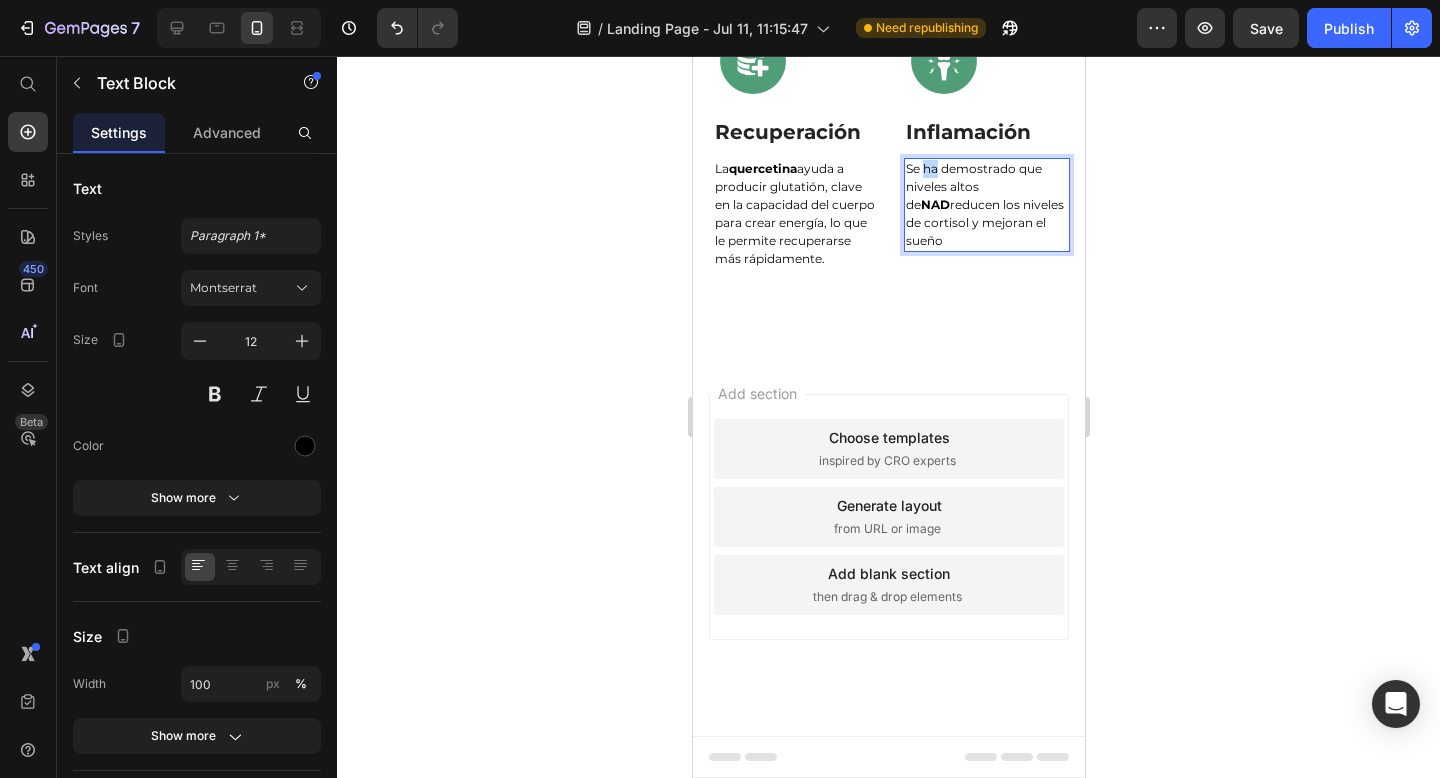 drag, startPoint x: 1066, startPoint y: 582, endPoint x: 902, endPoint y: 522, distance: 174.63104 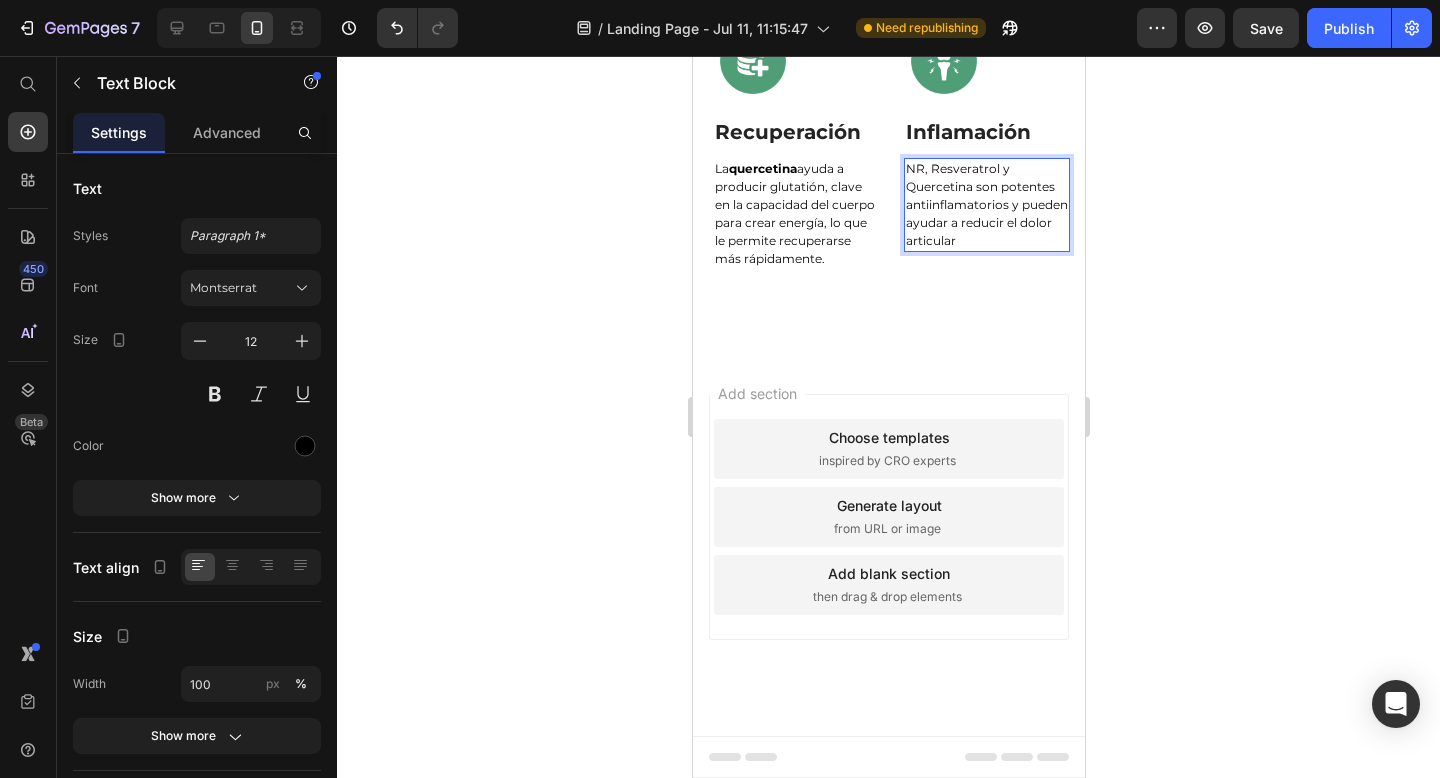 click 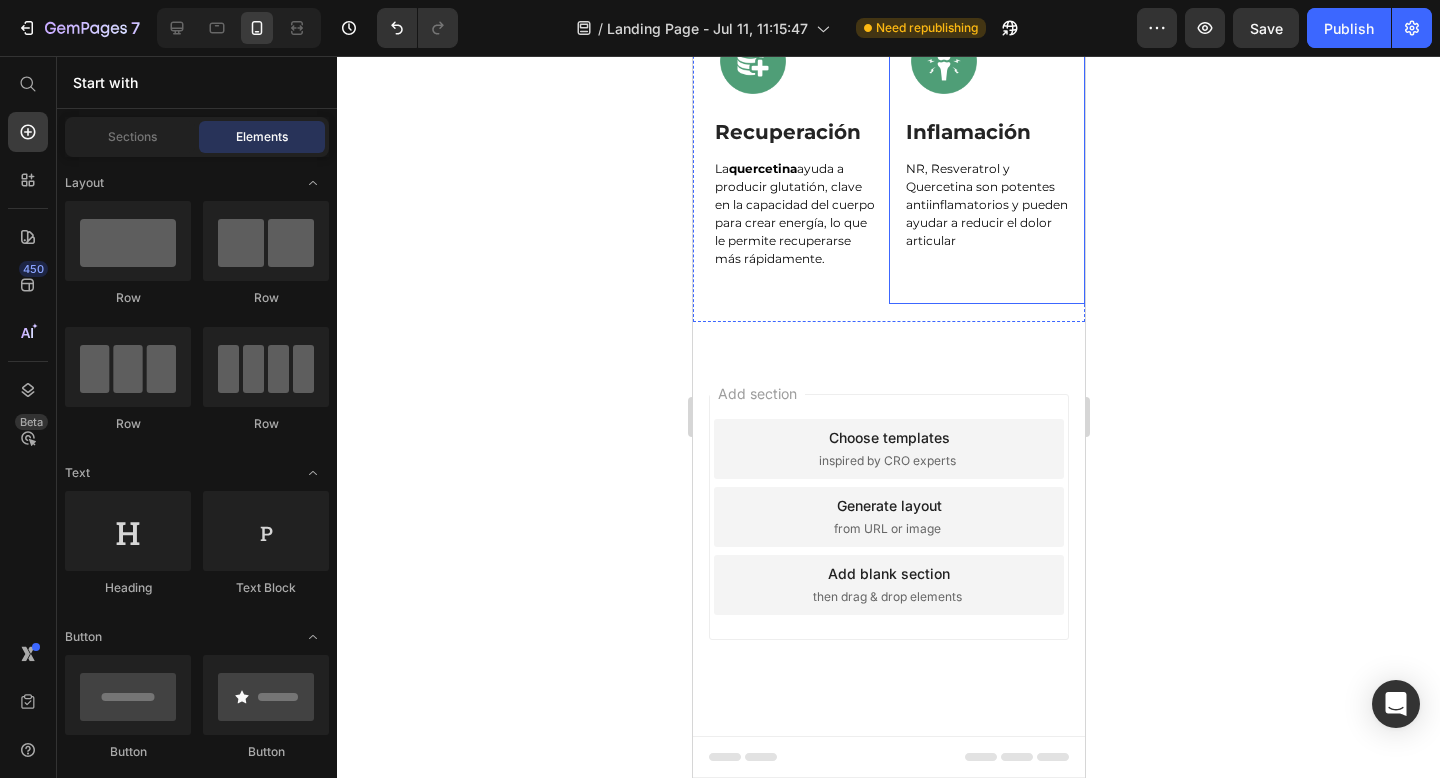 click on "NR, Resveratrol y Quercetina son potentes antiinflamatorios y pueden ayudar a reducir el dolor articular" at bounding box center (986, 205) 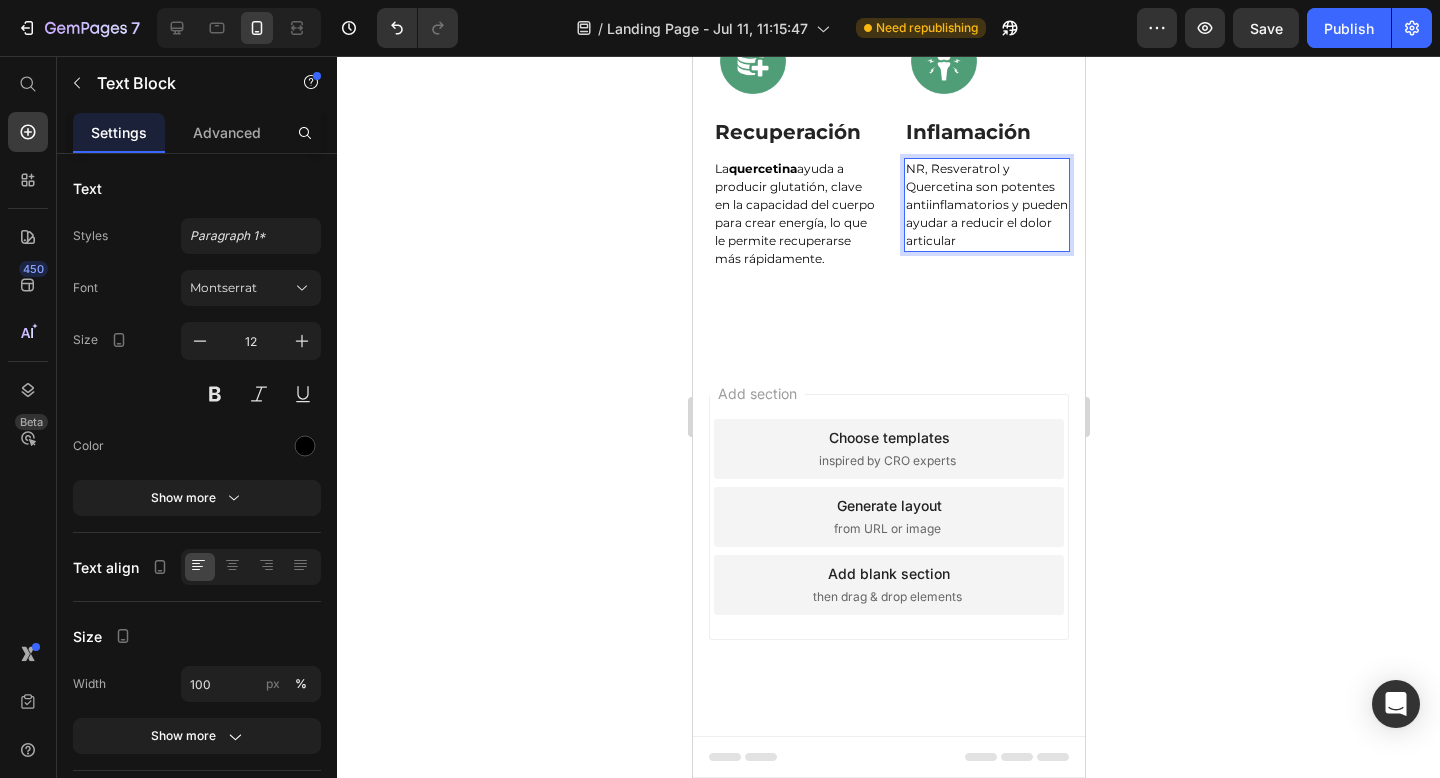 click on "NR, Resveratrol y Quercetina son potentes antiinflamatorios y pueden ayudar a reducir el dolor articular" at bounding box center [986, 205] 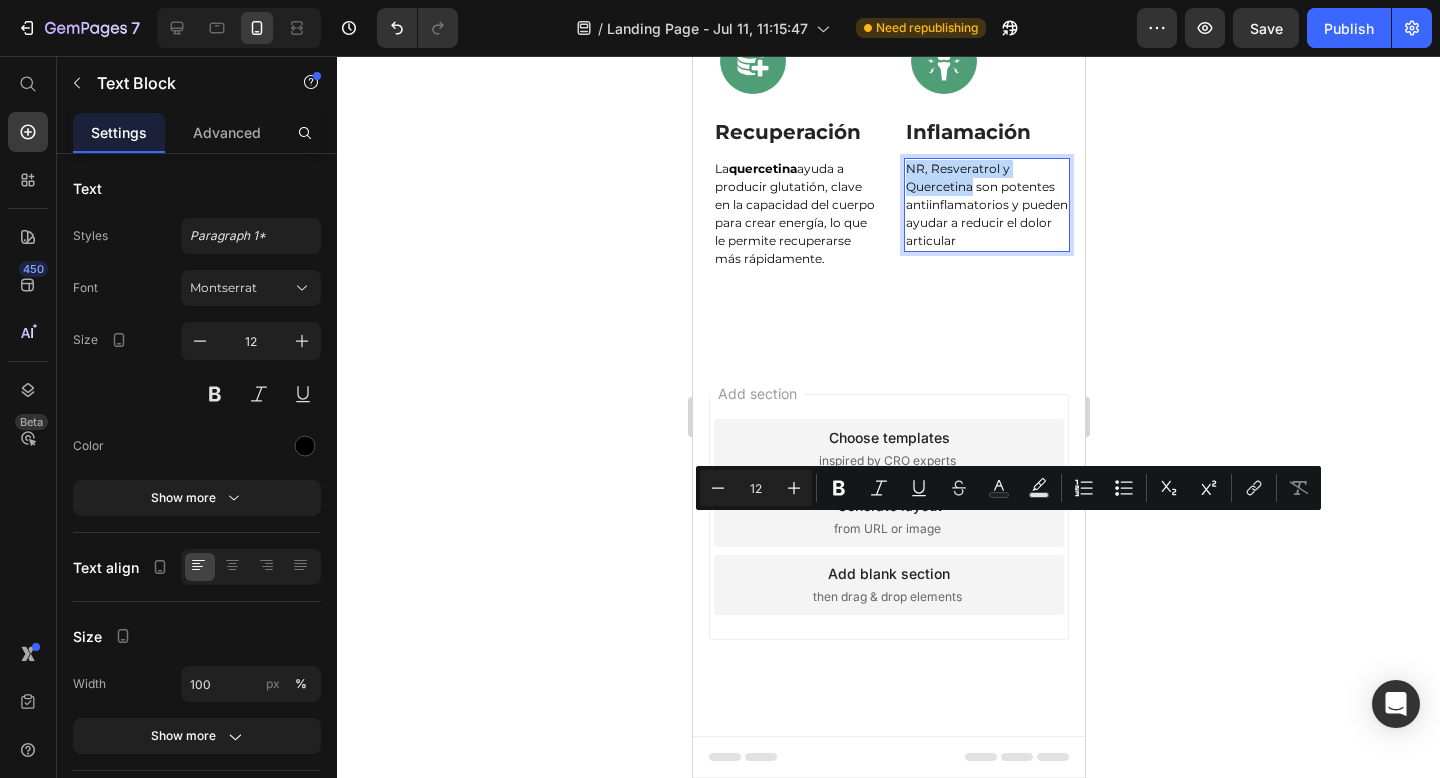 drag, startPoint x: 969, startPoint y: 544, endPoint x: 905, endPoint y: 521, distance: 68.007355 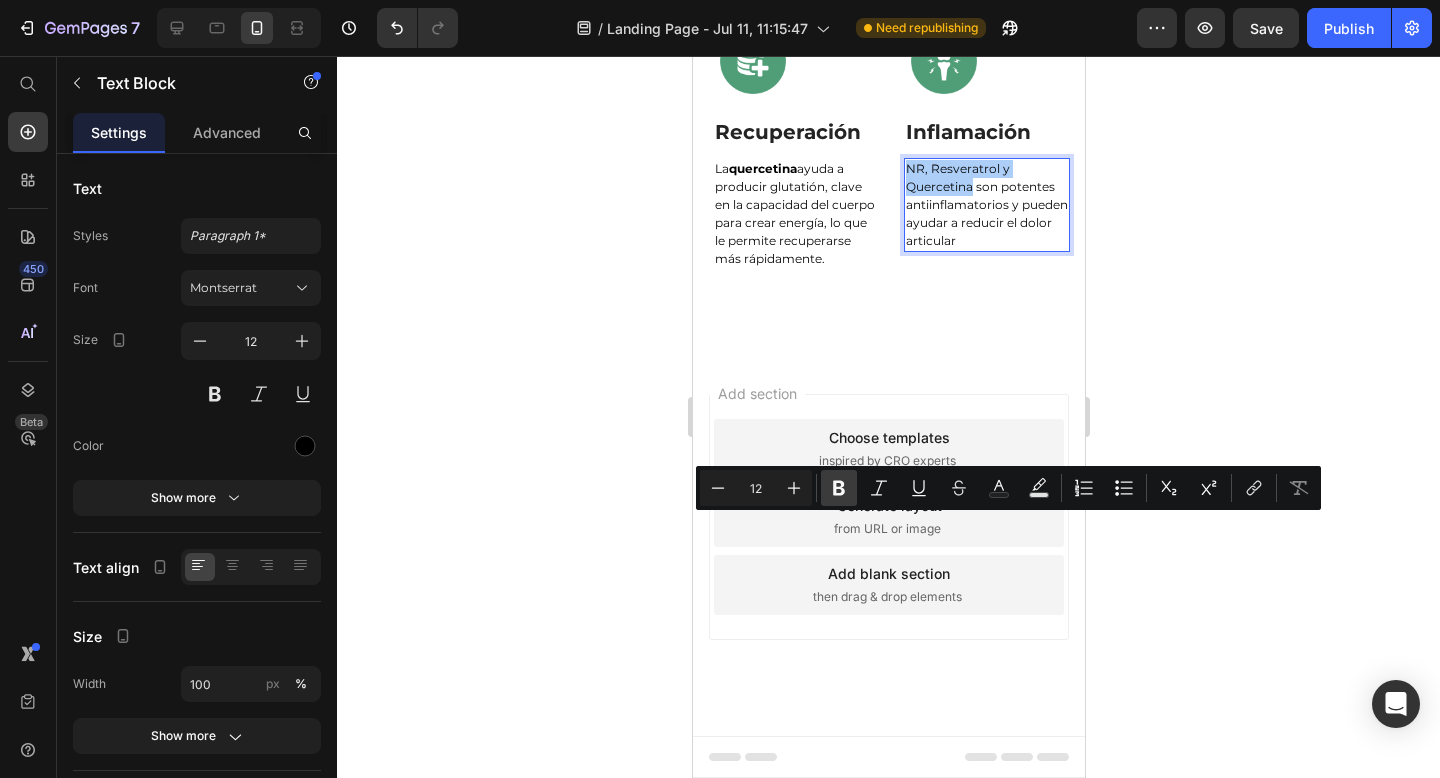 click 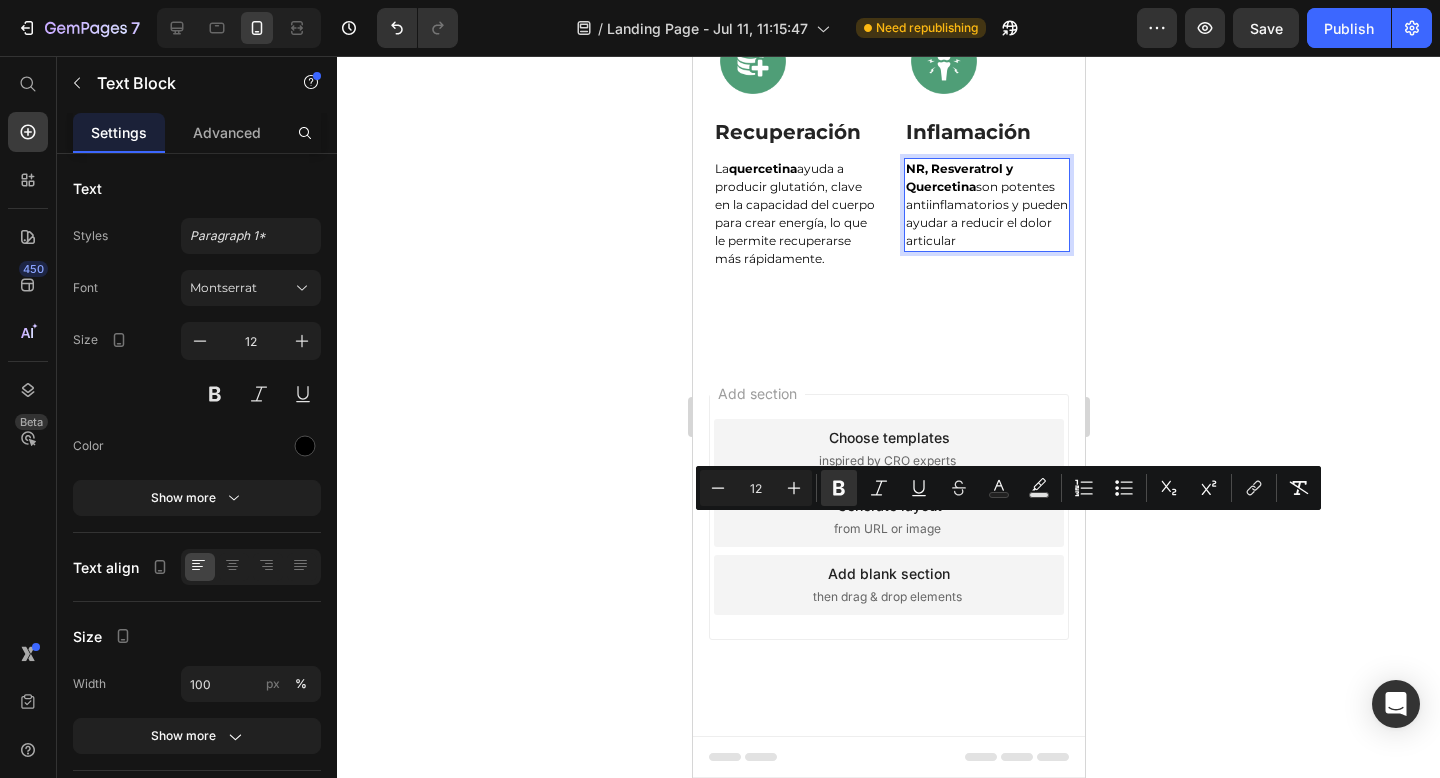 click 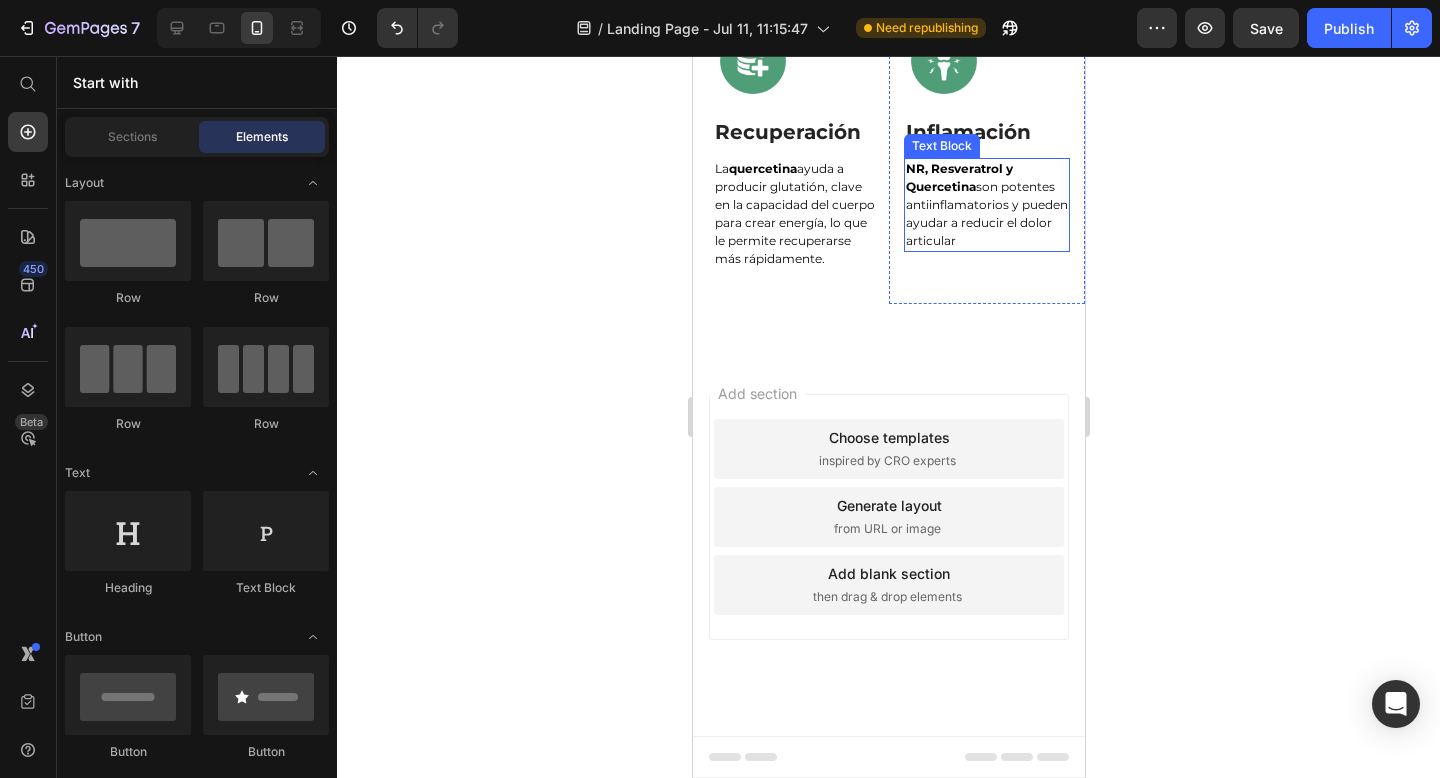 click on "NR, Resveratrol y Quercetina  son potentes antiinflamatorios y pueden ayudar a reducir el dolor articular" at bounding box center [986, 205] 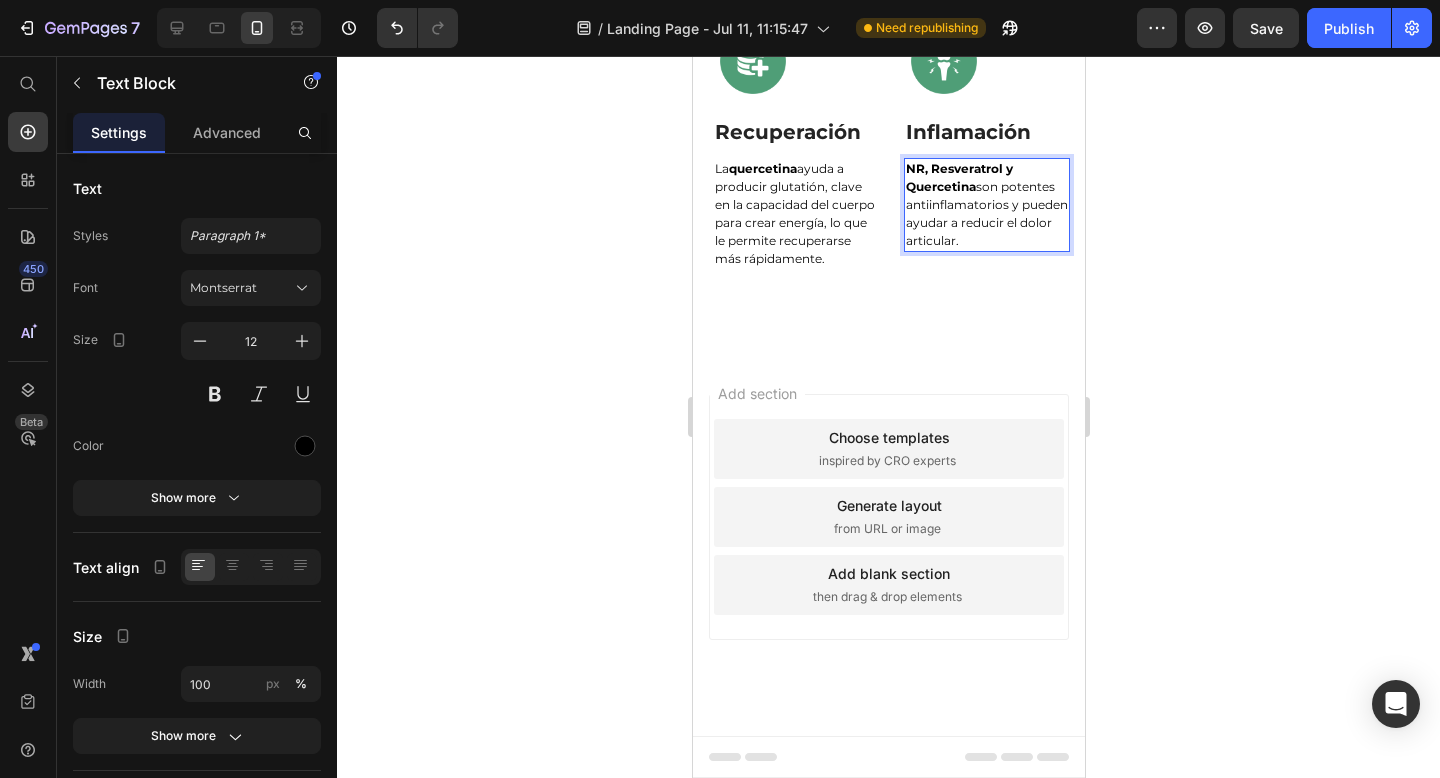 click 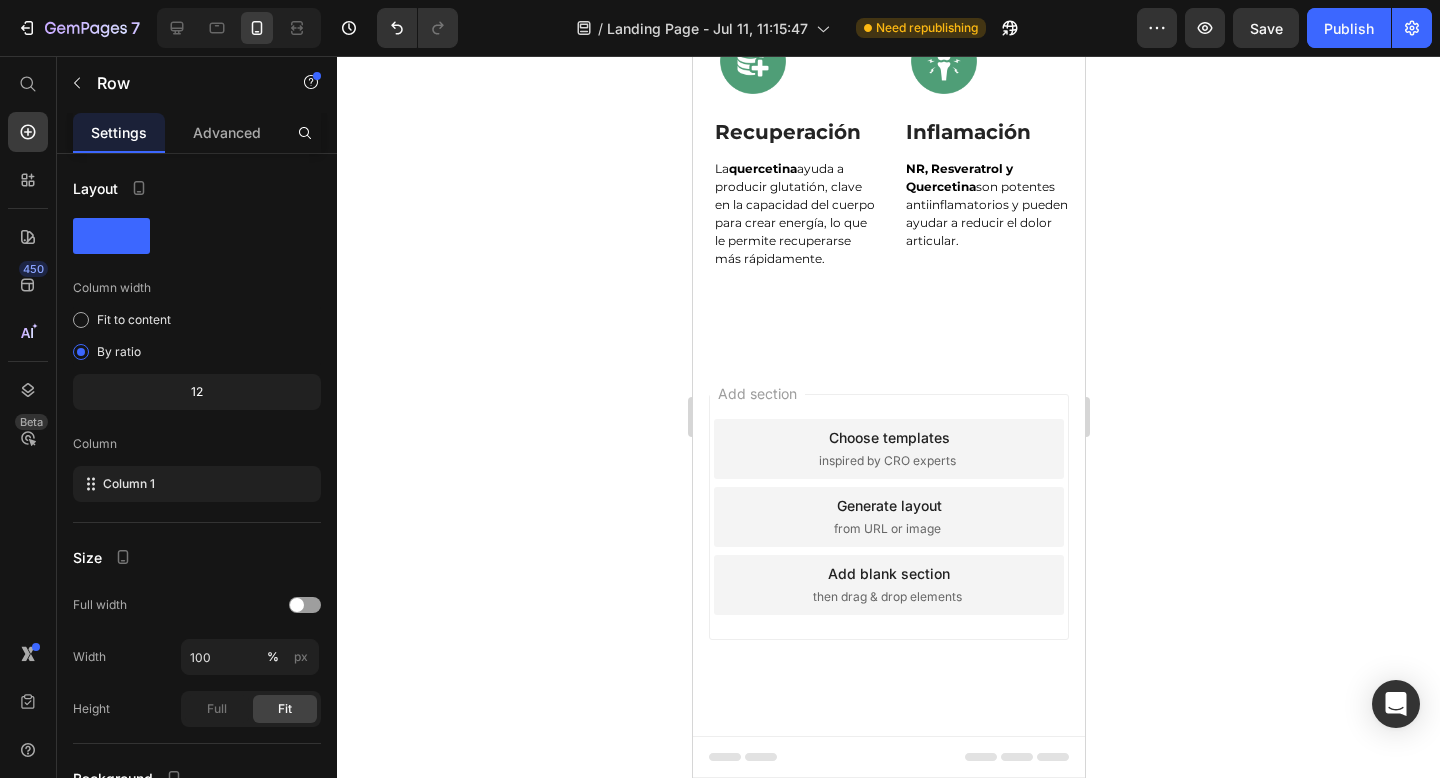 click on "Image Row Sueño + estrés Text Block Se ha demostrado que niveles altos de  NAD  reducen los niveles de cortisol y mejoran el sueño Text Block" at bounding box center [993, -149] 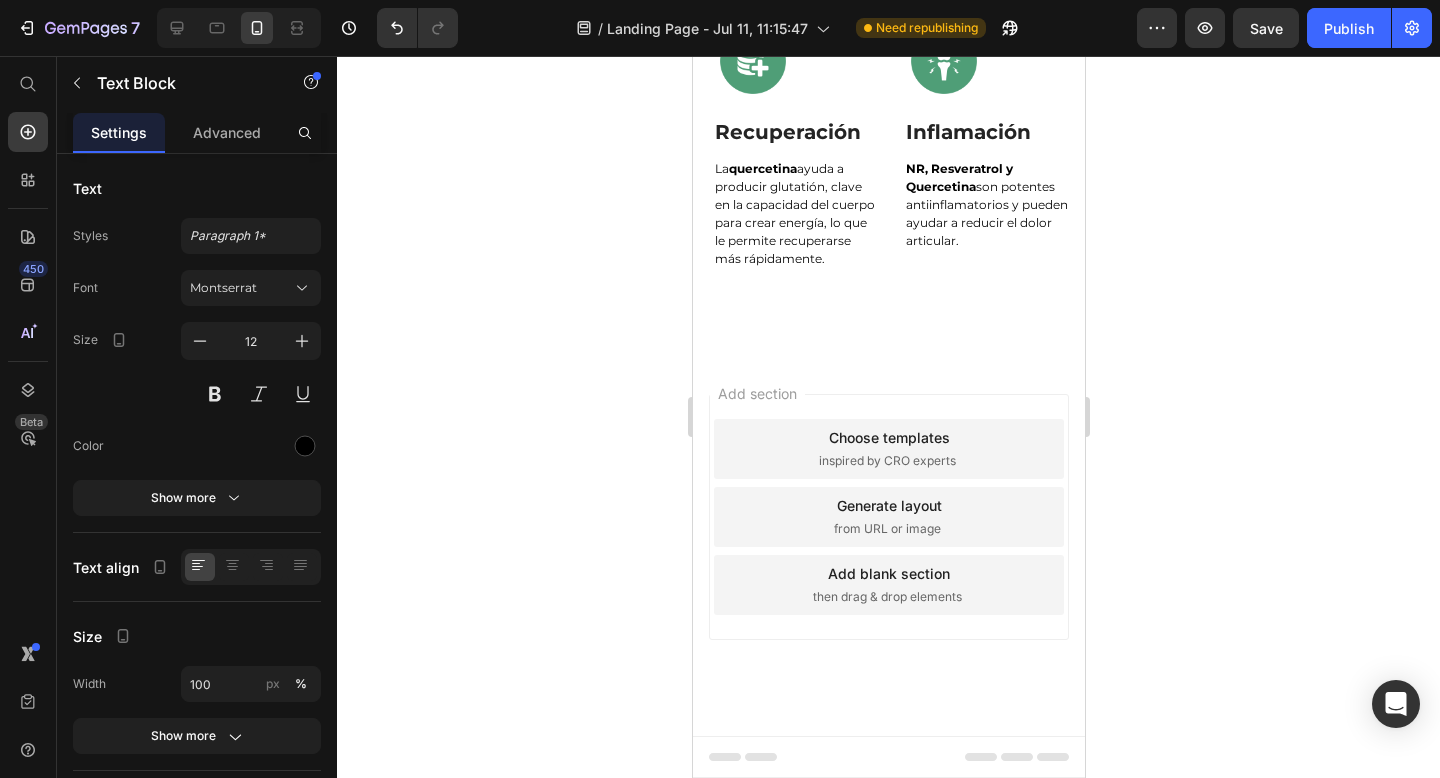 click 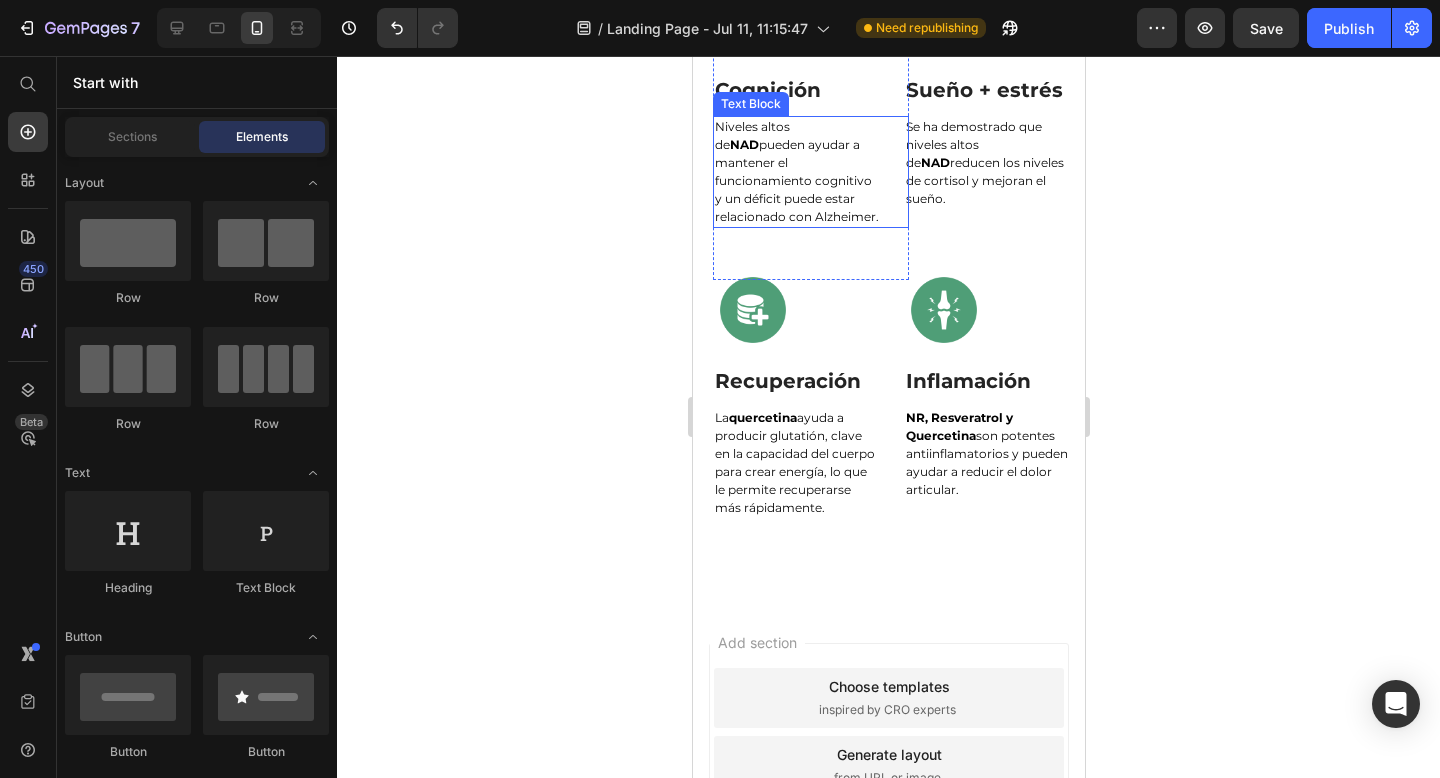 scroll, scrollTop: 3319, scrollLeft: 0, axis: vertical 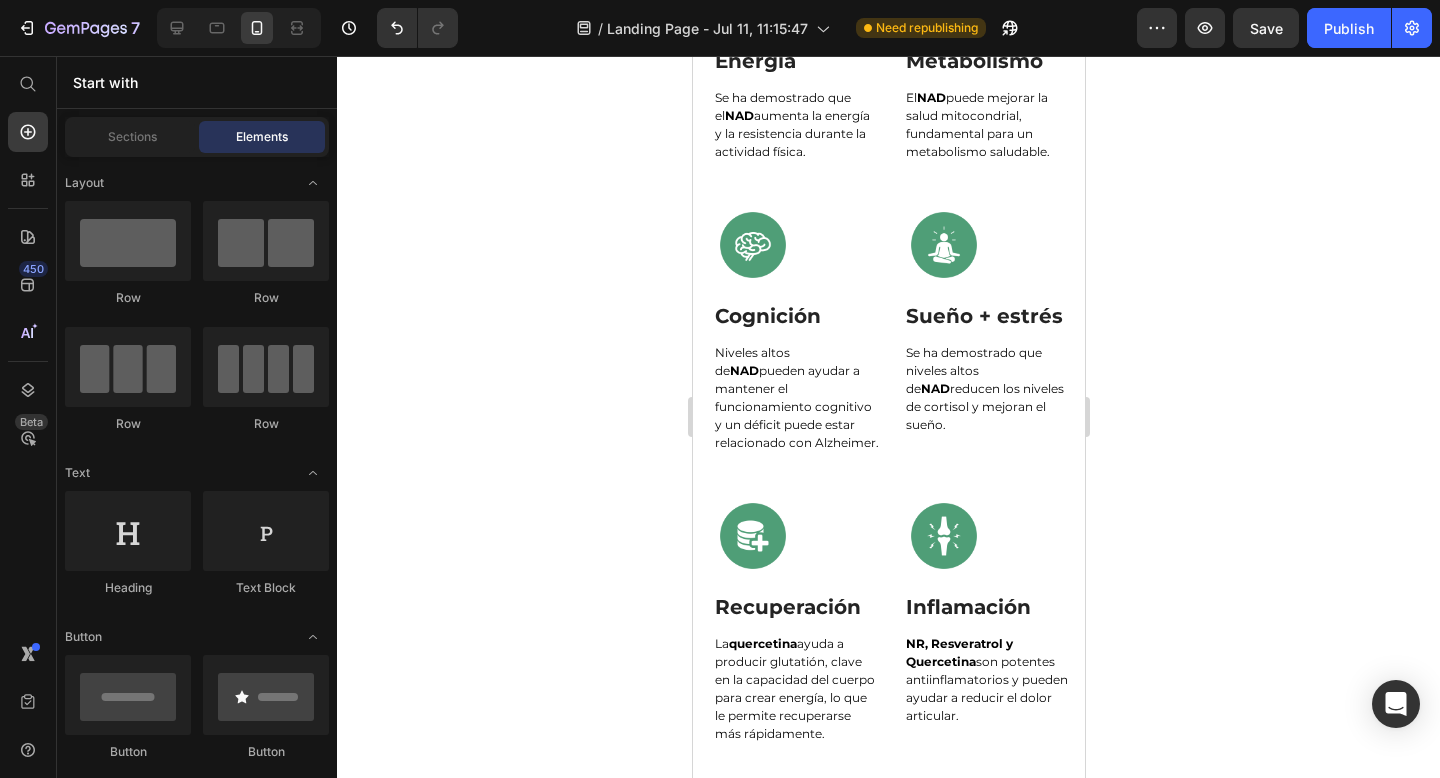 click 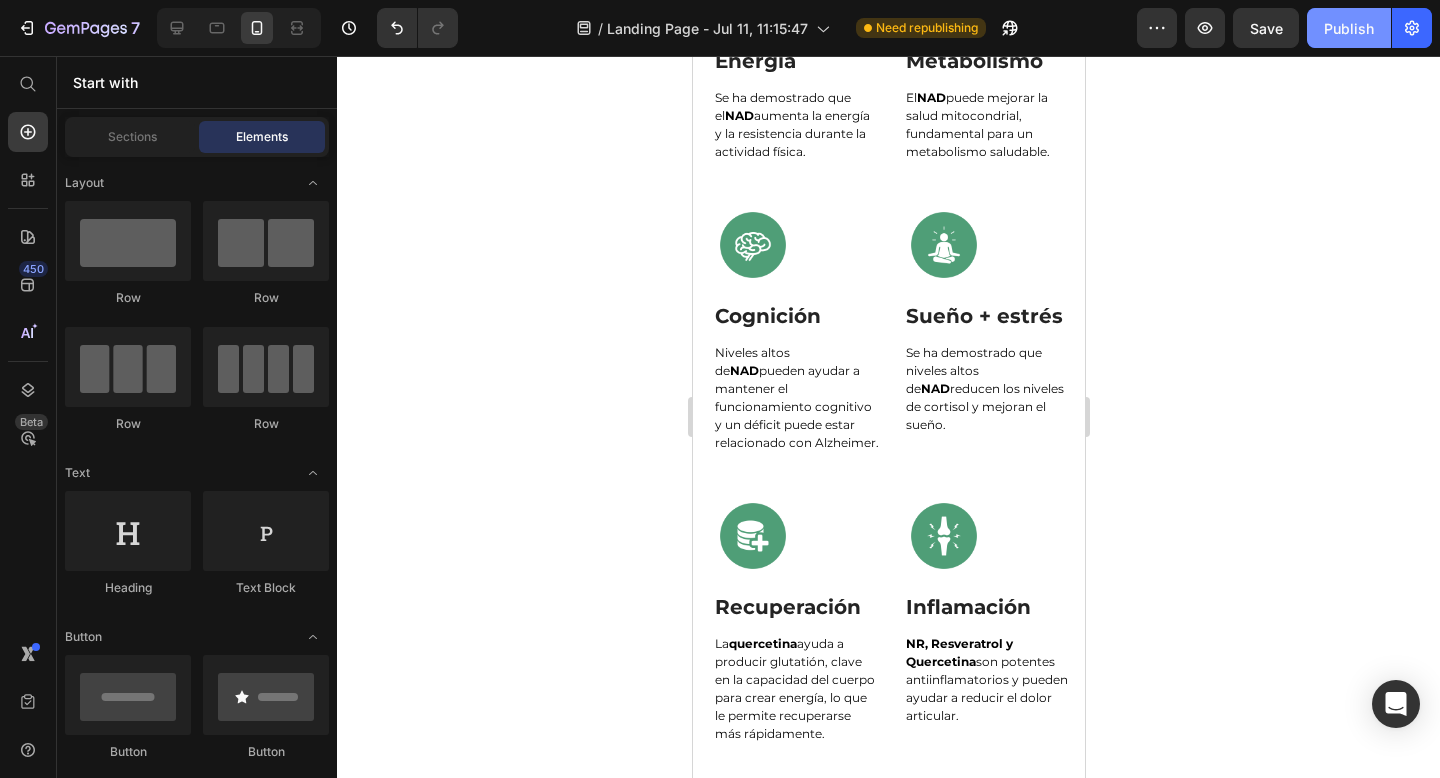 click on "Publish" 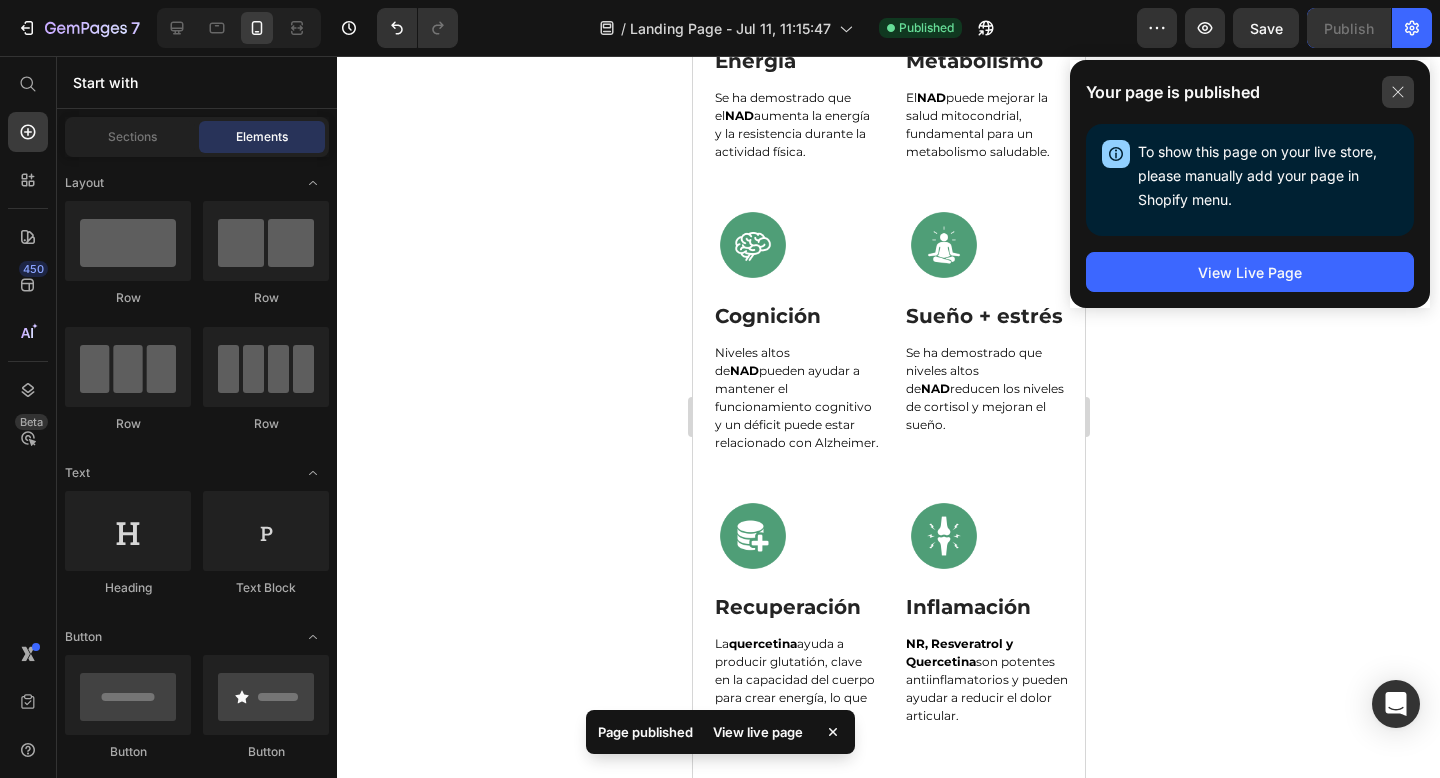 click 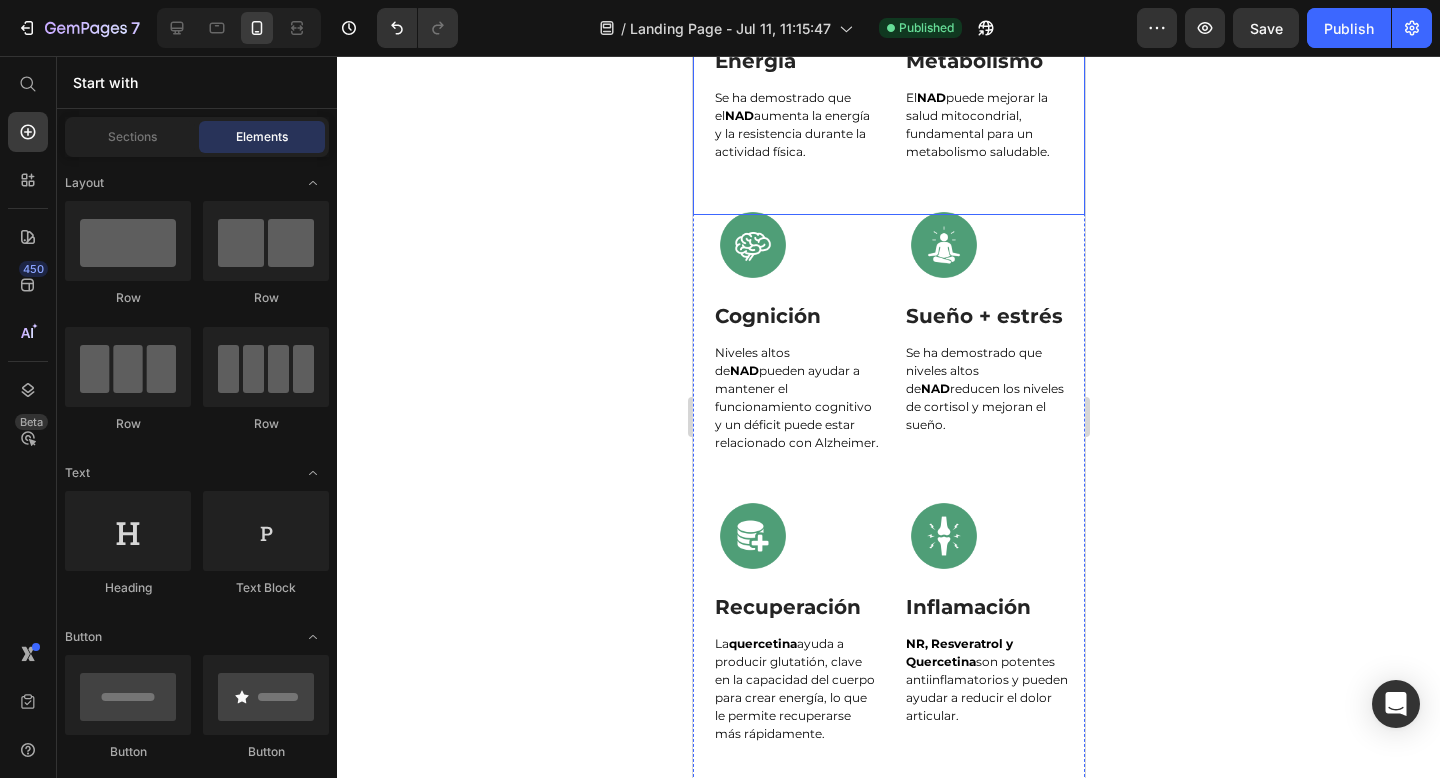 click on "Image Row Energía Text Block Se ha demostrado que el  NAD  aumenta la energía y la resistencia durante la actividad física. Text Block Row" at bounding box center [790, 82] 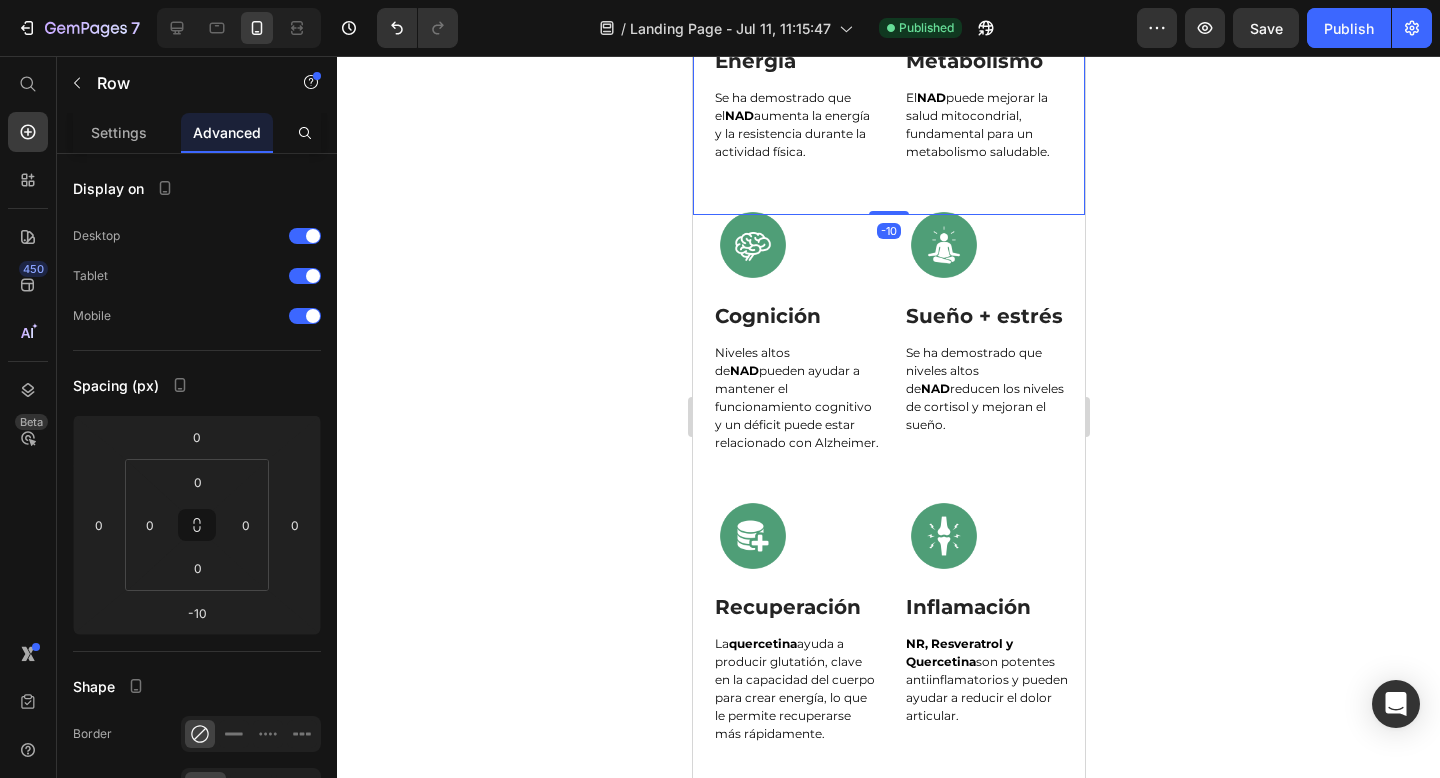 click on "Row" at bounding box center [733, -69] 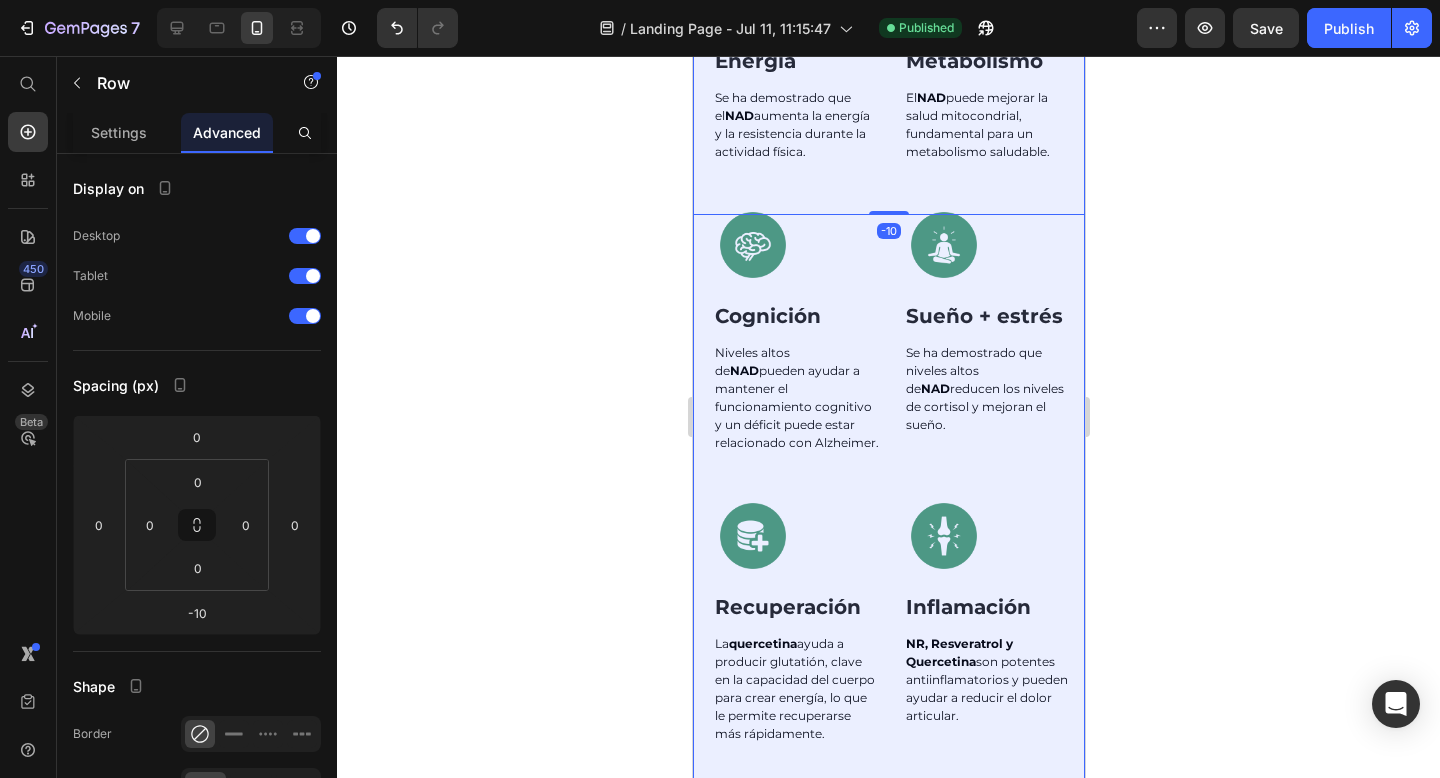click on "Row 1 col" at bounding box center [731, -104] 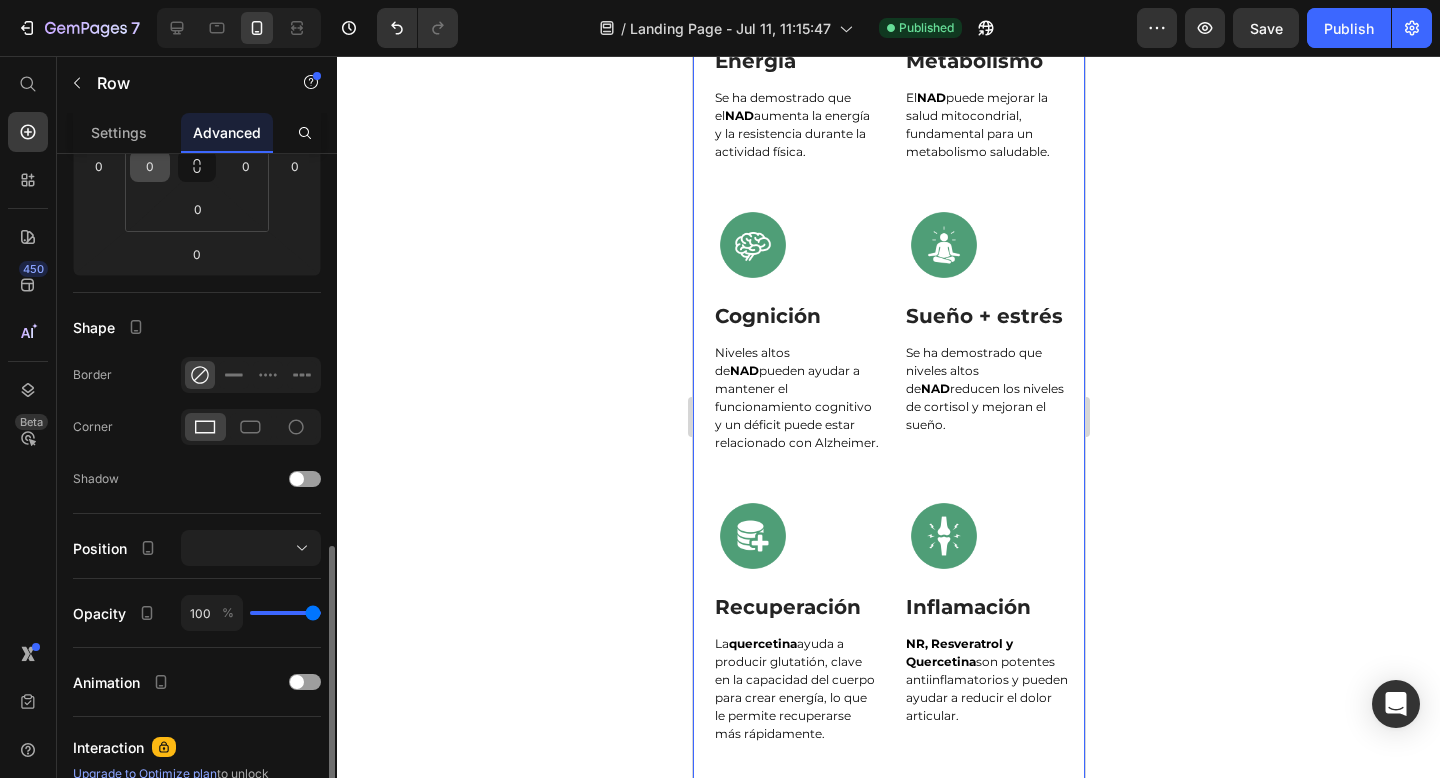 scroll, scrollTop: 588, scrollLeft: 0, axis: vertical 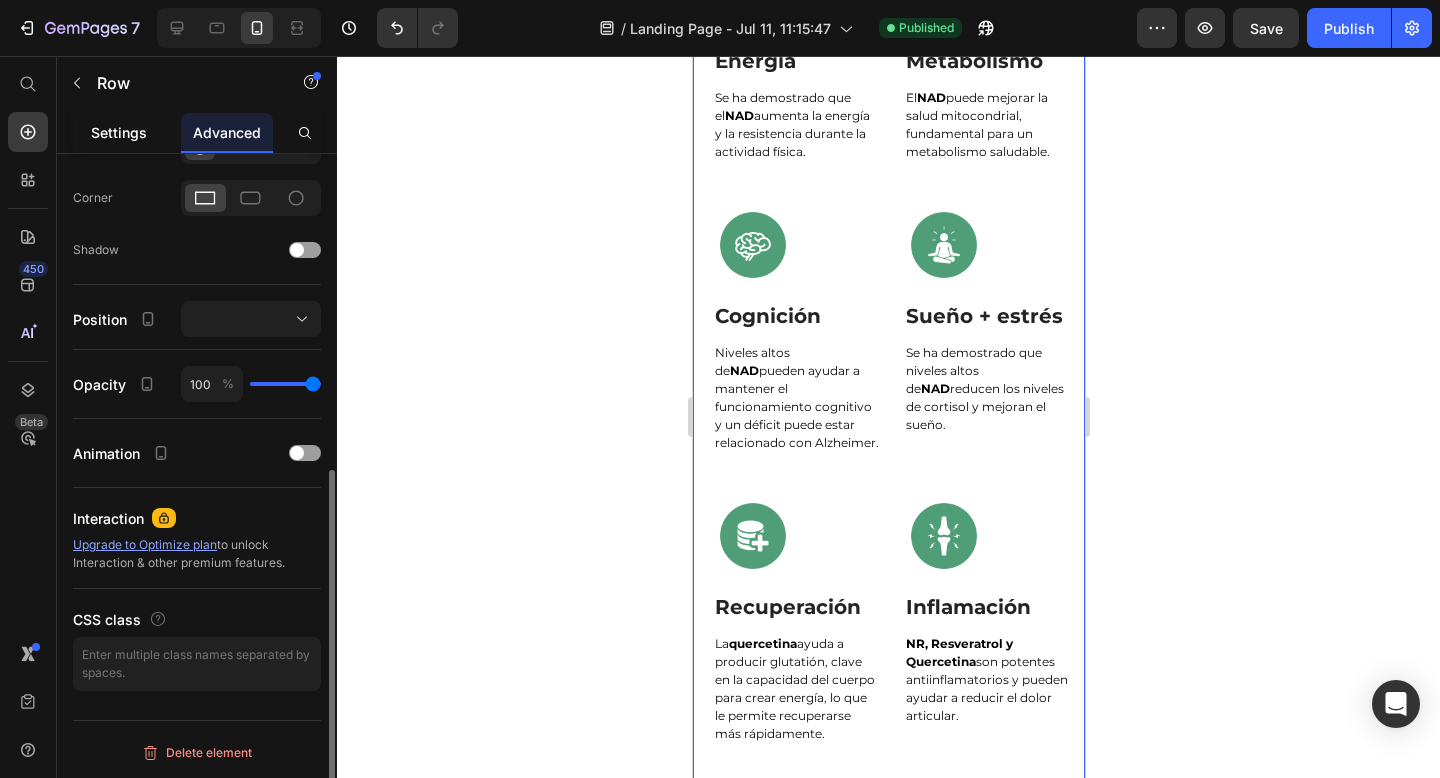 click on "Settings" at bounding box center [119, 132] 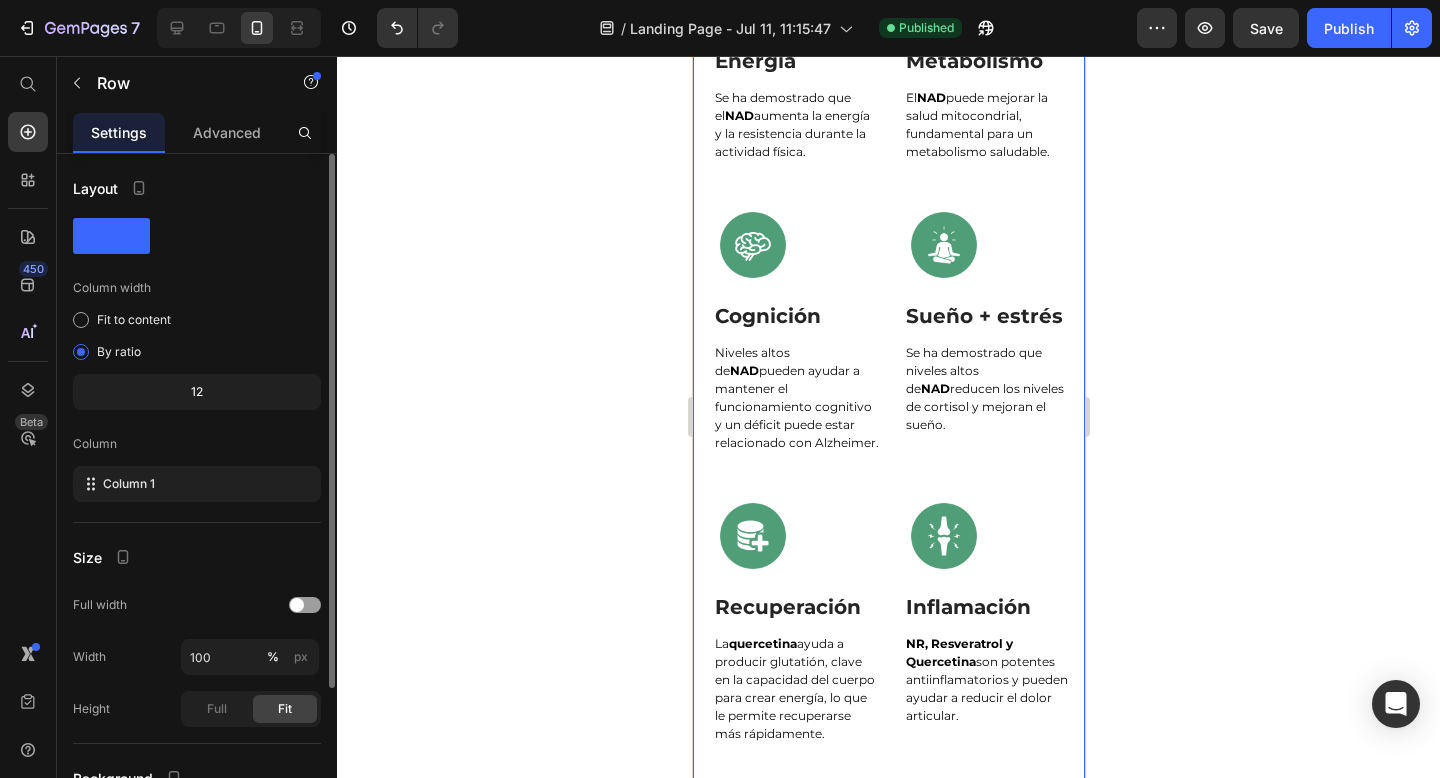 scroll, scrollTop: 187, scrollLeft: 0, axis: vertical 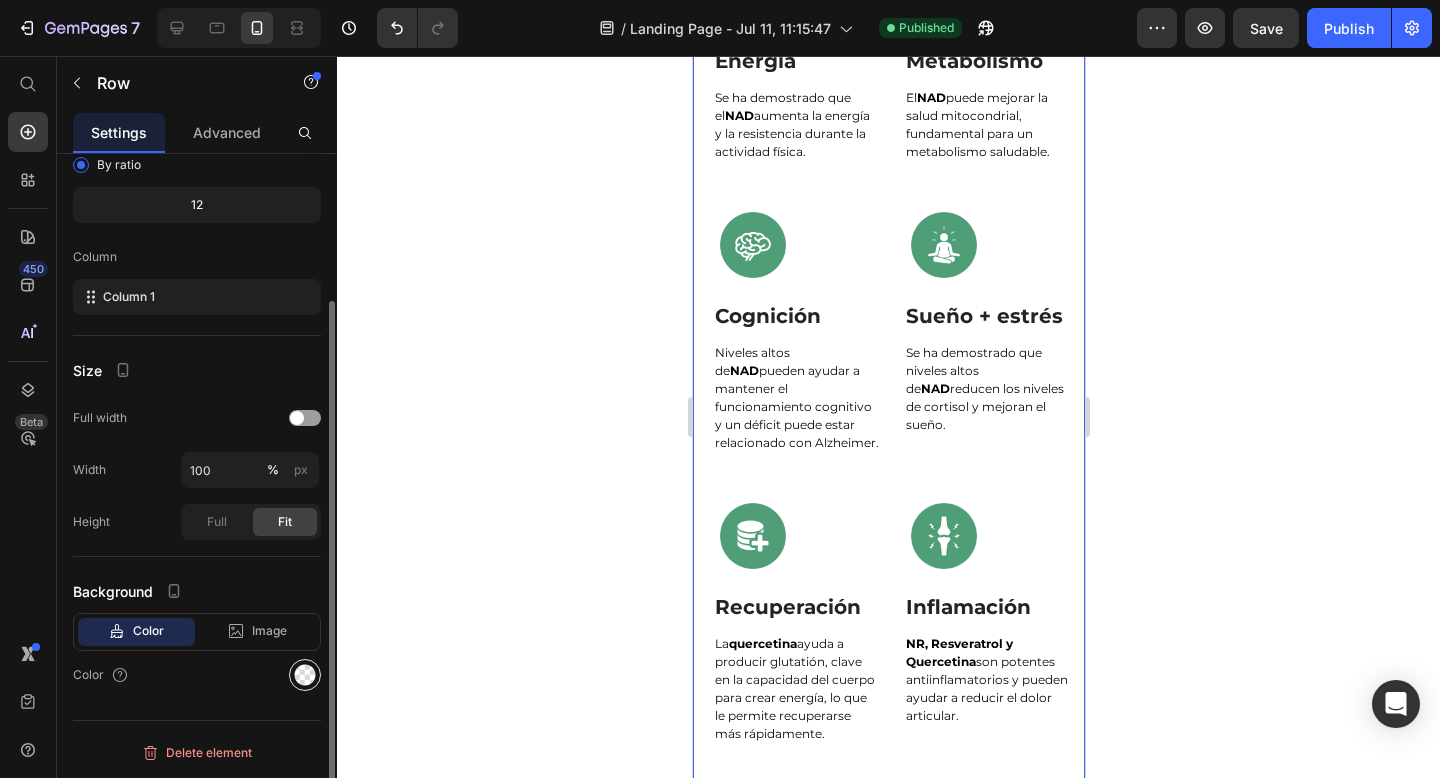 click at bounding box center (305, 675) 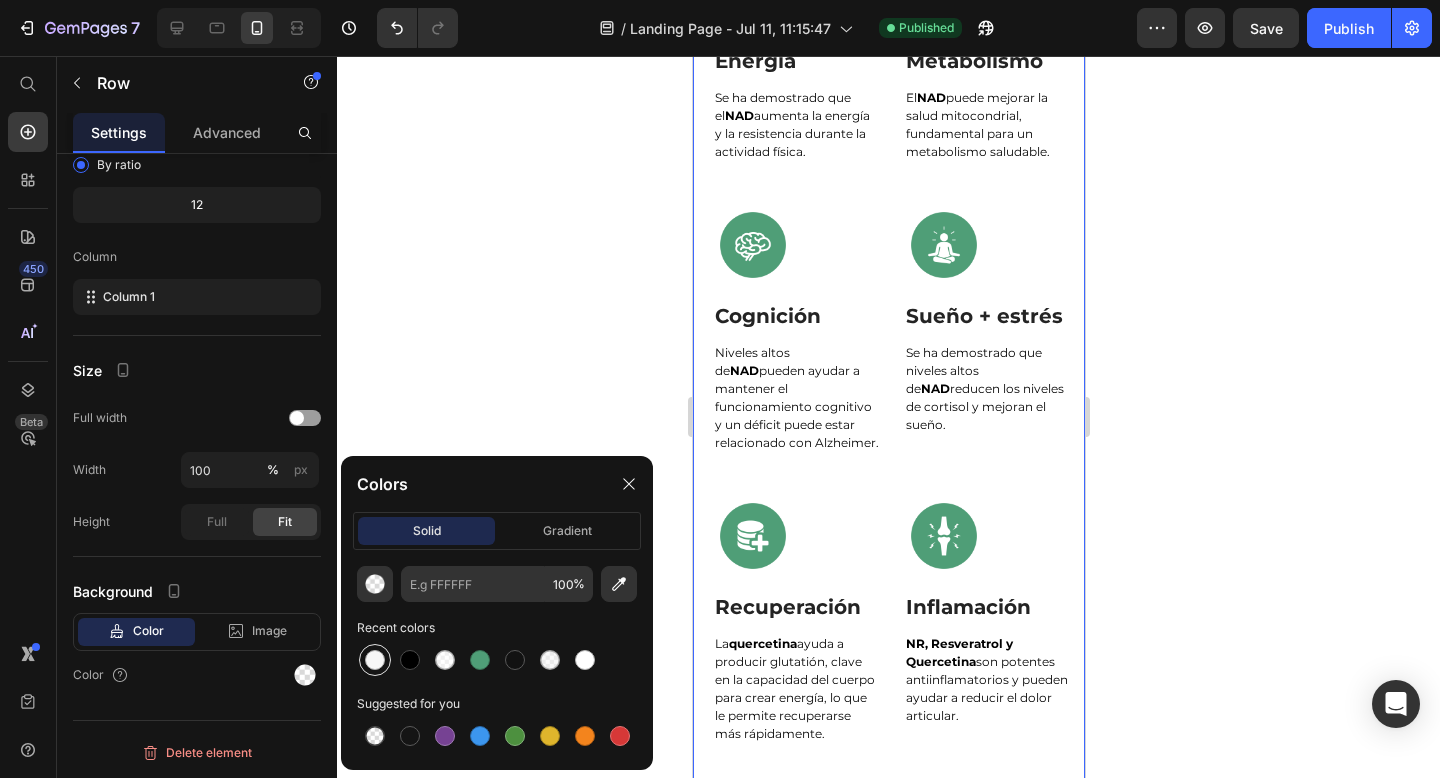 click at bounding box center (375, 660) 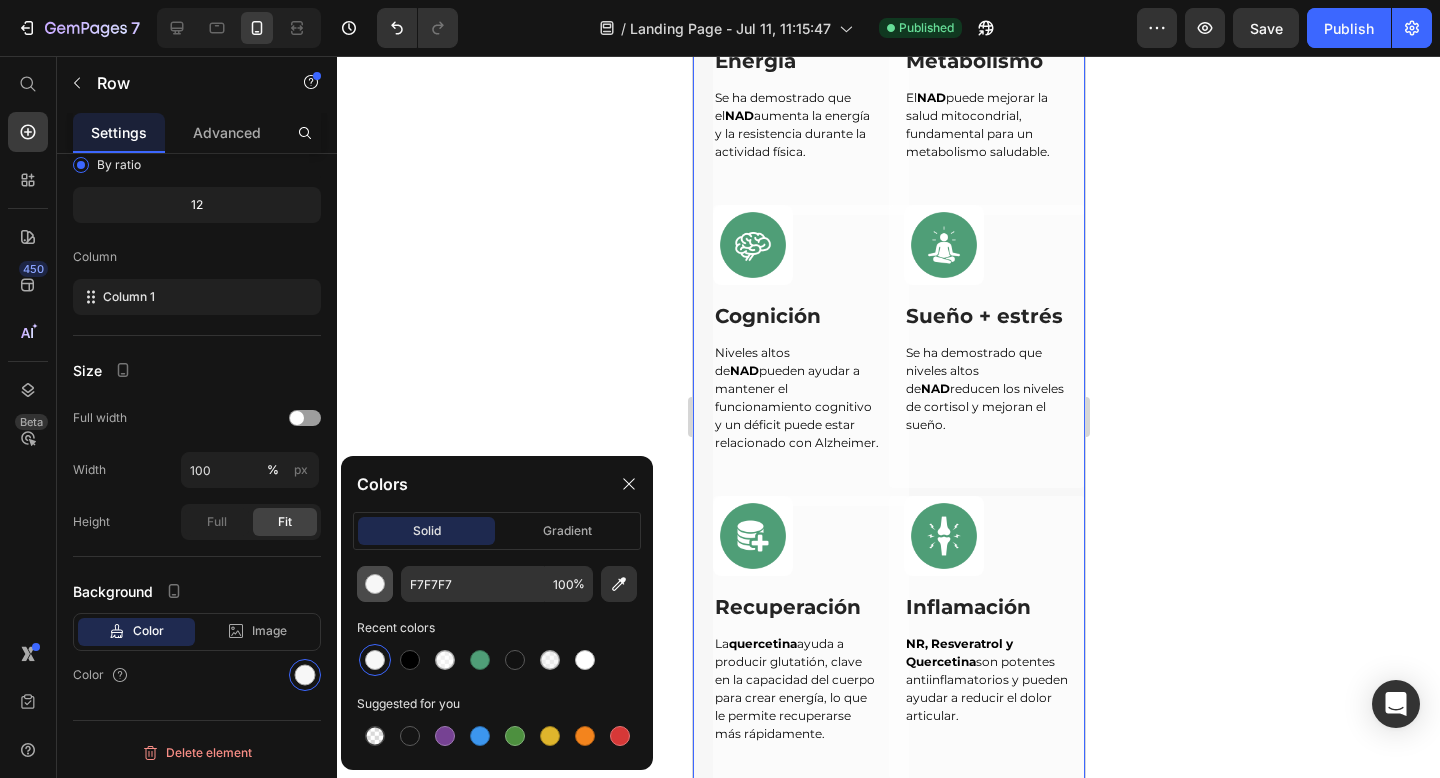 click at bounding box center (375, 584) 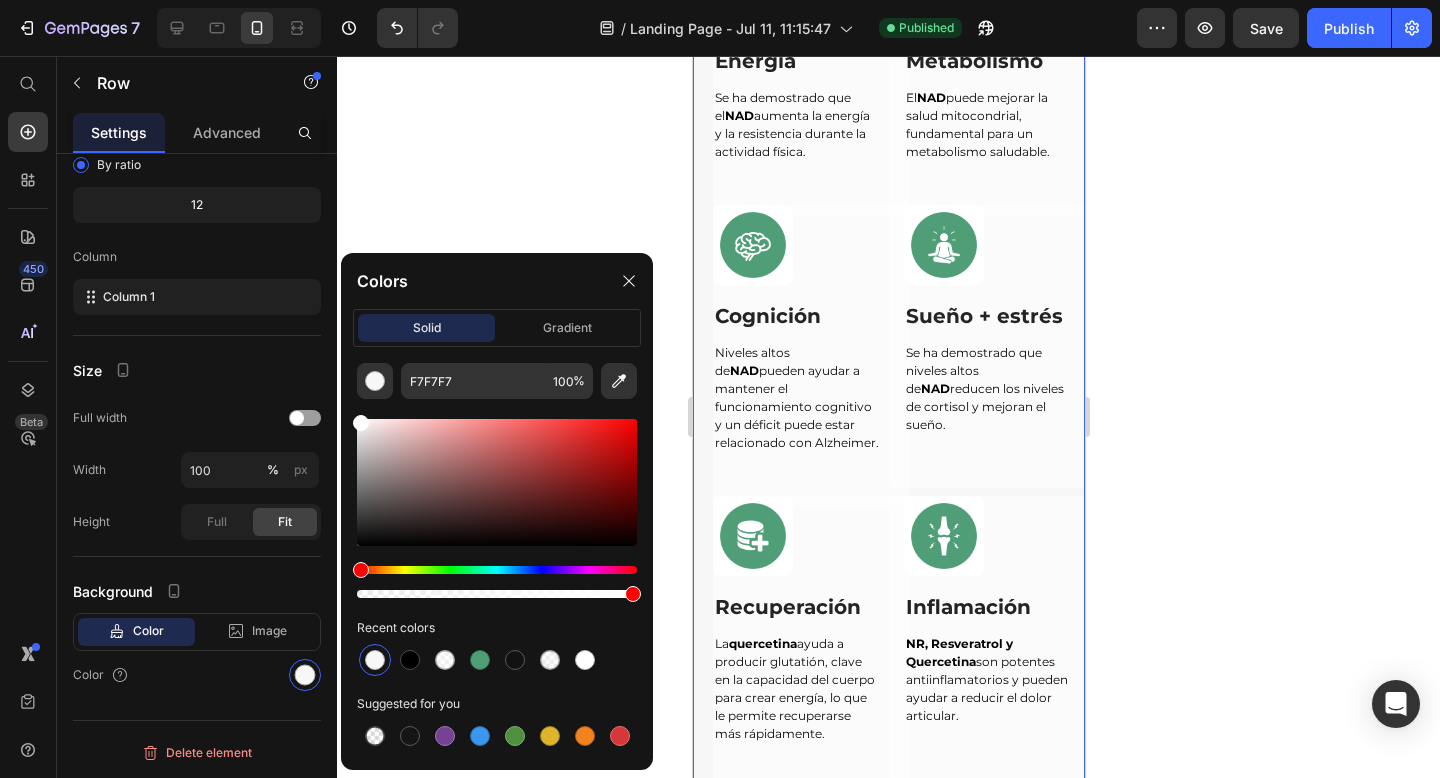 drag, startPoint x: 361, startPoint y: 422, endPoint x: 358, endPoint y: 255, distance: 167.02695 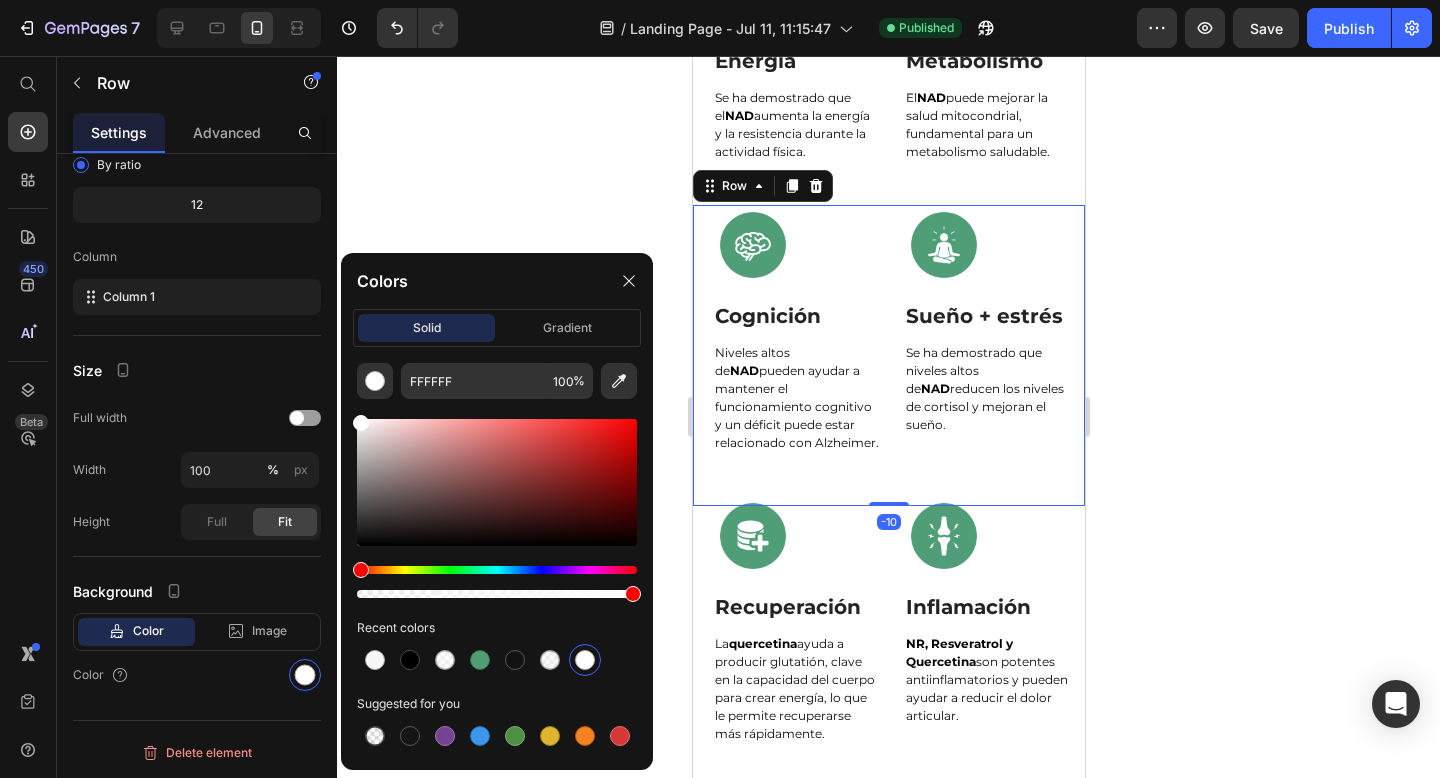 click on "Image Row Cognición Text Block Niveles altos de  NAD  pueden ayudar a mantener el funcionamiento cognitivo y un déficit puede estar relacionado con Alzheimer. Text Block Row" at bounding box center [790, 355] 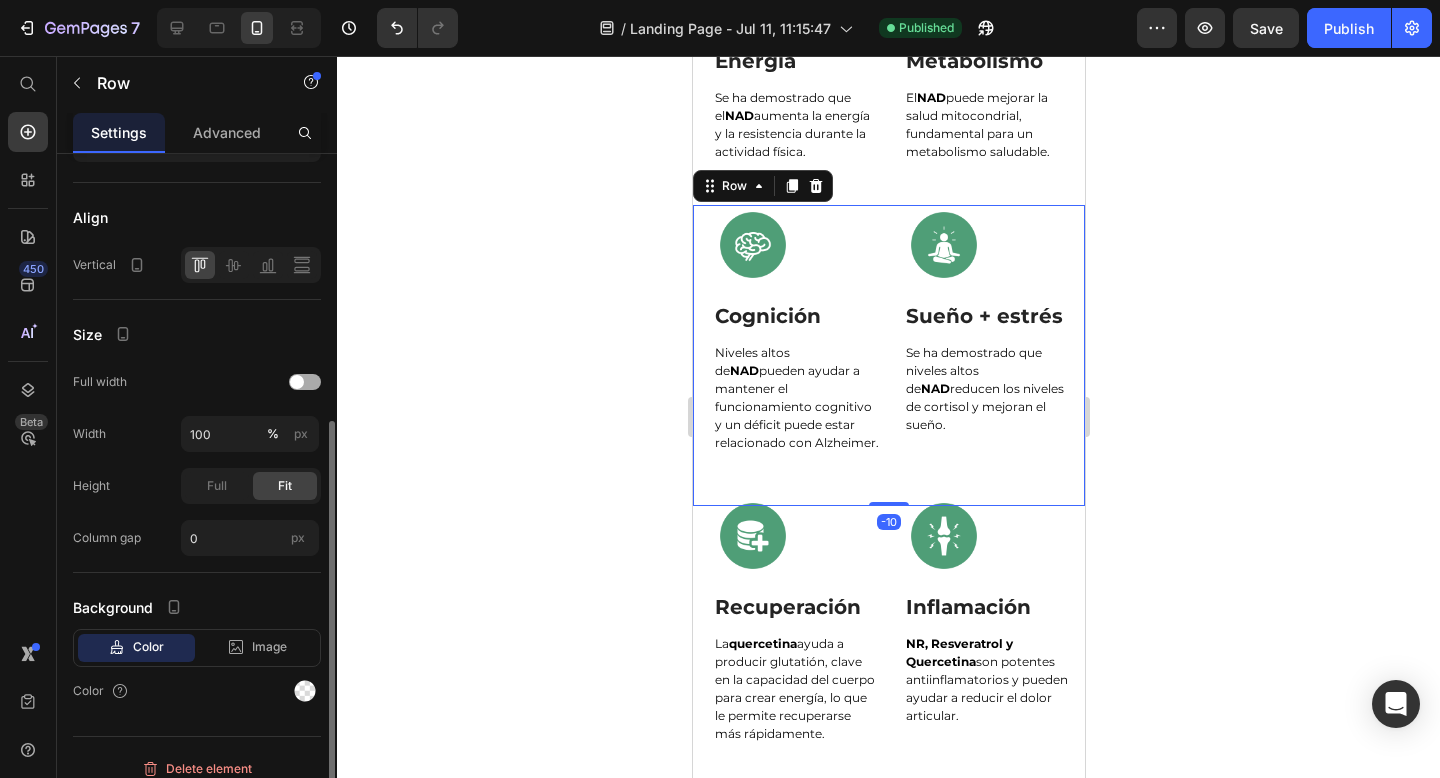 scroll, scrollTop: 396, scrollLeft: 0, axis: vertical 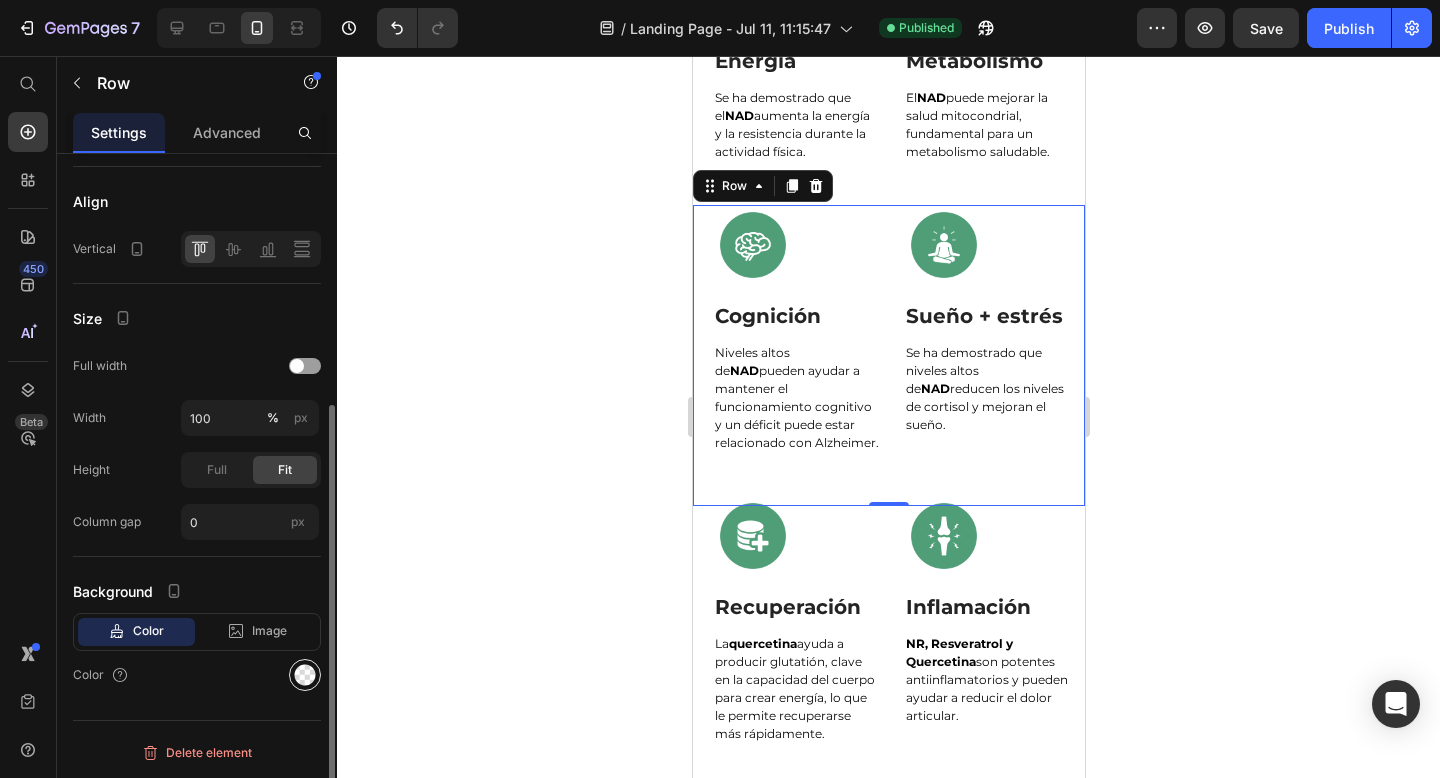 click at bounding box center (305, 675) 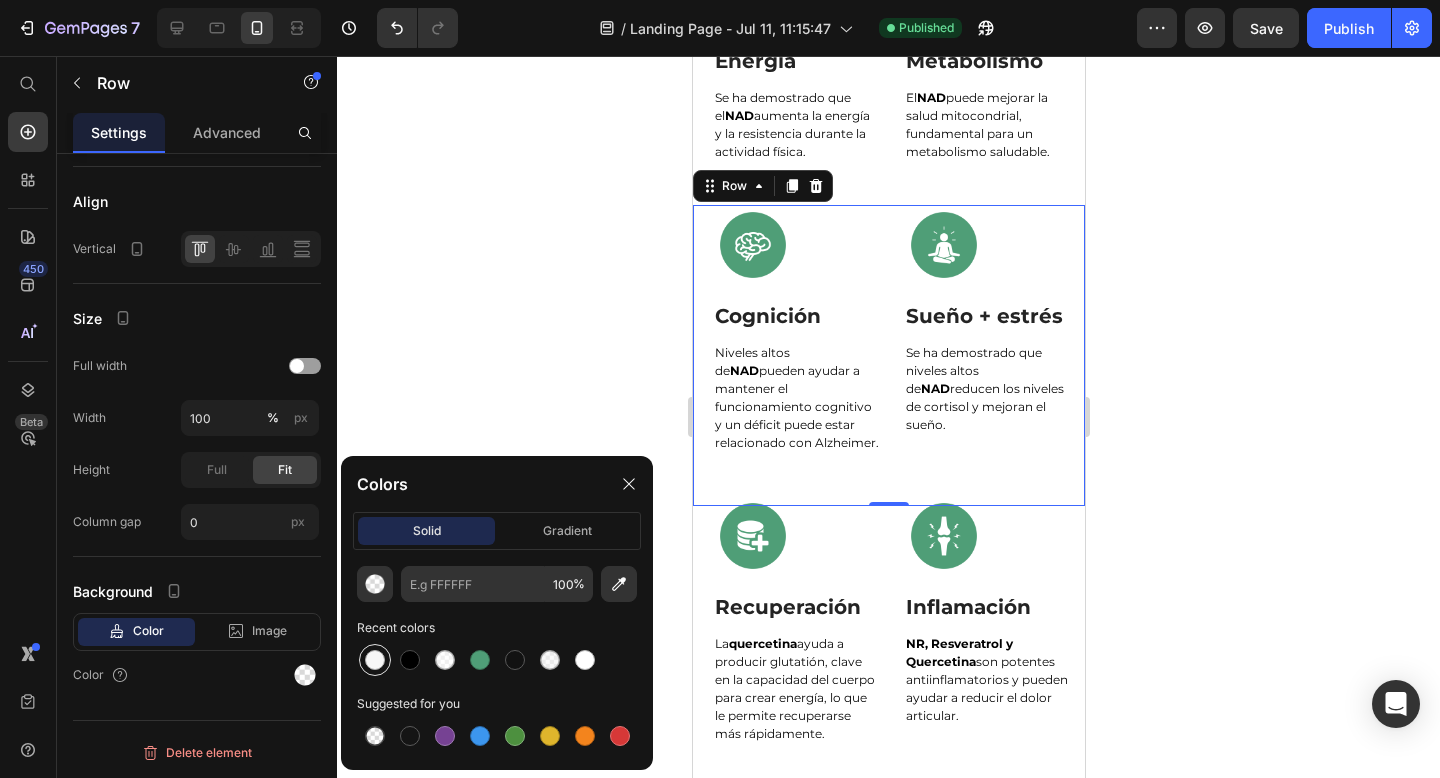 click at bounding box center [375, 660] 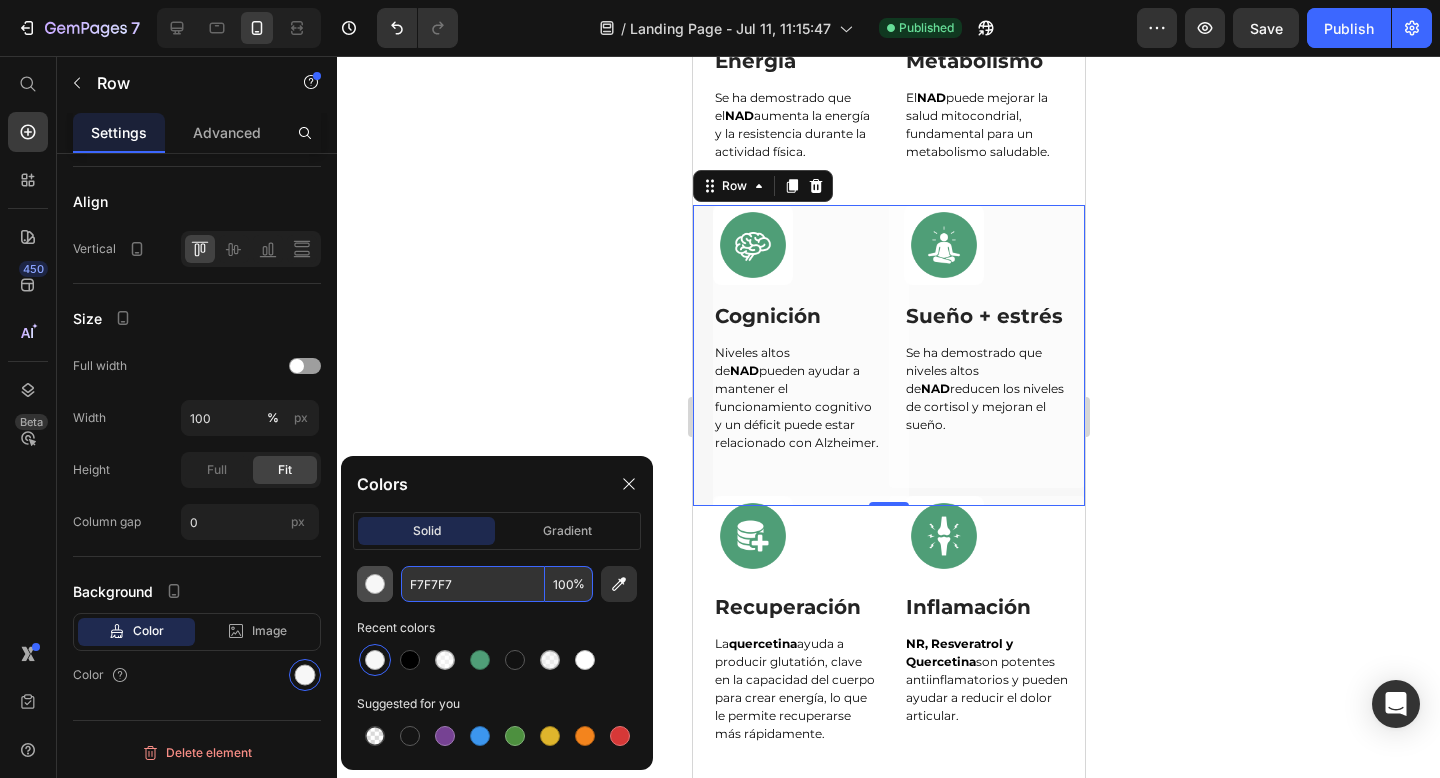 click at bounding box center (375, 584) 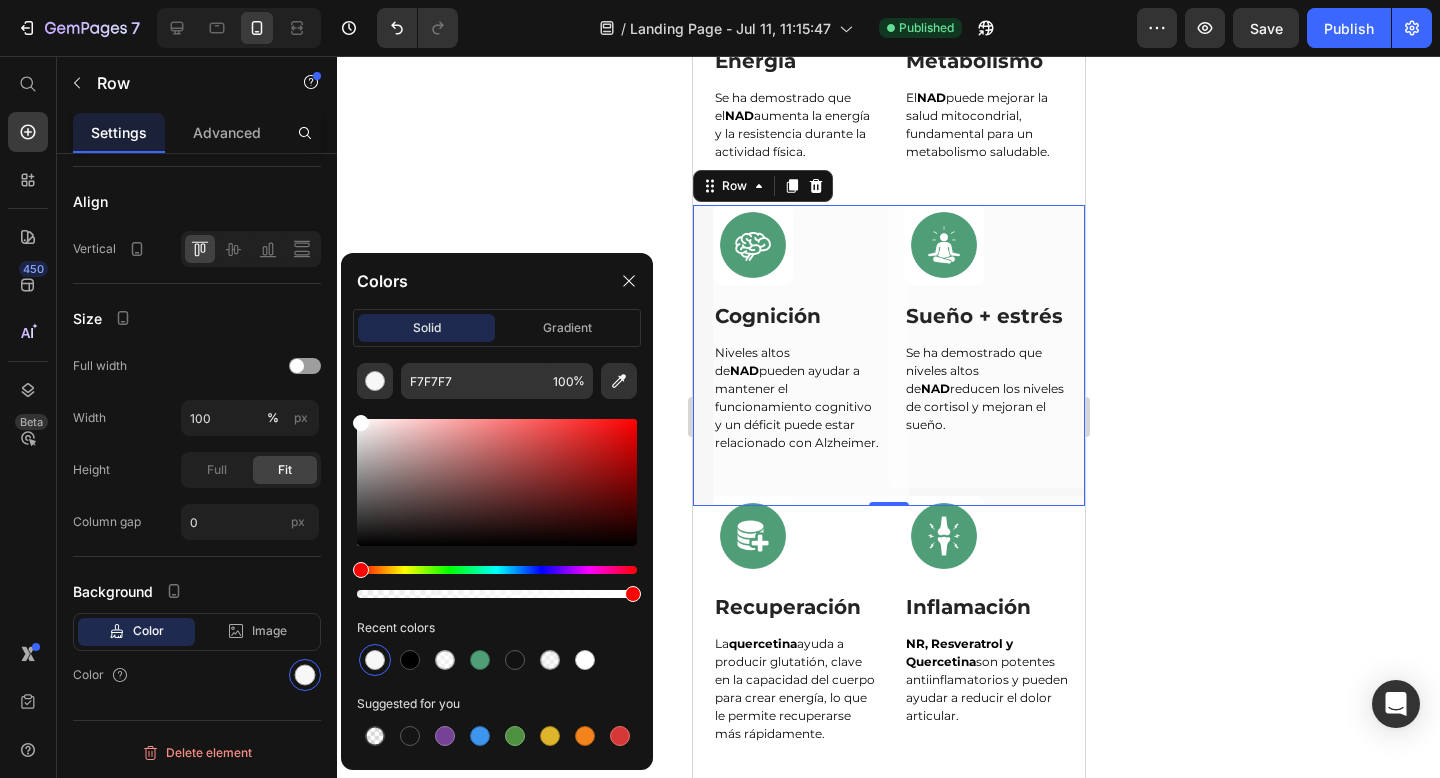 drag, startPoint x: 357, startPoint y: 426, endPoint x: 347, endPoint y: 269, distance: 157.31815 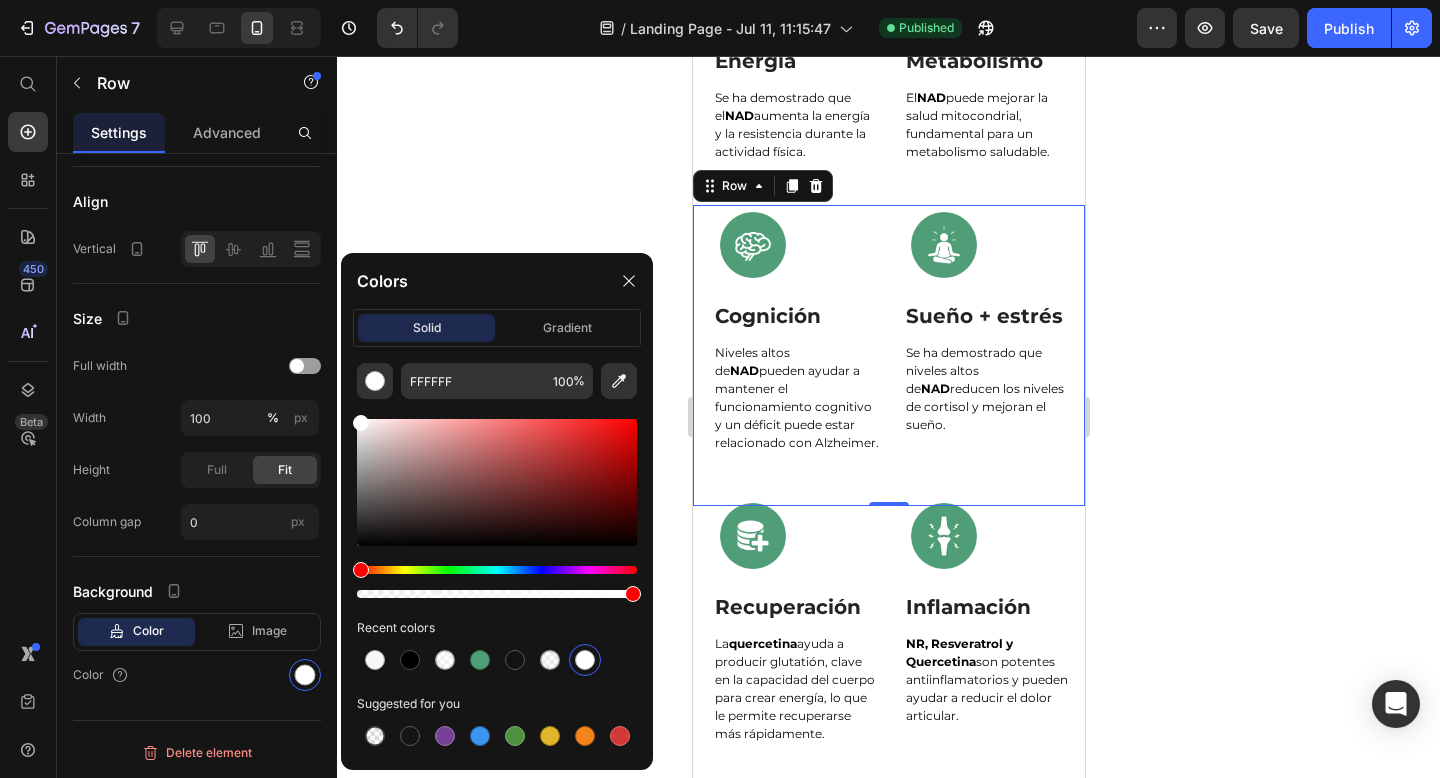 click 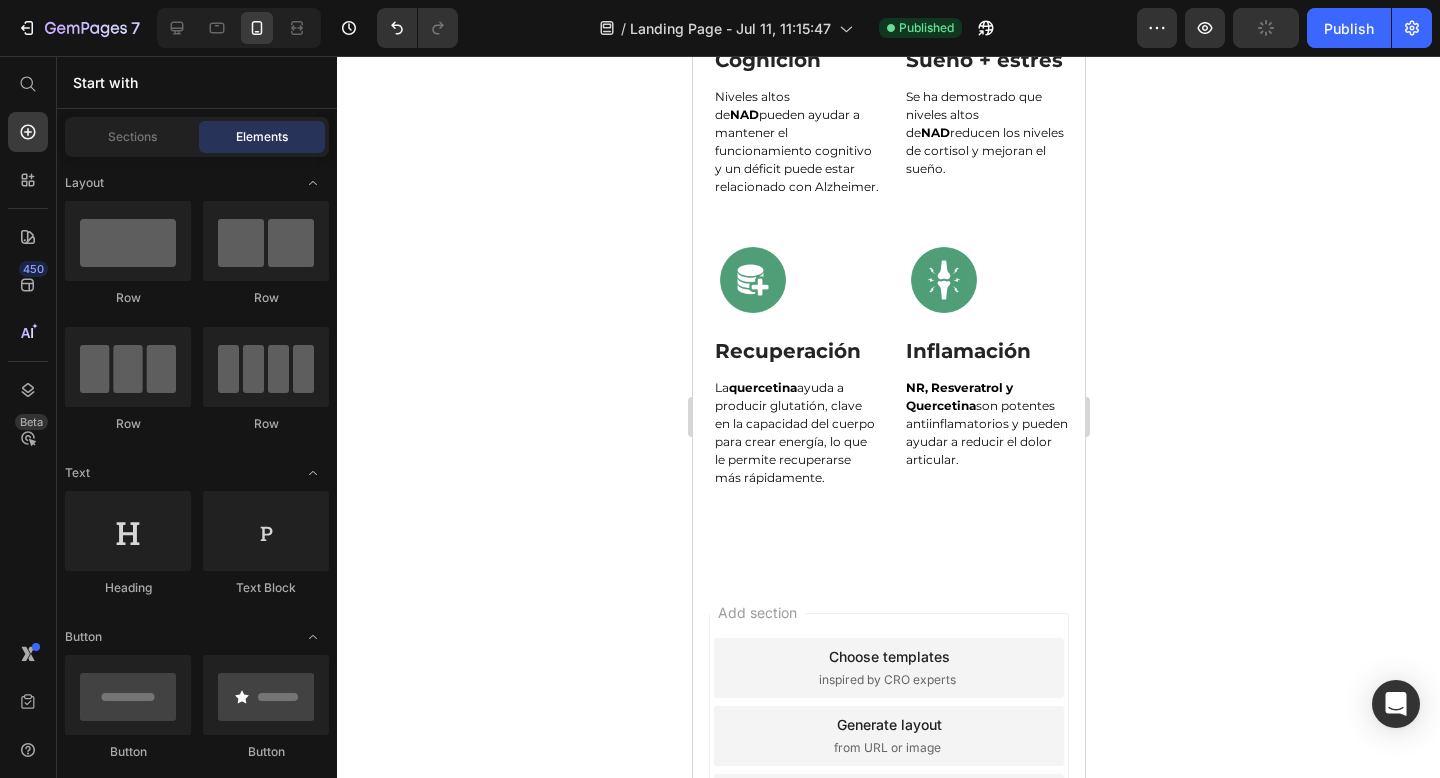 scroll, scrollTop: 3869, scrollLeft: 0, axis: vertical 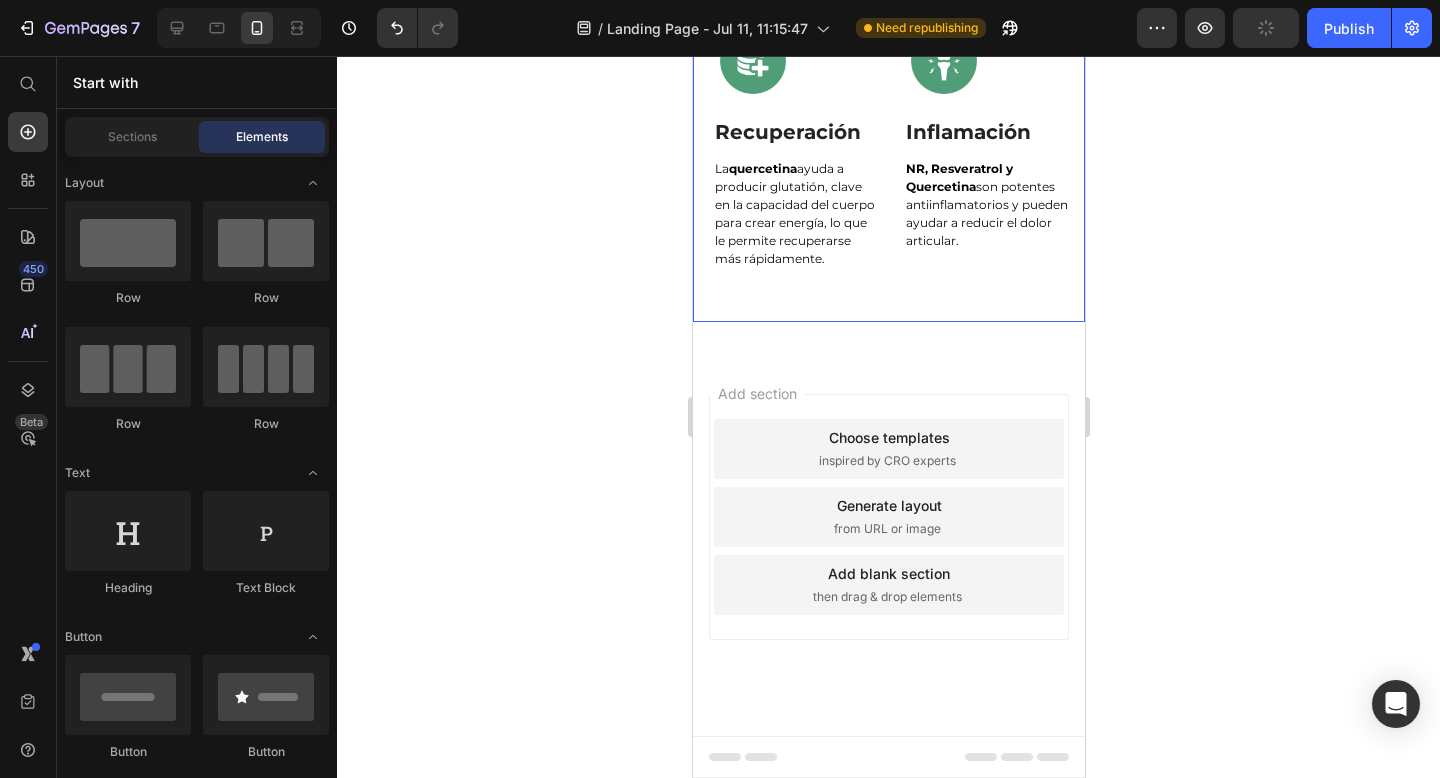 click on "Image Row Recuperación Text Block La  quercetina  ayuda a producir glutatión, clave en la capacidad del cuerpo para crear energía, lo que le permite recuperarse más rápidamente. Text Block Row" at bounding box center [790, 171] 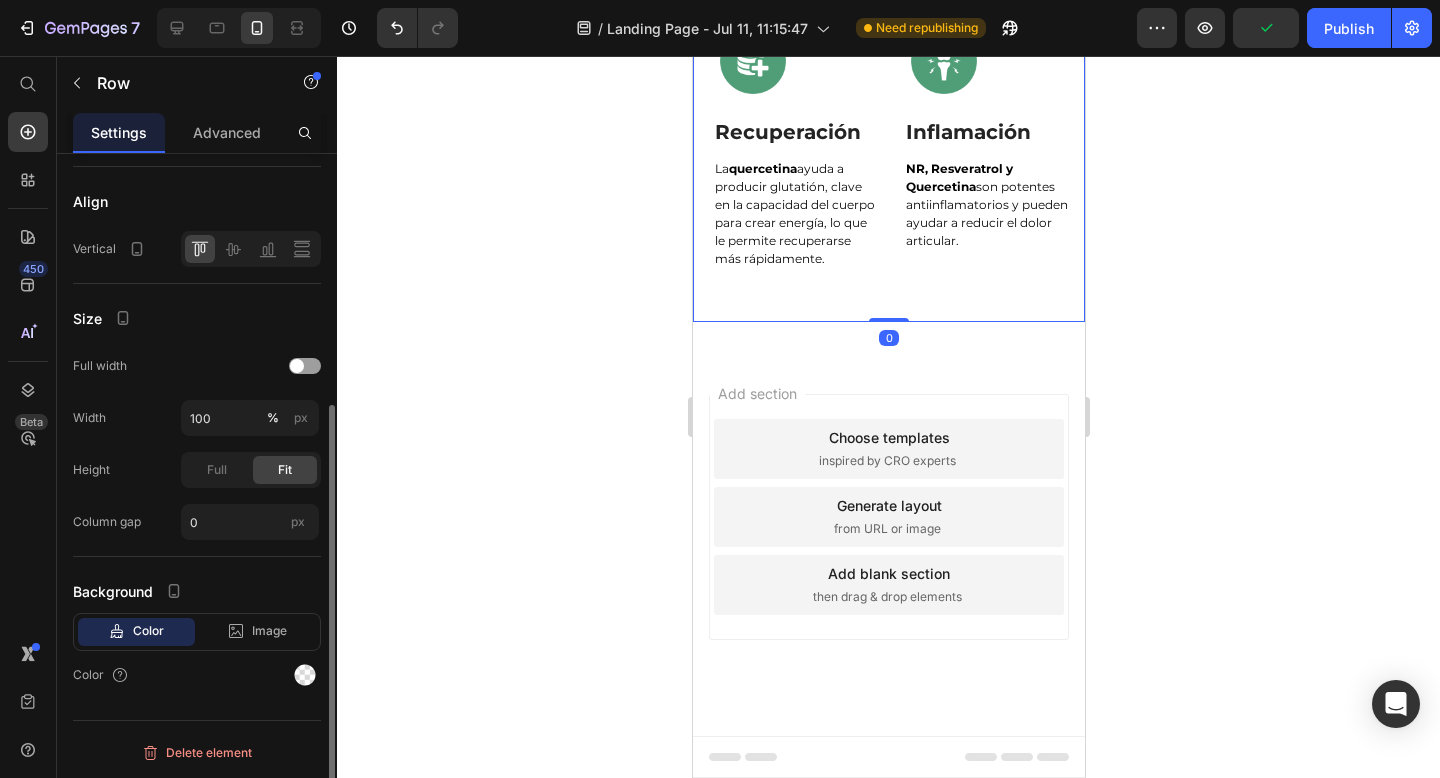 click on "Background Color Image Video  Color" 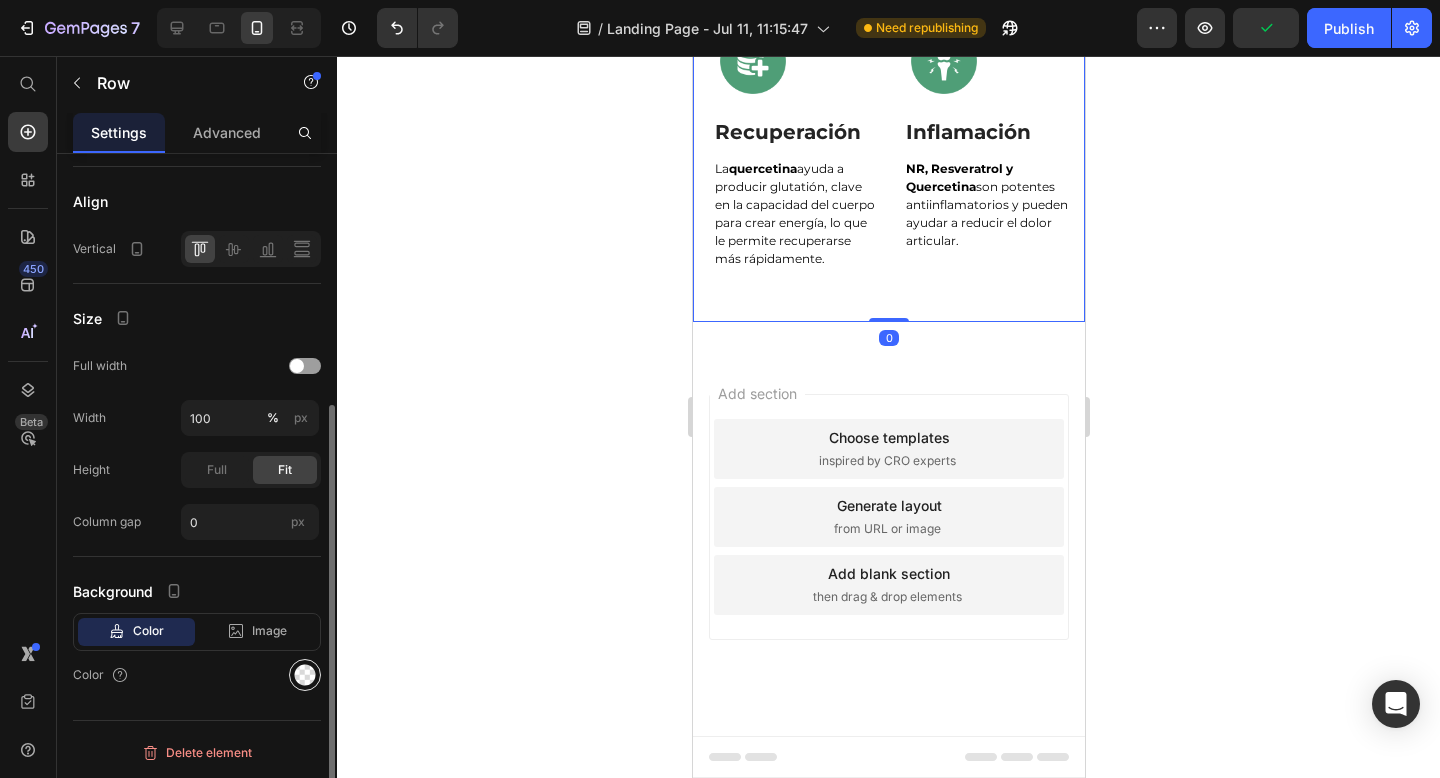 click at bounding box center [305, 675] 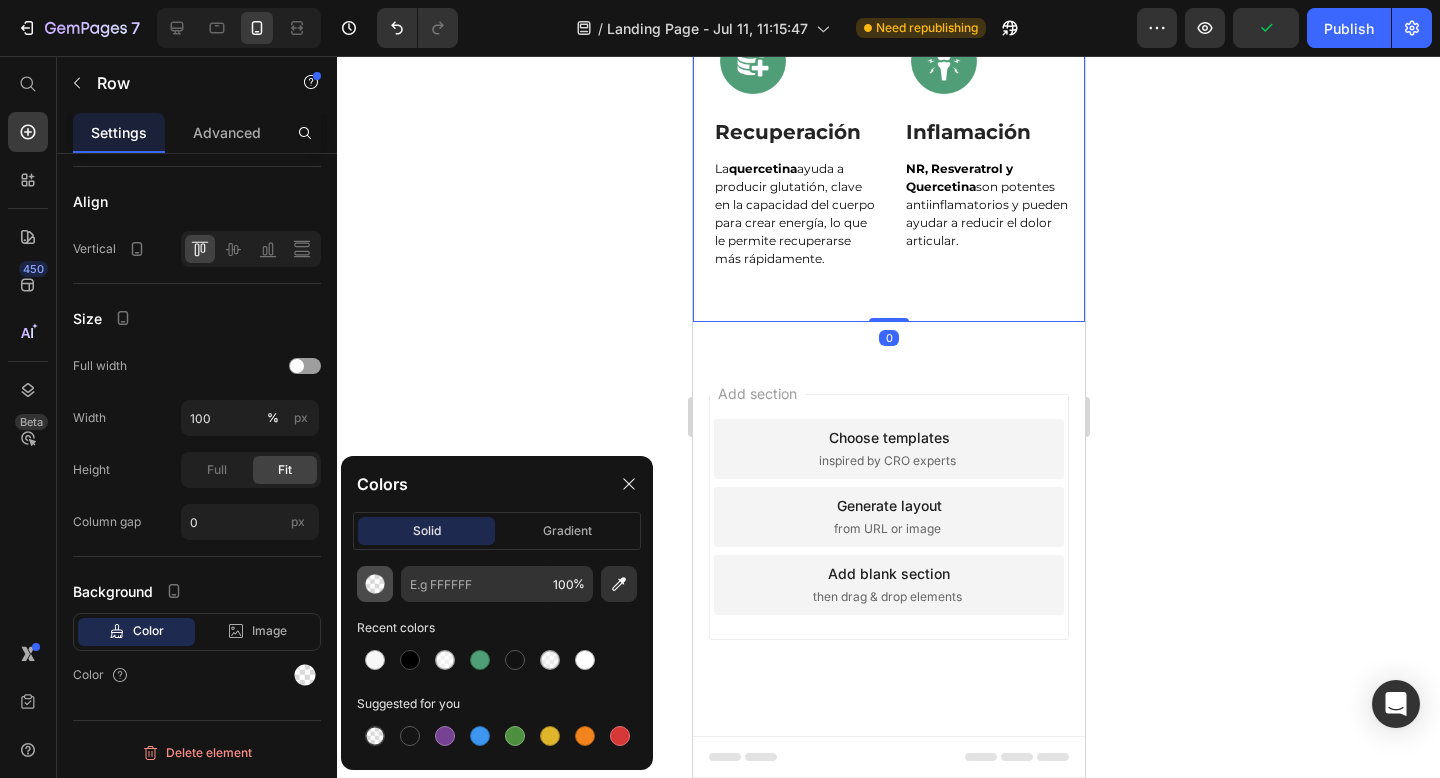 click at bounding box center (375, 584) 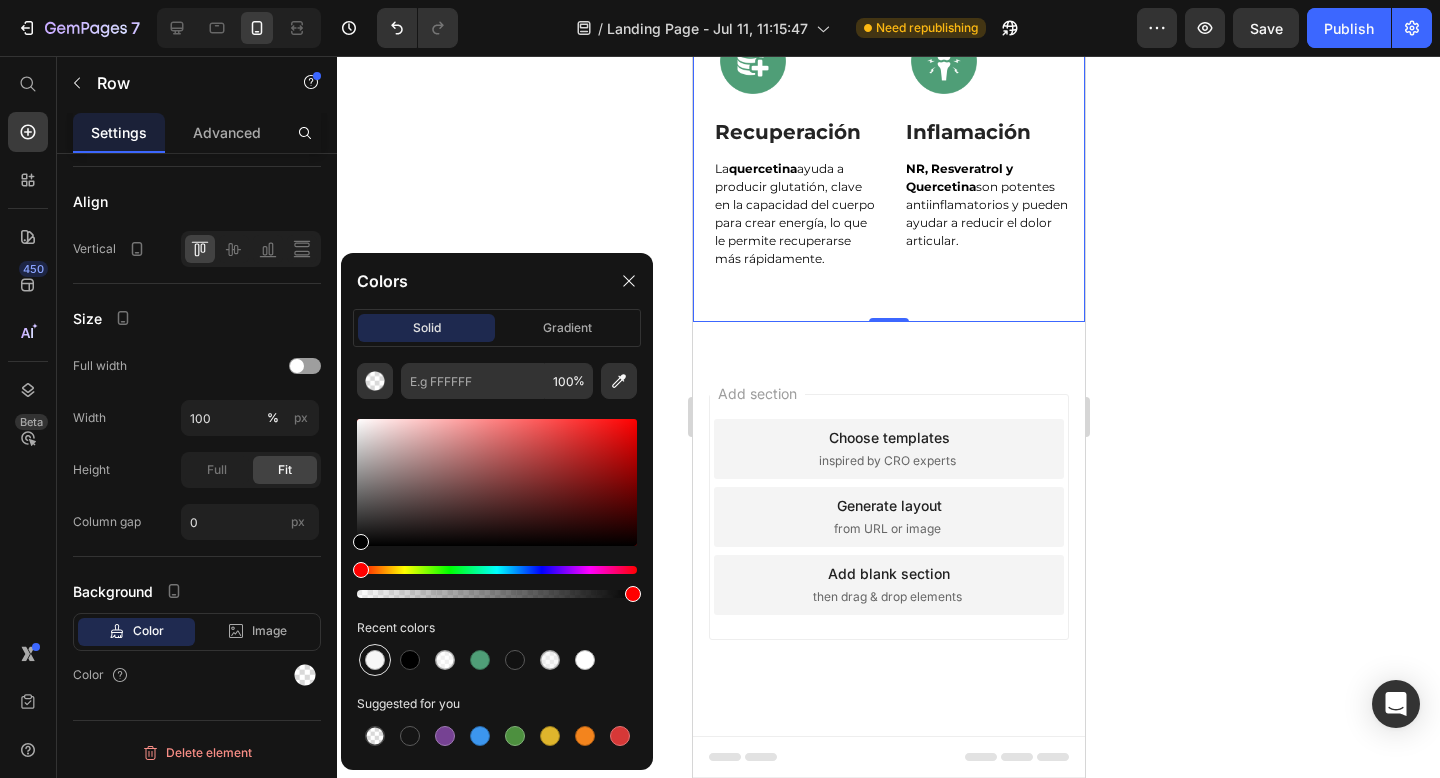 click at bounding box center [375, 660] 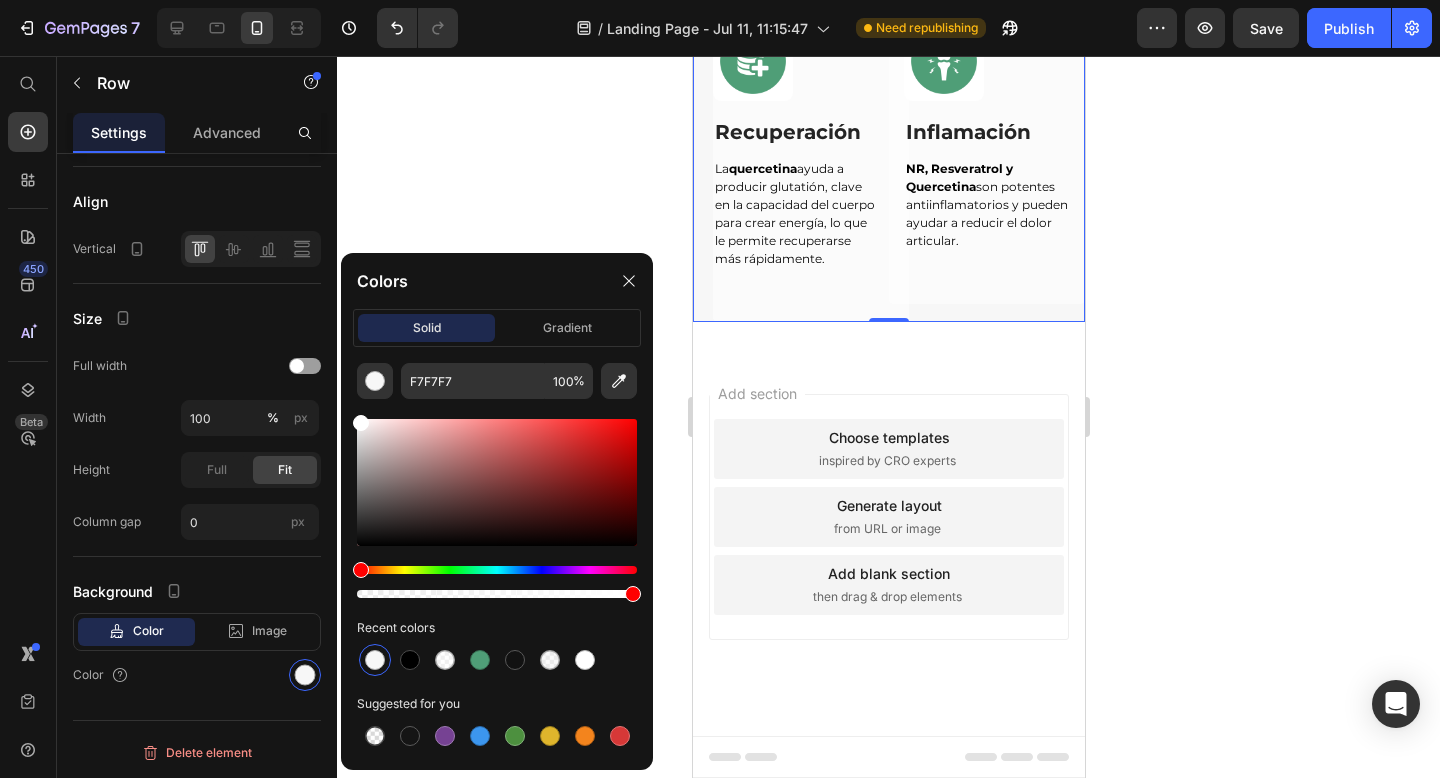 drag, startPoint x: 356, startPoint y: 421, endPoint x: 348, endPoint y: 284, distance: 137.23338 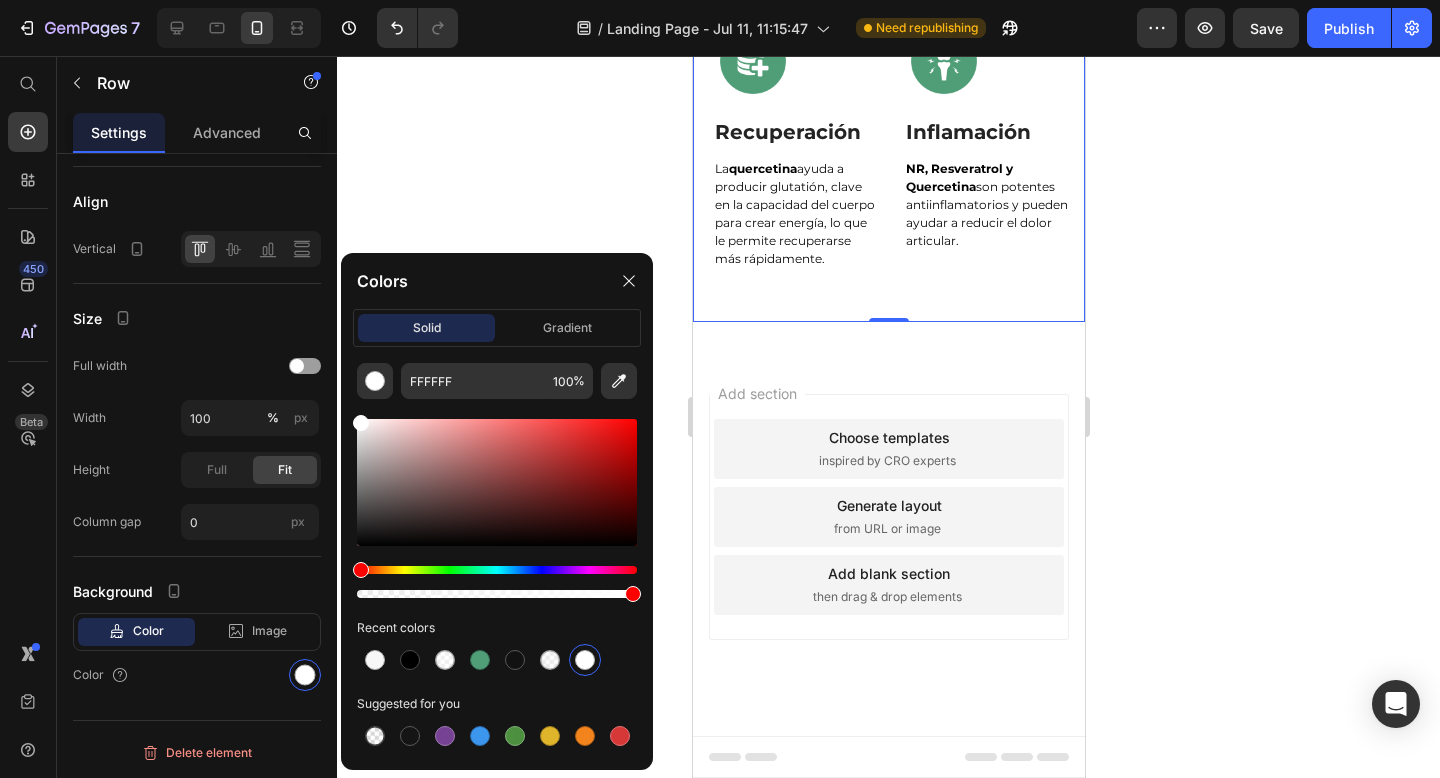 click 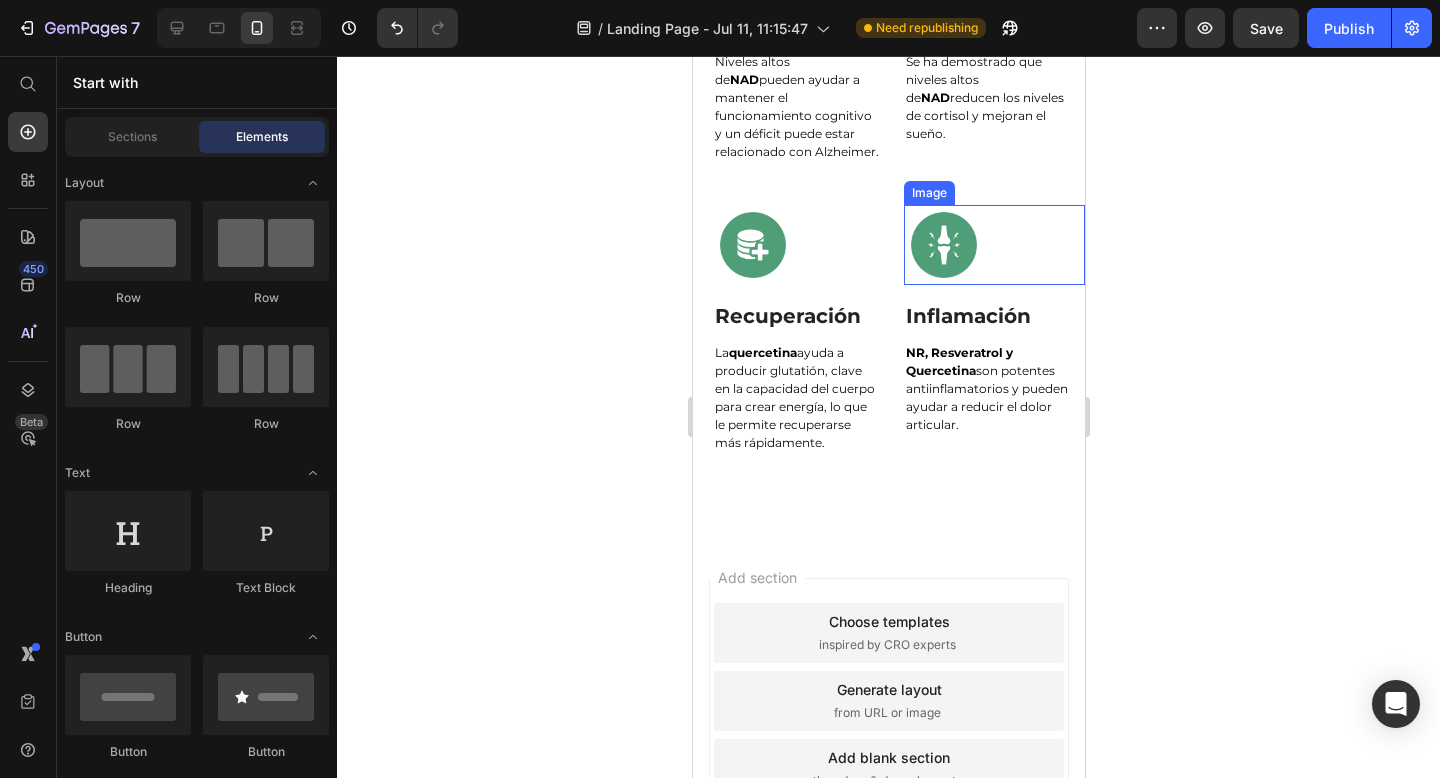 scroll, scrollTop: 3105, scrollLeft: 0, axis: vertical 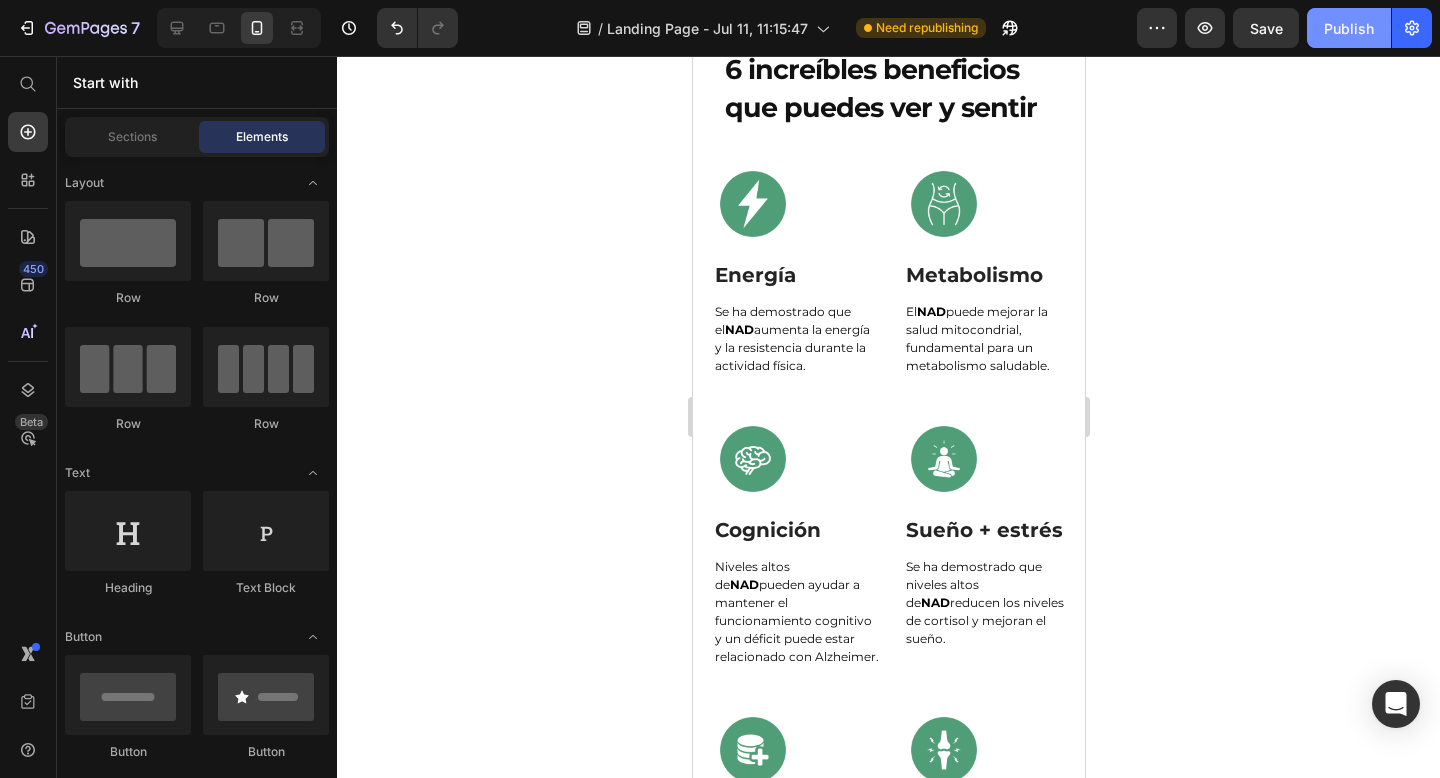 click on "Publish" at bounding box center (1349, 28) 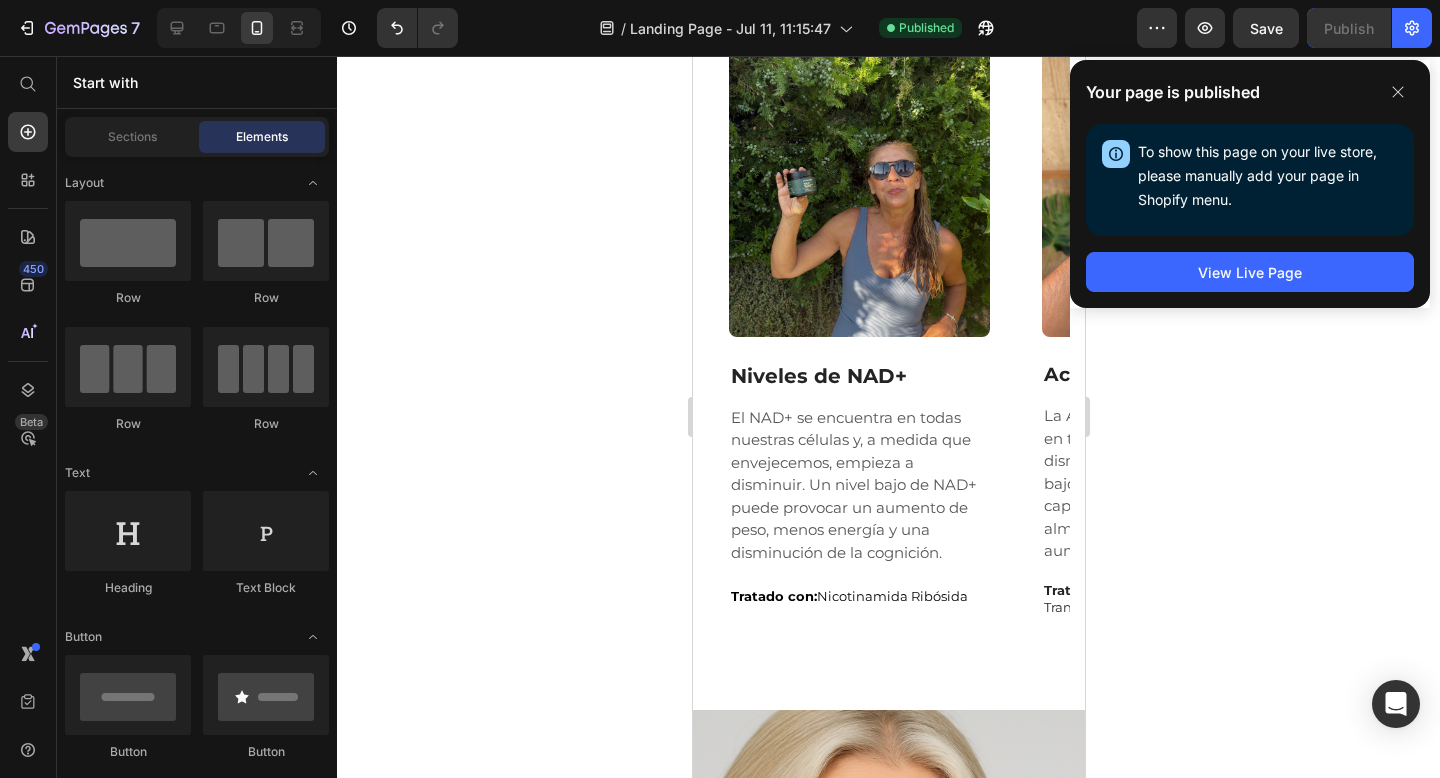 scroll, scrollTop: 1946, scrollLeft: 0, axis: vertical 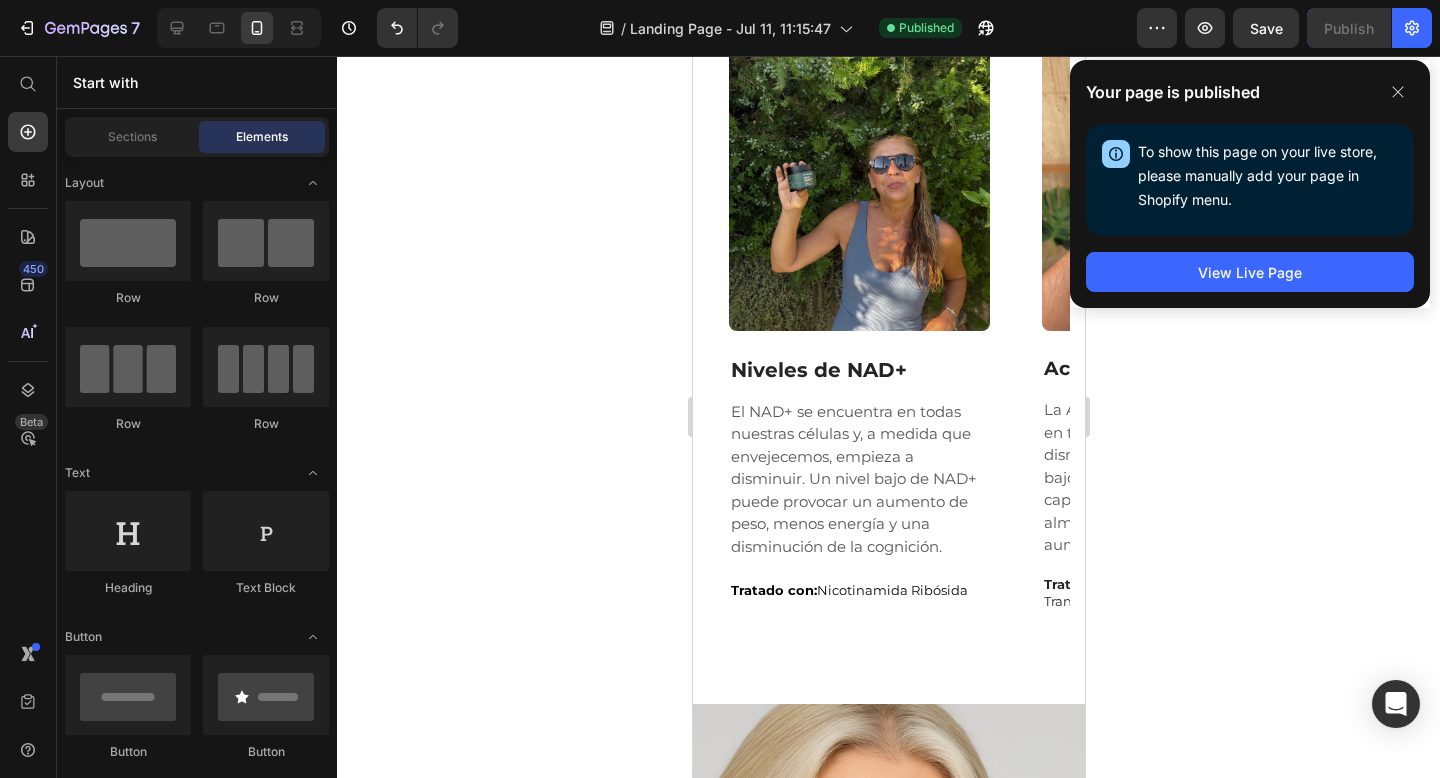 click on "Image Row "Mucha más energía" Text Block «Tengo 57 años y ahora tengo mucha más energía, la mente más clara, la piel está resplandeciente, duermo mucho mejor». Text Block [NAME] Text Block Obtenido de Trust Pilot Text Block Row" at bounding box center [856, -446] 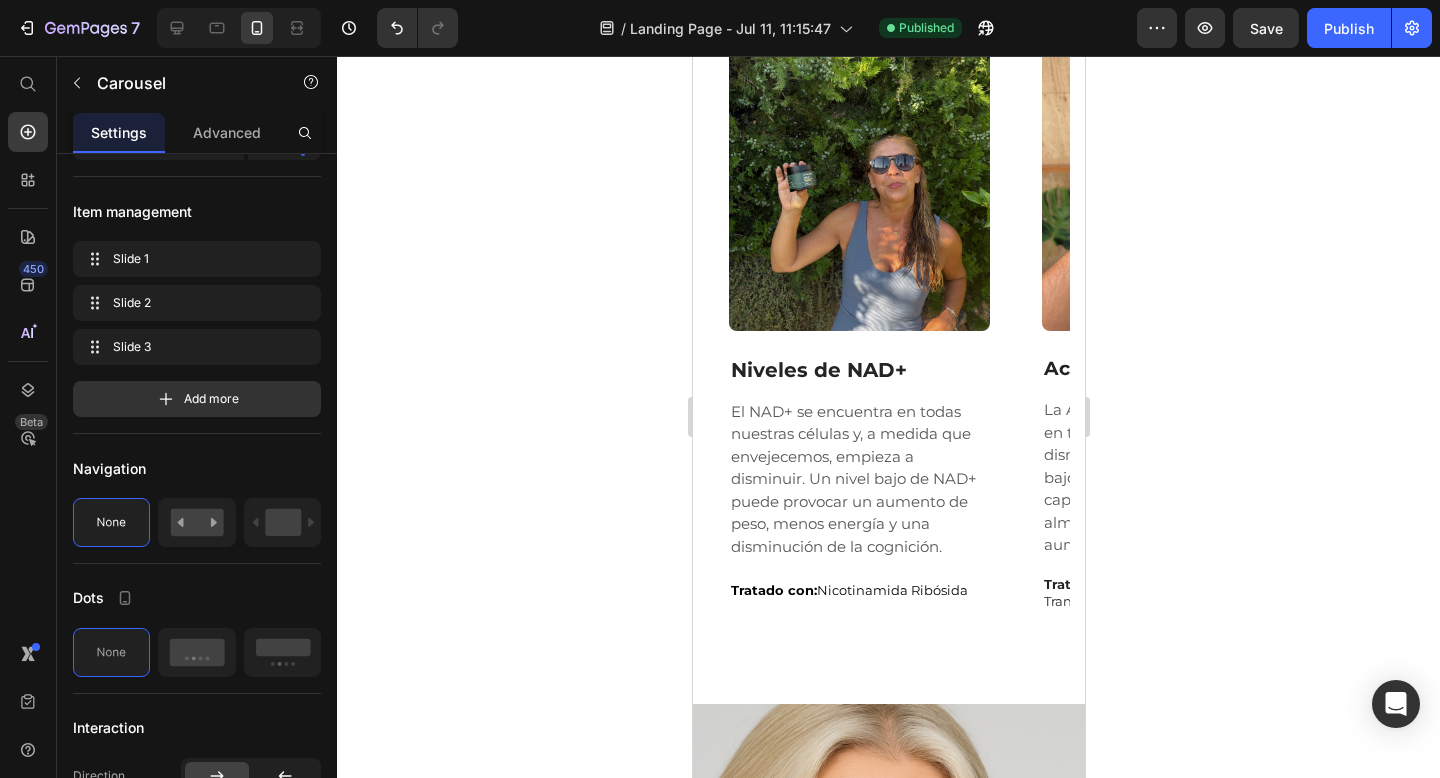 scroll, scrollTop: 0, scrollLeft: 0, axis: both 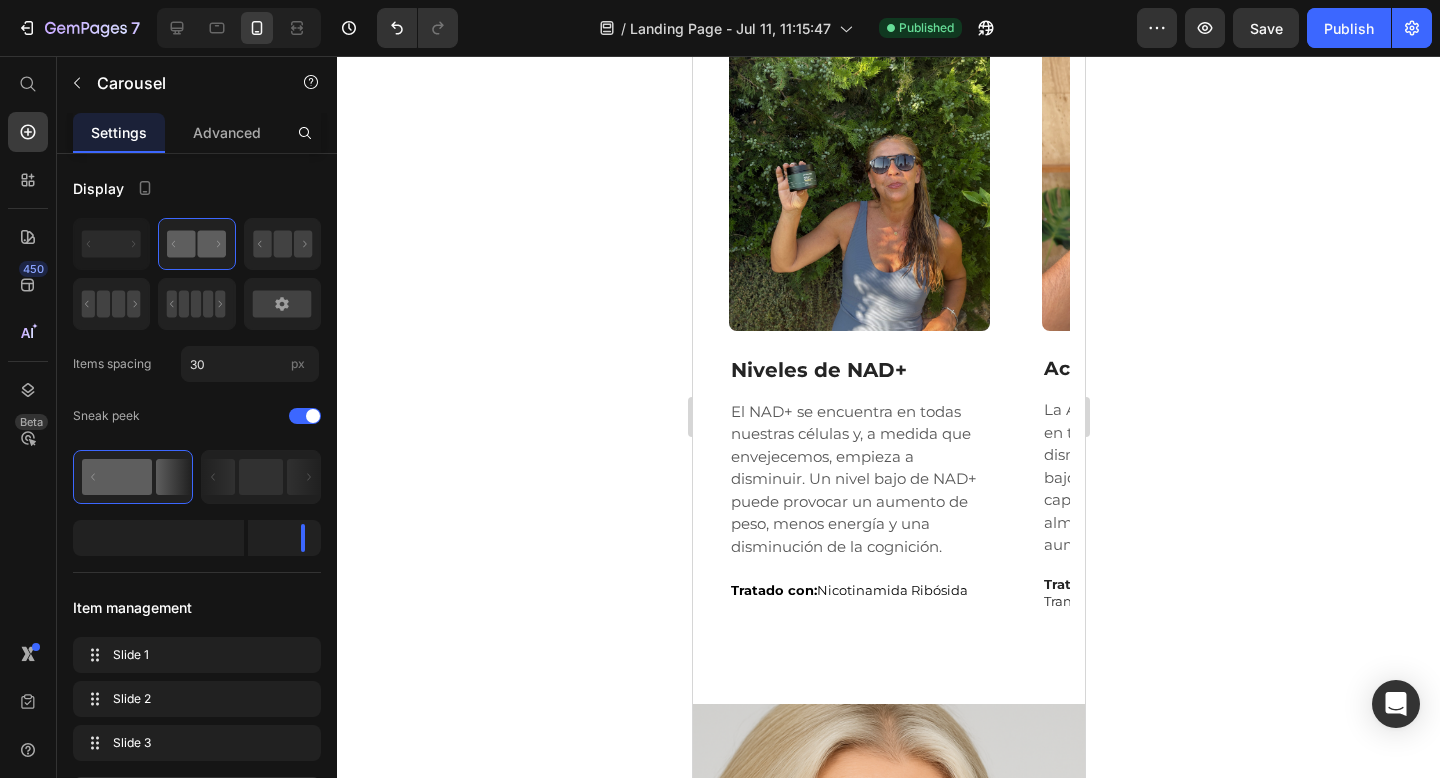 drag, startPoint x: 889, startPoint y: 161, endPoint x: 927, endPoint y: 0, distance: 165.42369 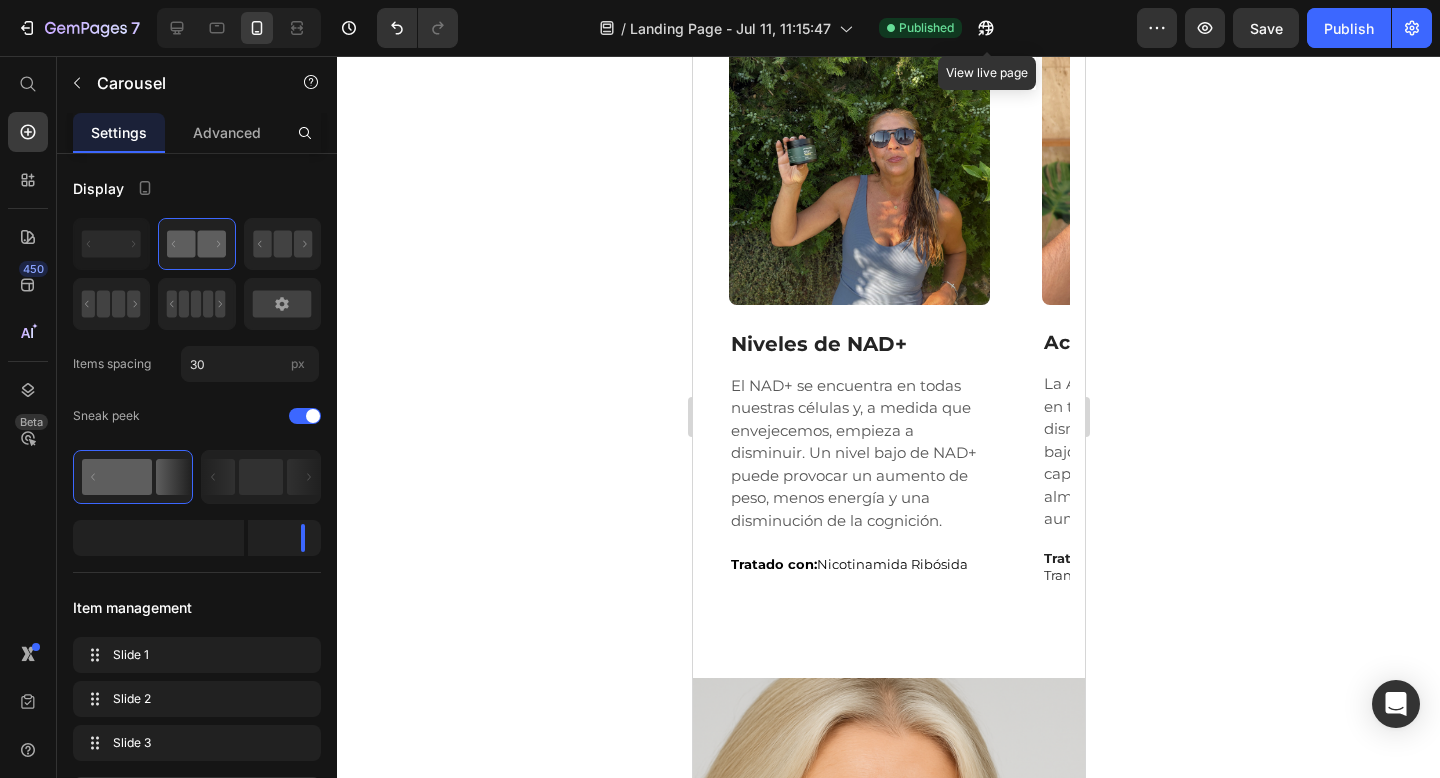 click 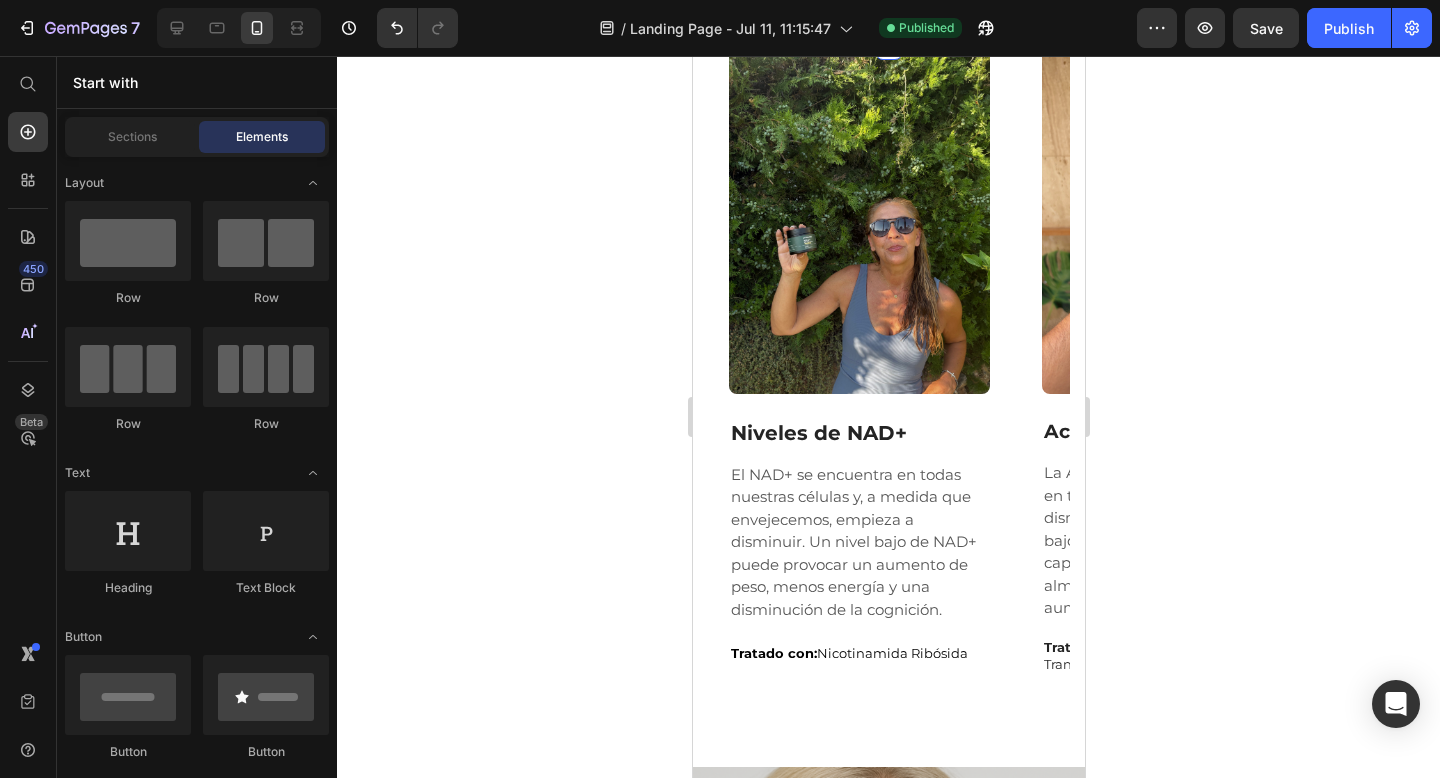 scroll, scrollTop: 1843, scrollLeft: 0, axis: vertical 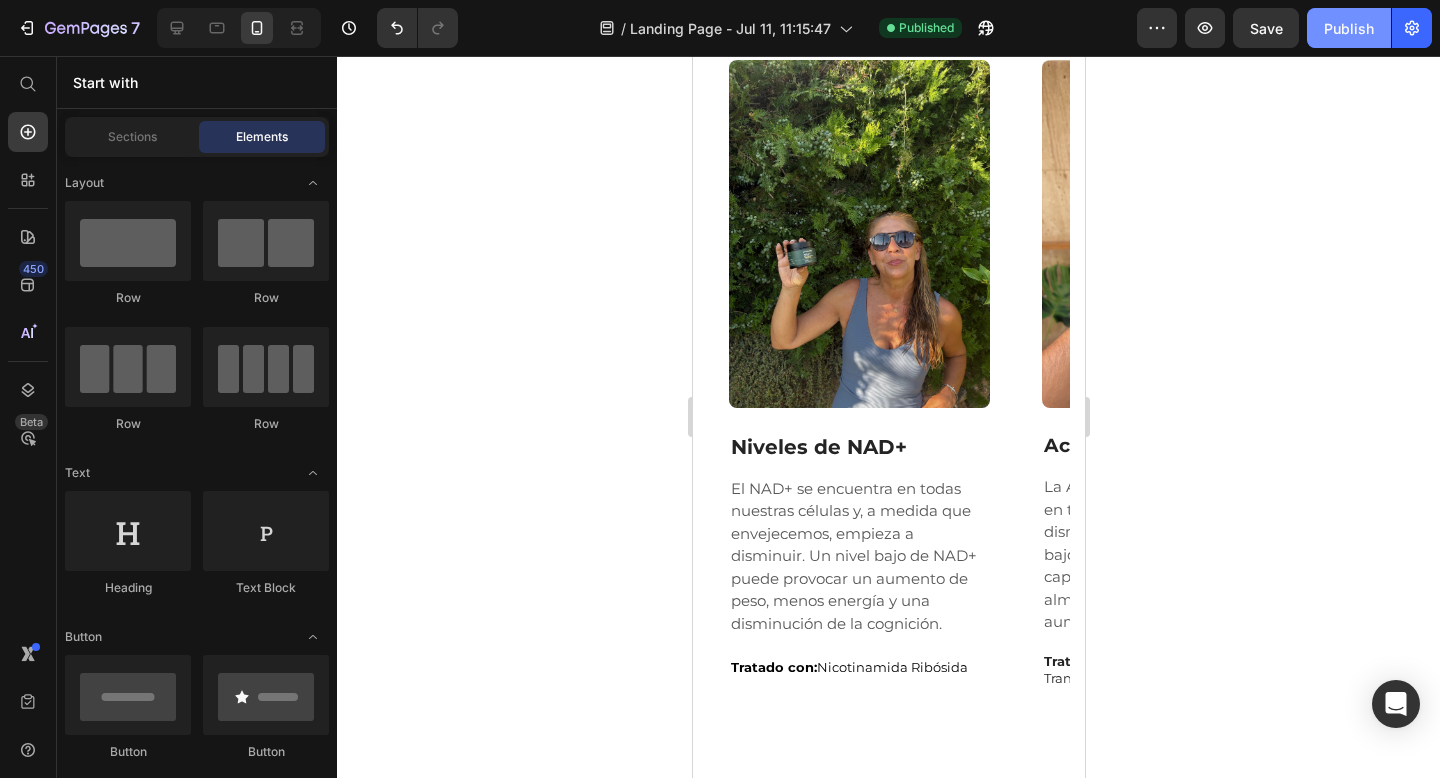 click on "Publish" at bounding box center [1349, 28] 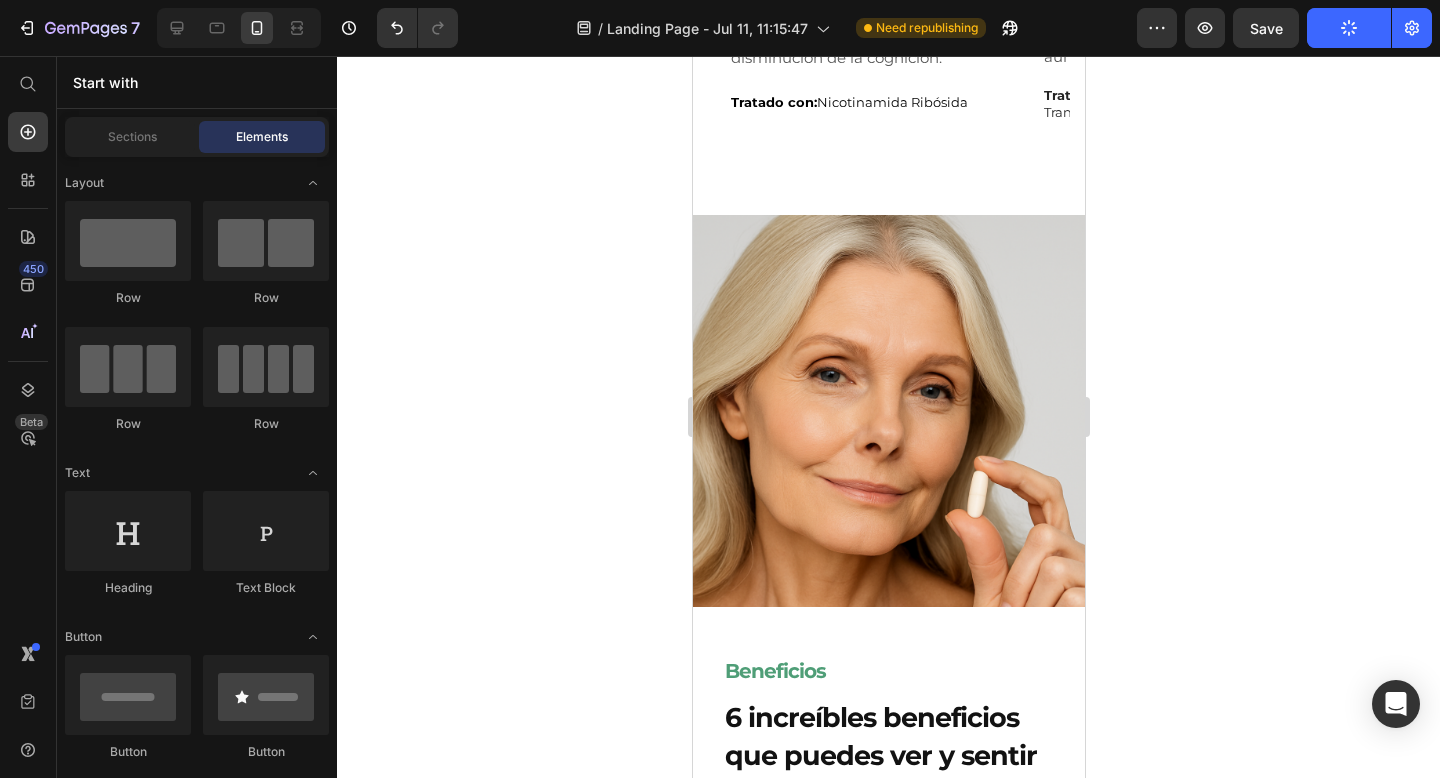 scroll, scrollTop: 2892, scrollLeft: 0, axis: vertical 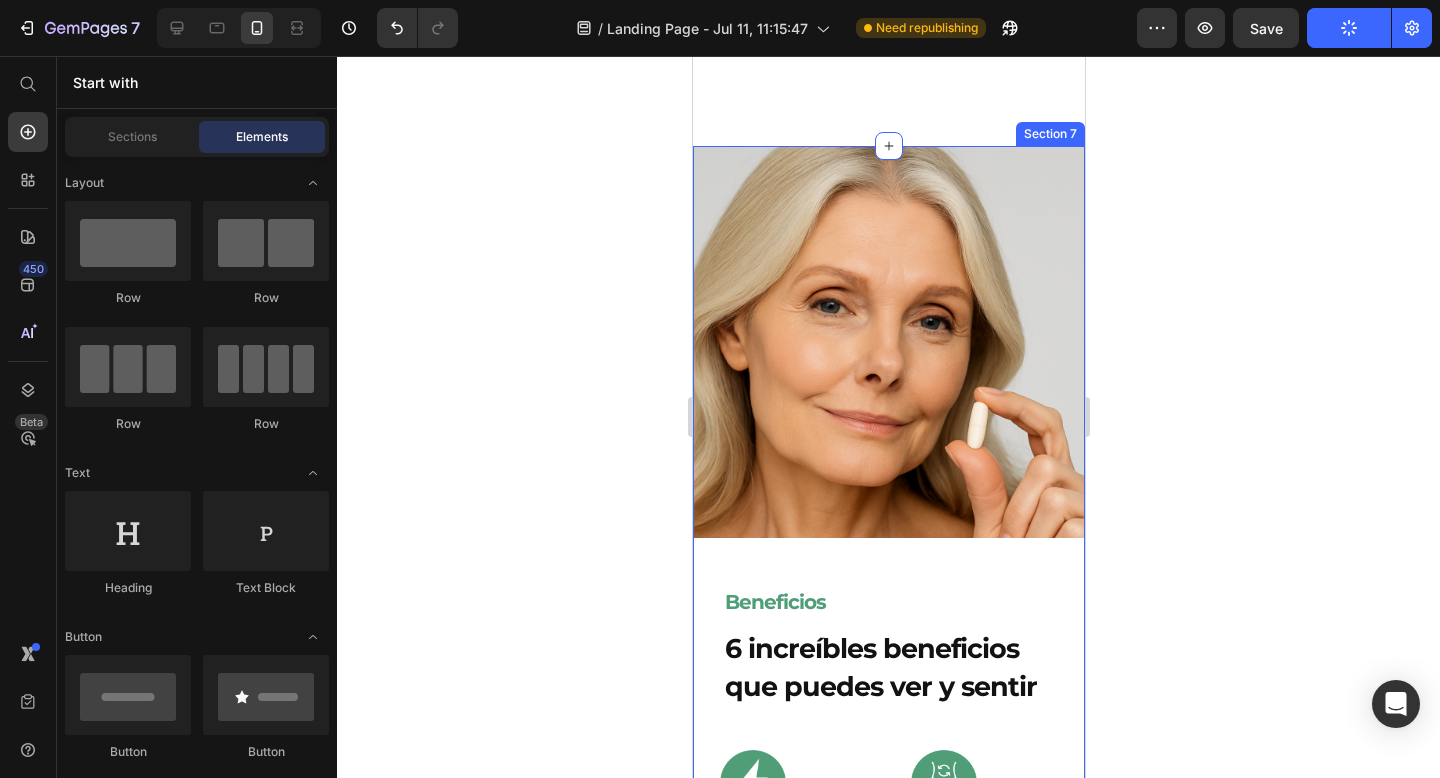 click on "Image Beneficios Heading 6 increíbles beneficios que puedes ver y sentir Heading Image Row Energía Text Block Se ha demostrado que el  NAD  aumenta la energía y la resistencia durante la actividad física. Text Block Row Image Row Metabolismo Text Block El  NAD  puede mejorar la salud mitocondrial, fundamental para un metabolismo saludable. Text Block Row Row Image Row Cognición Text Block Niveles altos de  NAD  pueden ayudar a mantener el funcionamiento cognitivo y un déficit puede estar relacionado con Alzheimer. Text Block Row Image Row Sueño + estrés Text Block Se ha demostrado que niveles altos de  NAD  reducen los niveles de cortisol y mejoran el sueño. Text Block Row Row Image Row Recuperación Text Block La  quercetina  ayuda a producir glutatión, clave en la capacidad del cuerpo para crear energía, lo que le permite recuperarse más rápidamente. Text Block Row Image Row Inflamación Text Block NR, Resveratrol y Quercetina Text Block Row Row Row" at bounding box center (888, 868) 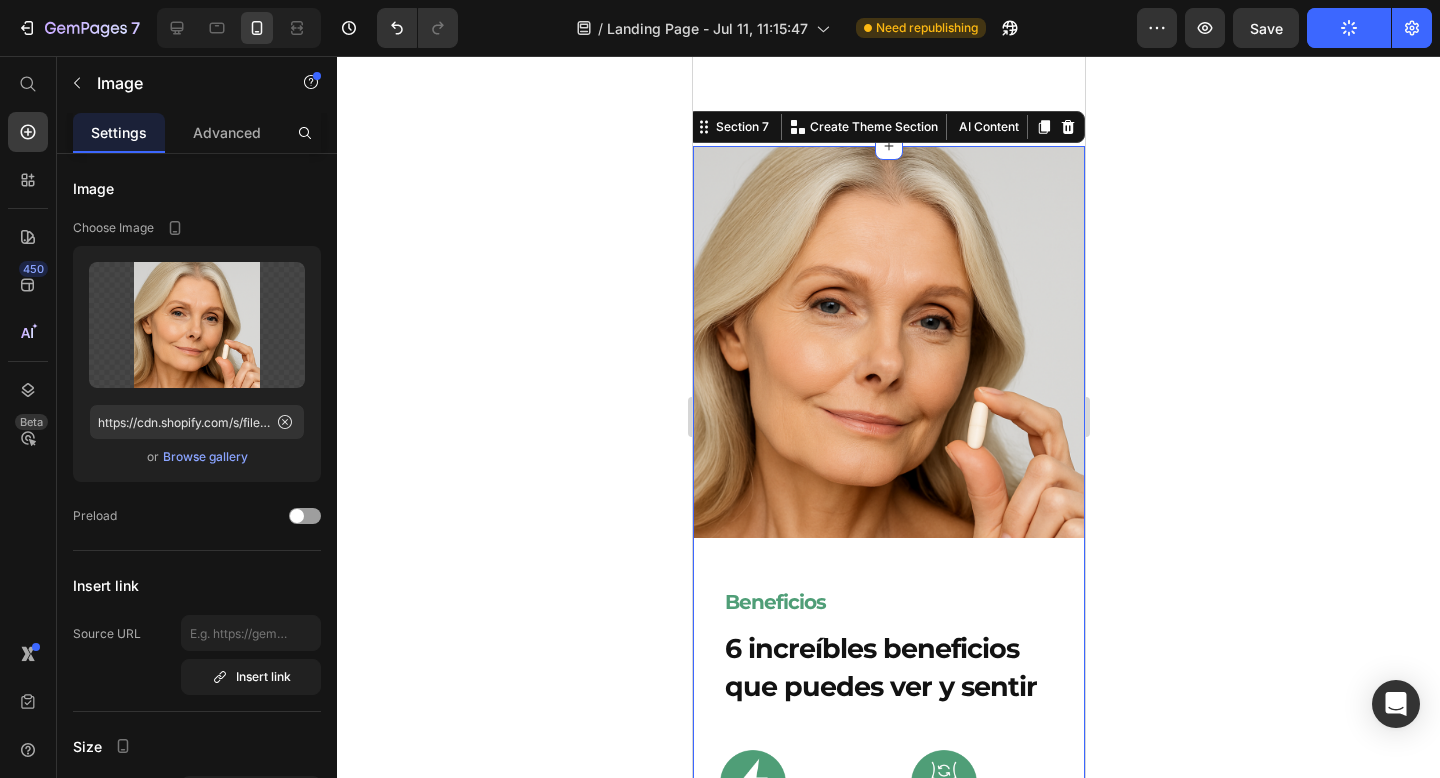 click at bounding box center (888, 342) 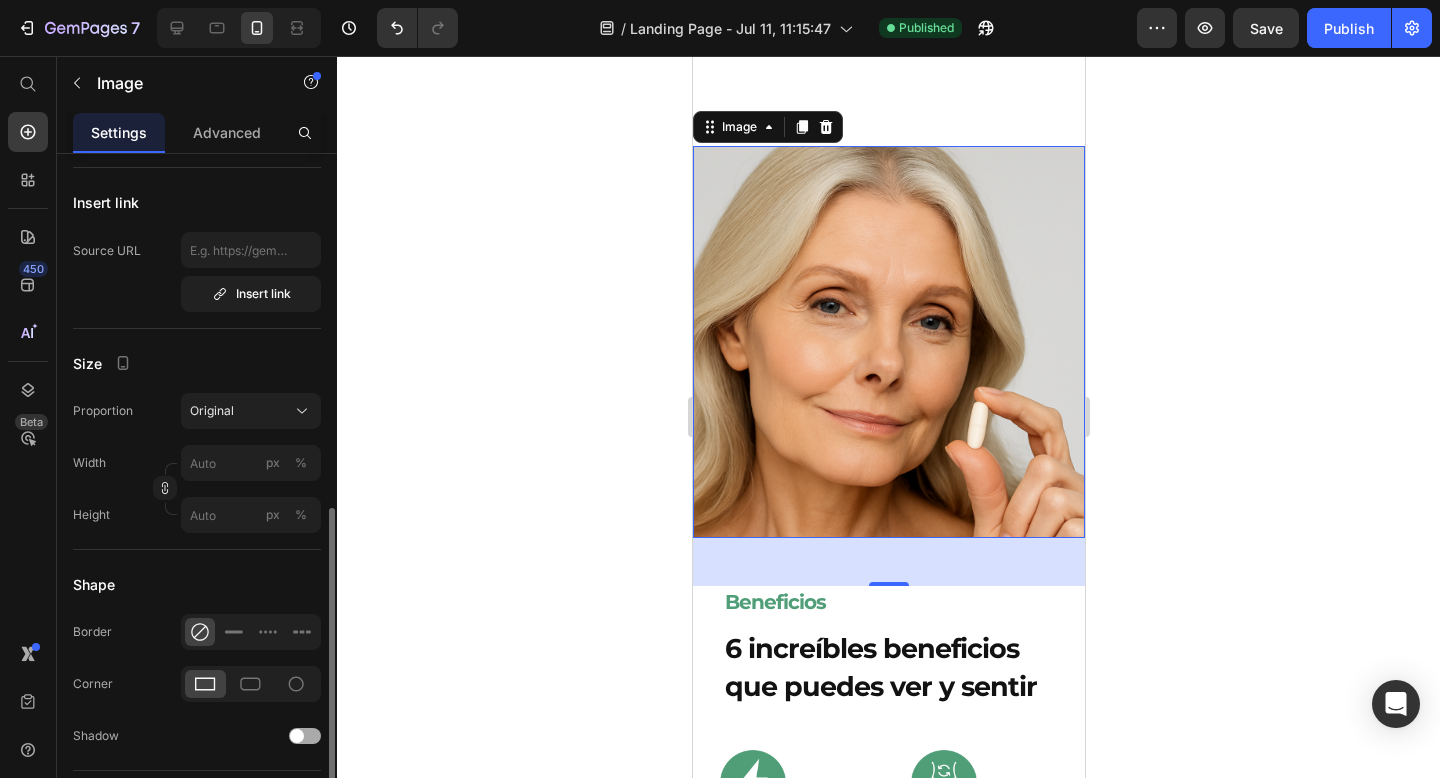 scroll, scrollTop: 790, scrollLeft: 0, axis: vertical 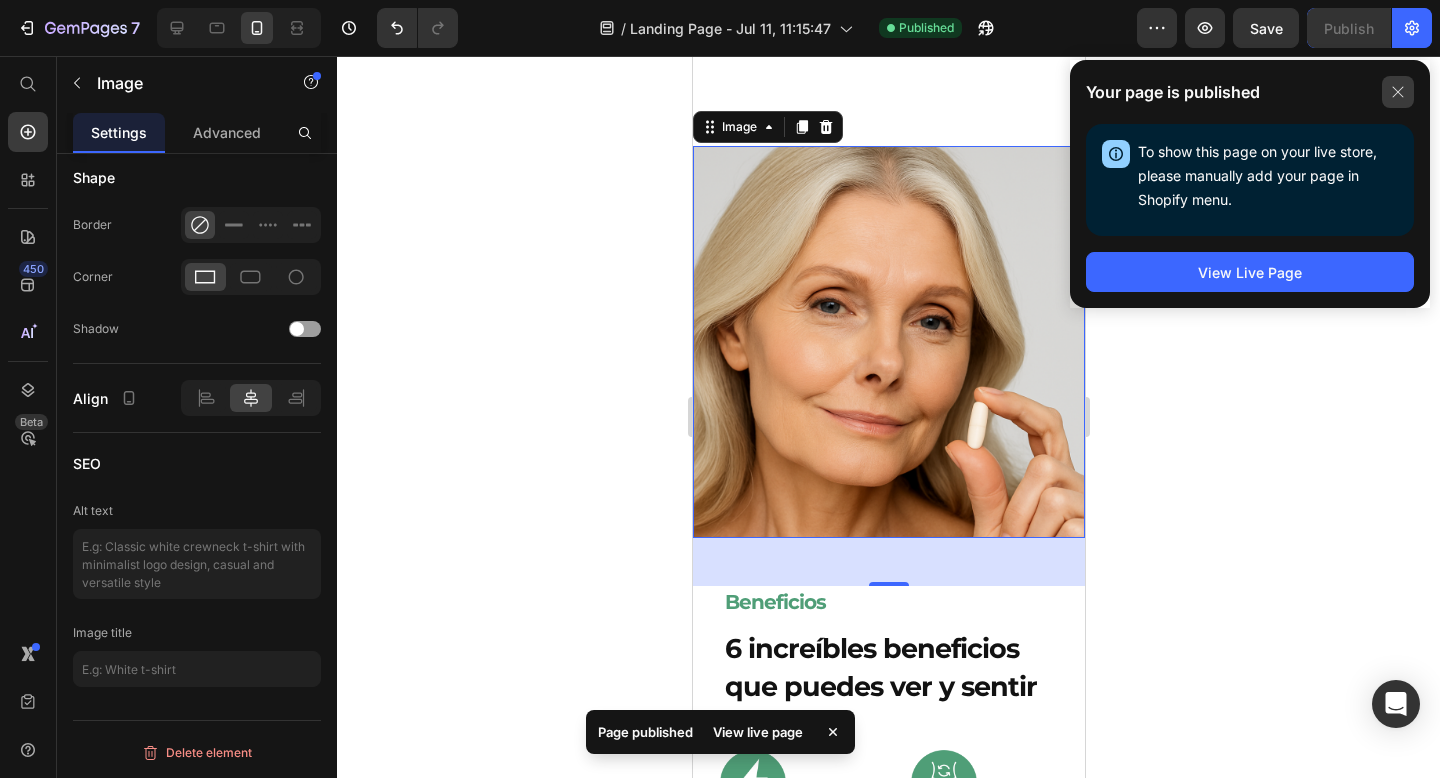 click 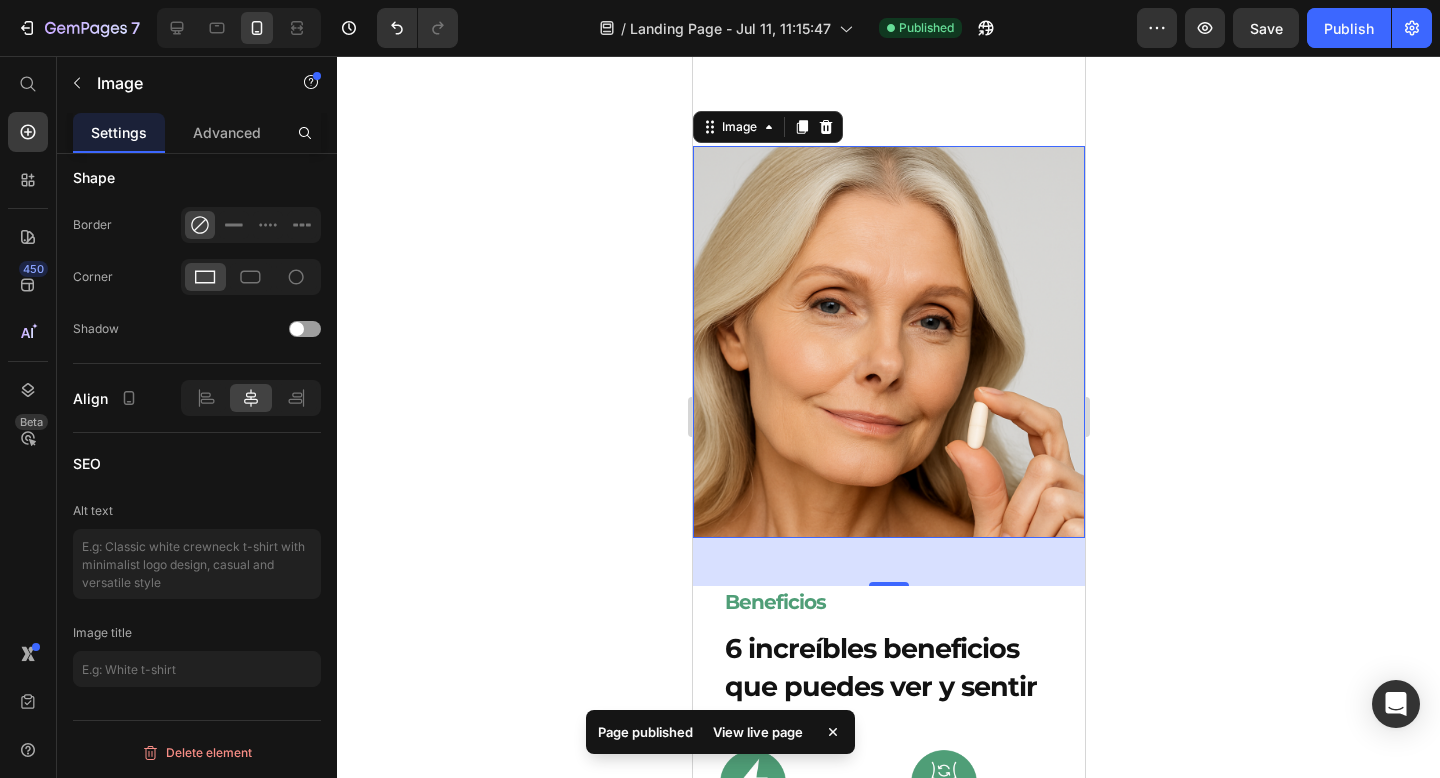 click on "Image" at bounding box center [767, 127] 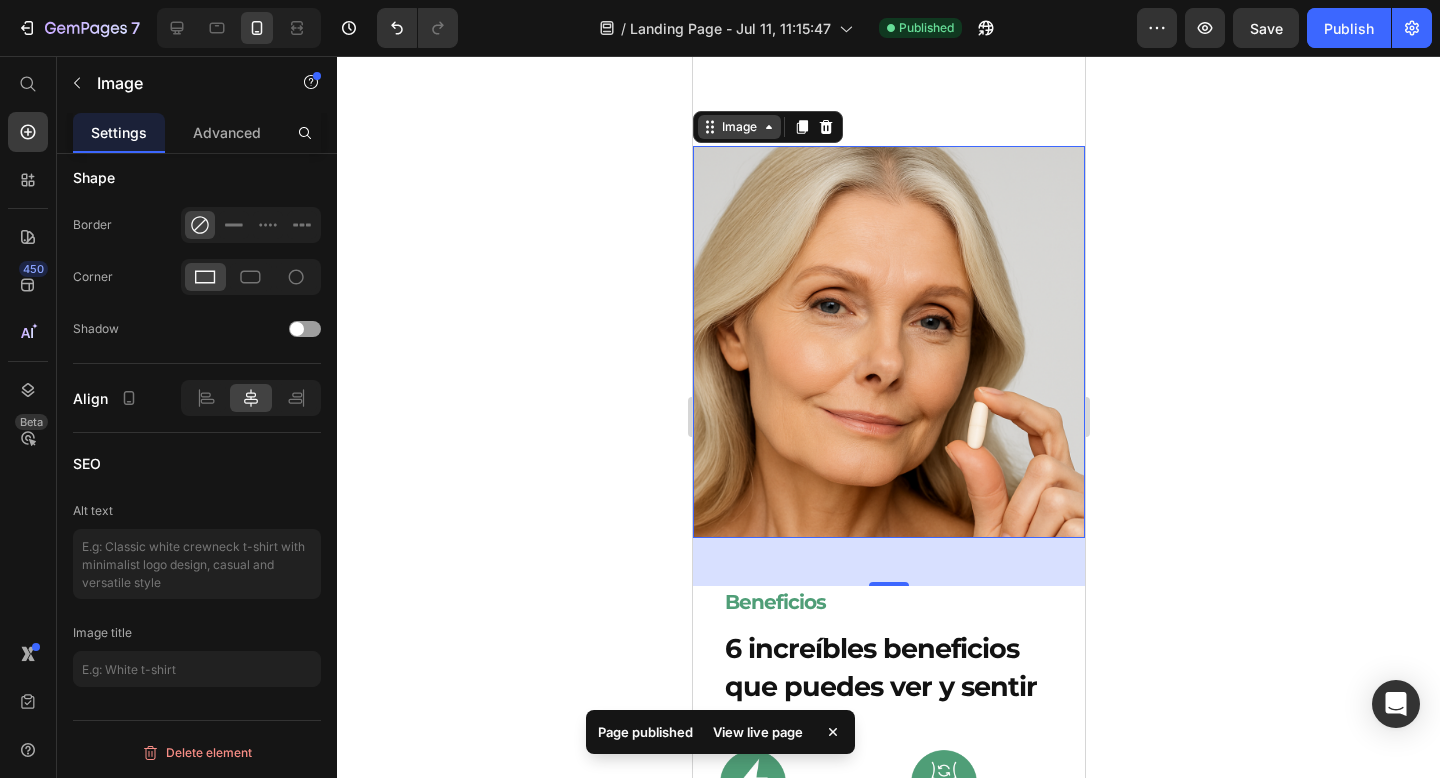 click on "Image" at bounding box center [738, 127] 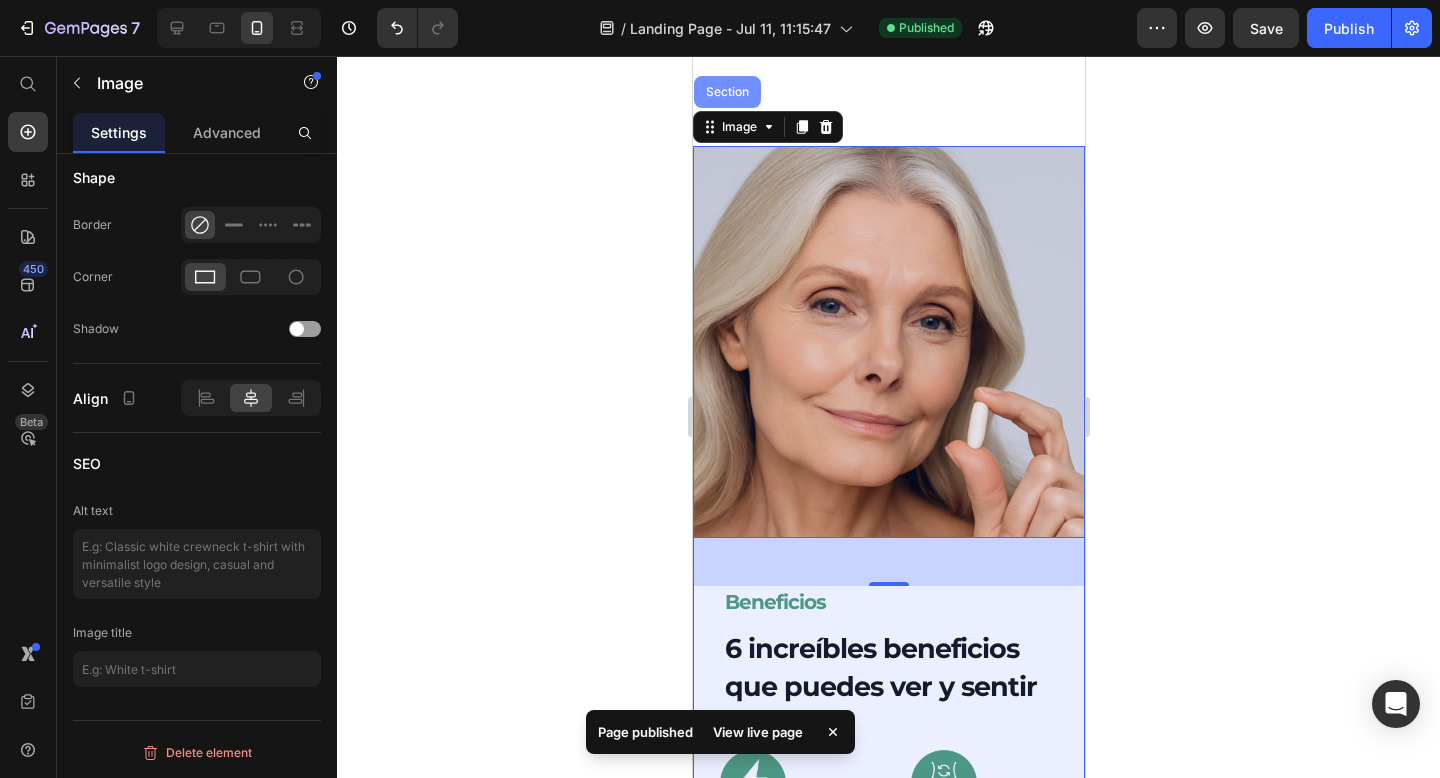 click on "Section" at bounding box center (726, 92) 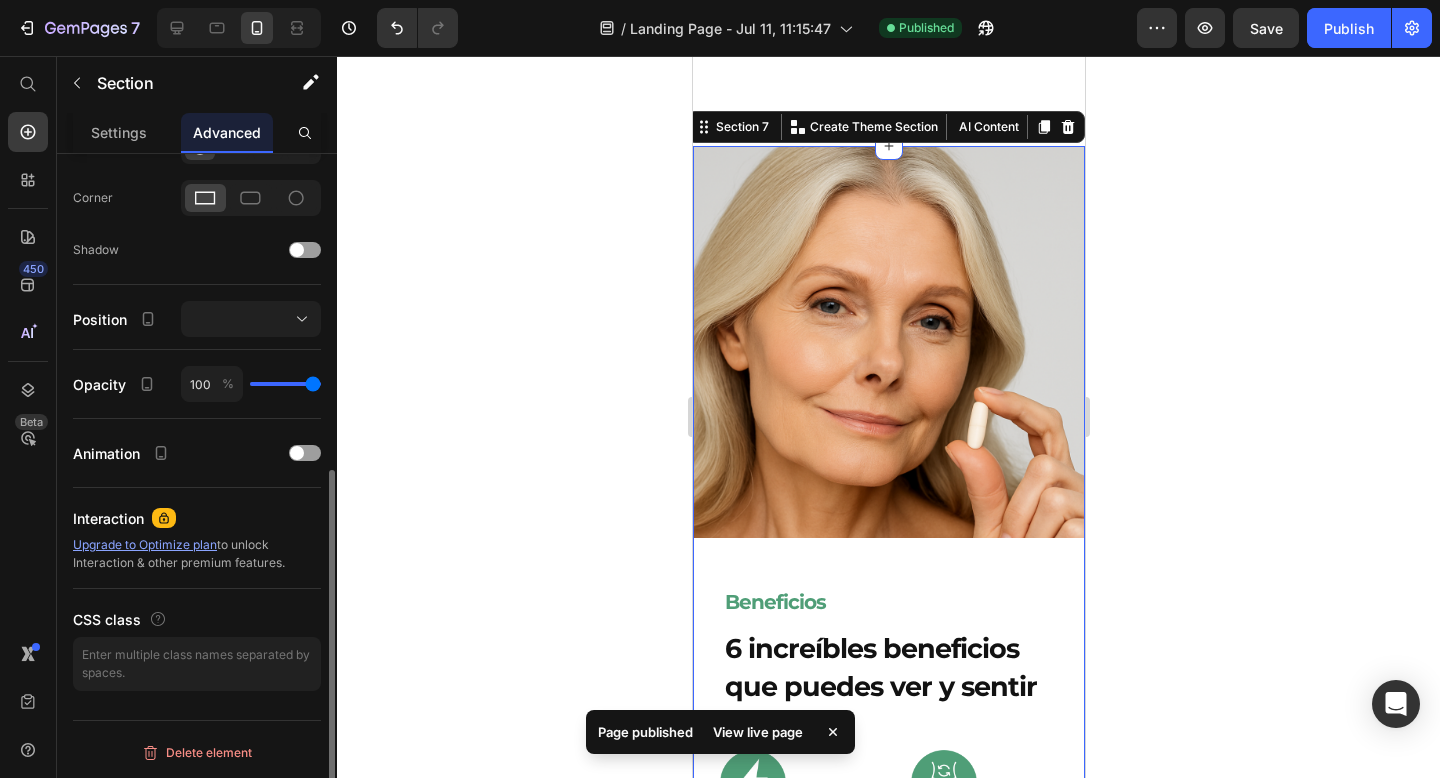 scroll, scrollTop: 0, scrollLeft: 0, axis: both 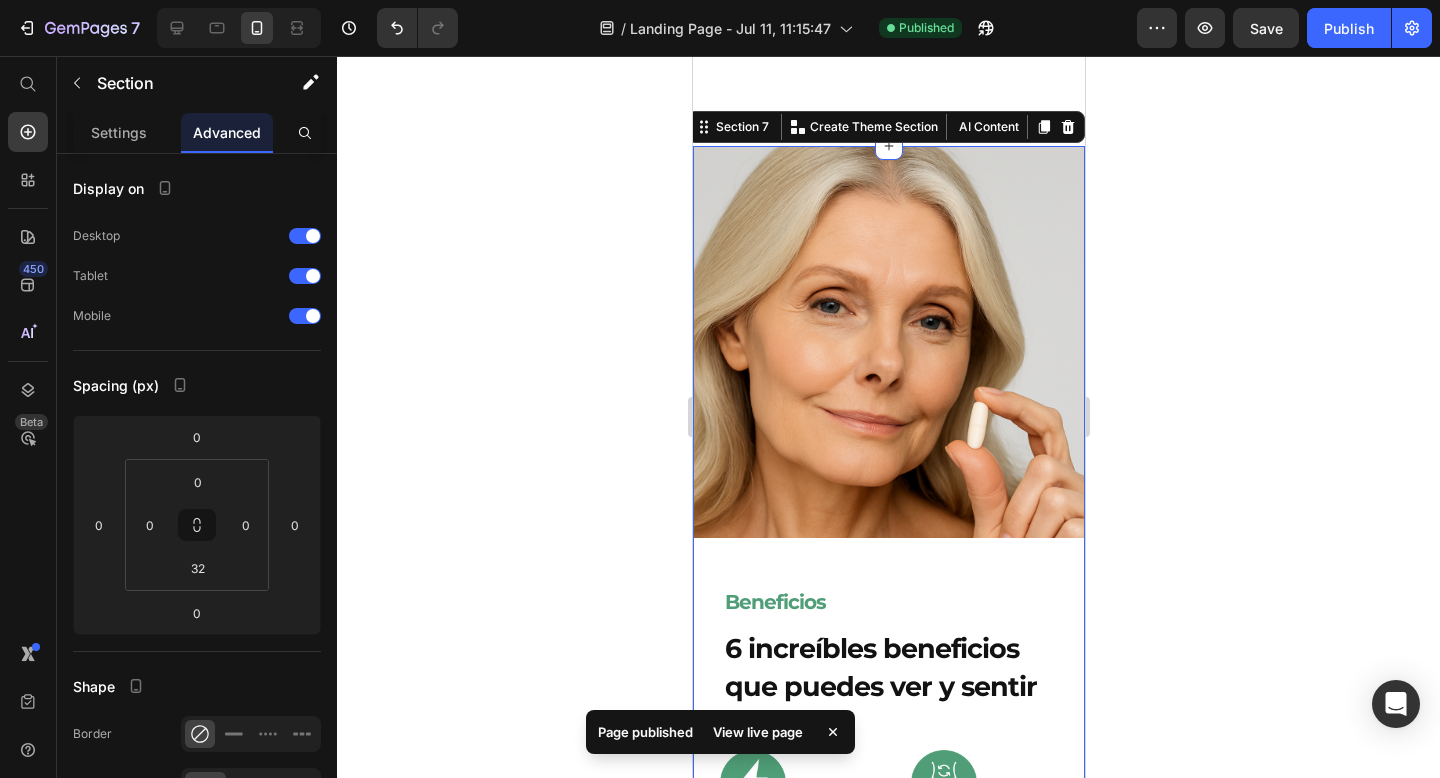 click on "Image Beneficios Heading 6 increíbles beneficios que puedes ver y sentir Heading Image Row Energía Text Block Se ha demostrado que el  NAD  aumenta la energía y la resistencia durante la actividad física. Text Block Row Image Row Metabolismo Text Block El  NAD  puede mejorar la salud mitocondrial, fundamental para un metabolismo saludable. Text Block Row Row Image Row Cognición Text Block Niveles altos de  NAD  pueden ayudar a mantener el funcionamiento cognitivo y un déficit puede estar relacionado con Alzheimer. Text Block Row Image Row Sueño + estrés Text Block Se ha demostrado que niveles altos de  NAD  reducen los niveles de cortisol y mejoran el sueño. Text Block Row Row Image Row Recuperación Text Block La  quercetina  ayuda a producir glutatión, clave en la capacidad del cuerpo para crear energía, lo que le permite recuperarse más rápidamente. Text Block Row Image Row Inflamación Text Block NR, Resveratrol y Quercetina Text Block Row Row Row" at bounding box center [888, 868] 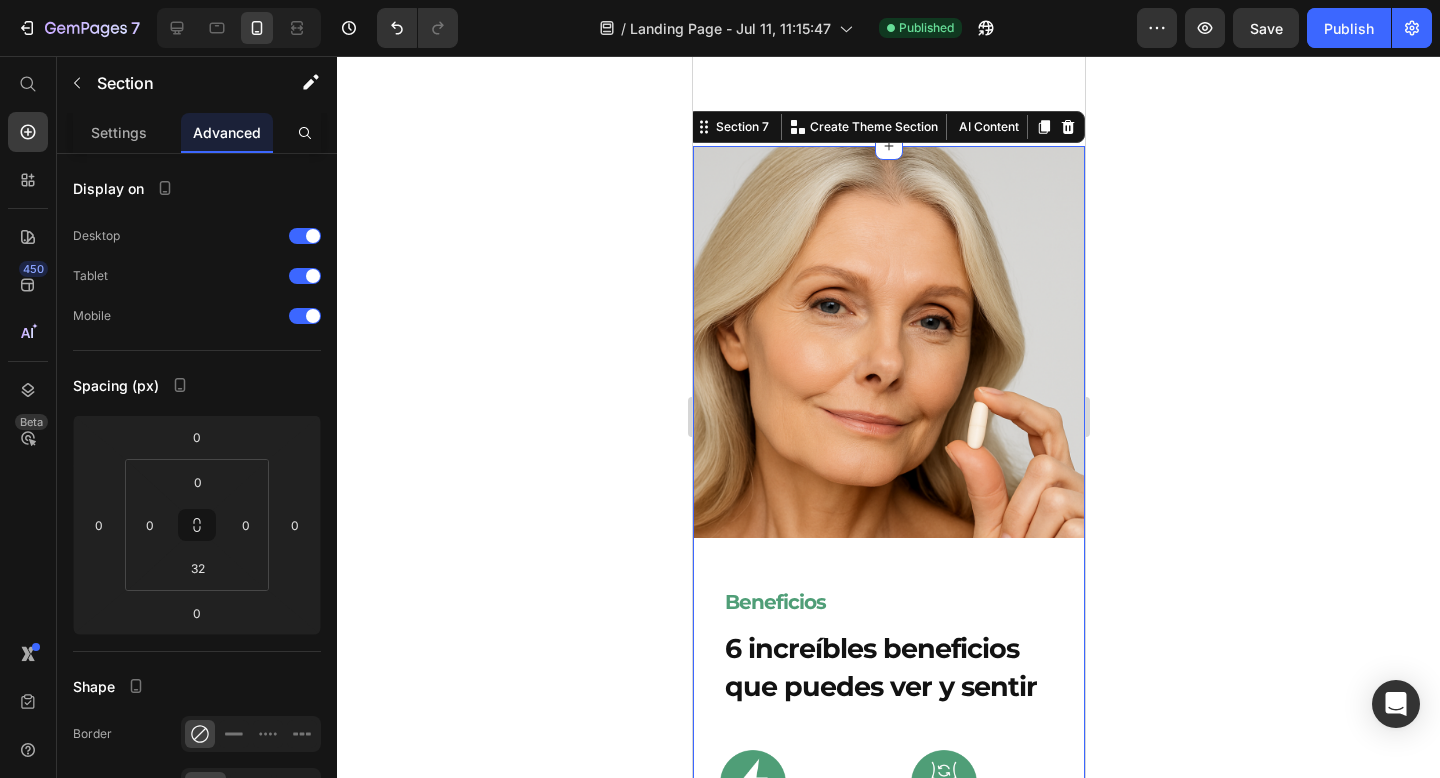 click on "Image Beneficios Heading 6 increíbles beneficios que puedes ver y sentir Heading Image Row Energía Text Block Se ha demostrado que el  NAD  aumenta la energía y la resistencia durante la actividad física. Text Block Row Image Row Metabolismo Text Block El  NAD  puede mejorar la salud mitocondrial, fundamental para un metabolismo saludable. Text Block Row Row Image Row Cognición Text Block Niveles altos de  NAD  pueden ayudar a mantener el funcionamiento cognitivo y un déficit puede estar relacionado con Alzheimer. Text Block Row Image Row Sueño + estrés Text Block Se ha demostrado que niveles altos de  NAD  reducen los niveles de cortisol y mejoran el sueño. Text Block Row Row Image Row Recuperación Text Block La  quercetina  ayuda a producir glutatión, clave en la capacidad del cuerpo para crear energía, lo que le permite recuperarse más rápidamente. Text Block Row Image Row Inflamación Text Block NR, Resveratrol y Quercetina Text Block Row Row Row" at bounding box center (888, 868) 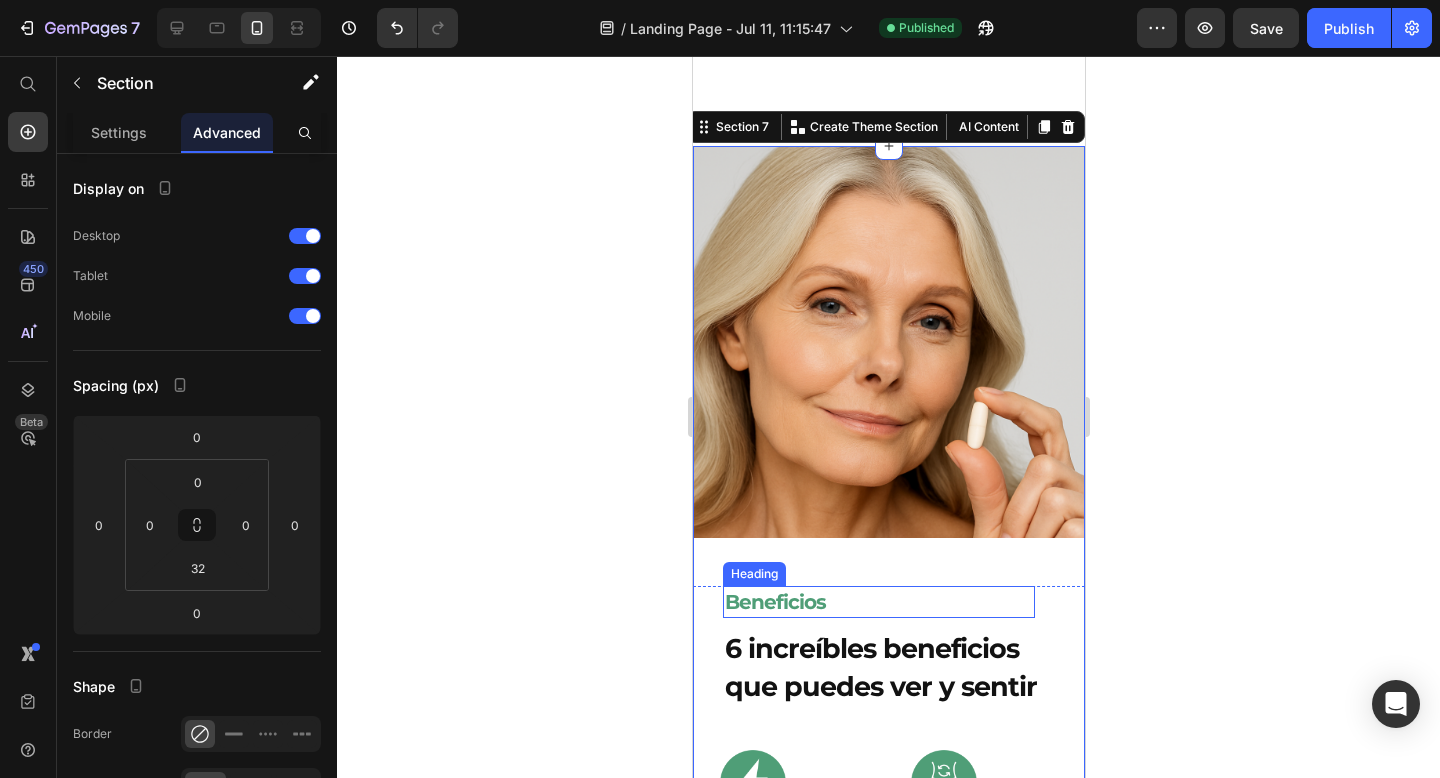 drag, startPoint x: 905, startPoint y: 614, endPoint x: 909, endPoint y: 602, distance: 12.649111 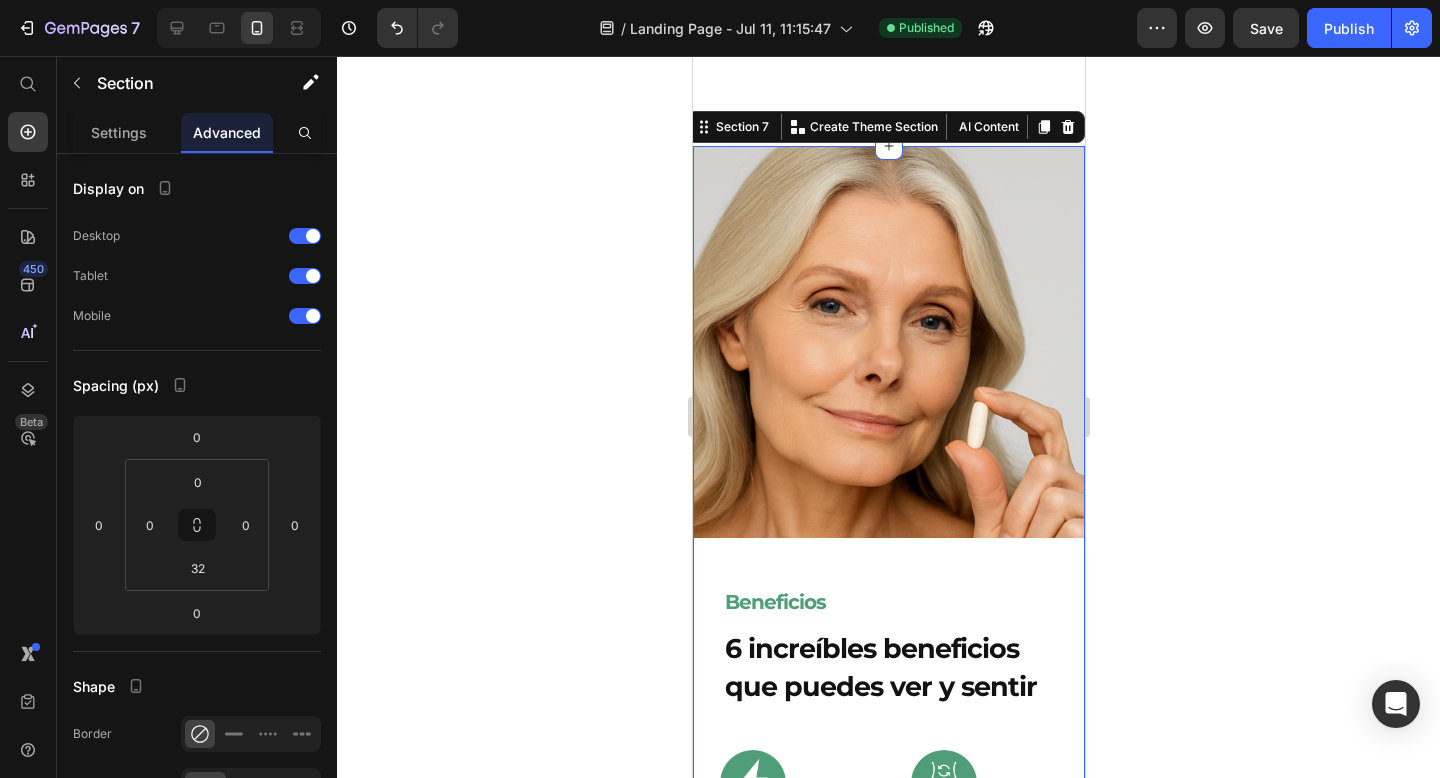 click on "Image Beneficios Heading 6 increíbles beneficios que puedes ver y sentir Heading Image Row Energía Text Block Se ha demostrado que el  NAD  aumenta la energía y la resistencia durante la actividad física. Text Block Row Image Row Metabolismo Text Block El  NAD  puede mejorar la salud mitocondrial, fundamental para un metabolismo saludable. Text Block Row Row Image Row Cognición Text Block Niveles altos de  NAD  pueden ayudar a mantener el funcionamiento cognitivo y un déficit puede estar relacionado con Alzheimer. Text Block Row Image Row Sueño + estrés Text Block Se ha demostrado que niveles altos de  NAD  reducen los niveles de cortisol y mejoran el sueño. Text Block Row Row Image Row Recuperación Text Block La  quercetina  ayuda a producir glutatión, clave en la capacidad del cuerpo para crear energía, lo que le permite recuperarse más rápidamente. Text Block Row Image Row Inflamación Text Block NR, Resveratrol y Quercetina Text Block Row Row Row" at bounding box center (888, 868) 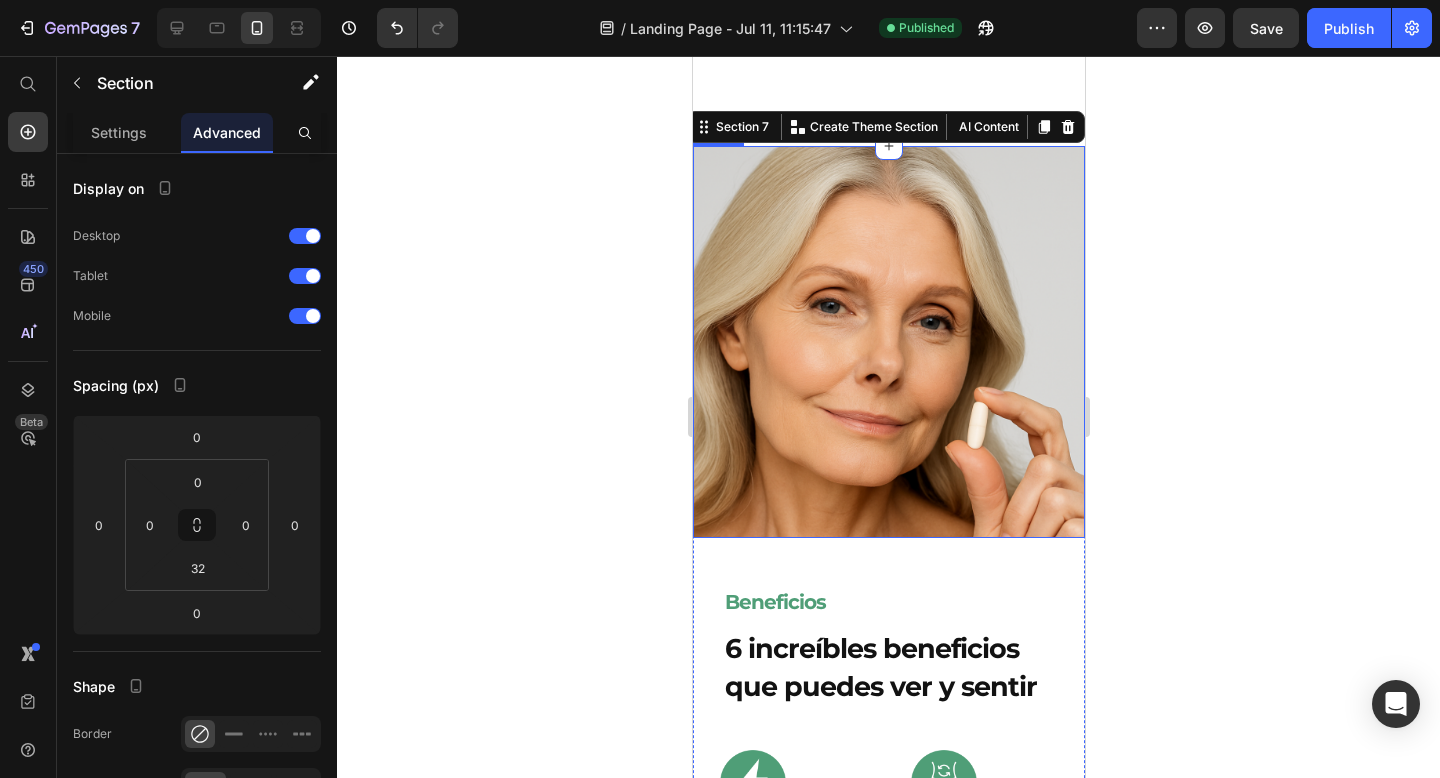 click at bounding box center [888, 342] 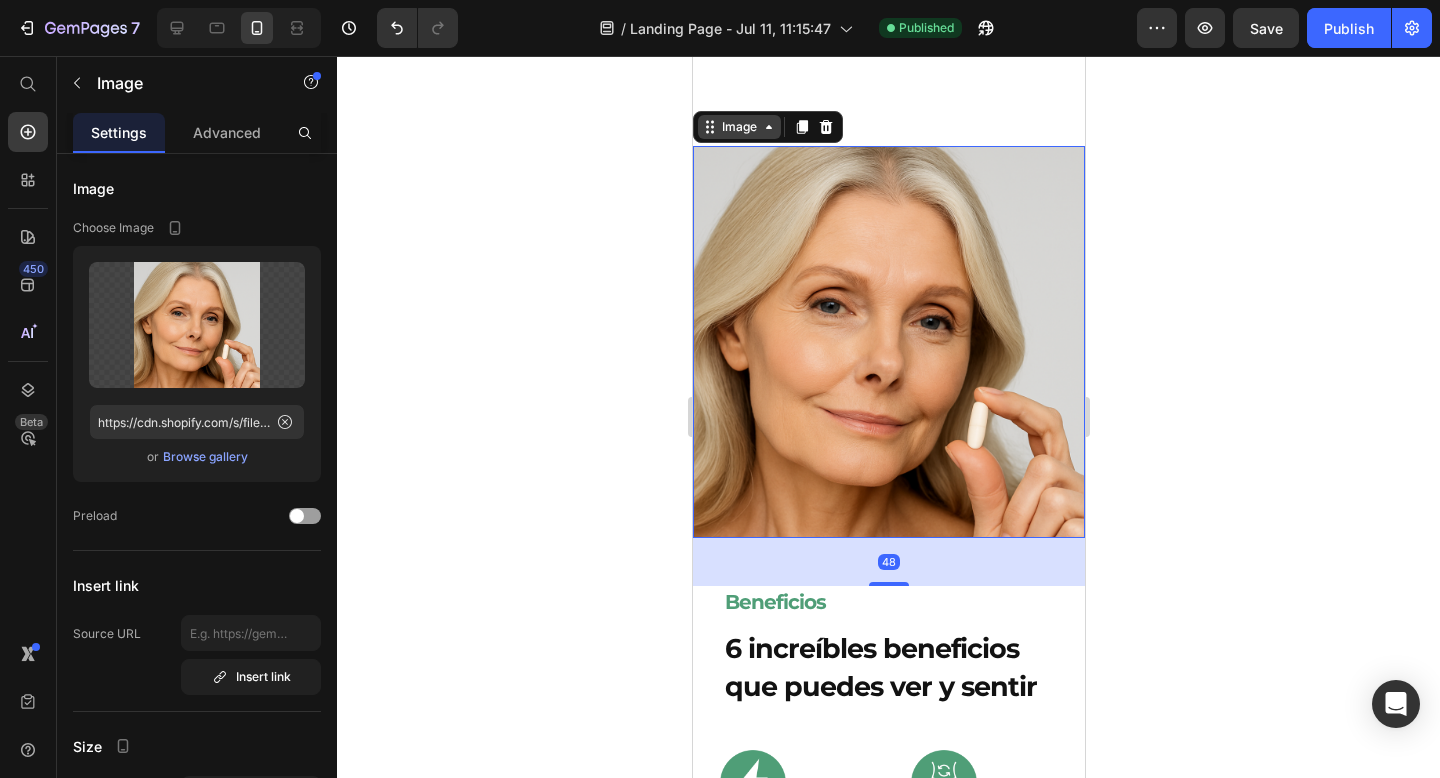 click on "Image" at bounding box center [738, 127] 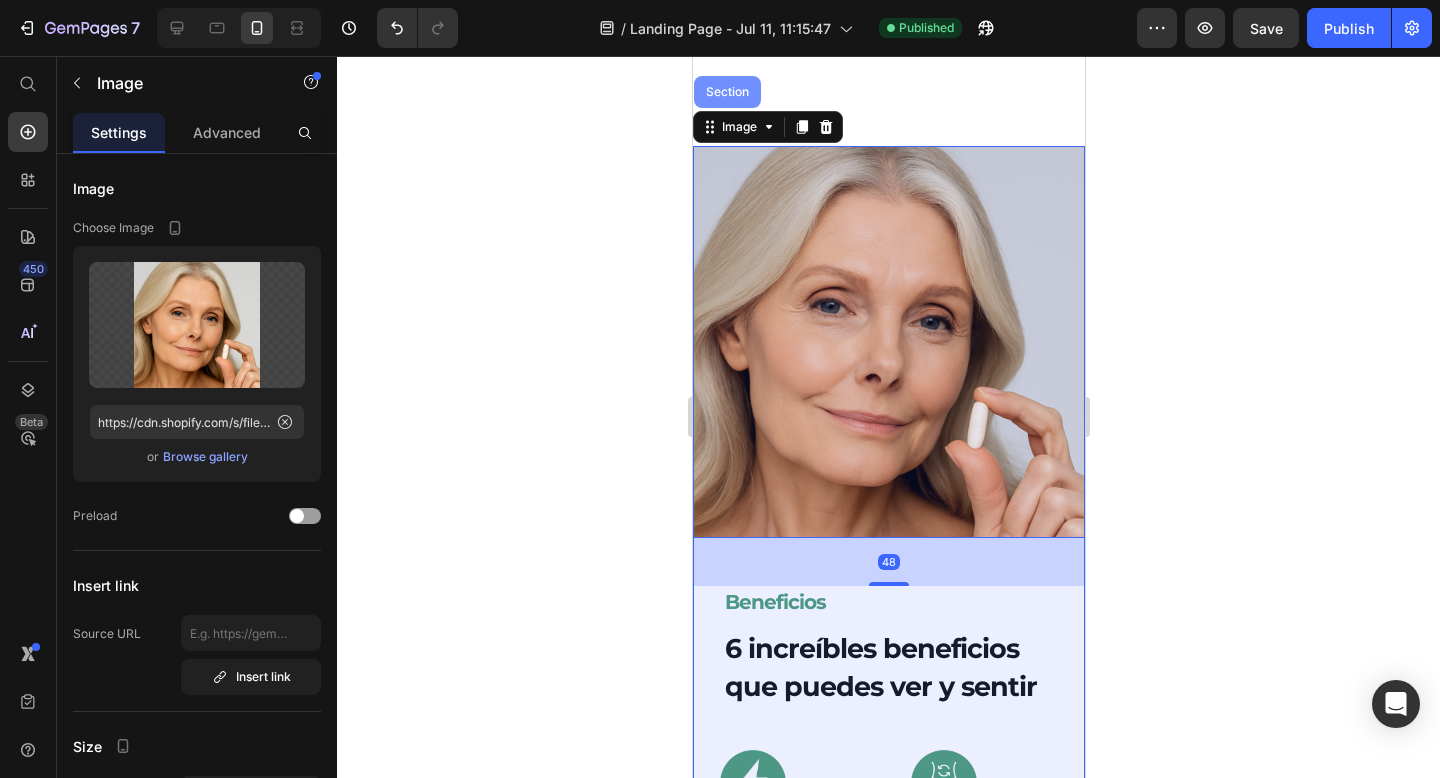 click on "Section" at bounding box center (726, 92) 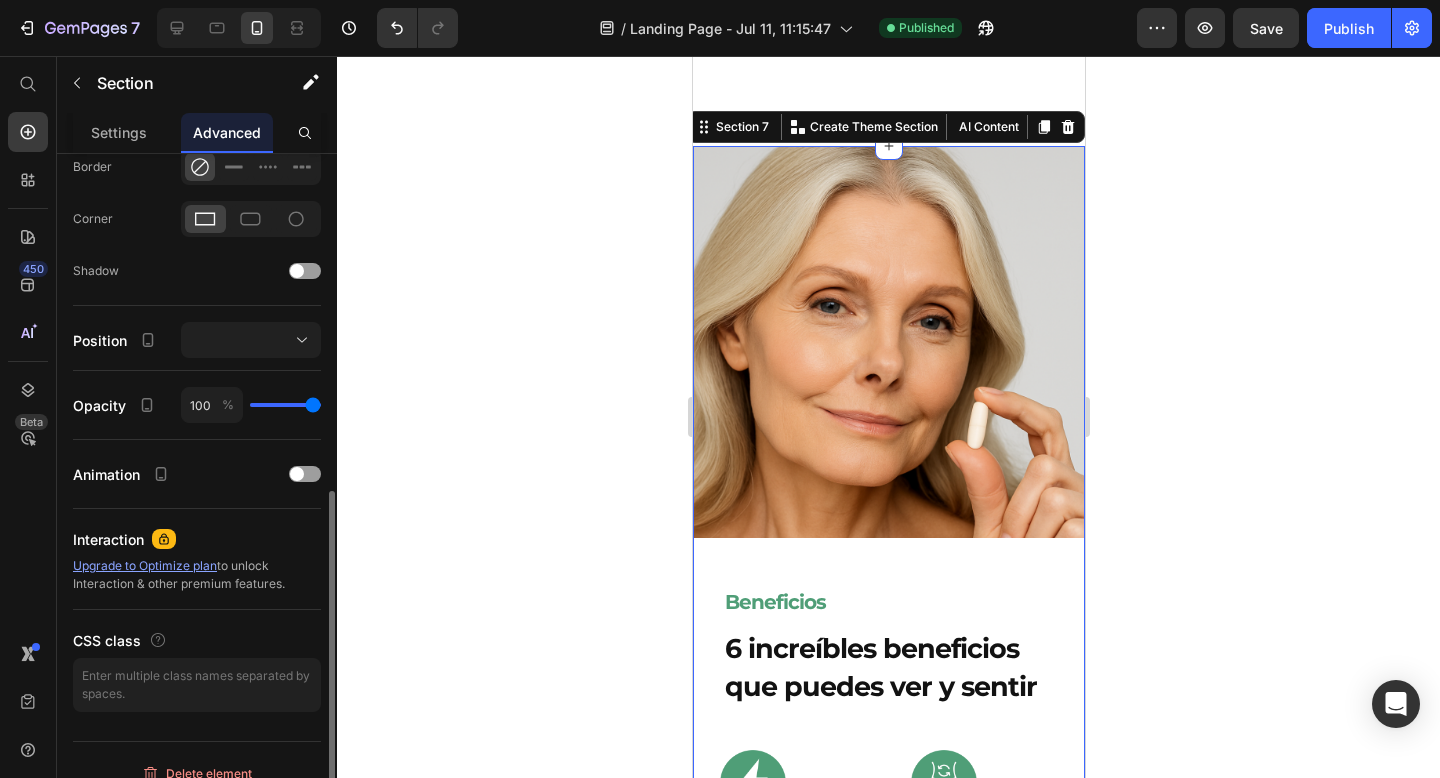scroll, scrollTop: 588, scrollLeft: 0, axis: vertical 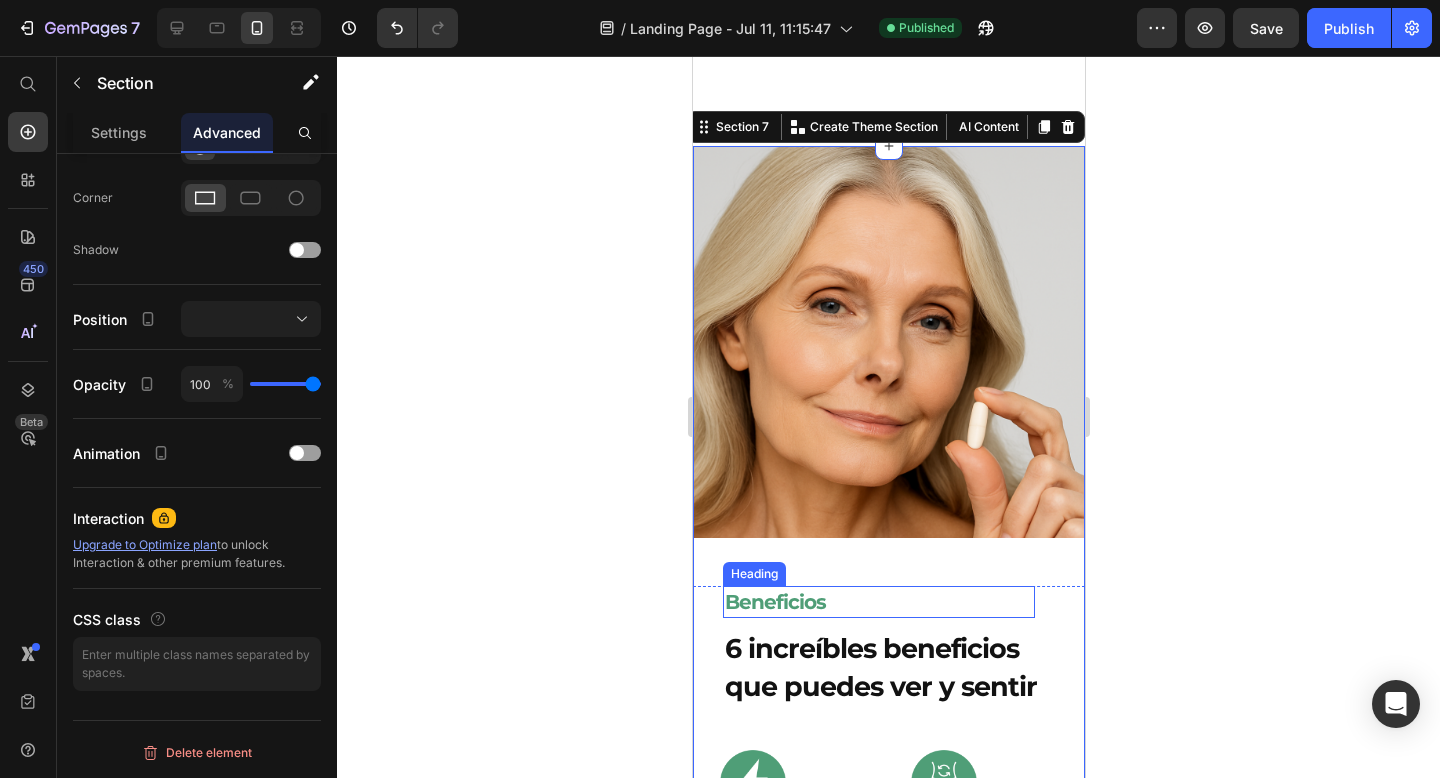click on "Beneficios" at bounding box center [878, 602] 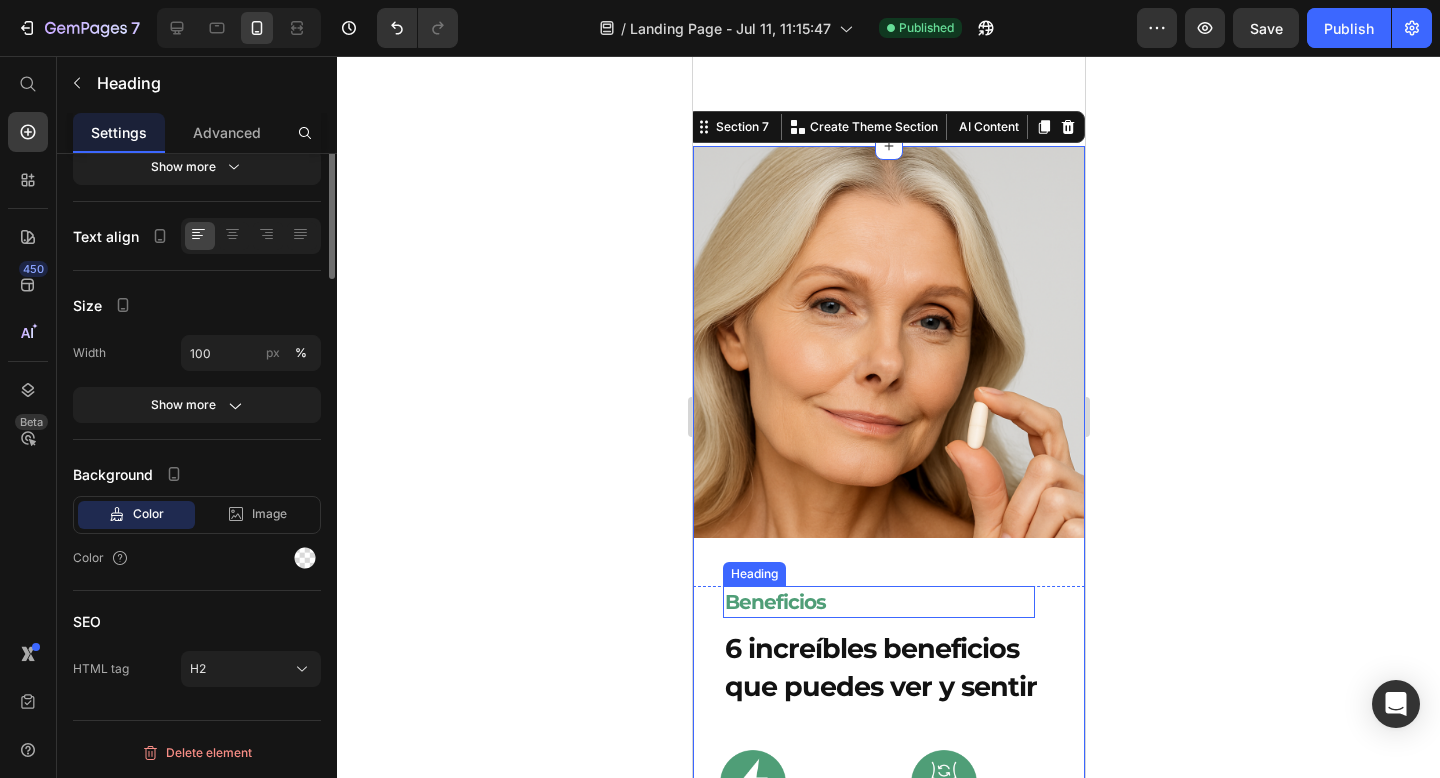 scroll, scrollTop: 0, scrollLeft: 0, axis: both 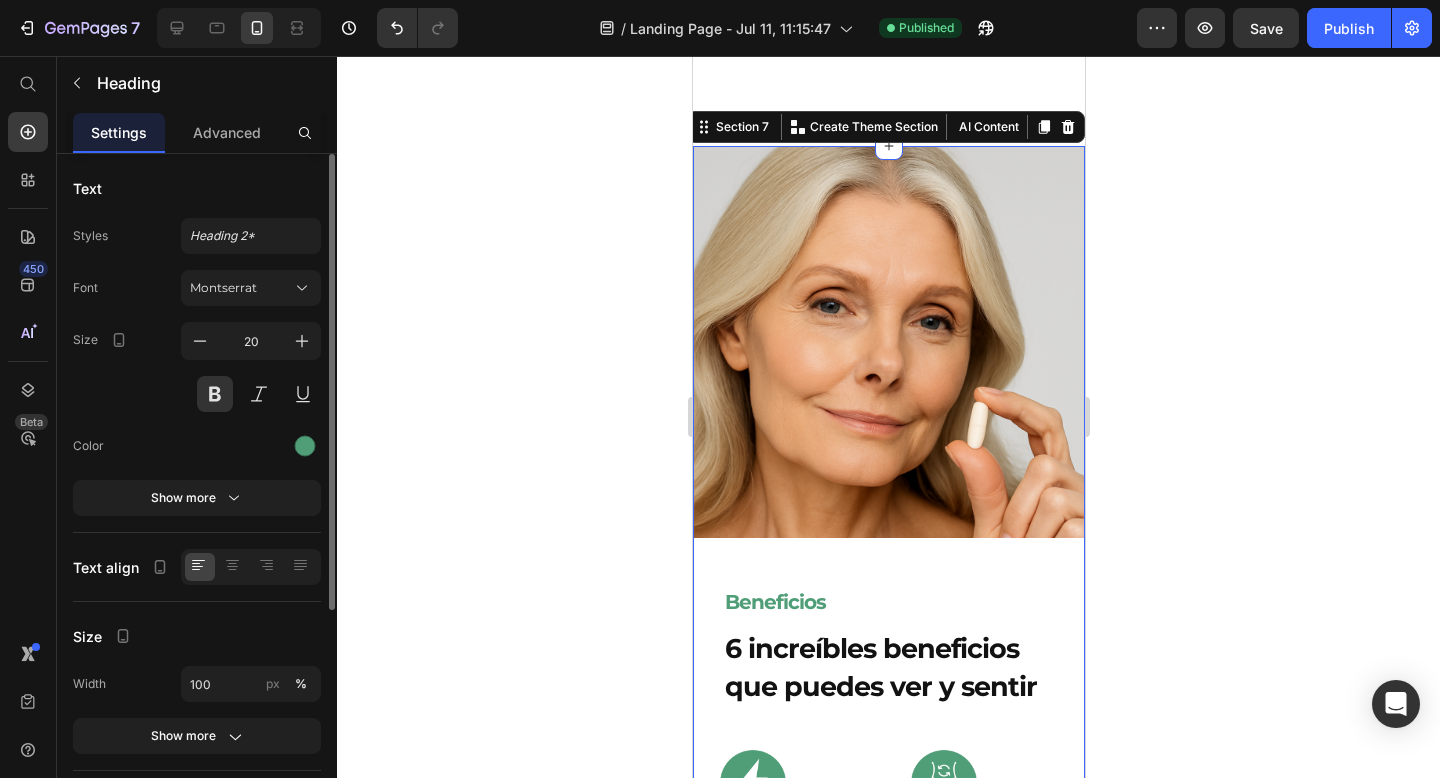 click on "Image Beneficios Heading 6 increíbles beneficios que puedes ver y sentir Heading Image Row Energía Text Block Se ha demostrado que el  NAD  aumenta la energía y la resistencia durante la actividad física. Text Block Row Image Row Metabolismo Text Block El  NAD  puede mejorar la salud mitocondrial, fundamental para un metabolismo saludable. Text Block Row Row Image Row Cognición Text Block Niveles altos de  NAD  pueden ayudar a mantener el funcionamiento cognitivo y un déficit puede estar relacionado con Alzheimer. Text Block Row Image Row Sueño + estrés Text Block Se ha demostrado que niveles altos de  NAD  reducen los niveles de cortisol y mejoran el sueño. Text Block Row Row Image Row Recuperación Text Block La  quercetina  ayuda a producir glutatión, clave en la capacidad del cuerpo para crear energía, lo que le permite recuperarse más rápidamente. Text Block Row Image Row Inflamación Text Block NR, Resveratrol y Quercetina Text Block Row Row Row" at bounding box center (888, 868) 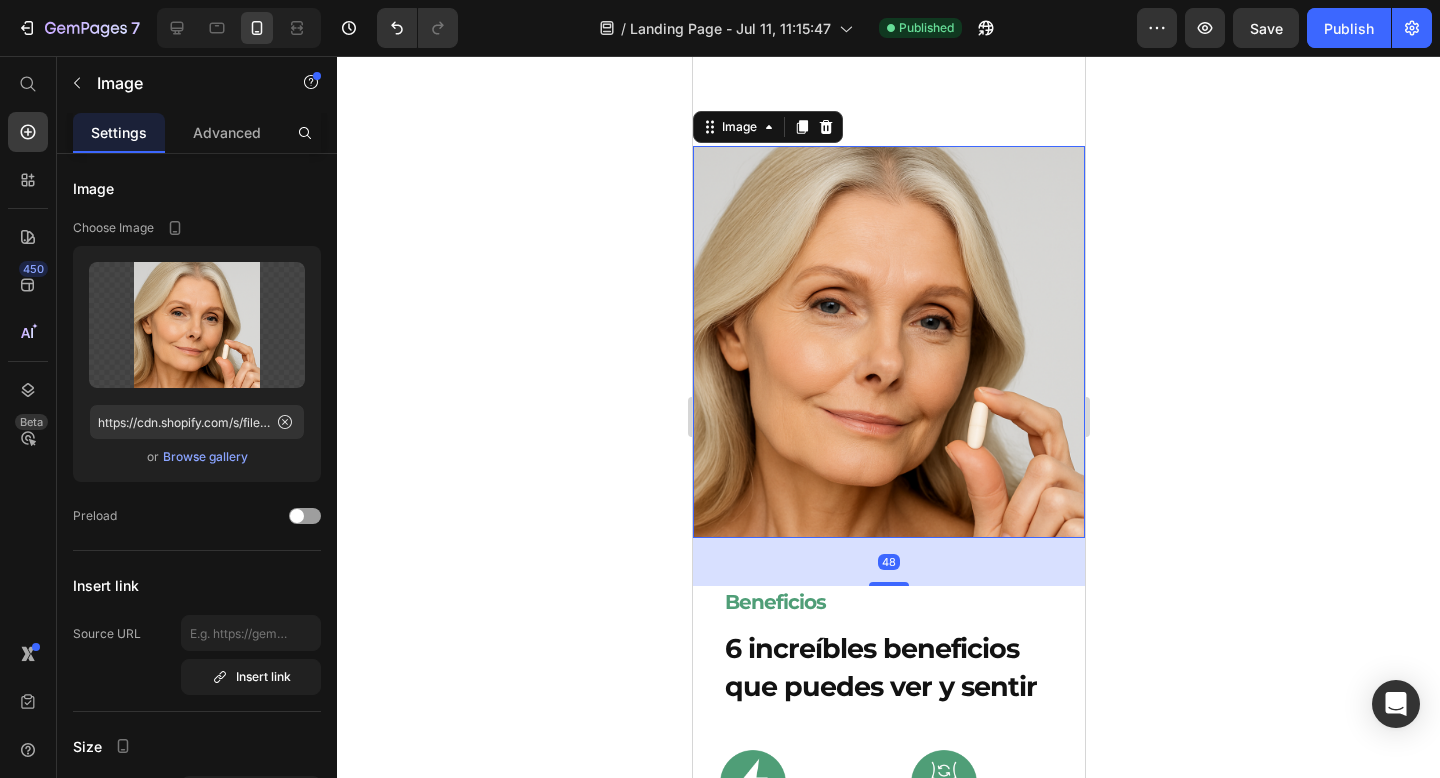 click at bounding box center [888, 342] 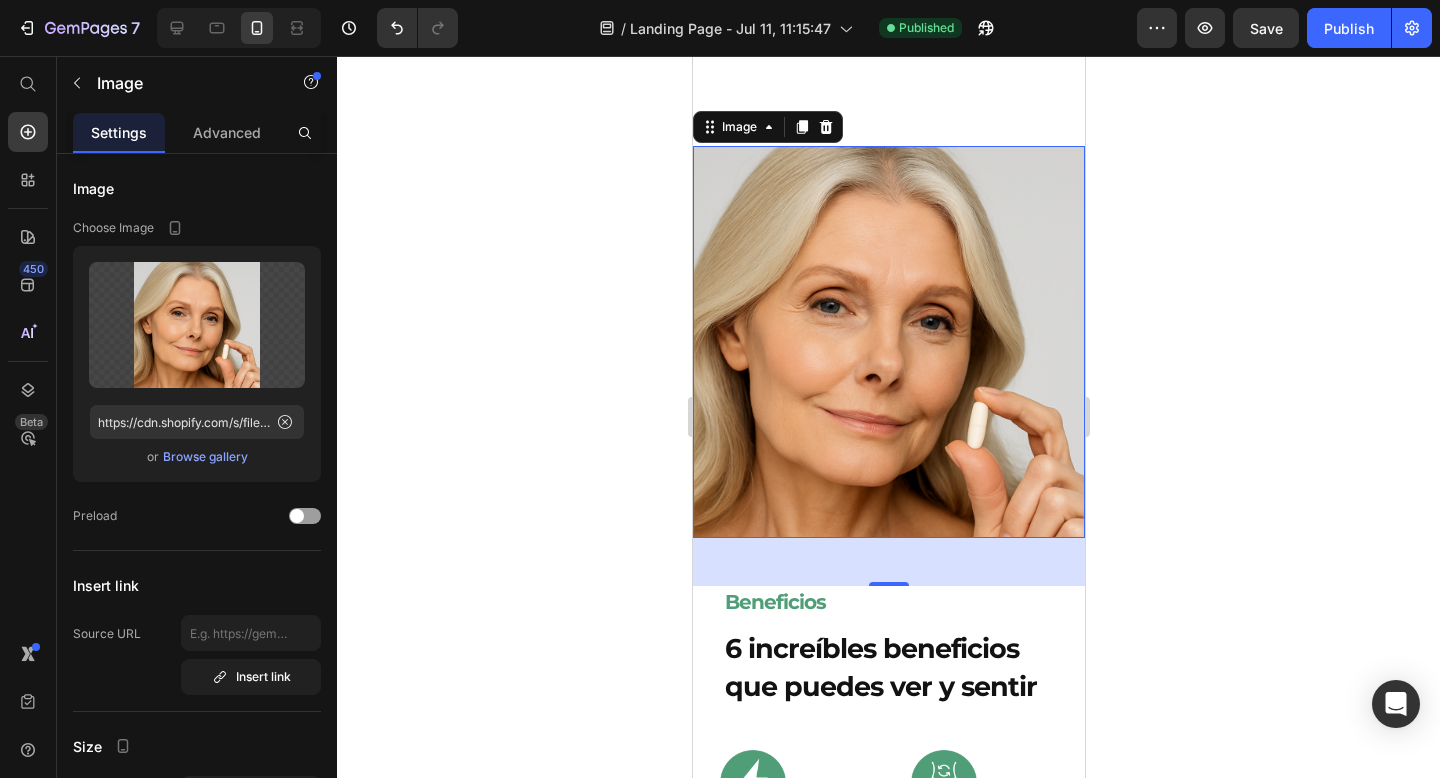 click on "48" at bounding box center [888, 562] 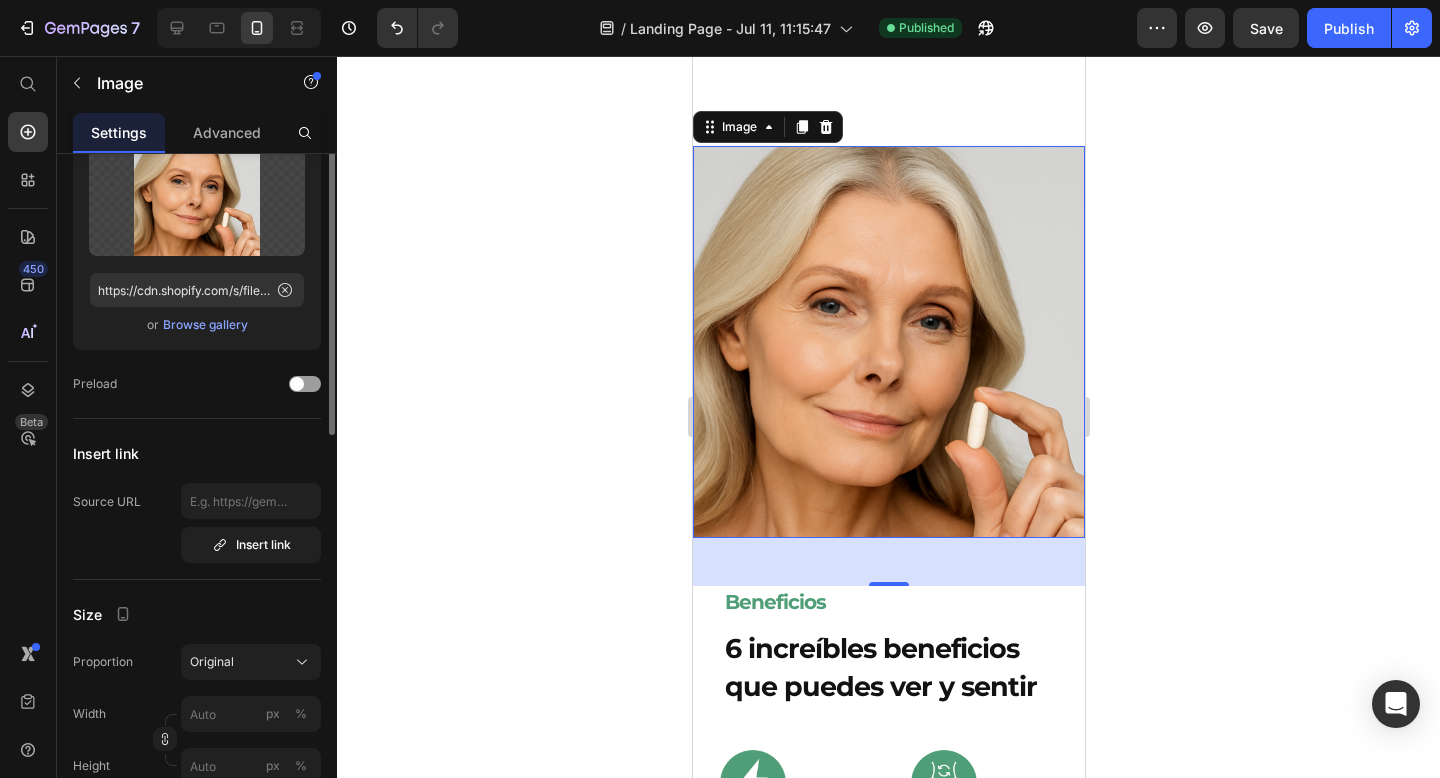 scroll, scrollTop: 0, scrollLeft: 0, axis: both 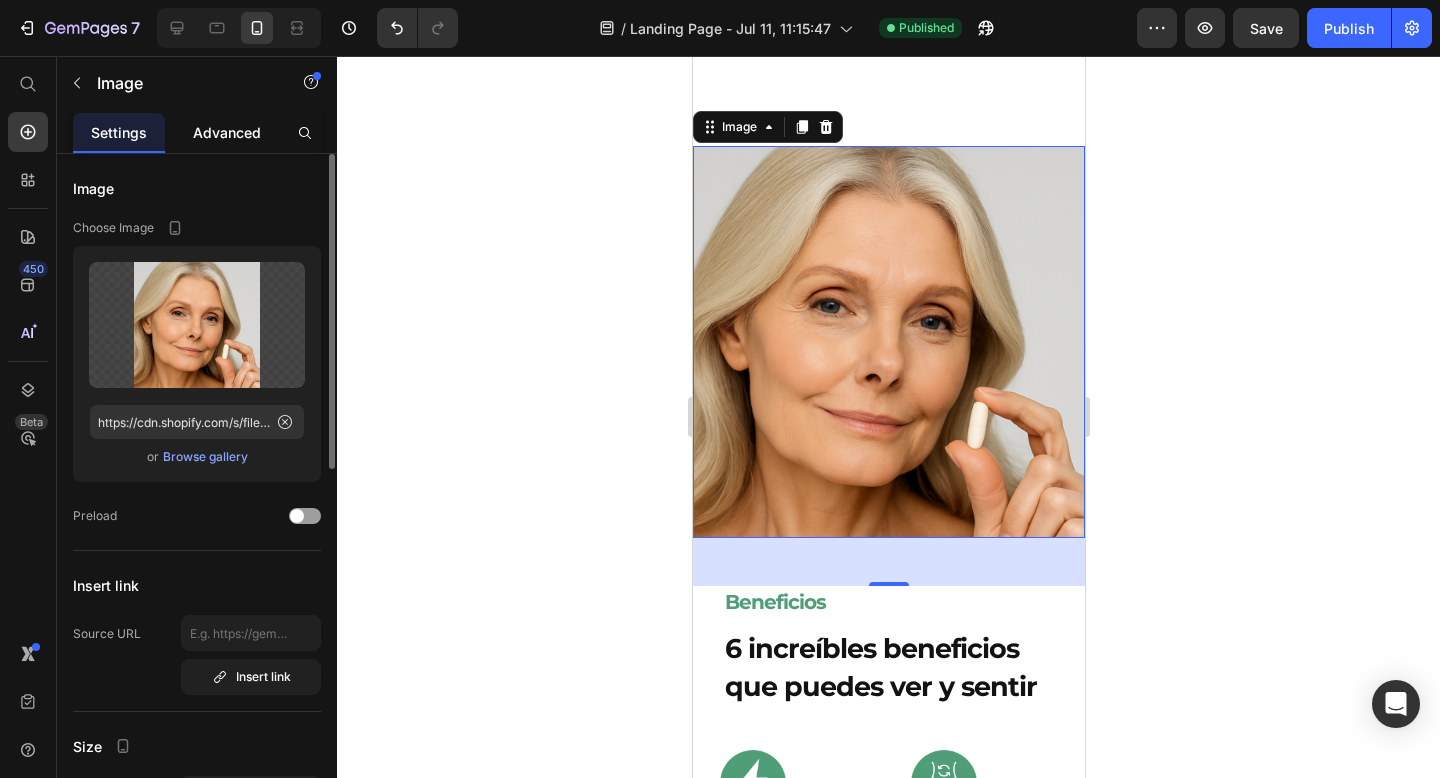 click on "Advanced" 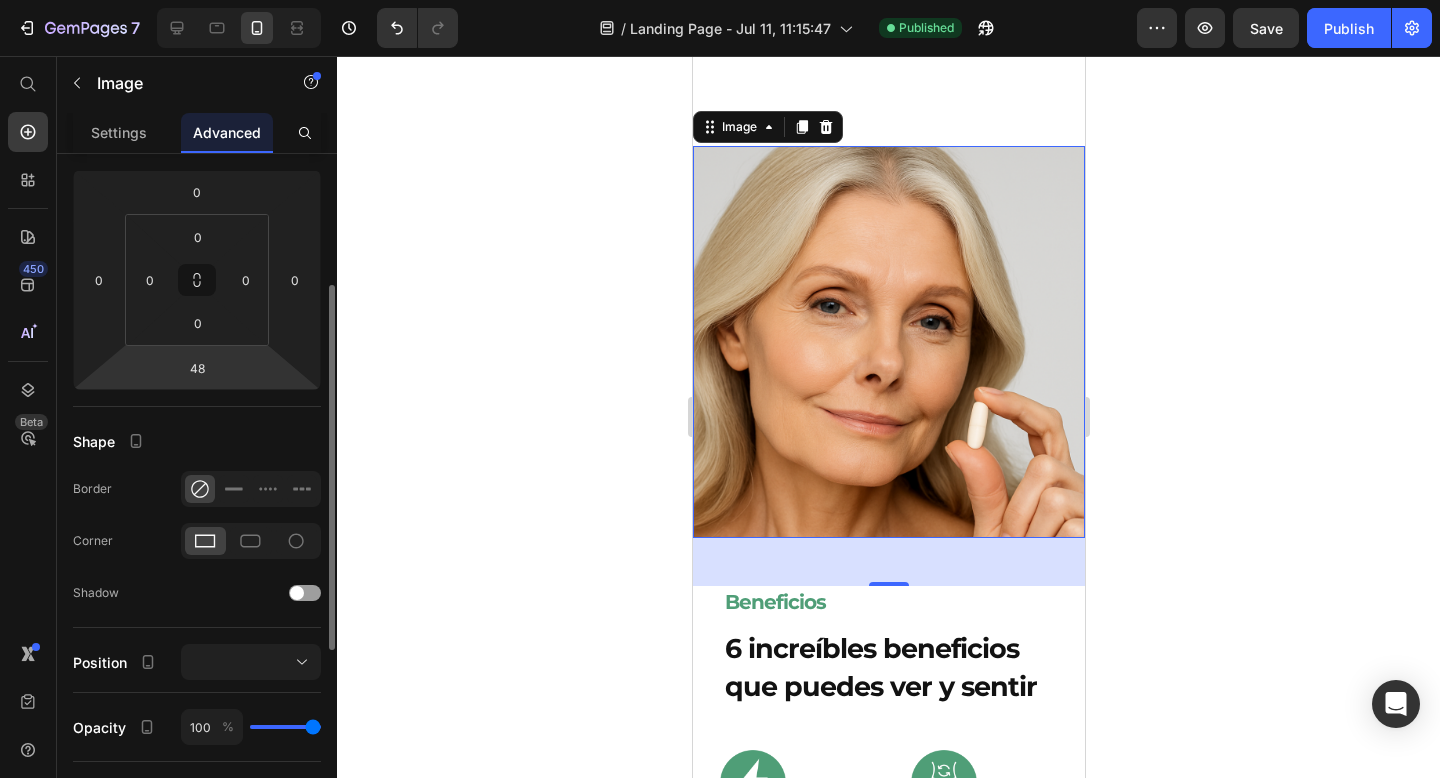 scroll, scrollTop: 0, scrollLeft: 0, axis: both 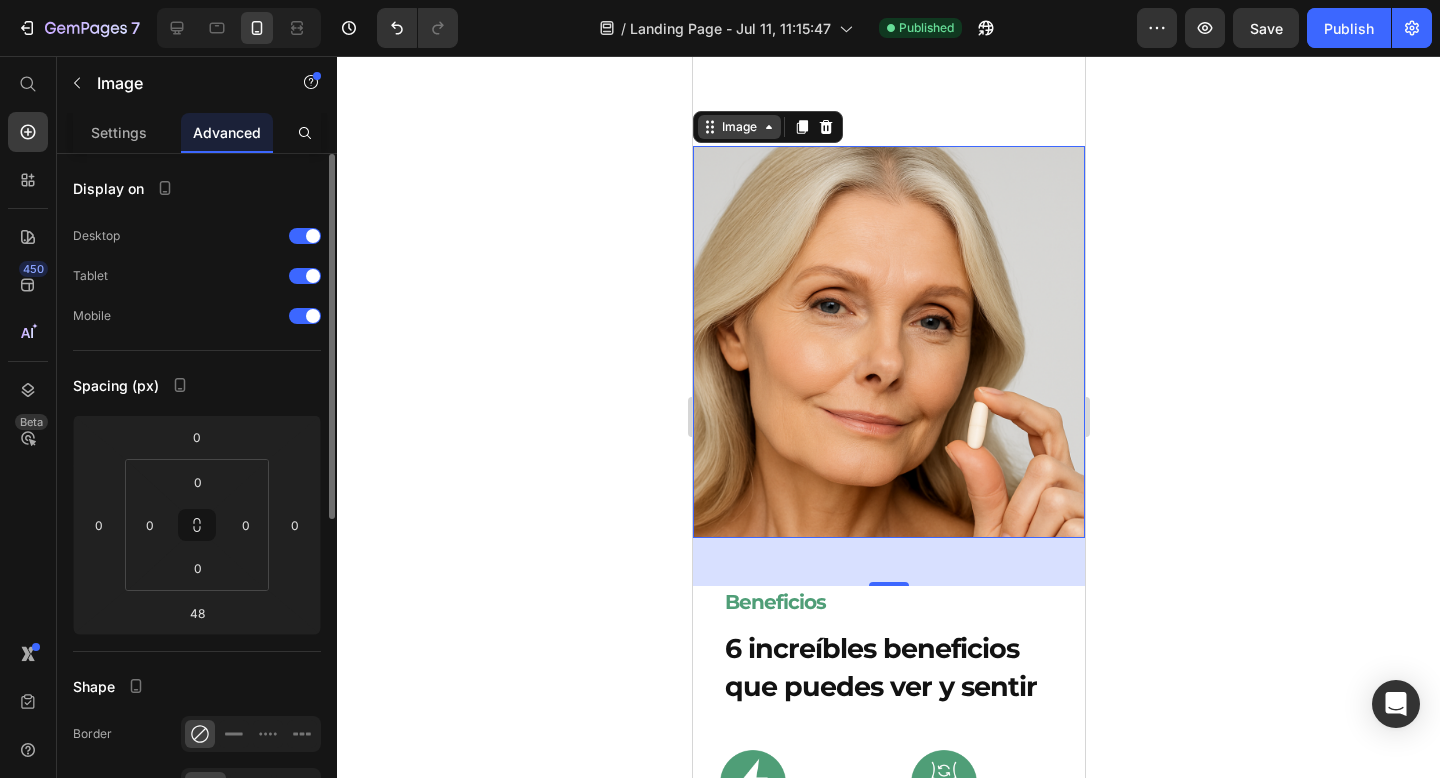 click on "Image" at bounding box center [738, 127] 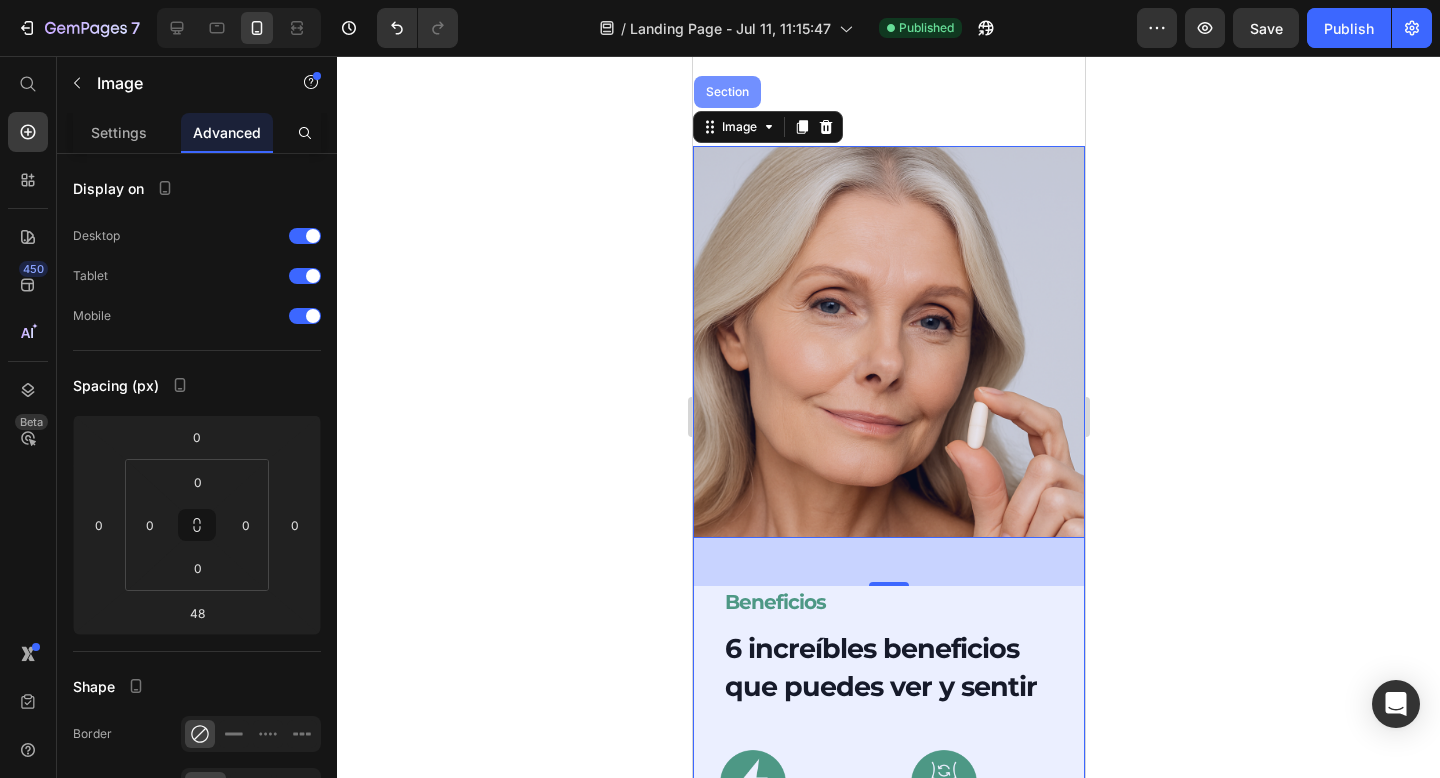 click on "Section" at bounding box center (726, 92) 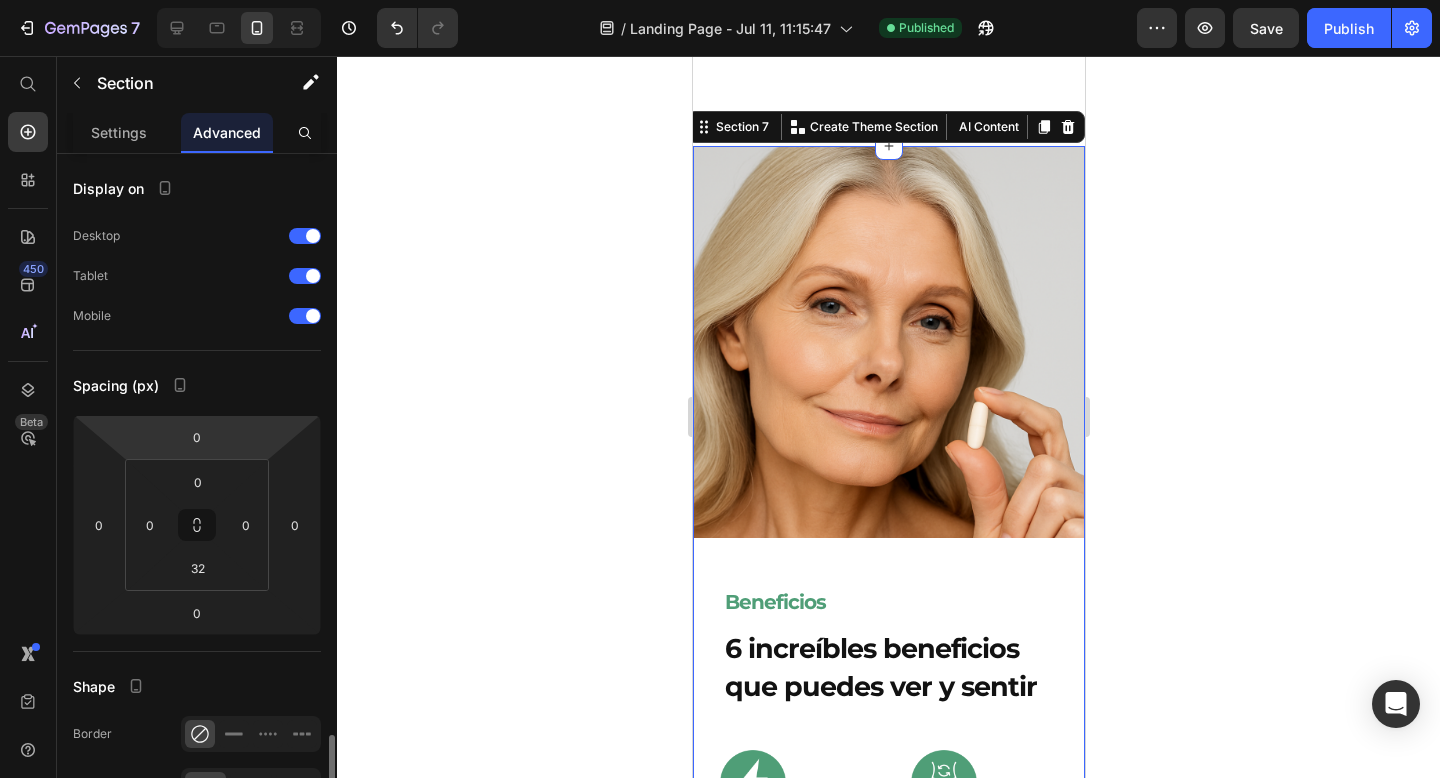 scroll, scrollTop: 588, scrollLeft: 0, axis: vertical 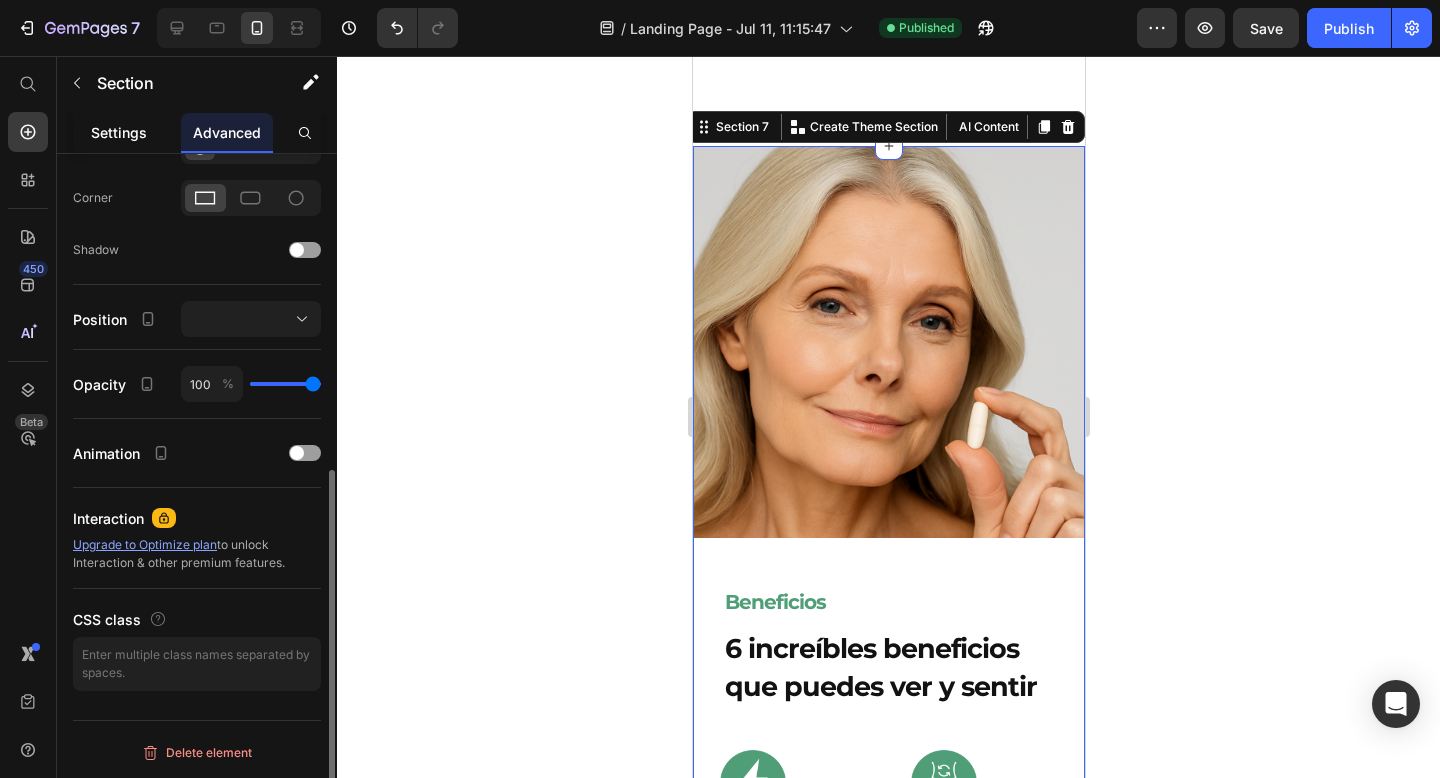 click on "Settings" 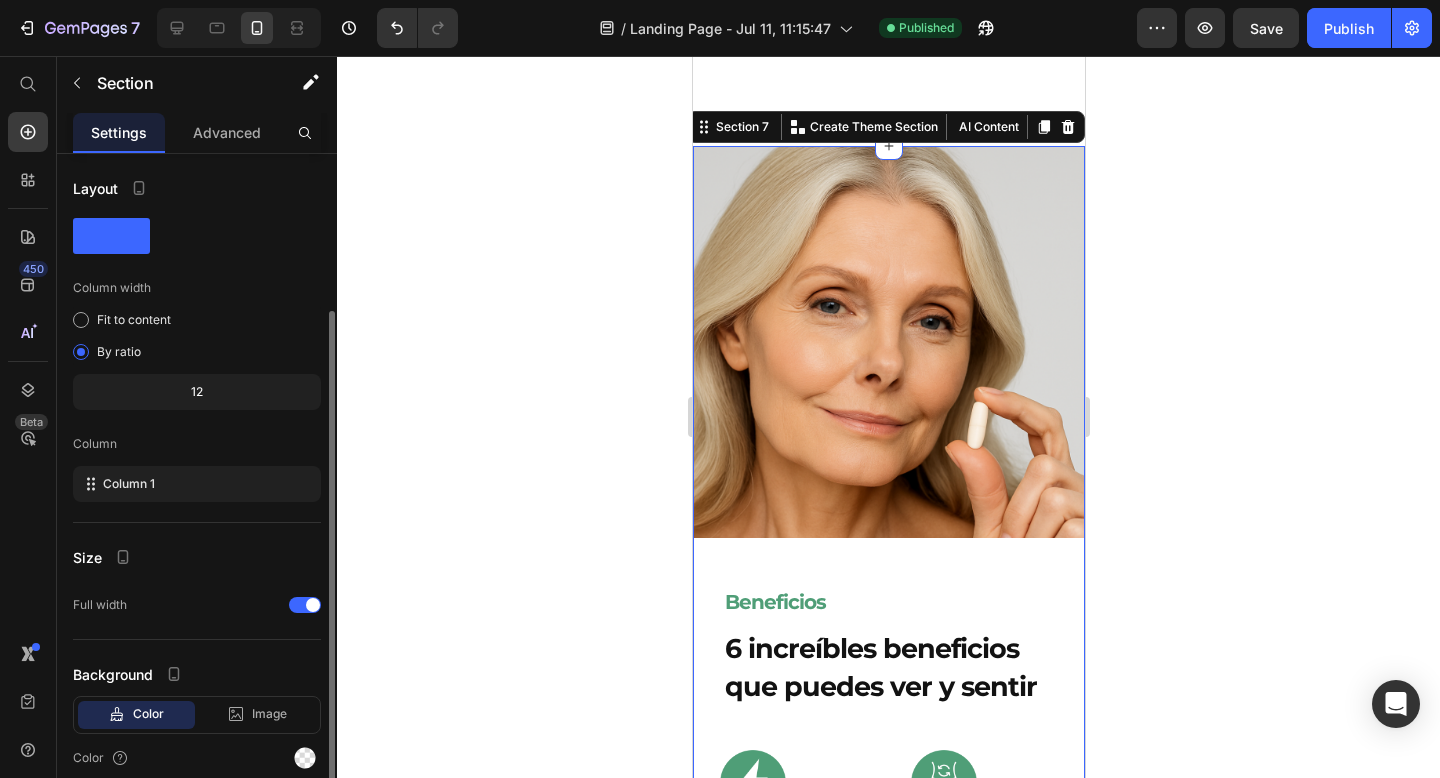 scroll, scrollTop: 83, scrollLeft: 0, axis: vertical 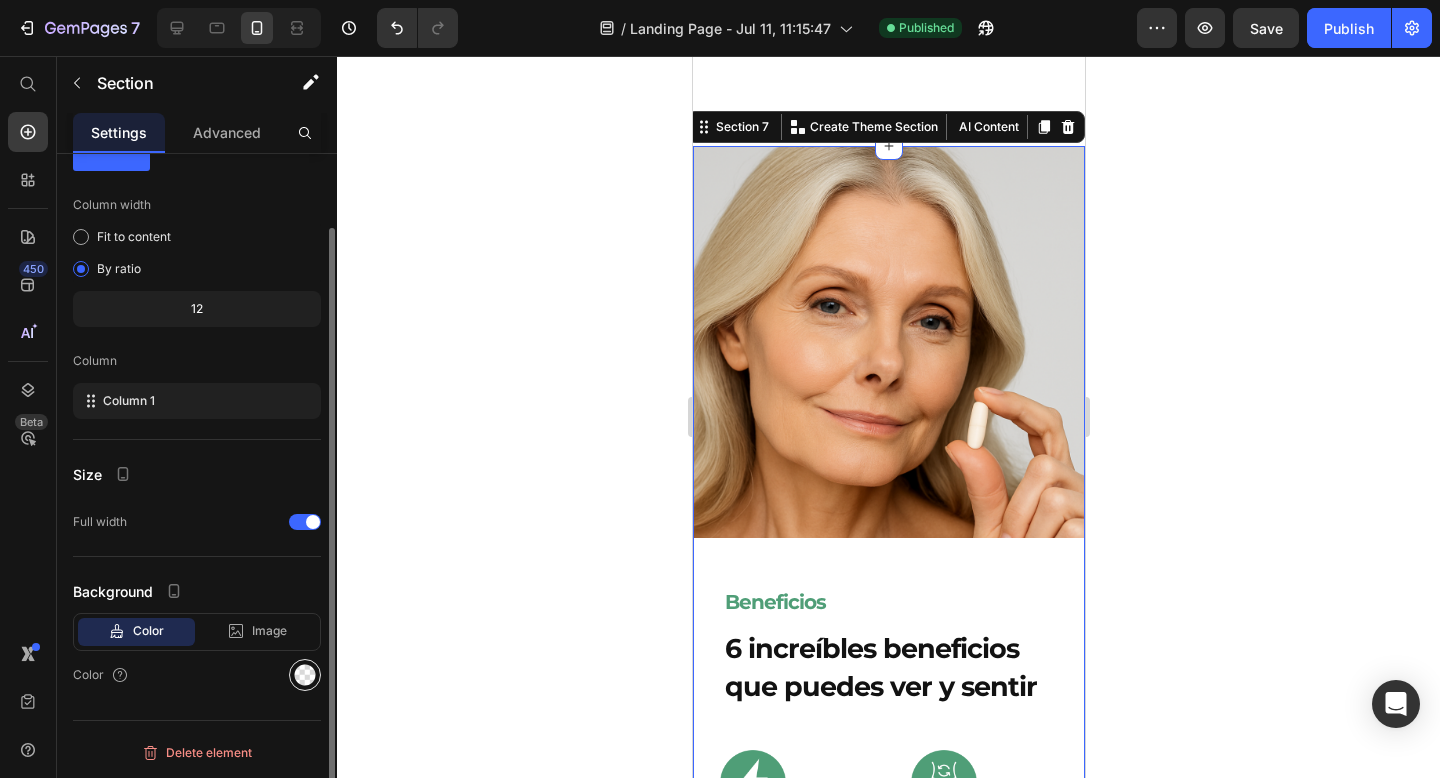 click 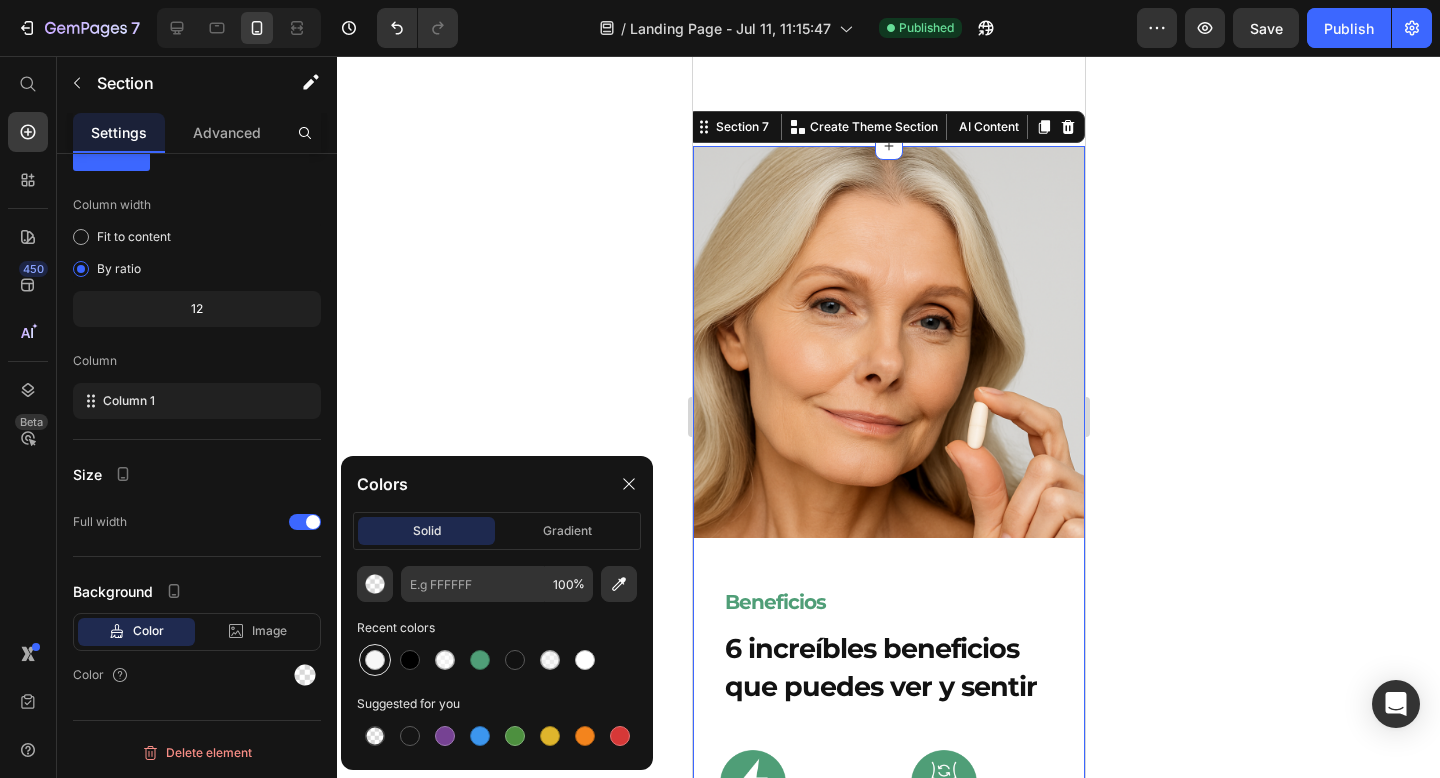 click at bounding box center [375, 660] 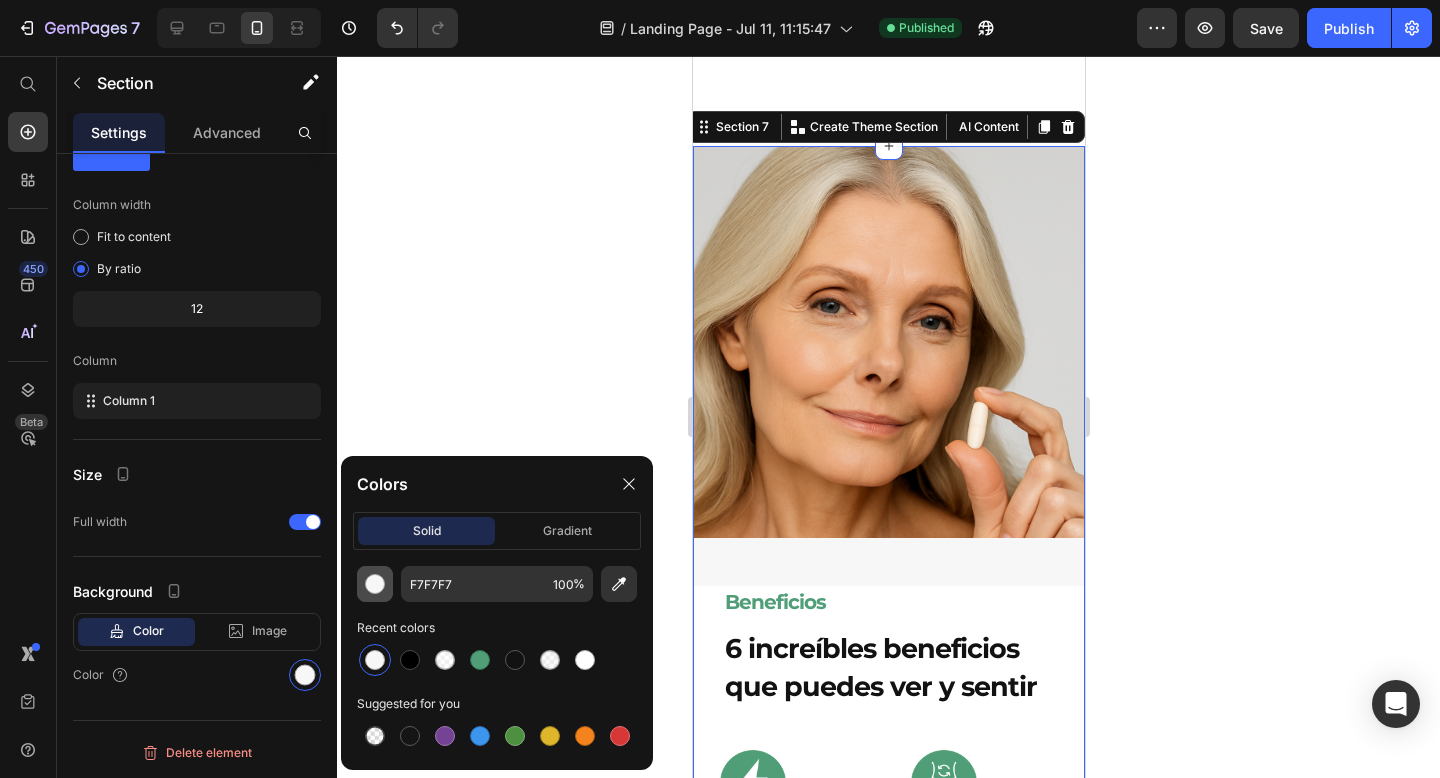click at bounding box center (375, 584) 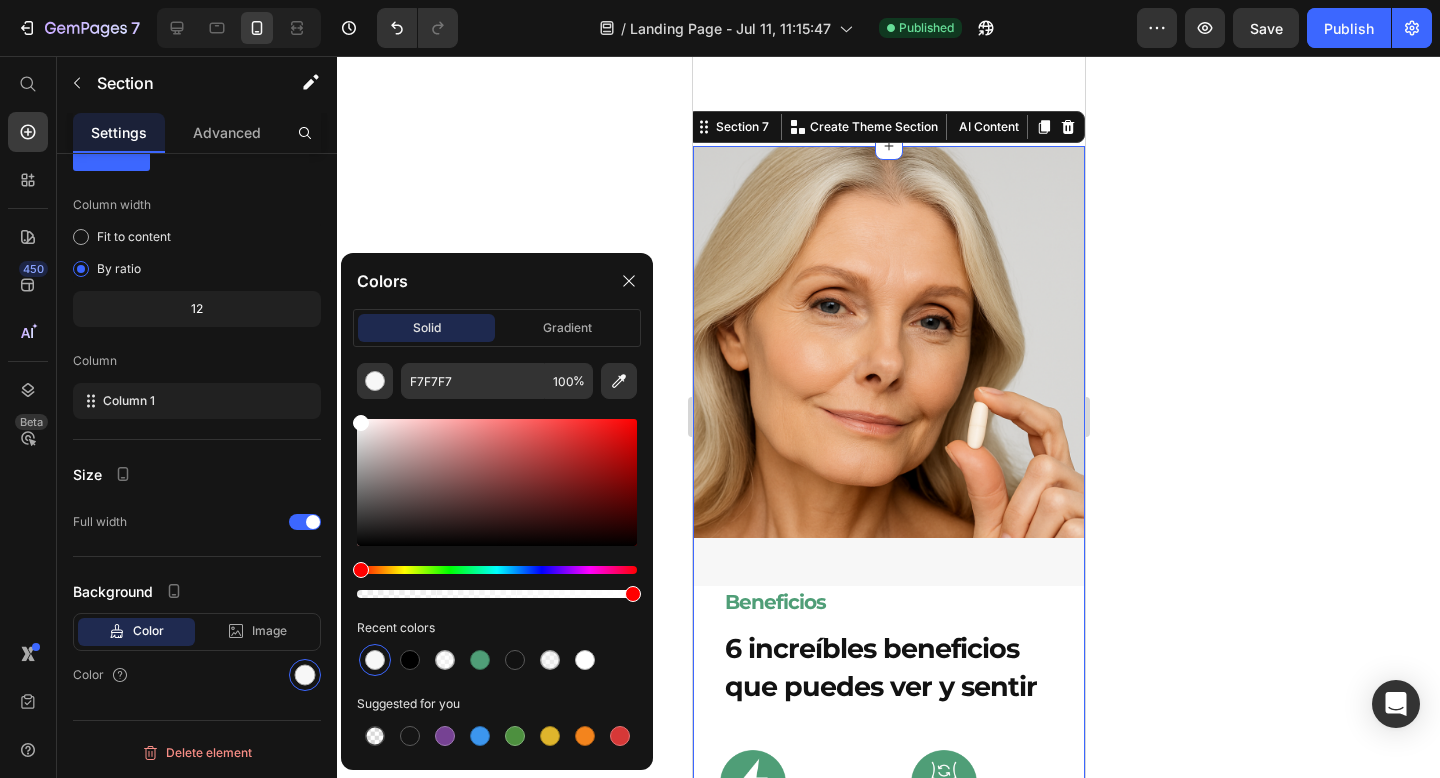 drag, startPoint x: 360, startPoint y: 427, endPoint x: 359, endPoint y: 321, distance: 106.004715 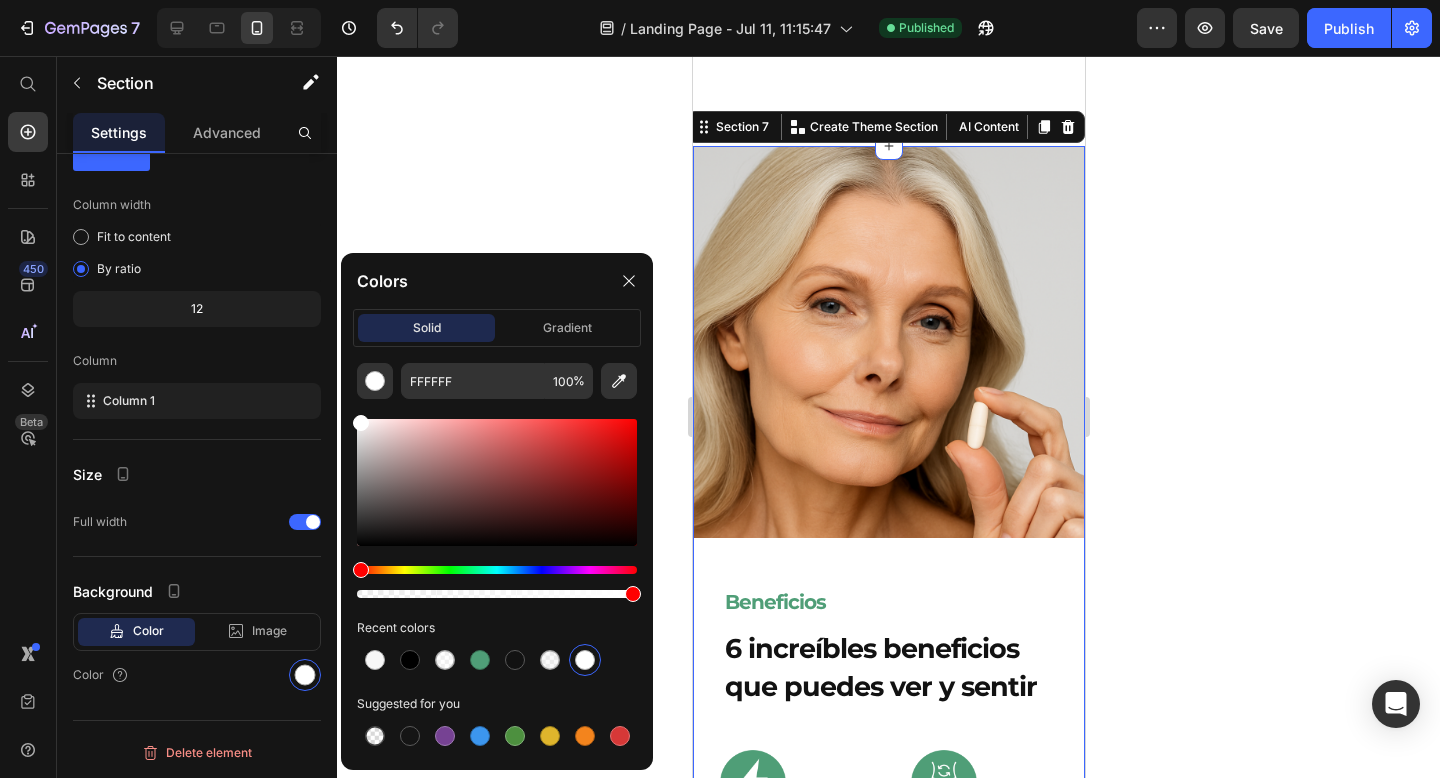 click 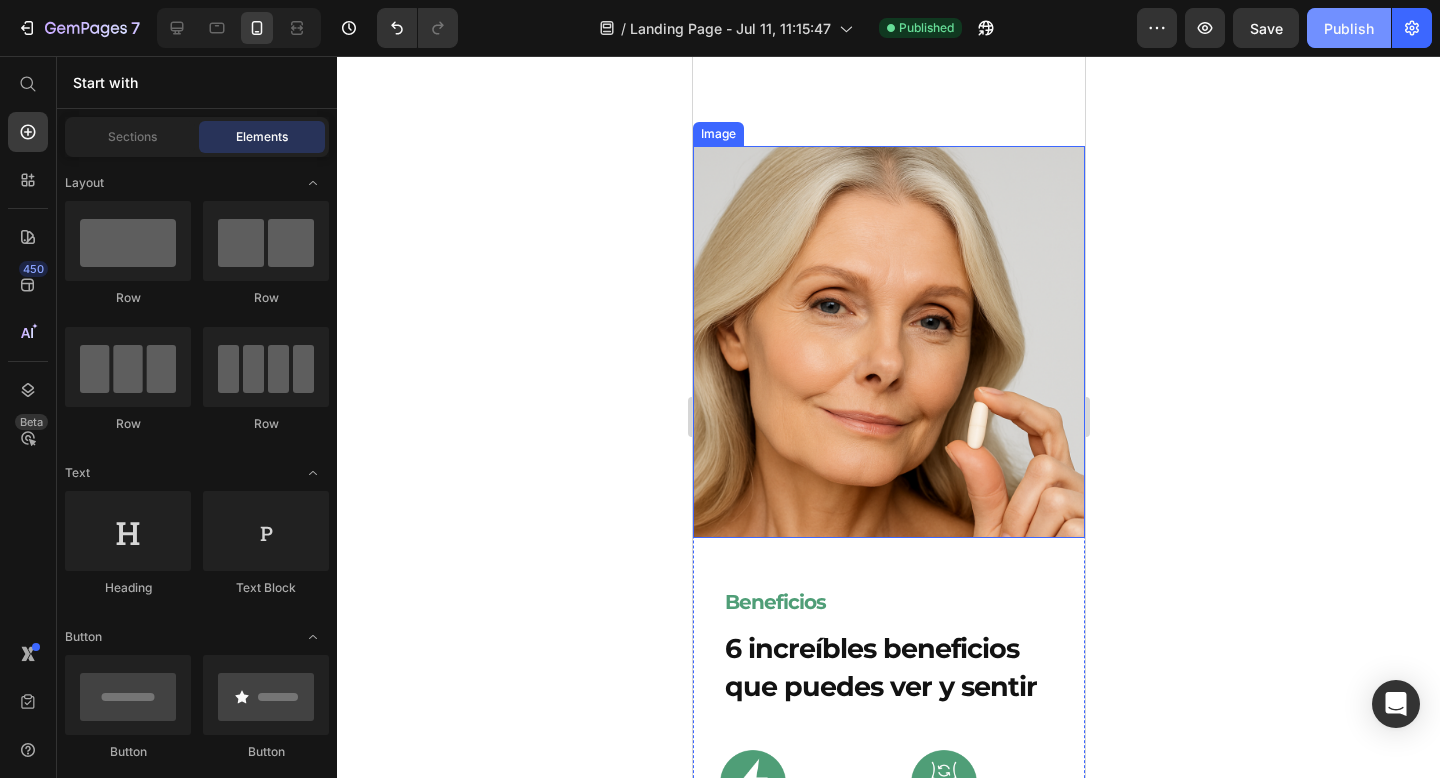 click on "Publish" 